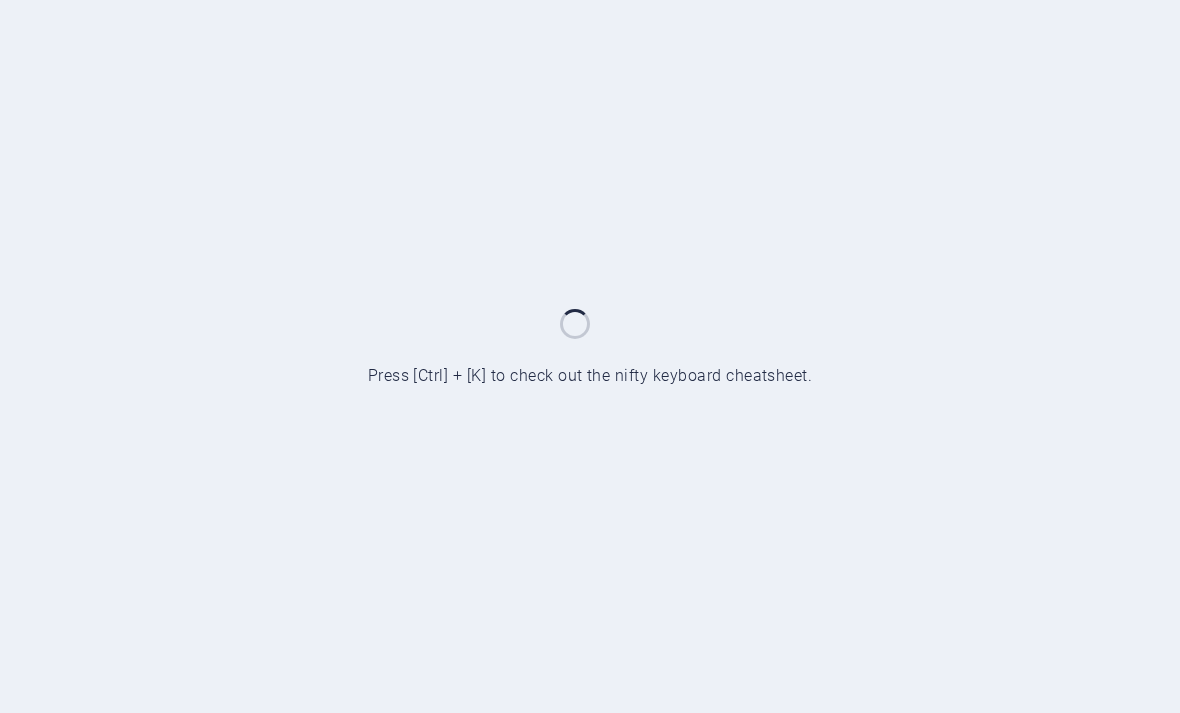 scroll, scrollTop: 0, scrollLeft: 0, axis: both 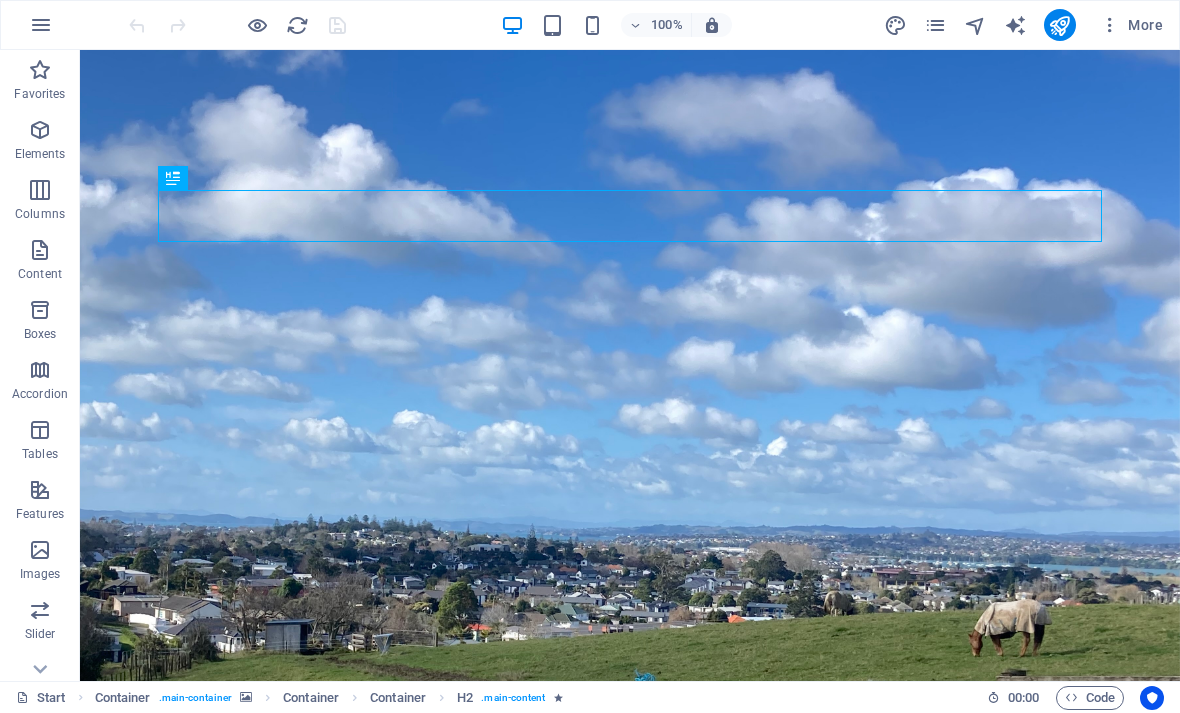 click at bounding box center (41, 25) 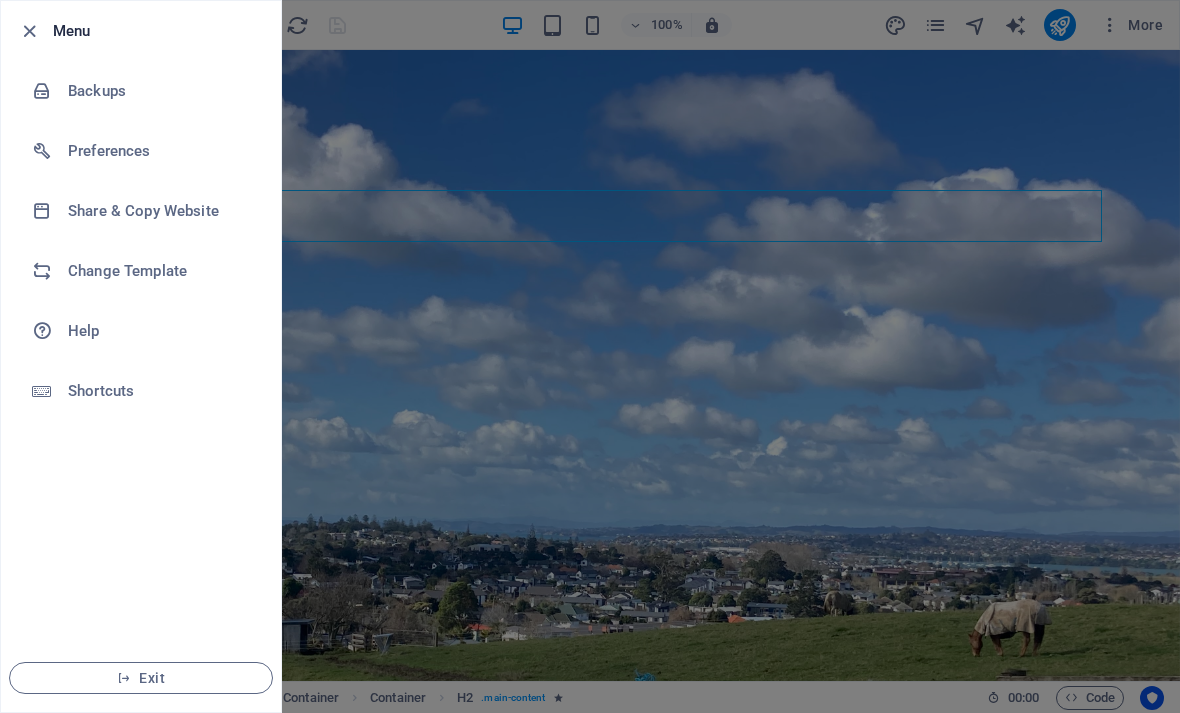 click on "Change Template" at bounding box center [160, 271] 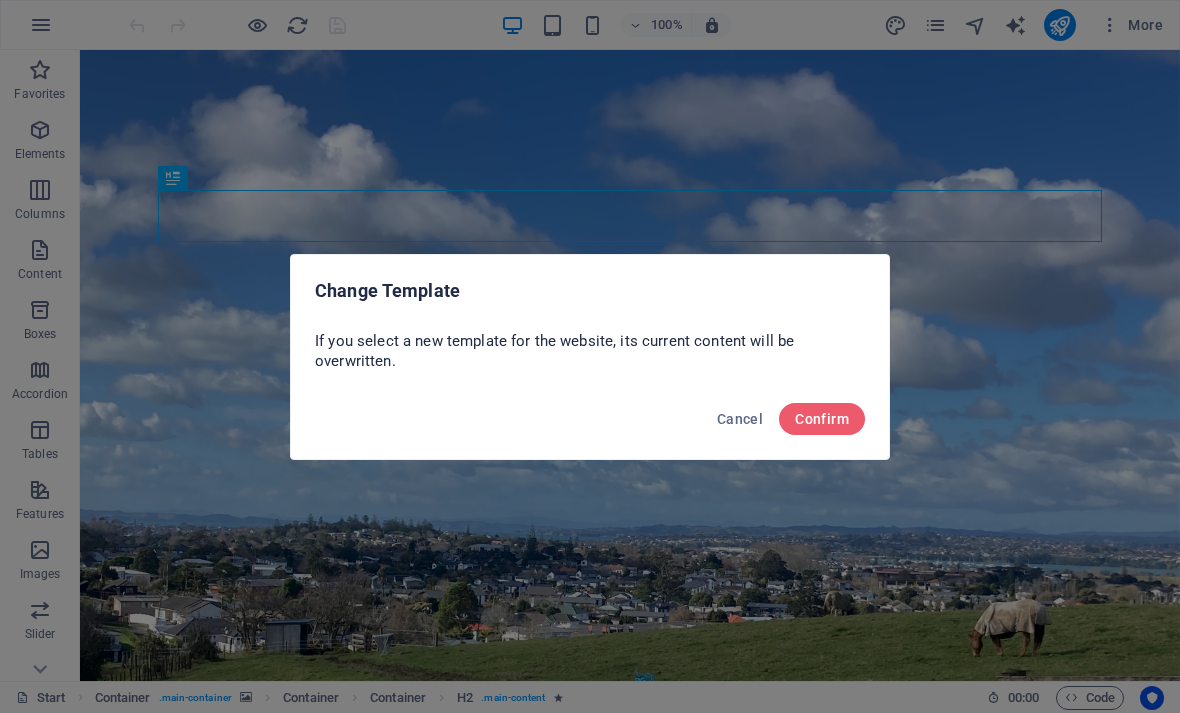 click on "Confirm" at bounding box center (822, 419) 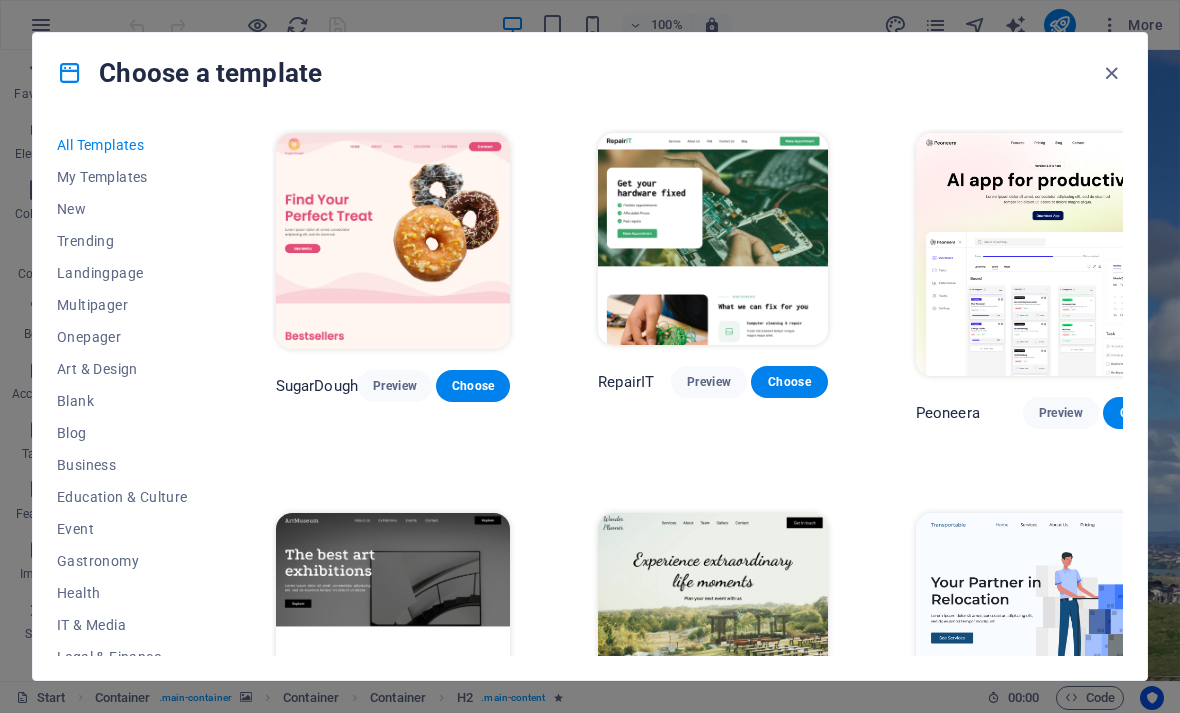 click on "Blank" at bounding box center (122, 401) 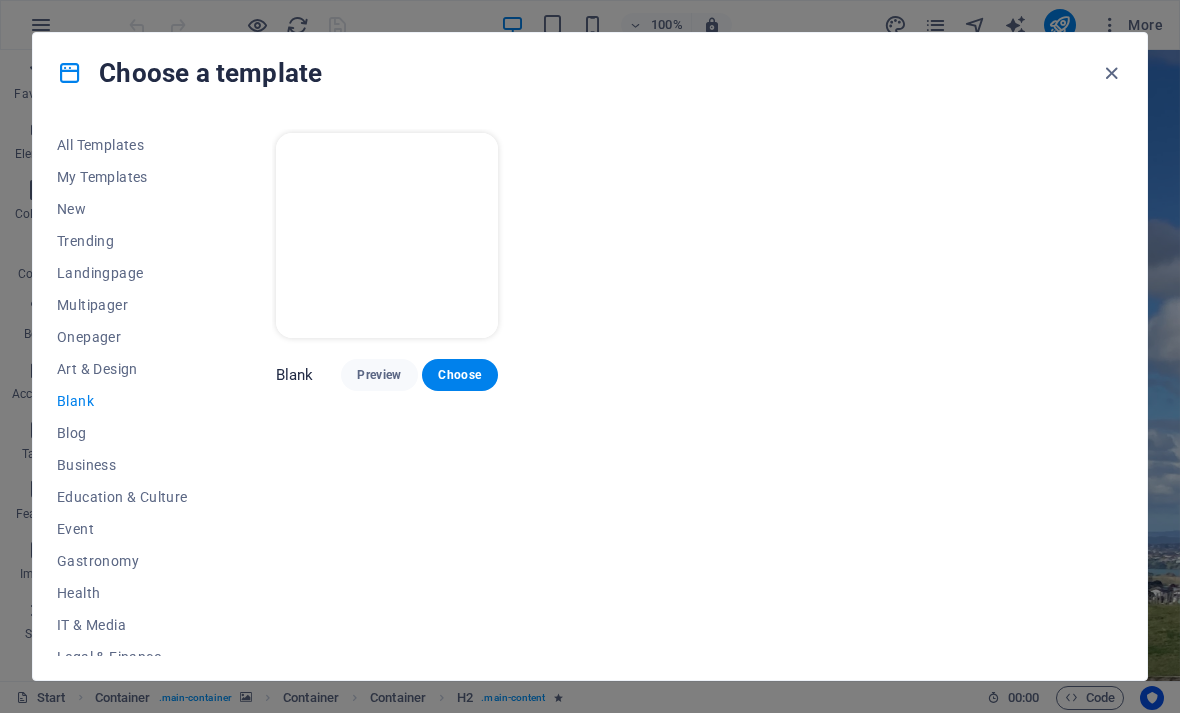 click on "Choose" at bounding box center [460, 375] 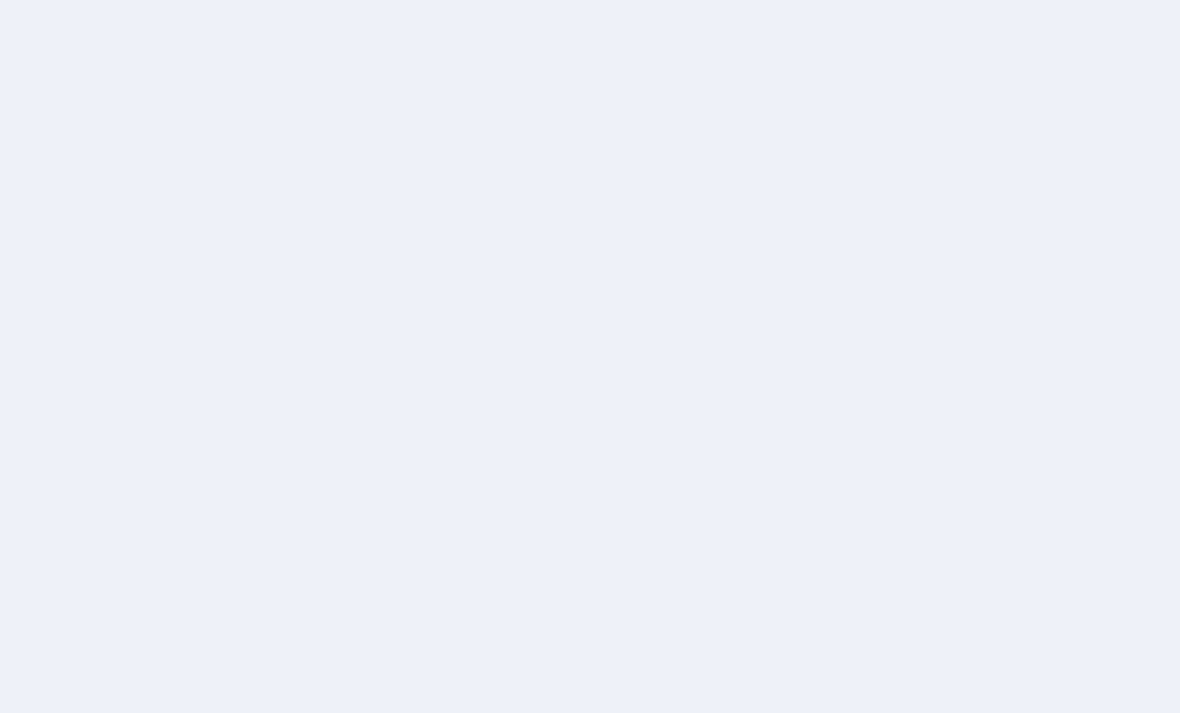 scroll, scrollTop: 0, scrollLeft: 0, axis: both 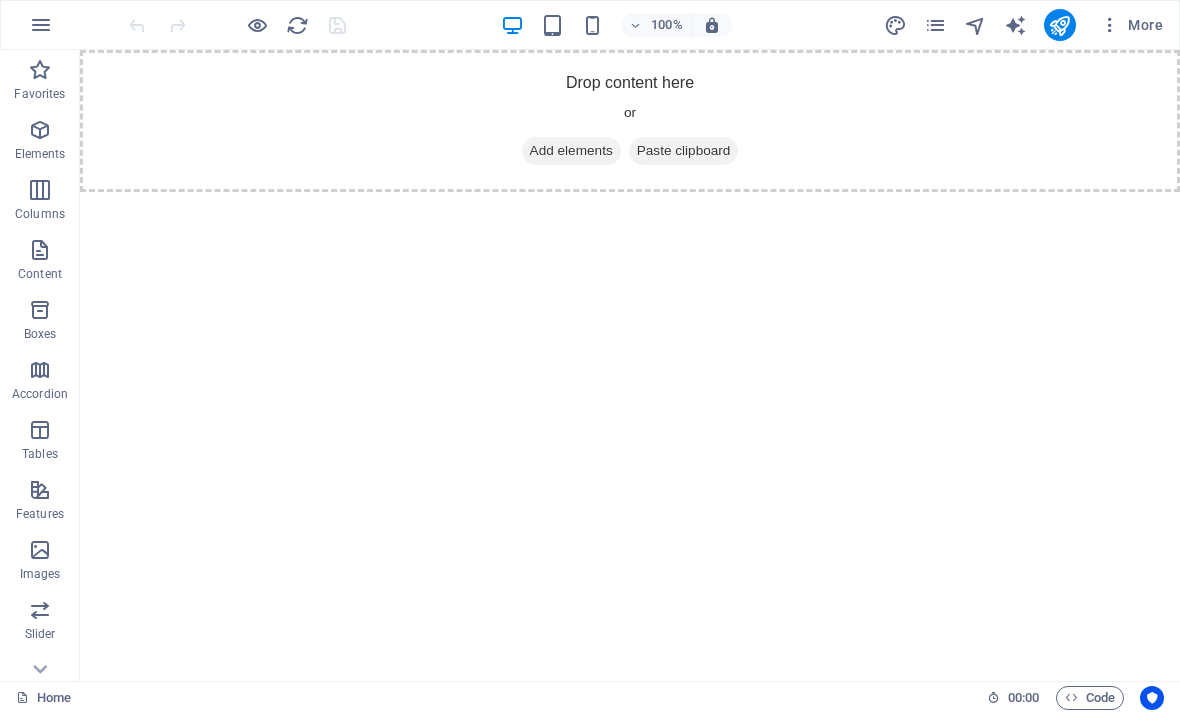click at bounding box center [530, 151] 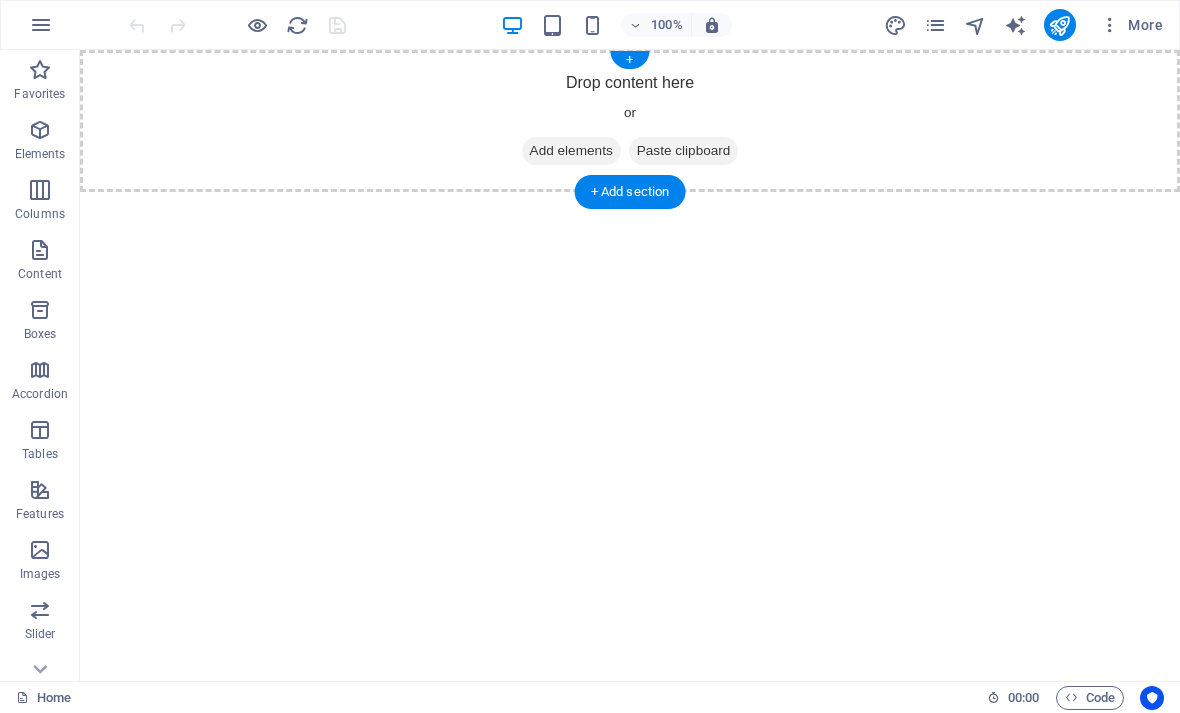 click on "Add elements" at bounding box center (571, 151) 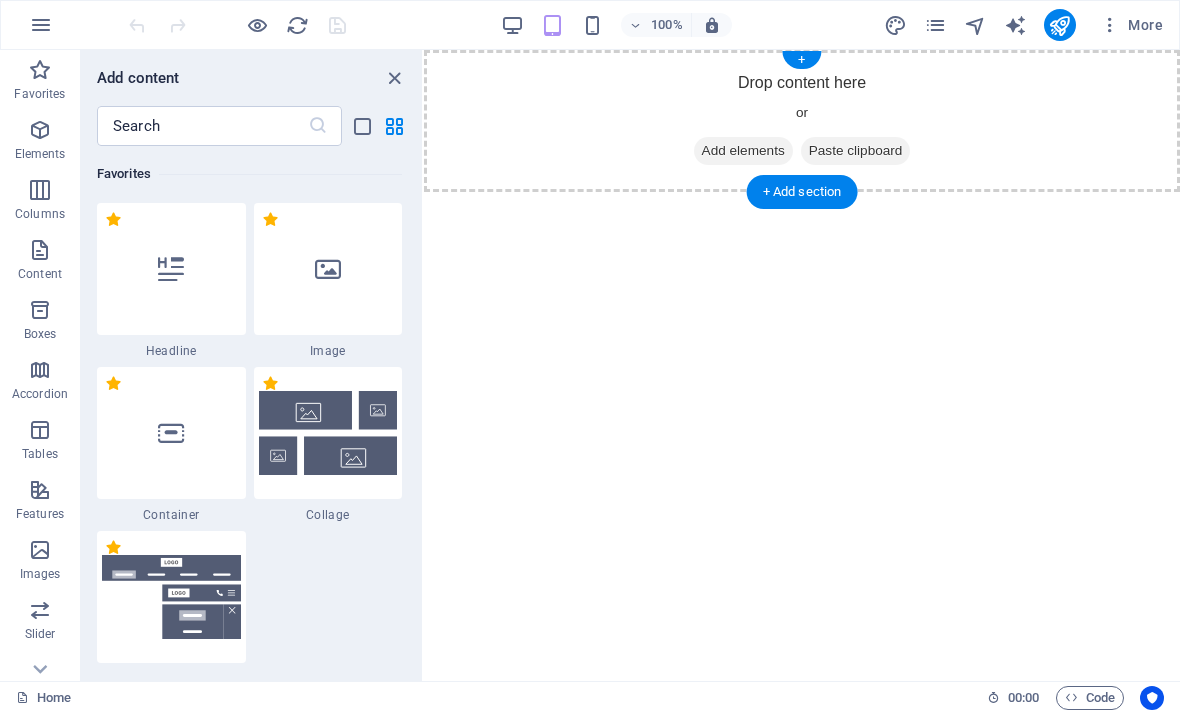 click on "Skip to main content
Drop content here or  Add elements  Paste clipboard" at bounding box center (802, 121) 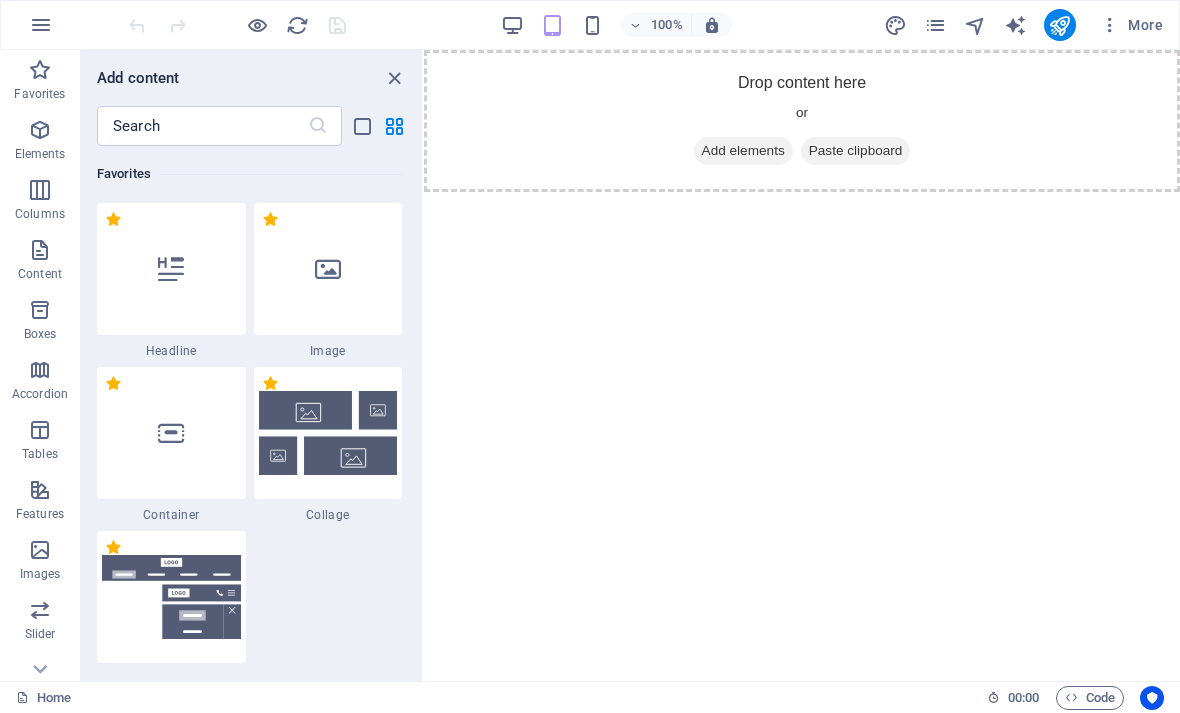 click at bounding box center [328, 269] 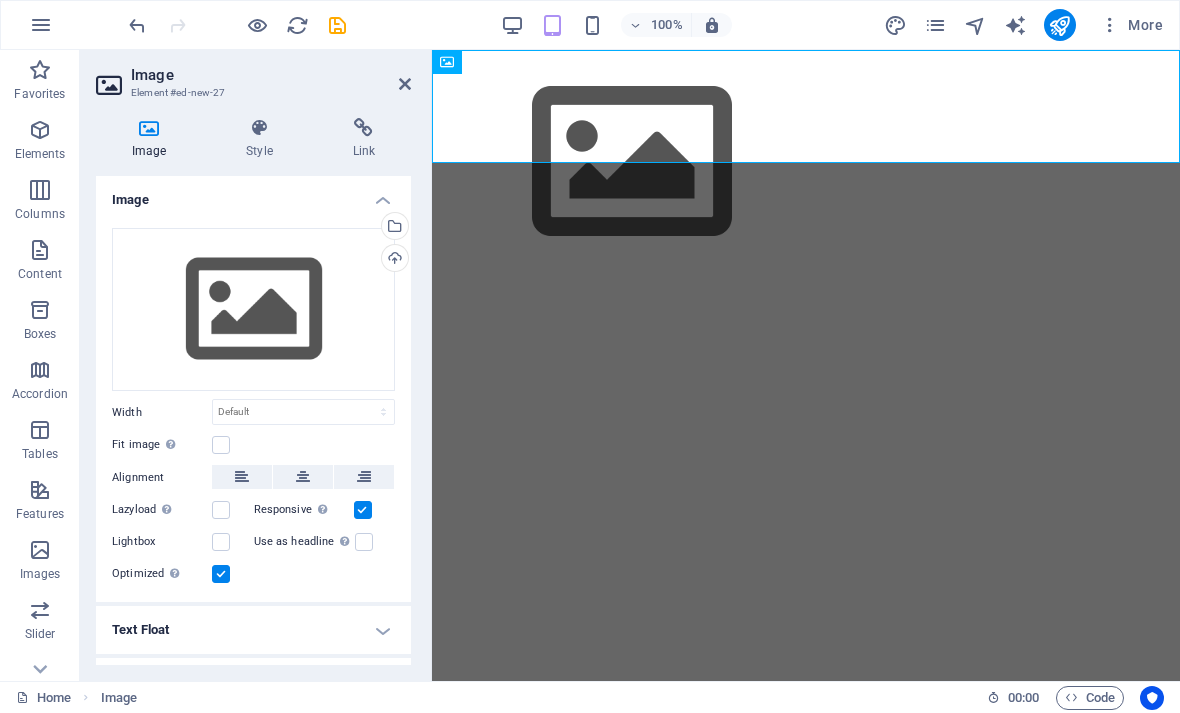click on "Select files from the file manager, stock photos, or upload file(s)" at bounding box center [313, 227] 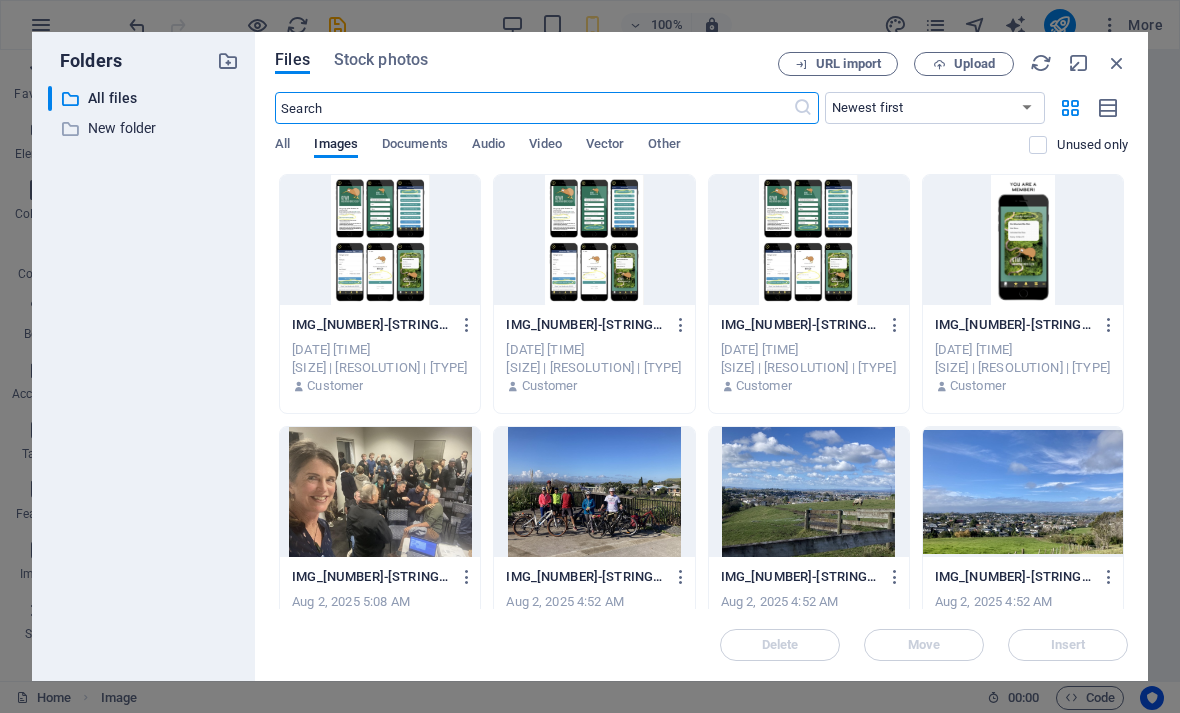 click at bounding box center (228, 61) 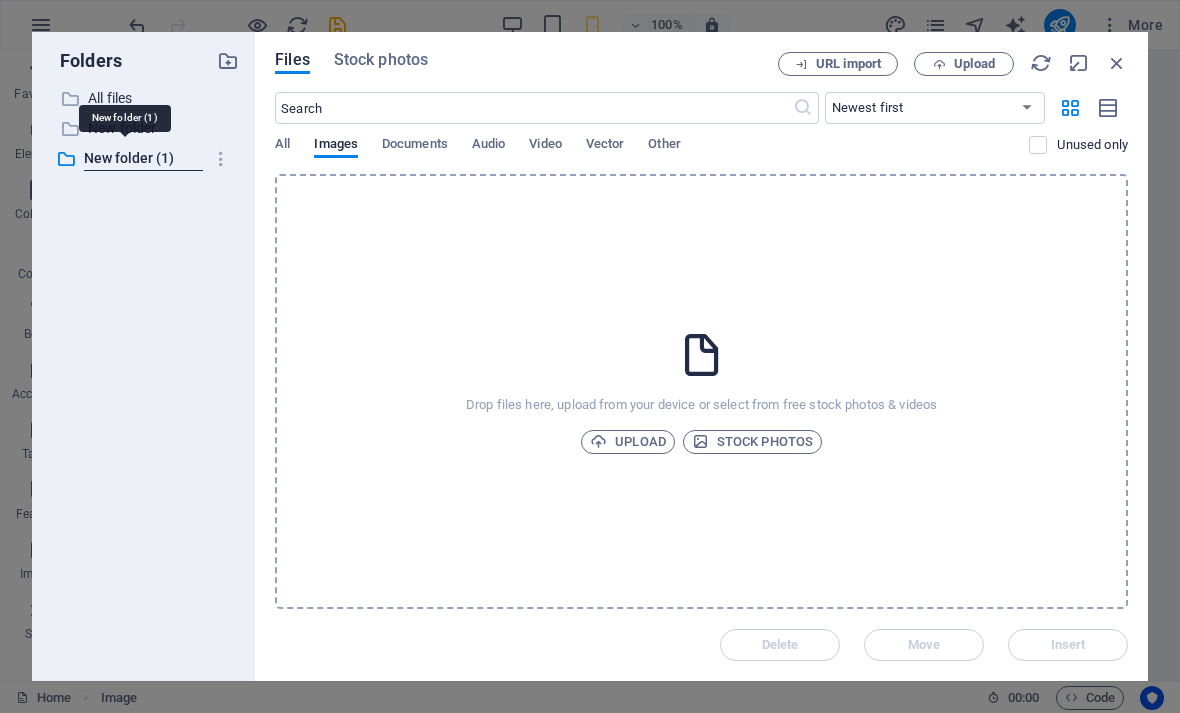 click on "Upload" at bounding box center [628, 442] 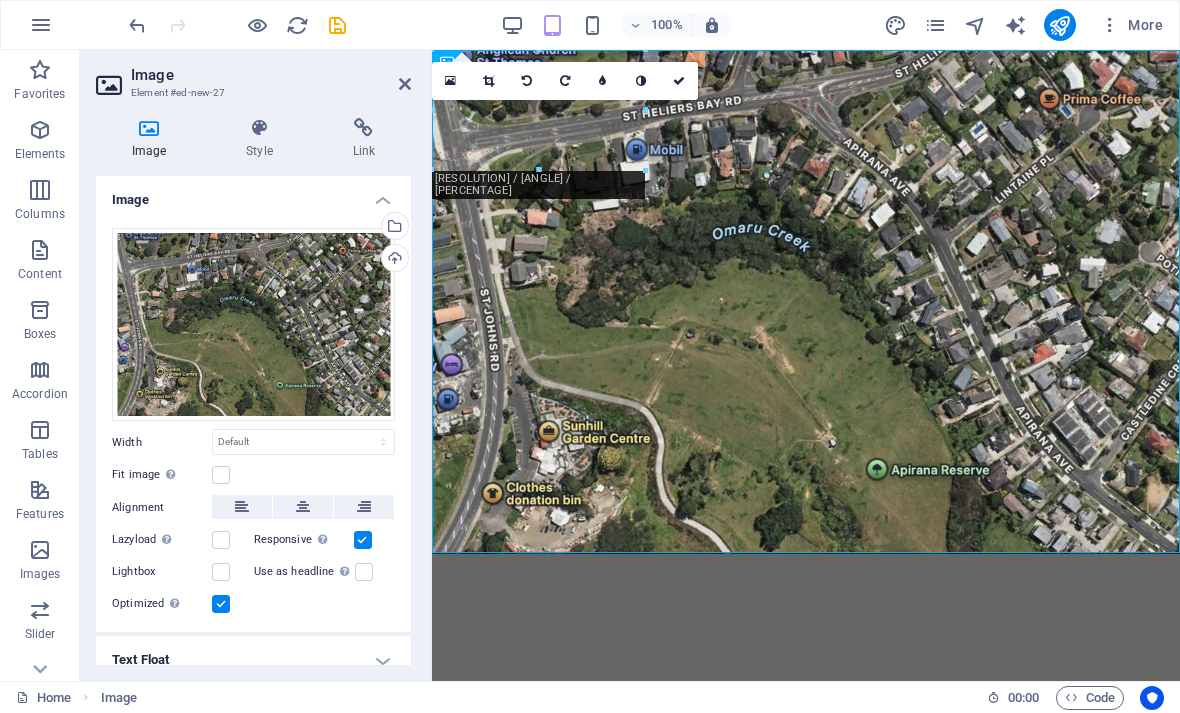 click on "Select files from the file manager, stock photos, or upload file(s)" at bounding box center [393, 228] 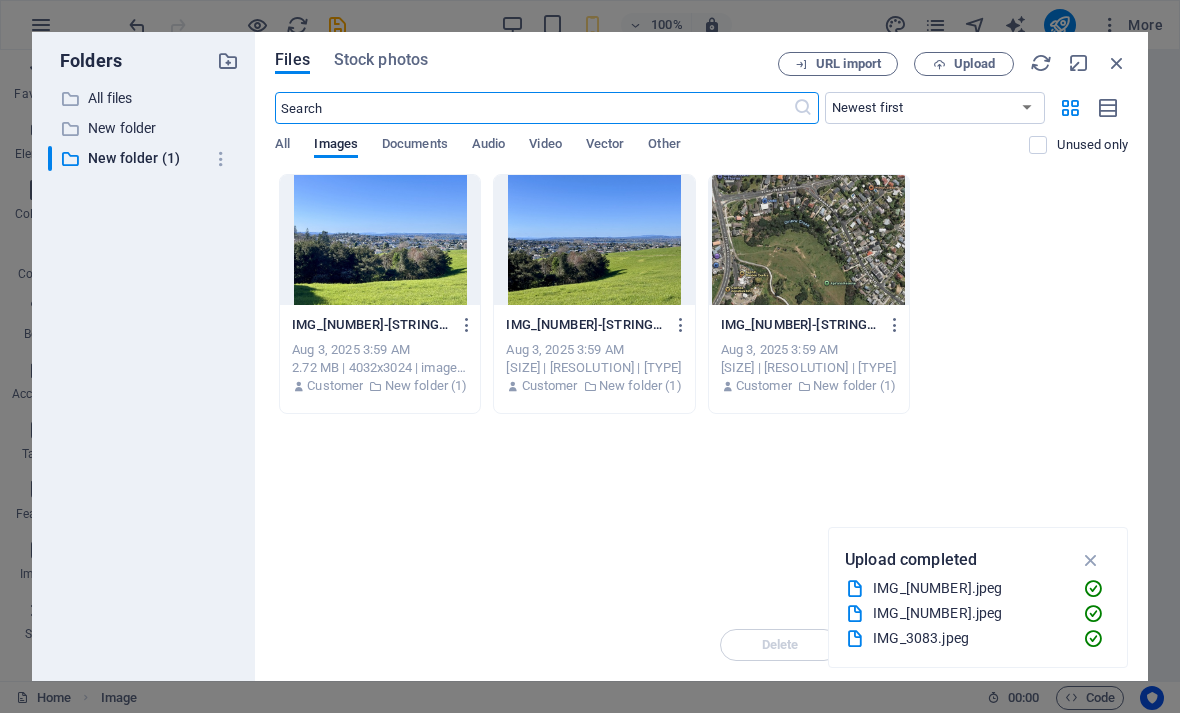 click at bounding box center [594, 240] 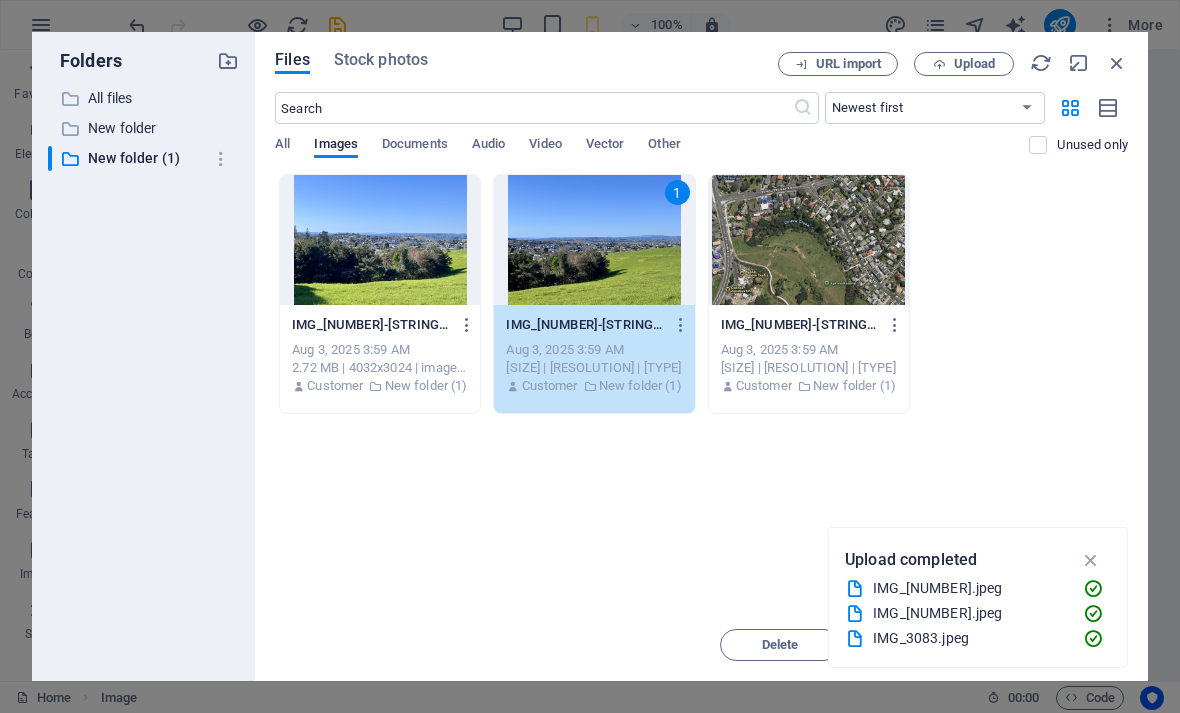 click on "1" at bounding box center (594, 240) 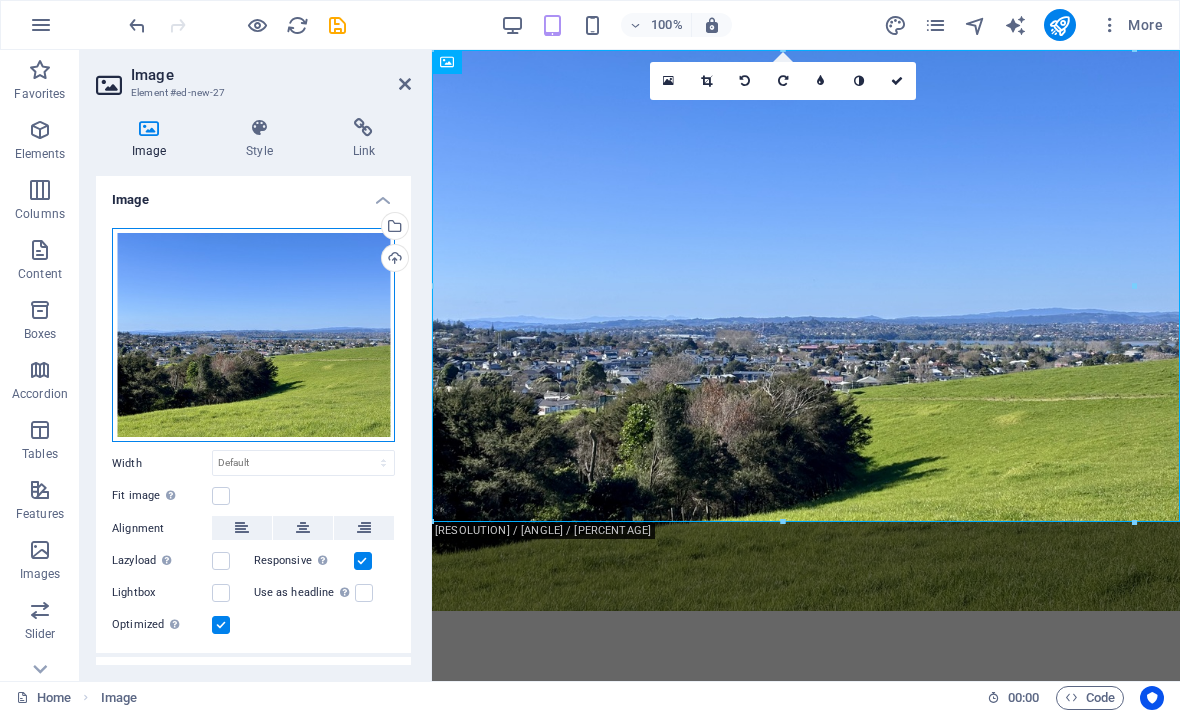 click on "Drag files here, click to choose files or select files from Files or our free stock photos & videos" at bounding box center [253, 335] 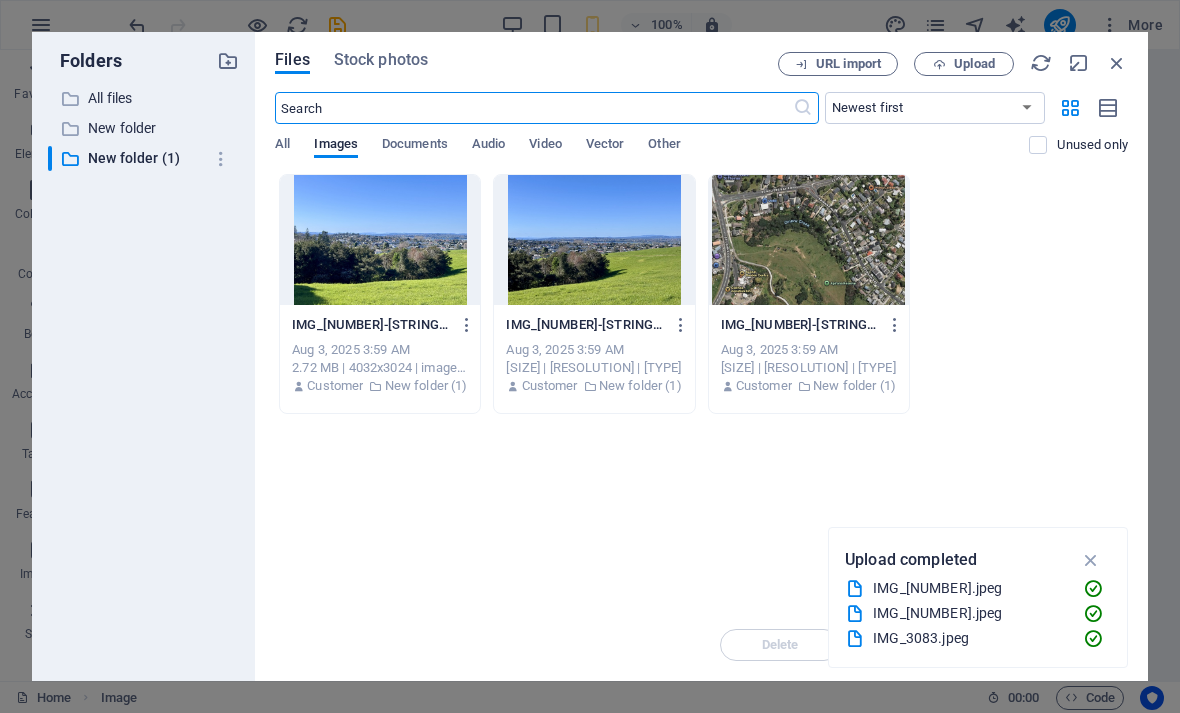 click at bounding box center [1117, 63] 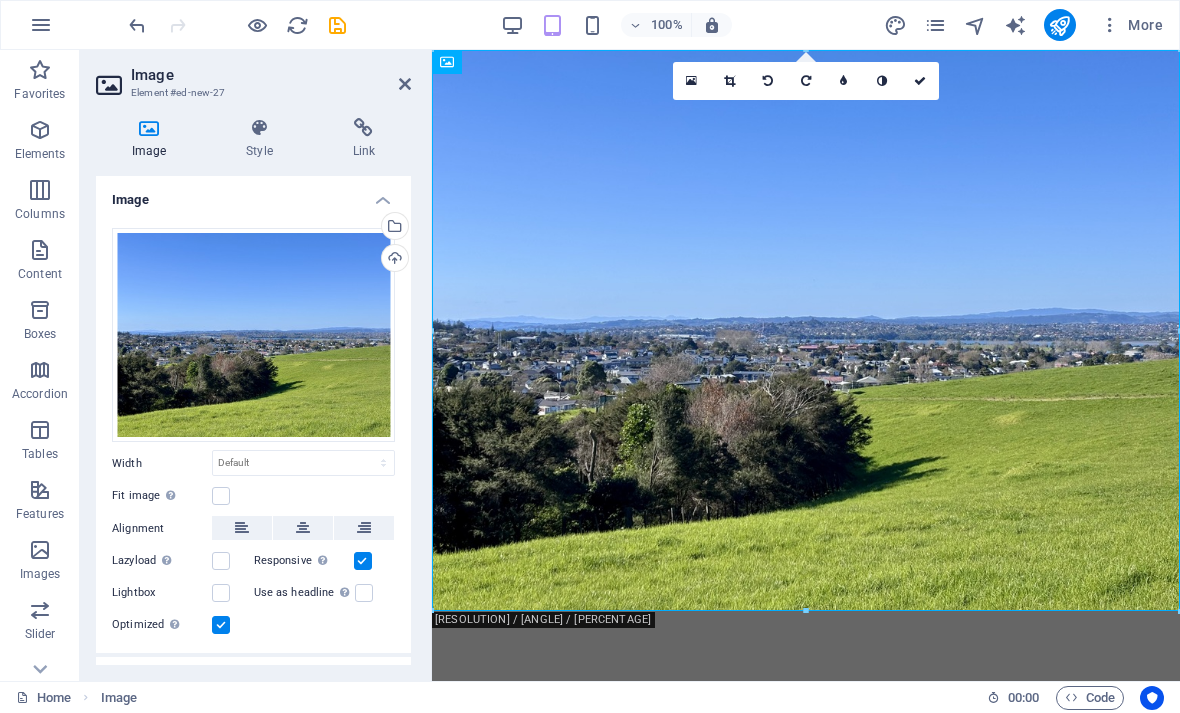click on "Skip to main content" at bounding box center (806, 330) 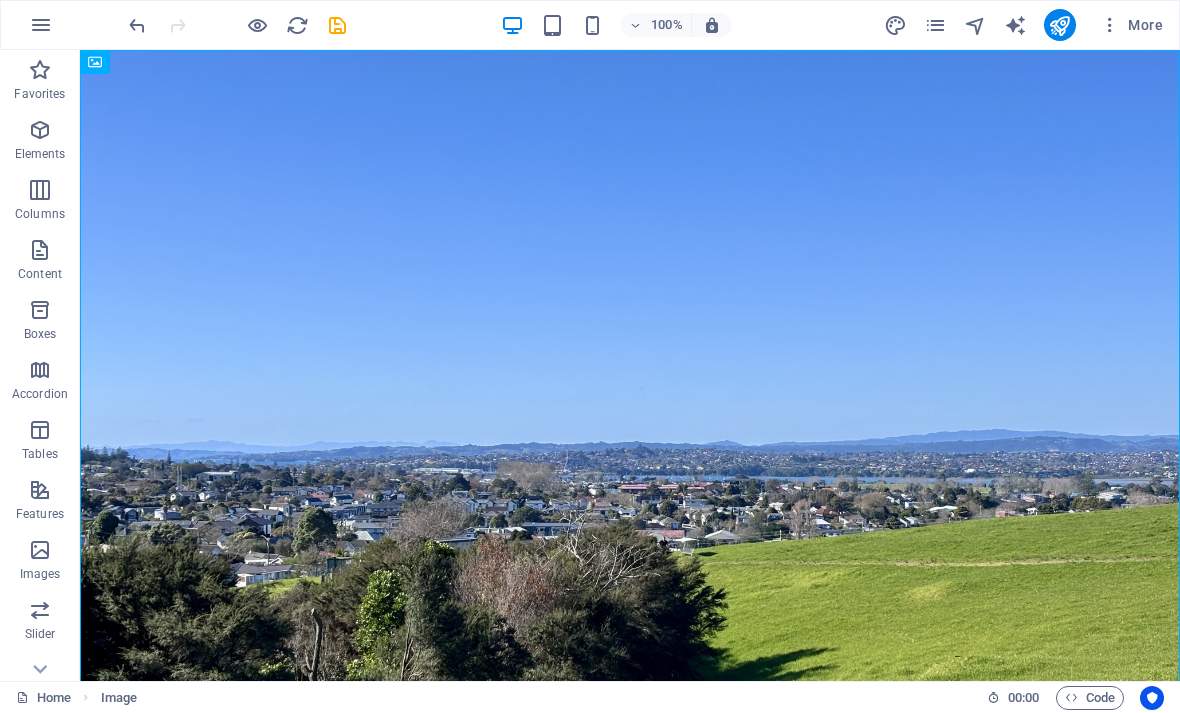click at bounding box center (40, 130) 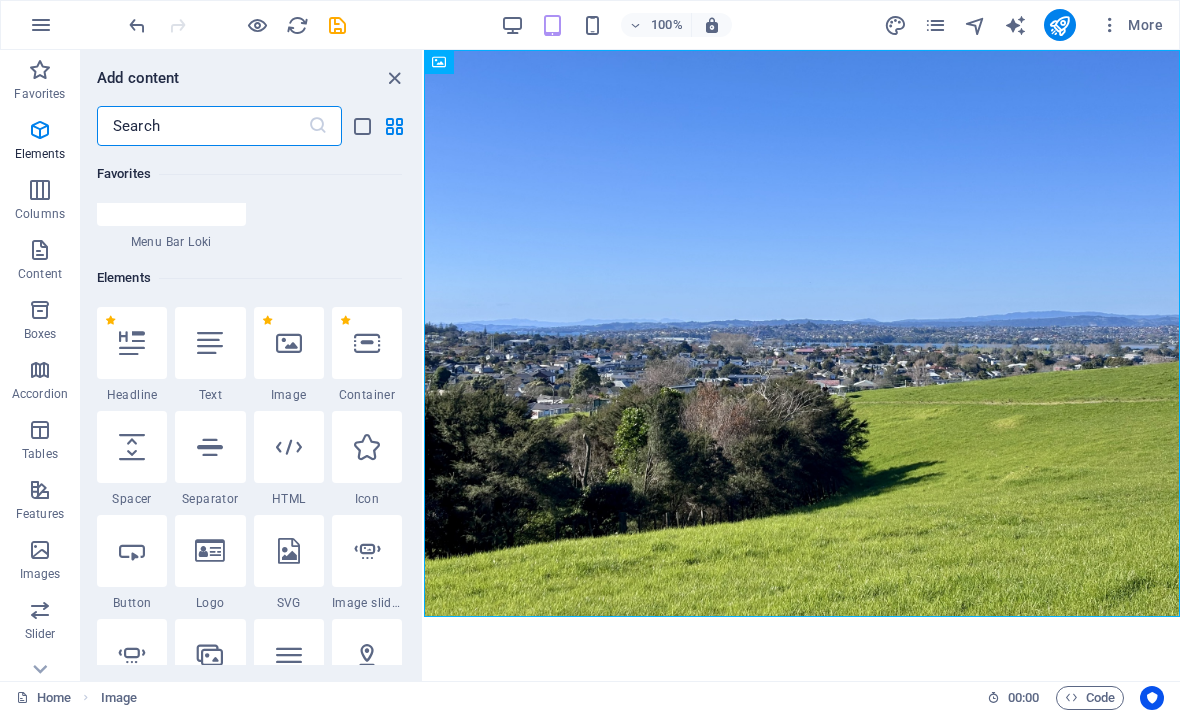 scroll, scrollTop: 541, scrollLeft: 0, axis: vertical 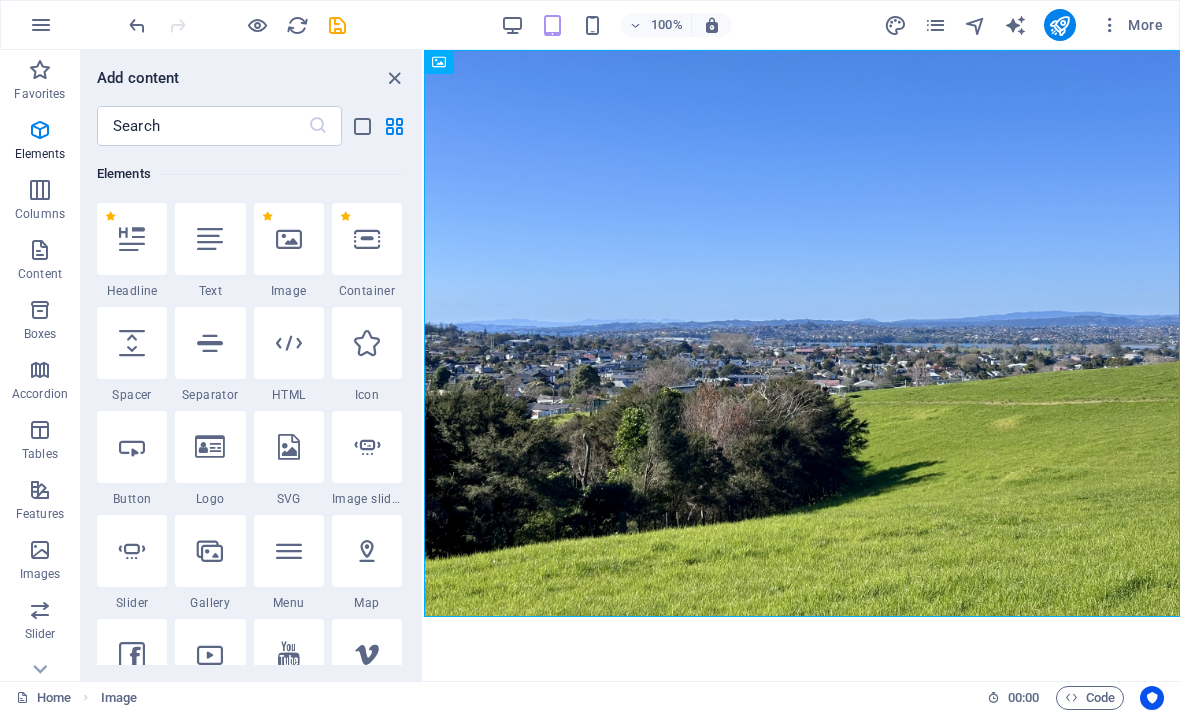 click at bounding box center (132, 239) 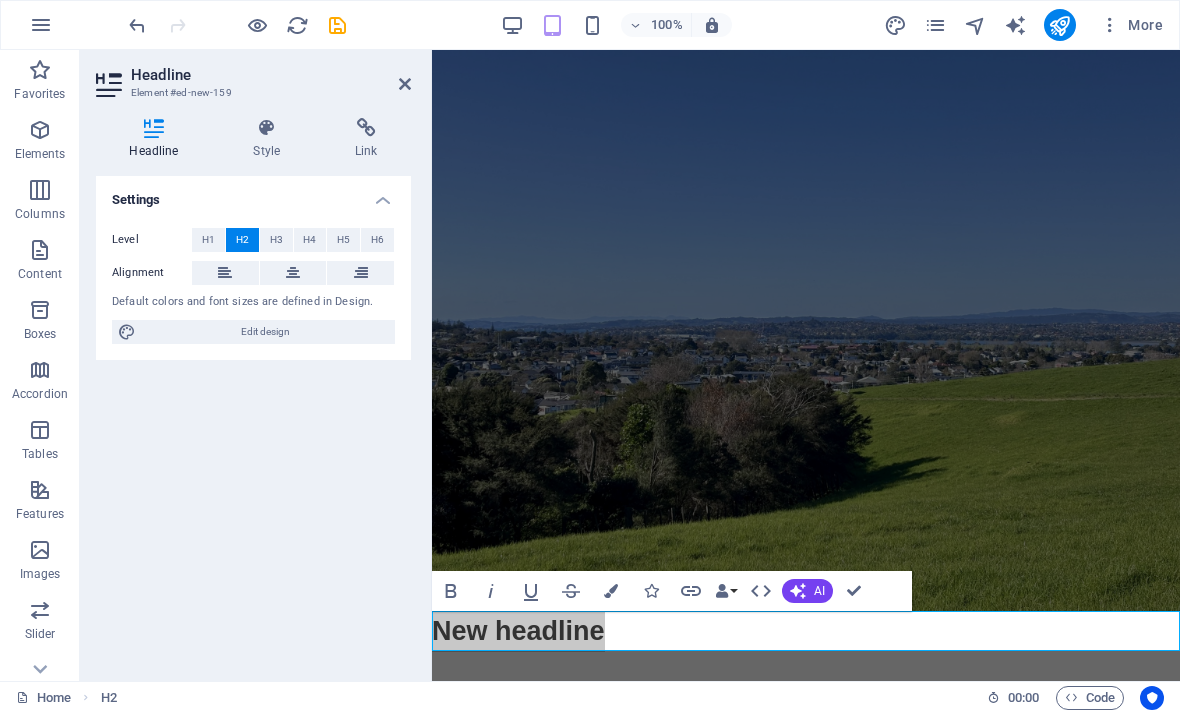 click at bounding box center (405, 84) 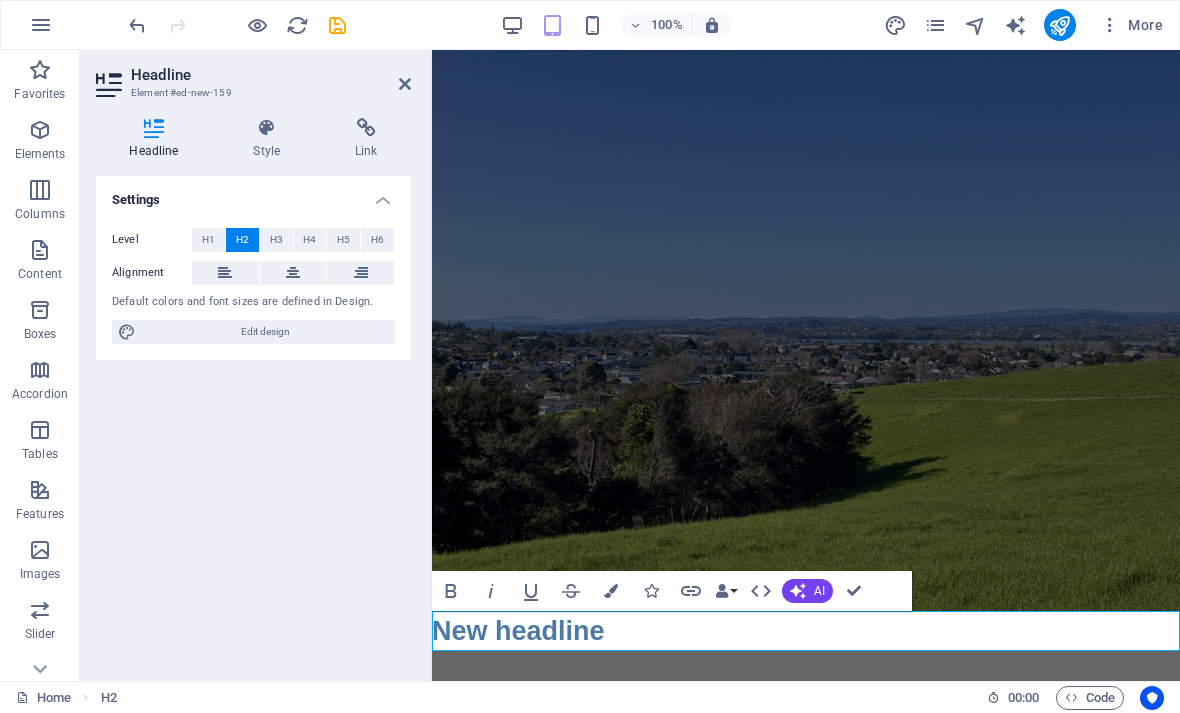 scroll, scrollTop: 185, scrollLeft: 0, axis: vertical 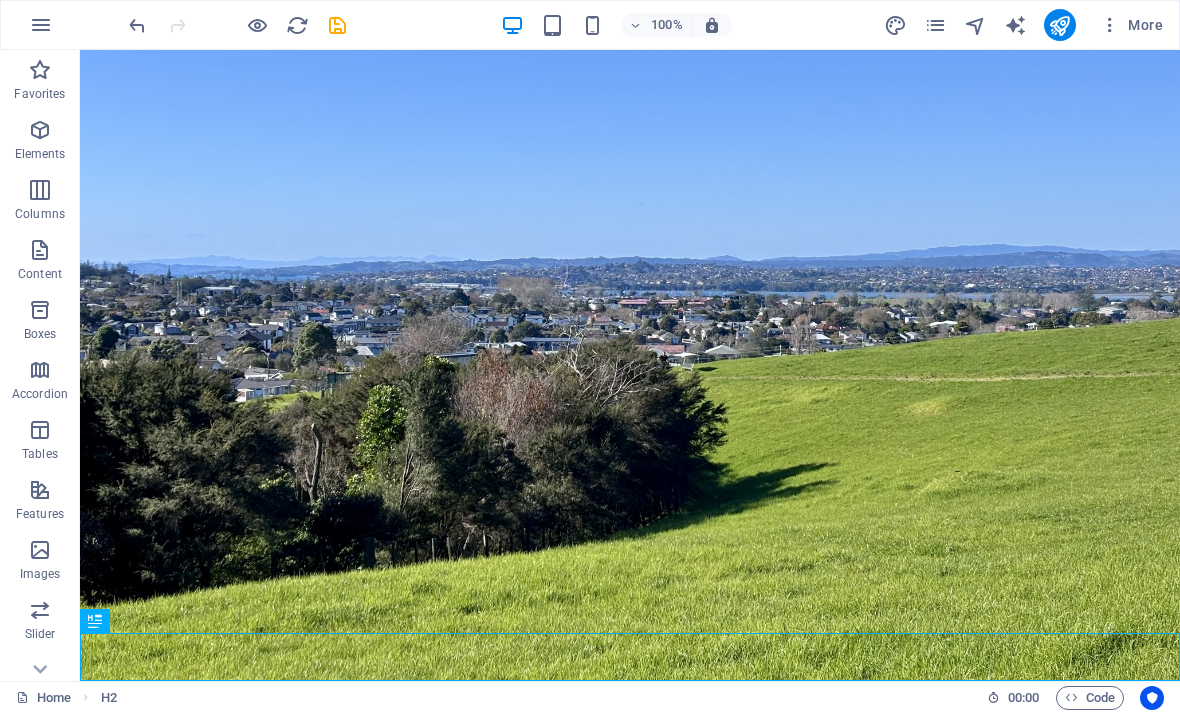 click on "Elements" at bounding box center [40, 154] 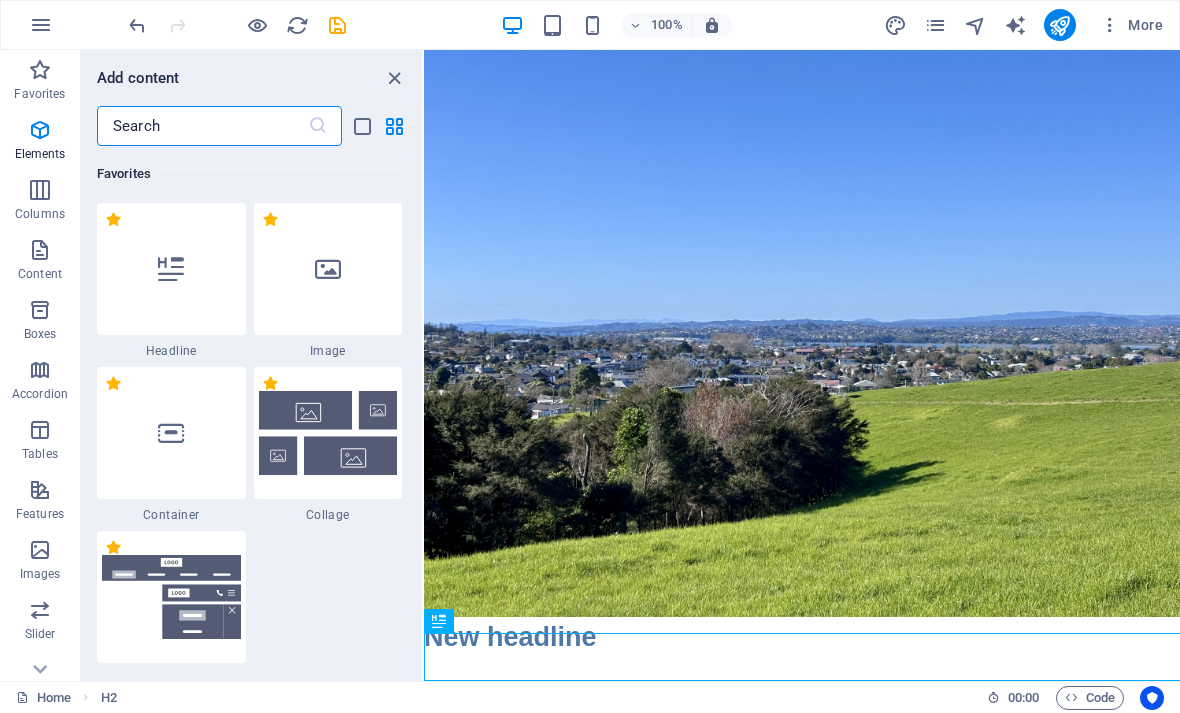 scroll, scrollTop: 0, scrollLeft: 0, axis: both 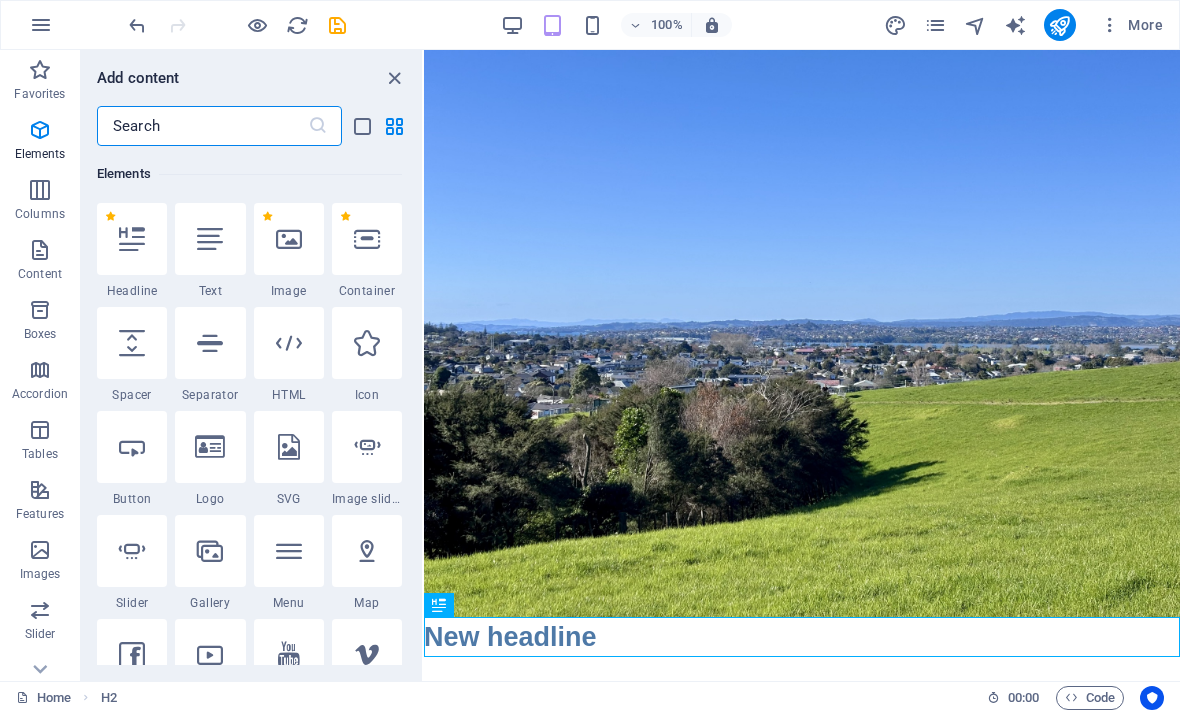 click on "1 Star" at bounding box center (0, 0) 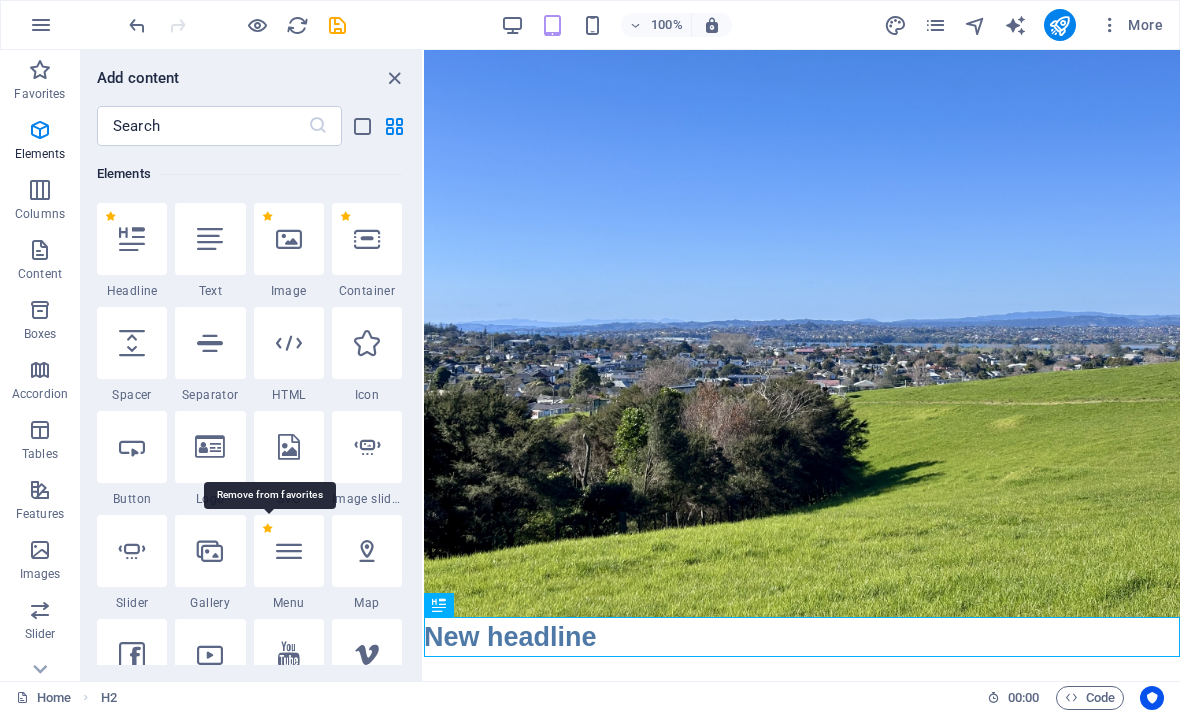 click at bounding box center [289, 551] 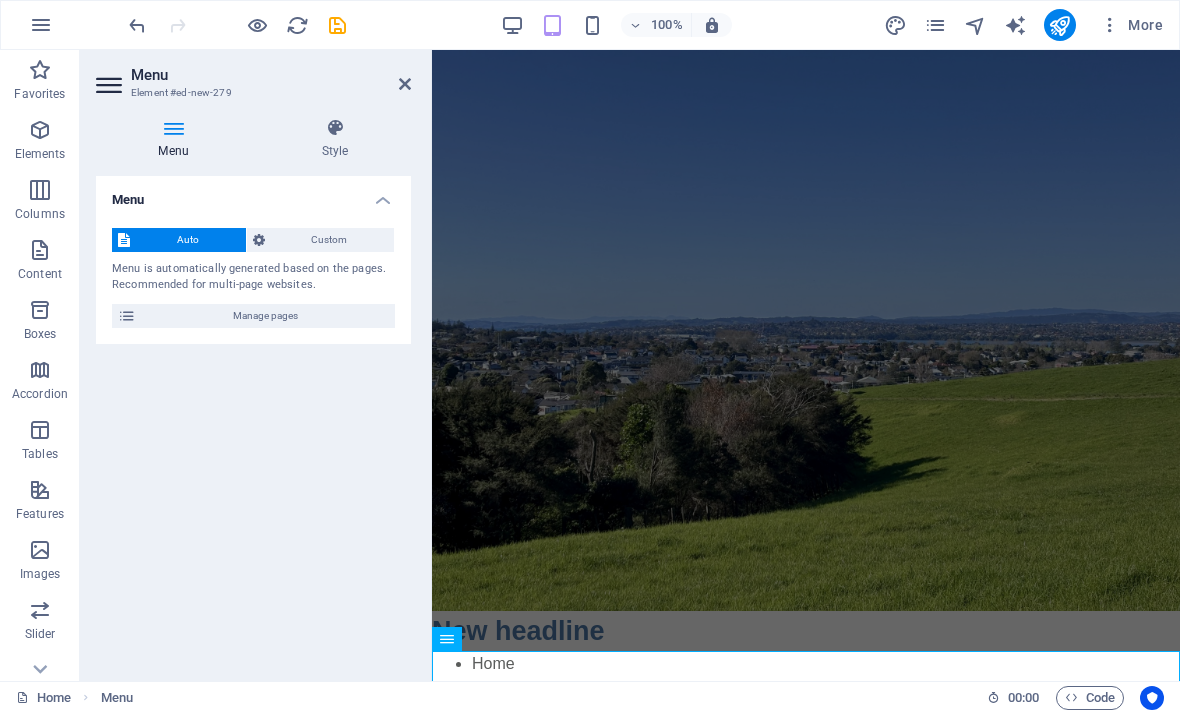 click at bounding box center [405, 84] 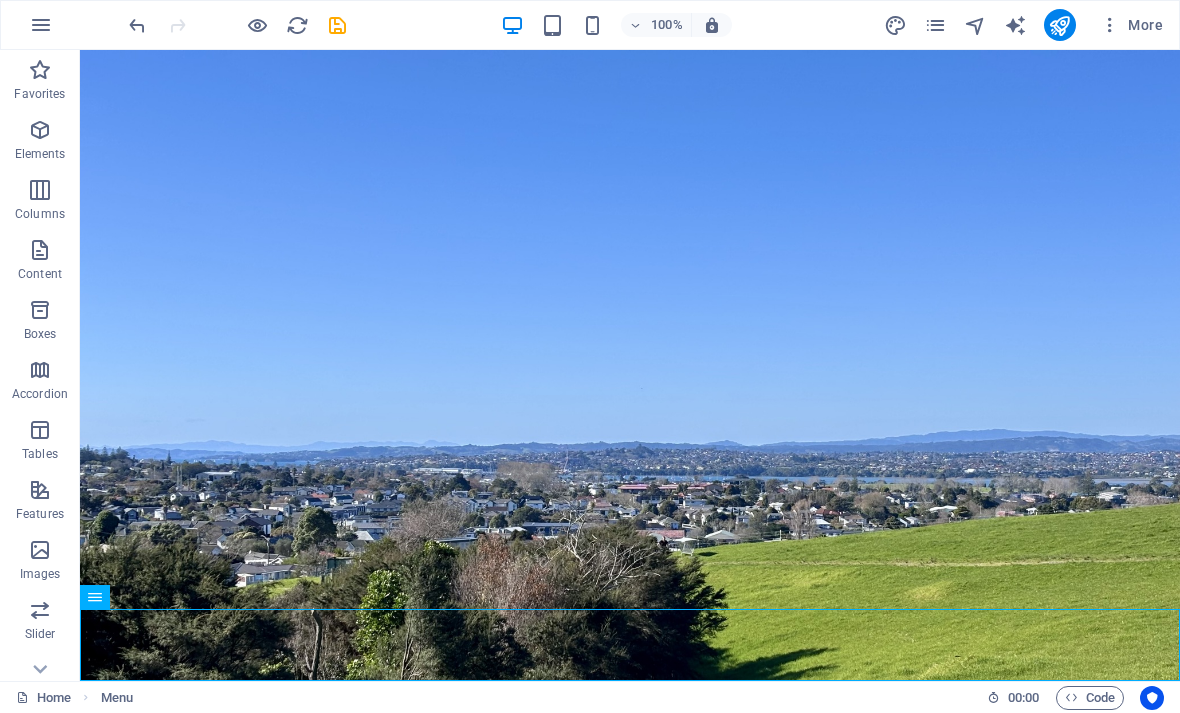 scroll, scrollTop: 257, scrollLeft: 0, axis: vertical 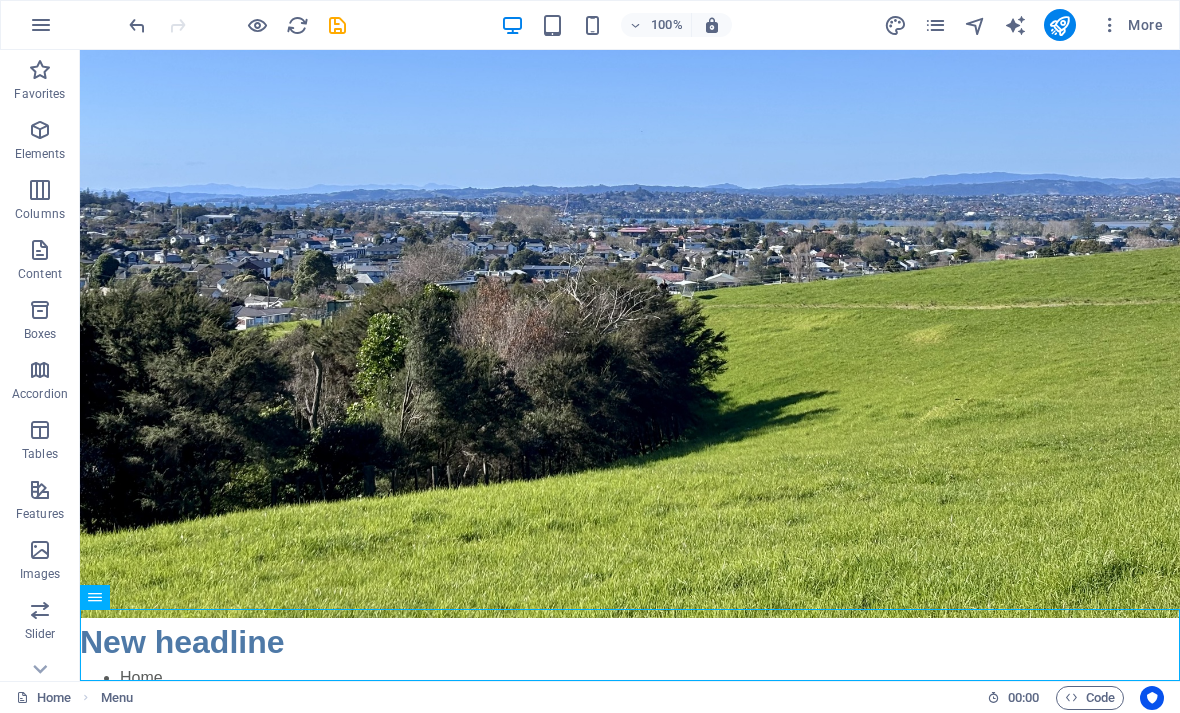 click at bounding box center [40, 130] 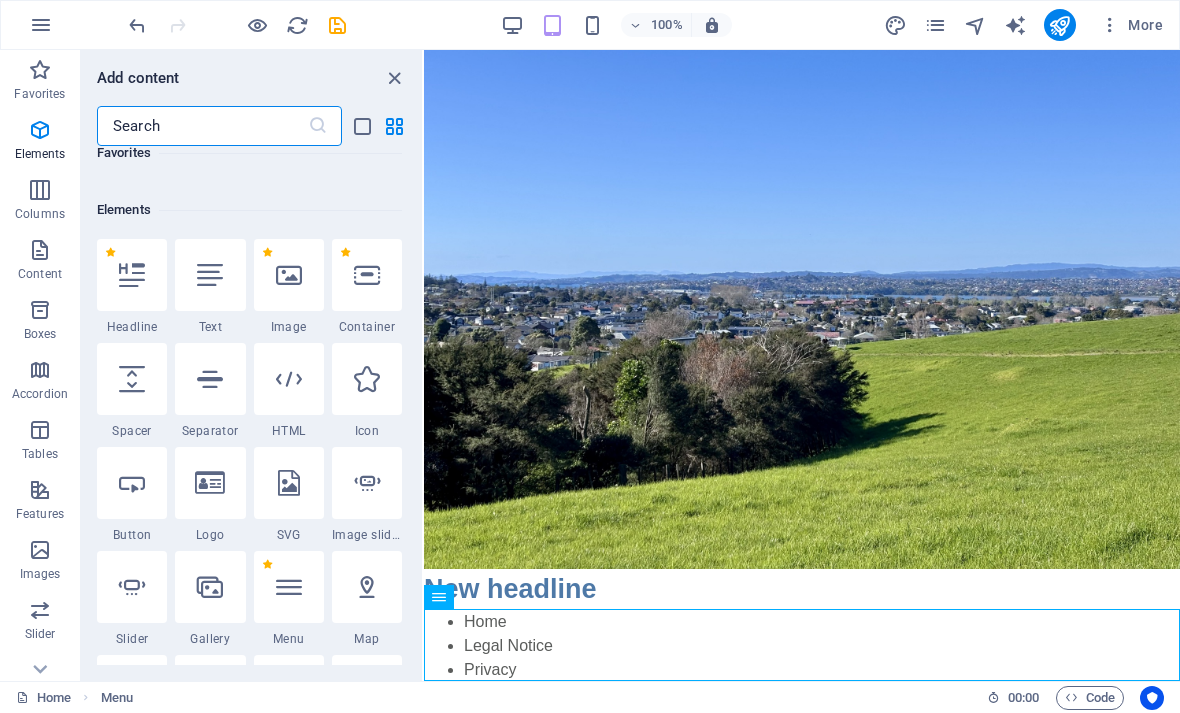 scroll, scrollTop: 541, scrollLeft: 0, axis: vertical 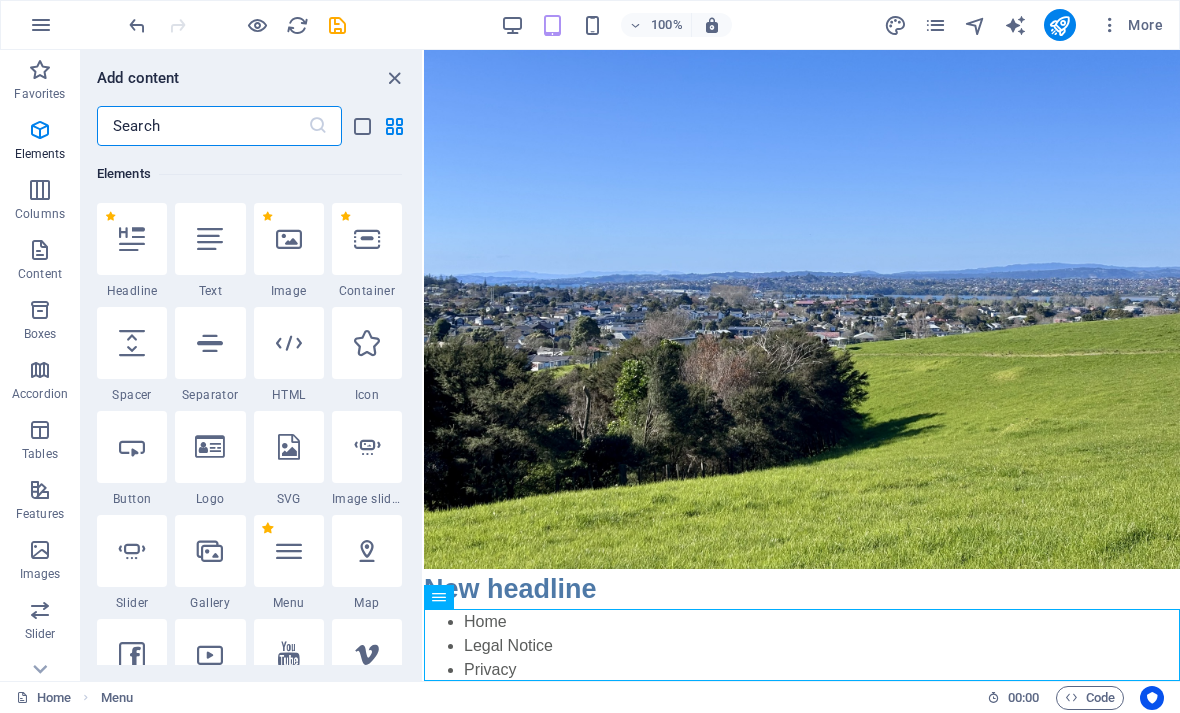 click on "1 Star" at bounding box center [267, 528] 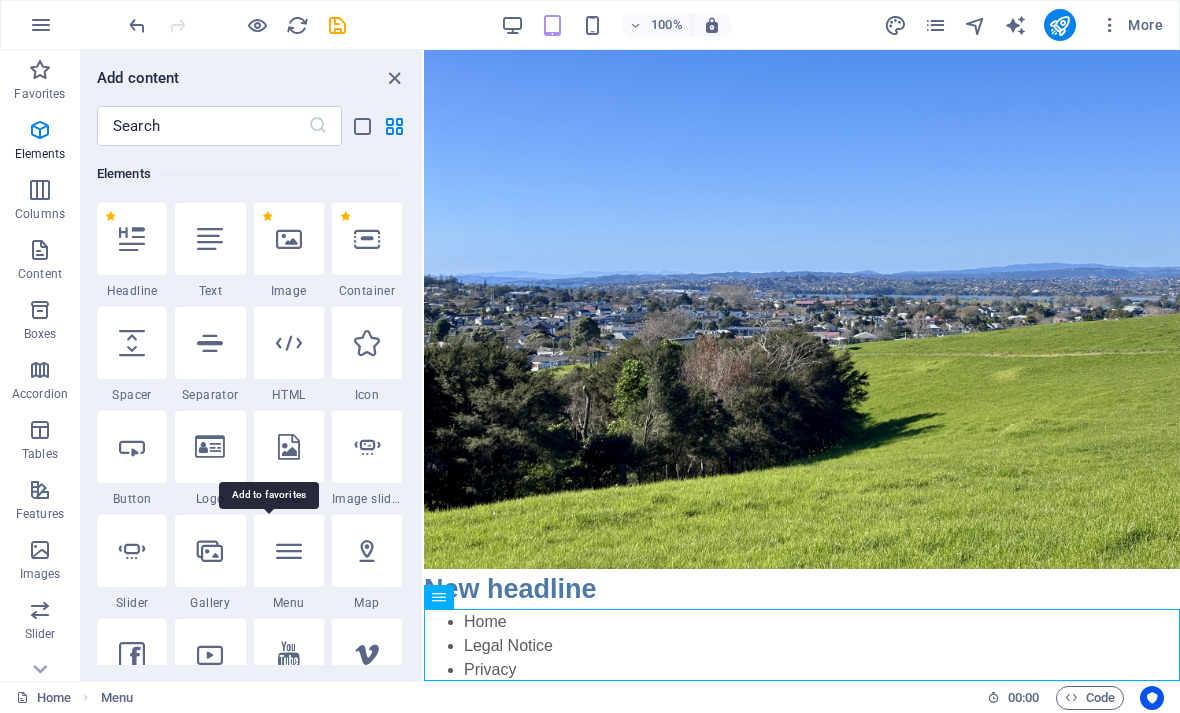 radio on "false" 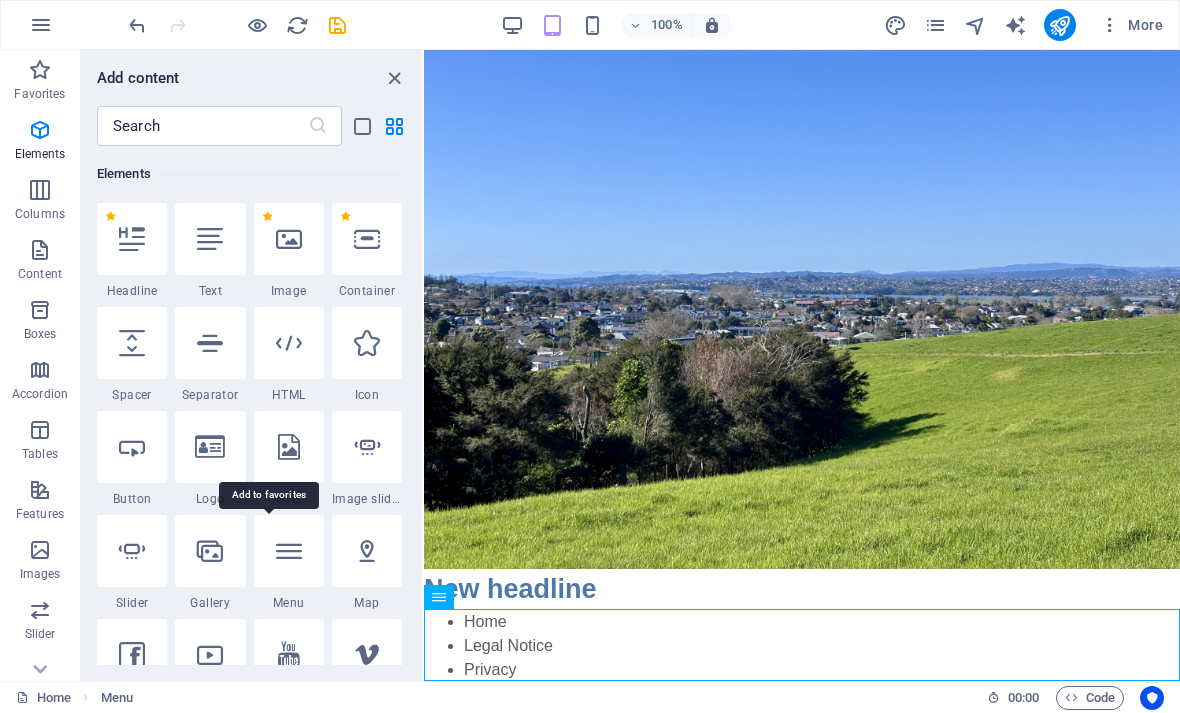click at bounding box center (394, 78) 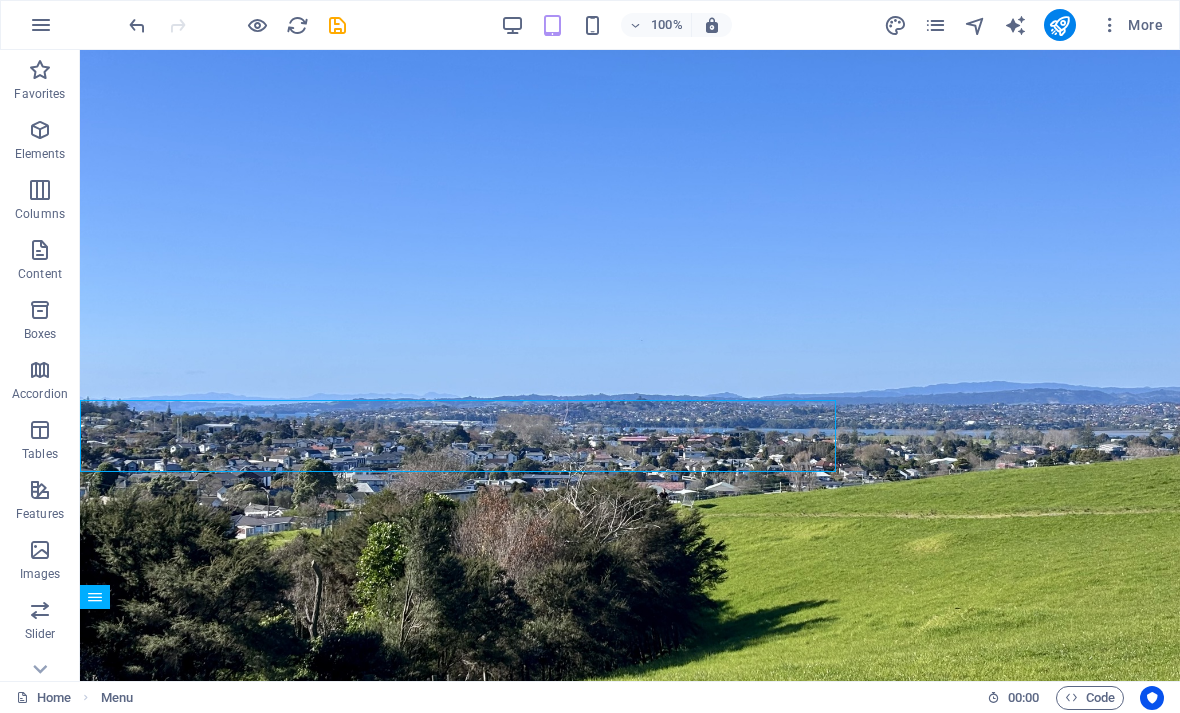 scroll, scrollTop: 257, scrollLeft: 0, axis: vertical 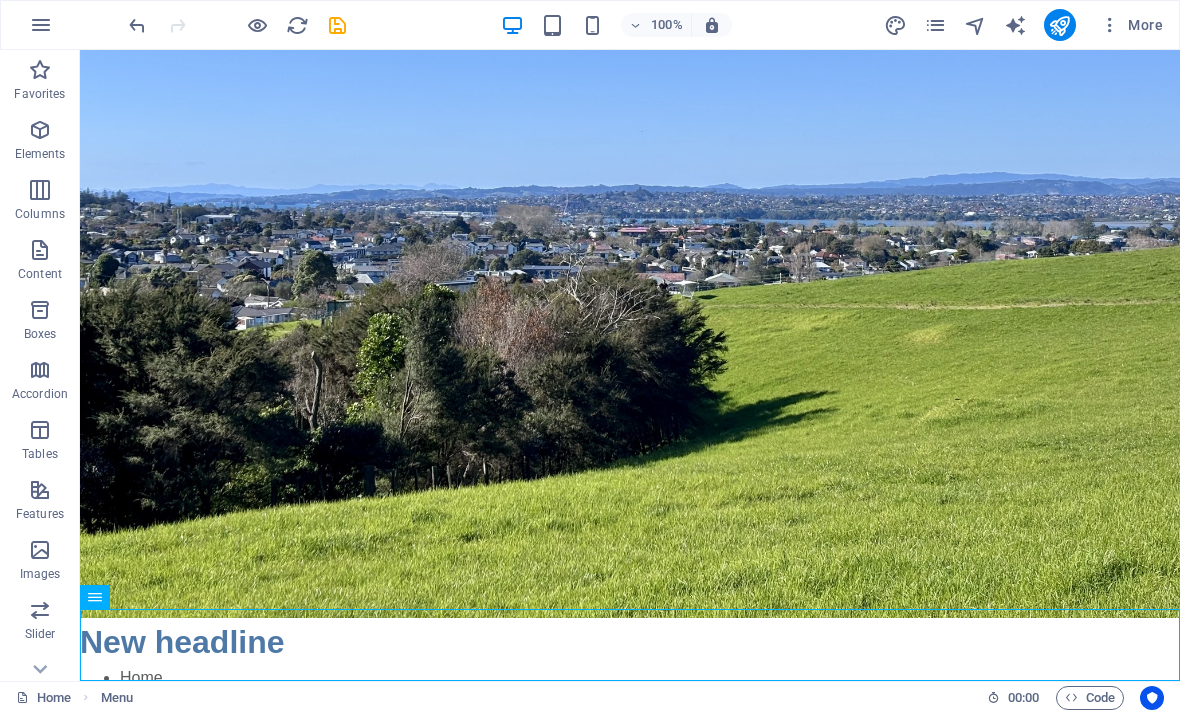 click at bounding box center [137, 25] 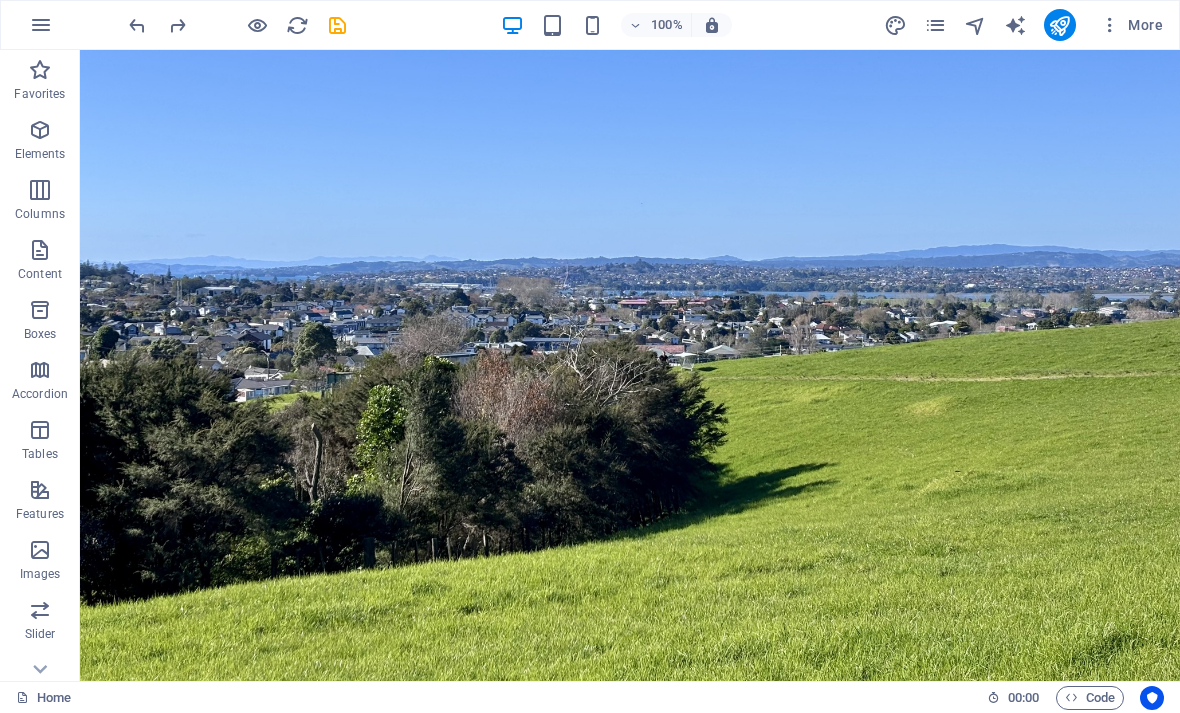 click on "New headline" at bounding box center (630, 714) 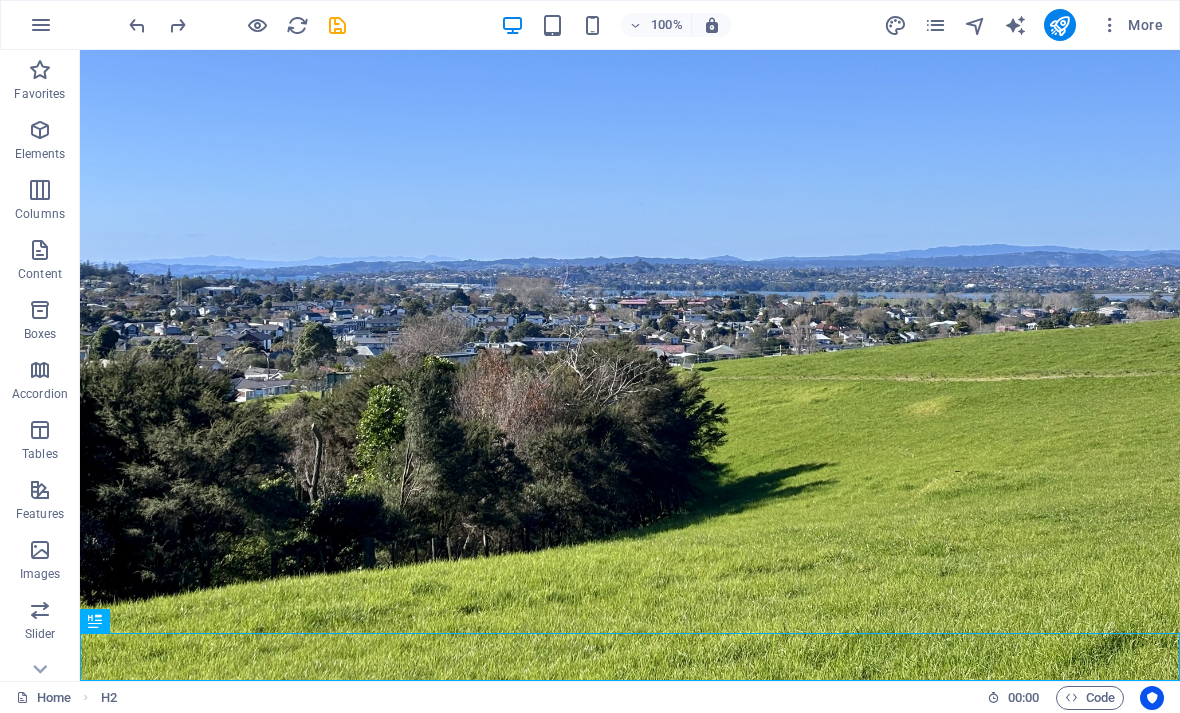 click on "Home H2" at bounding box center (493, 698) 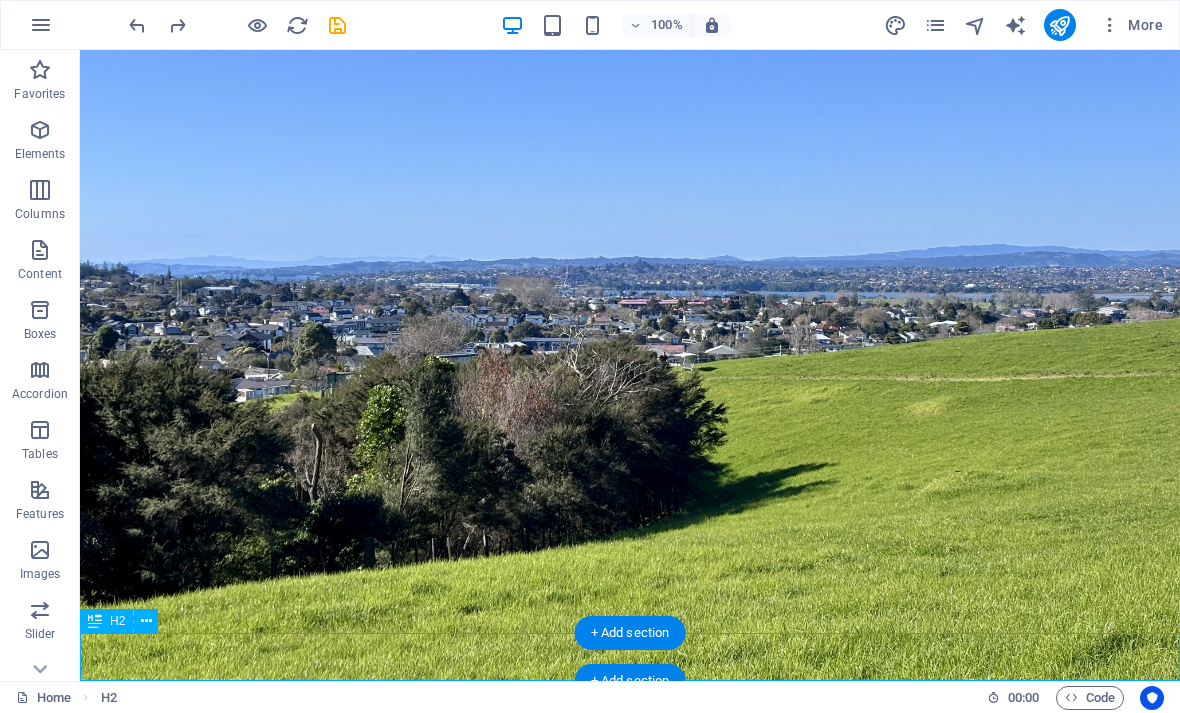 click on "New headline" at bounding box center (630, 714) 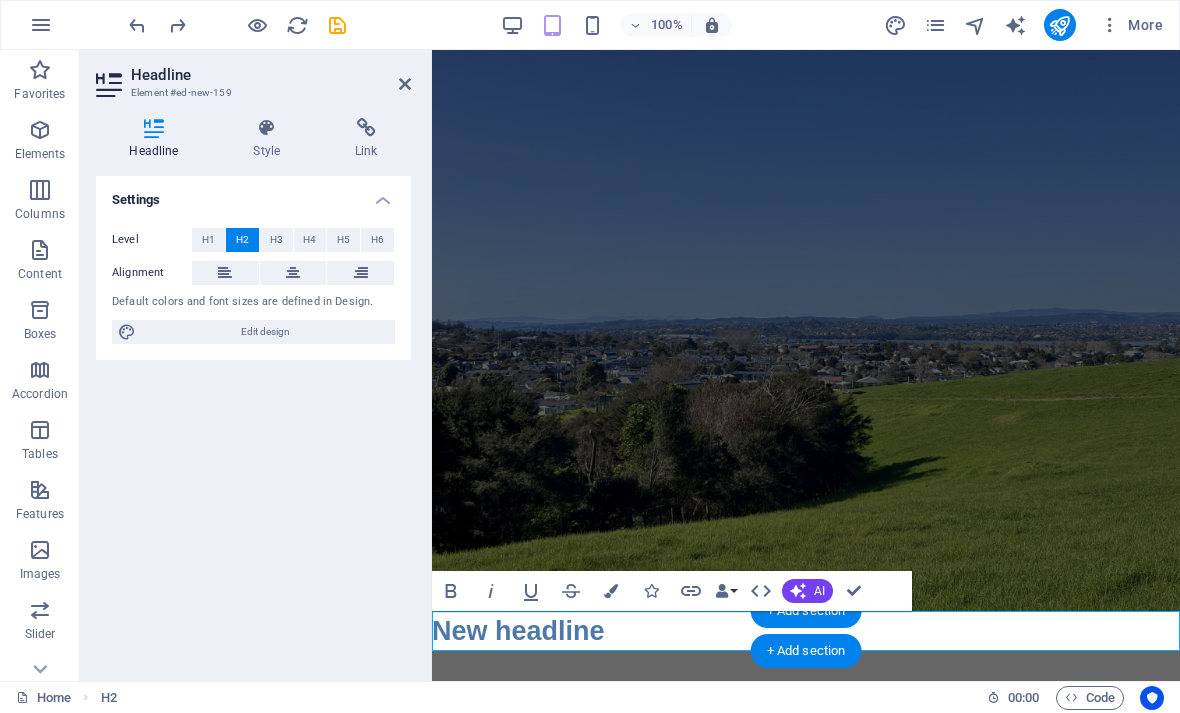 click on "New headline" at bounding box center [806, 631] 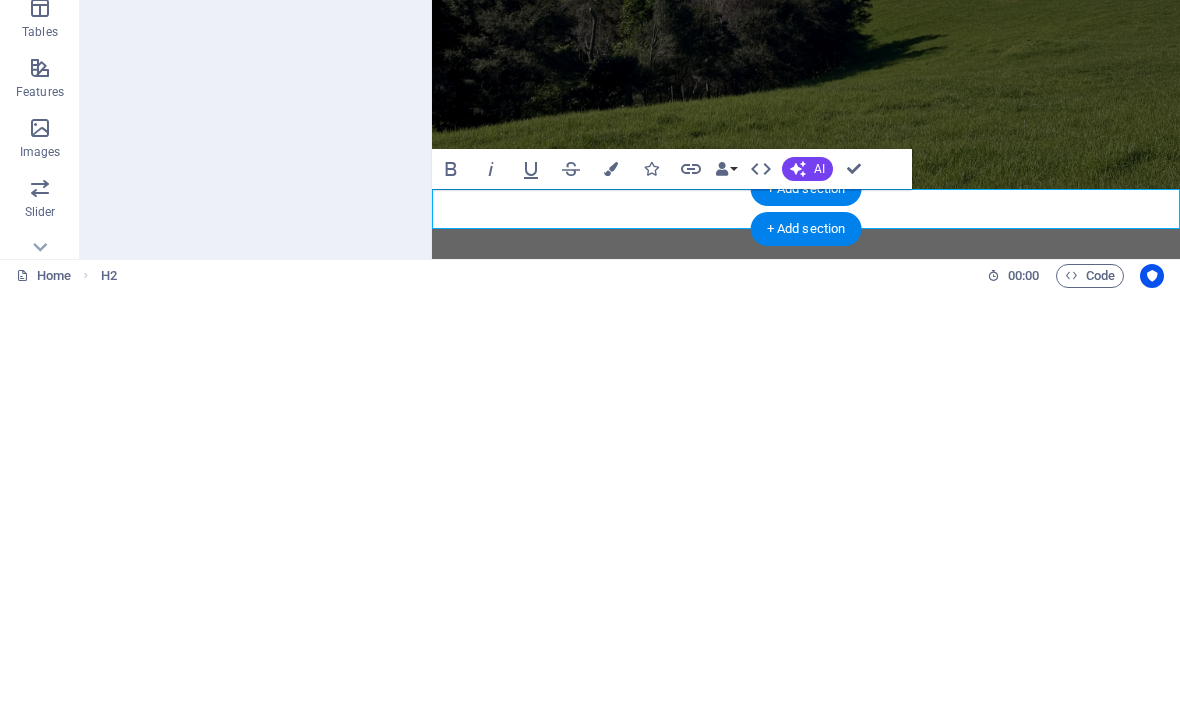 type 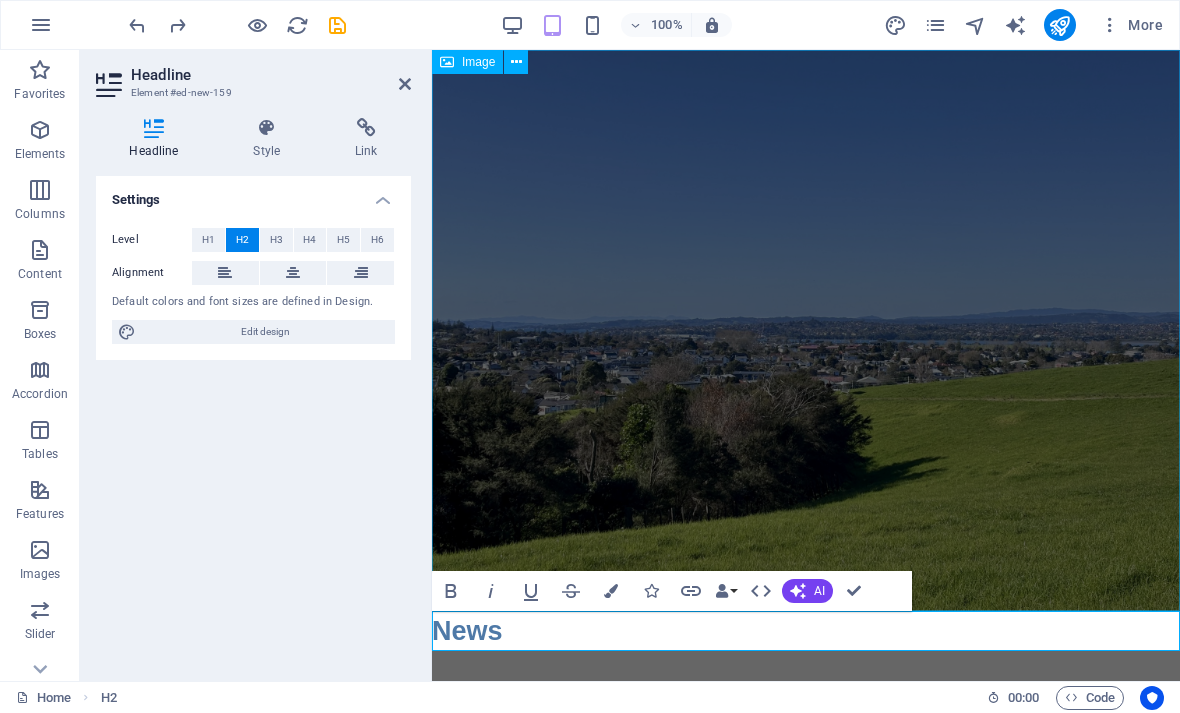 click at bounding box center [806, 330] 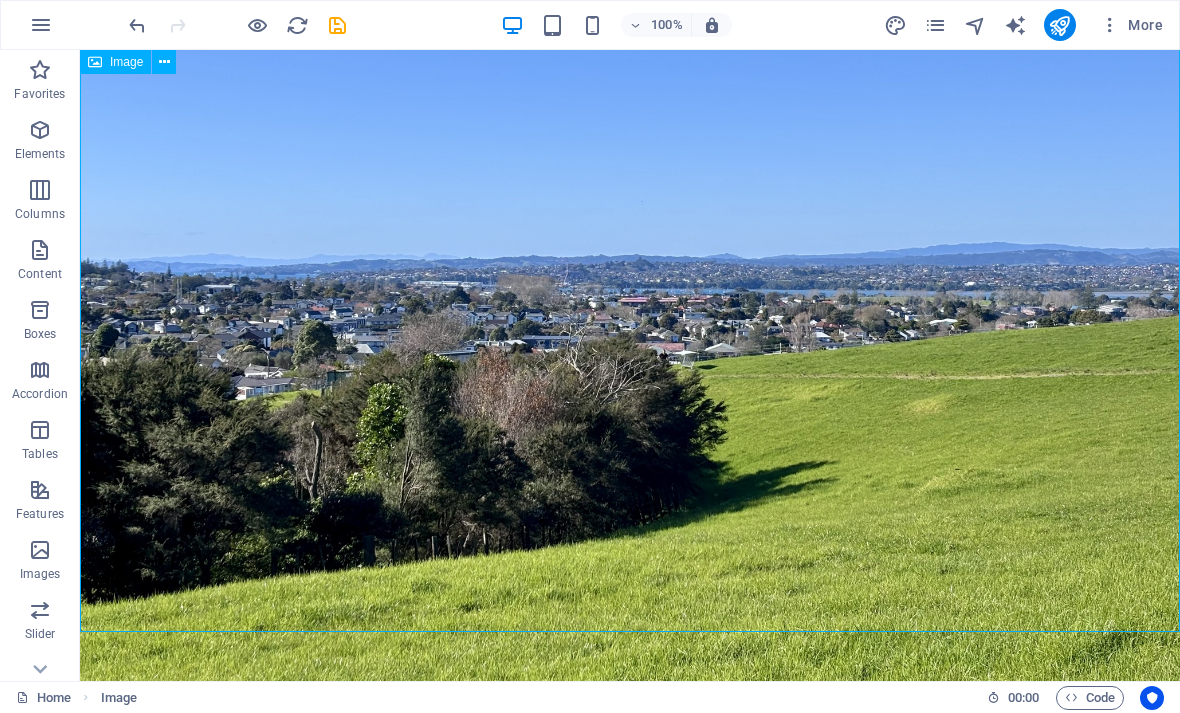 scroll, scrollTop: 185, scrollLeft: 0, axis: vertical 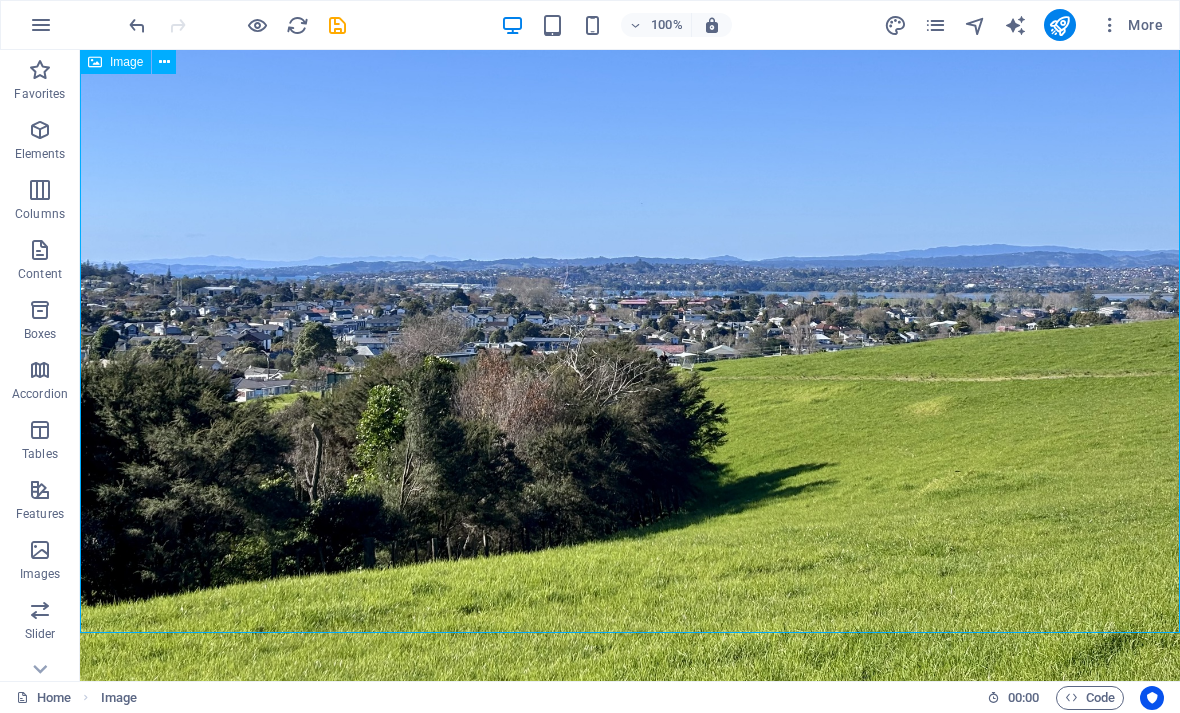 click at bounding box center [40, 130] 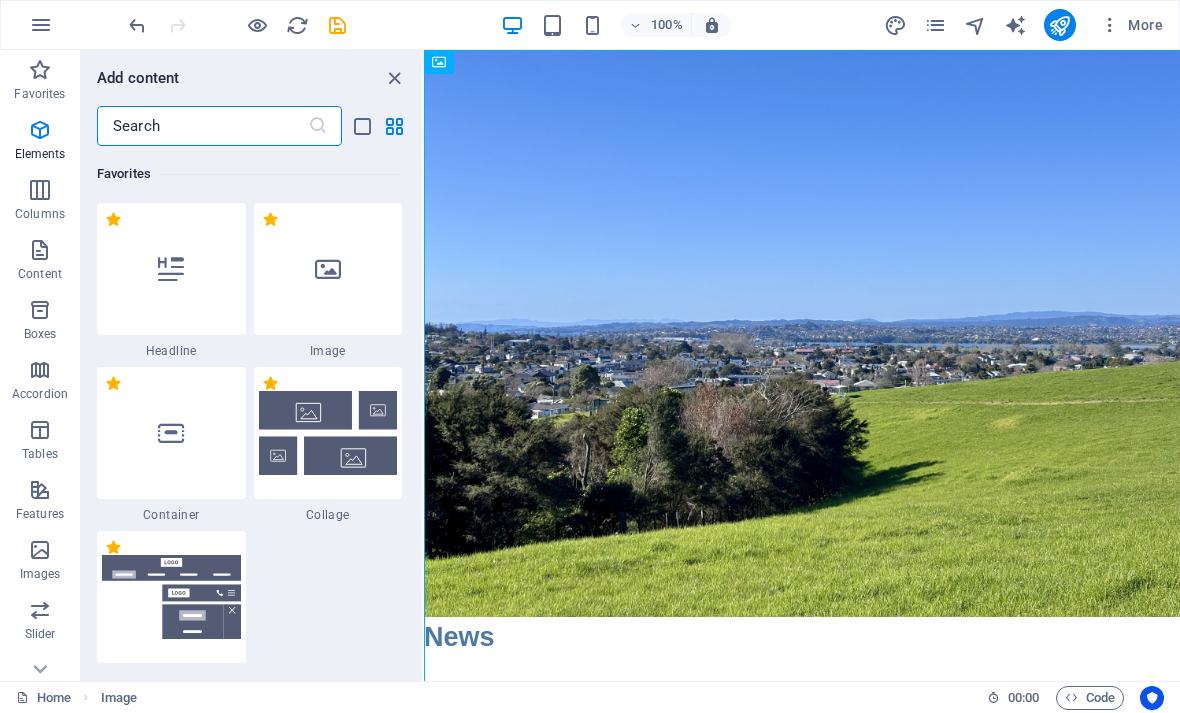 scroll, scrollTop: 0, scrollLeft: 0, axis: both 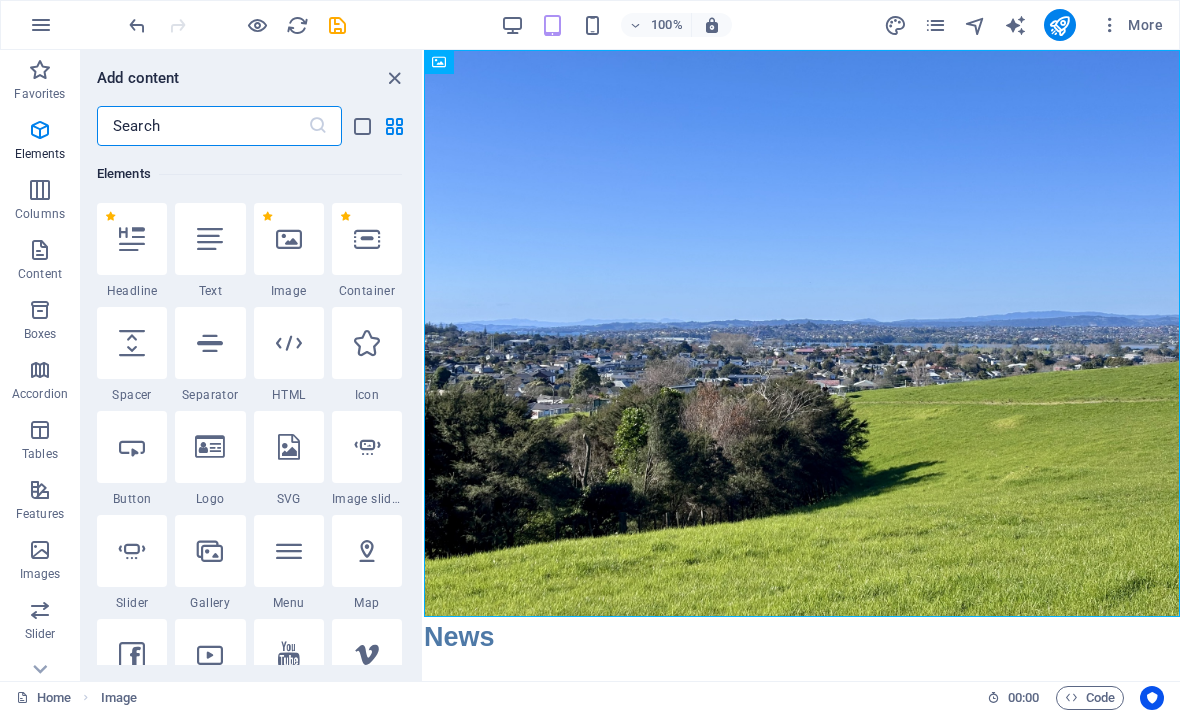 click at bounding box center [210, 447] 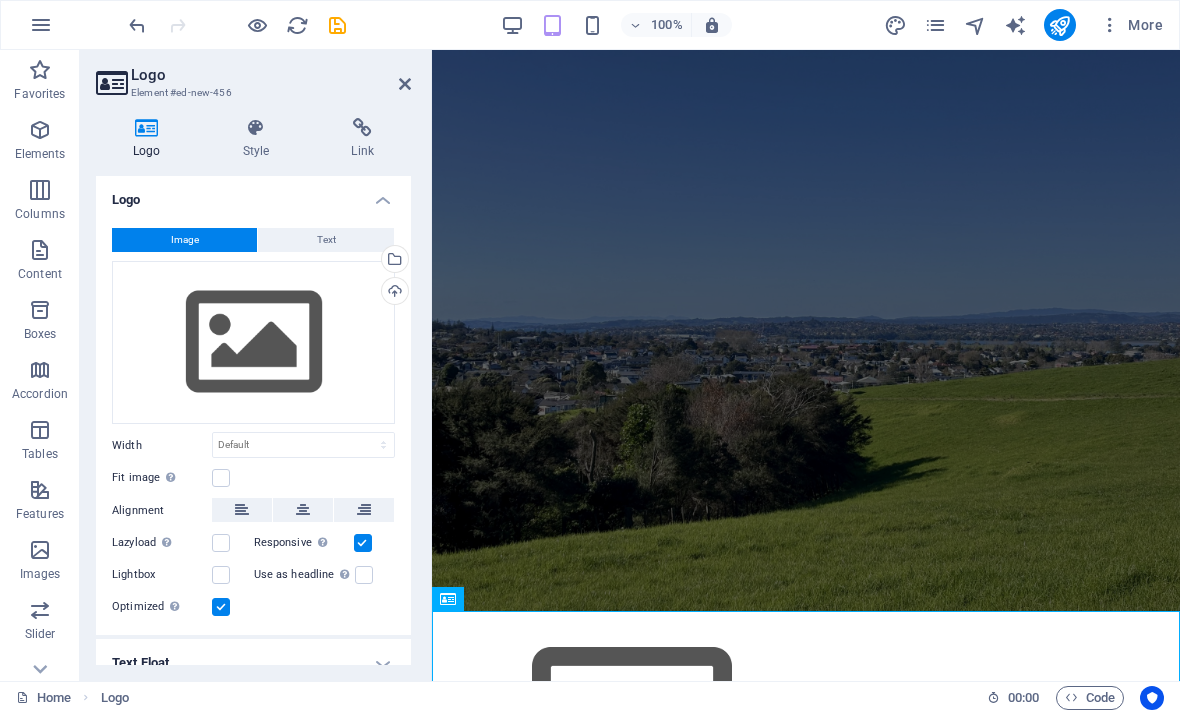click on "Select files from the file manager, stock photos, or upload file(s)" at bounding box center (393, 261) 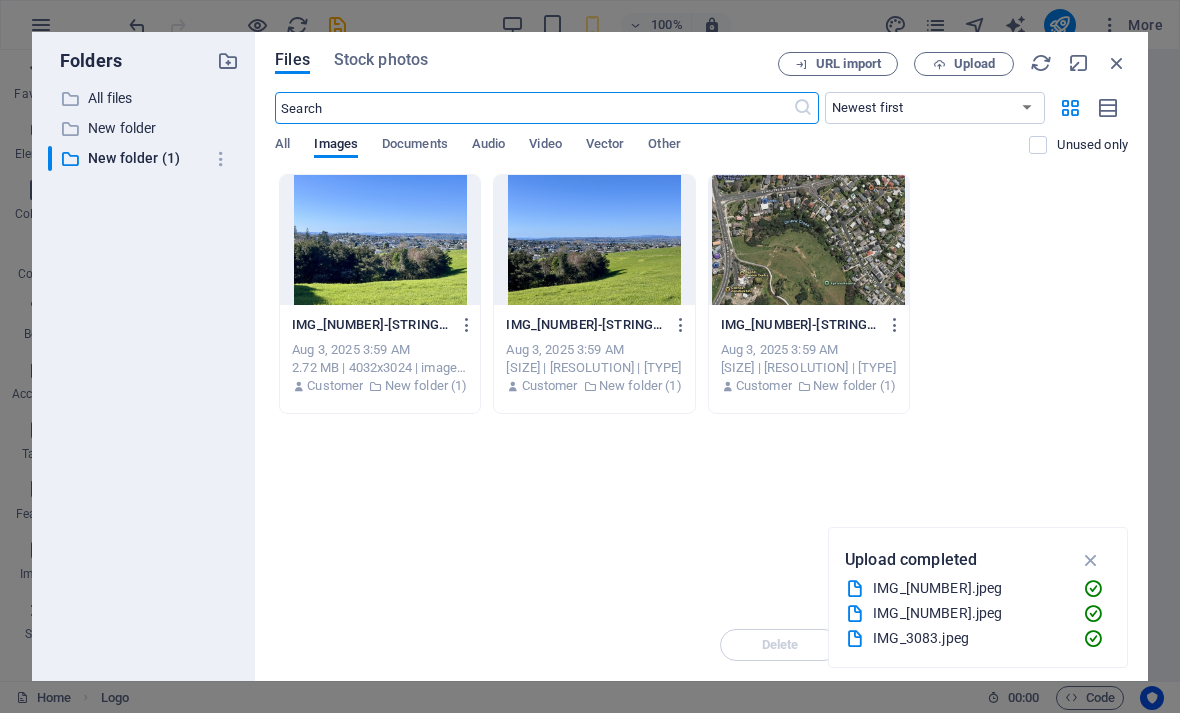 click at bounding box center (70, 99) 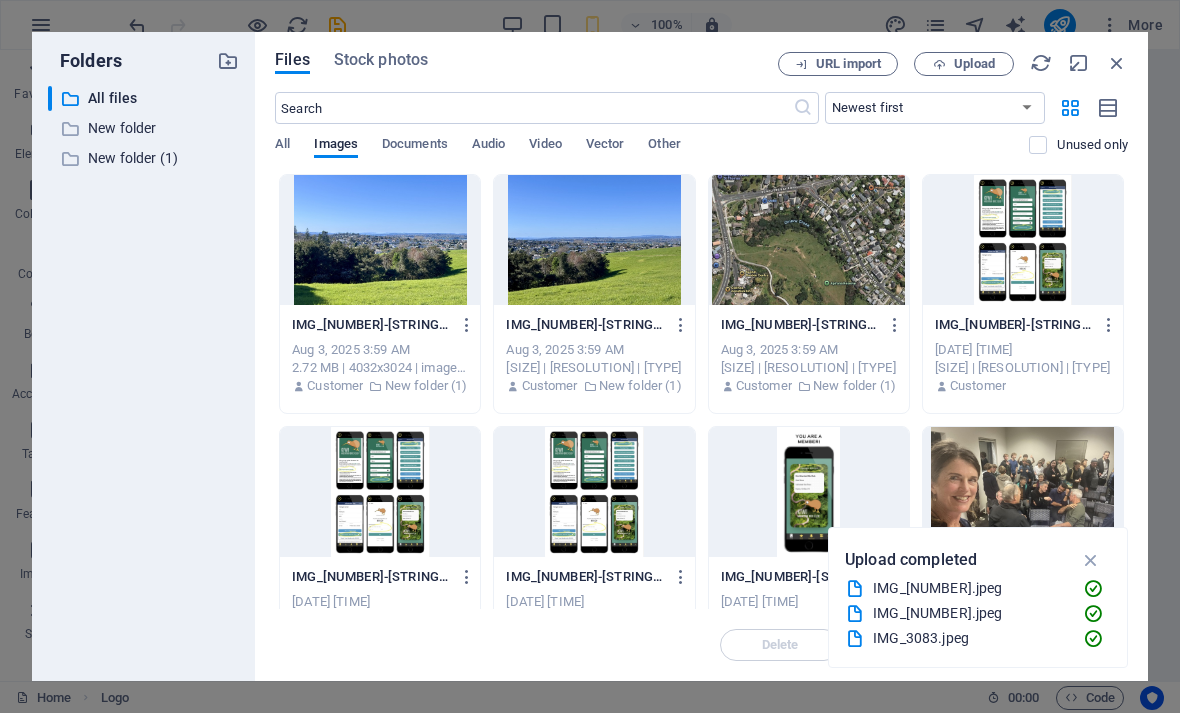 scroll, scrollTop: 0, scrollLeft: 0, axis: both 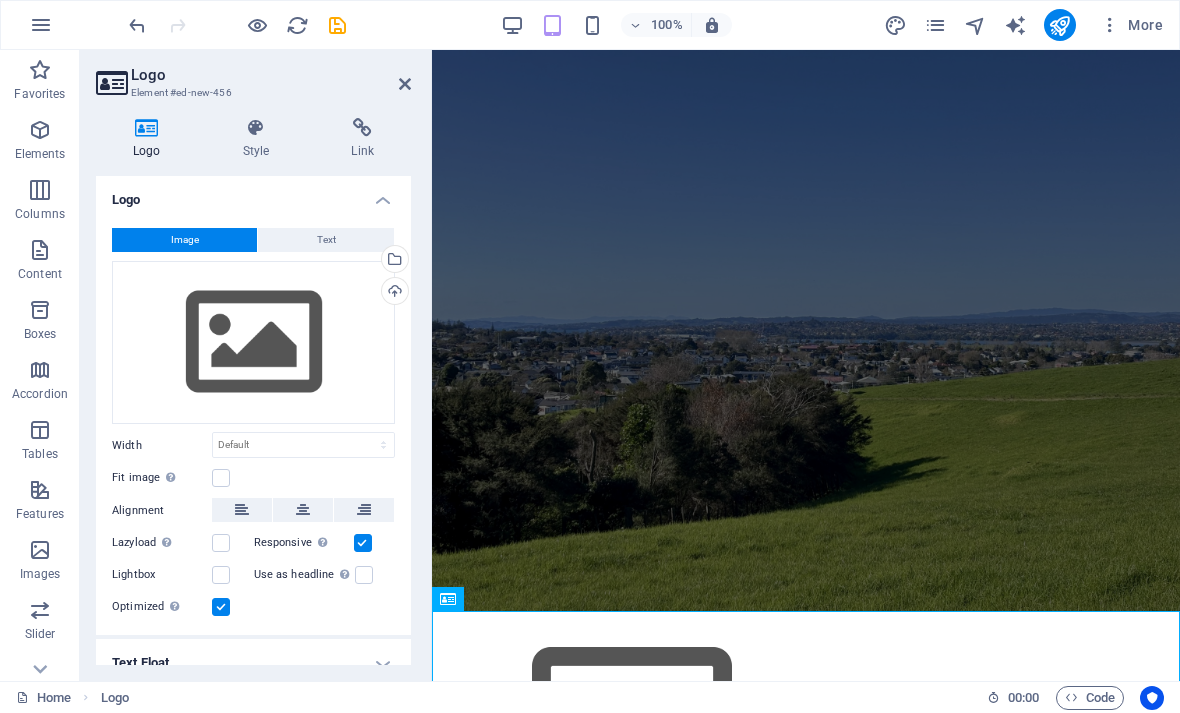 click at bounding box center (256, 128) 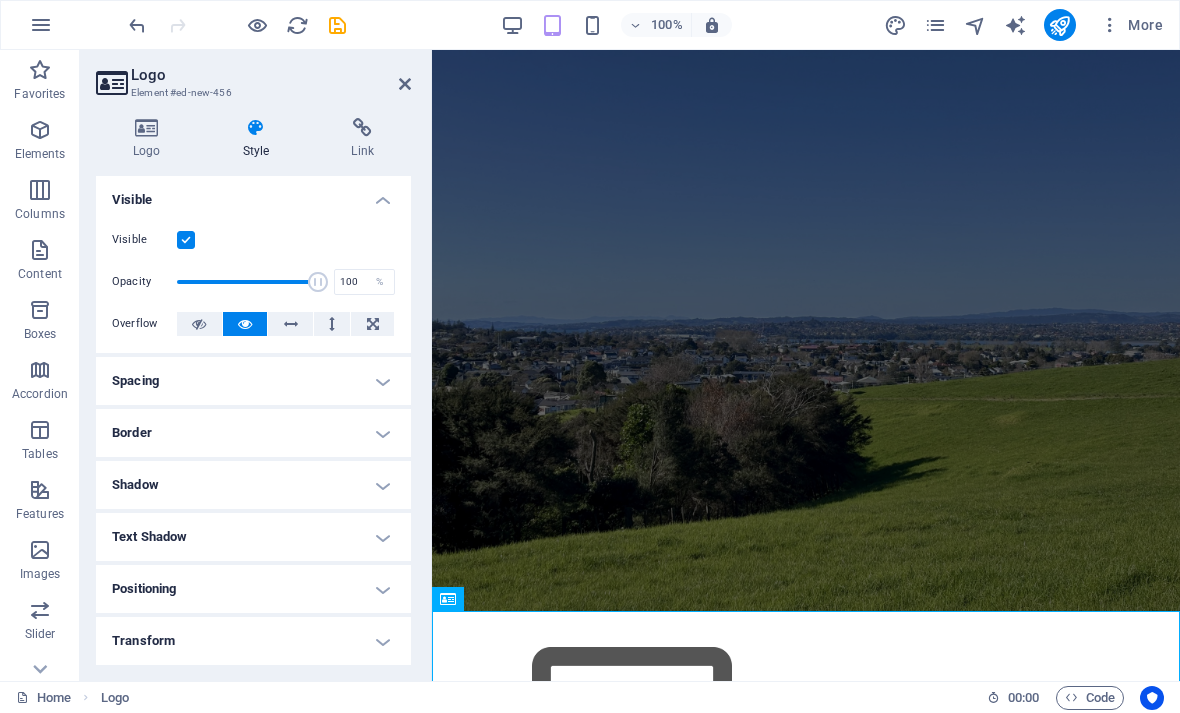 click at bounding box center [405, 84] 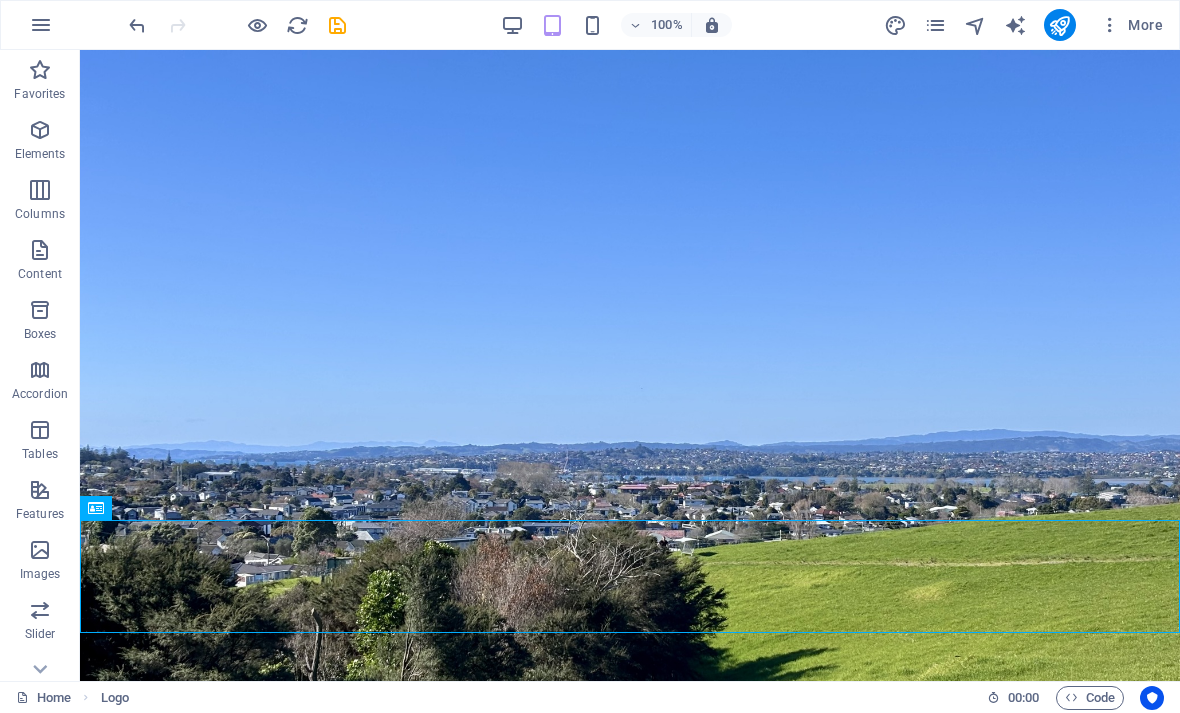scroll, scrollTop: 298, scrollLeft: 0, axis: vertical 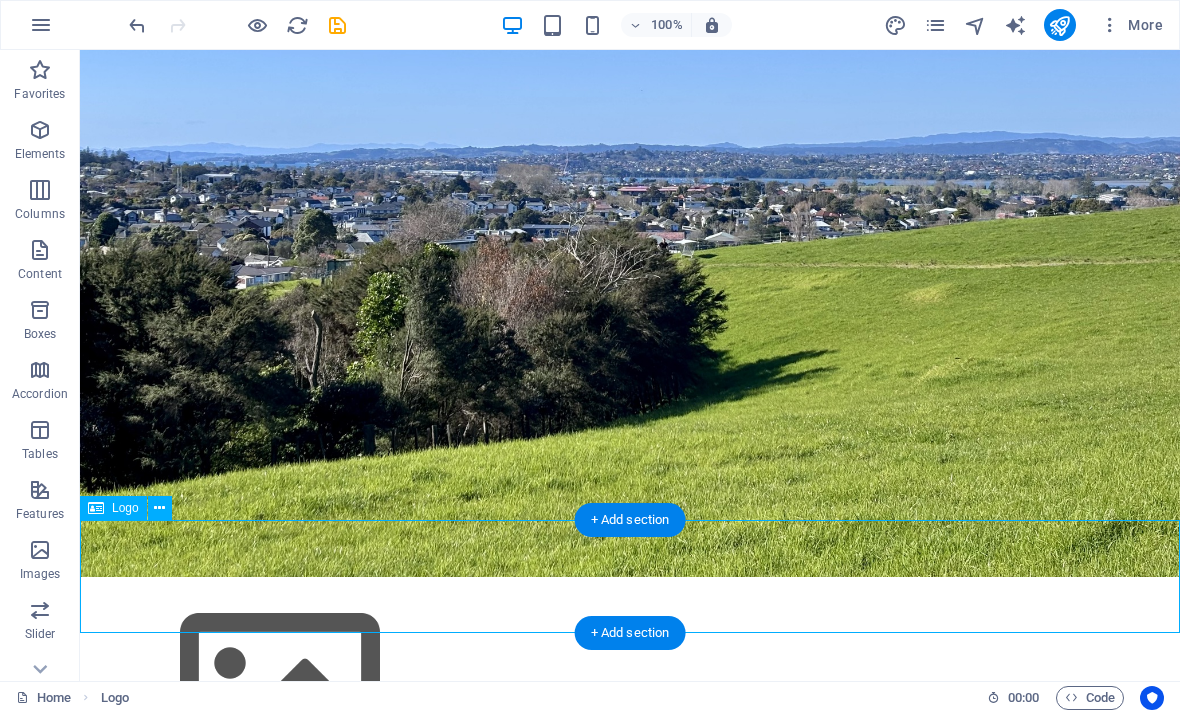 click at bounding box center [630, 689] 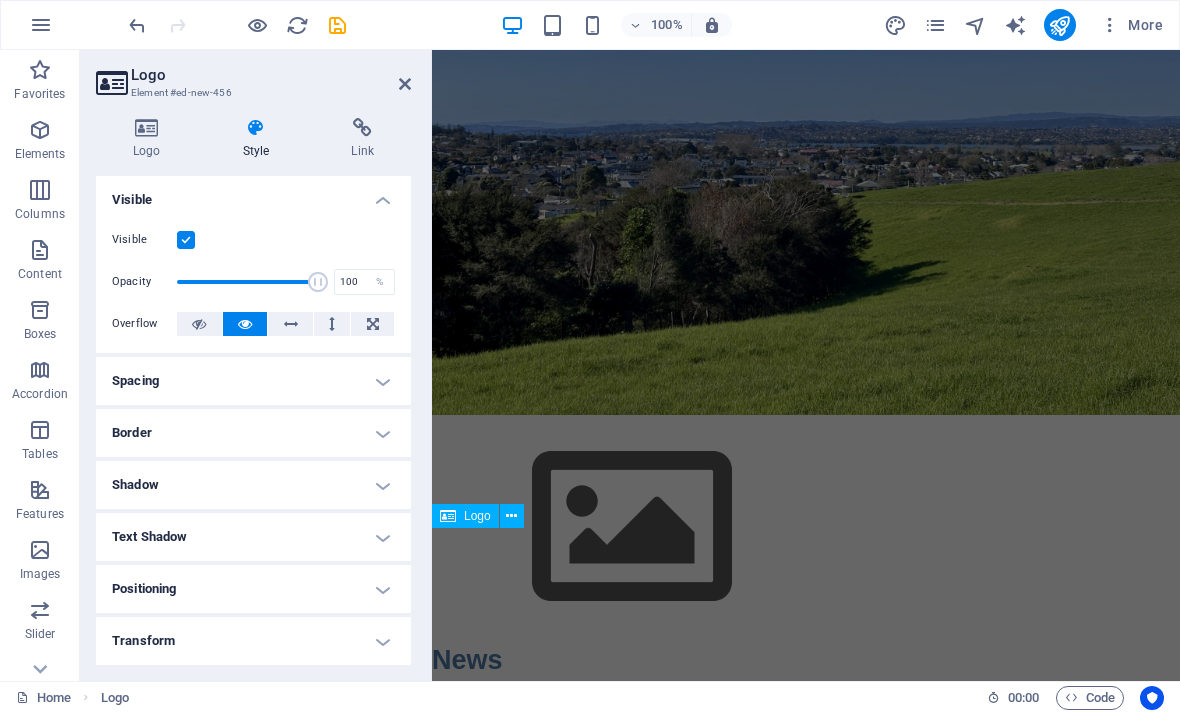 scroll, scrollTop: 83, scrollLeft: 0, axis: vertical 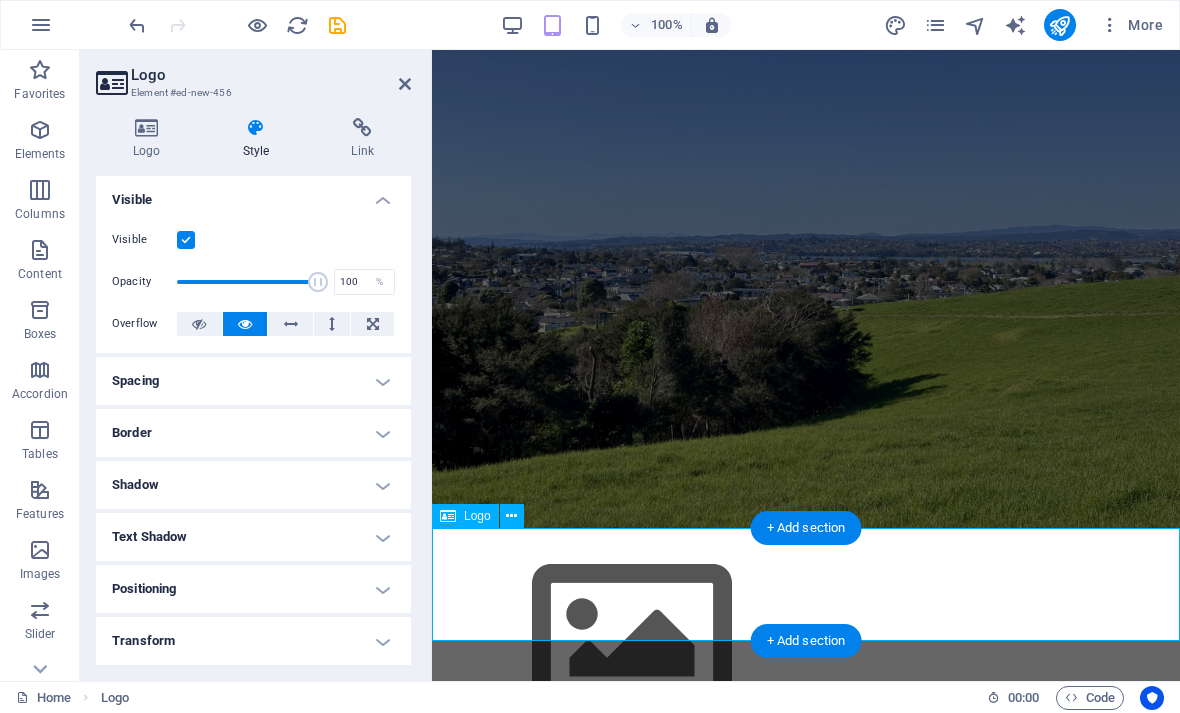 click on "Positioning" at bounding box center [253, 589] 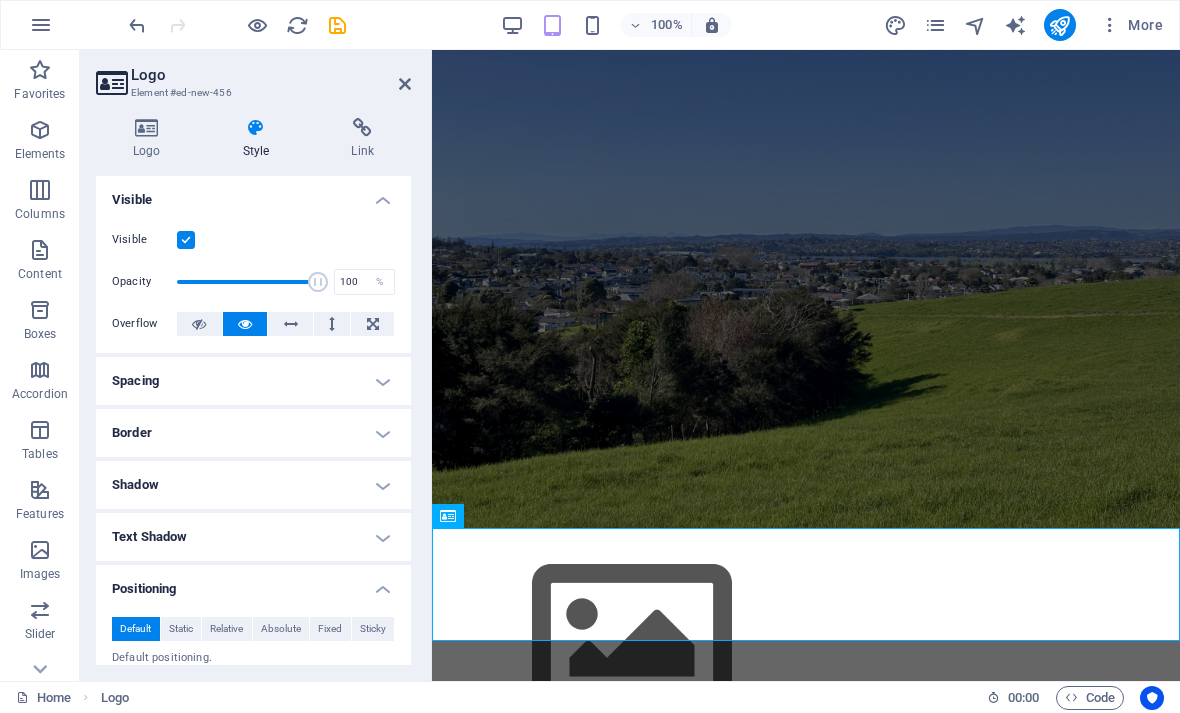 click on "Sticky" at bounding box center [373, 629] 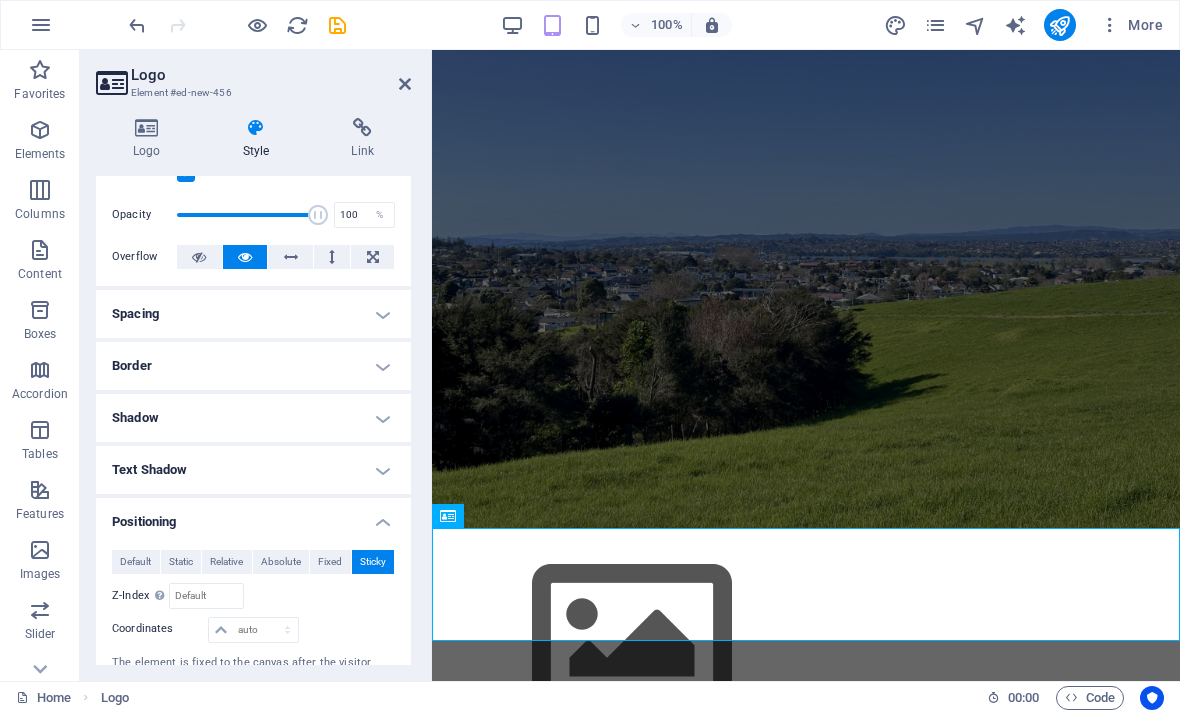scroll, scrollTop: 81, scrollLeft: 0, axis: vertical 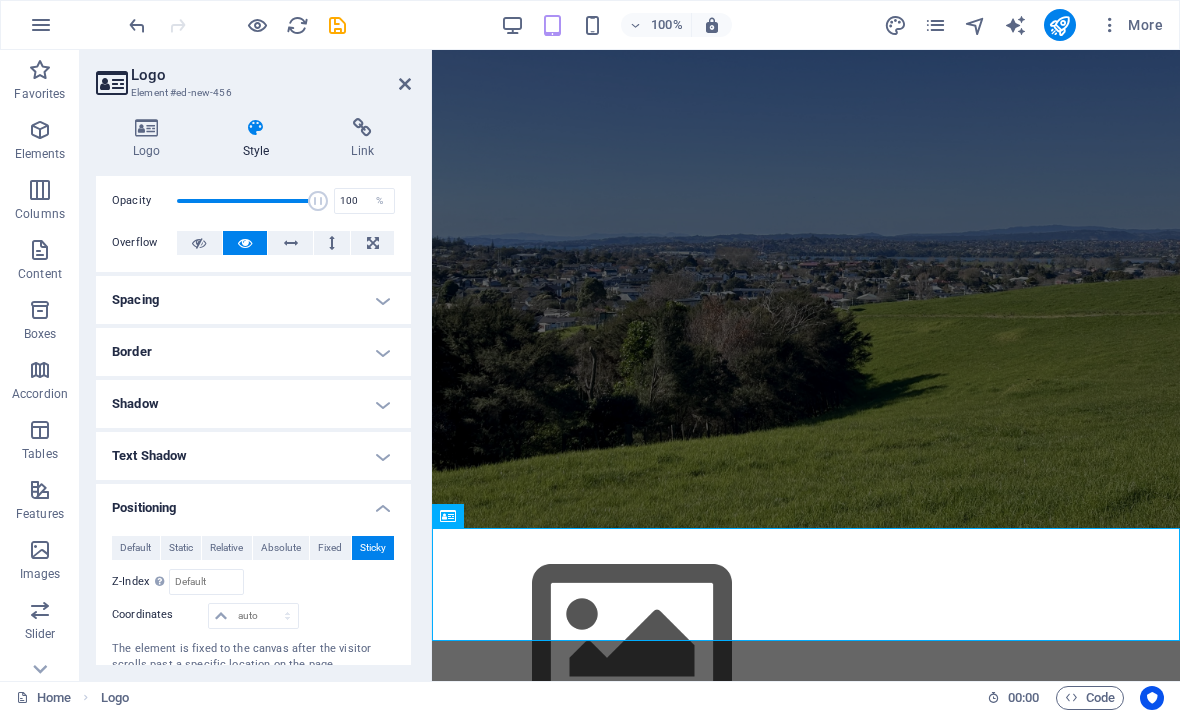 click on "Default" at bounding box center [135, 548] 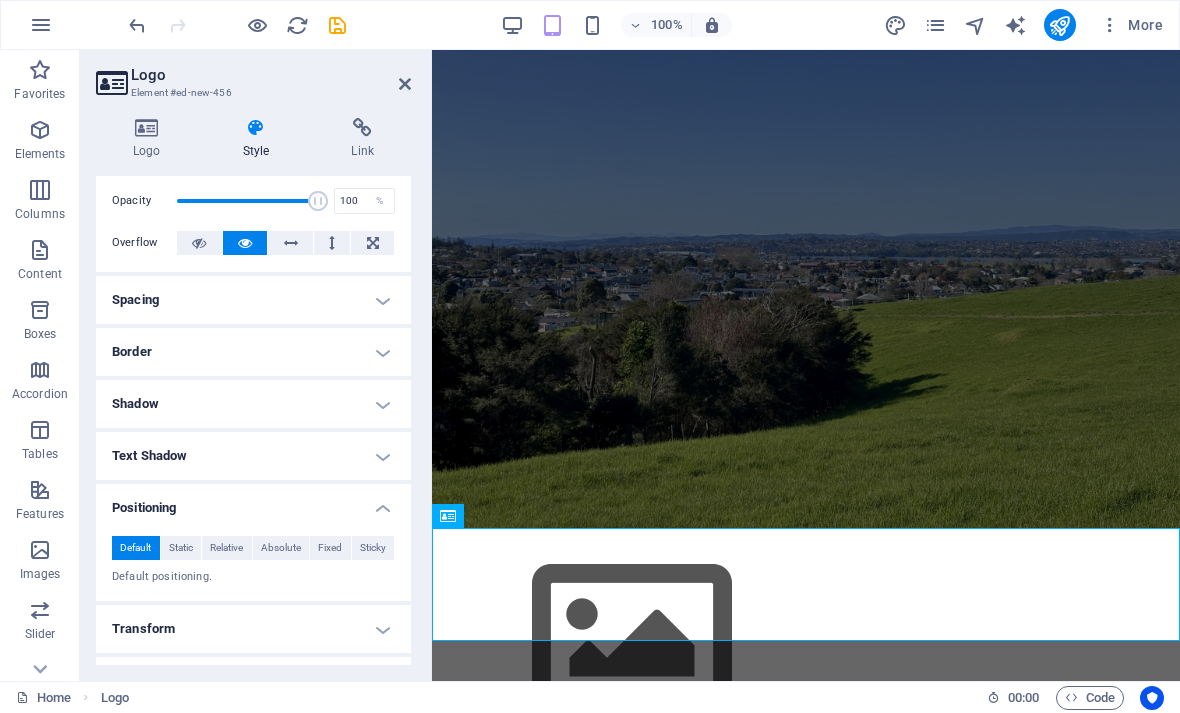 click on "Spacing" at bounding box center (253, 300) 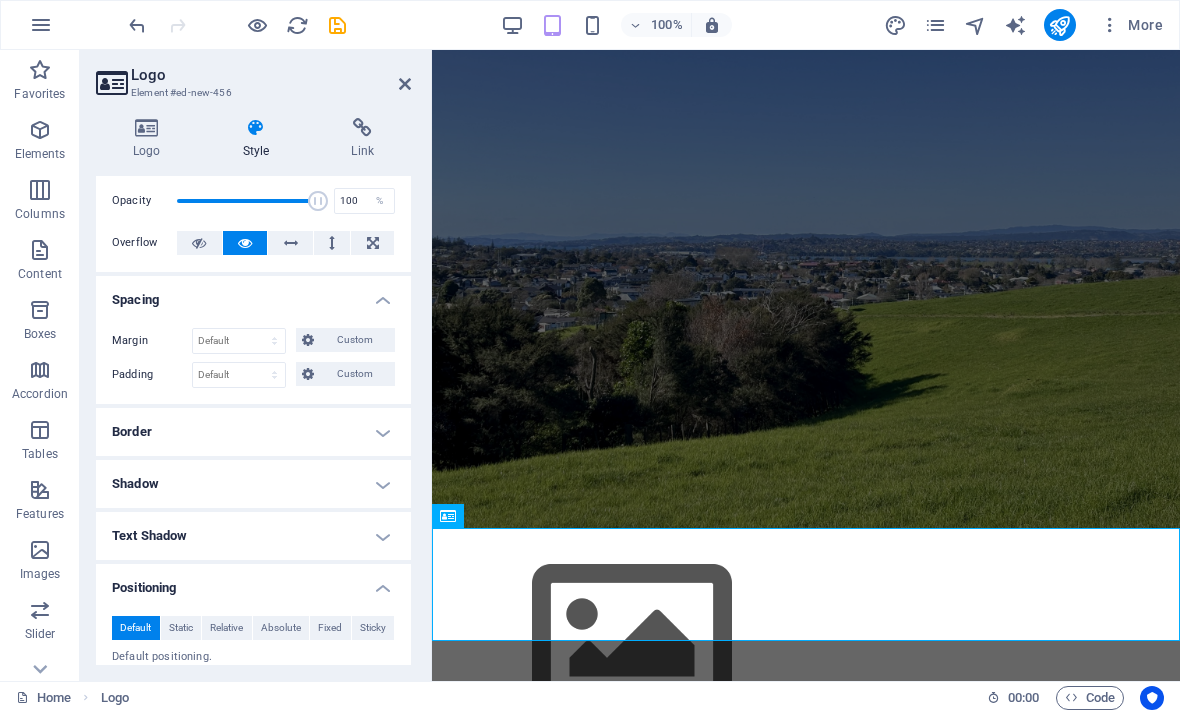 click on "Spacing" at bounding box center [253, 294] 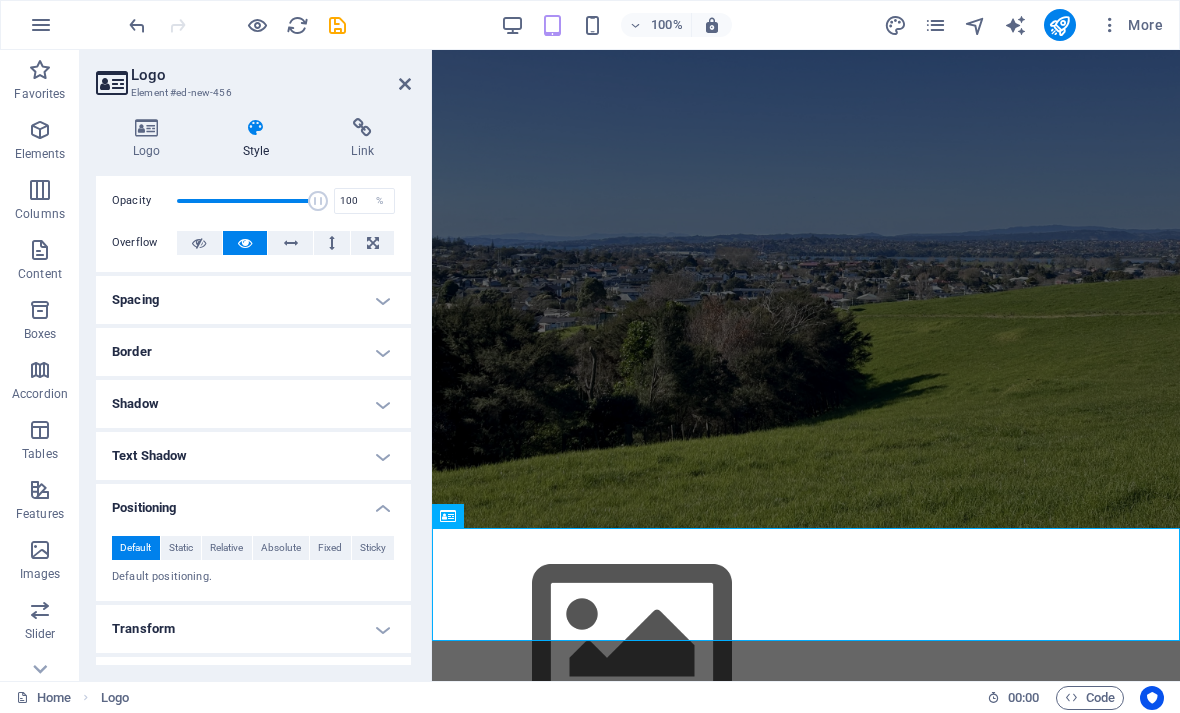 click on "Logo Element #ed-new-456" at bounding box center (253, 76) 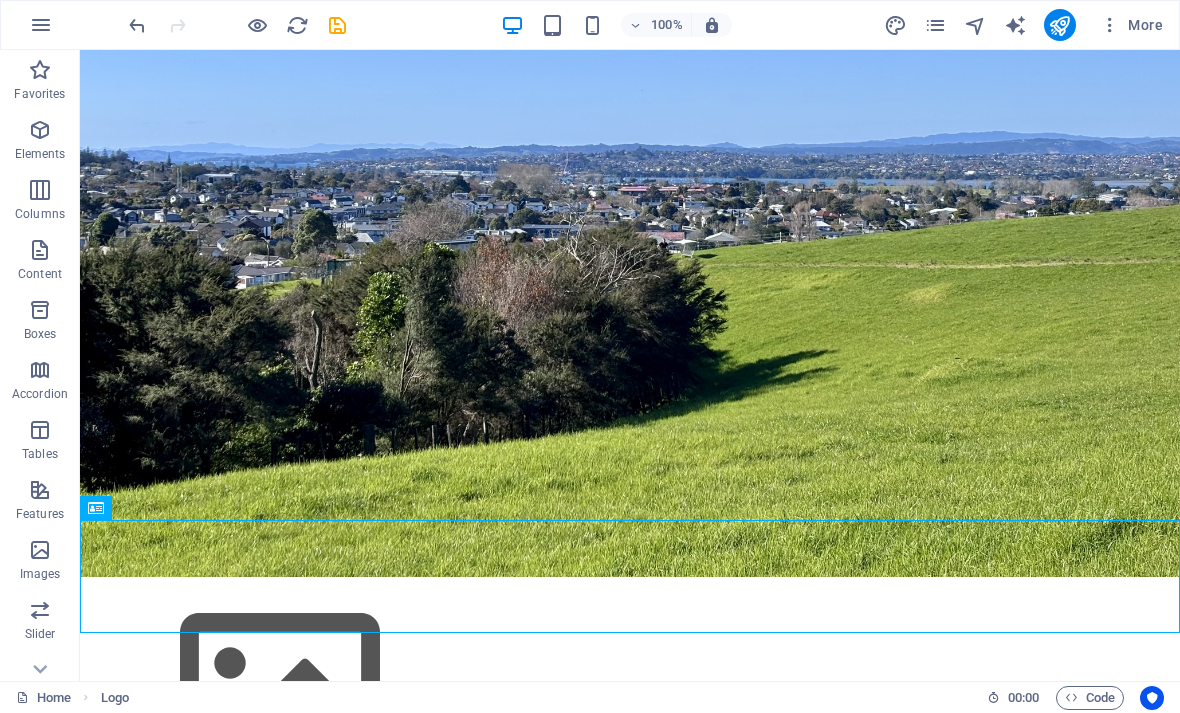 click at bounding box center (630, 689) 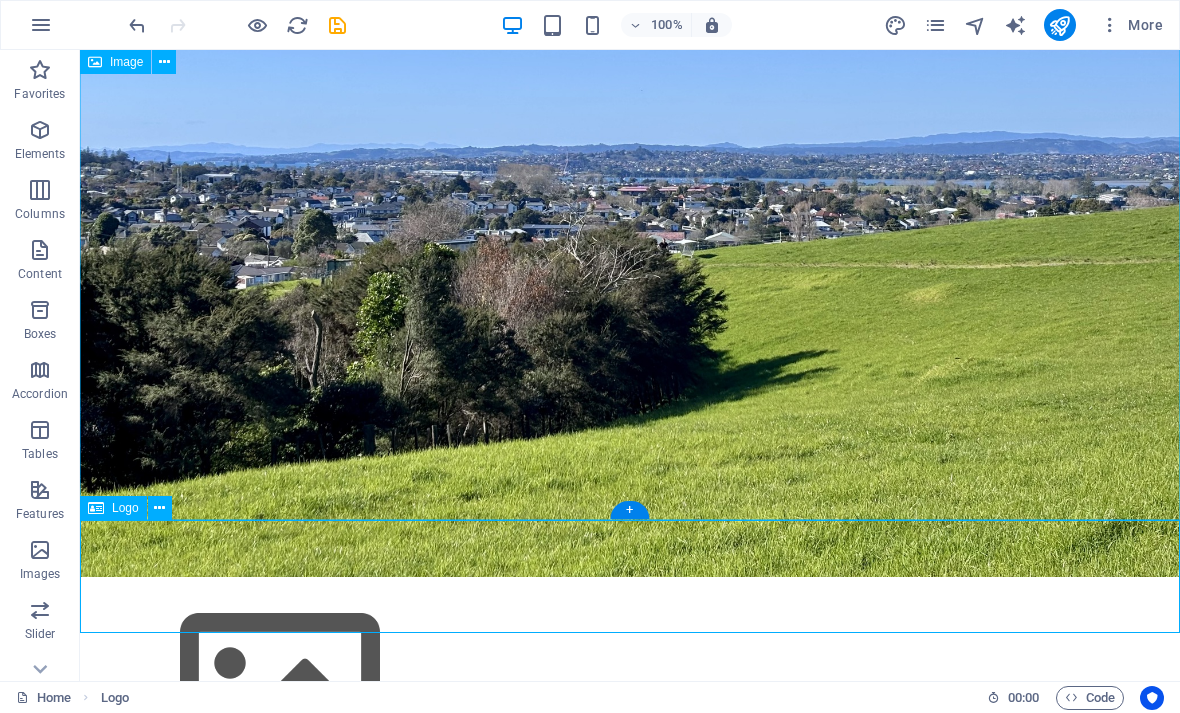 click at bounding box center [159, 508] 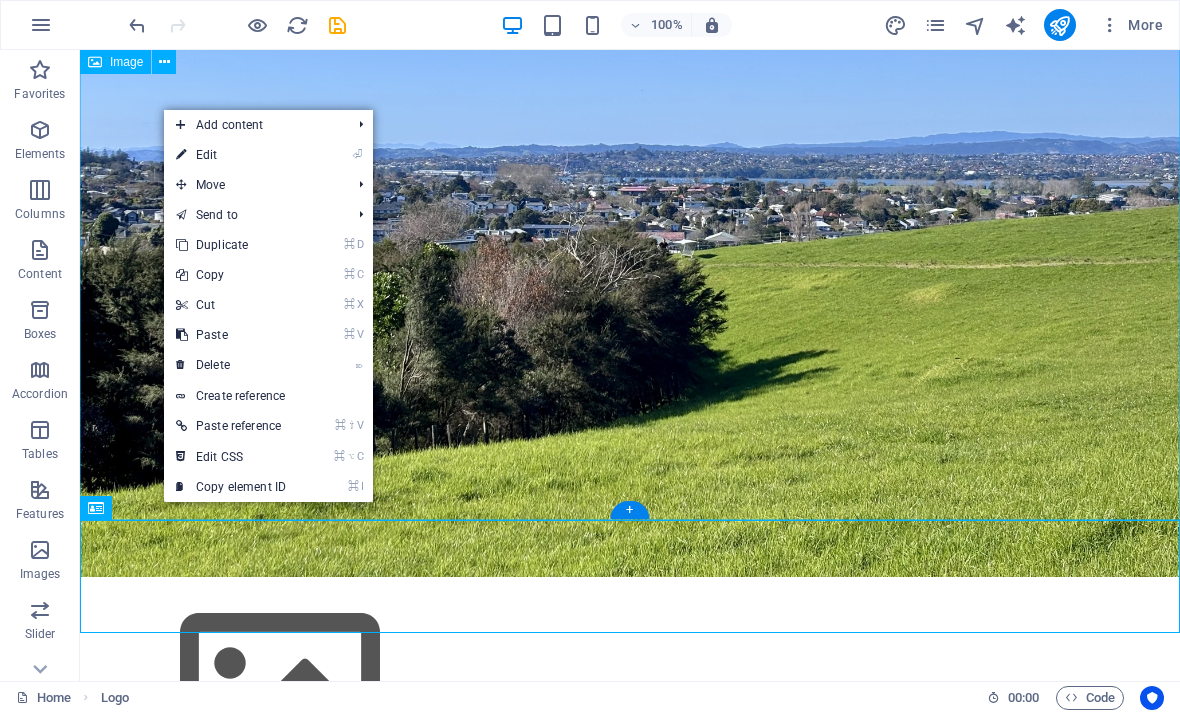 click on "⌦  Delete" at bounding box center [231, 365] 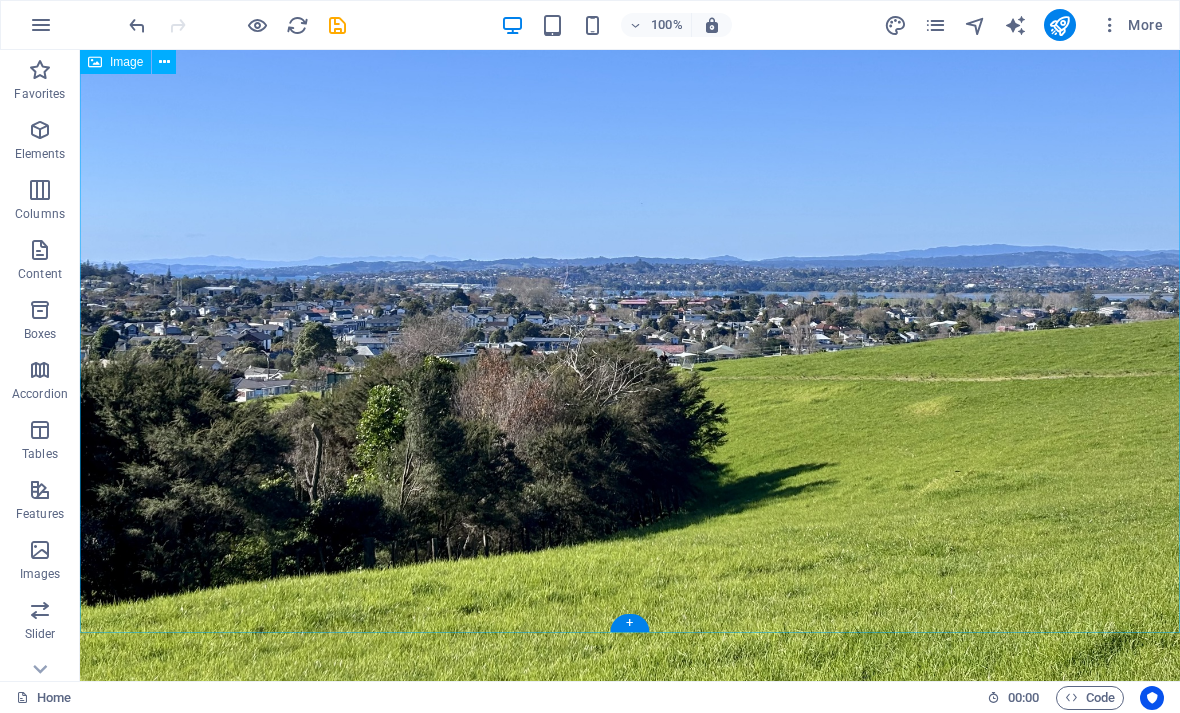 click at bounding box center (40, 130) 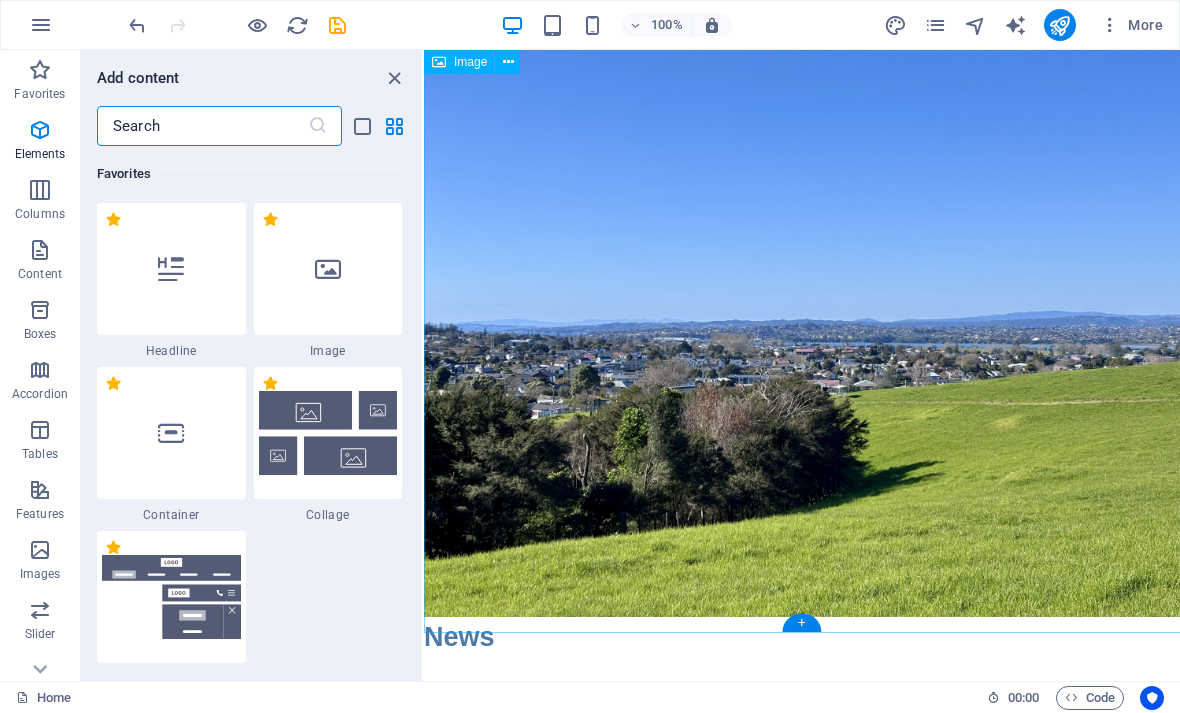 scroll, scrollTop: 0, scrollLeft: 0, axis: both 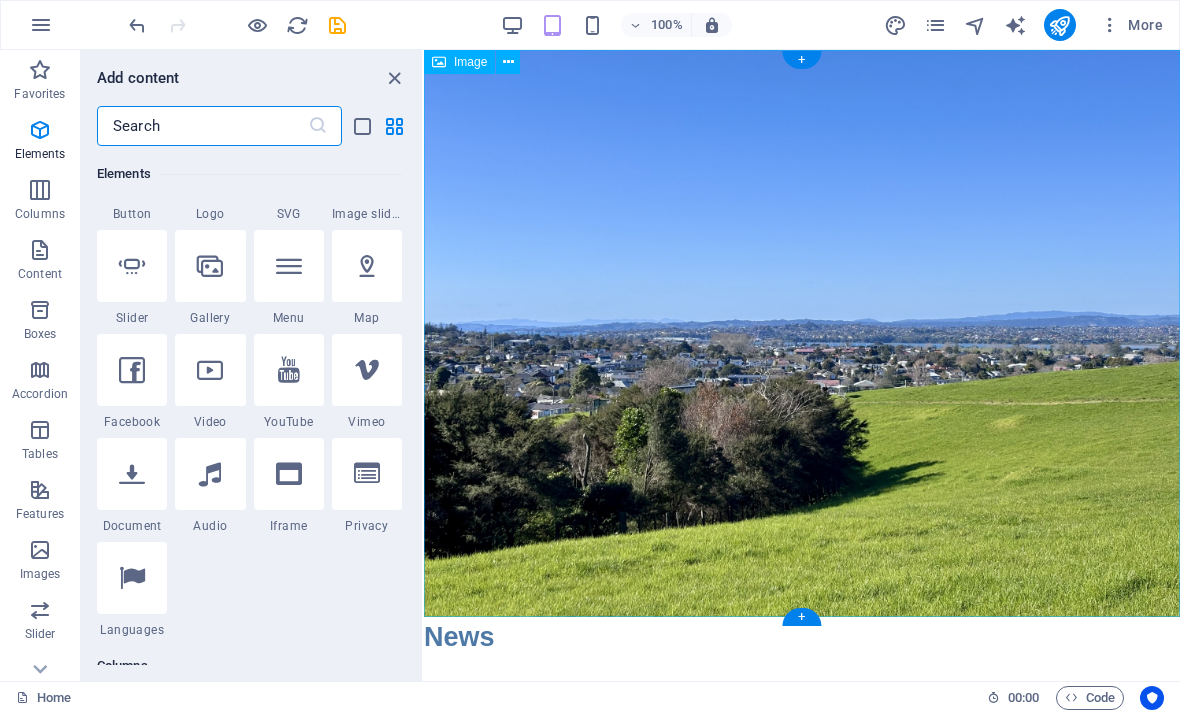 click on "1 Star" at bounding box center [0, 0] 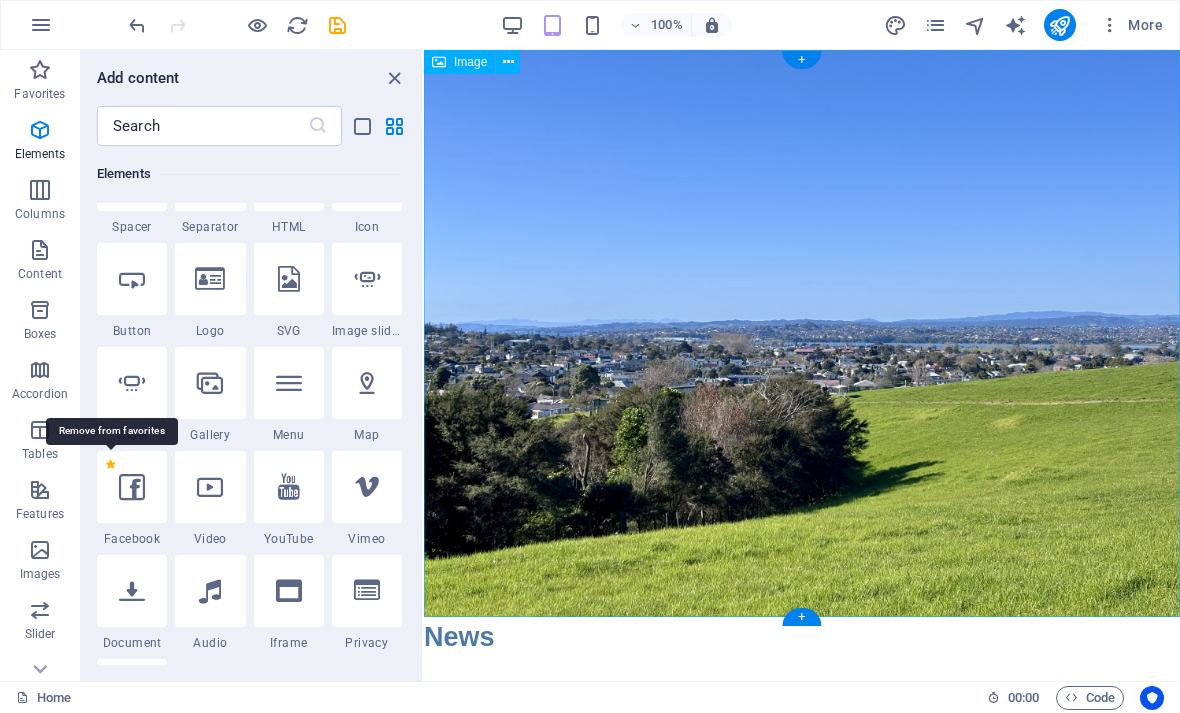 scroll, scrollTop: 713, scrollLeft: 0, axis: vertical 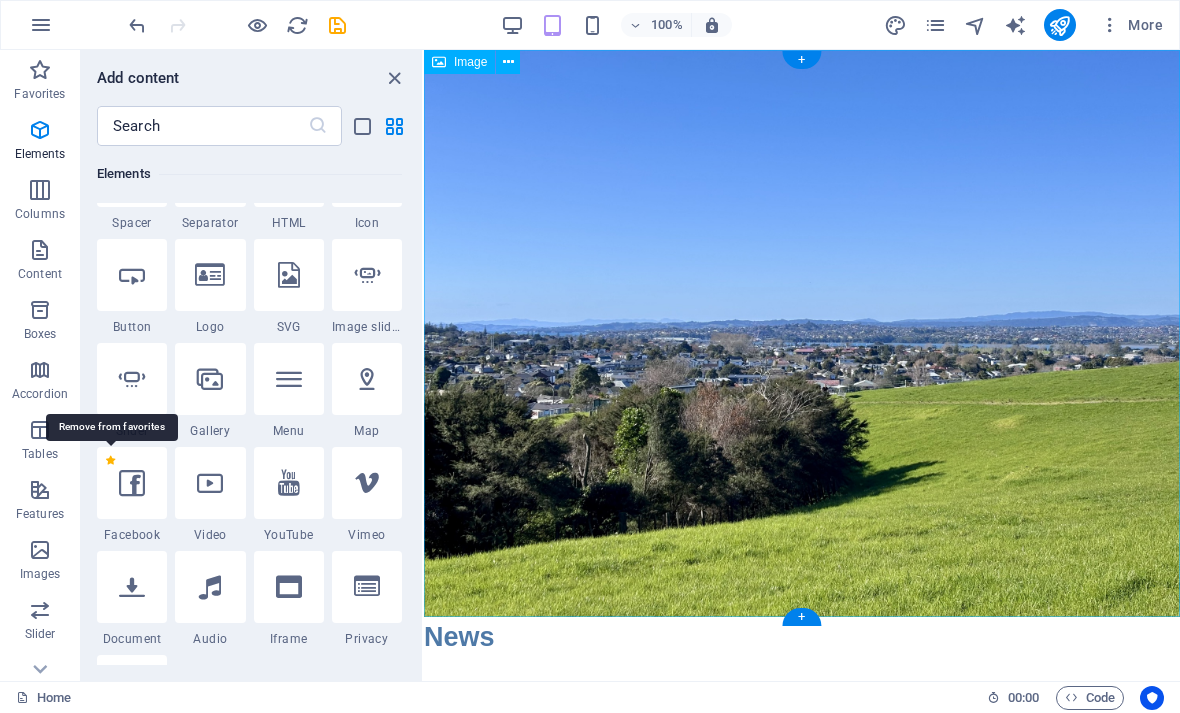 click at bounding box center [132, 483] 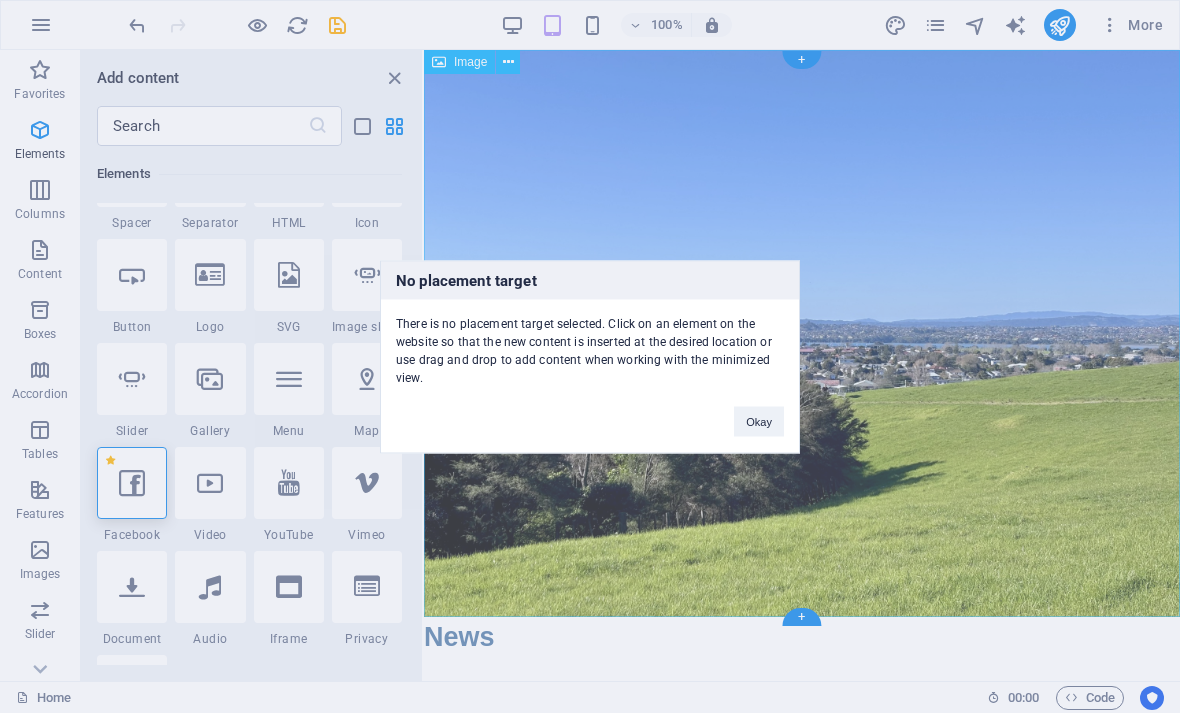 click on "Okay" at bounding box center (759, 421) 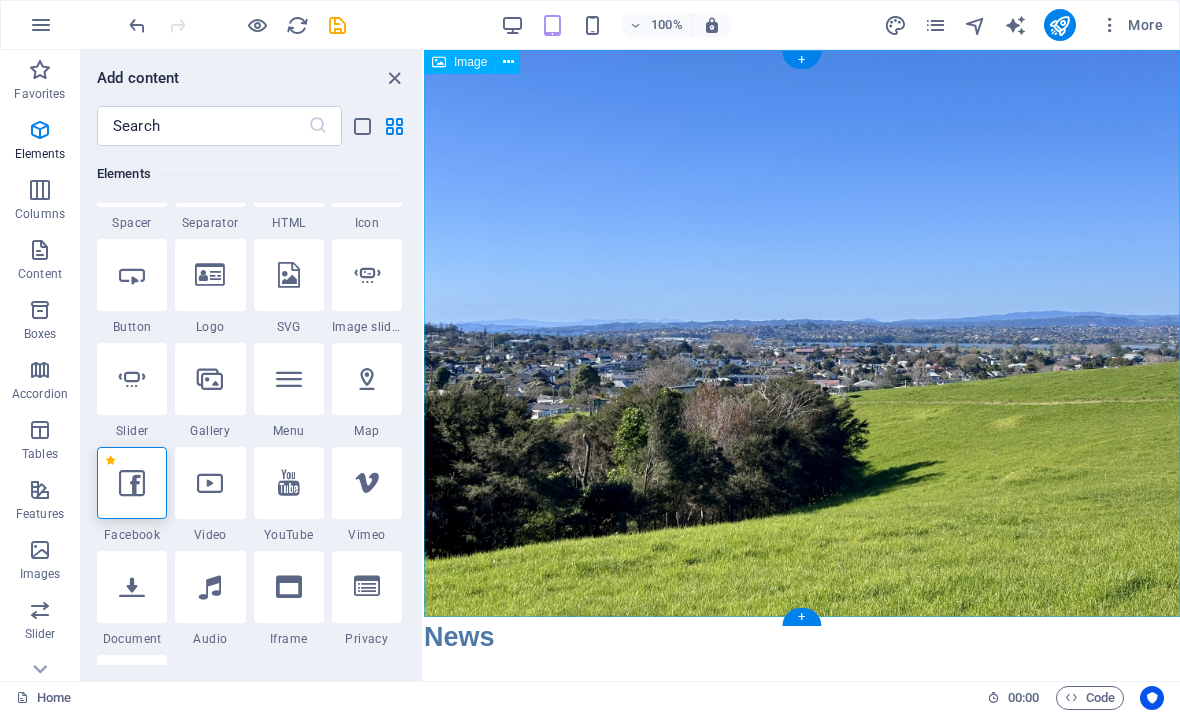 click at bounding box center [802, 333] 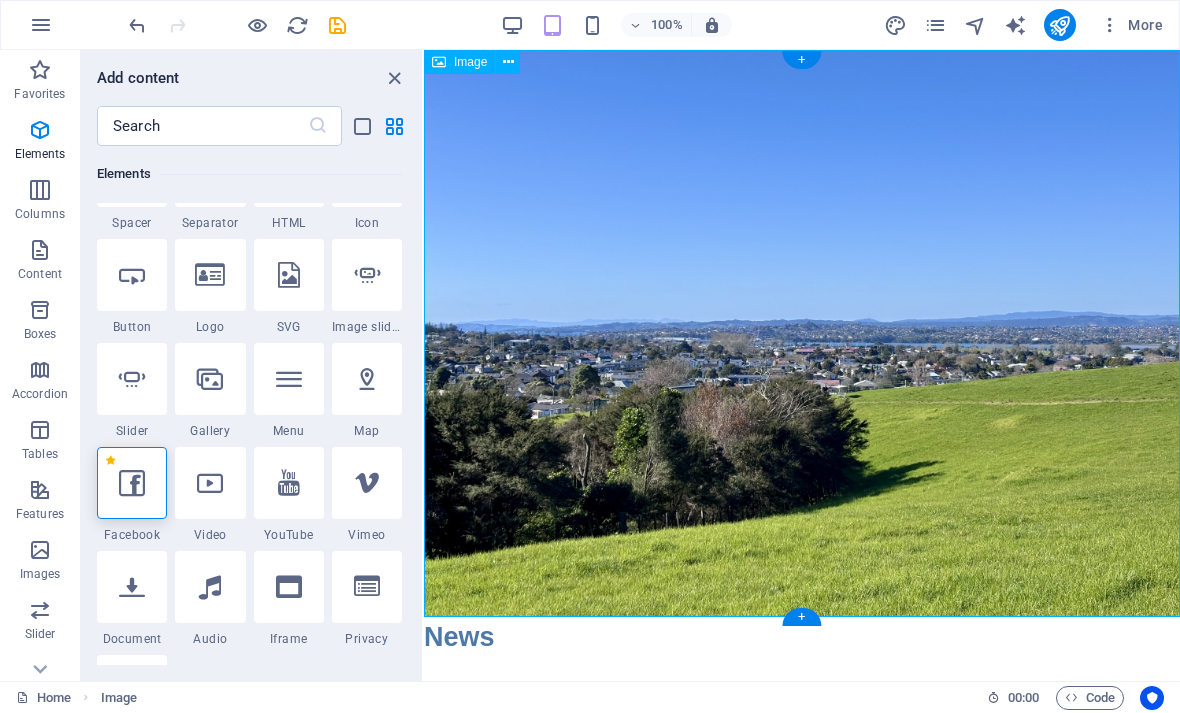 click at bounding box center (802, 333) 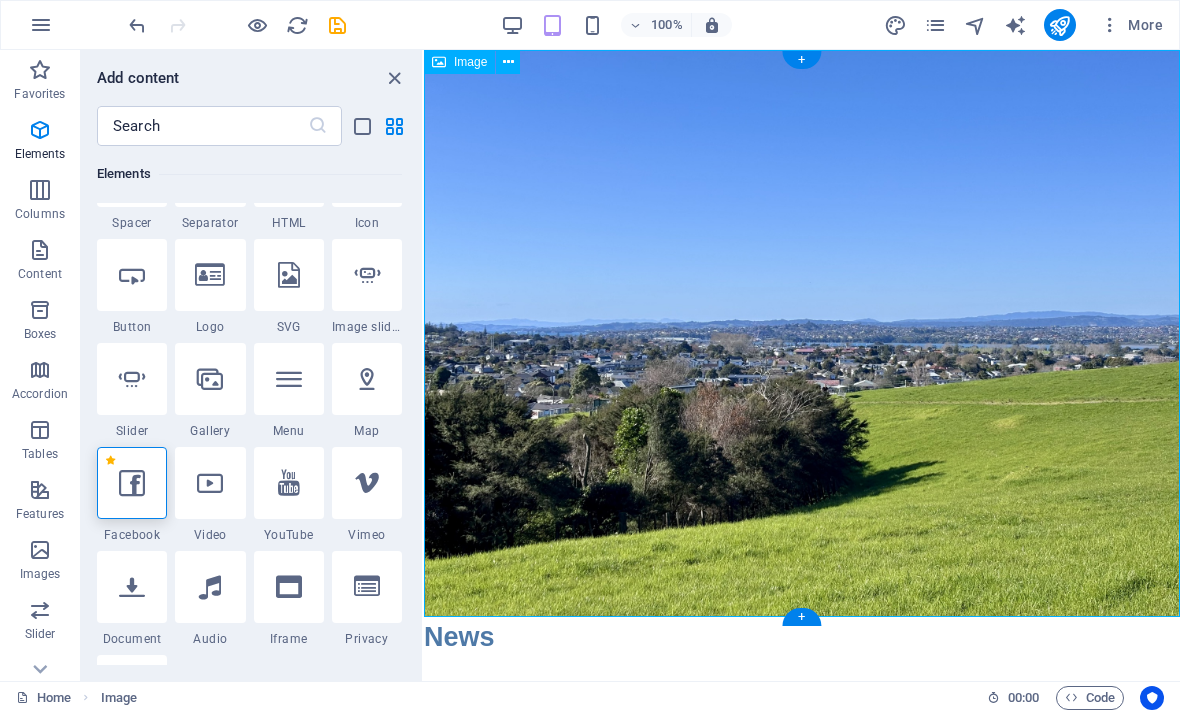 click at bounding box center (802, 333) 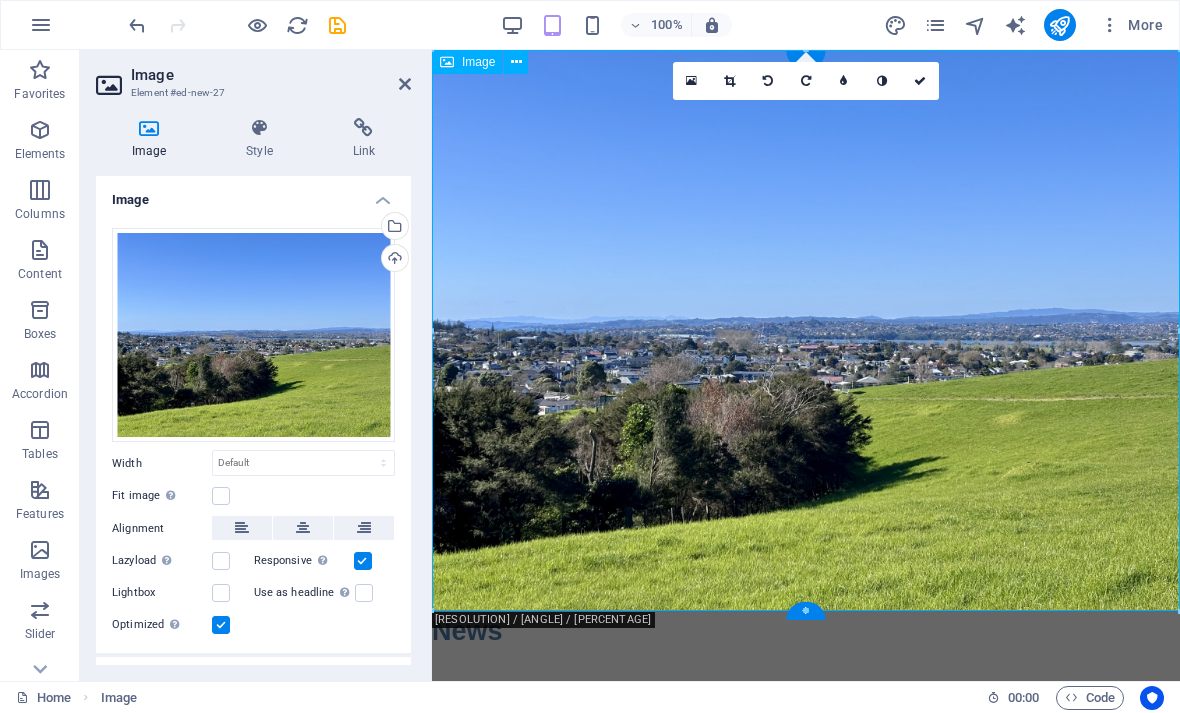 click at bounding box center [806, 330] 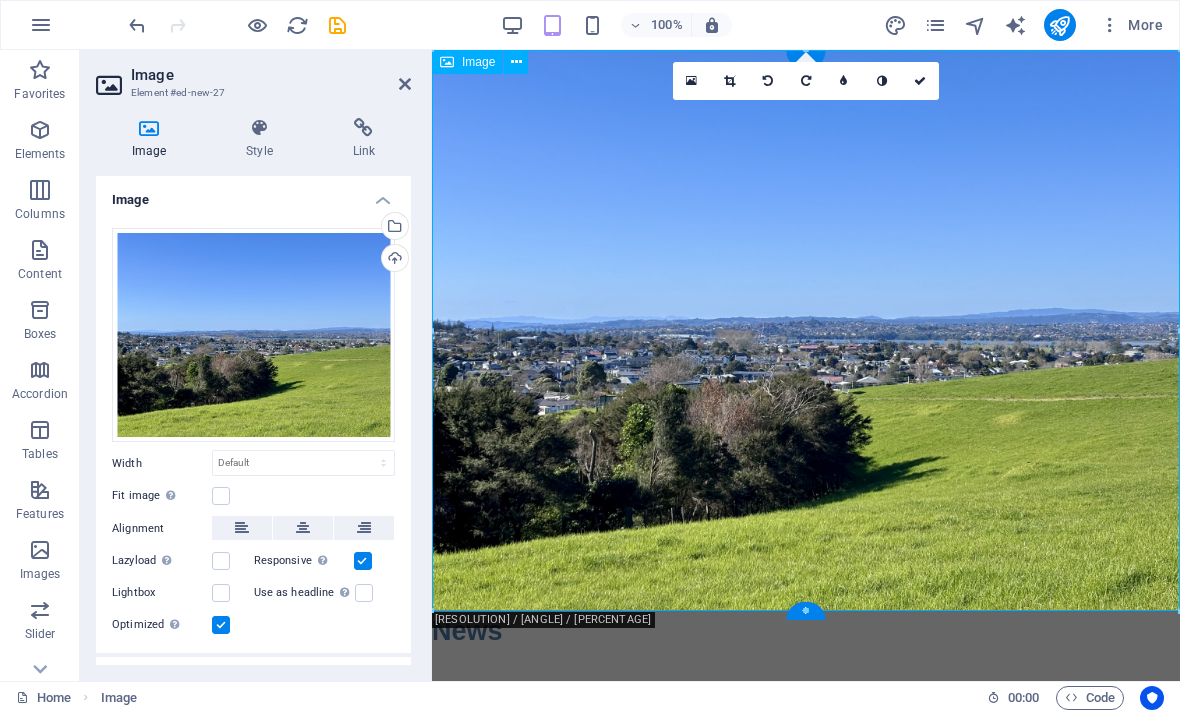 click at bounding box center (806, 330) 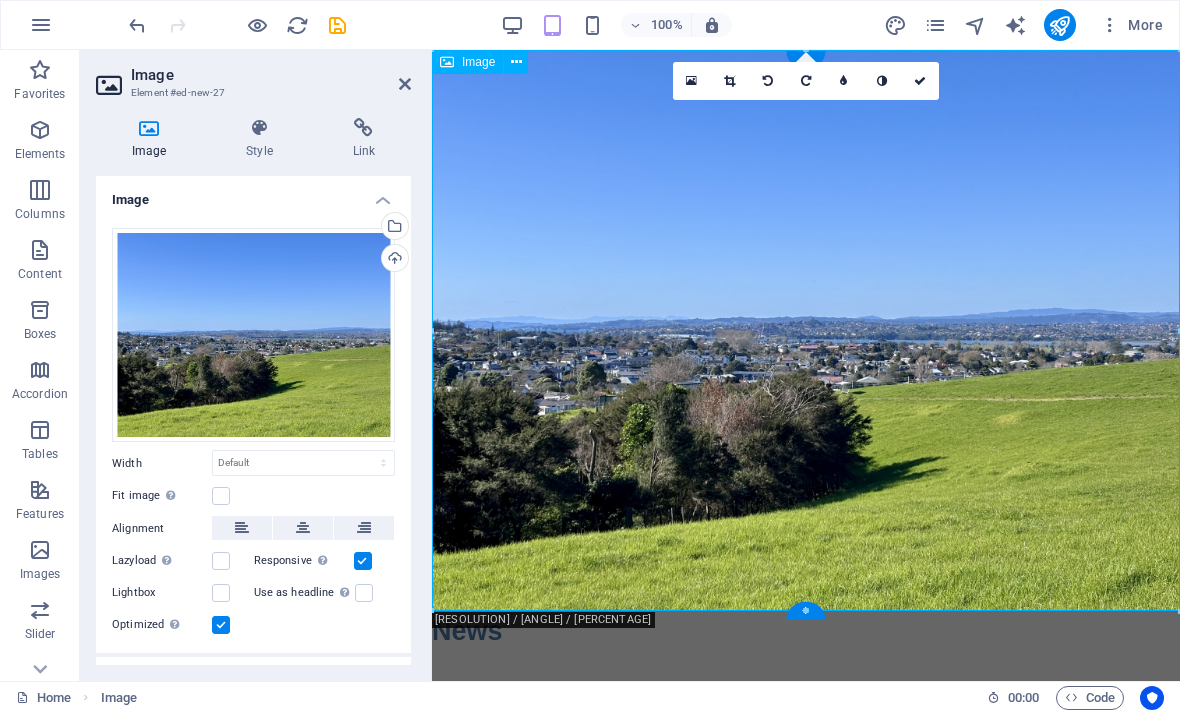 click at bounding box center [806, 330] 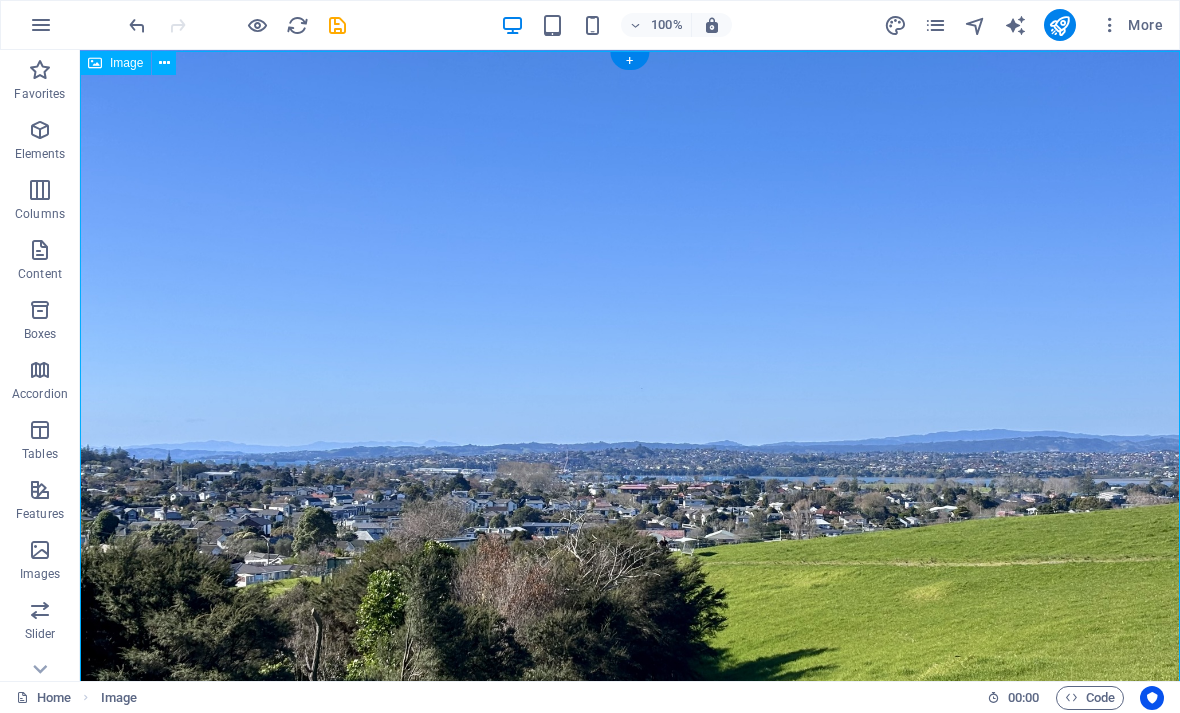 scroll, scrollTop: 0, scrollLeft: 0, axis: both 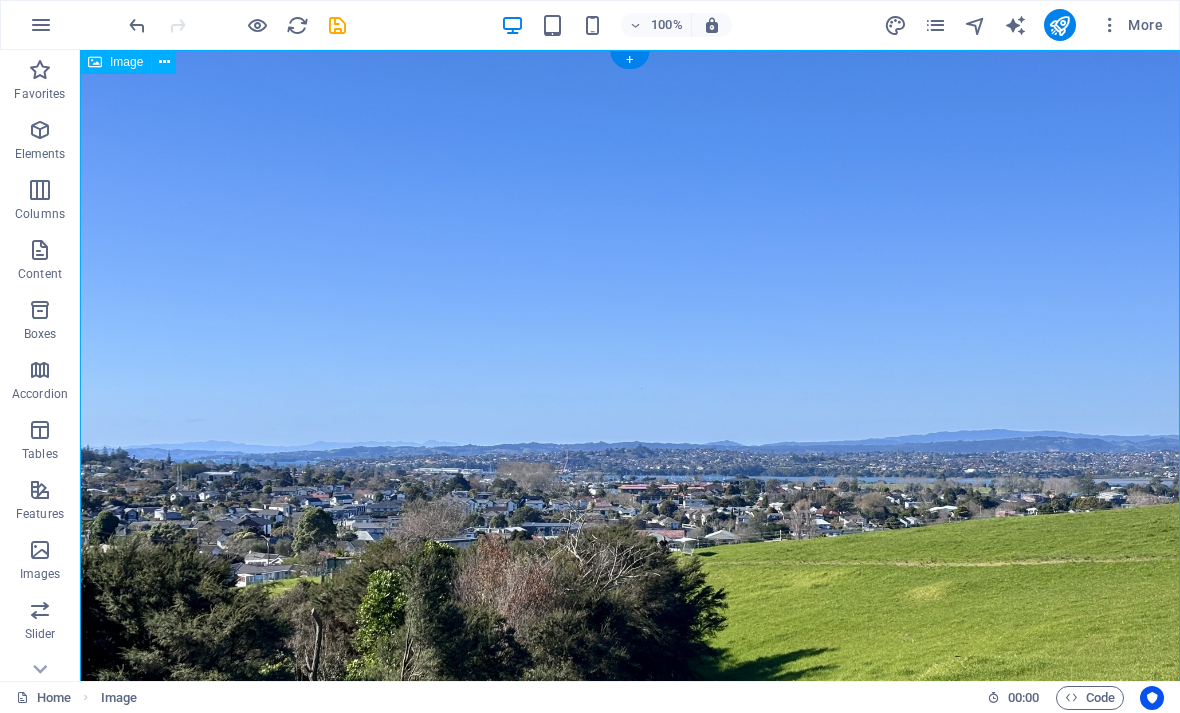 click at bounding box center (40, 130) 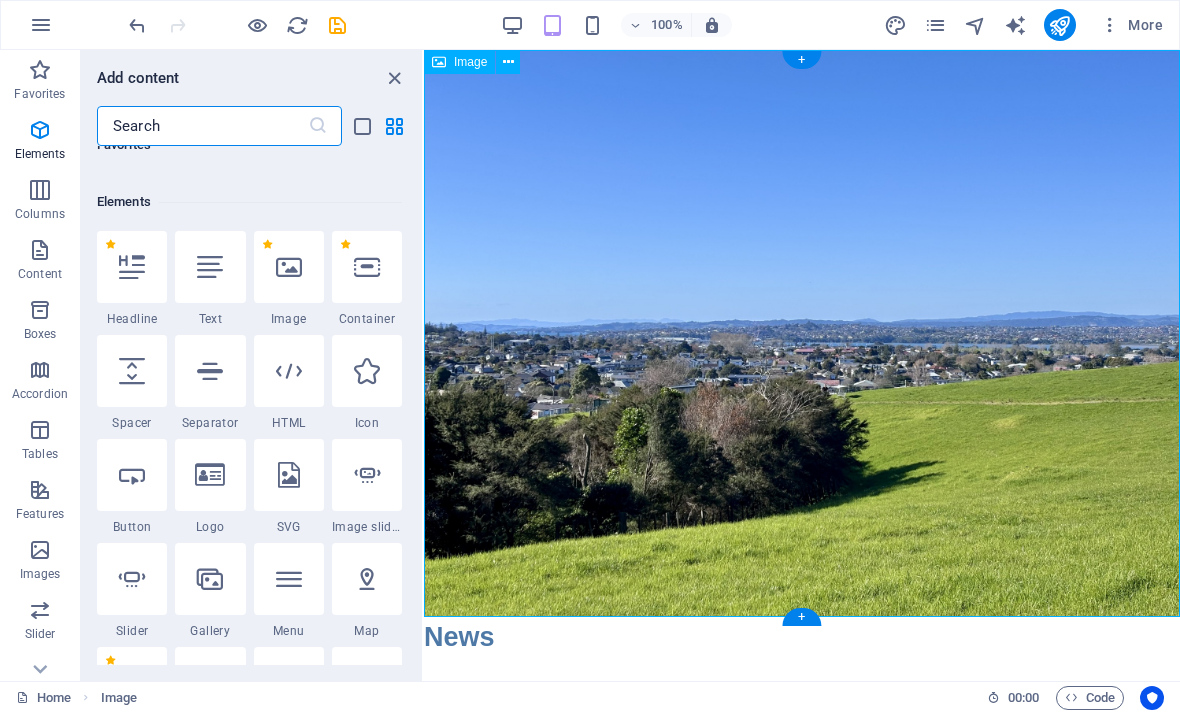 scroll, scrollTop: 541, scrollLeft: 0, axis: vertical 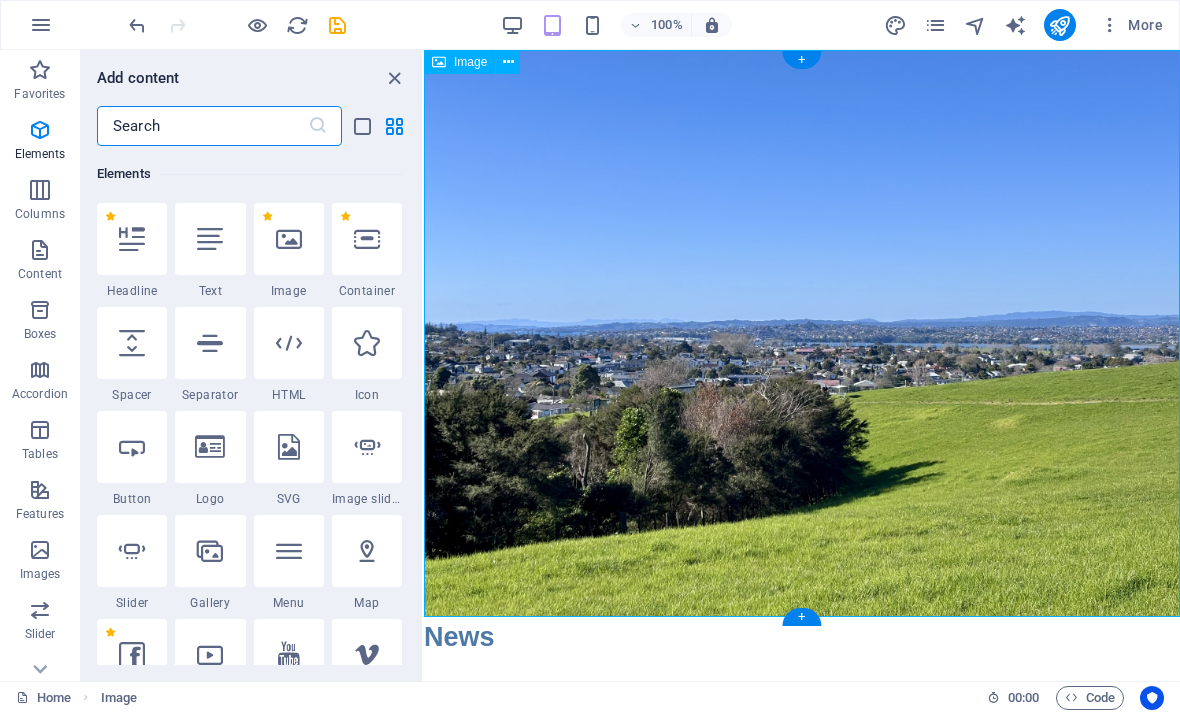 click at bounding box center (802, 333) 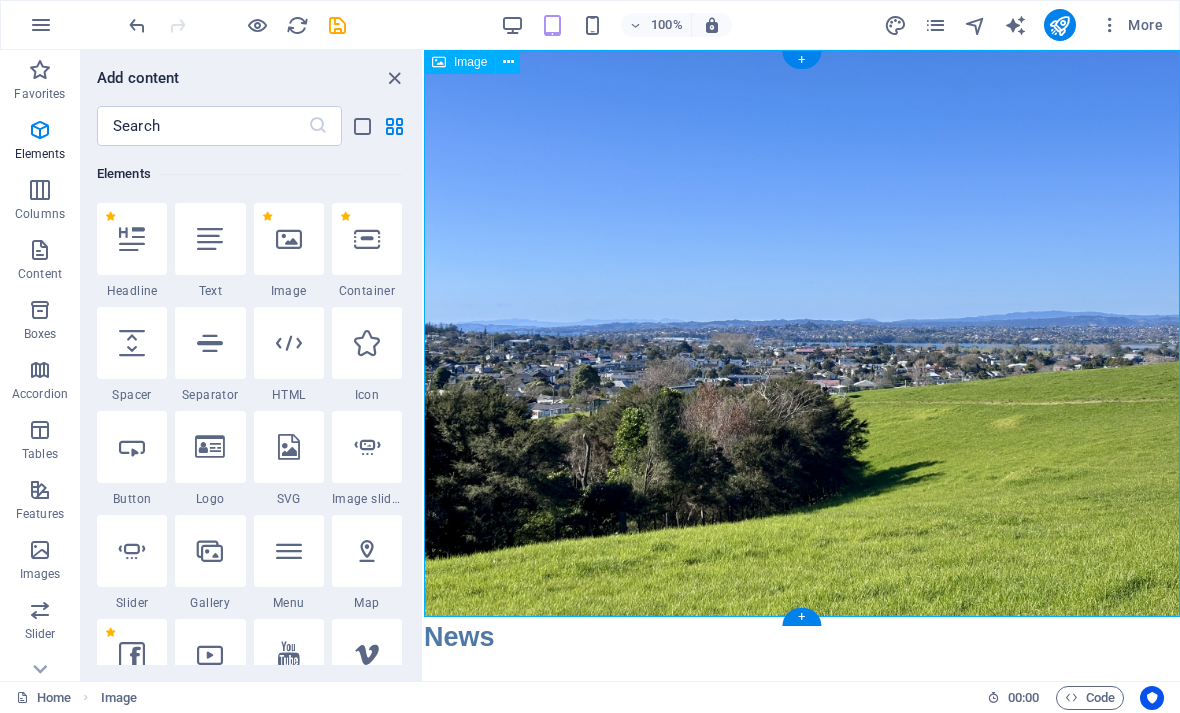 click at bounding box center (802, 333) 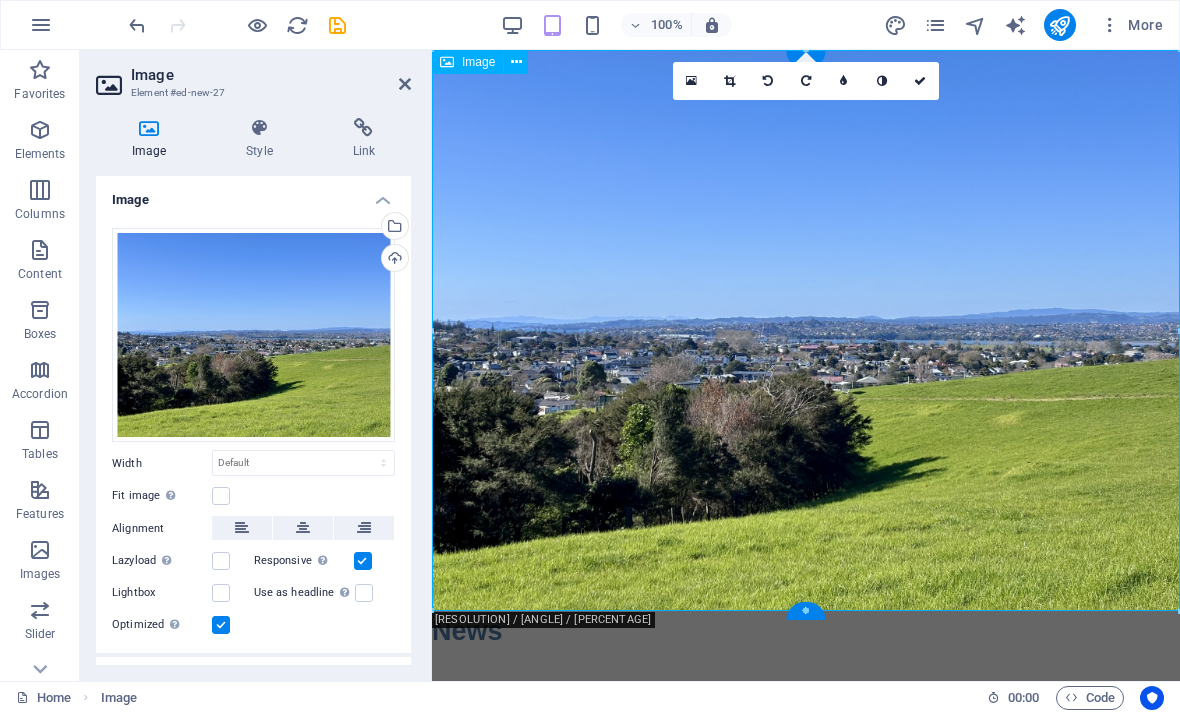 click at bounding box center [405, 84] 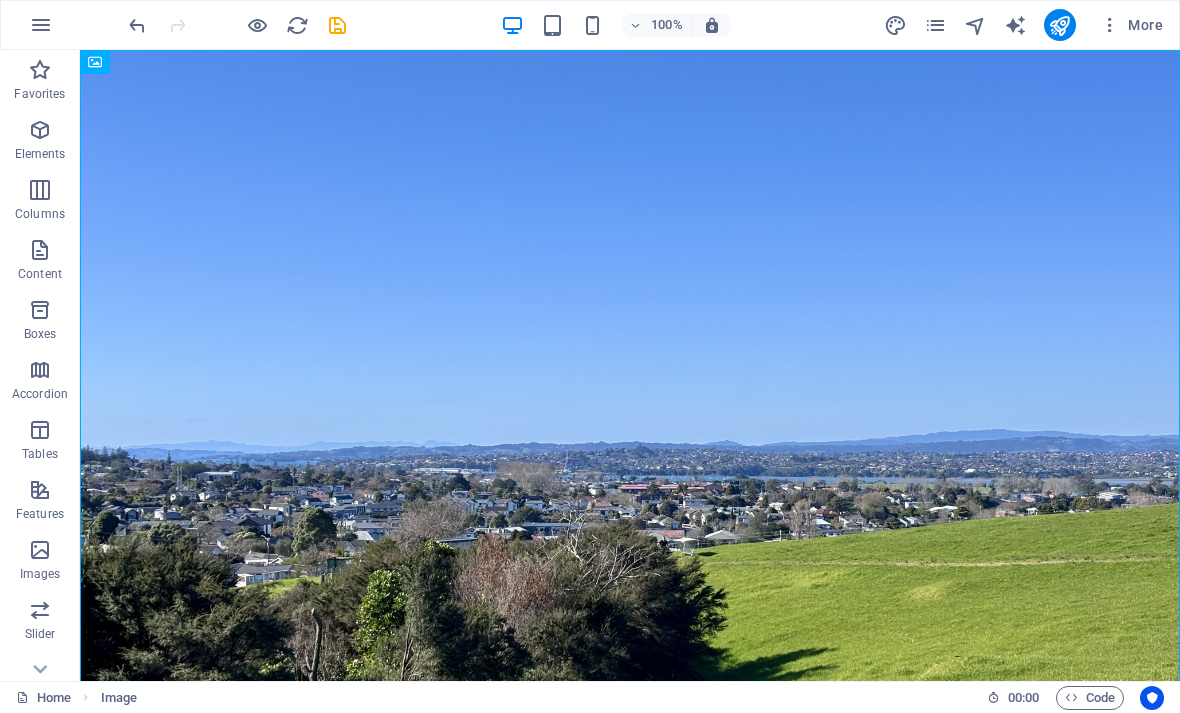 click at bounding box center [40, 130] 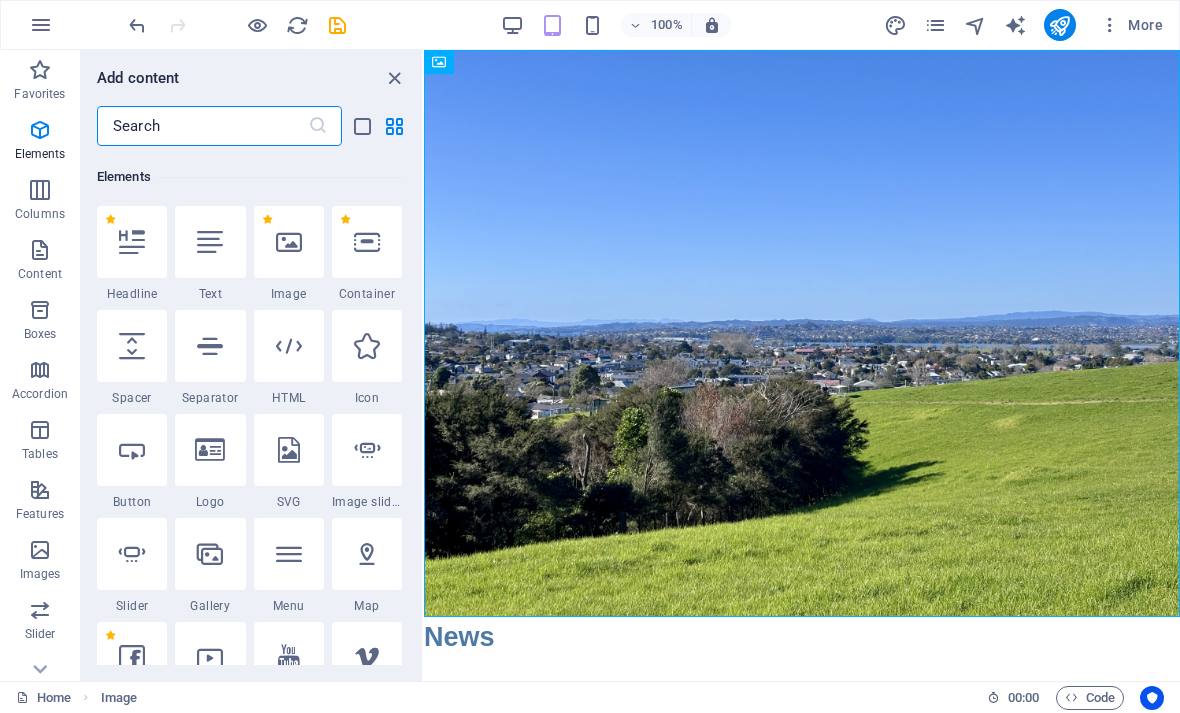 scroll, scrollTop: 541, scrollLeft: 0, axis: vertical 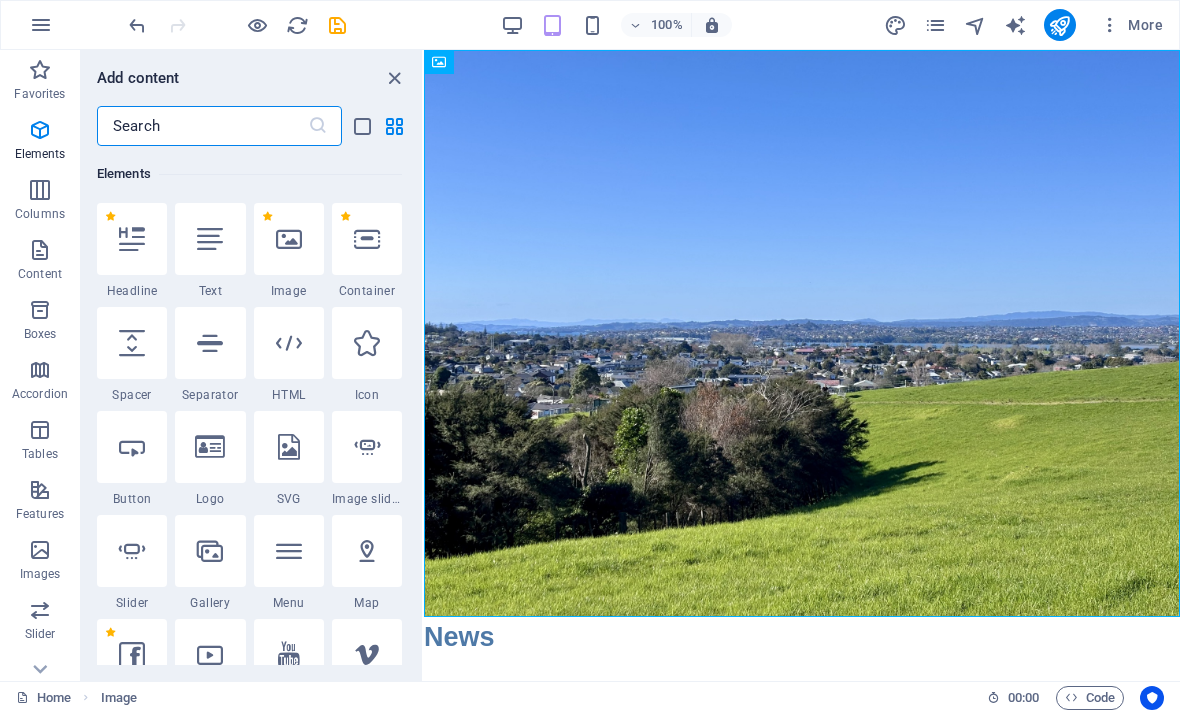 click at bounding box center (367, 239) 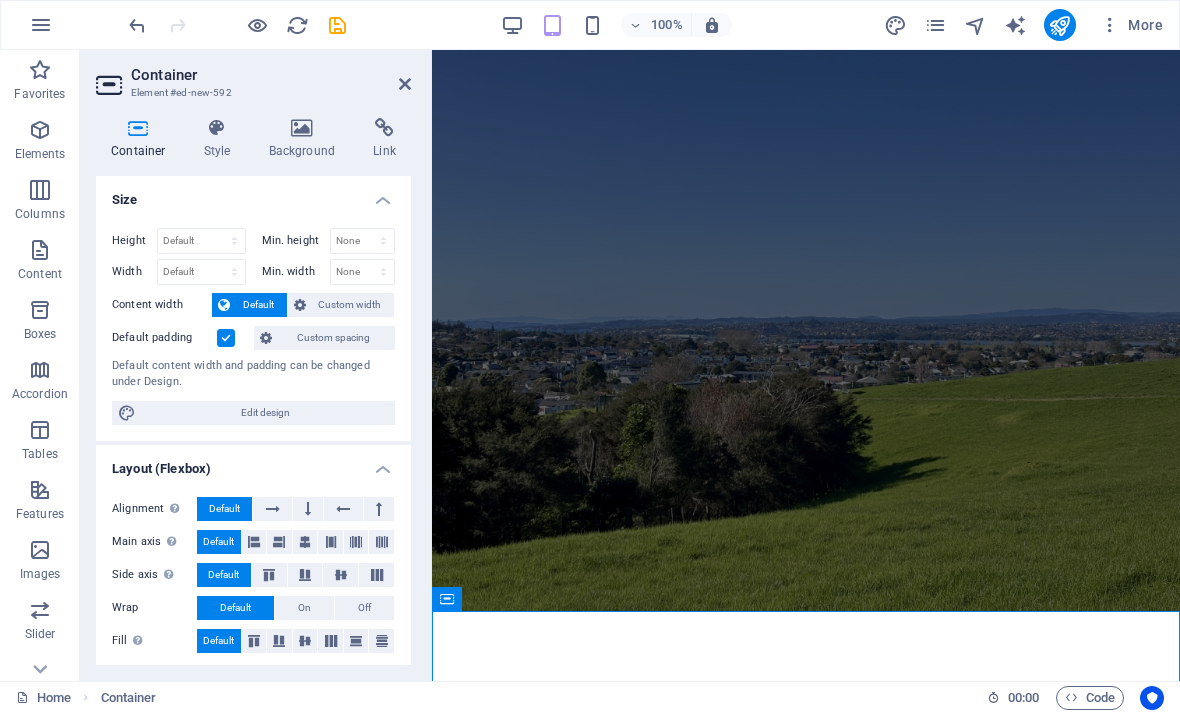 click at bounding box center [806, 330] 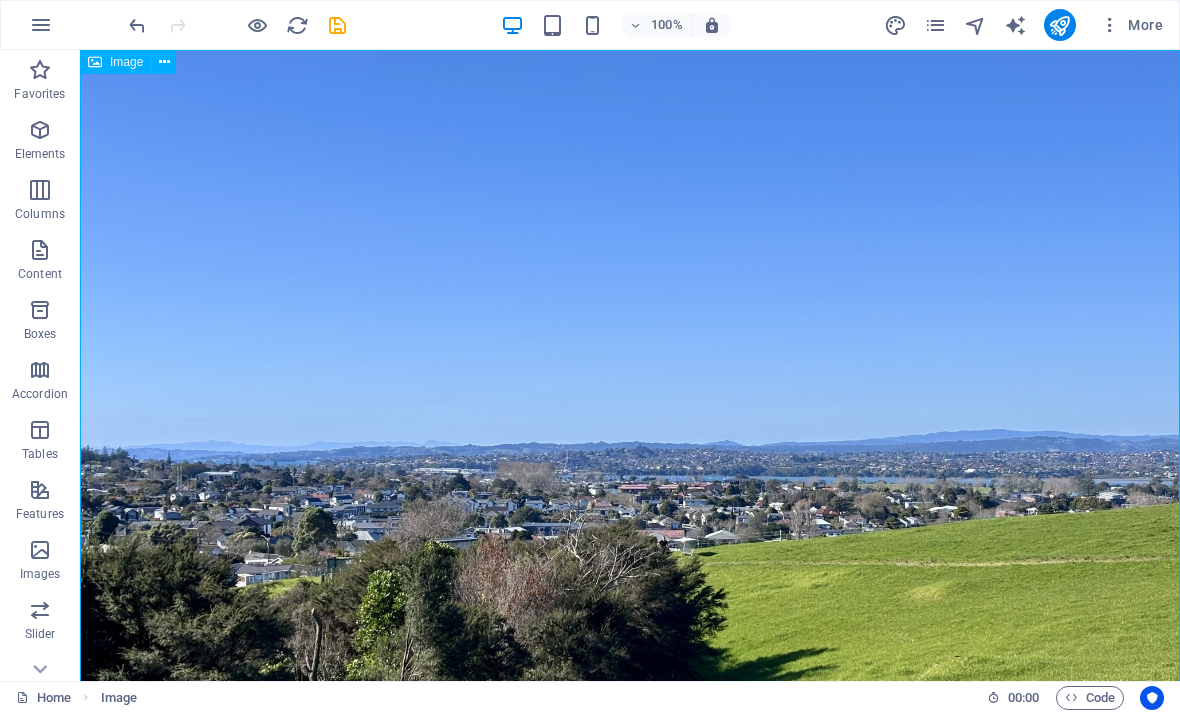click at bounding box center [630, 462] 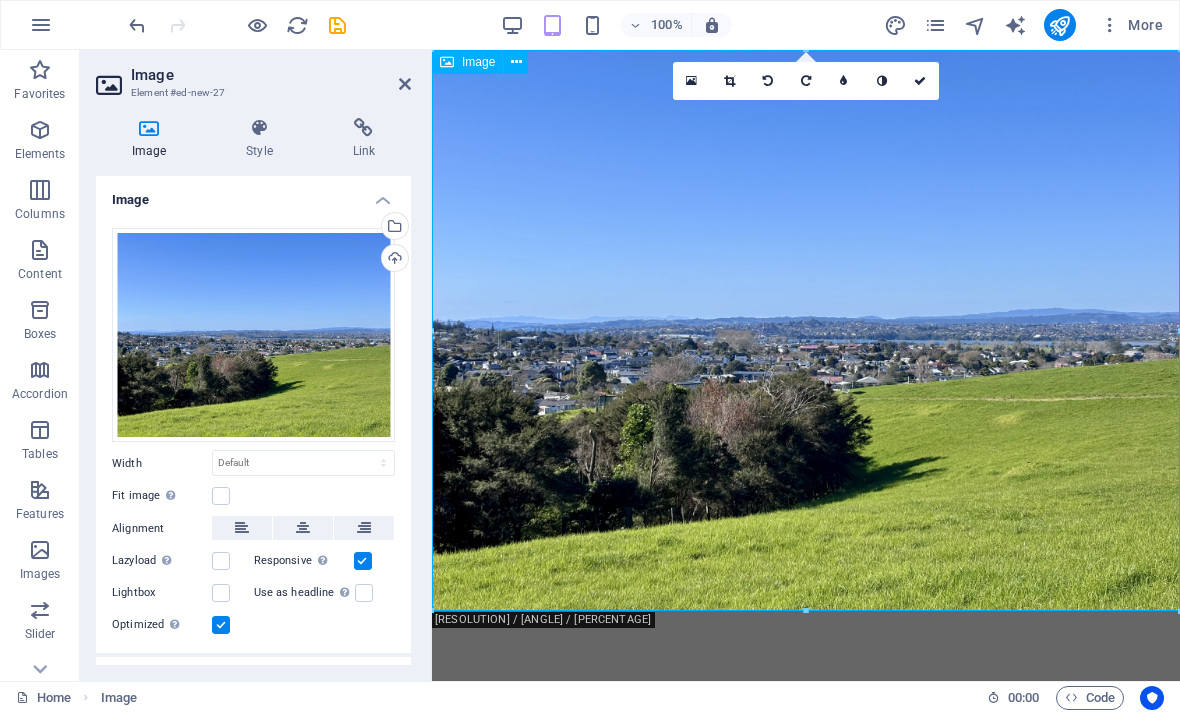 click at bounding box center (806, 330) 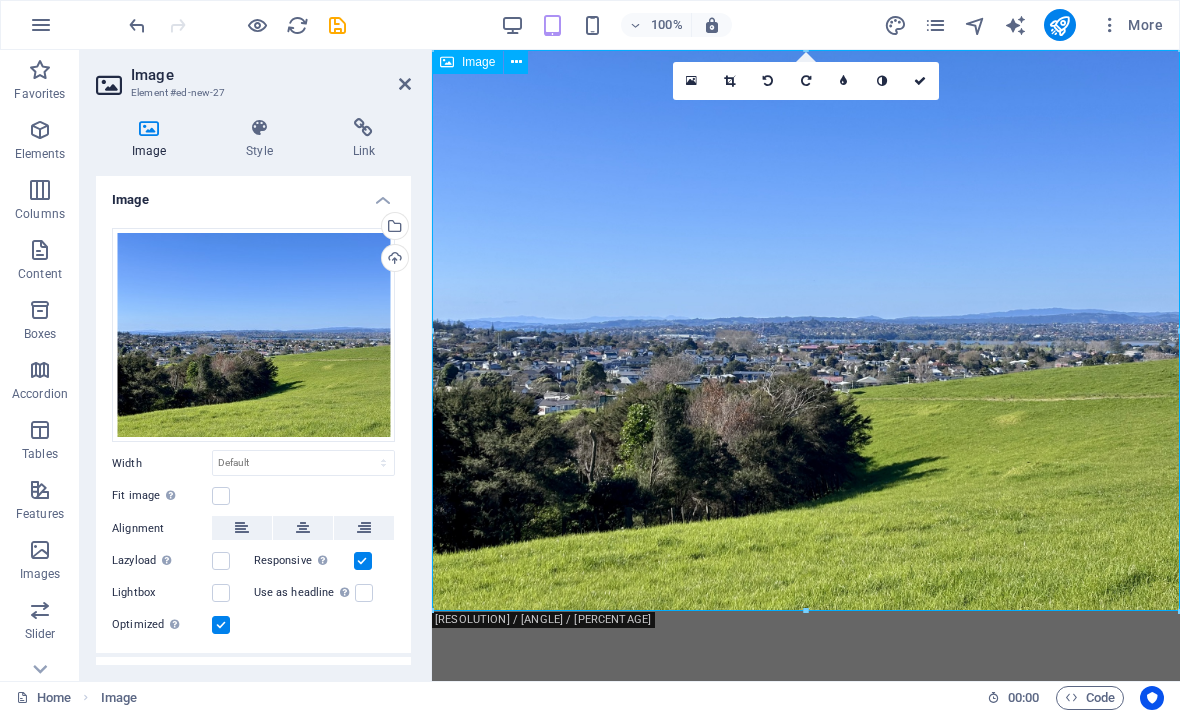 click at bounding box center (303, 528) 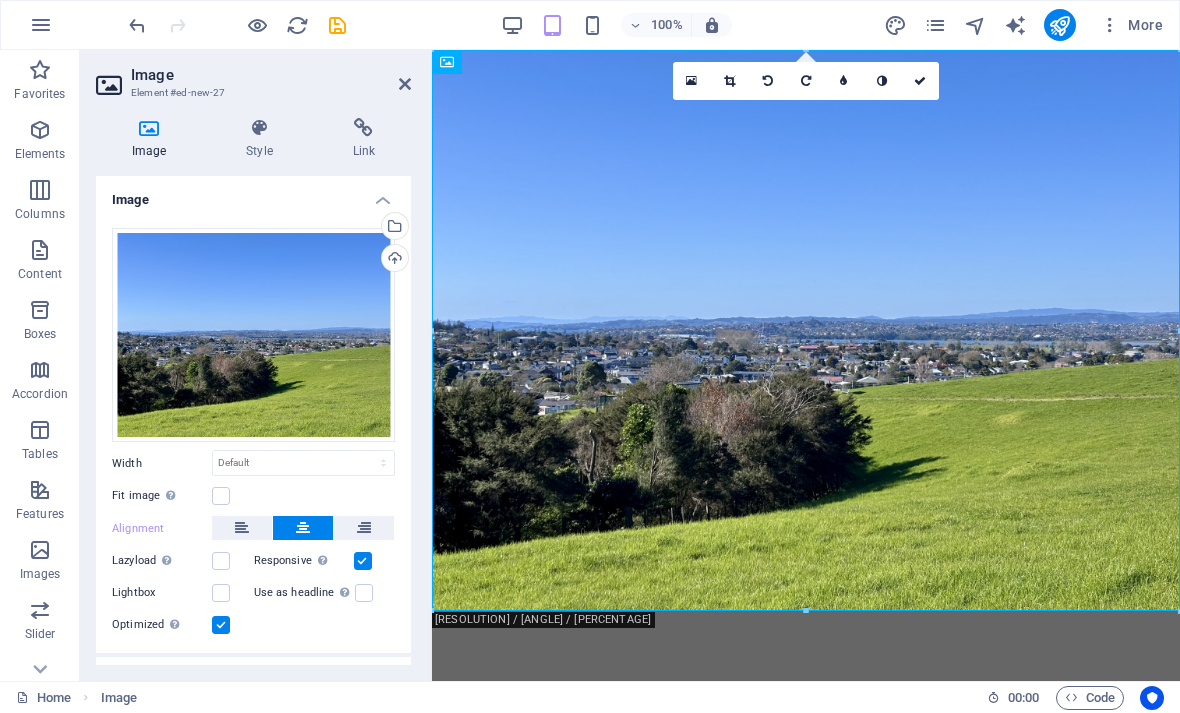 click on "Image Element #ed-new-27 Image Style Link Image Drag files here, click to choose files or select files from Files or our free stock photos & videos Select files from the file manager, stock photos, or upload file(s) Upload Width Default auto px rem % em vh vw Fit image Automatically fit image to a fixed width and height Height Default auto px Alignment Lazyload Loading images after the page loads improves page speed. Responsive Automatically load retina image and smartphone optimized sizes. Lightbox Use as headline The image will be wrapped in an H1 headline tag. Useful for giving alternative text the weight of an H1 headline, e.g. for the logo. Leave unchecked if uncertain. Optimized Images are compressed to improve page speed. Position Direction Custom X offset 50 px rem % vh vw Y offset 50 px rem % vh vw Text Float No float Image left Image right Determine how text should behave around the image. Text Alternative text Image caption Paragraph Format Normal Heading 1 Heading 2 Heading 3 Heading 4 Heading 5 8" at bounding box center (256, 365) 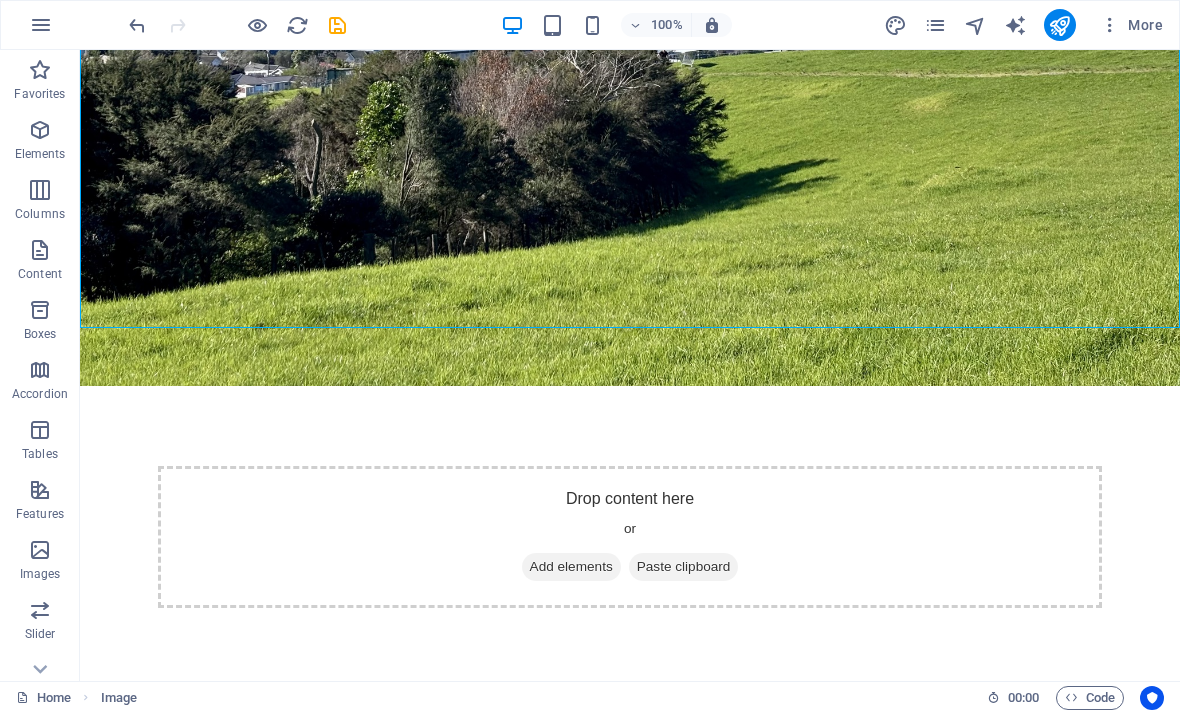 scroll, scrollTop: 487, scrollLeft: 0, axis: vertical 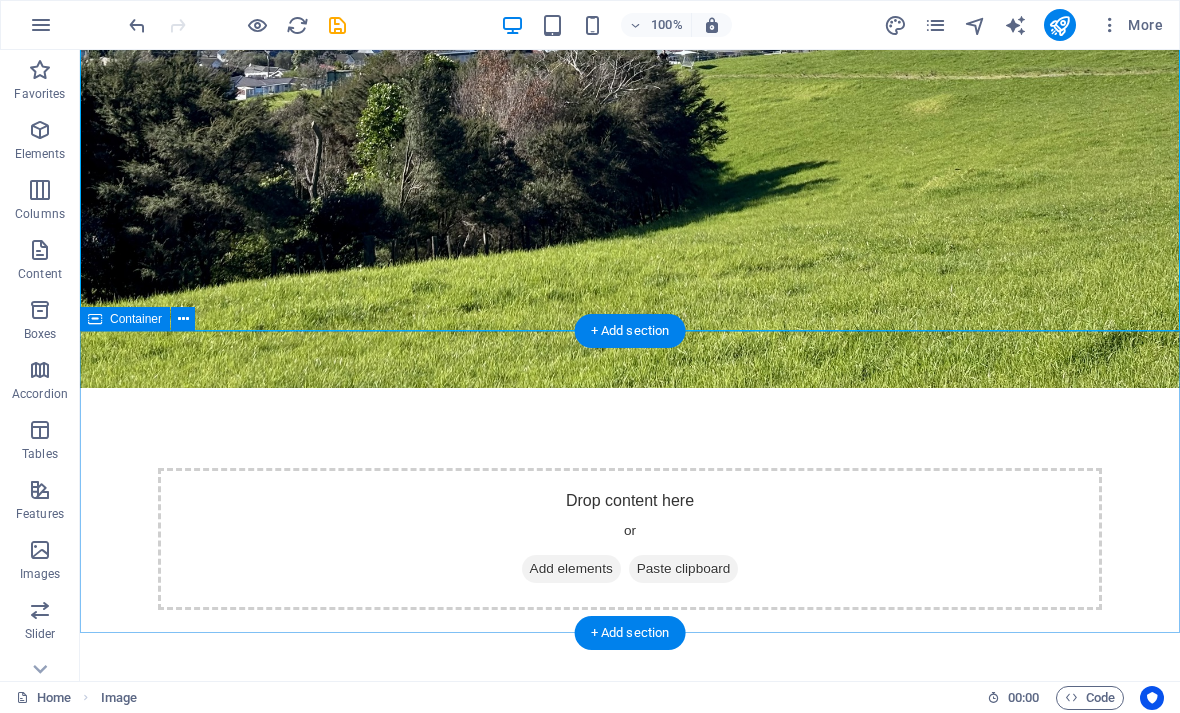 click at bounding box center (530, 569) 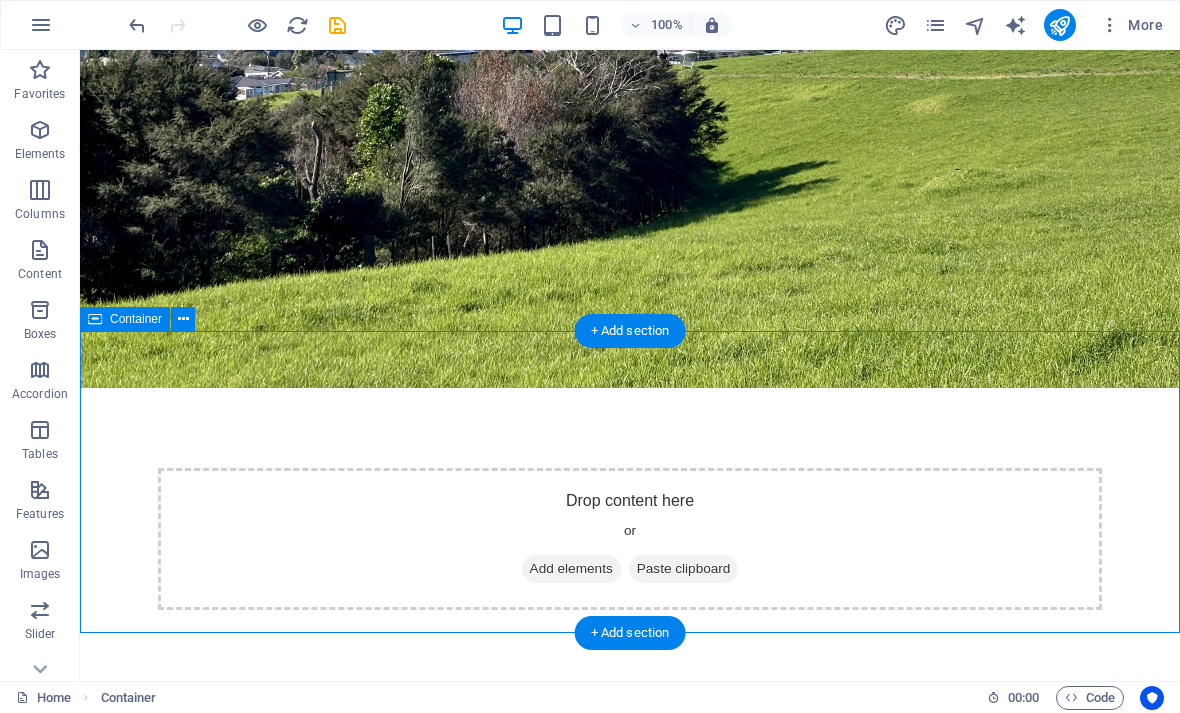 click on "Add elements" at bounding box center [571, 569] 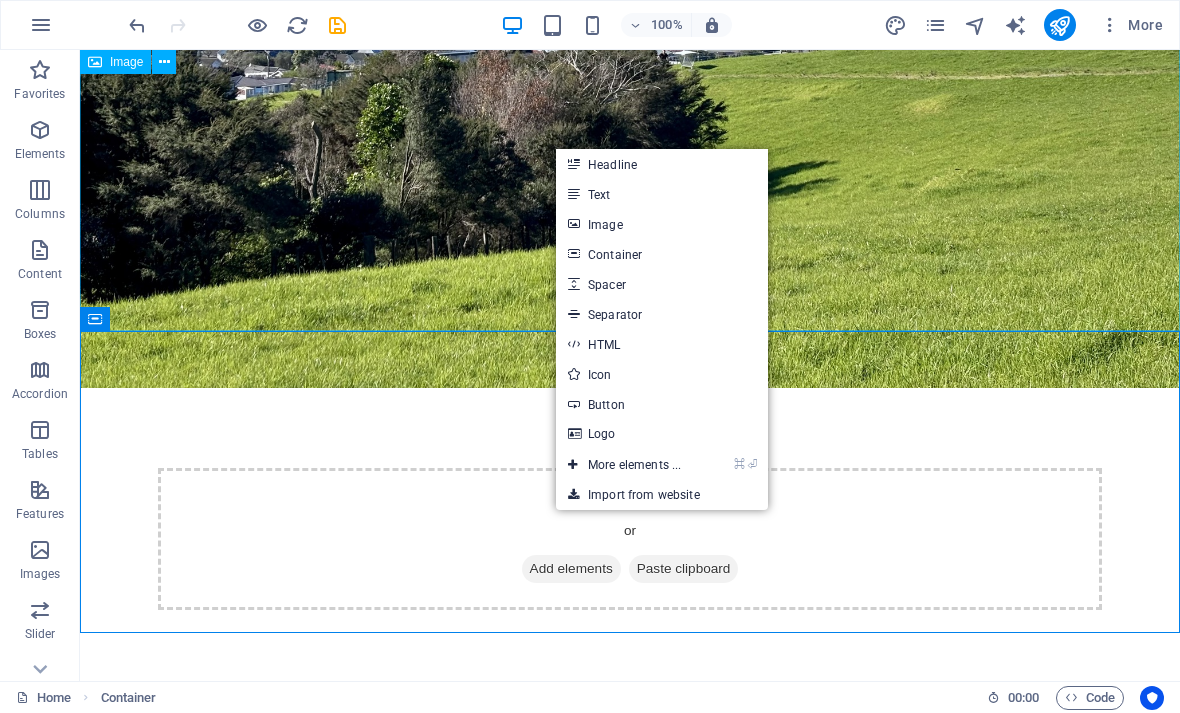 click on "Container" at bounding box center [662, 254] 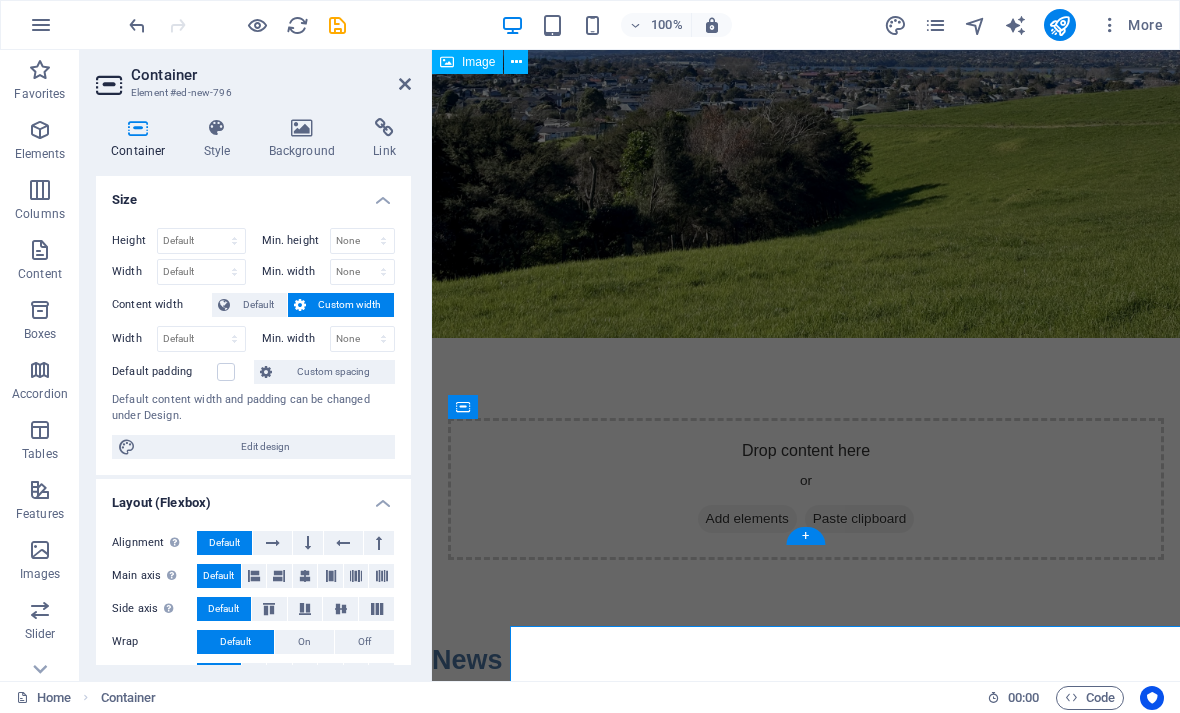 scroll, scrollTop: 272, scrollLeft: 0, axis: vertical 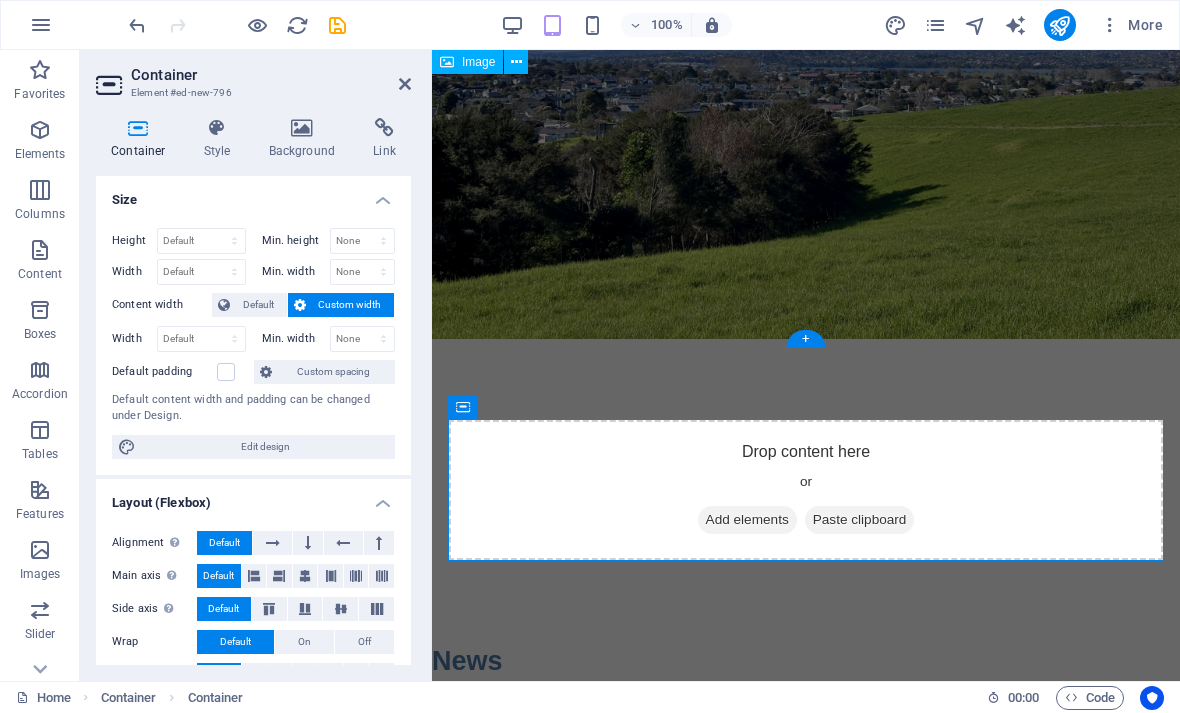 click at bounding box center (706, 520) 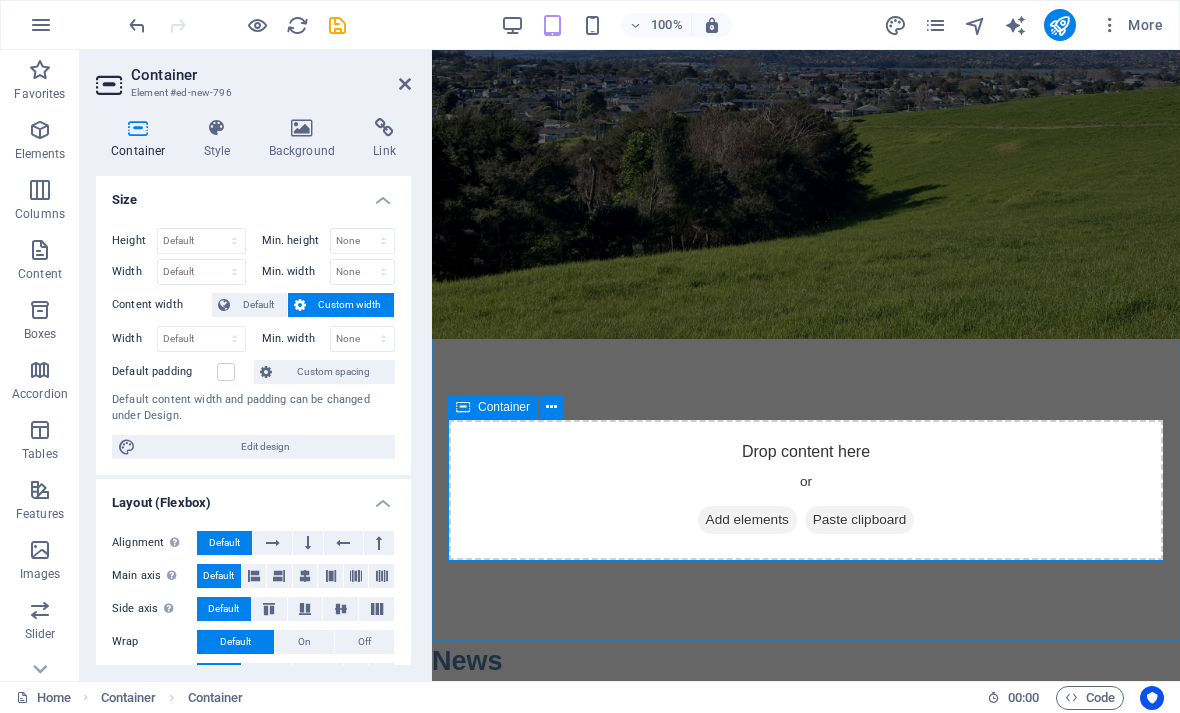 click on "Add elements" at bounding box center [747, 520] 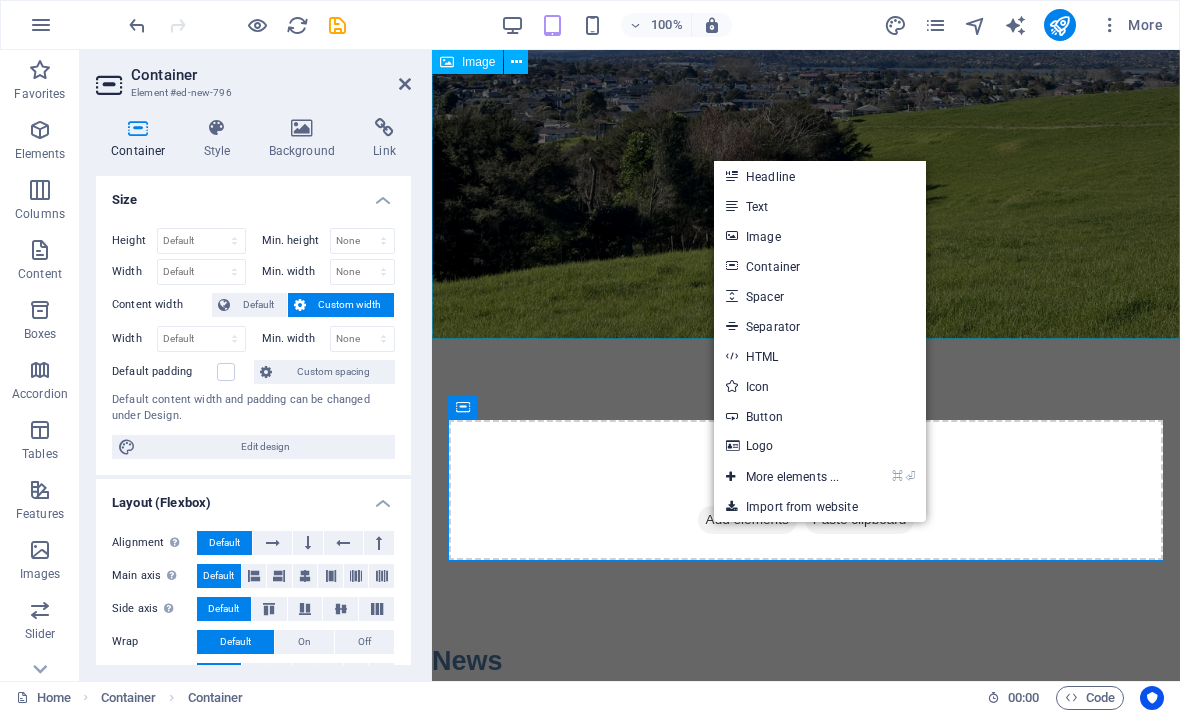 click on "Text" at bounding box center (820, 206) 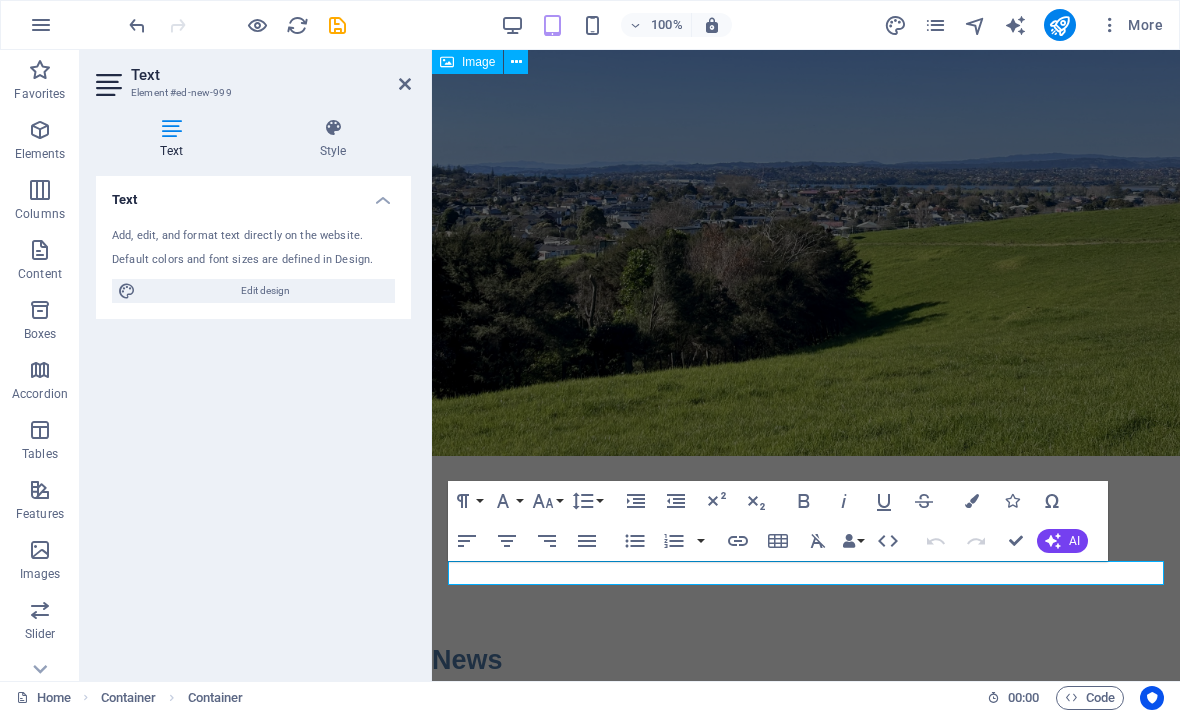 scroll, scrollTop: 130, scrollLeft: 0, axis: vertical 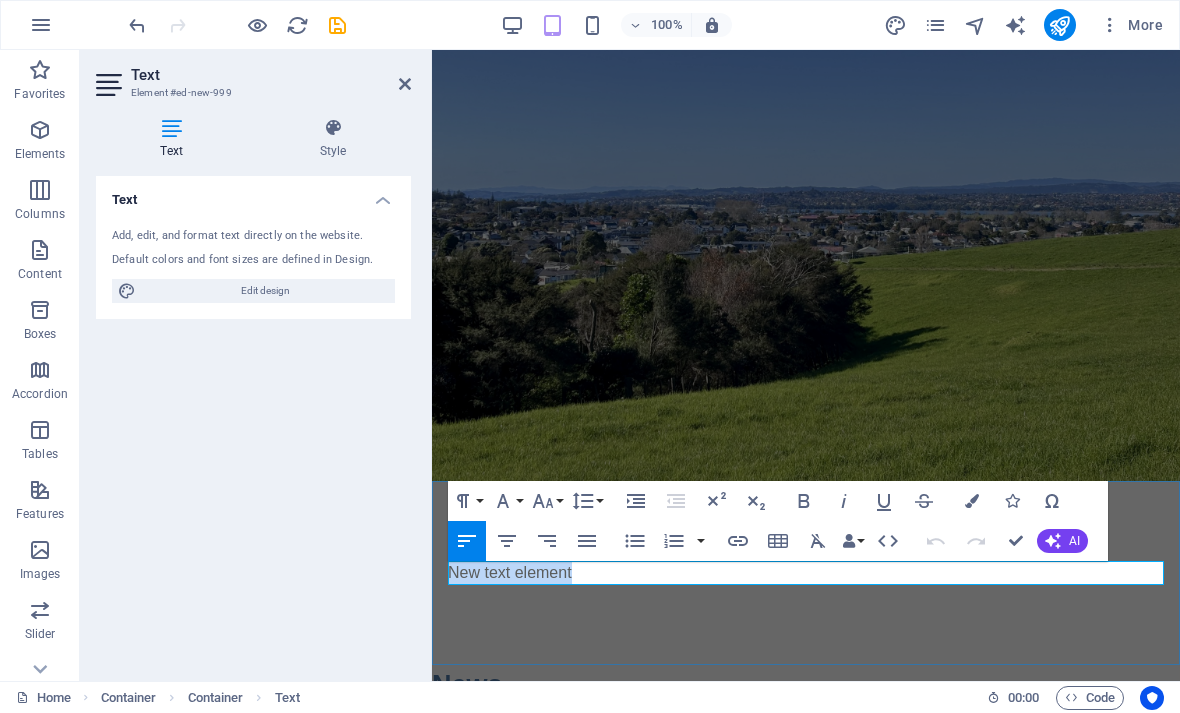 click on "New text element" at bounding box center (806, 573) 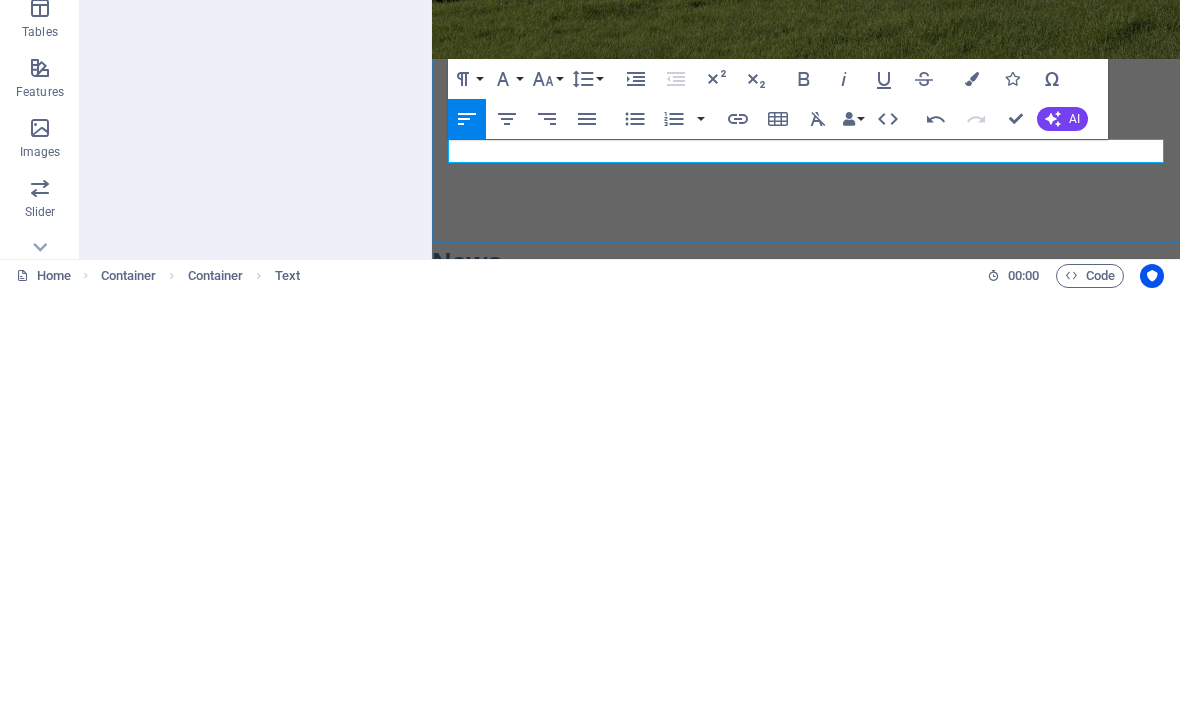 type 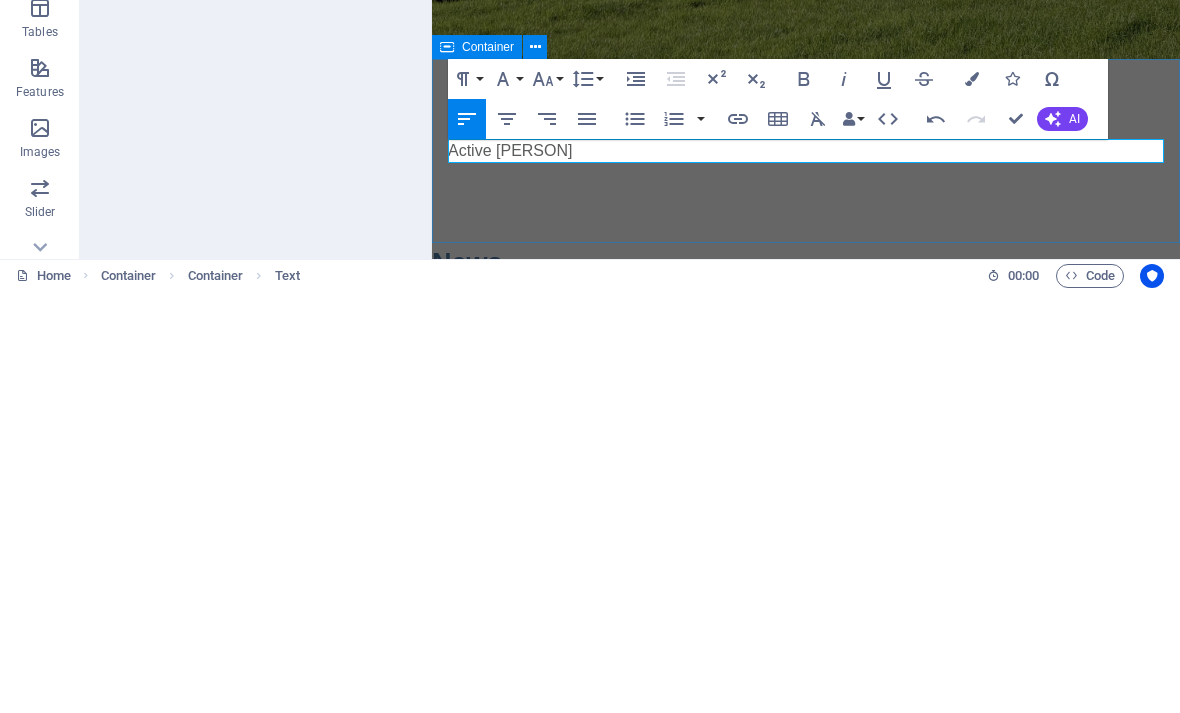 click 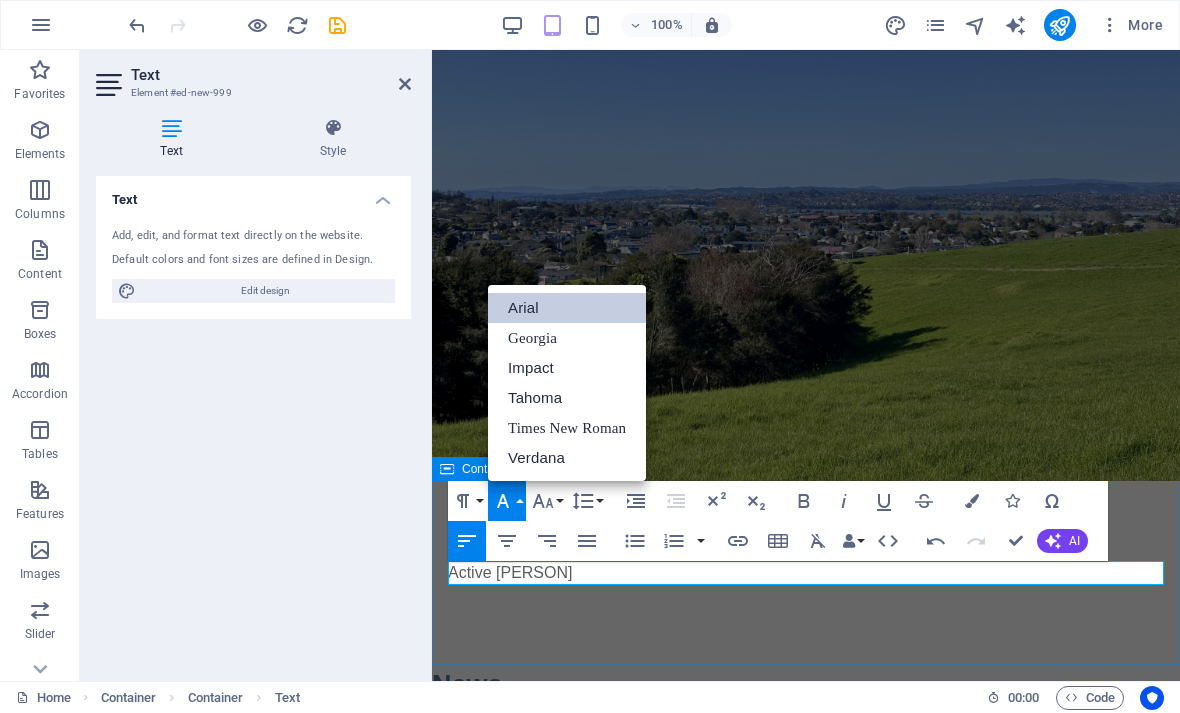 scroll, scrollTop: 0, scrollLeft: 0, axis: both 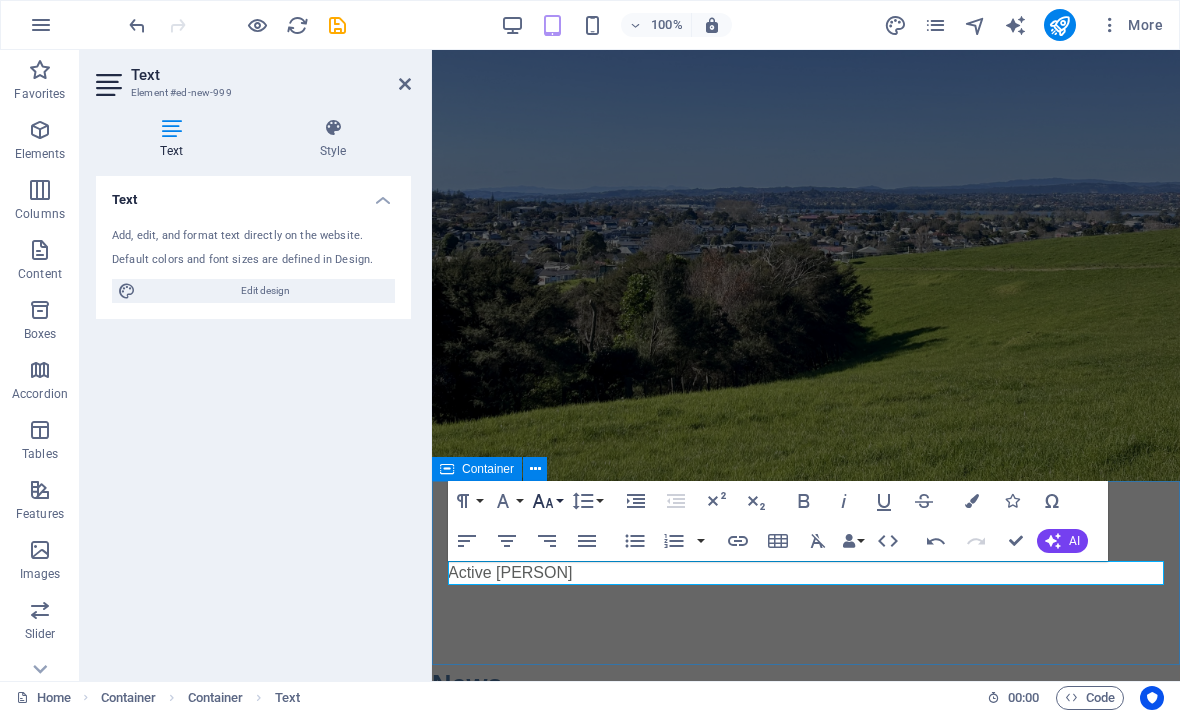 click on "Font Size" at bounding box center [547, 501] 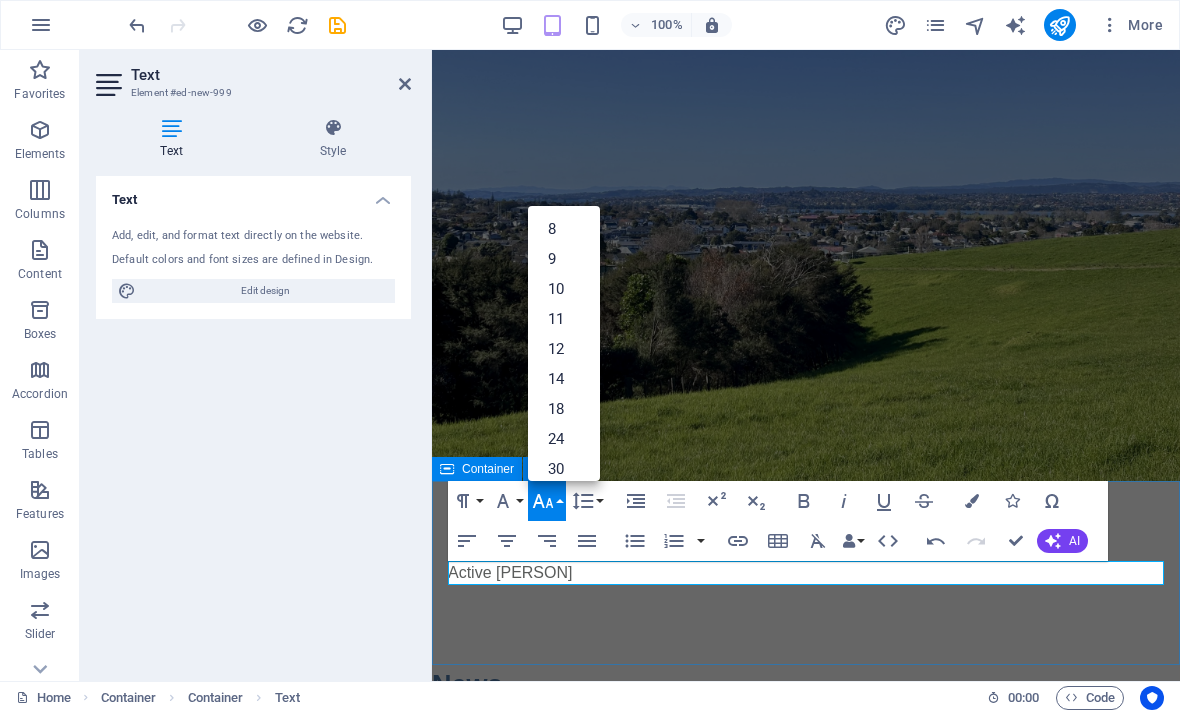 click on "24" at bounding box center [564, 439] 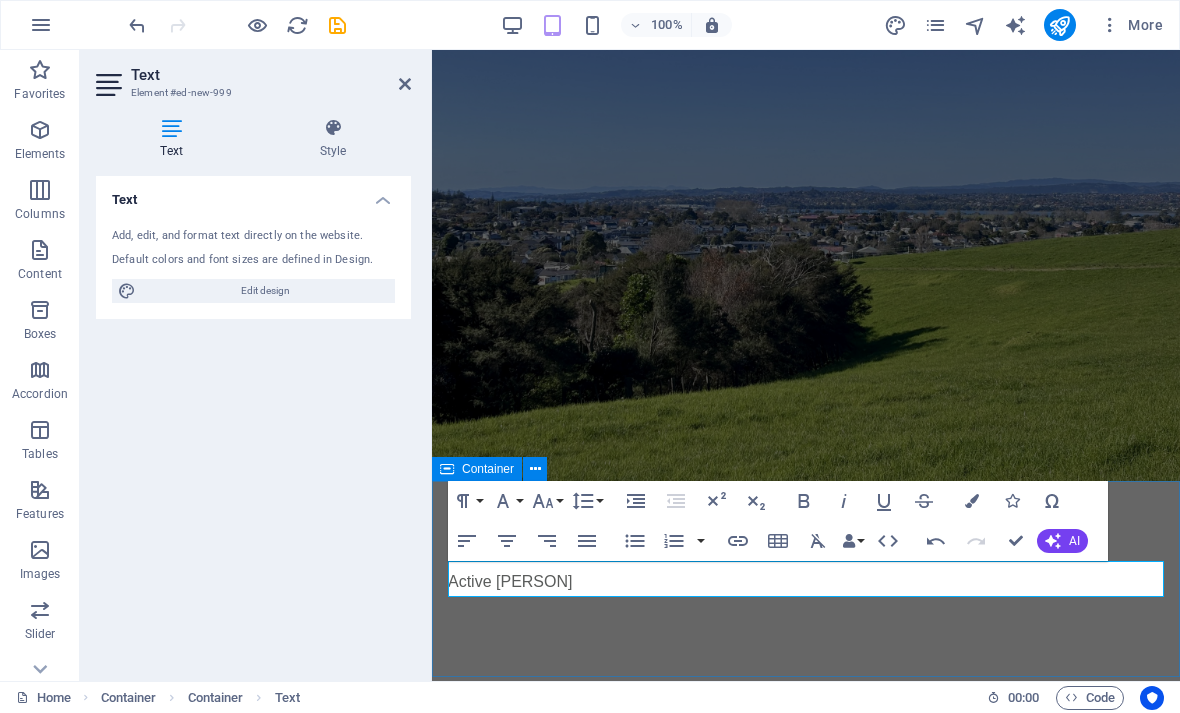 click on "Active Apirana  ​" at bounding box center [806, 579] 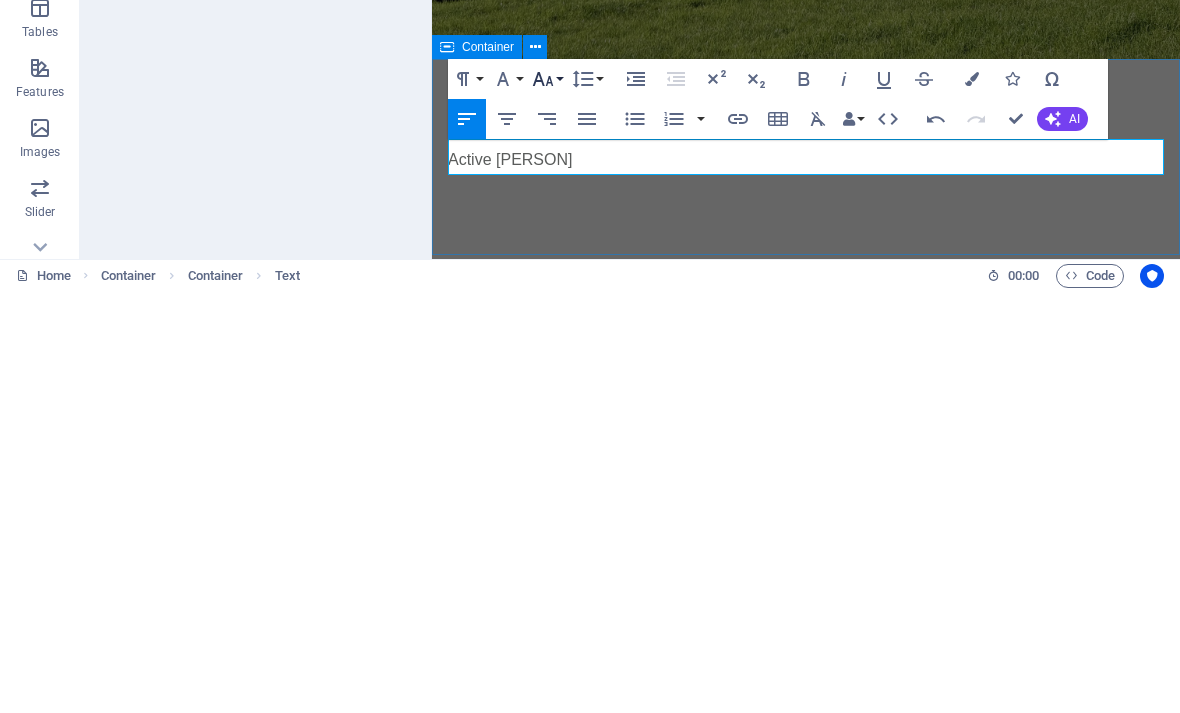 click 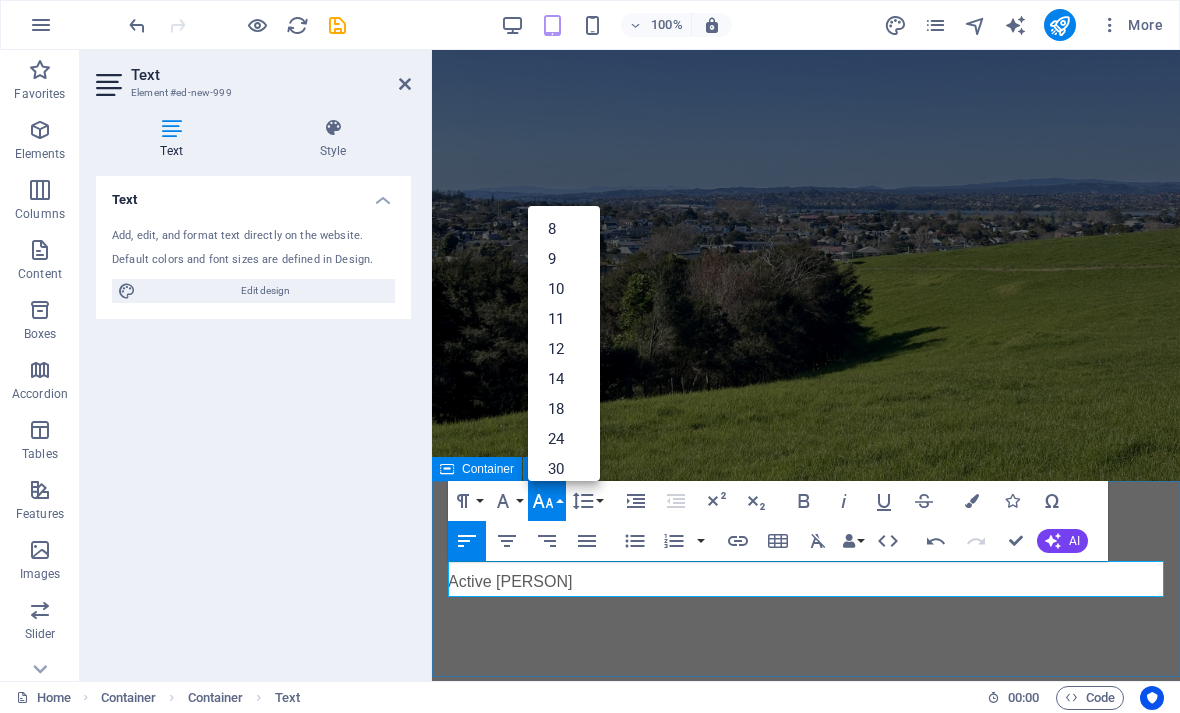 click on "24" at bounding box center (564, 439) 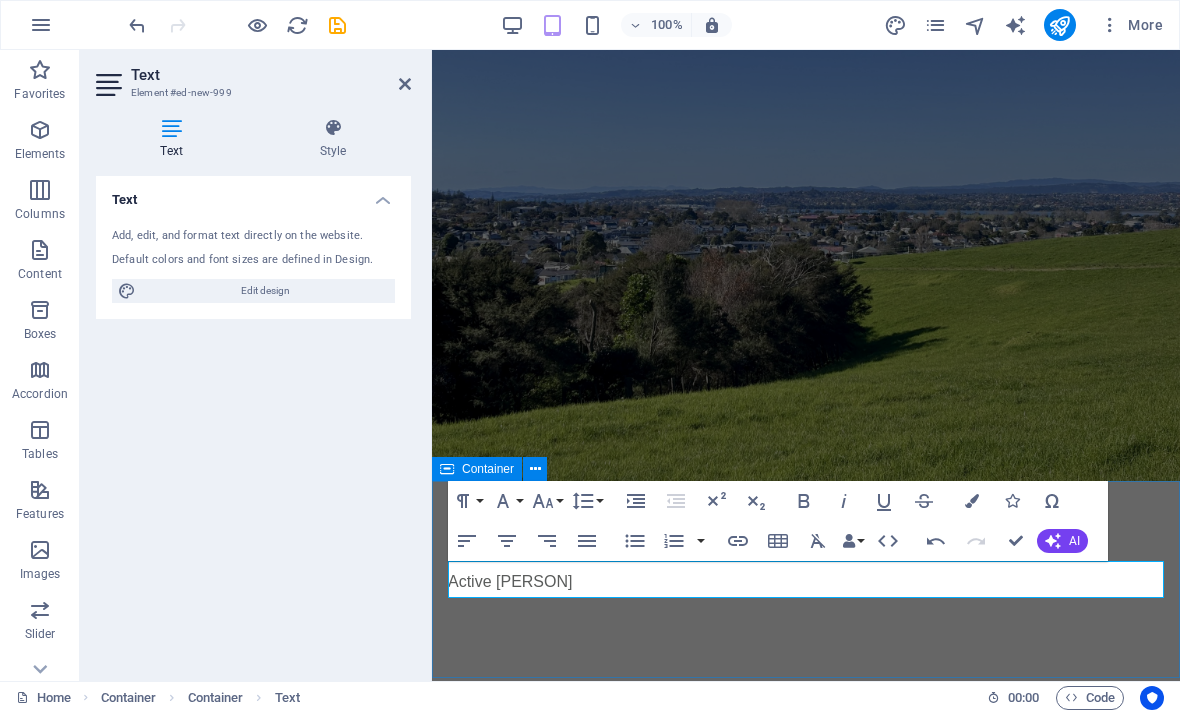 click 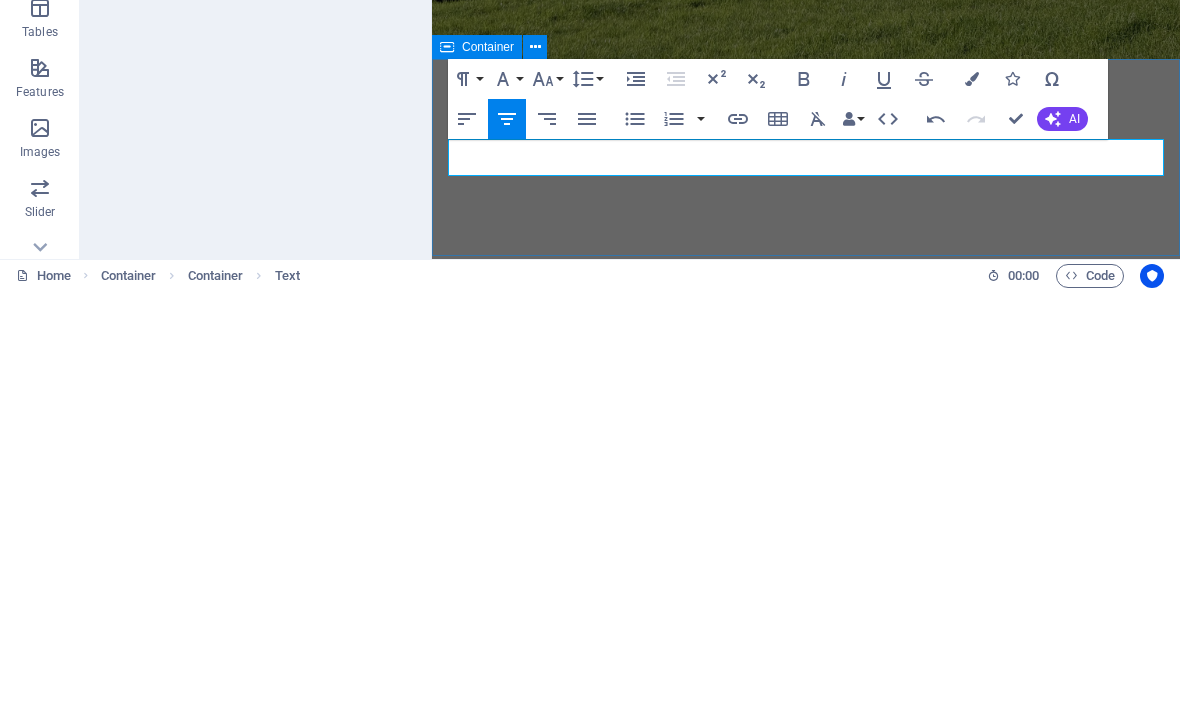 click on "Font Size" at bounding box center [547, 501] 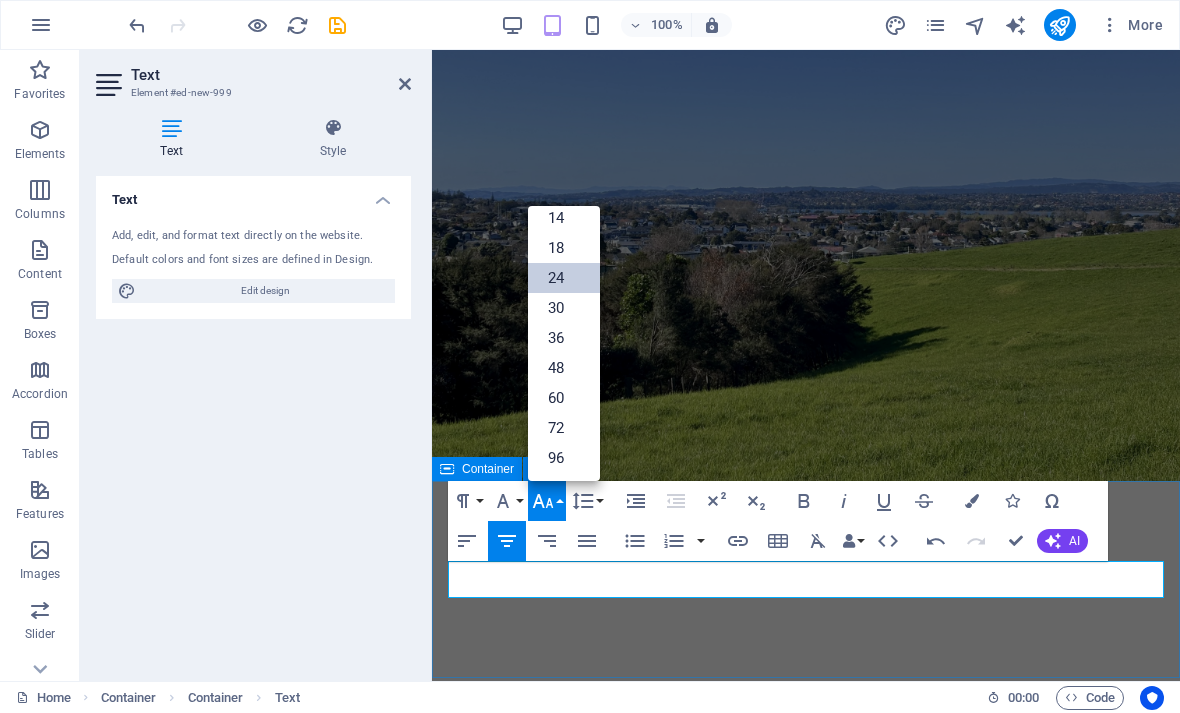 scroll, scrollTop: 161, scrollLeft: 0, axis: vertical 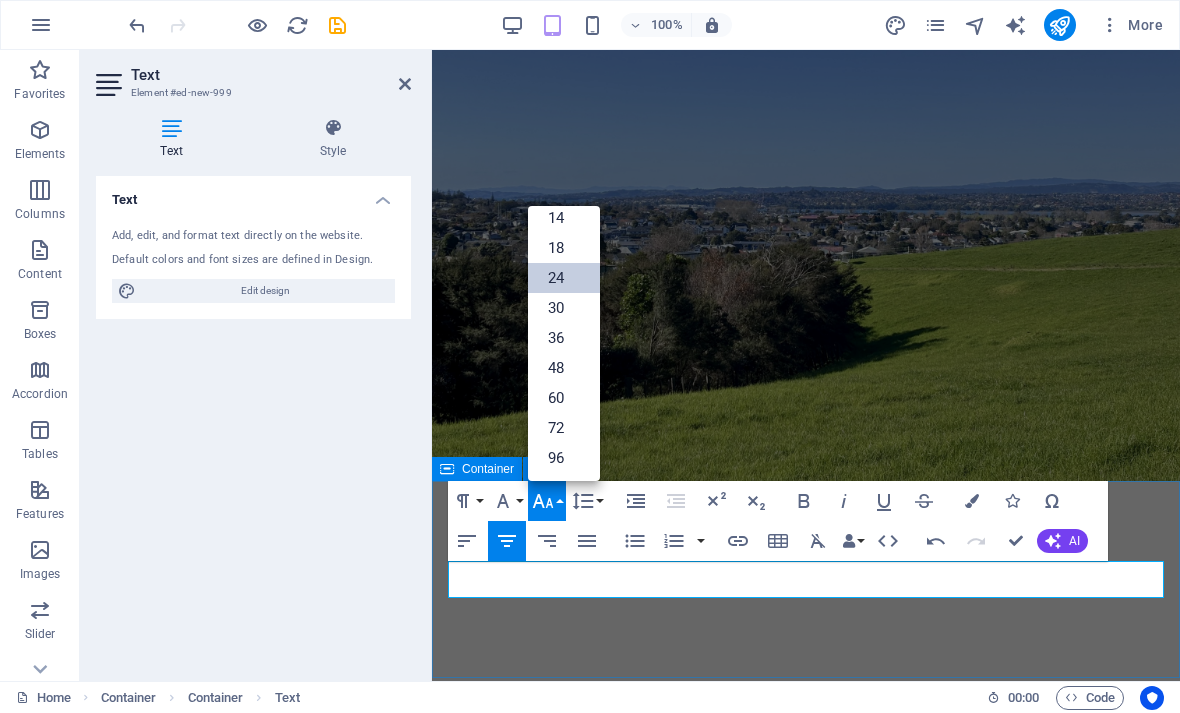 click on "24" at bounding box center (564, 278) 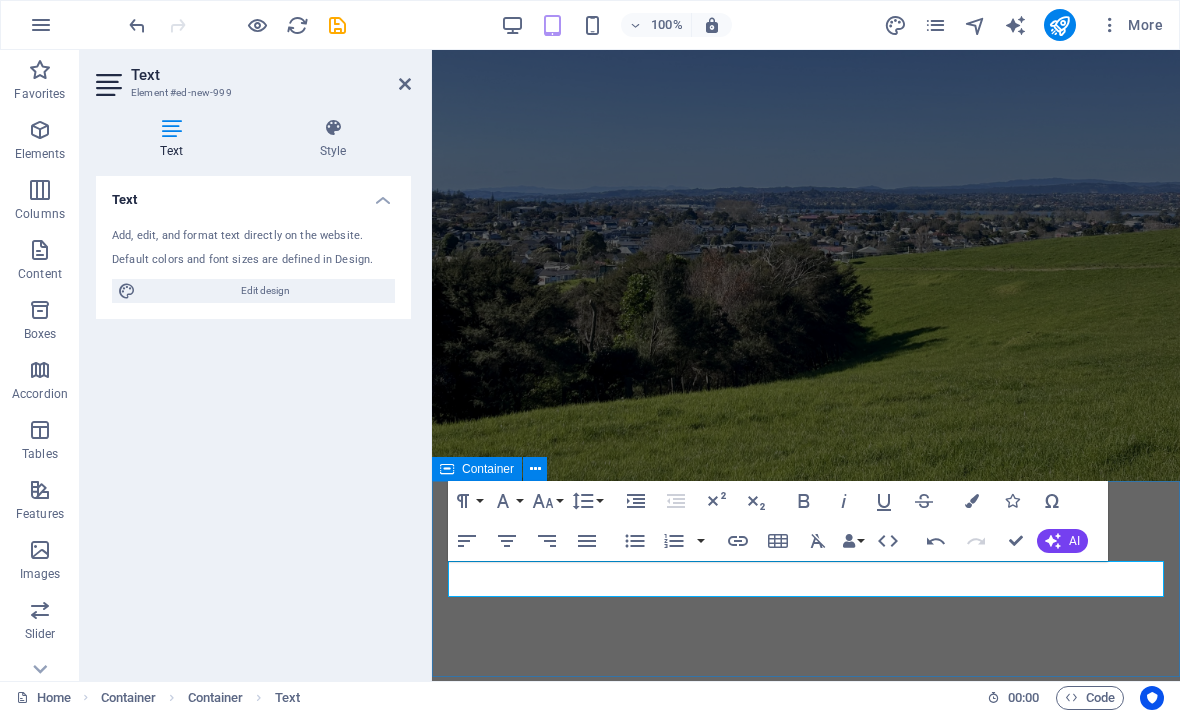 click on "Font Family" at bounding box center (507, 501) 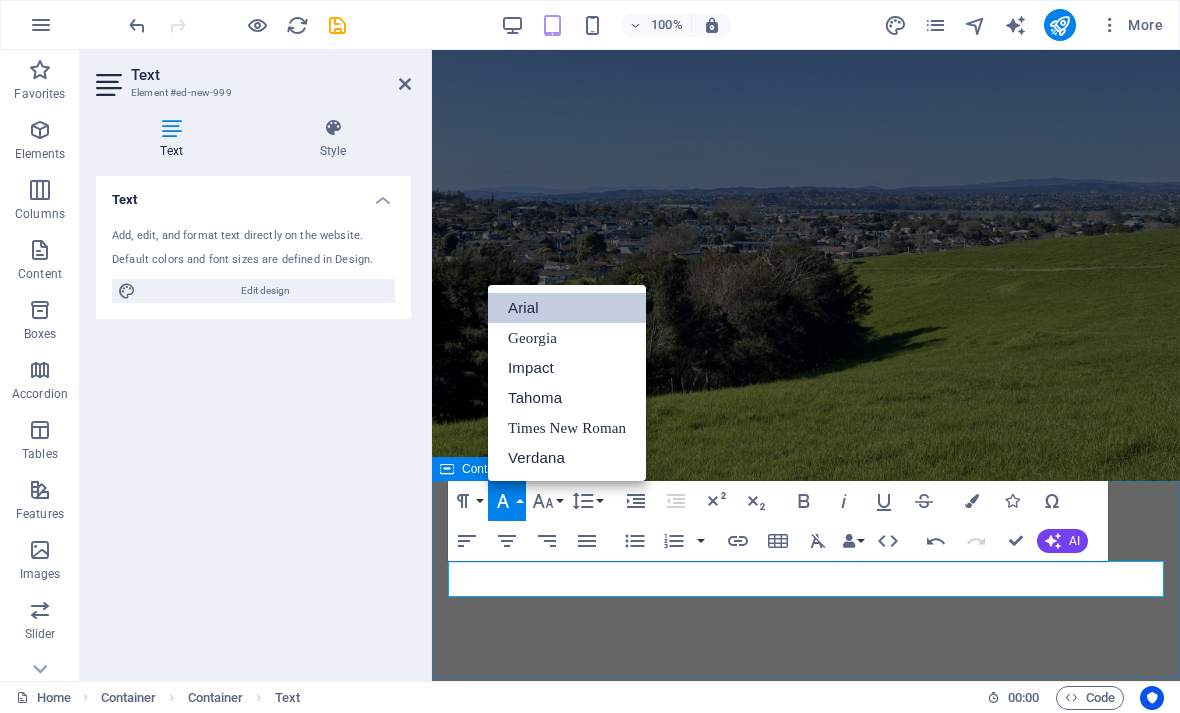 scroll, scrollTop: 0, scrollLeft: 0, axis: both 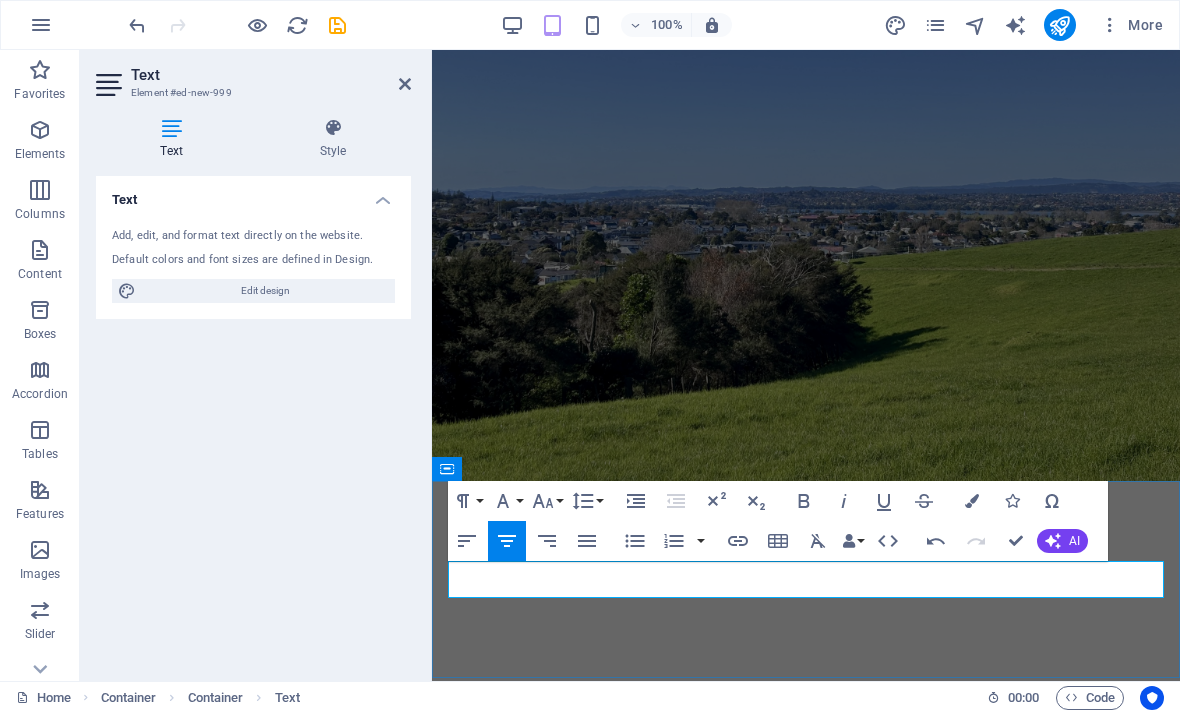 click on "​ ​ ​" at bounding box center (806, 579) 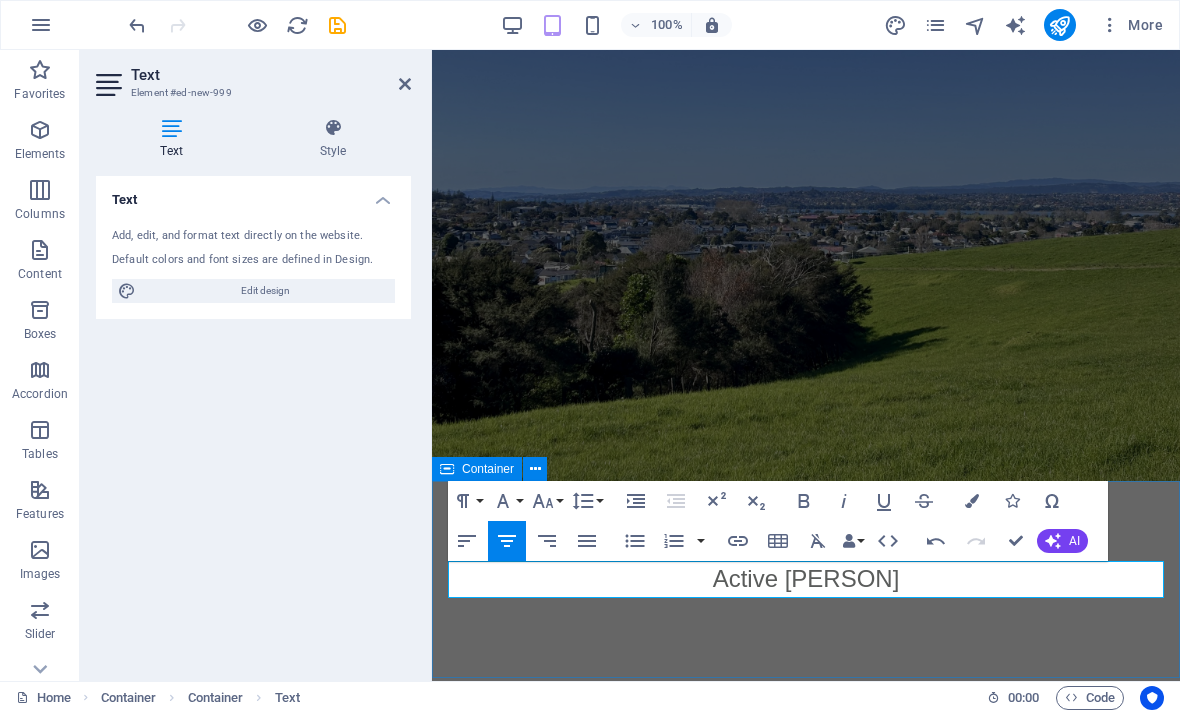 click on "Active Apirana ​ ​" at bounding box center (806, 579) 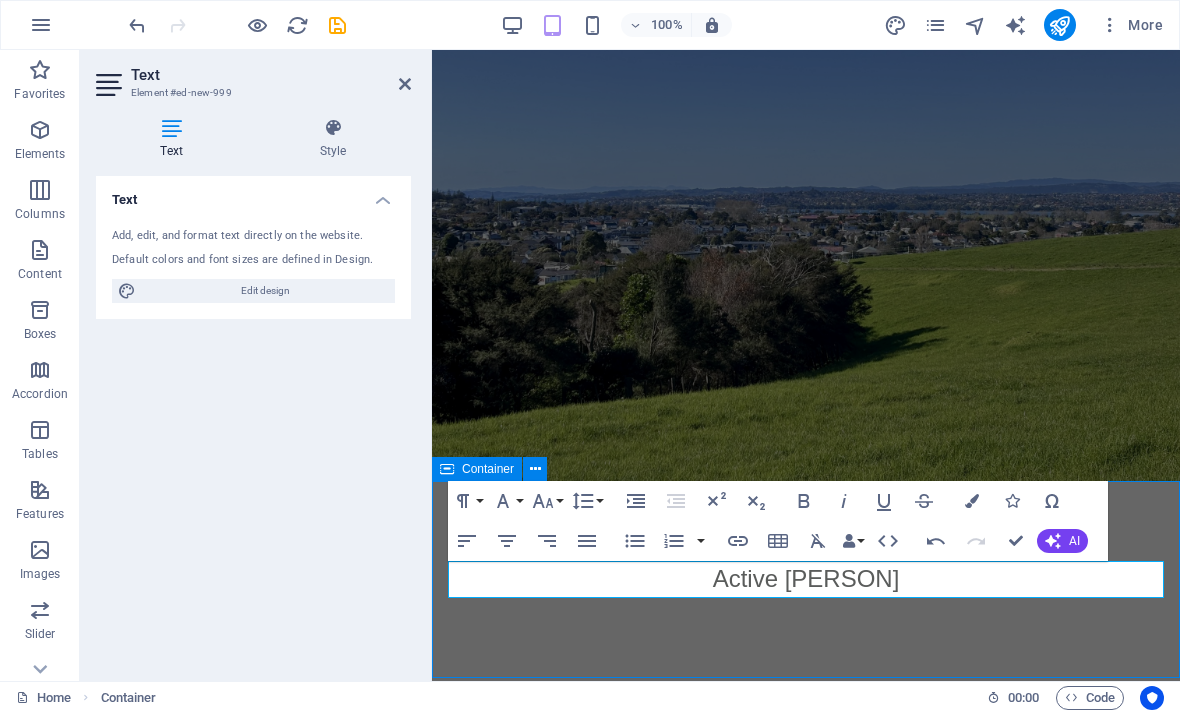 scroll, scrollTop: 381, scrollLeft: 0, axis: vertical 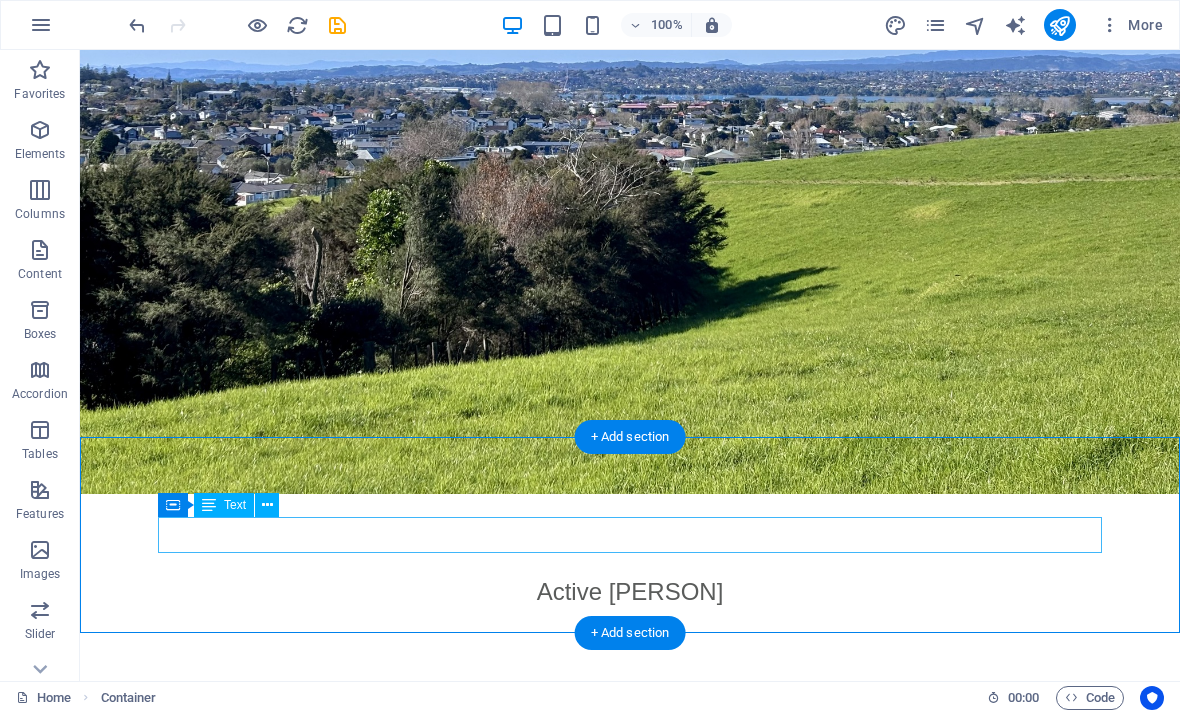 click on "Active Apirana" at bounding box center [630, 592] 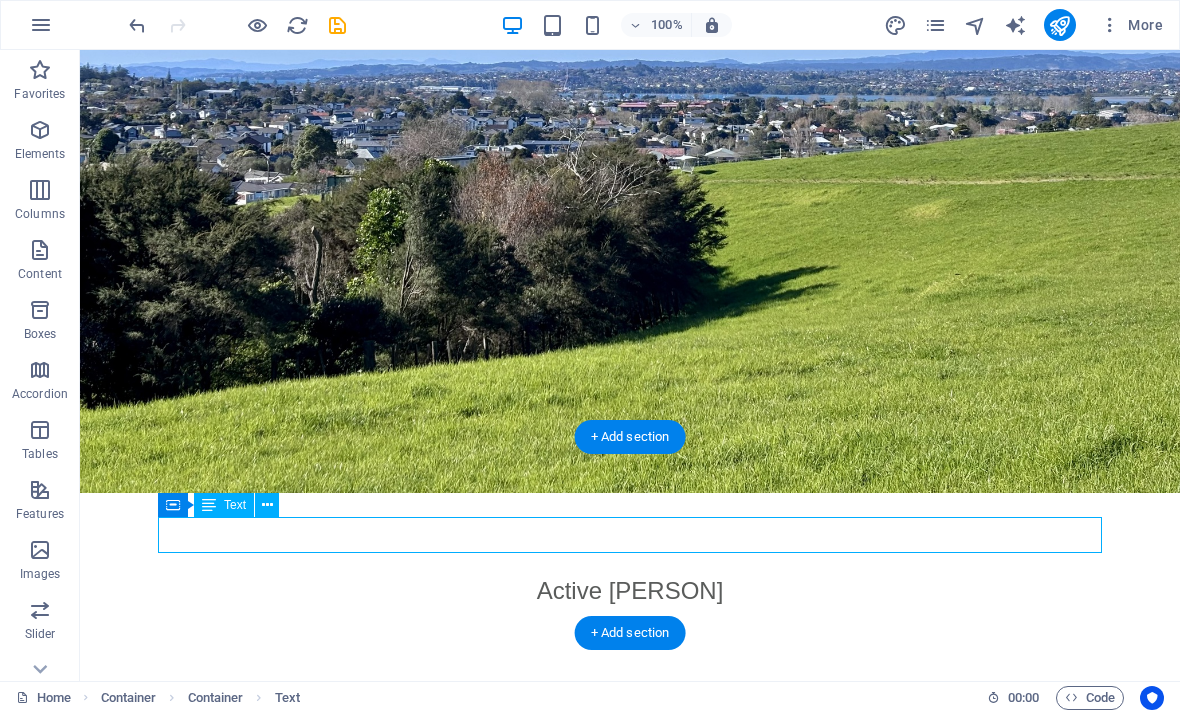 scroll, scrollTop: 381, scrollLeft: 0, axis: vertical 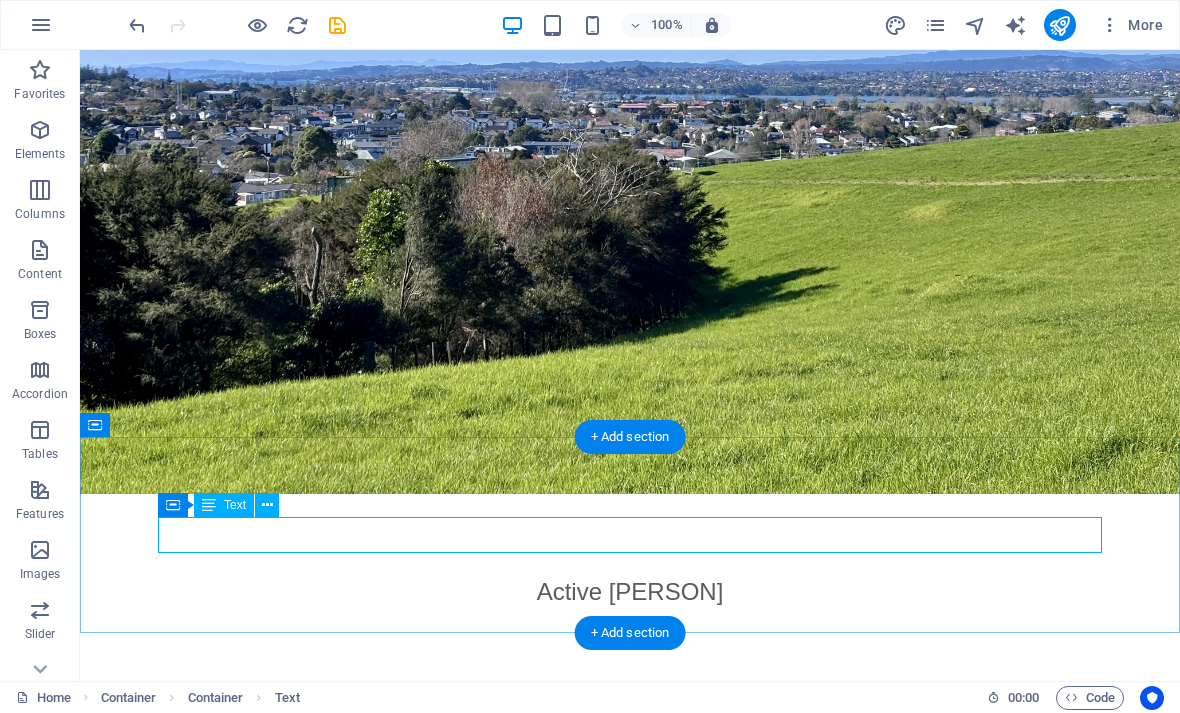 click at bounding box center (267, 505) 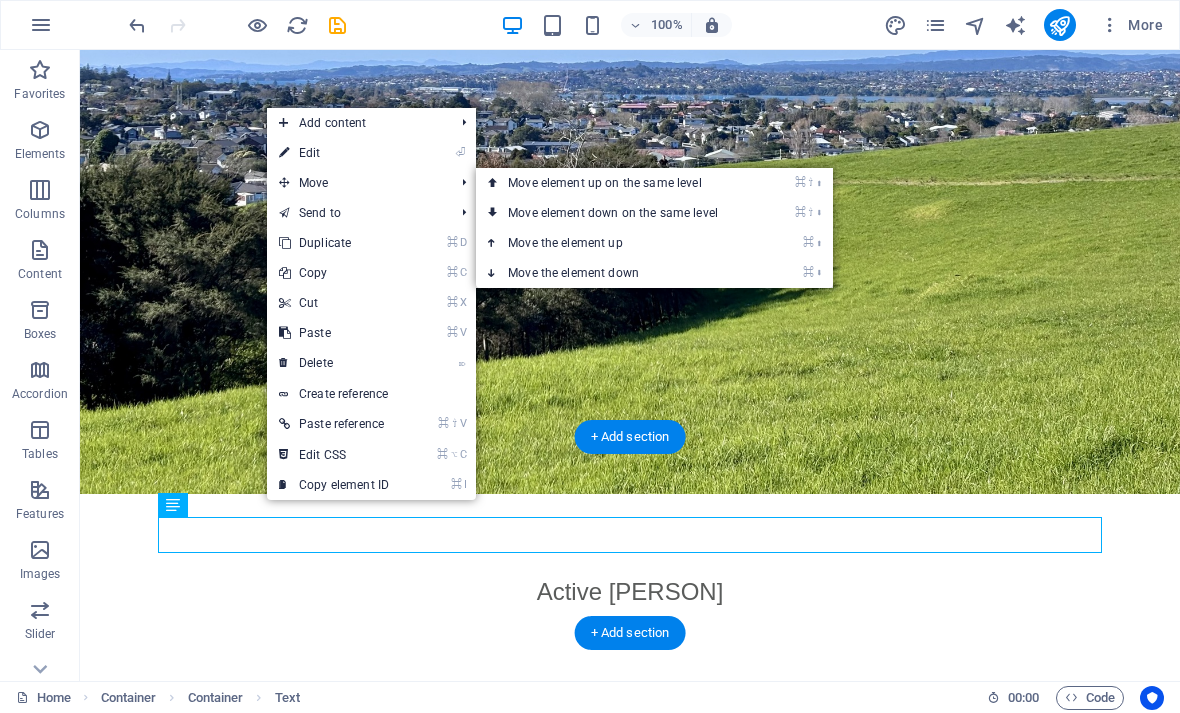 click on "⌘ ⬆  Move the element up" at bounding box center [617, 243] 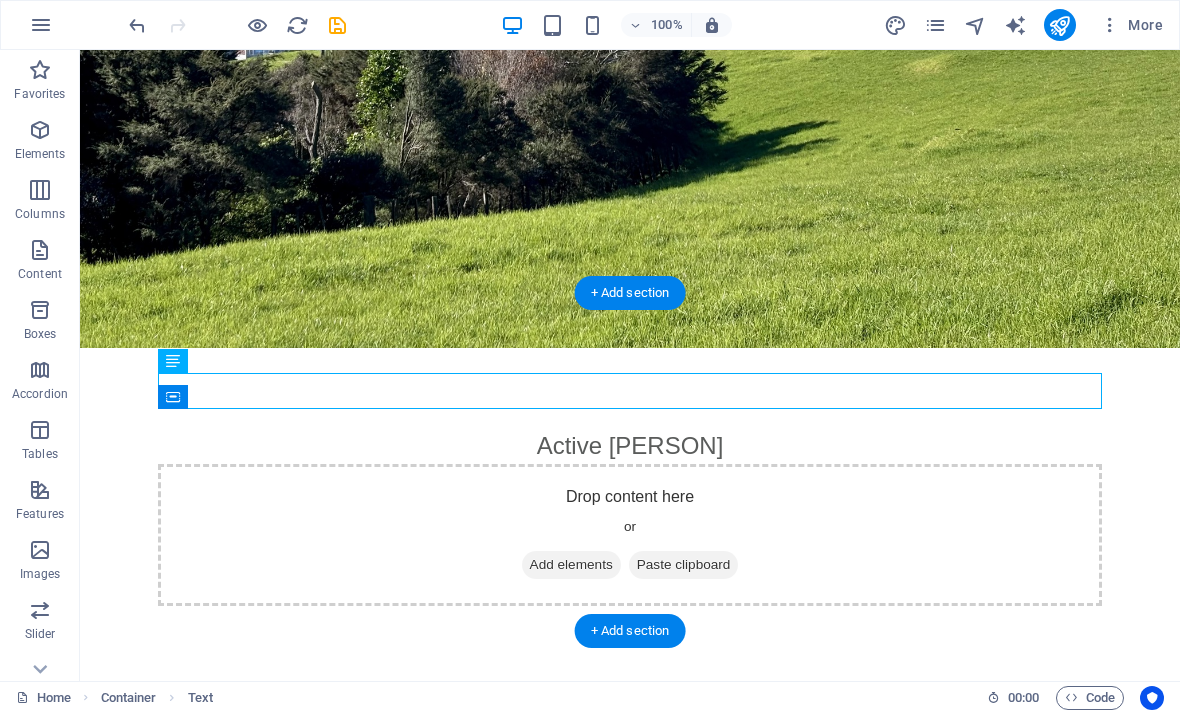 scroll, scrollTop: 523, scrollLeft: 0, axis: vertical 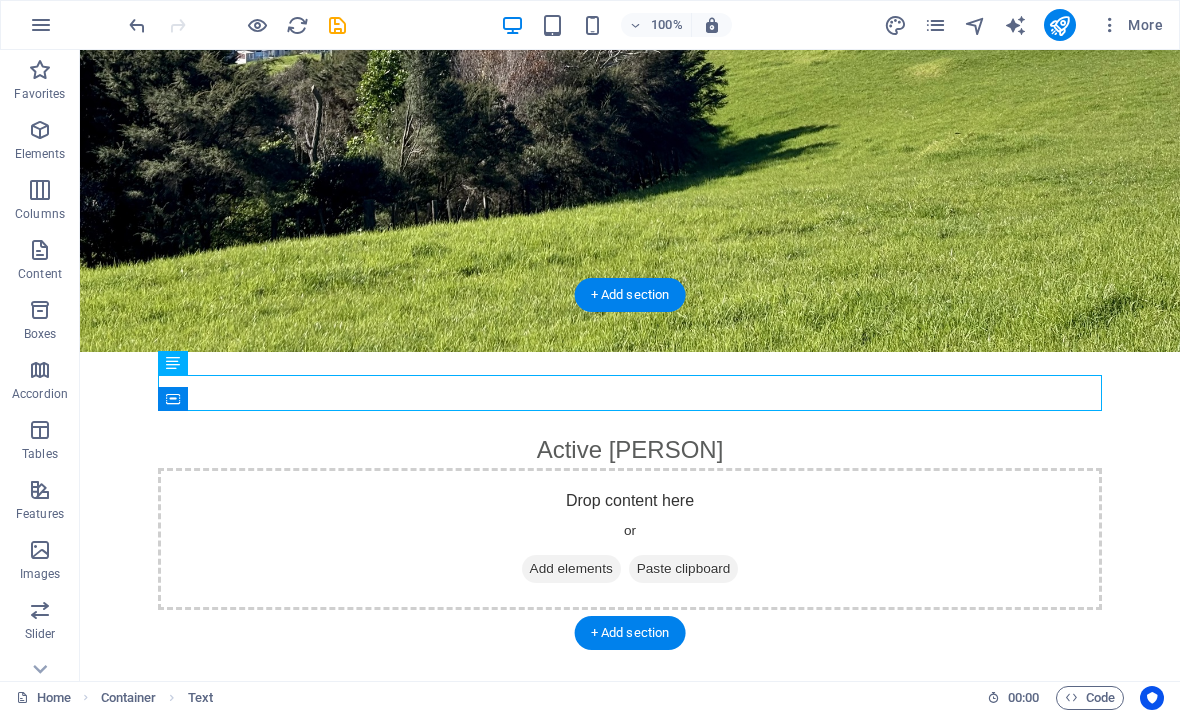 click on "Active Apirana" at bounding box center [630, 450] 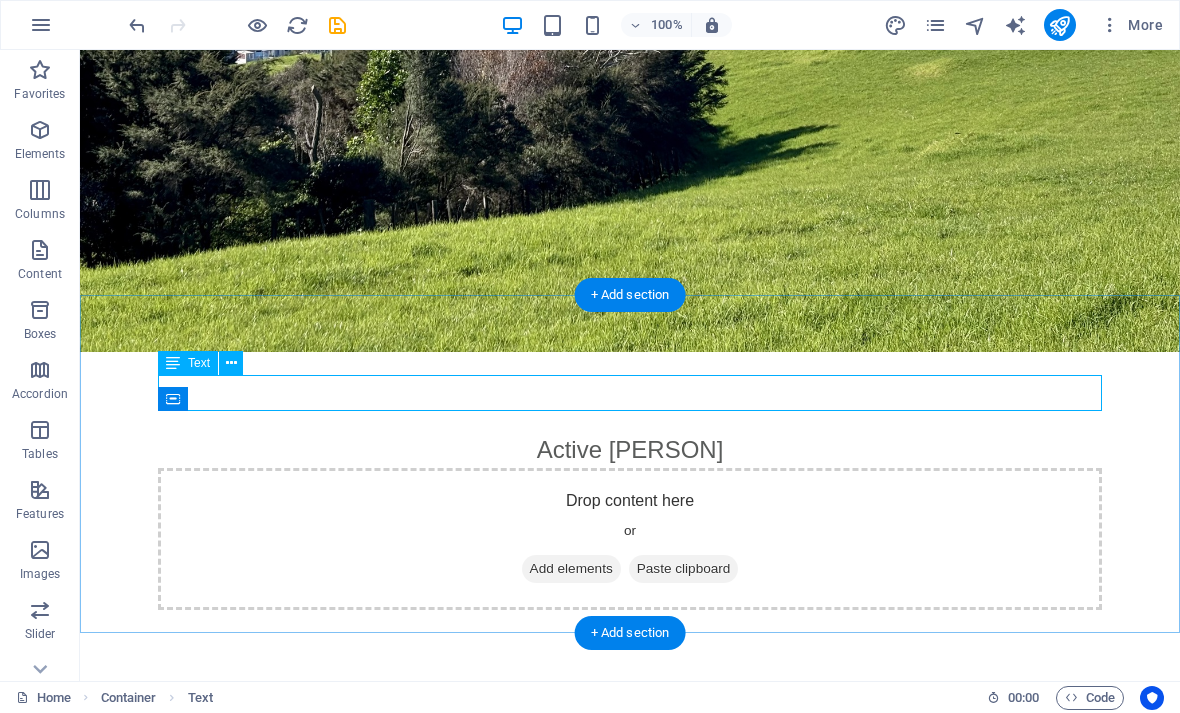 click on "Active Apirana" at bounding box center (630, 450) 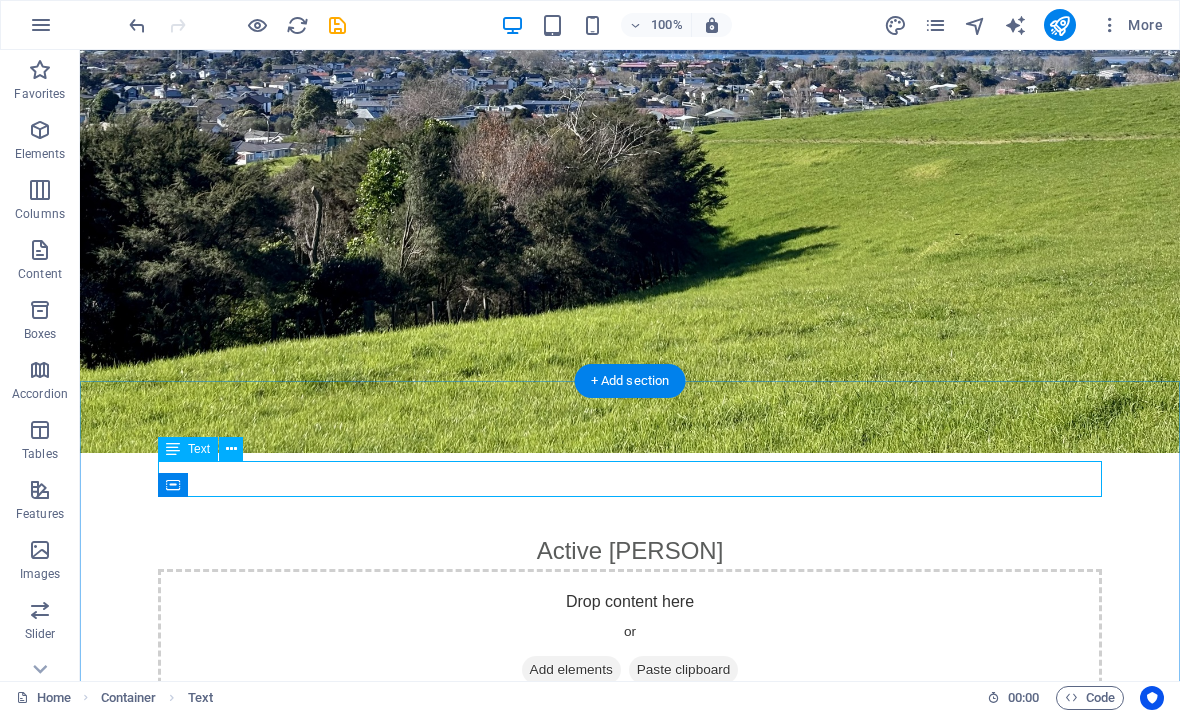 scroll, scrollTop: 440, scrollLeft: 0, axis: vertical 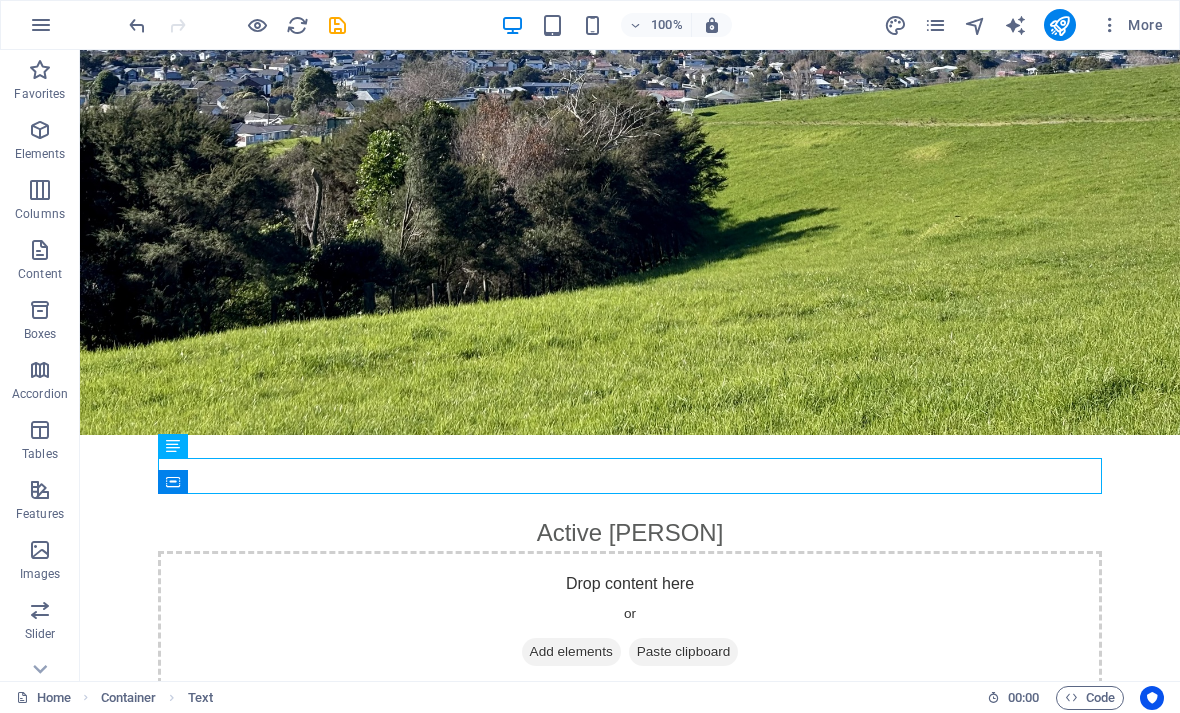 click at bounding box center [41, 25] 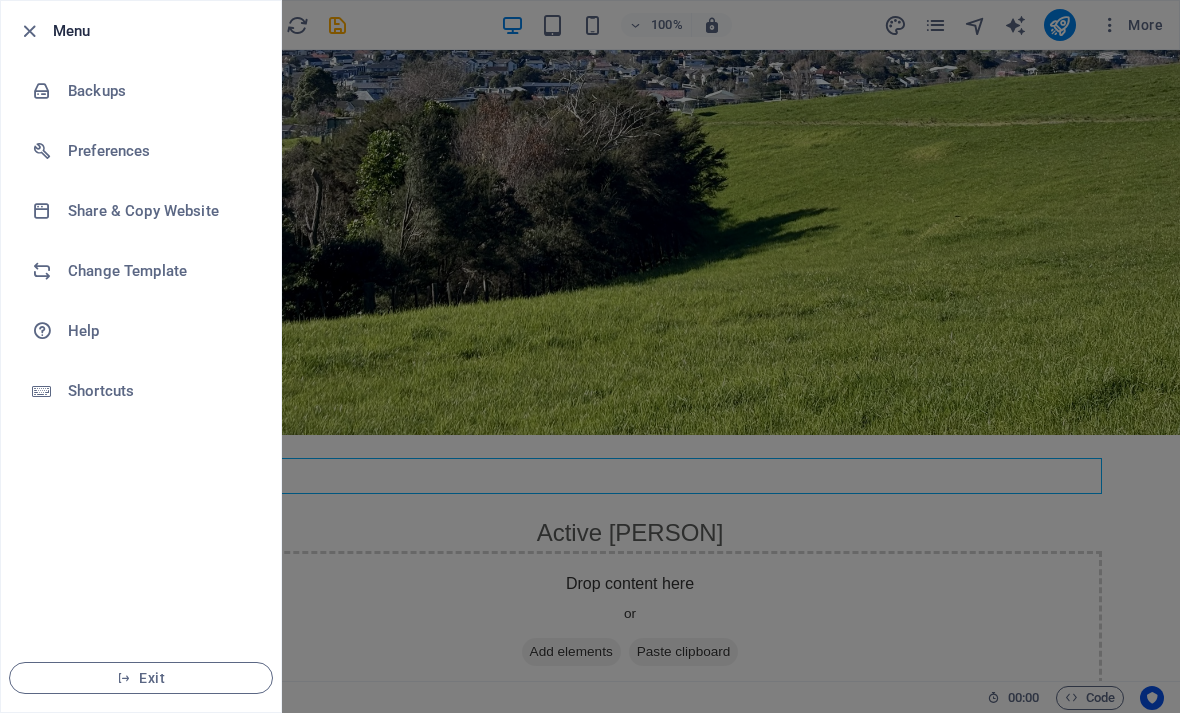 click on "Change Template" at bounding box center (160, 271) 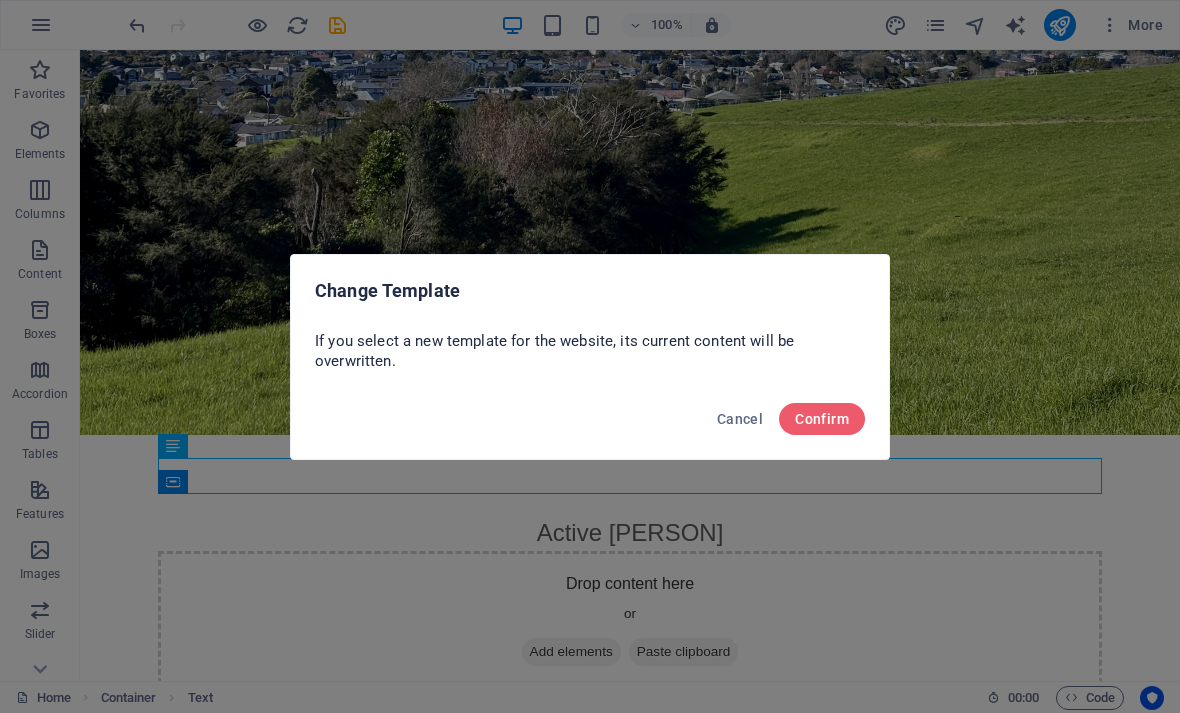 click on "Confirm" at bounding box center (822, 419) 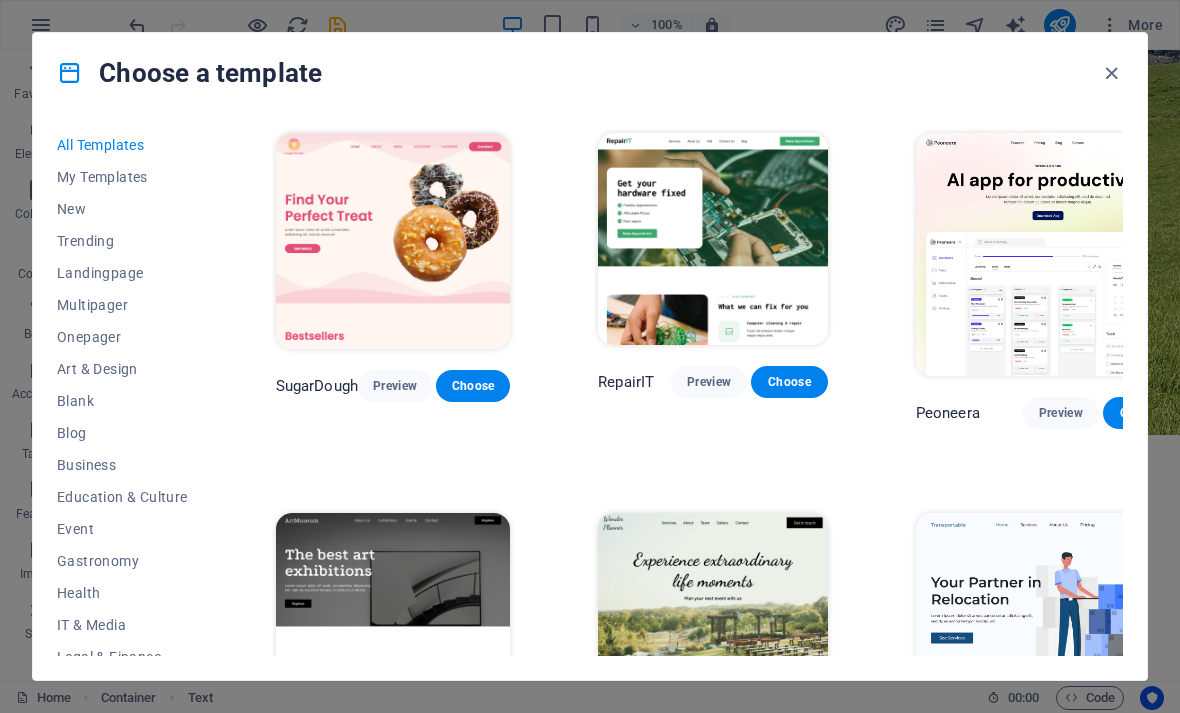click on "Landingpage" at bounding box center (122, 273) 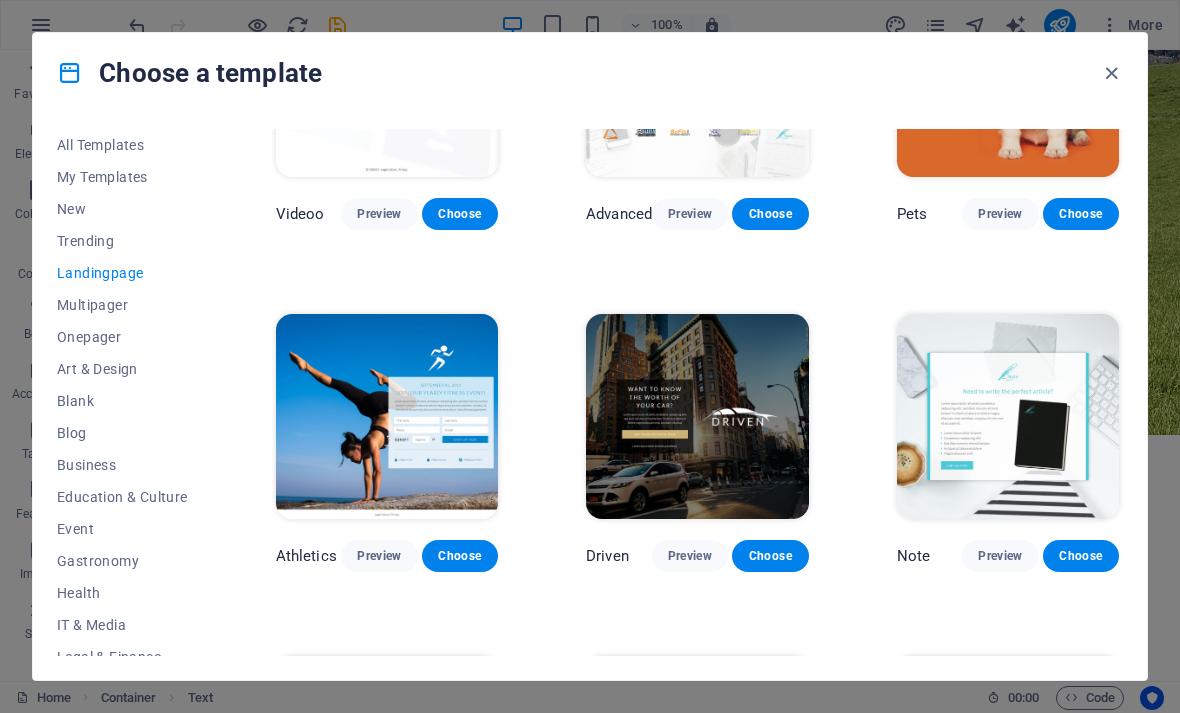 scroll, scrollTop: 832, scrollLeft: 0, axis: vertical 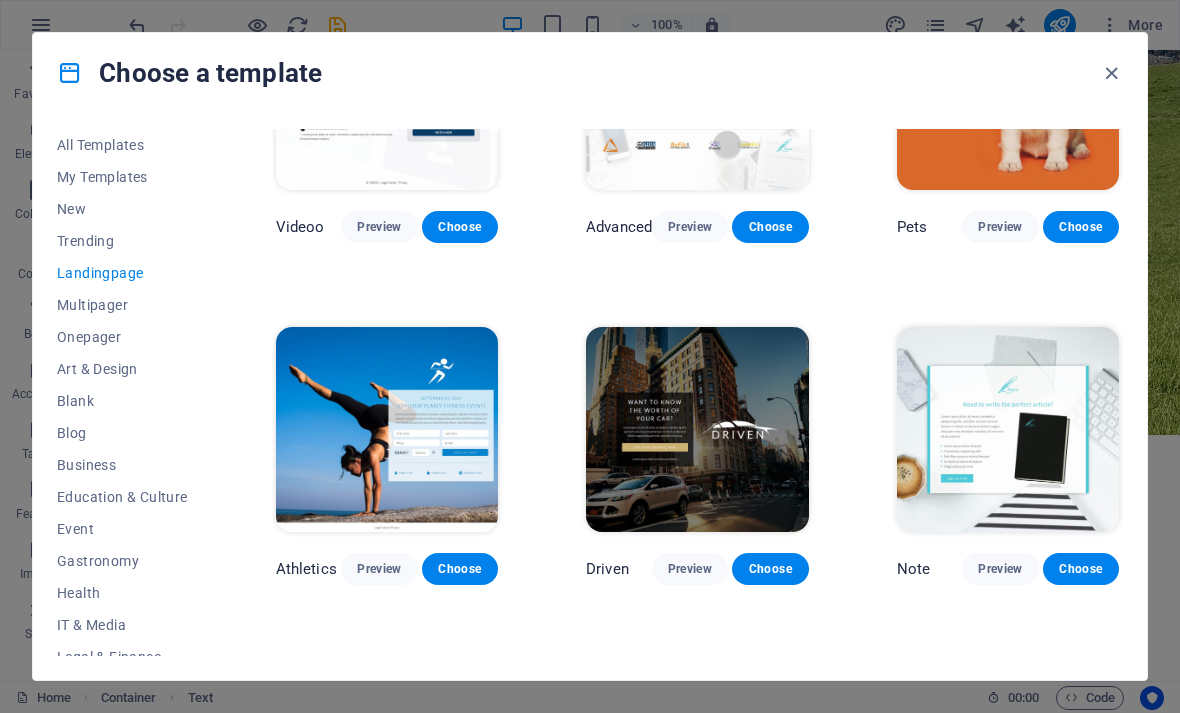 click on "Trending" at bounding box center [122, 241] 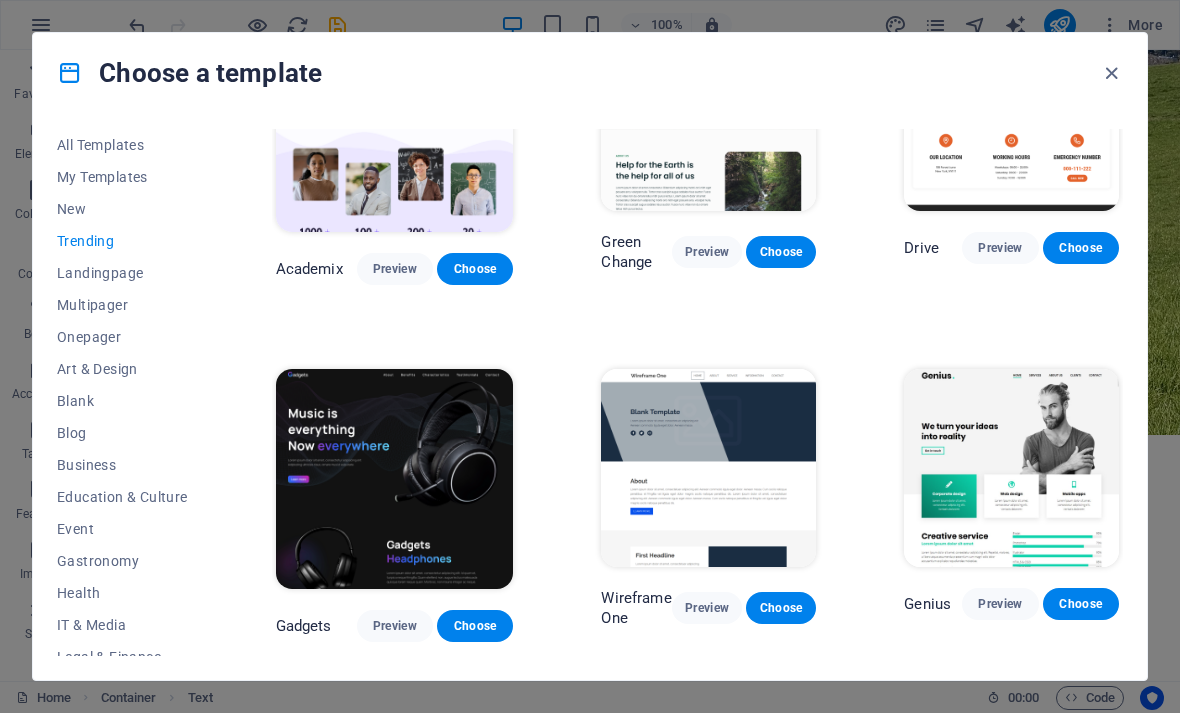 click on "New" at bounding box center [122, 209] 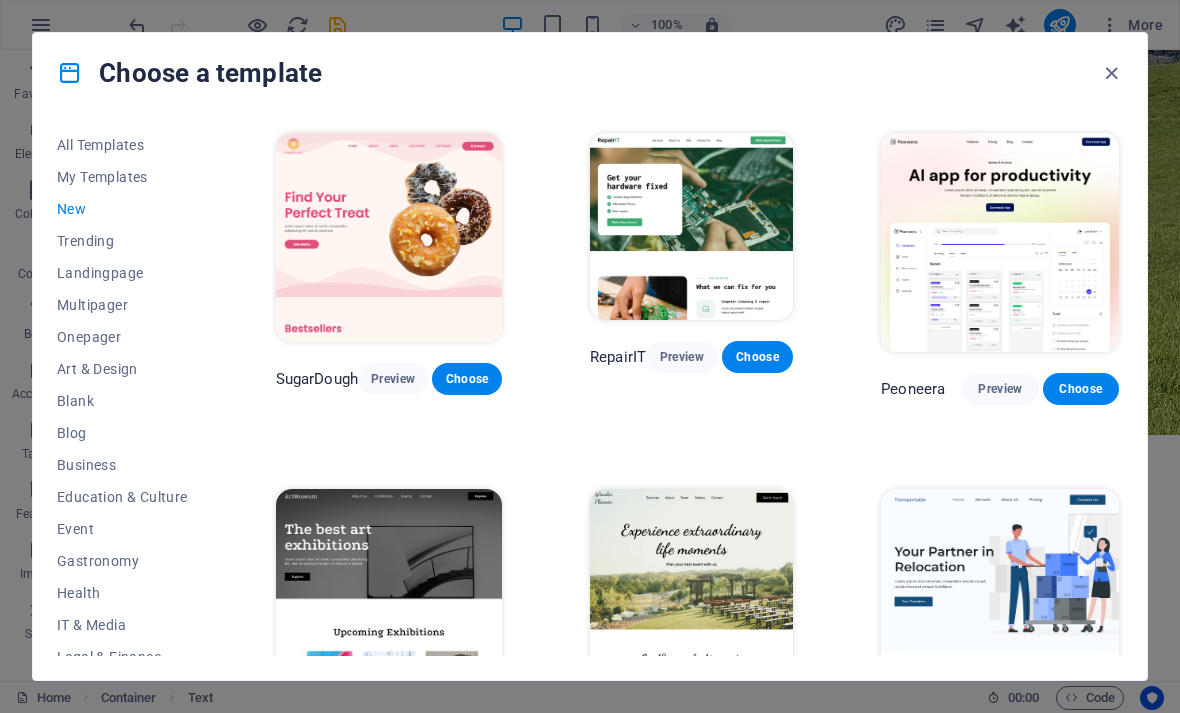 scroll, scrollTop: 0, scrollLeft: 0, axis: both 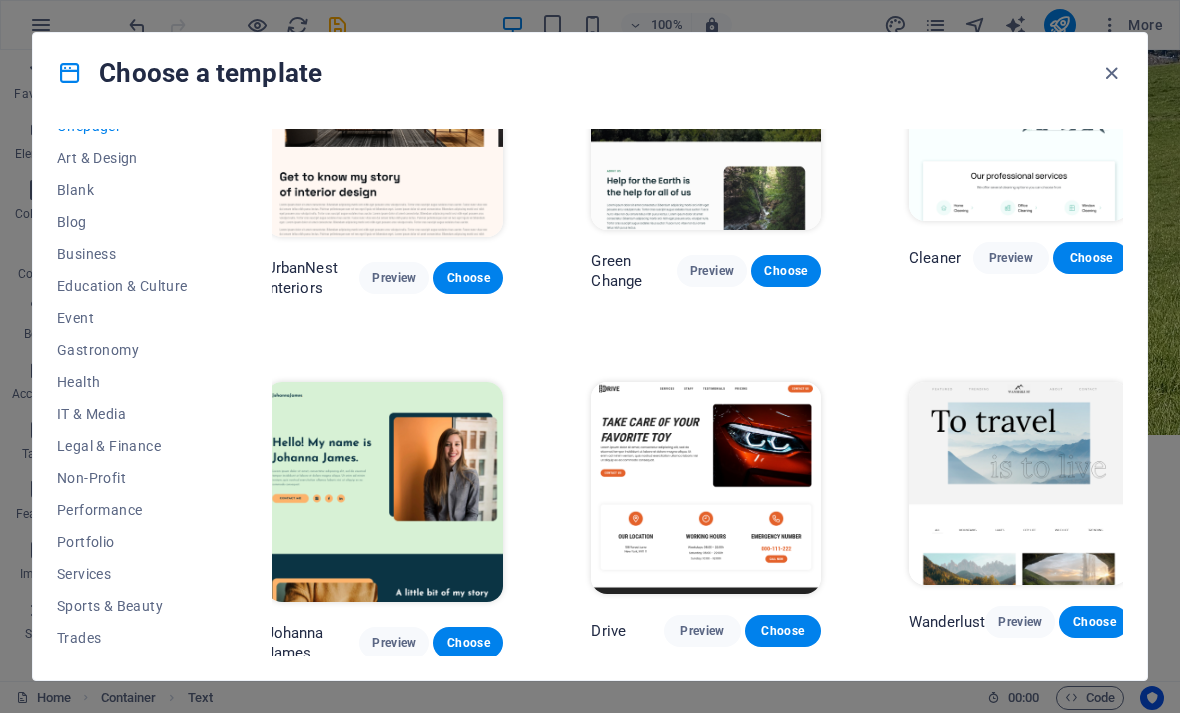 click on "Sports & Beauty" at bounding box center (122, 606) 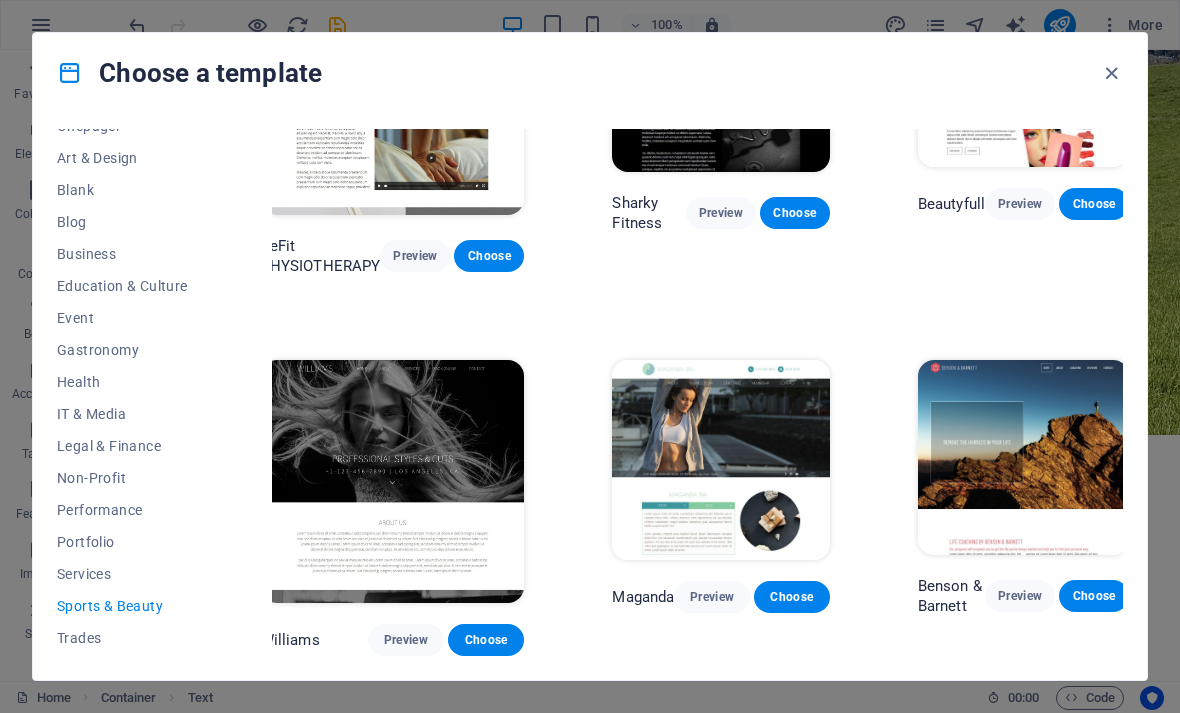 scroll, scrollTop: 1309, scrollLeft: 15, axis: both 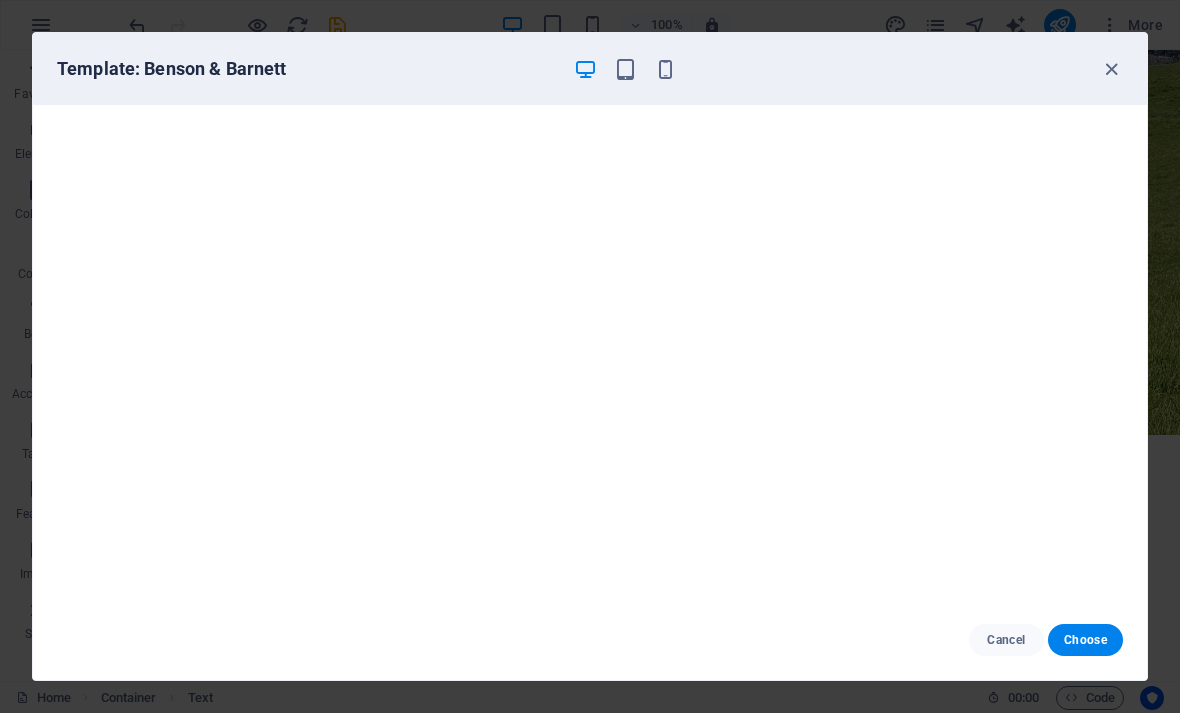 click at bounding box center (1111, 69) 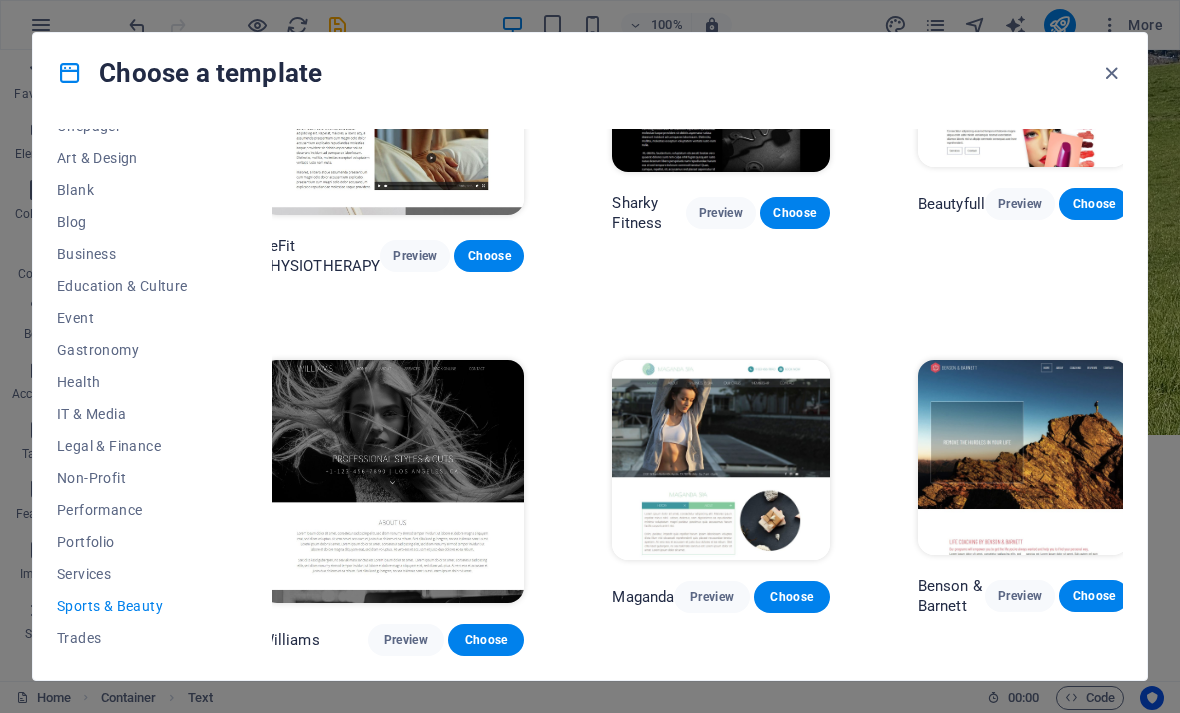 click on "Services" at bounding box center [122, 574] 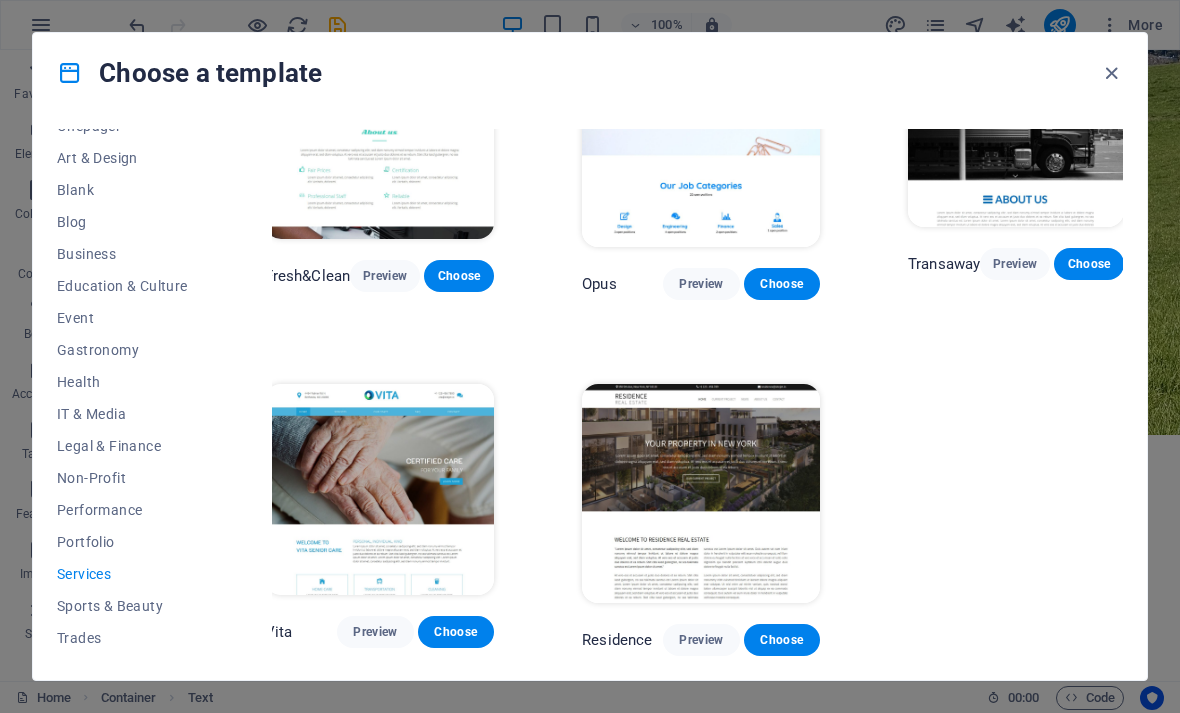 scroll, scrollTop: 1892, scrollLeft: 11, axis: both 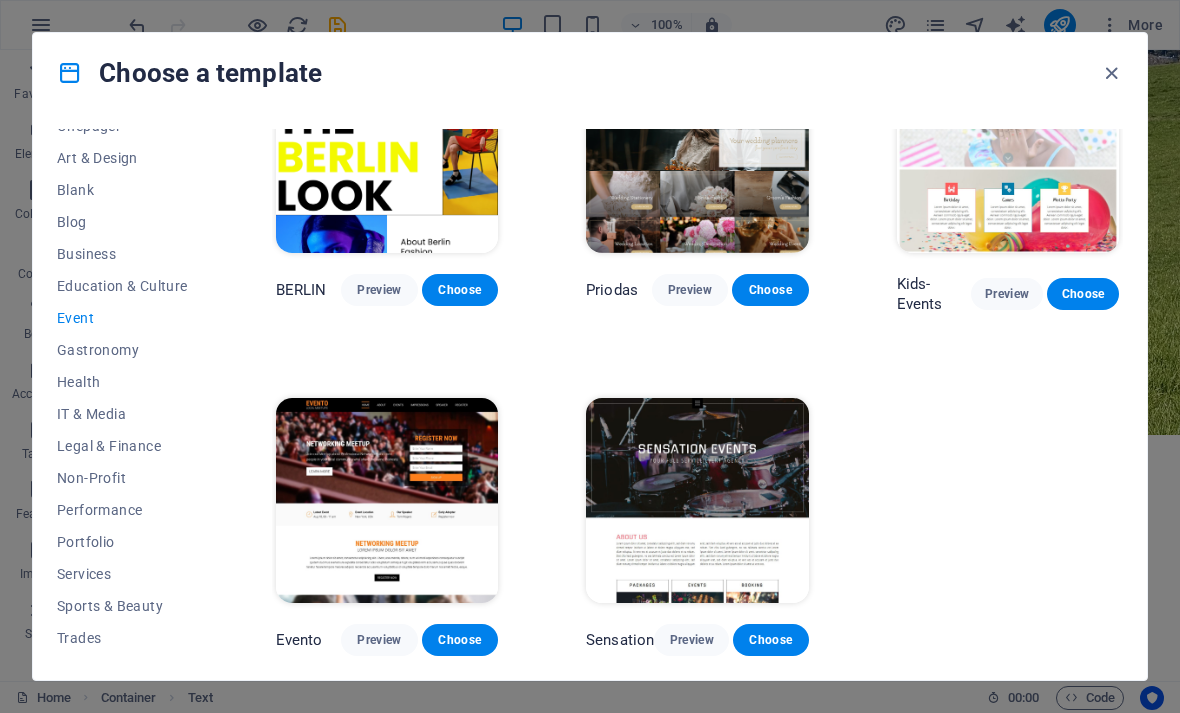 click on "Art & Design" at bounding box center (122, 158) 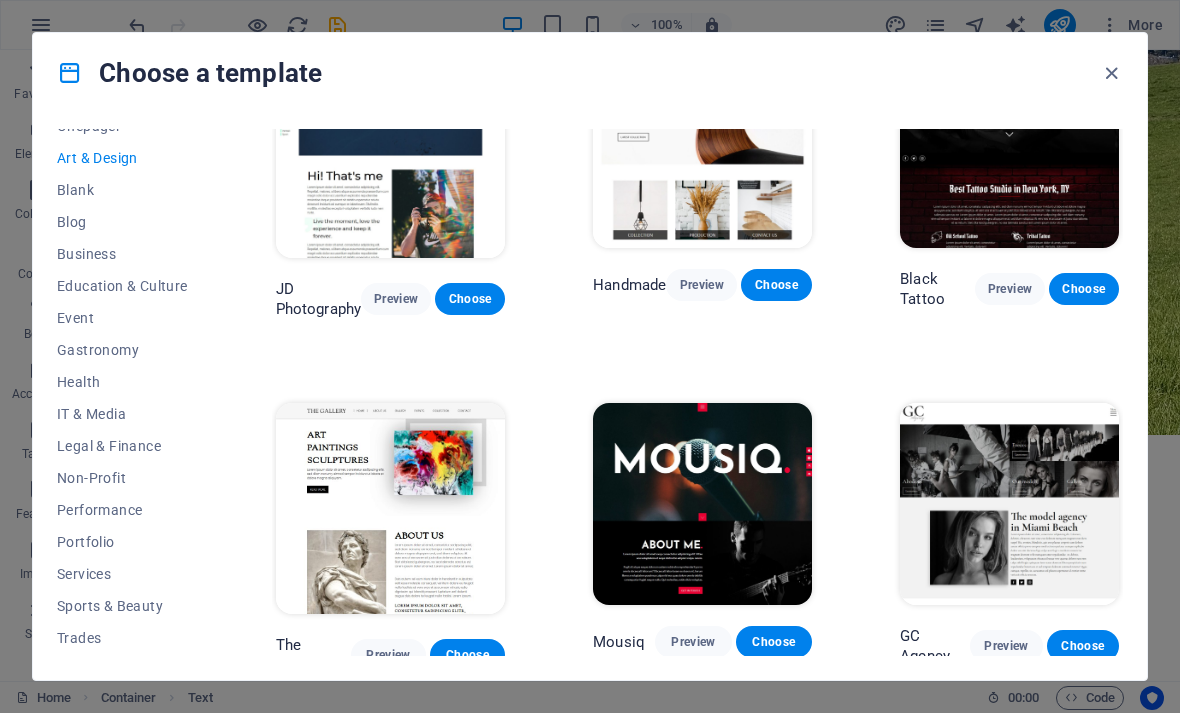 click on "Business" at bounding box center [122, 254] 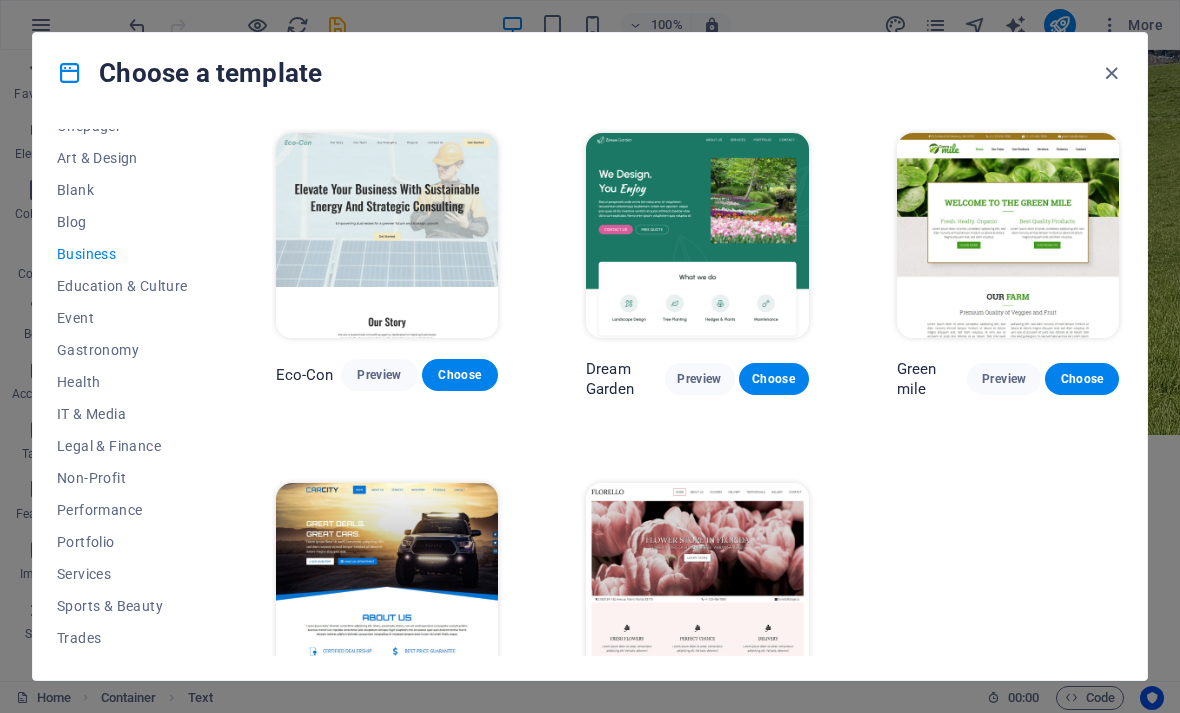 scroll, scrollTop: 0, scrollLeft: 0, axis: both 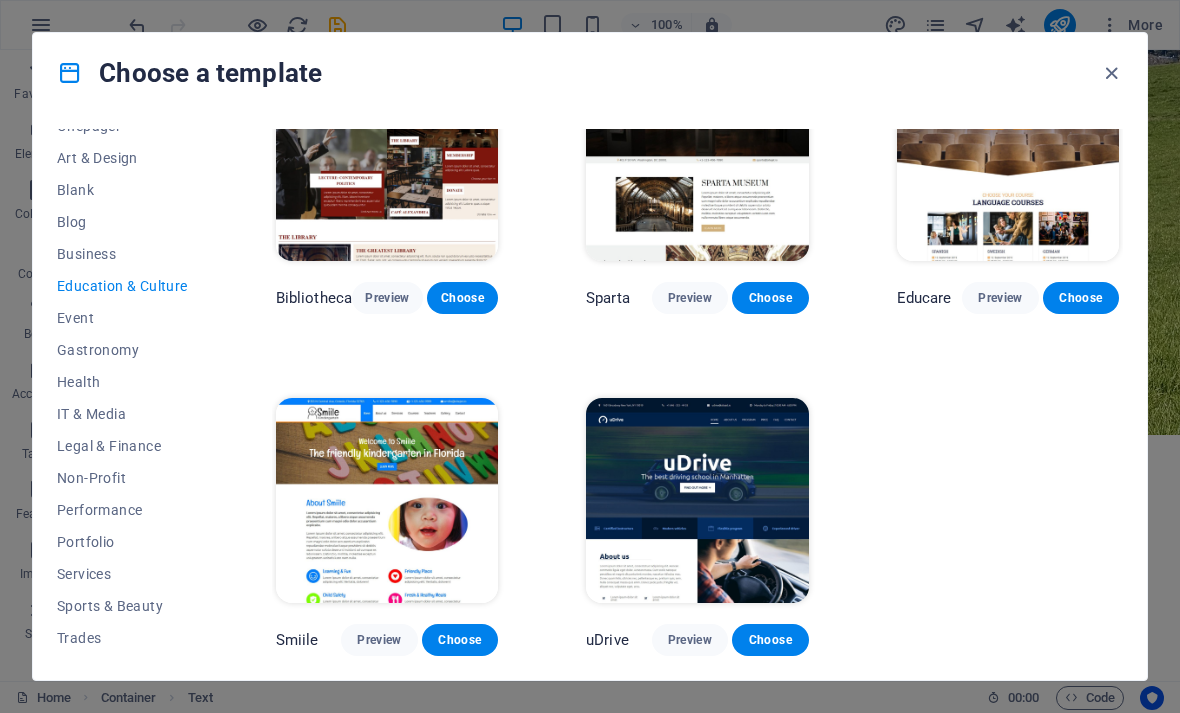 click on "Event" at bounding box center (122, 318) 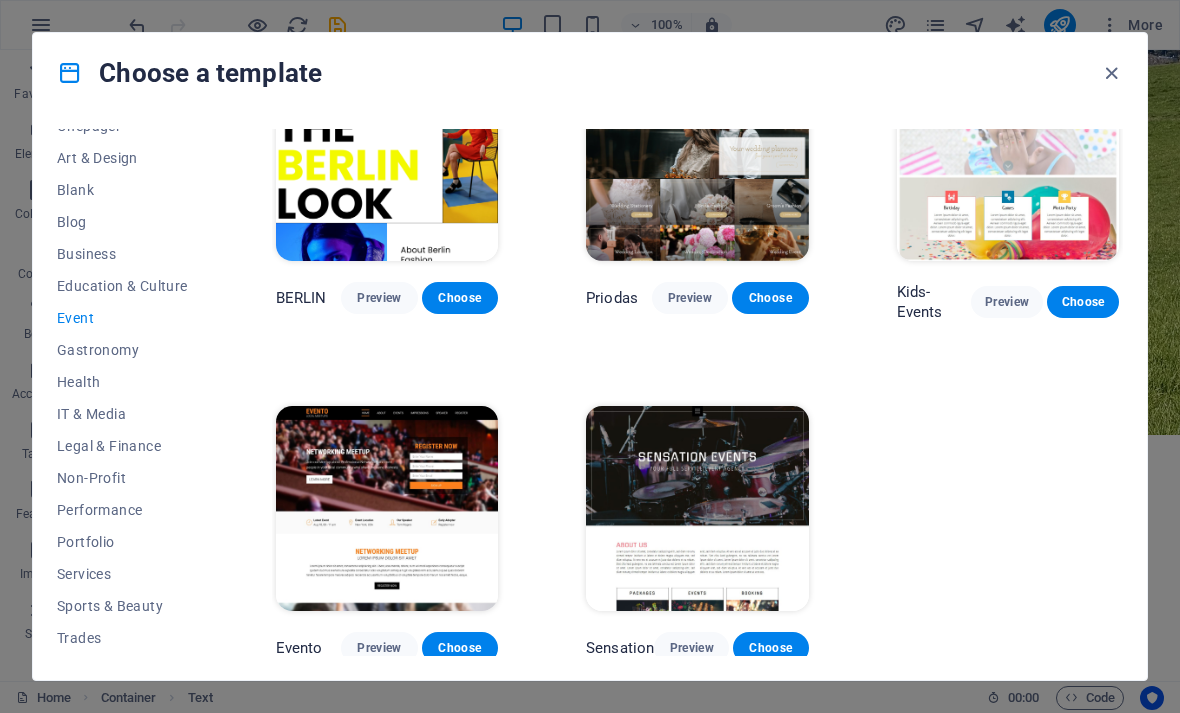 click on "Gastronomy" at bounding box center (122, 350) 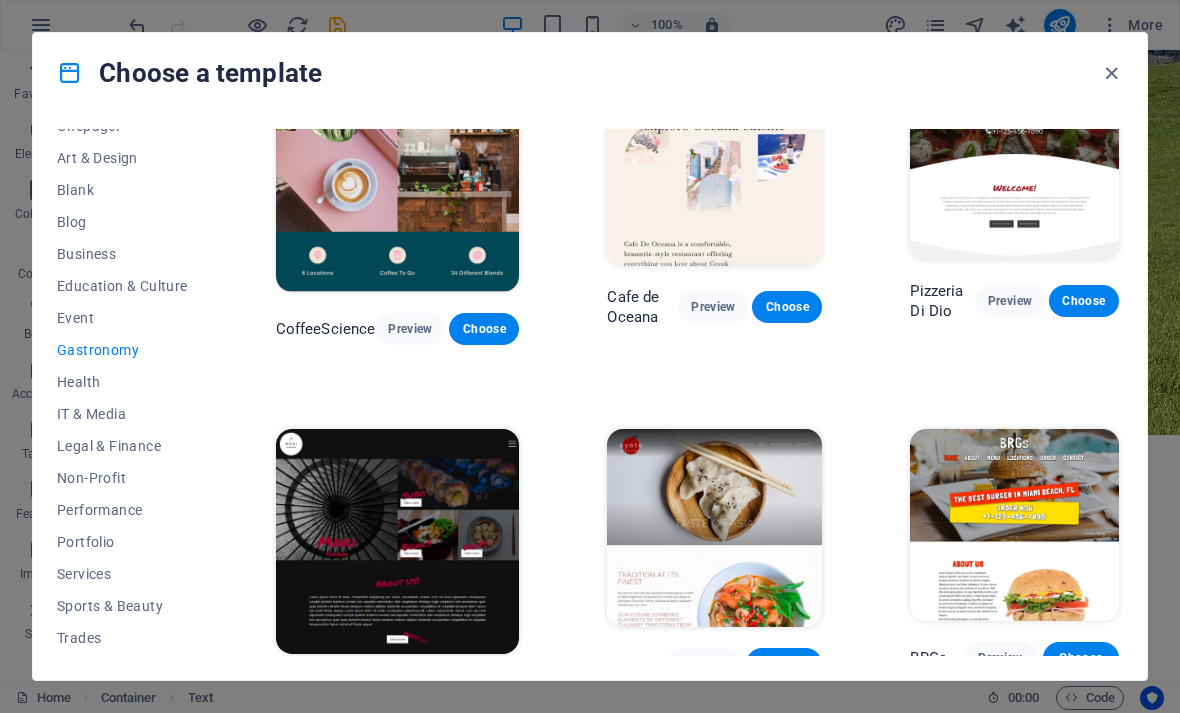 click on "Health" at bounding box center (122, 382) 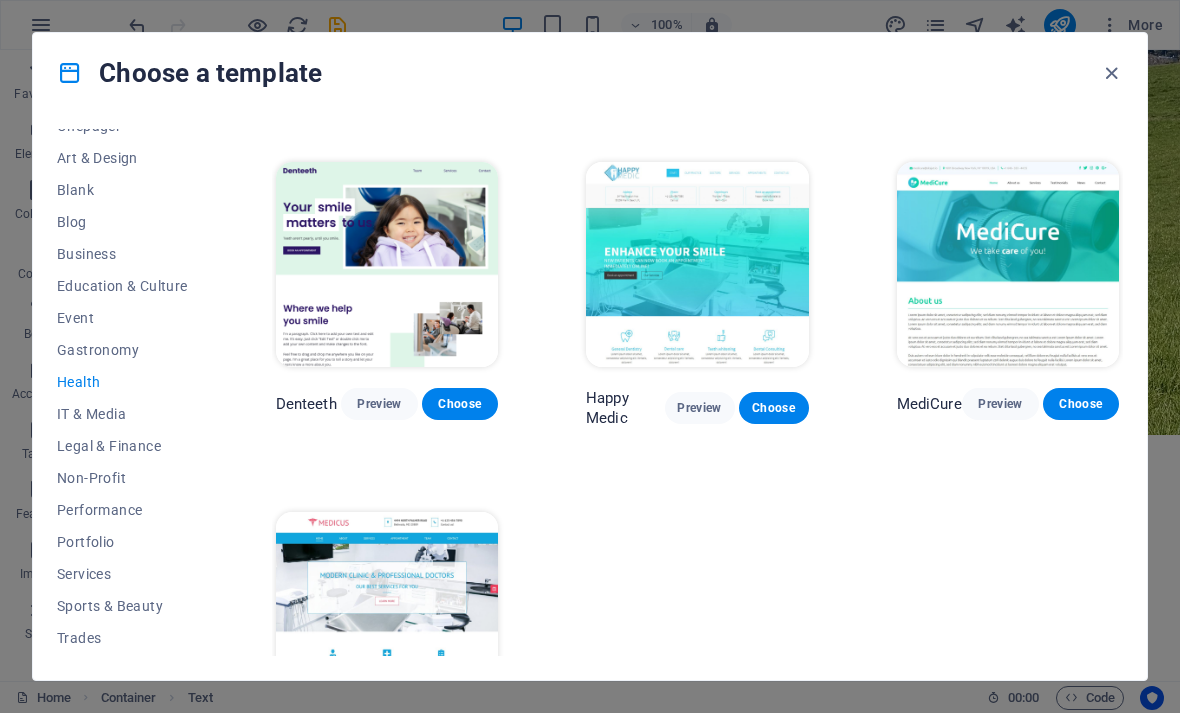 scroll, scrollTop: 327, scrollLeft: 0, axis: vertical 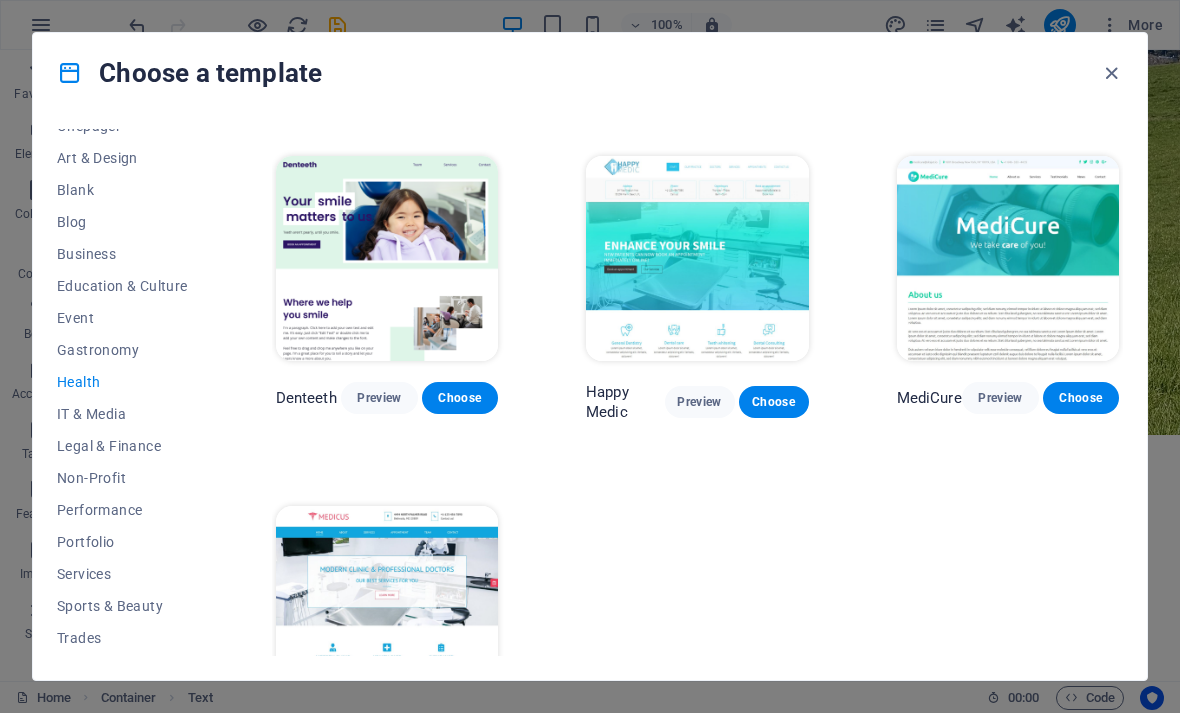 click on "IT & Media" at bounding box center [122, 414] 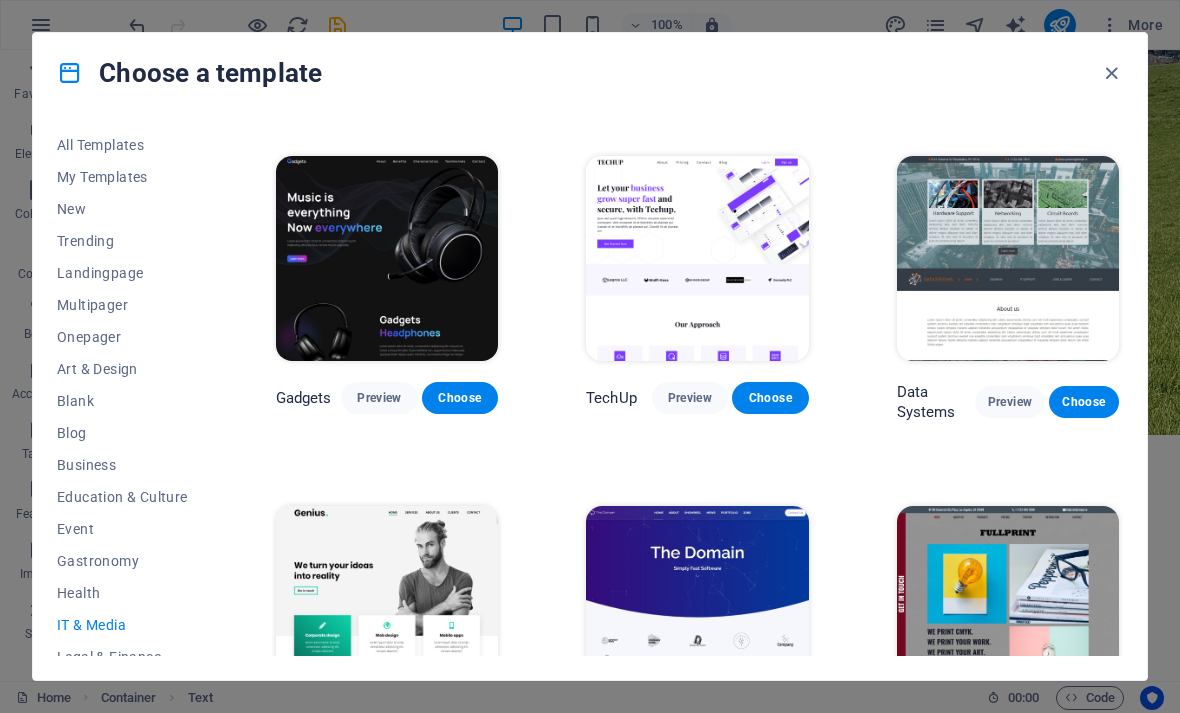 scroll, scrollTop: 0, scrollLeft: 0, axis: both 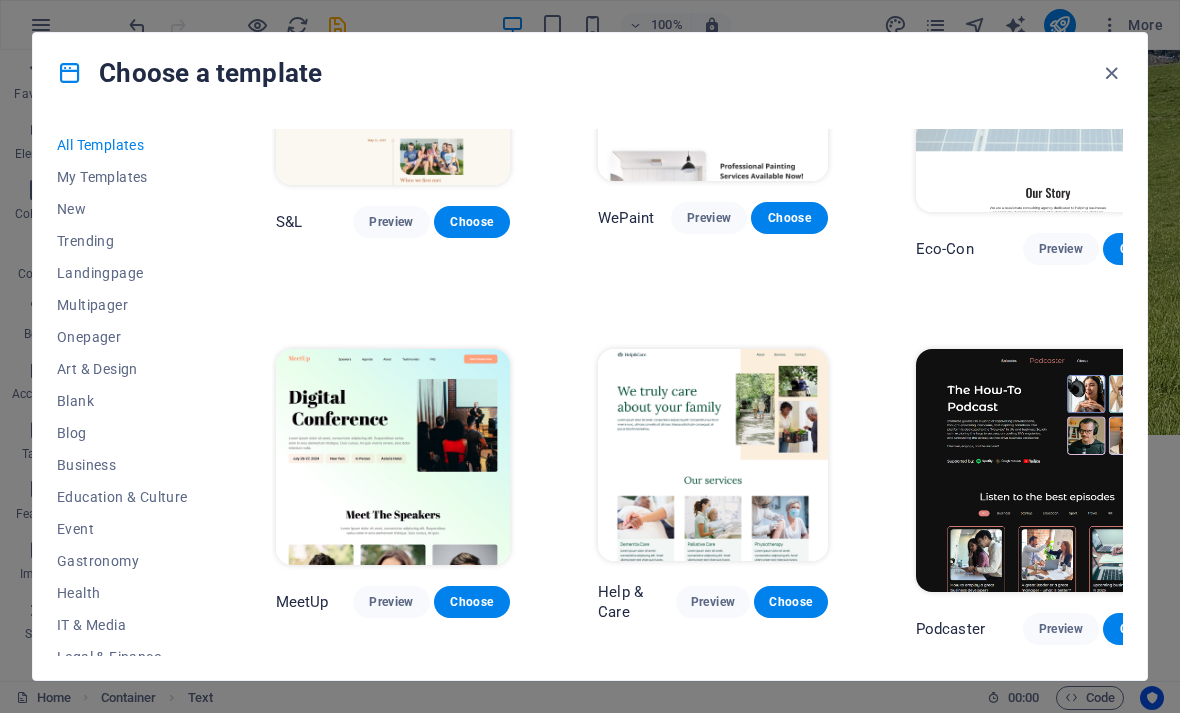 click at bounding box center (1111, 73) 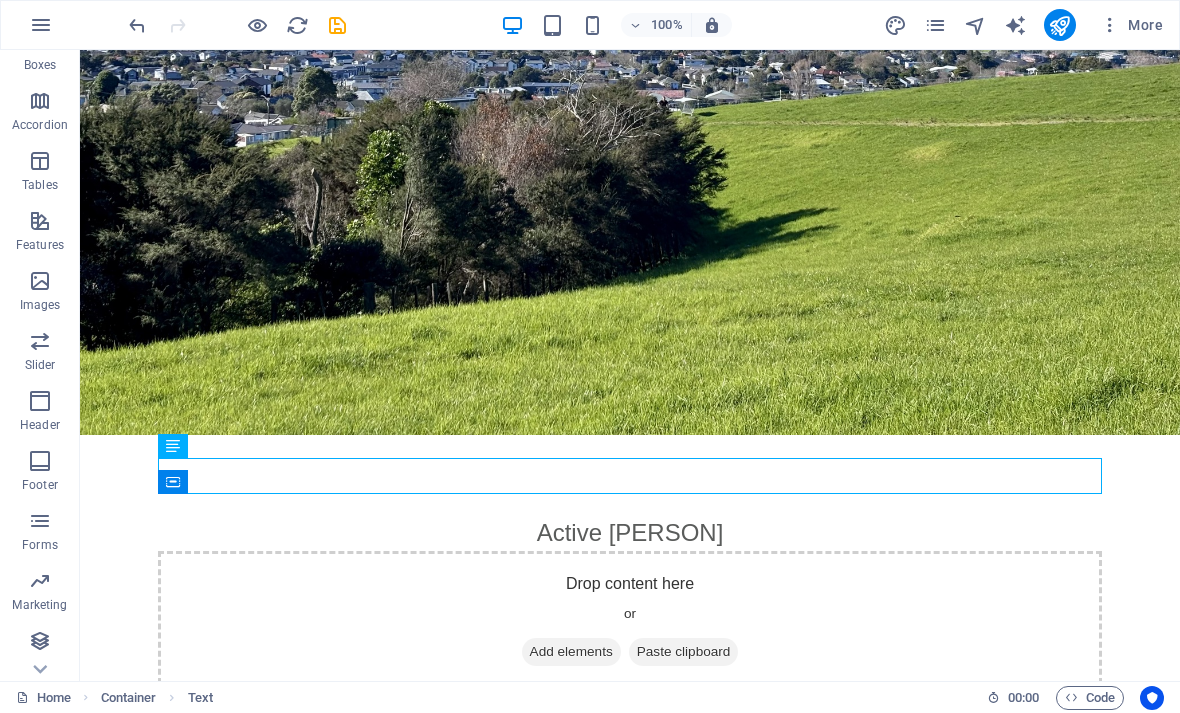 scroll, scrollTop: 269, scrollLeft: 0, axis: vertical 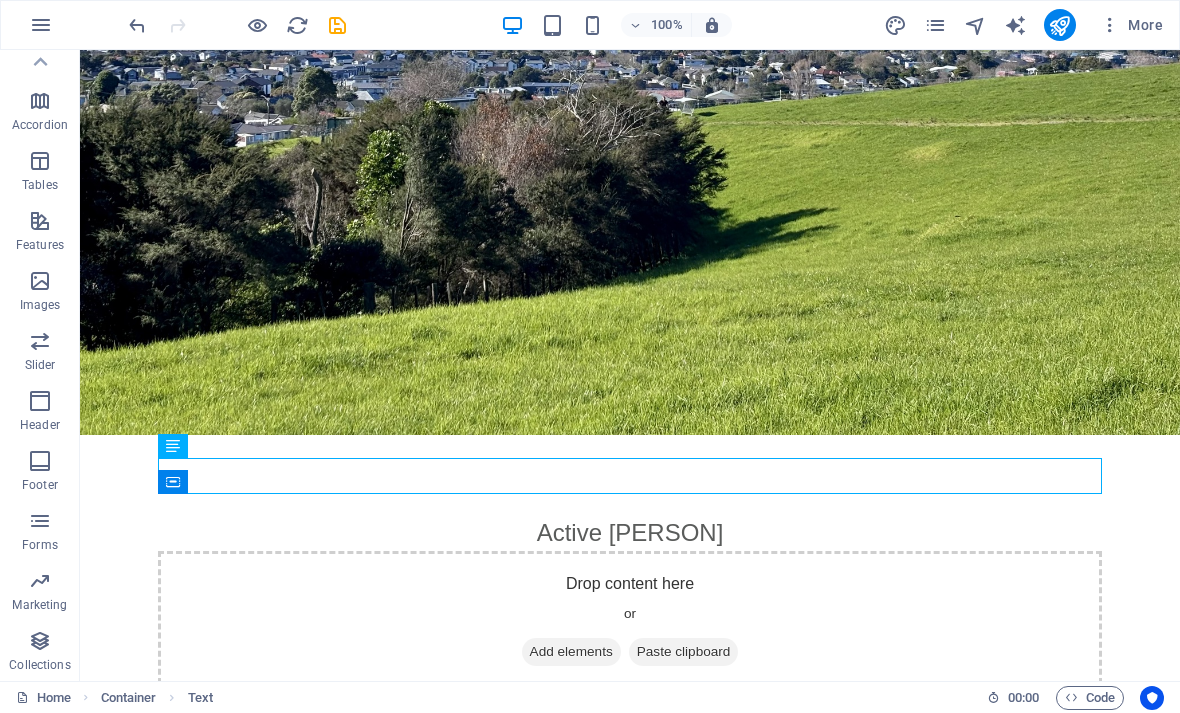 click on "Home" at bounding box center (43, 698) 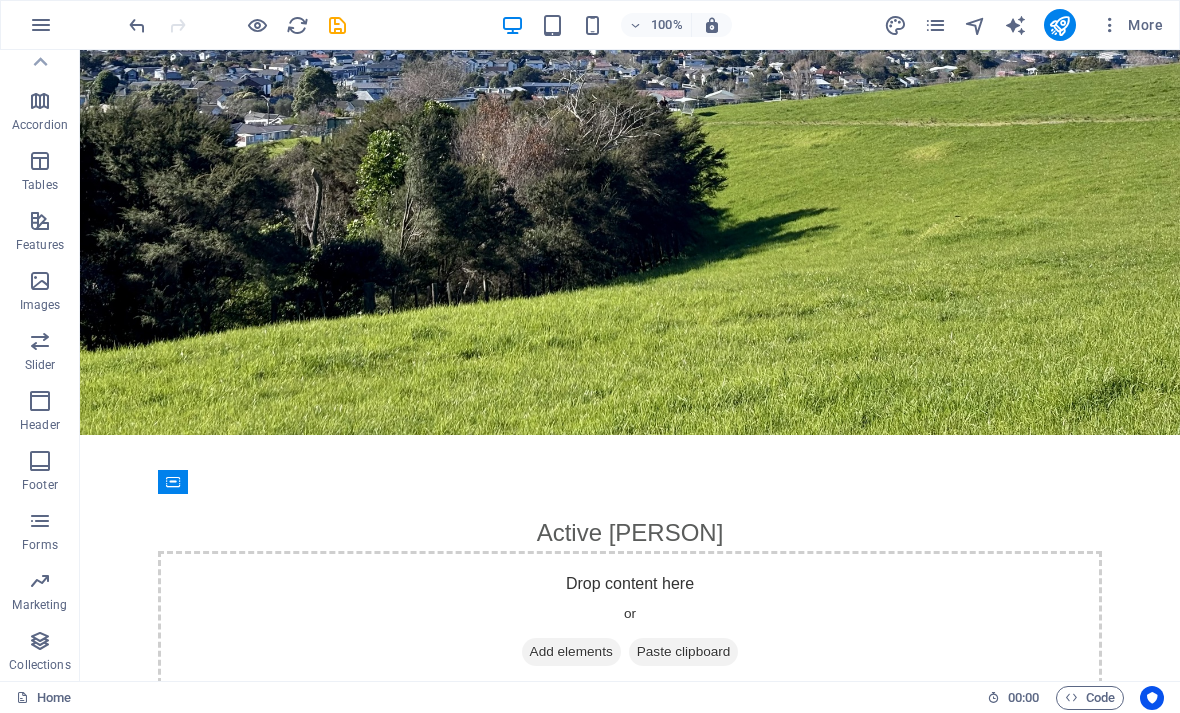 click on "Home" at bounding box center (43, 698) 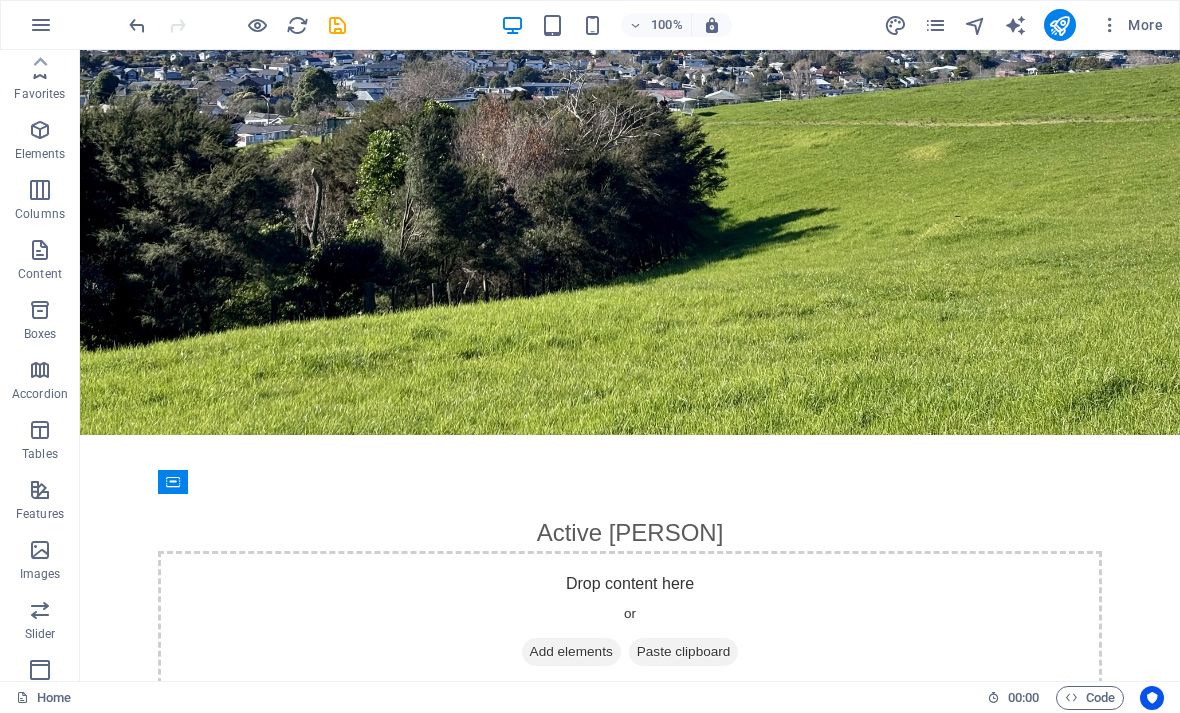 scroll, scrollTop: 0, scrollLeft: 0, axis: both 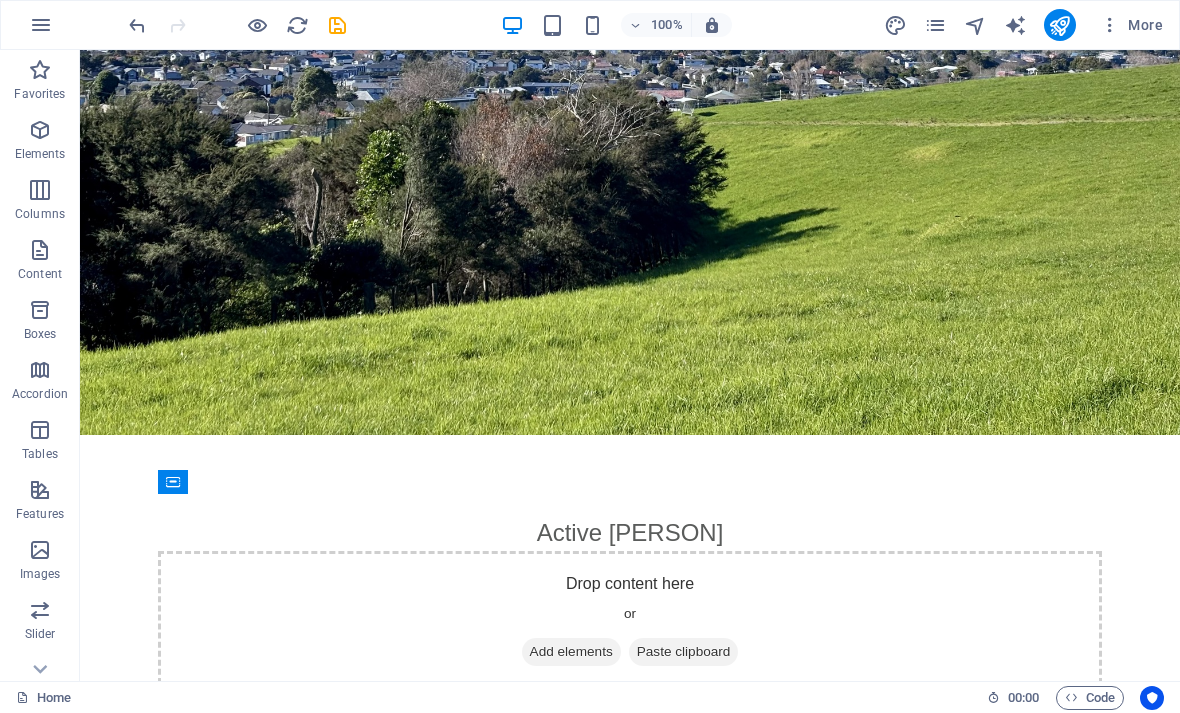 click at bounding box center (40, 250) 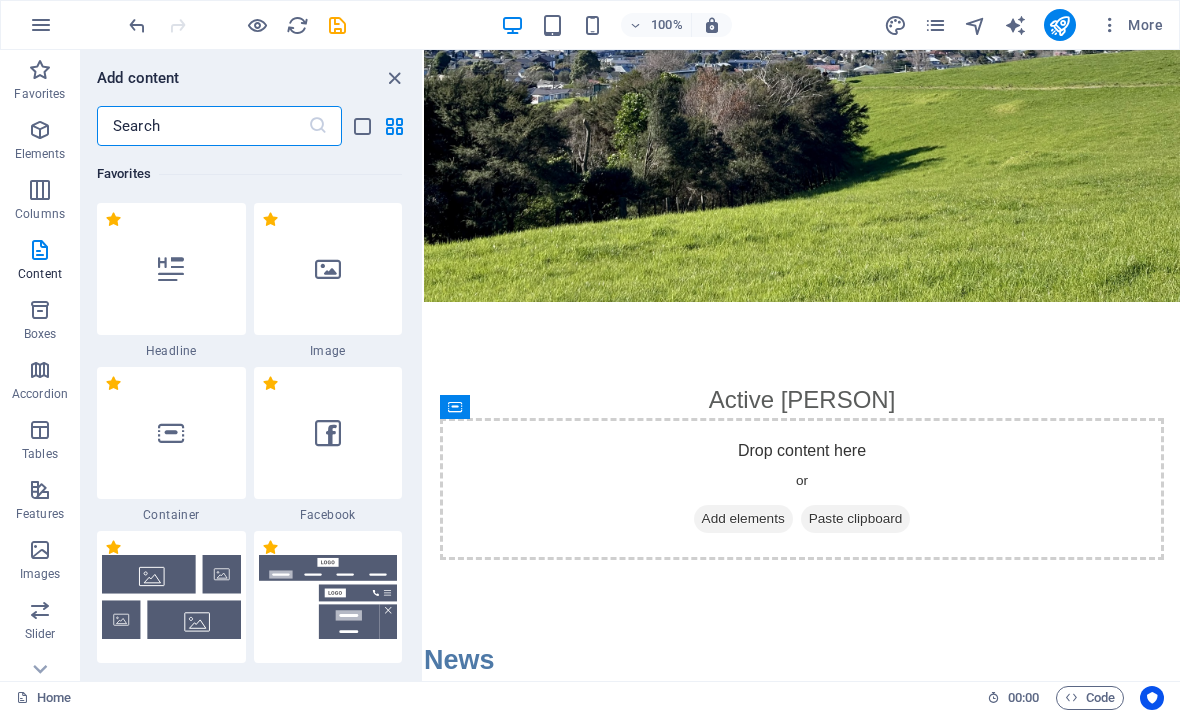 scroll, scrollTop: 314, scrollLeft: 0, axis: vertical 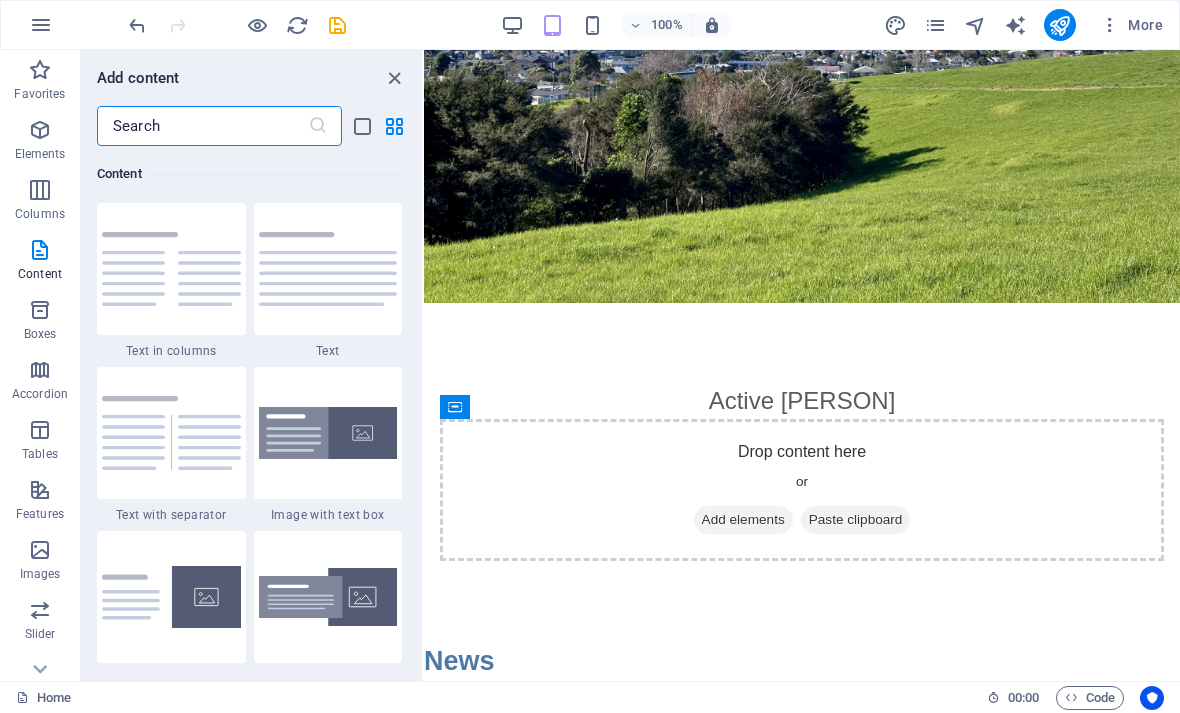 click at bounding box center [394, 126] 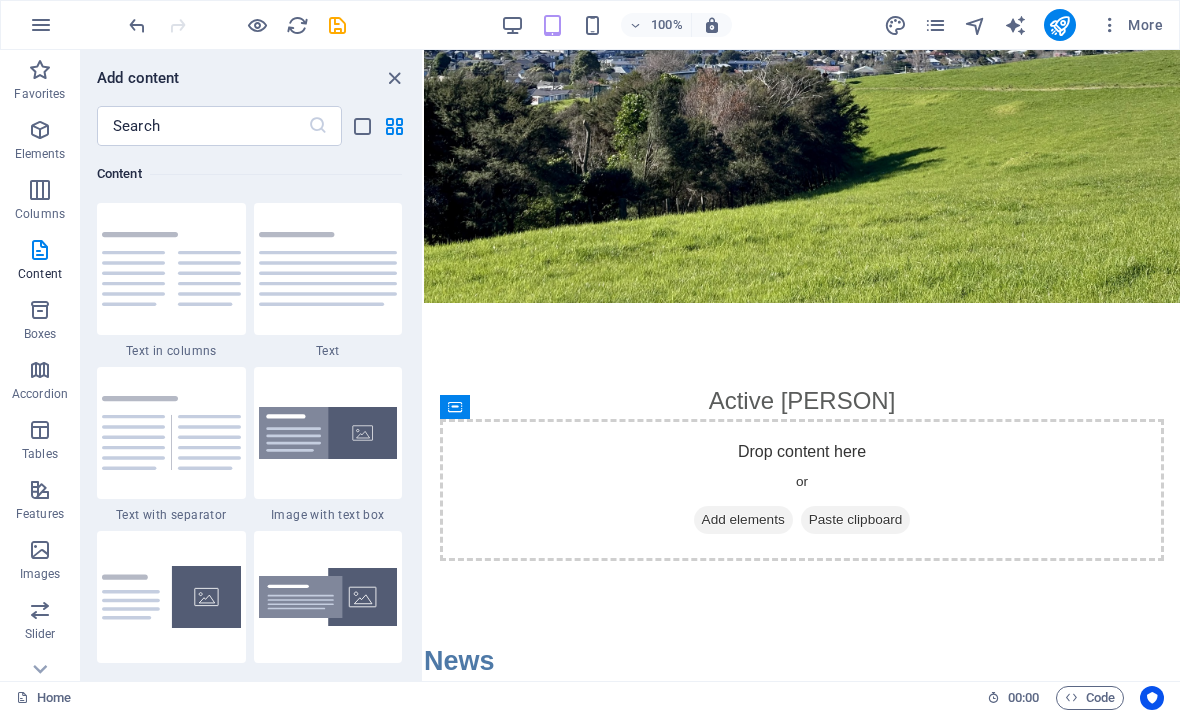 click on "1 Star" at bounding box center (0, 0) 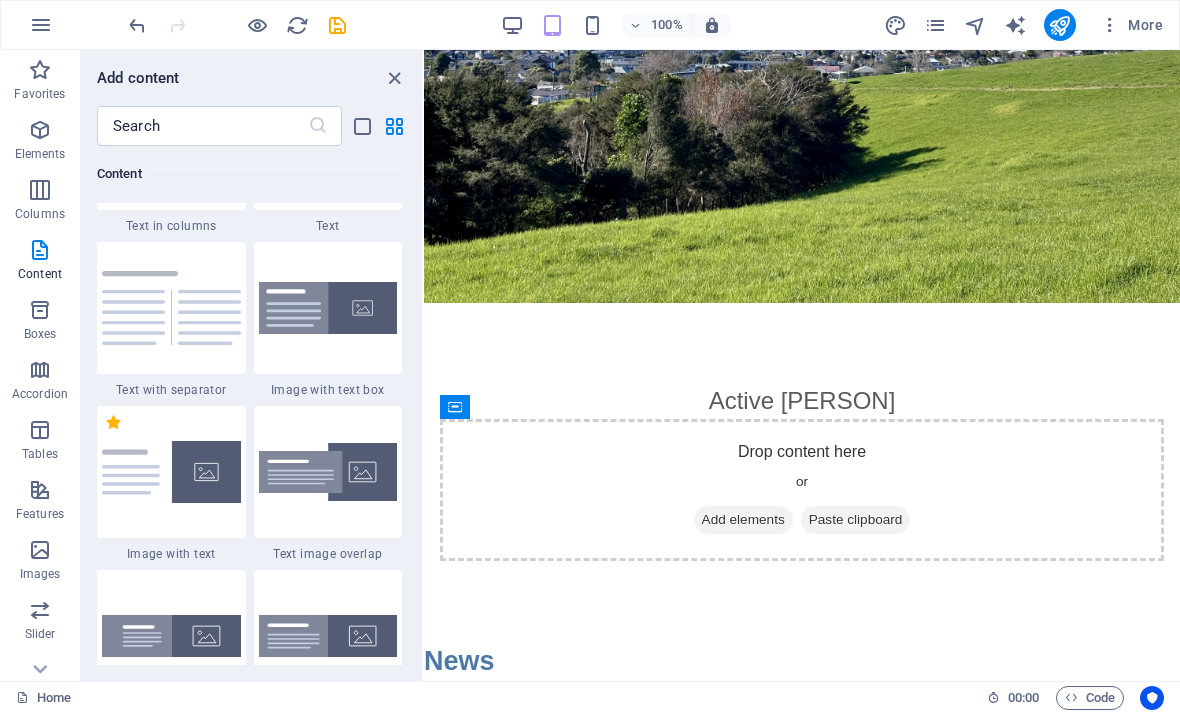 scroll, scrollTop: 4126, scrollLeft: 0, axis: vertical 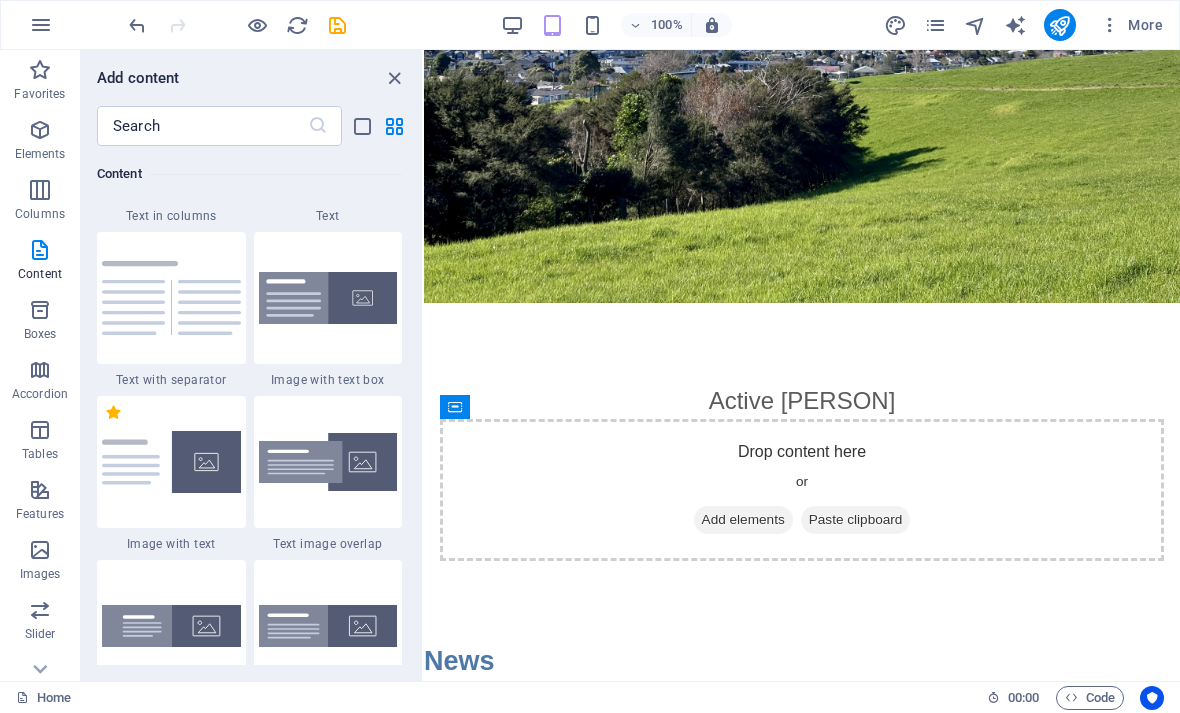 click at bounding box center (171, 462) 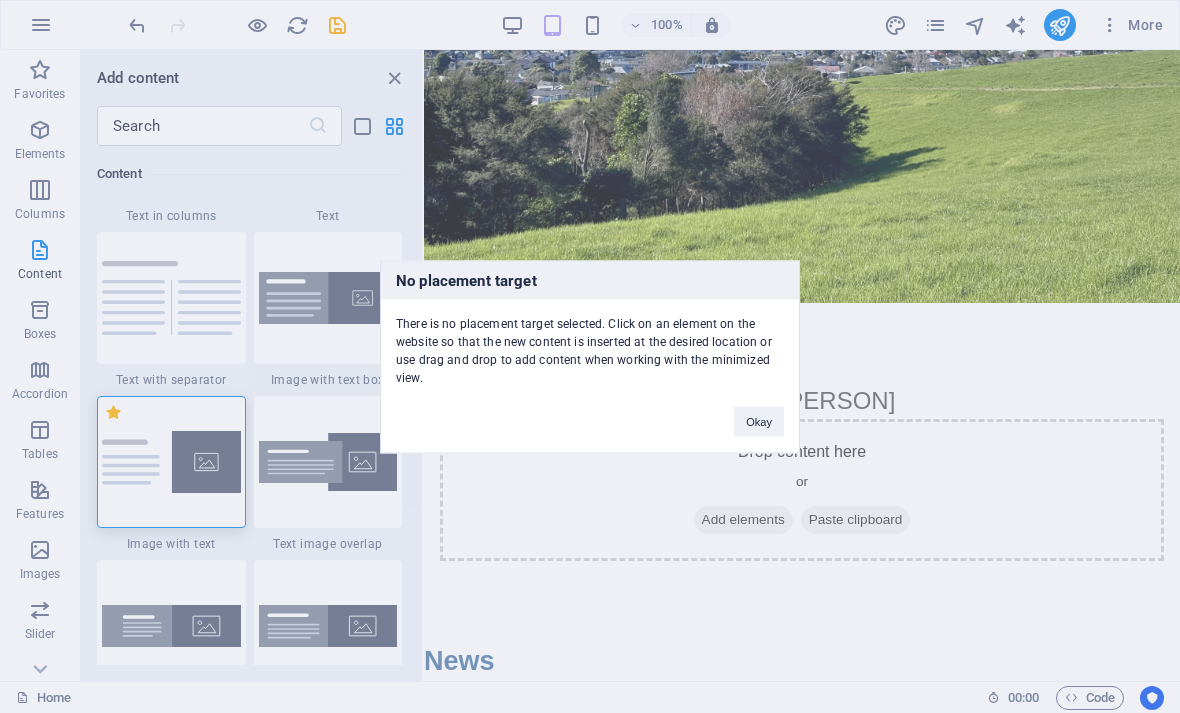 click on "Okay" at bounding box center (759, 421) 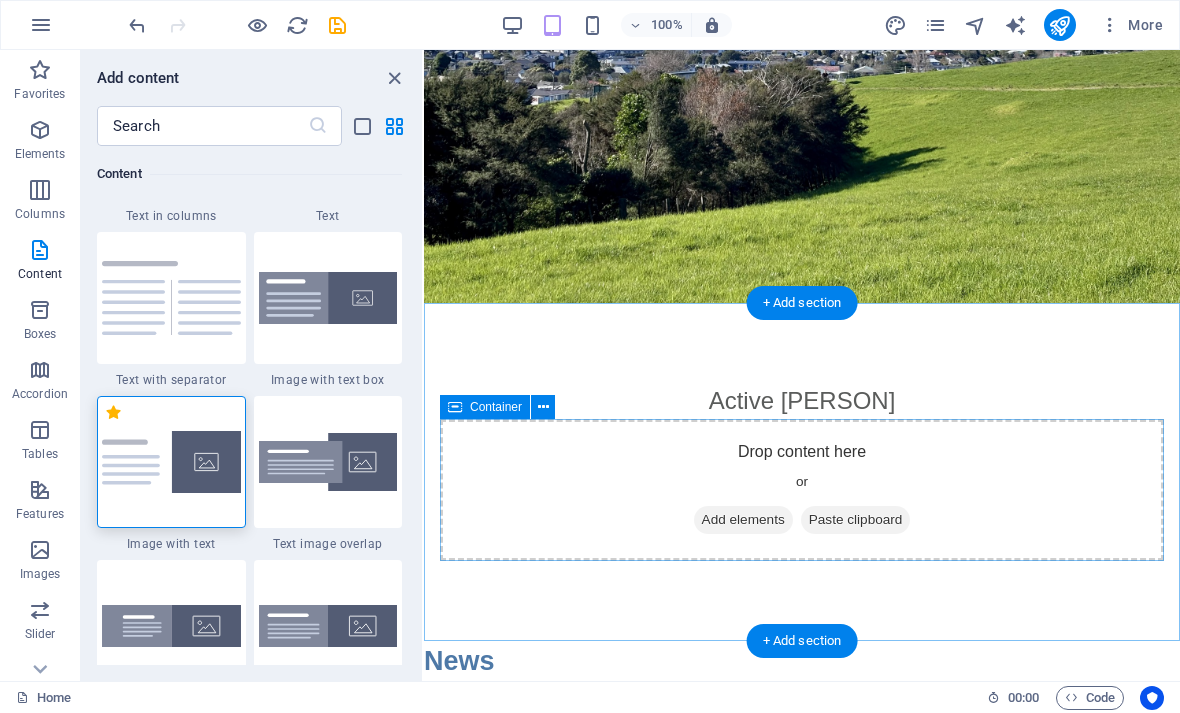 click on "Drop content here or  Add elements  Paste clipboard" at bounding box center [802, 490] 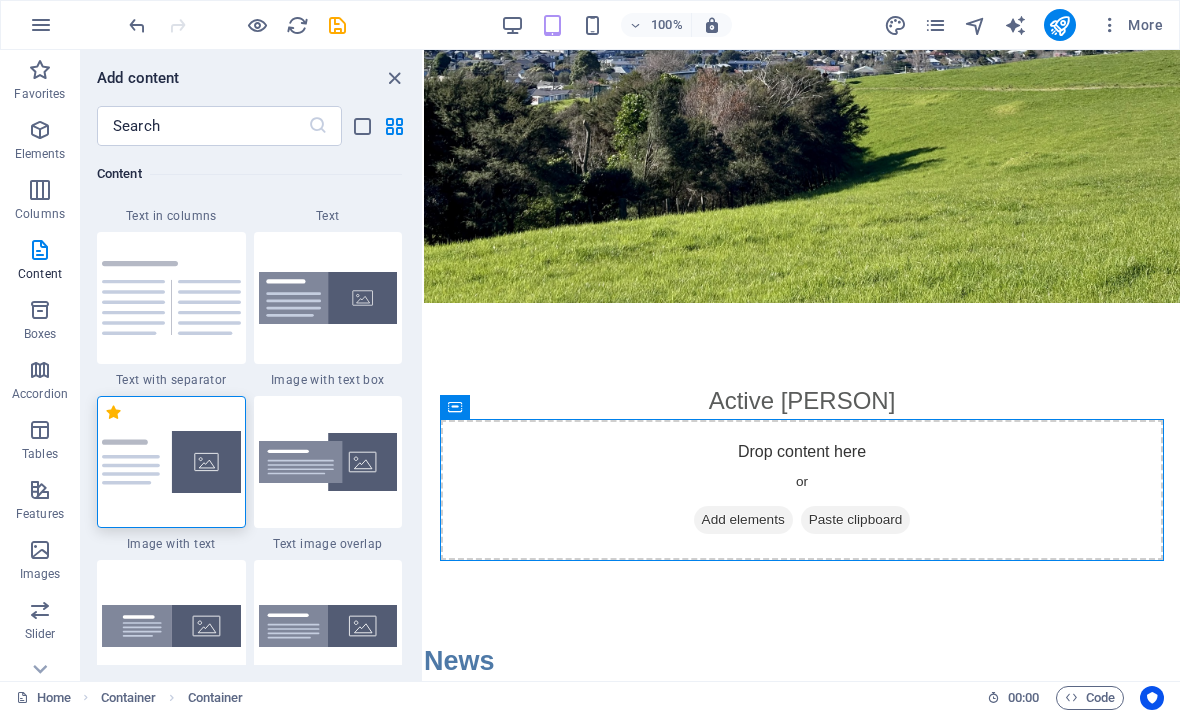 click at bounding box center [171, 462] 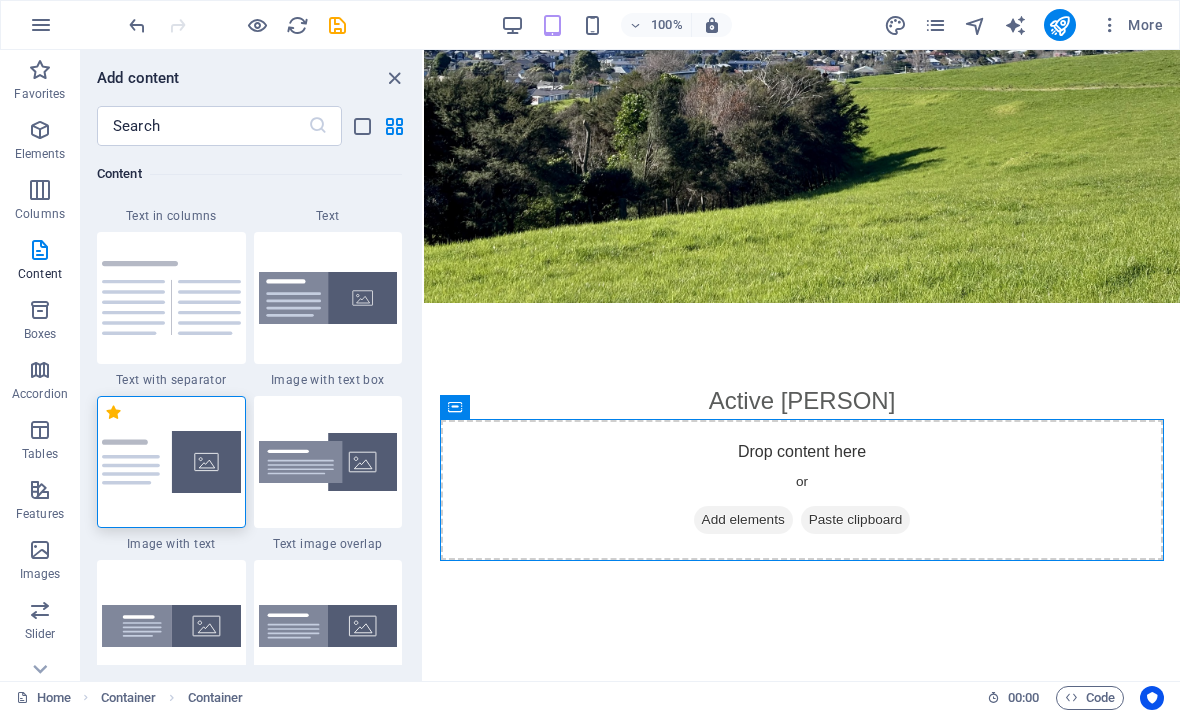 select on "rem" 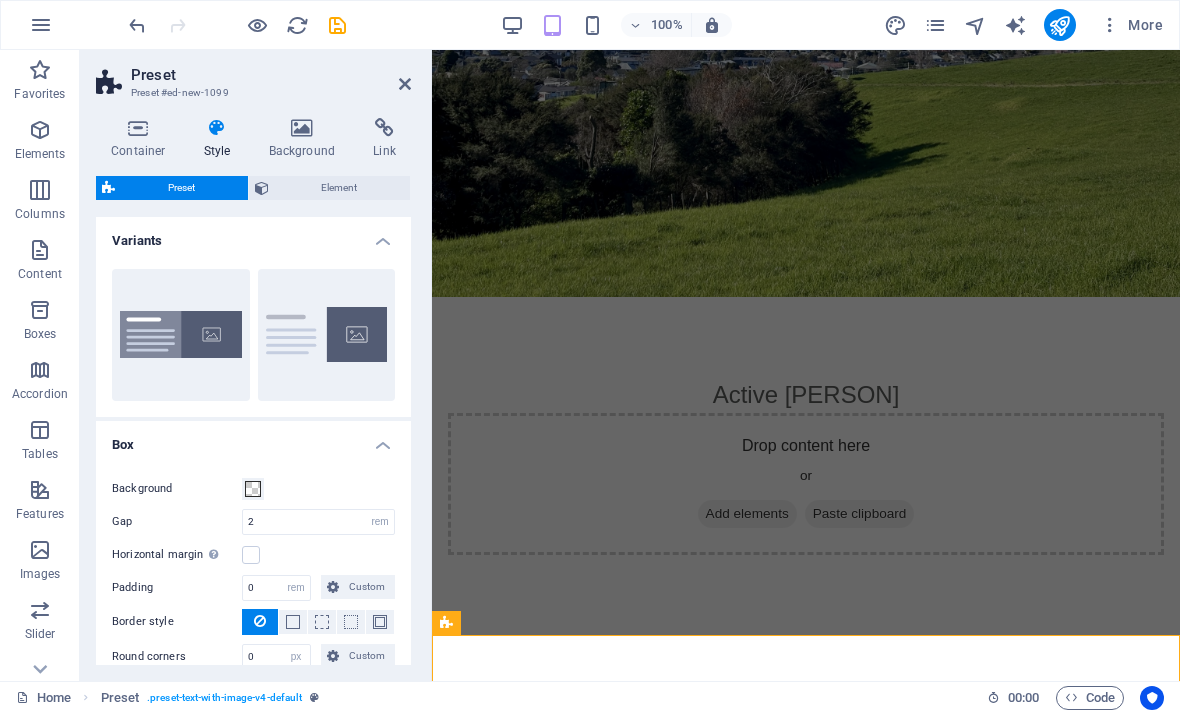 click on "Boxed" at bounding box center (181, 335) 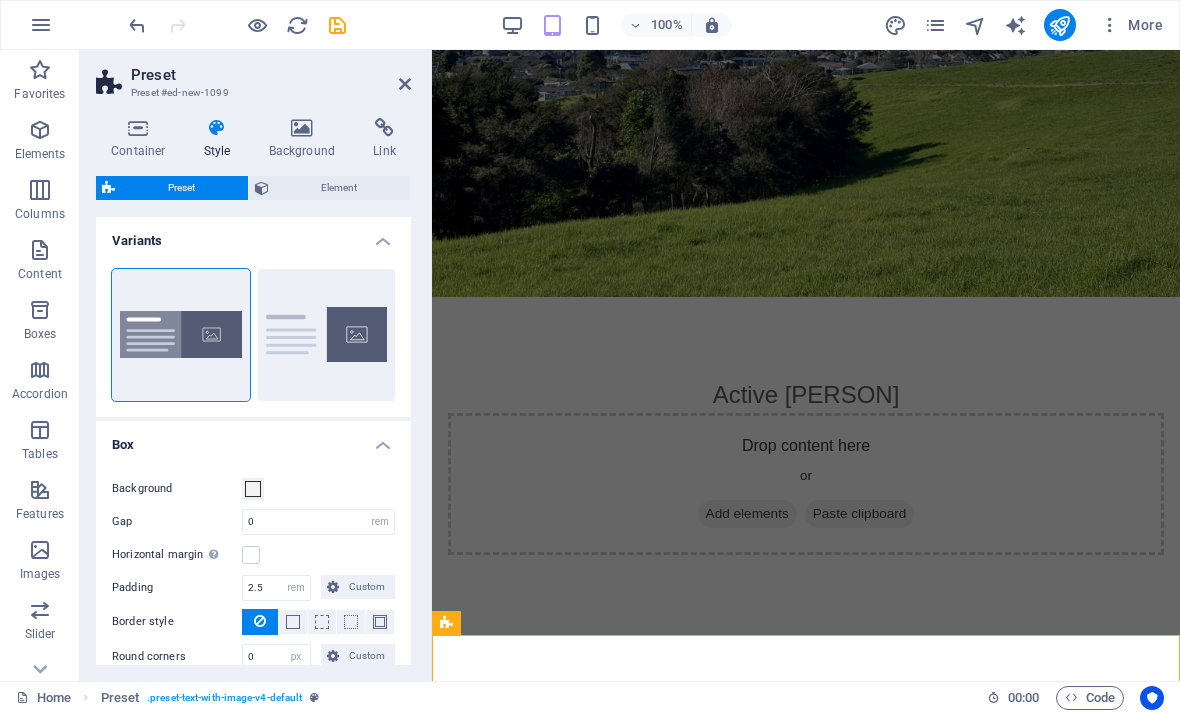 click at bounding box center [405, 84] 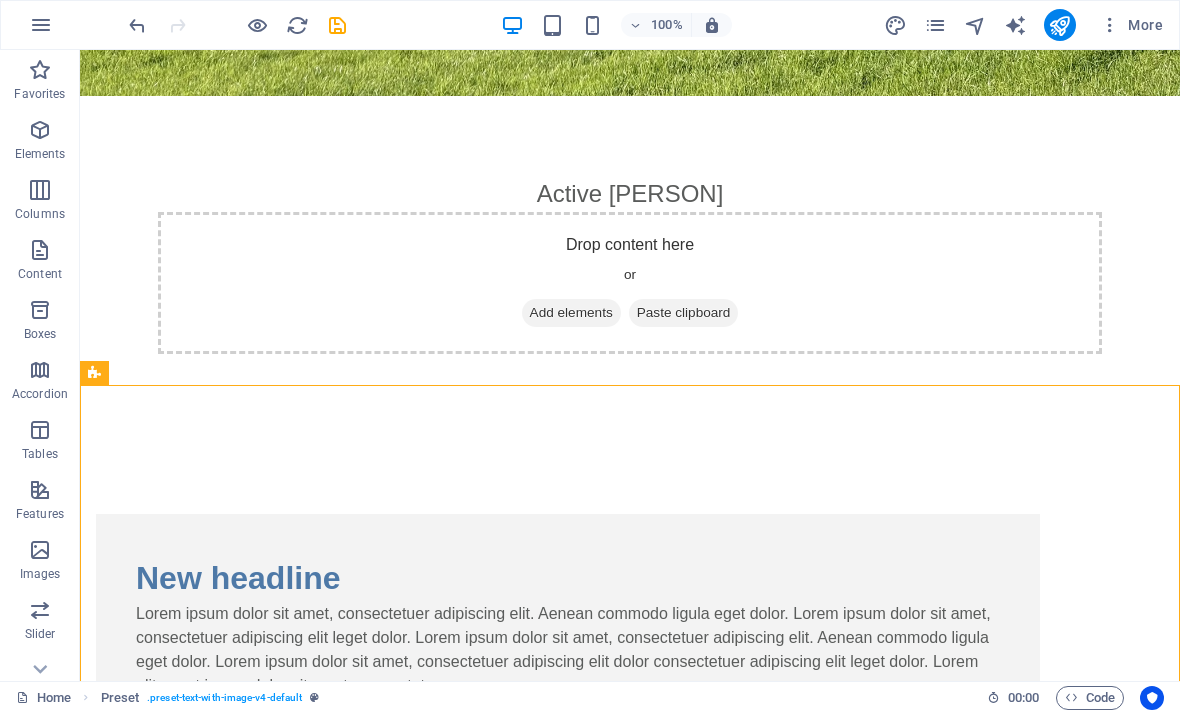 scroll, scrollTop: 788, scrollLeft: 0, axis: vertical 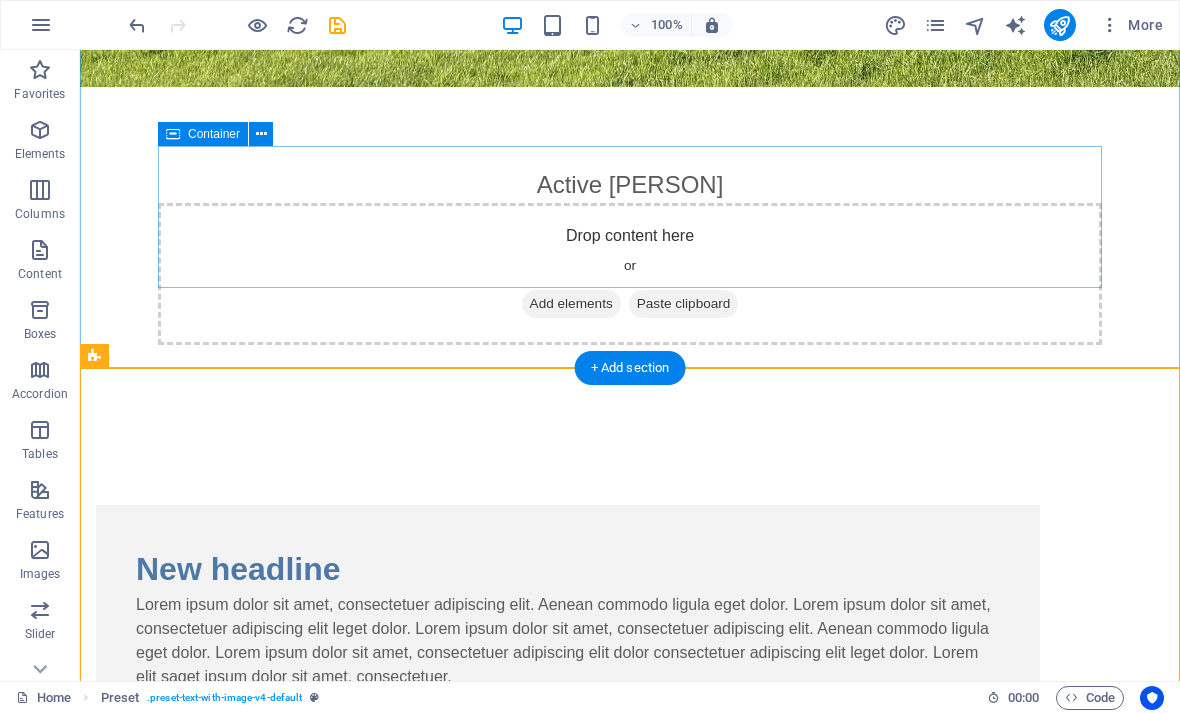 click on "Drop content here or  Add elements  Paste clipboard" at bounding box center [630, 274] 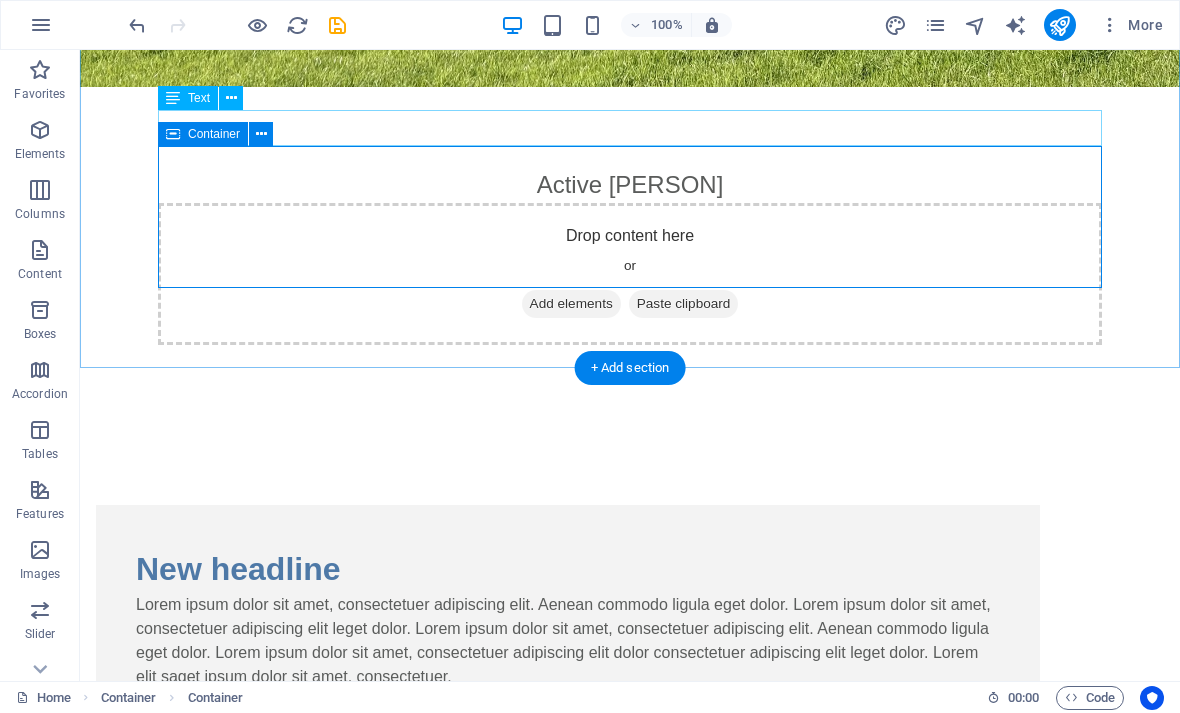 click at bounding box center (231, 98) 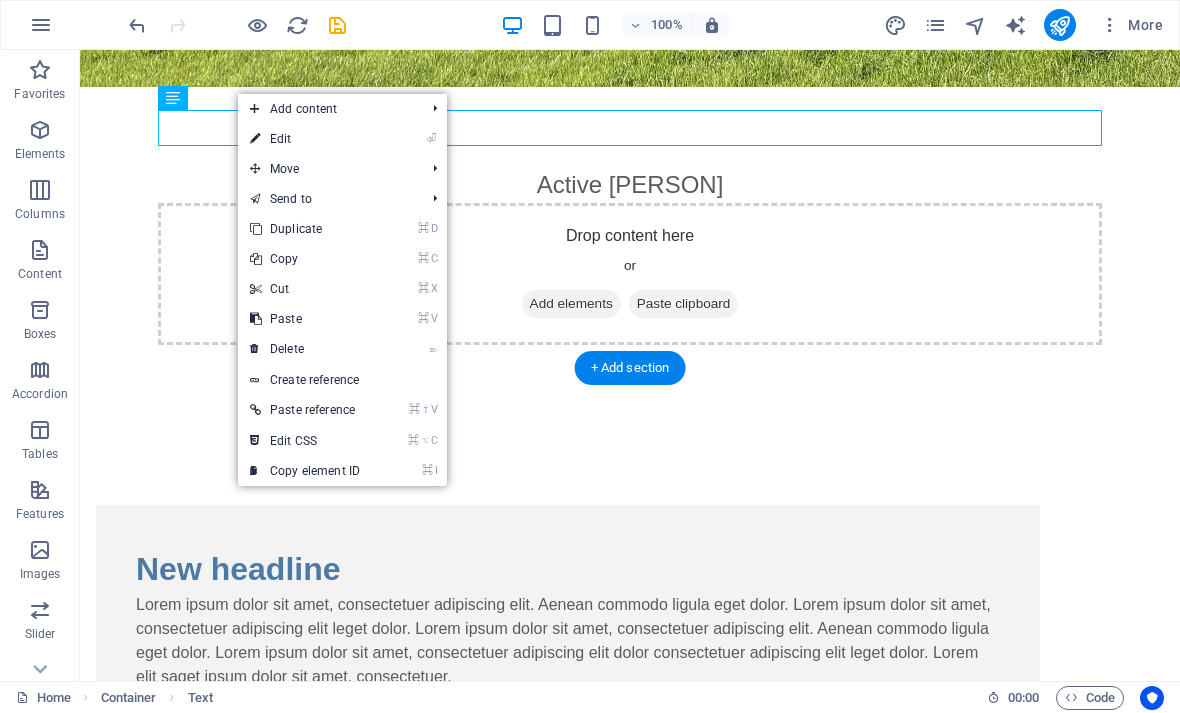 click on "⌦  Delete" at bounding box center (305, 349) 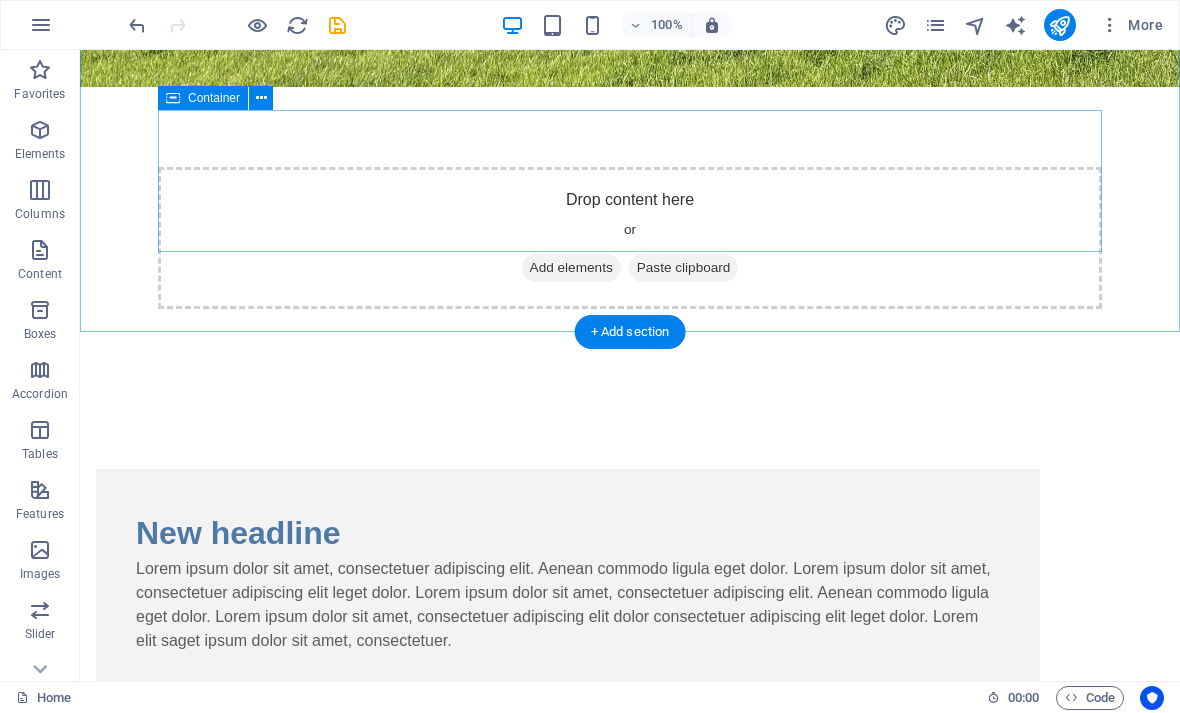 click on "Drop content here or  Add elements  Paste clipboard" at bounding box center (630, 238) 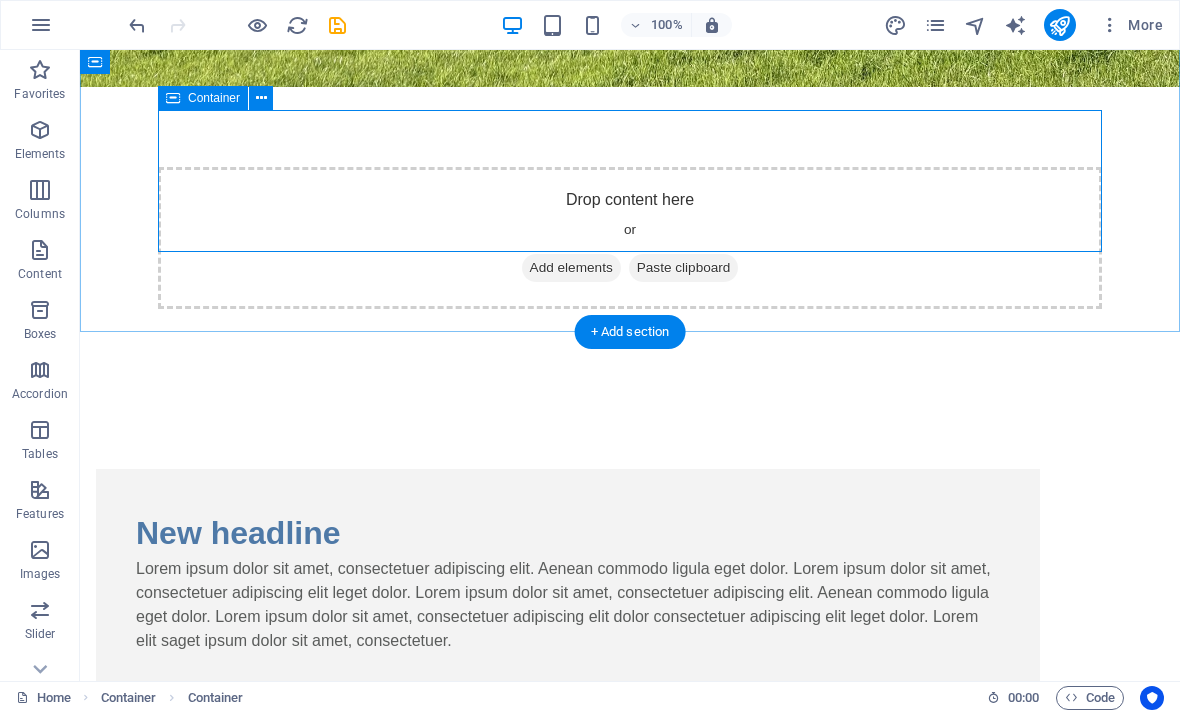 click at bounding box center [261, 98] 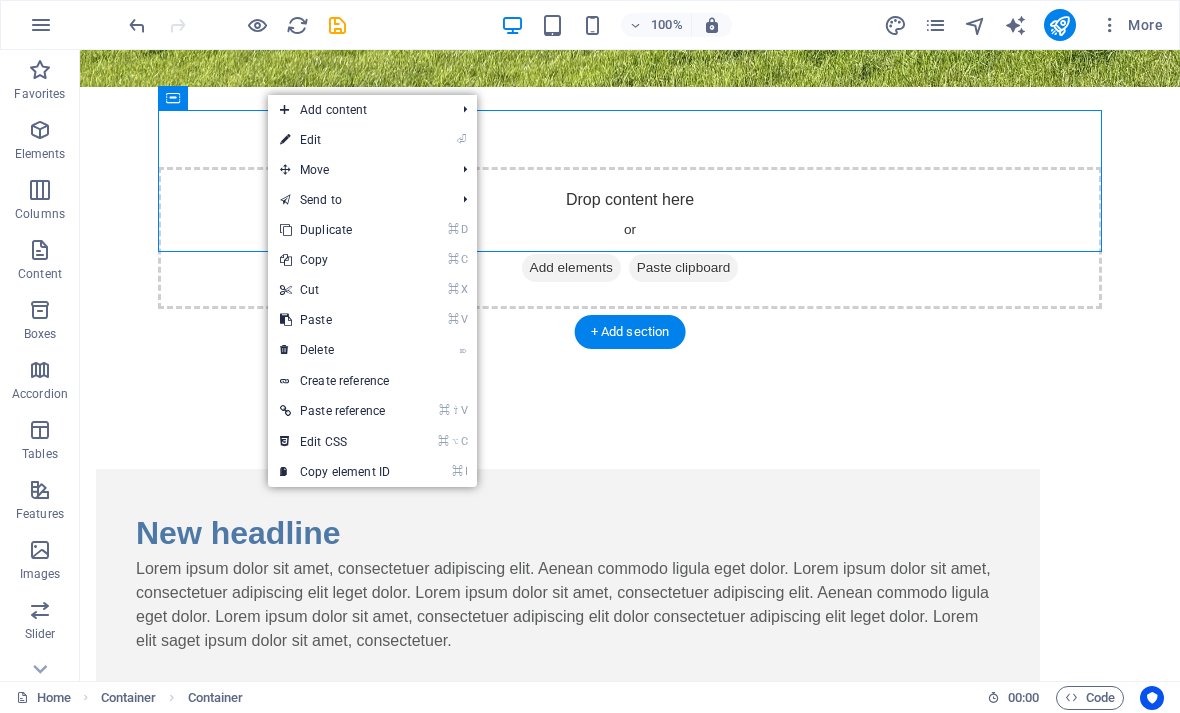 click on "⌦  Delete" at bounding box center (335, 350) 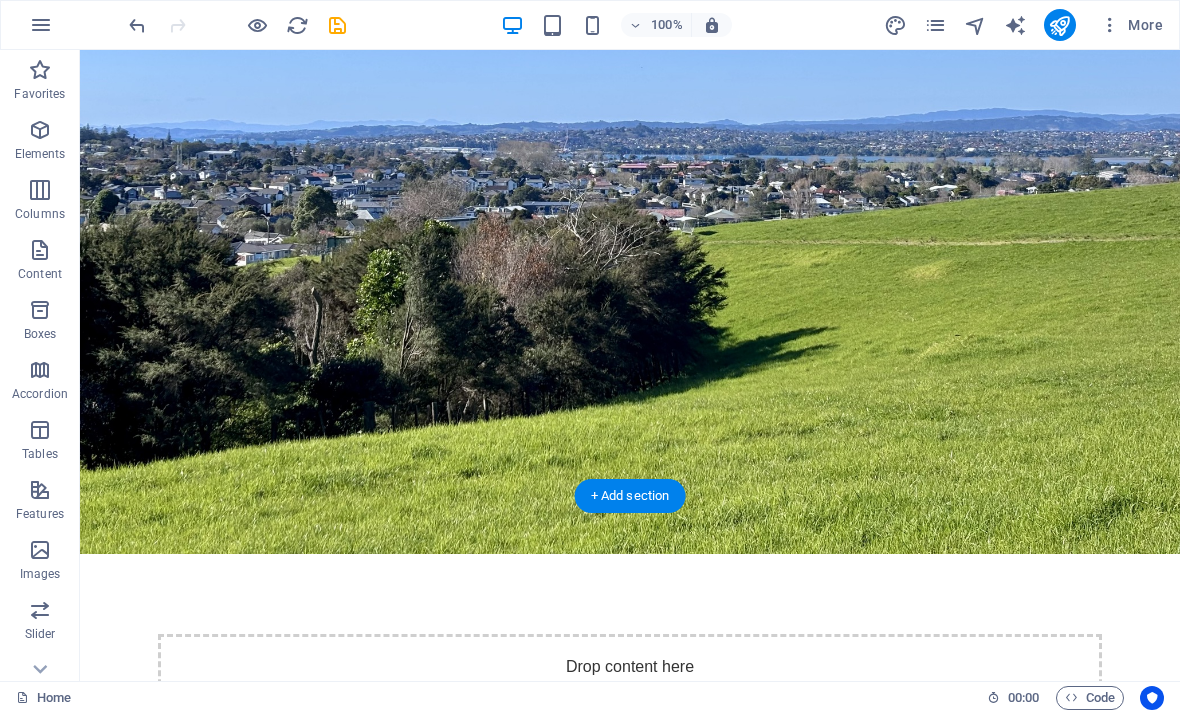 click at bounding box center (935, 25) 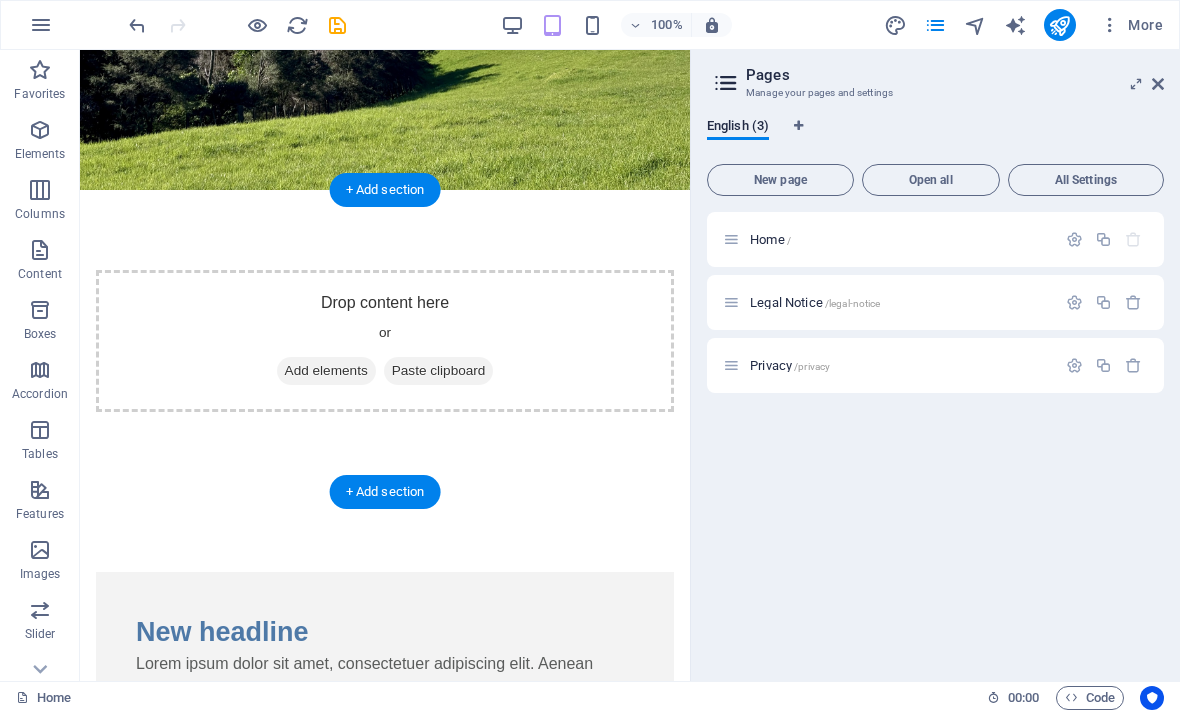 click at bounding box center (1158, 84) 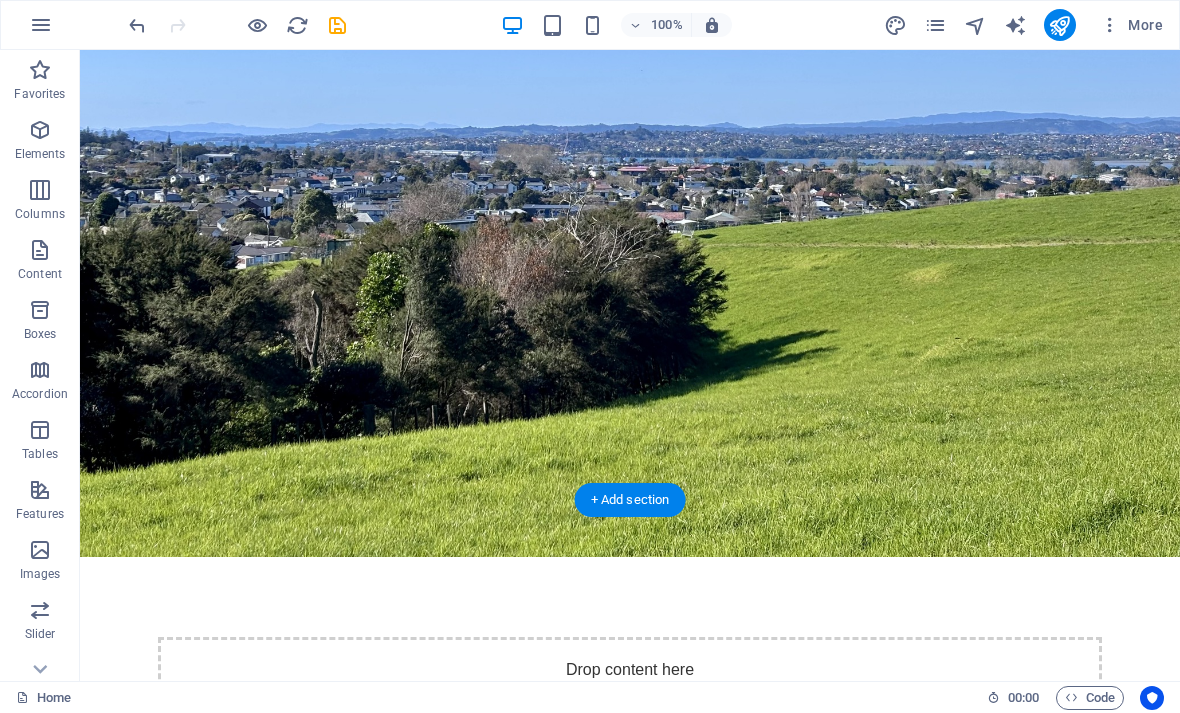 click at bounding box center [41, 25] 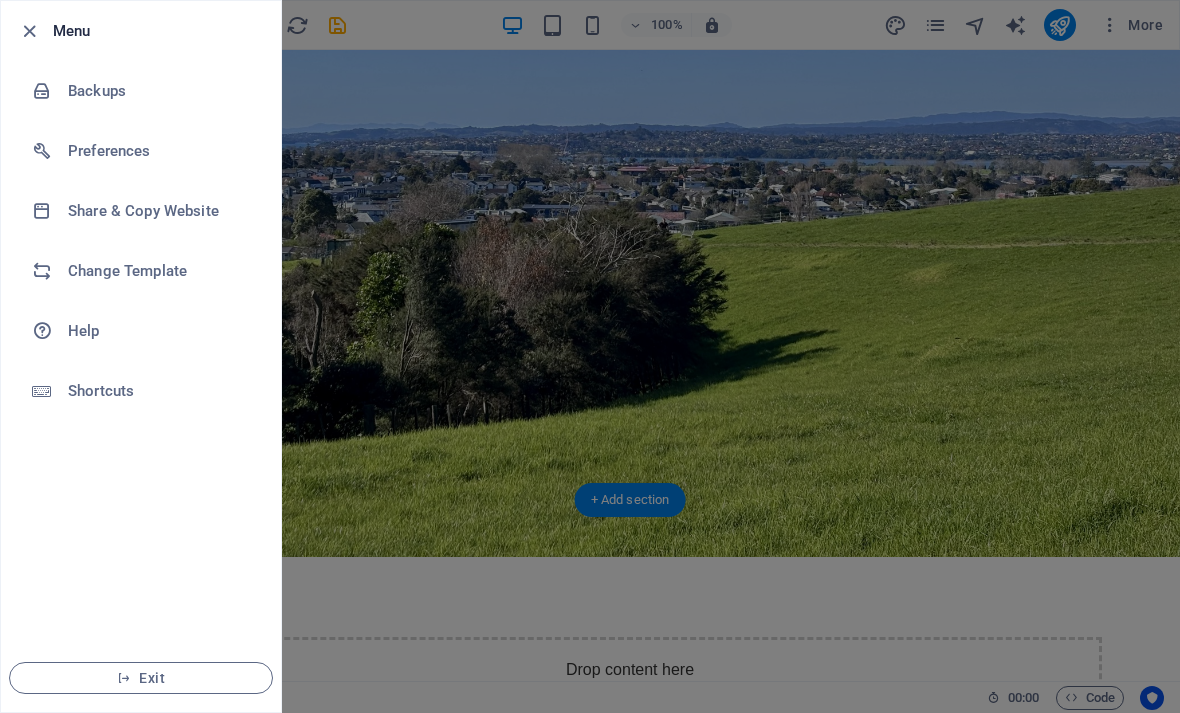 click on "Change Template" at bounding box center [160, 271] 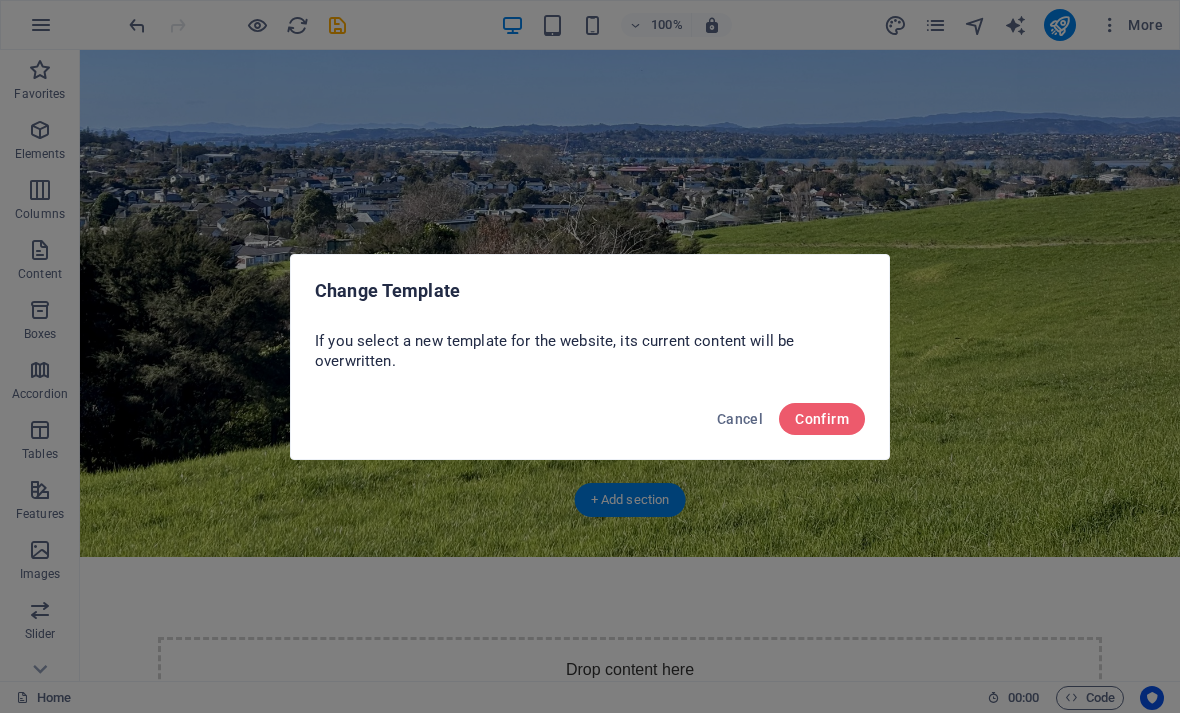 click on "Confirm" at bounding box center (822, 419) 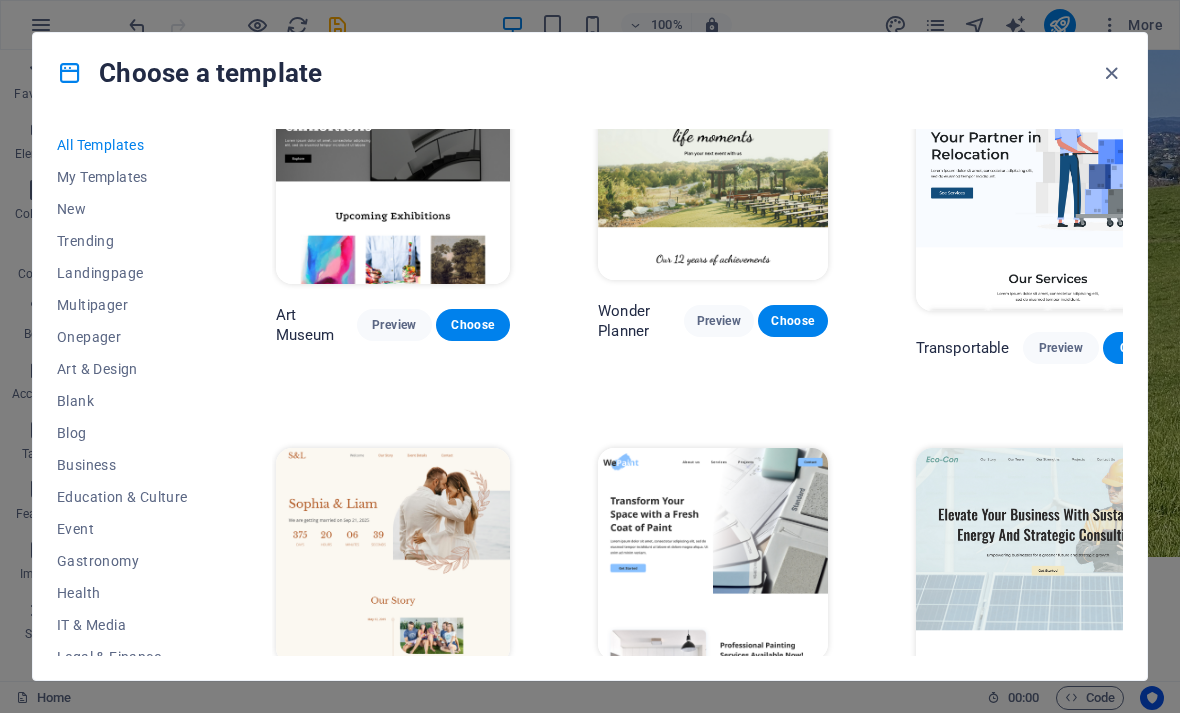 scroll, scrollTop: 473, scrollLeft: 0, axis: vertical 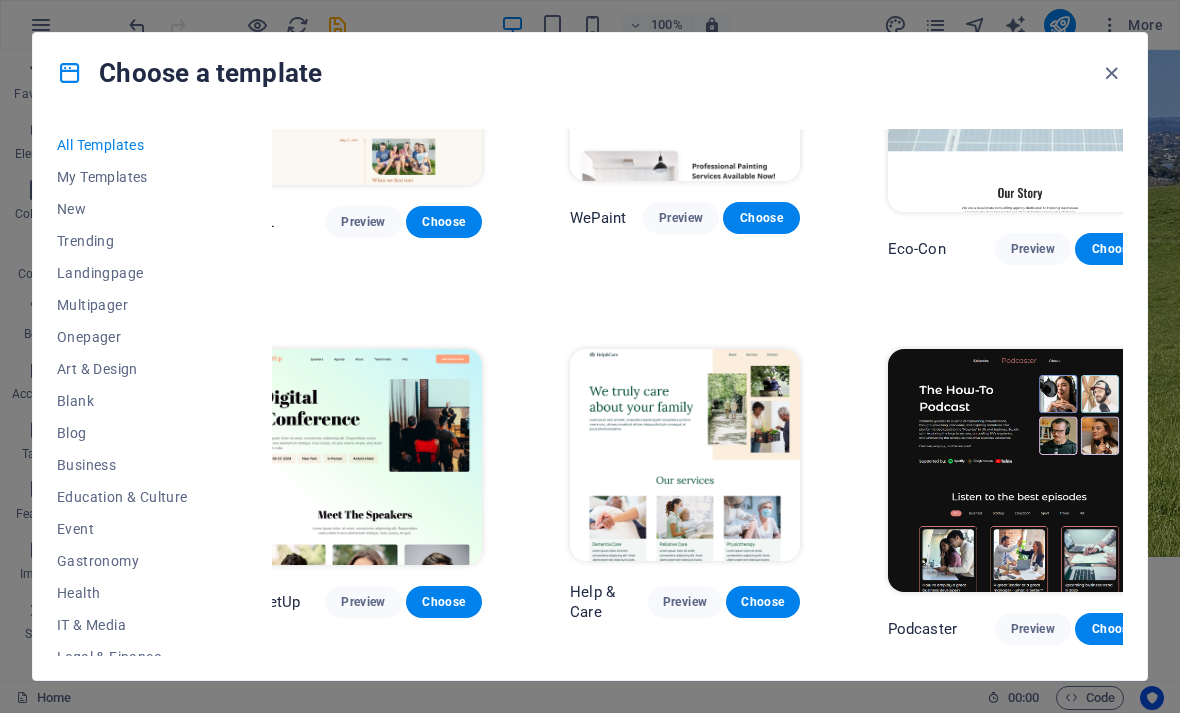 click on "Blank" at bounding box center [122, 401] 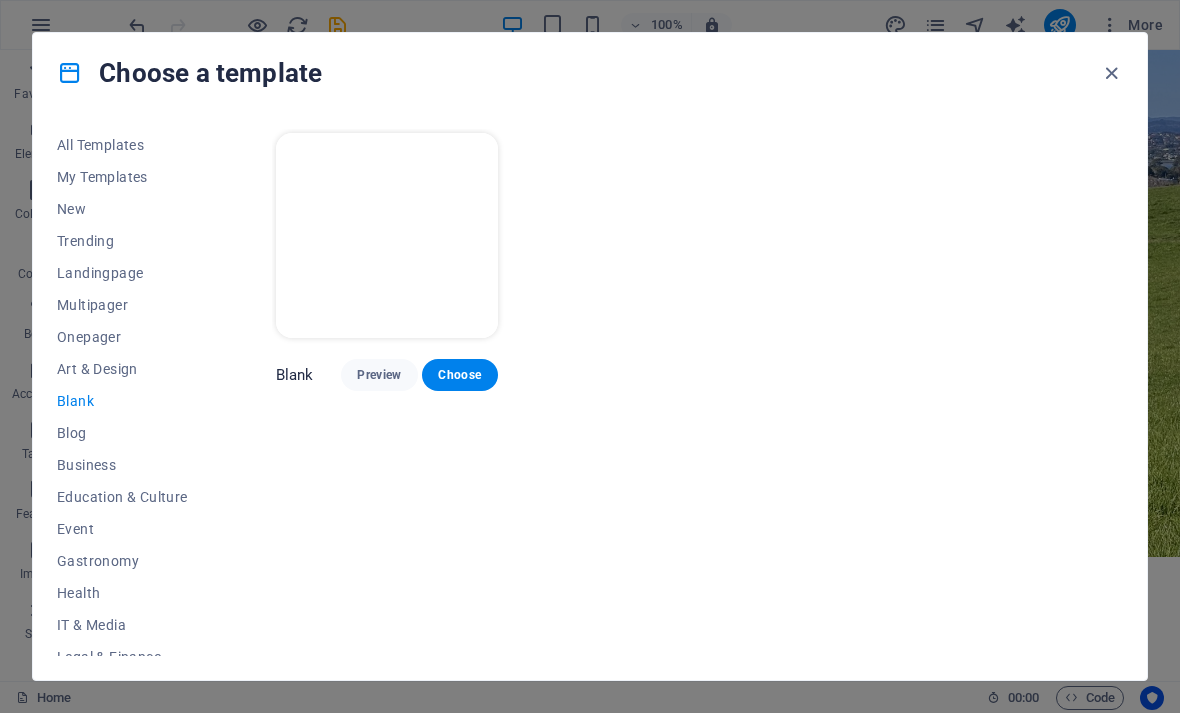 scroll, scrollTop: 927, scrollLeft: 28, axis: both 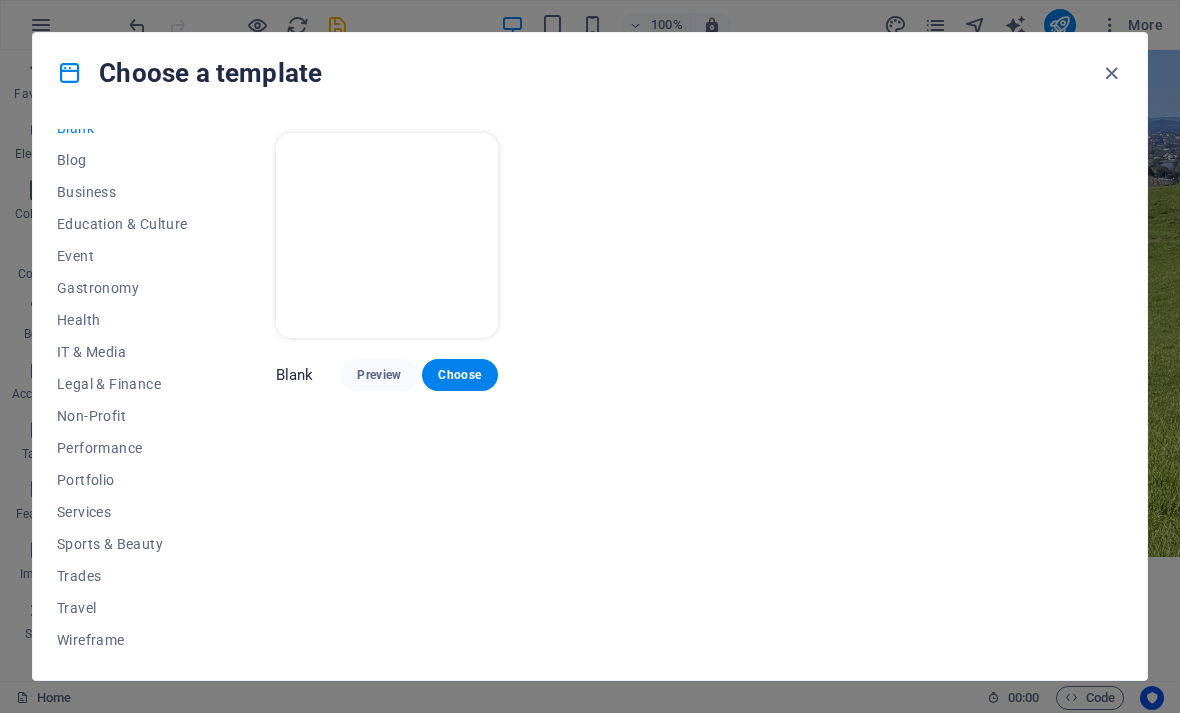 click on "Wireframe" at bounding box center (122, 640) 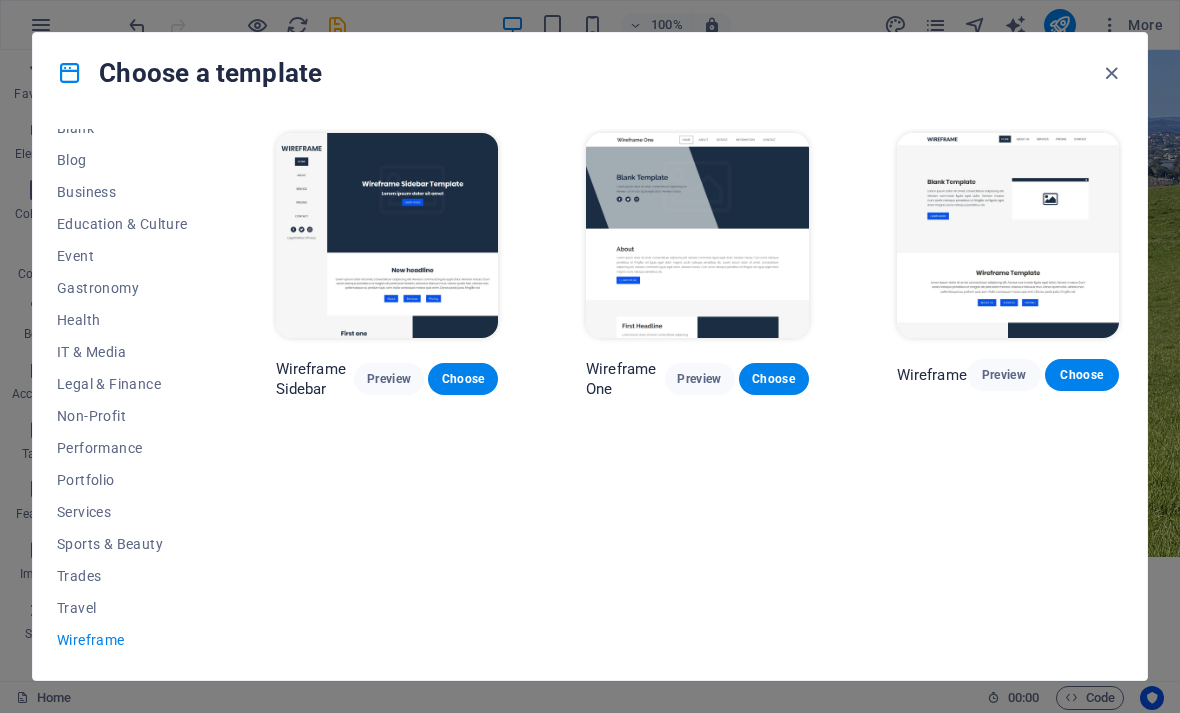 click on "Travel" at bounding box center [122, 608] 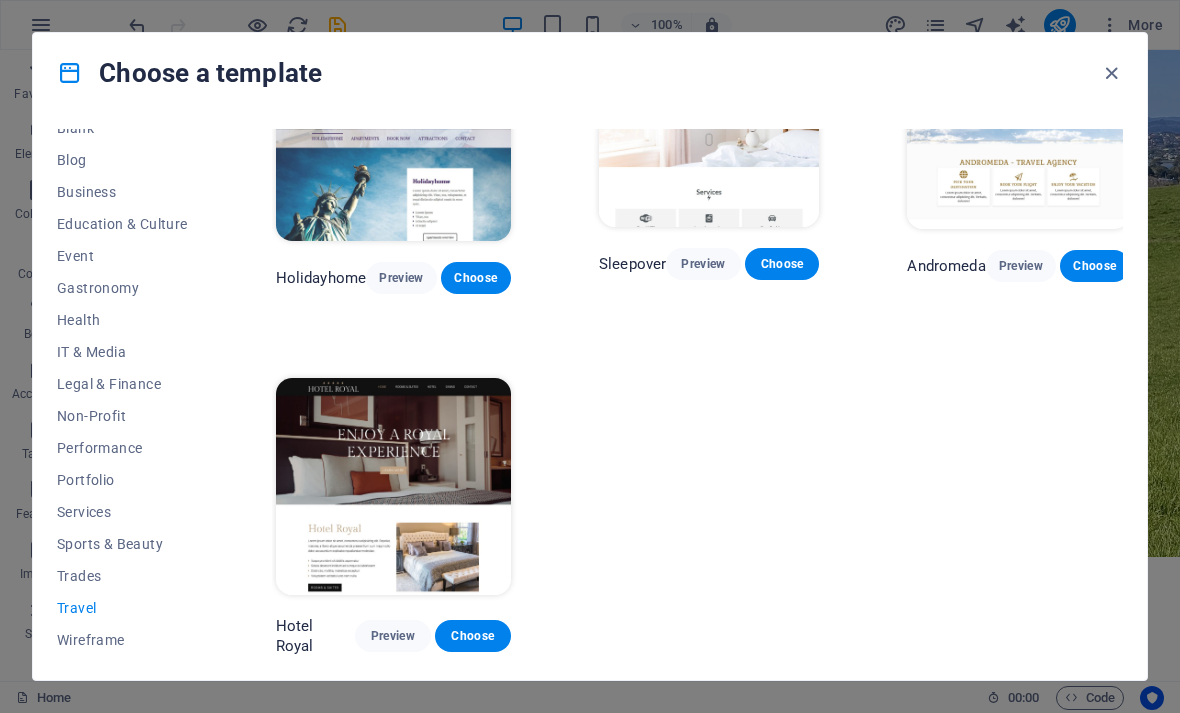 click on "Trades" at bounding box center (122, 576) 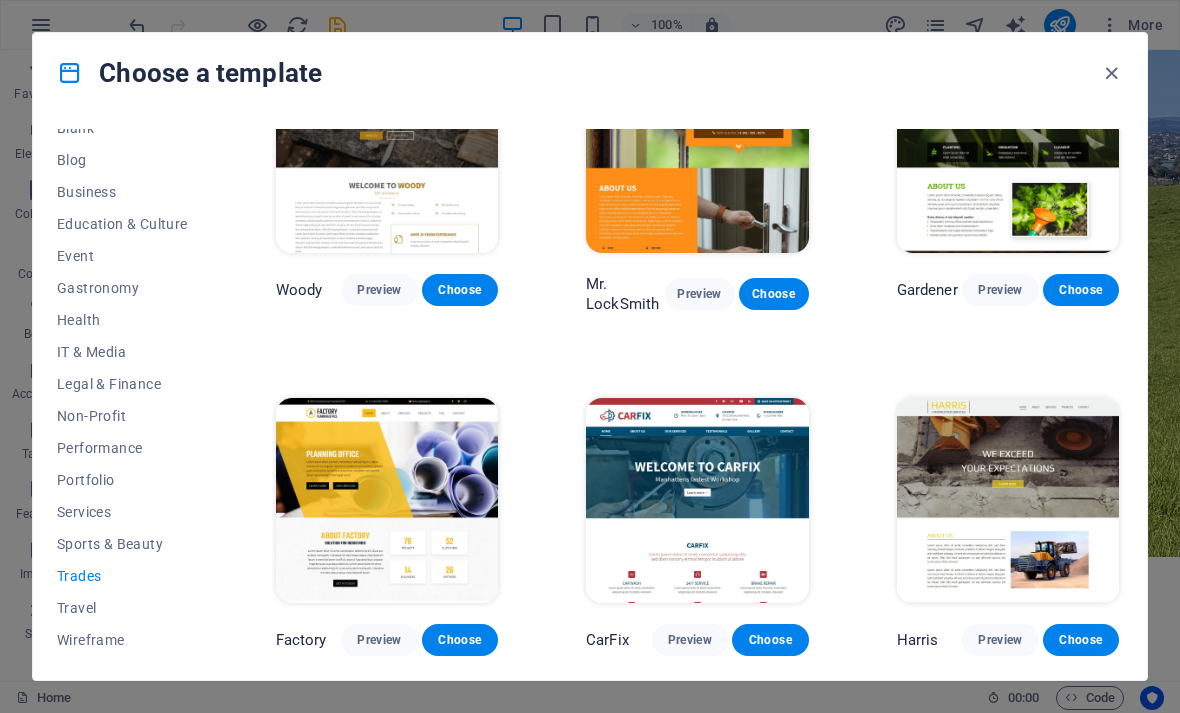 scroll, scrollTop: 435, scrollLeft: 0, axis: vertical 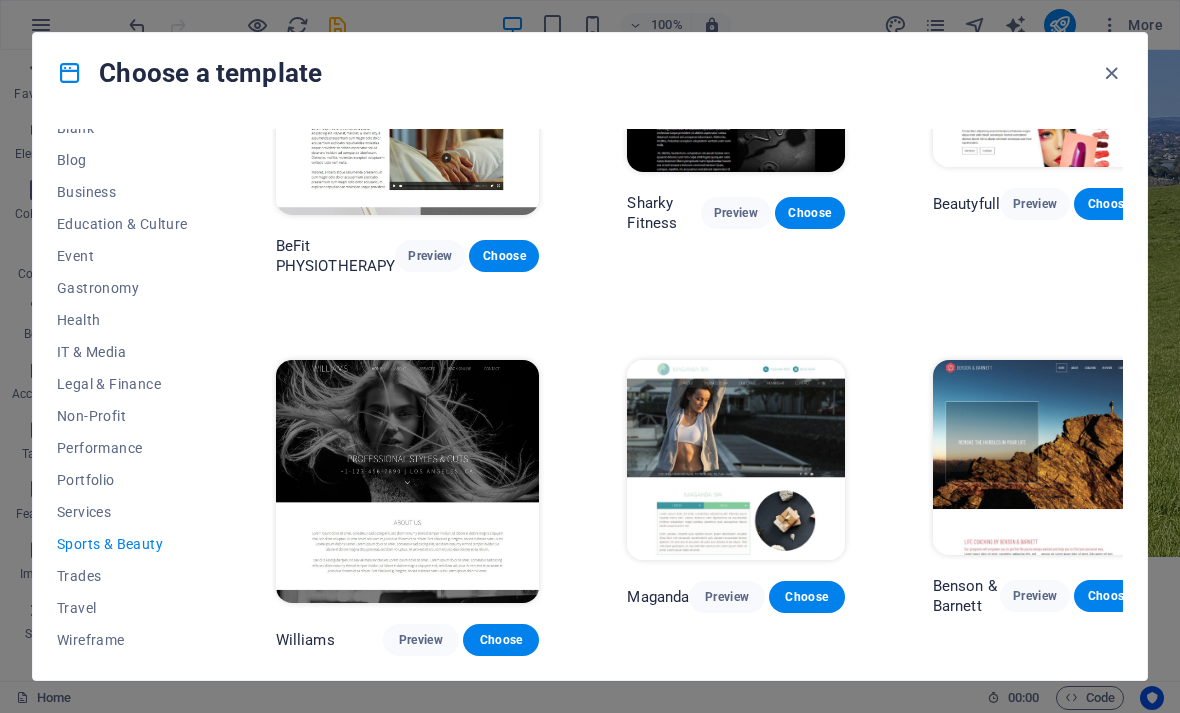 click on "Services" at bounding box center [122, 512] 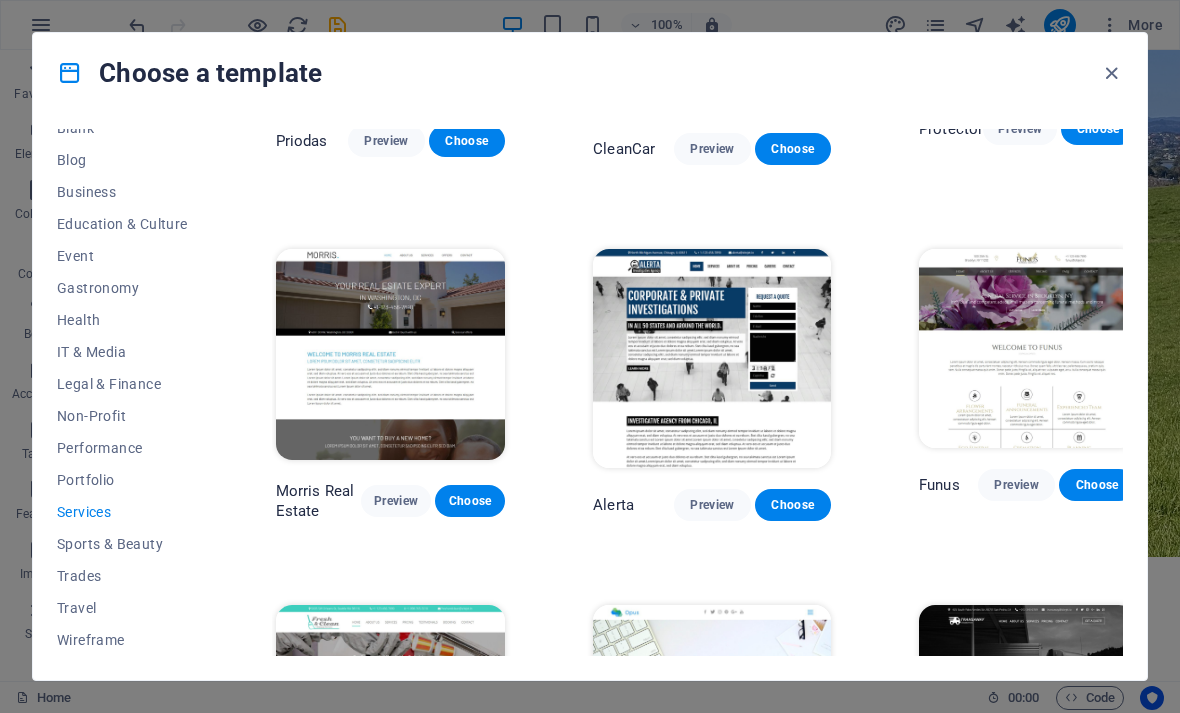 click on "Portfolio" at bounding box center [122, 480] 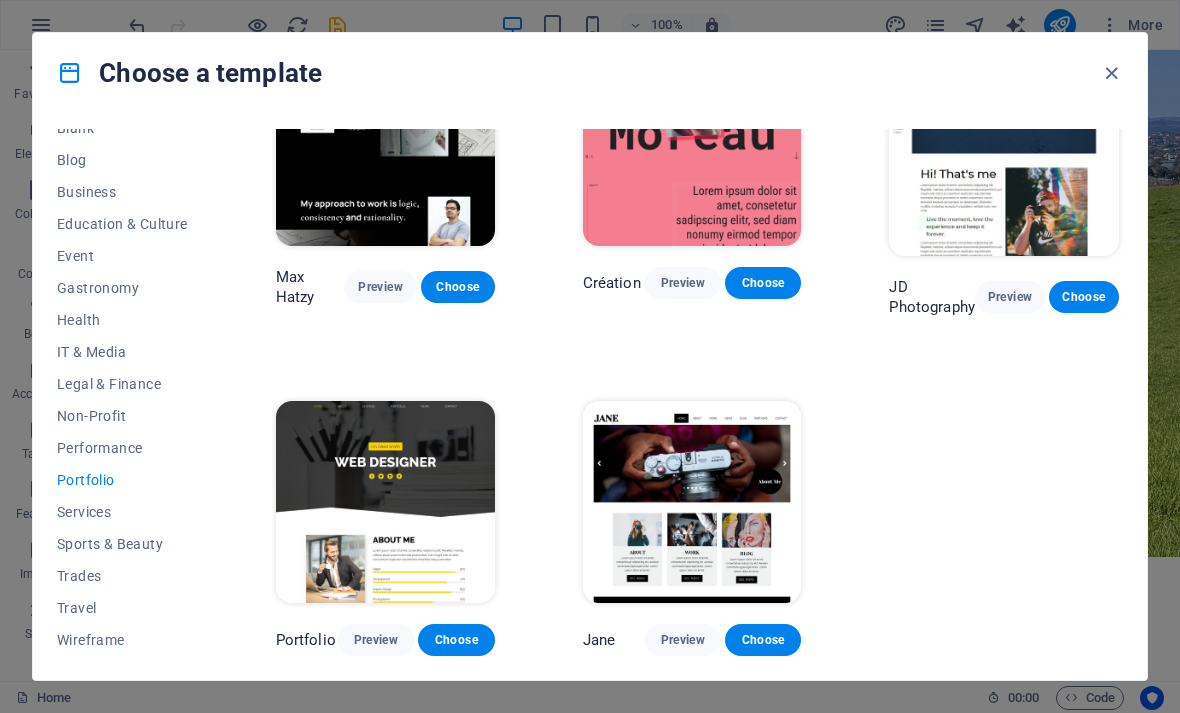 click on "Non-Profit" at bounding box center [122, 416] 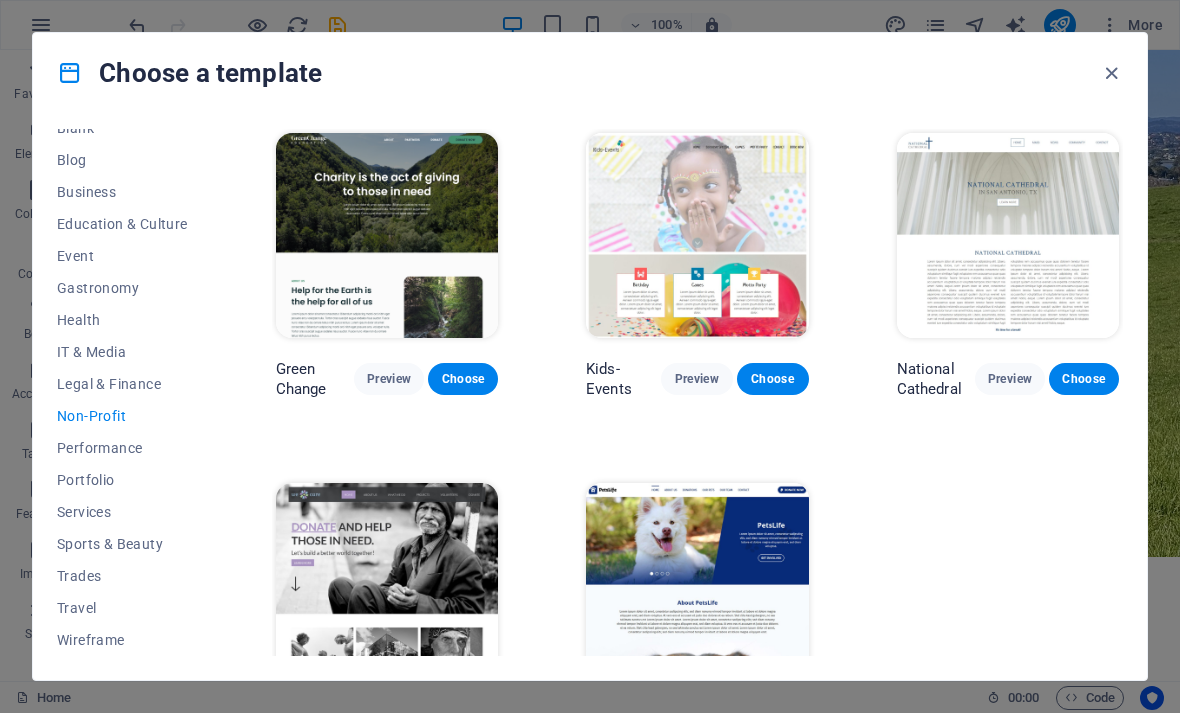 scroll, scrollTop: 0, scrollLeft: 0, axis: both 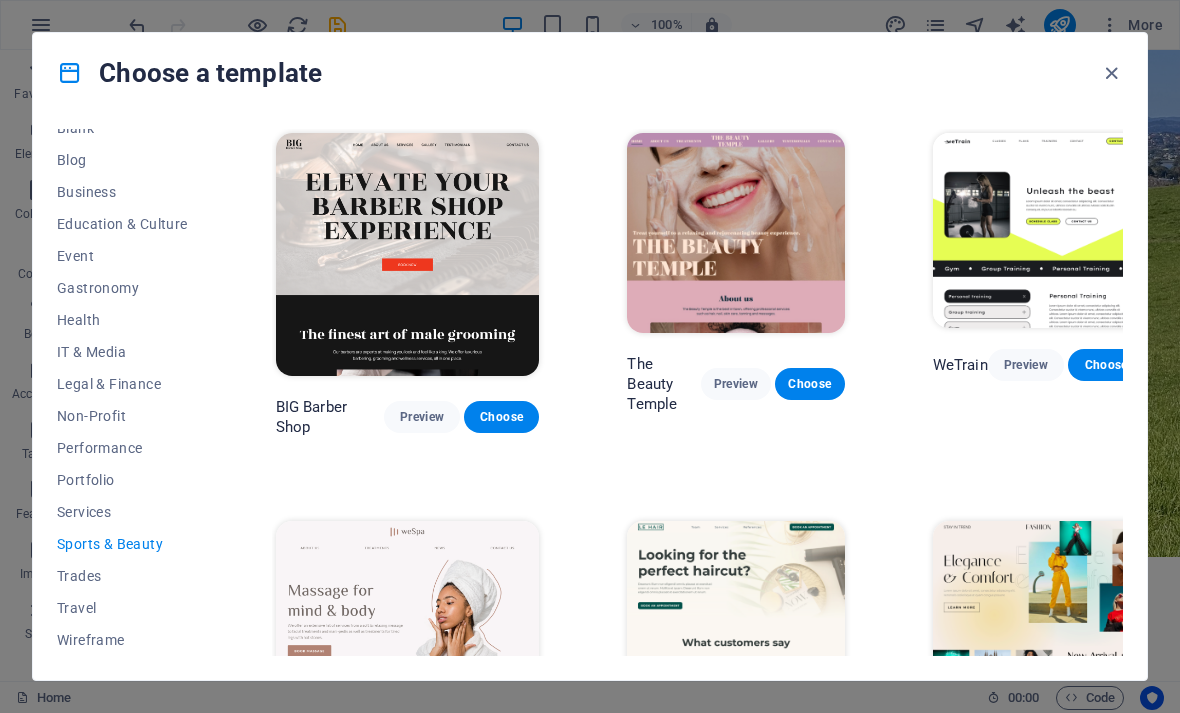 click at bounding box center [70, 73] 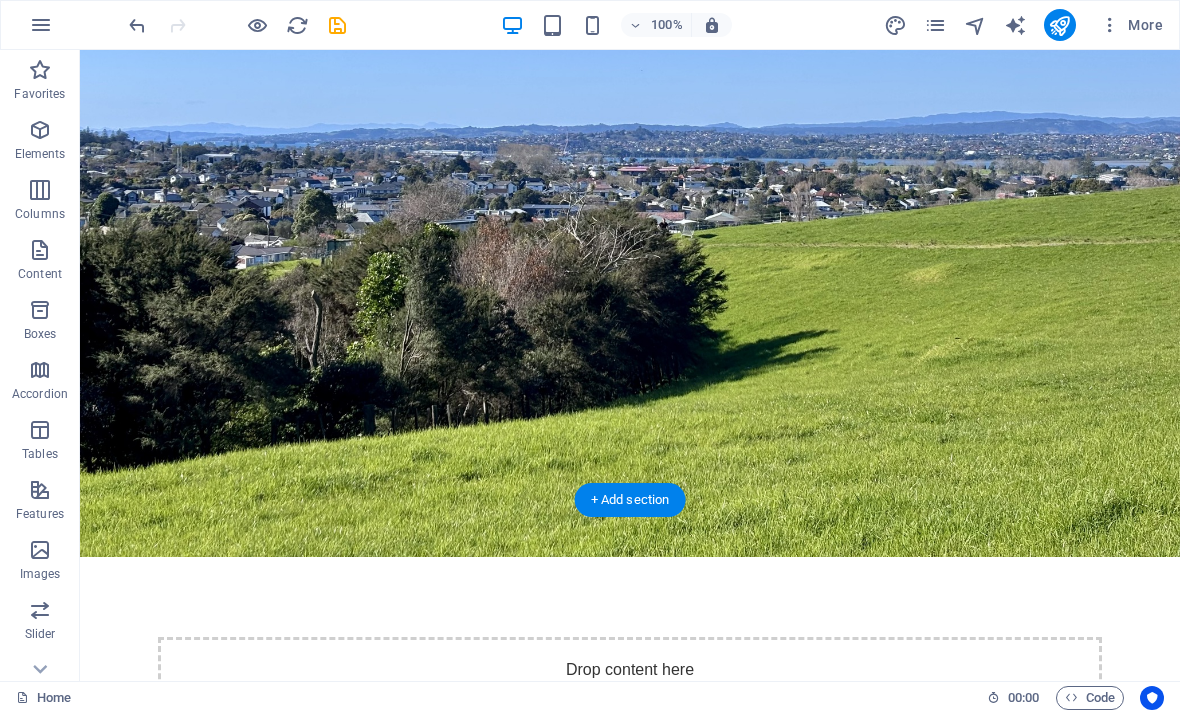 click at bounding box center (41, 25) 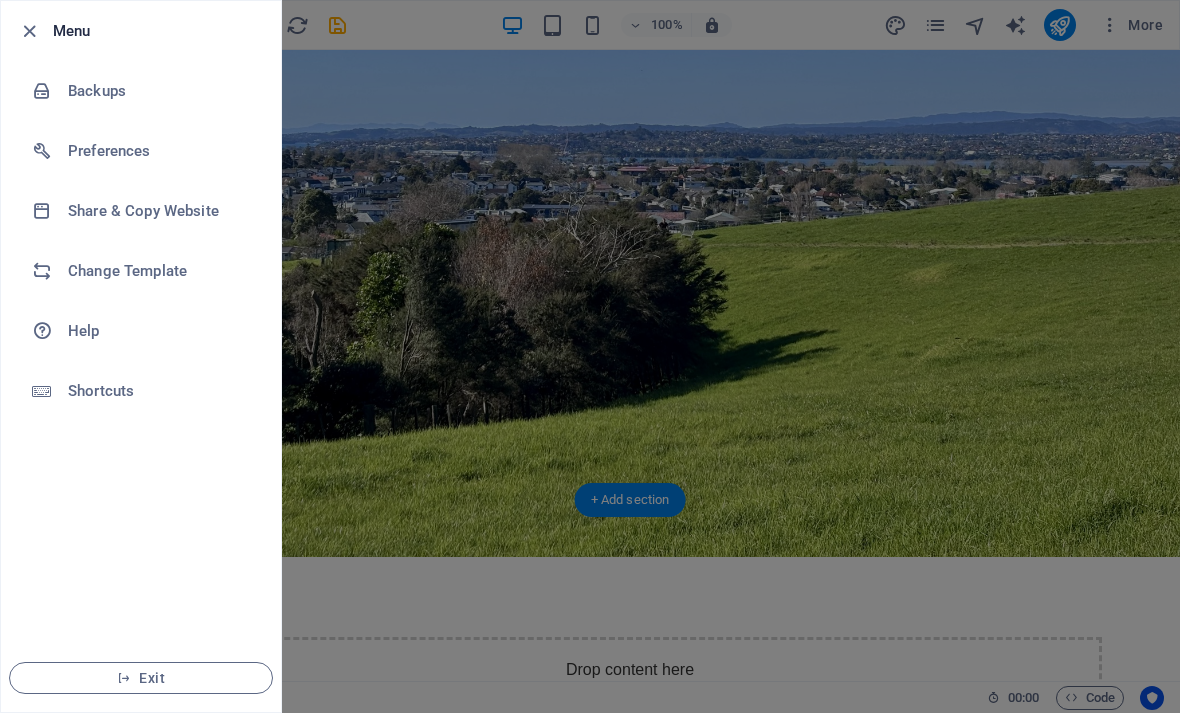 click on "Share & Copy Website" at bounding box center [160, 211] 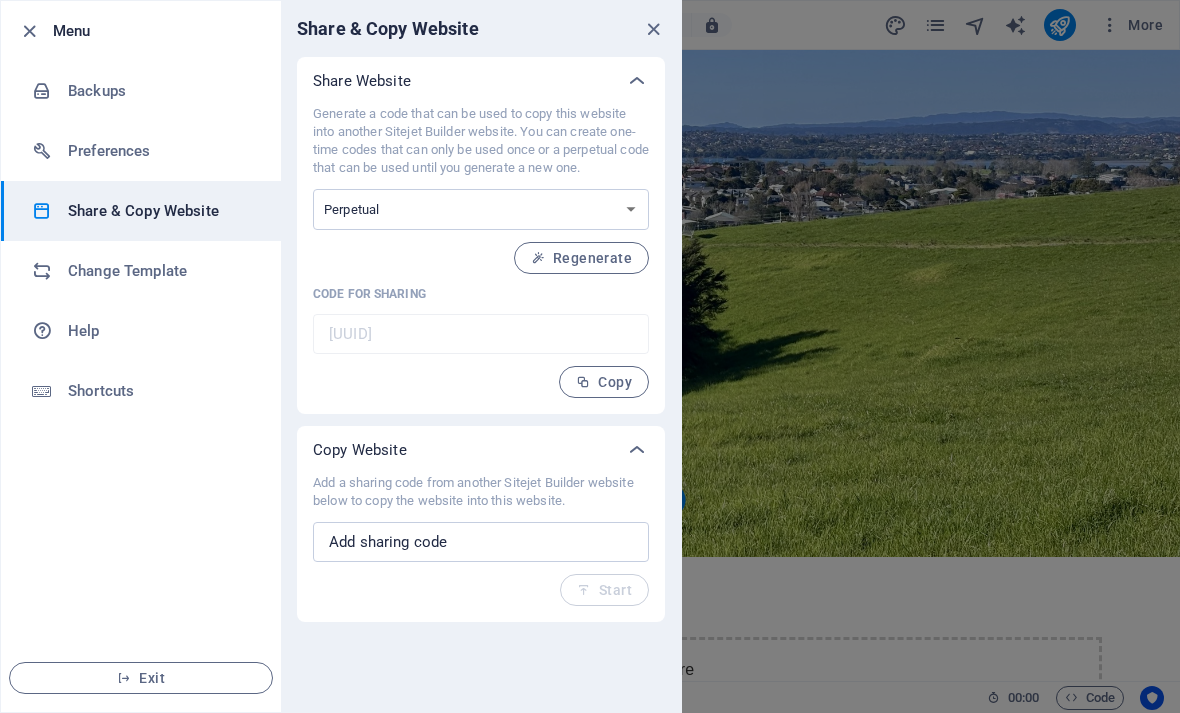 click at bounding box center [653, 29] 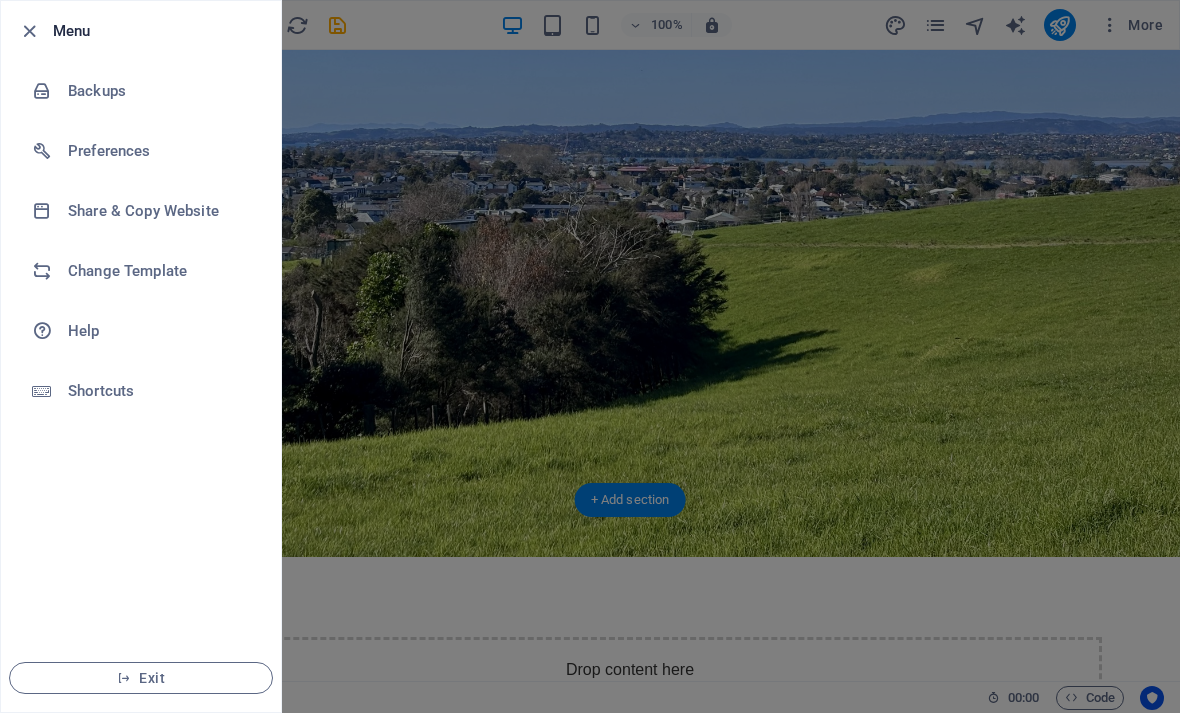 click at bounding box center [29, 31] 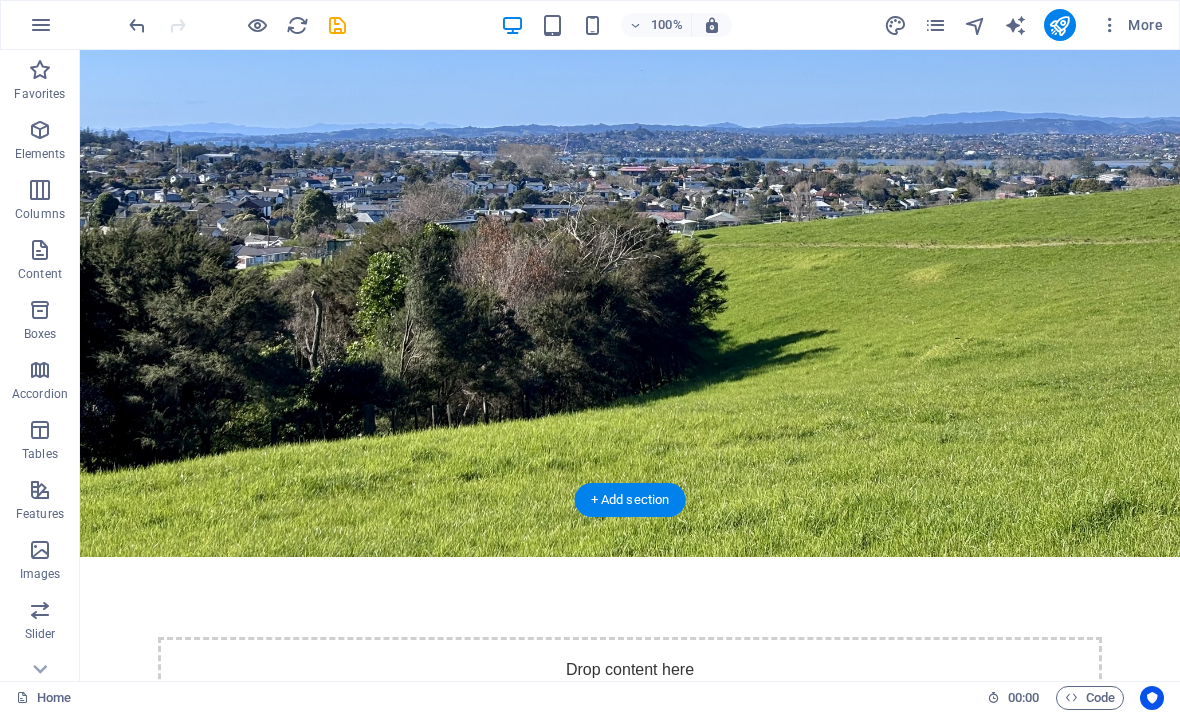 click on "More" at bounding box center [1131, 25] 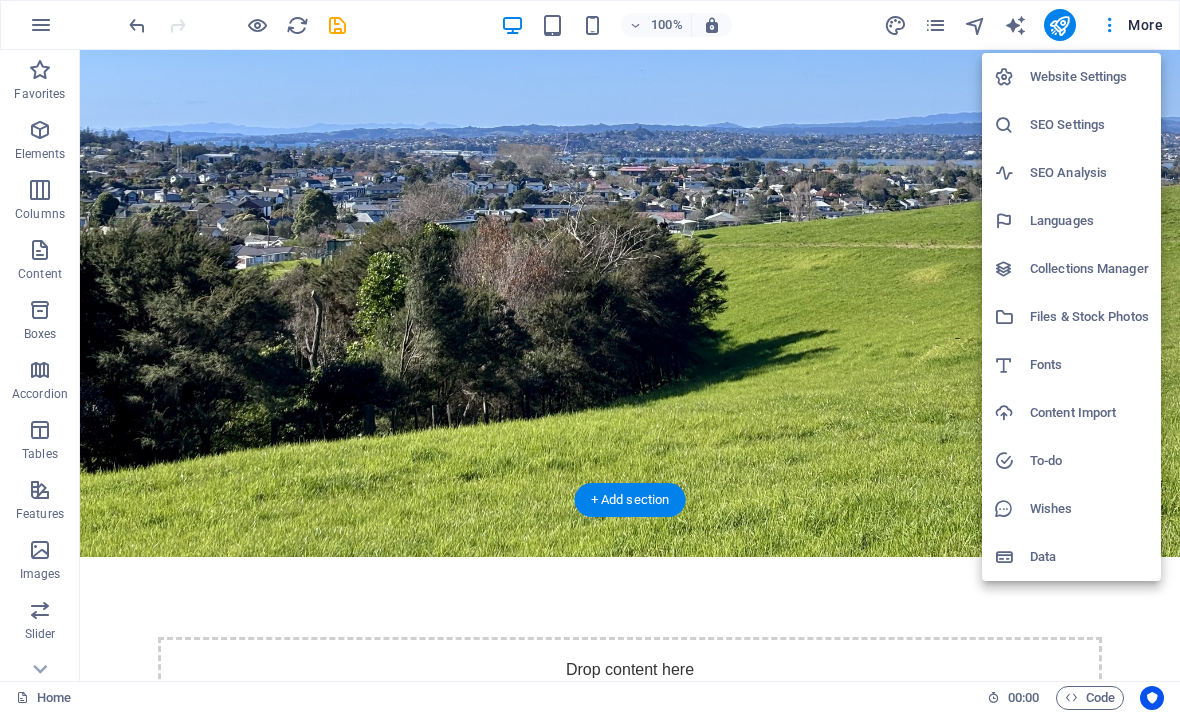 click on "Content Import" at bounding box center [1089, 413] 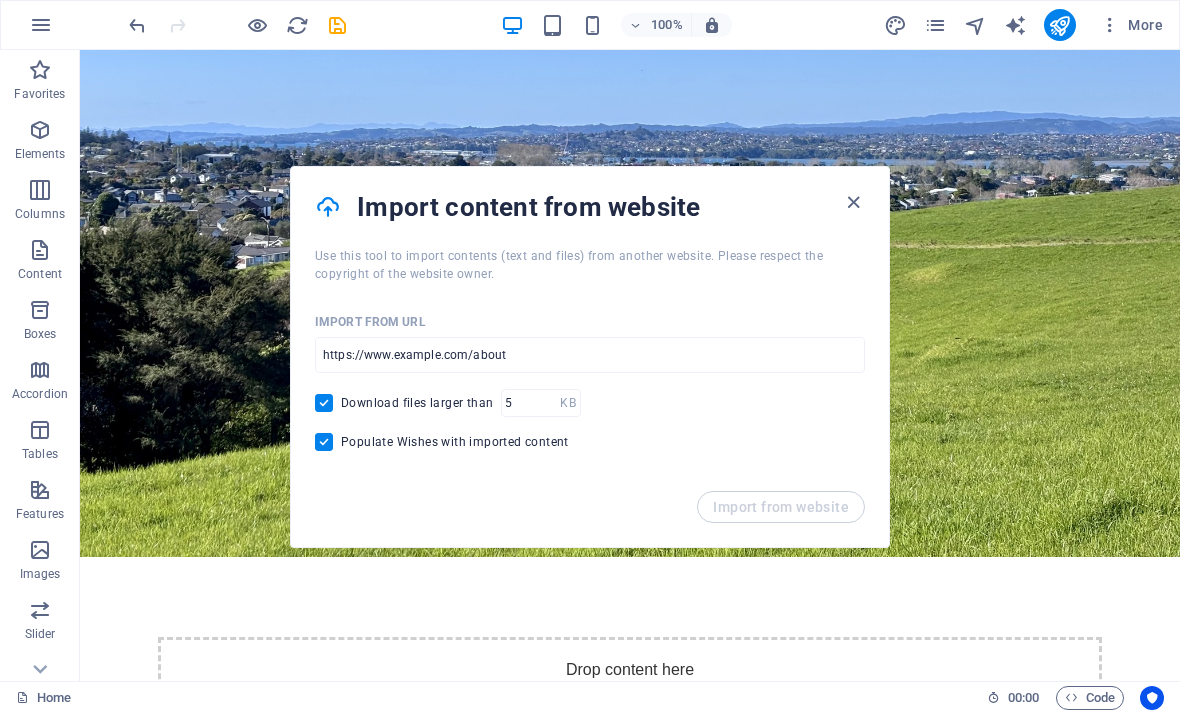click at bounding box center [853, 202] 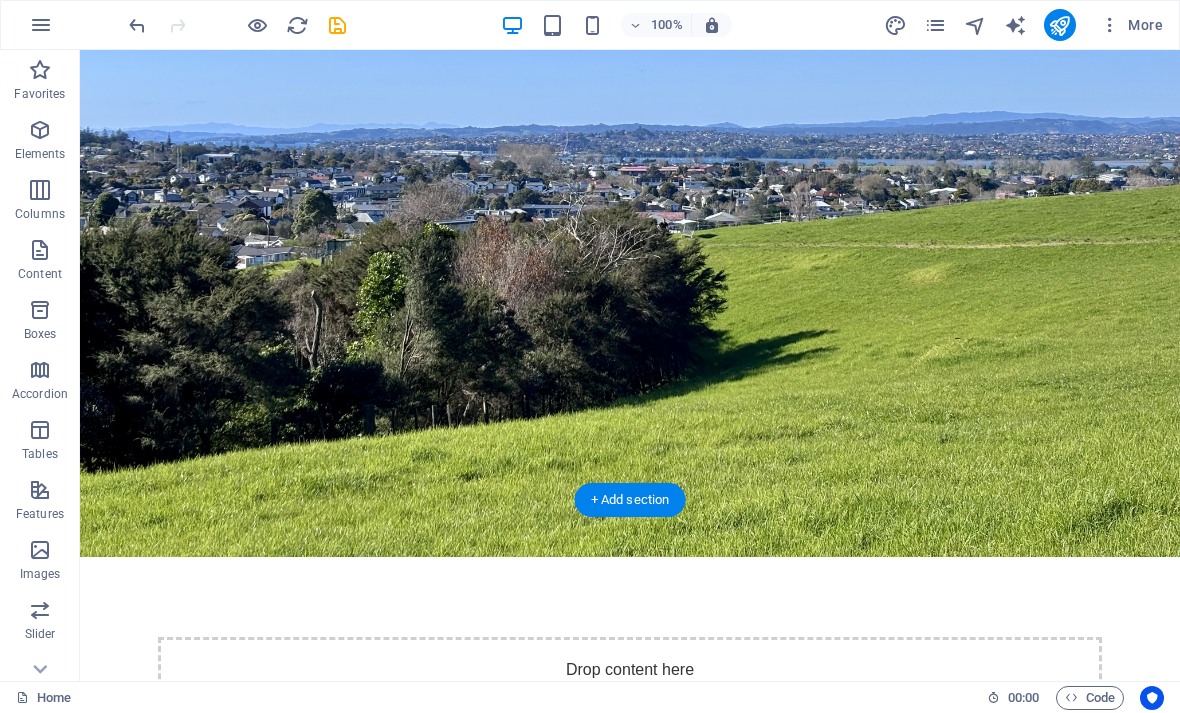 click at bounding box center (1110, 25) 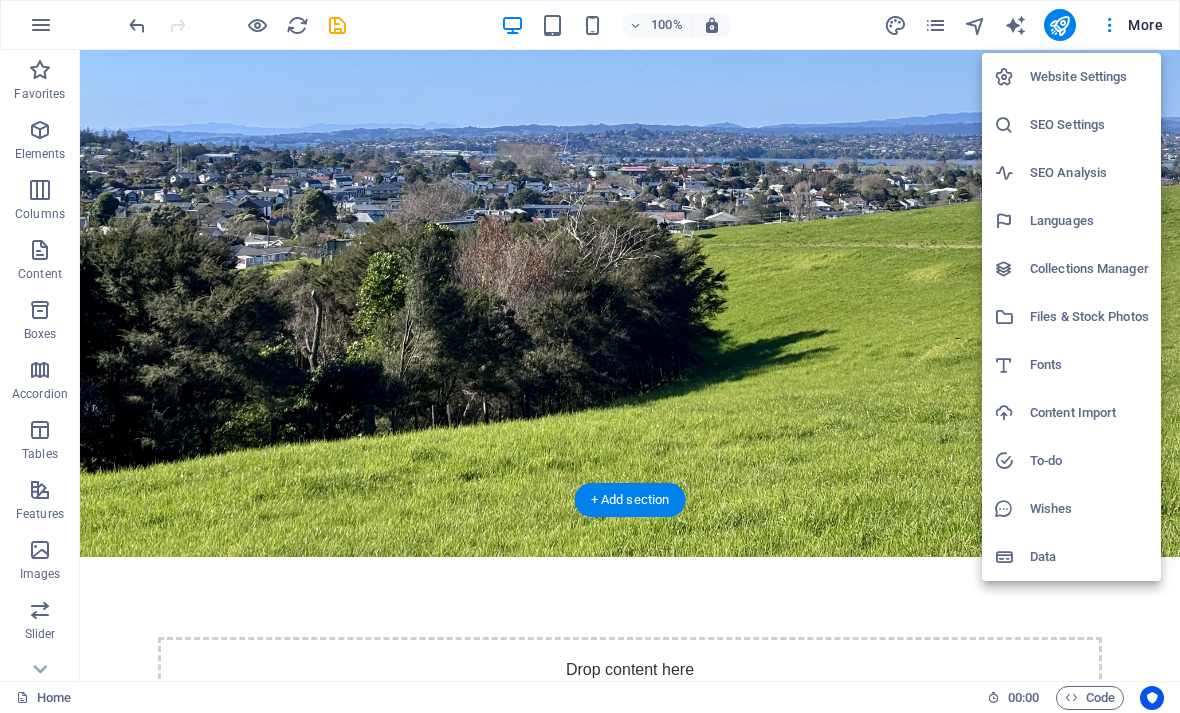 click at bounding box center (590, 356) 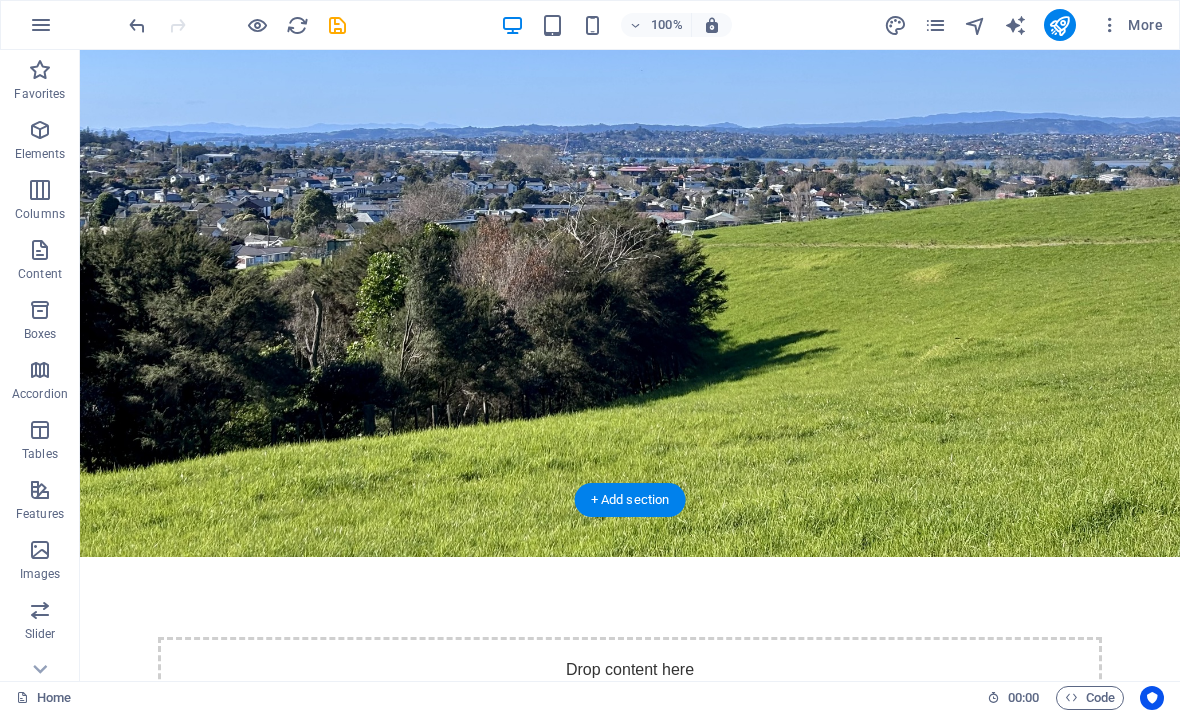 click at bounding box center (41, 25) 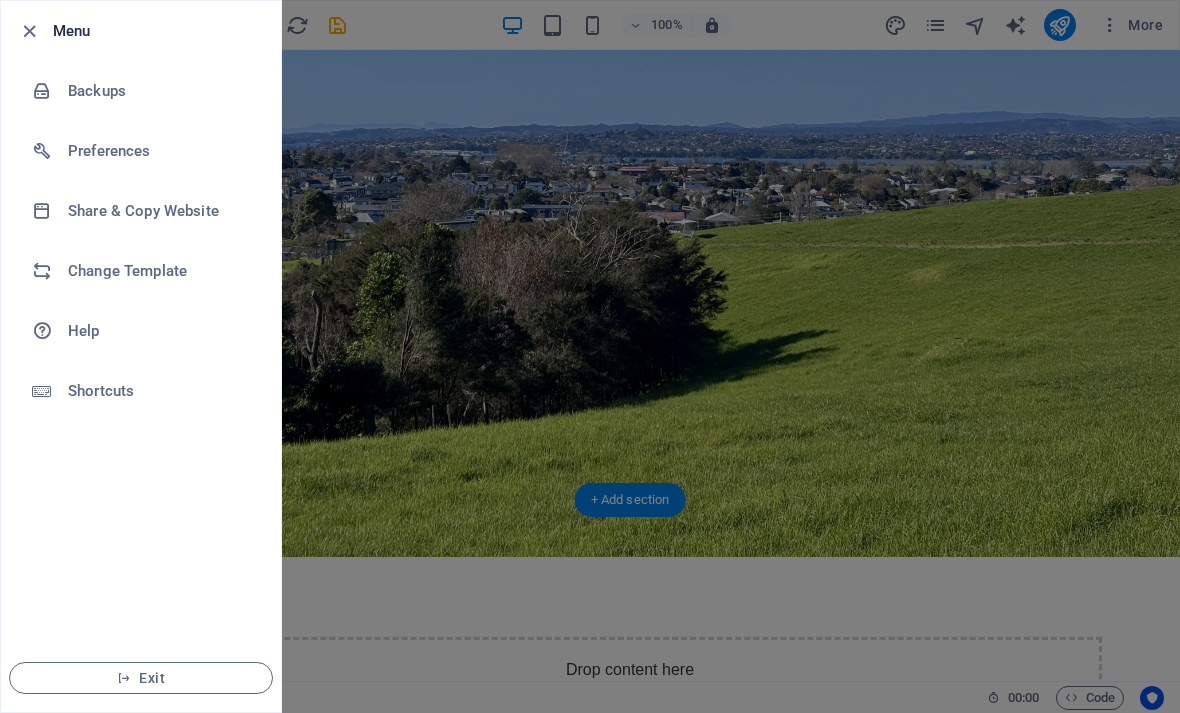 click on "Help" at bounding box center [160, 331] 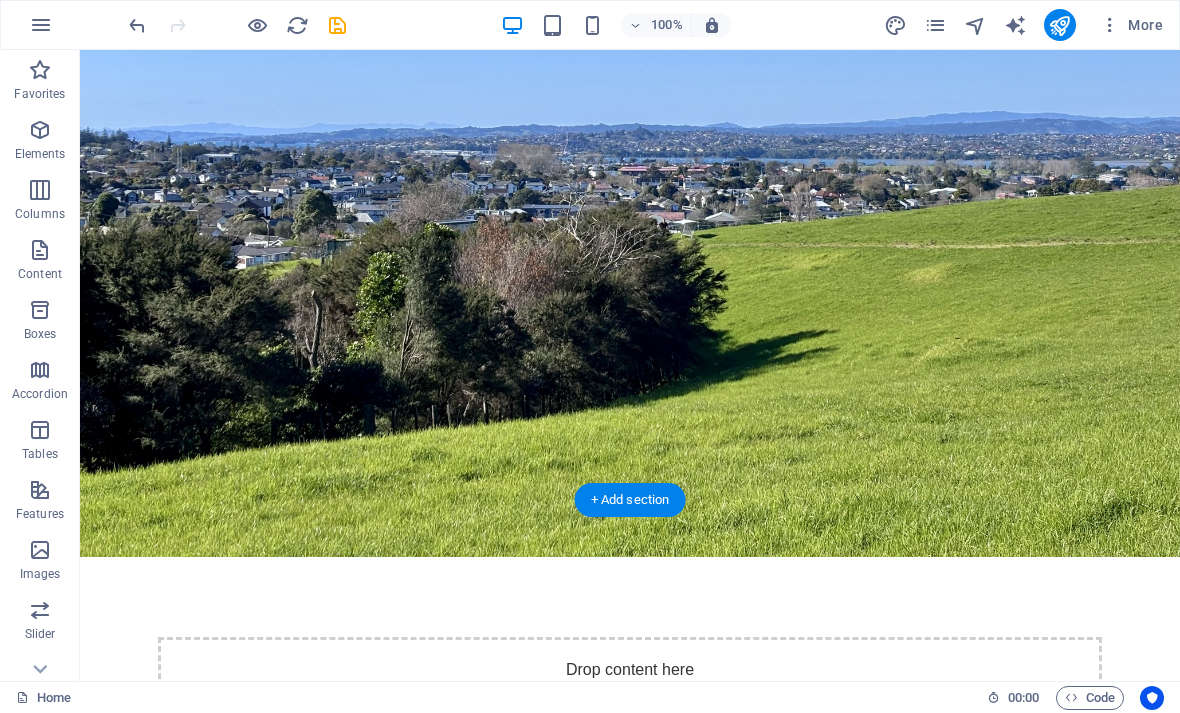 click on "Elements" at bounding box center (40, 142) 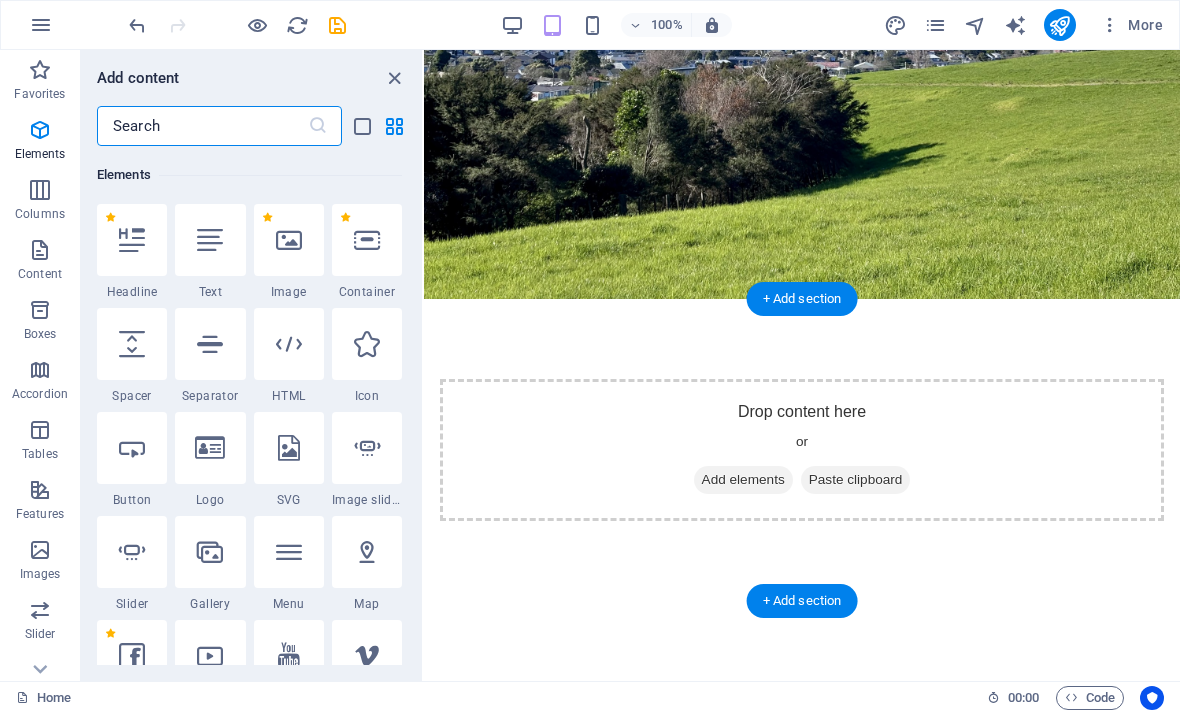 scroll, scrollTop: 705, scrollLeft: 0, axis: vertical 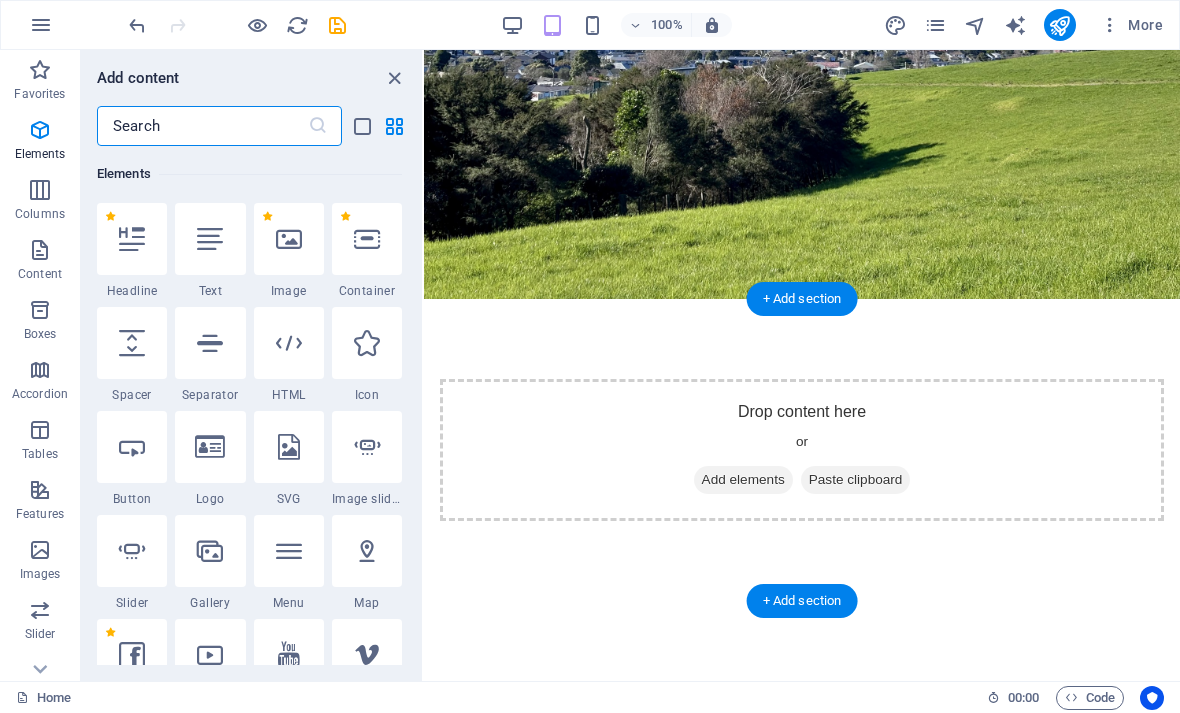 click at bounding box center (367, 239) 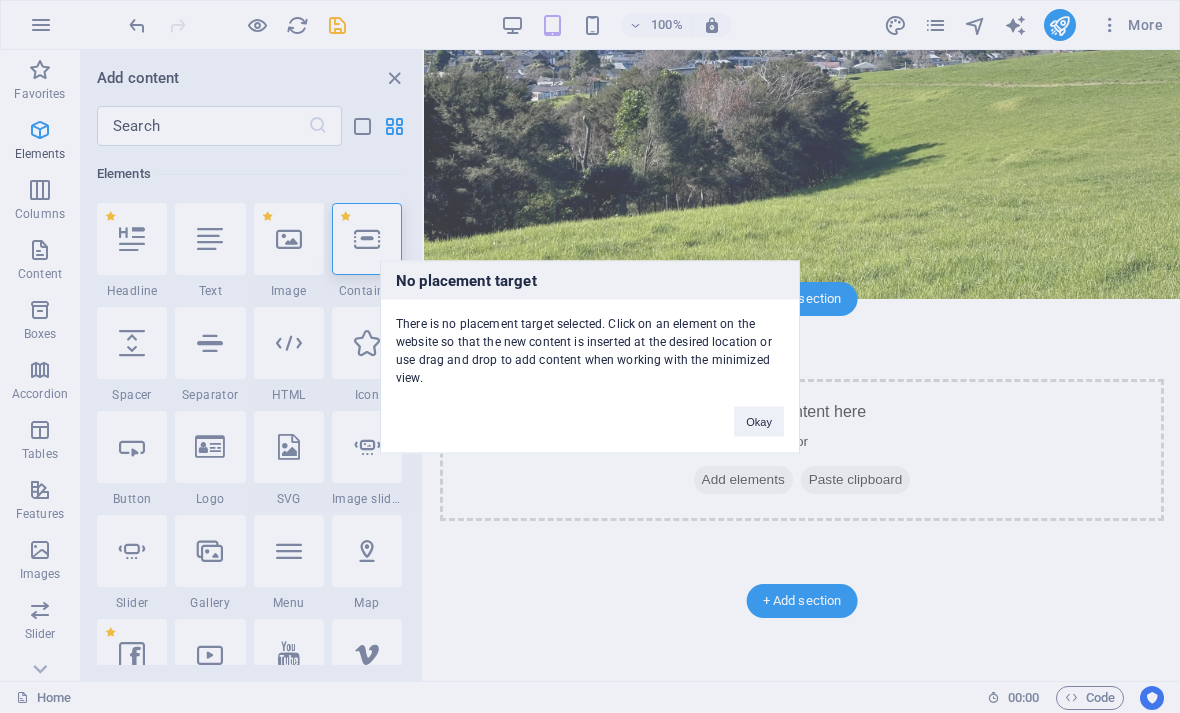 click on "Okay" at bounding box center (759, 421) 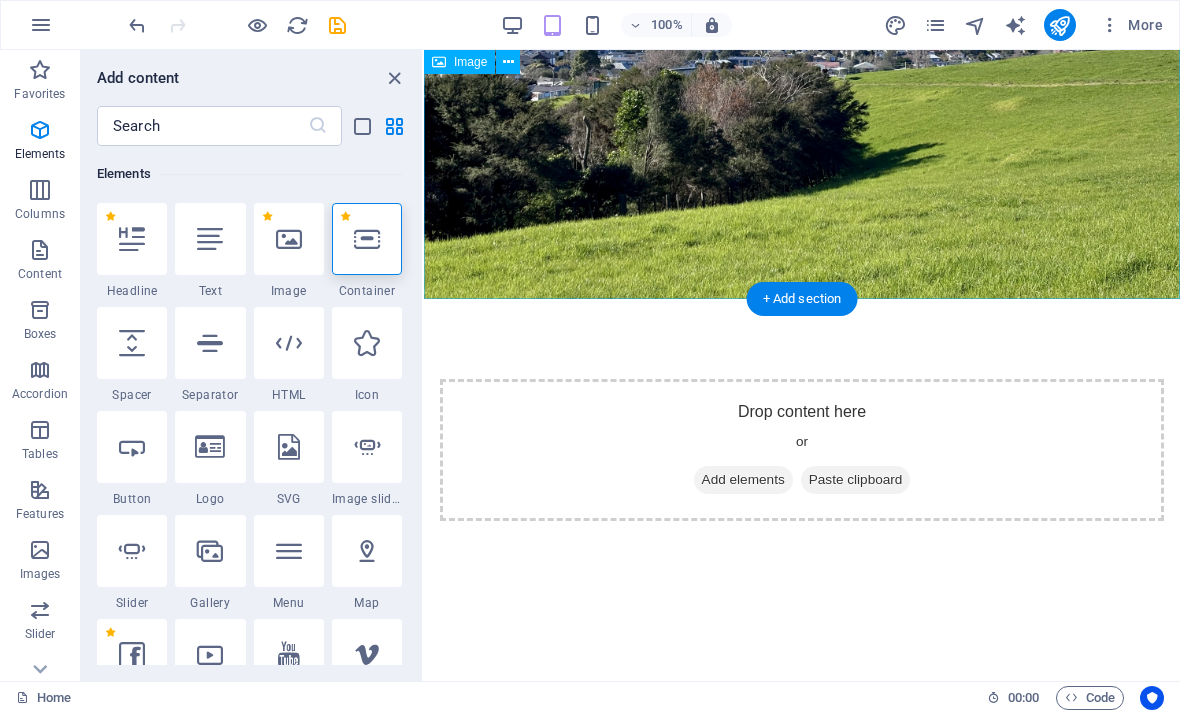 click at bounding box center [367, 239] 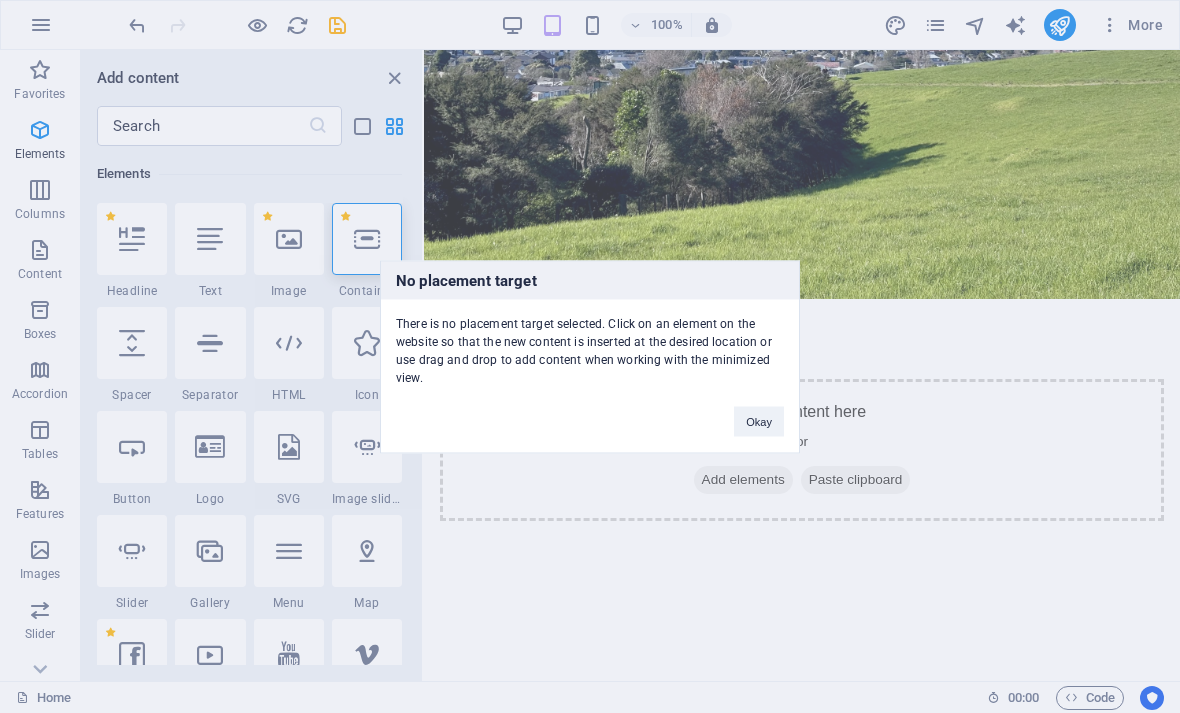 click on "Okay" at bounding box center [759, 421] 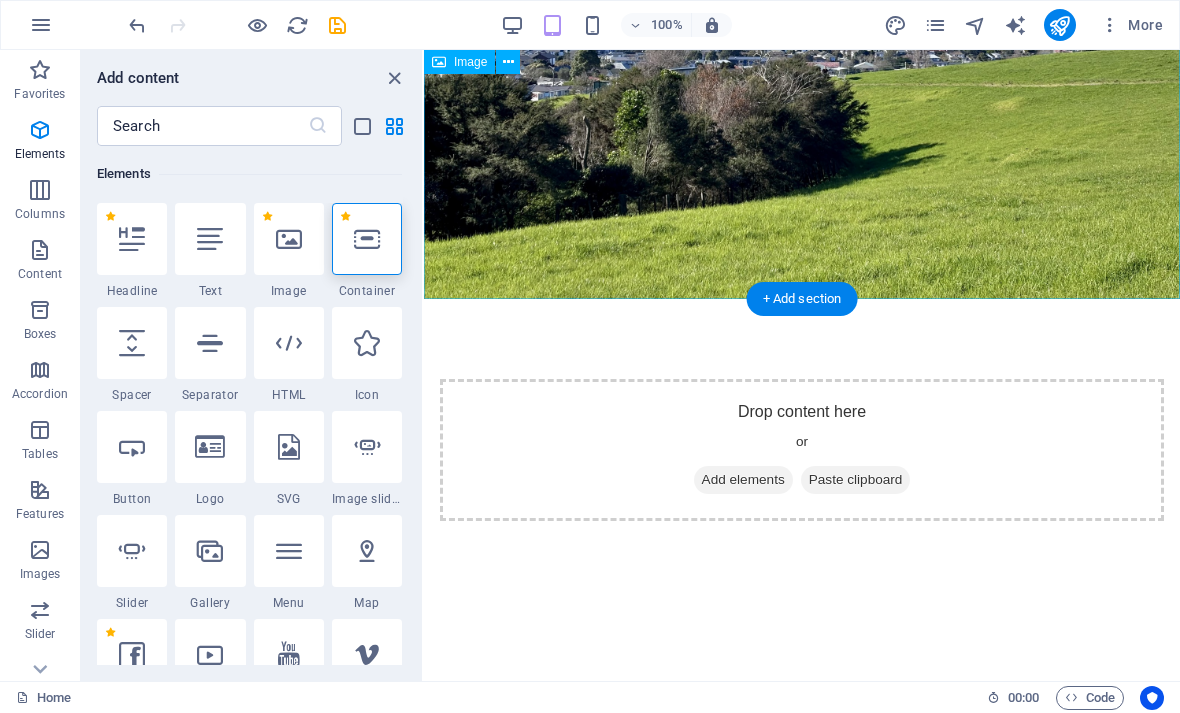 click at bounding box center [802, 15] 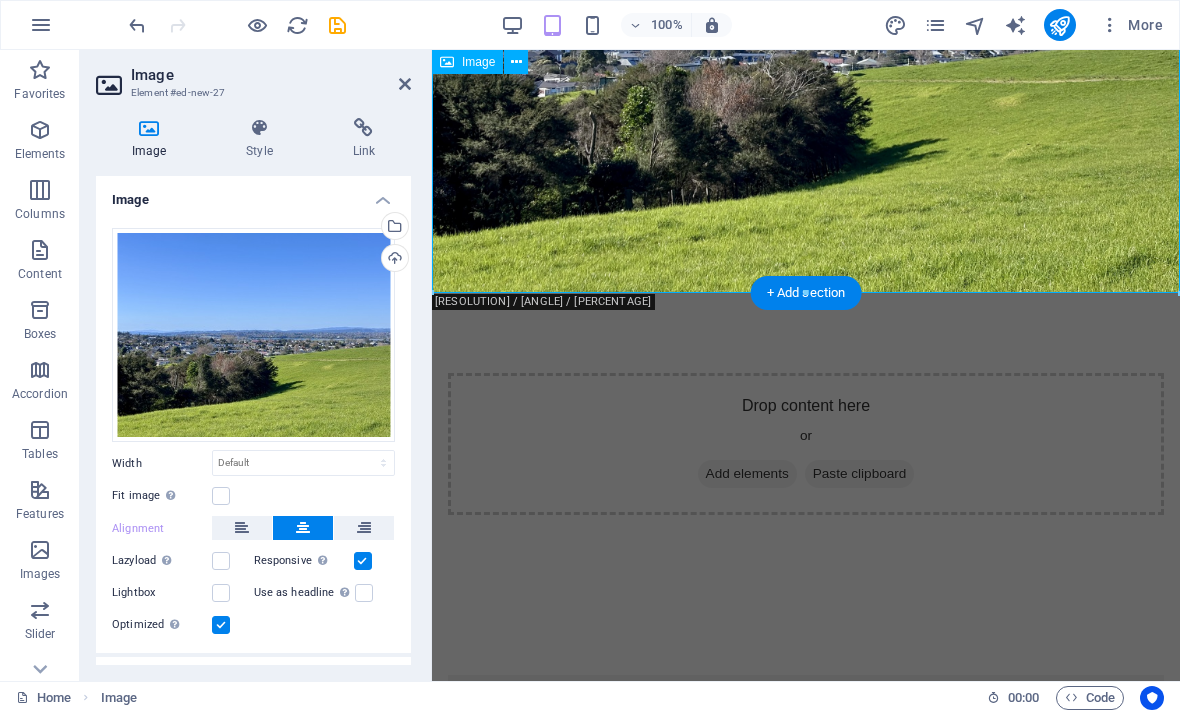 click at bounding box center [806, 12] 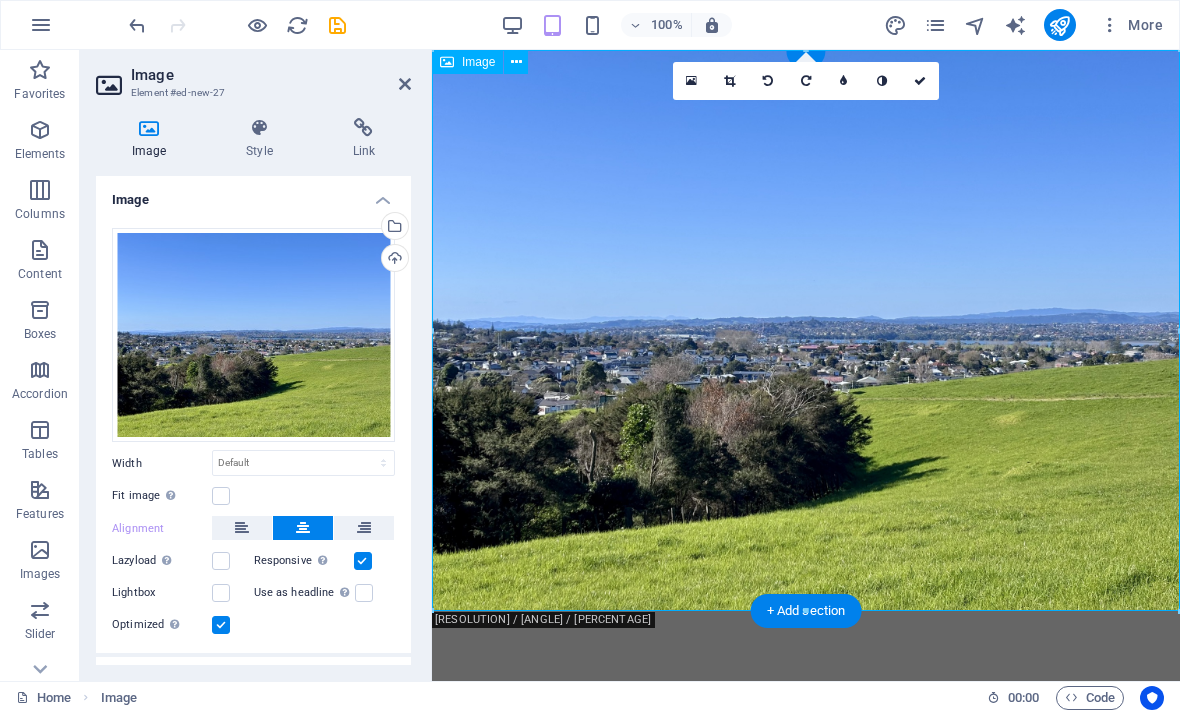 scroll, scrollTop: 0, scrollLeft: 0, axis: both 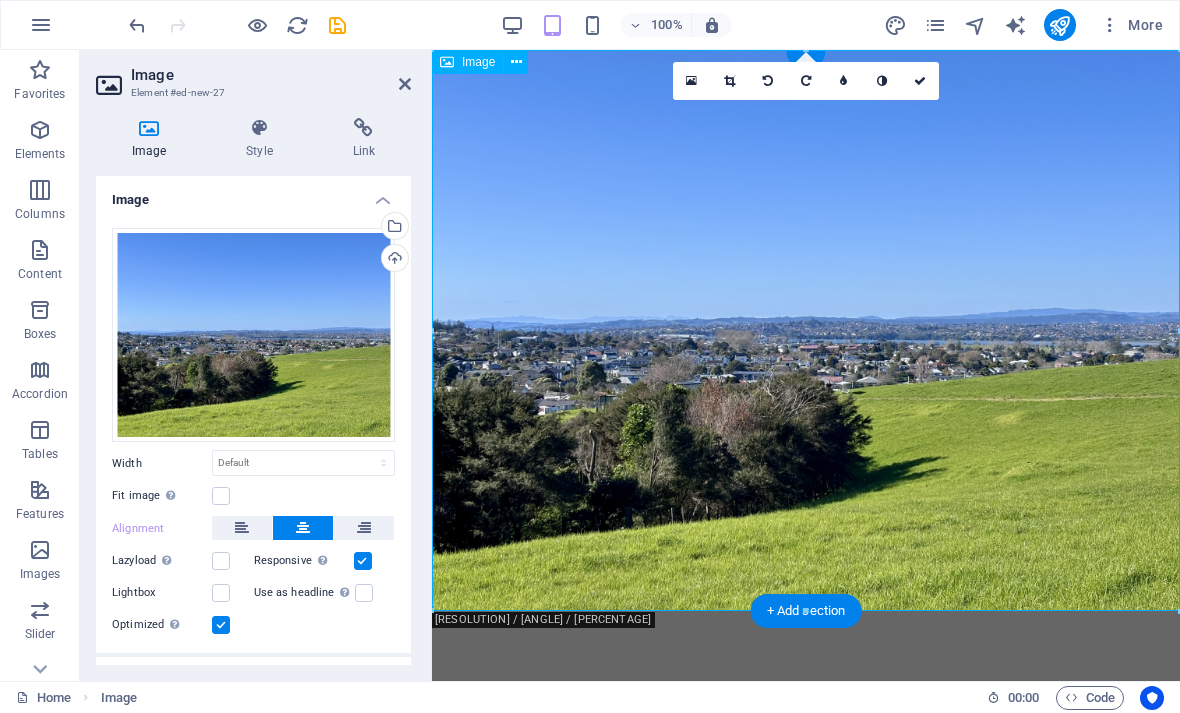 click at bounding box center [516, 62] 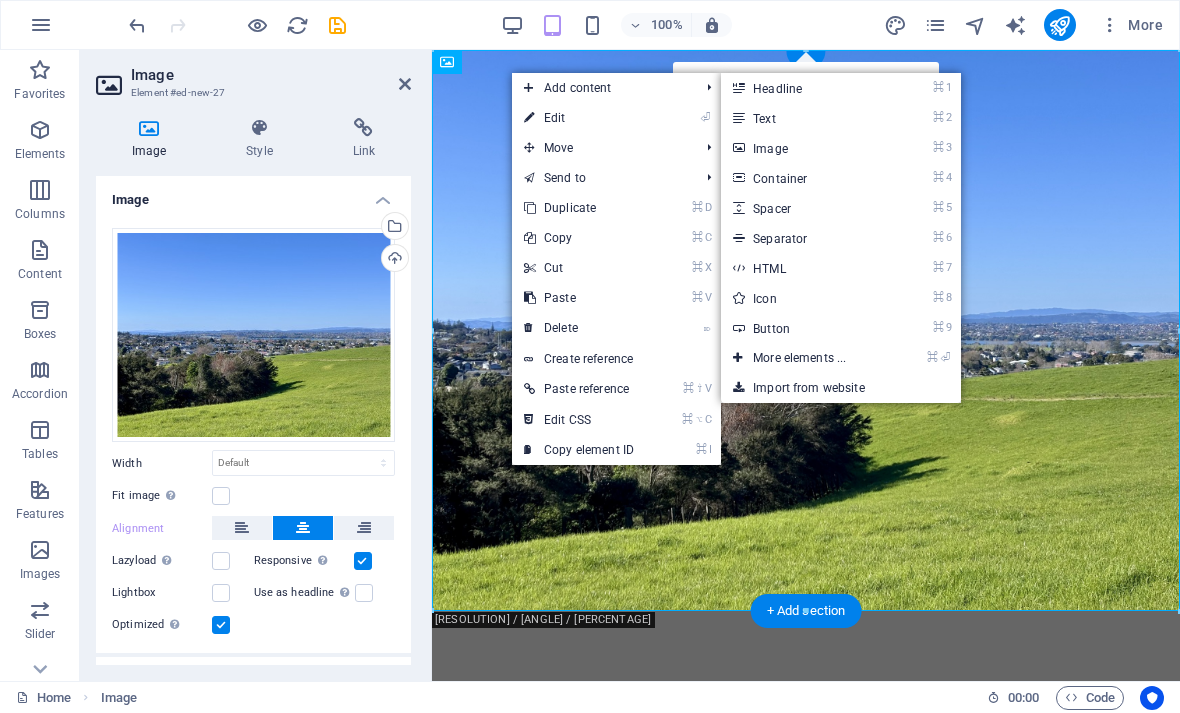 click on "⌘ 1  Headline" at bounding box center [803, 88] 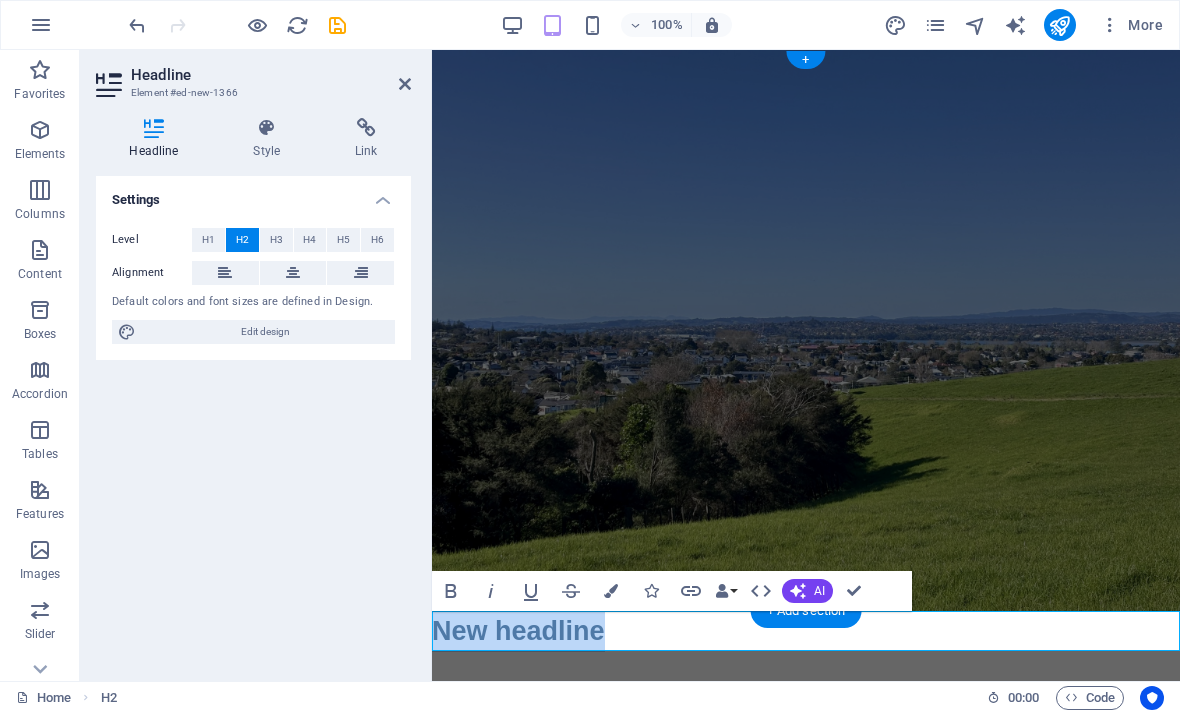 click at bounding box center (806, 330) 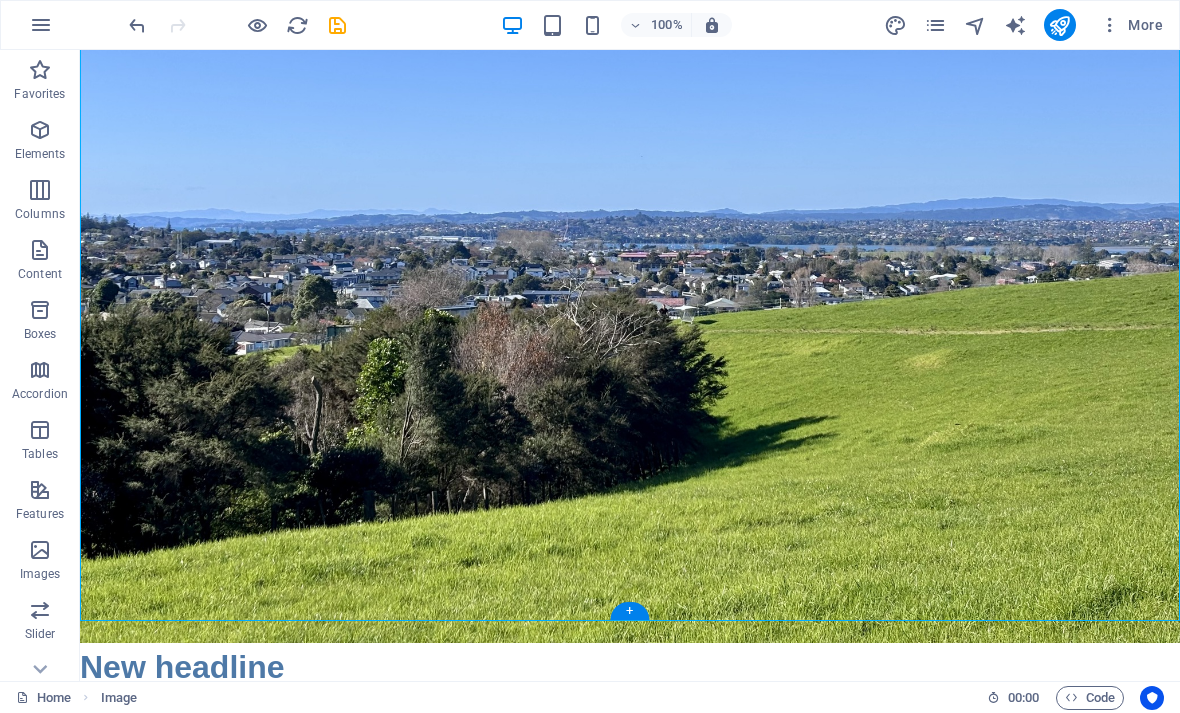 scroll, scrollTop: 254, scrollLeft: 0, axis: vertical 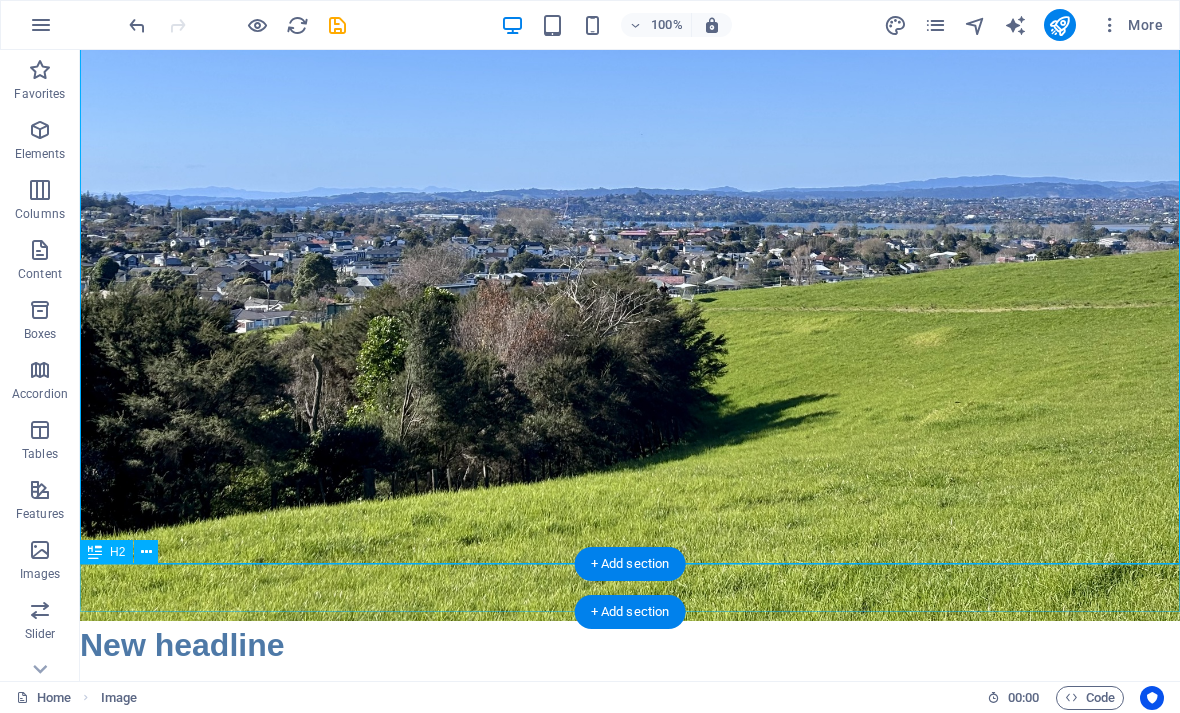 click on "New headline" at bounding box center (630, 645) 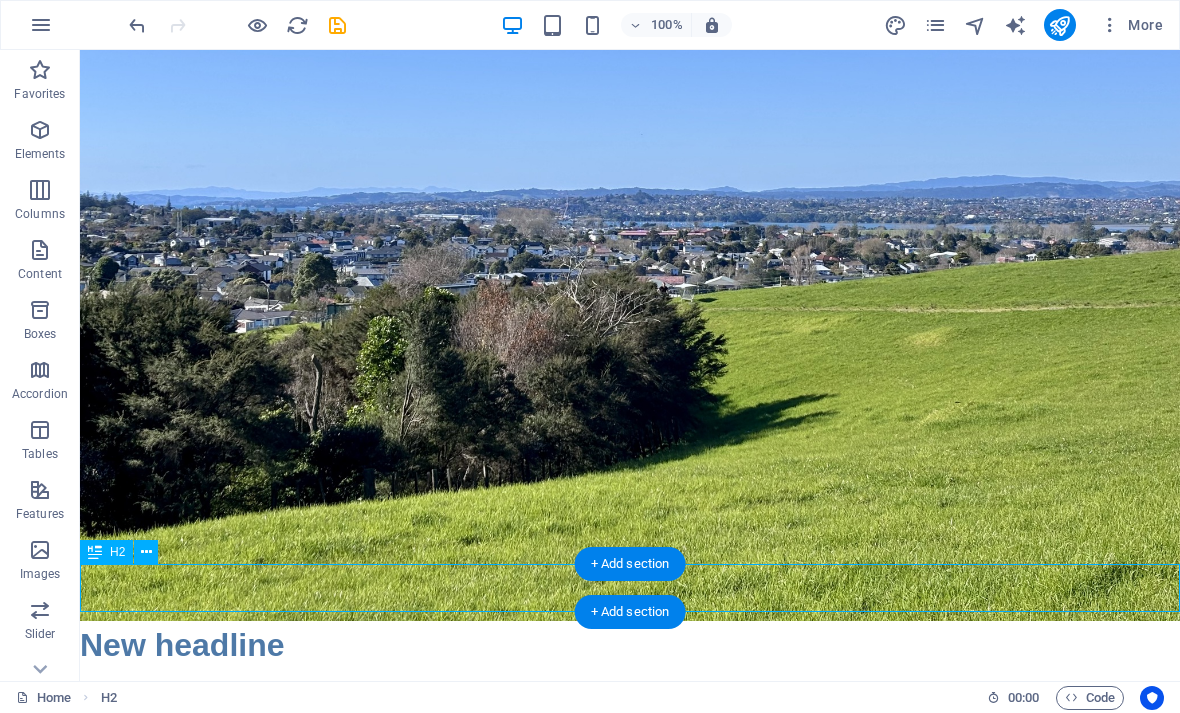 click on "New headline" at bounding box center (630, 645) 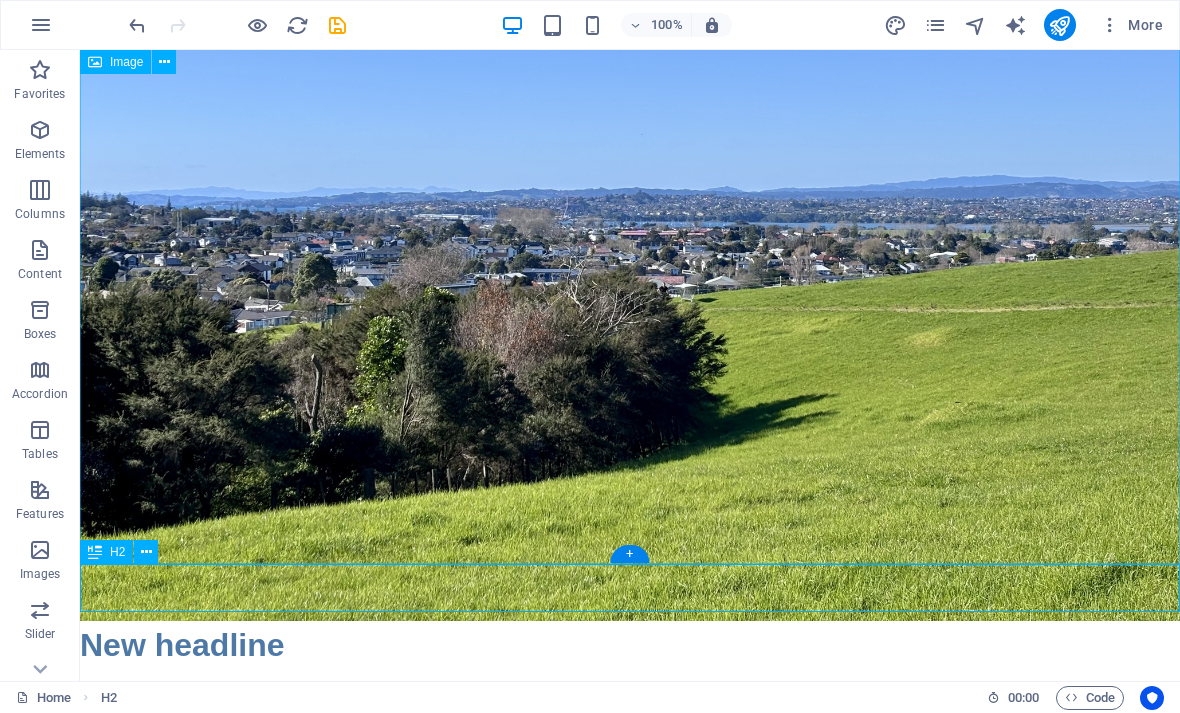 click at bounding box center (146, 552) 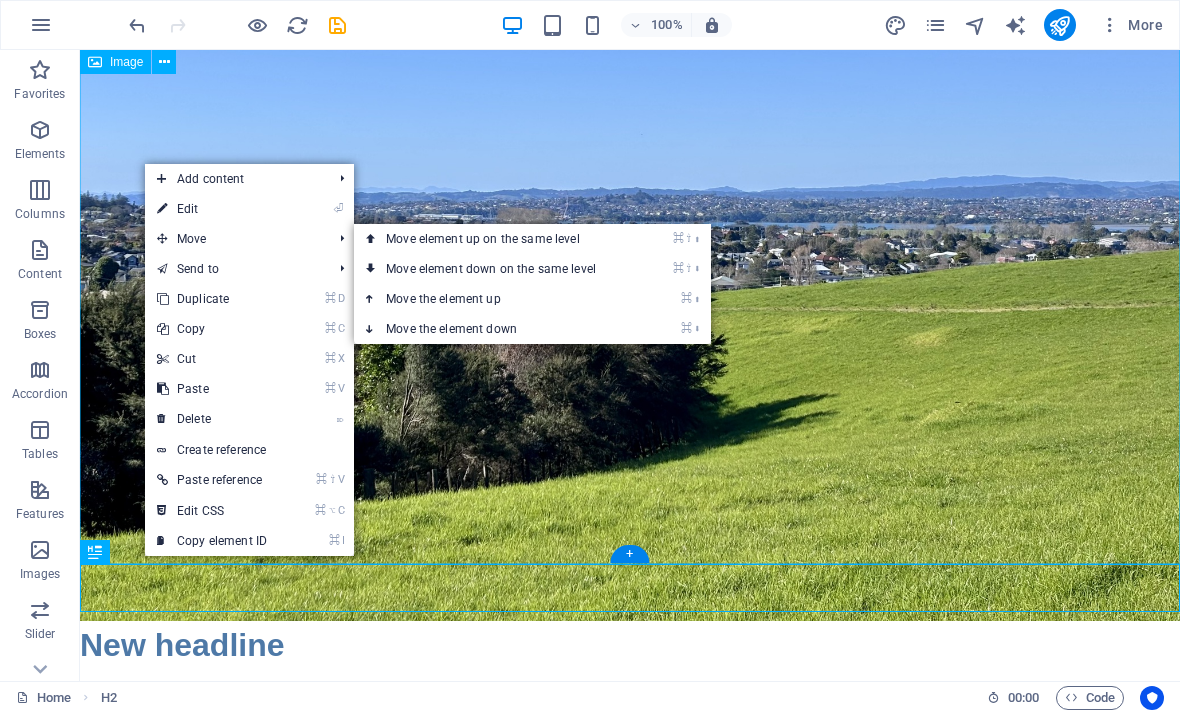 click on "⬆" at bounding box center [697, 238] 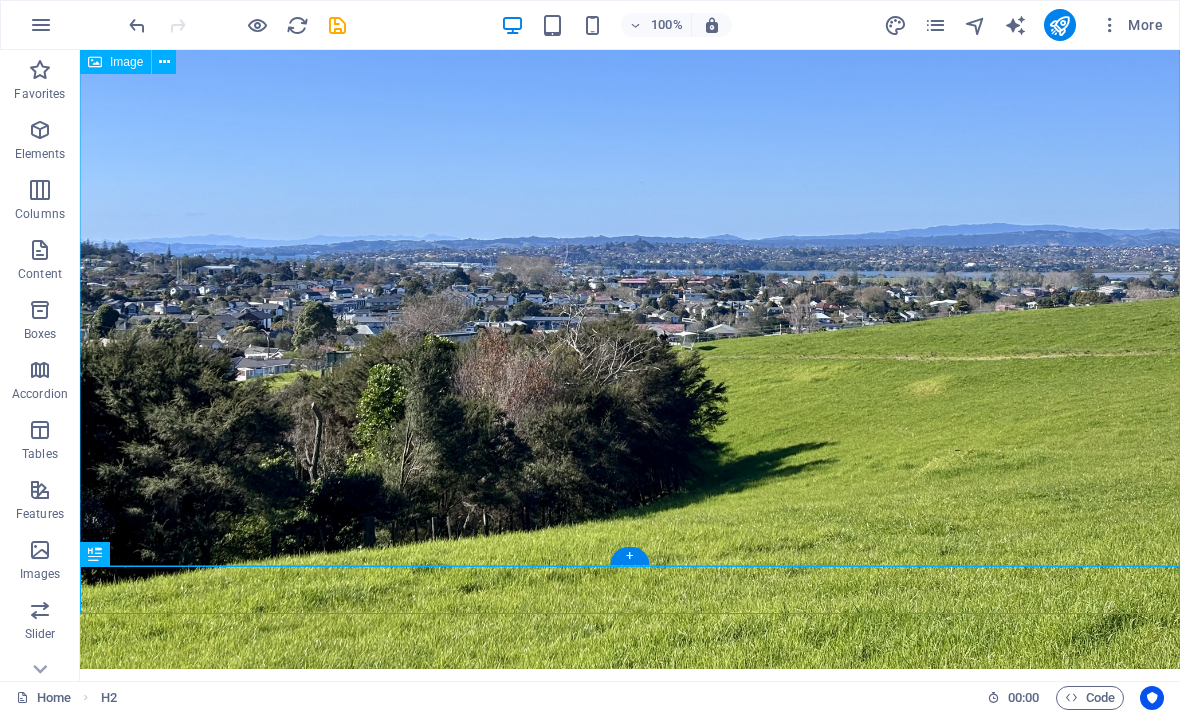 scroll, scrollTop: 0, scrollLeft: 0, axis: both 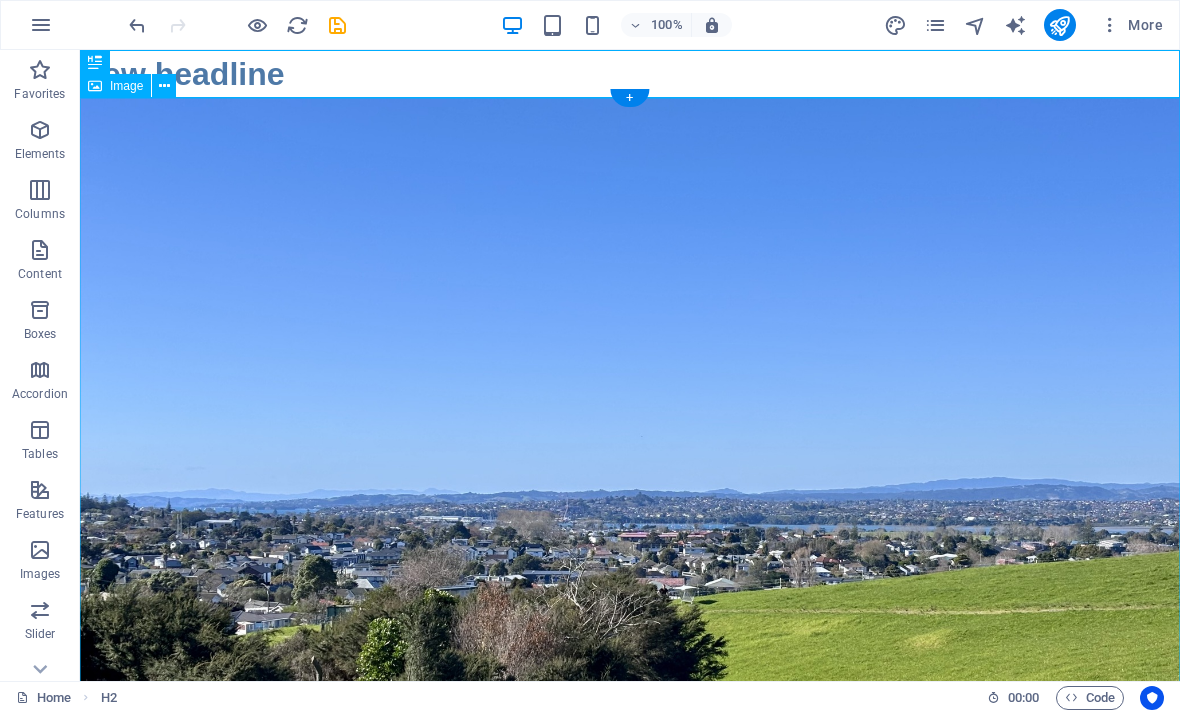 click at bounding box center [630, 510] 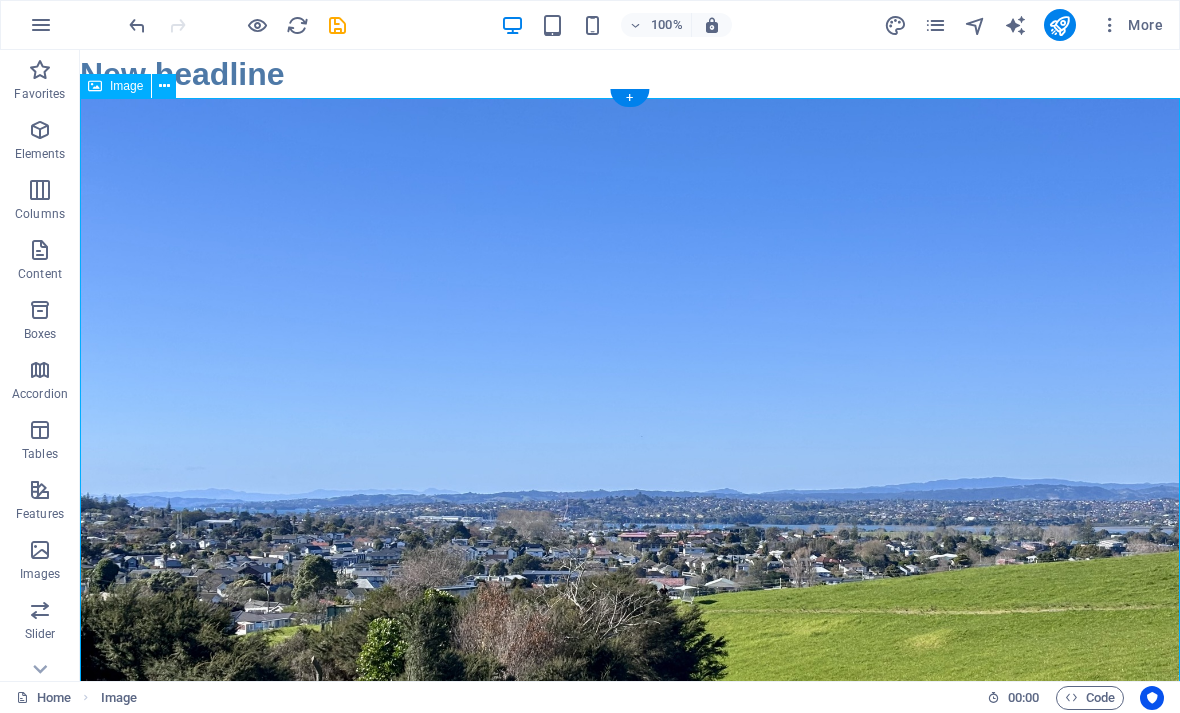 click on "New headline" at bounding box center [630, 74] 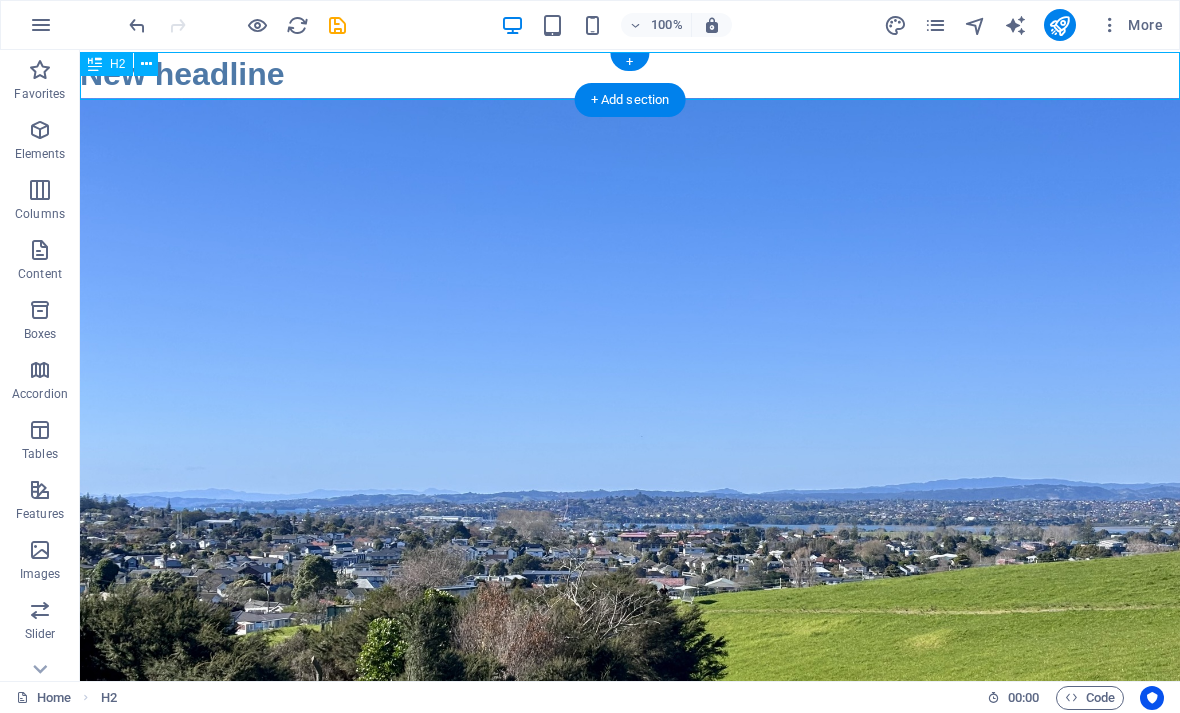 scroll, scrollTop: 0, scrollLeft: 0, axis: both 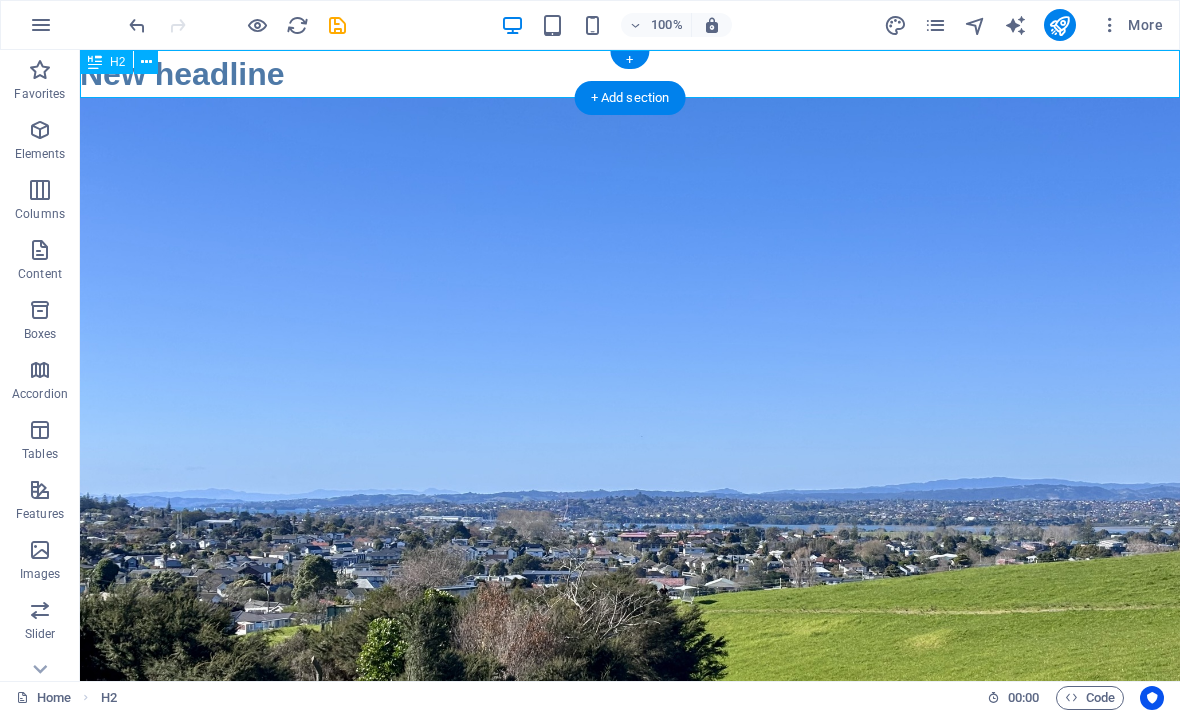 click at bounding box center [630, 510] 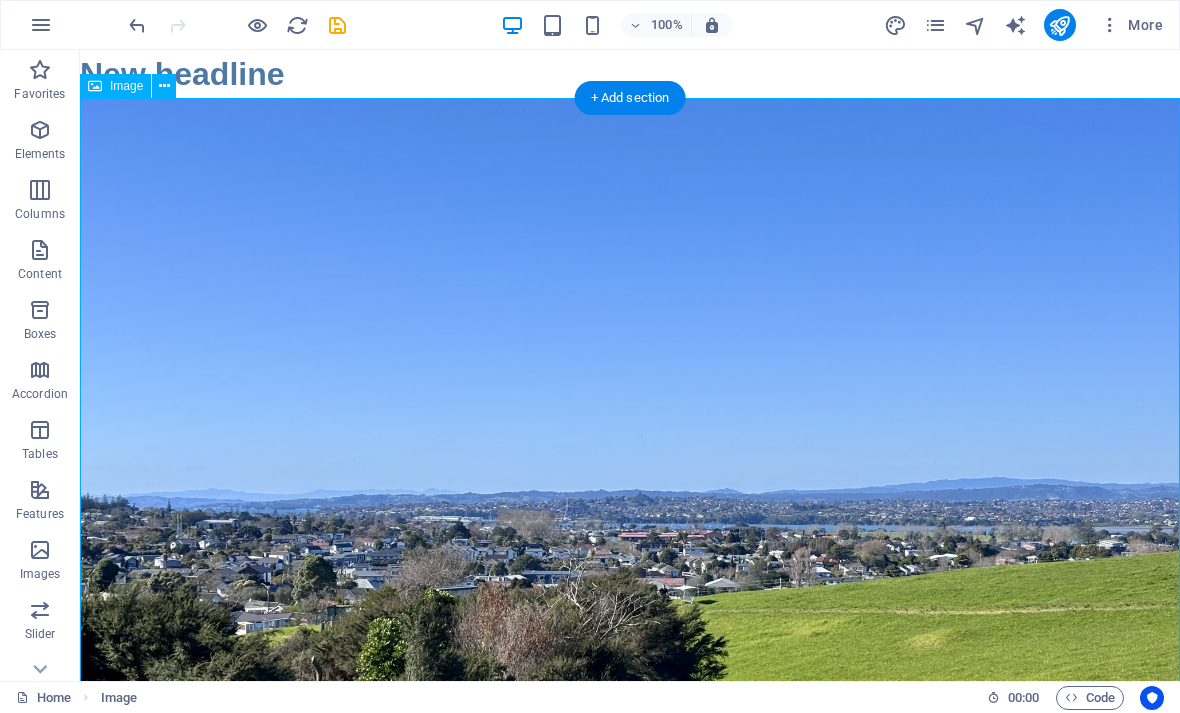 click at bounding box center [630, 510] 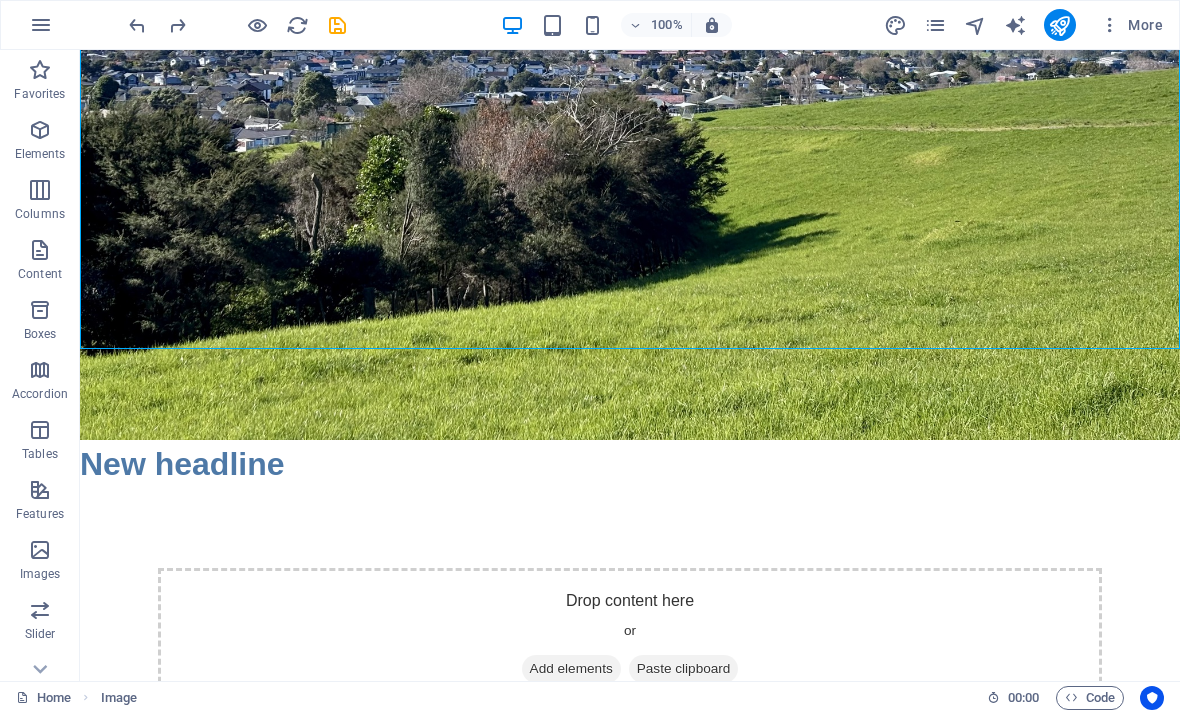 scroll, scrollTop: 476, scrollLeft: 0, axis: vertical 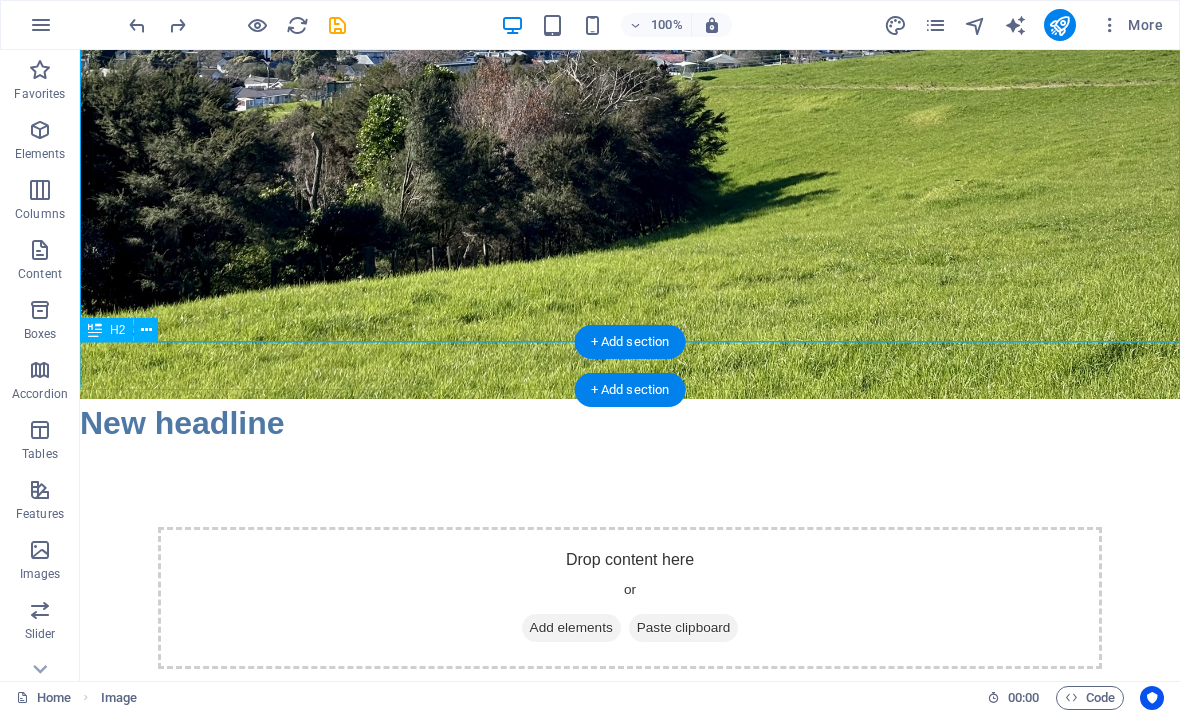 click on "New headline" at bounding box center (630, 423) 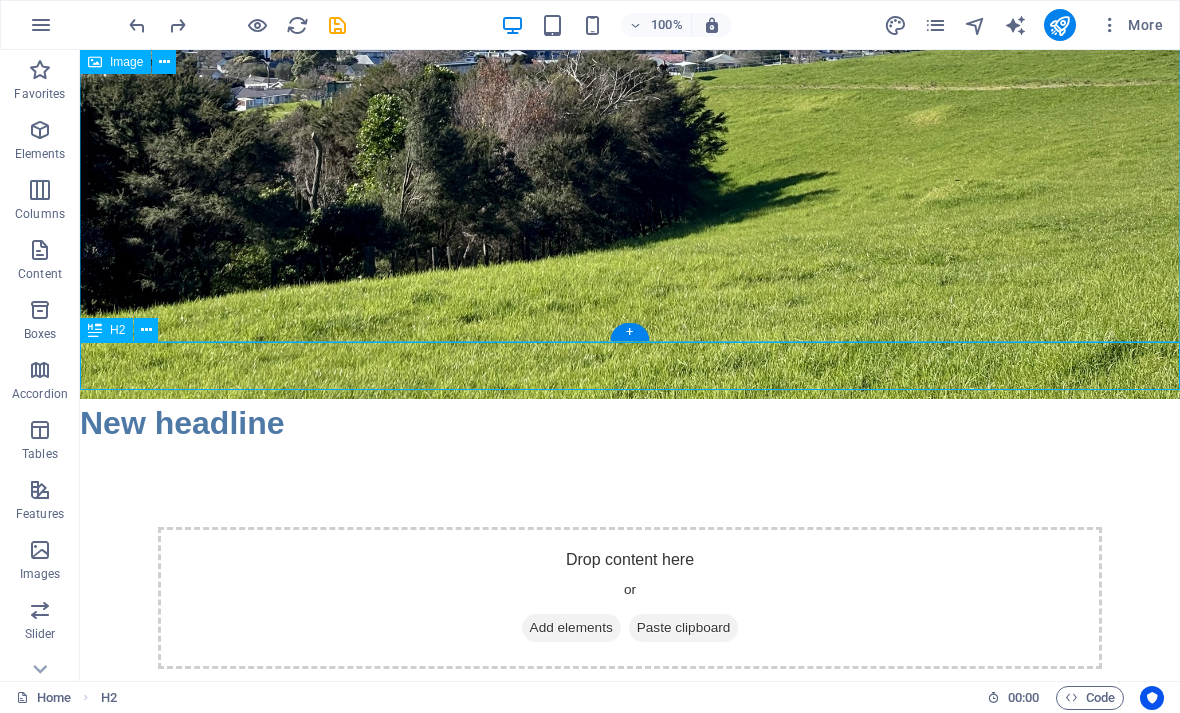 click at bounding box center (146, 330) 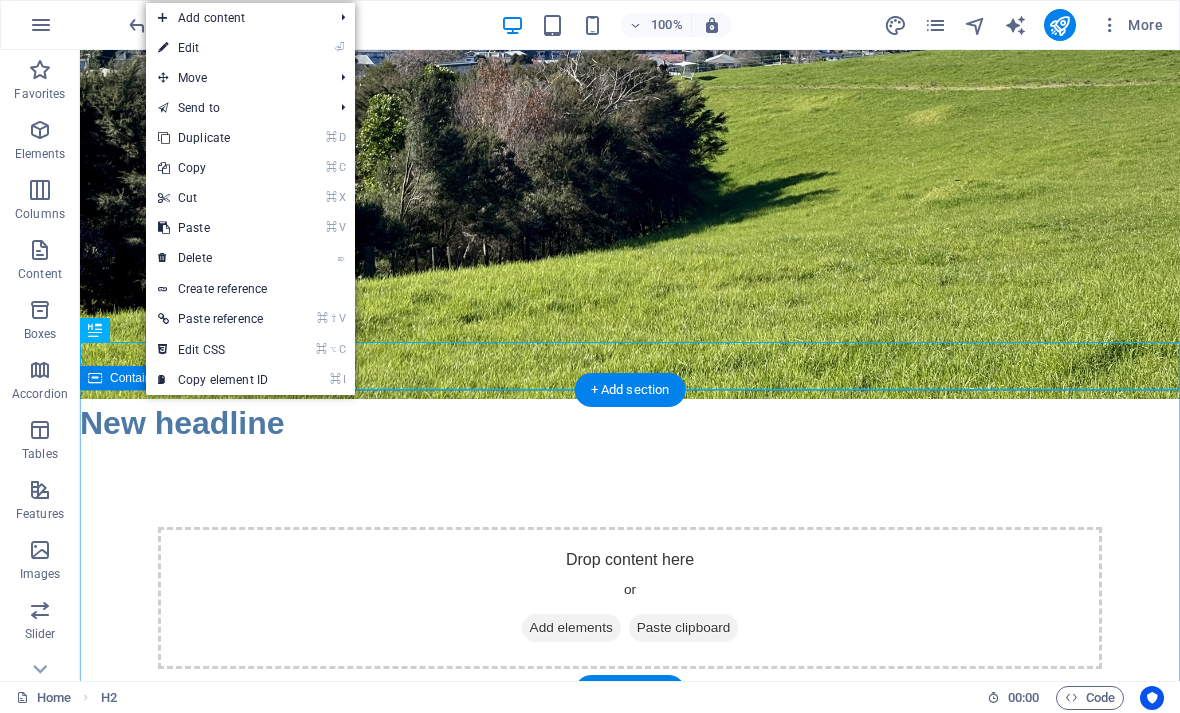 click on "Drop content here or  Add elements  Paste clipboard" at bounding box center [630, 598] 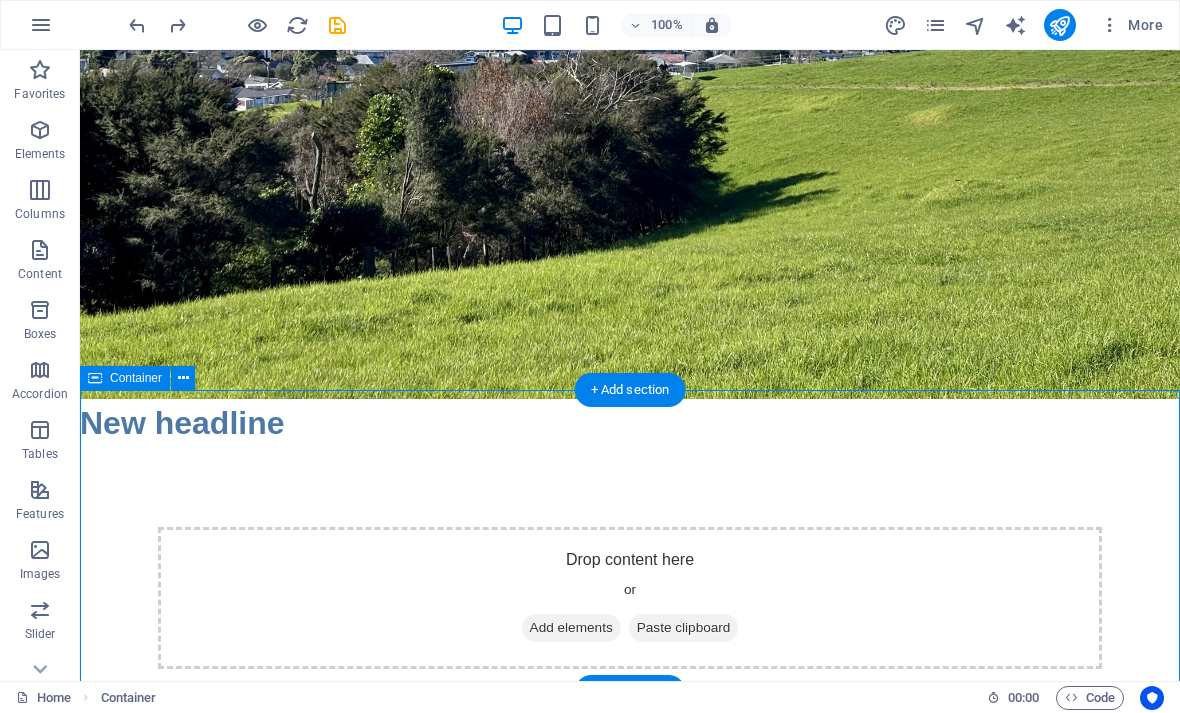 click at bounding box center (40, 490) 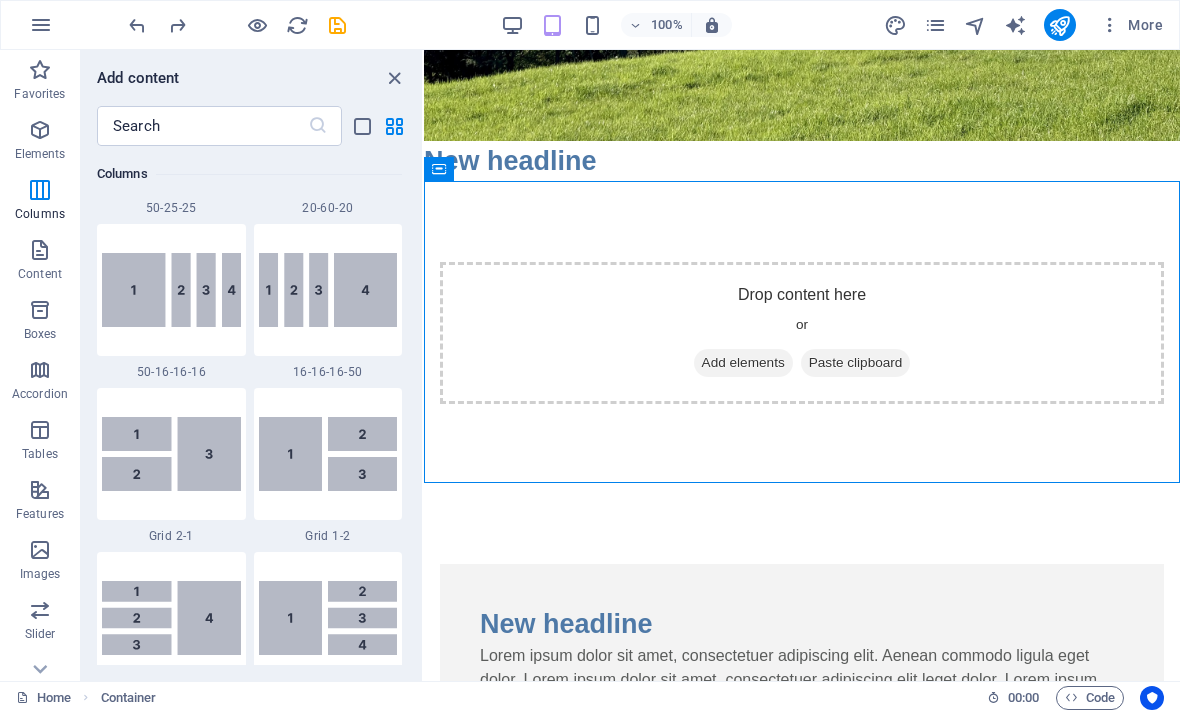 scroll, scrollTop: 2721, scrollLeft: 0, axis: vertical 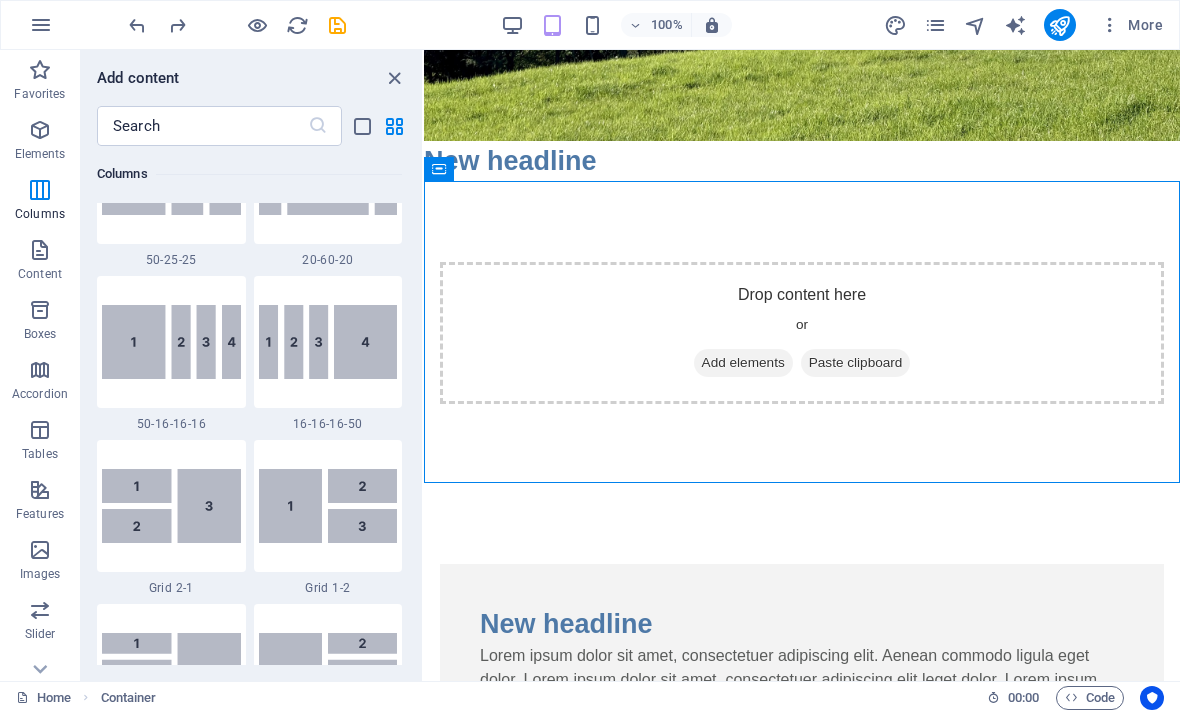 click at bounding box center [394, 78] 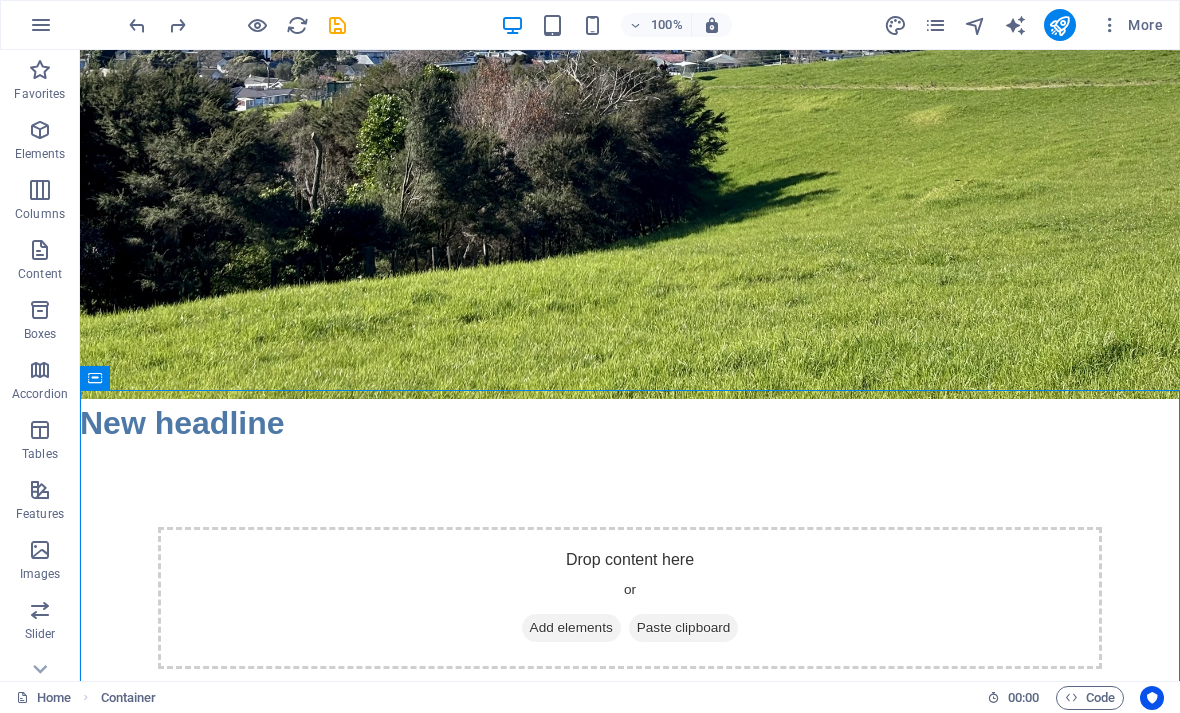 click at bounding box center [41, 25] 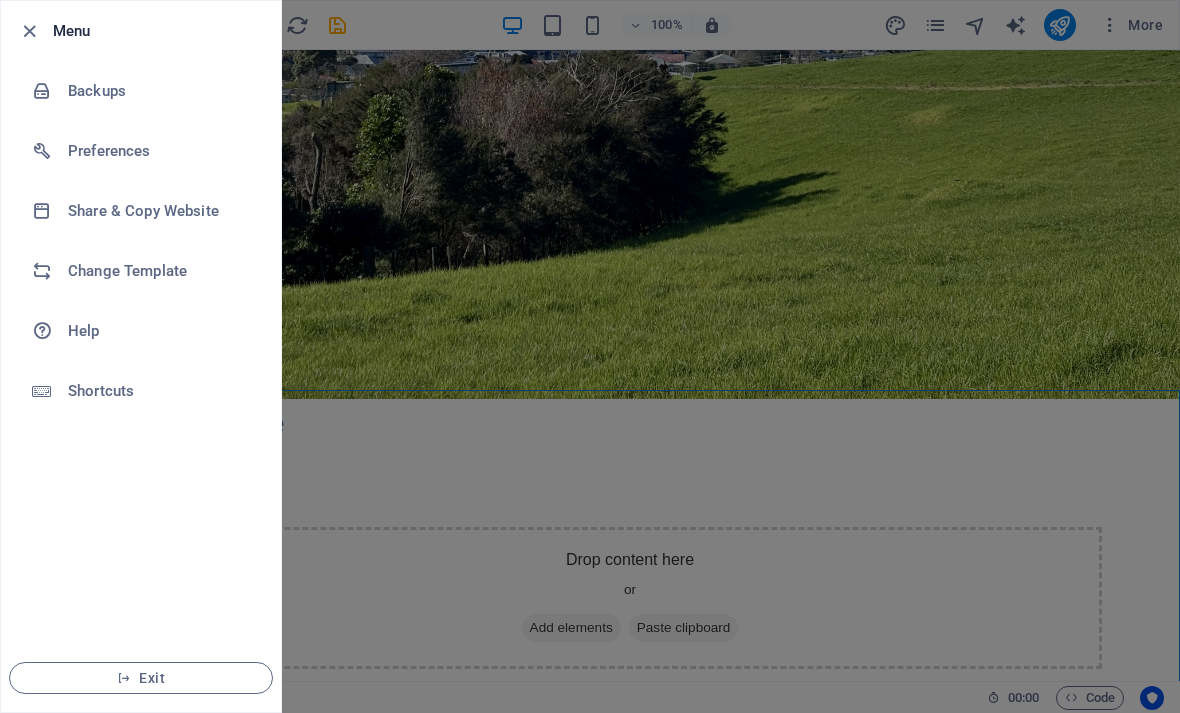 click on "Change Template" at bounding box center [160, 271] 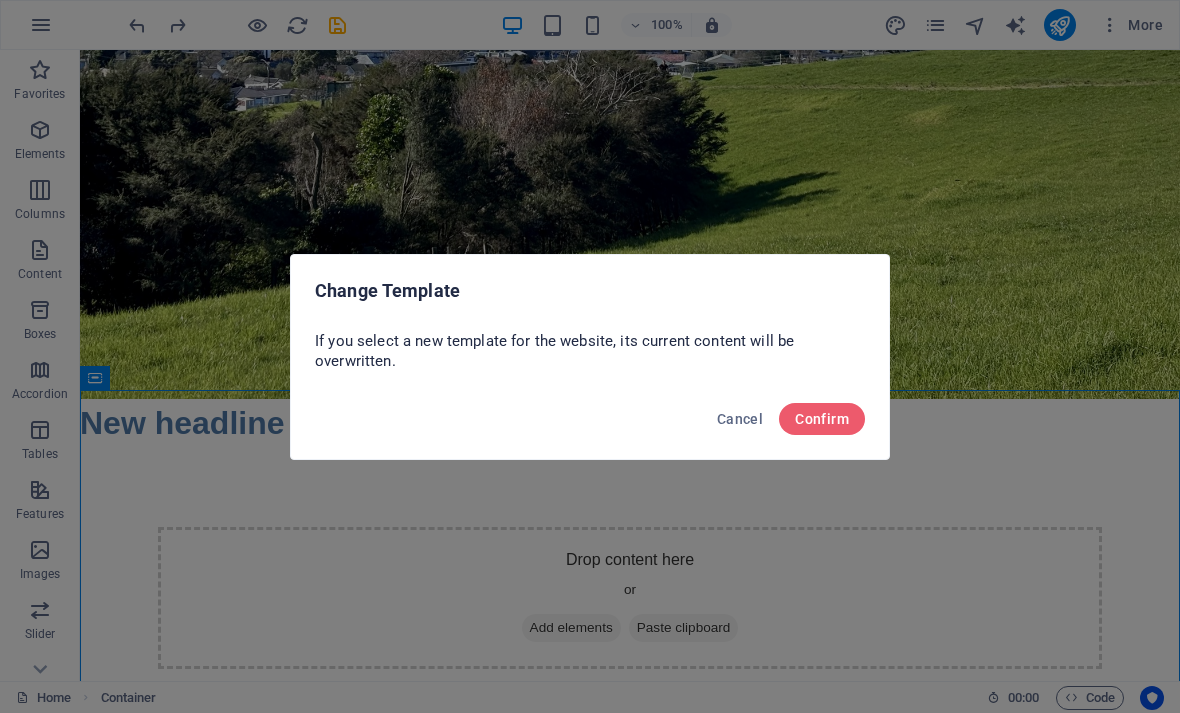 click on "Confirm" at bounding box center (822, 419) 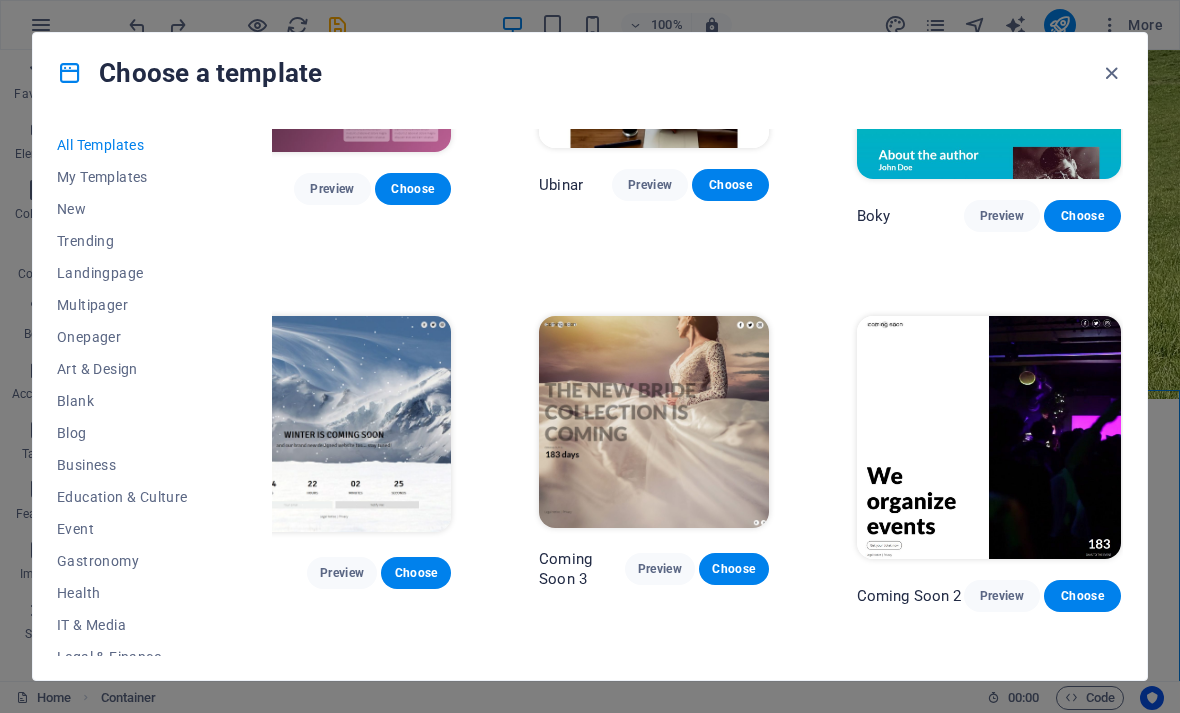 scroll, scrollTop: 20010, scrollLeft: 59, axis: both 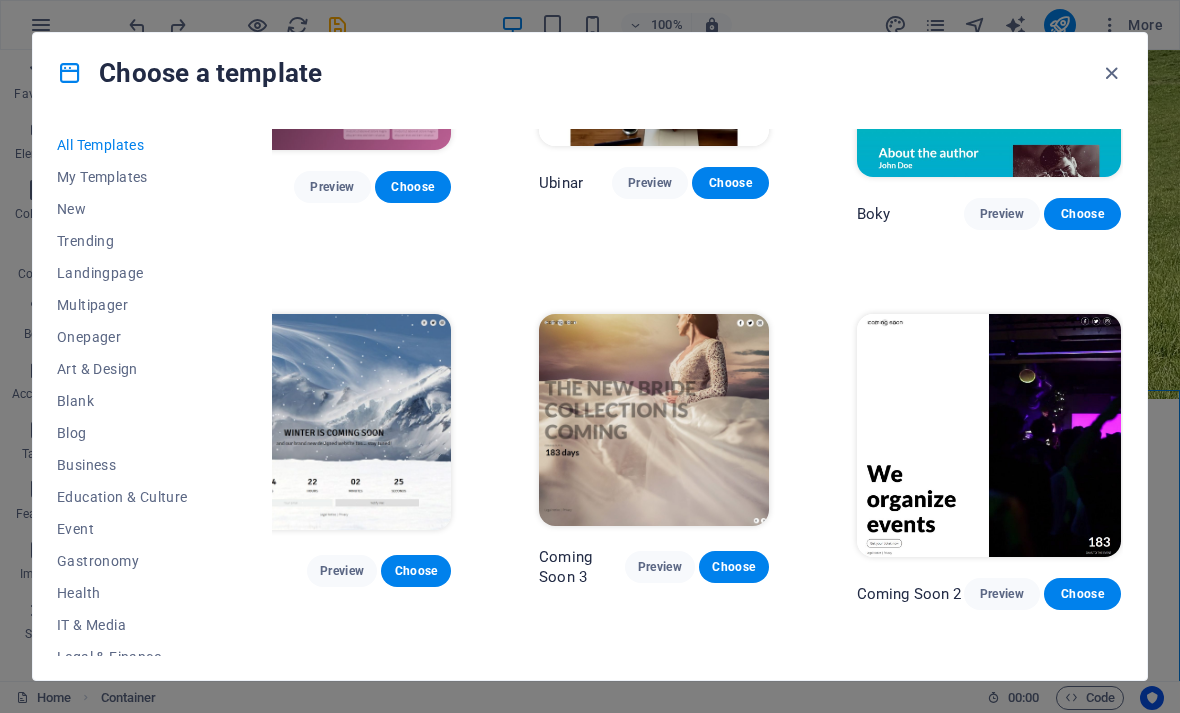 click on "Choose" at bounding box center (416, 571) 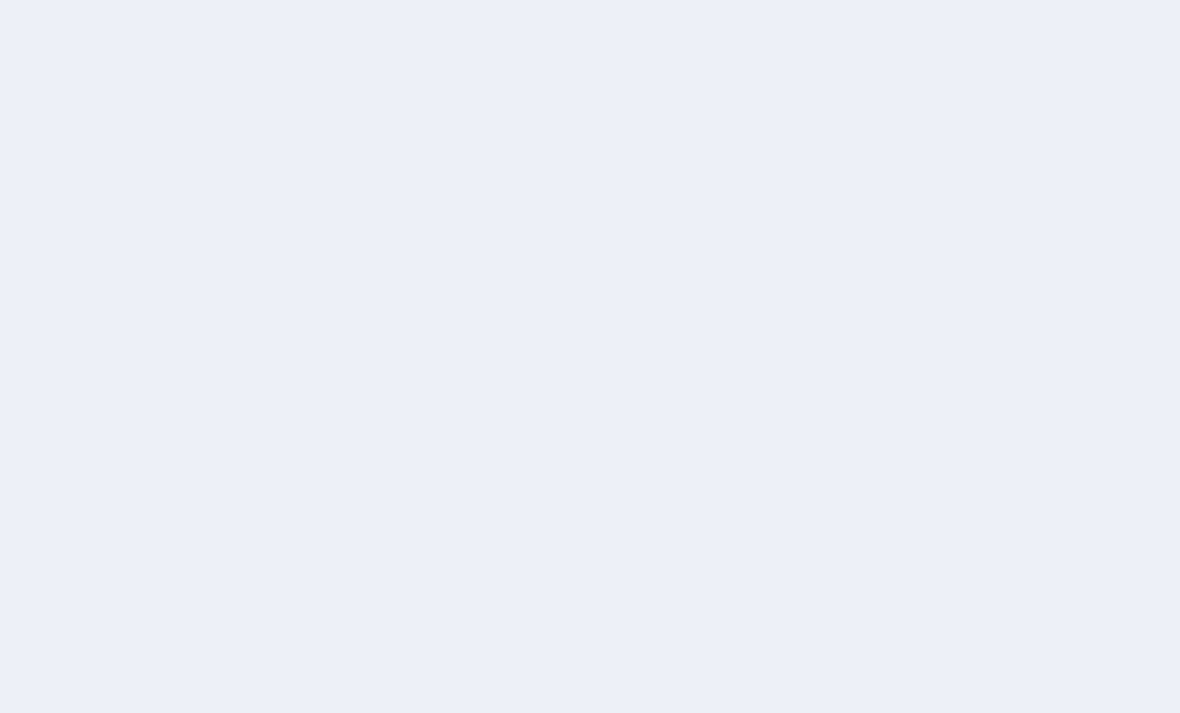 scroll, scrollTop: 0, scrollLeft: 0, axis: both 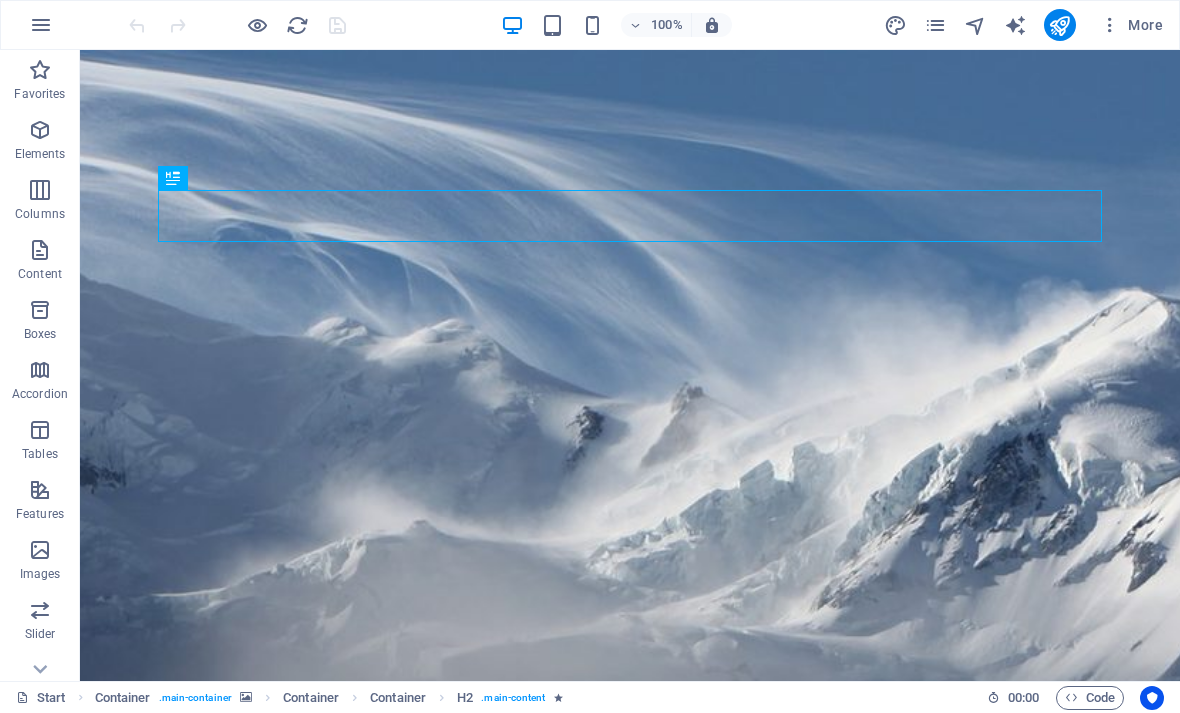 click at bounding box center [630, 1892] 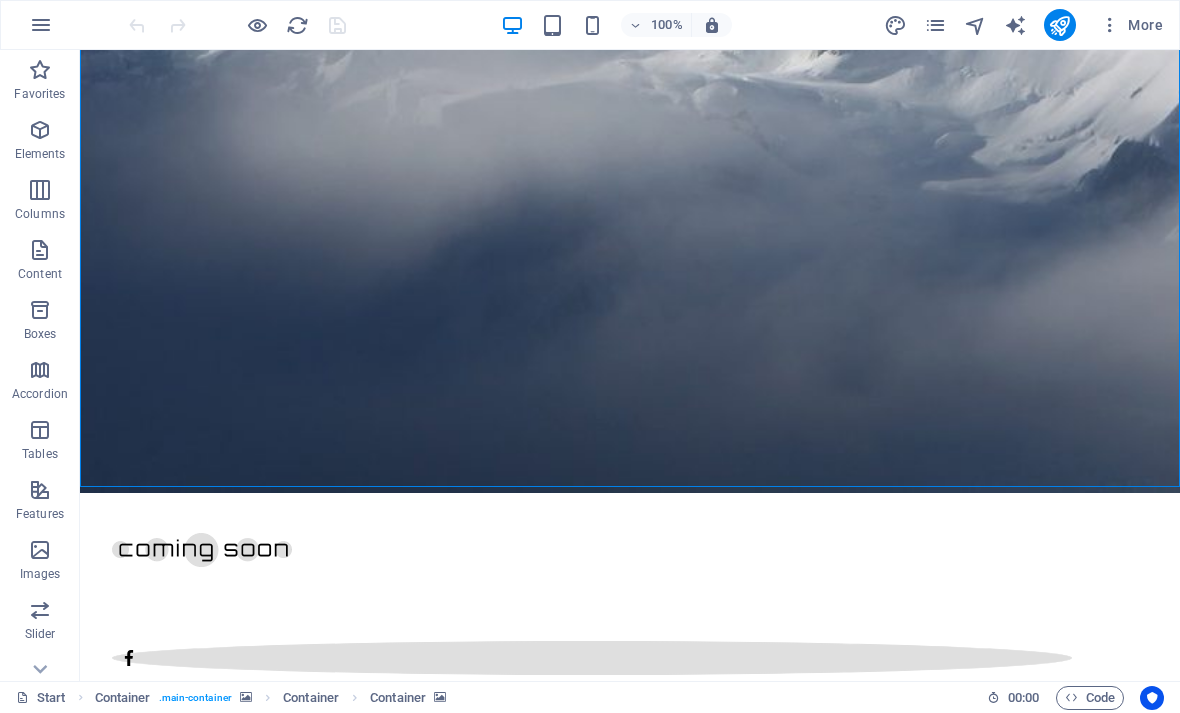 scroll, scrollTop: 561, scrollLeft: 0, axis: vertical 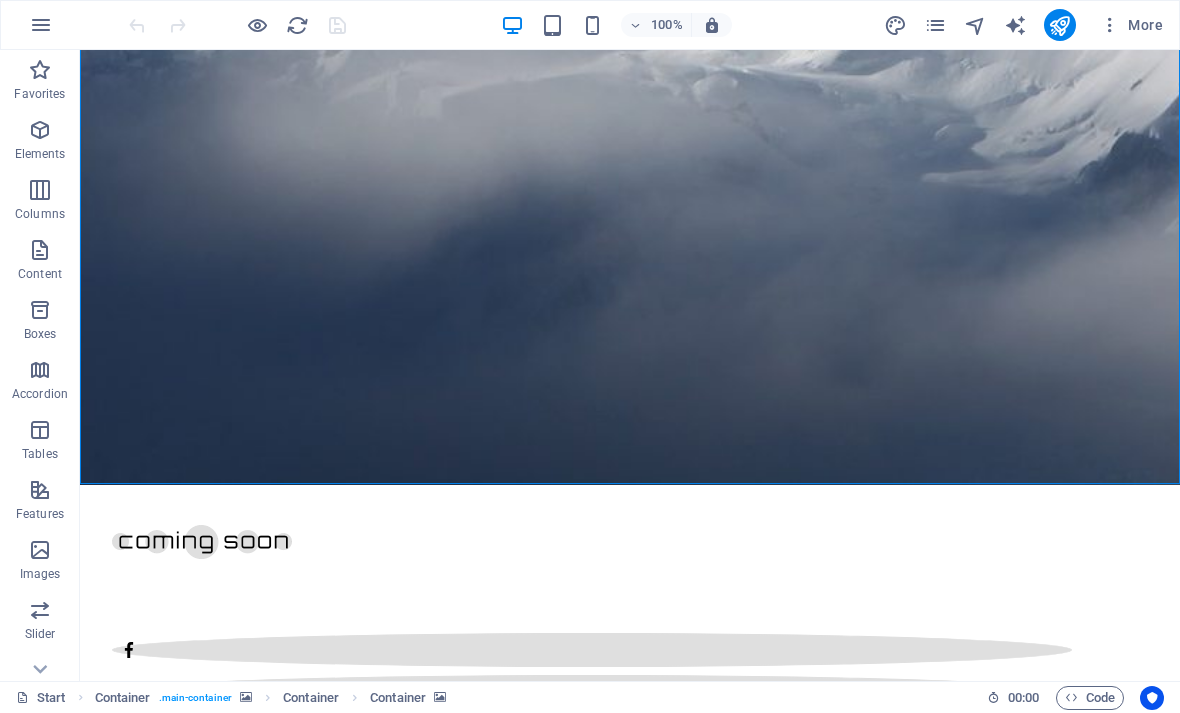 click at bounding box center [630, 3158] 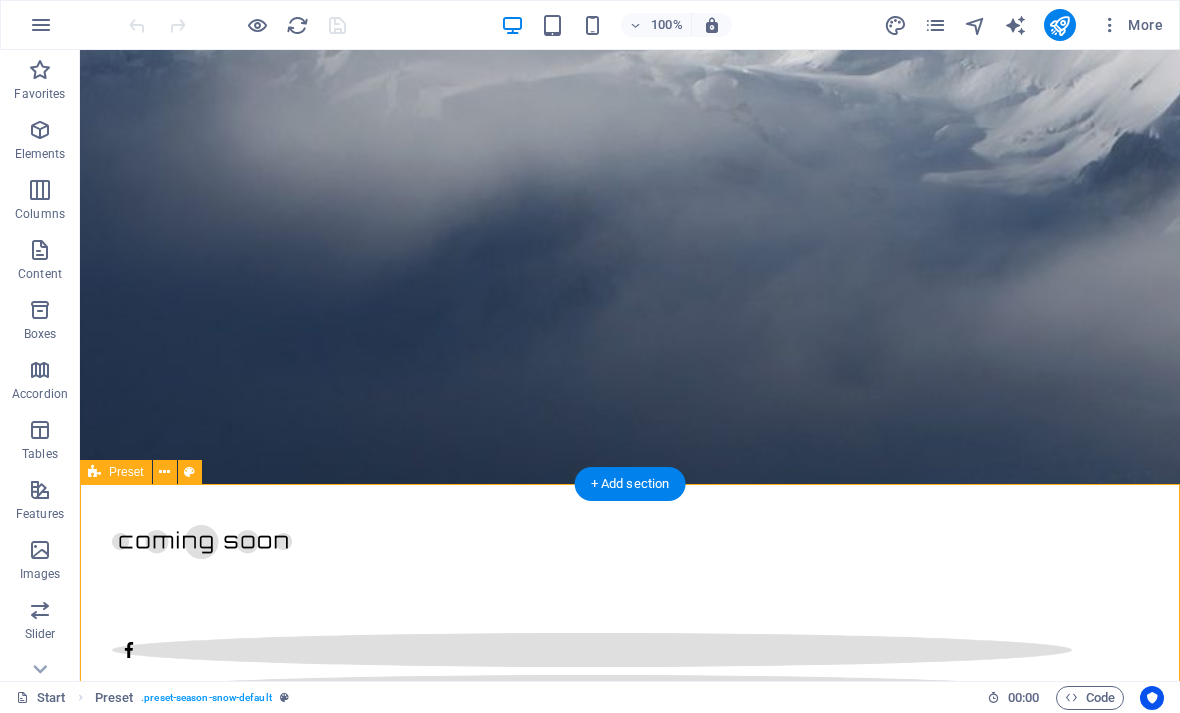 click at bounding box center (164, 472) 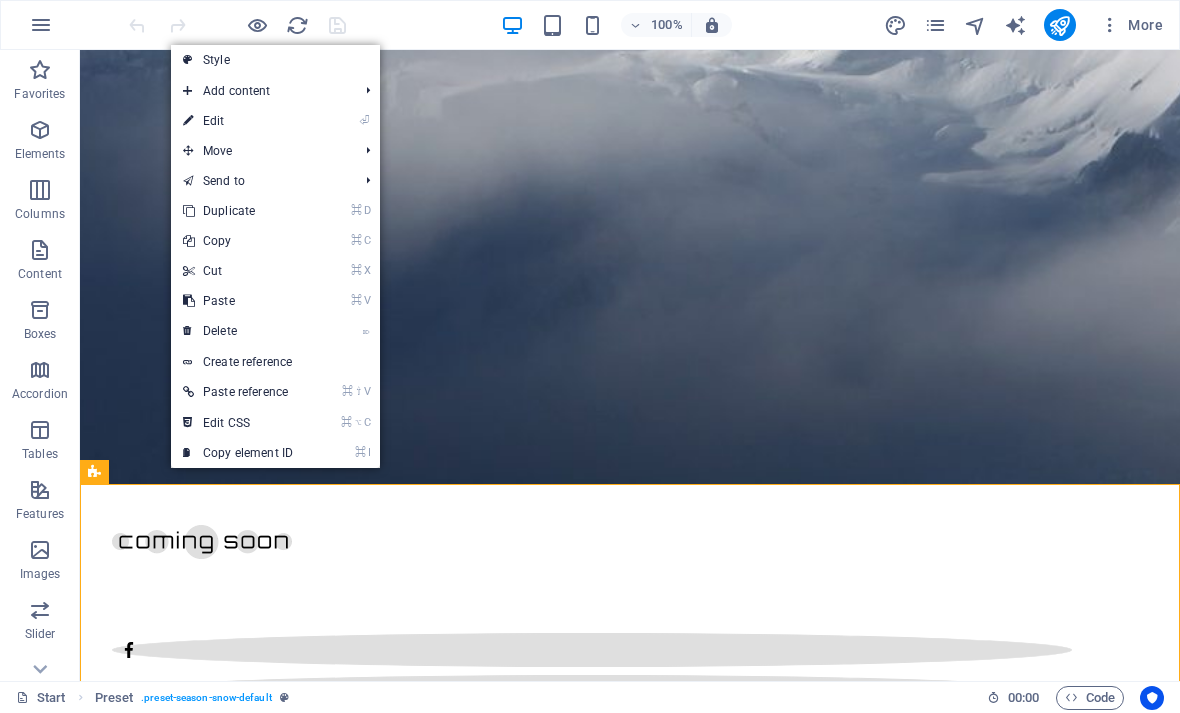 click on "⌦  Delete" at bounding box center [238, 331] 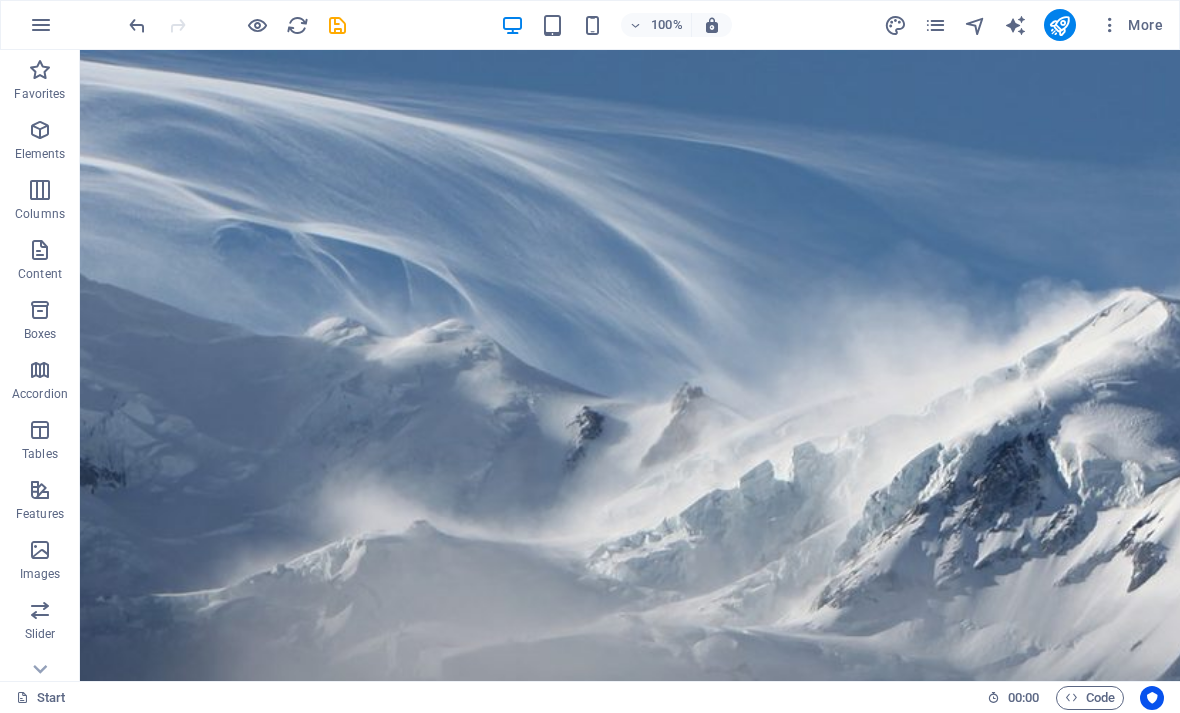 scroll, scrollTop: 0, scrollLeft: 0, axis: both 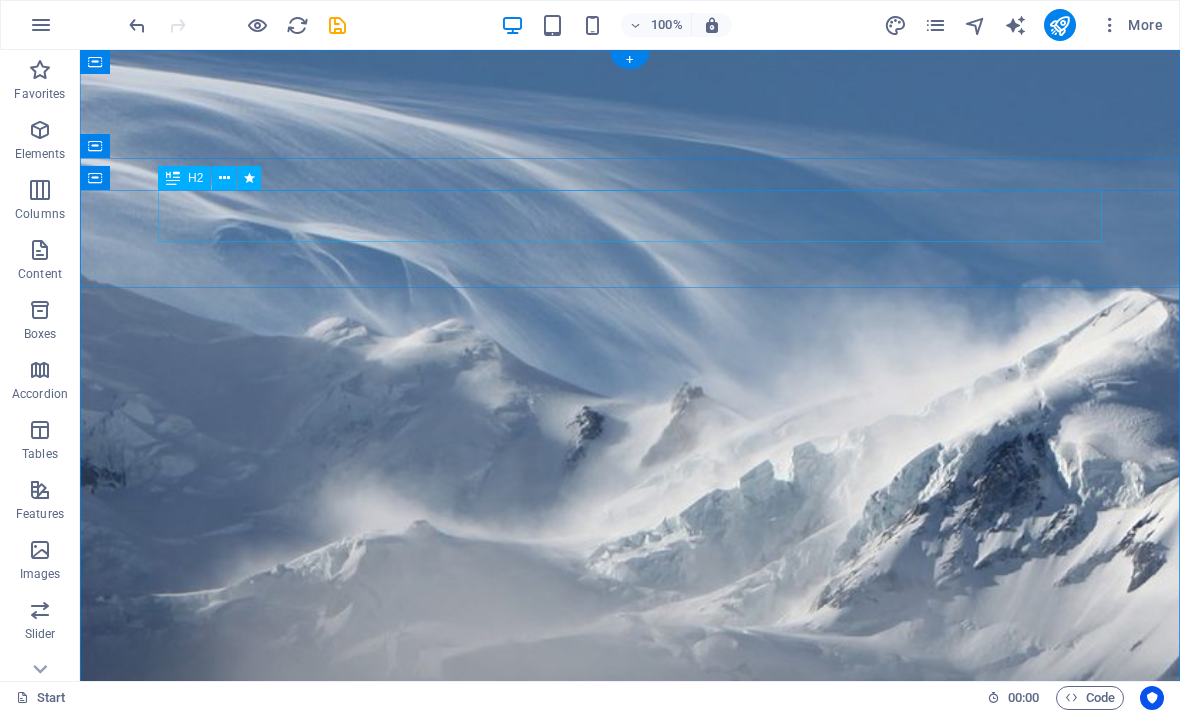 click on "Winter is coming soon" at bounding box center (630, 1402) 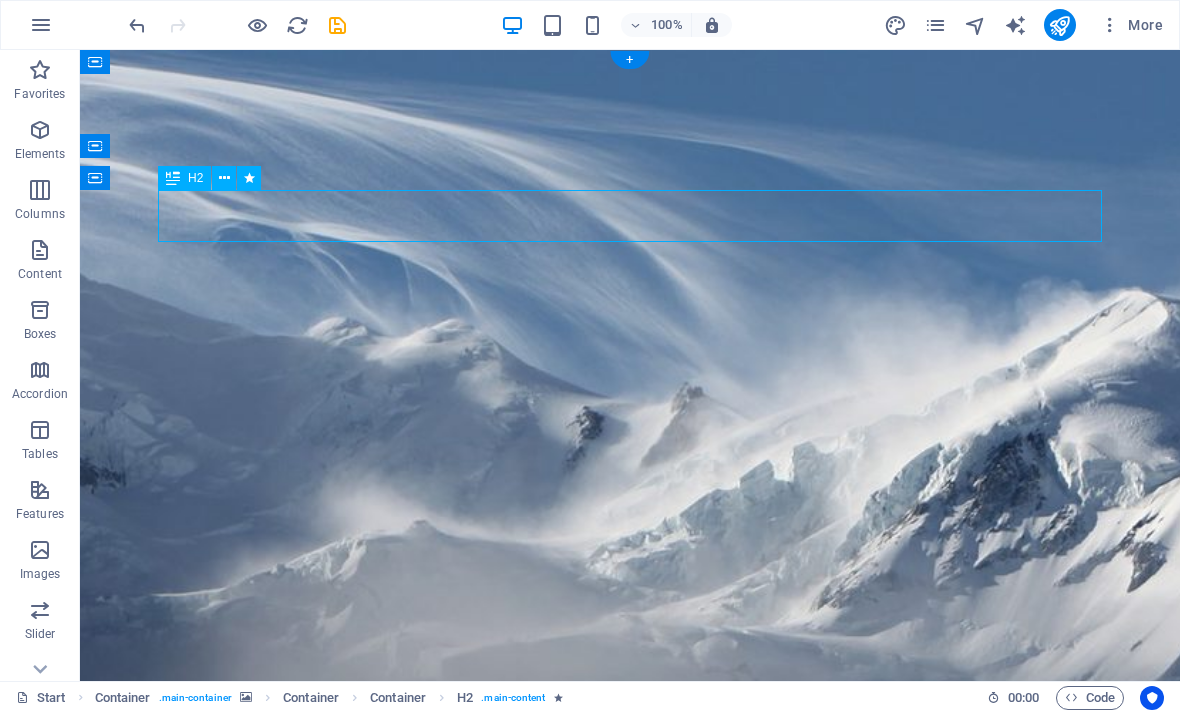 click on "Winter is coming soon" at bounding box center (630, 1402) 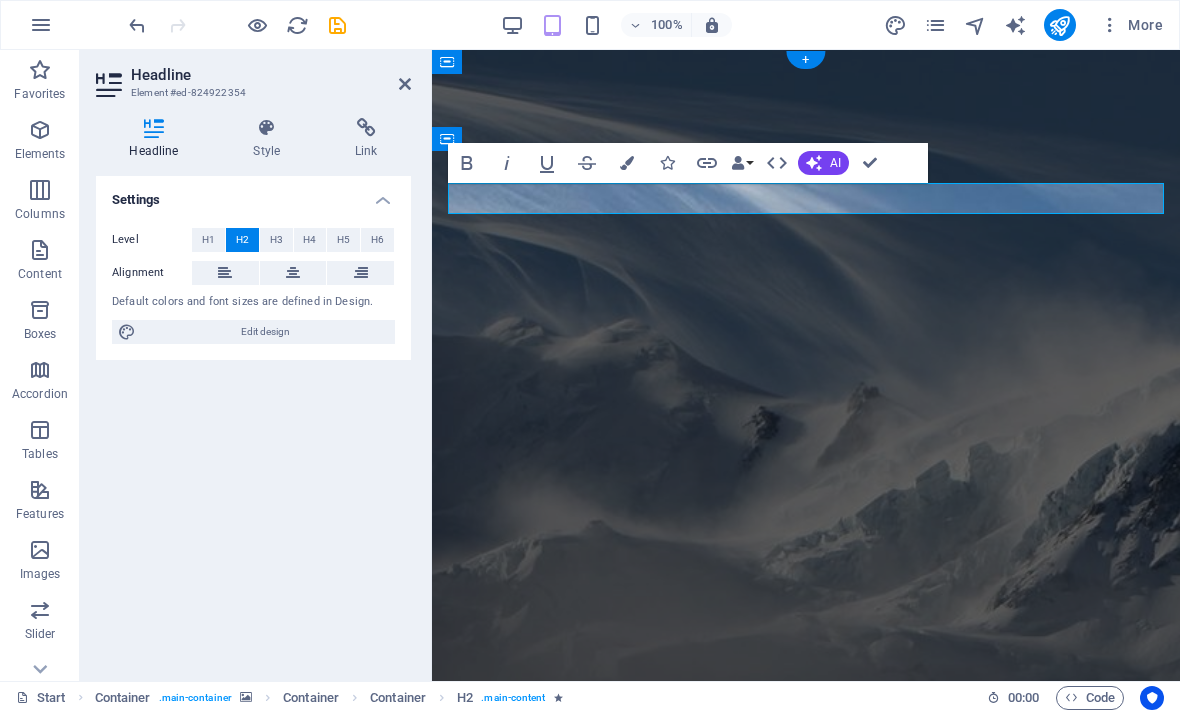 click on "Winter is coming soon" at bounding box center [806, 1386] 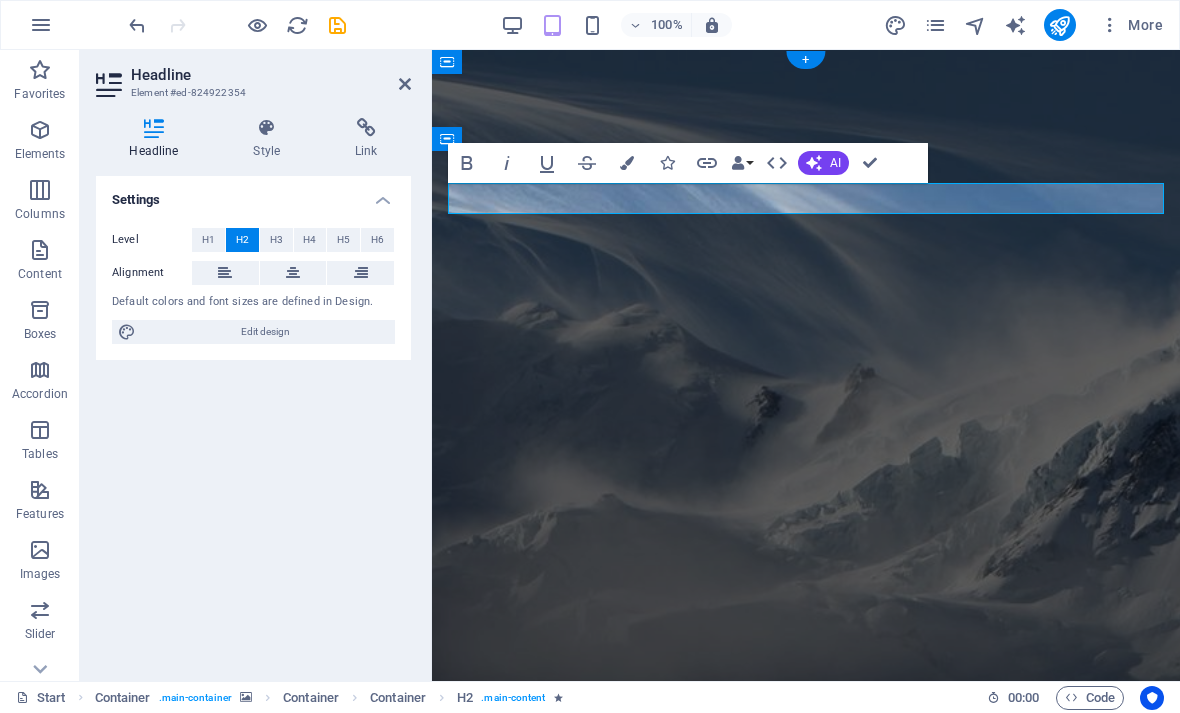 type 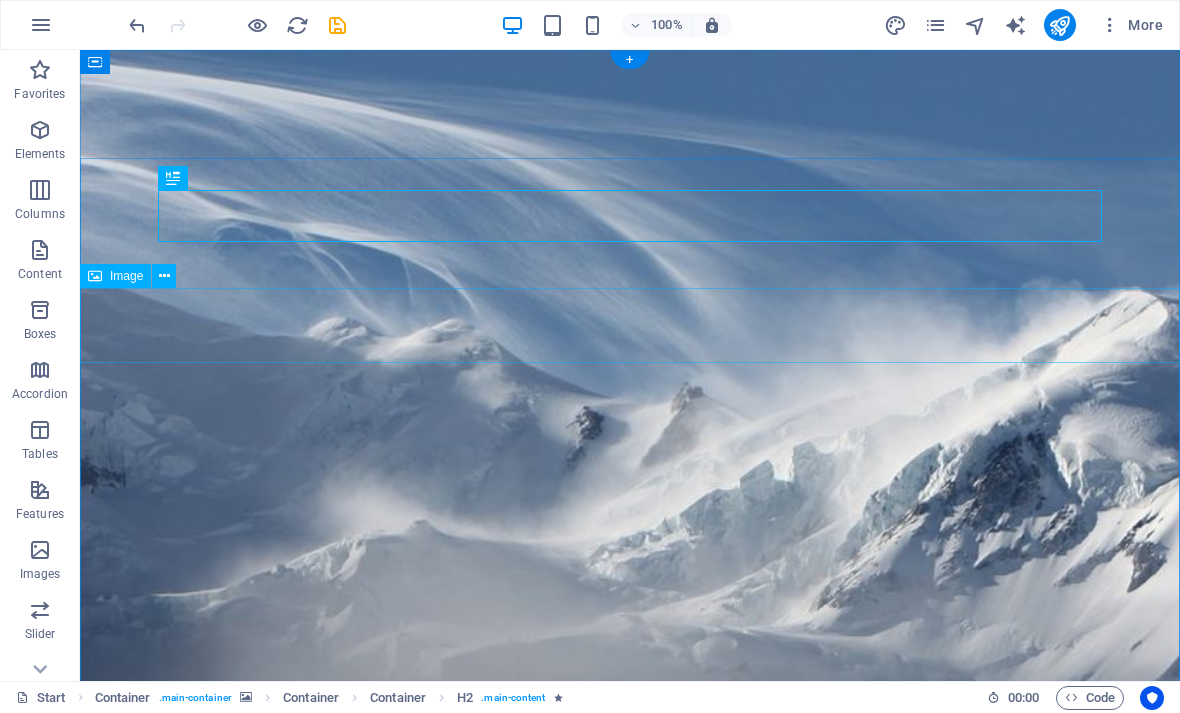 click at bounding box center (630, 1513) 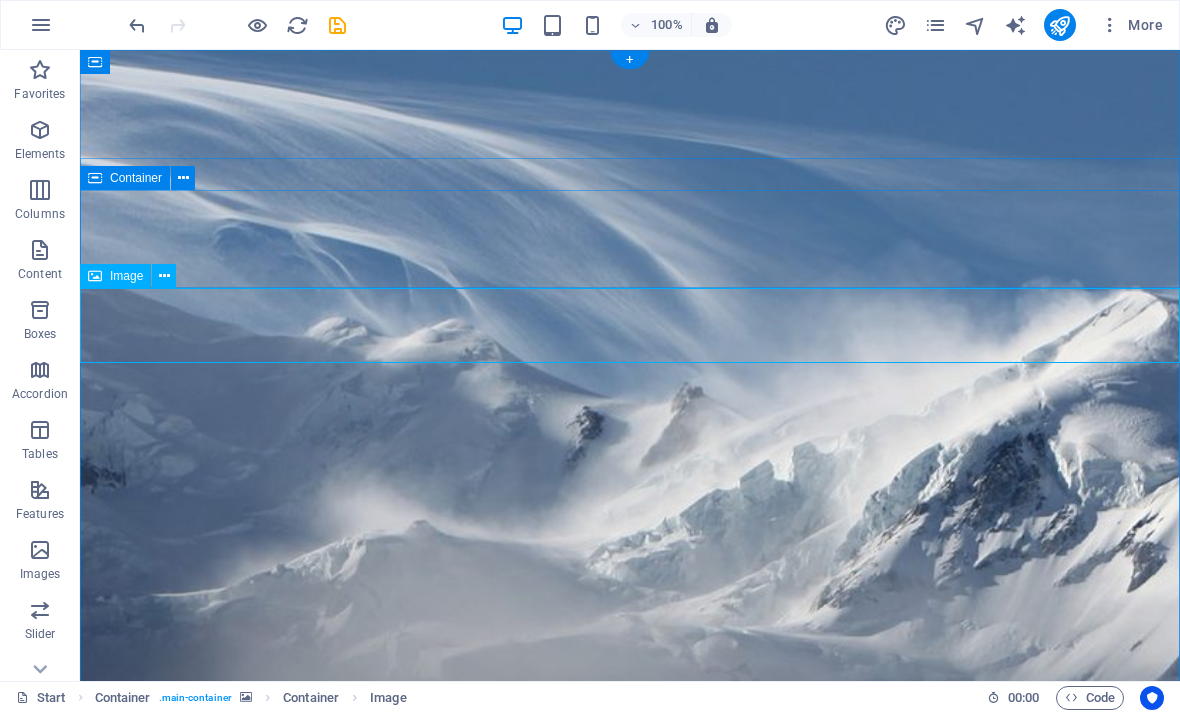 click at bounding box center (95, 276) 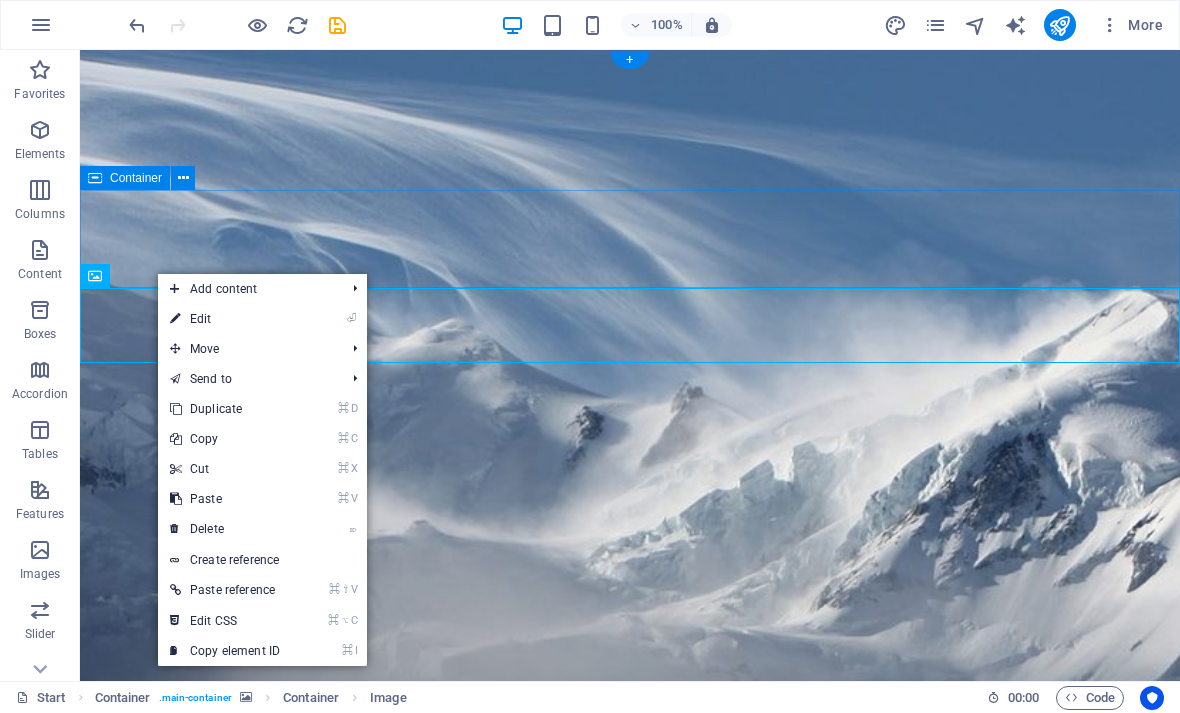 click on "⏎  Edit" at bounding box center [225, 319] 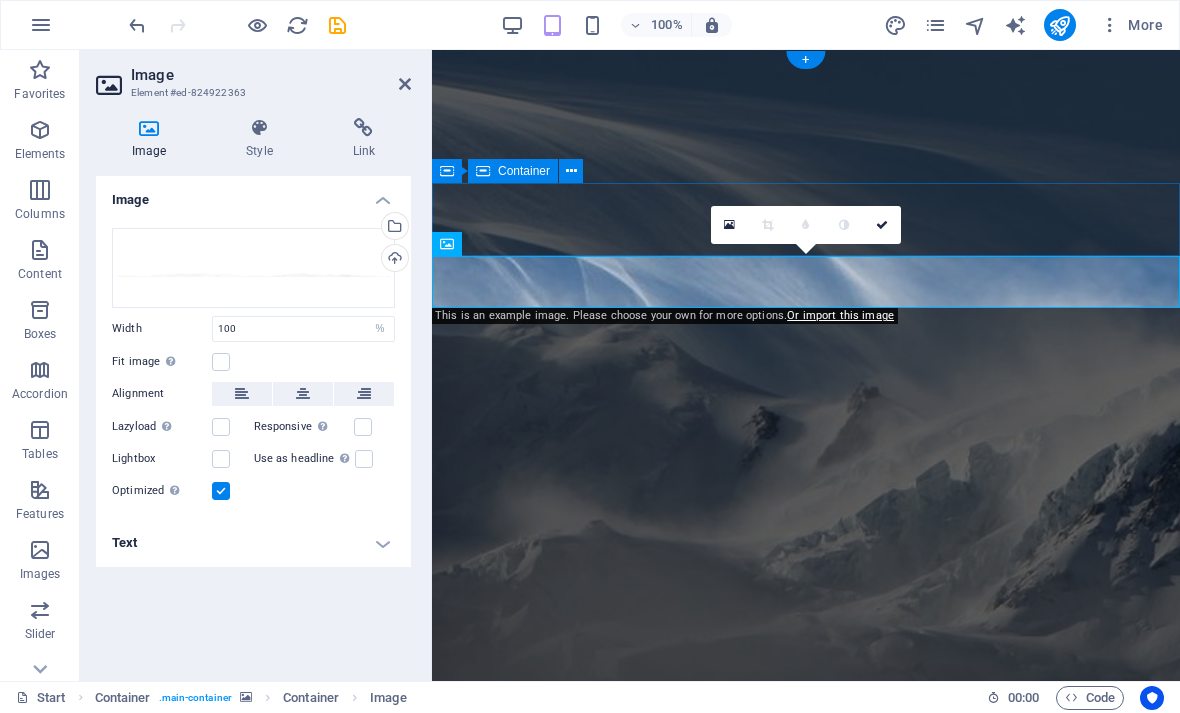 click on "Select files from the file manager, stock photos, or upload file(s)" at bounding box center [393, 228] 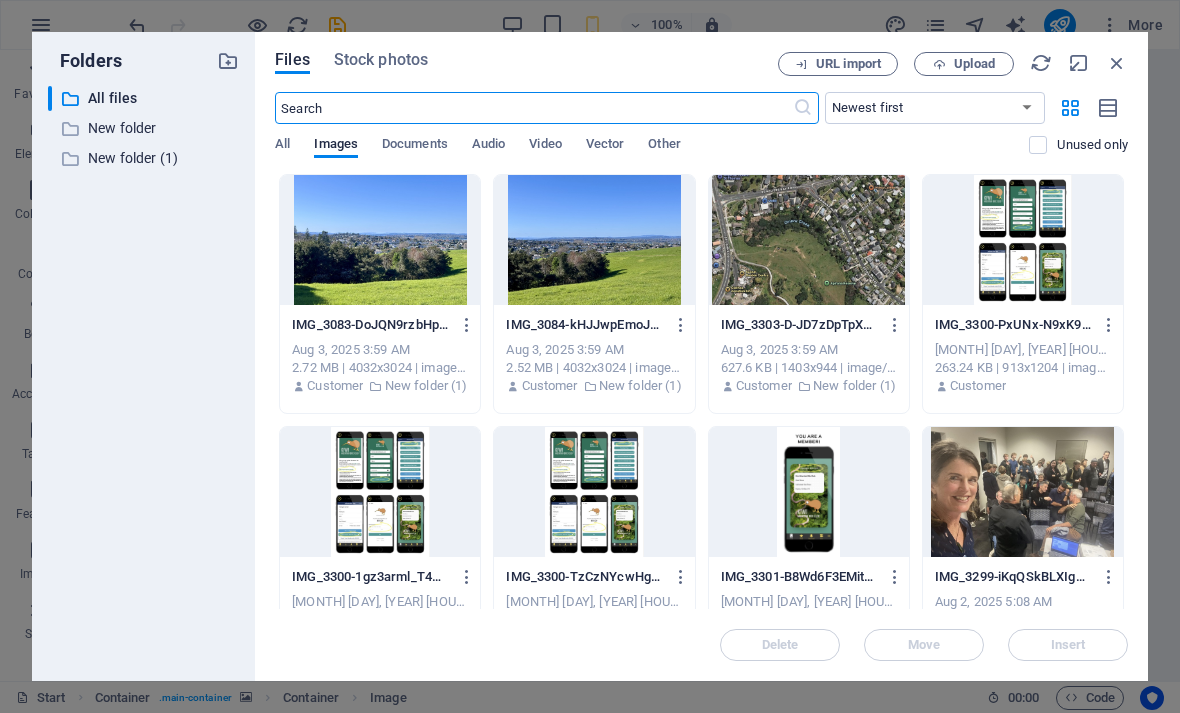 click at bounding box center [380, 240] 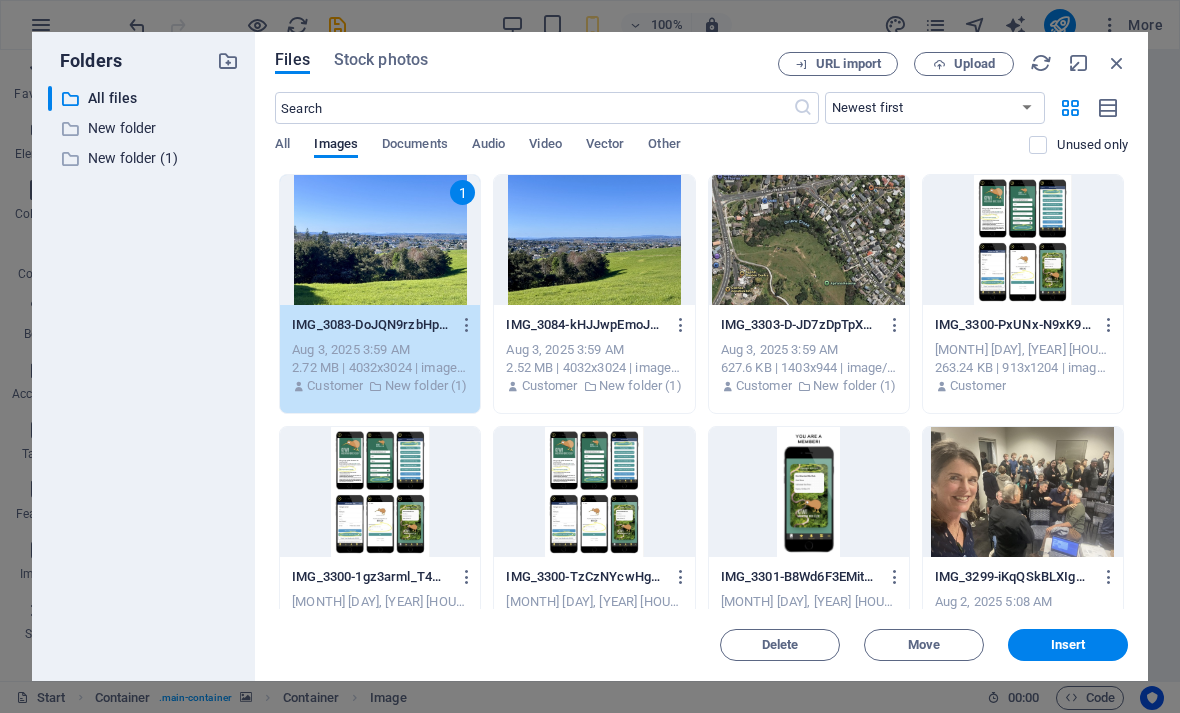 click on "Insert" at bounding box center (1068, 645) 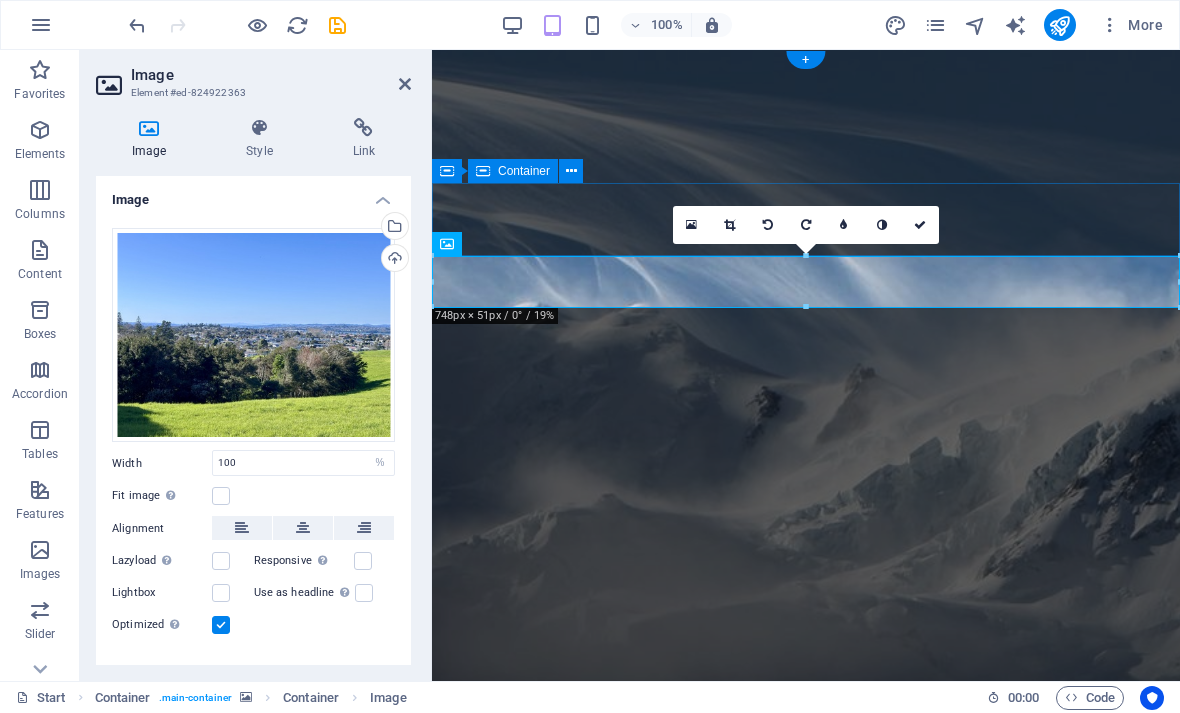 click at bounding box center [920, 225] 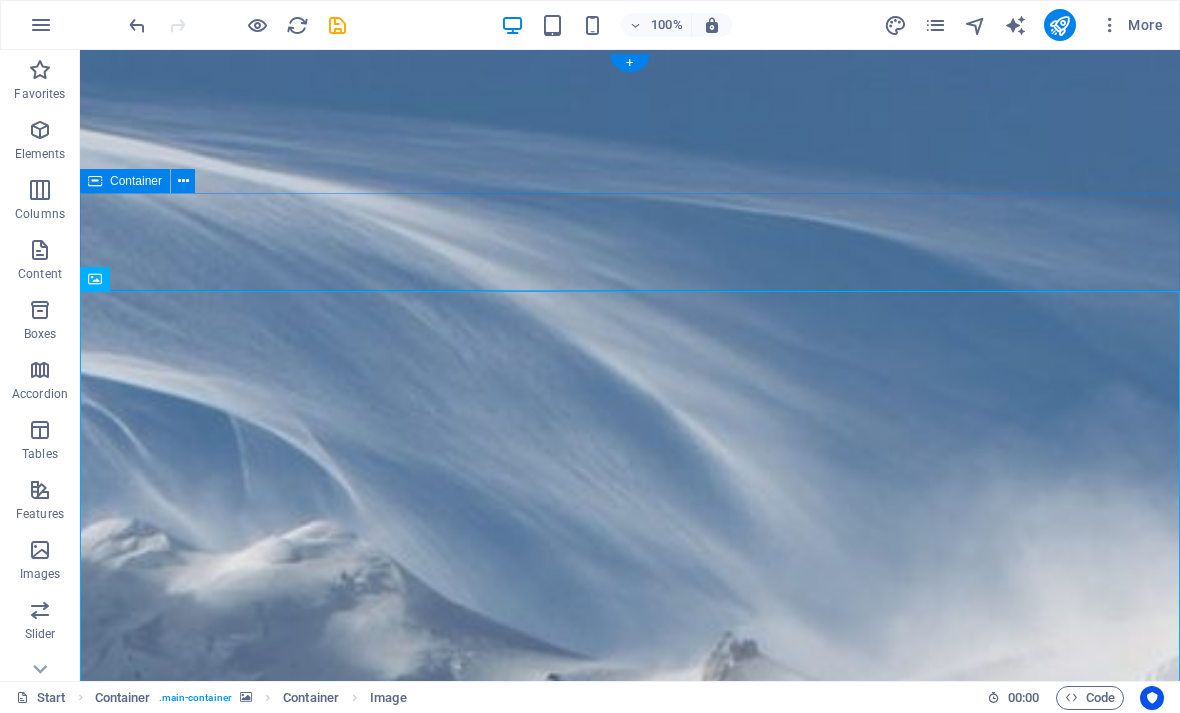 scroll, scrollTop: 0, scrollLeft: 0, axis: both 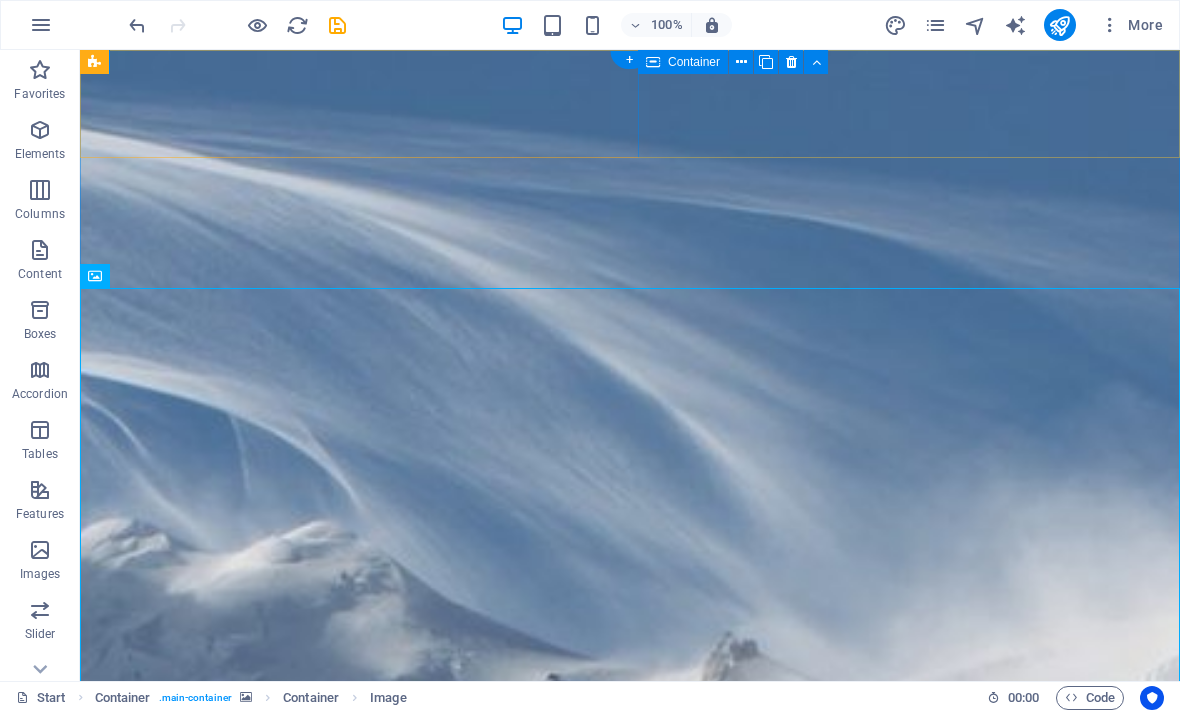 click at bounding box center [630, 2002] 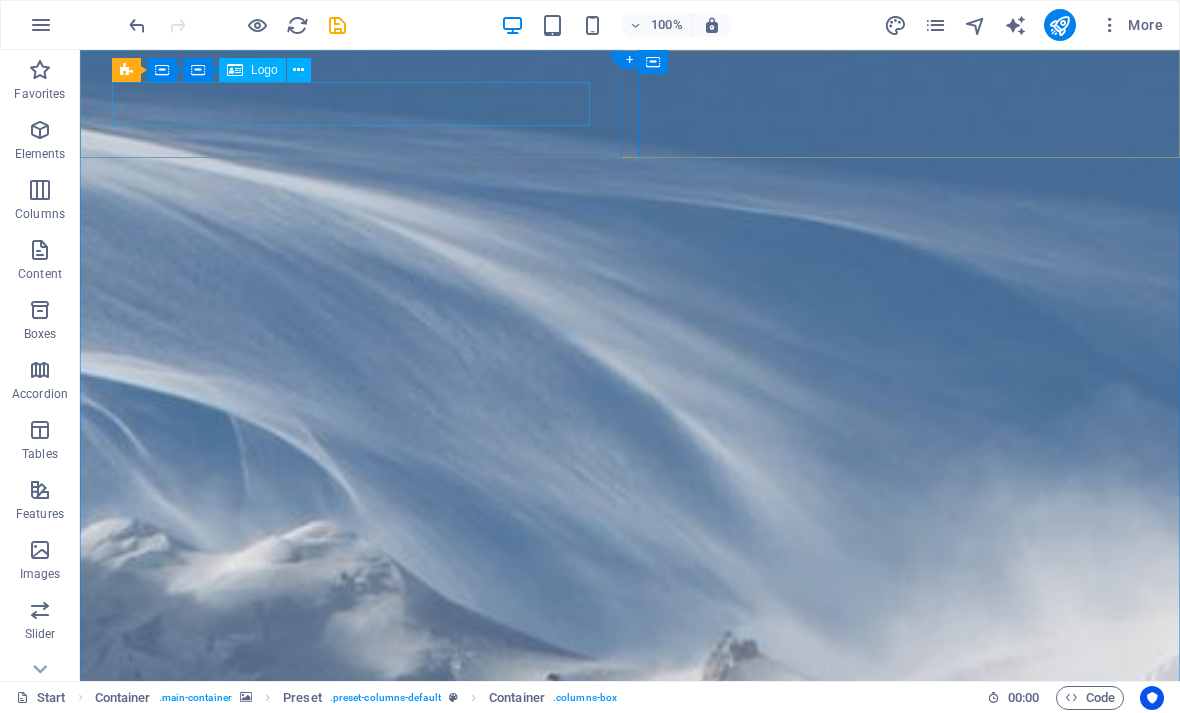 click at bounding box center (630, 1849) 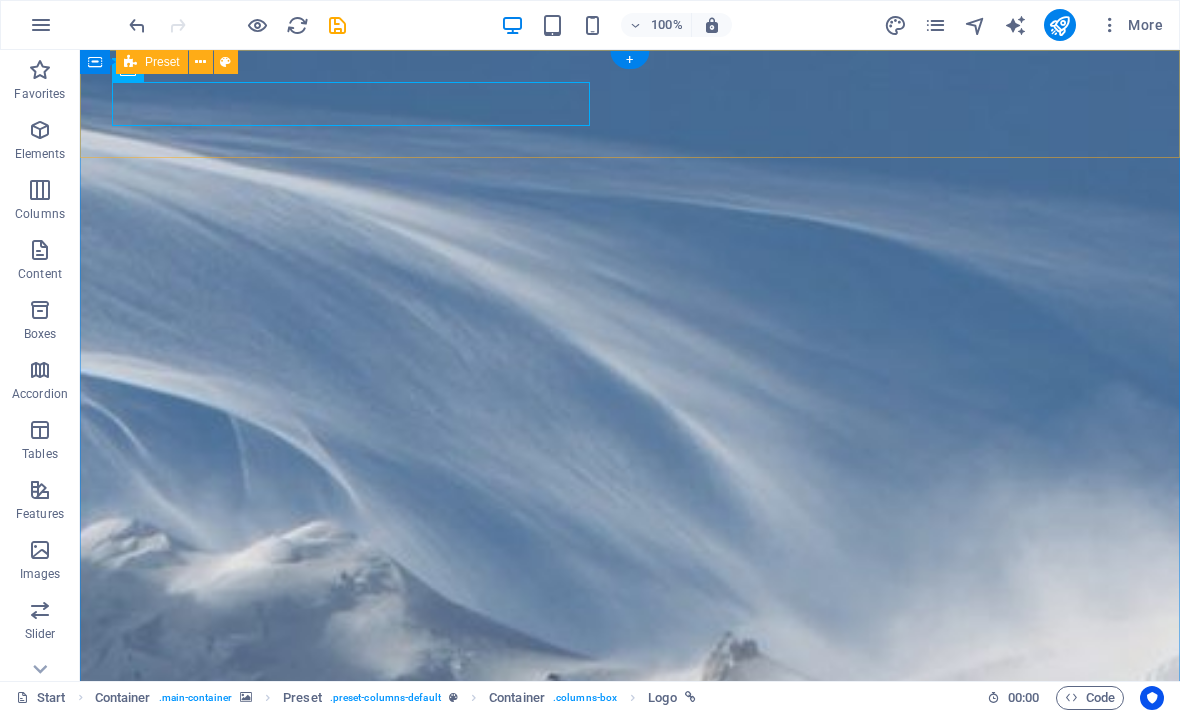 click at bounding box center (201, 62) 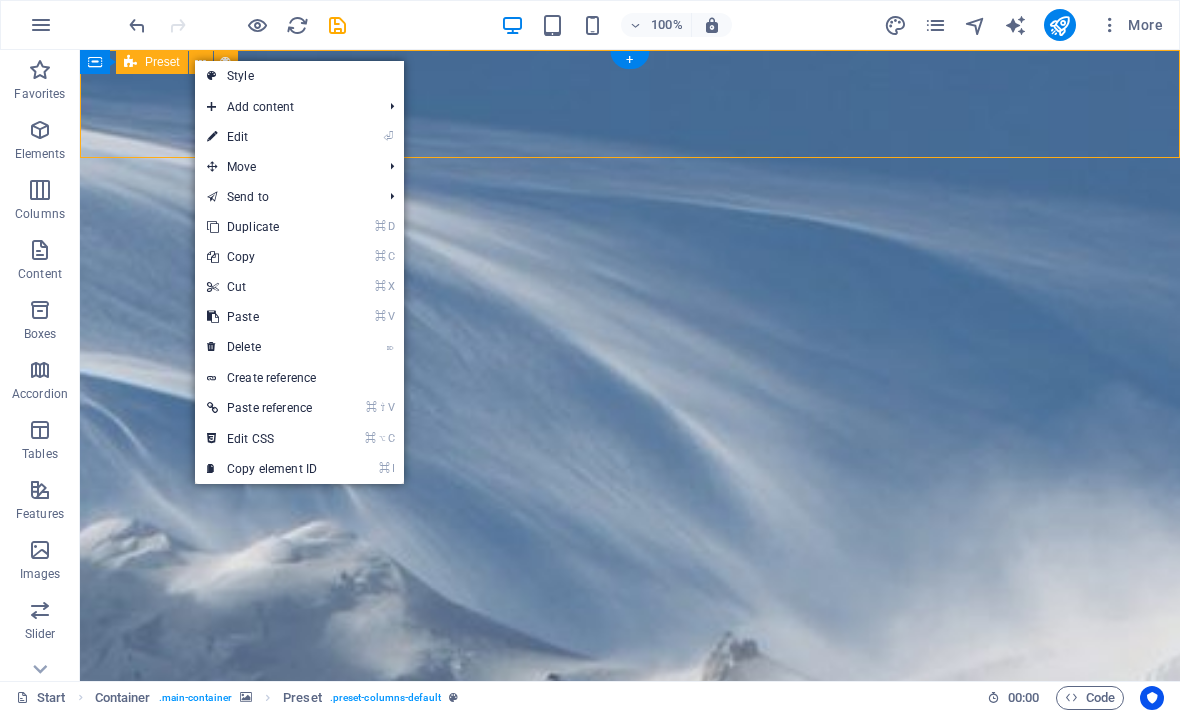 click on "⏎  Edit" at bounding box center (299, 137) 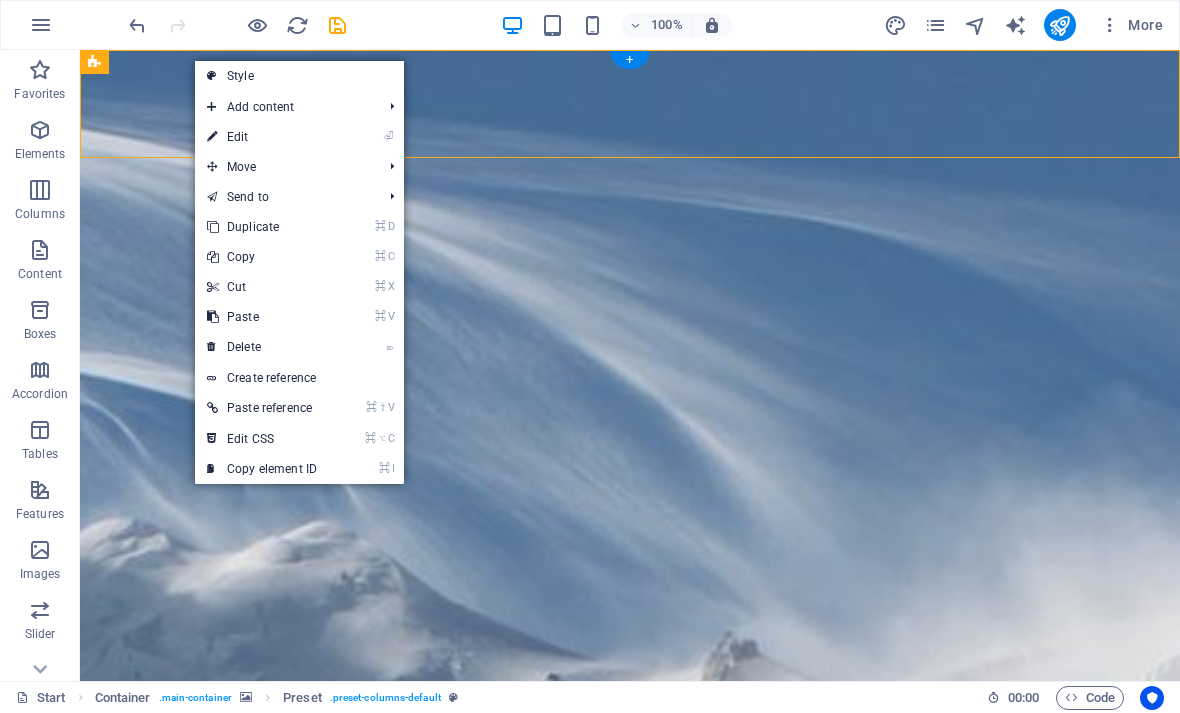 click on "⏎  Edit" at bounding box center [262, 137] 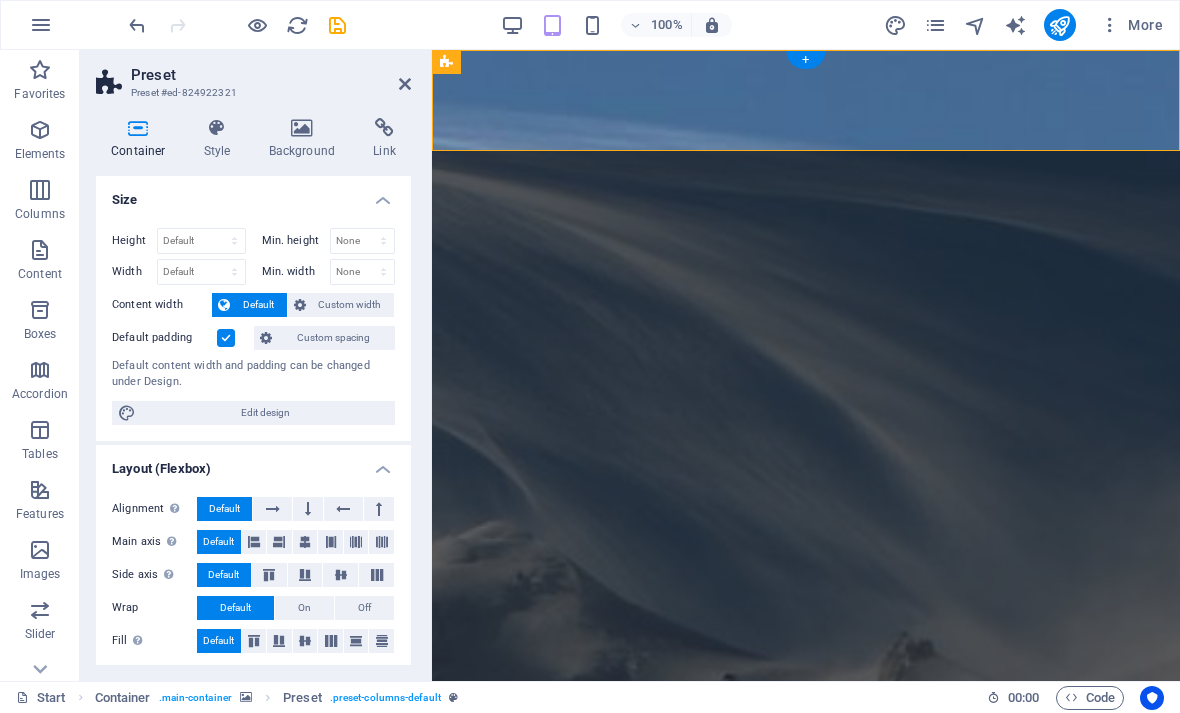 click at bounding box center (302, 128) 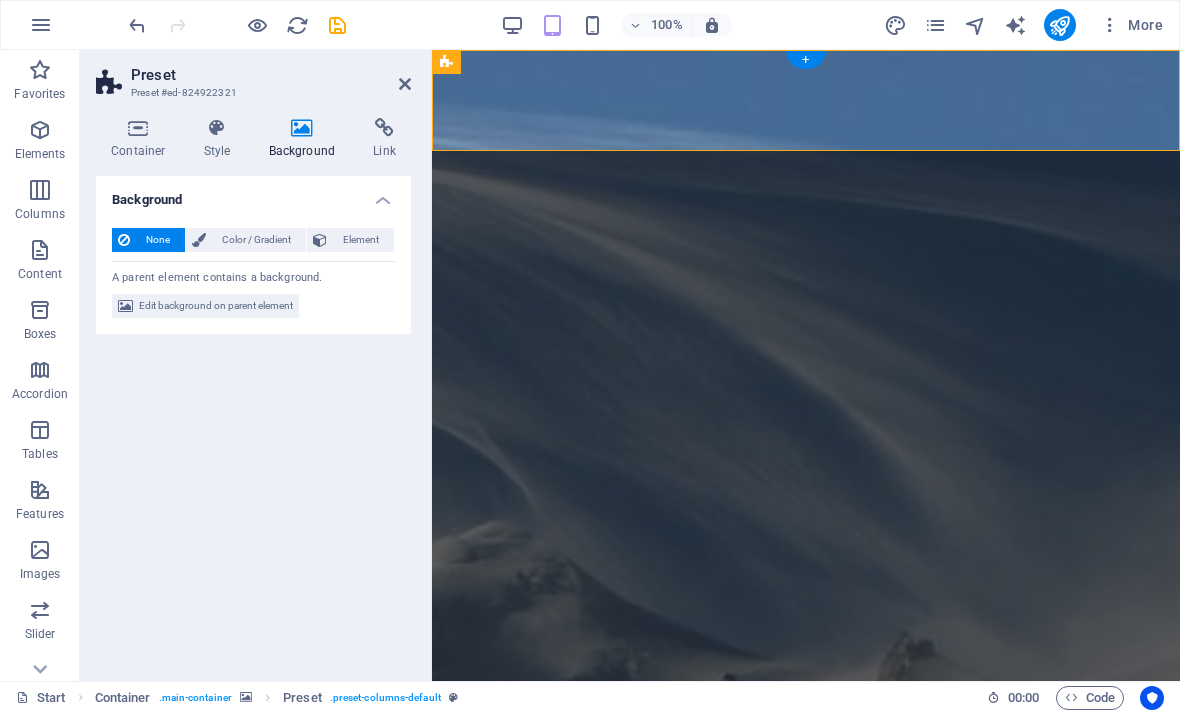 click on "Edit background on parent element" at bounding box center [216, 306] 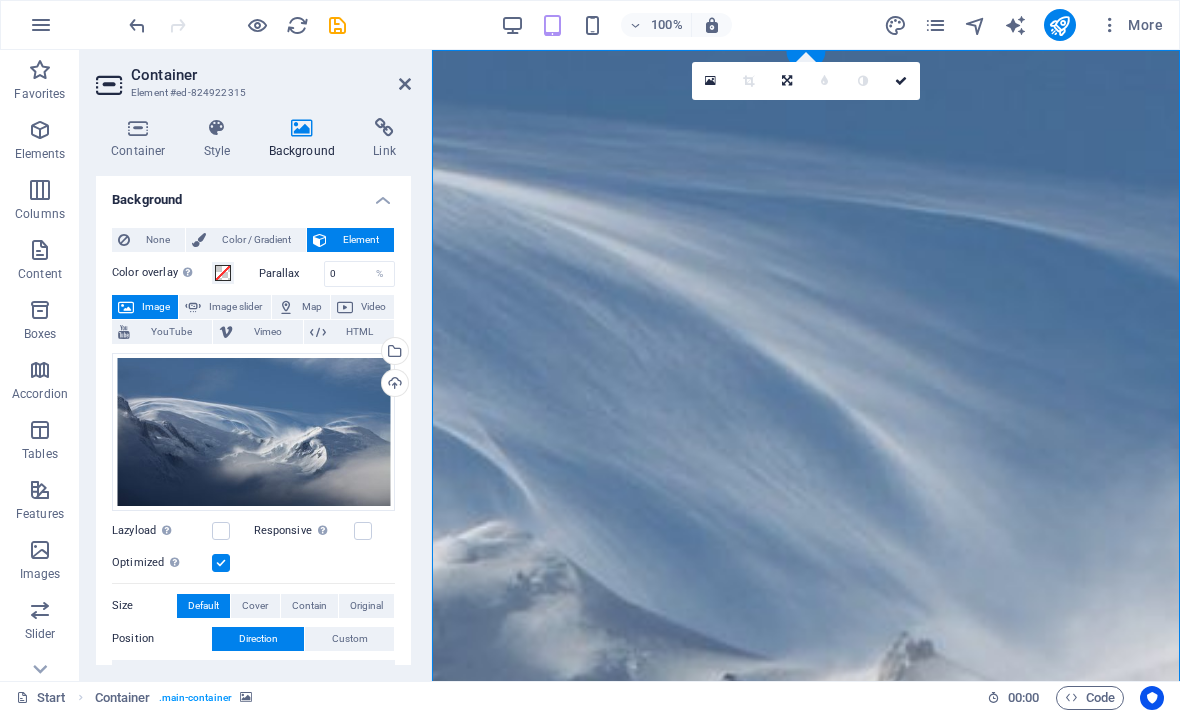 click on "Select files from the file manager, stock photos, or upload file(s)" at bounding box center (393, 353) 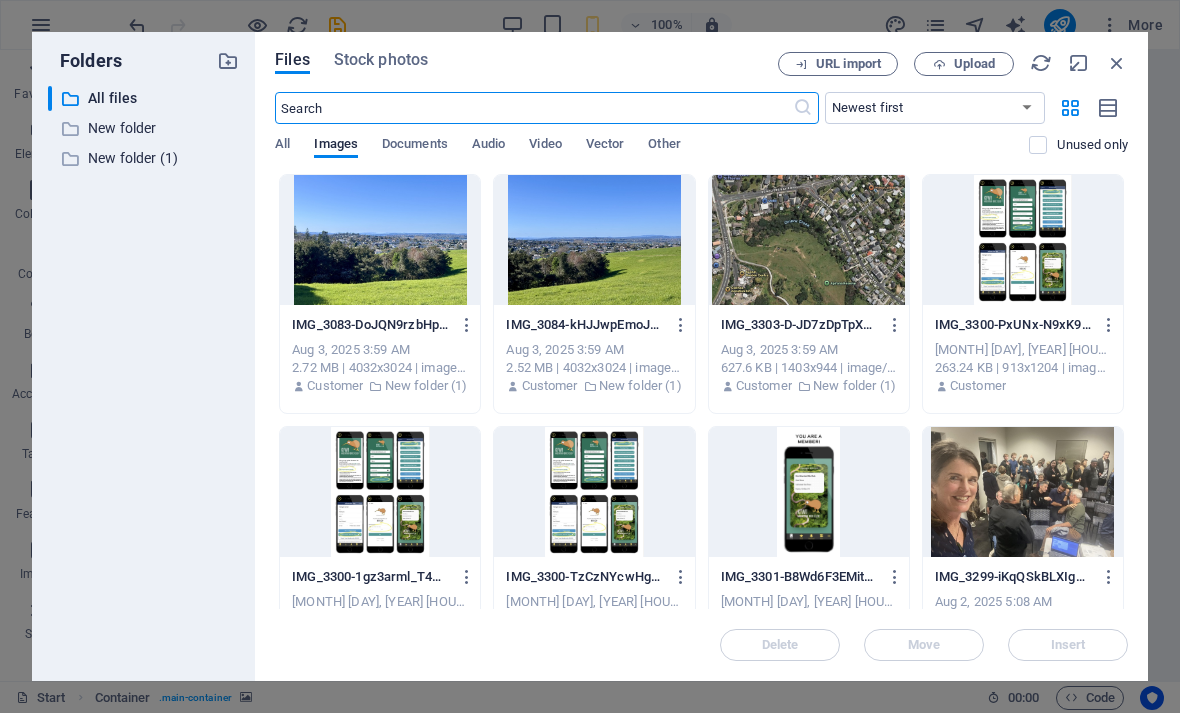 click at bounding box center [380, 240] 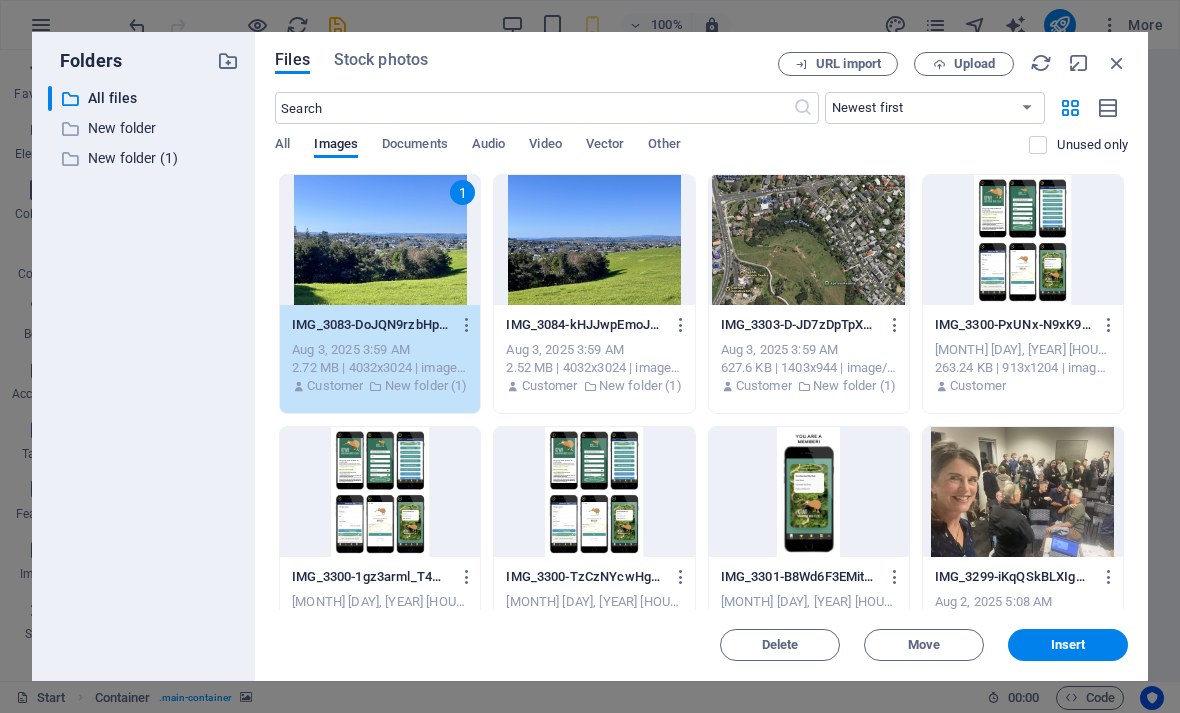 click on "Insert" at bounding box center [1068, 645] 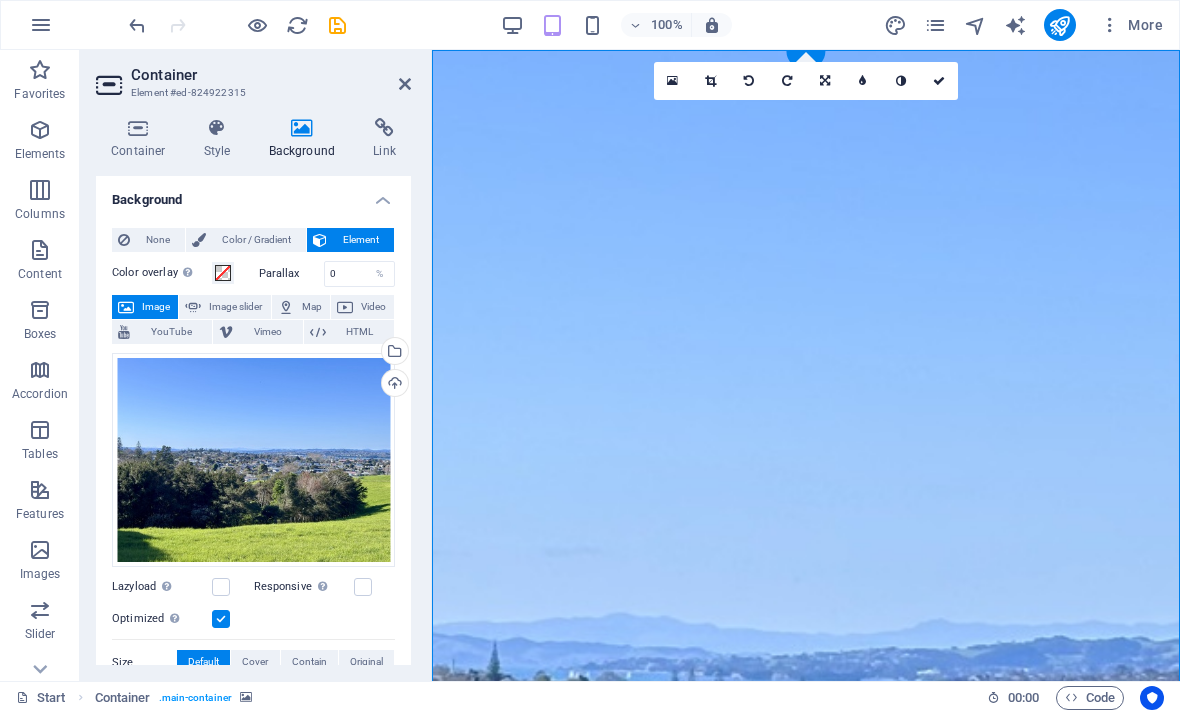 click at bounding box center [939, 81] 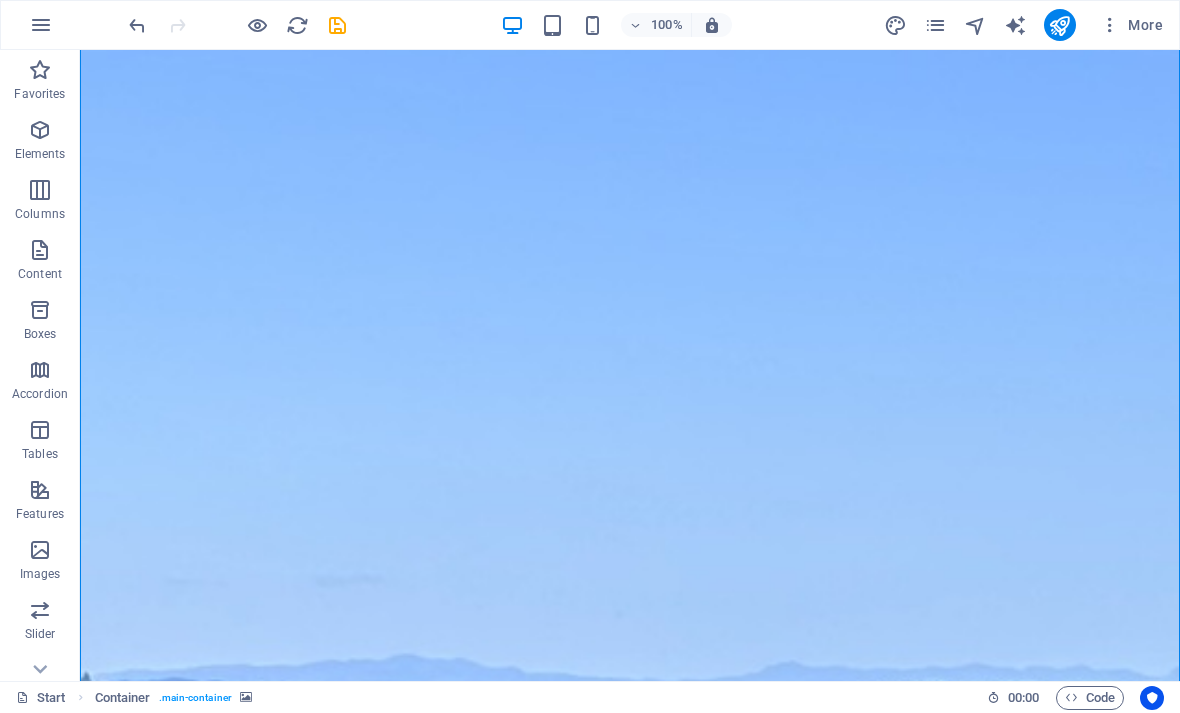 scroll, scrollTop: 12, scrollLeft: 0, axis: vertical 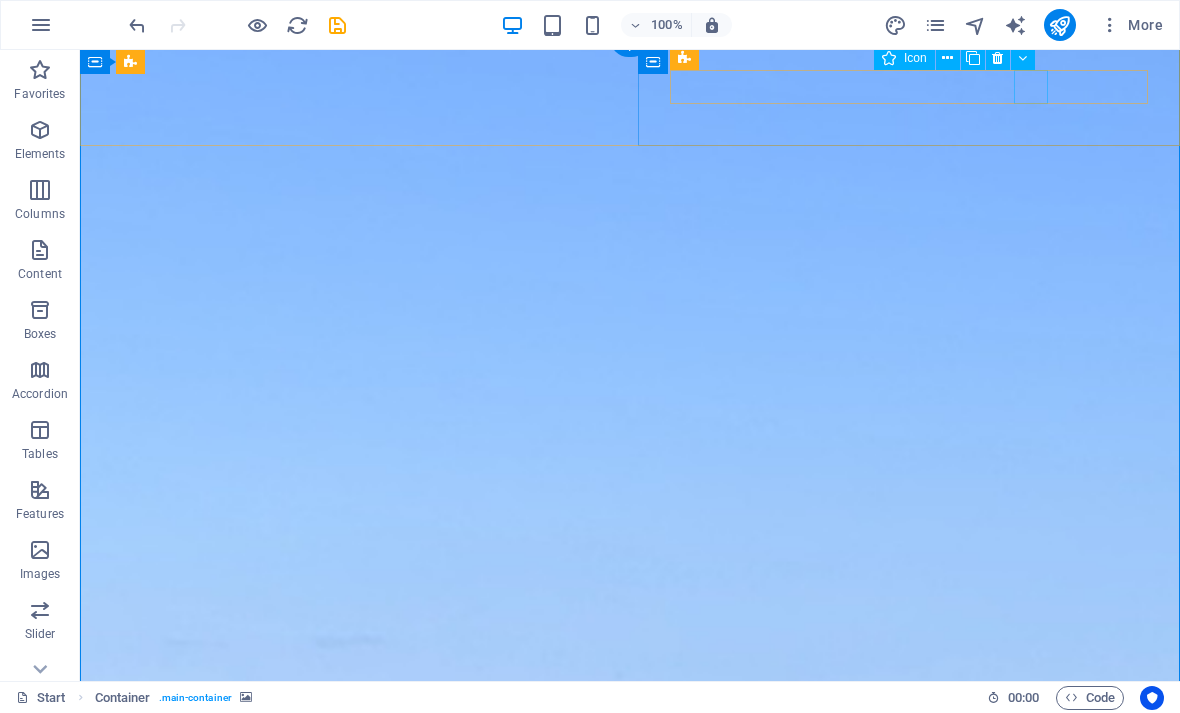 click at bounding box center (592, 1948) 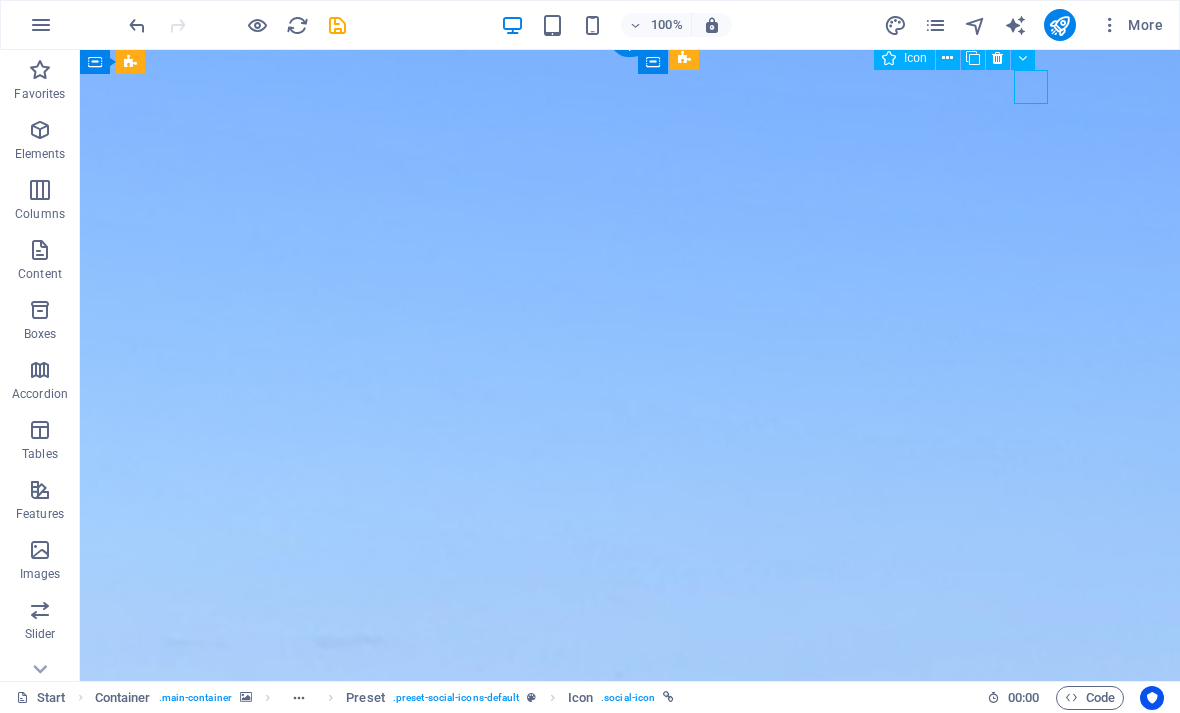 click at bounding box center (592, 1948) 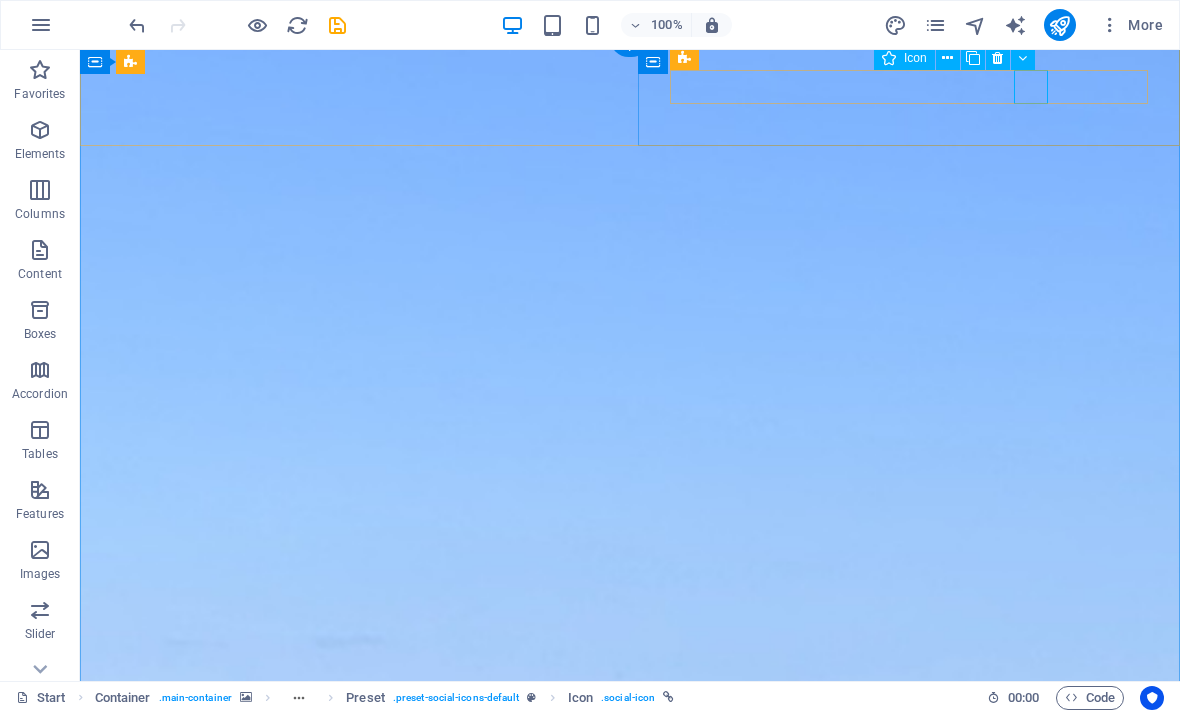 click at bounding box center (947, 58) 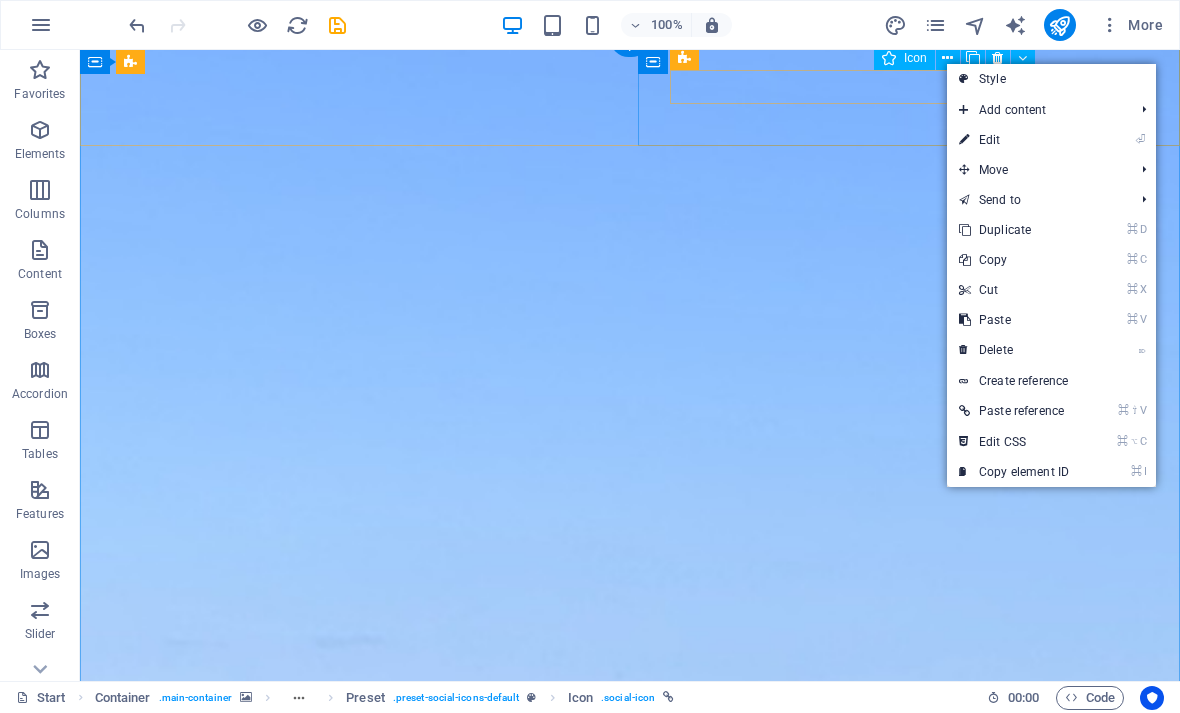 click on "⏎  Edit" at bounding box center (1014, 140) 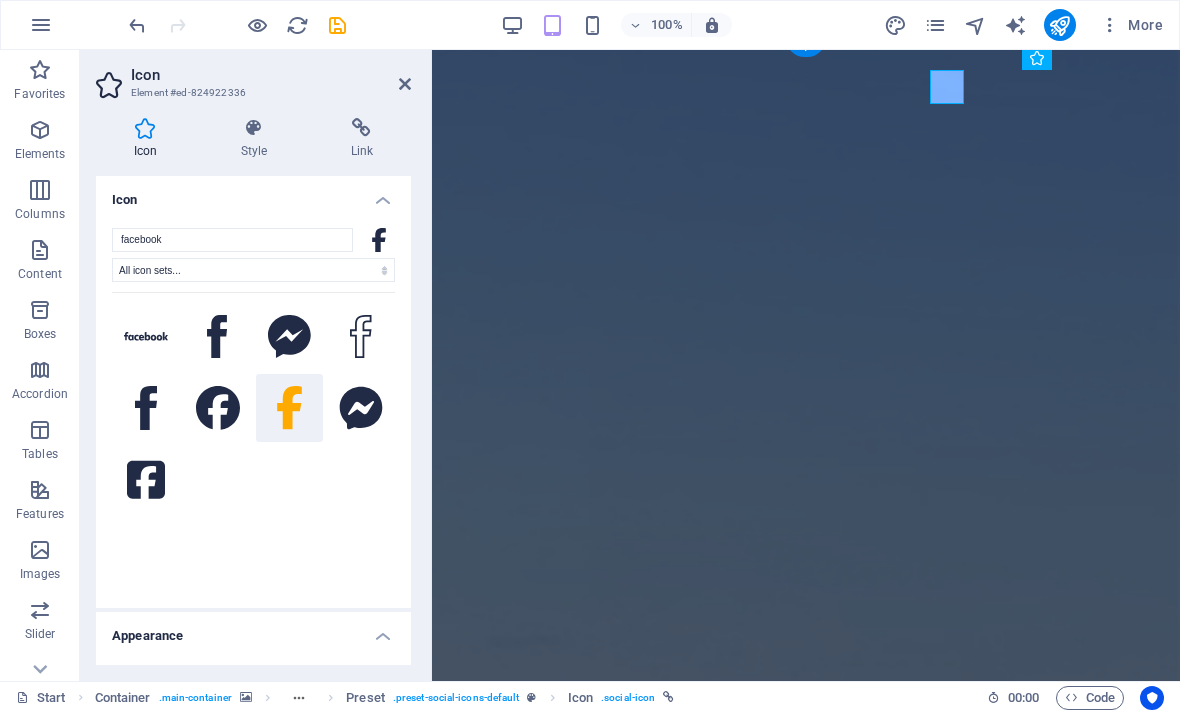 click at bounding box center [362, 128] 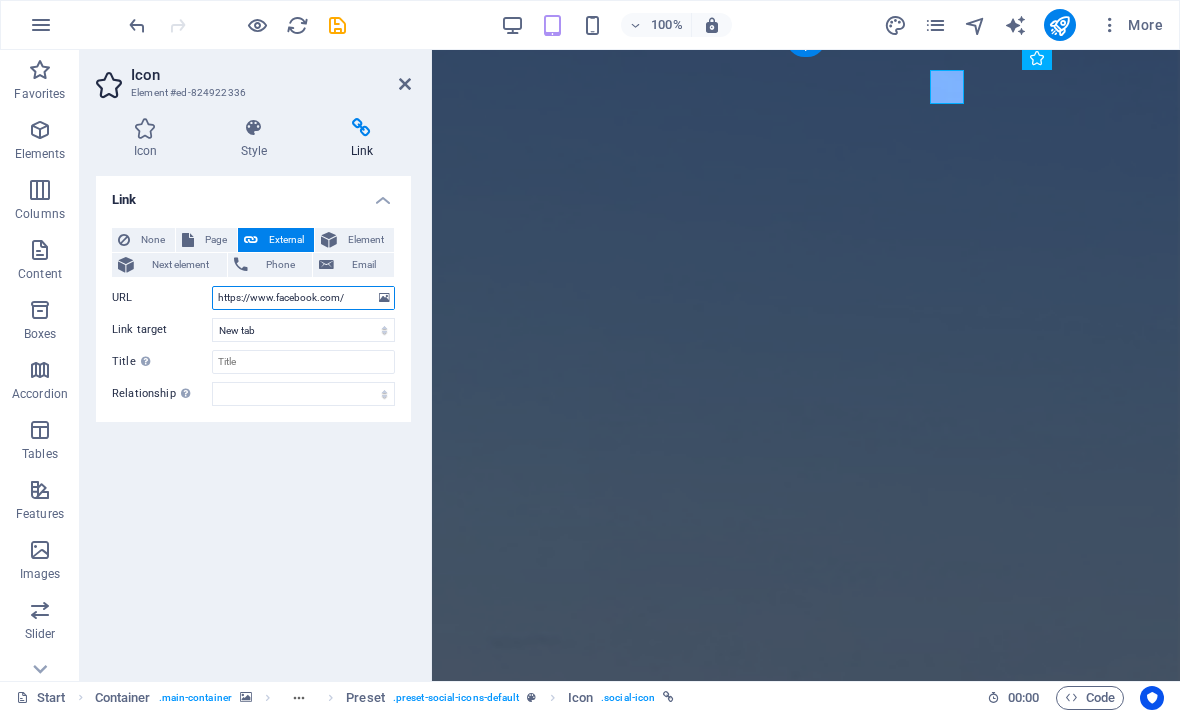 click on "https://www.facebook.com/" at bounding box center [303, 298] 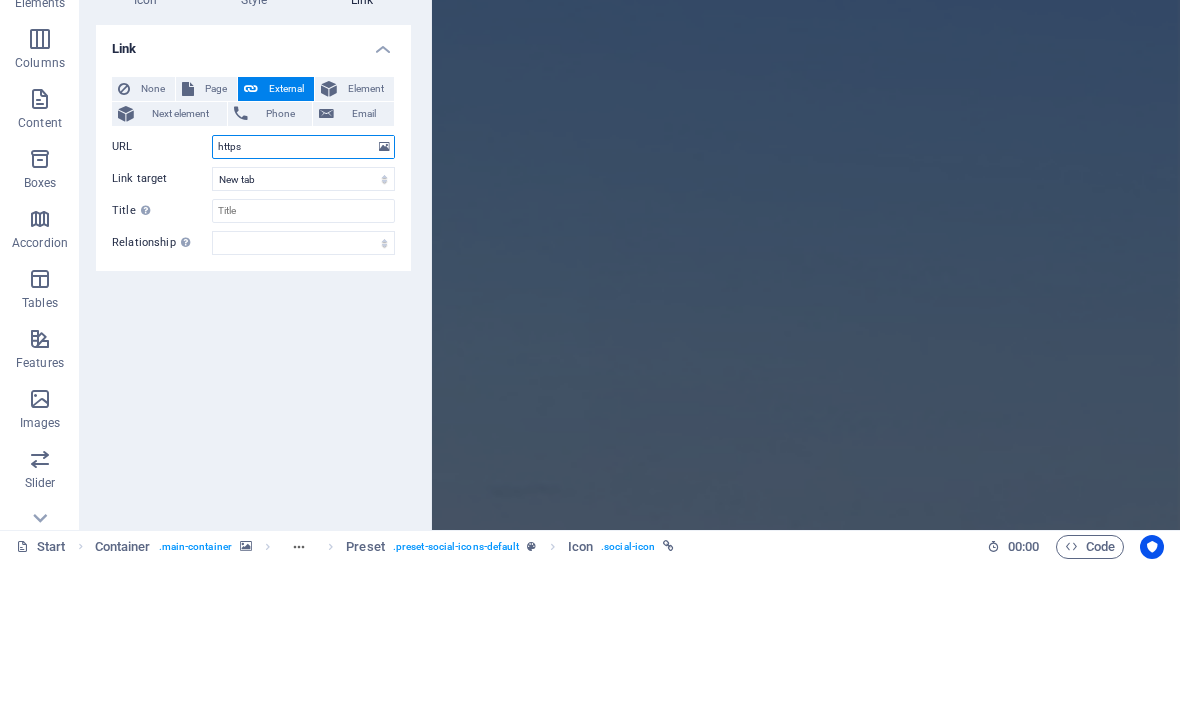 type on "http" 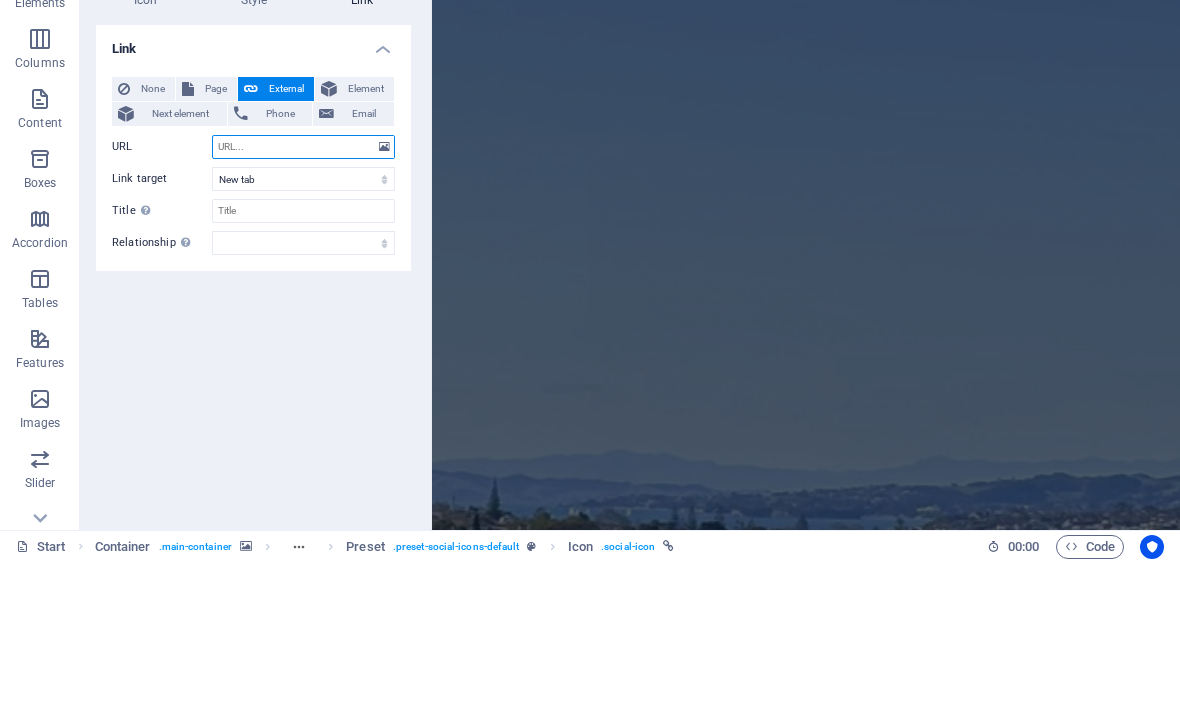 paste on "https://www.facebook.com/profile.php?id=61576020892342" 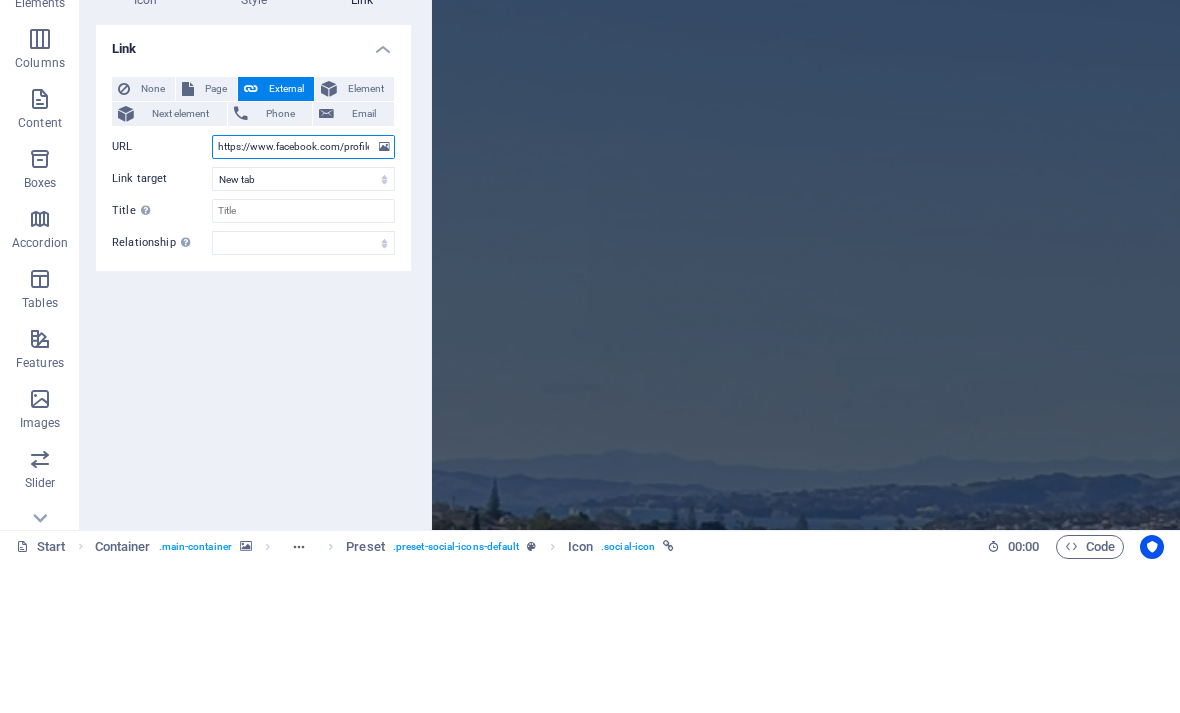 type on "https://www.facebook.com/profile.php?id=61576020892342" 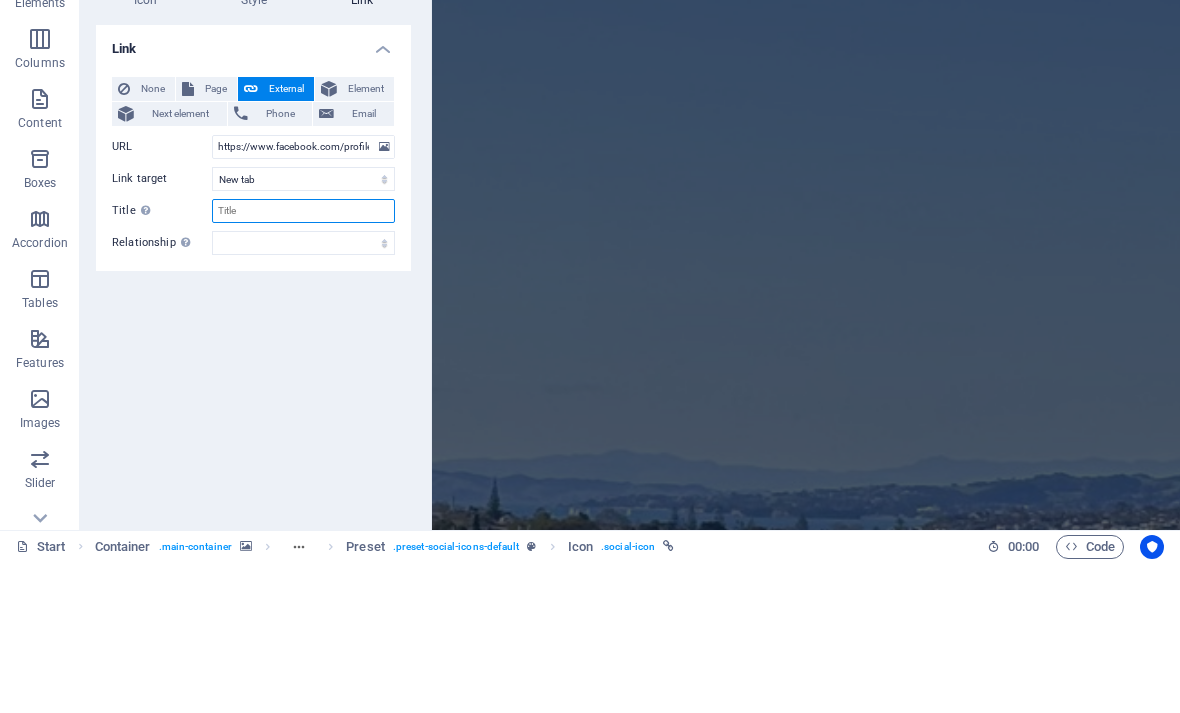 click on "Title Additional link description, should not be the same as the link text. The title is most often shown as a tooltip text when the mouse moves over the element. Leave empty if uncertain." at bounding box center (303, 362) 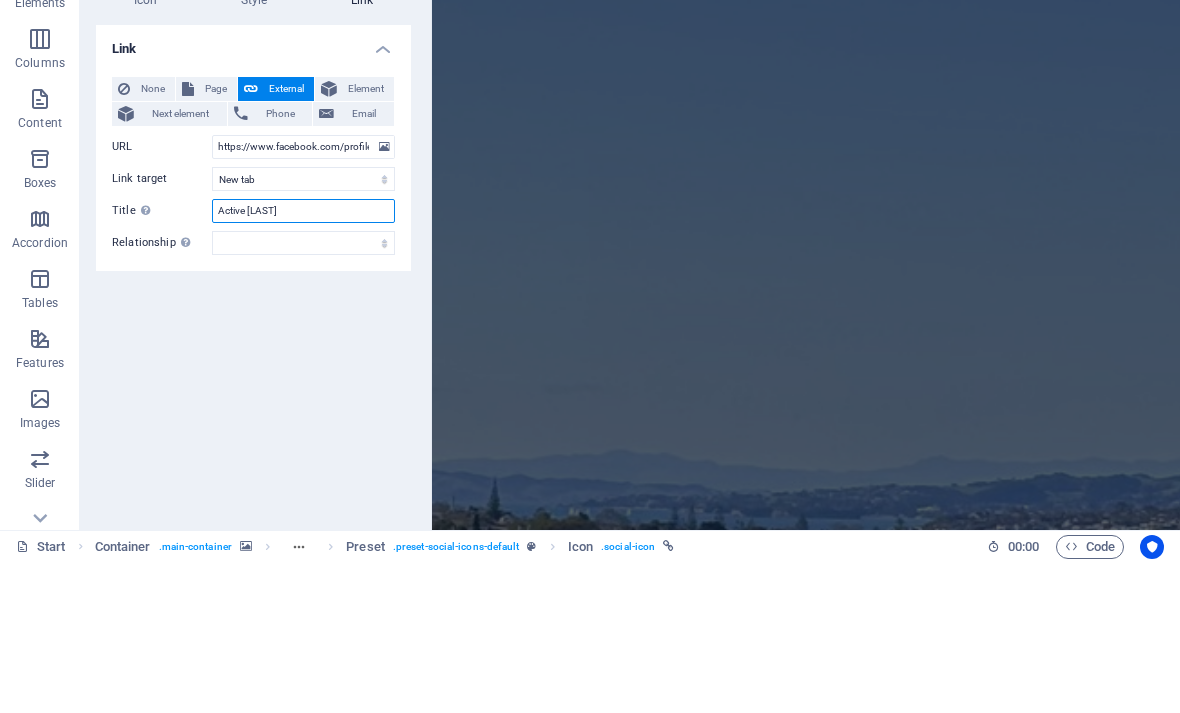 type on "Active Apirana" 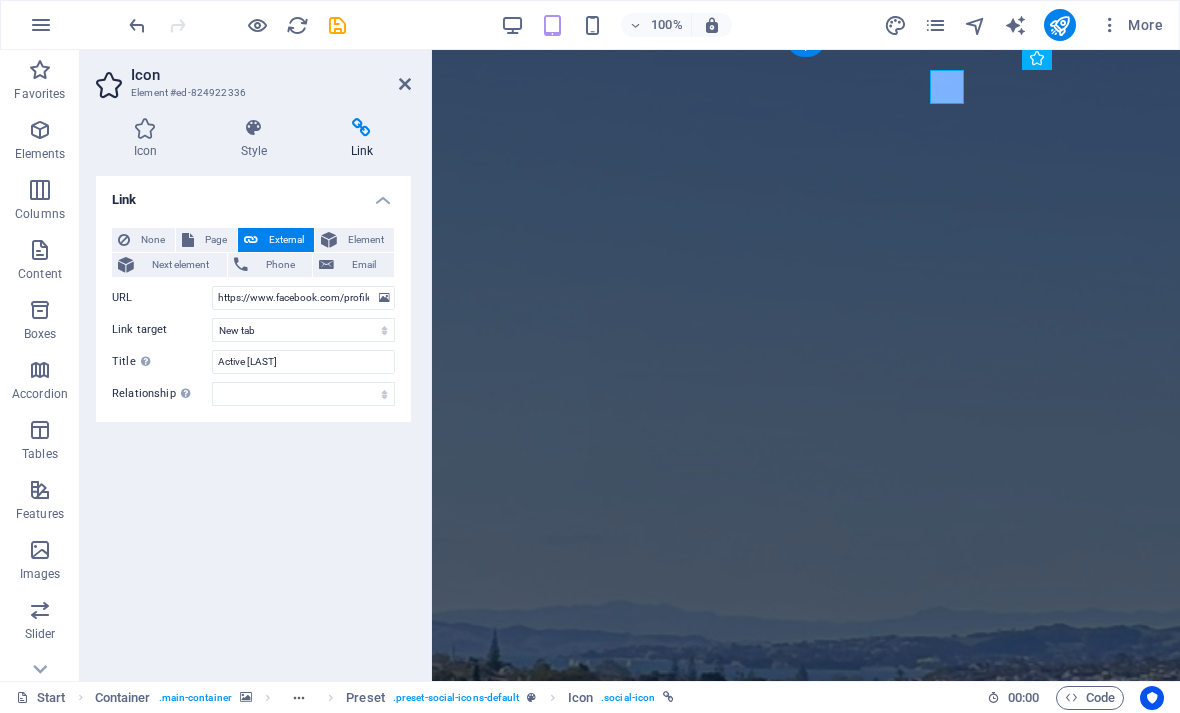 click at bounding box center [405, 84] 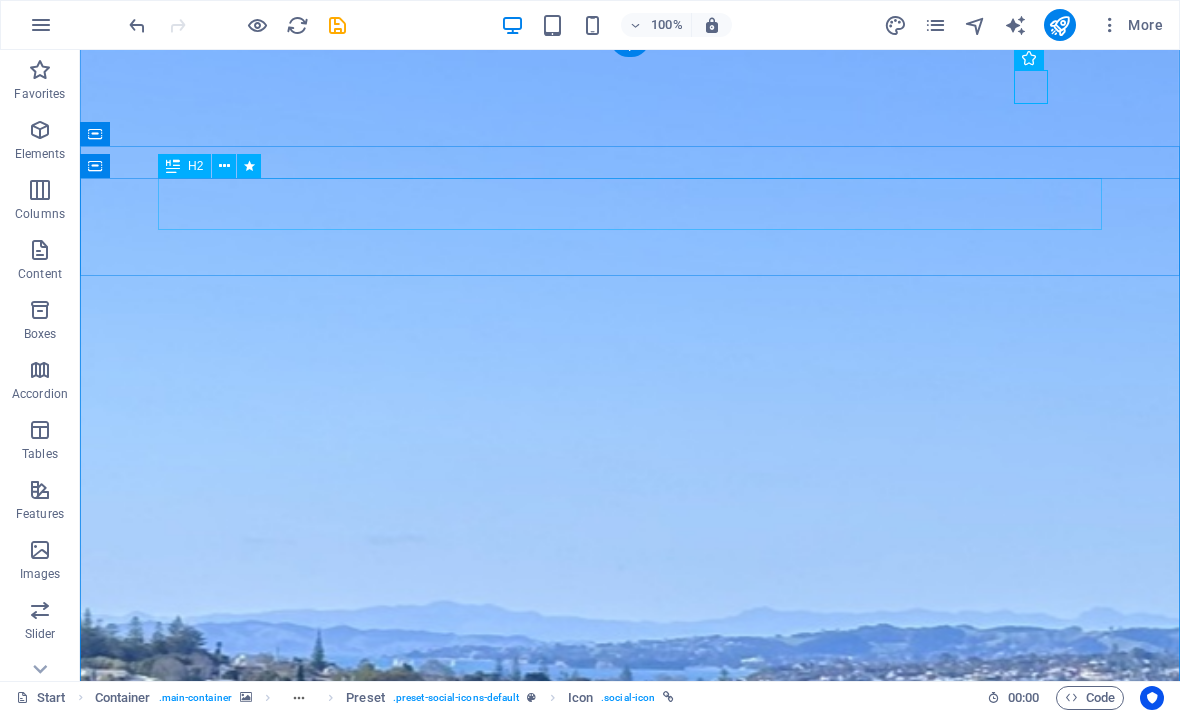 click on "active apirana" at bounding box center (630, 1844) 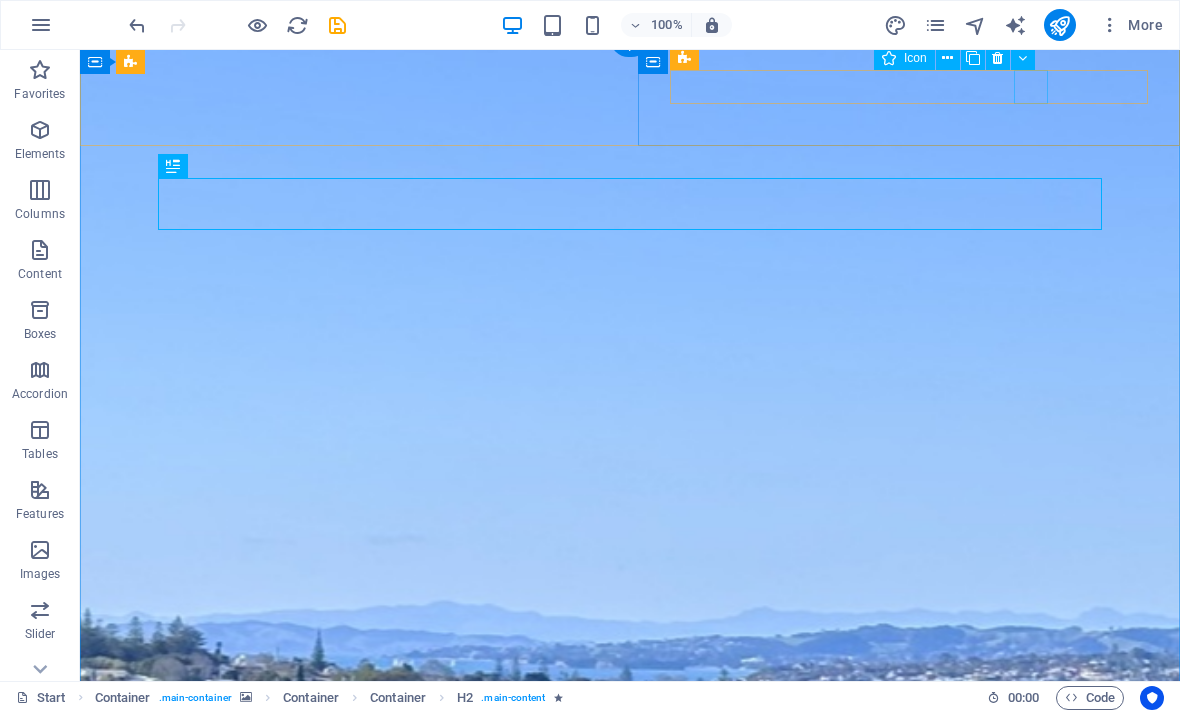 click at bounding box center (592, 1653) 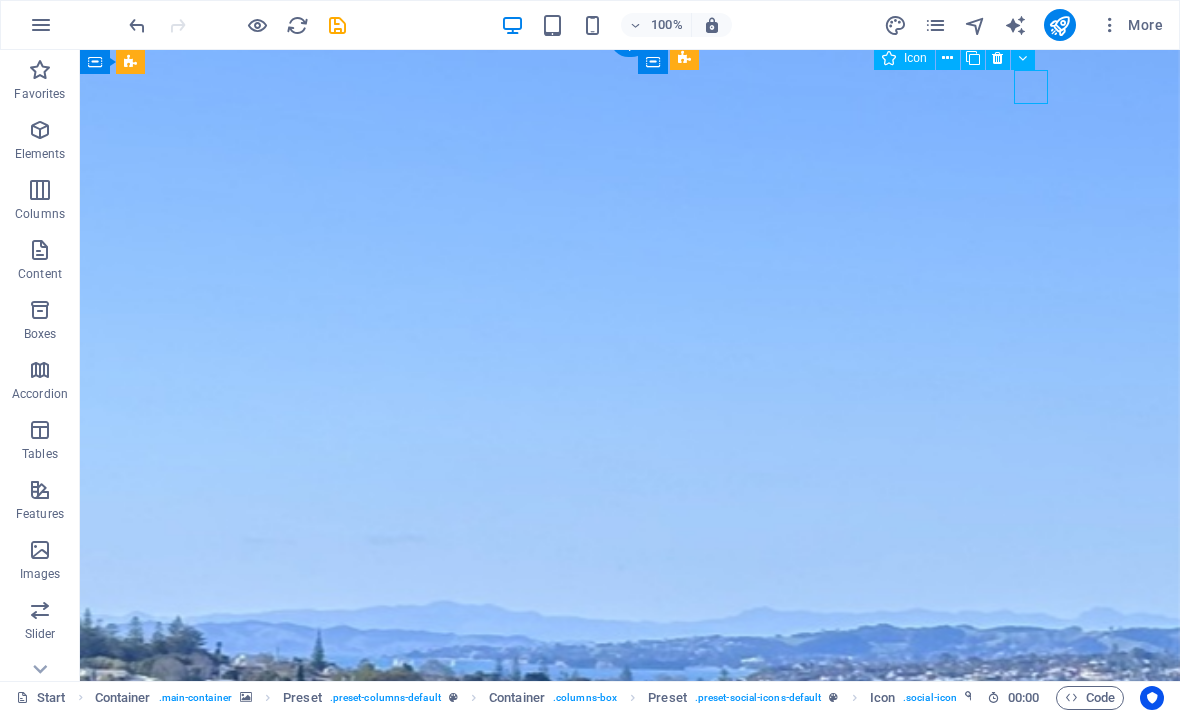 click at bounding box center (592, 1653) 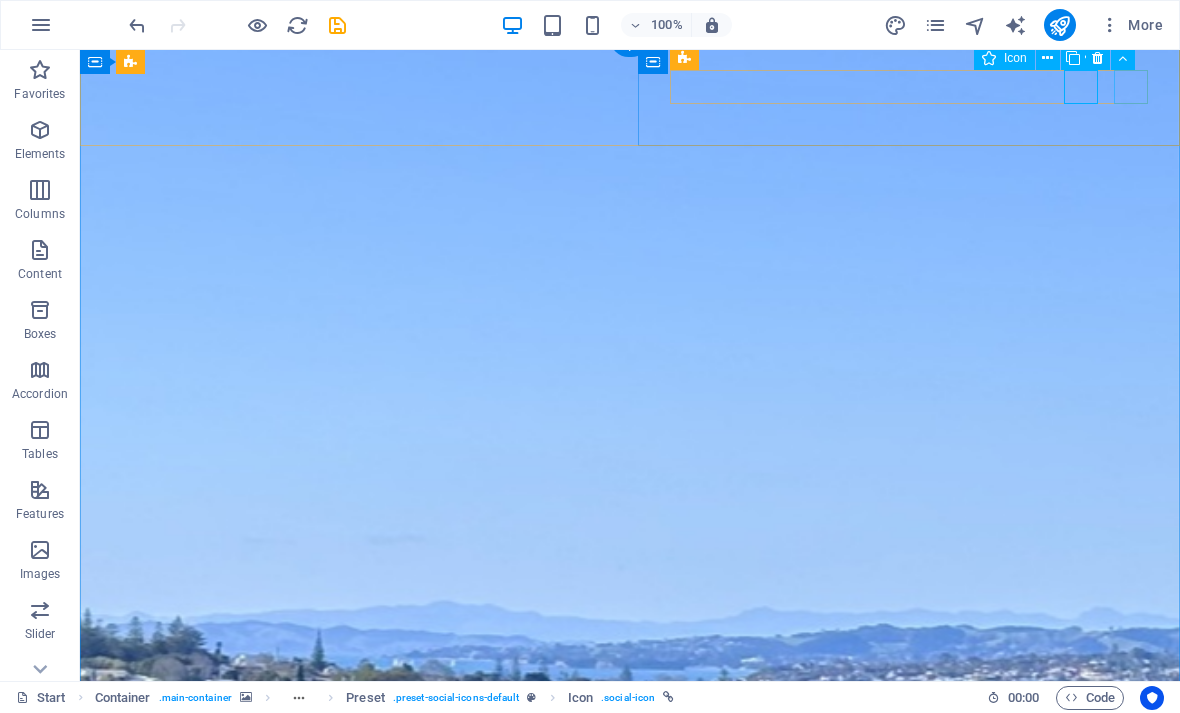 click at bounding box center (592, 1737) 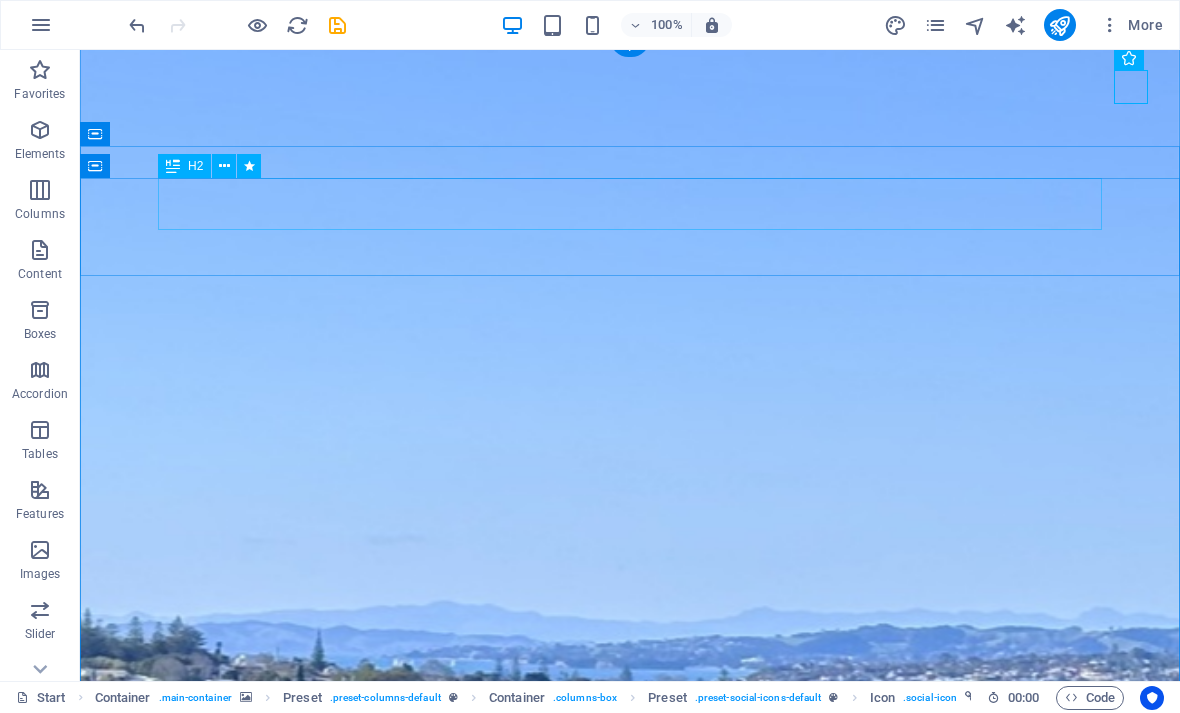 click on "active apirana" at bounding box center [630, 1844] 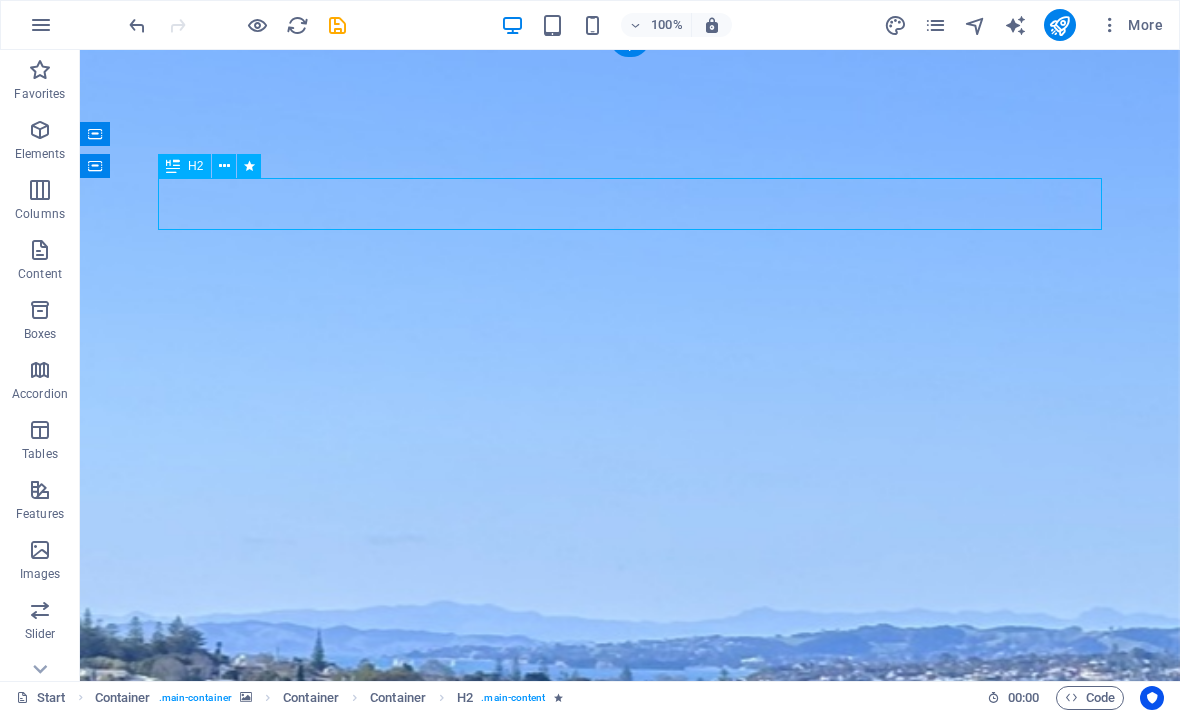 click at bounding box center [630, 1695] 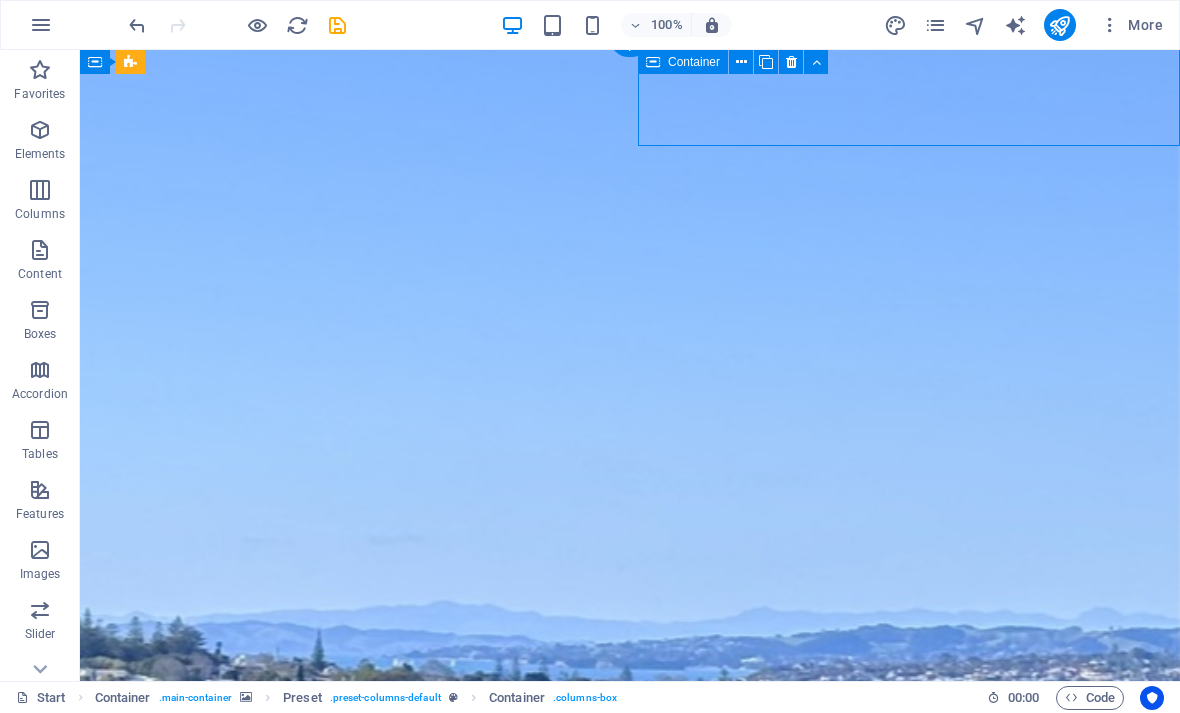click at bounding box center (630, 2330) 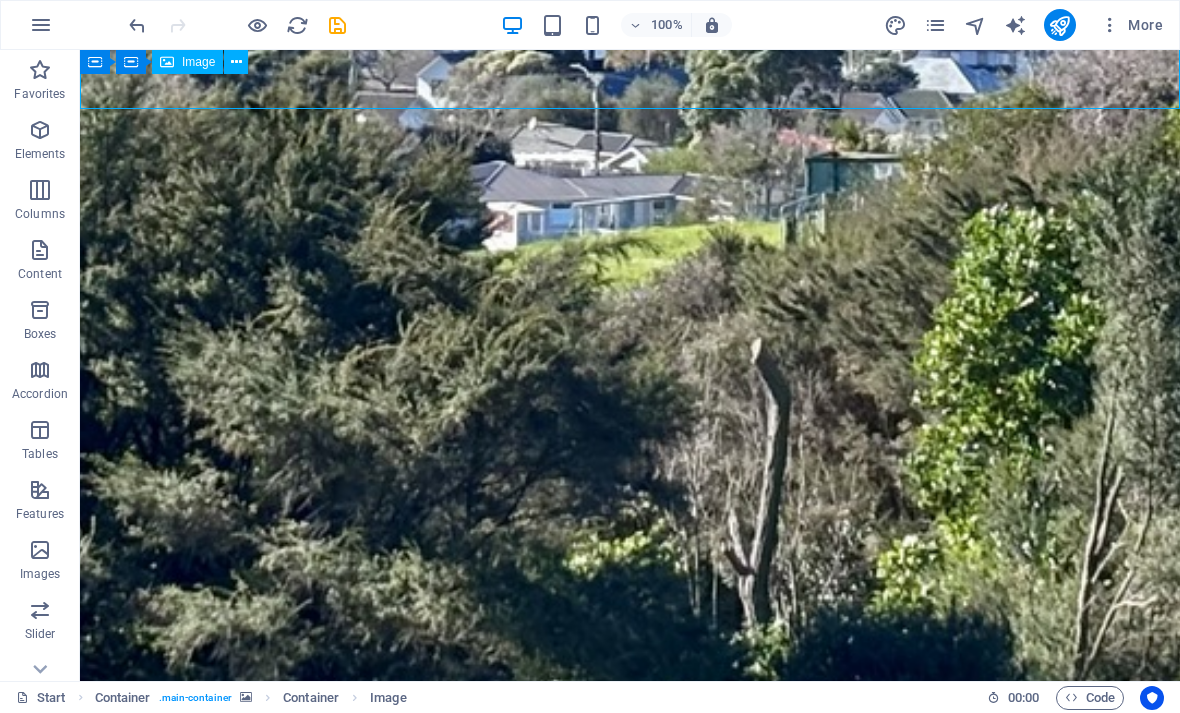 scroll, scrollTop: 999, scrollLeft: 0, axis: vertical 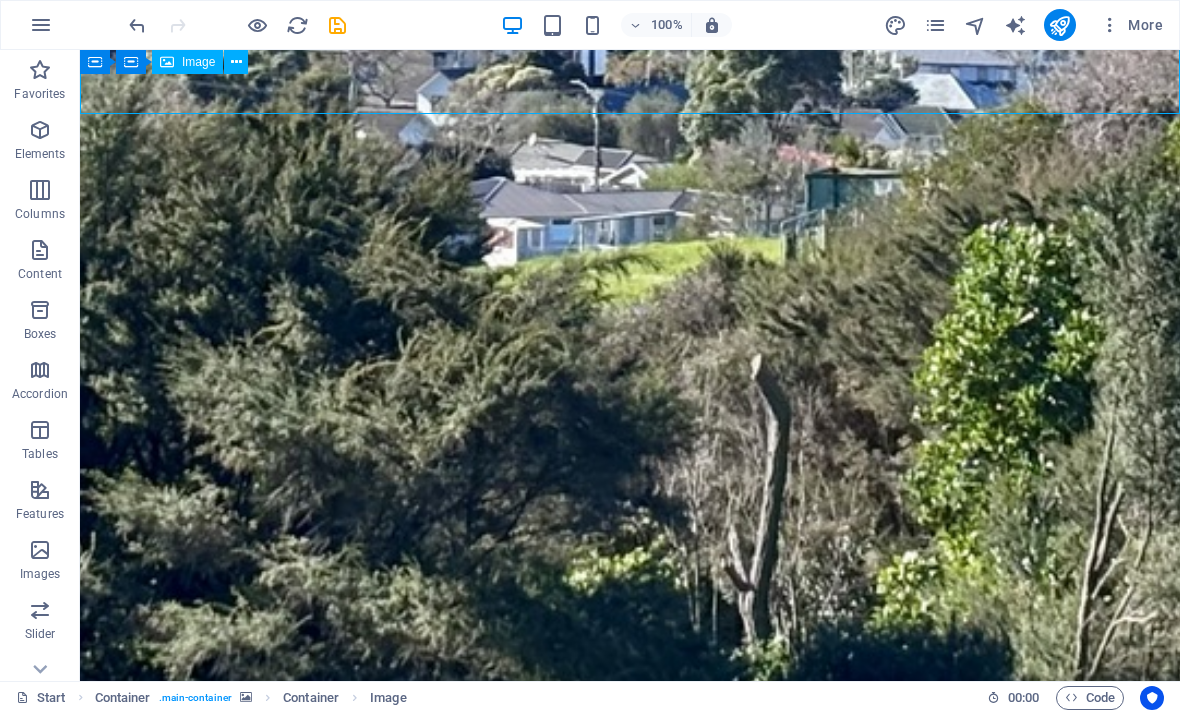 click on "0" at bounding box center [270, 2861] 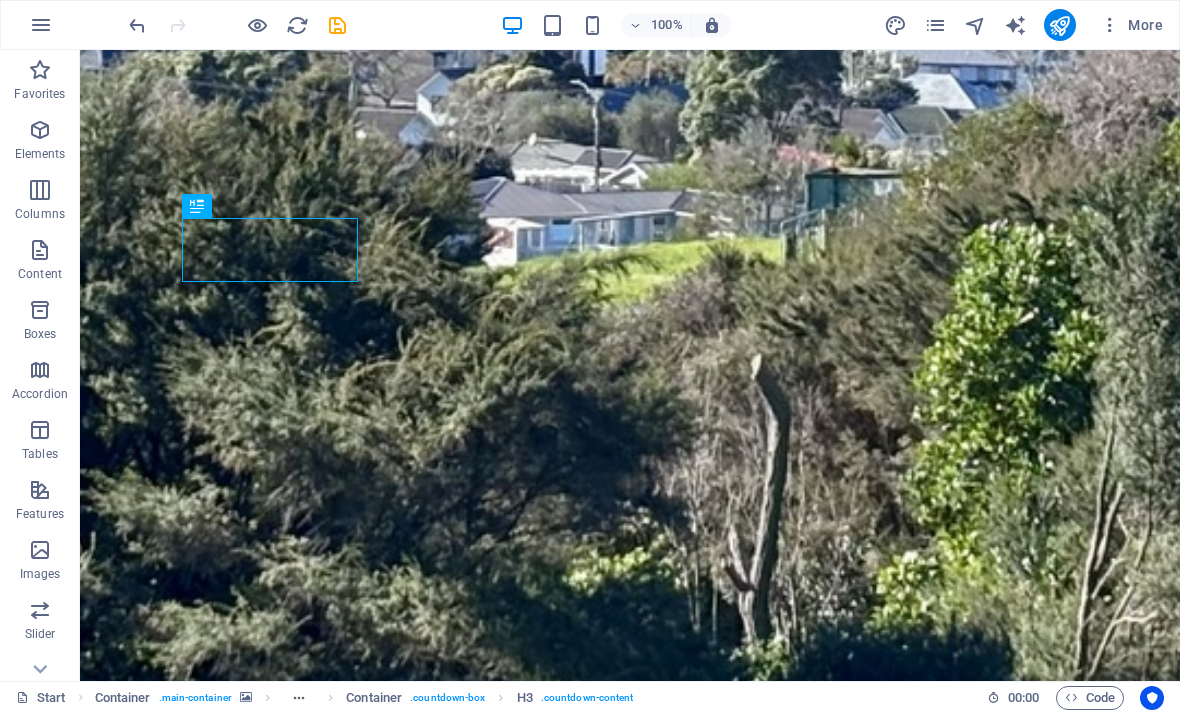 click at bounding box center [630, 2392] 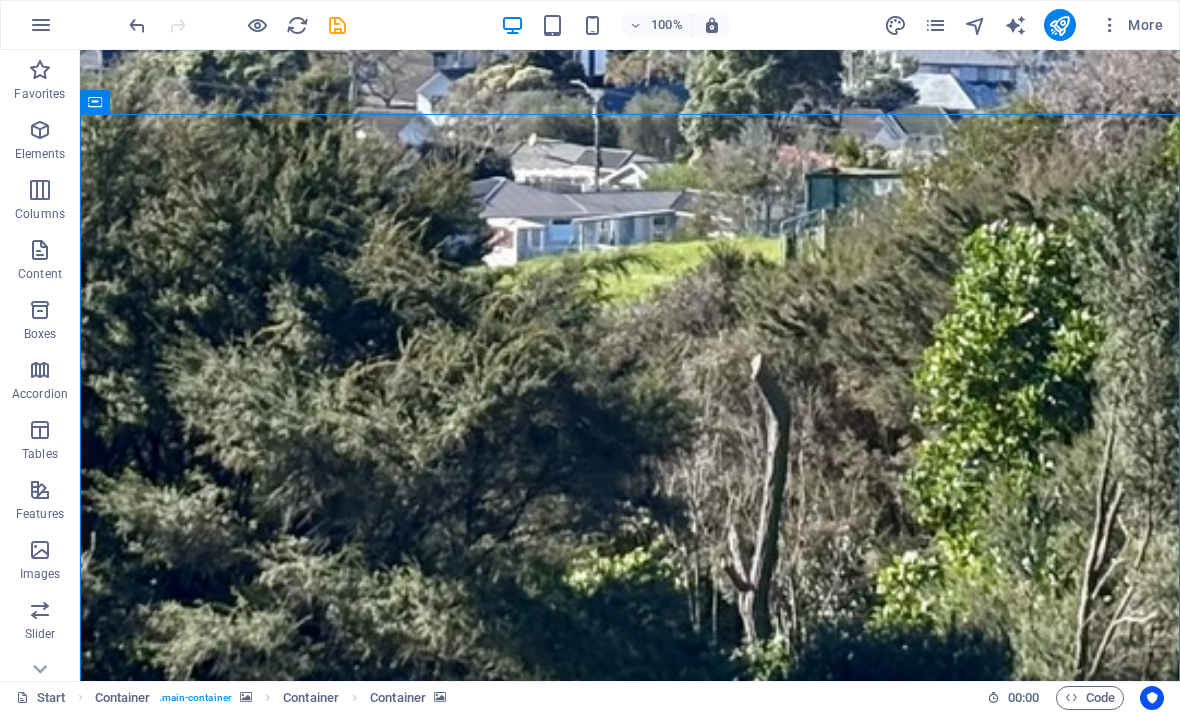 click at bounding box center [40, 250] 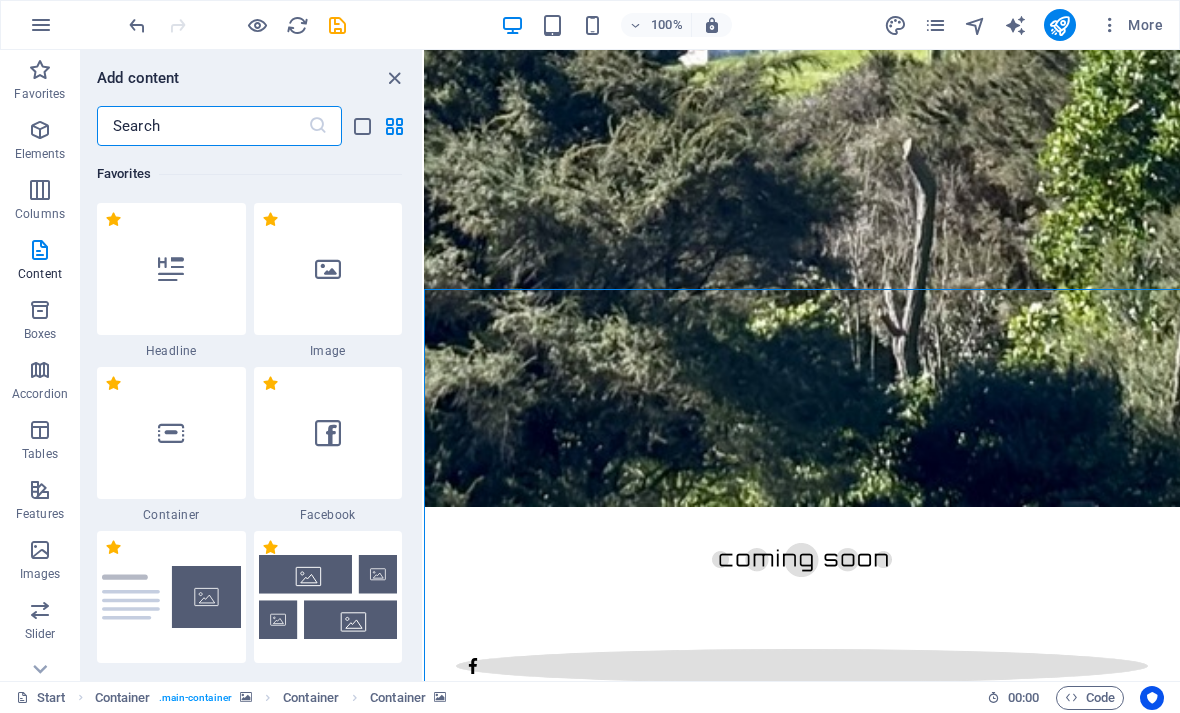 scroll, scrollTop: 824, scrollLeft: 0, axis: vertical 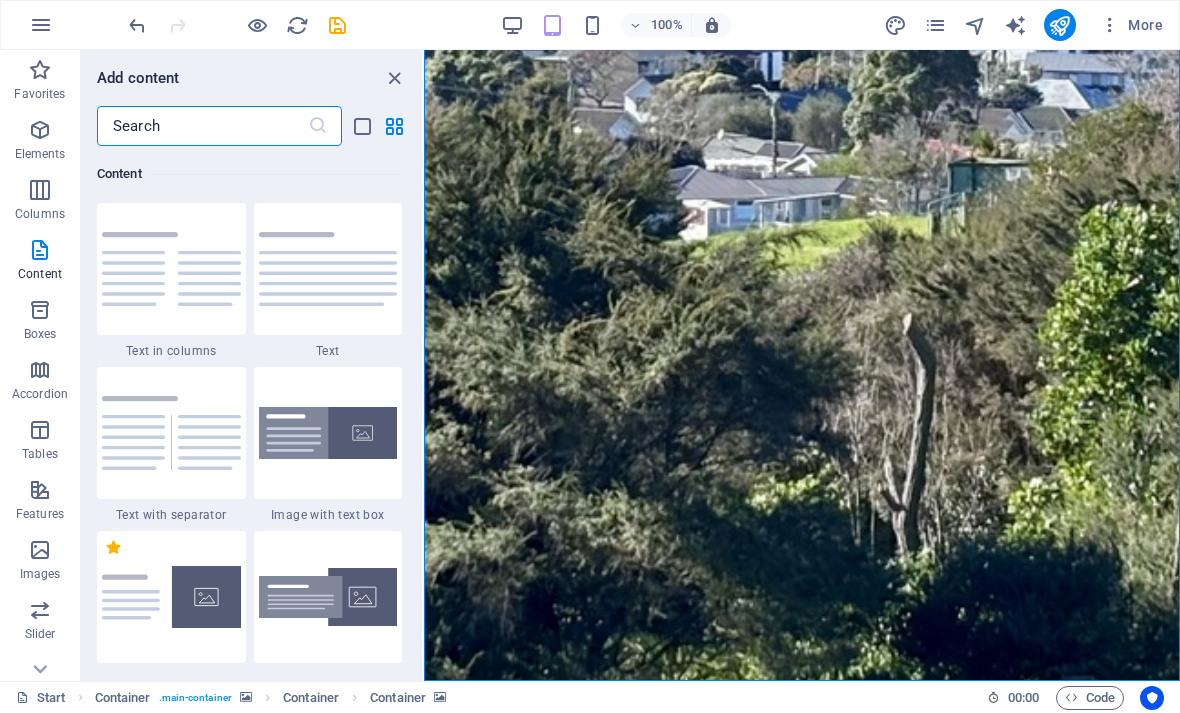 click at bounding box center [171, 597] 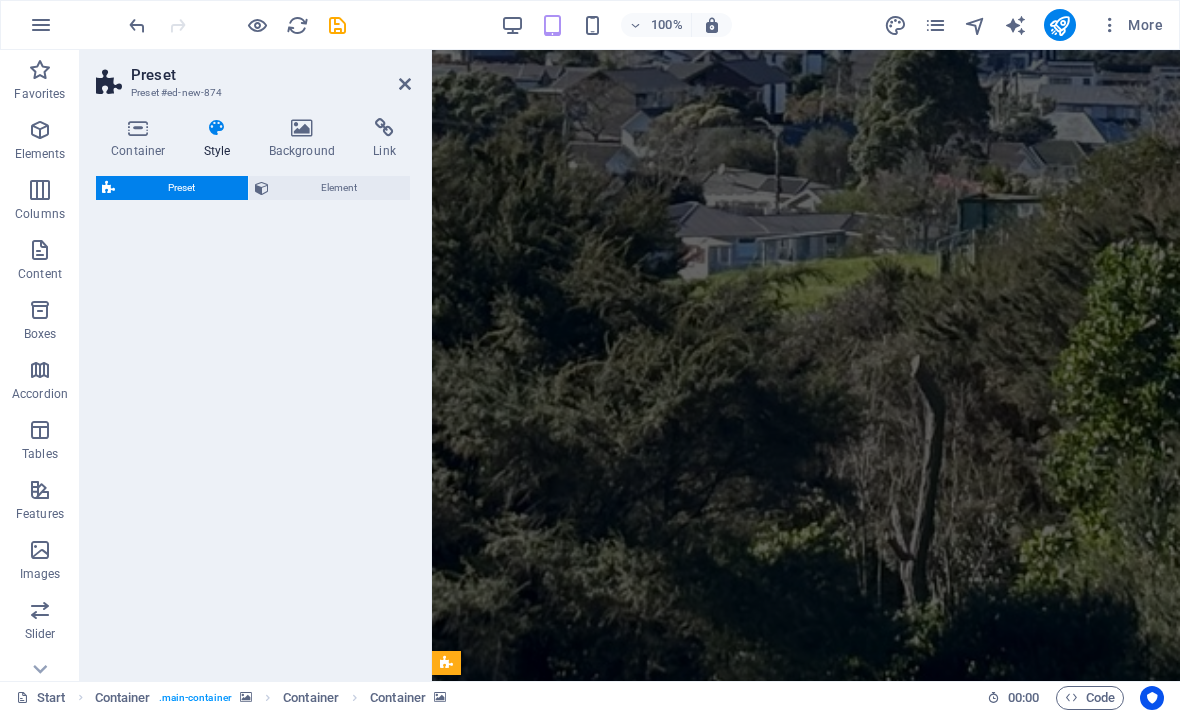 scroll, scrollTop: 1271, scrollLeft: 0, axis: vertical 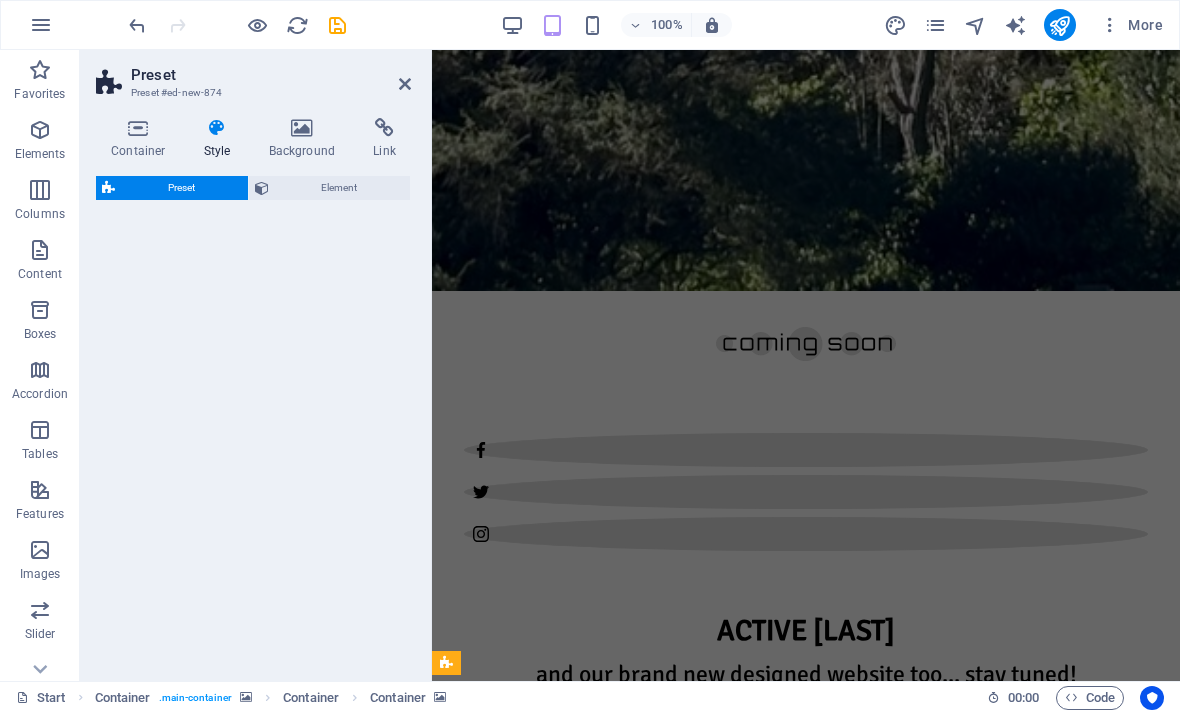 select on "rem" 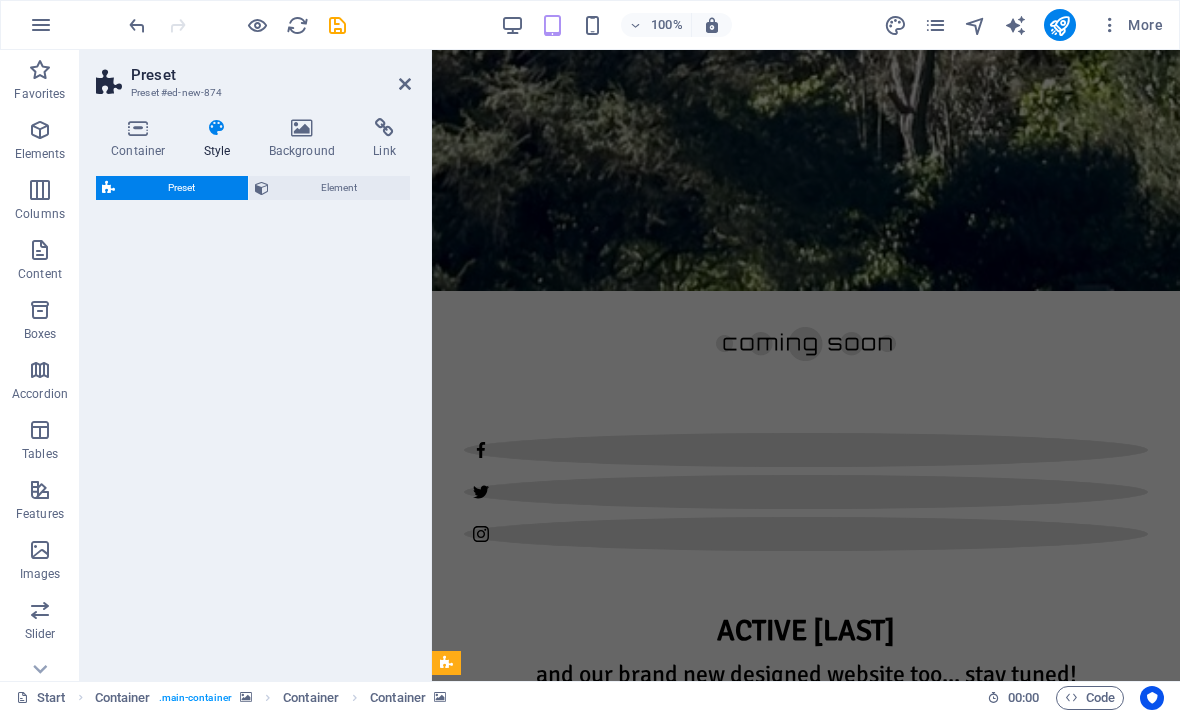 select on "px" 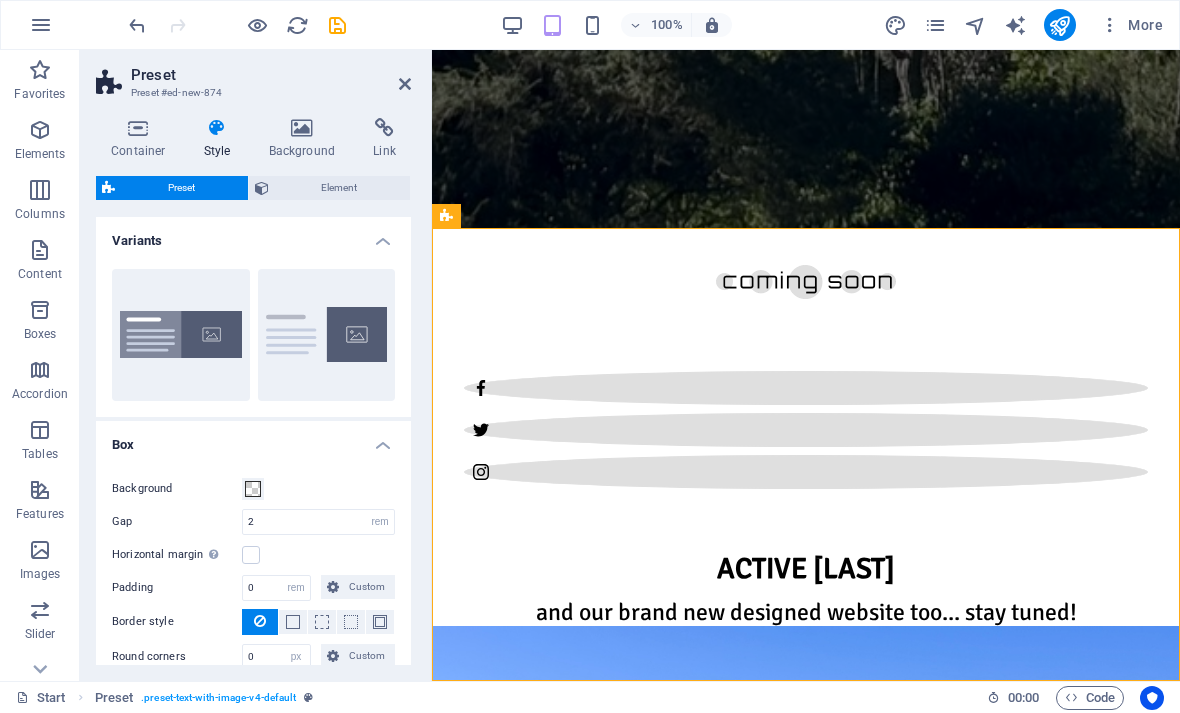 scroll, scrollTop: 1249, scrollLeft: 0, axis: vertical 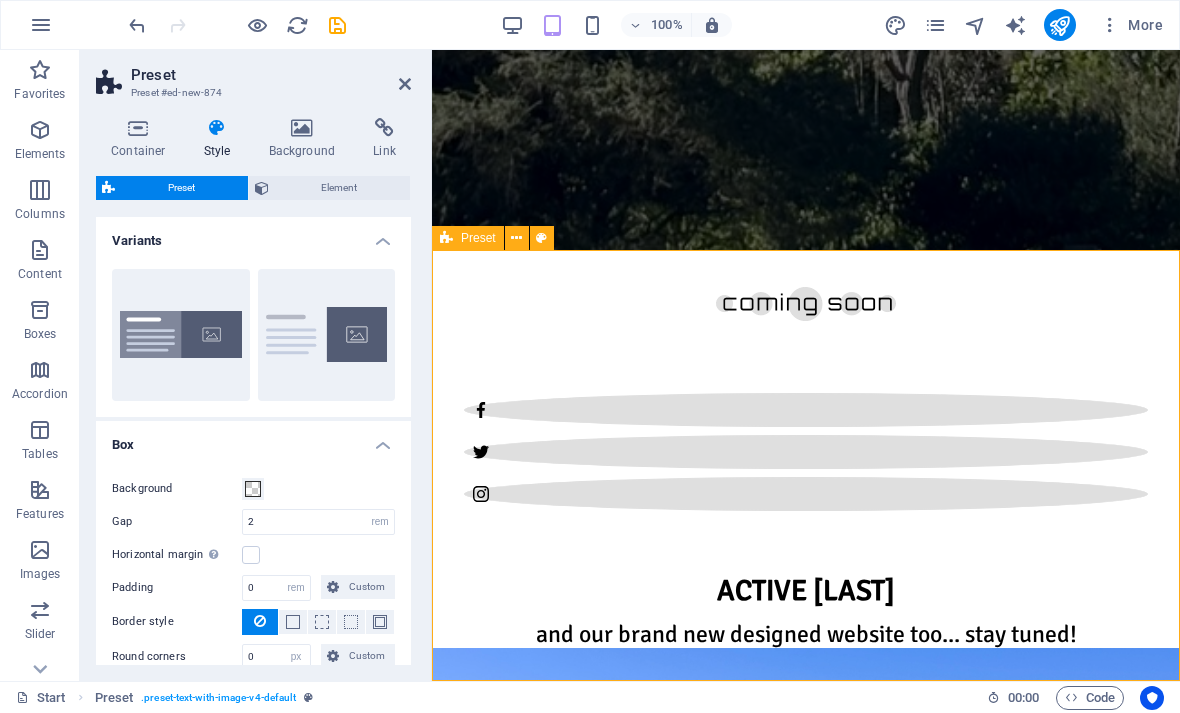 click on "New headline Lorem ipsum dolor sit amet, consectetuer adipiscing elit. Aenean commodo ligula eget dolor. Lorem ipsum dolor sit amet, consectetuer adipiscing elit leget dolor. Lorem ipsum dolor sit amet, consectetuer adipiscing elit. Aenean commodo ligula eget dolor. Lorem ipsum dolor sit amet, consectetuer adipiscing elit dolor consectetuer adipiscing elit leget dolor. Lorem elit saget ipsum dolor sit amet, consectetuer. Drop content here or  Add elements  Paste clipboard" at bounding box center (806, 3433) 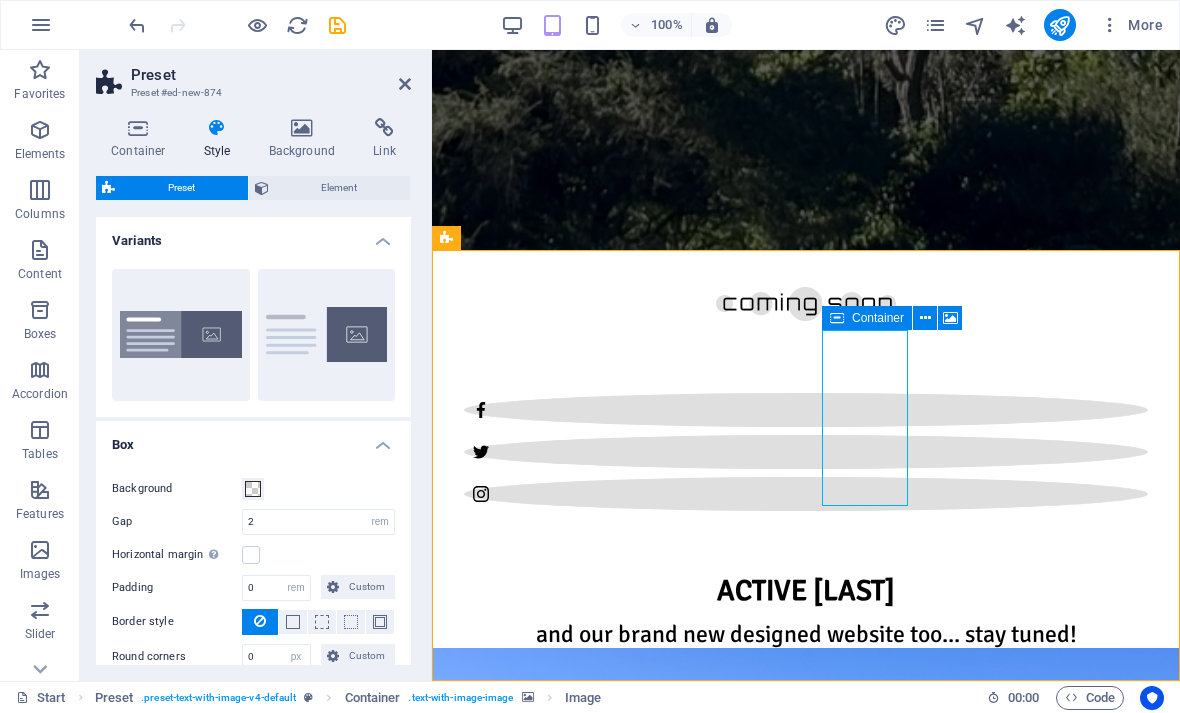 click at bounding box center (950, 318) 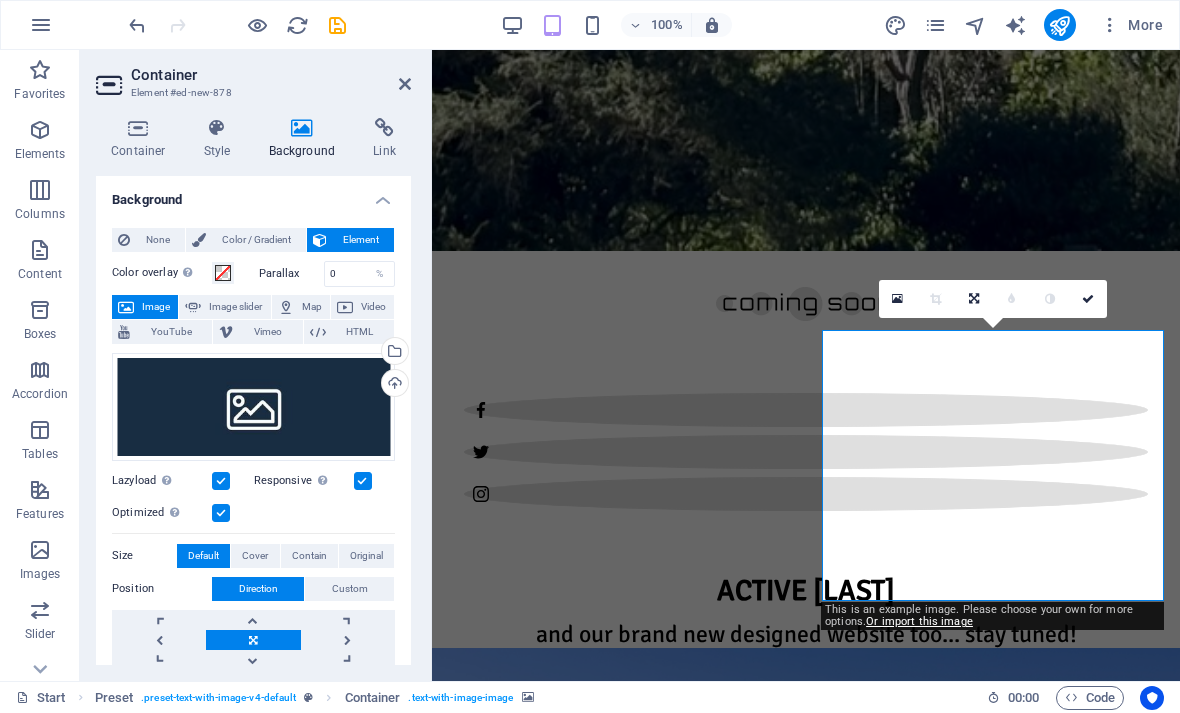 click at bounding box center (806, 3445) 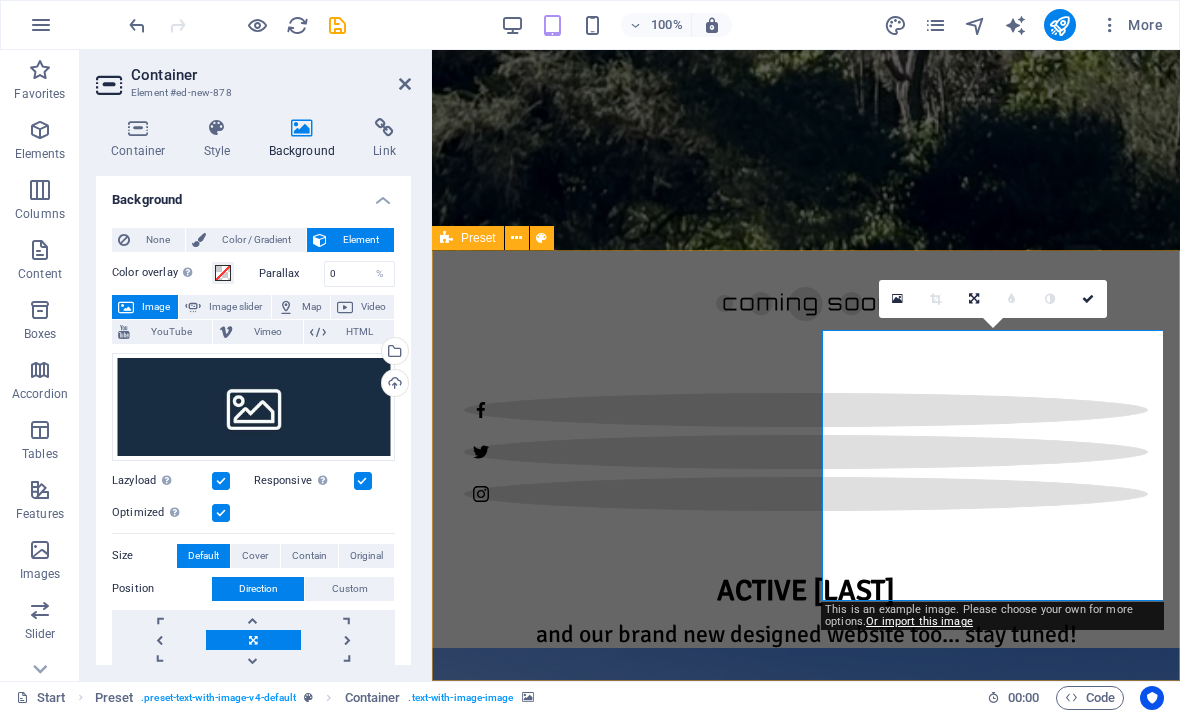 click at bounding box center [898, 299] 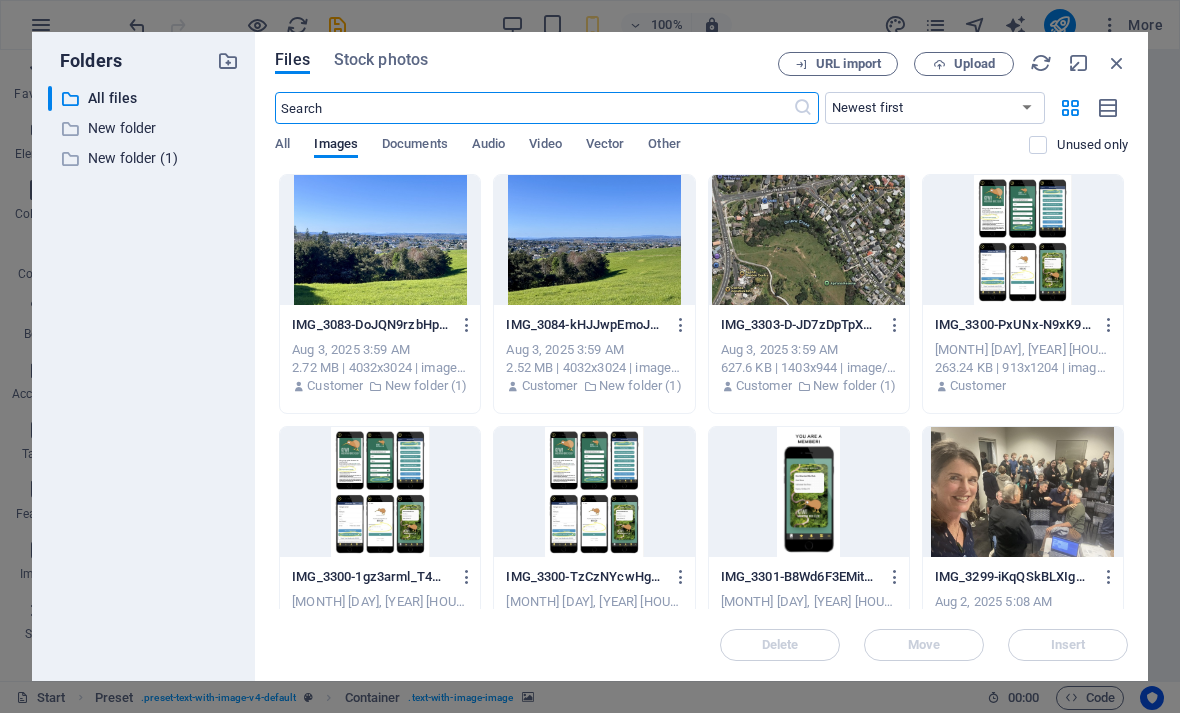 scroll, scrollTop: 1504, scrollLeft: 0, axis: vertical 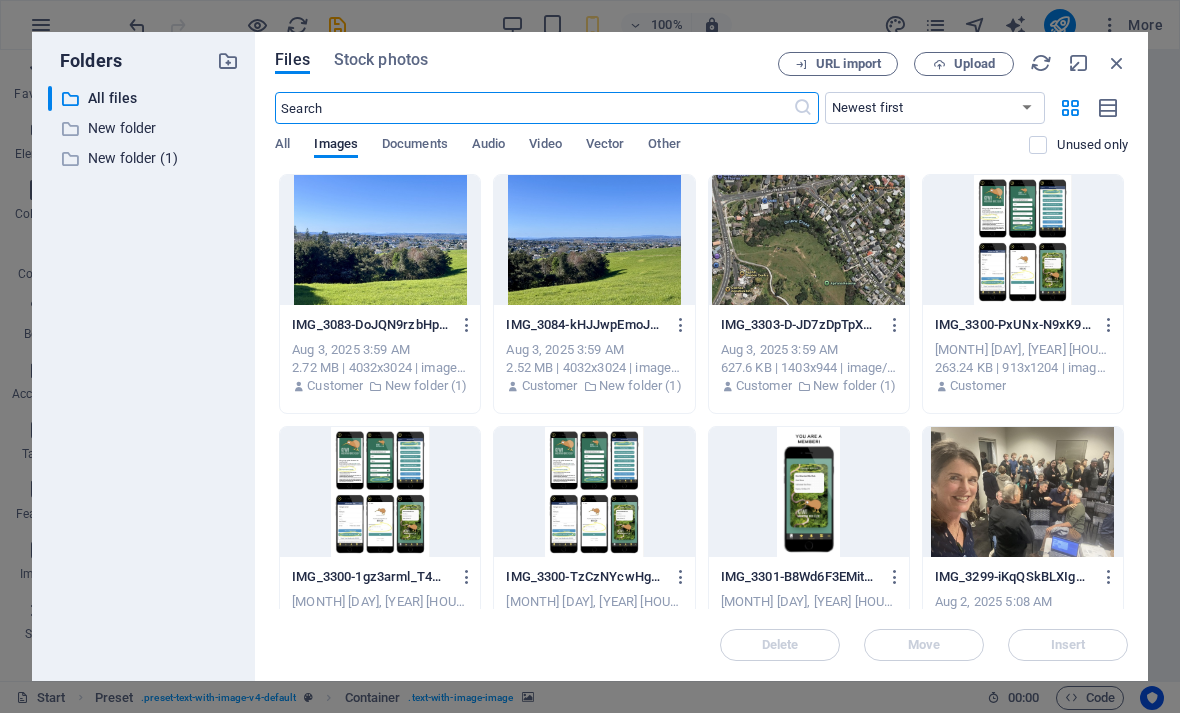 click at bounding box center (1023, 240) 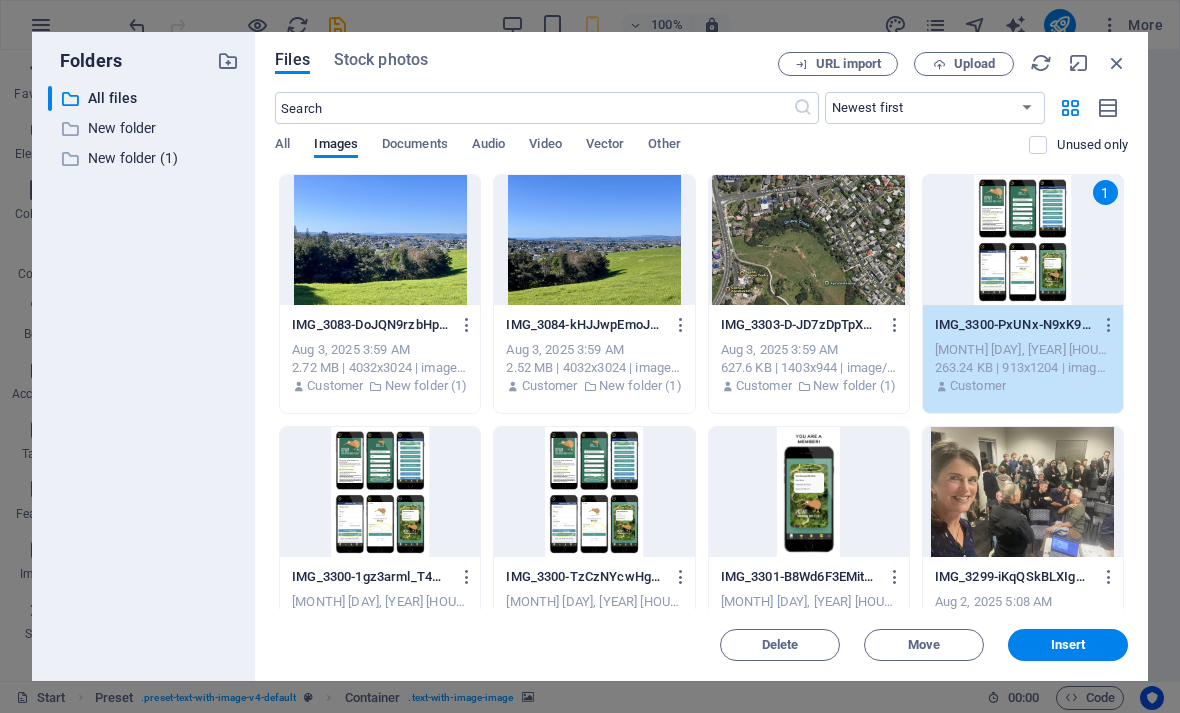 click at bounding box center [809, 240] 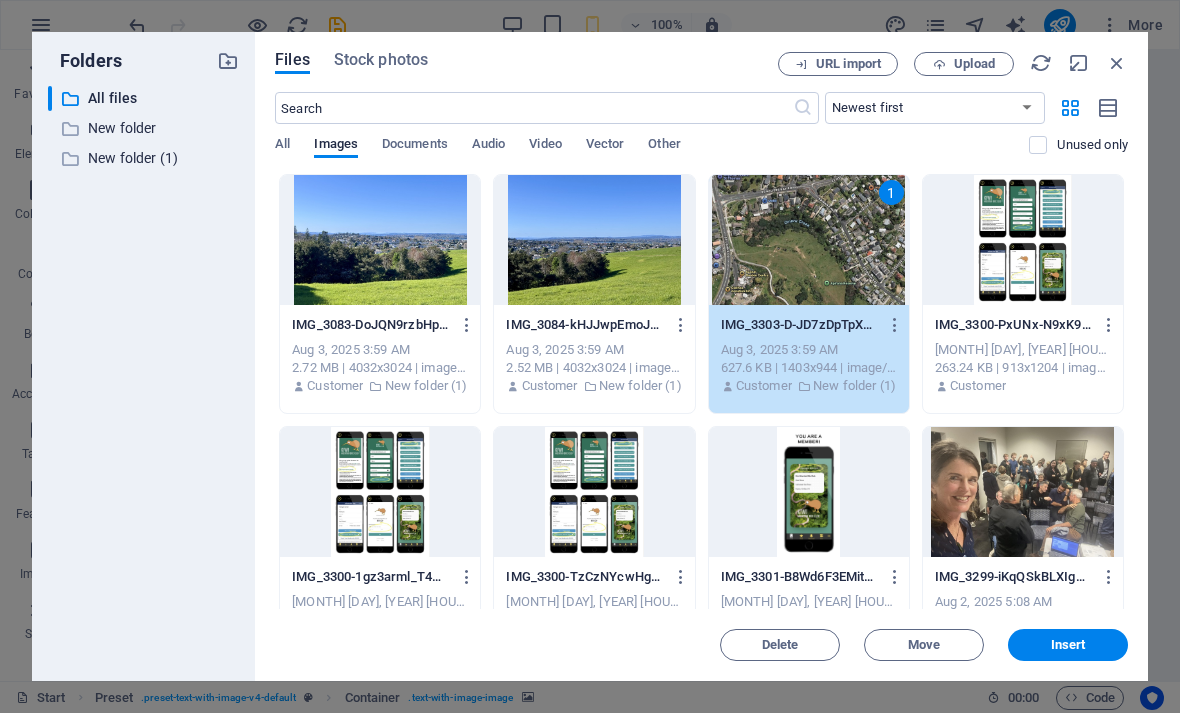 click on "Insert" at bounding box center (1068, 645) 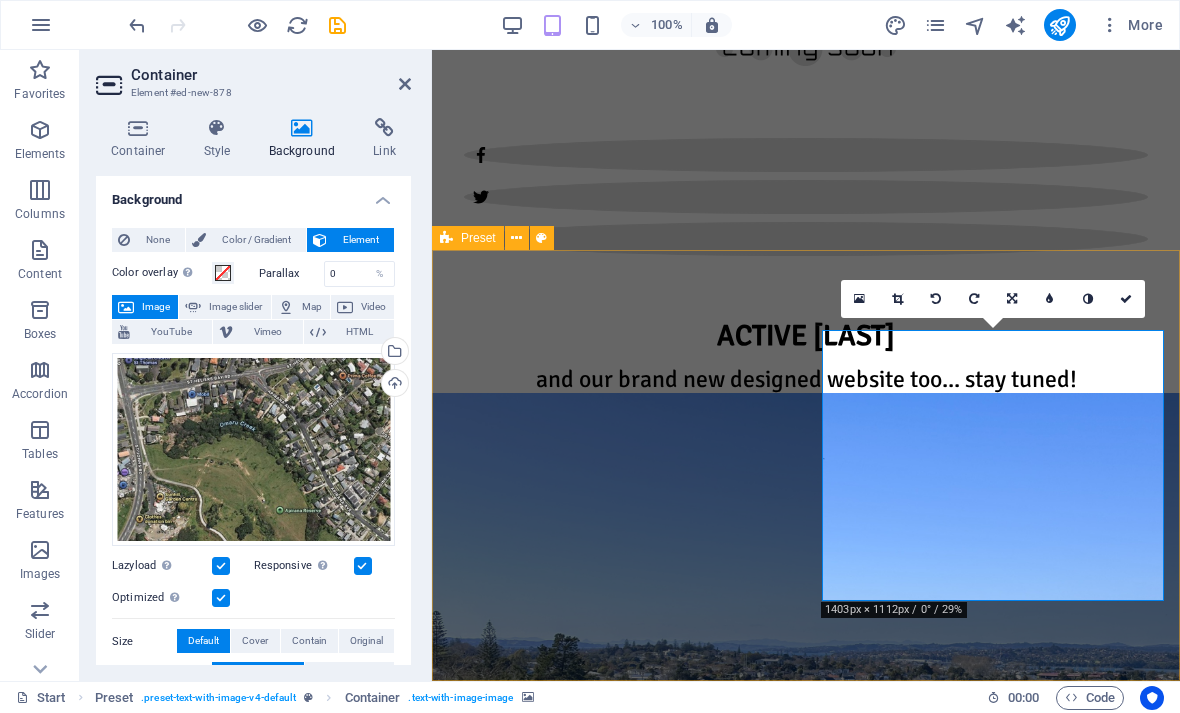 scroll, scrollTop: 1249, scrollLeft: 0, axis: vertical 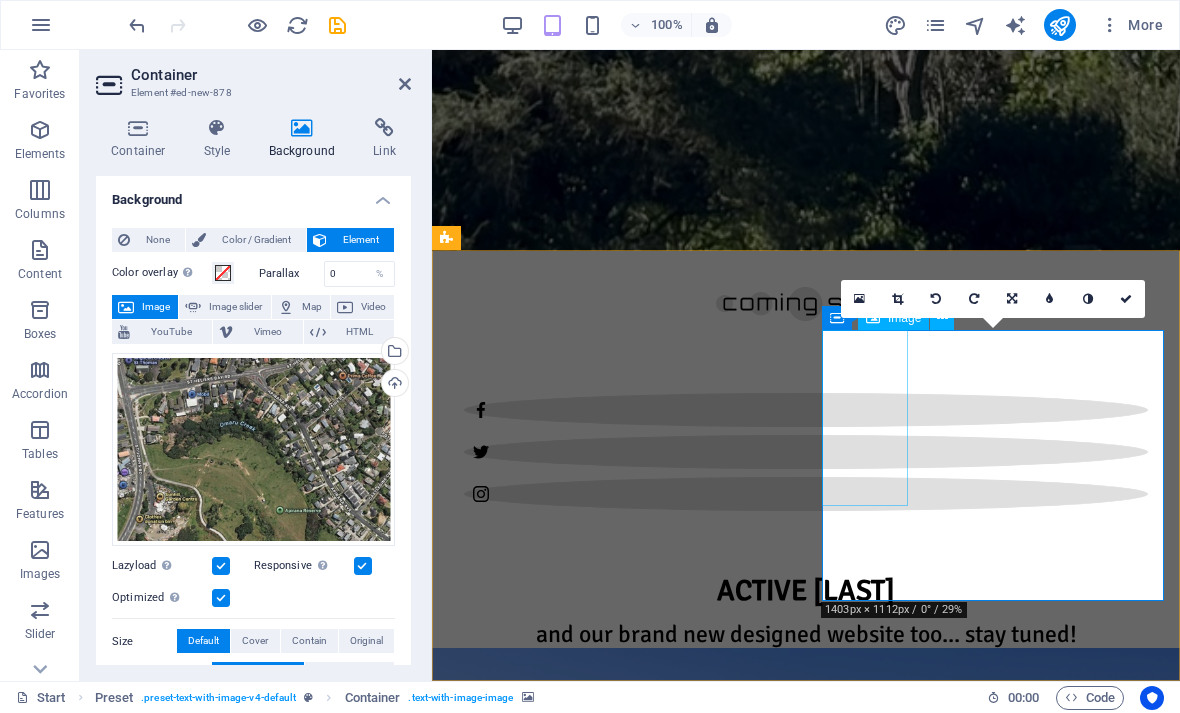 click at bounding box center (806, 4348) 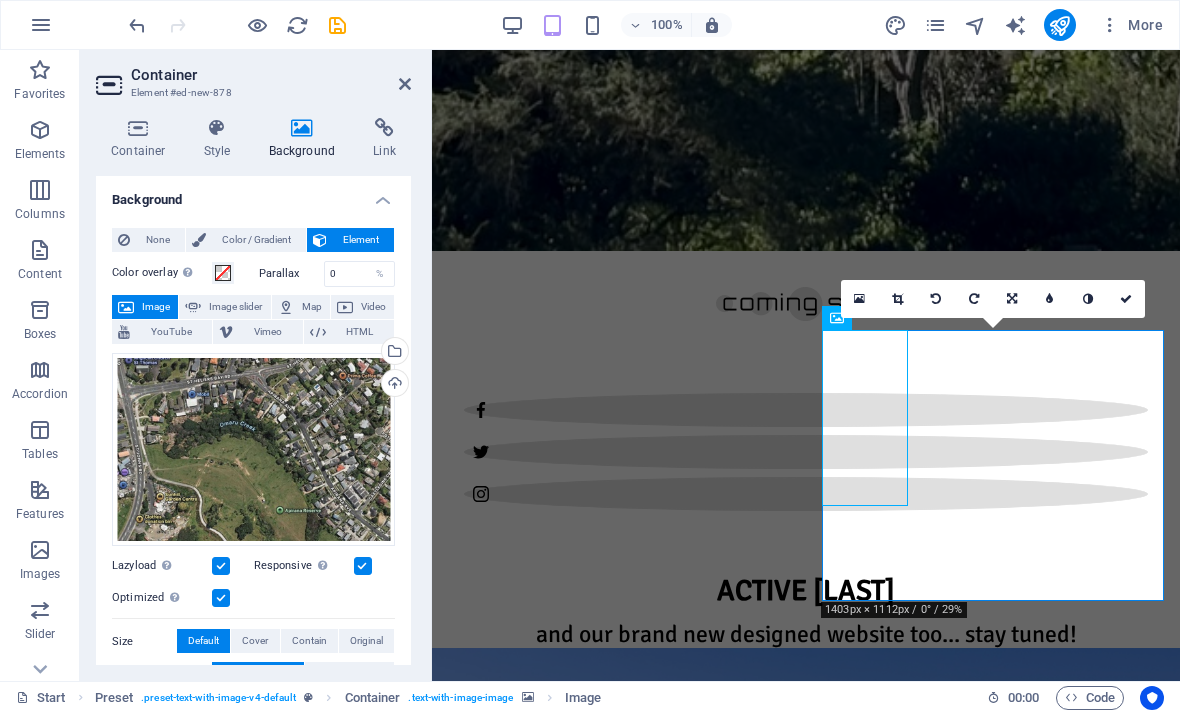 click at bounding box center [806, 3445] 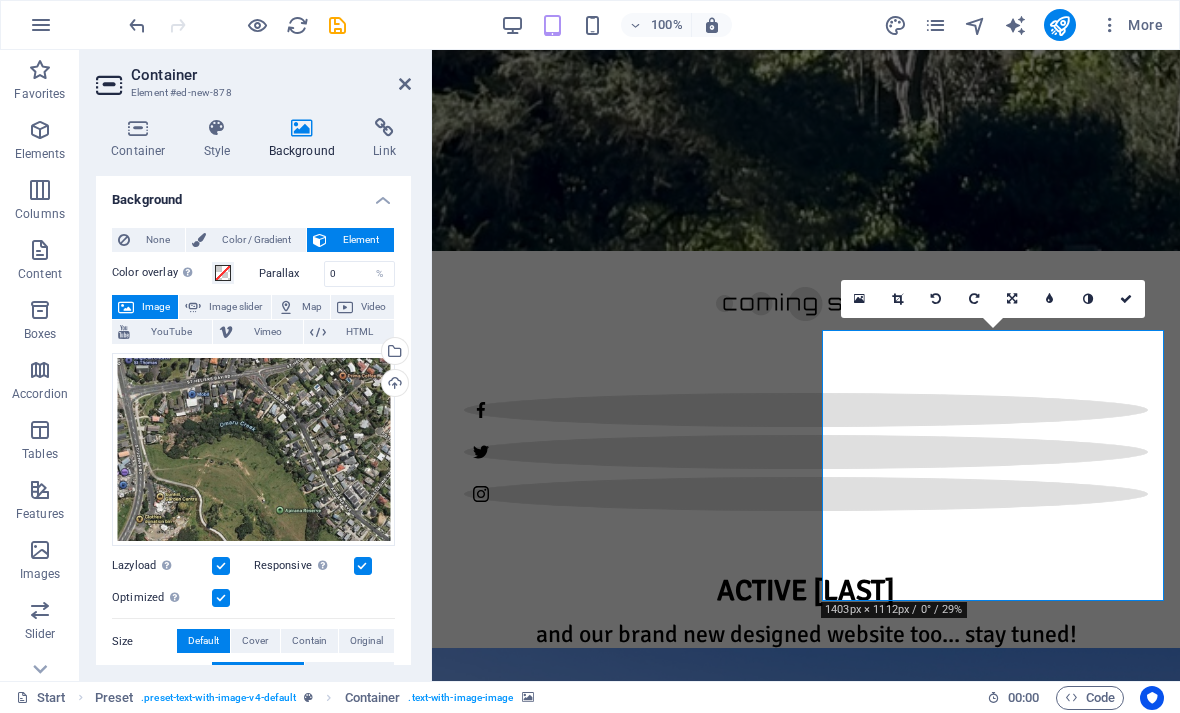 click at bounding box center (806, 4348) 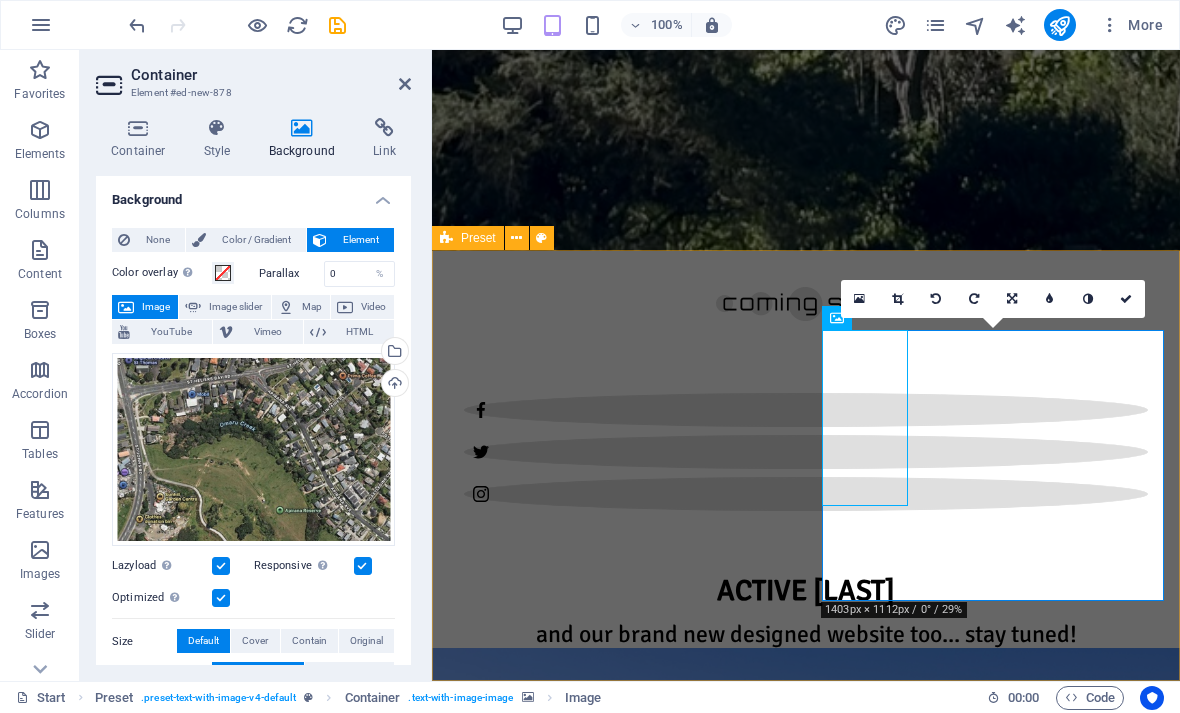 click at bounding box center [1126, 299] 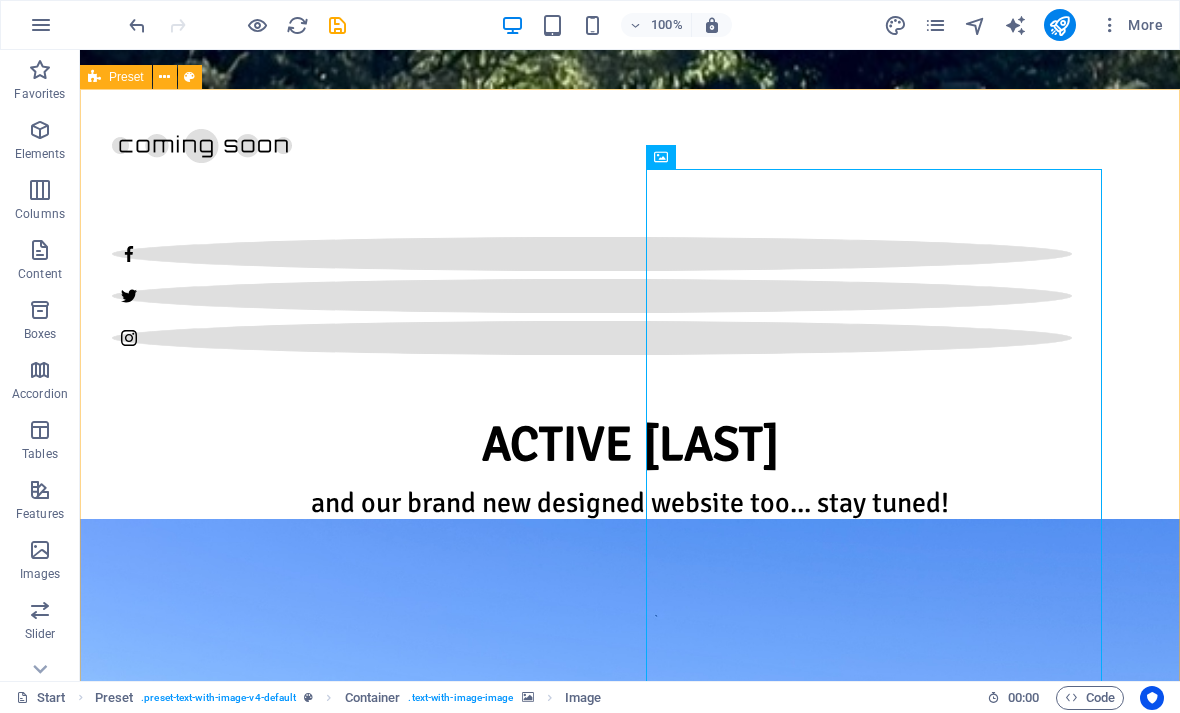 scroll, scrollTop: 1709, scrollLeft: 0, axis: vertical 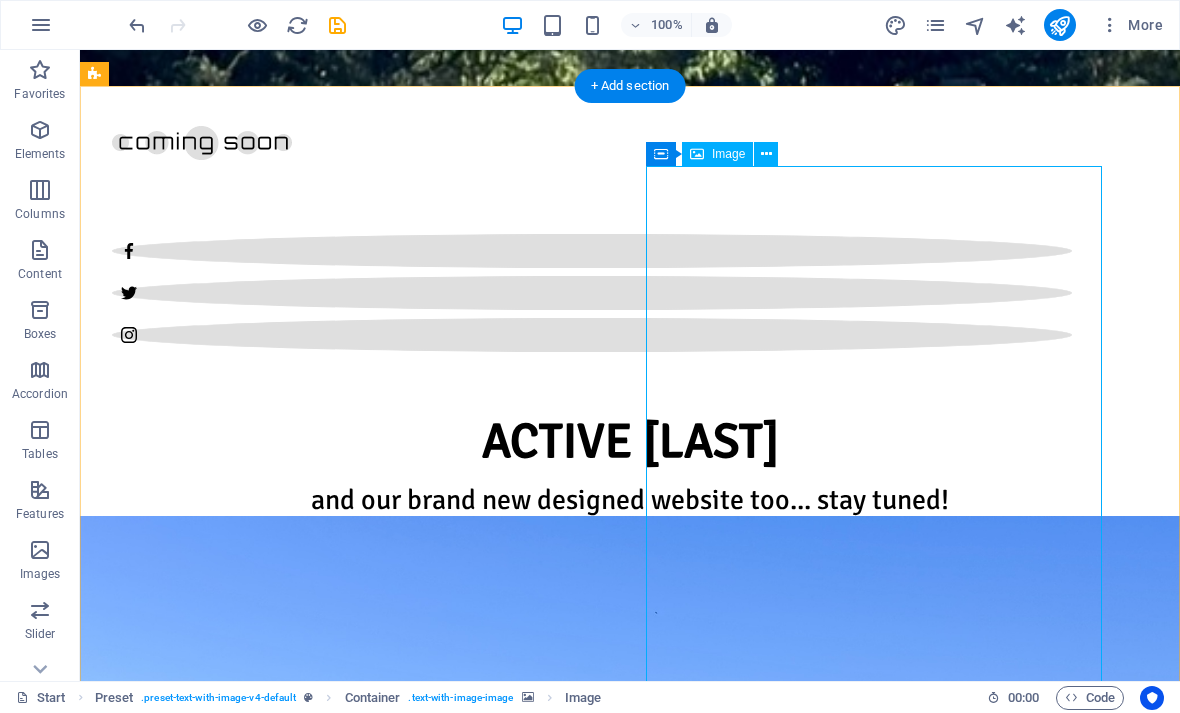 click at bounding box center [568, 5504] 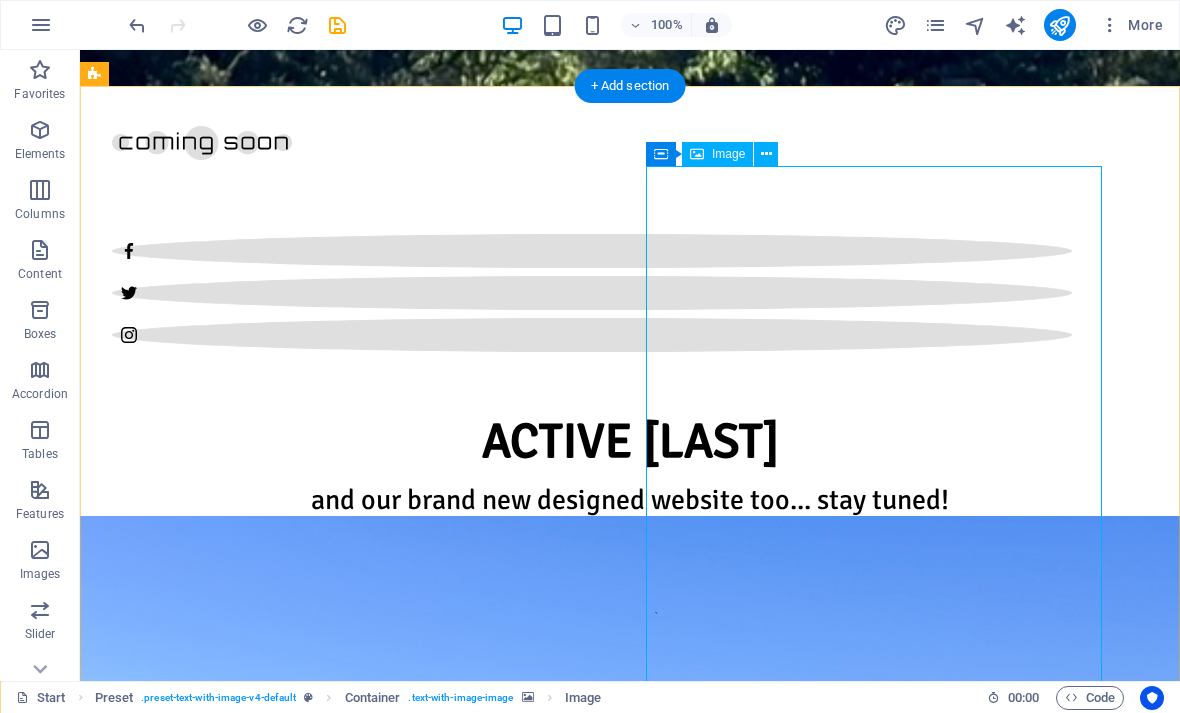click on "Image" at bounding box center (728, 154) 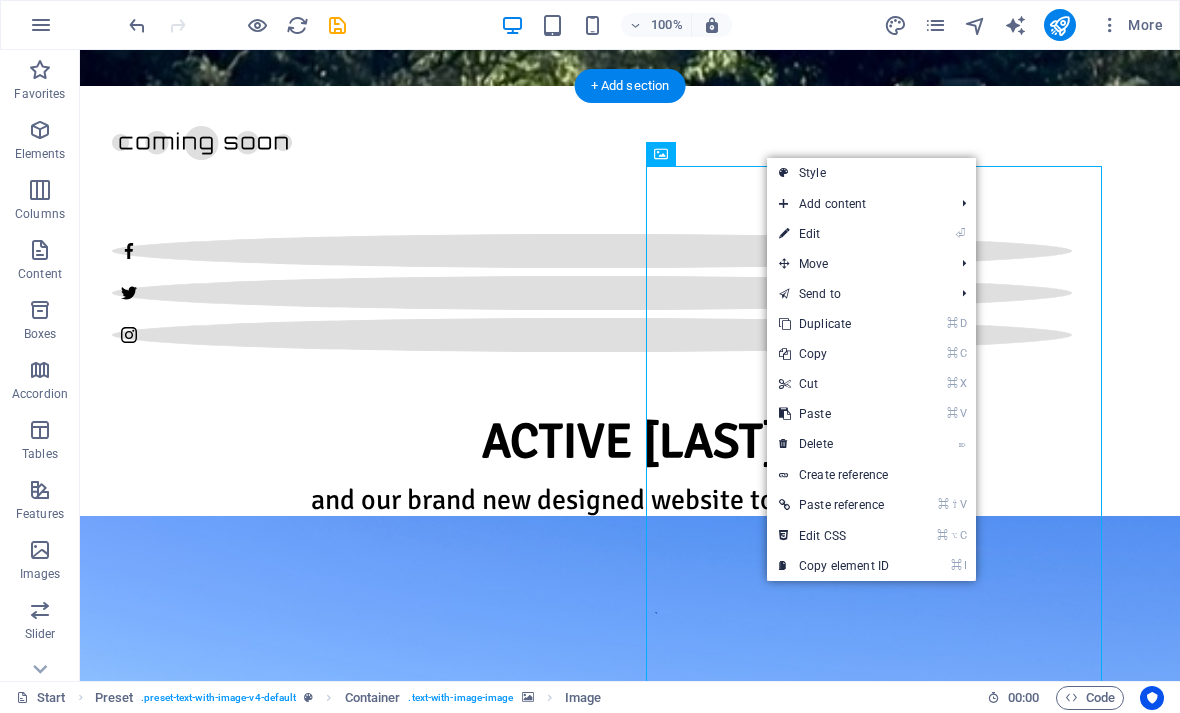 click on "⏎  Edit" at bounding box center (834, 234) 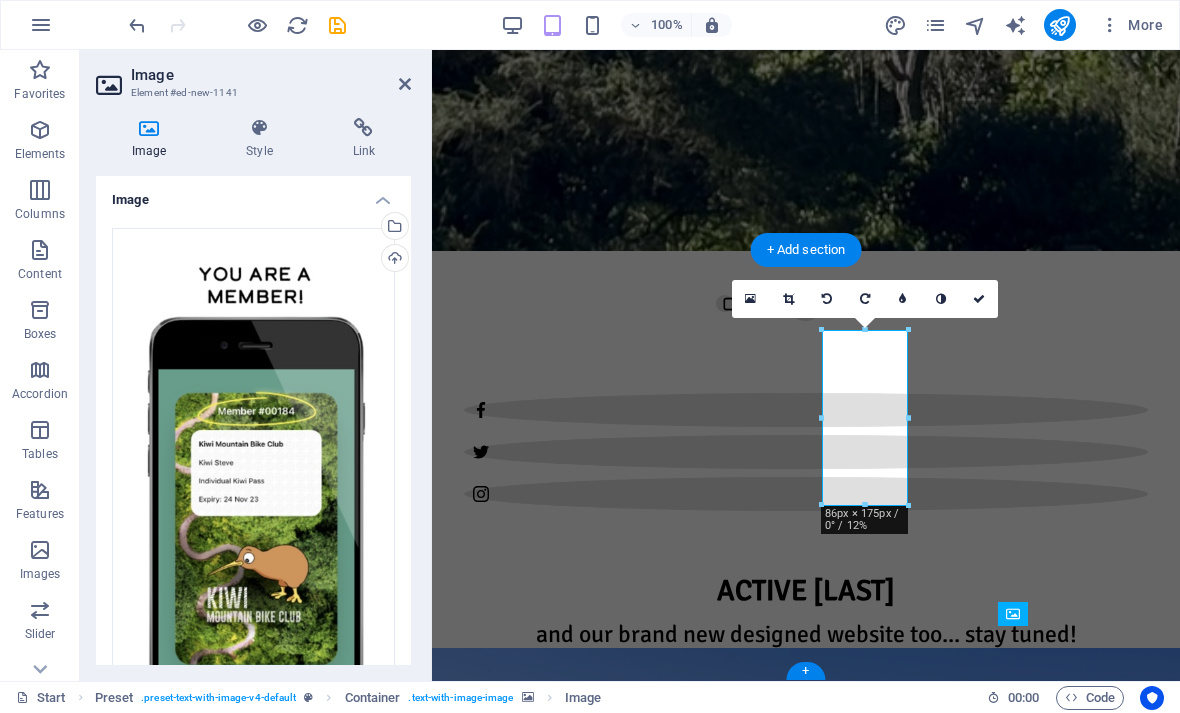 click at bounding box center [750, 299] 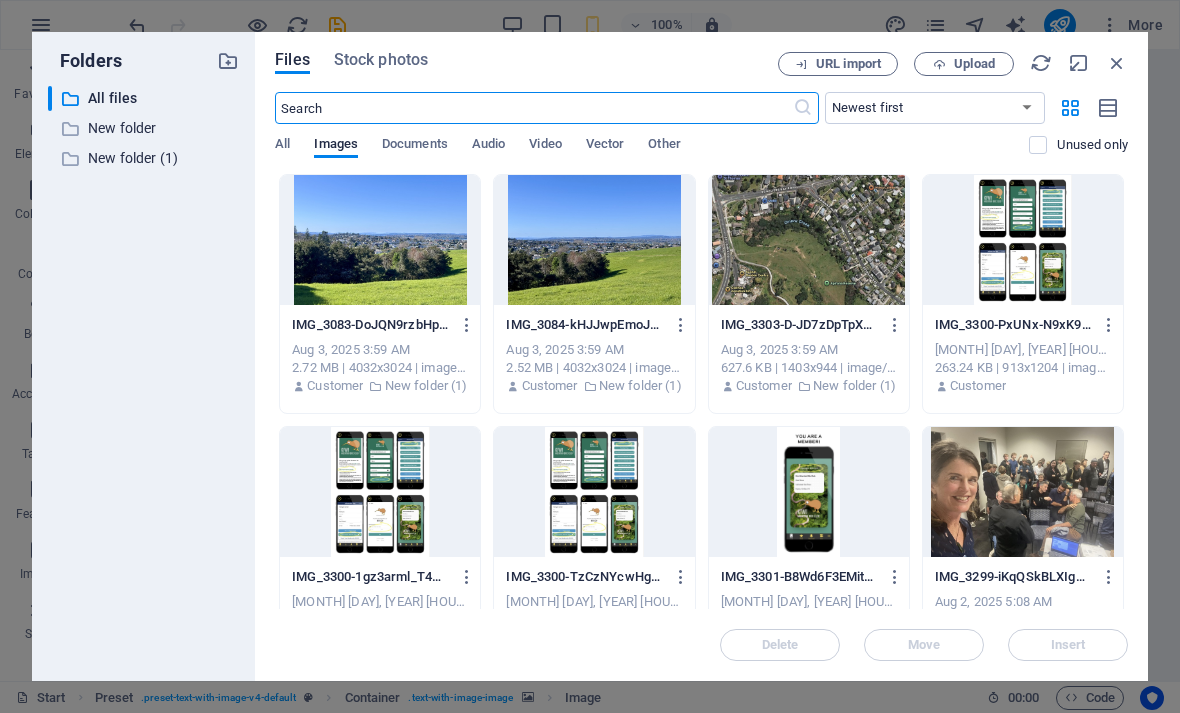 scroll, scrollTop: 1504, scrollLeft: 0, axis: vertical 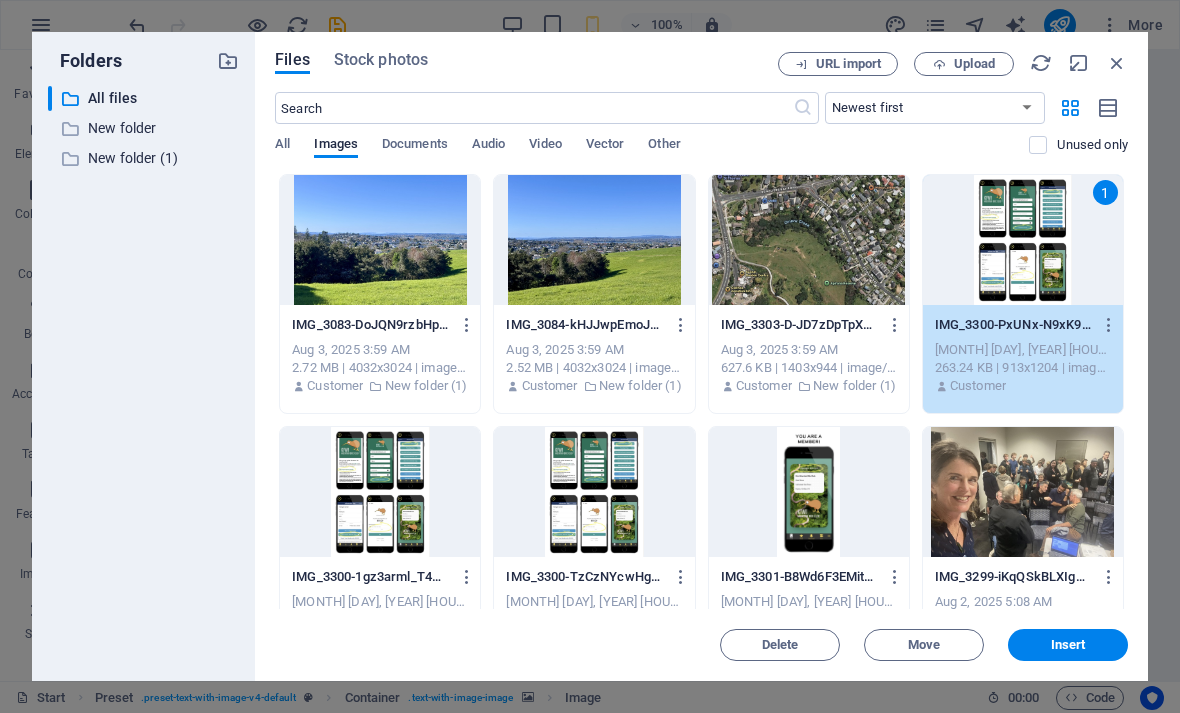 click on "Insert" at bounding box center [1068, 645] 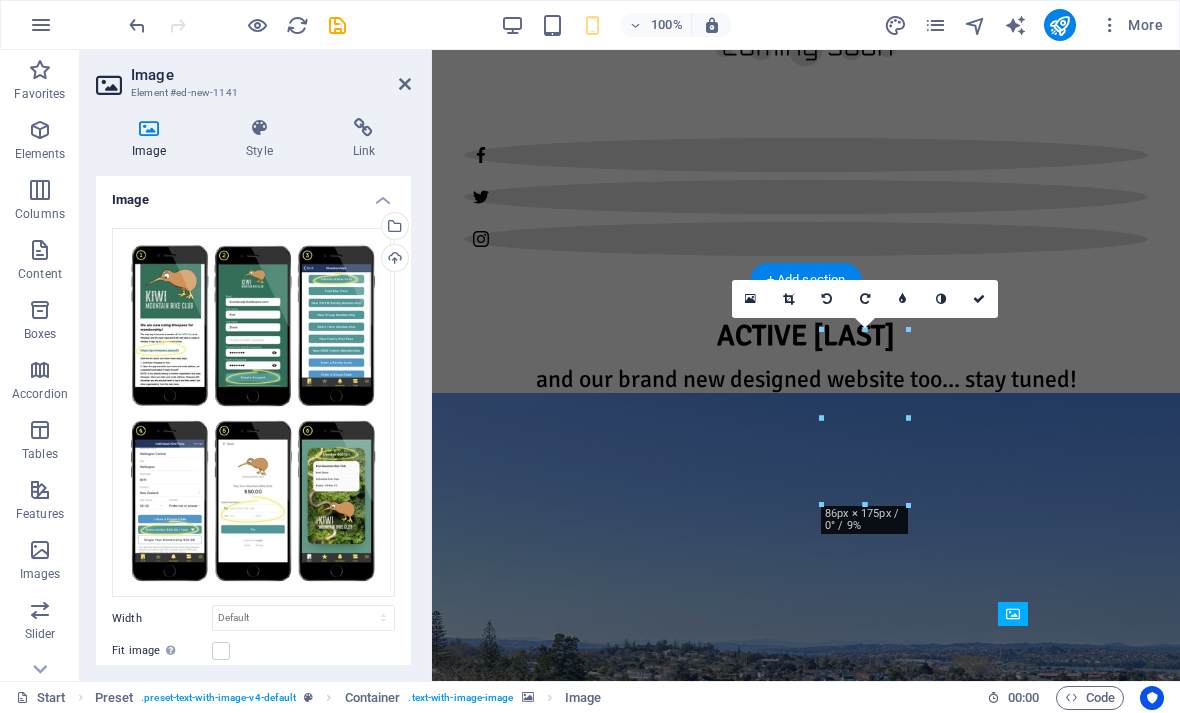 scroll, scrollTop: 1249, scrollLeft: 0, axis: vertical 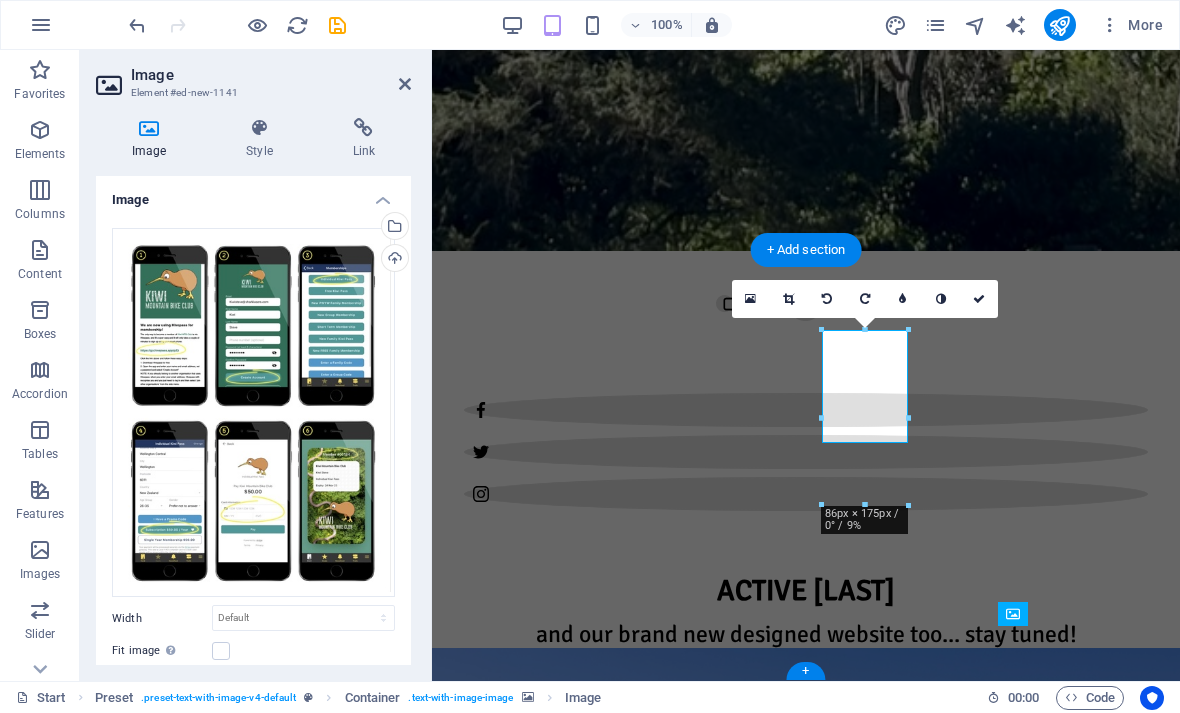 click at bounding box center (788, 299) 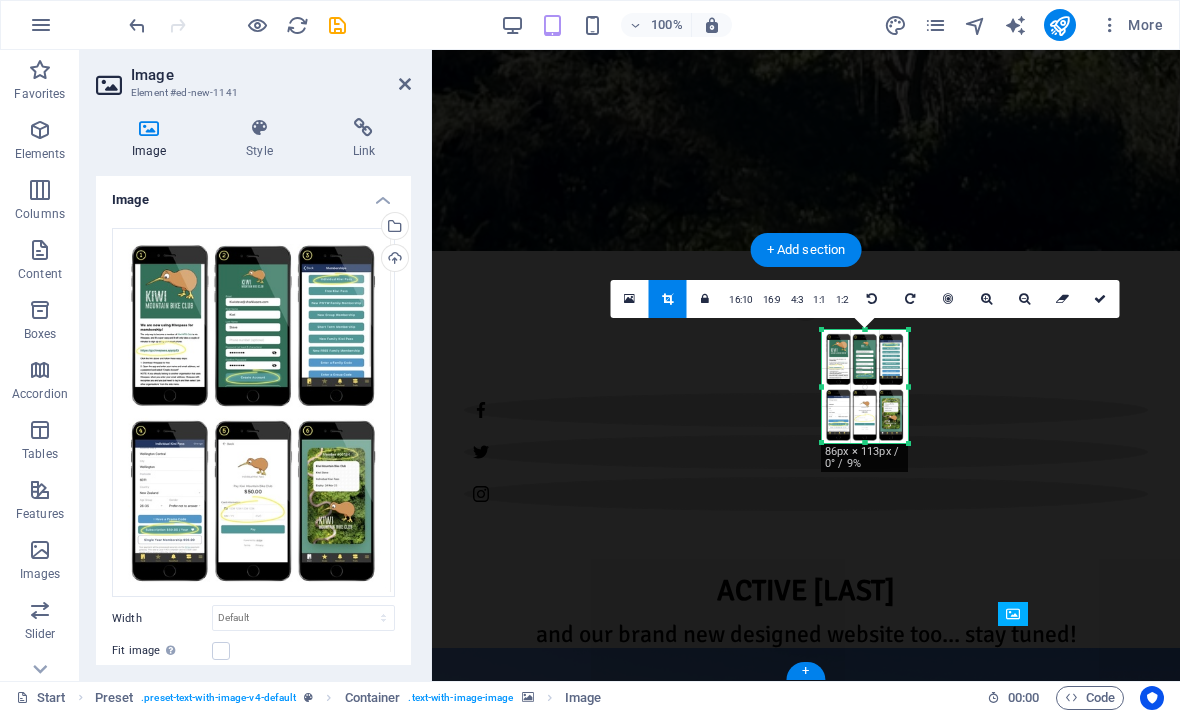 click on "16:10" at bounding box center (741, 300) 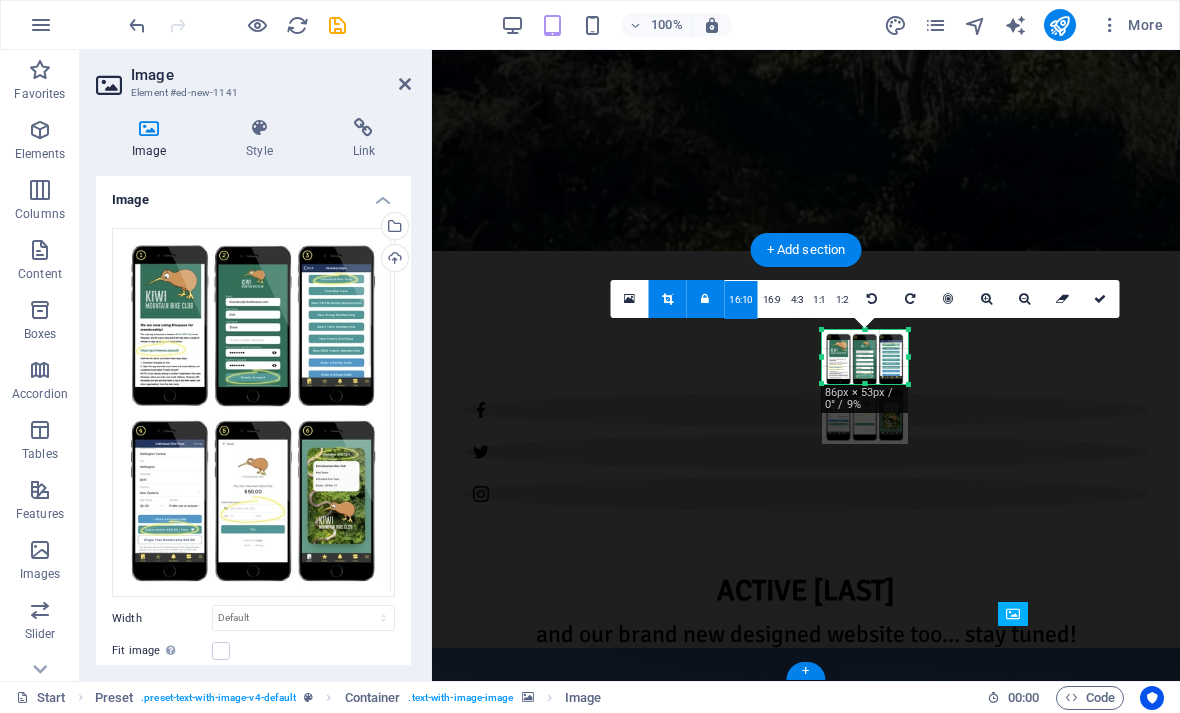 click on "16:9" at bounding box center (772, 300) 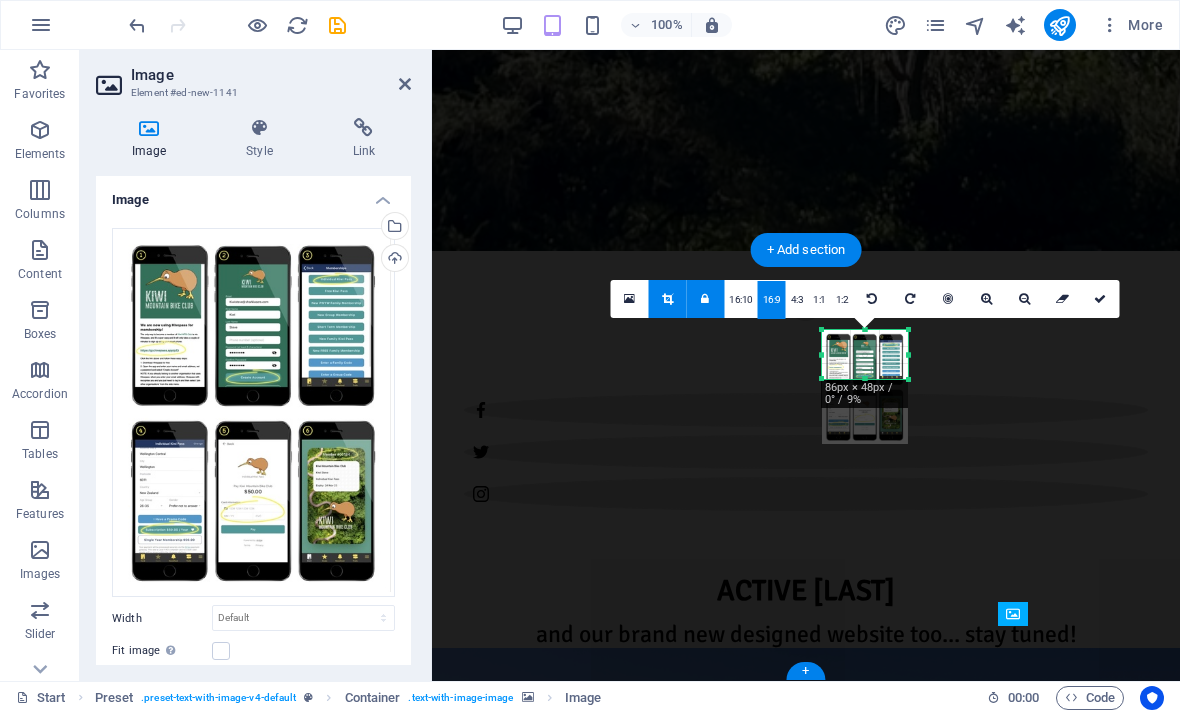 click on "4:3" at bounding box center (797, 300) 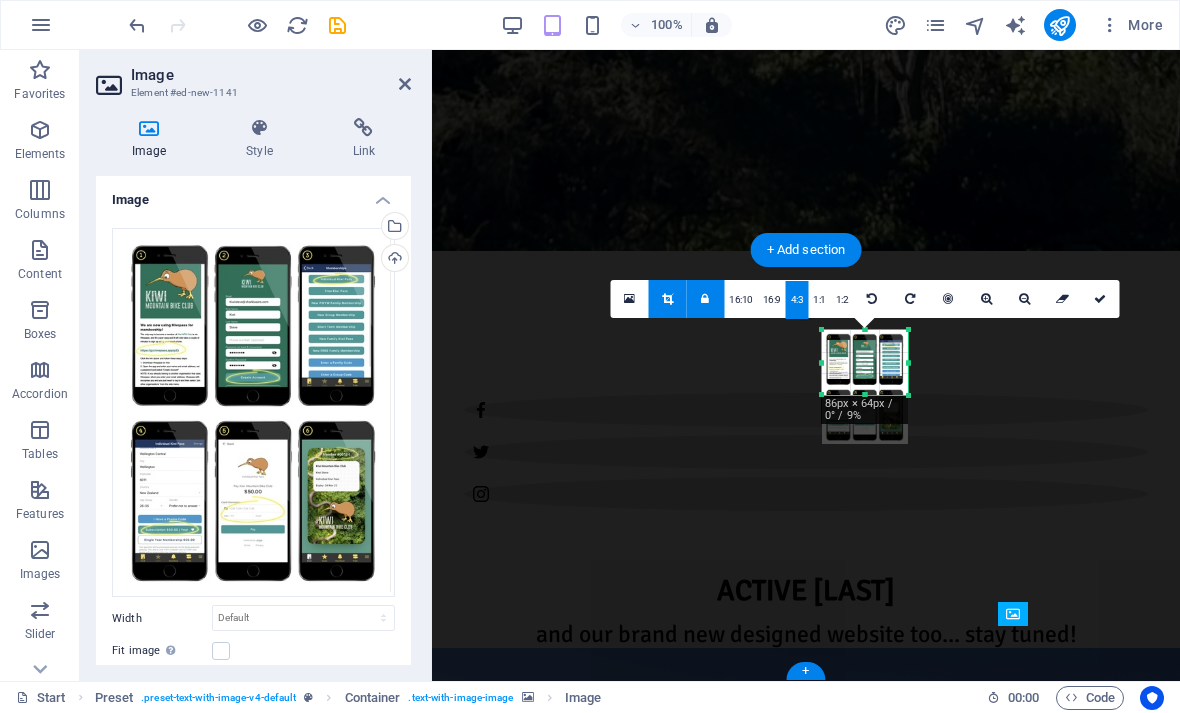 click on "1:2" at bounding box center [842, 300] 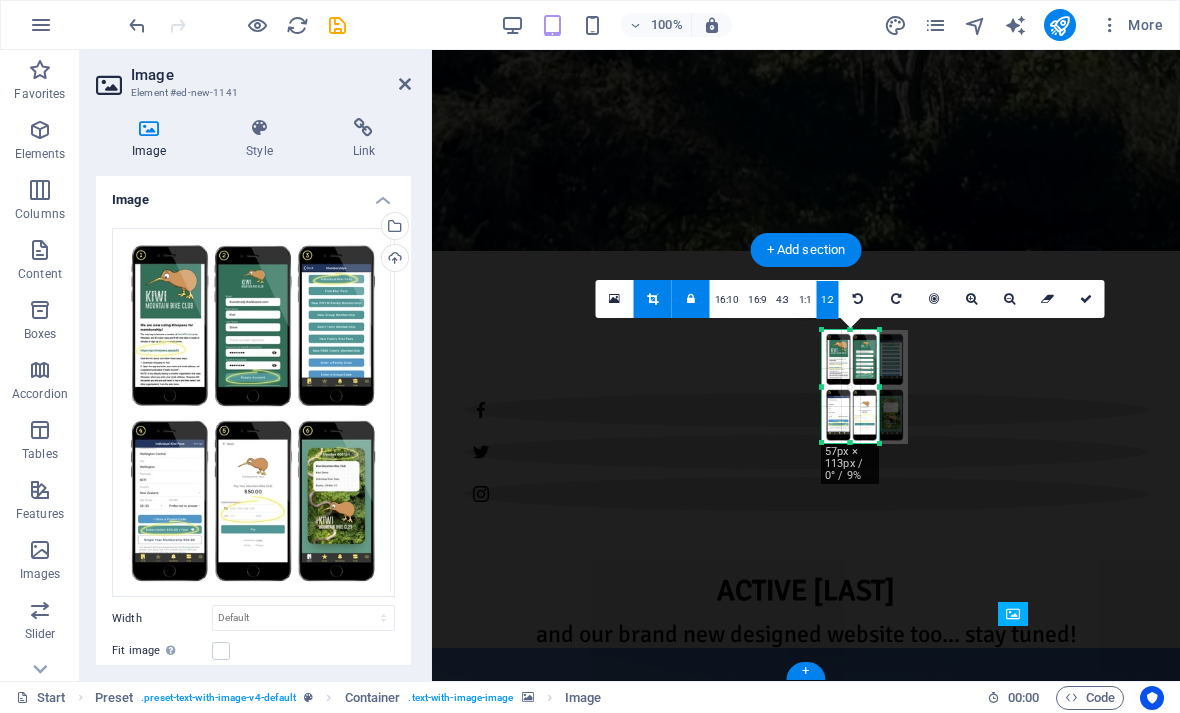 click on "1:1" at bounding box center [805, 300] 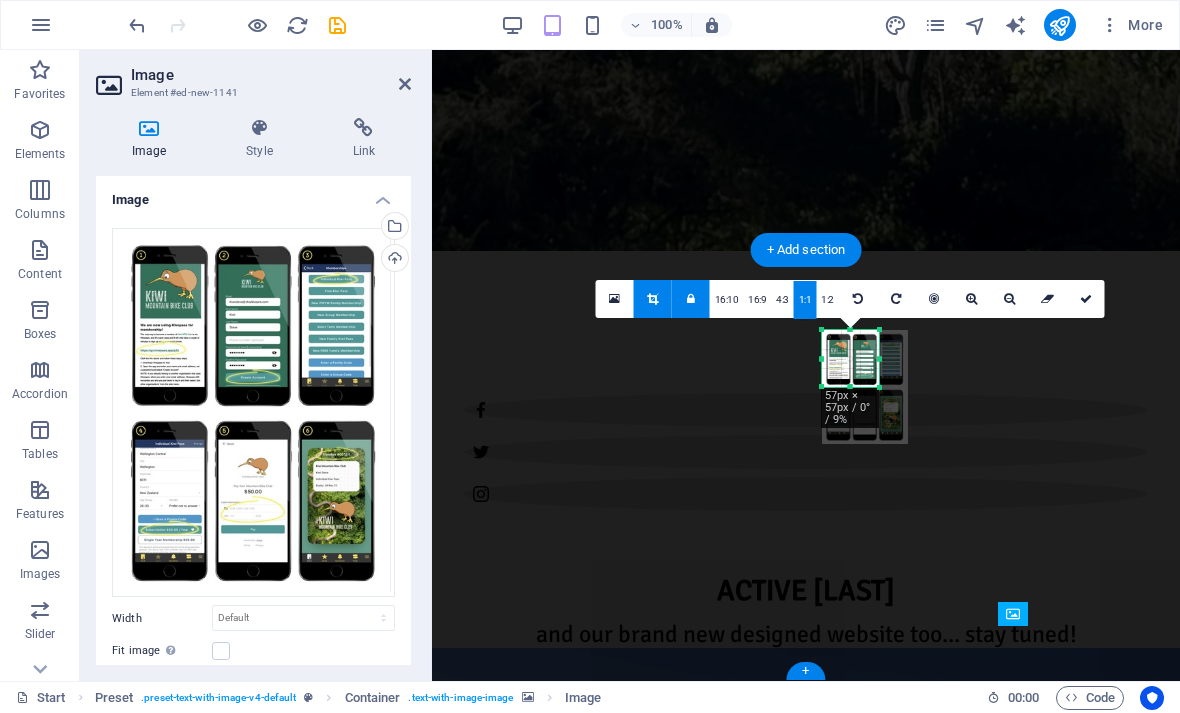 click at bounding box center [858, 299] 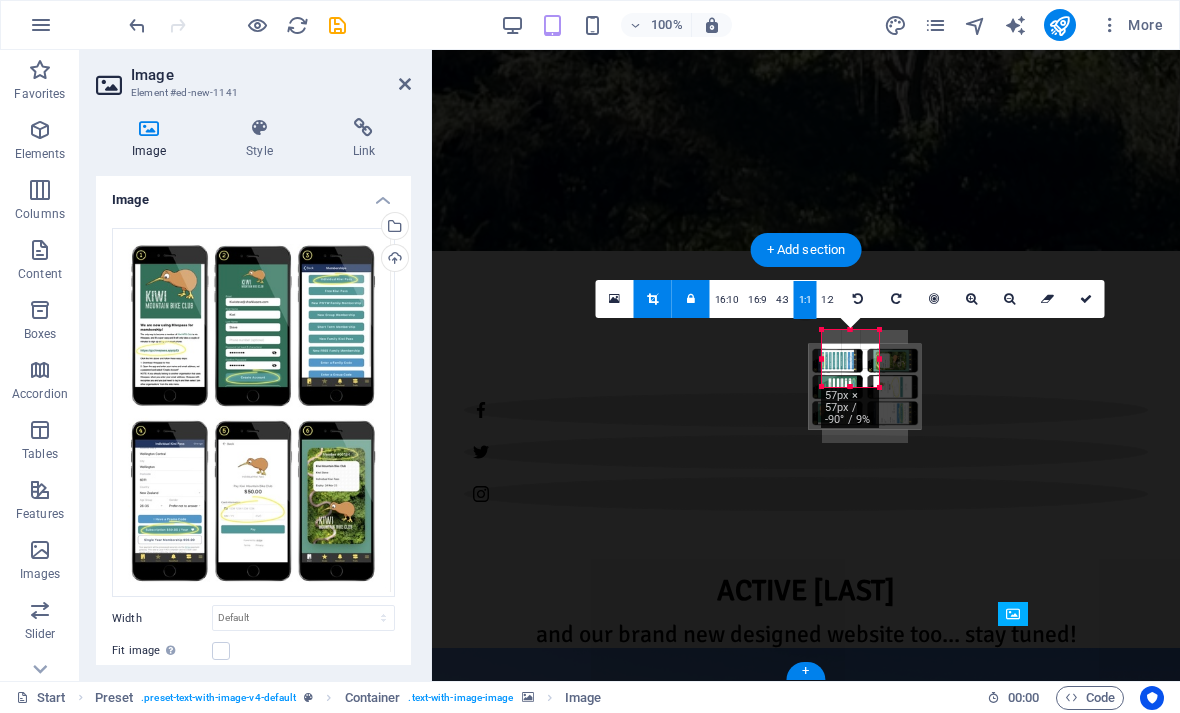 click at bounding box center (858, 299) 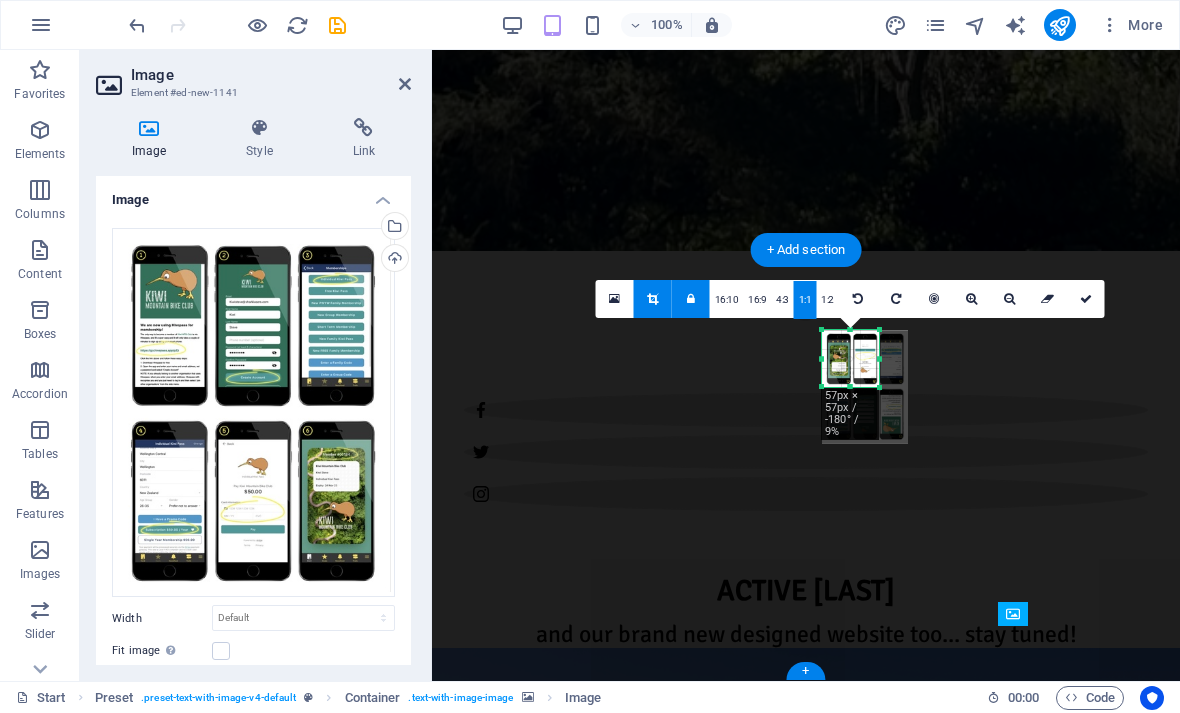 click at bounding box center (1086, 299) 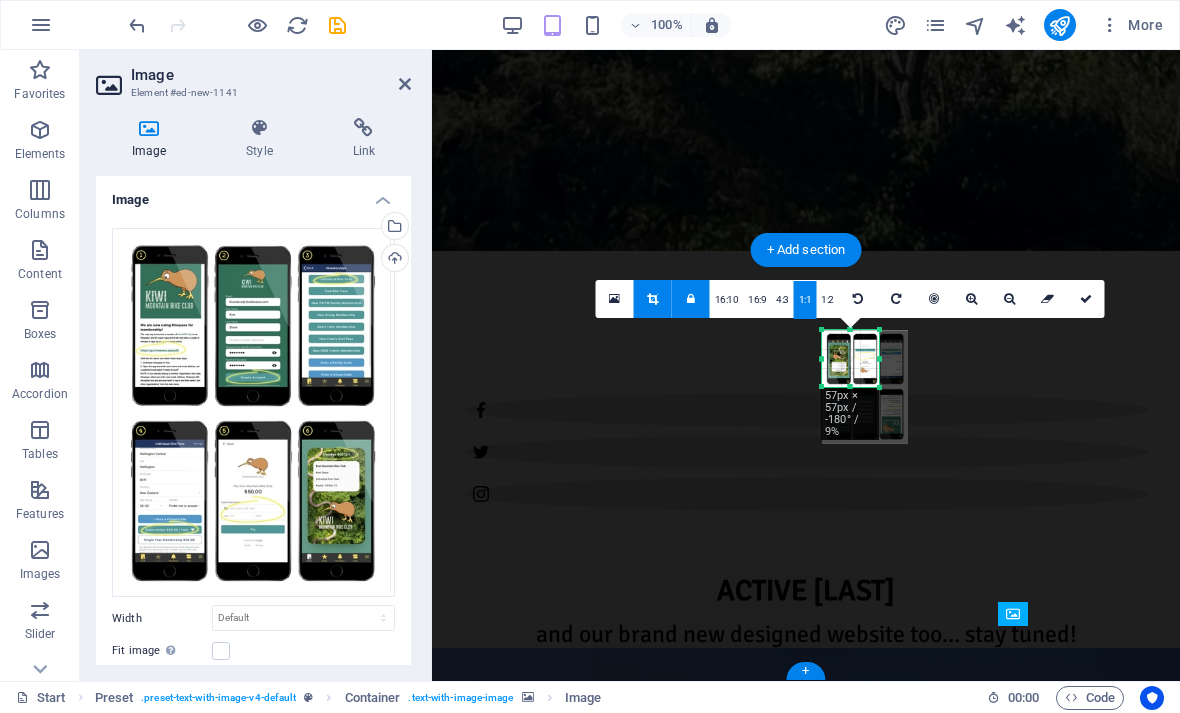 type on "56" 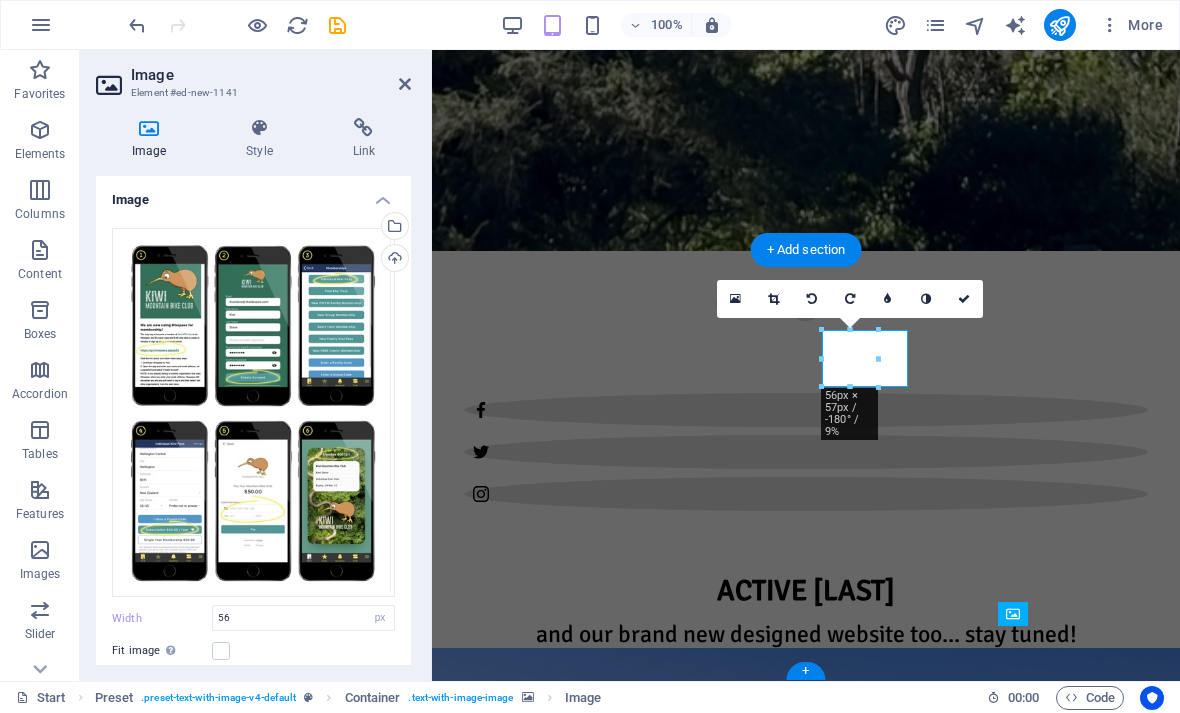 click at bounding box center [964, 299] 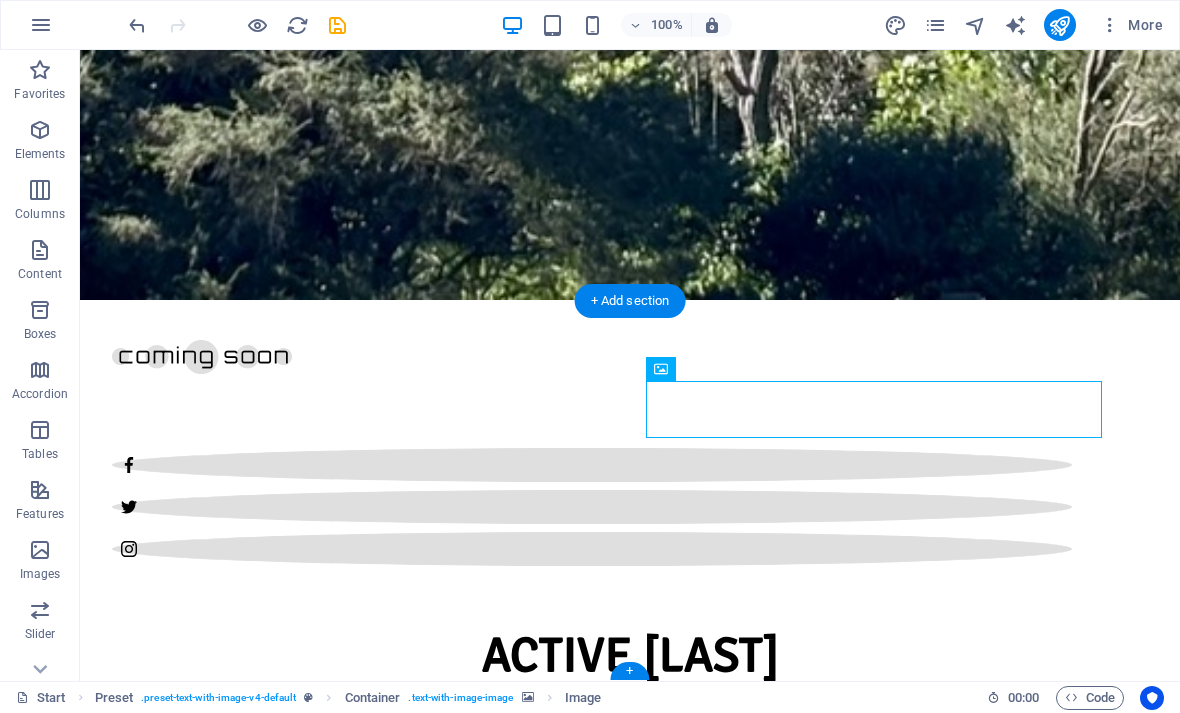 scroll, scrollTop: 1494, scrollLeft: 0, axis: vertical 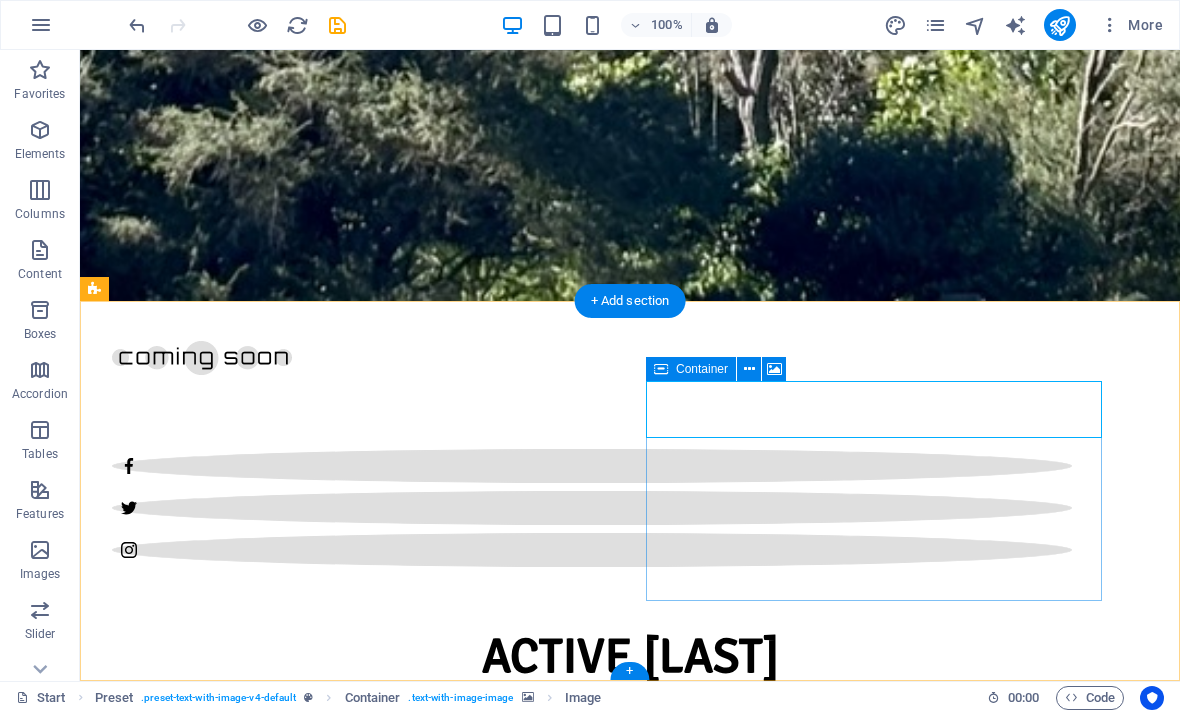 click at bounding box center [749, 369] 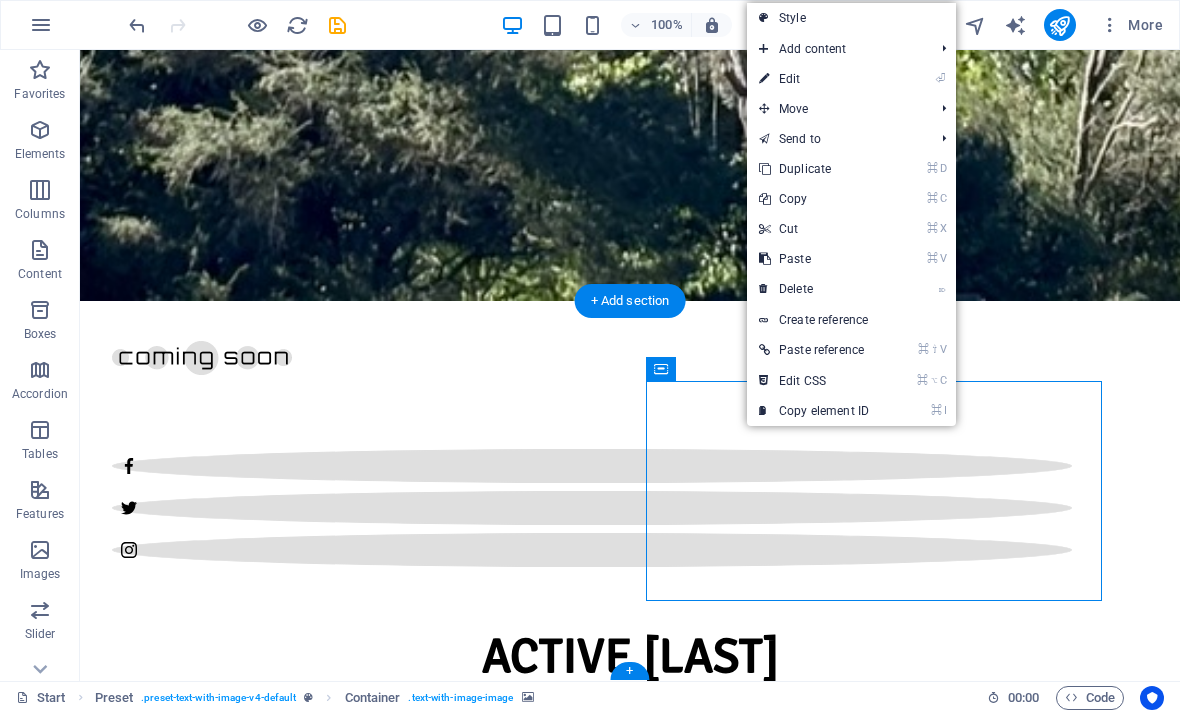 click on "⌦  Delete" at bounding box center (814, 289) 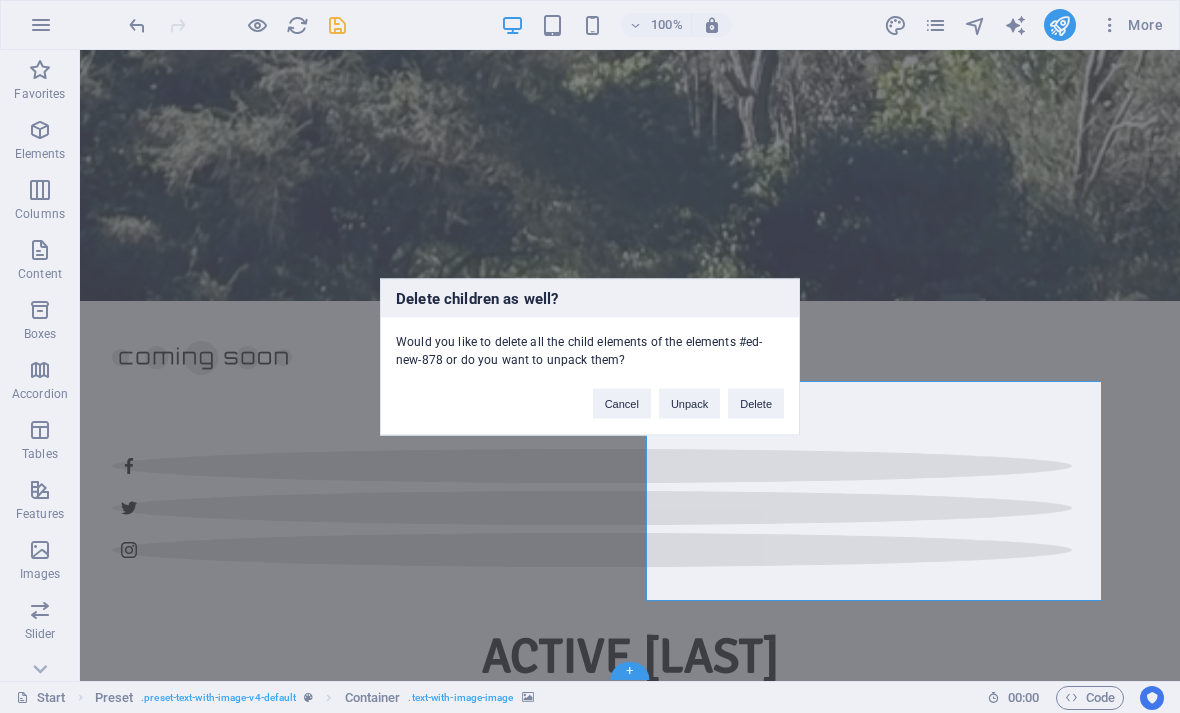 click on "Delete" at bounding box center [756, 403] 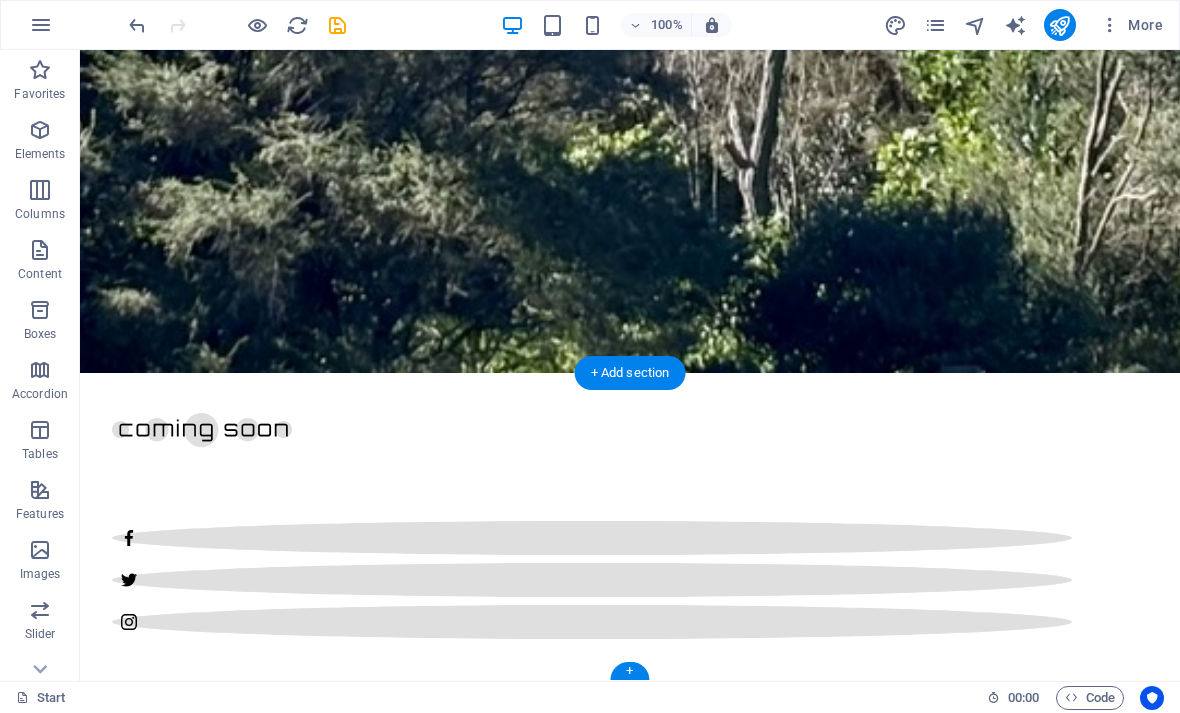 click at bounding box center [137, 25] 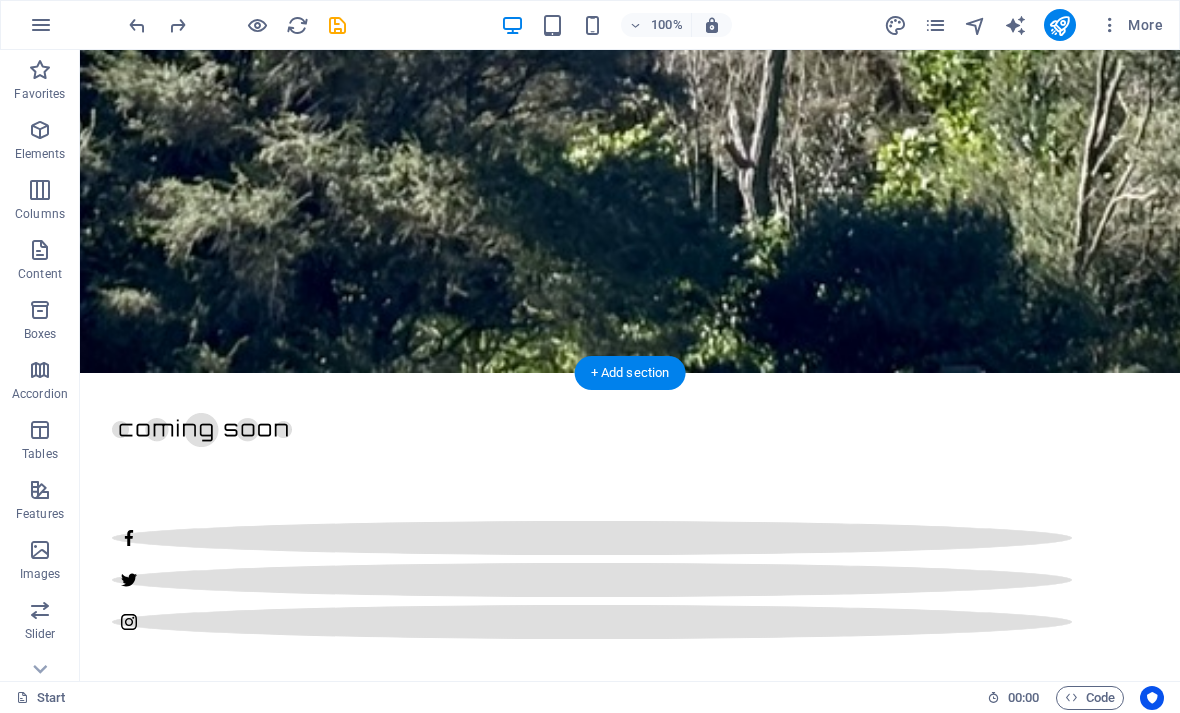 click at bounding box center (568, 3974) 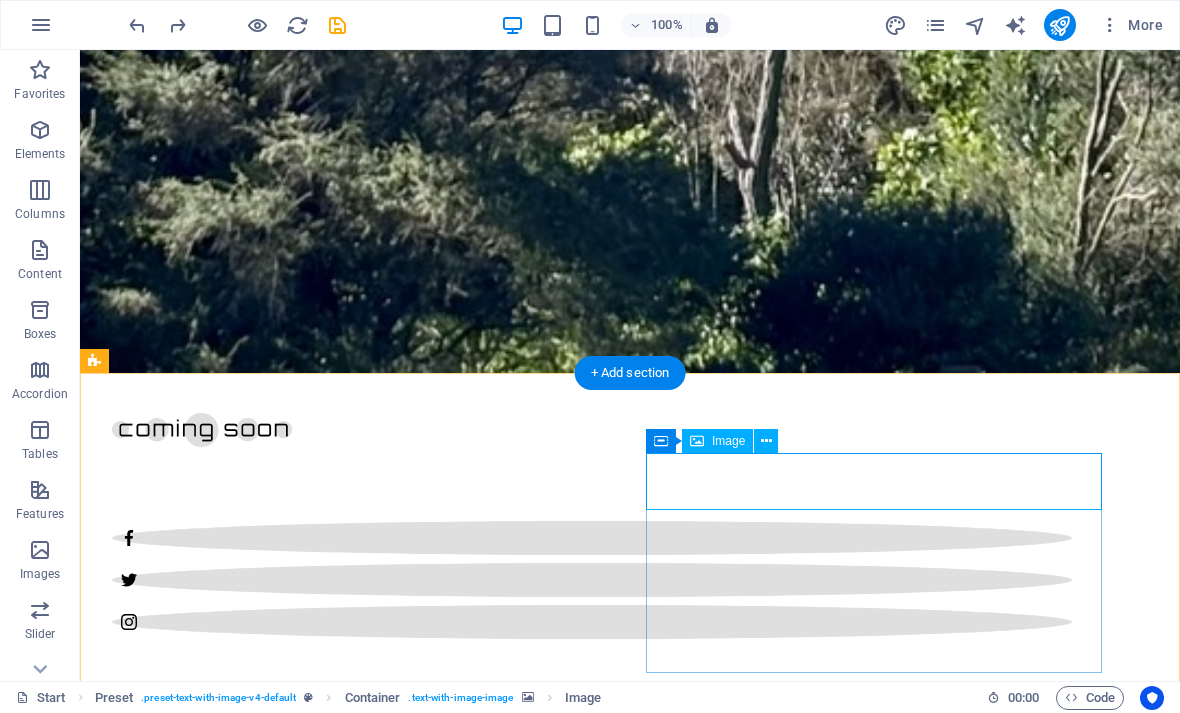 click at bounding box center [766, 441] 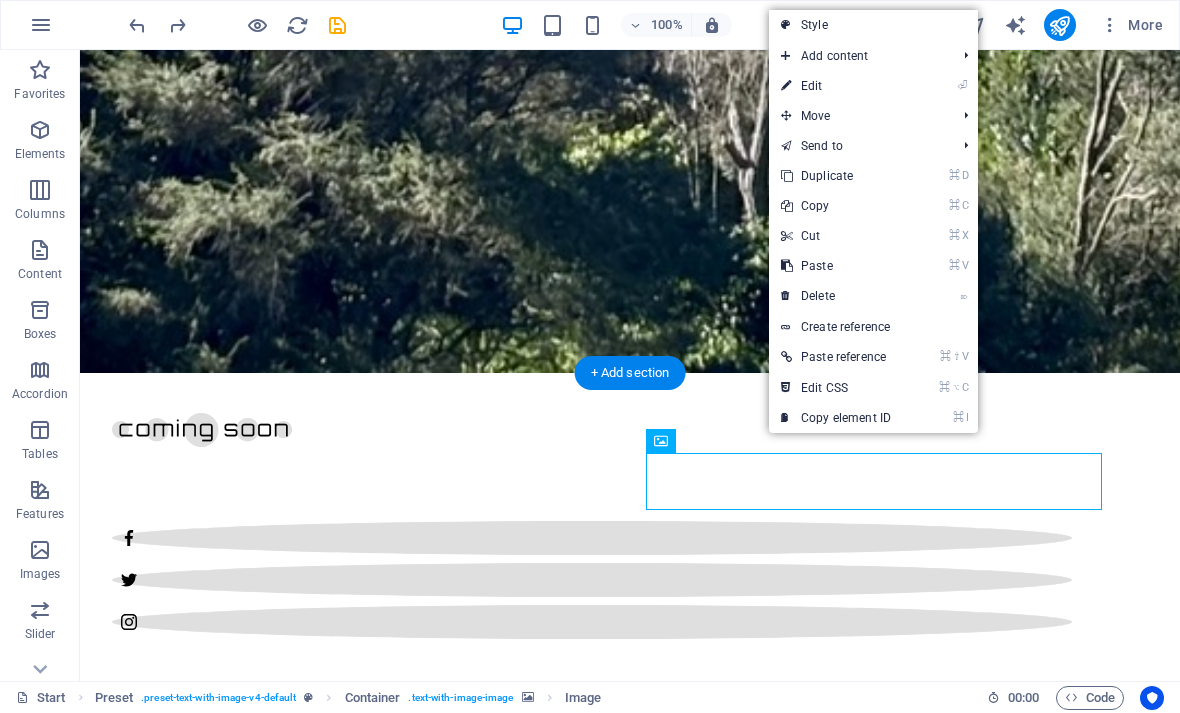 click on "⌦  Delete" at bounding box center [836, 296] 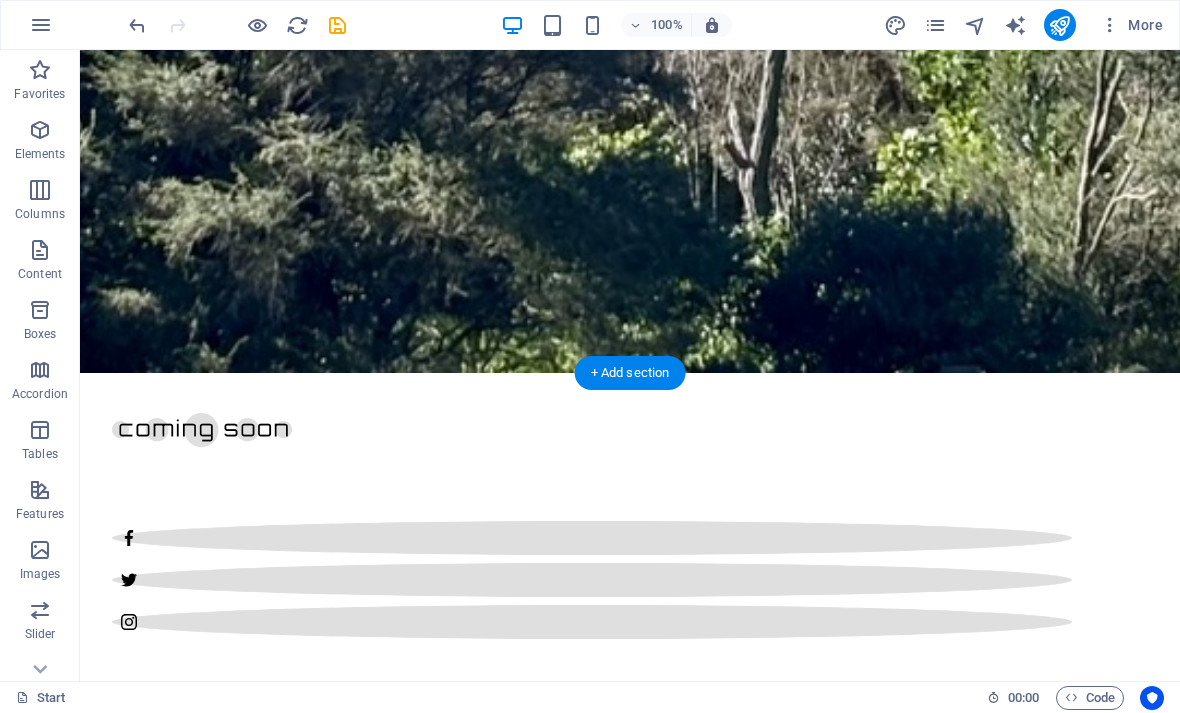 click on "New headline Lorem ipsum dolor sit amet, consectetuer adipiscing elit. Aenean commodo ligula eget dolor. Lorem ipsum dolor sit amet, consectetuer adipiscing elit leget dolor. Lorem ipsum dolor sit amet, consectetuer adipiscing elit. Aenean commodo ligula eget dolor. Lorem ipsum dolor sit amet, consectetuer adipiscing elit dolor consectetuer adipiscing elit leget dolor. Lorem elit saget ipsum dolor sit amet, consectetuer. Drop content here or  Add elements  Paste clipboard" at bounding box center [630, 3824] 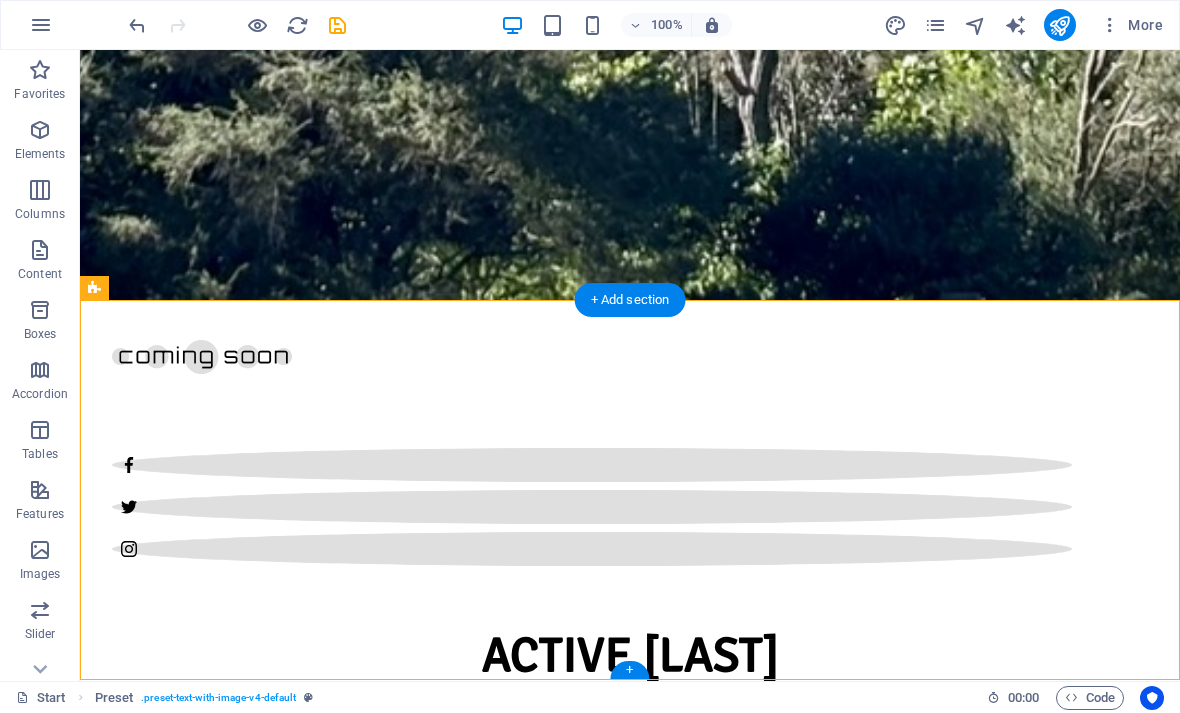scroll, scrollTop: 1494, scrollLeft: 0, axis: vertical 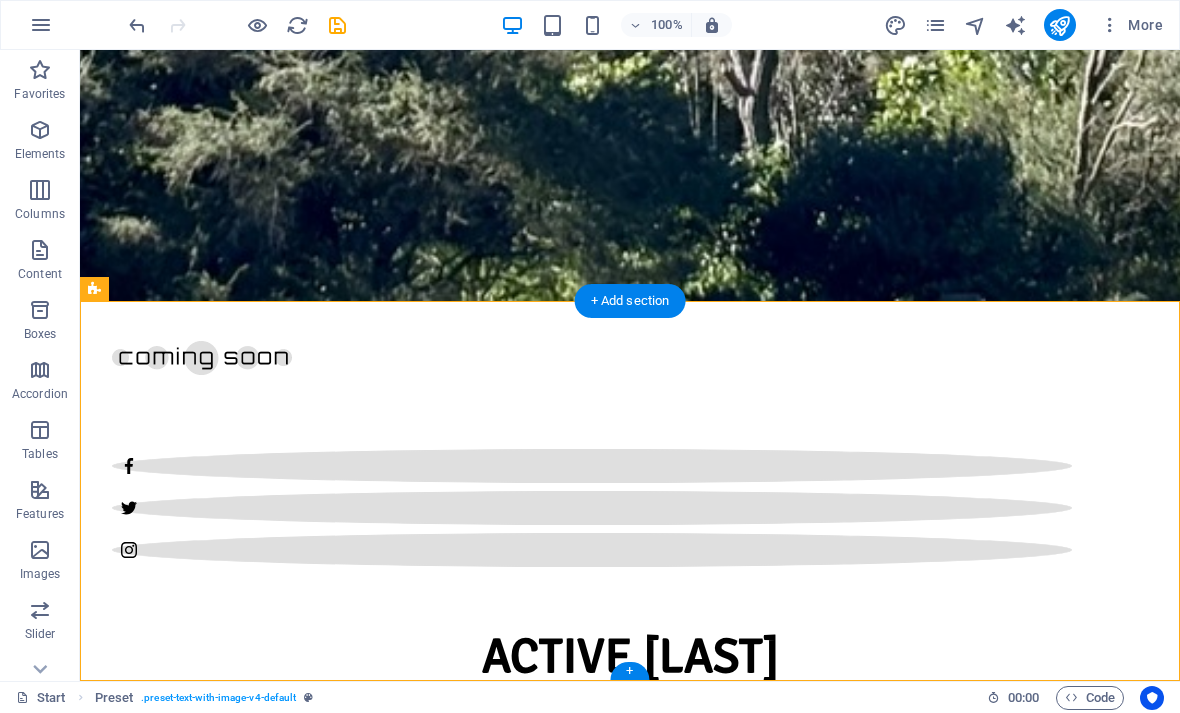 click at bounding box center (568, 3764) 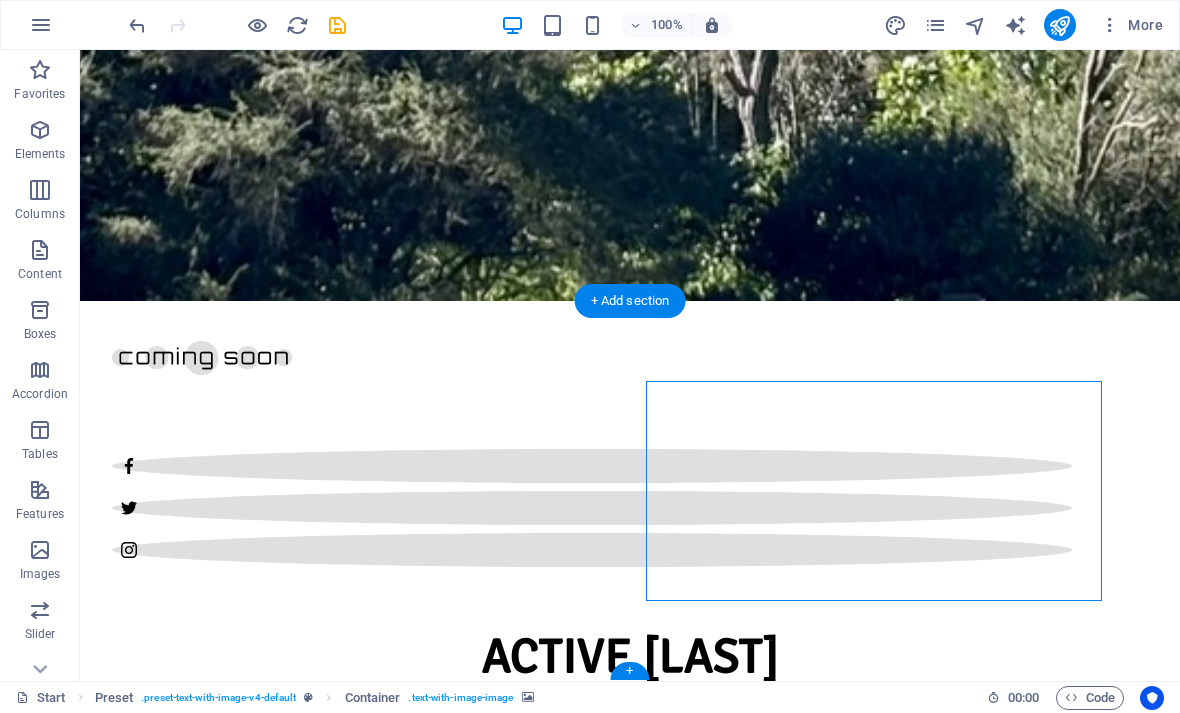 click at bounding box center [568, 3764] 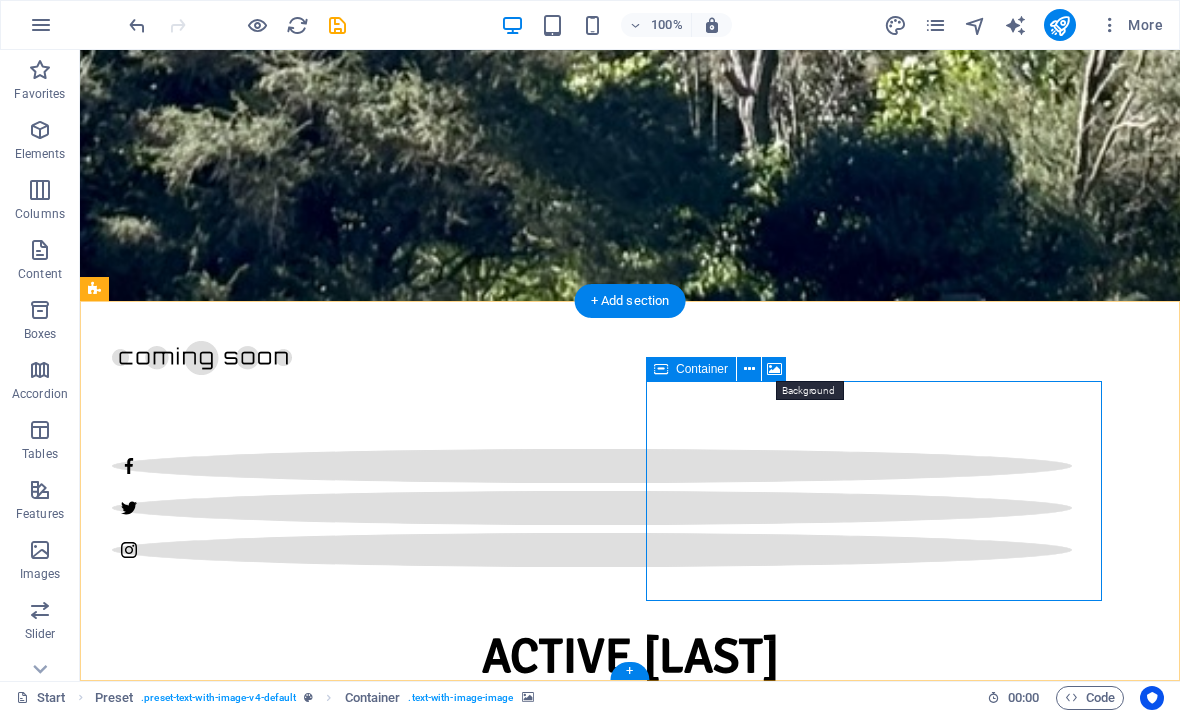click at bounding box center [774, 369] 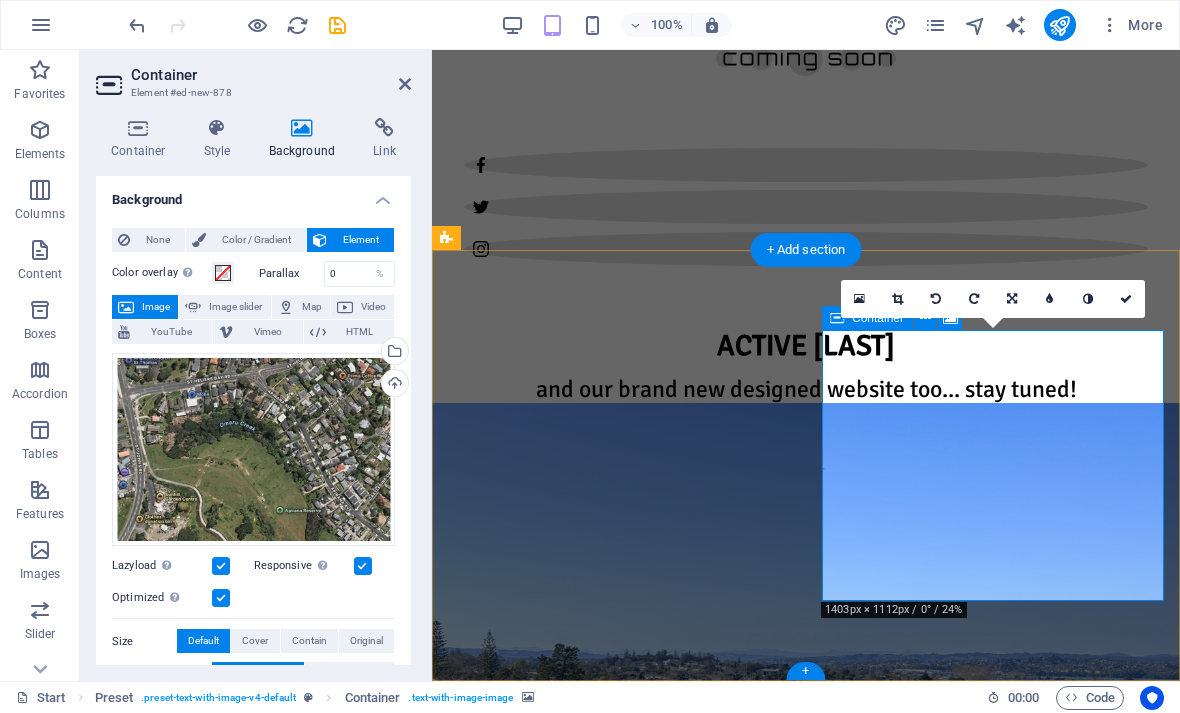 scroll, scrollTop: 1249, scrollLeft: 0, axis: vertical 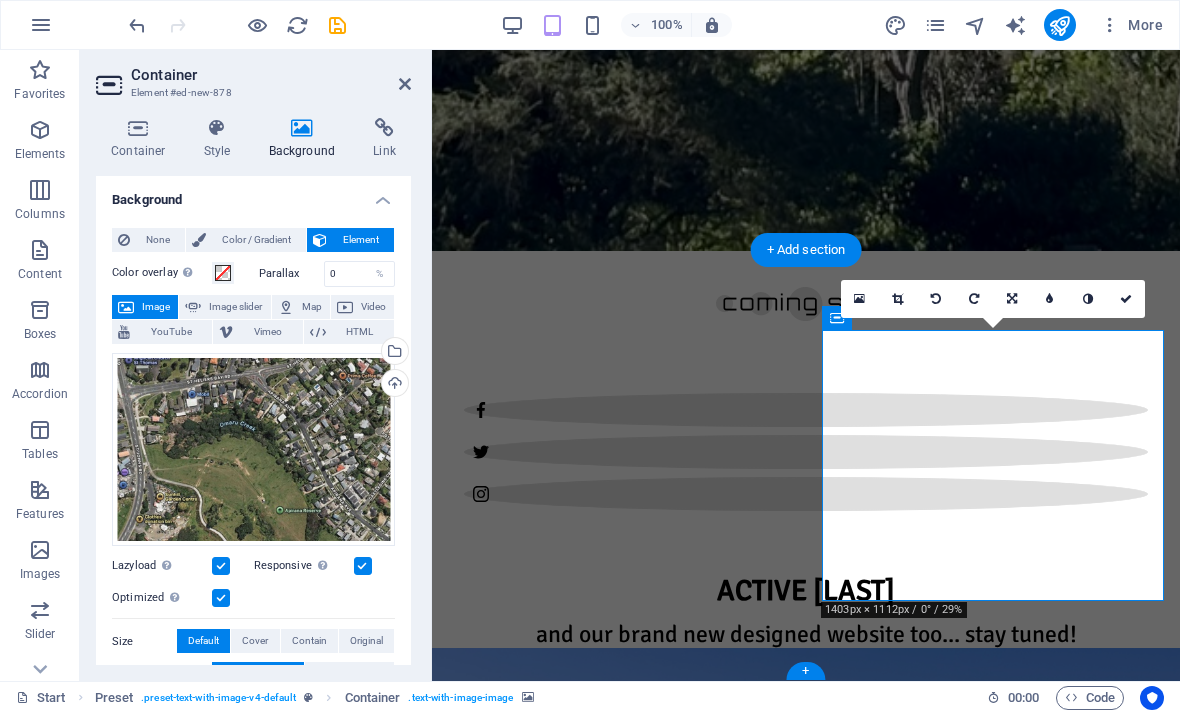 click at bounding box center [859, 299] 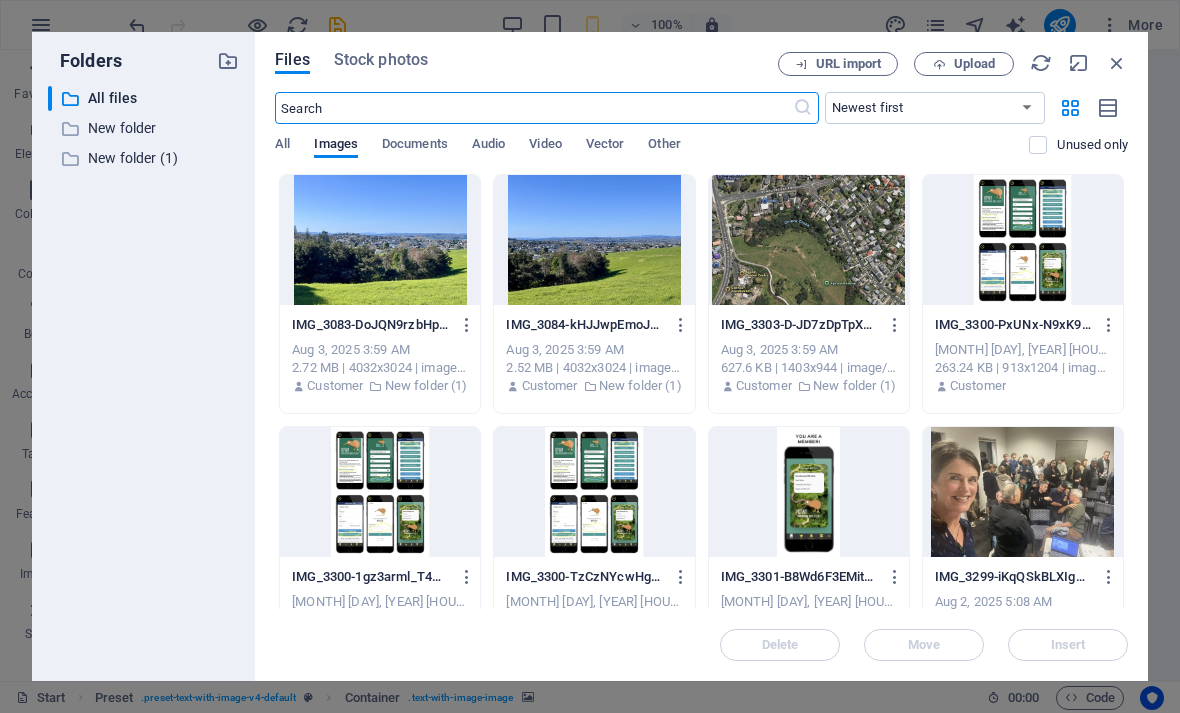 scroll, scrollTop: 1567, scrollLeft: 0, axis: vertical 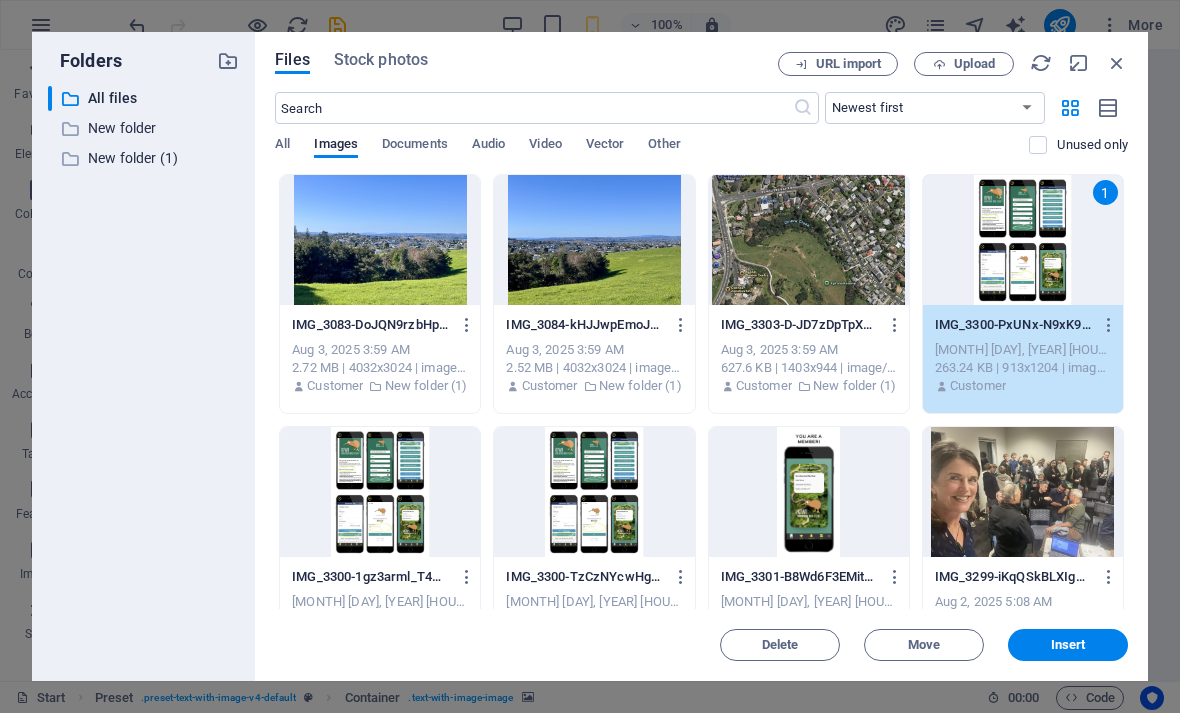 click on "Insert" at bounding box center (1068, 645) 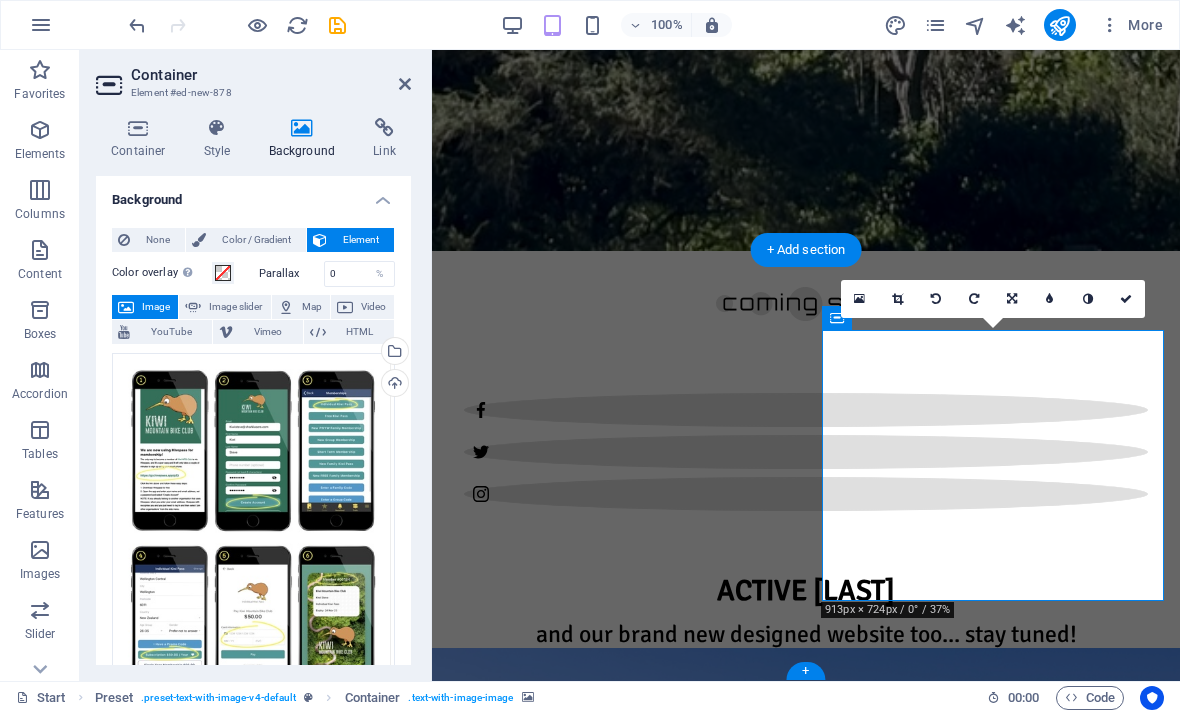 click at bounding box center [1126, 299] 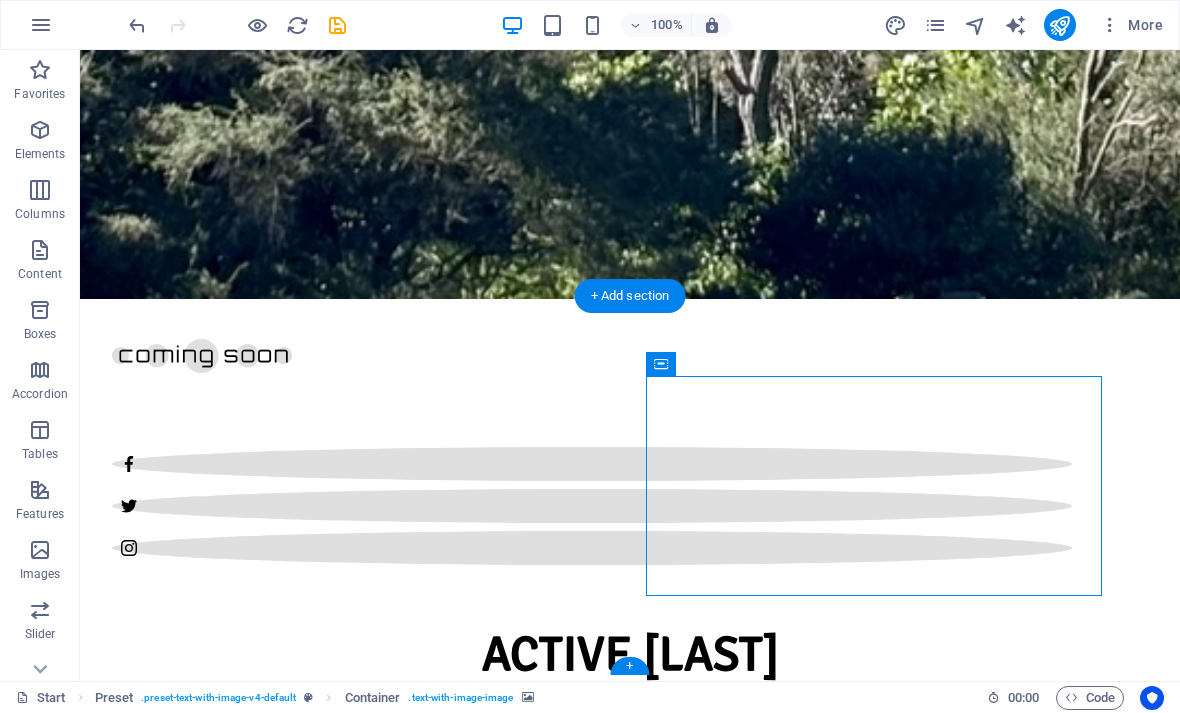 scroll, scrollTop: 1494, scrollLeft: 0, axis: vertical 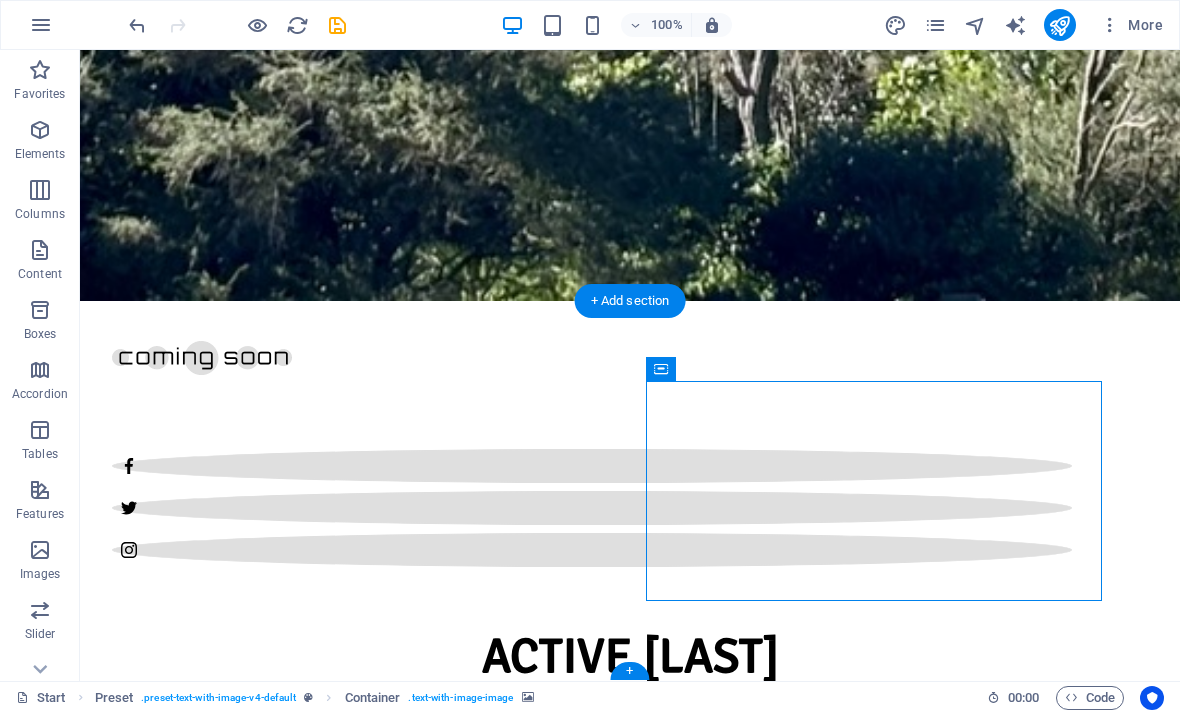 click on "New headline Lorem ipsum dolor sit amet, consectetuer adipiscing elit. Aenean commodo ligula eget dolor. Lorem ipsum dolor sit amet, consectetuer adipiscing elit leget dolor. Lorem ipsum dolor sit amet, consectetuer adipiscing elit. Aenean commodo ligula eget dolor. Lorem ipsum dolor sit amet, consectetuer adipiscing elit dolor consectetuer adipiscing elit leget dolor. Lorem elit saget ipsum dolor sit amet, consectetuer. Drop content here or  Add elements  Paste clipboard" at bounding box center [630, 3752] 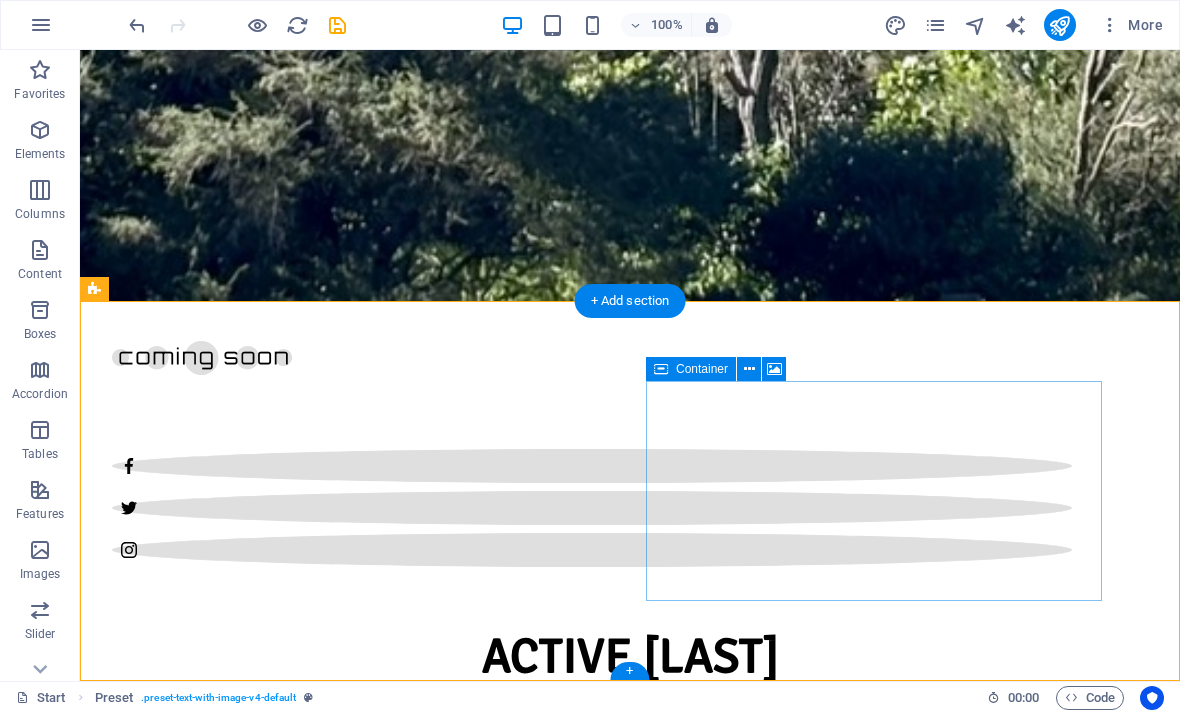 click on "Drop content here or  Add elements  Paste clipboard" at bounding box center (568, 3945) 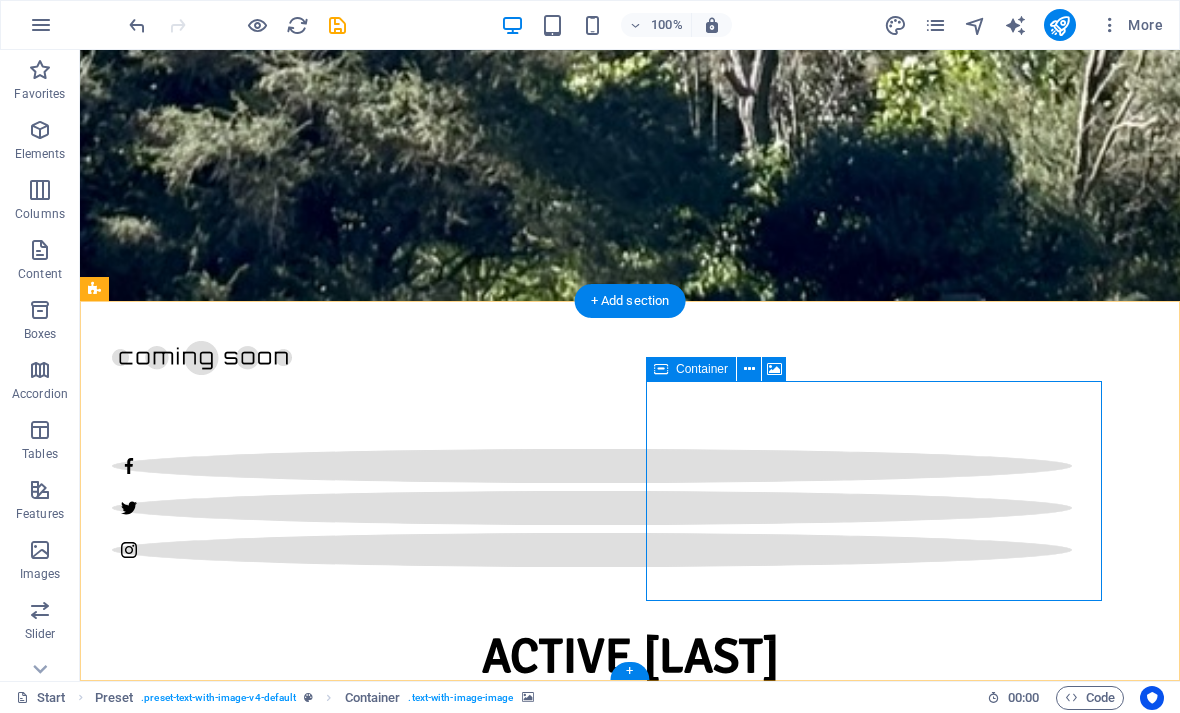 click at bounding box center [749, 369] 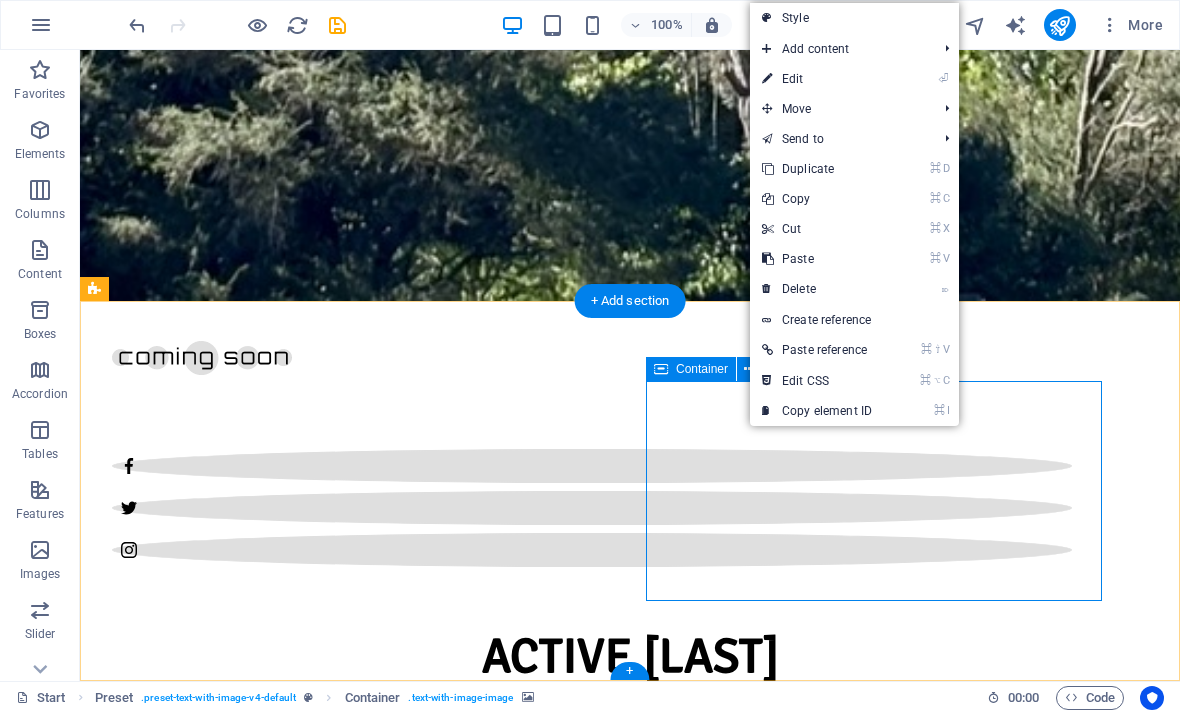 click on "⌦  Delete" at bounding box center (817, 289) 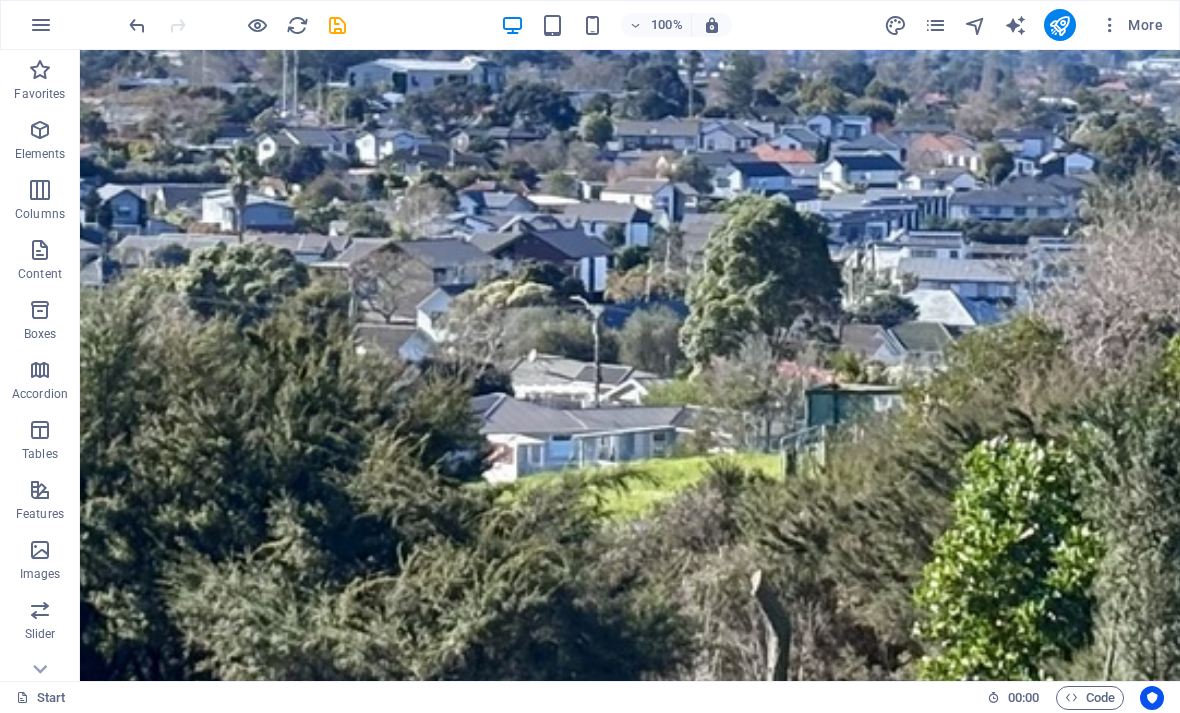 scroll, scrollTop: 784, scrollLeft: 0, axis: vertical 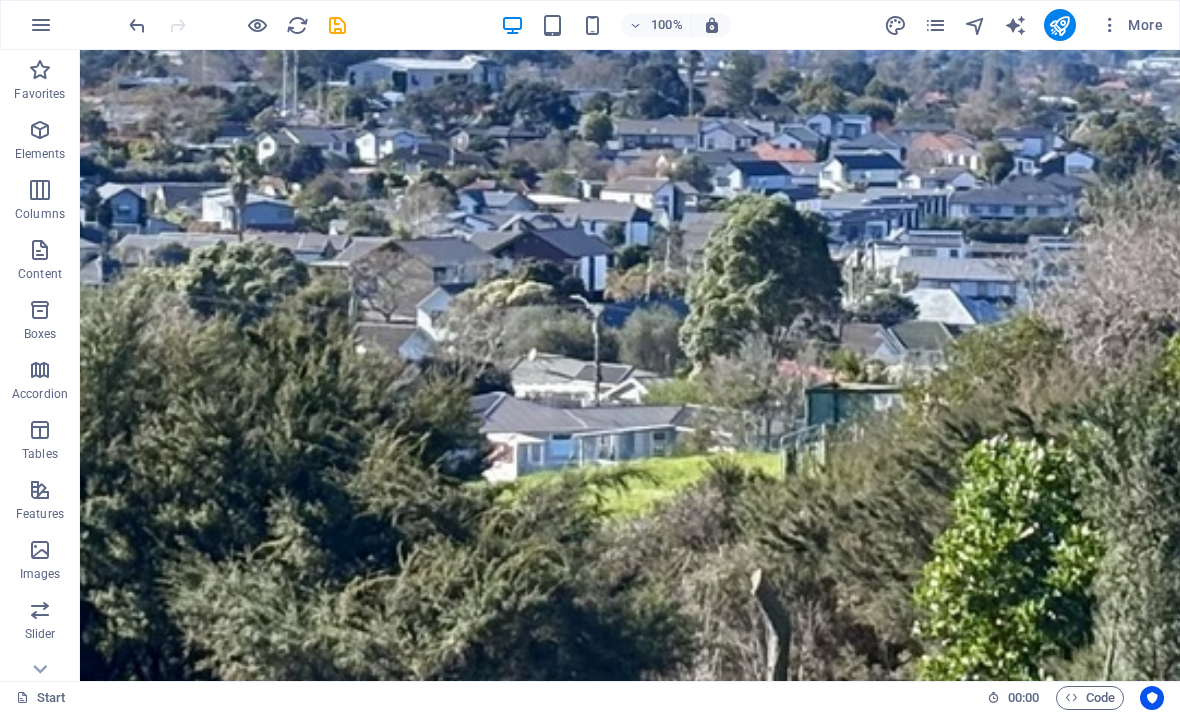 click on "More" at bounding box center [1131, 25] 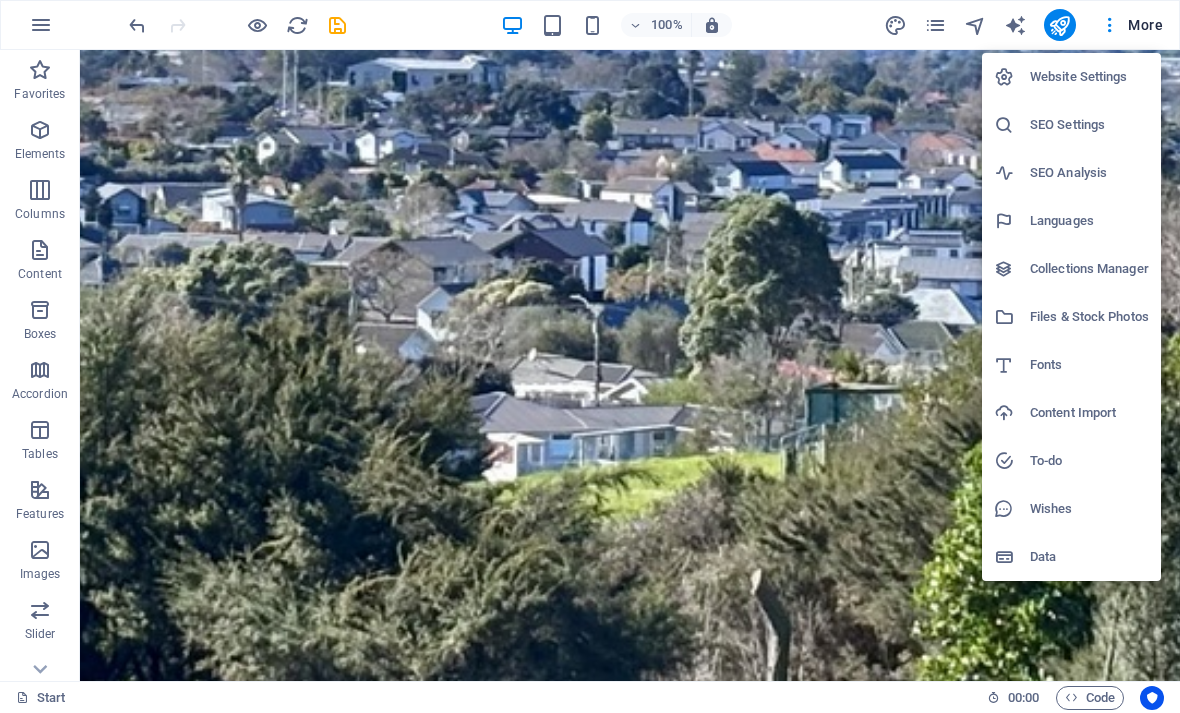 click on "Data" at bounding box center (1089, 557) 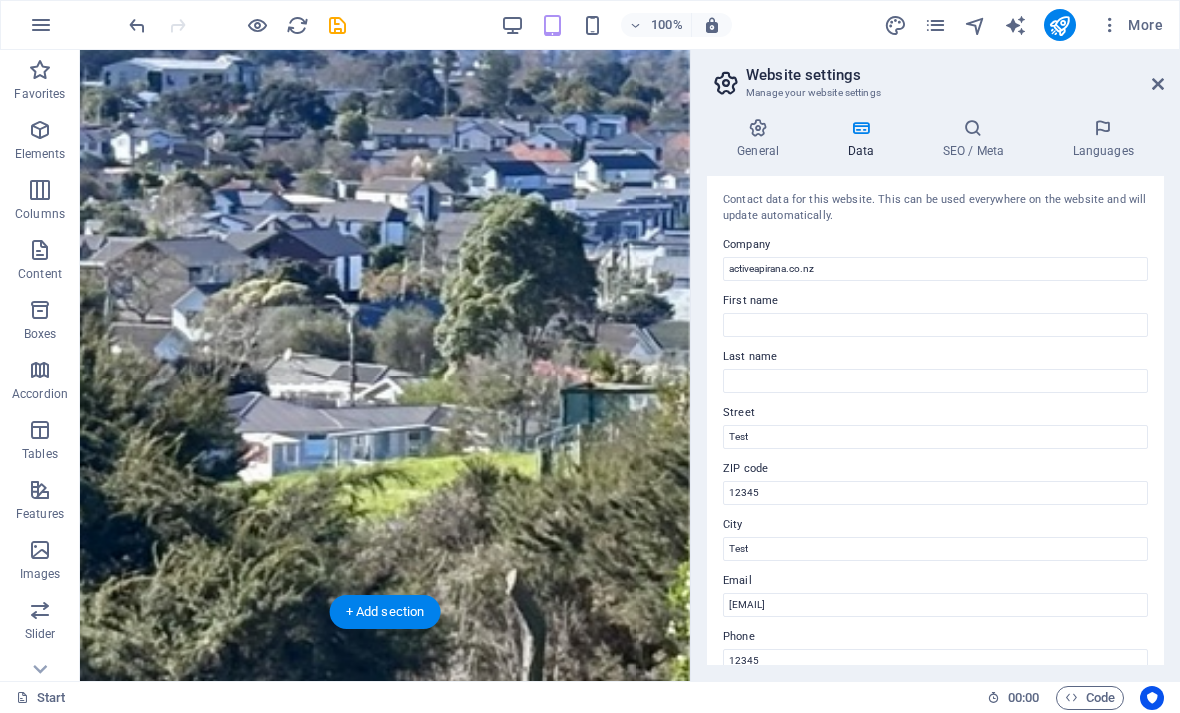 scroll, scrollTop: 0, scrollLeft: 0, axis: both 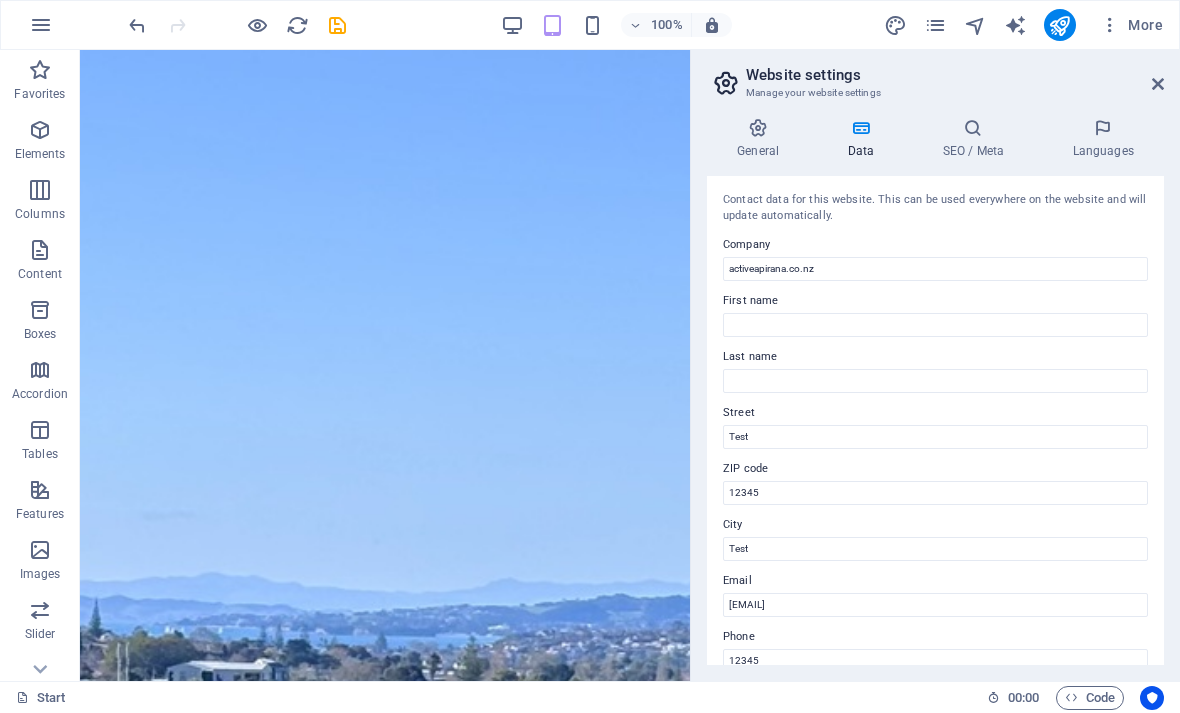click at bounding box center [758, 128] 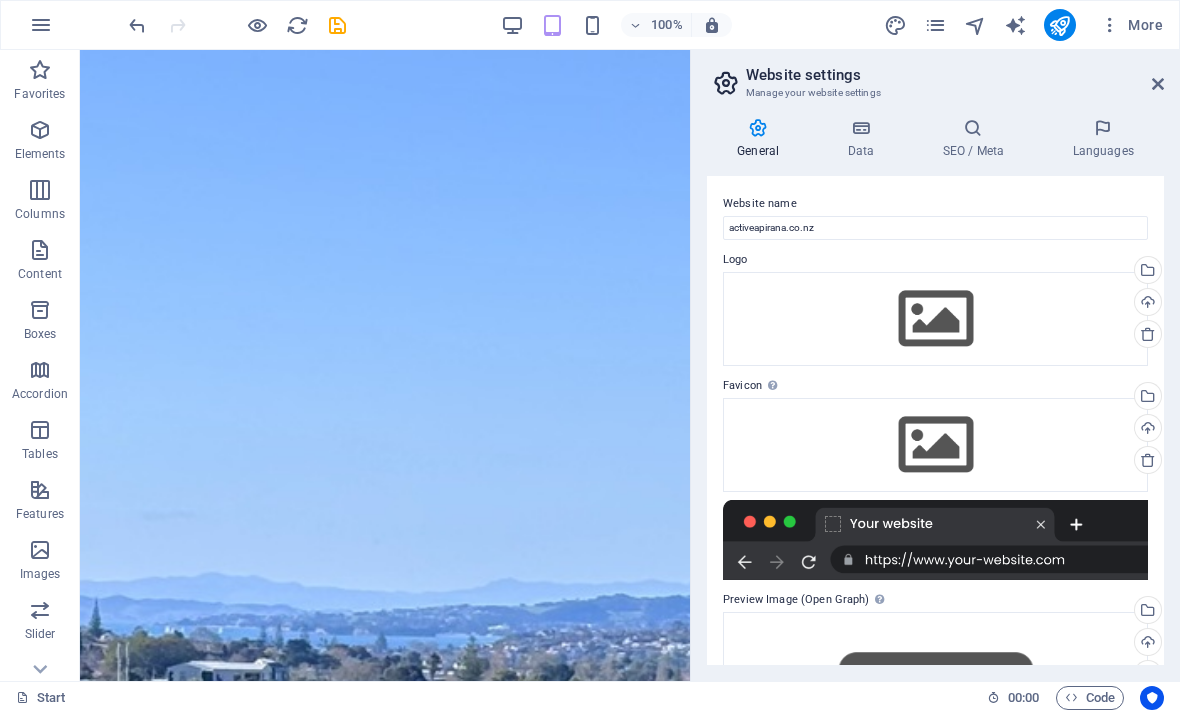 scroll, scrollTop: 0, scrollLeft: 0, axis: both 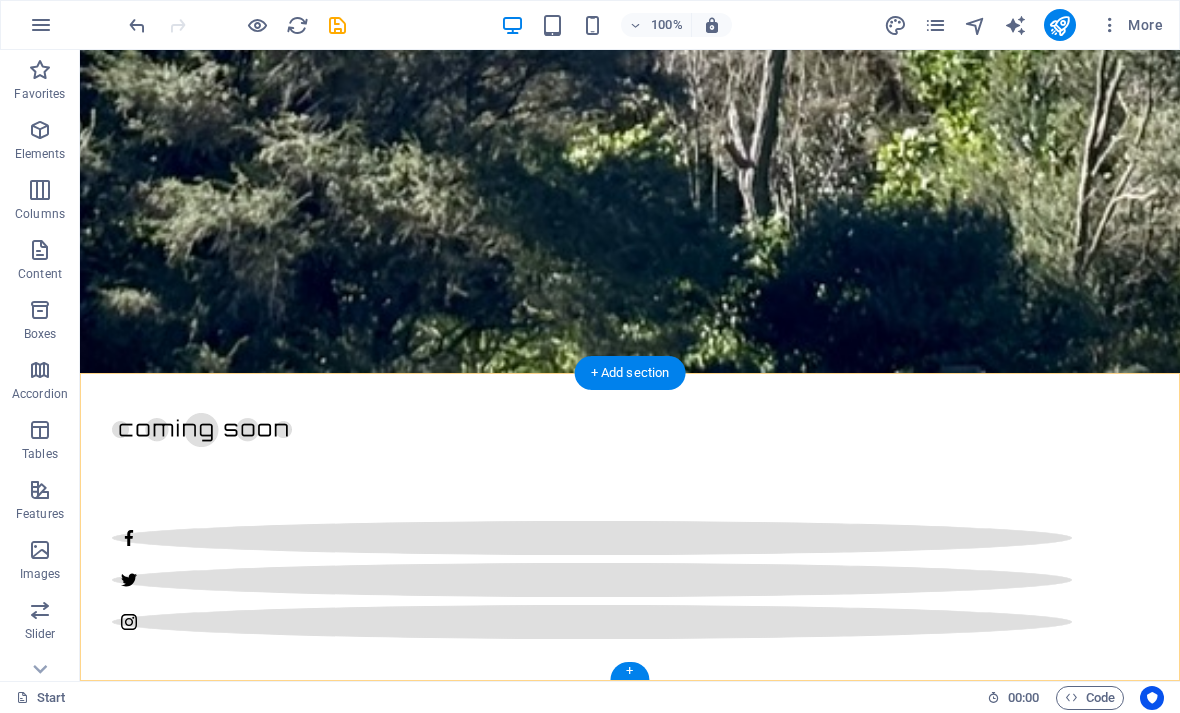 click on "+ Add section" at bounding box center (630, 373) 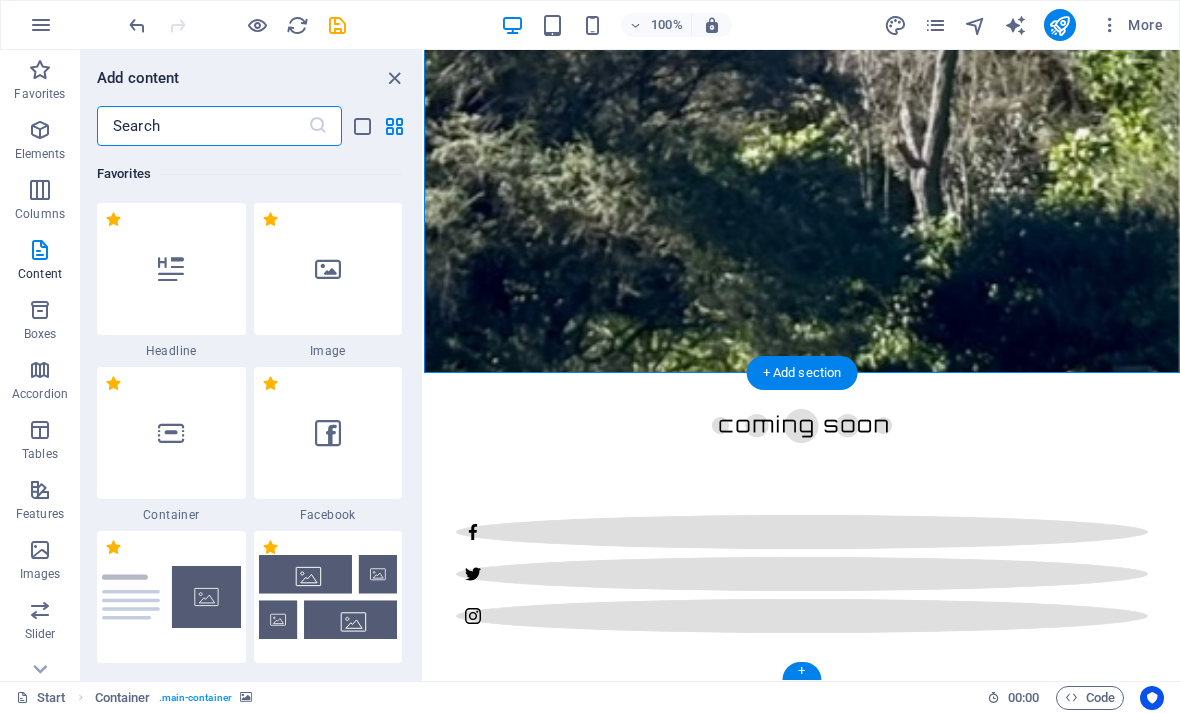 scroll, scrollTop: 1135, scrollLeft: 0, axis: vertical 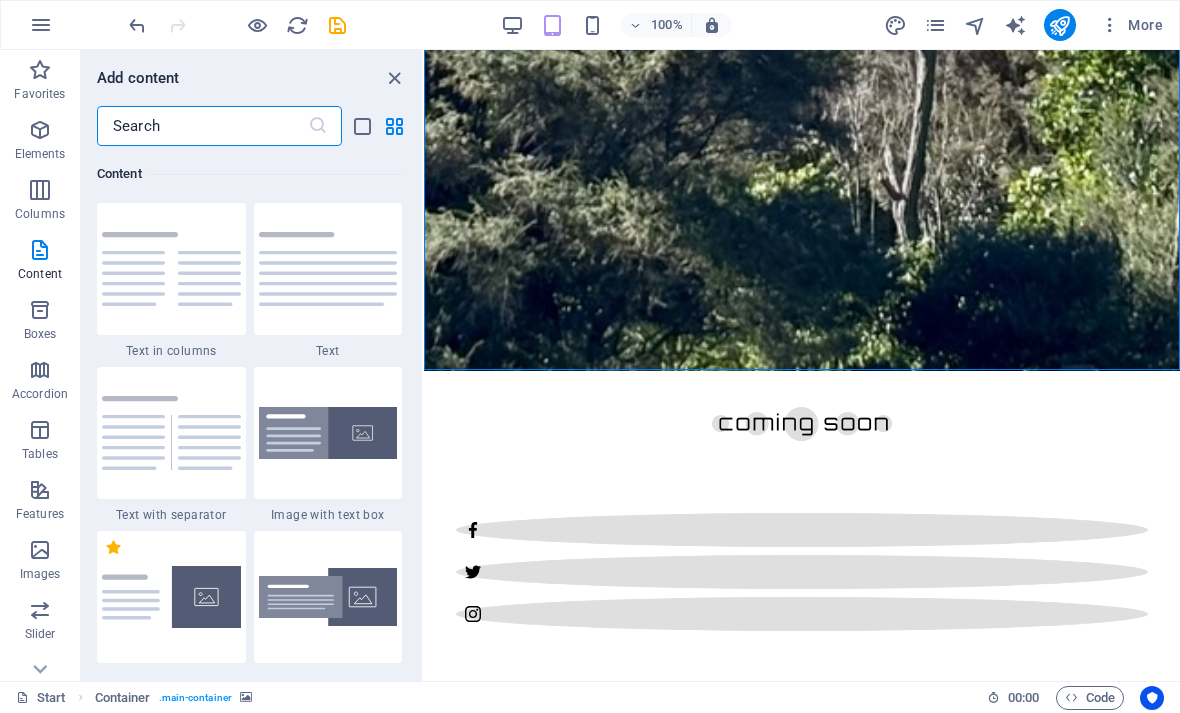 click at bounding box center (328, 433) 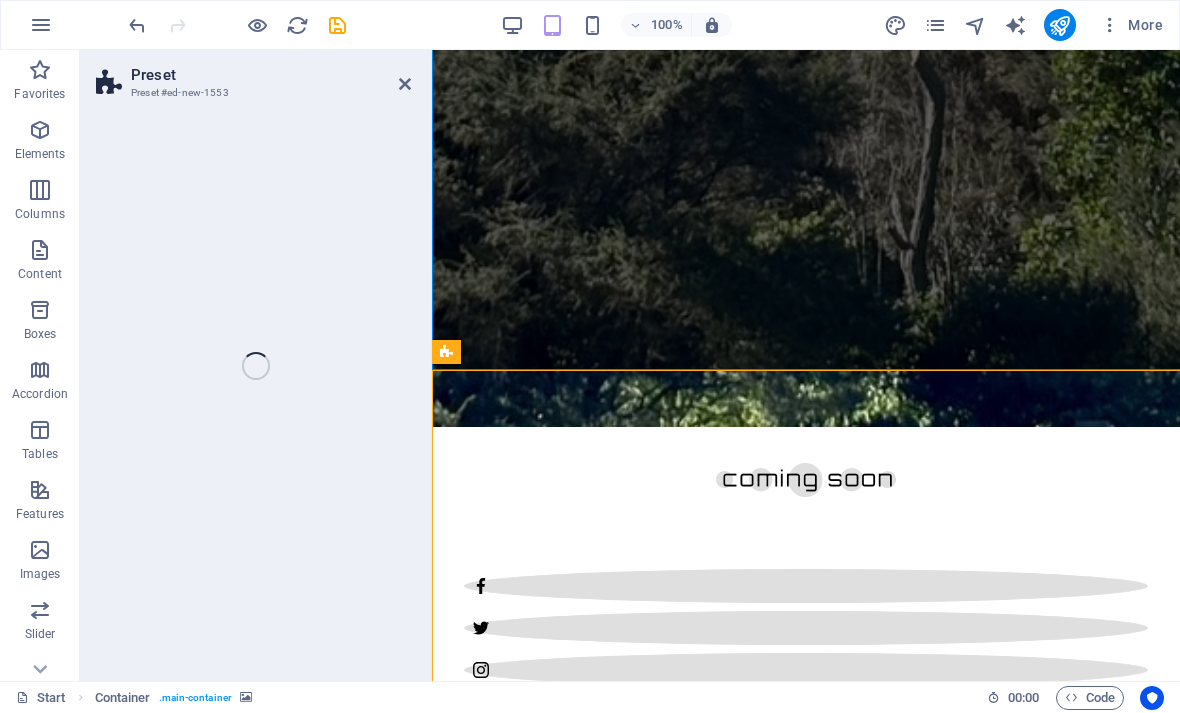 select on "rem" 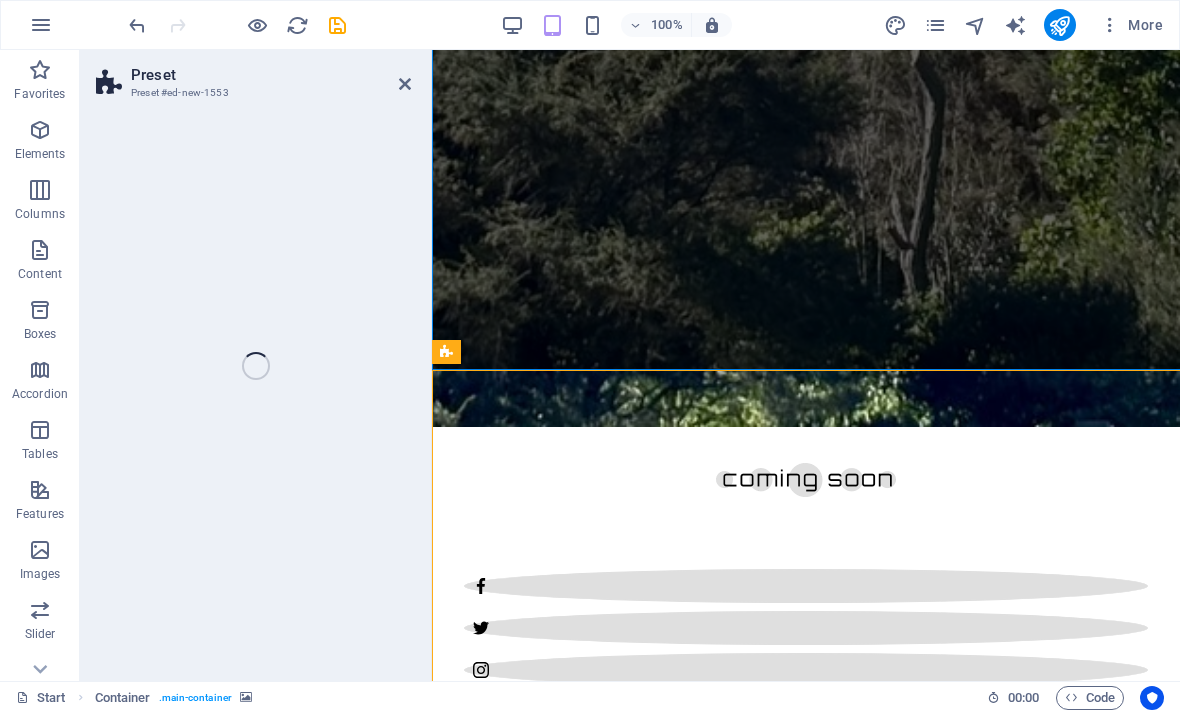 select on "px" 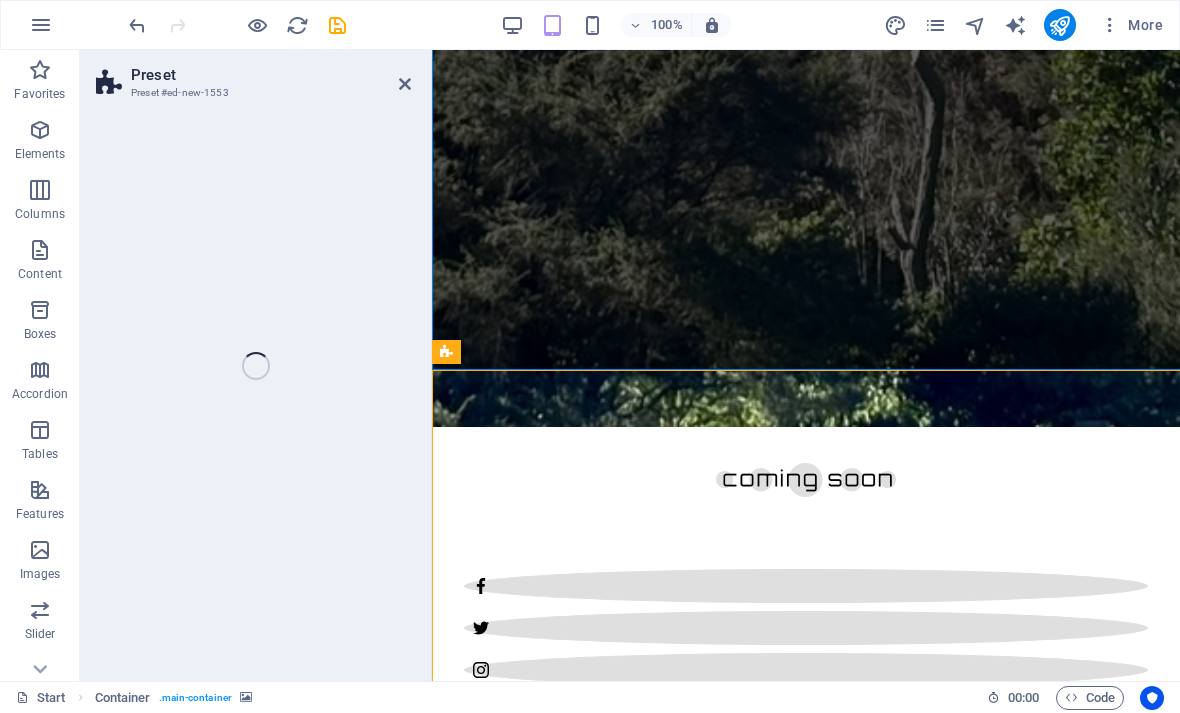 select on "preset-text-with-image-v4-boxed" 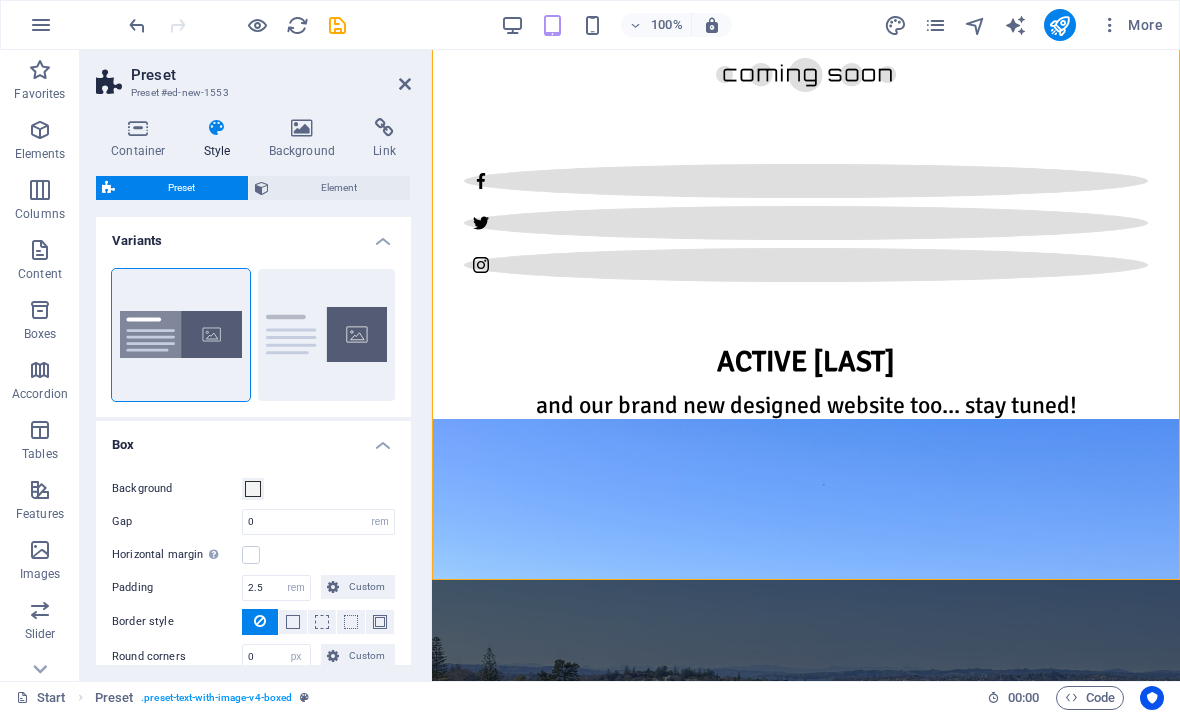 scroll, scrollTop: 1474, scrollLeft: 0, axis: vertical 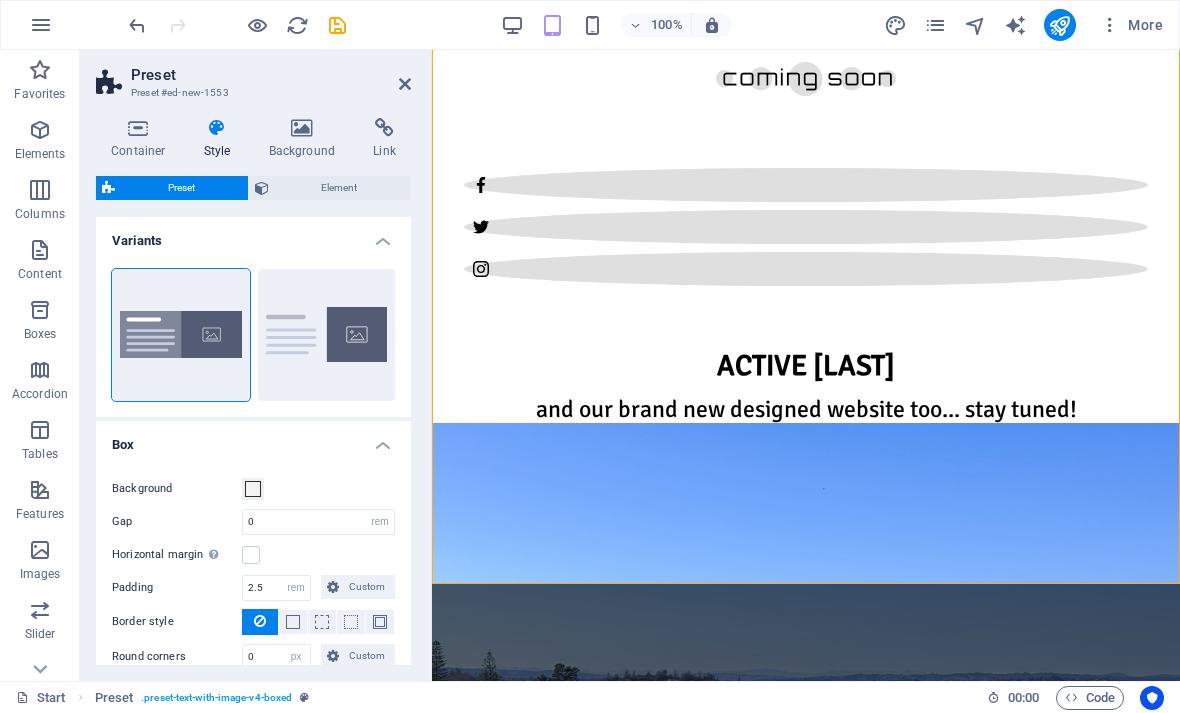 click at bounding box center (806, 3348) 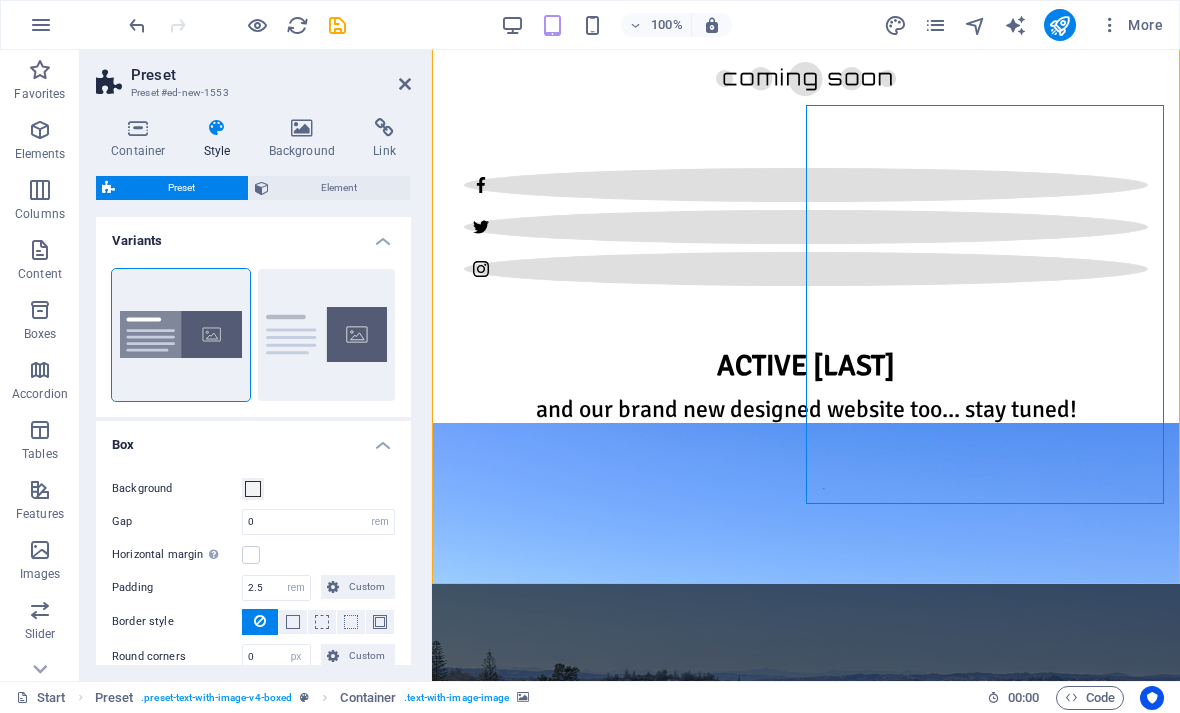 click at bounding box center (806, 3348) 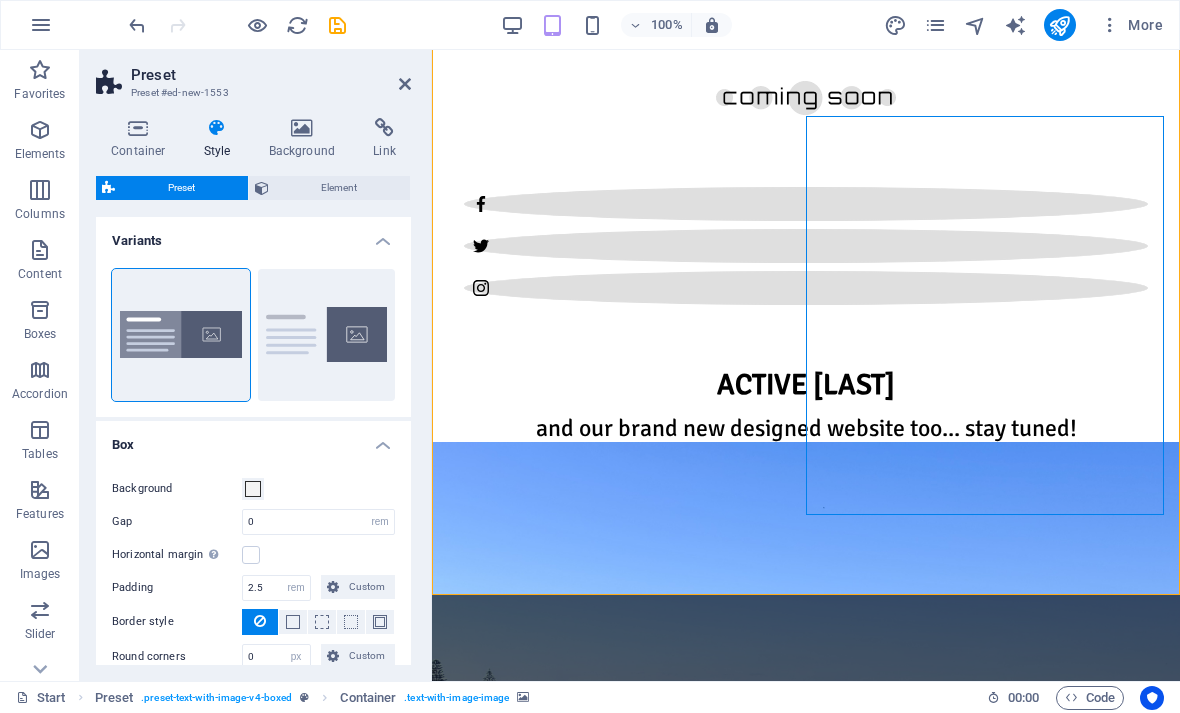 scroll, scrollTop: 1436, scrollLeft: 0, axis: vertical 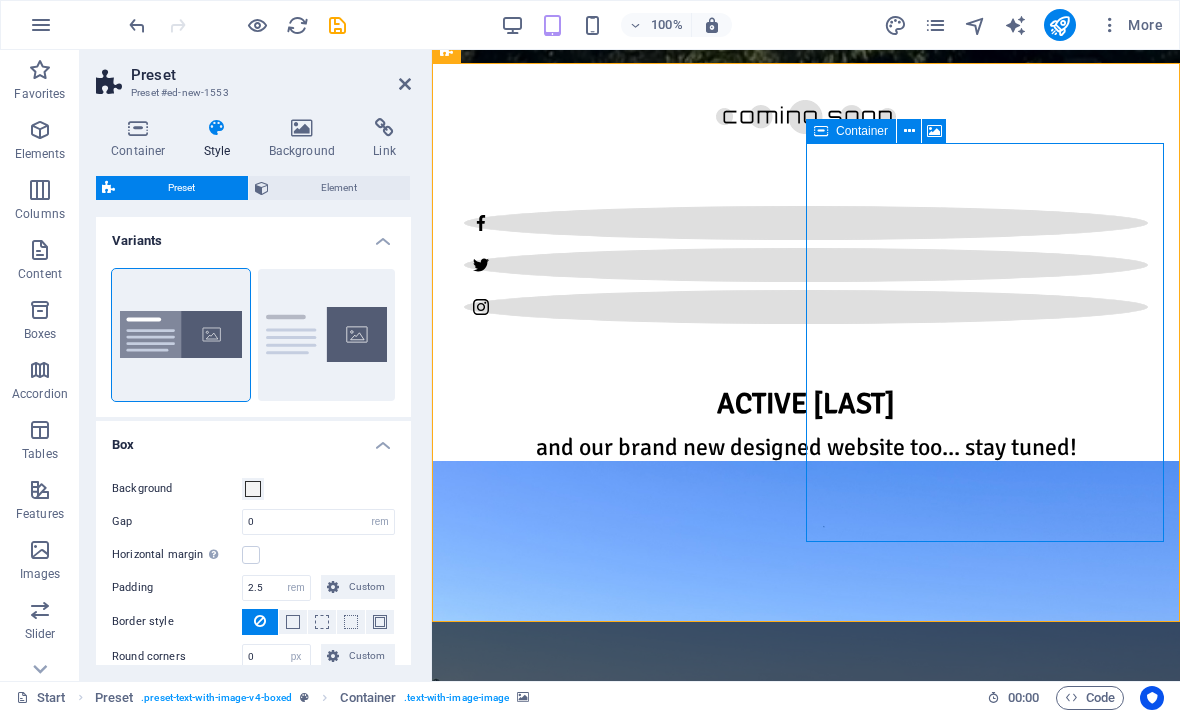 click at bounding box center [934, 131] 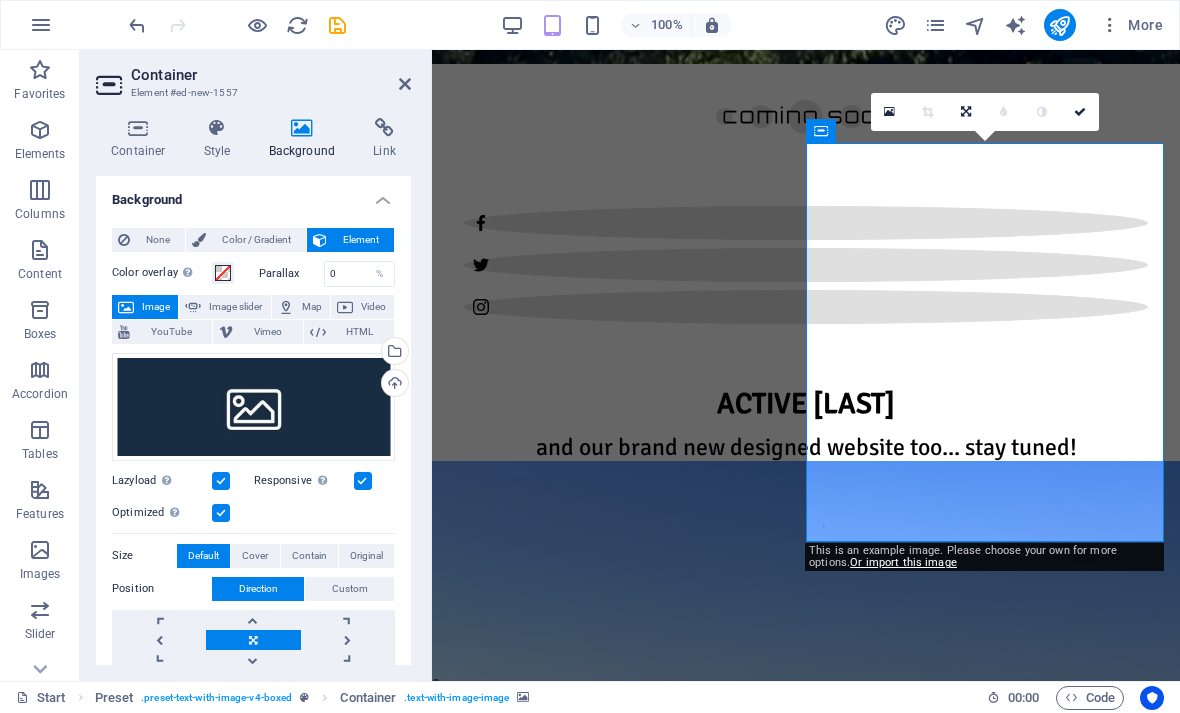 click on "Select files from the file manager, stock photos, or upload file(s)" at bounding box center (313, 352) 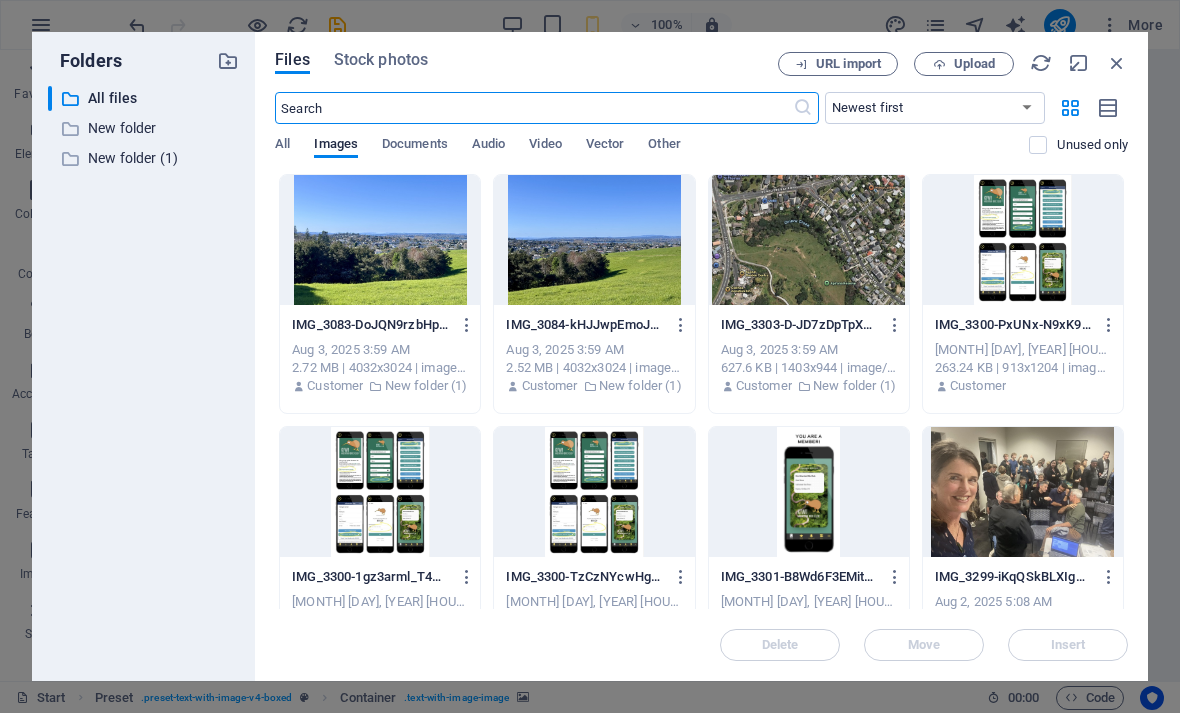 scroll, scrollTop: 1841, scrollLeft: 0, axis: vertical 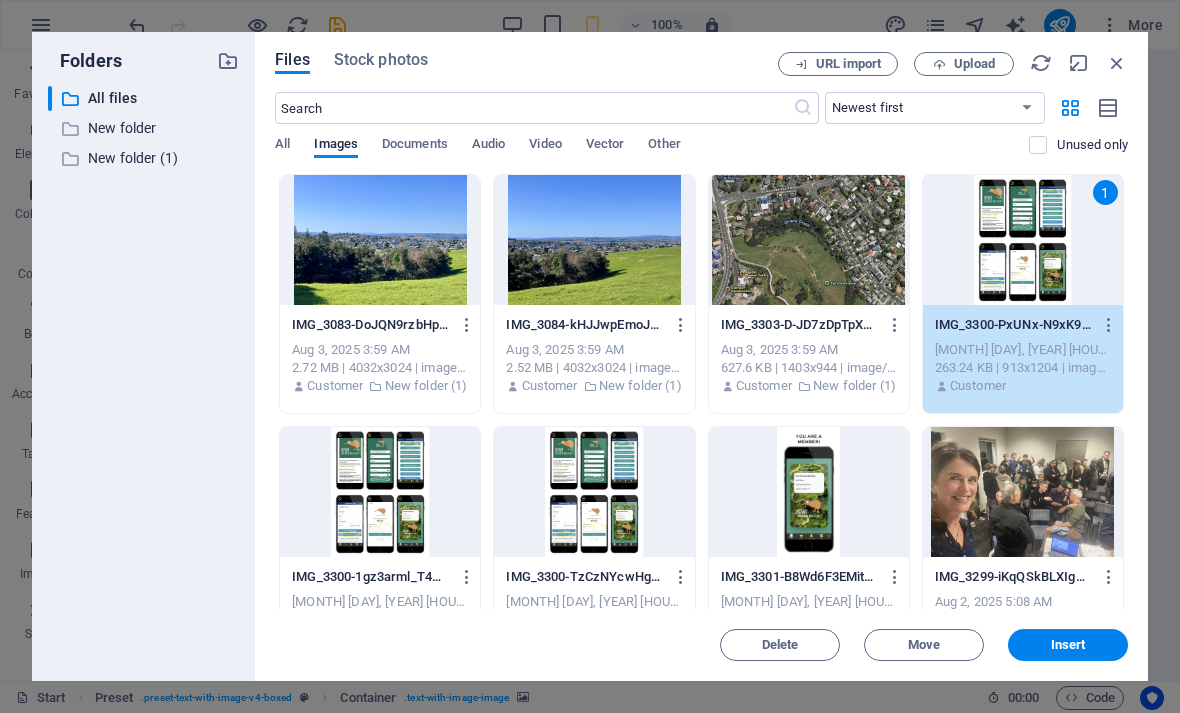 click on "Insert" at bounding box center (1068, 645) 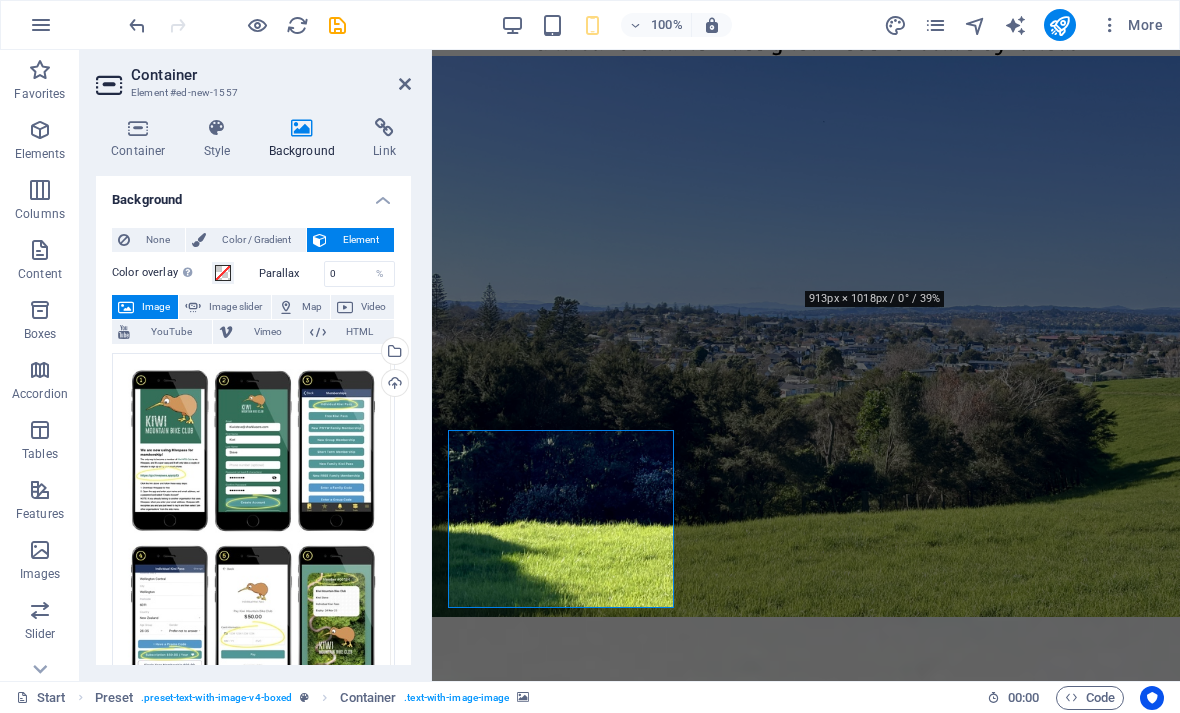 scroll, scrollTop: 1688, scrollLeft: 0, axis: vertical 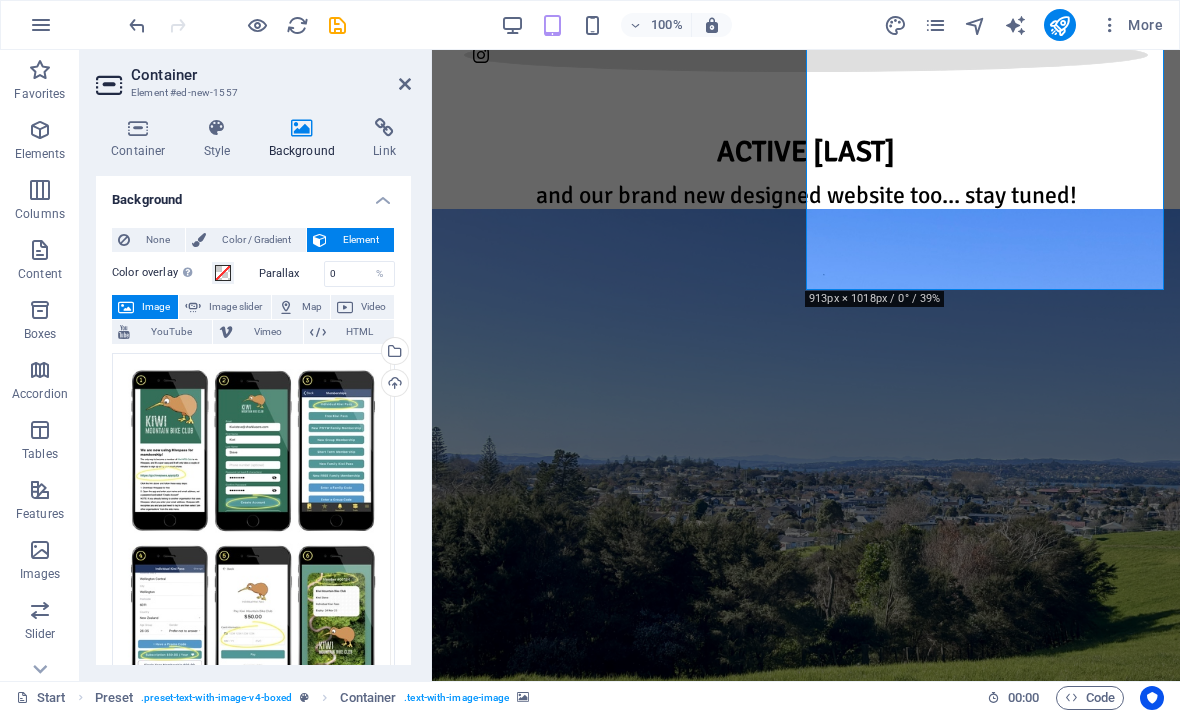click on "Container Element #ed-new-1557
Container Style Background Link Size Height Default px rem % vh vw Min. height None px rem % vh vw Width Default px rem % em vh vw Min. width None px rem % vh vw Content width Default Custom width Width Default px rem % em vh vw Min. width None px rem % vh vw Default padding Custom spacing Default content width and padding can be changed under Design. Edit design Layout (Flexbox) Alignment Determines the flex direction. Default Main axis Determine how elements should behave along the main axis inside this container (justify content). Default Side axis Control the vertical direction of the element inside of the container (align items). Default Wrap Default On Off Fill Controls the distances and direction of elements on the y-axis across several lines (align content). Default Accessibility ARIA helps assistive technologies (like screen readers) to understand the role, state, and behavior of web elements Role The ARIA role defines the purpose of an element.  None %" at bounding box center (256, 365) 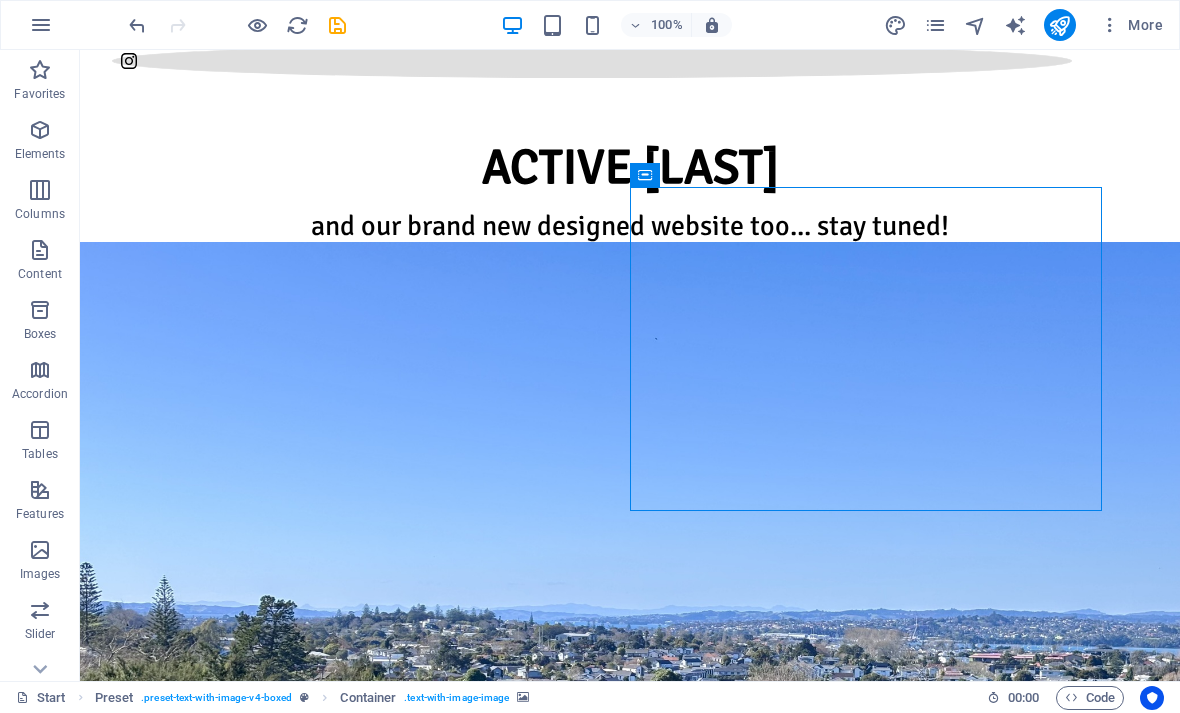 click on "New headline Lorem ipsum dolor sit amet, consectetuer adipiscing elit. Aenean commodo ligula eget dolor. Lorem ipsum dolor sit amet, consectetuer adipiscing elit leget dolor. Lorem ipsum dolor sit amet, consectetuer adipiscing elit. Aenean commodo ligula eget dolor. Lorem ipsum dolor sit amet, consectetuer adipiscing elit dolor consectetuer adipiscing elit leget dolor. Lorem elit saget ipsum dolor sit amet, consectetuer." at bounding box center (630, 4004) 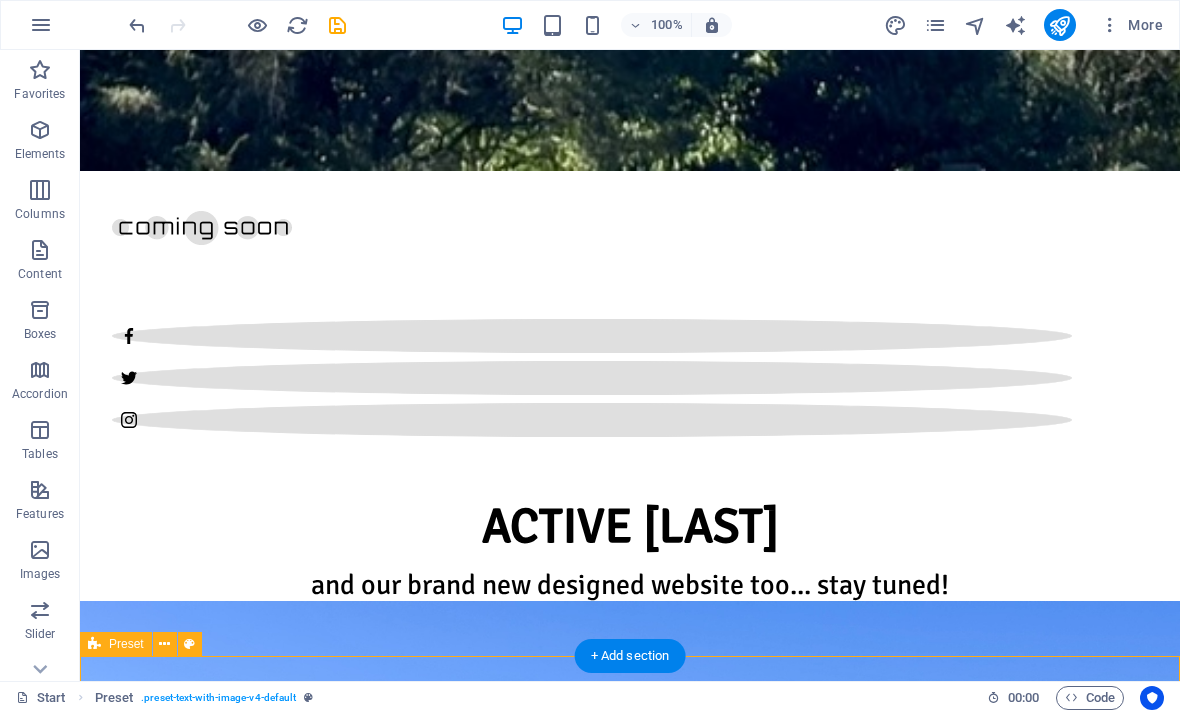 scroll, scrollTop: 1623, scrollLeft: 0, axis: vertical 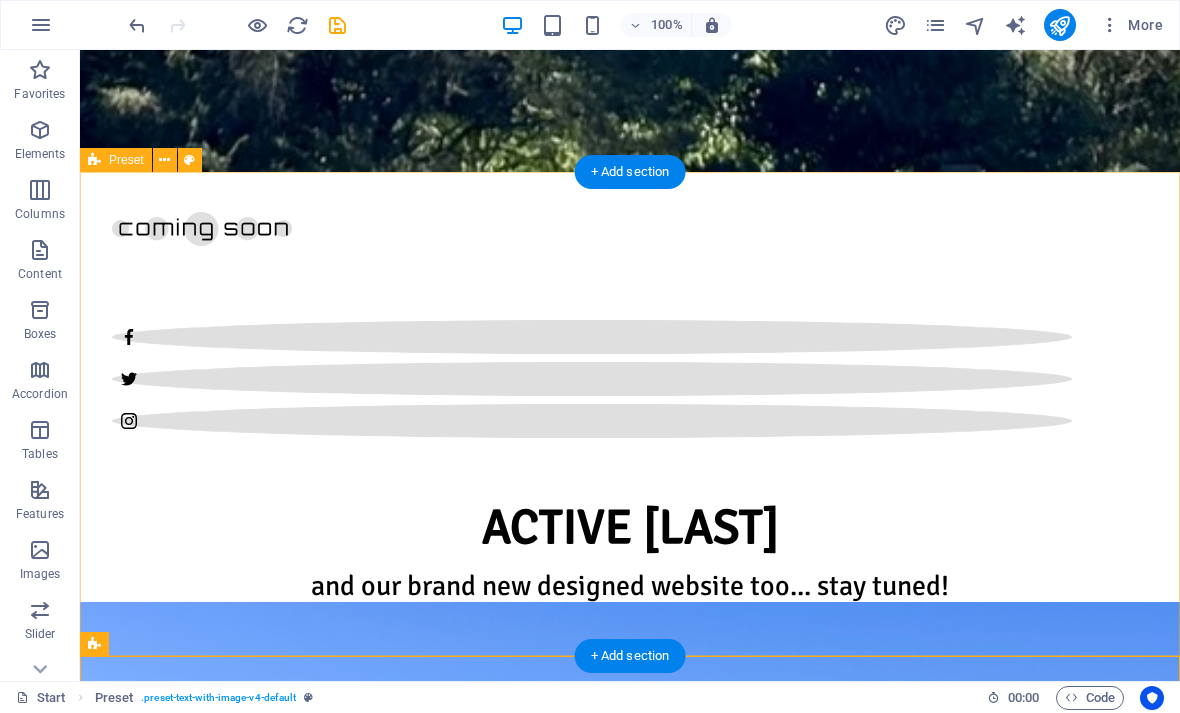 click on "New headline Lorem ipsum dolor sit amet, consectetuer adipiscing elit. Aenean commodo ligula eget dolor. Lorem ipsum dolor sit amet, consectetuer adipiscing elit leget dolor. Lorem ipsum dolor sit amet, consectetuer adipiscing elit. Aenean commodo ligula eget dolor. Lorem ipsum dolor sit amet, consectetuer adipiscing elit dolor consectetuer adipiscing elit leget dolor. Lorem elit saget ipsum dolor sit amet, consectetuer. Drop content here or  Add elements  Paste clipboard" at bounding box center (630, 3707) 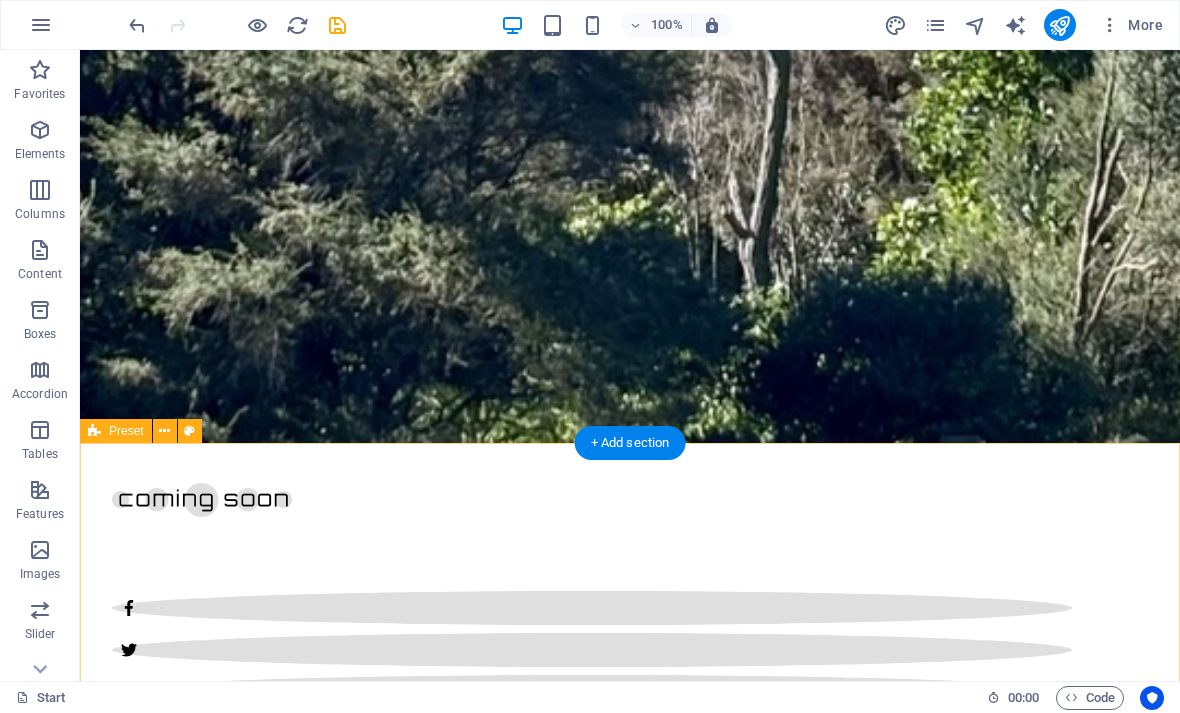 scroll, scrollTop: 1354, scrollLeft: 0, axis: vertical 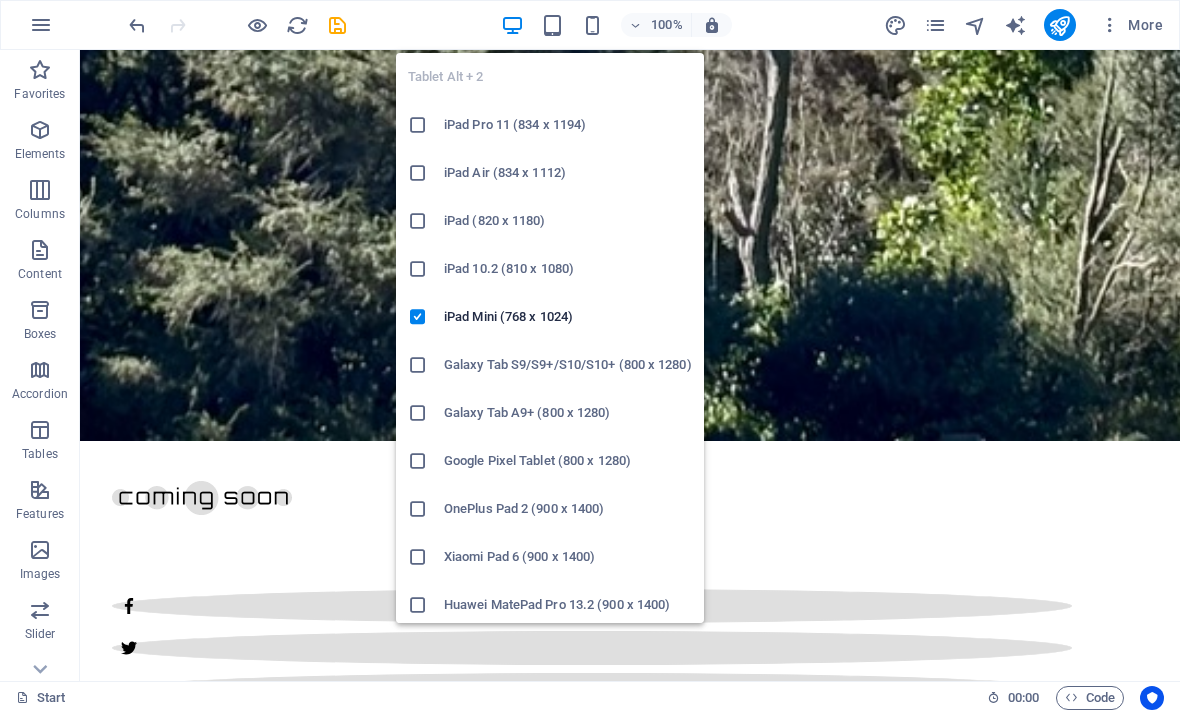 click on "iPad Pro 11 (834 x 1194)" at bounding box center (568, 125) 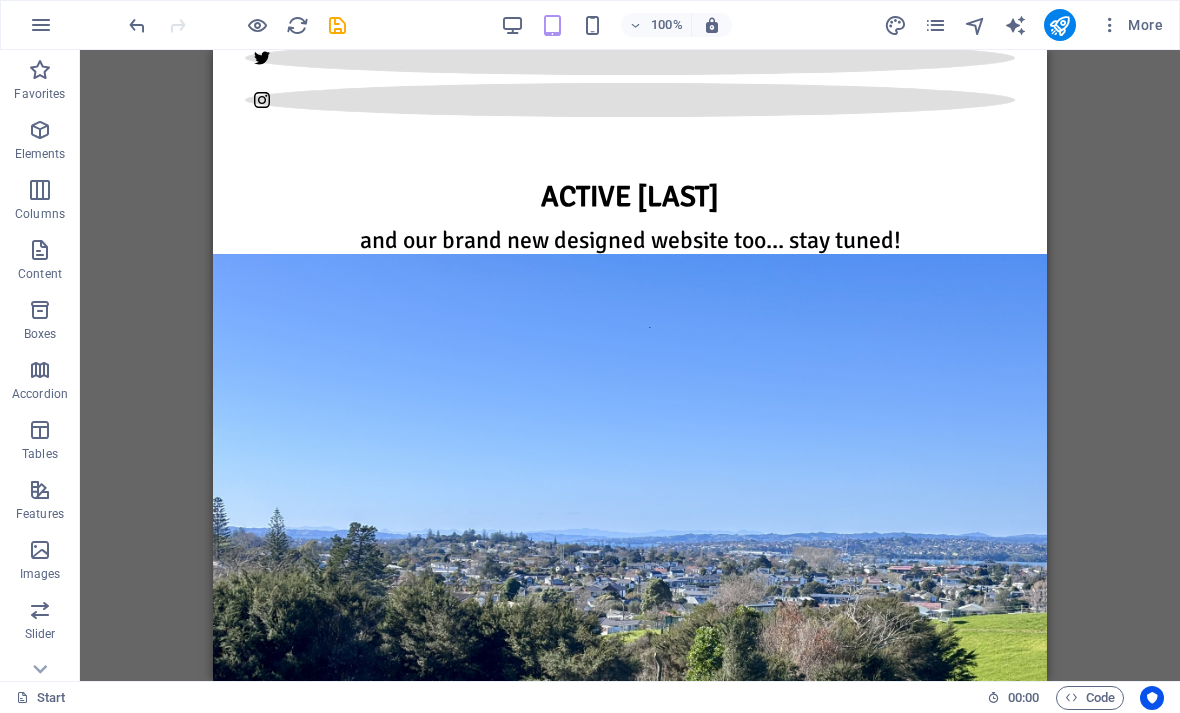 scroll, scrollTop: 1705, scrollLeft: 0, axis: vertical 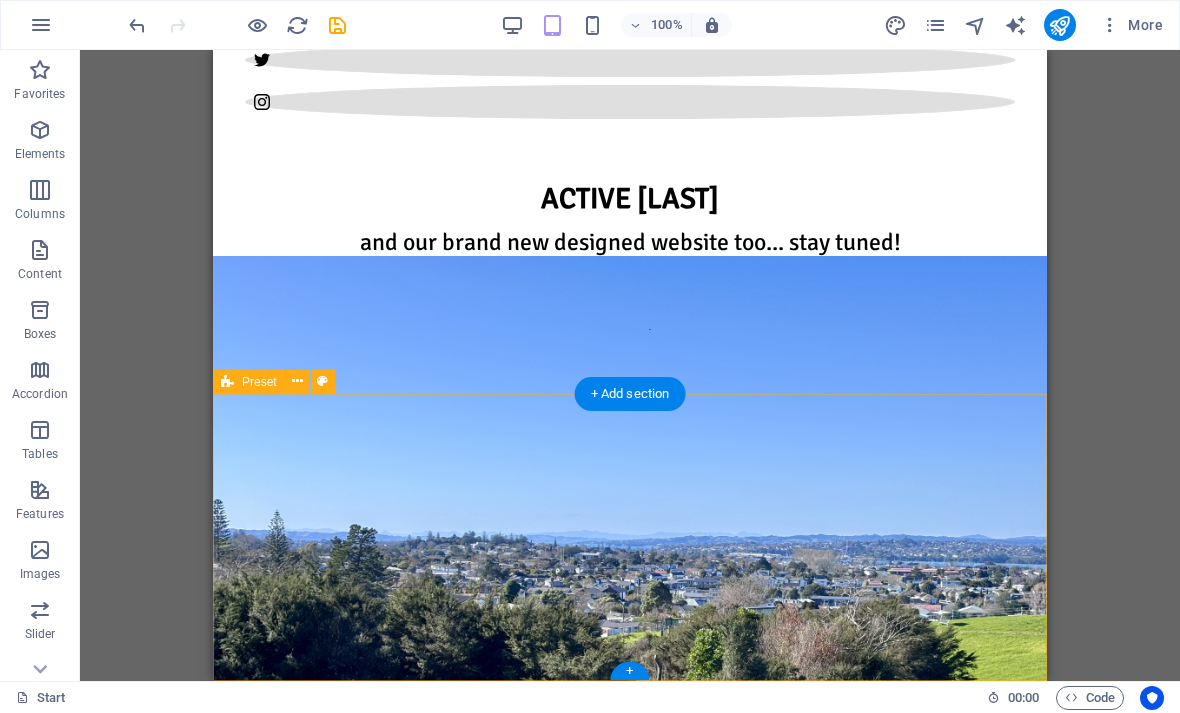 click on "New headline Lorem ipsum dolor sit amet, consectetuer adipiscing elit. Aenean commodo ligula eget dolor. Lorem ipsum dolor sit amet, consectetuer adipiscing elit leget dolor. Lorem ipsum dolor sit amet, consectetuer adipiscing elit. Aenean commodo ligula eget dolor. Lorem ipsum dolor sit amet, consectetuer adipiscing elit dolor consectetuer adipiscing elit leget dolor. Lorem elit saget ipsum dolor sit amet, consectetuer." at bounding box center [630, 3788] 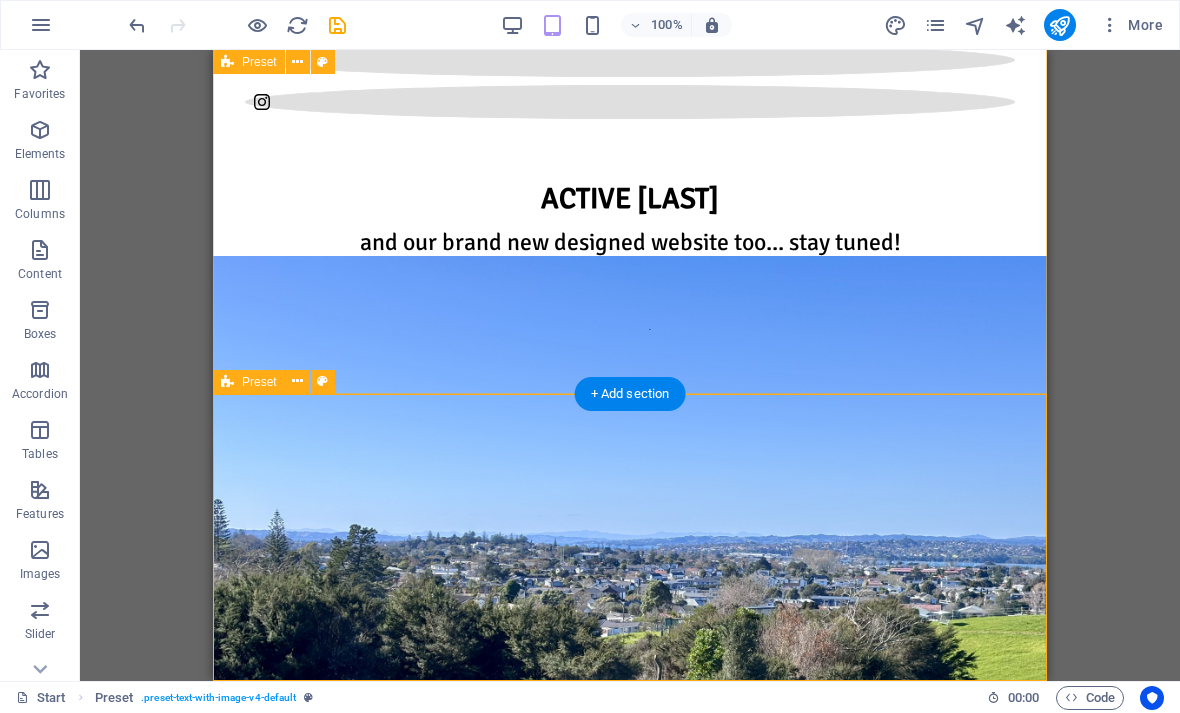 click at bounding box center (298, 382) 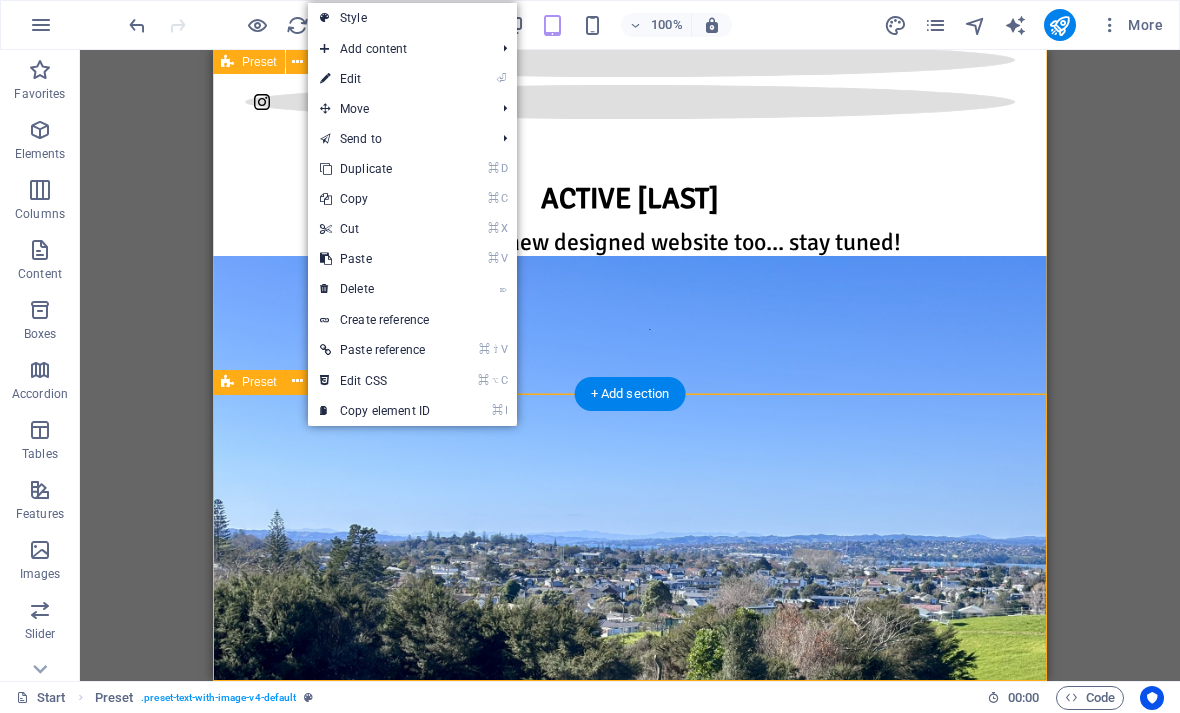 click on "⌦  Delete" at bounding box center [375, 289] 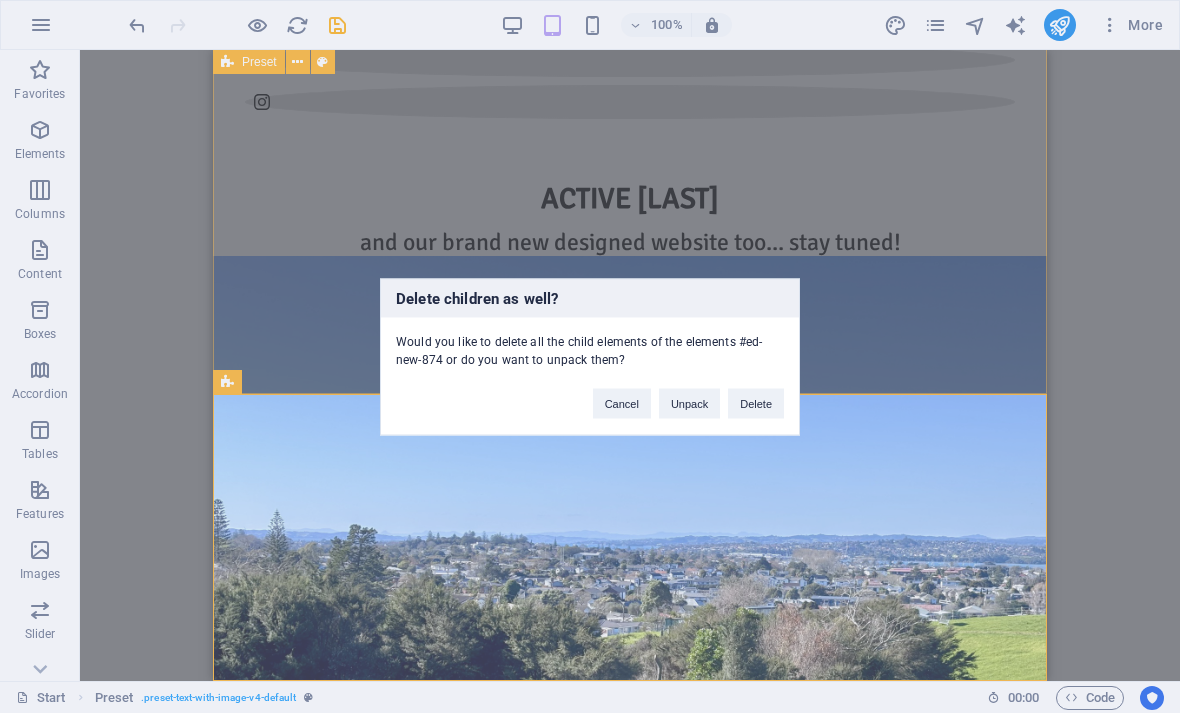 click on "Delete" at bounding box center (756, 403) 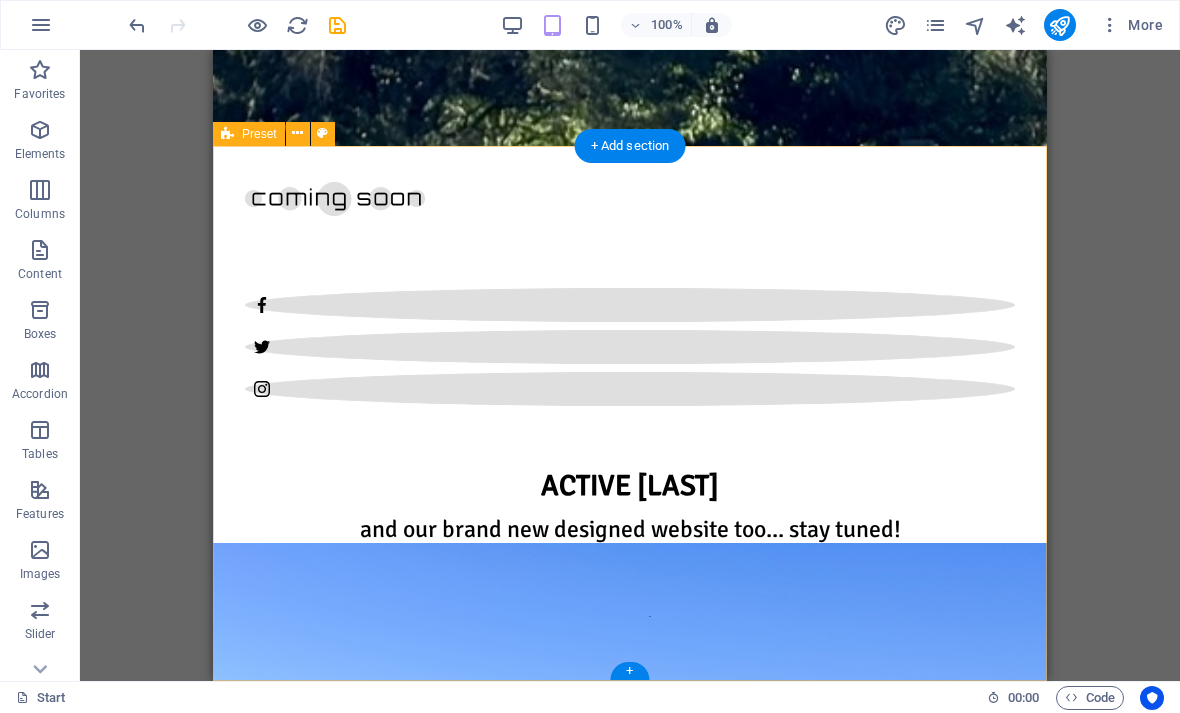 click on "New headline Lorem ipsum dolor sit amet, consectetuer adipiscing elit. Aenean commodo ligula eget dolor. Lorem ipsum dolor sit amet, consectetuer adipiscing elit leget dolor. Lorem ipsum dolor sit amet, consectetuer adipiscing elit. Aenean commodo ligula eget dolor. Lorem ipsum dolor sit amet, consectetuer adipiscing elit dolor consectetuer adipiscing elit leget dolor. Lorem elit saget ipsum dolor sit amet, consectetuer. Drop content here or  Add elements  Paste clipboard" at bounding box center (630, 3476) 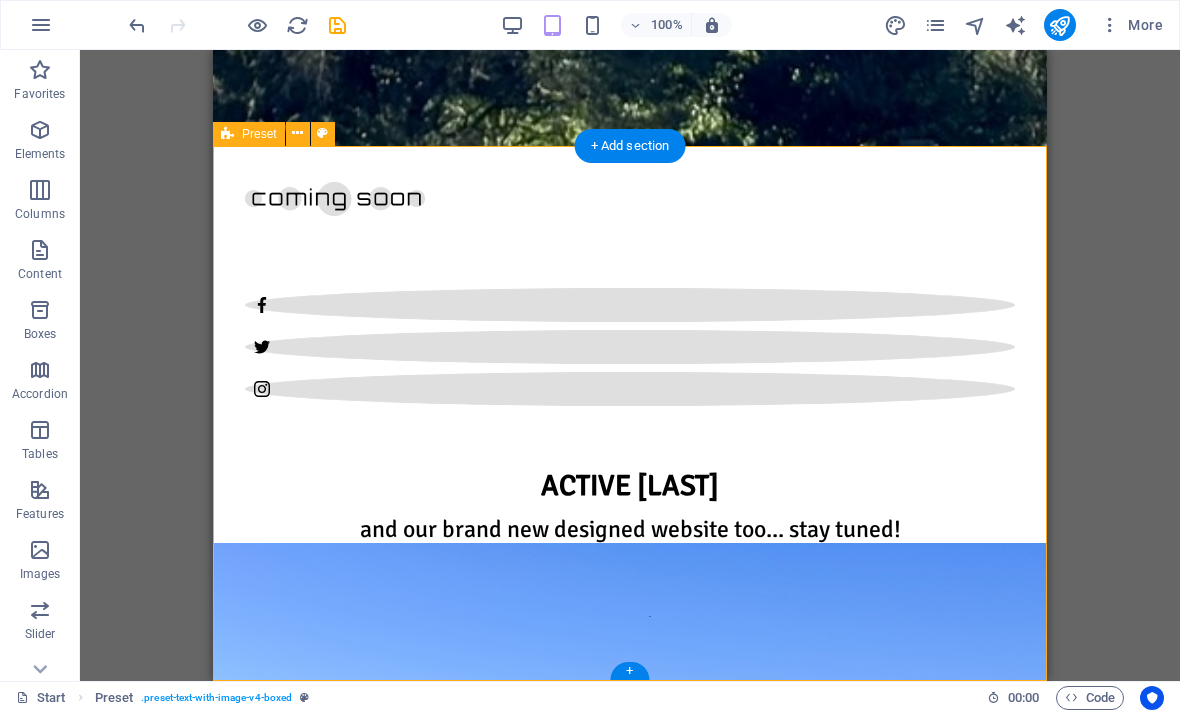 click on "Drop content here or  Add elements  Paste clipboard" at bounding box center [630, 3780] 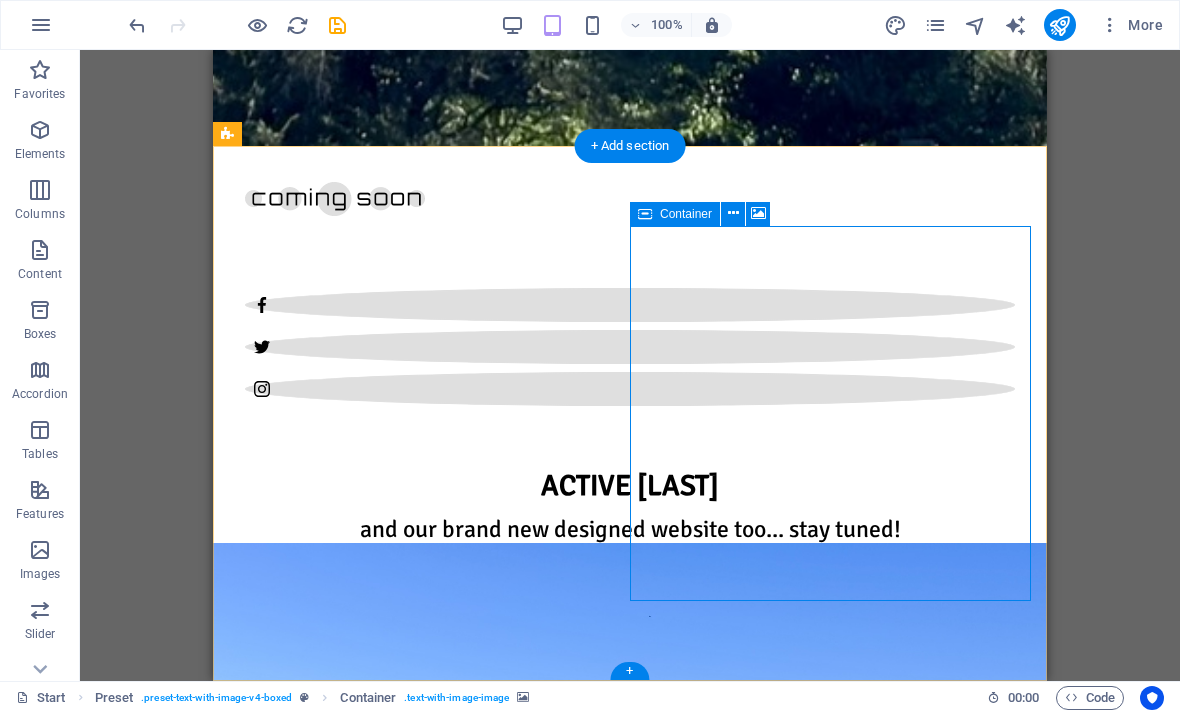click at bounding box center (733, 213) 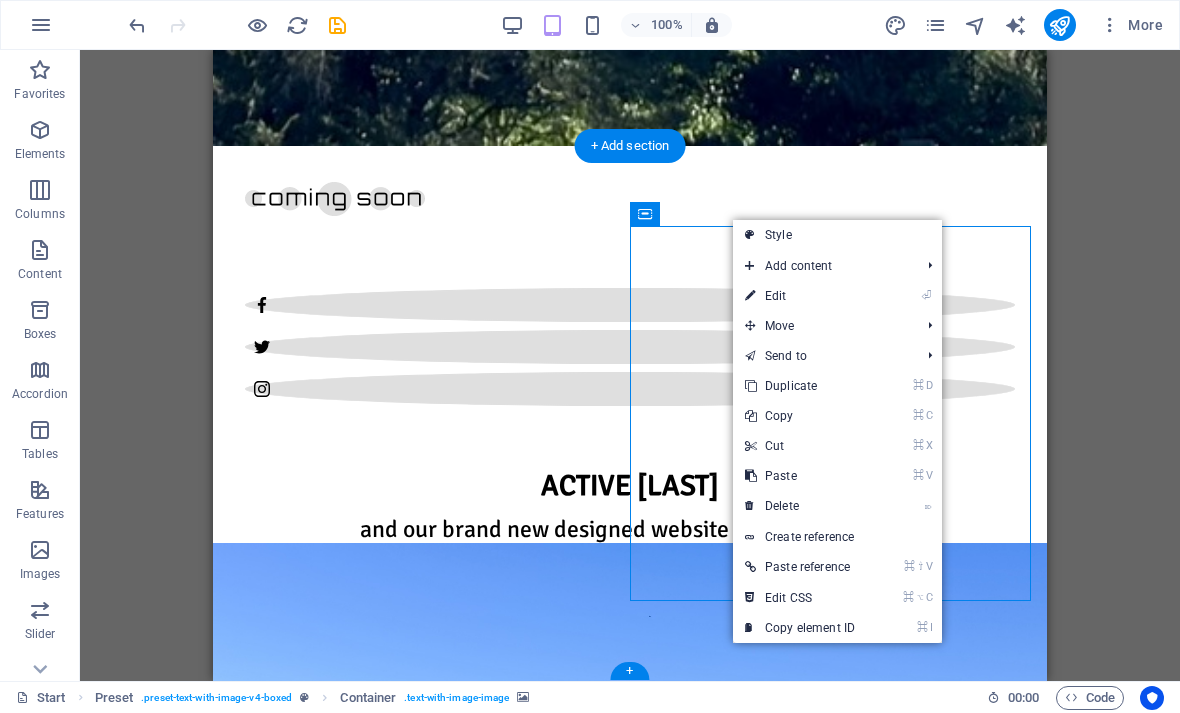click on "⌦  Delete" at bounding box center [800, 506] 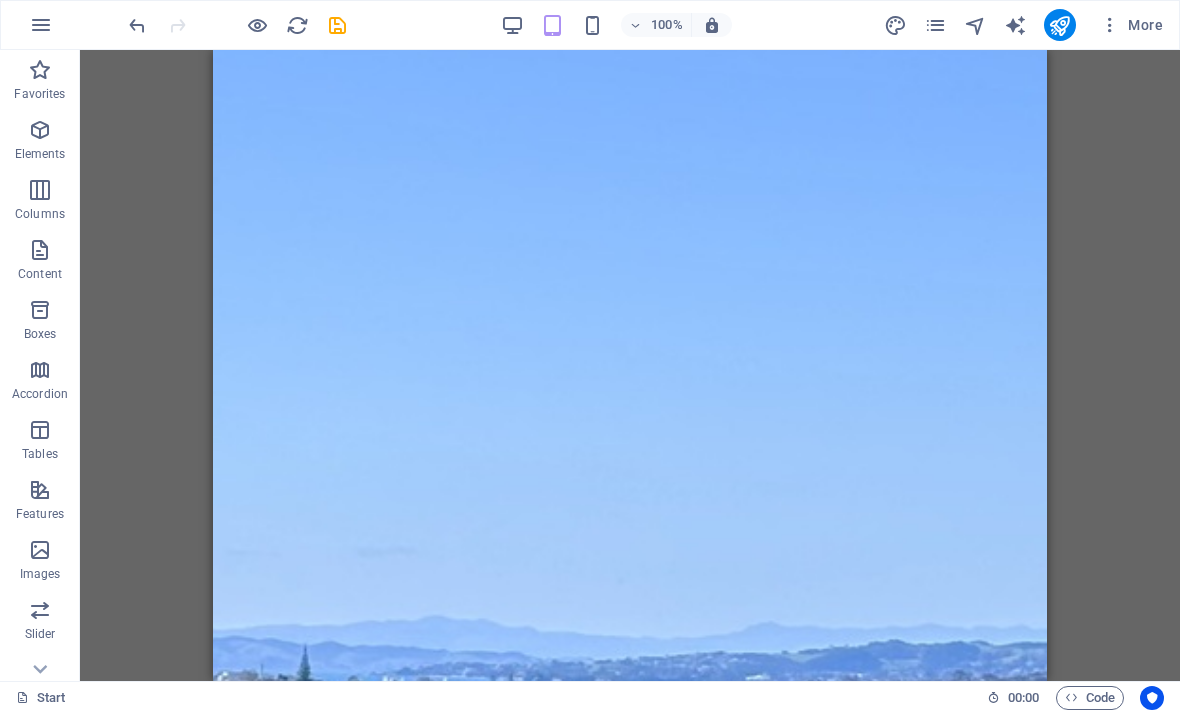 scroll, scrollTop: 19, scrollLeft: 0, axis: vertical 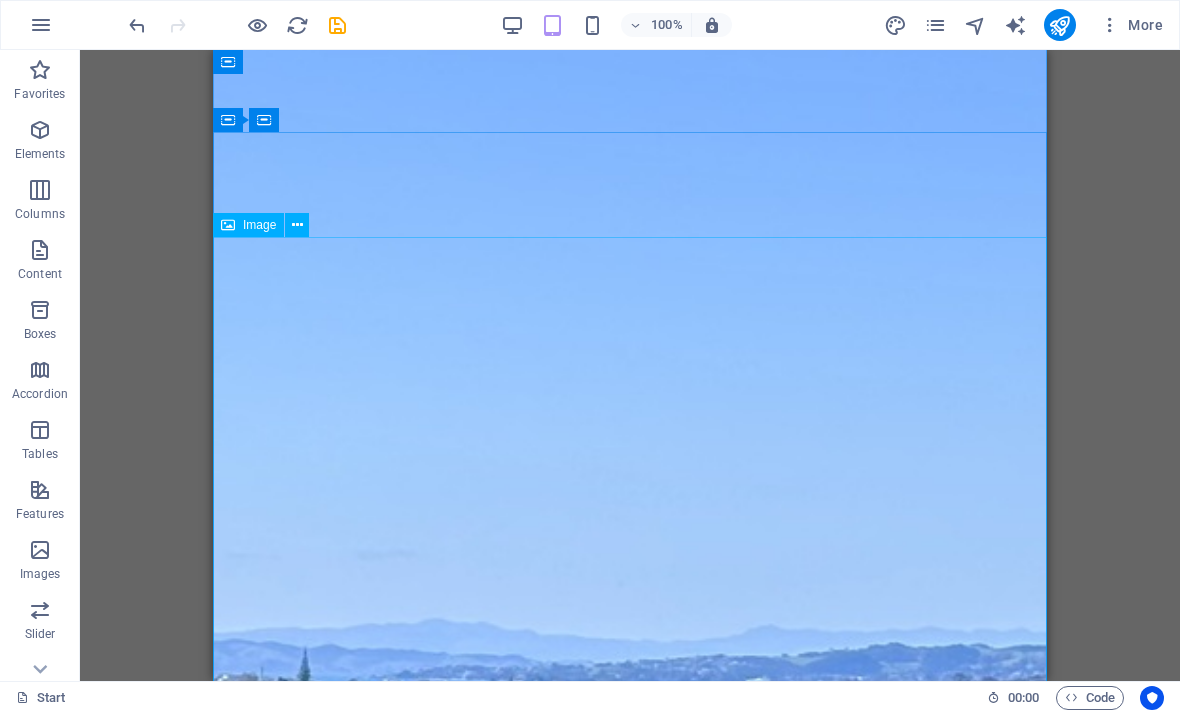 click at bounding box center (630, 2255) 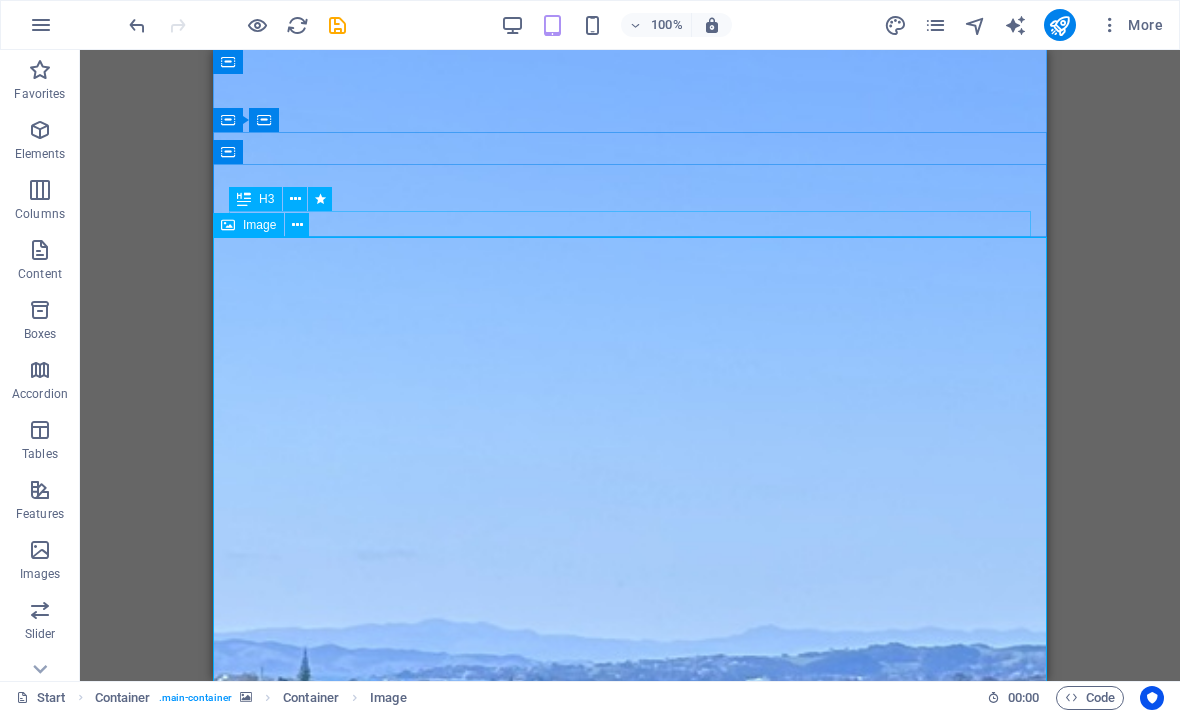 click at bounding box center (295, 199) 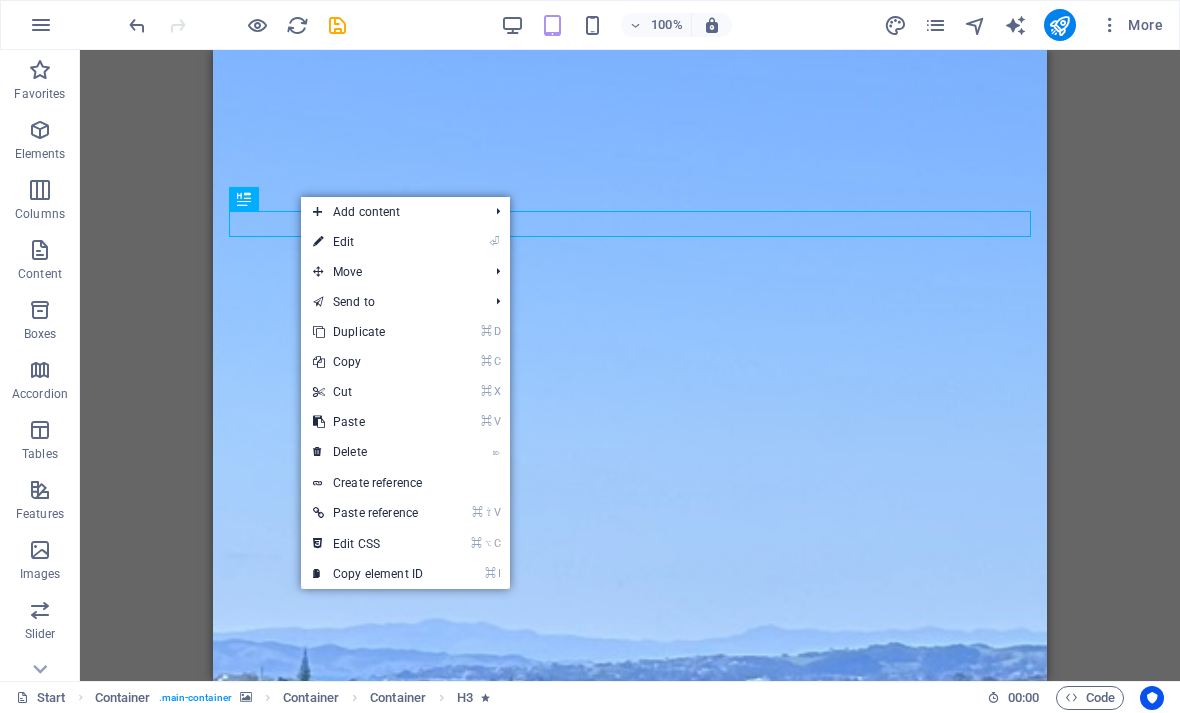 click on "⌦  Delete" at bounding box center (368, 452) 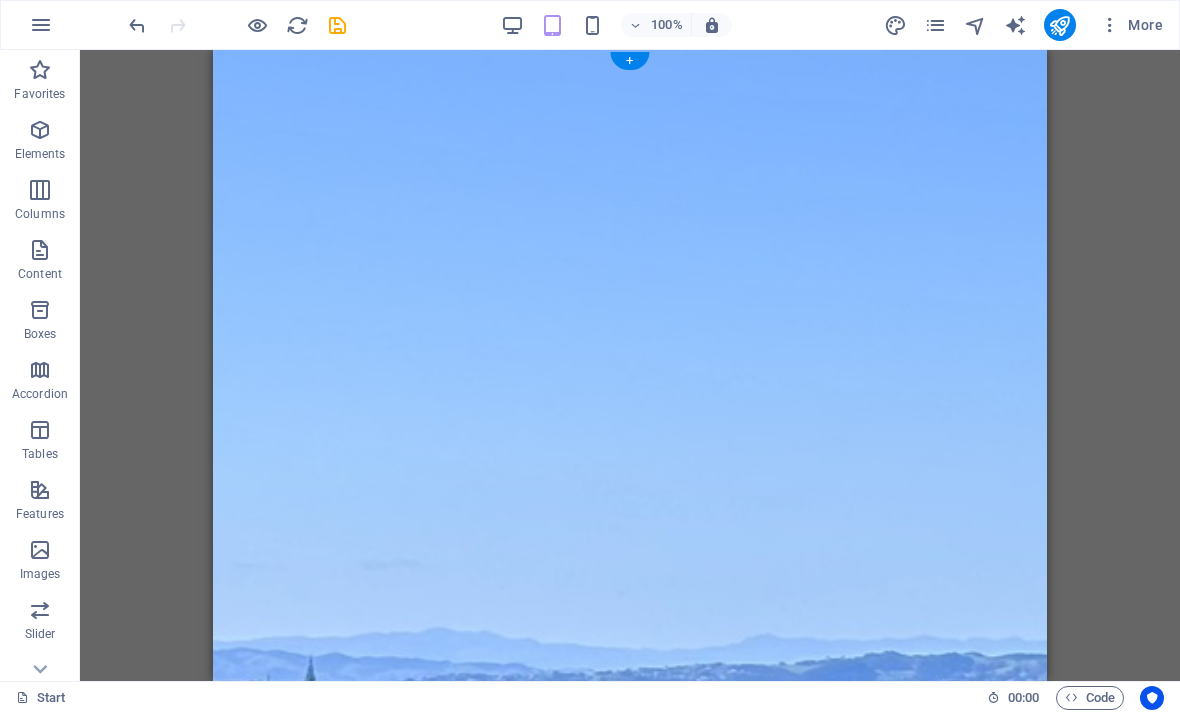 scroll, scrollTop: 0, scrollLeft: 0, axis: both 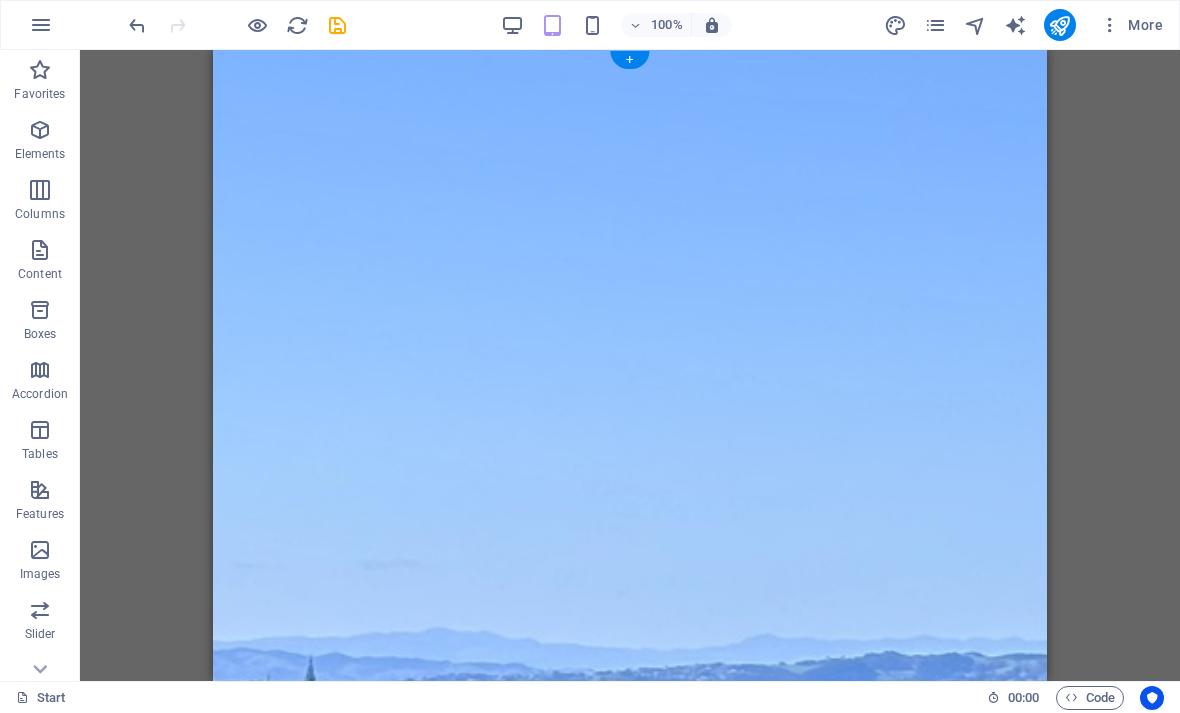 click at bounding box center [630, 2222] 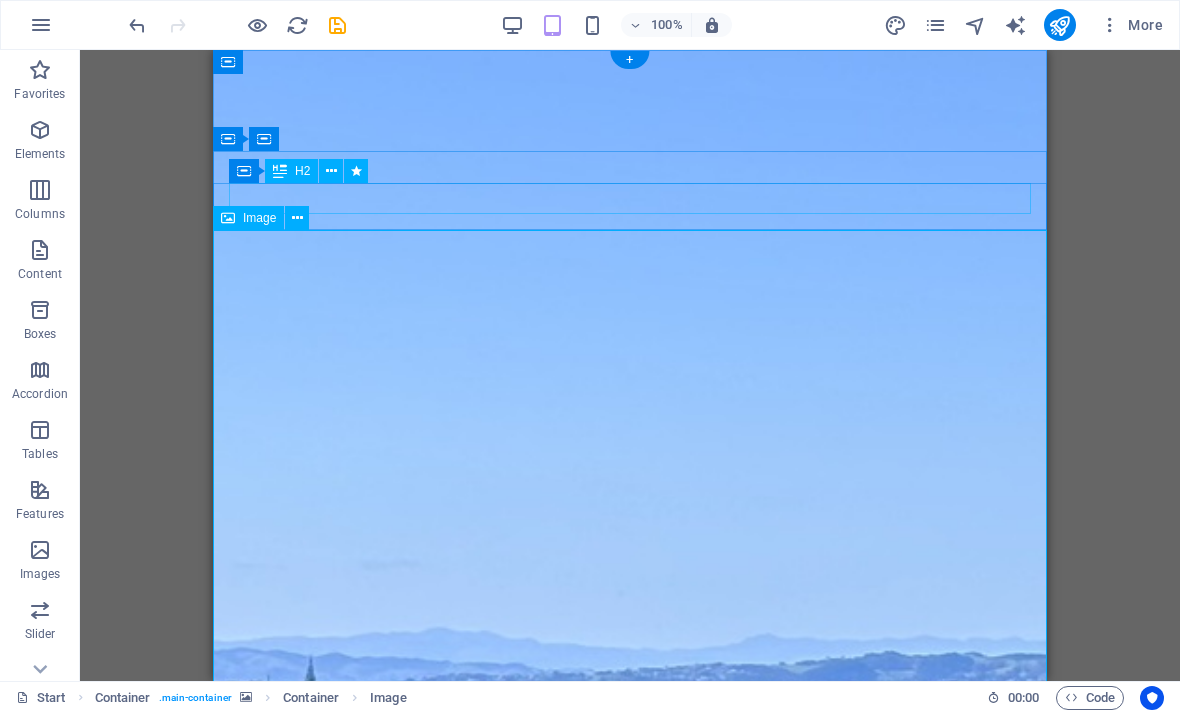 click at bounding box center (297, 218) 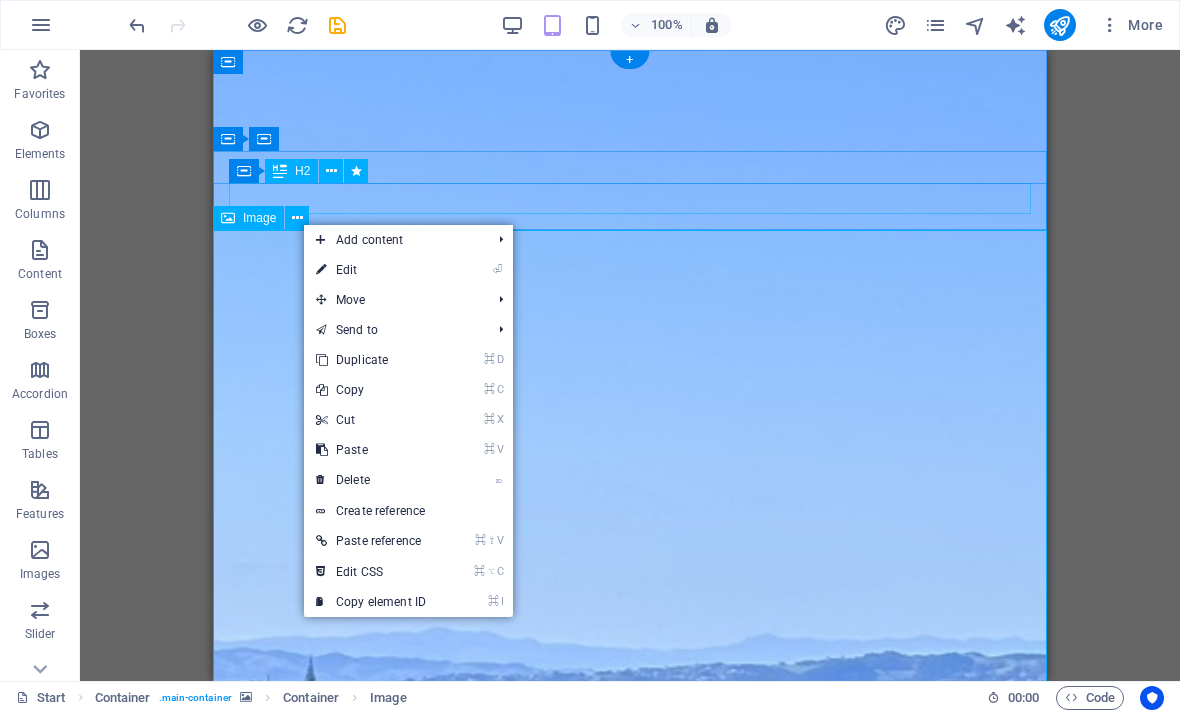 click on "⌦  Delete" at bounding box center [371, 480] 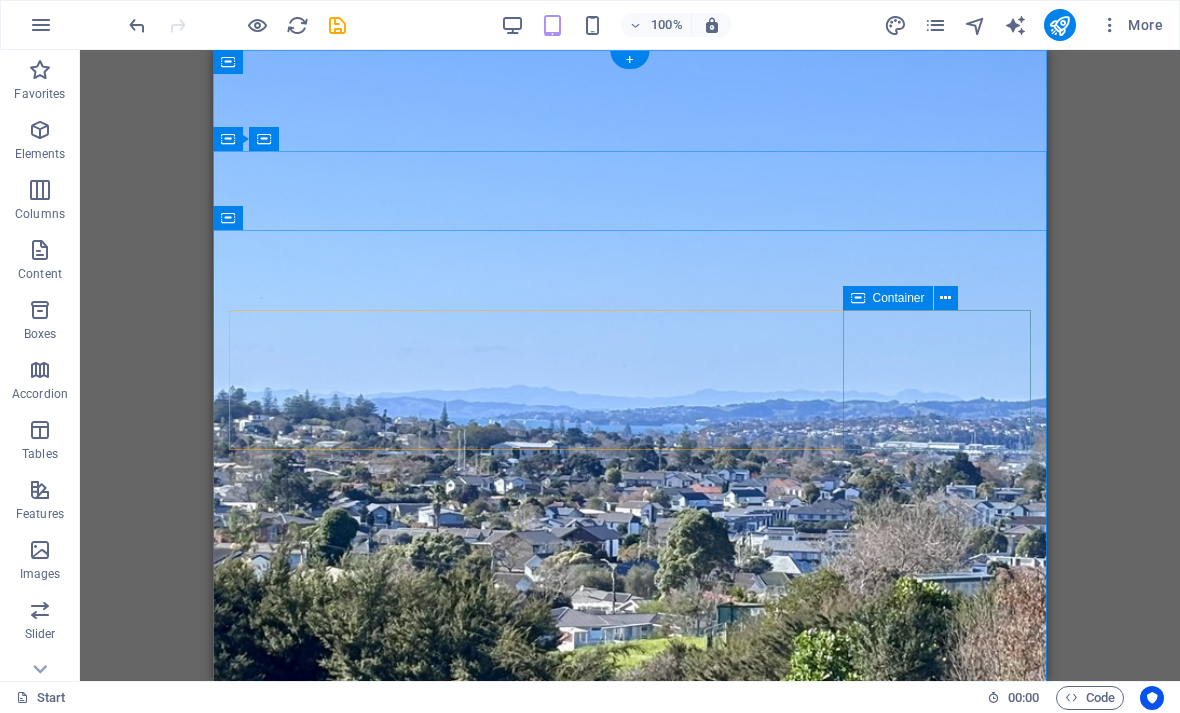 click on "0 Seconds" at bounding box center [323, 2563] 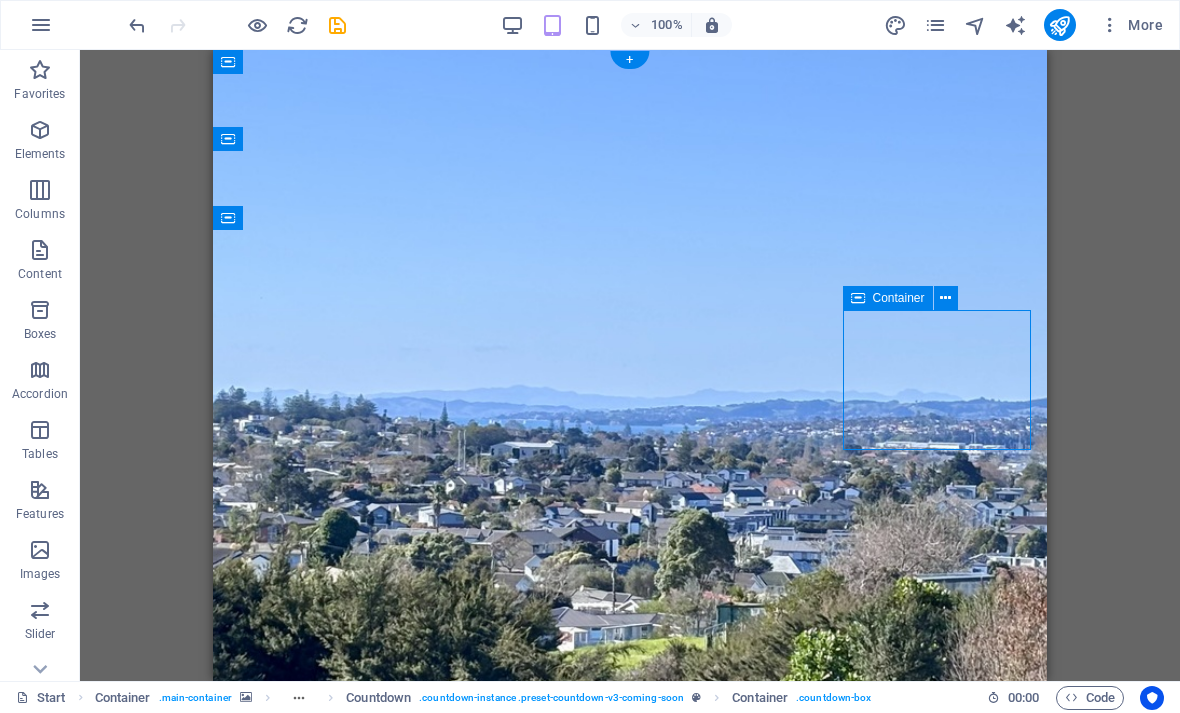 scroll, scrollTop: 0, scrollLeft: 0, axis: both 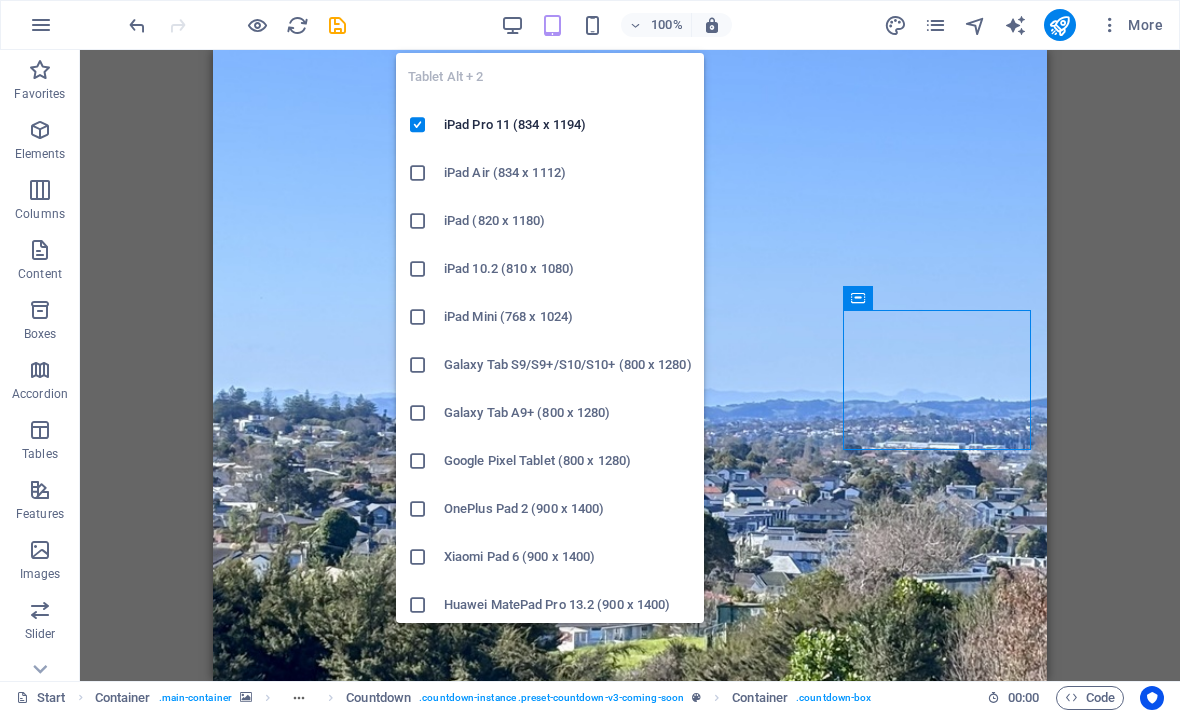 click on "iPad Pro 11 (834 x 1194)" at bounding box center [568, 125] 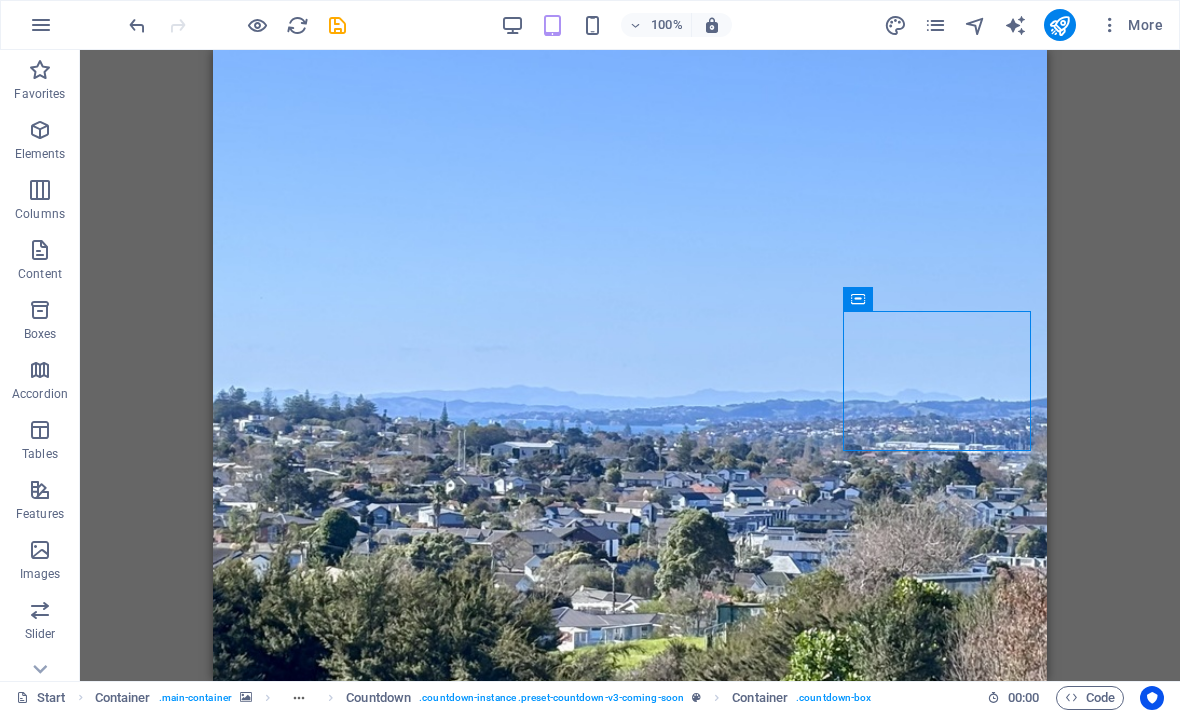 scroll, scrollTop: 0, scrollLeft: 0, axis: both 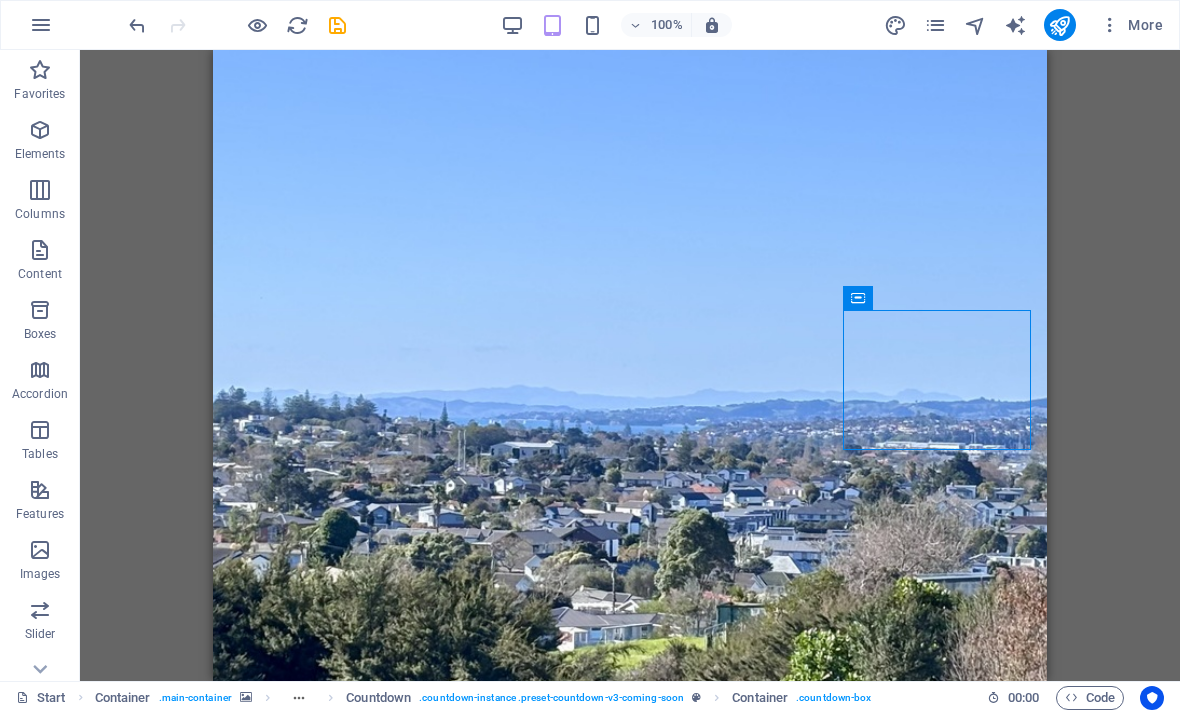click at bounding box center (41, 25) 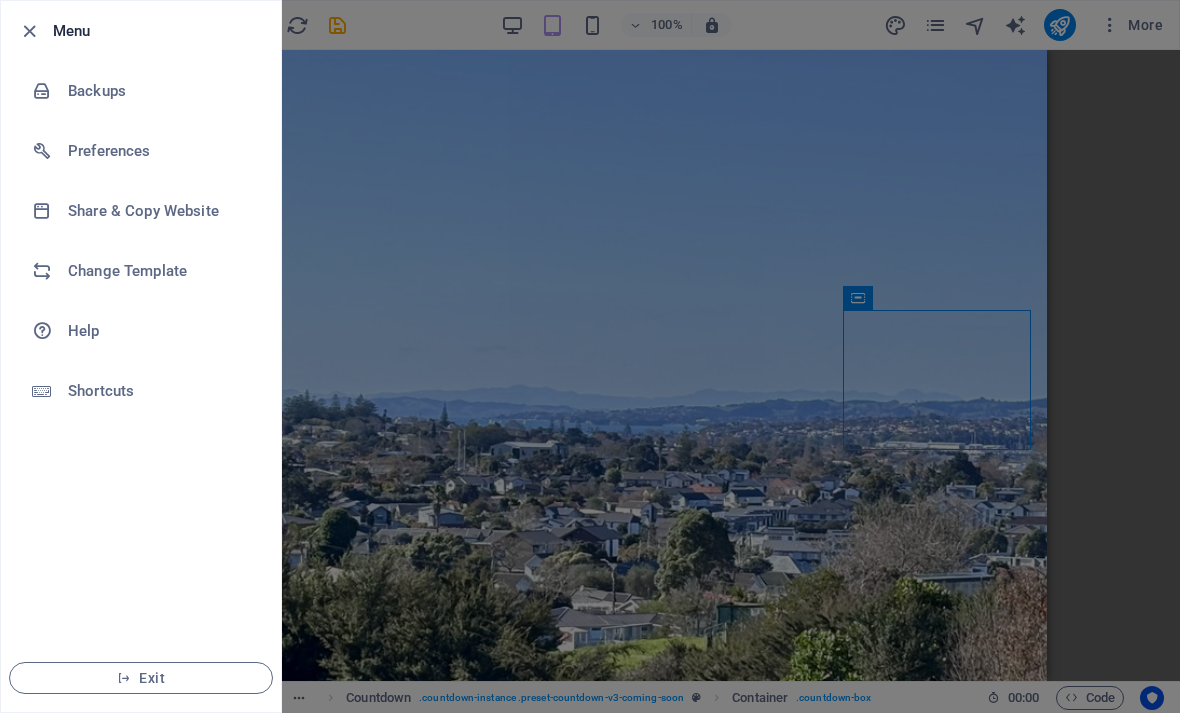 click on "Change Template" at bounding box center (160, 271) 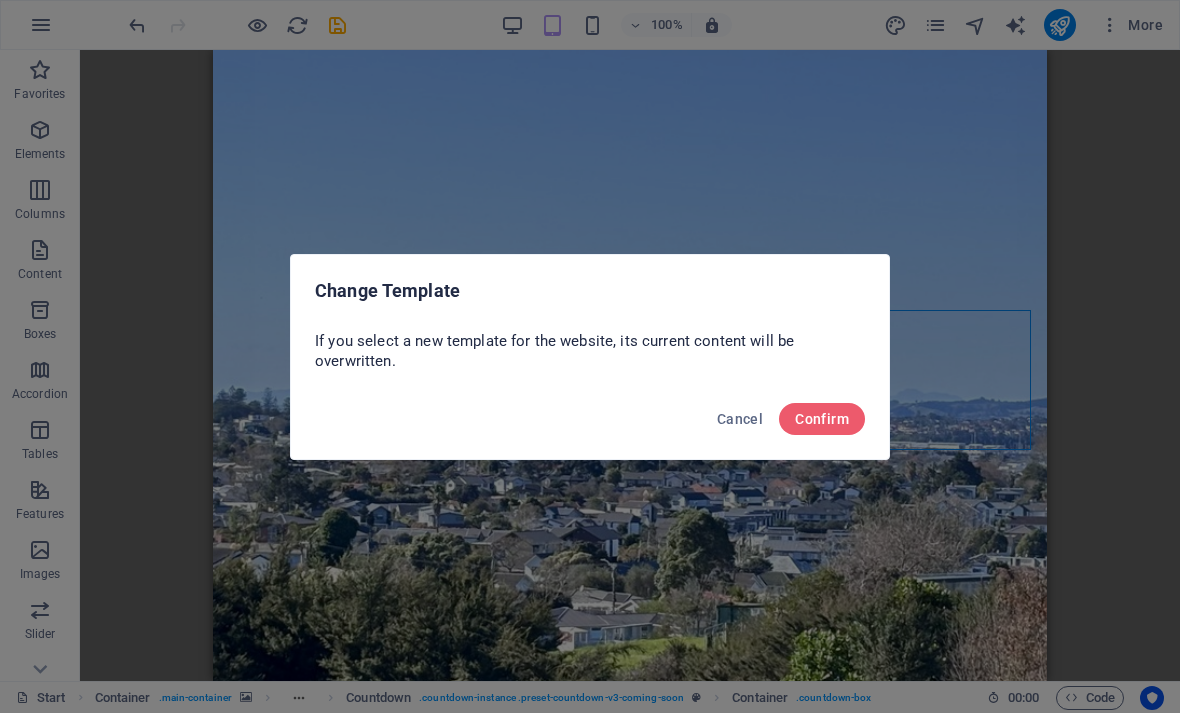 click on "Confirm" at bounding box center [822, 419] 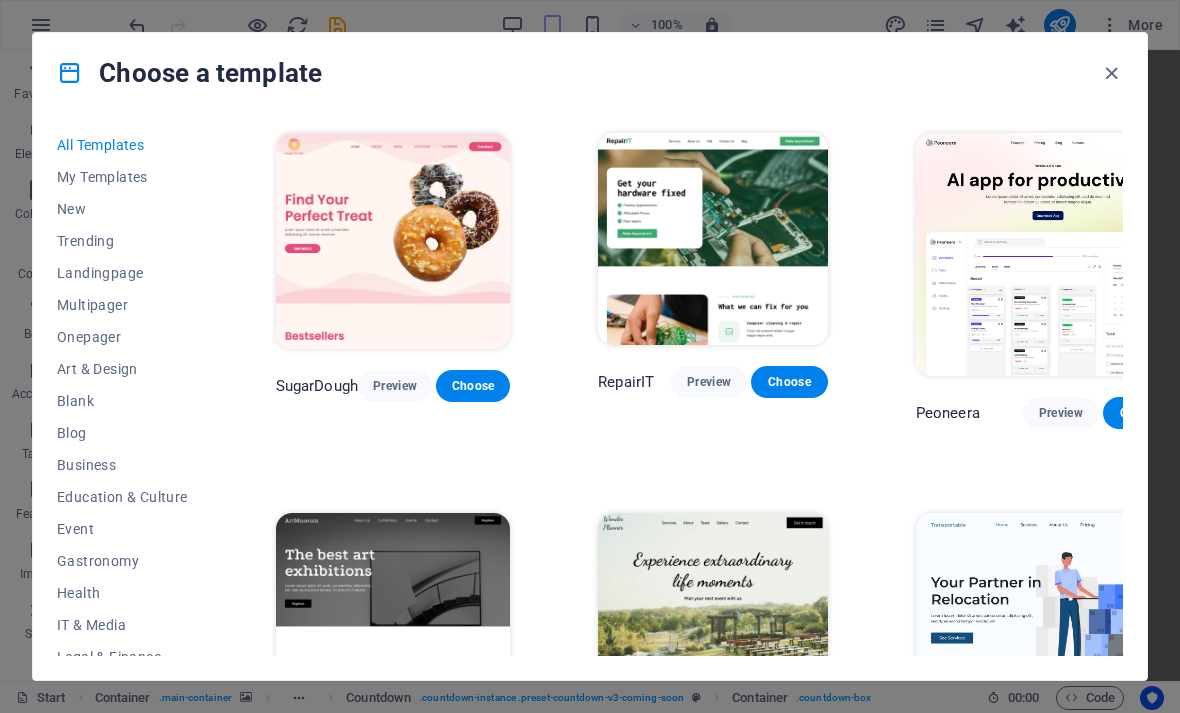 click on "My Templates" at bounding box center [122, 177] 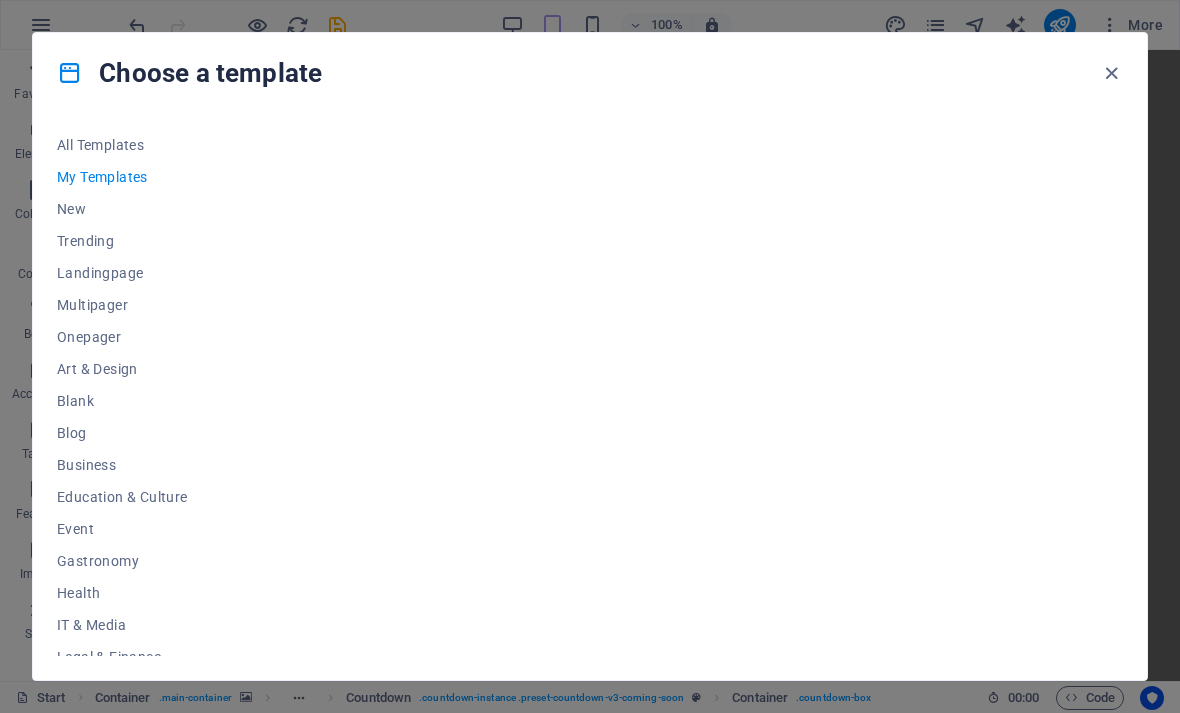 click on "New" at bounding box center (122, 209) 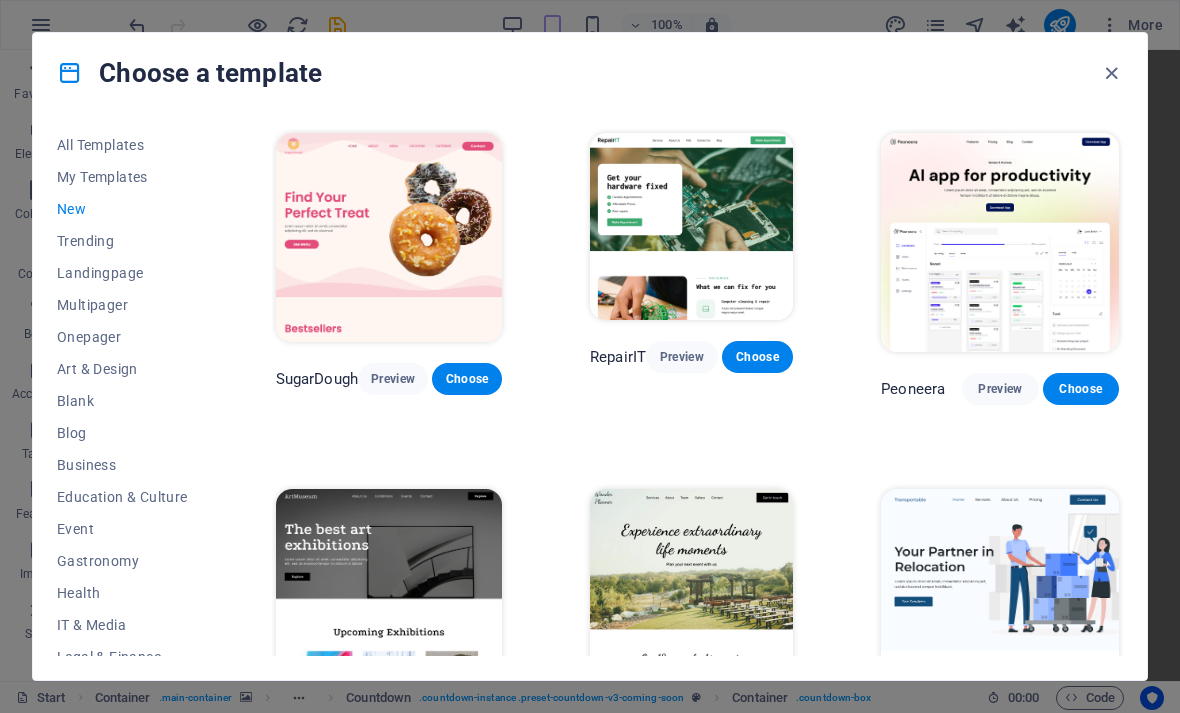 click at bounding box center [70, 73] 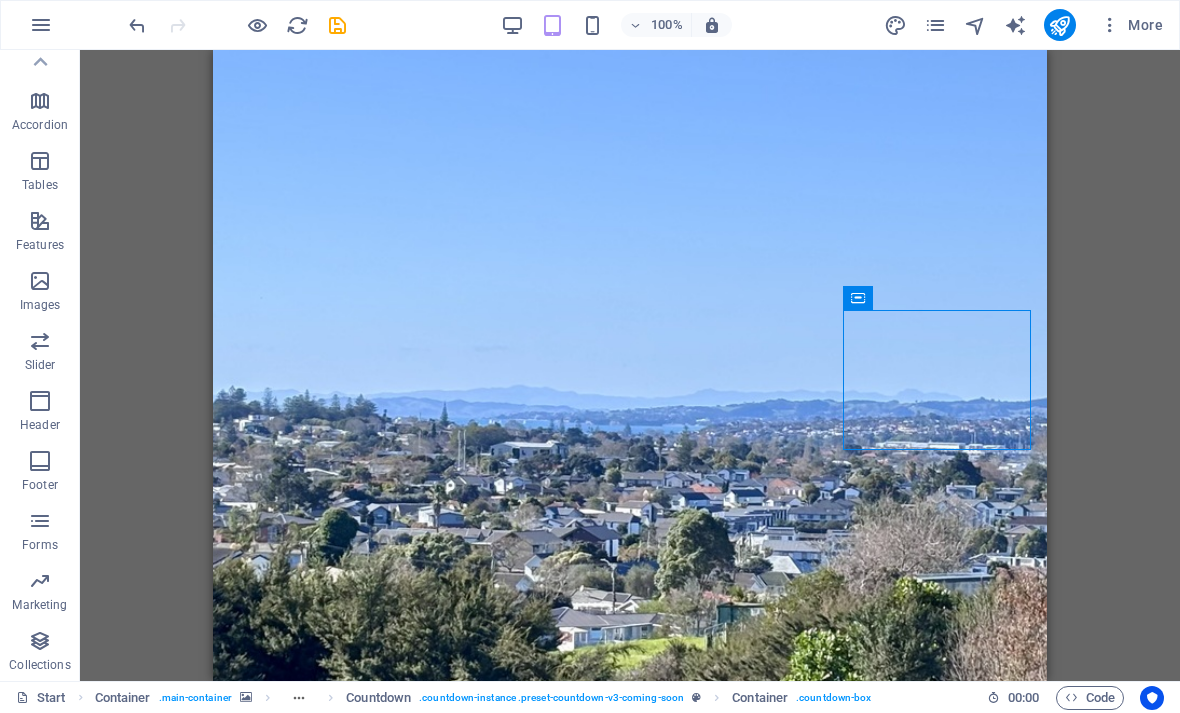 scroll, scrollTop: 269, scrollLeft: 0, axis: vertical 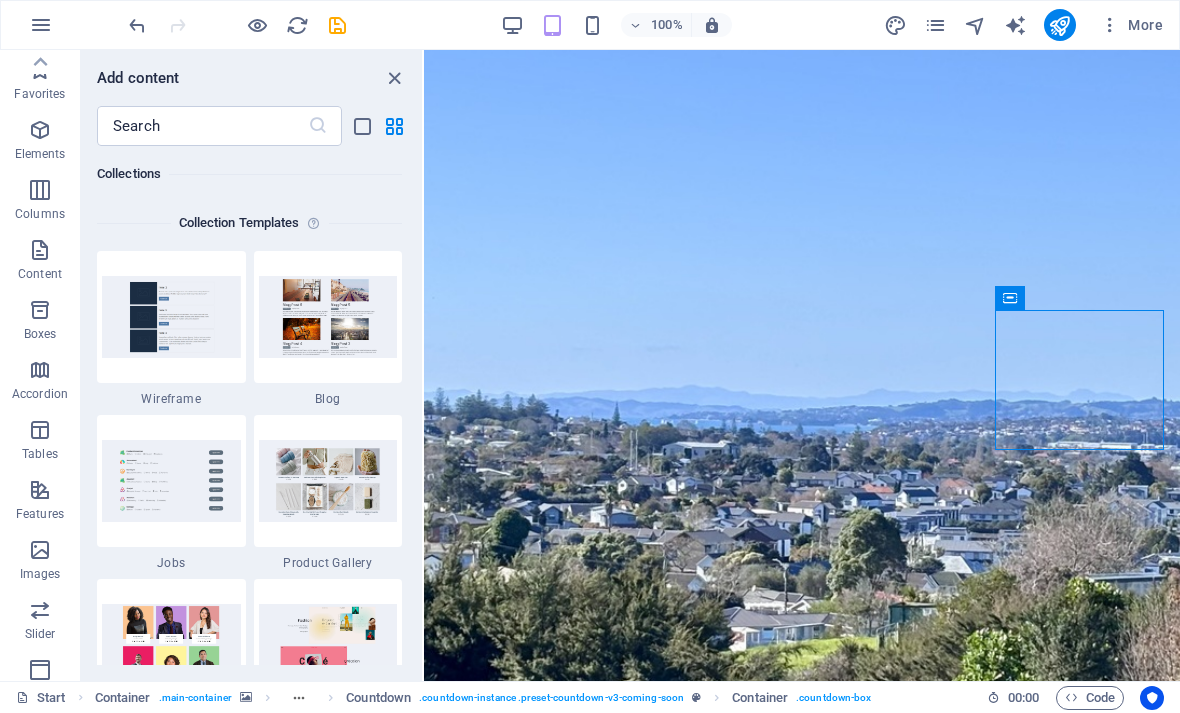 click at bounding box center (41, 25) 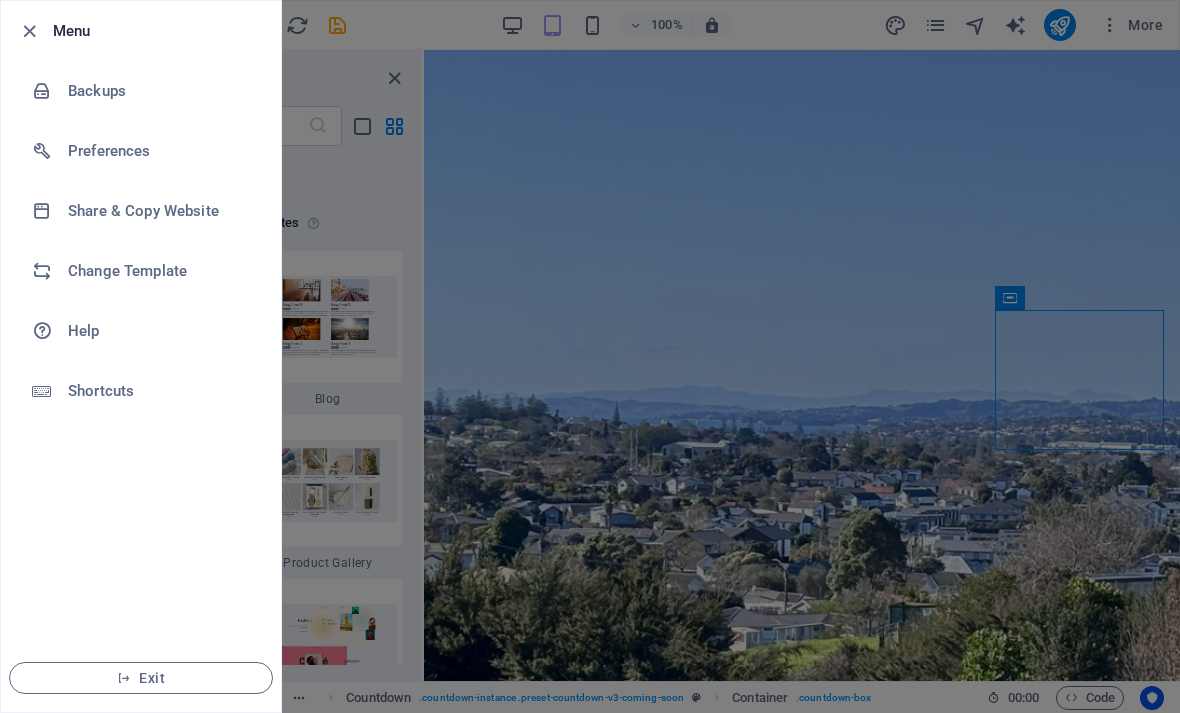 click on "Share & Copy Website" at bounding box center (160, 211) 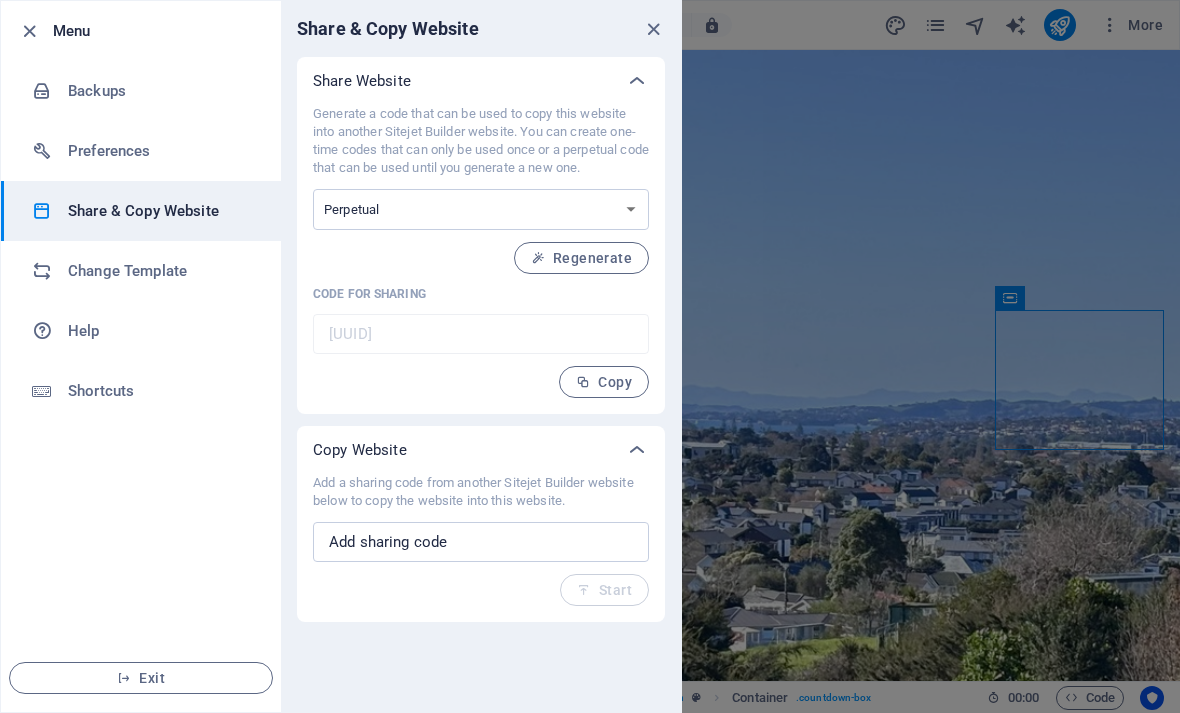click at bounding box center [653, 29] 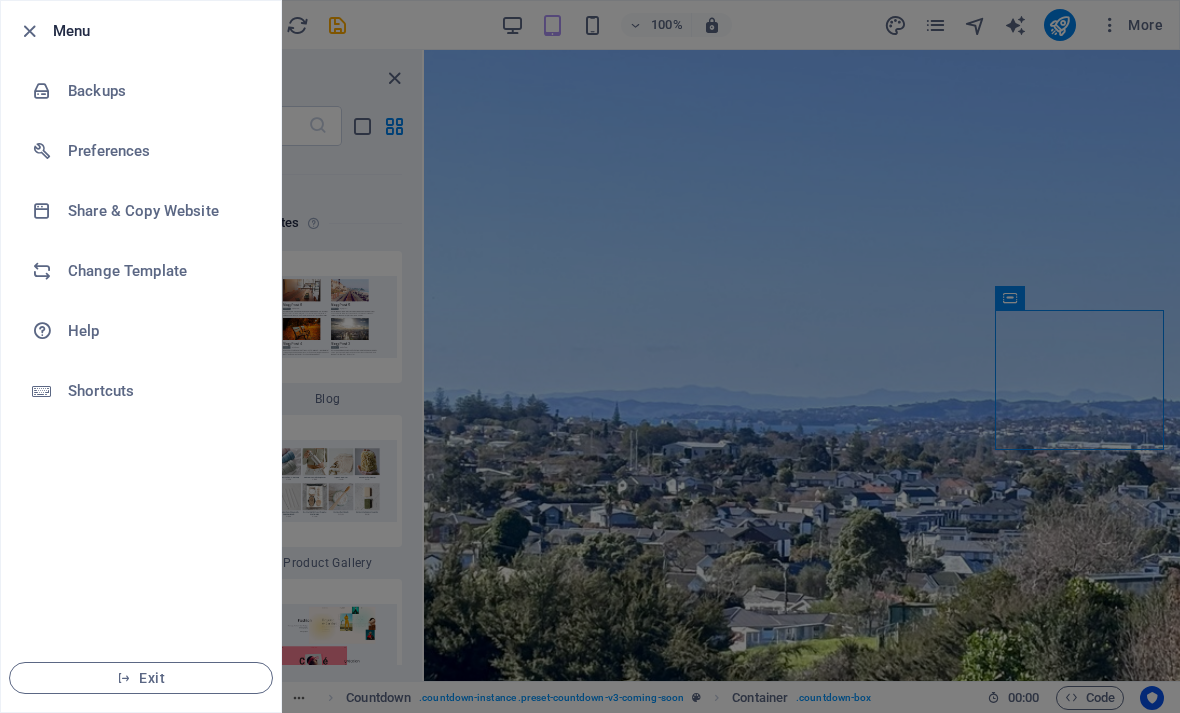 click on "Change Template" at bounding box center [160, 271] 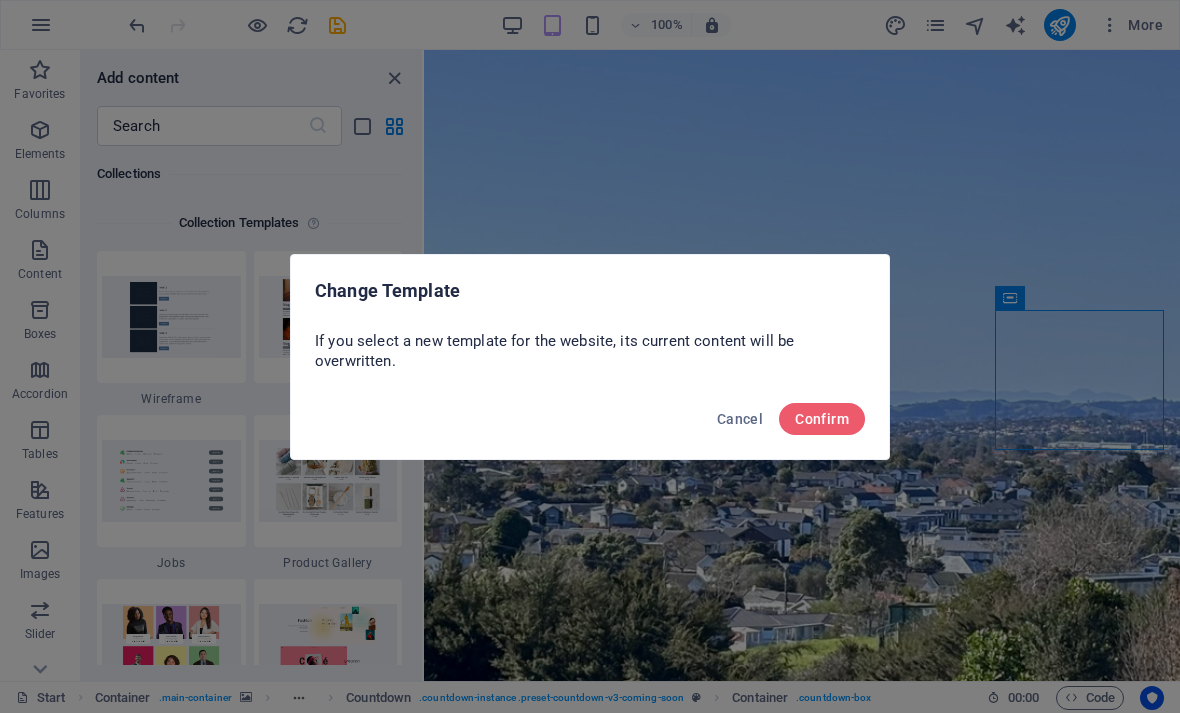 click on "Confirm" at bounding box center [822, 419] 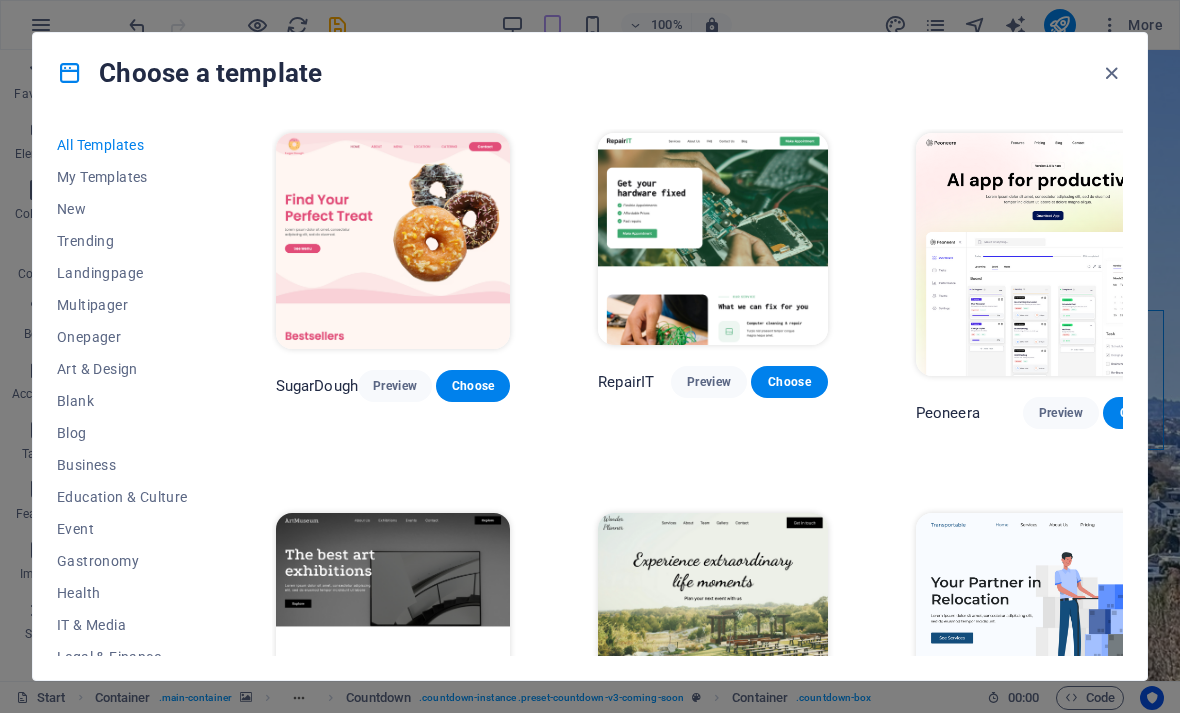 click at bounding box center [1111, 73] 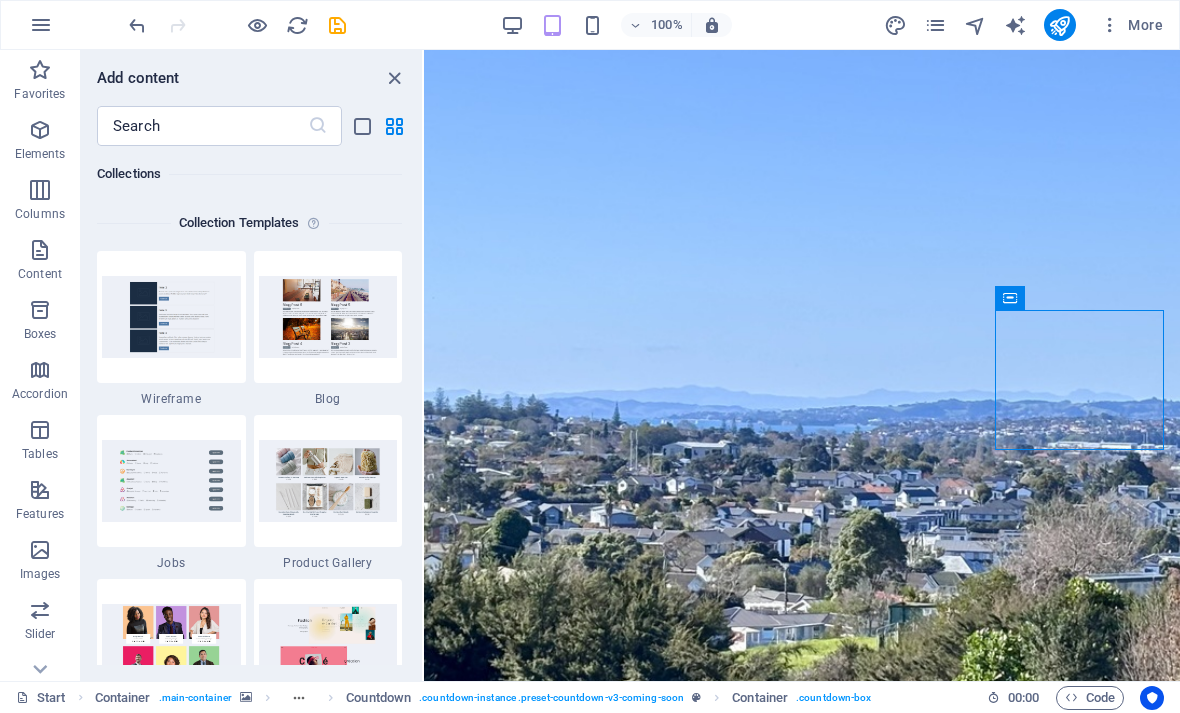 click at bounding box center [41, 25] 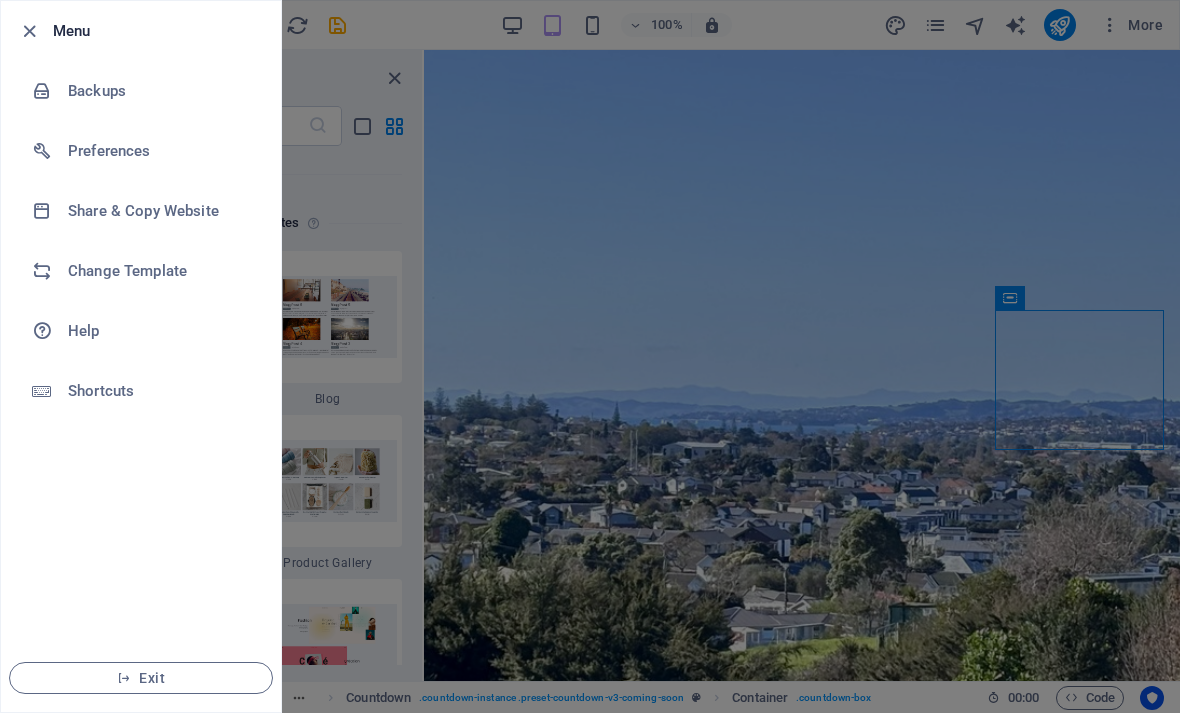 click on "Change Template" at bounding box center (160, 271) 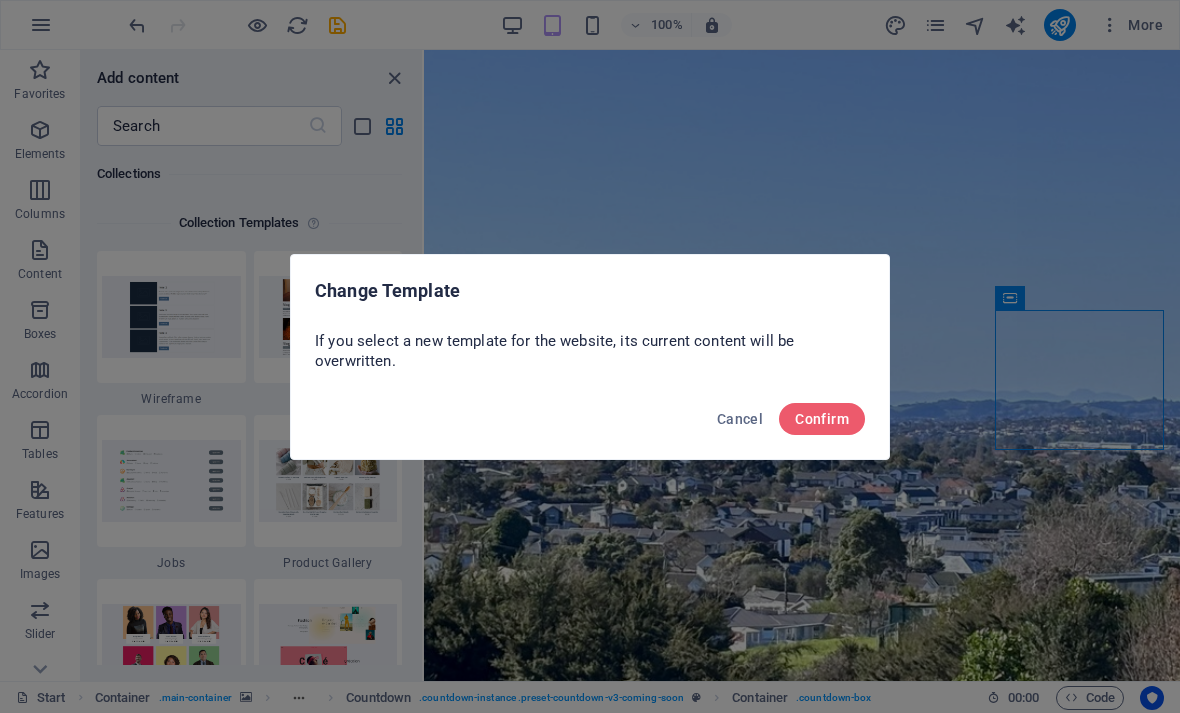 click on "Confirm" at bounding box center (822, 419) 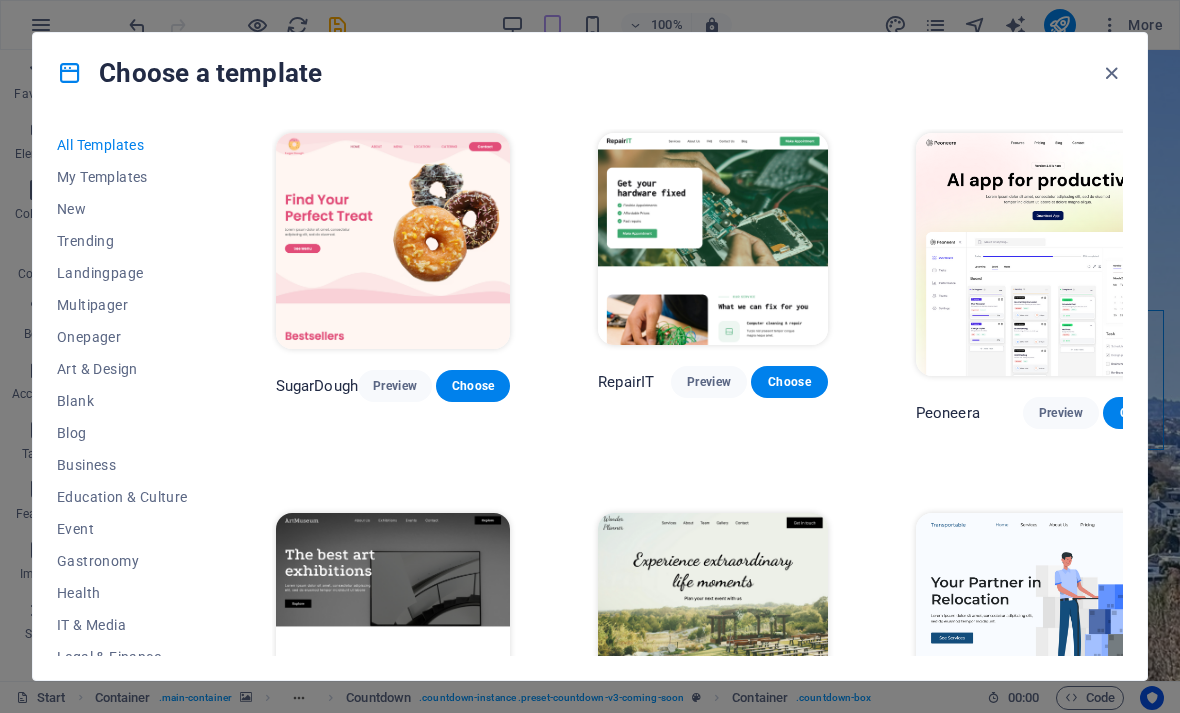 click on "Blank" at bounding box center [122, 401] 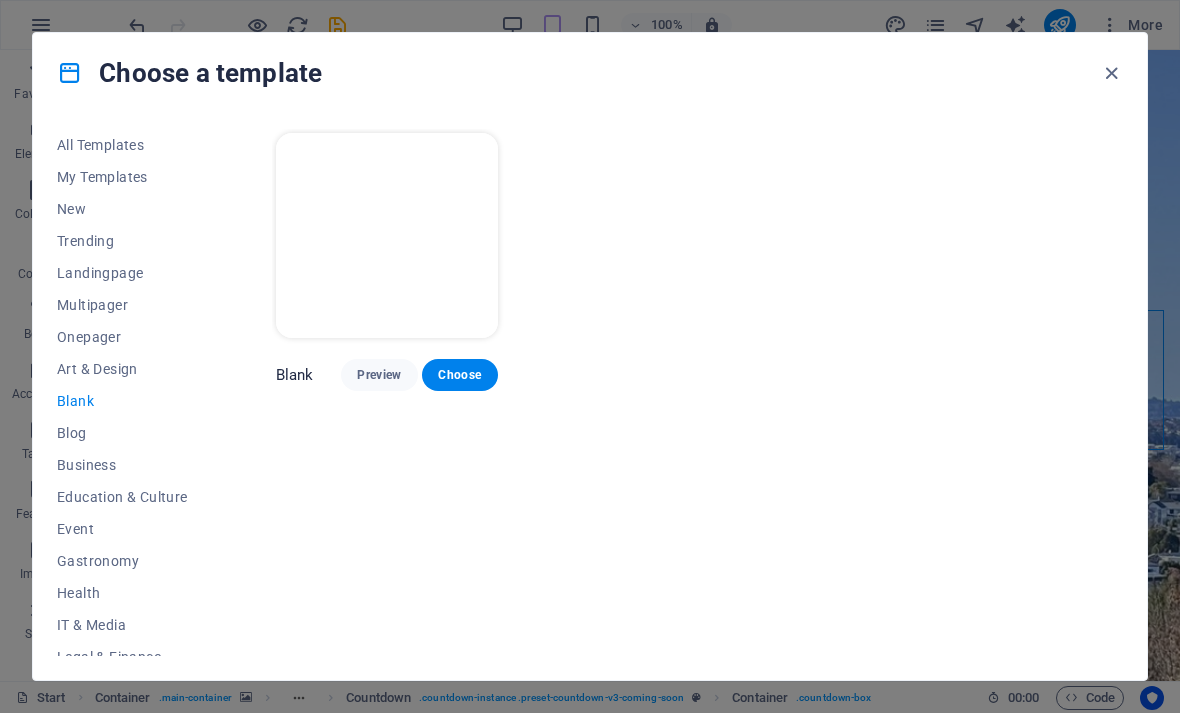 click on "Choose" at bounding box center [460, 375] 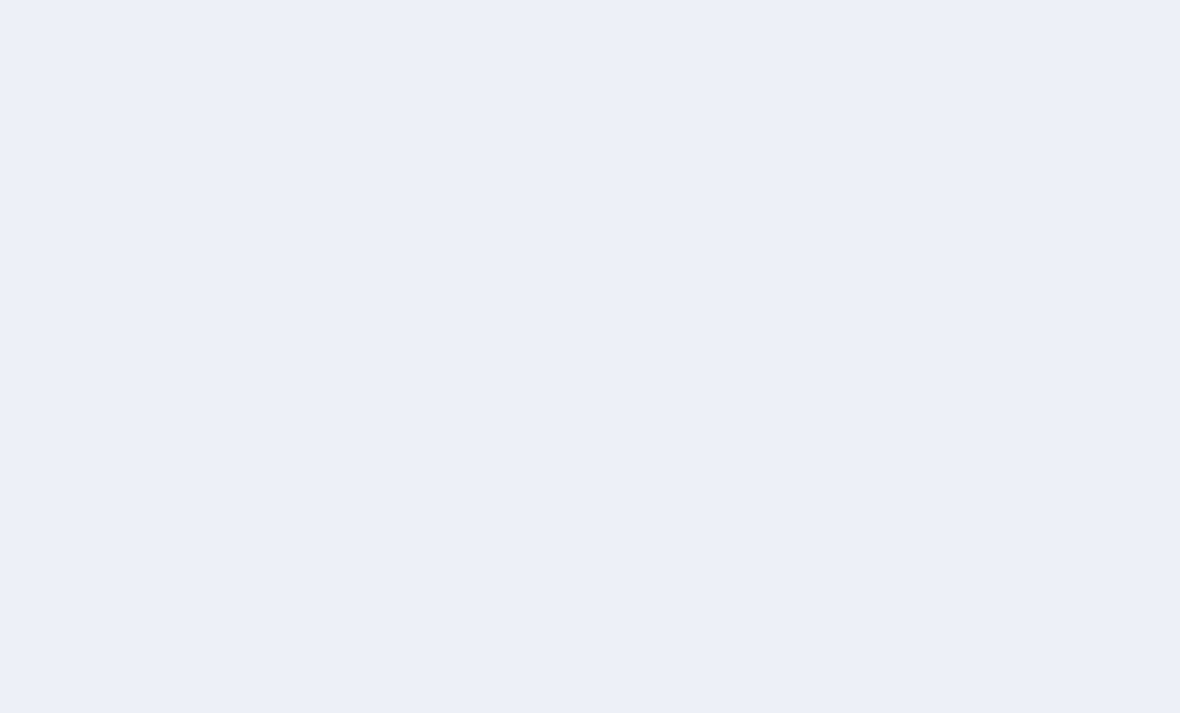 scroll, scrollTop: 0, scrollLeft: 0, axis: both 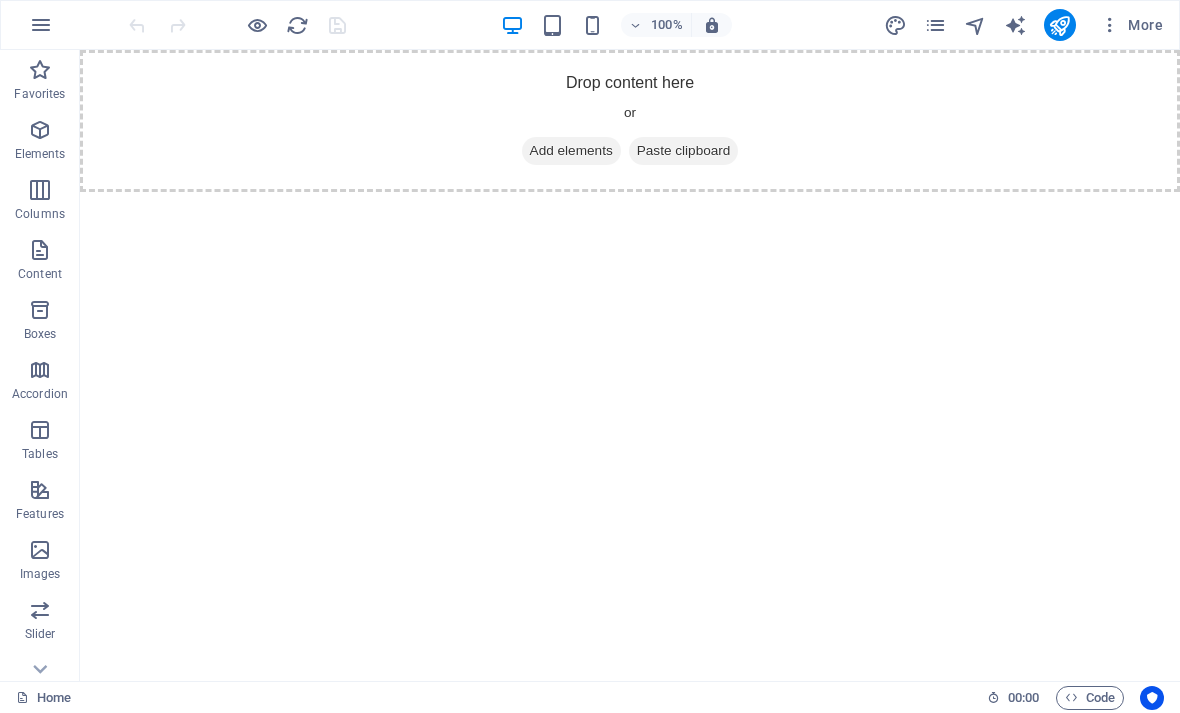 click at bounding box center [41, 25] 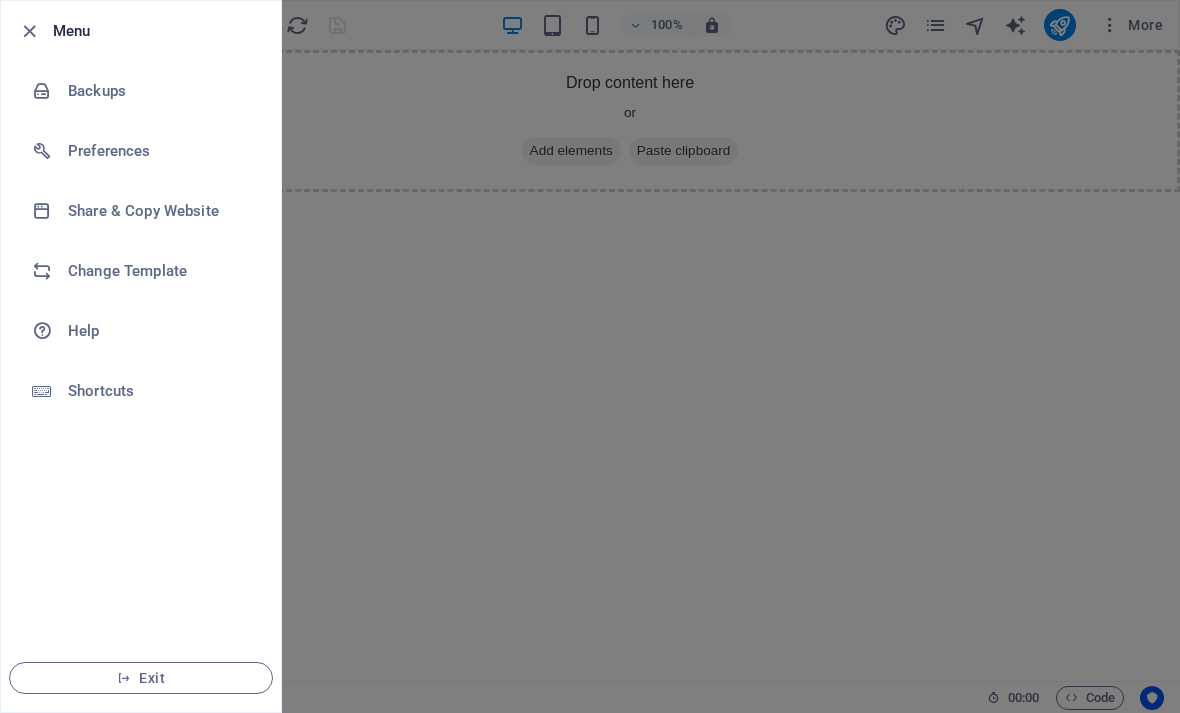click on "Change Template" at bounding box center [160, 271] 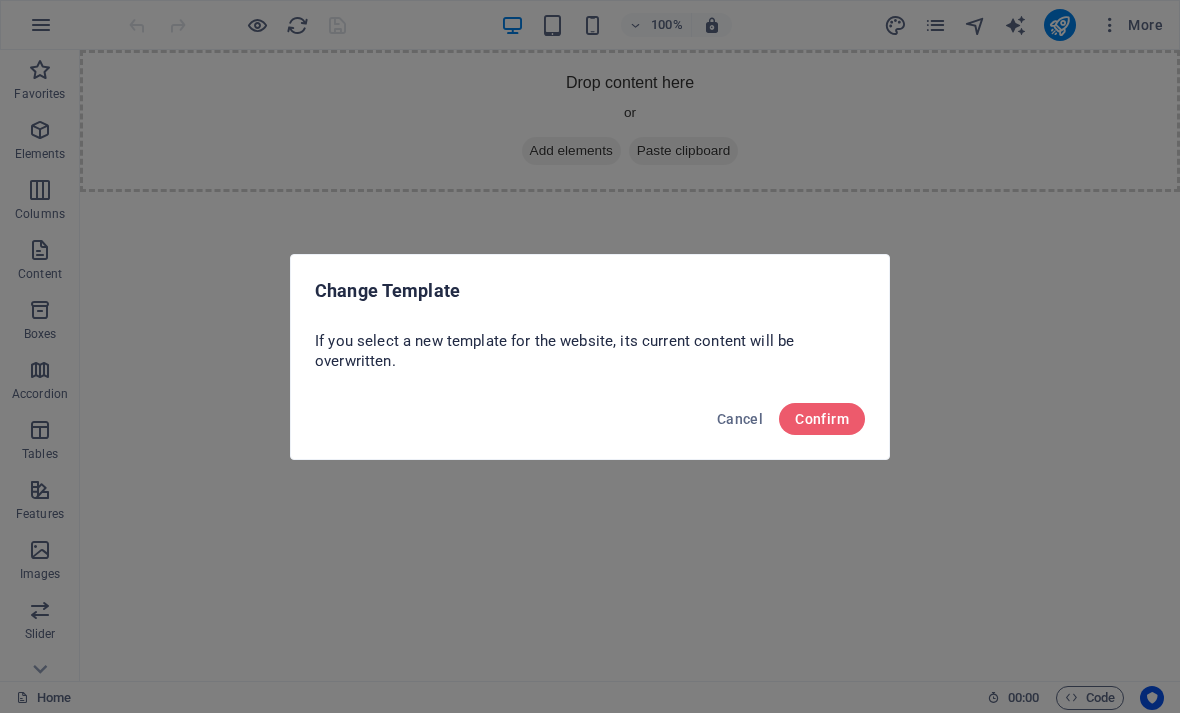 click on "Confirm" at bounding box center (822, 419) 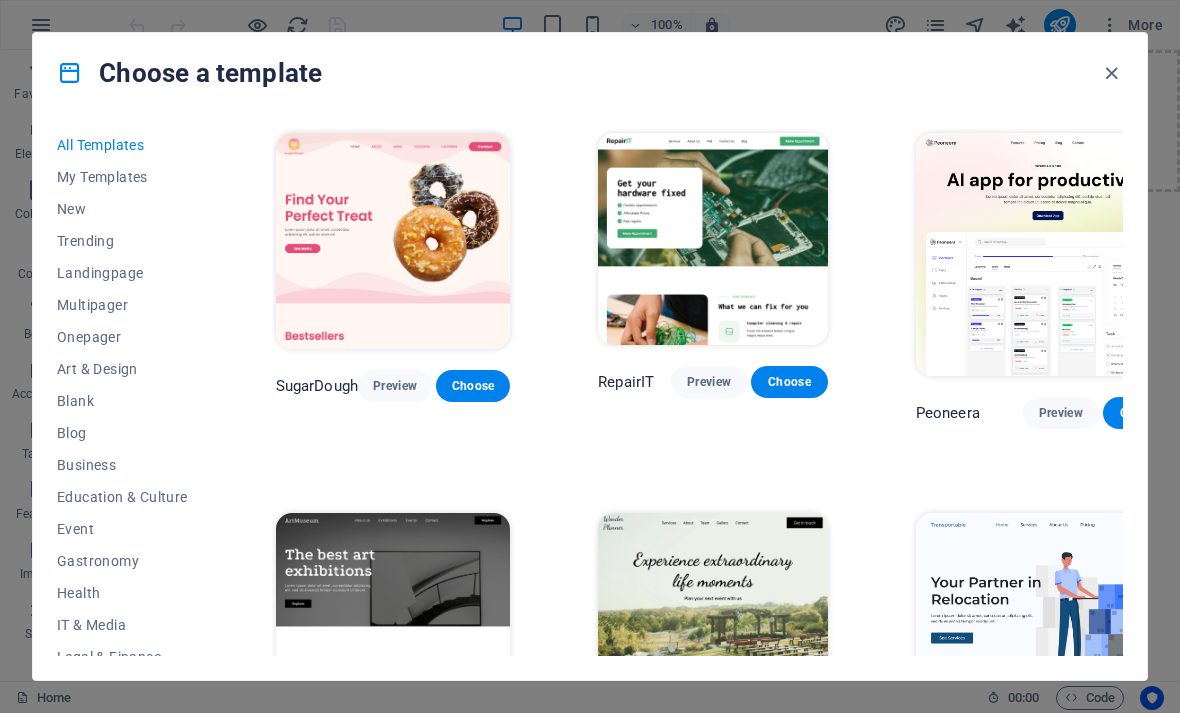 click on "Blank" at bounding box center (122, 401) 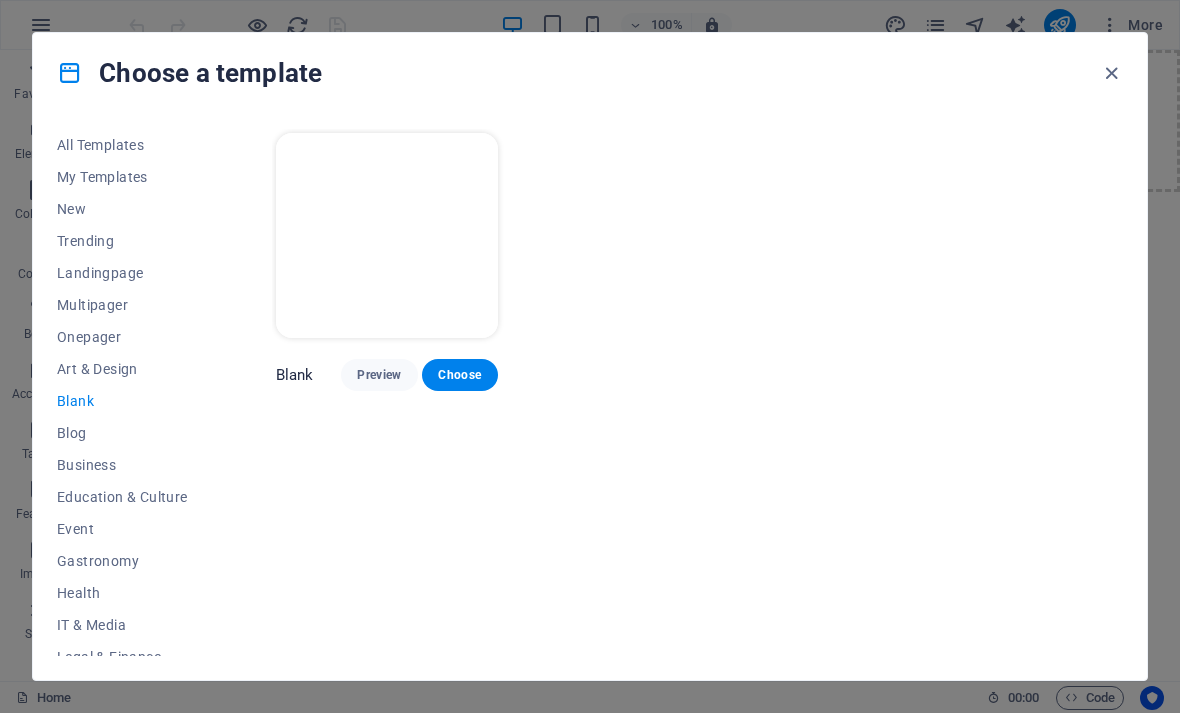 click on "Choose" at bounding box center [460, 375] 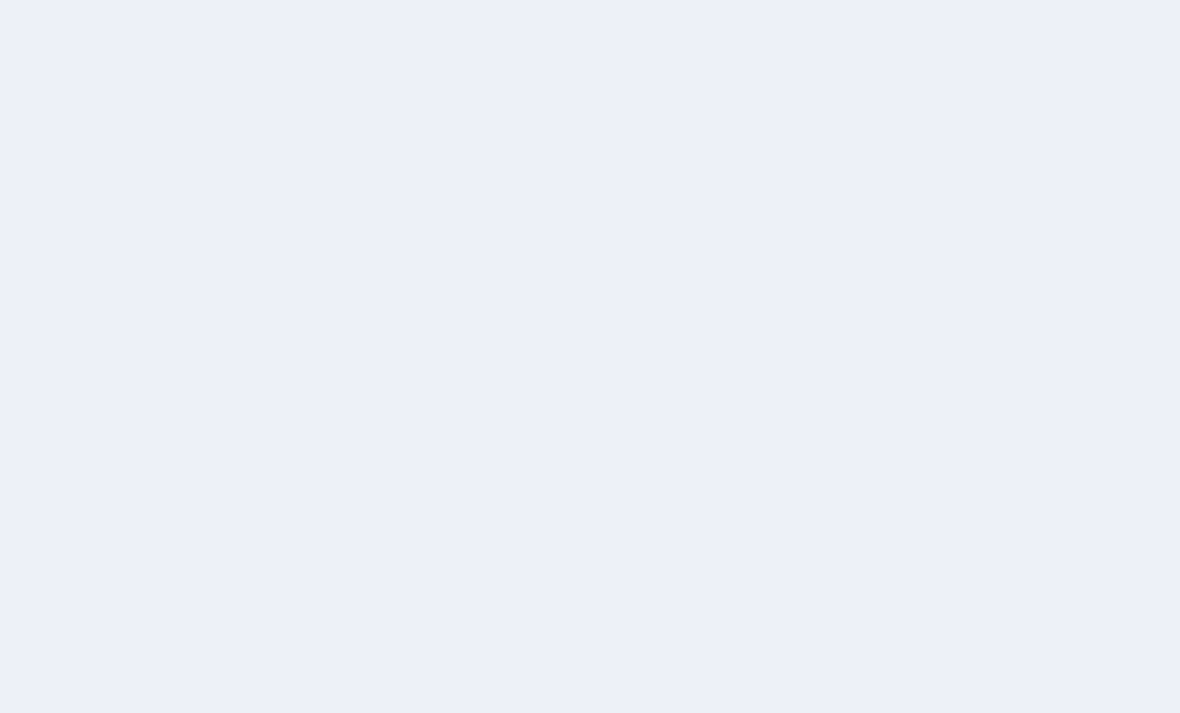 scroll, scrollTop: 0, scrollLeft: 0, axis: both 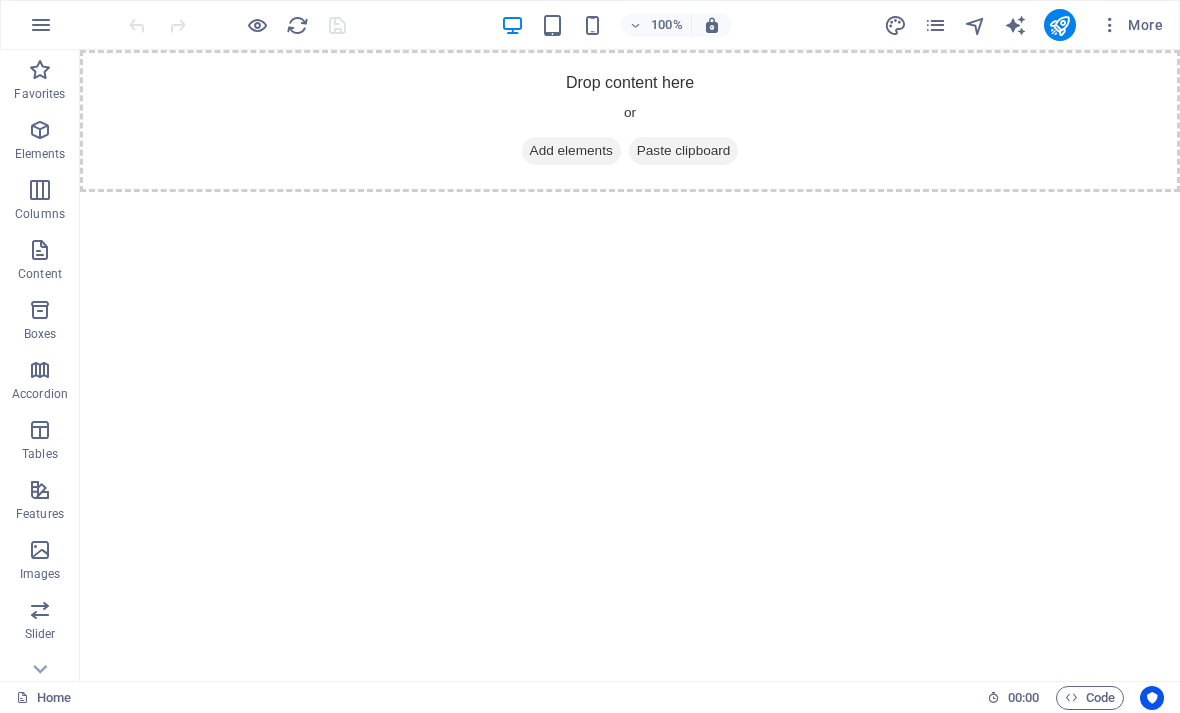 click at bounding box center (40, 130) 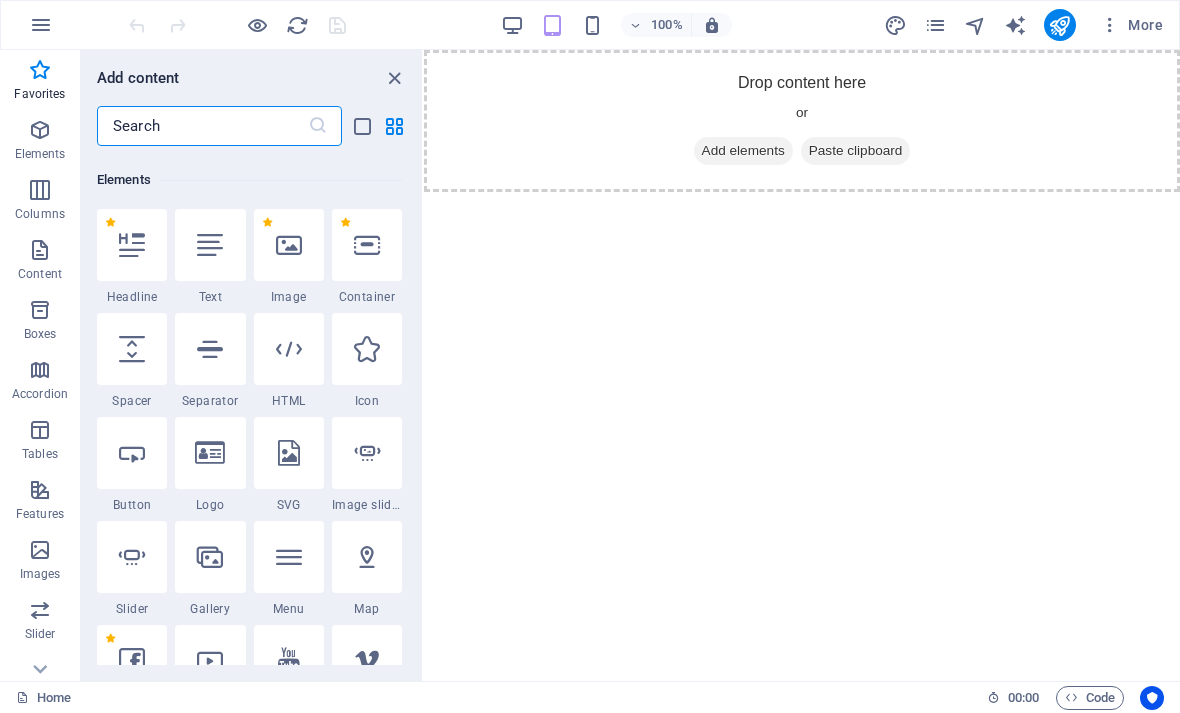 scroll, scrollTop: 695, scrollLeft: 0, axis: vertical 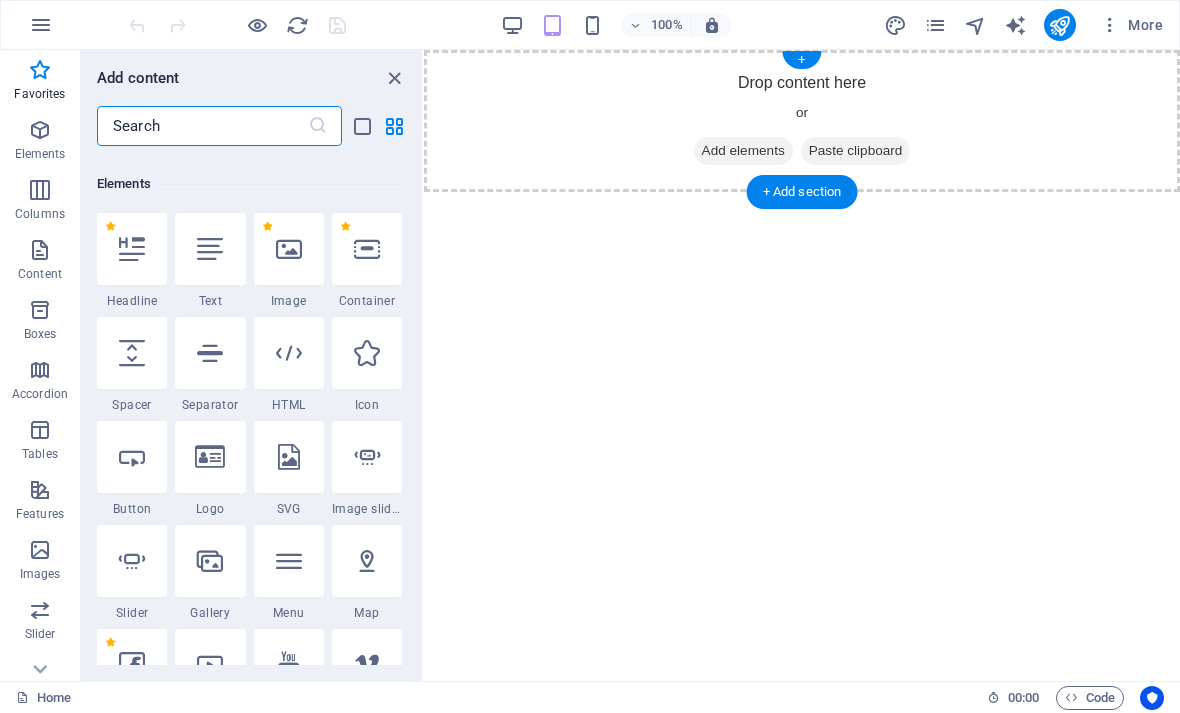 click on "Add elements" at bounding box center [743, 151] 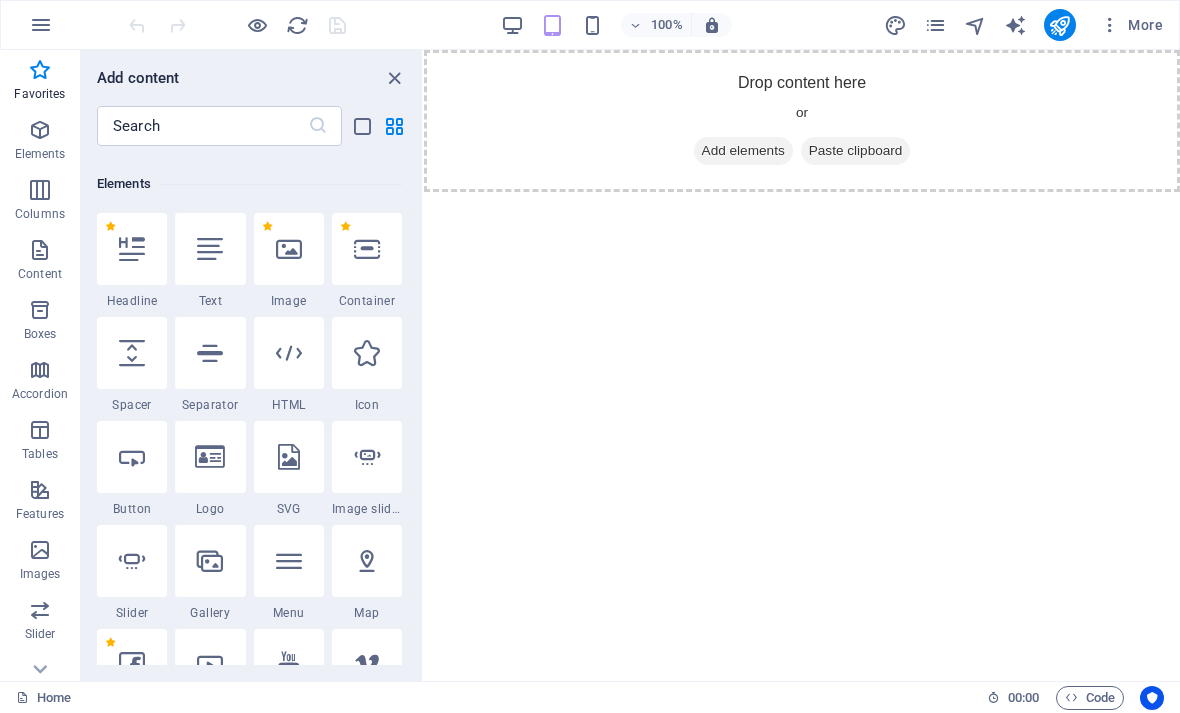click at bounding box center [210, 457] 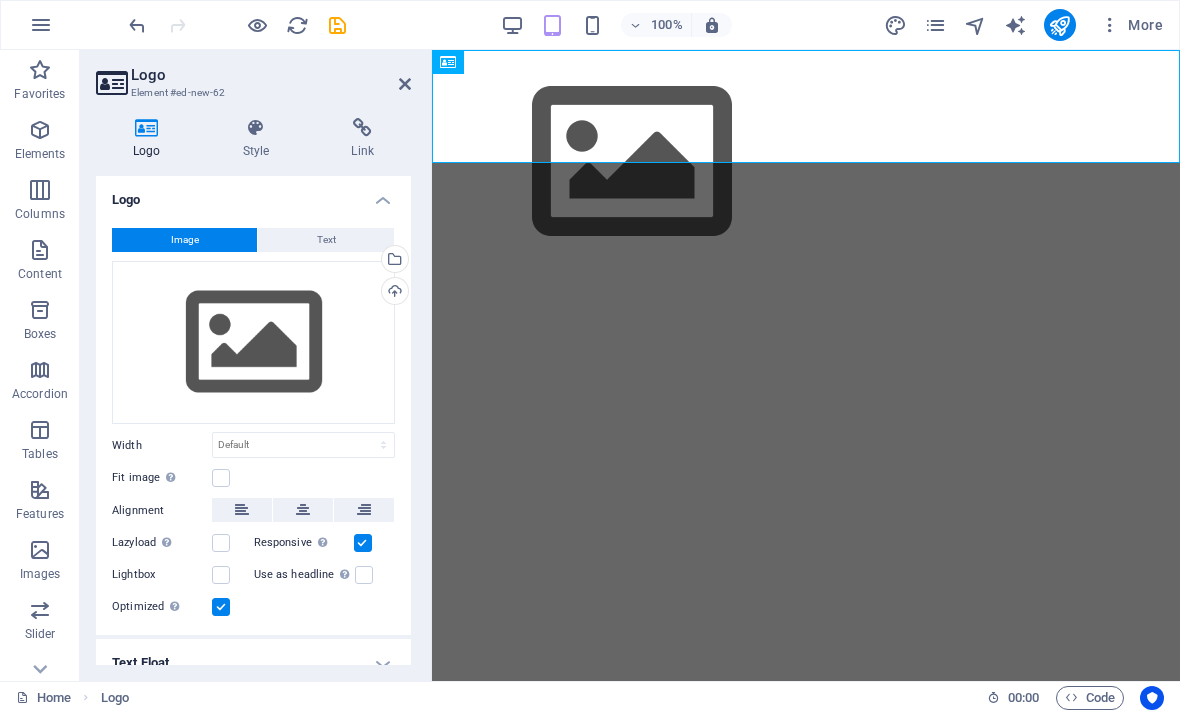 click at bounding box center [405, 84] 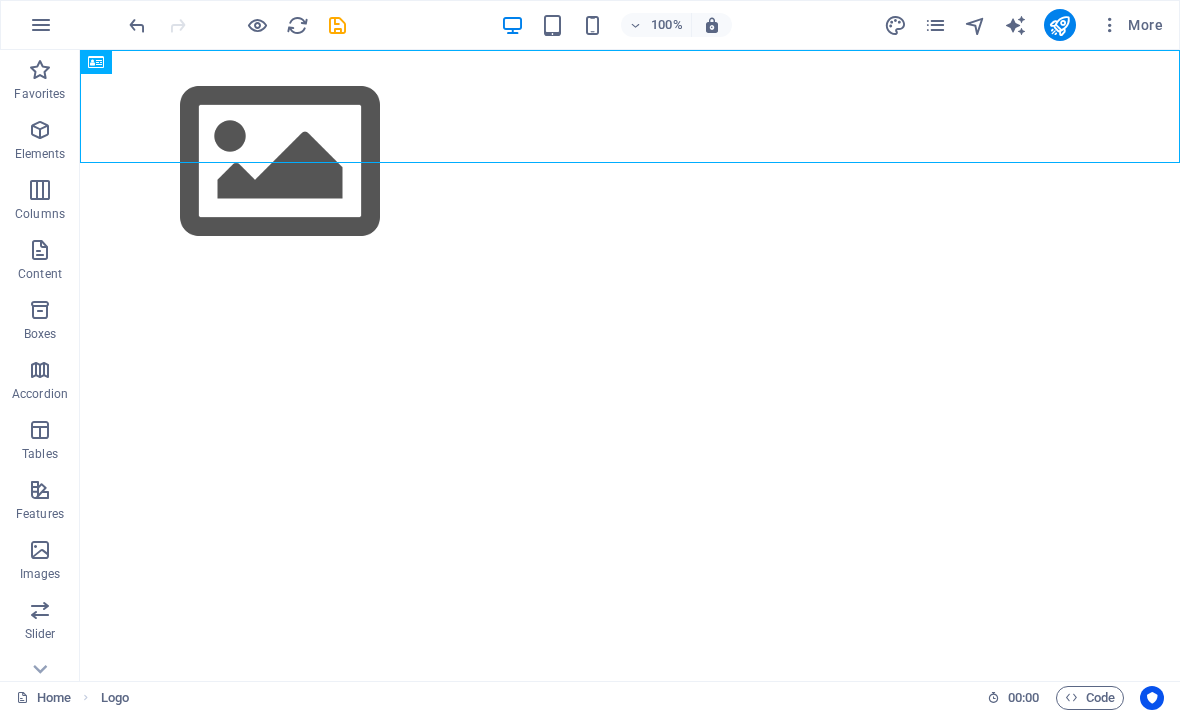 click at bounding box center (137, 25) 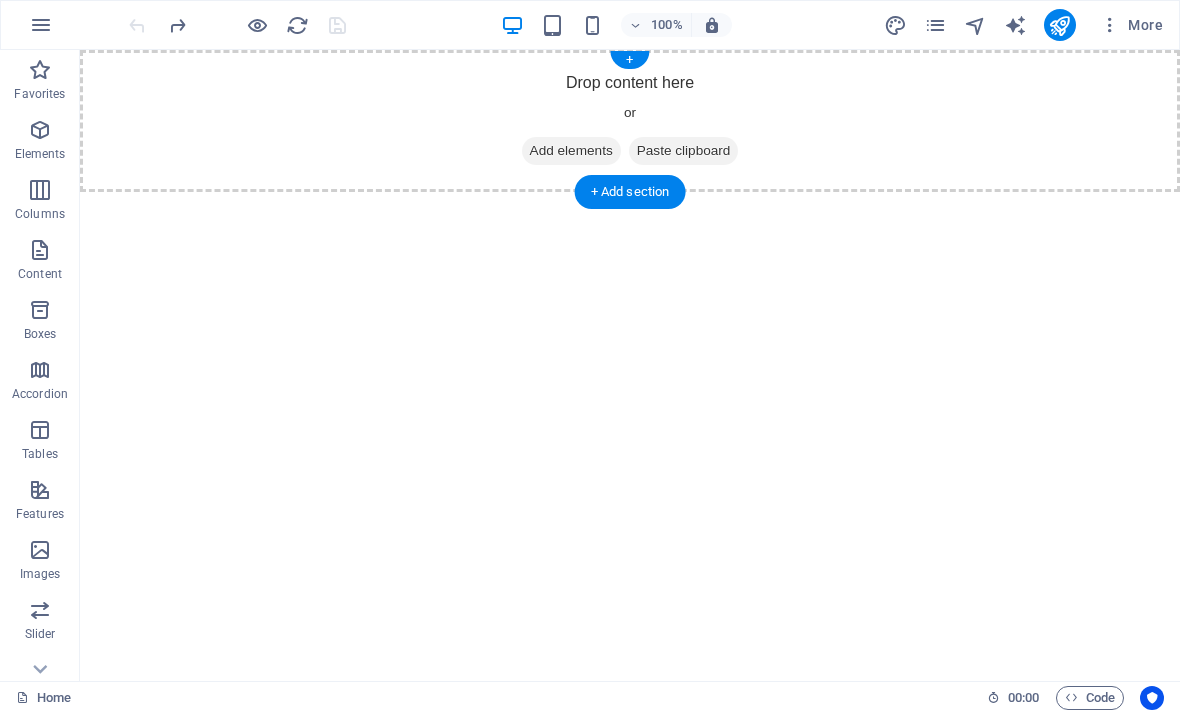 click at bounding box center [530, 151] 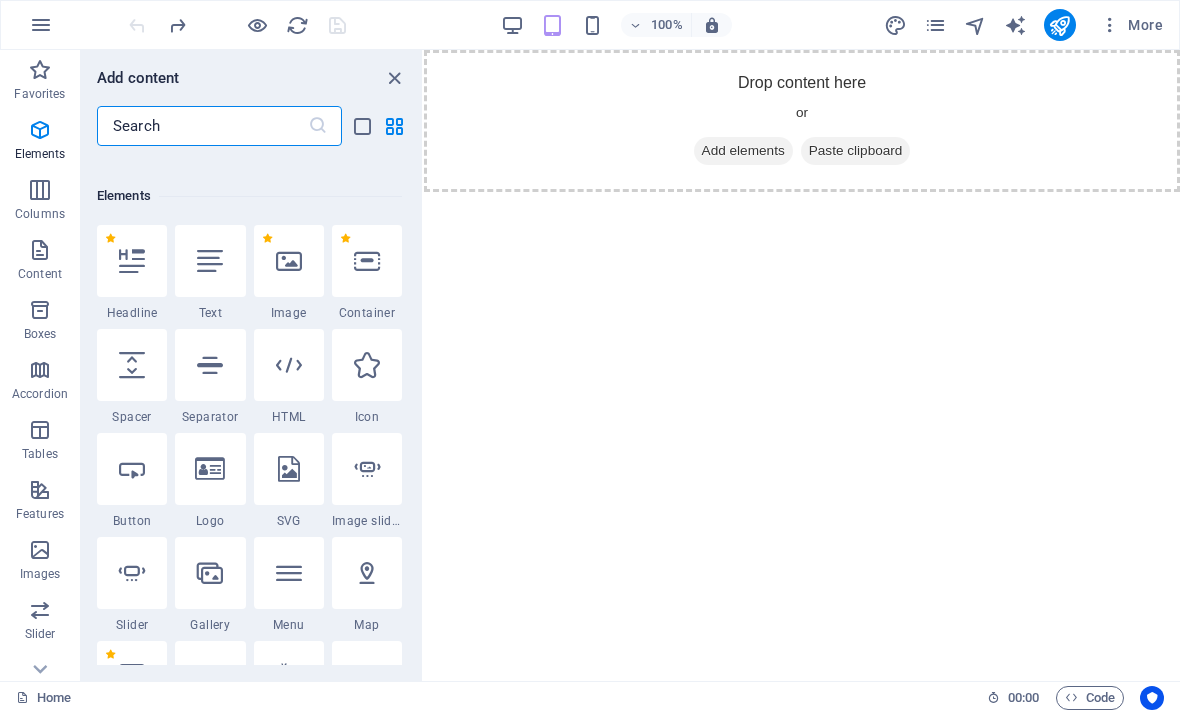 scroll, scrollTop: 705, scrollLeft: 0, axis: vertical 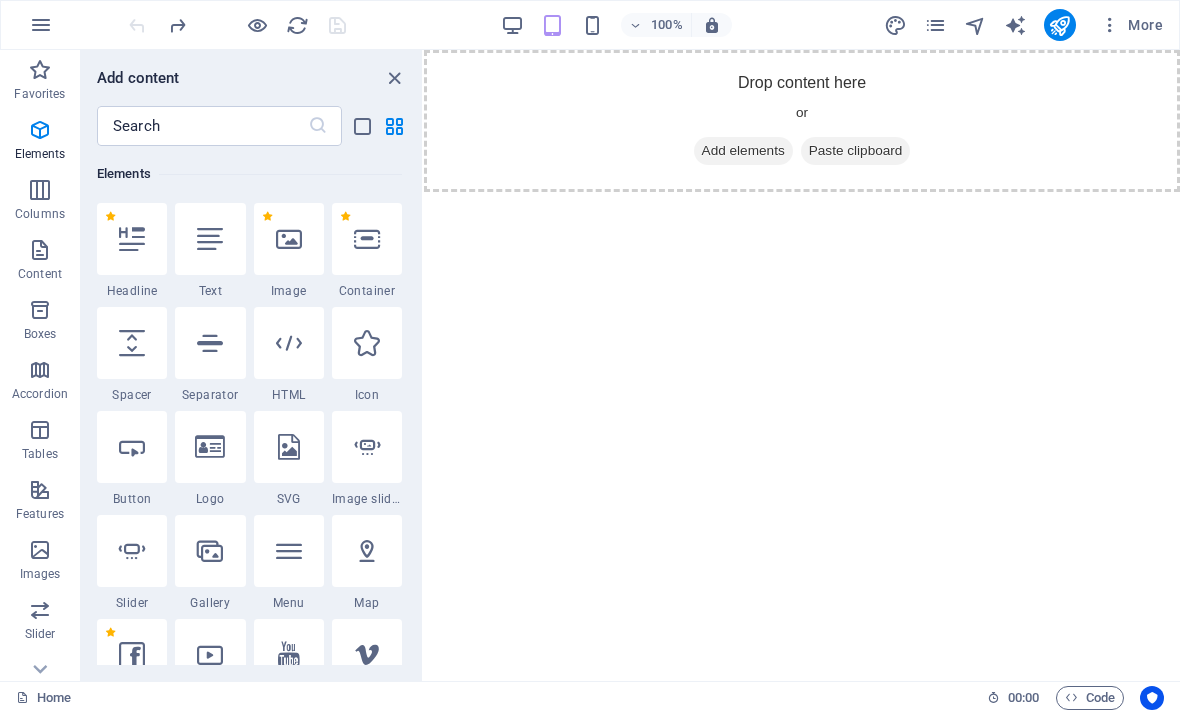 click at bounding box center [132, 239] 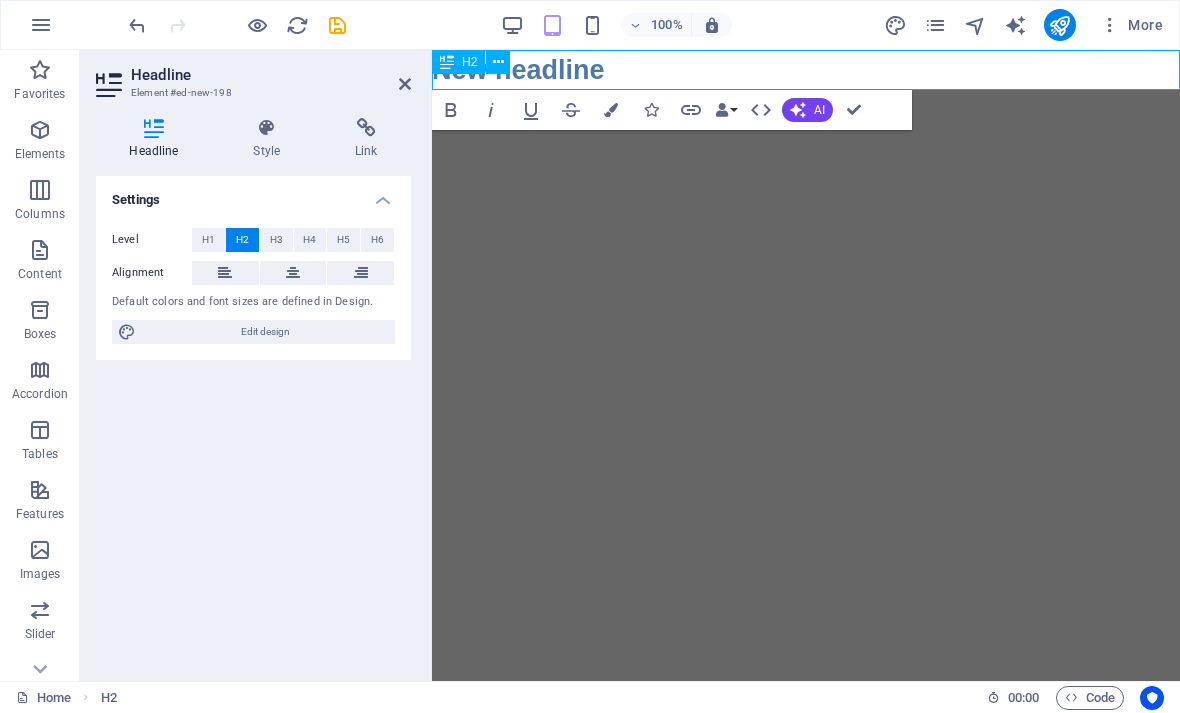 click on "New headline" at bounding box center [806, 70] 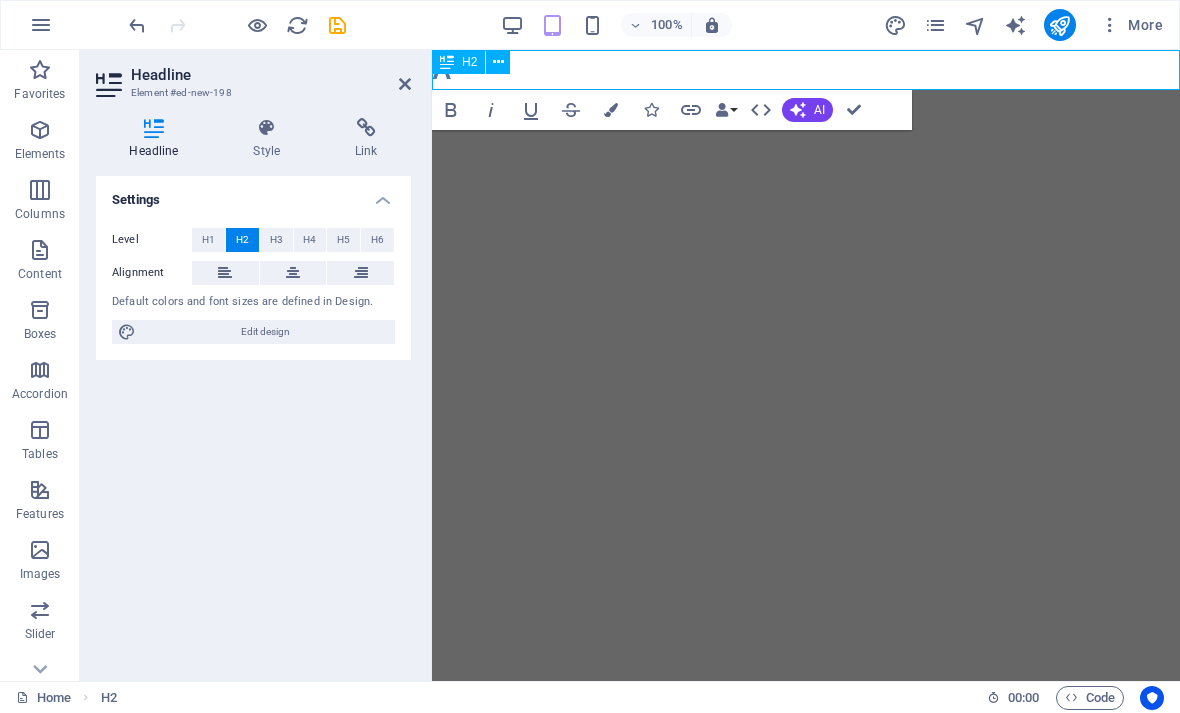 type 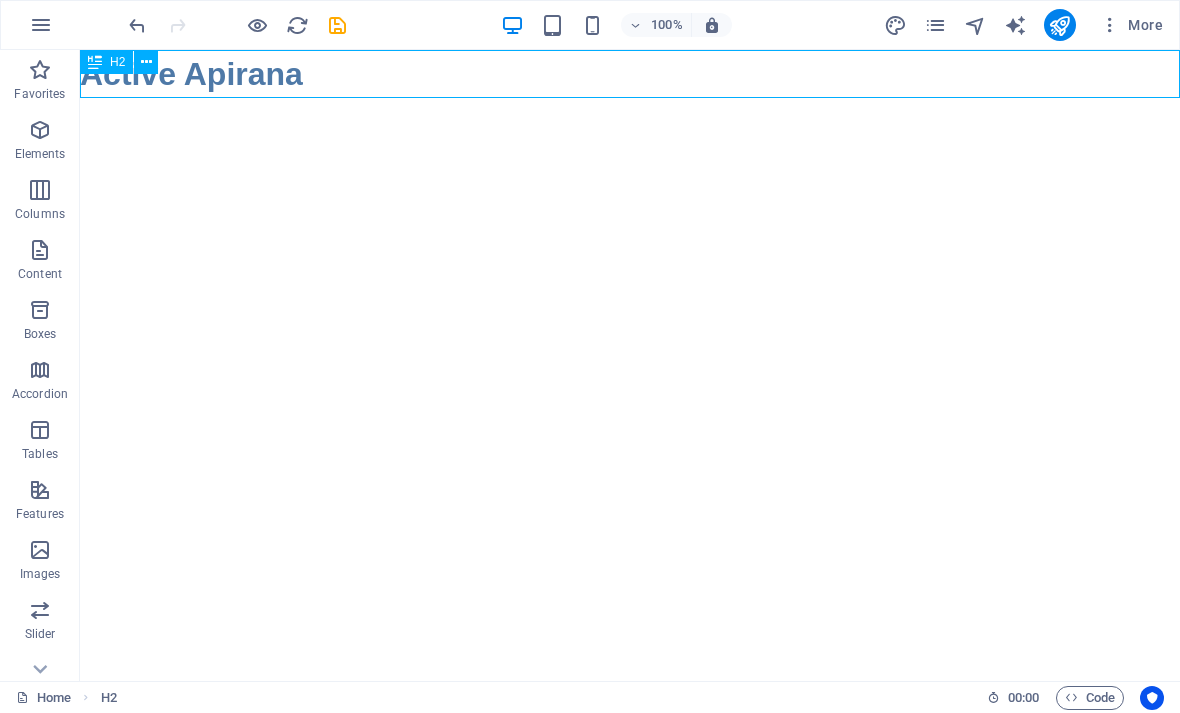 click at bounding box center (146, 62) 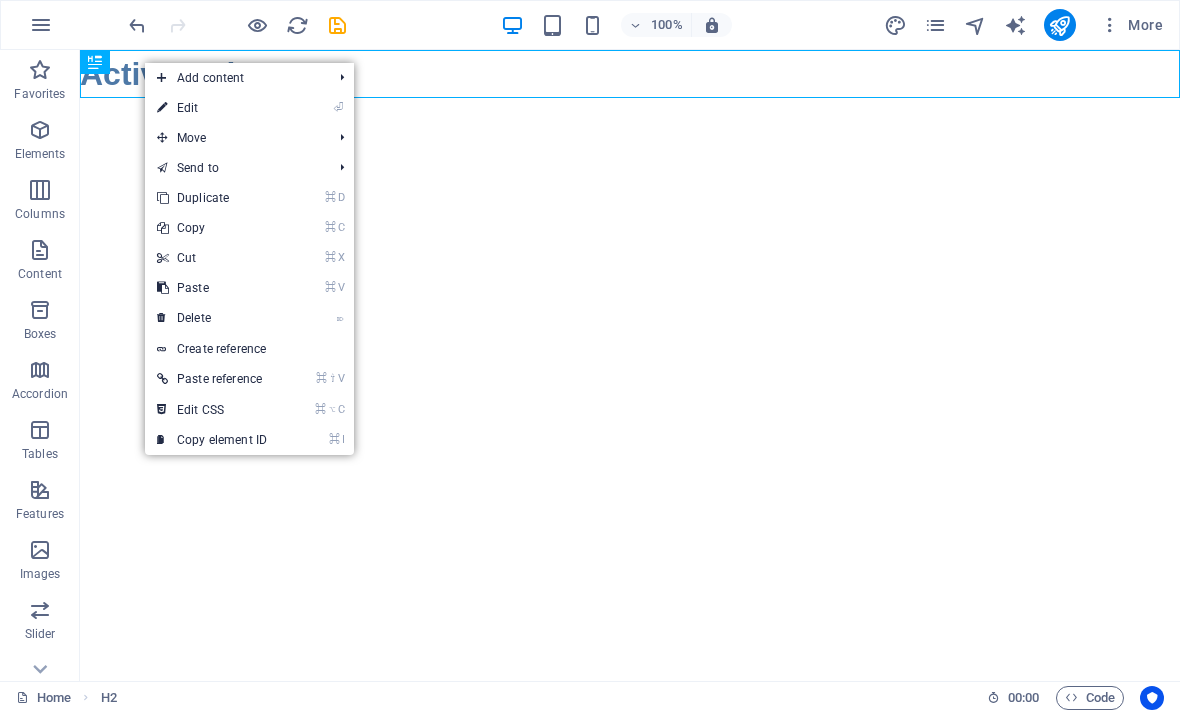 click on "⏎  Edit" at bounding box center [212, 108] 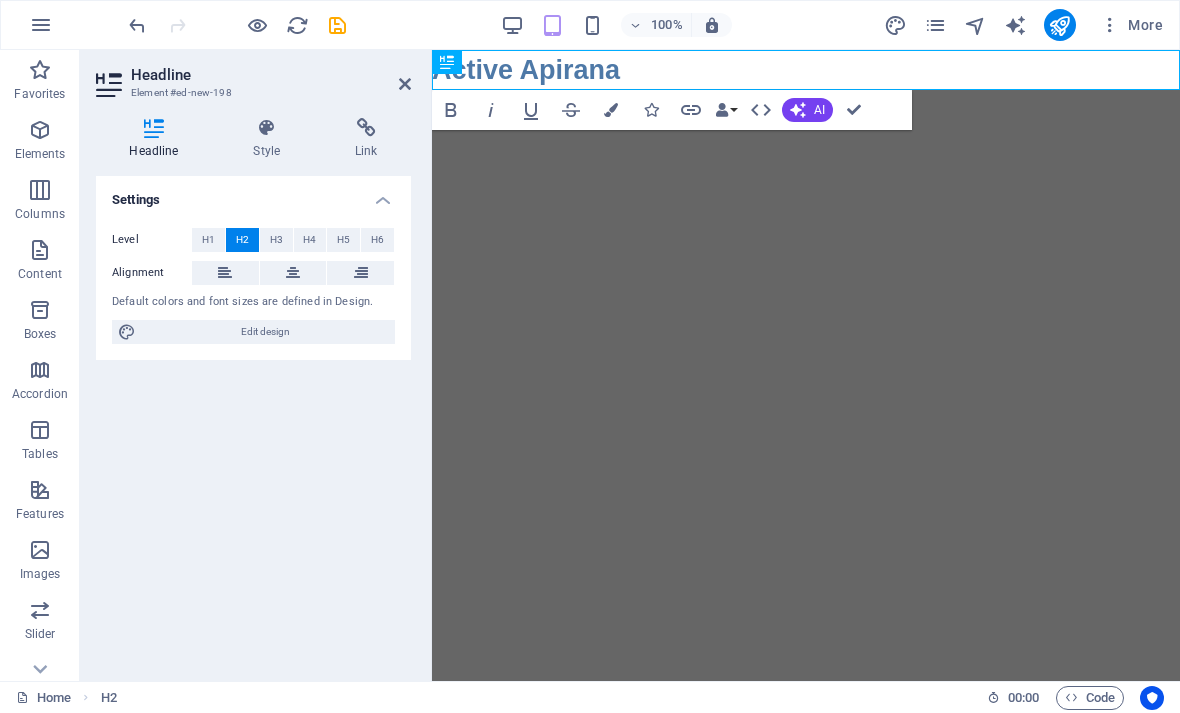 click on "Colors" at bounding box center [611, 110] 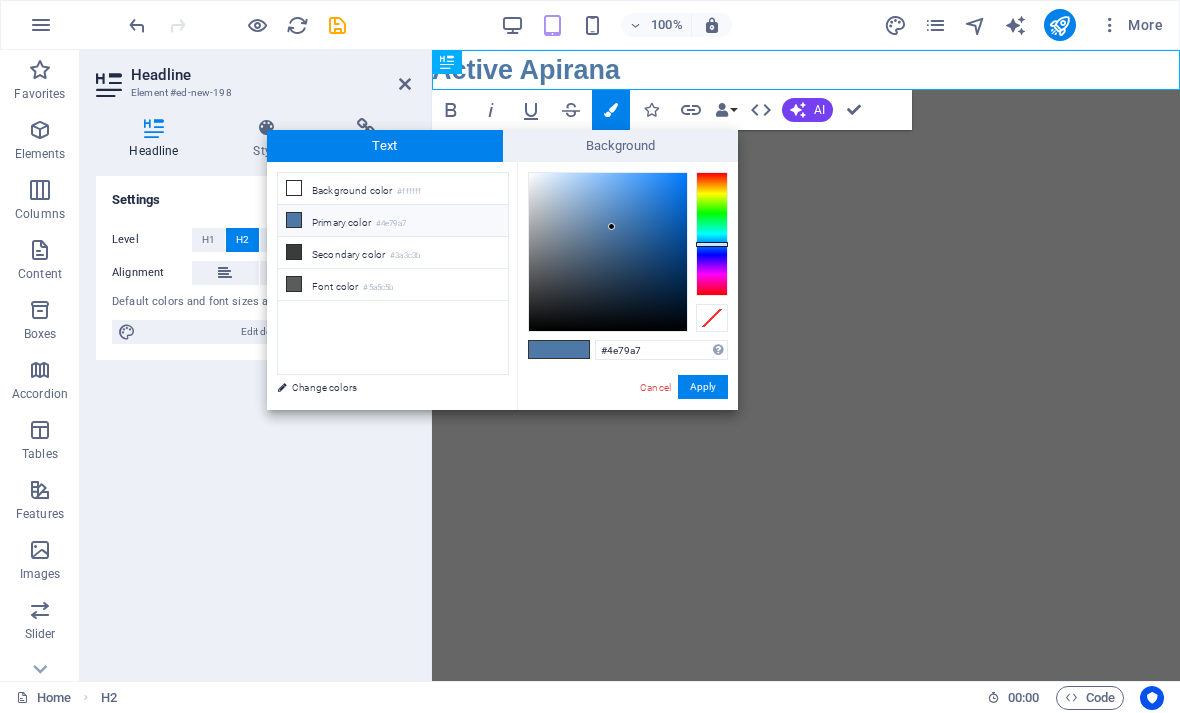 click on "Background color
#ffffff" at bounding box center (393, 189) 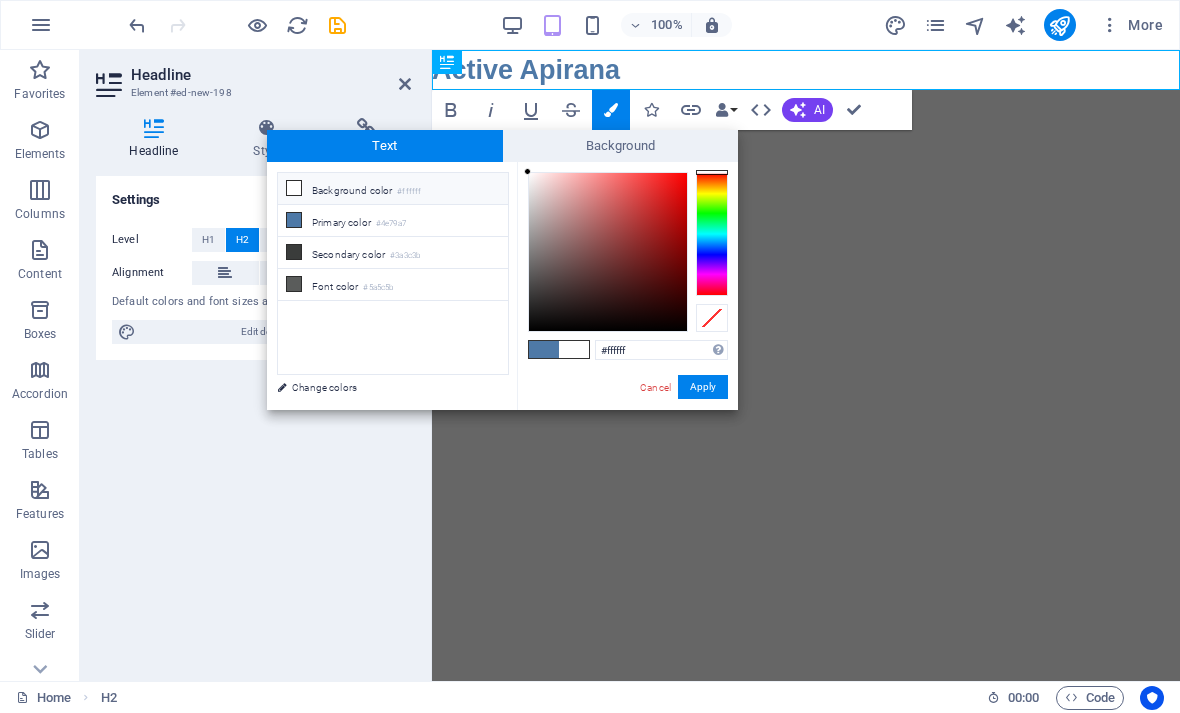 type on "#4e79a7" 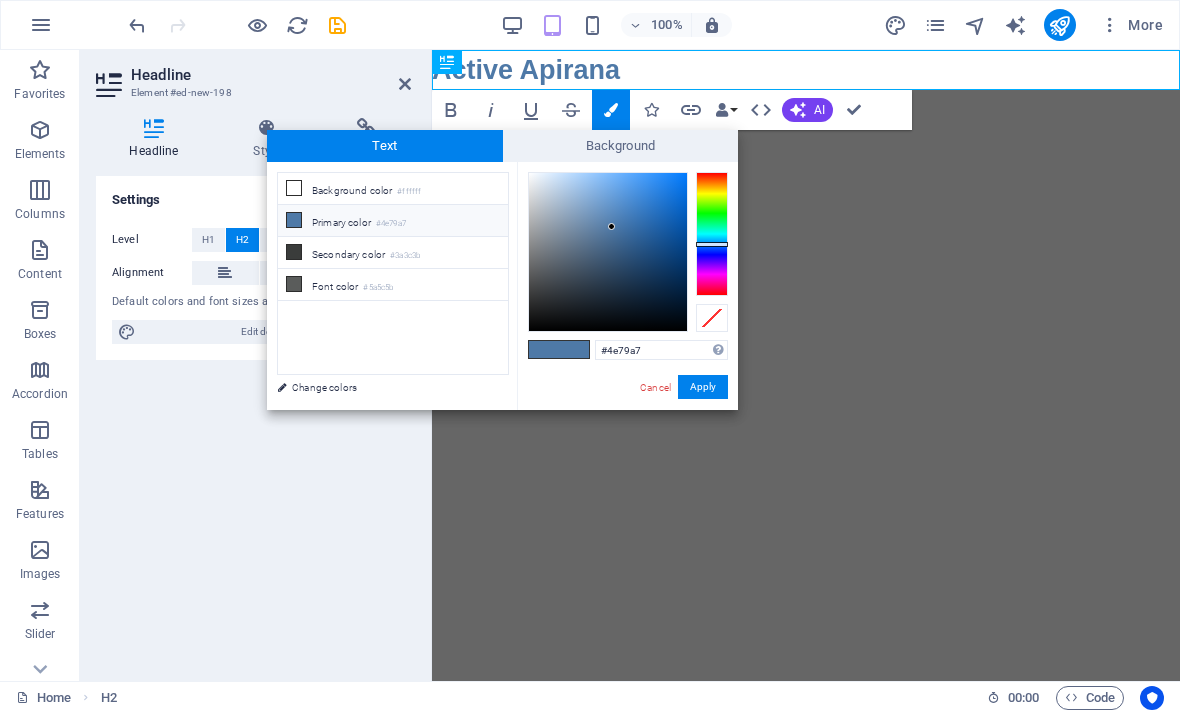 click on "Apply" at bounding box center (703, 387) 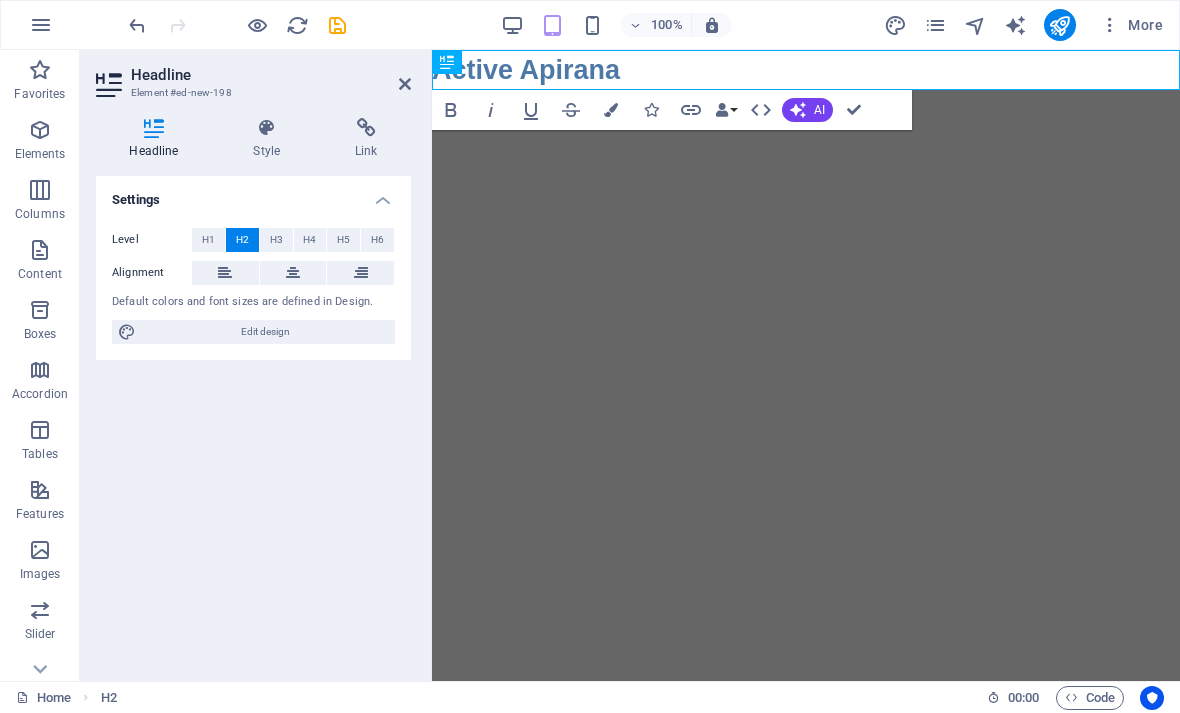 click at bounding box center (405, 84) 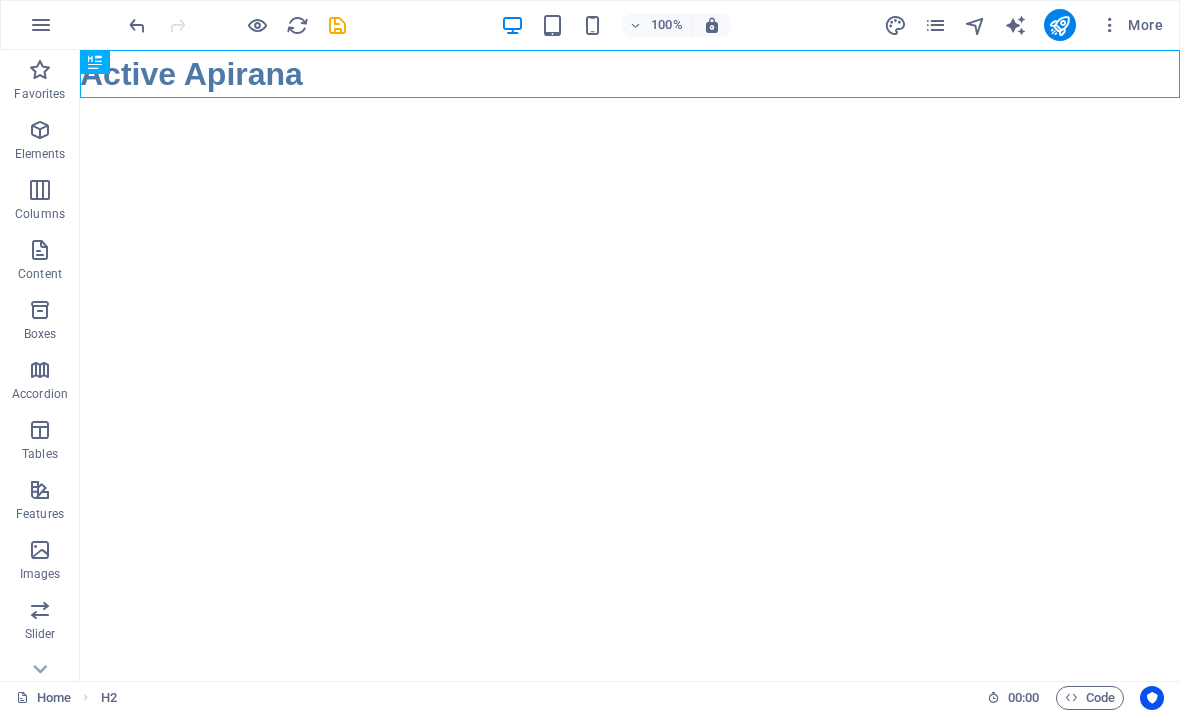click on "Skip to main content
Active [NAME]" at bounding box center (630, 74) 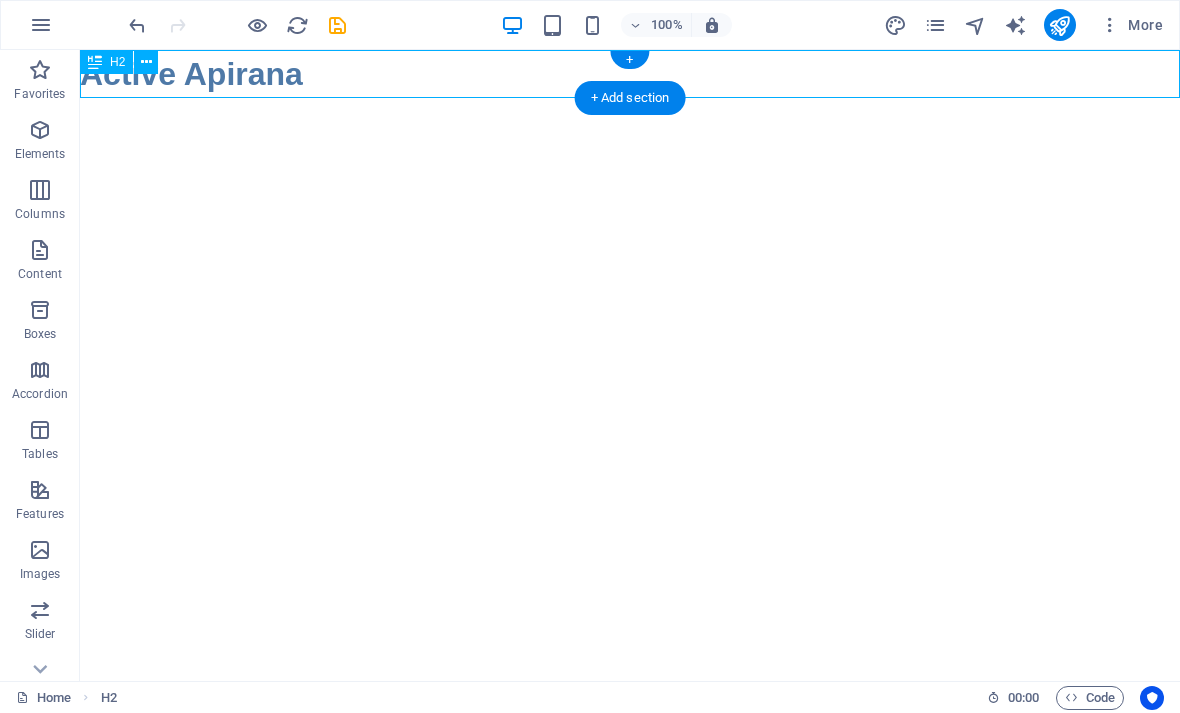 click at bounding box center [95, 62] 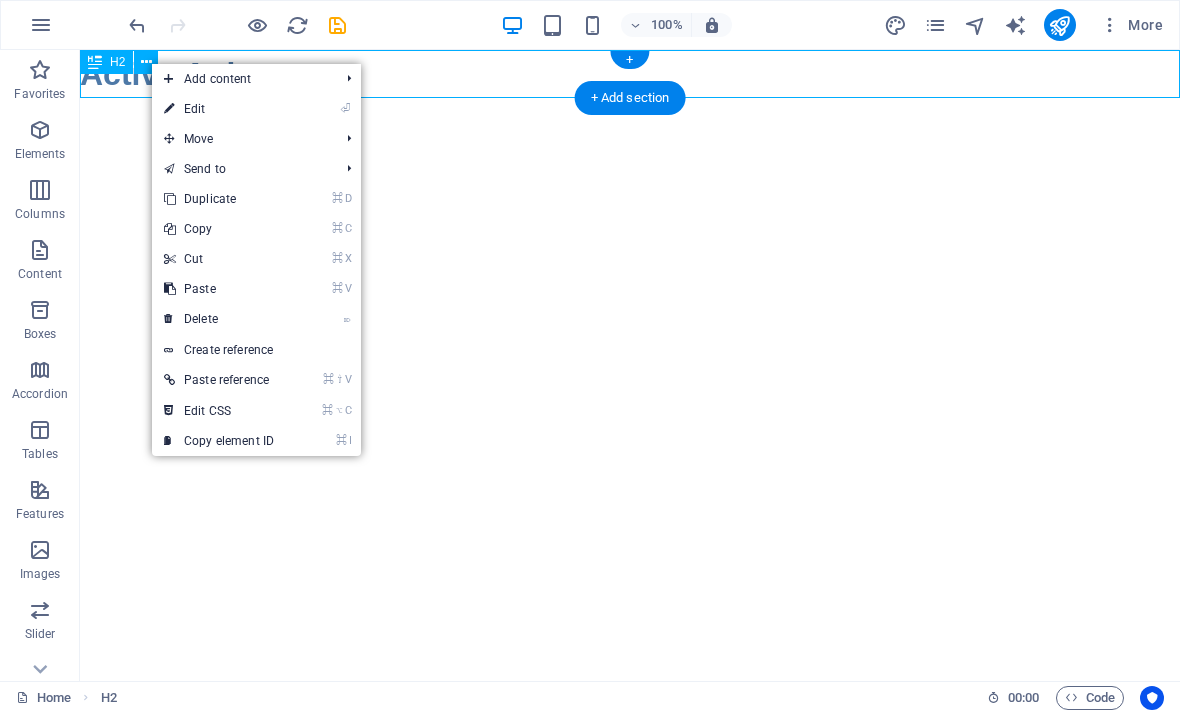 click on "⌘ ⌥ C  Edit CSS" at bounding box center [219, 411] 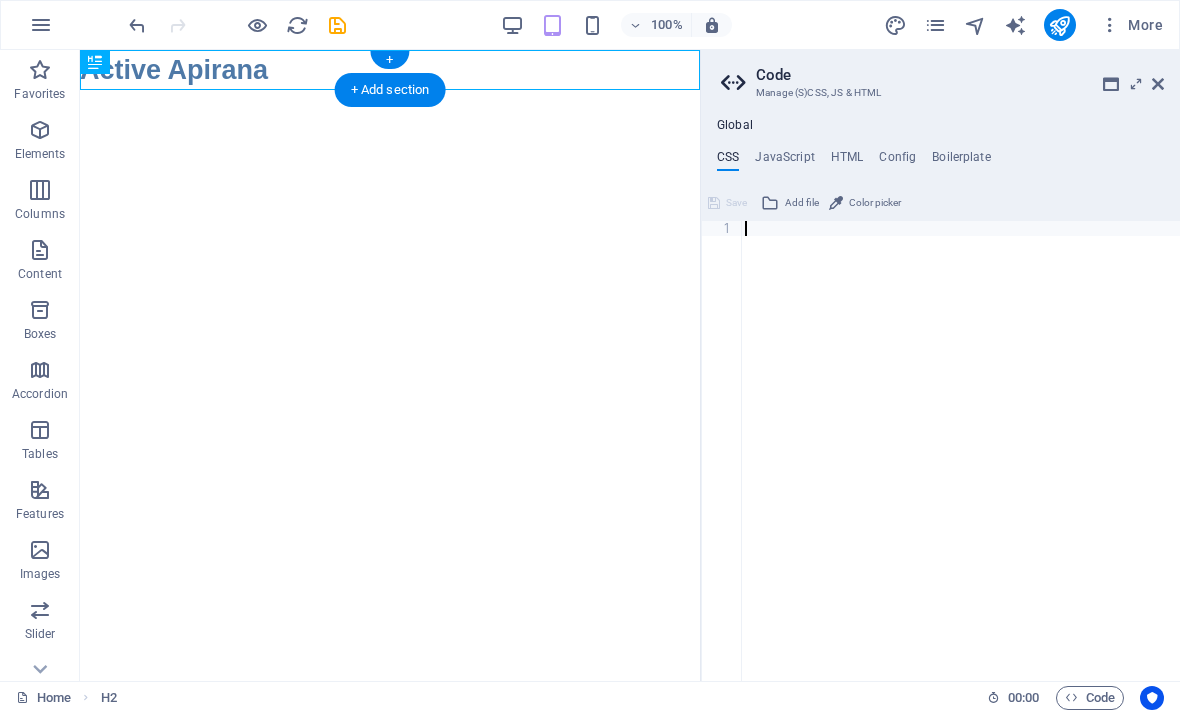 click at bounding box center (1158, 84) 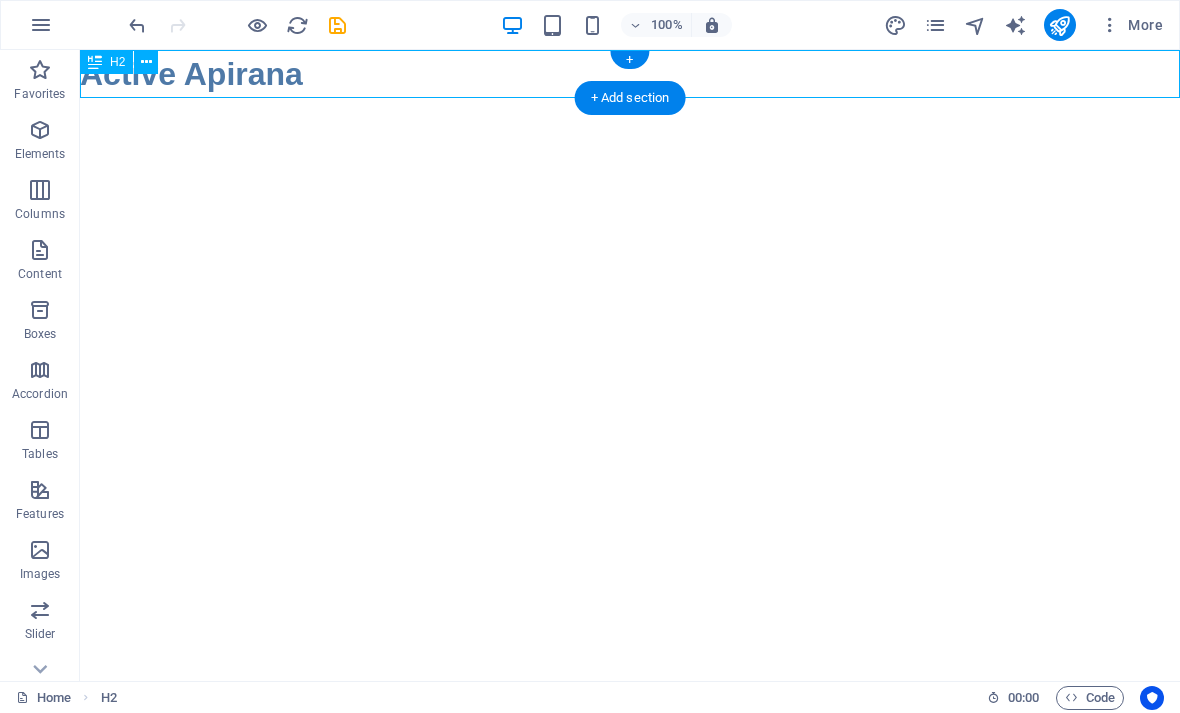 click at bounding box center [146, 62] 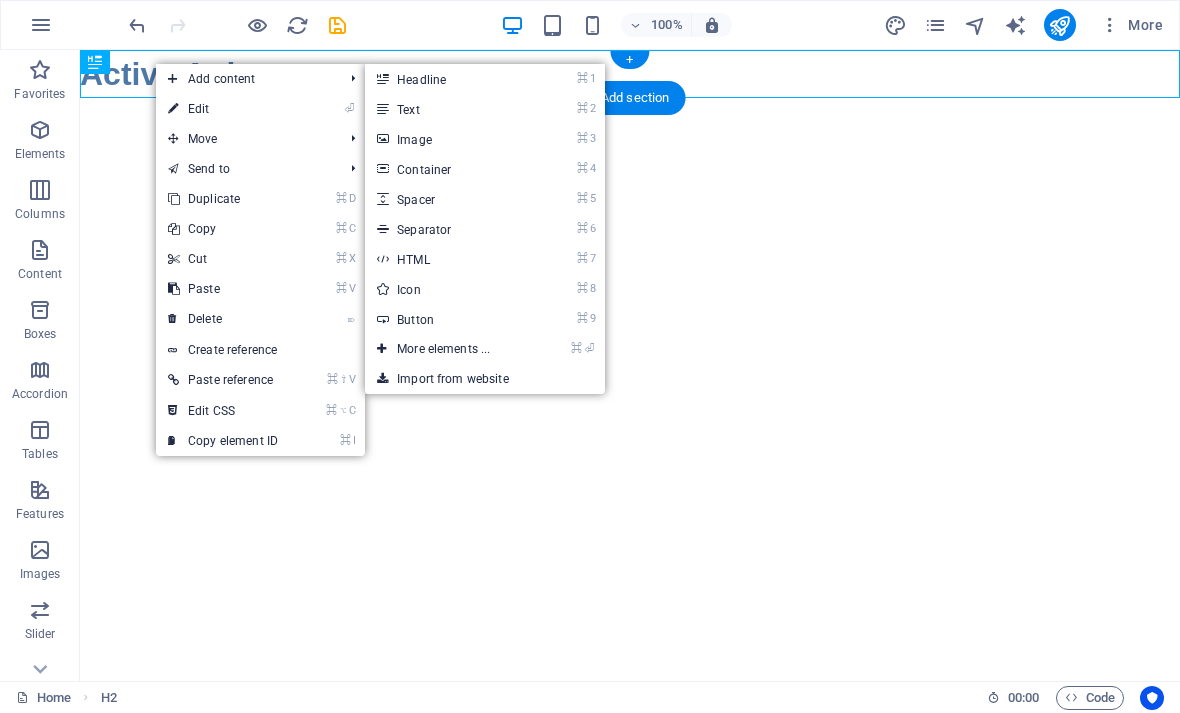 click on "⌘ 1  Headline" at bounding box center [447, 79] 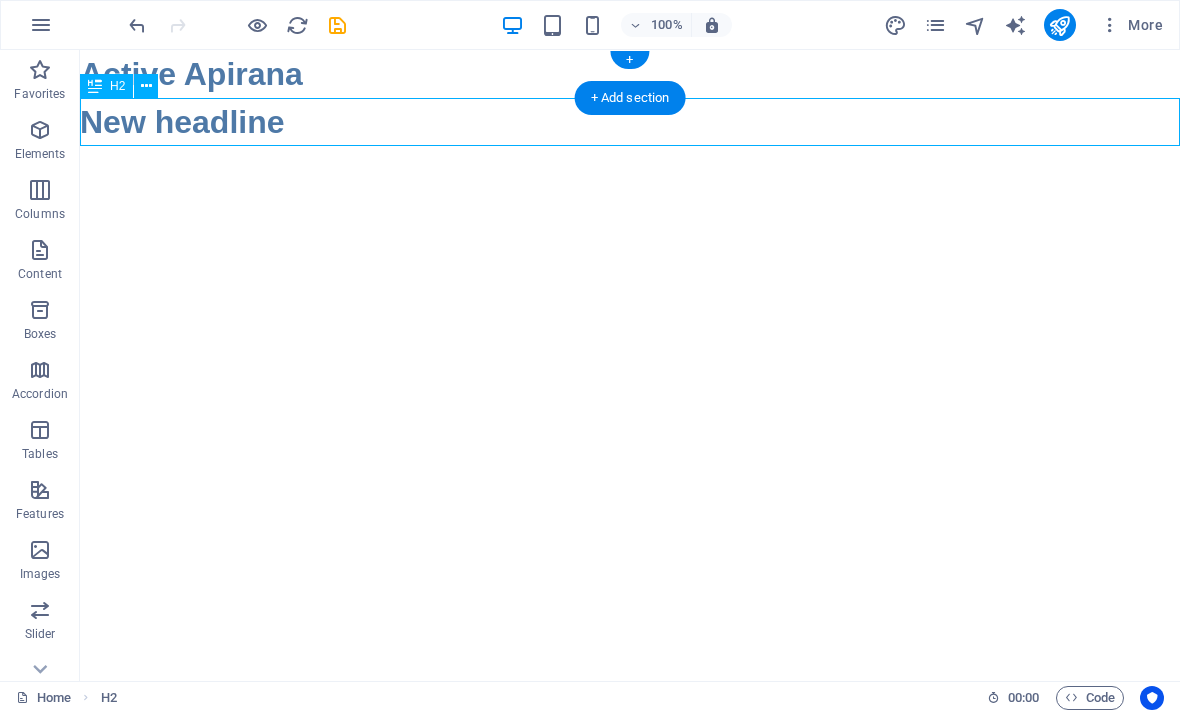 click at bounding box center [146, 86] 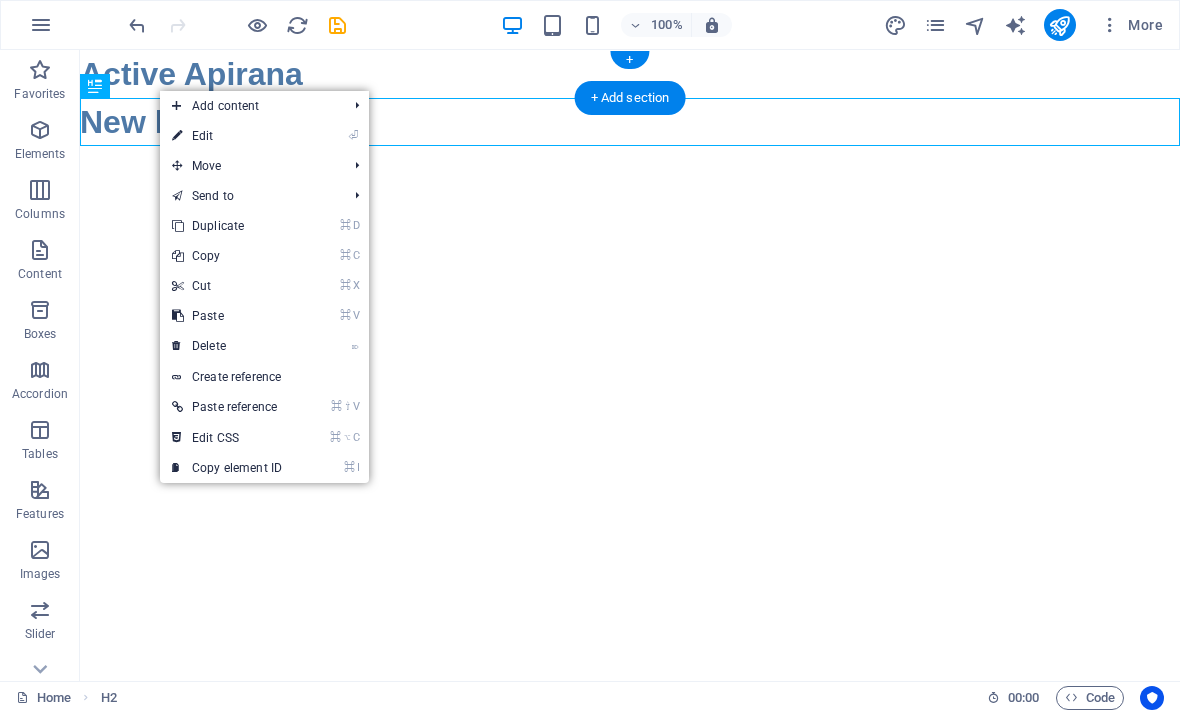 click on "⌦  Delete" at bounding box center [227, 346] 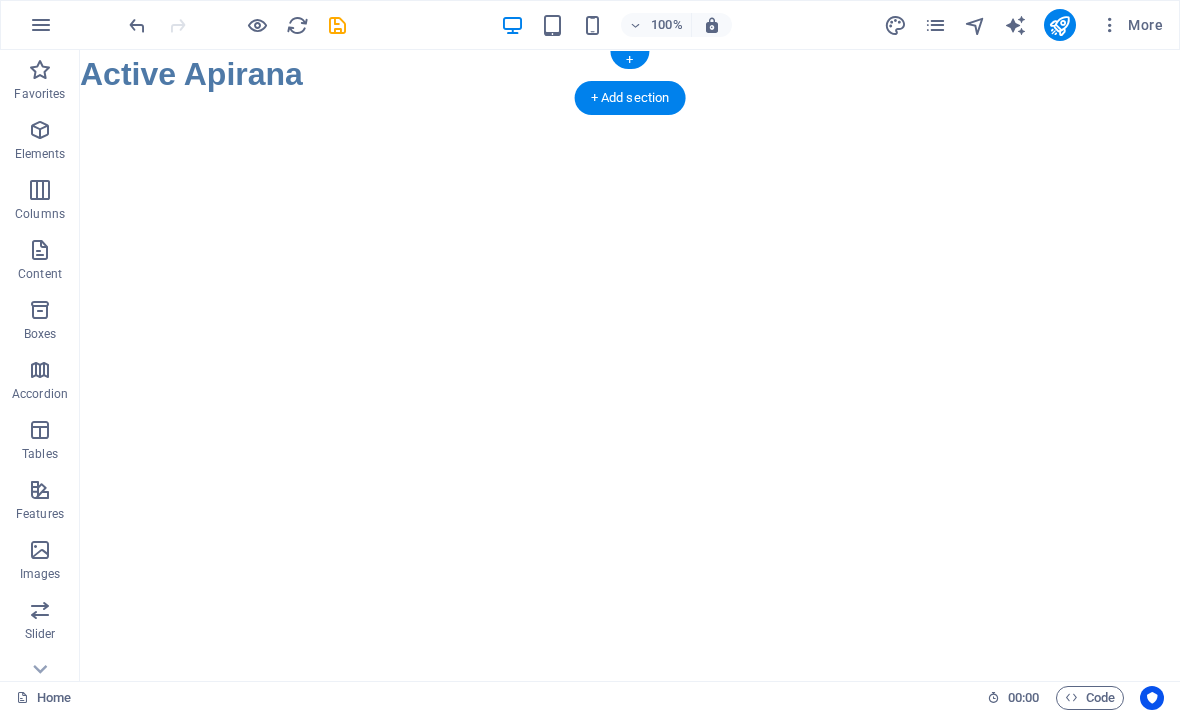 click on "Skip to main content
Active [NAME]" at bounding box center (630, 74) 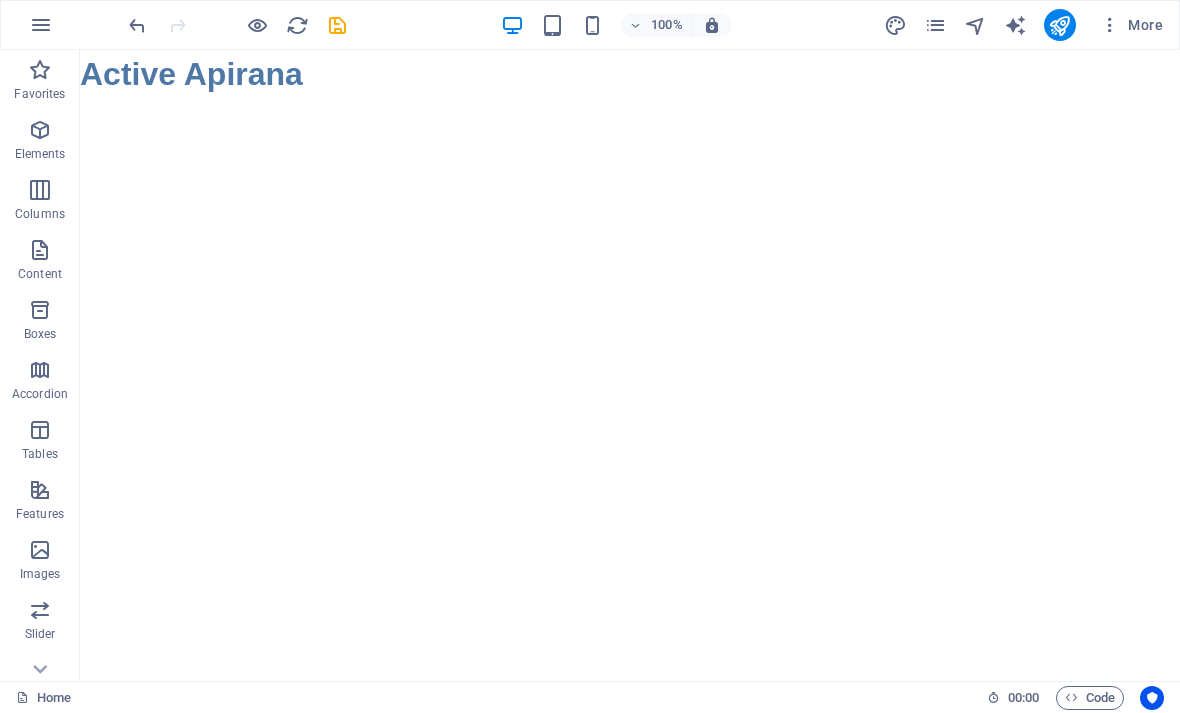click on "Skip to main content
Active [NAME]" at bounding box center [630, 74] 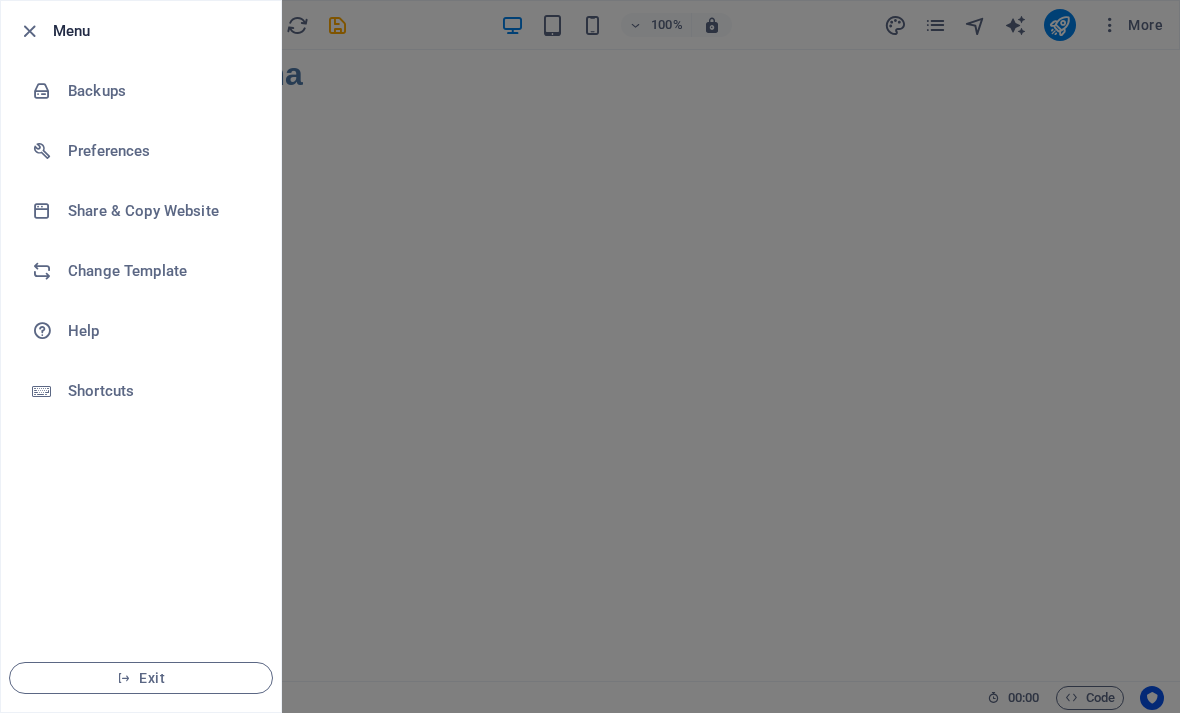 click at bounding box center [590, 356] 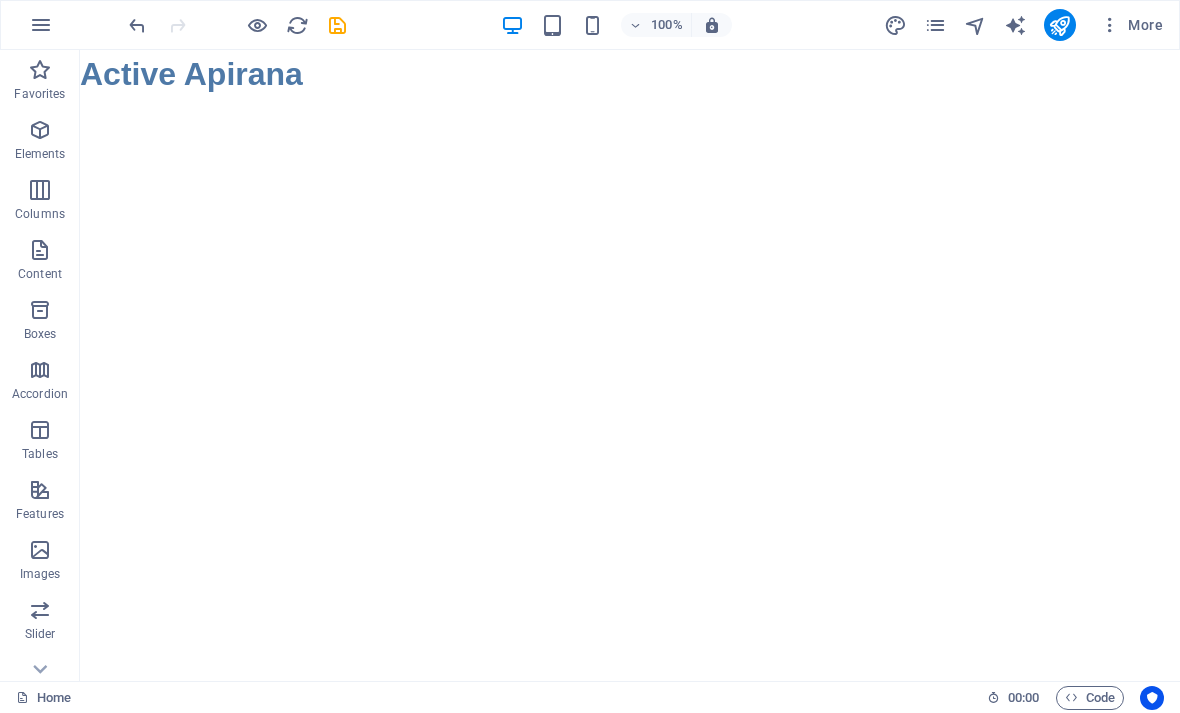 click at bounding box center [40, 130] 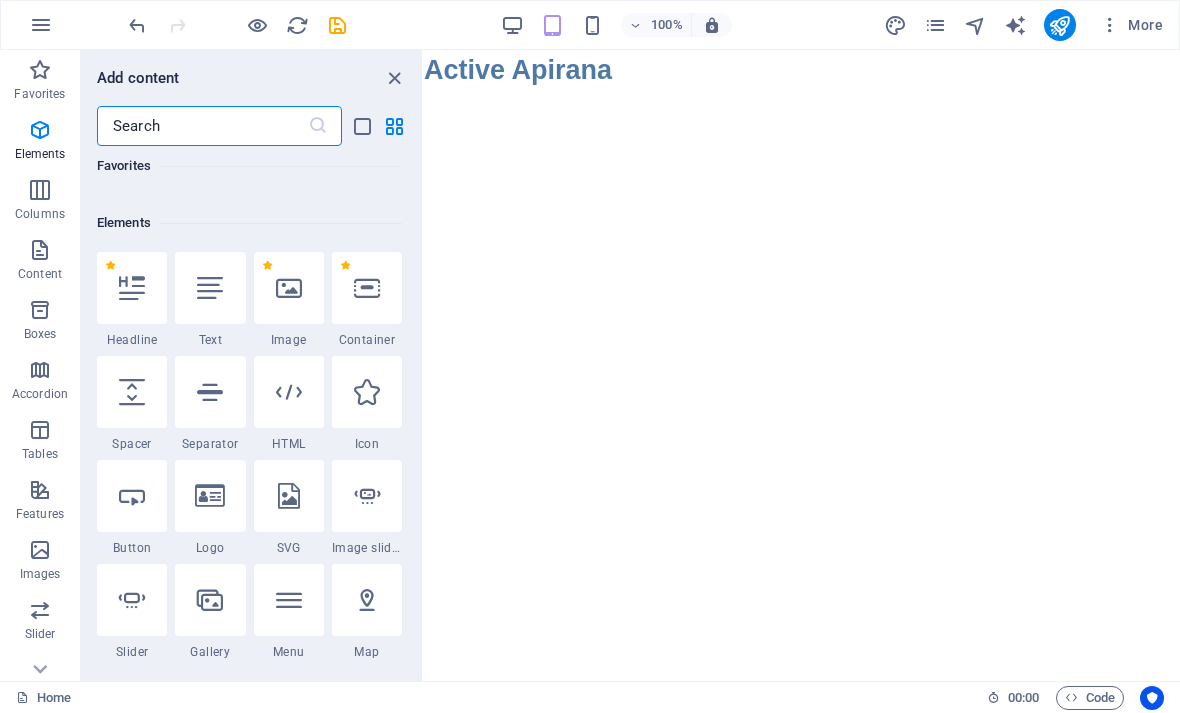 scroll, scrollTop: 705, scrollLeft: 0, axis: vertical 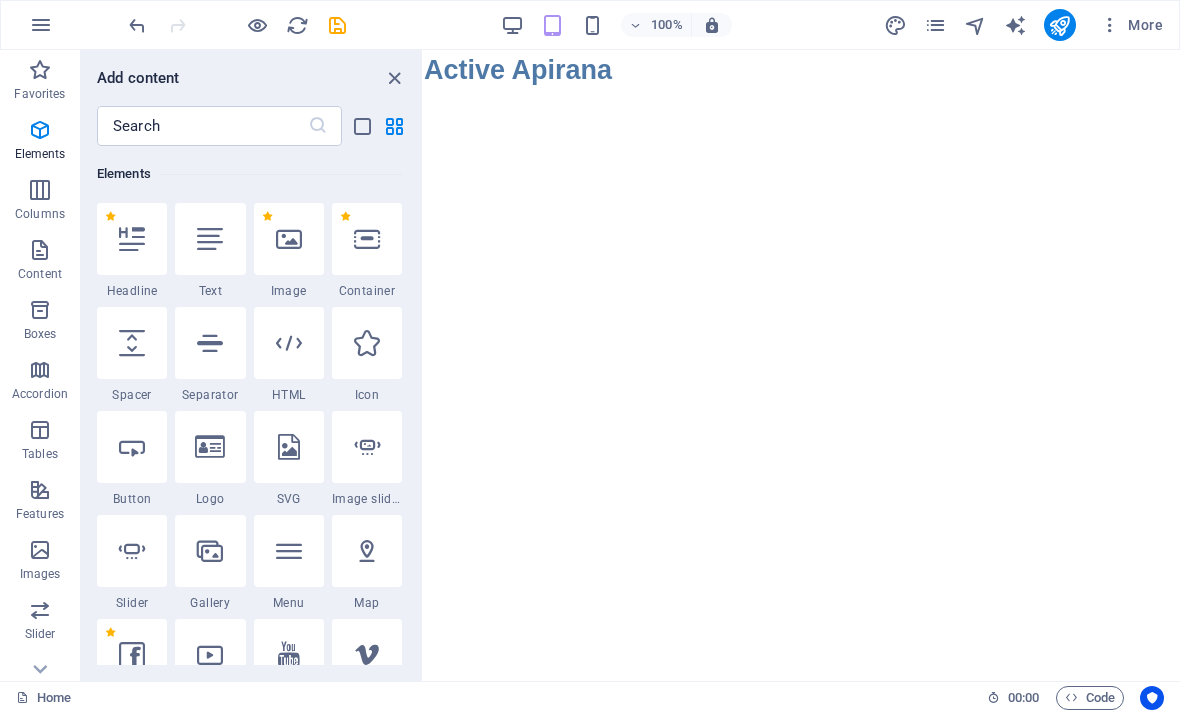 click at bounding box center [289, 239] 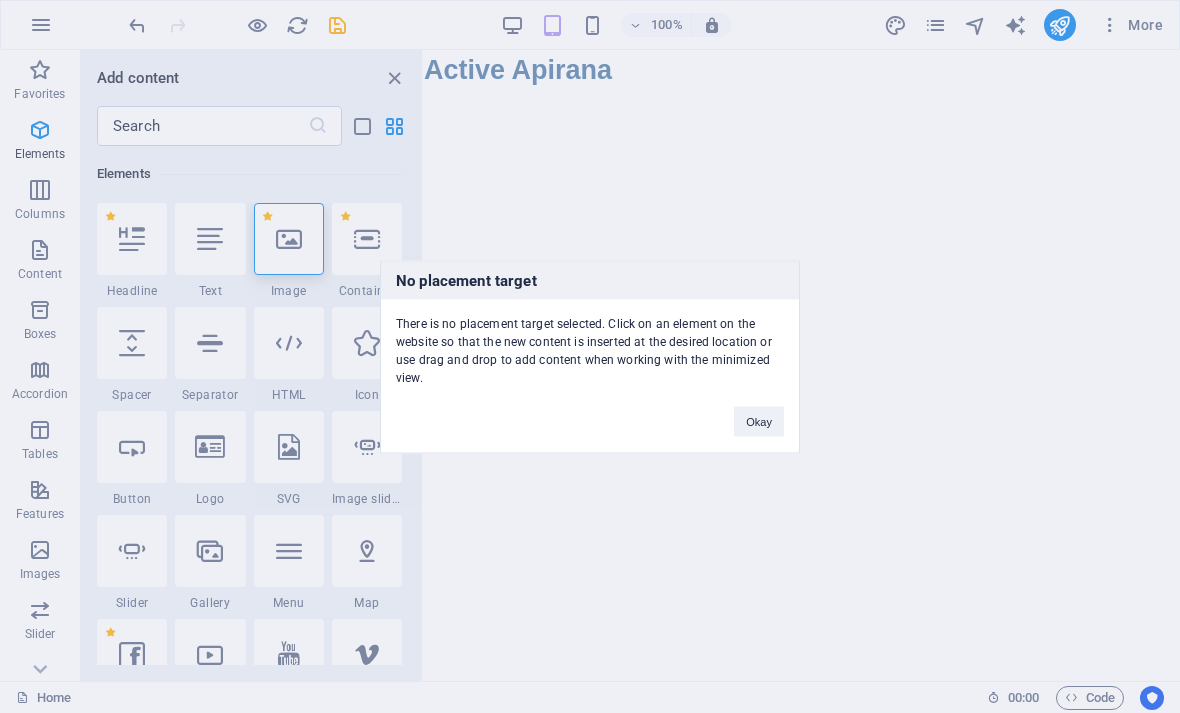 click on "Okay" at bounding box center [759, 421] 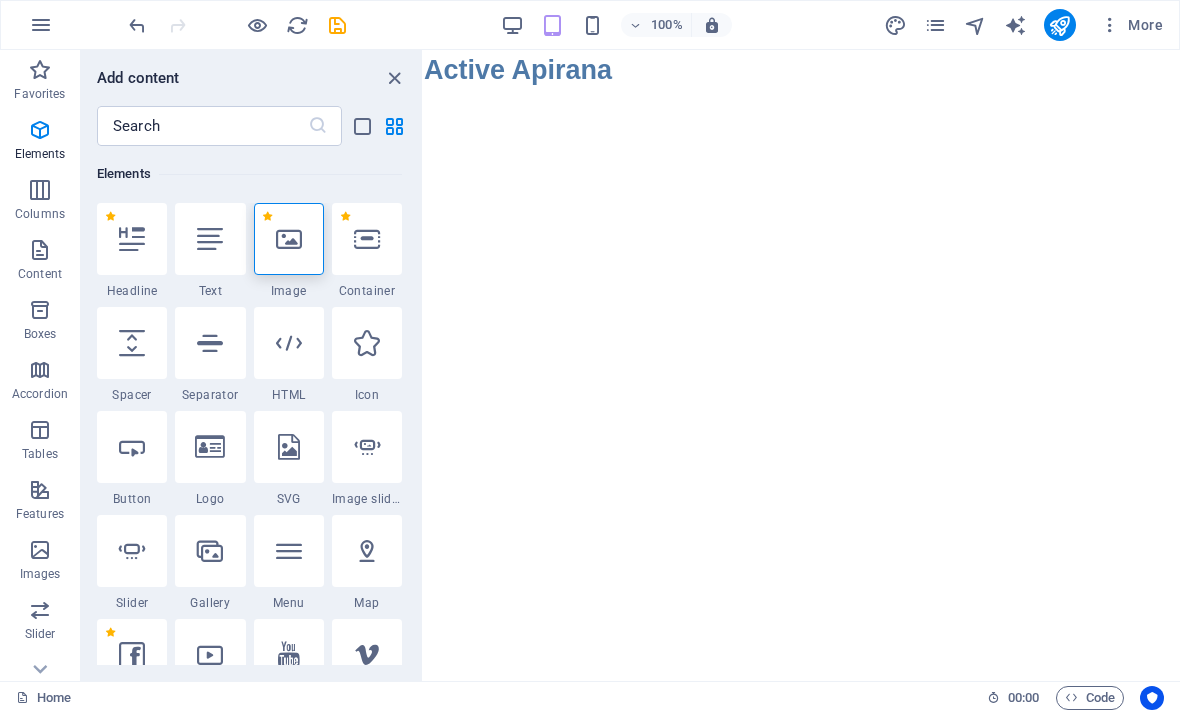 click at bounding box center (289, 239) 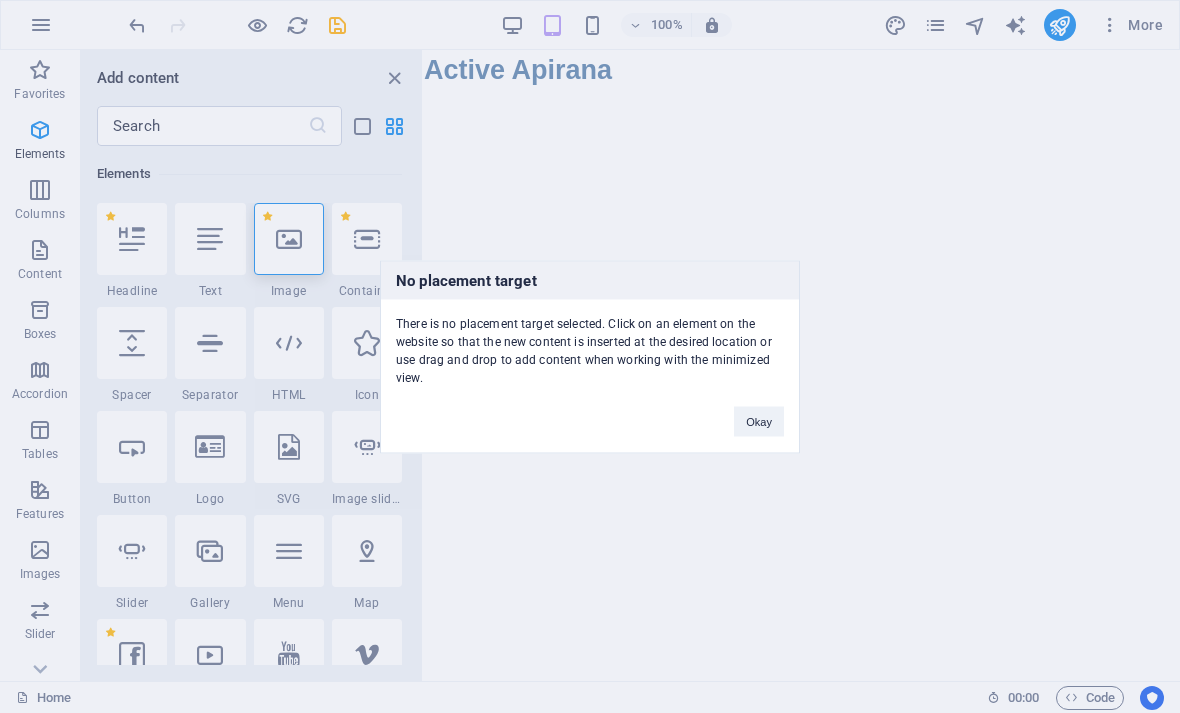 click on "Okay" at bounding box center [759, 421] 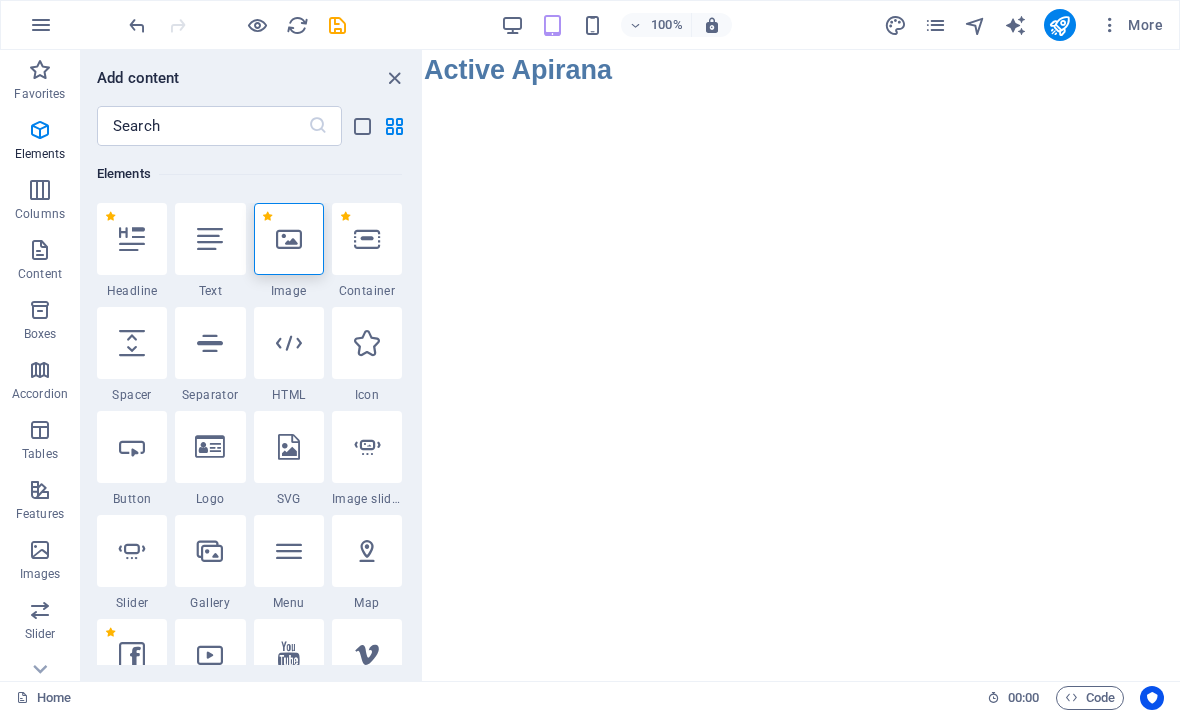 click on "Skip to main content
Active [NAME]" at bounding box center (802, 70) 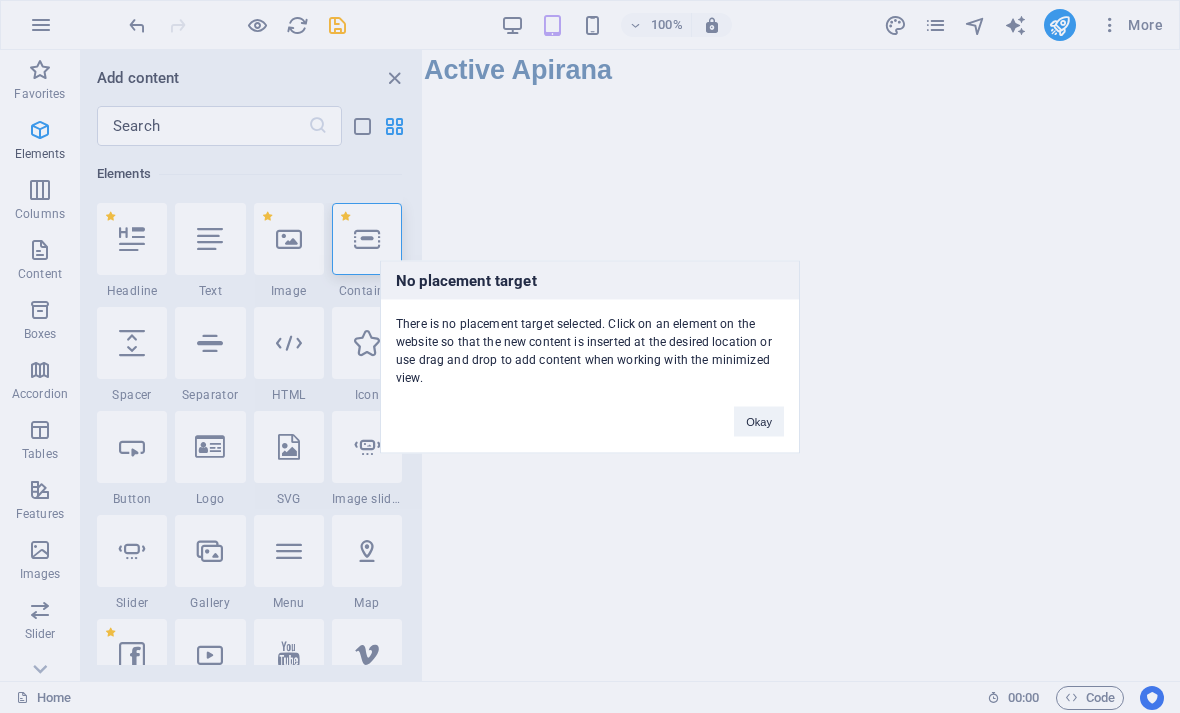 click on "Okay" at bounding box center (759, 421) 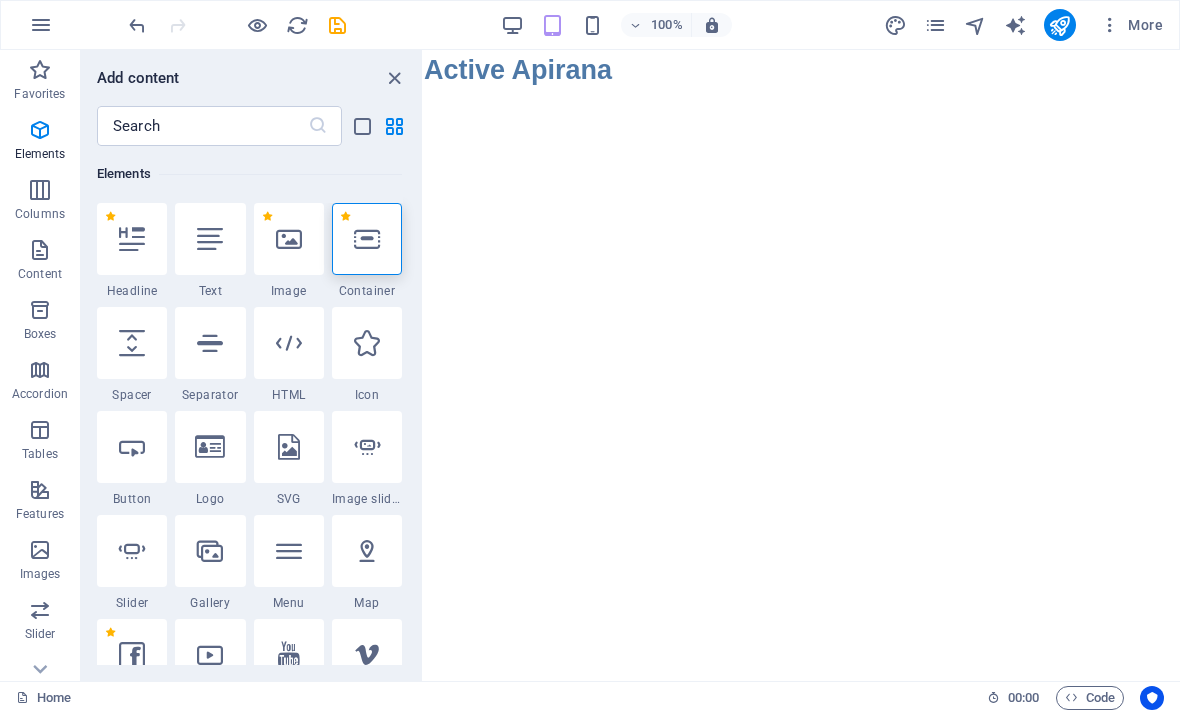 click on "Skip to main content
Active [NAME]" at bounding box center [802, 70] 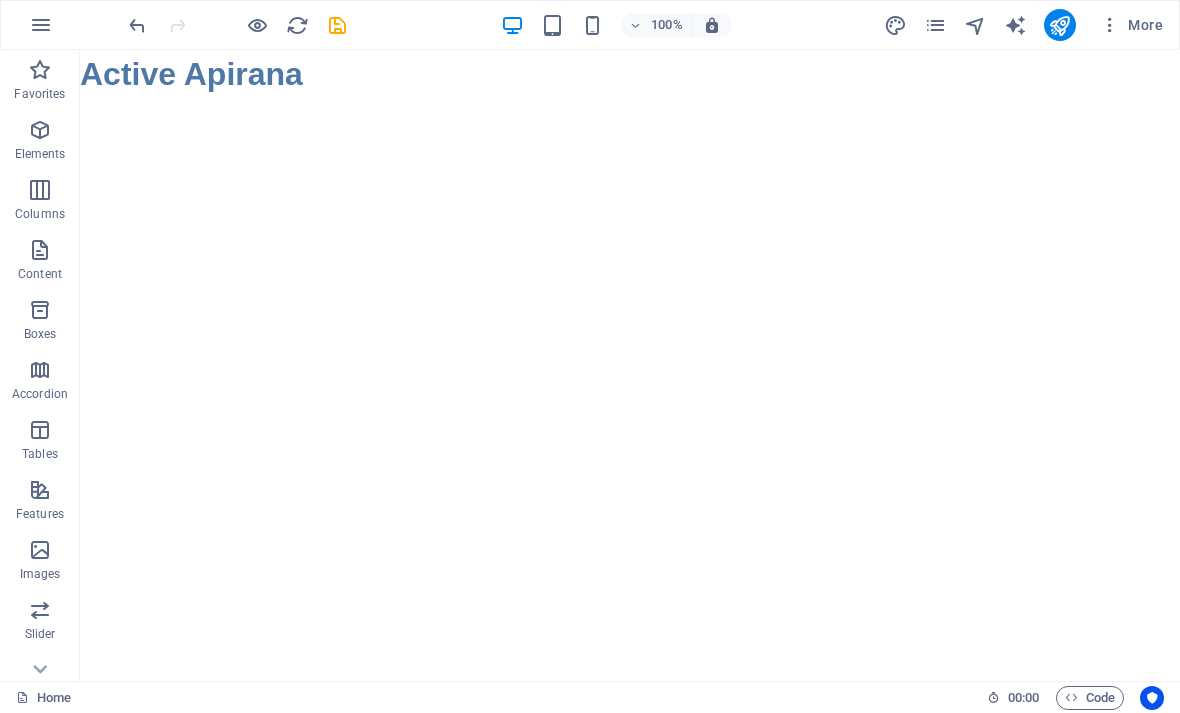 click at bounding box center [40, 130] 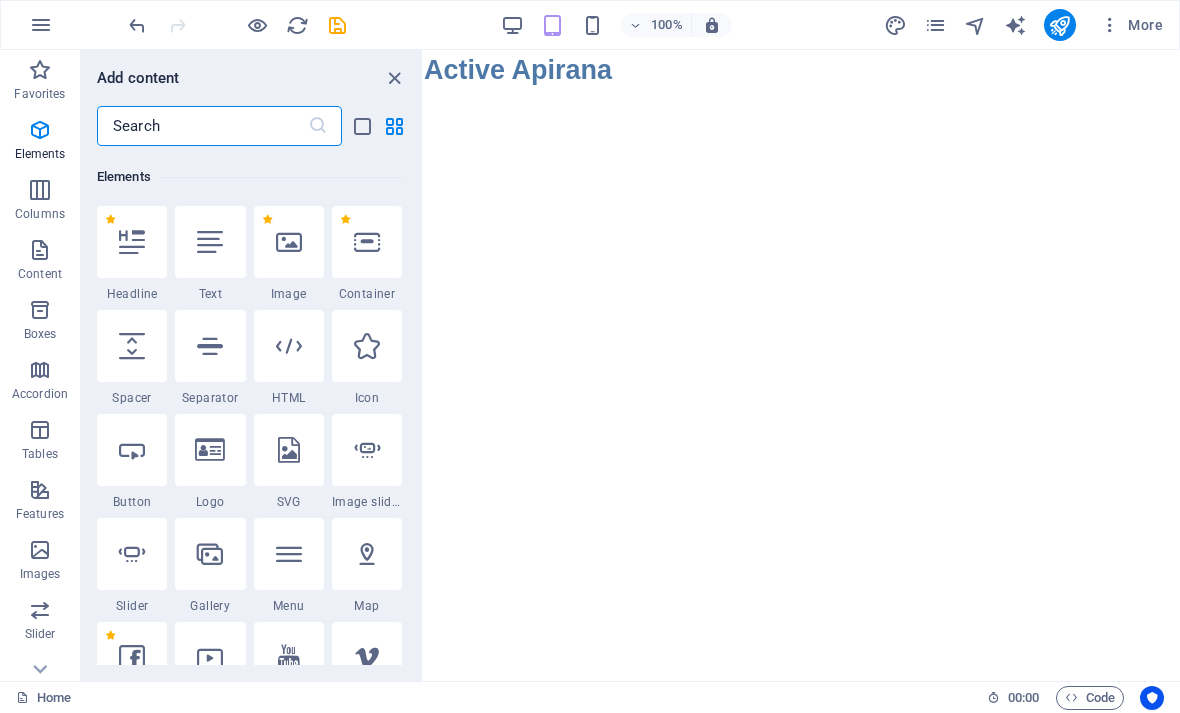 scroll, scrollTop: 705, scrollLeft: 0, axis: vertical 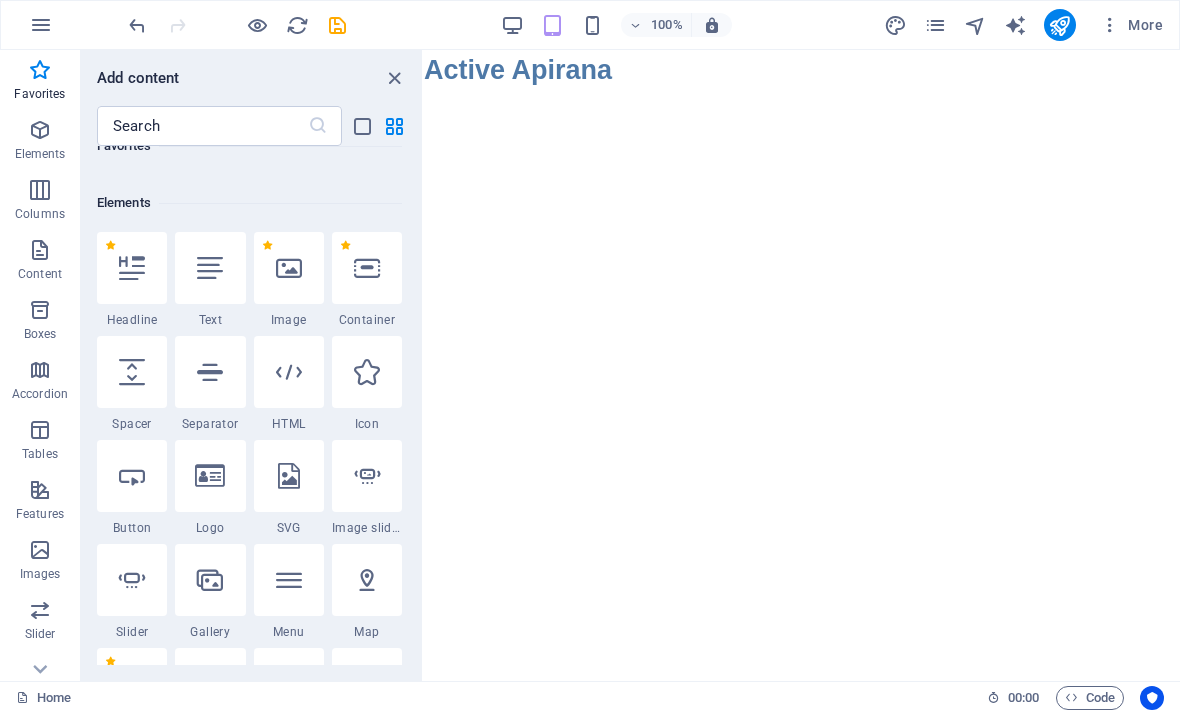 click at bounding box center (132, 268) 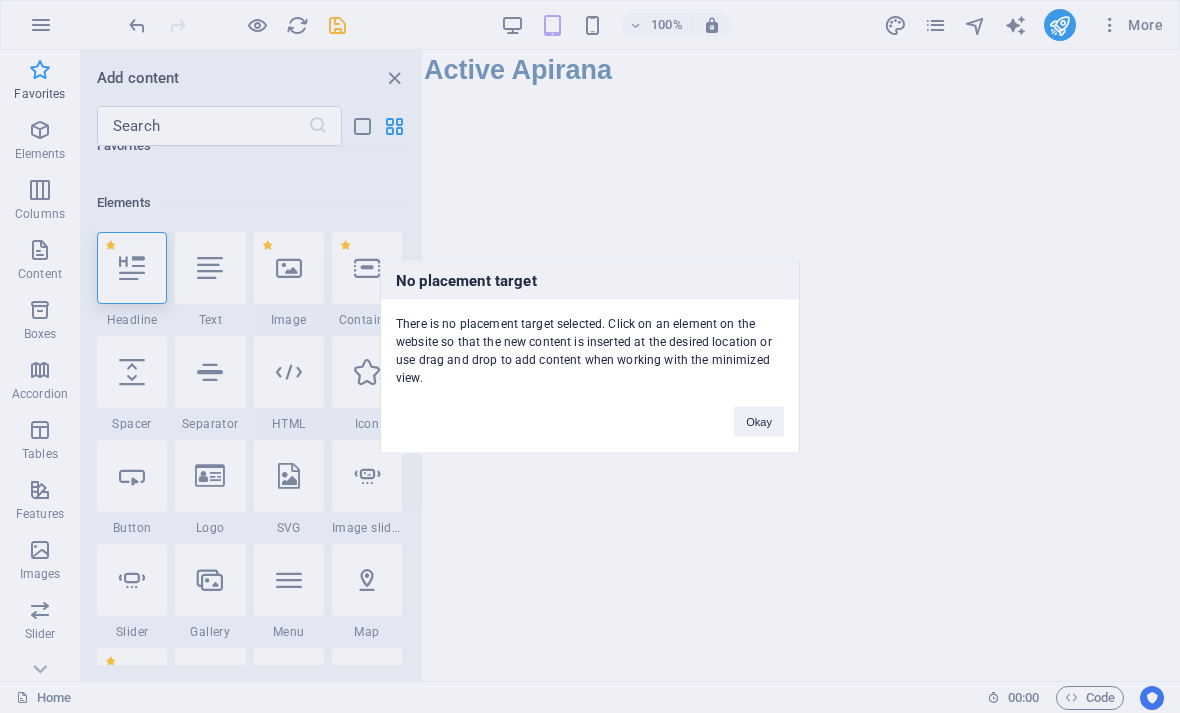 click on "Okay" at bounding box center [759, 421] 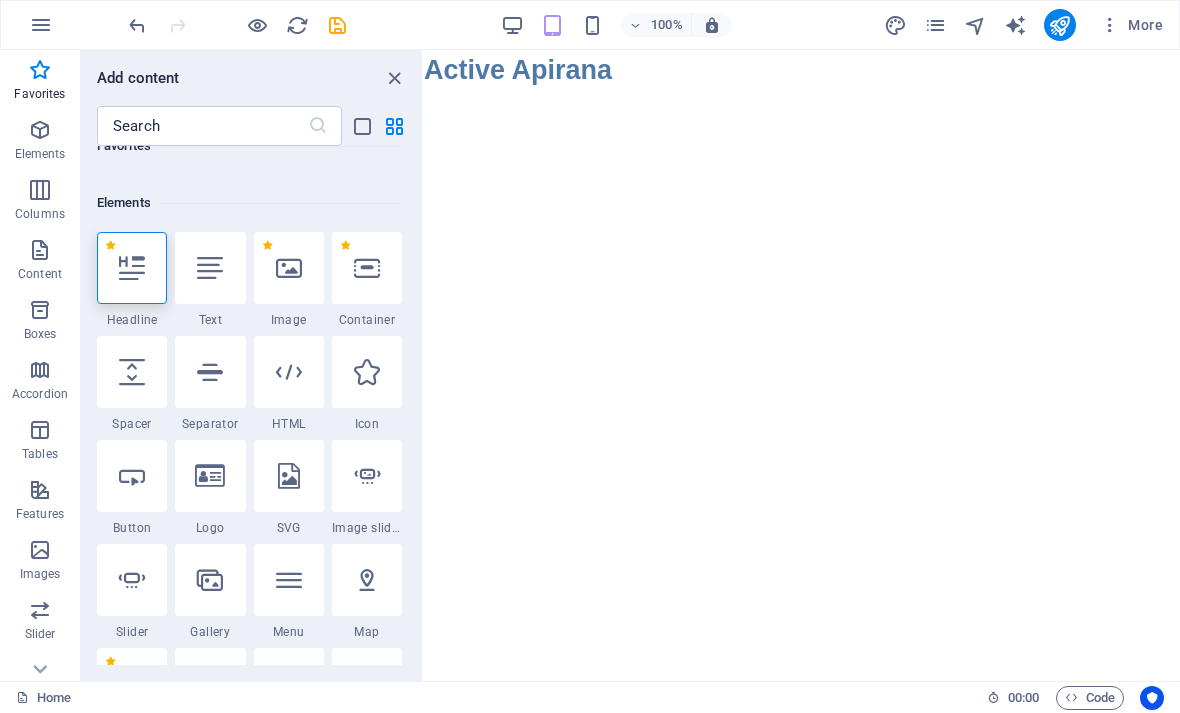 click at bounding box center (289, 268) 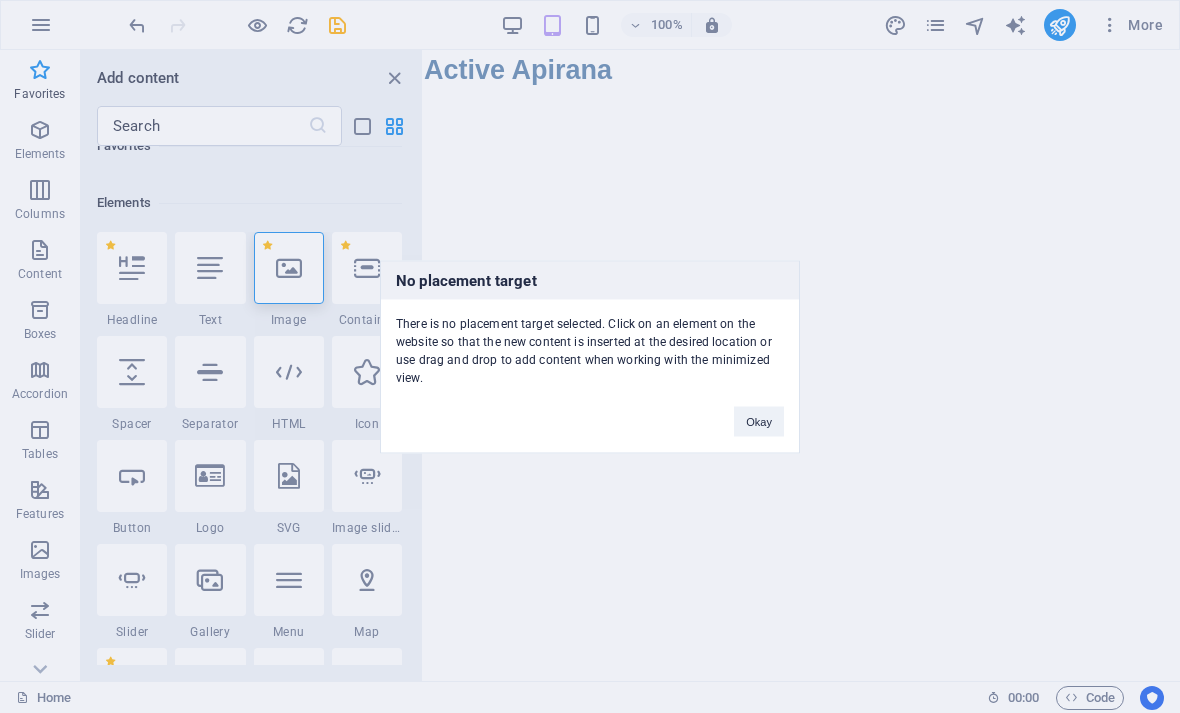 click on "Okay" at bounding box center [759, 421] 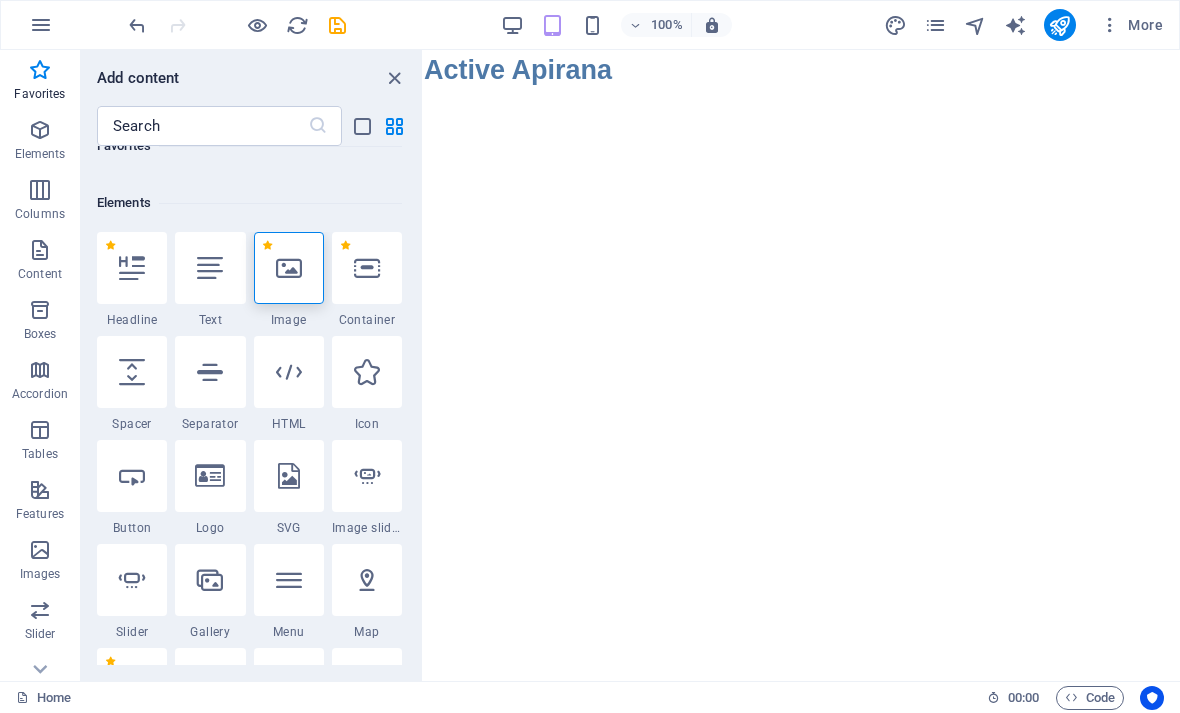 click on "Skip to main content
Active Apirana" at bounding box center [802, 70] 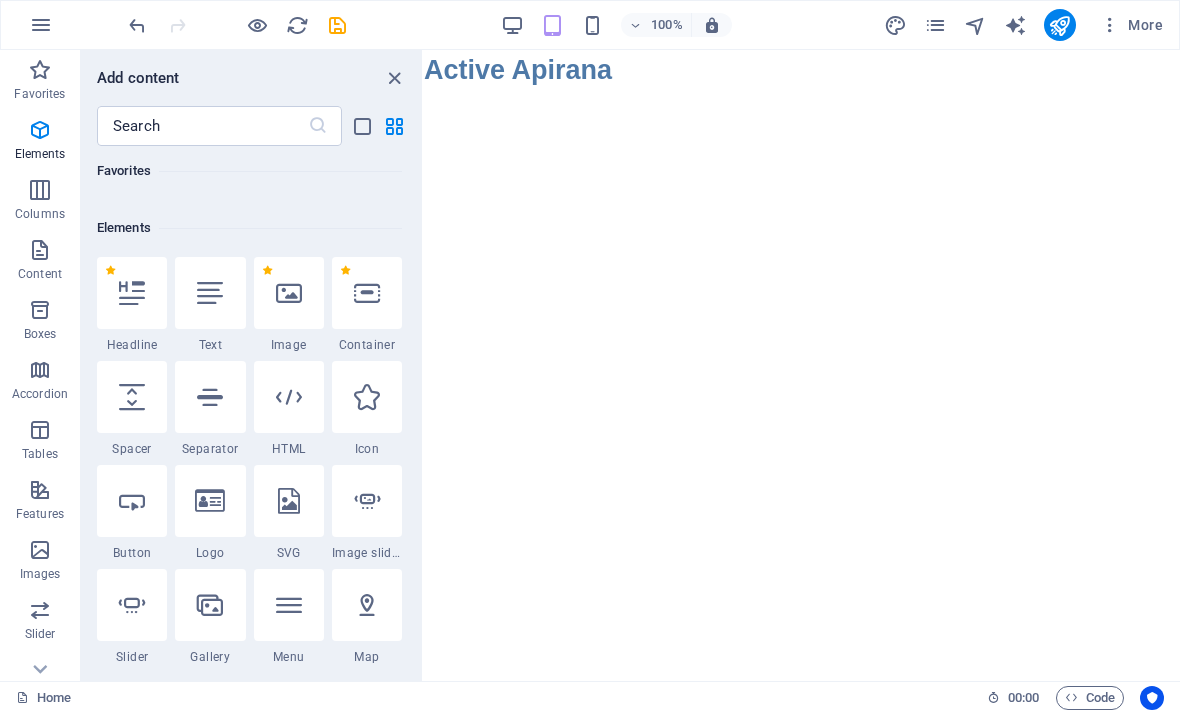 scroll, scrollTop: 650, scrollLeft: 0, axis: vertical 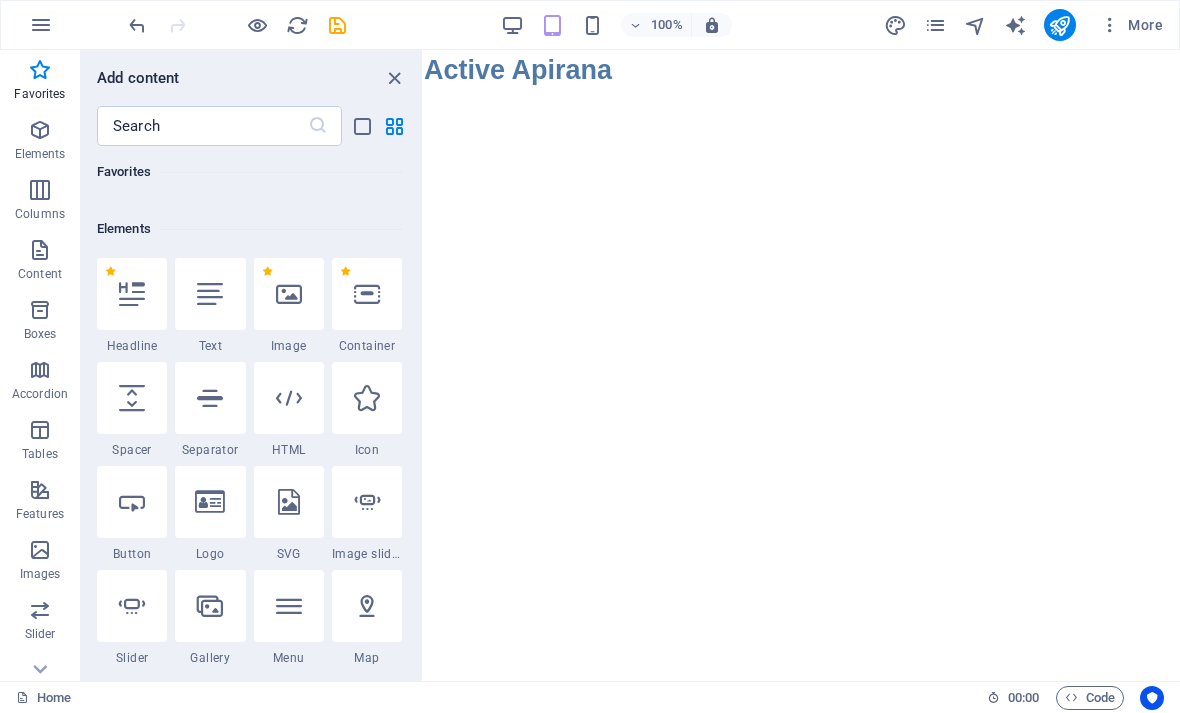 click at bounding box center (289, 294) 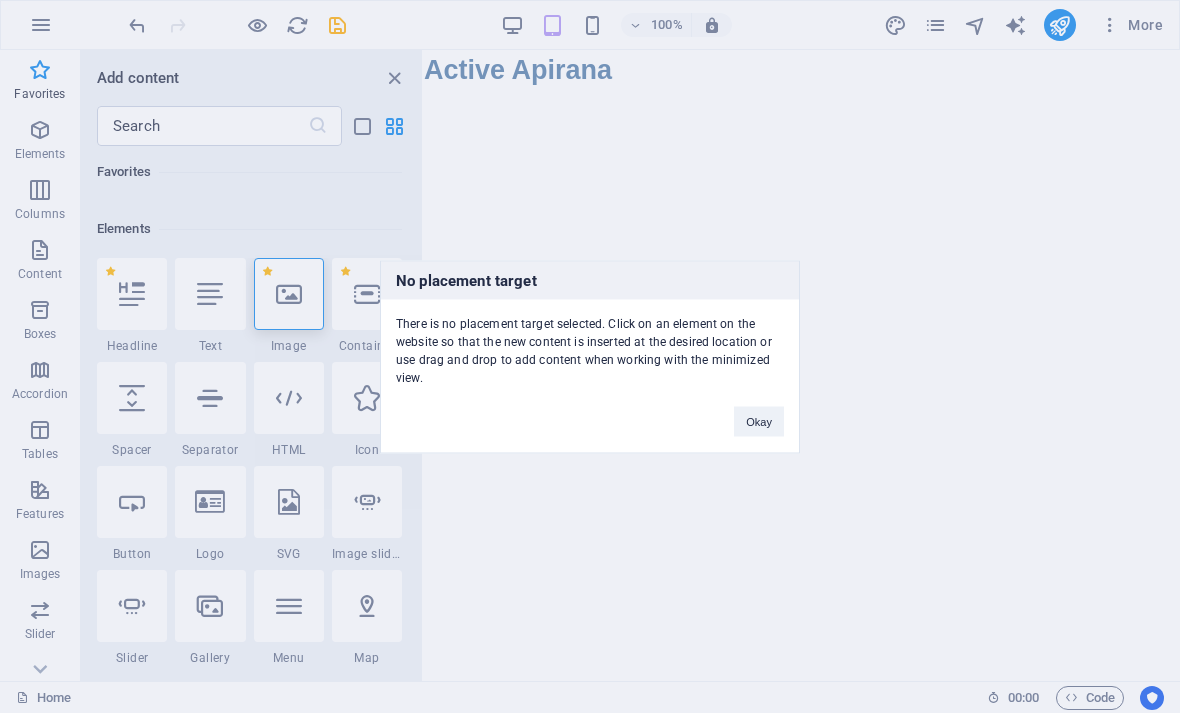 click on "Okay" at bounding box center [759, 421] 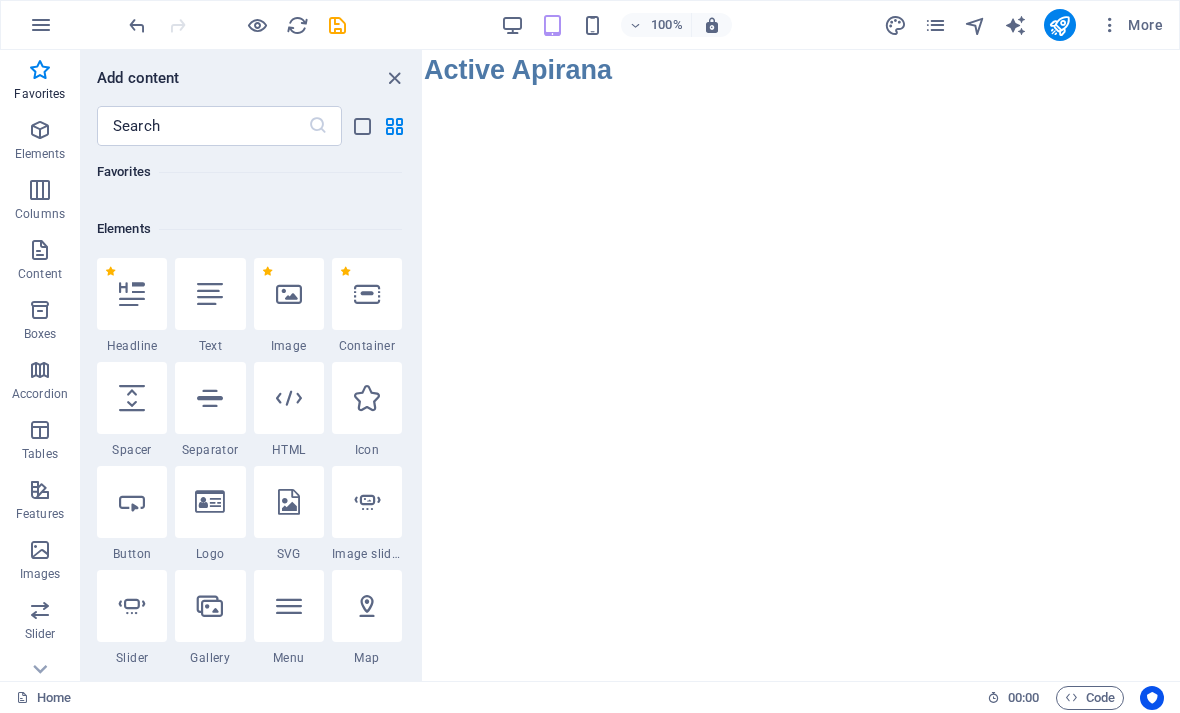 click at bounding box center (289, 294) 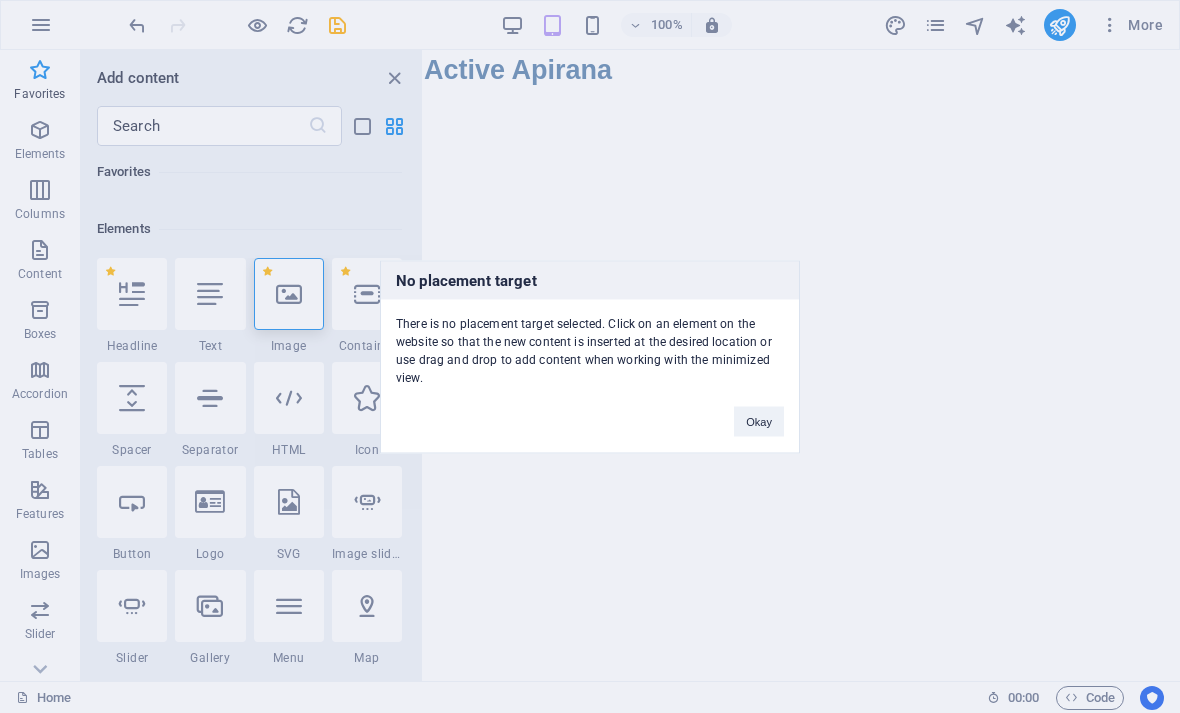 click on "No placement target There is no placement target selected. Click on an element on the website so that the new content is inserted at the desired location or use drag and drop to add content when working with the minimized view. Okay" at bounding box center (590, 356) 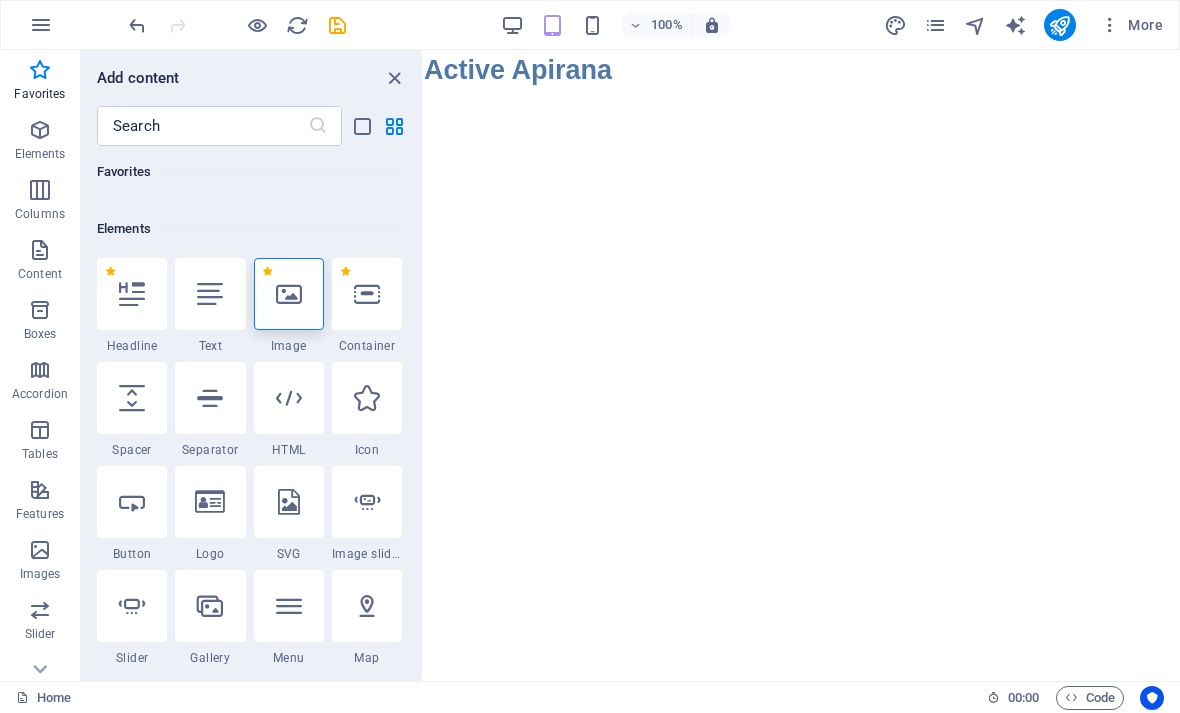 click at bounding box center [289, 294] 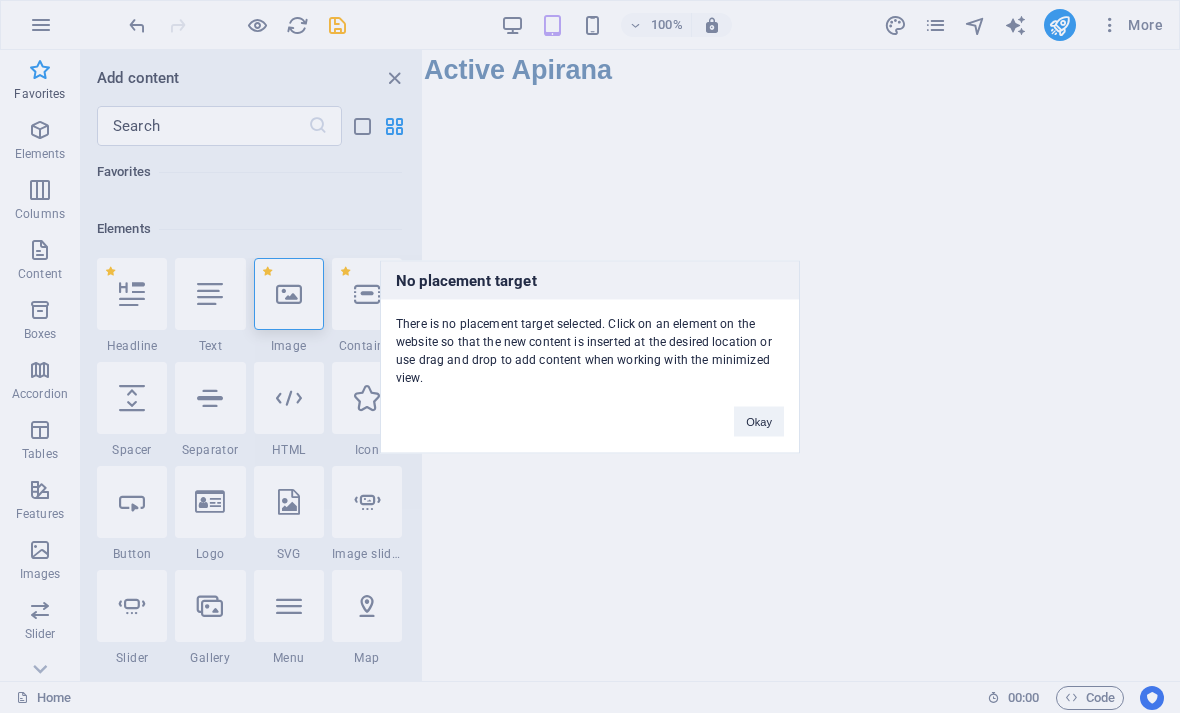 click on "Okay" at bounding box center (759, 421) 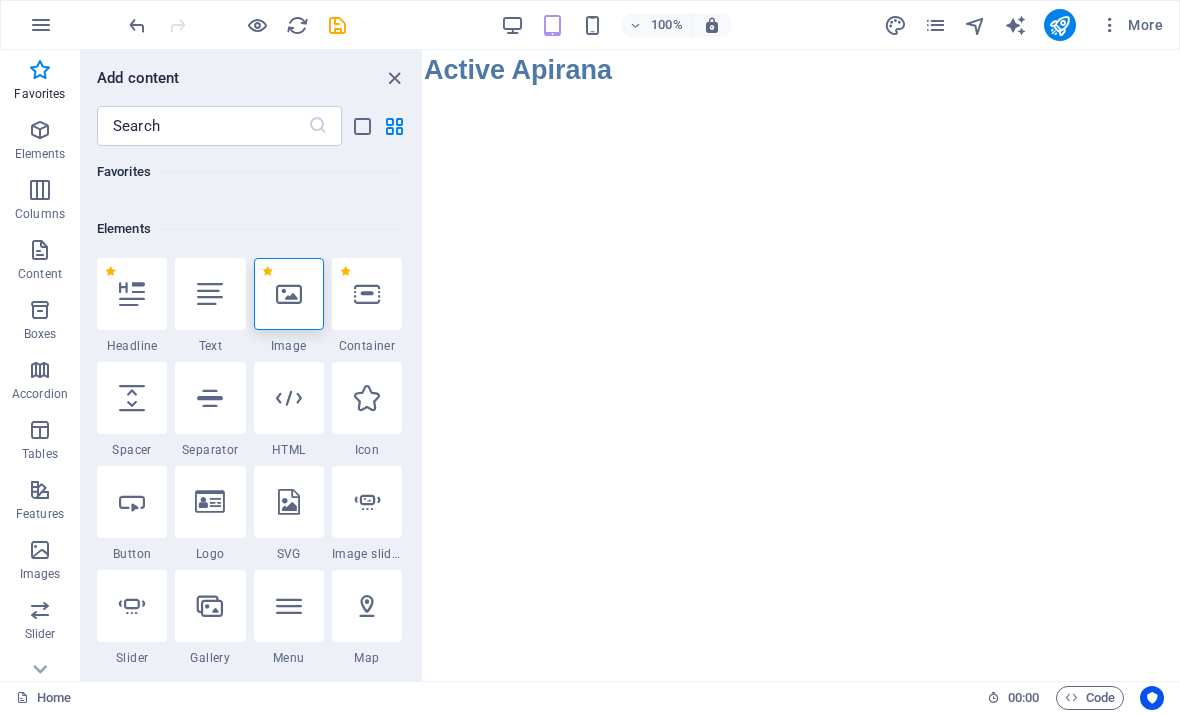 click on "Skip to main content
Active Apirana" at bounding box center (802, 70) 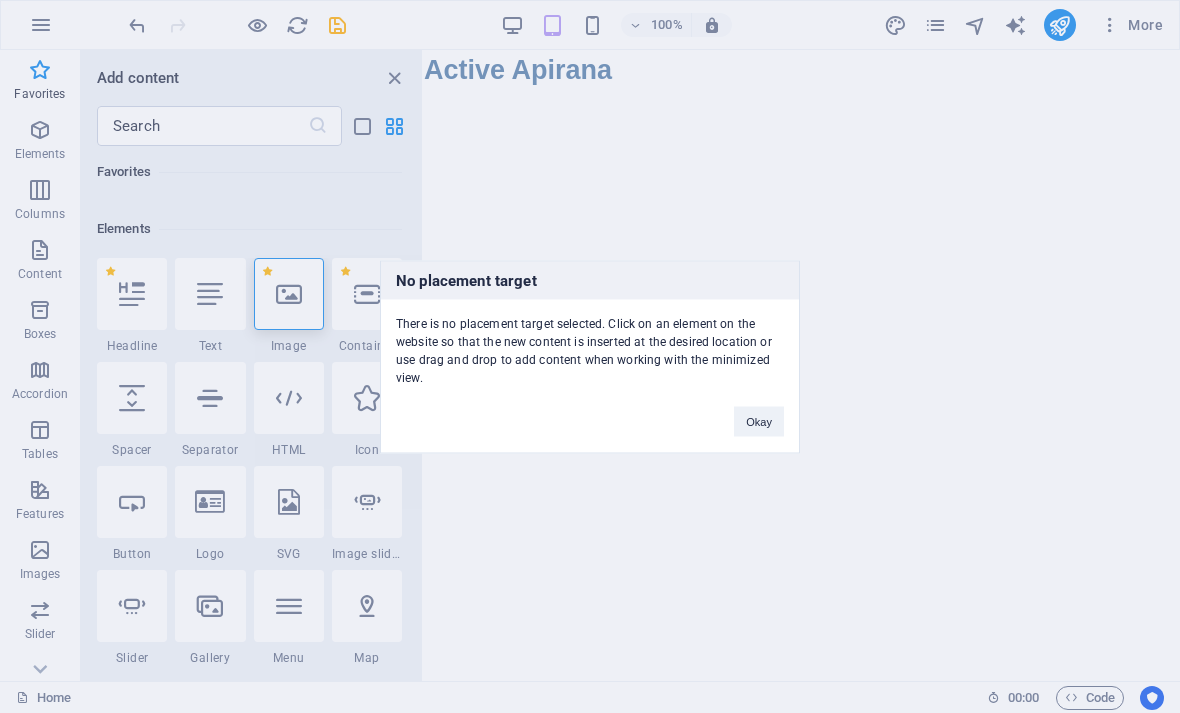 click on "Okay" at bounding box center (759, 421) 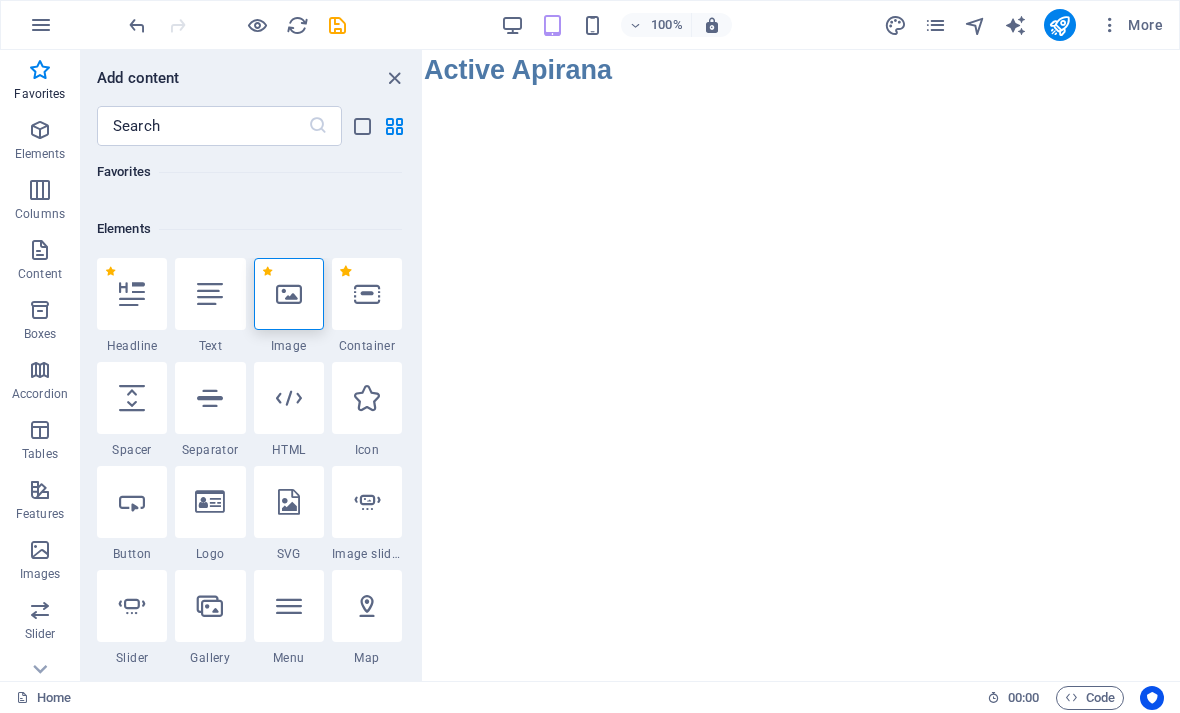 click on "1 Star" at bounding box center (345, 271) 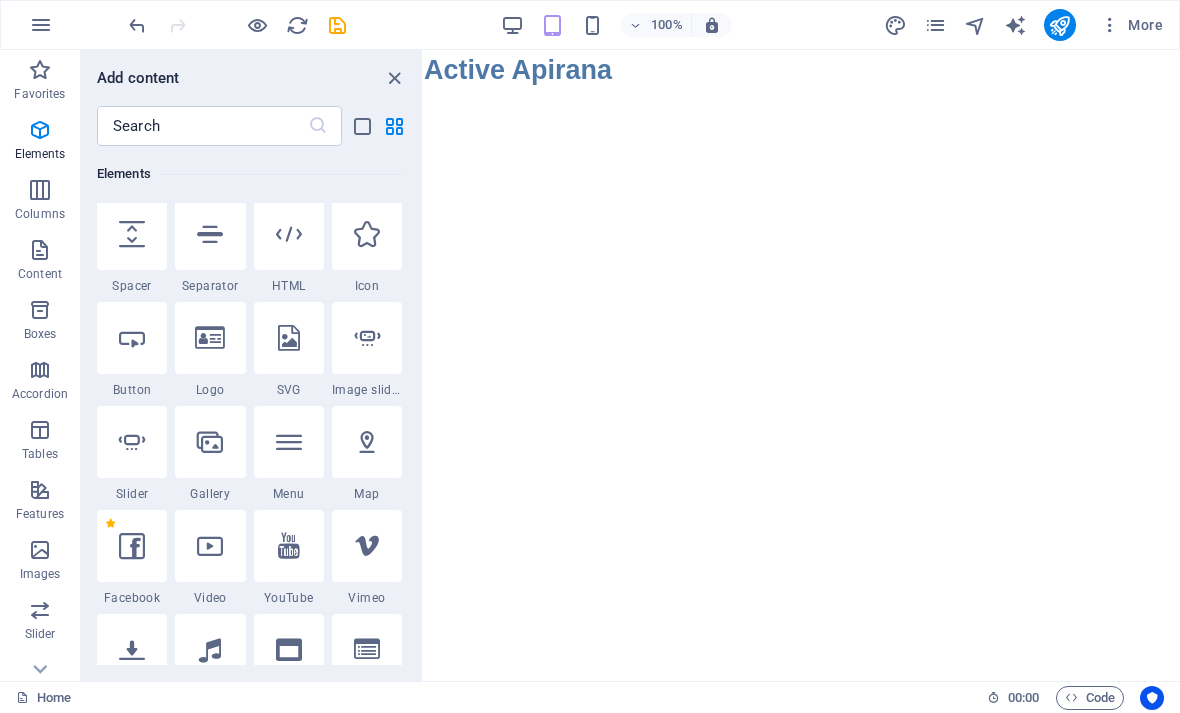 click at bounding box center (367, 234) 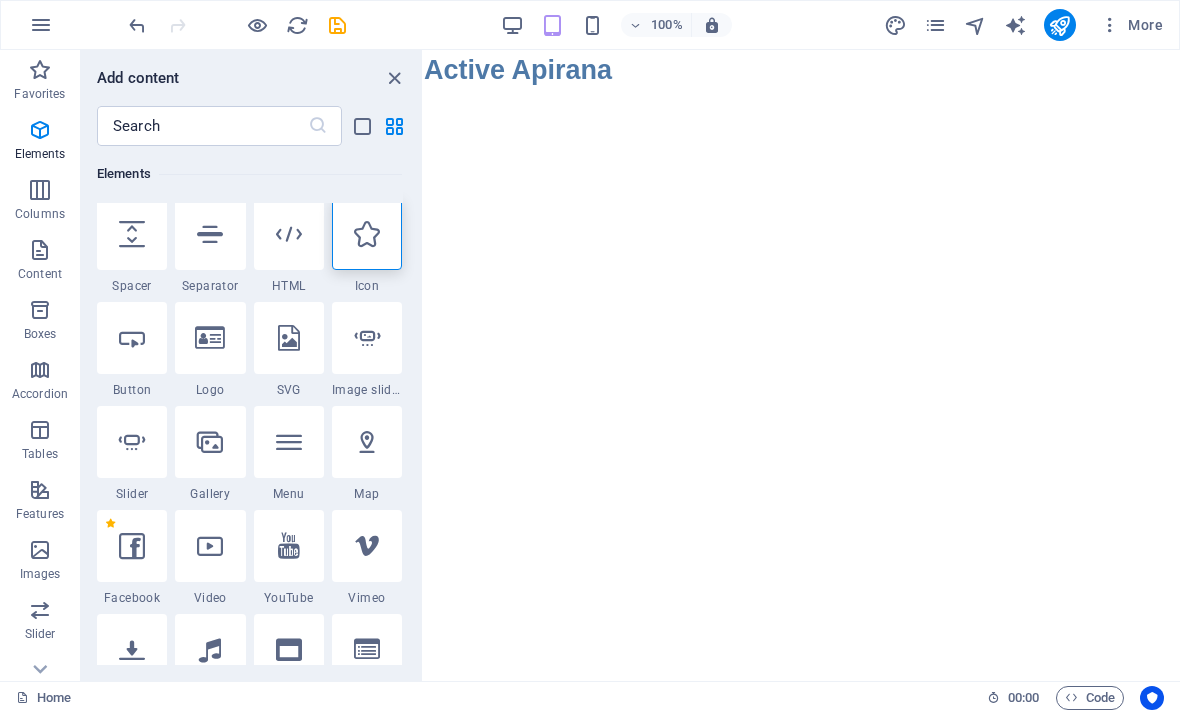 click on "Skip to main content
Active Apirana" at bounding box center (802, 70) 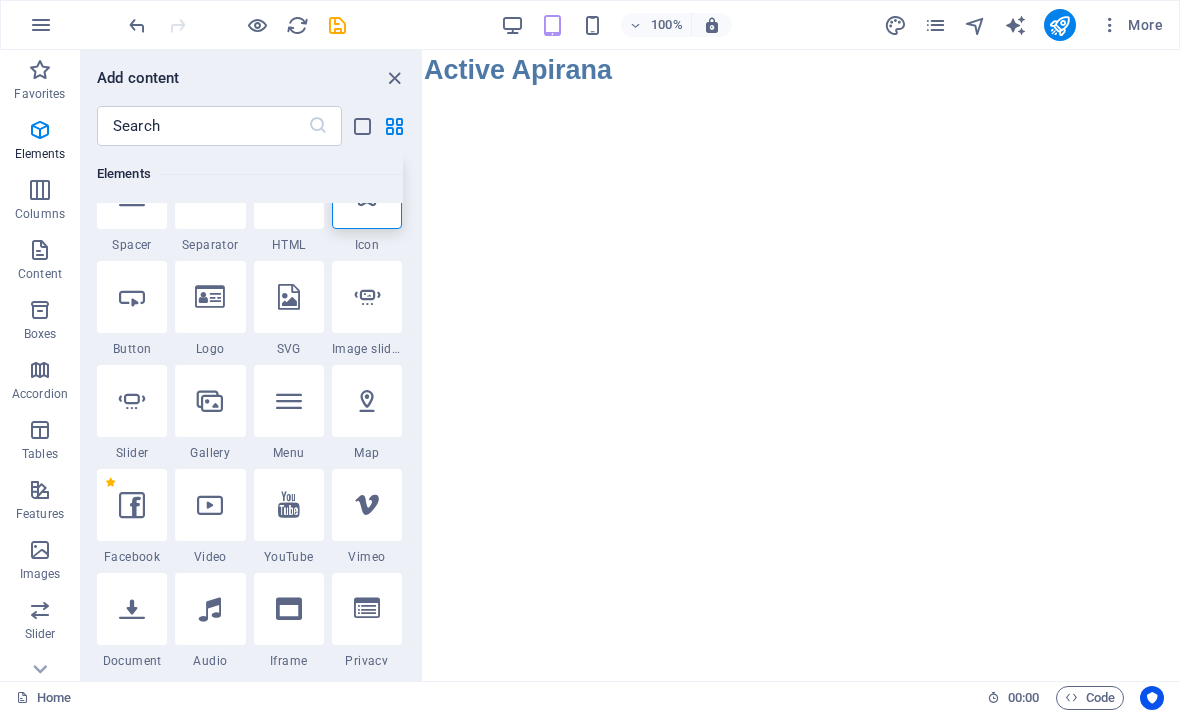 scroll, scrollTop: 690, scrollLeft: 0, axis: vertical 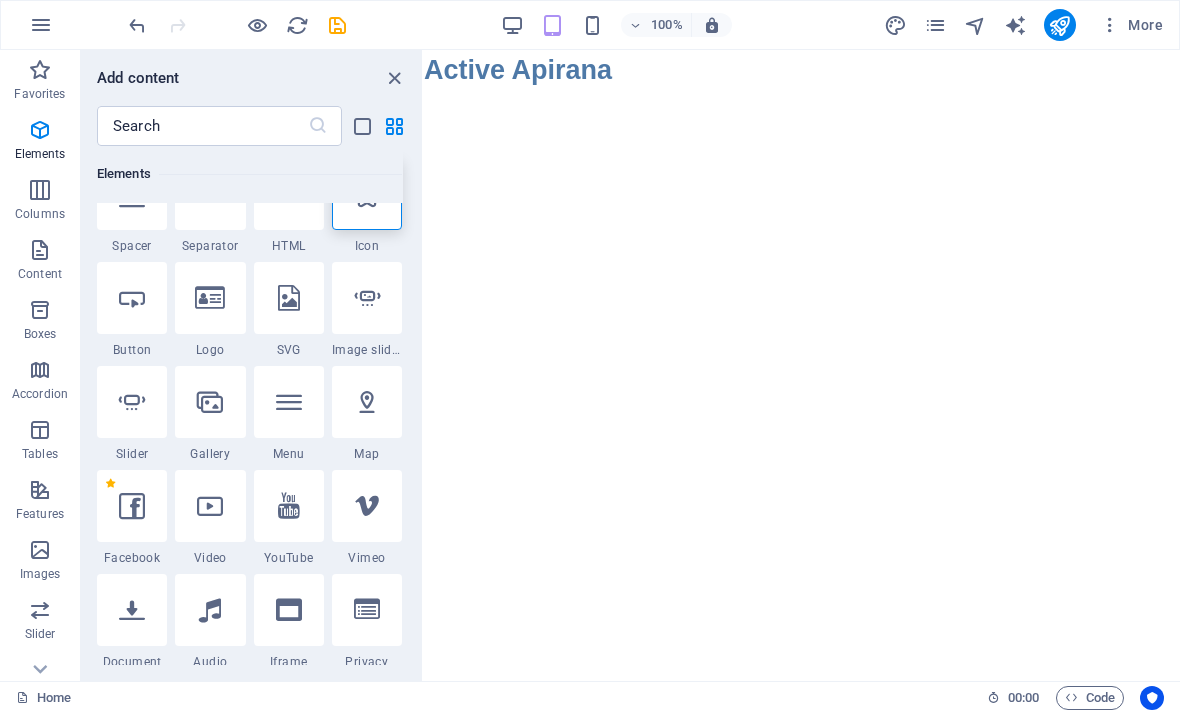 click at bounding box center (41, 25) 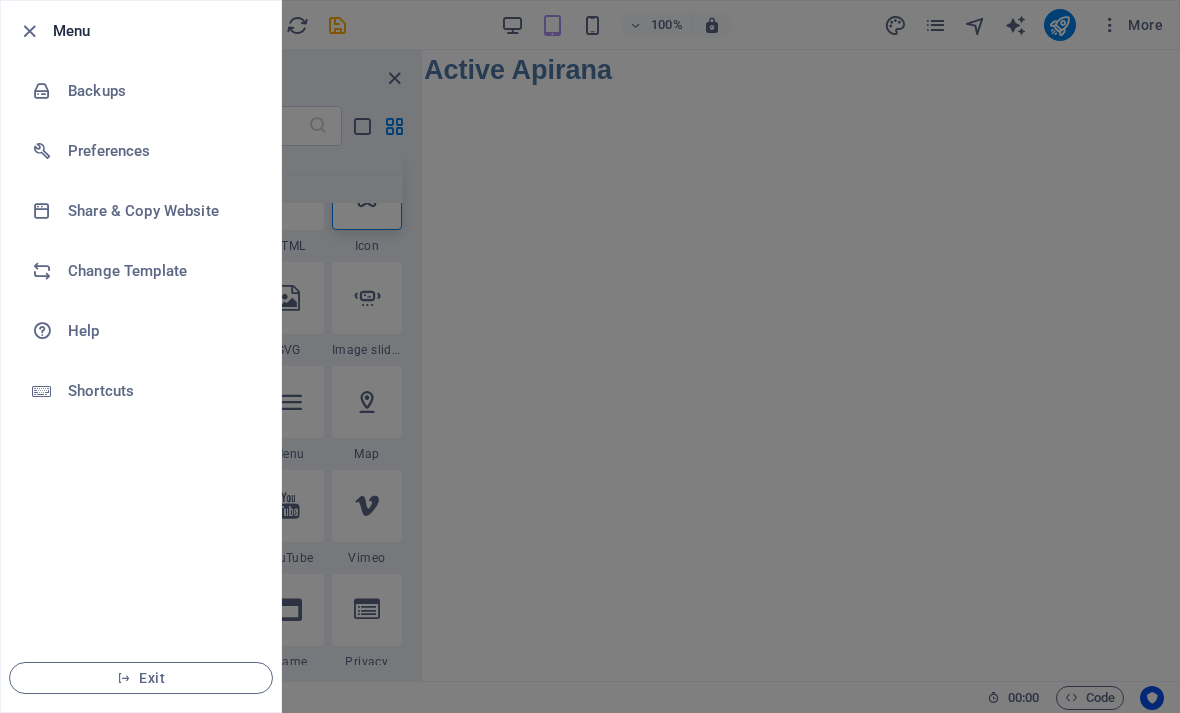 click on "Change Template" at bounding box center (160, 271) 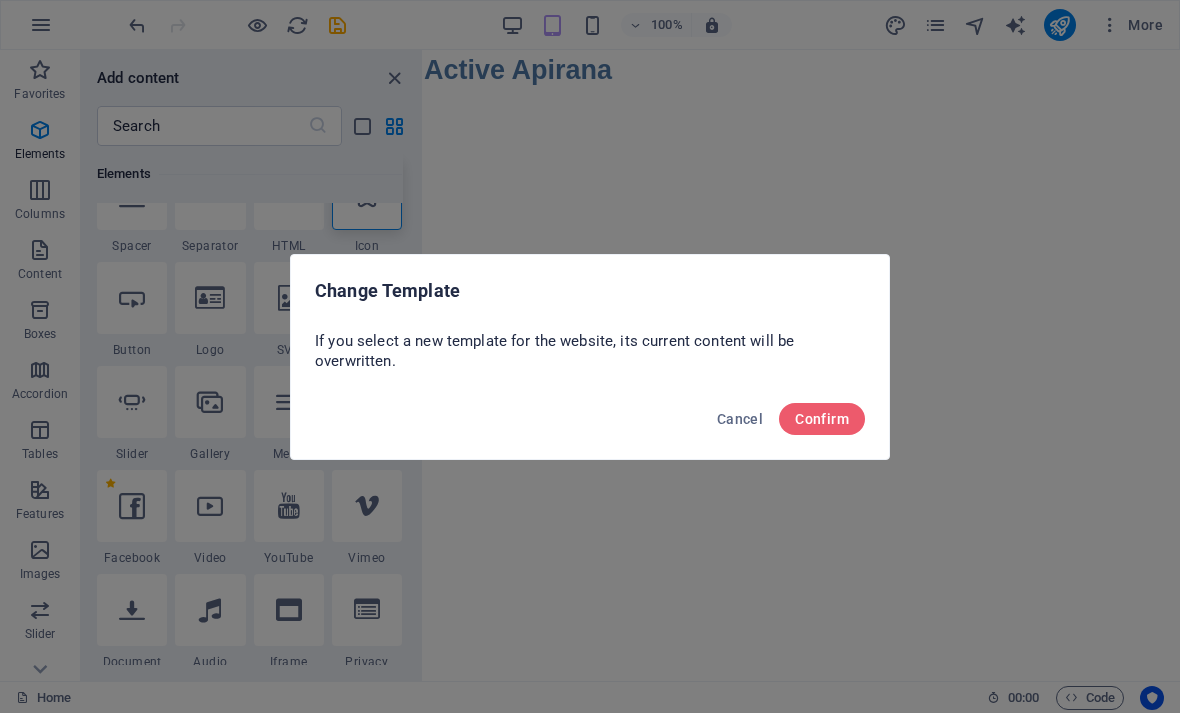 click on "Confirm" at bounding box center (822, 419) 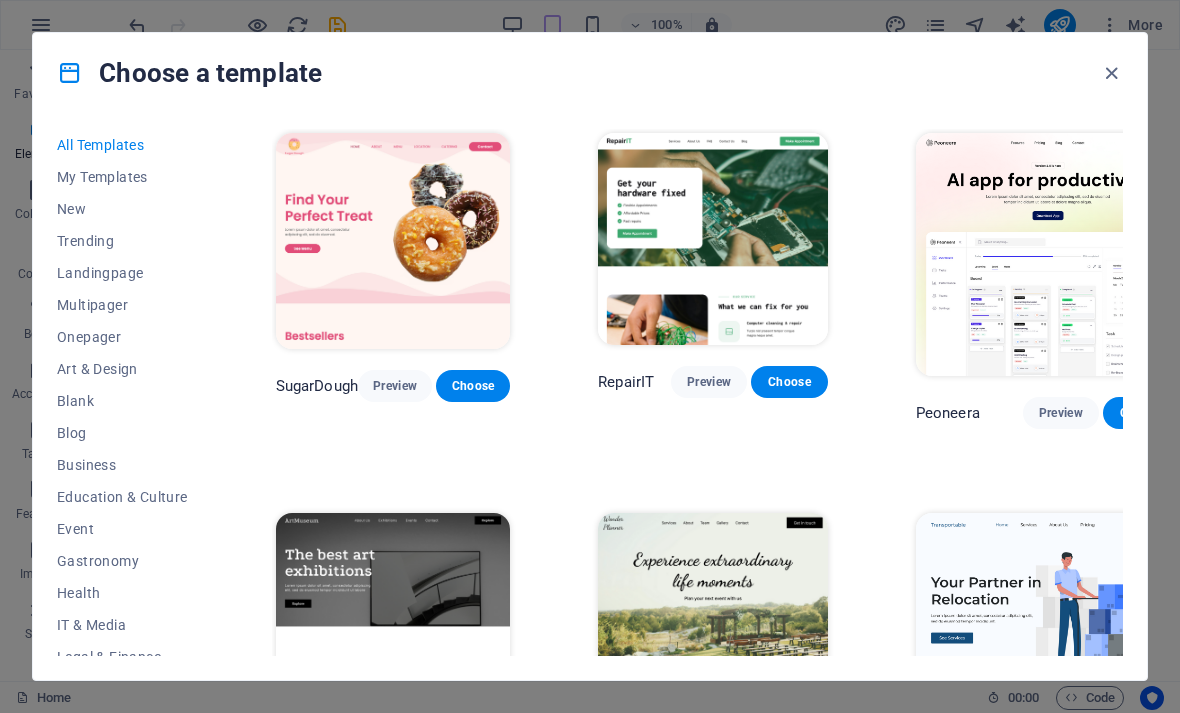 click on "Landingpage" at bounding box center [122, 273] 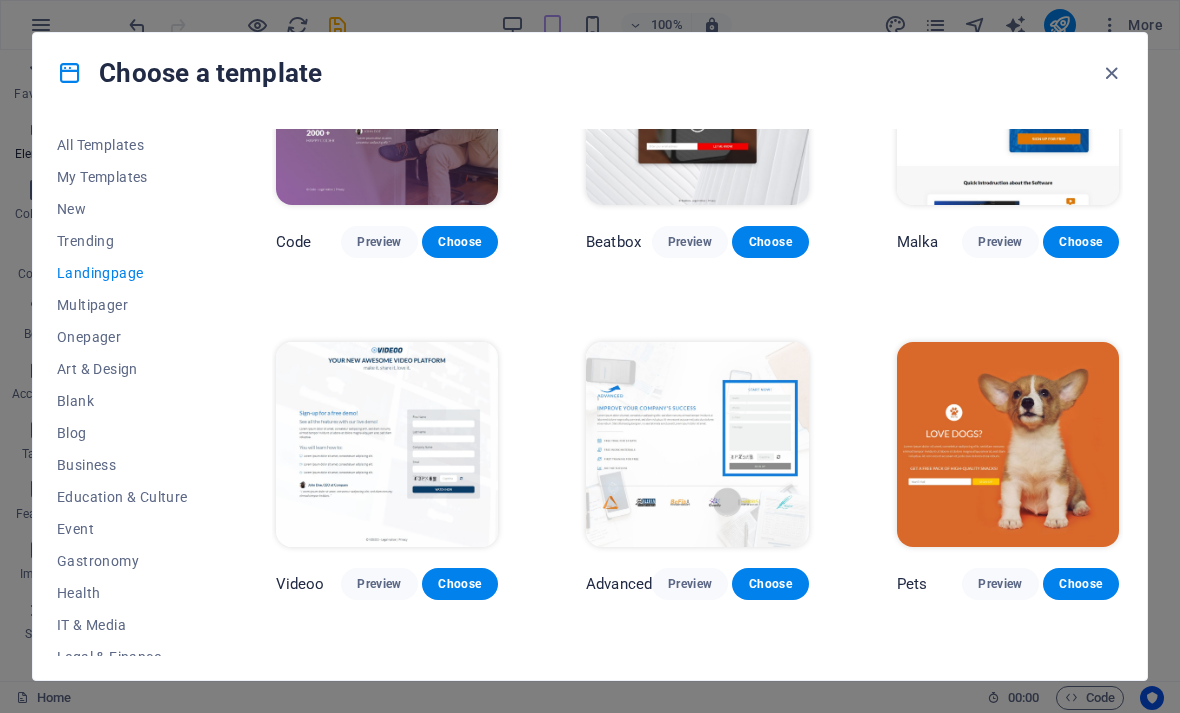 scroll, scrollTop: 530, scrollLeft: 0, axis: vertical 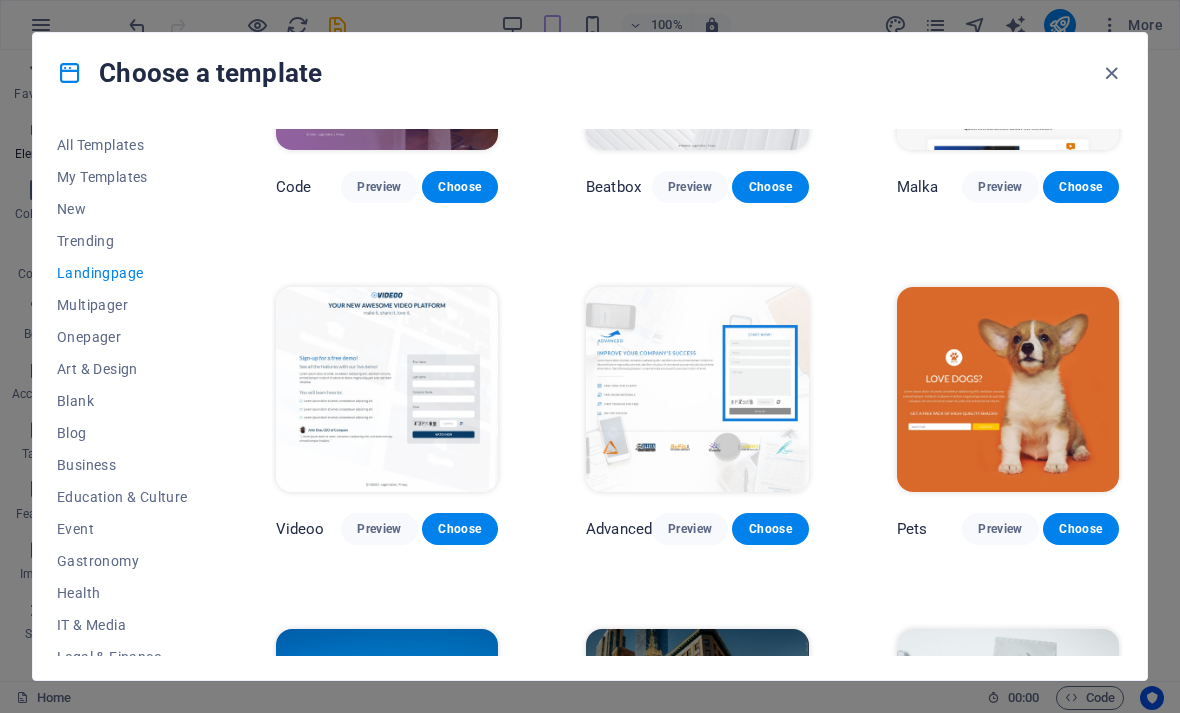 click on "Preview" at bounding box center [1000, 529] 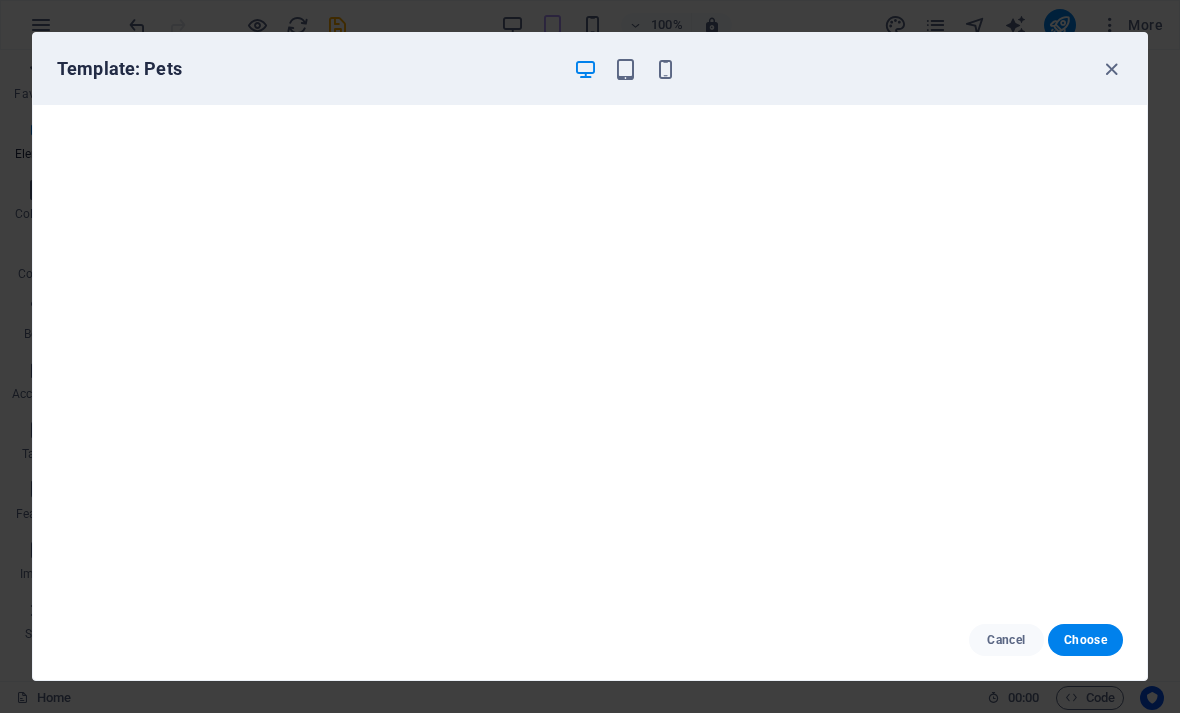 click at bounding box center [1111, 69] 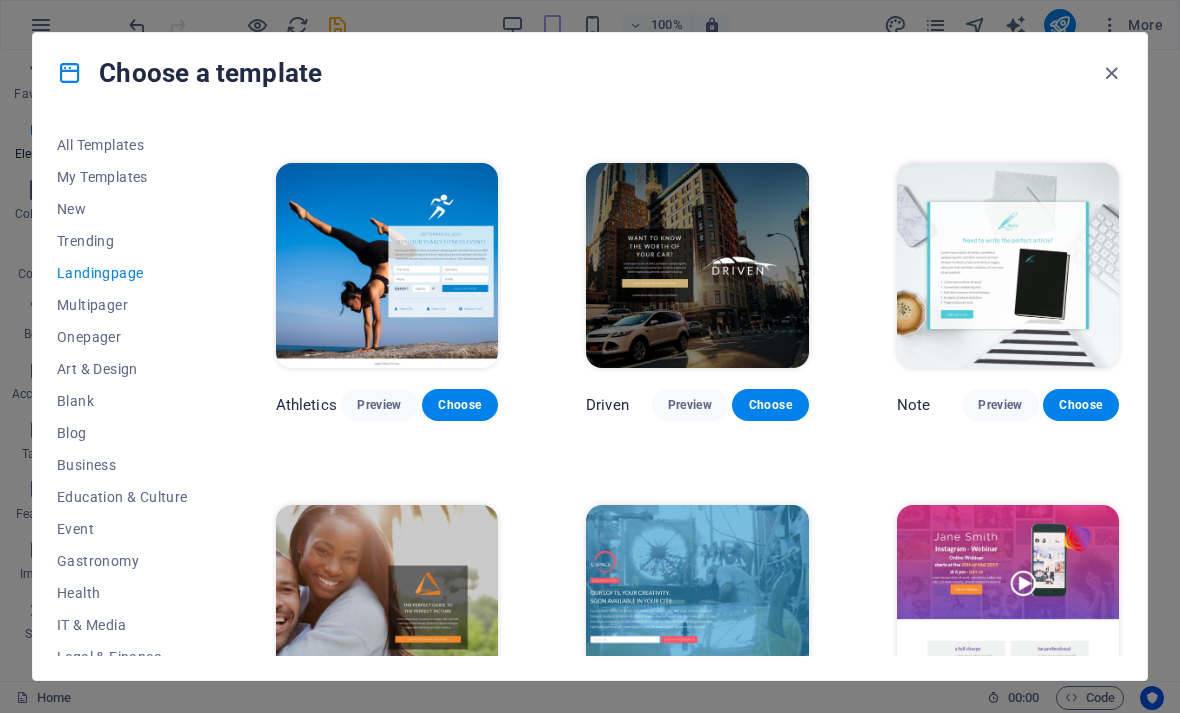 scroll, scrollTop: 1000, scrollLeft: 0, axis: vertical 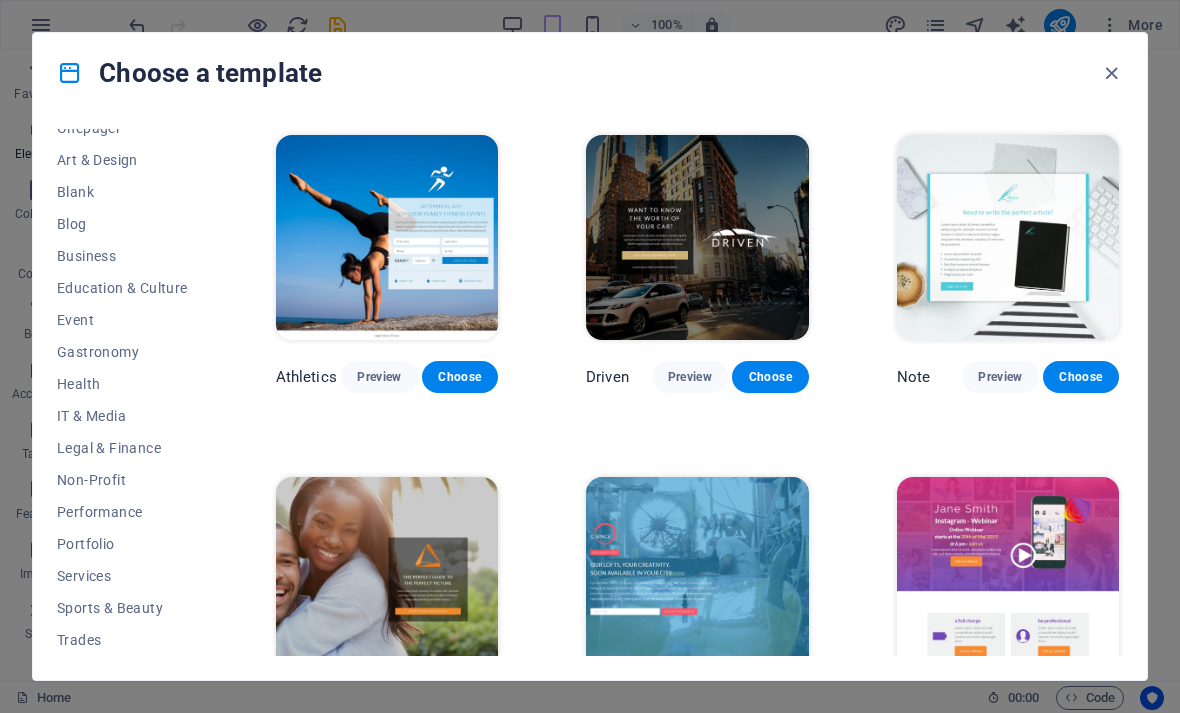 click on "Non-Profit" at bounding box center (122, 480) 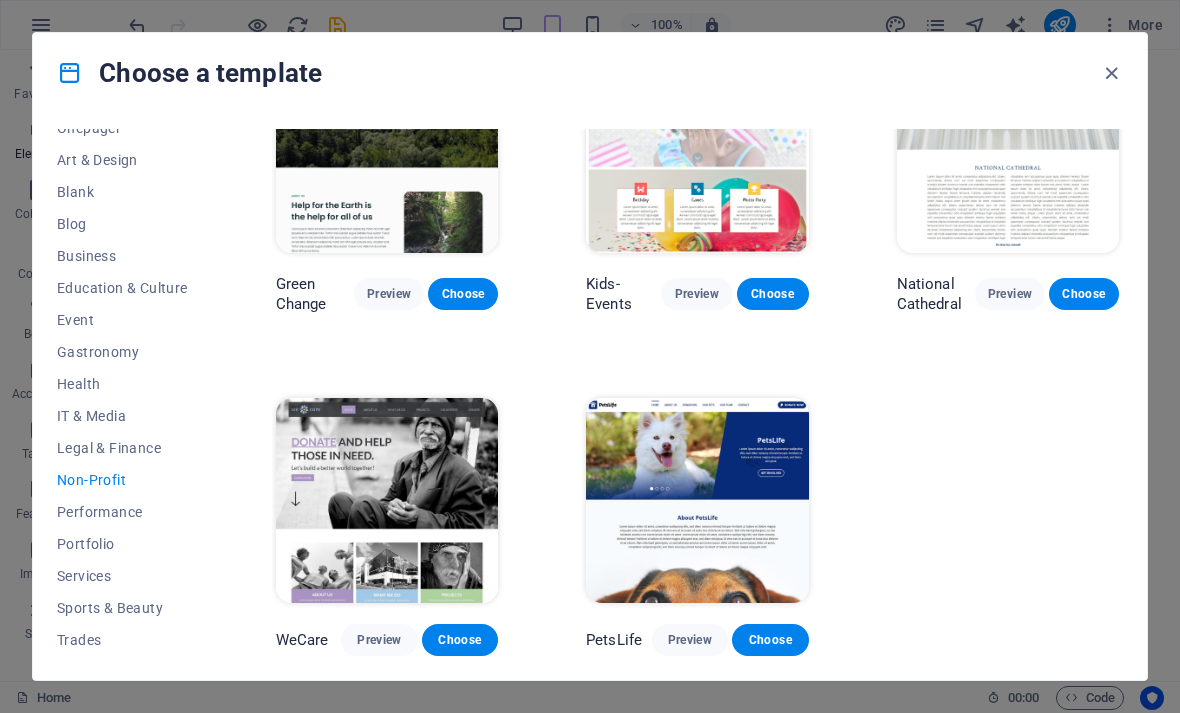 scroll, scrollTop: 85, scrollLeft: 0, axis: vertical 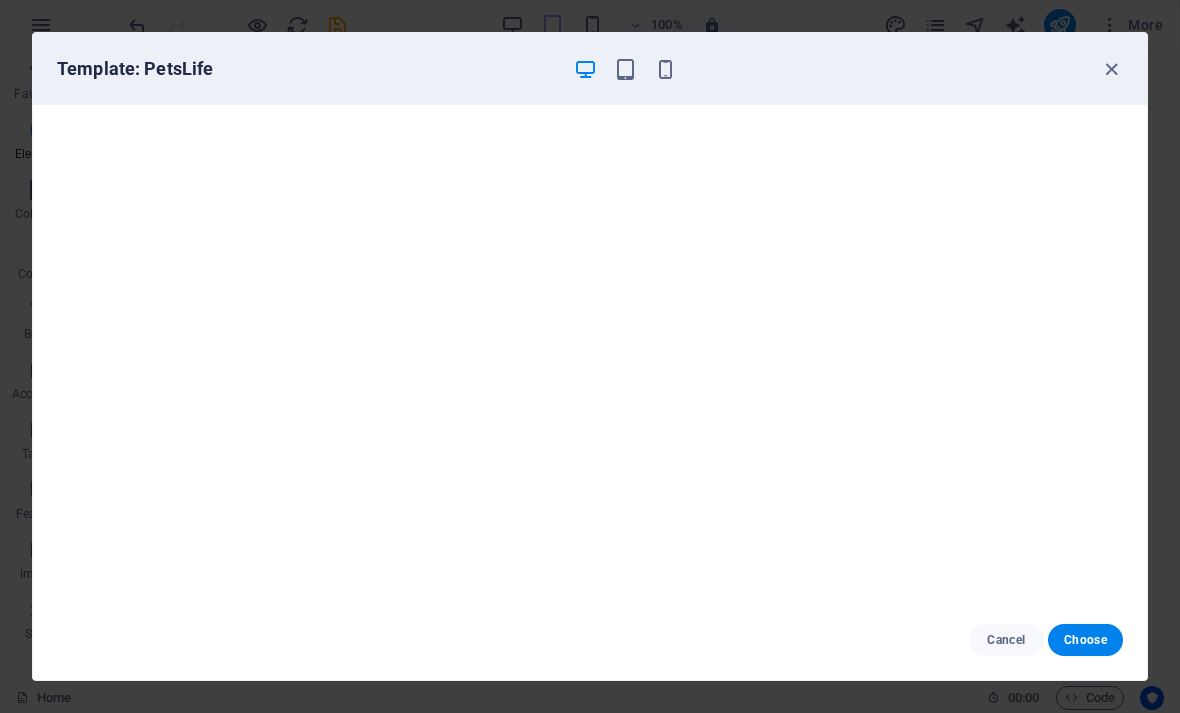 click at bounding box center [1111, 69] 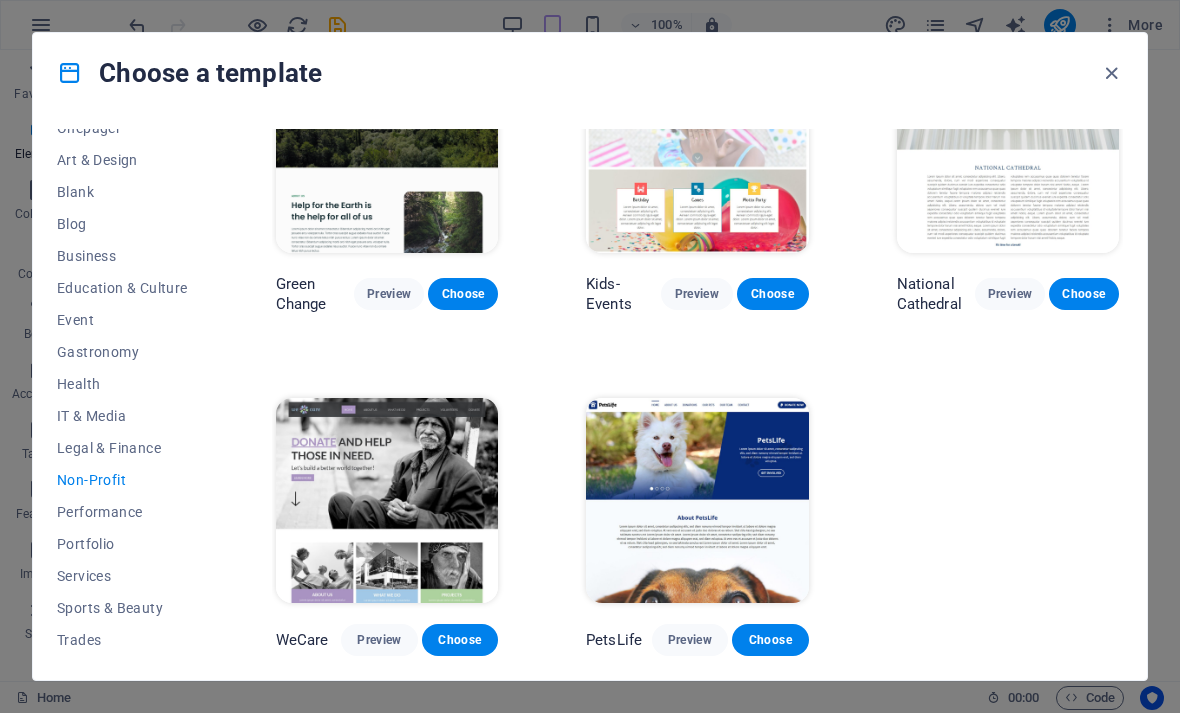 click on "Choose" at bounding box center [770, 640] 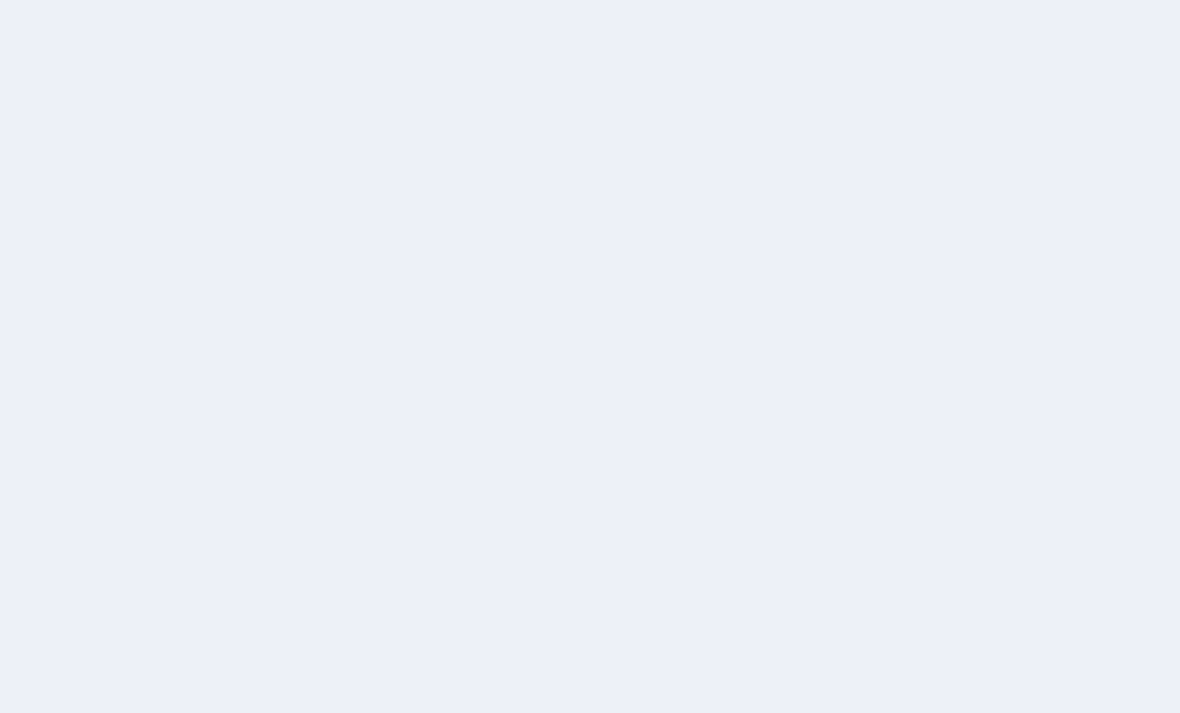 scroll, scrollTop: 0, scrollLeft: 0, axis: both 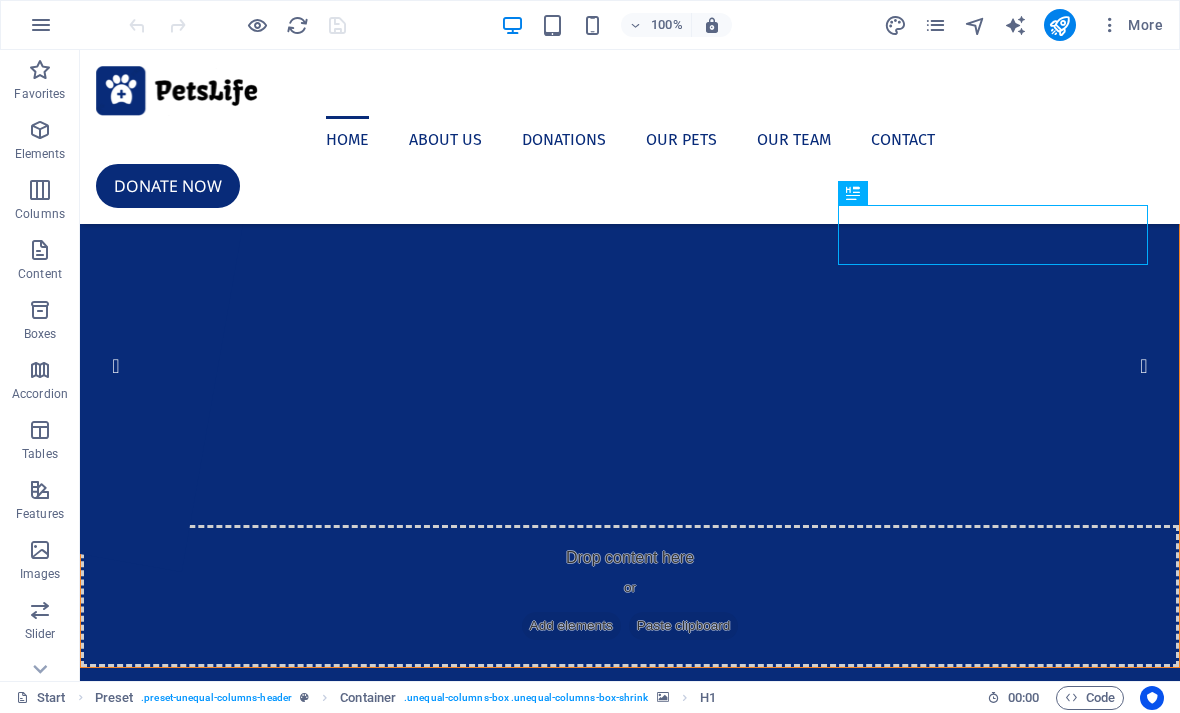 click on "2" at bounding box center [128, 374] 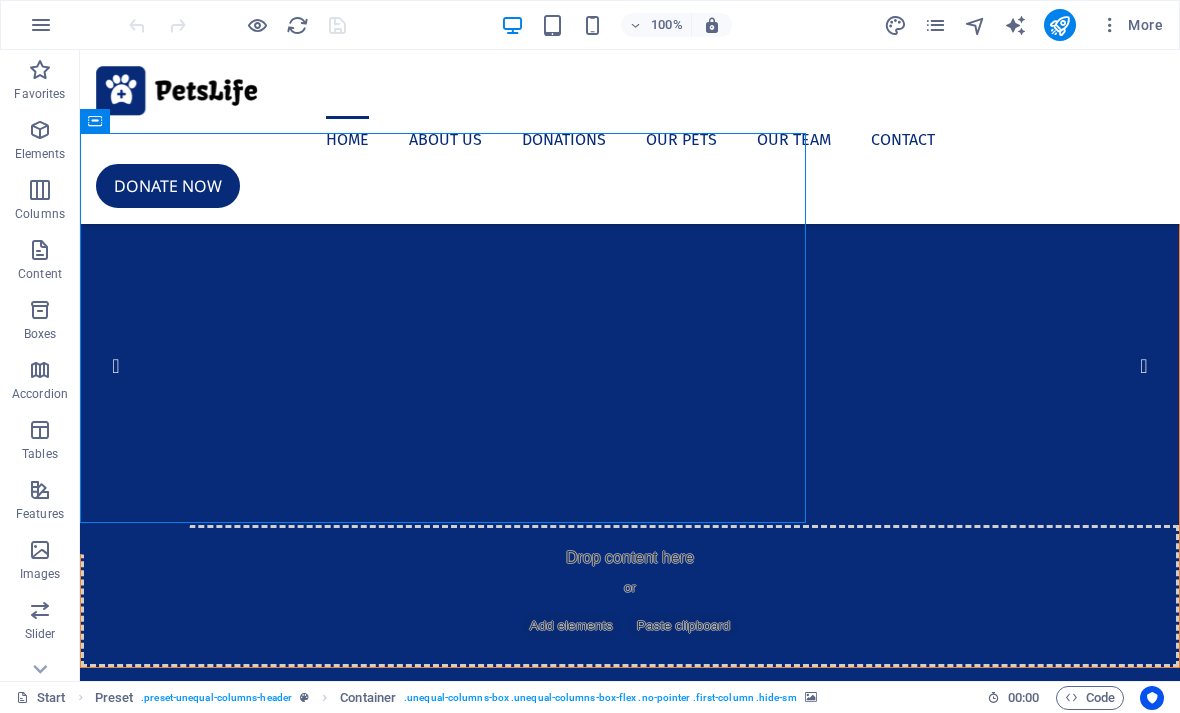 click on "3" at bounding box center (128, 400) 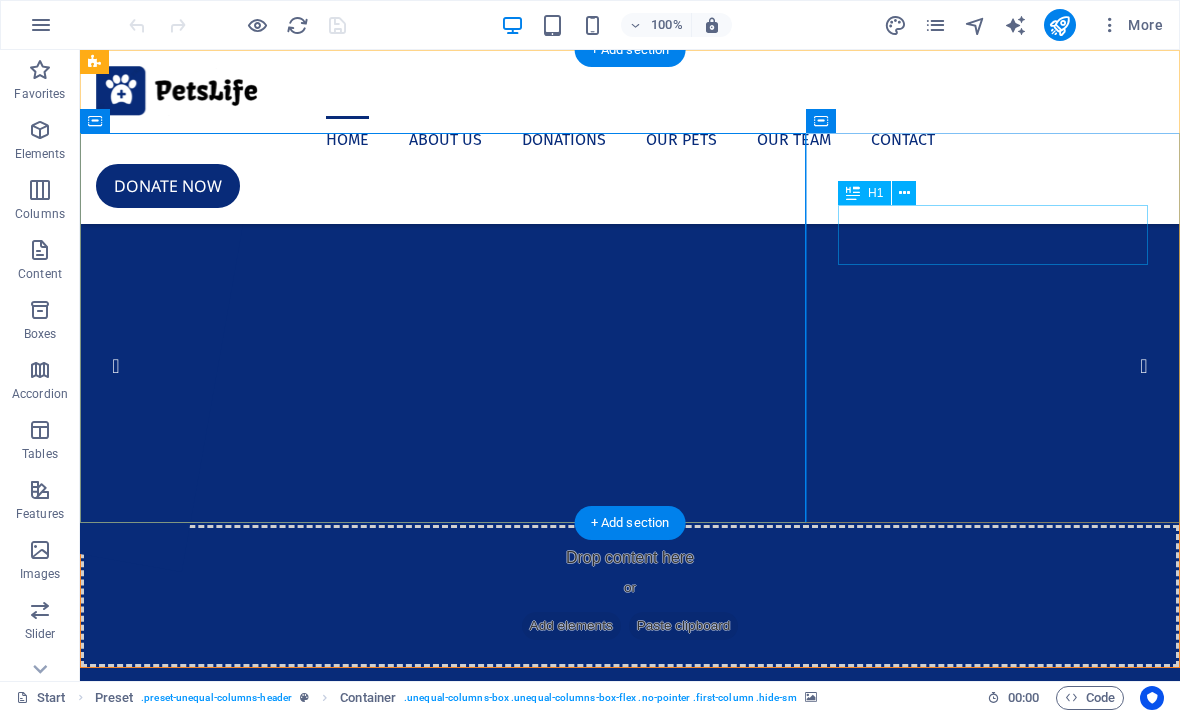 click on "PetsLife" at bounding box center [630, 1121] 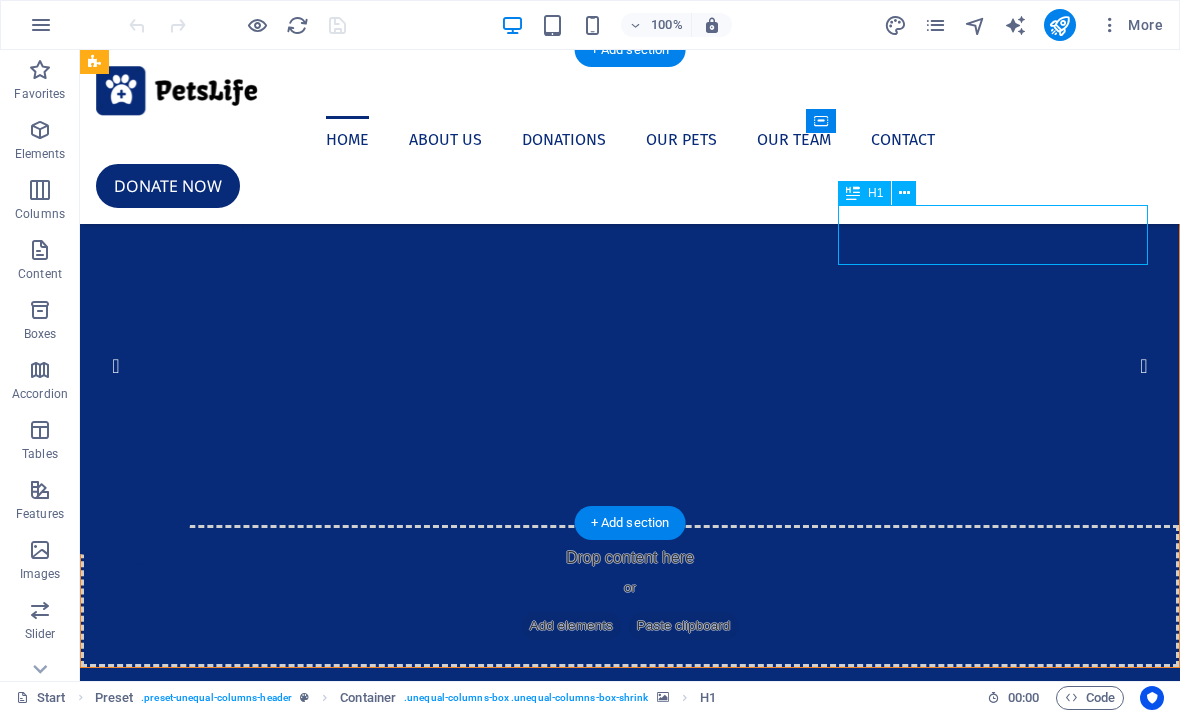 click on "PetsLife" at bounding box center (630, 1121) 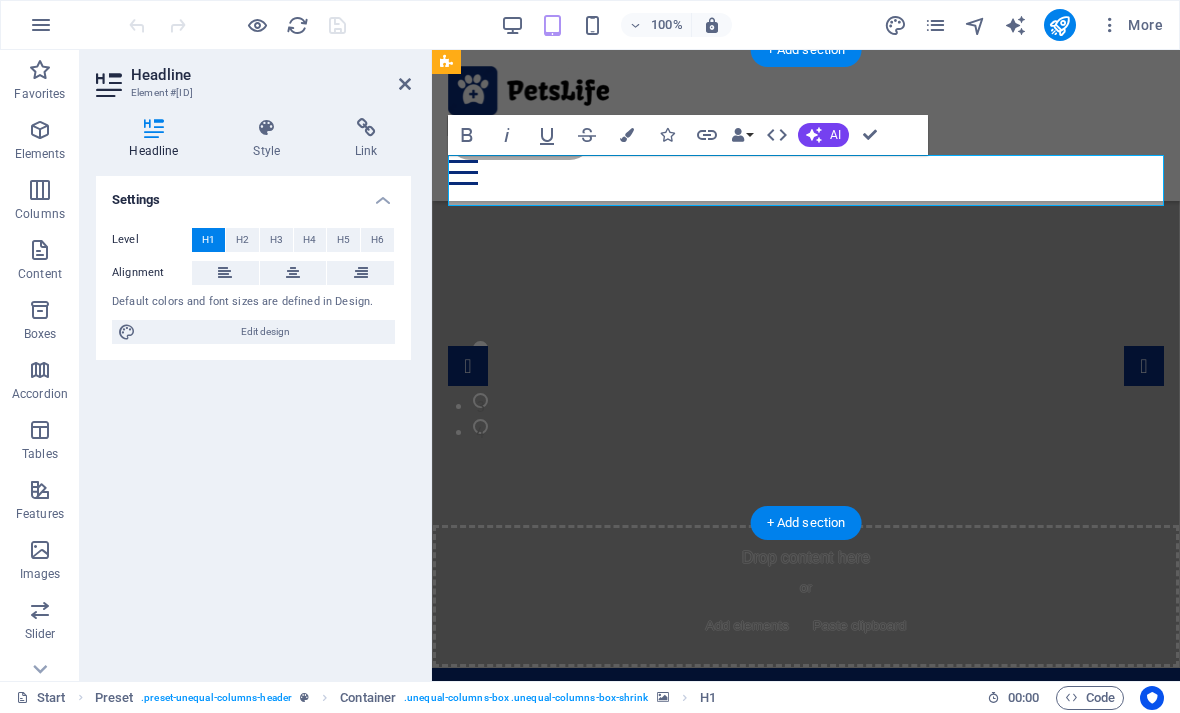 click on "PetsLife" at bounding box center [806, 1100] 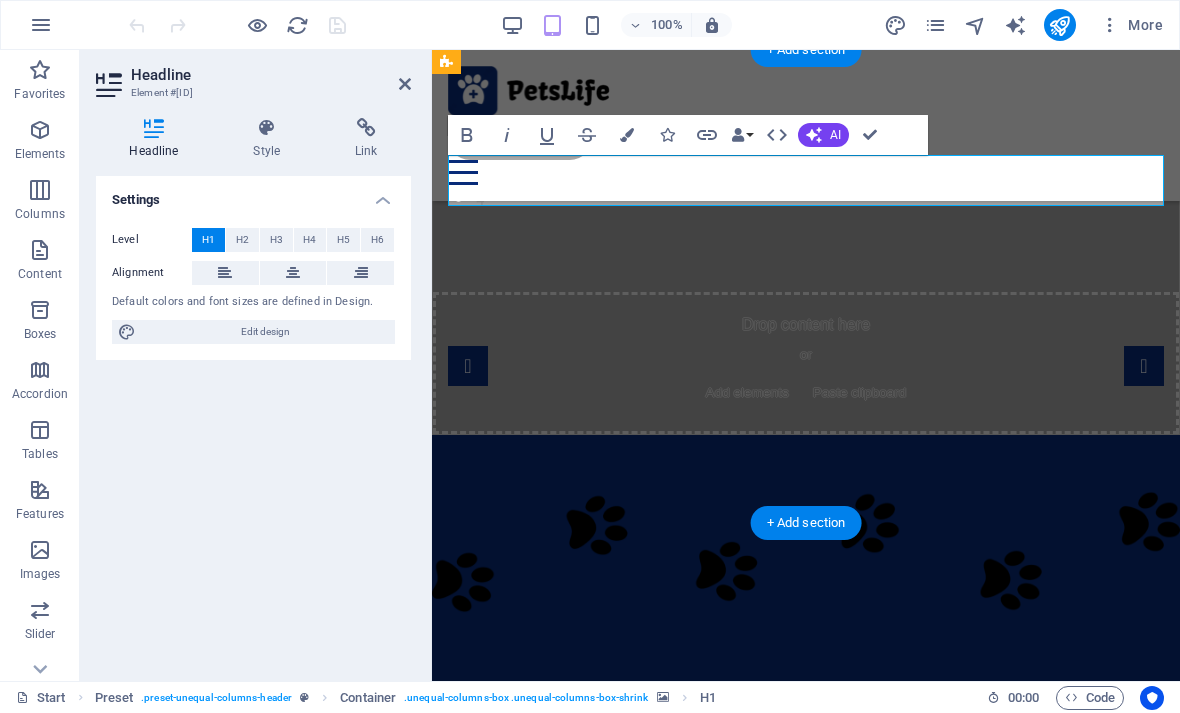 type 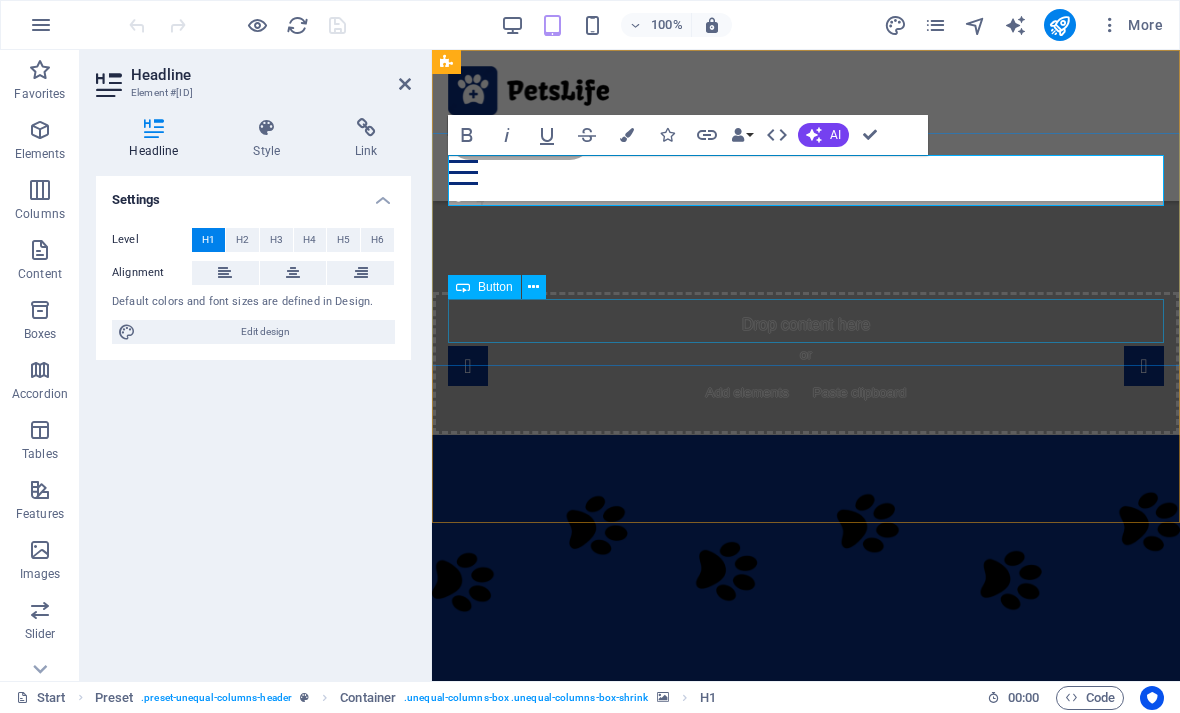 click on "Get involved" at bounding box center [806, 851] 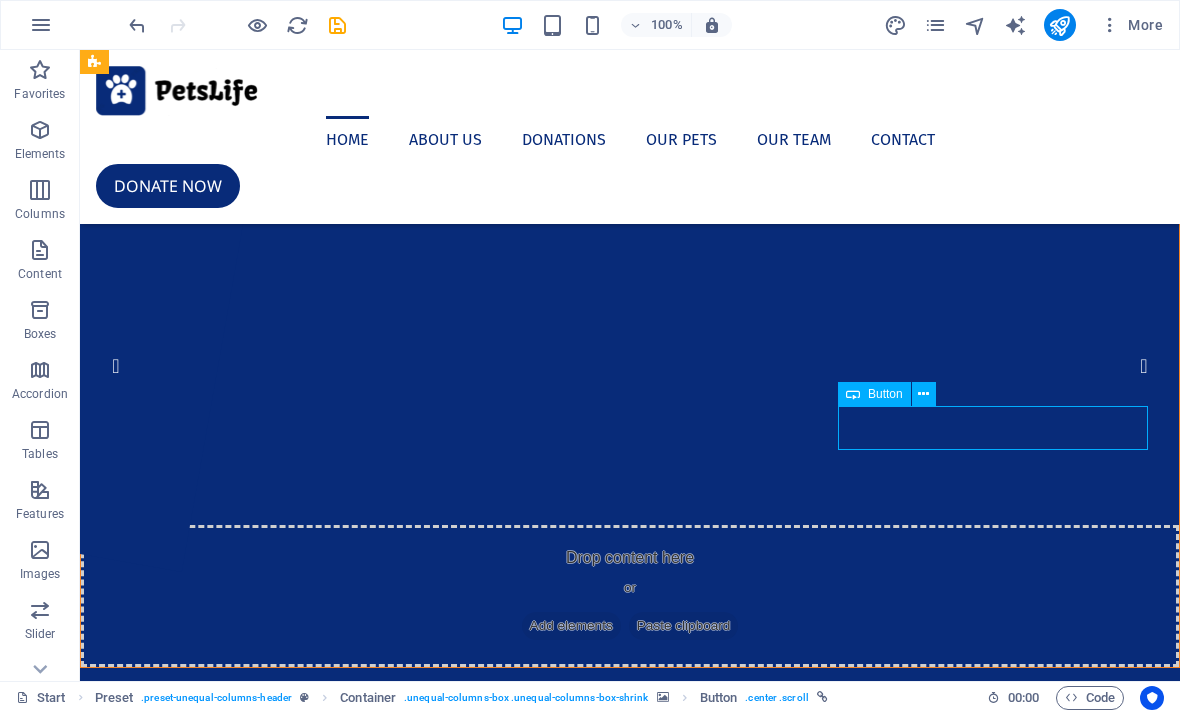 click on "1" at bounding box center (128, 348) 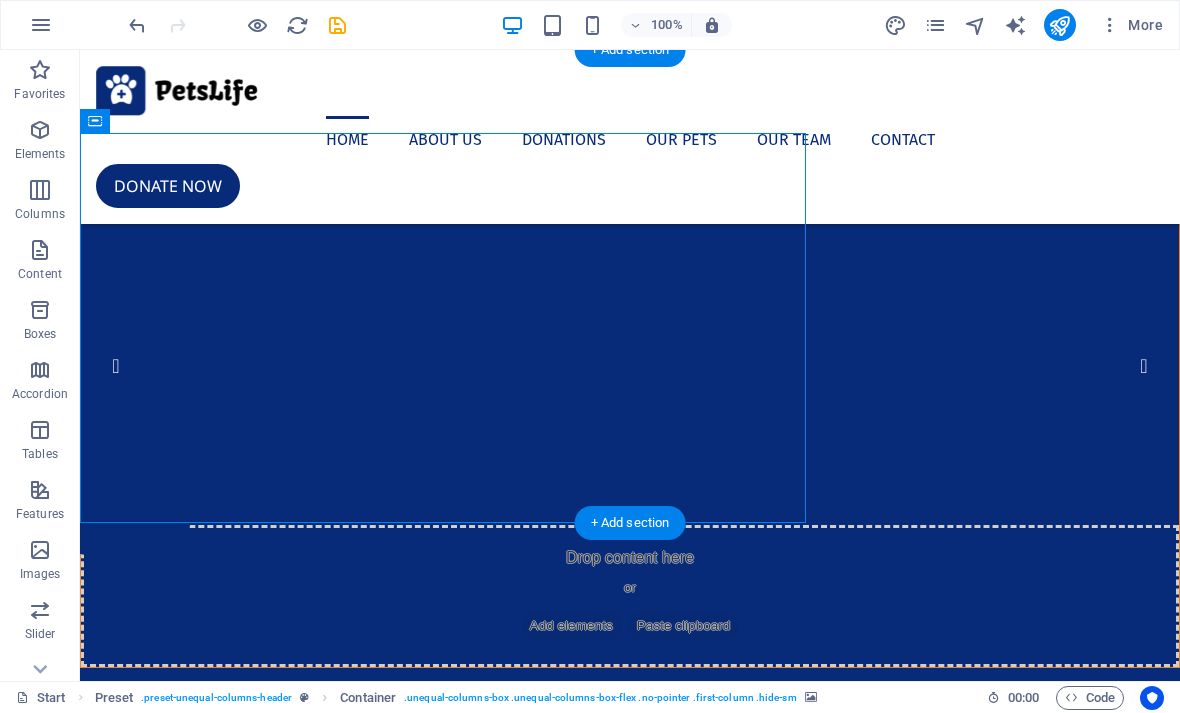 click at bounding box center (443, 134) 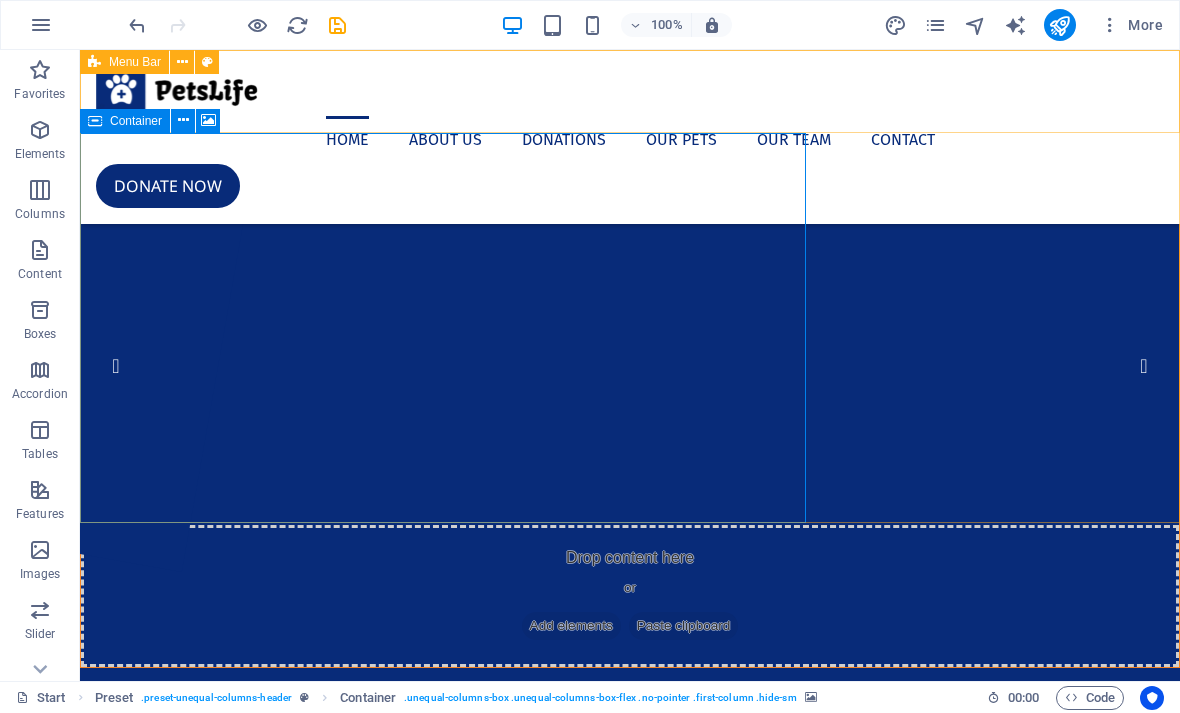 click at bounding box center (208, 120) 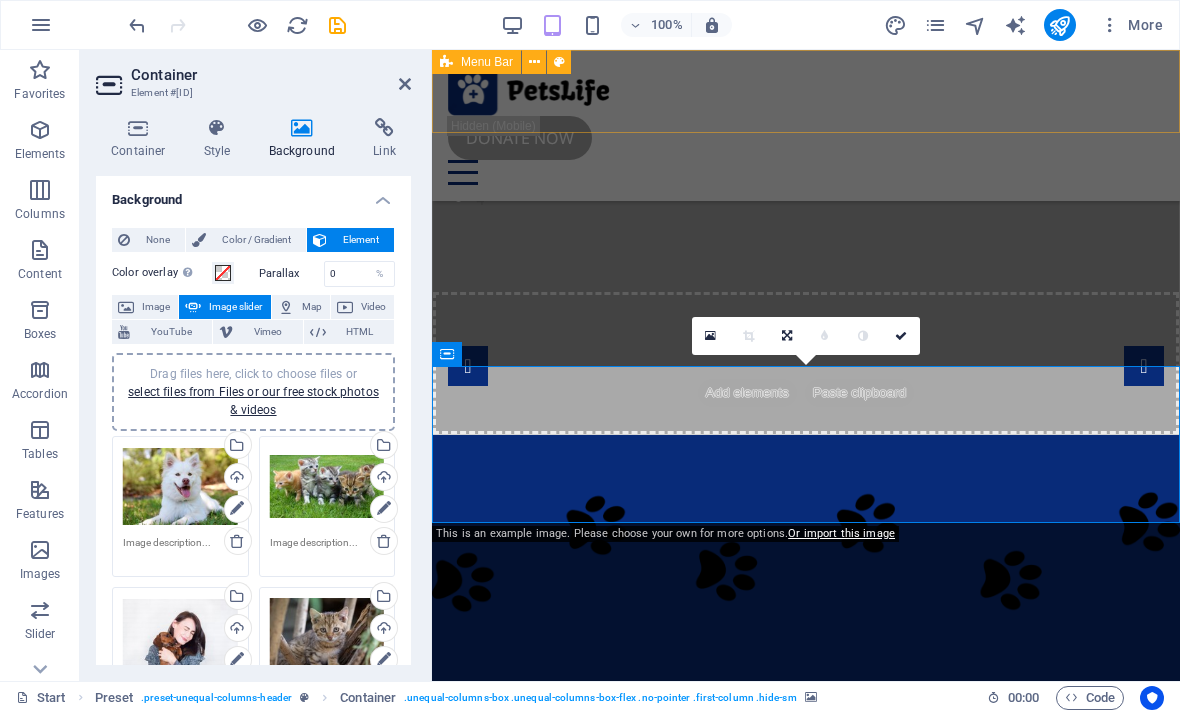 click at bounding box center (302, 128) 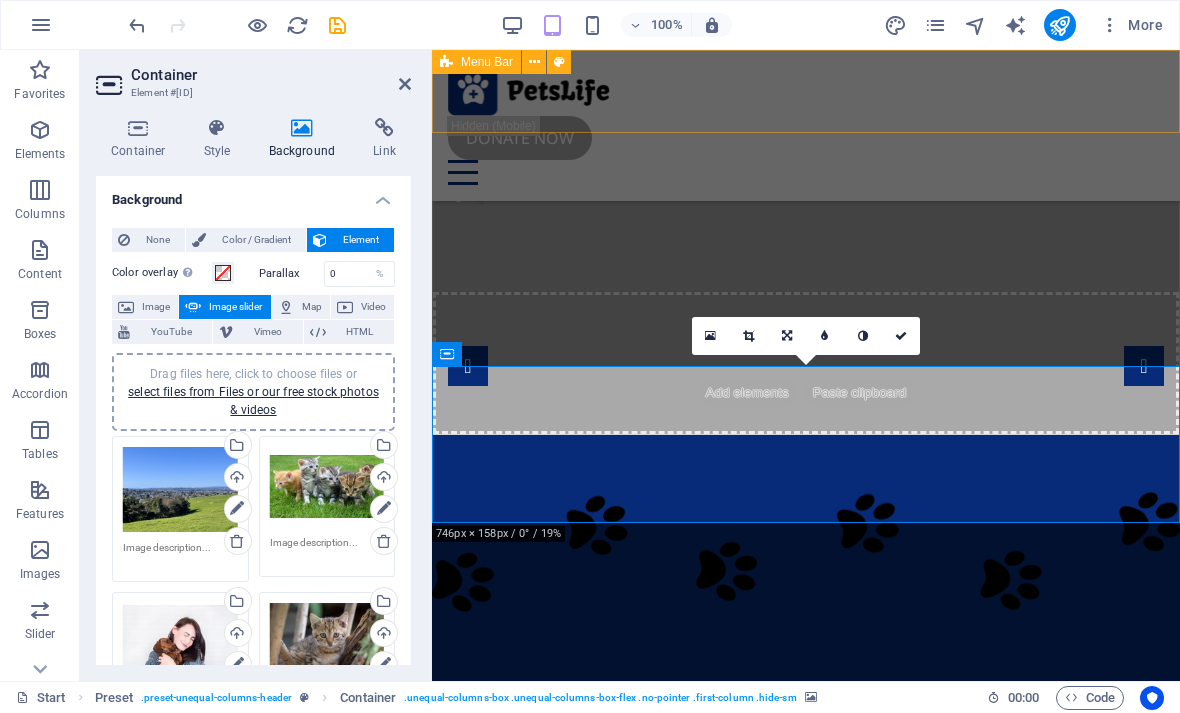 click on "Select files from the file manager, stock photos, or upload file(s)" at bounding box center (382, 447) 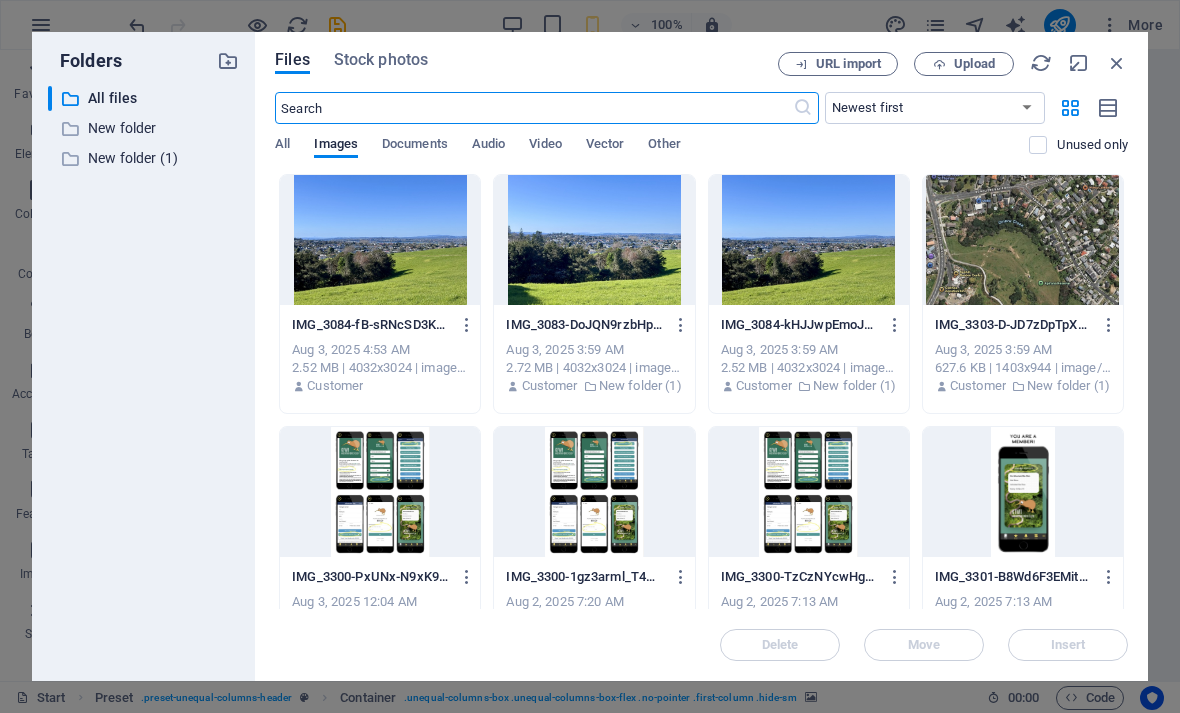click at bounding box center (1023, 240) 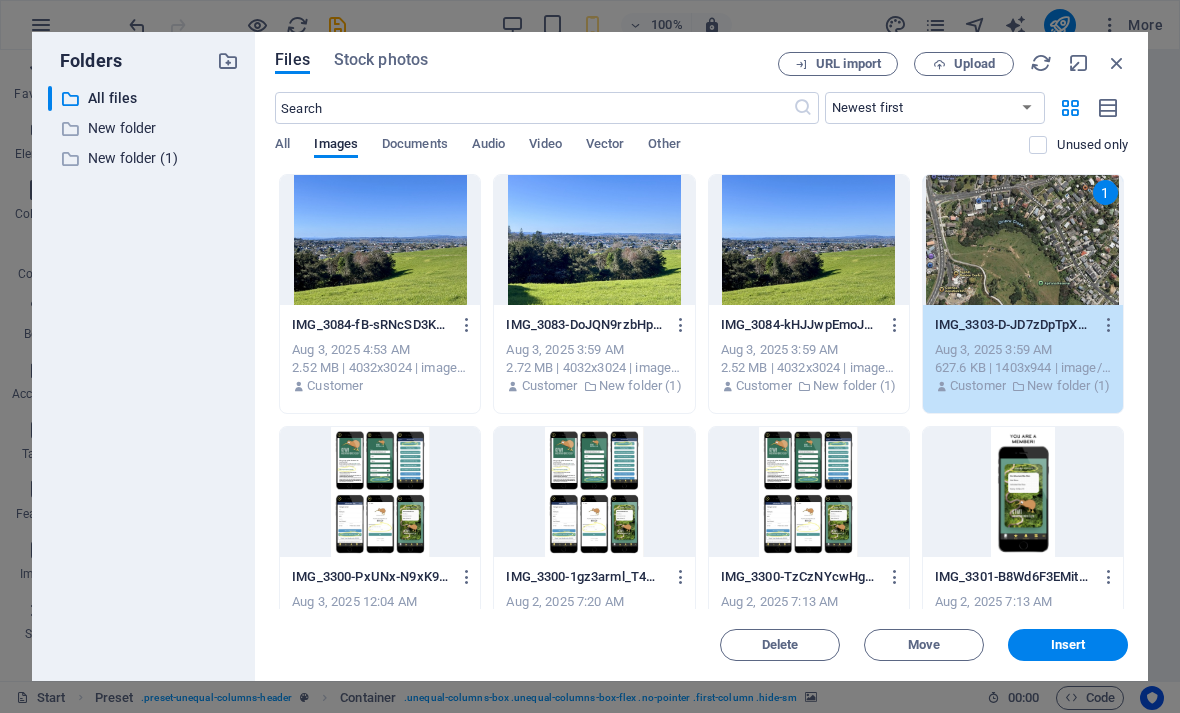 click on "Insert" at bounding box center (1068, 645) 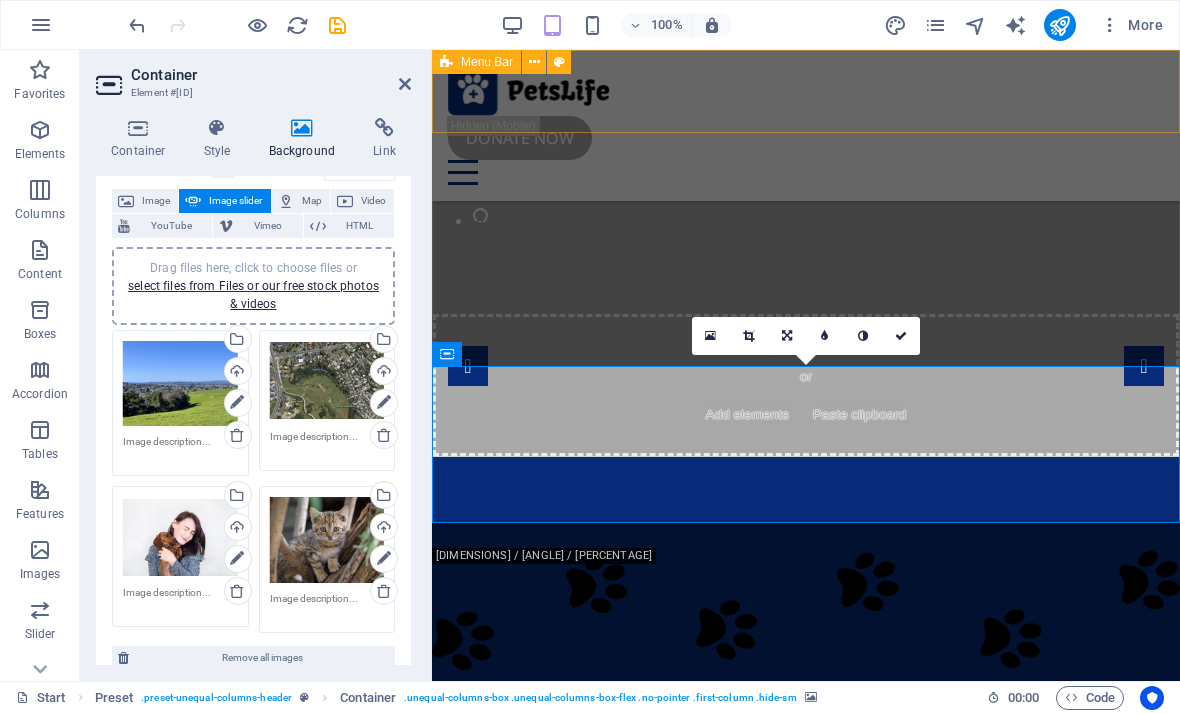 scroll, scrollTop: 110, scrollLeft: 0, axis: vertical 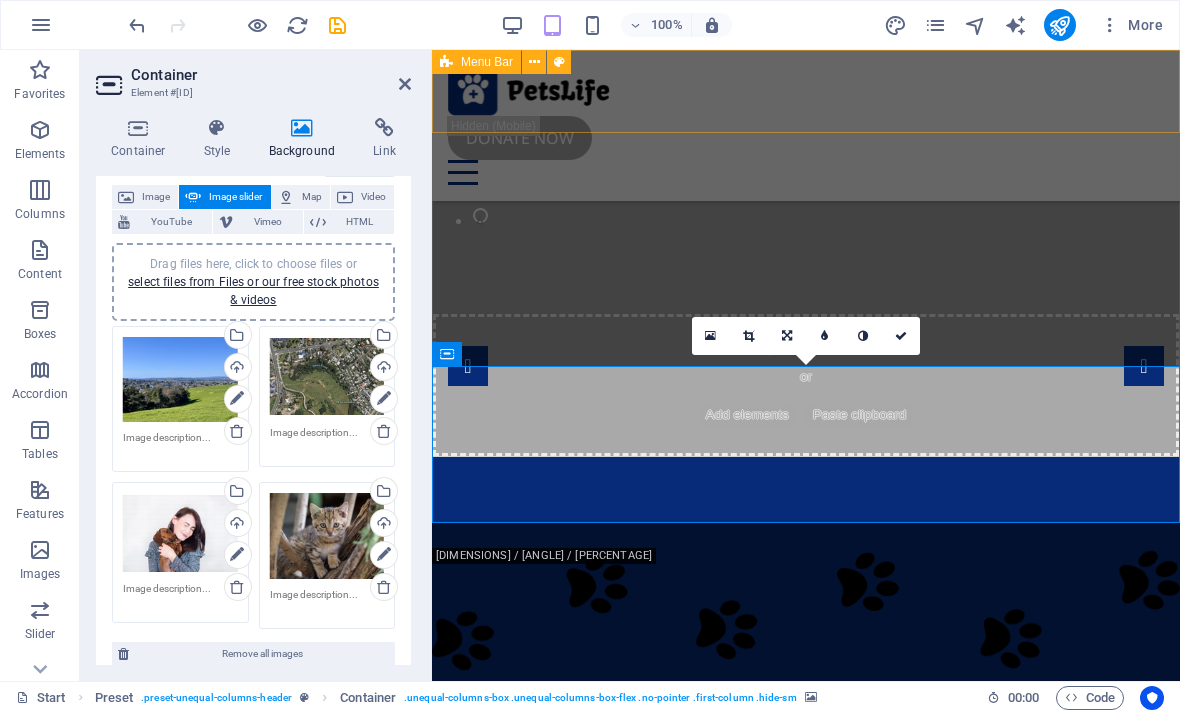 click on "Select files from the file manager, stock photos, or upload file(s)" at bounding box center (236, 493) 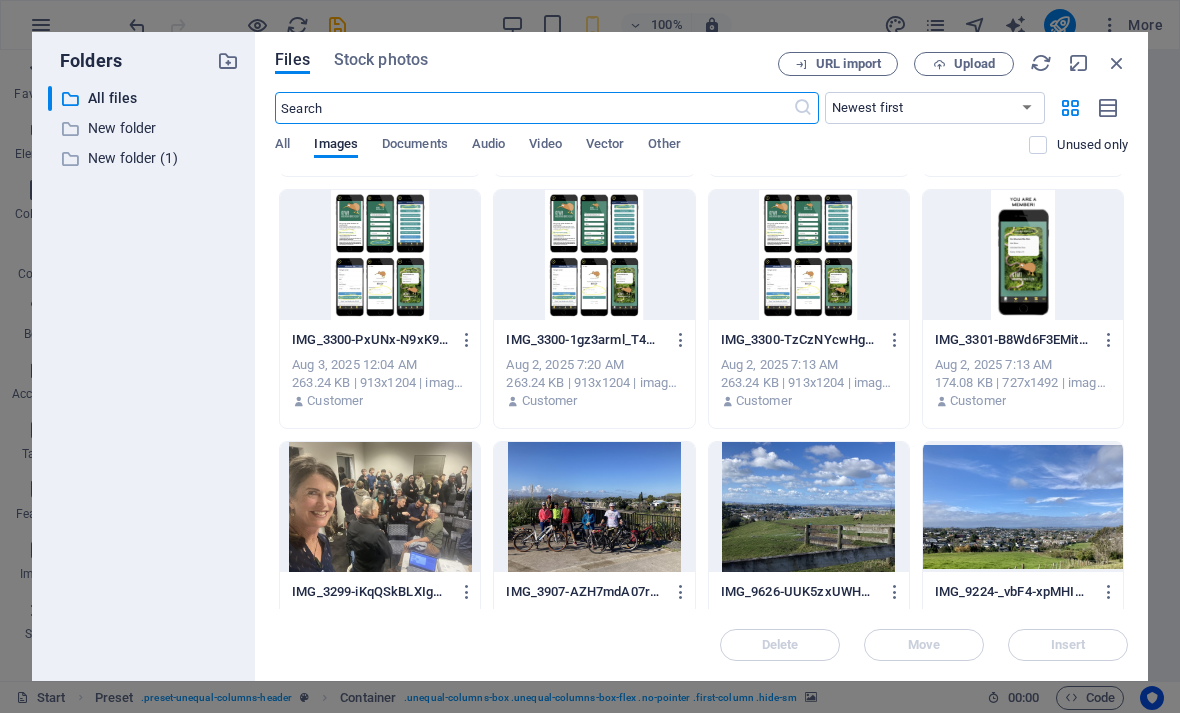 scroll, scrollTop: 254, scrollLeft: 0, axis: vertical 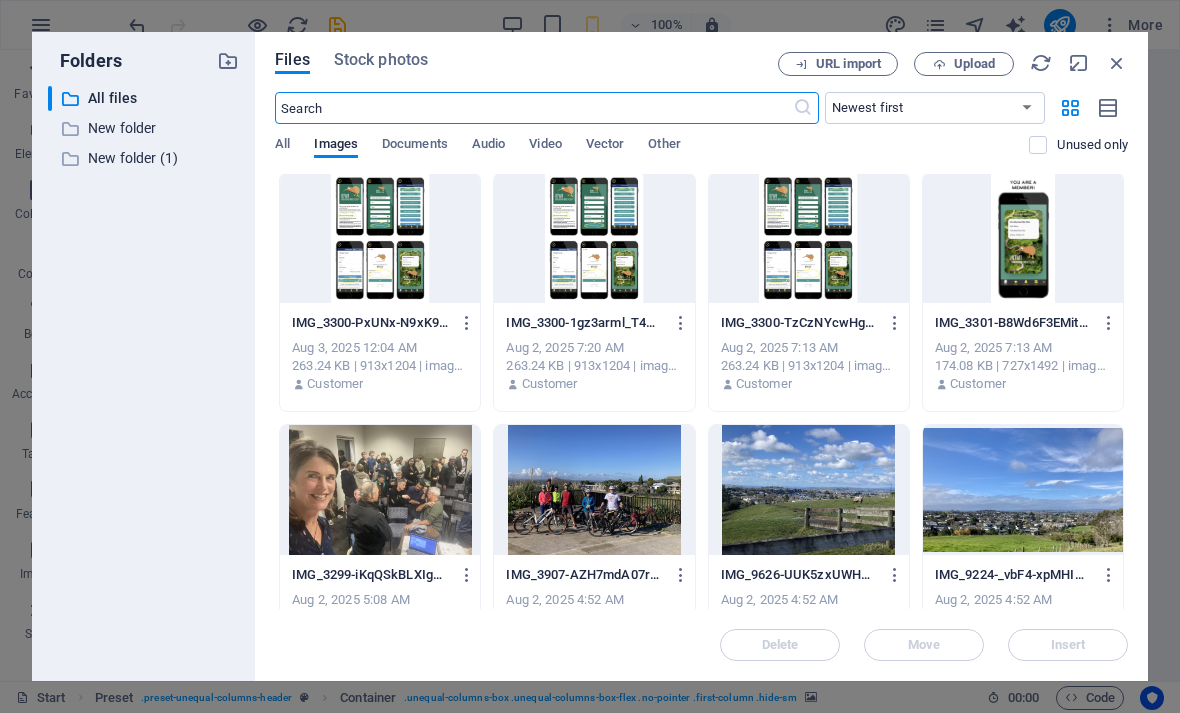 click at bounding box center [1023, 490] 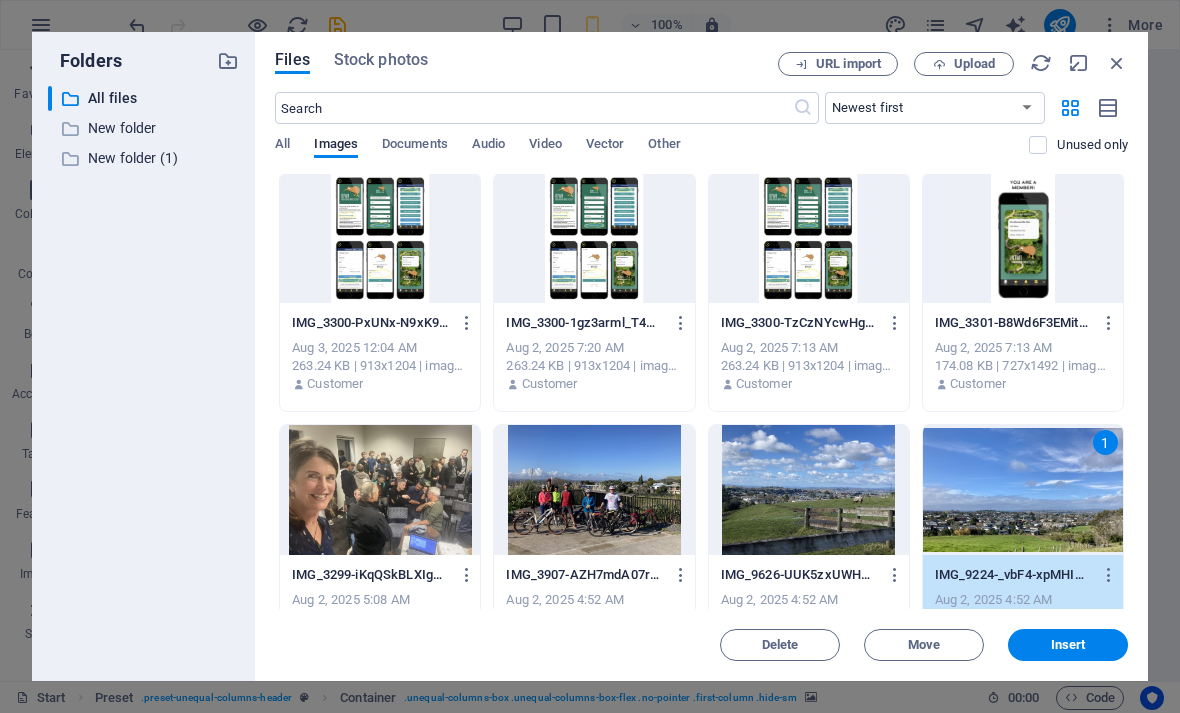 click on "Insert" at bounding box center (1068, 645) 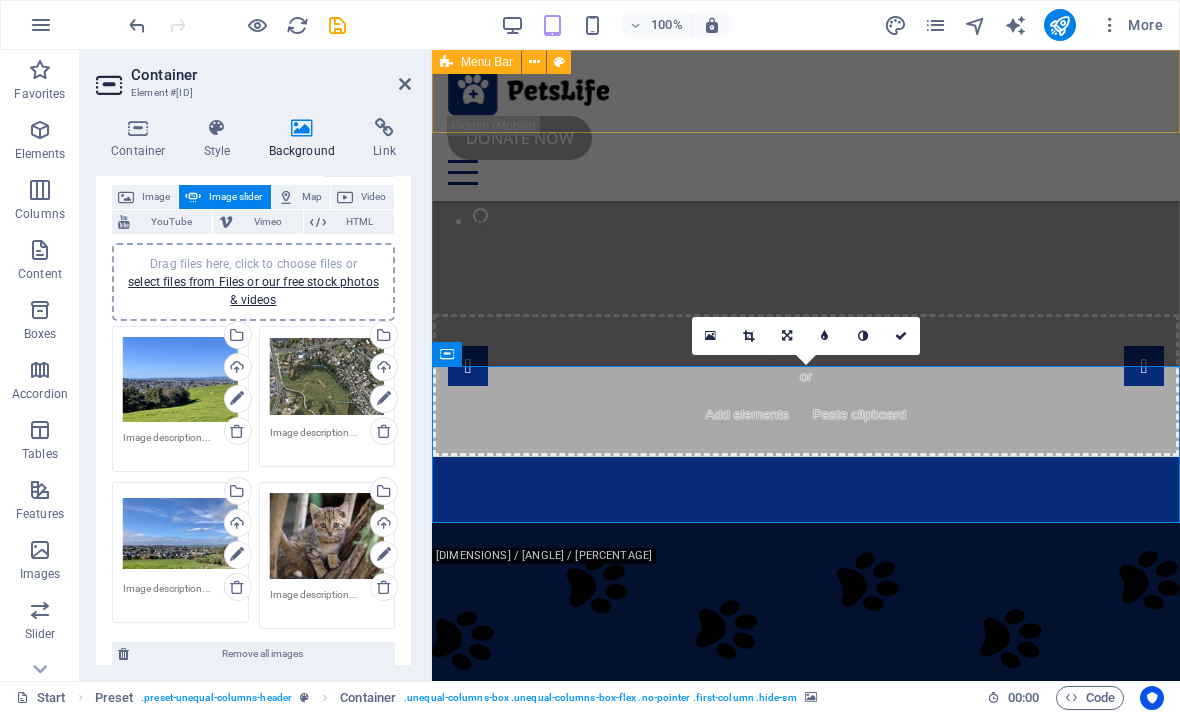 click on "Select files from the file manager, stock photos, or upload file(s)" at bounding box center [382, 493] 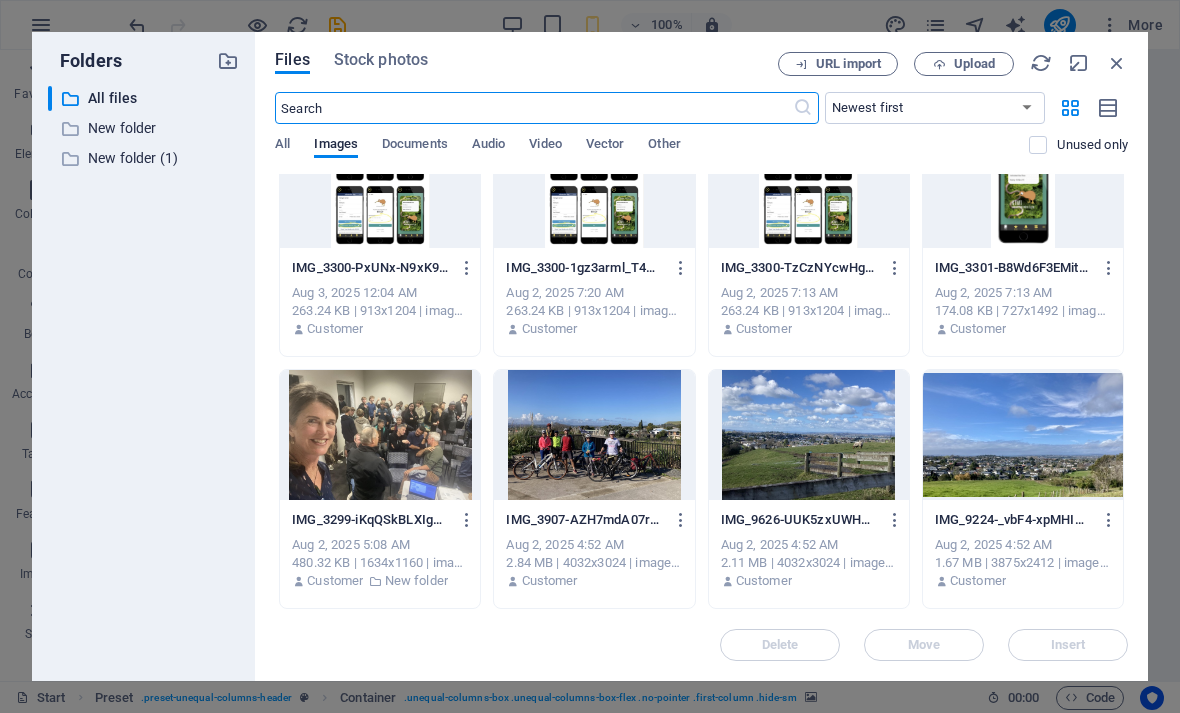 scroll, scrollTop: 309, scrollLeft: 0, axis: vertical 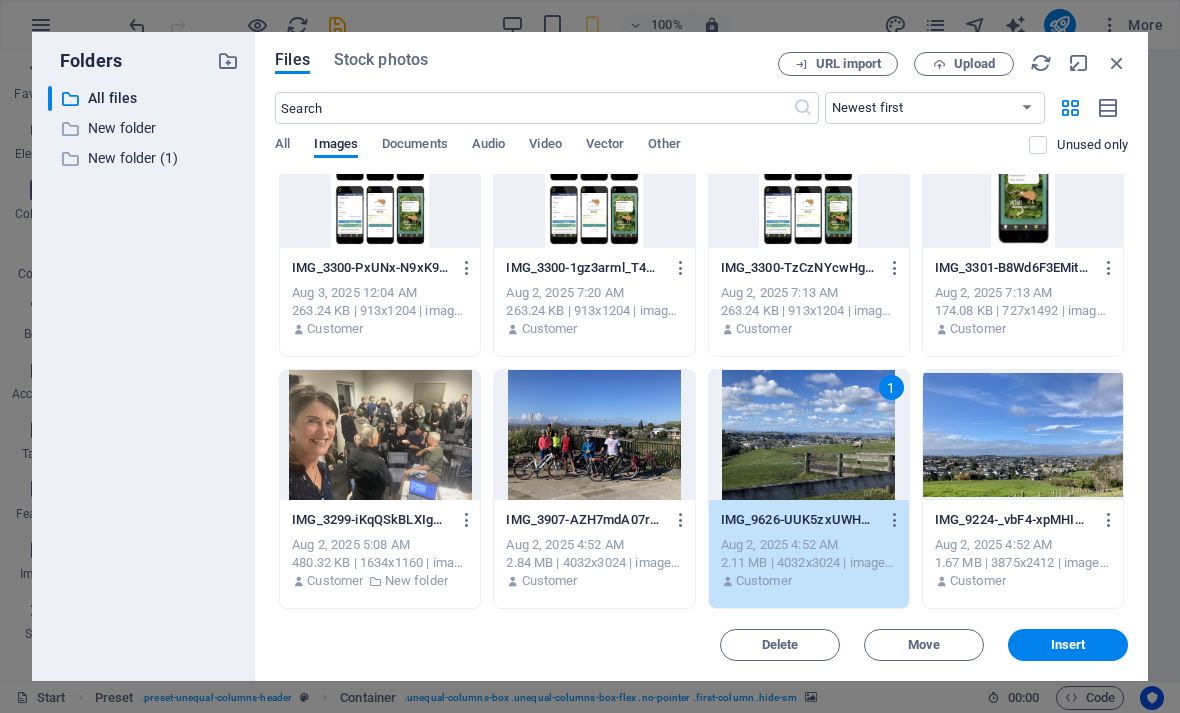 click on "Insert" at bounding box center [1068, 645] 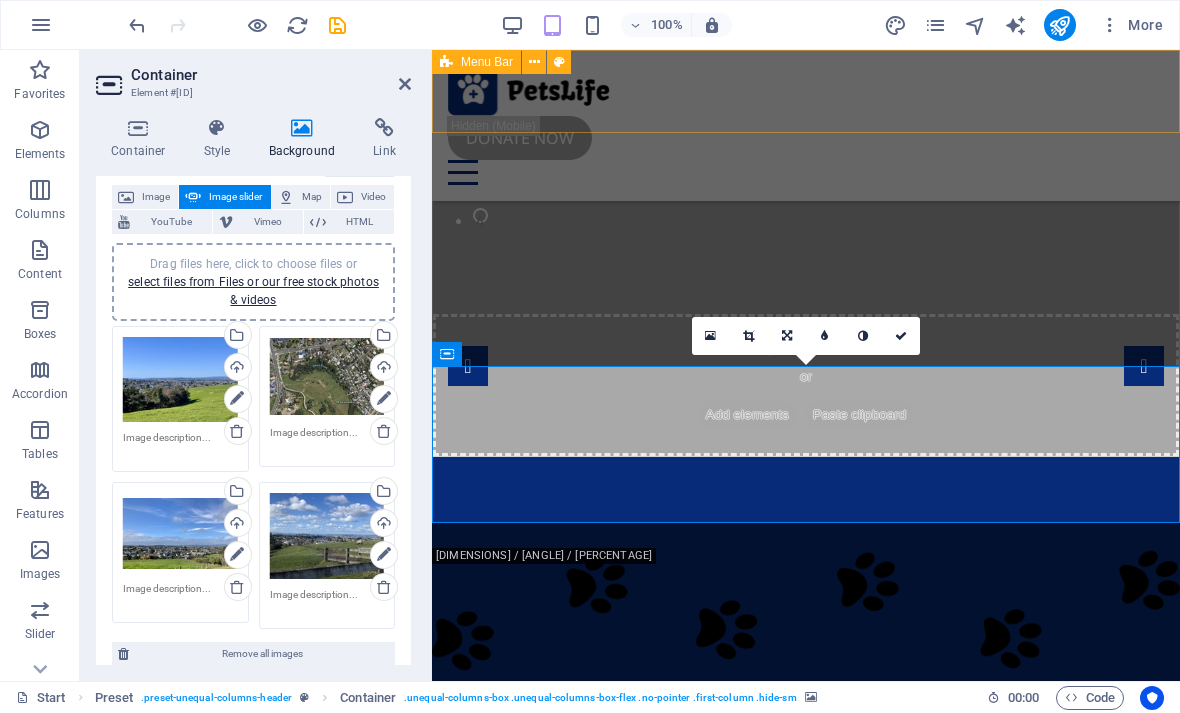 click at bounding box center [405, 84] 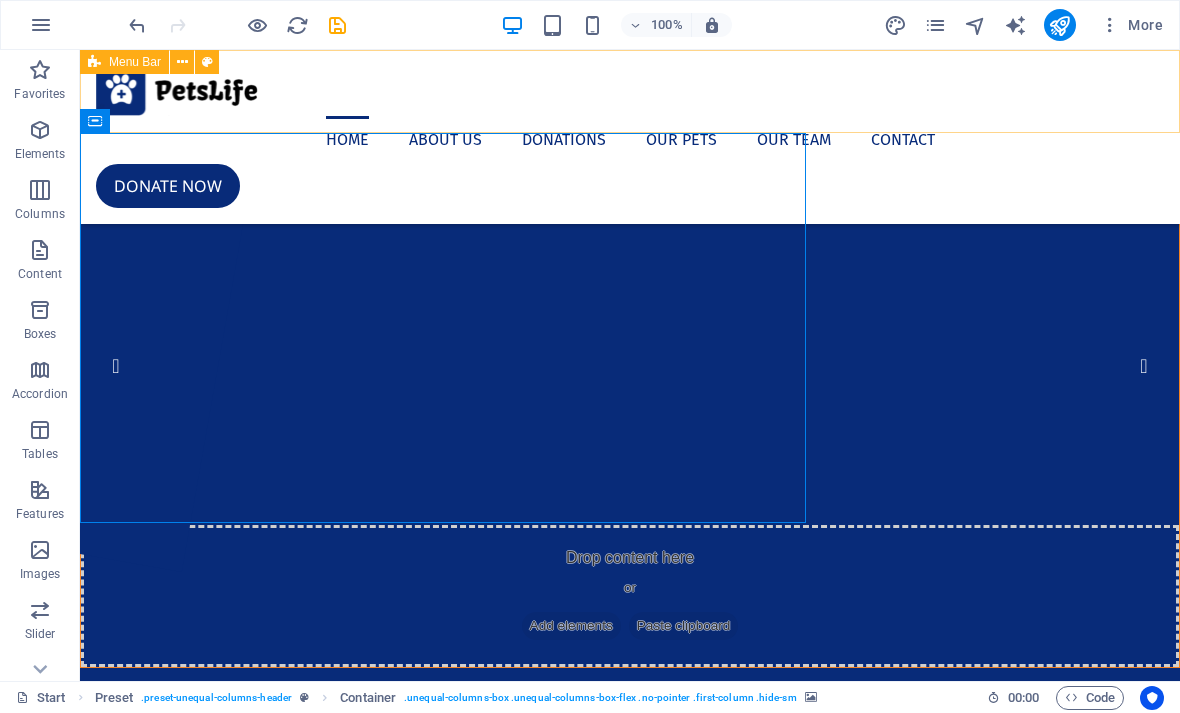 click on "2" at bounding box center (128, 374) 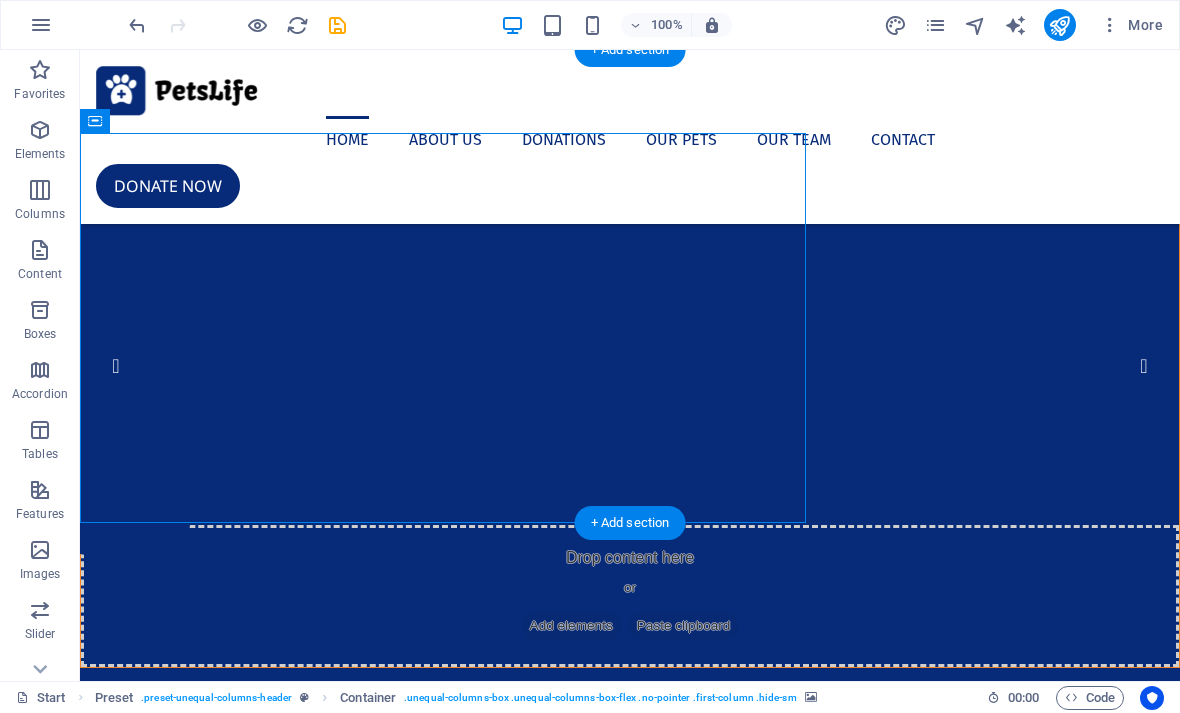 click on "3" at bounding box center [128, 400] 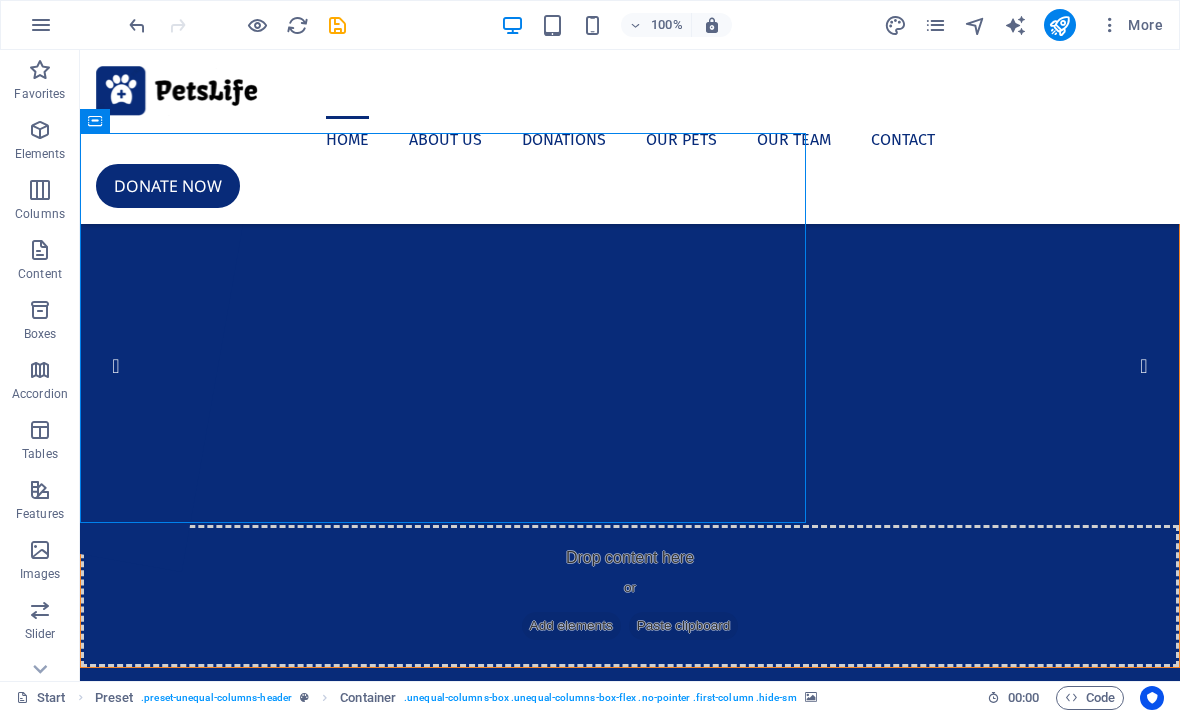 click at bounding box center [630, 1754] 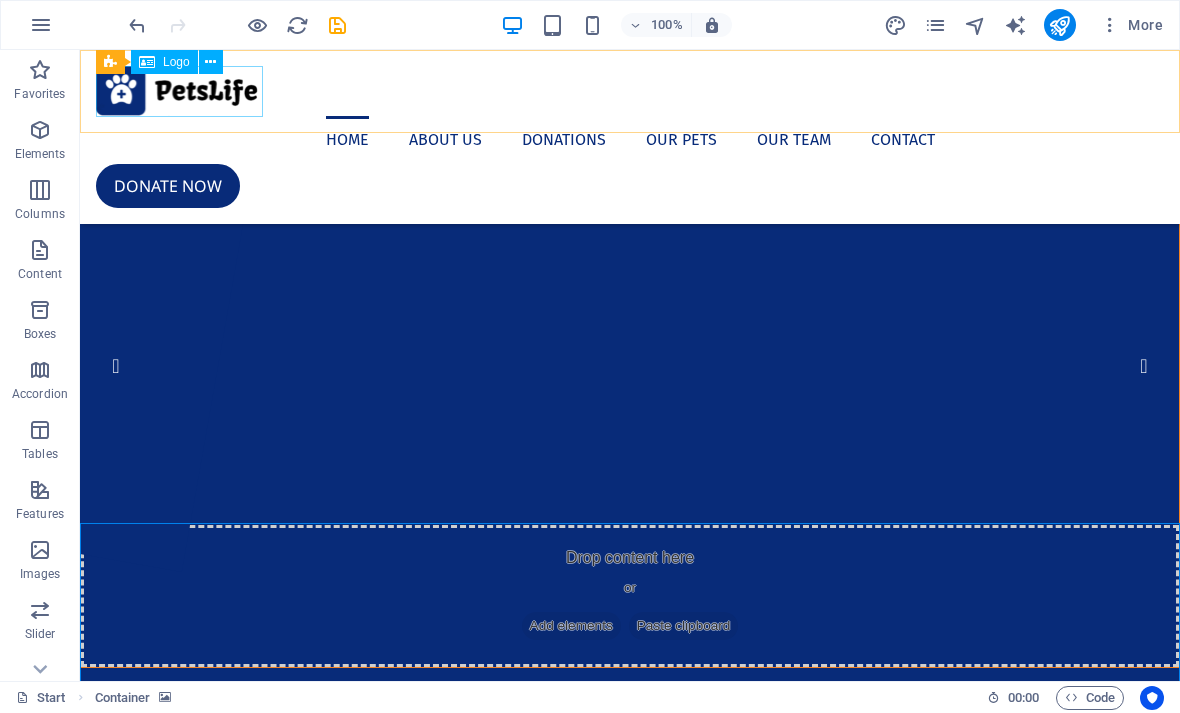 click at bounding box center (630, 91) 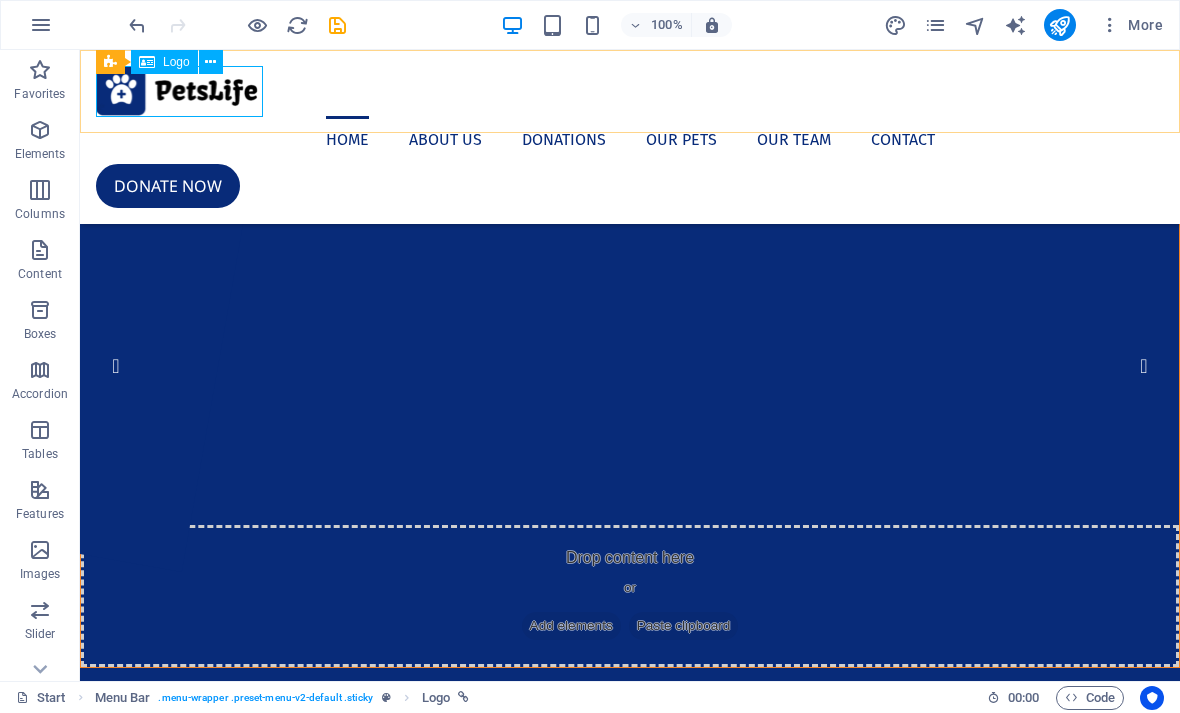 click at bounding box center [210, 62] 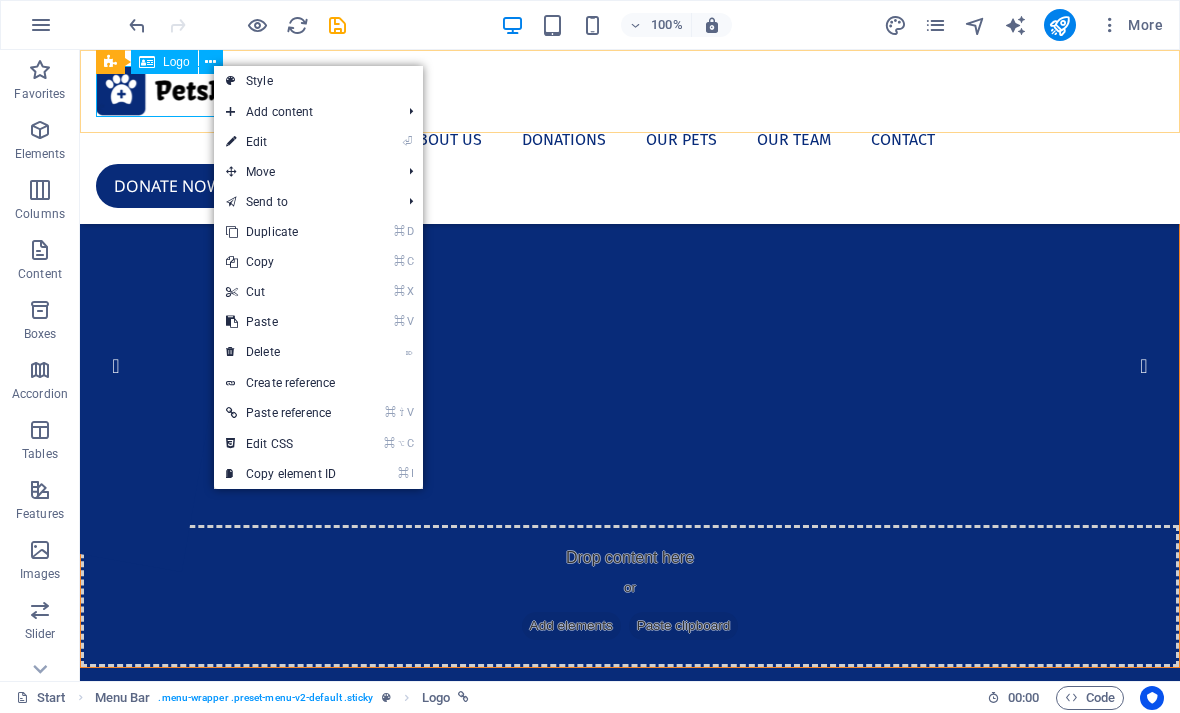 click on "⏎  Edit" at bounding box center (281, 142) 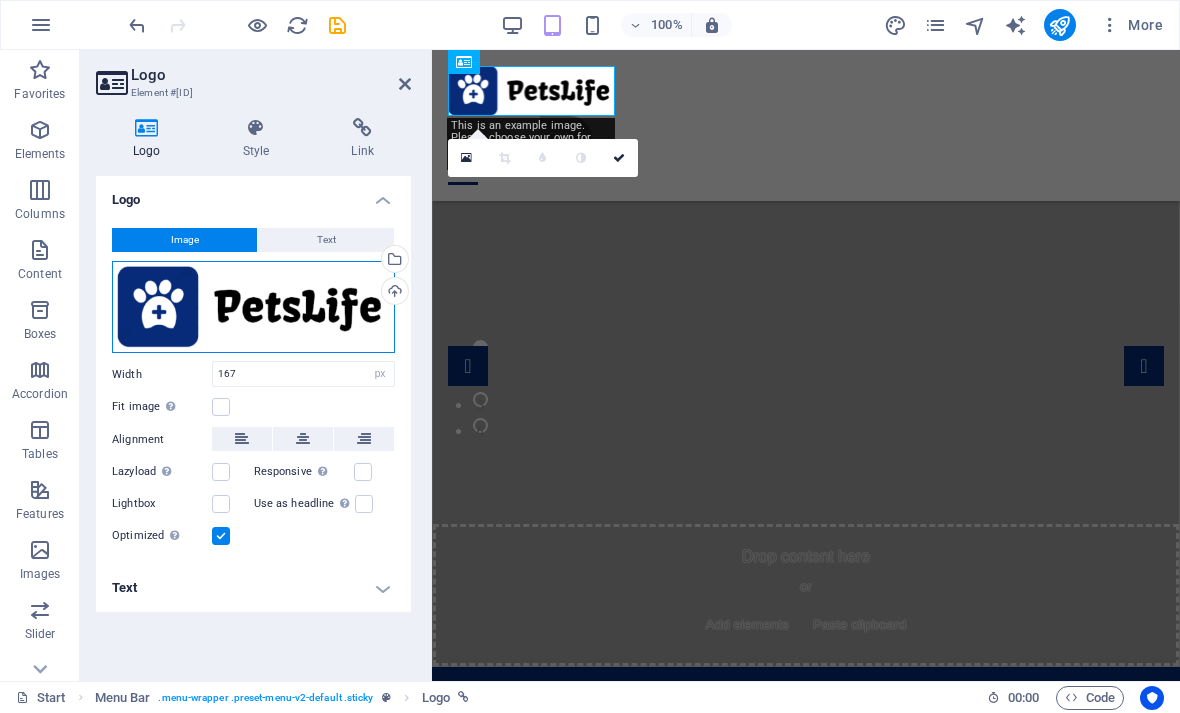 click on "Drag files here, click to choose files or select files from Files or our free stock photos & videos" at bounding box center (253, 307) 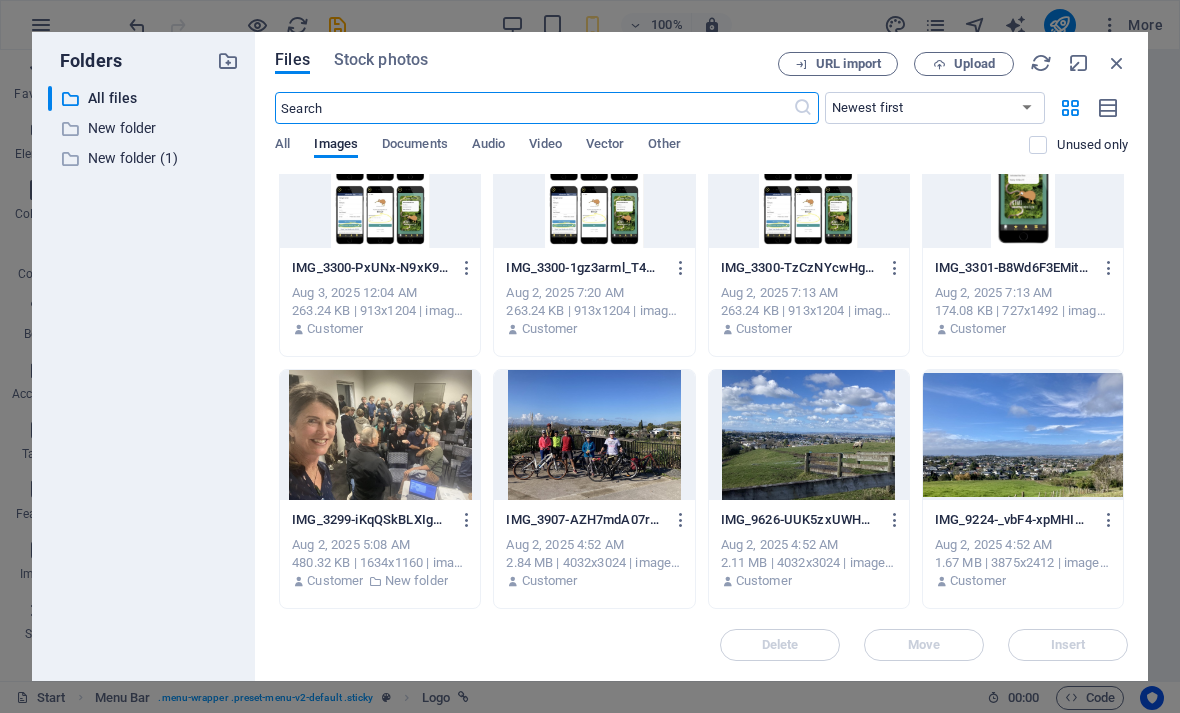 scroll, scrollTop: 309, scrollLeft: 0, axis: vertical 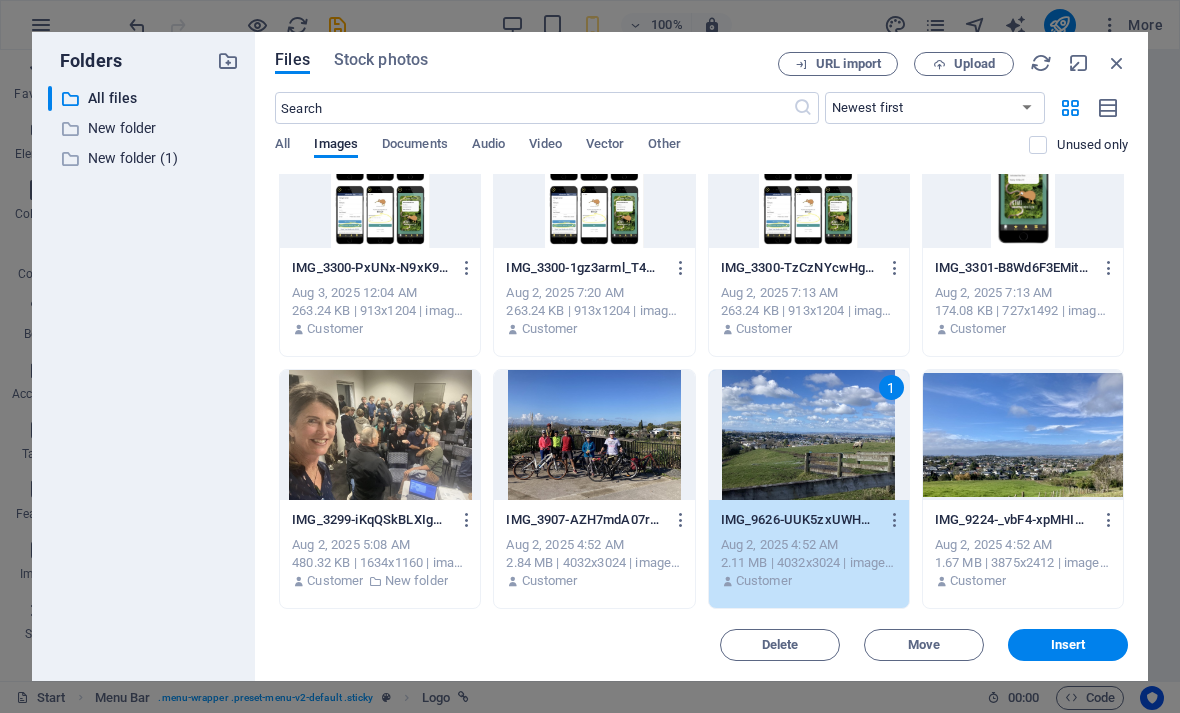 click on "Insert" at bounding box center (1068, 645) 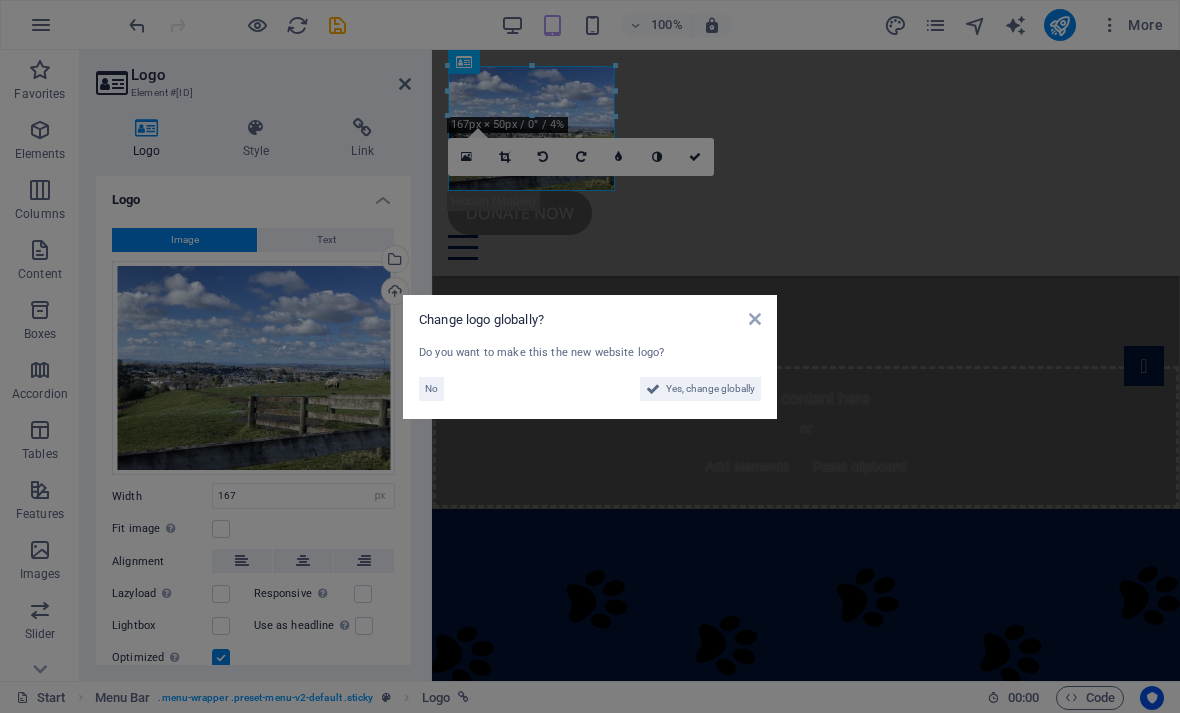 click at bounding box center [755, 319] 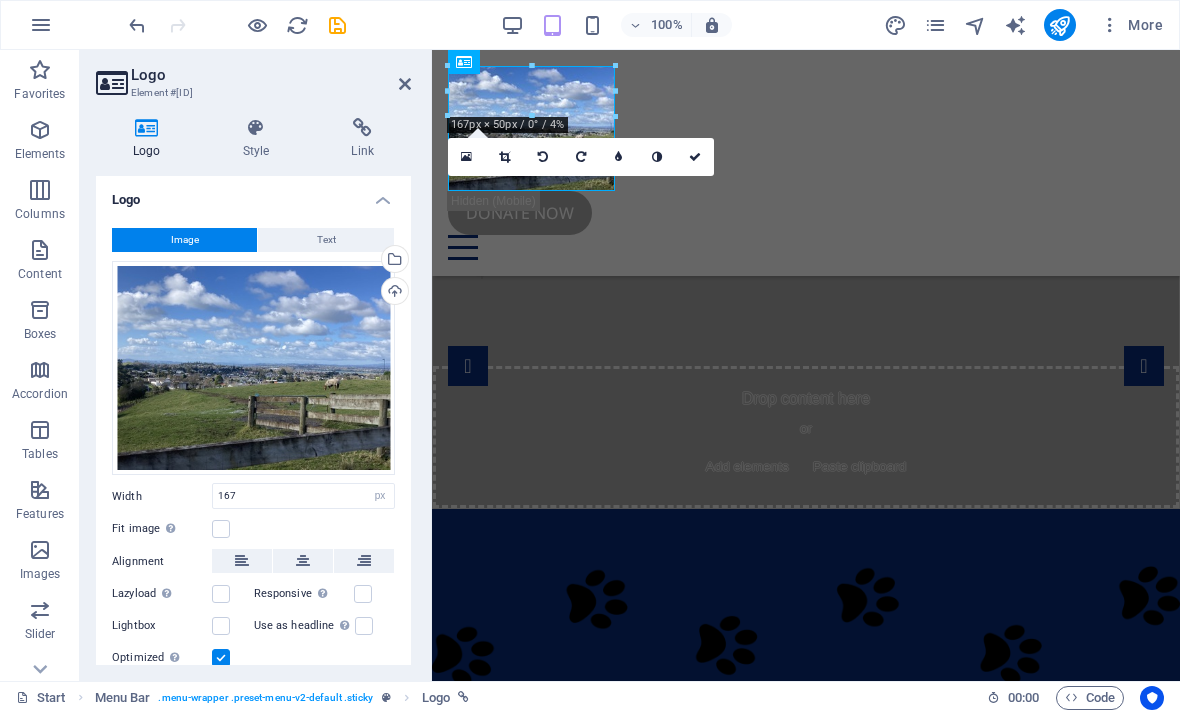 click at bounding box center (137, 25) 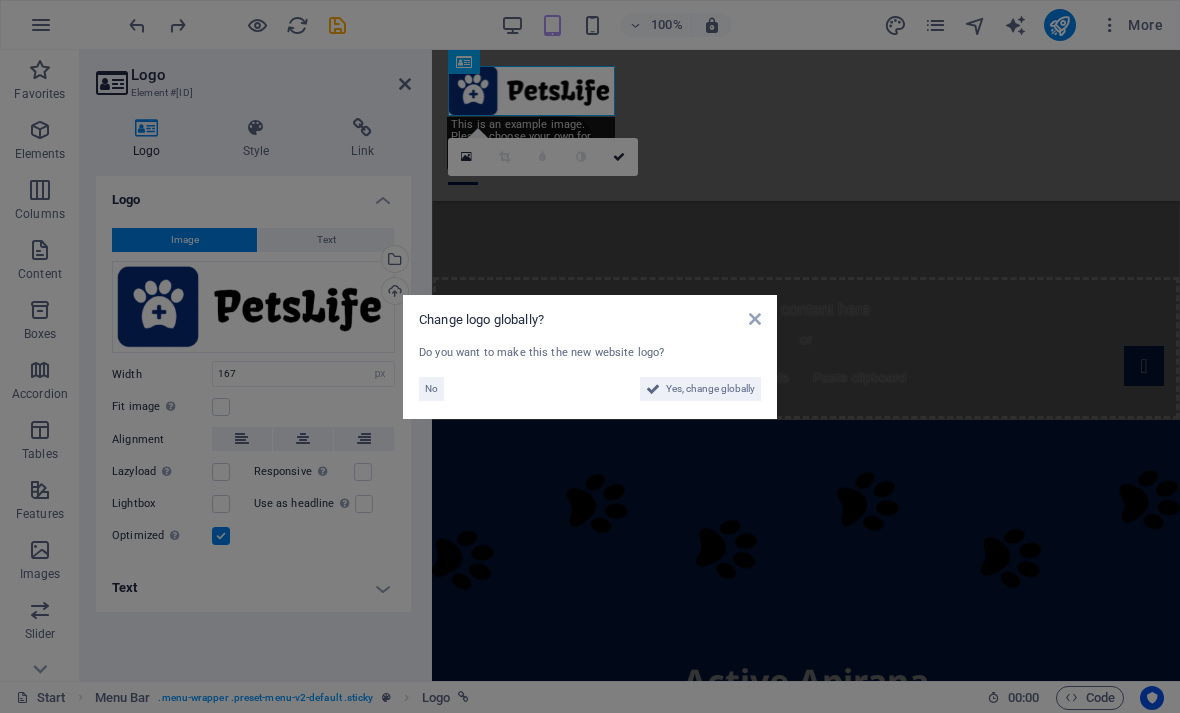click at bounding box center [755, 319] 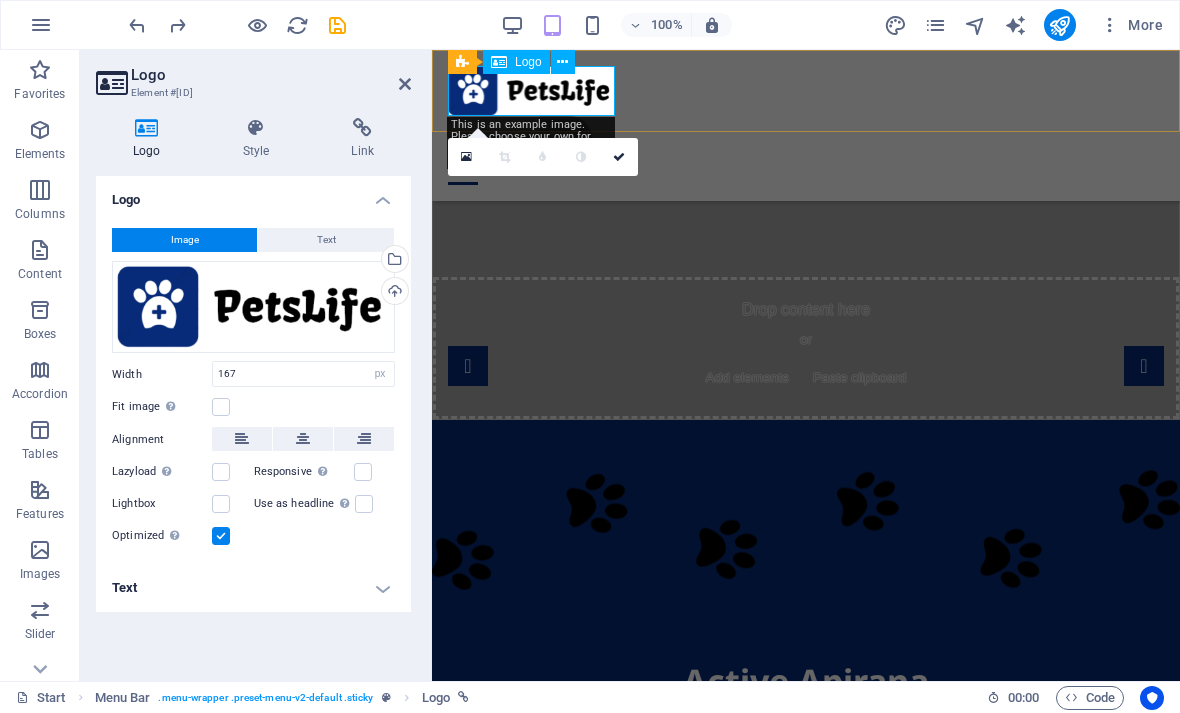 click at bounding box center (806, 91) 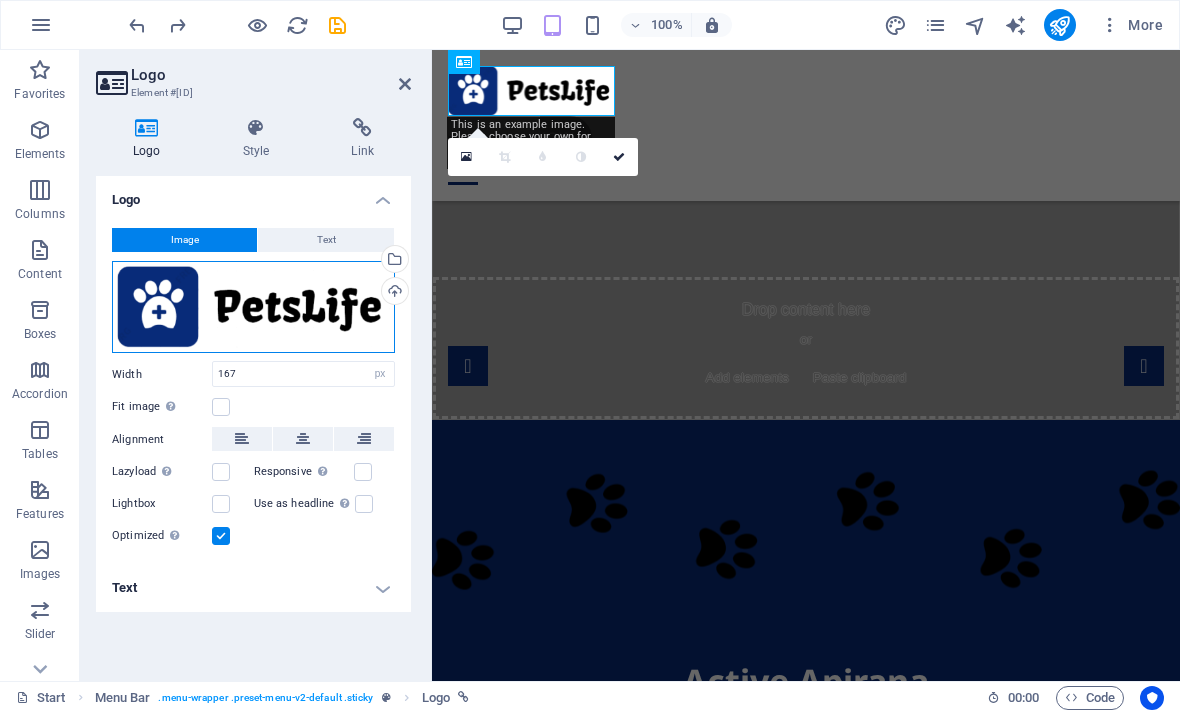 click on "Drag files here, click to choose files or select files from Files or our free stock photos & videos" at bounding box center (253, 307) 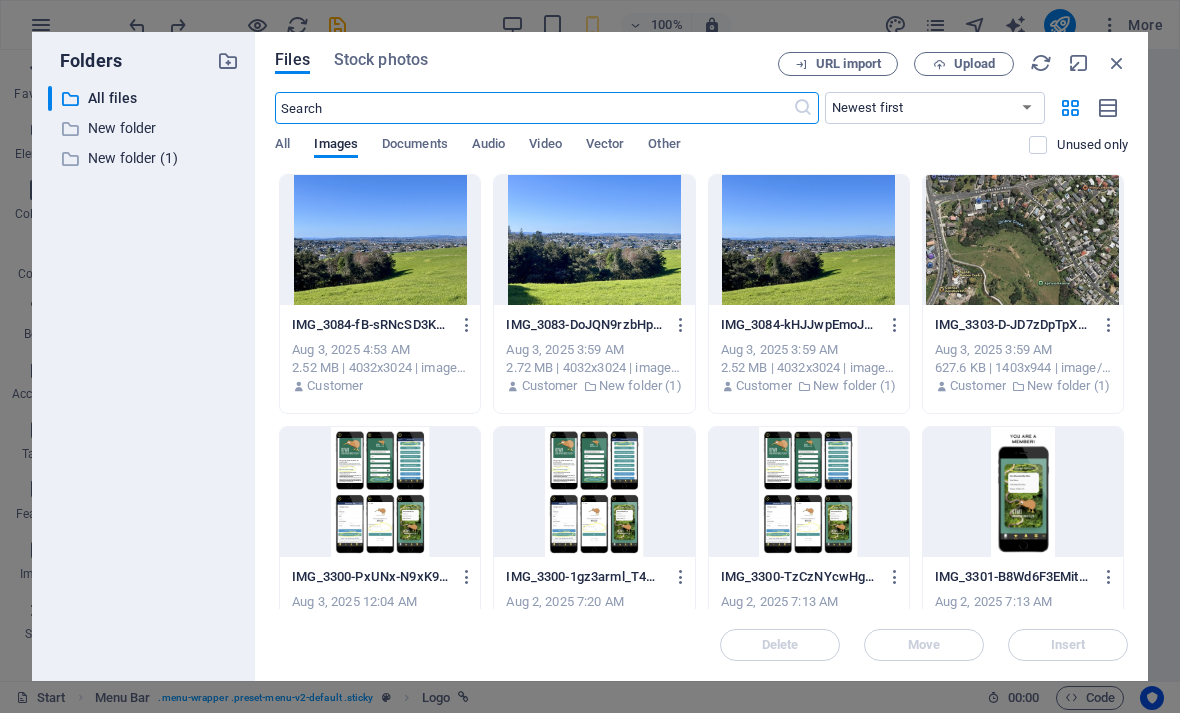 click at bounding box center (1117, 63) 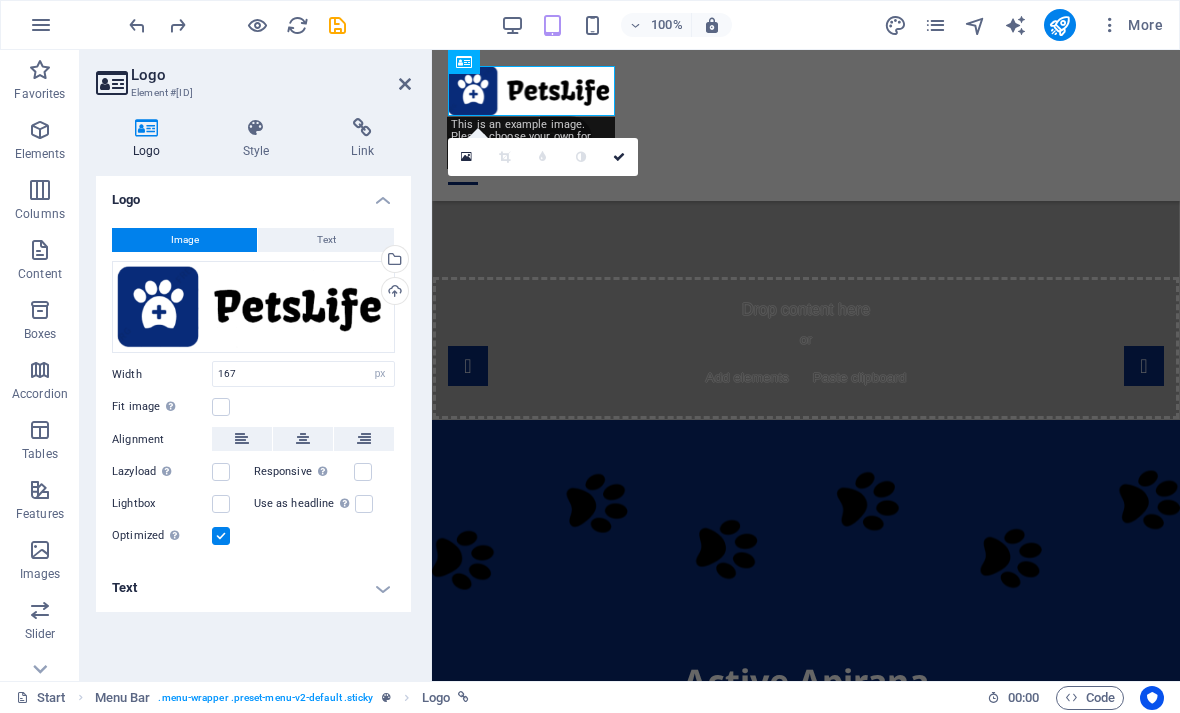 click at bounding box center [256, 128] 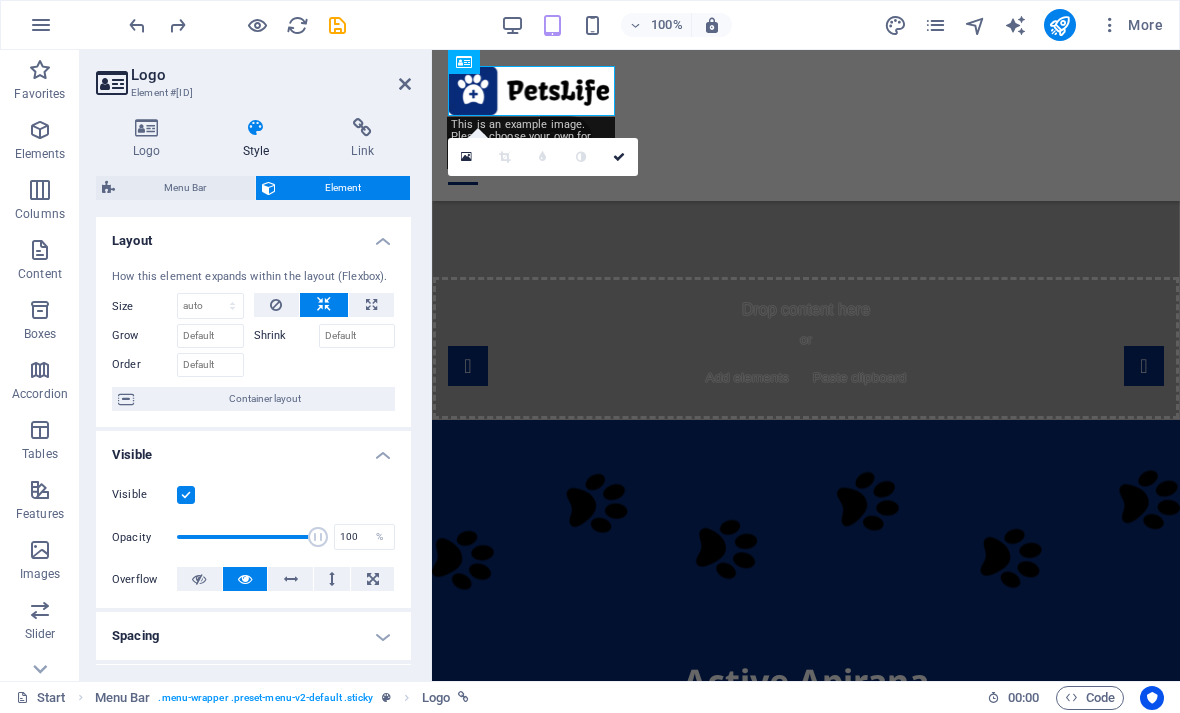 click at bounding box center (147, 128) 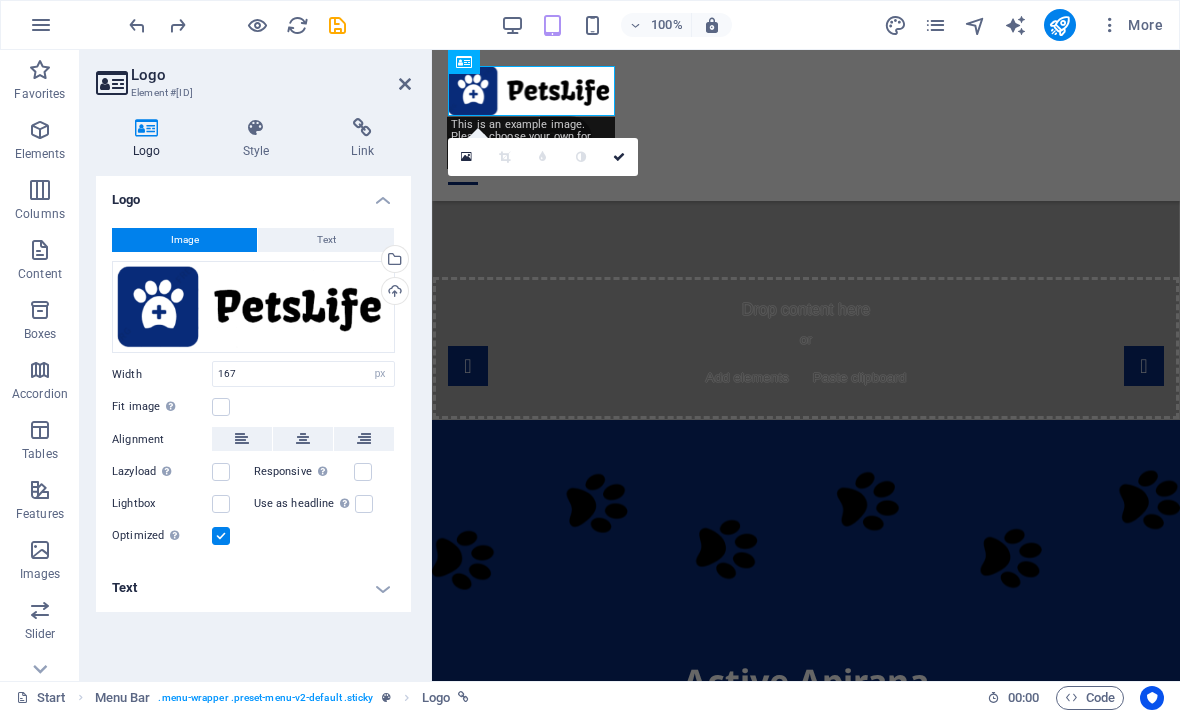 click on "Text" at bounding box center [326, 240] 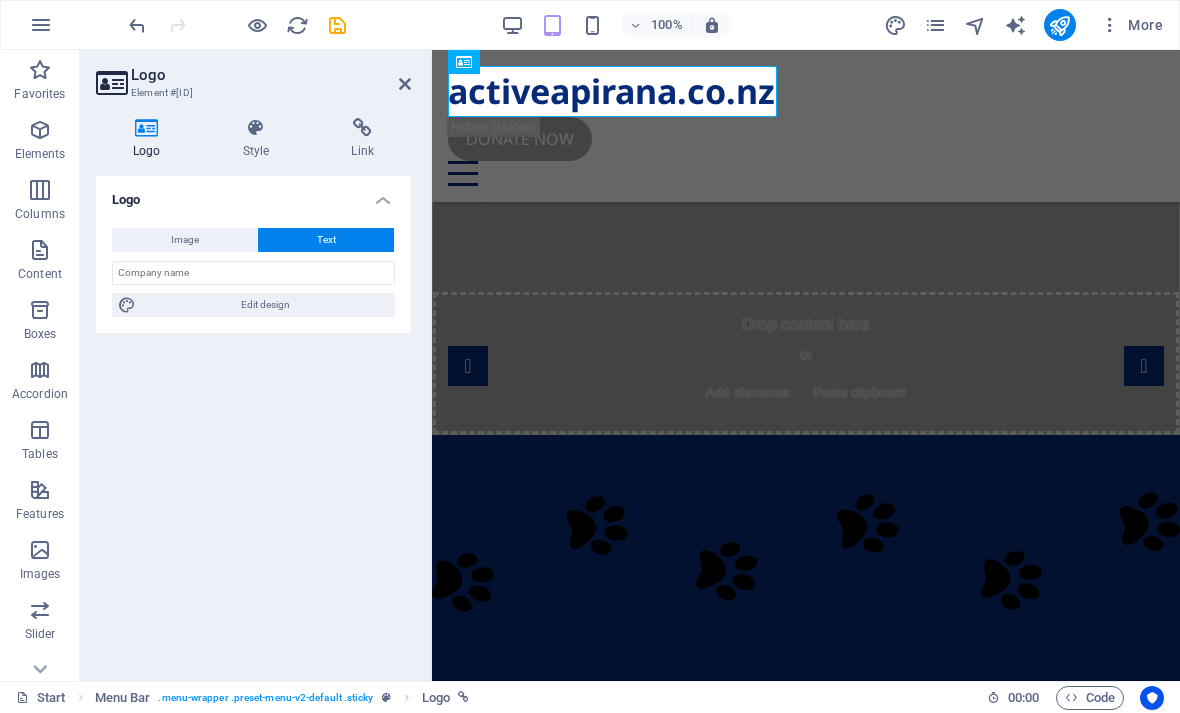 click on "Logo" at bounding box center (271, 75) 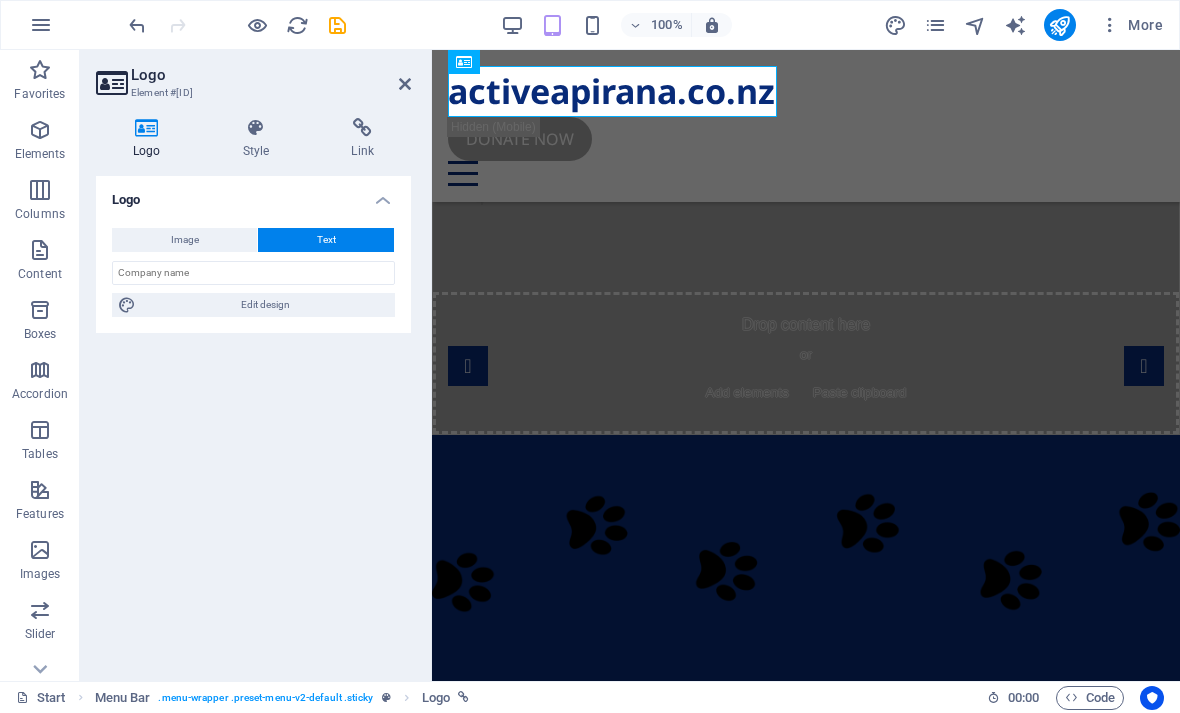 click at bounding box center (405, 84) 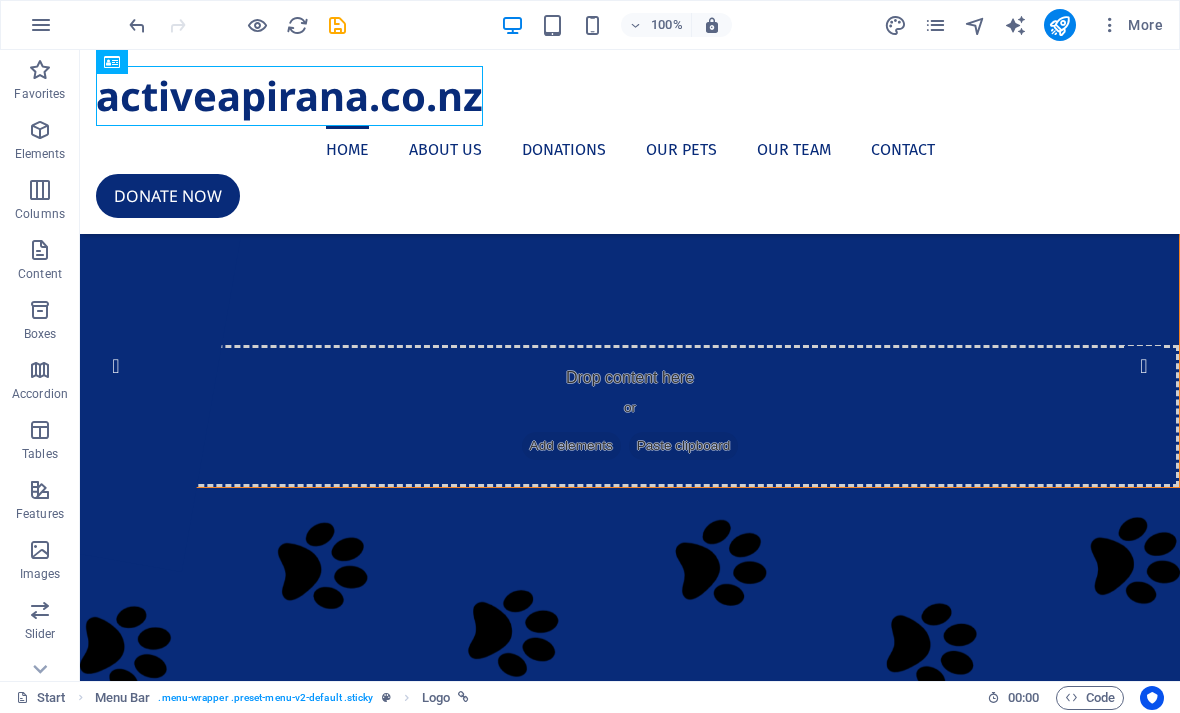 click at bounding box center [630, 1437] 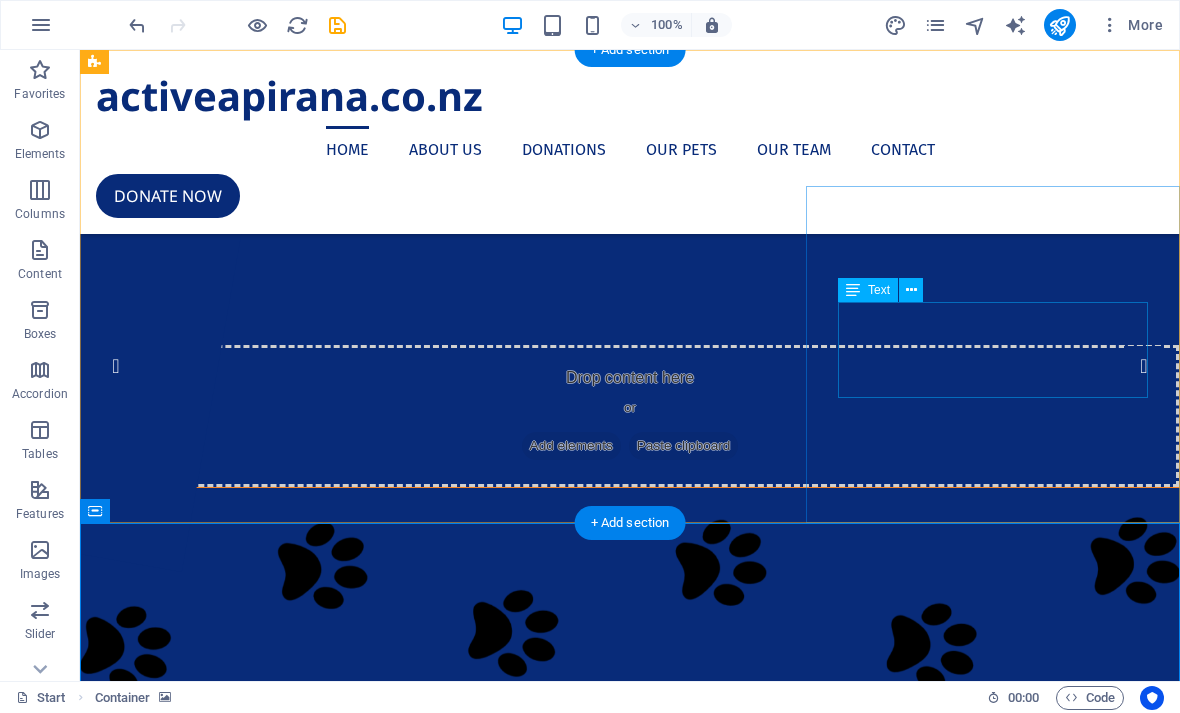 click on "Lorem ipsum dolor sit amet, consetetur sadipscing elitr, sed diam nonumy eirmod tempor invidunt ut labore et dolore magna aliquyam erat, sed diam voluptua." at bounding box center (630, 848) 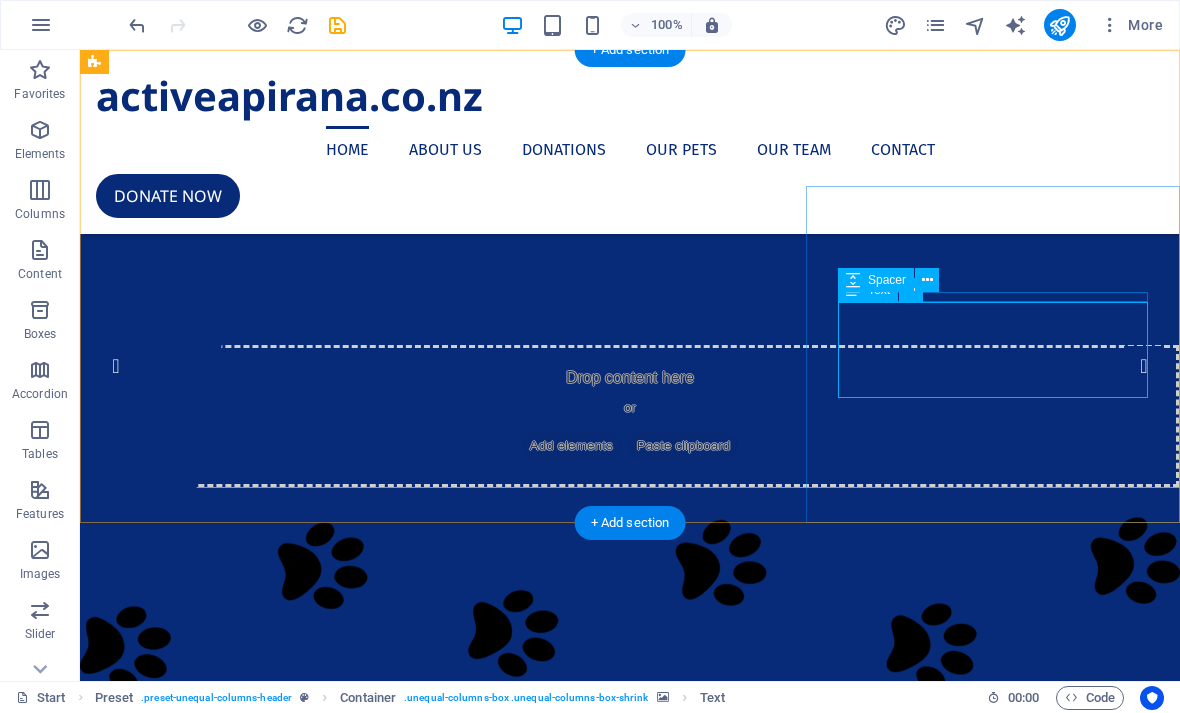 click at bounding box center (927, 280) 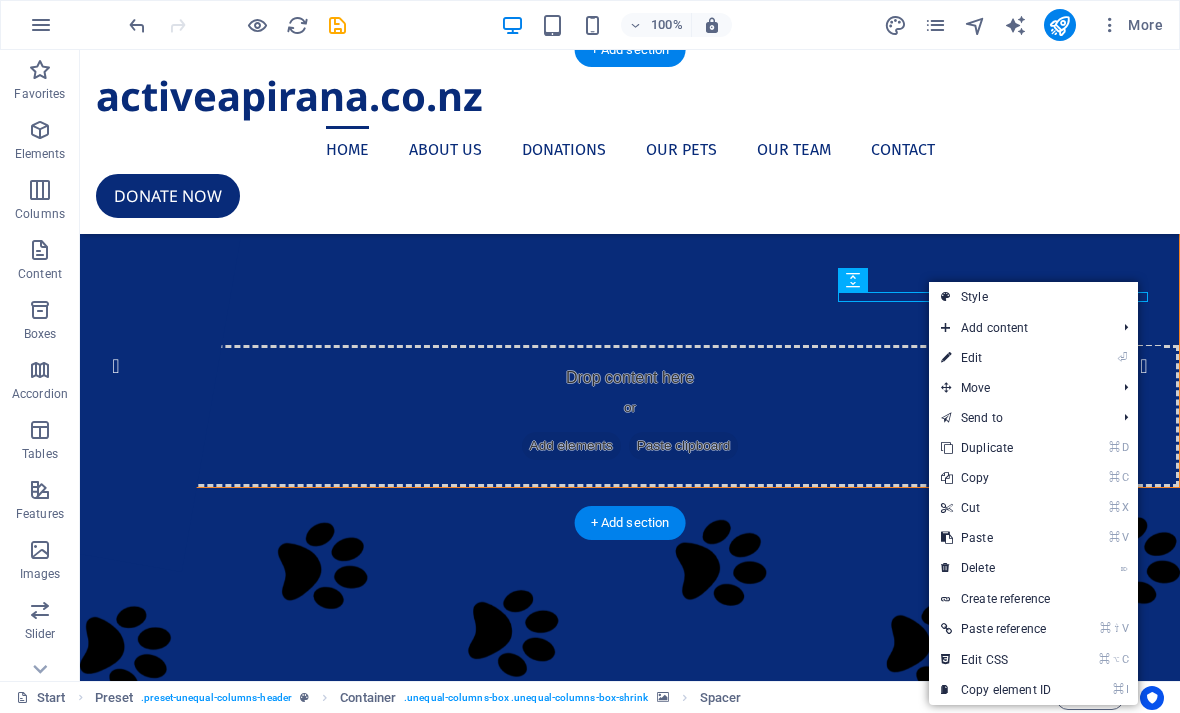 click on "⏎  Edit" at bounding box center [996, 358] 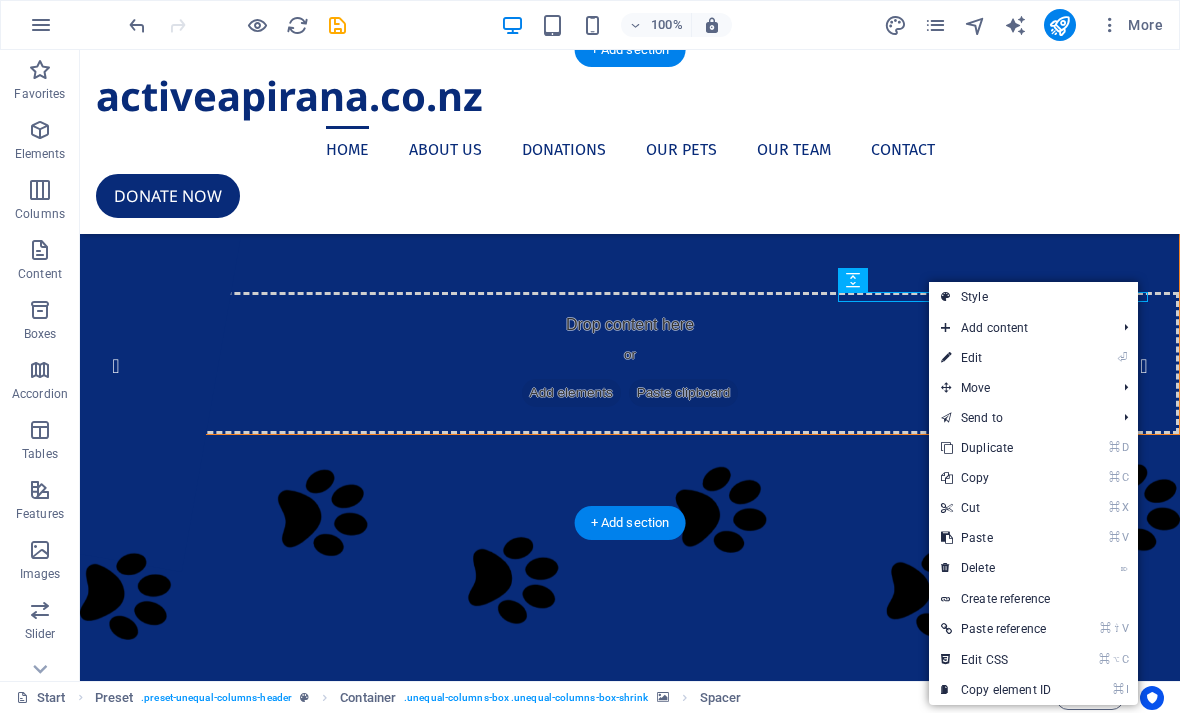 select on "px" 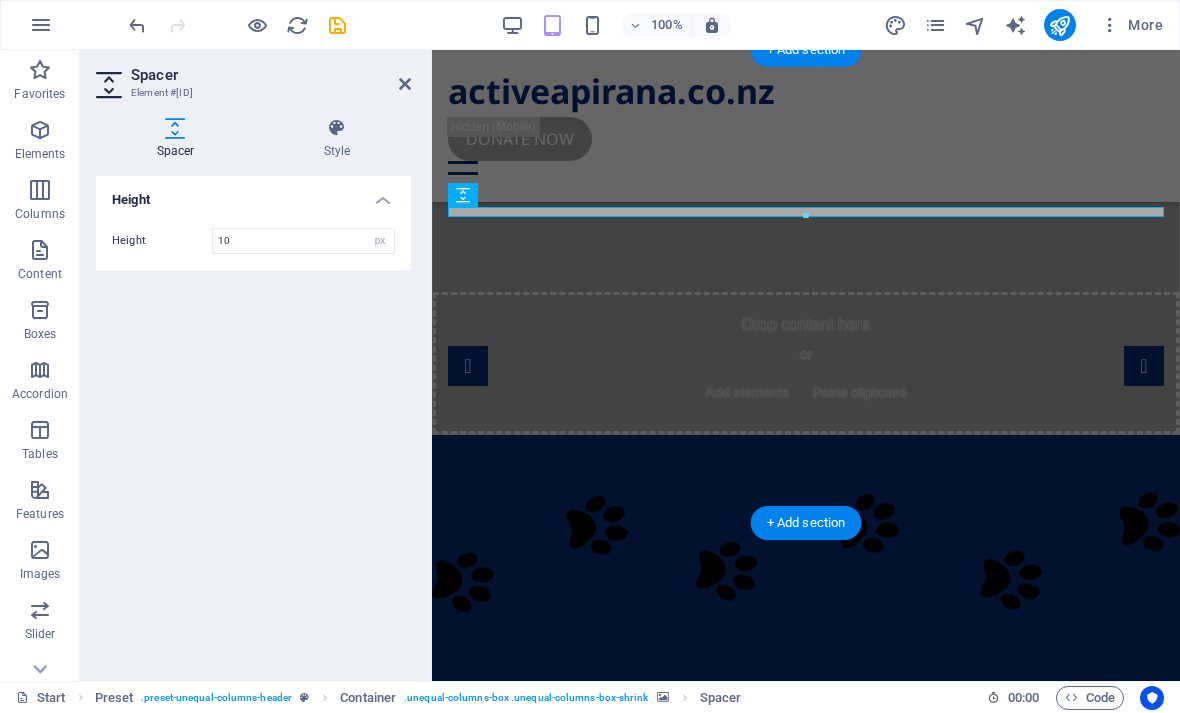 click at bounding box center [405, 84] 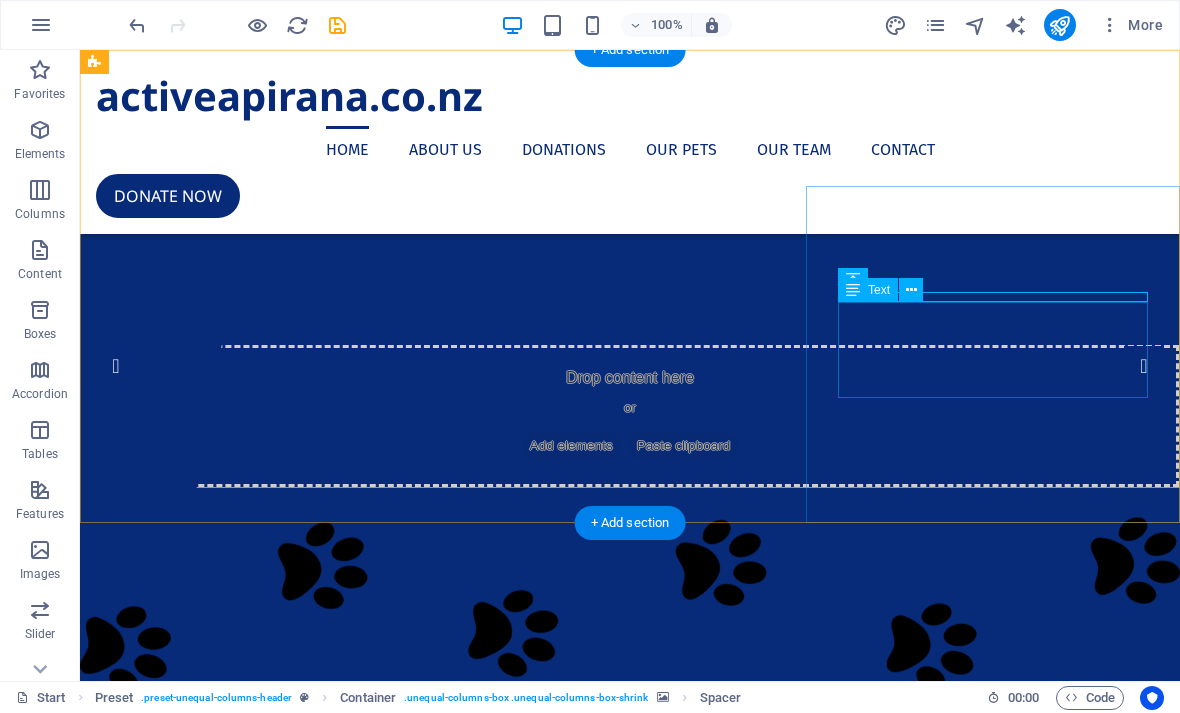 click on "Lorem ipsum dolor sit amet, consetetur sadipscing elitr, sed diam nonumy eirmod tempor invidunt ut labore et dolore magna aliquyam erat, sed diam voluptua." at bounding box center (630, 848) 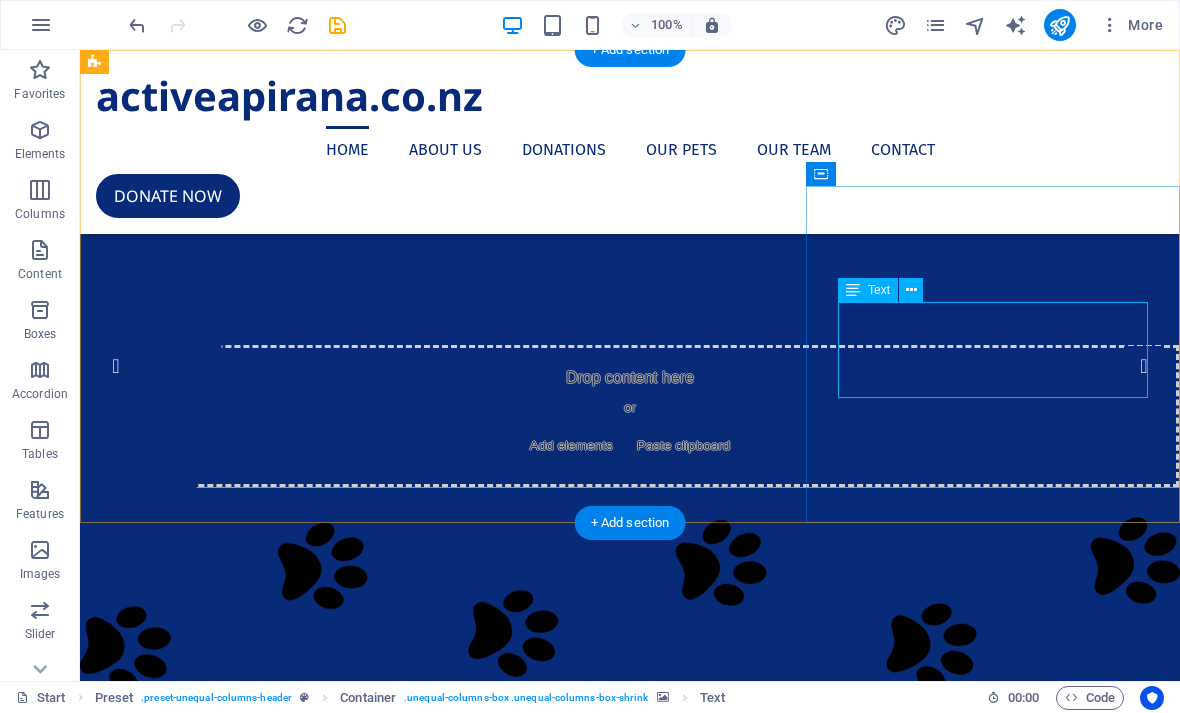 click on "Lorem ipsum dolor sit amet, consetetur sadipscing elitr, sed diam nonumy eirmod tempor invidunt ut labore et dolore magna aliquyam erat, sed diam voluptua." at bounding box center [630, 848] 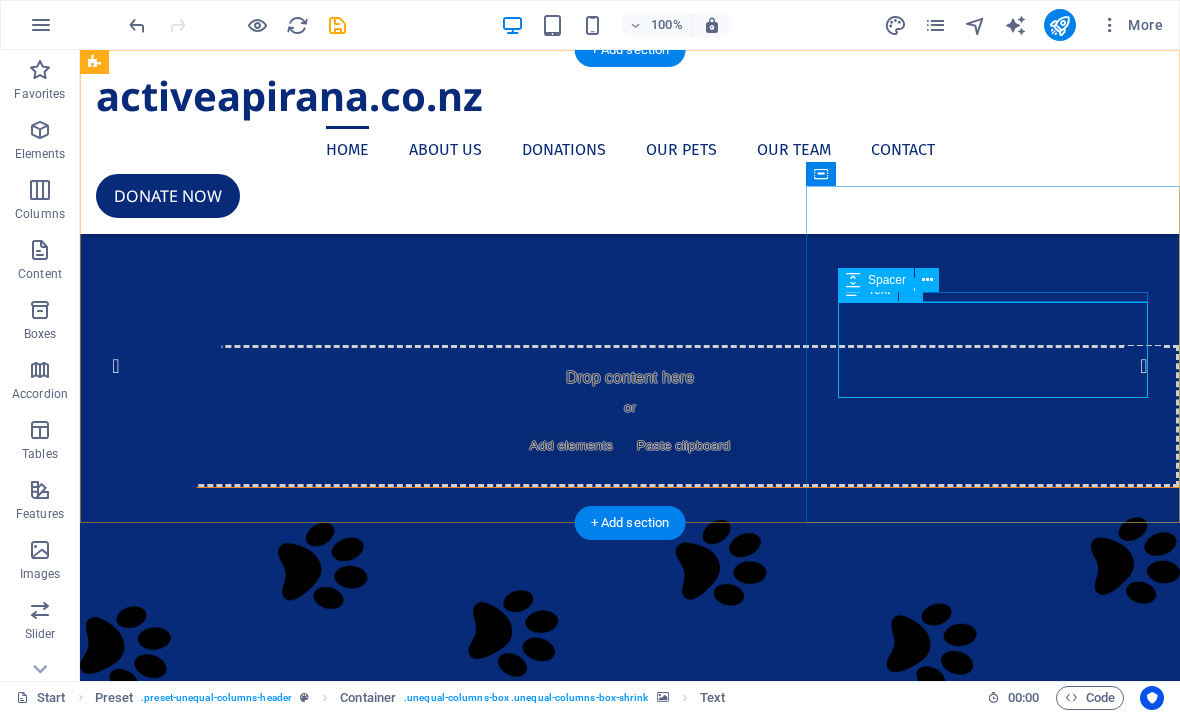 click on "Lorem ipsum dolor sit amet, consetetur sadipscing elitr, sed diam nonumy eirmod tempor invidunt ut labore et dolore magna aliquyam erat, sed diam voluptua." at bounding box center (630, 848) 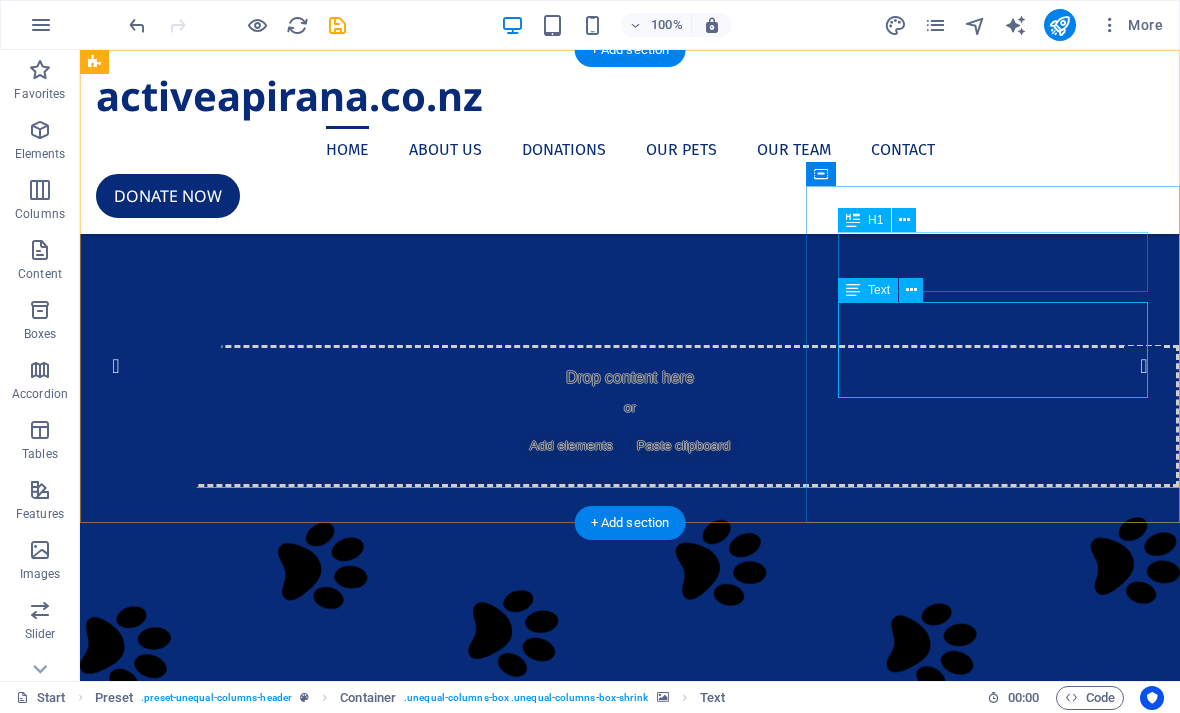 click at bounding box center (911, 290) 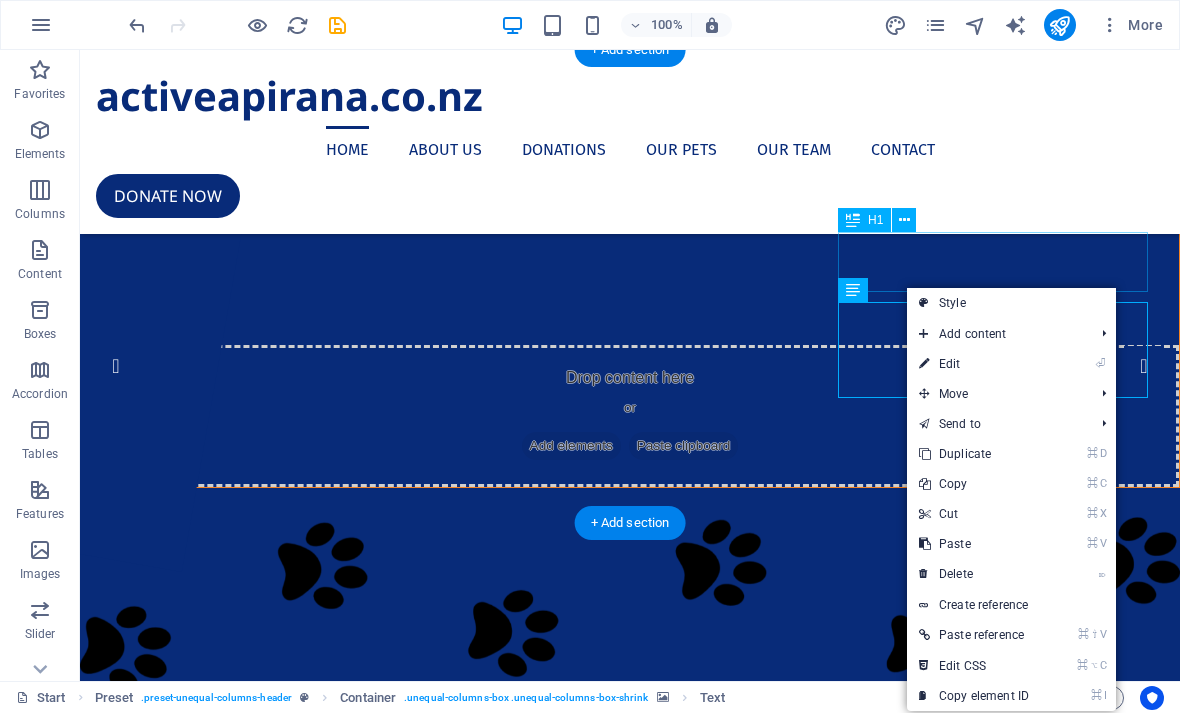 click on "⏎  Edit" at bounding box center (974, 364) 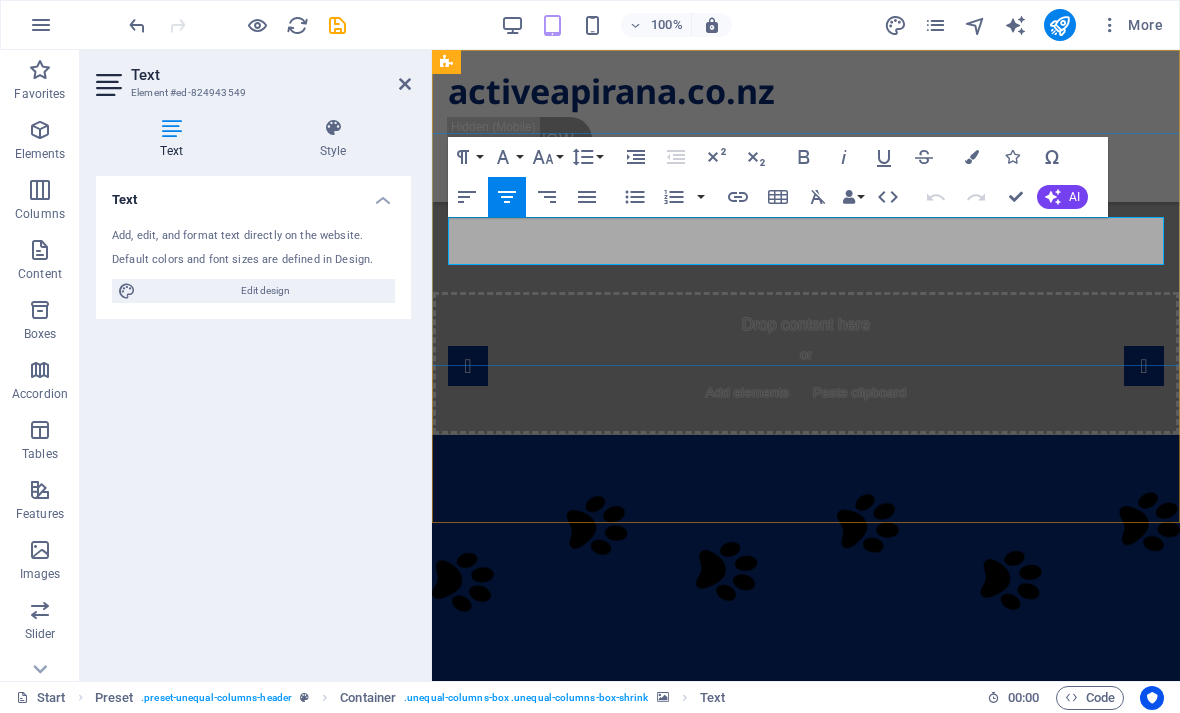 click on "Lorem ipsum dolor sit amet, consetetur sadipscing elitr, sed diam nonumy eirmod tempor invidunt ut labore et dolore magna aliquyam erat, sed diam voluptua." at bounding box center [806, 770] 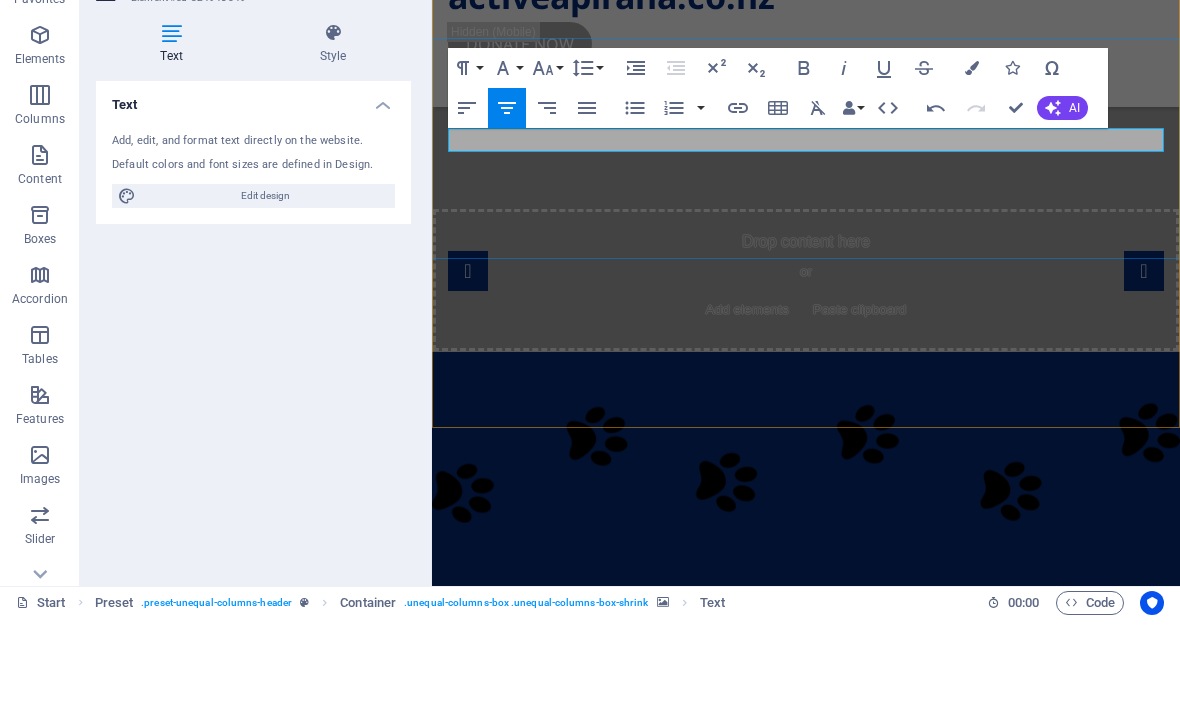 type 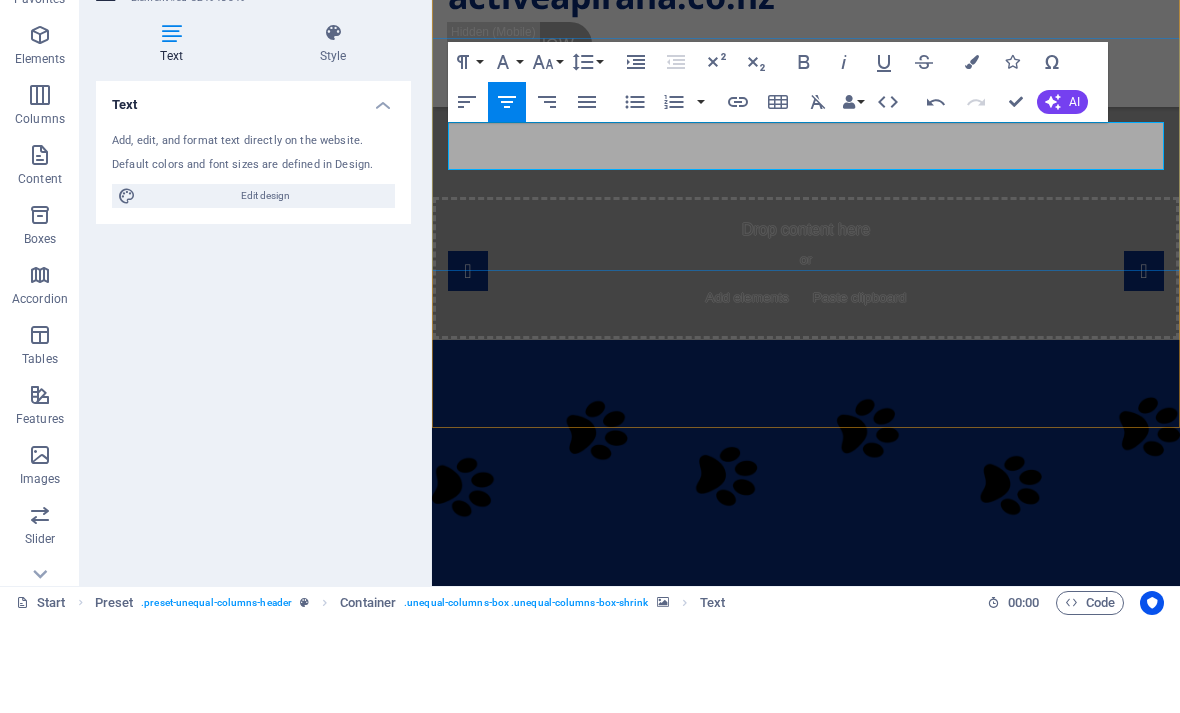 click on "​Active [ORGANIZATION] are absolutely thrilled tohave secured 10,000 sum of land in [LOCATION] reserve to bring mo" at bounding box center [806, 675] 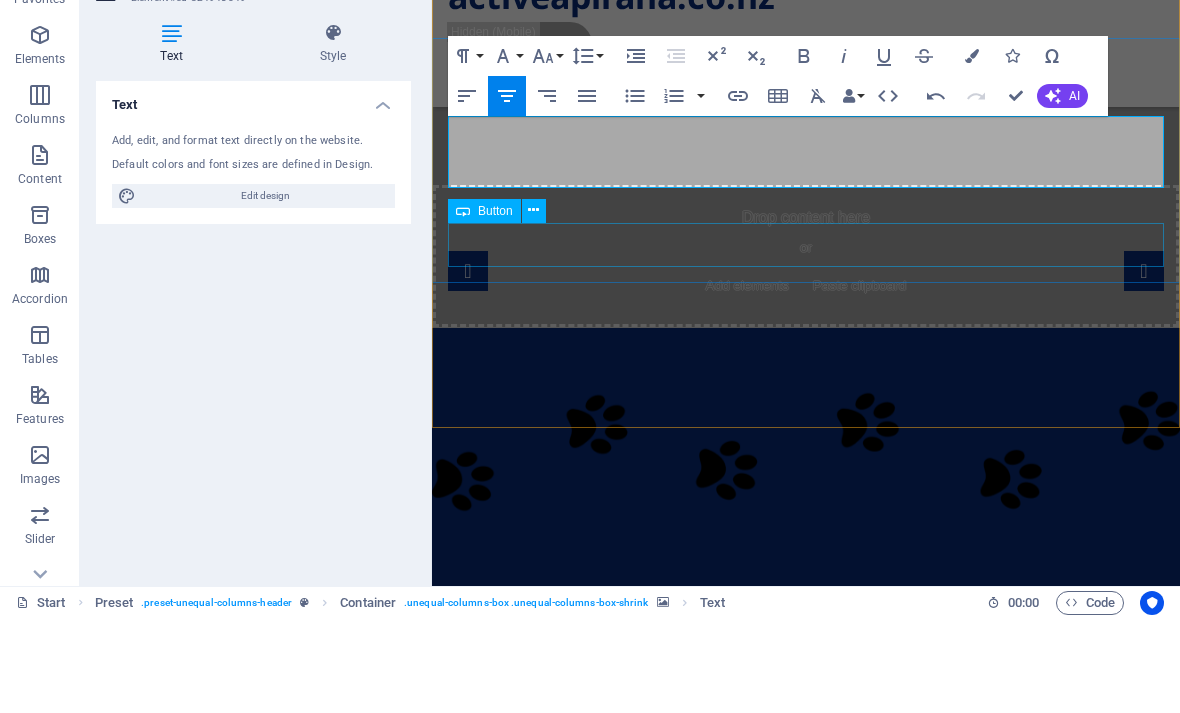 click on "Get involved" at bounding box center [806, 804] 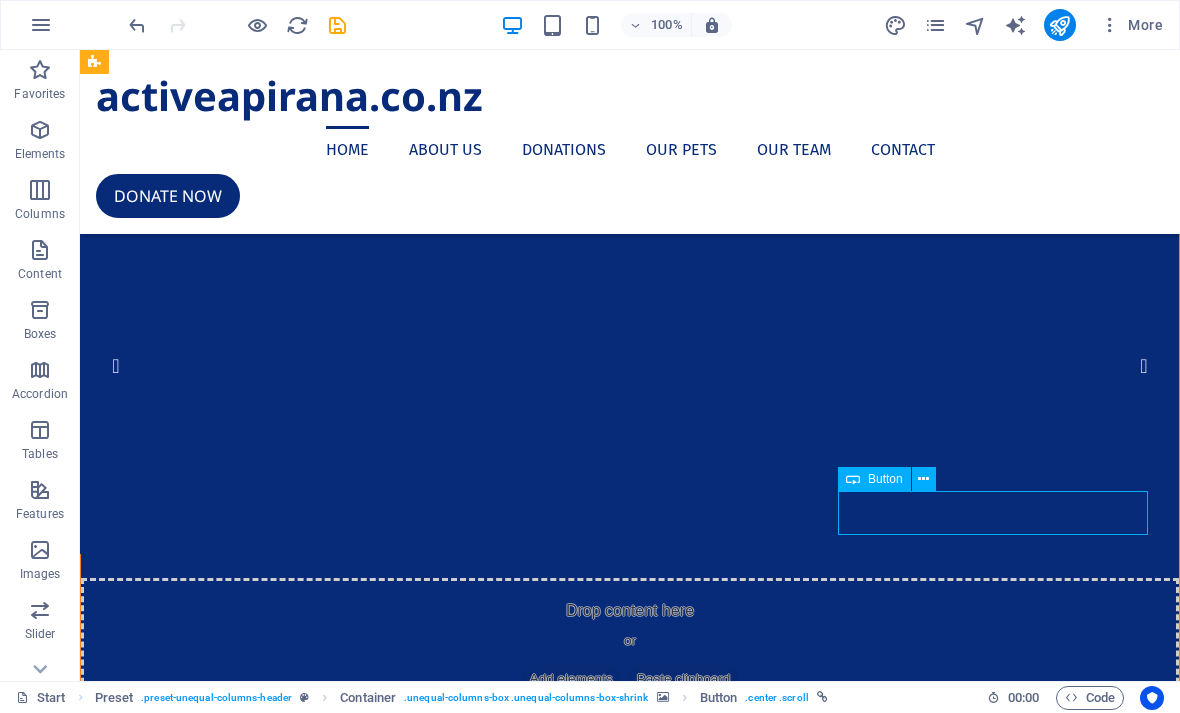 click at bounding box center [630, 1783] 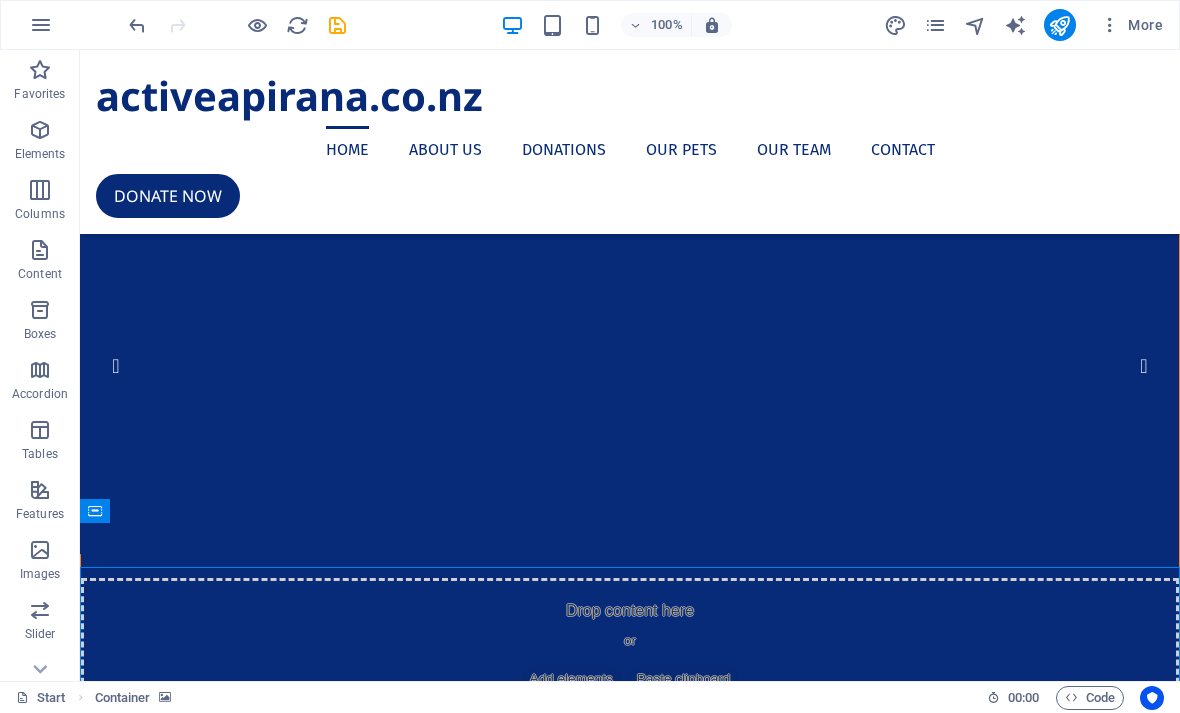 click at bounding box center (1059, 25) 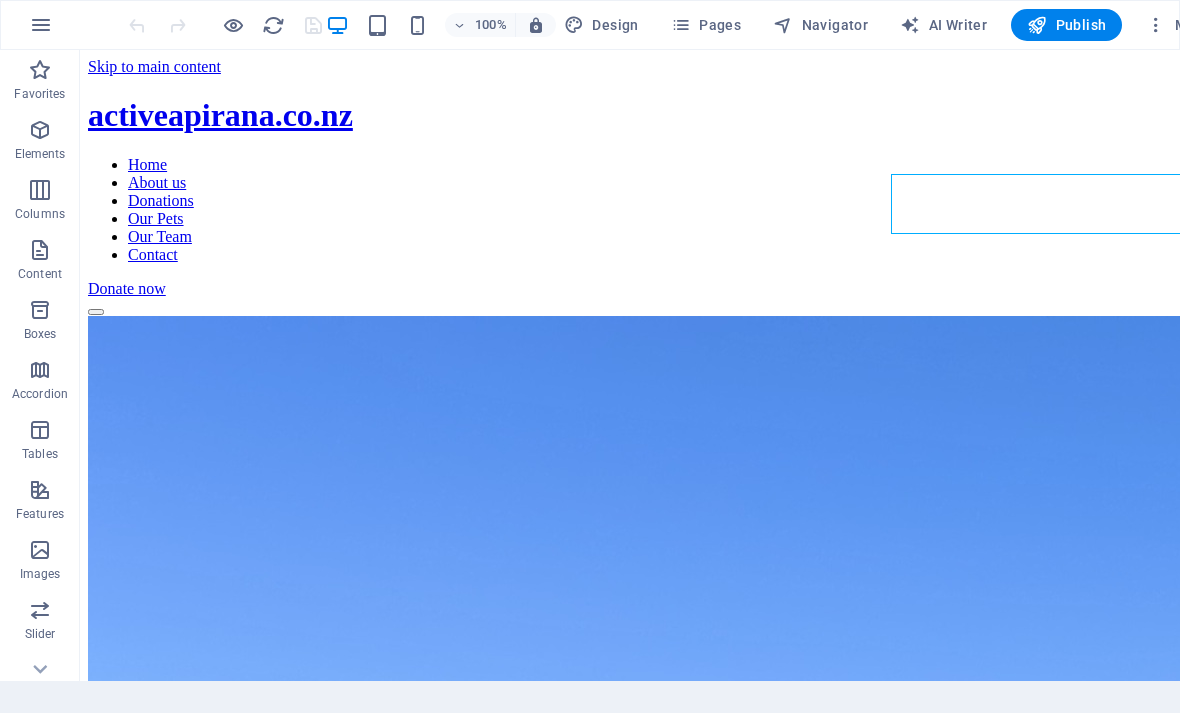 scroll, scrollTop: 0, scrollLeft: 0, axis: both 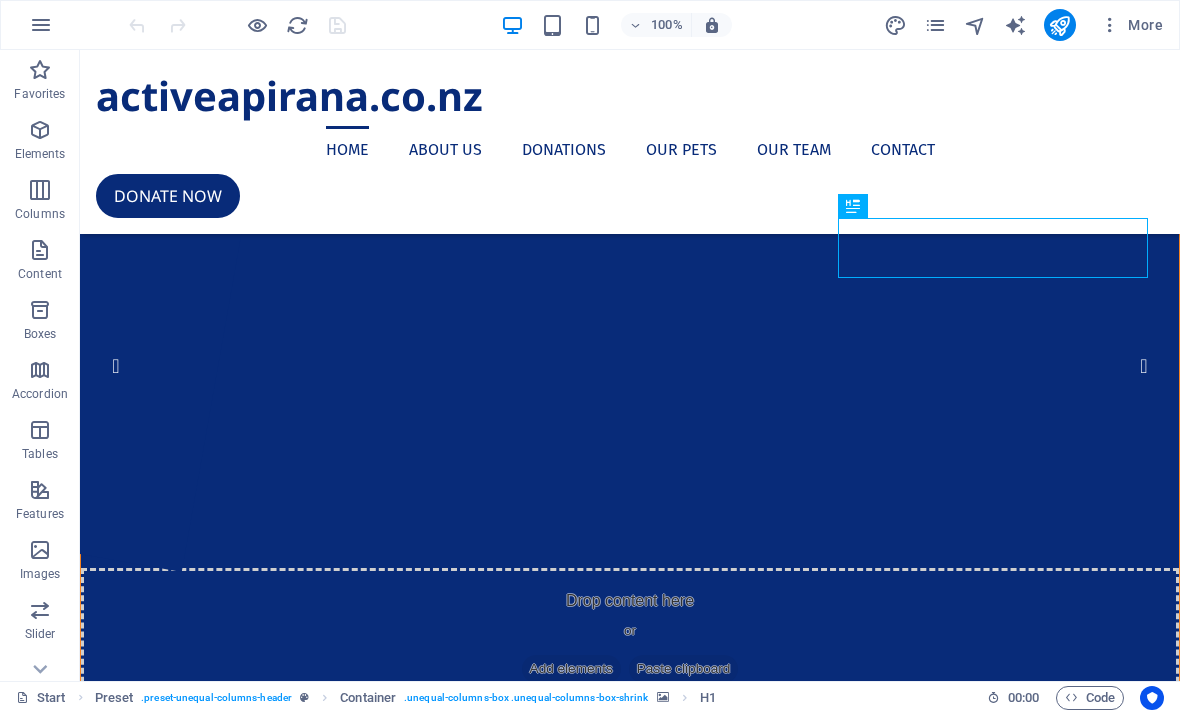 click at bounding box center (1059, 25) 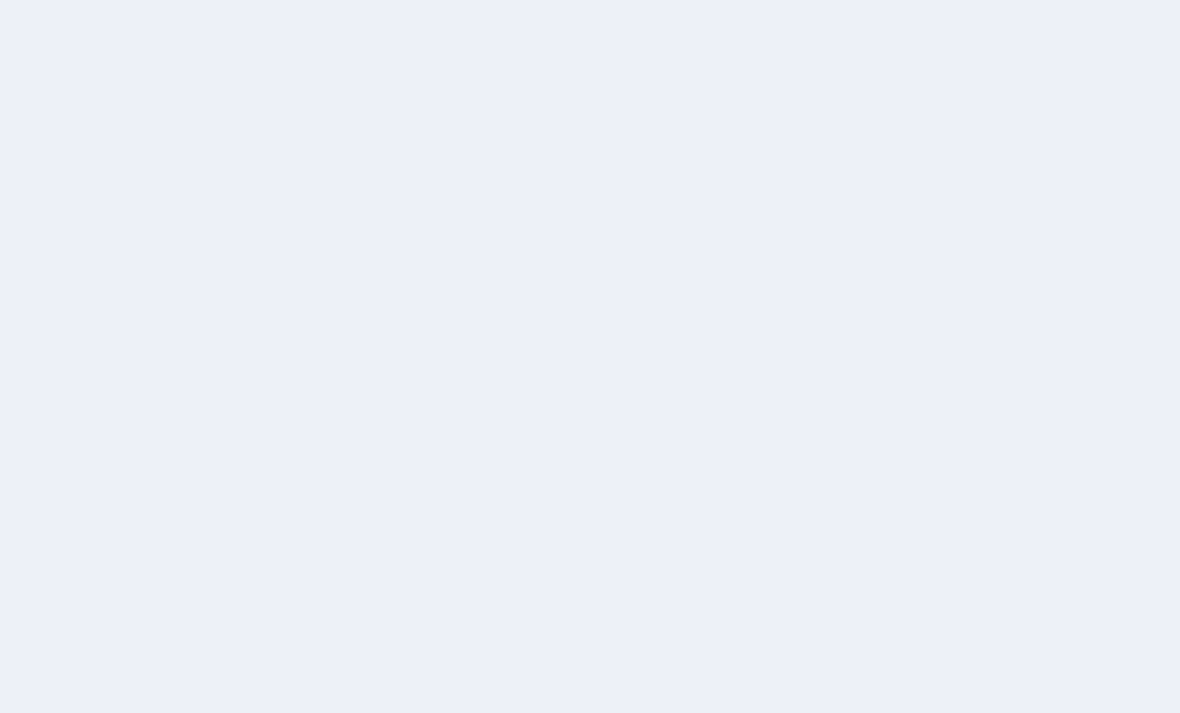 scroll, scrollTop: 0, scrollLeft: 0, axis: both 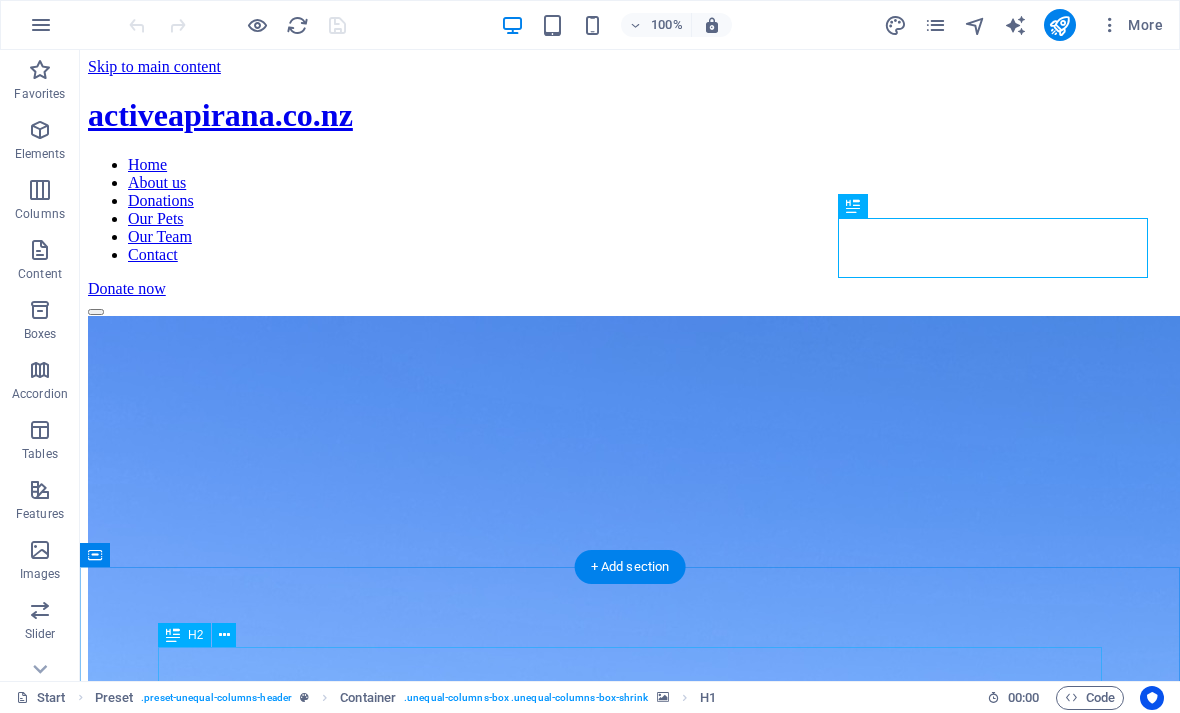 click on "About PetsLife" at bounding box center (630, 5208) 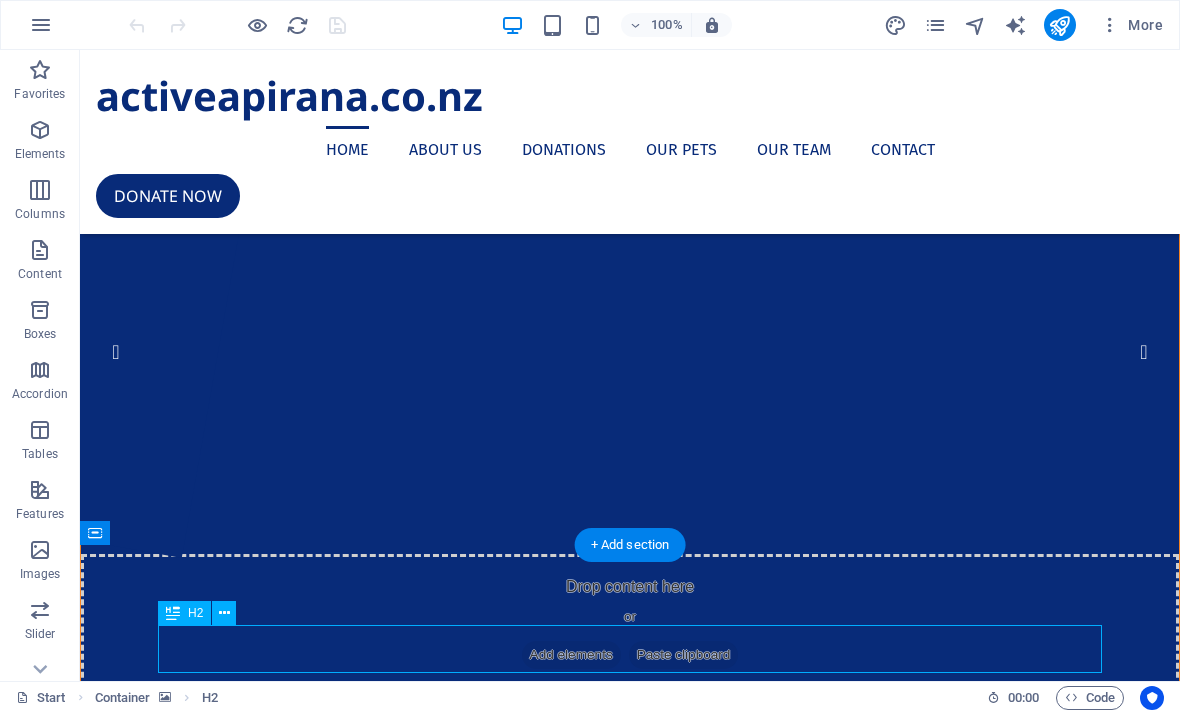 scroll, scrollTop: 0, scrollLeft: 0, axis: both 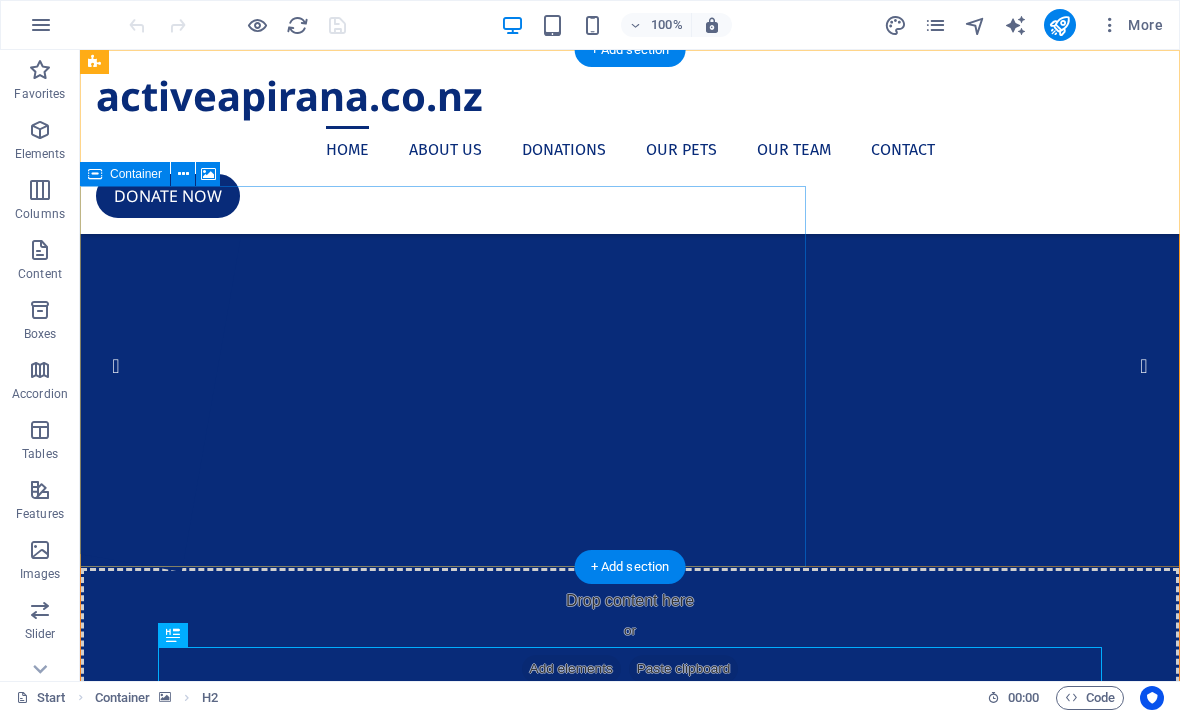 click on "Drop content here or  Add elements  Paste clipboard" at bounding box center (630, 639) 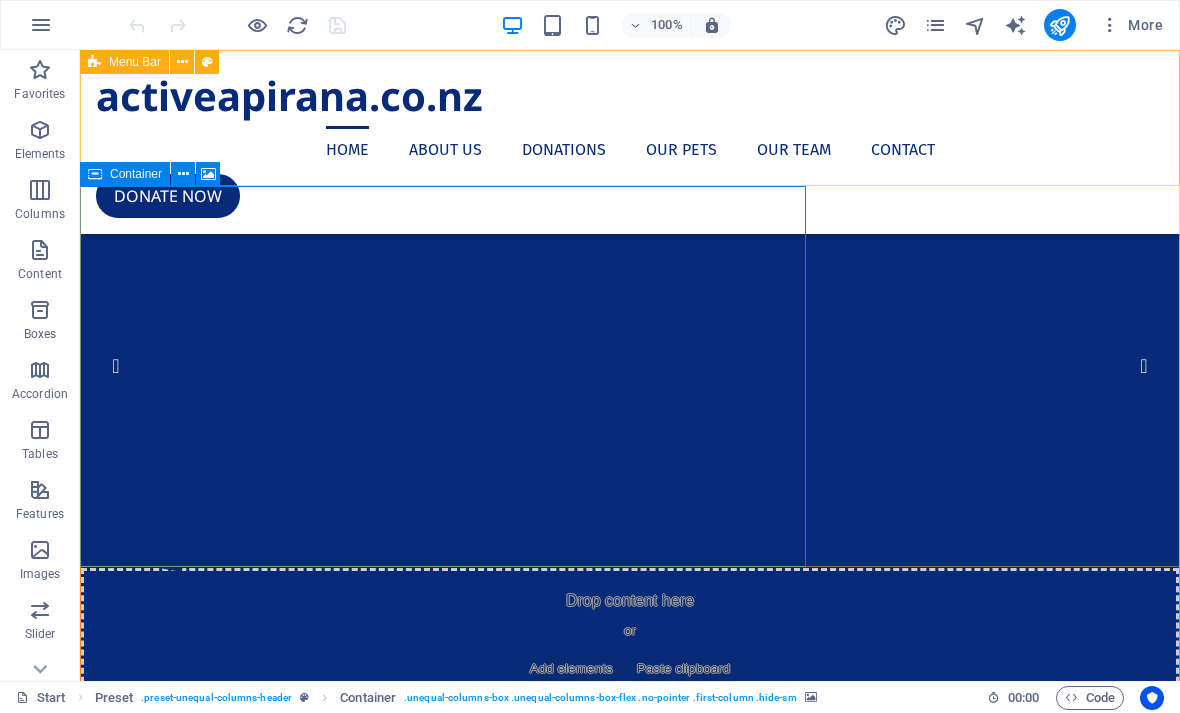 click at bounding box center (183, 174) 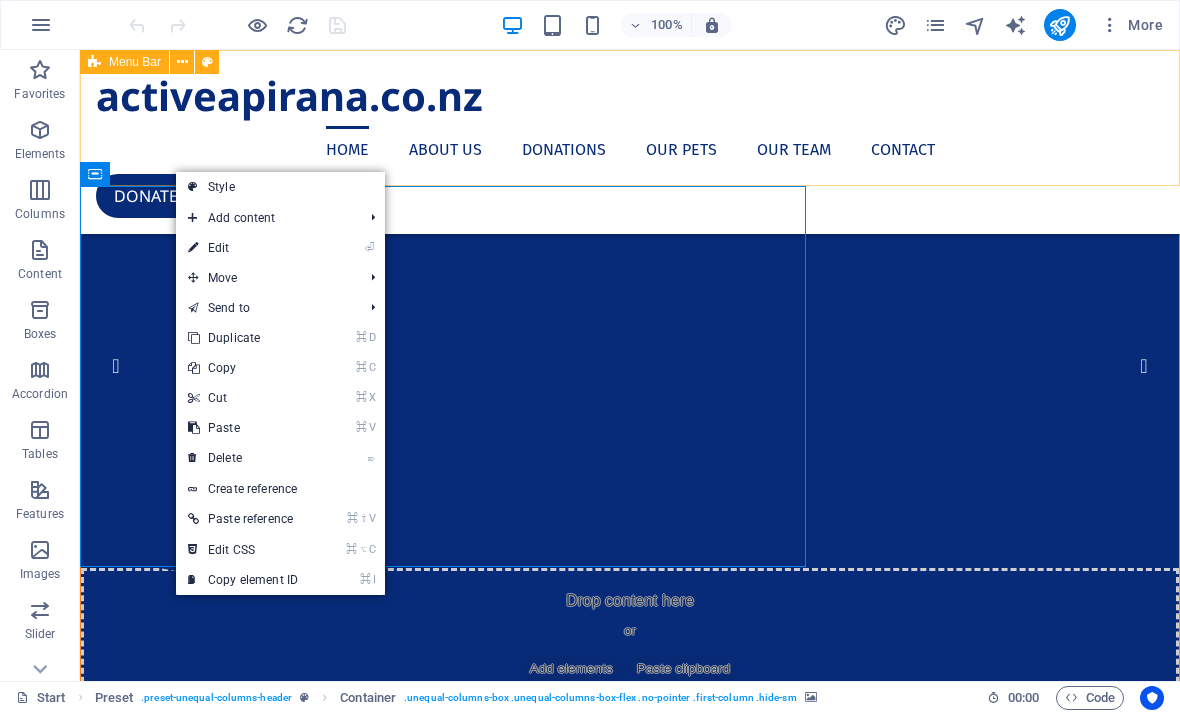 click on "⌦  Delete" at bounding box center (243, 458) 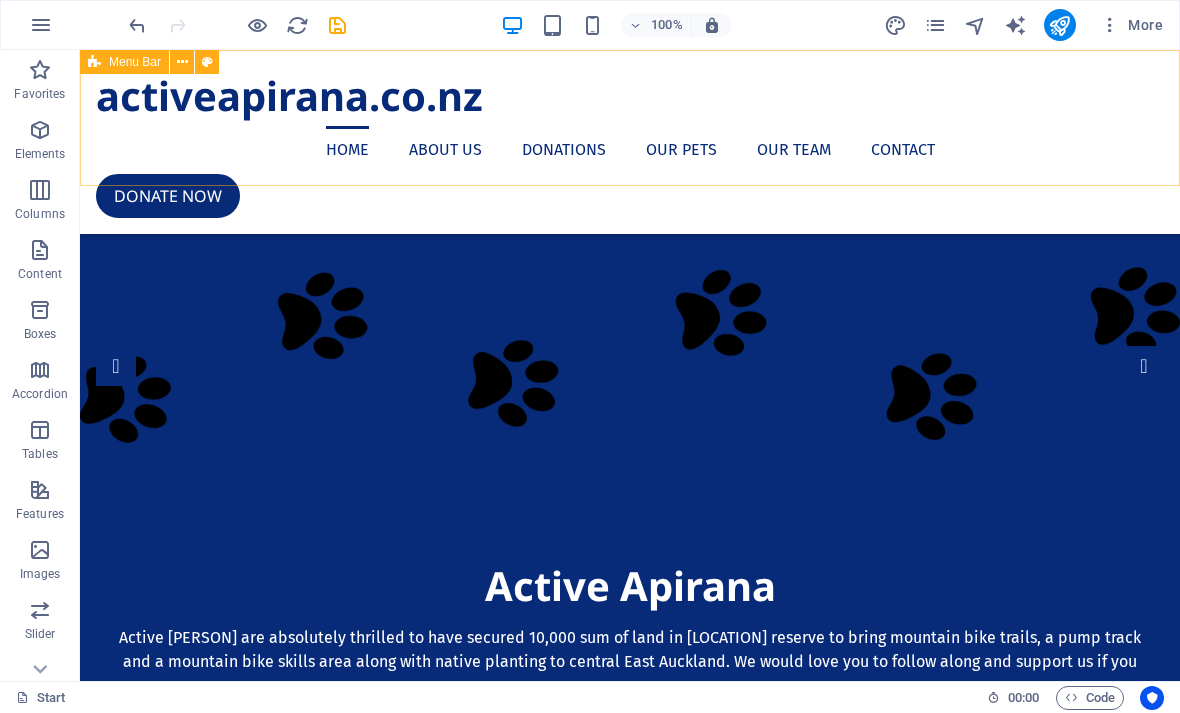 click at bounding box center [137, 25] 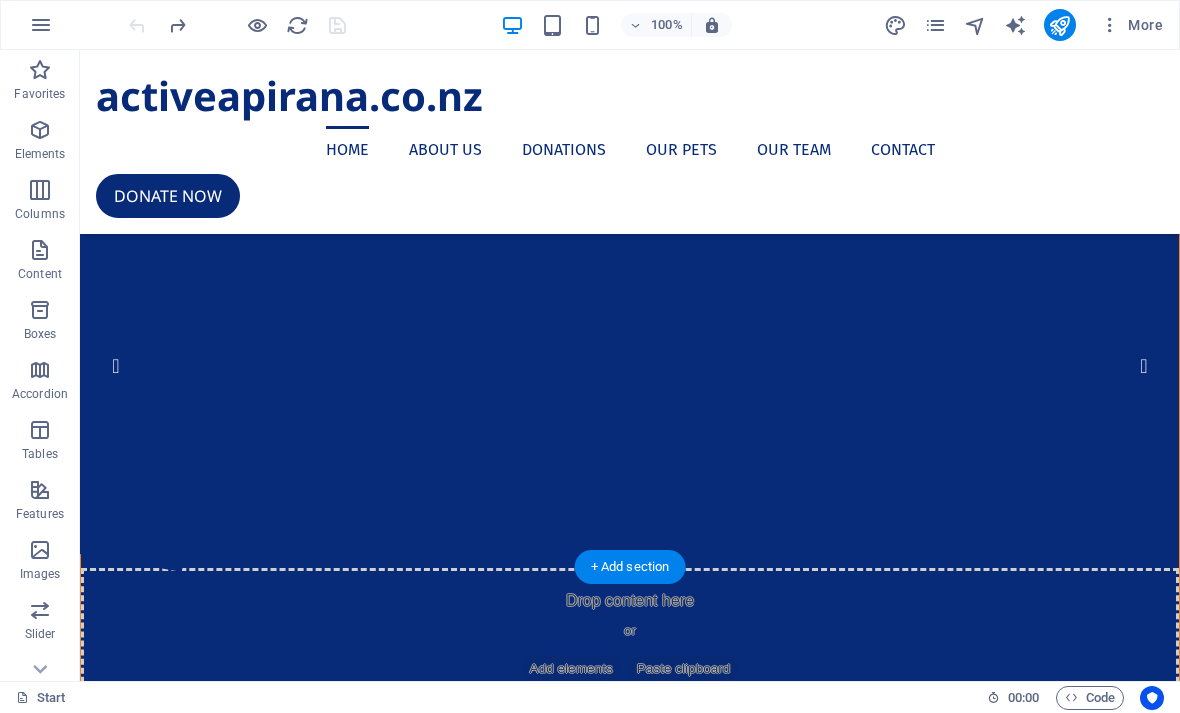 click at bounding box center (630, 1811) 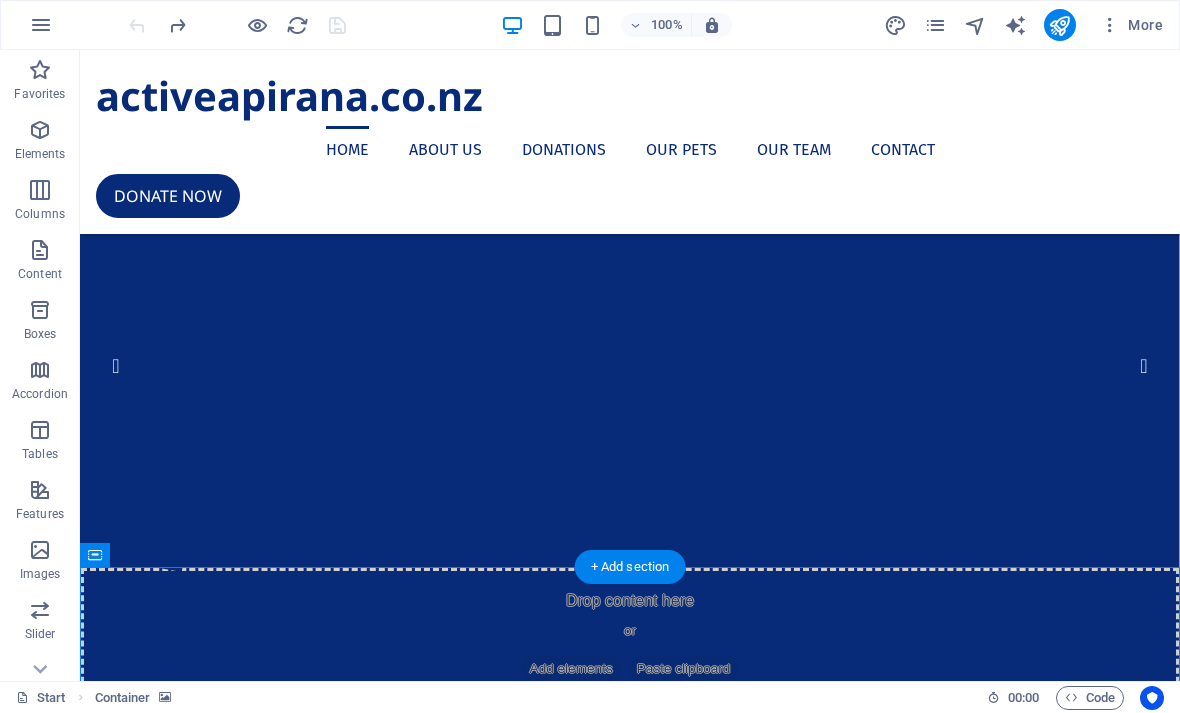 click at bounding box center [630, 1811] 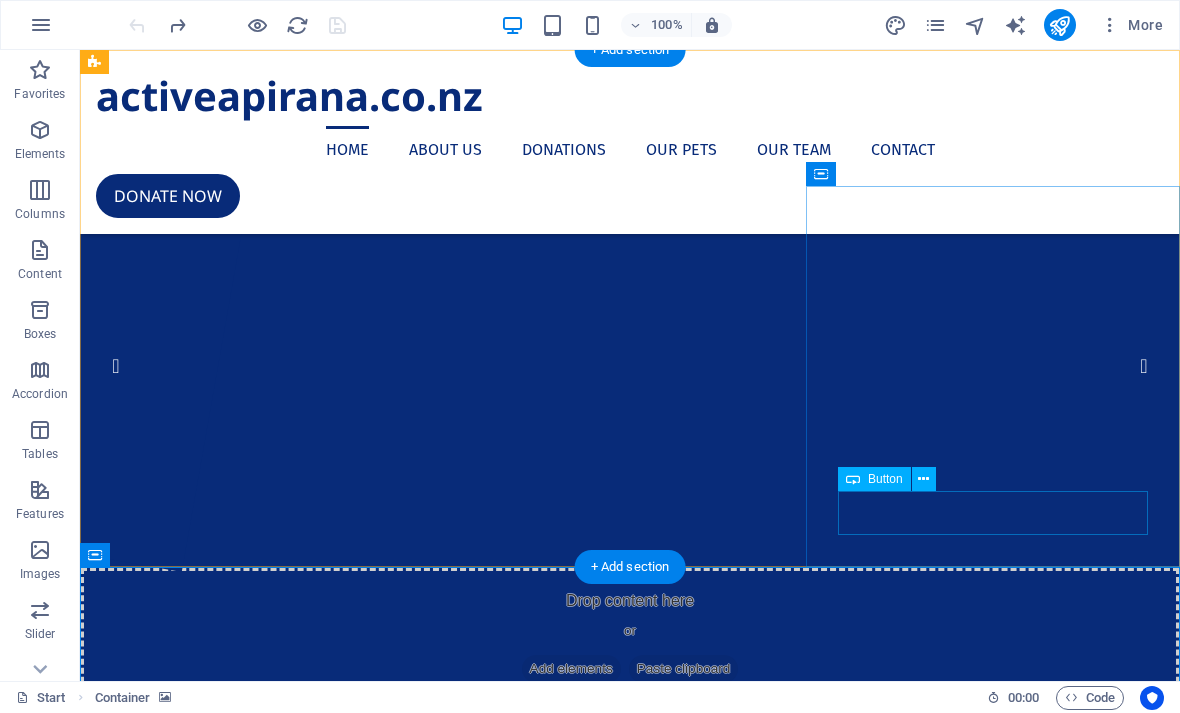 click on "Get involved" at bounding box center [630, 1323] 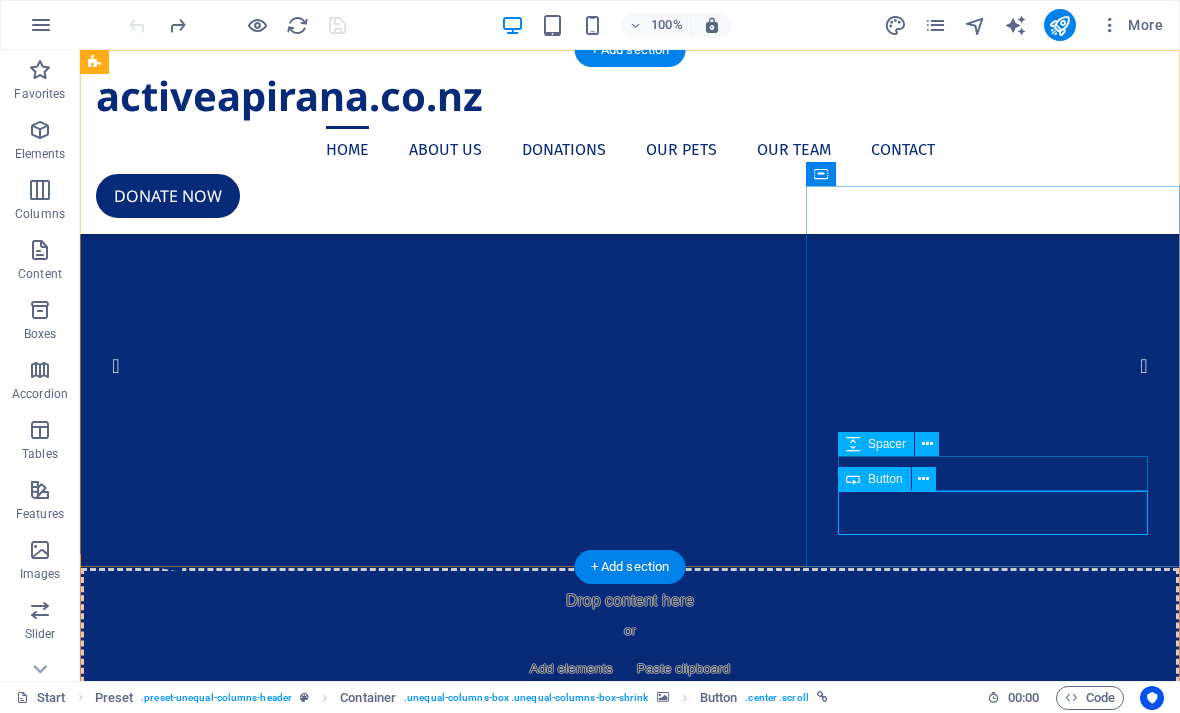 click on "Button" at bounding box center (885, 479) 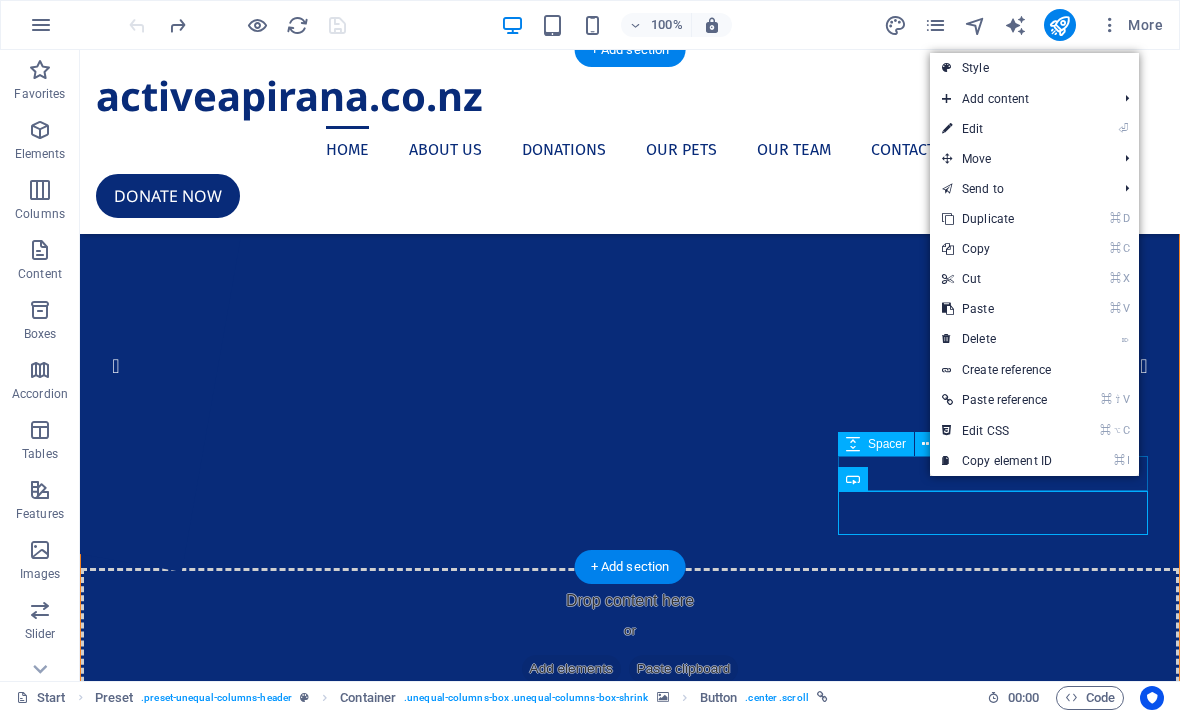 click on "⏎  Edit" at bounding box center (997, 129) 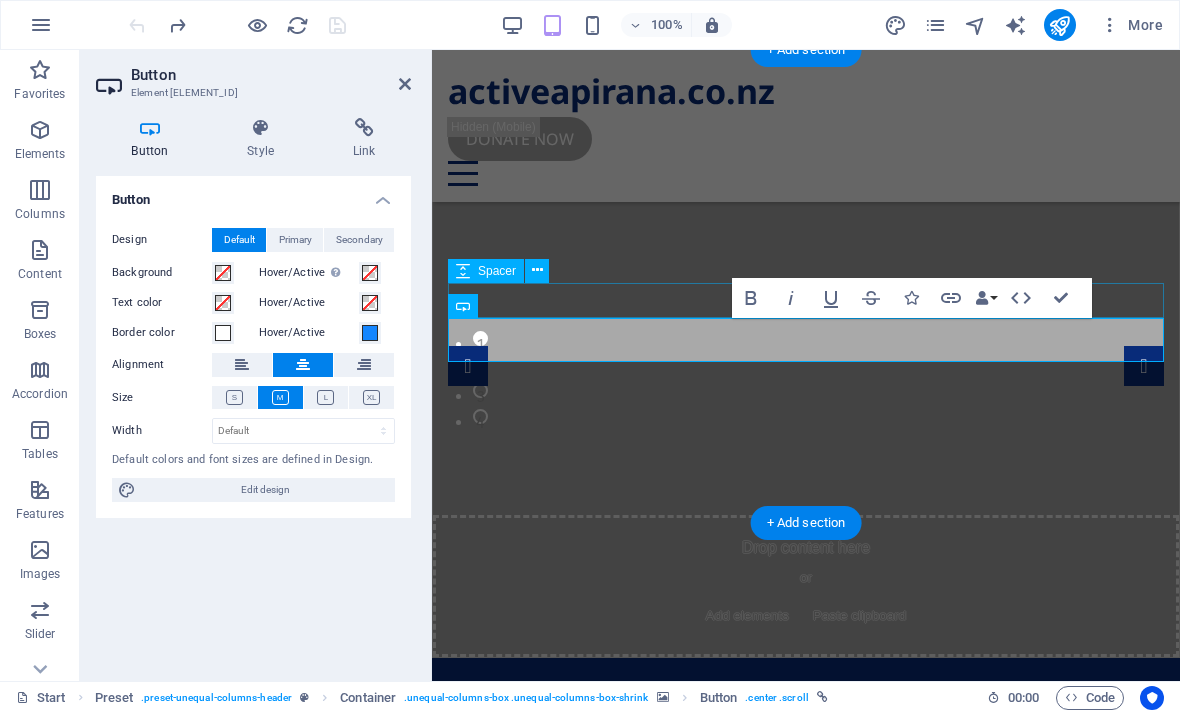 click at bounding box center [364, 128] 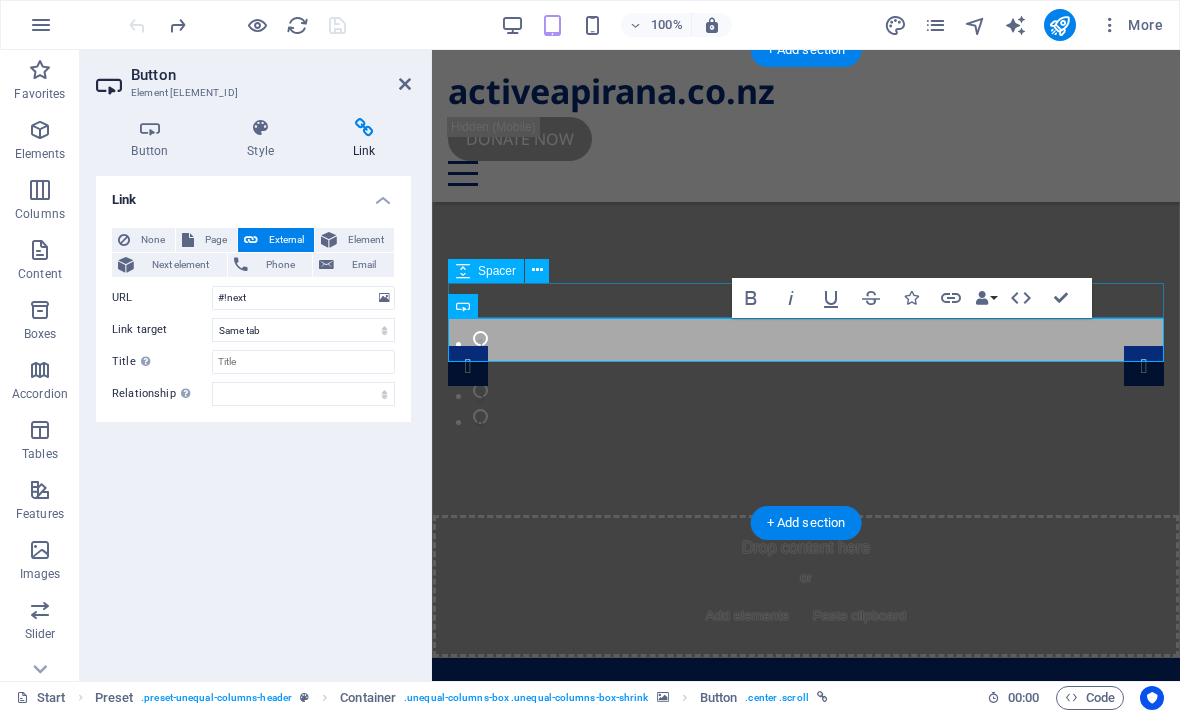 click on "Element" at bounding box center (365, 240) 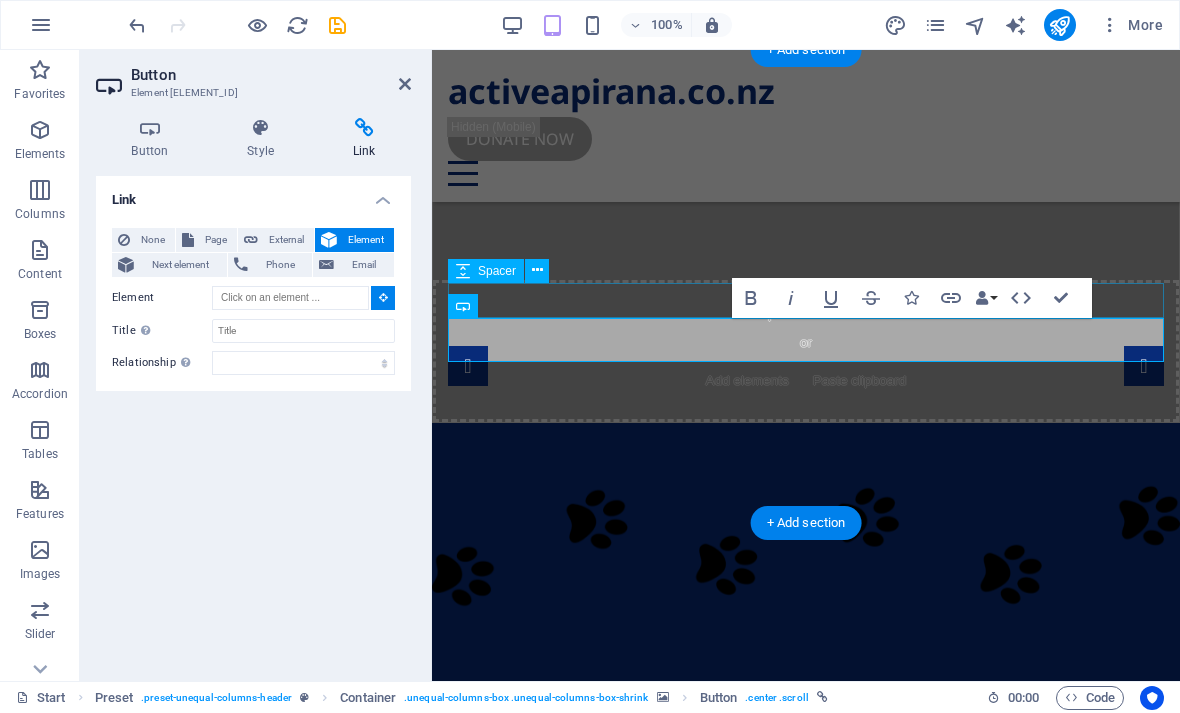 click at bounding box center (364, 128) 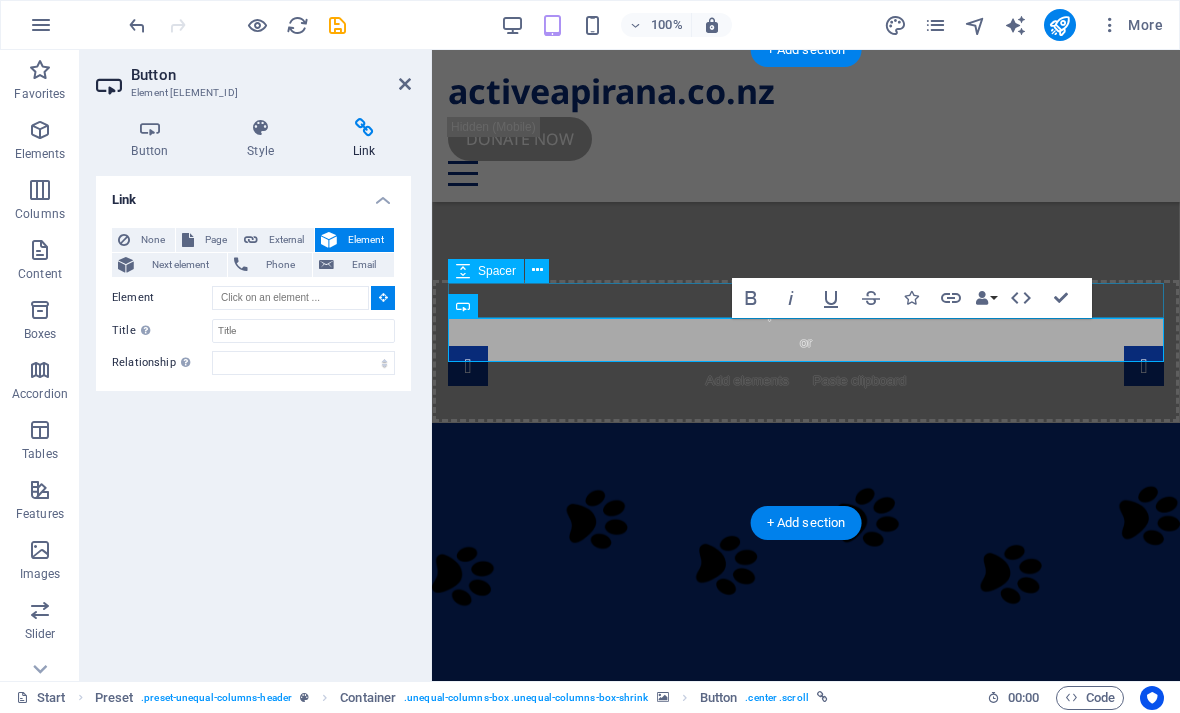 click on "External" at bounding box center (286, 240) 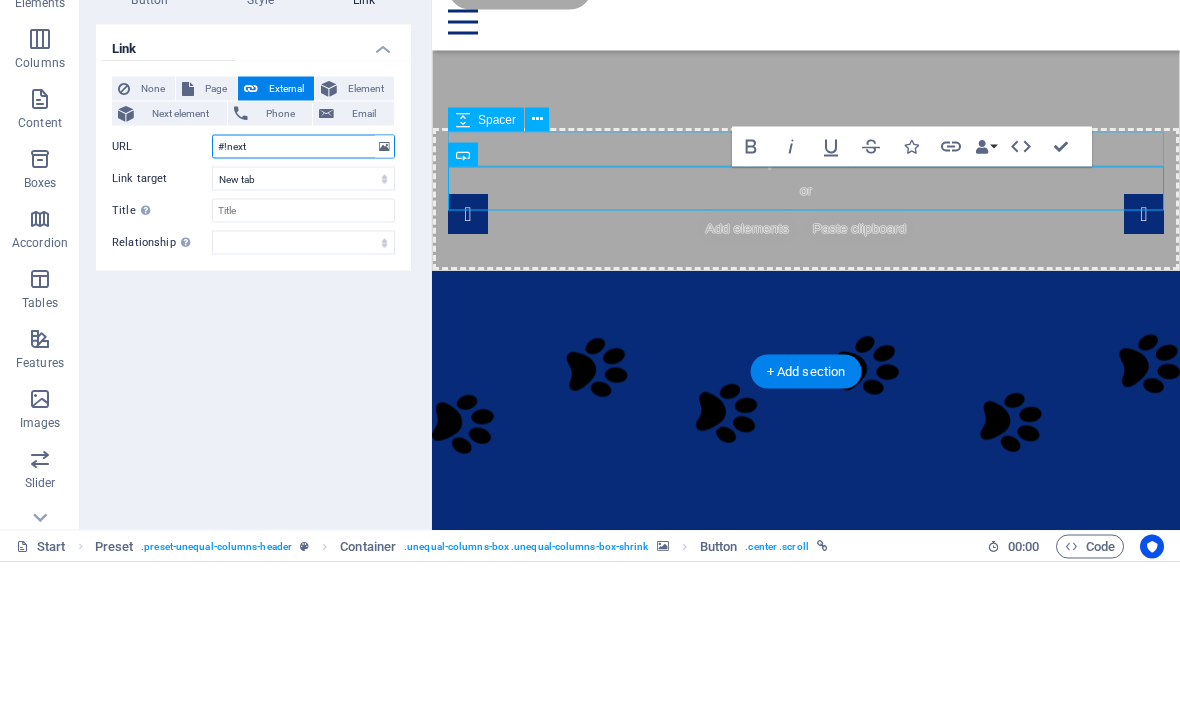 click on "#!next" at bounding box center [303, 298] 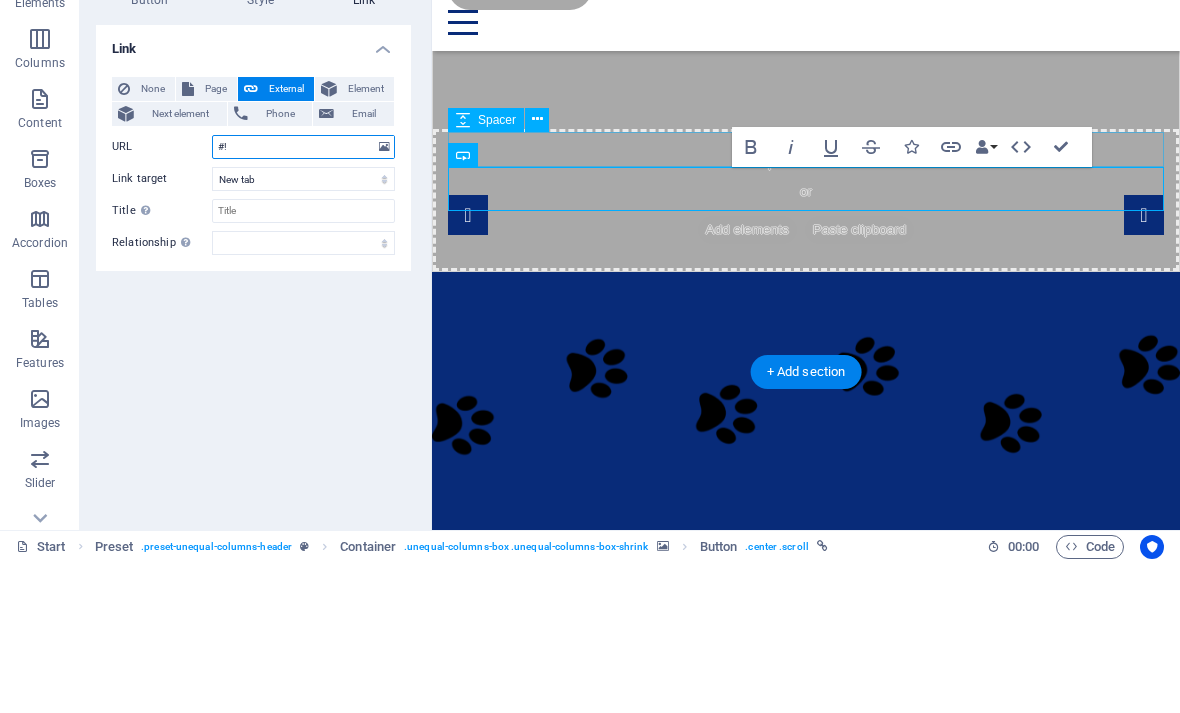 type on "#" 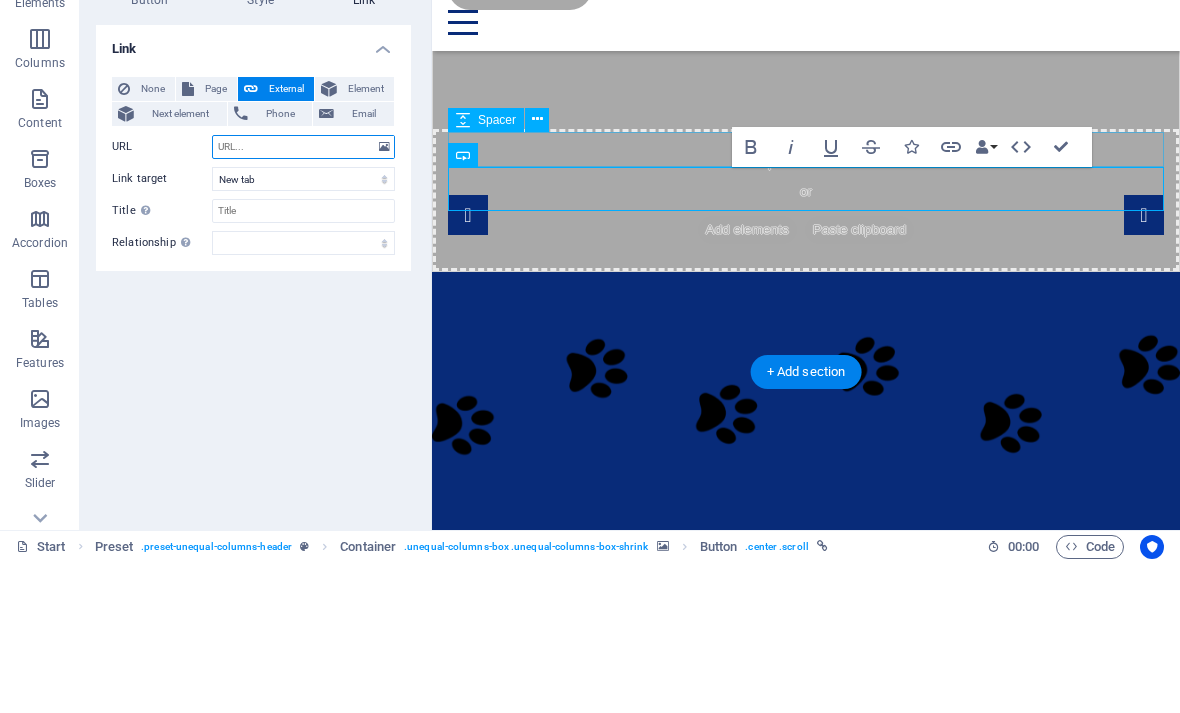 paste on "https://www.facebook.com/profile.php?id=61576020892342" 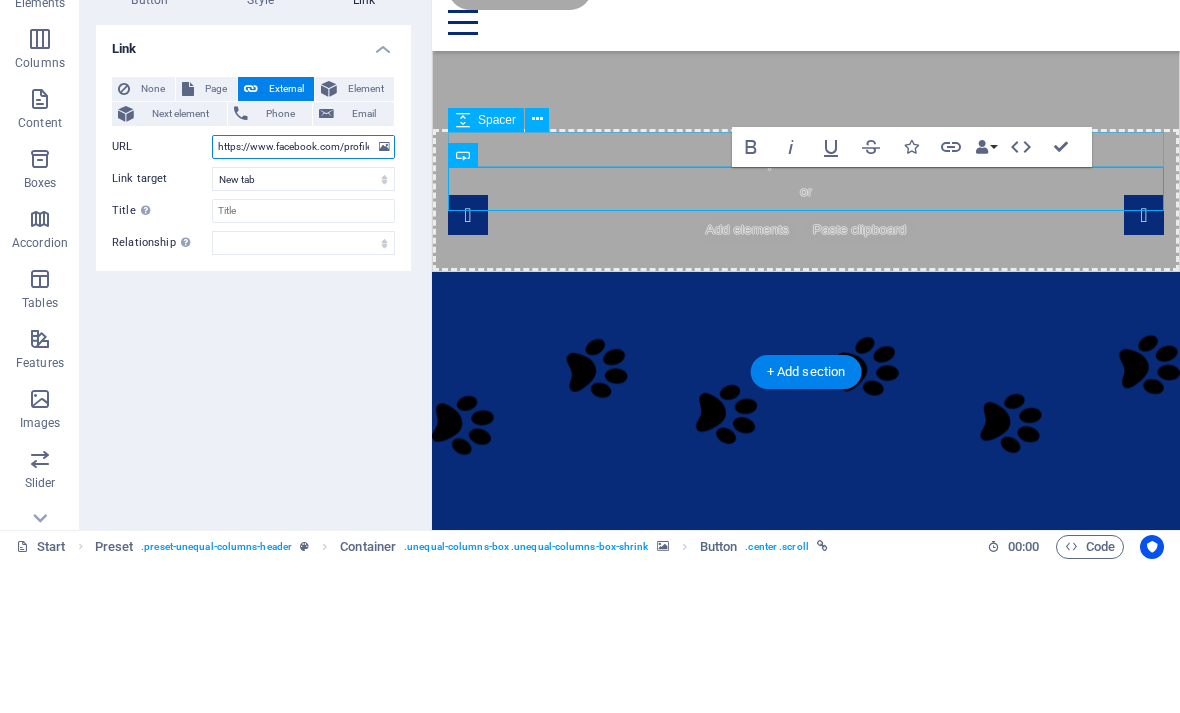 type on "https://www.facebook.com/profile.php?id=61576020892342" 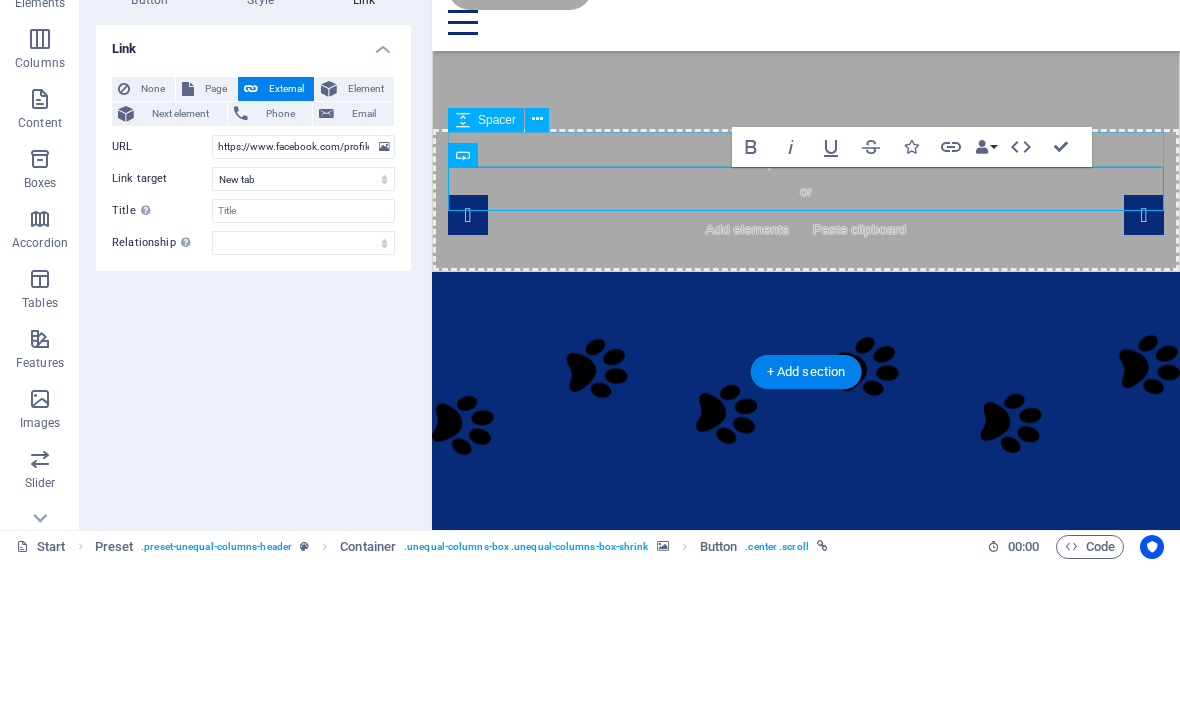 click on "Get involved" at bounding box center (806, 724) 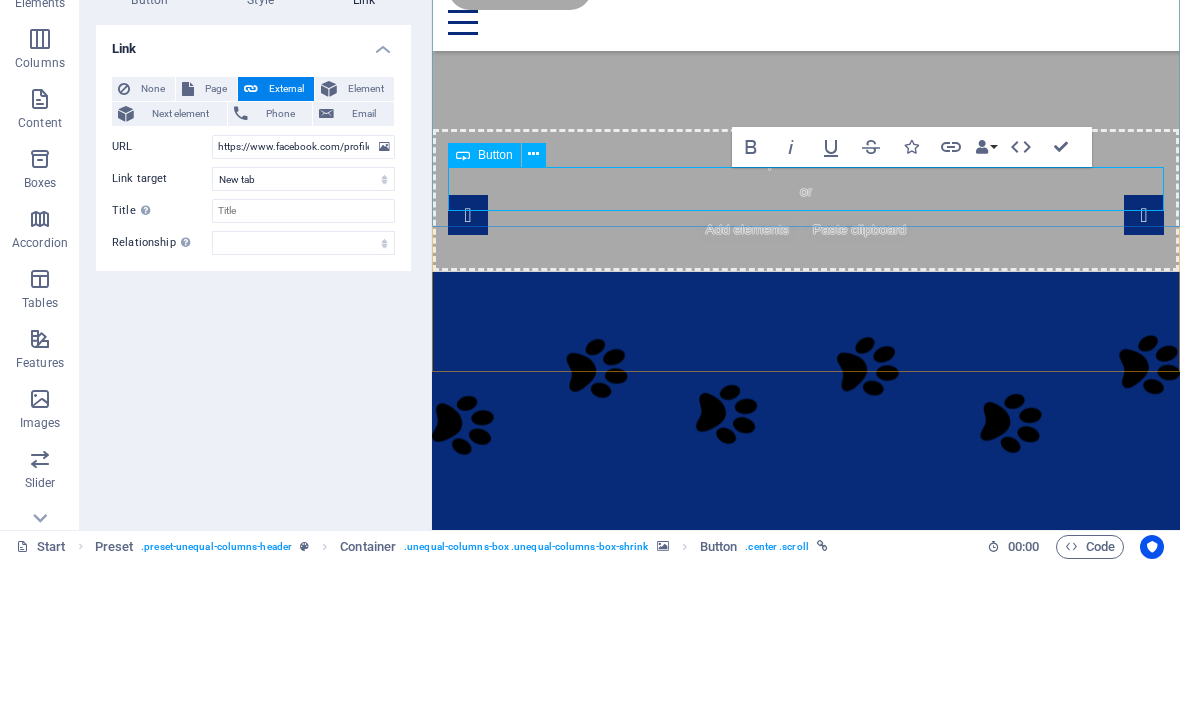 type 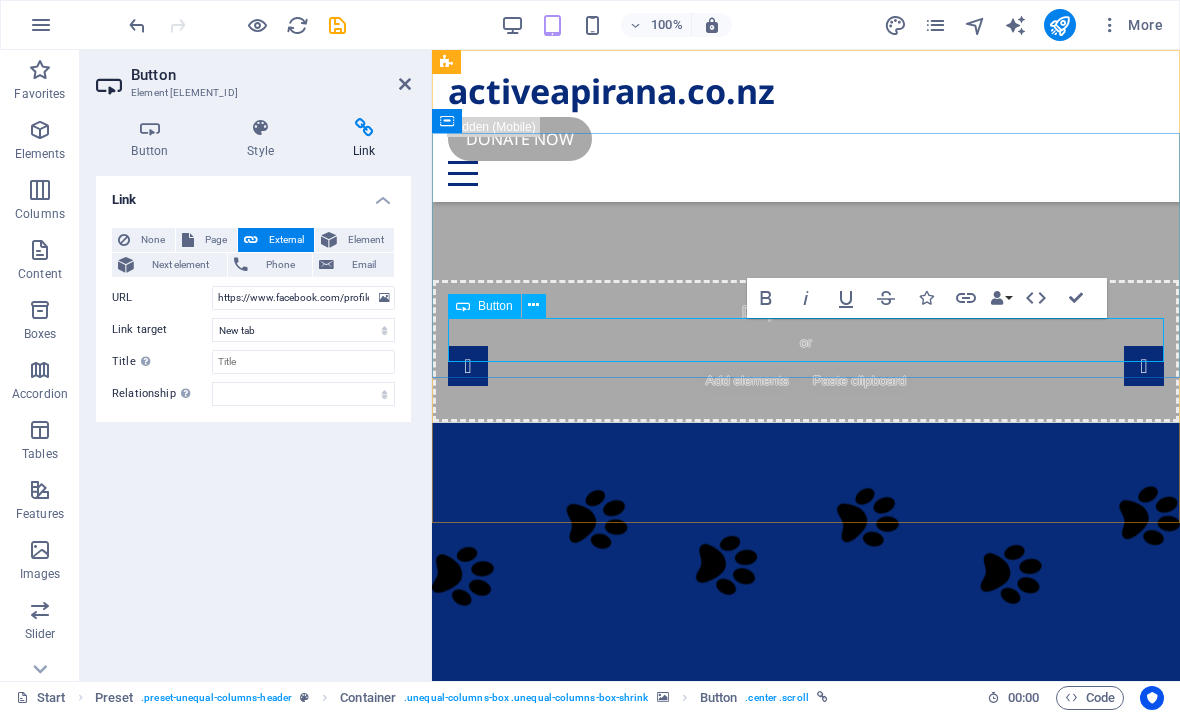 click at bounding box center (806, 1367) 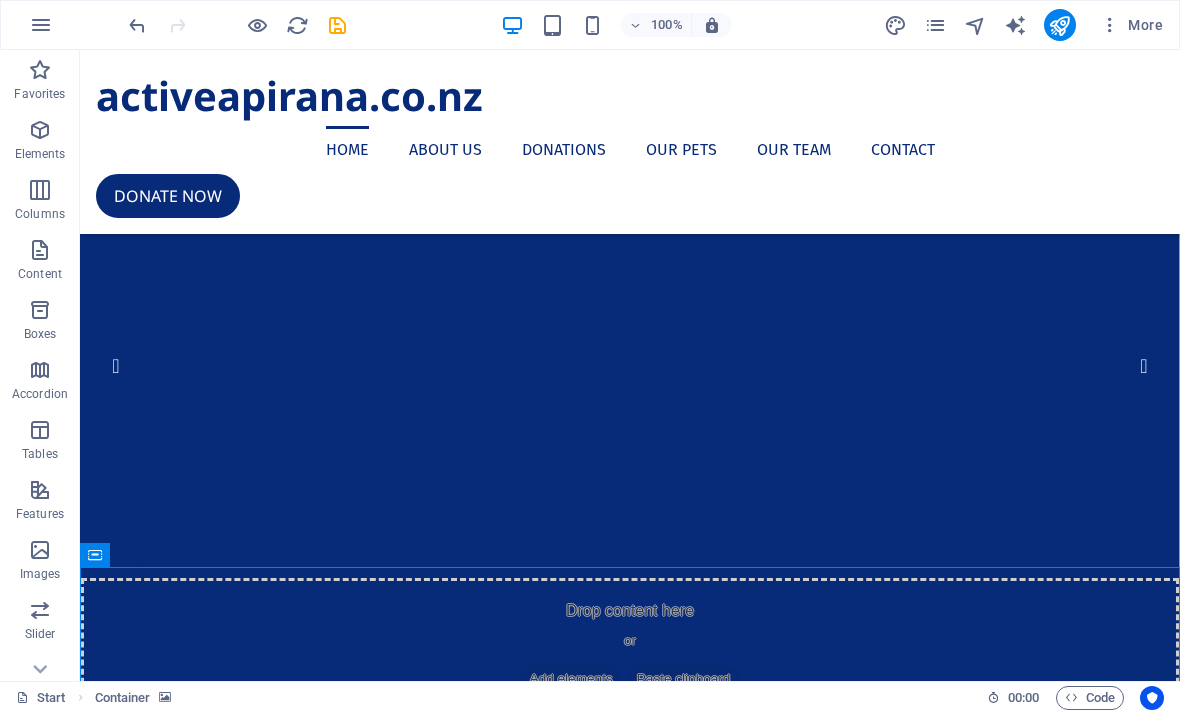 click on "Facebook" at bounding box center (630, 1343) 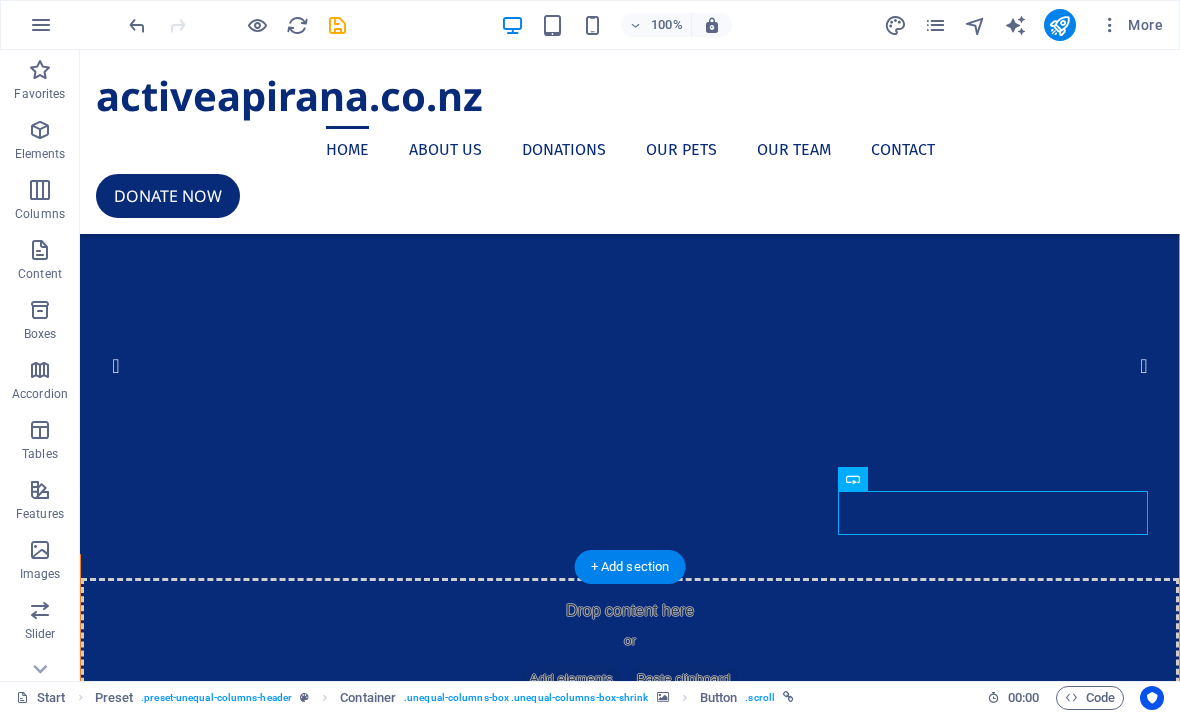 click at bounding box center (630, 1831) 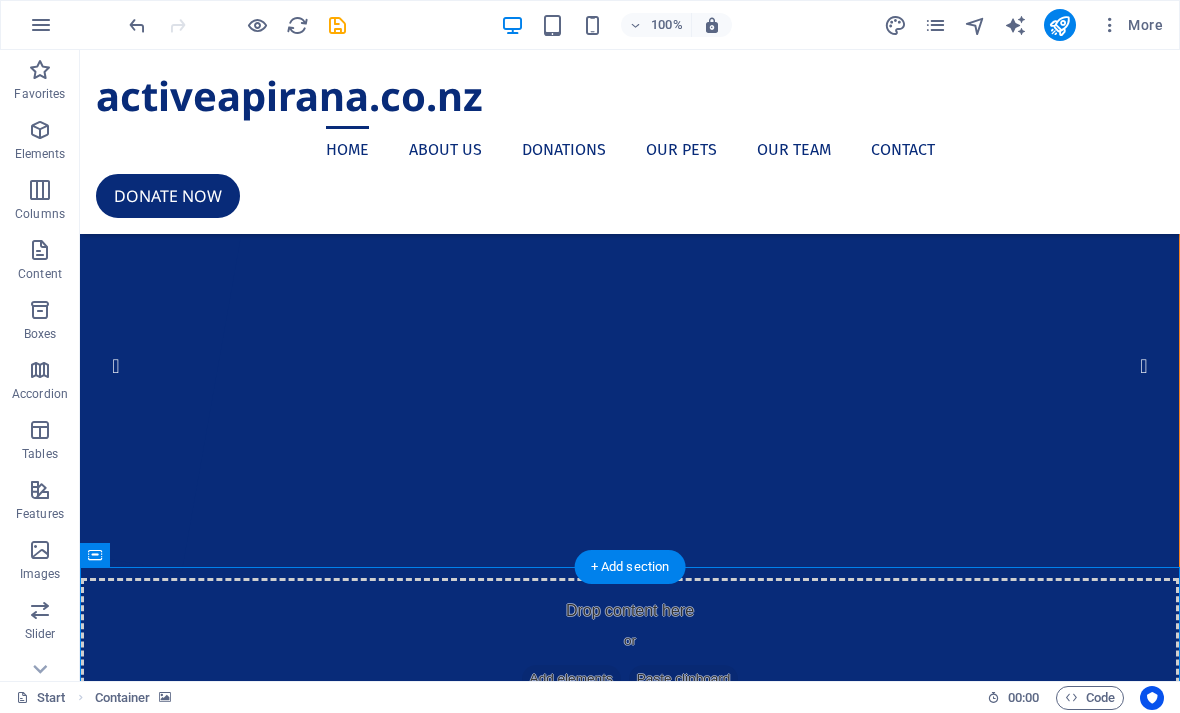 click on "More" at bounding box center (1131, 25) 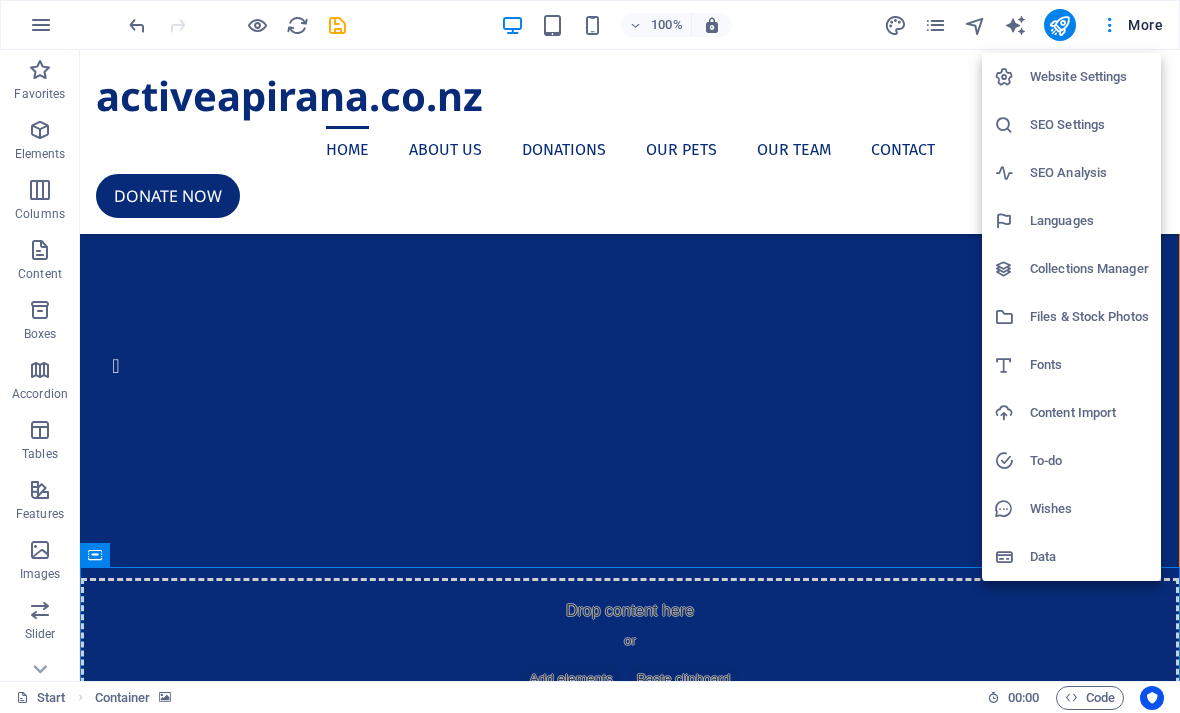 click on "Website Settings" at bounding box center [1089, 77] 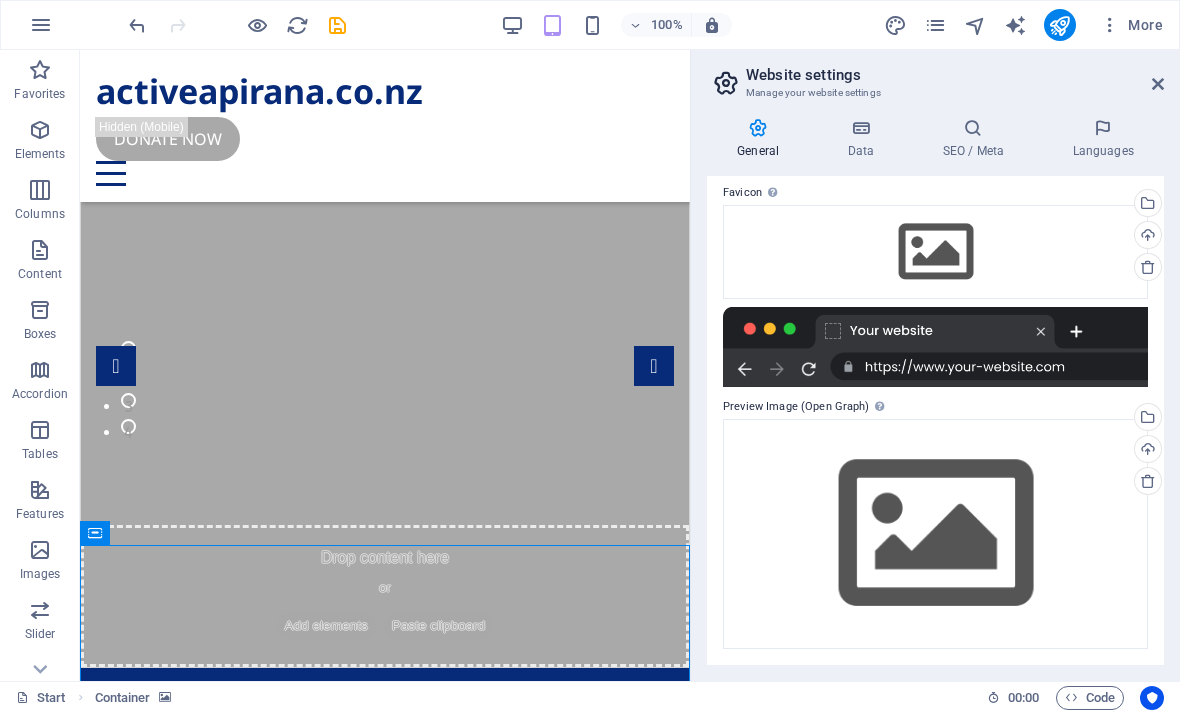 scroll, scrollTop: 192, scrollLeft: 0, axis: vertical 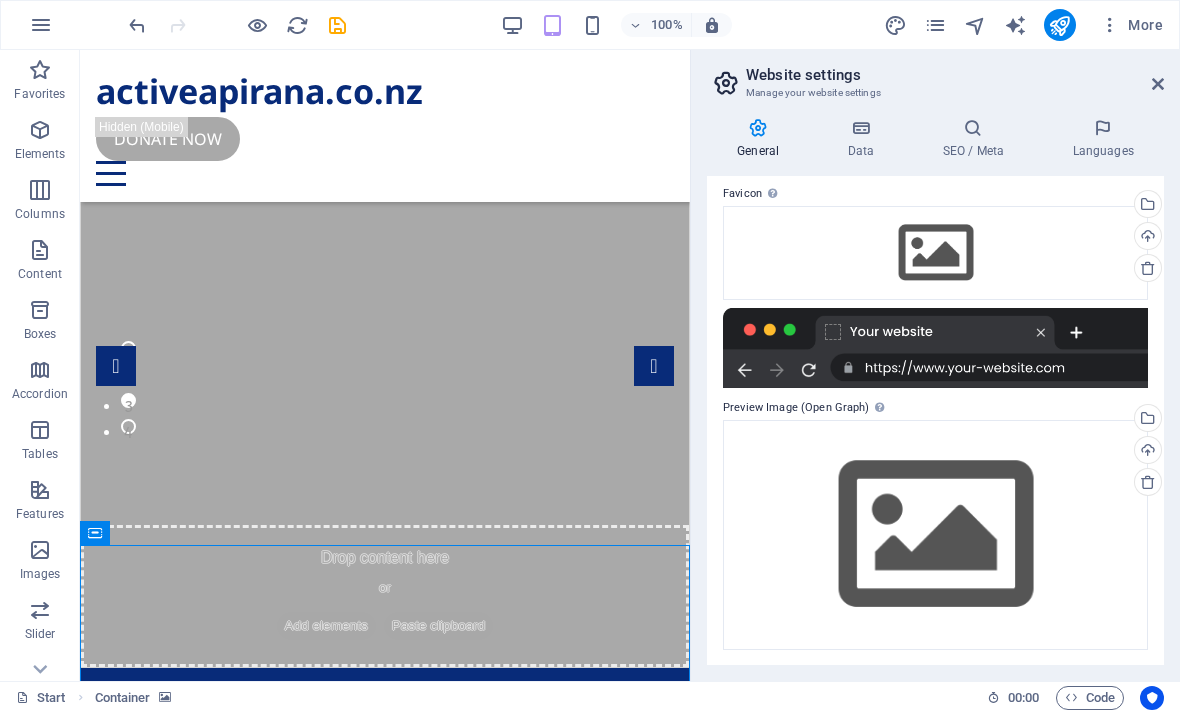 click at bounding box center (1158, 84) 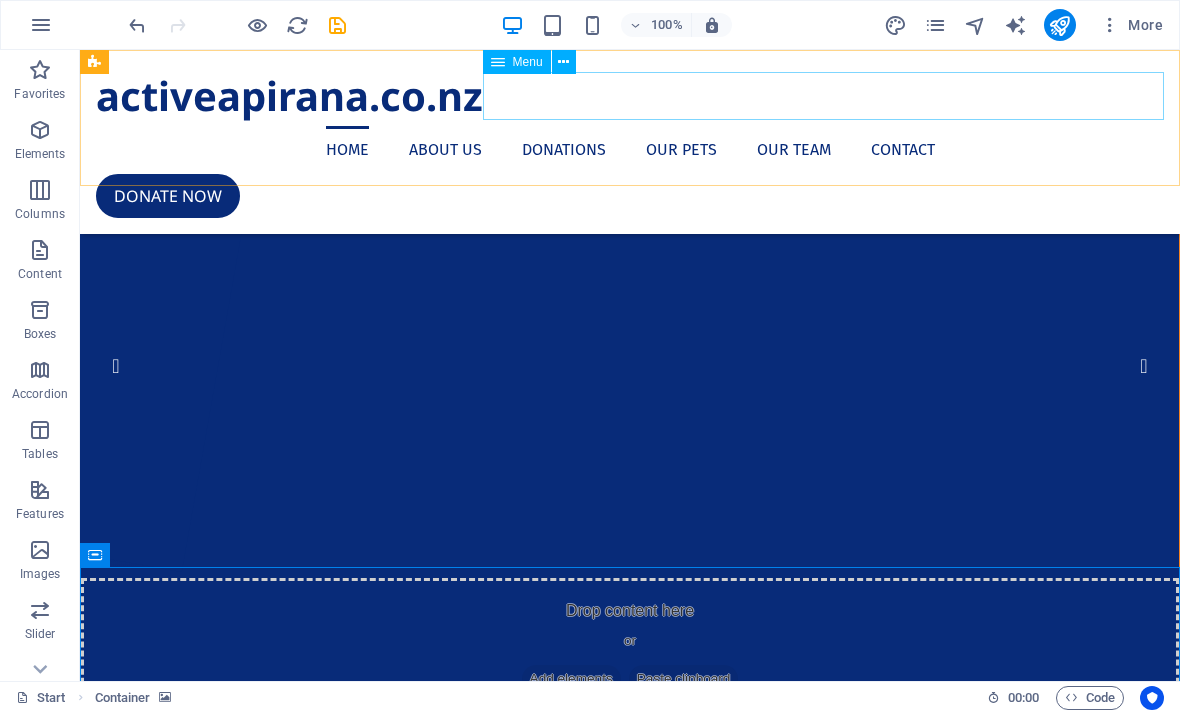 click on "Home About us Donations Our Pets Our Team Contact" at bounding box center (630, 150) 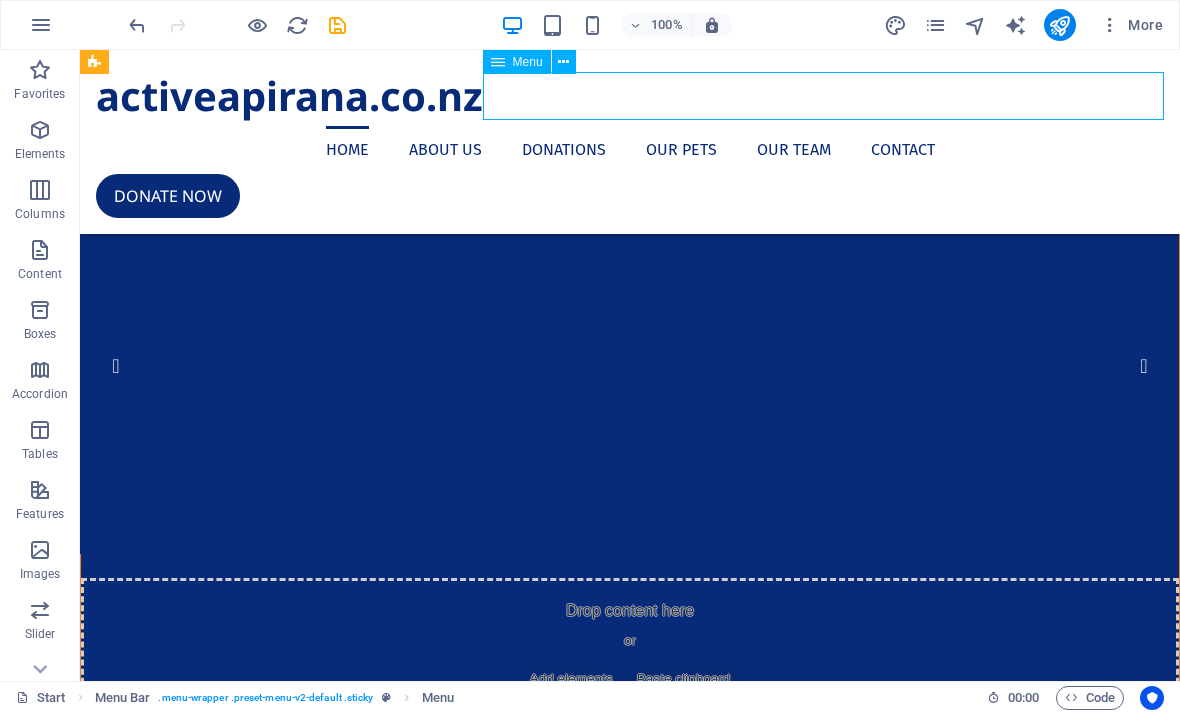 click on "Home About us Donations Our Pets Our Team Contact" at bounding box center (630, 150) 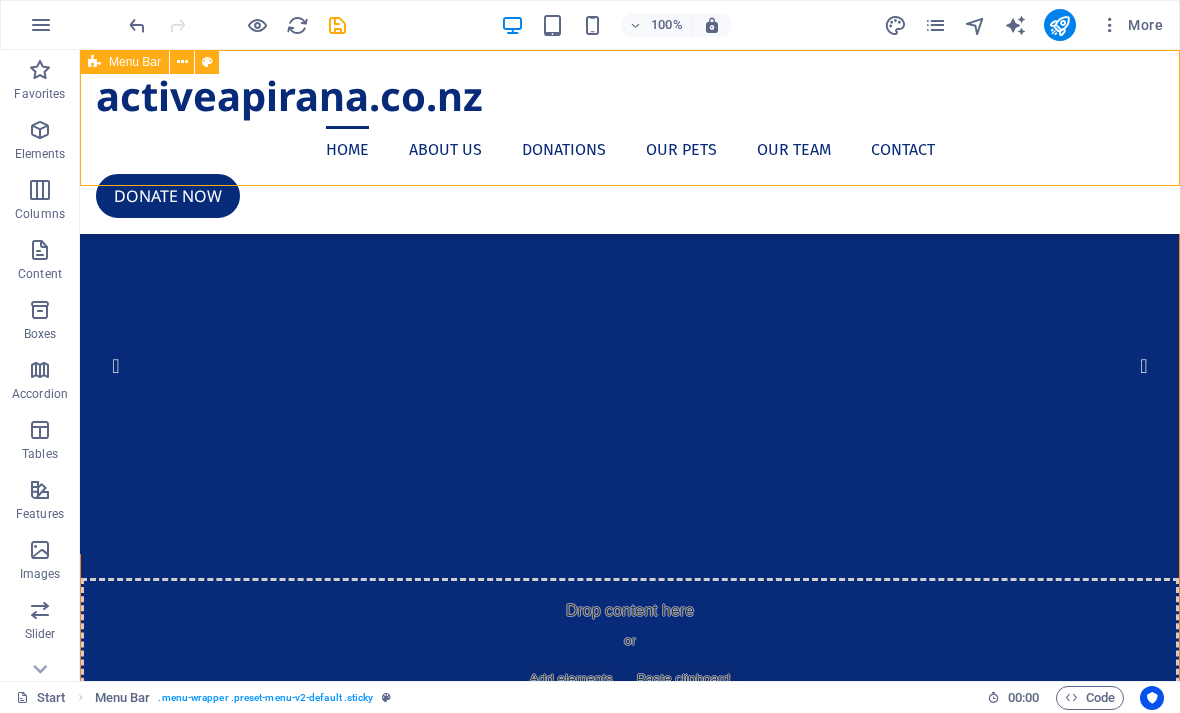 click on "About PetsLife" at bounding box center [630, 2369] 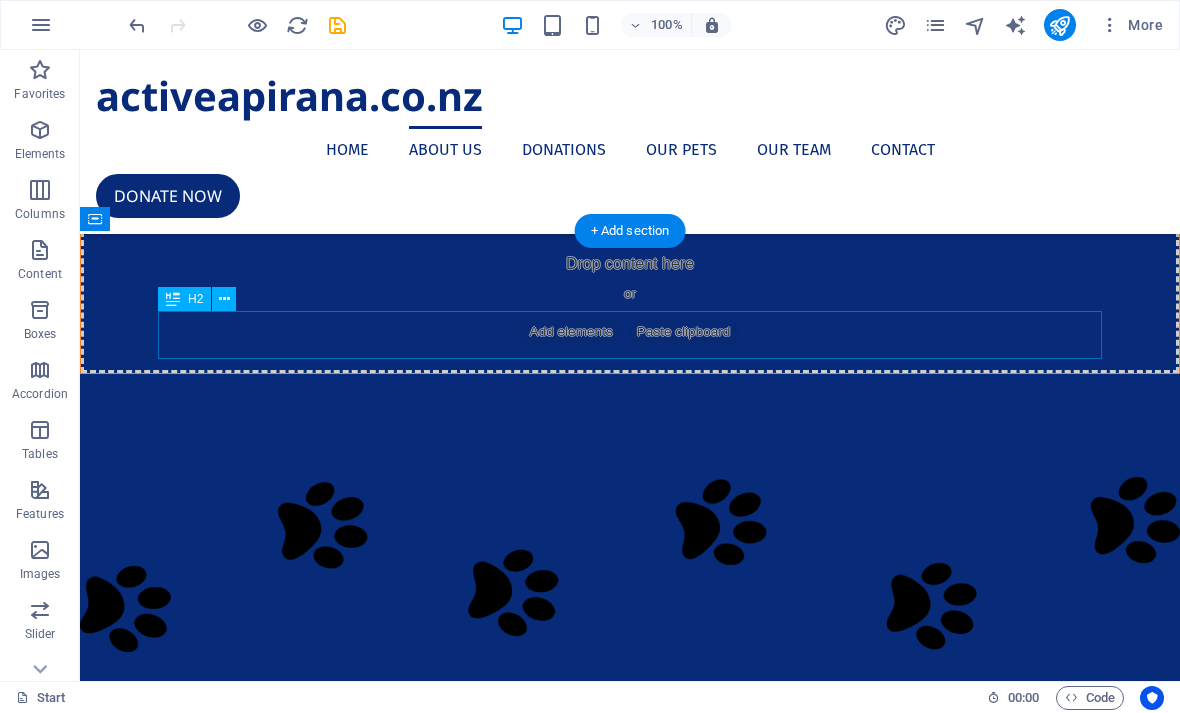 scroll, scrollTop: 338, scrollLeft: 0, axis: vertical 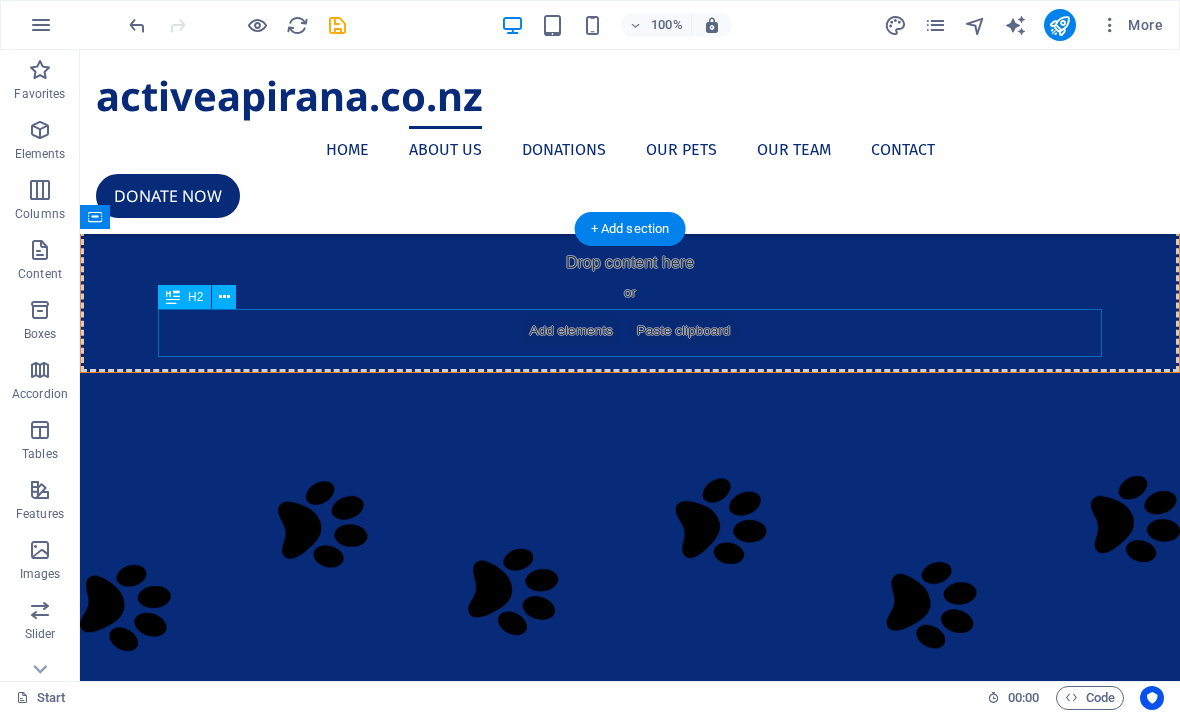 click on "About PetsLife" at bounding box center (630, 2011) 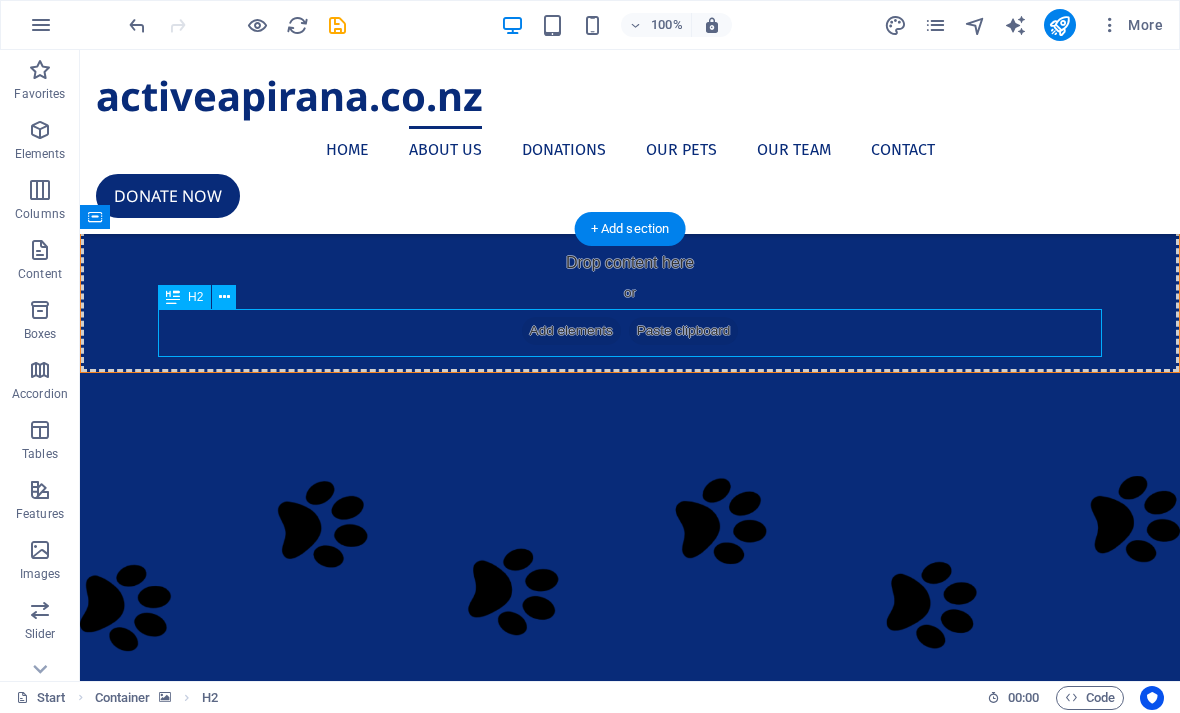 click on "About PetsLife" at bounding box center [630, 2011] 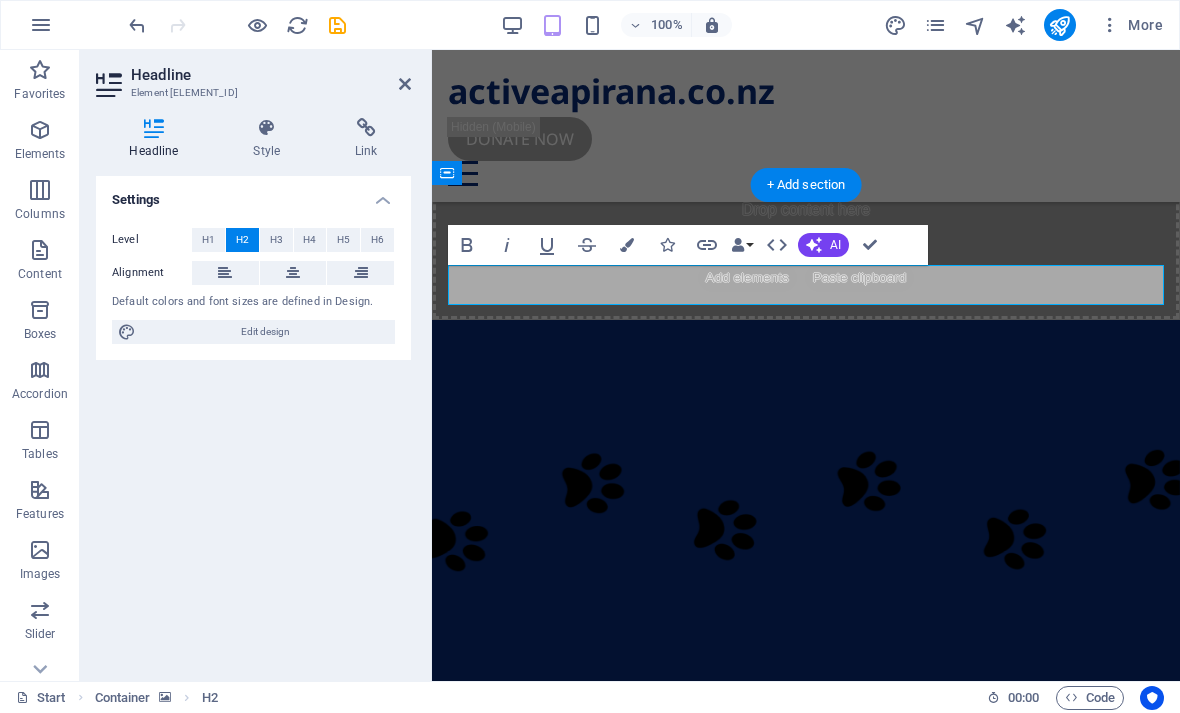 click on "About PetsLife" at bounding box center (806, 1913) 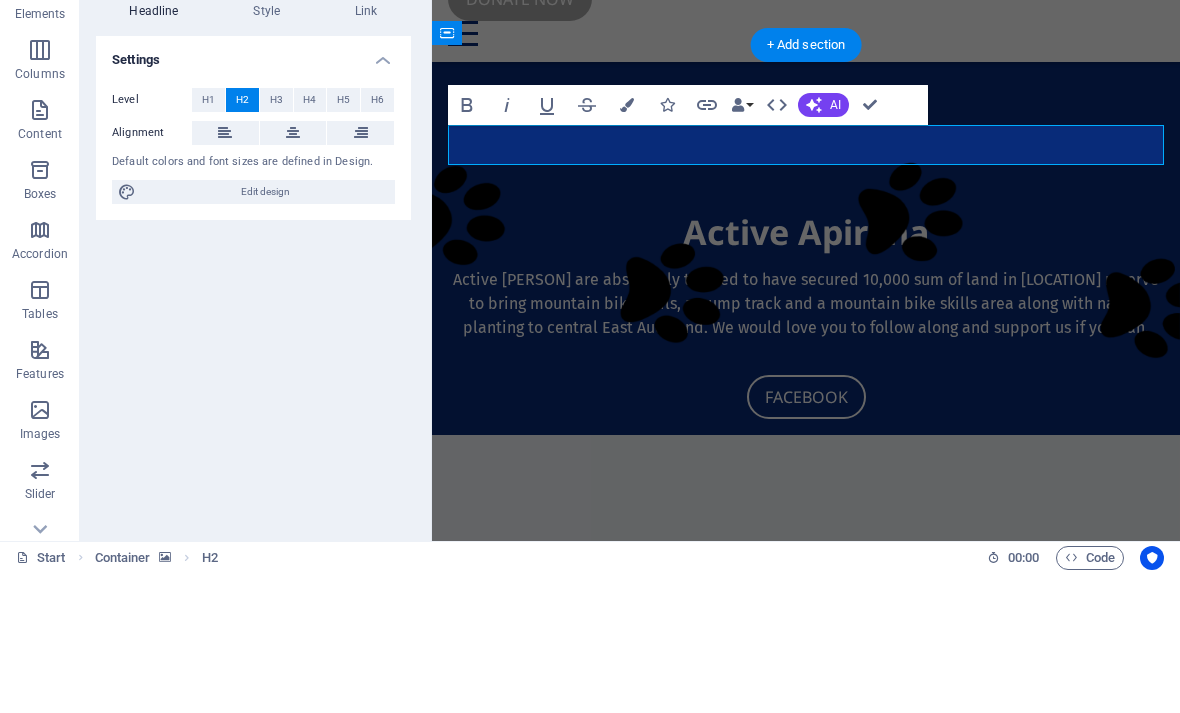 type 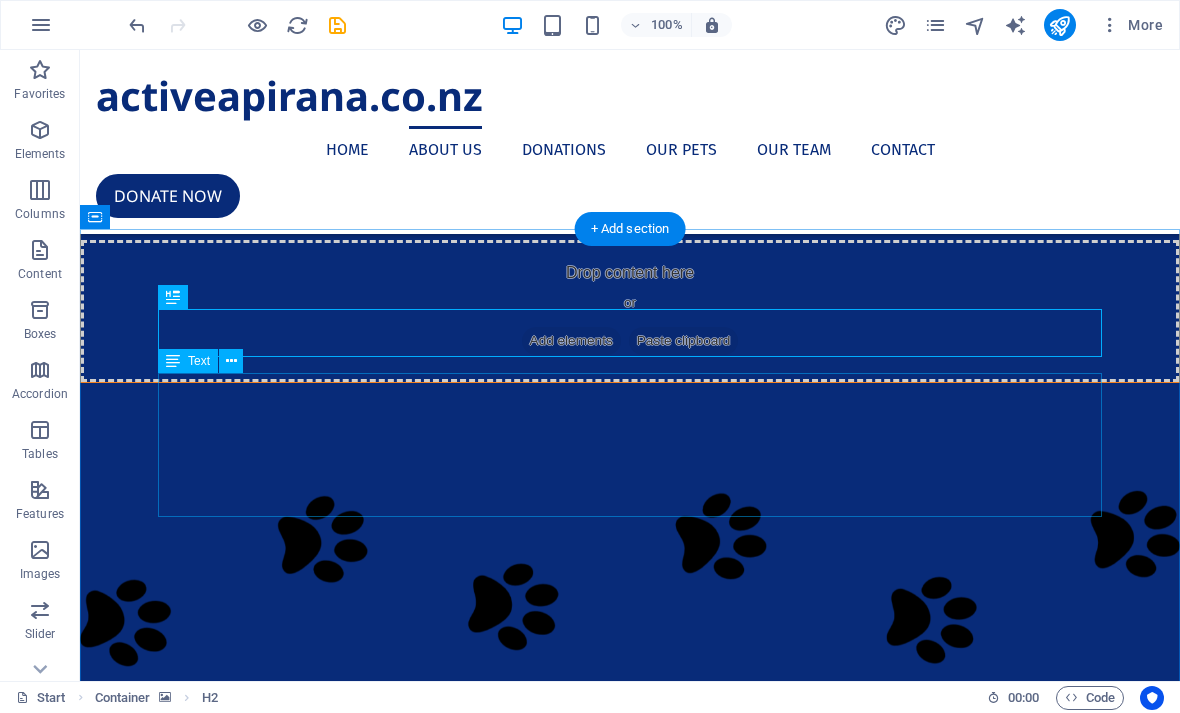 click on "Lorem ipsum dolor sit amet, consetetur sadipscing elitr, sed diam nonumy eirmod tempor invidunt ut labore et dolore magna aliquyam erat, sed diam voluptua. At vero eos et accusam et justo duo dolores et ea rebum. Stet clita kasd gubergren, no sea takimata sanctus est Lorem ipsum dolor sit amet. Lorem ipsum dolor sit amet, consetetur sadipscing elitr, sed diam nonumy eirmod tempor invidunt ut labore et dolore magna aliquyam erat, sed diam voluptua. At vero eos et accusam et justo duo dolores et ea rebum. Stet clita kasd gubergren, no sea takimata sanctus est Lorem ipsum dolor sit amet. Lorem ipsum dolor sit amet, consetetur sadipscing elitr, sed diam nonumy eirmod tempor invidunt ut labore et dolore magna aliquyam erat." at bounding box center [630, 2143] 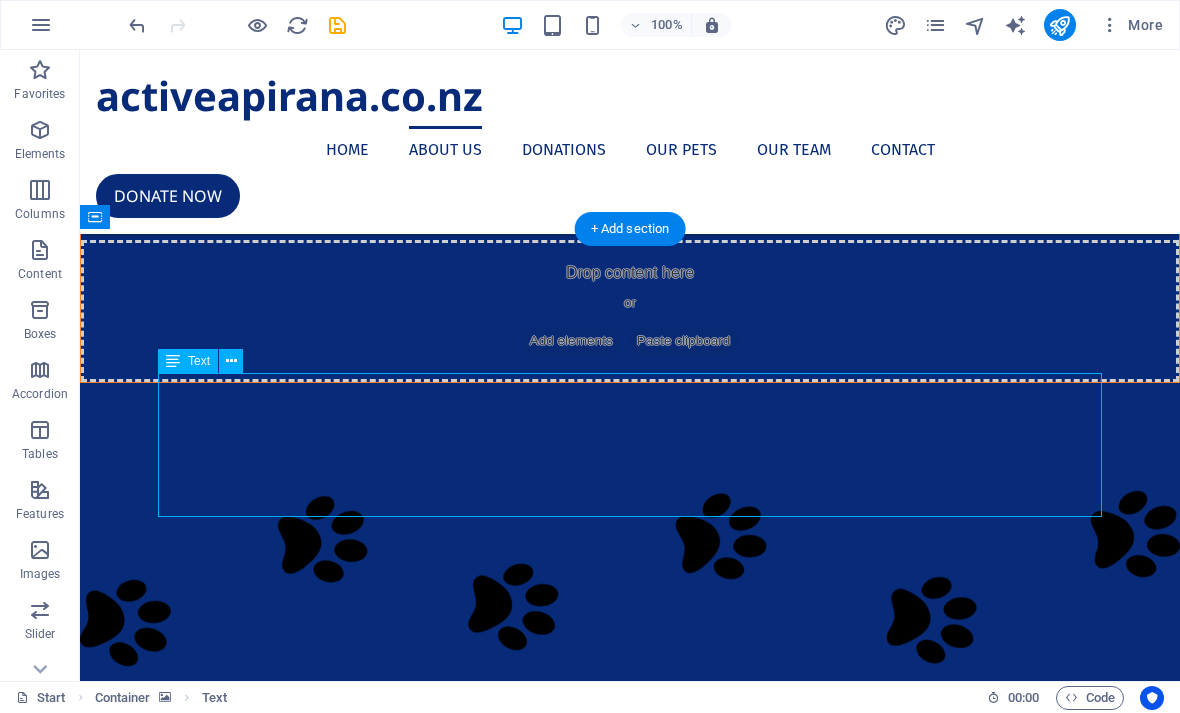 click on "Lorem ipsum dolor sit amet, consetetur sadipscing elitr, sed diam nonumy eirmod tempor invidunt ut labore et dolore magna aliquyam erat, sed diam voluptua. At vero eos et accusam et justo duo dolores et ea rebum. Stet clita kasd gubergren, no sea takimata sanctus est Lorem ipsum dolor sit amet. Lorem ipsum dolor sit amet, consetetur sadipscing elitr, sed diam nonumy eirmod tempor invidunt ut labore et dolore magna aliquyam erat, sed diam voluptua. At vero eos et accusam et justo duo dolores et ea rebum. Stet clita kasd gubergren, no sea takimata sanctus est Lorem ipsum dolor sit amet. Lorem ipsum dolor sit amet, consetetur sadipscing elitr, sed diam nonumy eirmod tempor invidunt ut labore et dolore magna aliquyam erat." at bounding box center (630, 2143) 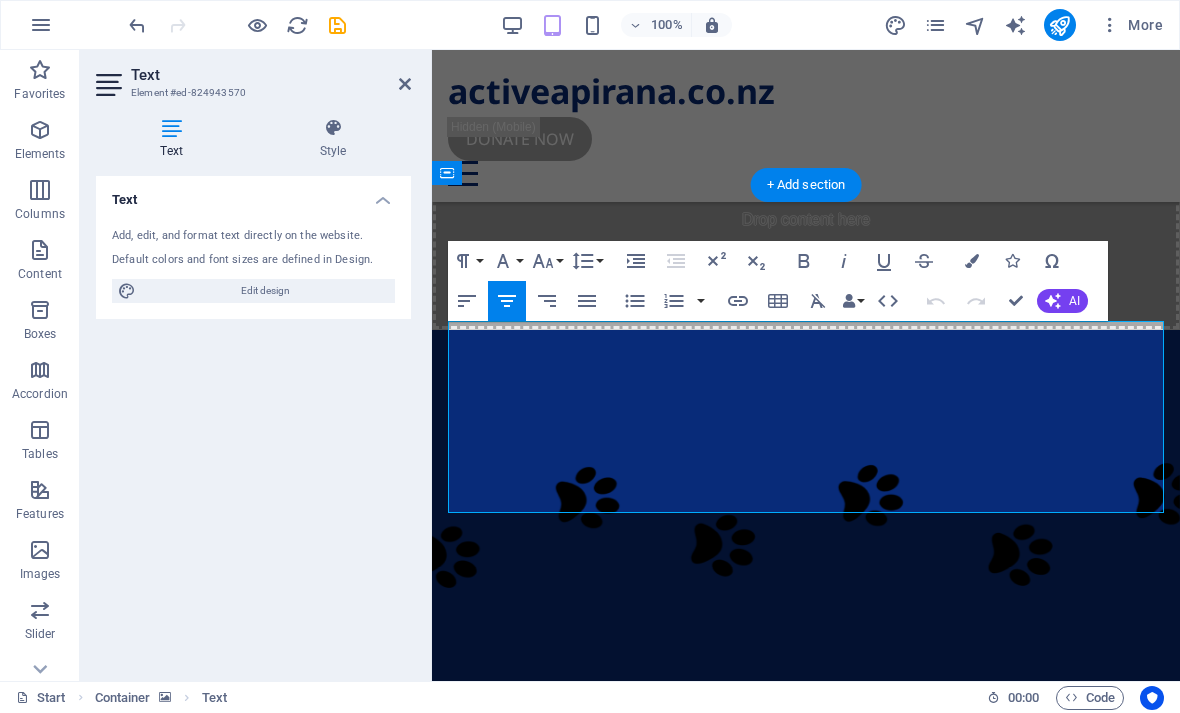 click on "Lorem ipsum dolor sit amet, consetetur sadipscing elitr, sed diam nonumy eirmod tempor invidunt ut labore et dolore magna aliquyam erat, sed diam voluptua. At vero eos et accusam et justo duo dolores et ea rebum. Stet clita kasd gubergren, no sea takimata sanctus est Lorem ipsum dolor sit amet. Lorem ipsum dolor sit amet, consetetur sadipscing elitr, sed diam nonumy eirmod tempor invidunt ut labore et dolore magna aliquyam erat, sed diam voluptua. At vero eos et accusam et justo duo dolores et ea rebum. Stet clita kasd gubergren, no sea takimata sanctus est Lorem ipsum dolor sit amet. Lorem ipsum dolor sit amet, consetetur sadipscing elitr, sed diam nonumy eirmod tempor invidunt ut labore et dolore magna aliquyam erat." at bounding box center [806, 2066] 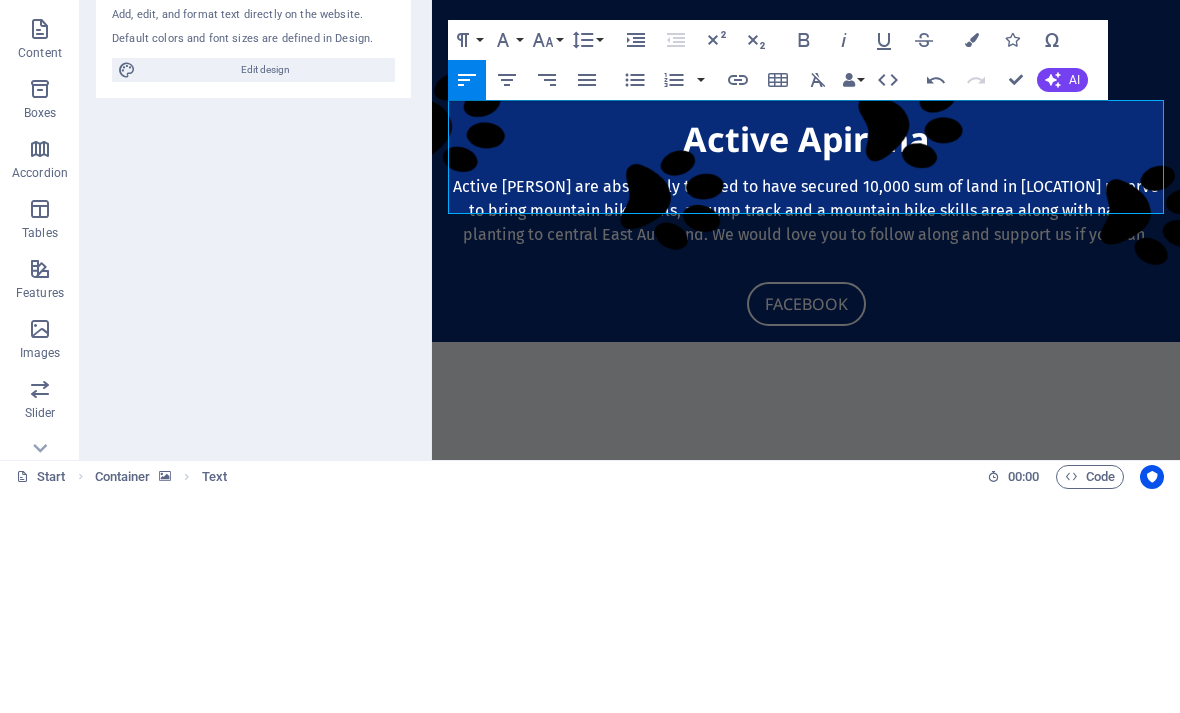 scroll, scrollTop: 338, scrollLeft: 0, axis: vertical 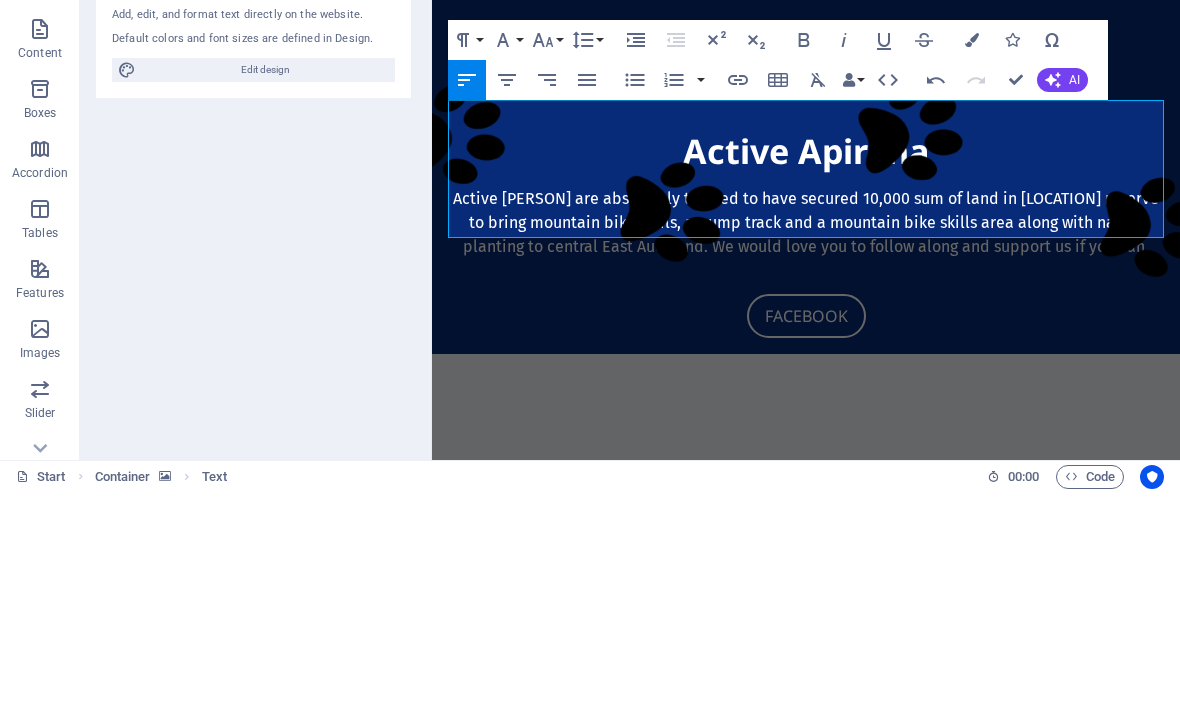 click at bounding box center (806, 1466) 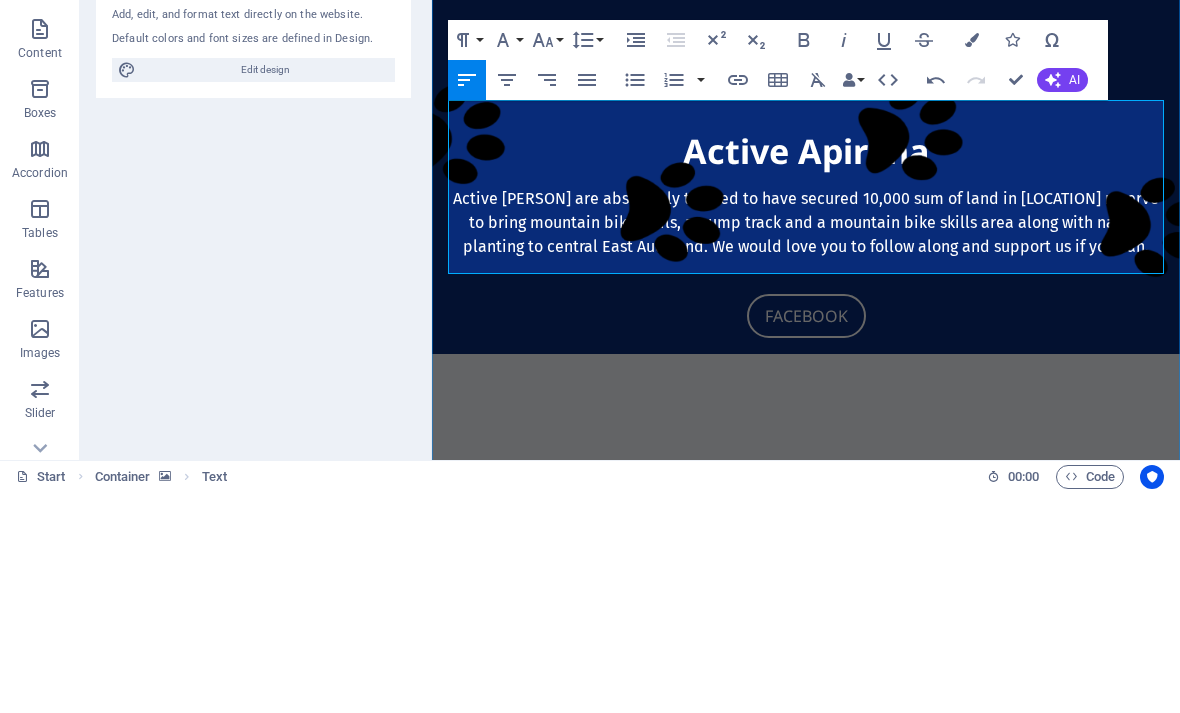 click on "In [DATE] [YEAR] Active Apirana MTB were given 10,000 sqm (2 acres) of Apirana Reserve, which is located off [STREET], to develop into a local mountain bike park. We have three years to develop this idea. The vision is to have four downhill and one uphill trail, and eventually a hard surface pump track surrounded by native trees and vegetation. In order to achieve this we will need to raise $350,000 for the mountain bike trails, with an additional $250,000 for the pump track. The proposed site crosses two local council boundaries ([DISTRICT] and [DISTRICT]) and two iwi ([TRIBE] and [TRIBE])." at bounding box center [806, 1453] 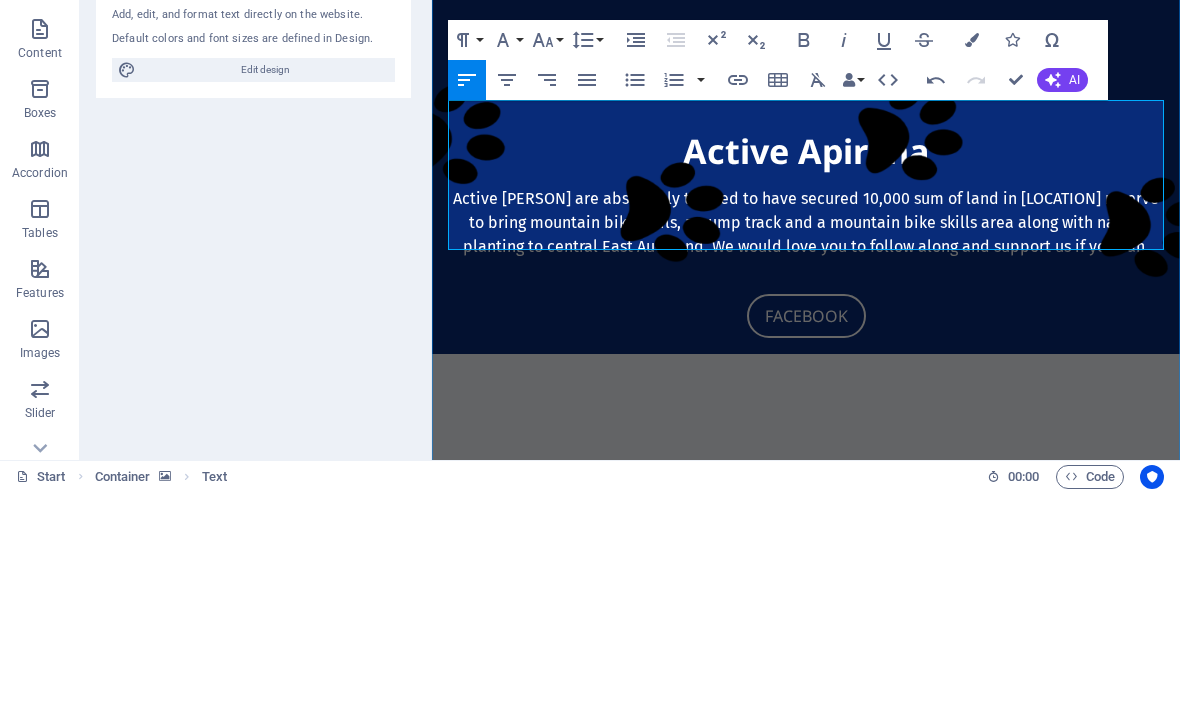 click at bounding box center (806, 1411) 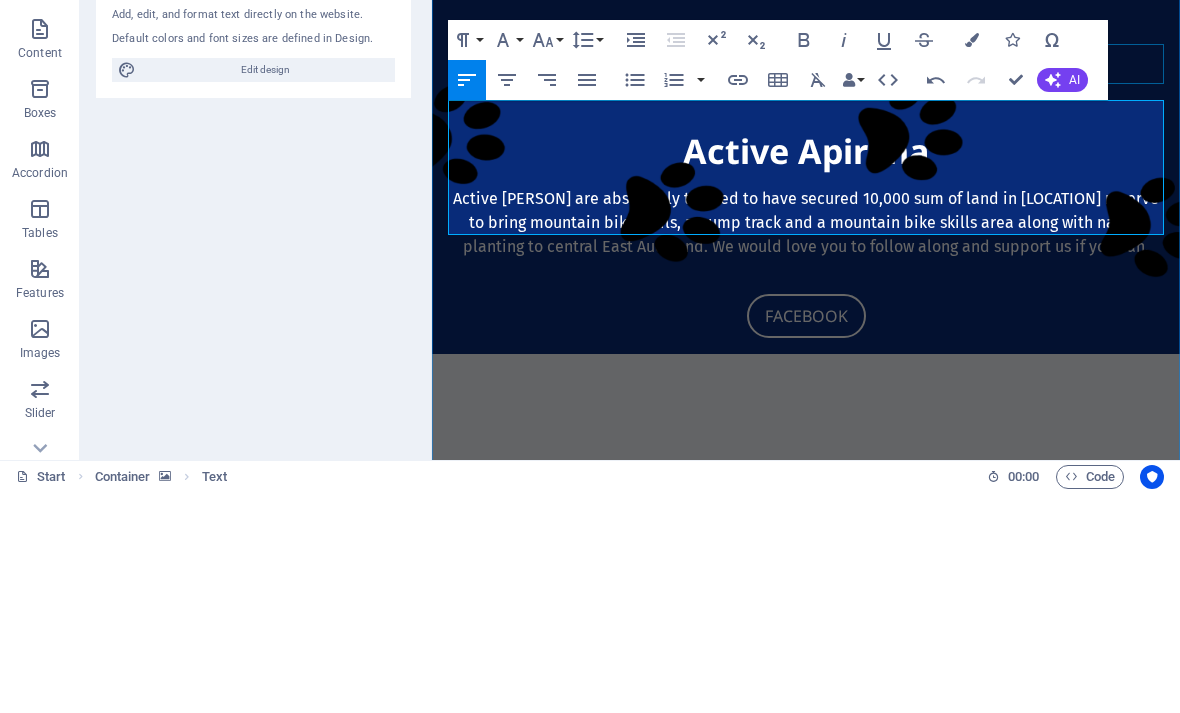 click on "About Active Apirana" at bounding box center (806, 1305) 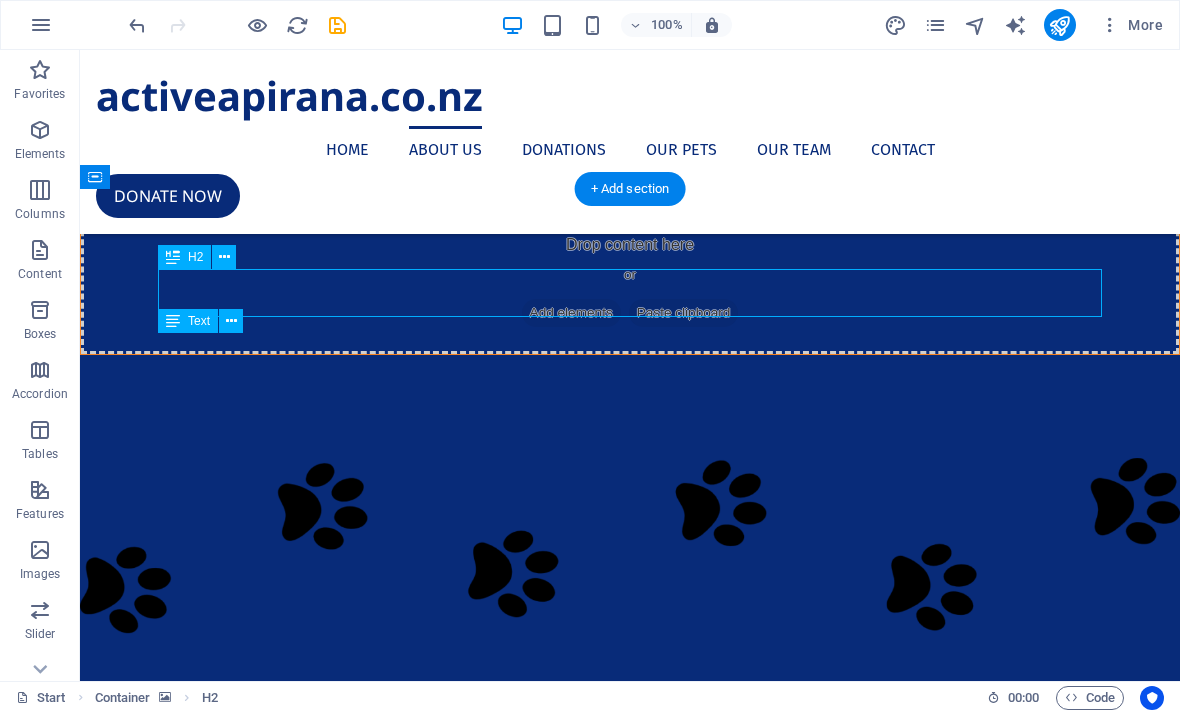 scroll, scrollTop: 341, scrollLeft: 0, axis: vertical 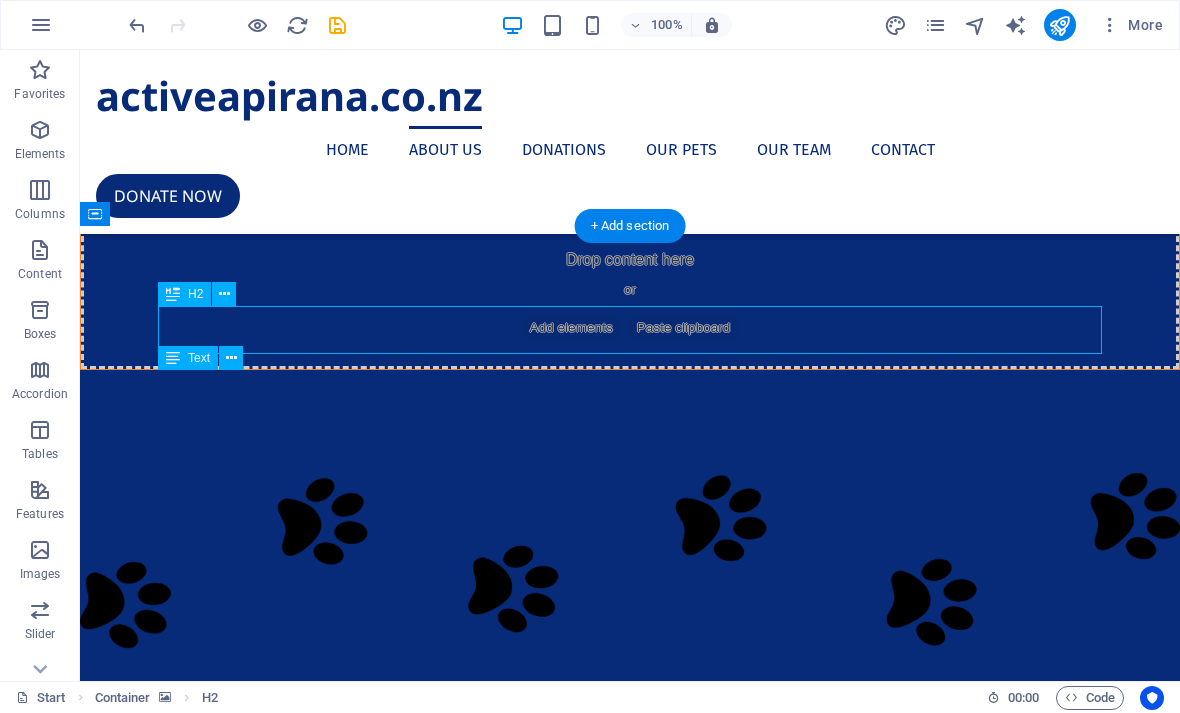click on "In [DATE] [YEAR] Active Apirana MTB were given 10,000 sqm (2 acres) of Apirana Reserve, which is located off [STREET], to develop into a local mountain bike park. We have three years to develop this idea. The vision is to have four downhill and one uphill trail, and eventually a hard surface pump track surrounded by native trees and vegetation. In order to achieve this we will need to raise $350,000 for the mountain bike trails, with an additional $250,000 for the pump track. The proposed site crosses two local council boundaries ([DISTRICT] and [DISTRICT]) and two iwi ([TRIBE] and [TRIBE])." at bounding box center [630, 2051] 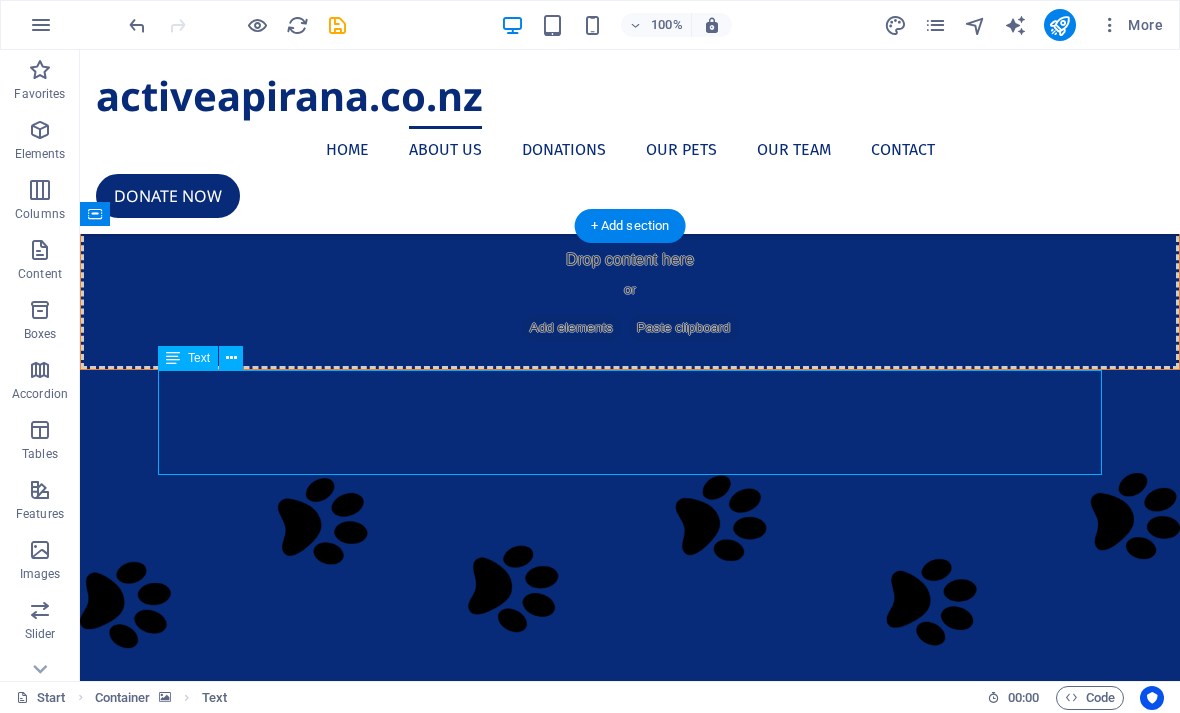 click on "In [DATE] [YEAR] Active Apirana MTB were given 10,000 sqm (2 acres) of Apirana Reserve, which is located off [STREET], to develop into a local mountain bike park. We have three years to develop this idea. The vision is to have four downhill and one uphill trail, and eventually a hard surface pump track surrounded by native trees and vegetation. In order to achieve this we will need to raise $350,000 for the mountain bike trails, with an additional $250,000 for the pump track. The proposed site crosses two local council boundaries ([DISTRICT] and [DISTRICT]) and two iwi ([TRIBE] and [TRIBE])." at bounding box center [630, 2051] 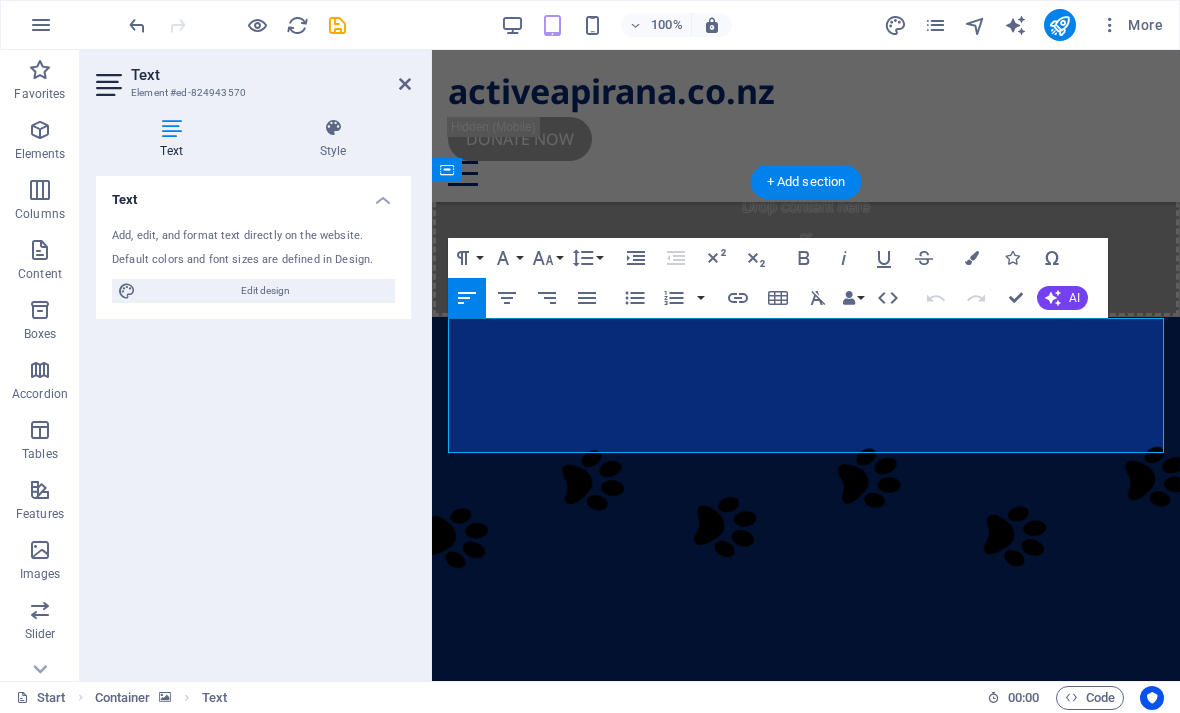 click on "Once the site is vacant work will be able to commence, but due to the weather, we will not be able to start until [DATE]/[DATE] [YEAR] at the earliest. We will also require some funding. [CITY] Council Community Rangers, will assist us with pest control and planting. We are hoping that we can leverage our links to [TRIBE] and ask them for native plants from their nursery on [STREET]. We can also link into Trees for city/Trees for survival" at bounding box center (806, 1998) 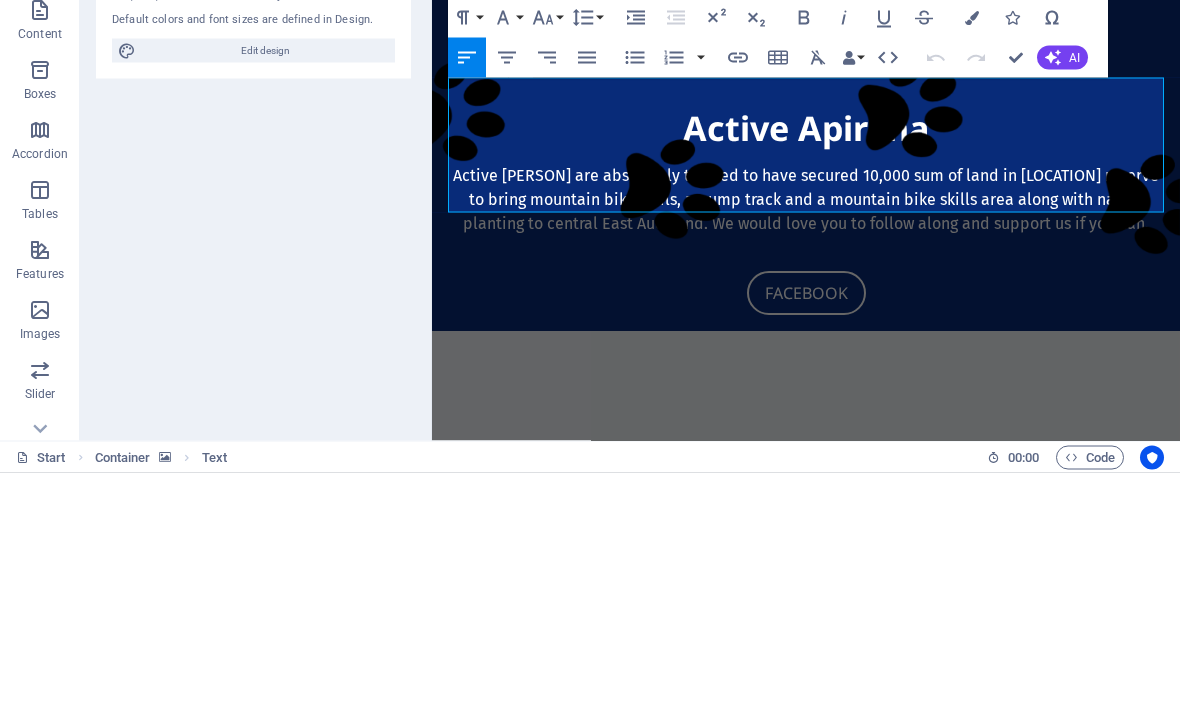 type 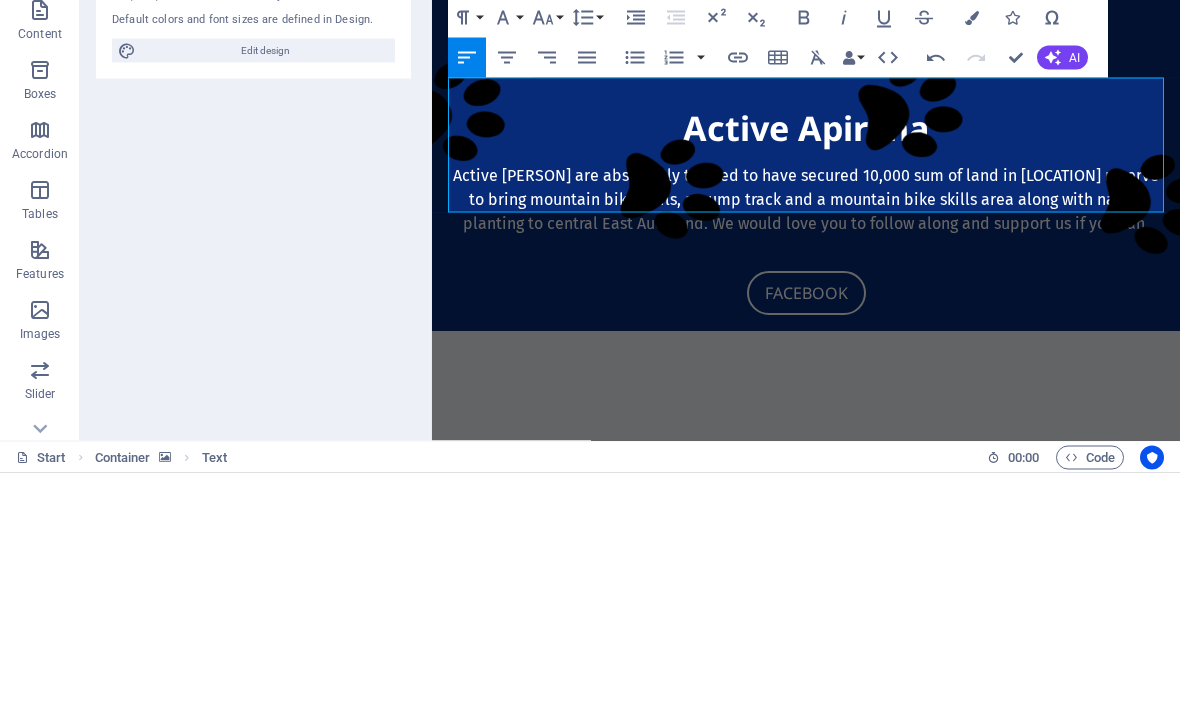 click on "In [DATE] [ORGANIZATION] were given 10,000 sqm (2 acres) of [RESERVE], which is located off [STREET], to develop into a local mountain bike park. We have three years to develop this idea. The vision is to have four downhill and one uphill trail, and eventually a hard surface pump track surrounded by native trees and vegetation. In order to achieve this we will need to raise $350,000 for the mountain bike trails, with an additional $250,000 for the pump track." at bounding box center (805, 1344) 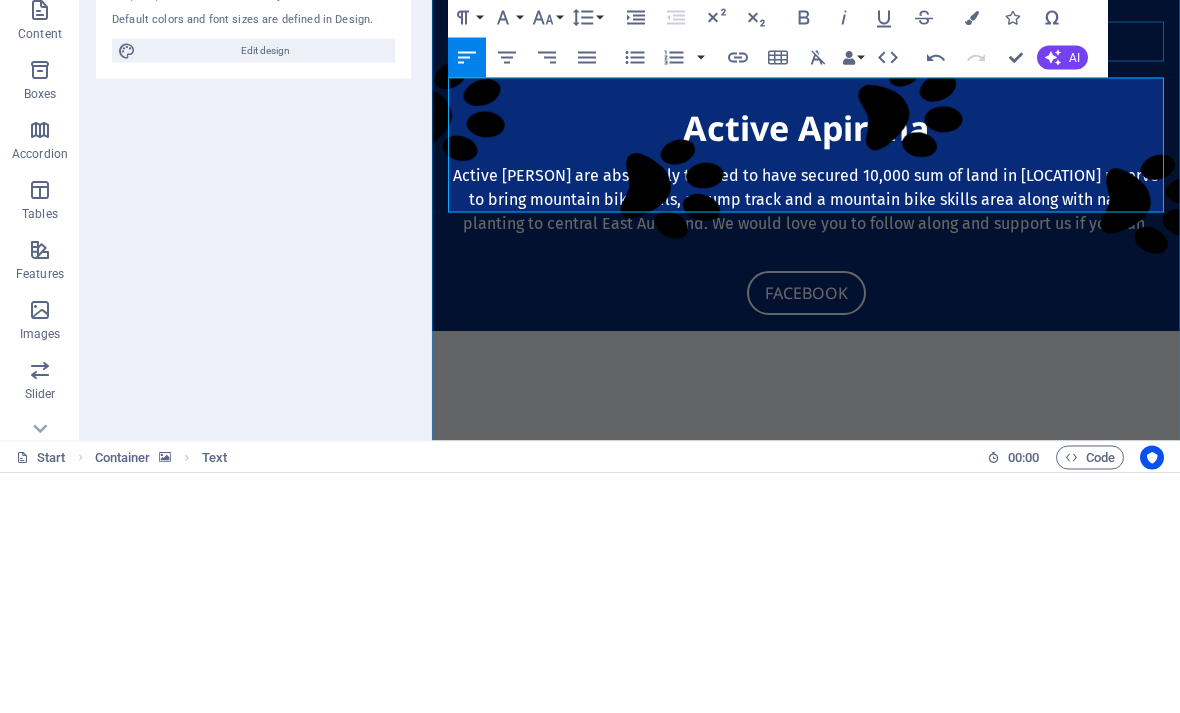 click 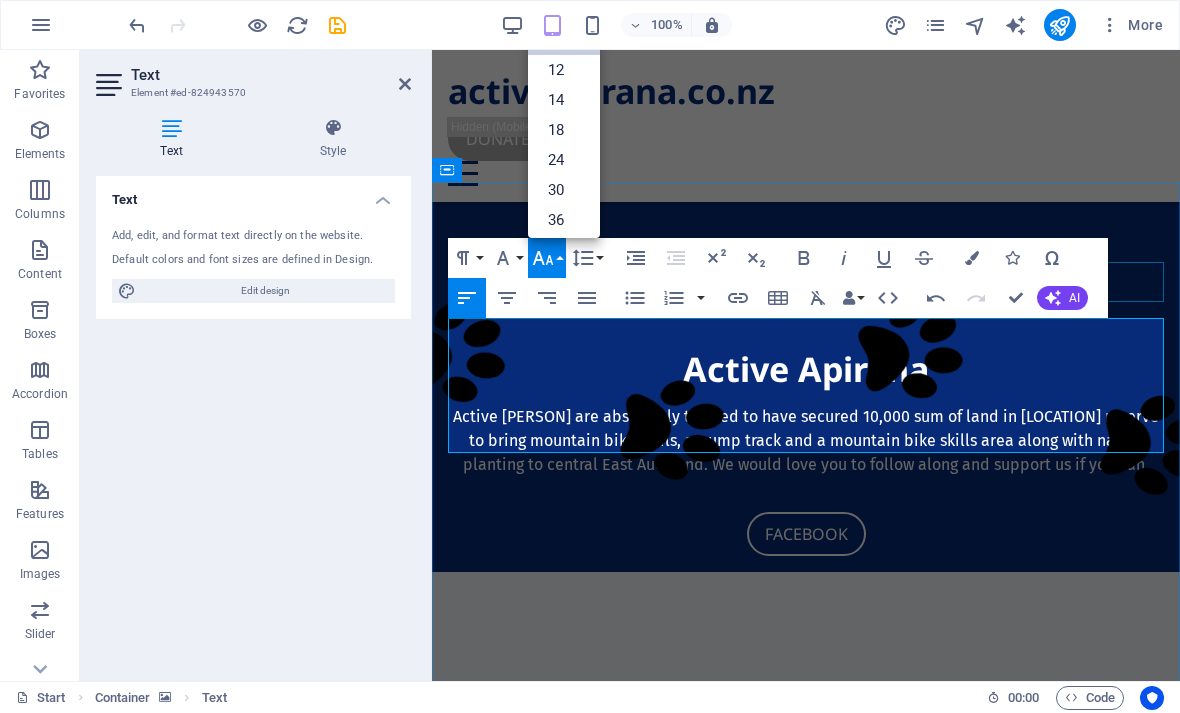 scroll, scrollTop: 35, scrollLeft: 0, axis: vertical 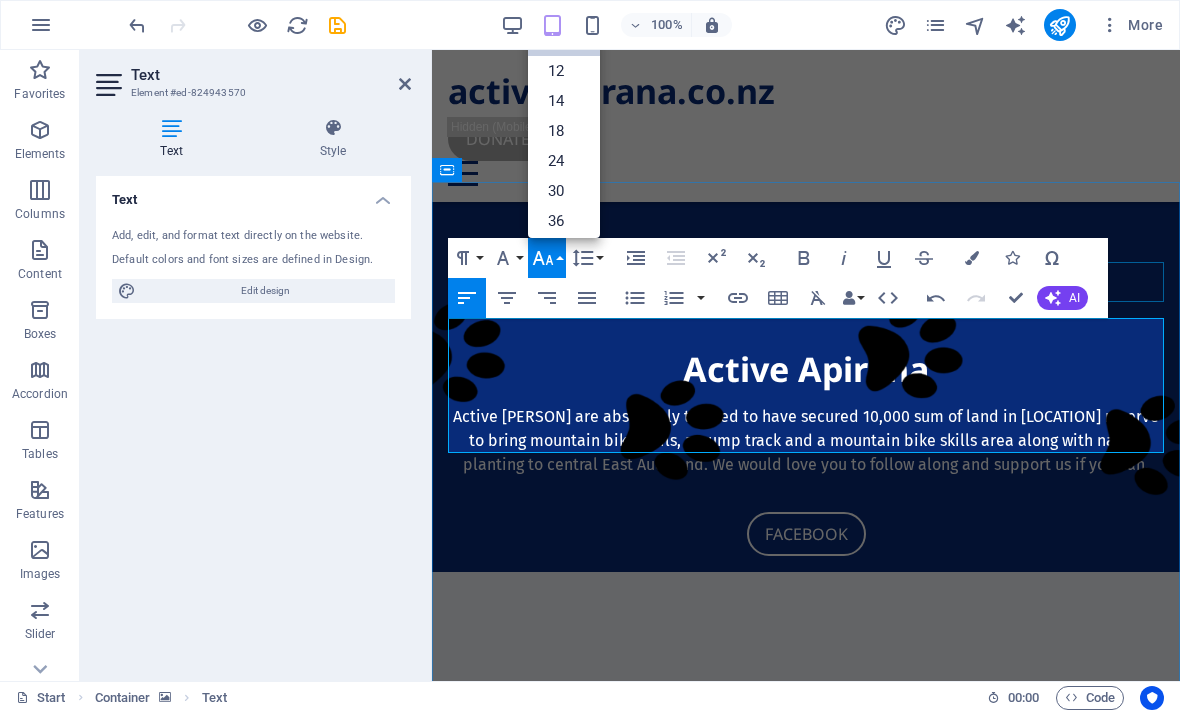 click on "24" at bounding box center [564, 161] 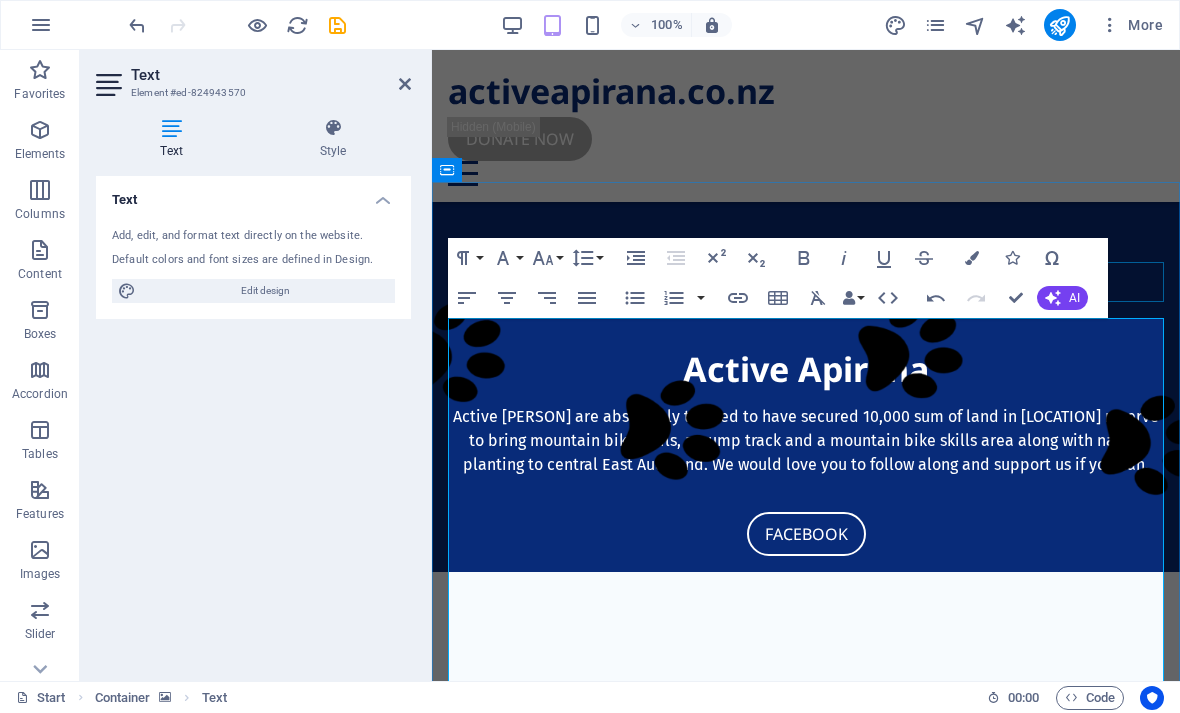 click on "About Active Apirana" at bounding box center [806, 1928] 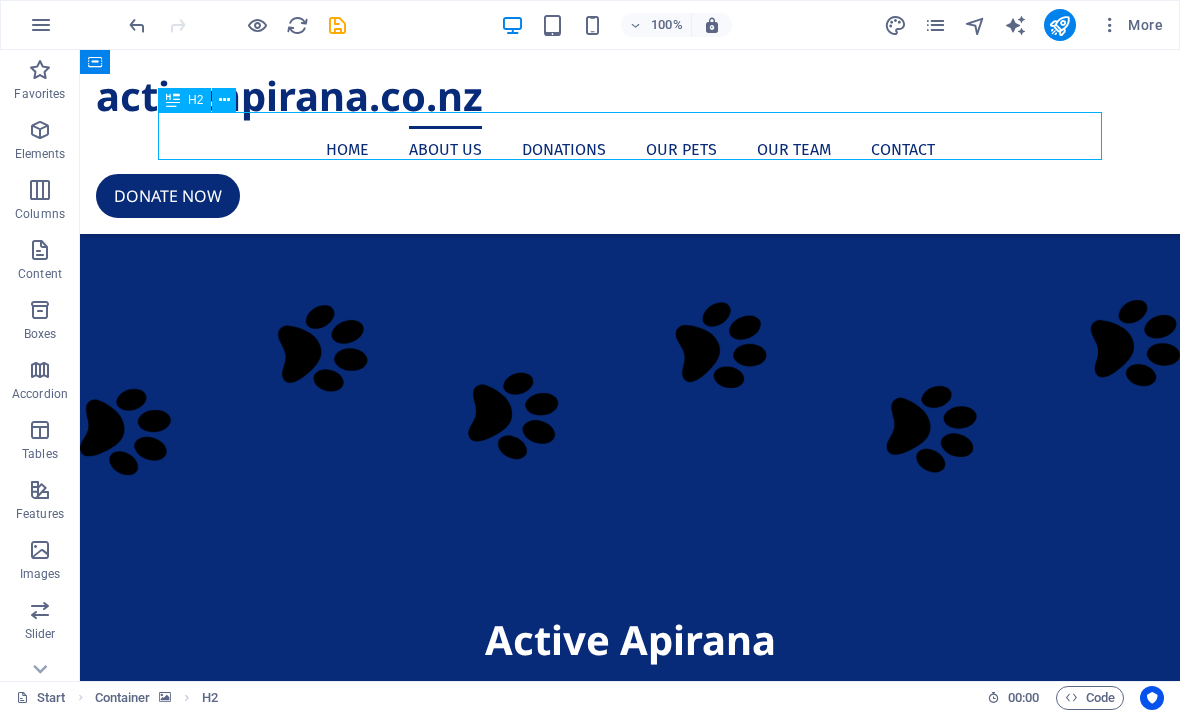 scroll, scrollTop: 506, scrollLeft: 0, axis: vertical 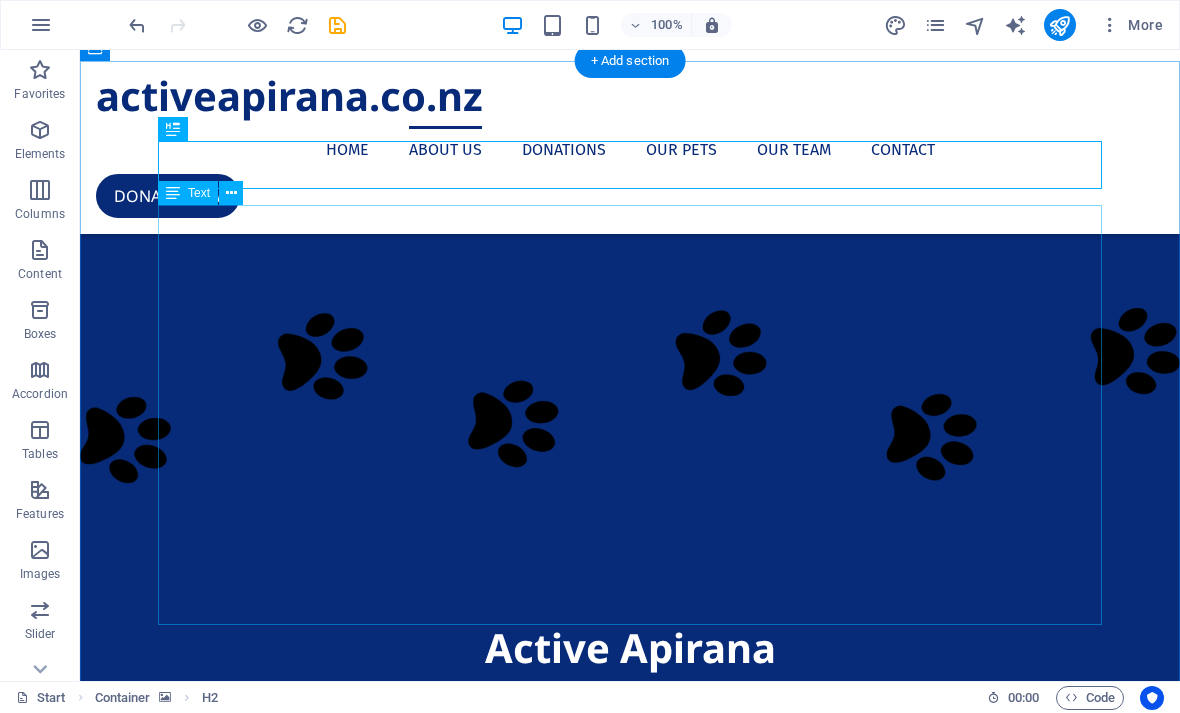 click on "In [DATE] [YEAR] Active Apirana MTB were given 10,000 sqm (2 acres) of Apirana Reserve, which is located off [STREET], to develop into a local mountain bike park. We have three years to develop this idea. The vision is to have four downhill and one uphill trail, and eventually a hard surface pump track surrounded by native trees and vegetation. In order to achieve this we will need to raise $350,000 for the mountain bike trails, with an additional $250,000 for the pump track. The proposed site crosses two local council boundaries ([DISTRICT] and [DISTRICT]) and two iwi ([TRIBE] and [TRIBE])." at bounding box center (630, 2334) 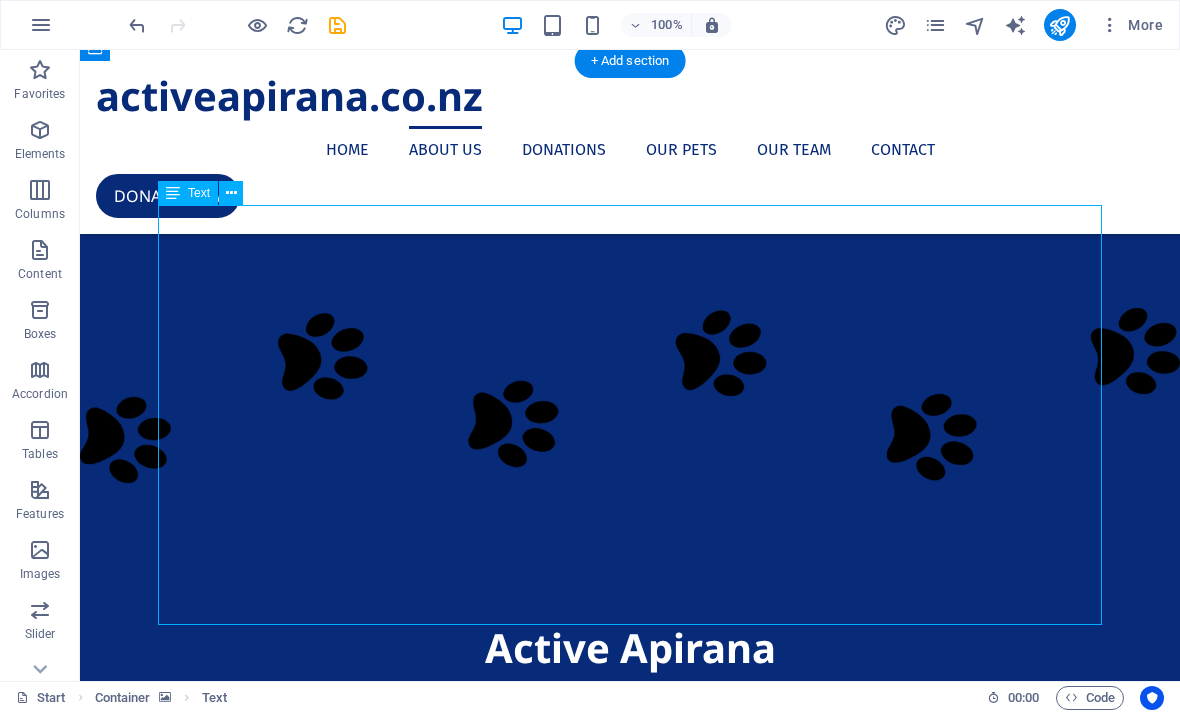 click on "In [DATE] [YEAR] Active Apirana MTB were given 10,000 sqm (2 acres) of Apirana Reserve, which is located off [STREET], to develop into a local mountain bike park. We have three years to develop this idea. The vision is to have four downhill and one uphill trail, and eventually a hard surface pump track surrounded by native trees and vegetation. In order to achieve this we will need to raise $350,000 for the mountain bike trails, with an additional $250,000 for the pump track. The proposed site crosses two local council boundaries ([DISTRICT] and [DISTRICT]) and two iwi ([TRIBE] and [TRIBE])." at bounding box center [630, 2334] 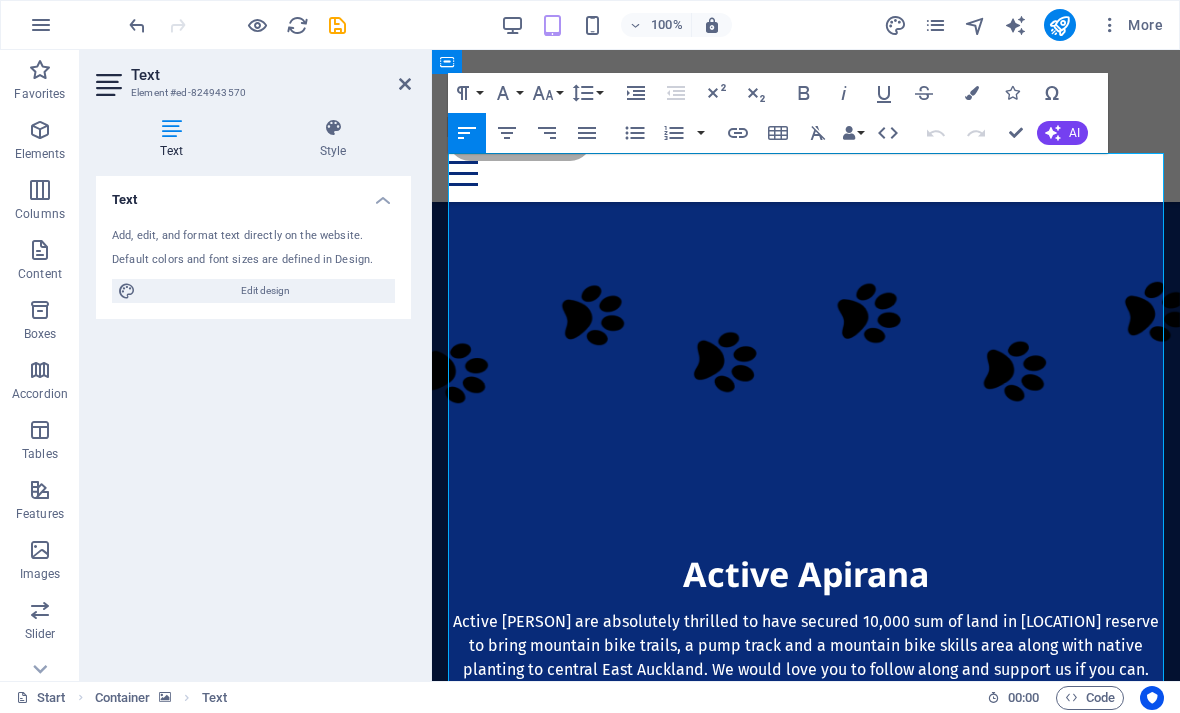 click on "In [DATE] [ORGANIZATION] were given 10,000 sqm (2 acres) of [RESERVE], which is located off [STREET], to develop into a local mountain bike park. We have three years to develop this idea. The vision is to have four downhill and one uphill trail, and eventually a hard surface pump track surrounded by native trees and vegetation. In order to achieve this we will need to raise $350,000 for the mountain bike trails, with an additional $250,000 for the pump track." at bounding box center [806, 2152] 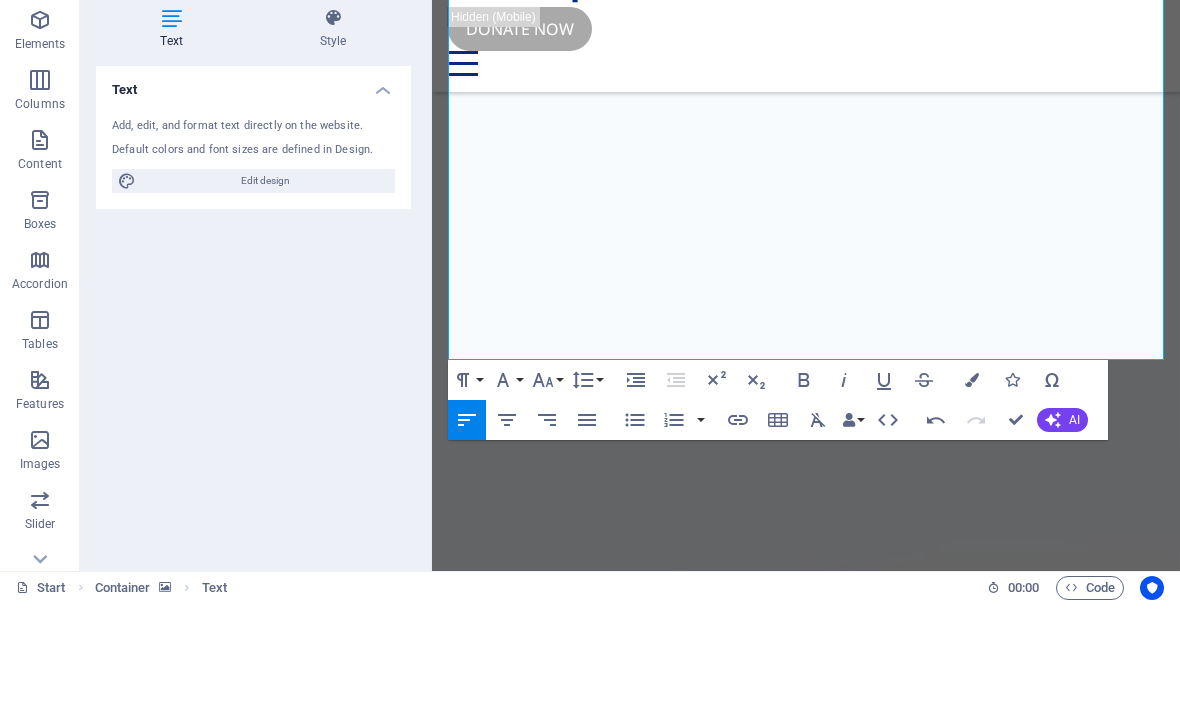 scroll, scrollTop: 759, scrollLeft: 0, axis: vertical 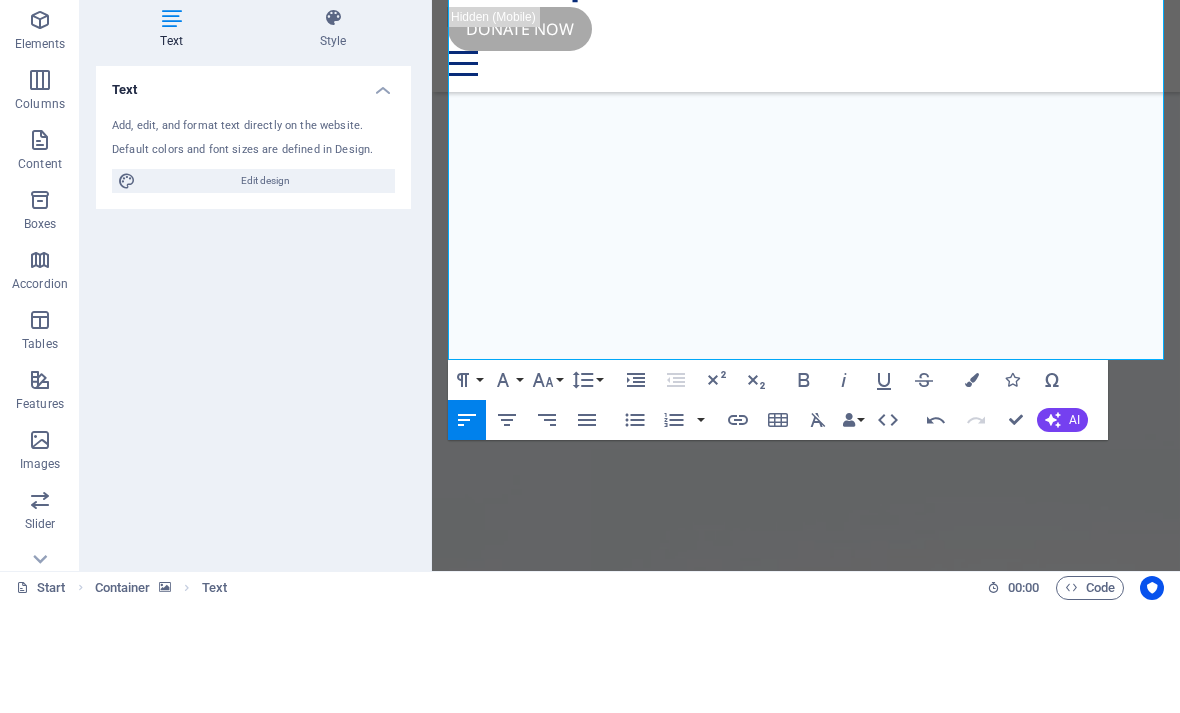 click on "The proposed site crosses two local council boundaries ([DISTRICT] and [DISTRICT]) and two iwi ([TRIBE] and [TRIBE])." at bounding box center [806, 1723] 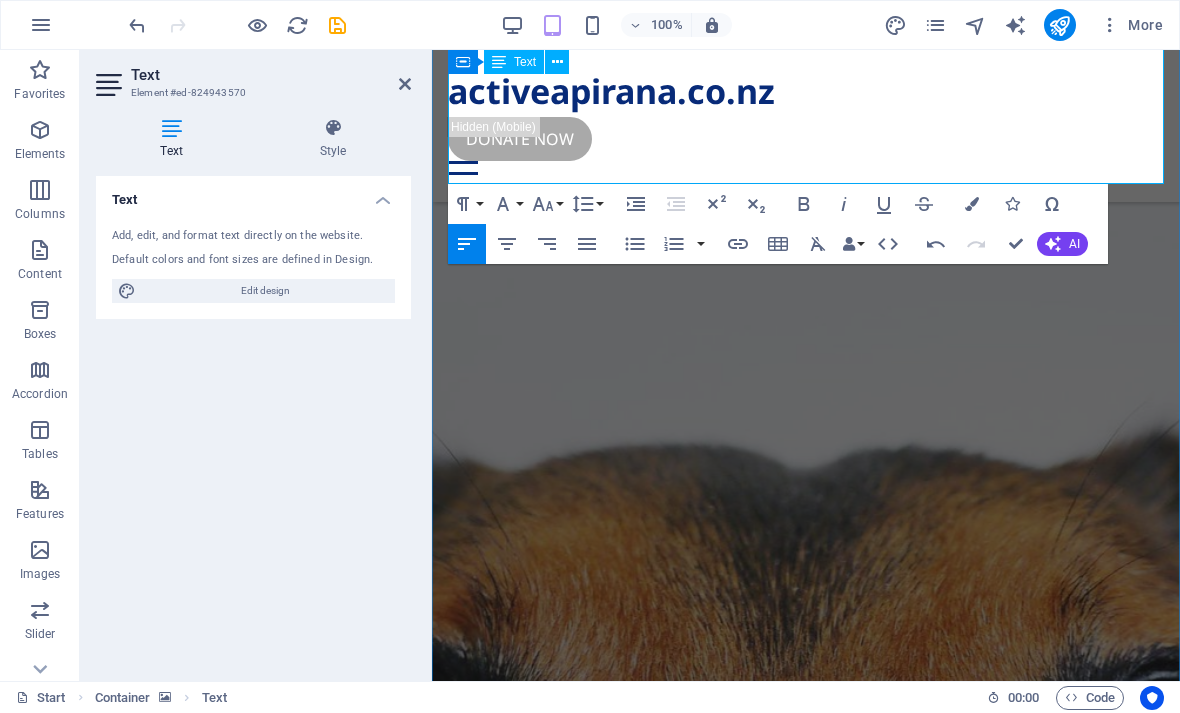 scroll, scrollTop: 1077, scrollLeft: 0, axis: vertical 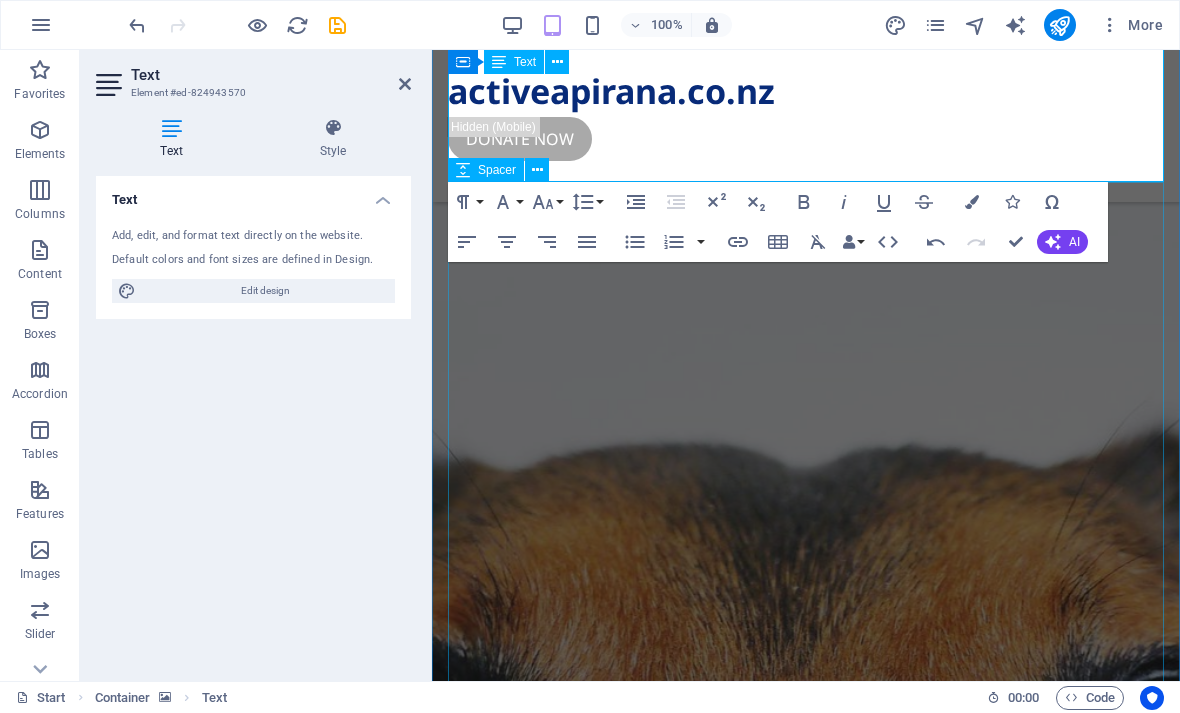 click at bounding box center (806, 2052) 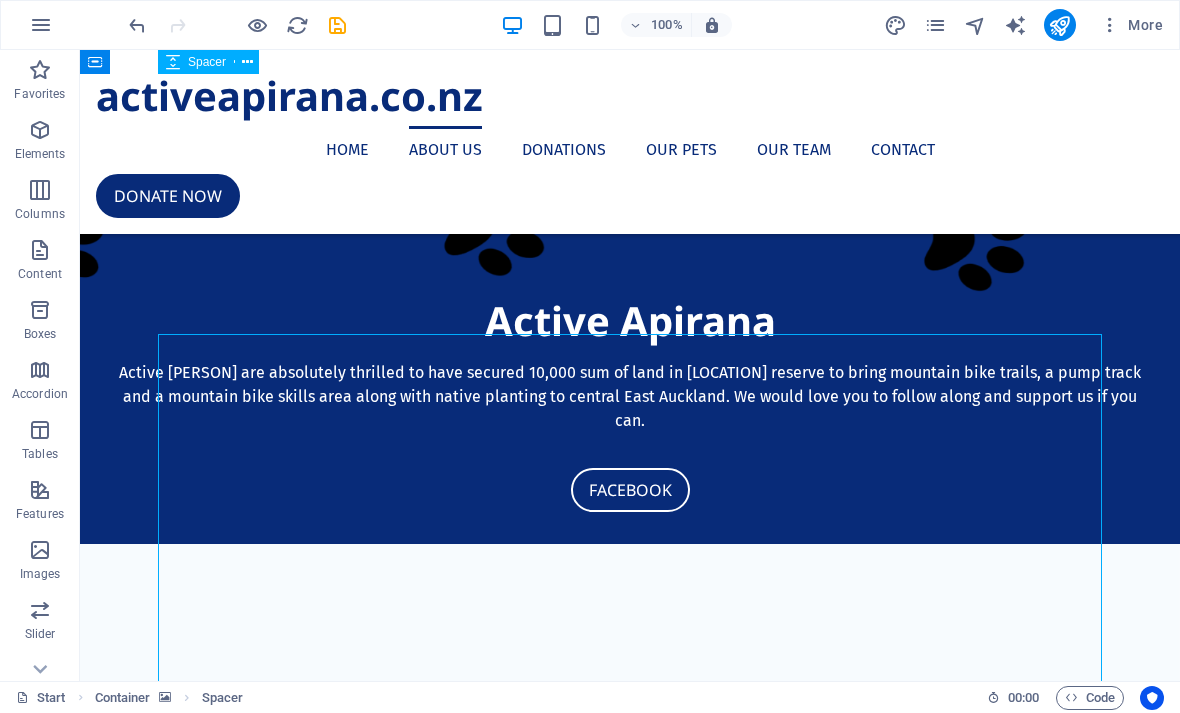 scroll, scrollTop: 827, scrollLeft: 0, axis: vertical 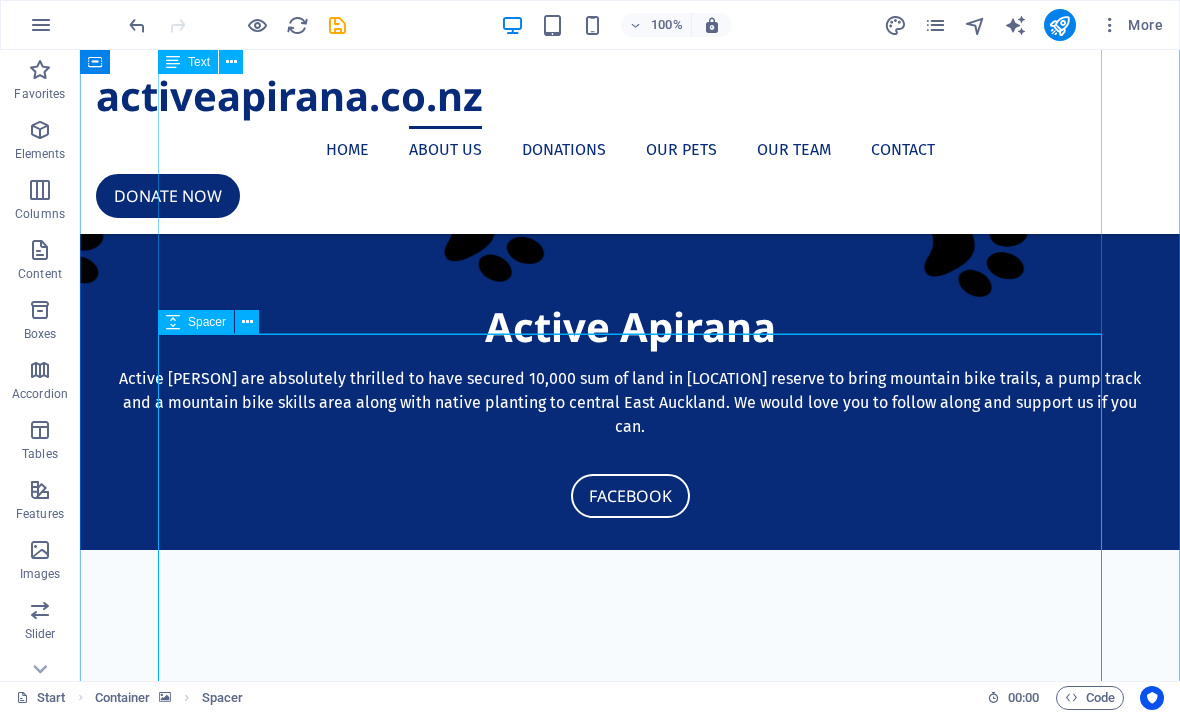 click at bounding box center [247, 322] 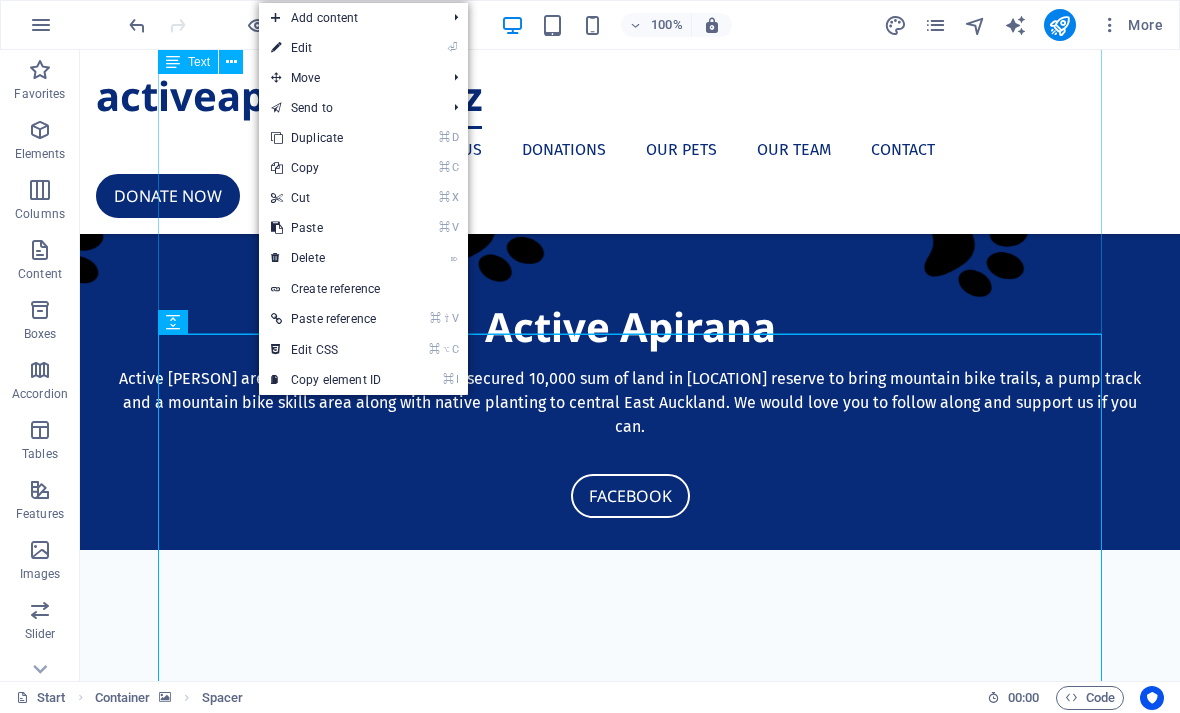 click on "⌦  Delete" at bounding box center [326, 258] 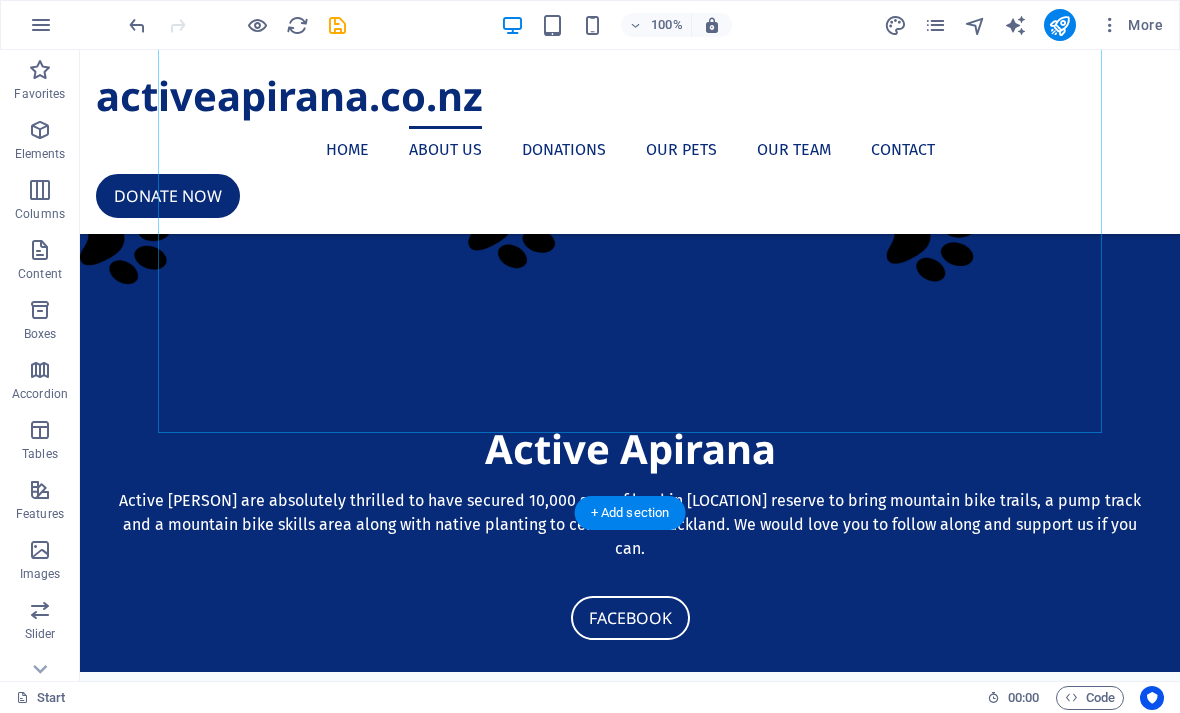 scroll, scrollTop: 765, scrollLeft: 0, axis: vertical 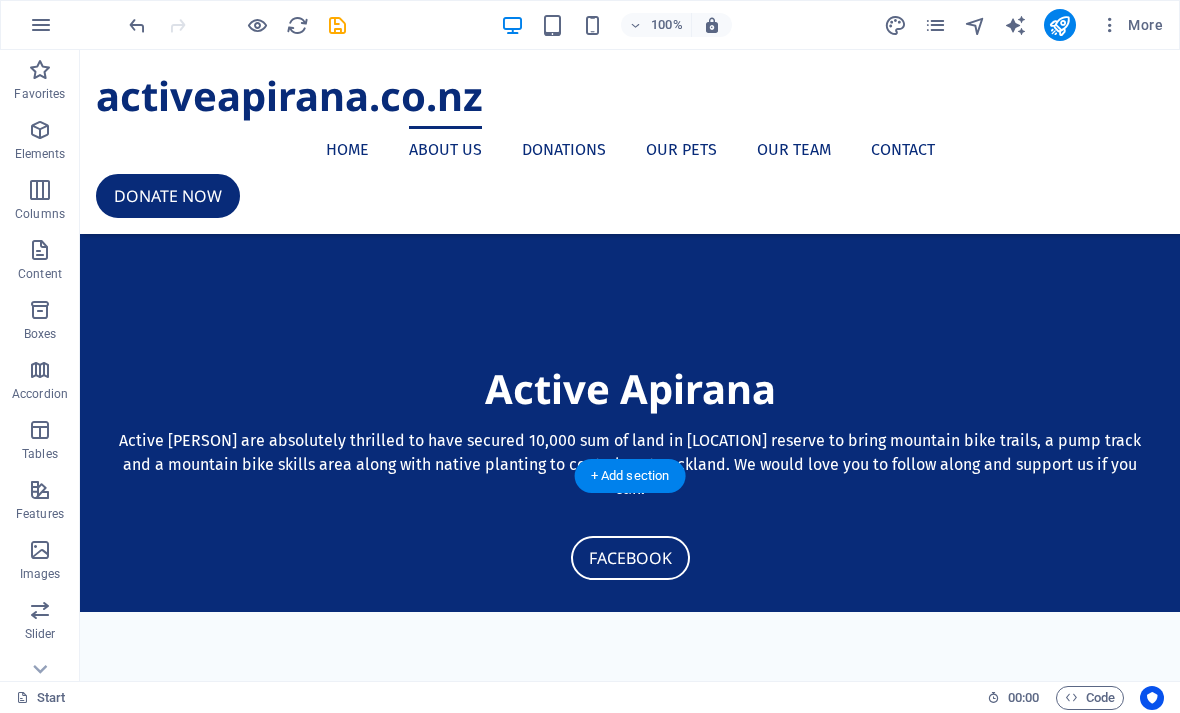 click at bounding box center (630, 949) 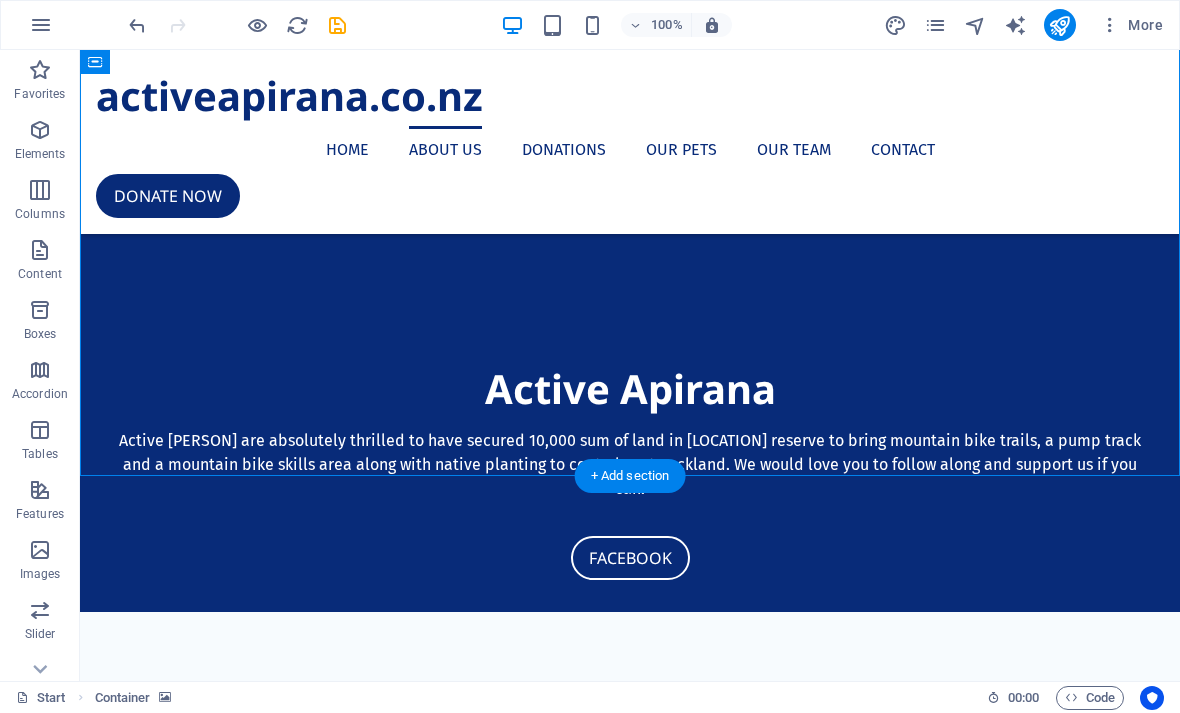 click at bounding box center [630, 949] 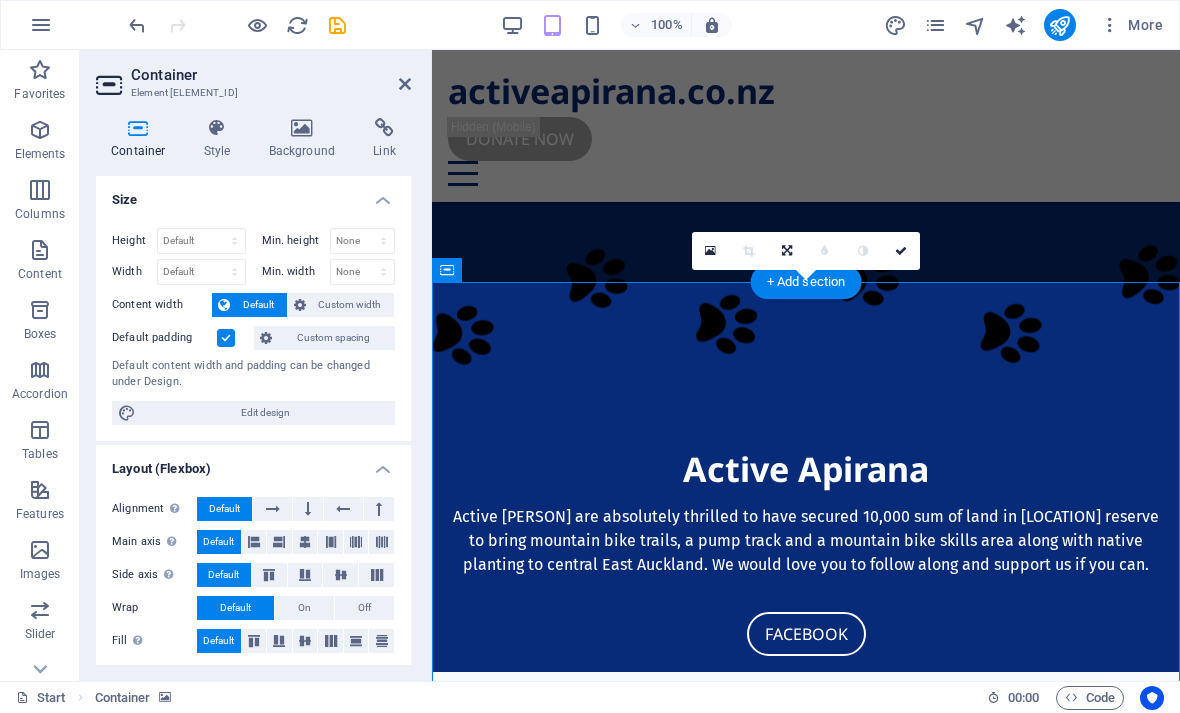 scroll, scrollTop: 240, scrollLeft: 0, axis: vertical 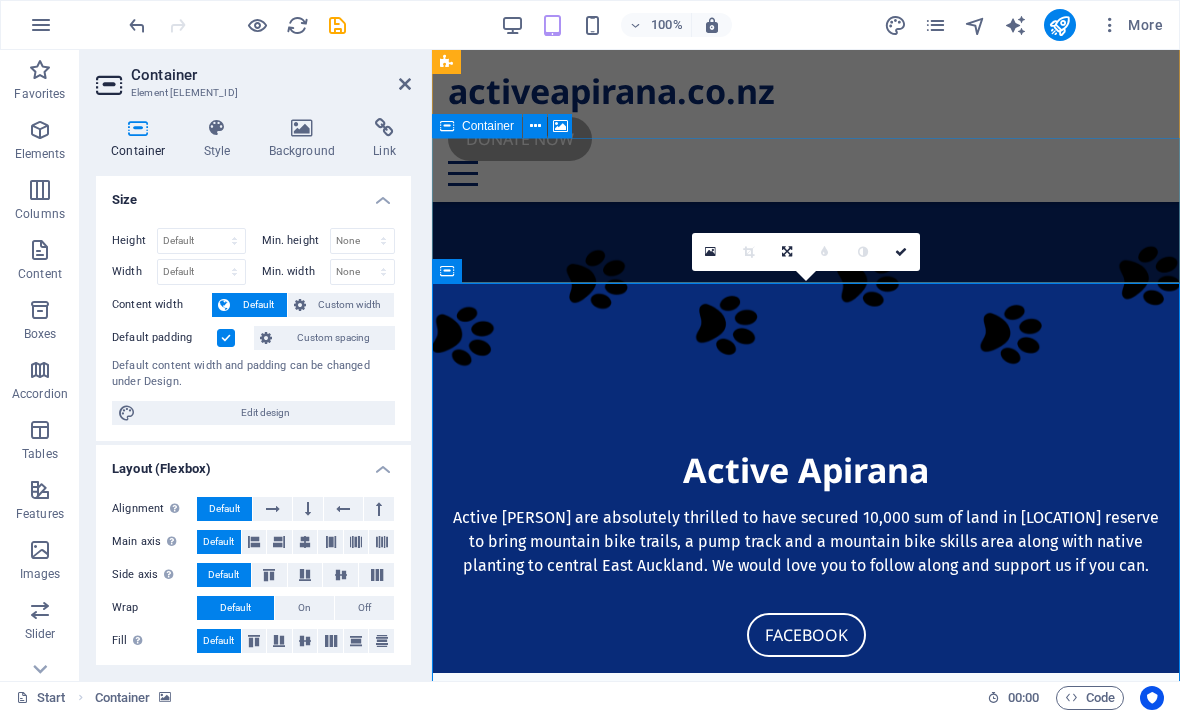 click at bounding box center (710, 252) 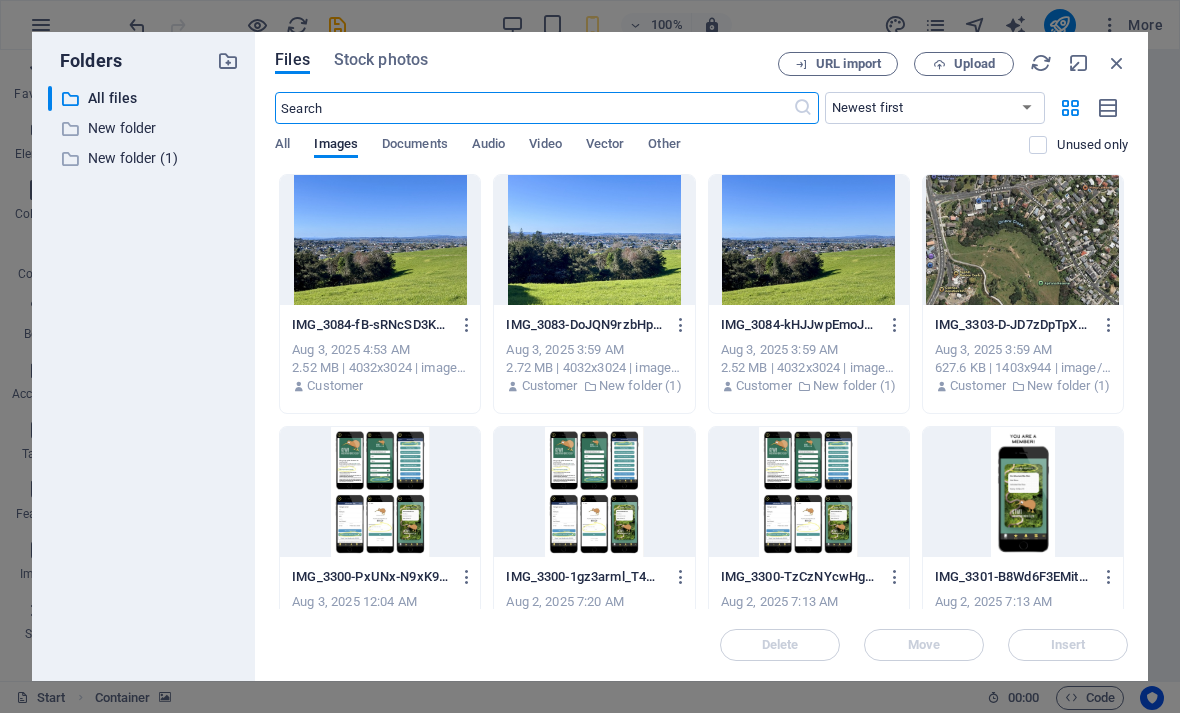 click at bounding box center (380, 240) 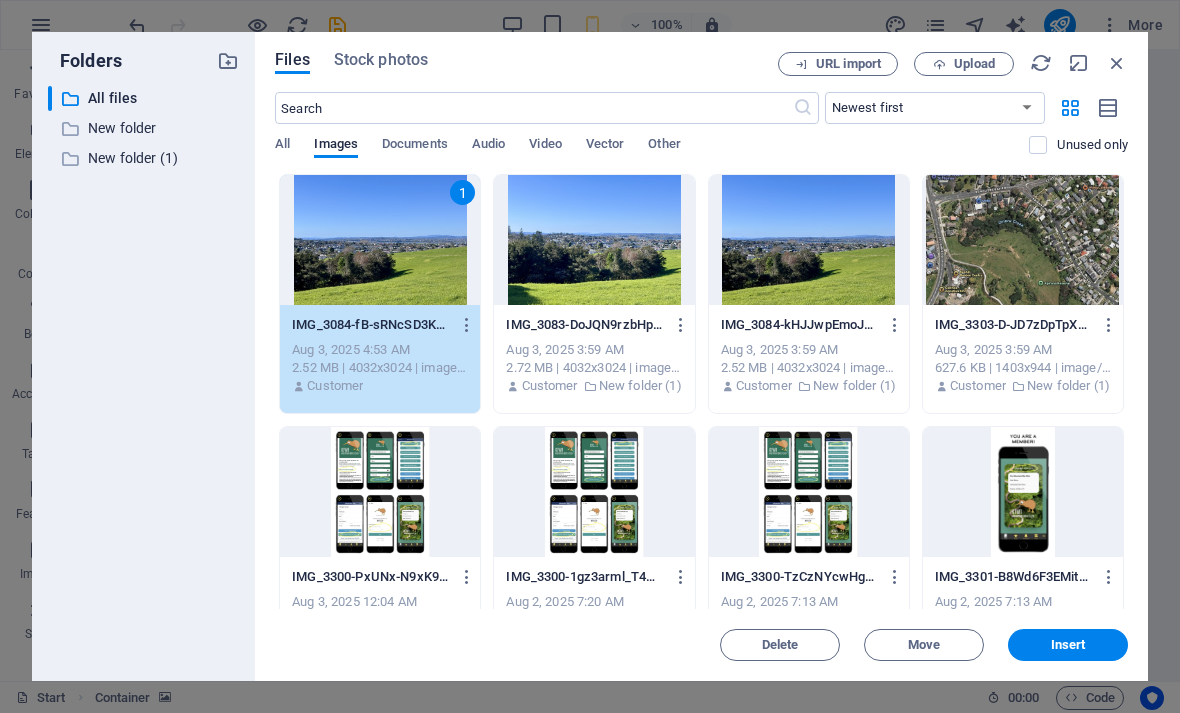 click on "Insert" at bounding box center (1068, 645) 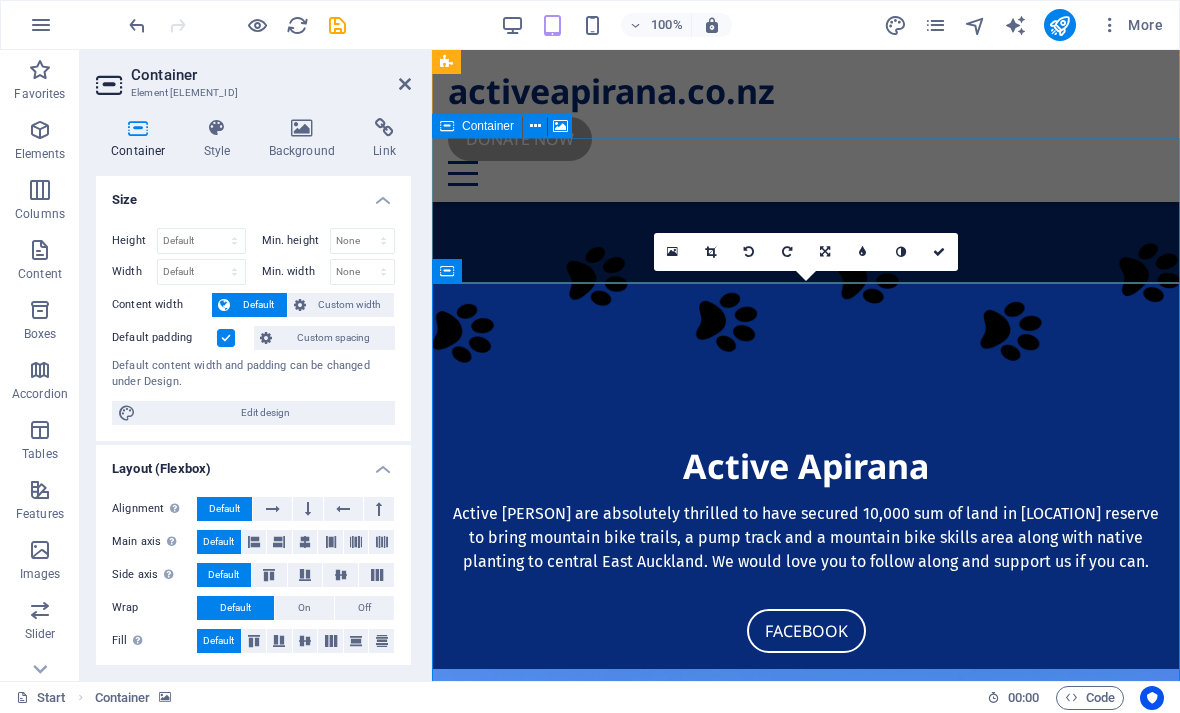 click at bounding box center [939, 252] 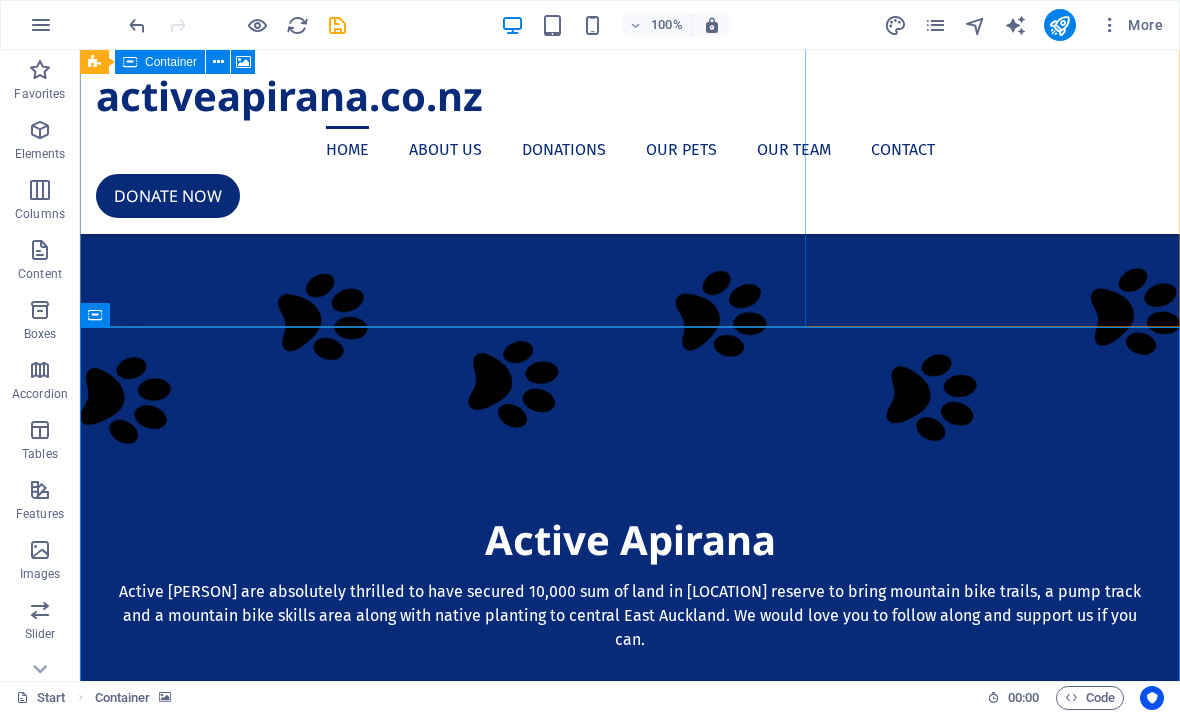 click at bounding box center [630, 1156] 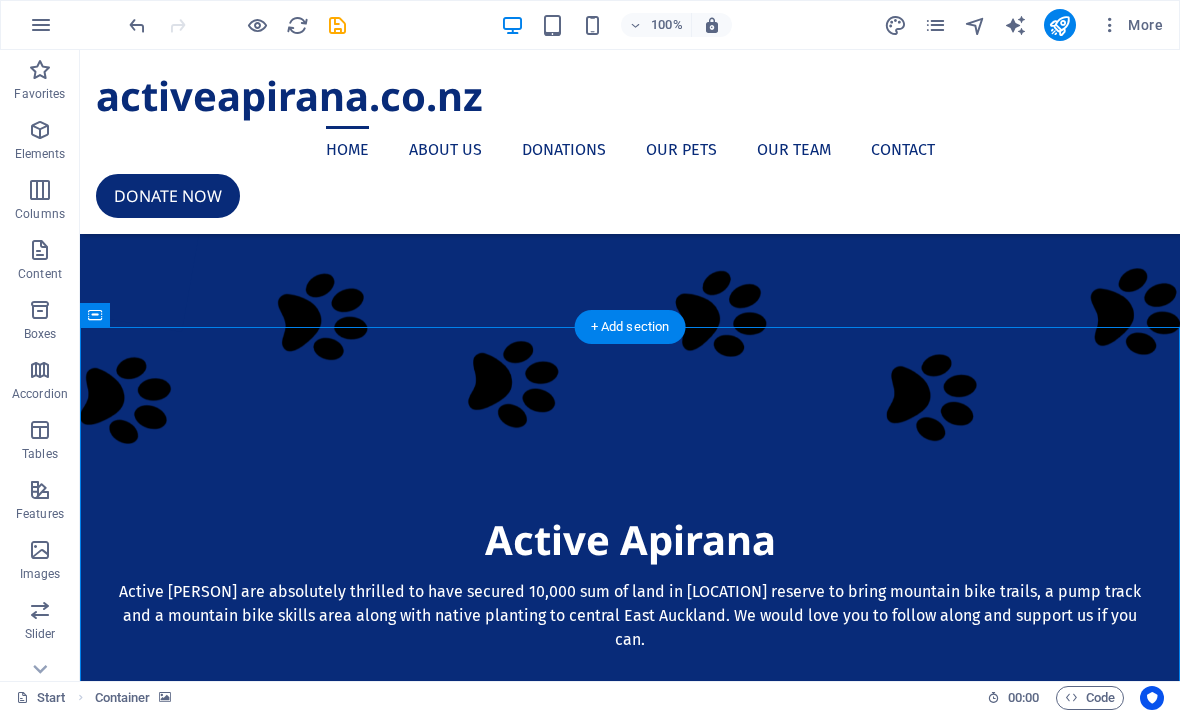 click at bounding box center (630, 1156) 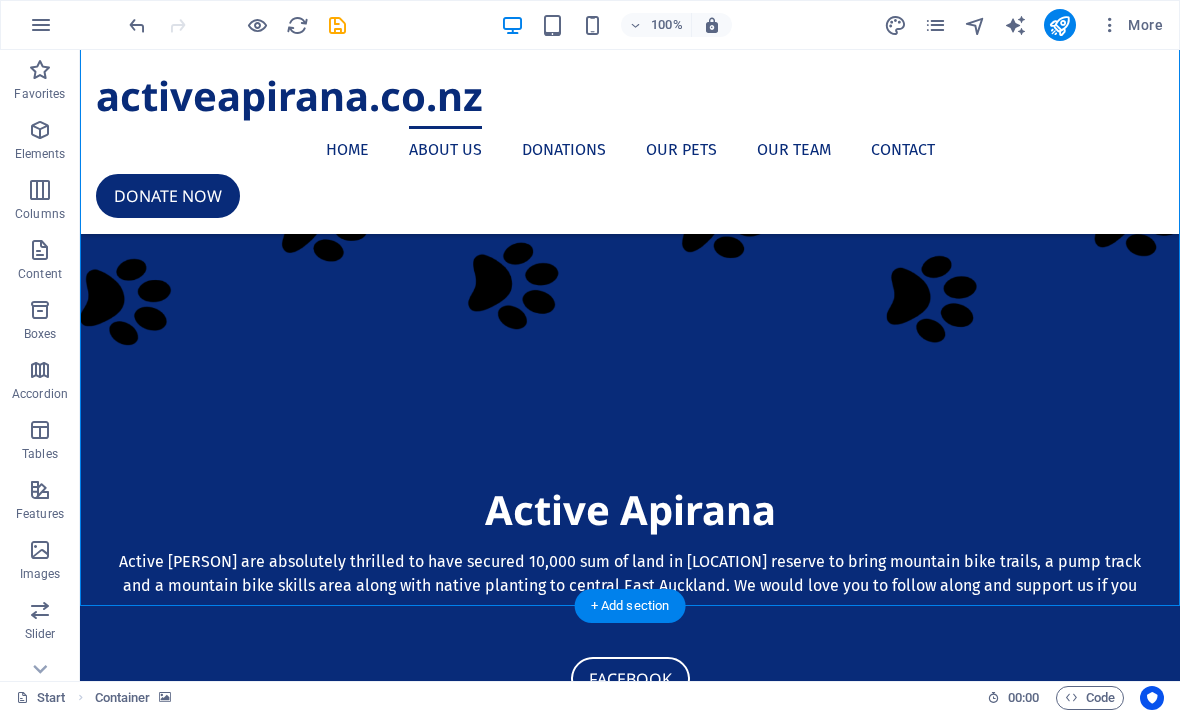 scroll, scrollTop: 633, scrollLeft: 0, axis: vertical 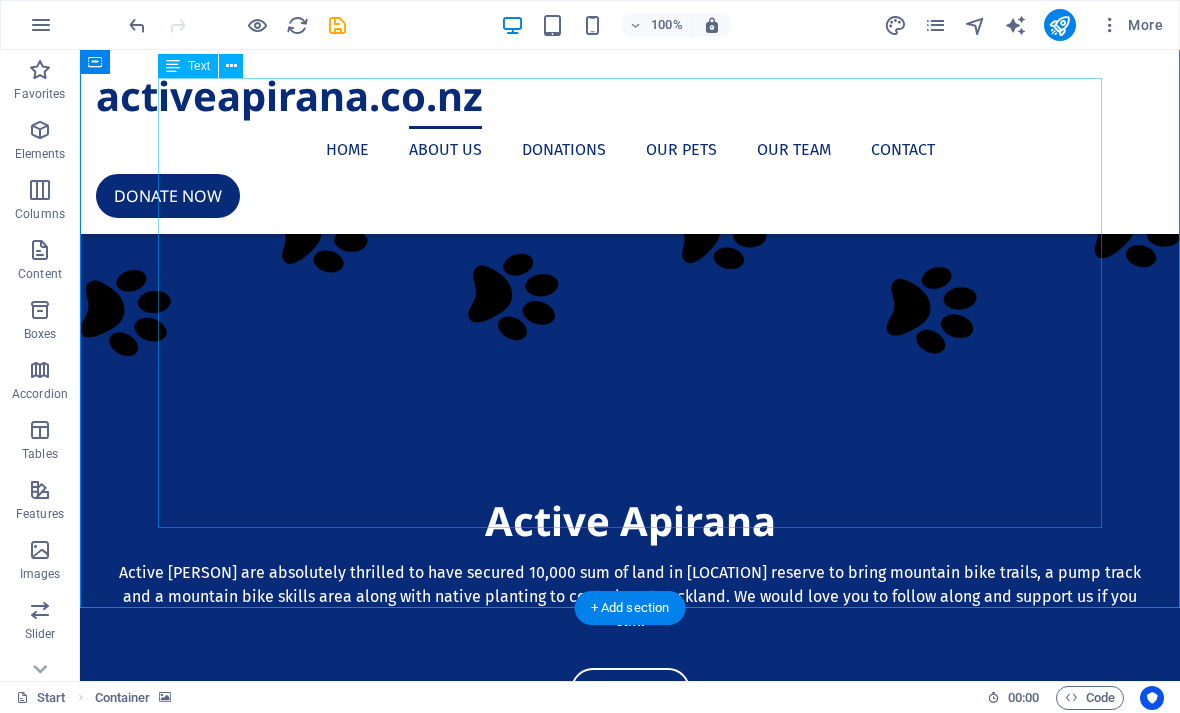 click on "In [DATE] [YEAR] Active Apirana MTB were given 10,000 sqm (2 acres) of Apirana Reserve, which is located off [STREET], to develop into a local mountain bike park. We have three years to develop this idea. The vision is to have four downhill and one uphill trail, and eventually a hard surface pump track surrounded by native trees and vegetation. In order to achieve this we will need to raise $350,000 for the mountain bike trails, with an additional $250,000 for the pump track. The proposed site crosses two local council boundaries ([DISTRICT] and [DISTRICT]) and two iwi ([TRIBE] and [TRIBE])." at bounding box center [630, 1749] 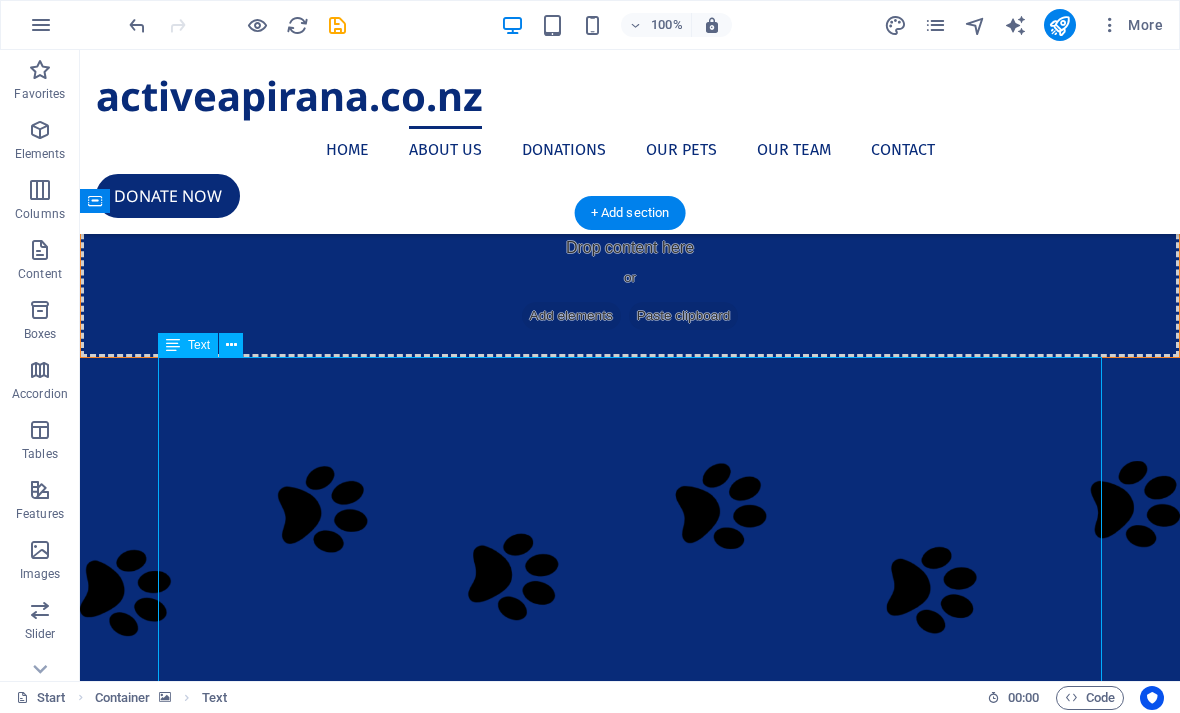 scroll, scrollTop: 352, scrollLeft: 0, axis: vertical 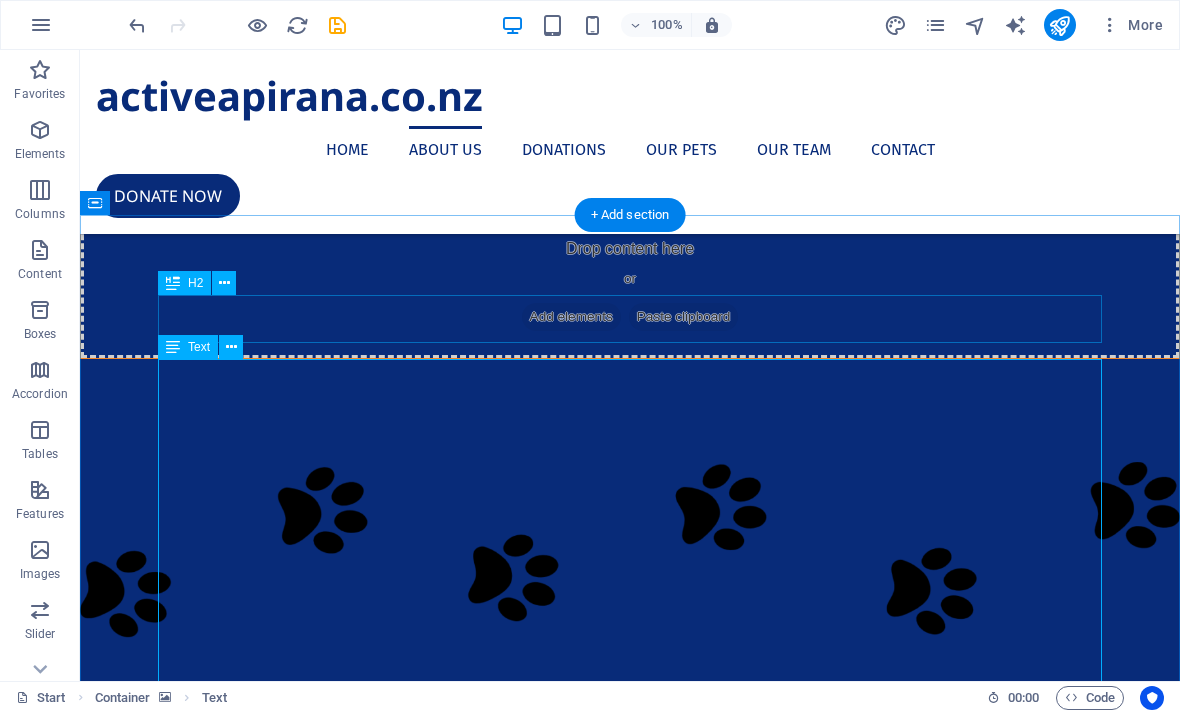 click at bounding box center [231, 347] 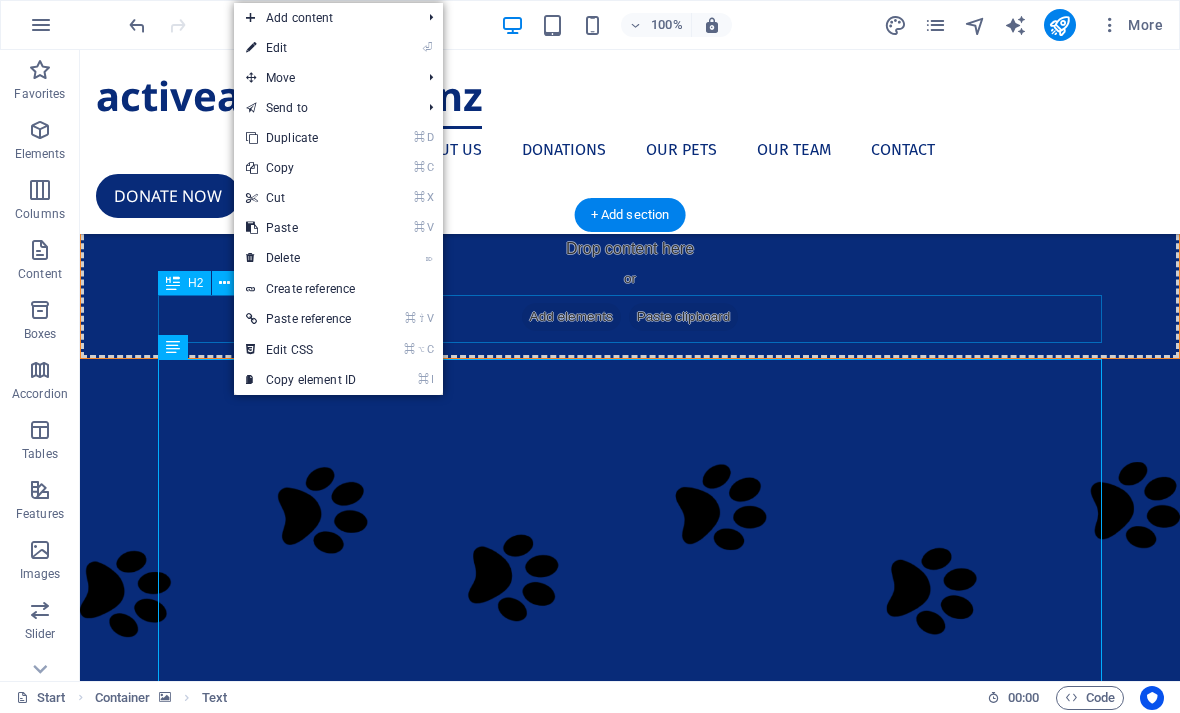 click on "⏎  Edit" at bounding box center (301, 48) 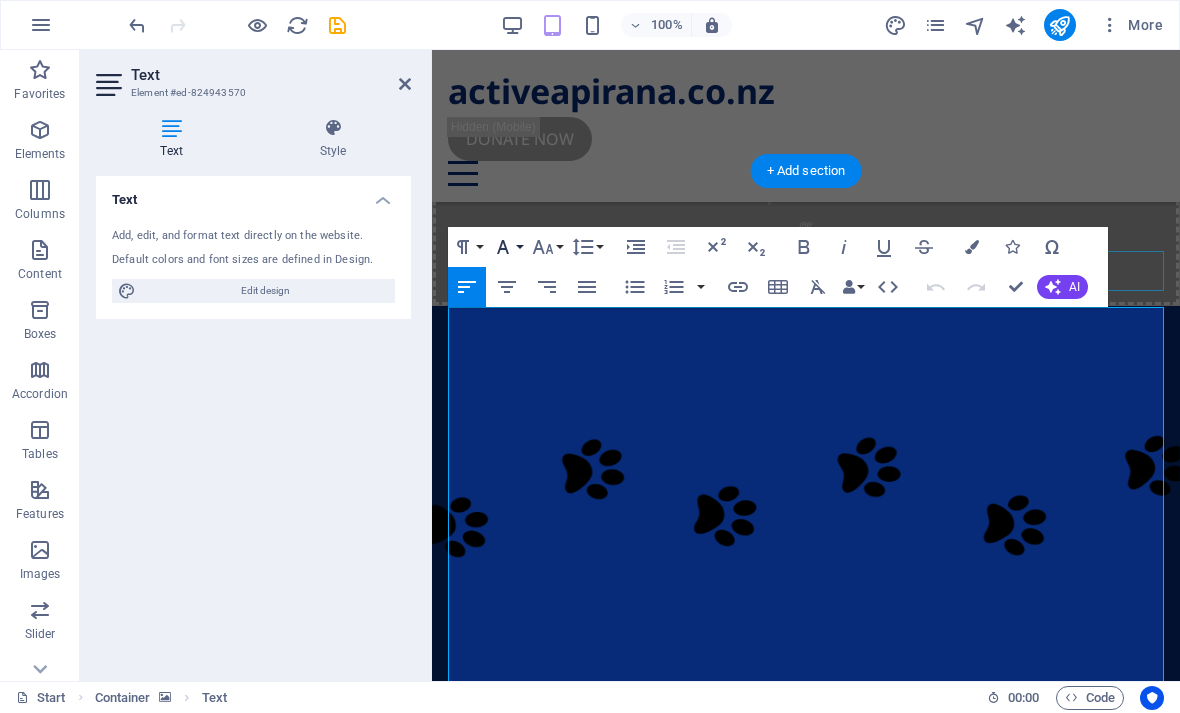 click on "Font Family" at bounding box center (507, 247) 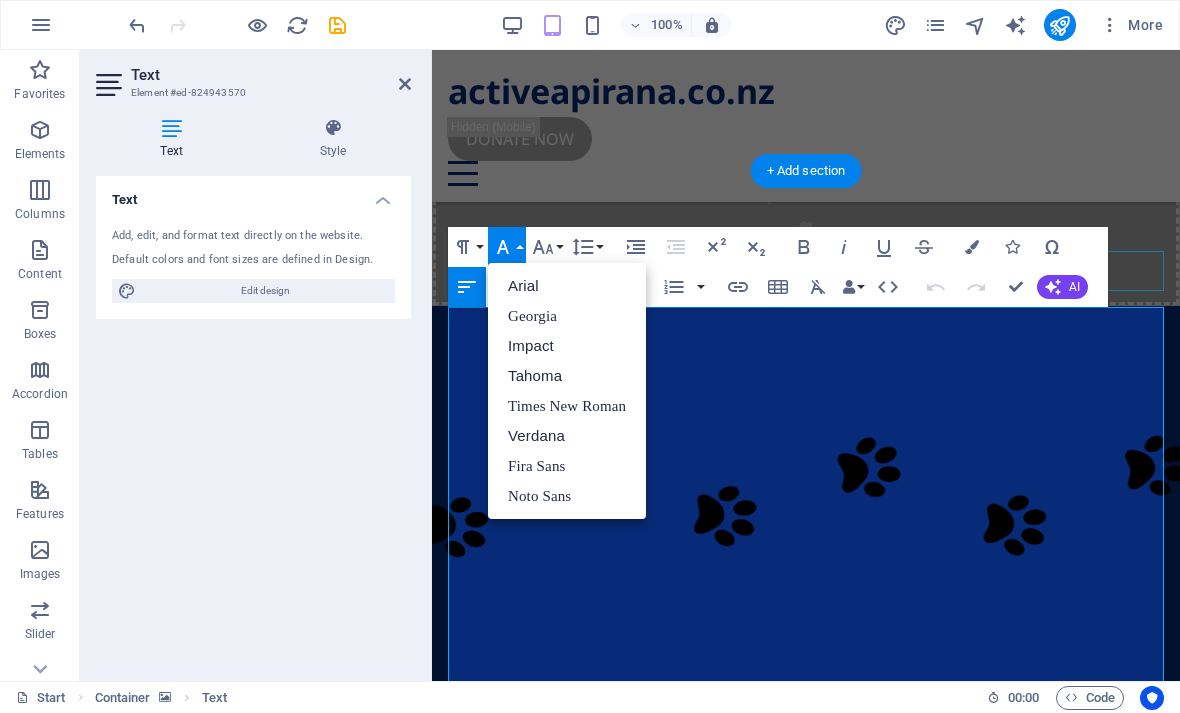 click on "Impact" at bounding box center [567, 346] 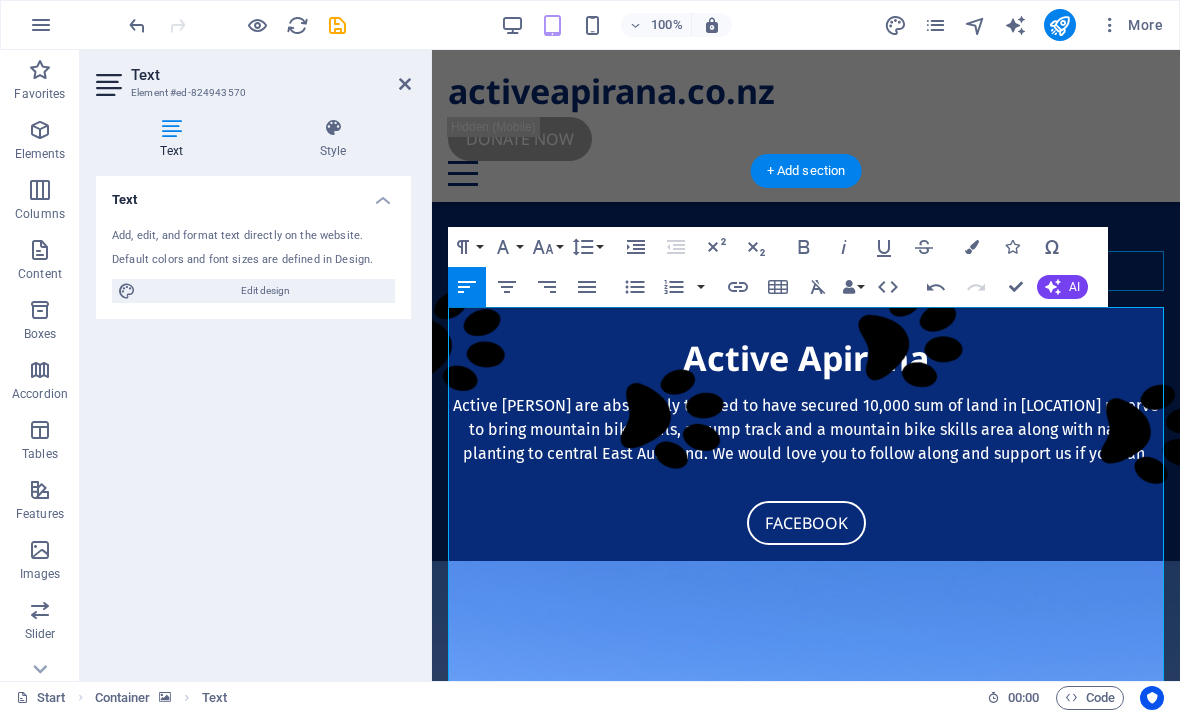 click at bounding box center (972, 247) 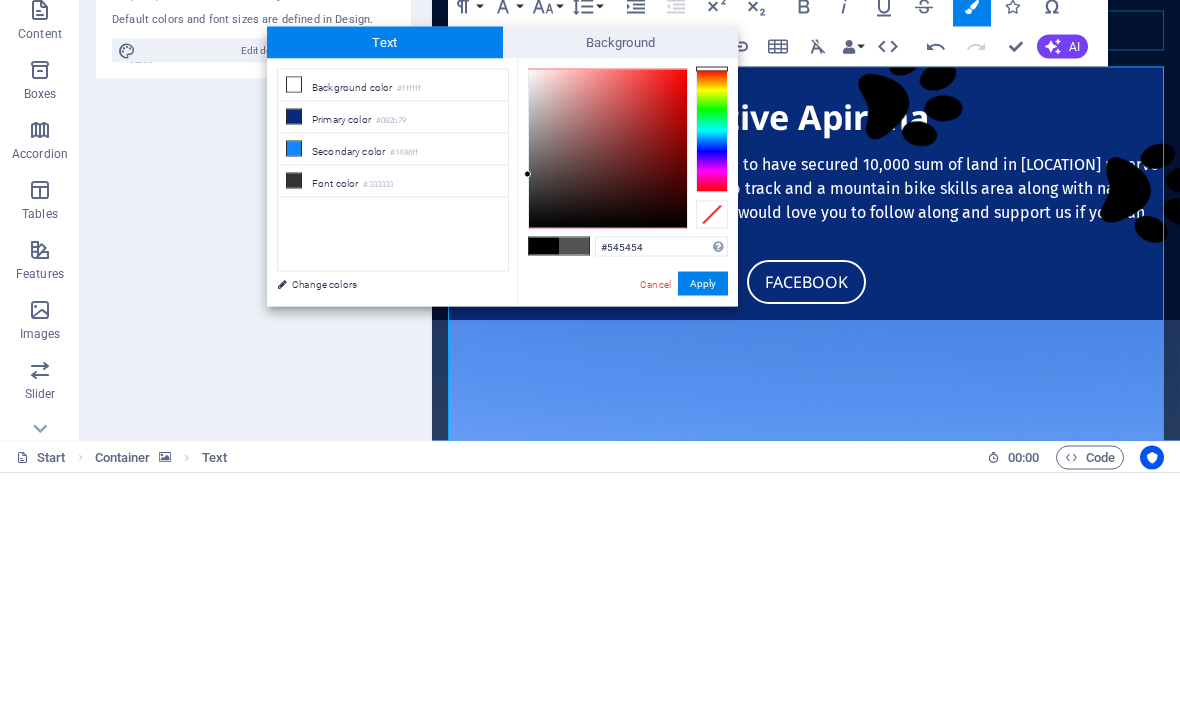 click on "Font color
#333333" at bounding box center (393, 422) 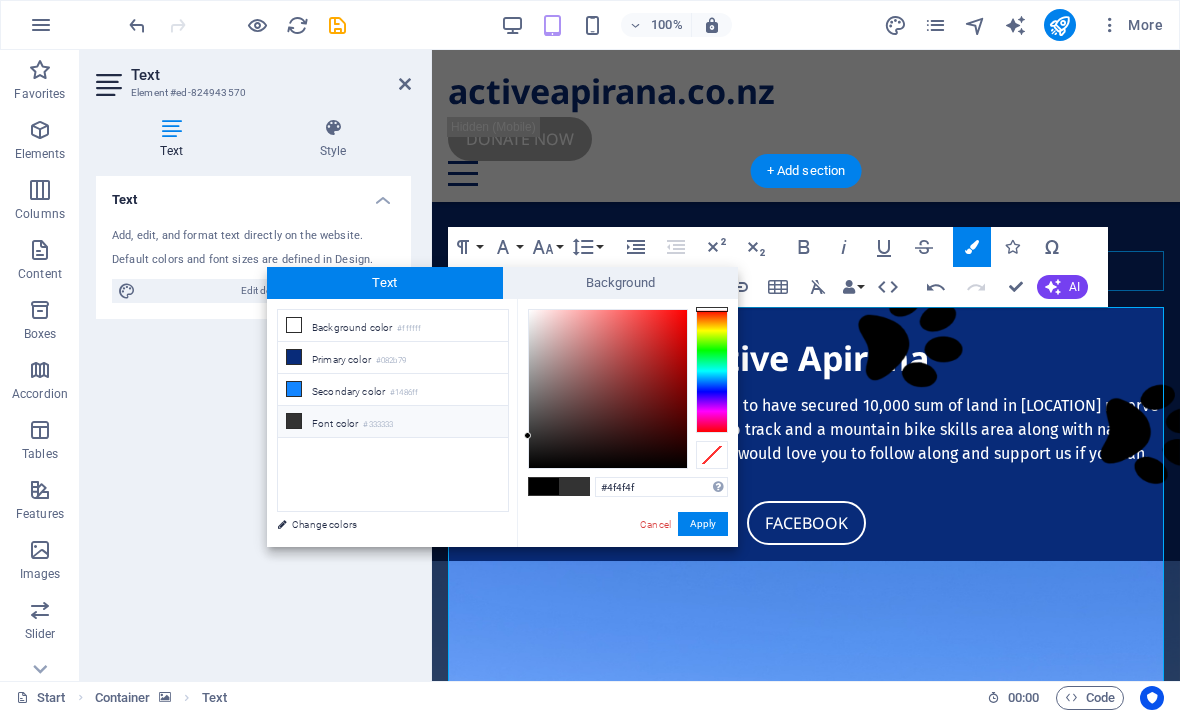 click on "Font color
#333333" at bounding box center (393, 422) 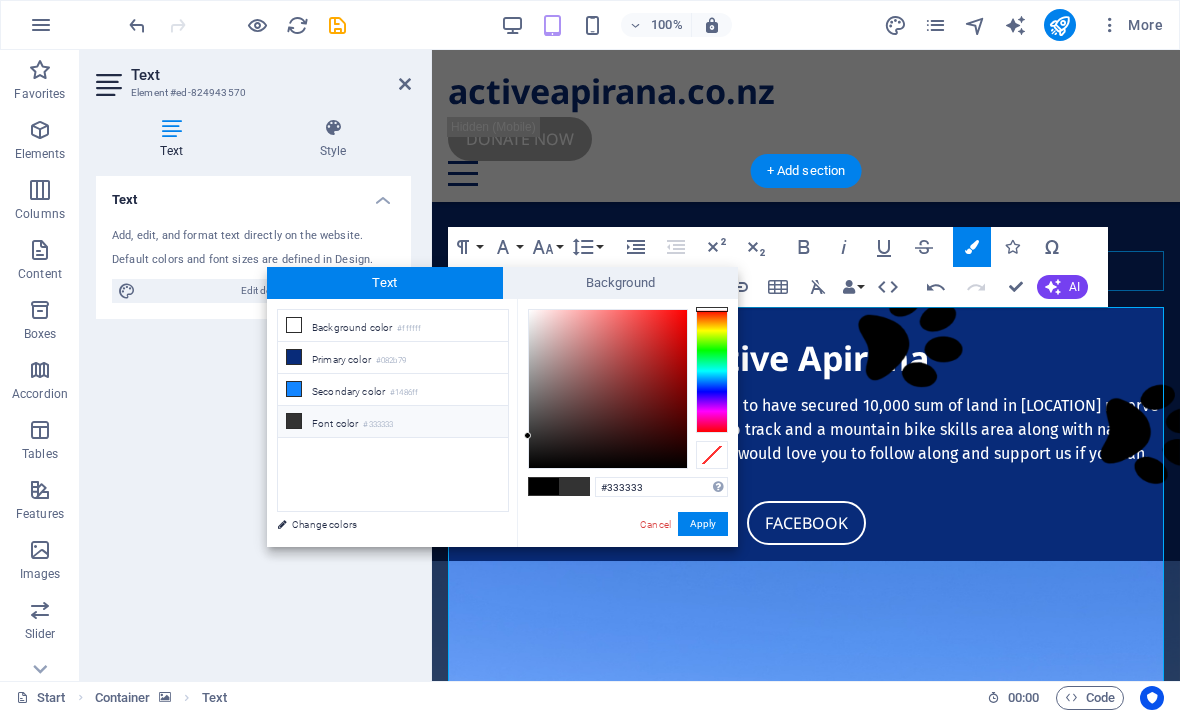 click on "Font color
#333333" at bounding box center [393, 422] 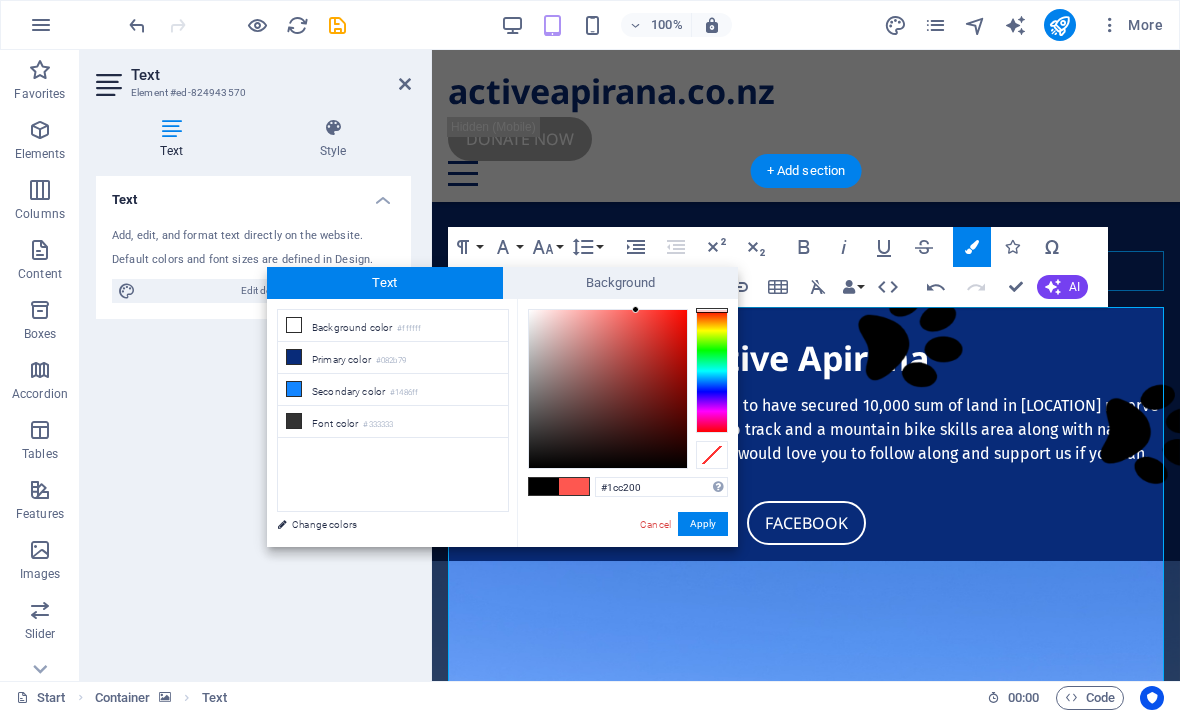 click at bounding box center (712, 310) 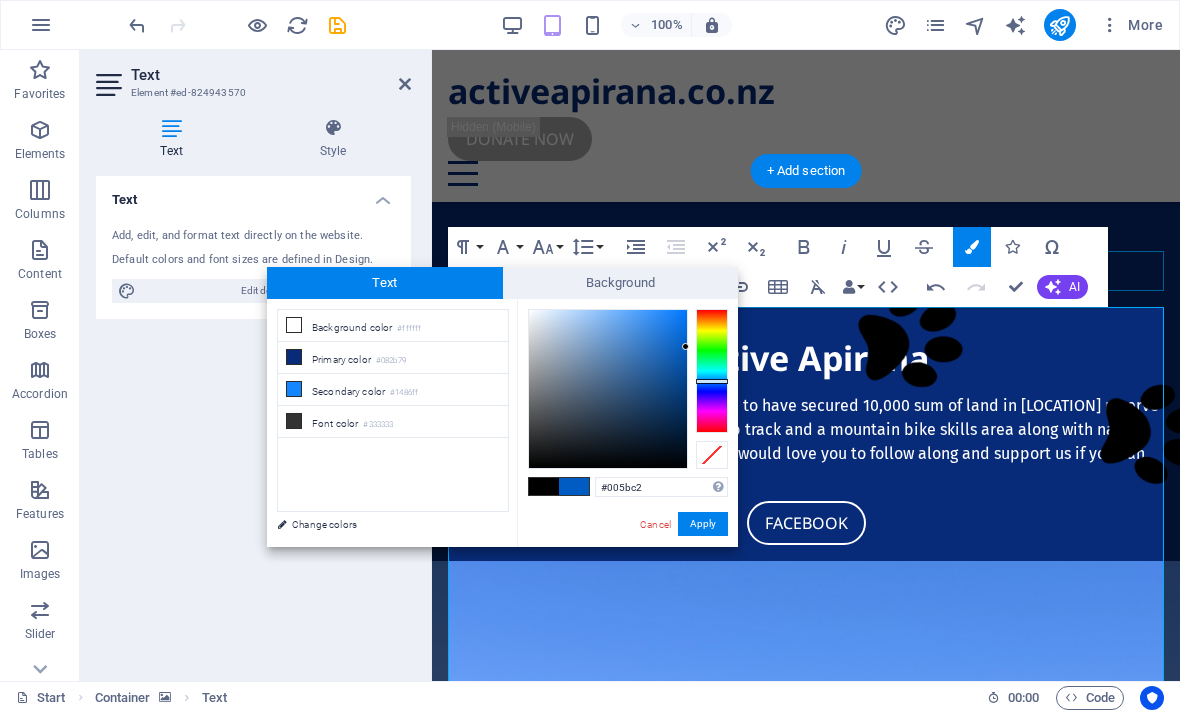 type on "#3400c2" 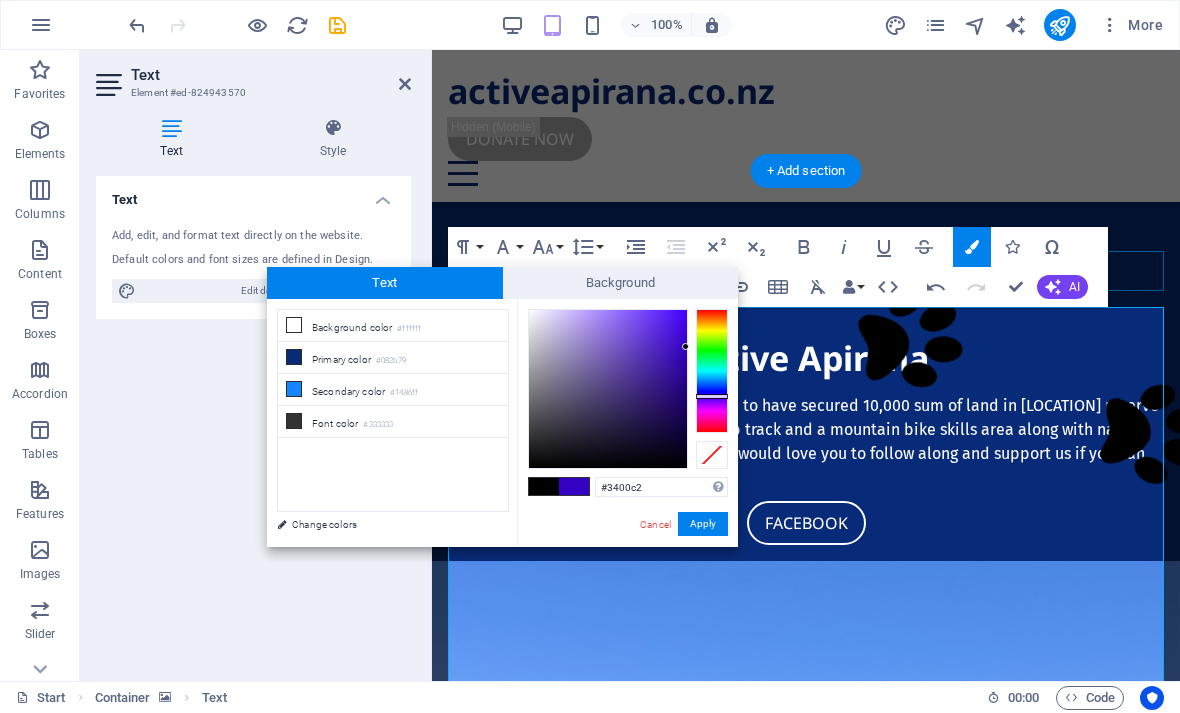 click at bounding box center [712, 396] 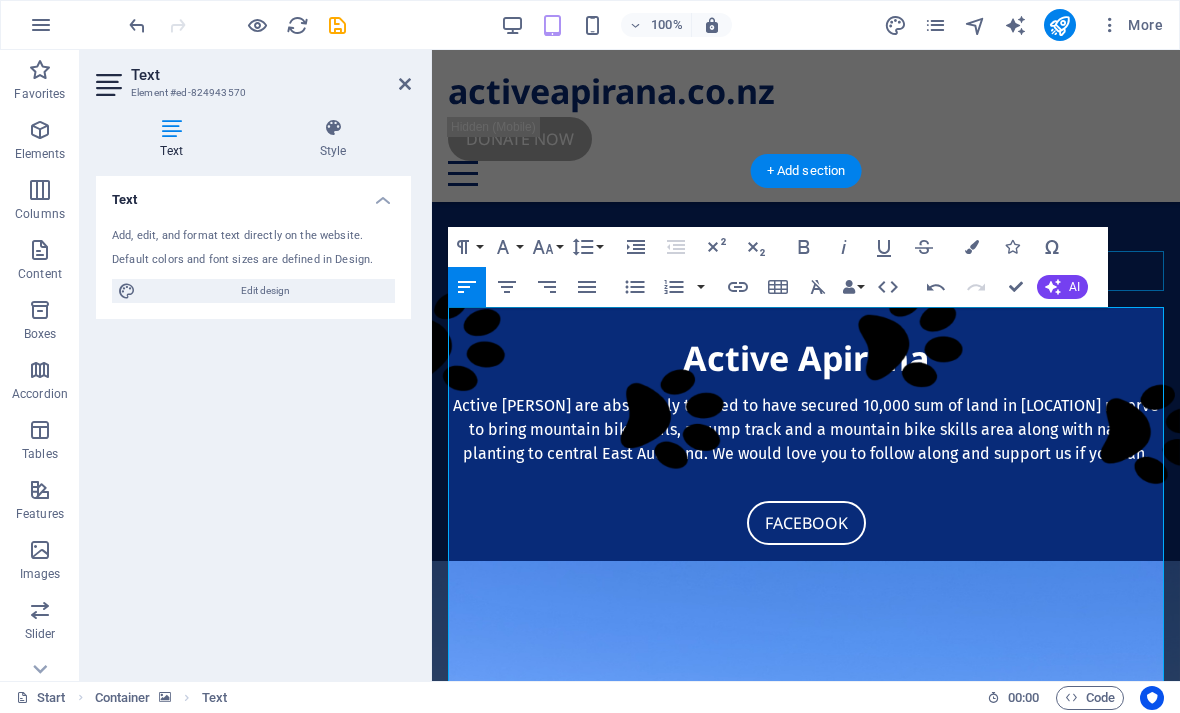 click on "​ In February 2025 Active Apirana MTB were given 10,000 sqm (2 acres) of Apirana Reserve, which is located off St John’s Road, to develop into a local mountain bike park. We have three years to develop this idea. The vision is to have four downhill and one uphill trail, and eventually a hard surface pump track surrounded by native trees and vegetation. In order to achieve this we will need to raise $350,000 for the mountain bike trails, with an additional $250,000 for the pump track." at bounding box center [806, 1581] 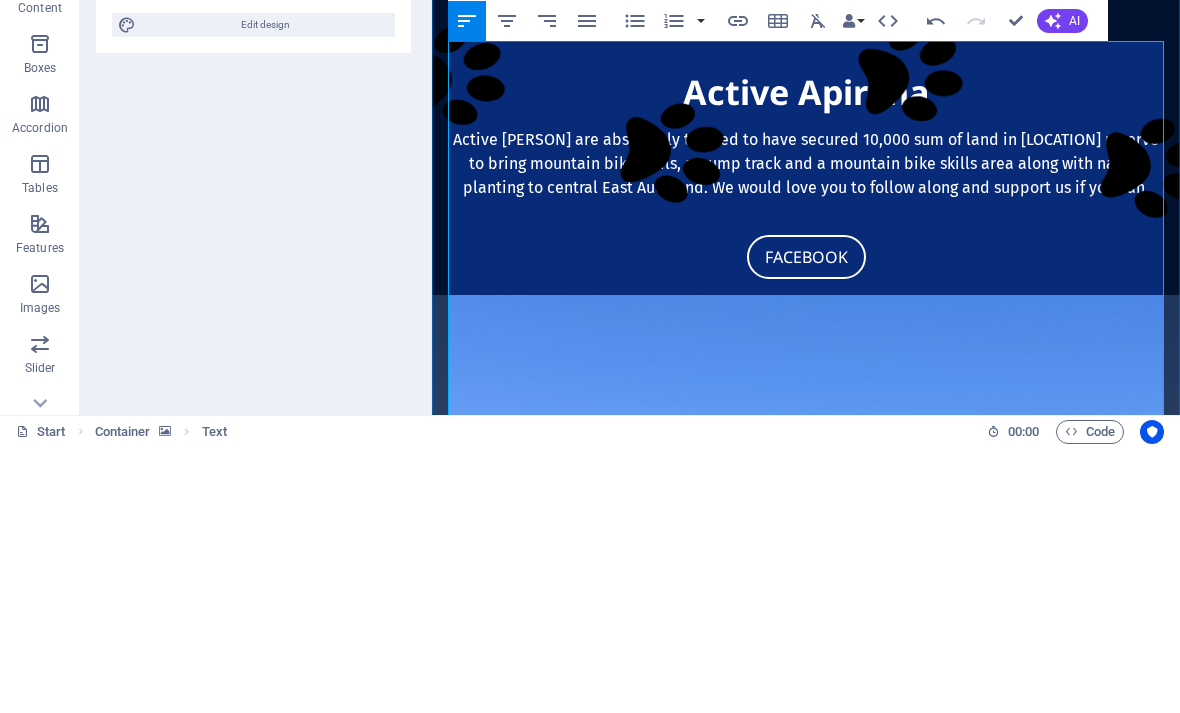 click on "Text Add, edit, and format text directly on the website. Default colors and font sizes are defined in Design. Edit design Alignment Left aligned Centered Right aligned" at bounding box center (253, 420) 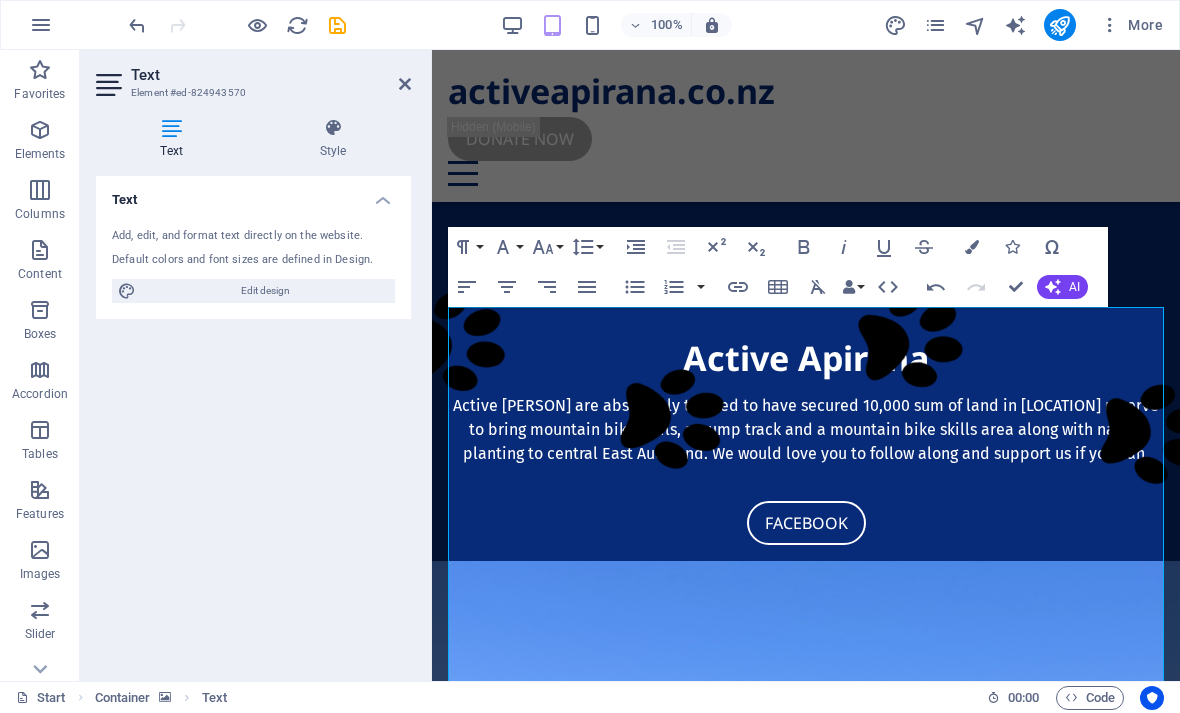 click at bounding box center (806, 955) 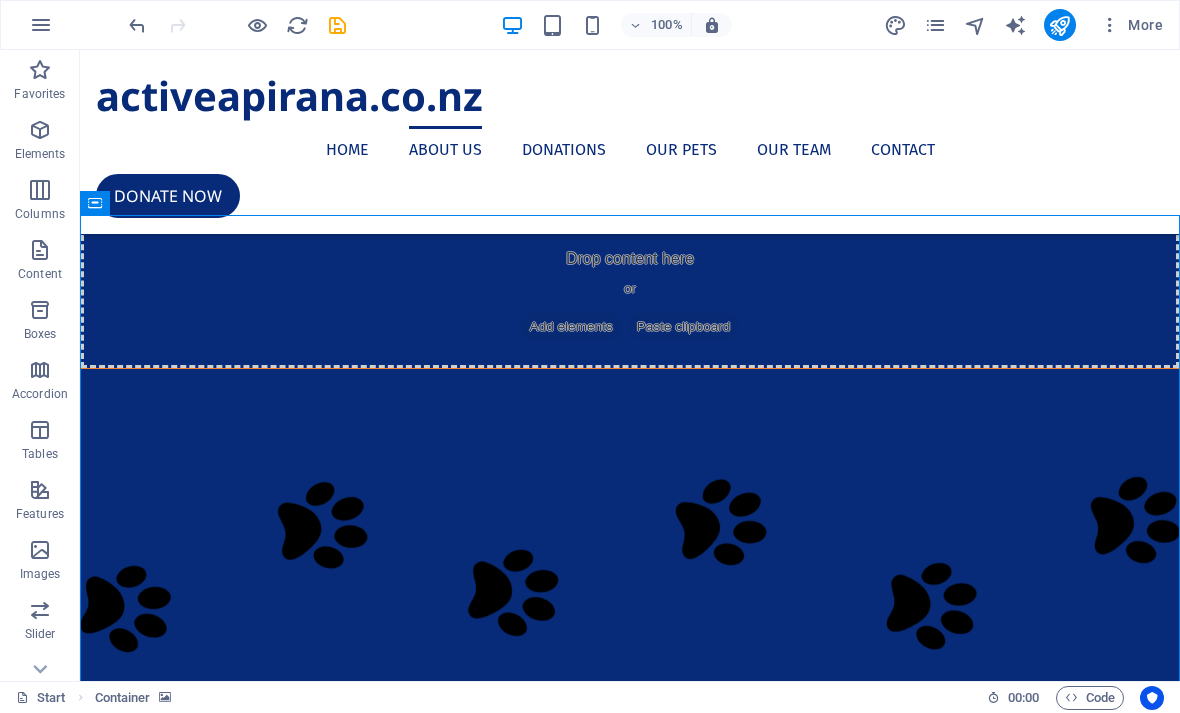 click at bounding box center (630, 1383) 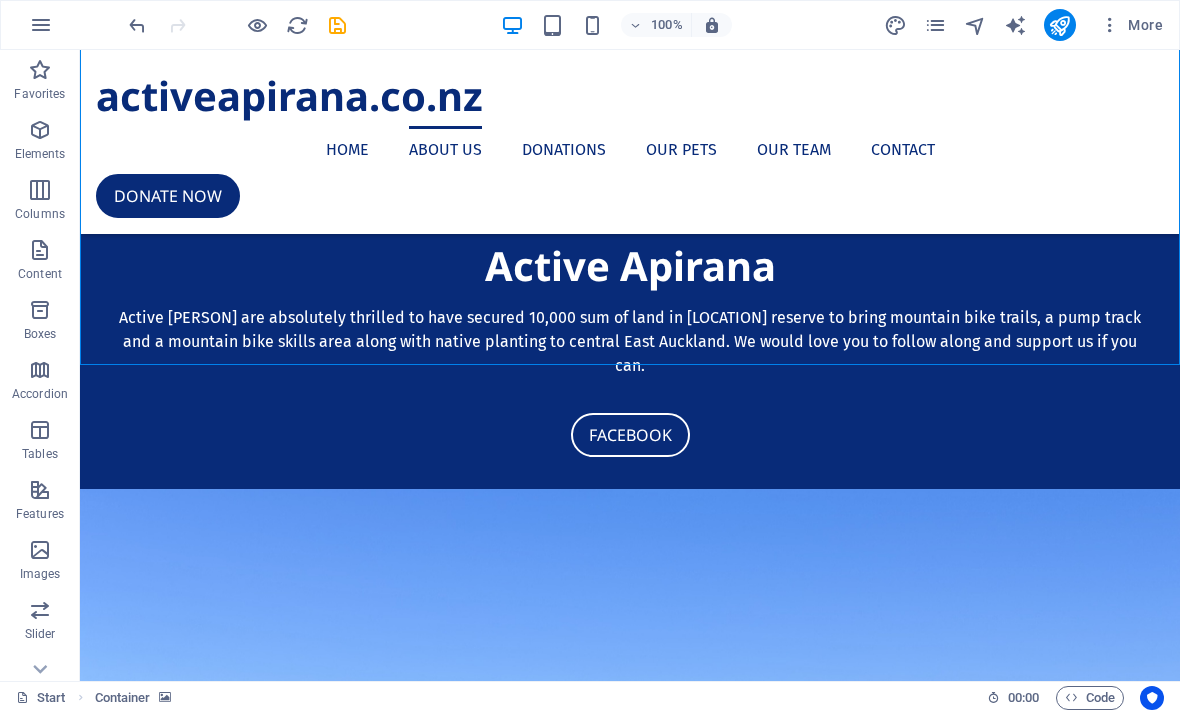 scroll, scrollTop: 889, scrollLeft: 0, axis: vertical 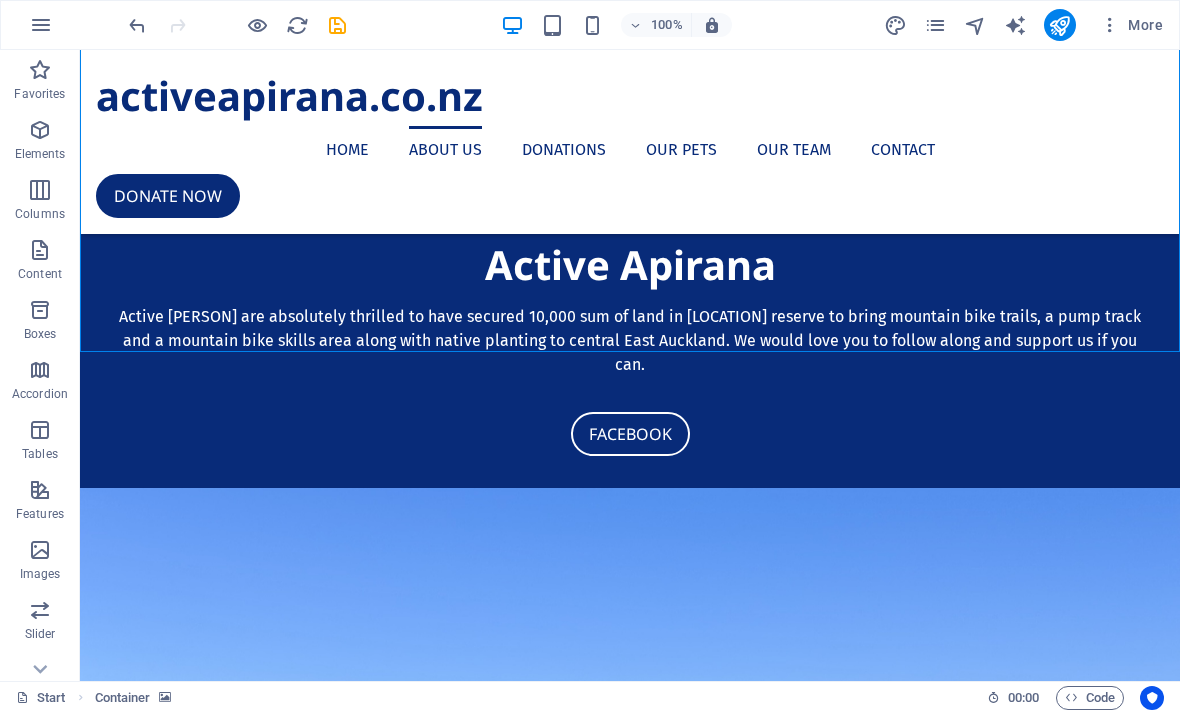 click on "279   Donated" at bounding box center (630, 2479) 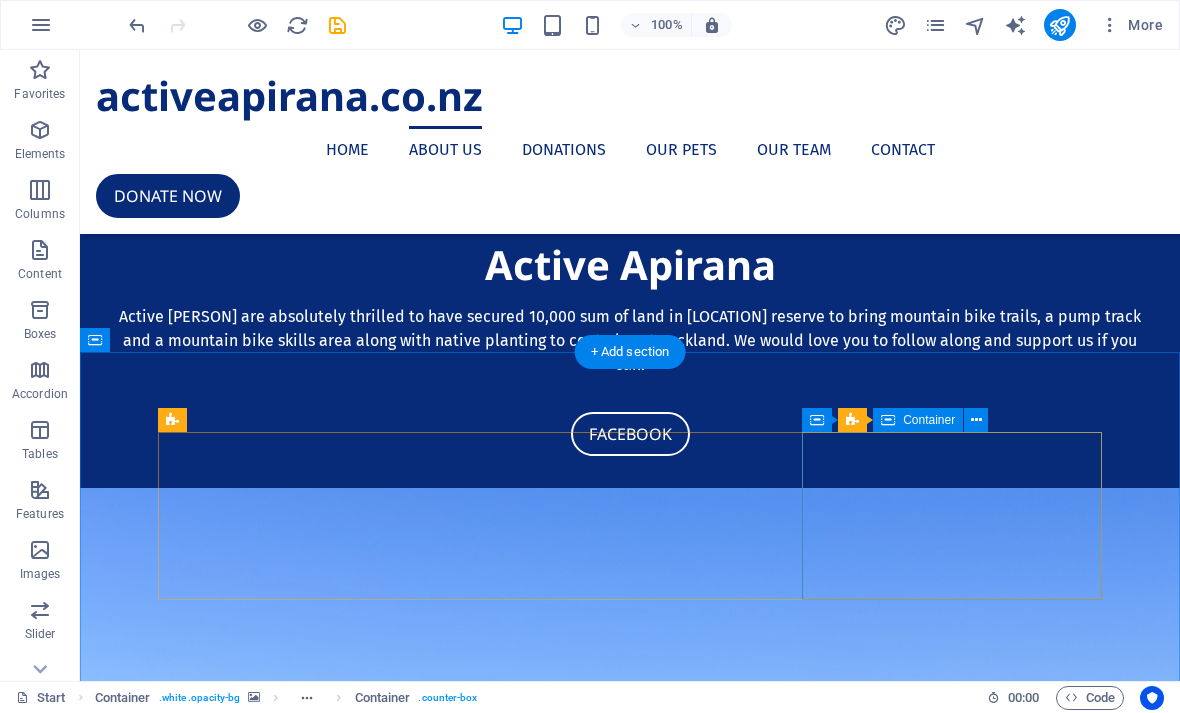 click at bounding box center [976, 420] 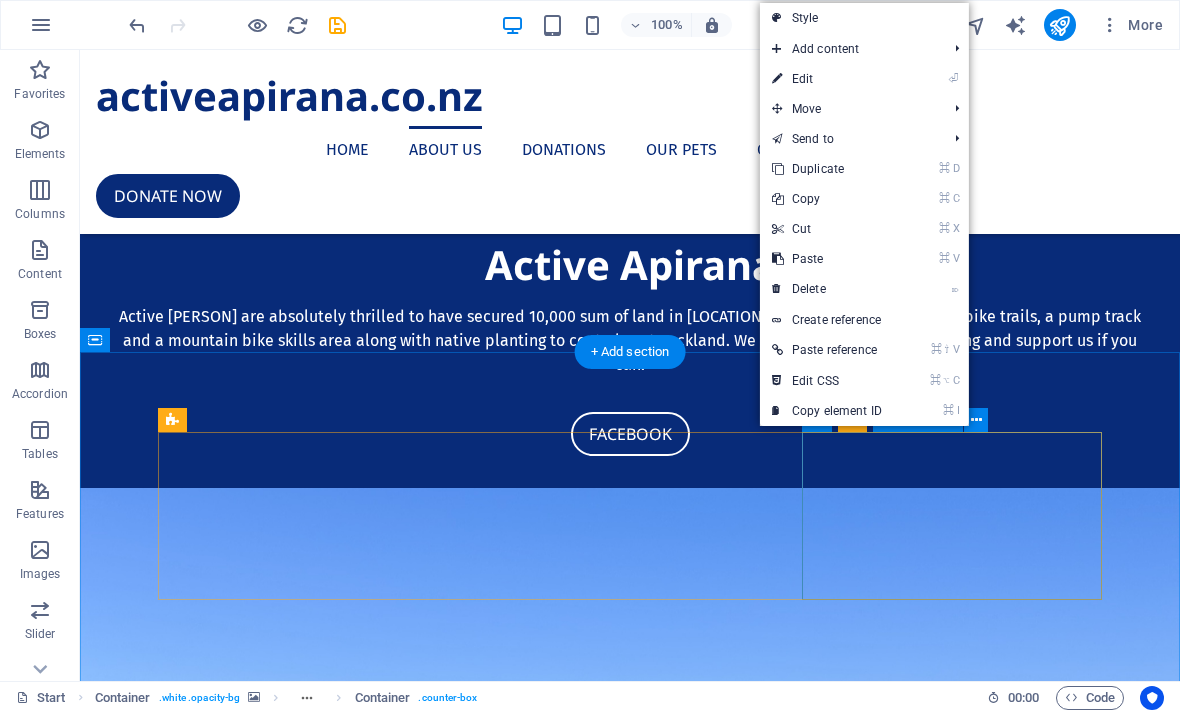 click on "⌦  Delete" at bounding box center [827, 289] 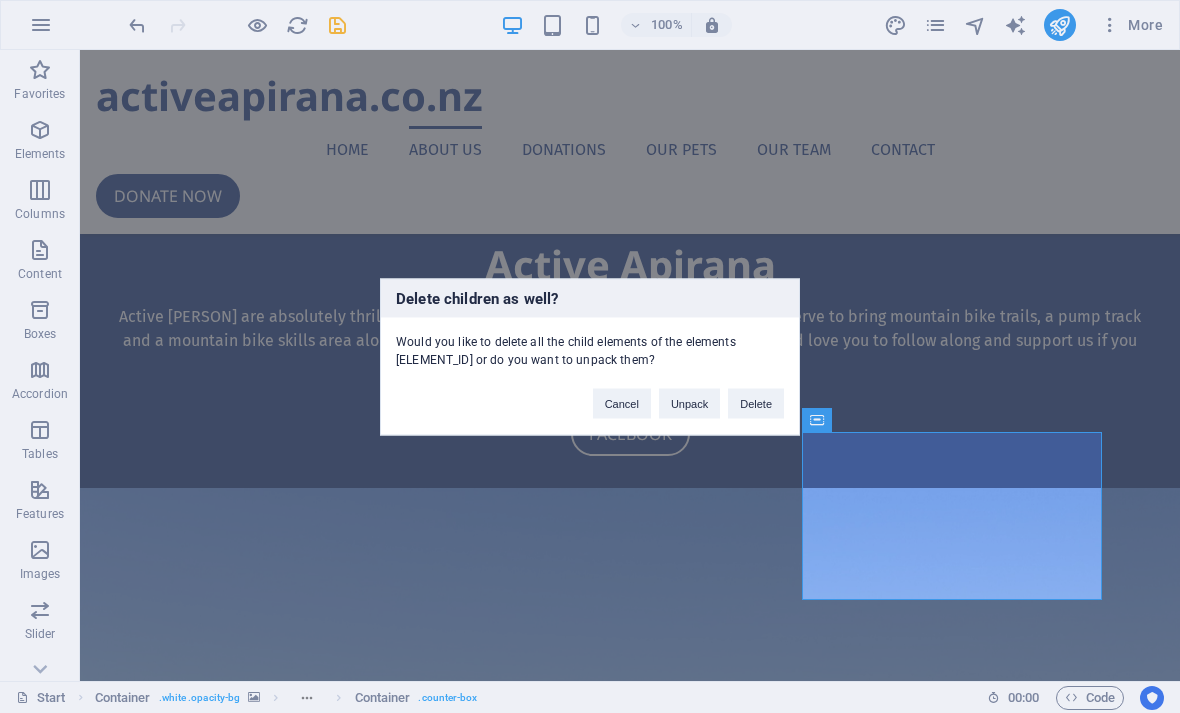 click on "Delete" at bounding box center [756, 403] 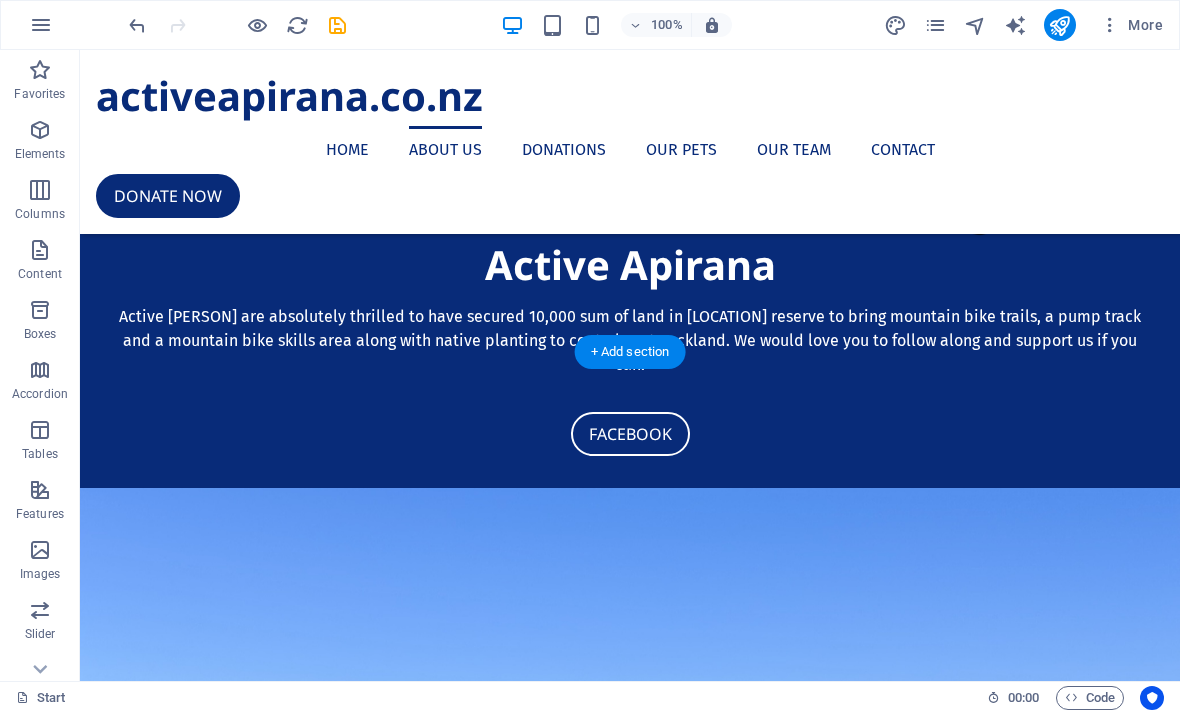 click at bounding box center [630, 1969] 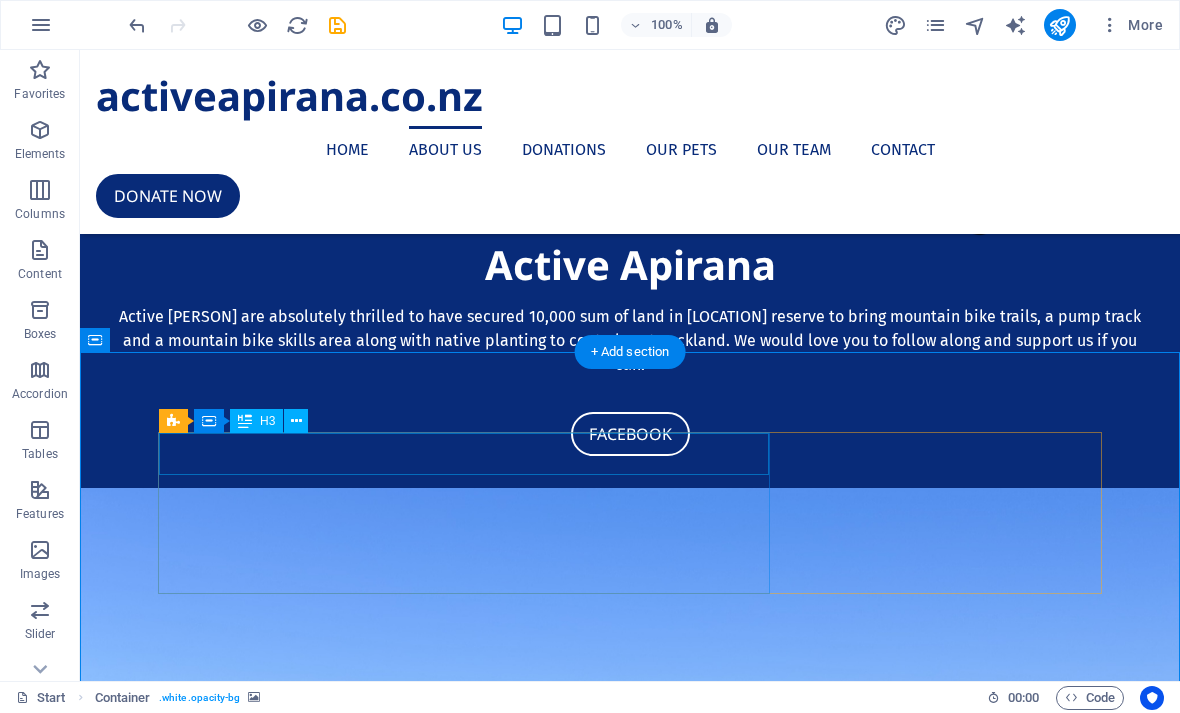 click on "Every donation helps!" at bounding box center (630, 2279) 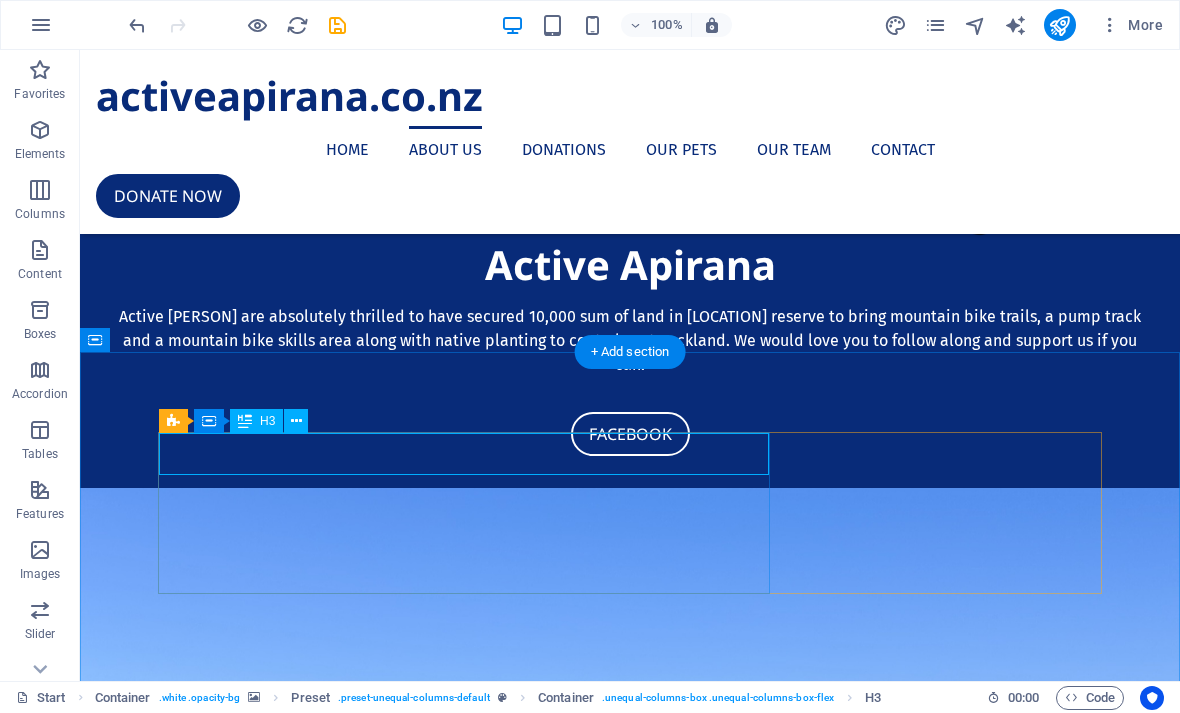 click at bounding box center [296, 421] 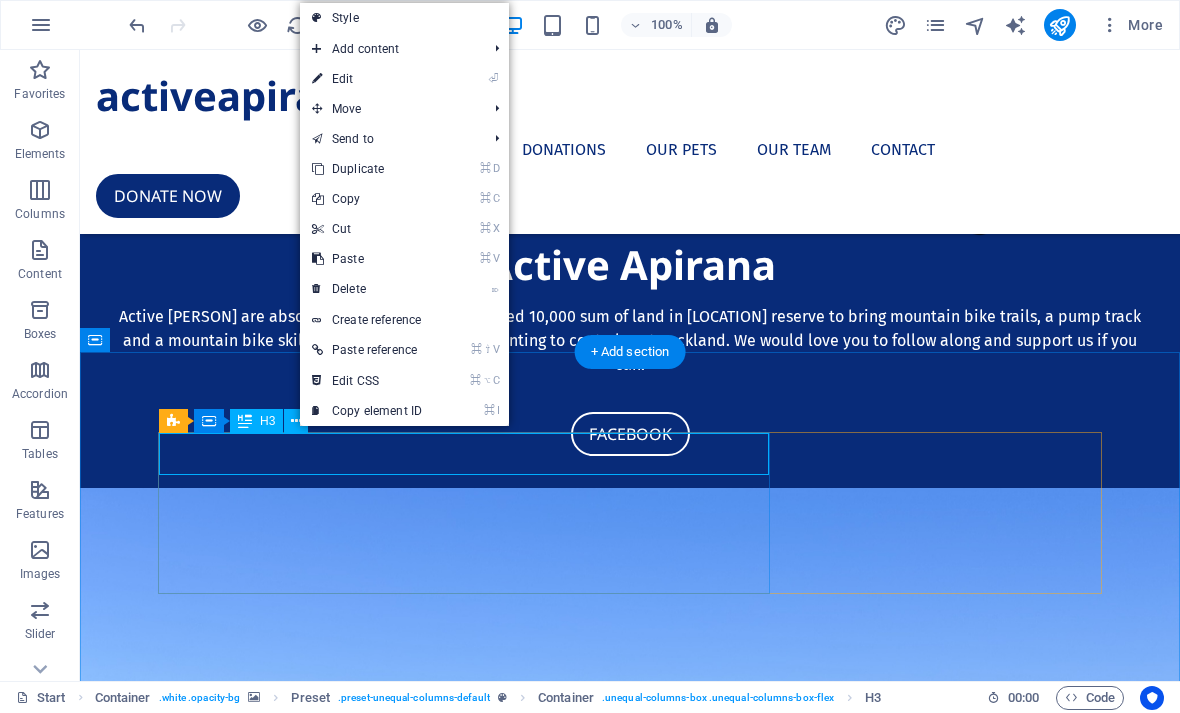 click on "⌦  Delete" at bounding box center (367, 289) 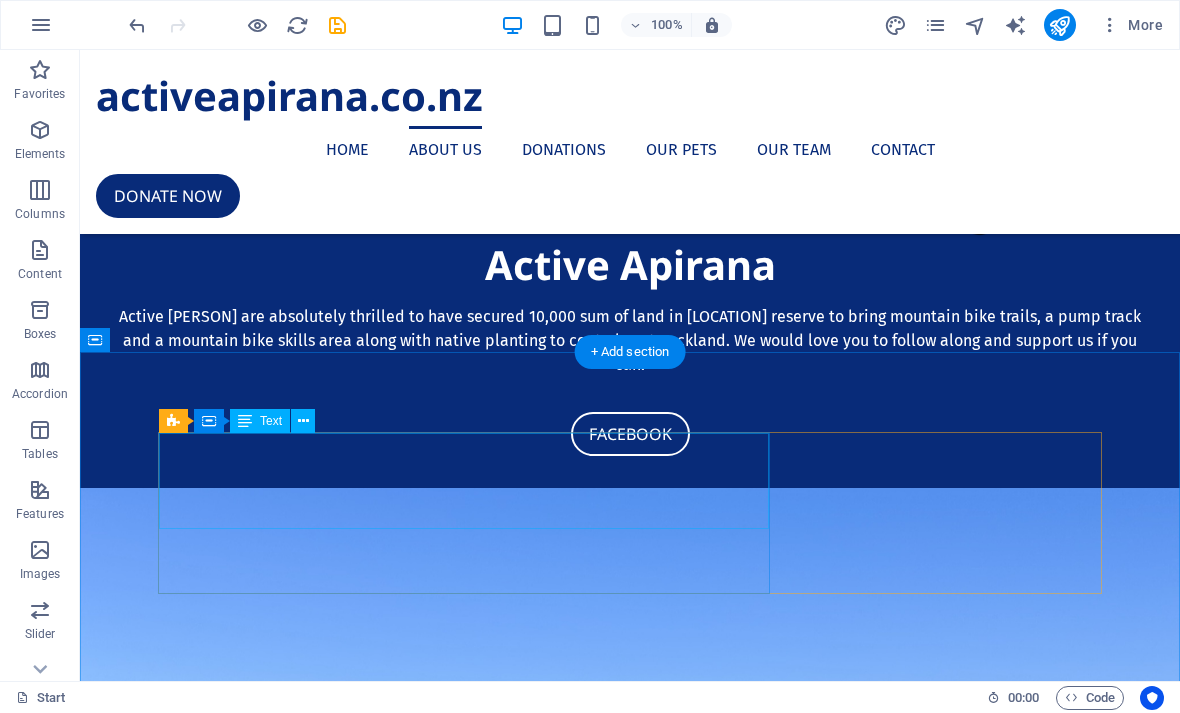 click on "Lorem ipsum dolor sit amet, consetetur sadipscing elitr, sed diam nonumy eirmod tempor invidunt ut labore et dolore magna aliquyam erat, sed diam voluptua. At vero eos et accusam et justo duo dolores et ea rebum. Stet clita kasd gubergren, no sea takimata sanctus est Lorem ipsum dolor sit amet." at bounding box center (630, 2294) 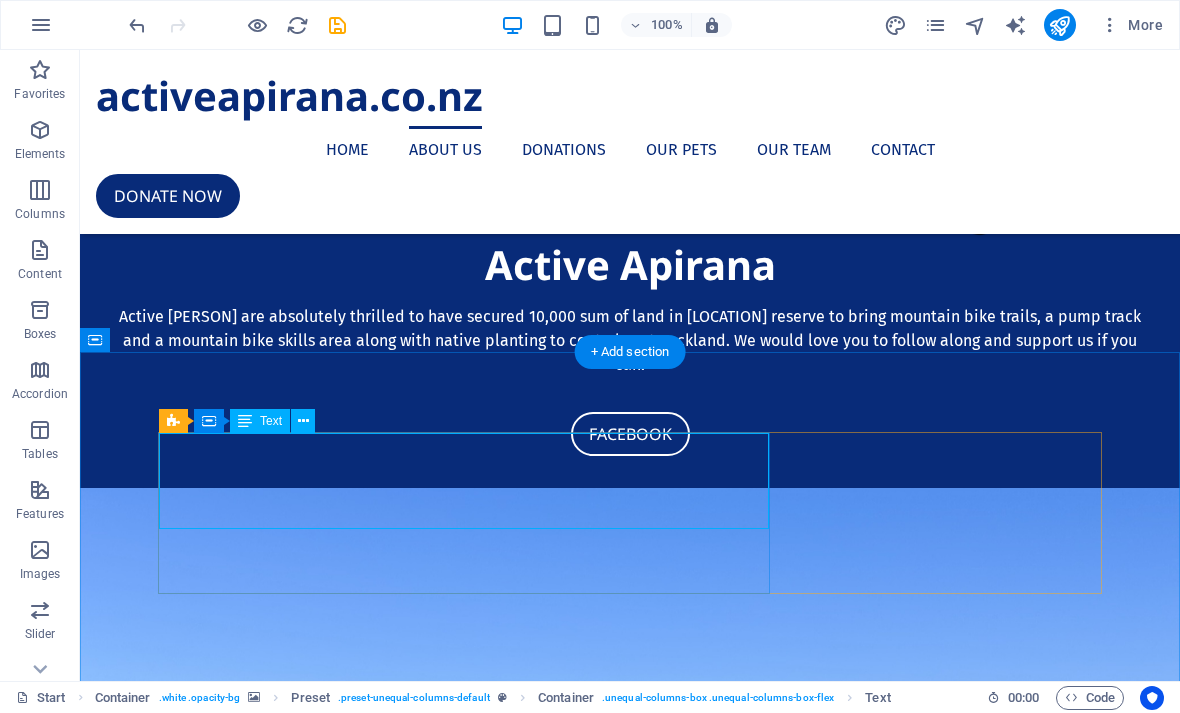 click at bounding box center (303, 421) 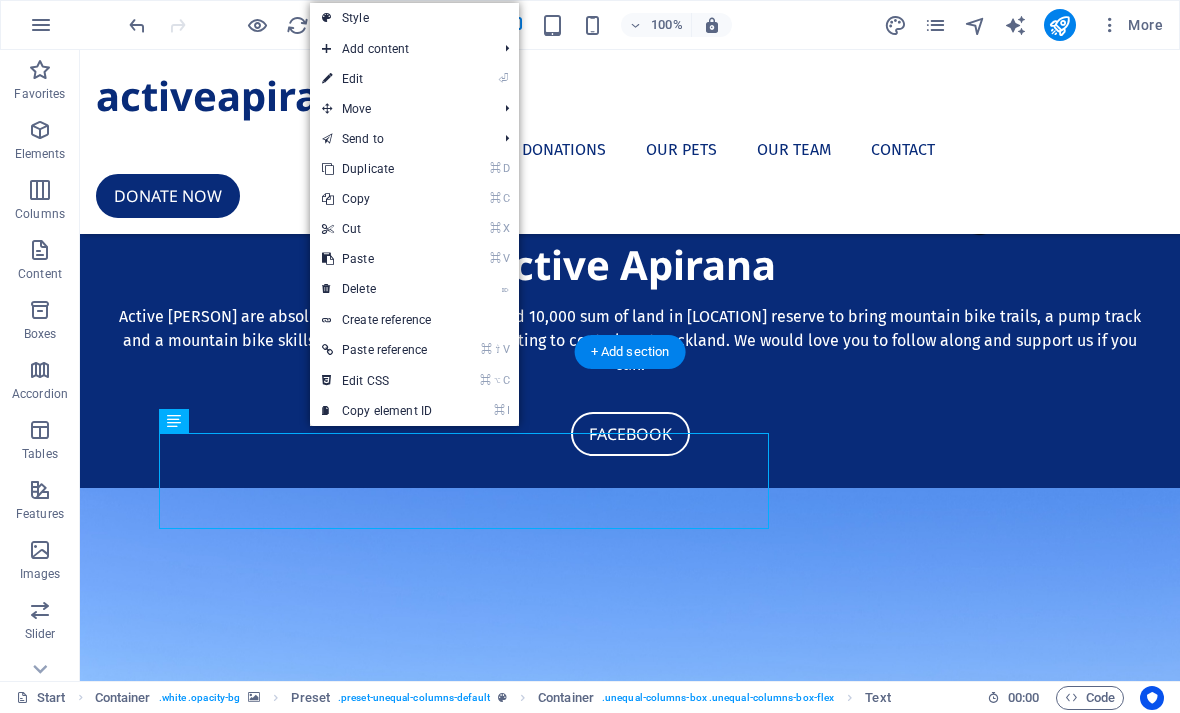 click on "⌦  Delete" at bounding box center [377, 289] 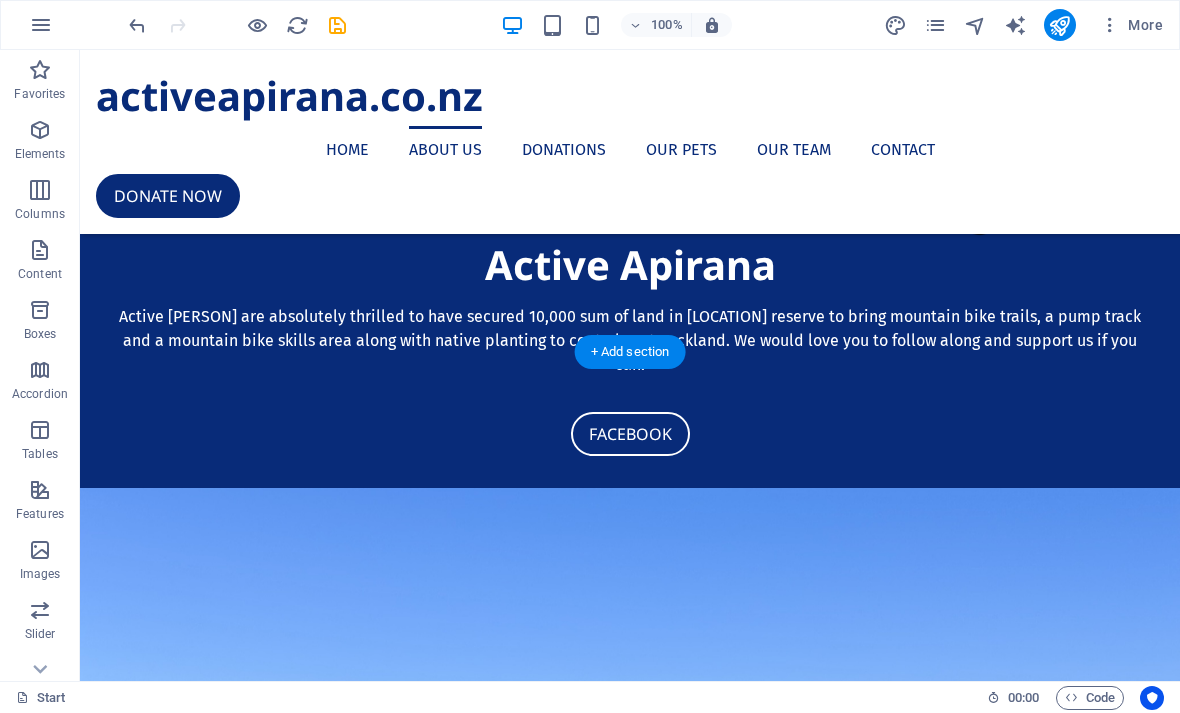 click on "Drop content here or  Add elements  Paste clipboard" at bounding box center [630, 2480] 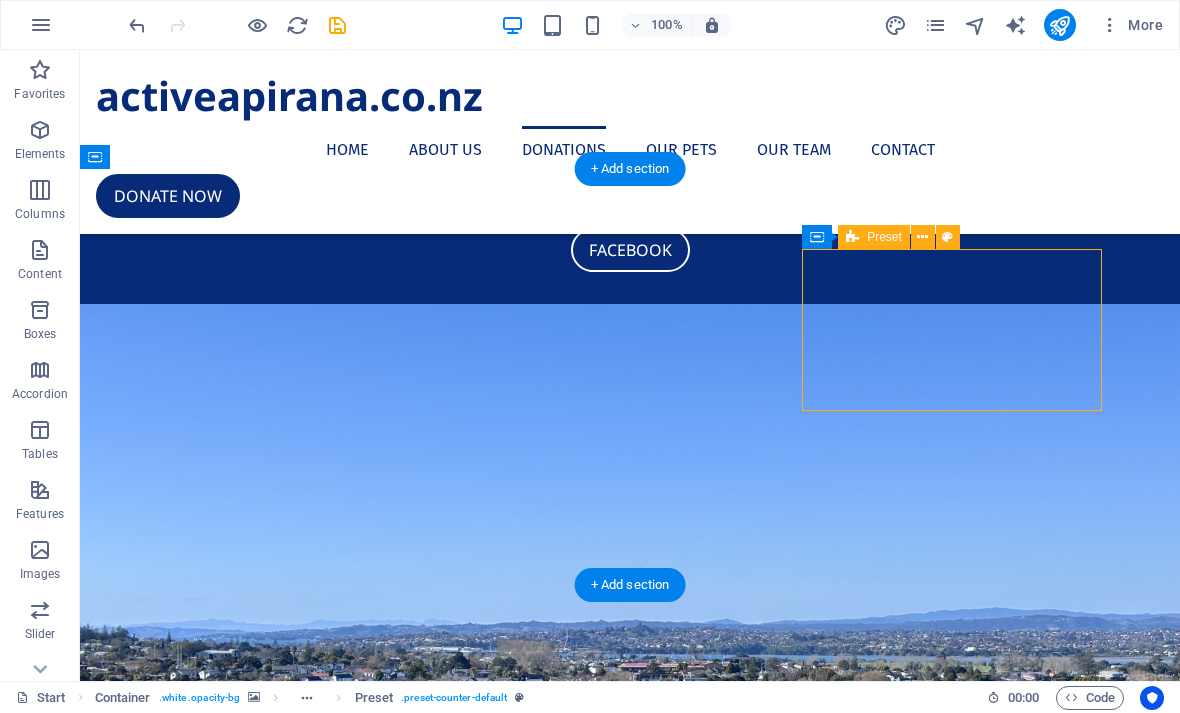 scroll, scrollTop: 1077, scrollLeft: 0, axis: vertical 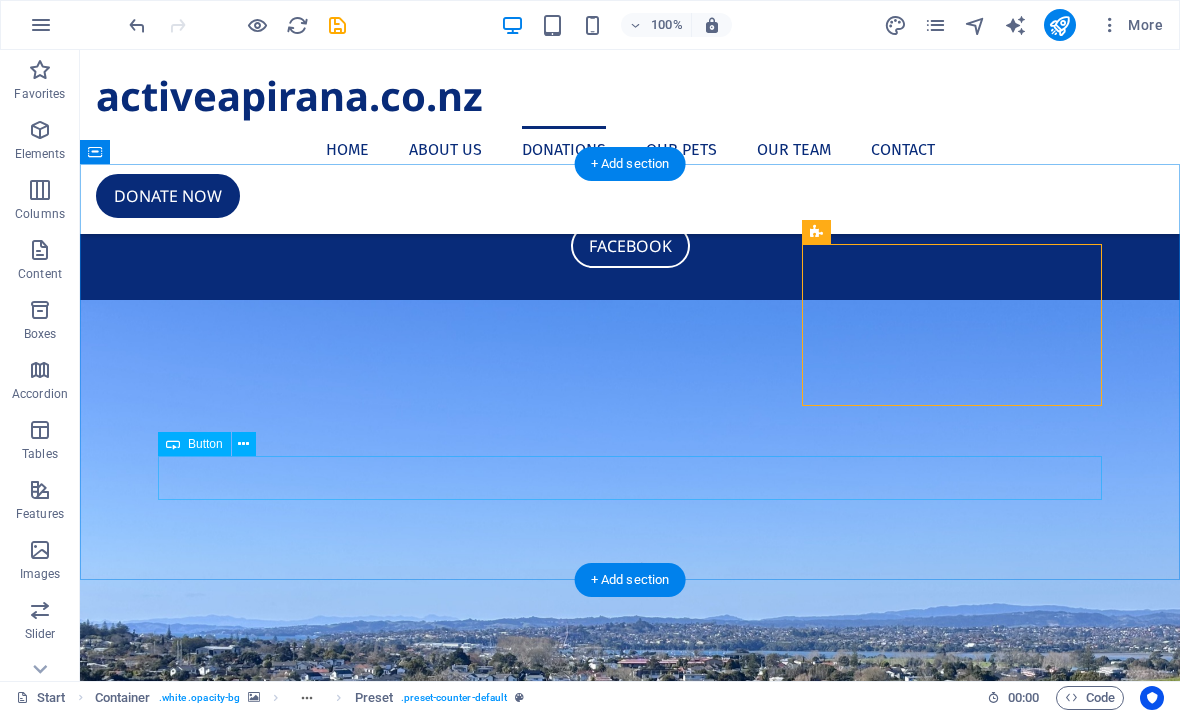click on "Donate now" at bounding box center [630, 2427] 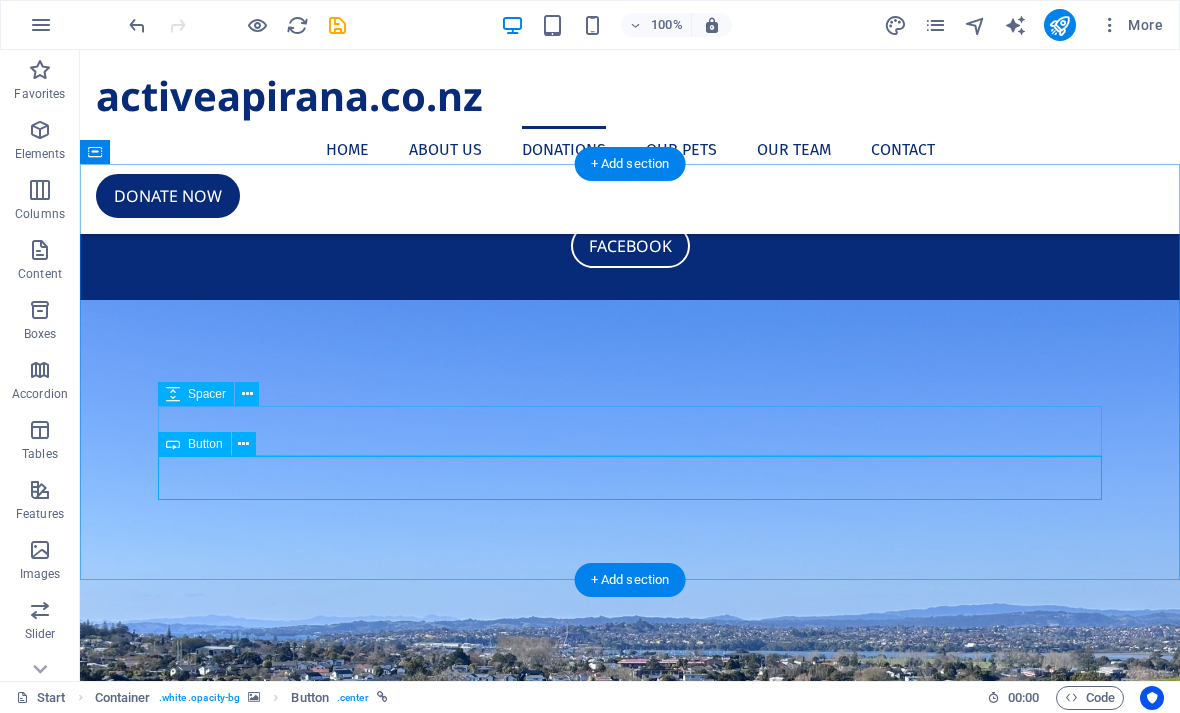 click at bounding box center (247, 394) 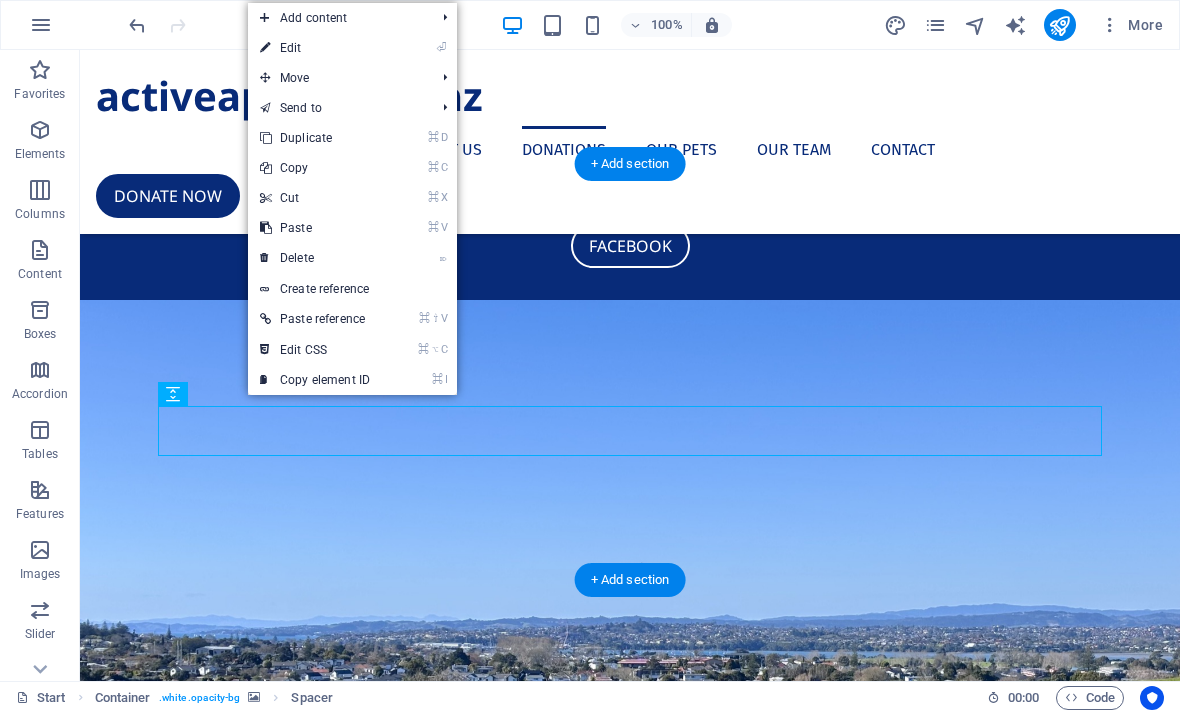 click on "⌦  Delete" at bounding box center (315, 258) 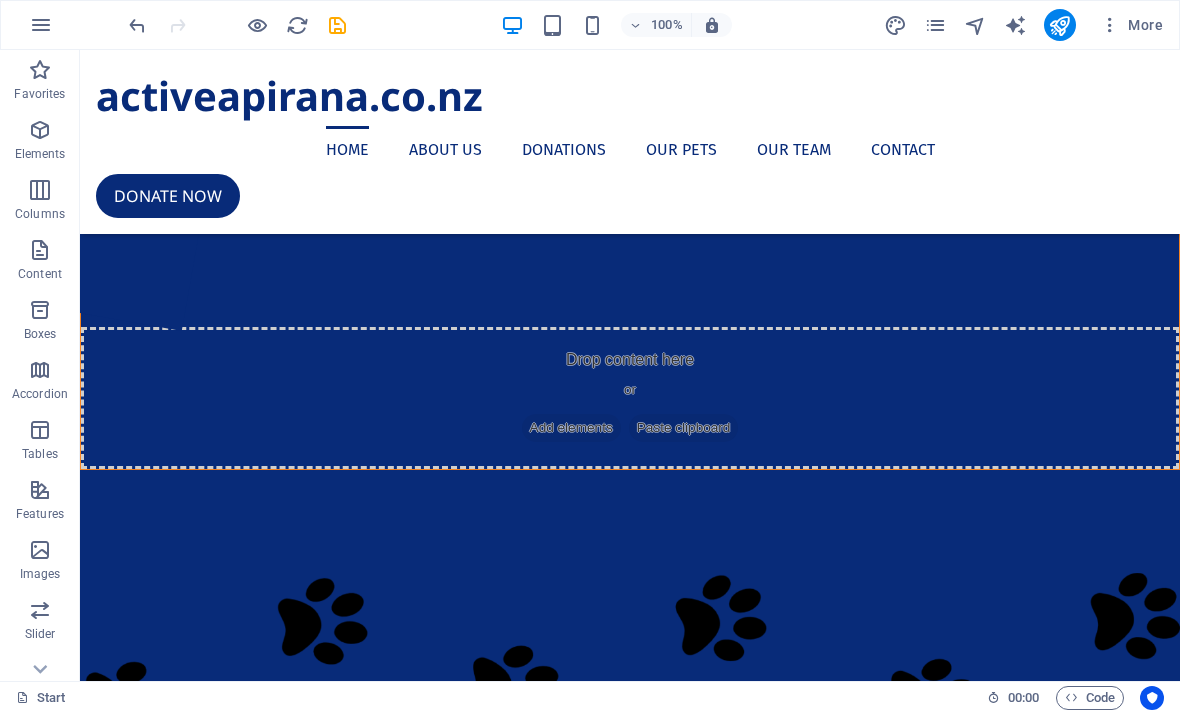 scroll, scrollTop: 240, scrollLeft: 0, axis: vertical 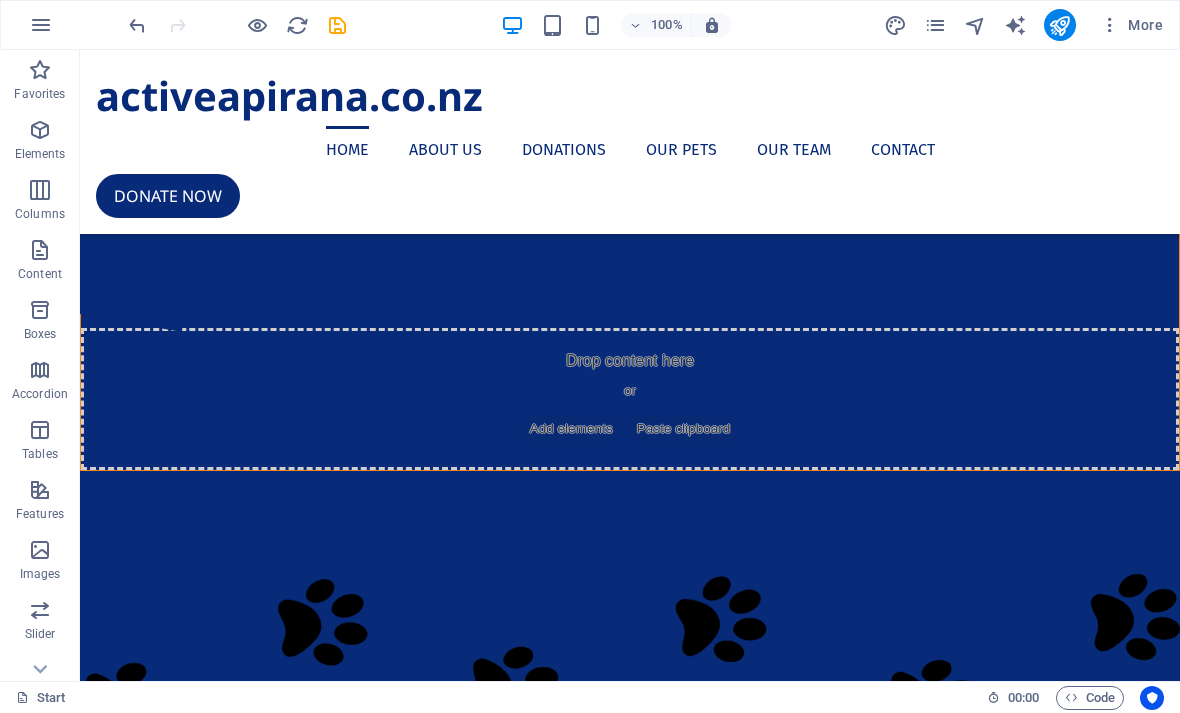 click at bounding box center (630, 1474) 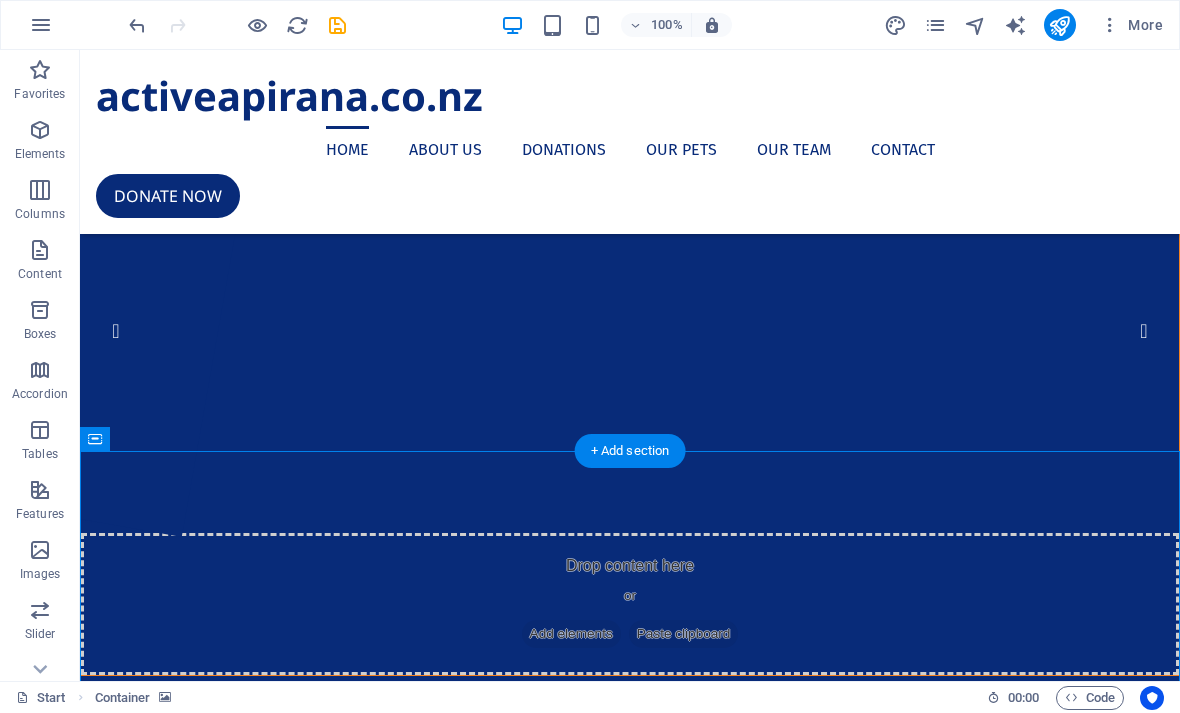 scroll, scrollTop: 0, scrollLeft: 0, axis: both 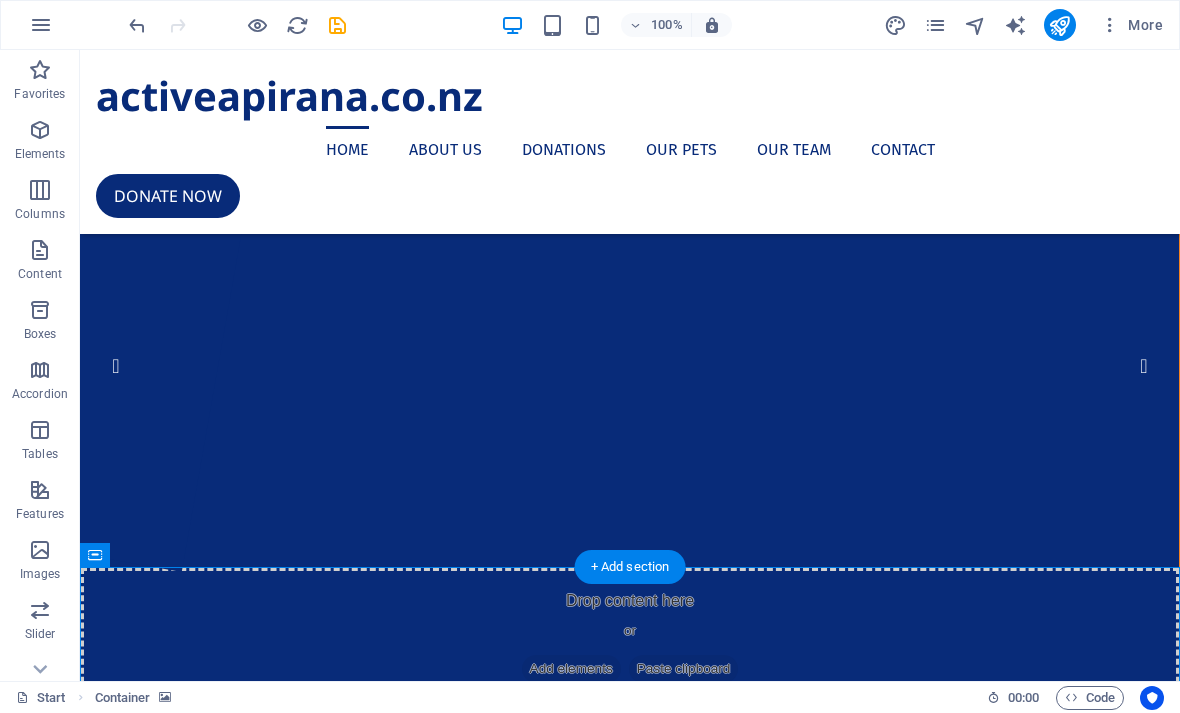 click at bounding box center (1059, 25) 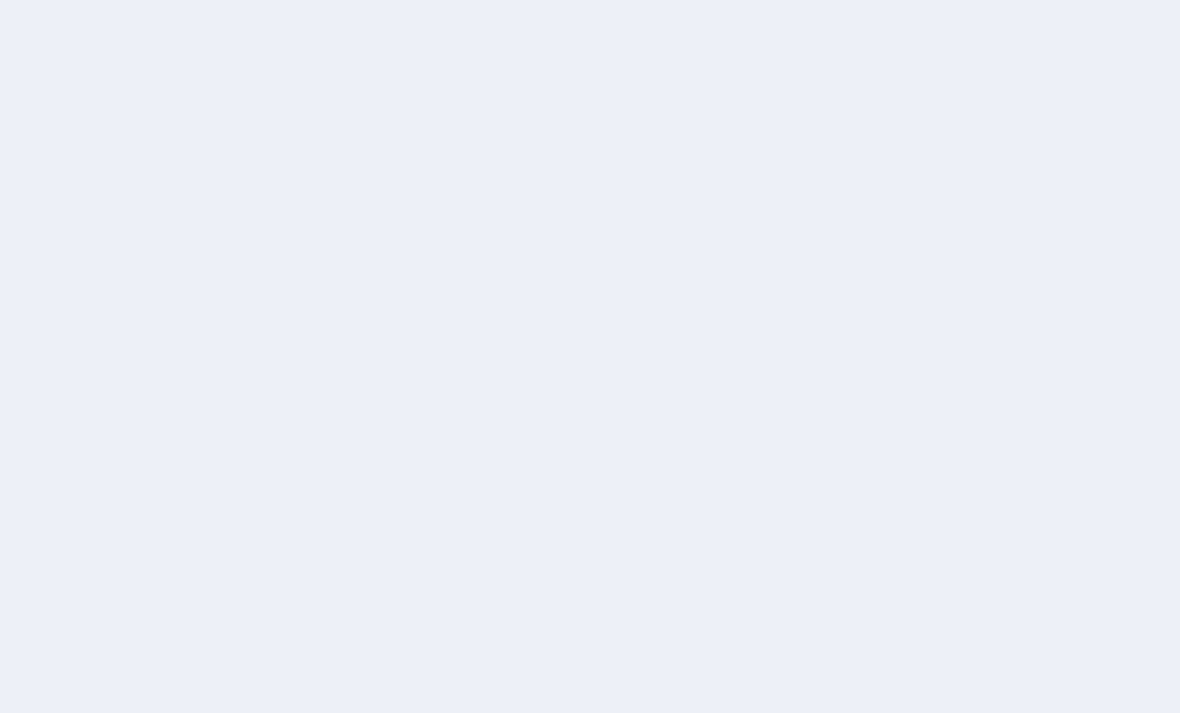 scroll, scrollTop: 0, scrollLeft: 0, axis: both 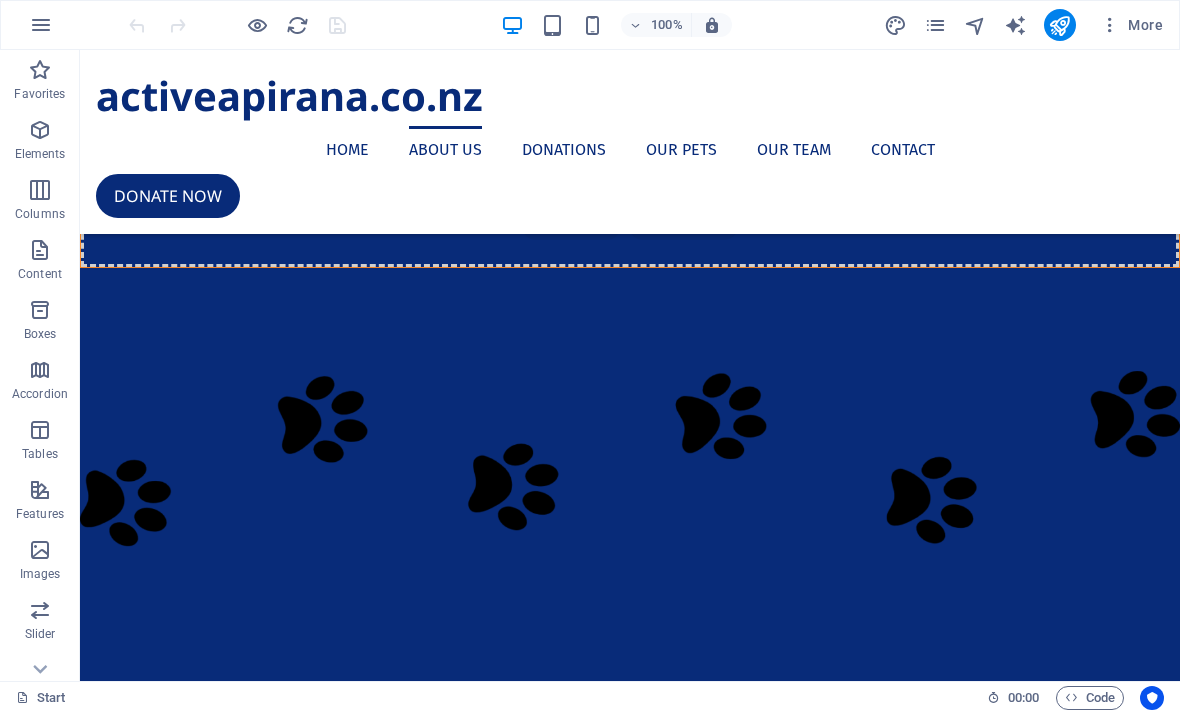click on "In [DATE] [YEAR] Active Apirana MTB were given 10,000 sqm (2 acres) of Apirana Reserve, which is located off [STREET], to develop into a local mountain bike park. We have three years to develop this idea. The vision is to have four downhill and one uphill trail, and eventually a hard surface pump track surrounded by native trees and vegetation. In order to achieve this we will need to raise $350,000 for the mountain bike trails, with an additional $250,000 for the pump track. The proposed site crosses two local council boundaries ([DISTRICT] and [DISTRICT]) and two iwi ([TRIBE] and [TRIBE])." at bounding box center [630, 1902] 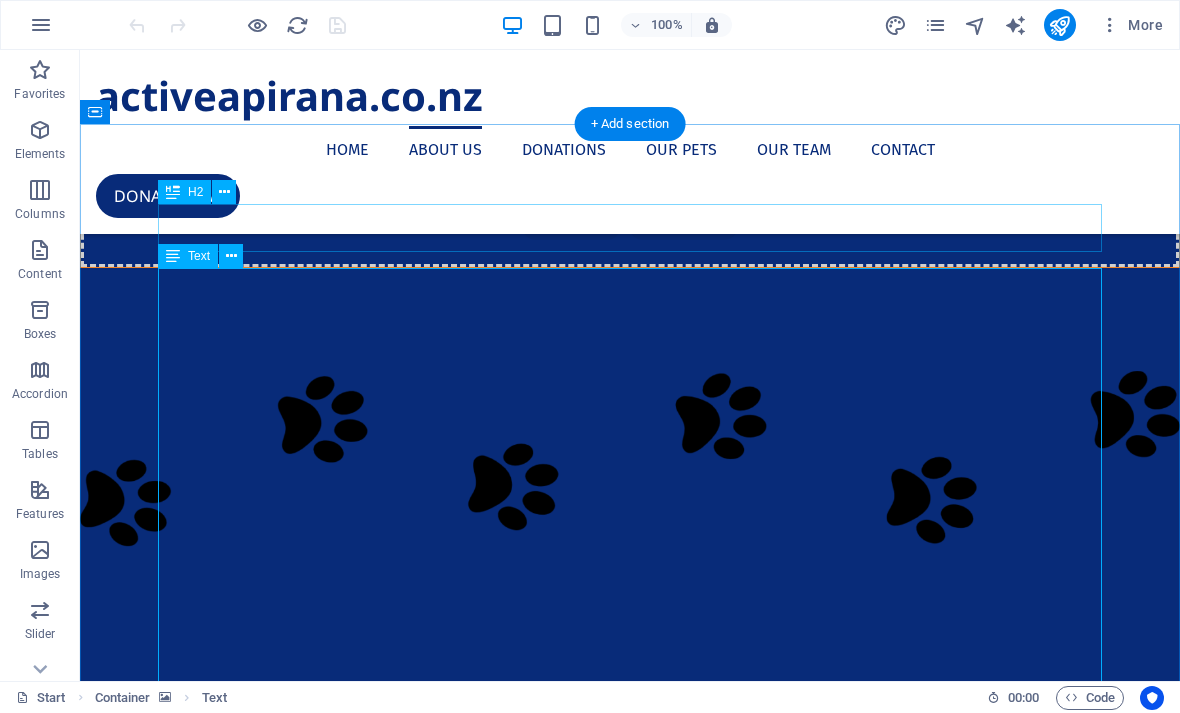 click at bounding box center (231, 256) 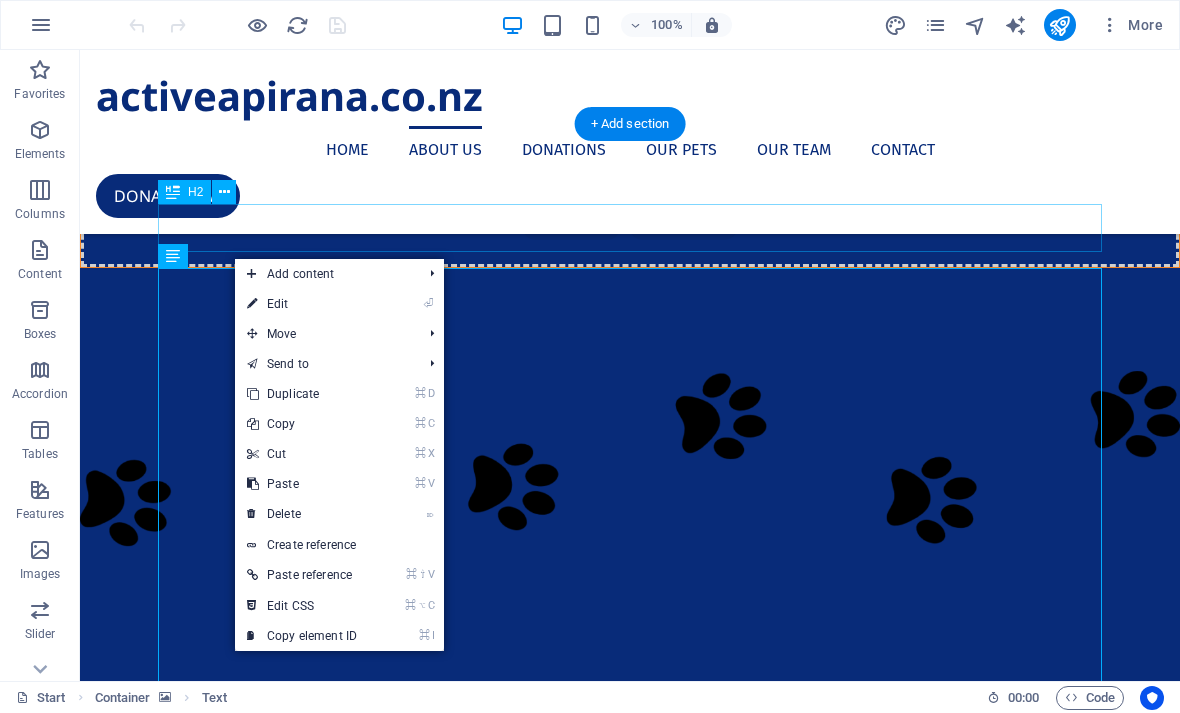 click on "⏎  Edit" at bounding box center (302, 304) 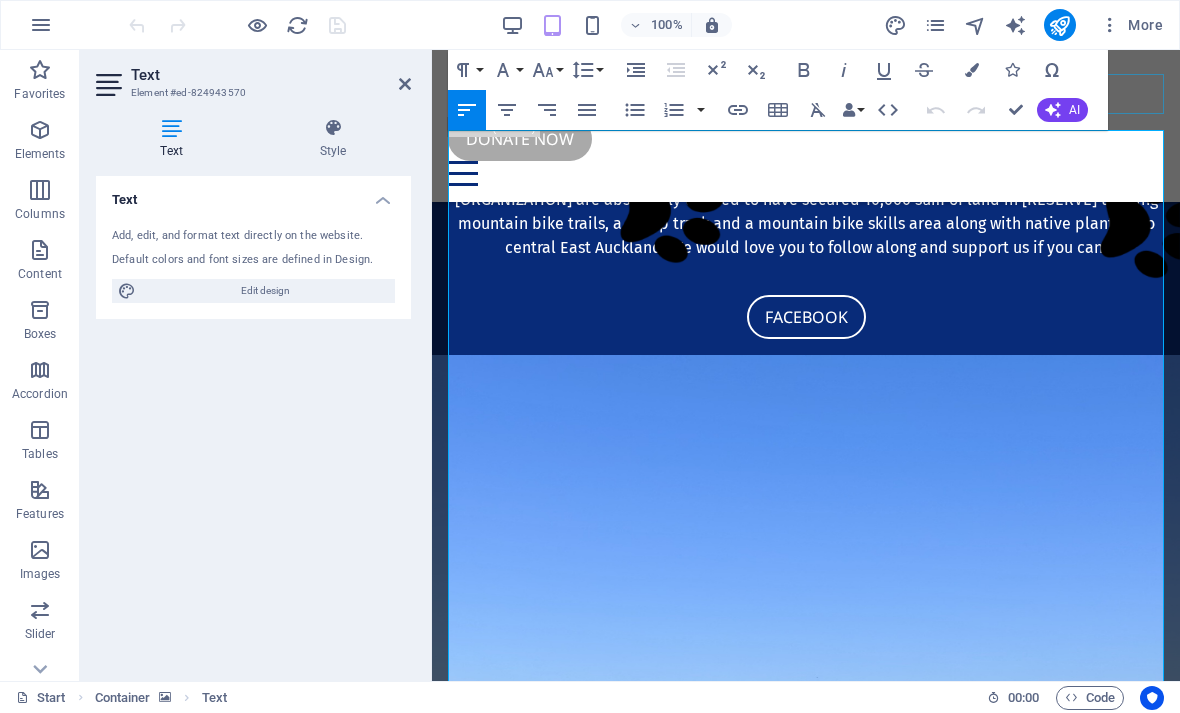scroll, scrollTop: 559, scrollLeft: 0, axis: vertical 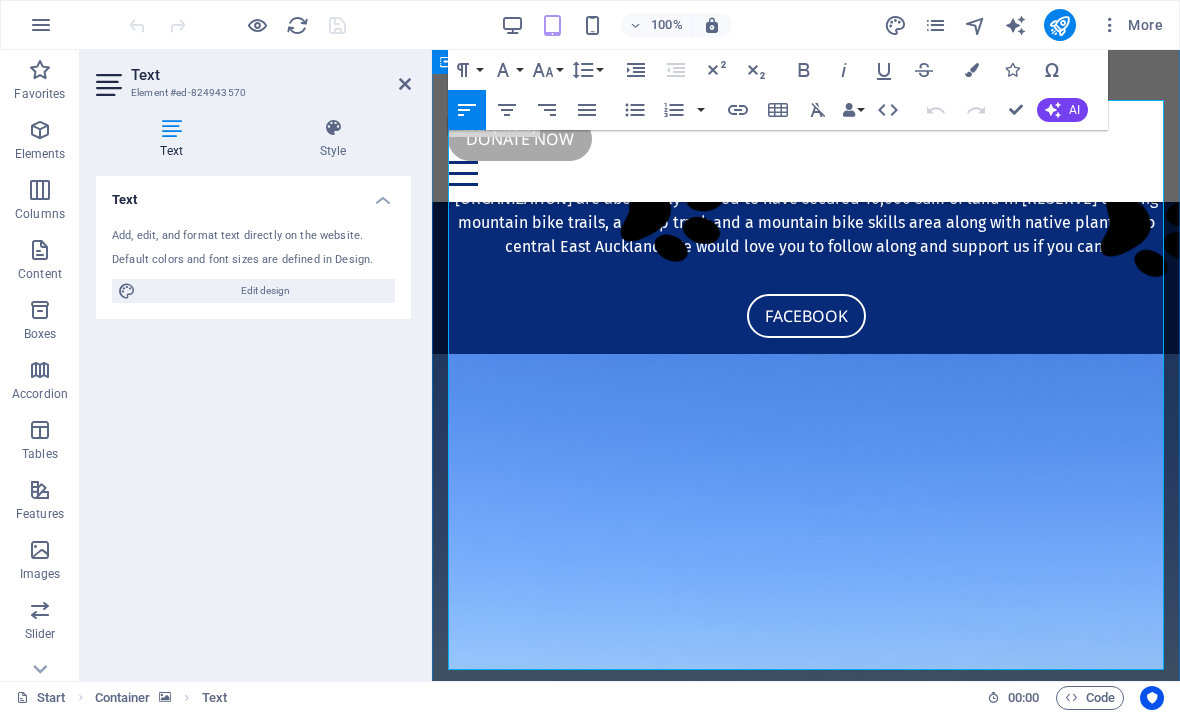 click on "Once the site is vacant work will be able to commence, but due to the weather, we will not be able to start until [DATE] at the earliest. We will also require some funding. [CITY] Council Community Rangers, will assist us with pest control and planting. We are hoping that we can leverage our links to [TRIBE] and ask them for native plants from their nursery on [STREET]. We can also link into [ORGANIZATION]/[ORGANIZATION] survival." at bounding box center (806, 1638) 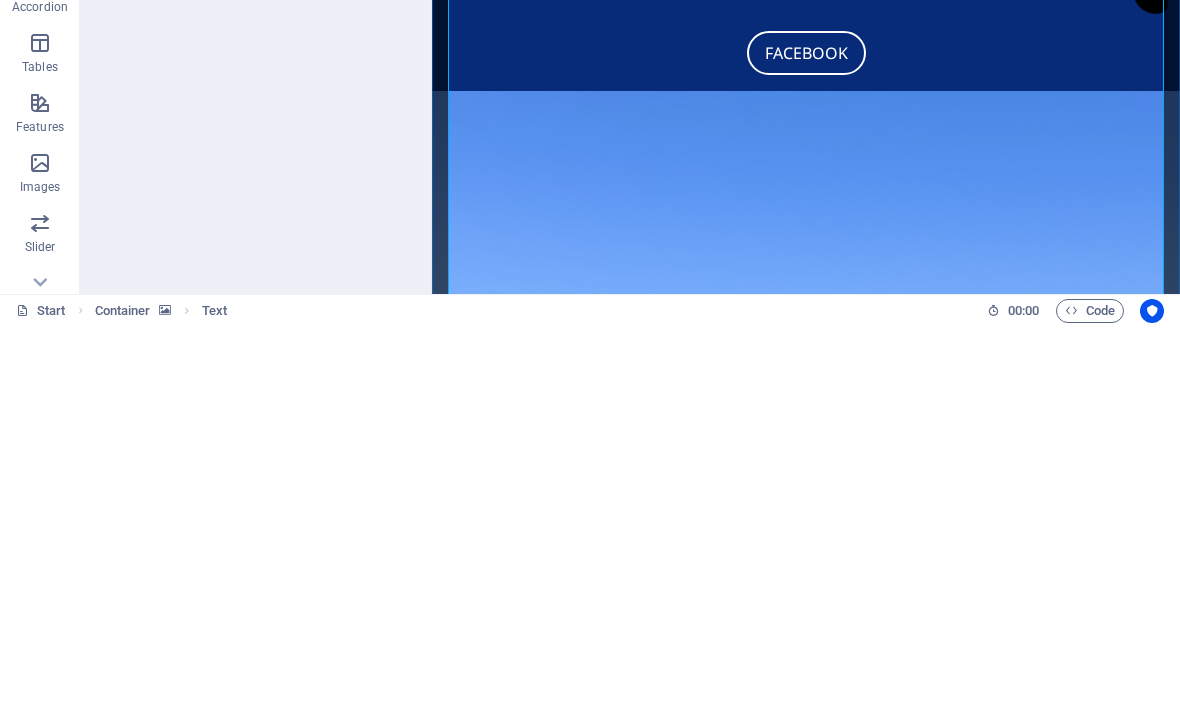 scroll, scrollTop: 438, scrollLeft: 0, axis: vertical 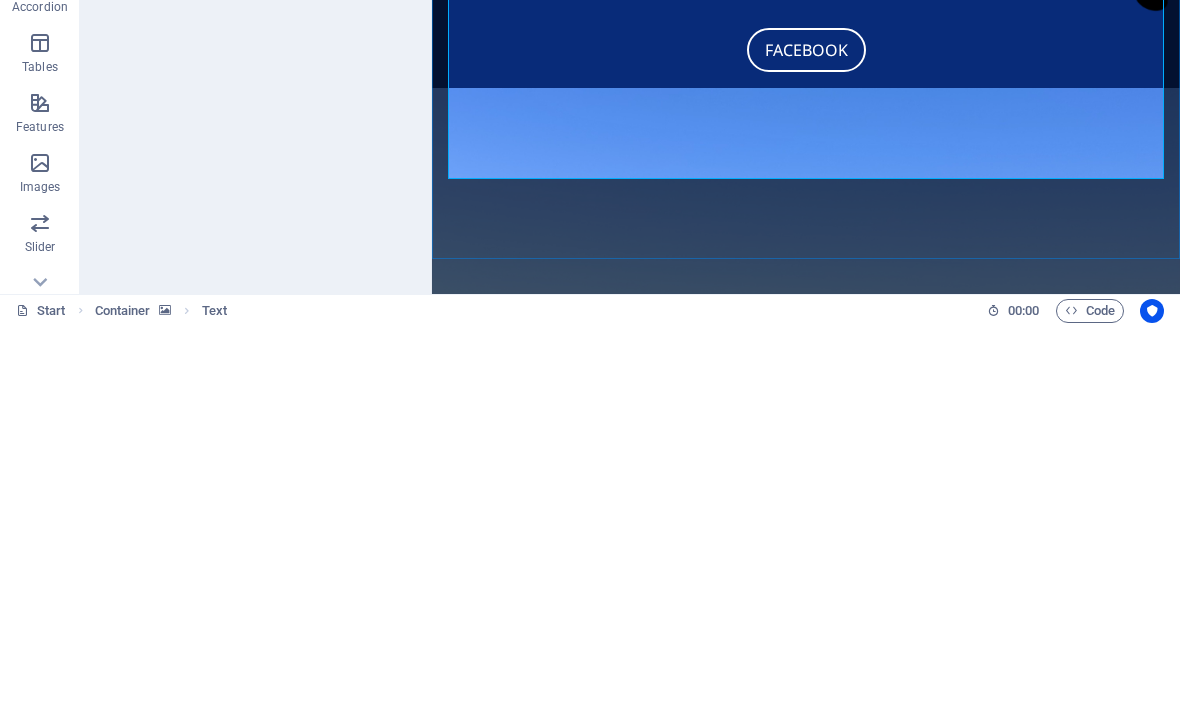 click on "In [DATE] [ORGANIZATION] were given 10,000 sqm (2 acres) of [RESERVE], which is located off [STREET], to develop into a local mountain bike park. We have three years to develop this idea. The vision is to have four downhill and one uphill trail, and eventually a hard surface pump track surrounded by native trees and vegetation. In order to achieve this we will need to raise $350,000 for the mountain bike trails, with an additional $250,000 for the pump track." at bounding box center [806, 880] 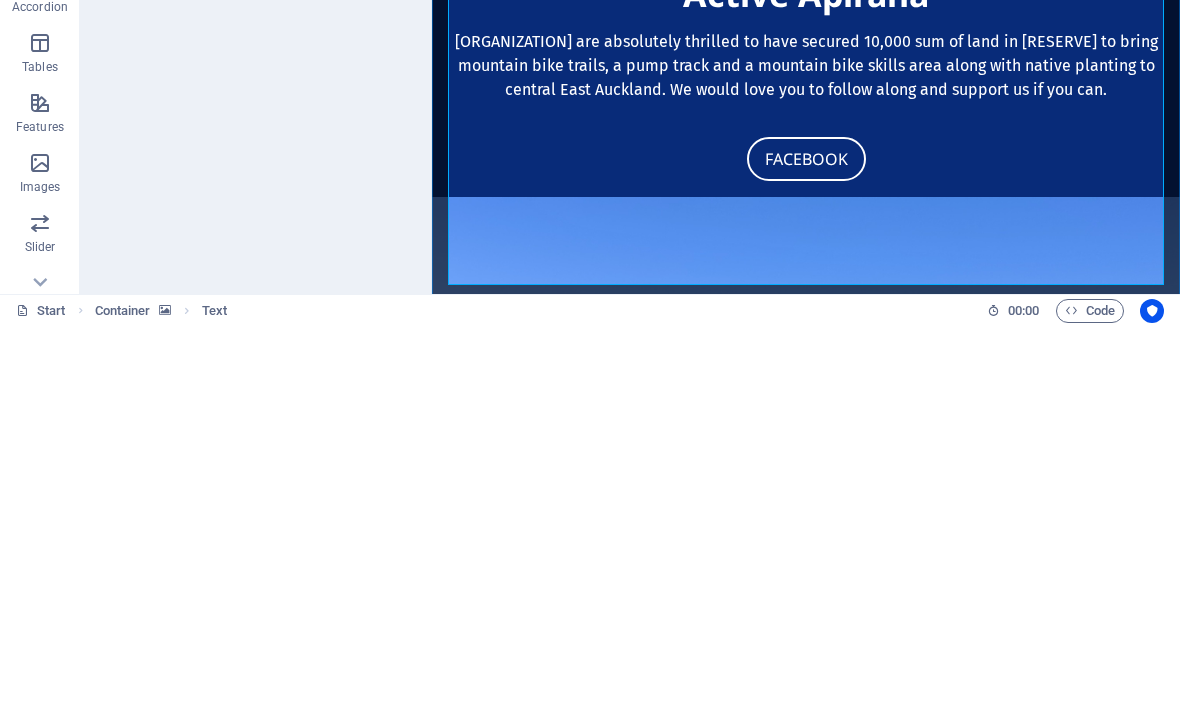 scroll, scrollTop: 346, scrollLeft: 0, axis: vertical 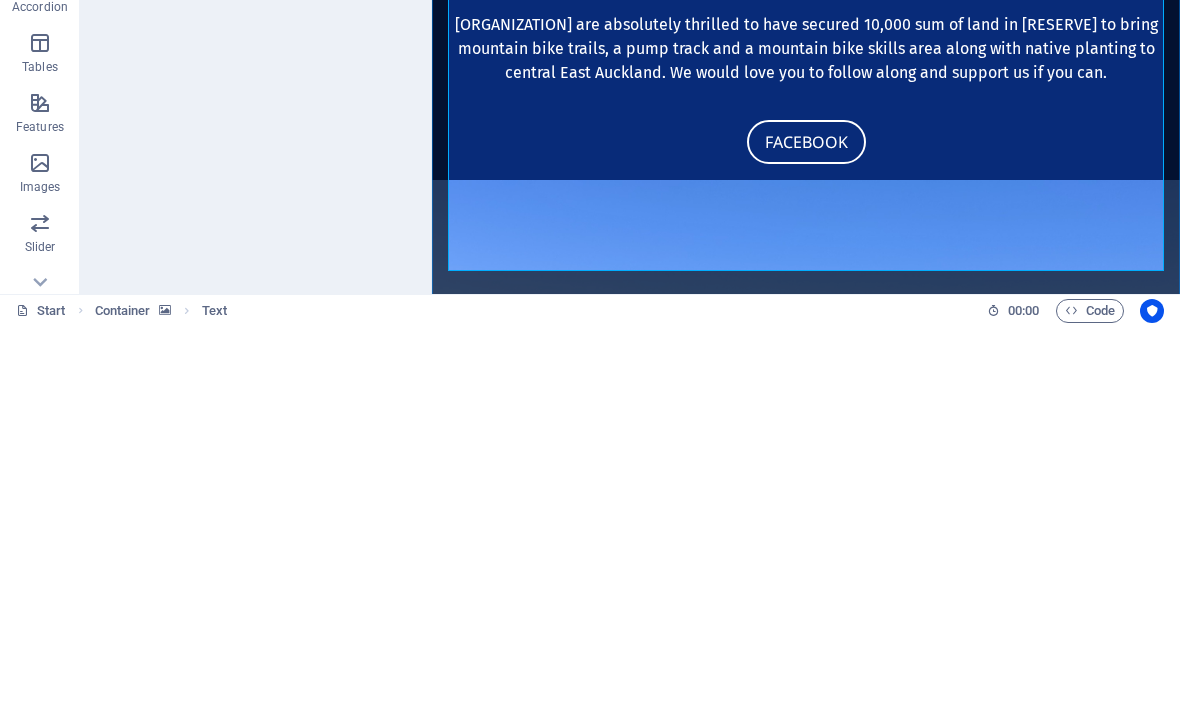 click on "Community Rangers, will assist us with pest control and planting. We are hoping that we can leverage our links to [TRIBE] and ask them for n" at bounding box center [799, 1105] 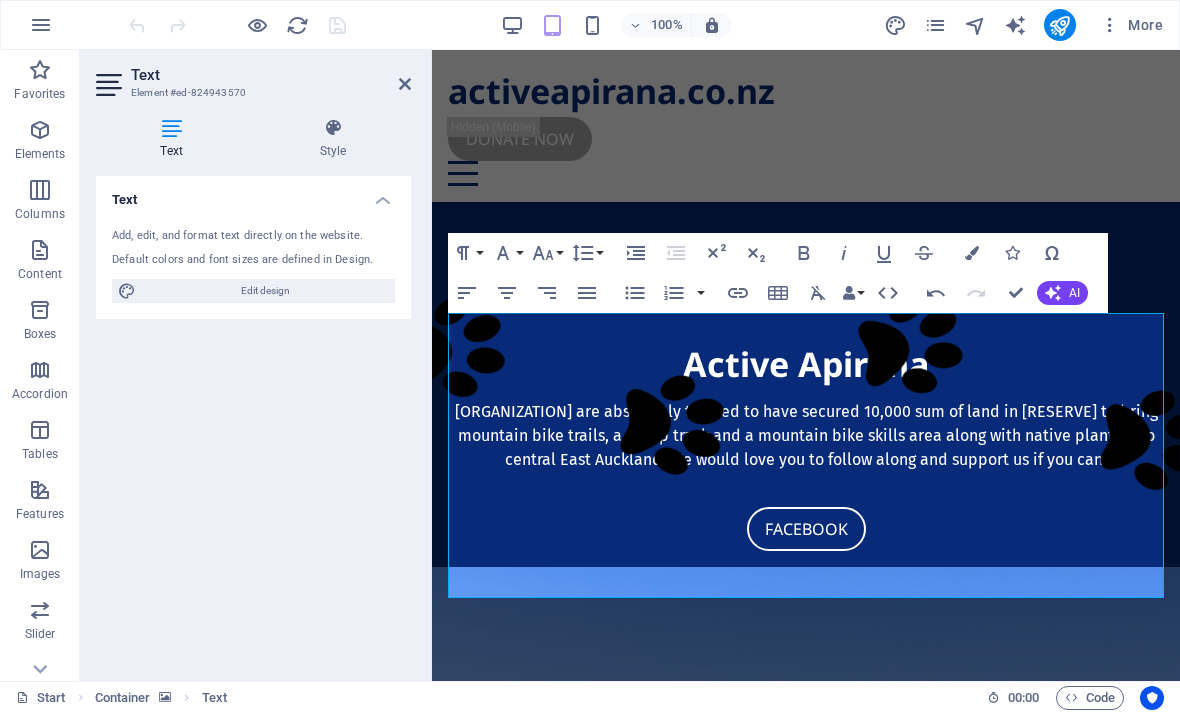 click at bounding box center [806, 817] 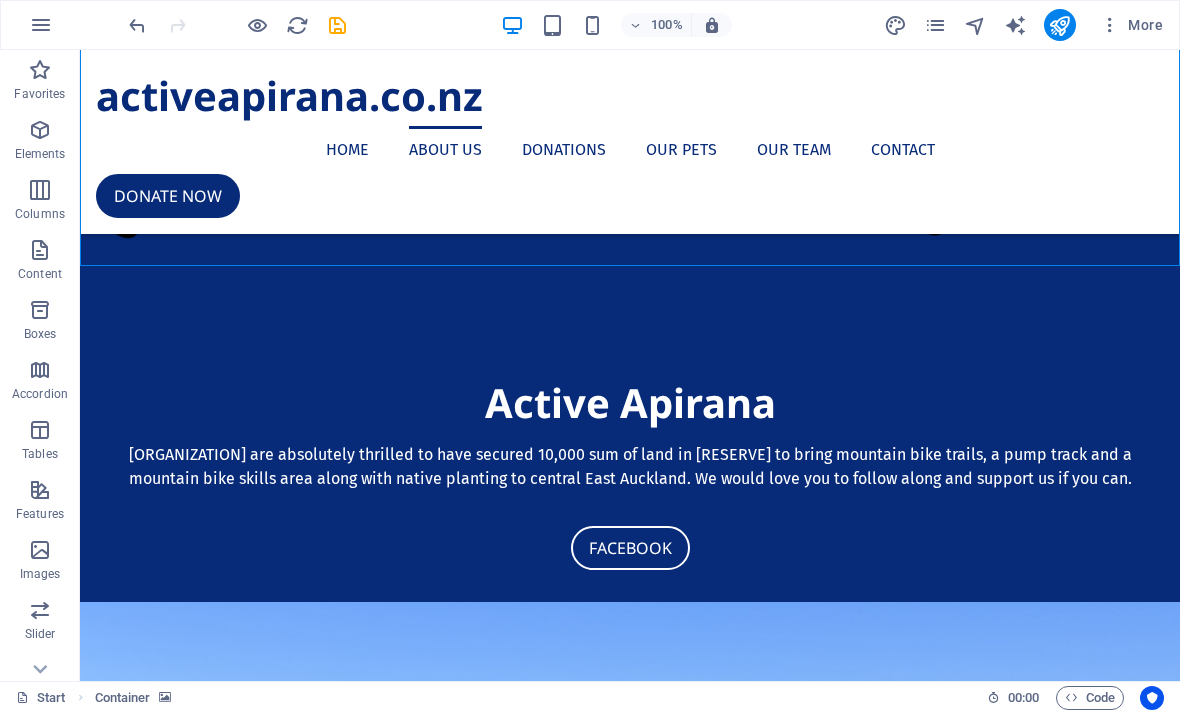 scroll, scrollTop: 752, scrollLeft: 0, axis: vertical 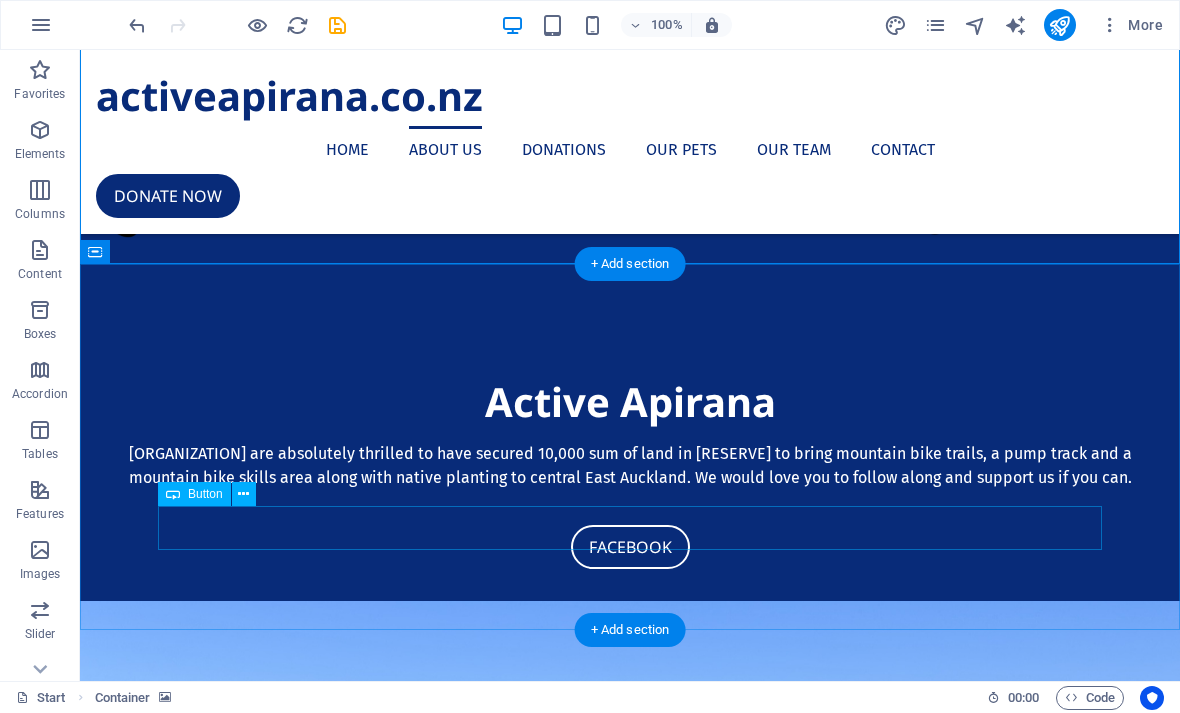 click on "Donate now" at bounding box center (630, 2202) 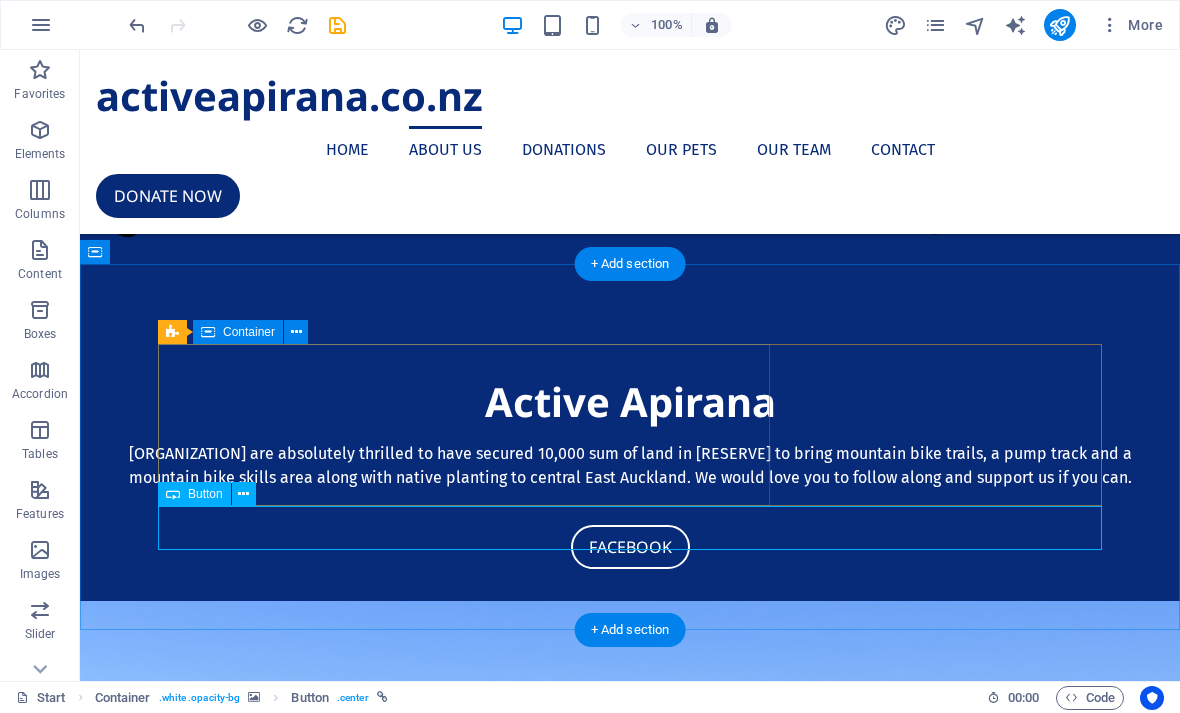 click at bounding box center (296, 332) 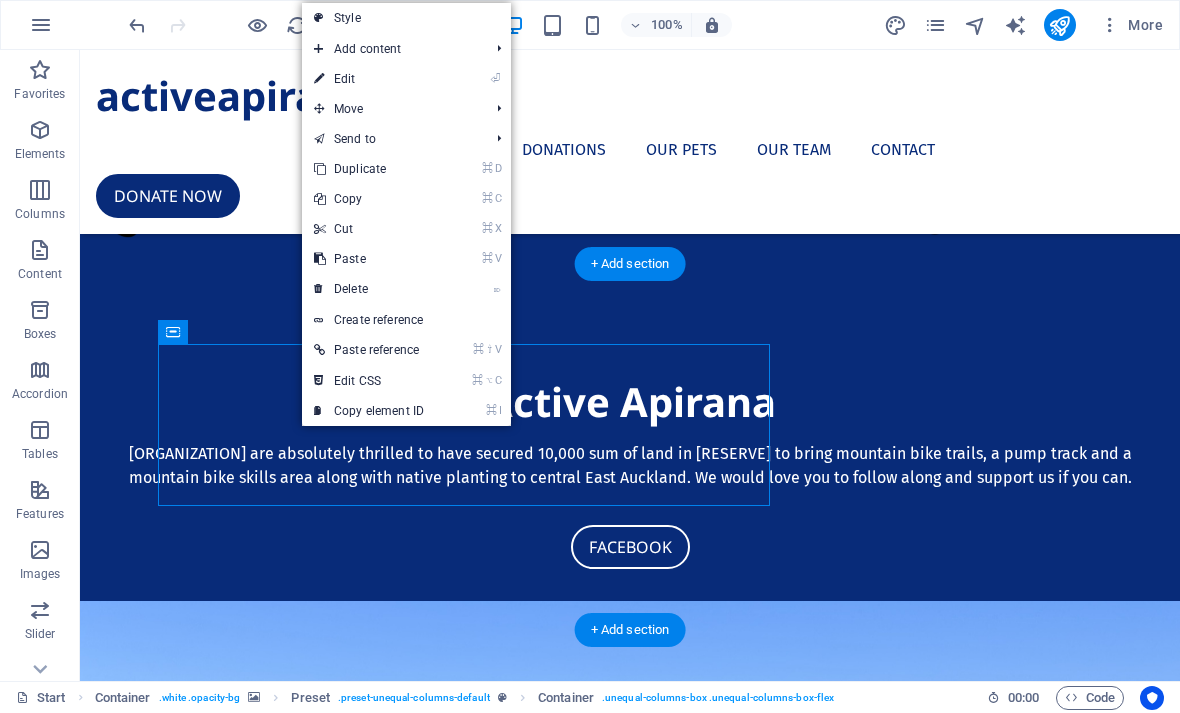 click on "⌦  Delete" at bounding box center [369, 289] 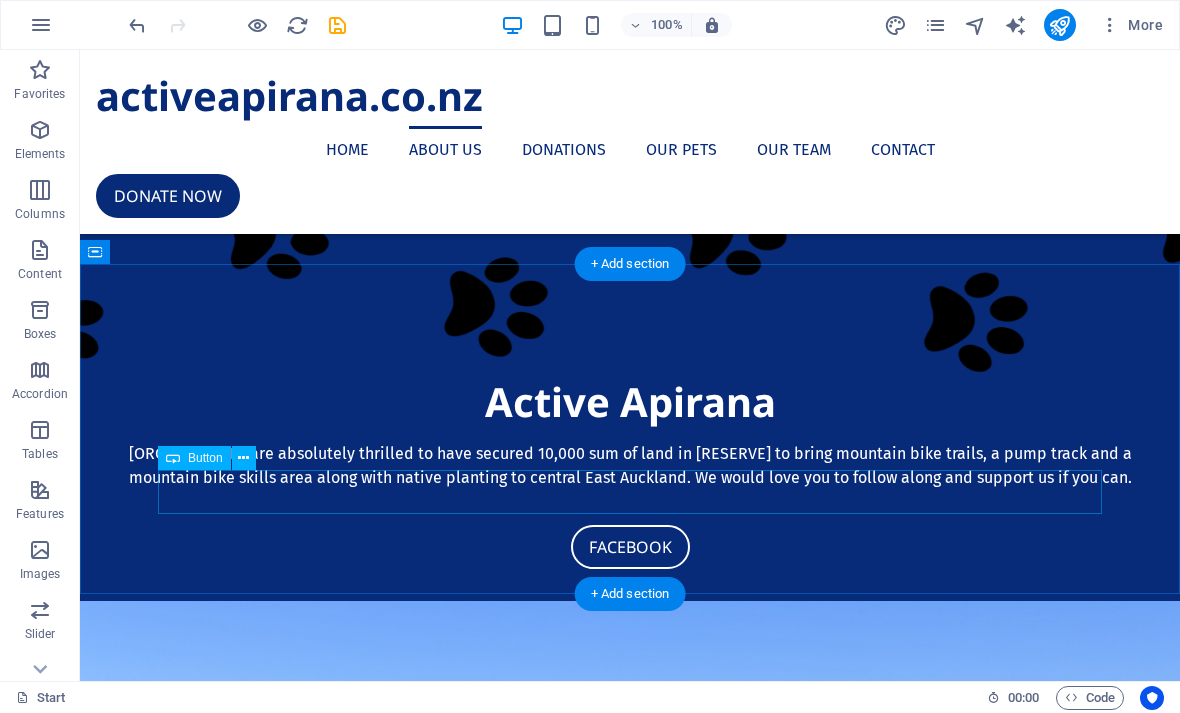 click on "Donate now" at bounding box center (630, 2006) 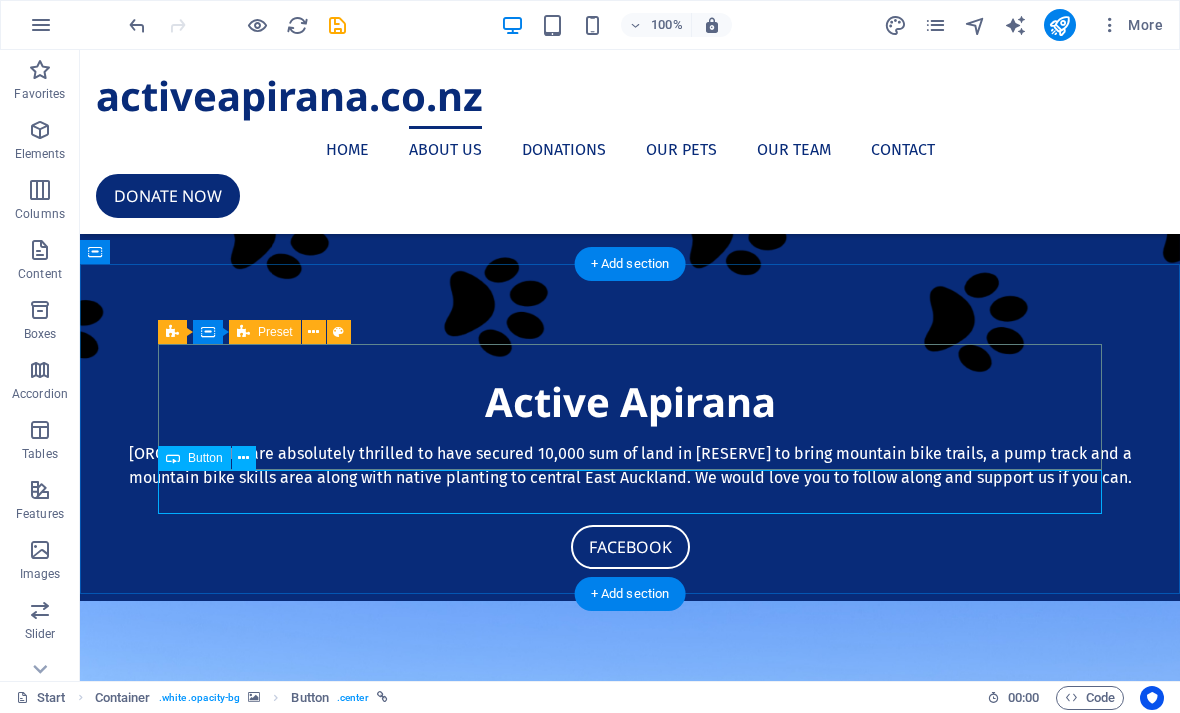 click at bounding box center [313, 332] 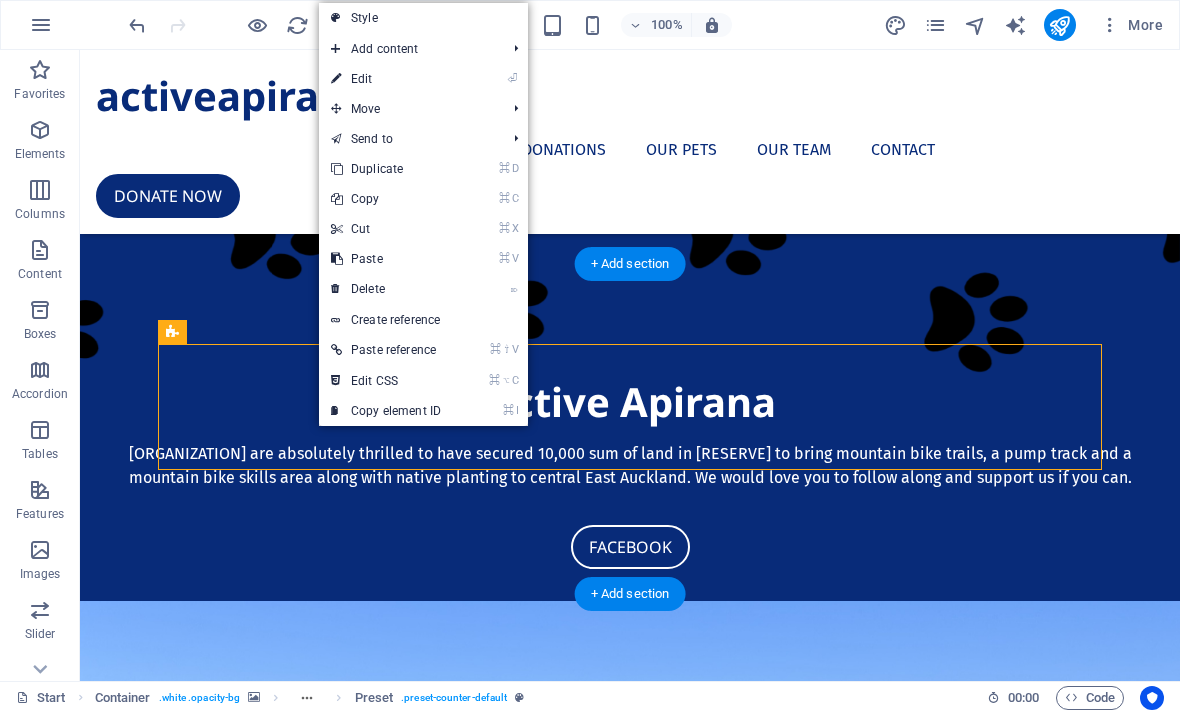 click on "⌦  Delete" at bounding box center (386, 289) 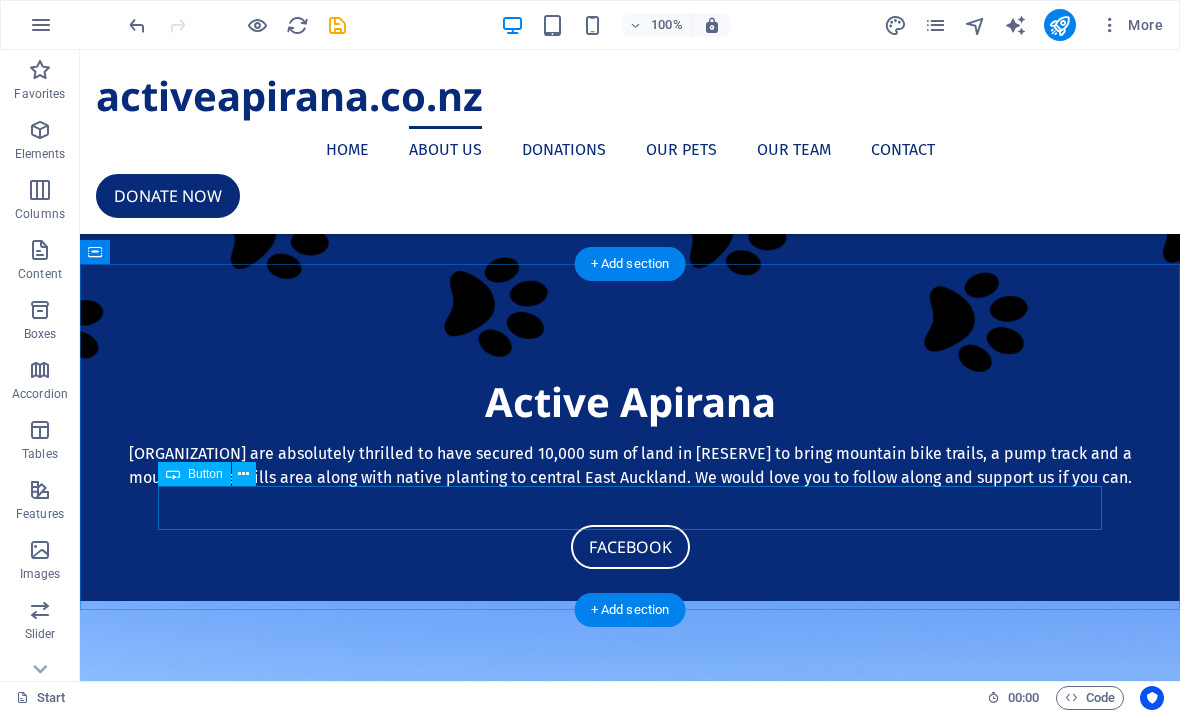 click on "Donate now" at bounding box center [630, 2038] 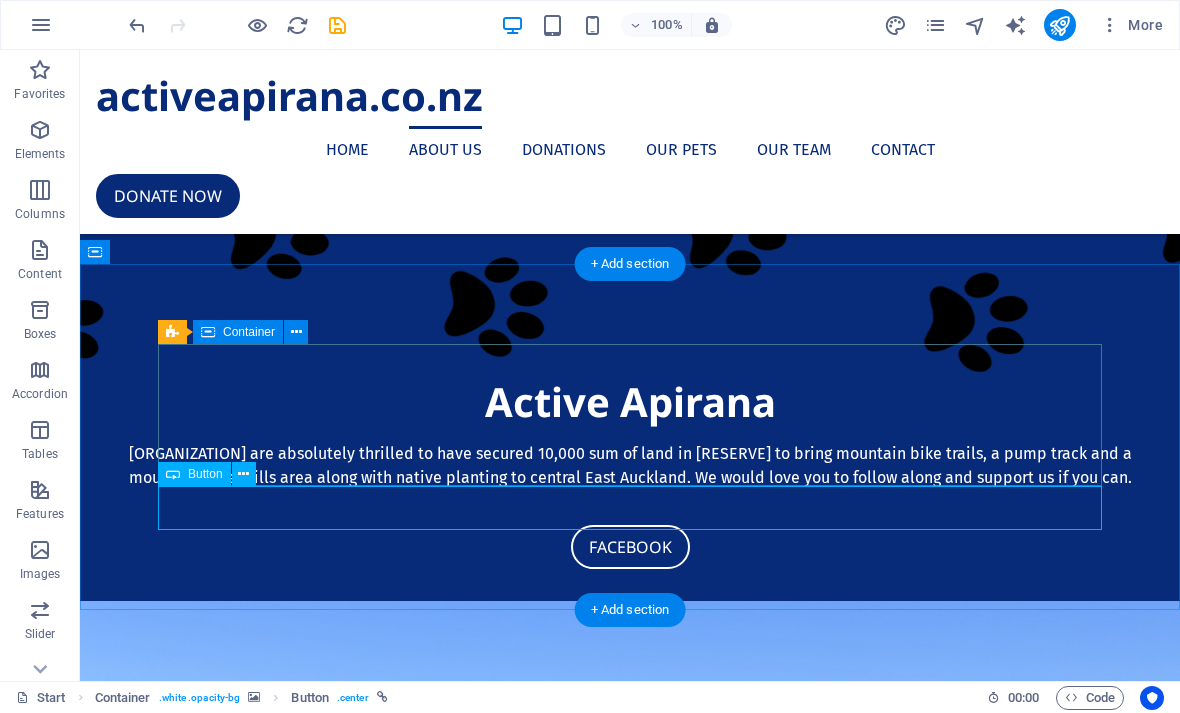 click at bounding box center (296, 332) 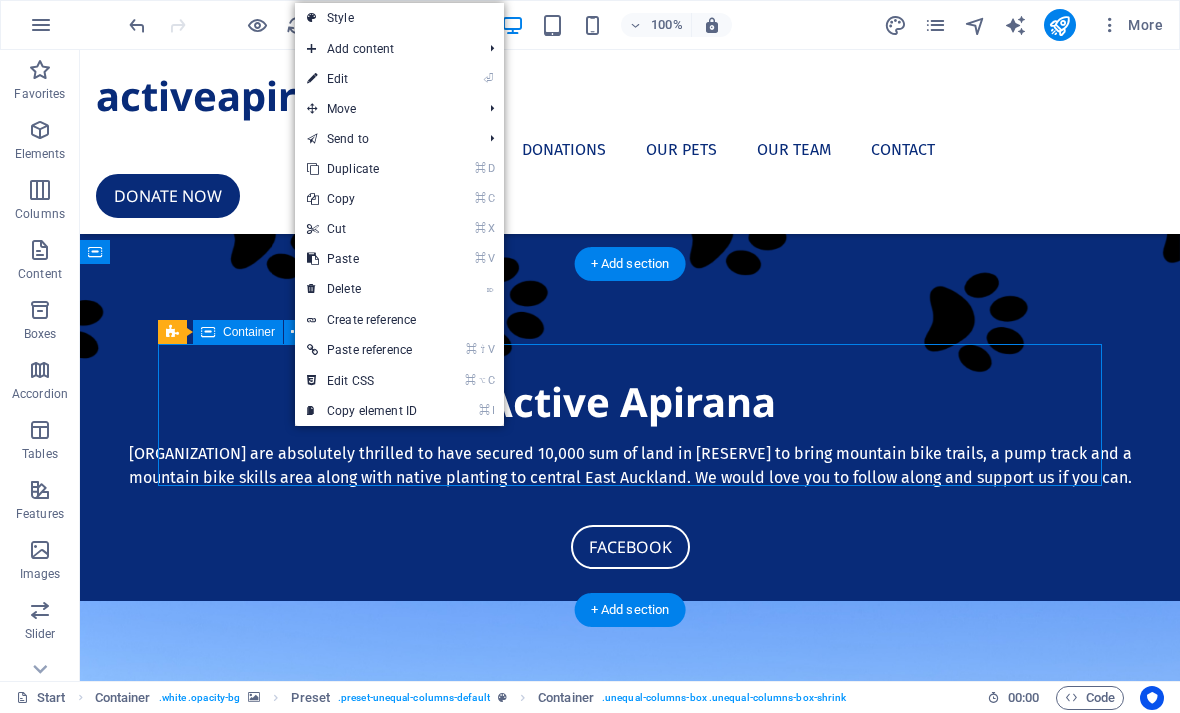 click on "⌦  Delete" at bounding box center (362, 289) 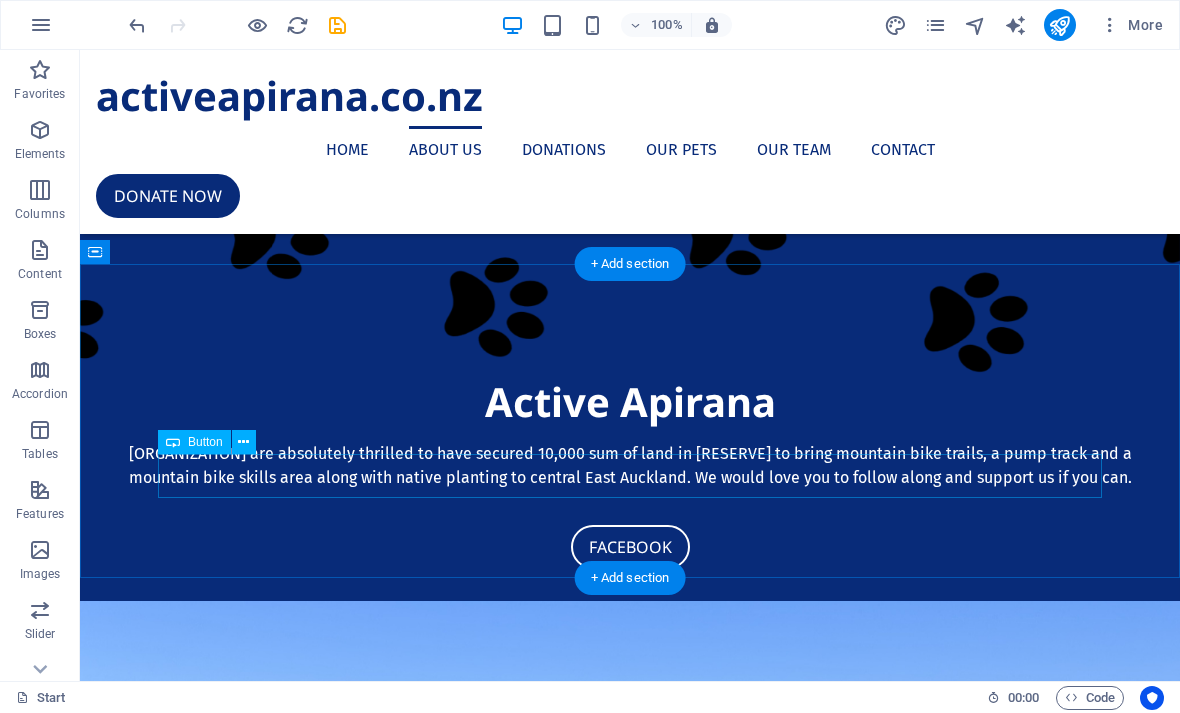click on "Donate now" at bounding box center (630, 1974) 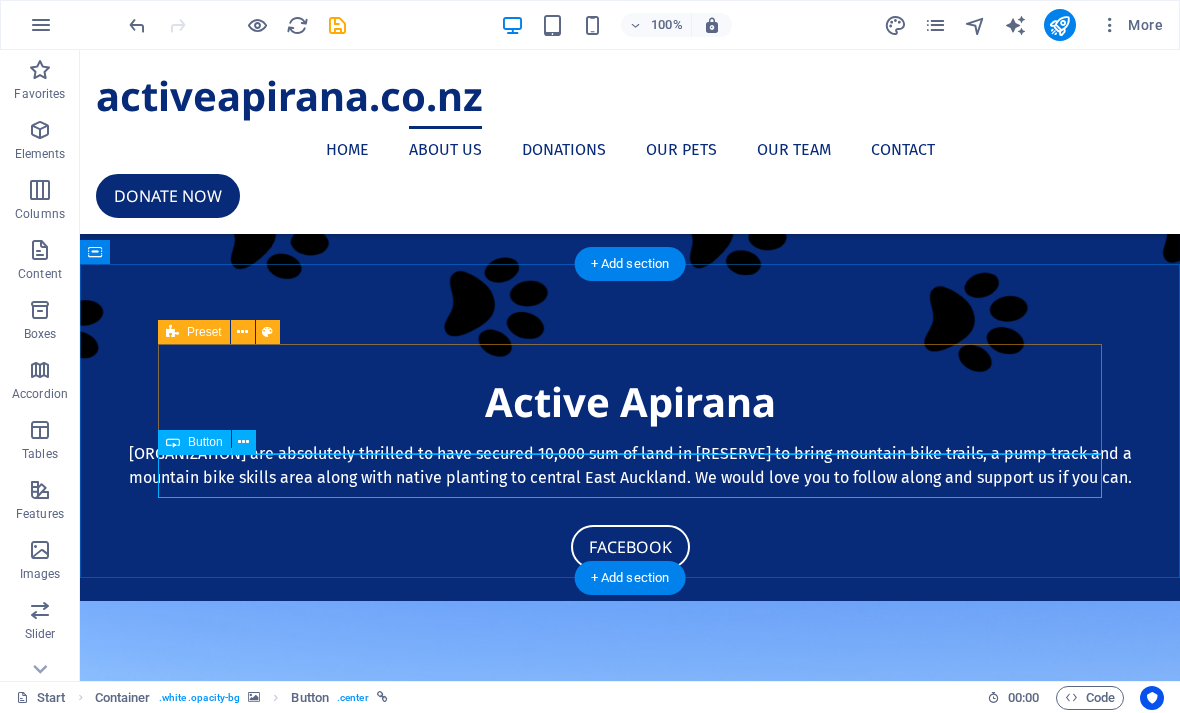 click at bounding box center [242, 332] 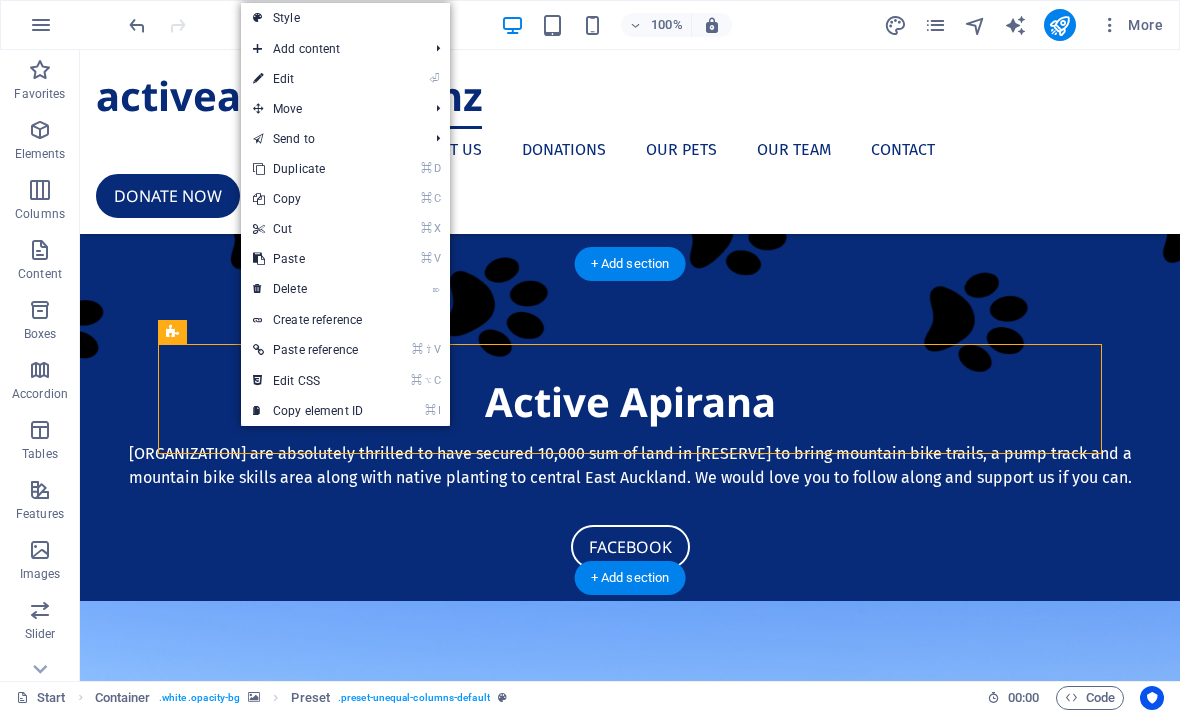 click on "⌦  Delete" at bounding box center (308, 289) 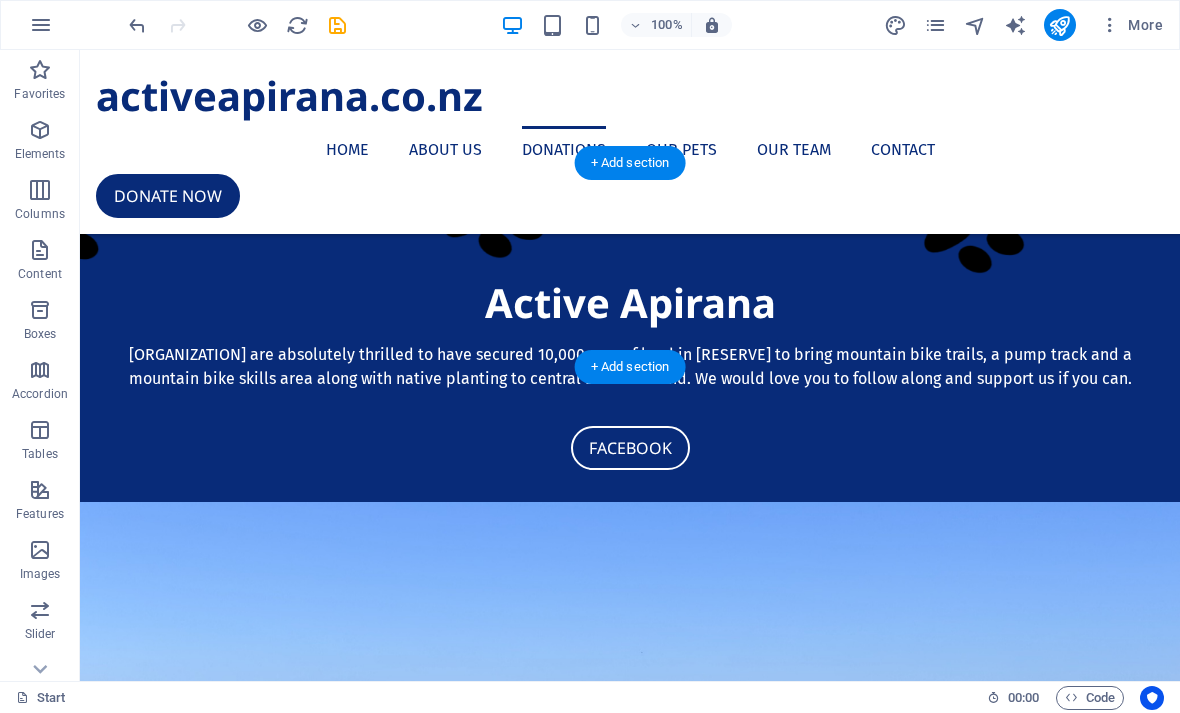scroll, scrollTop: 854, scrollLeft: 0, axis: vertical 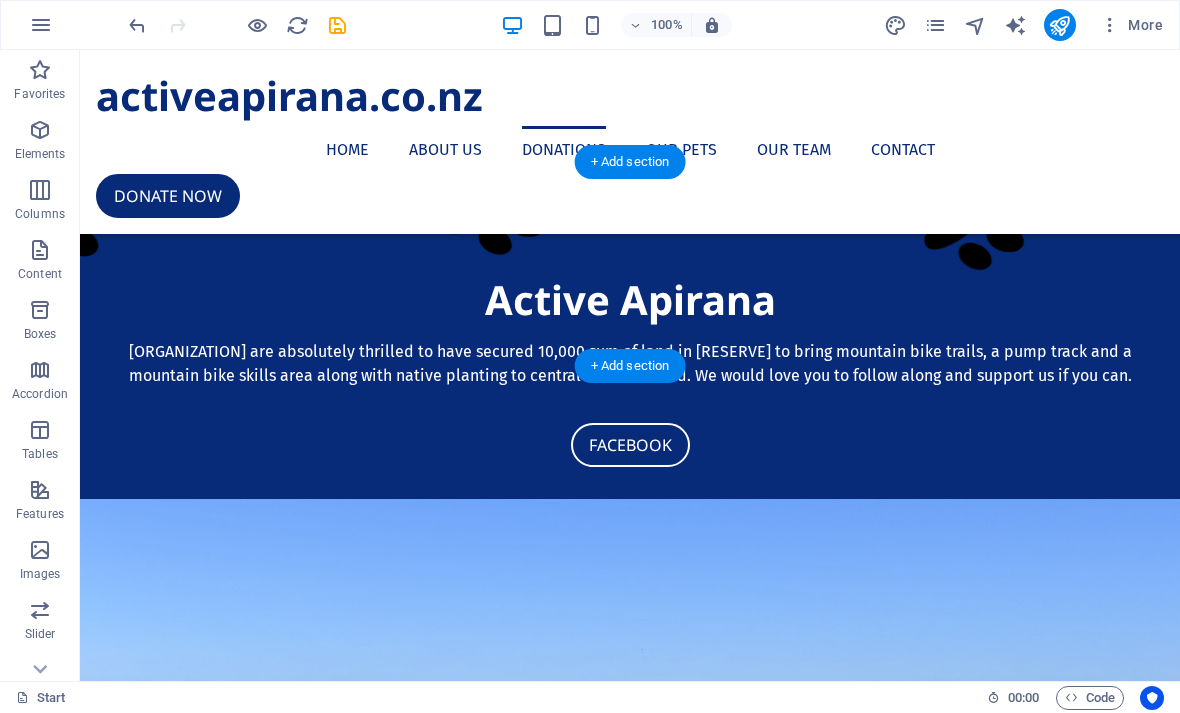 click on "Adopt or Foster a Pet" at bounding box center (630, 1858) 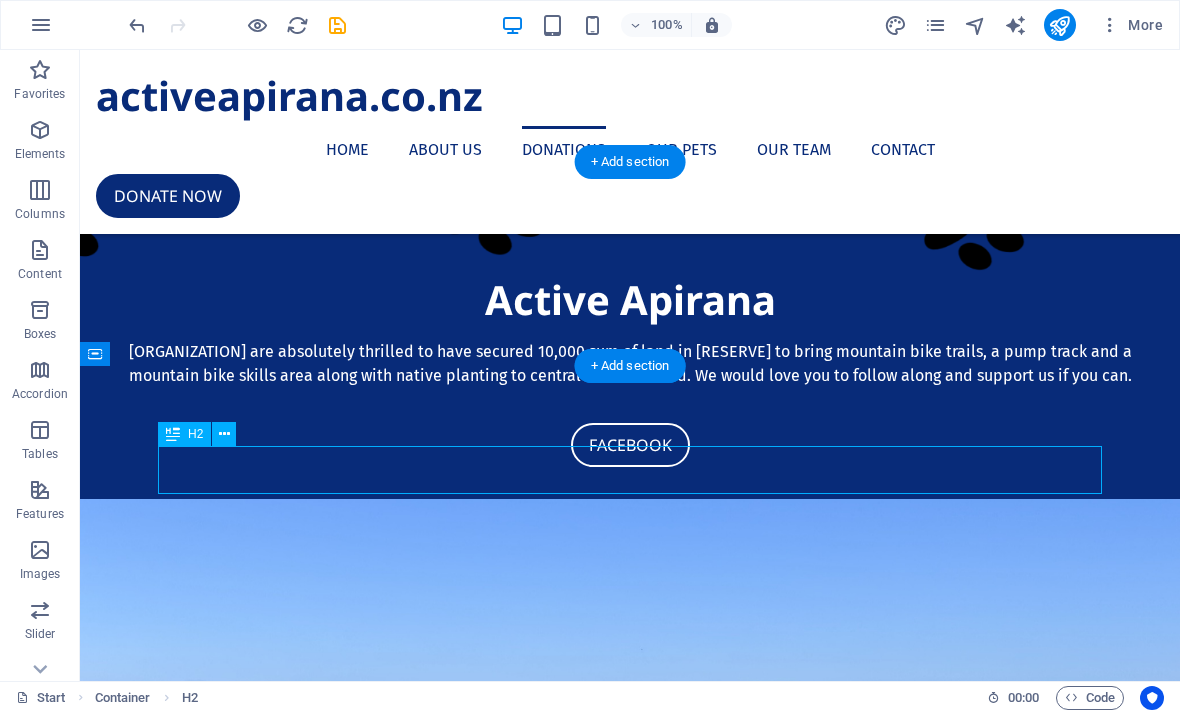 click on "Adopt or Foster a Pet" at bounding box center (630, 1858) 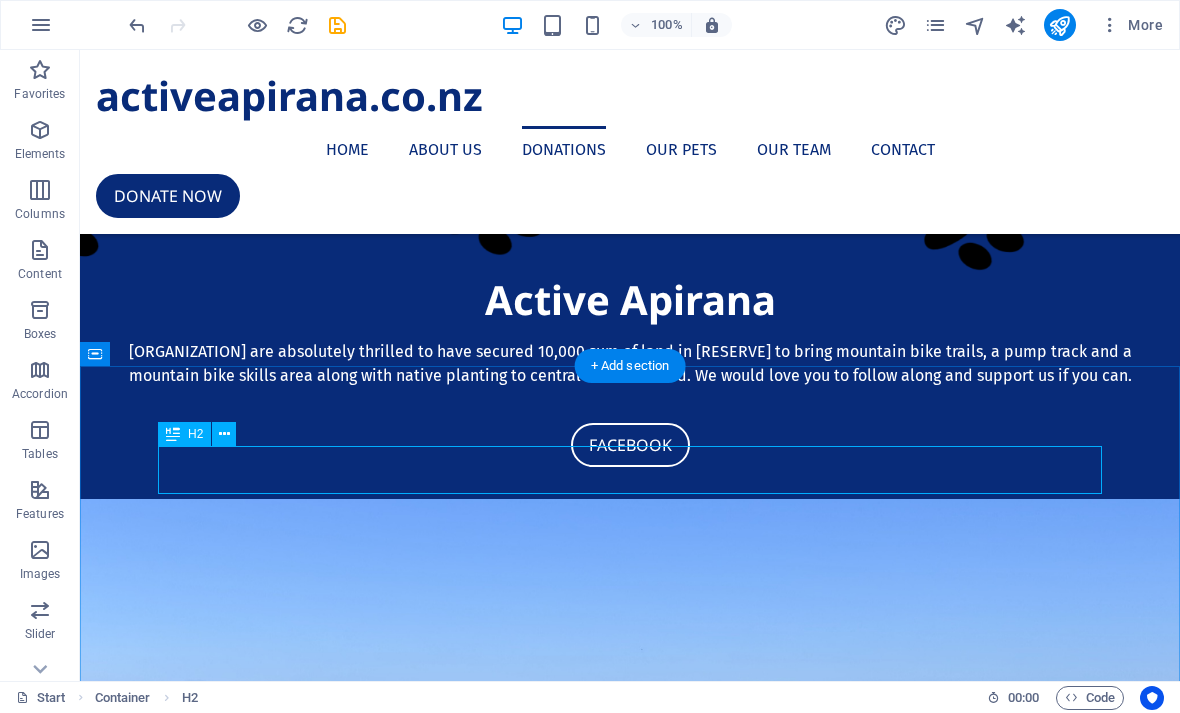 click on "Adopt or Foster a Pet" at bounding box center (630, 1858) 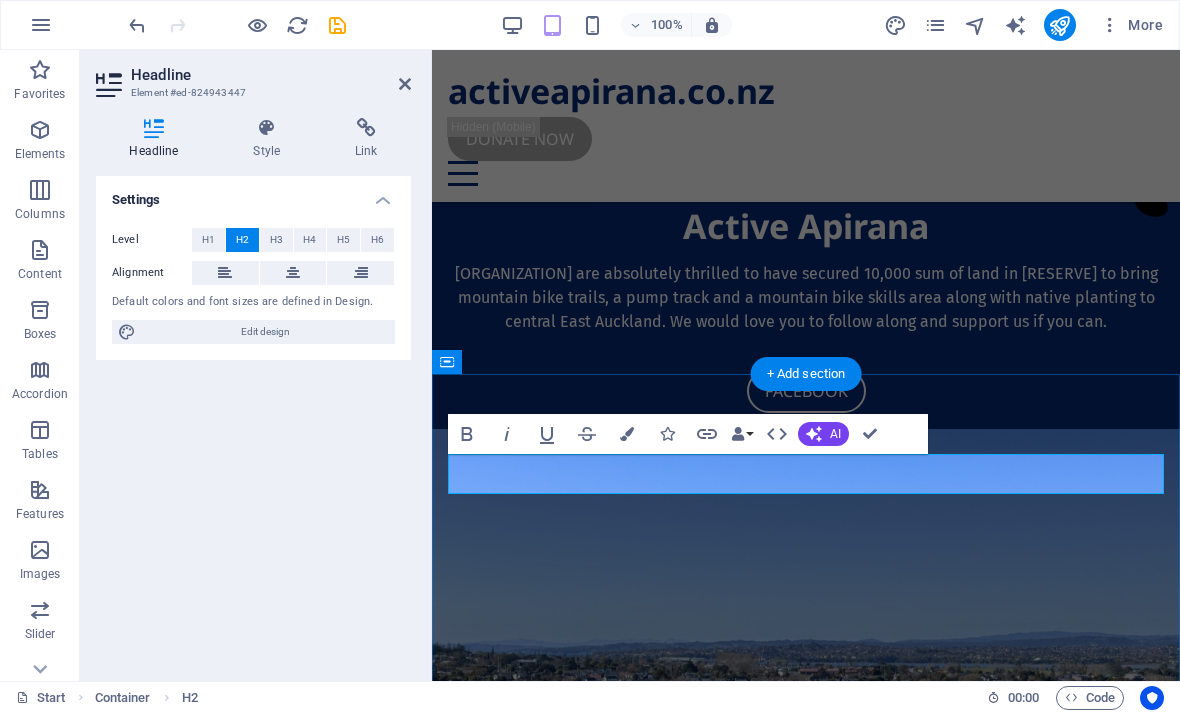 click on "Adopt or Foster a Pet" at bounding box center (806, 1831) 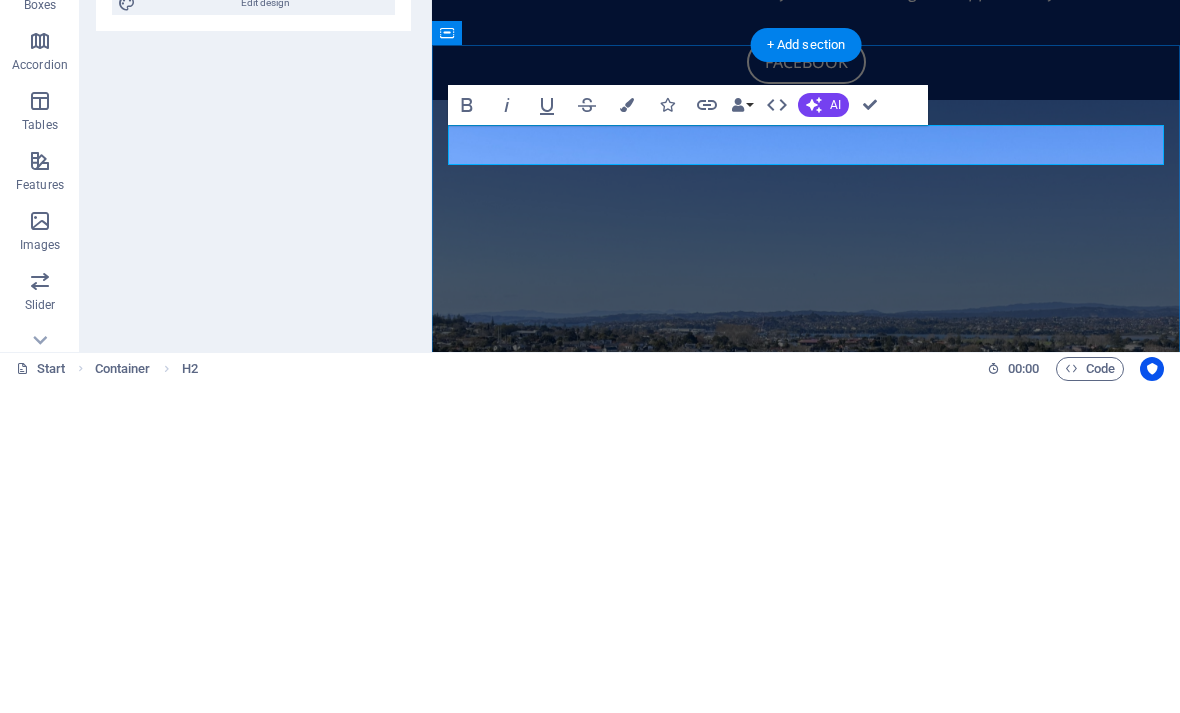 type 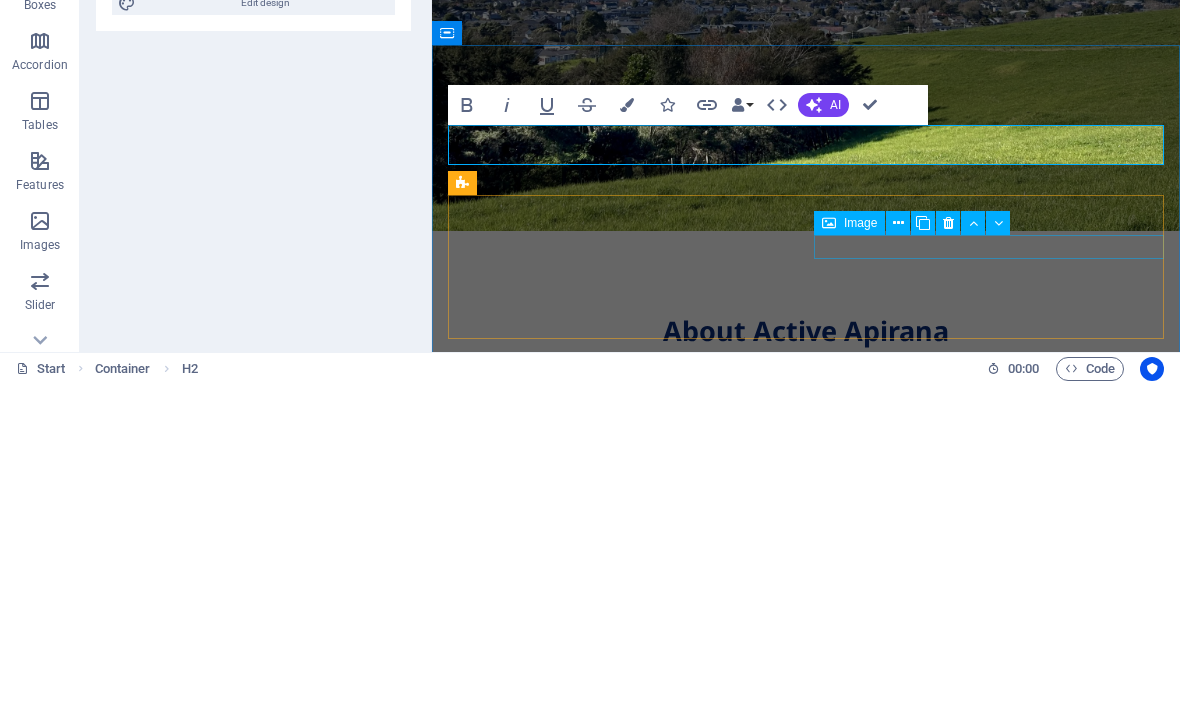 click on "  [FIRST]" at bounding box center [806, 3764] 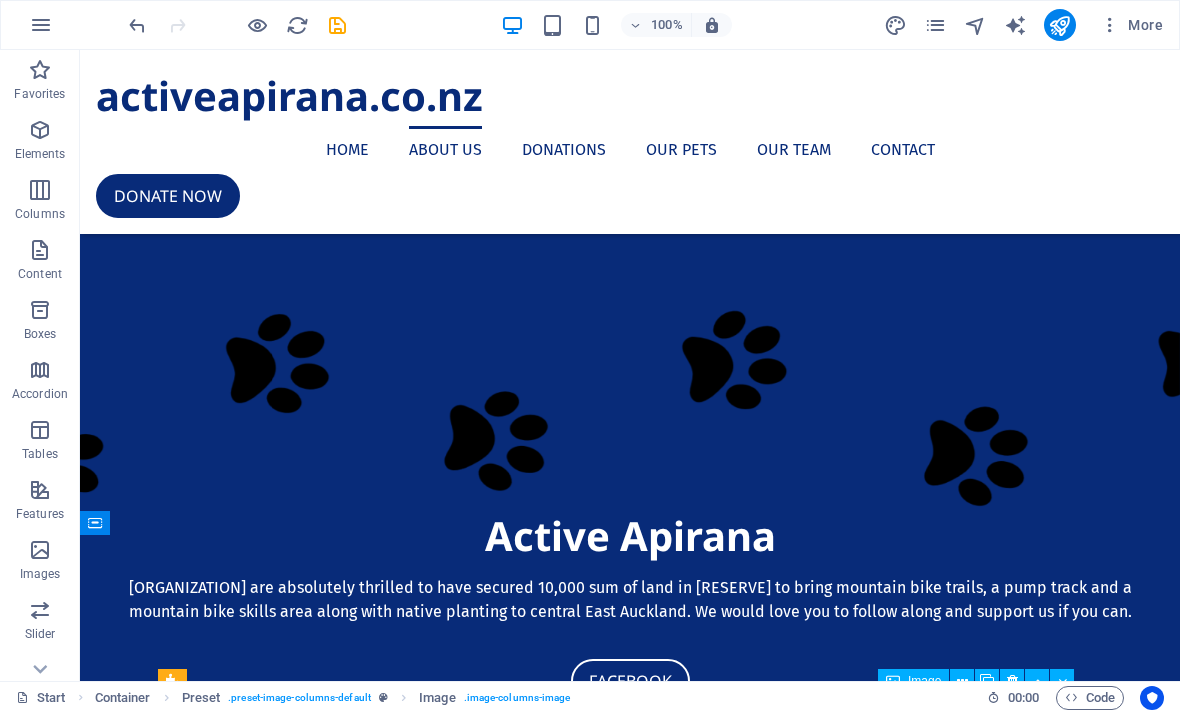 scroll, scrollTop: 574, scrollLeft: 0, axis: vertical 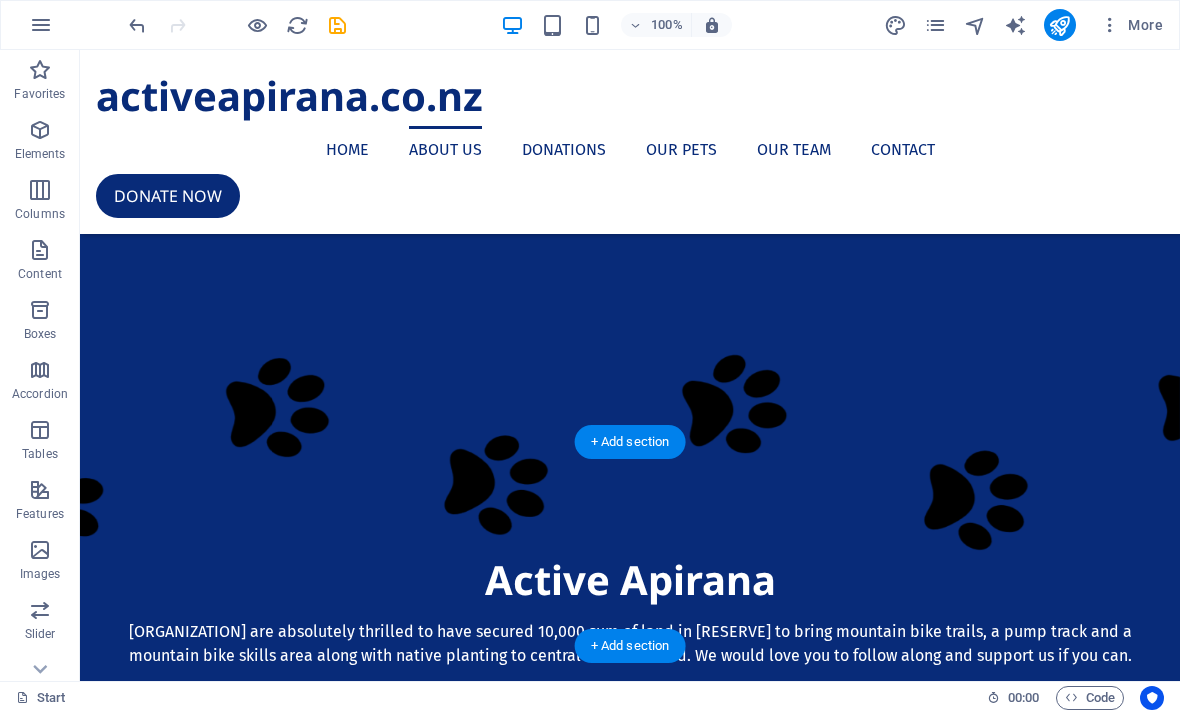 click at bounding box center [630, 1728] 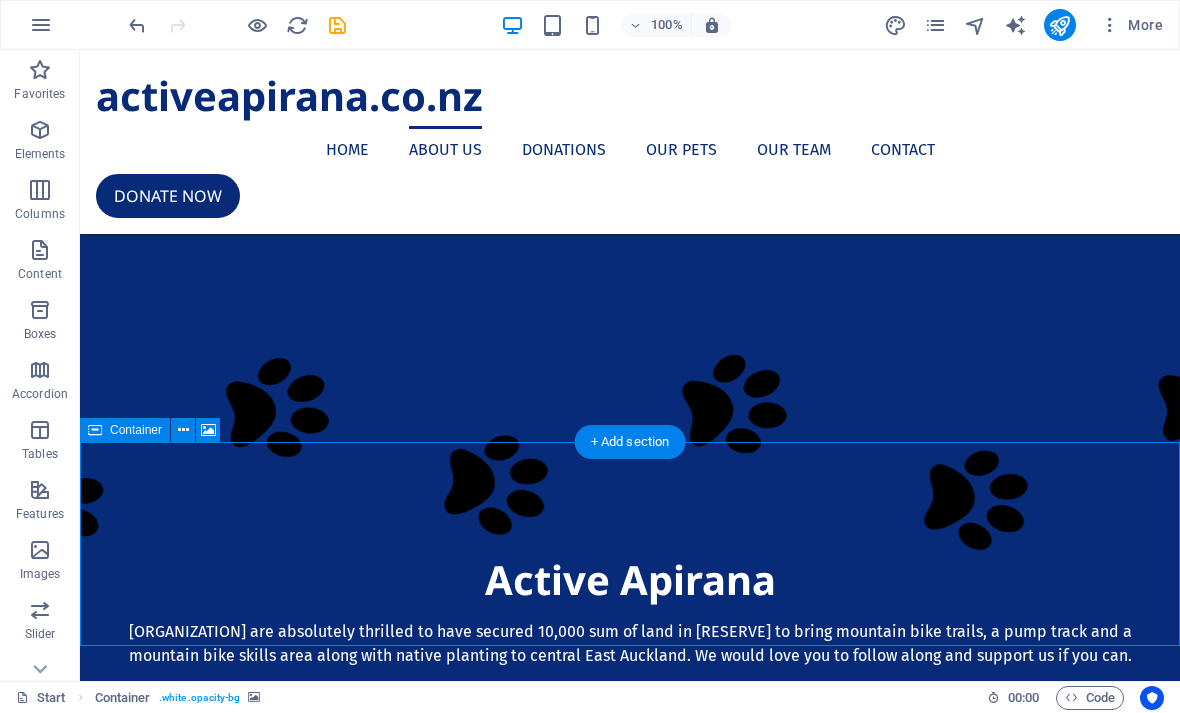 click at bounding box center [183, 430] 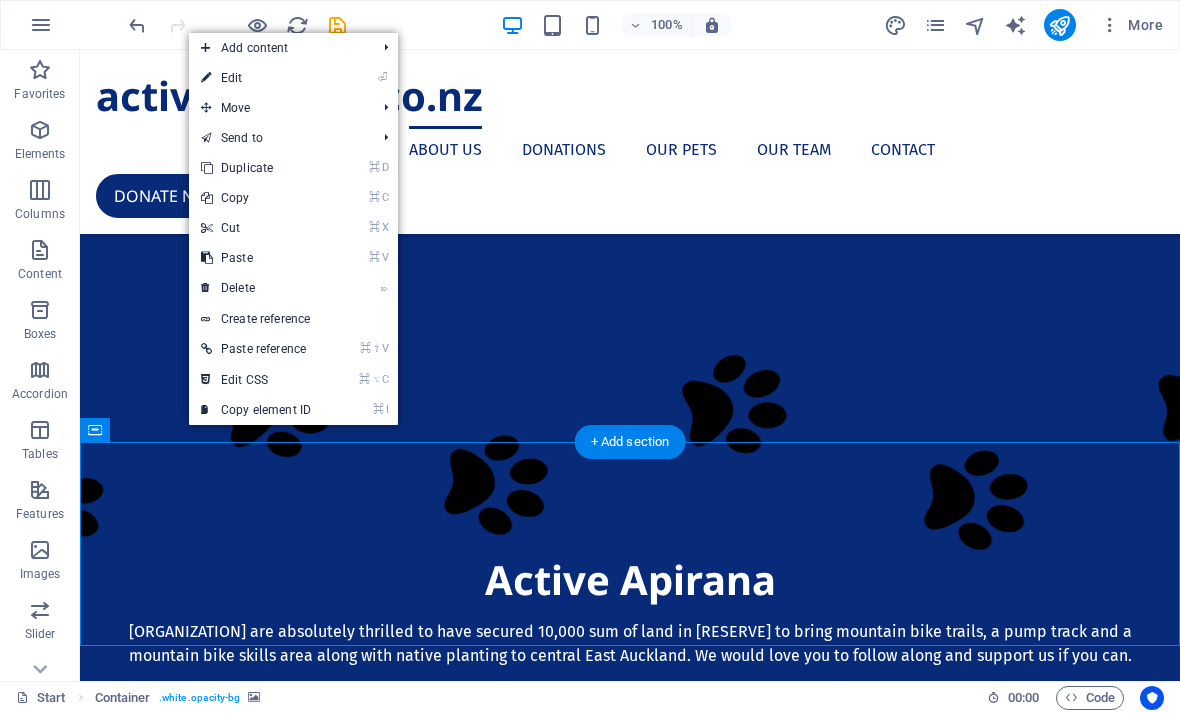 click on "⌦  Delete" at bounding box center (256, 288) 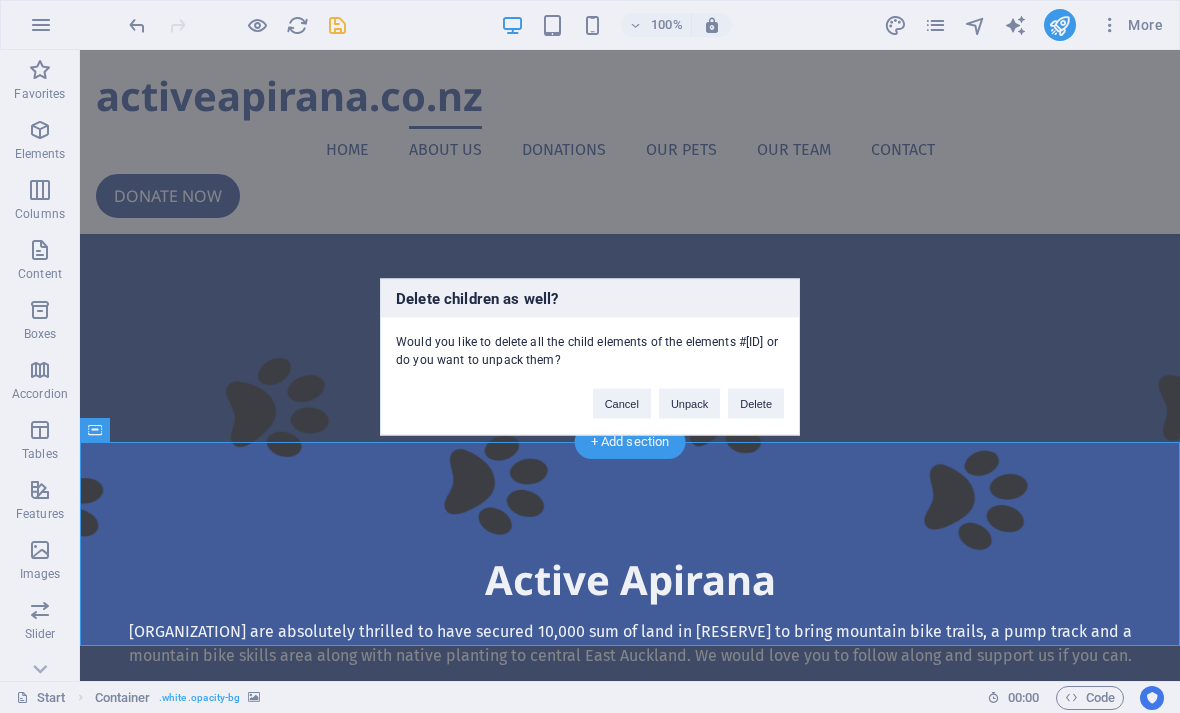 click on "Delete" at bounding box center [756, 403] 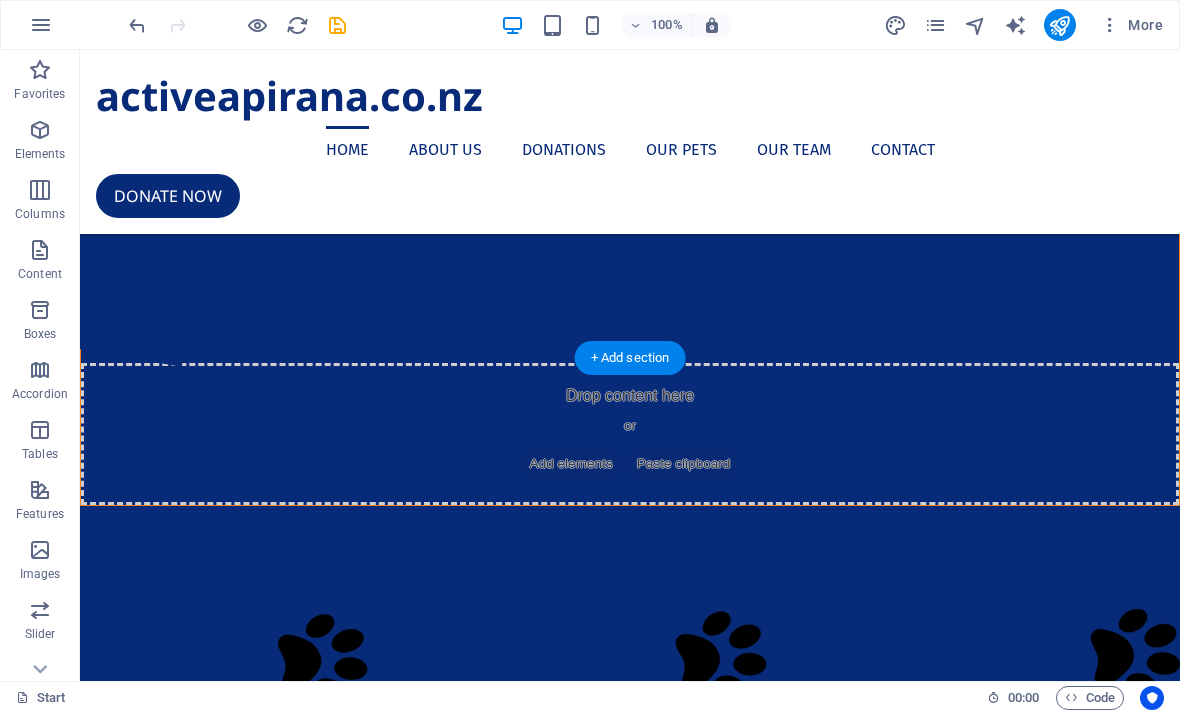 scroll, scrollTop: 209, scrollLeft: 0, axis: vertical 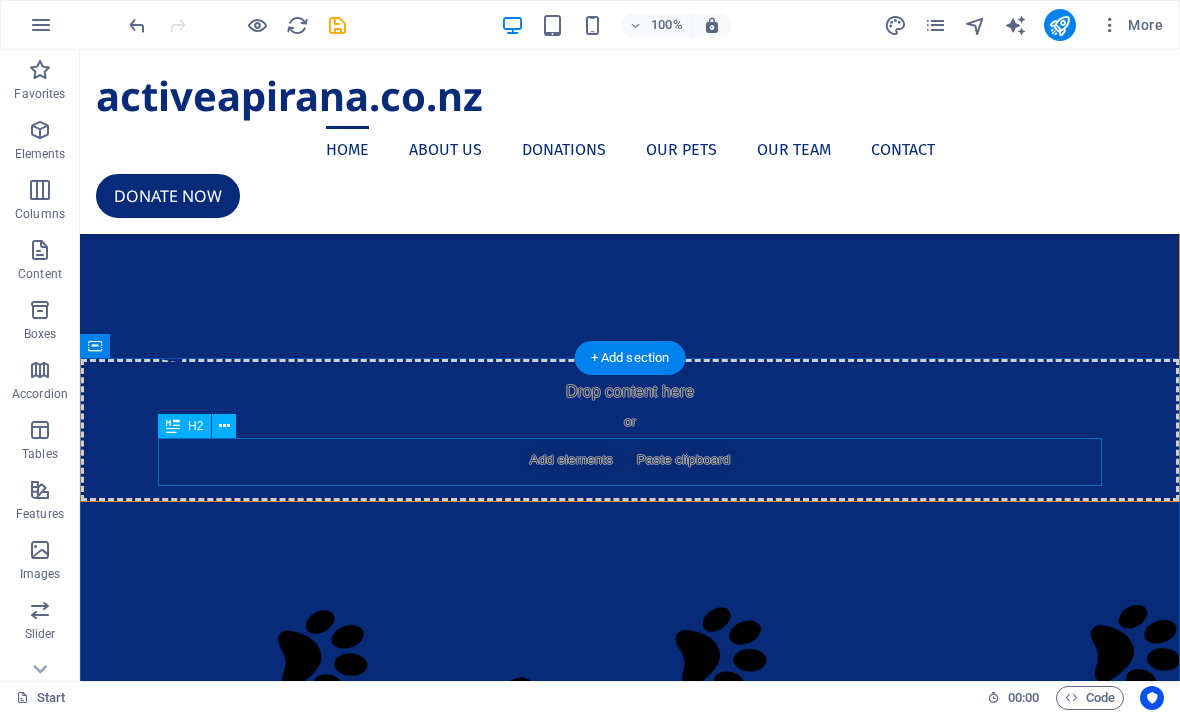 click on "About Active Apirana" at bounding box center [630, 1697] 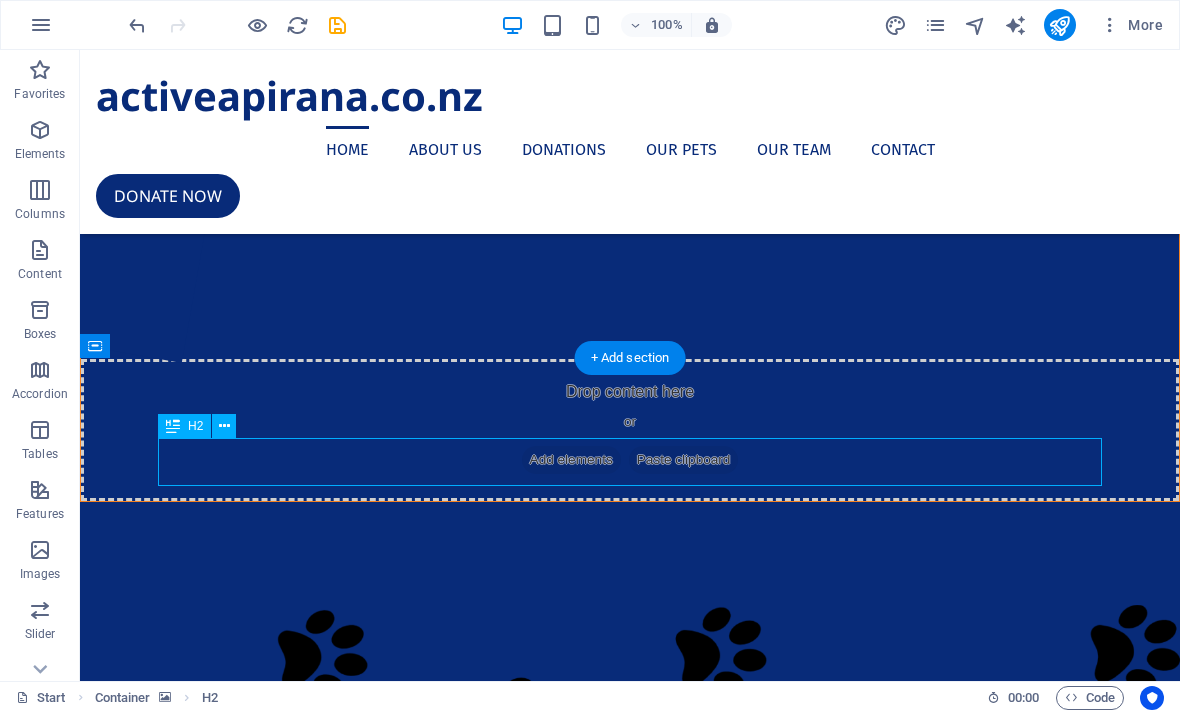 click on "About Active Apirana" at bounding box center [630, 1697] 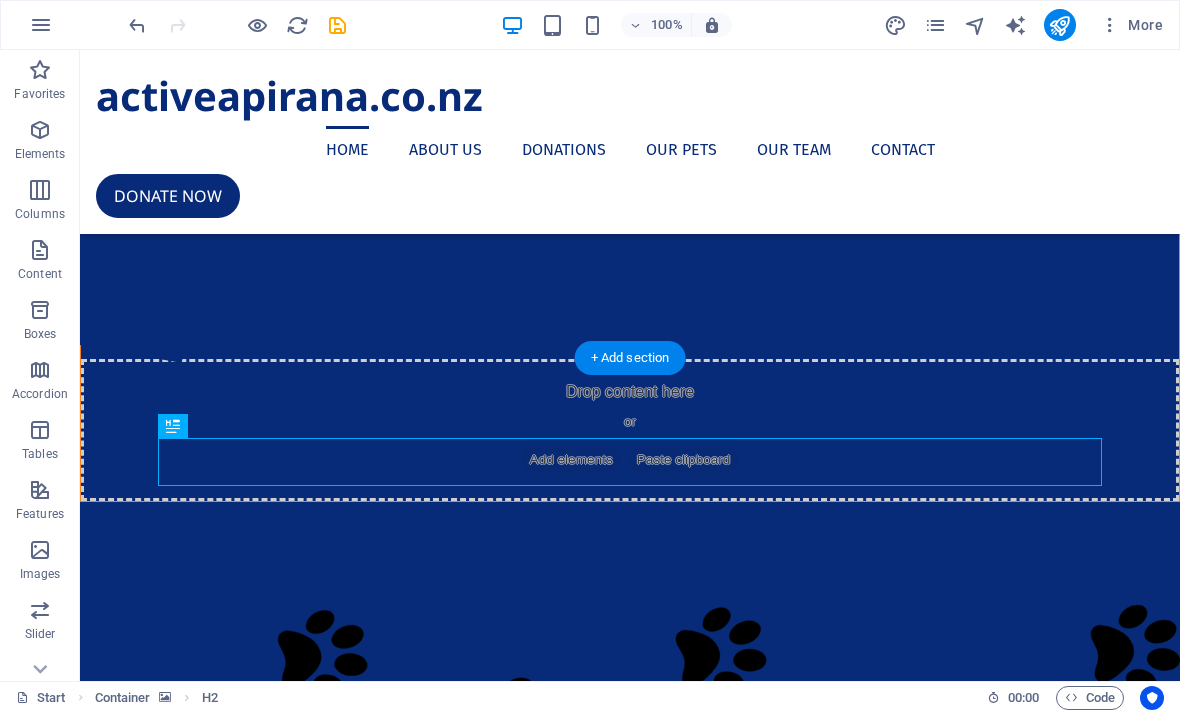 click at bounding box center (630, 1368) 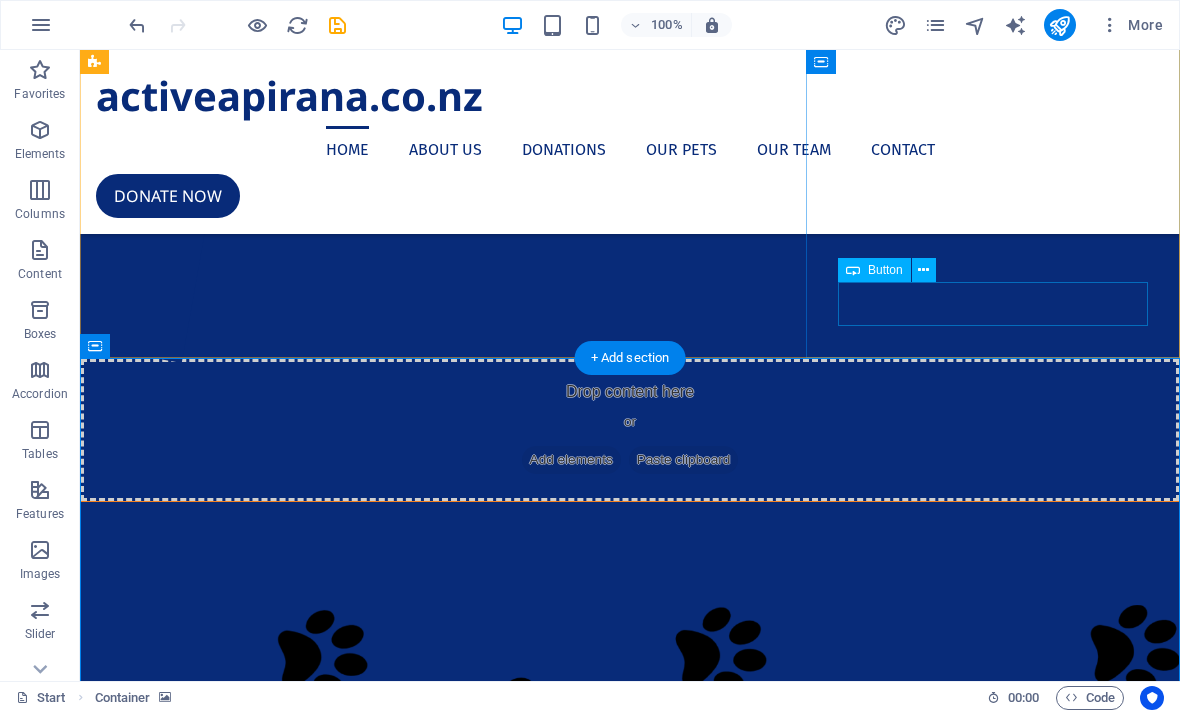 click on "Facebook" at bounding box center (630, 1090) 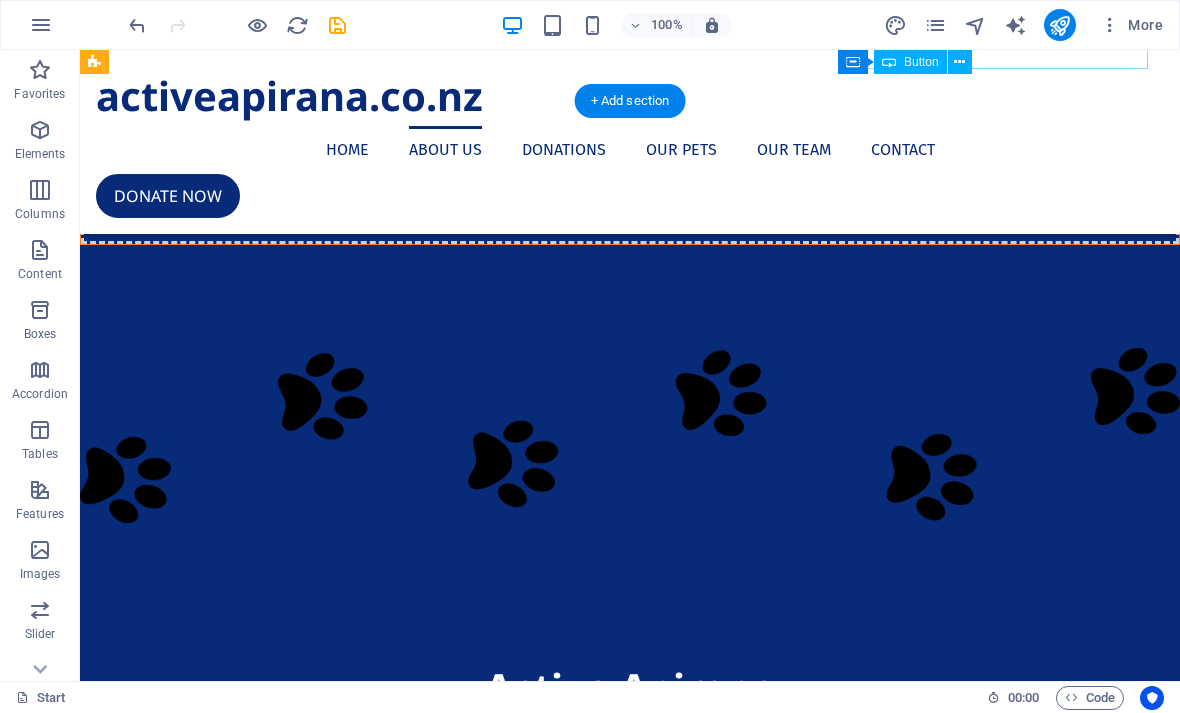 scroll, scrollTop: 458, scrollLeft: 0, axis: vertical 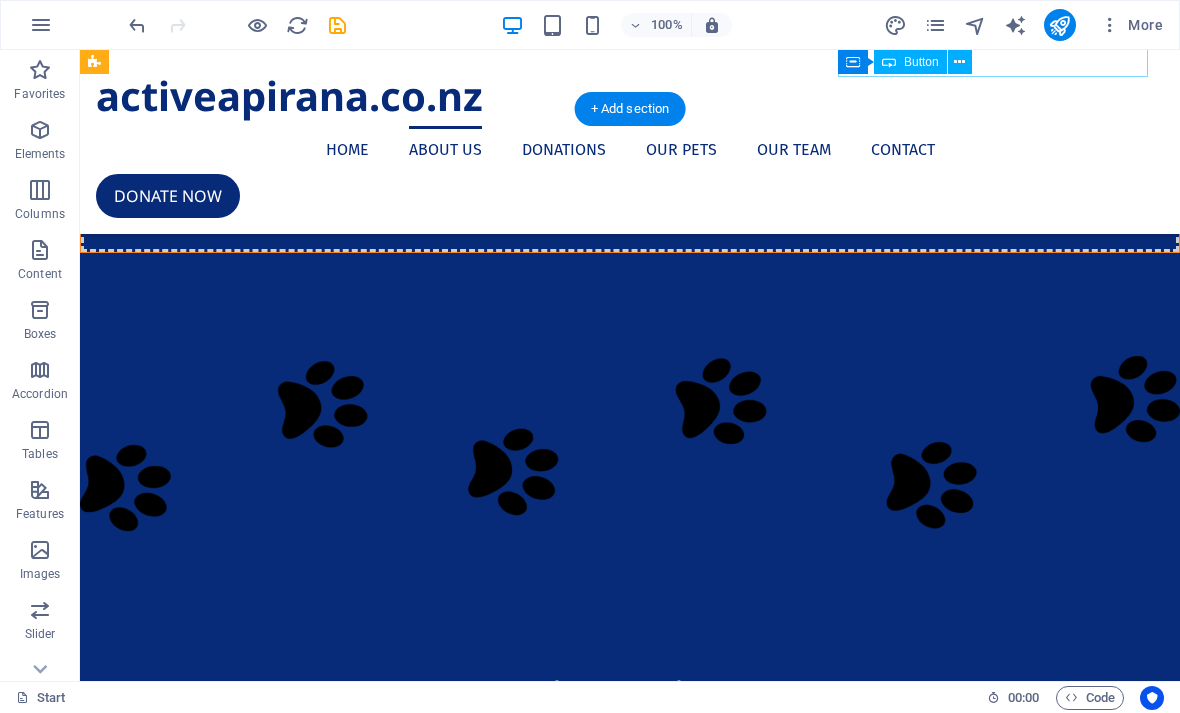 click on "In [DATE] [ORGANIZATION] were given 10,000 sqm (2 acres) of [RESERVE], which is located off [STREET], to develop into a local mountain bike park. We have three years to develop this idea. The vision is to have four downhill and one uphill trail, and eventually a hard surface pump track surrounded by native trees and vegetation. In order to achieve this we will need to raise $350,000 for the mountain bike trails, with an additional $250,000 for the pump track. [TRIBE] and ask them for n" at bounding box center [630, 1575] 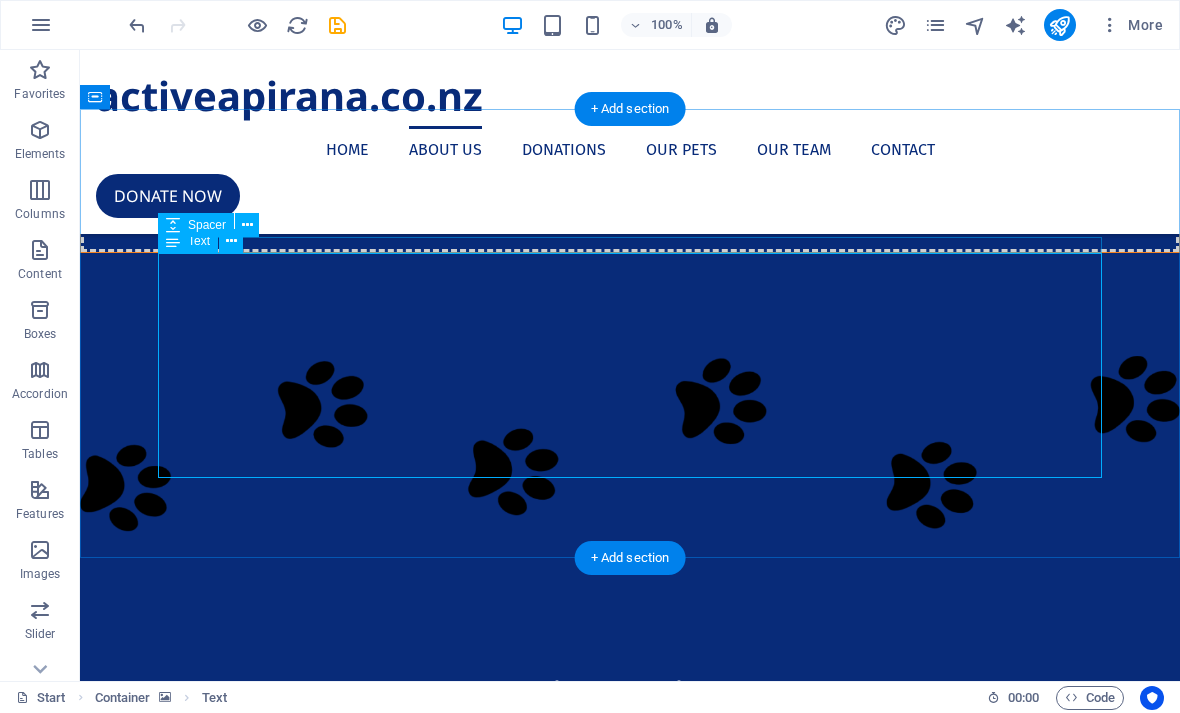 click at bounding box center (231, 241) 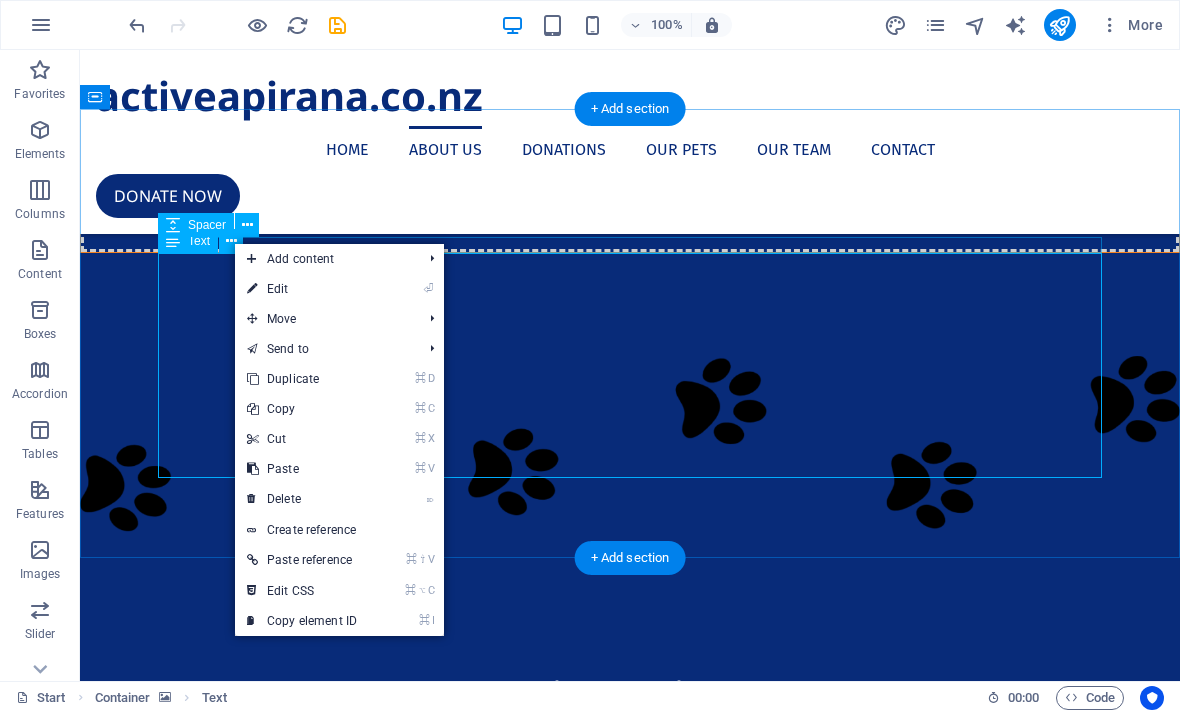 click on "⏎  Edit" at bounding box center [302, 289] 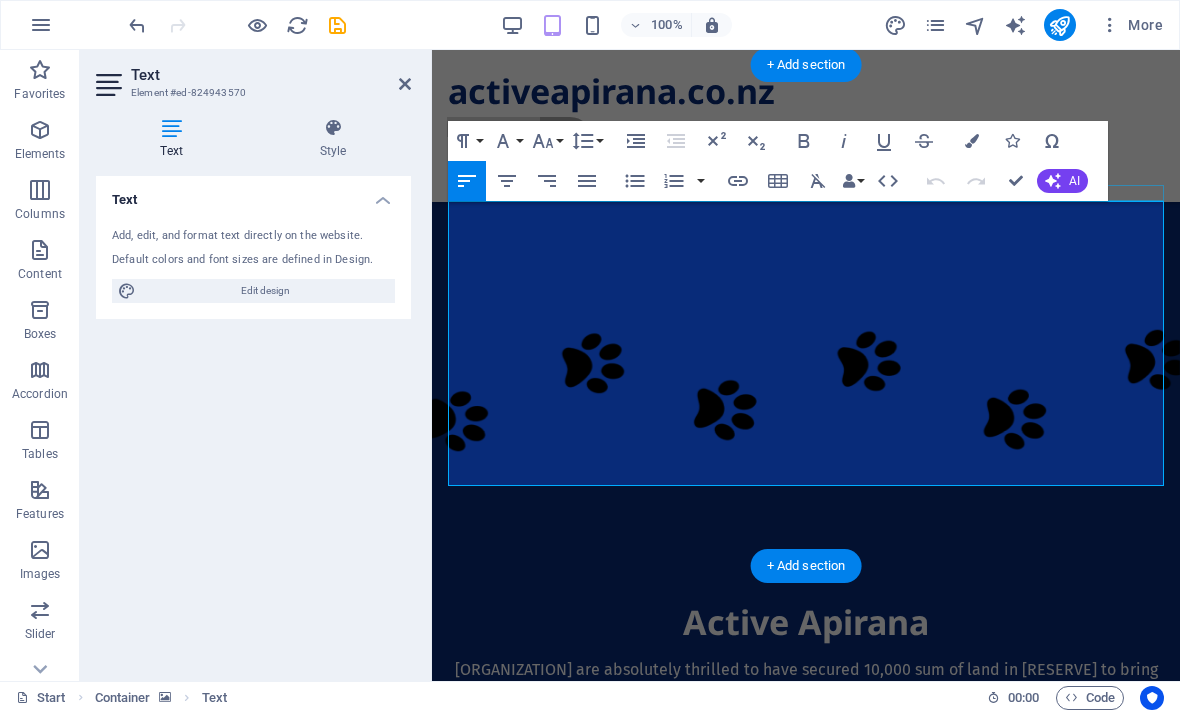 click on "Colors" at bounding box center (972, 141) 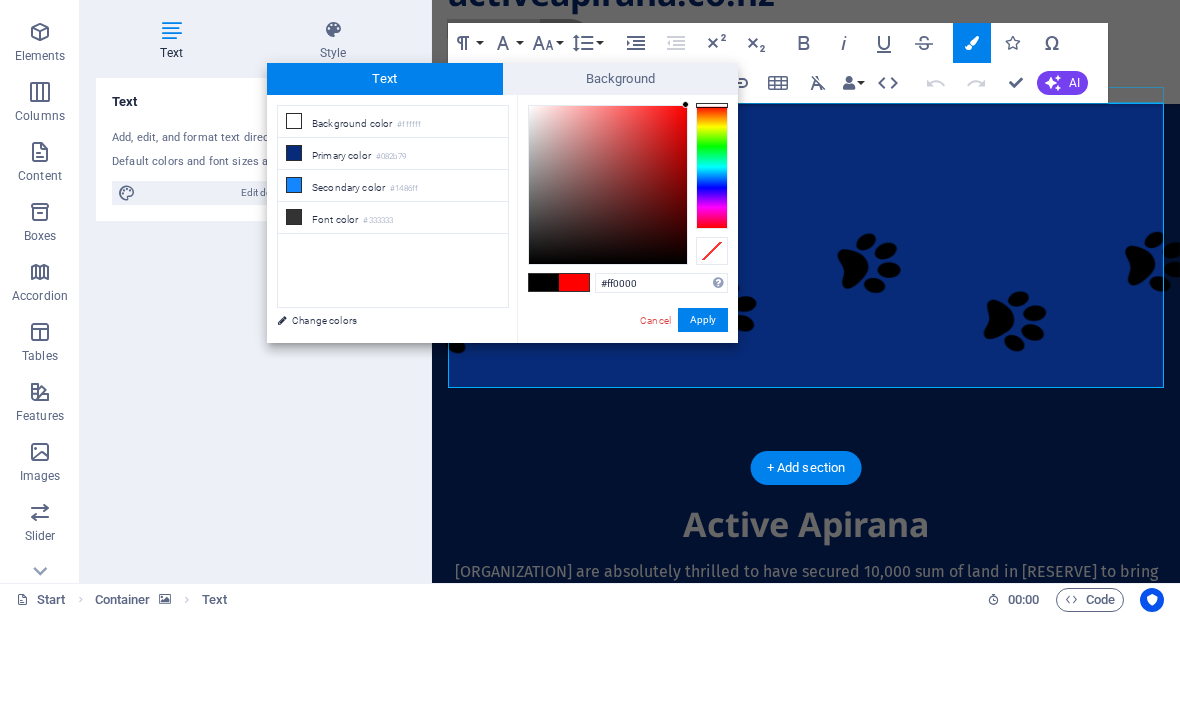 click at bounding box center [712, 203] 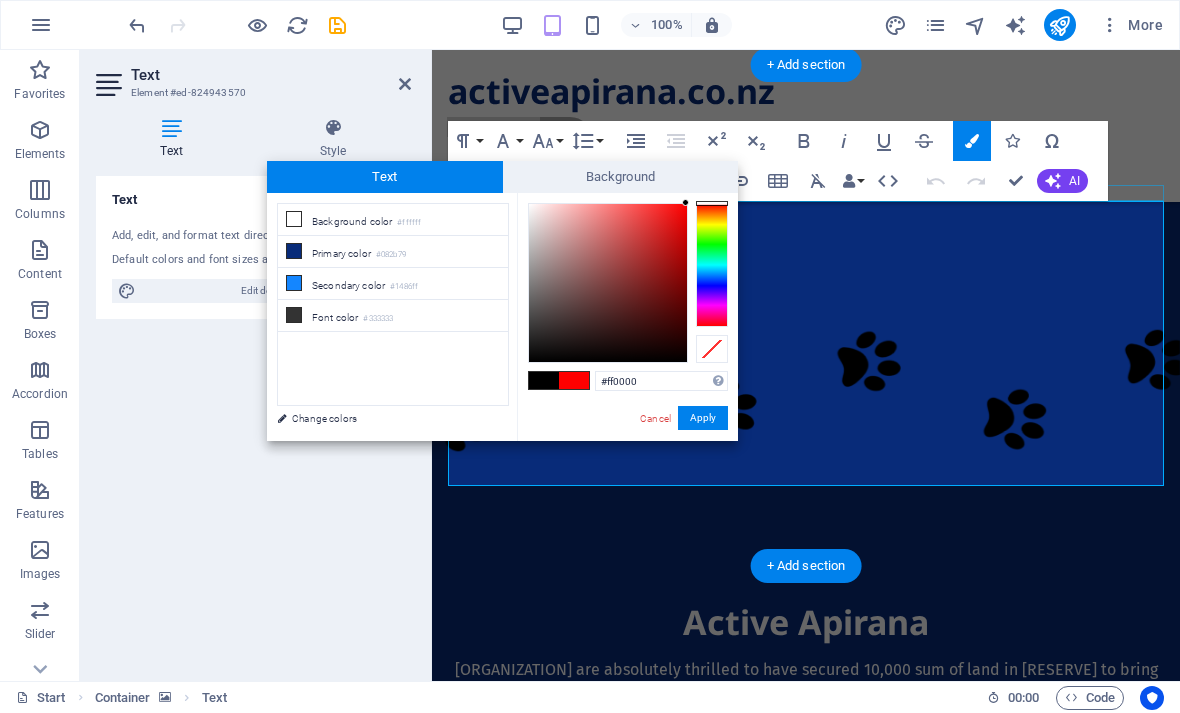 click on "Background color
#ffffff" at bounding box center [393, 220] 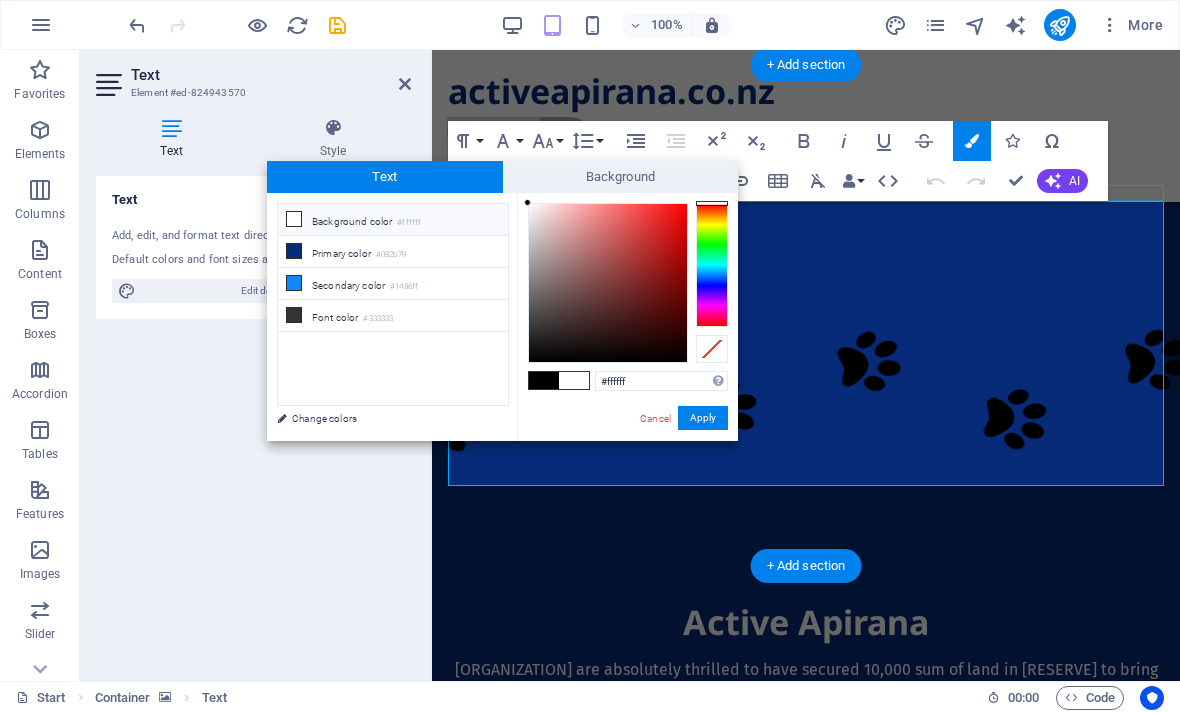click at bounding box center [574, 380] 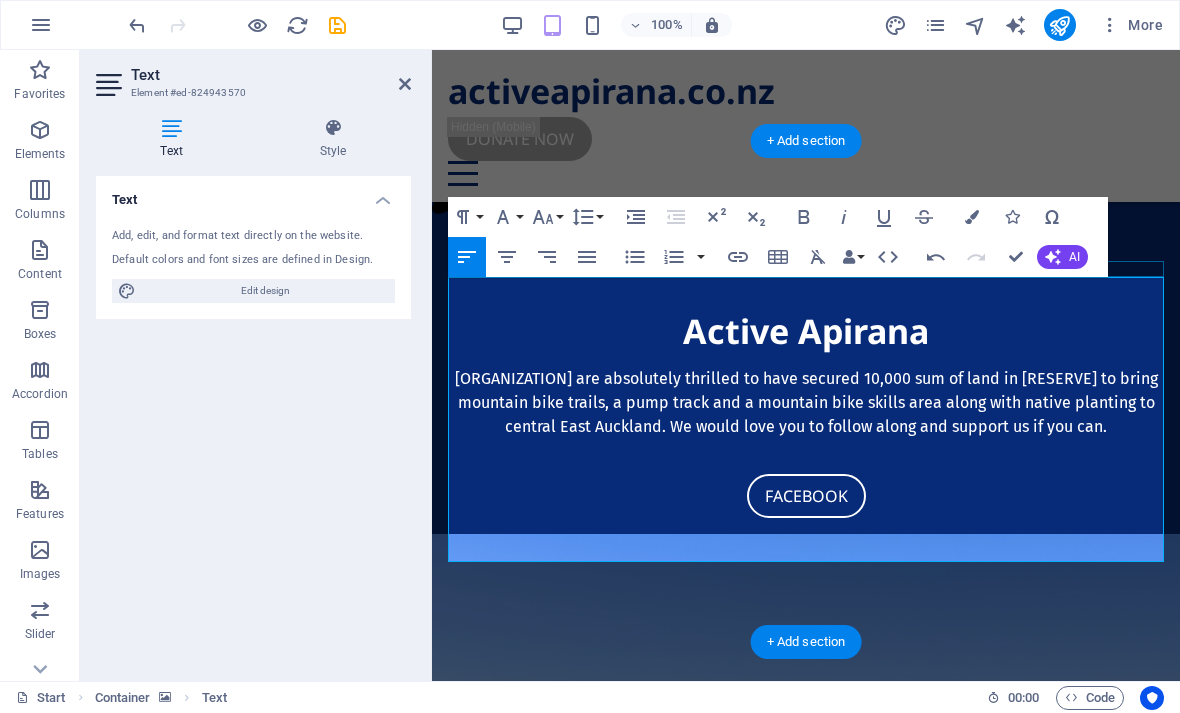 scroll, scrollTop: 398, scrollLeft: 0, axis: vertical 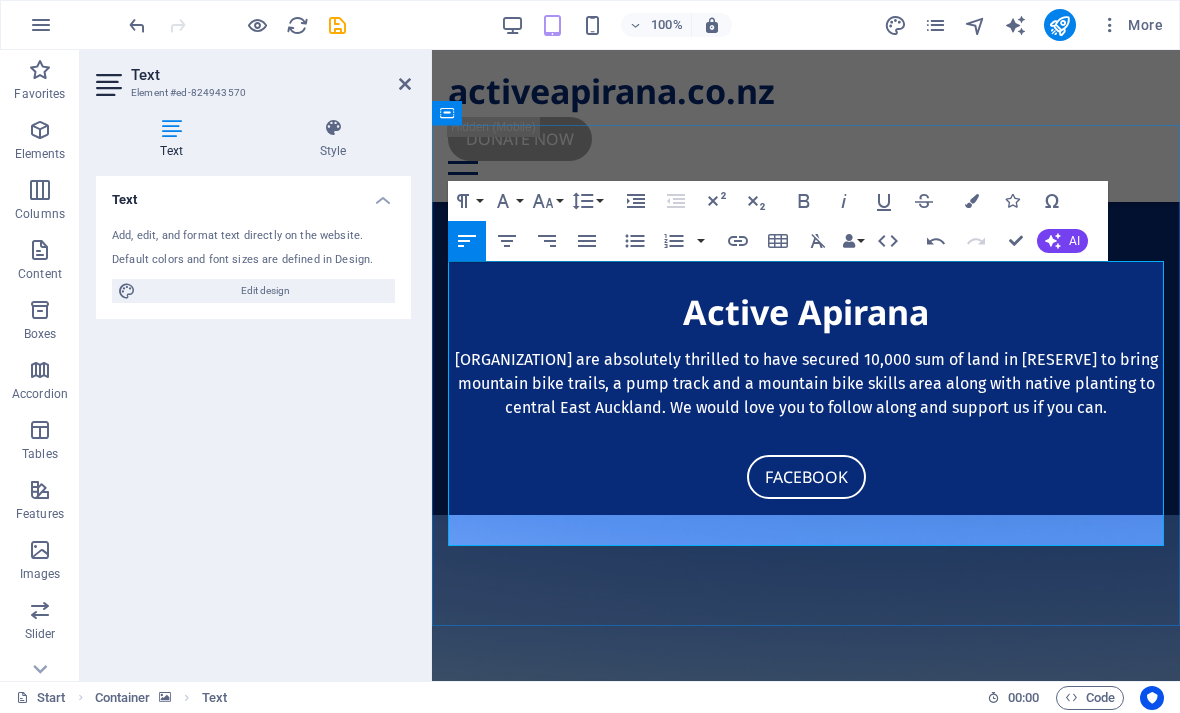 click on "​ ​ In [DATE] [YEAR] Active Apirana MTB were given 10,000 sqm (2 acres) of Apirana Reserve, which is located off [STREET], to develop into a local mountain bike park. We have three years to develop this idea. The vision is to have four downhill and one uphill trail, and eventually a hard surface pump track surrounded by native trees and vegetation. In order to achieve this we will need to raise $350,000 for the mountain bike trails, with an additional $250,000 for the pump track." at bounding box center (802, 1247) 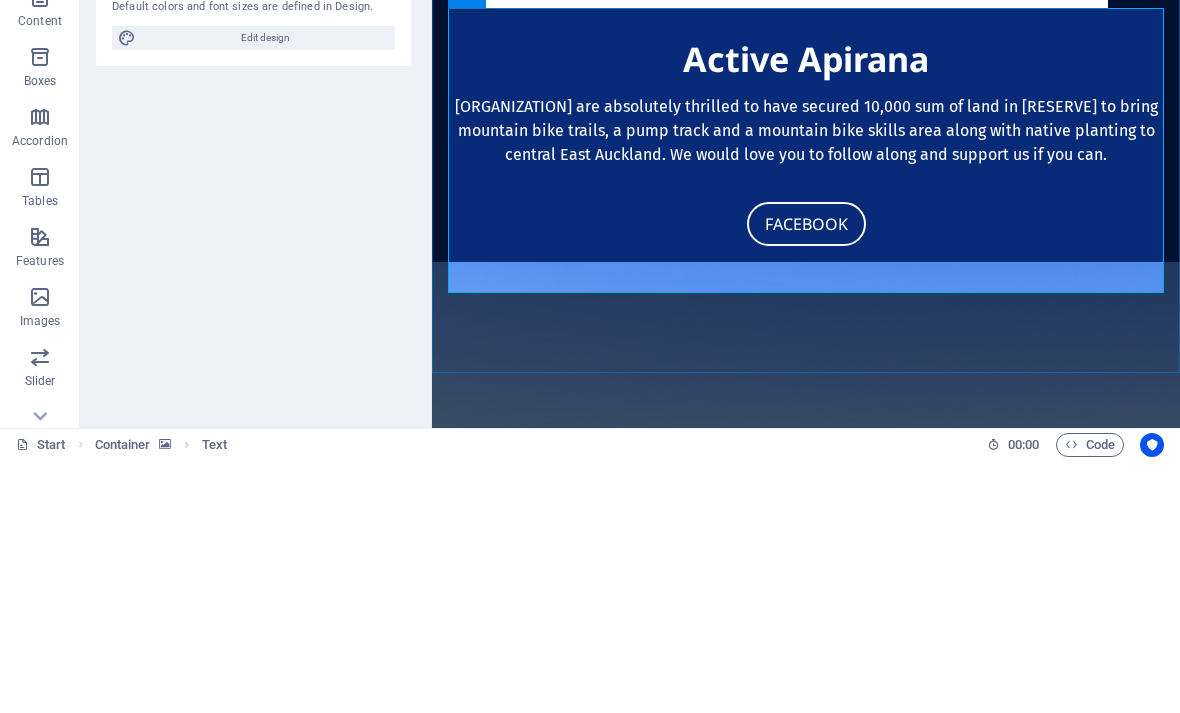 click on "​ ​ In [DATE] [YEAR] Active Apirana MTB were given 10,000 sqm (2 acres) of Apirana Reserve, which is located off [STREET], to develop into a local mountain bike park. We have three years to develop this idea. The vision is to have four downhill and one uphill trail, and eventually a hard surface pump track surrounded by native trees and vegetation. In order to achieve this we will need to raise $350,000 for the mountain bike trails, with an additional $250,000 for the pump track." at bounding box center (802, 994) 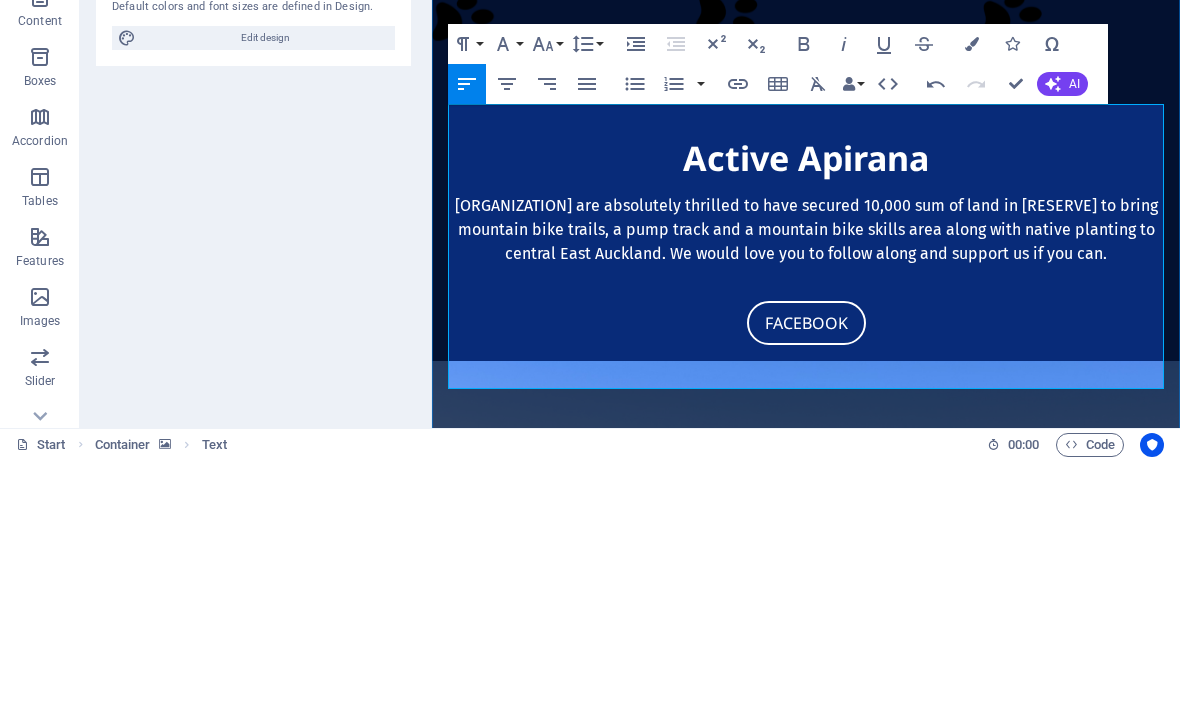 scroll, scrollTop: 298, scrollLeft: 0, axis: vertical 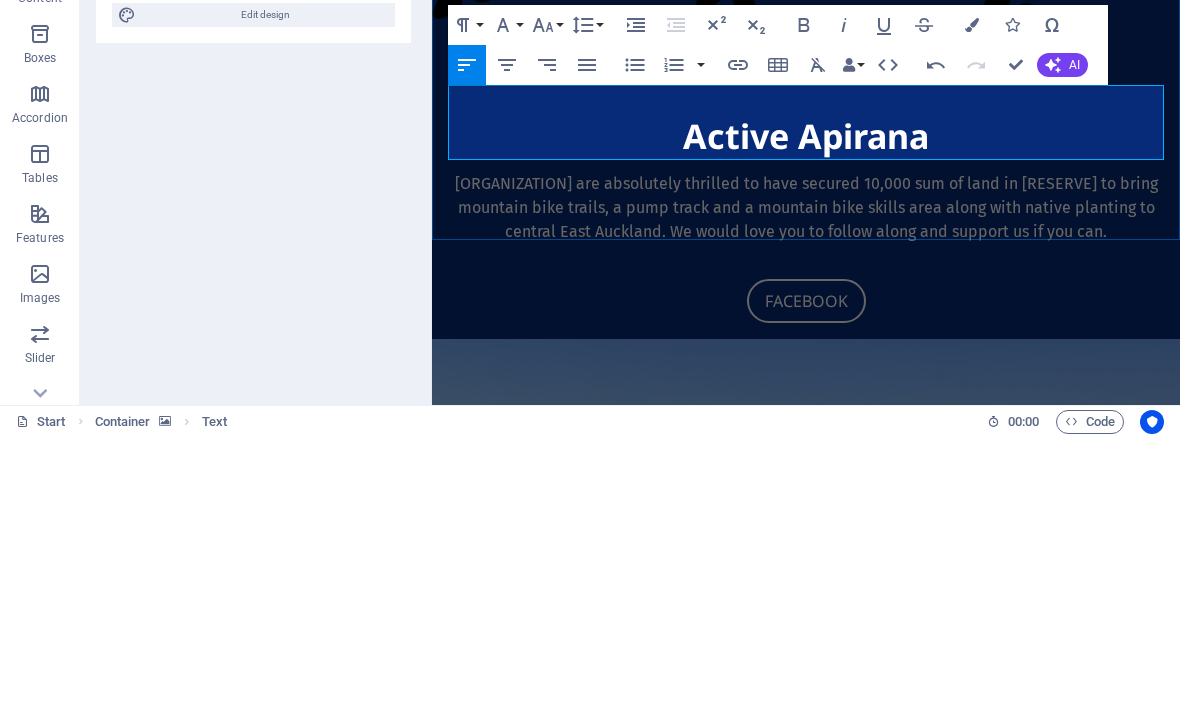 type 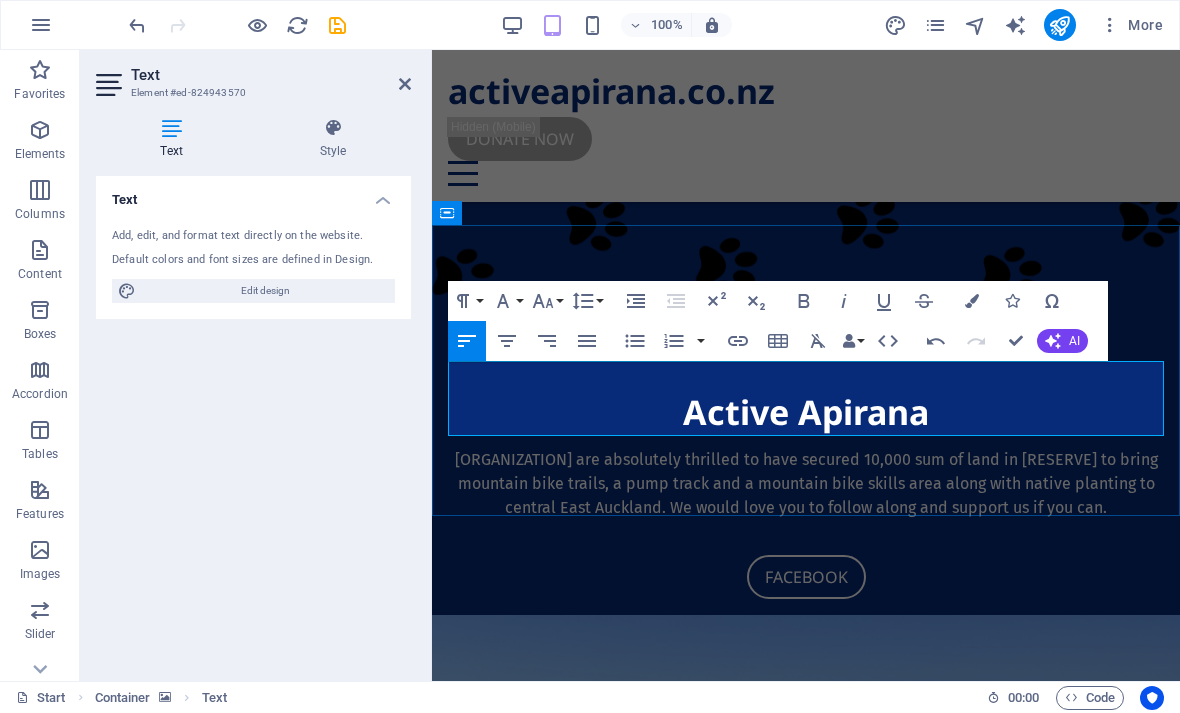 scroll, scrollTop: 113, scrollLeft: 0, axis: vertical 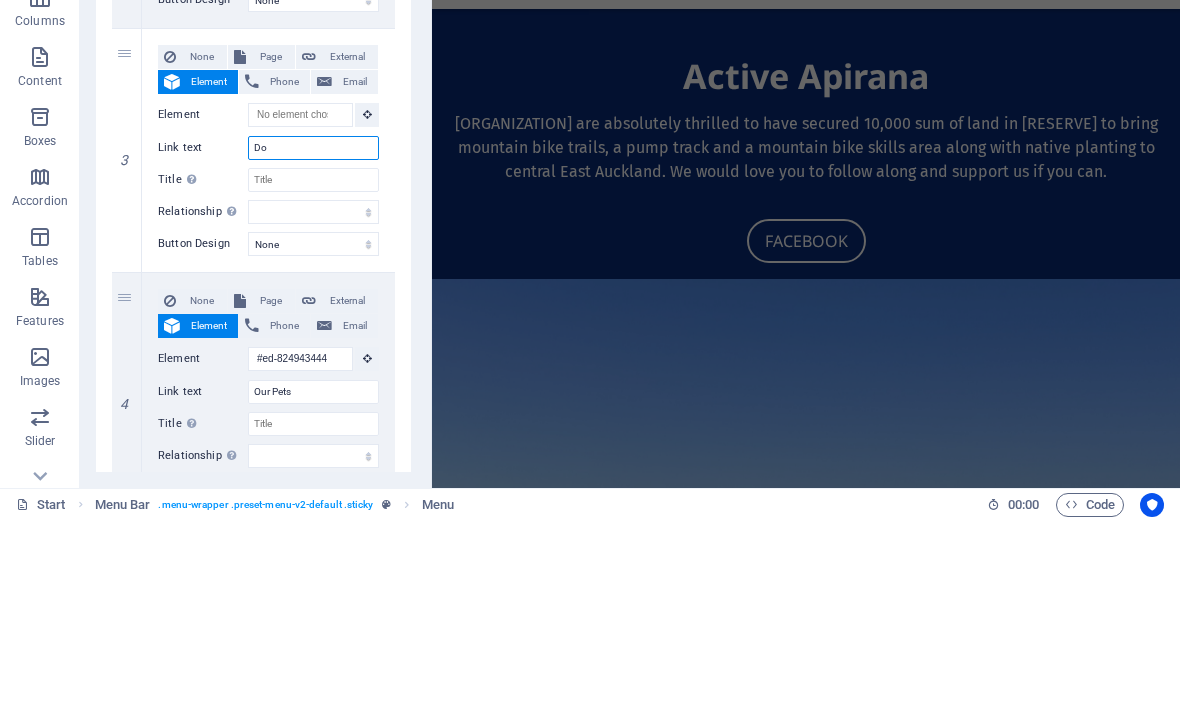 type on "D" 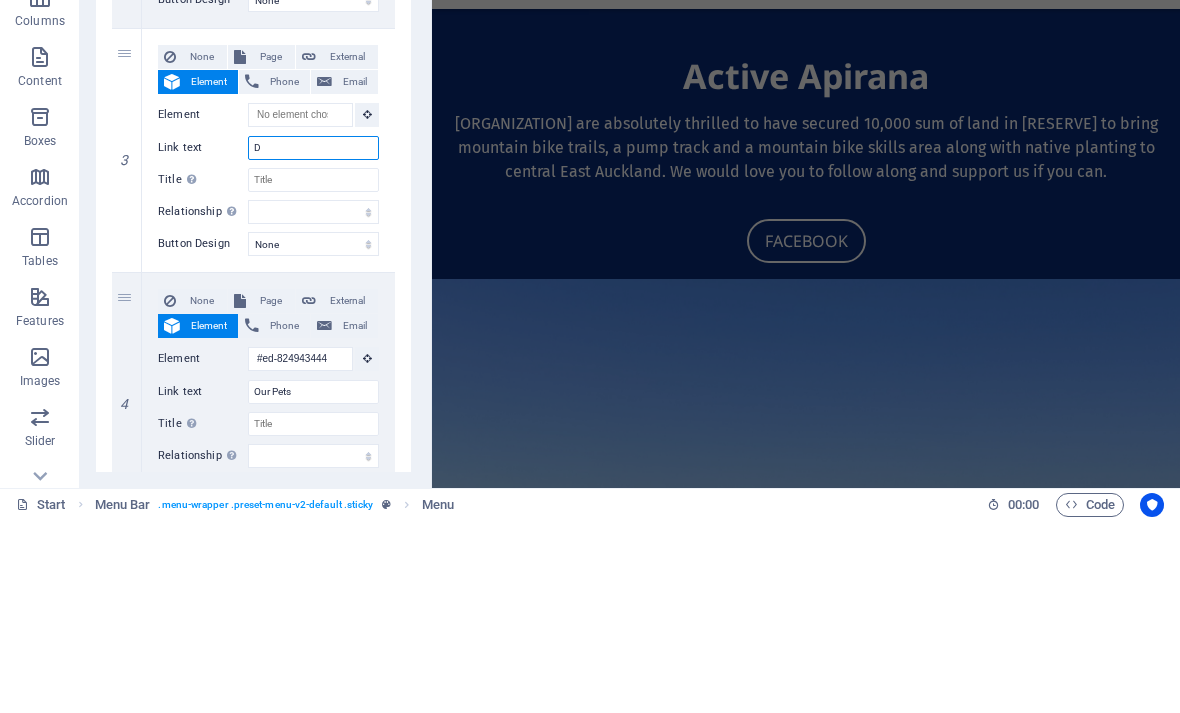 type 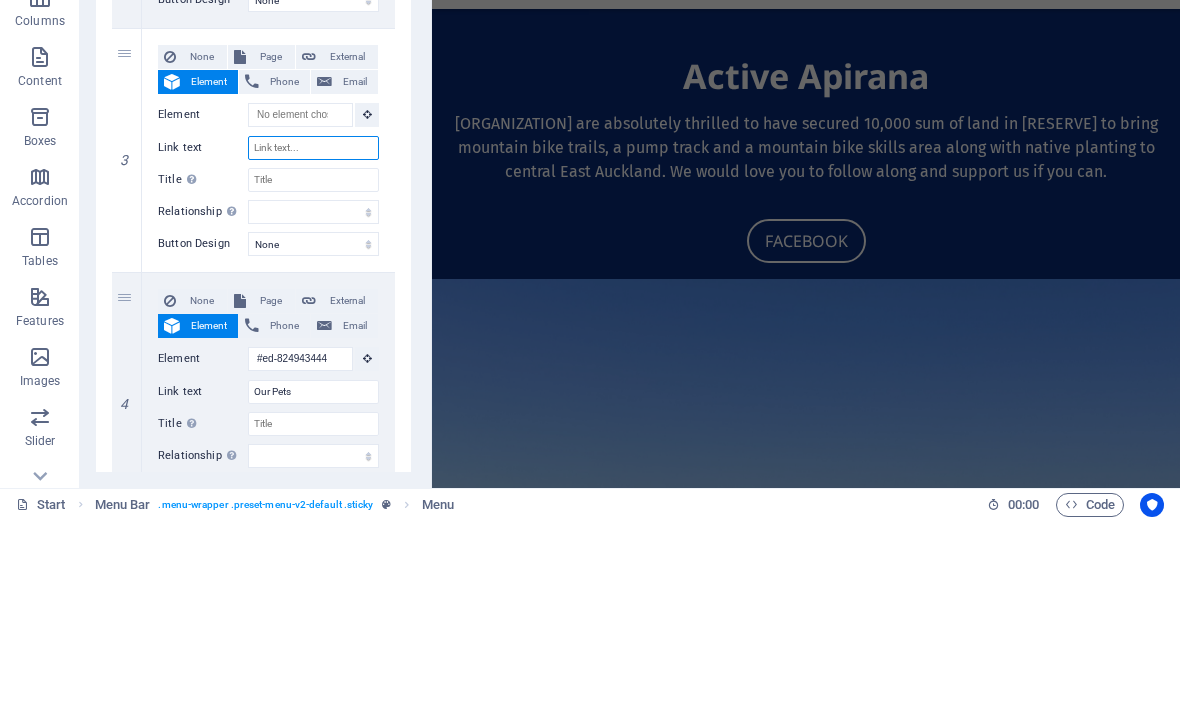 select 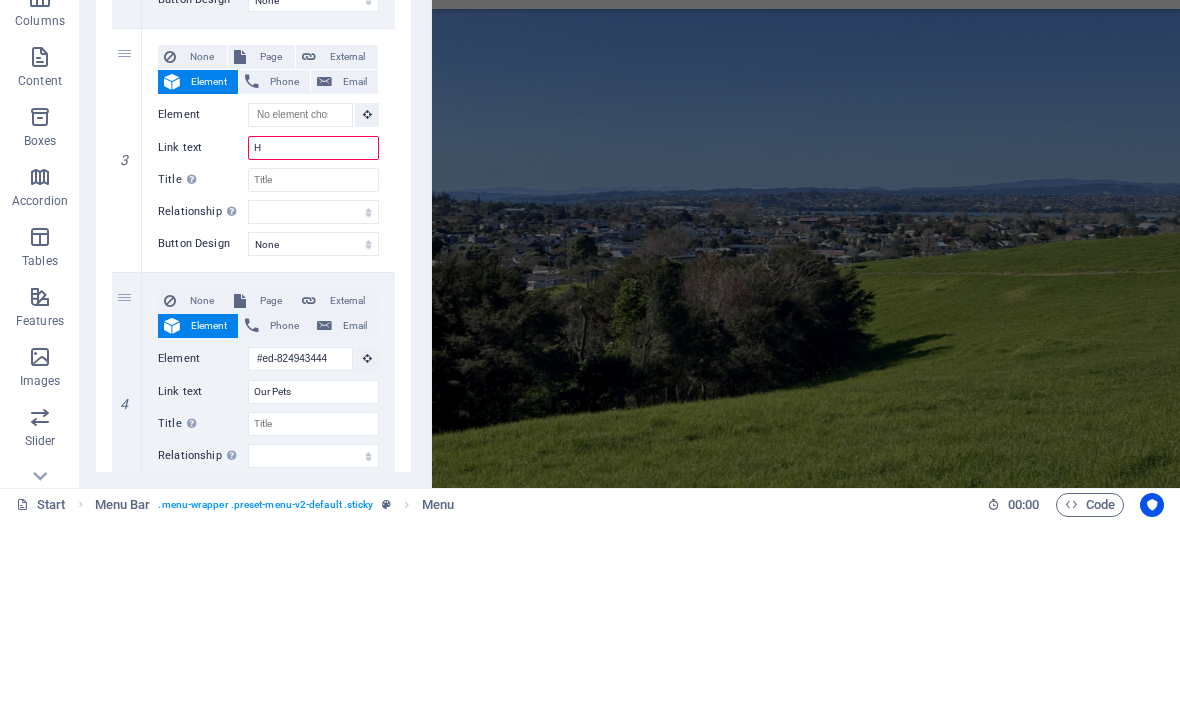 type on "Hi" 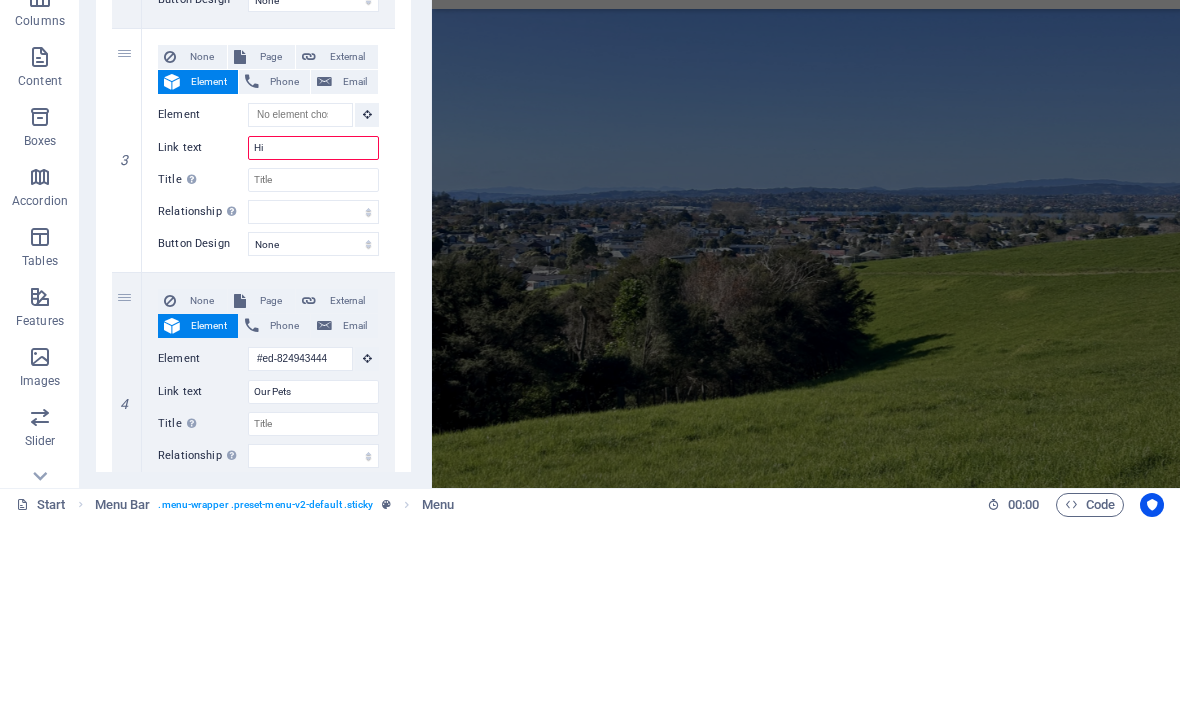 select 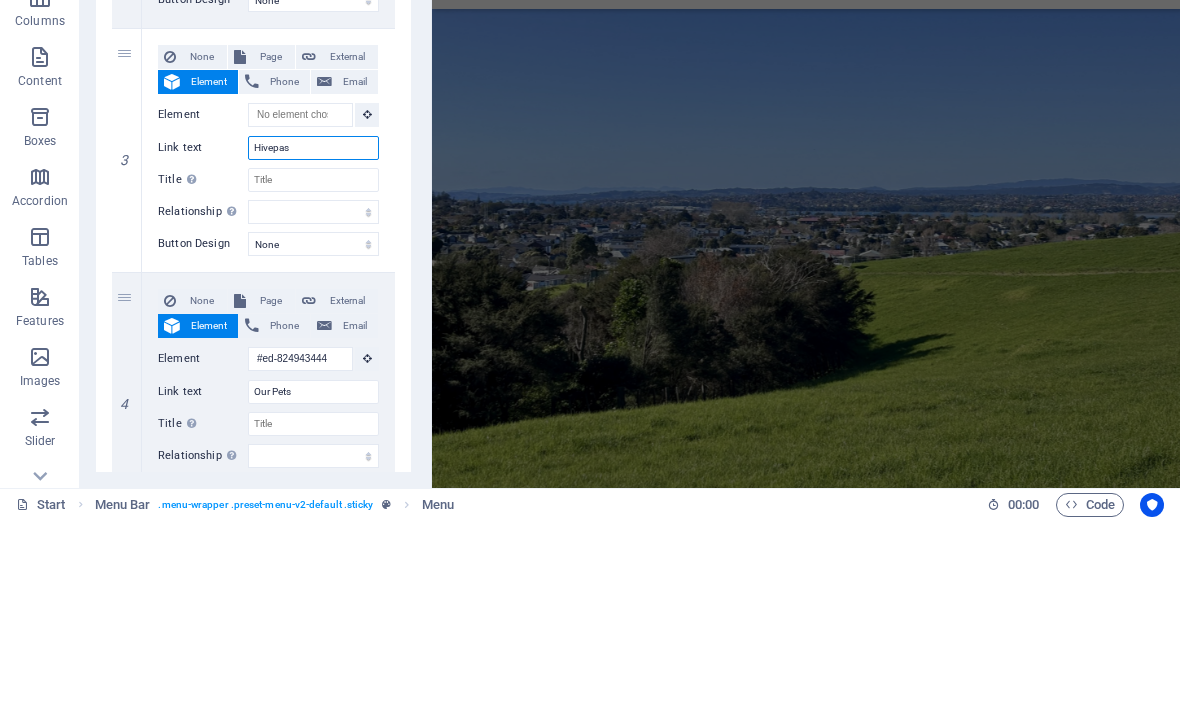 type on "Hivepass" 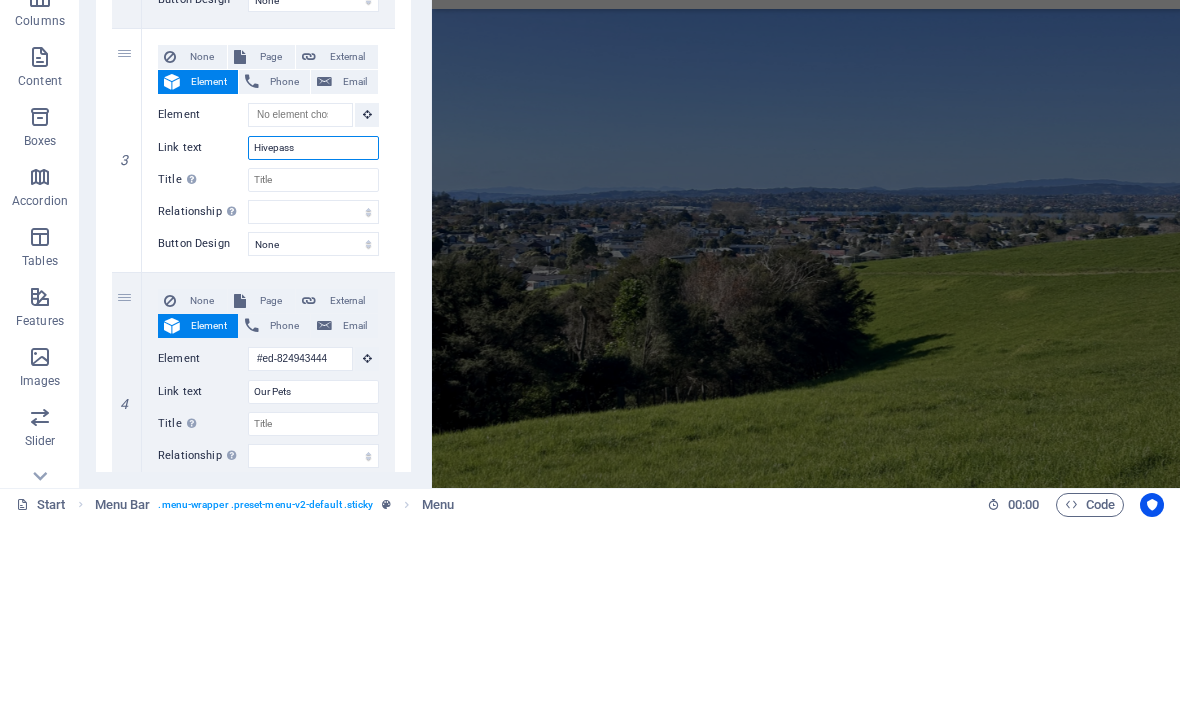 select 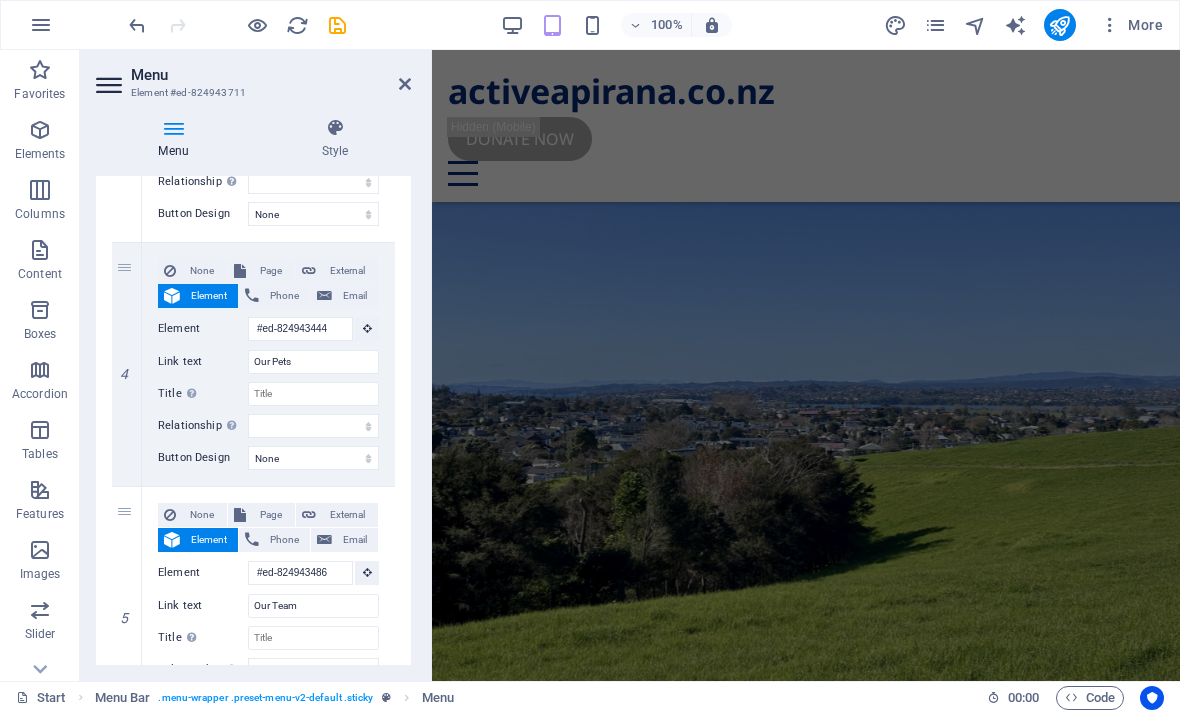 scroll, scrollTop: 858, scrollLeft: 0, axis: vertical 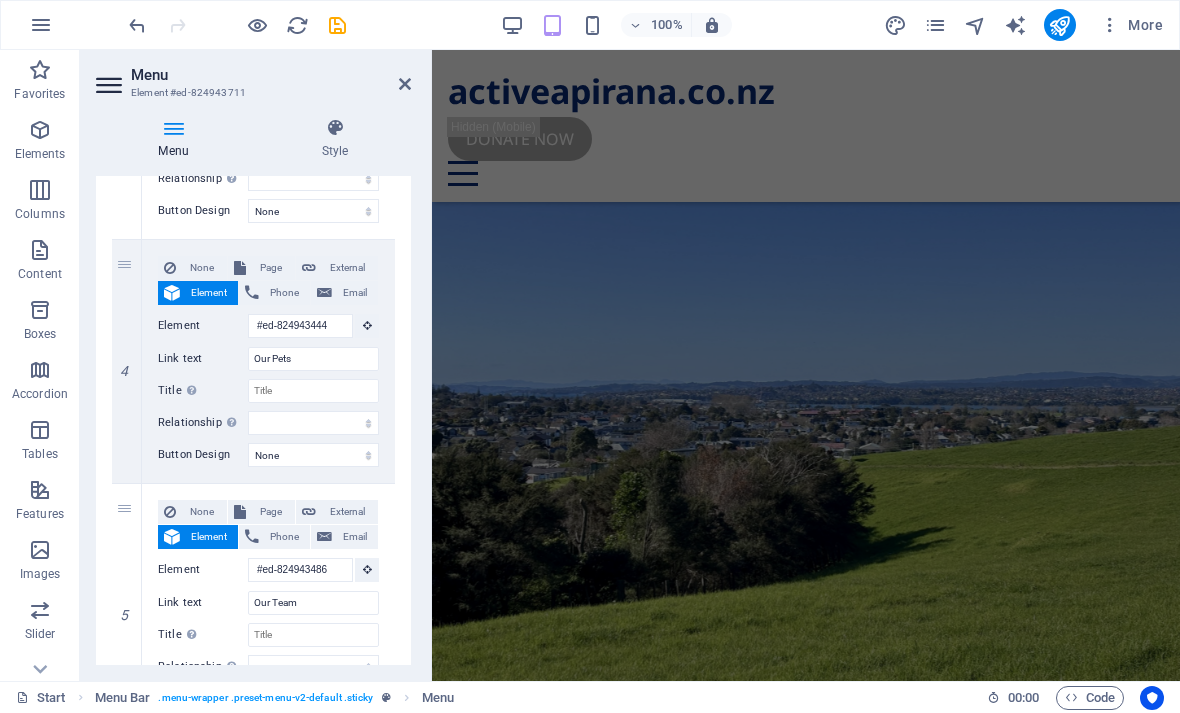 type on "Hivepass" 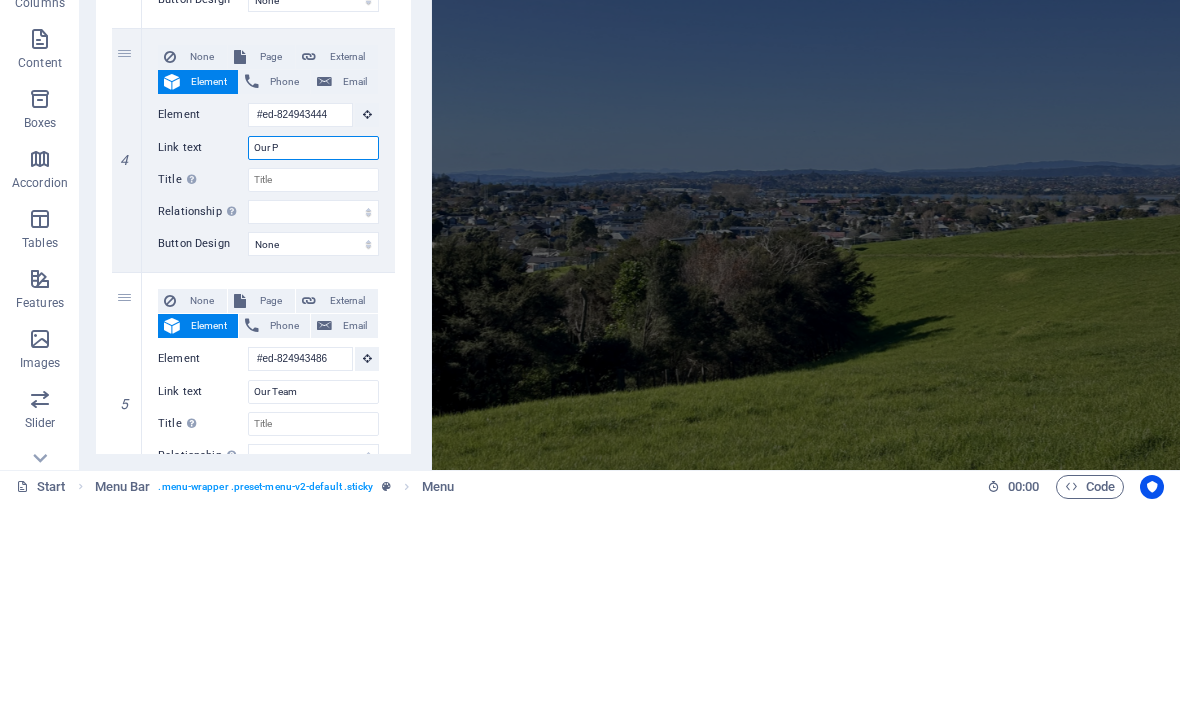 type on "Our" 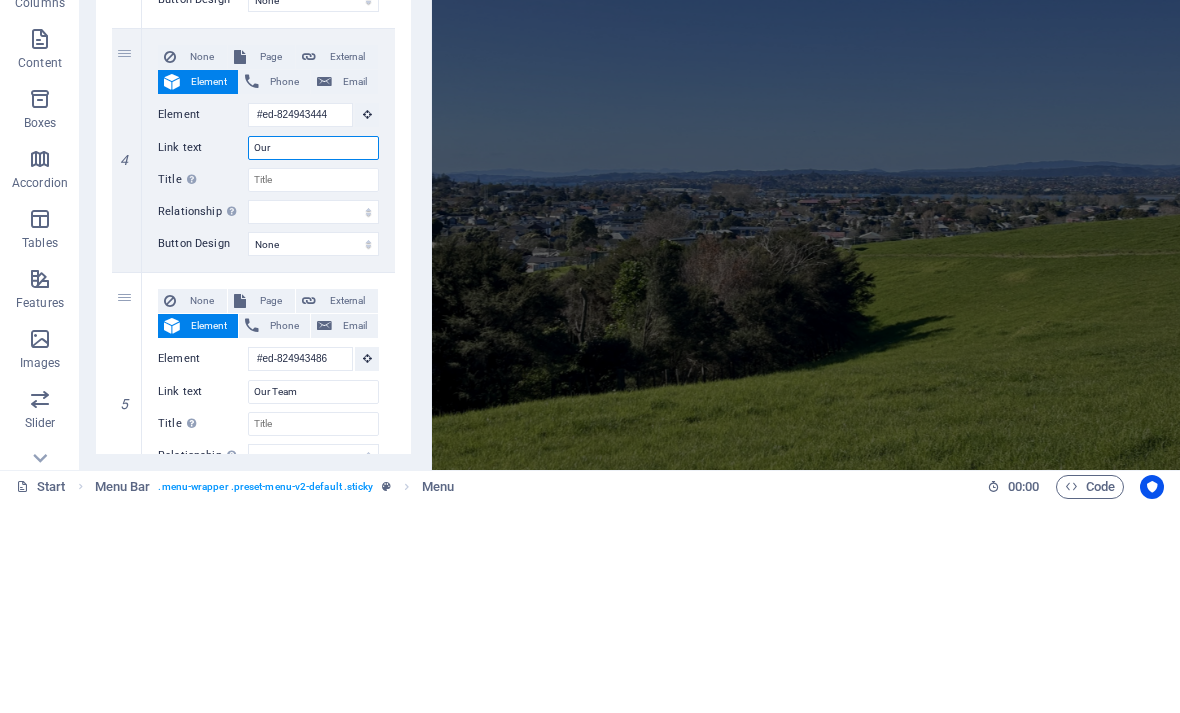 select 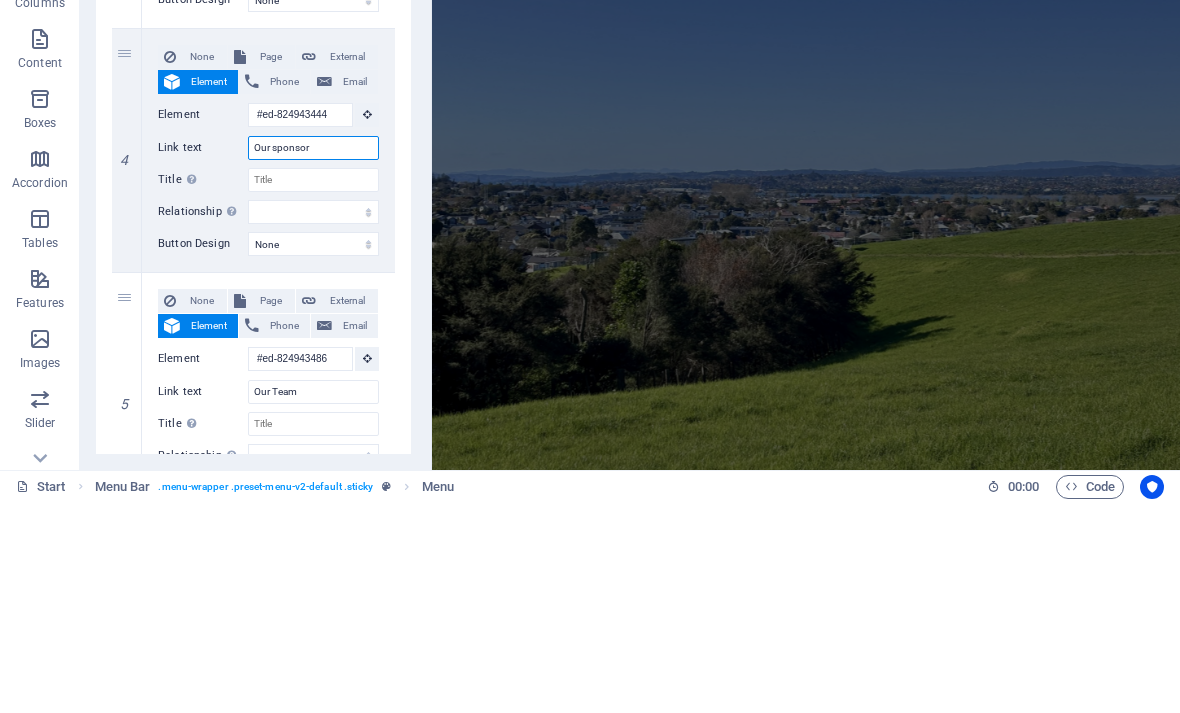 type on "Our sponsors" 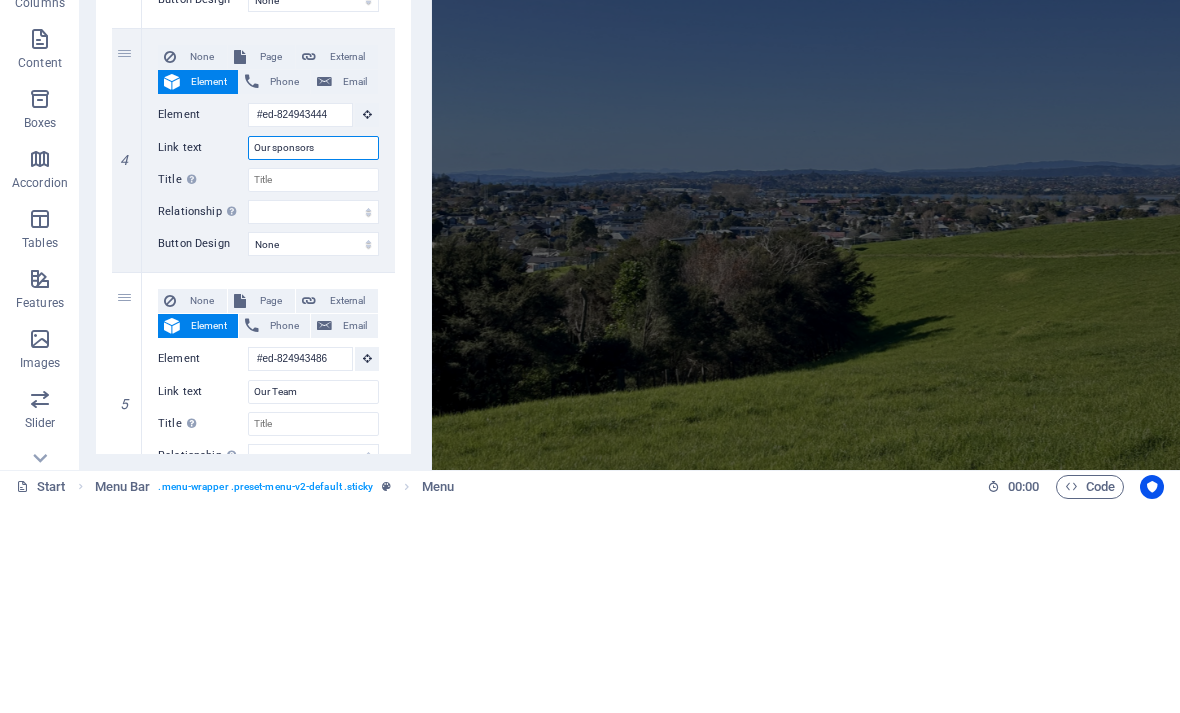 select 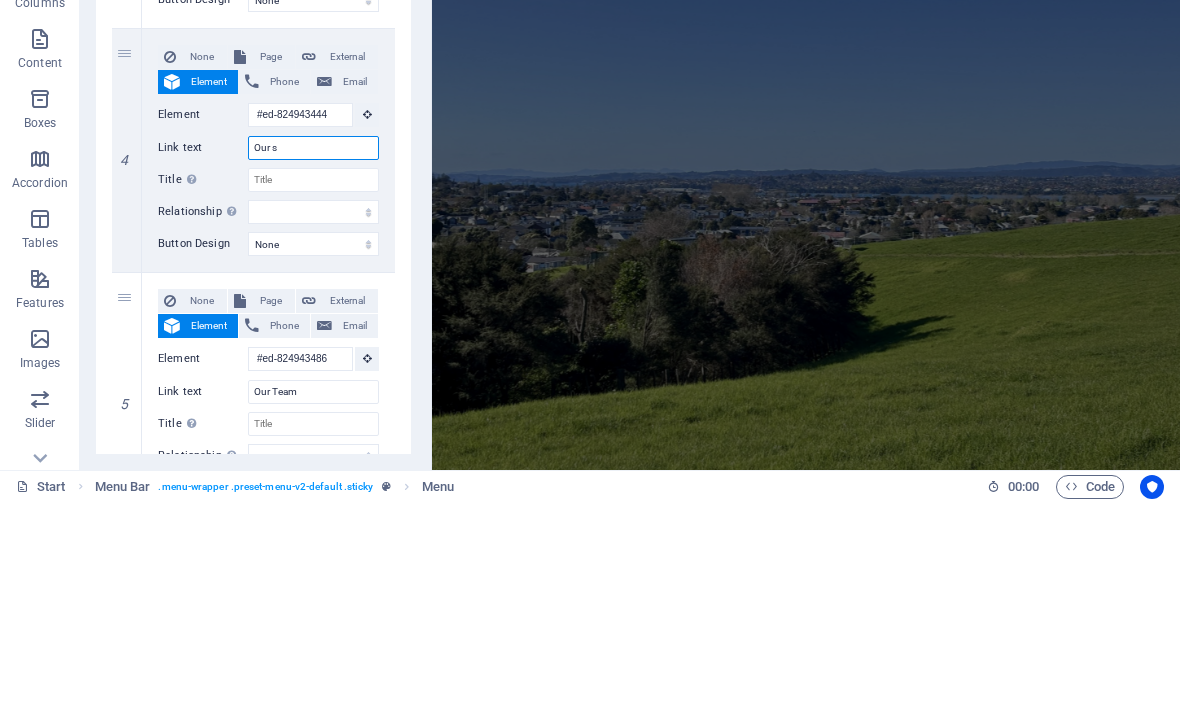 type on "Our" 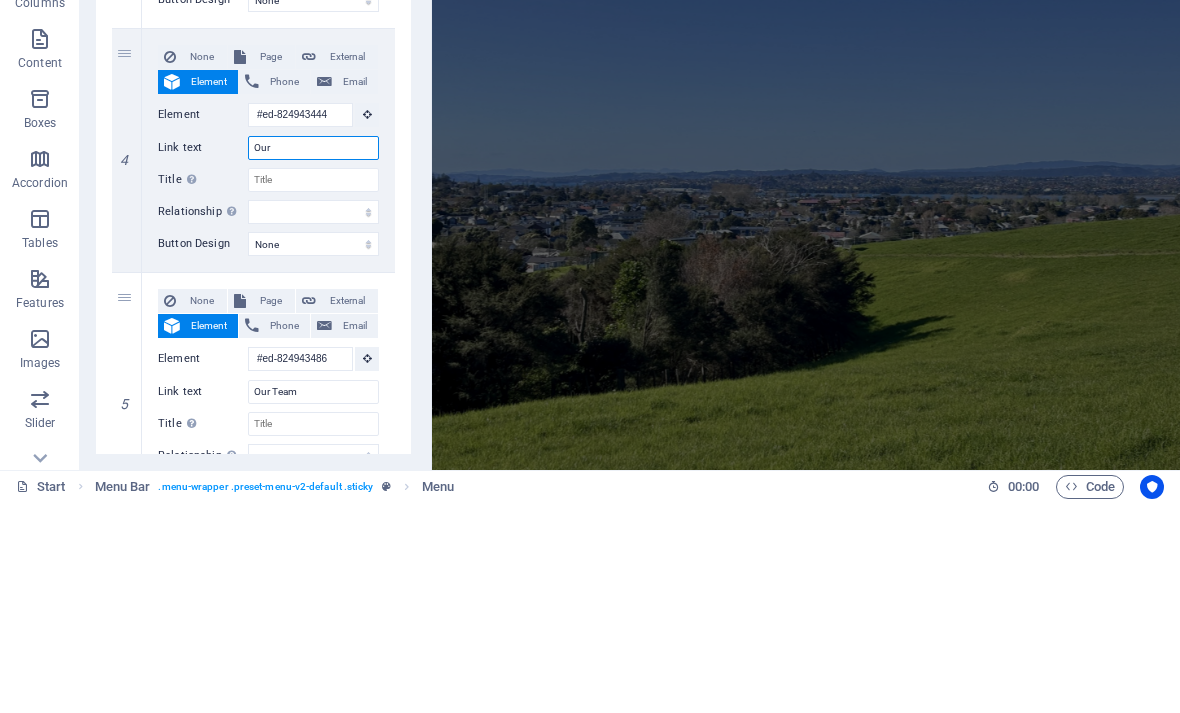 select 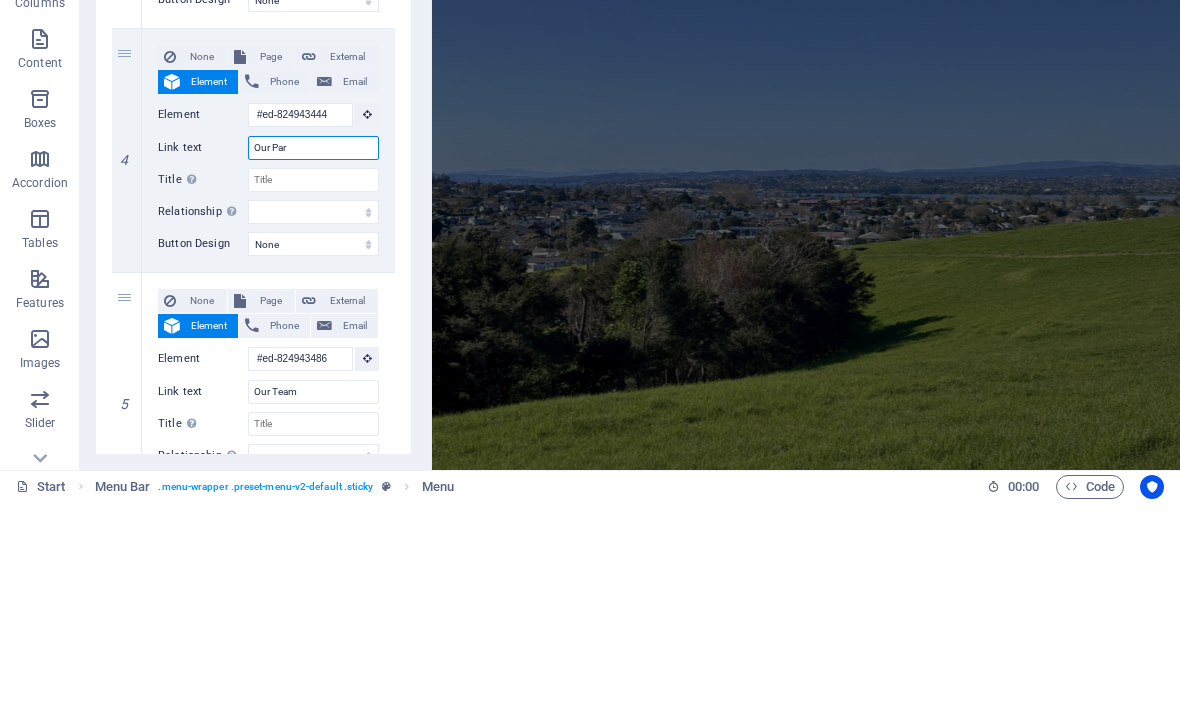 type on "Our Part" 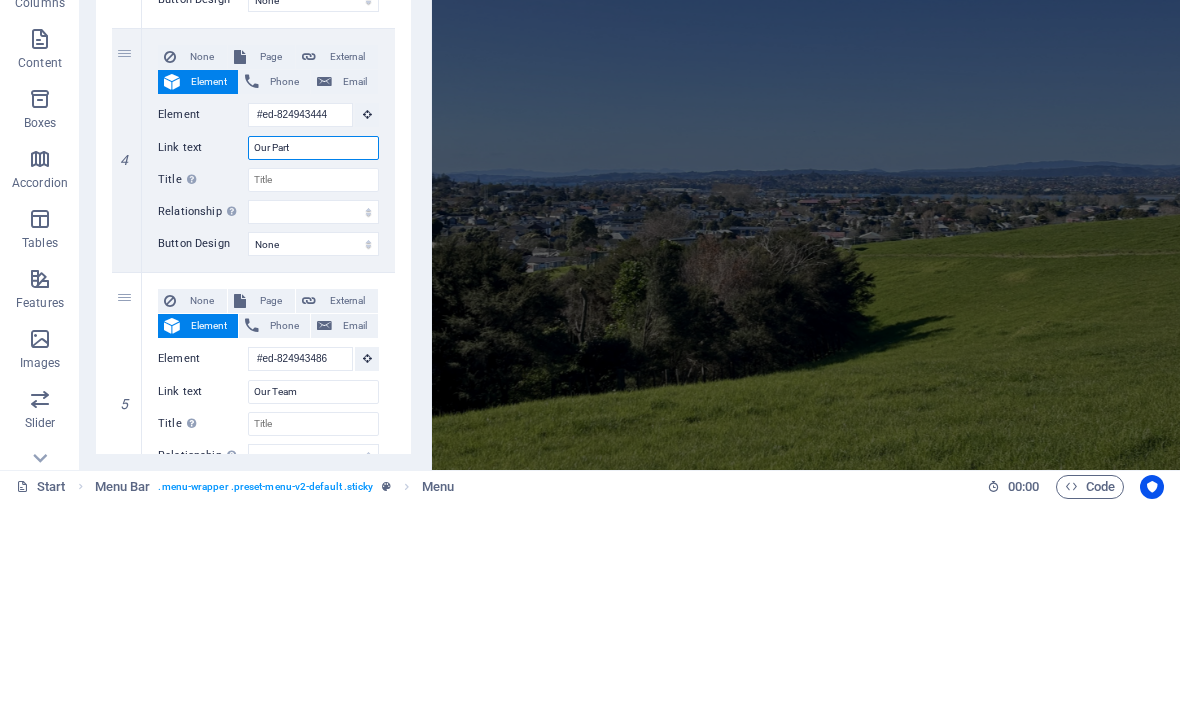 select 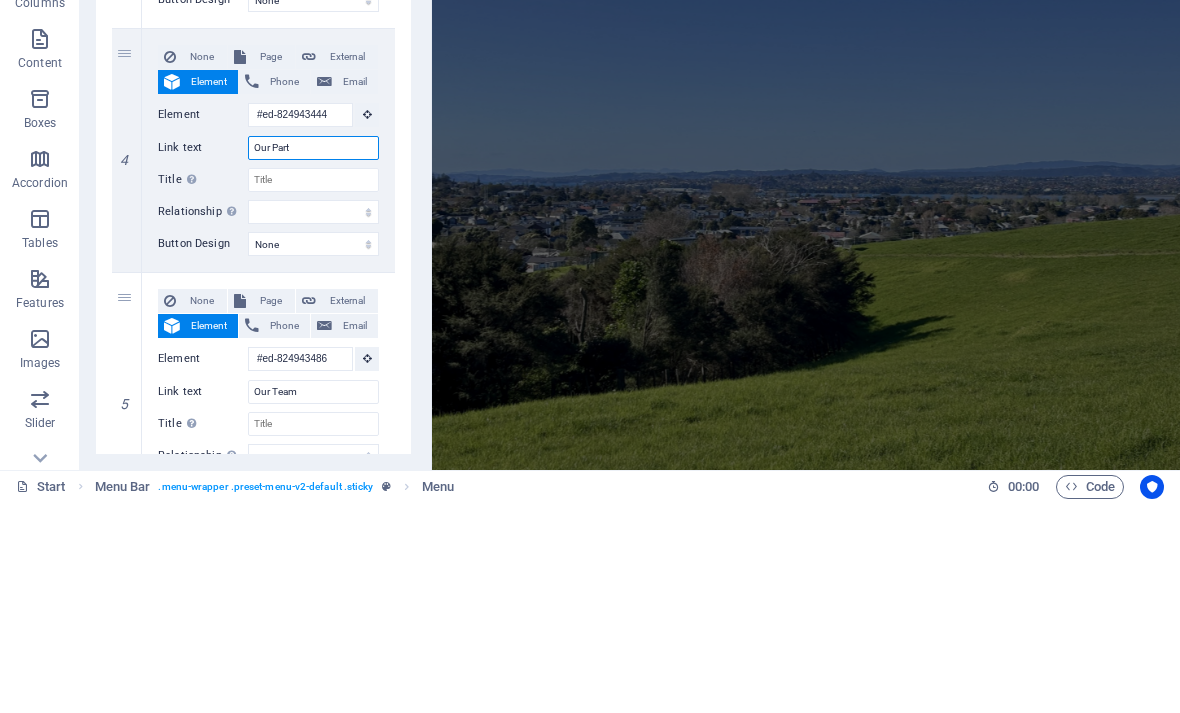 select 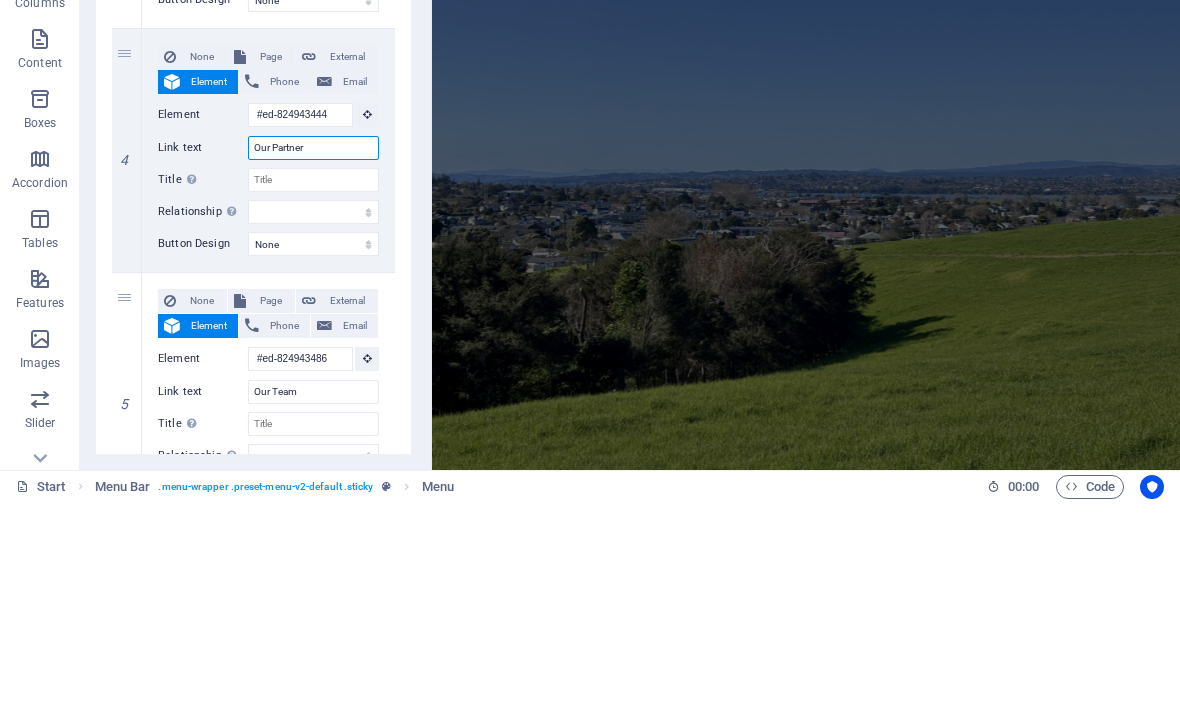 type on "Our Partners" 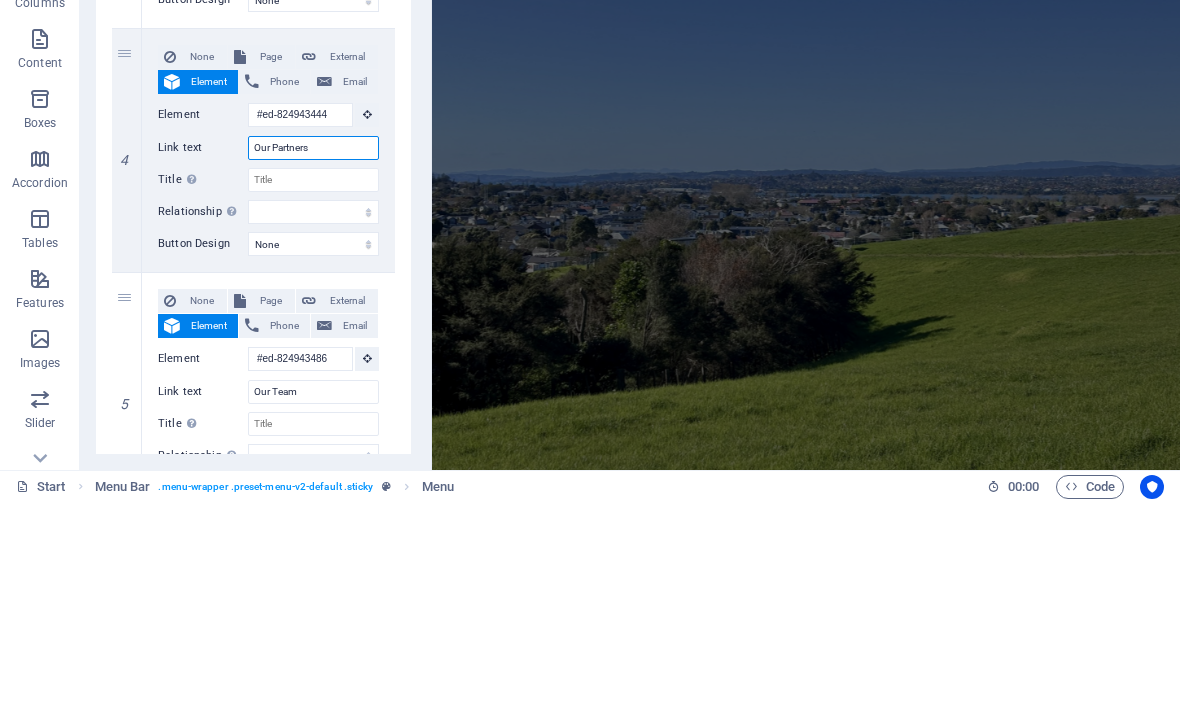 select 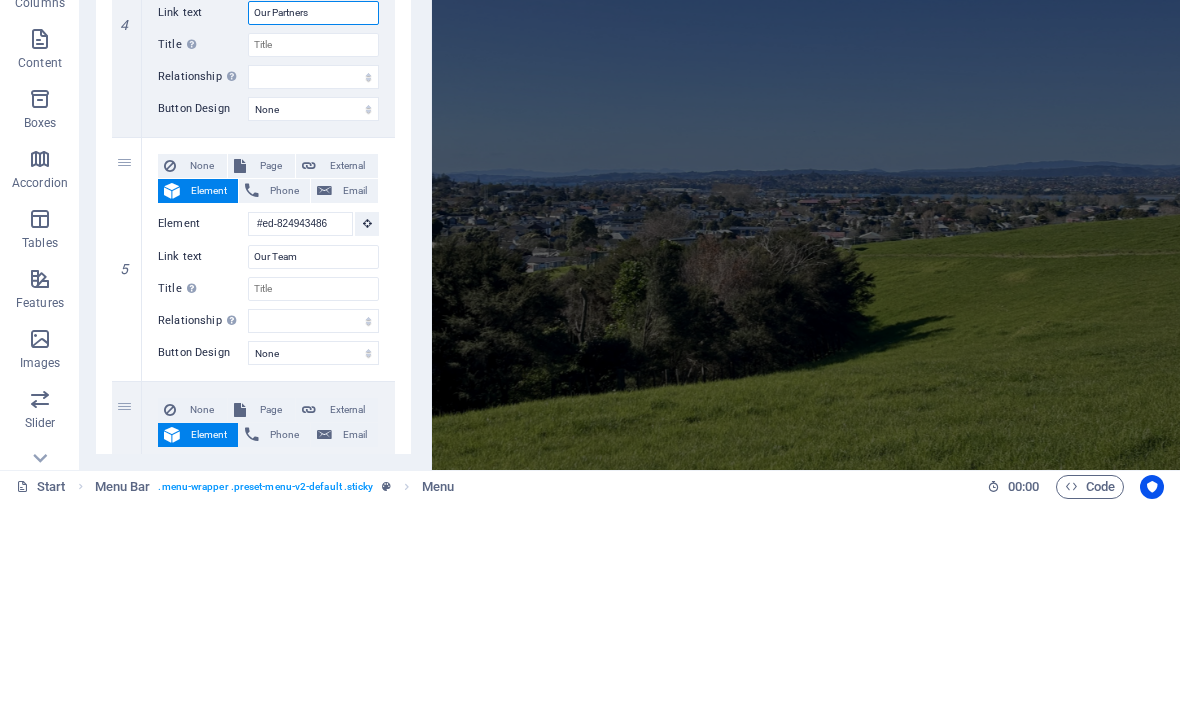 scroll, scrollTop: 1005, scrollLeft: 0, axis: vertical 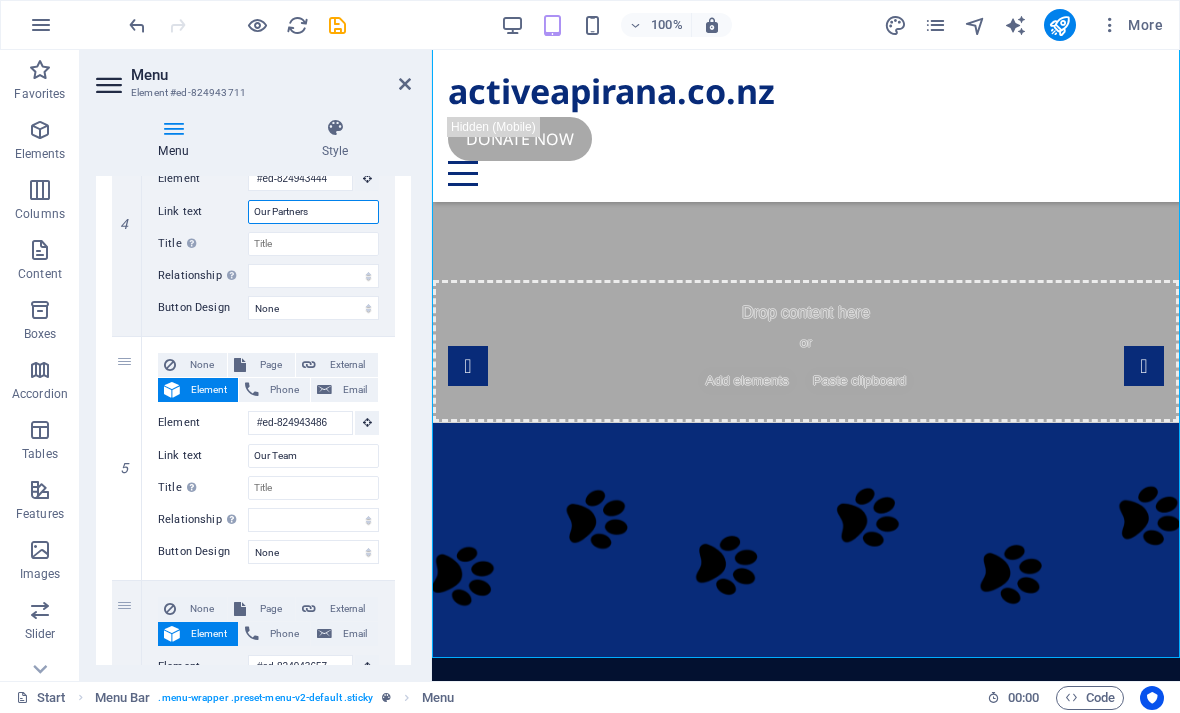 type on "Our Partners" 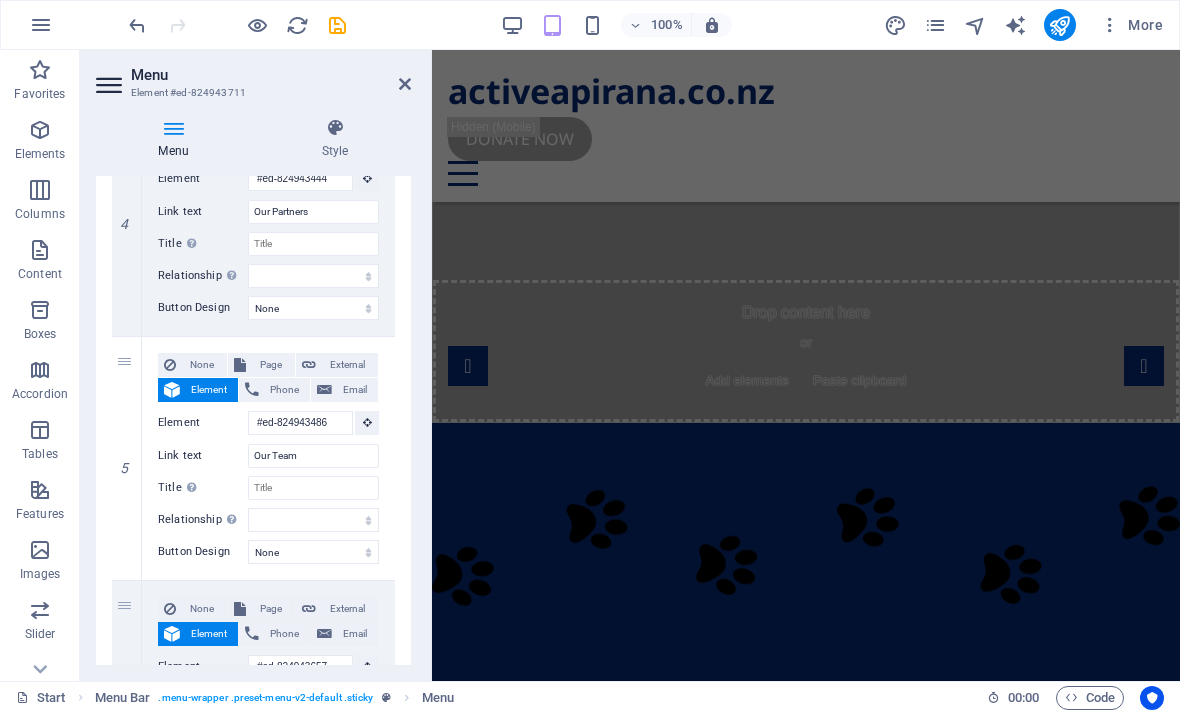 scroll, scrollTop: 0, scrollLeft: 0, axis: both 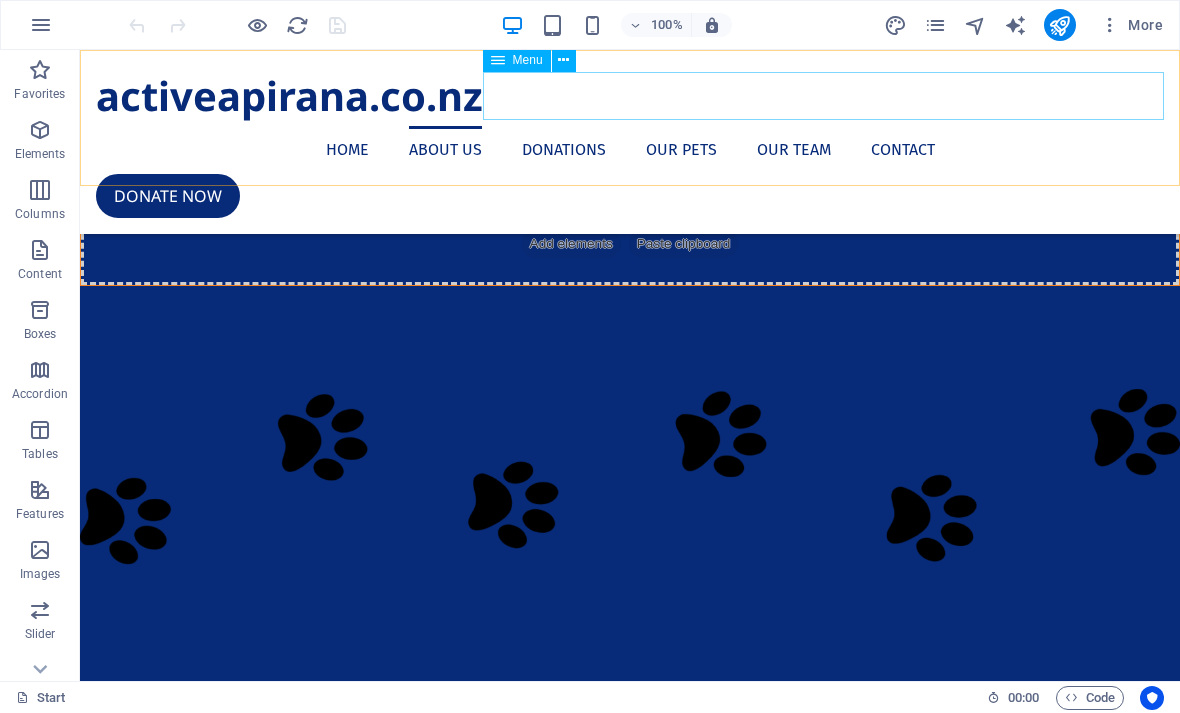 click on "Home About us Donations Our Pets Our Team Contact" at bounding box center (630, 150) 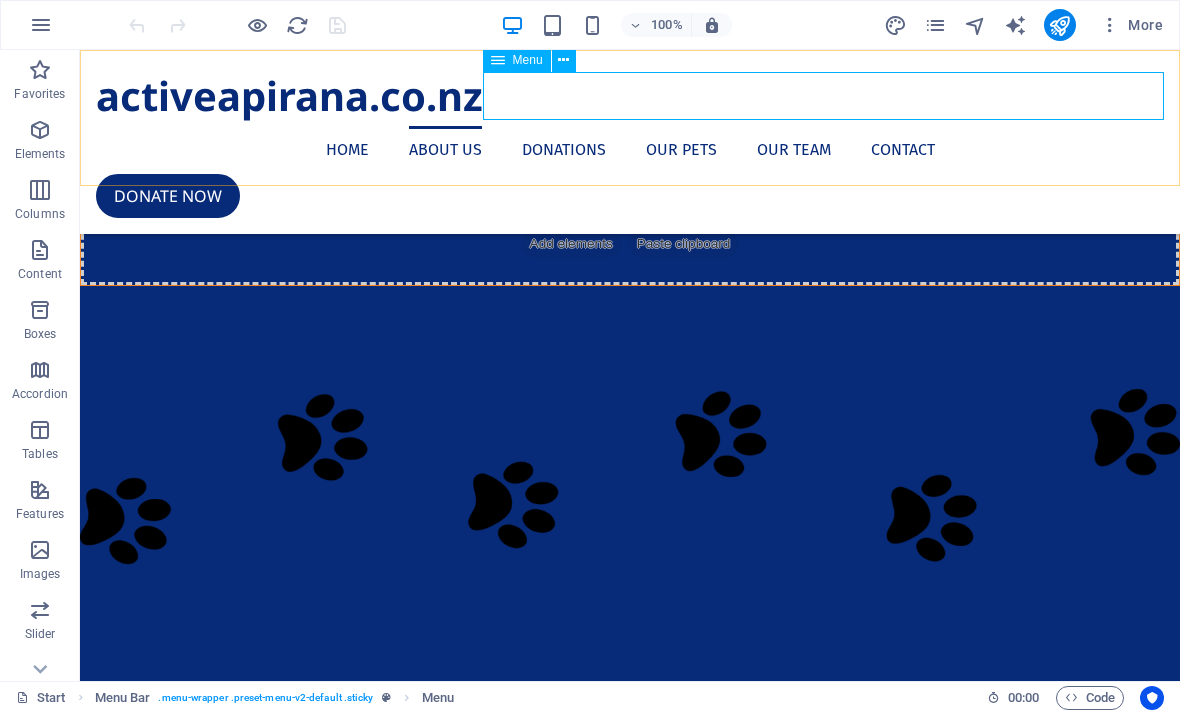 click on "Menu" at bounding box center (528, 60) 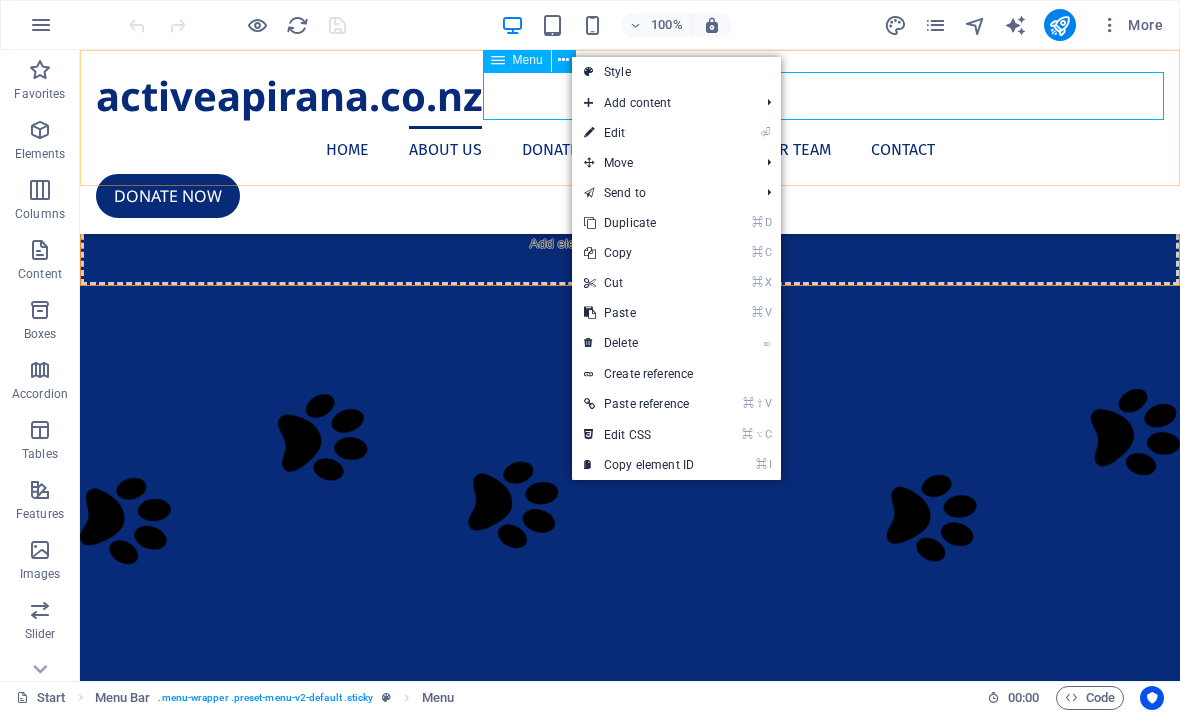 click on "⏎  Edit" at bounding box center (639, 133) 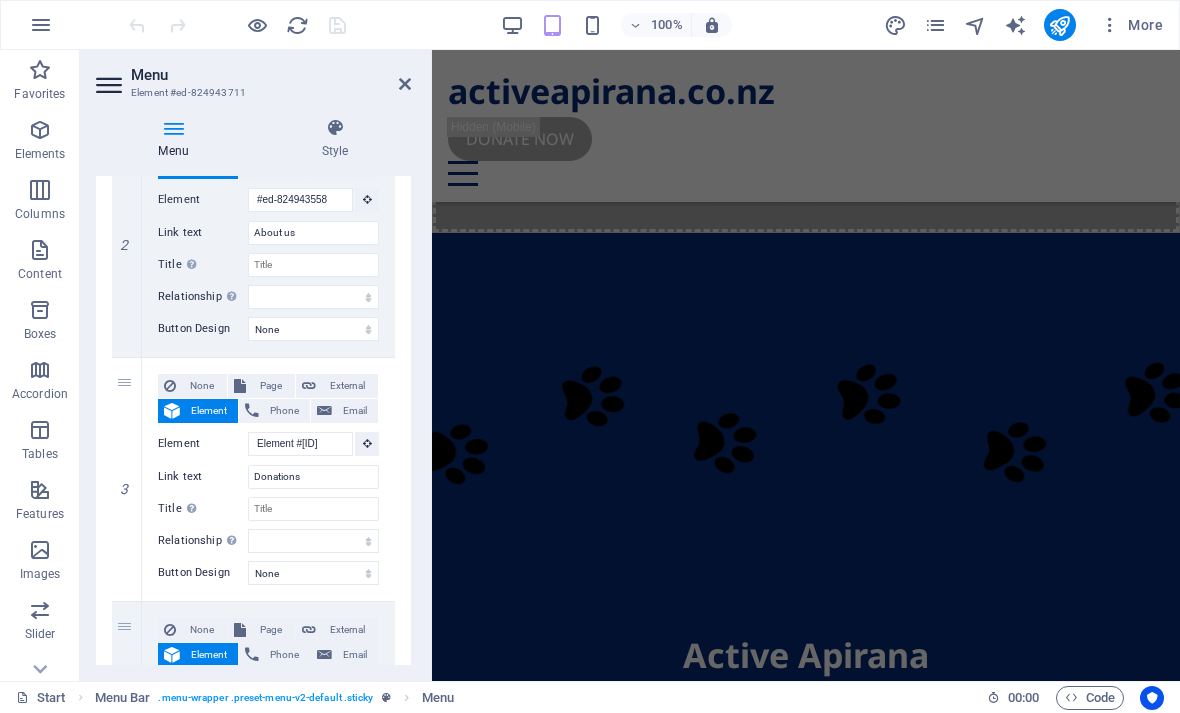 scroll, scrollTop: 497, scrollLeft: 0, axis: vertical 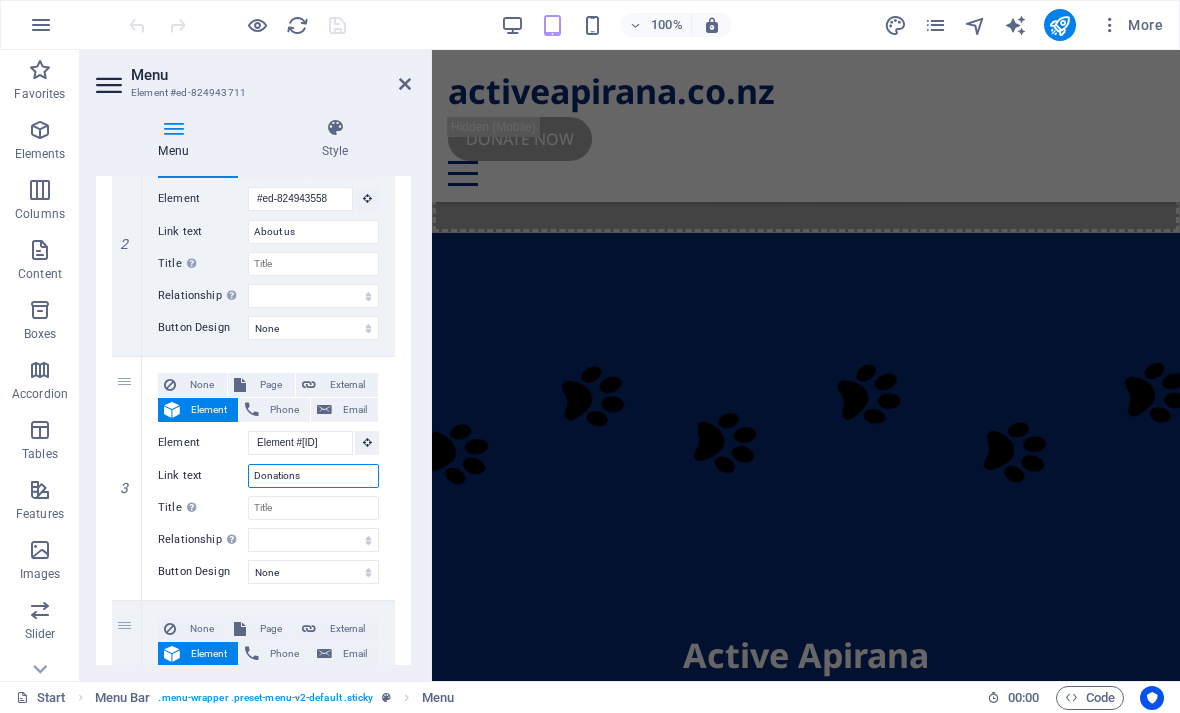 click on "Donations" at bounding box center (313, 476) 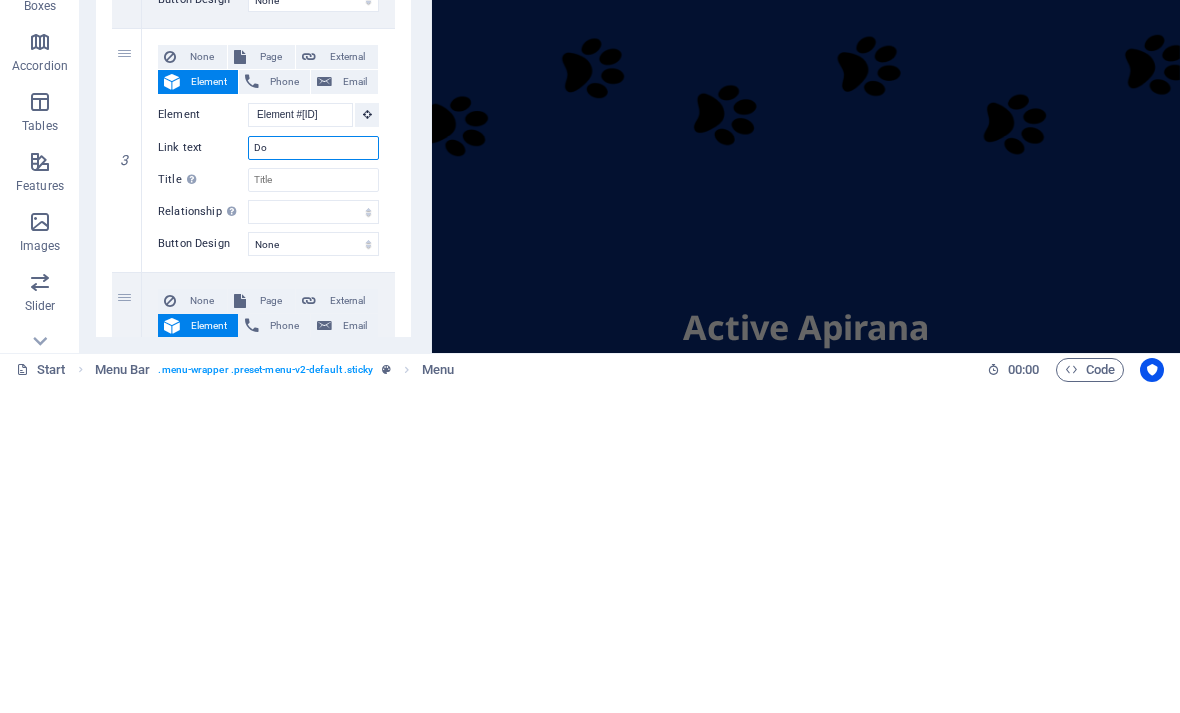 type on "D" 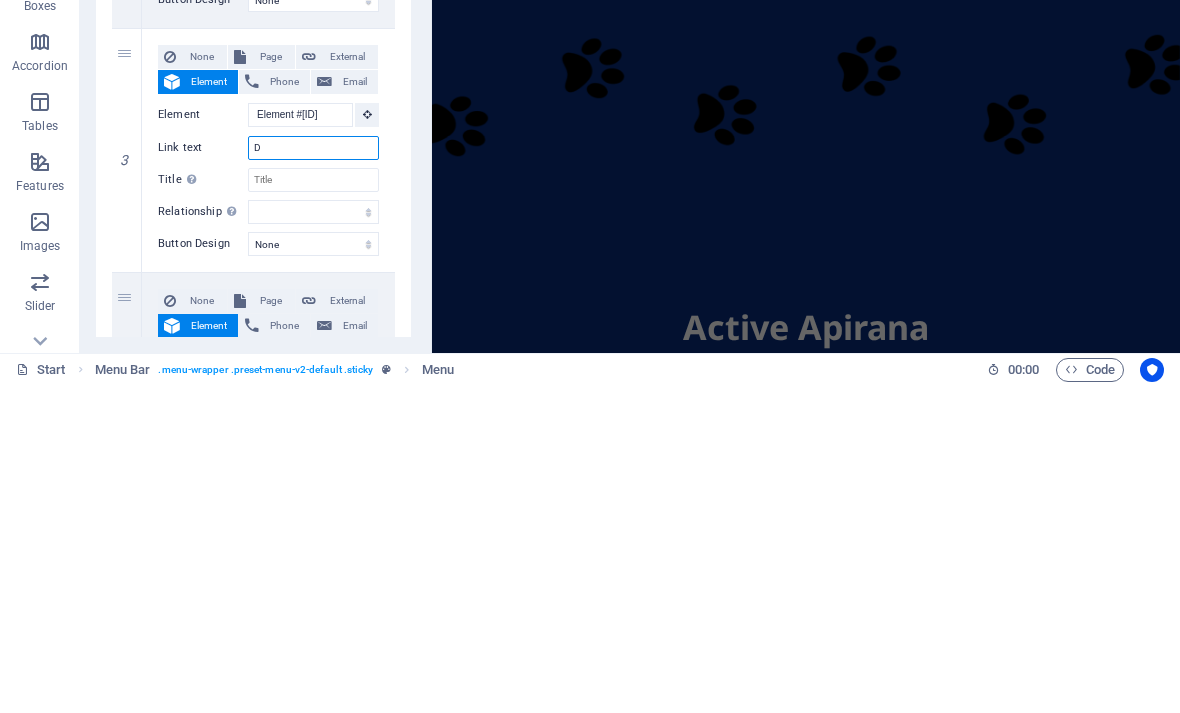 type 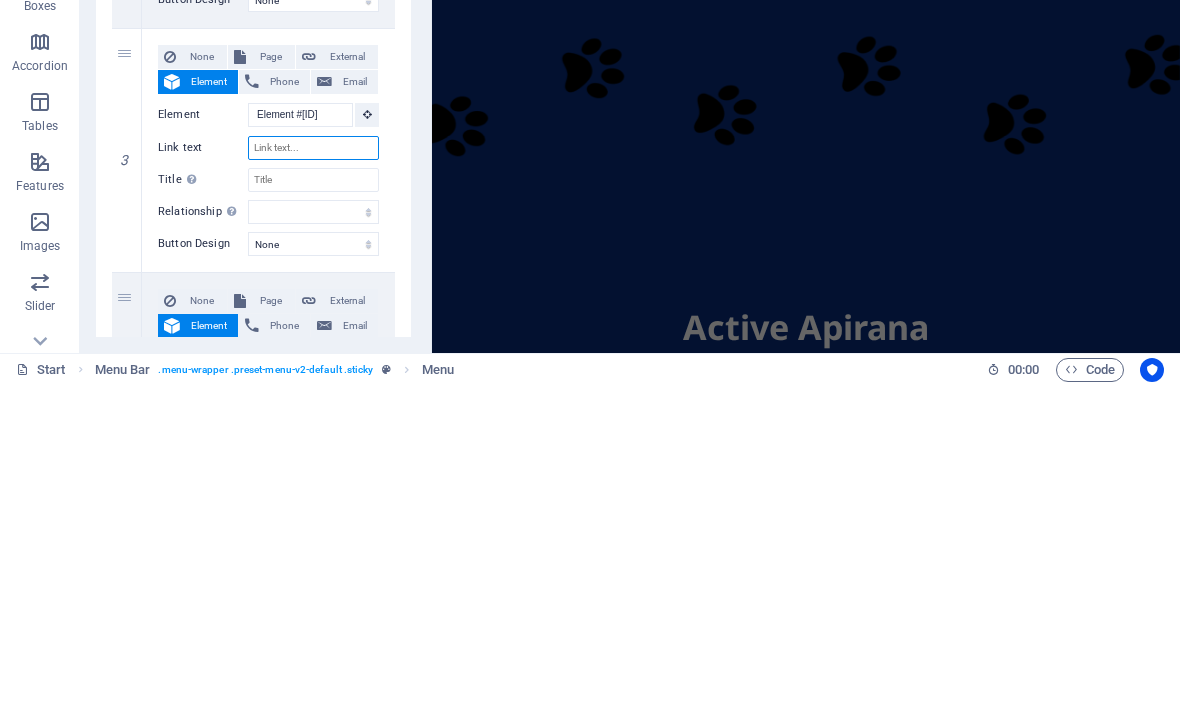 select 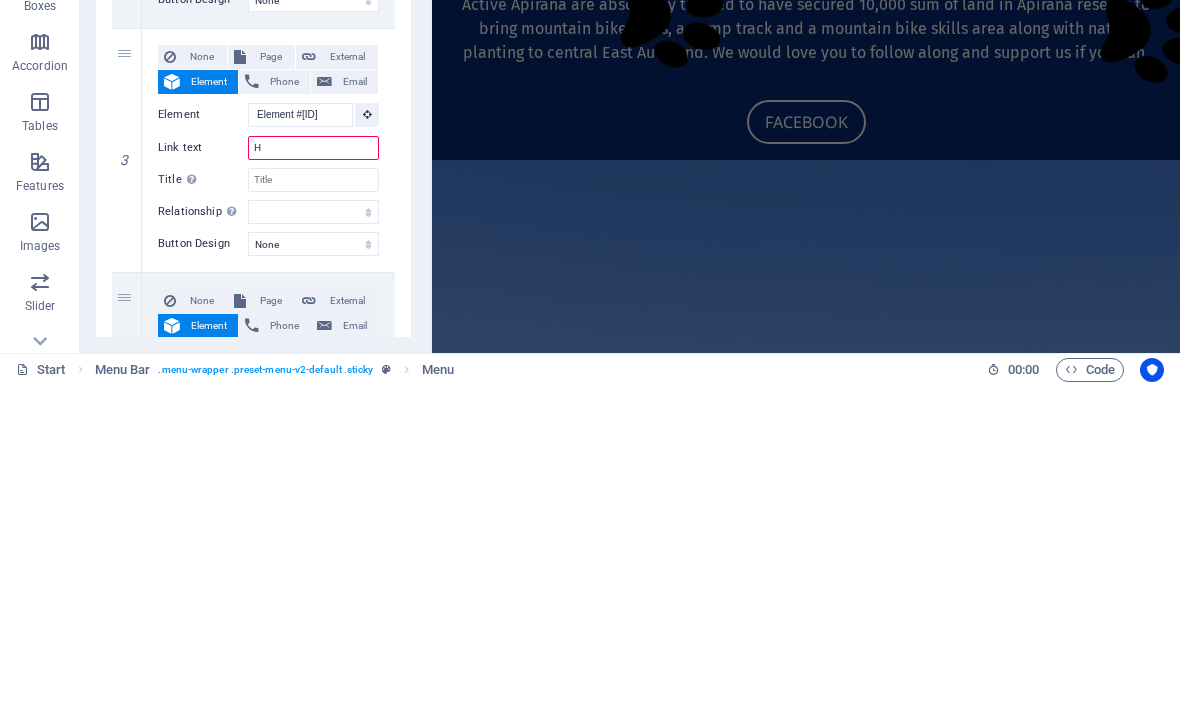 type on "Hi" 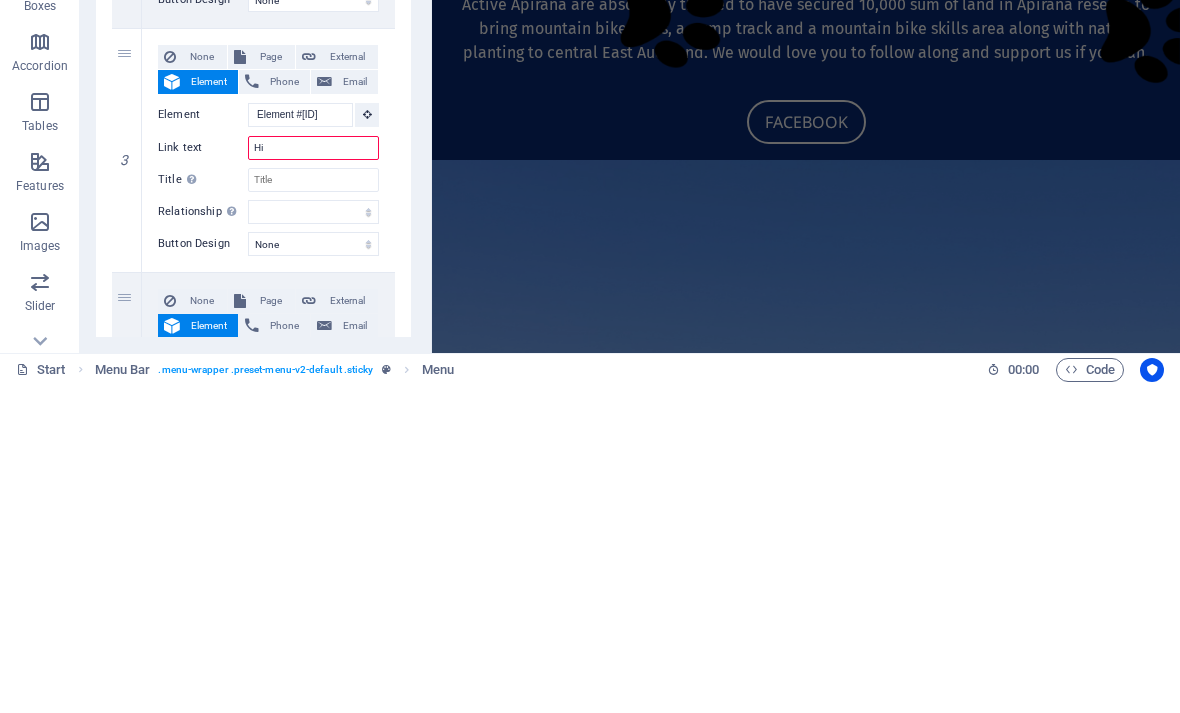 select 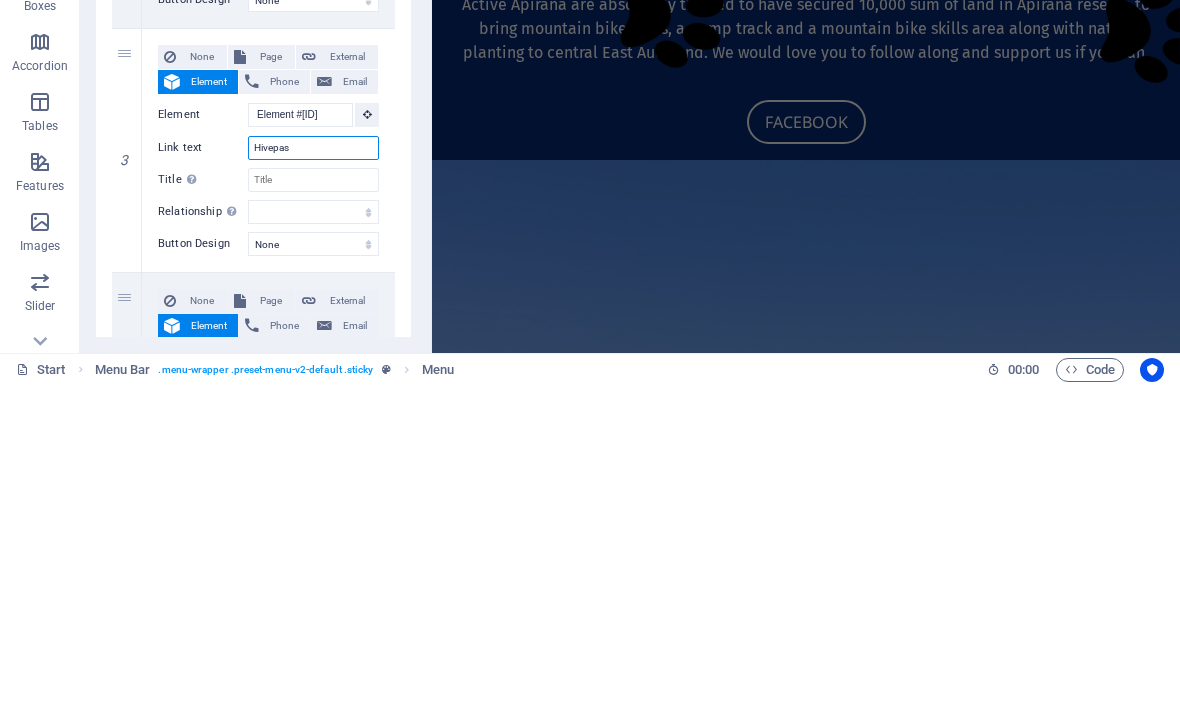 type on "Hivepass" 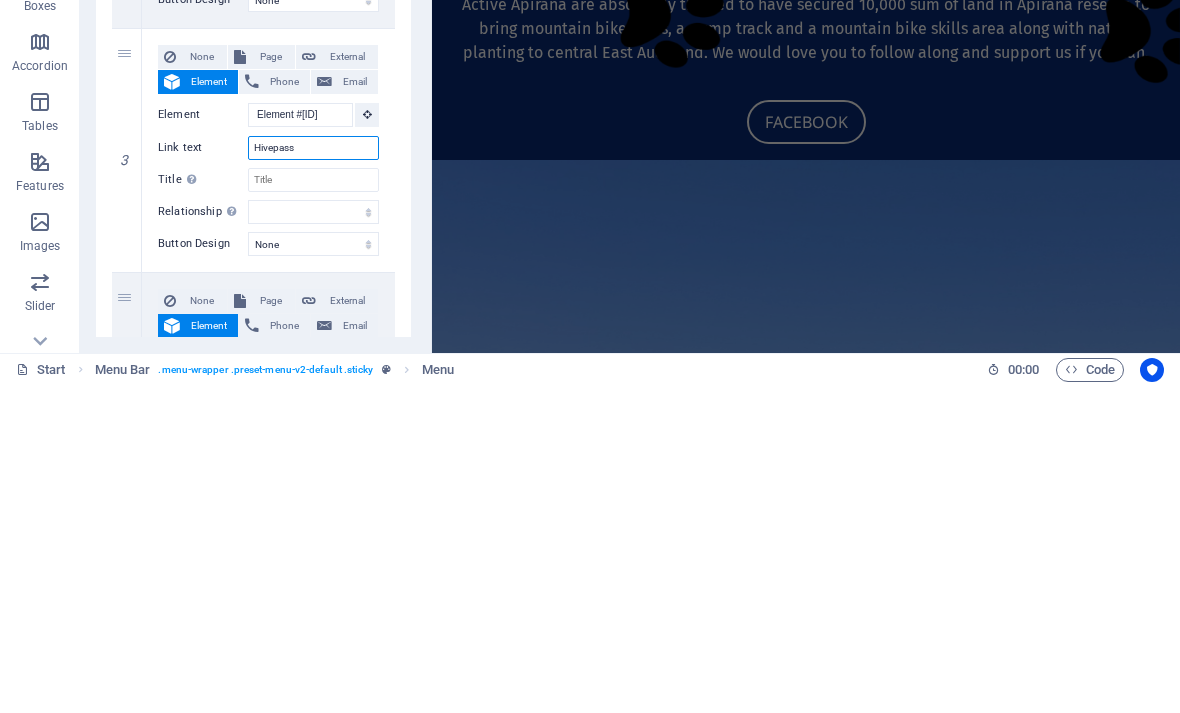 select 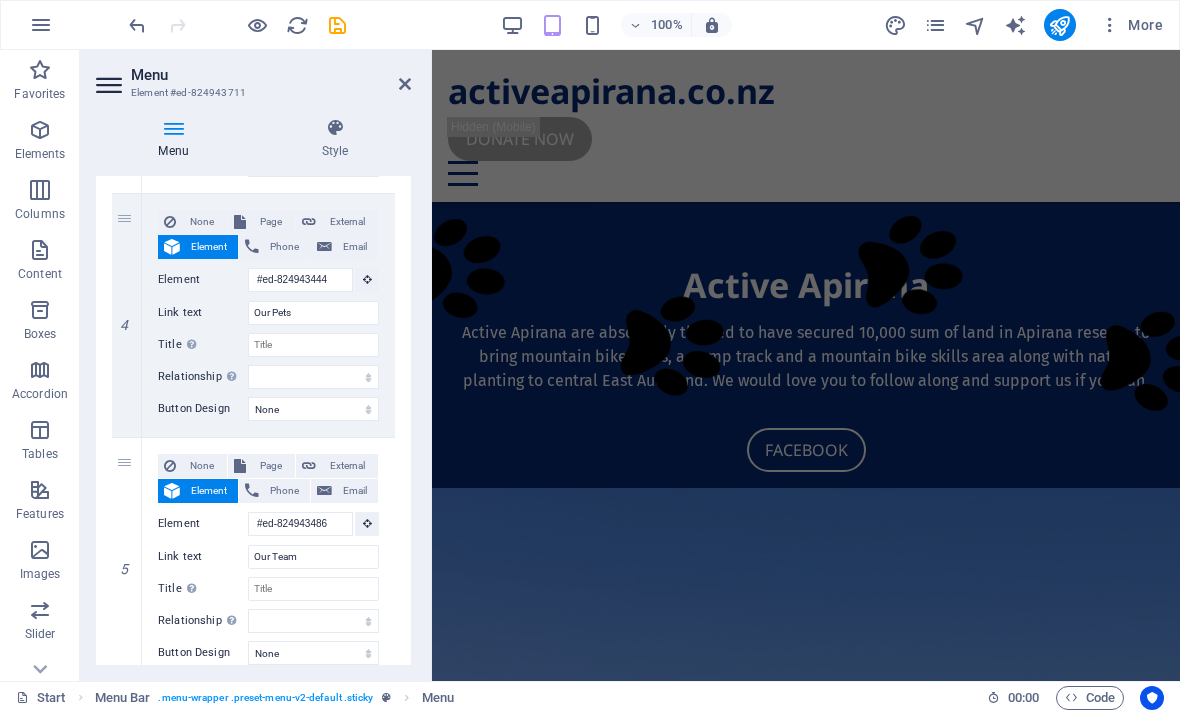 scroll, scrollTop: 909, scrollLeft: 0, axis: vertical 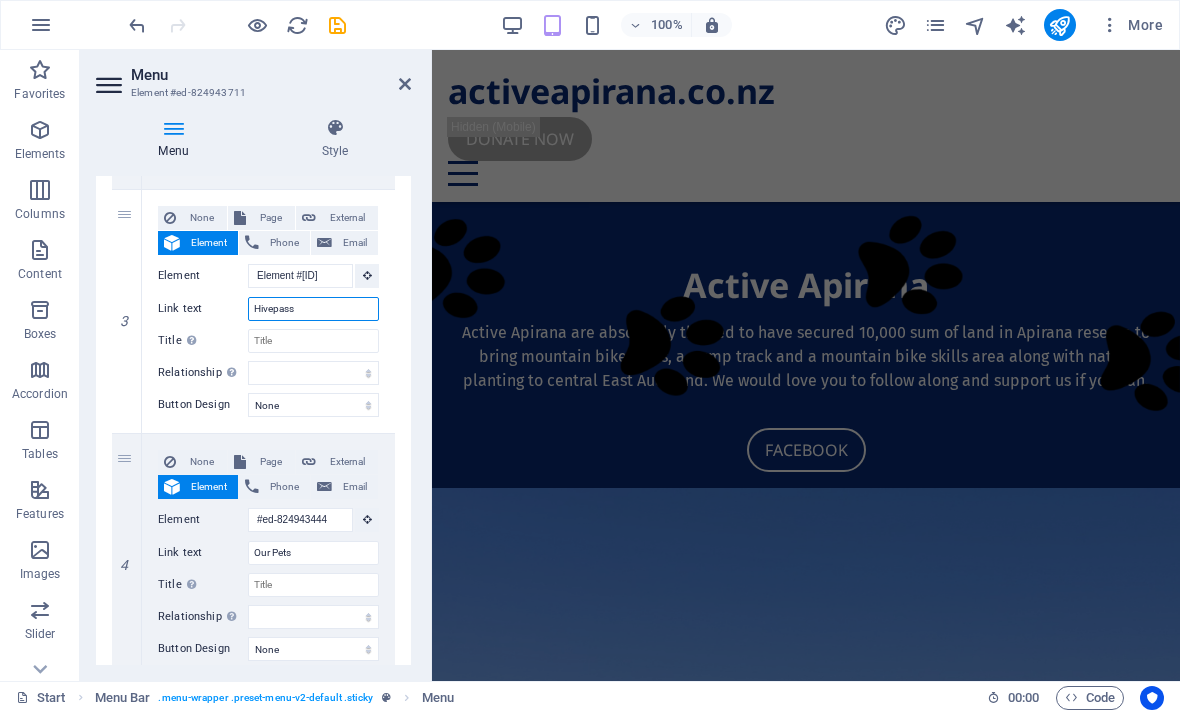 type on "Hivepass" 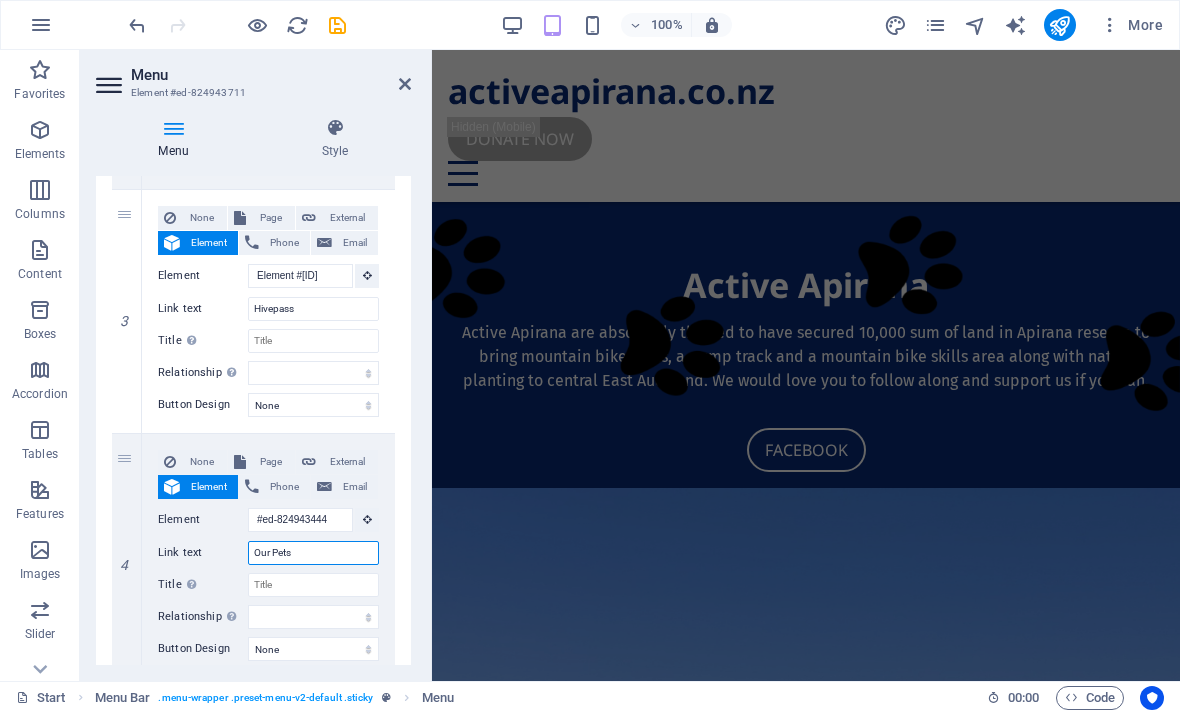 click on "Our Pets" at bounding box center (313, 553) 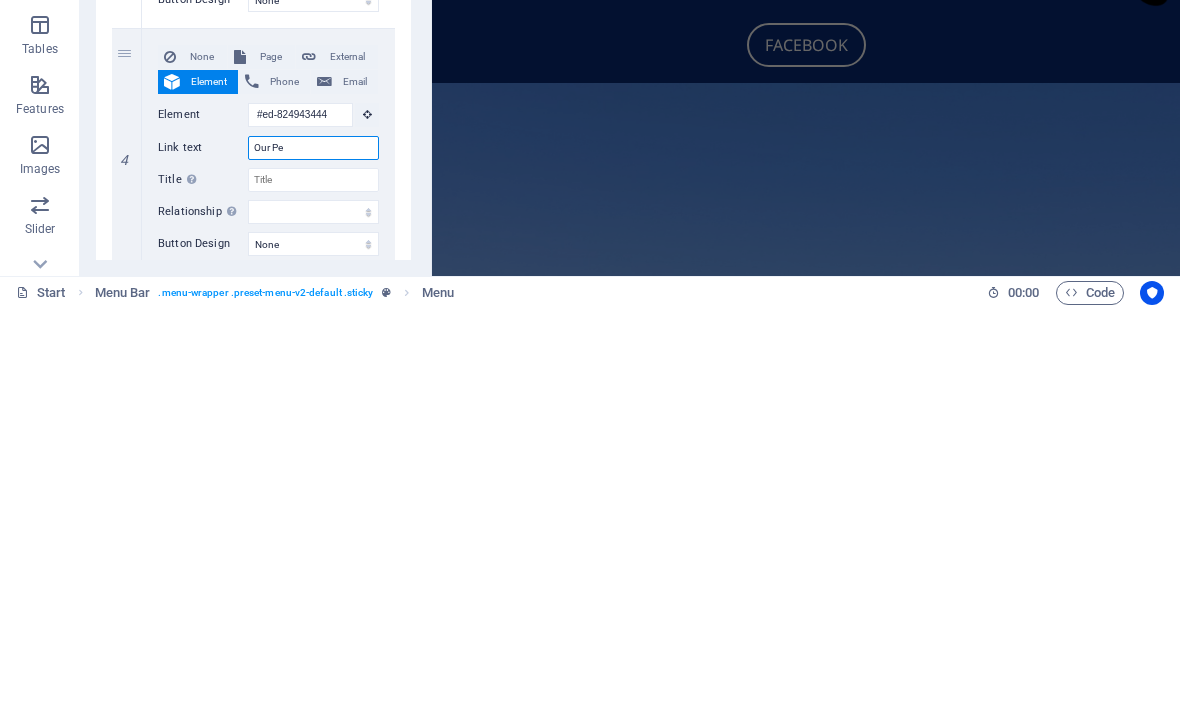 type on "Our P" 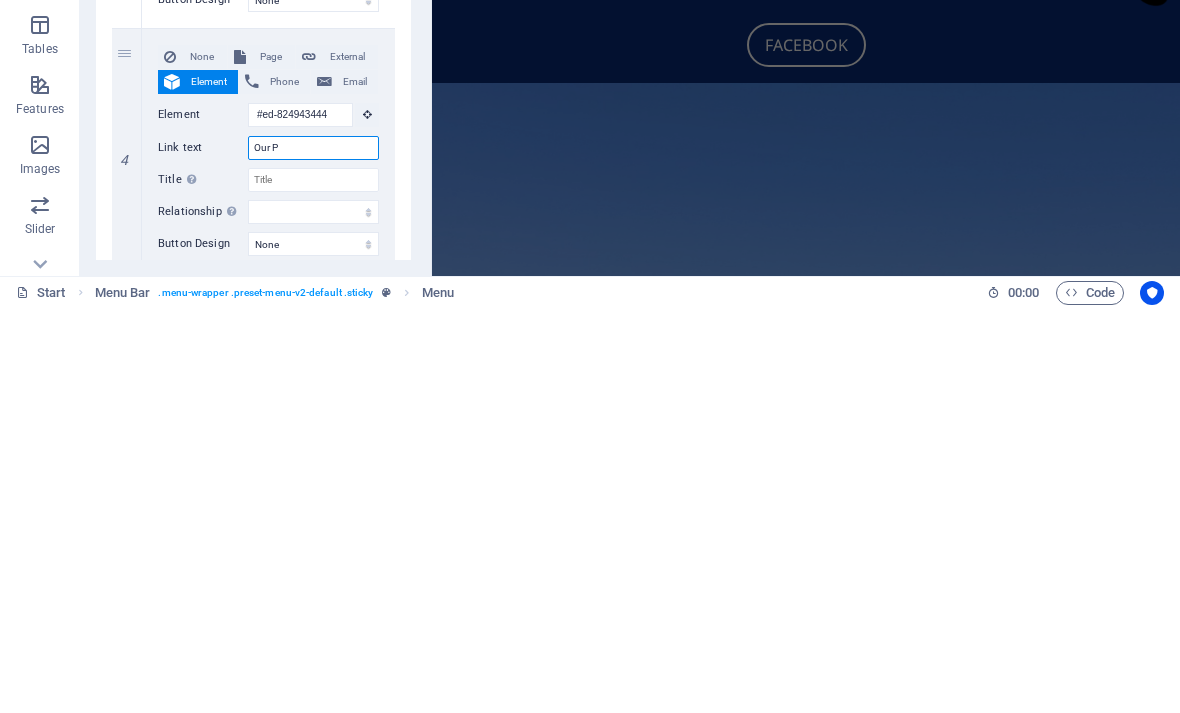 select 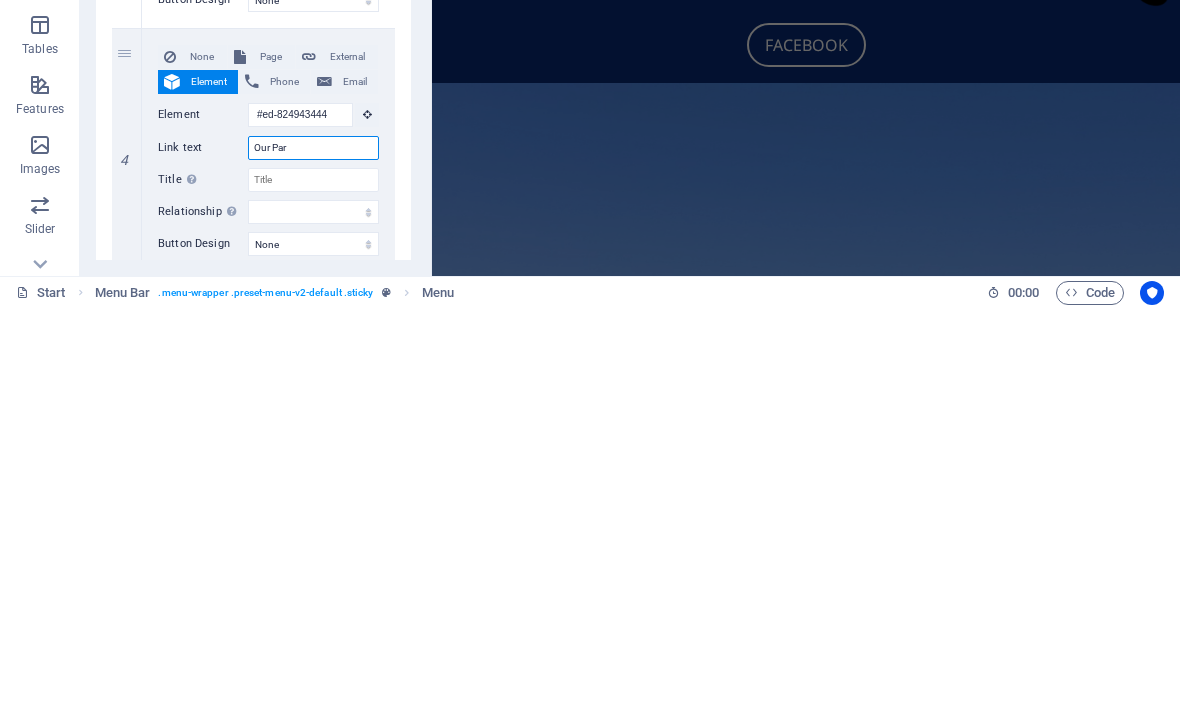 type on "Our Part" 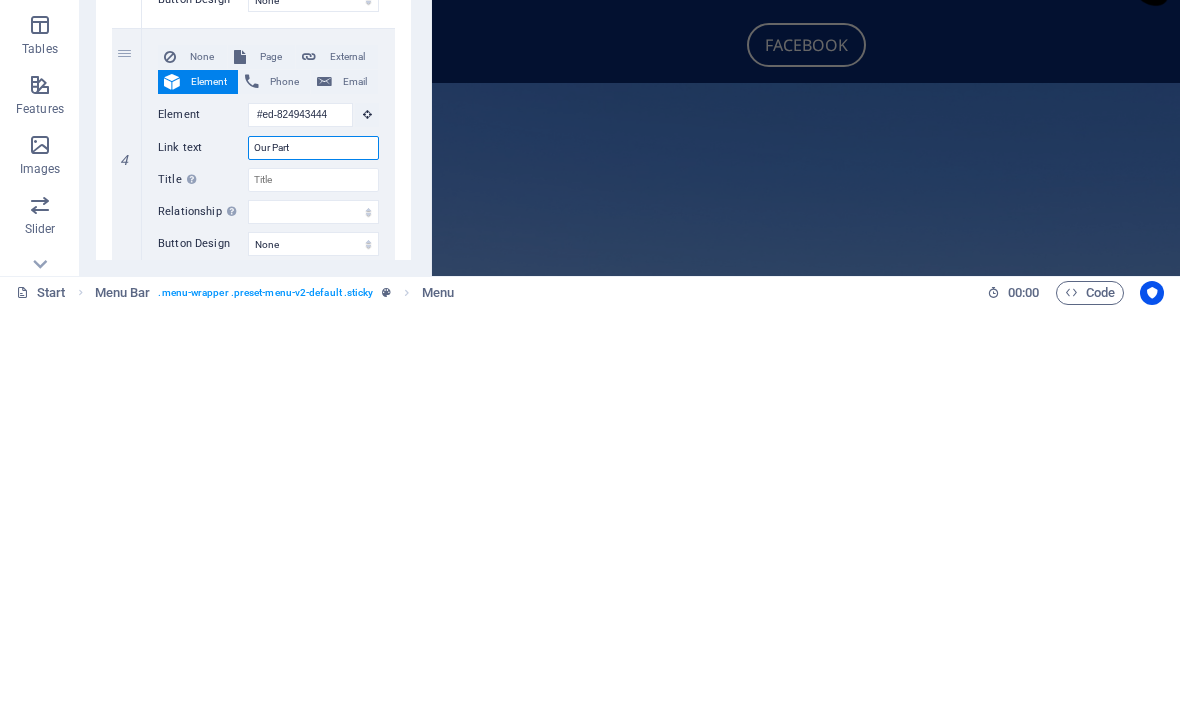 select 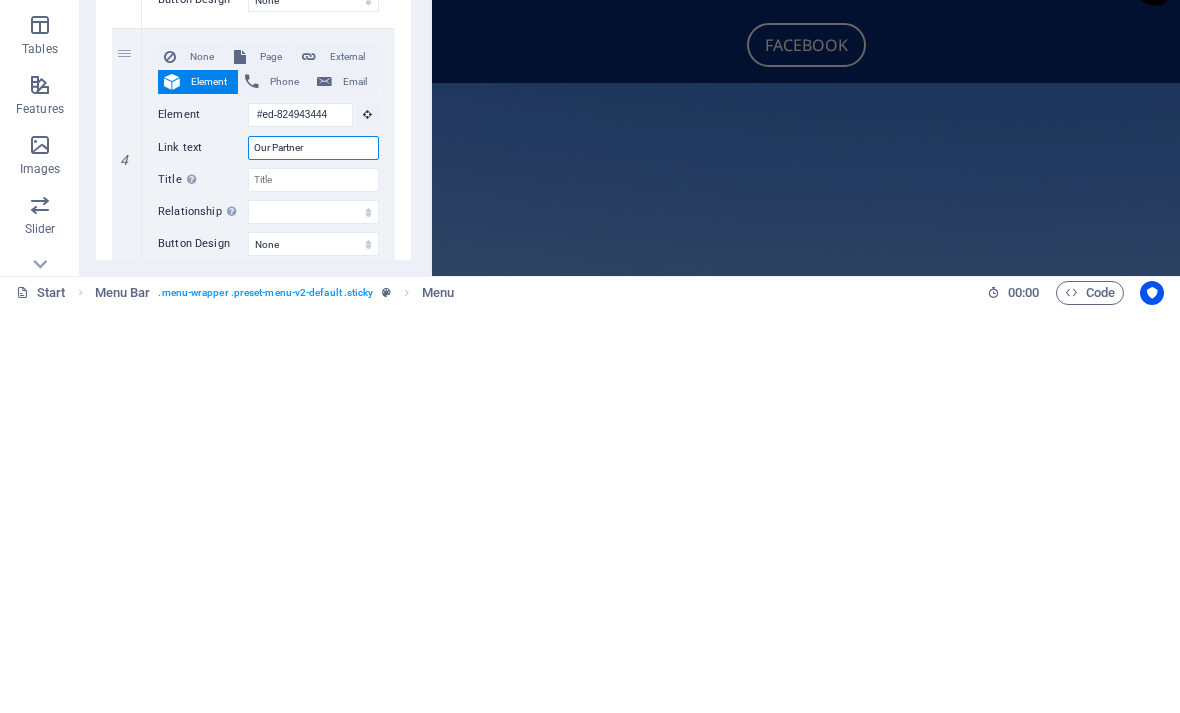 type on "Our Partners" 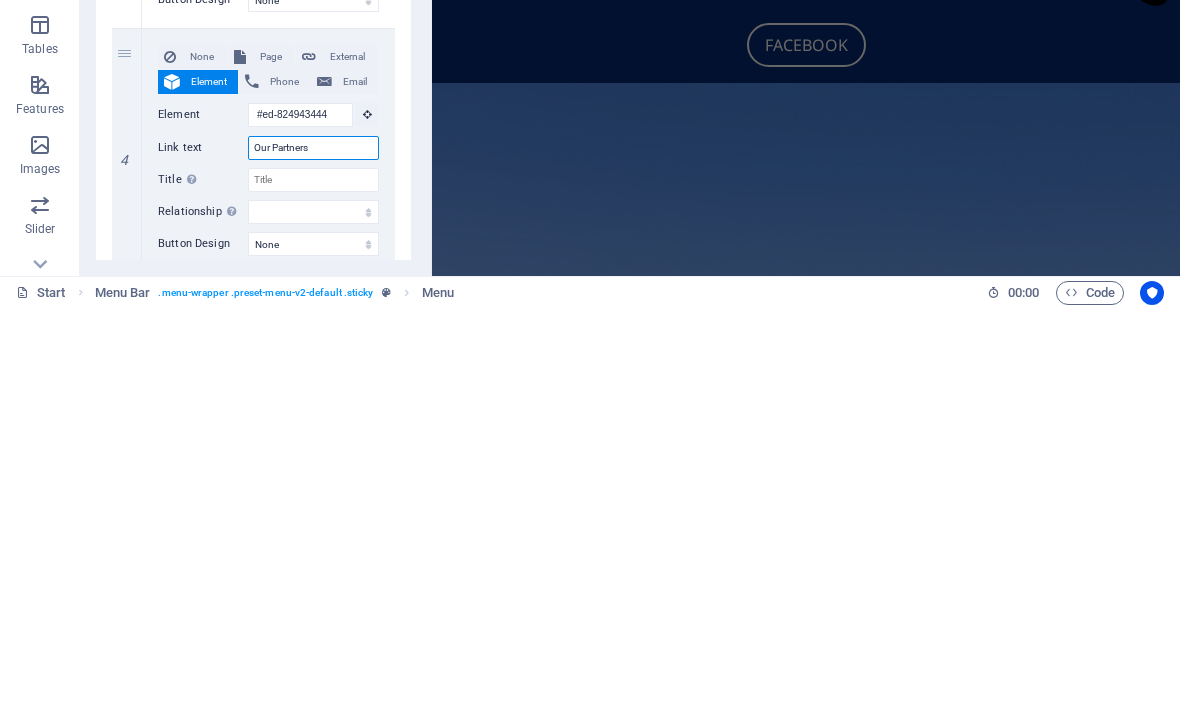 select 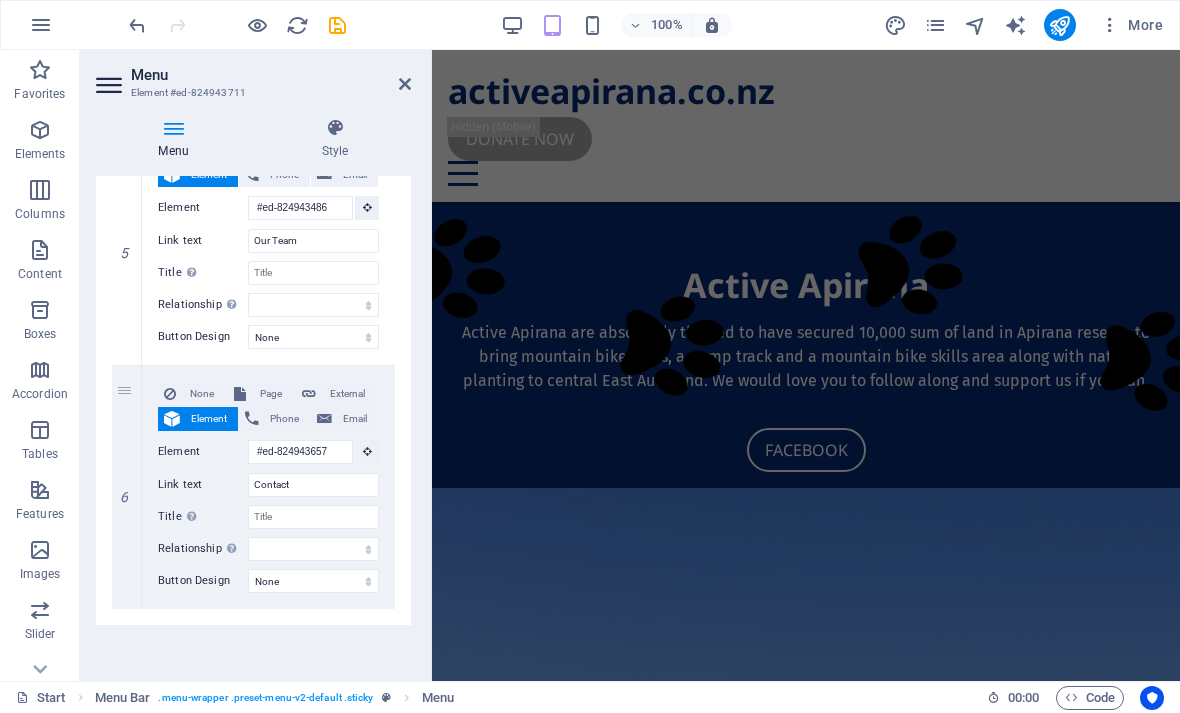scroll, scrollTop: 1221, scrollLeft: 0, axis: vertical 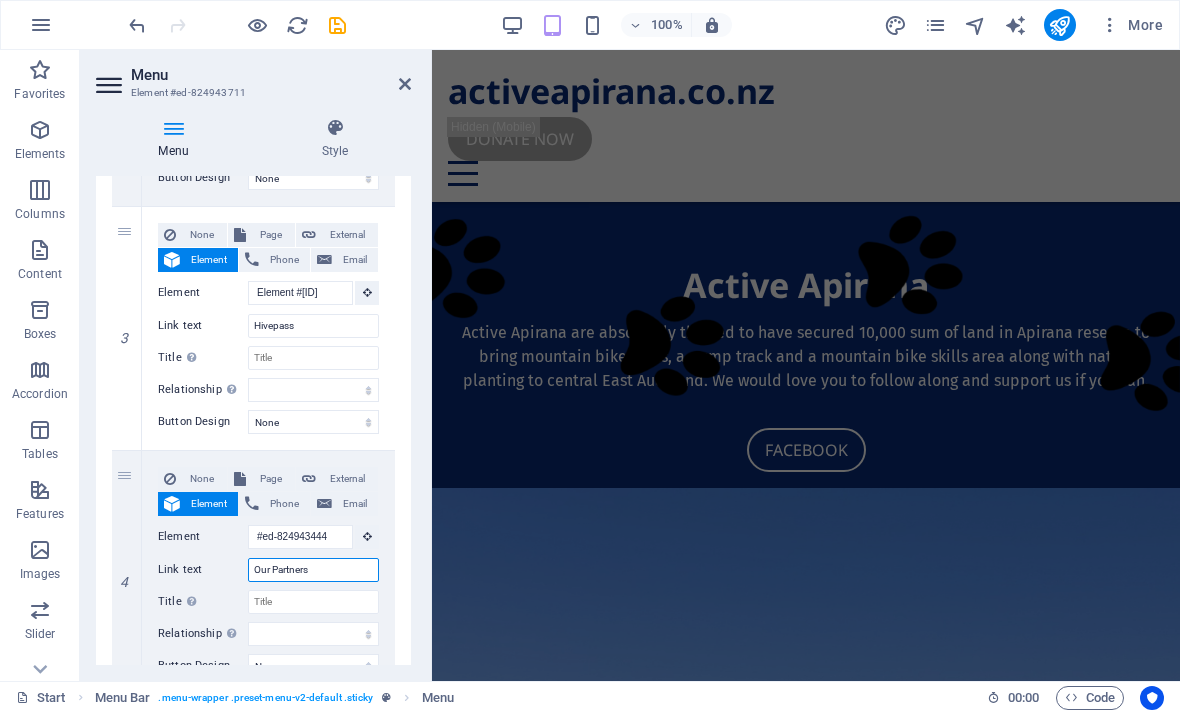 type on "Our Partners" 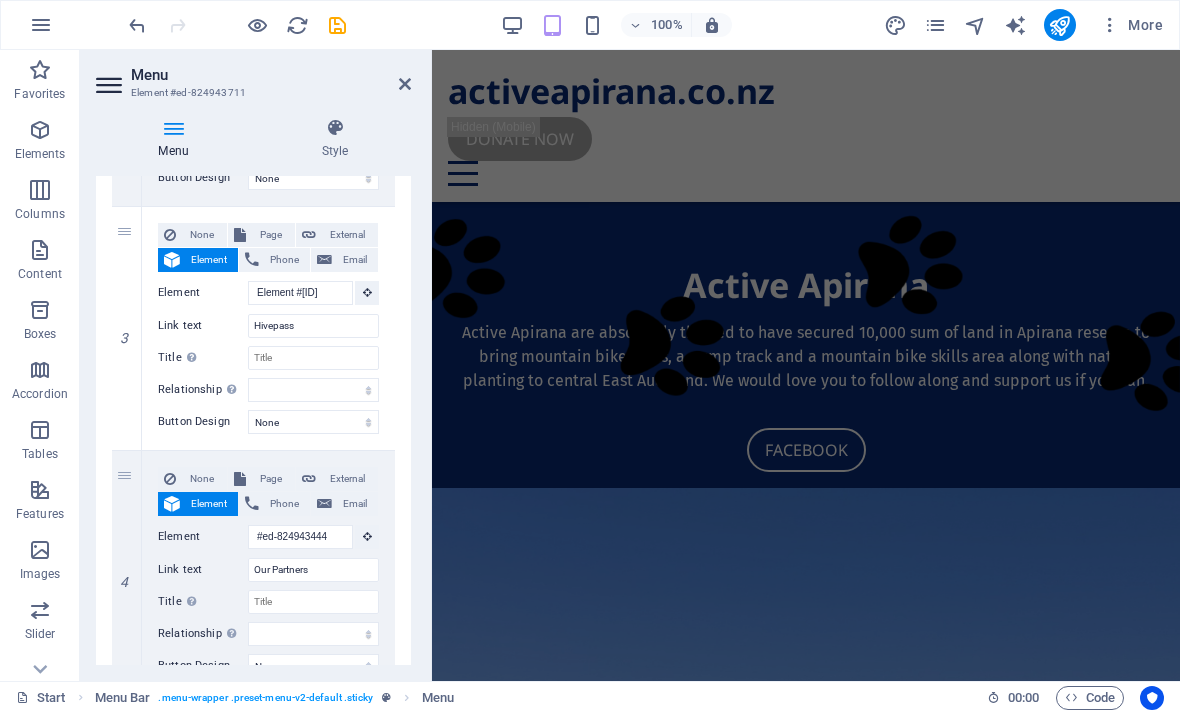 click on "Menu" at bounding box center (271, 75) 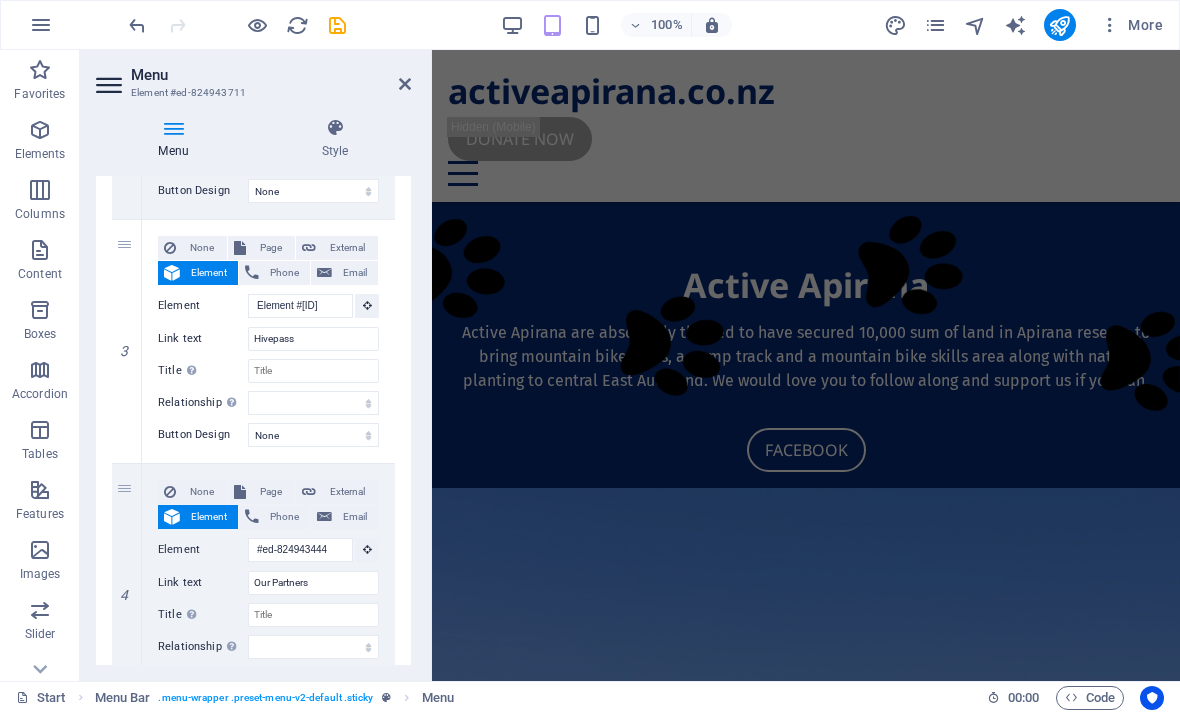 click on "Menu" at bounding box center [271, 75] 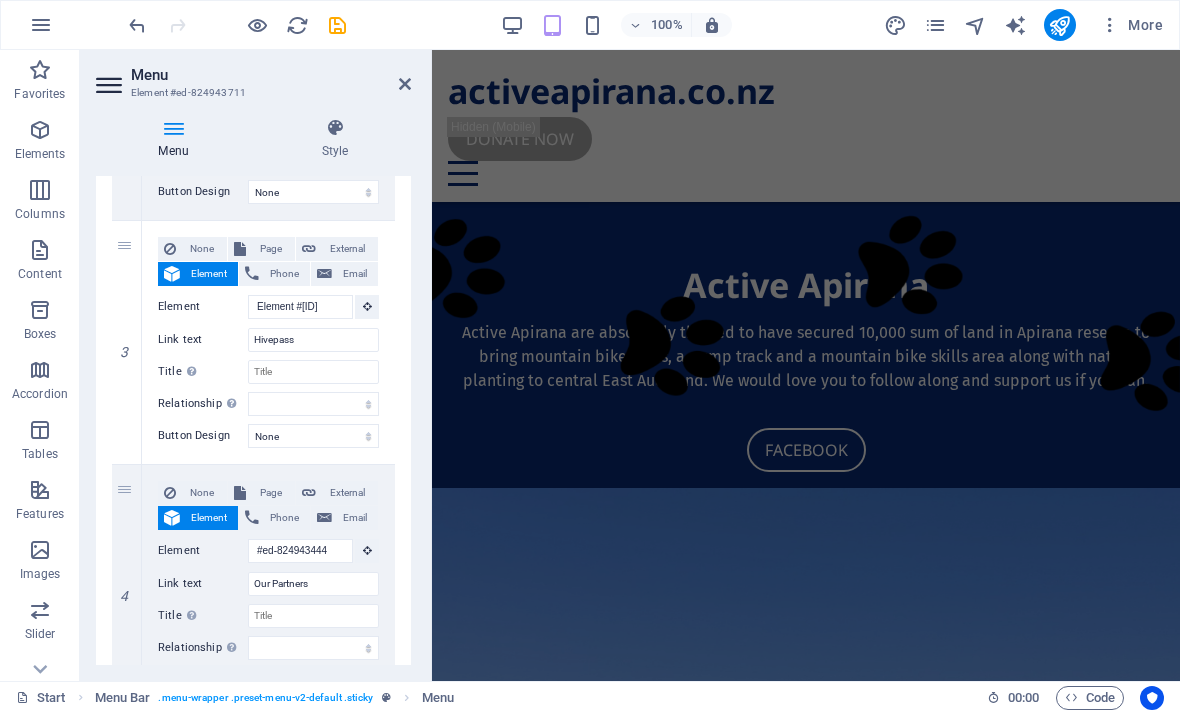click at bounding box center [405, 84] 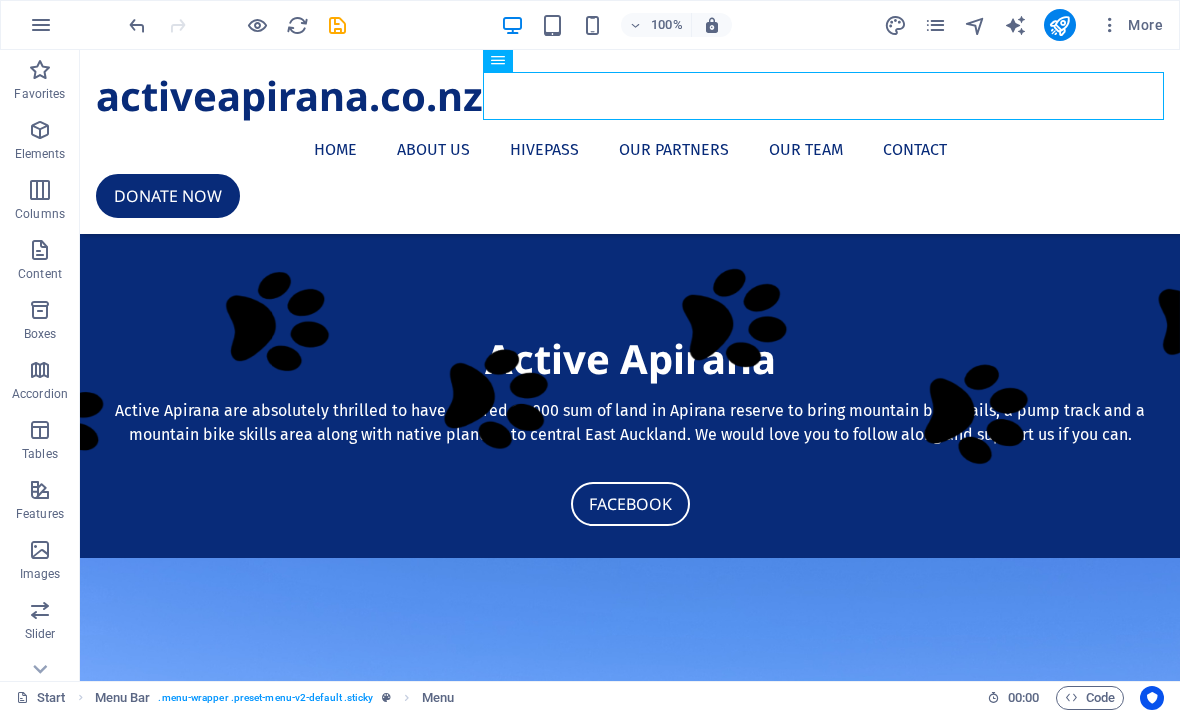 click on "activeapirana.co.nz Home About us Hivepass Our Partners Our Team Contact   Donate now" at bounding box center (630, 142) 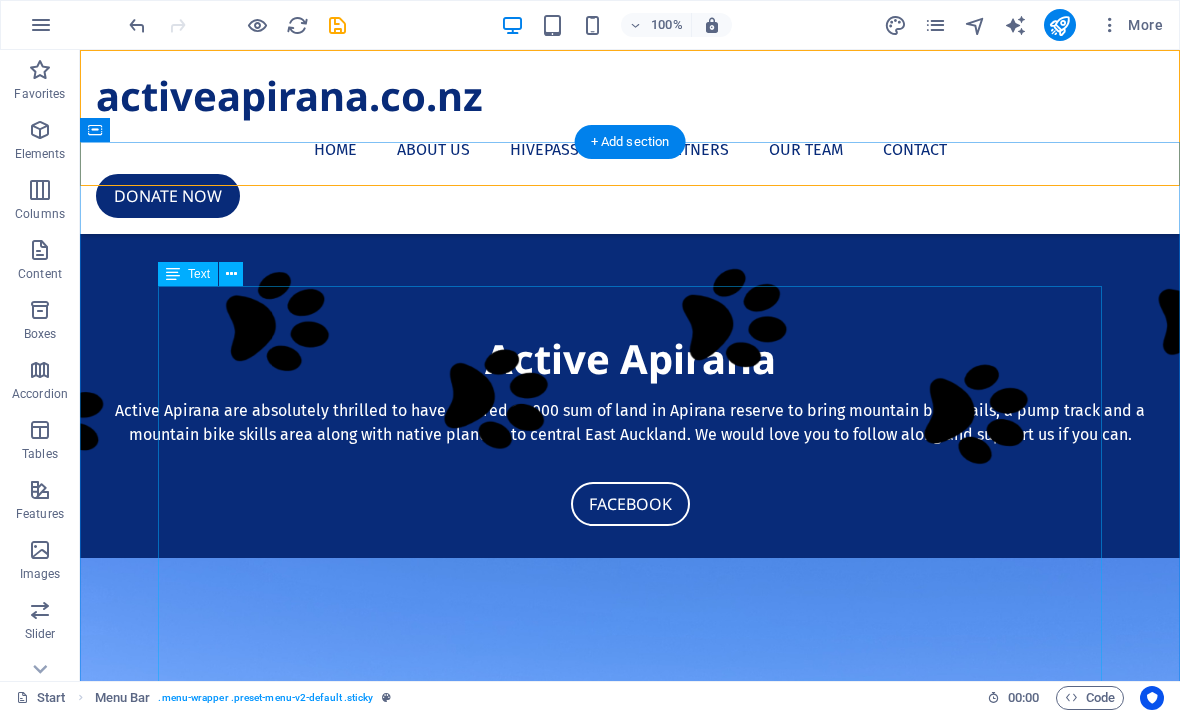 click on "In [MONTH] [YEAR] Active Apirana MTB were given 10,000 sqm (2 acres) of Apirana Reserve, which is located off St John’s Road, to develop into a local mountain bike park. We have [NUMBER] years to develop this idea. The vision is to have four downhill and one uphill trail, and eventually a hard surface pump track surrounded by native trees and vegetation. In order to achieve this we will need to raise $350,000 for the mountain bike trails, with an additional $250,000 for the pump track. The proposed site crosses two local council boundaries ([CITY] and [CITY]) and two iwi ([TRIBE] and [TRIBE])." at bounding box center (630, 1675) 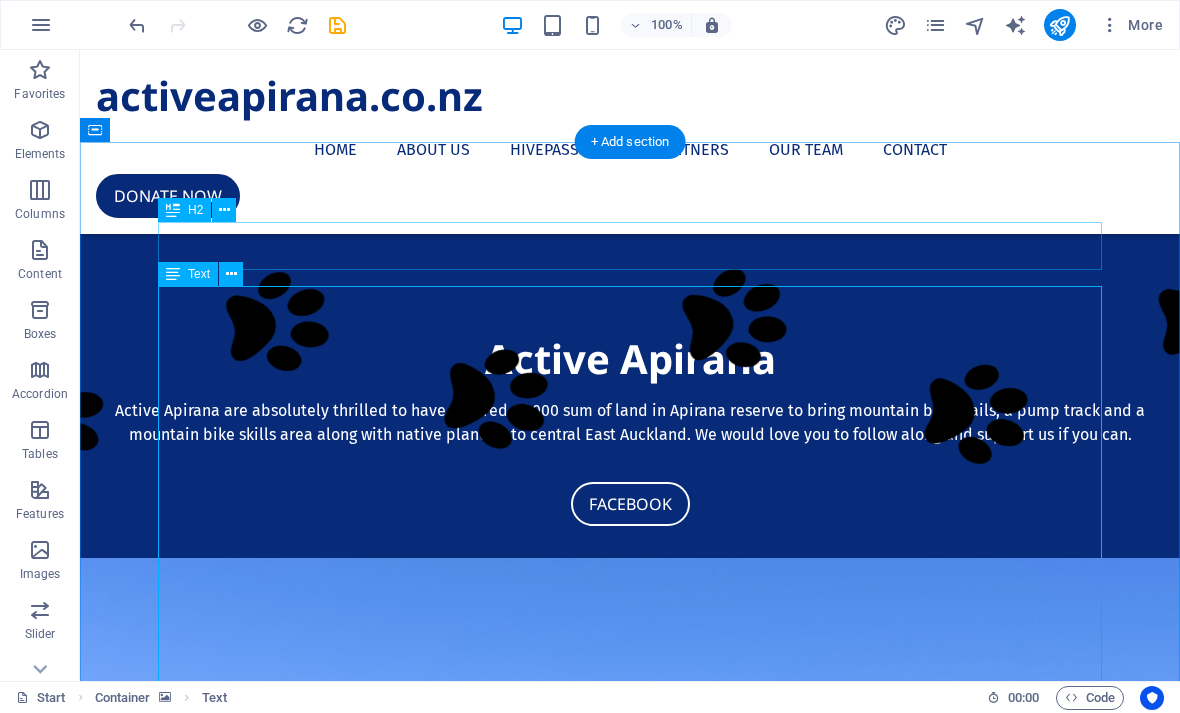 click on "Text" at bounding box center (199, 274) 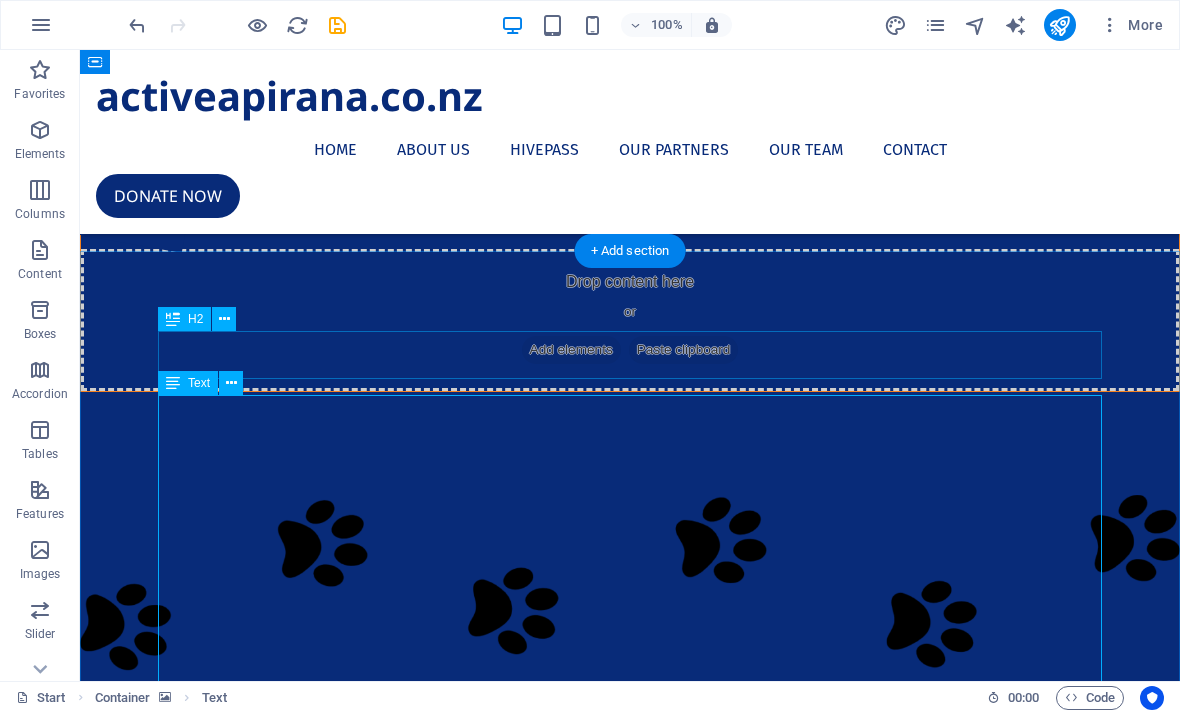 scroll, scrollTop: 316, scrollLeft: 0, axis: vertical 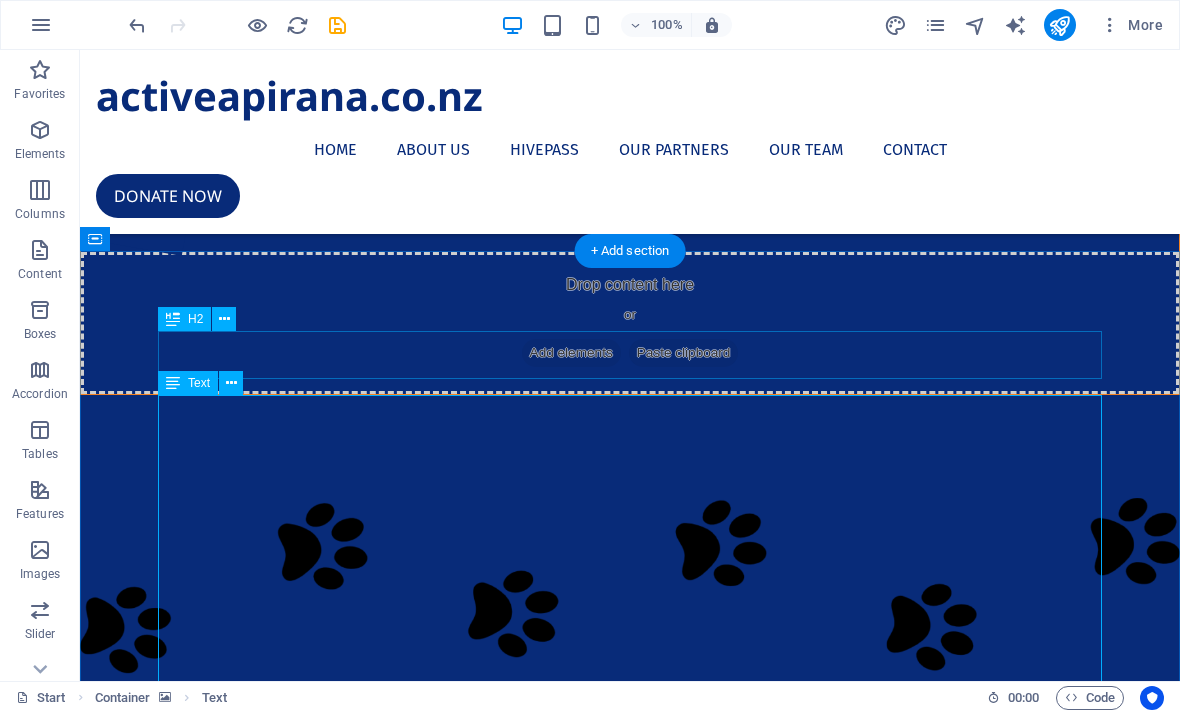 click on "Text" at bounding box center [199, 383] 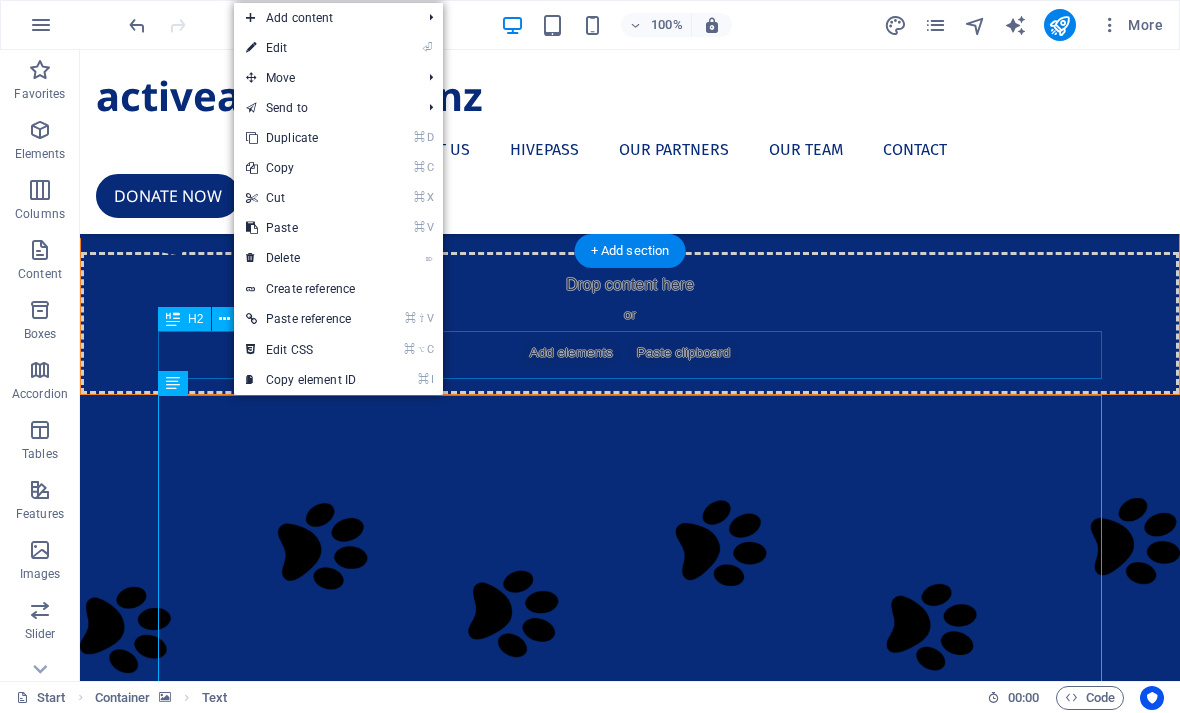 click on "⏎  Edit" at bounding box center [301, 48] 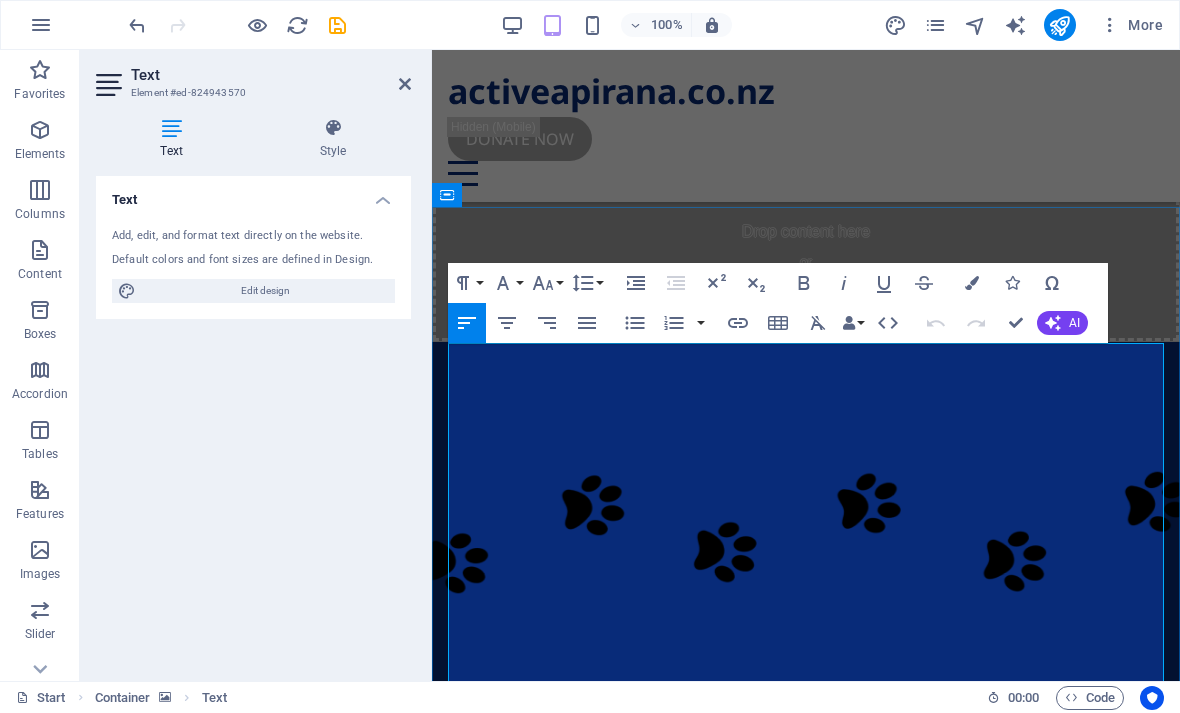 click on "In [MONTH] [YEAR] Active Apirana MTB were given 10,000 sqm (2 acres) of Apirana Reserve, which is located off St John’s Road, to develop into a local mountain bike park. We have [NUMBER] years to develop this idea. The vision is to have four downhill and one uphill trail, and eventually a hard surface pump track surrounded by native trees and vegetation. In order to achieve this we will need to raise $350,000 for the mountain bike trails, with an additional $250,000 for the pump track." at bounding box center [802, 1872] 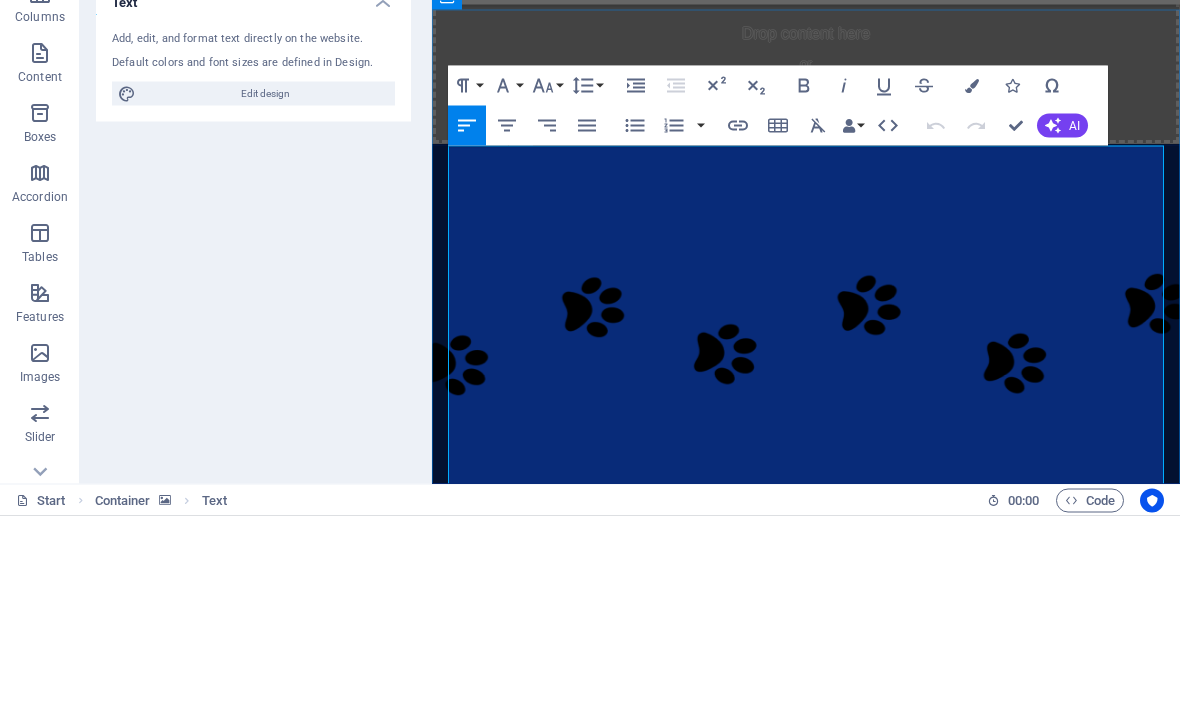 click on "In [MONTH] [YEAR] Active Apirana MTB were given 10,000 sqm (2 acres) of Apirana Reserve, which is located off St John’s Road, to develop into a local mountain bike park. We have [NUMBER] years to develop this idea. The vision is to have four downhill and one uphill trail, and eventually a hard surface pump track surrounded by native trees and vegetation. In order to achieve this we will need to raise $350,000 for the mountain bike trails, with an additional $250,000 for the pump track." at bounding box center [802, 1675] 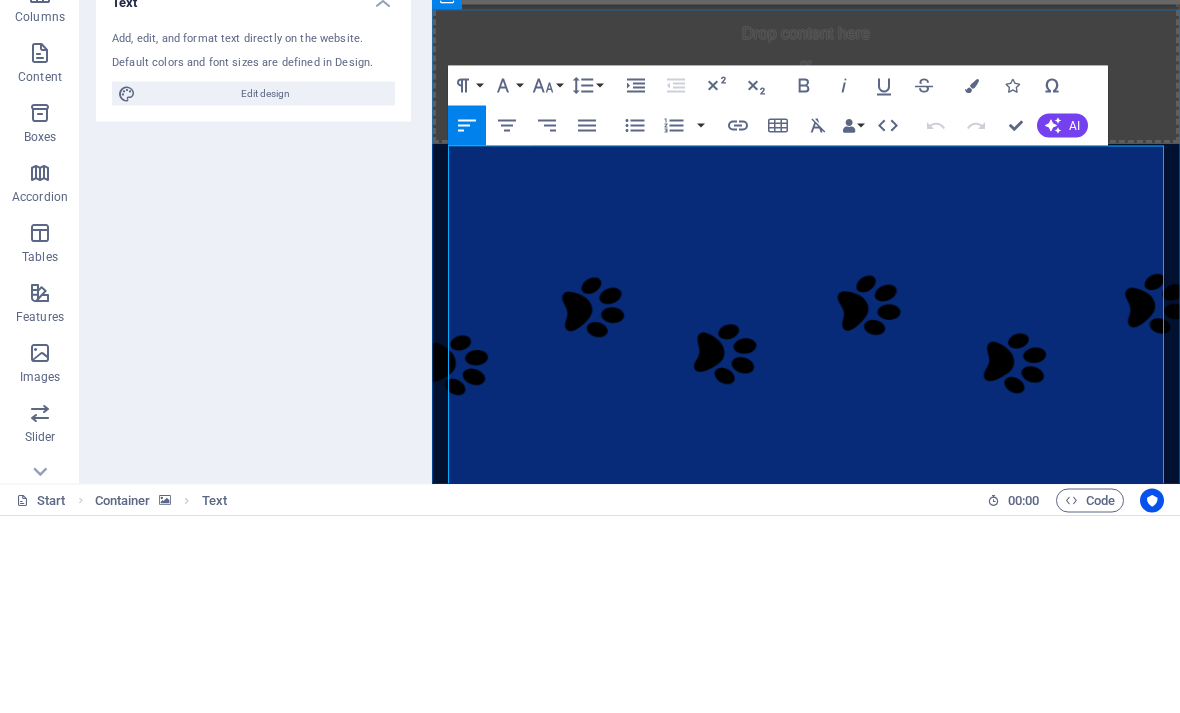 click on "In [MONTH] [YEAR] Active Apirana MTB were given 10,000 sqm (2 acres) of Apirana Reserve, which is located off St John’s Road, to develop into a local mountain bike park. We have [NUMBER] years to develop this idea. The vision is to have four downhill and one uphill trail, and eventually a hard surface pump track surrounded by native trees and vegetation. In order to achieve this we will need to raise $350,000 for the mountain bike trails, with an additional $250,000 for the pump track." at bounding box center [802, 1675] 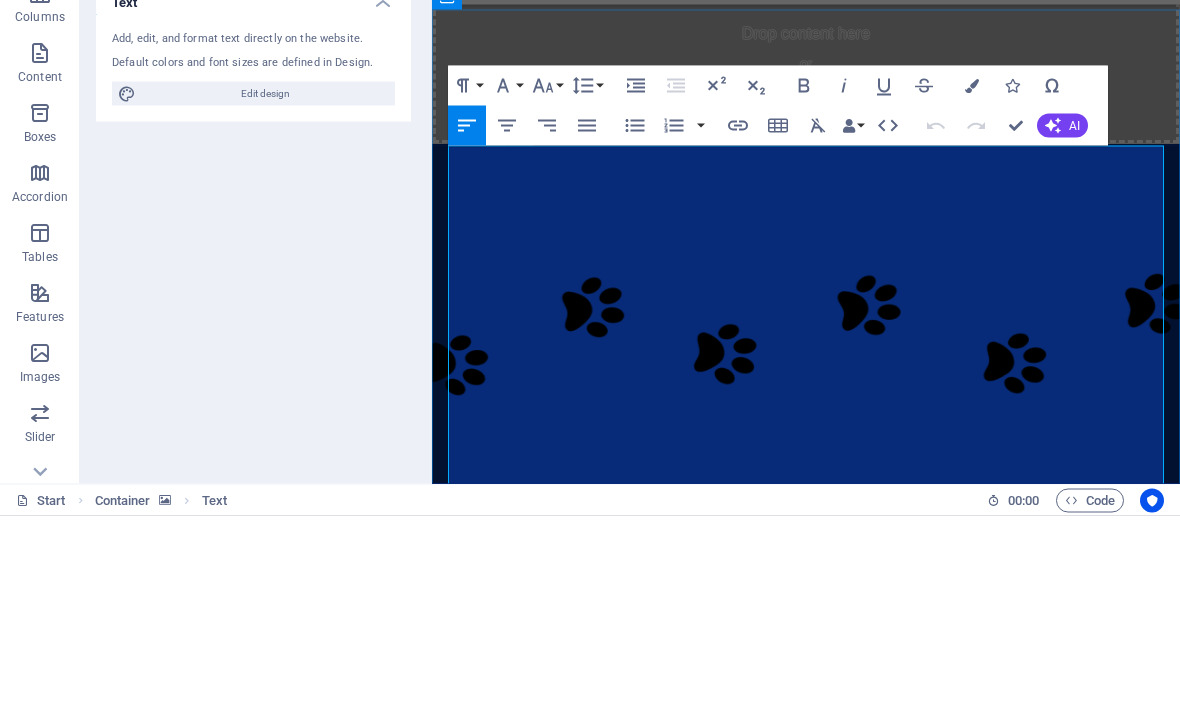 click on "In [MONTH] [YEAR] Active Apirana MTB were given 10,000 sqm (2 acres) of Apirana Reserve, which is located off St John’s Road, to develop into a local mountain bike park. We have [NUMBER] years to develop this idea. The vision is to have four downhill and one uphill trail, and eventually a hard surface pump track surrounded by native trees and vegetation. In order to achieve this we will need to raise $350,000 for the mountain bike trails, with an additional $250,000 for the pump track." at bounding box center (802, 1675) 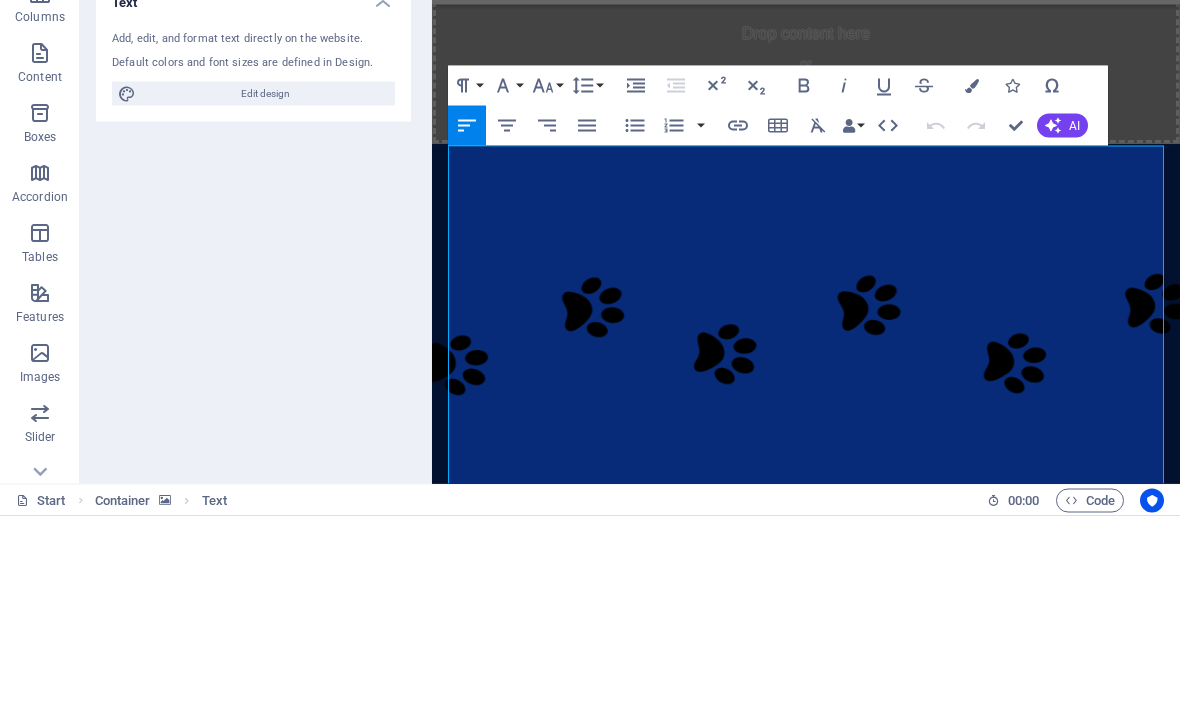 click at bounding box center (806, 1107) 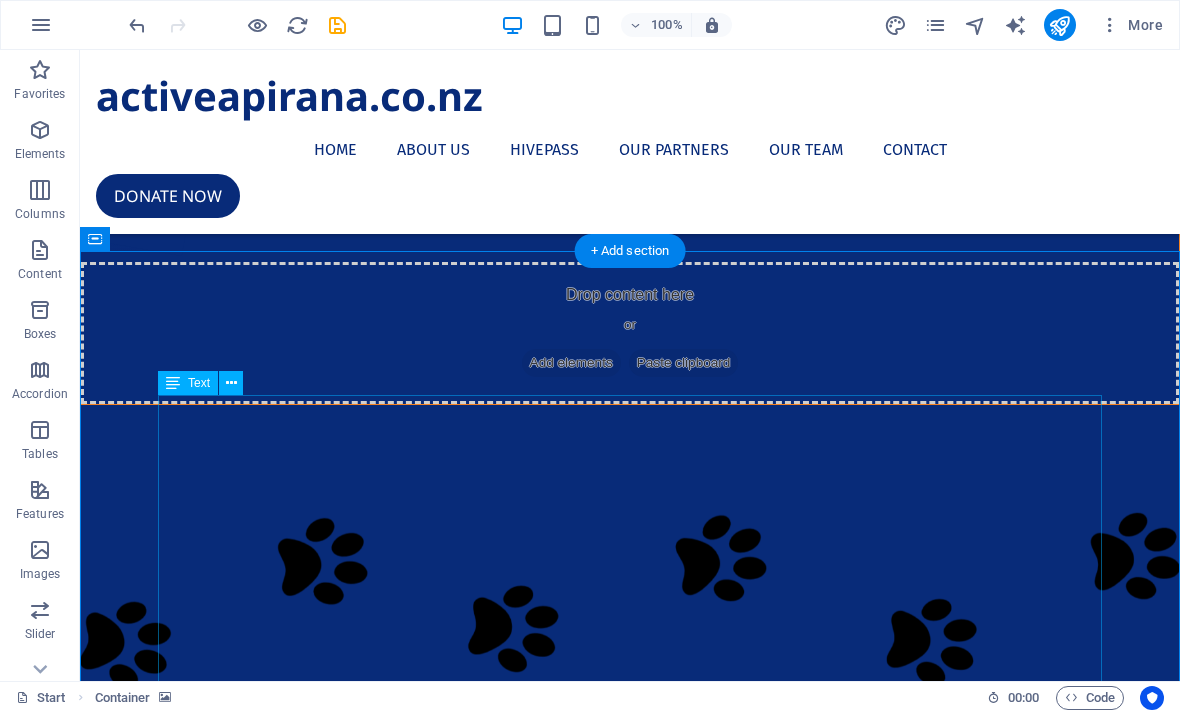 click on "In [MONTH] [YEAR] Active Apirana MTB were given 10,000 sqm (2 acres) of Apirana Reserve, which is located off St John’s Road, to develop into a local mountain bike park. We have [NUMBER] years to develop this idea. The vision is to have four downhill and one uphill trail, and eventually a hard surface pump track surrounded by native trees and vegetation. In order to achieve this we will need to raise $350,000 for the mountain bike trails, with an additional $250,000 for the pump track. The proposed site crosses two local council boundaries ([CITY] and [CITY]) and two iwi ([TRIBE] and [TRIBE])." at bounding box center [630, 2062] 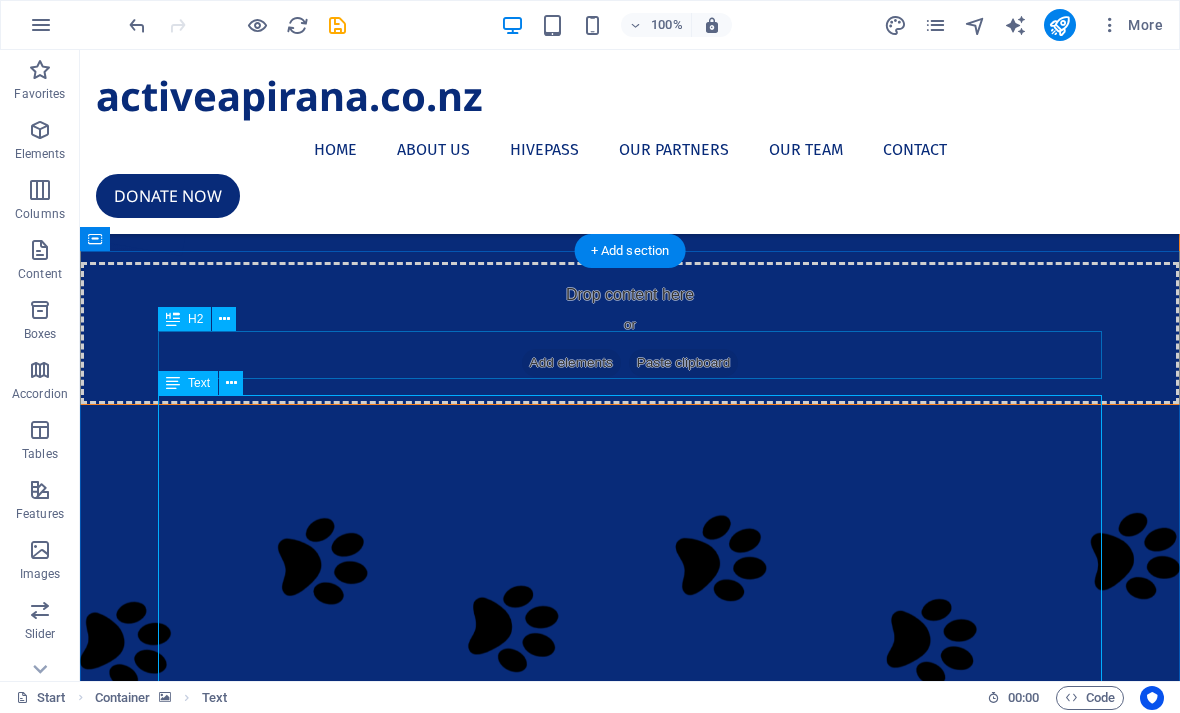 click at bounding box center (231, 383) 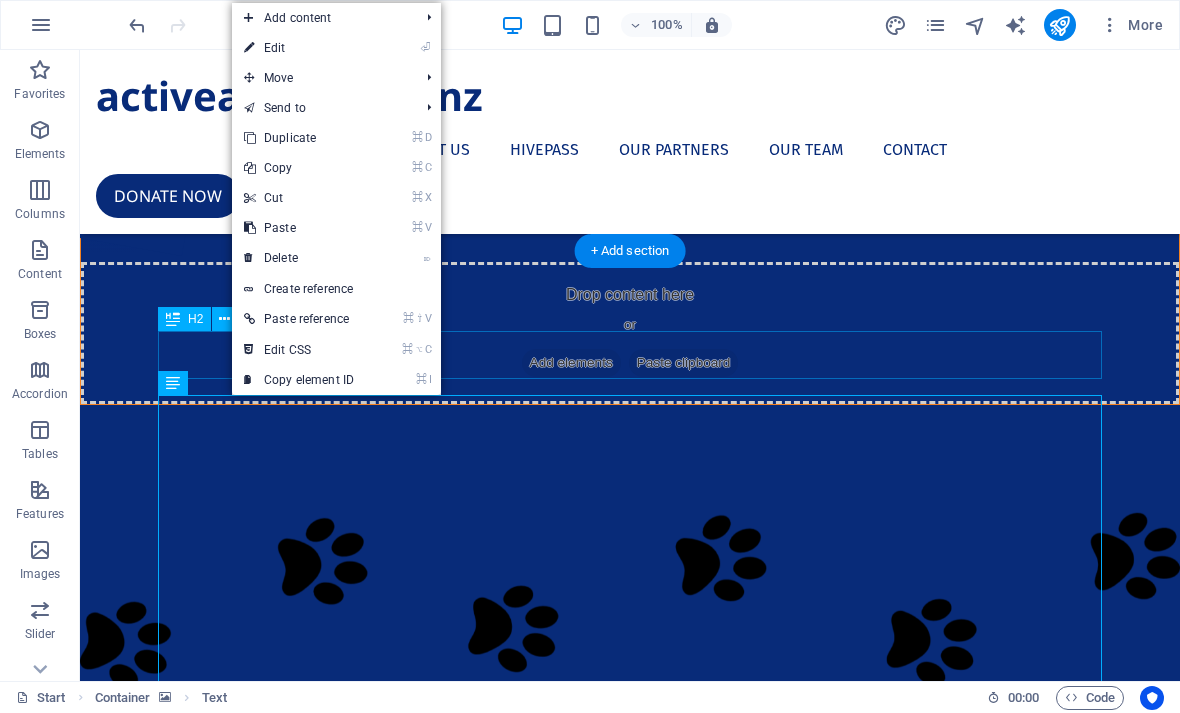 click on "⏎  Edit" at bounding box center (299, 48) 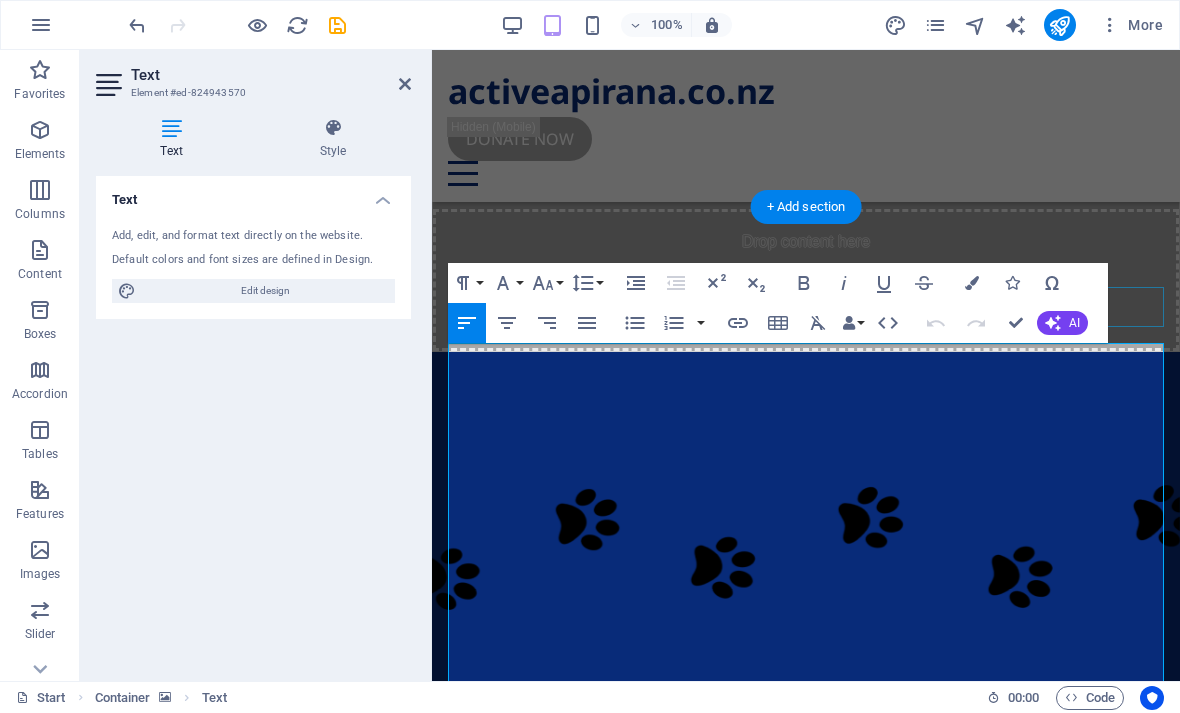 click on "In [MONTH] [YEAR] Active Apirana MTB were given 10,000 sqm (2 acres) of Apirana Reserve, which is located off St John’s Road, to develop into a local mountain bike park. We have [NUMBER] years to develop this idea. The vision is to have four downhill and one uphill trail, and eventually a hard surface pump track surrounded by native trees and vegetation. In order to achieve this we will need to raise $350,000 for the mountain bike trails, with an additional $250,000 for the pump track." at bounding box center [802, 1892] 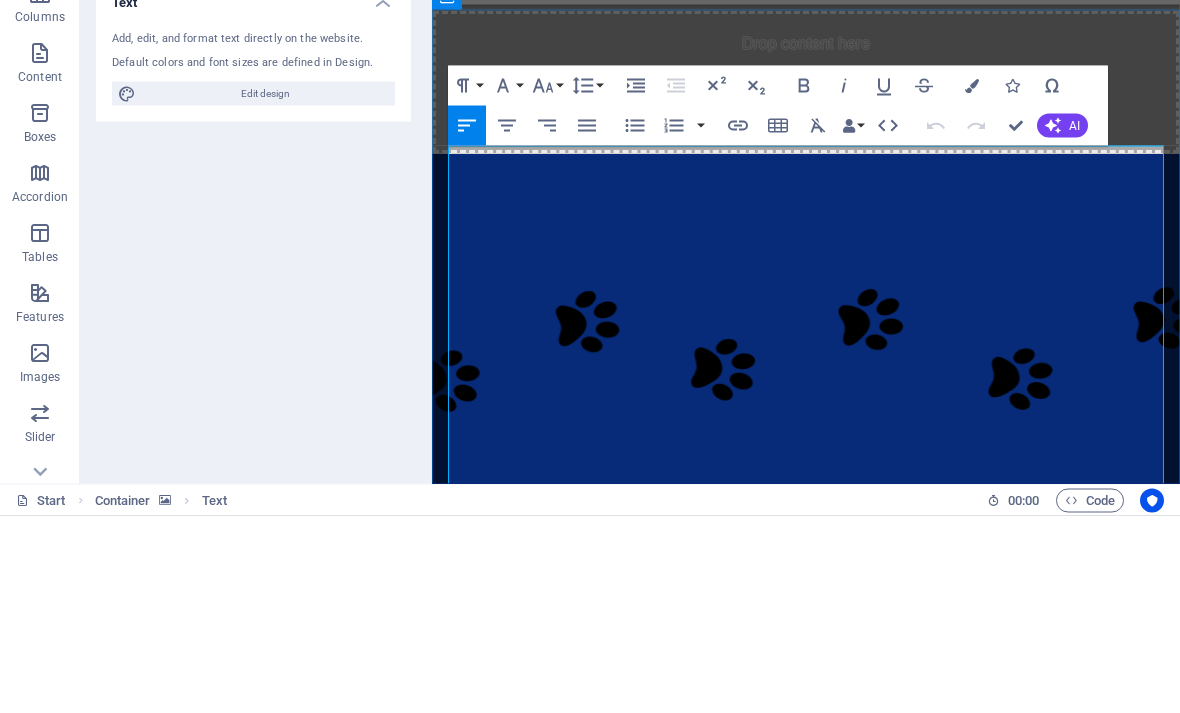 click on "In [MONTH] [YEAR] Active Apirana MTB were given 10,000 sqm (2 acres) of Apirana Reserve, which is located off St John’s Road, to develop into a local mountain bike park. We have [NUMBER] years to develop this idea. The vision is to have four downhill and one uphill trail, and eventually a hard surface pump track surrounded by native trees and vegetation. In order to achieve this we will need to raise $350,000 for the mountain bike trails, with an additional $250,000 for the pump track." at bounding box center [802, 1695] 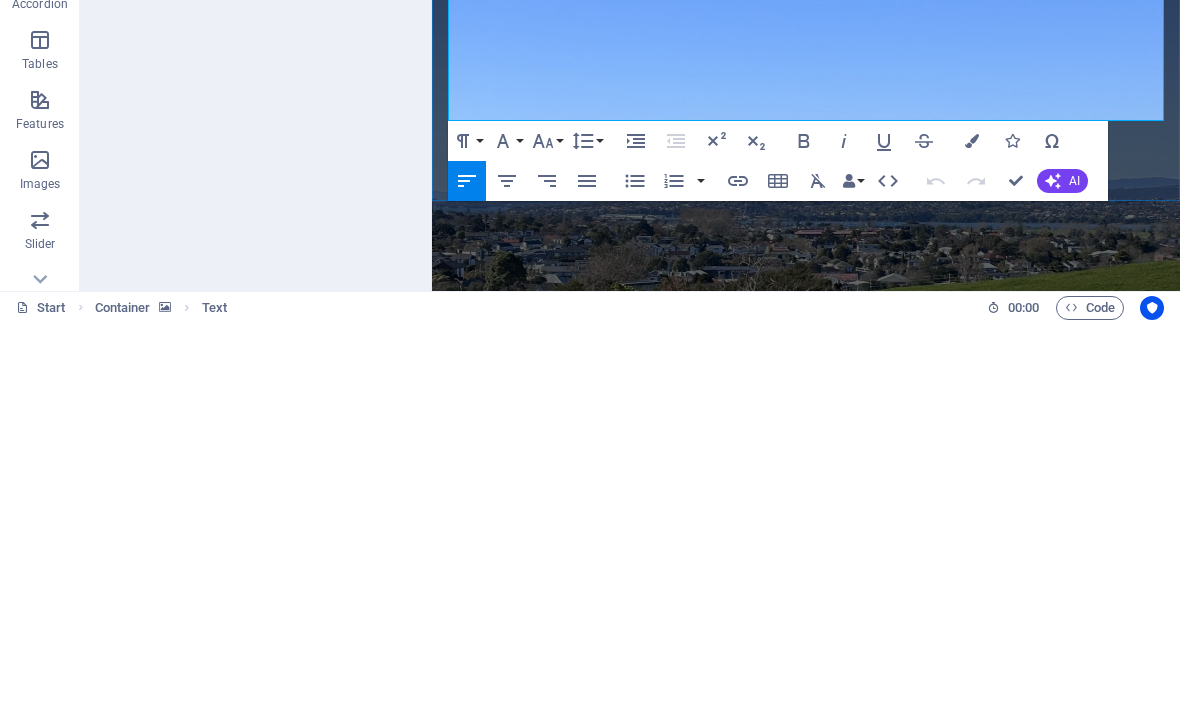 scroll, scrollTop: 718, scrollLeft: 0, axis: vertical 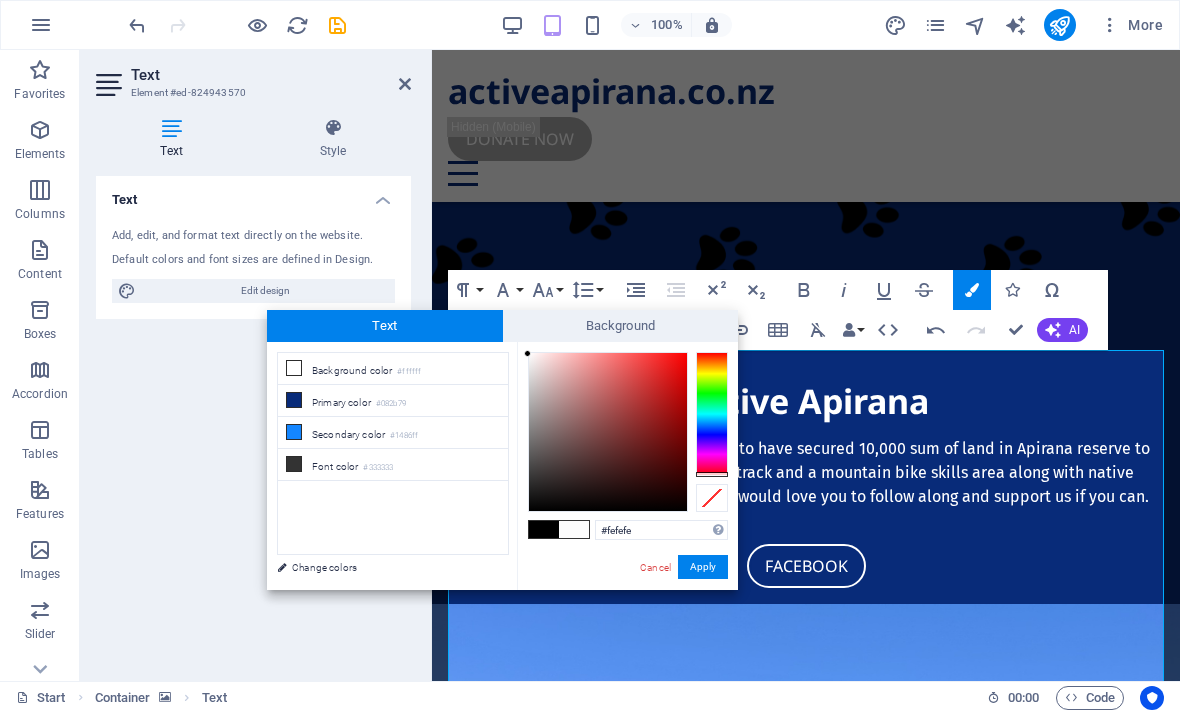 type on "#ffffff" 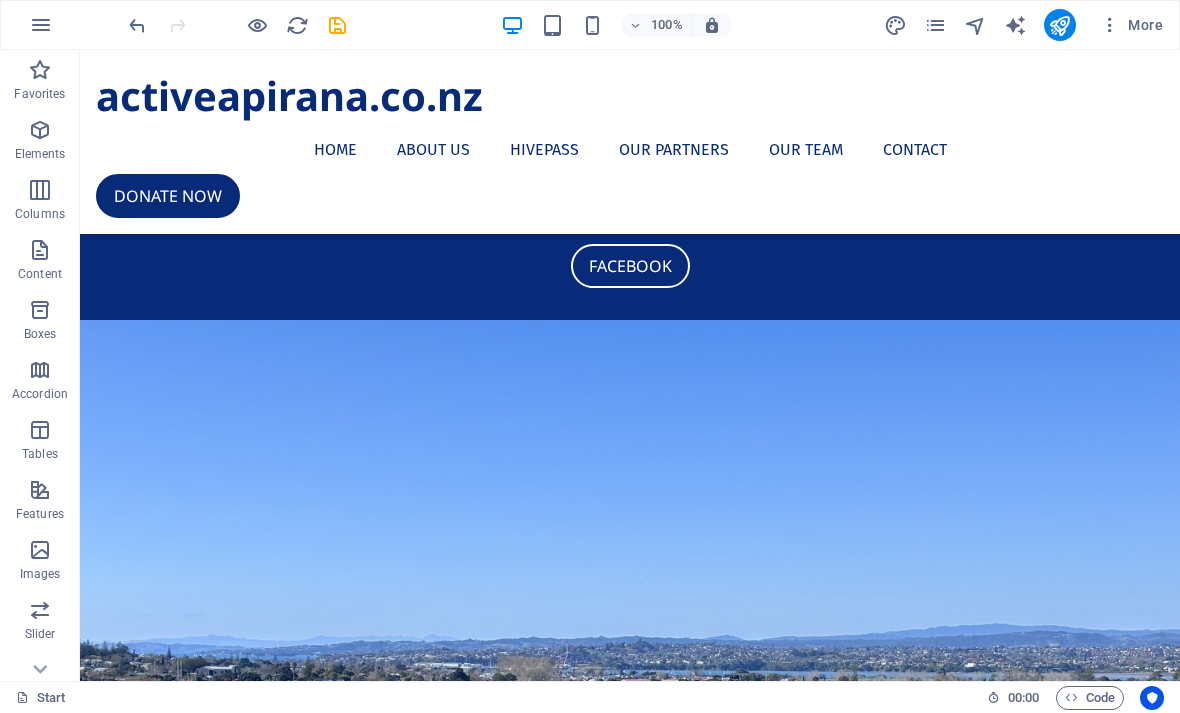 scroll, scrollTop: 960, scrollLeft: 0, axis: vertical 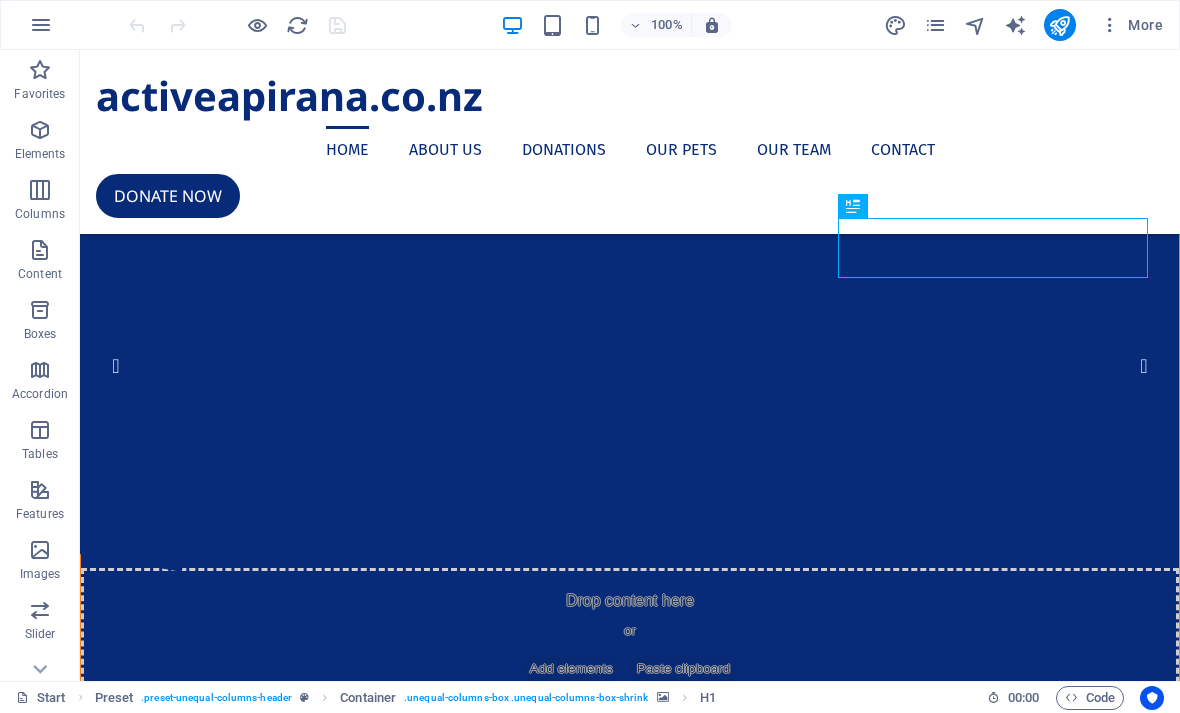 click on "activeapirana.co.nz Home About us Donations Our Pets Our Team Contact   Donate now" at bounding box center [630, 142] 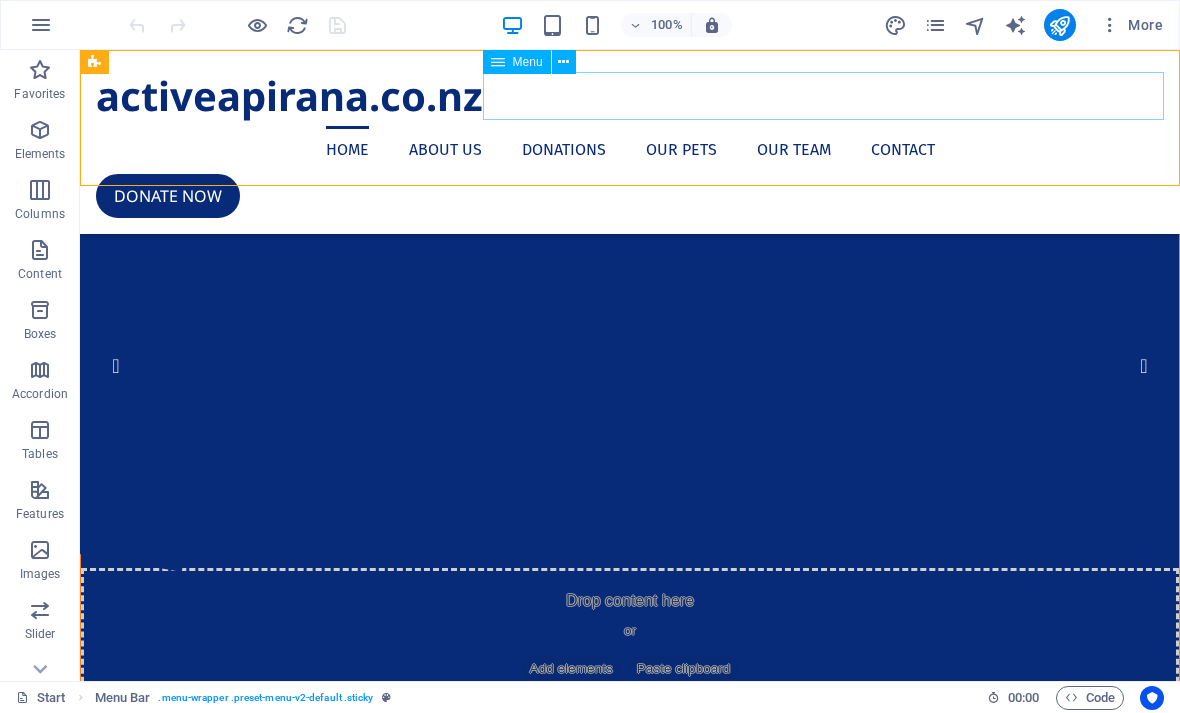 click on "Home About us Donations Our Pets Our Team Contact" at bounding box center [630, 150] 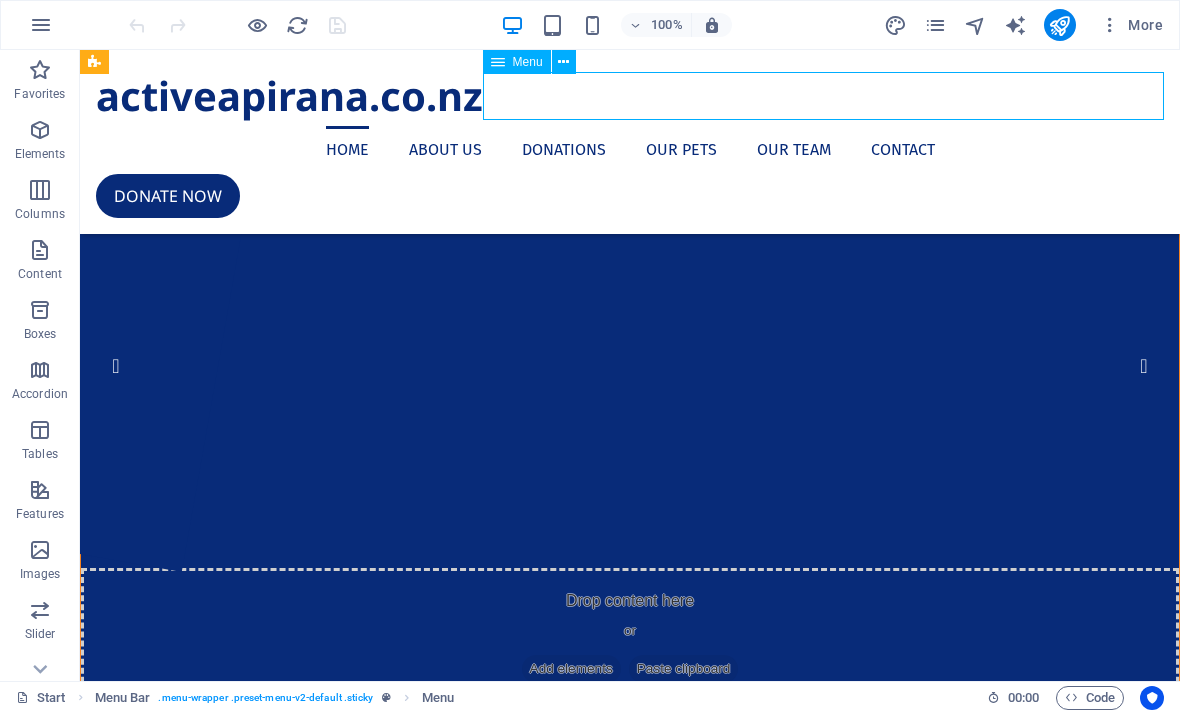 click at bounding box center (563, 62) 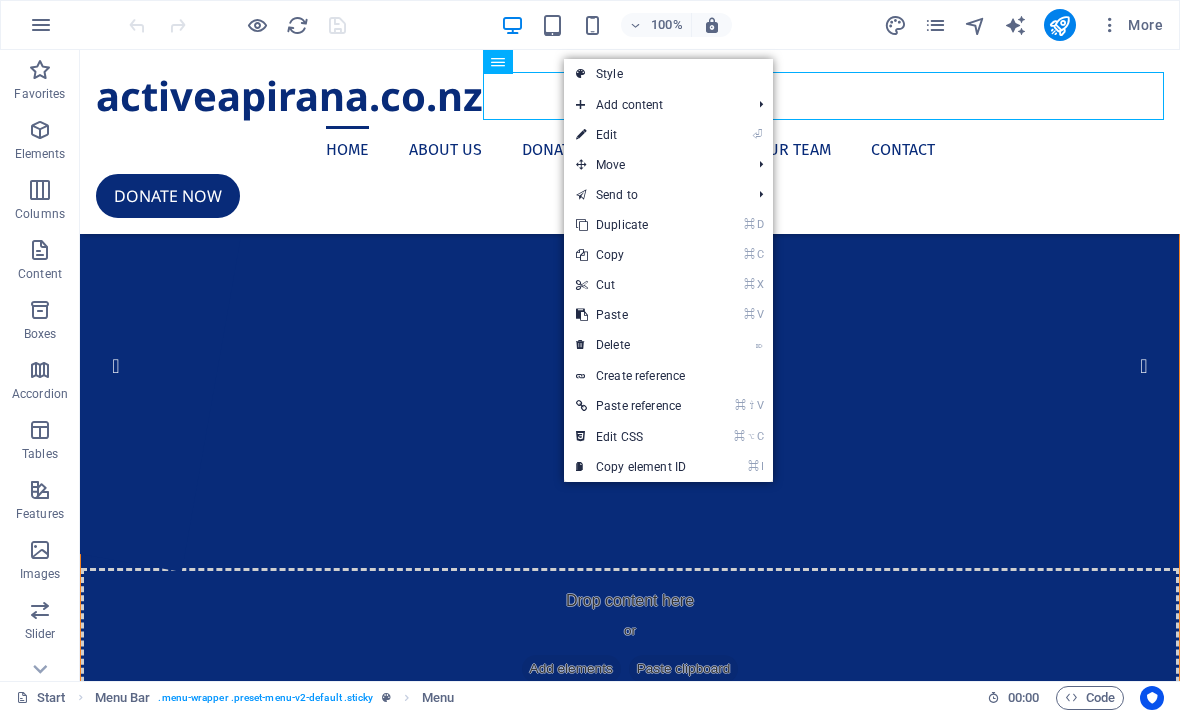 click on "⏎  Edit" at bounding box center [631, 135] 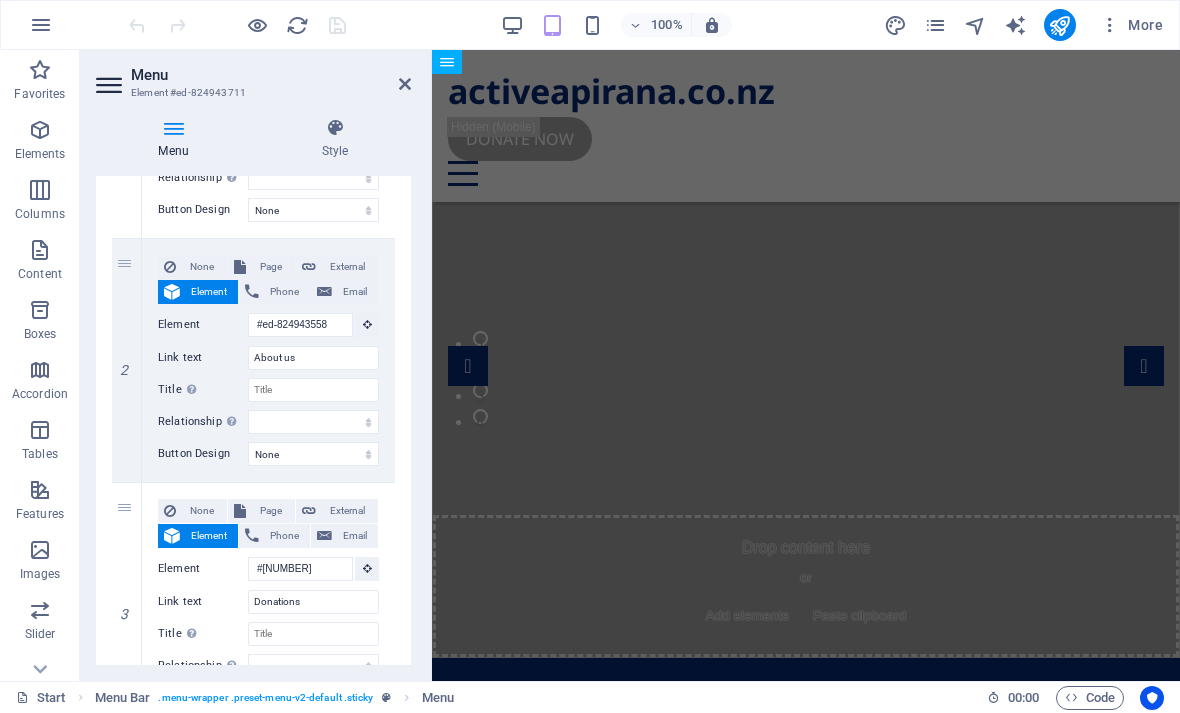 scroll, scrollTop: 373, scrollLeft: 0, axis: vertical 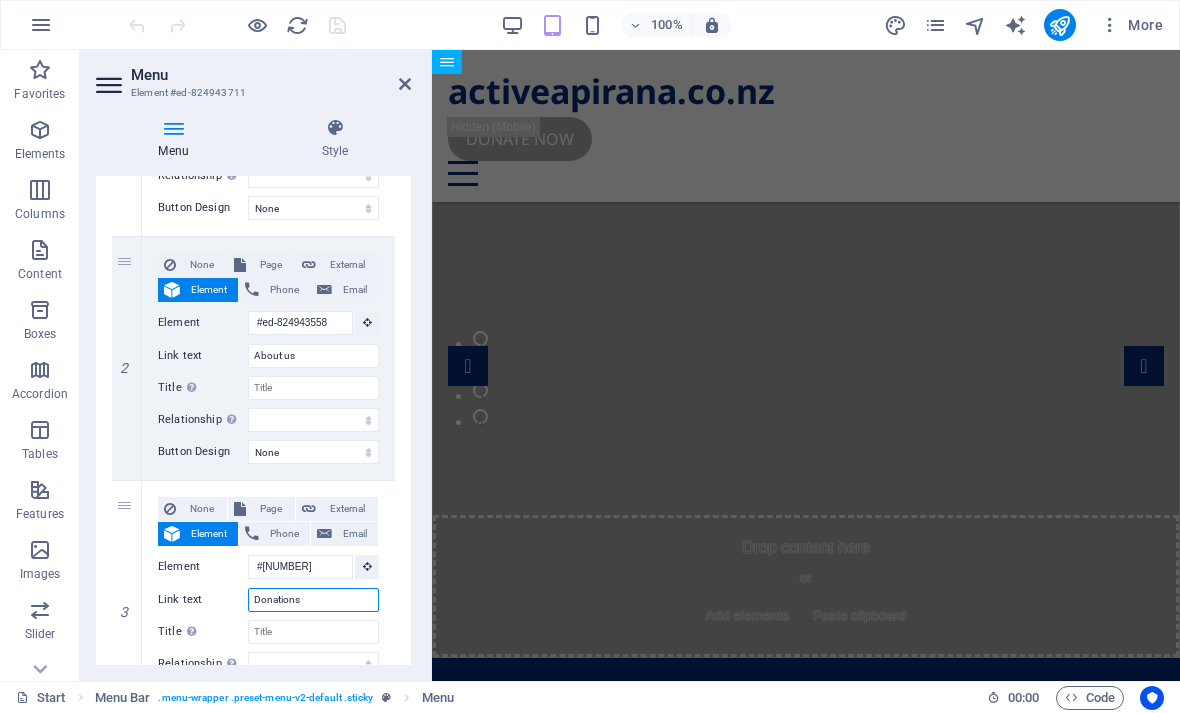 click on "Donations" at bounding box center (313, 600) 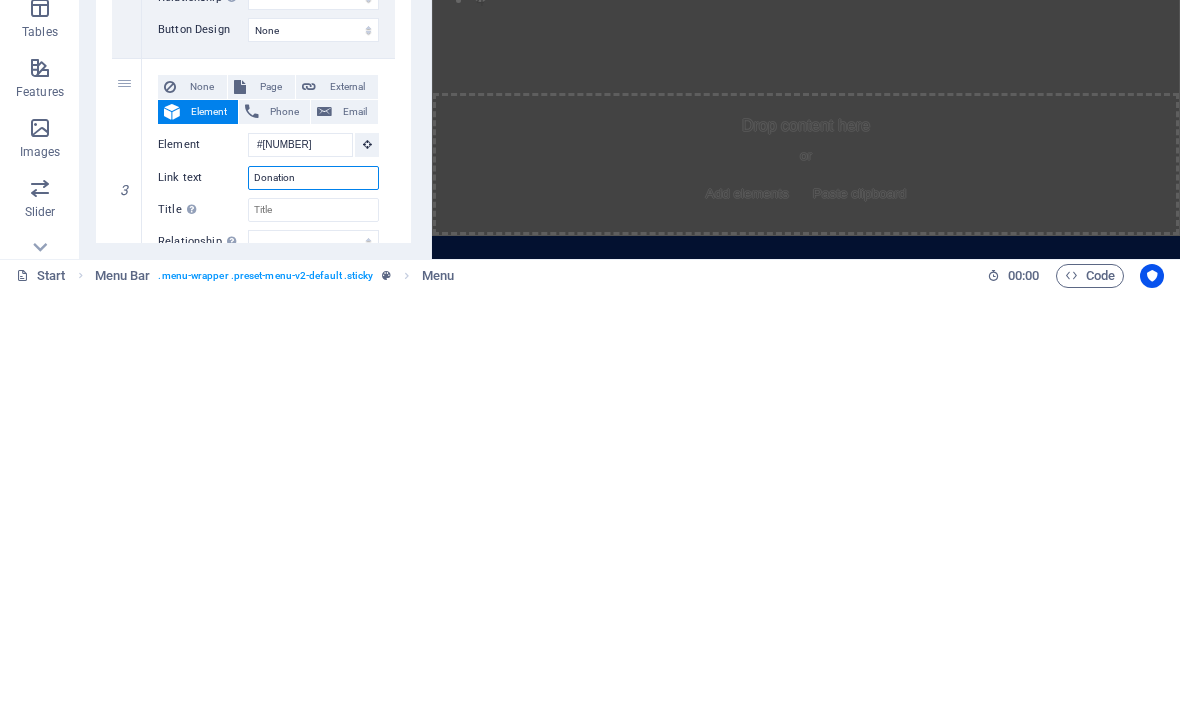 type on "Donatio" 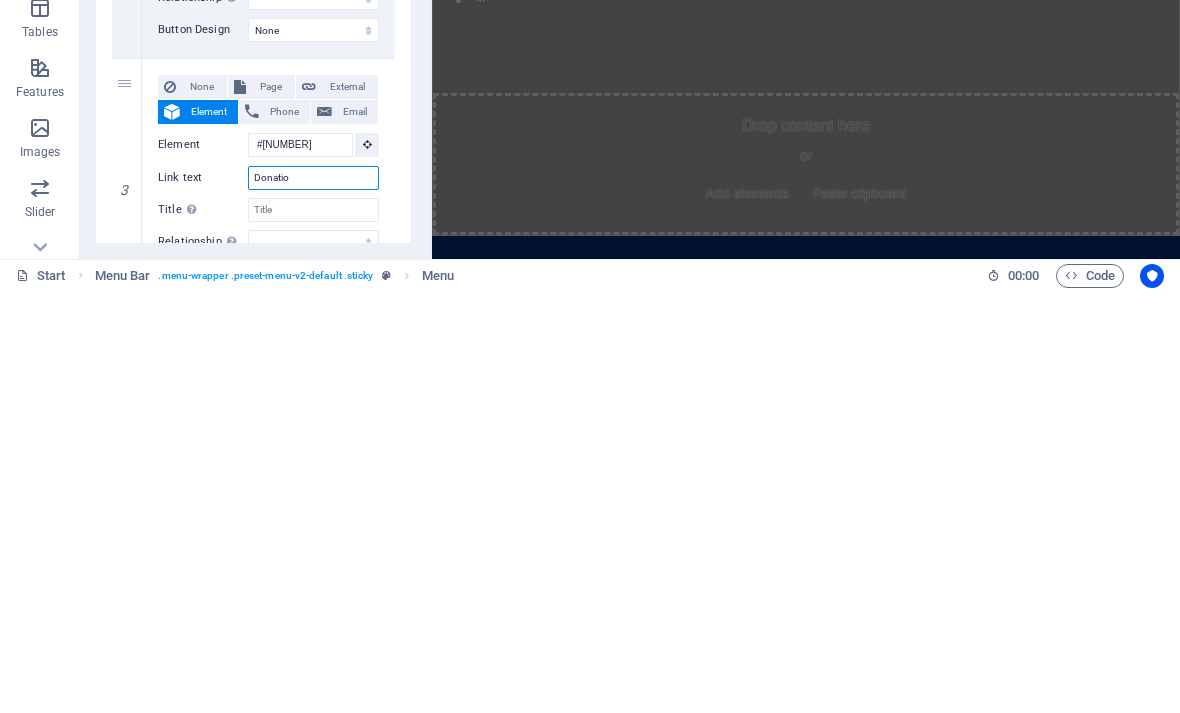 select 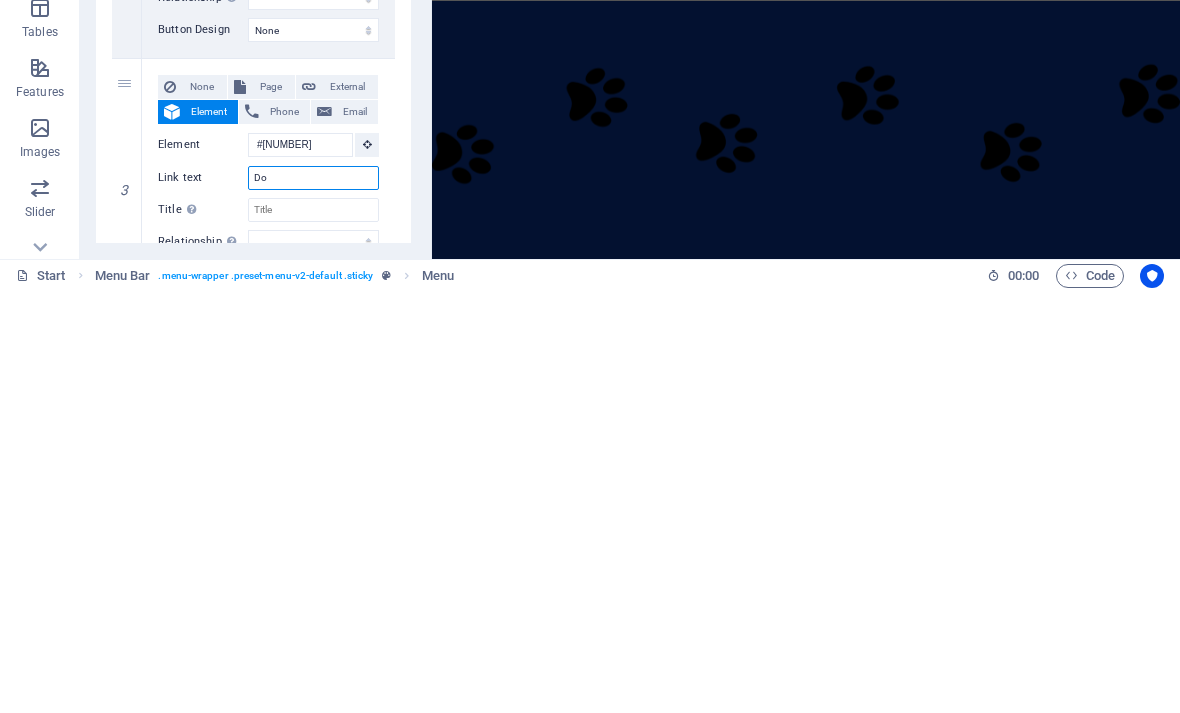 type on "D" 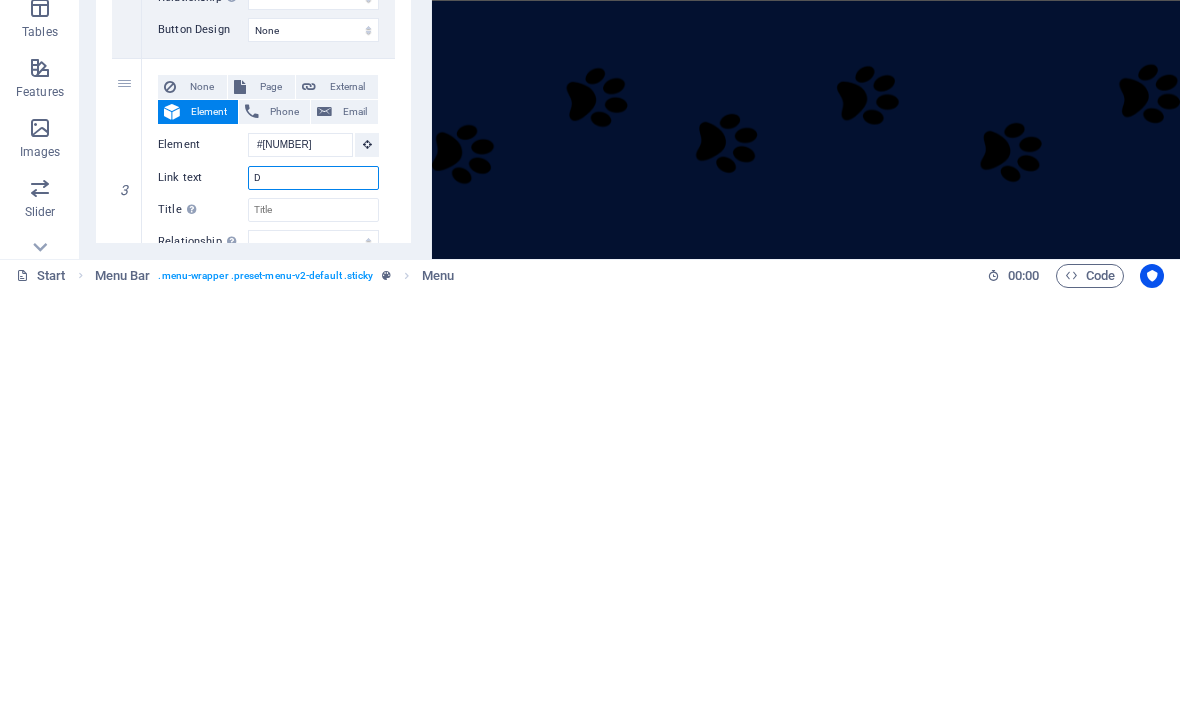 type 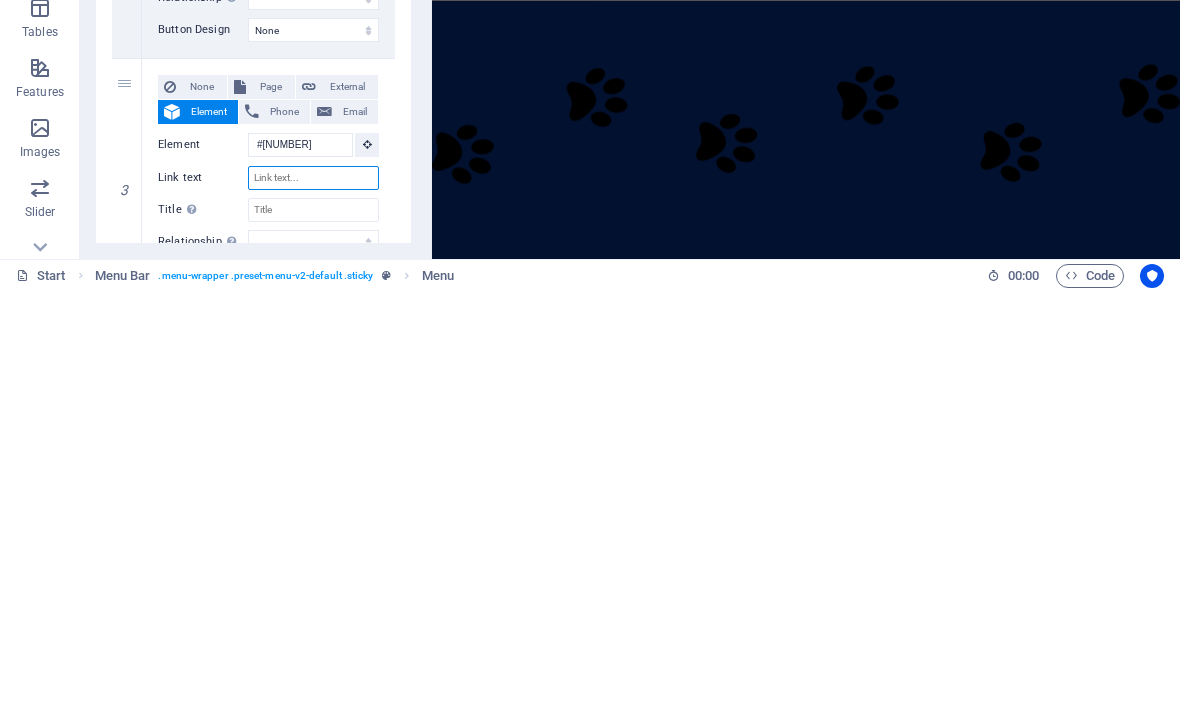 select 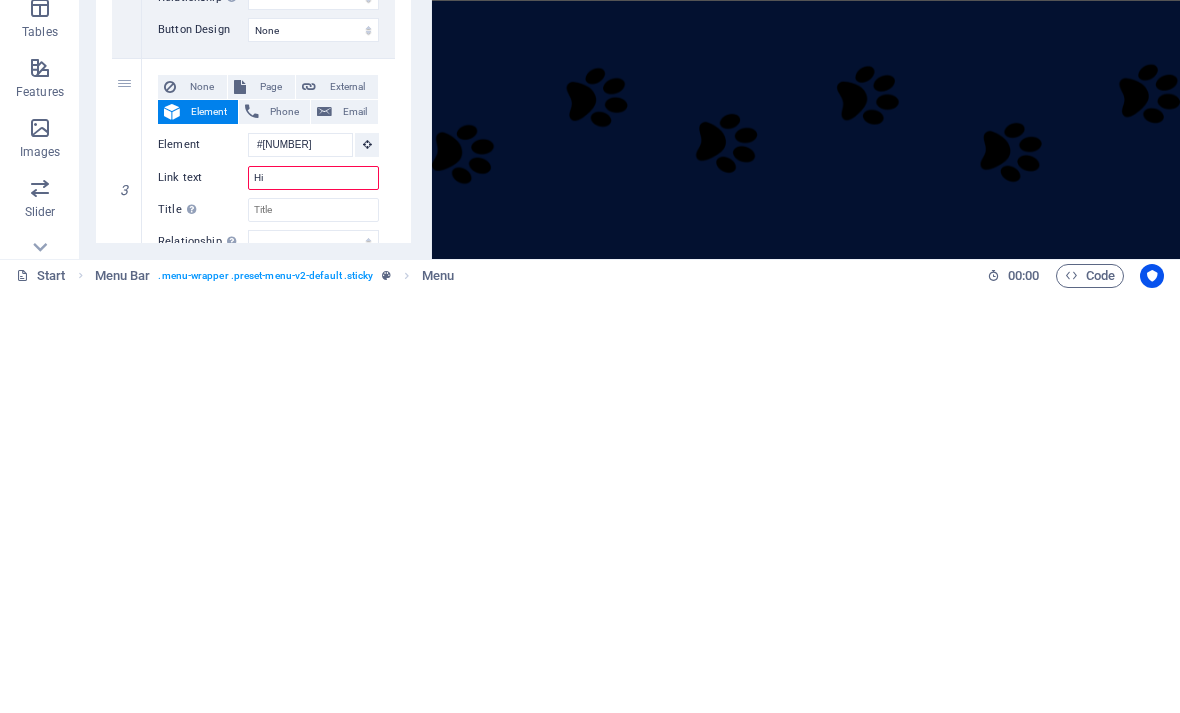 type on "Hiv" 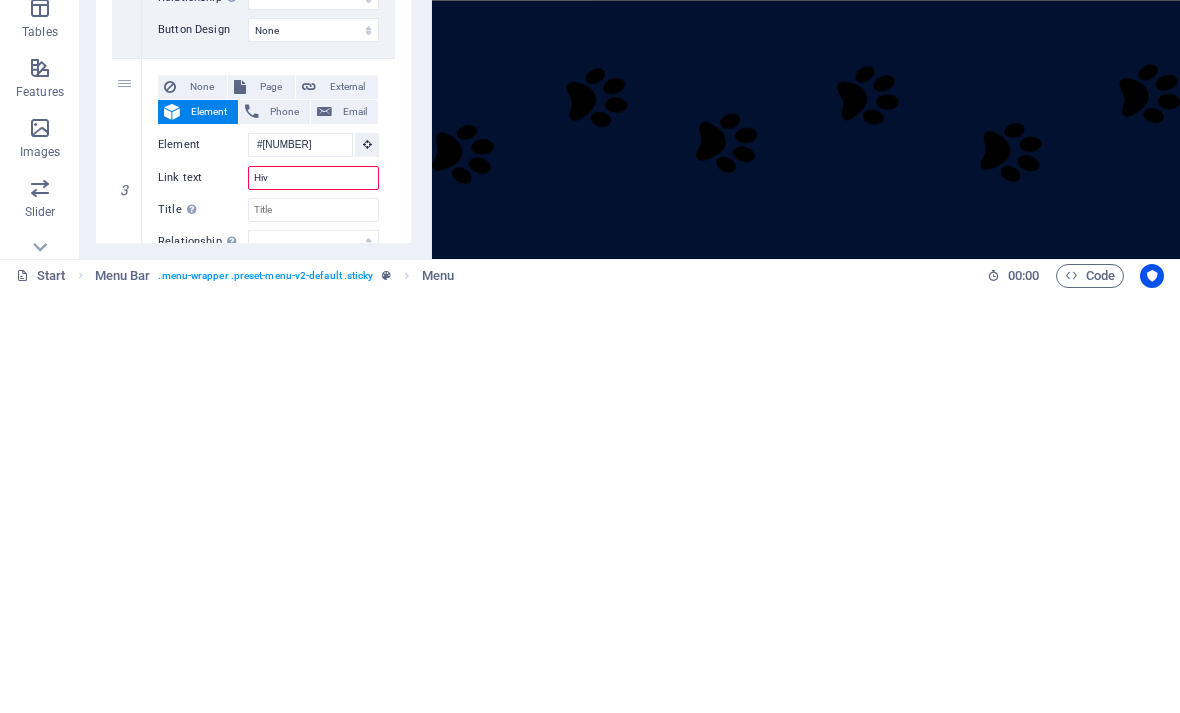 select 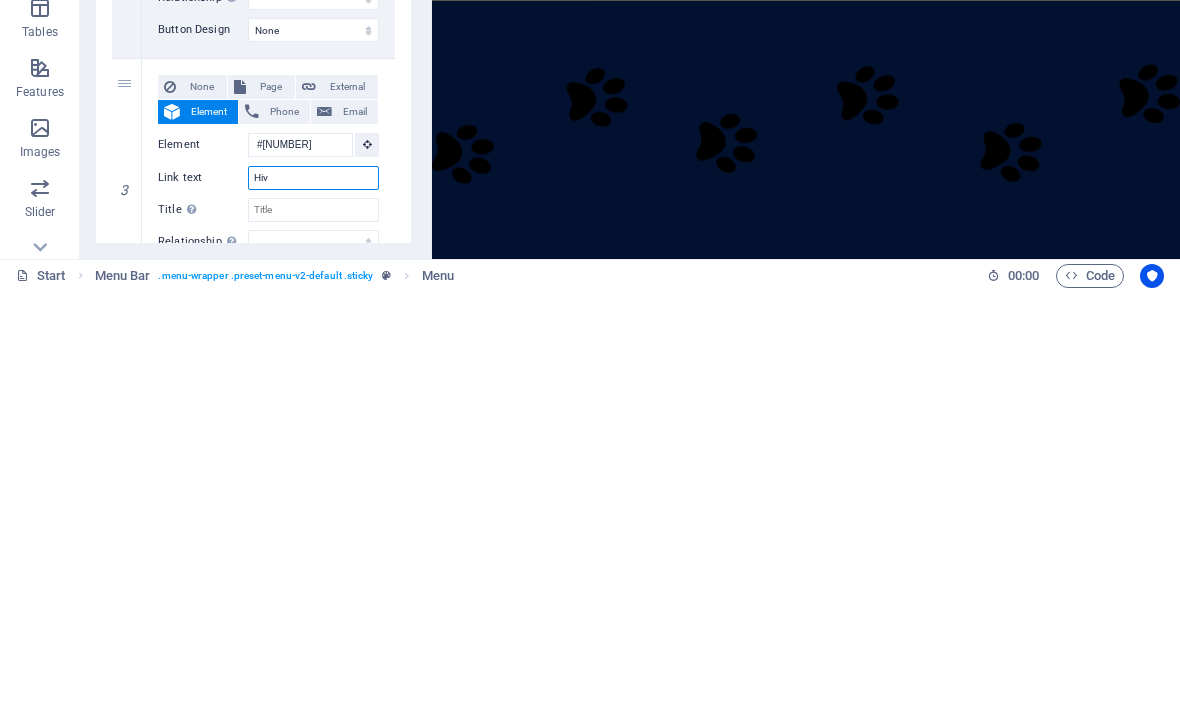 type on "Hive" 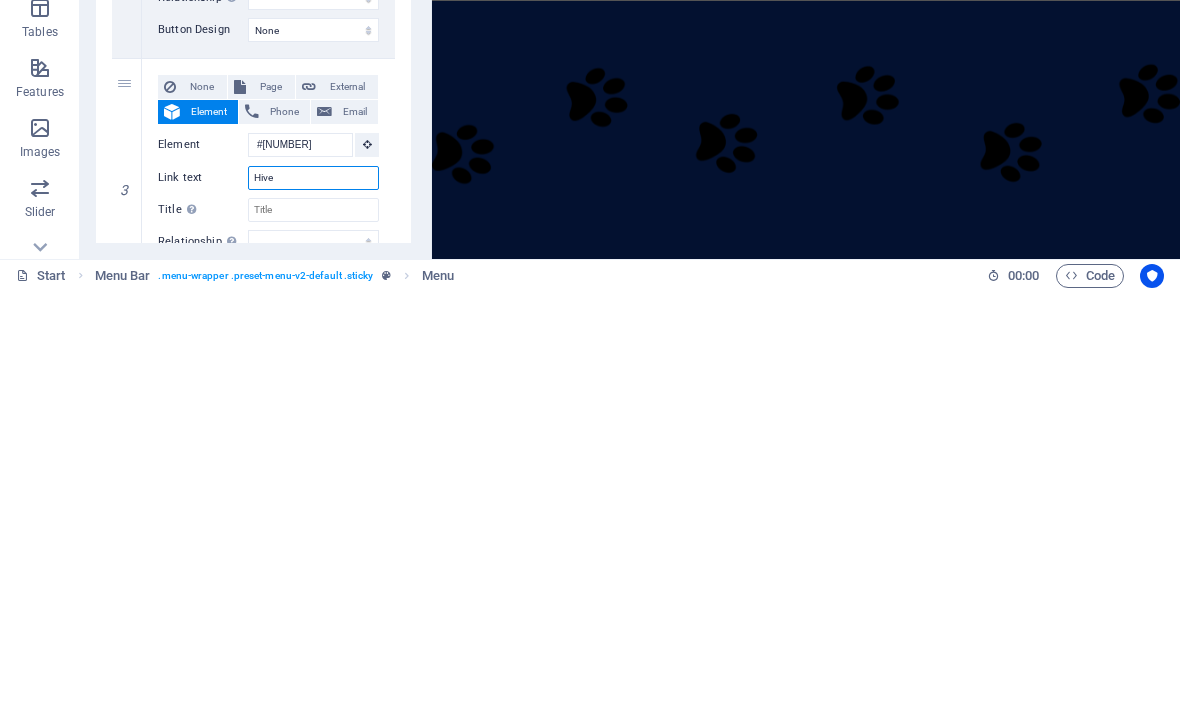 select 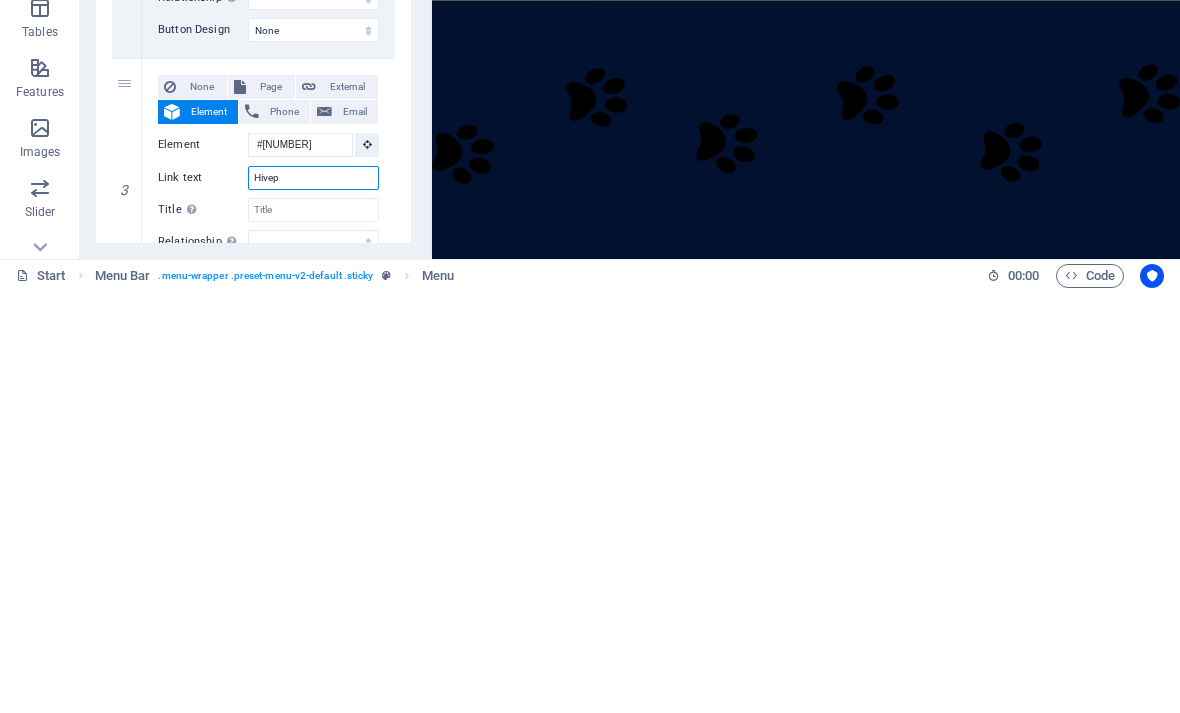 select 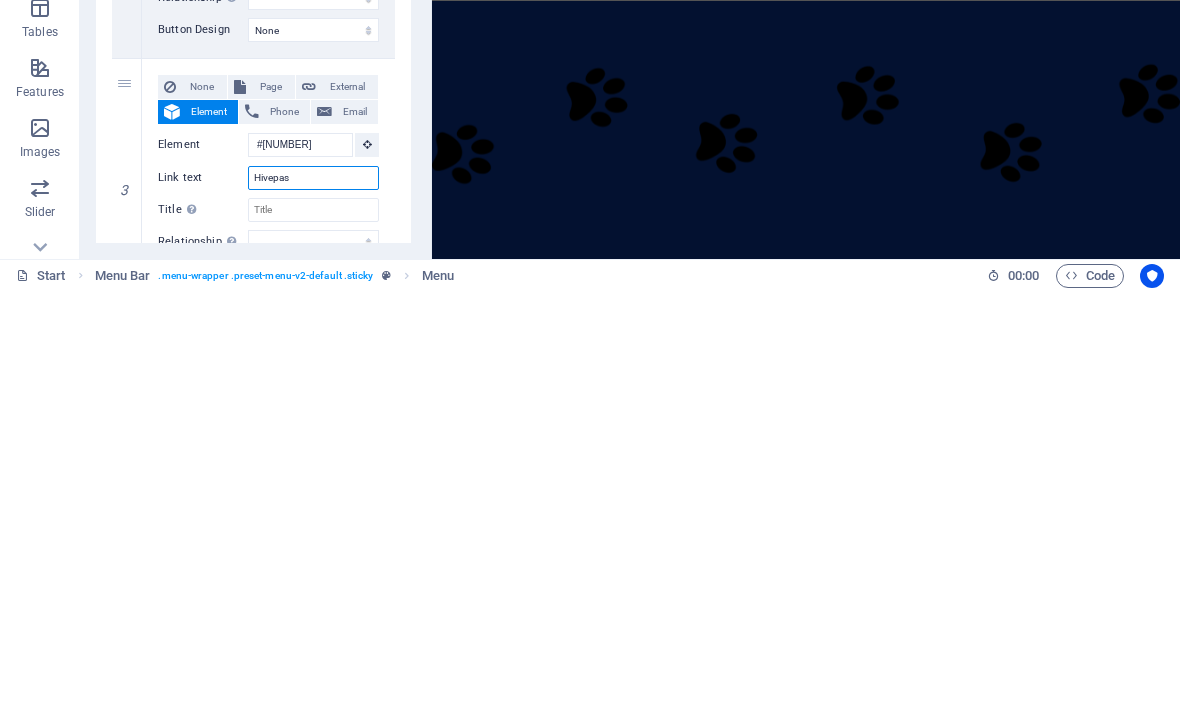 type on "Hivepass" 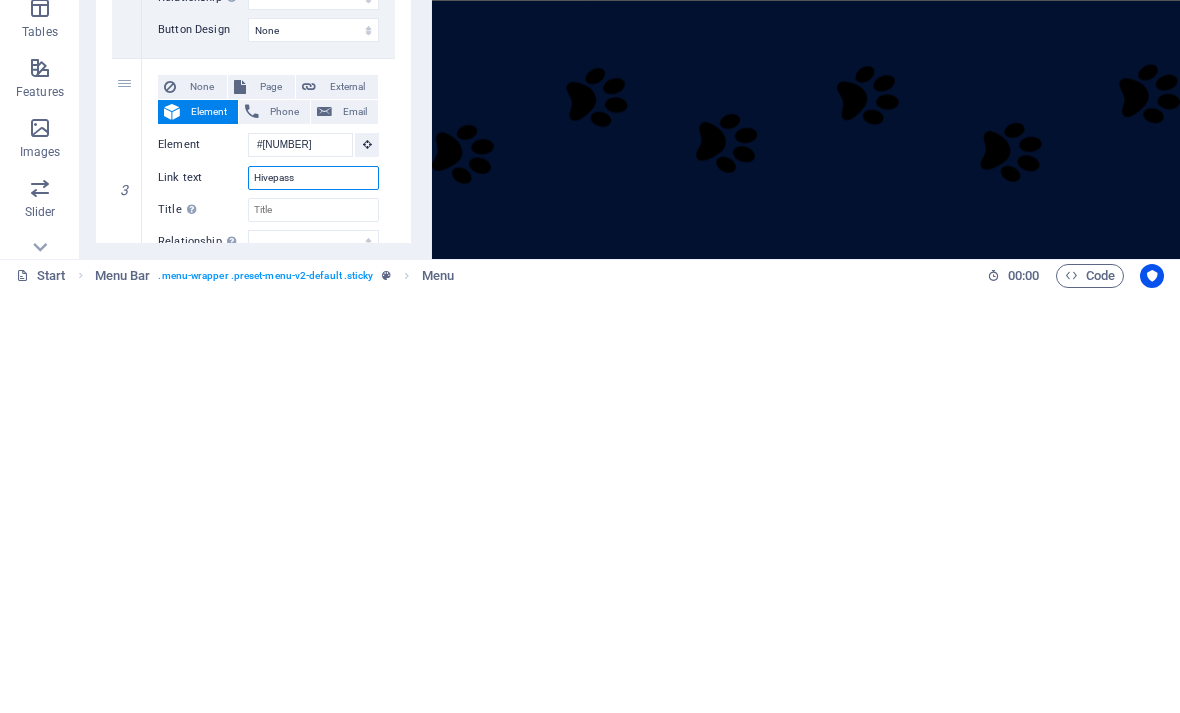 select 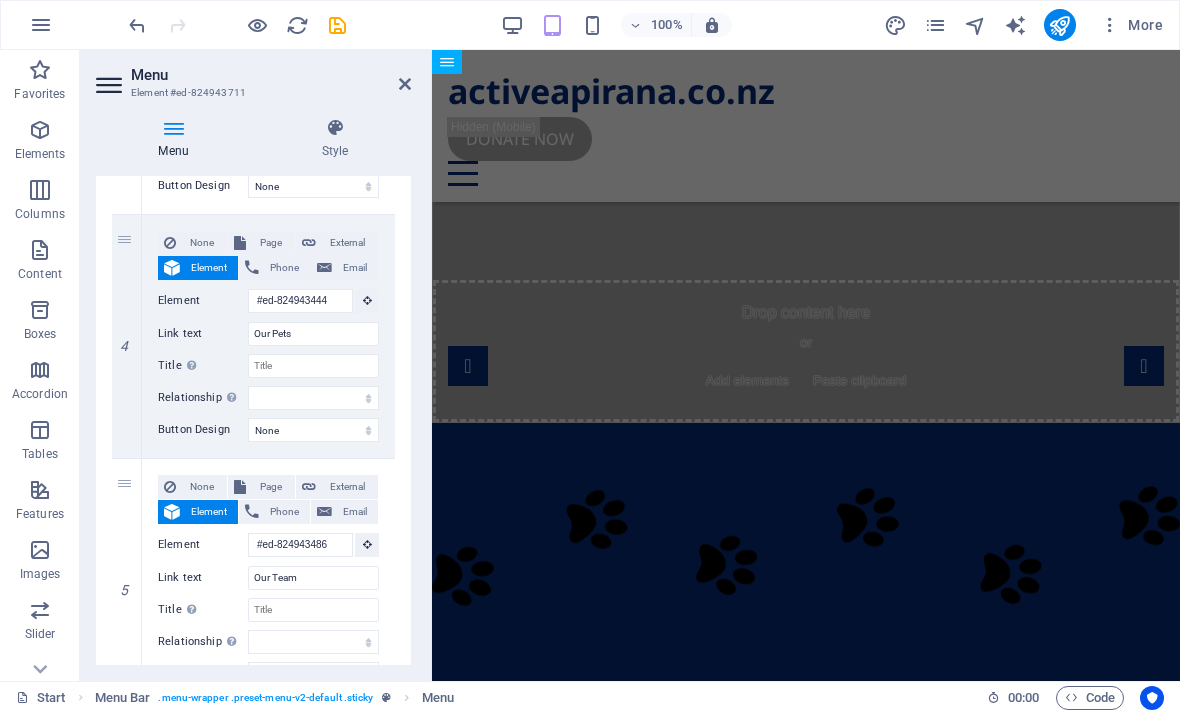 scroll, scrollTop: 884, scrollLeft: 0, axis: vertical 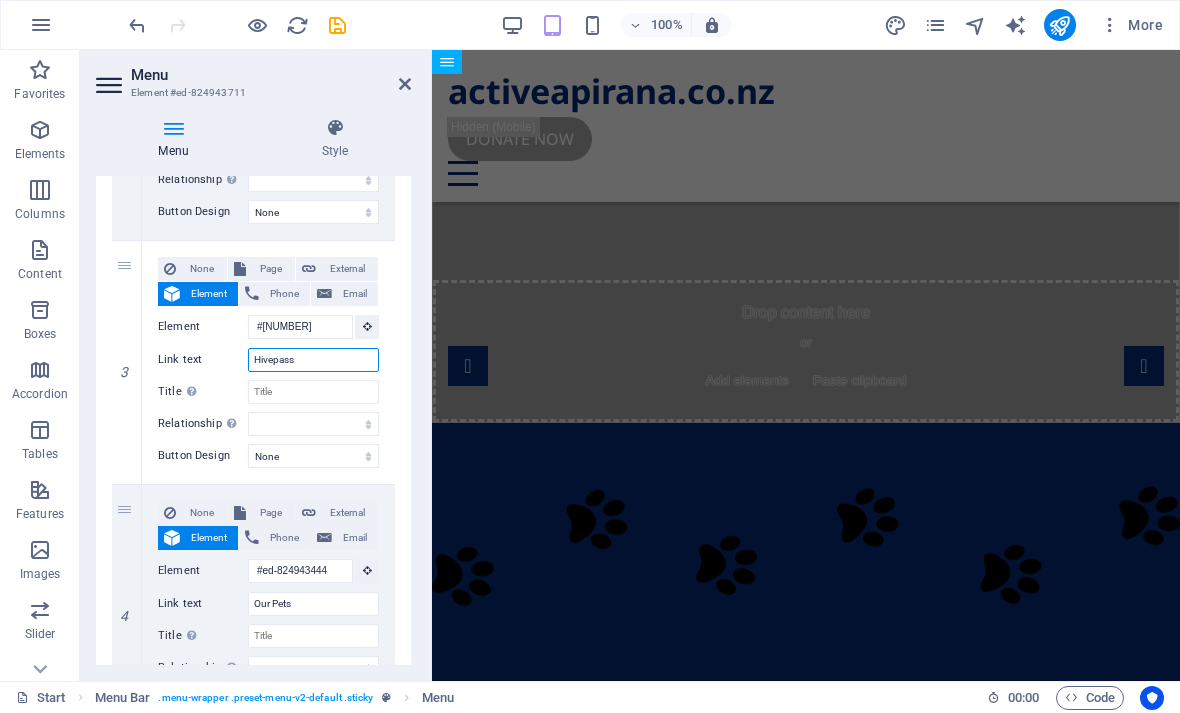 type on "Hivepass" 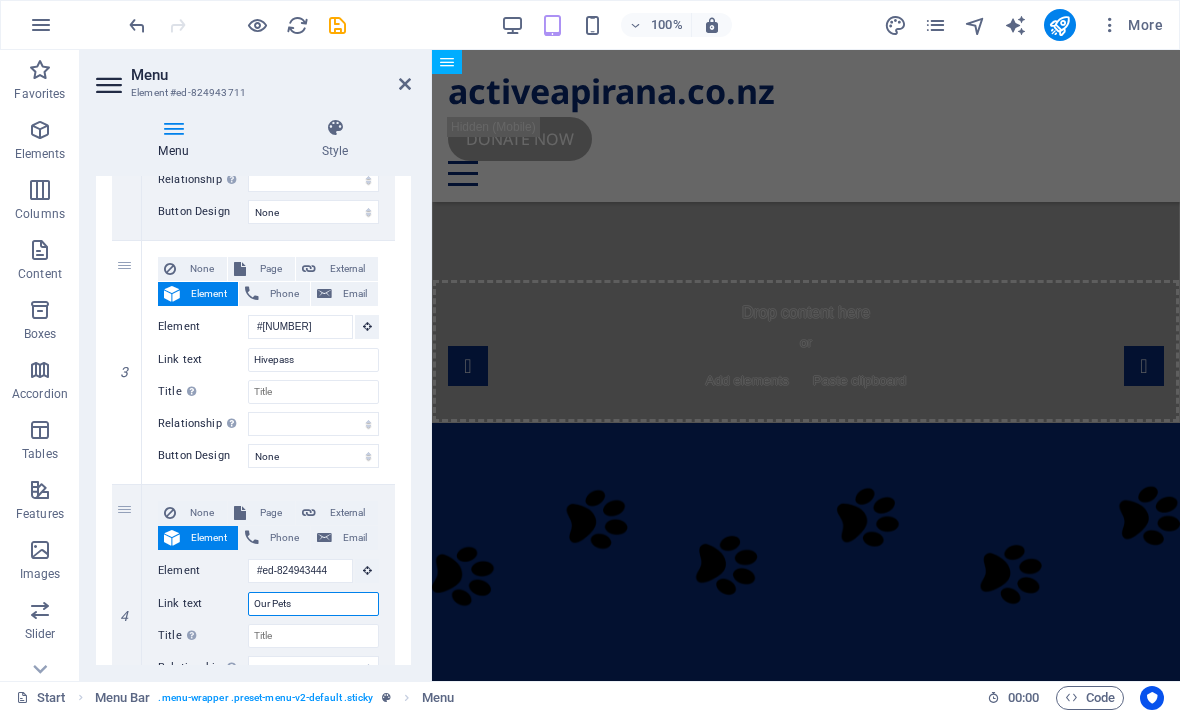 click on "Our Pets" at bounding box center [313, 604] 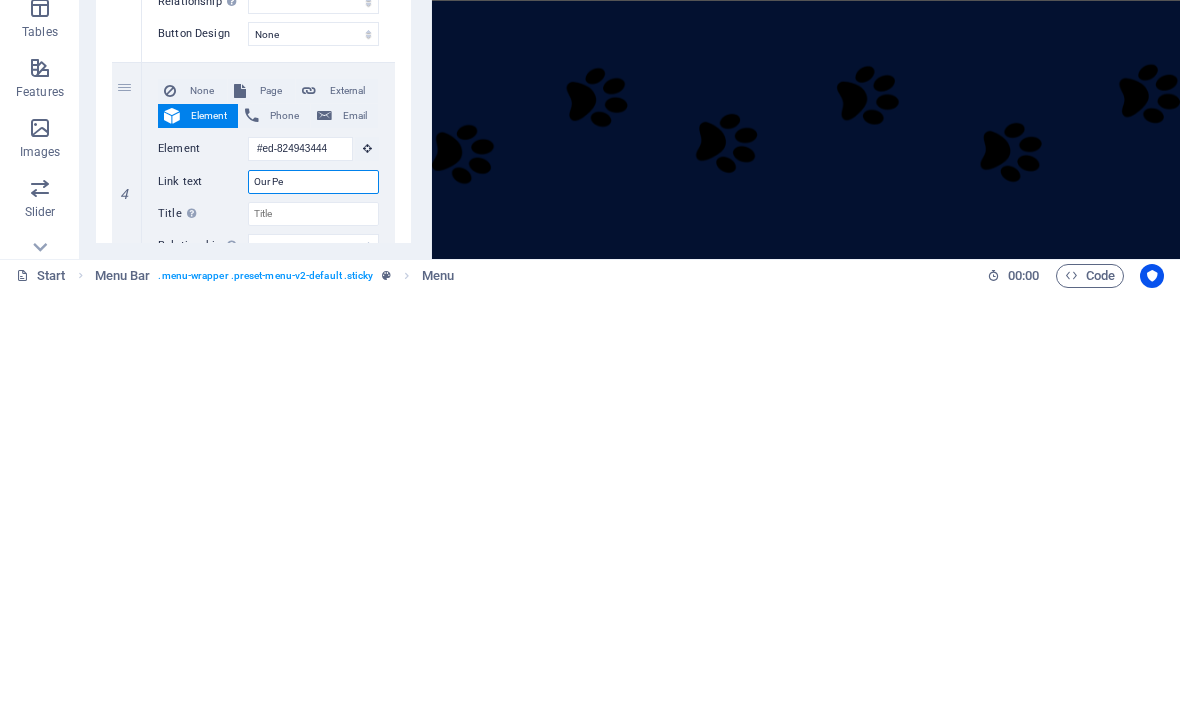 type on "Our P" 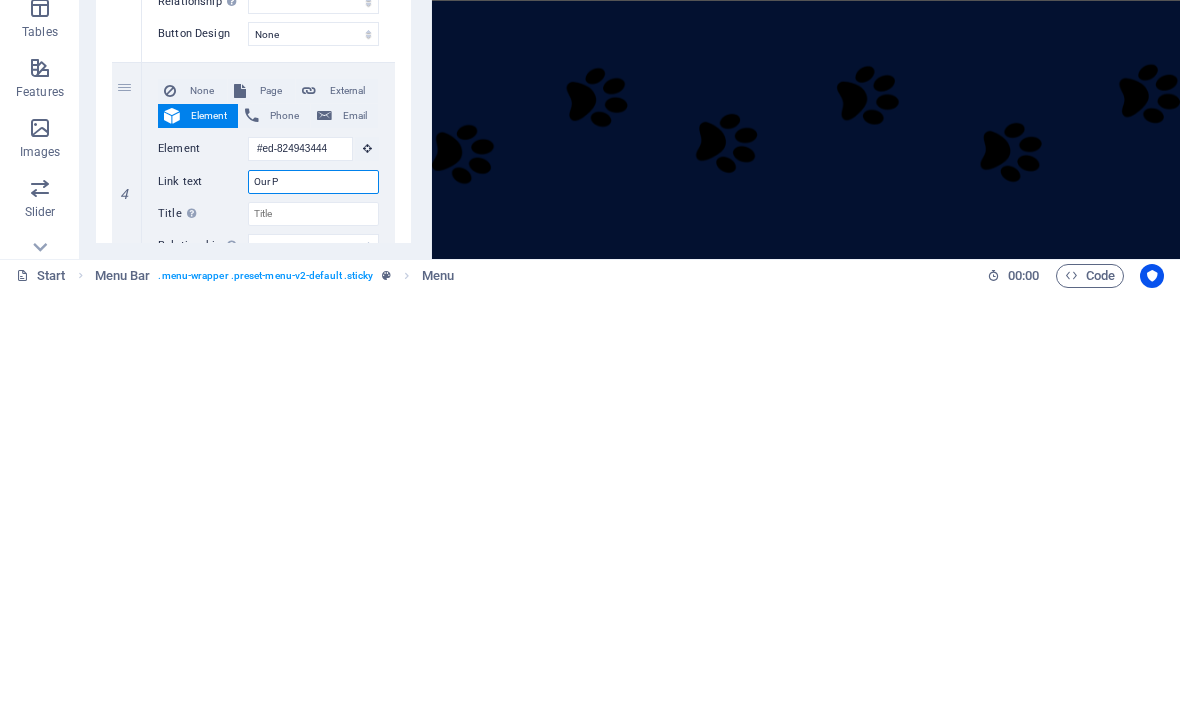 select 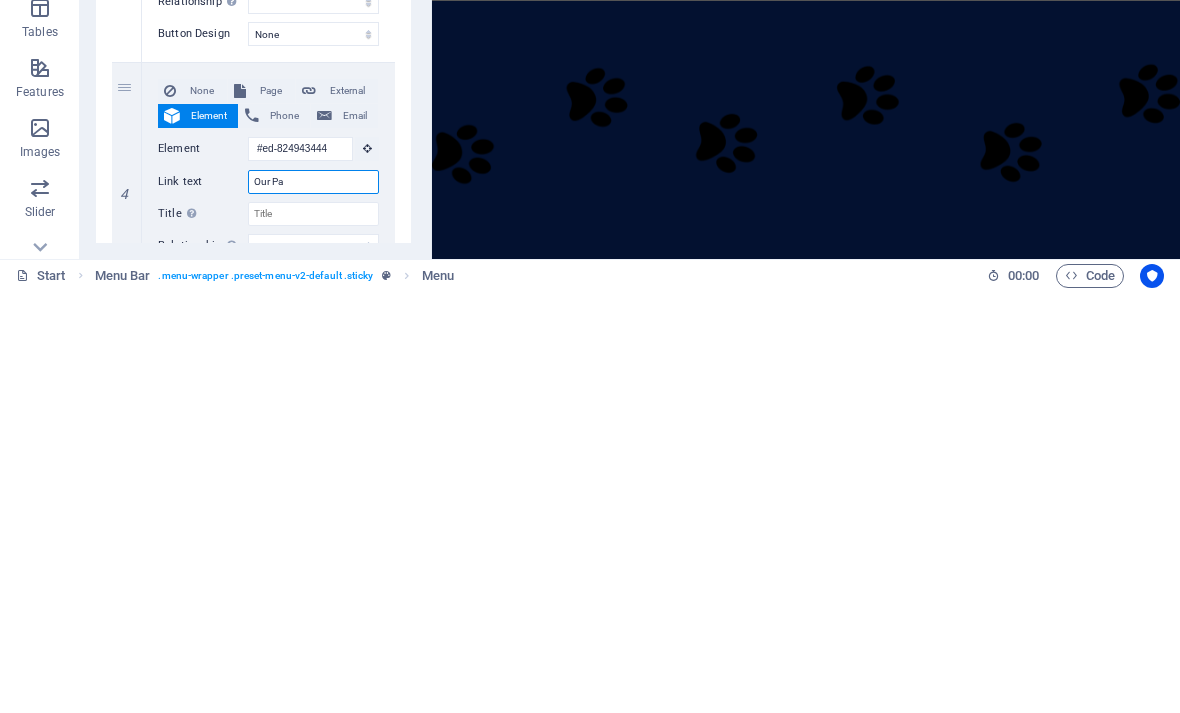 select 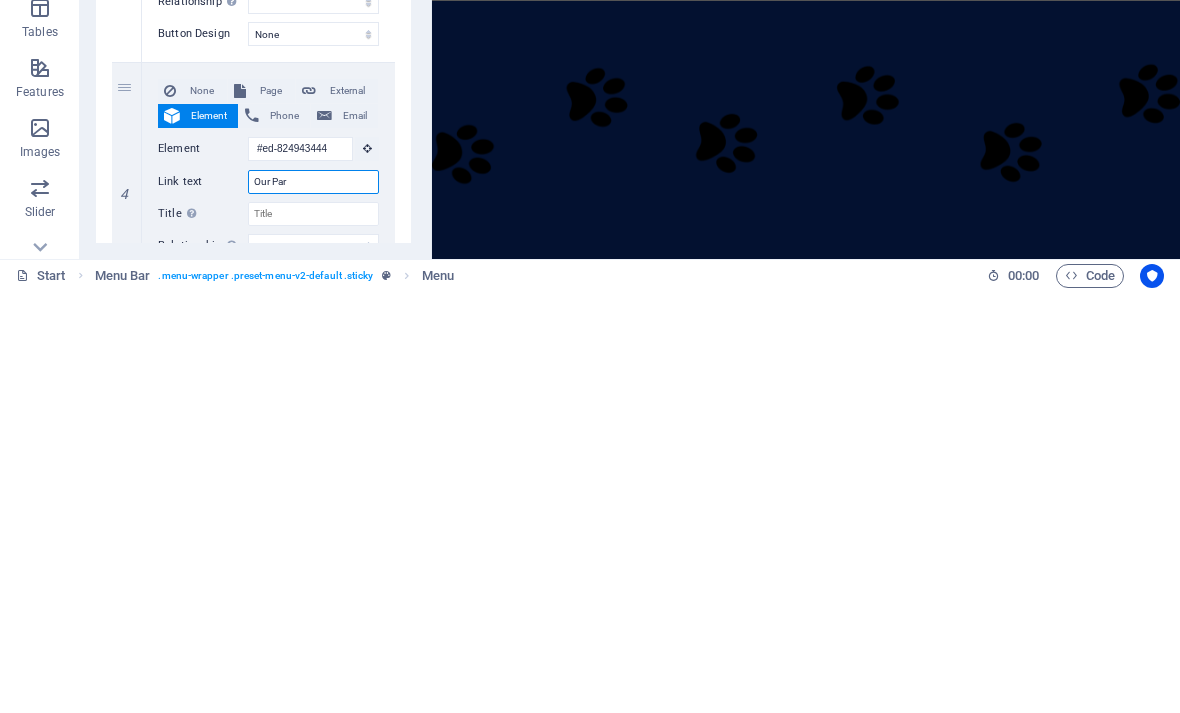 type on "Our Part" 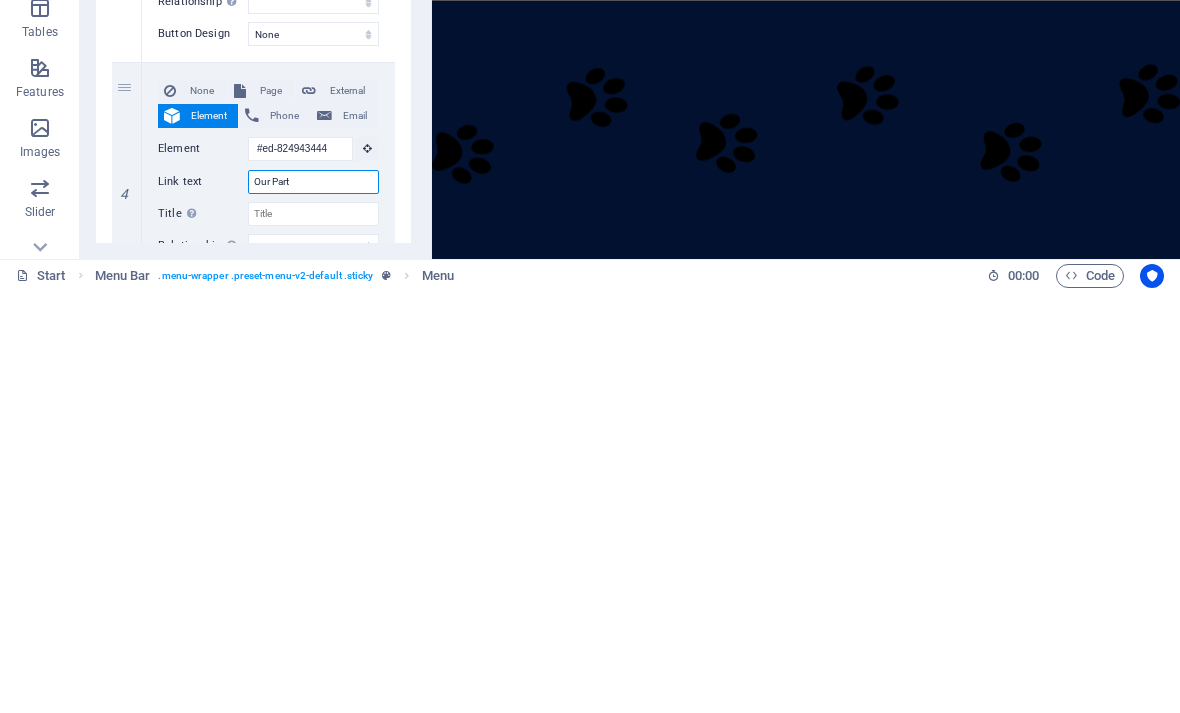 select 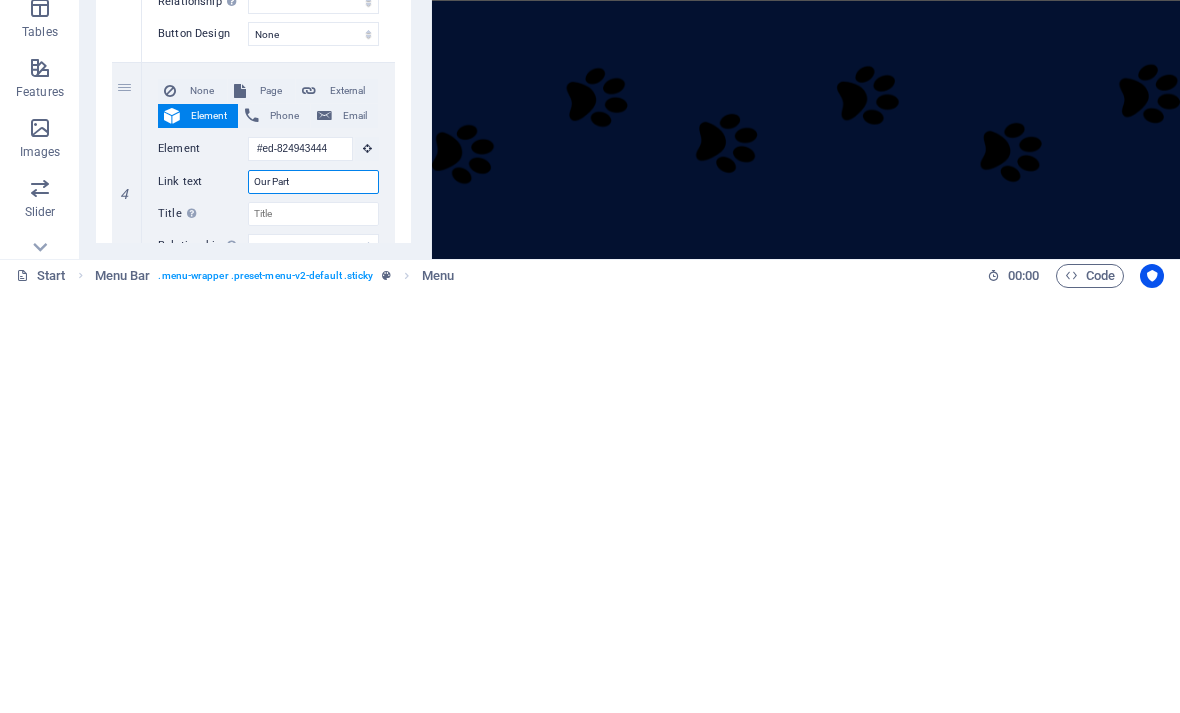 type on "Our Partn" 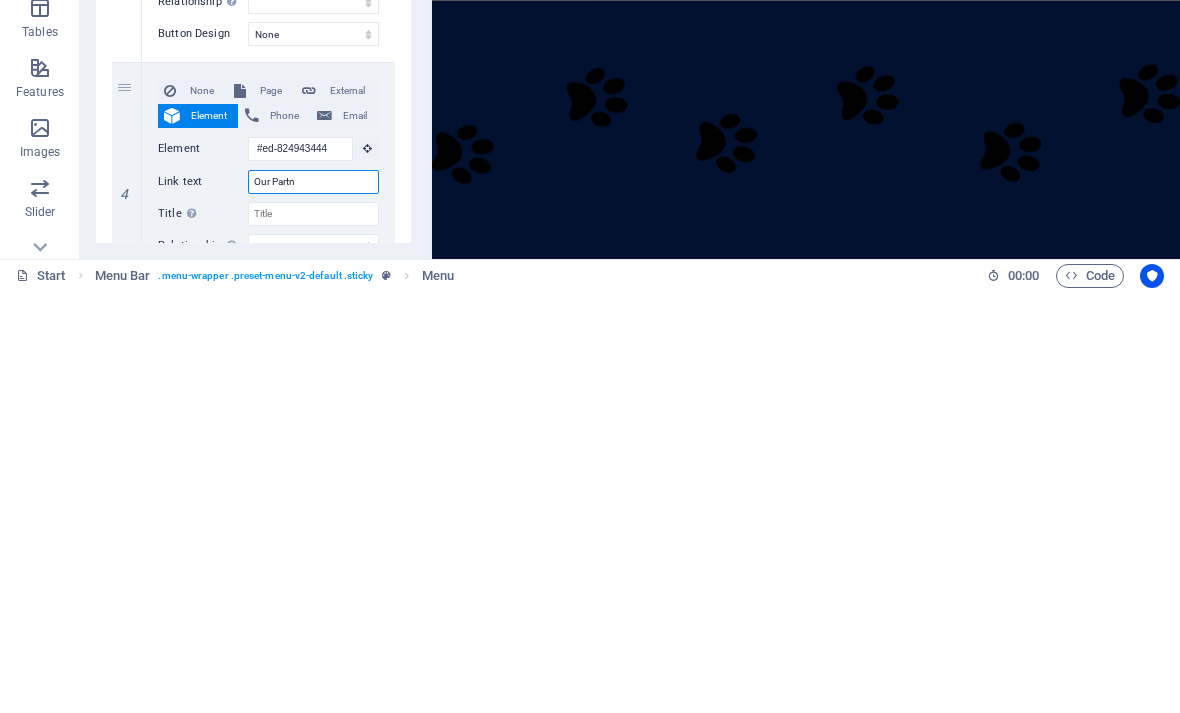 select 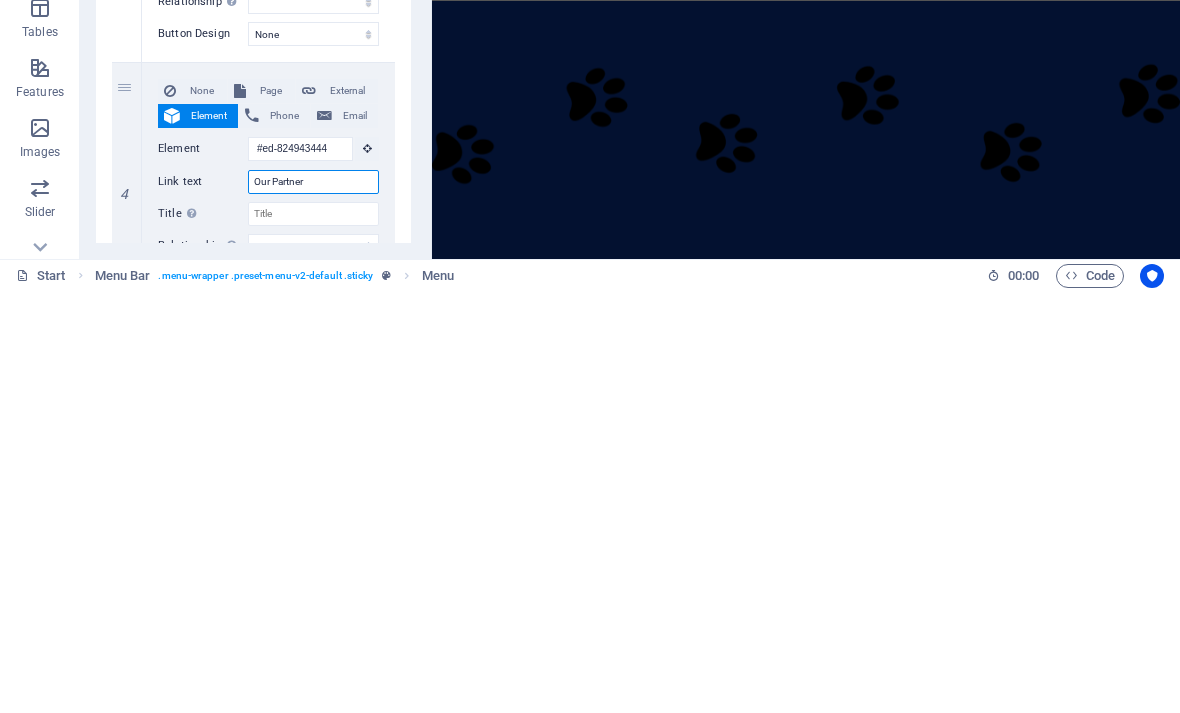 type on "Our Partners" 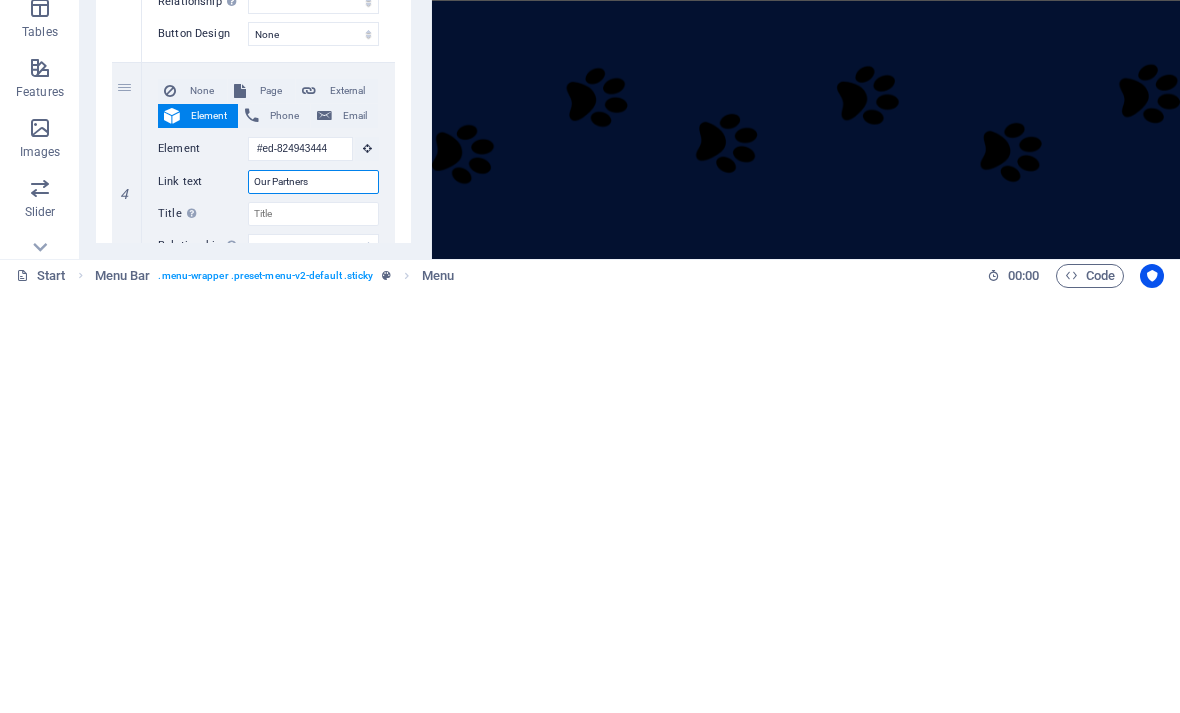 select 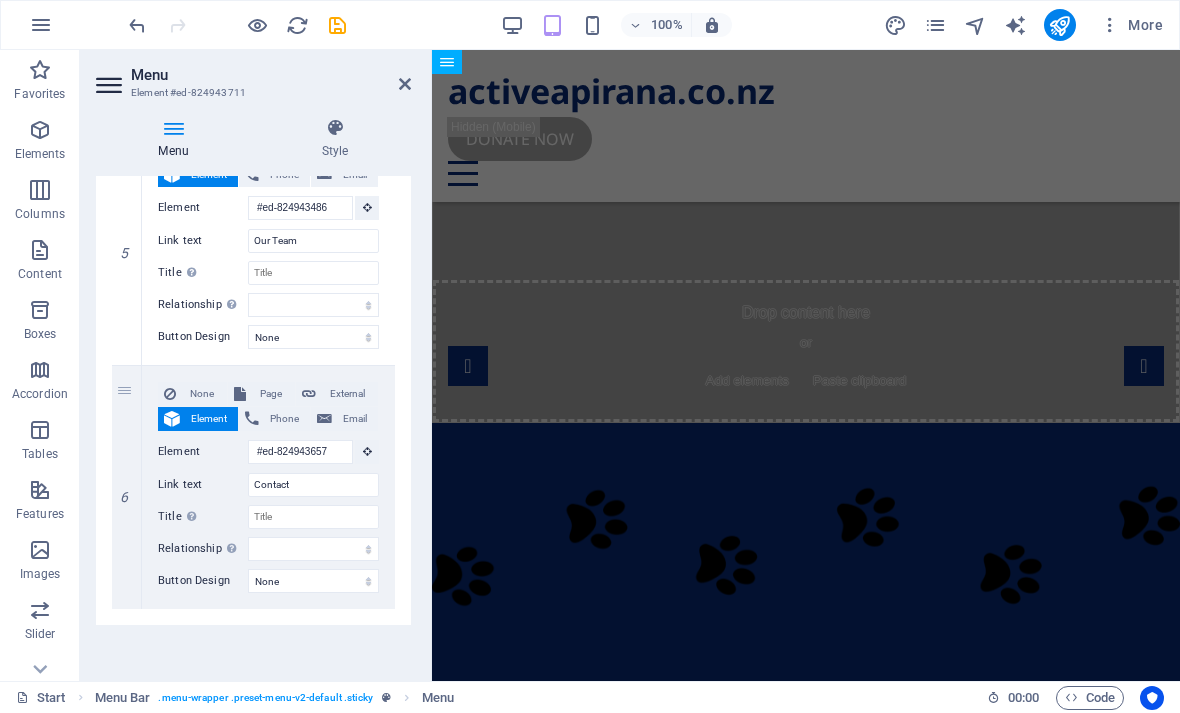 scroll, scrollTop: 1221, scrollLeft: 0, axis: vertical 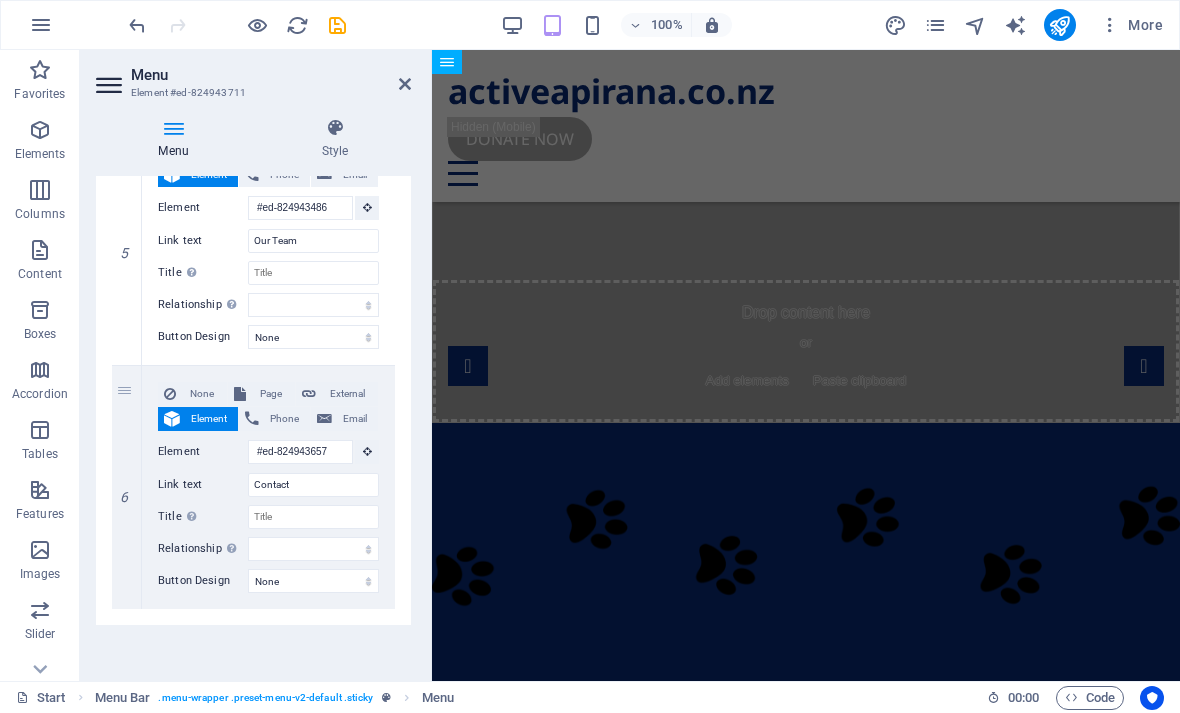 click at bounding box center (405, 84) 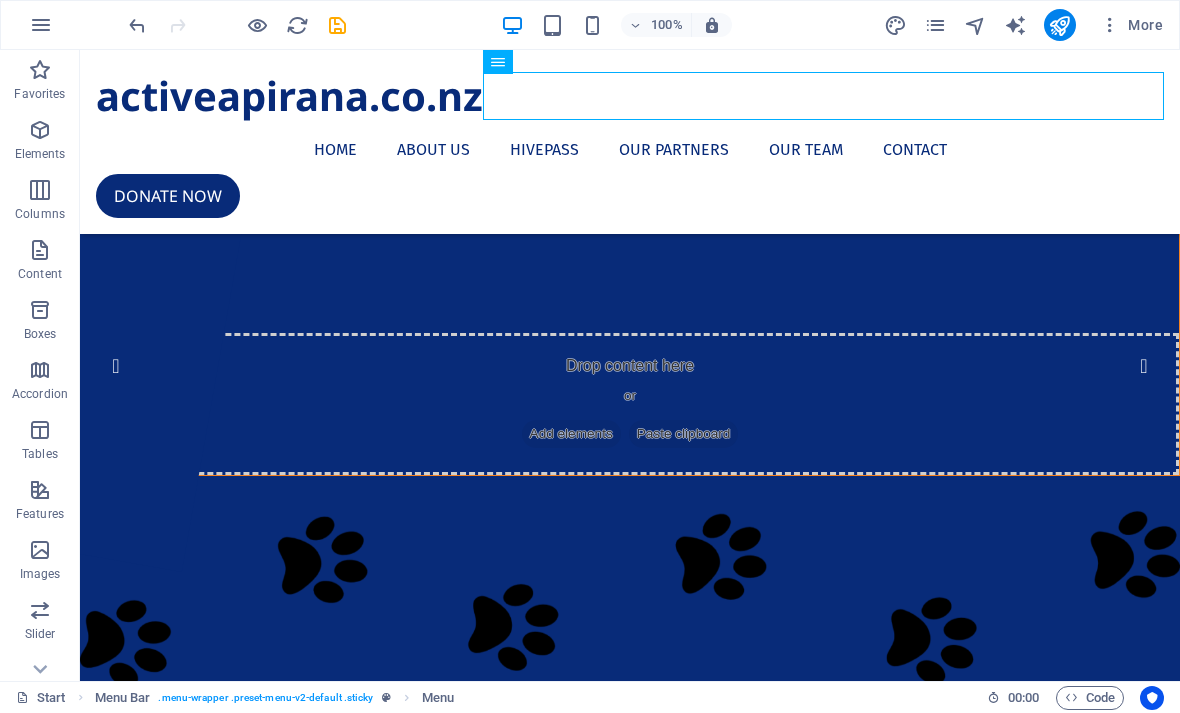 click on "activeapirana.co.nz Home About us Hivepass Our Partners Our Team Contact   Donate now" at bounding box center [630, 142] 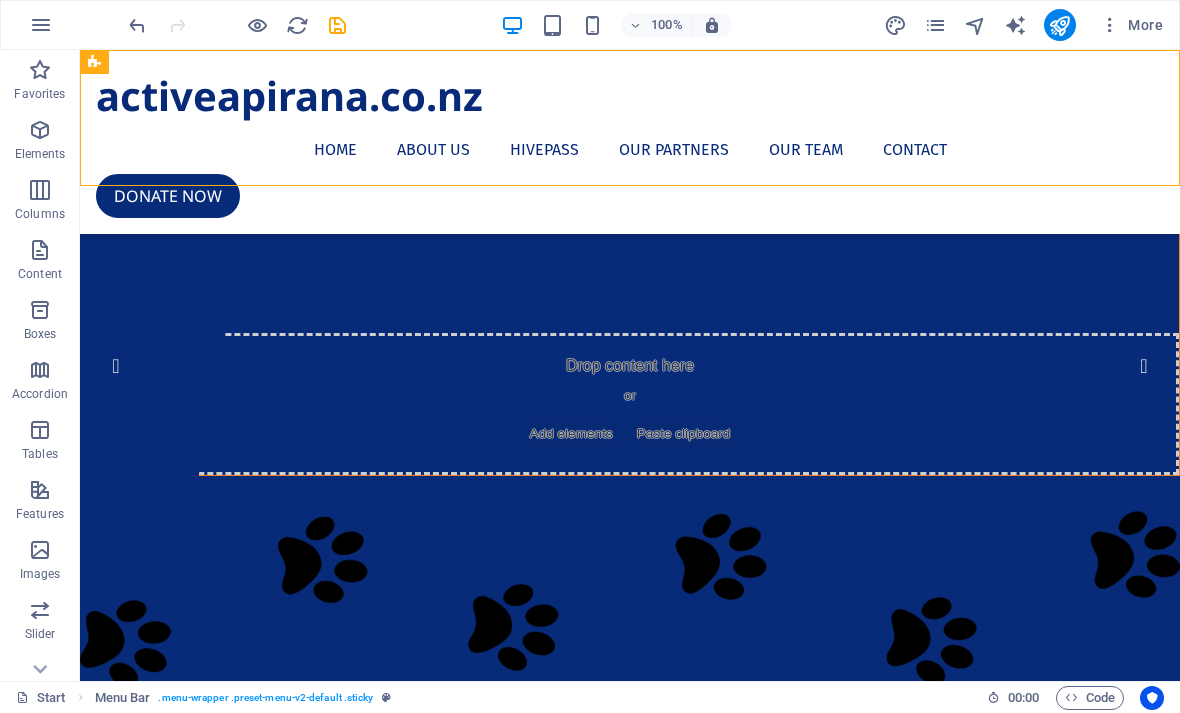 click on "Home About us Hivepass Our Partners Our Team Contact" at bounding box center (630, 150) 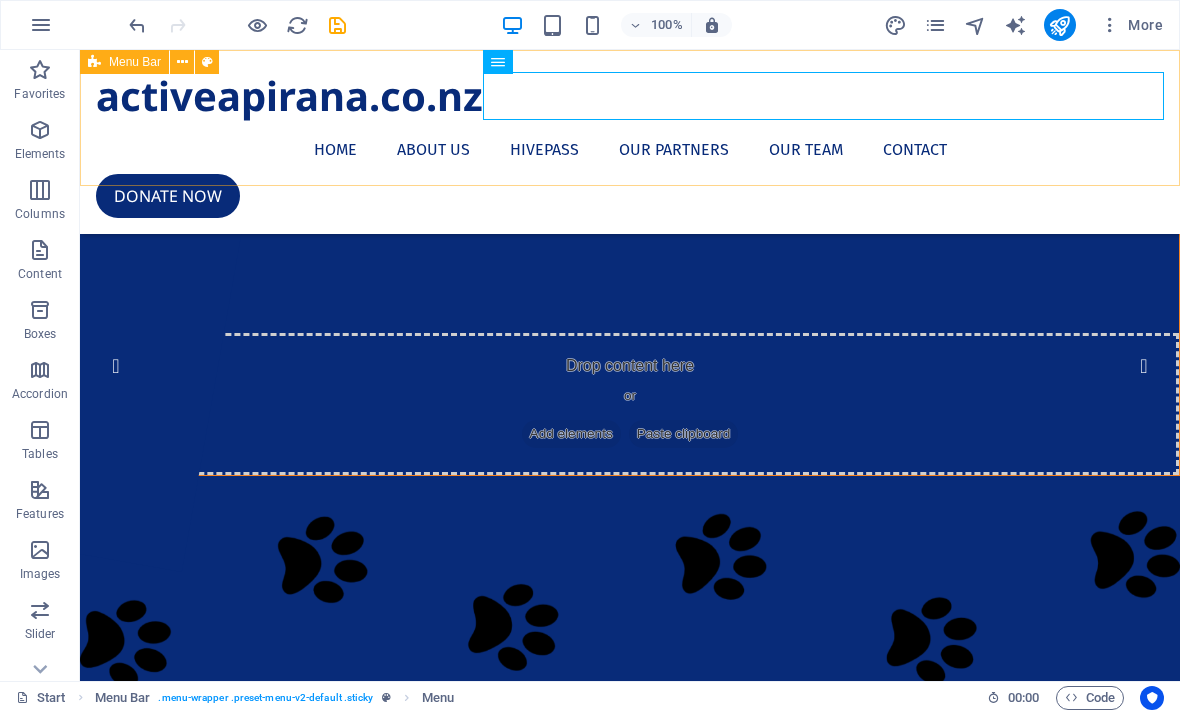 click on "activeapirana.co.nz Home About us Hivepass Our Partners Our Team Contact   Donate now" at bounding box center (630, 142) 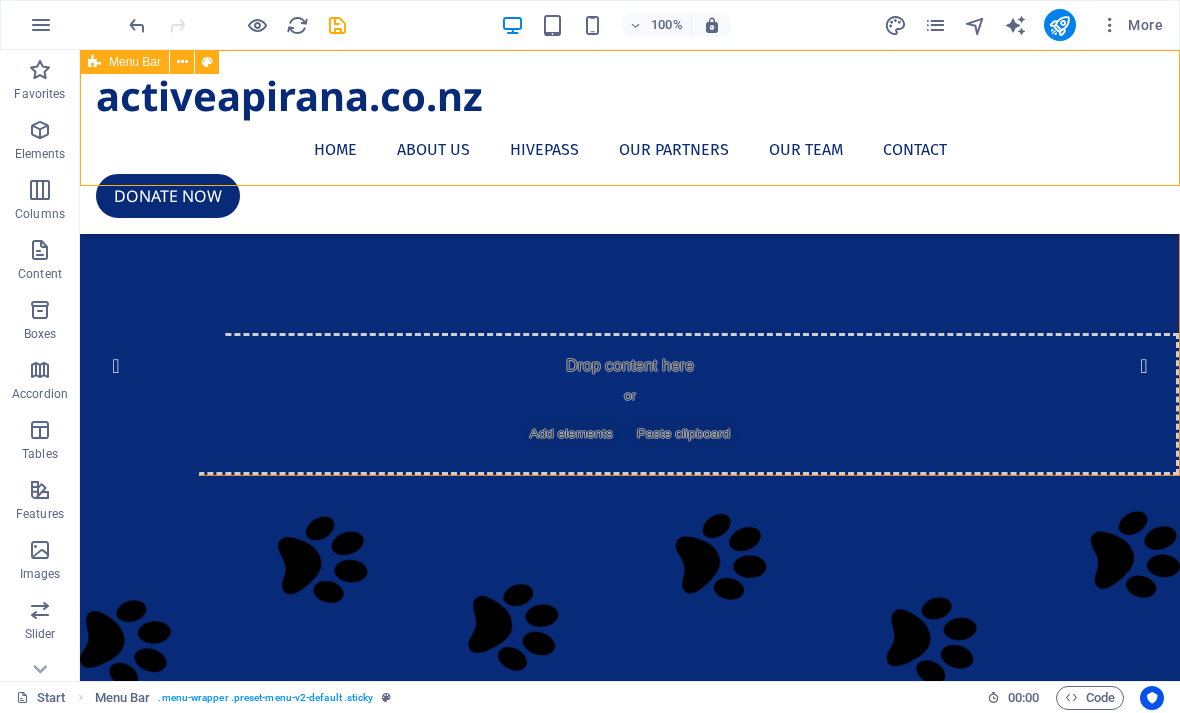 click on "Donate now" at bounding box center (630, 196) 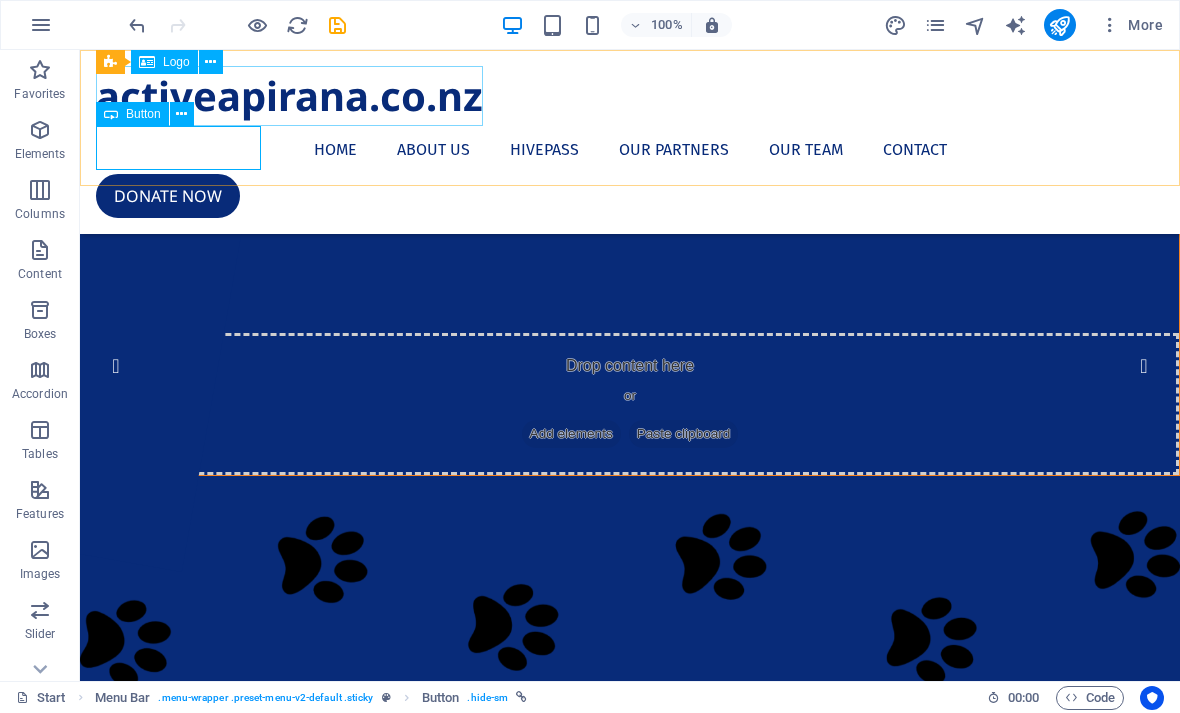 click at bounding box center (210, 62) 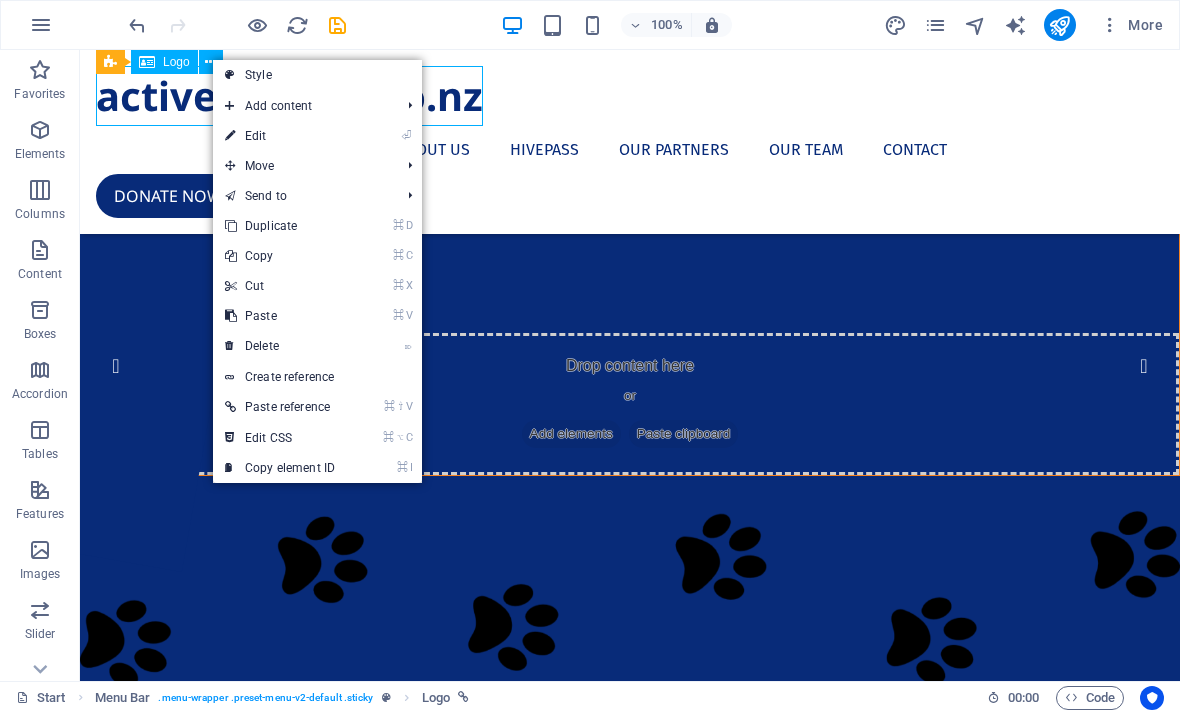 click on "⌦  Delete" at bounding box center [280, 346] 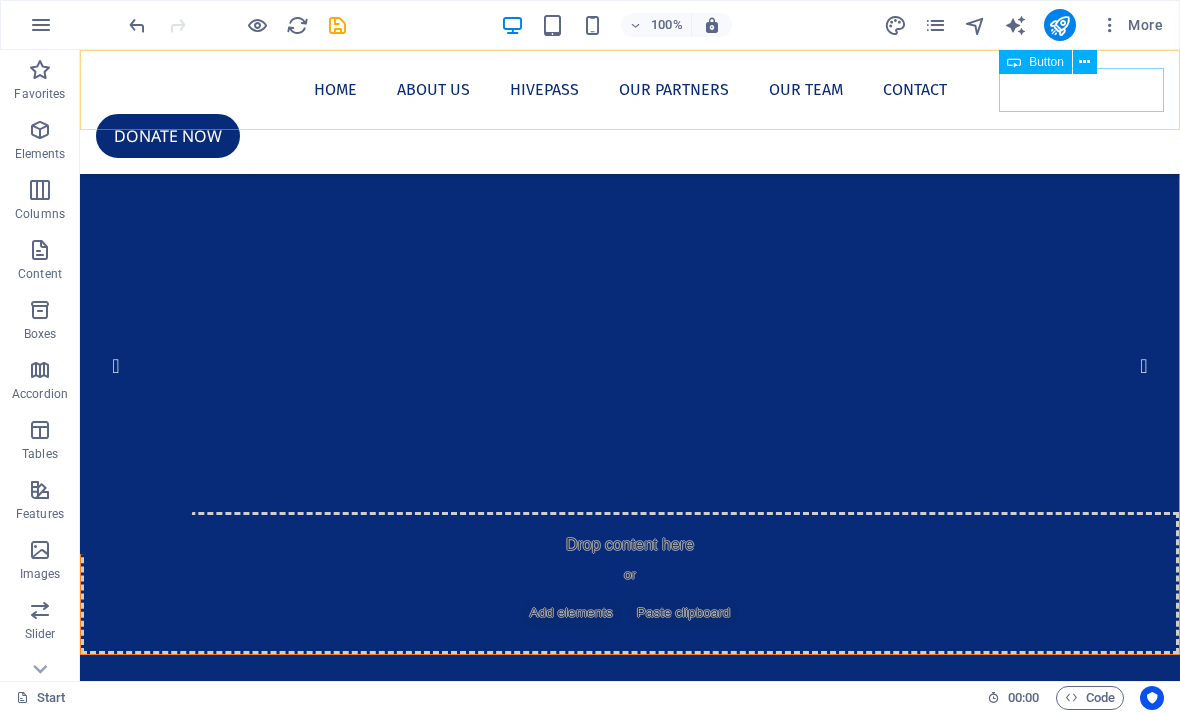 click on "Donate now" at bounding box center (630, 136) 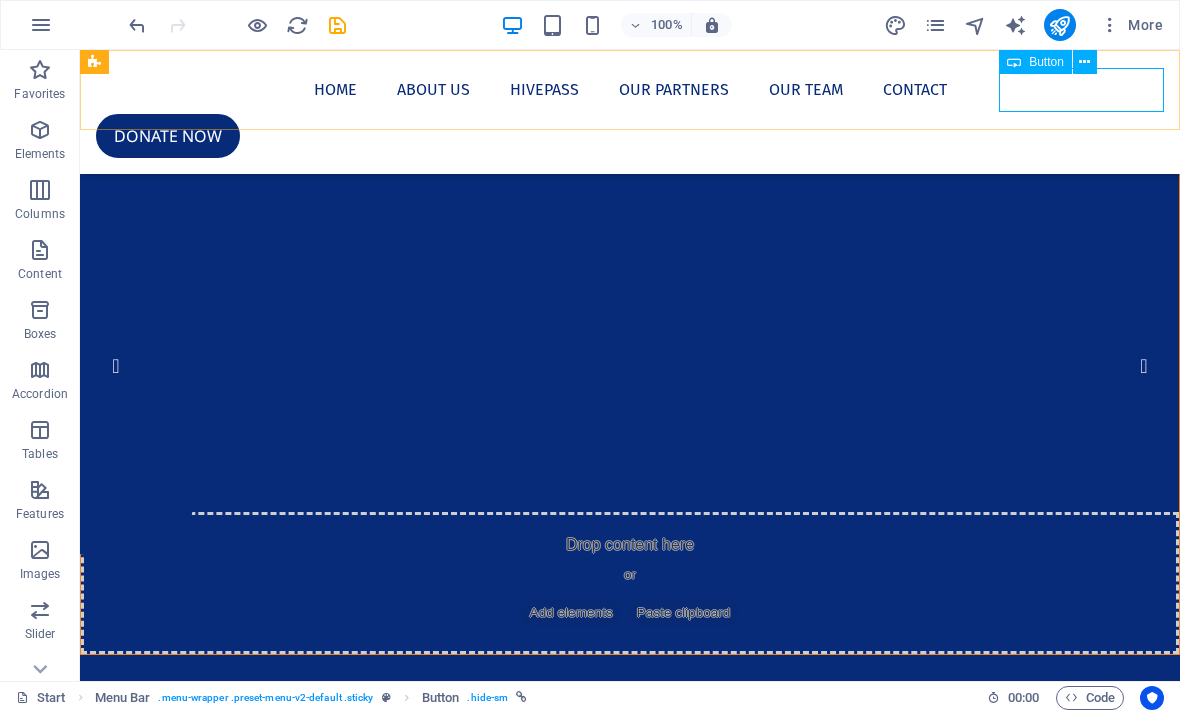 click at bounding box center [1085, 62] 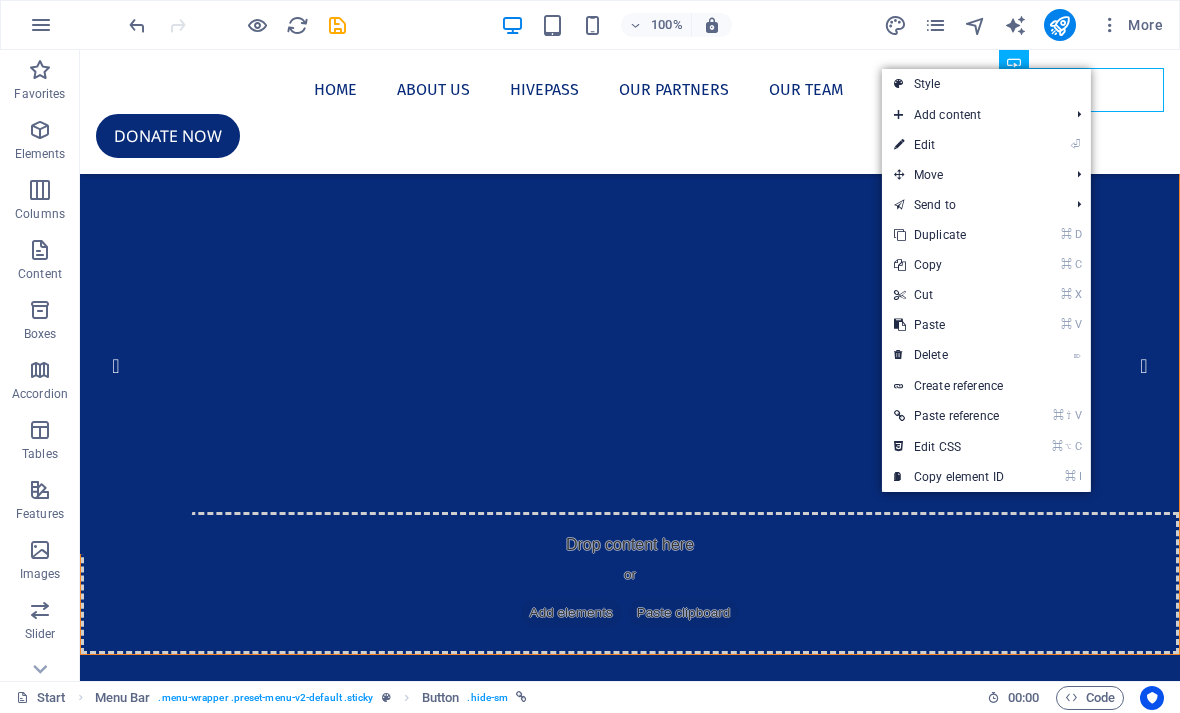 click on "⌦  Delete" at bounding box center [949, 355] 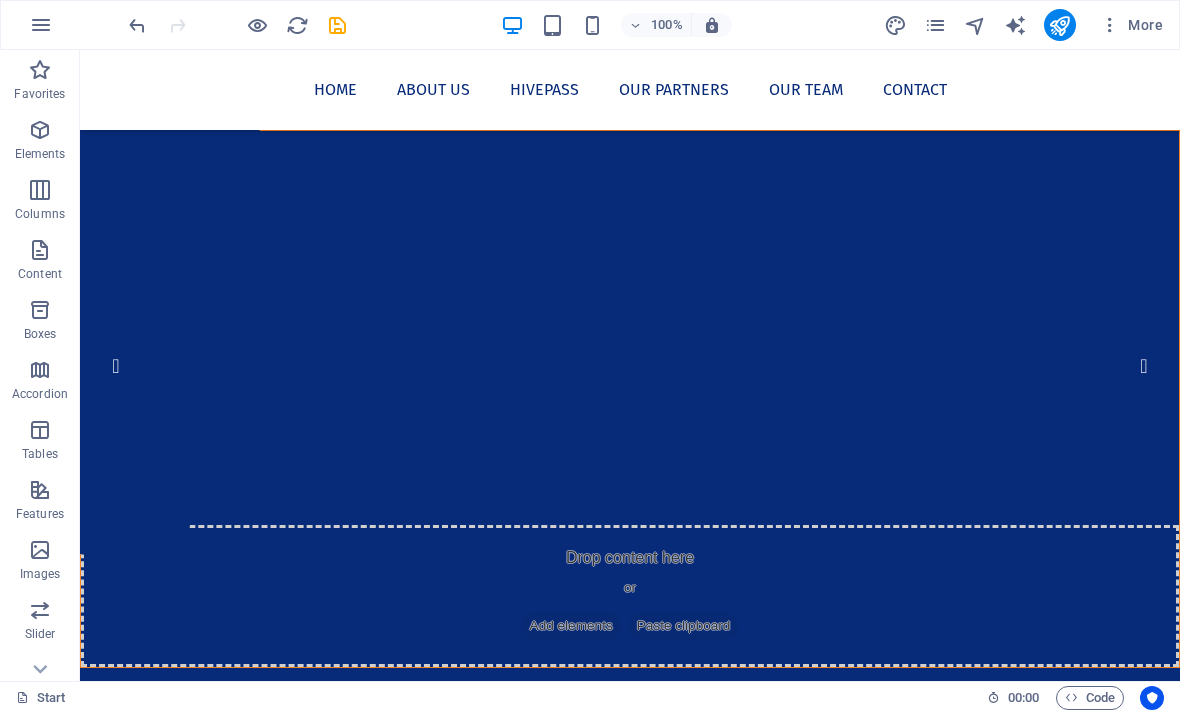 click at bounding box center (1059, 25) 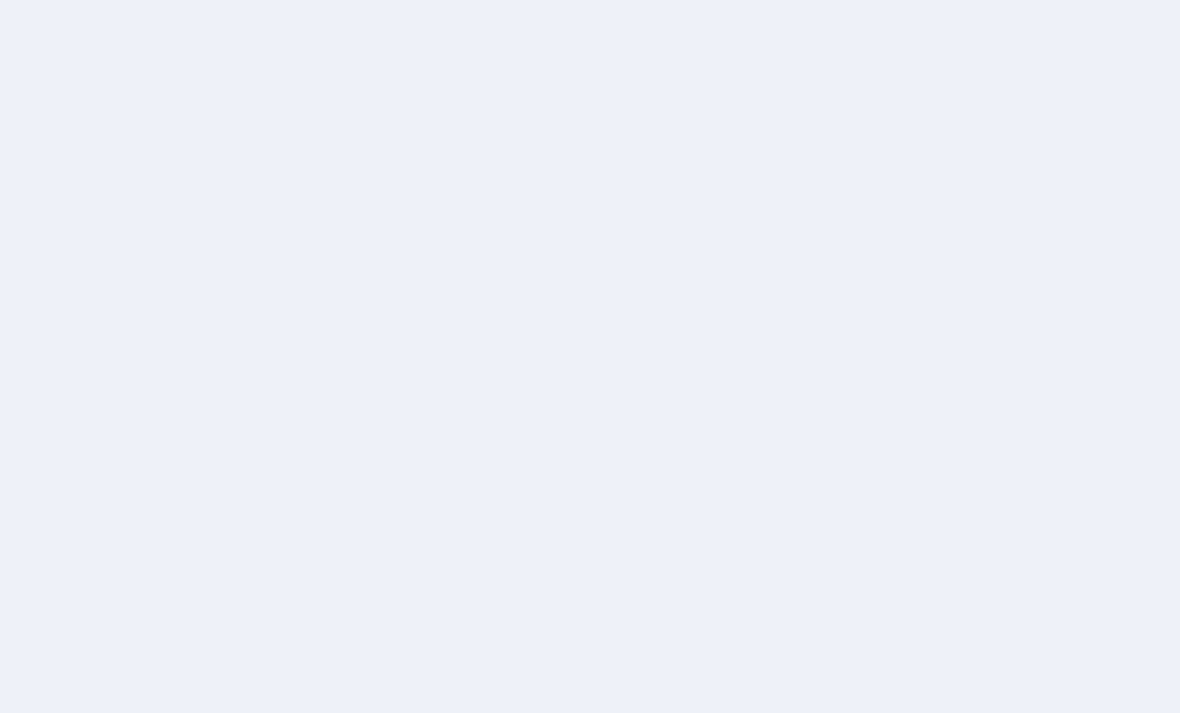 scroll, scrollTop: 0, scrollLeft: 0, axis: both 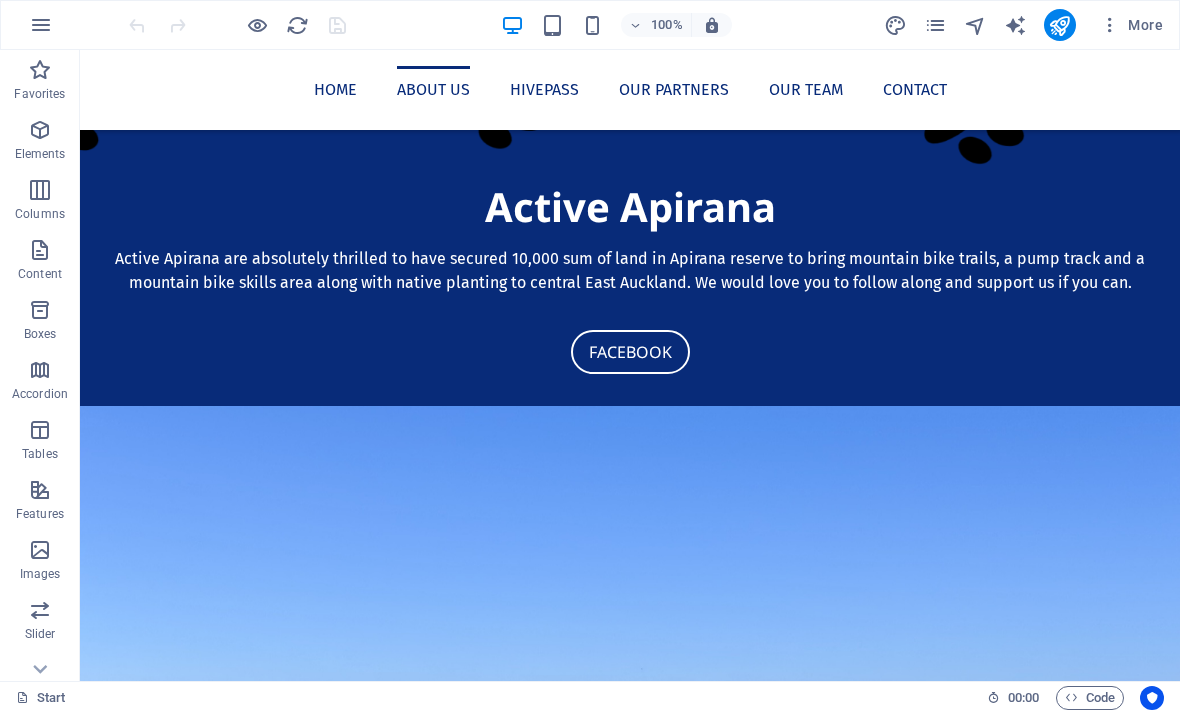 click at bounding box center (630, 1862) 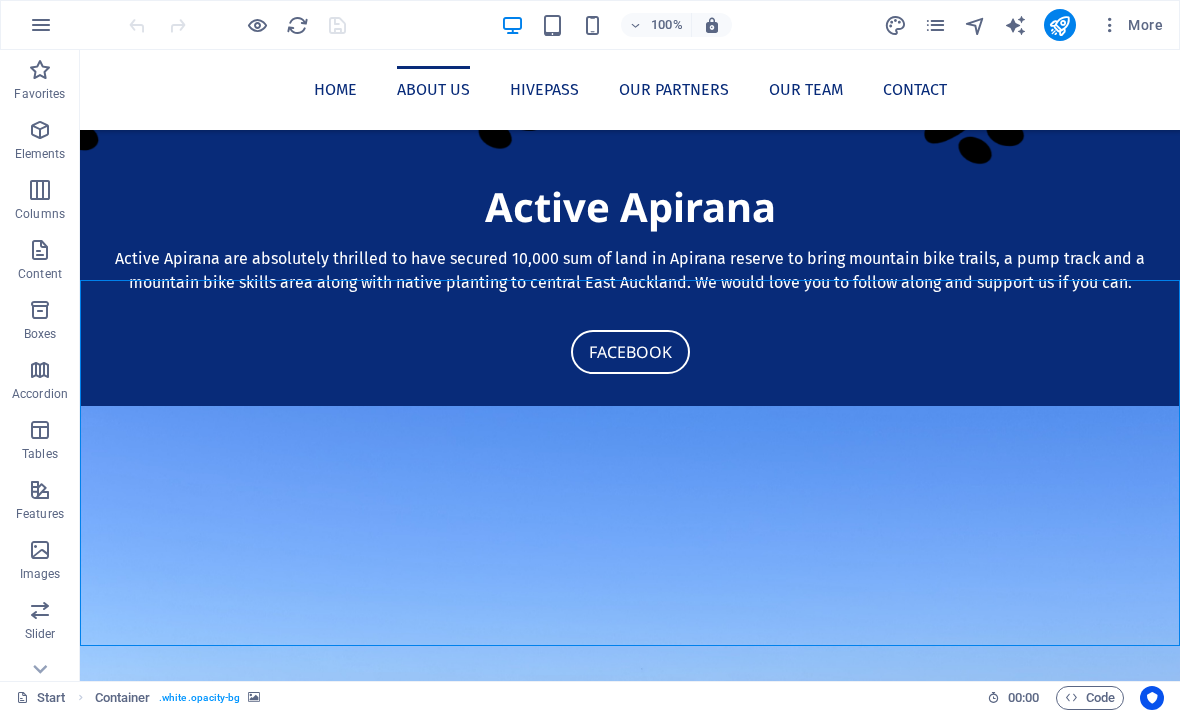 click at bounding box center (630, 1862) 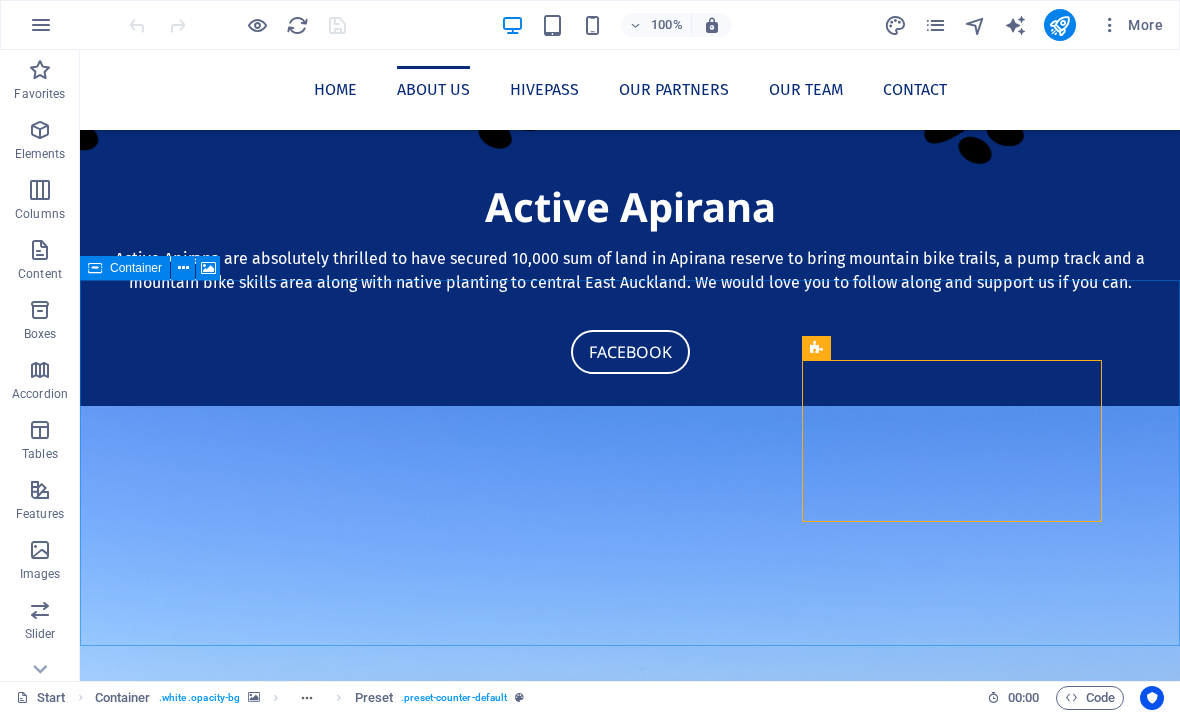 click at bounding box center (183, 268) 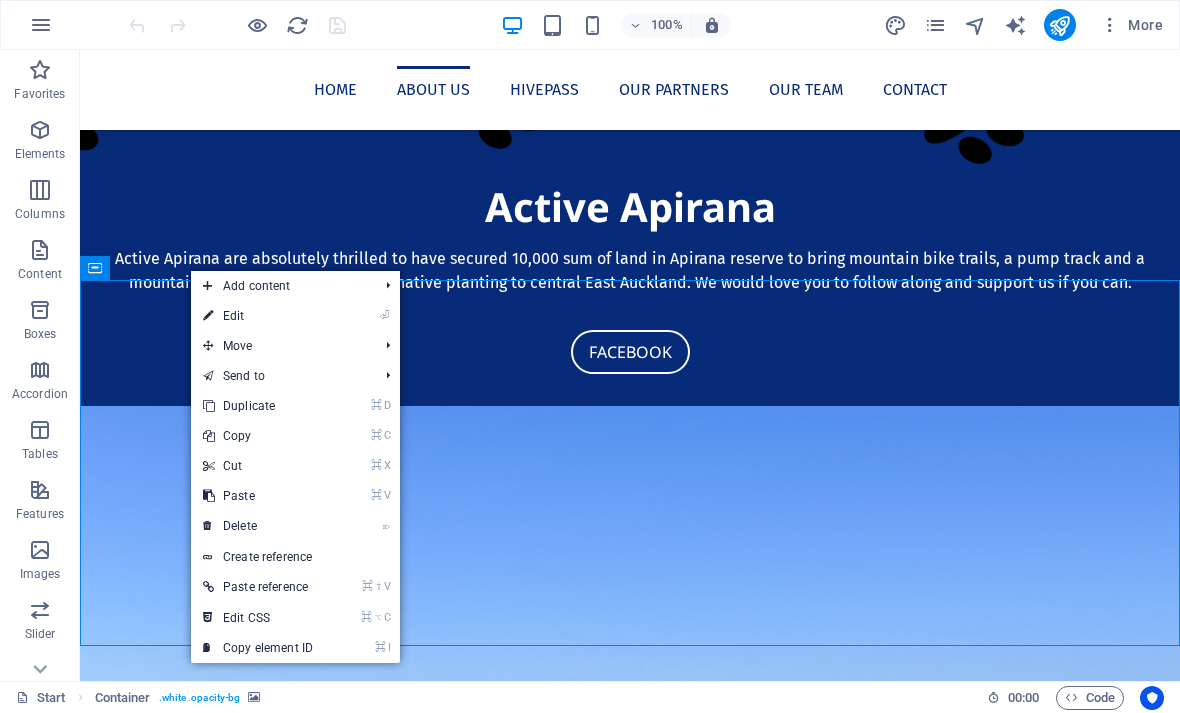 click on "⌦  Delete" at bounding box center (258, 526) 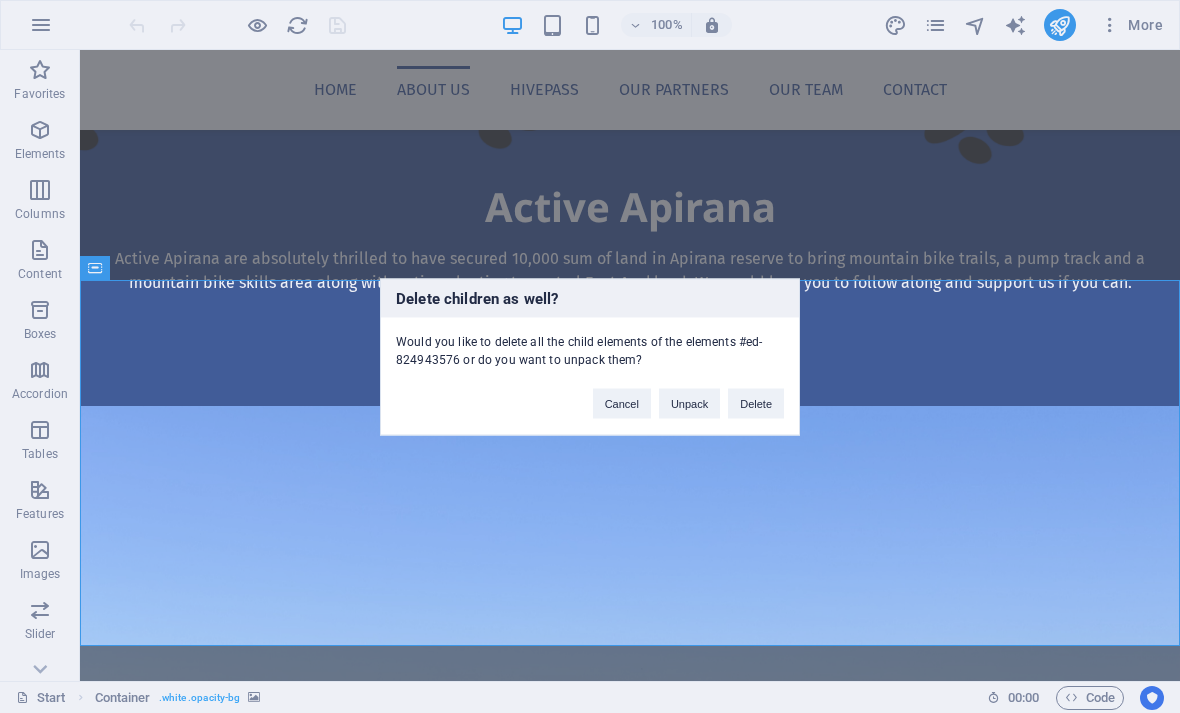 click on "Delete" at bounding box center [756, 403] 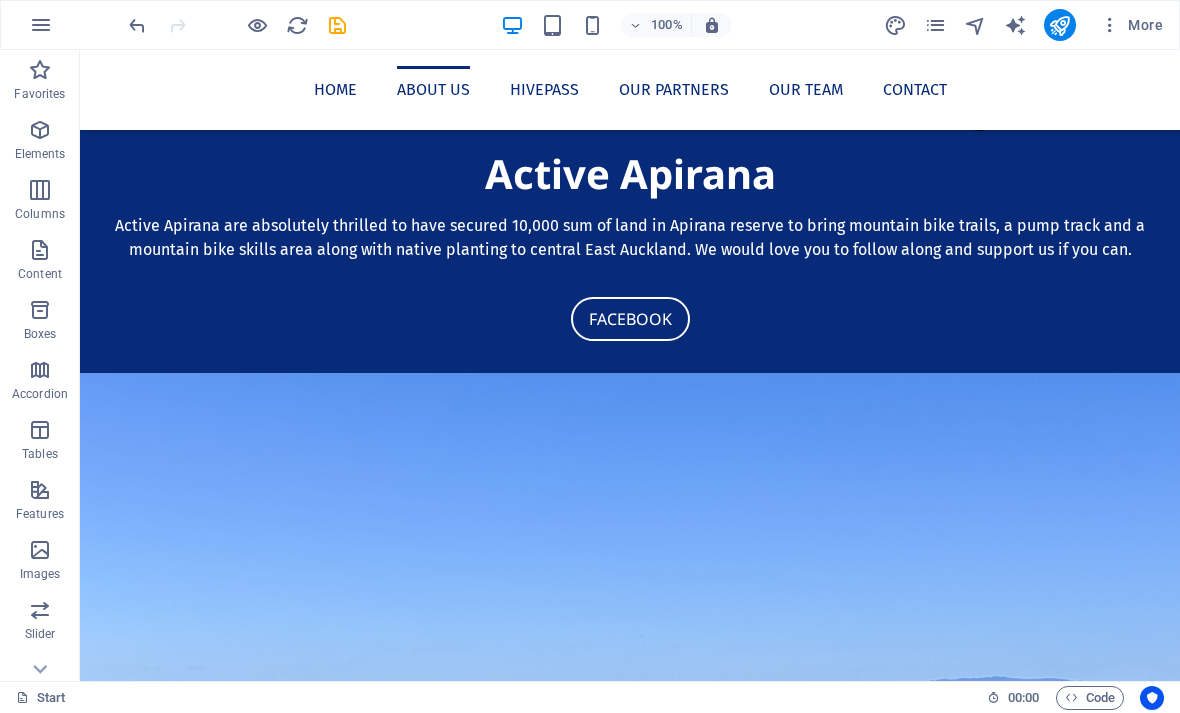 scroll, scrollTop: 945, scrollLeft: 0, axis: vertical 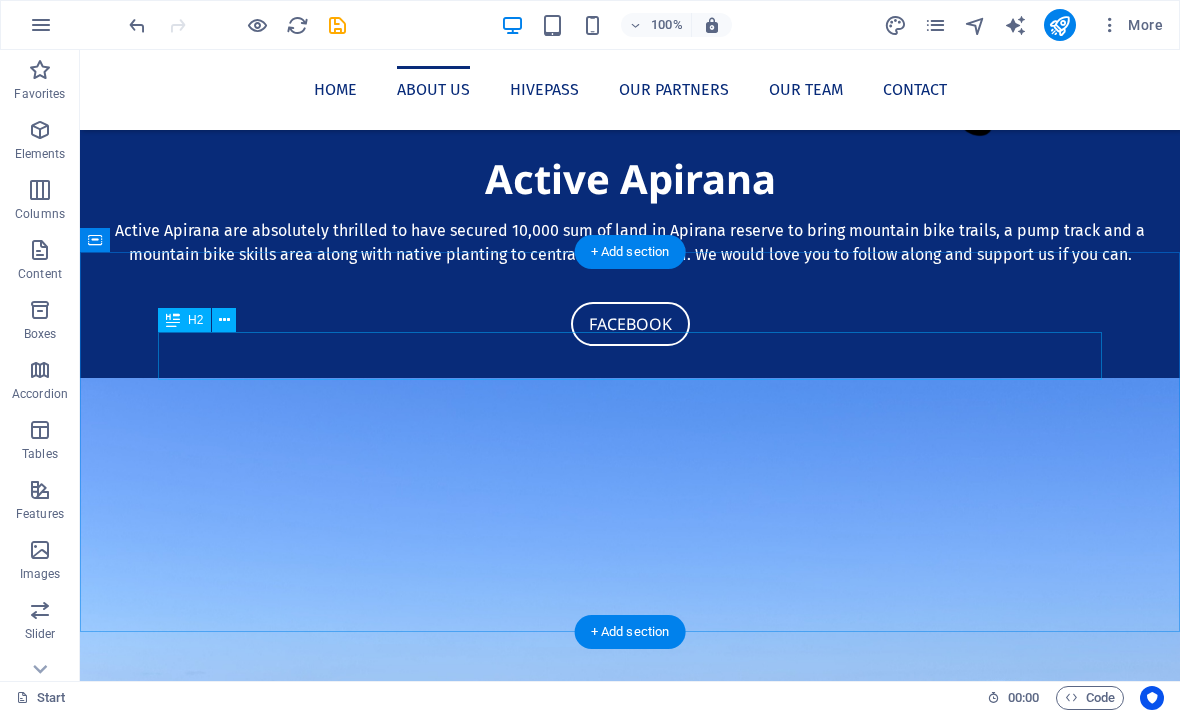 click on "Adopt or Foster a Pet" at bounding box center (630, 1755) 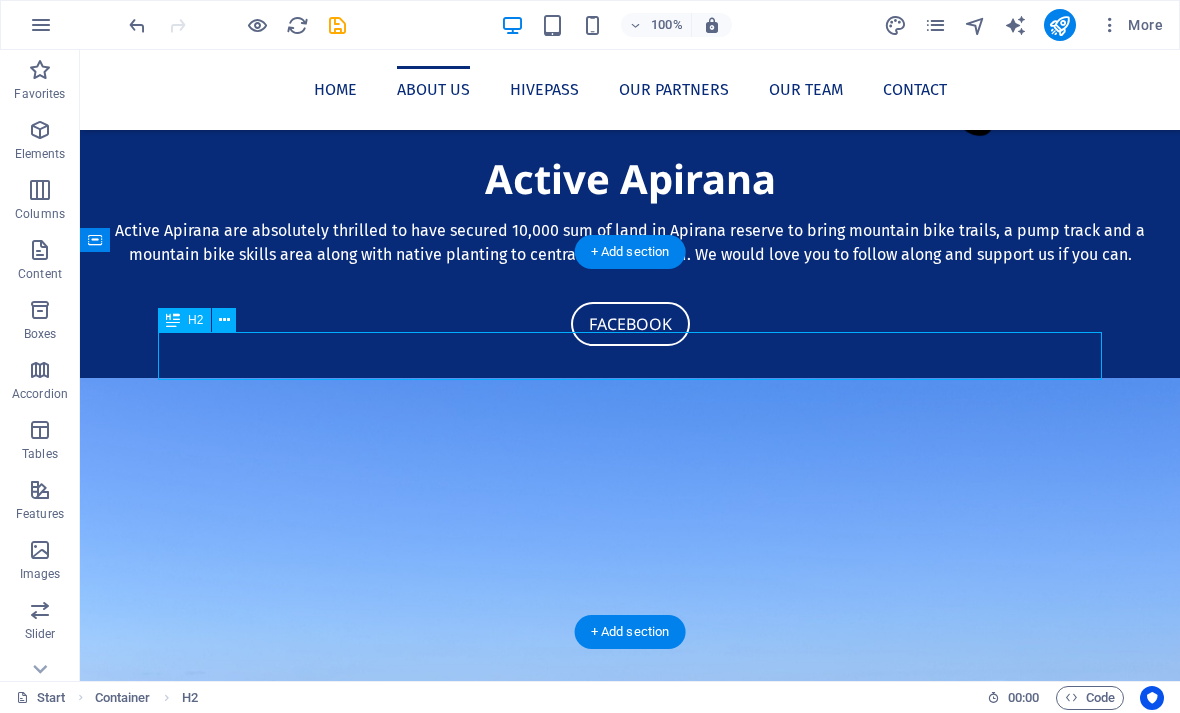 click on "Adopt or Foster a Pet" at bounding box center [630, 1755] 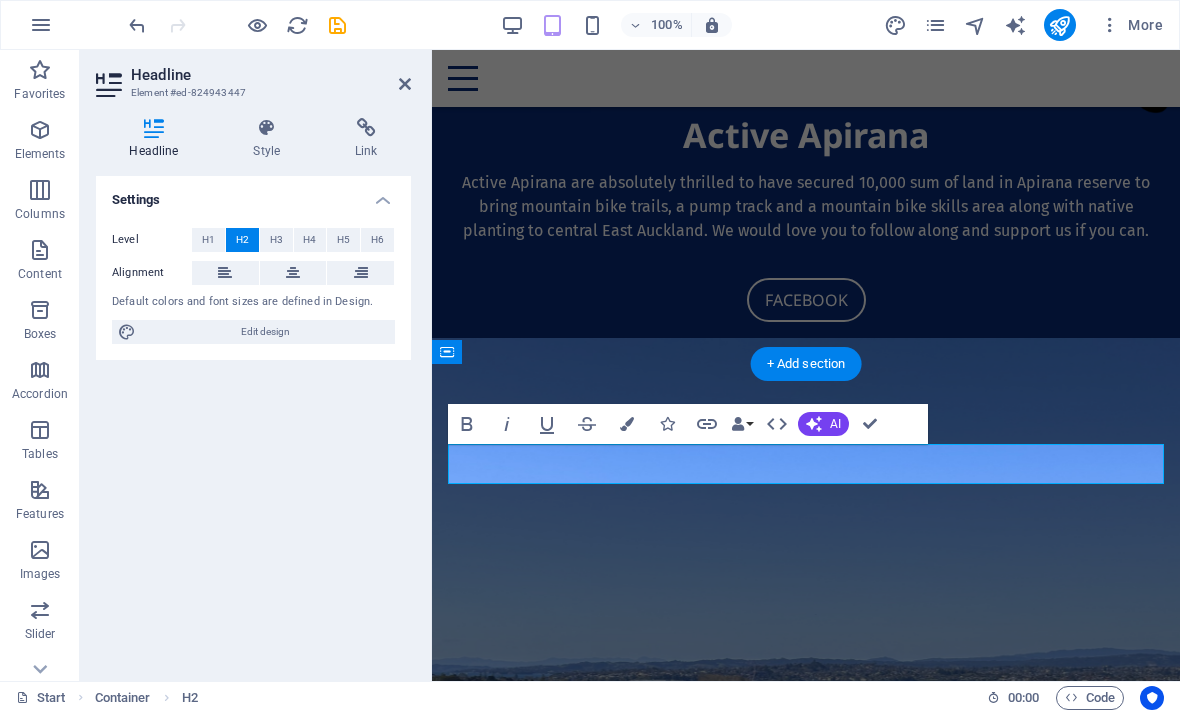 click on "Adopt or Foster a Pet" at bounding box center (806, 1812) 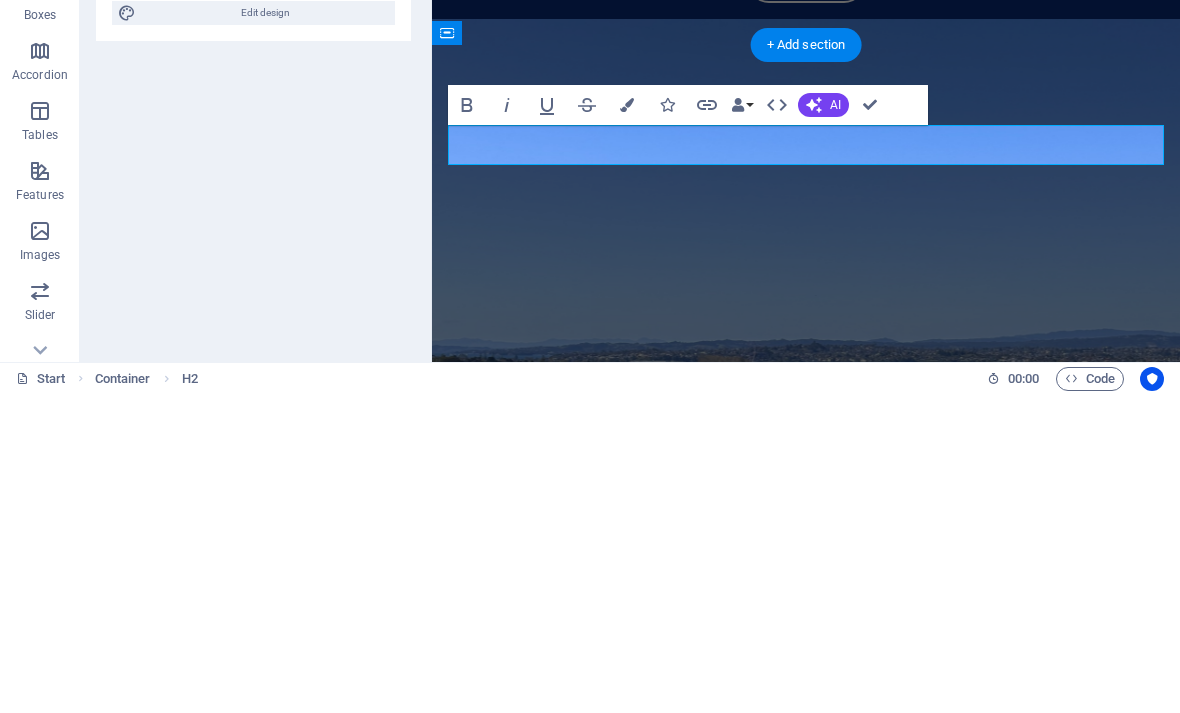 type 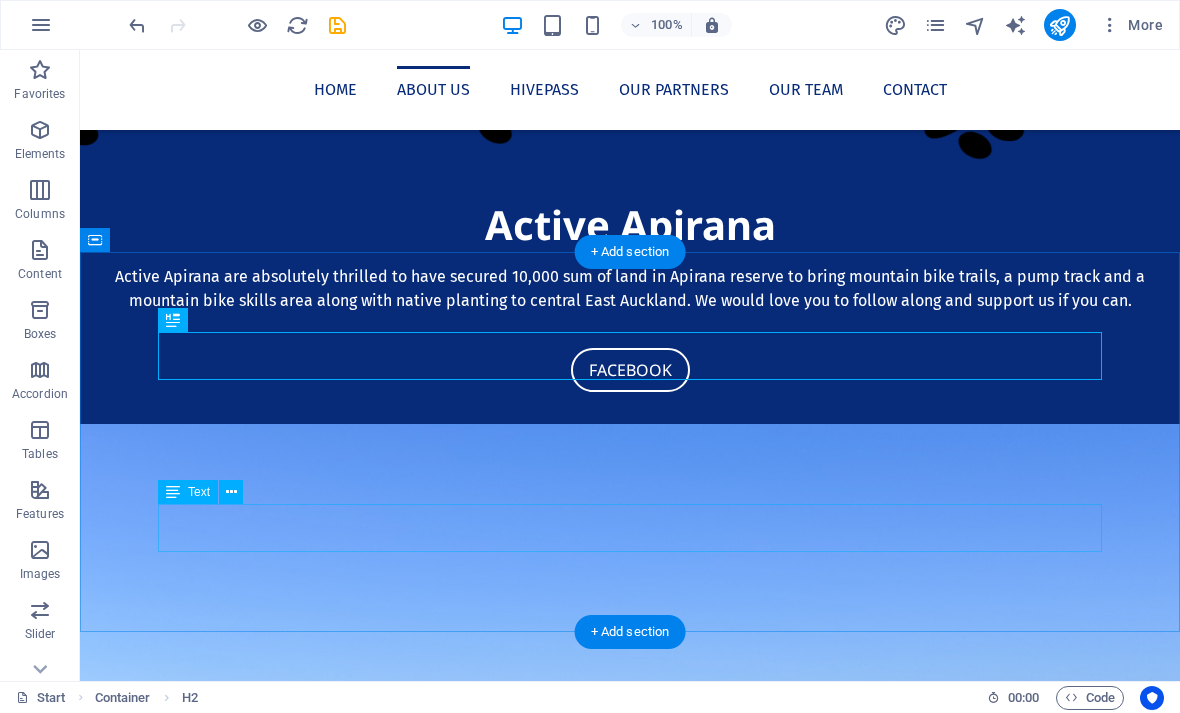 click on "Contact us for more information   [NUMBER]" at bounding box center (630, 9517) 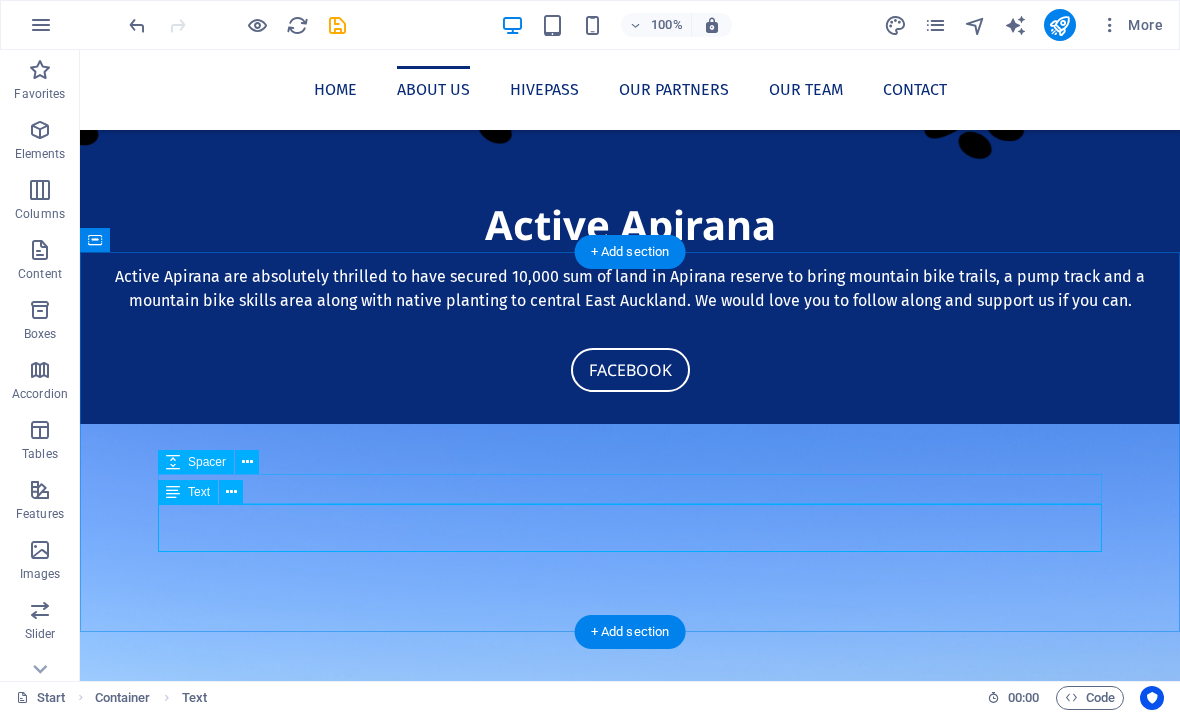click at bounding box center [173, 492] 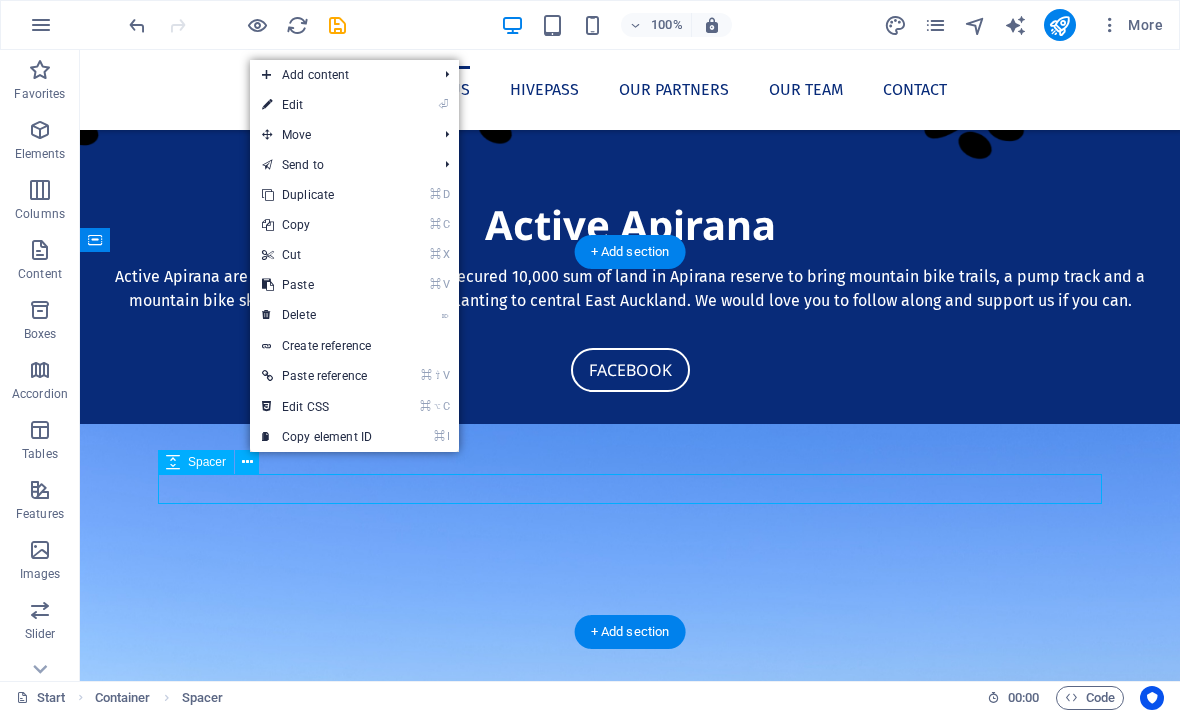 click on "⏎  Edit" at bounding box center [317, 105] 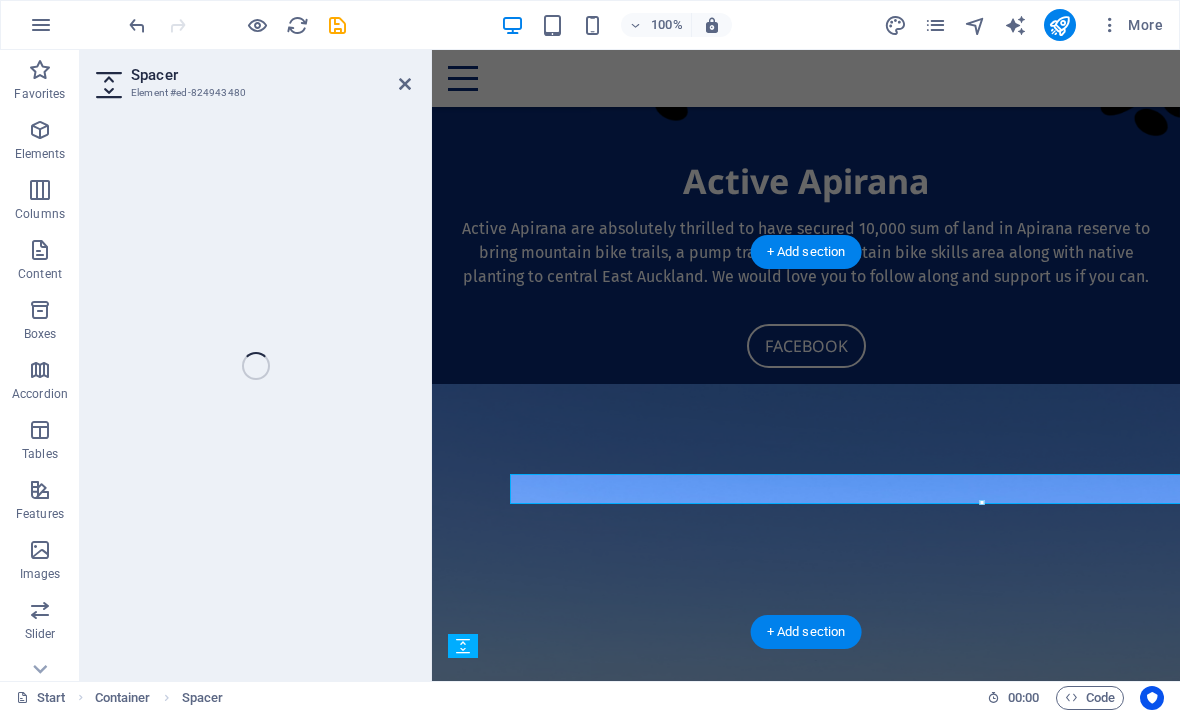 select on "px" 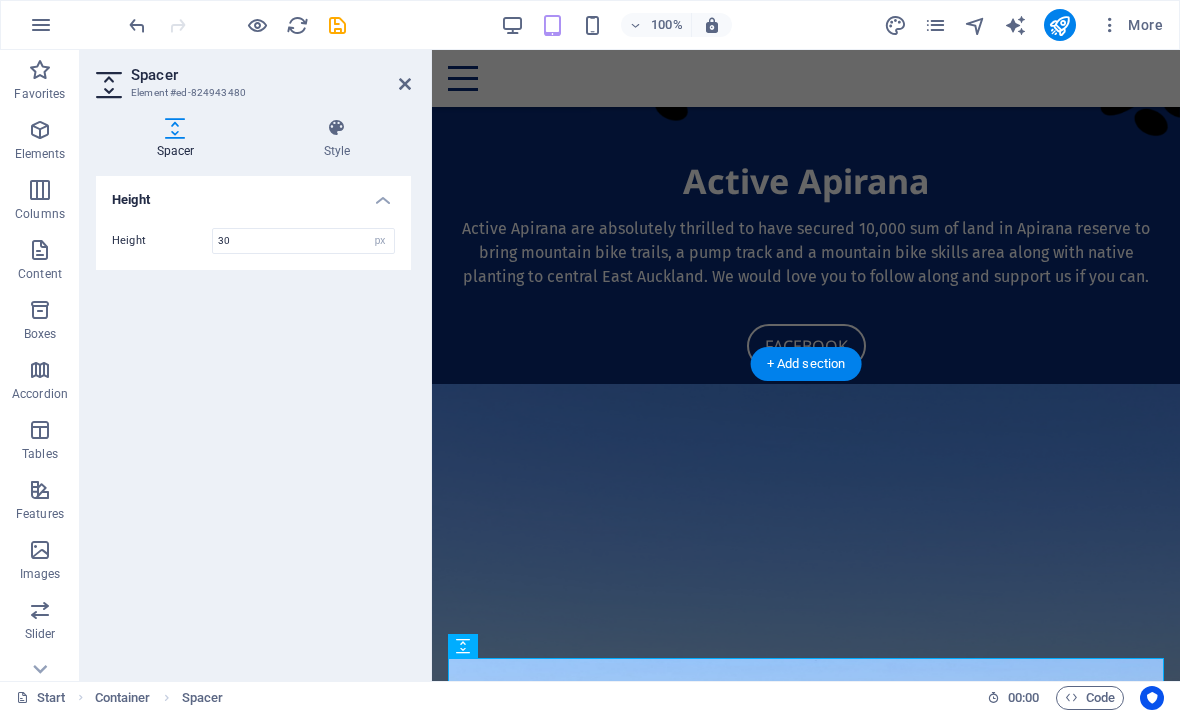 click on "30" at bounding box center [303, 241] 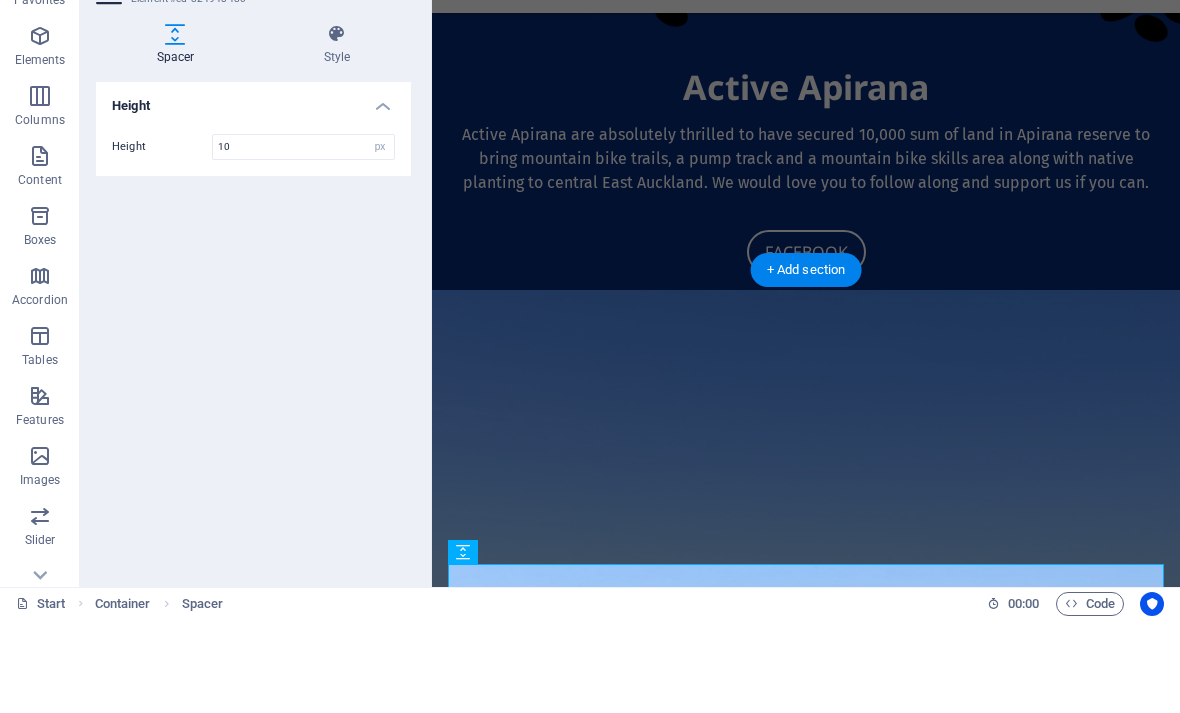 type on "100" 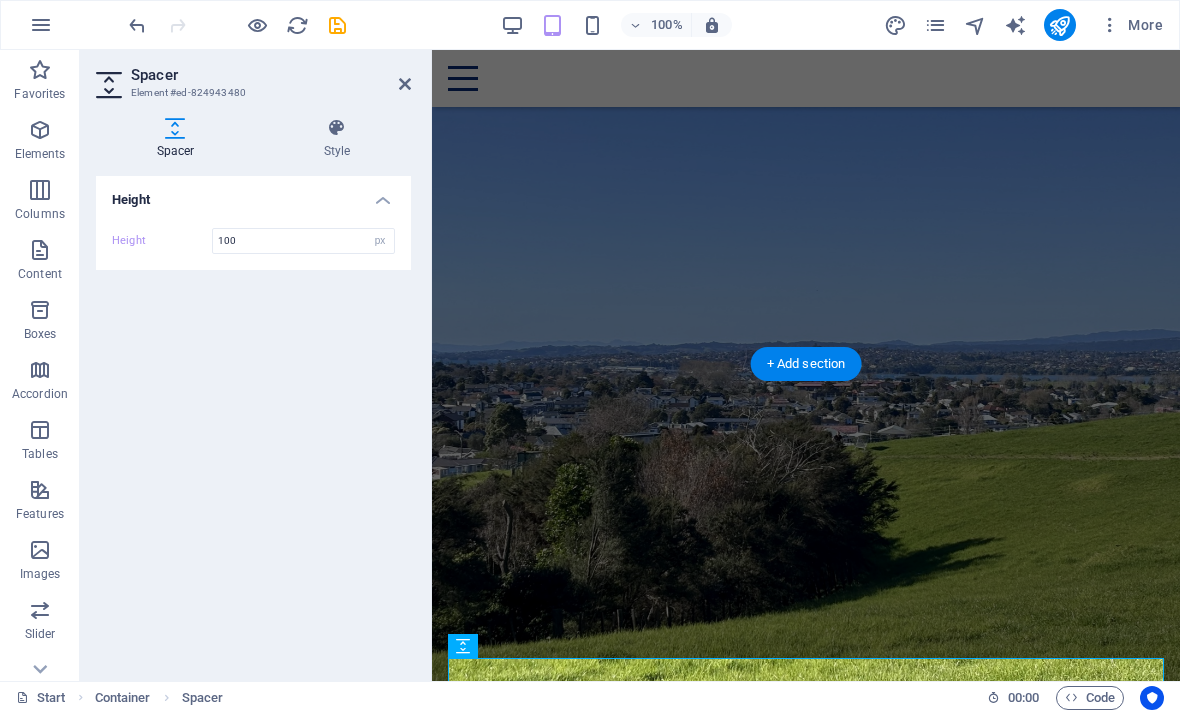 click at bounding box center (405, 84) 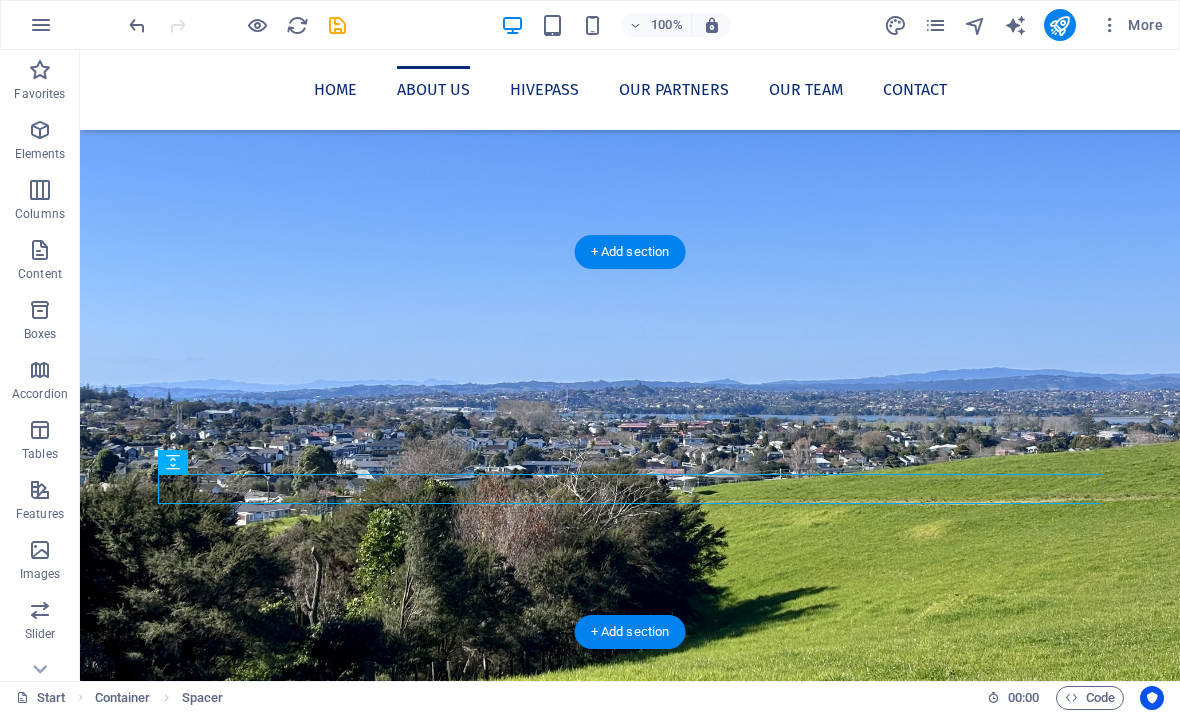 click at bounding box center (40, 130) 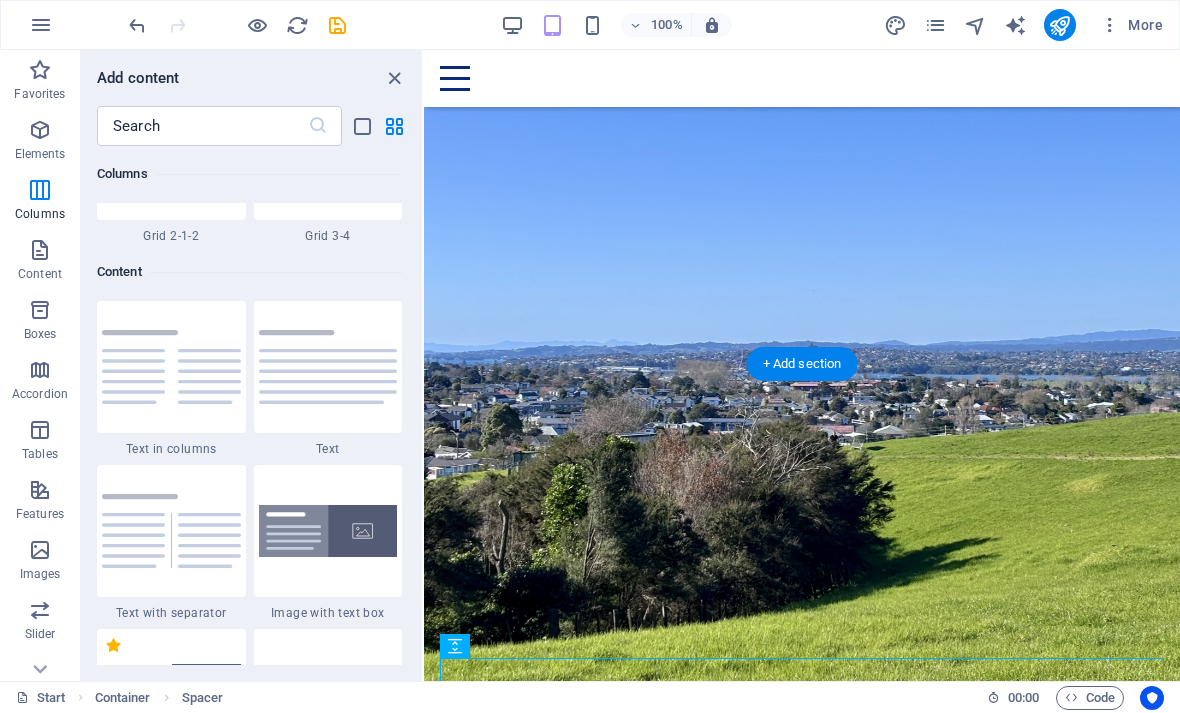 scroll, scrollTop: 3767, scrollLeft: 0, axis: vertical 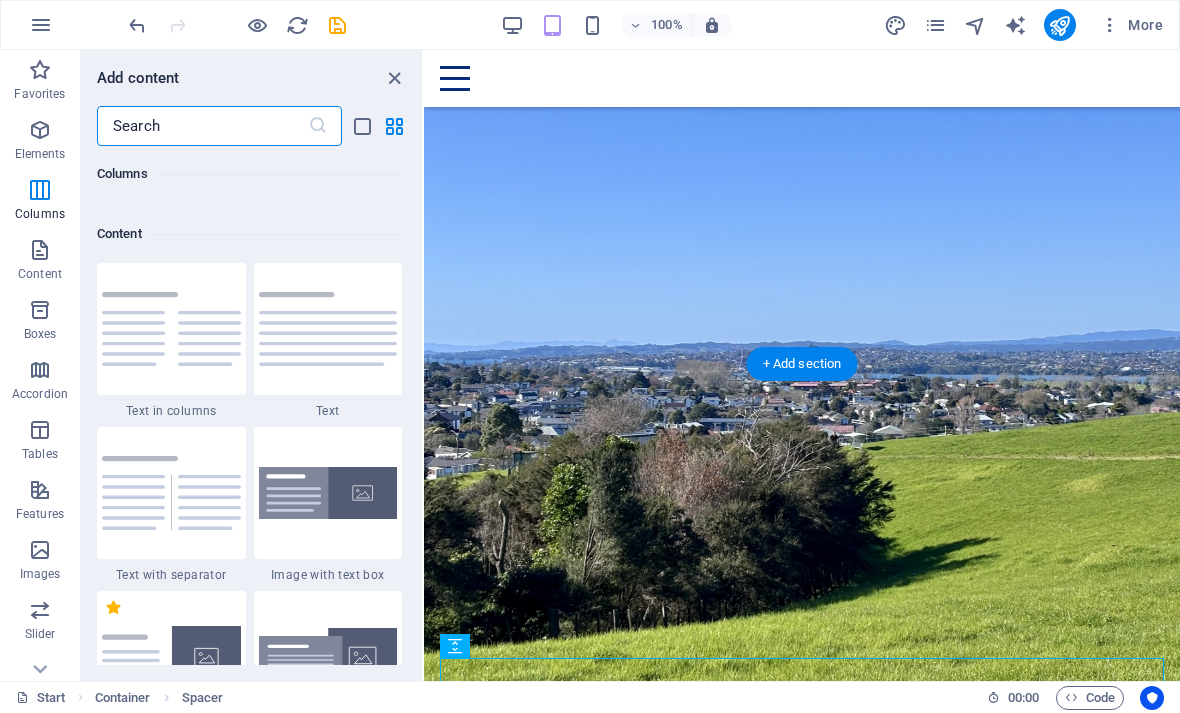 click at bounding box center (328, 493) 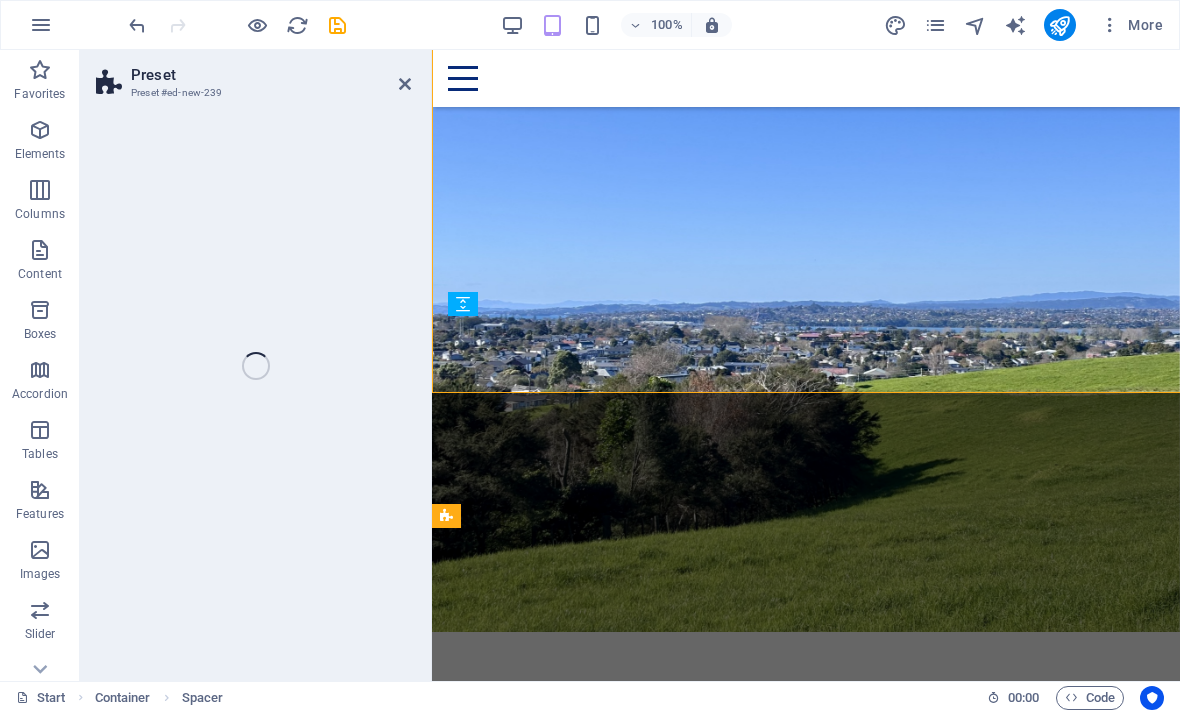 select on "rem" 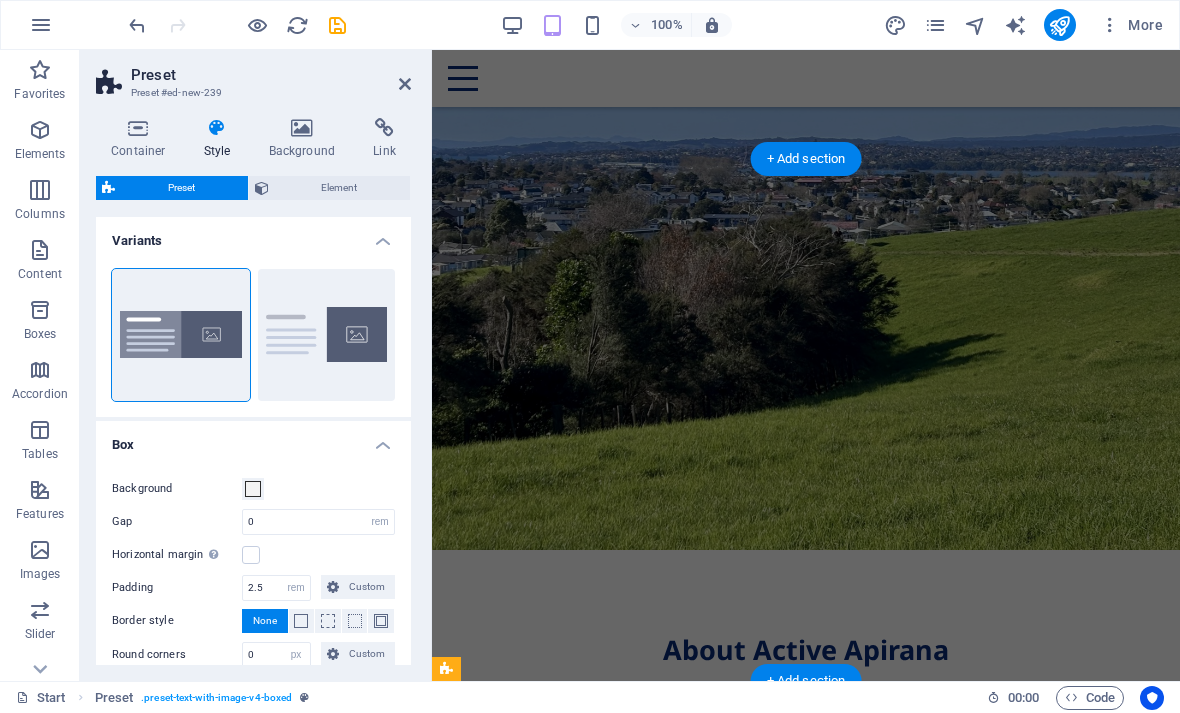 scroll, scrollTop: 1150, scrollLeft: 0, axis: vertical 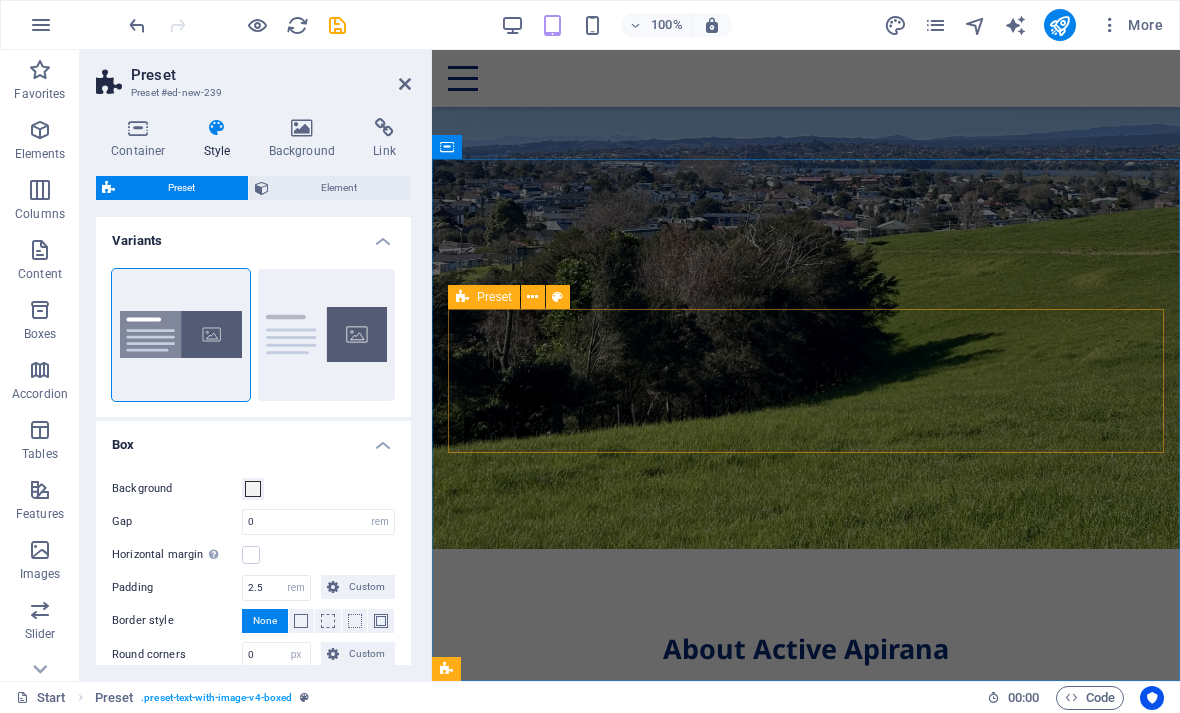 click on "  Bella    Max    Lucy   Molly    Oliver    Sophie    Lily    Tiger" at bounding box center [806, 4291] 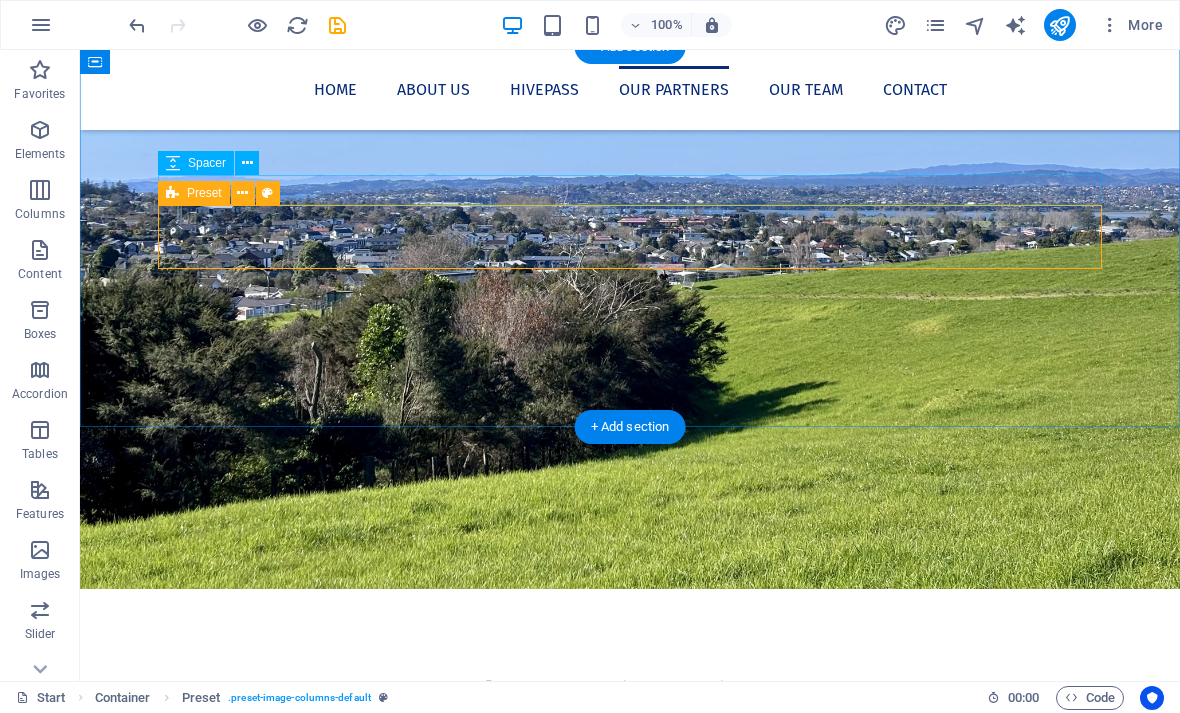 click at bounding box center [242, 193] 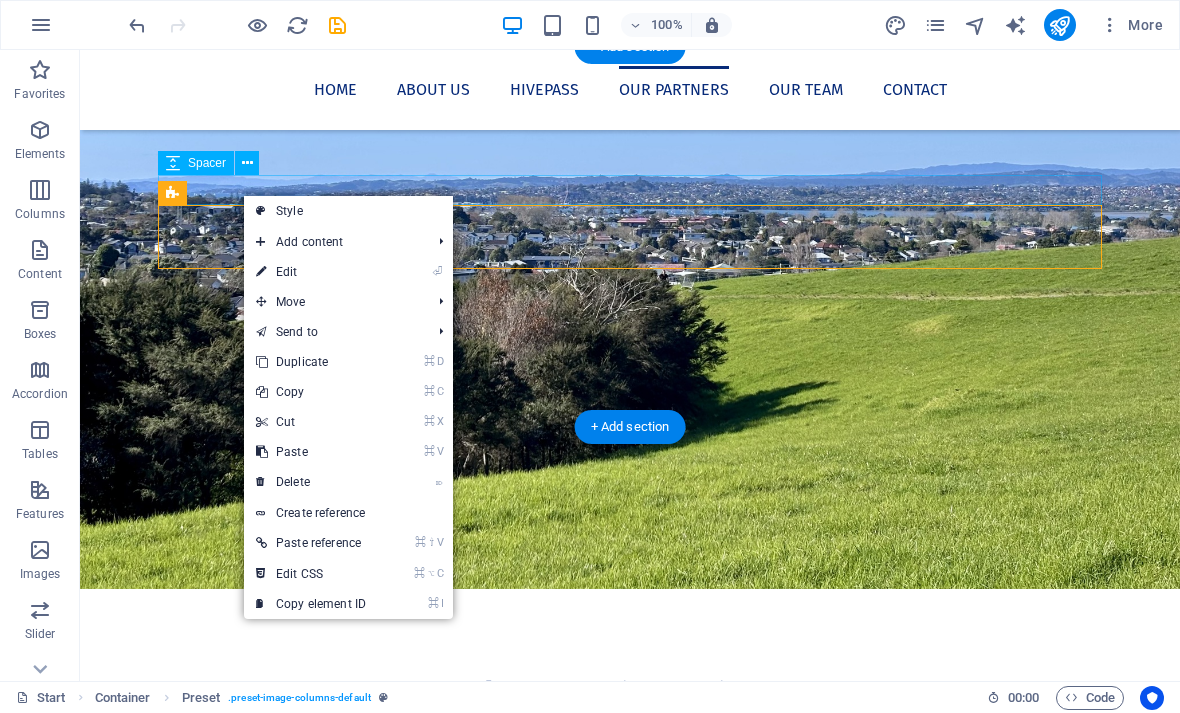 click on "⏎  Edit" at bounding box center (311, 272) 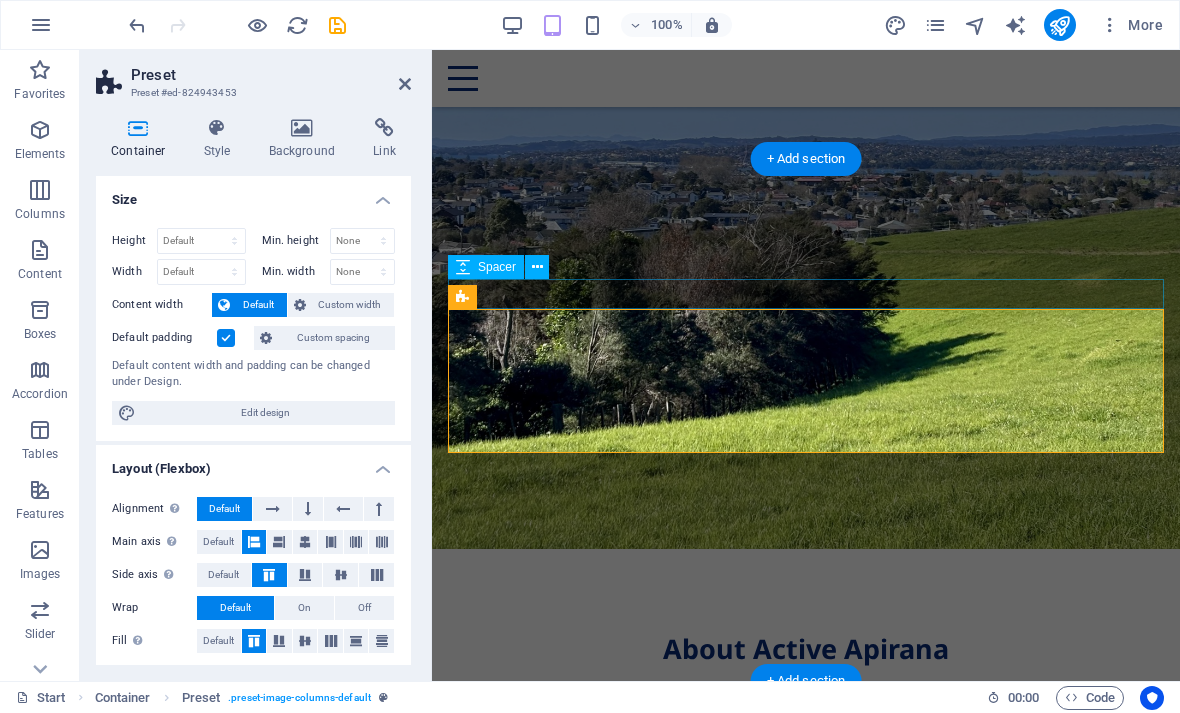 click at bounding box center [138, 128] 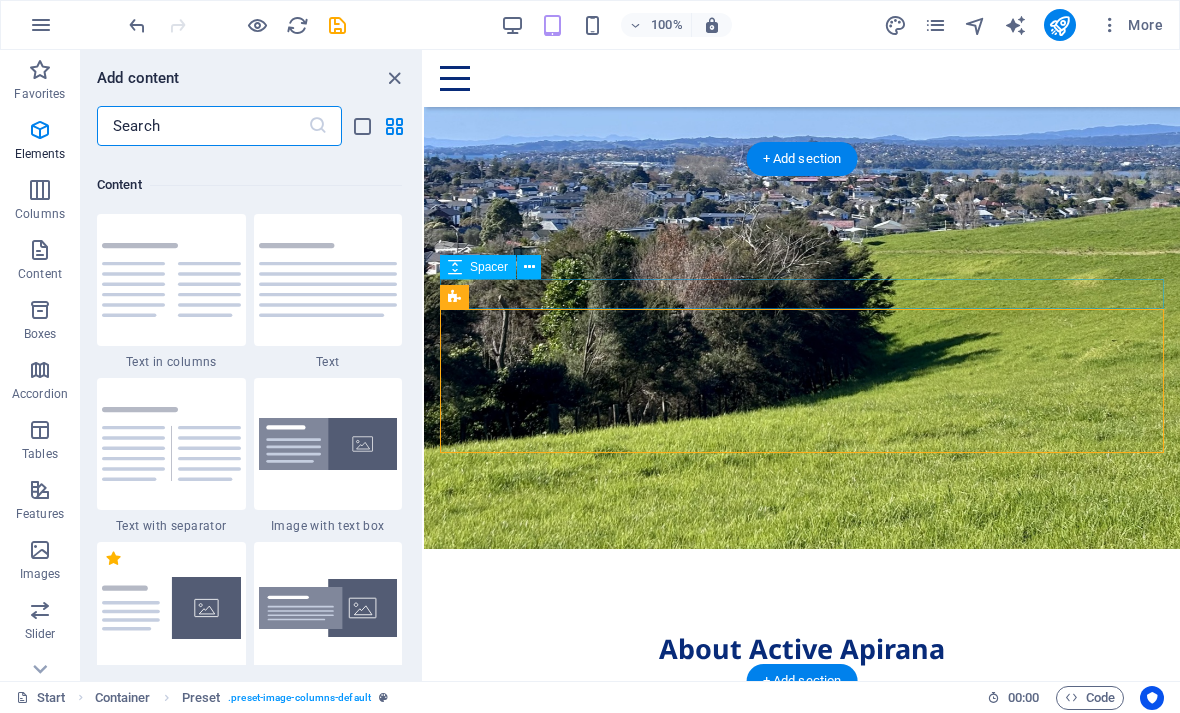 scroll, scrollTop: 3827, scrollLeft: 0, axis: vertical 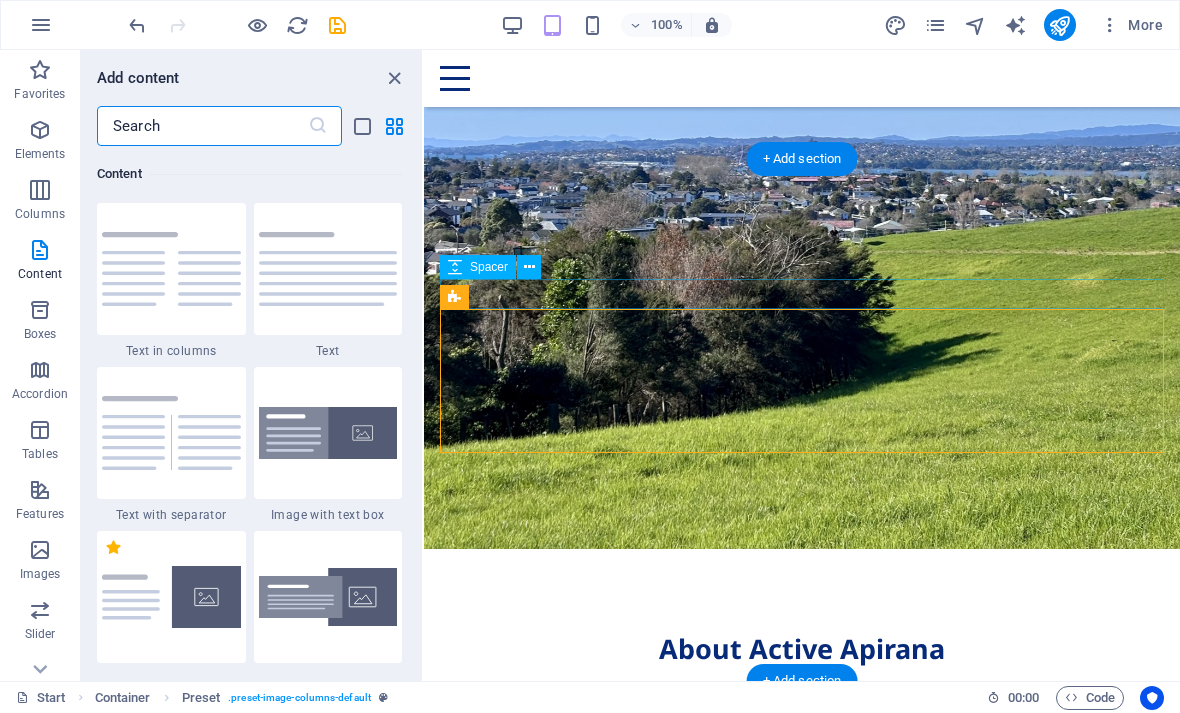 click at bounding box center [328, 433] 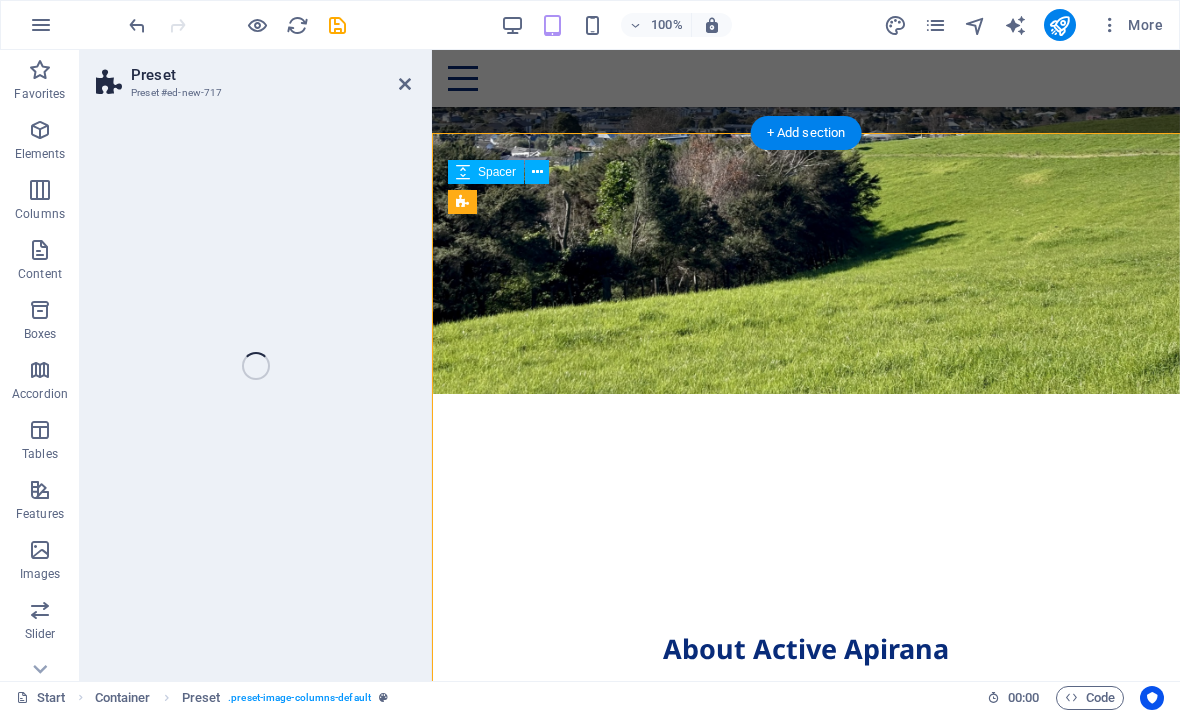 select on "rem" 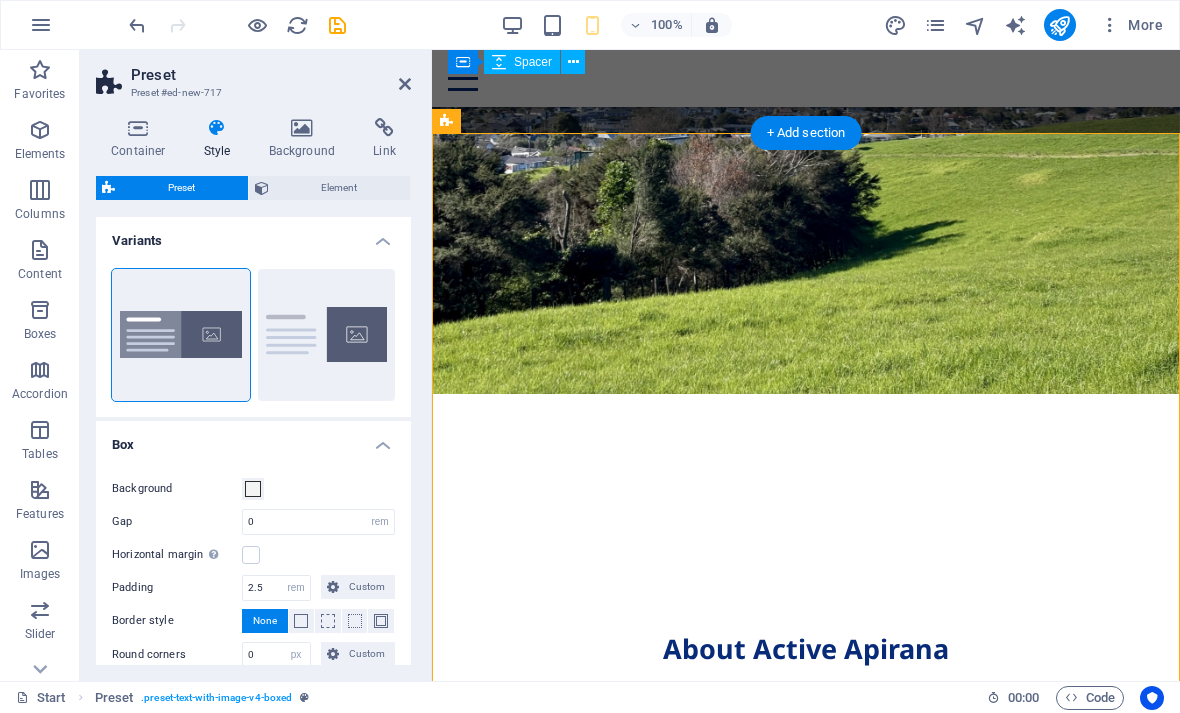scroll, scrollTop: 1749, scrollLeft: 0, axis: vertical 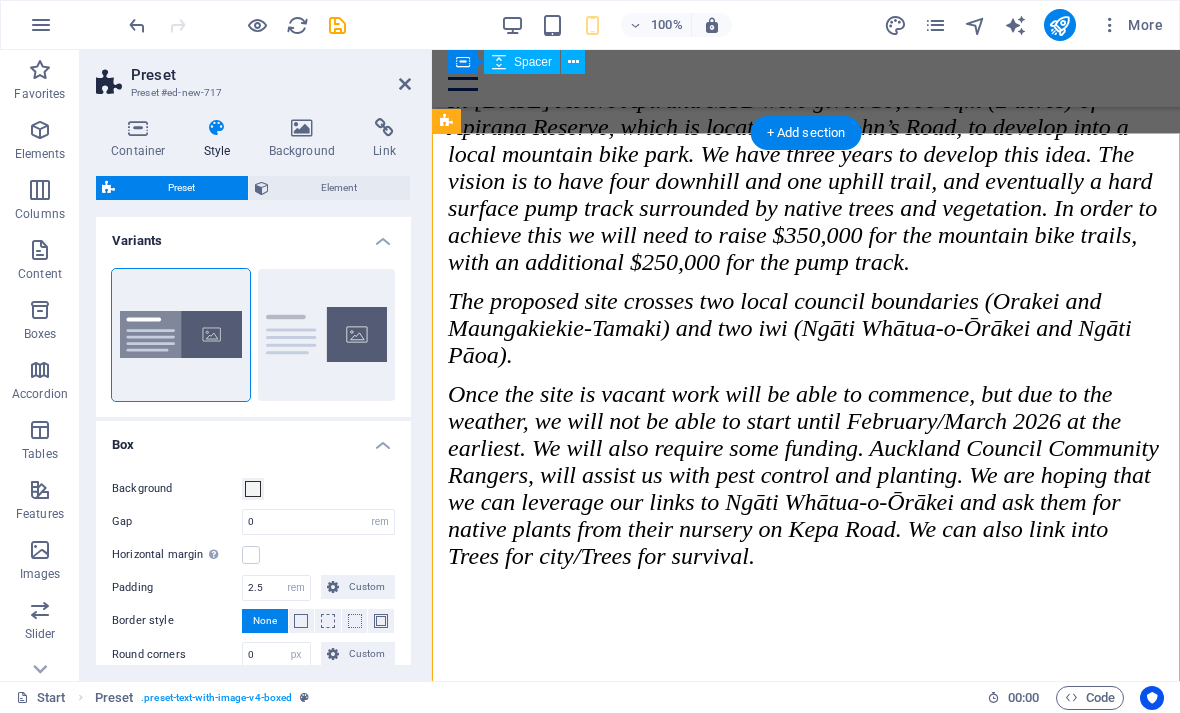 click on "Boxed Default" at bounding box center (253, 335) 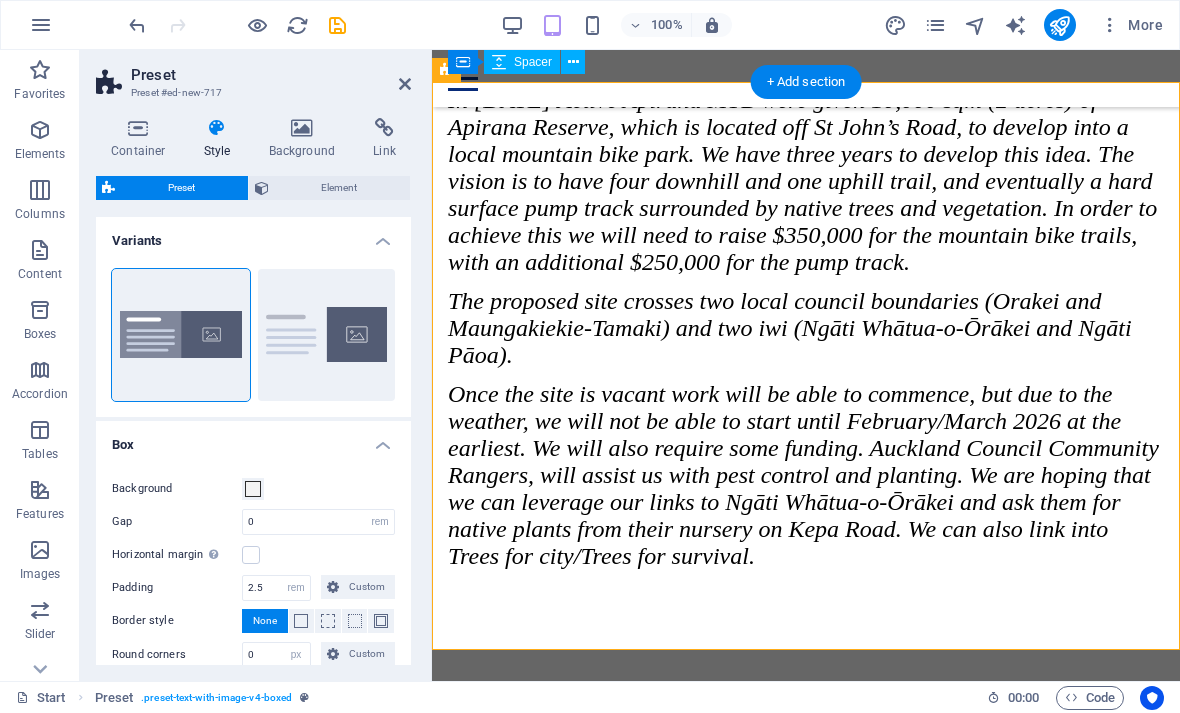 click on "New headline Lorem ipsum dolor sit amet, consectetuer adipiscing elit. Aenean commodo ligula eget dolor. Lorem ipsum dolor sit amet, consectetuer adipiscing elit leget dolor. Lorem ipsum dolor sit amet, consectetuer adipiscing elit. Aenean commodo ligula eget dolor. Lorem ipsum dolor sit amet, consectetuer adipiscing elit dolor consectetuer adipiscing elit leget dolor. Lorem elit saget ipsum dolor sit amet, consectetuer. Drop content here or  Add elements  Paste clipboard" at bounding box center [806, 7287] 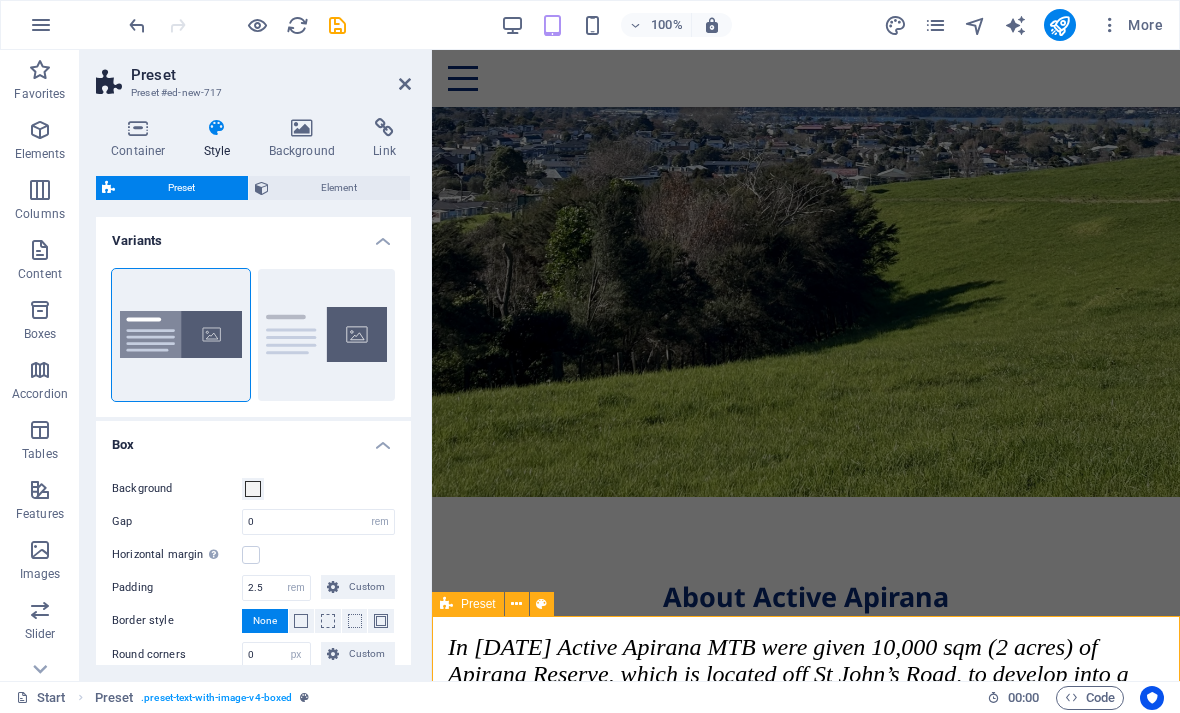 scroll, scrollTop: 1253, scrollLeft: 0, axis: vertical 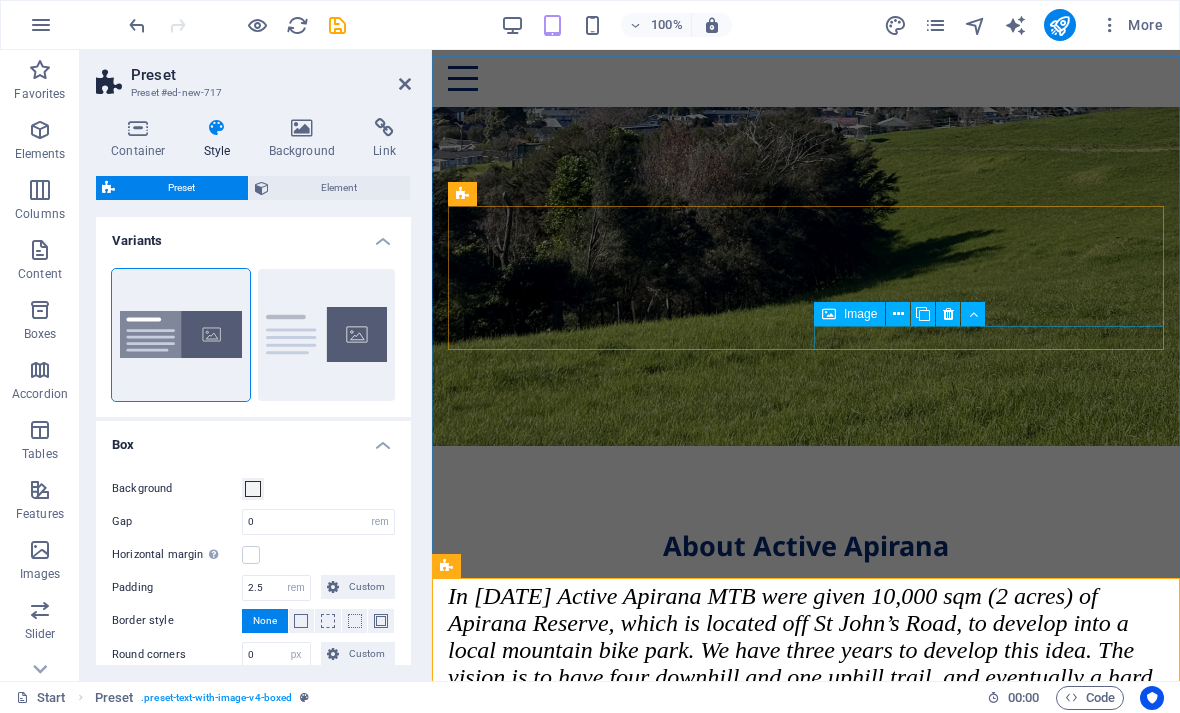 click on "  Tiger" at bounding box center [806, 6722] 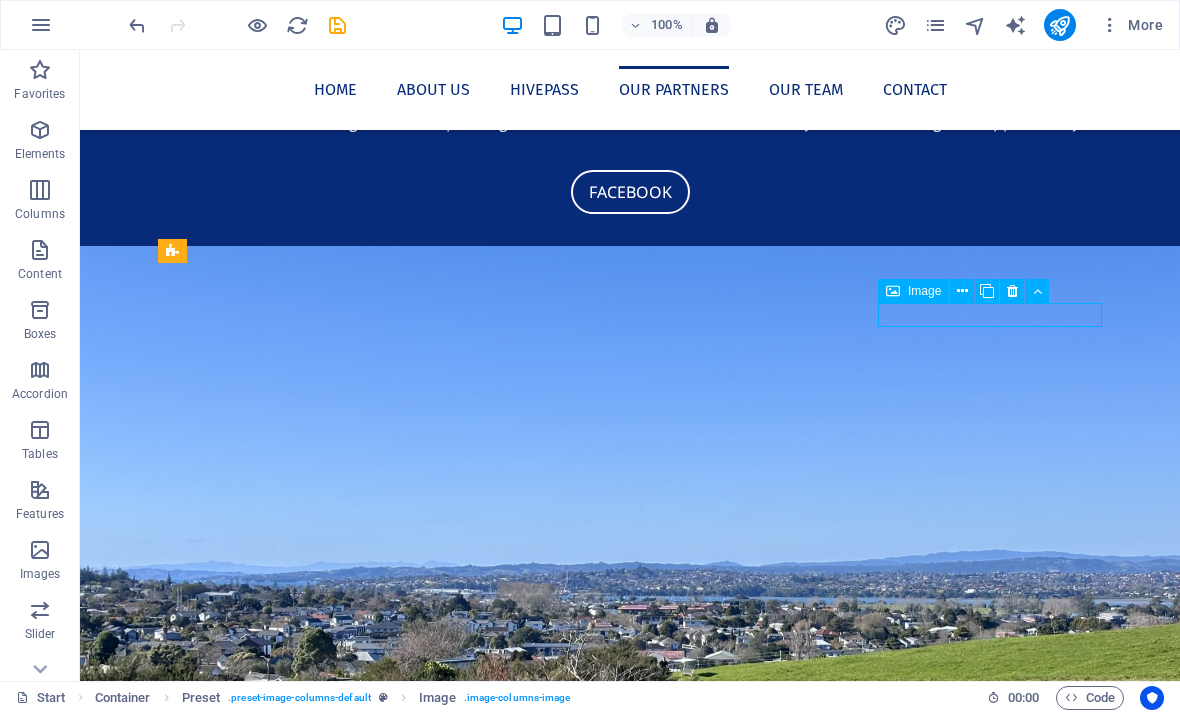 scroll, scrollTop: 1104, scrollLeft: 0, axis: vertical 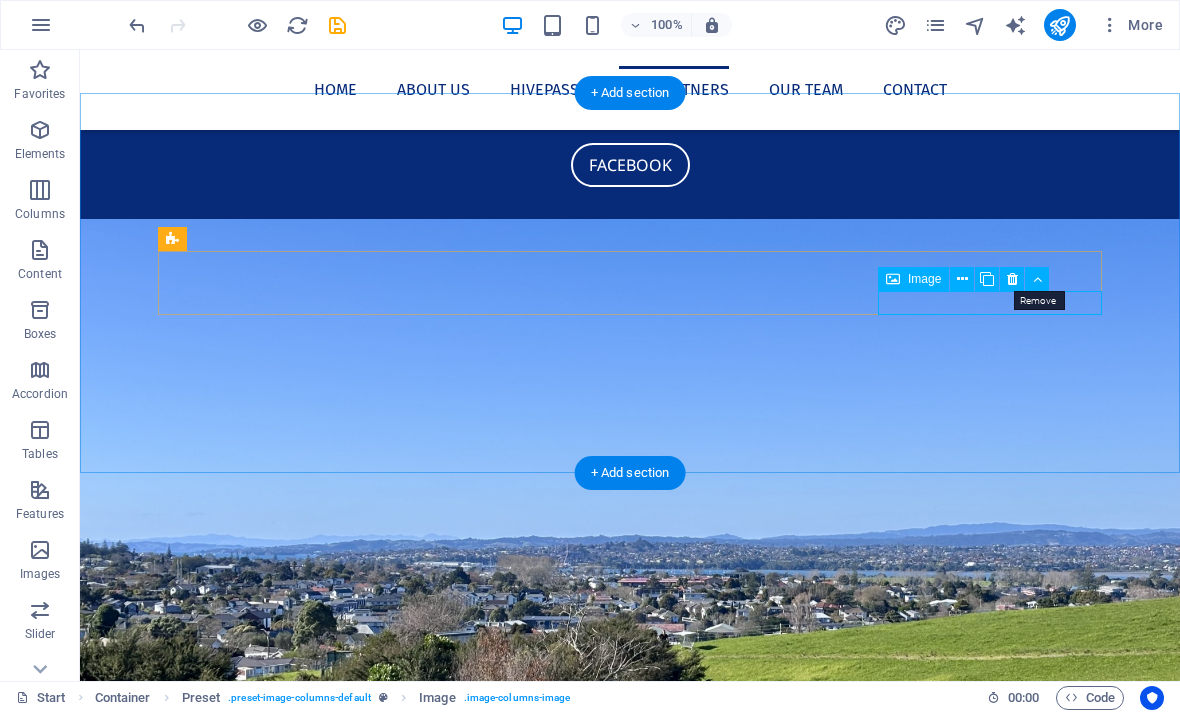 click on "  Tiger" at bounding box center (630, 8786) 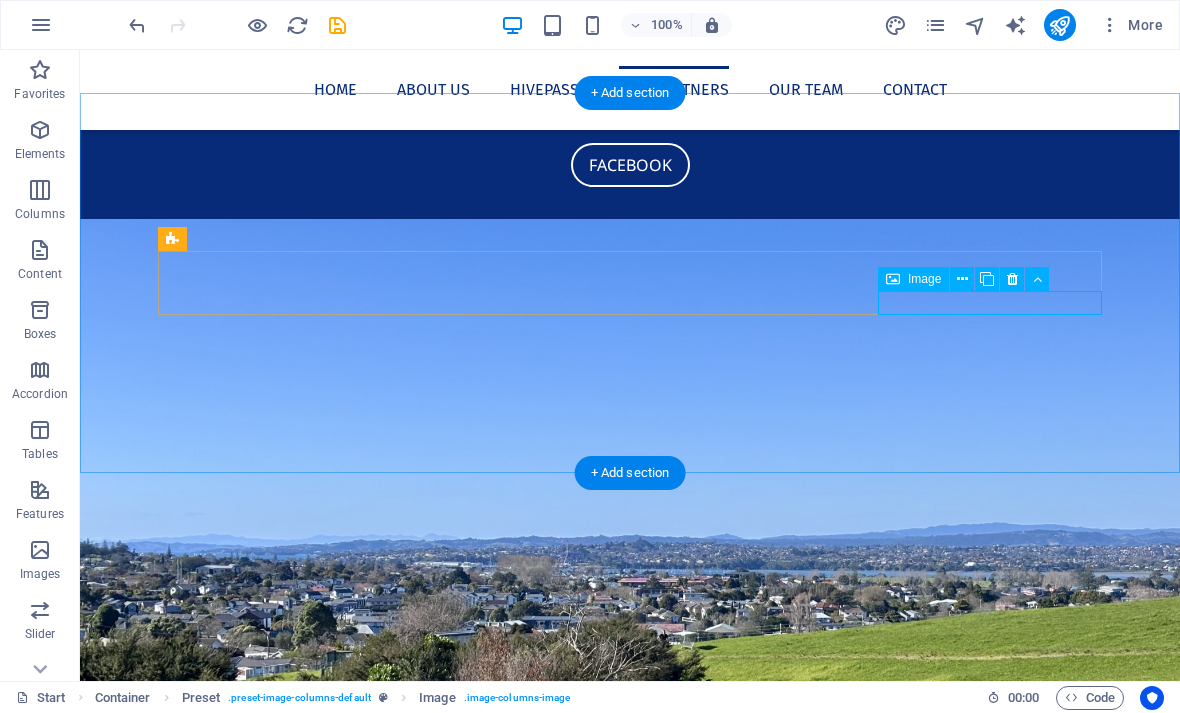 click at bounding box center [1012, 279] 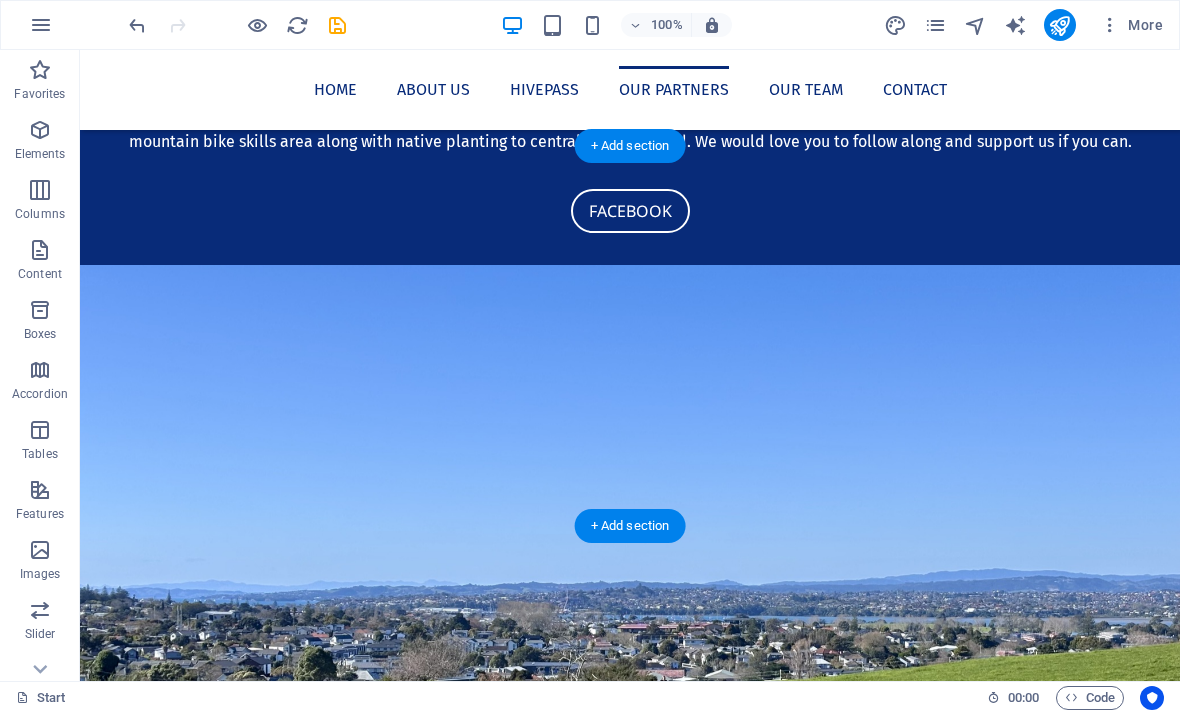 scroll, scrollTop: 1051, scrollLeft: 0, axis: vertical 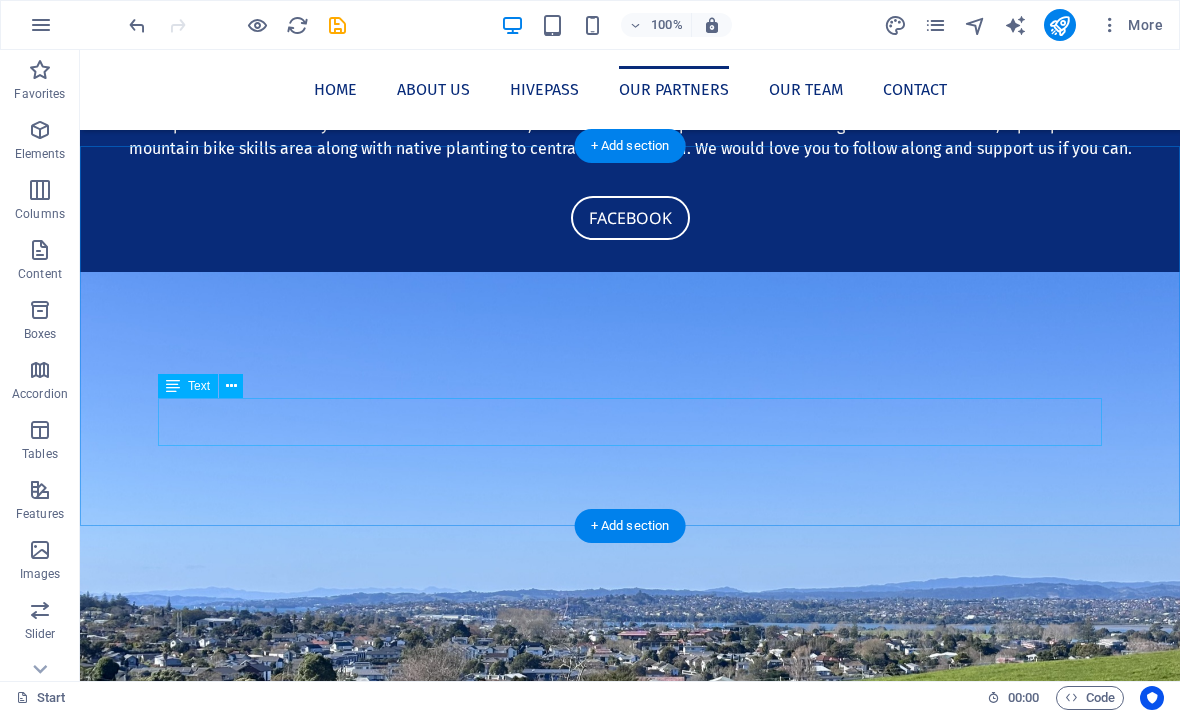 click on "Contact us for more information   12345" at bounding box center (630, 8413) 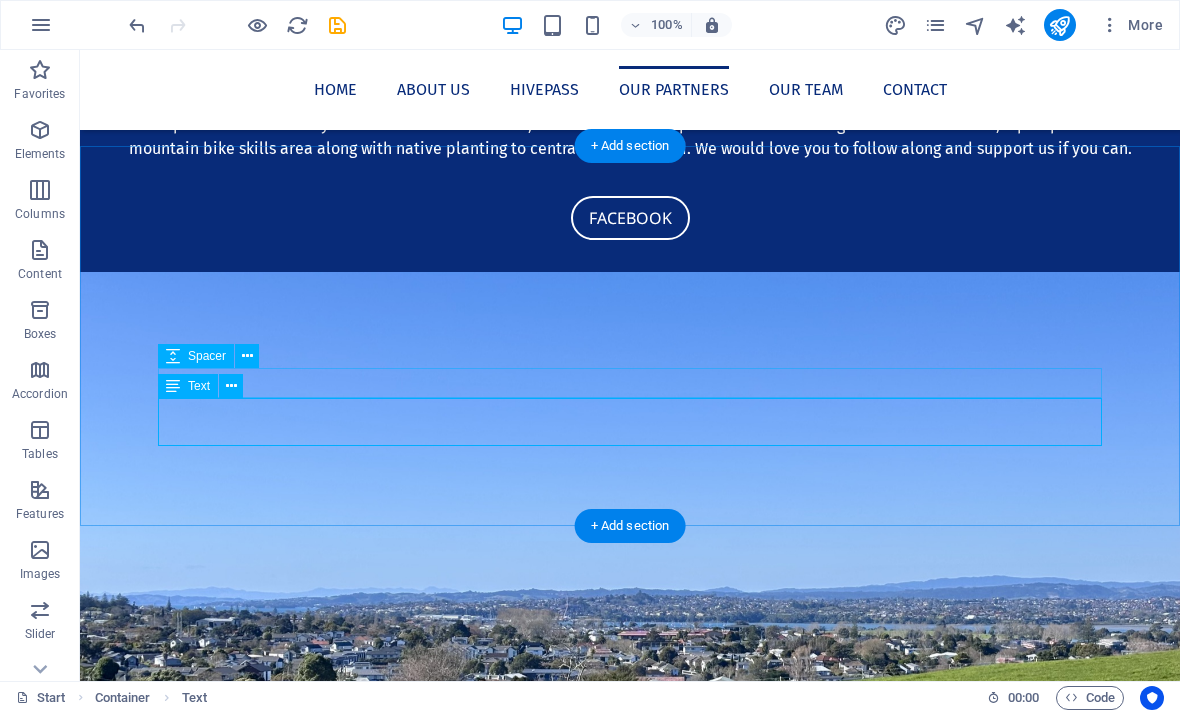 click on "Text" at bounding box center [199, 386] 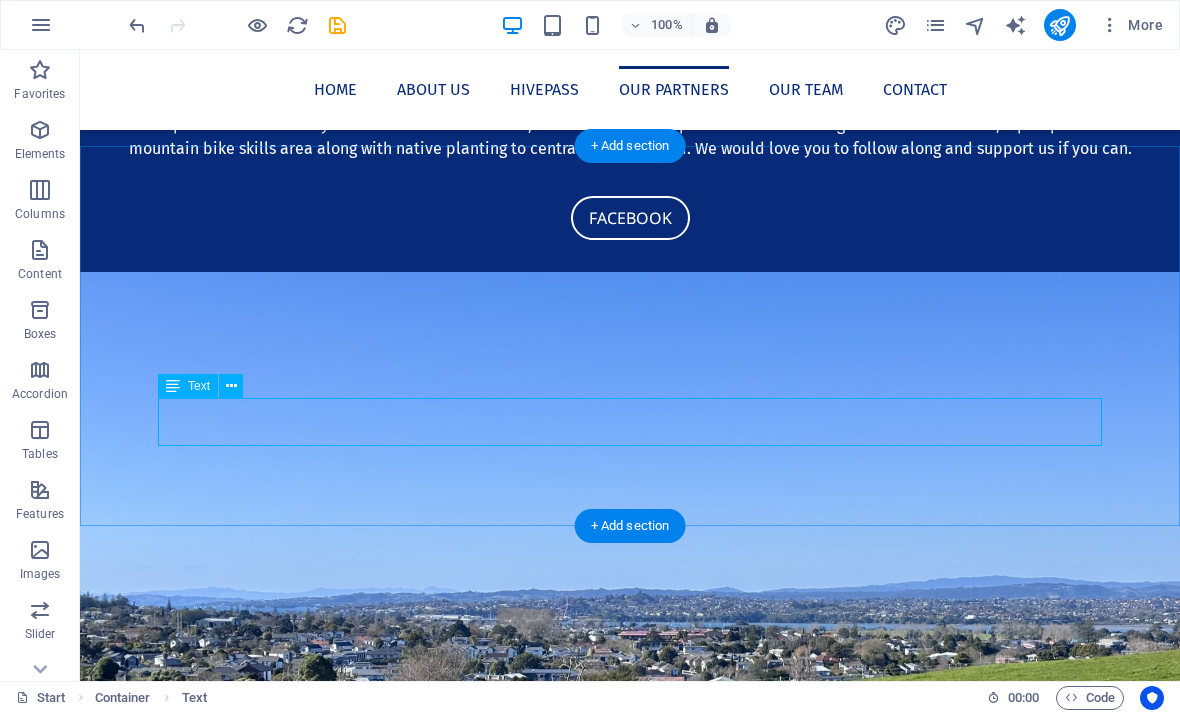 click on "Contact us for more information   12345" at bounding box center (630, 8413) 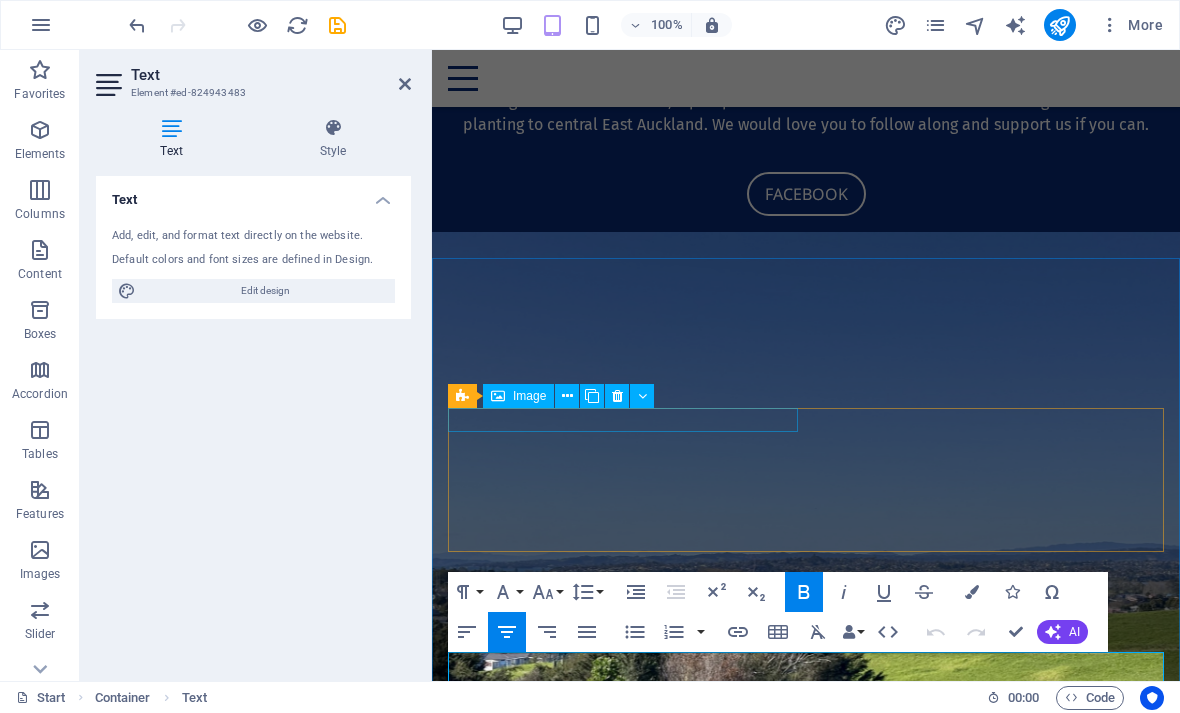 click on "  Bella" at bounding box center (806, 2114) 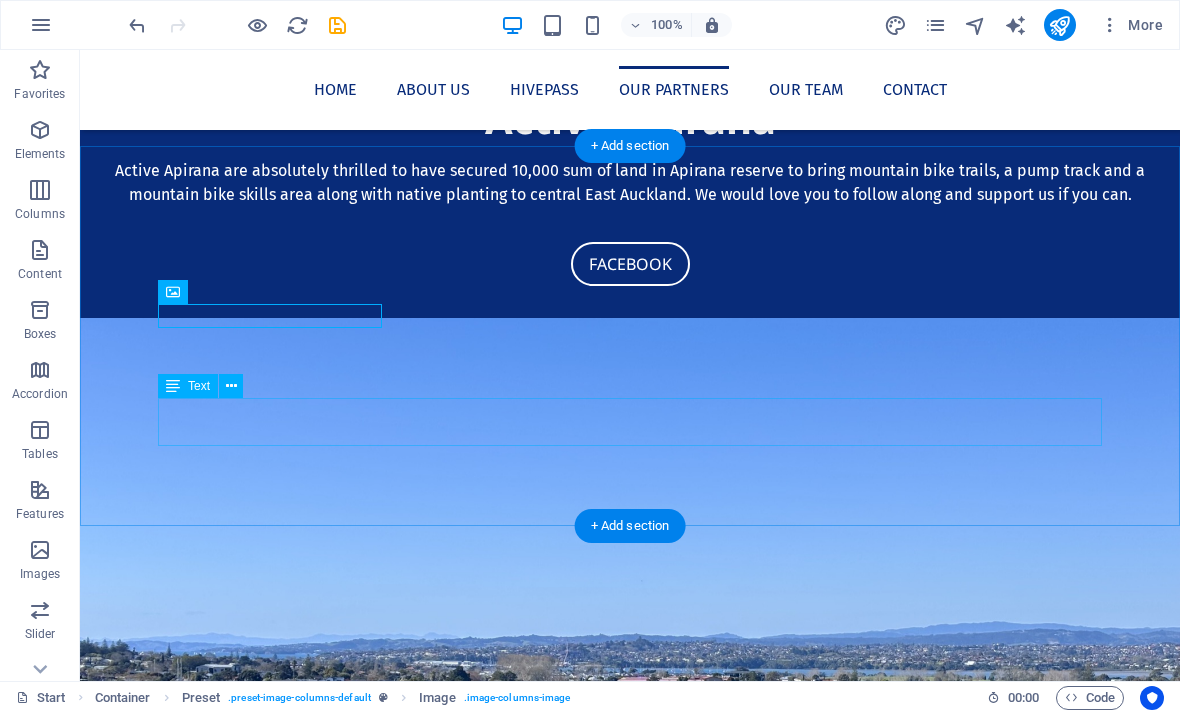 click on "Contact us for more information   12345" at bounding box center [630, 8459] 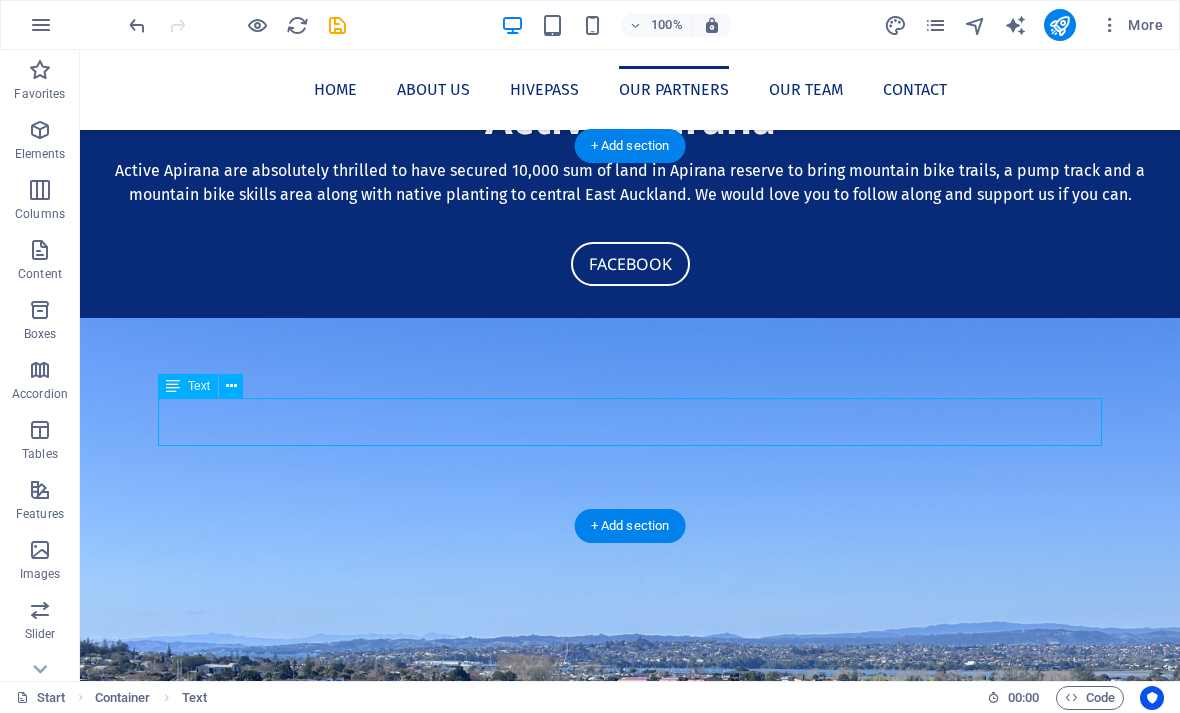 click on "Contact us for more information   12345" at bounding box center (630, 8459) 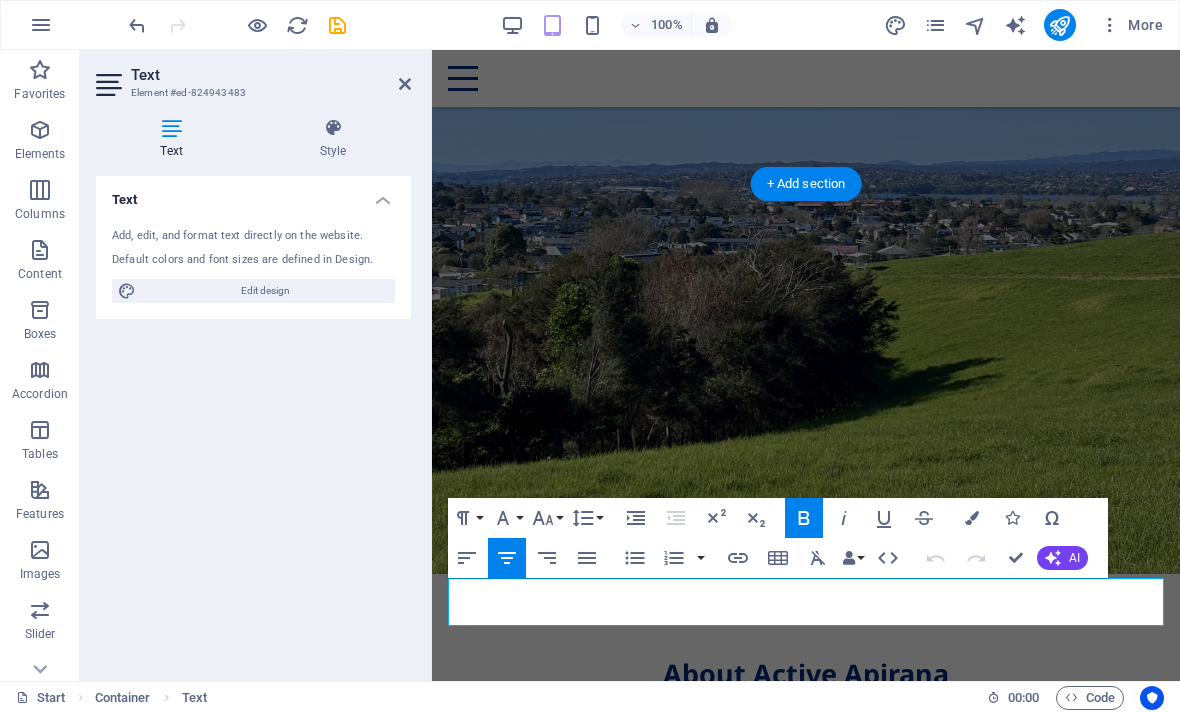 scroll, scrollTop: 1143, scrollLeft: 0, axis: vertical 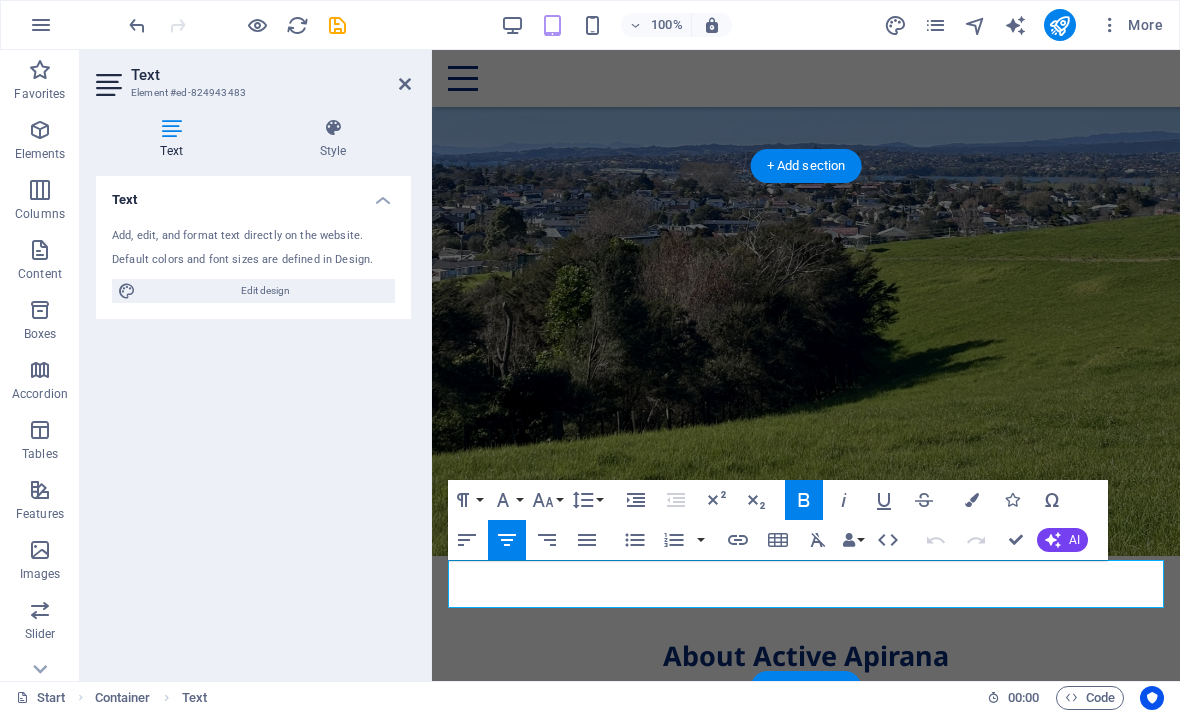 click on "Contact us for more information   12345" at bounding box center (806, 6590) 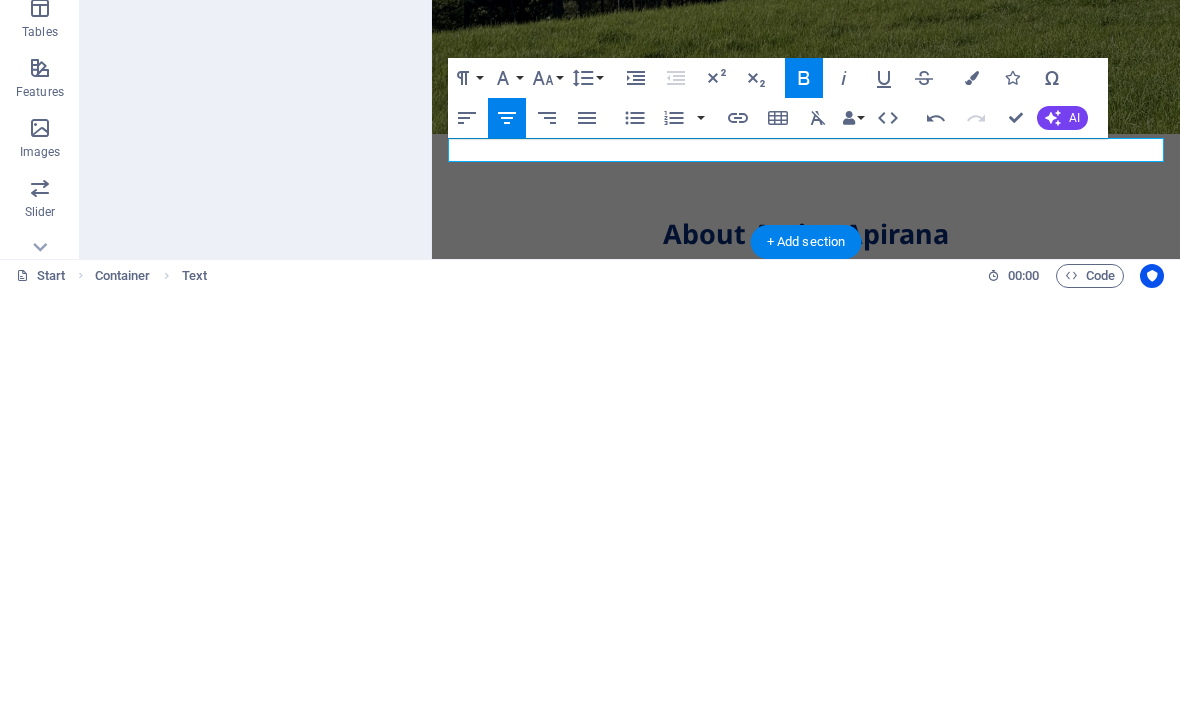 click on "​" at bounding box center [806, 6156] 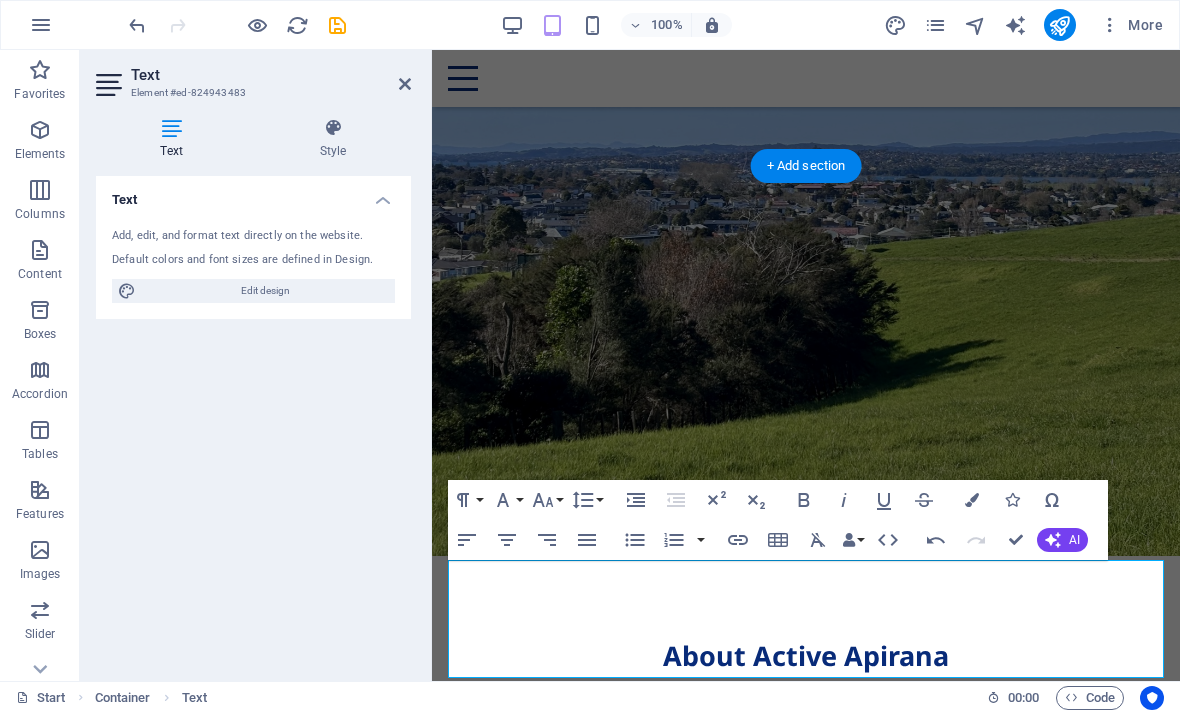 click on "  Bella    Max    Lucy   Molly    Oliver    Sophie    Lily" at bounding box center (806, 3936) 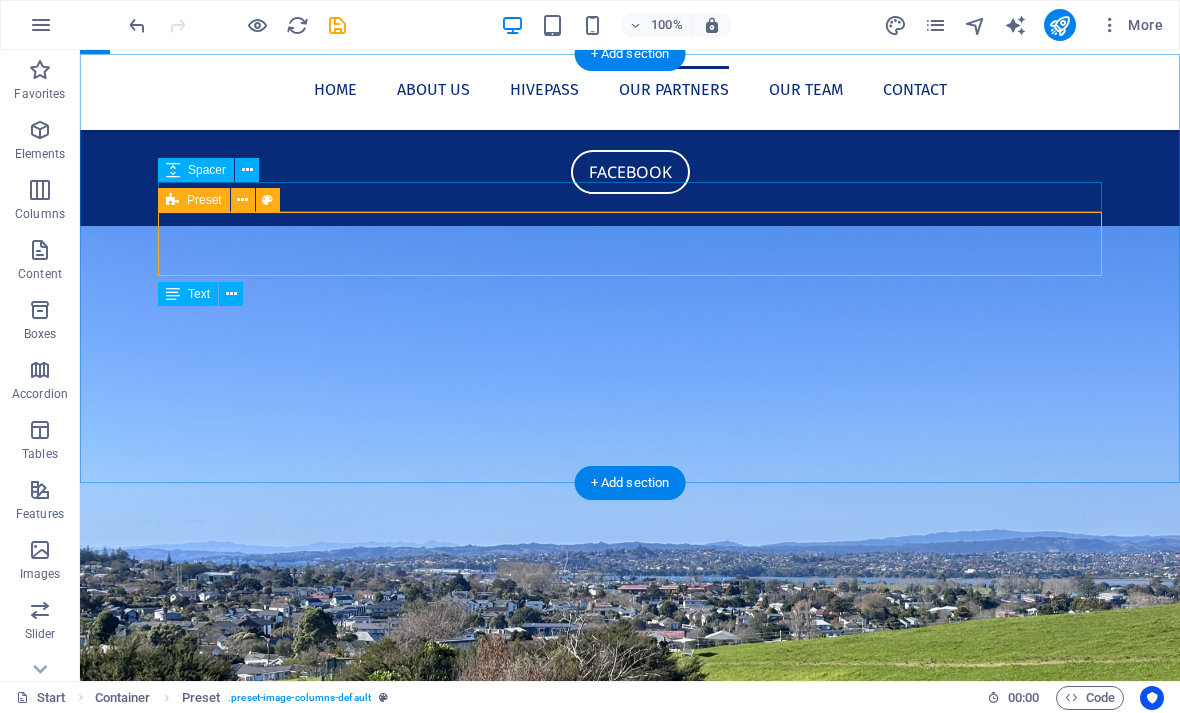 click at bounding box center [242, 200] 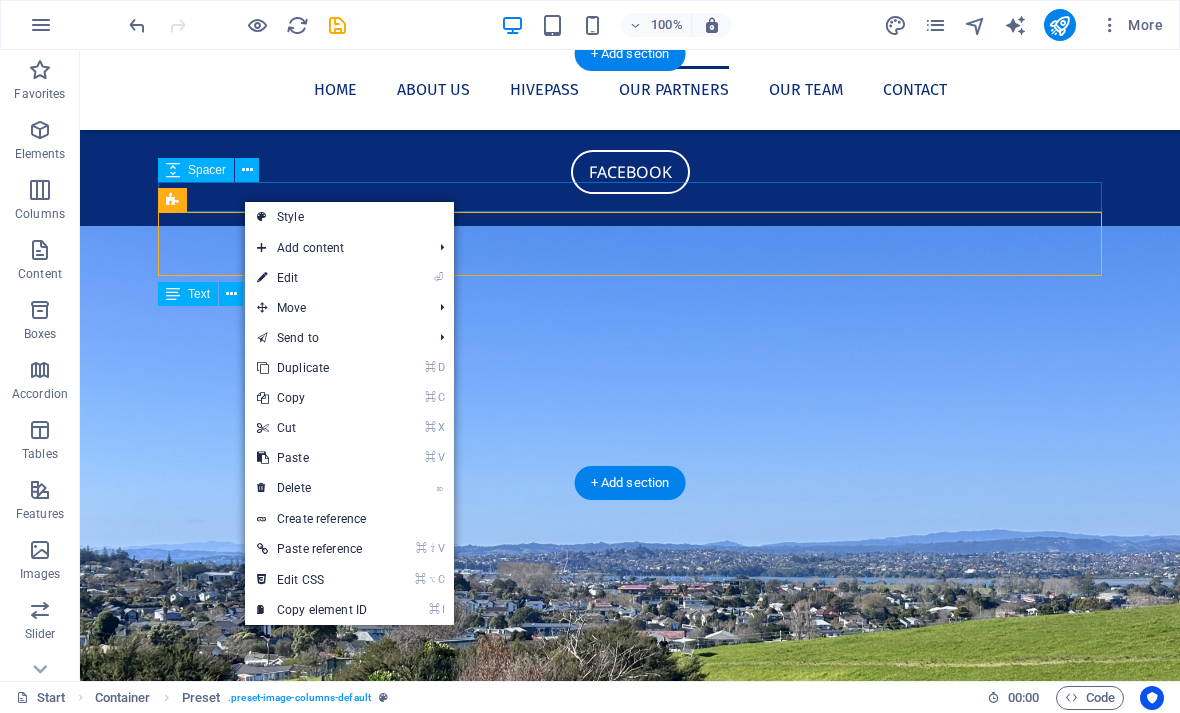 click on "⌦  Delete" at bounding box center [312, 488] 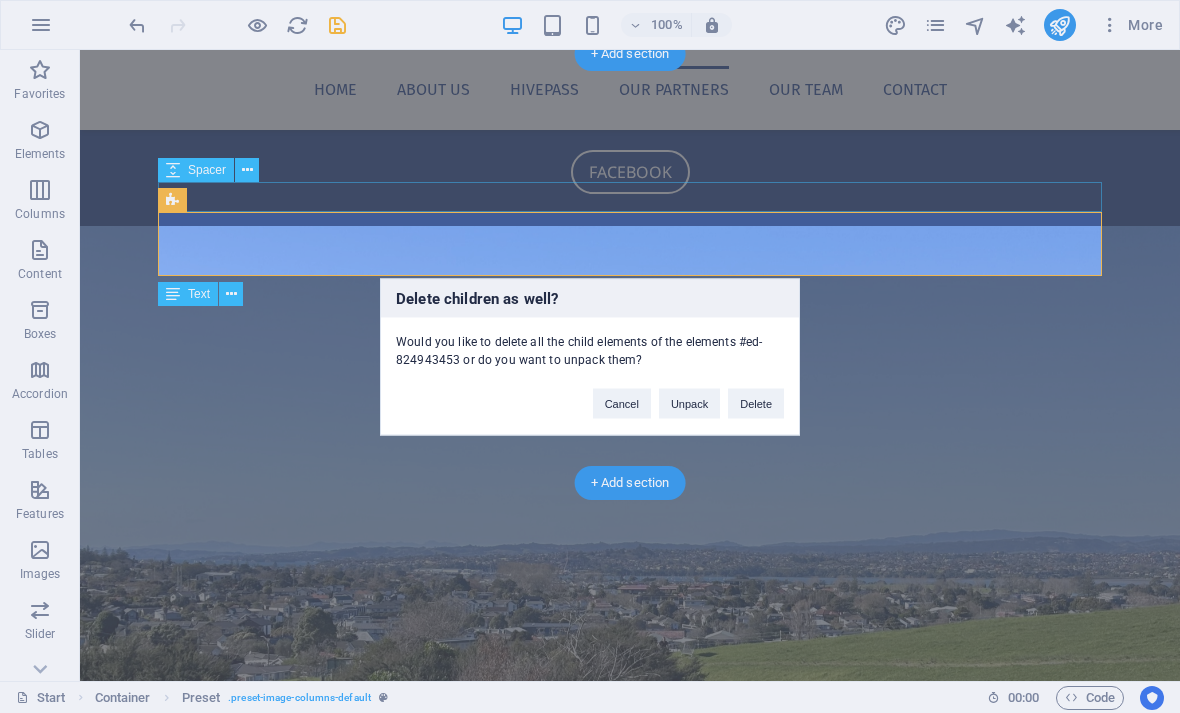 click on "Unpack" at bounding box center (689, 403) 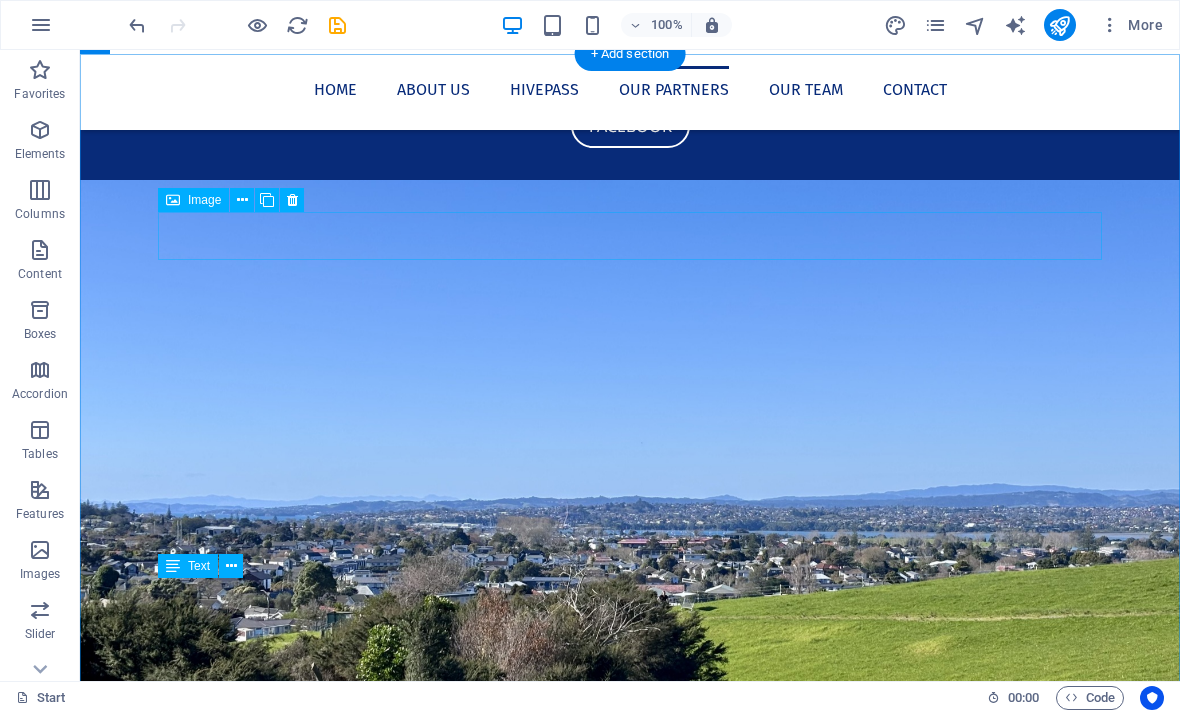 click on "  Bella" at bounding box center [630, 2095] 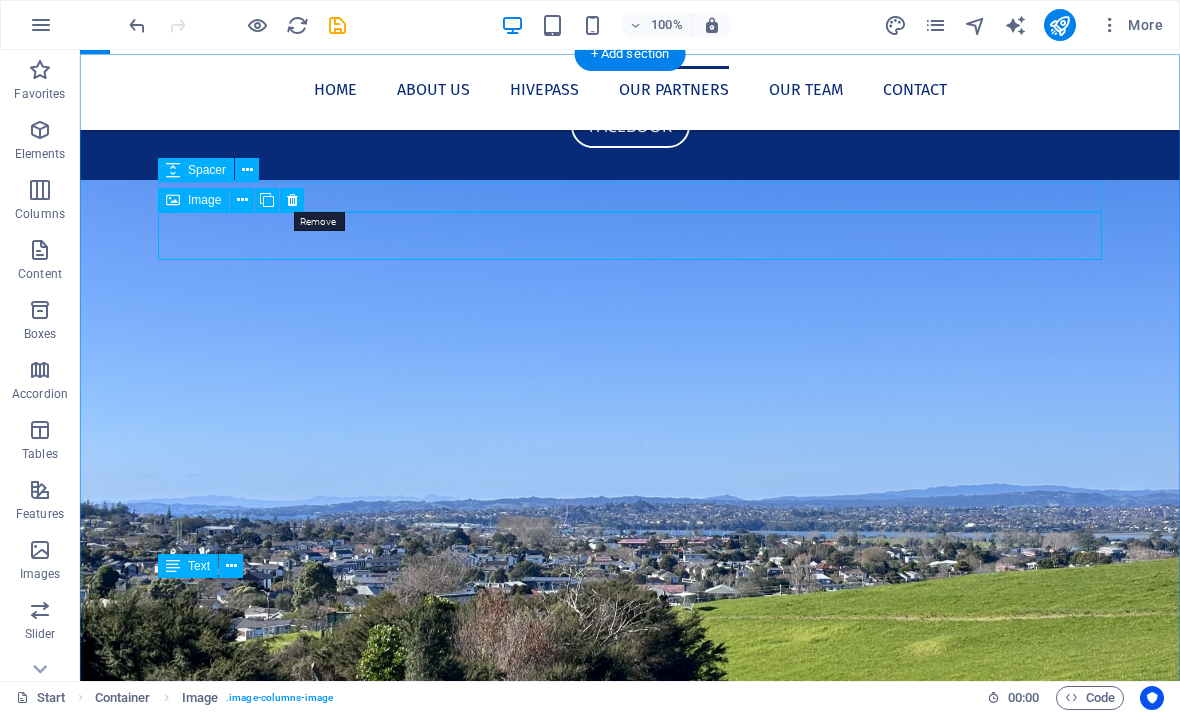 click on "  Bella" at bounding box center [630, 2095] 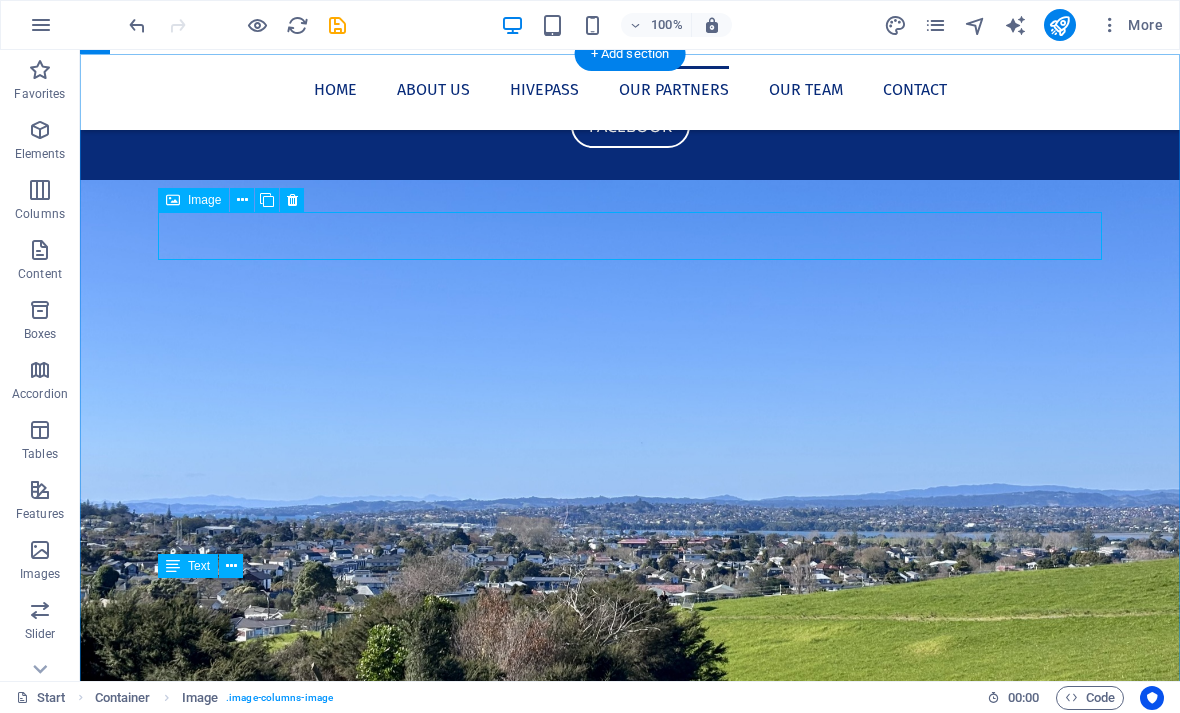 click at bounding box center (292, 200) 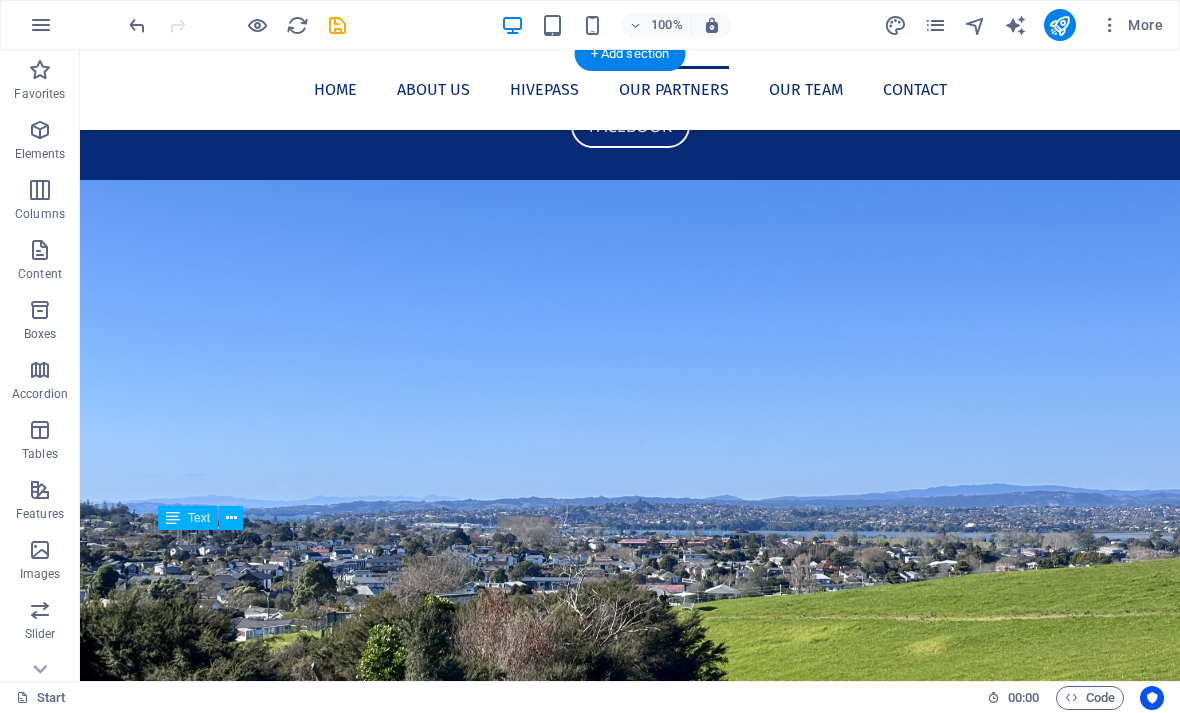click on "  Max" at bounding box center [630, 2095] 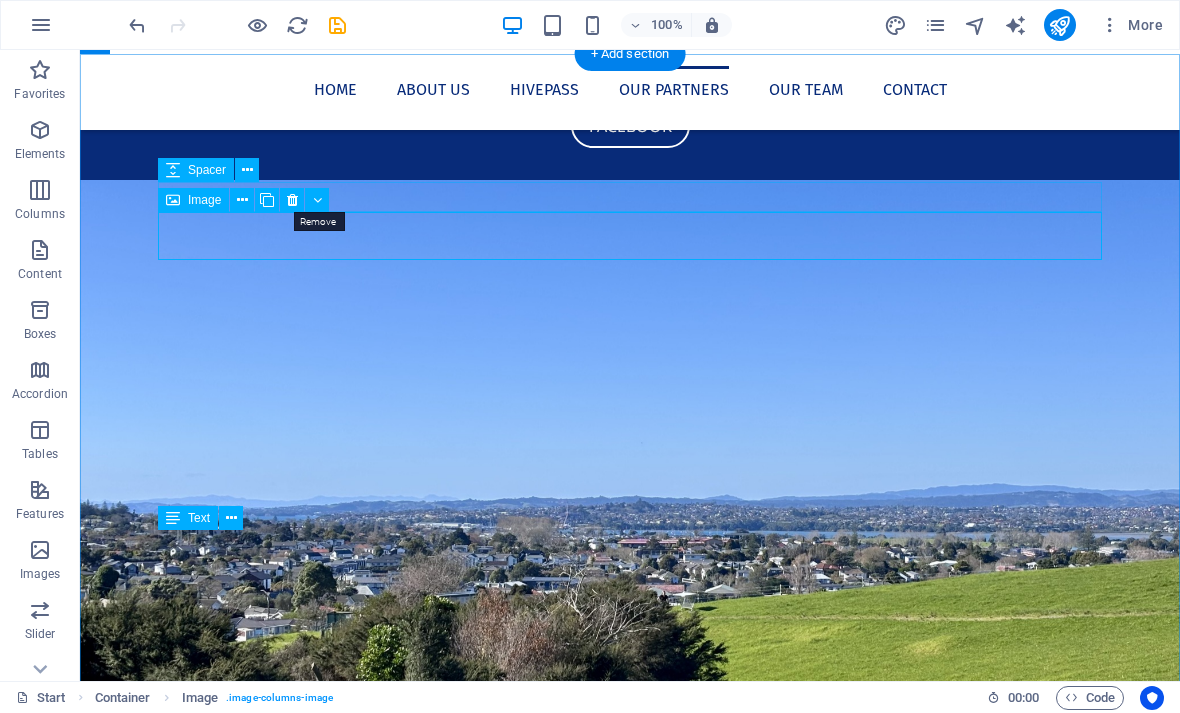 click on "  Max" at bounding box center (630, 2095) 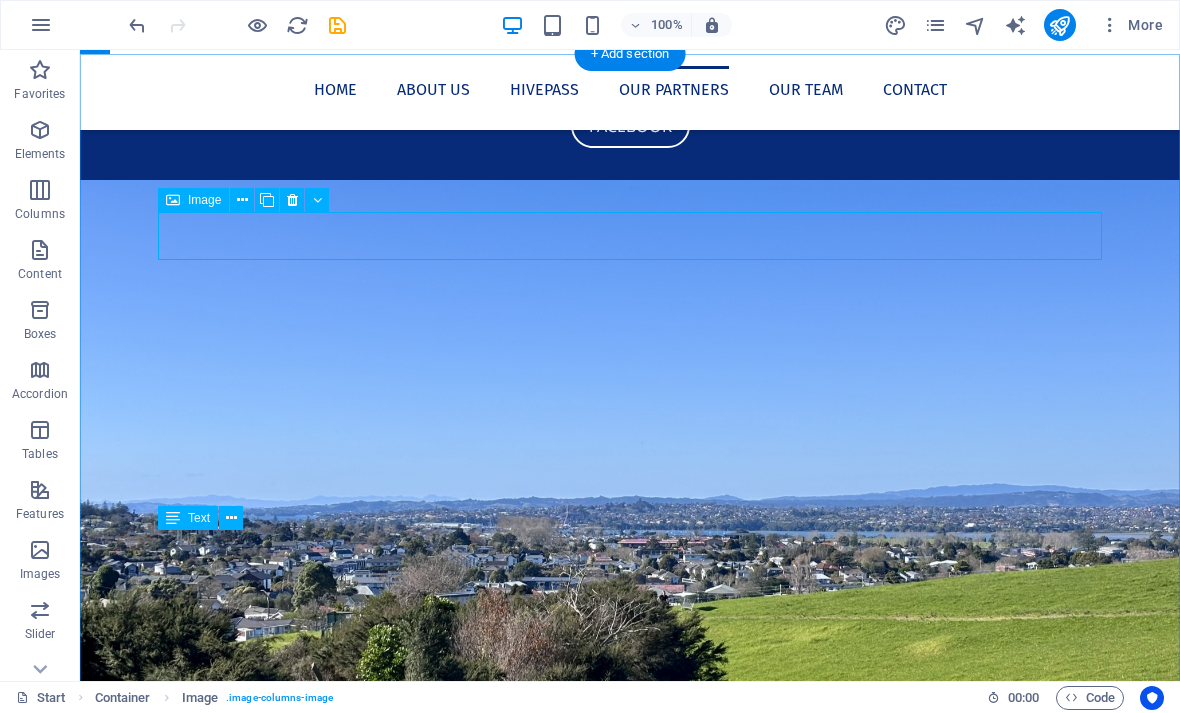 click at bounding box center [292, 200] 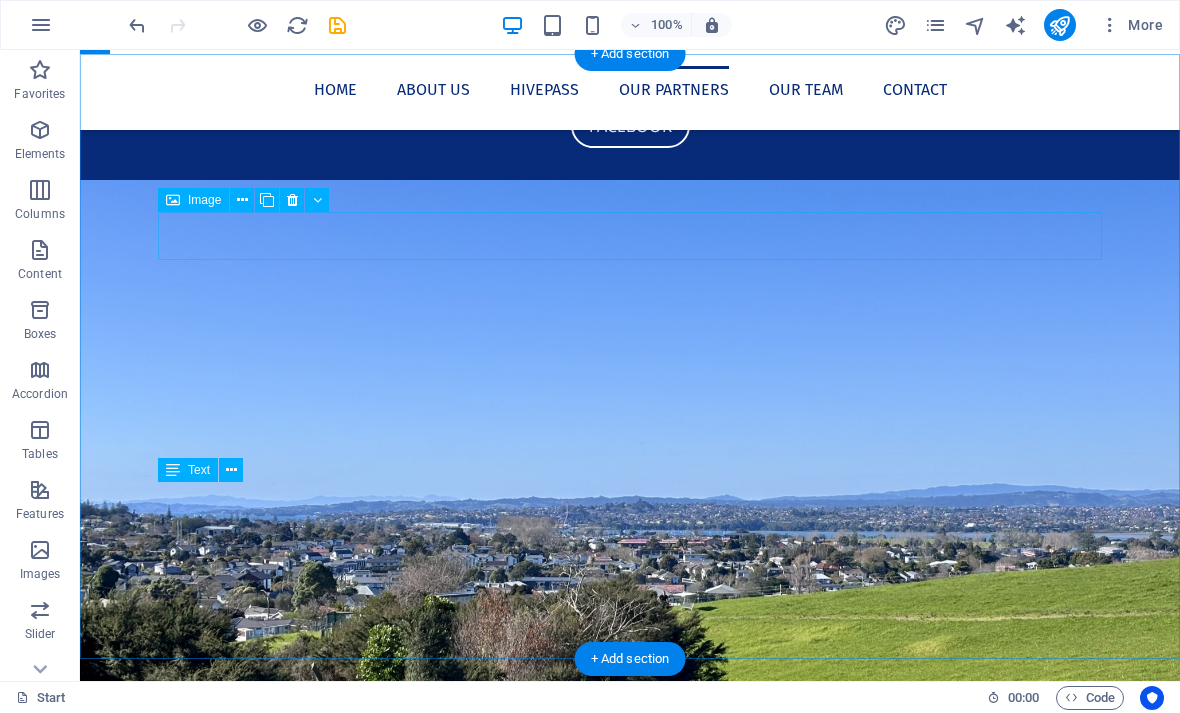 click on "  Lucy" at bounding box center [630, 2095] 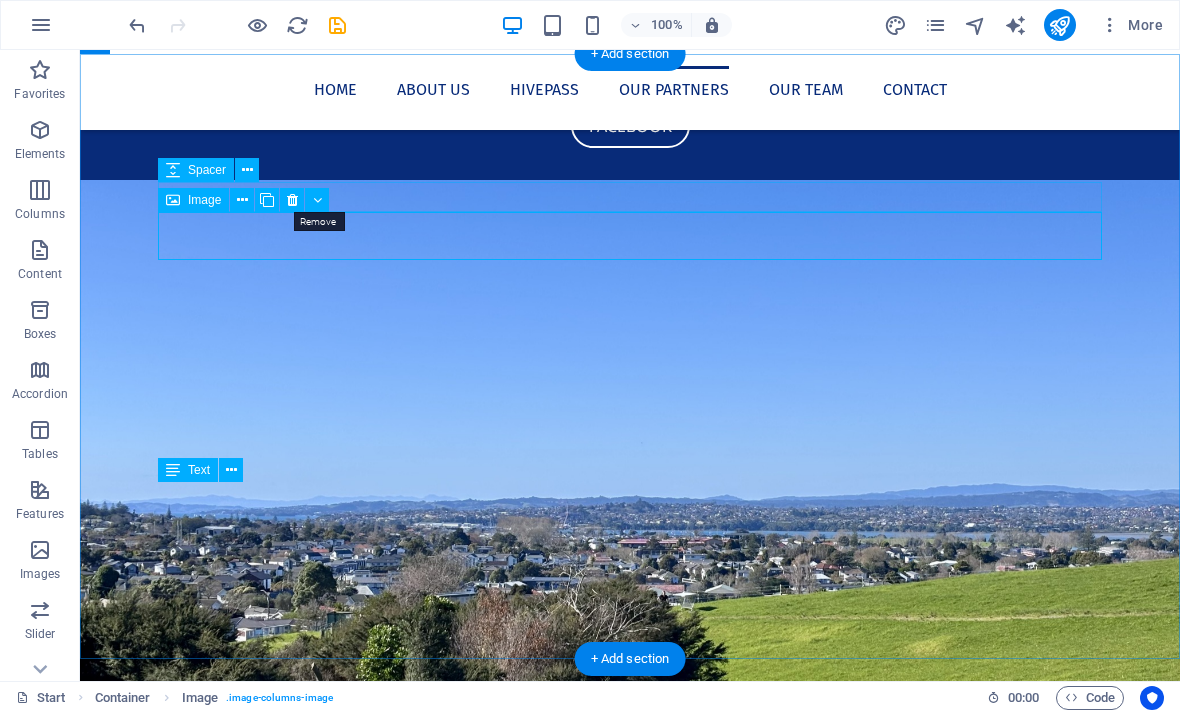 click at bounding box center [292, 200] 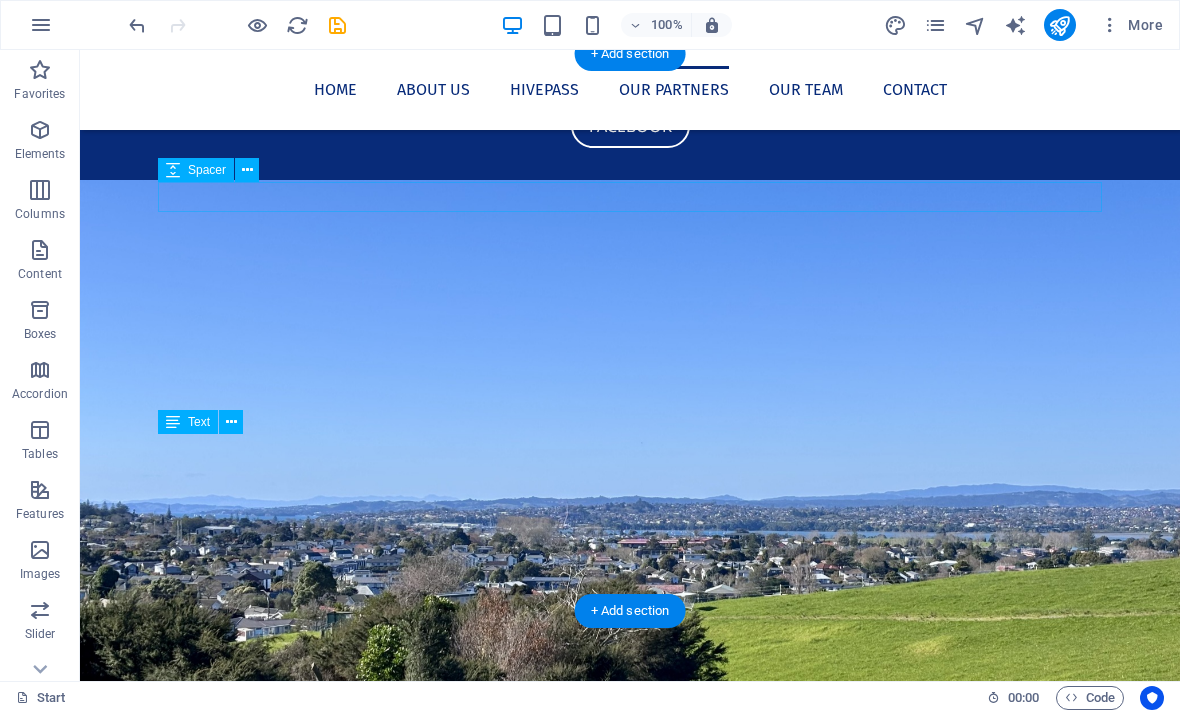 click on "  Molly" at bounding box center (630, 2095) 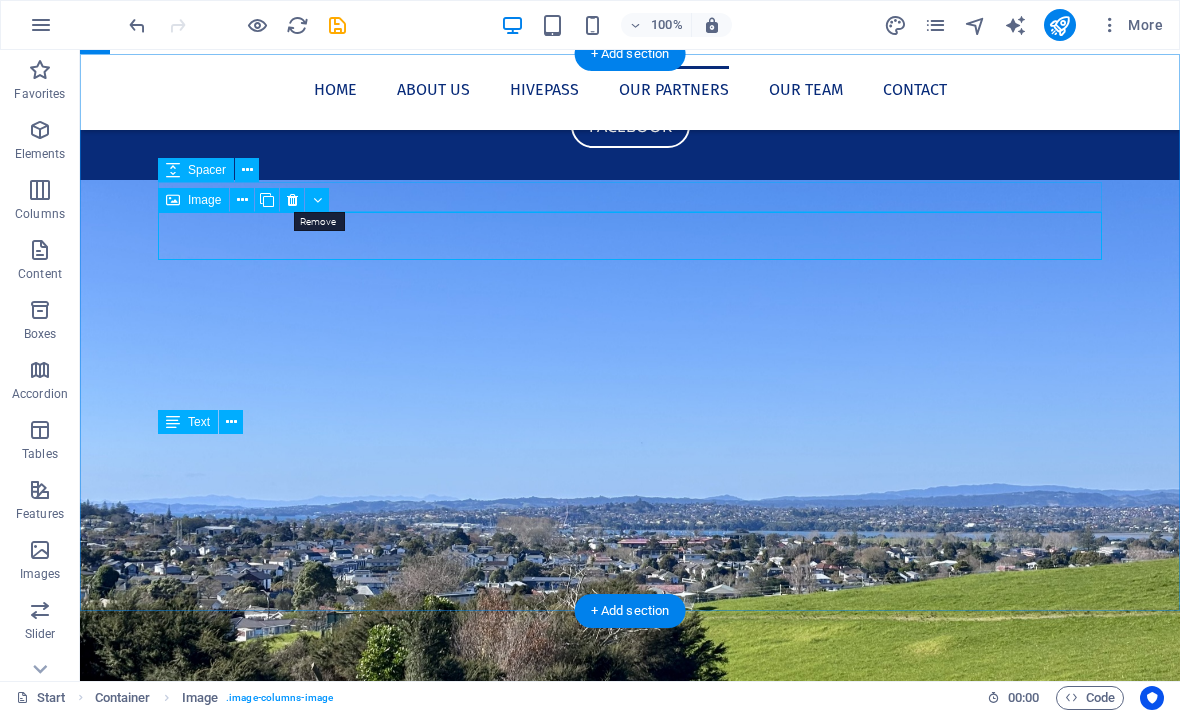 click at bounding box center (292, 200) 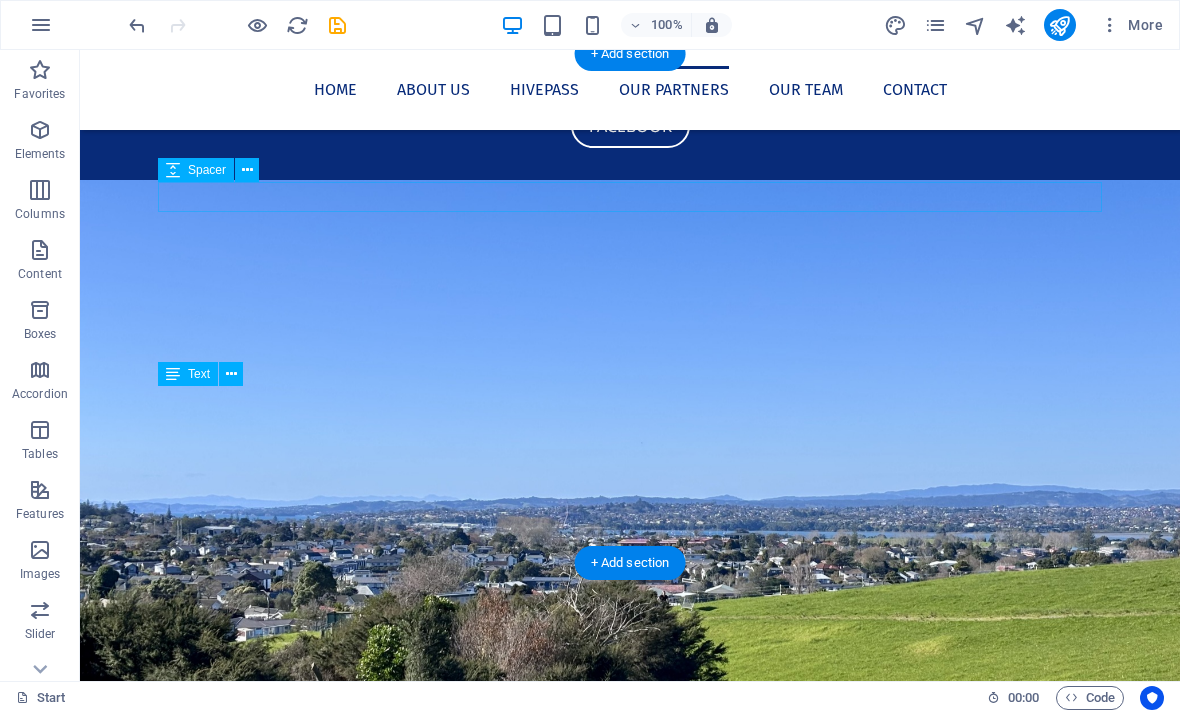 click on "  Oliver" at bounding box center (630, 2095) 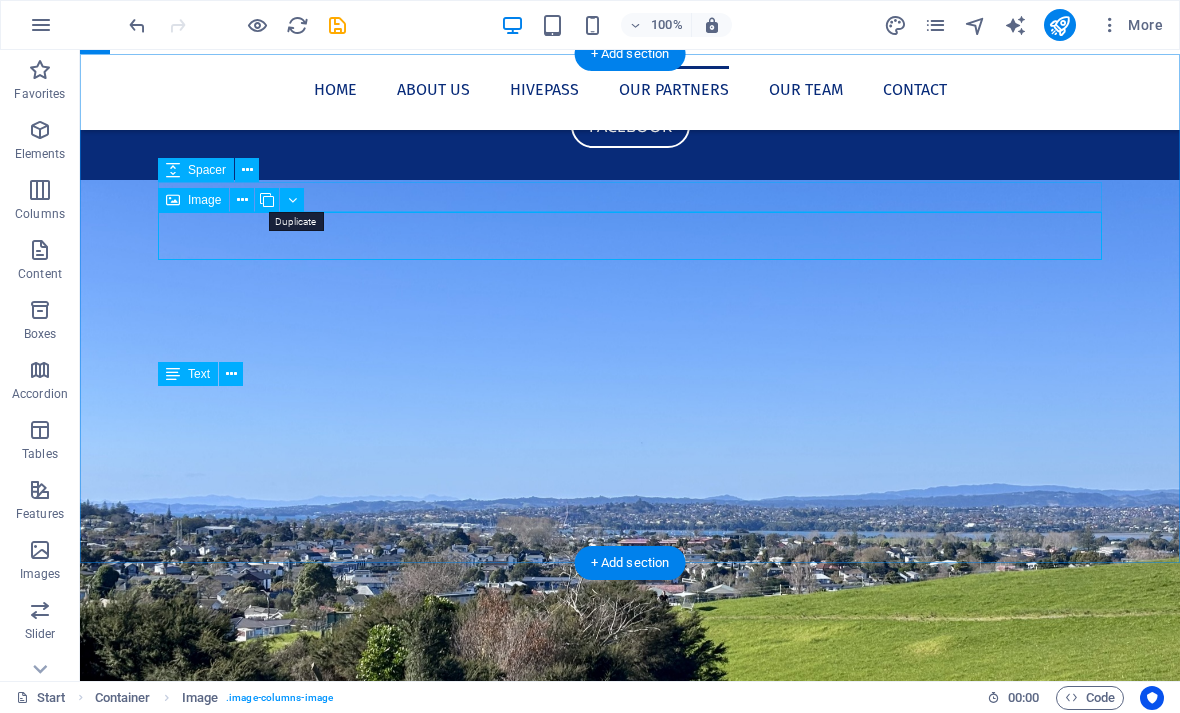 click on "  Oliver" at bounding box center [630, 2095] 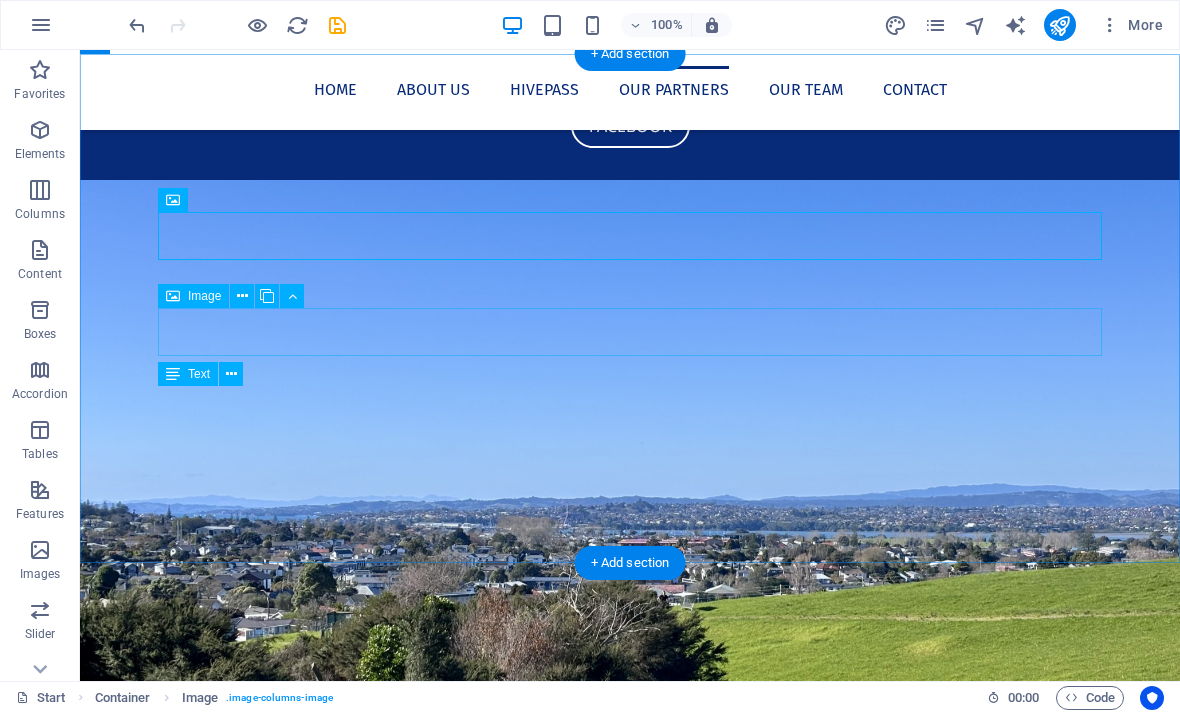 click on "  Lily" at bounding box center [630, 4031] 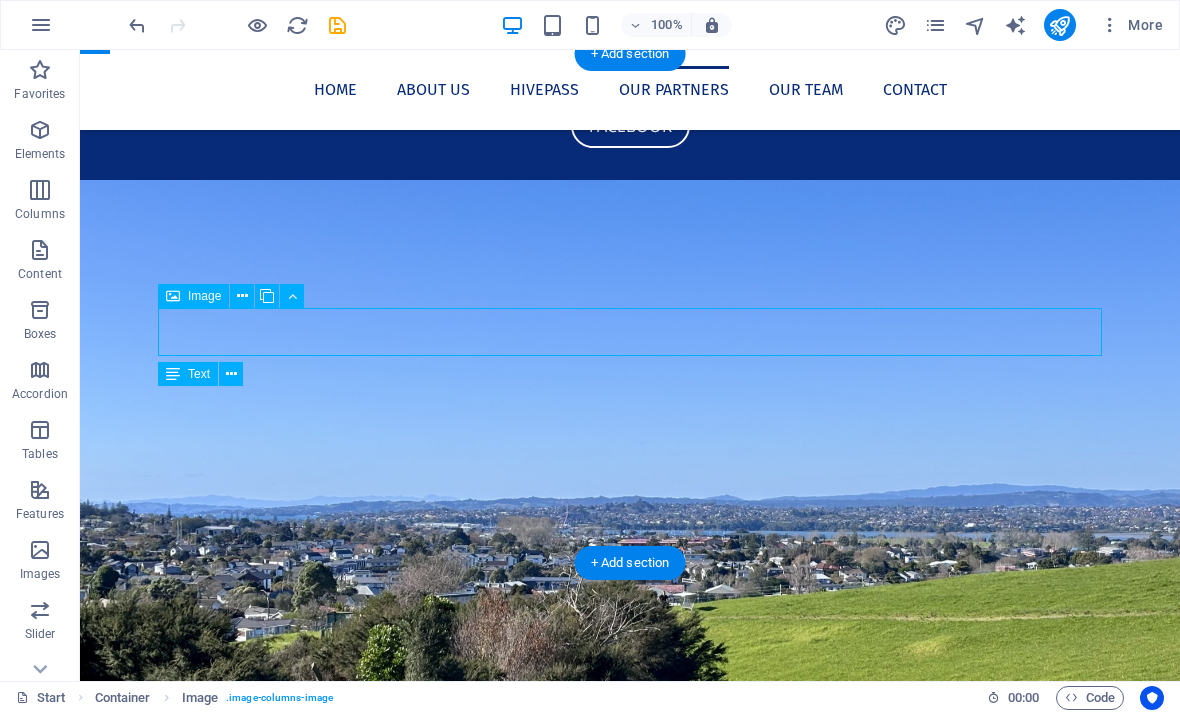 click on "  Sophie" at bounding box center [630, 3063] 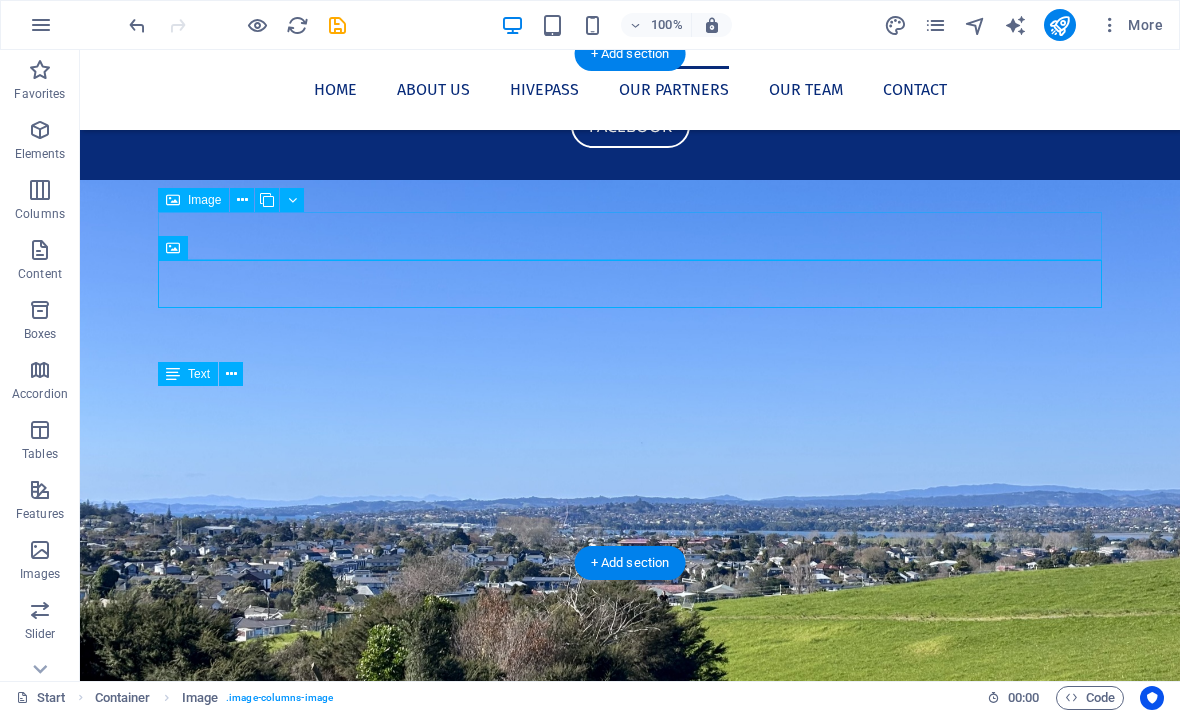 click on "  Oliver" at bounding box center [630, 2095] 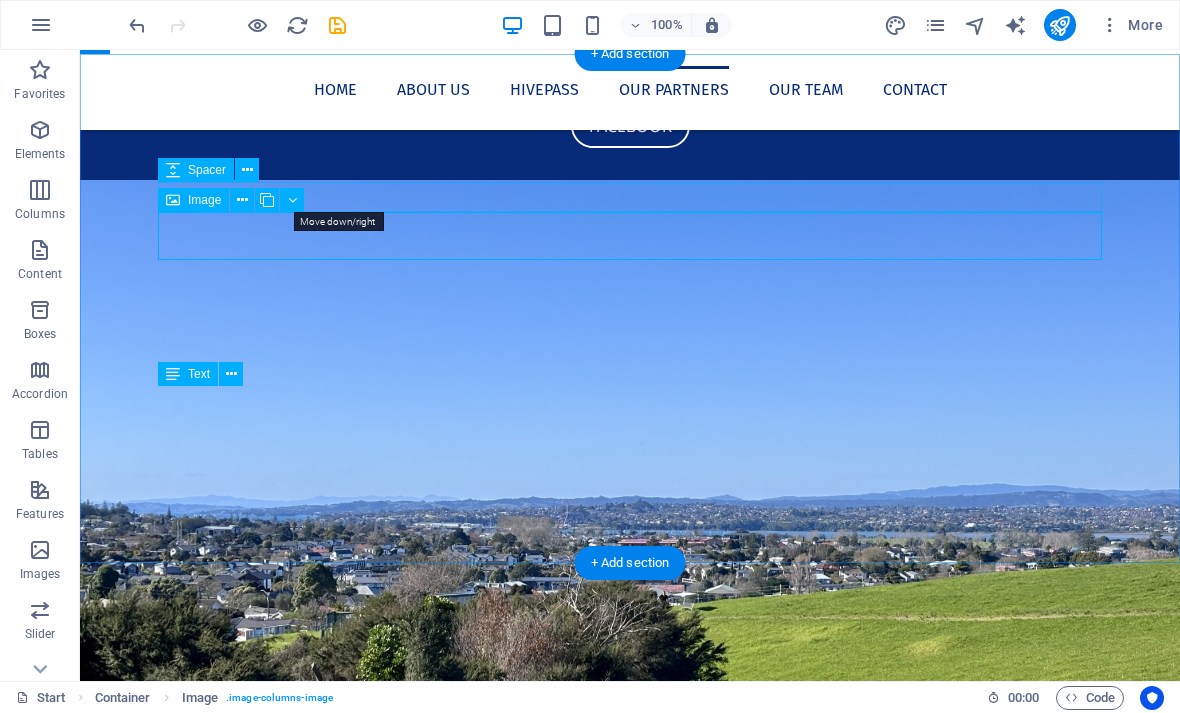 click at bounding box center [242, 200] 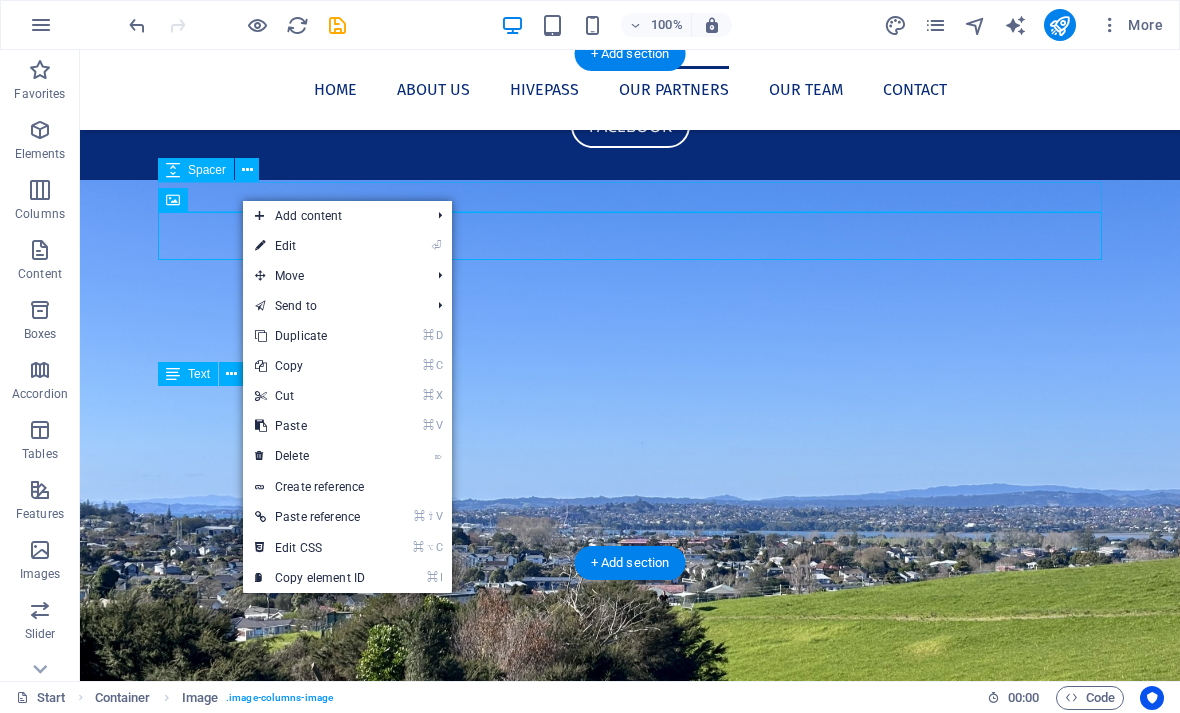click on "⌦  Delete" at bounding box center [310, 456] 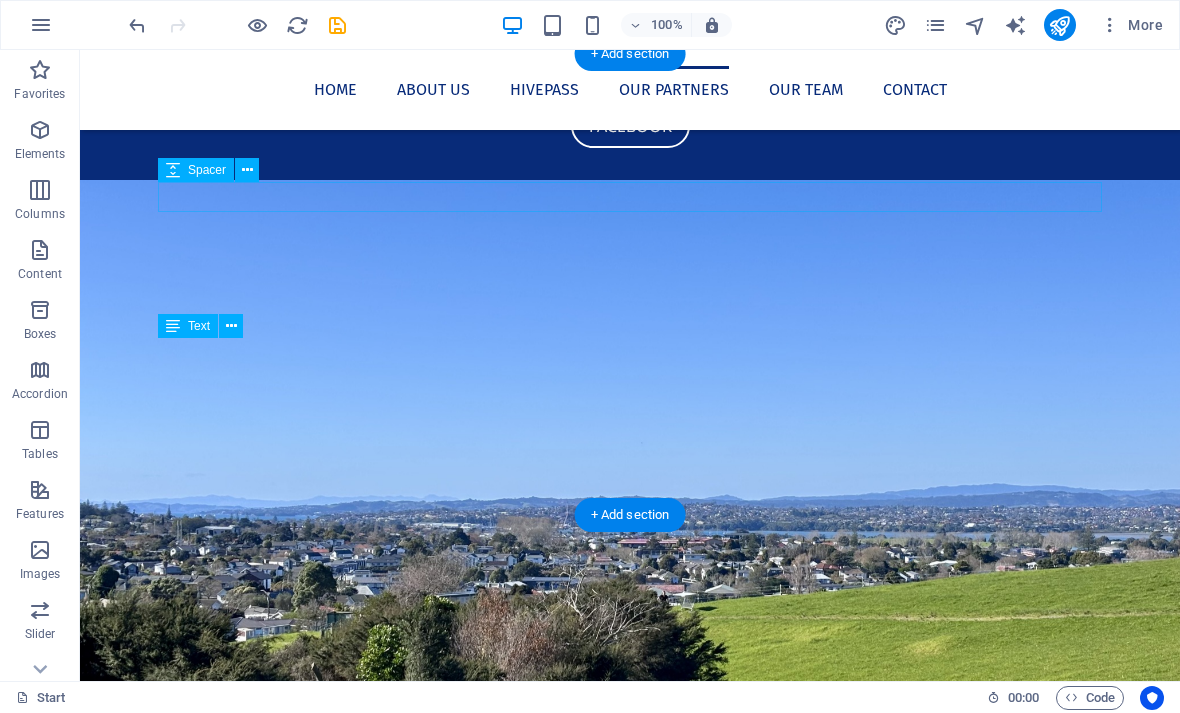 click on "  Sophie" at bounding box center (630, 2095) 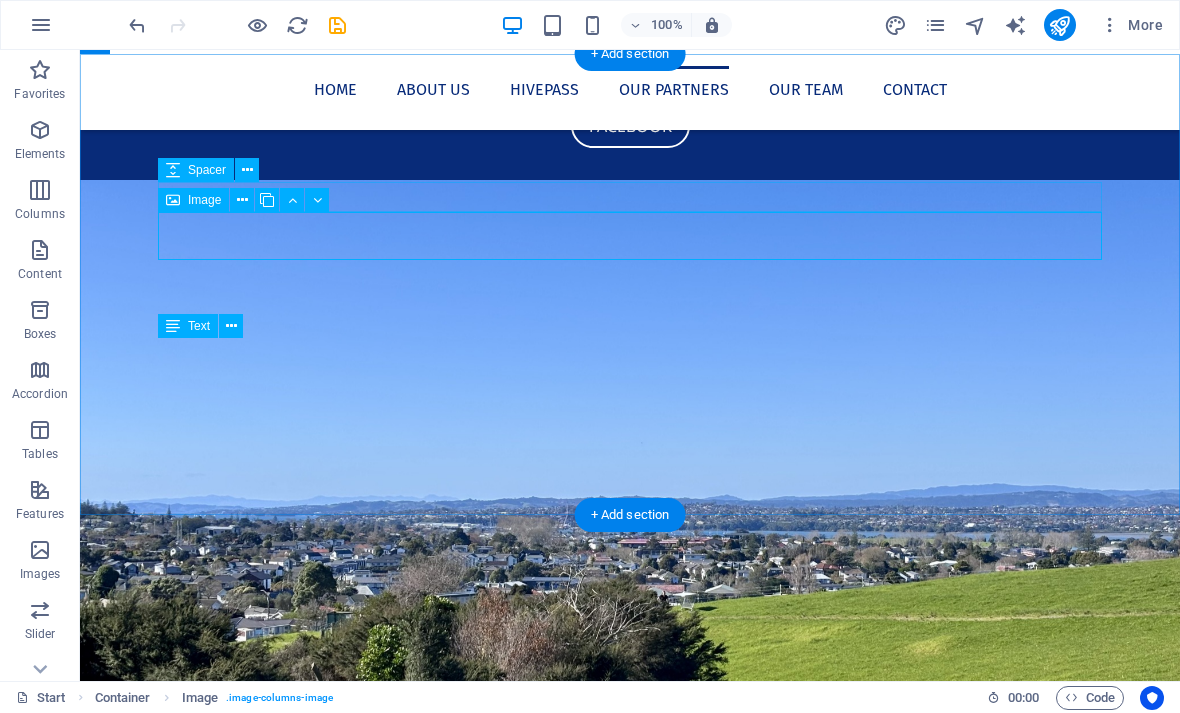 click at bounding box center [242, 200] 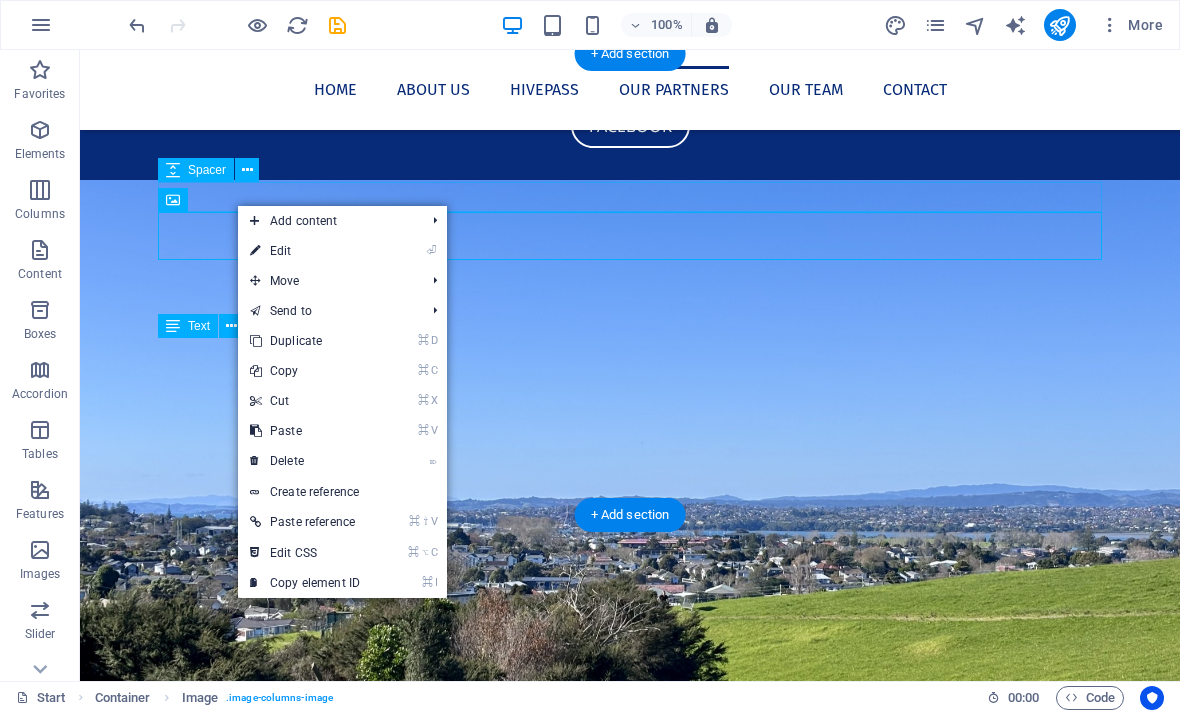 click on "⌦  Delete" at bounding box center [305, 461] 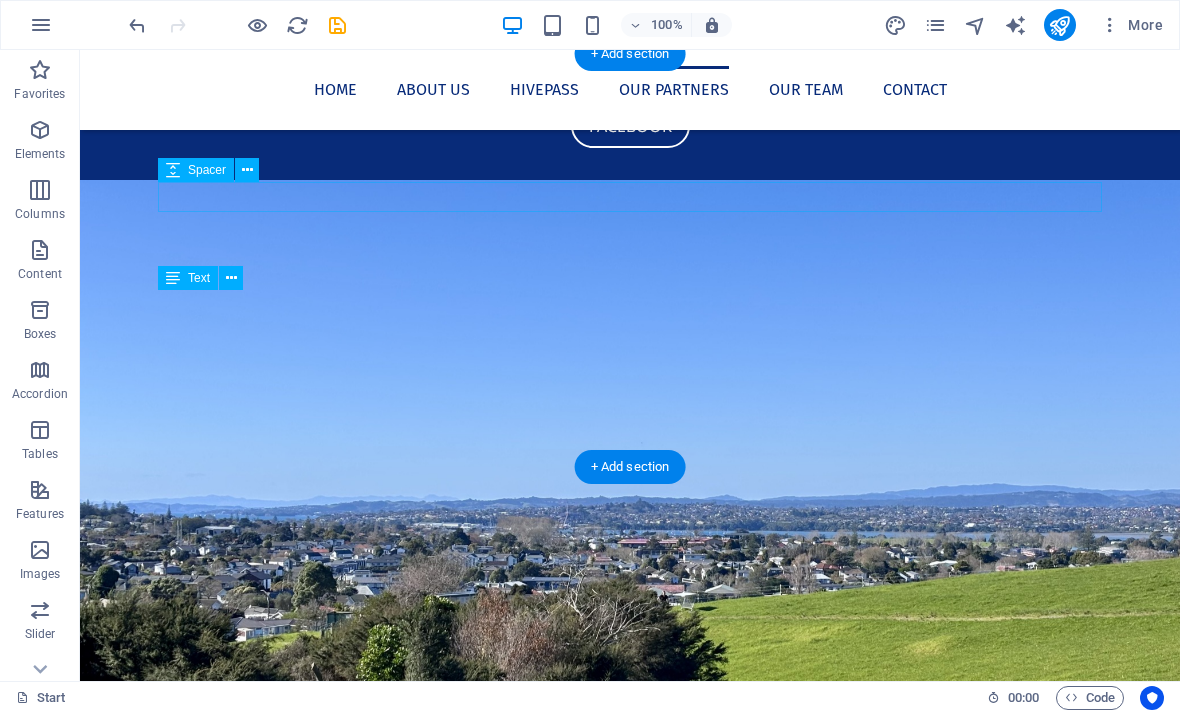 click on "  Lily" at bounding box center [630, 2095] 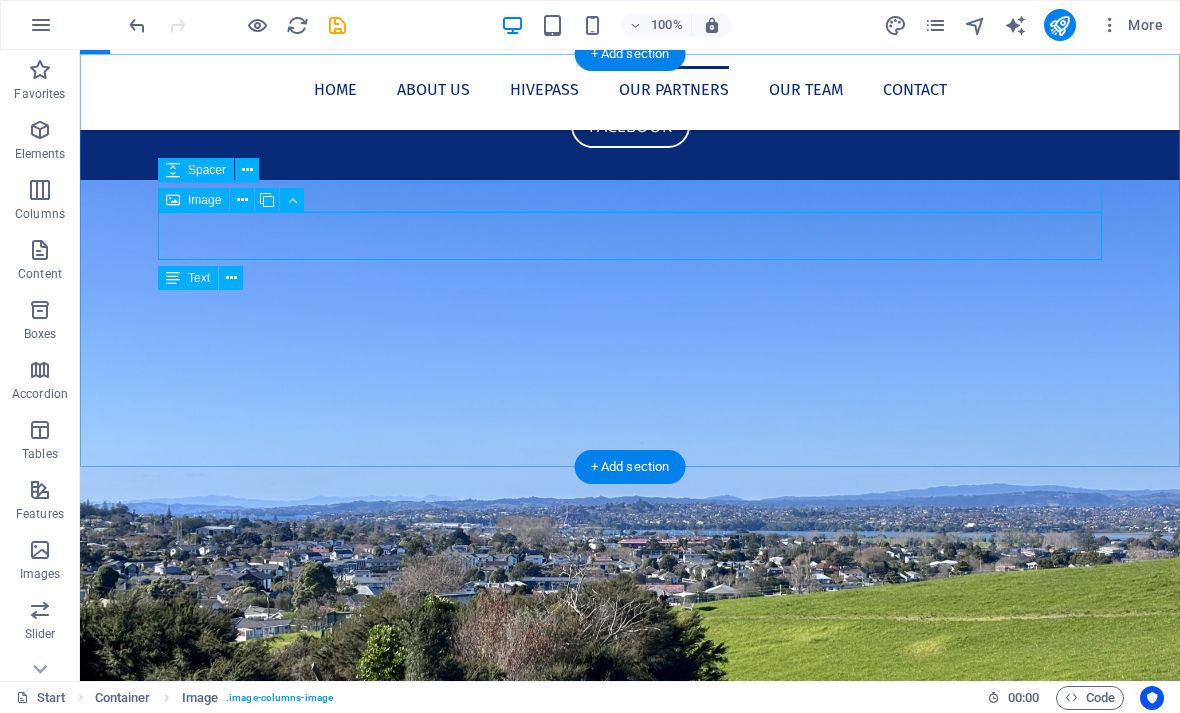 click at bounding box center [242, 200] 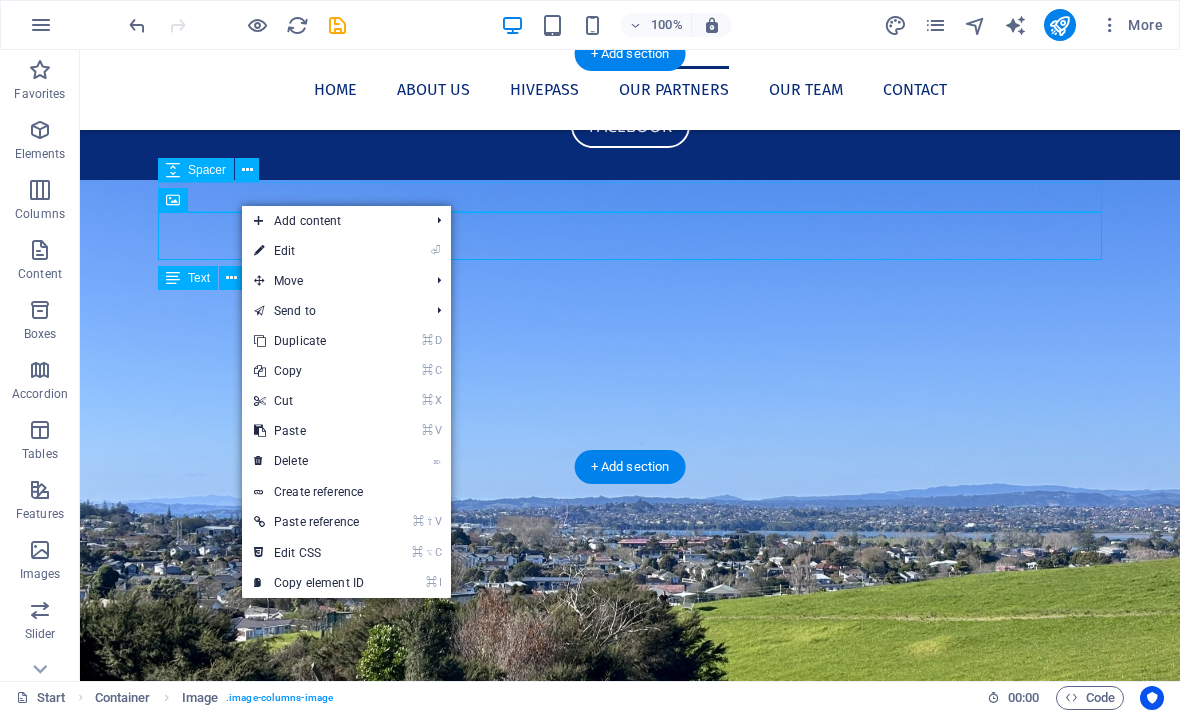click on "⌦  Delete" at bounding box center (309, 461) 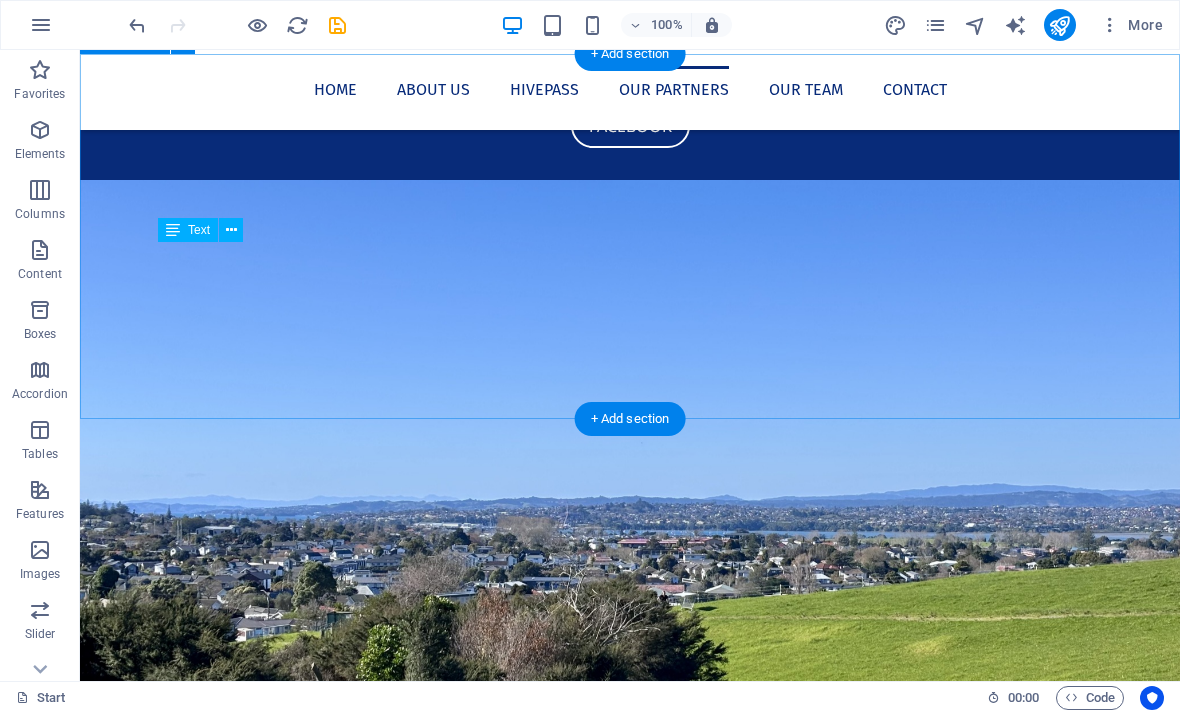 click on "Hivepass We are now using Hivepass for membership! The only way to become a member of   <insert club name here>   is now via Hivepass, and it’s super easy and it will only take a couple of minutes to sign up using your smart phone. If you don't have a smartphone, you can sign up online on any device   <insert url>." at bounding box center [630, 1636] 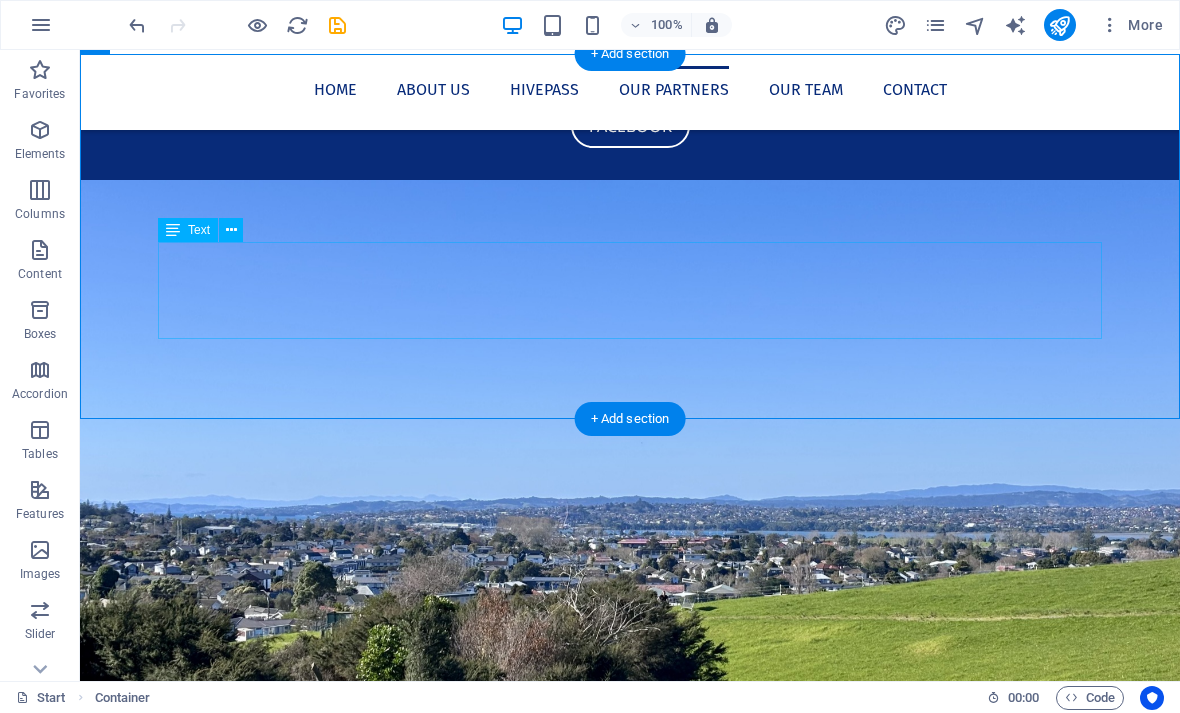 click on "We are now using Hivepass for membership! The only way to become a member of   <insert club name here>   is now via Hivepass, and it’s super easy and it will only take a couple of minutes to sign up using your smart phone. If you don't have a smartphone, you can sign up online on any device   <insert url>." at bounding box center (630, 1678) 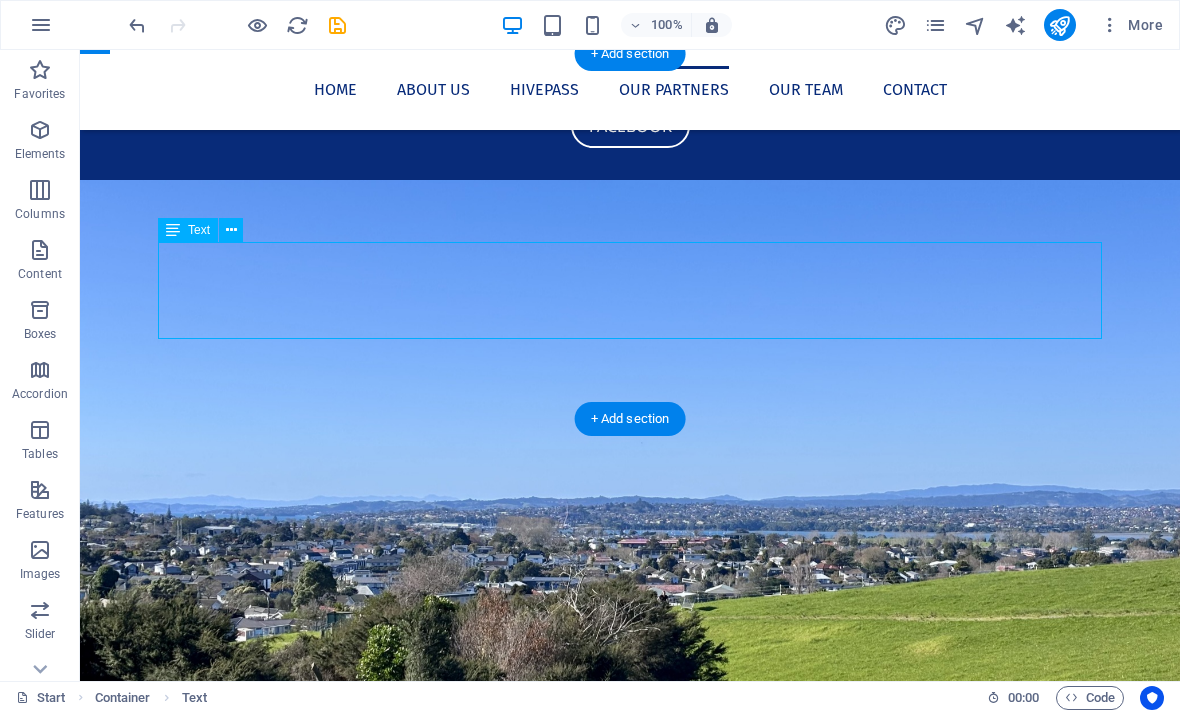 click on "We are now using Hivepass for membership! The only way to become a member of   <insert club name here>   is now via Hivepass, and it’s super easy and it will only take a couple of minutes to sign up using your smart phone. If you don't have a smartphone, you can sign up online on any device   <insert url>." at bounding box center (630, 1678) 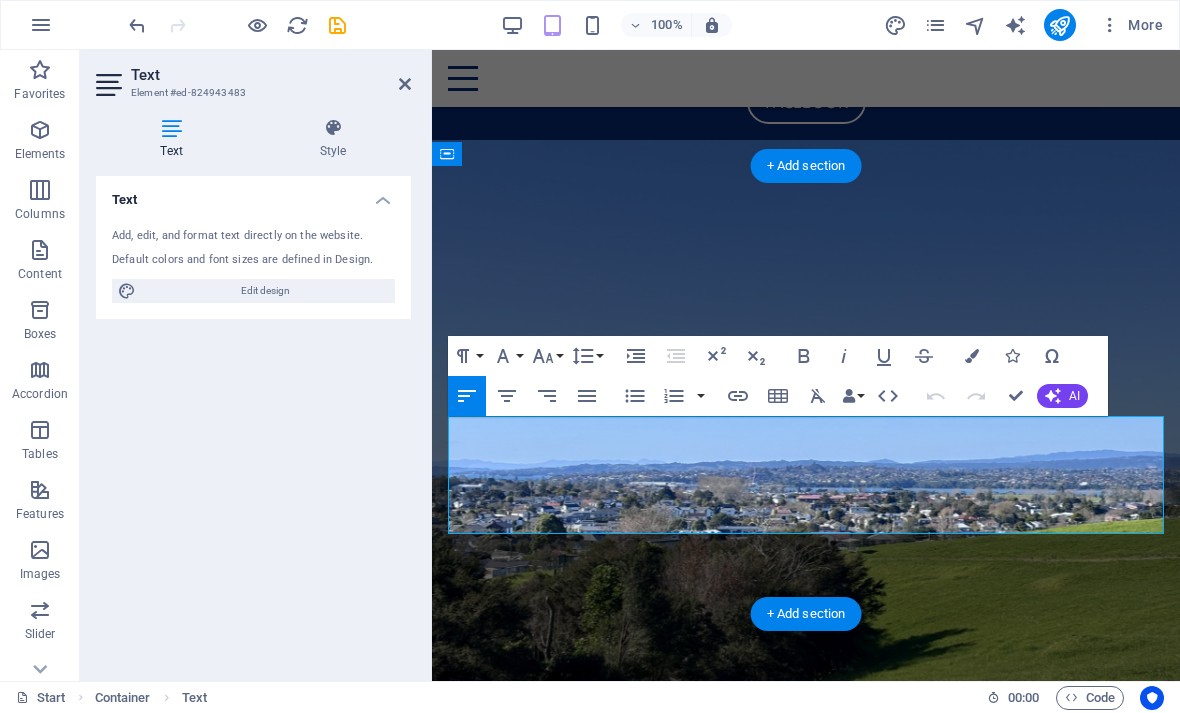click on "We are now using Hivepass for membership!" at bounding box center (806, 1771) 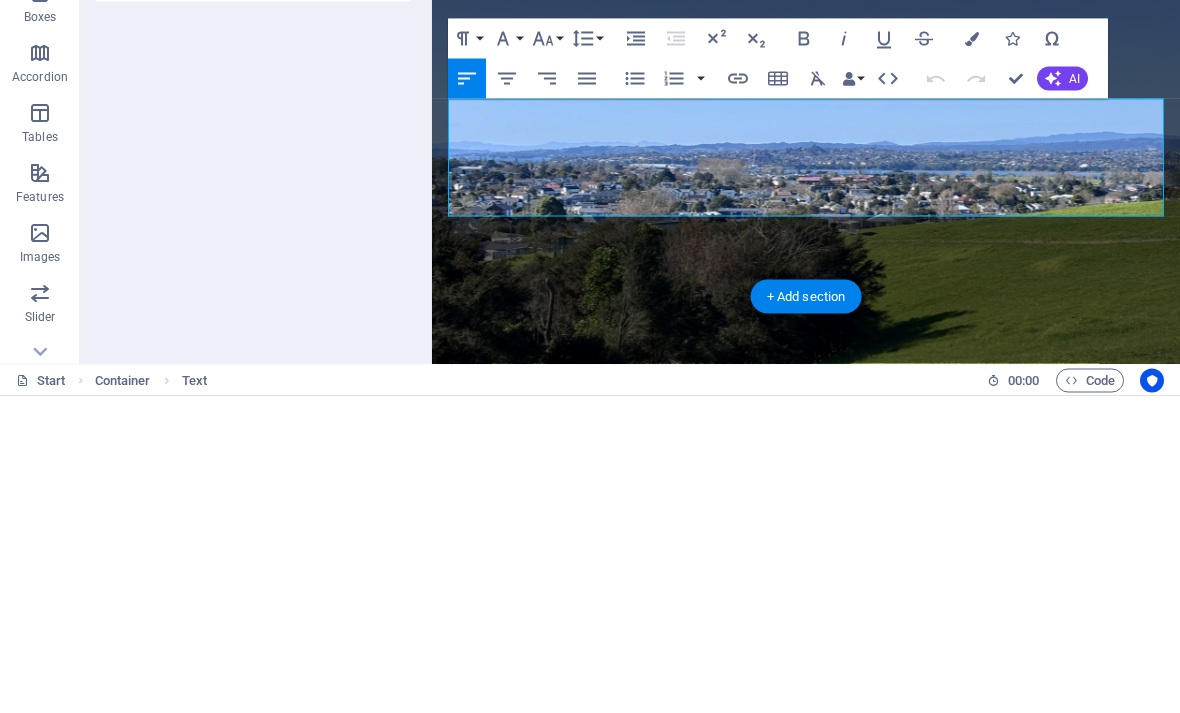 click on "We are now using Hivepass for membership!" at bounding box center [806, 1454] 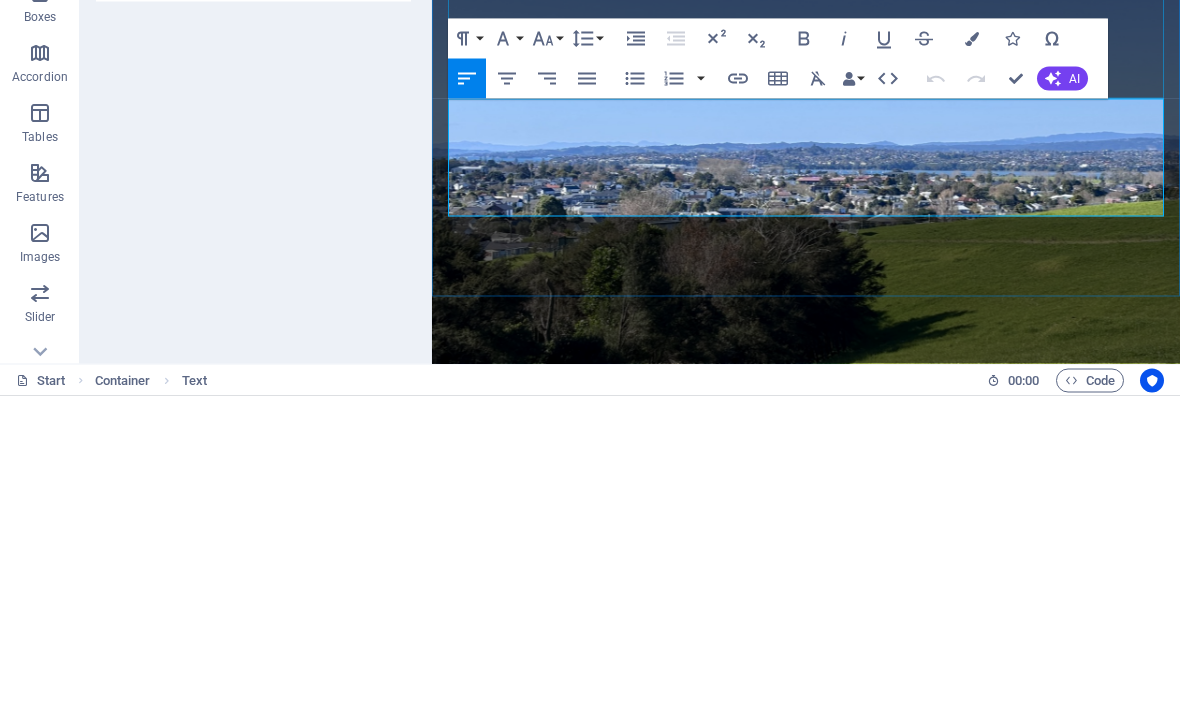 click on "Font Size" at bounding box center (547, 356) 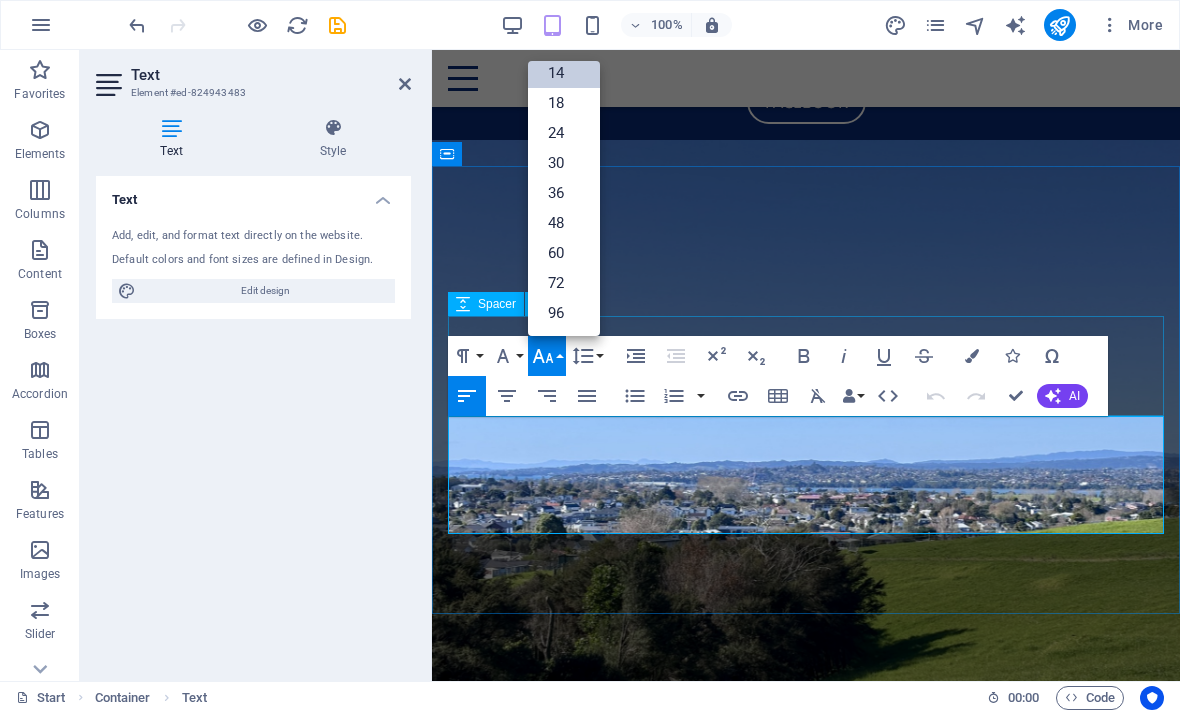 scroll, scrollTop: 161, scrollLeft: 0, axis: vertical 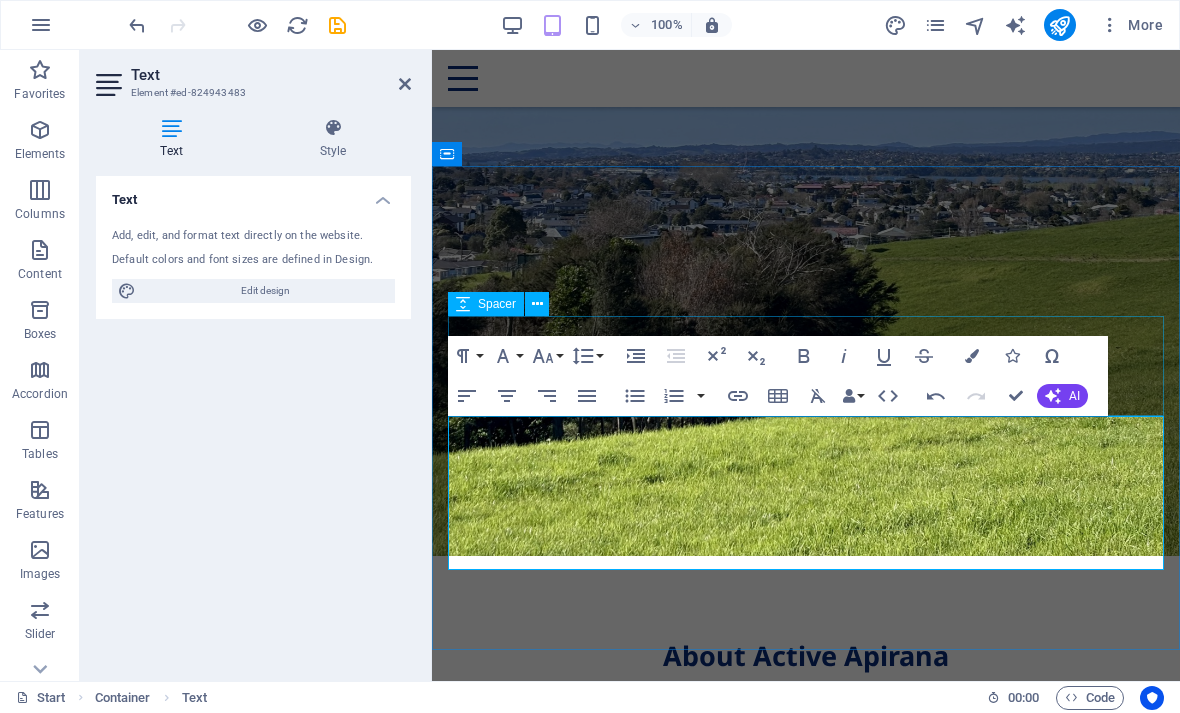 click at bounding box center (806, 1456) 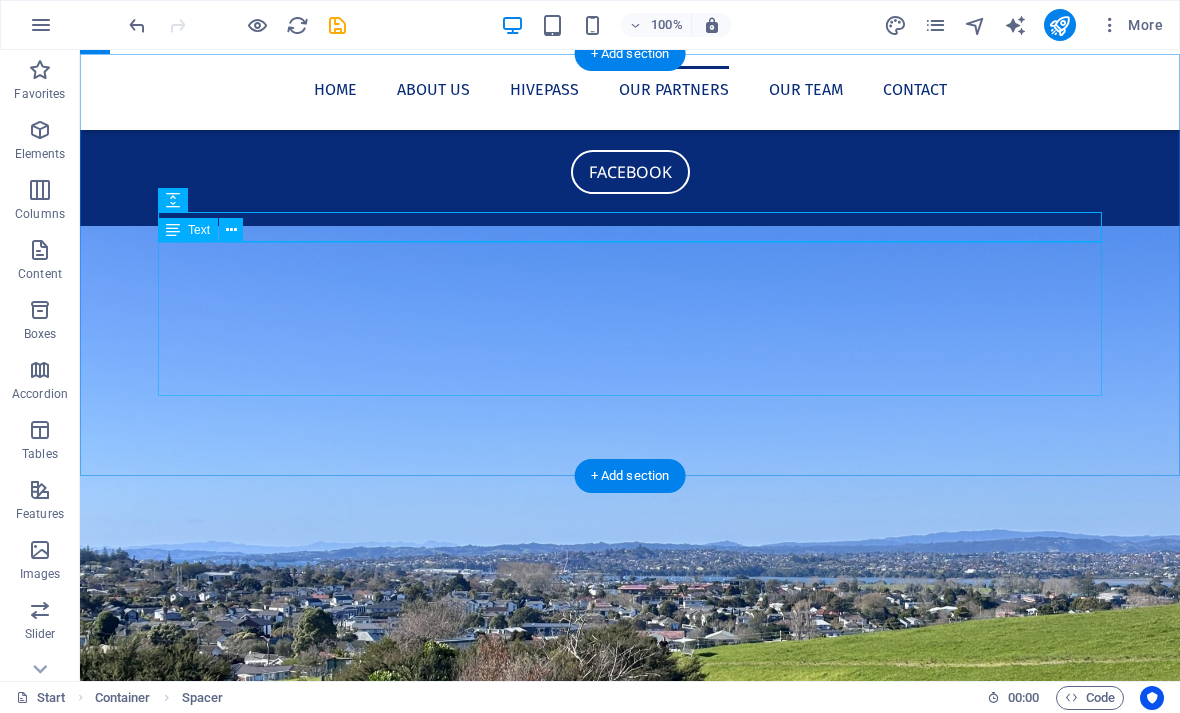 click on "We are now using Hivepass for membership! The only way to become a member of   <insert club name here>   is now via Hivepass, and it’s super easy and it will only take a couple of minutes to sign up using your smart phone. If you don't have a smartphone, you can sign up online on any device   <insert url>." at bounding box center (630, 1756) 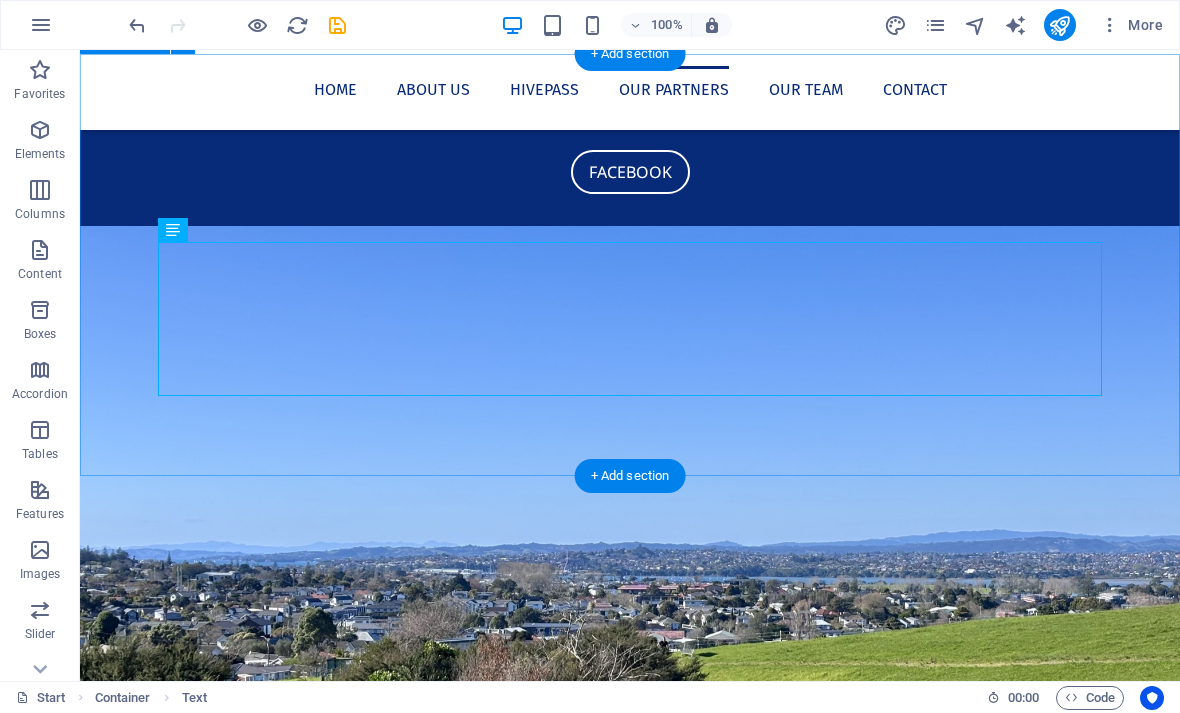 click on "Hivepass We are now using Hivepass for membership! The only way to become a member of   <insert club name here>   is now via Hivepass, and it’s super easy and it will only take a couple of minutes to sign up using your smart phone. If you don't have a smartphone, you can sign up online on any device   <insert url>." at bounding box center (630, 1714) 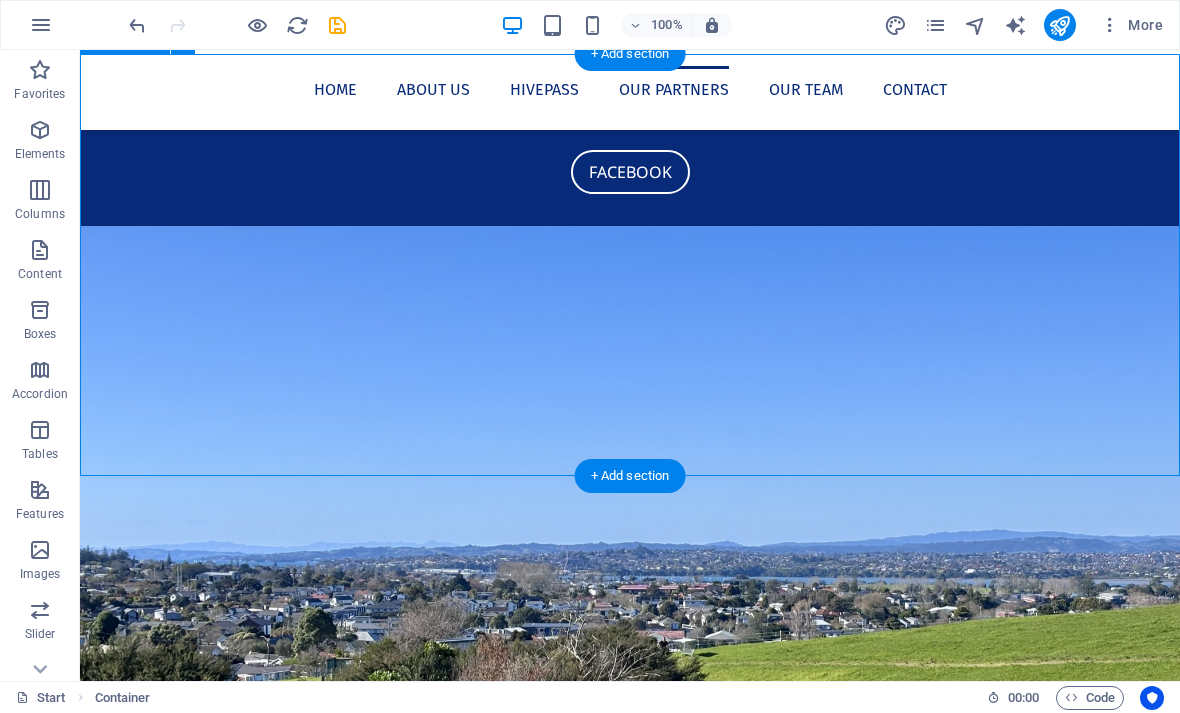 click on "We are now using Hivepass for membership! The only way to become a member of   <insert club name here>   is now via Hivepass, and it’s super easy and it will only take a couple of minutes to sign up using your smart phone. If you don't have a smartphone, you can sign up online on any device   <insert url>." at bounding box center [630, 1756] 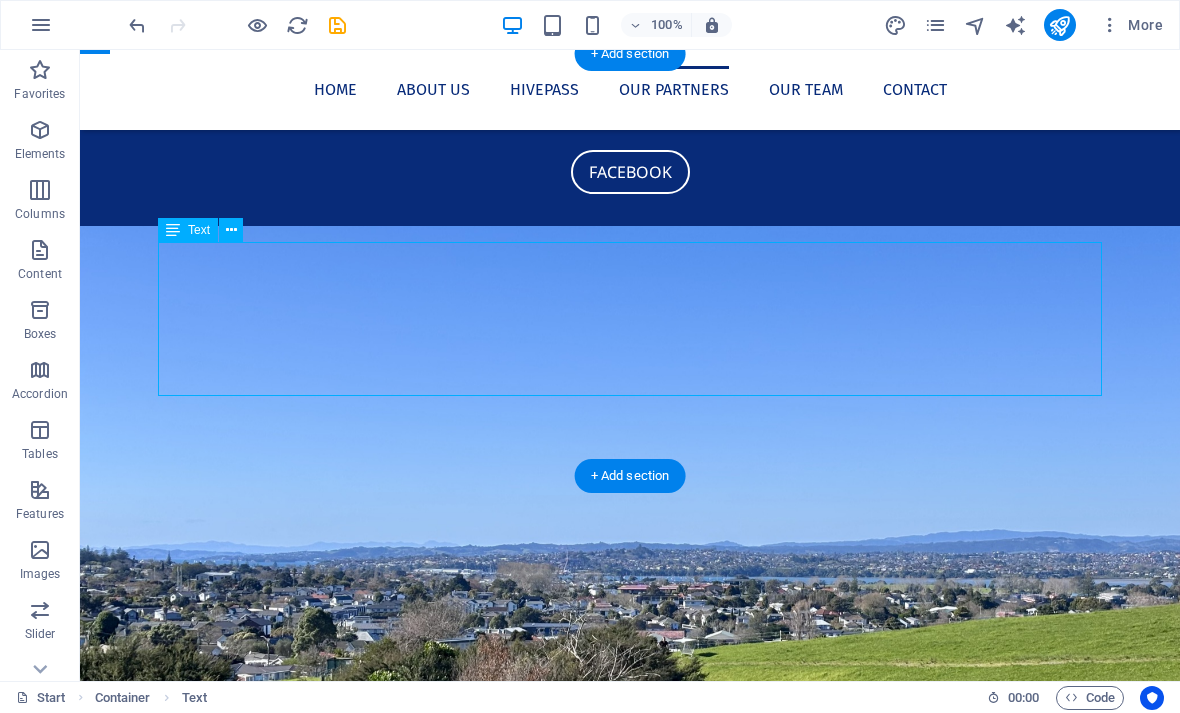 click on "We are now using Hivepass for membership! The only way to become a member of   <insert club name here>   is now via Hivepass, and it’s super easy and it will only take a couple of minutes to sign up using your smart phone. If you don't have a smartphone, you can sign up online on any device   <insert url>." at bounding box center (630, 1756) 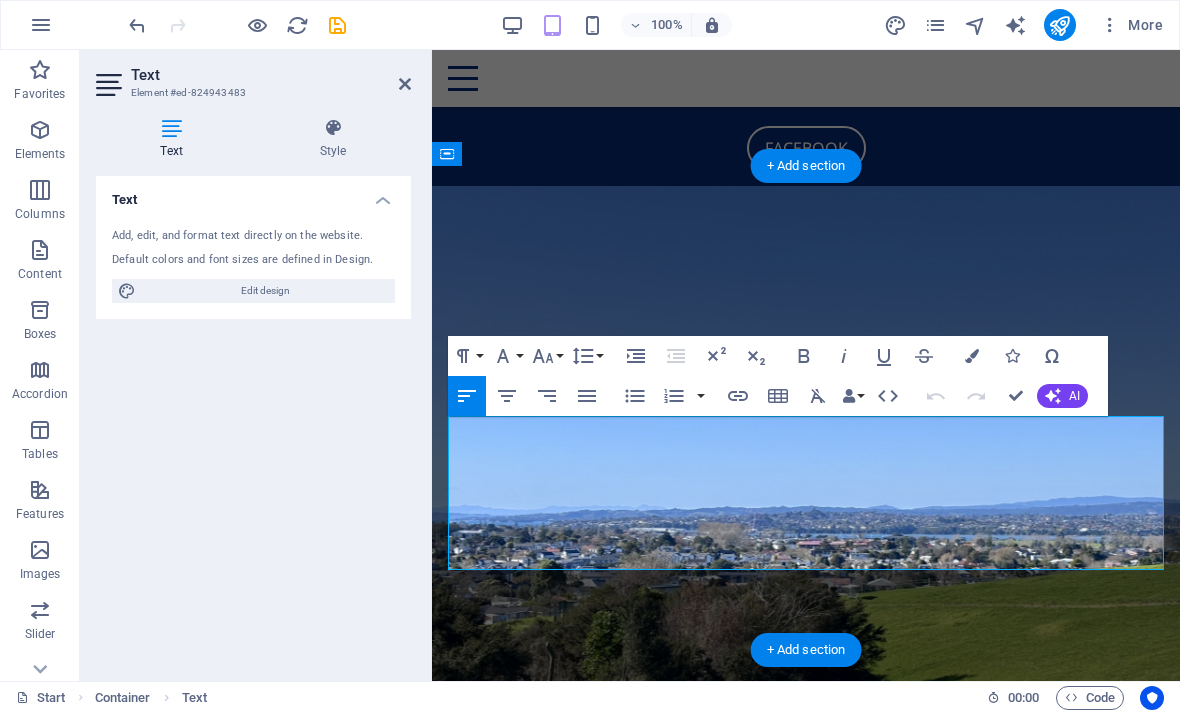 click on "<insert club name here>" at bounding box center [985, 1859] 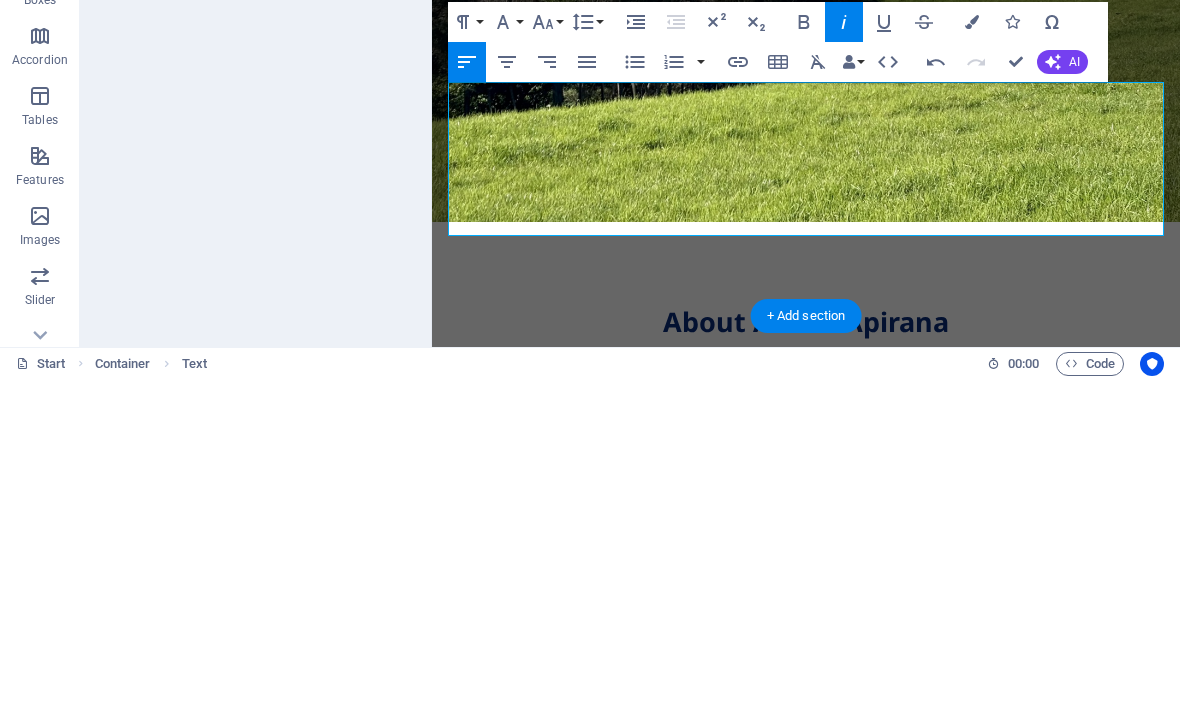 type 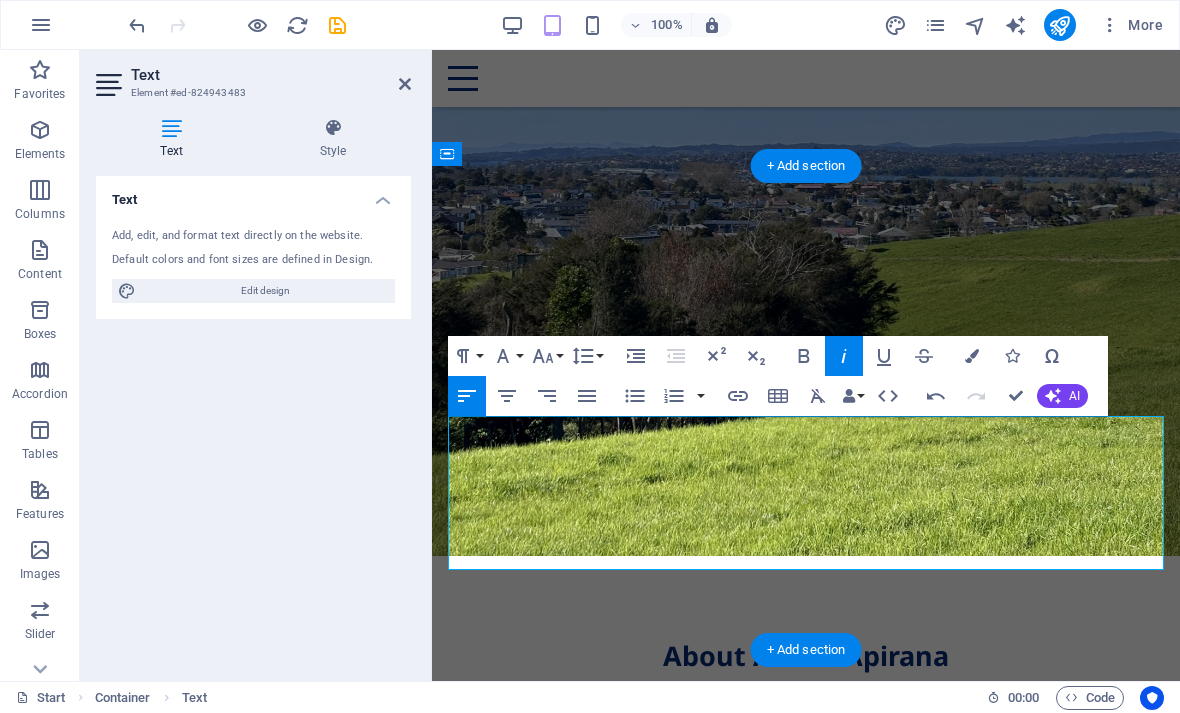 click on "<insert url>." at bounding box center (1051, 1632) 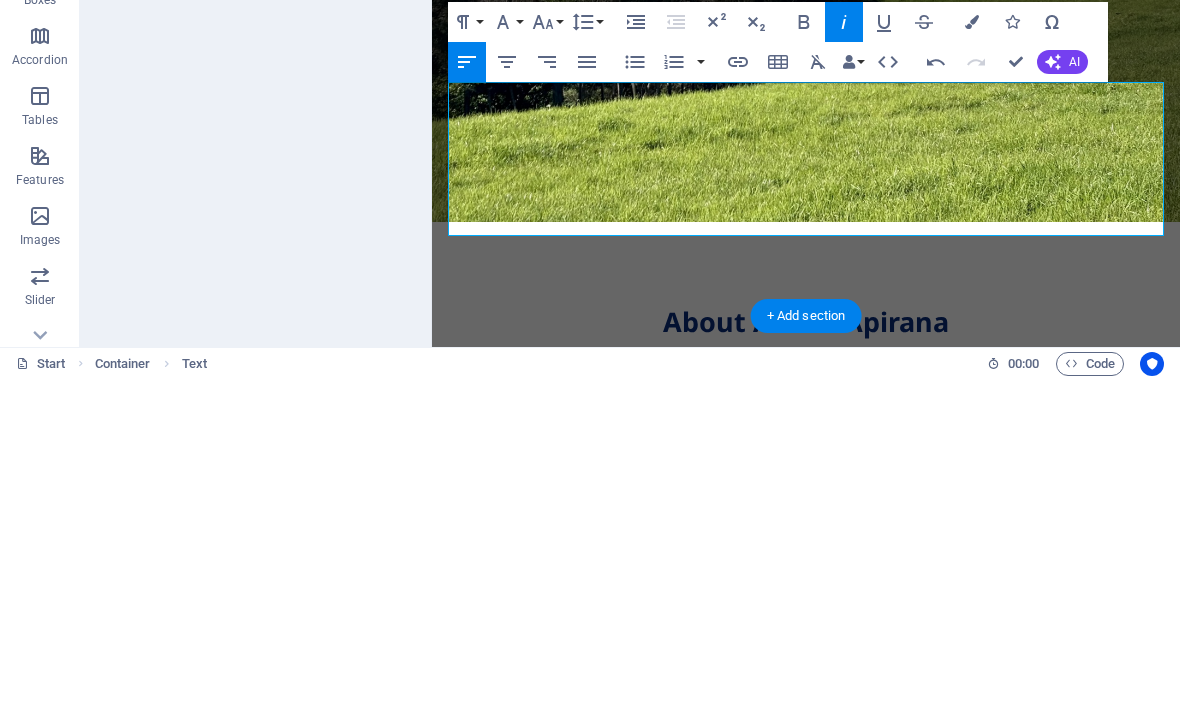 click on "<insert url>." at bounding box center (1054, 1298) 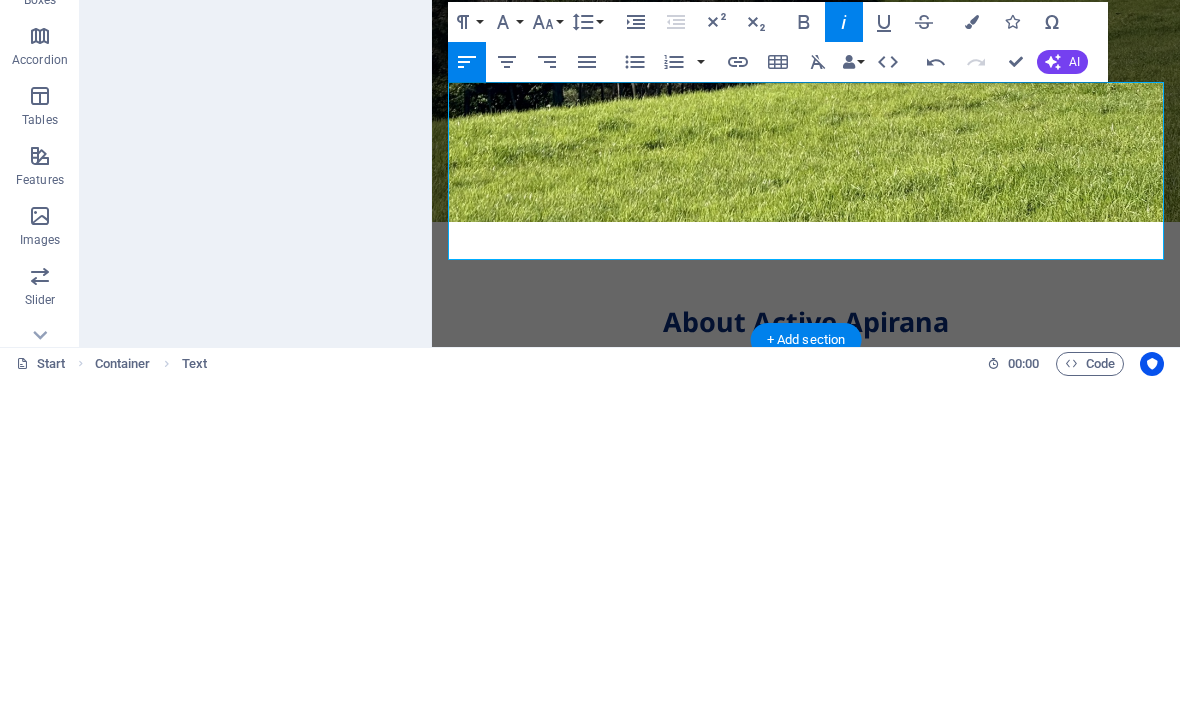 scroll, scrollTop: 0, scrollLeft: 7, axis: horizontal 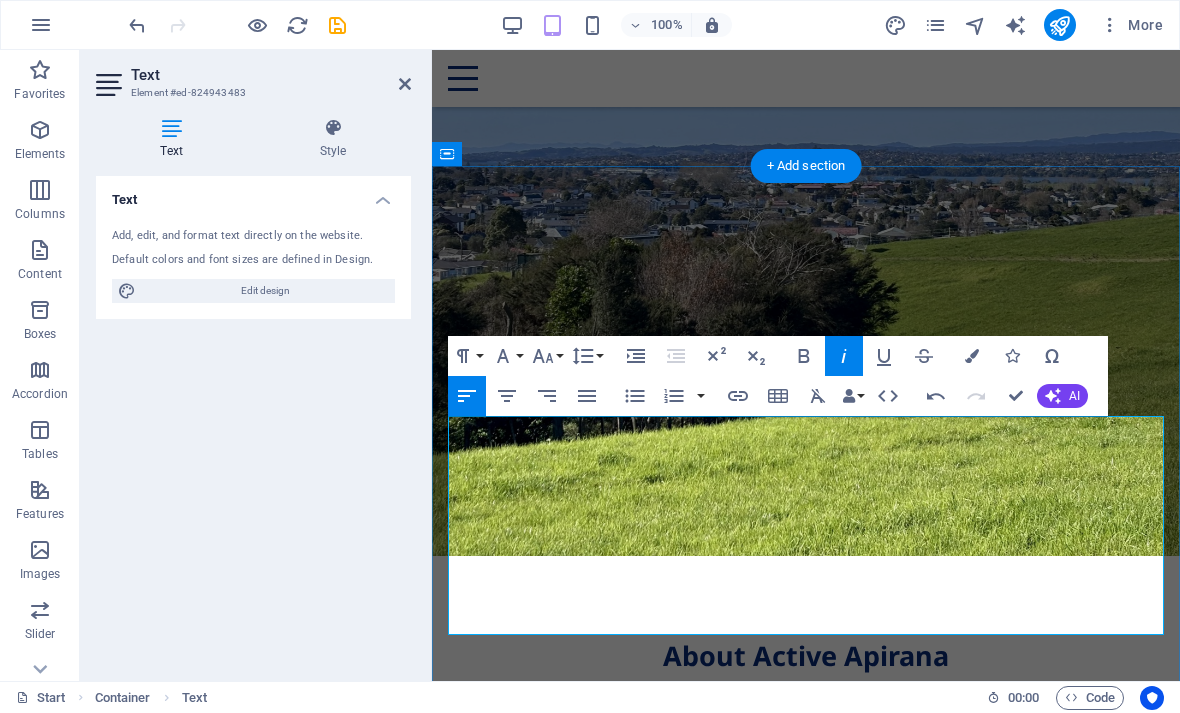 click on "The only way to become a member of   Active Apirana  is now via Hivepass, and it’s super easy and it will only take a couple of minutes to sign up using your smart phone. If you don't have a smartphone, you can sign up online on any device   https://hivepass.app" at bounding box center [806, 1609] 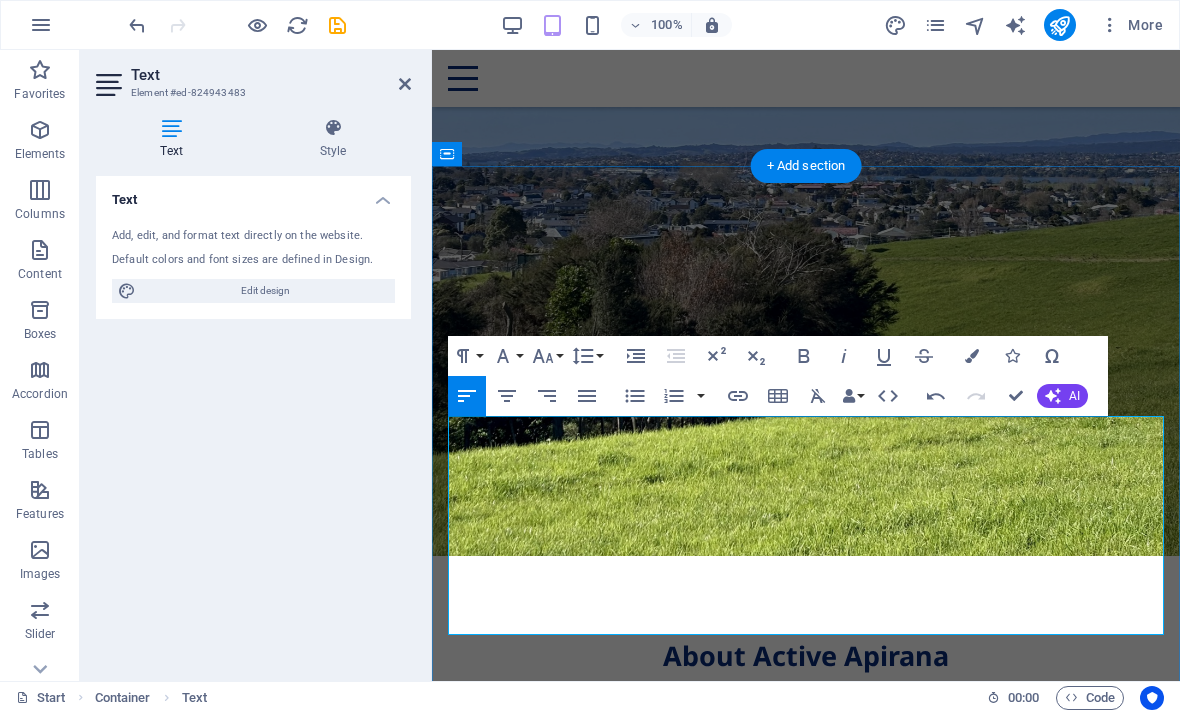 click at bounding box center (806, 1703) 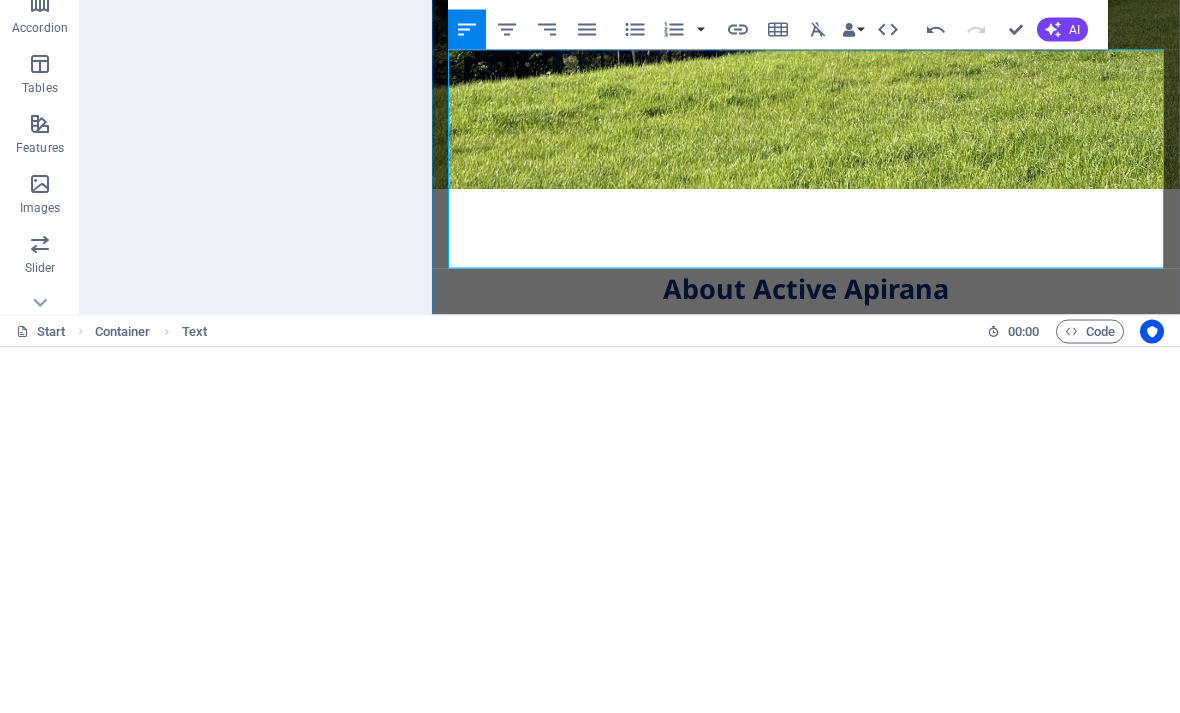 click at bounding box center (806, 1337) 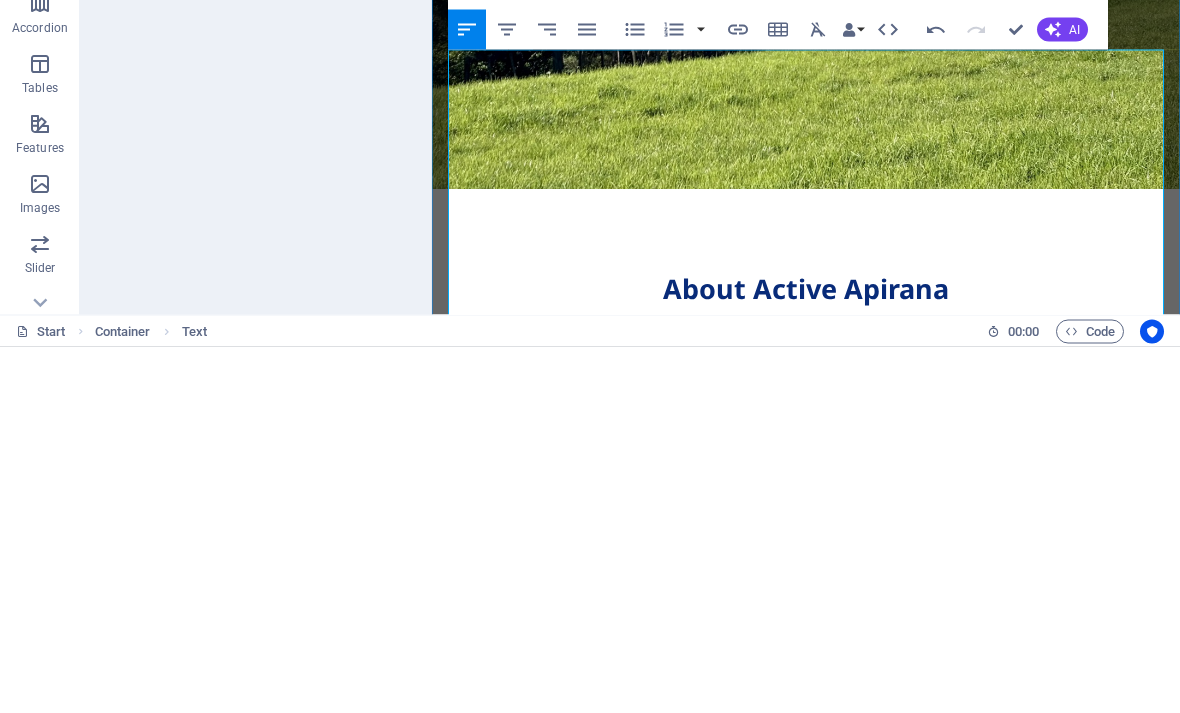 click at bounding box center (806, 1337) 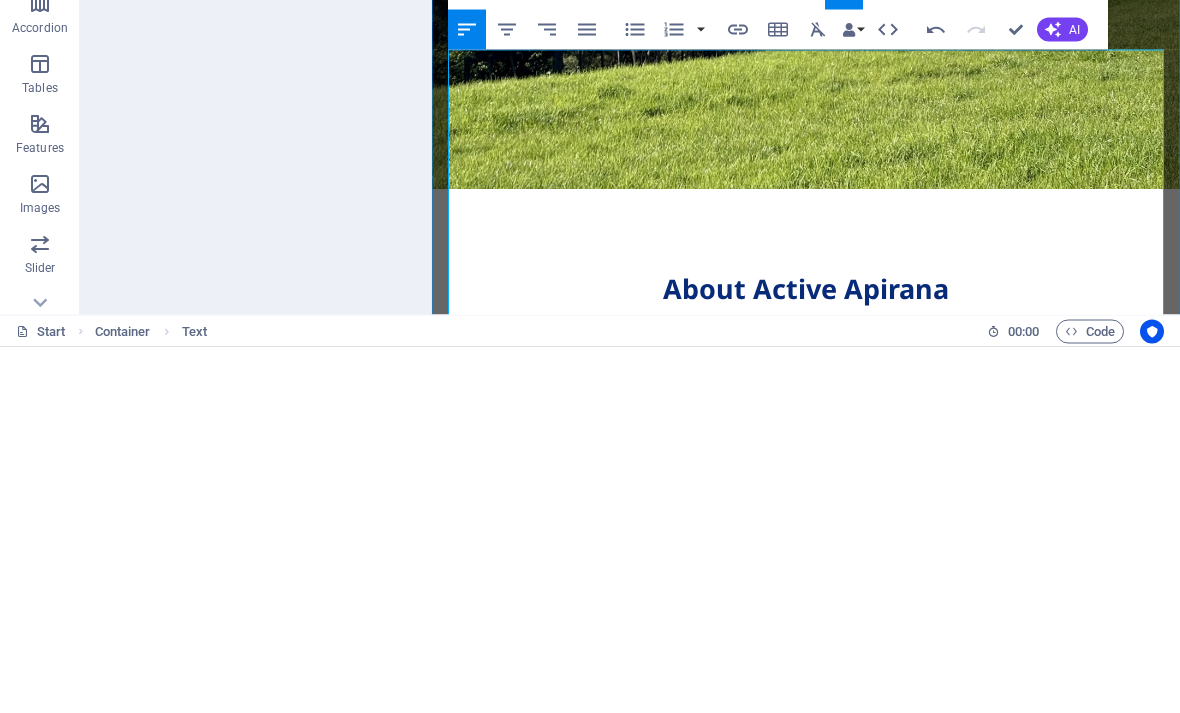 click on "Here’s how it works:" at bounding box center (806, 1335) 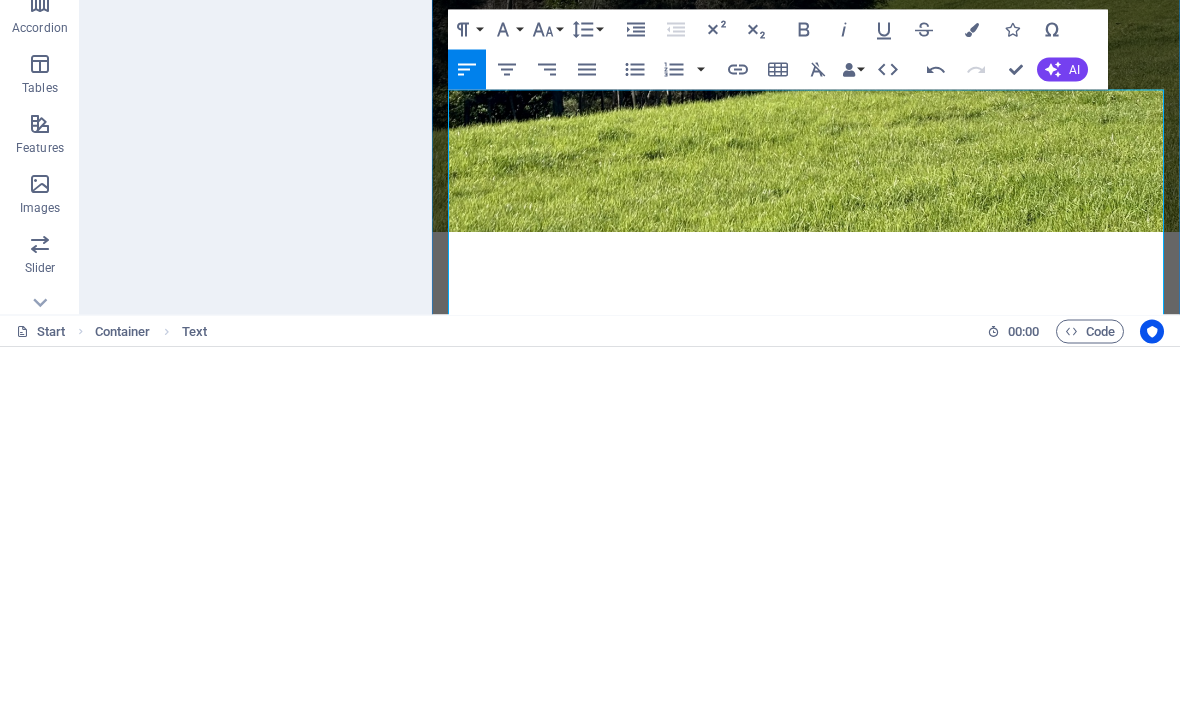 scroll, scrollTop: 1091, scrollLeft: 0, axis: vertical 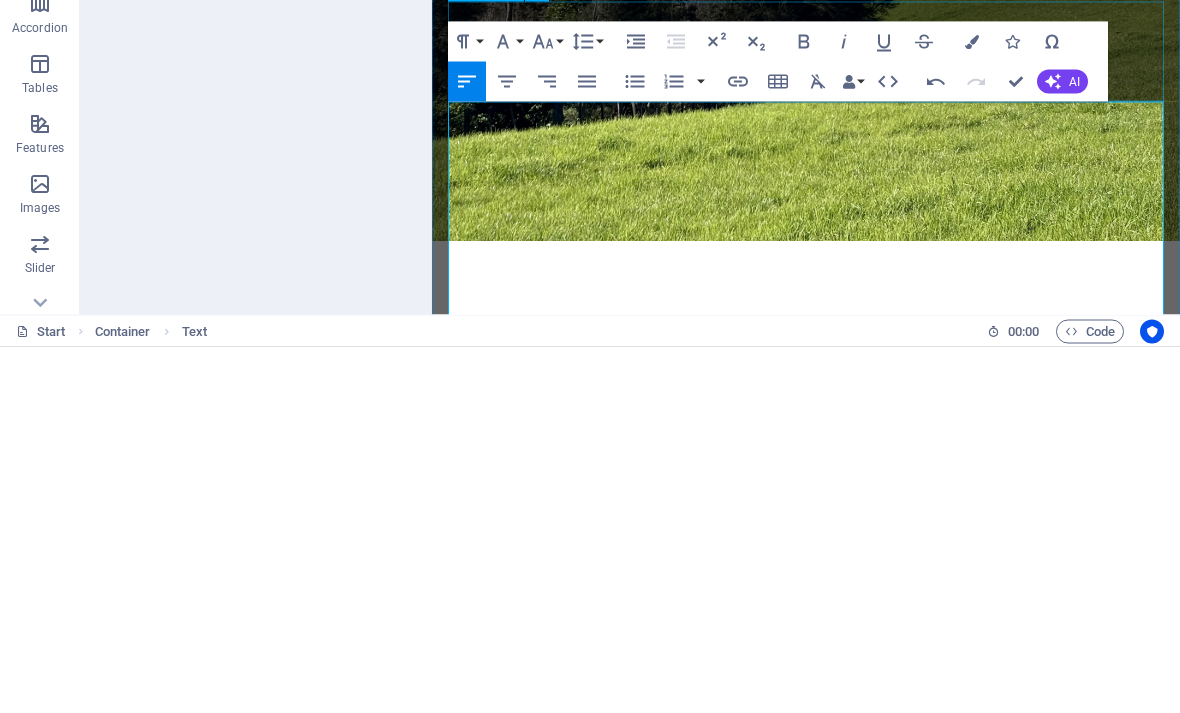 click 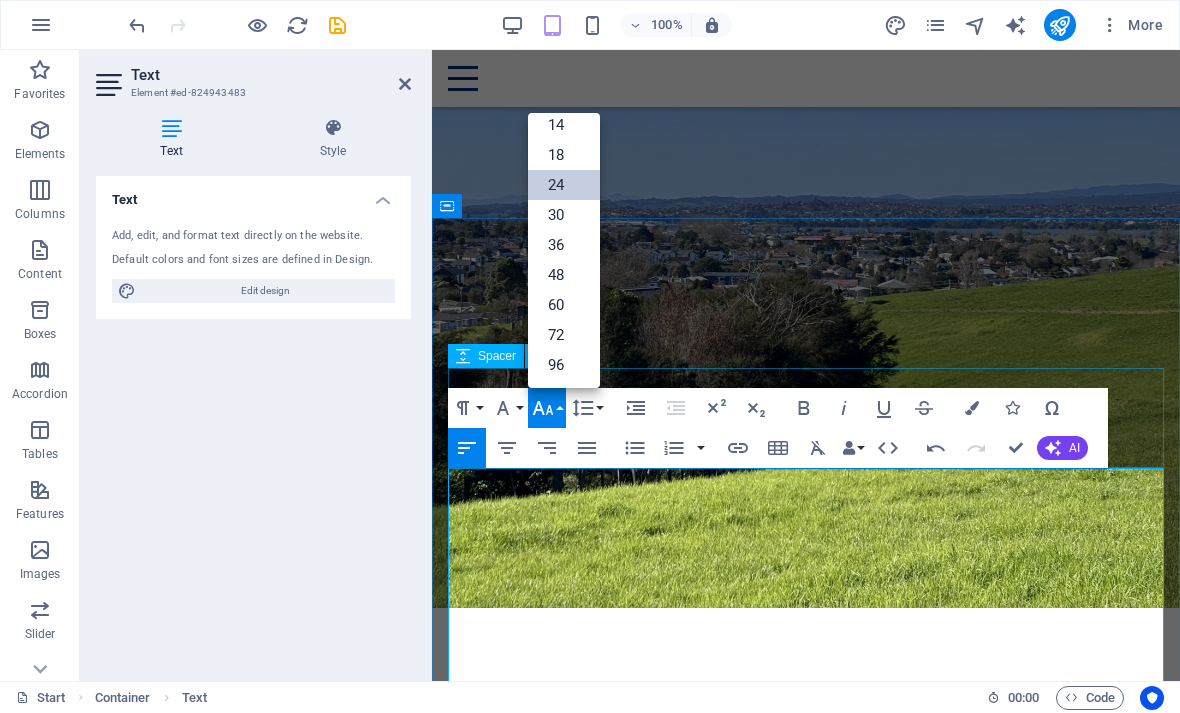 scroll, scrollTop: 161, scrollLeft: 0, axis: vertical 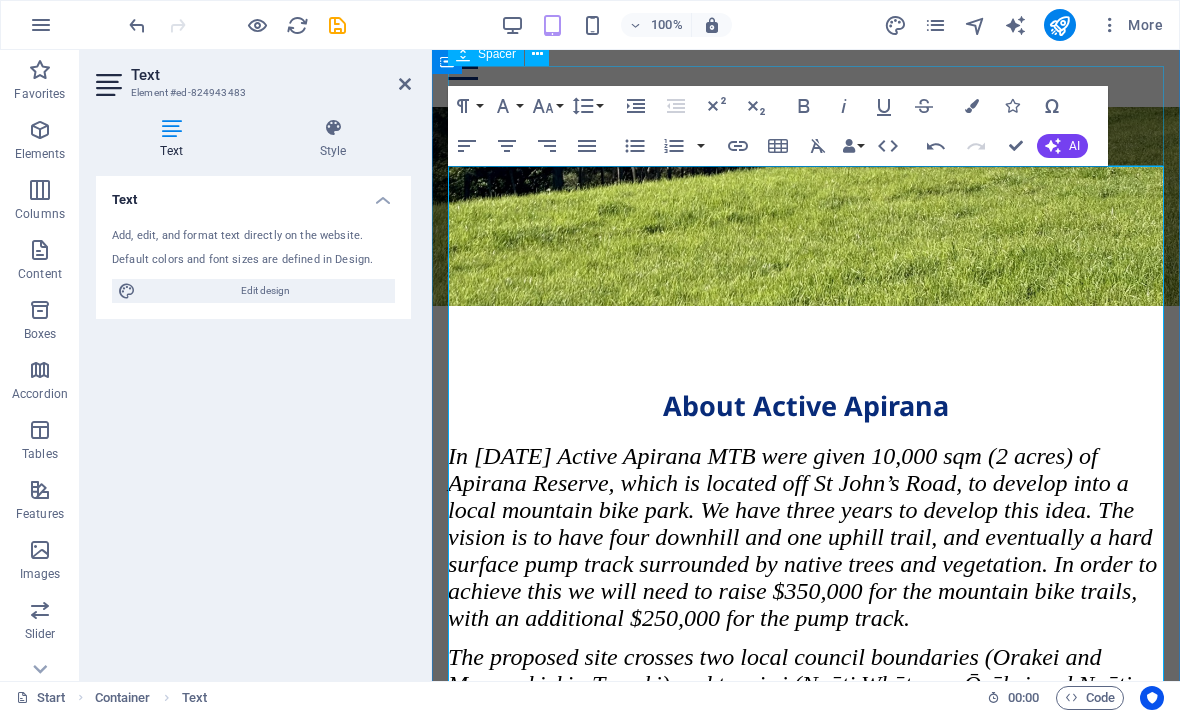 click 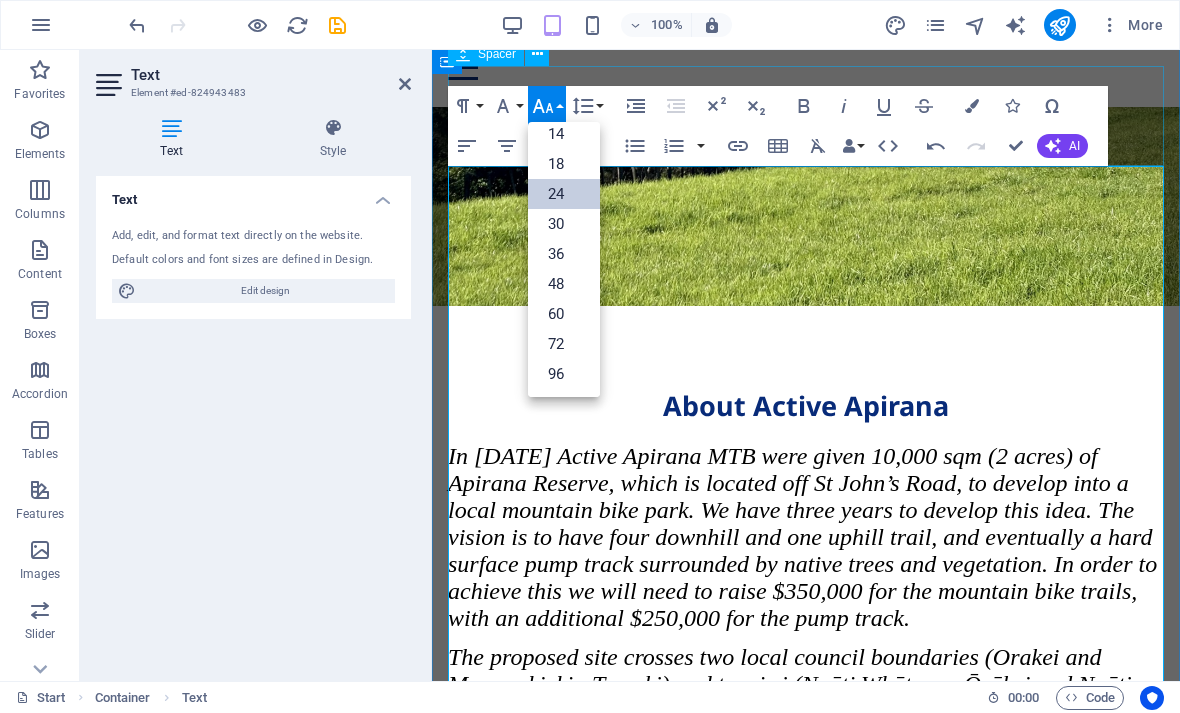scroll, scrollTop: 161, scrollLeft: 0, axis: vertical 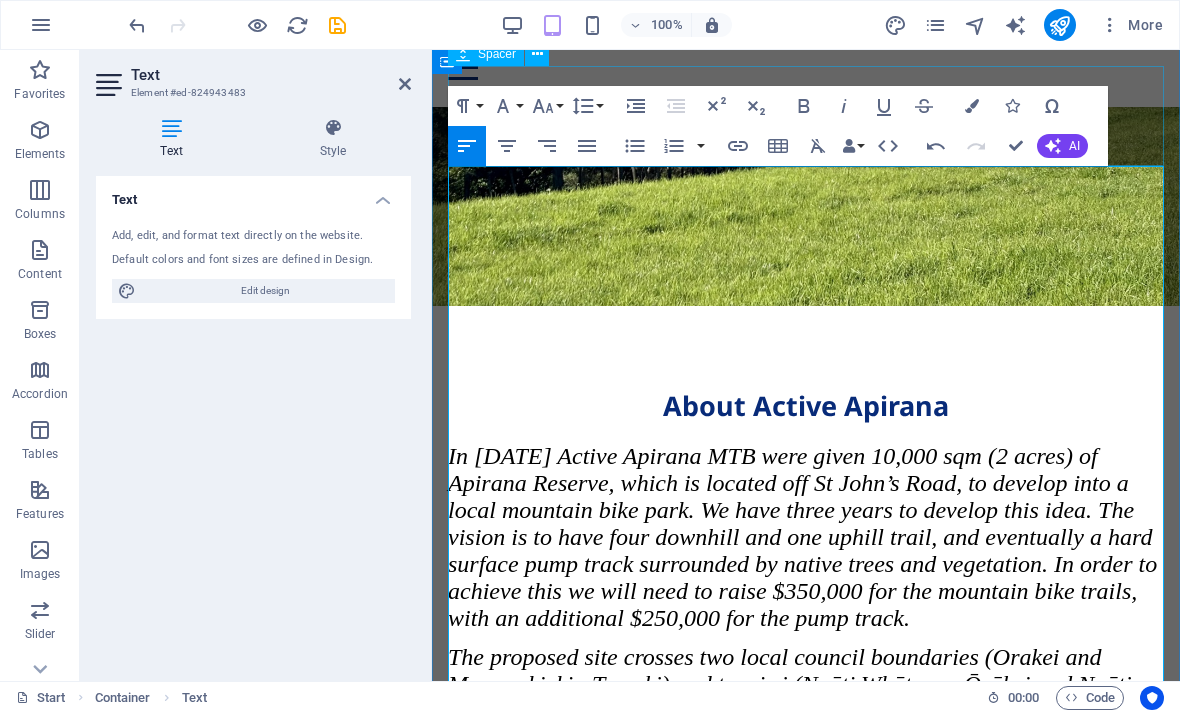 click at bounding box center [806, 1206] 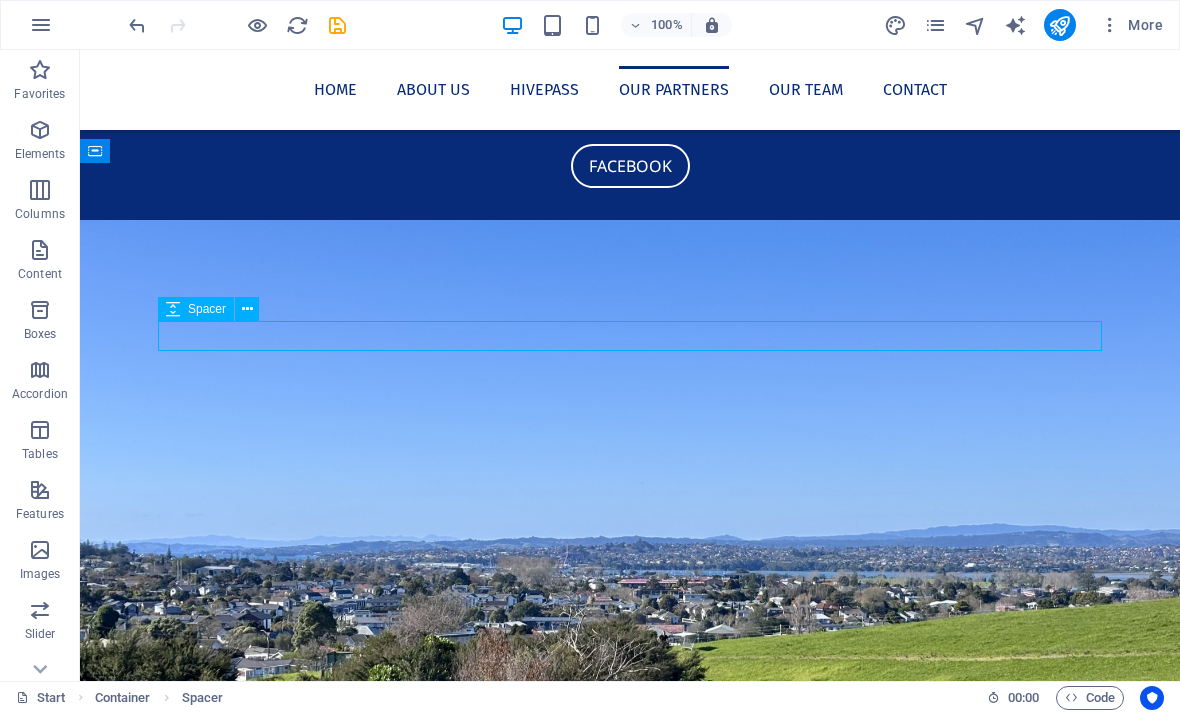 scroll, scrollTop: 1118, scrollLeft: 0, axis: vertical 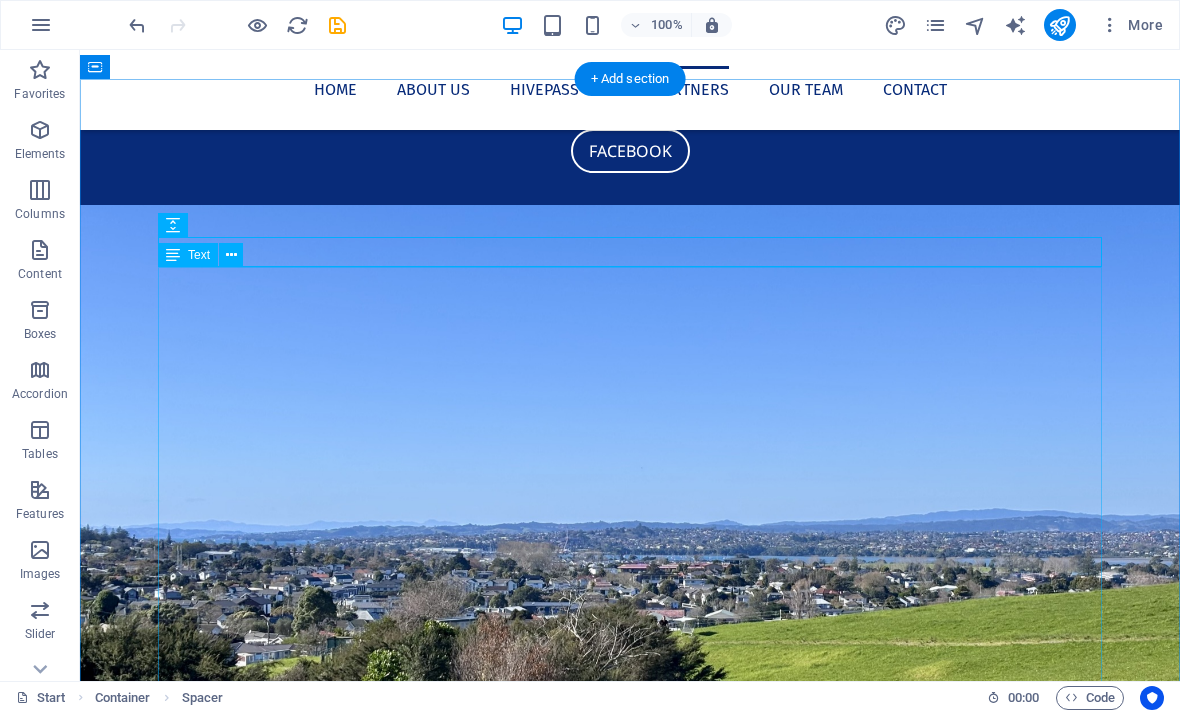 click on "We are now using Hivepass for membership! The only way to become a member of   Active Apirana  is now via Hivepass, and it’s super easy and it will only take a couple of minutes to sign up using your smart phone. If you don't have a smartphone, you can sign up online on any device   https://hivepass.app Here’s how it works: 1: Download Hivepass for free here:   <insert url> 2: Open the app and enter your name and email address, set a password and select ‘Create Account' NOTE: If you already belong to another organisation that uses Hivepass, when you enter your email address, Hivepass with recognise you and you just need to log in and then select ‘join other organisations’ from the side menu.  3: Select your membership package. (If you’re signing up the whole family, have their details ready). 4: Enter your personal details and membership type. You can add a donation at this stage too if you like🤘 5: Pay securely using a credit or debit card 6: Just like that, you’re a member of" at bounding box center [630, 1907] 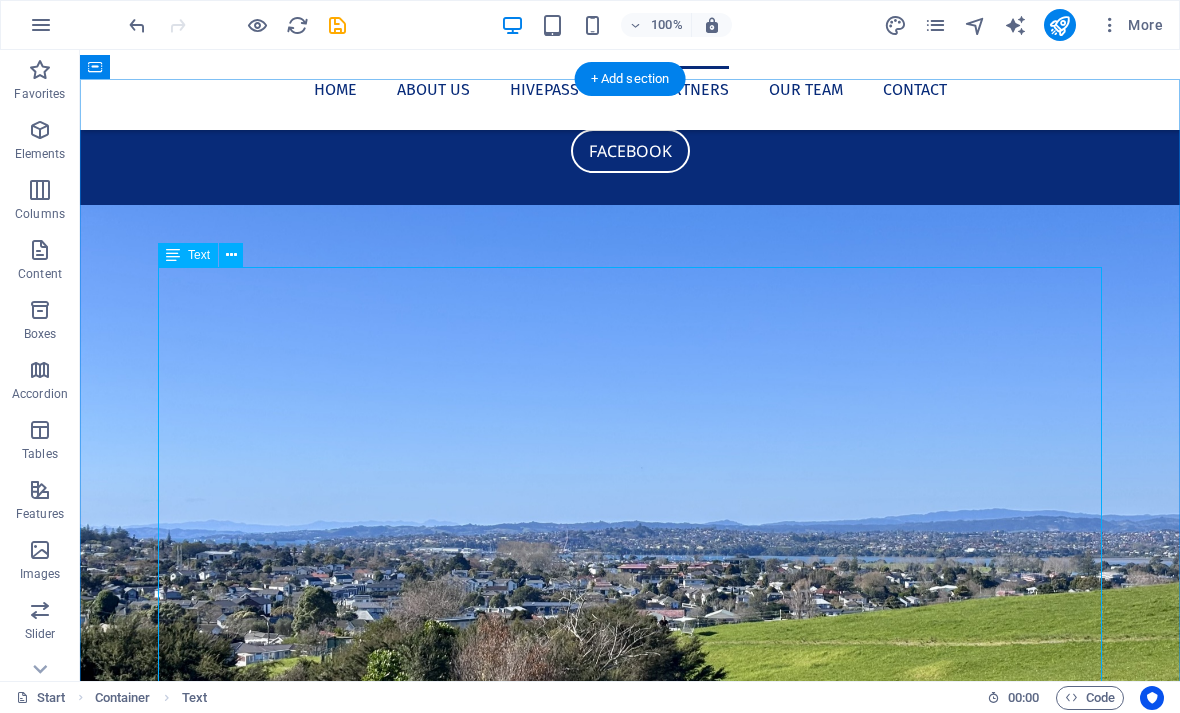click on "We are now using Hivepass for membership! The only way to become a member of   Active Apirana  is now via Hivepass, and it’s super easy and it will only take a couple of minutes to sign up using your smart phone. If you don't have a smartphone, you can sign up online on any device   https://hivepass.app Here’s how it works: 1: Download Hivepass for free here:   <insert url> 2: Open the app and enter your name and email address, set a password and select ‘Create Account' NOTE: If you already belong to another organisation that uses Hivepass, when you enter your email address, Hivepass with recognise you and you just need to log in and then select ‘join other organisations’ from the side menu.  3: Select your membership package. (If you’re signing up the whole family, have their details ready). 4: Enter your personal details and membership type. You can add a donation at this stage too if you like🤘 5: Pay securely using a credit or debit card 6: Just like that, you’re a member of" at bounding box center (630, 1907) 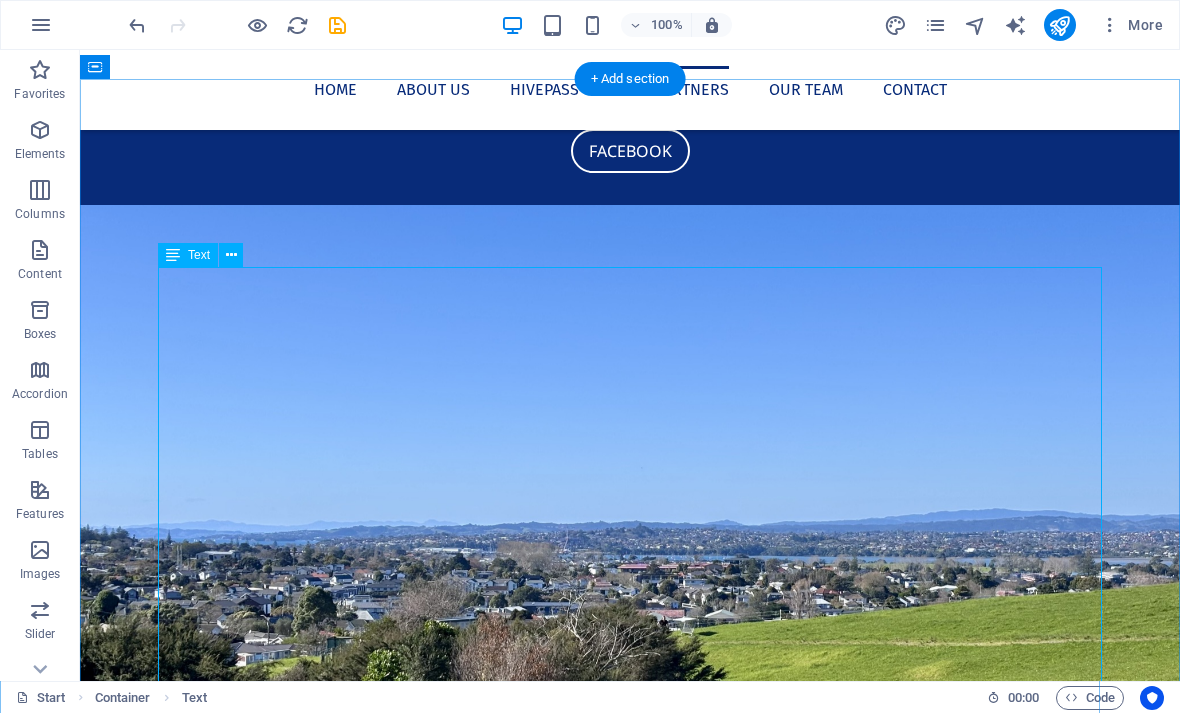 click on "We are now using Hivepass for membership! The only way to become a member of   Active Apirana  is now via Hivepass, and it’s super easy and it will only take a couple of minutes to sign up using your smart phone. If you don't have a smartphone, you can sign up online on any device   https://hivepass.app Here’s how it works: 1: Download Hivepass for free here:   <insert url> 2: Open the app and enter your name and email address, set a password and select ‘Create Account' NOTE: If you already belong to another organisation that uses Hivepass, when you enter your email address, Hivepass with recognise you and you just need to log in and then select ‘join other organisations’ from the side menu.  3: Select your membership package. (If you’re signing up the whole family, have their details ready). 4: Enter your personal details and membership type. You can add a donation at this stage too if you like🤘 5: Pay securely using a credit or debit card 6: Just like that, you’re a member of" at bounding box center (630, 1907) 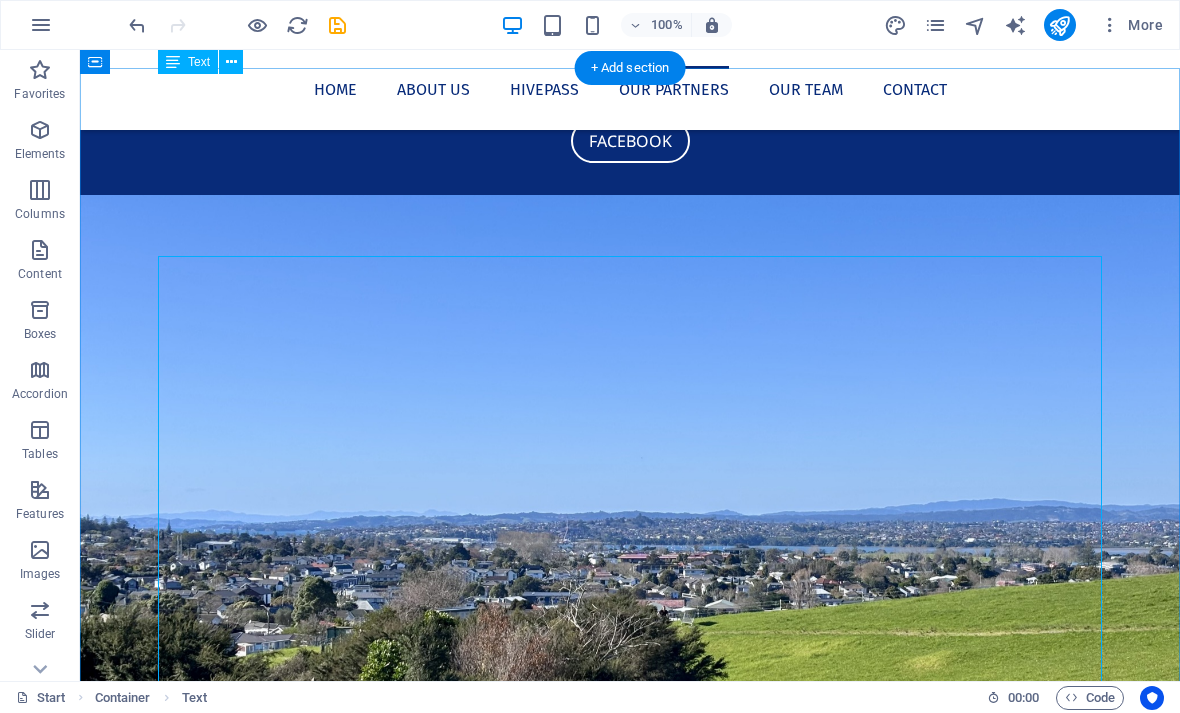 scroll, scrollTop: 1123, scrollLeft: 0, axis: vertical 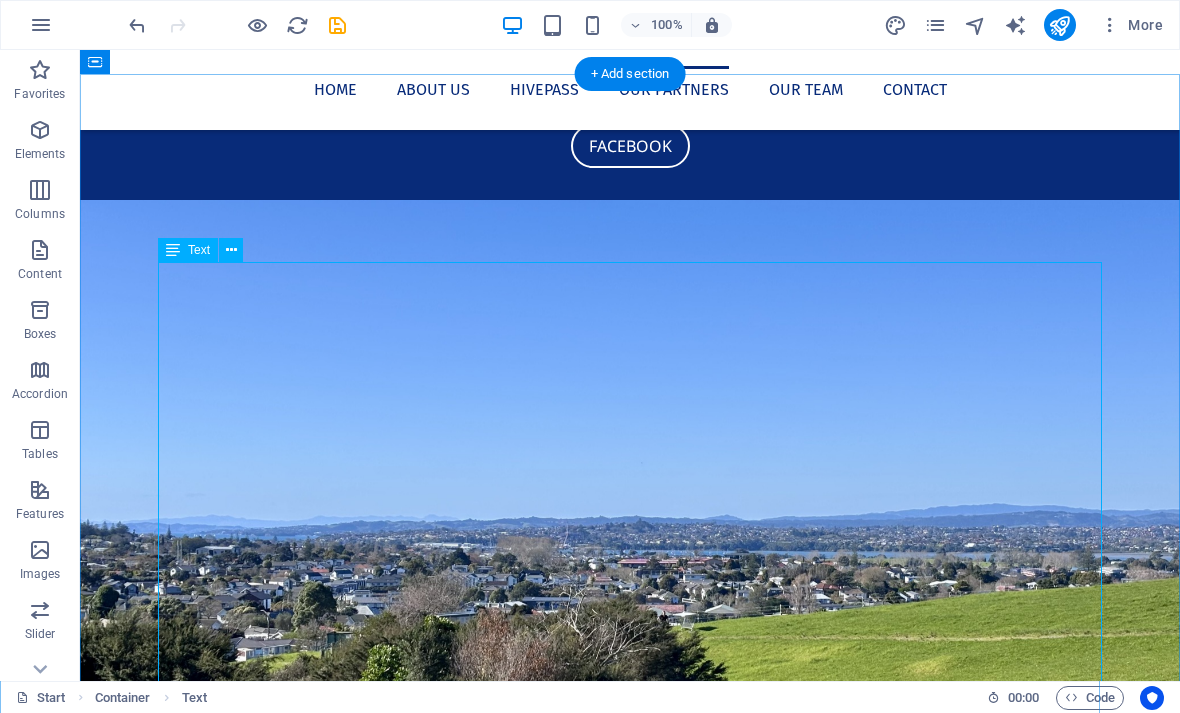 click on "We are now using Hivepass for membership! The only way to become a member of   Active Apirana  is now via Hivepass, and it’s super easy and it will only take a couple of minutes to sign up using your smart phone. If you don't have a smartphone, you can sign up online on any device   https://hivepass.app Here’s how it works: 1: Download Hivepass for free here:   <insert url> 2: Open the app and enter your name and email address, set a password and select ‘Create Account' NOTE: If you already belong to another organisation that uses Hivepass, when you enter your email address, Hivepass with recognise you and you just need to log in and then select ‘join other organisations’ from the side menu.  3: Select your membership package. (If you’re signing up the whole family, have their details ready). 4: Enter your personal details and membership type. You can add a donation at this stage too if you like🤘 5: Pay securely using a credit or debit card 6: Just like that, you’re a member of" at bounding box center (630, 1902) 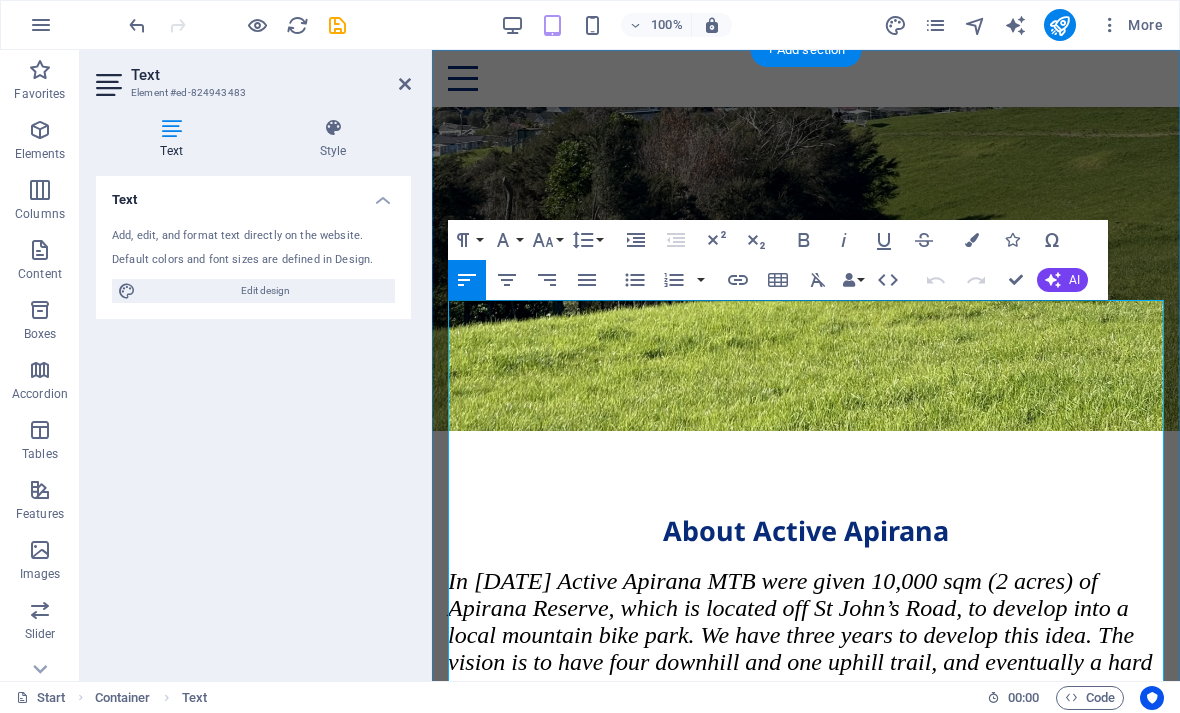 scroll, scrollTop: 1271, scrollLeft: 0, axis: vertical 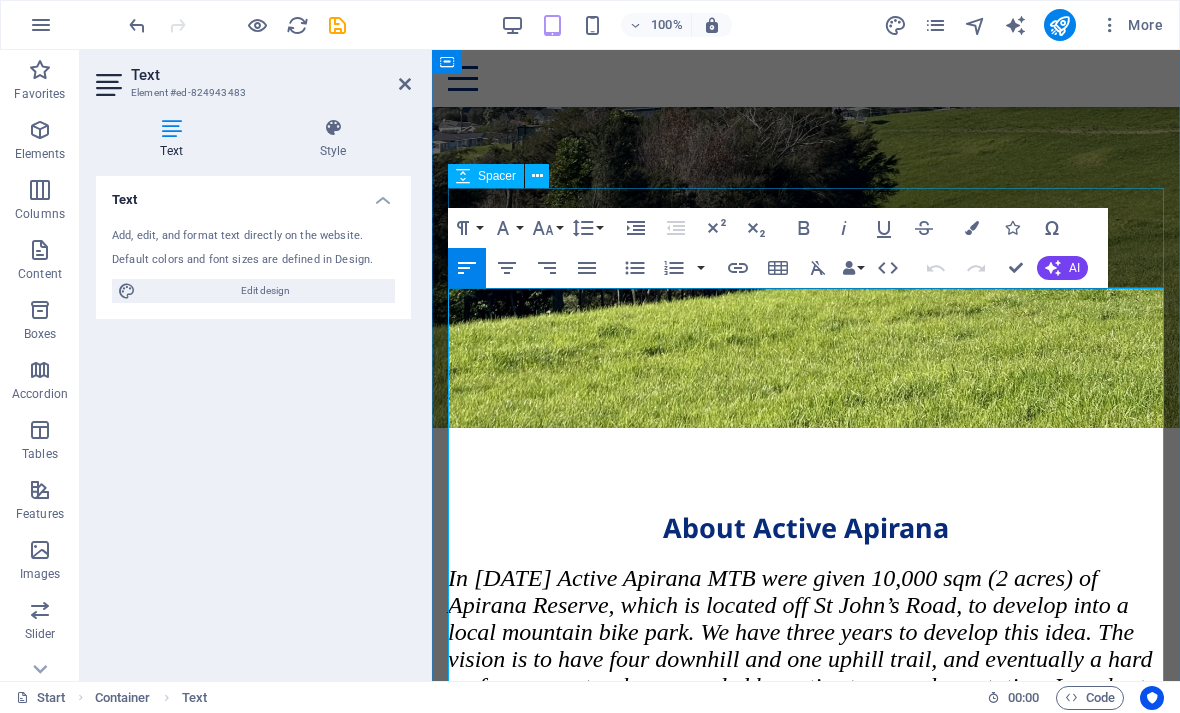 click 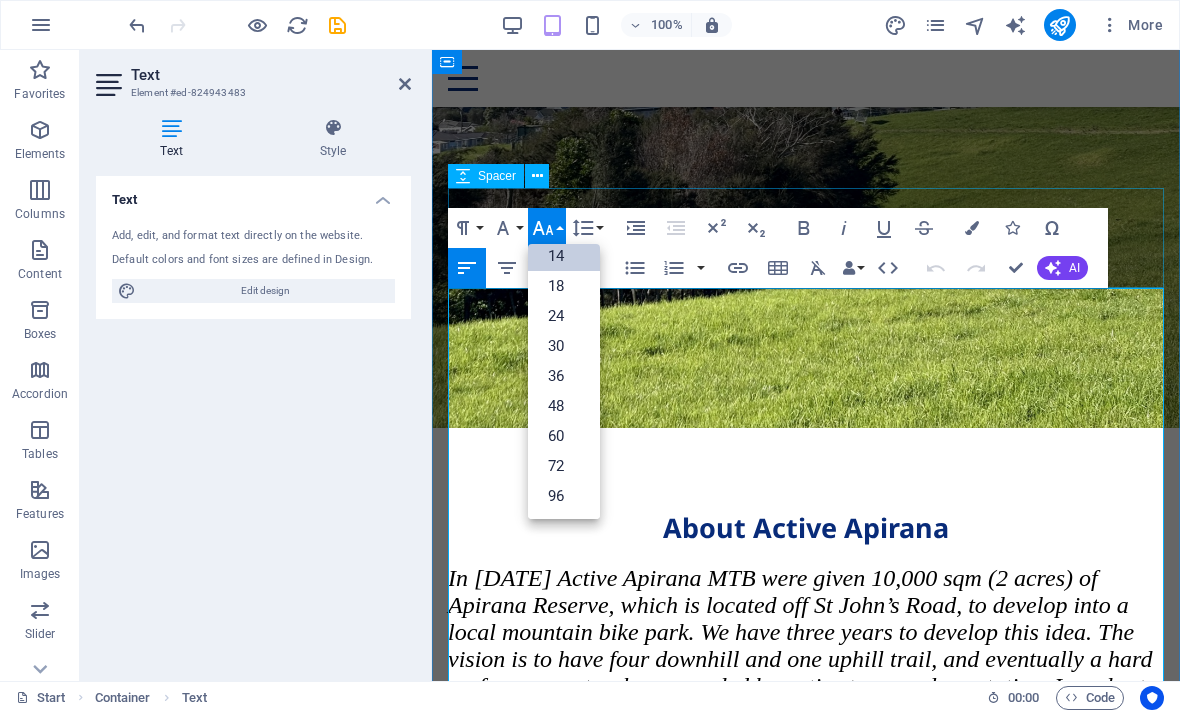 scroll, scrollTop: 161, scrollLeft: 0, axis: vertical 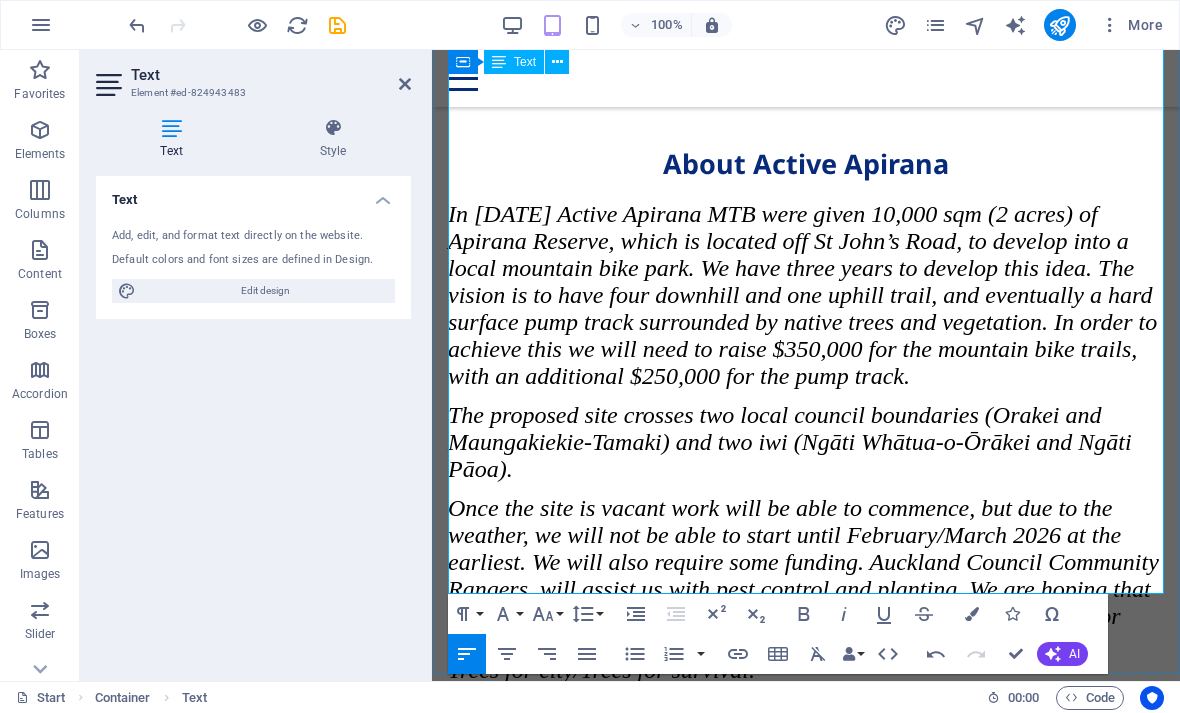 click on "4: Enter your personal details and membership type. You can add a donation at this stage too if you like🤘" at bounding box center [806, 1522] 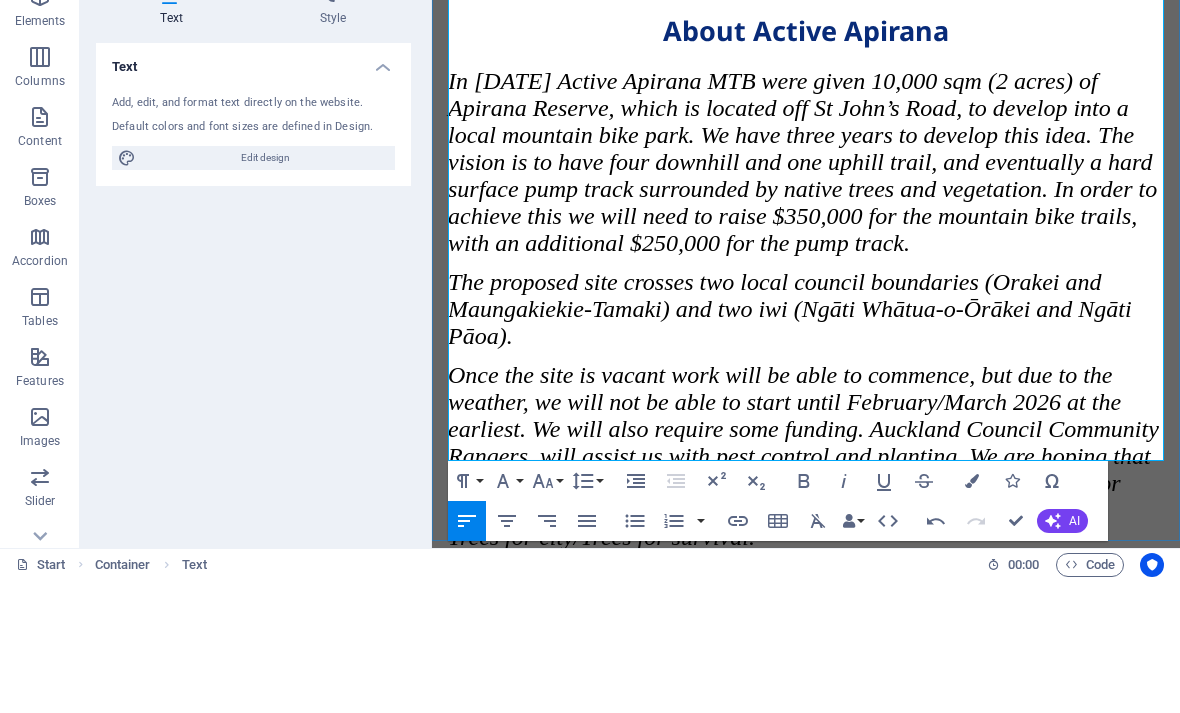 click on "3: Select your membership package. (If you’re signing up the whole family, have their details ready)." at bounding box center (806, 1350) 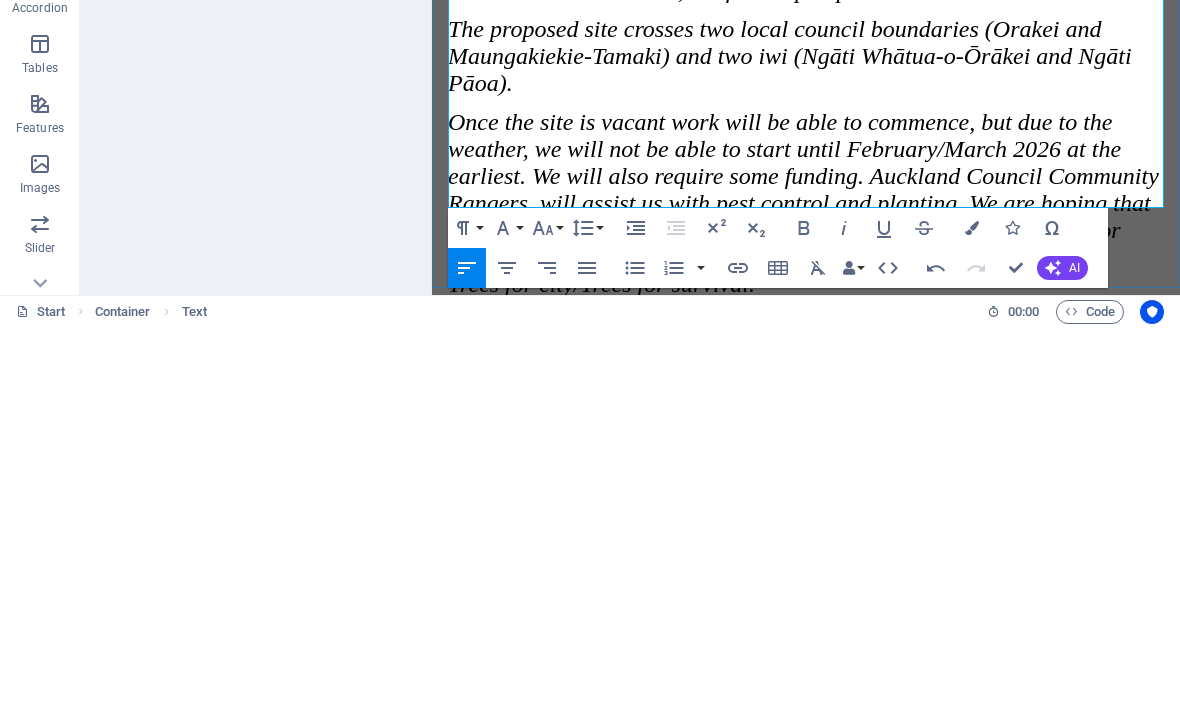 click 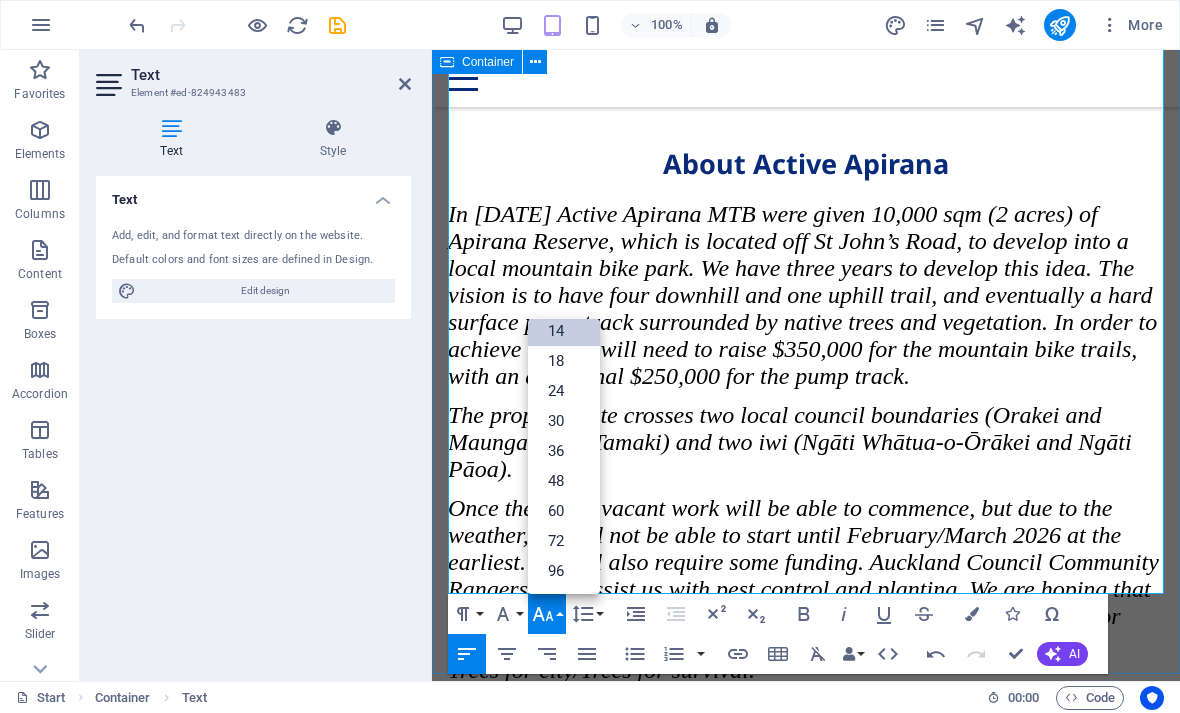 click on "24" at bounding box center (564, 391) 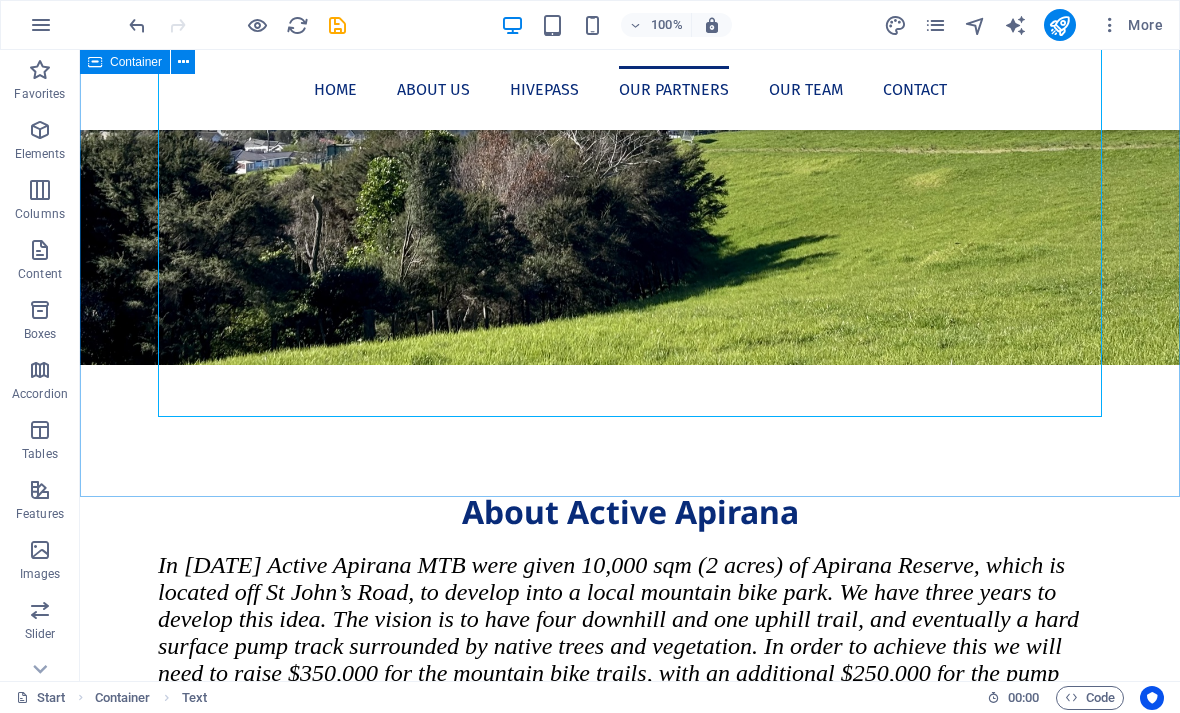 click on "Hivepass We are now using Hivepass for membership! The only way to become a member of  Active [NAME] is now via Hivepass, and it’s super easy and it will only take a couple of minutes to sign up using your smart phone. If you don't have a smartphone, you can sign up online on any device  https://hivepass.app Here’s how it works: 1: Download Hivepass for free here:  <insert url> 2: Open the app and enter your [NAME] and [EMAIL], set a password and select ‘Create Account' NOTE: If you already belong to another organisation that uses Hivepass, when you enter your [EMAIL], Hivepass with recognise you and you just need to log in and then select ‘join other organisations’ from the side menu.  3: Select your membership package. (If you’re signing up the whole family, have their details ready). 4: Enter your [PERSONAL DETAILS] and membership type. You can add a donation at this stage too if you like🤘 5: Pay securely using a credit or debit card 6: Just like that, you’re a member of" at bounding box center (630, 1491) 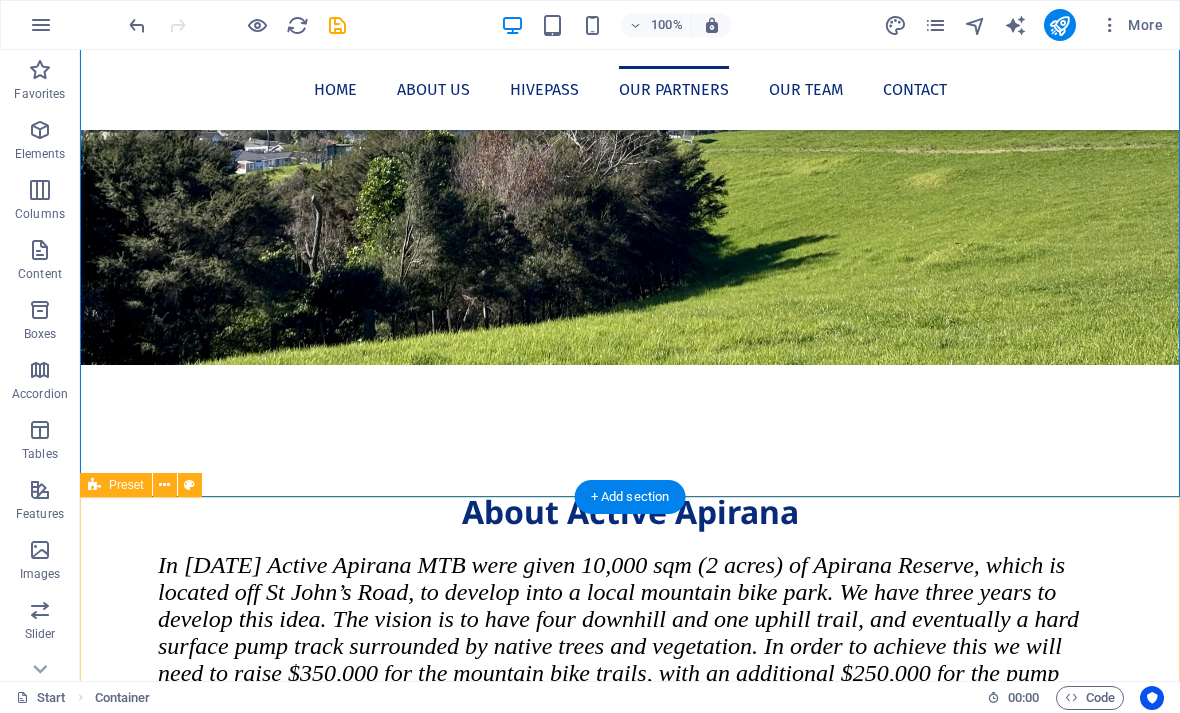click on "New headline Lorem ipsum dolor sit amet, consectetuer adipiscing elit. Aenean commodo ligula eget dolor. Lorem ipsum dolor sit amet, consectetuer adipiscing elit leget dolor. Lorem ipsum dolor sit amet, consectetuer adipiscing elit. Aenean commodo ligula eget dolor. Lorem ipsum dolor sit amet, consectetuer adipiscing elit dolor consectetuer adipiscing elit leget dolor. Lorem elit saget ipsum dolor sit amet, consectetuer. Drop content here or  Add elements  Paste clipboard" at bounding box center [630, 2399] 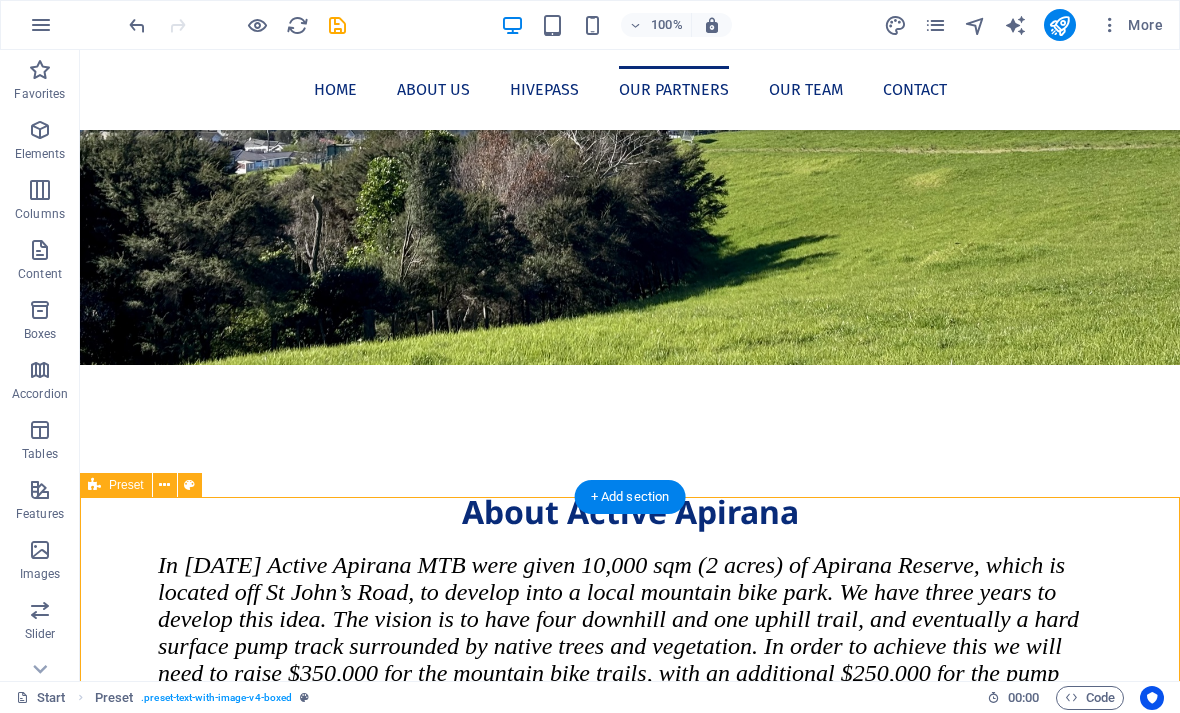 click on "Hivepass We are now using Hivepass for membership! The only way to become a member of  Active [NAME] is now via Hivepass, and it’s super easy and it will only take a couple of minutes to sign up using your smart phone. If you don't have a smartphone, you can sign up online on any device  https://hivepass.app Here’s how it works: 1: Download Hivepass for free here:  <insert url> 2: Open the app and enter your [NAME] and [EMAIL], set a password and select ‘Create Account' NOTE: If you already belong to another organisation that uses Hivepass, when you enter your [EMAIL], Hivepass with recognise you and you just need to log in and then select ‘join other organisations’ from the side menu.  3: Select your membership package. (If you’re signing up the whole family, have their details ready). 4: Enter your [PERSONAL DETAILS] and membership type. You can add a donation at this stage too if you like🤘 5: Pay securely using a credit or debit card 6: Just like that, you’re a member of" at bounding box center [630, 1491] 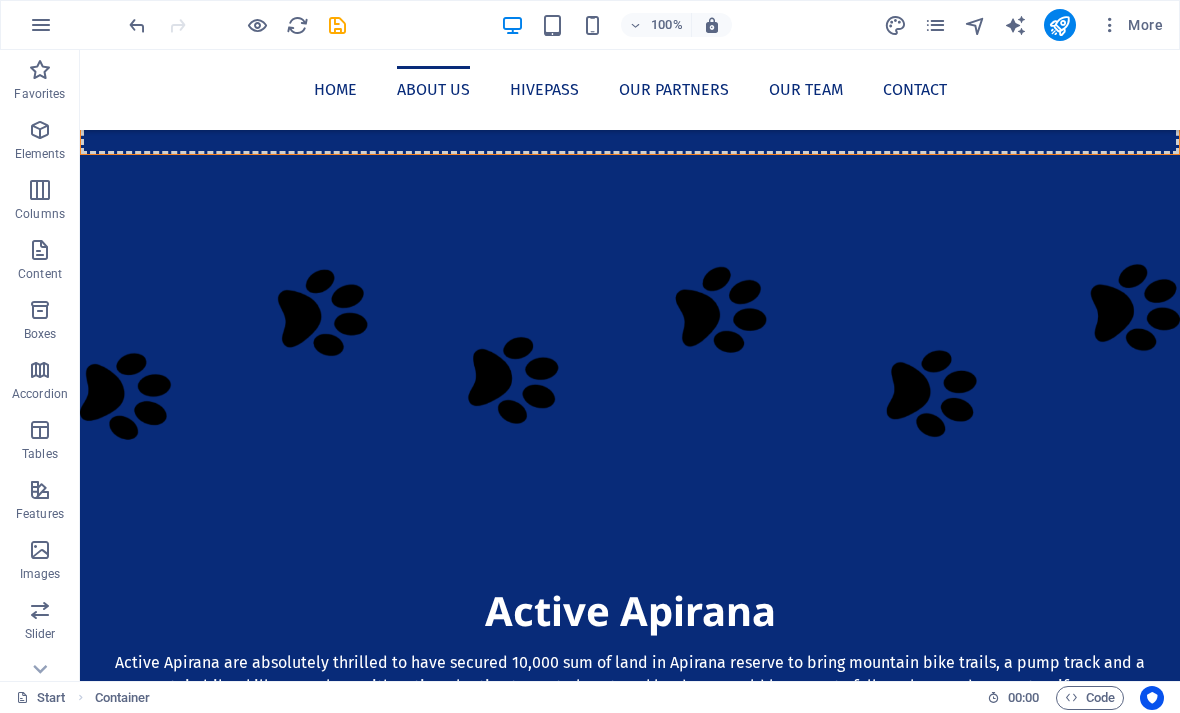 scroll, scrollTop: 484, scrollLeft: 0, axis: vertical 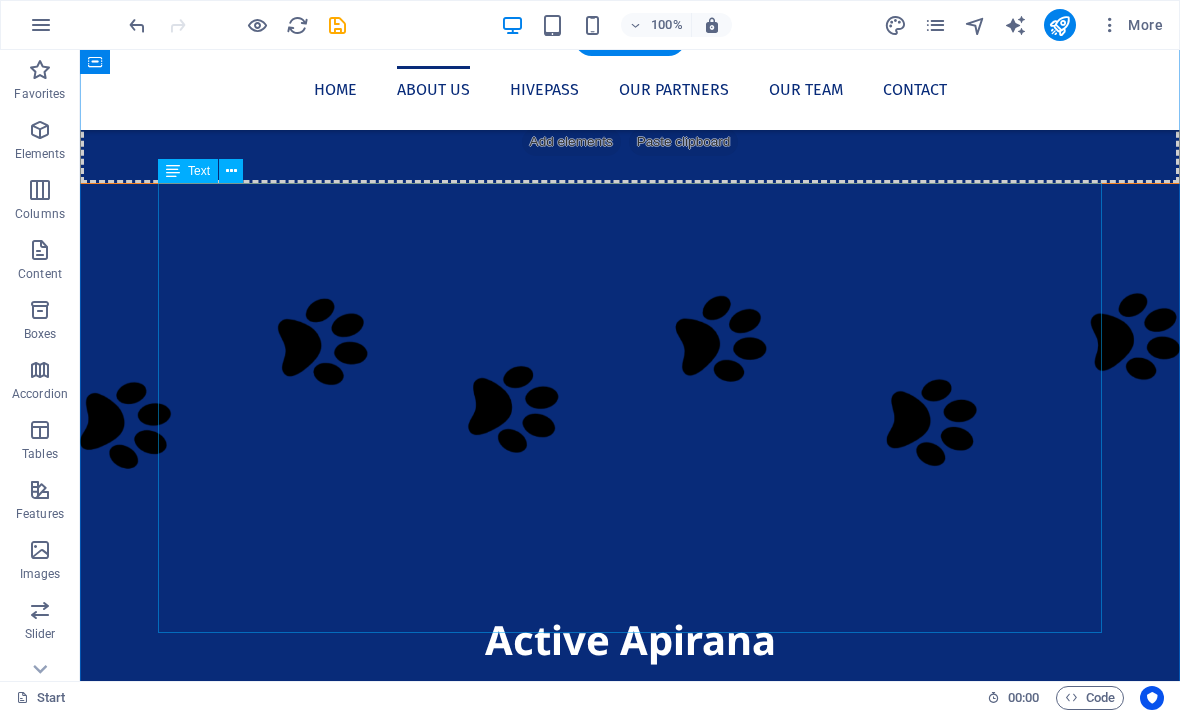 click on "In February 2025 Active Apirana MTB were given 10,000 sqm (2 acres) of Apirana Reserve, which is located off St John’s Road, to develop into a local mountain bike park. We have three years to develop this idea. The vision is to have four downhill and one uphill trail, and eventually a hard surface pump track surrounded by native trees and vegetation. In order to achieve this we will need to raise $350,000 for the mountain bike trails, with an additional $250,000 for the pump track. The proposed site crosses two local council boundaries (Orakei and Maungakiekie-Tamaki) and two iwi (Ngāti Whātua-o-Ōrākei and Ngāti Pāoa)." at bounding box center [630, 1844] 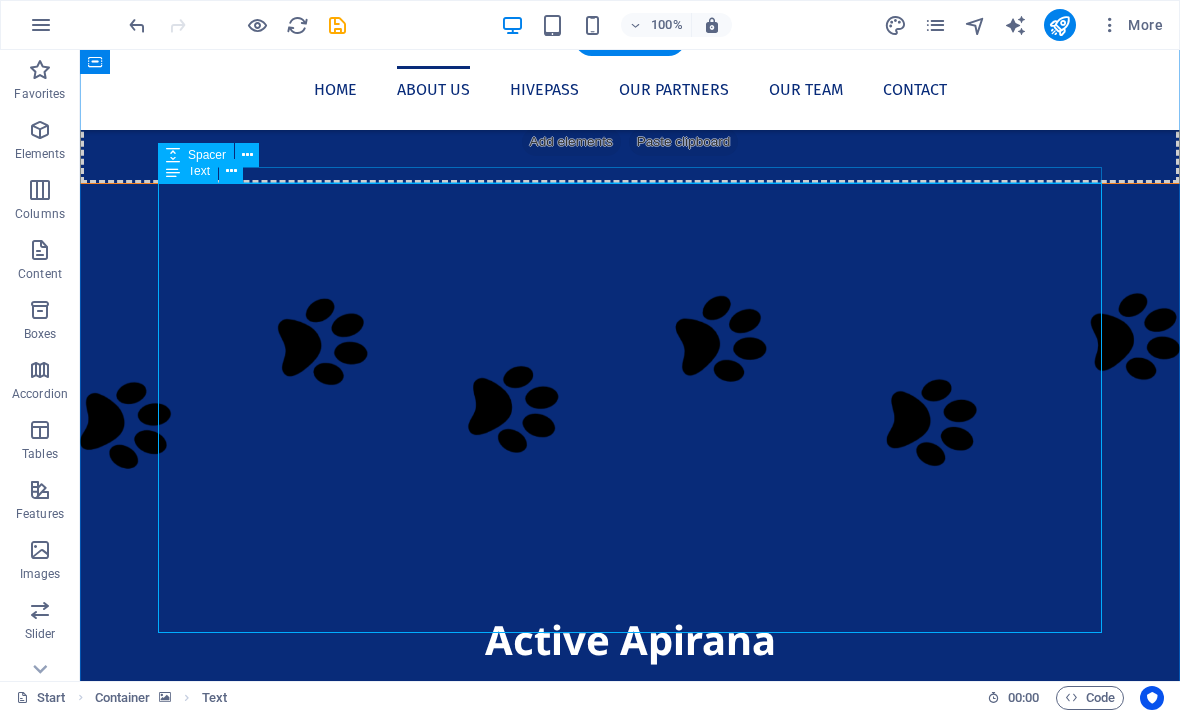 click on "Text" at bounding box center [199, 171] 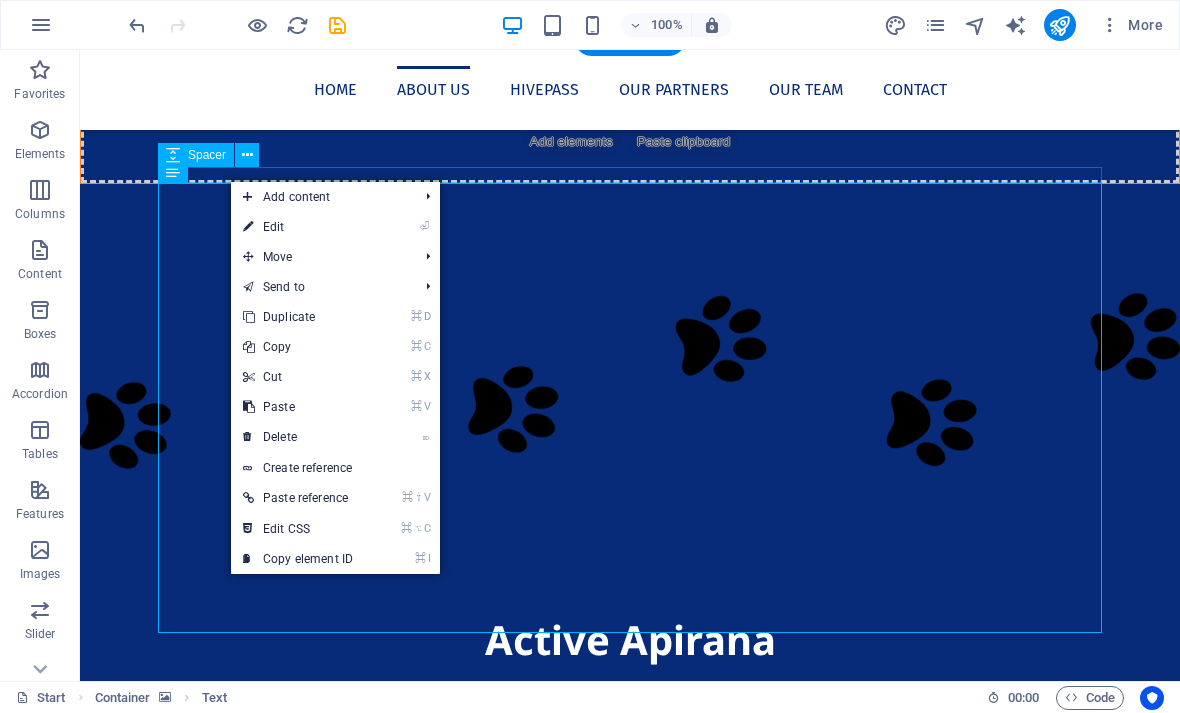 click on "⏎  Edit" at bounding box center [298, 227] 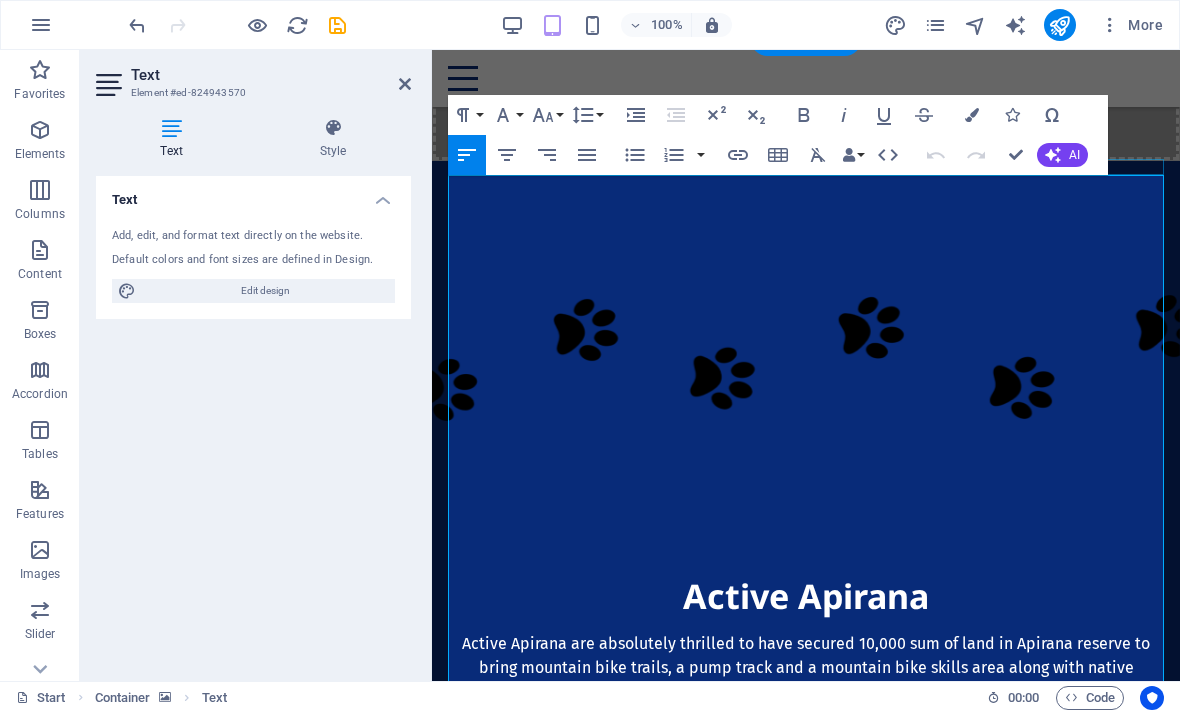 click on "In February 2025 Active Apirana MTB were given 10,000 sqm (2 acres) of Apirana Reserve, which is located off St John’s Road, to develop into a local mountain bike park. We have three years to develop this idea. The vision is to have four downhill and one uphill trail, and eventually a hard surface pump track surrounded by native trees and vegetation. In order to achieve this we will need to raise $350,000 for the mountain bike trails, with an additional $250,000 for the pump track." at bounding box center [802, 1704] 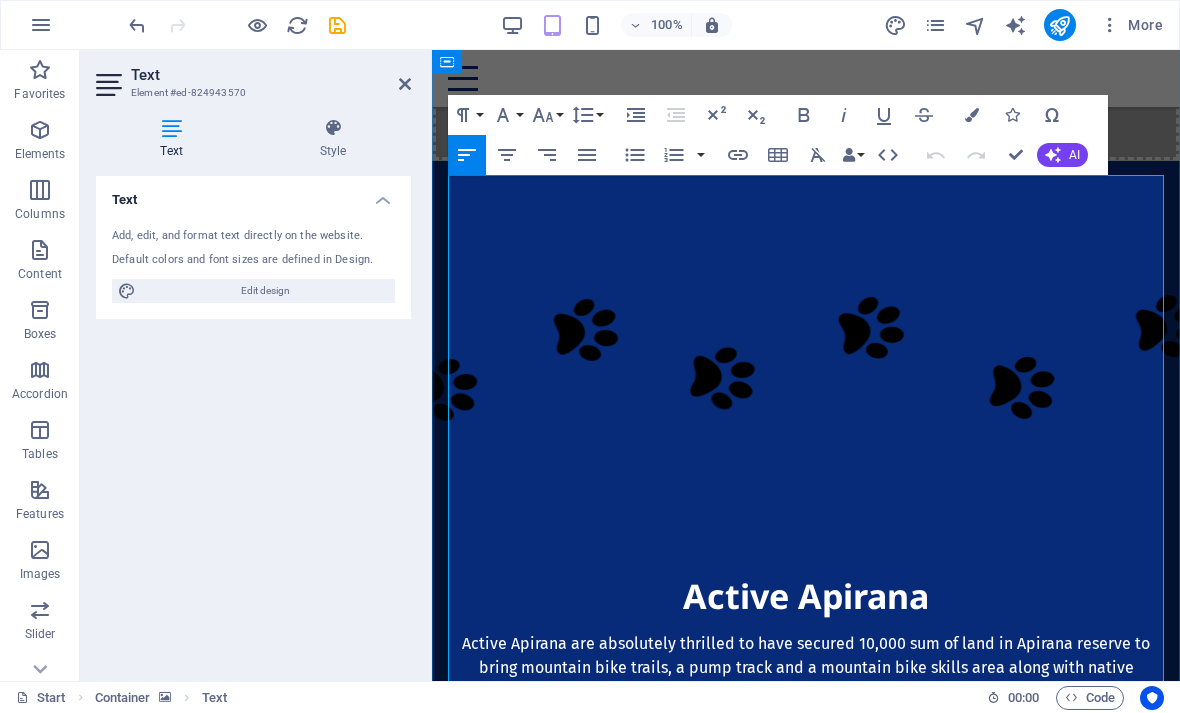click on "In February 2025 Active Apirana MTB were given 10,000 sqm (2 acres) of Apirana Reserve, which is located off St John’s Road, to develop into a local mountain bike park. We have three years to develop this idea. The vision is to have four downhill and one uphill trail, and eventually a hard surface pump track surrounded by native trees and vegetation. In order to achieve this we will need to raise $350,000 for the mountain bike trails, with an additional $250,000 for the pump track." at bounding box center (802, 1704) 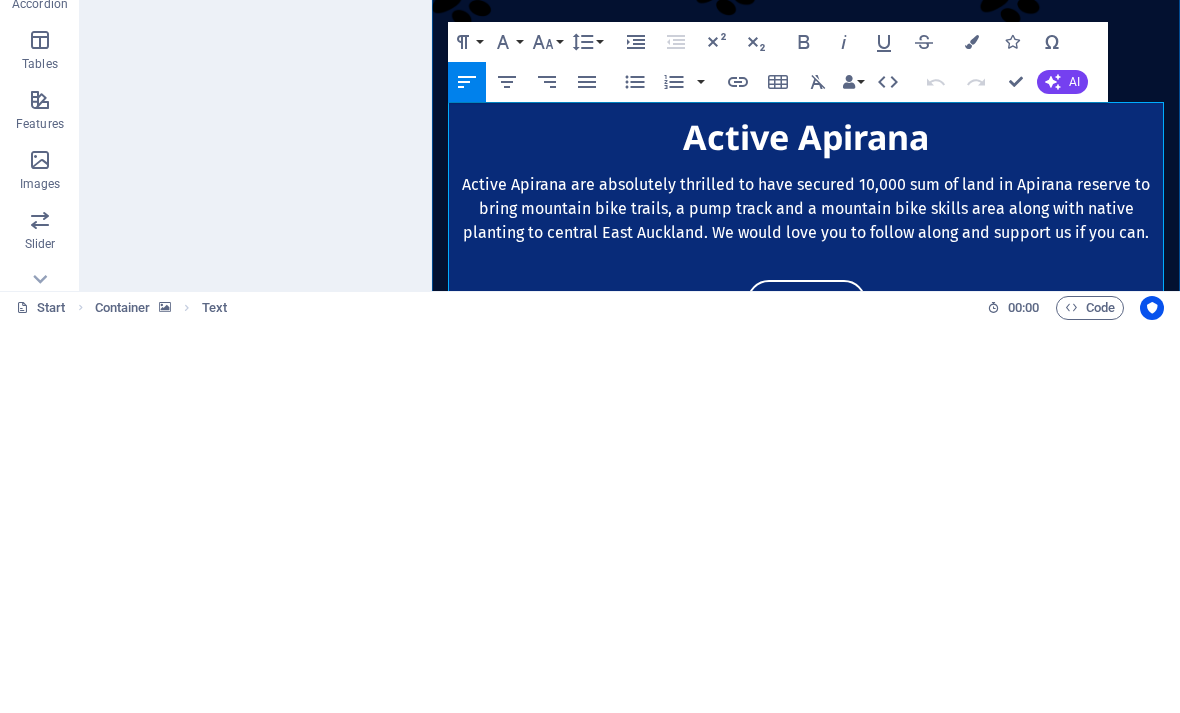 scroll, scrollTop: 163, scrollLeft: 0, axis: vertical 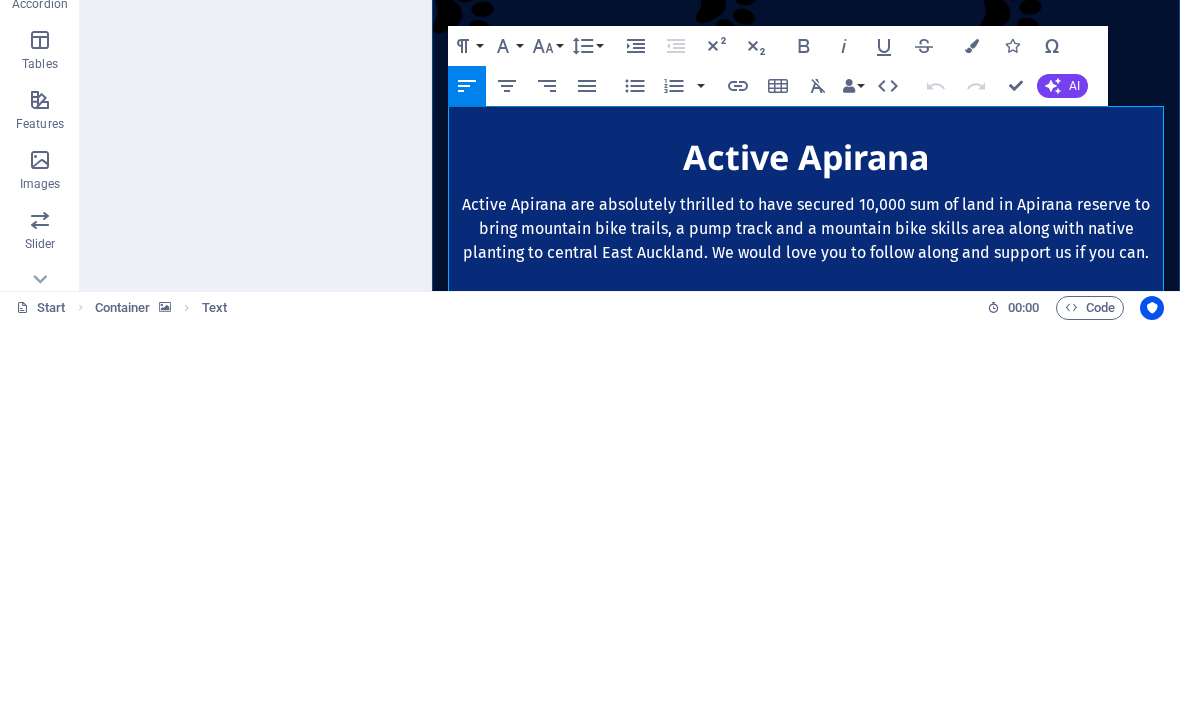 click on "Colors" at bounding box center [972, 436] 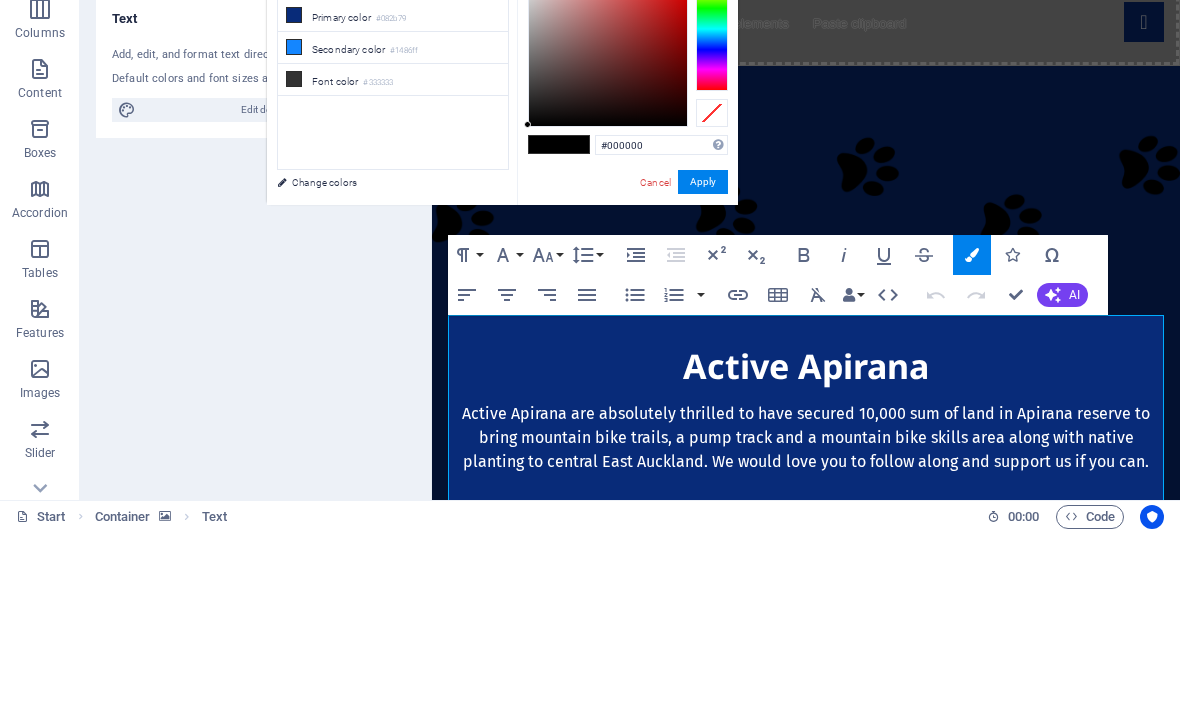 click on "Change colors" at bounding box center [383, 363] 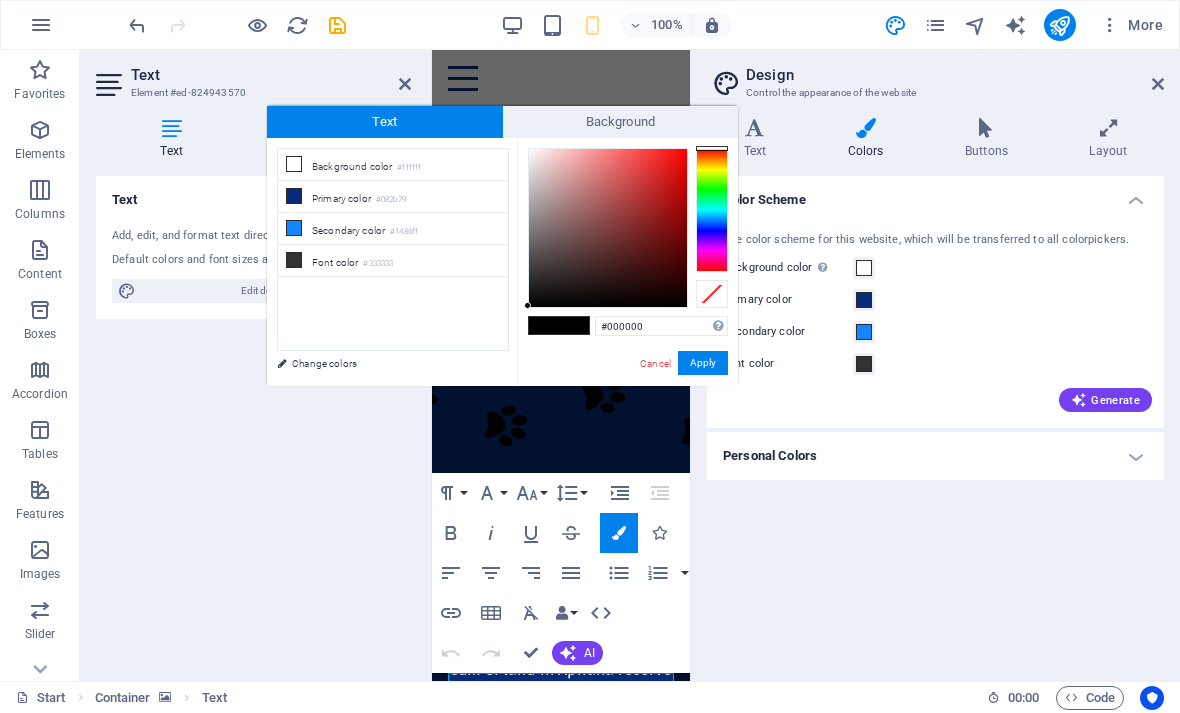 click on "Change colors" at bounding box center [383, 363] 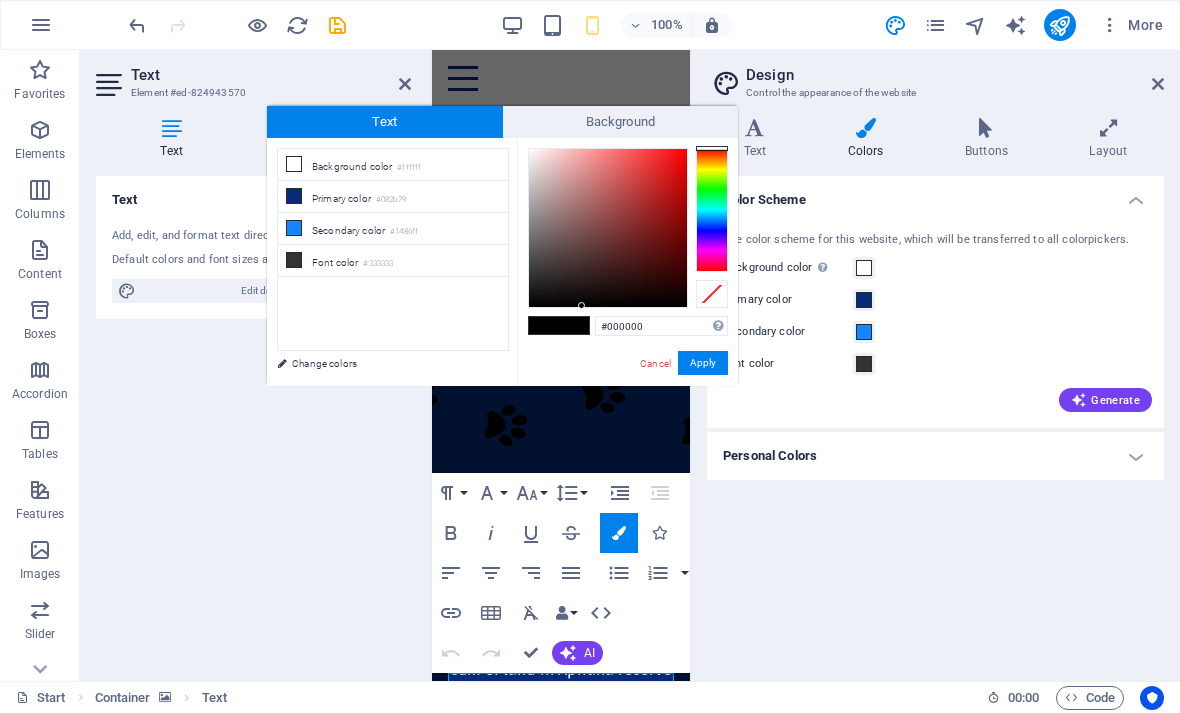 click at bounding box center [574, 325] 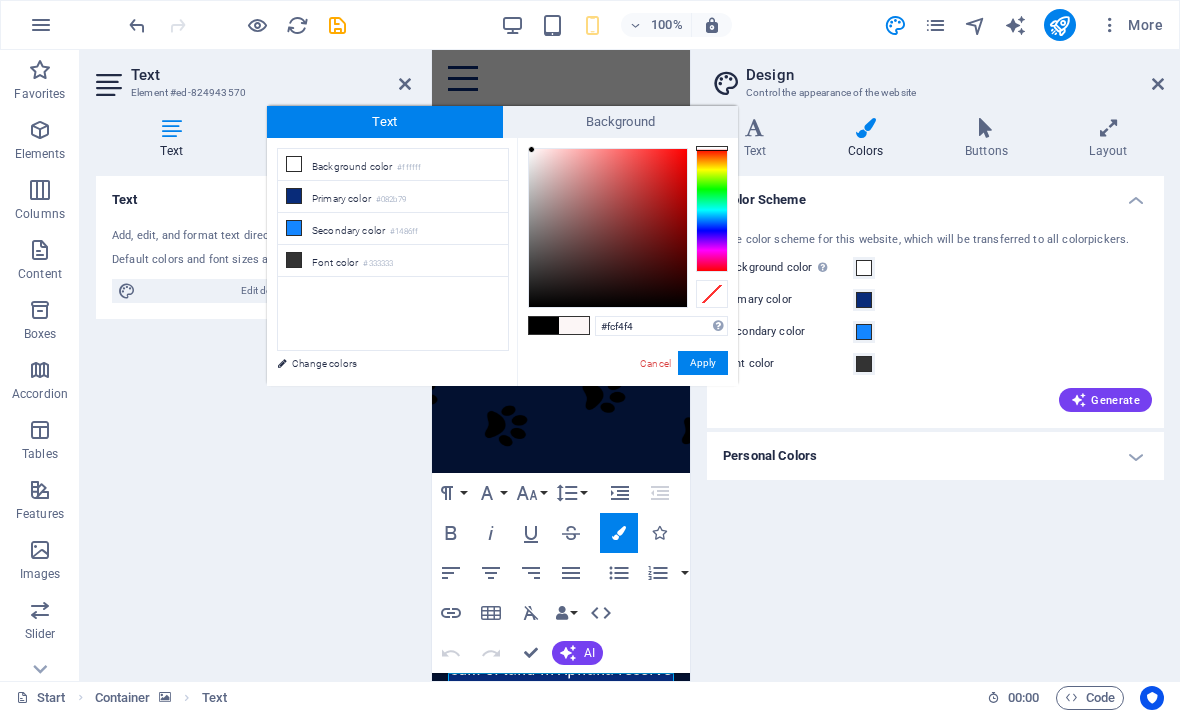 type on "#fcf3f3" 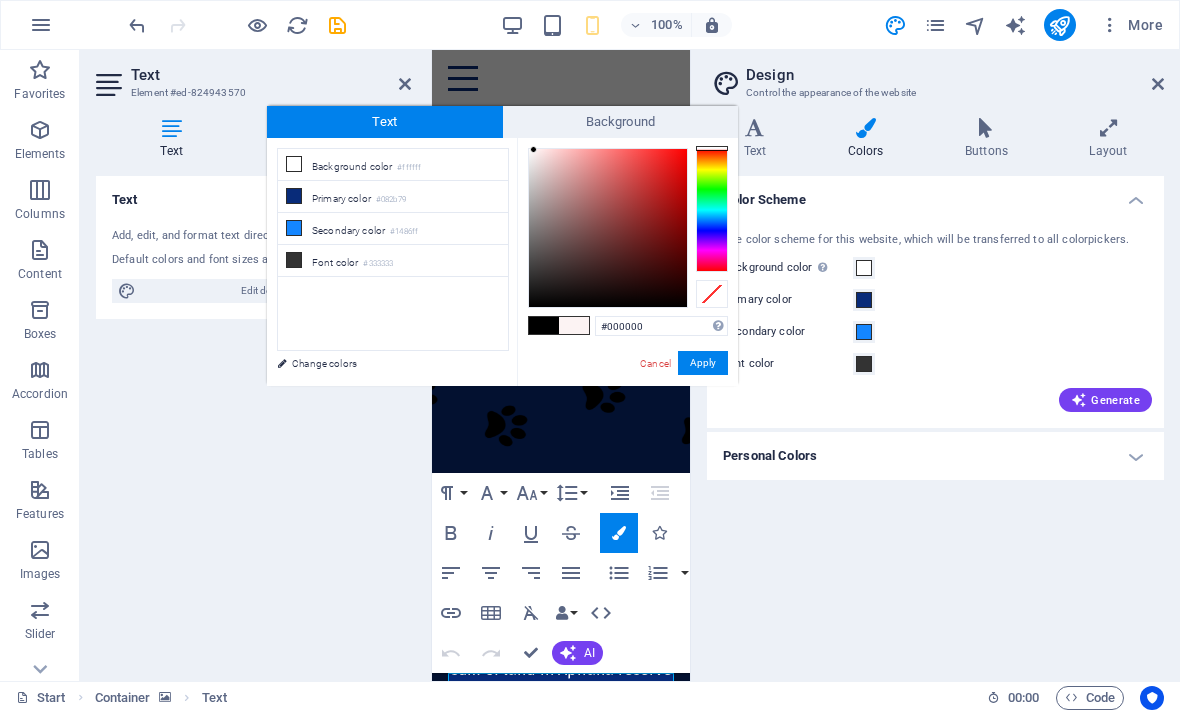 click on "Apply" at bounding box center [703, 363] 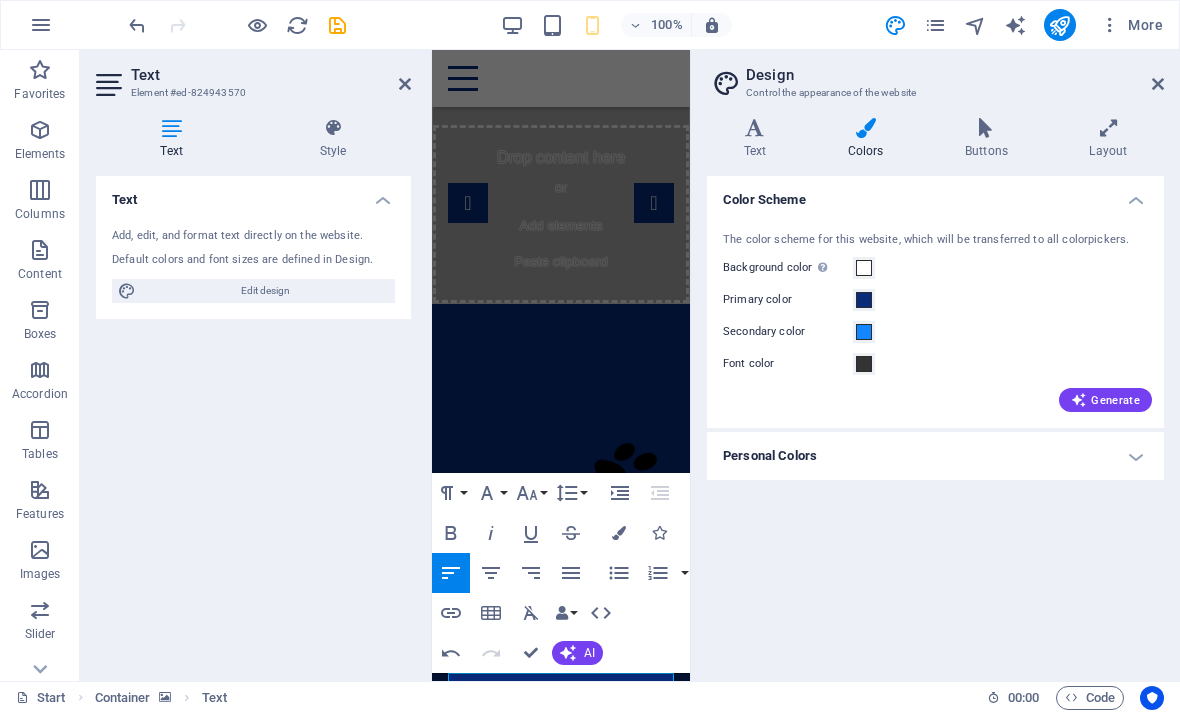 click at bounding box center [1158, 84] 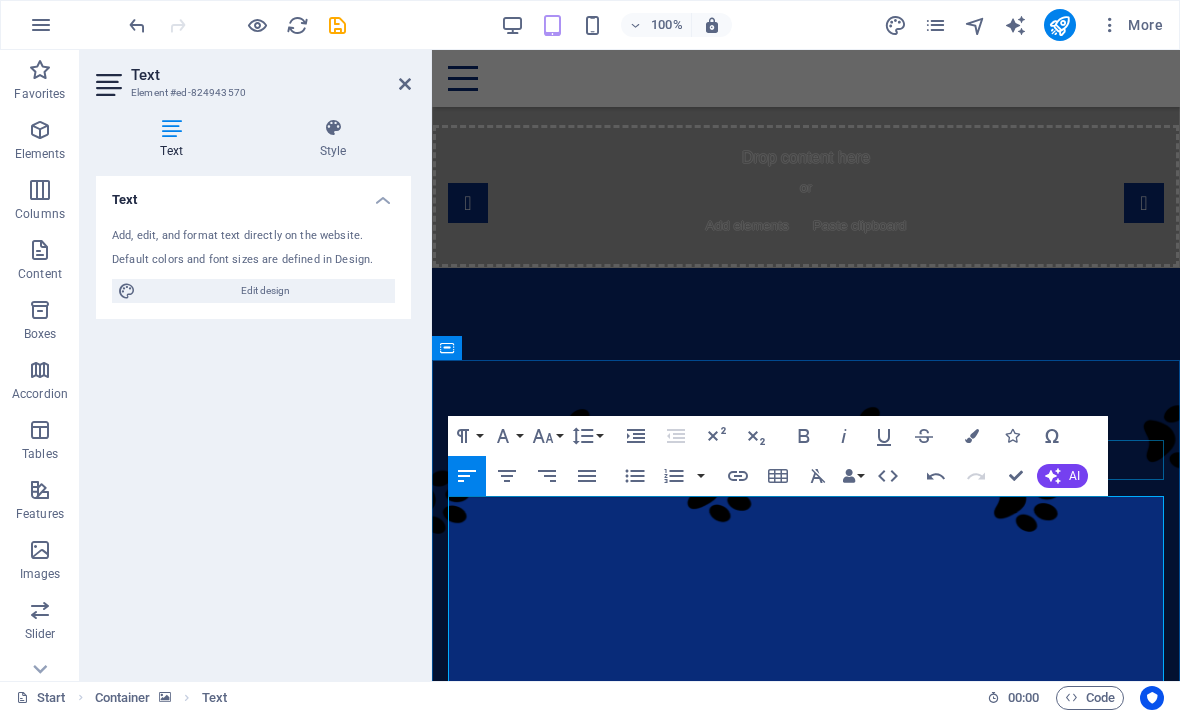 click on "About Active Apirana" at bounding box center (806, 3025) 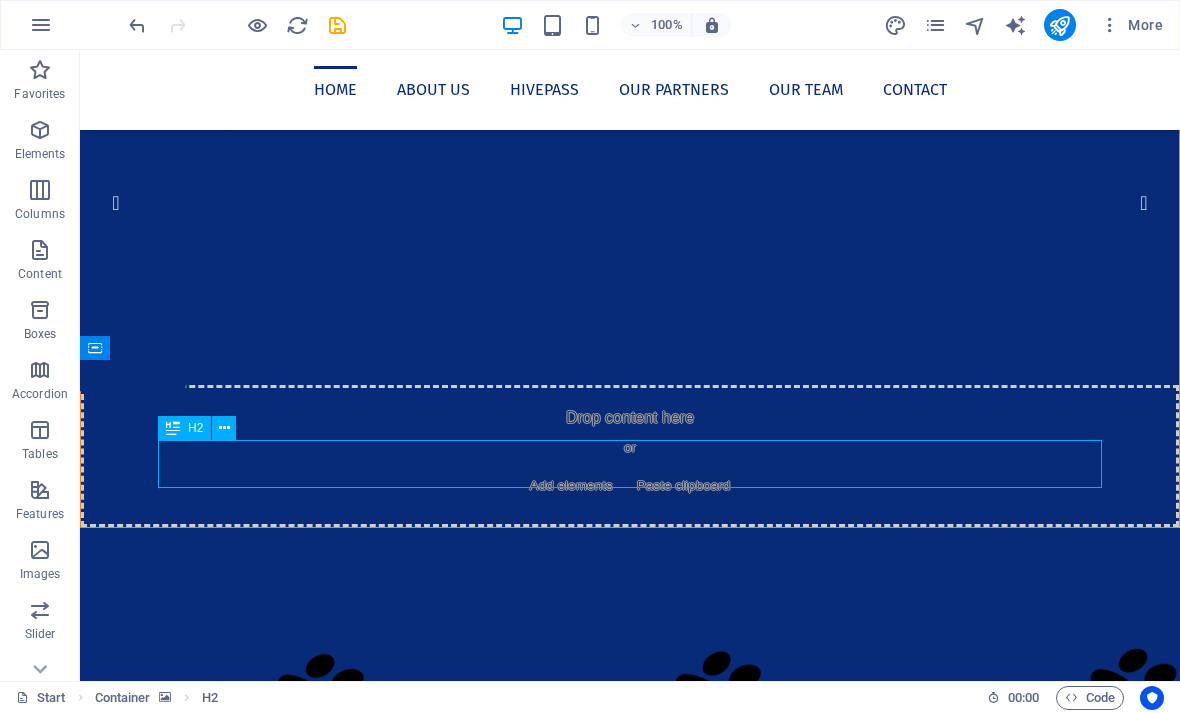 click on "About Active Apirana" at bounding box center [630, 1984] 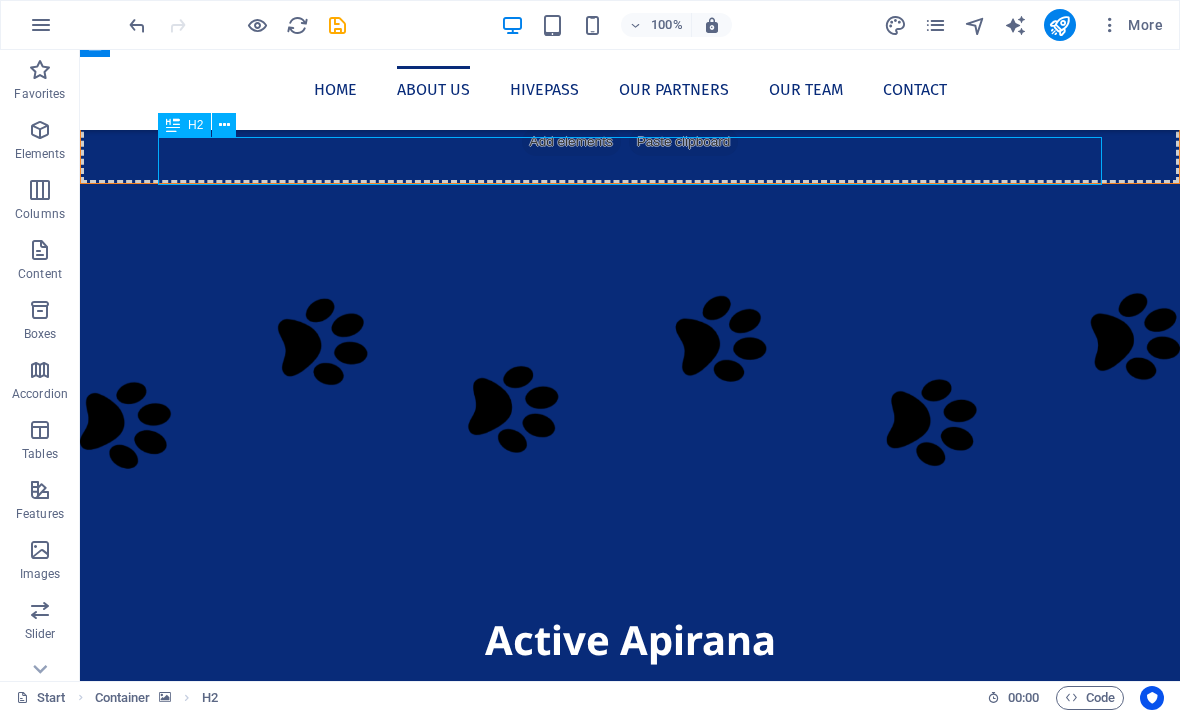 scroll, scrollTop: 492, scrollLeft: 0, axis: vertical 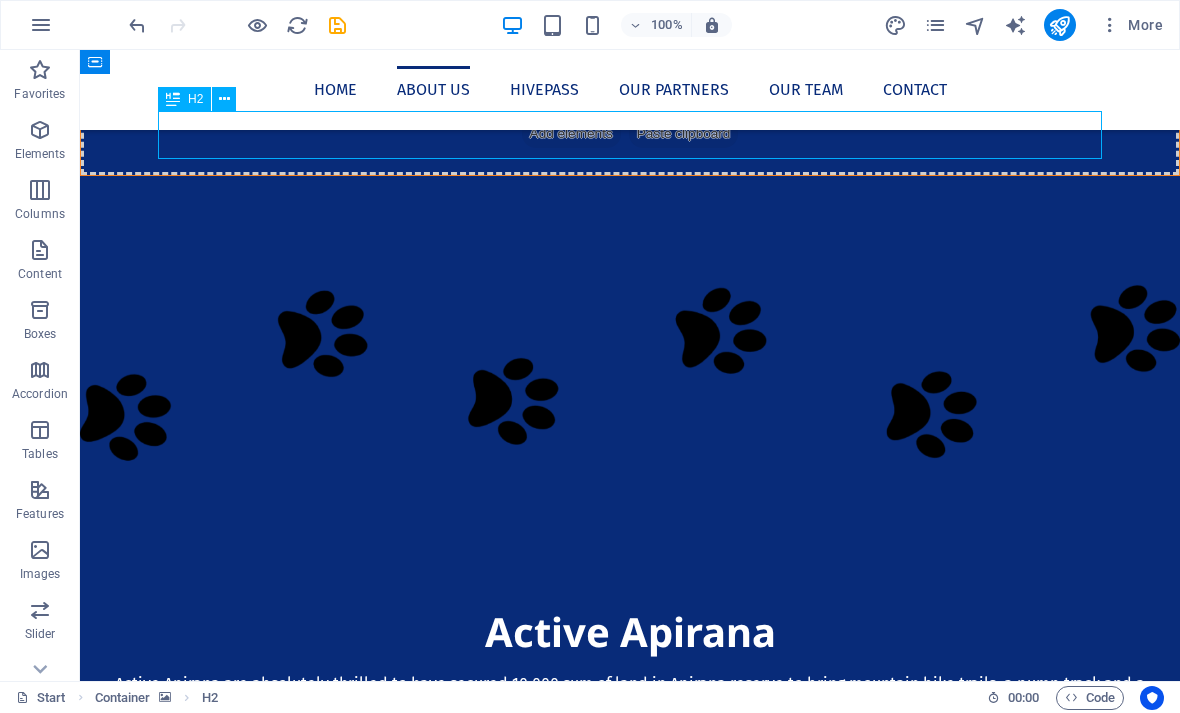 click on "I n February 2025 Active Apirana MTB were given 10,000 sqm (2 acres) of Apirana Reserve, which is located off St John’s Road, to develop into a local mountain bike park. We have three years to develop this idea. The vision is to have four downhill and one uphill trail, and eventually a hard surface pump track surrounded by native trees and vegetation. In order to achieve this we will need to raise $350,000 for the mountain bike trails, with an additional $250,000 for the pump track. The proposed site crosses two local council boundaries (Orakei and Maungakiekie-Tamaki) and two iwi (Ngāti Whātua-o-Ōrākei and Ngāti Pāoa)." at bounding box center (630, 1836) 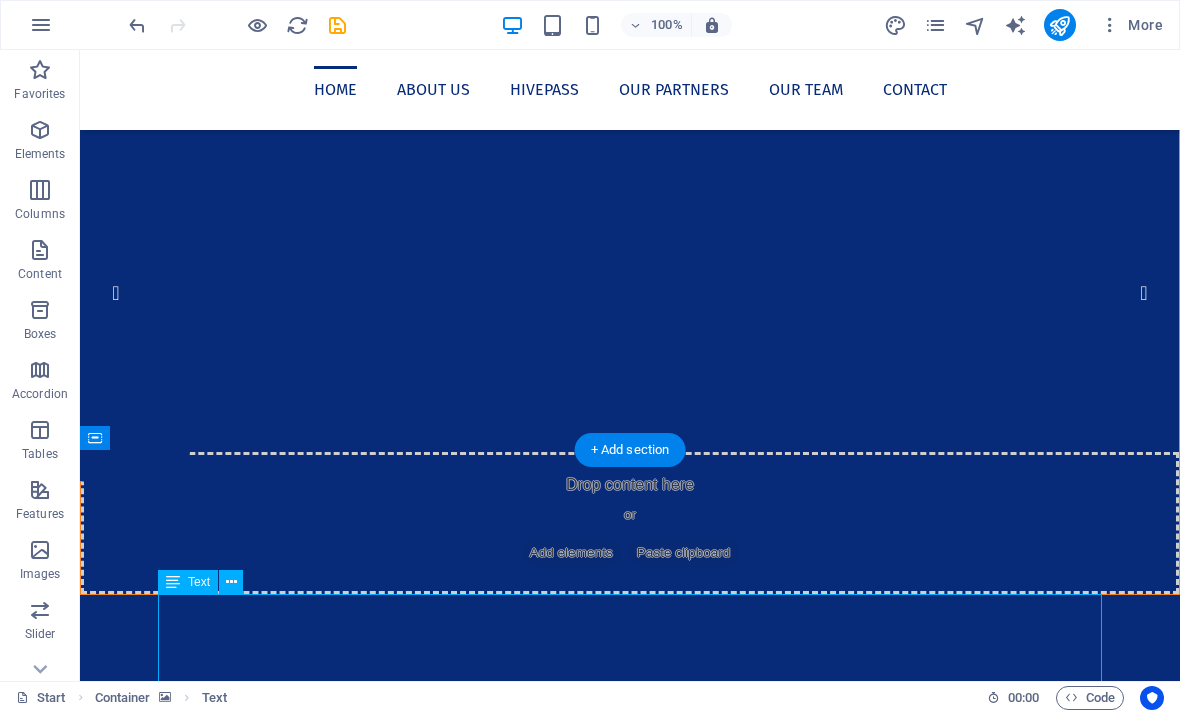 scroll, scrollTop: 47, scrollLeft: 0, axis: vertical 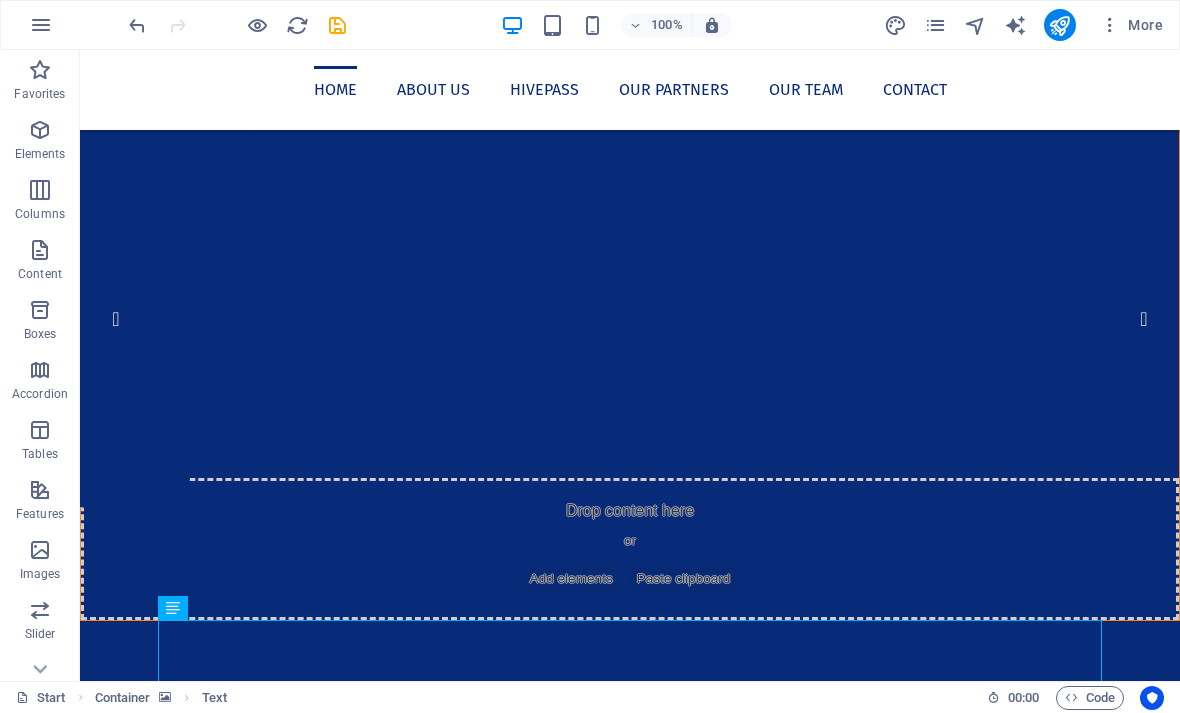 click at bounding box center (630, 818) 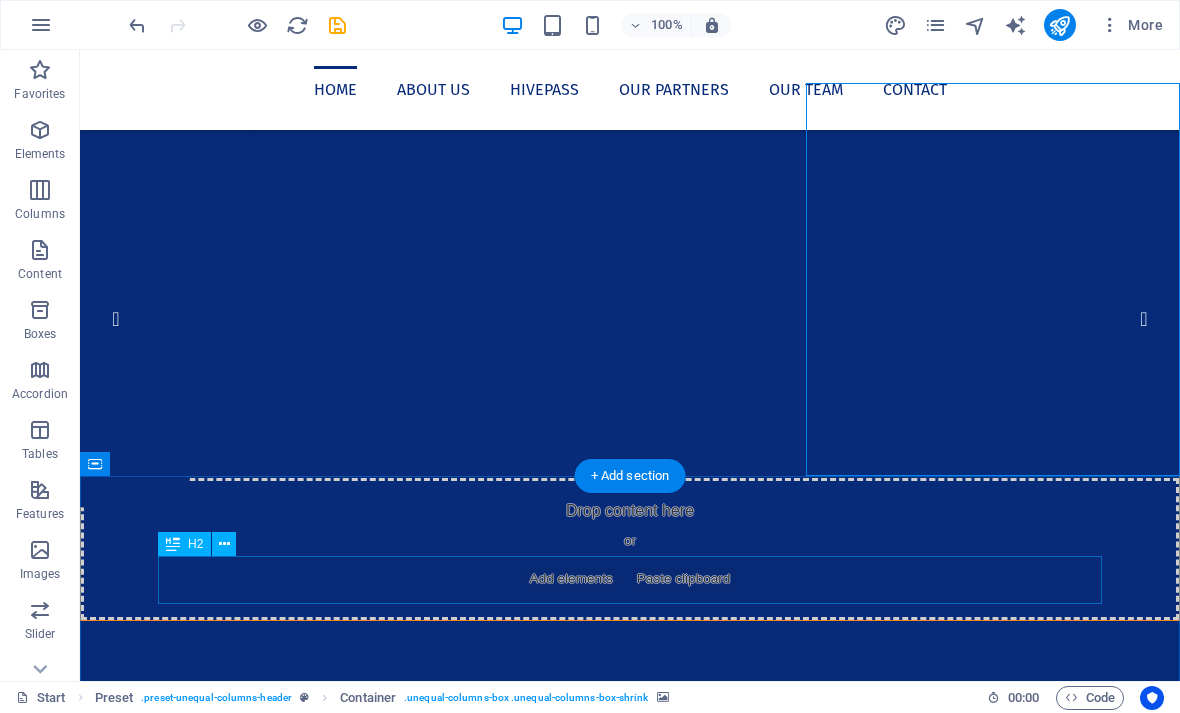 click on "About Active Apirana" at bounding box center (630, 2054) 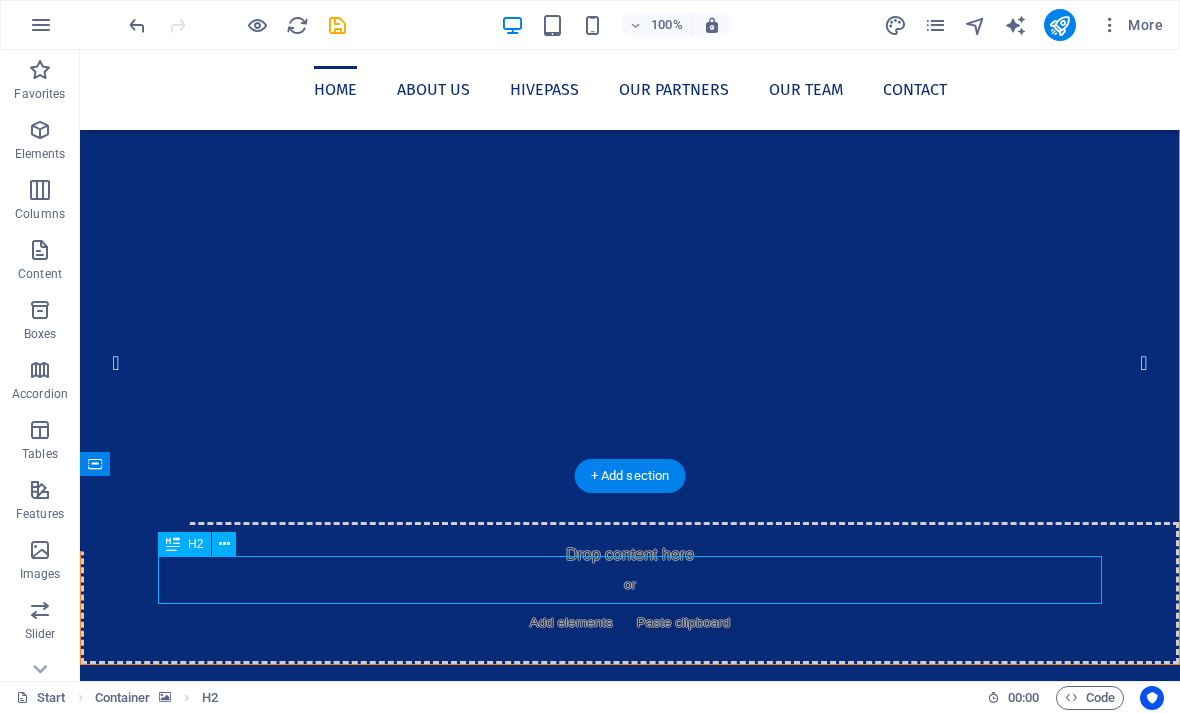 scroll, scrollTop: 0, scrollLeft: 0, axis: both 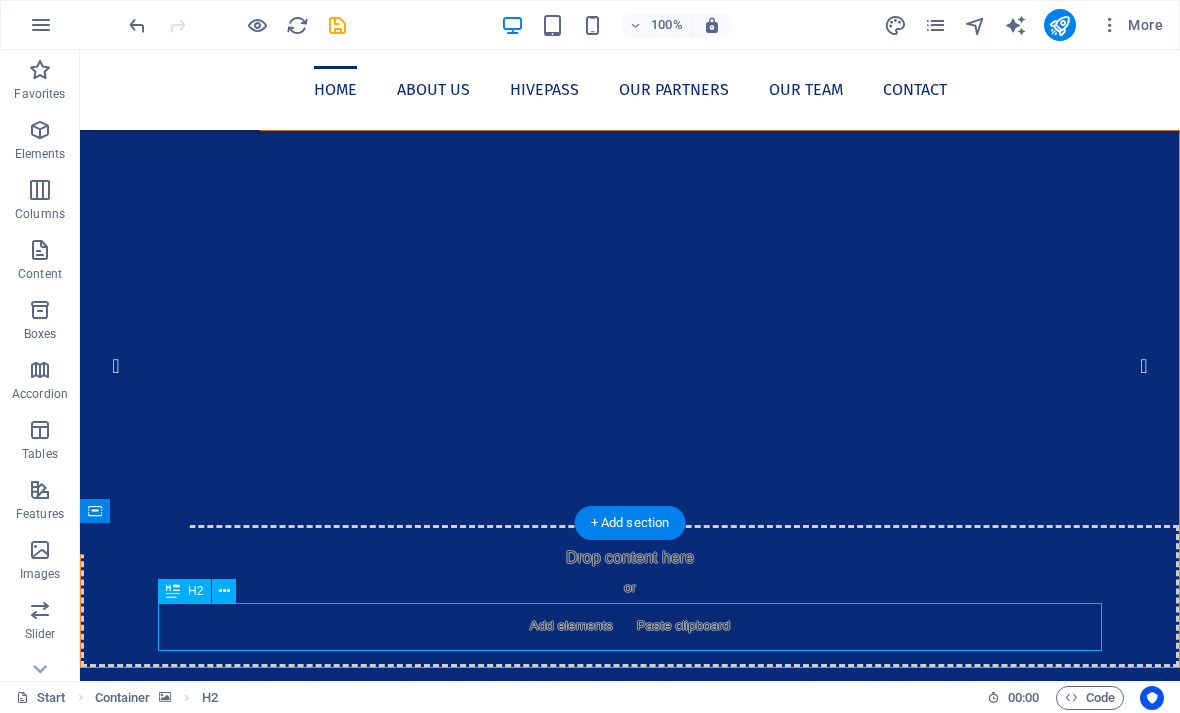 click at bounding box center [1059, 25] 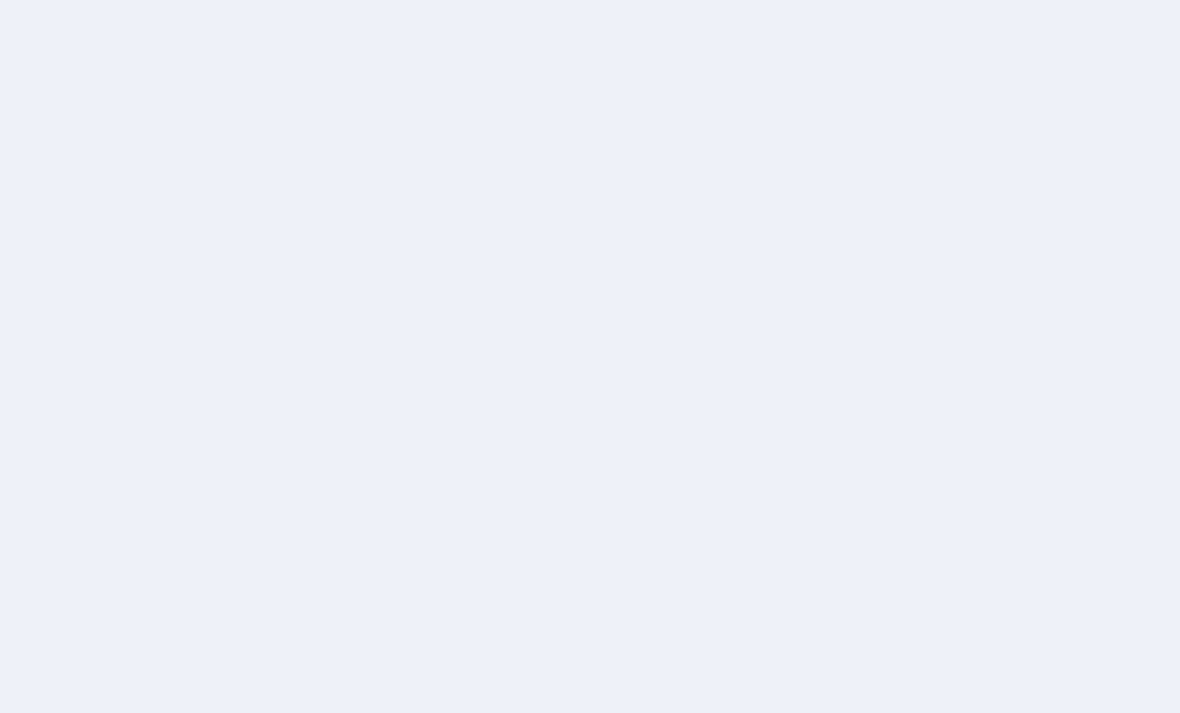 scroll, scrollTop: 0, scrollLeft: 0, axis: both 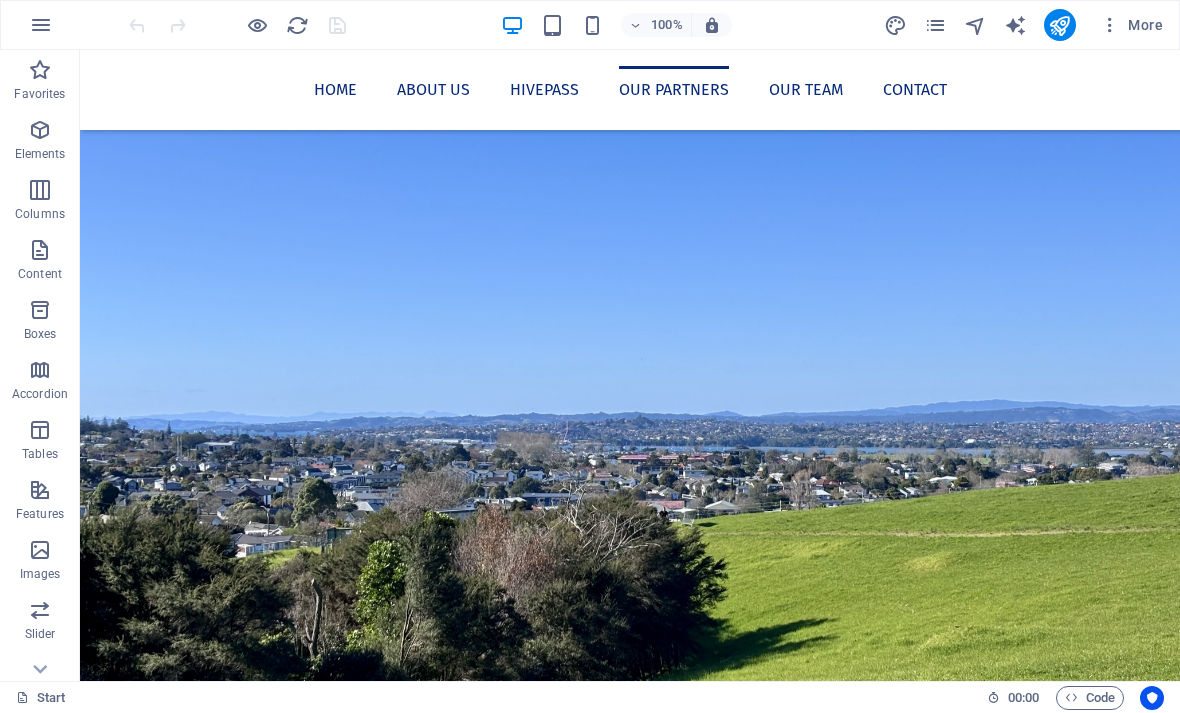 click at bounding box center (1059, 25) 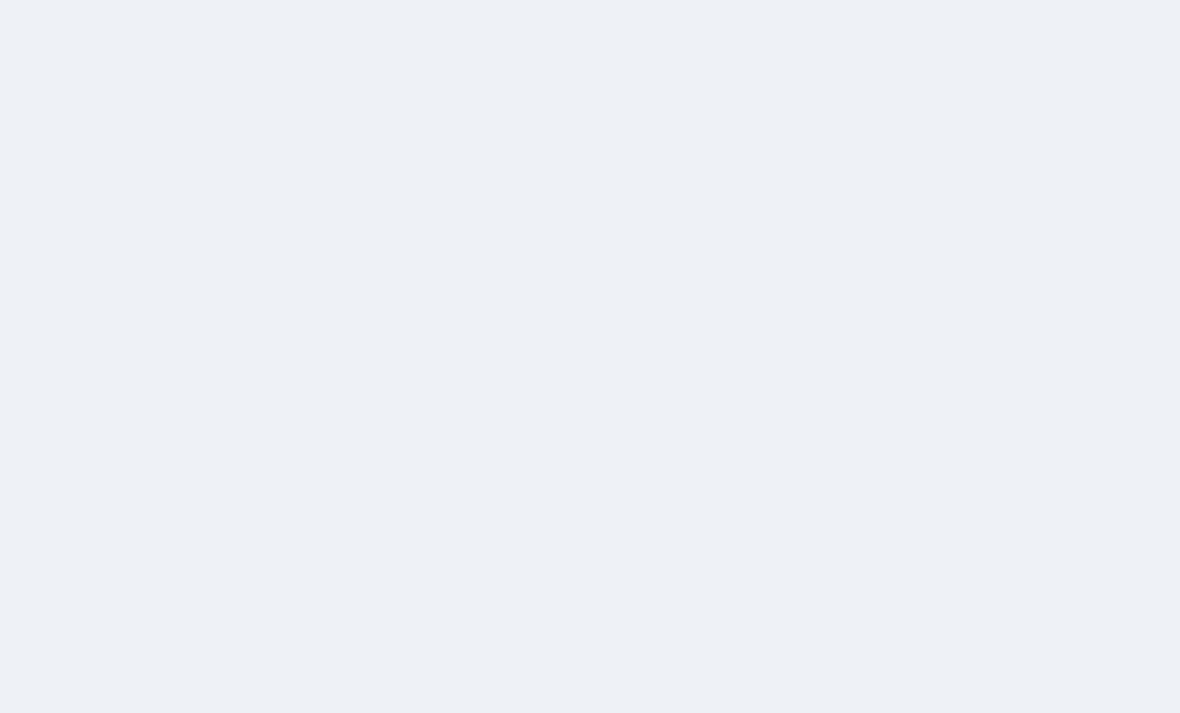 scroll, scrollTop: 0, scrollLeft: 0, axis: both 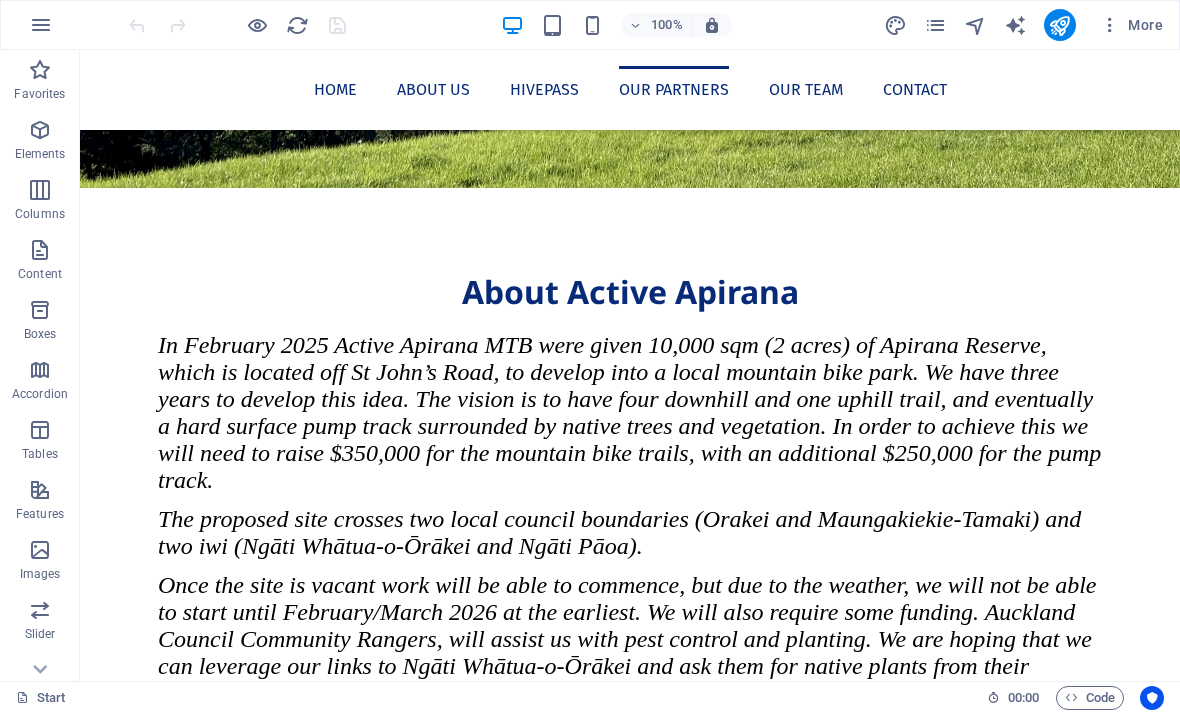 click on "New headline Lorem ipsum dolor sit amet, consectetuer adipiscing elit. Aenean commodo ligula eget dolor. Lorem ipsum dolor sit amet, consectetuer adipiscing elit leget dolor. Lorem ipsum dolor sit amet, consectetuer adipiscing elit. Aenean commodo ligula eget dolor. Lorem ipsum dolor sit amet, consectetuer adipiscing elit dolor consectetuer adipiscing elit leget dolor. Lorem elit saget ipsum dolor sit amet, consectetuer." at bounding box center (568, 1948) 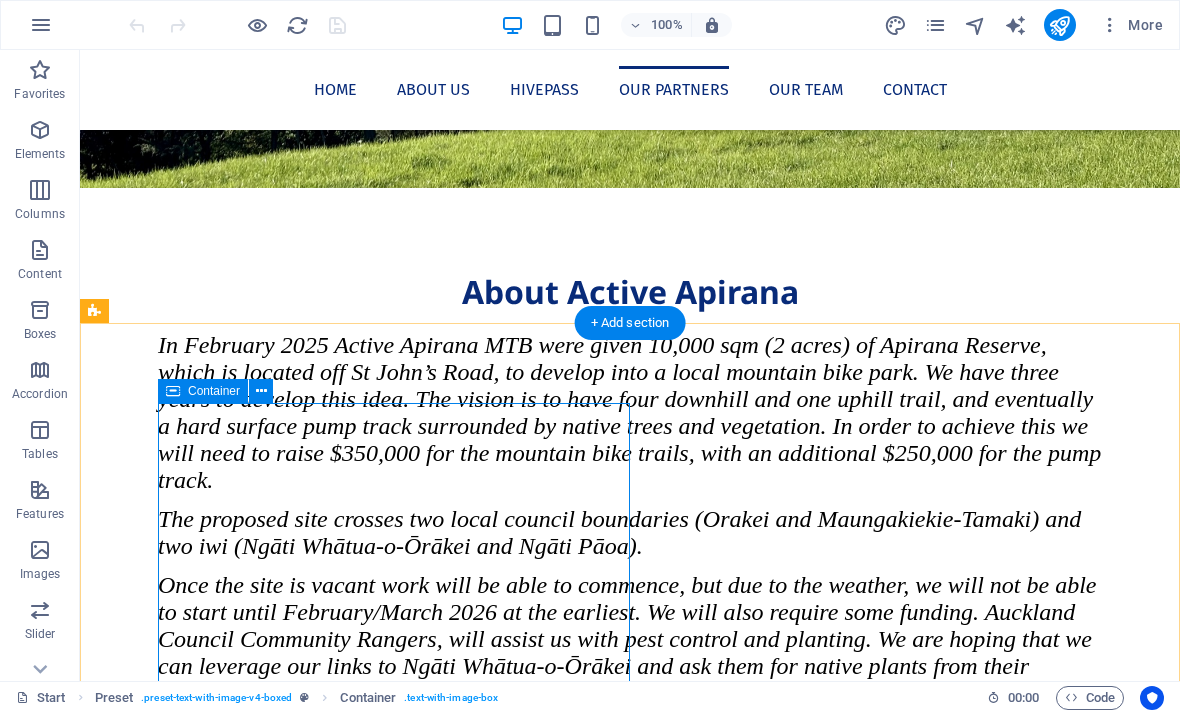 click at bounding box center [261, 391] 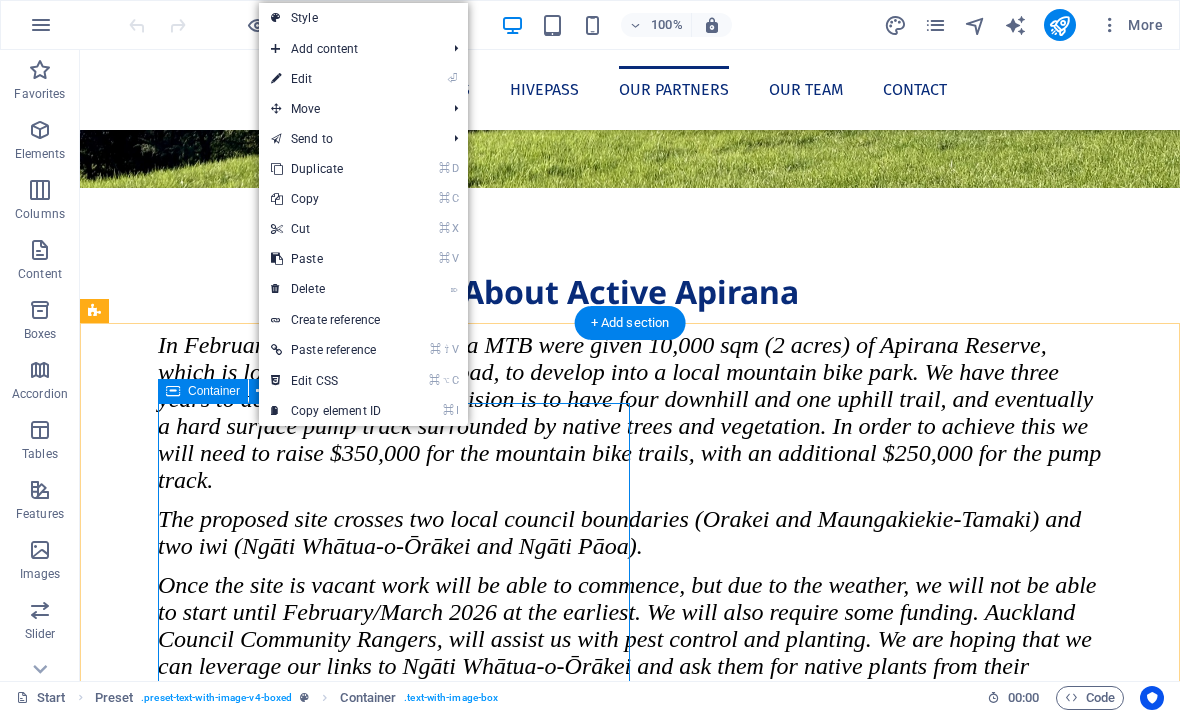 click on "⌦  Delete" at bounding box center (326, 289) 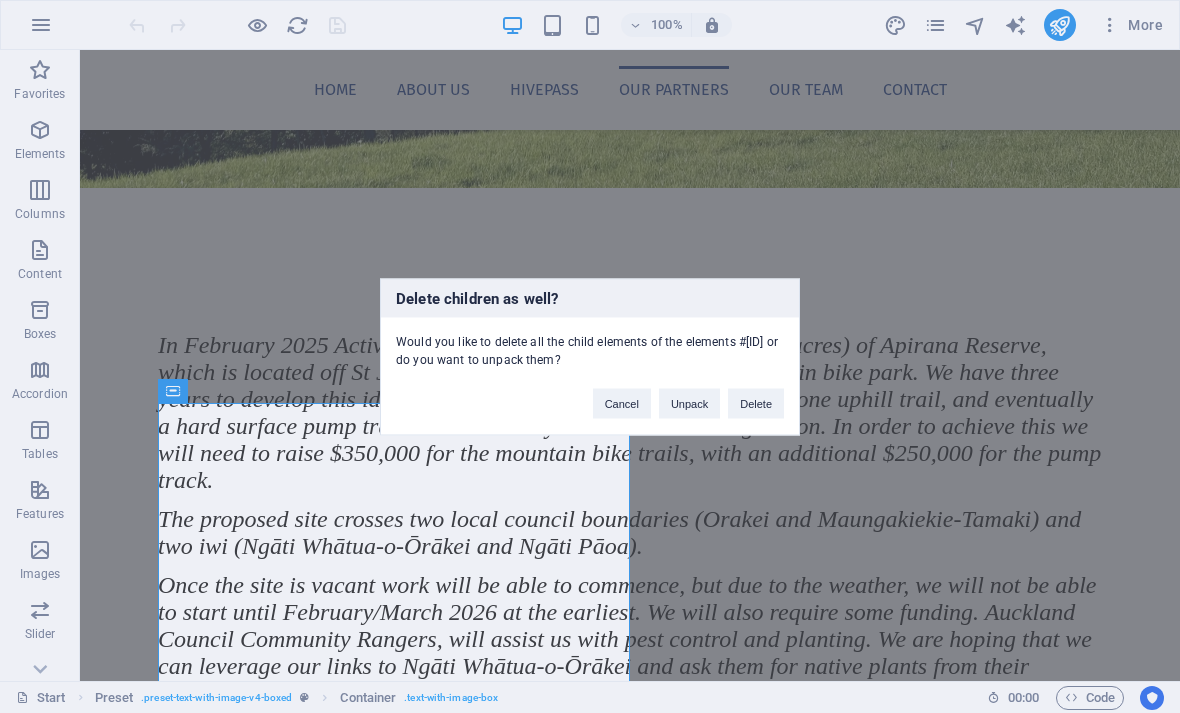 click on "Delete" at bounding box center (756, 403) 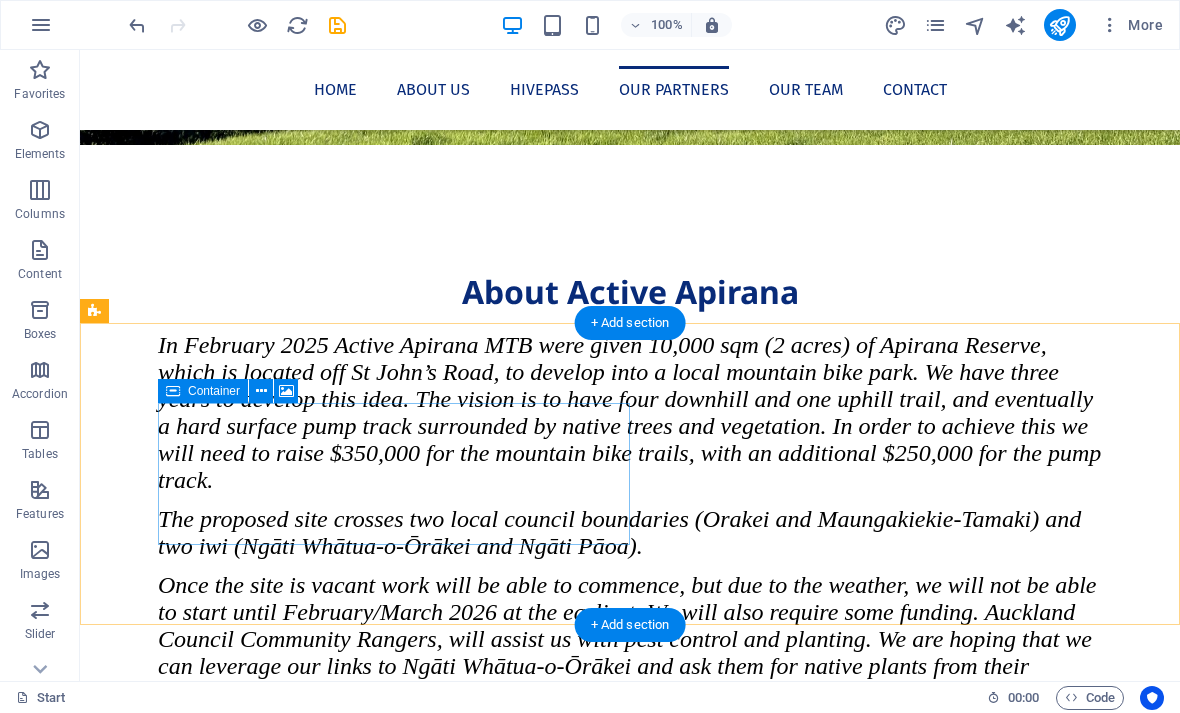 click on "Drop content here or  Add elements  Paste clipboard" at bounding box center (568, 2049) 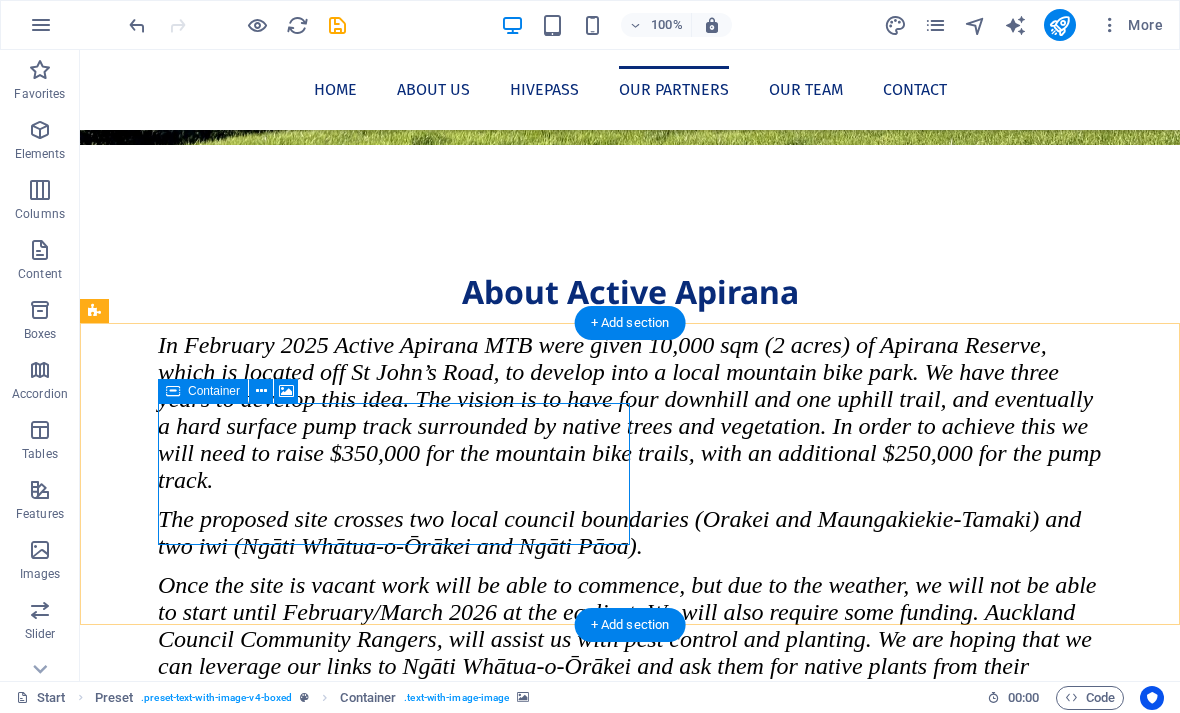 click at bounding box center (261, 391) 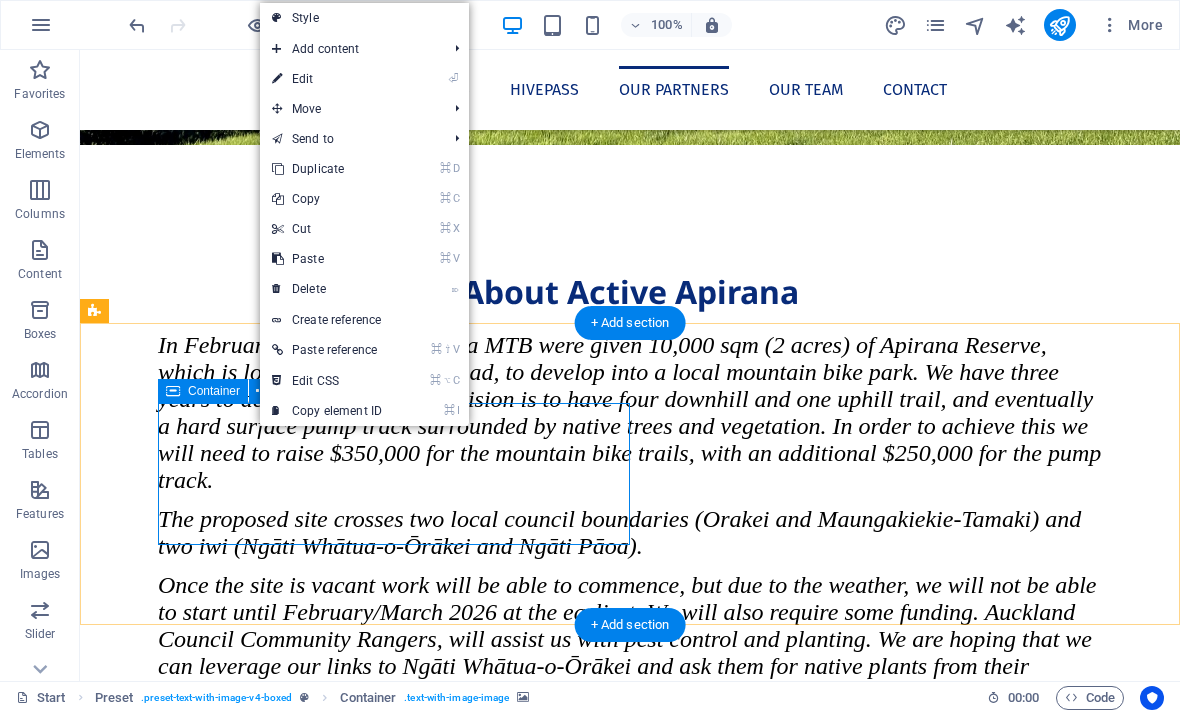 click on "⌦  Delete" at bounding box center (327, 289) 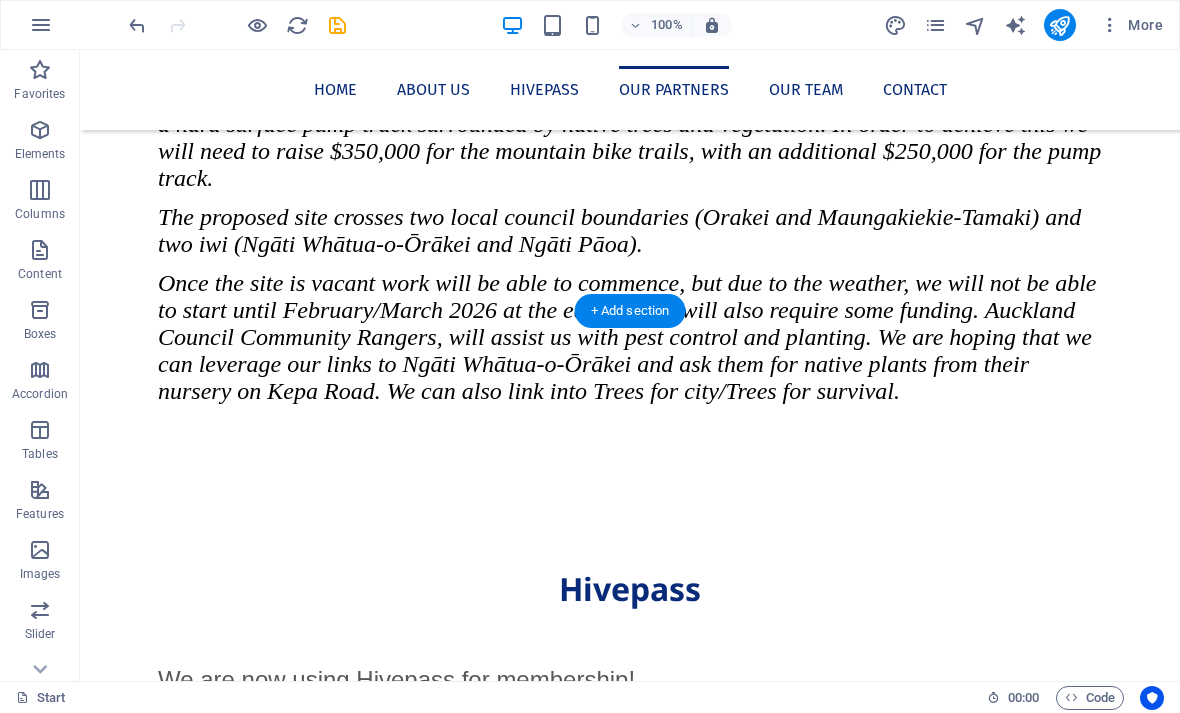 scroll, scrollTop: 2183, scrollLeft: 0, axis: vertical 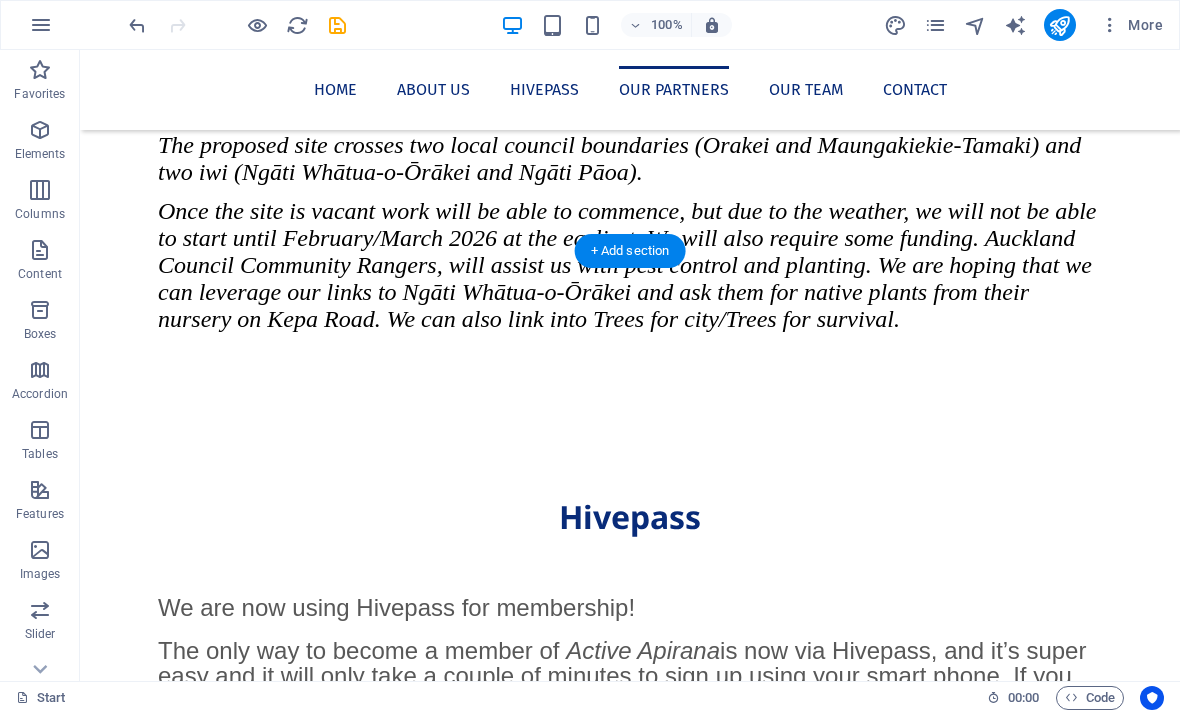 click on "Lorem ipsum dolor sit amet, consectetuer adipiscing elit. Aenean commodo ligula eget dolor. Lorem ipsum dolor sit amet, consectetuer adipiscing elit leget dolor. Lorem ipsum dolor sit amet, consectetuer adipiscing elit. Aenean commodo ligula eget dolor. Lorem ipsum dolor sit amet, consectetuer adipiscing elit dolor consectetuer adipiscing elit leget dolor. Lorem elit saget ipsum dolor sit amet, consectetuer." at bounding box center [568, 1900] 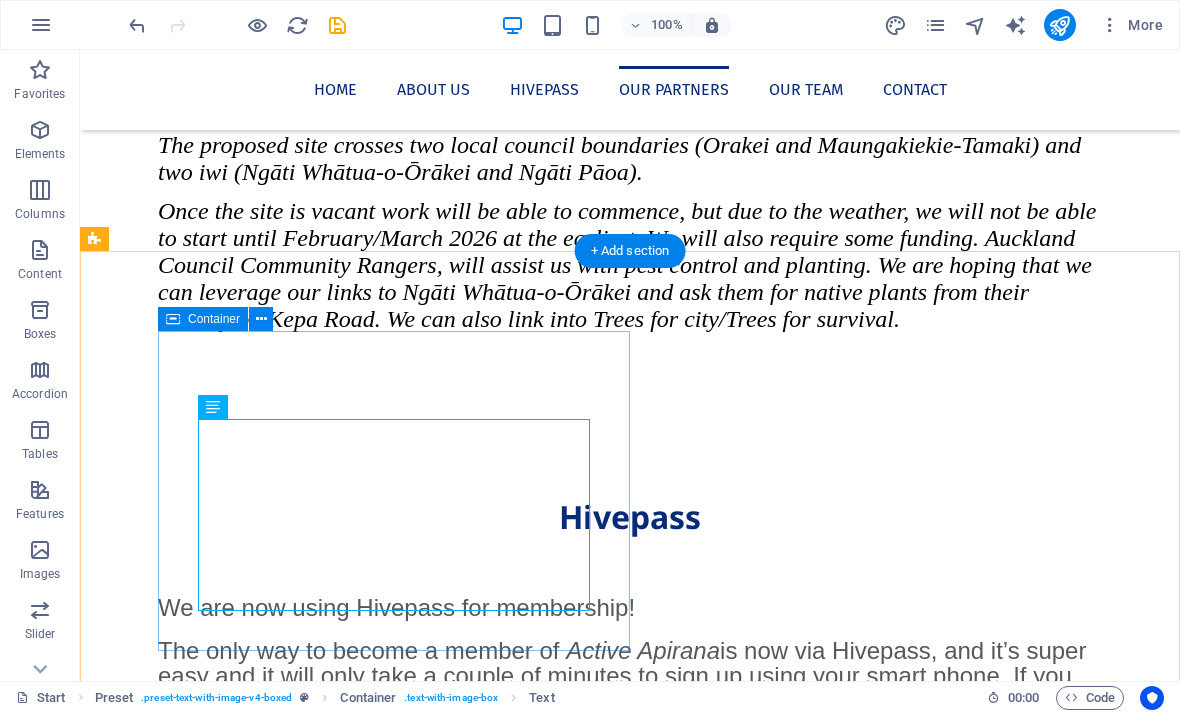 click at bounding box center (261, 319) 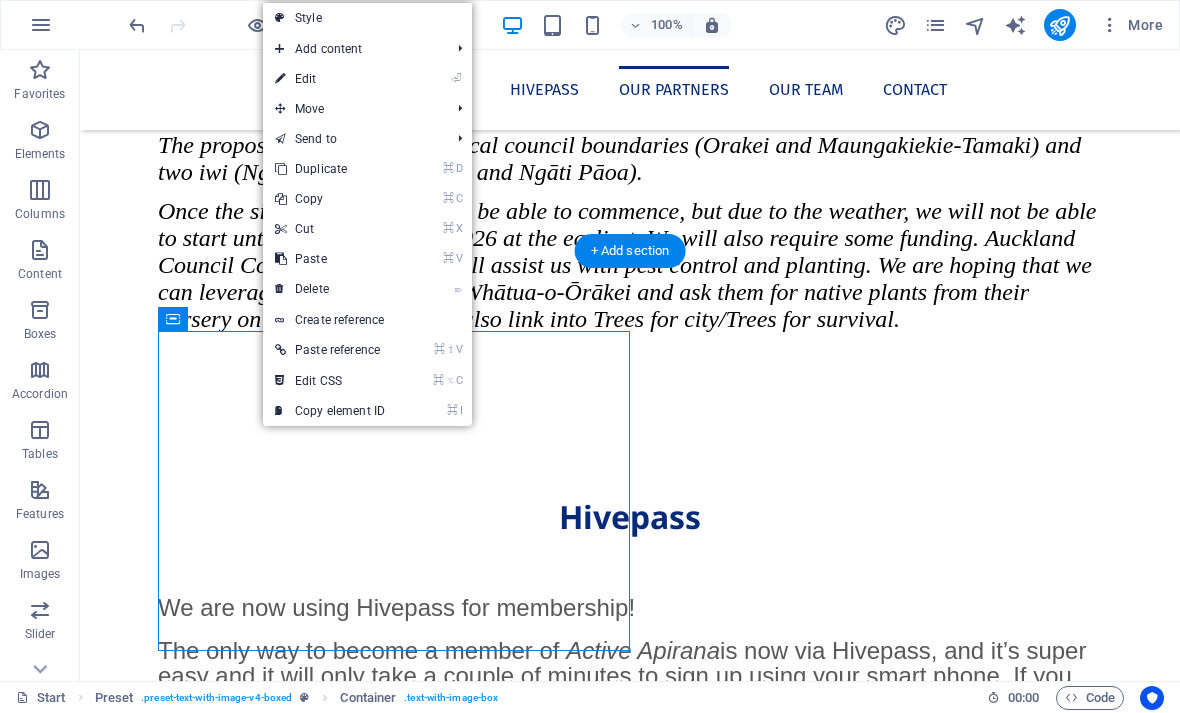click on "⌦  Delete" at bounding box center [330, 289] 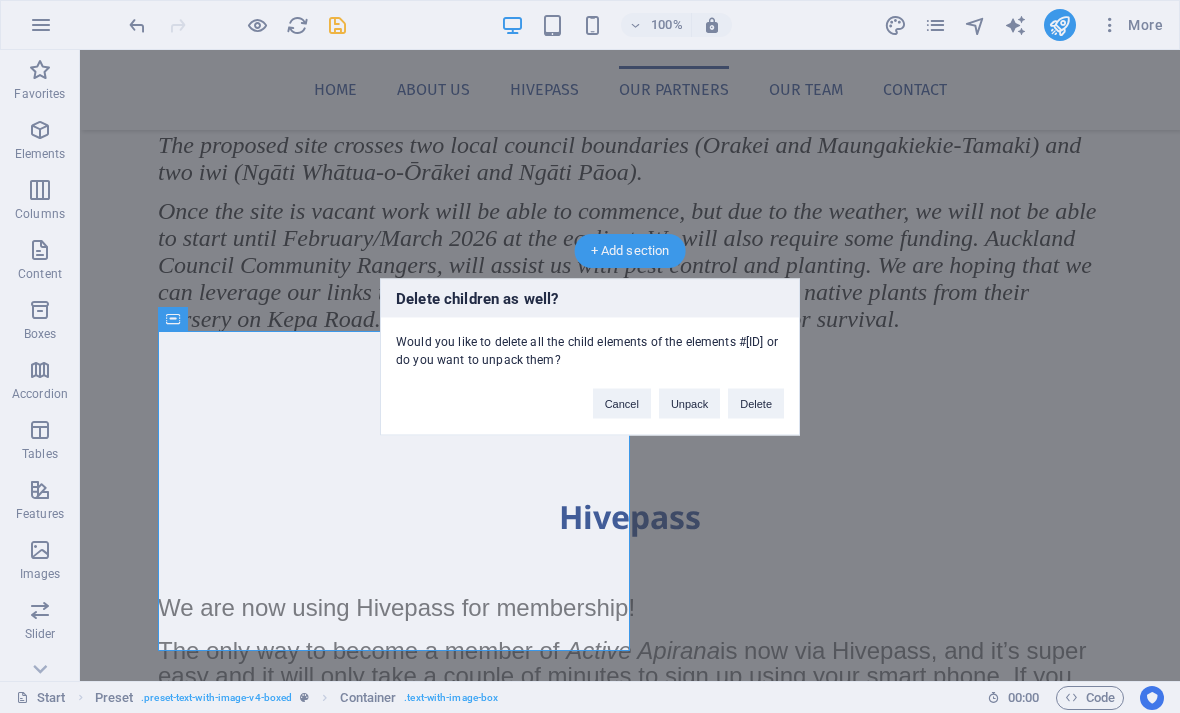 click on "Delete" at bounding box center (756, 403) 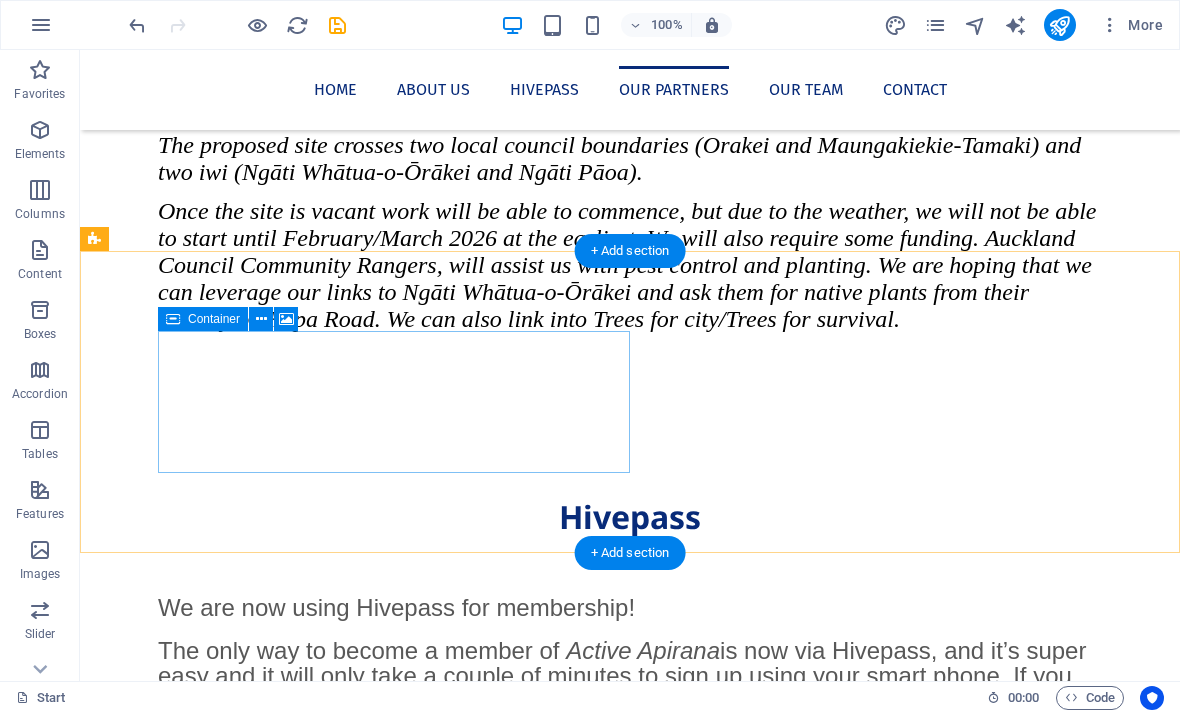 click on "Drop content here or  Add elements  Paste clipboard" at bounding box center [568, 1977] 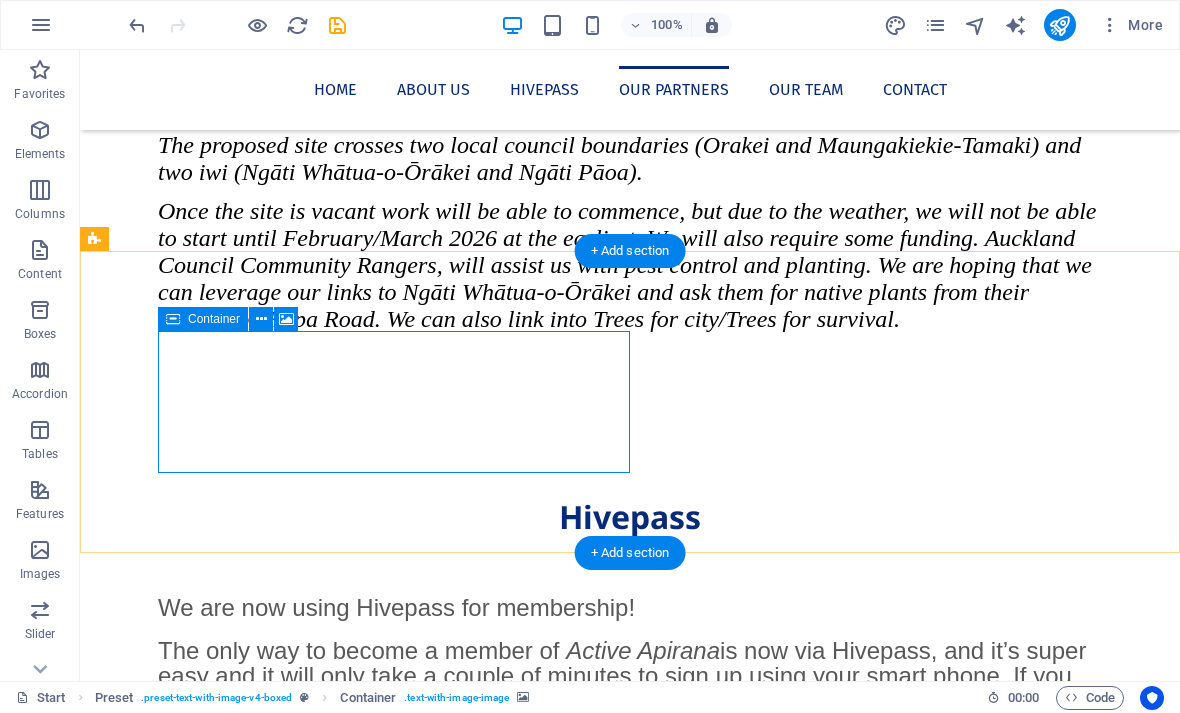 click at bounding box center (261, 319) 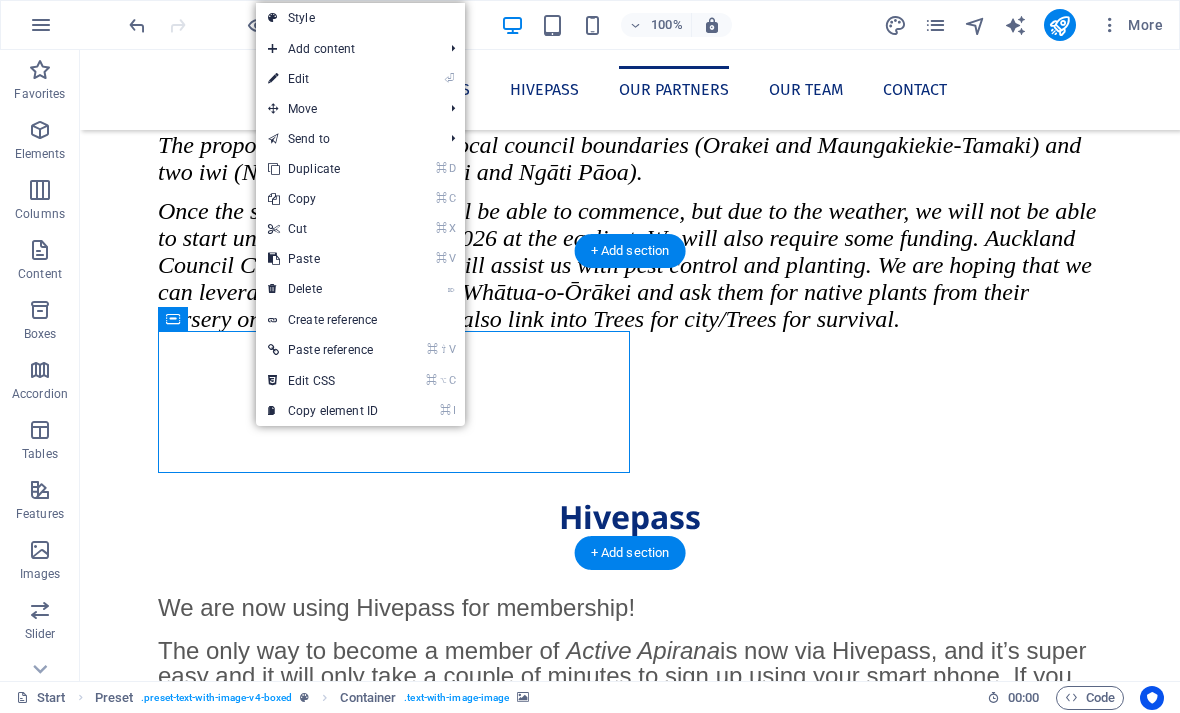 click on "⌦  Delete" at bounding box center (323, 289) 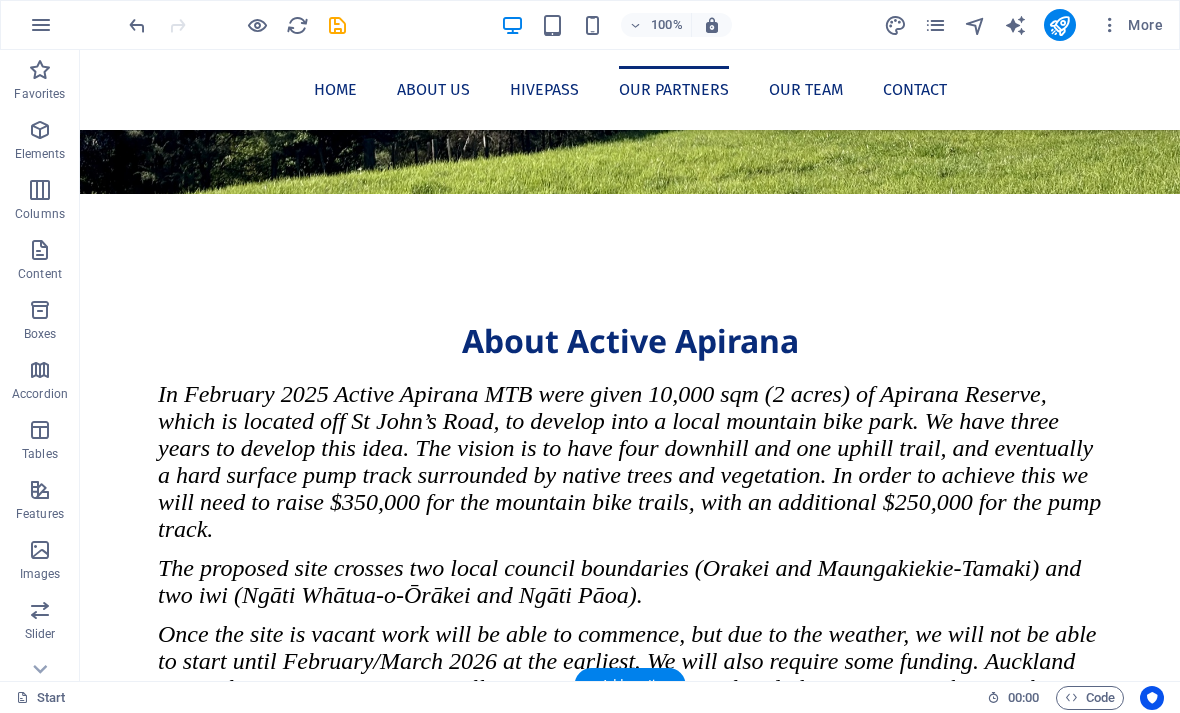 scroll, scrollTop: 1764, scrollLeft: 0, axis: vertical 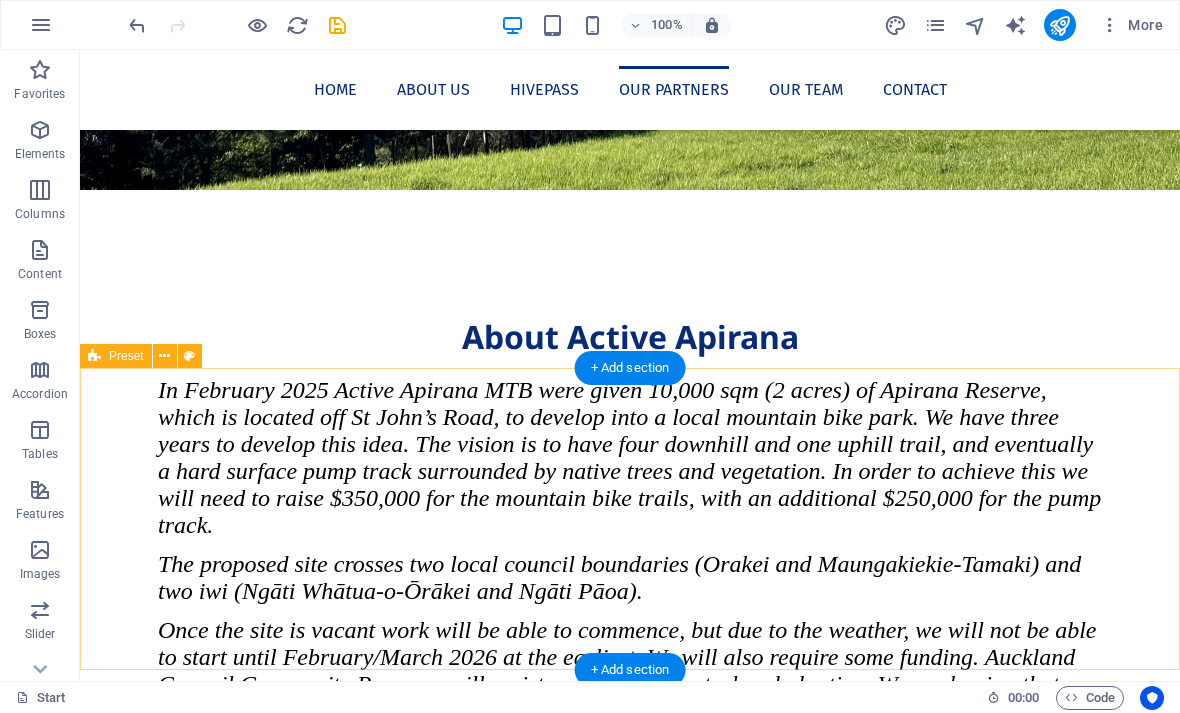 click on "Drop content here or  Add elements  Paste clipboard" at bounding box center [630, 1952] 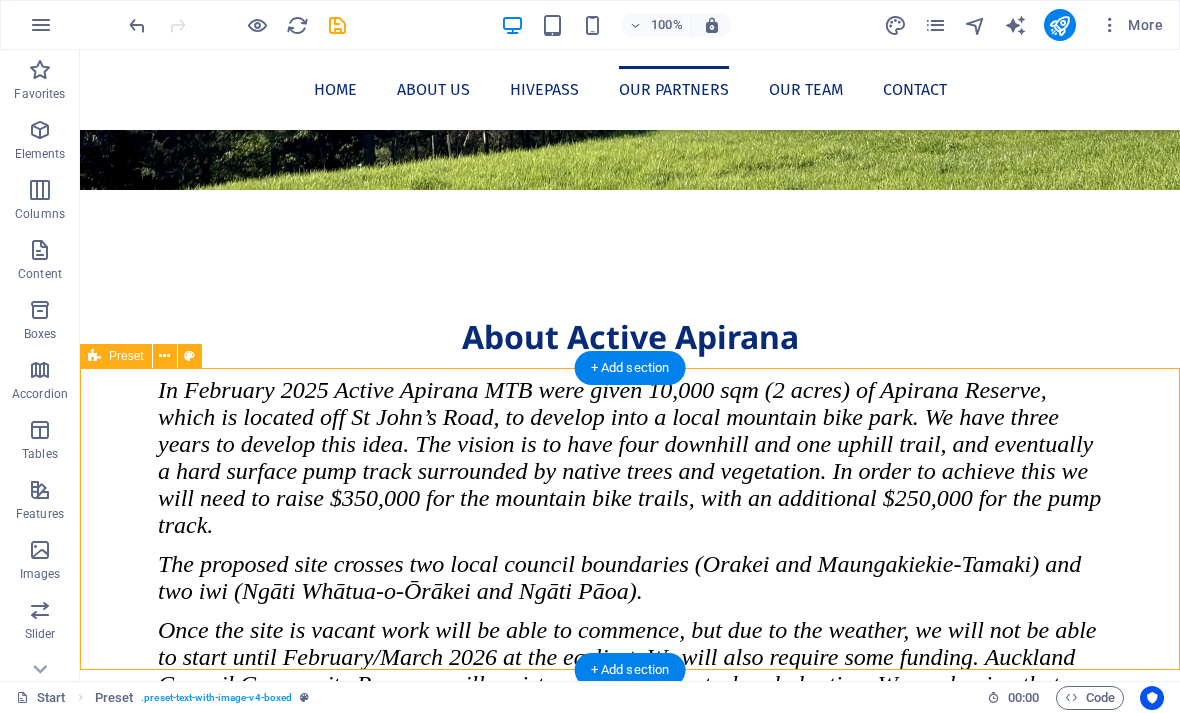 click on "Drop content here or  Add elements  Paste clipboard" at bounding box center [568, 1952] 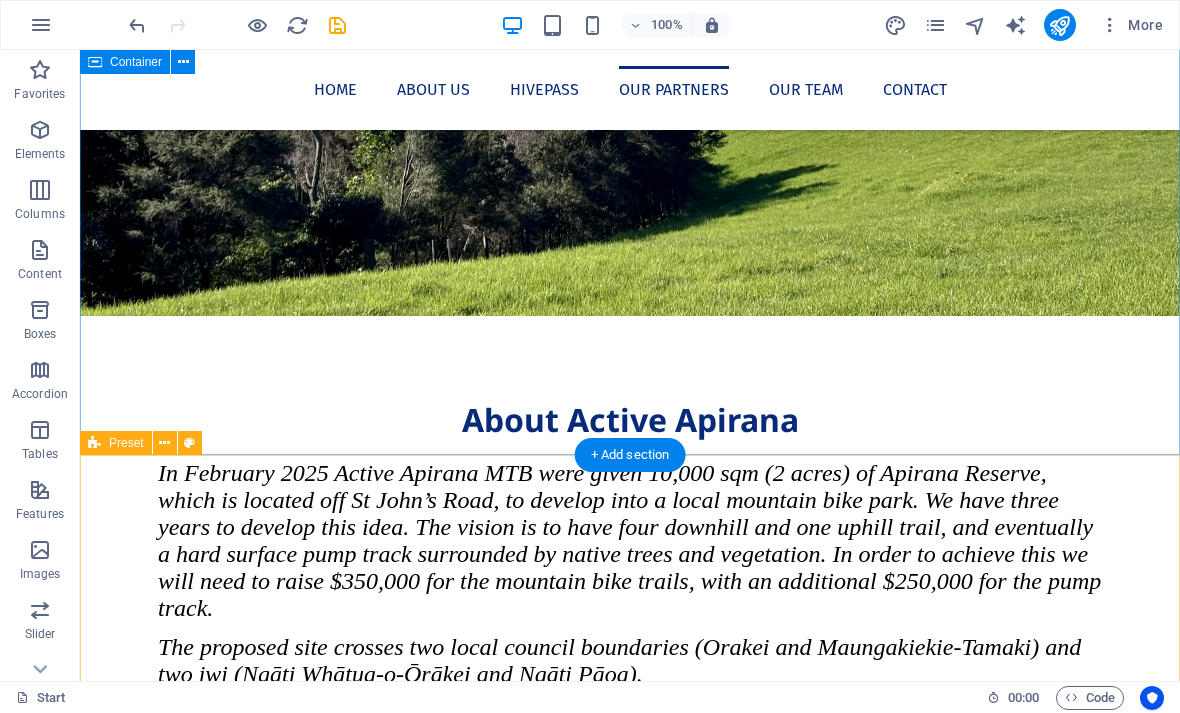 scroll, scrollTop: 1692, scrollLeft: 0, axis: vertical 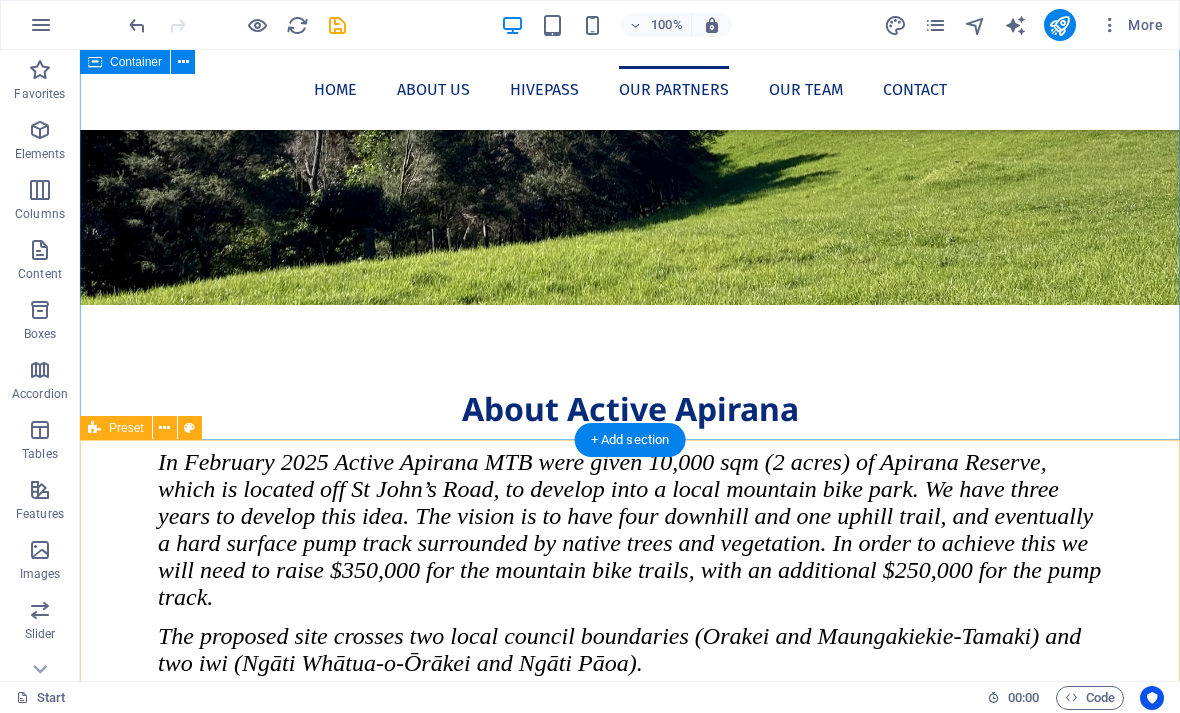 click at bounding box center (164, 428) 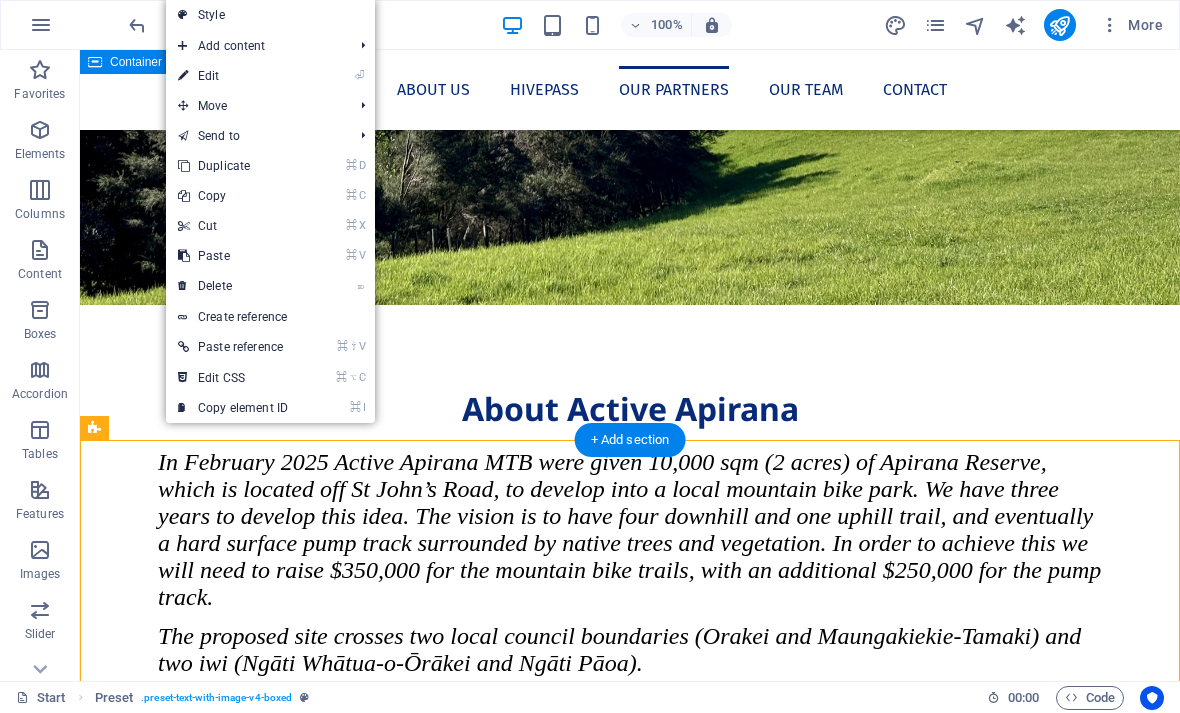 click on "⌦  Delete" at bounding box center (233, 286) 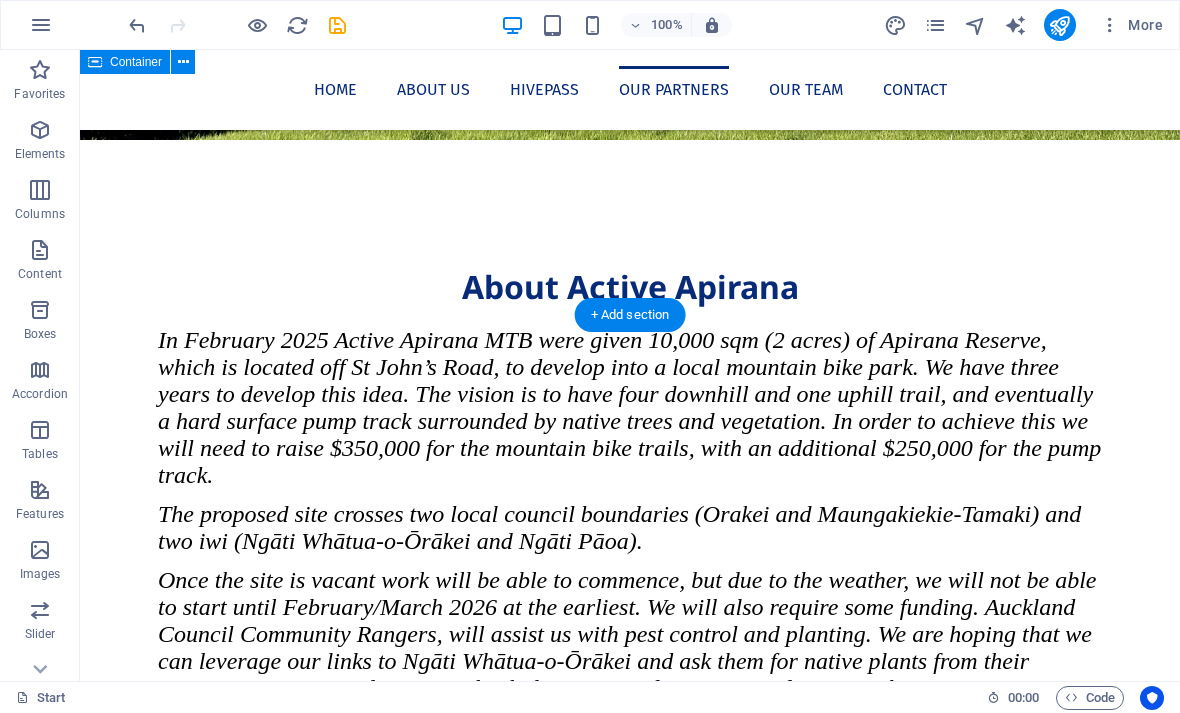 scroll, scrollTop: 1817, scrollLeft: 0, axis: vertical 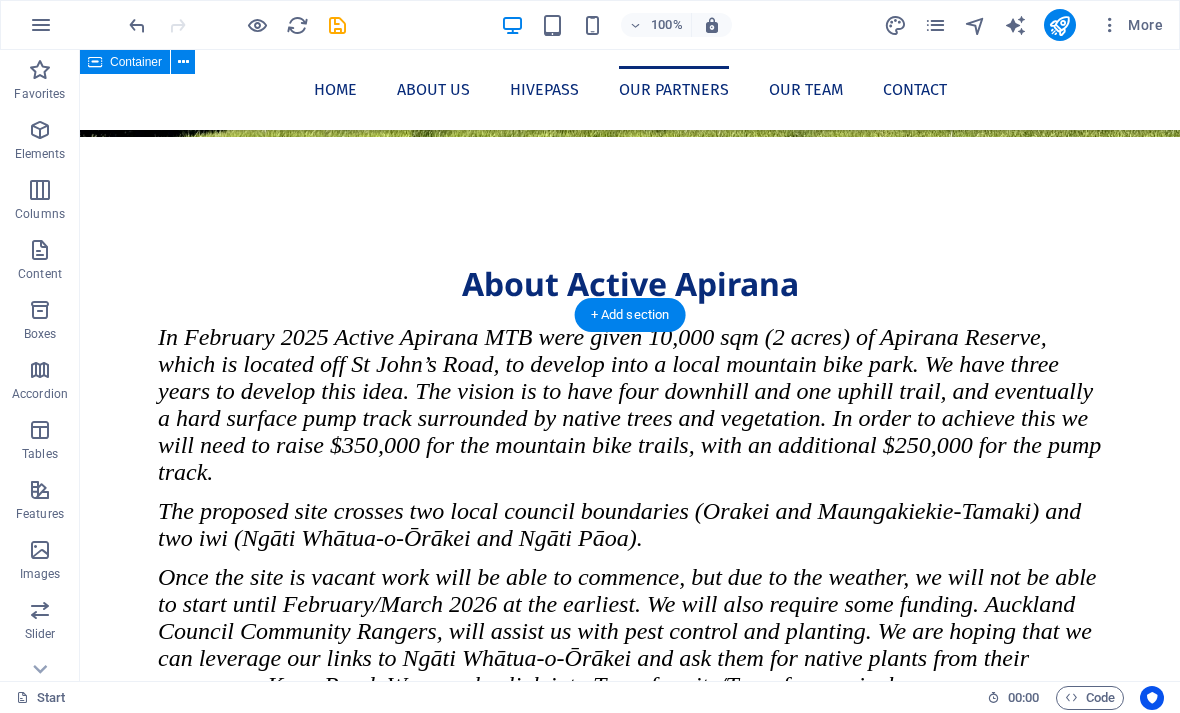 click on "Drop content here or  Add elements  Paste clipboard" at bounding box center [568, 1899] 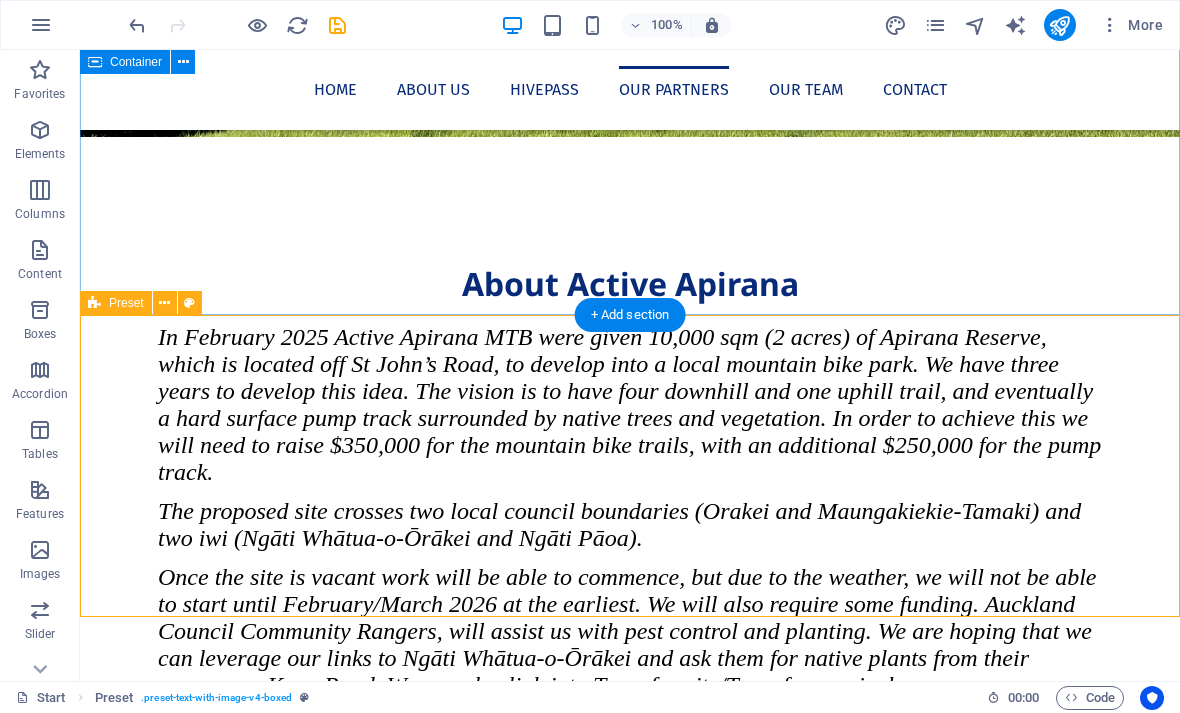 click at bounding box center [164, 303] 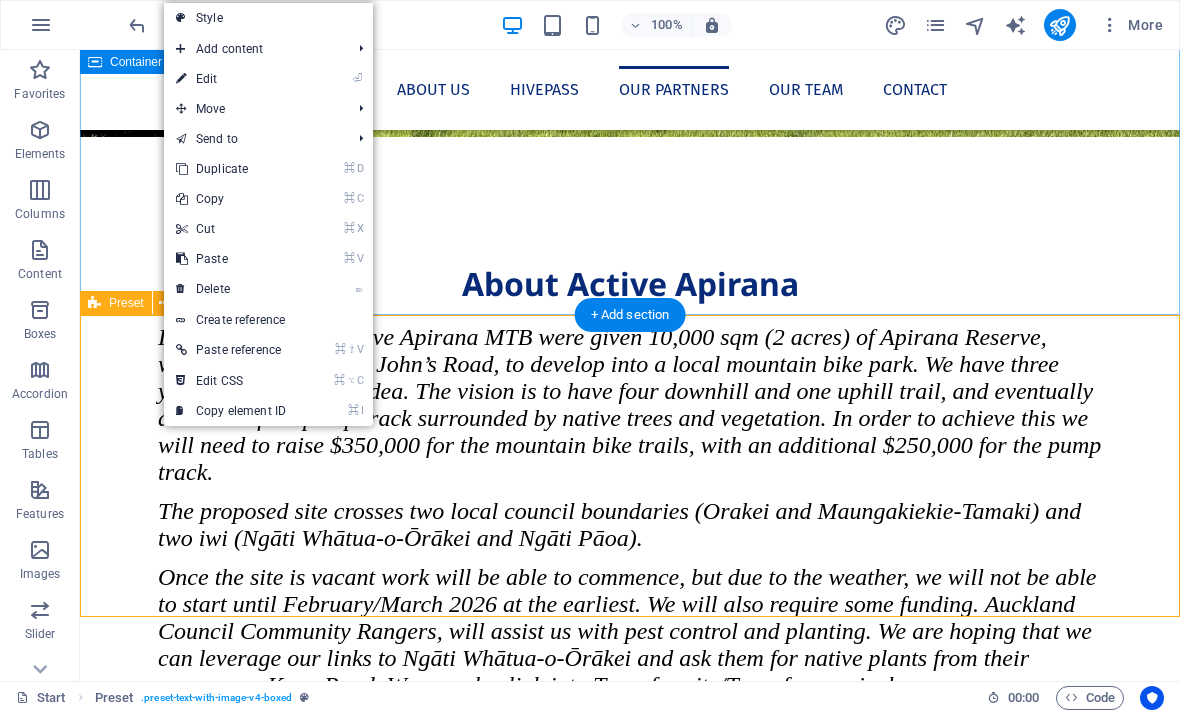 click on "⌦  Delete" at bounding box center (231, 289) 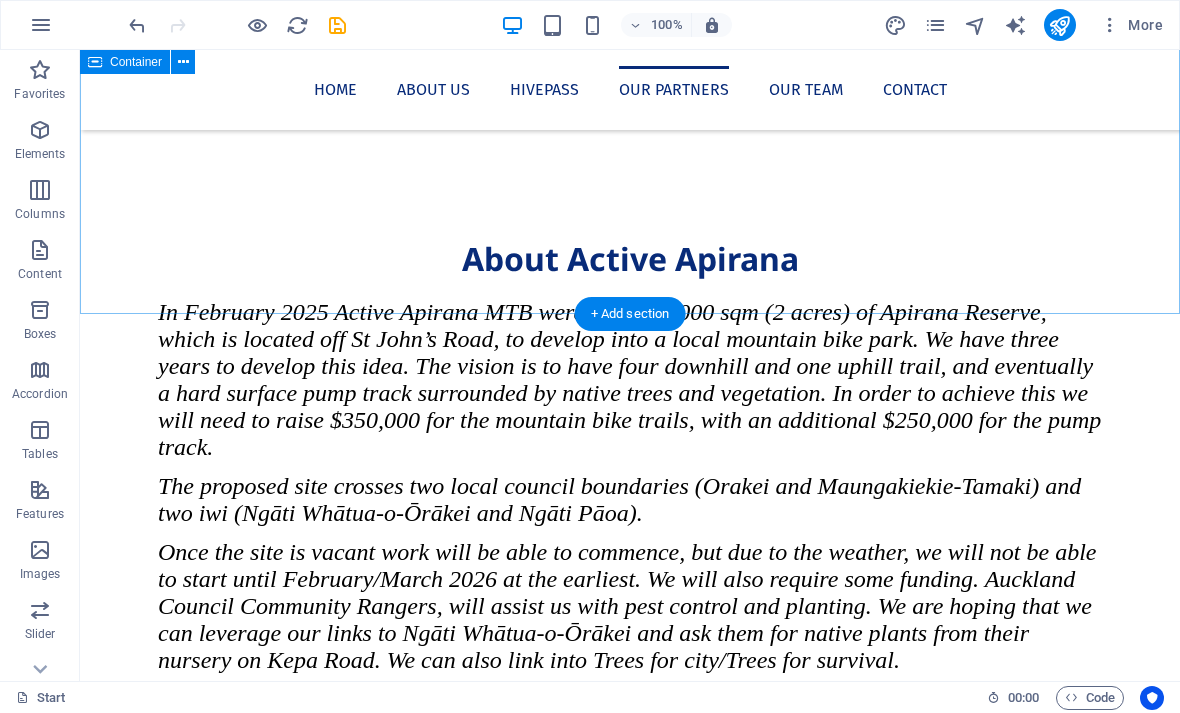 scroll, scrollTop: 1856, scrollLeft: 0, axis: vertical 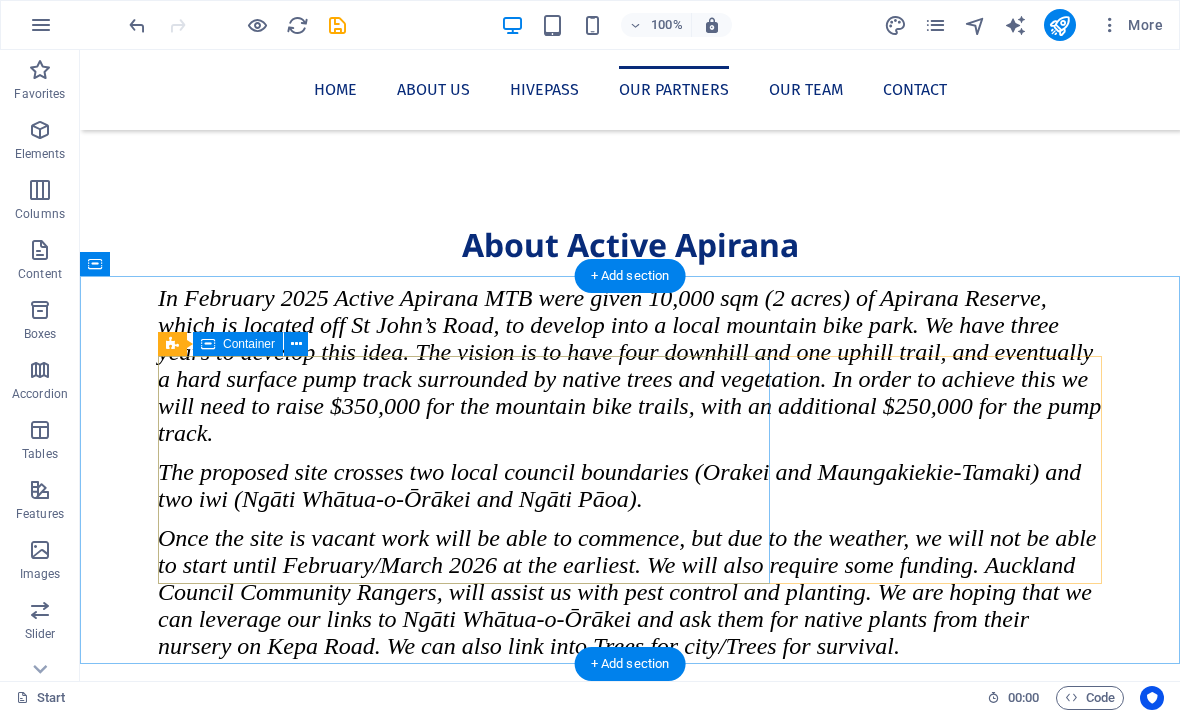 click on "Sign up for our newsletter Lorem ipsum dolor sit amet, consetetur sadipscing elitr, sed diam nonumy eirmod tempor invidunt ut labore et dolore magna aliquyam erat, sed diam voluptua. At vero eos et accusam et justo duo dolores et ea rebum." at bounding box center [630, 2223] 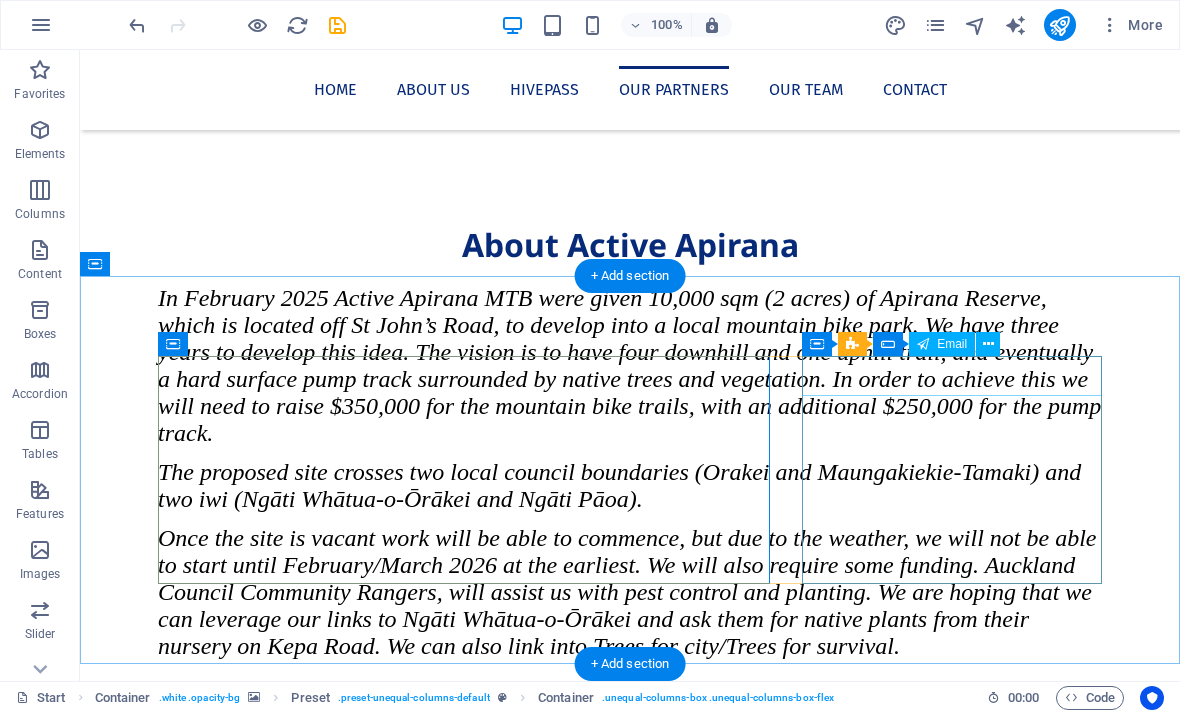 click 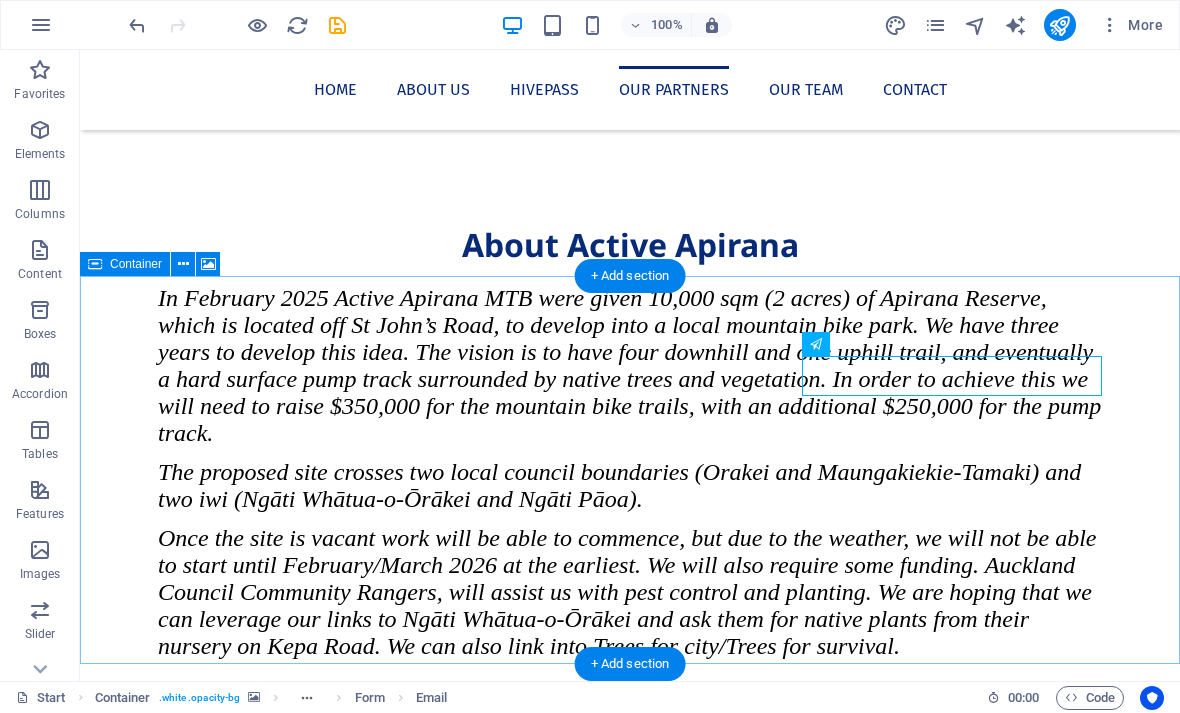 click at bounding box center [183, 264] 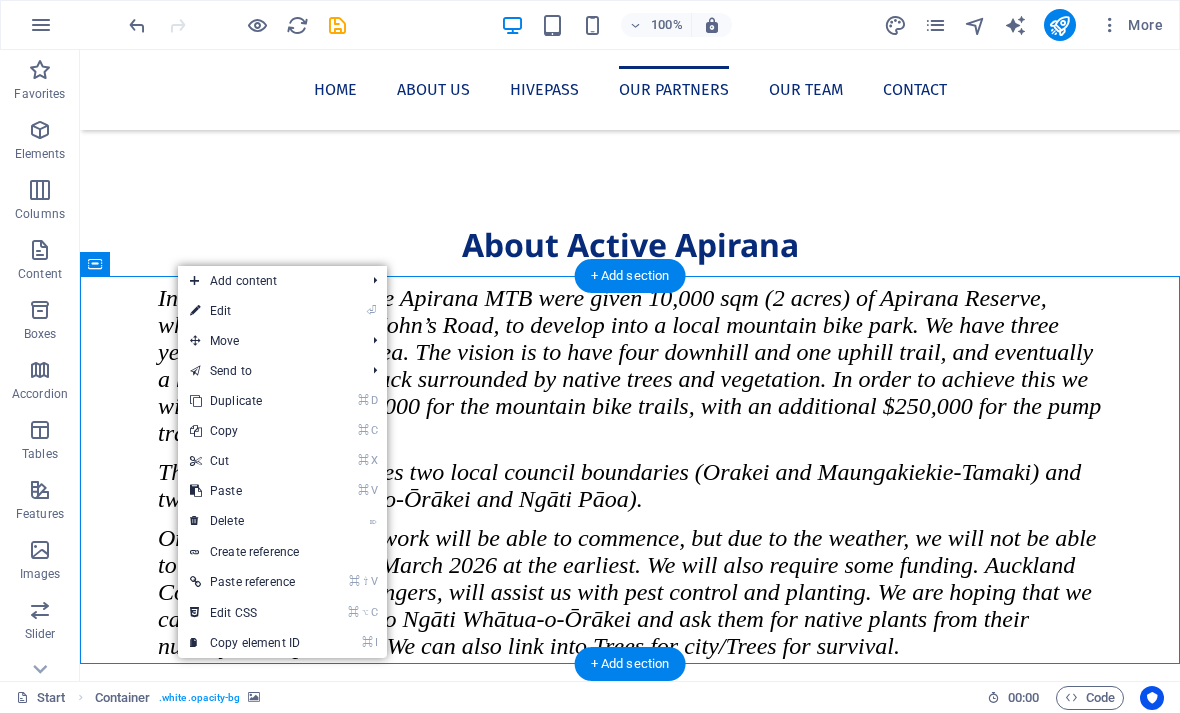 click on "⌦  Delete" at bounding box center (245, 521) 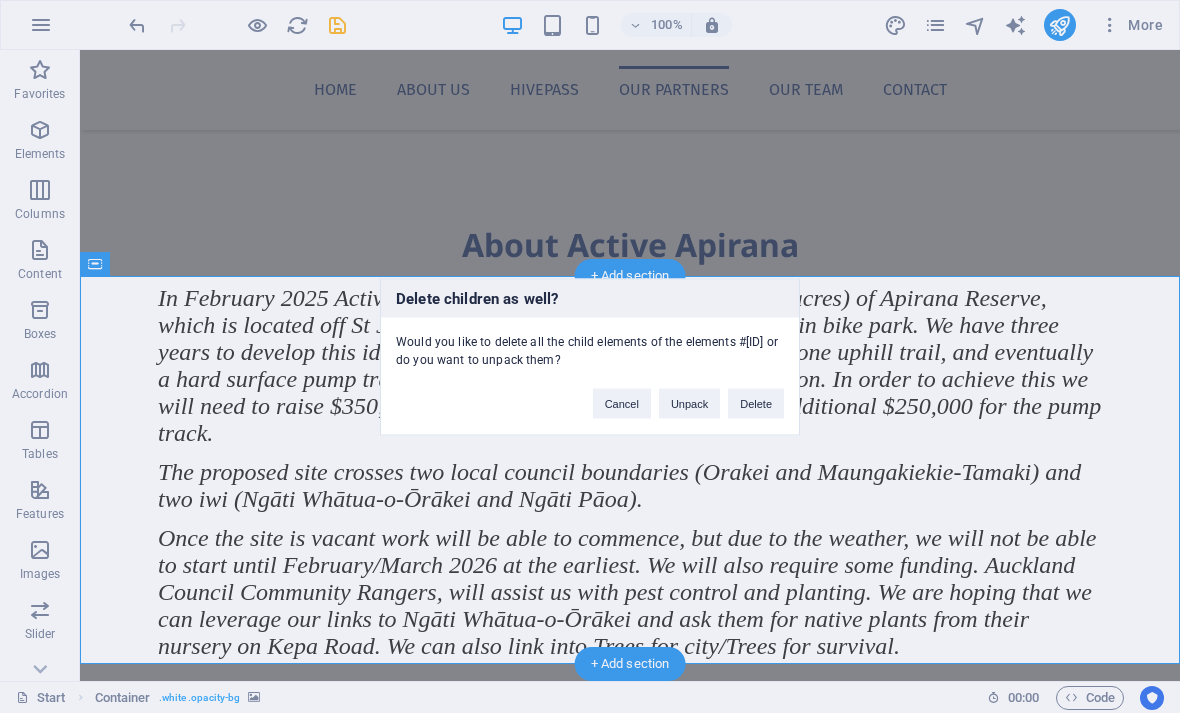 click on "Delete" at bounding box center [756, 403] 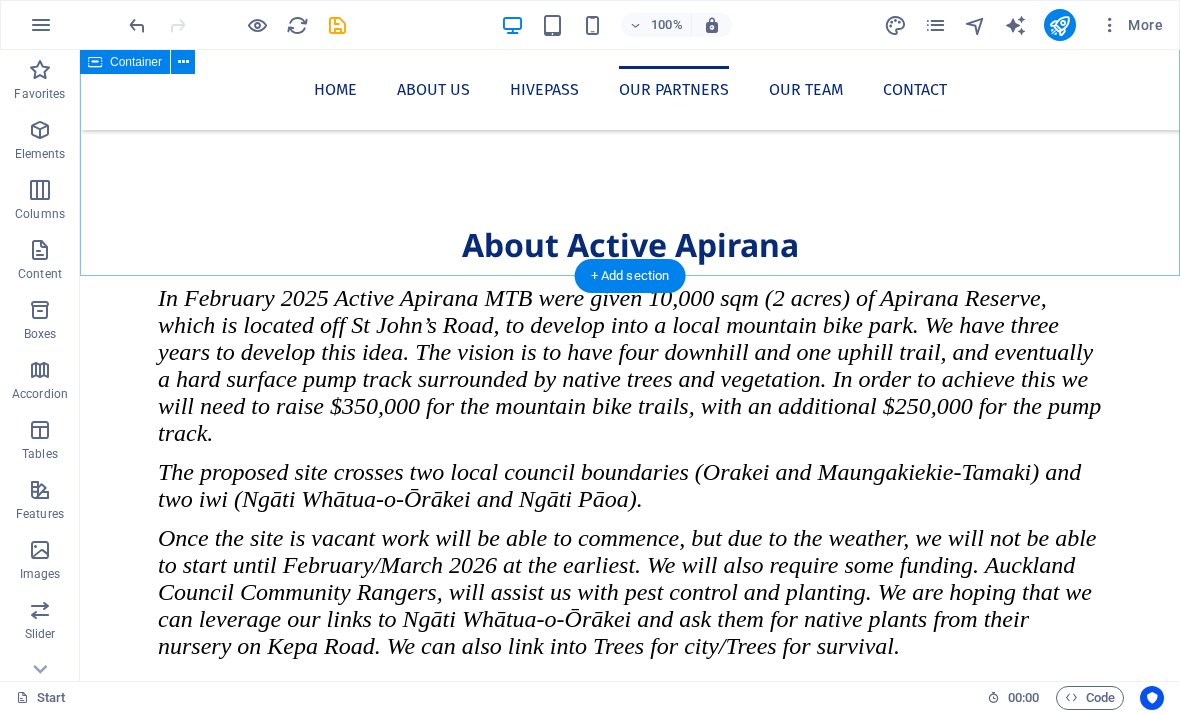 click on "Hivepass We are now using Hivepass for membership! The only way to become a member of  Active [NAME] is now via Hivepass, and it’s super easy and it will only take a couple of minutes to sign up using your smart phone. If you don't have a smartphone, you can sign up online on any device  https://hivepass.app Here’s how it works: 1: Download Hivepass for free here:  <insert url> 2: Open the app and enter your [NAME] and [EMAIL], set a password and select ‘Create Account' NOTE: If you already belong to another organisation that uses Hivepass, when you enter your [EMAIL], Hivepass with recognise you and you just need to log in and then select ‘join other organisations’ from the side menu.  3: Select your membership package. (If you’re signing up the whole family, have their details ready). 4: Enter your [PERSONAL DETAILS] and membership type. You can add a donation at this stage too if you like🤘 5: Pay securely using a credit or debit card 6: Just like that, you’re a member of" at bounding box center [630, 1224] 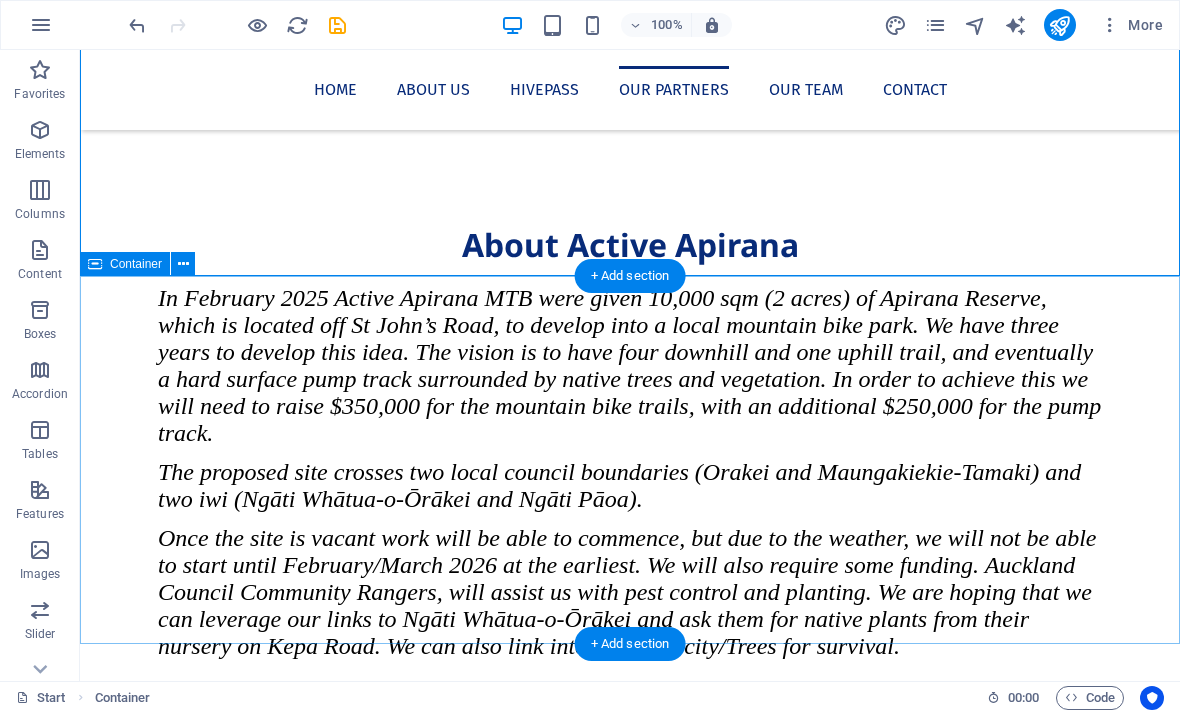 click on "+ Add section" at bounding box center (630, 276) 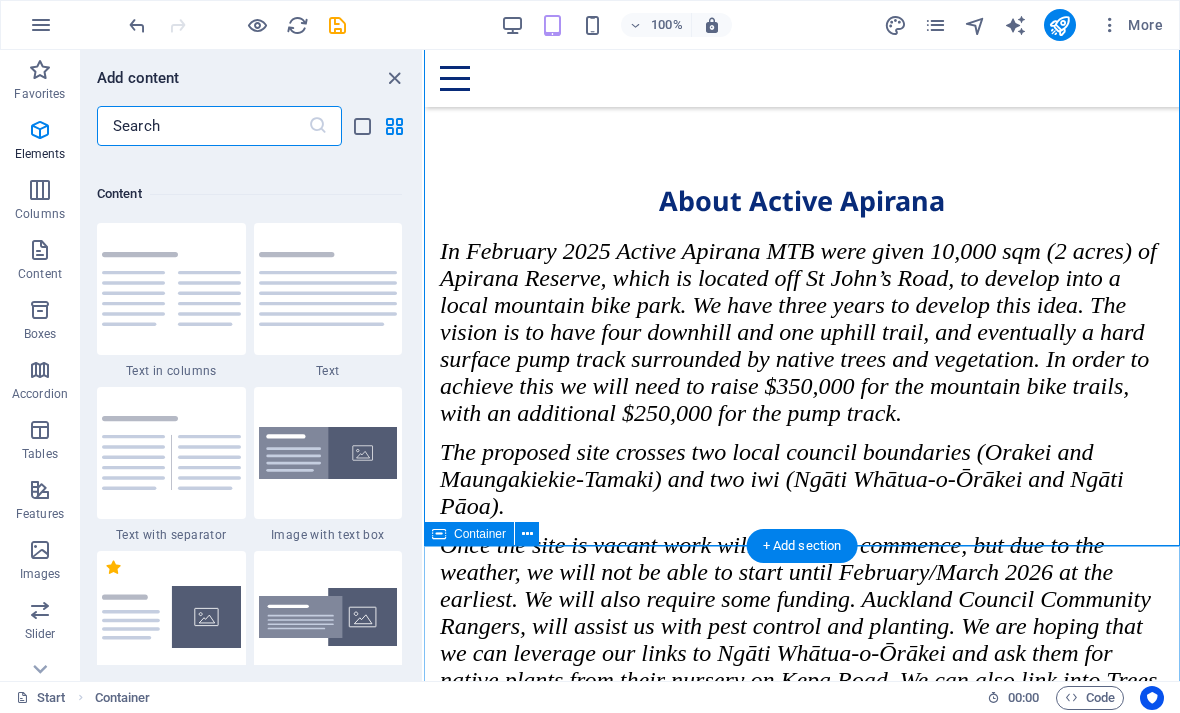 scroll, scrollTop: 3827, scrollLeft: 0, axis: vertical 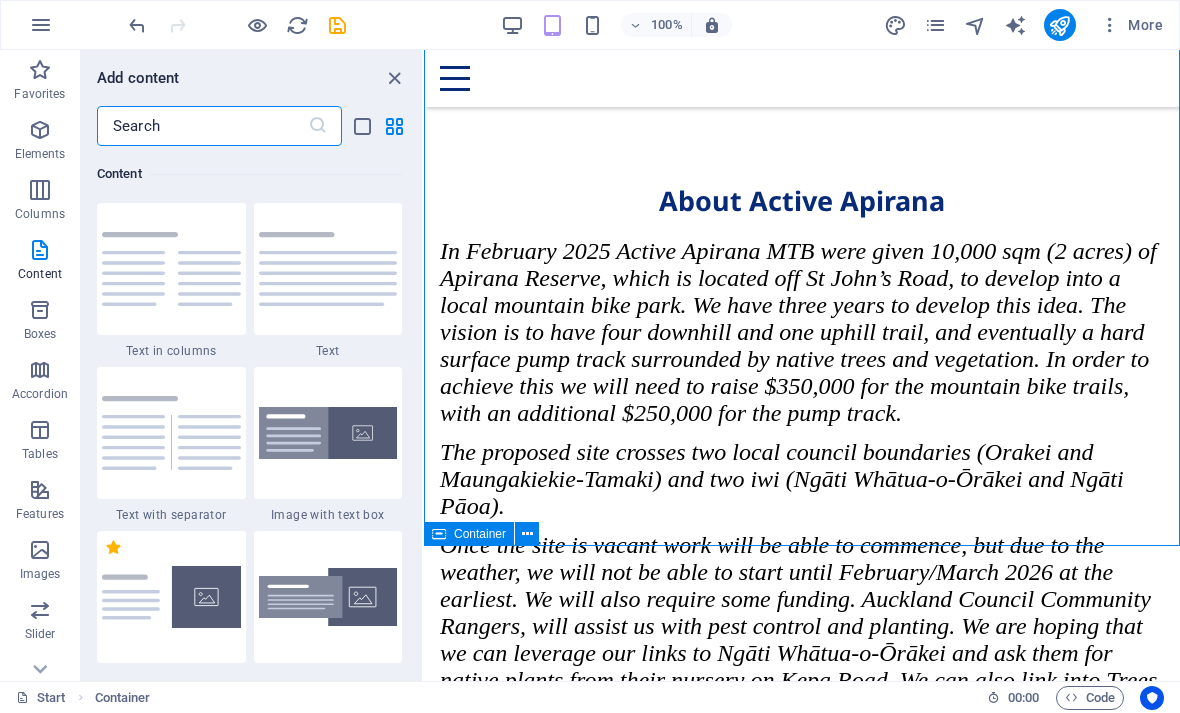 click at bounding box center (328, 269) 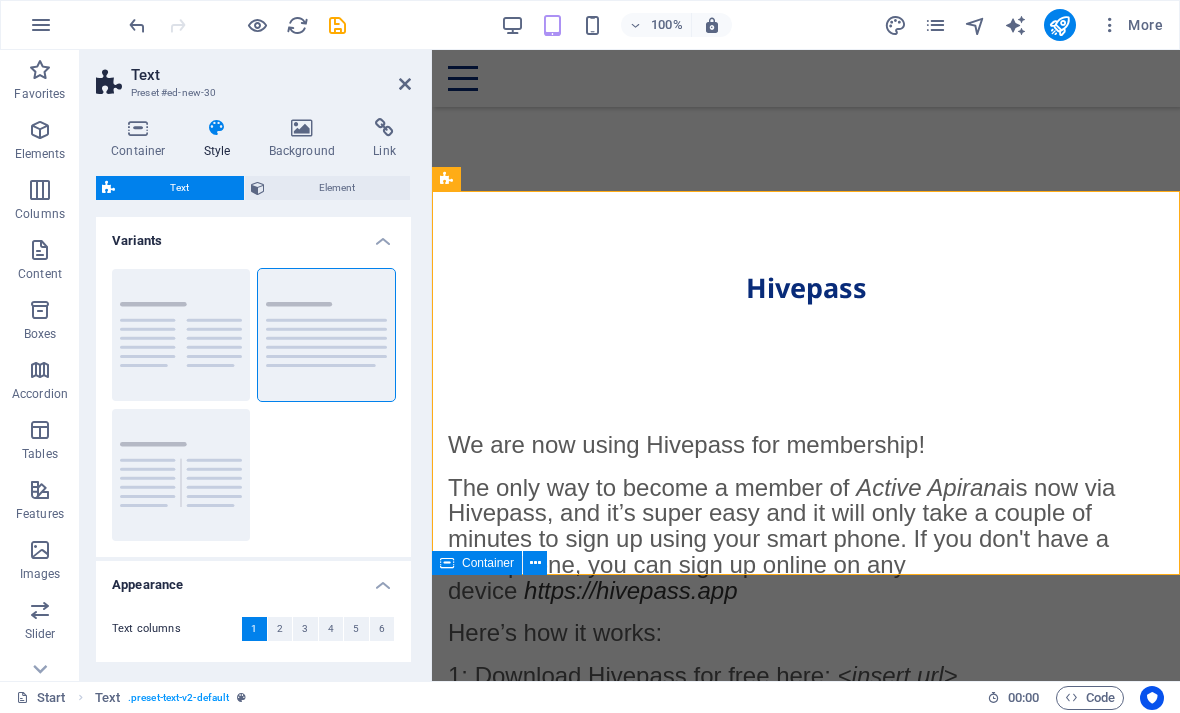 scroll, scrollTop: 2196, scrollLeft: 0, axis: vertical 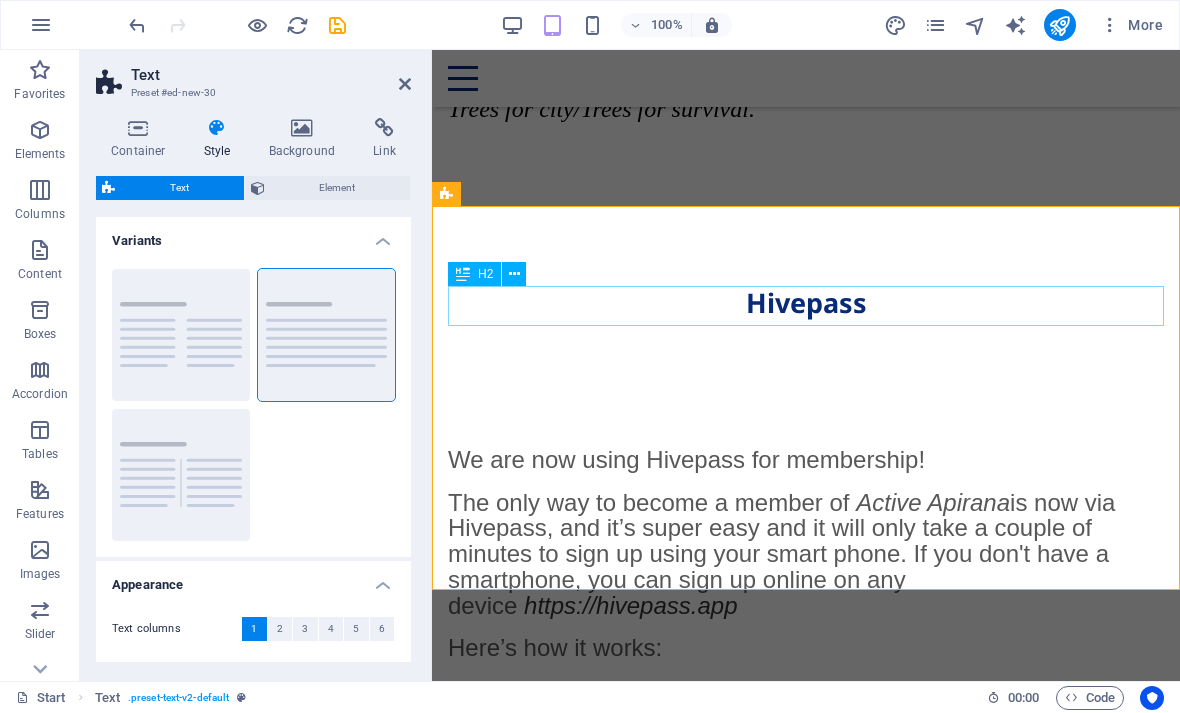 click on "Headline" at bounding box center (806, 1437) 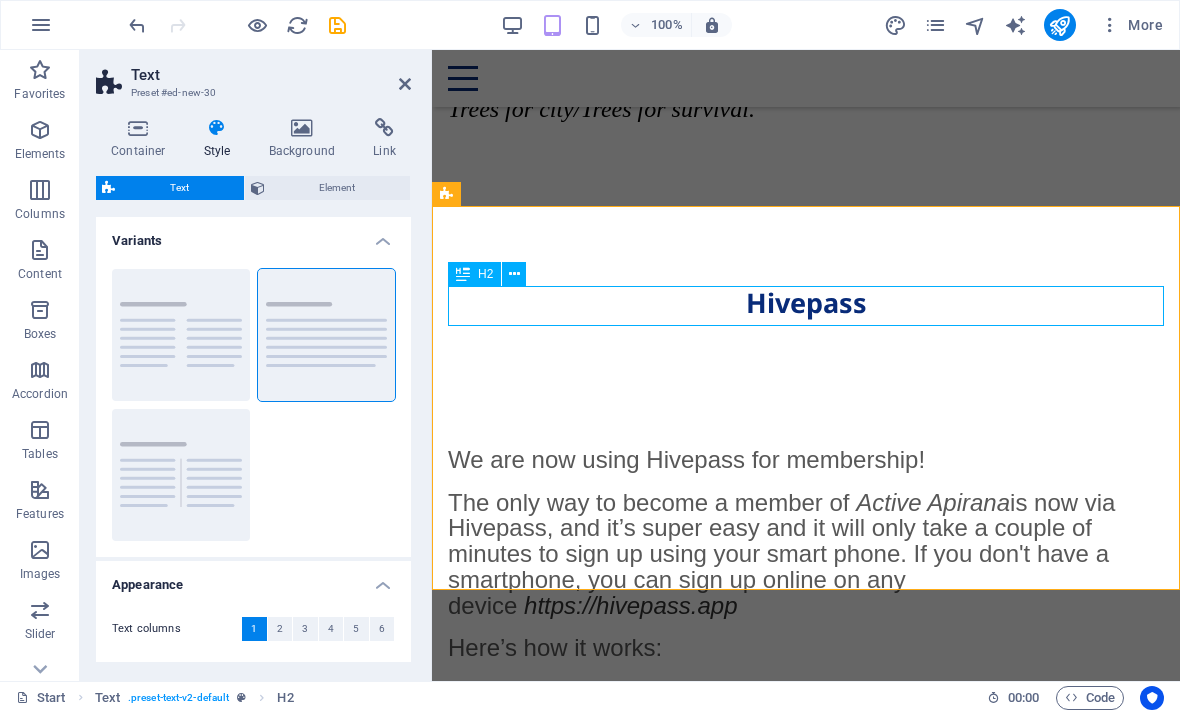 click on "Headline" at bounding box center (806, 1437) 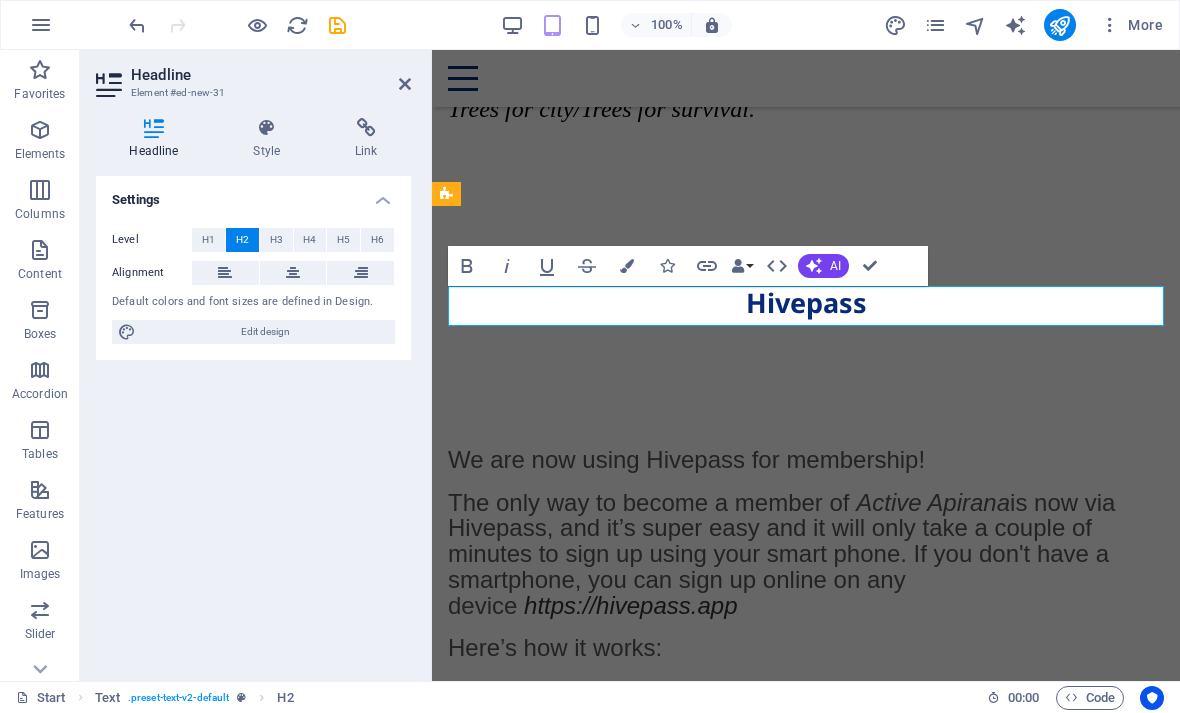 click on "Headline" at bounding box center (806, 1437) 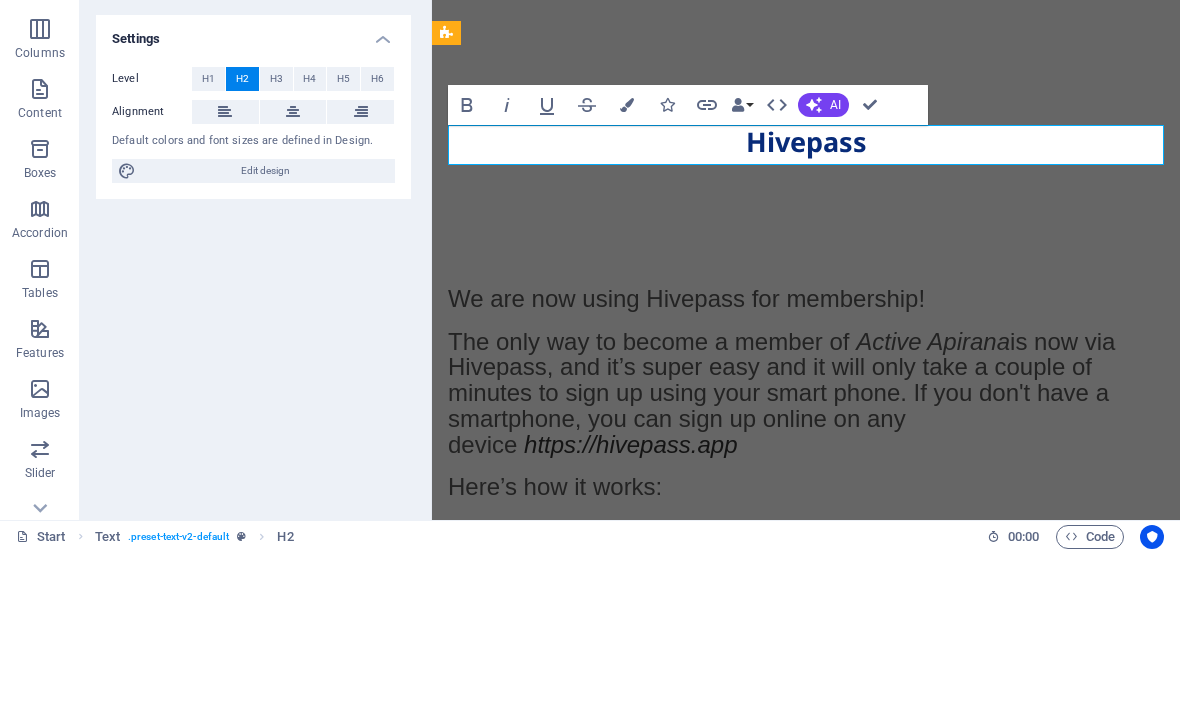 type 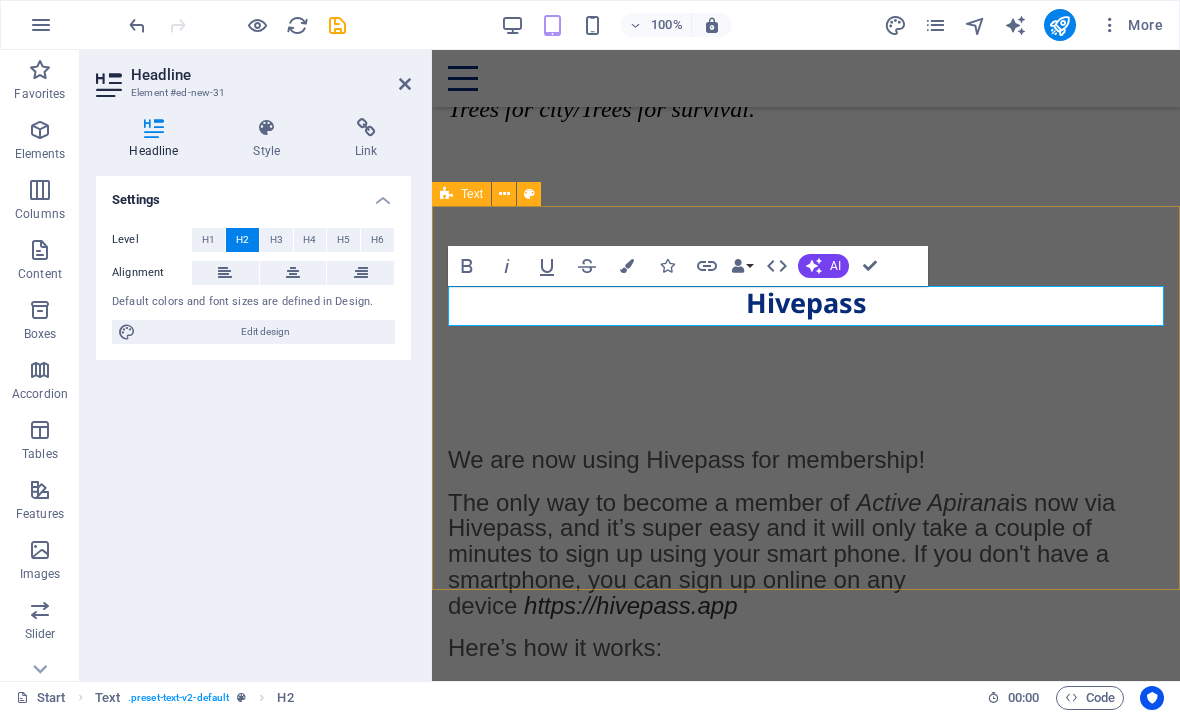 click on "Our Partners Lorem ipsum dolor sitope amet, consectetur adipisicing elitip. Massumenda, dolore, cum vel modi asperiores consequatur suscipit quidem ducimus eveniet iure expedita consecteture odiogil voluptatum similique fugit voluptates atem accusamus quae quas dolorem tenetur facere tempora maiores adipisci reiciendis accusantium voluptatibus id voluptate tempore dolor harum nisi amet! Nobis, eaque. Aenean commodo ligula eget dolor. Lorem ipsum dolor sit amet, consectetuer adipiscing elit leget odiogil voluptatum similique fugit voluptates dolor. Libero assumenda, dolore, cum vel modi asperiores consequatur." at bounding box center (806, 1529) 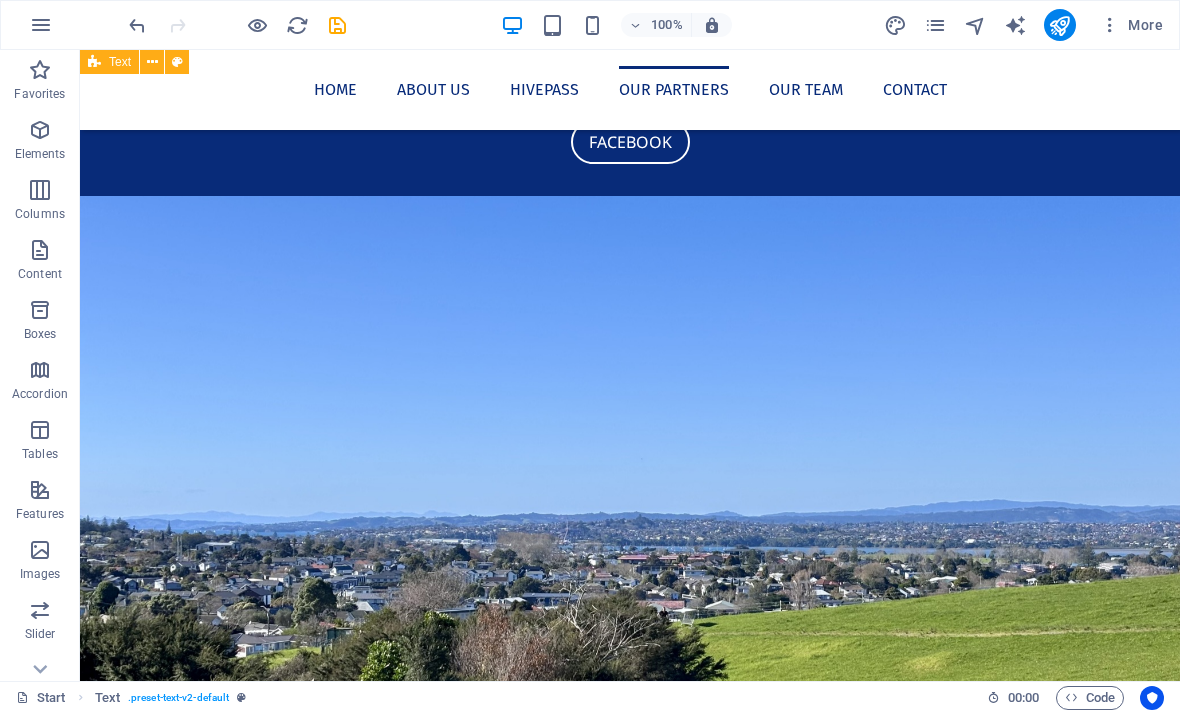 scroll, scrollTop: 1123, scrollLeft: 0, axis: vertical 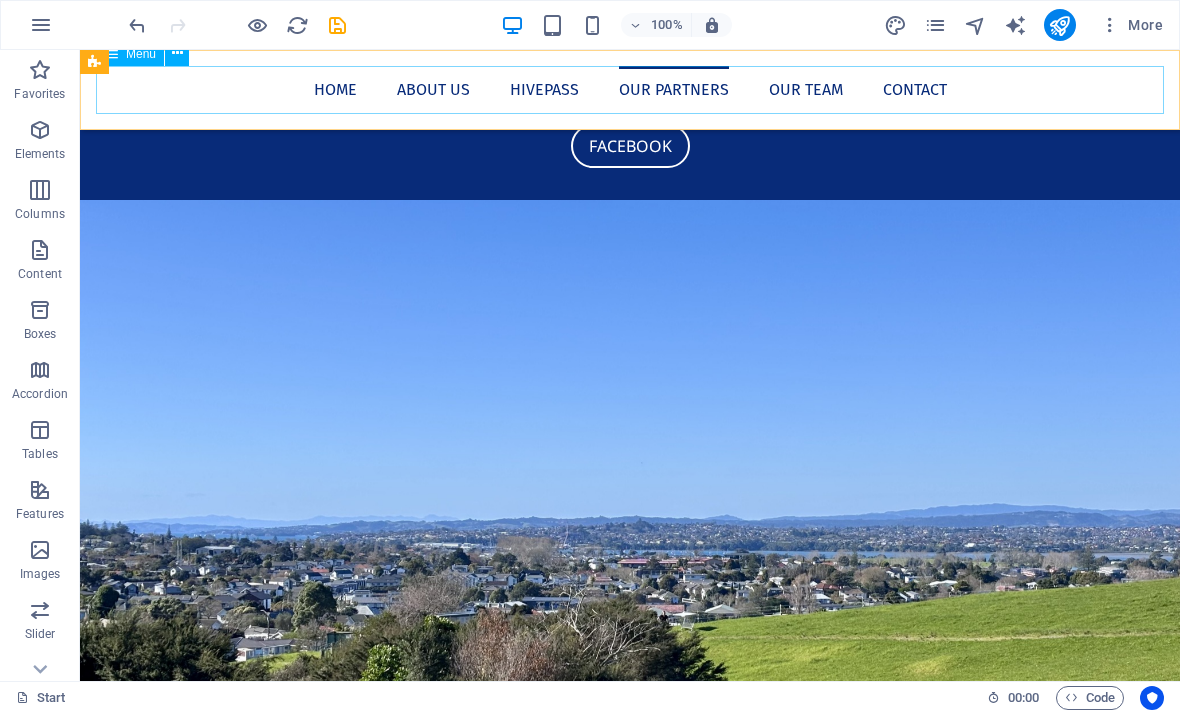 click on "Home About us Hivepass Our Partners Our Team Contact" at bounding box center (630, 90) 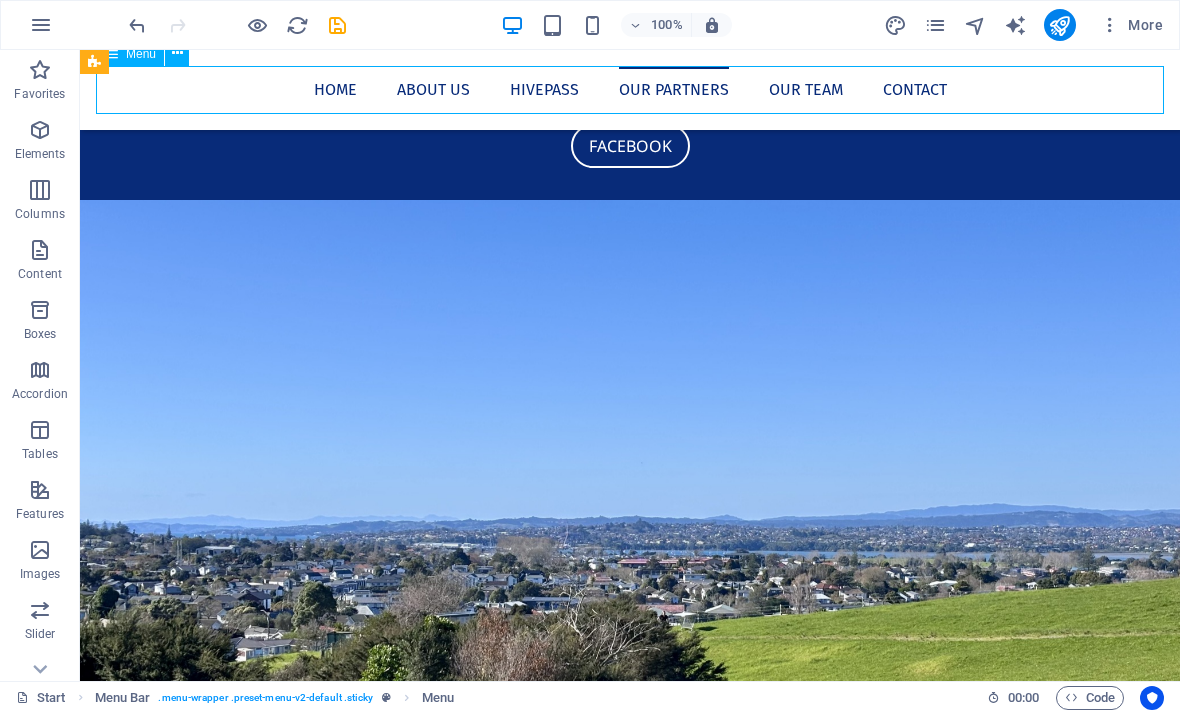 click on "Home About us Hivepass Our Partners Our Team Contact" at bounding box center [630, 90] 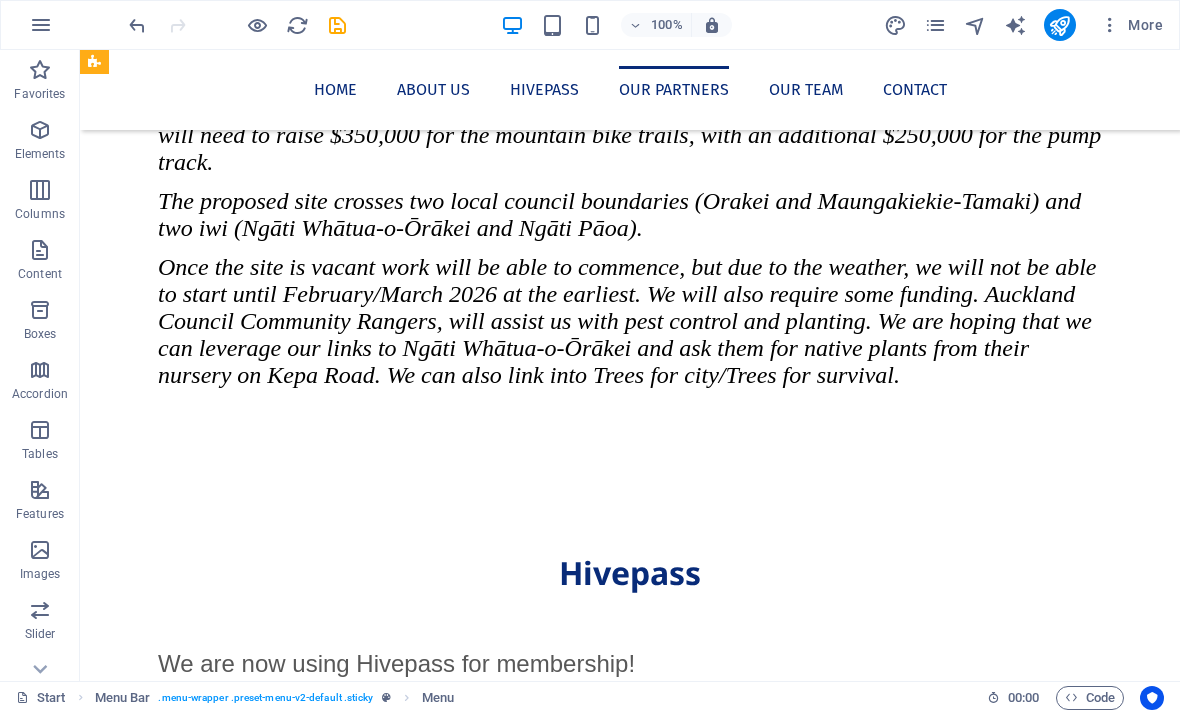 scroll, scrollTop: 2150, scrollLeft: 0, axis: vertical 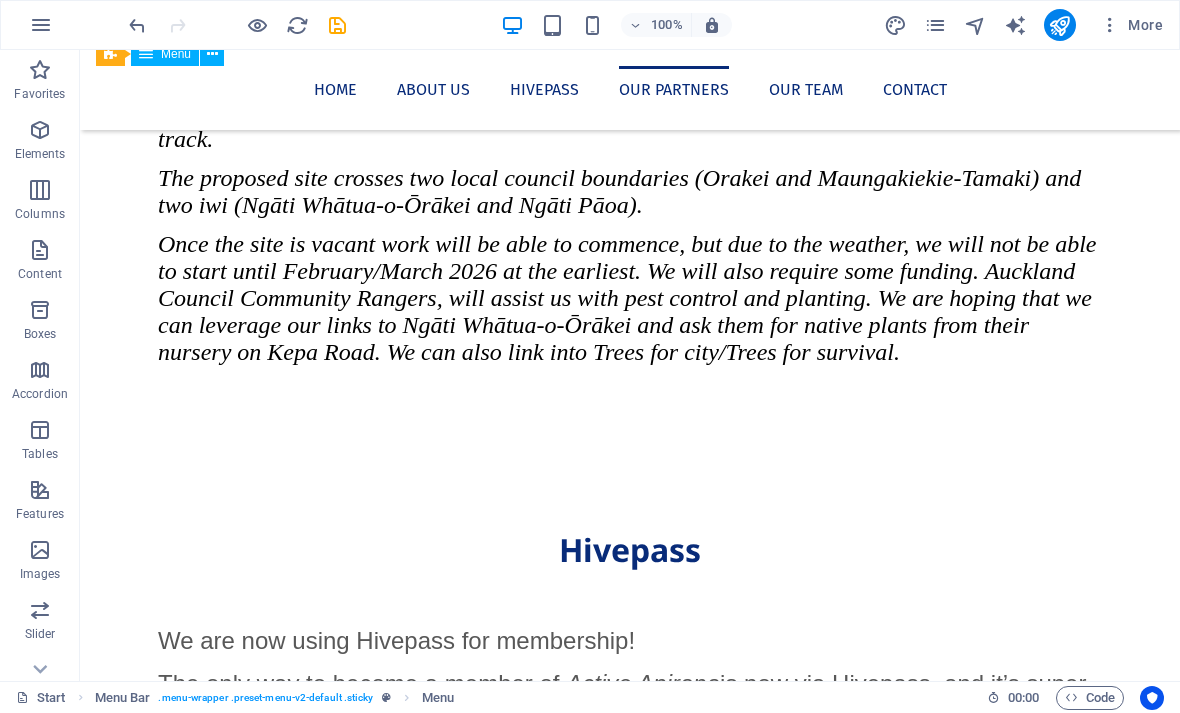 click at bounding box center (630, 2348) 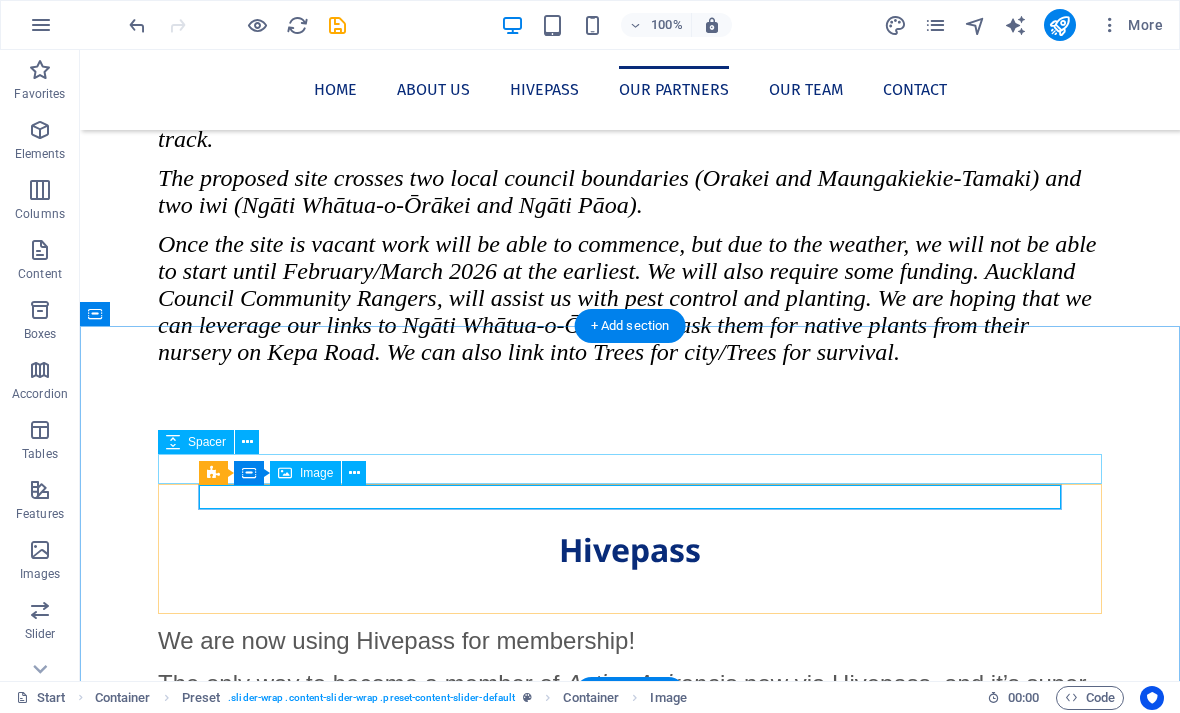 click on "Image" at bounding box center [316, 473] 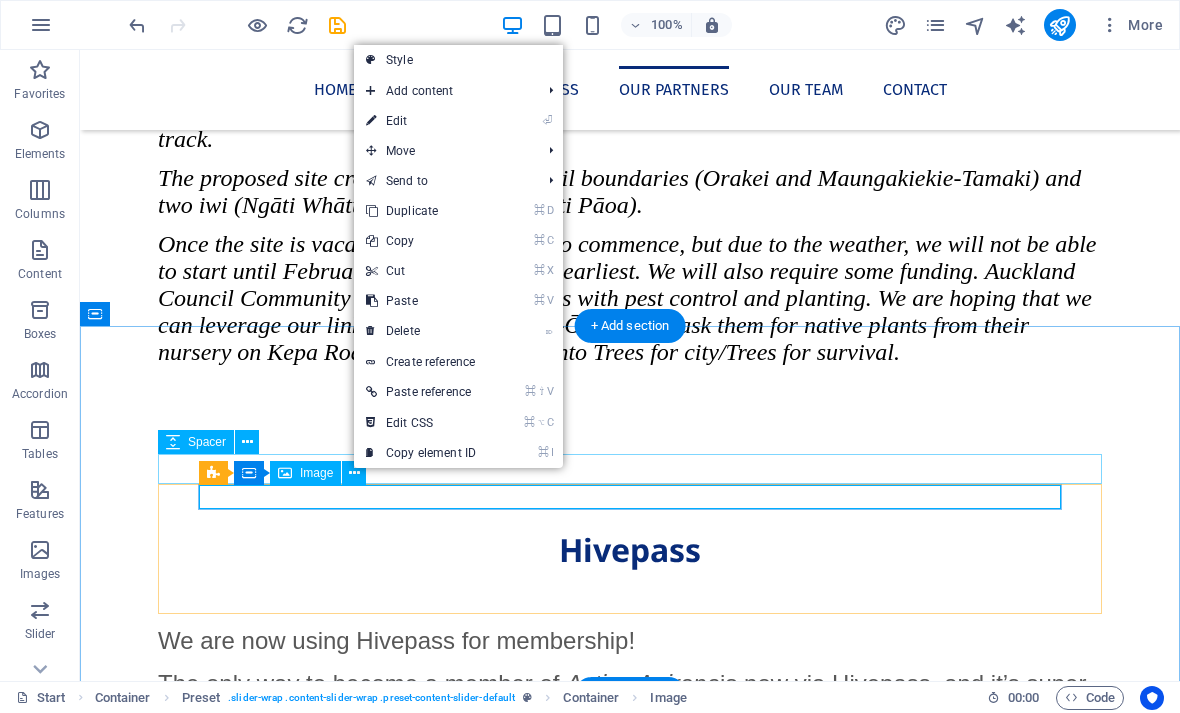 click on "⌦  Delete" at bounding box center (421, 331) 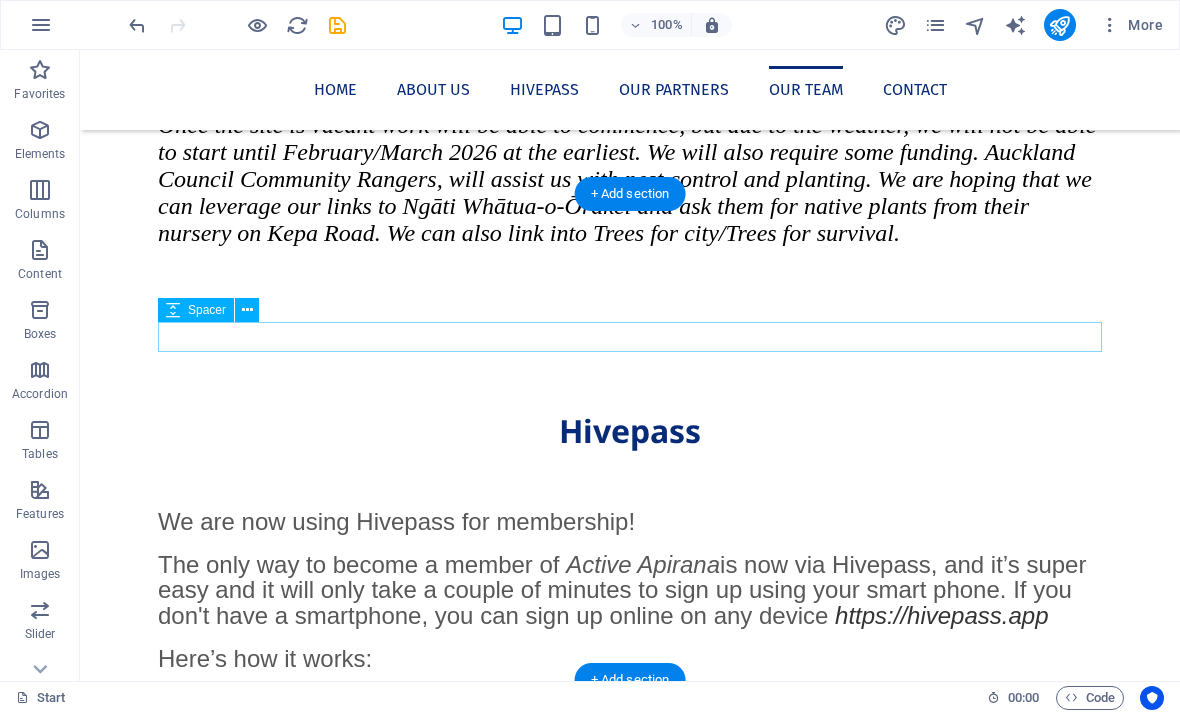 scroll, scrollTop: 2294, scrollLeft: 0, axis: vertical 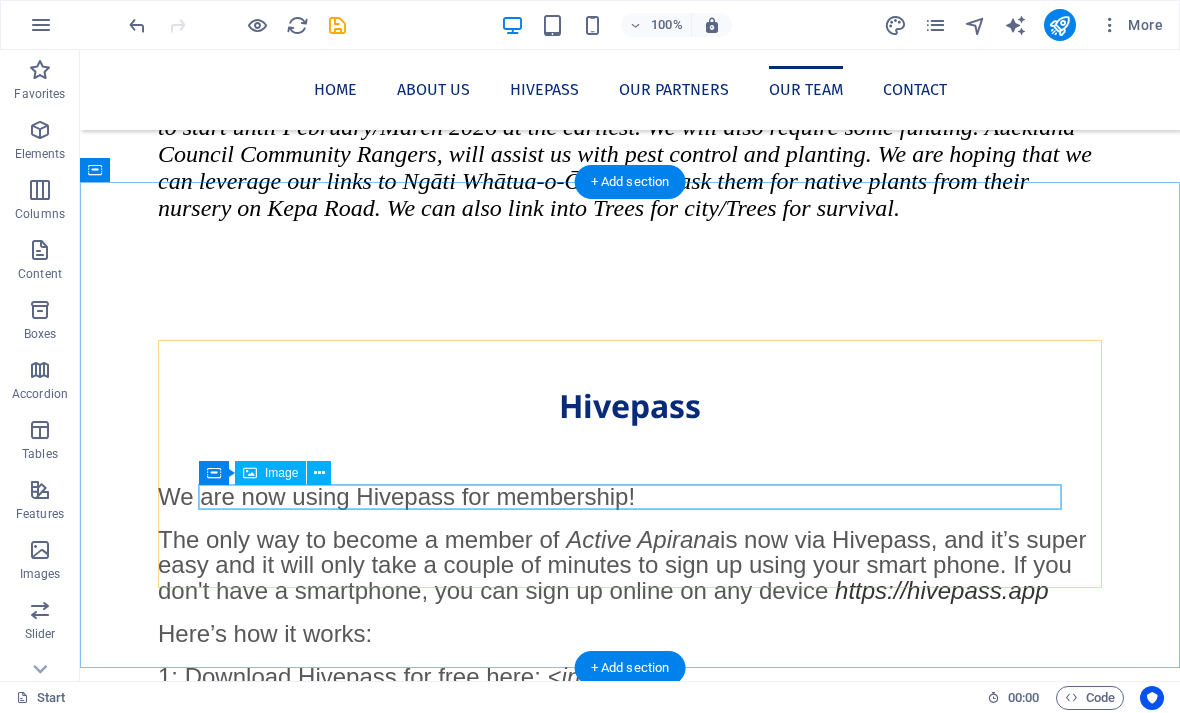 click at bounding box center (630, 2348) 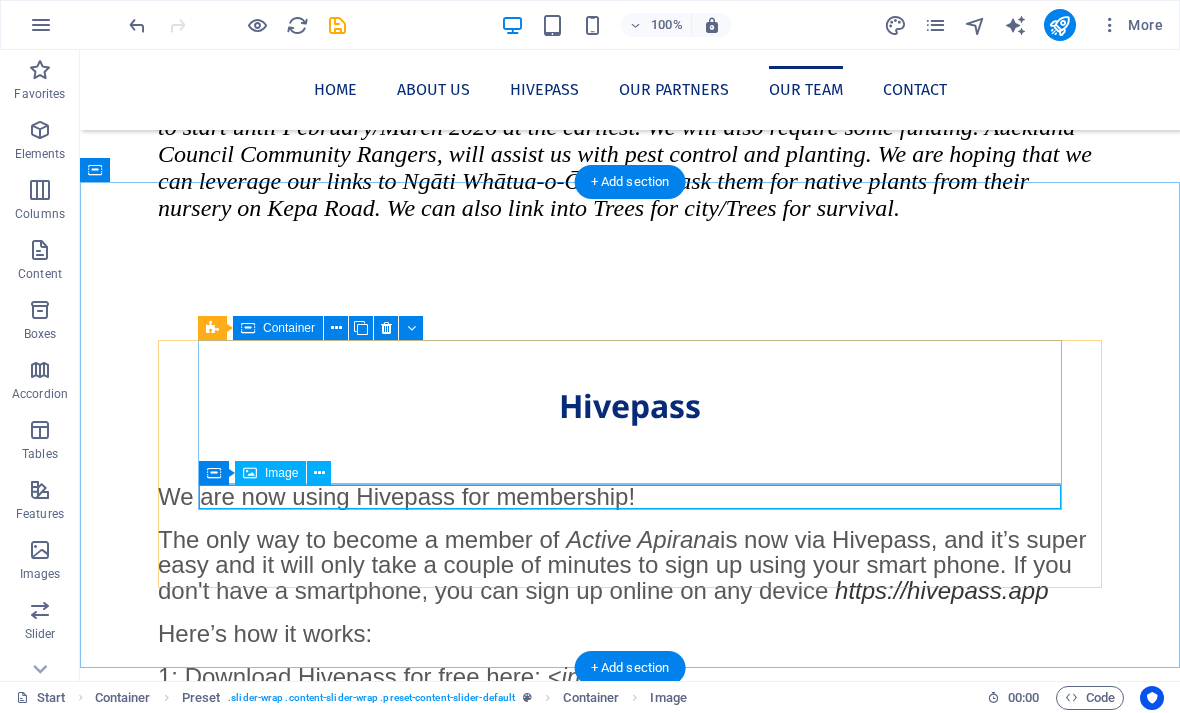 click at bounding box center (336, 328) 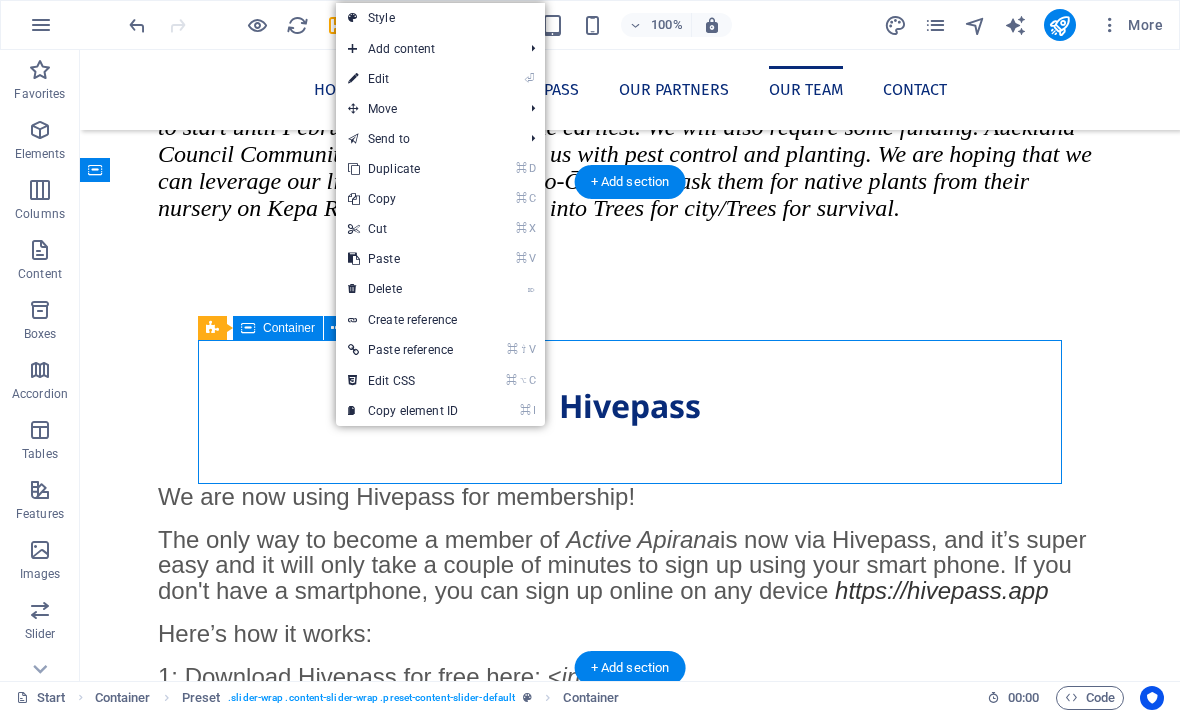 click on "⌦  Delete" at bounding box center [403, 289] 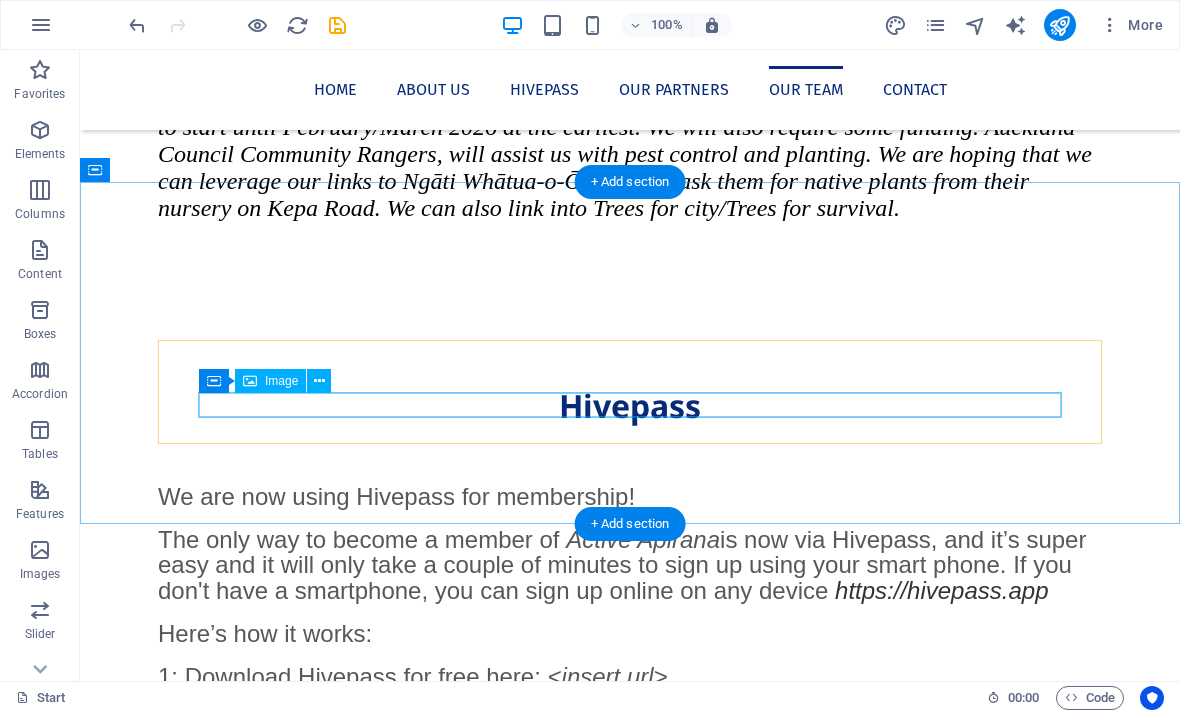 click at bounding box center (630, 3930) 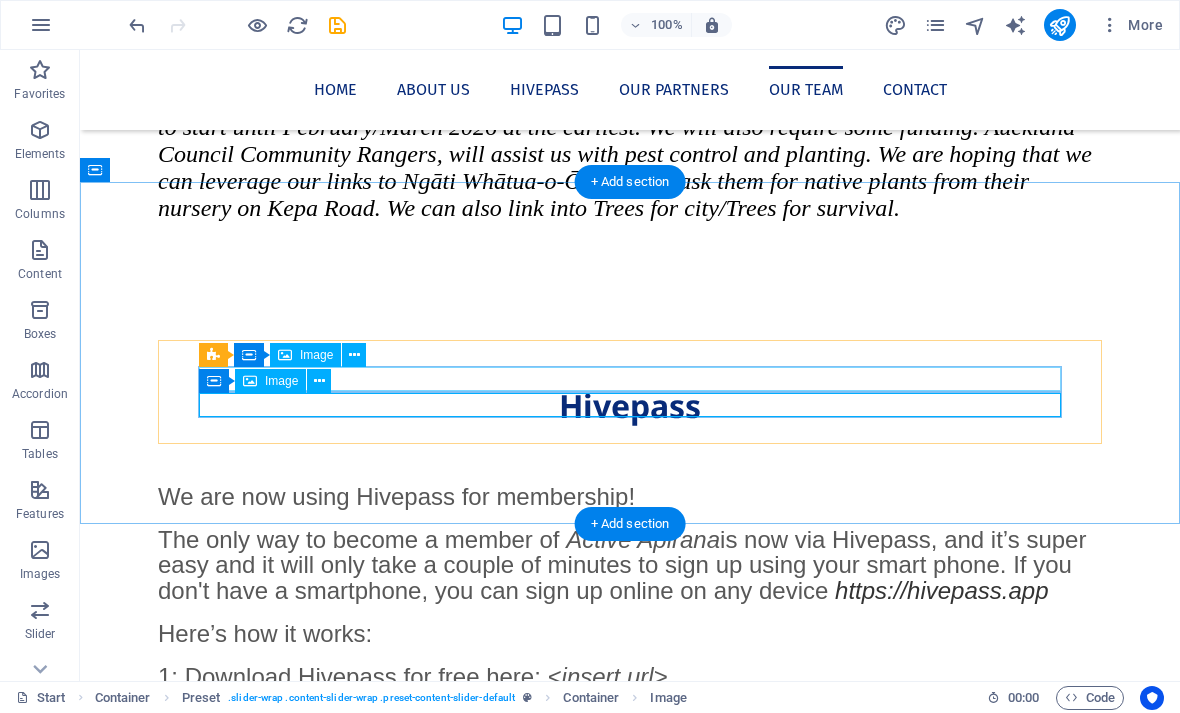 click at bounding box center (354, 355) 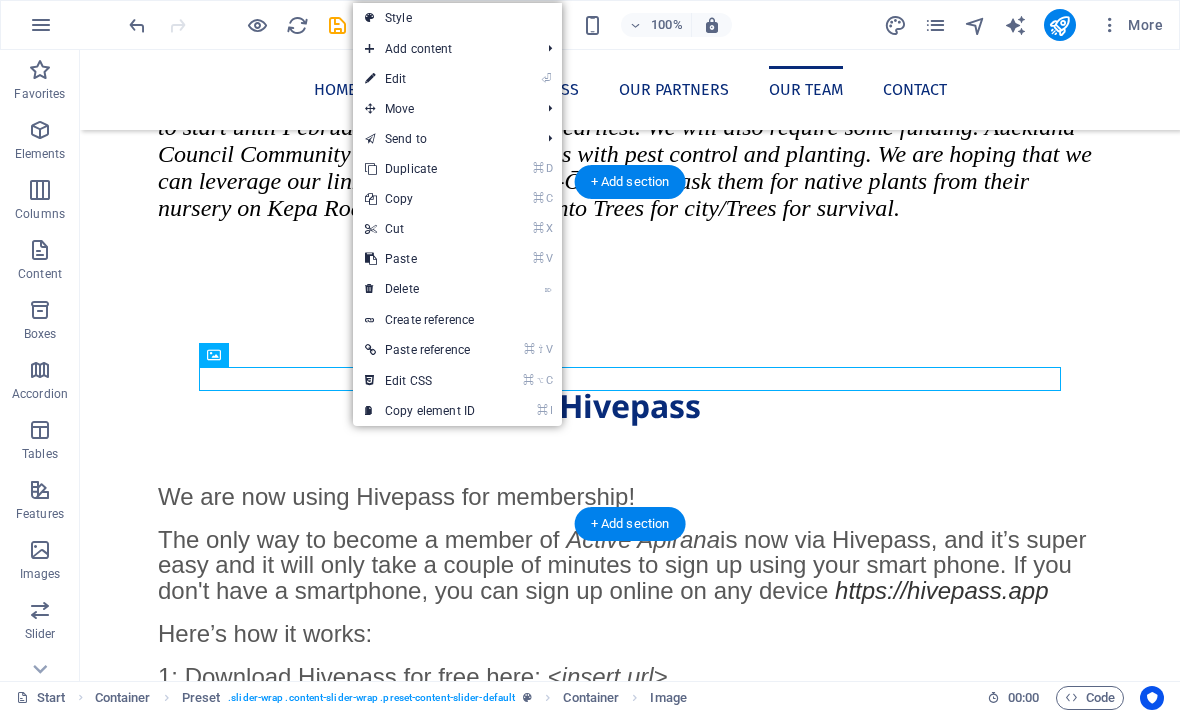 click on "⌦  Delete" at bounding box center (420, 289) 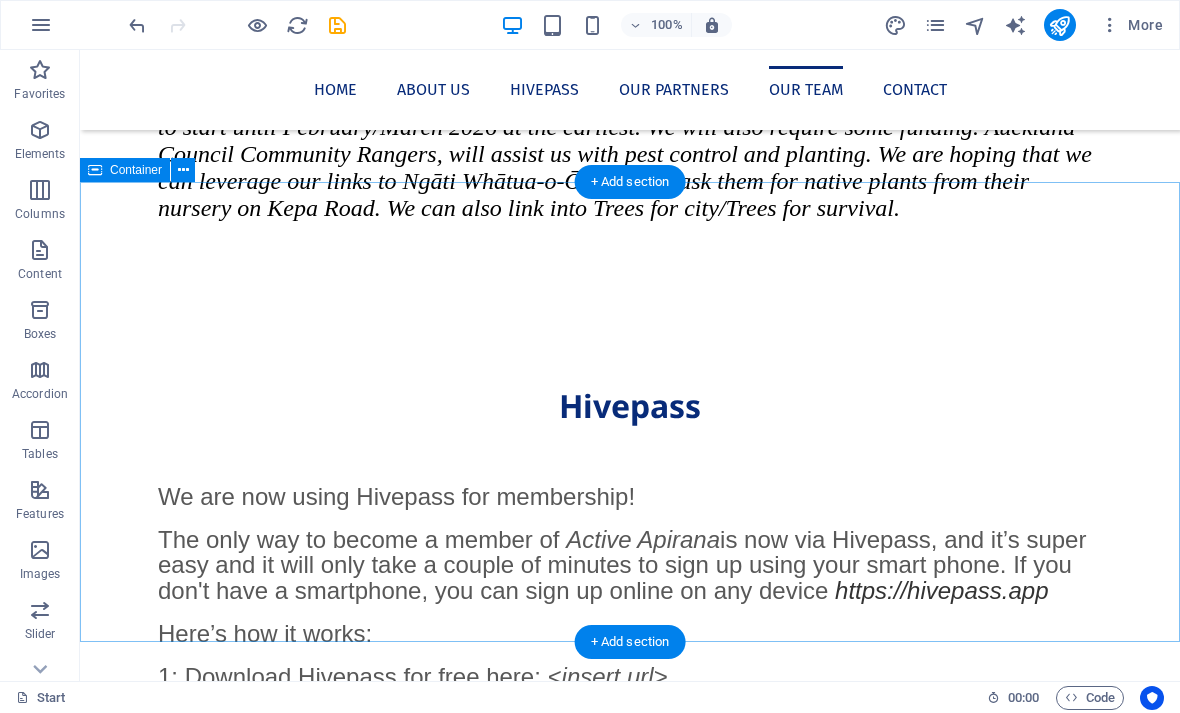 click on "Meet our team Drop content here or  Add elements  Paste clipboard" at bounding box center (630, 3100) 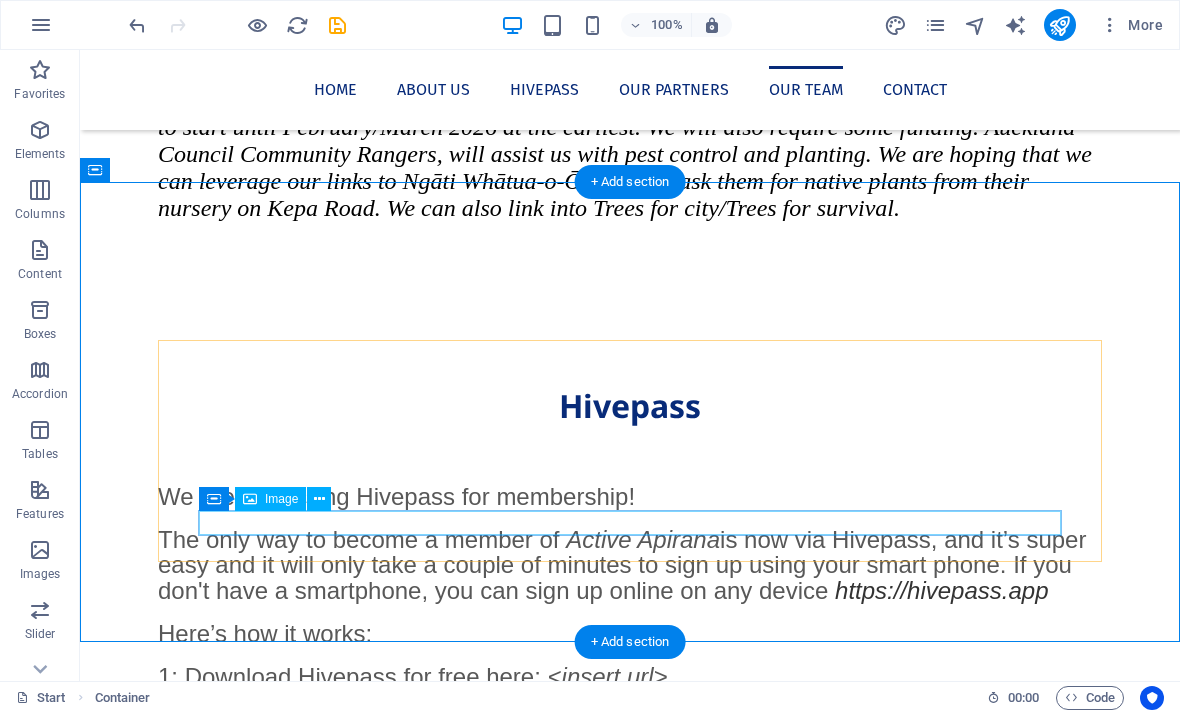 click at bounding box center [630, 3211] 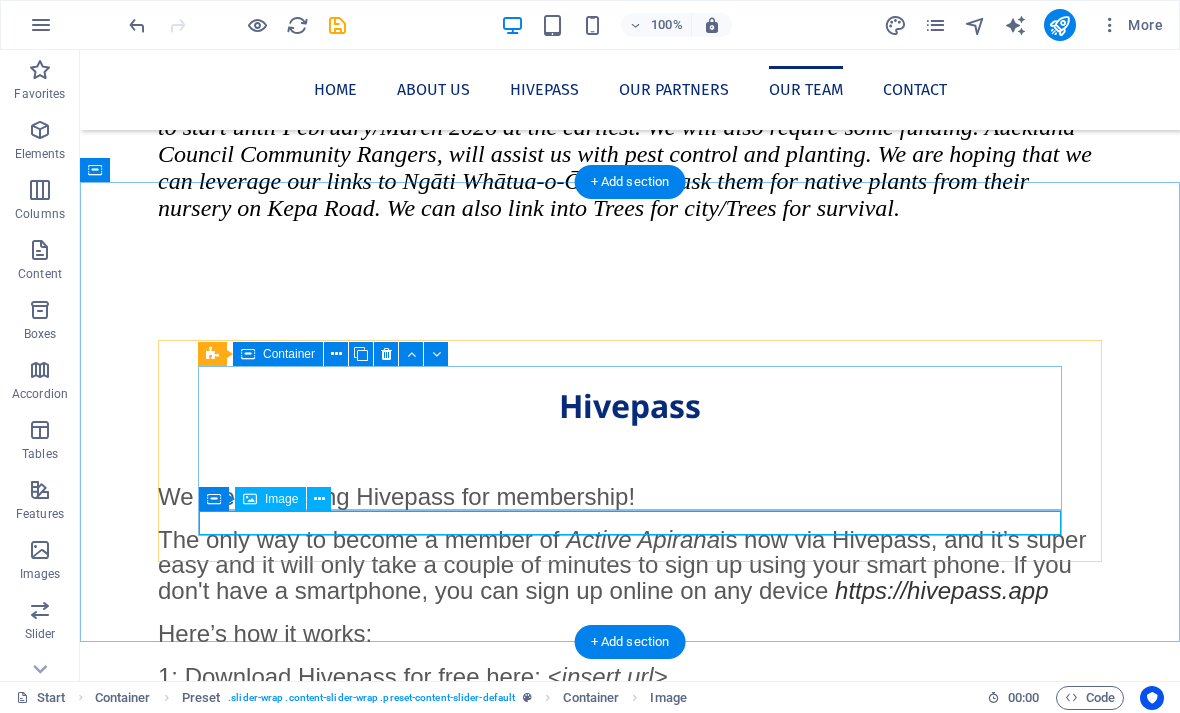 click at bounding box center [386, 354] 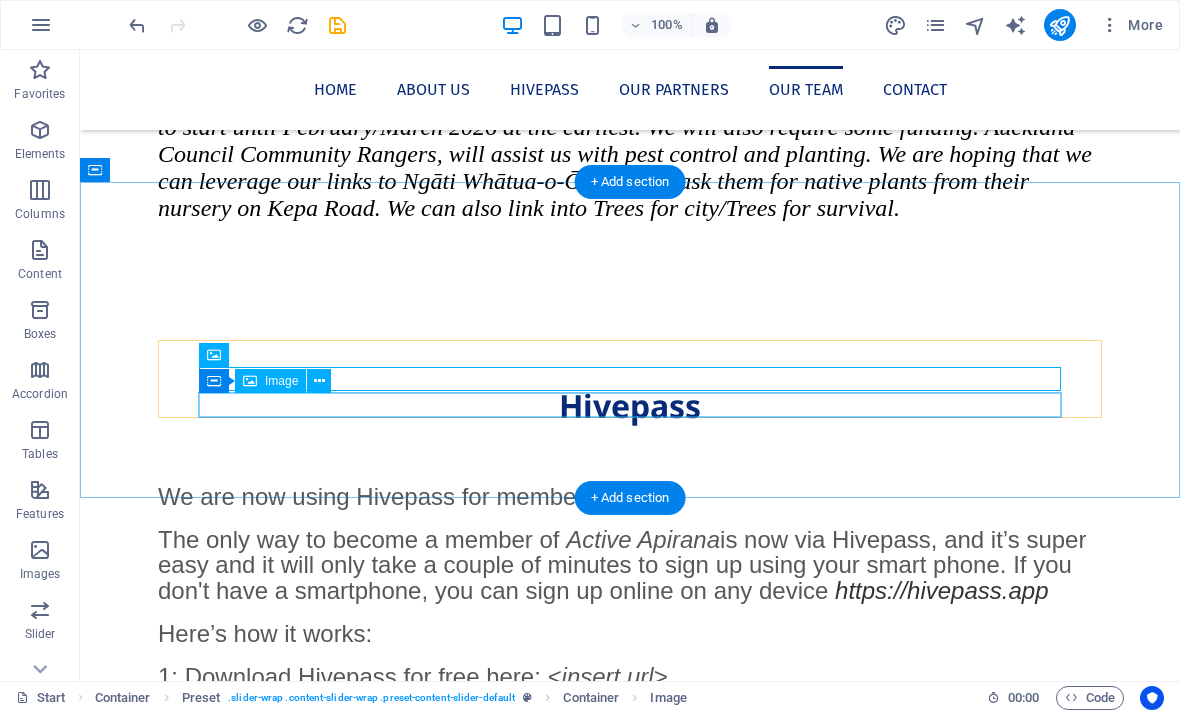 click at bounding box center (630, 3930) 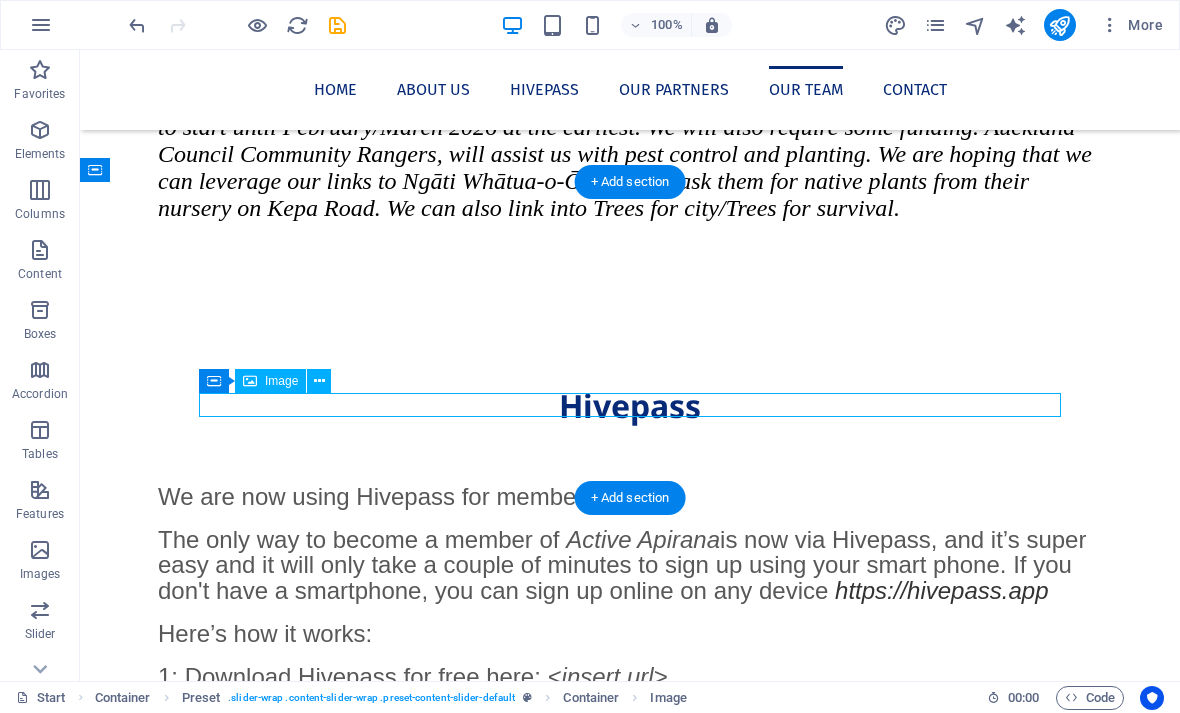 click at bounding box center (137, 25) 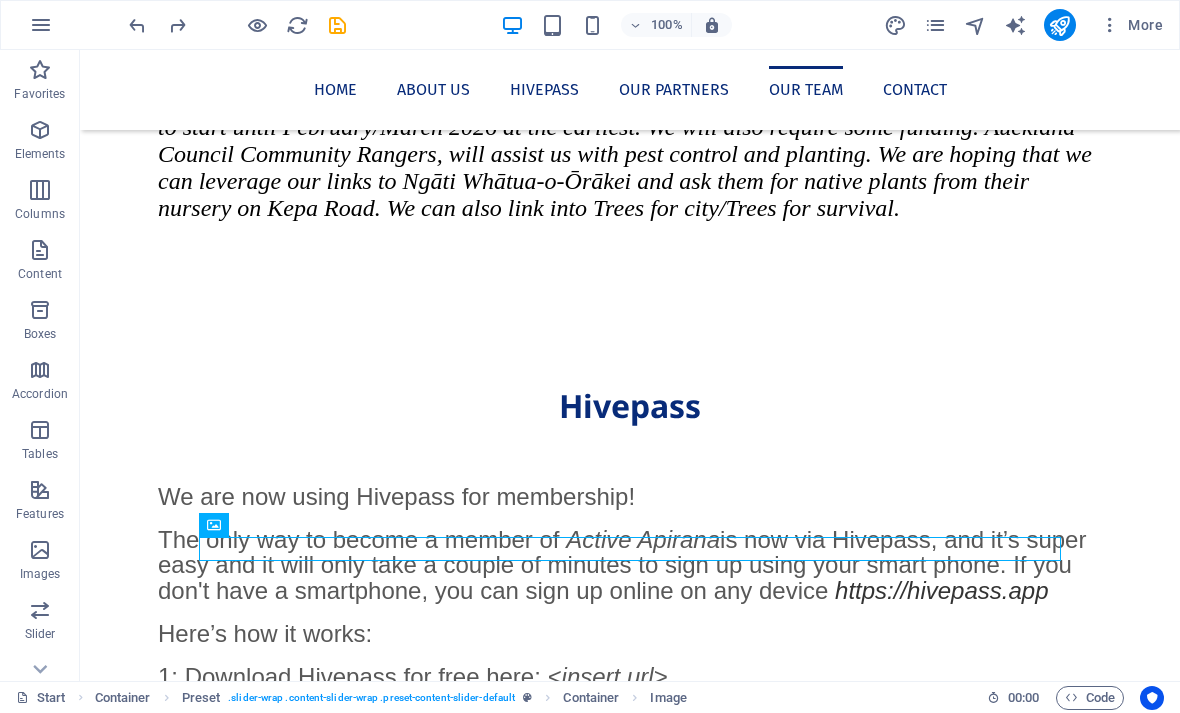 click at bounding box center (137, 25) 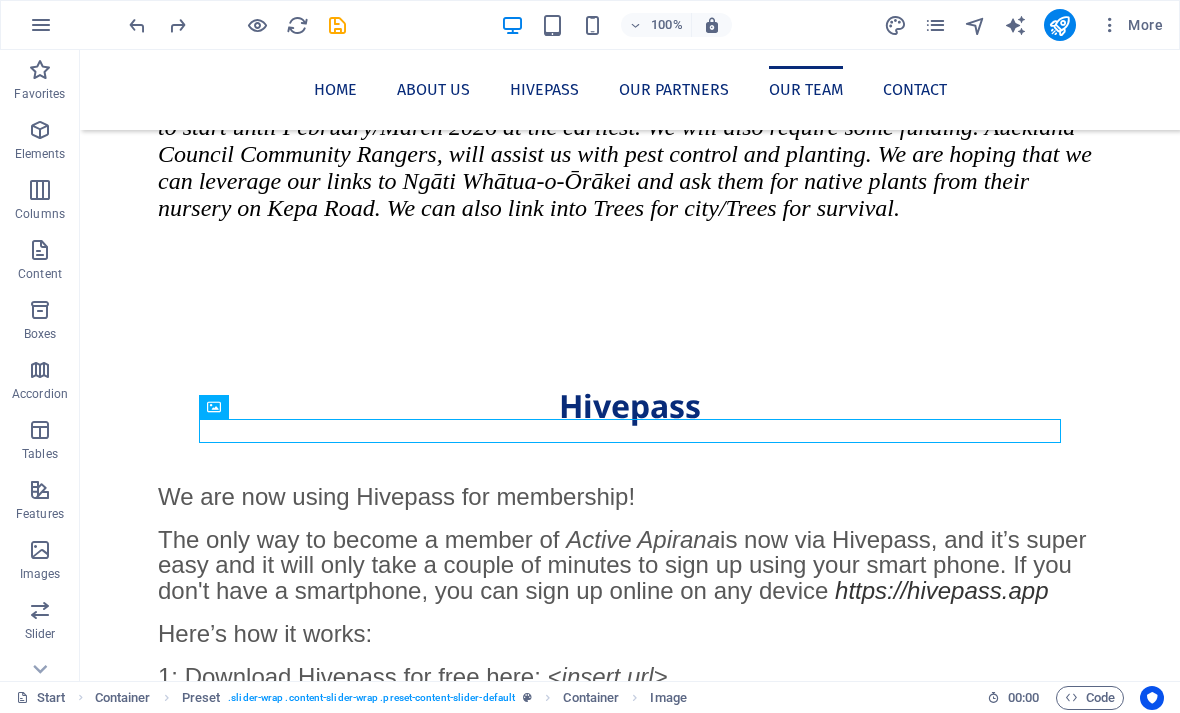 click at bounding box center (137, 25) 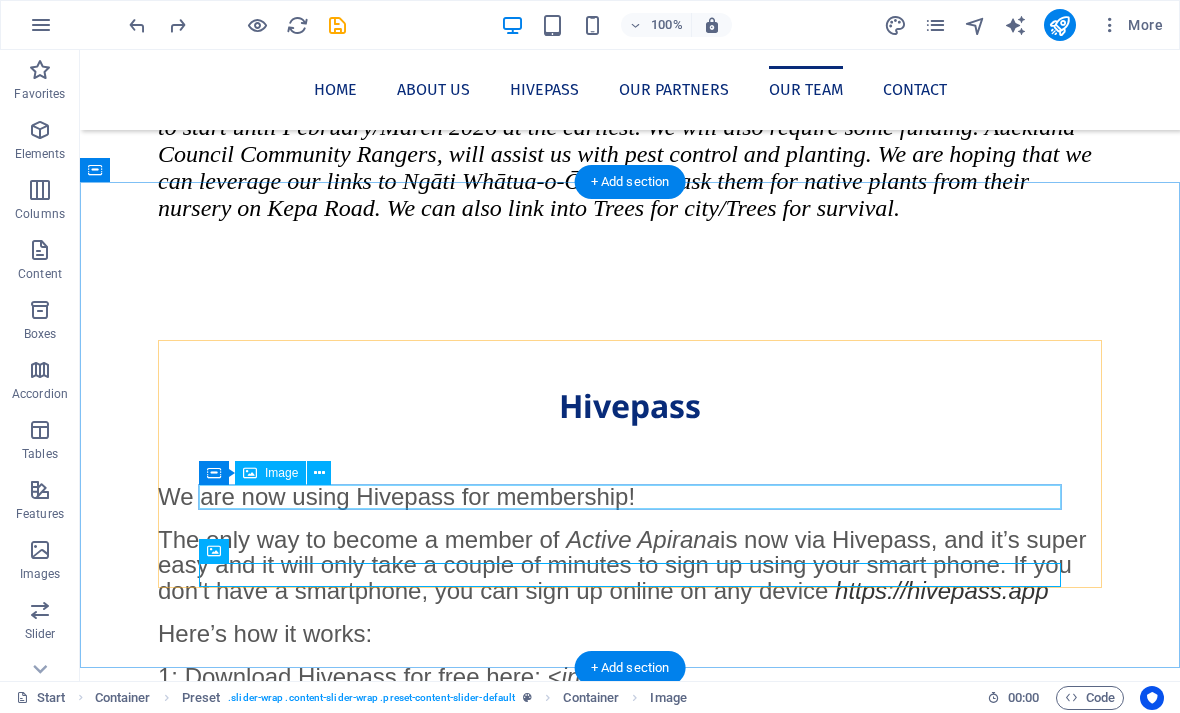 click at bounding box center (630, 2348) 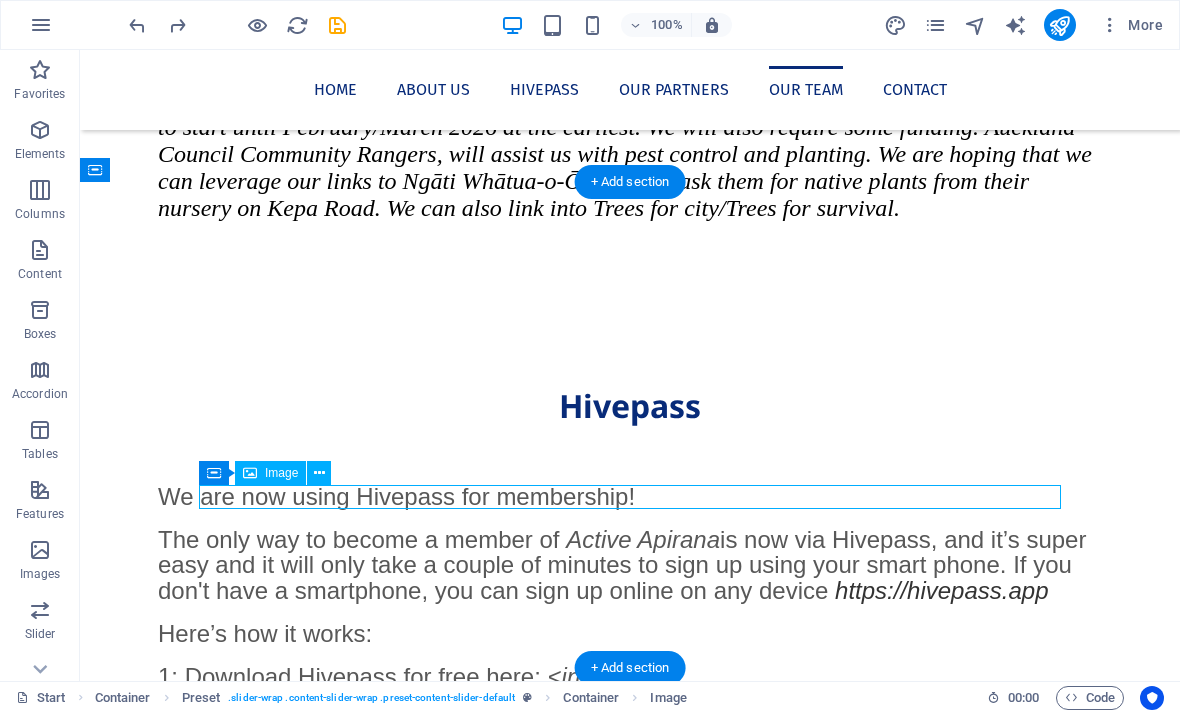 click at bounding box center [630, 2348] 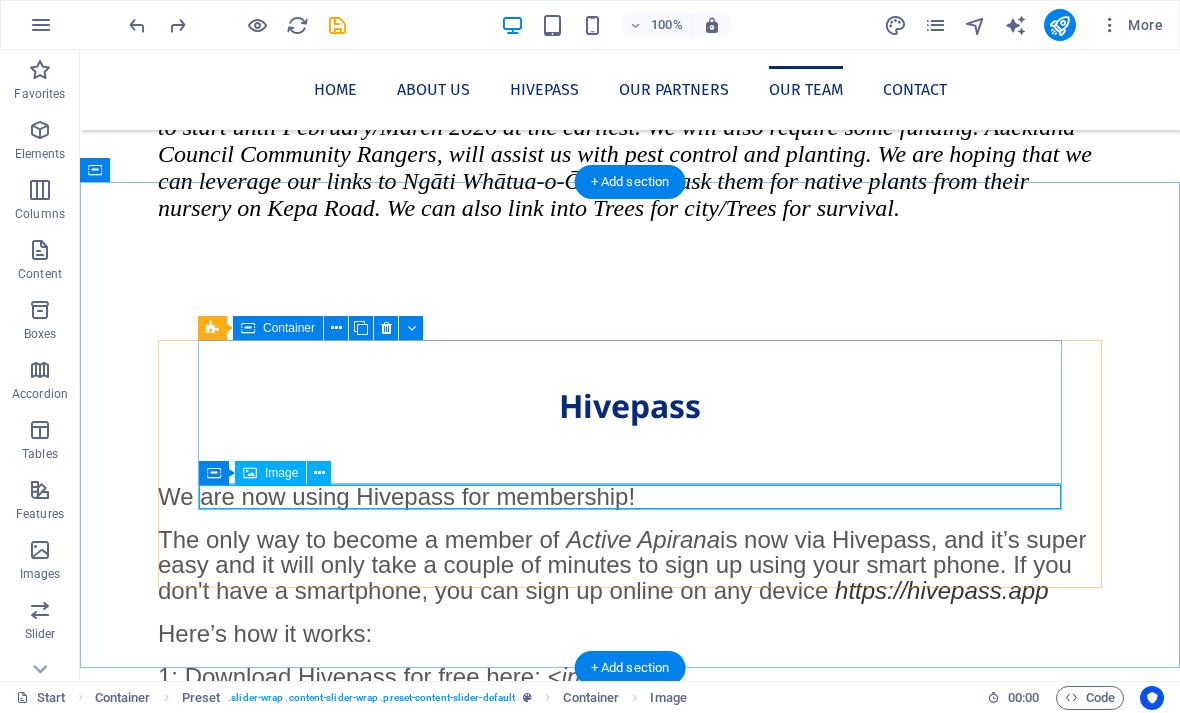 click at bounding box center (386, 328) 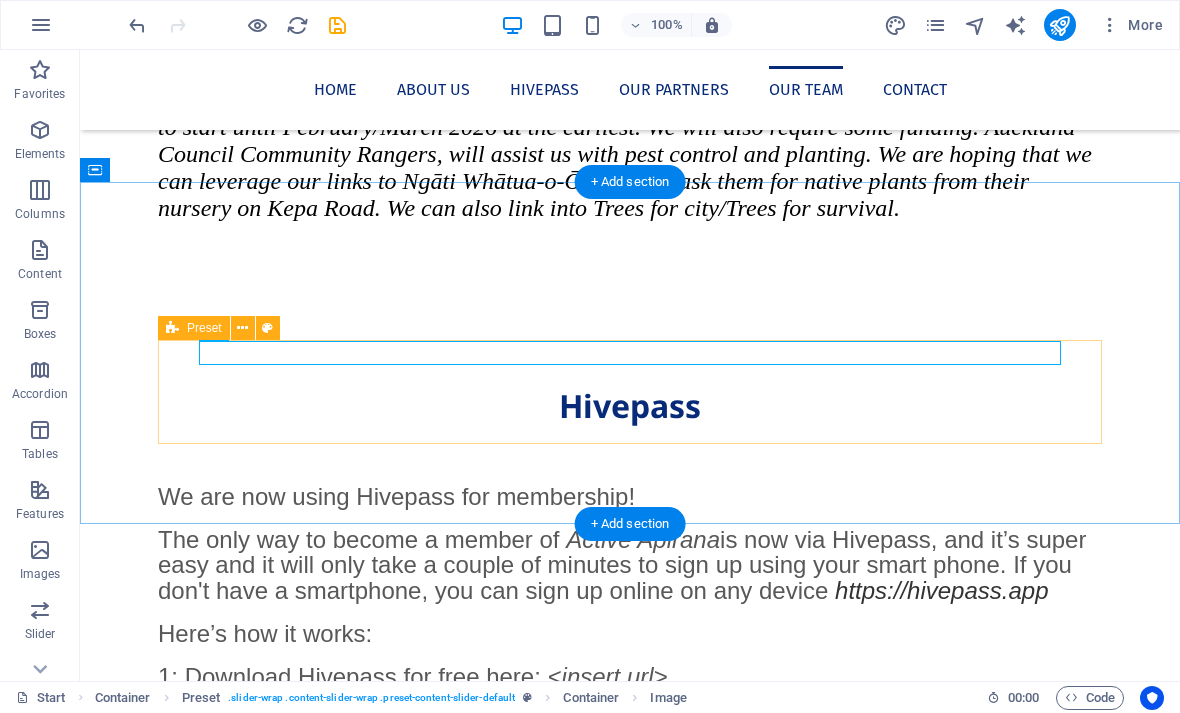 click at bounding box center [630, 3499] 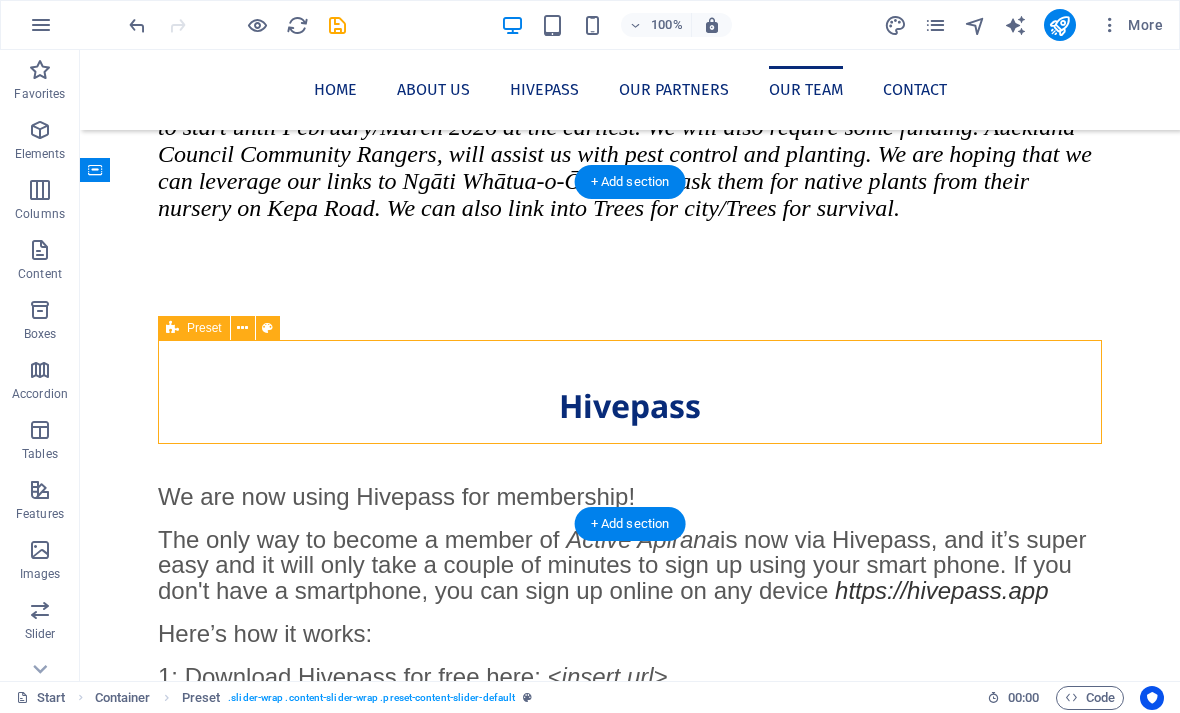 click at bounding box center [630, 3499] 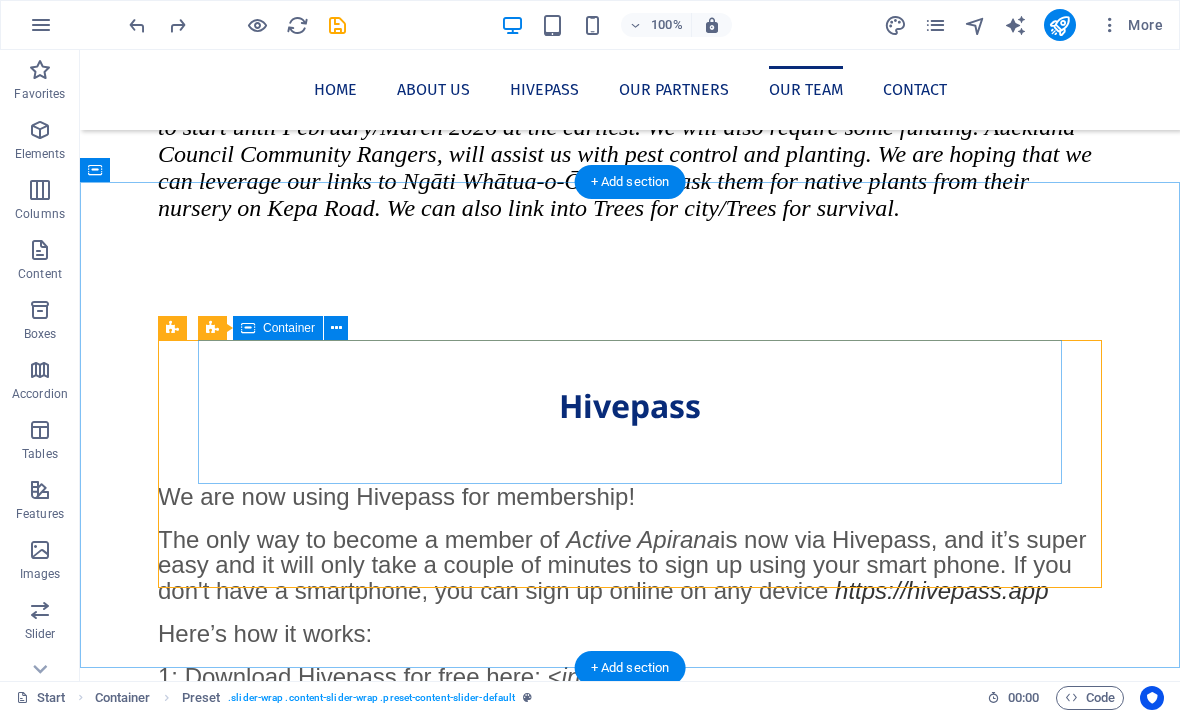 click on "Drop content here or  Add elements  Paste clipboard" at bounding box center [630, 1845] 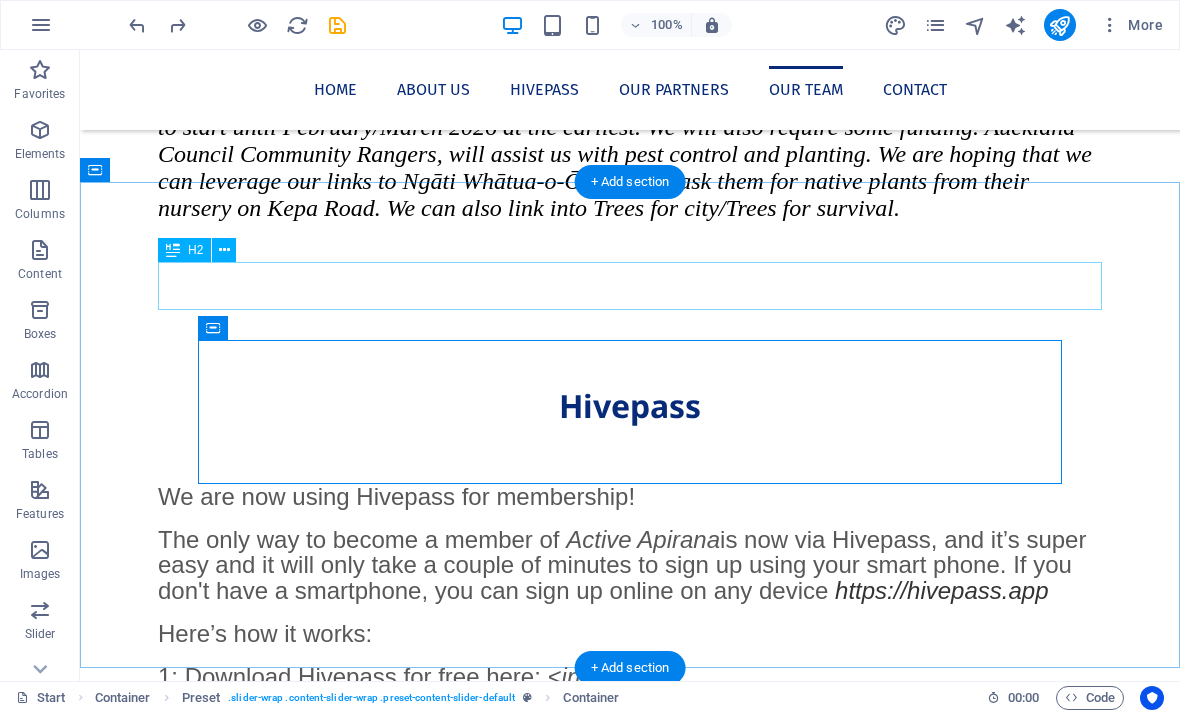 click on "Meet our team" at bounding box center (630, 1719) 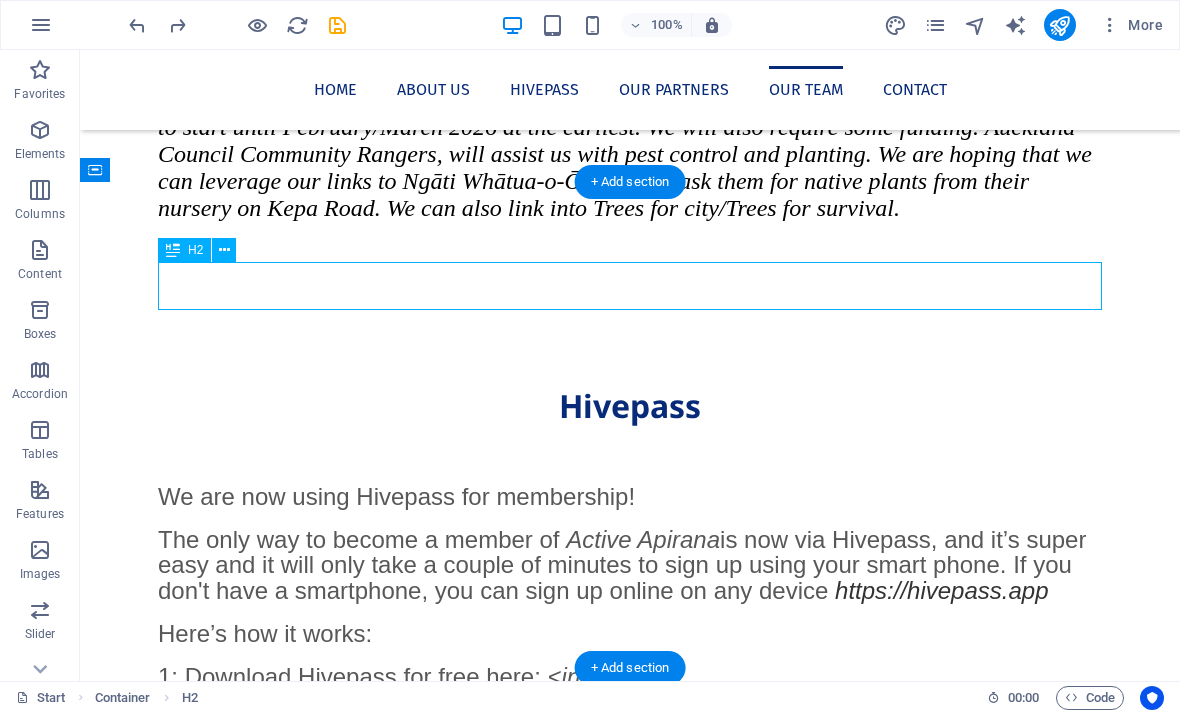 click at bounding box center [137, 25] 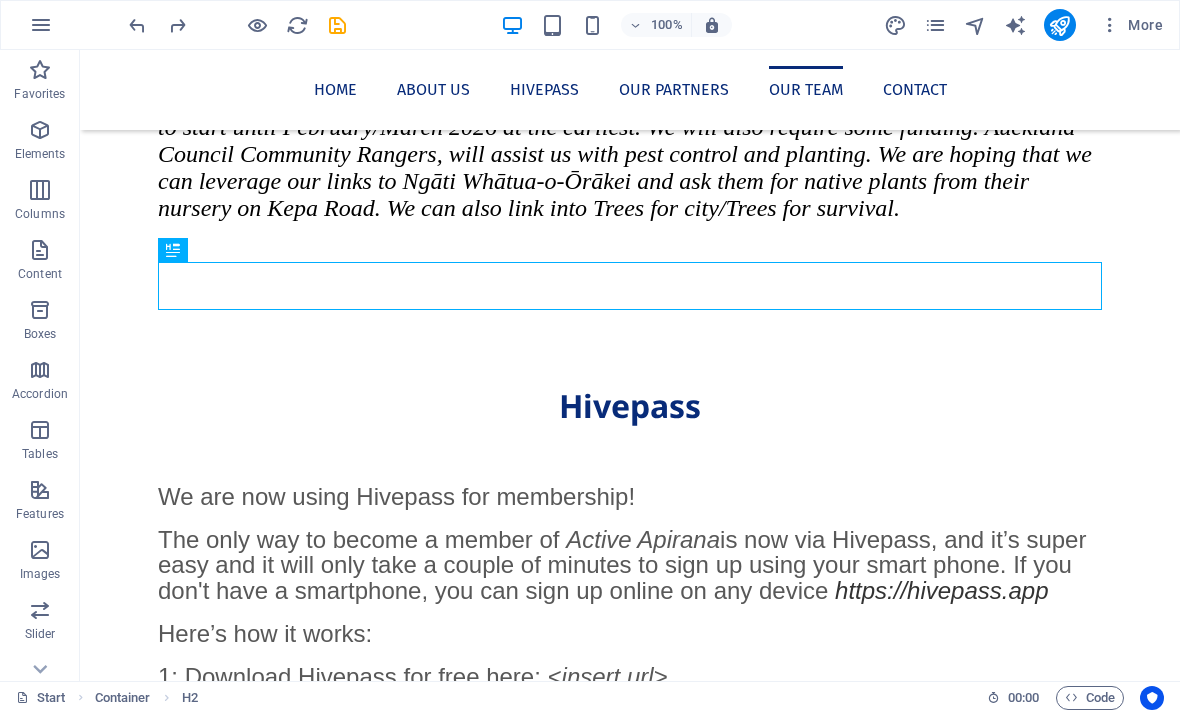 click at bounding box center [137, 25] 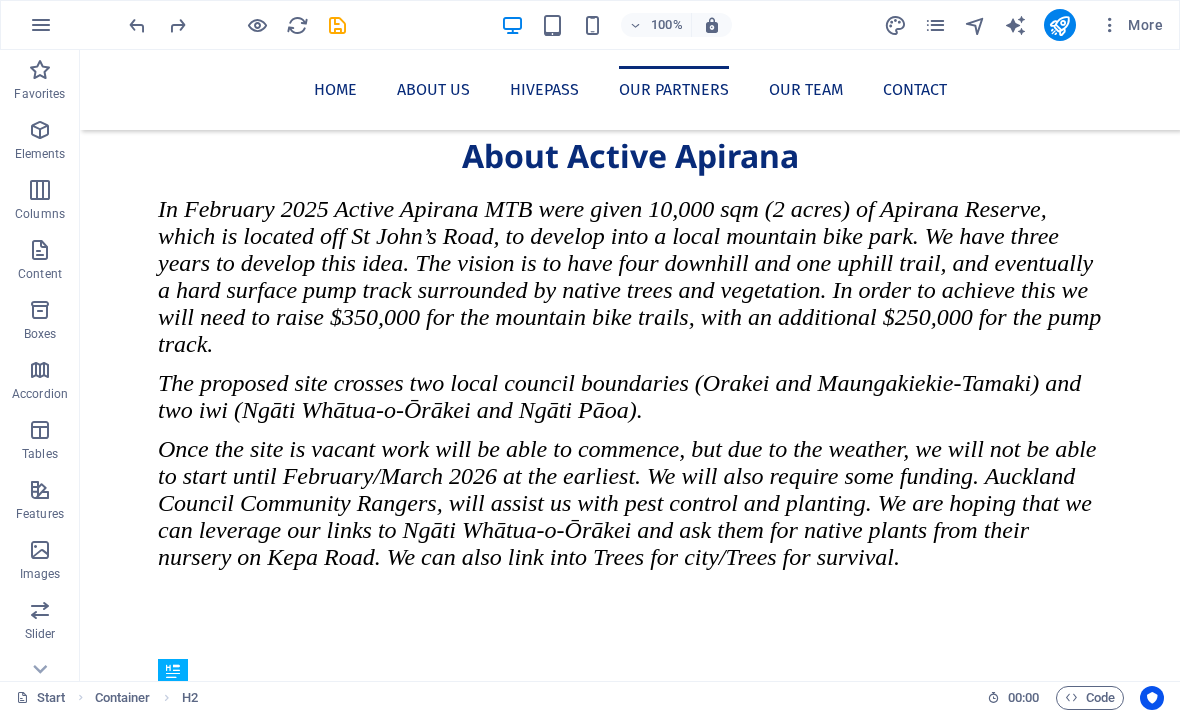 scroll, scrollTop: 1870, scrollLeft: 0, axis: vertical 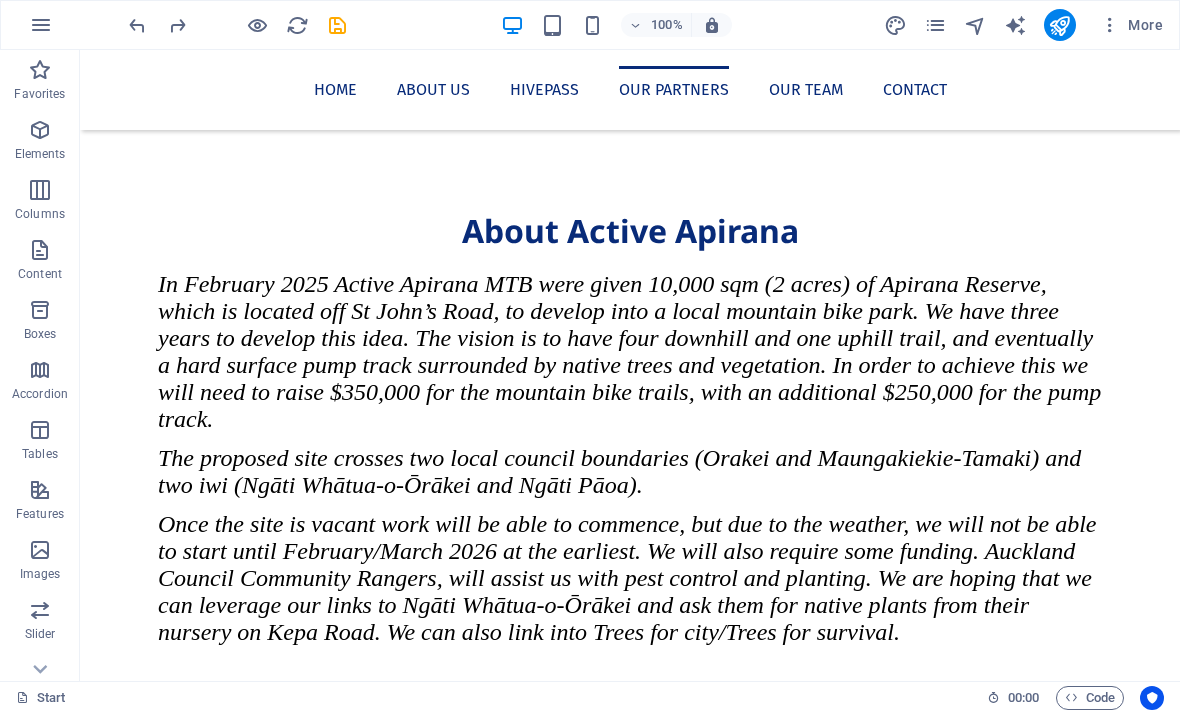click at bounding box center (177, 25) 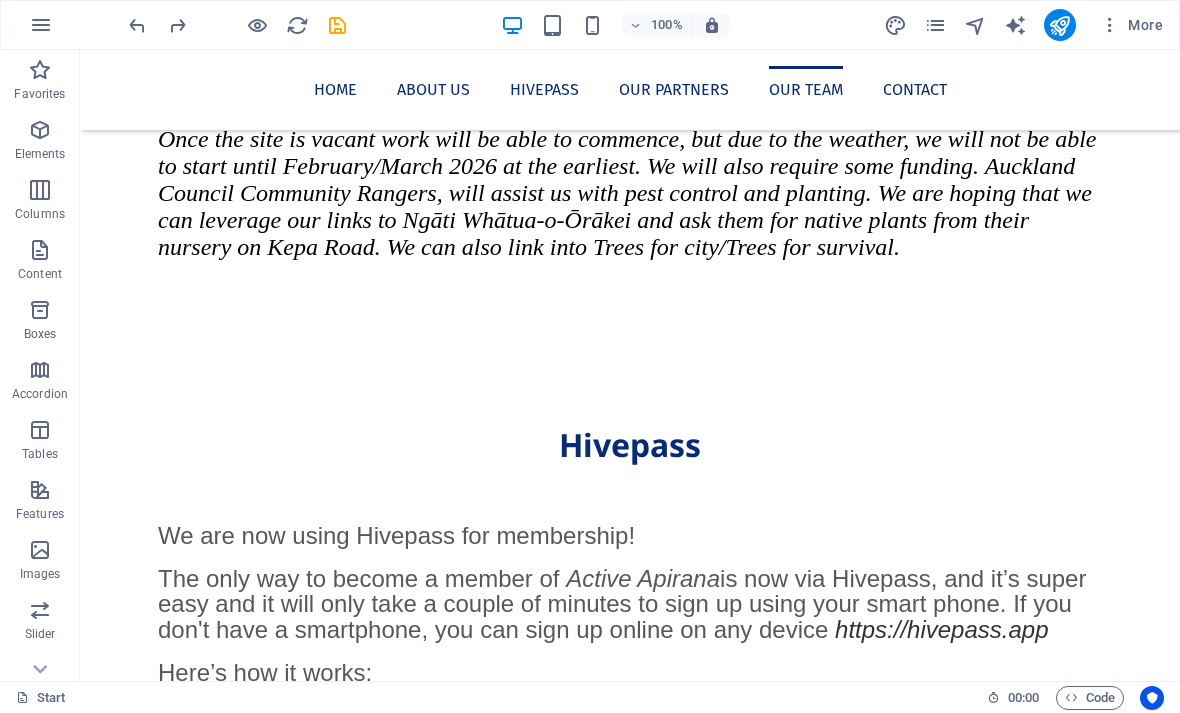 scroll, scrollTop: 2283, scrollLeft: 0, axis: vertical 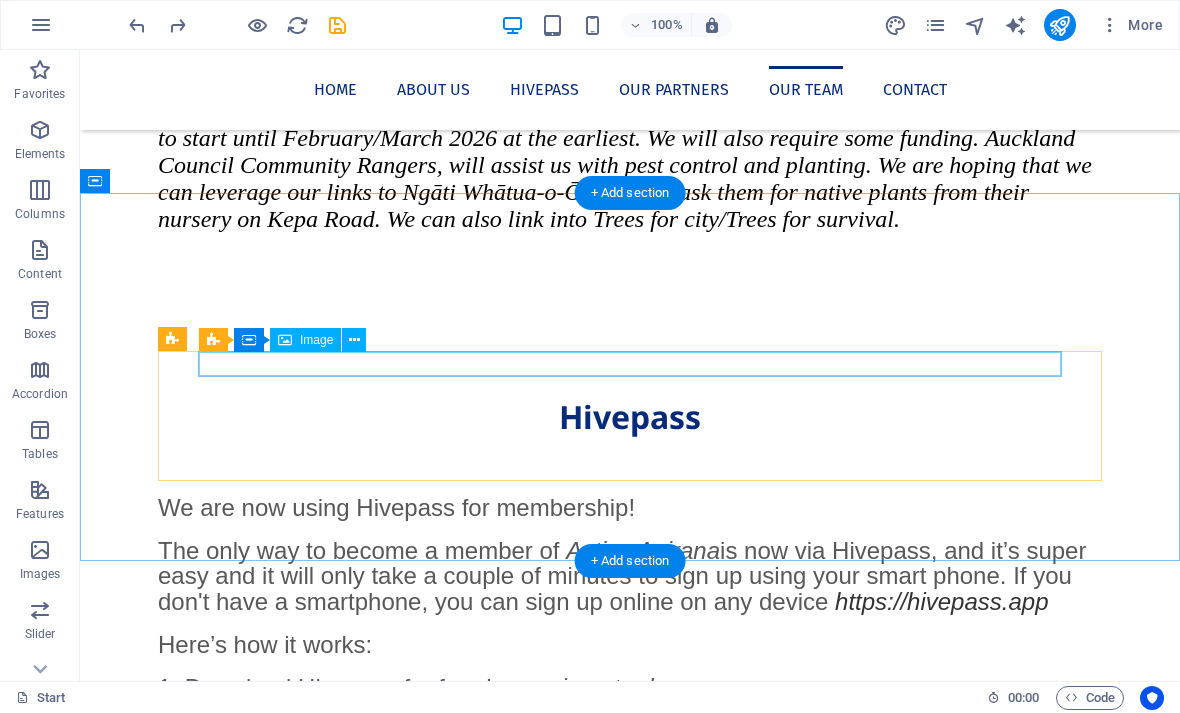 click at bounding box center [630, 2215] 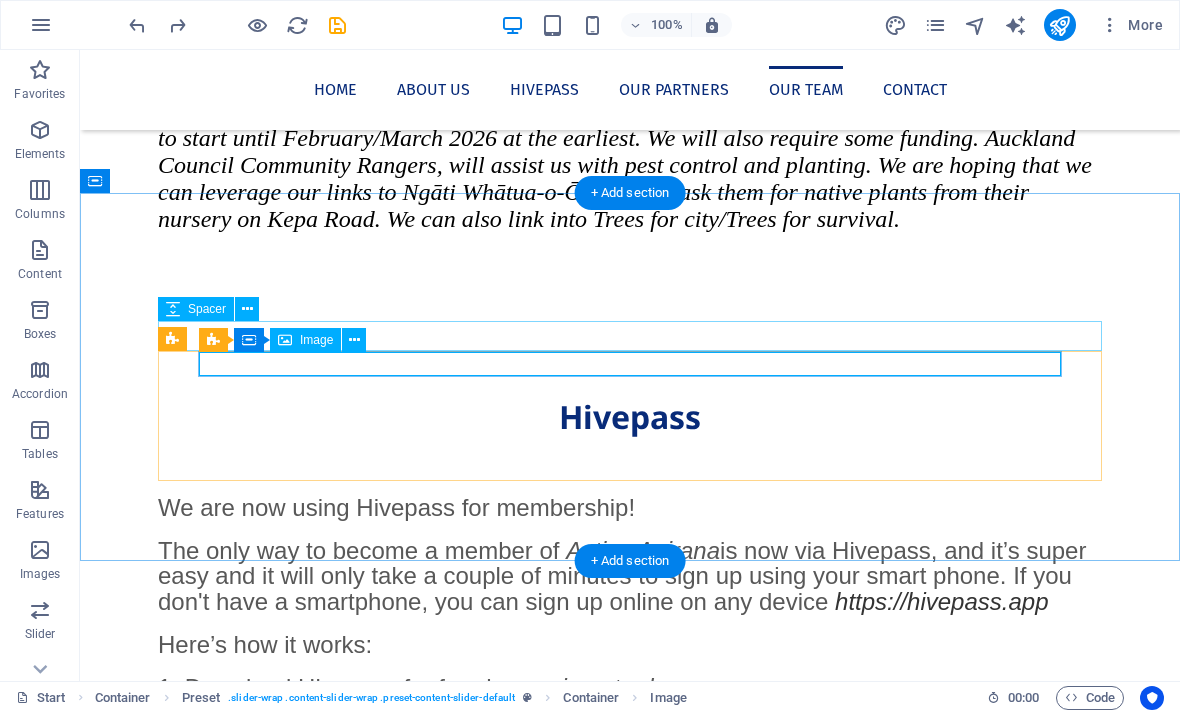 click at bounding box center (354, 340) 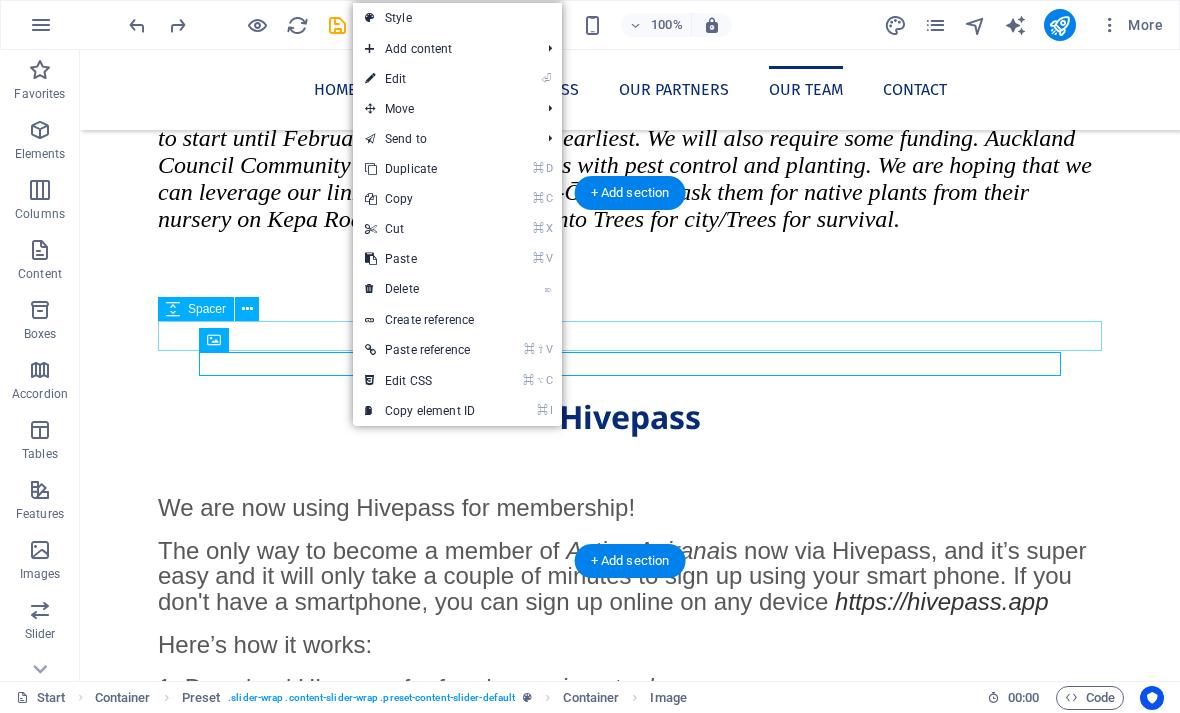 click on "⏎  Edit" at bounding box center [420, 79] 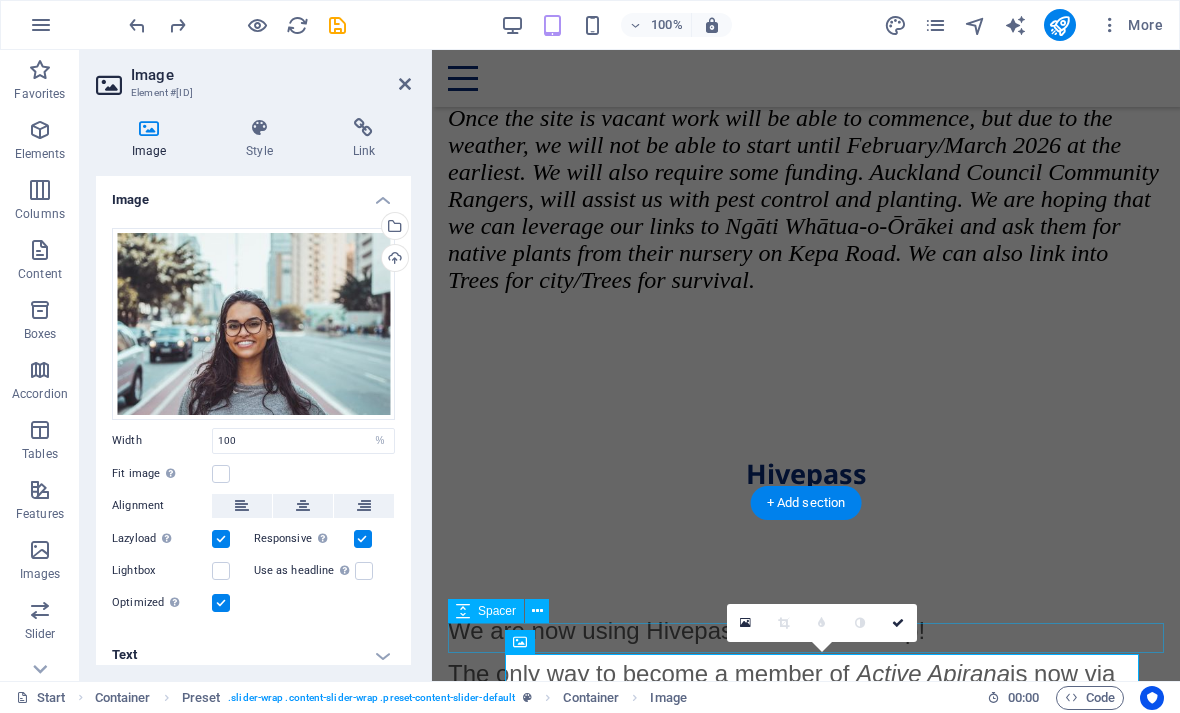 click on "Select files from the file manager, stock photos, or upload file(s)" at bounding box center [393, 228] 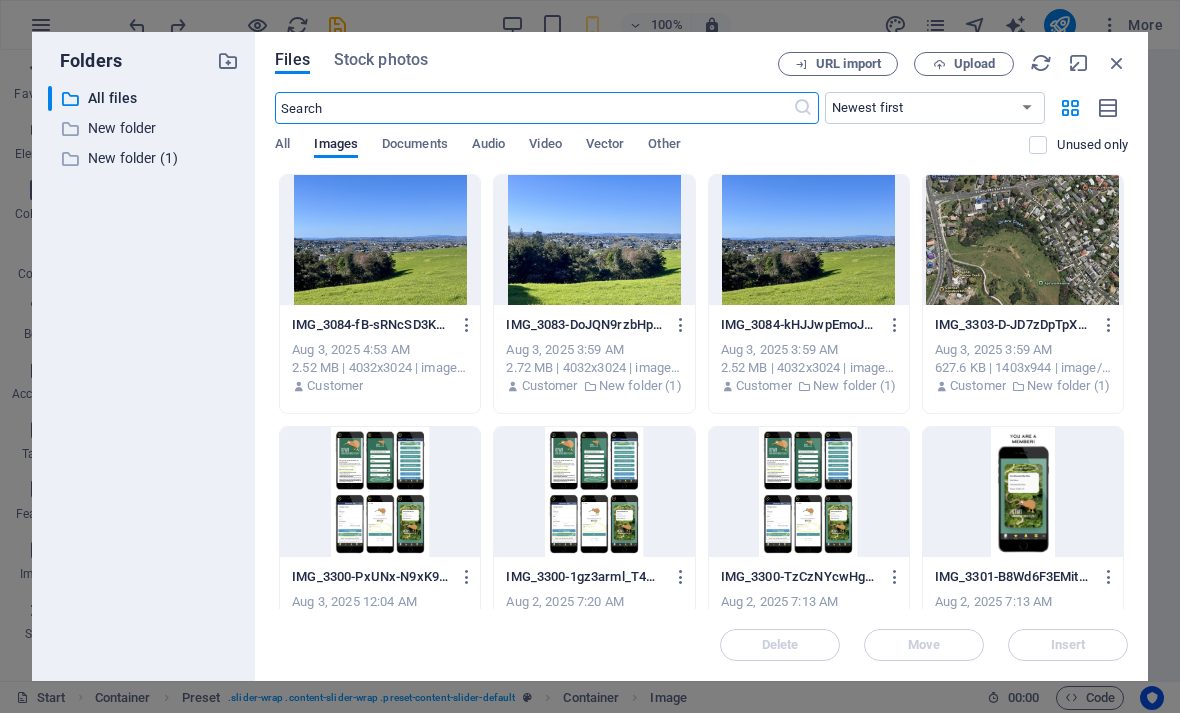 scroll, scrollTop: 5485, scrollLeft: 0, axis: vertical 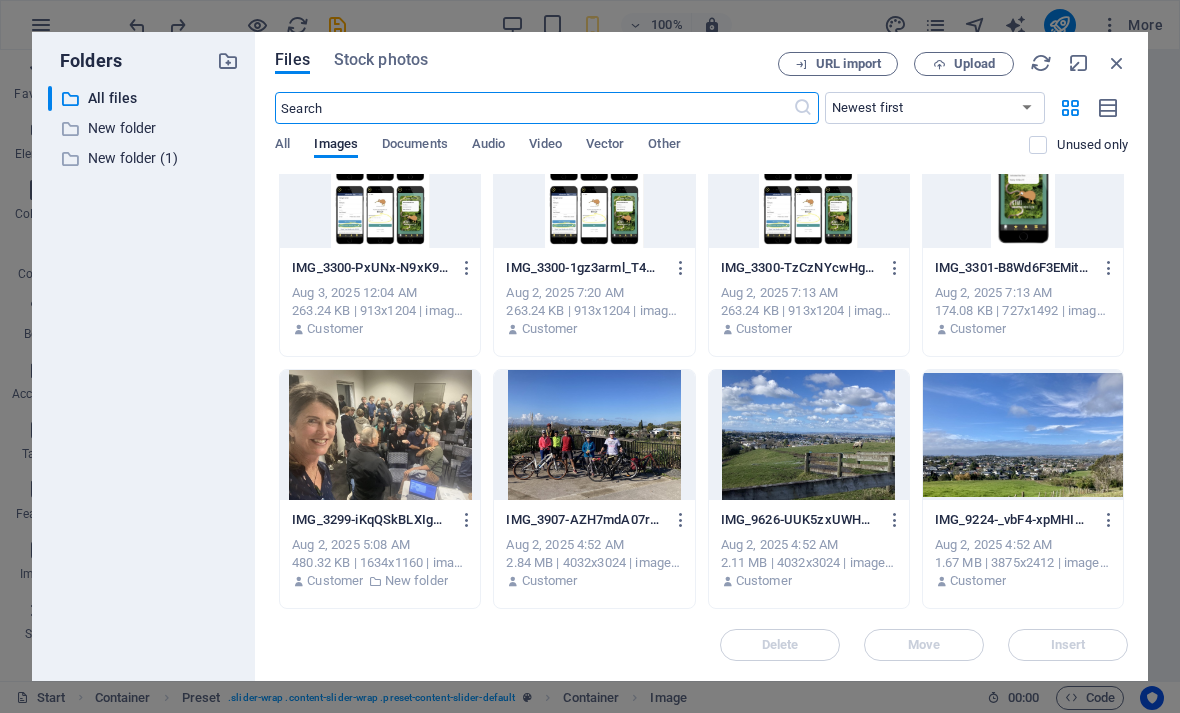 click at bounding box center [380, 435] 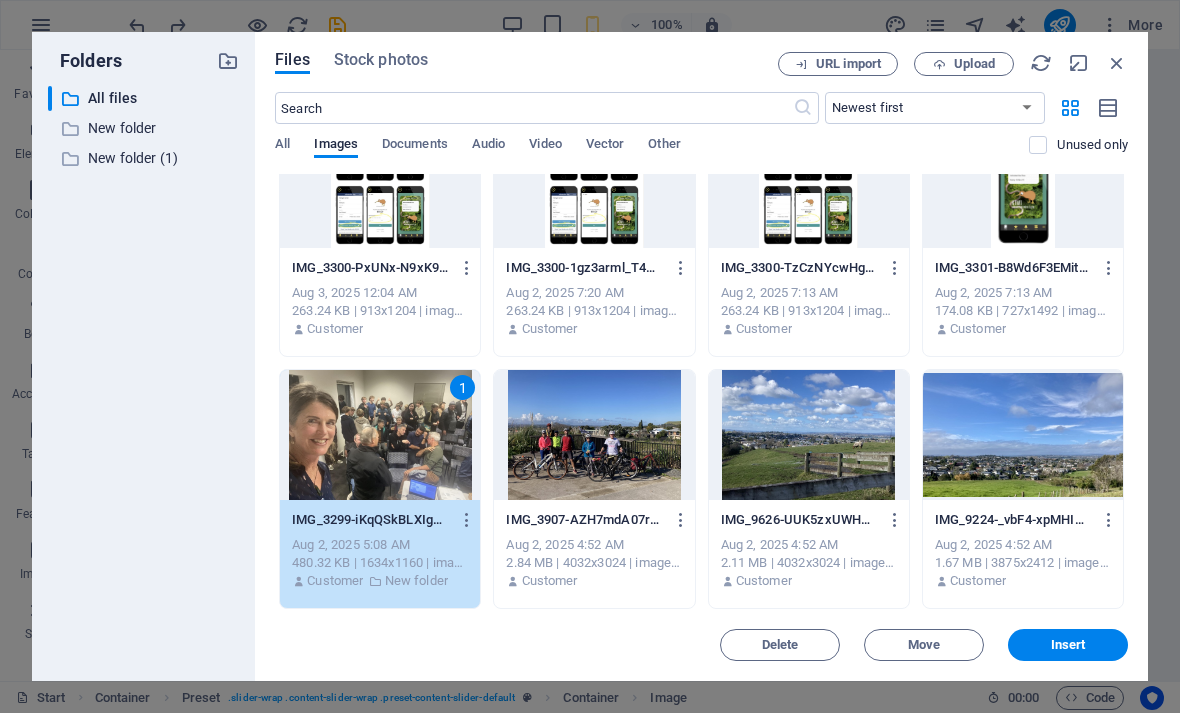 click on "Insert" at bounding box center [1068, 645] 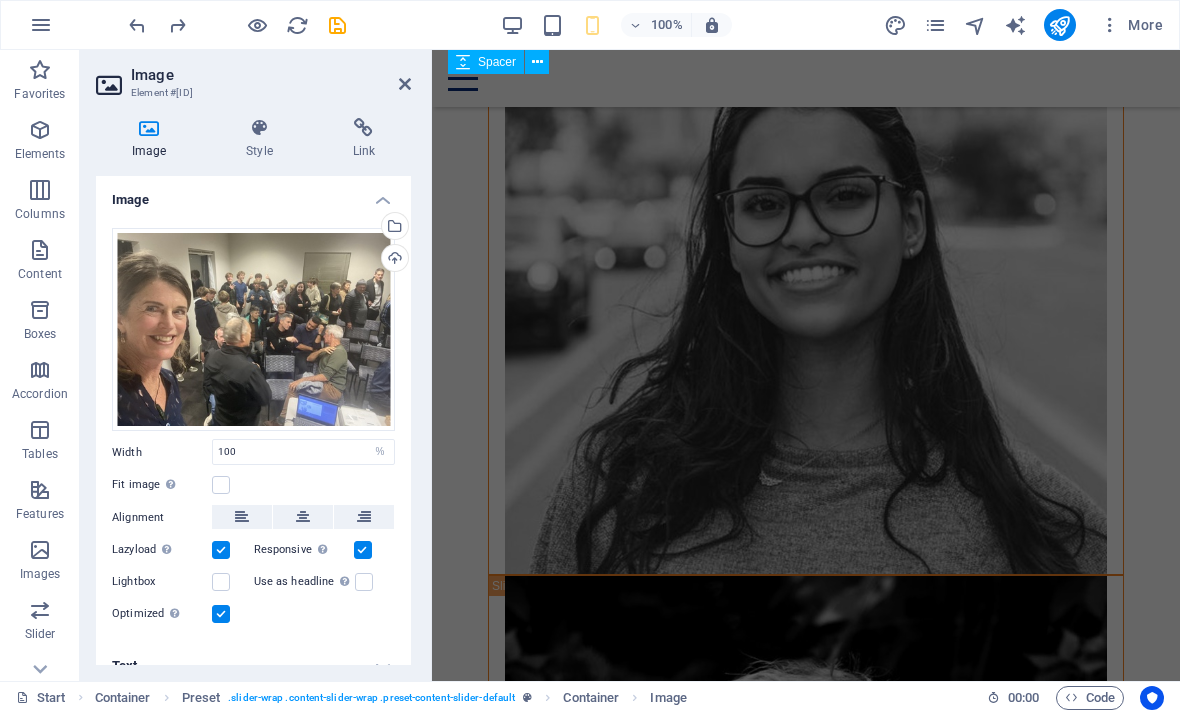 scroll, scrollTop: 2888, scrollLeft: 0, axis: vertical 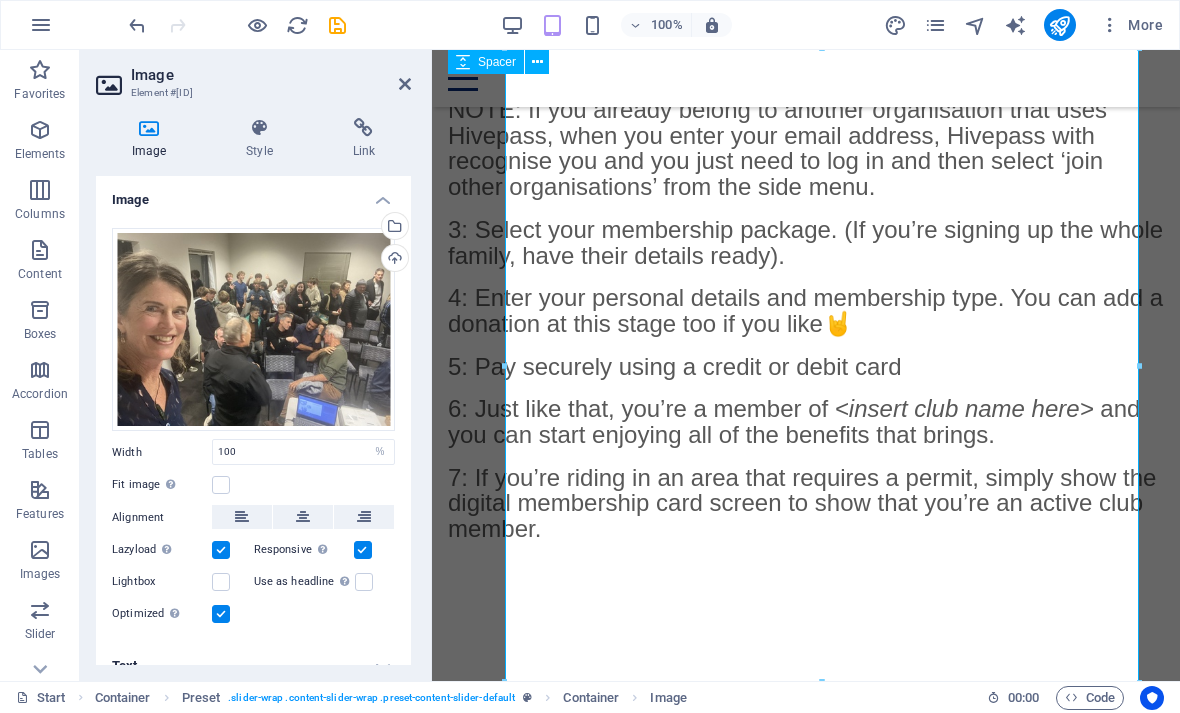 click on "Upload" at bounding box center (393, 260) 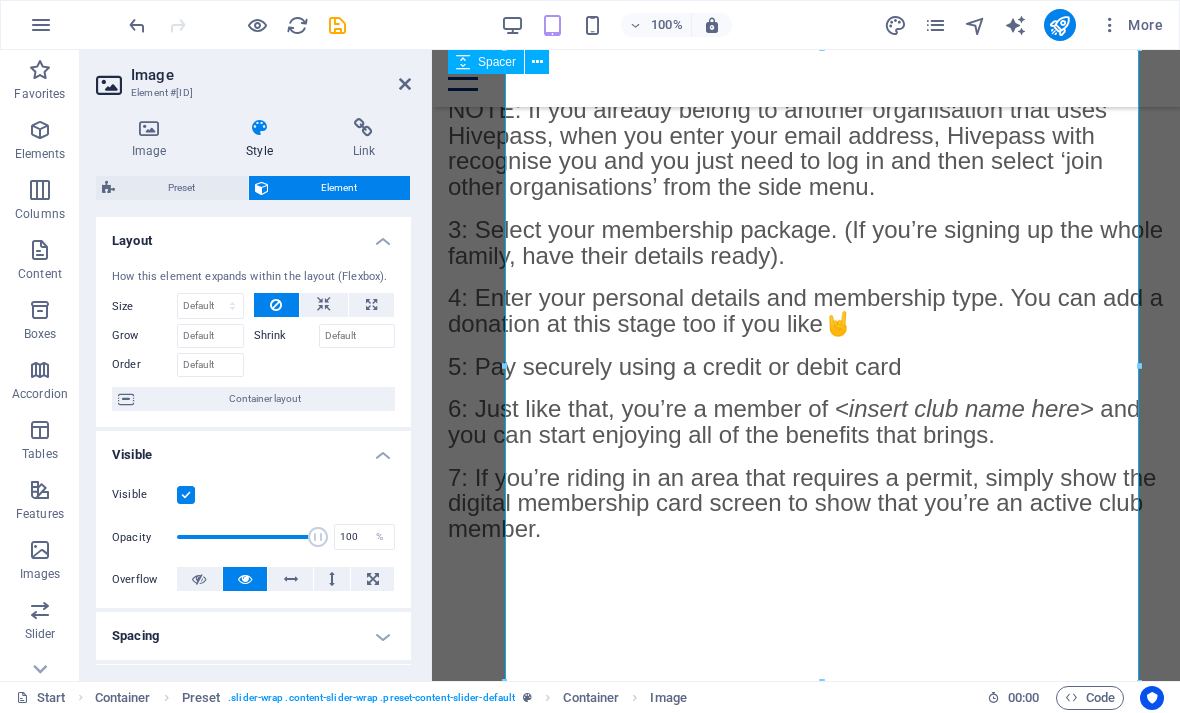 click at bounding box center (199, 579) 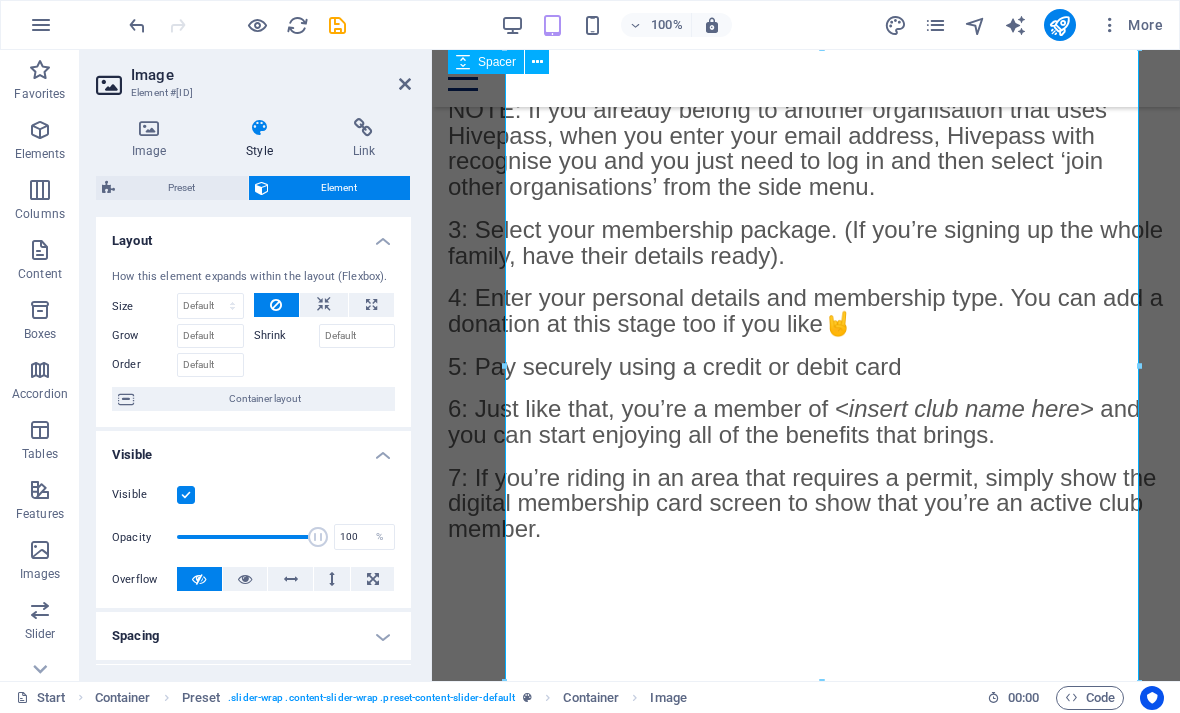 click at bounding box center (806, 1481) 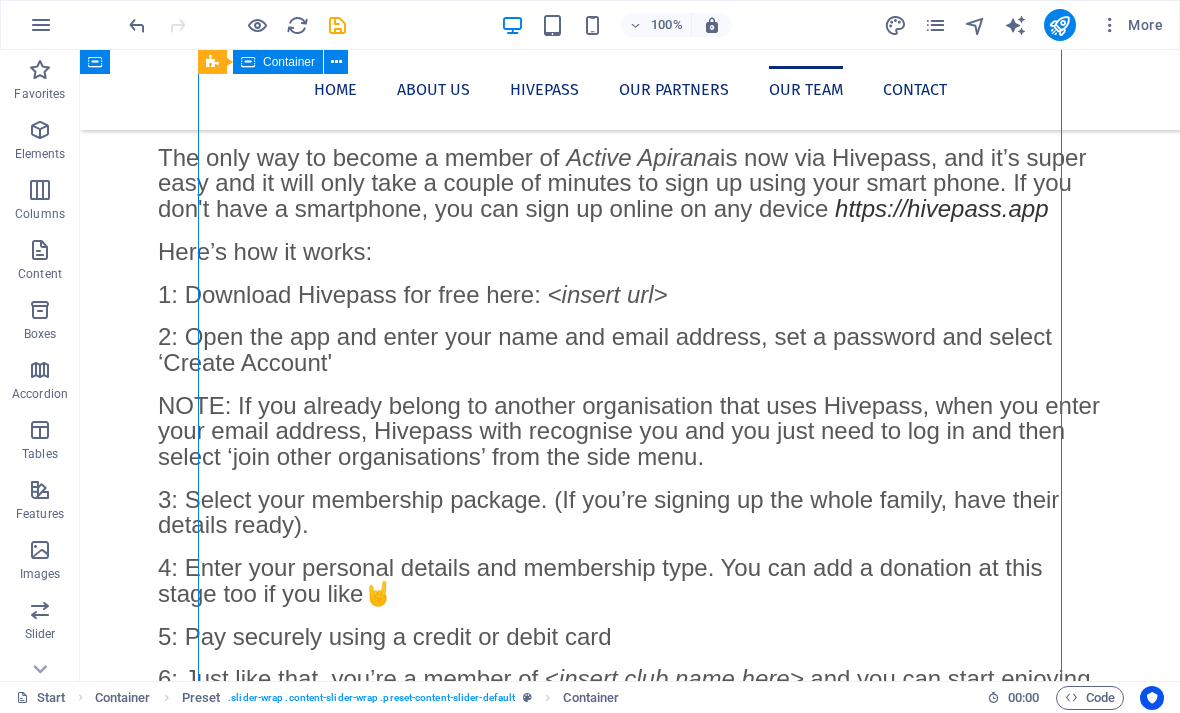 scroll, scrollTop: 2670, scrollLeft: 0, axis: vertical 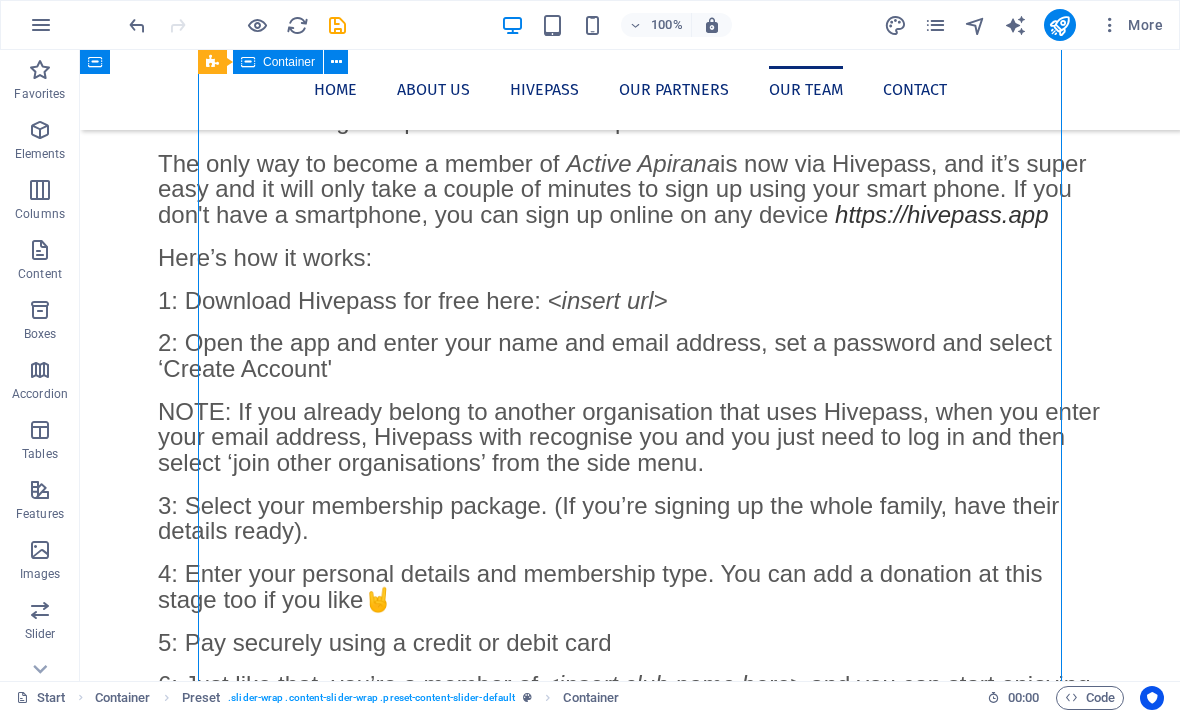 click on "Meet our team" at bounding box center (630, 3516) 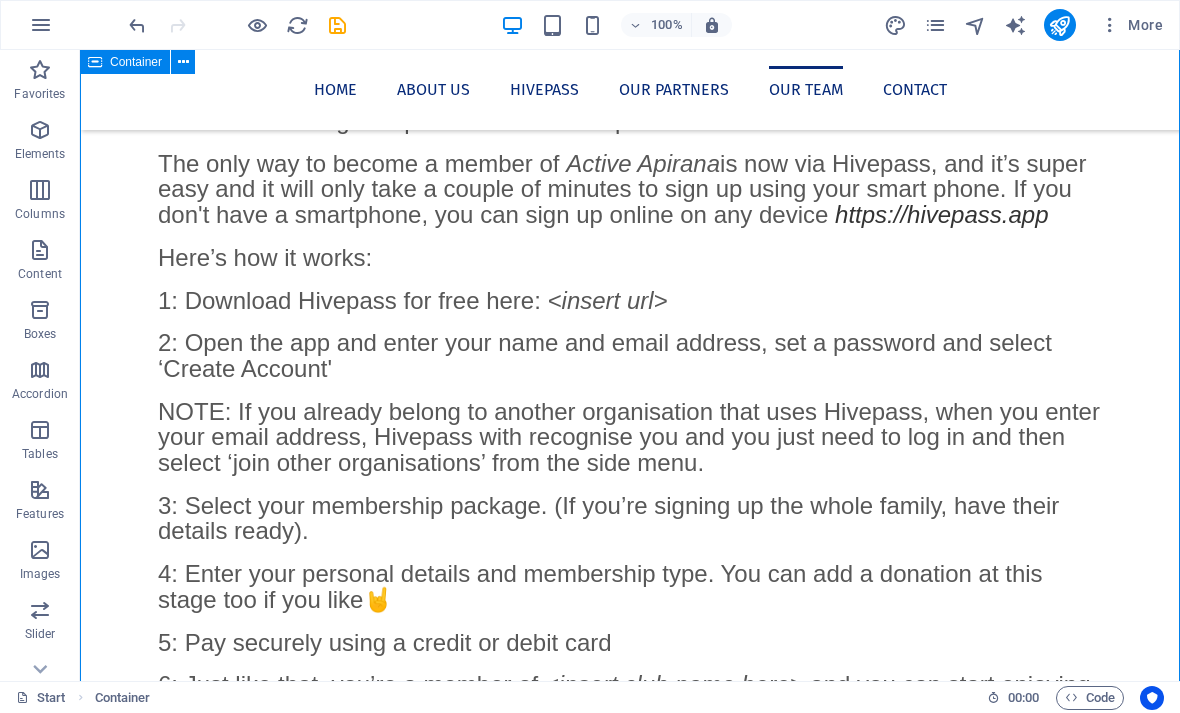 click at bounding box center (630, 3555) 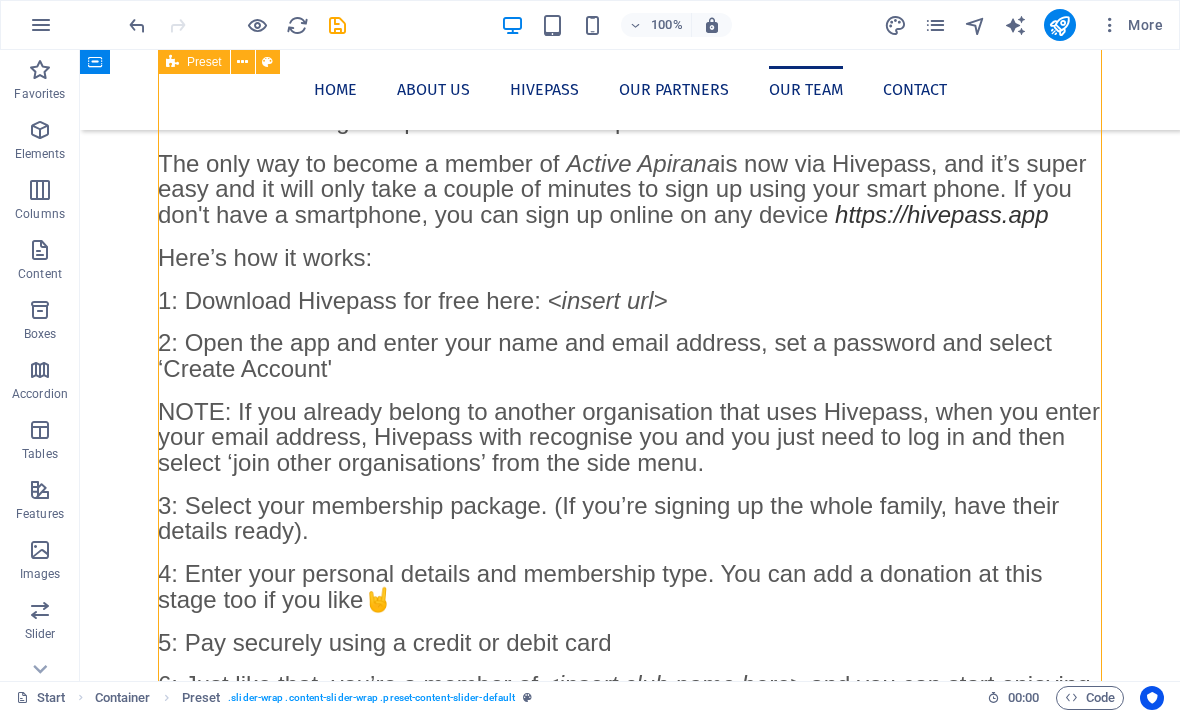 click at bounding box center [630, 1828] 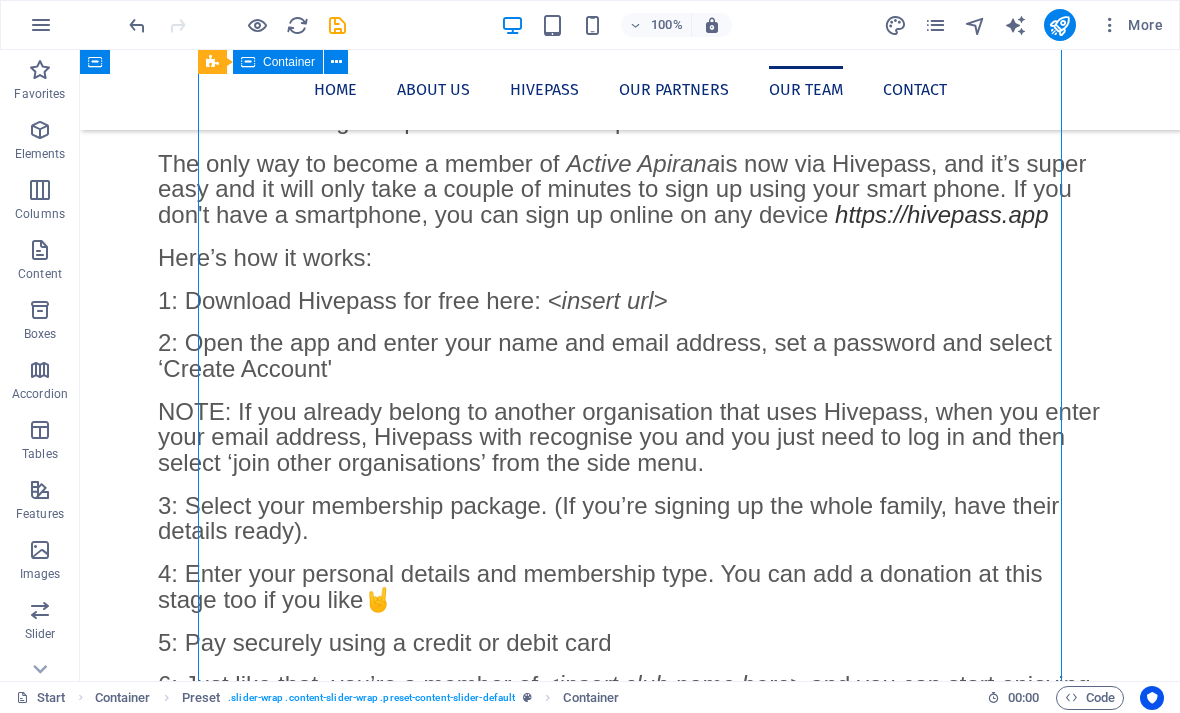 click at bounding box center [137, 25] 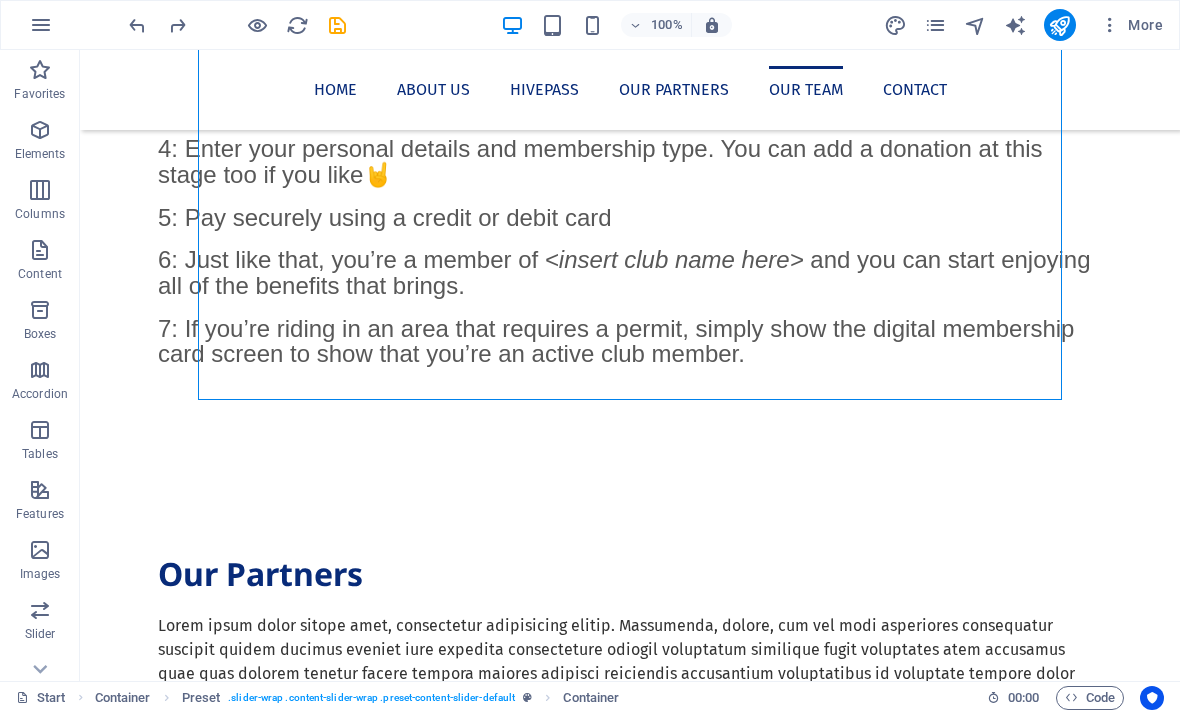 scroll, scrollTop: 3091, scrollLeft: 0, axis: vertical 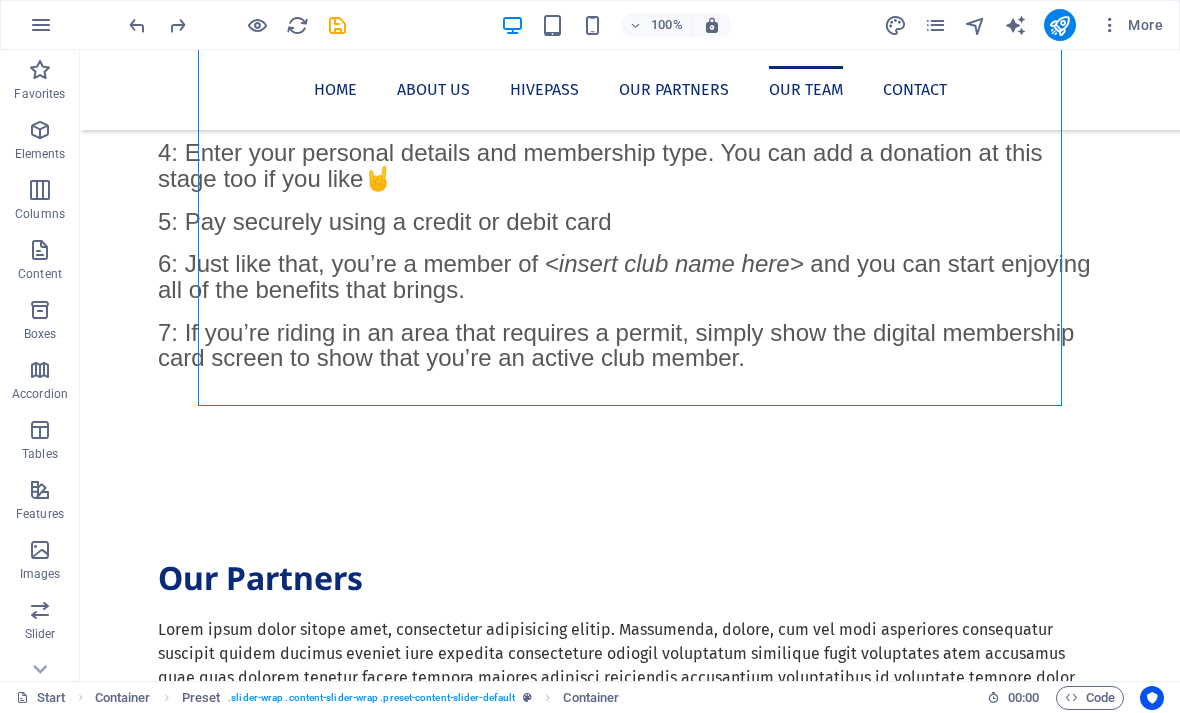 click at bounding box center (630, 2270) 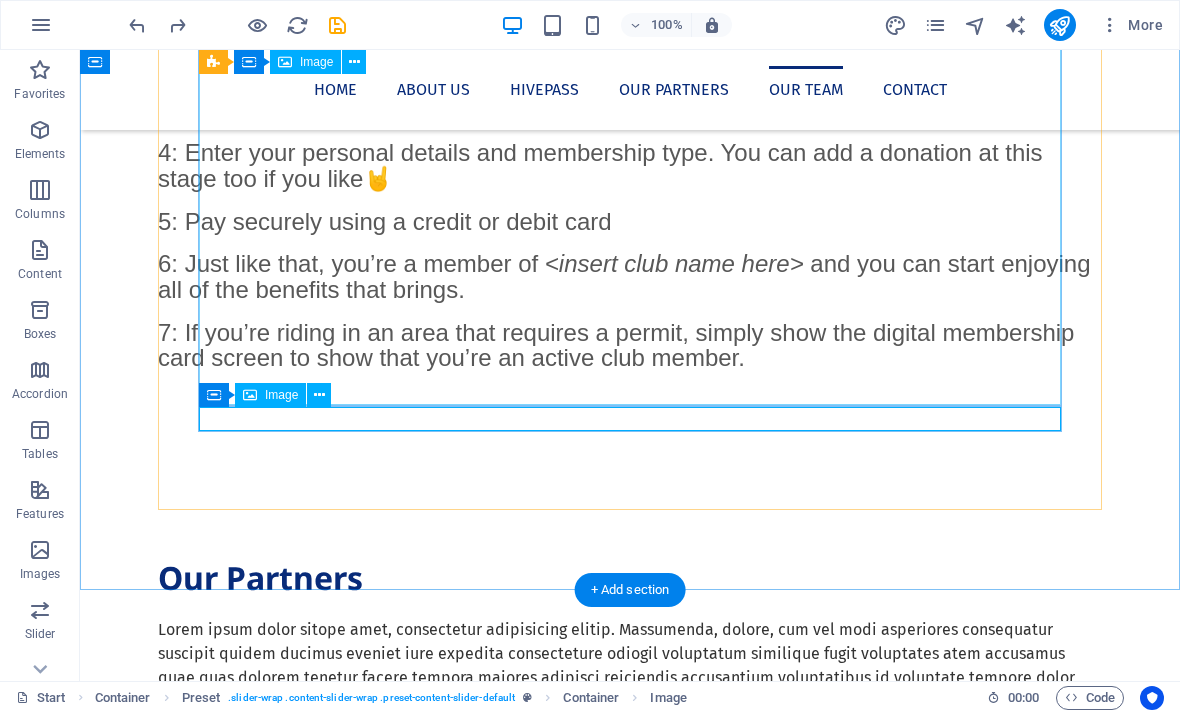 click at bounding box center (319, 395) 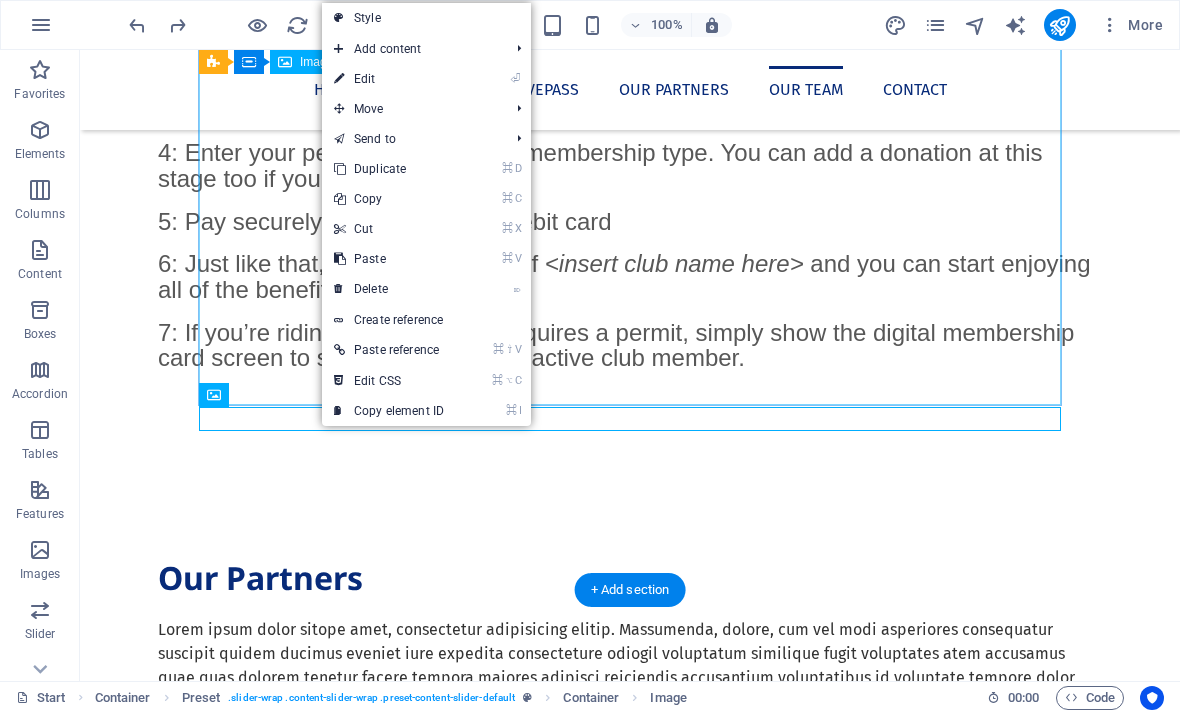 click on "⏎  Edit" at bounding box center (389, 79) 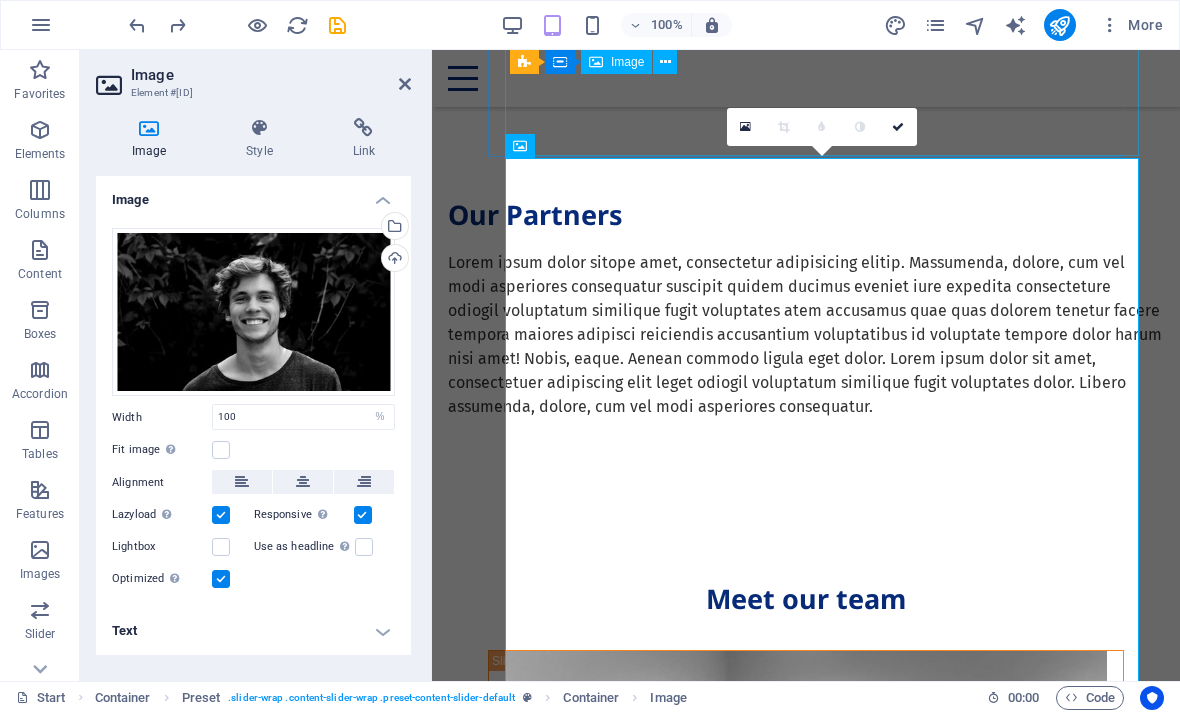 scroll, scrollTop: 3423, scrollLeft: 0, axis: vertical 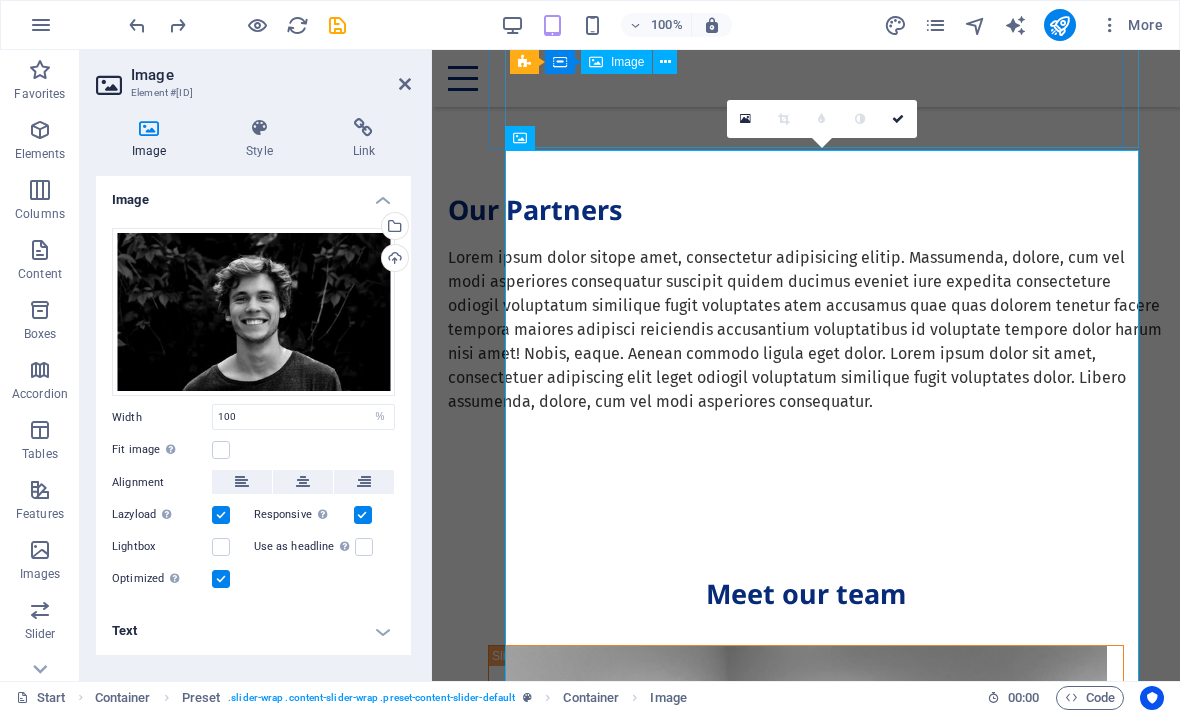 click on "Select files from the file manager, stock photos, or upload file(s)" at bounding box center [313, 227] 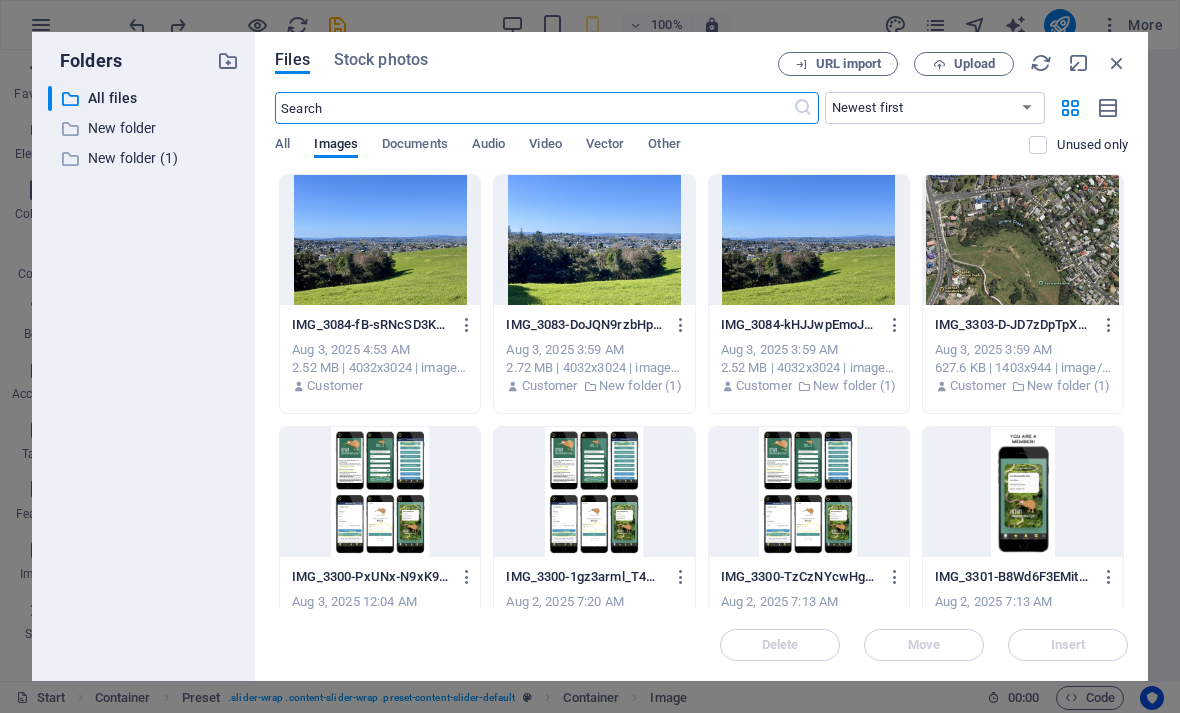 scroll, scrollTop: 5711, scrollLeft: 0, axis: vertical 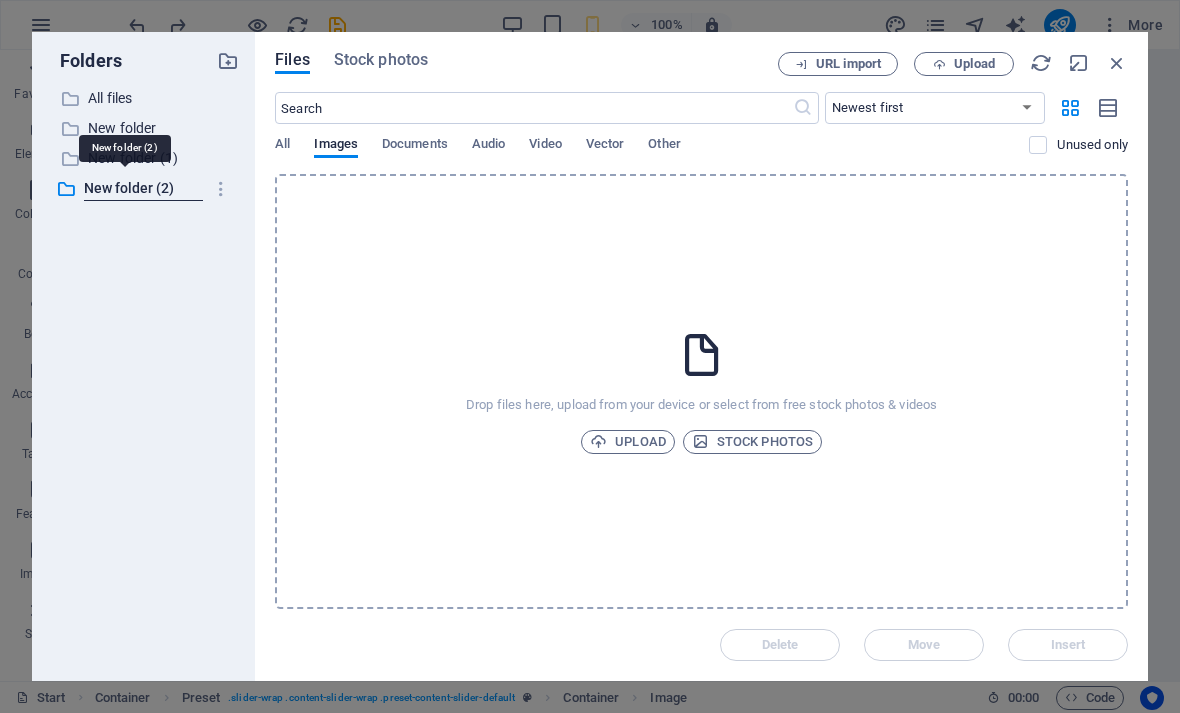 click on "Upload" at bounding box center [628, 442] 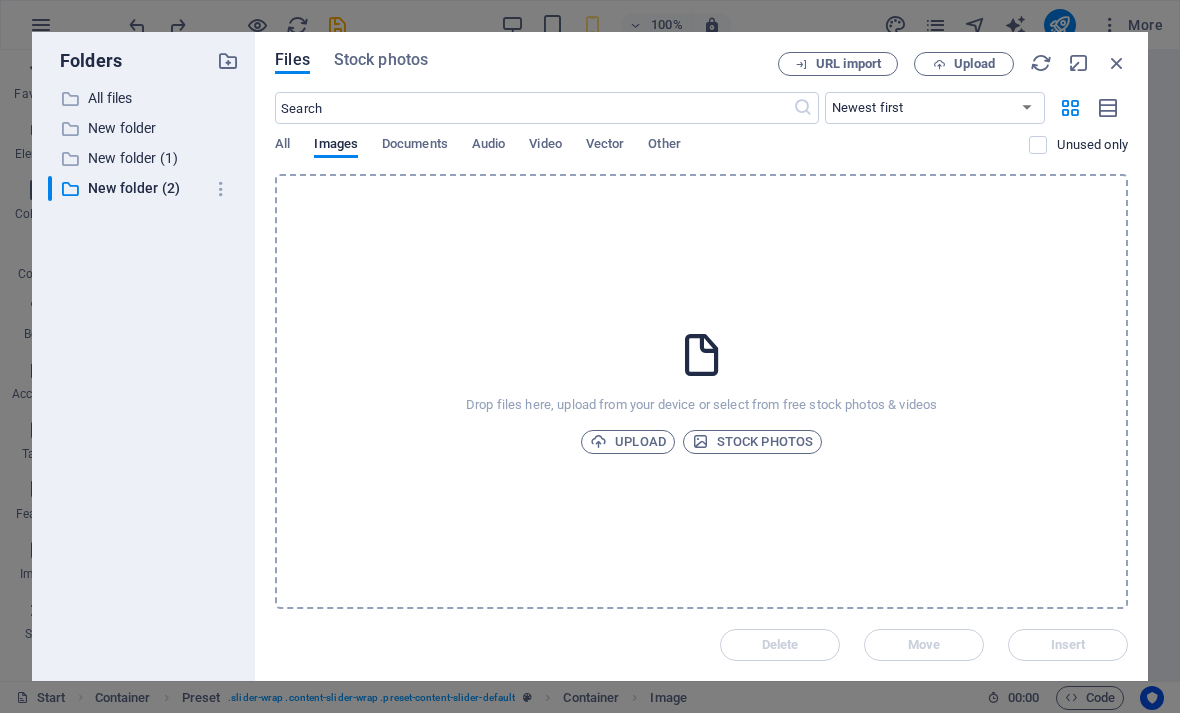 click on "Upload" at bounding box center [628, 442] 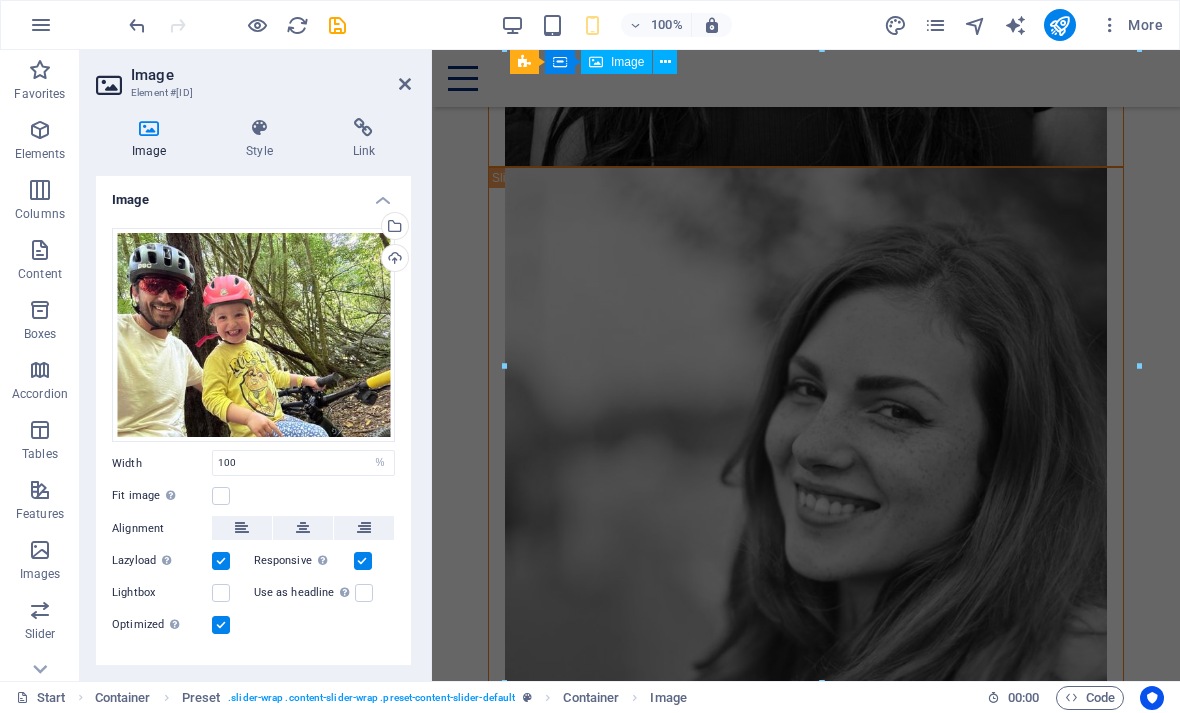 scroll, scrollTop: 3523, scrollLeft: 0, axis: vertical 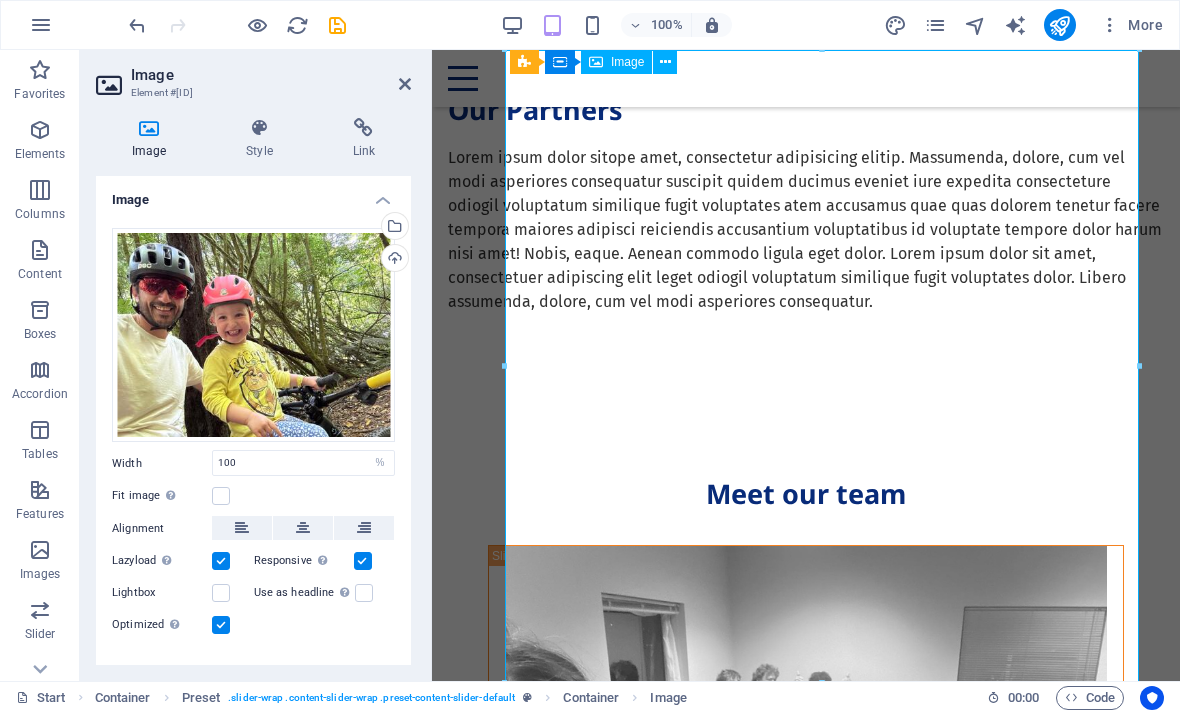 click on "Select files from the file manager, stock photos, or upload file(s)" at bounding box center (393, 228) 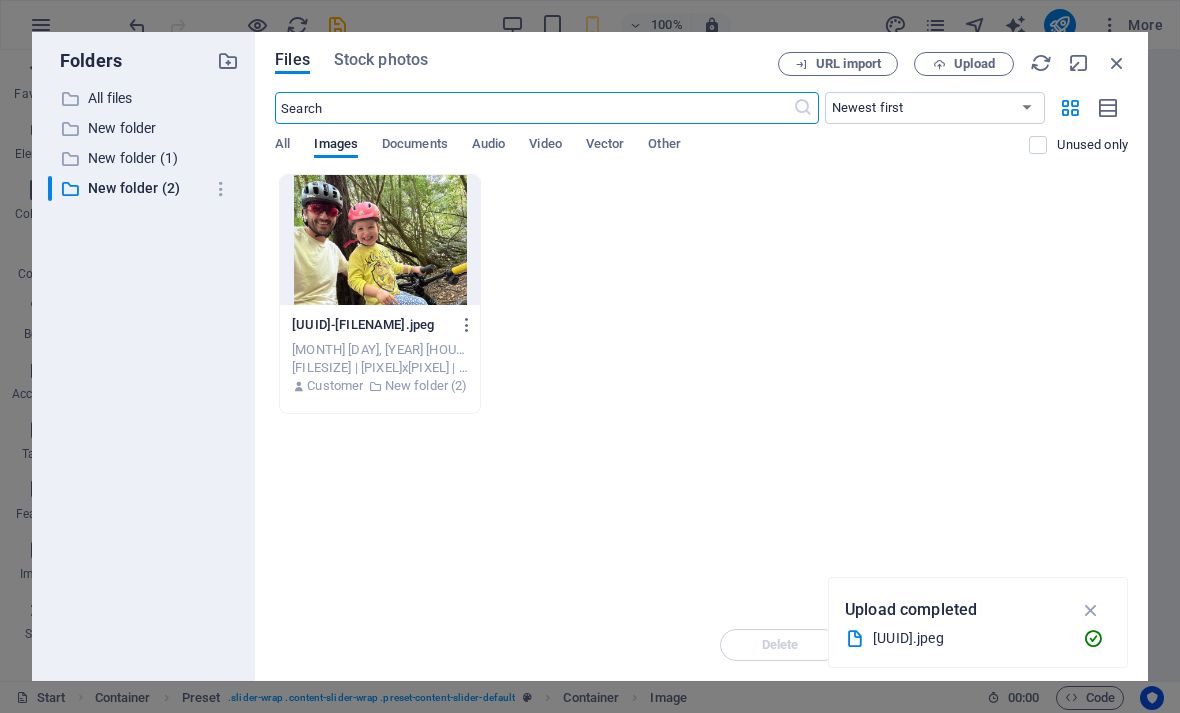 click at bounding box center [380, 240] 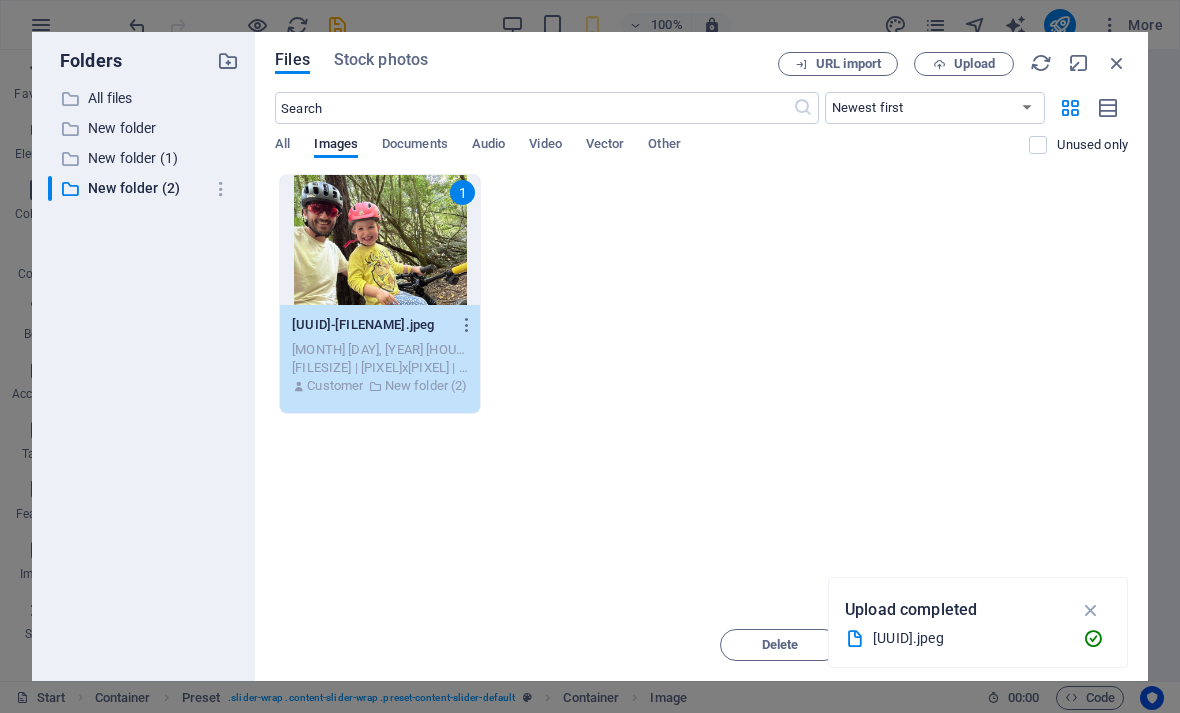 click at bounding box center [1117, 63] 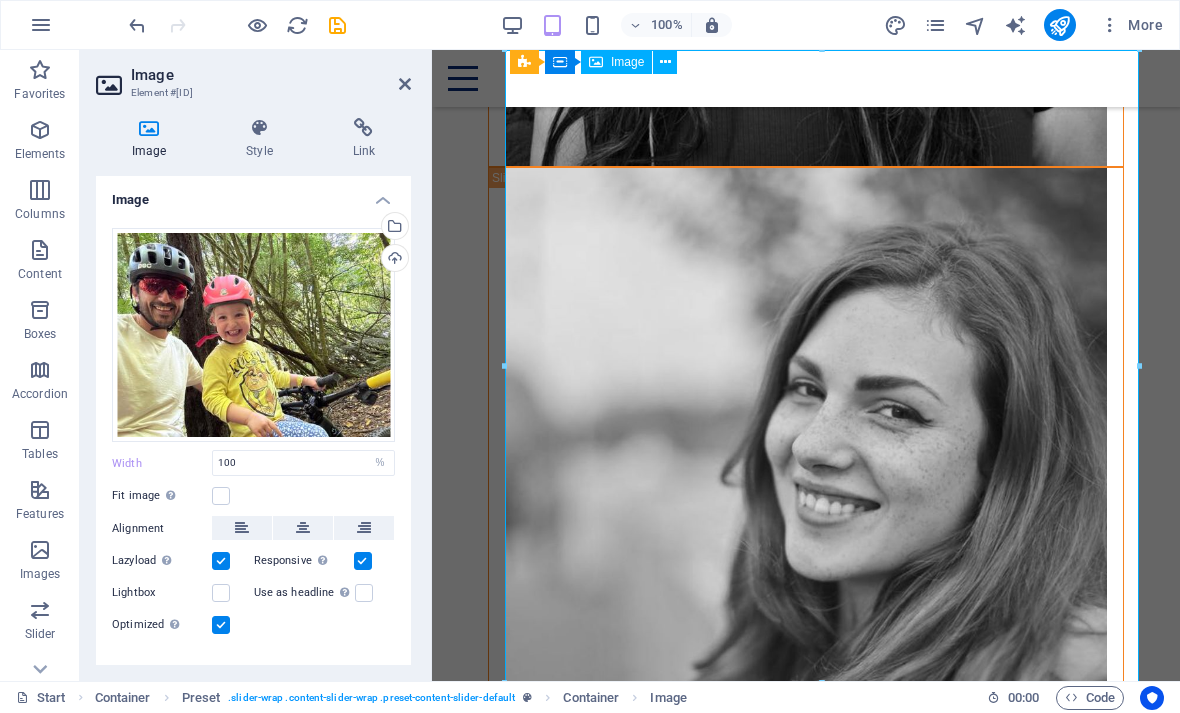 scroll, scrollTop: 3523, scrollLeft: 0, axis: vertical 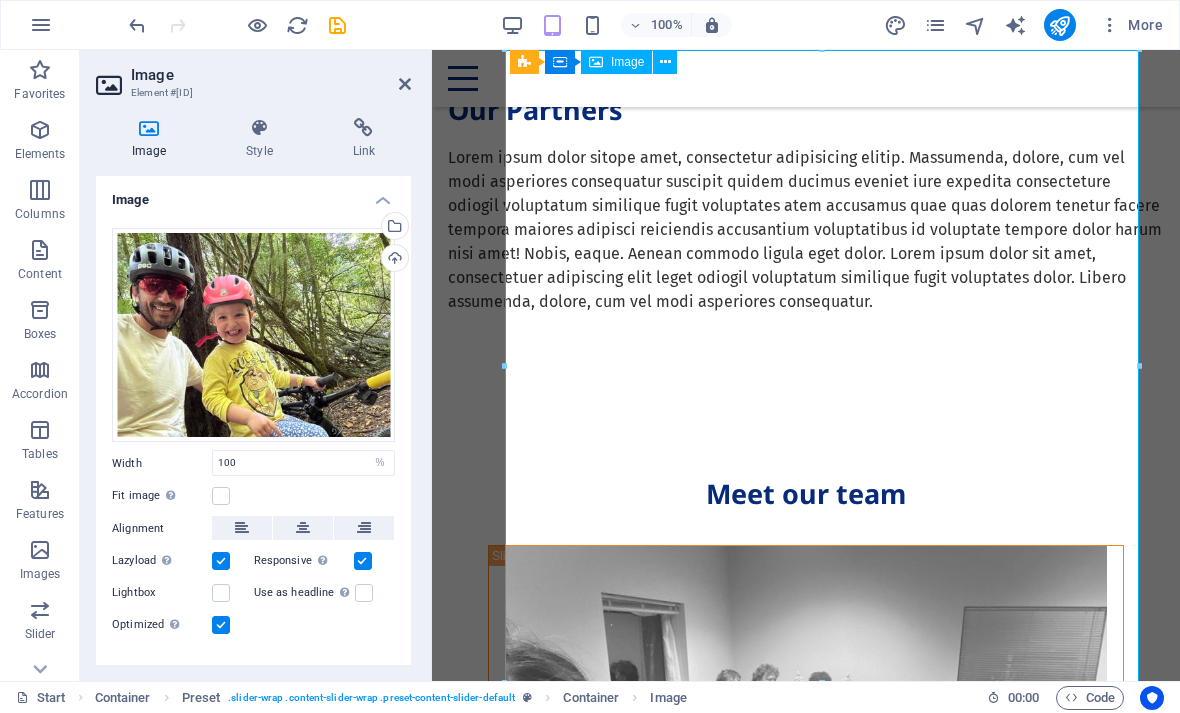 click at bounding box center [405, 84] 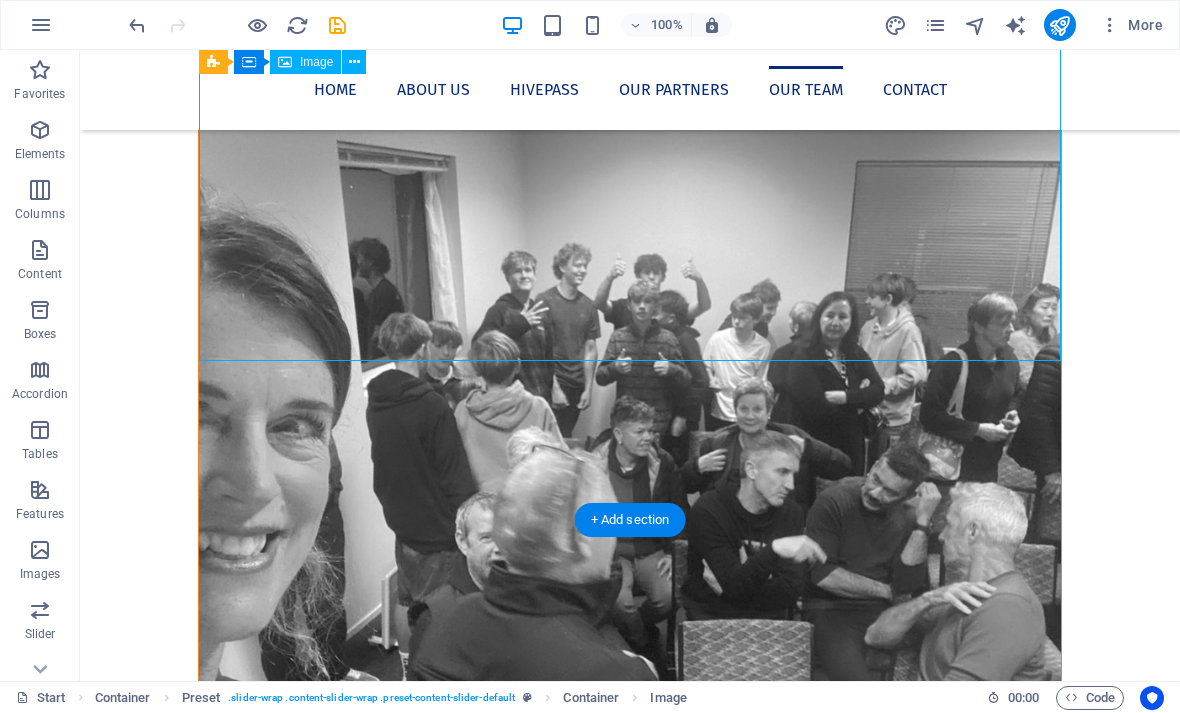 scroll, scrollTop: 3999, scrollLeft: 0, axis: vertical 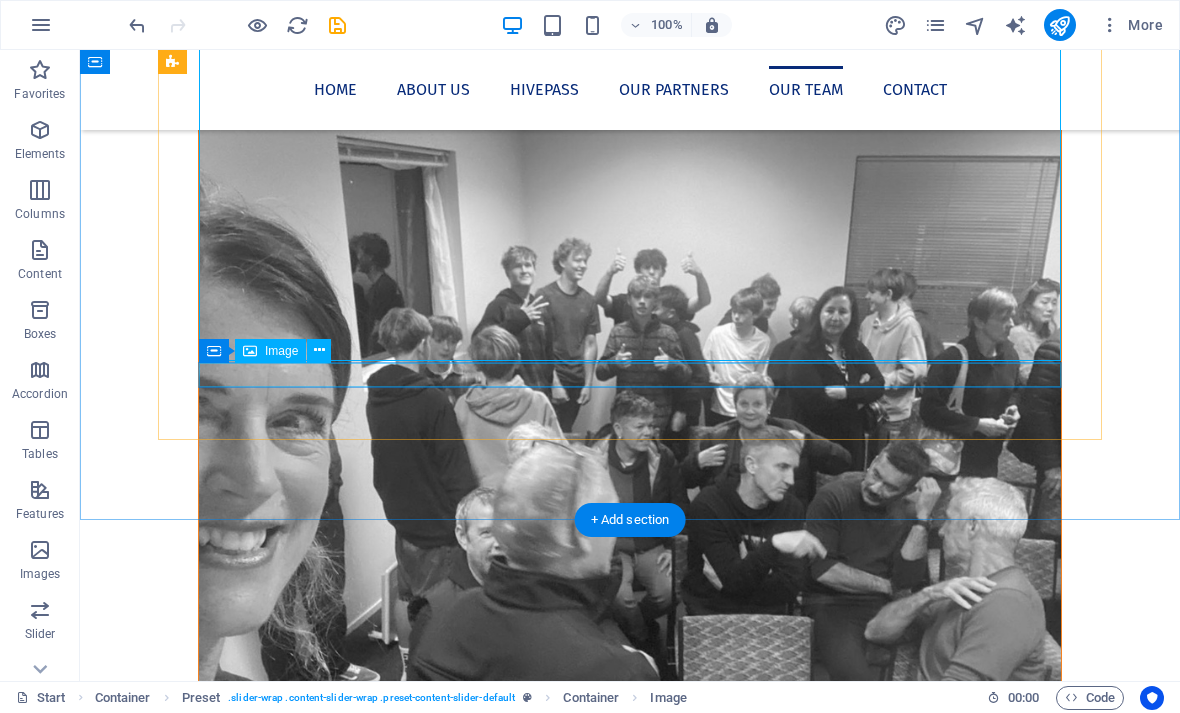 click at bounding box center (630, 2225) 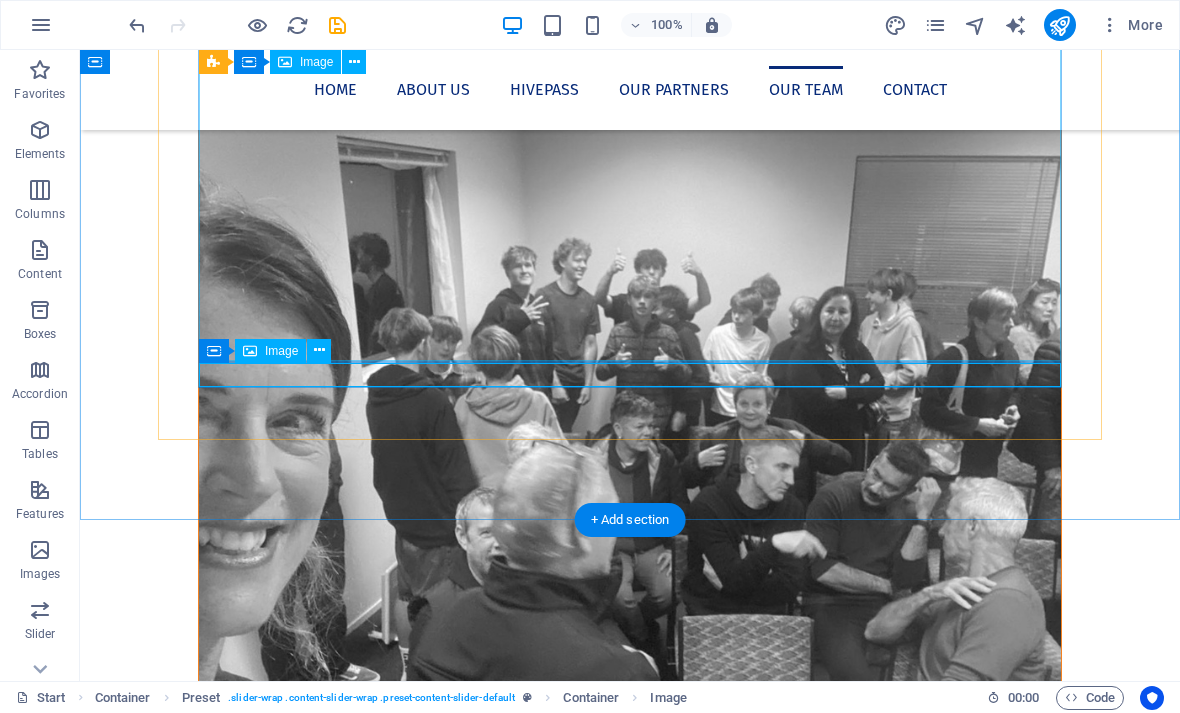 click on "Image" at bounding box center (281, 351) 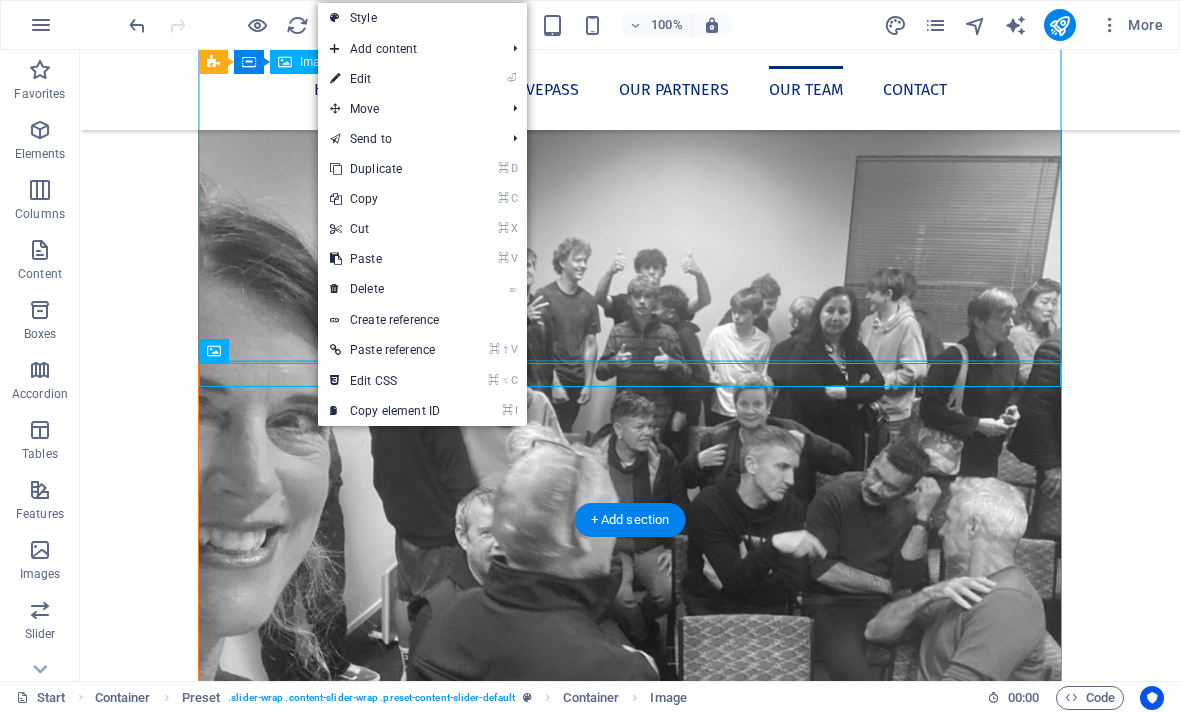 click on "⏎  Edit" at bounding box center [385, 79] 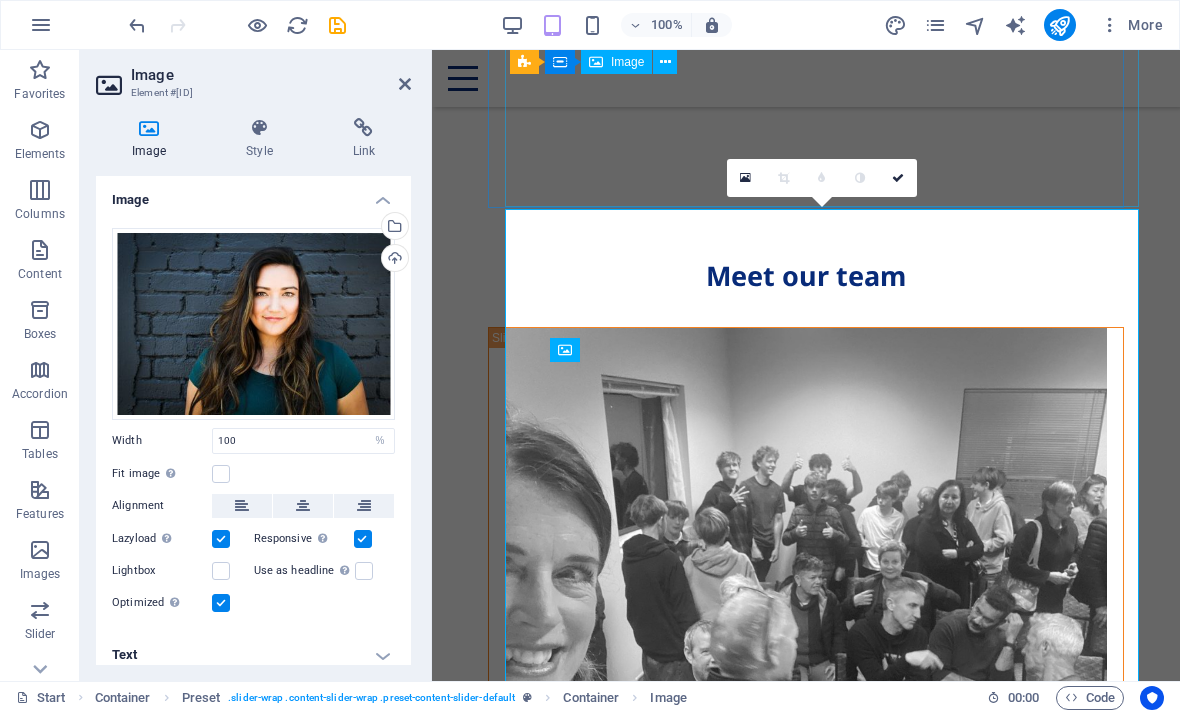 click on "Select files from the file manager, stock photos, or upload file(s)" at bounding box center [313, 227] 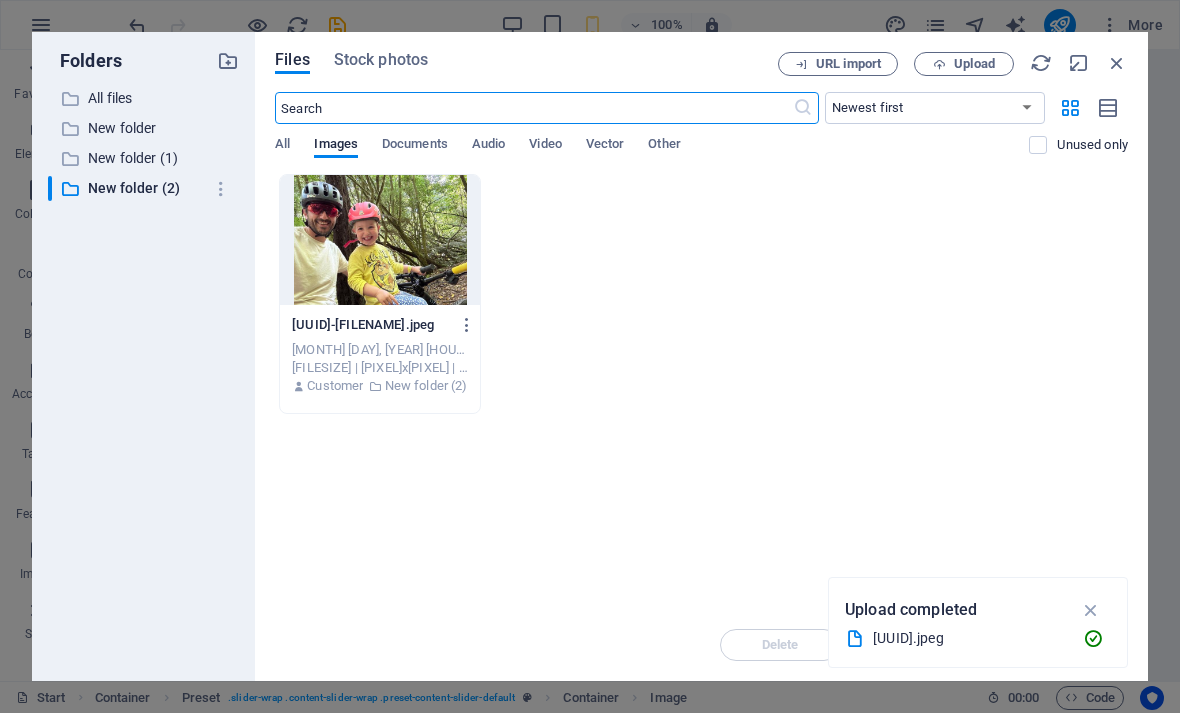 scroll, scrollTop: 5936, scrollLeft: 0, axis: vertical 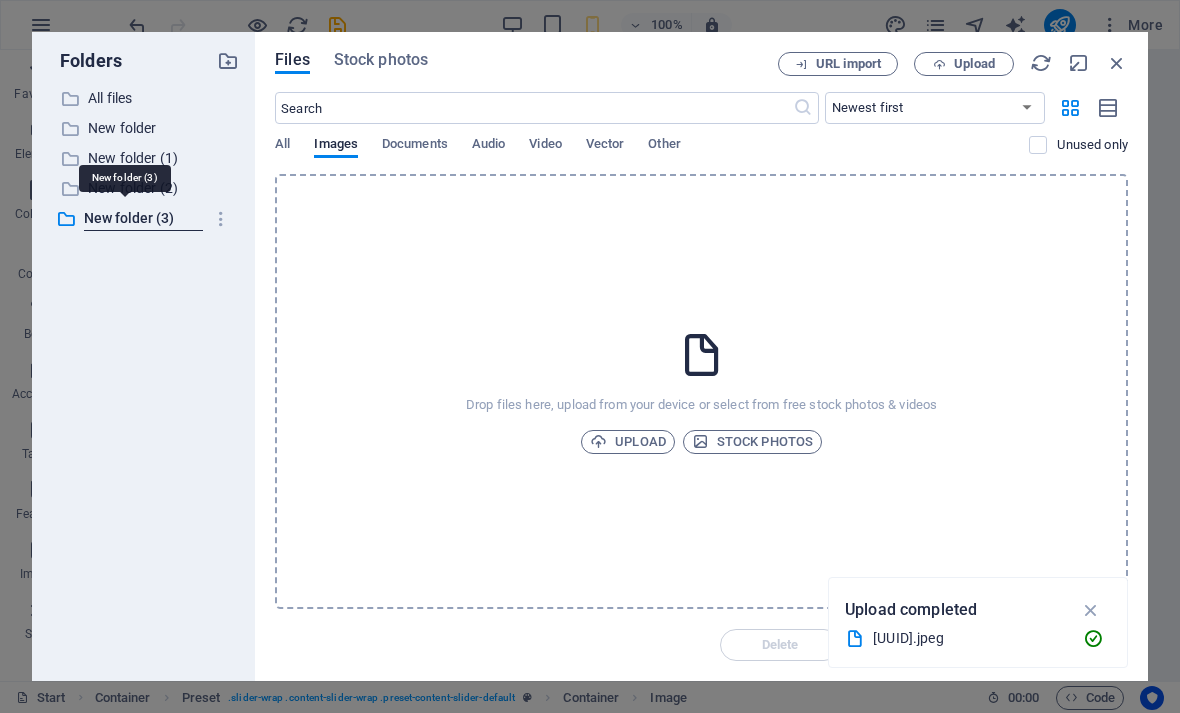 click on "Upload" at bounding box center (628, 442) 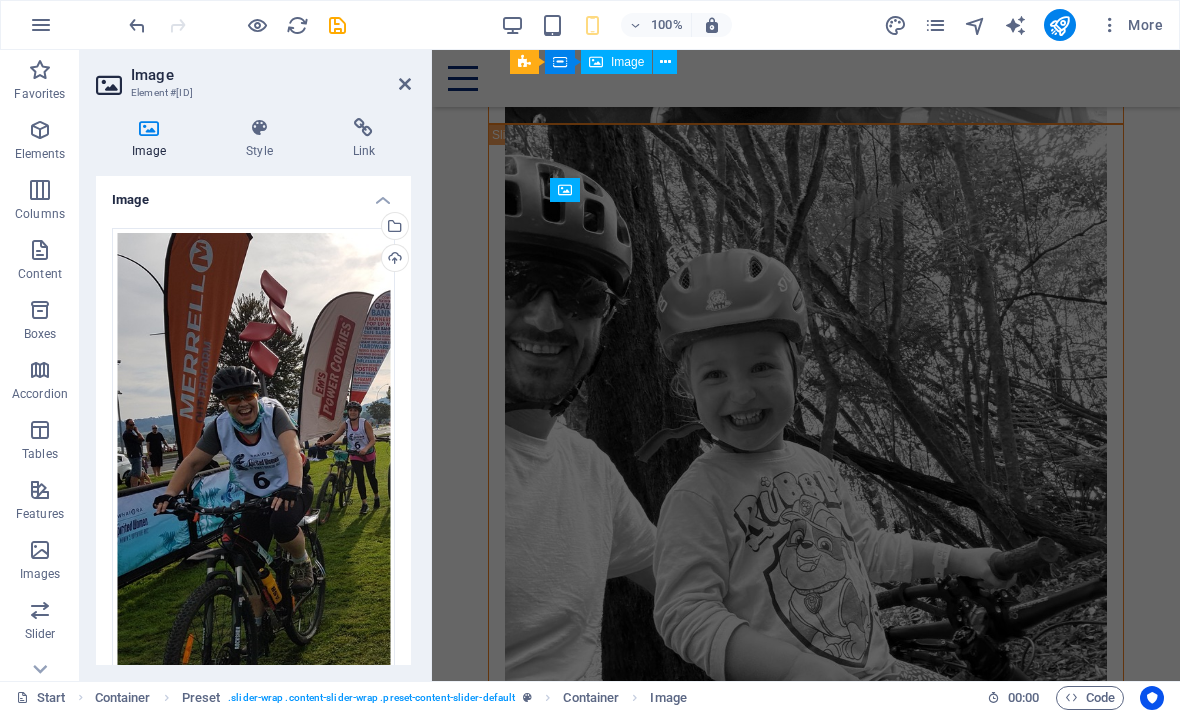 scroll, scrollTop: 4159, scrollLeft: 0, axis: vertical 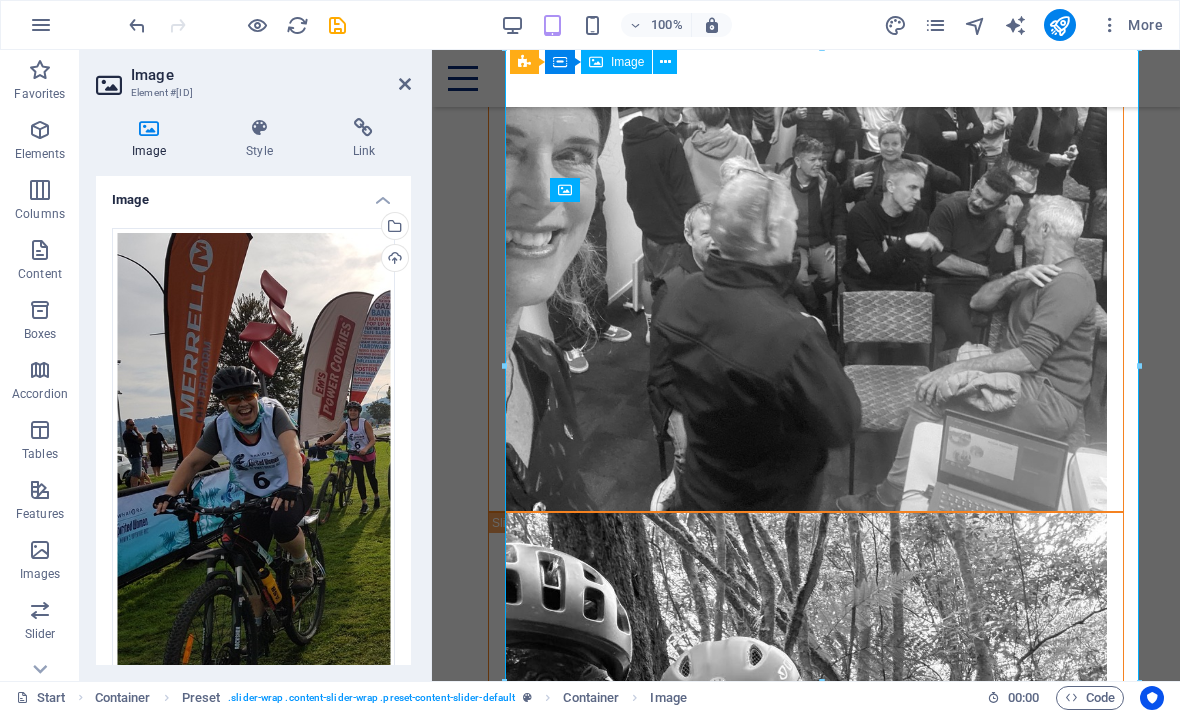 click at bounding box center [405, 84] 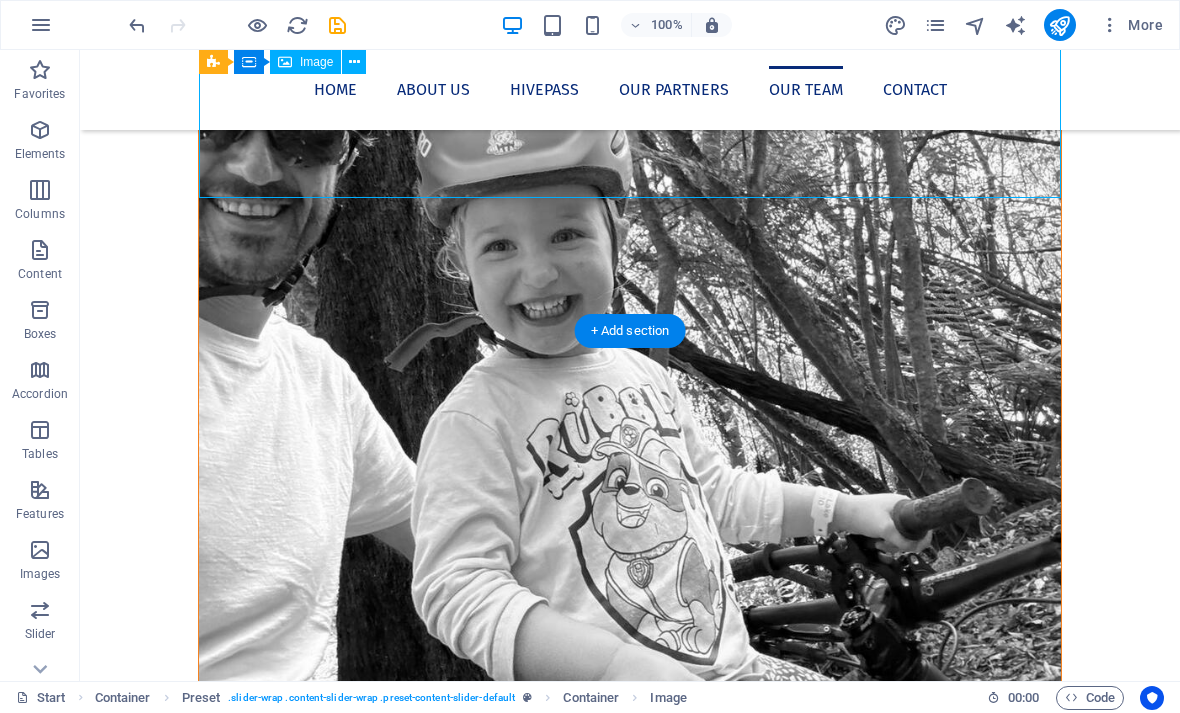scroll, scrollTop: 4996, scrollLeft: 0, axis: vertical 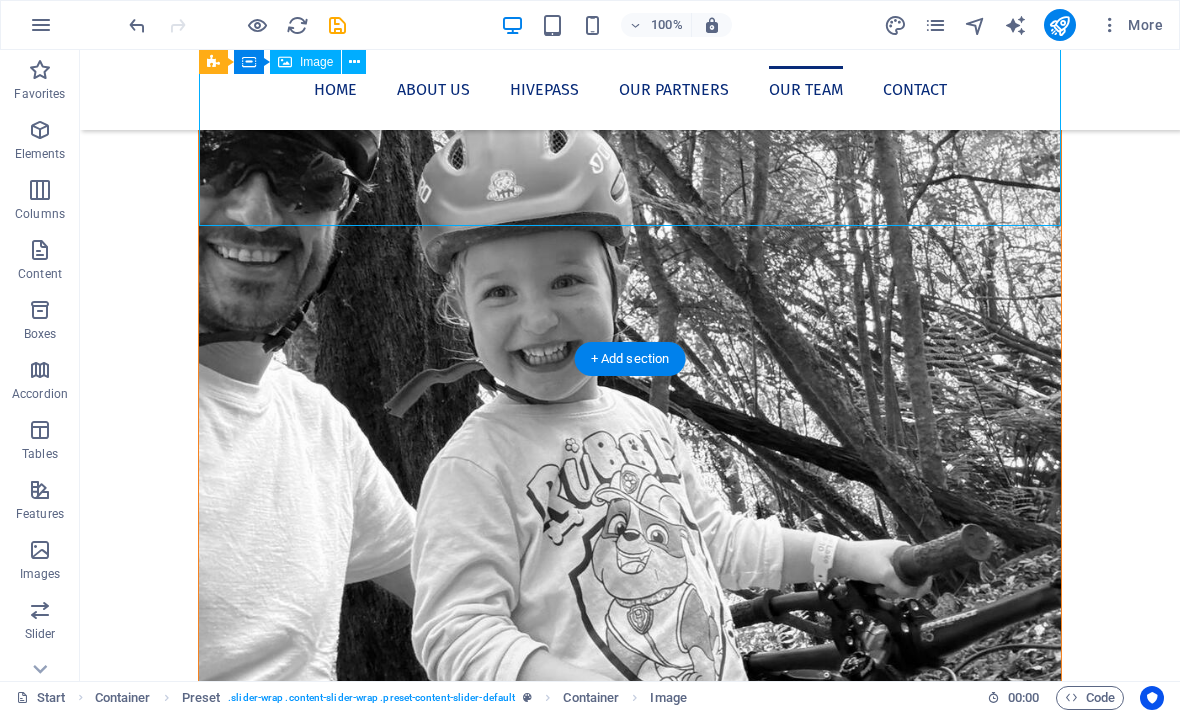 click at bounding box center [630, 2091] 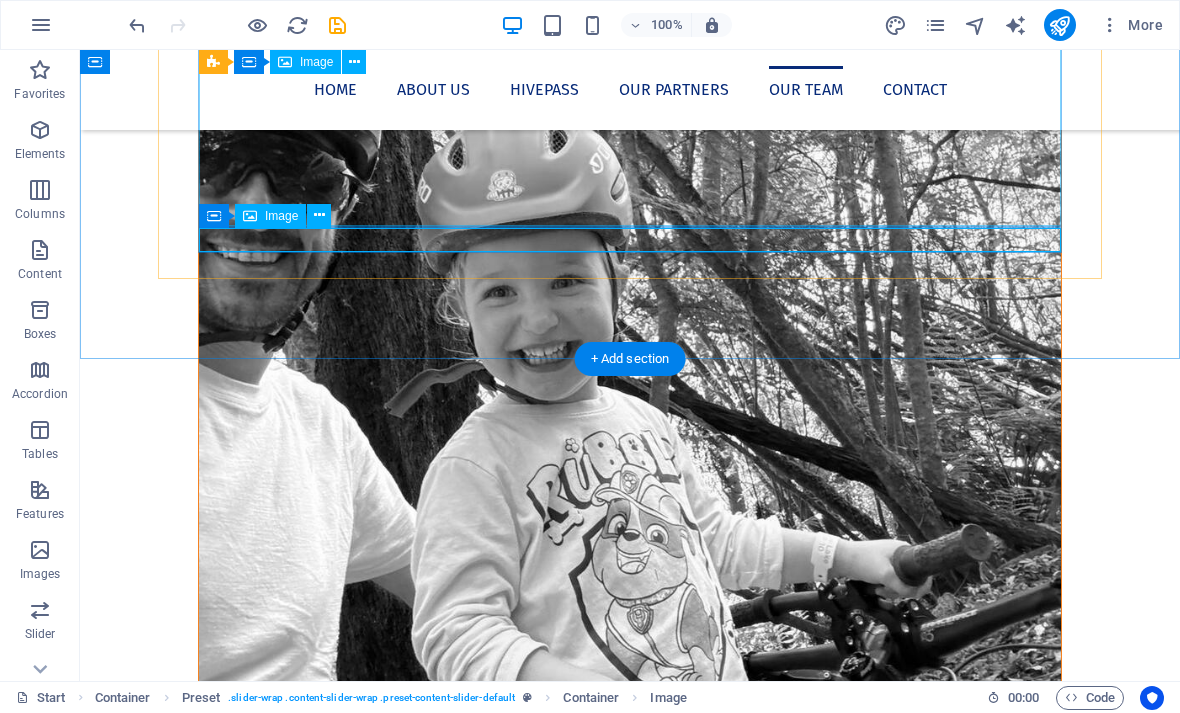 click on "Home About us Hivepass Our Partners Our Team Contact" at bounding box center [630, 90] 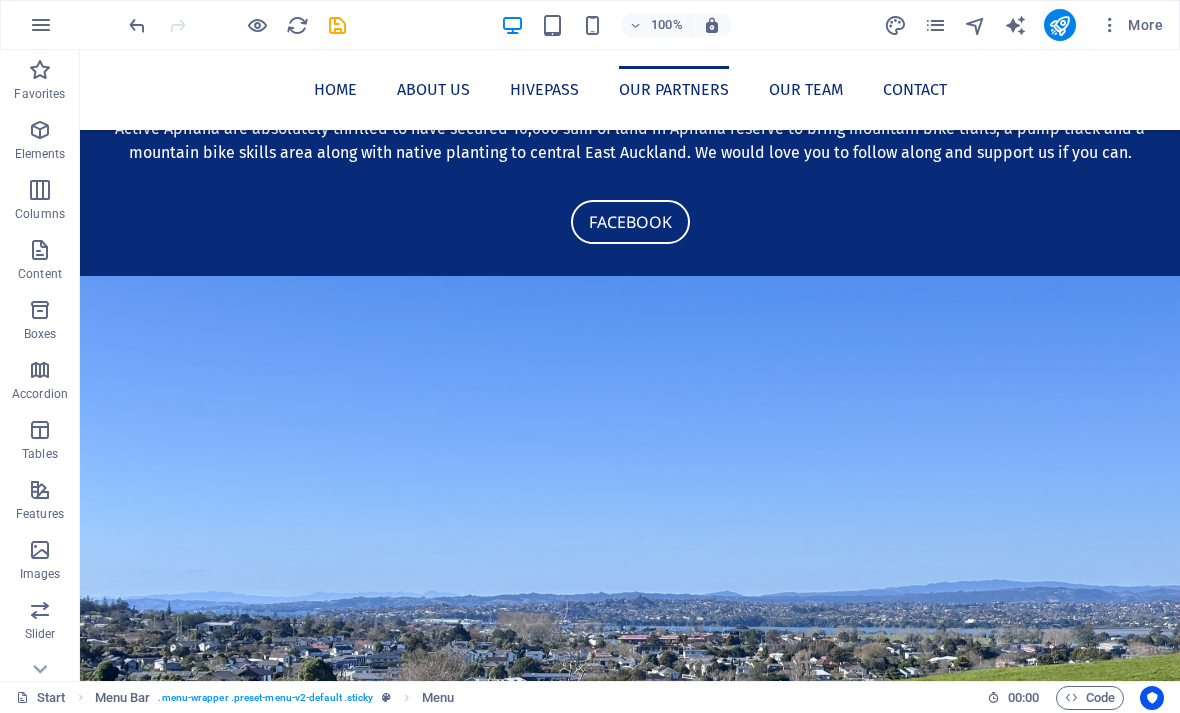 scroll, scrollTop: 1074, scrollLeft: 0, axis: vertical 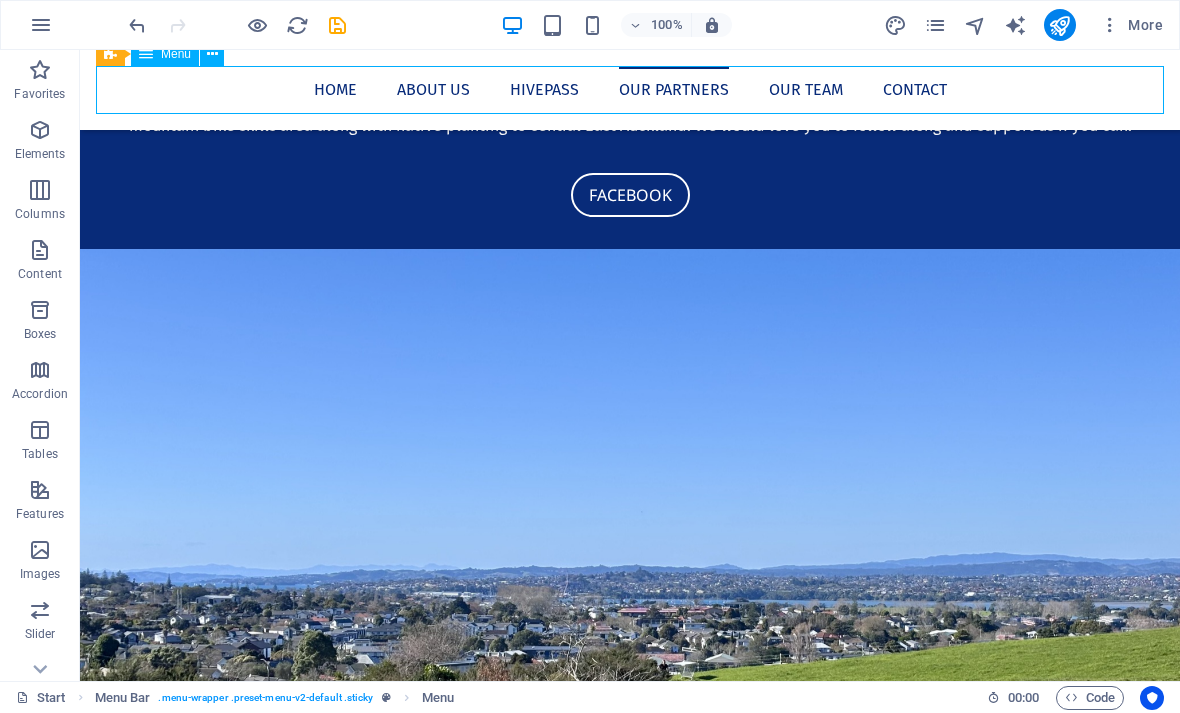 click on "Hivepass" at bounding box center [630, 1626] 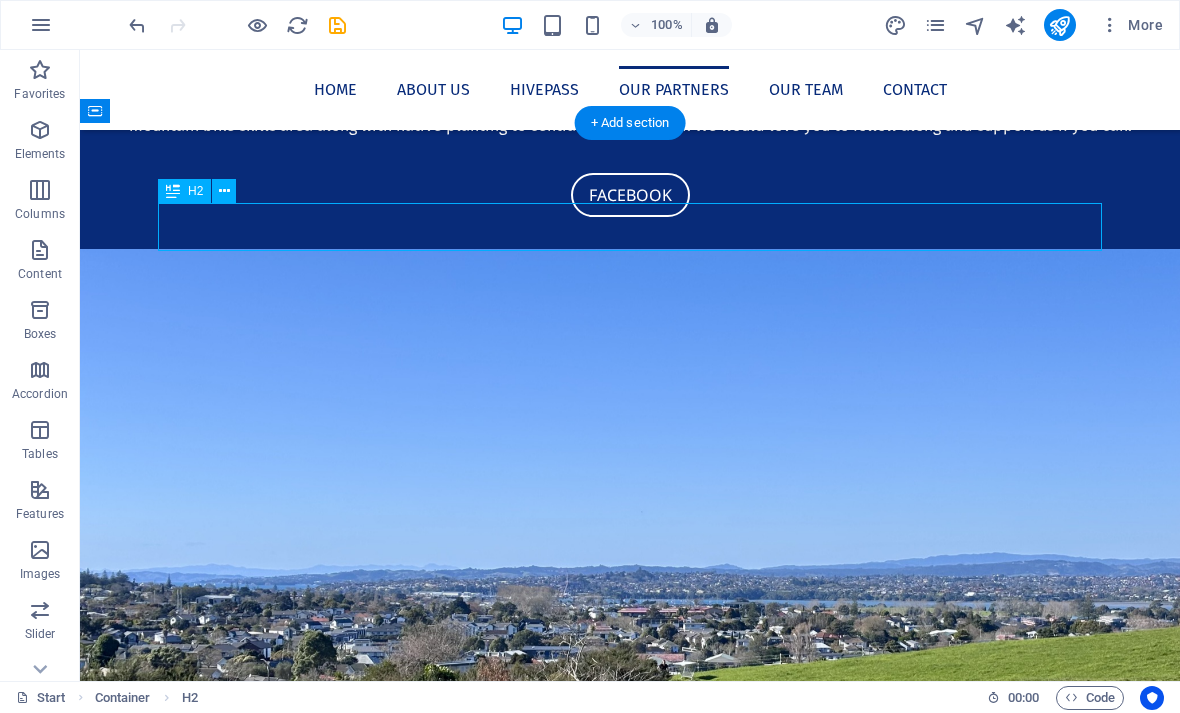 click on "Home About us Hivepass Our Partners Our Team Contact" at bounding box center [630, 90] 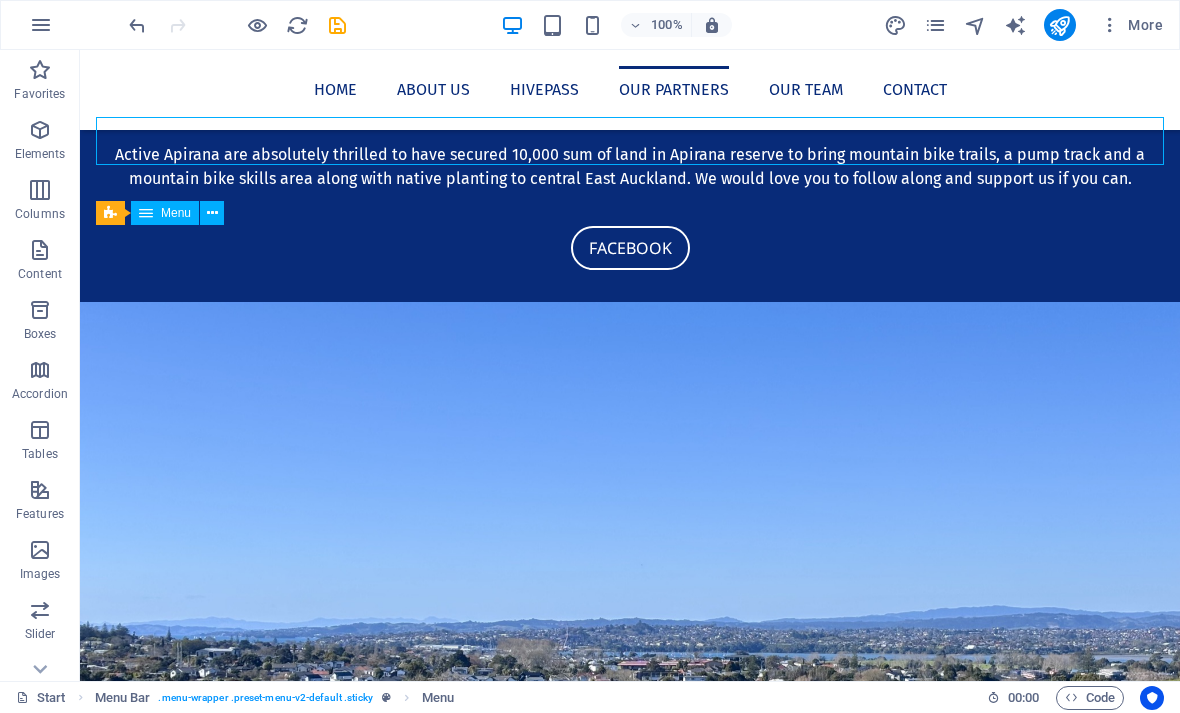 scroll, scrollTop: 1017, scrollLeft: 0, axis: vertical 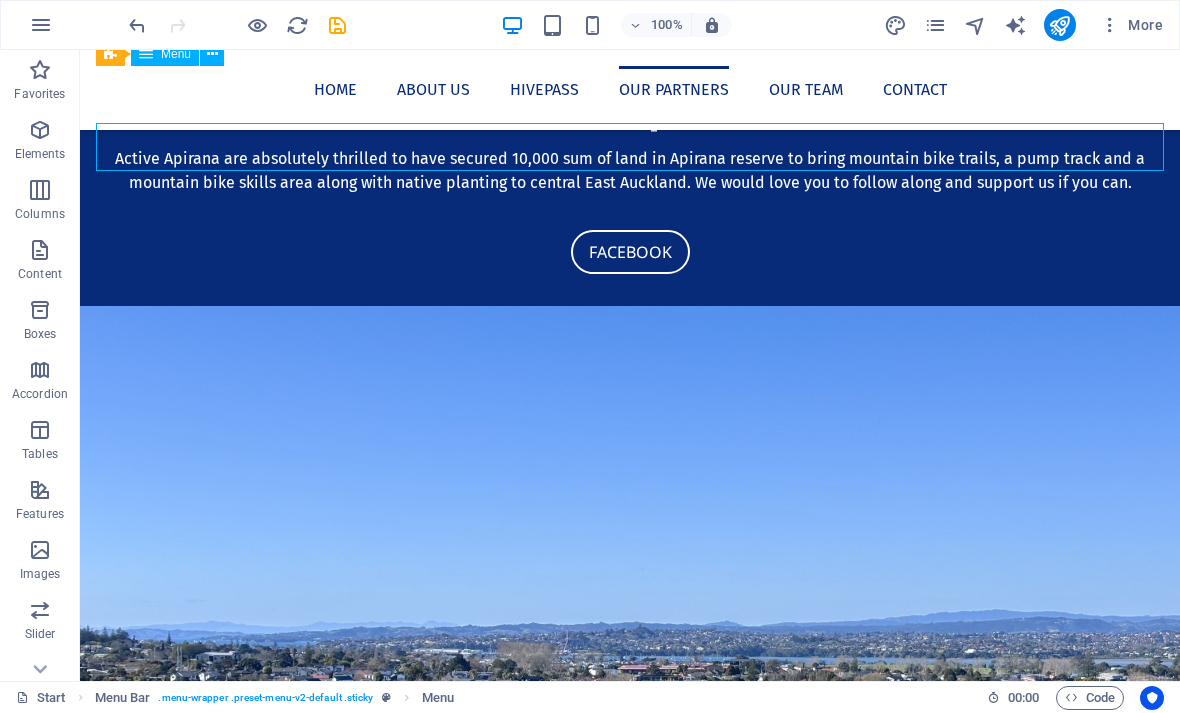 click at bounding box center (1059, 25) 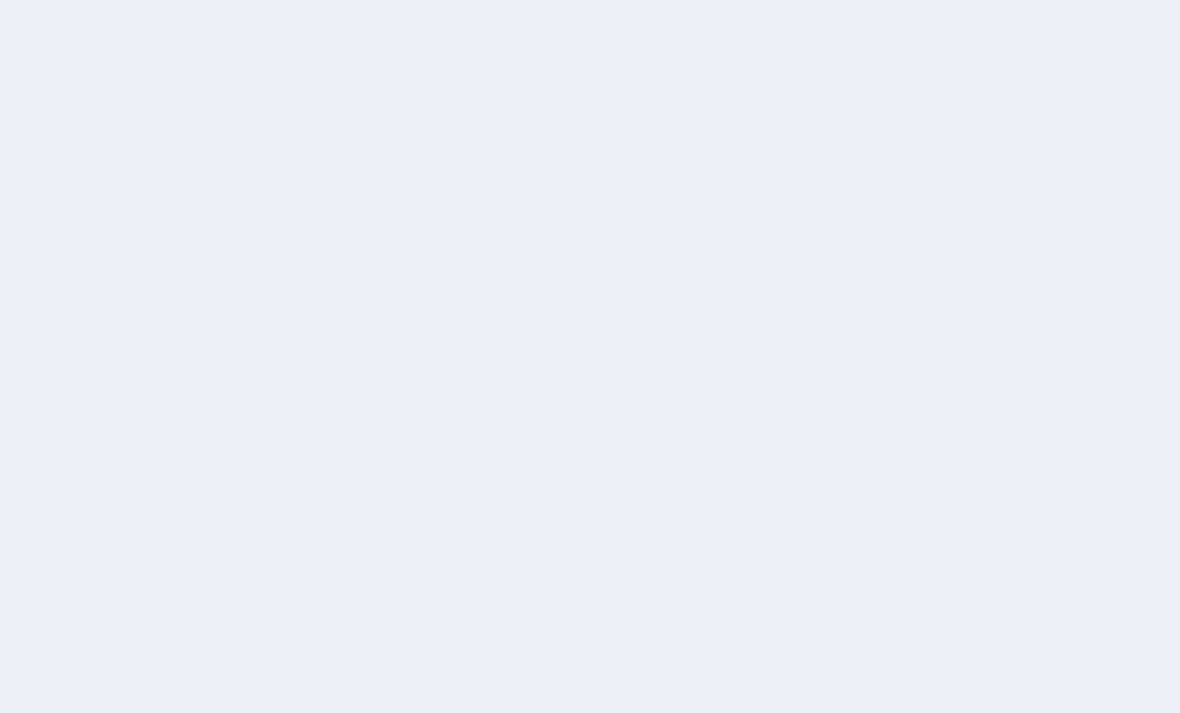 scroll, scrollTop: 0, scrollLeft: 0, axis: both 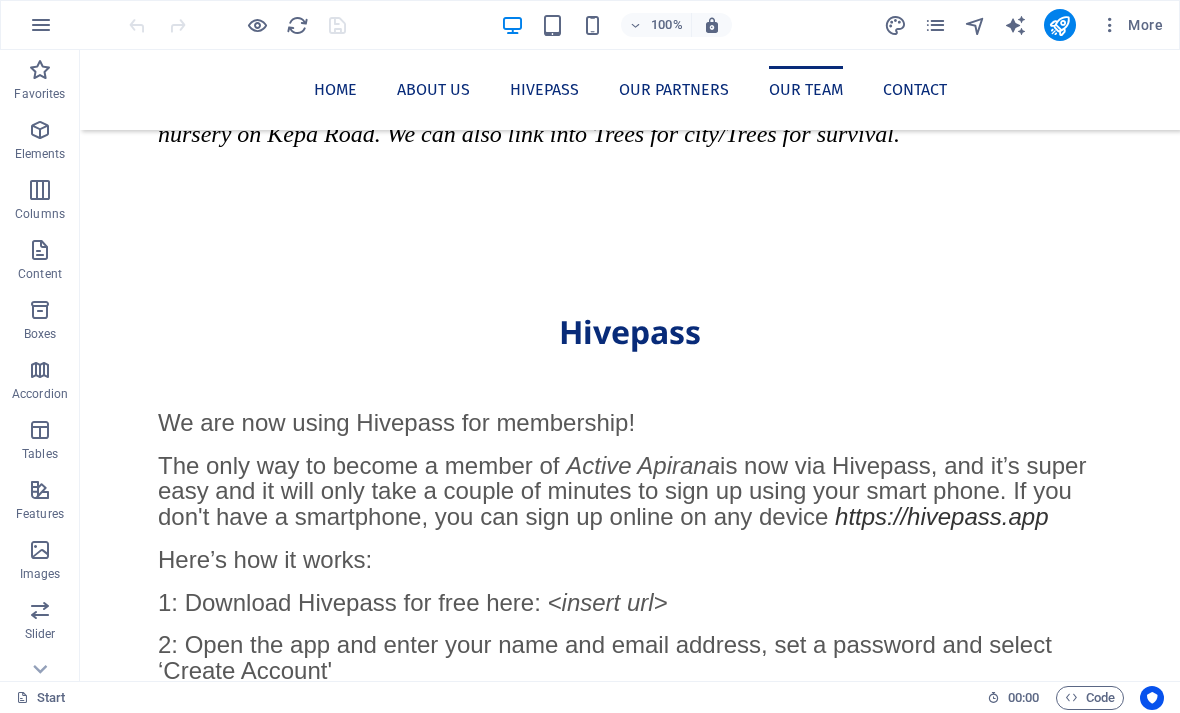 click at bounding box center (630, 2130) 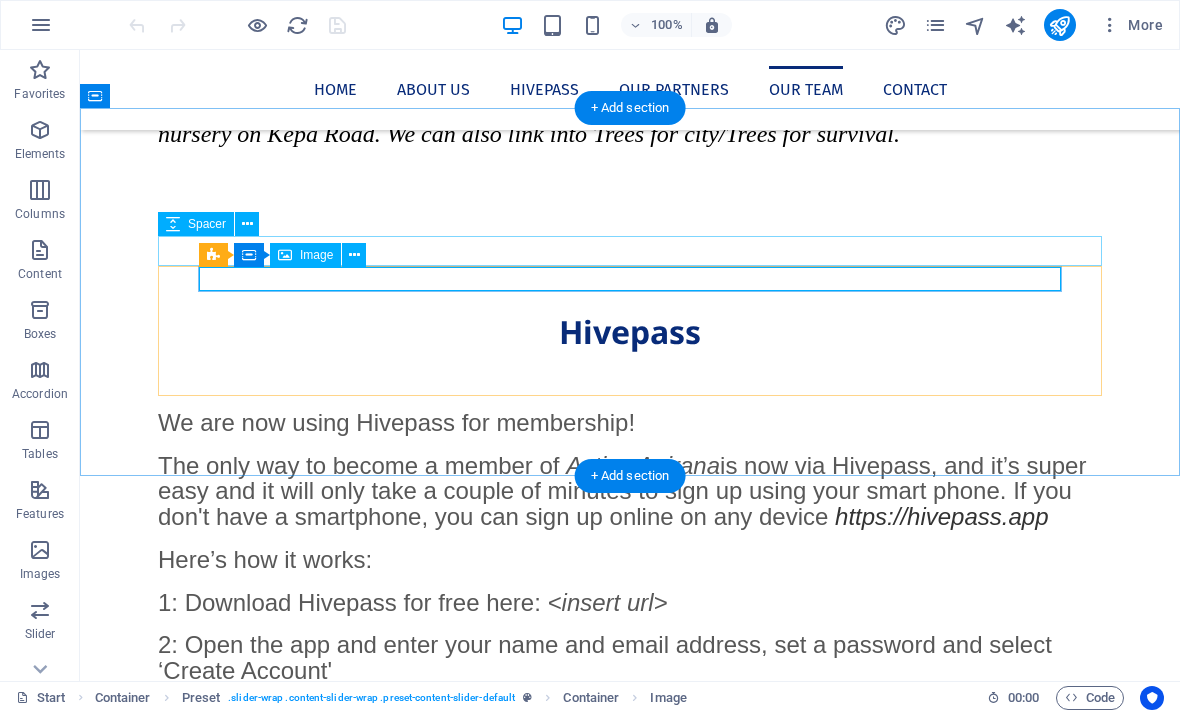 click at bounding box center (354, 255) 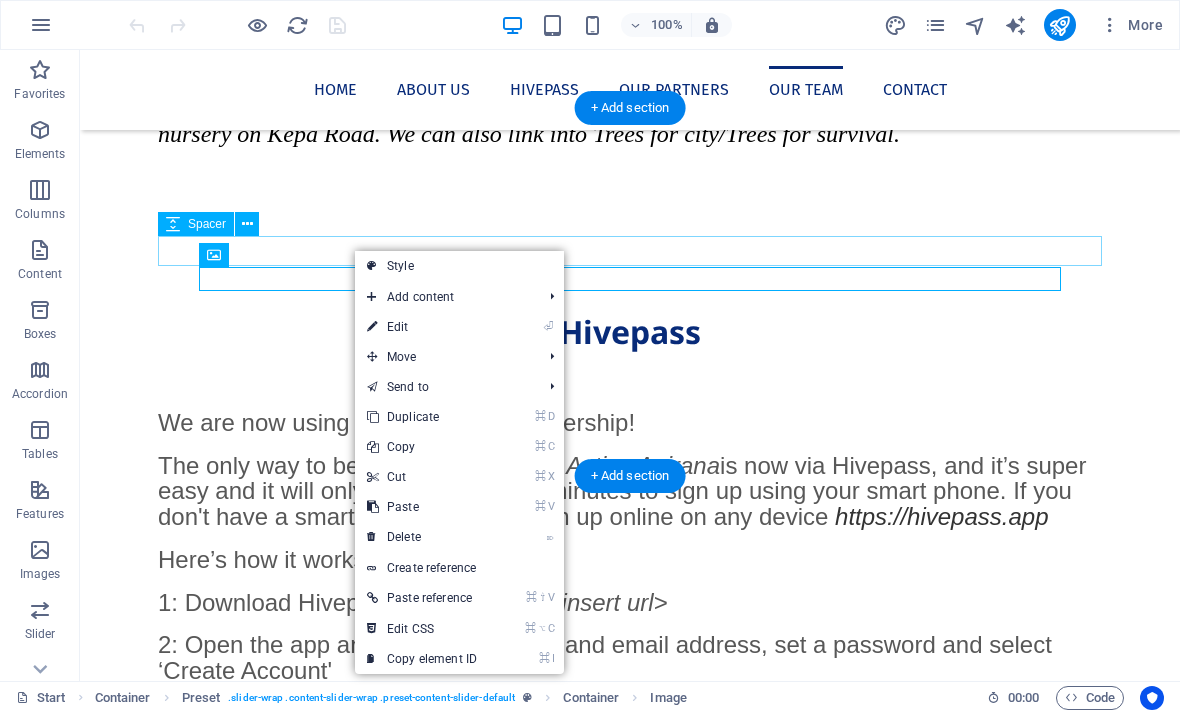 click on "⏎  Edit" at bounding box center (422, 327) 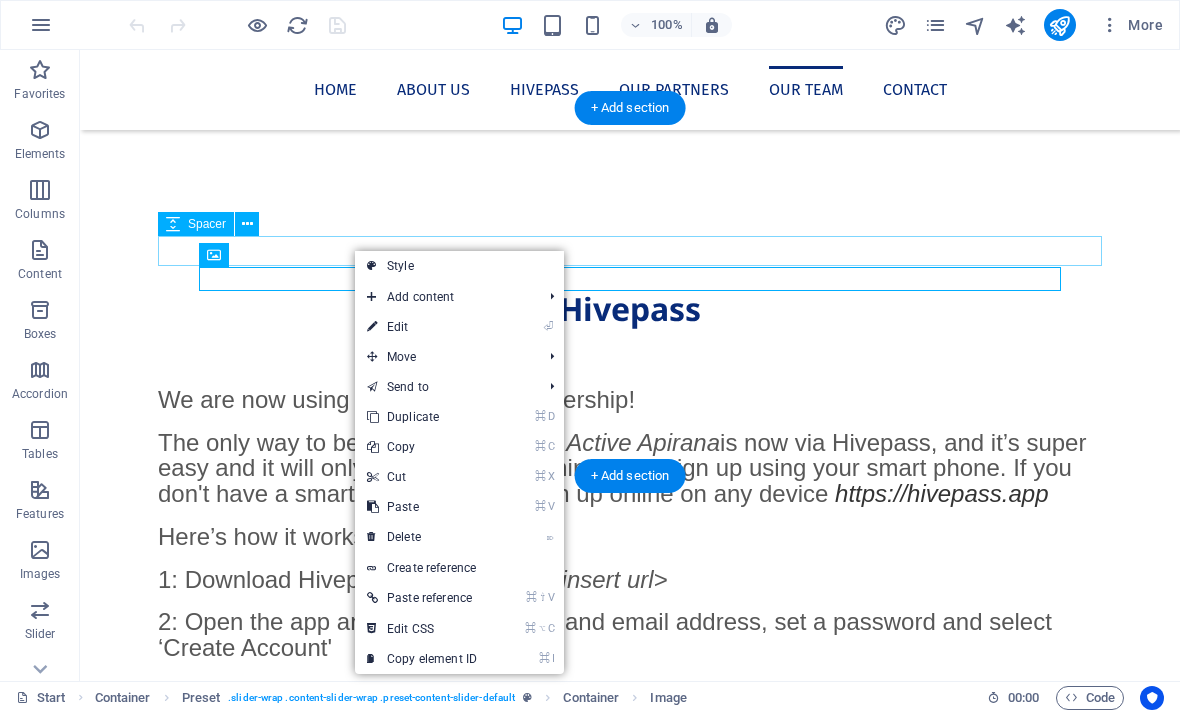 select on "%" 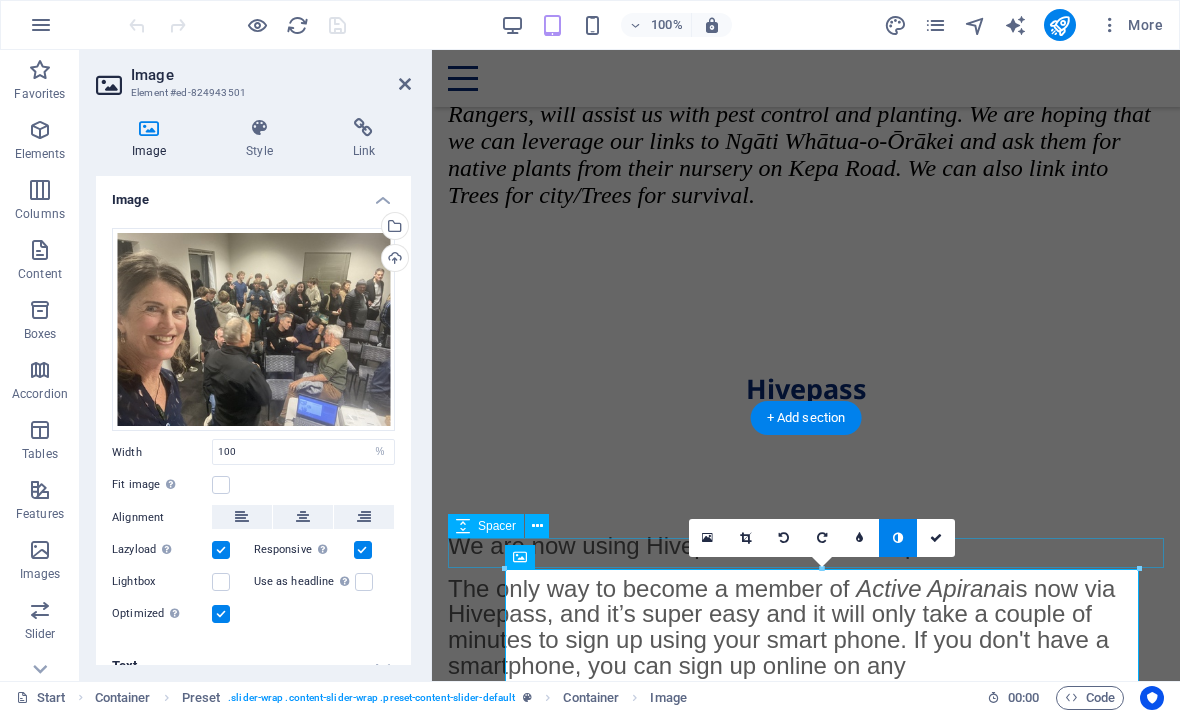 click on "Select files from the file manager, stock photos, or upload file(s)" at bounding box center [393, 228] 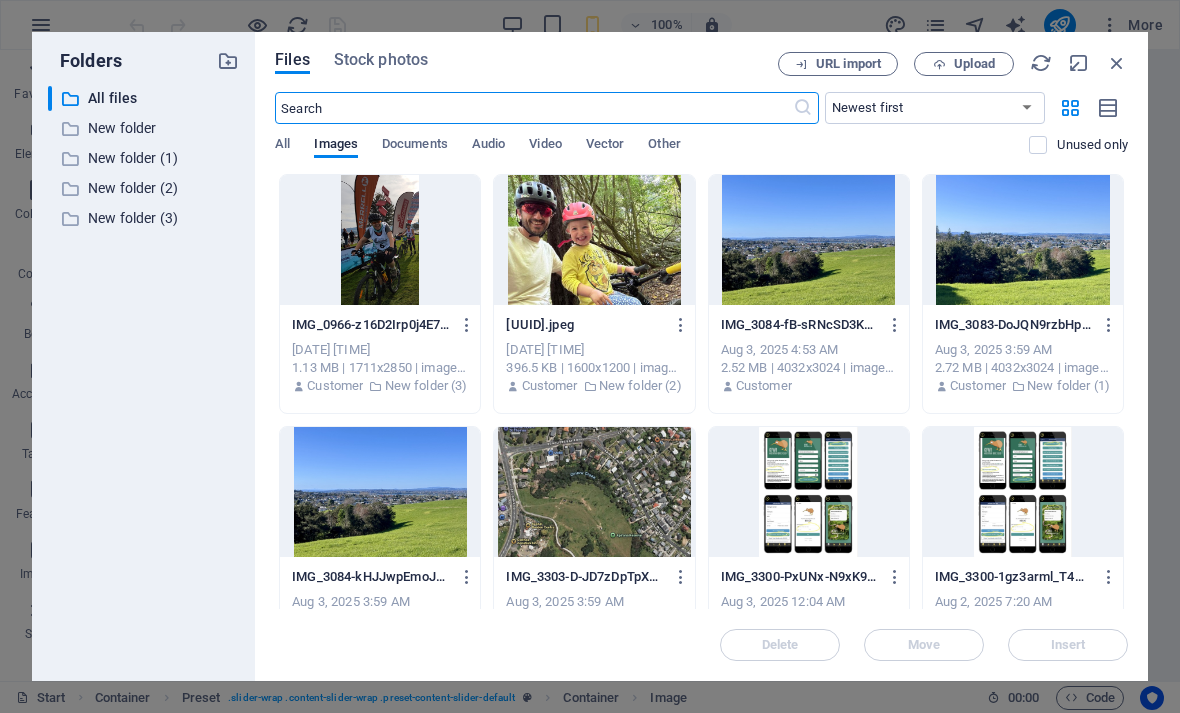 scroll, scrollTop: 5485, scrollLeft: 0, axis: vertical 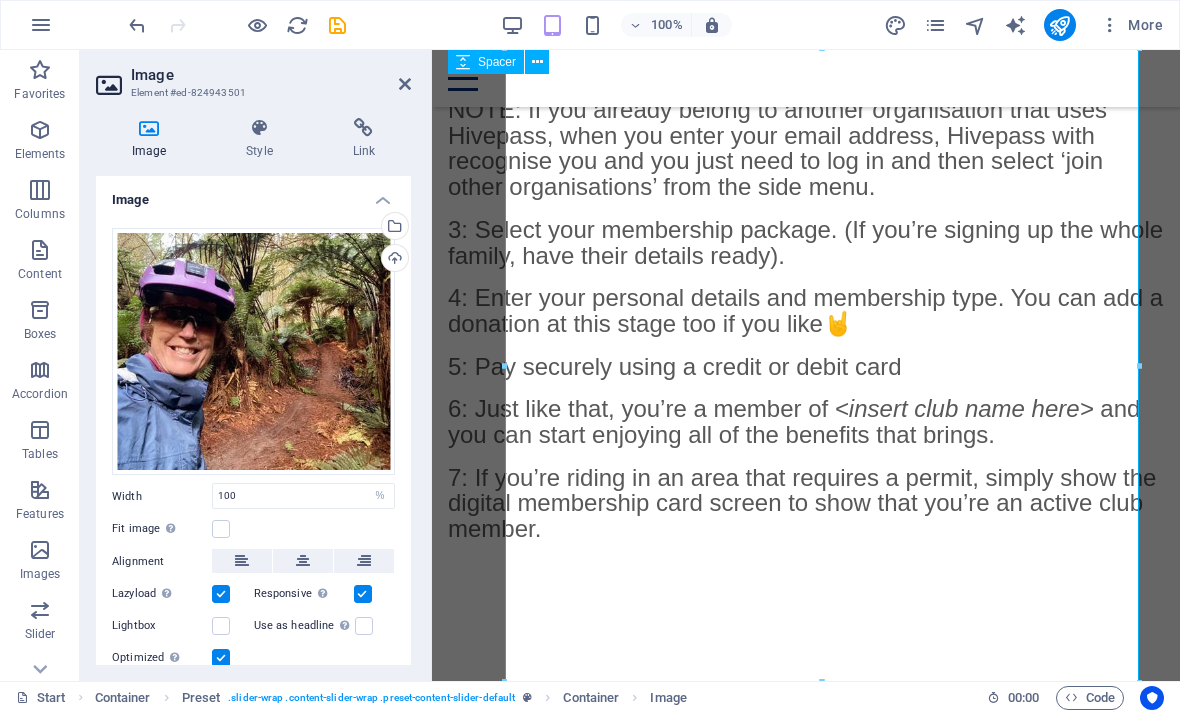 click on "Select files from the file manager, stock photos, or upload file(s)" at bounding box center [393, 228] 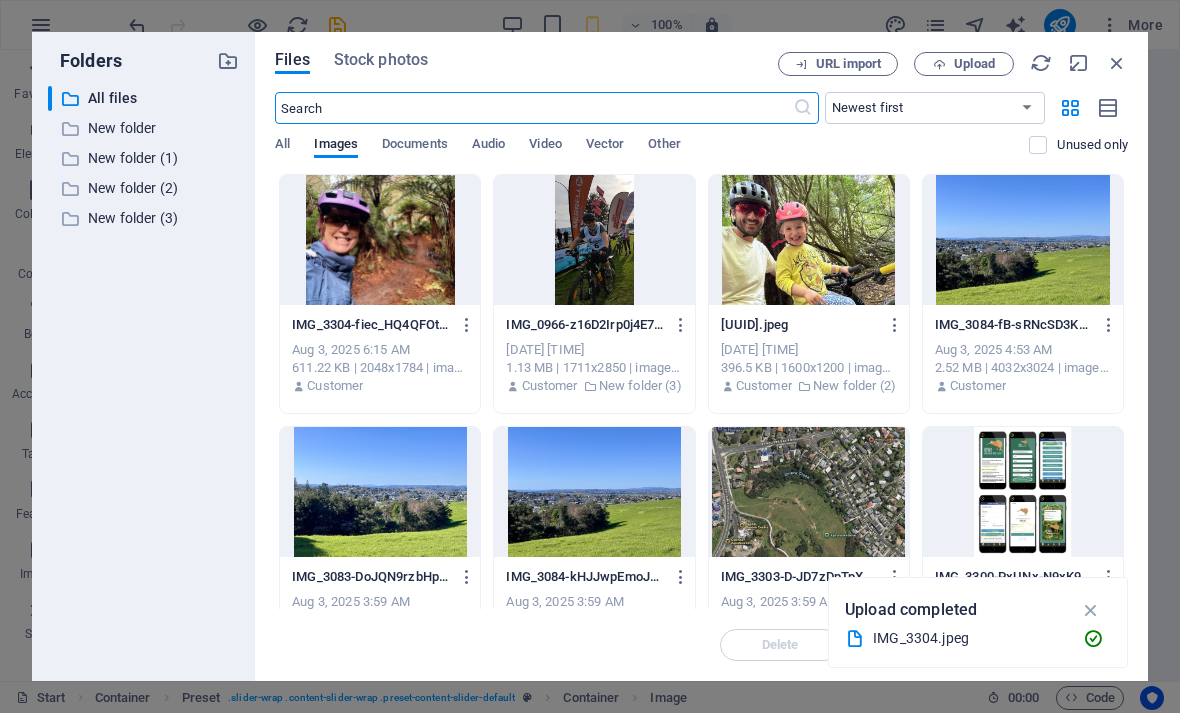 scroll, scrollTop: 5485, scrollLeft: 0, axis: vertical 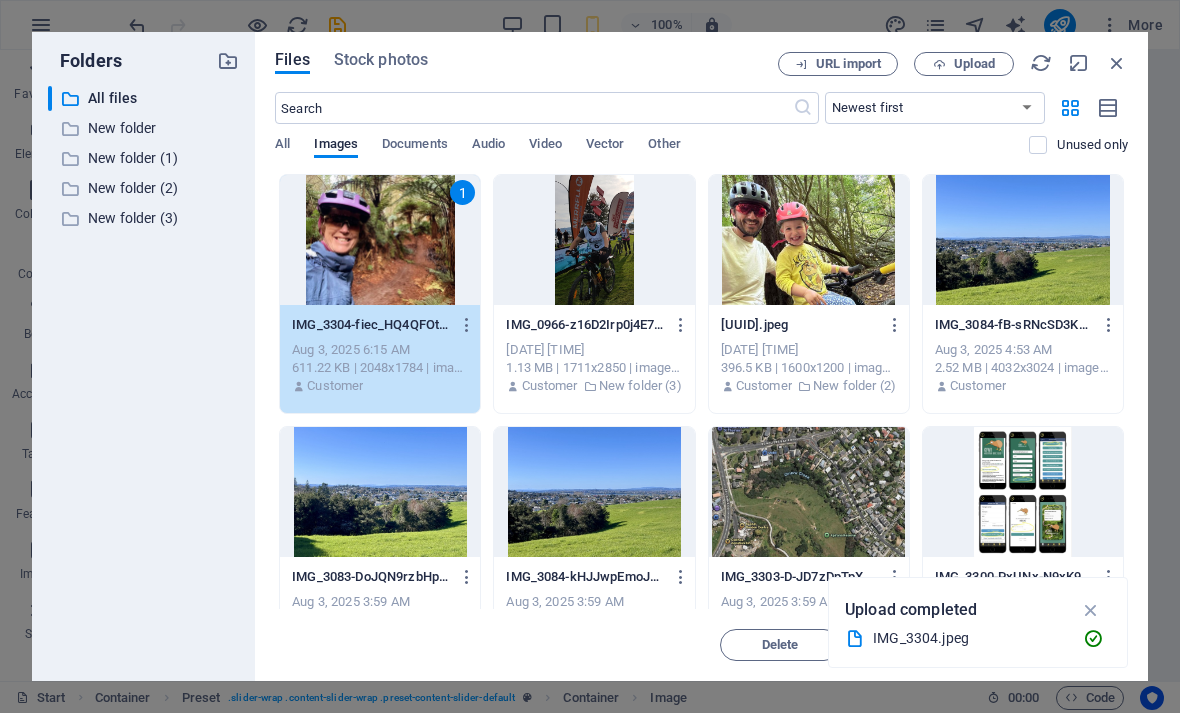 click at bounding box center (1117, 63) 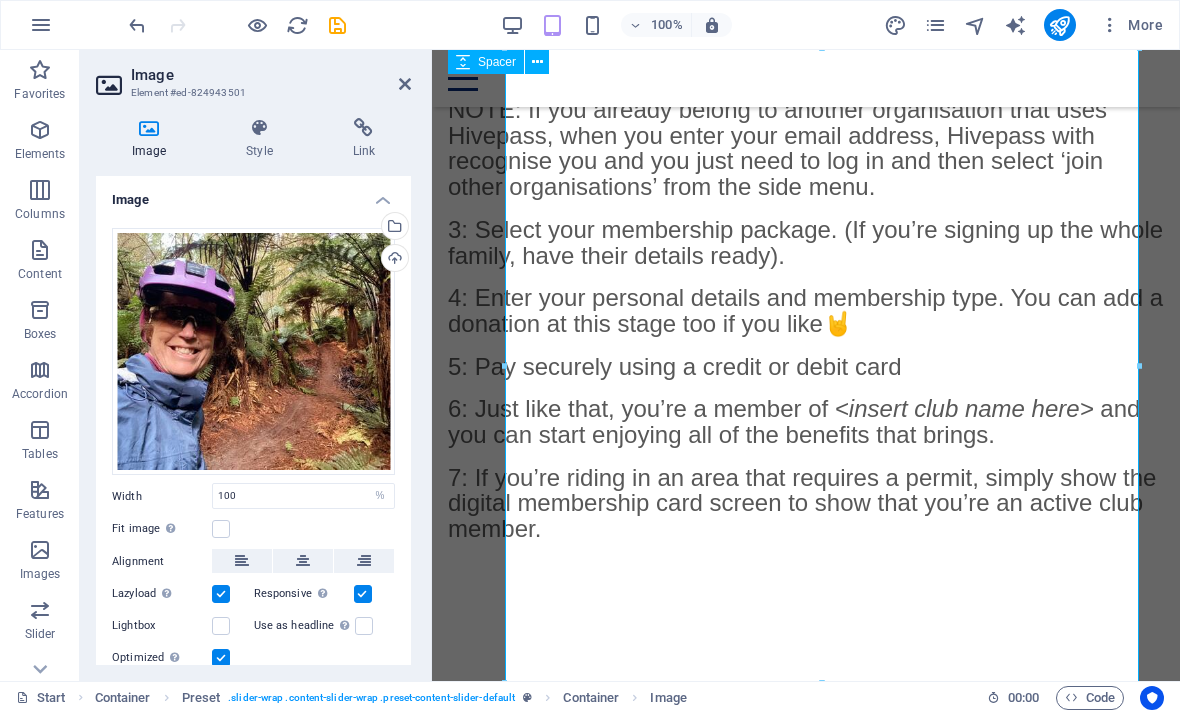 click at bounding box center (806, 2688) 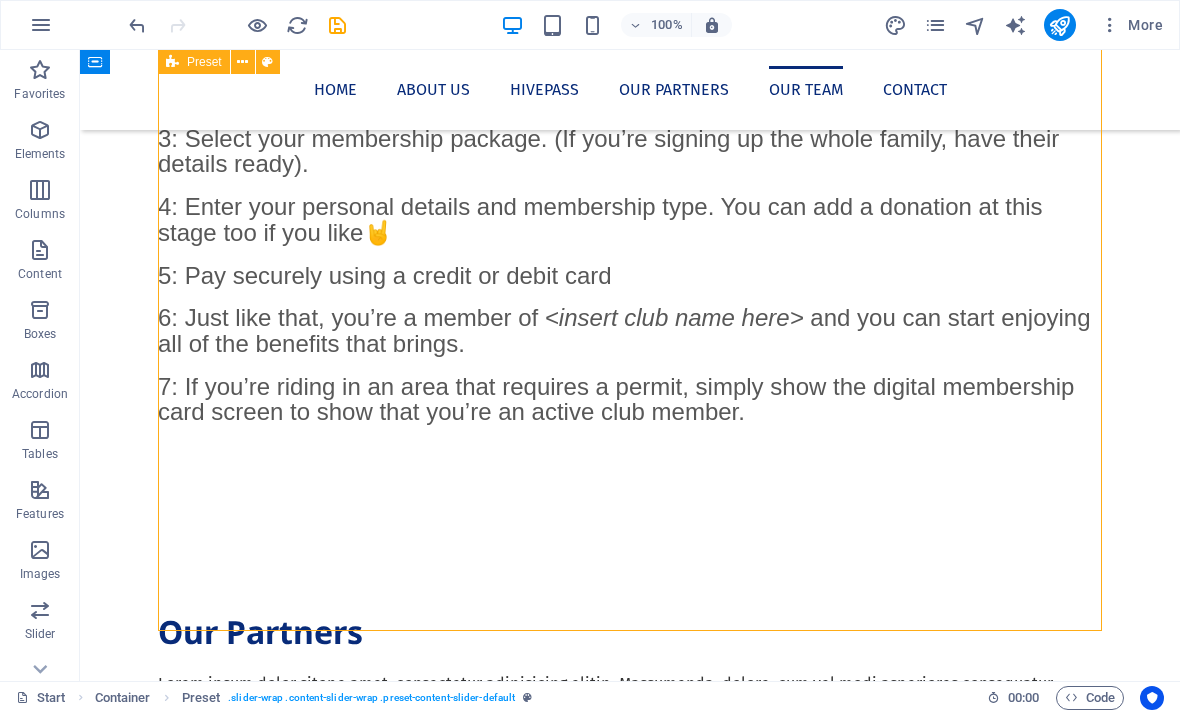 scroll, scrollTop: 3044, scrollLeft: 0, axis: vertical 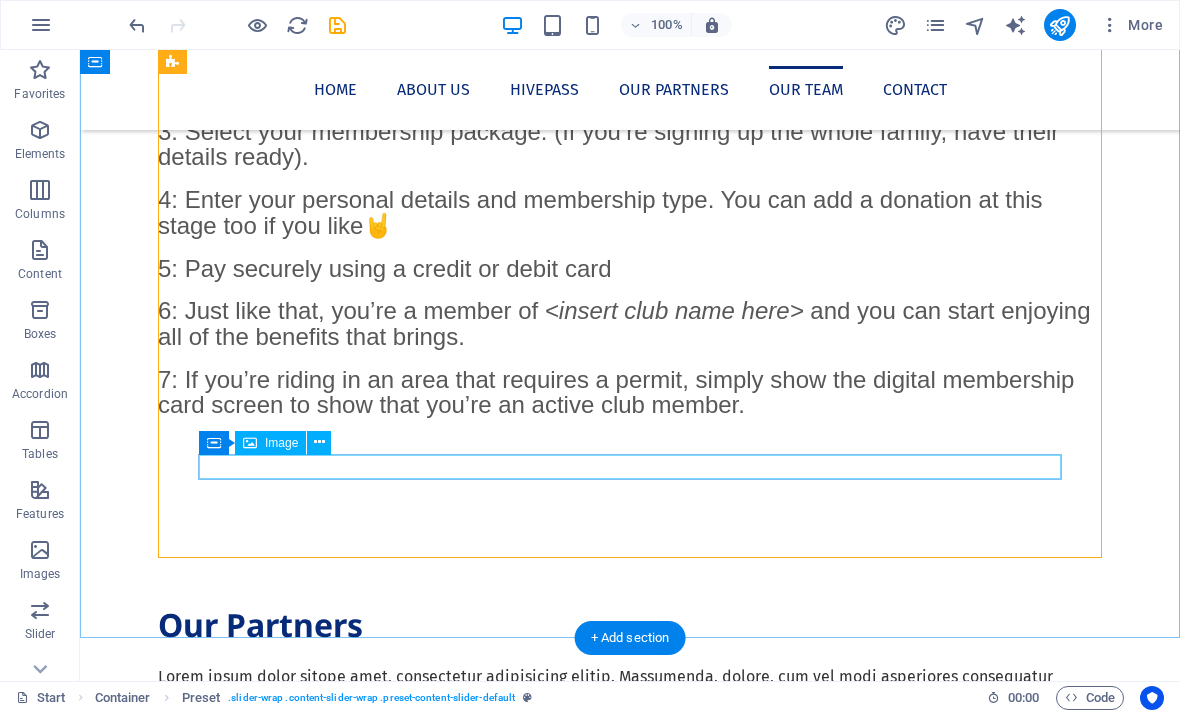 click at bounding box center [630, 2318] 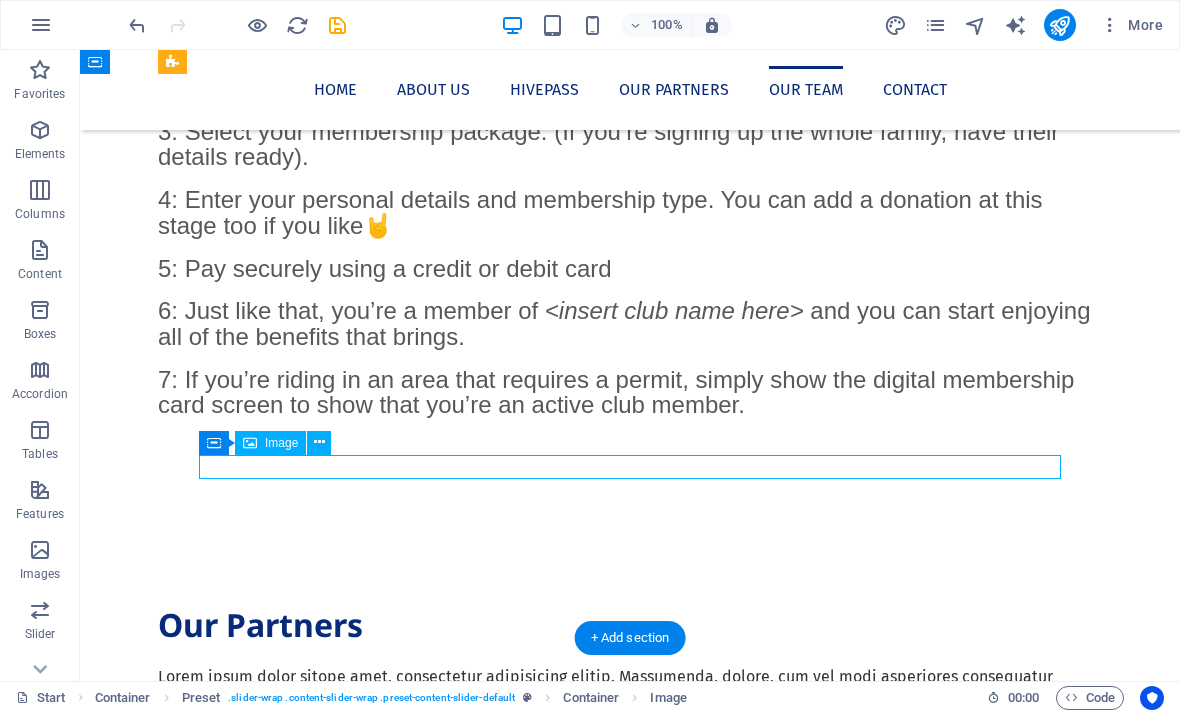 click at bounding box center (630, 2318) 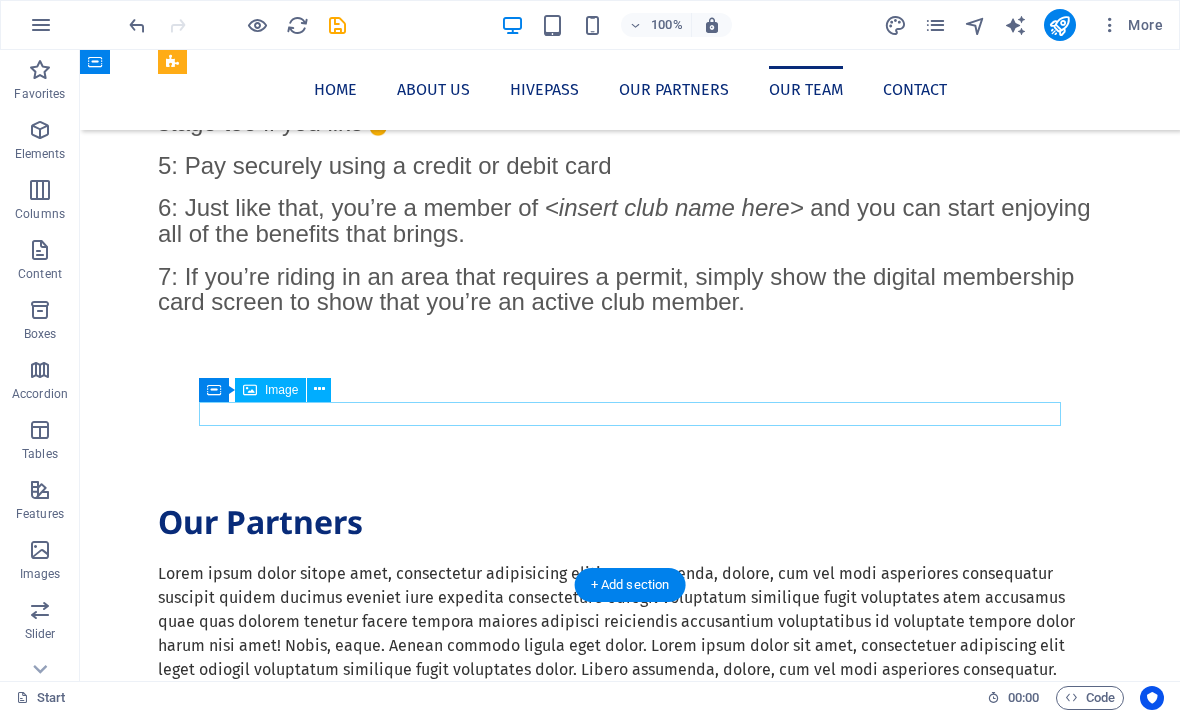 scroll, scrollTop: 3176, scrollLeft: 0, axis: vertical 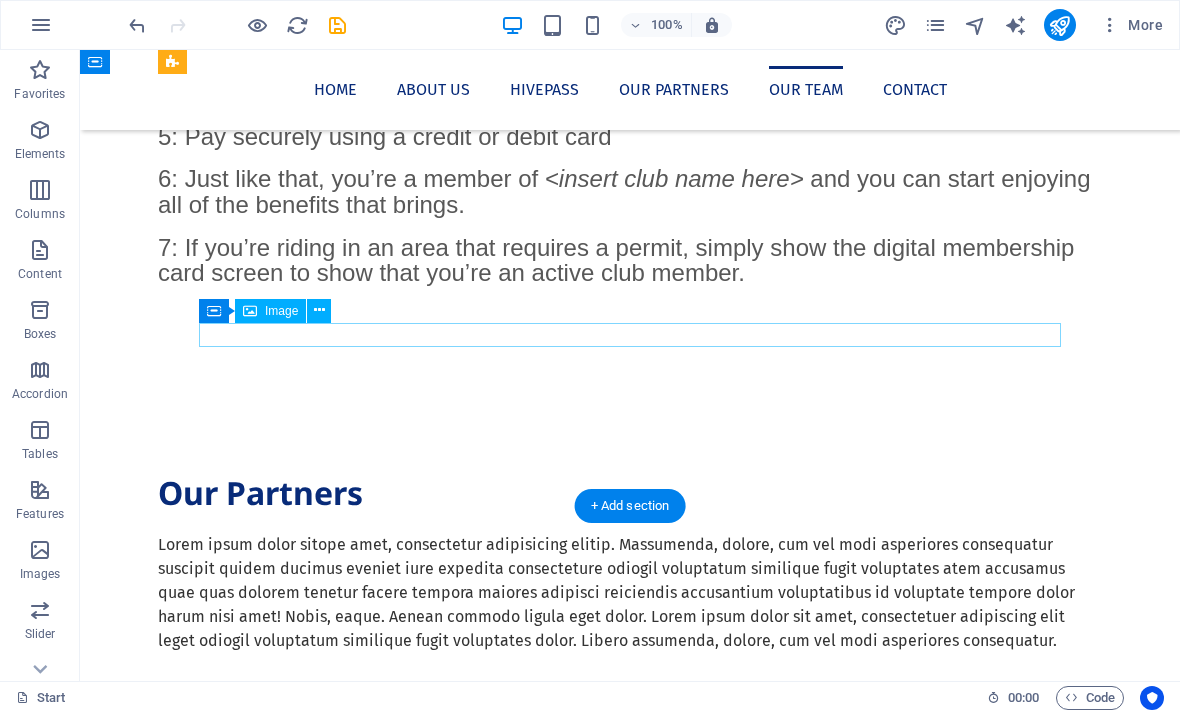 click at bounding box center [630, 3911] 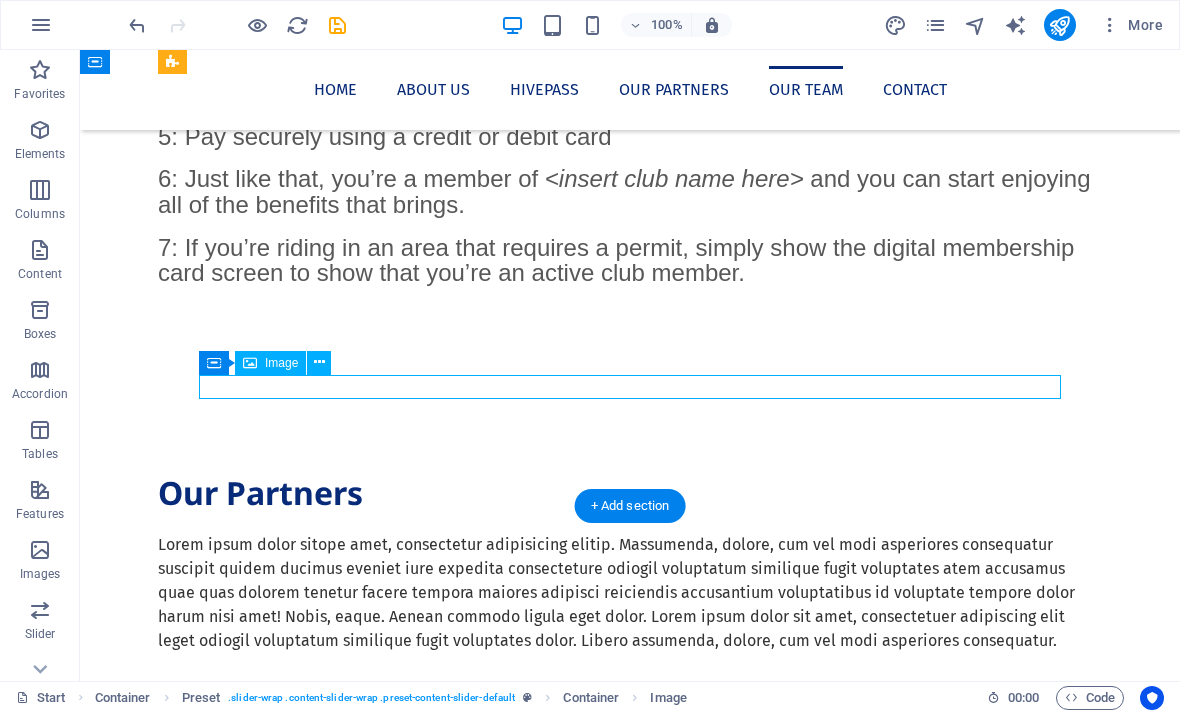 click at bounding box center [630, 4774] 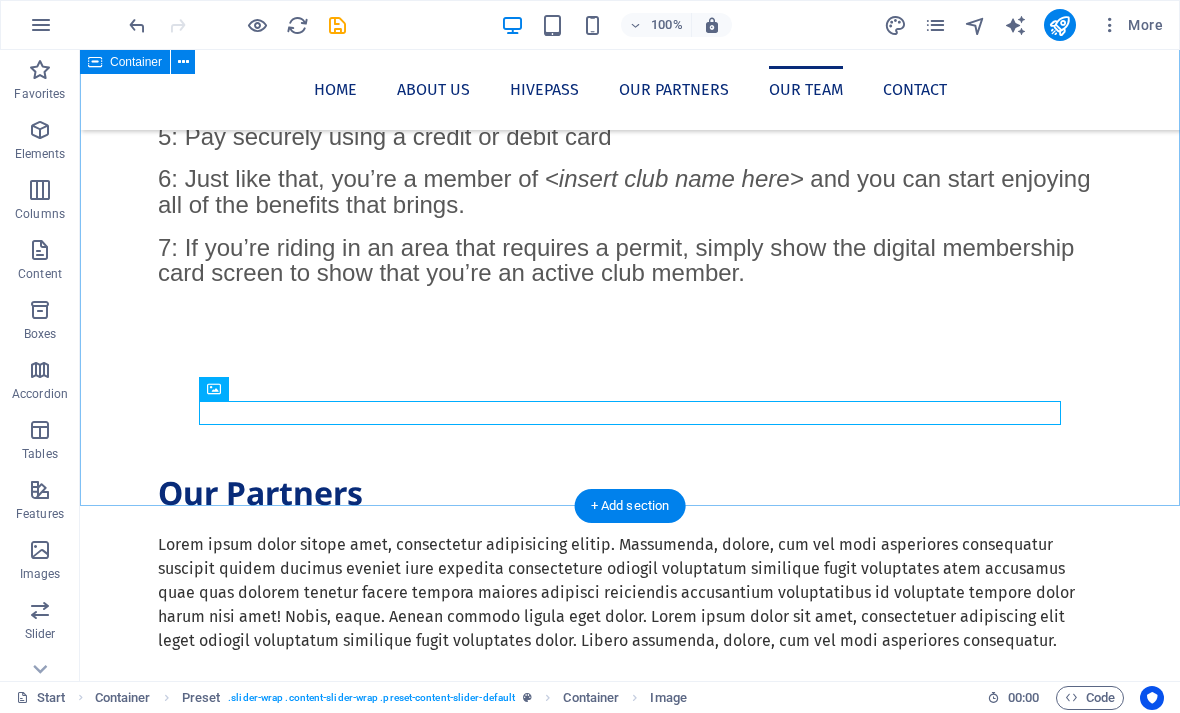 click on "Meet our team" at bounding box center (630, 3009) 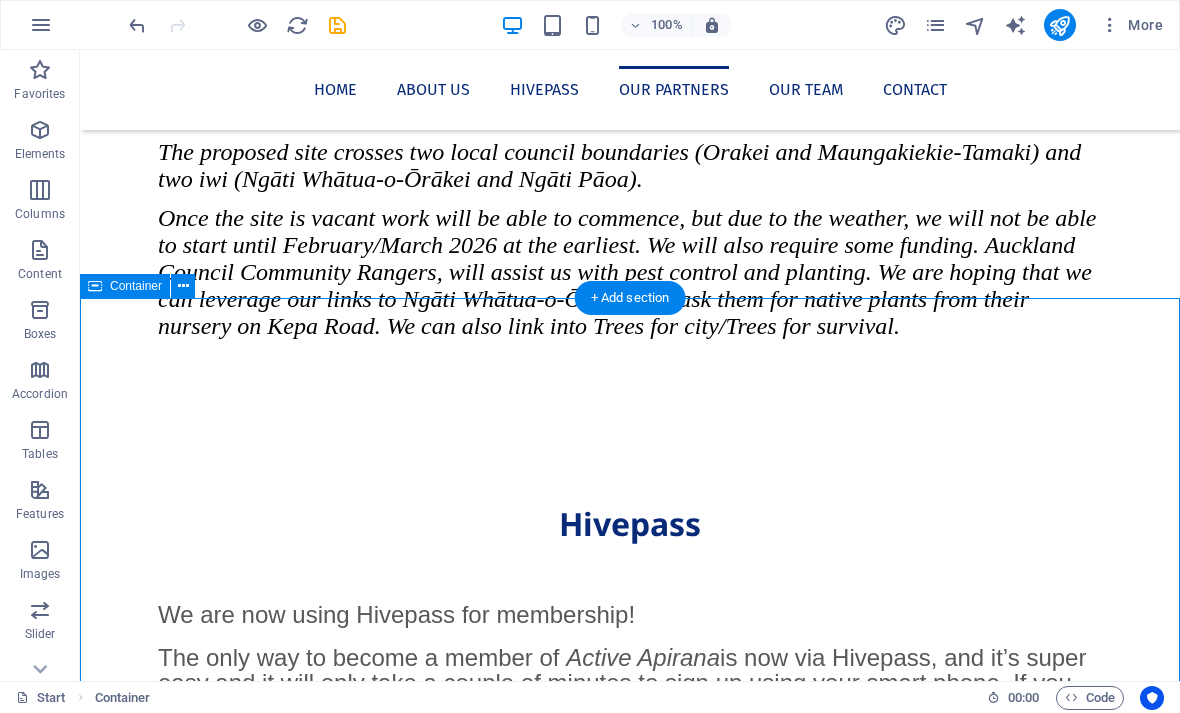 scroll, scrollTop: 2174, scrollLeft: 0, axis: vertical 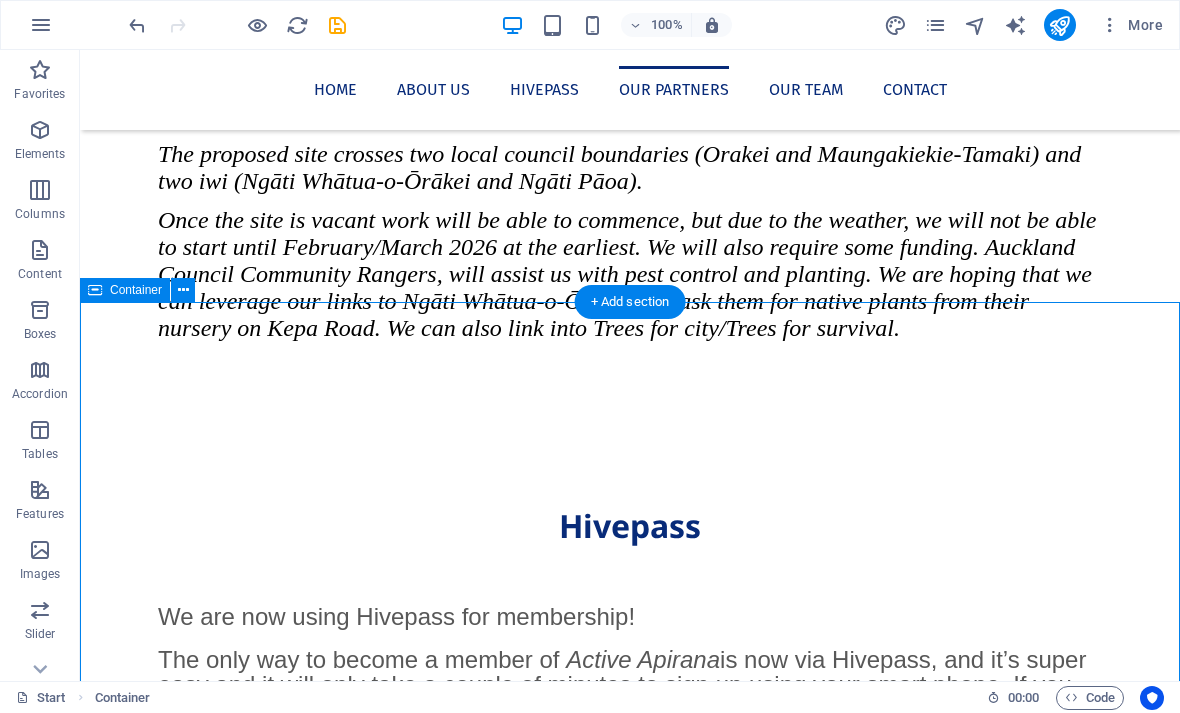 click on "Our Partners Lorem ipsum dolor sitope amet, consectetur adipisicing elitip. Massumenda, dolore, cum vel modi asperiores consequatur suscipit quidem ducimus eveniet iure expedita consecteture odiogil voluptatum similique fugit voluptates atem accusamus quae quas dolorem tenetur facere tempora maiores adipisci reiciendis accusantium voluptatibus id voluptate tempore dolor harum nisi amet! Nobis, eaque. Aenean commodo ligula eget dolor. Lorem ipsum dolor sit amet, consectetuer adipiscing elit leget odiogil voluptatum similique fugit voluptates dolor. Libero assumenda, dolore, cum vel modi asperiores consequatur." at bounding box center (630, 1563) 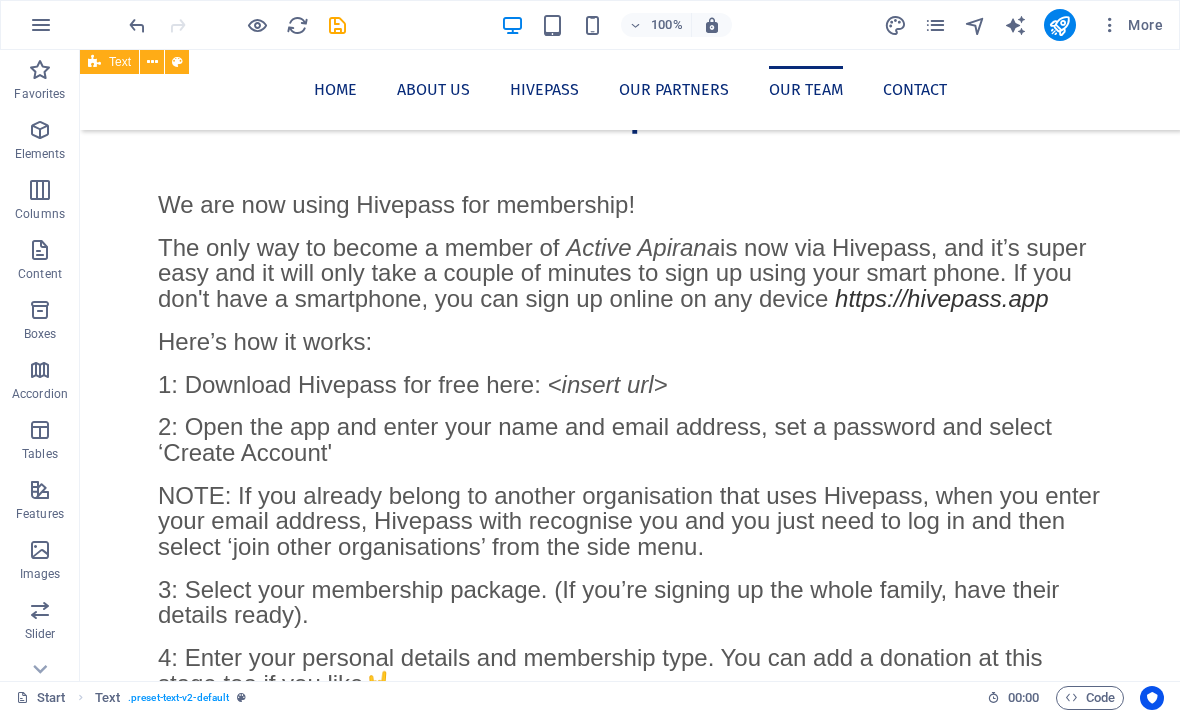 scroll, scrollTop: 2662, scrollLeft: 0, axis: vertical 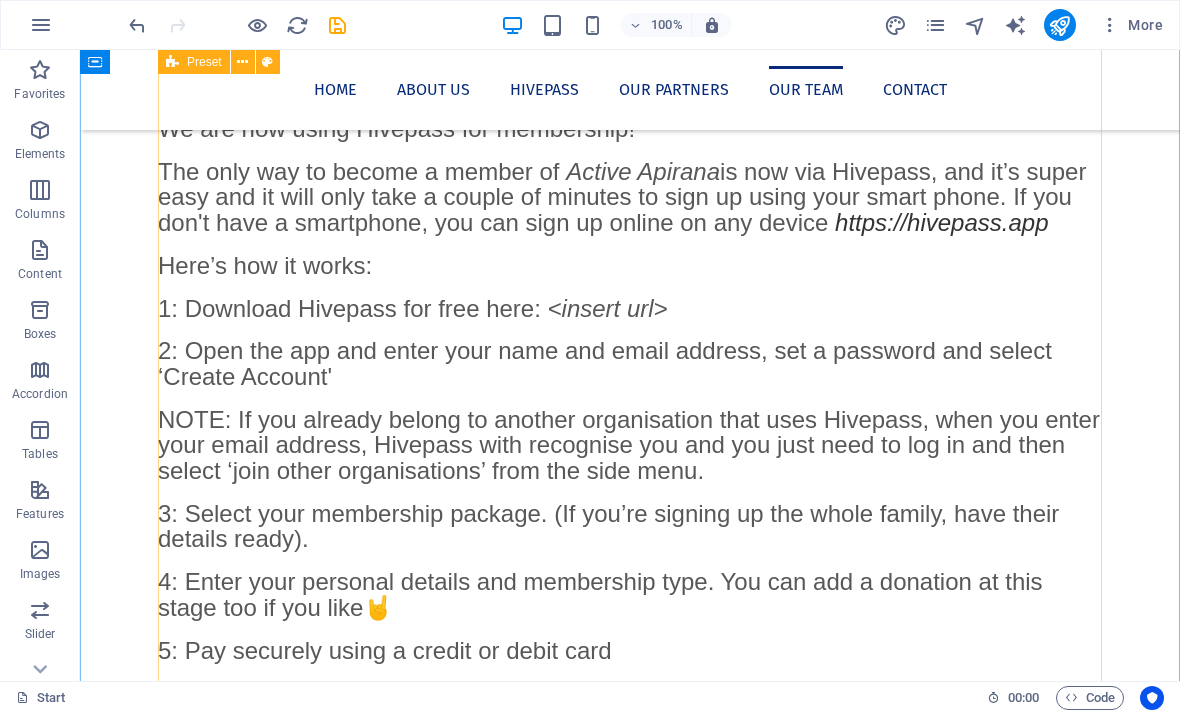click at bounding box center (630, 3562) 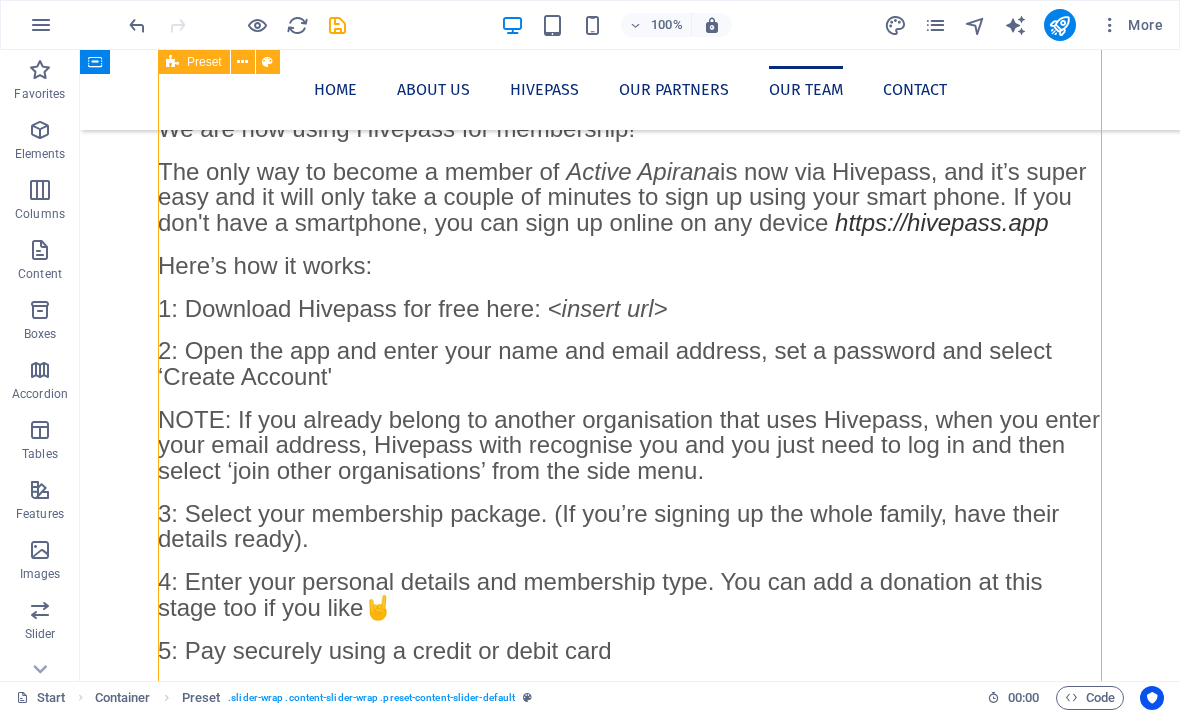 click at bounding box center (630, 3562) 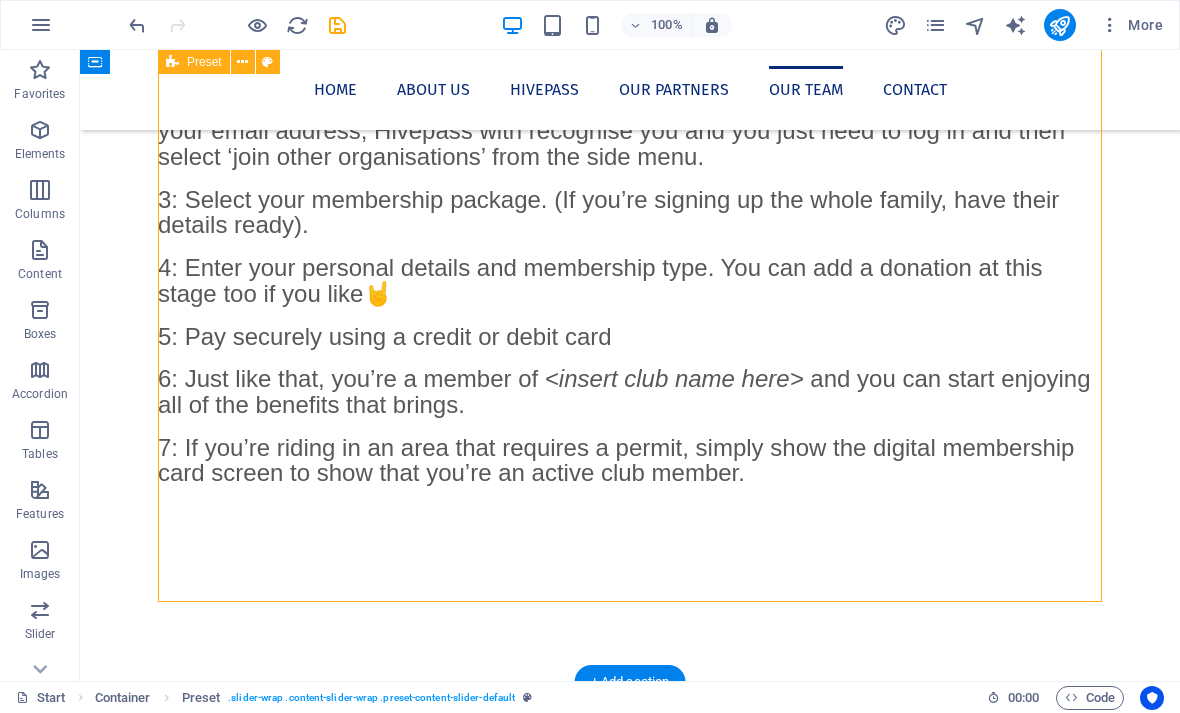 scroll, scrollTop: 3026, scrollLeft: 0, axis: vertical 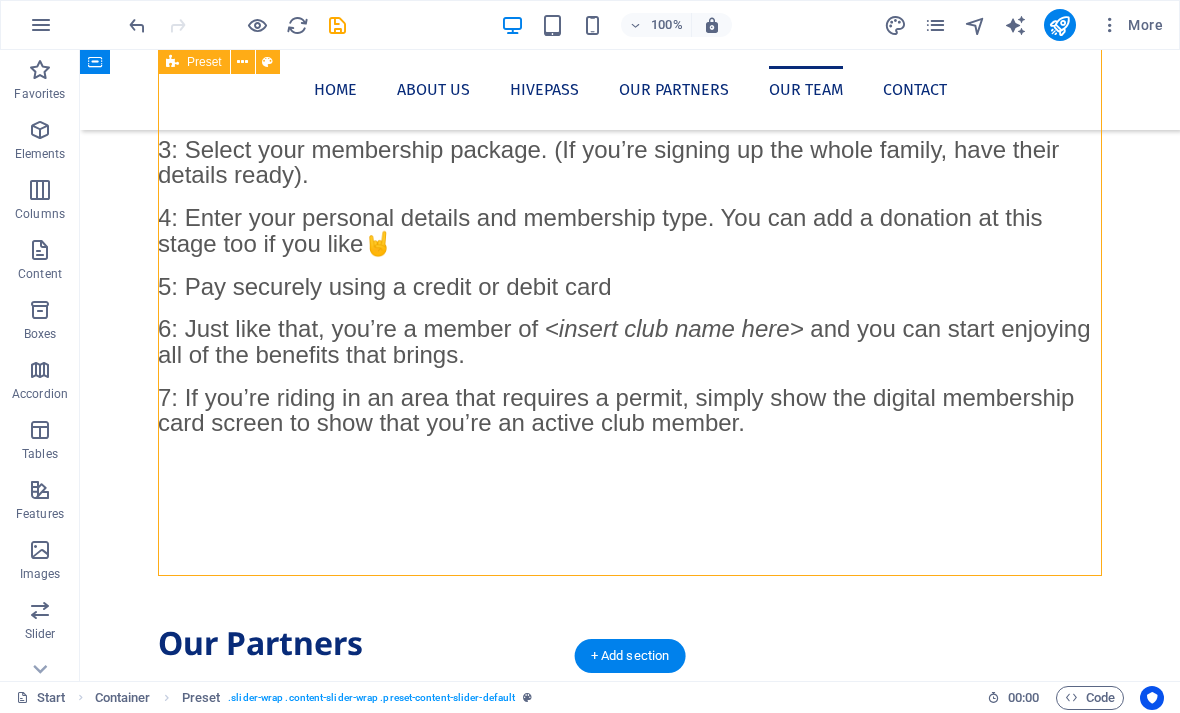 click at bounding box center [630, 2336] 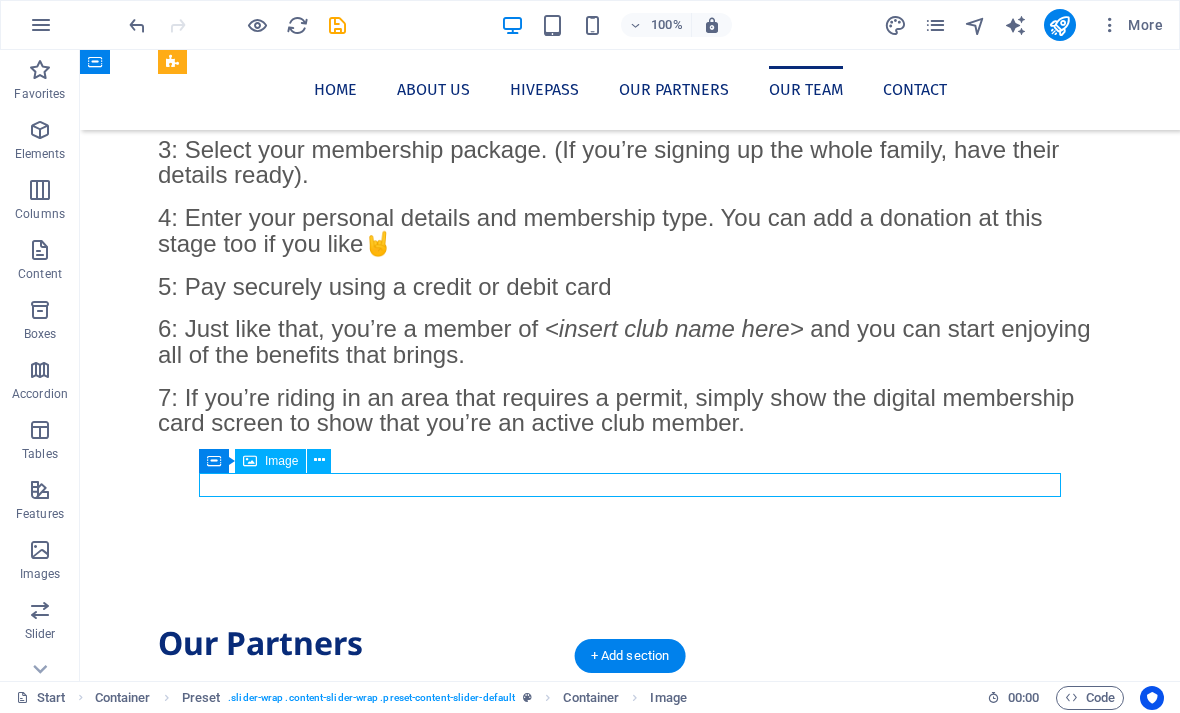 click at bounding box center (630, 2336) 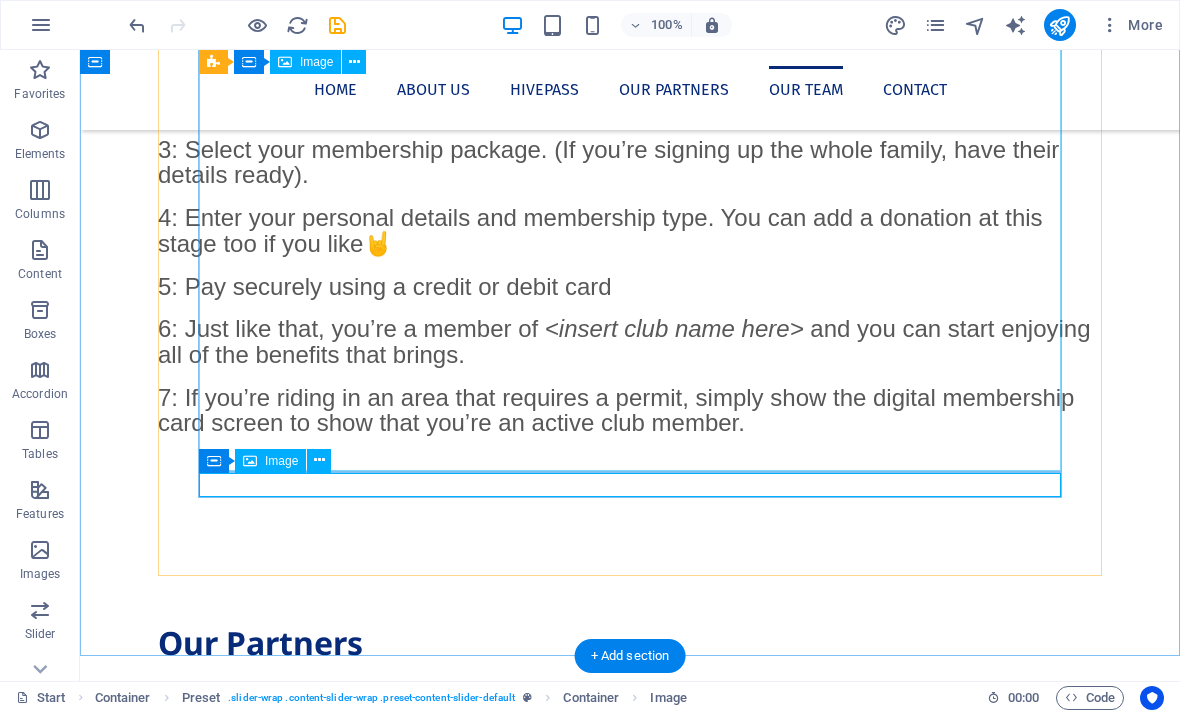 click on "Meet our team" at bounding box center (630, 3159) 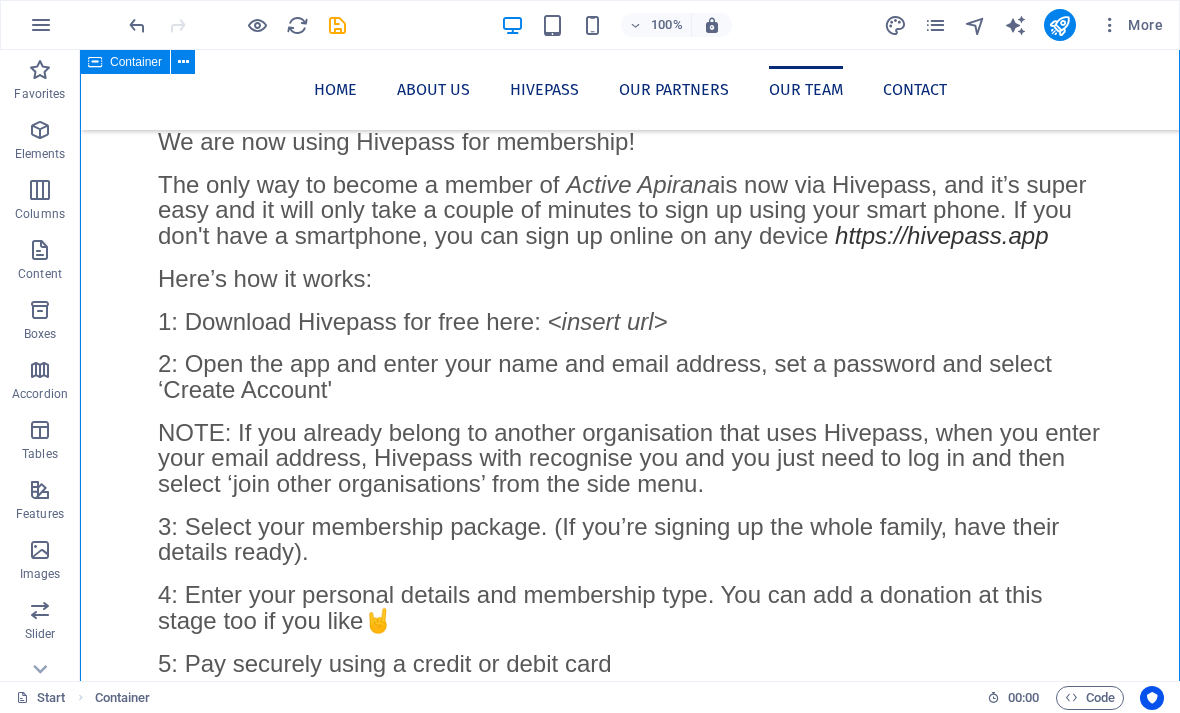 scroll, scrollTop: 2644, scrollLeft: 0, axis: vertical 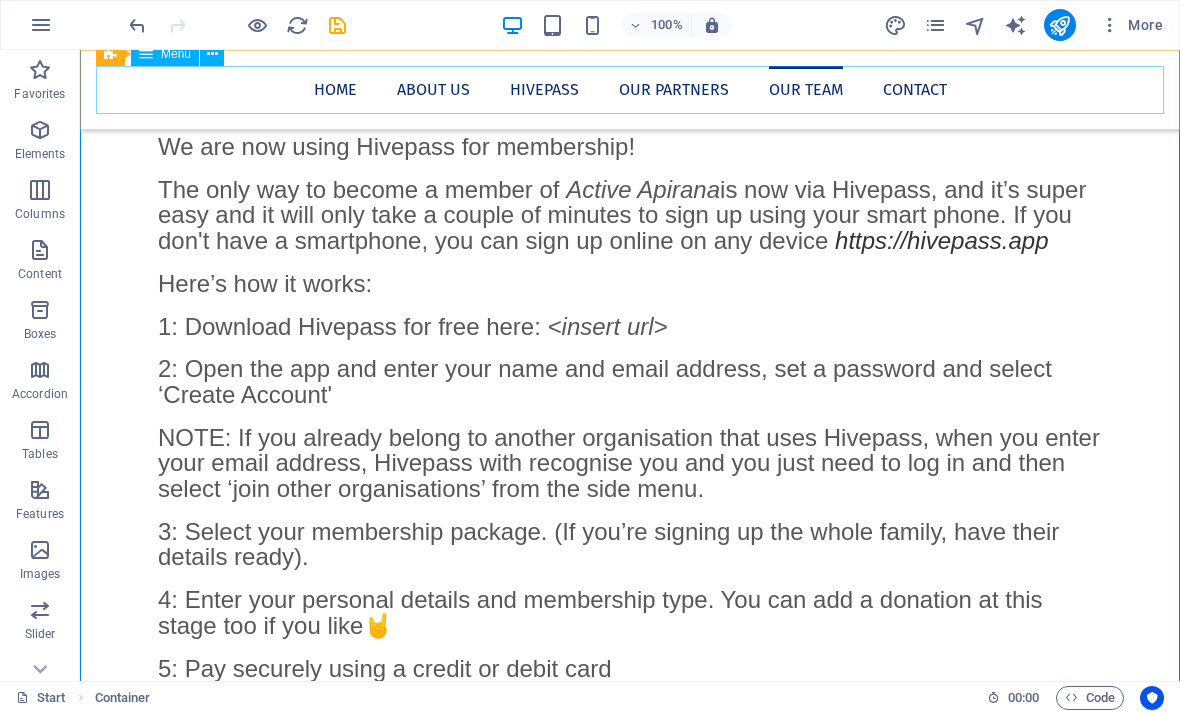 click on "Home About us Hivepass Our Partners Our Team Contact" at bounding box center [630, 90] 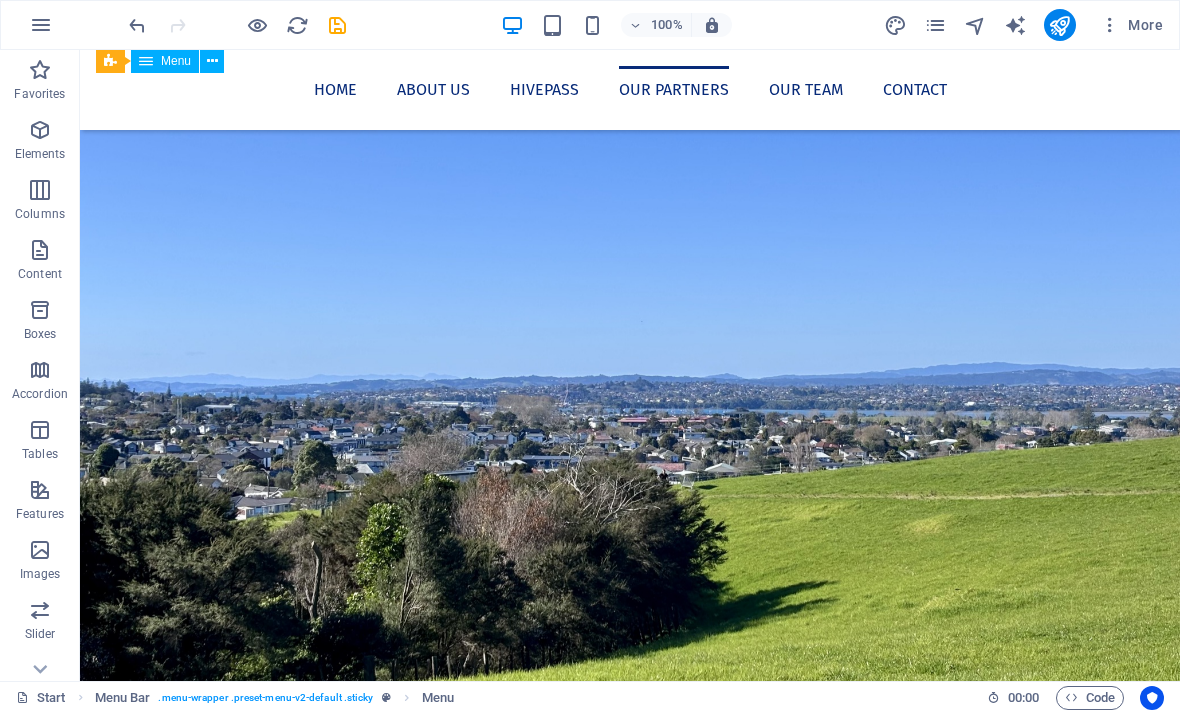 scroll, scrollTop: 1238, scrollLeft: 0, axis: vertical 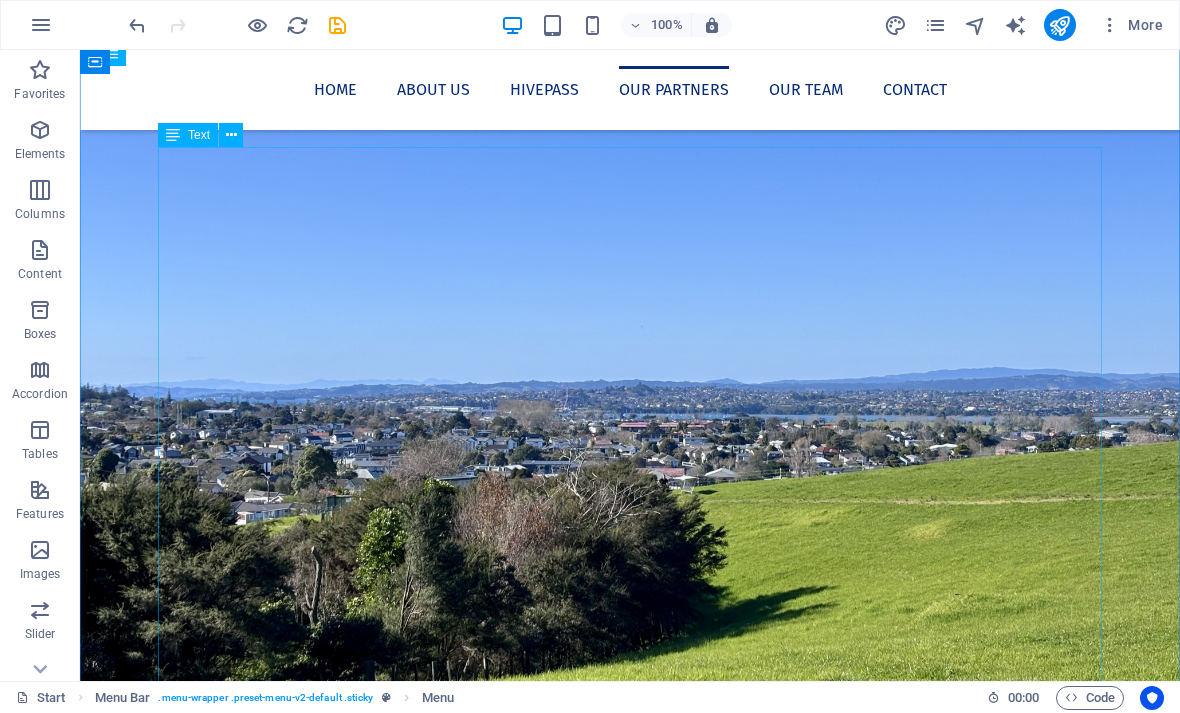 click on "We are now using Hivepass for membership! The only way to become a member of   Active Apirana  is now via Hivepass, and it’s super easy and it will only take a couple of minutes to sign up using your smart phone. If you don't have a smartphone, you can sign up online on any device   https://hivepass.app Here’s how it works: 1: Download Hivepass for free here:   <insert url> 2: Open the app and enter your name and email address, set a password and select ‘Create Account' NOTE: If you already belong to another organisation that uses Hivepass, when you enter your email address, Hivepass with recognise you and you just need to log in and then select ‘join other organisations’ from the side menu.  3: Select your membership package. (If you’re signing up the whole family, have their details ready). 4: Enter your personal details and membership type. You can add a donation at this stage too if you like🤘 5: Pay securely using a credit or debit card 6: Just like that, you’re a member of" at bounding box center [630, 1884] 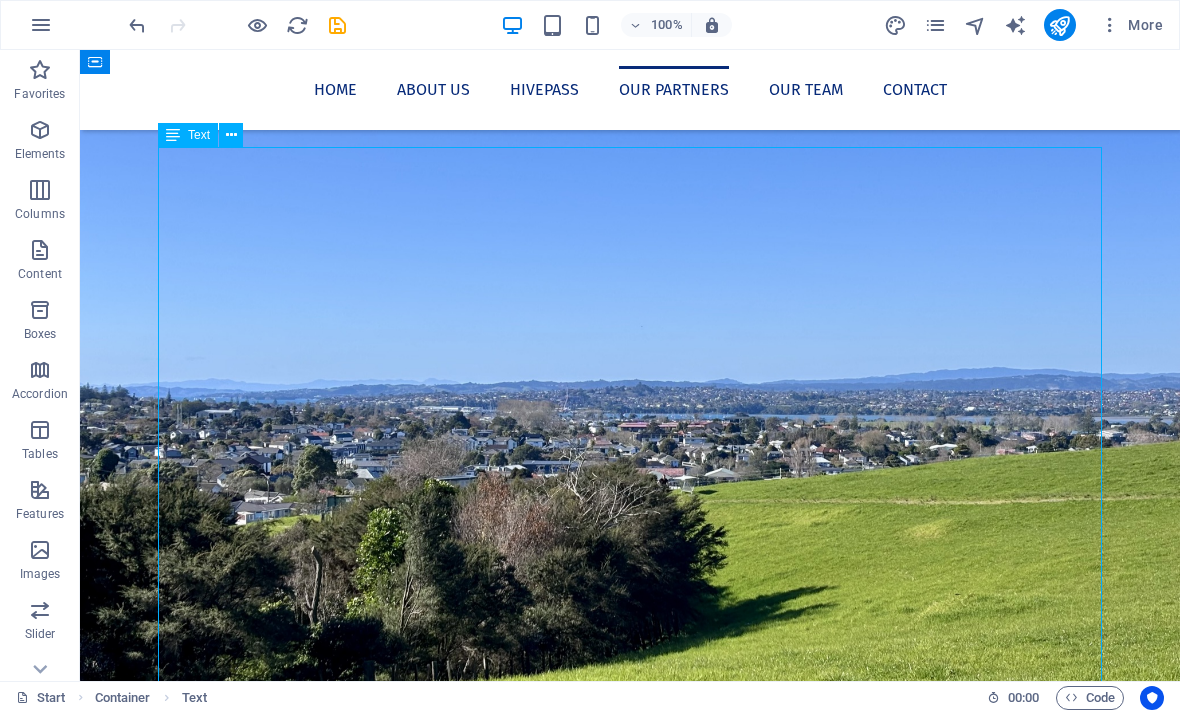 click on "We are now using Hivepass for membership! The only way to become a member of   Active Apirana  is now via Hivepass, and it’s super easy and it will only take a couple of minutes to sign up using your smart phone. If you don't have a smartphone, you can sign up online on any device   https://hivepass.app Here’s how it works: 1: Download Hivepass for free here:   <insert url> 2: Open the app and enter your name and email address, set a password and select ‘Create Account' NOTE: If you already belong to another organisation that uses Hivepass, when you enter your email address, Hivepass with recognise you and you just need to log in and then select ‘join other organisations’ from the side menu.  3: Select your membership package. (If you’re signing up the whole family, have their details ready). 4: Enter your personal details and membership type. You can add a donation at this stage too if you like🤘 5: Pay securely using a credit or debit card 6: Just like that, you’re a member of" at bounding box center [630, 1884] 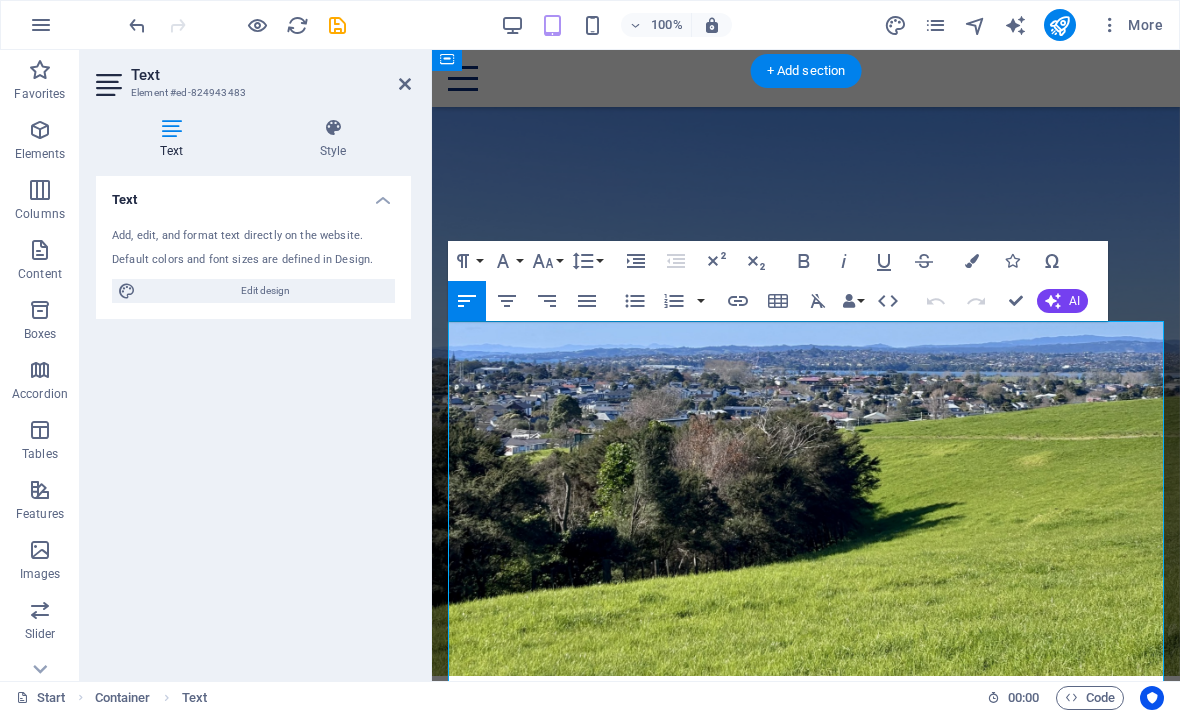 click on "<insert url>" at bounding box center (898, 1906) 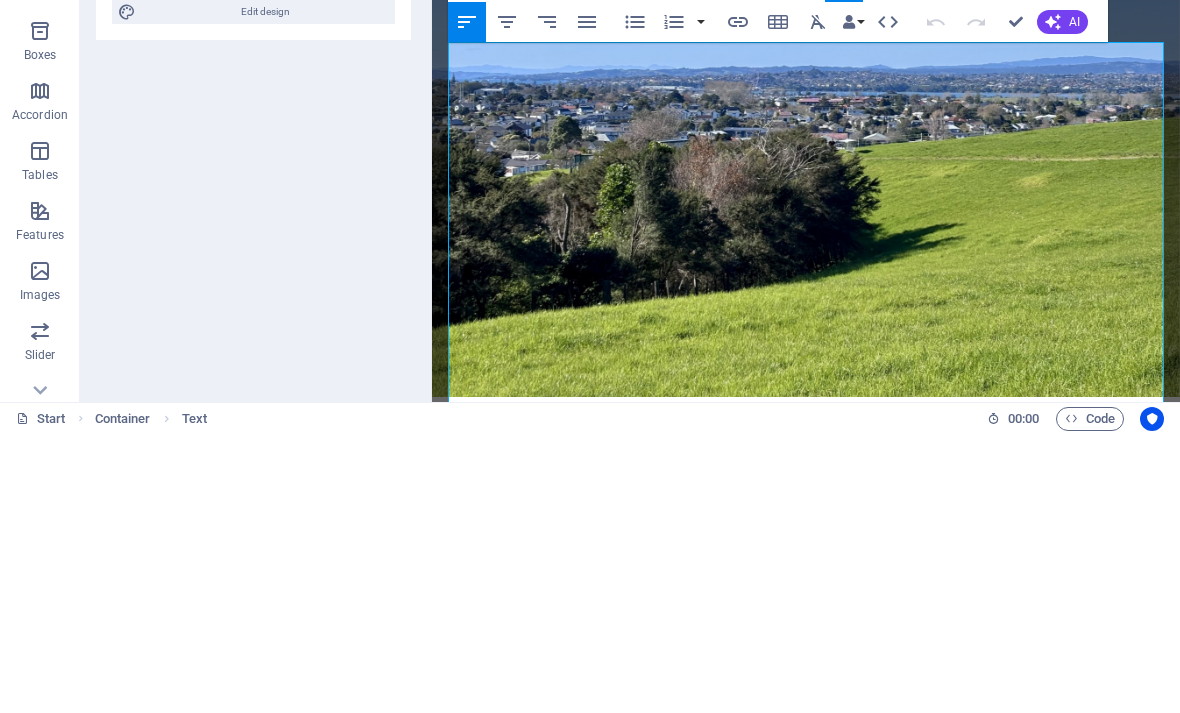 click on "<insert url>" at bounding box center (898, 1627) 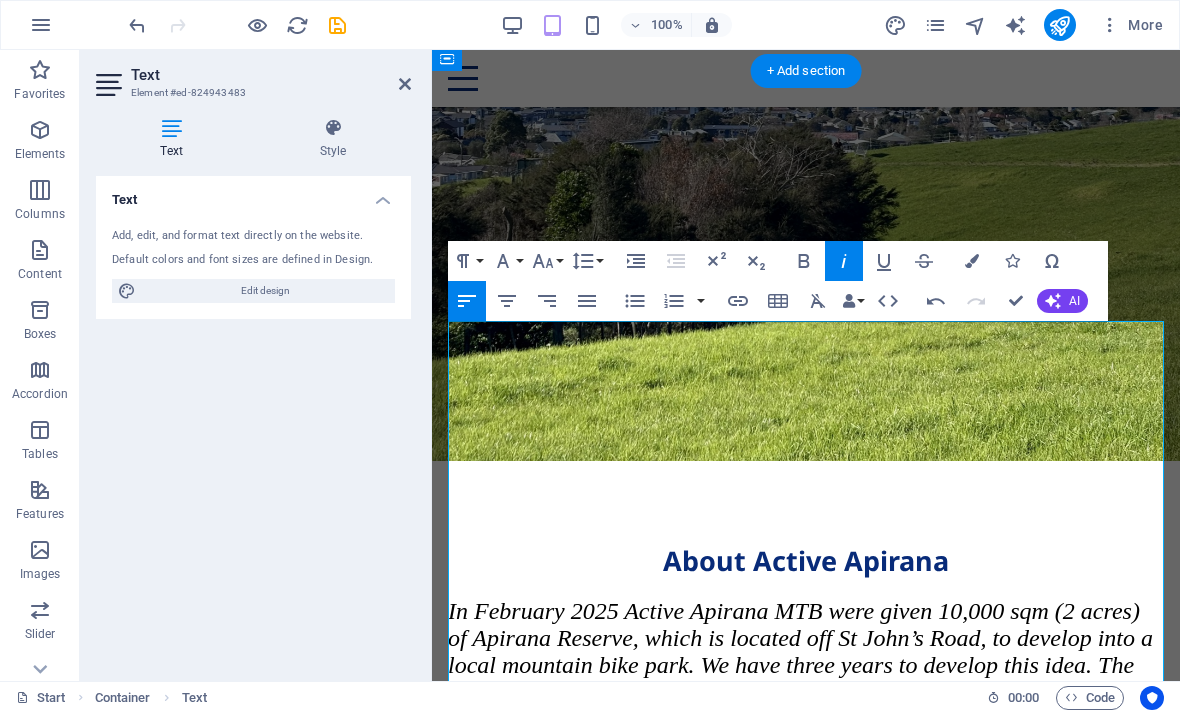 click on "1: Download Hivepass for free here:   ​" at bounding box center [806, 1651] 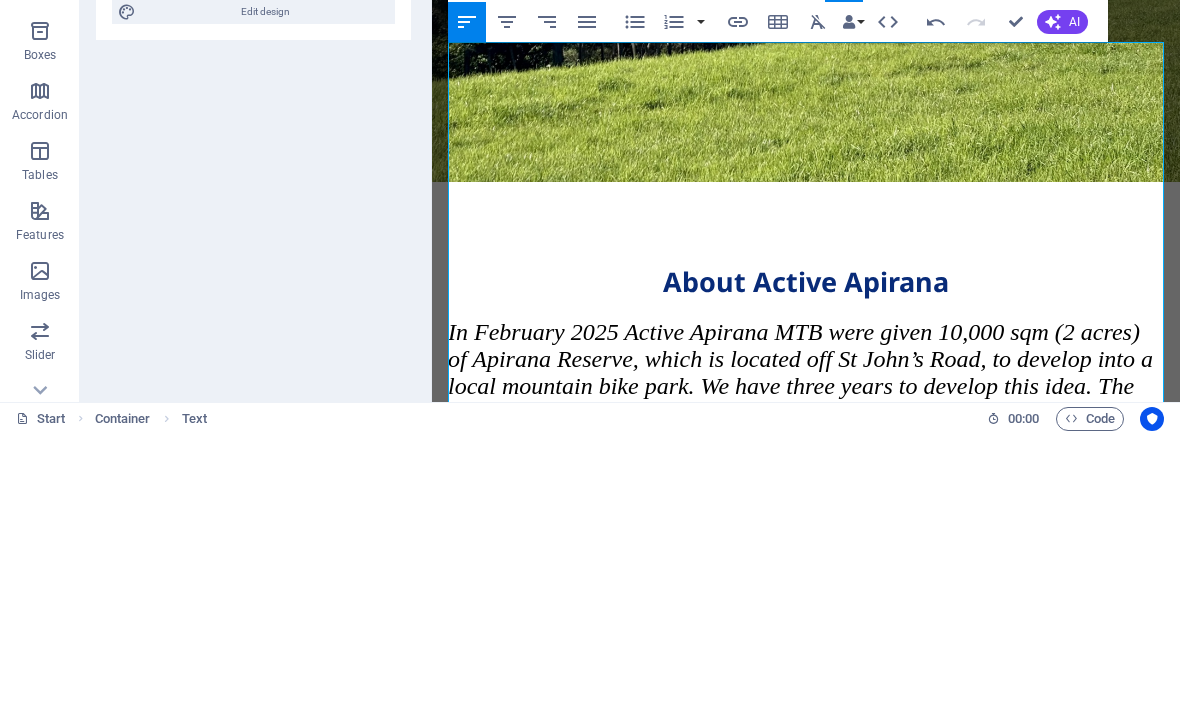 click on "1: Download Hivepass for free here:   ​" at bounding box center (806, 1372) 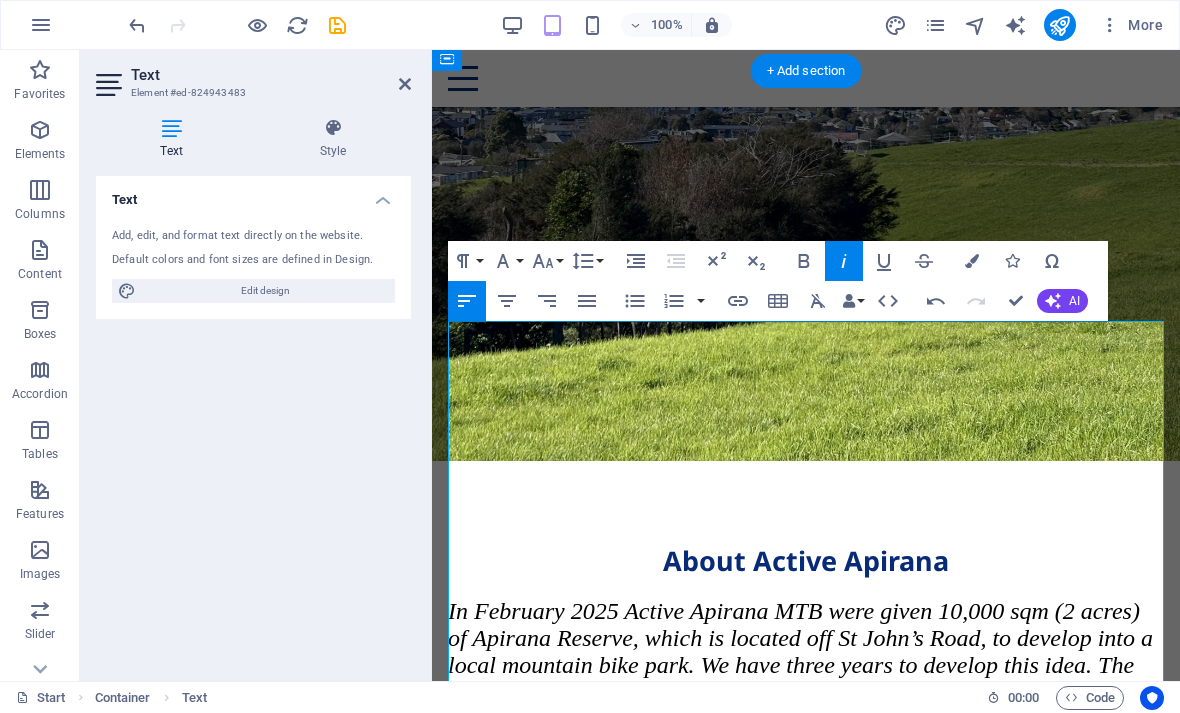 click on "1: Download Hivepass for free here:   https://hivepass.app/ "> https://hivepass.app/" at bounding box center [806, 1663] 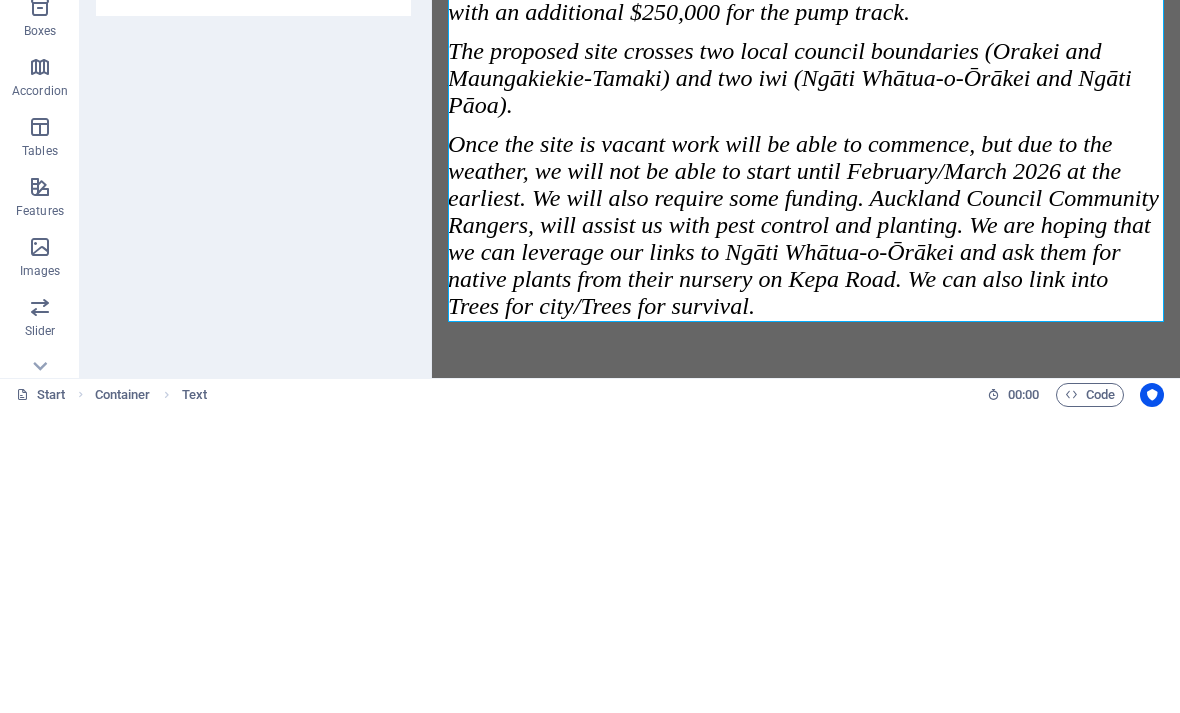 scroll, scrollTop: 1698, scrollLeft: 0, axis: vertical 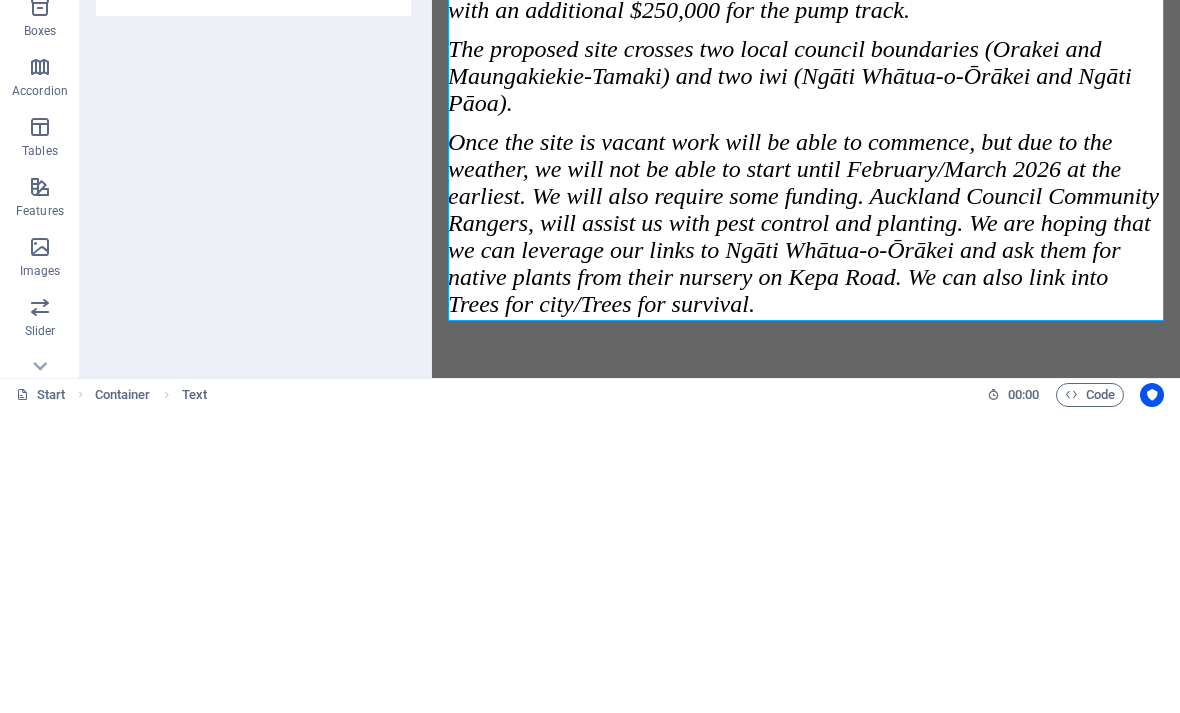 click on "<insert club name here>" at bounding box center [964, 1295] 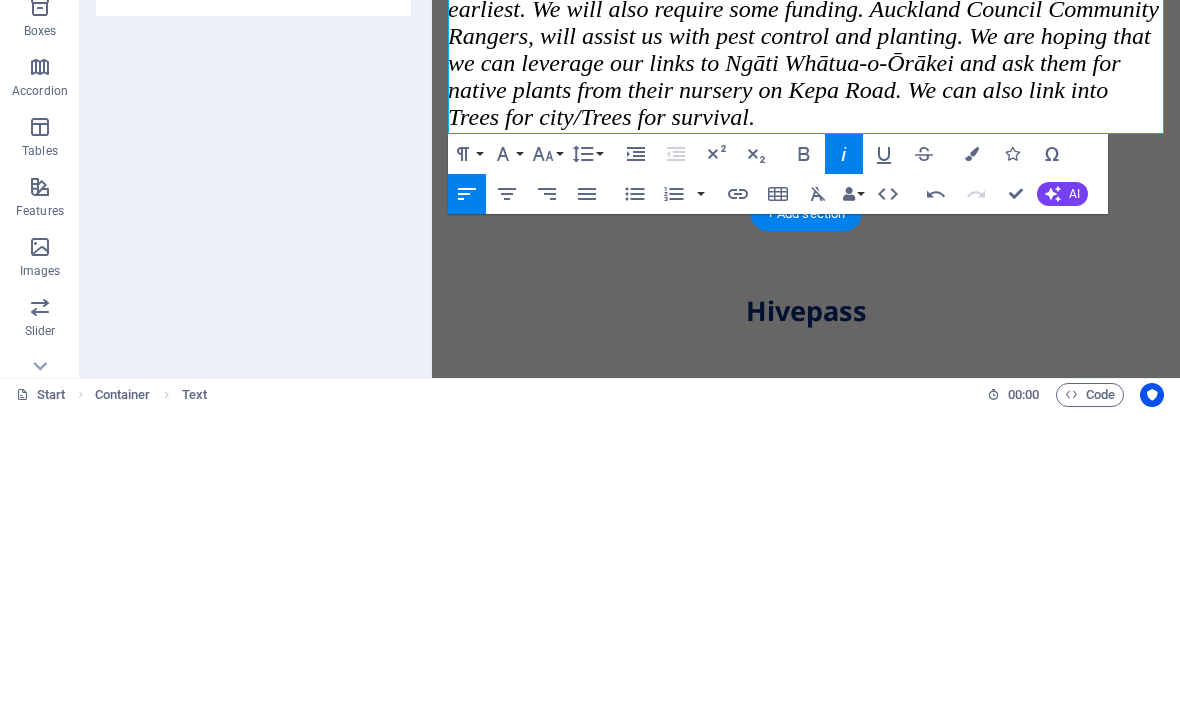 scroll, scrollTop: 1886, scrollLeft: 0, axis: vertical 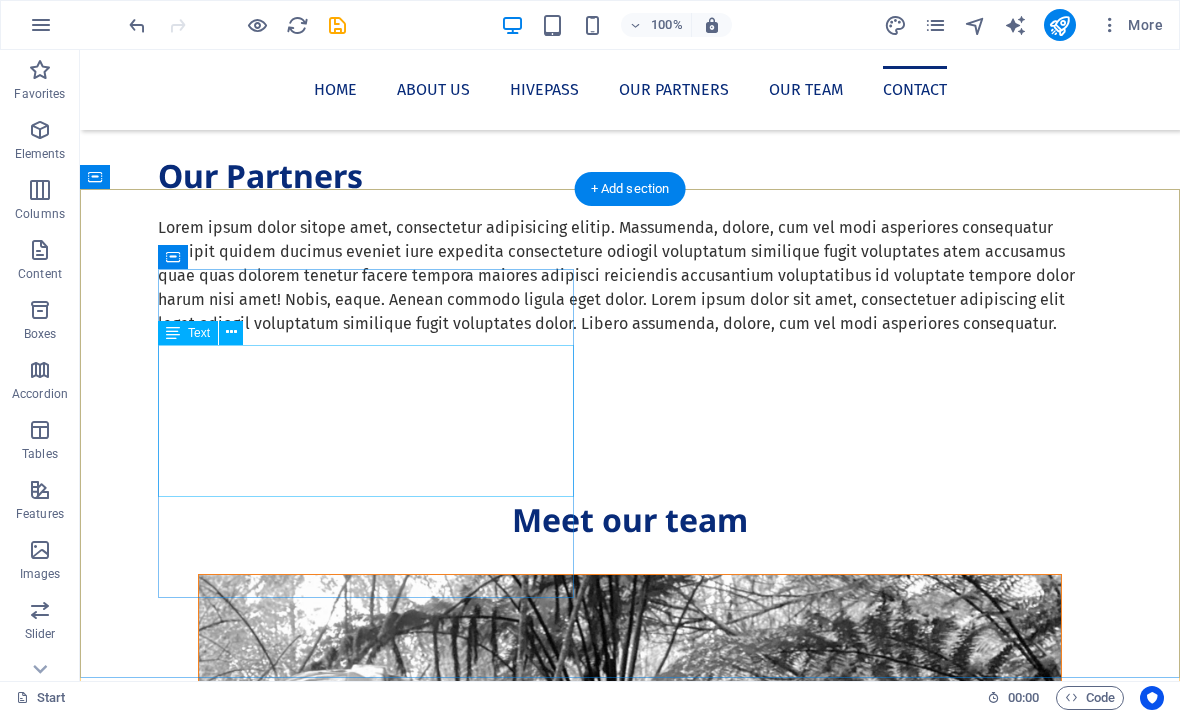 click on "activeapirana.co.nz Test ,  Test   12345 12345 8ced9dca6c2b2e1ed95ee6a25bc2f5@cpanel.local Legal Notice  |  Privacy" at bounding box center [568, 5202] 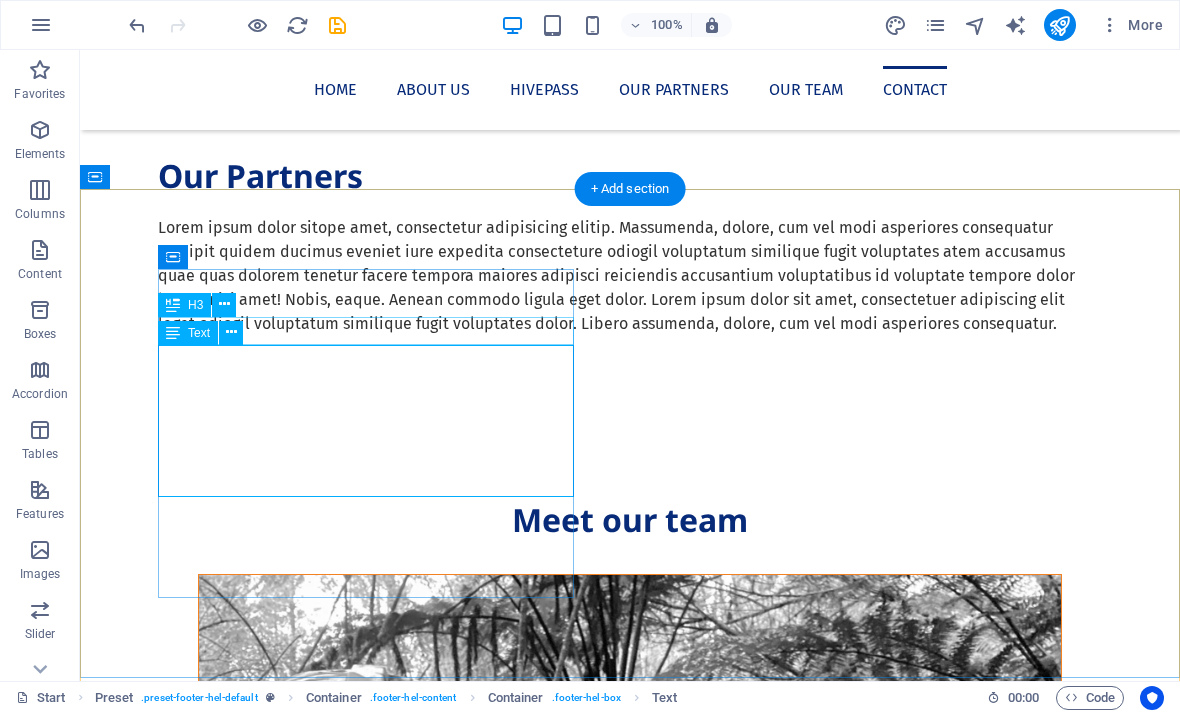 click at bounding box center [231, 332] 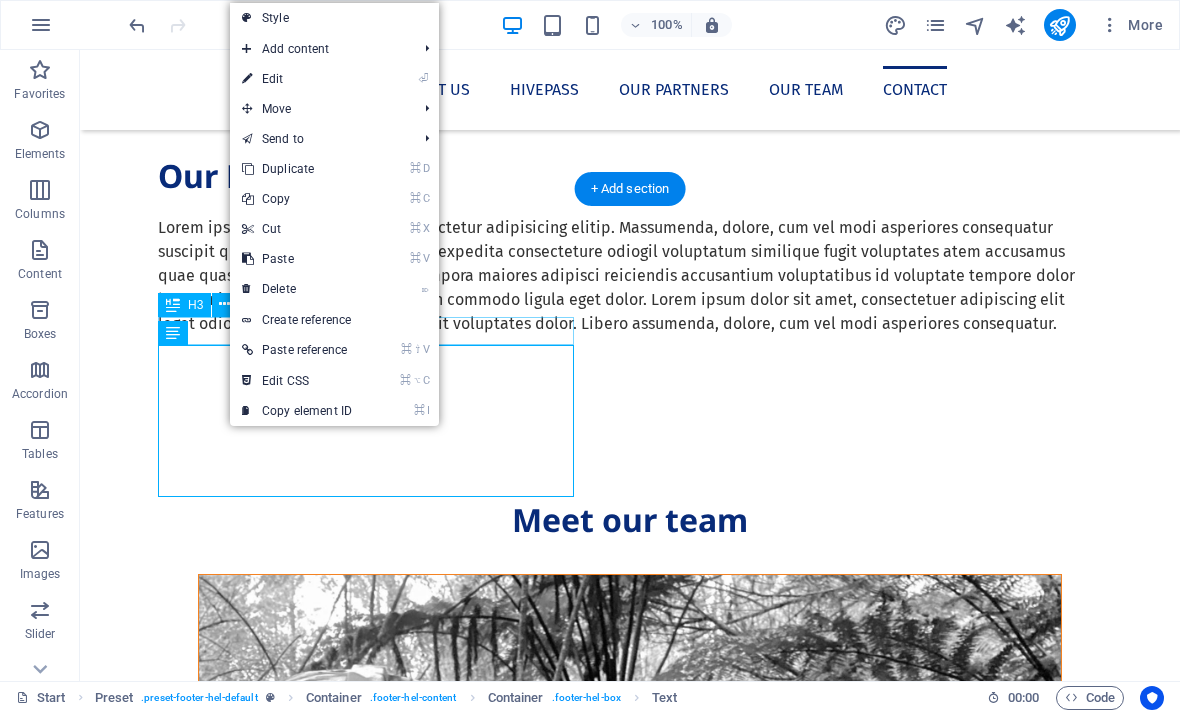 click on "⏎  Edit" at bounding box center [297, 79] 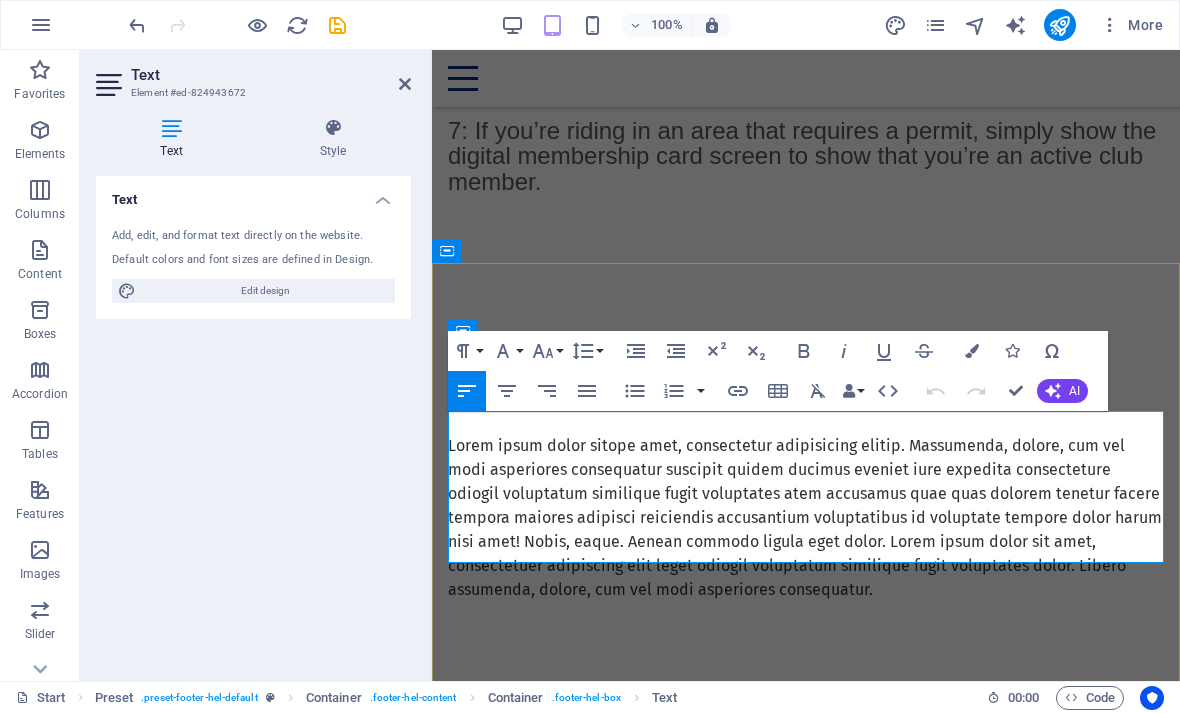 click on "Test ,  Test   12345" at bounding box center [819, 4123] 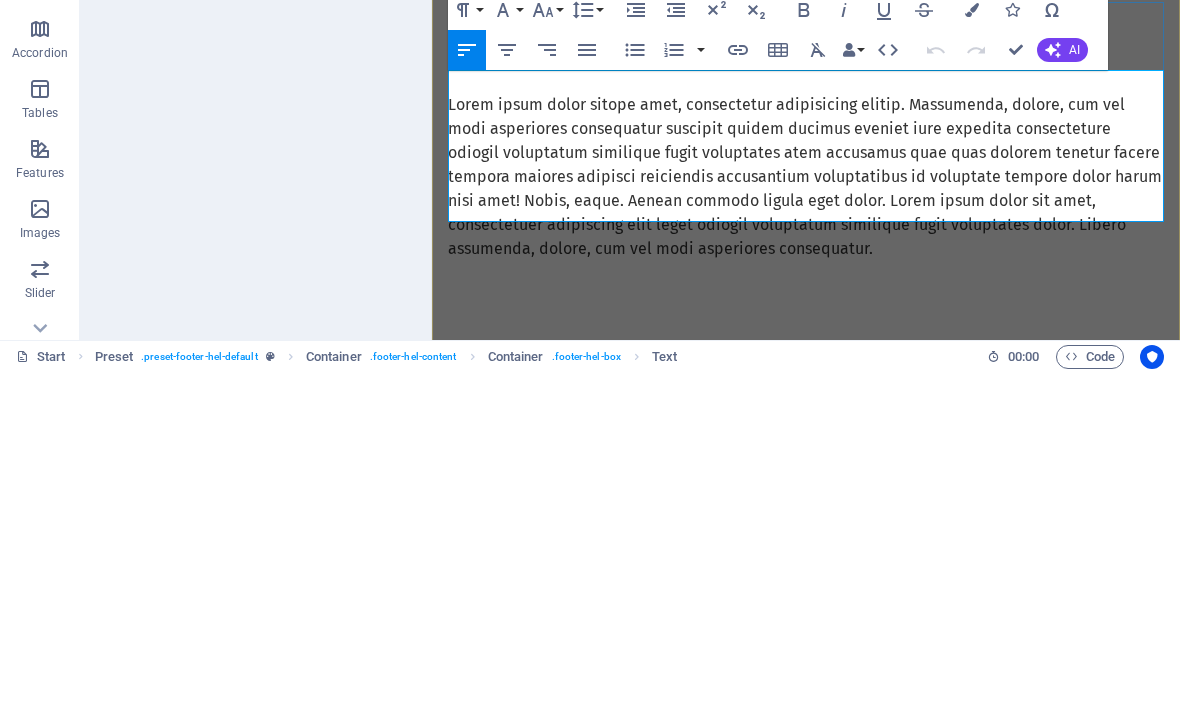 click on "Test ,  Test   12345" at bounding box center [819, 3782] 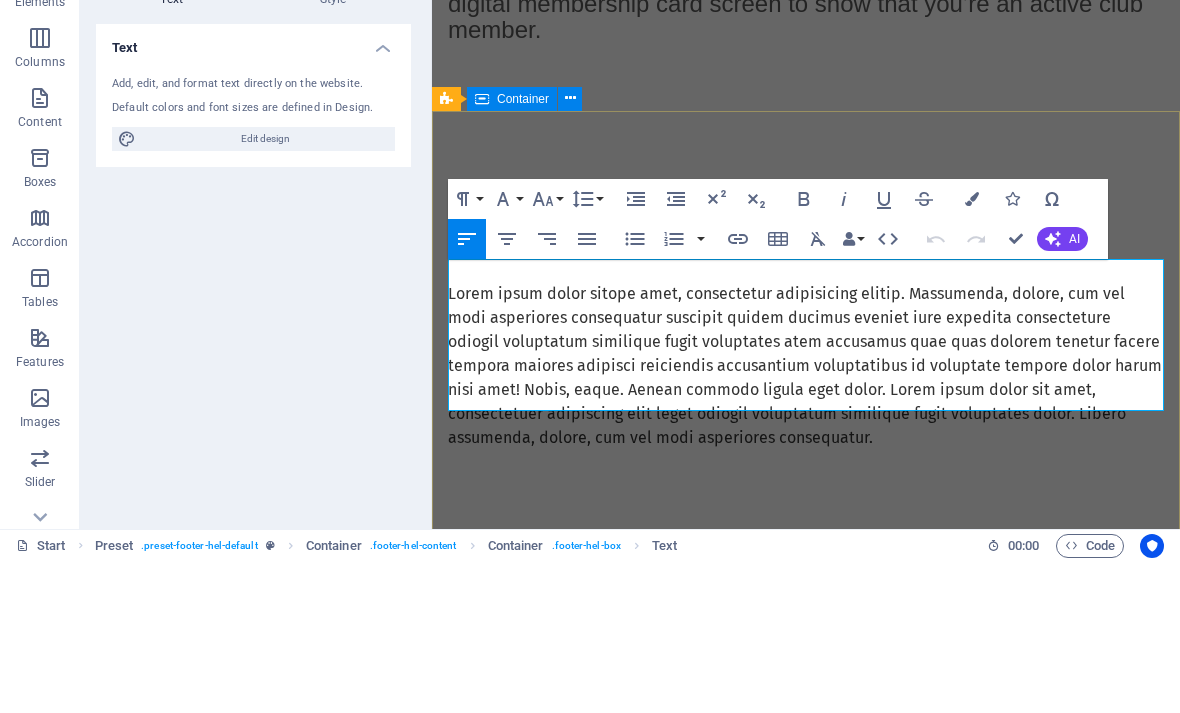 click on "Contact Get in touch activeapirana.co.nz Test ,  Test   12345 12345 8ced9dca6c2b2e1ed95ee6a25bc2f5@cpanel.local Legal Notice  |  Privacy   I have read and understand the privacy policy. Unreadable? Load new send" at bounding box center [806, 4184] 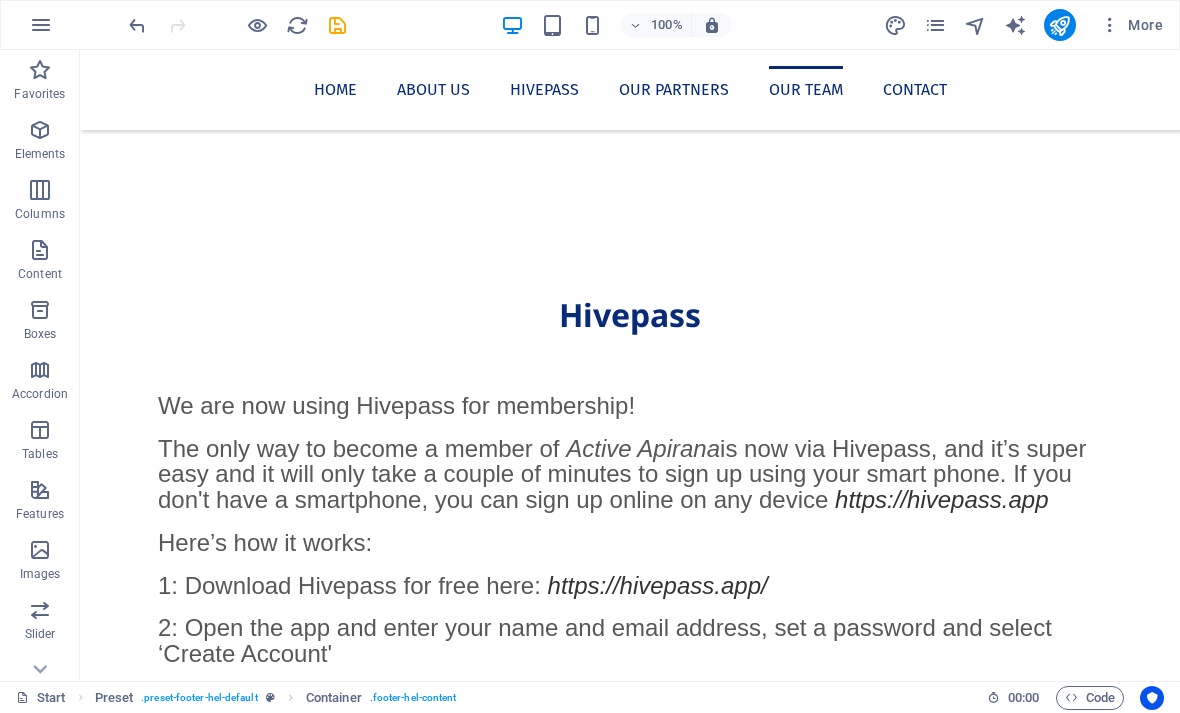 scroll, scrollTop: 2383, scrollLeft: 0, axis: vertical 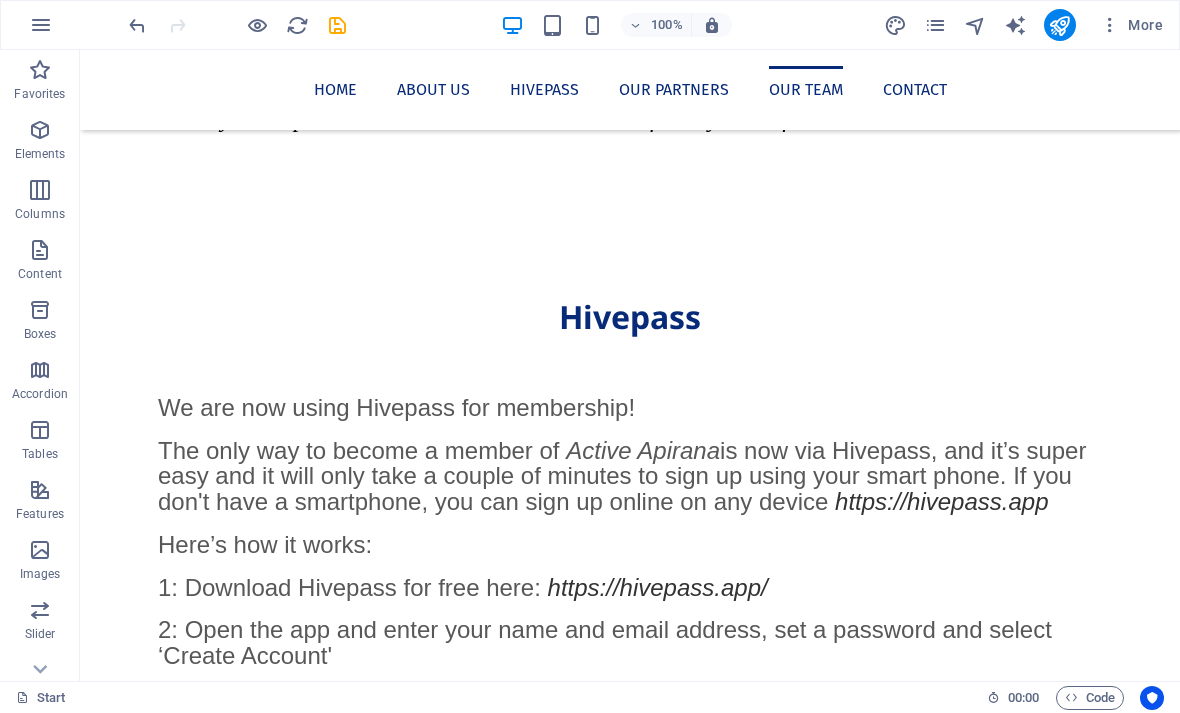 click on "More" at bounding box center [1131, 25] 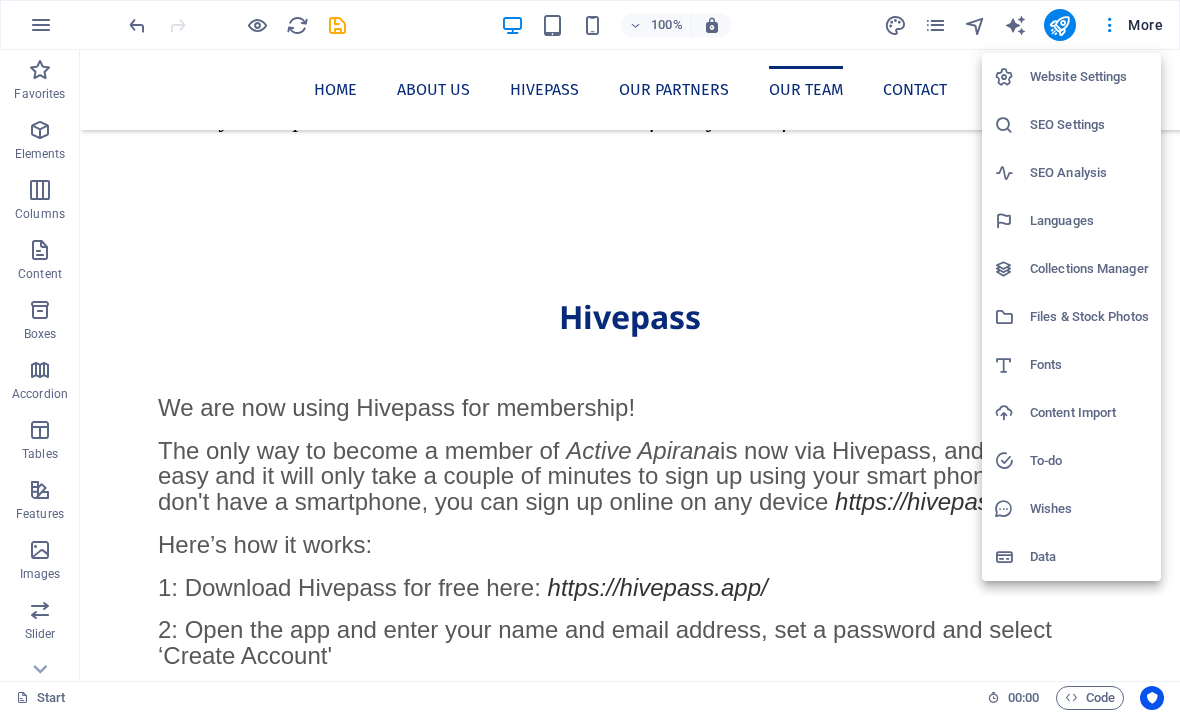 click on "SEO Settings" at bounding box center [1089, 125] 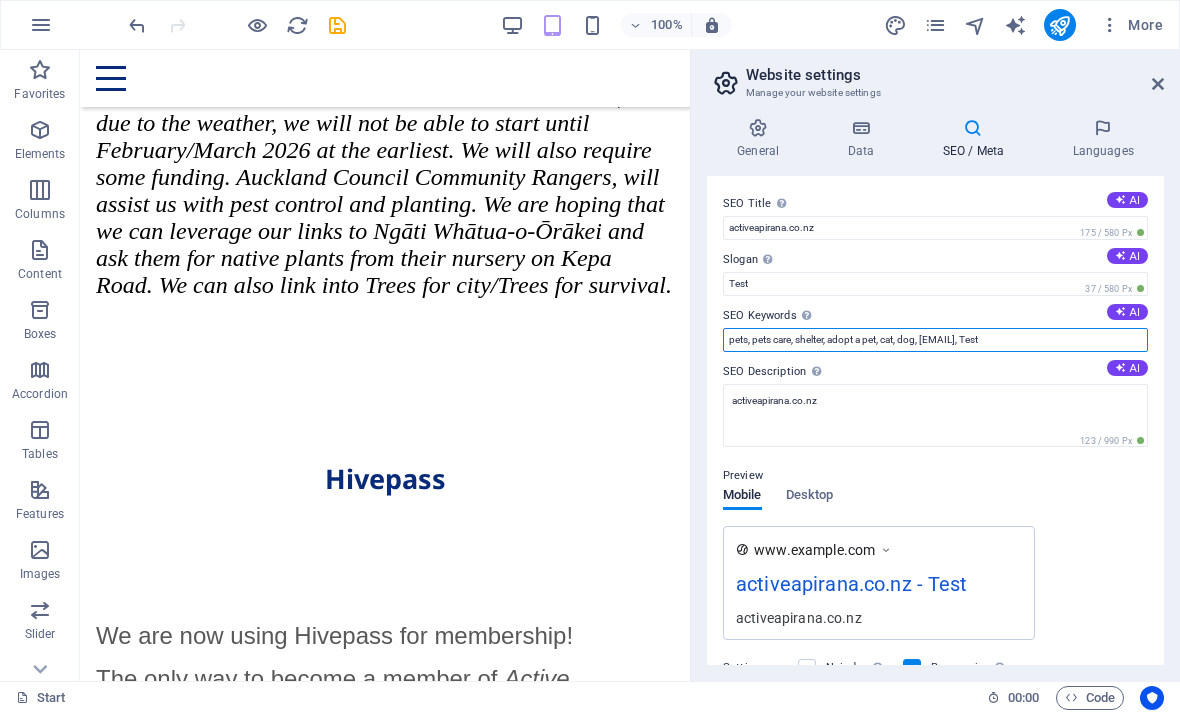 click on "pets, pets care, shelter, adopt a pet, foster a pet, cat, dog, activeapirana.co.nz, Test" at bounding box center (935, 340) 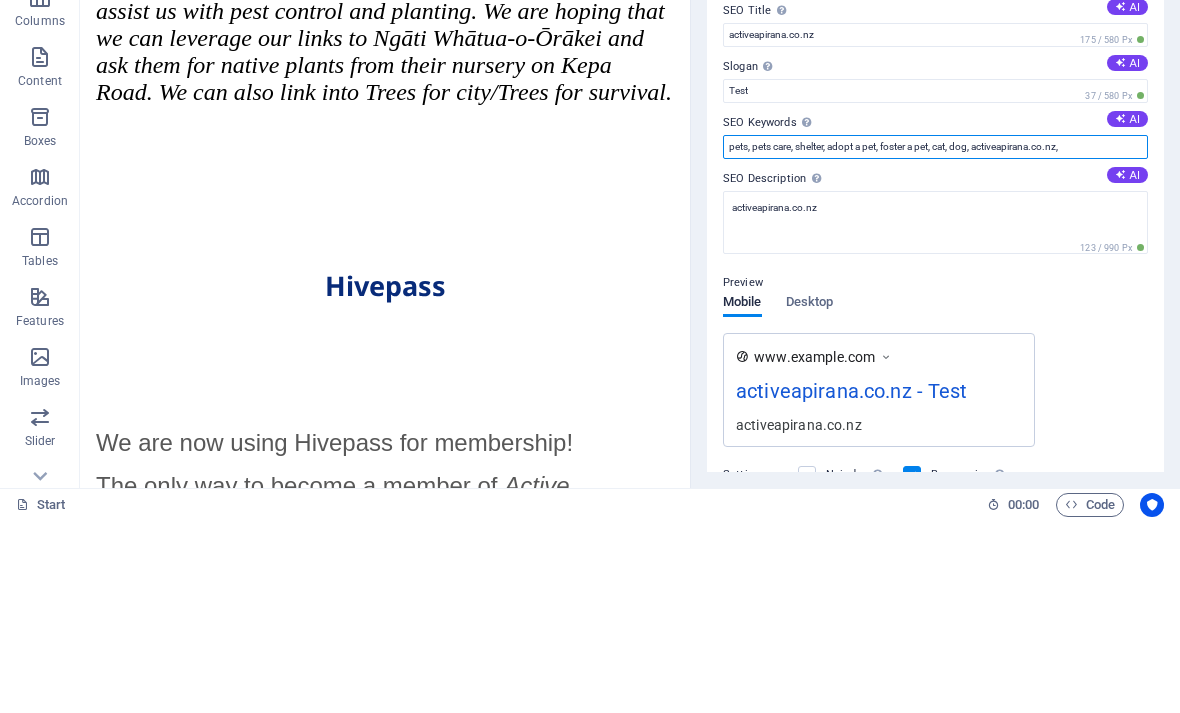 click on "pets, pets care, shelter, adopt a pet, foster a pet, cat, dog, activeapirana.co.nz," at bounding box center [935, 340] 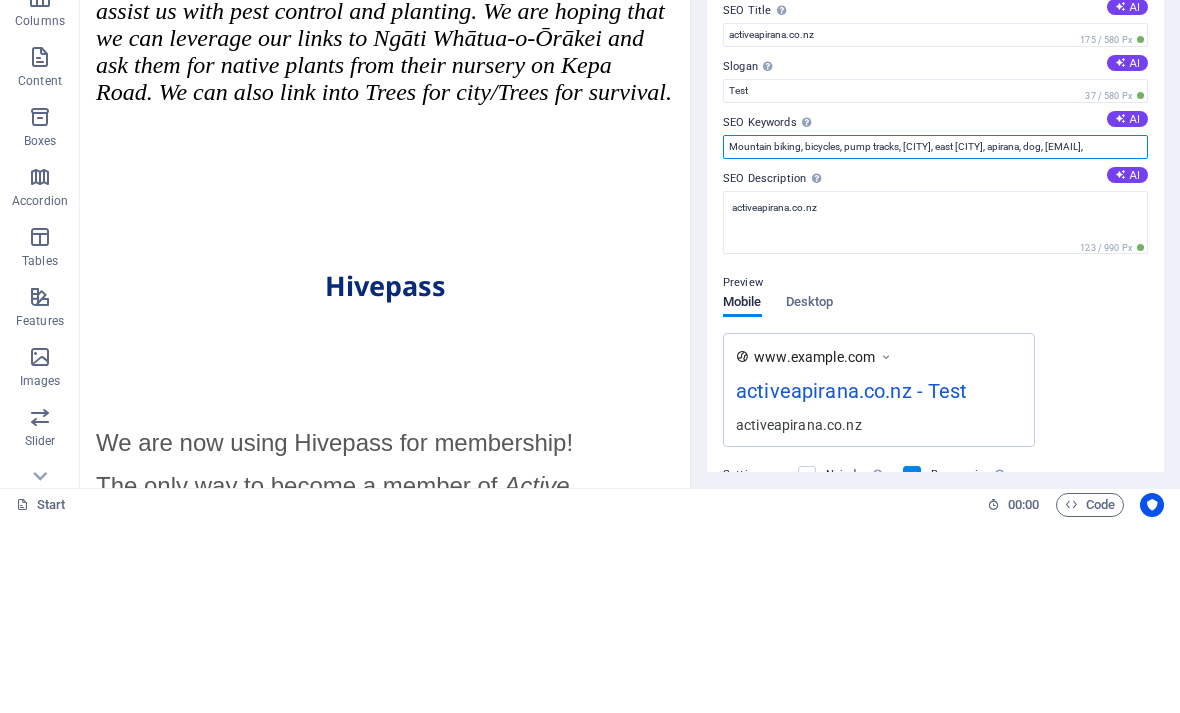 click on "Mountain biking, bicycles, pump tracks, Auckland, east Auckland, apirana, dog, activeapirana.co.nz," at bounding box center [935, 340] 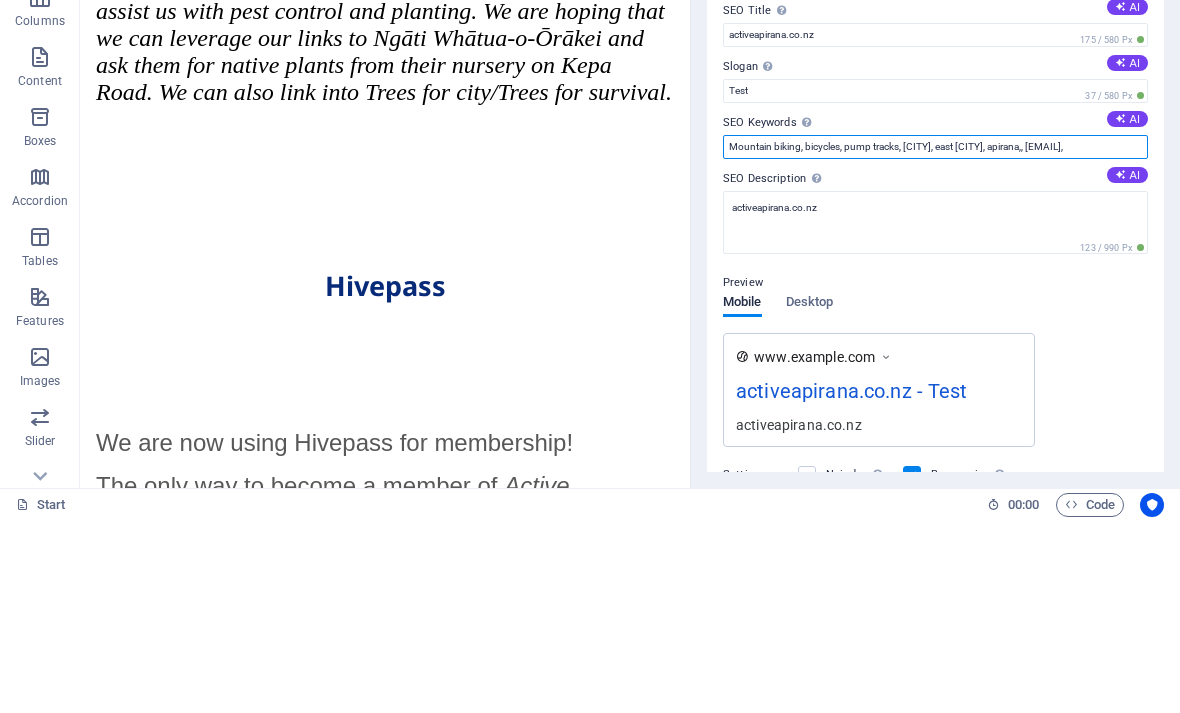 type on "Mountain biking, bicycles, pump tracks, Auckland, east Auckland, apirana,, activeapirana.co.nz," 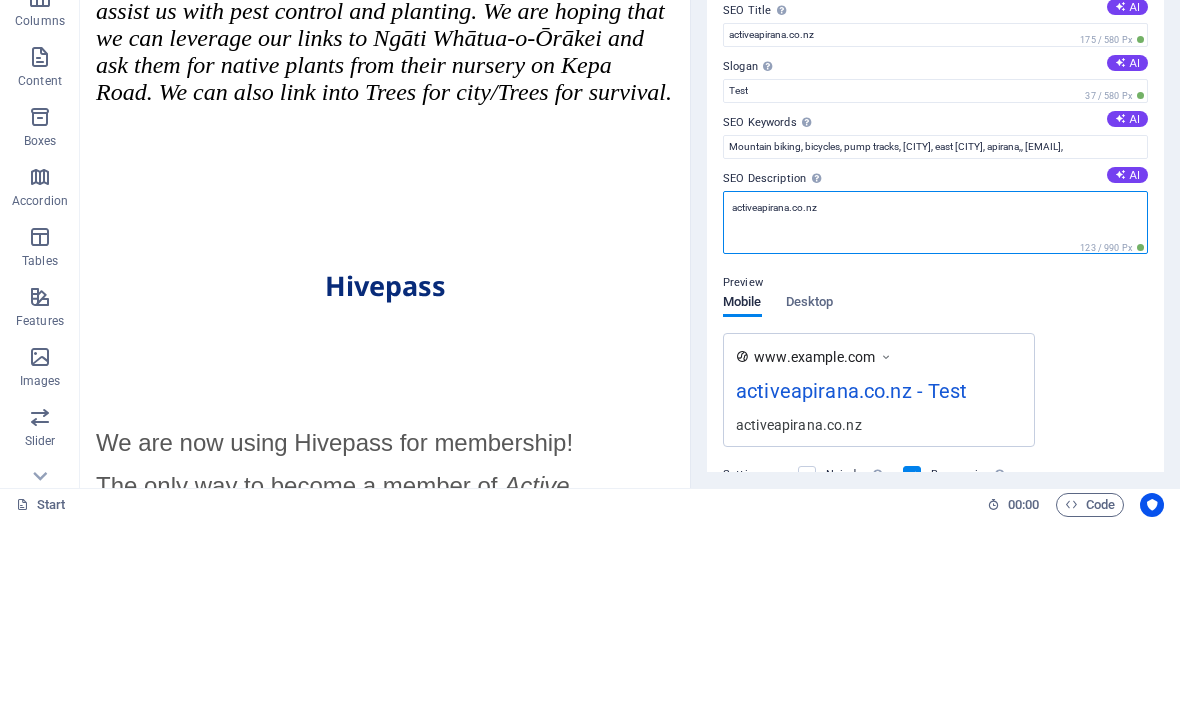 click on "activeapirana.co.nz" at bounding box center [935, 415] 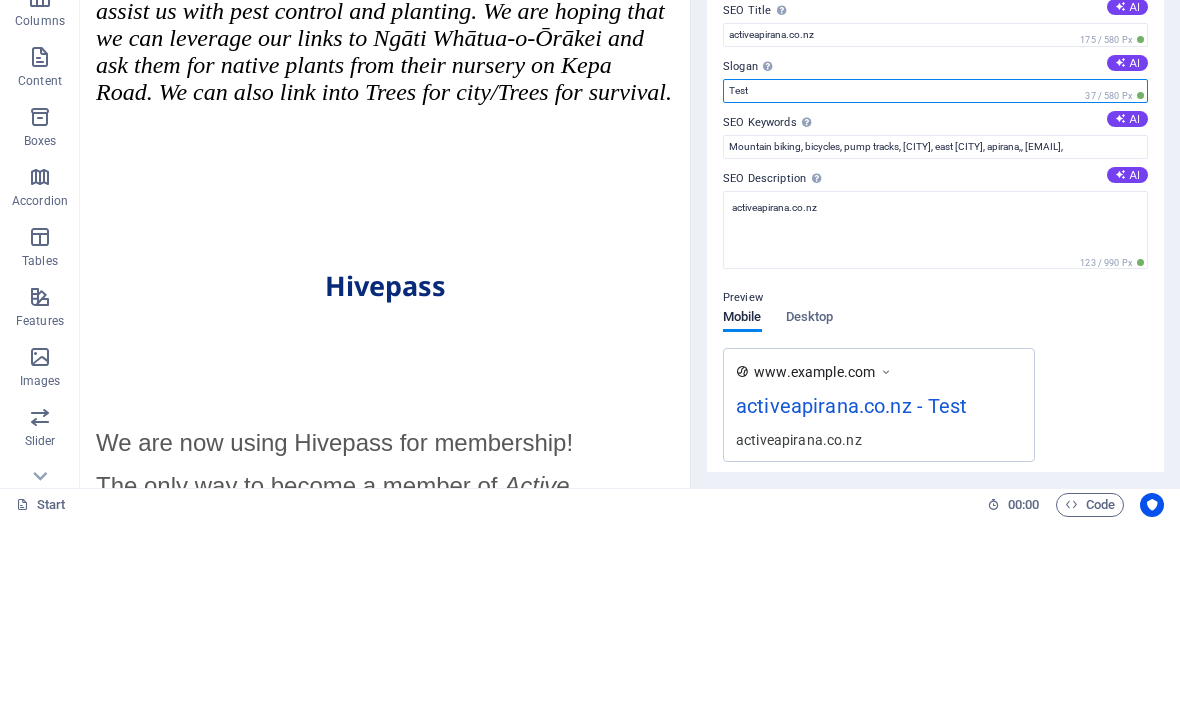 click on "Test" at bounding box center (935, 284) 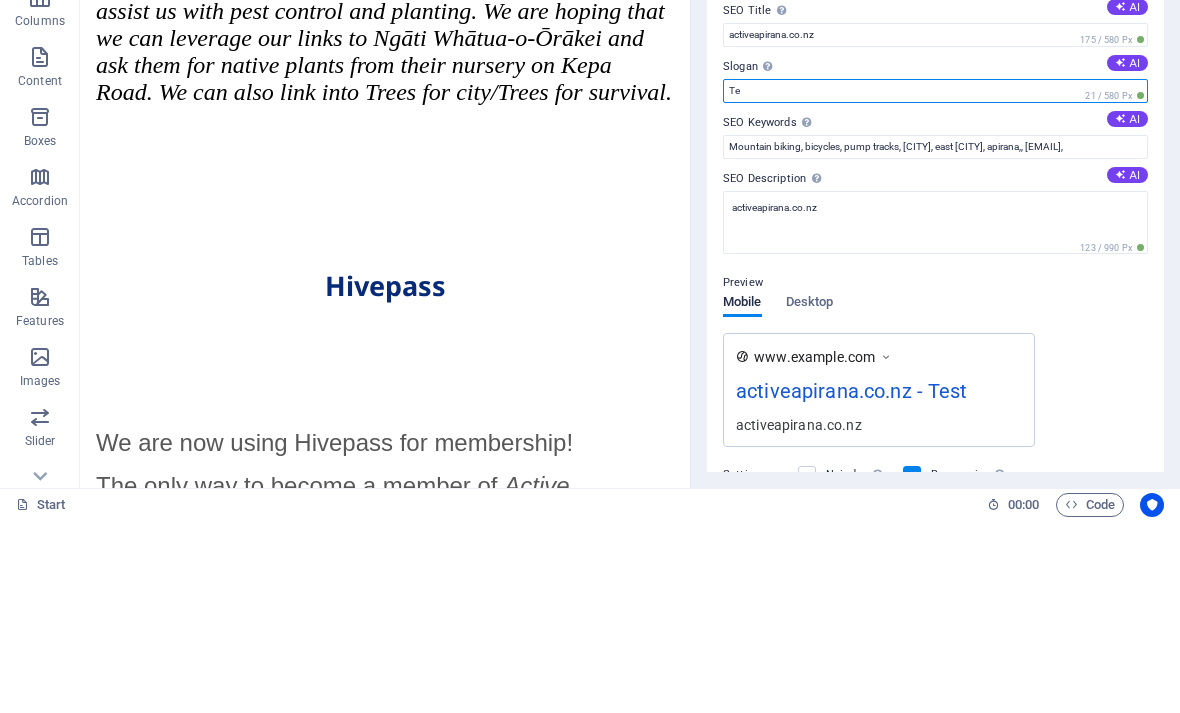type on "T" 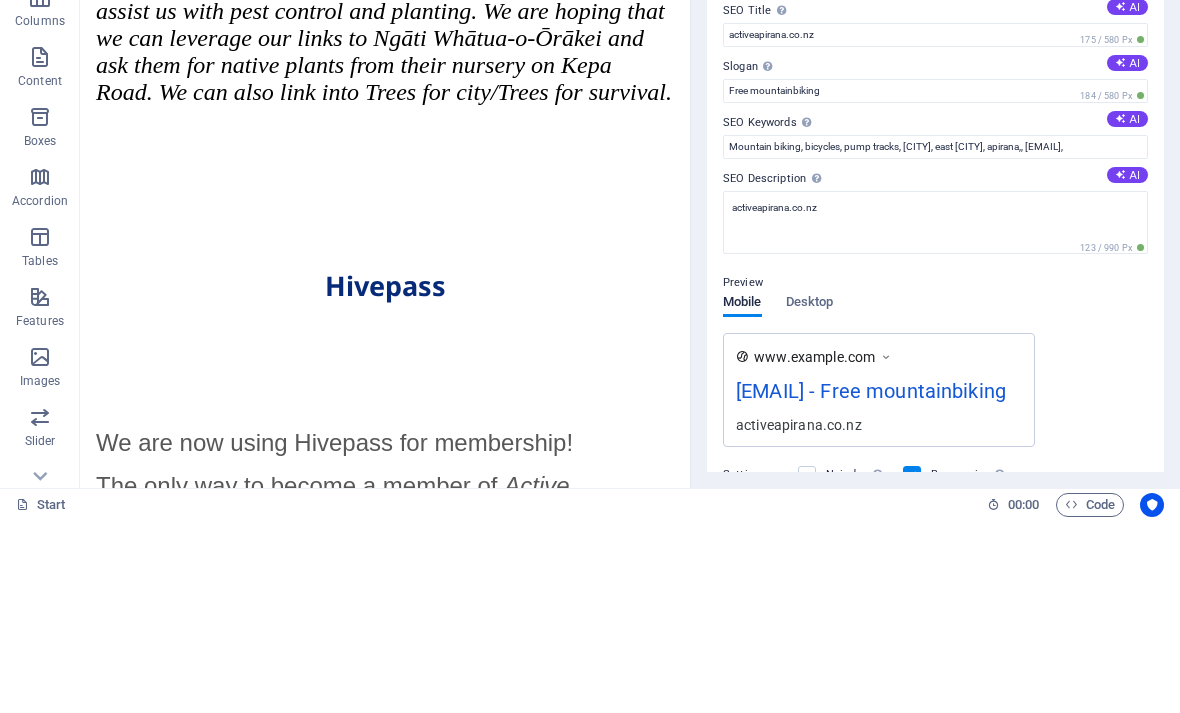 click on "SEO Title The title of your website - make it something that stands out in search engine results. AI activeapirana.co.nz 175 / 580 Px Slogan The slogan of your website. AI Free mountainbiking 184 / 580 Px SEO Keywords Comma-separated list of keywords representing your website. AI Mountain biking, bicycles, pump tracks, Auckland, east Auckland, apirana,, activeapirana.co.nz, SEO Description Describe the contents of your website - this is crucial for search engines and SEO! AI activeapirana.co.nz 123 / 990 Px Preview Mobile Desktop www.example.com activeapirana.co.nz - Free mountainbiking activeapirana.co.nz Settings Noindex Instruct search engines to exclude this website from search results. Responsive Determine whether the website should be responsive based on screen resolution. Meta tags Enter HTML code here that will be placed inside the  tags of your website. Please note that your website may not function if you include code with errors. Google Analytics ID Google Maps API key" at bounding box center (935, 420) 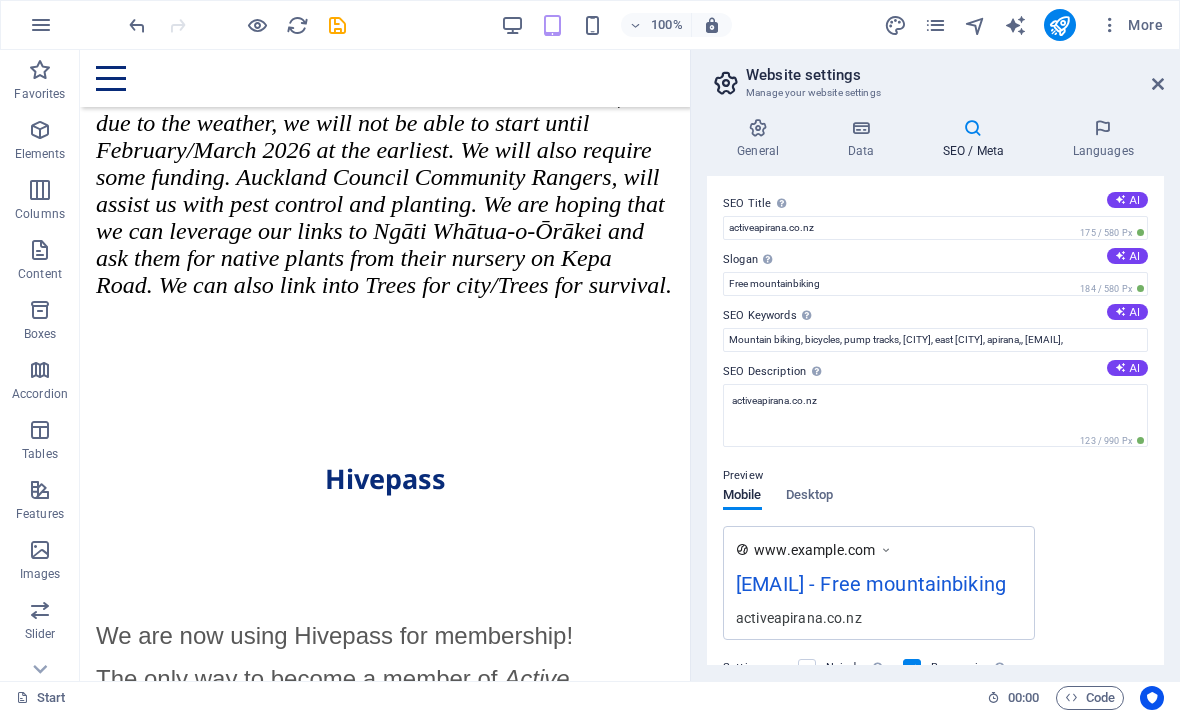 scroll, scrollTop: 0, scrollLeft: 0, axis: both 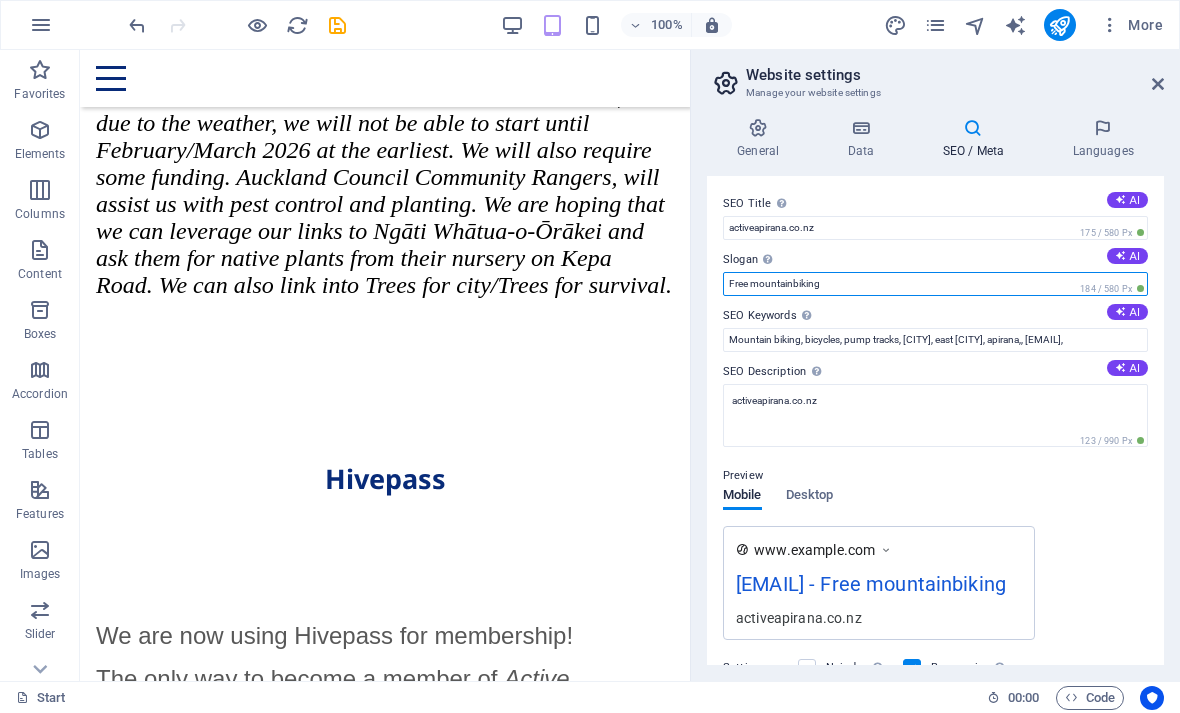 click on "Free mountainbiking" at bounding box center (935, 284) 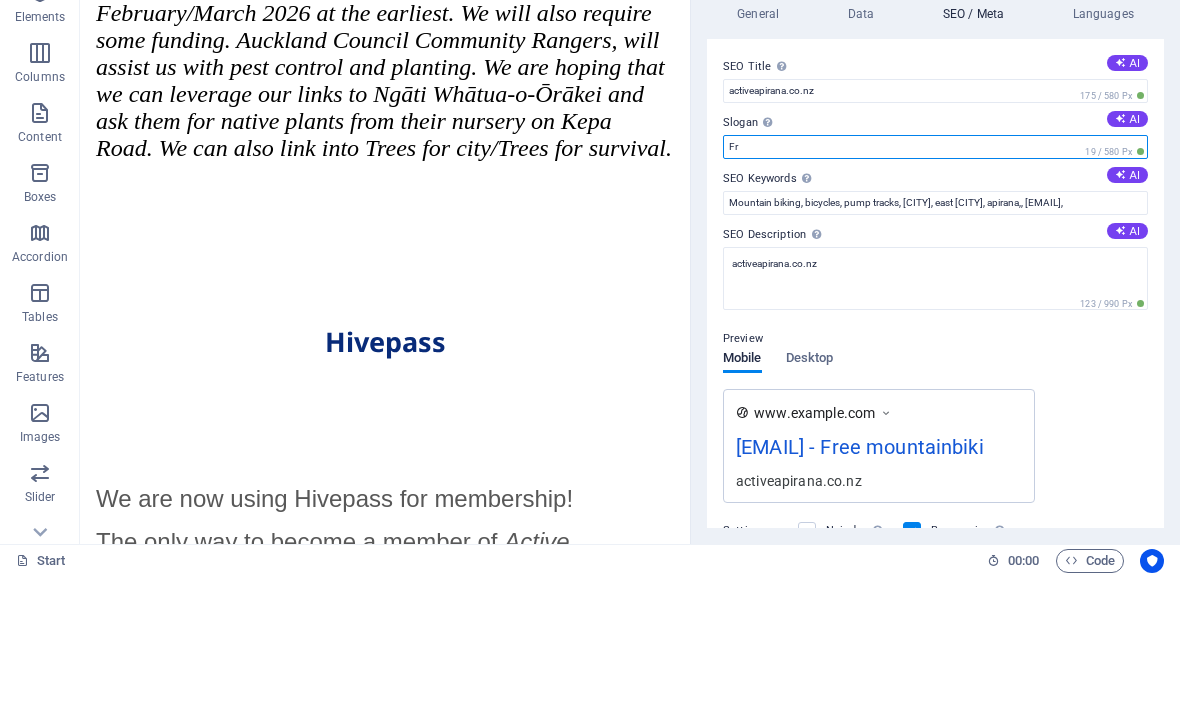 type on "F" 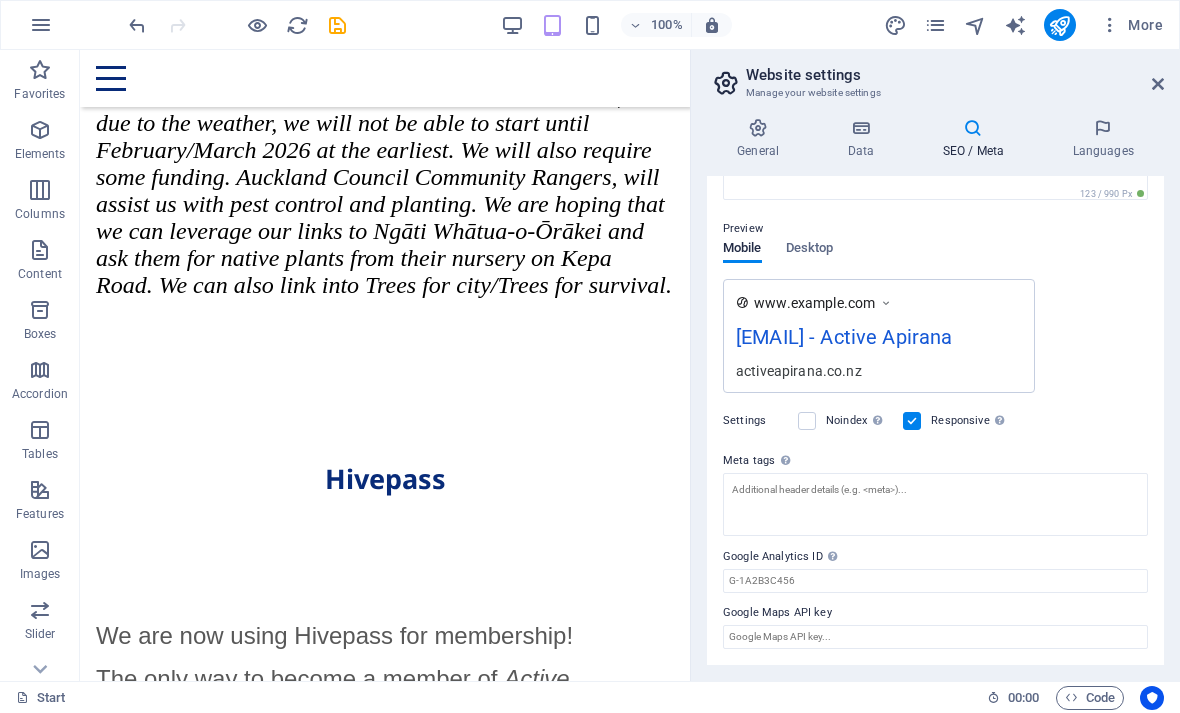scroll, scrollTop: 274, scrollLeft: 0, axis: vertical 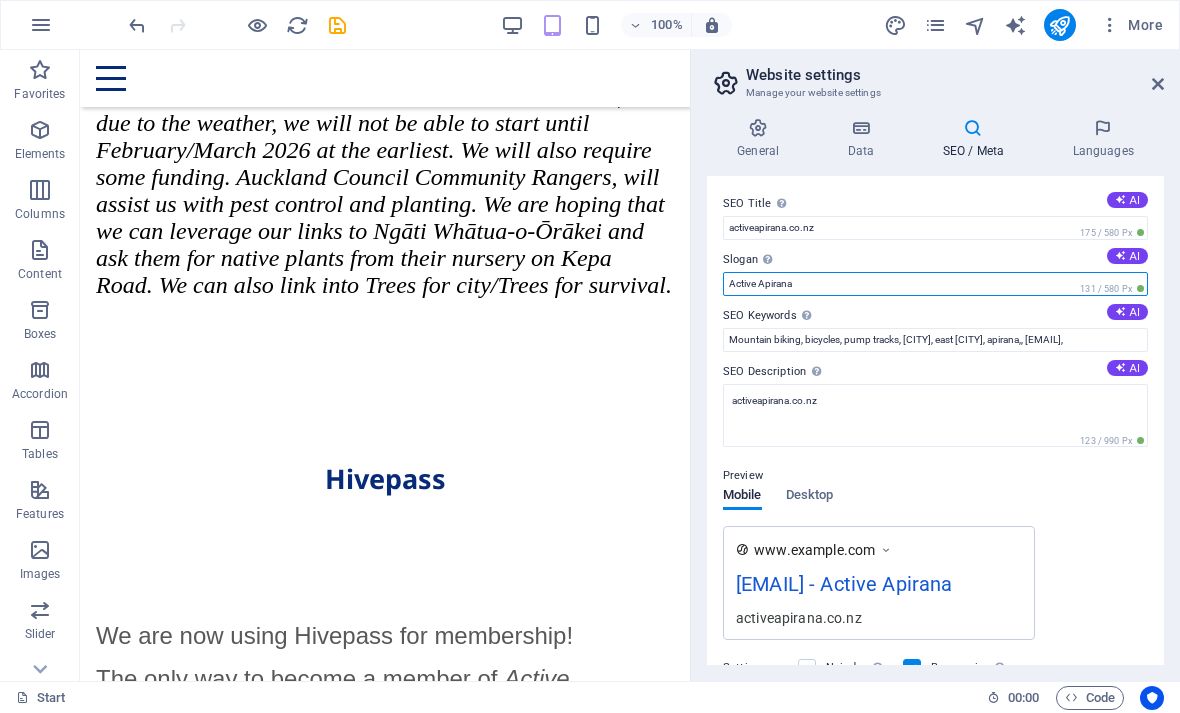 type on "Active Apirana" 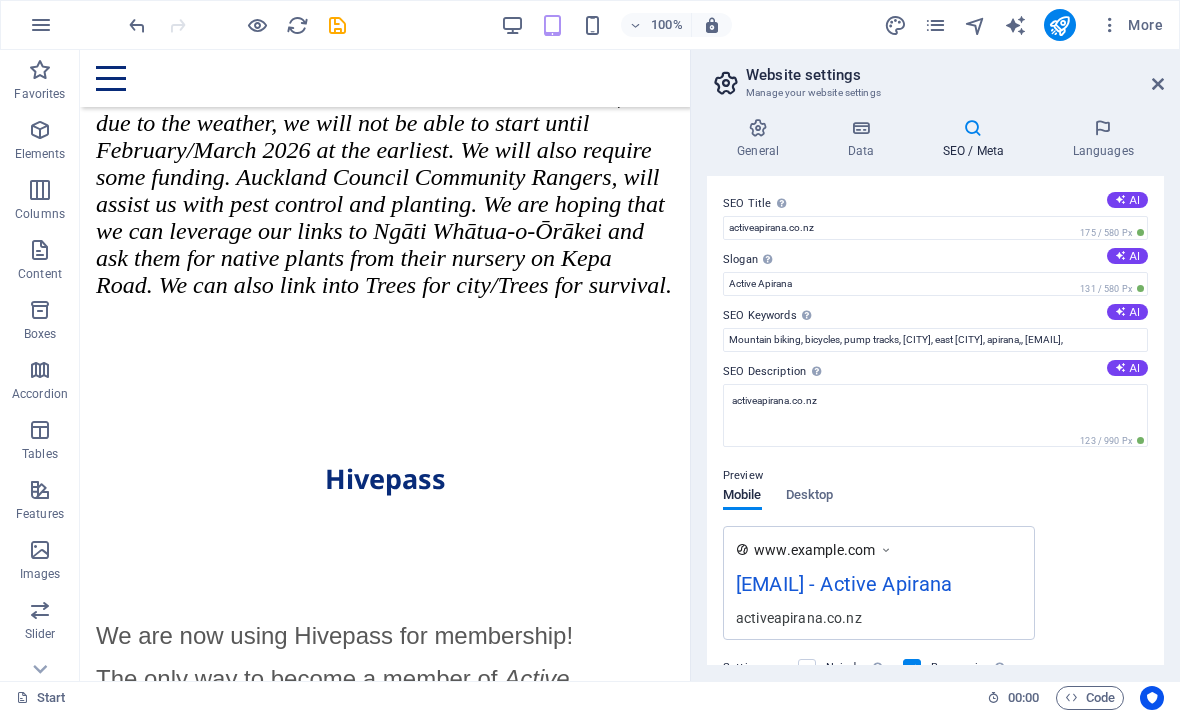 click on "Preview Mobile Desktop www.example.com activeapirana.co.nz - Active Apirana activeapirana.co.nz" at bounding box center [935, 544] 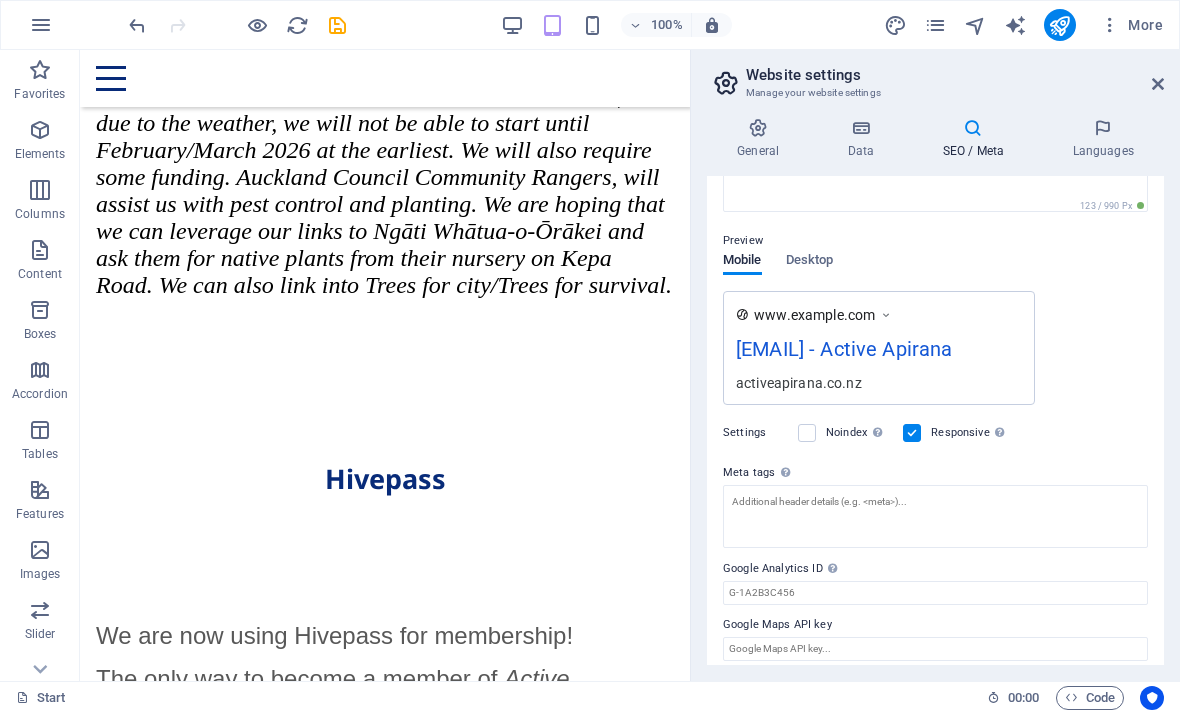 scroll, scrollTop: 239, scrollLeft: 0, axis: vertical 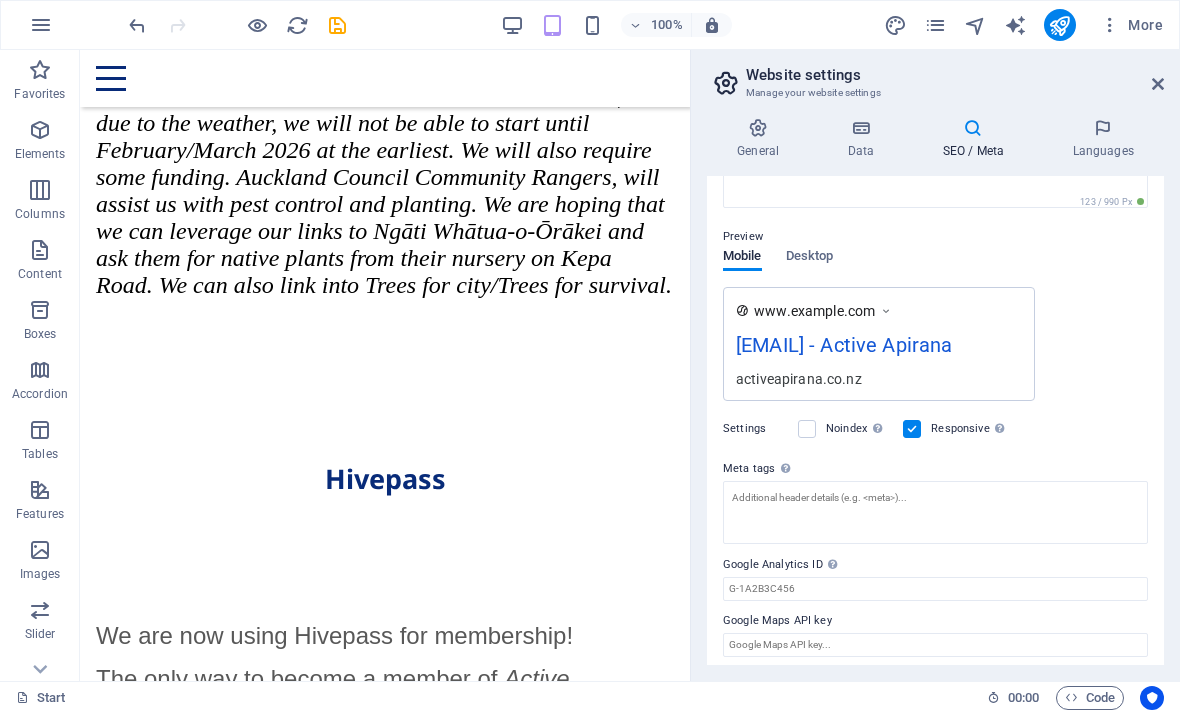 click on "Enter HTML code here that will be placed inside the  tags of your website. Please note that your website may not function if you include code with errors." at bounding box center (844, 403) 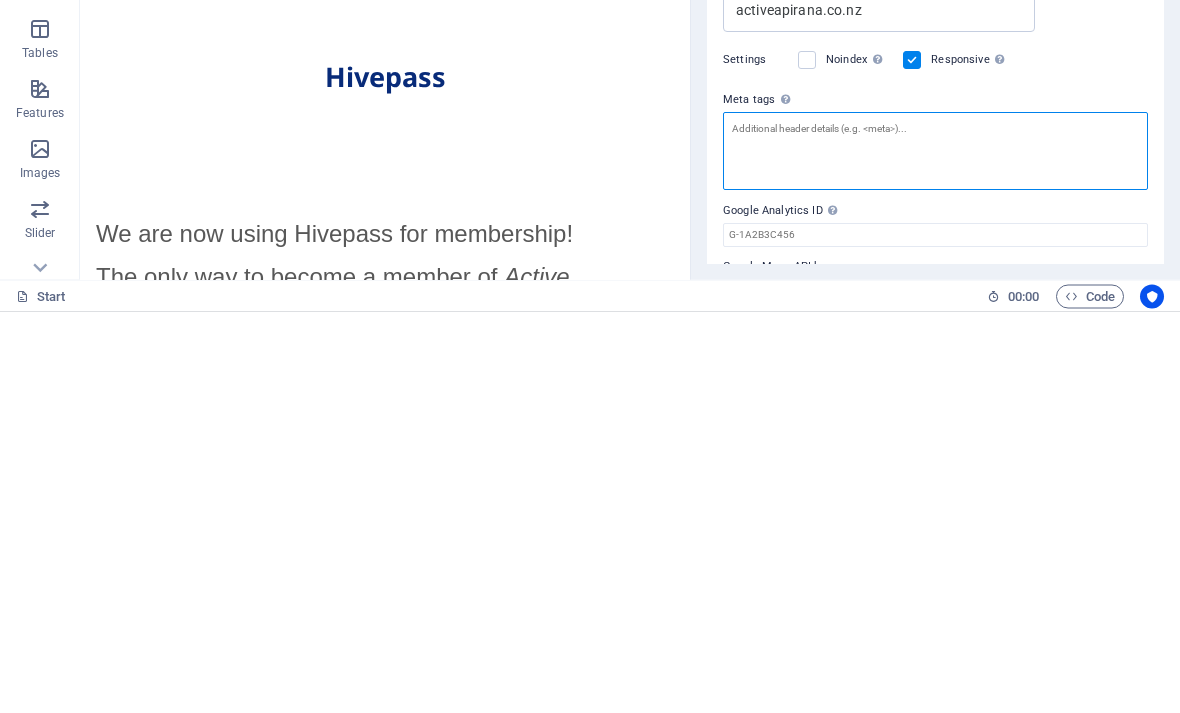 scroll, scrollTop: 202, scrollLeft: 0, axis: vertical 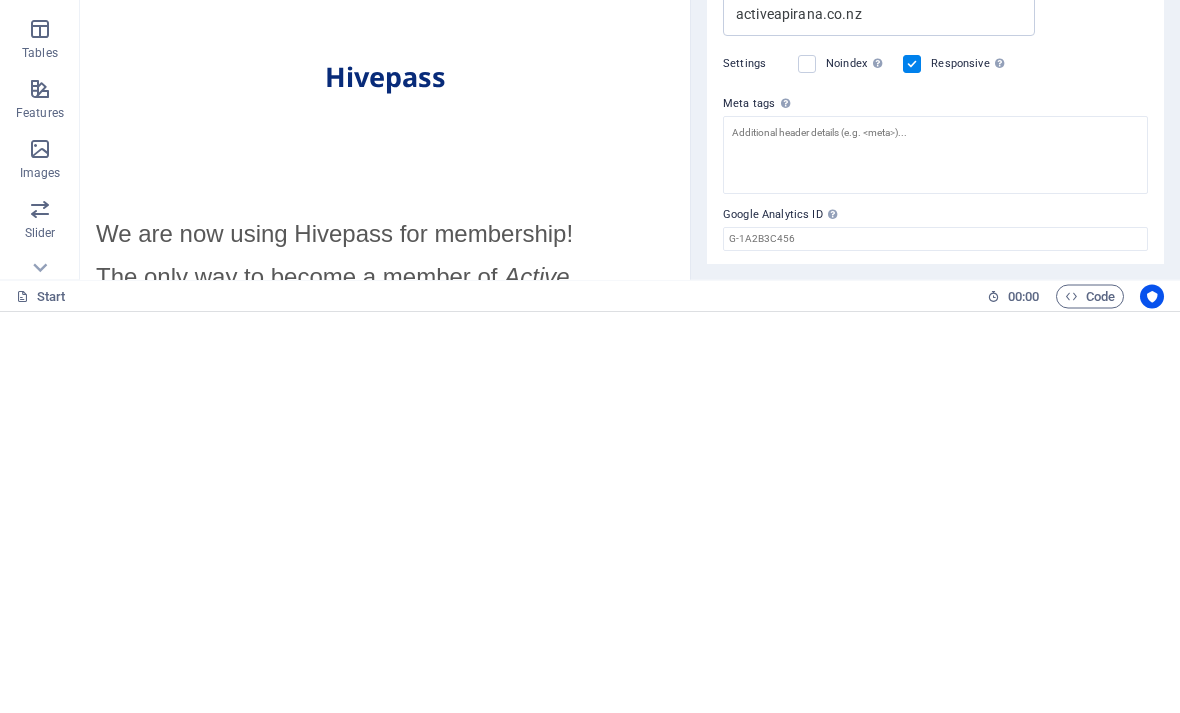 click on "Settings Noindex Instruct search engines to exclude this website from search results. Responsive Determine whether the website should be responsive based on screen resolution." at bounding box center (935, 466) 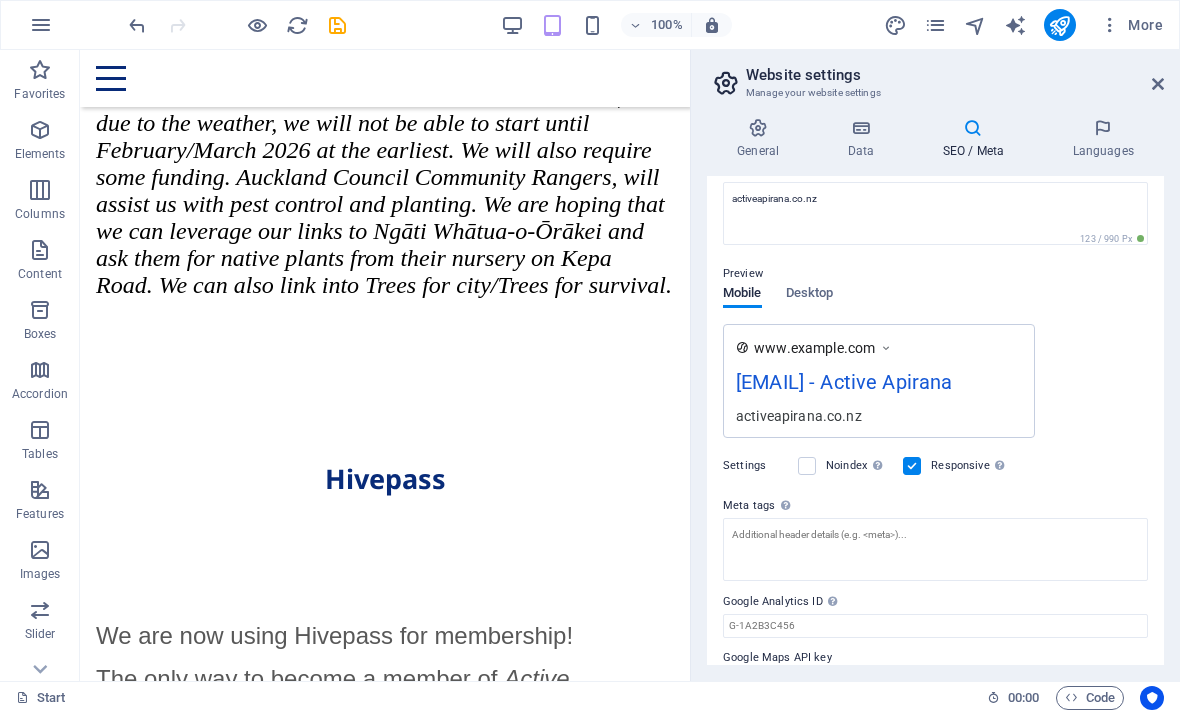 click at bounding box center (860, 128) 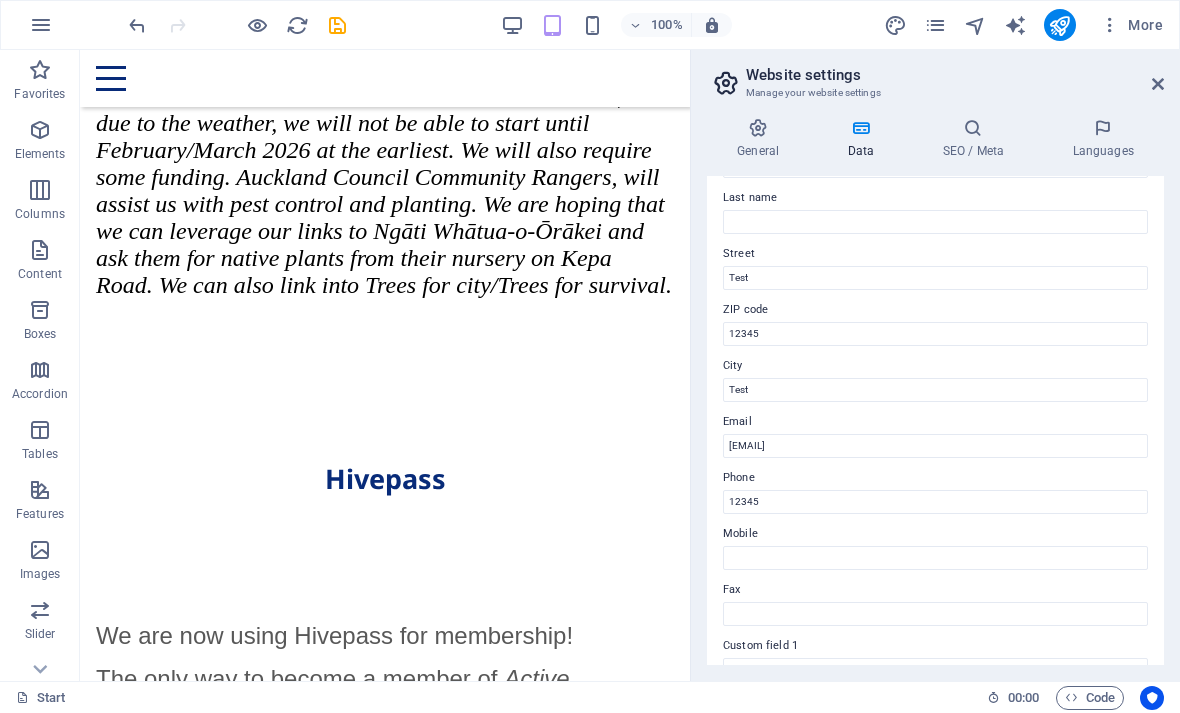 scroll, scrollTop: 157, scrollLeft: 0, axis: vertical 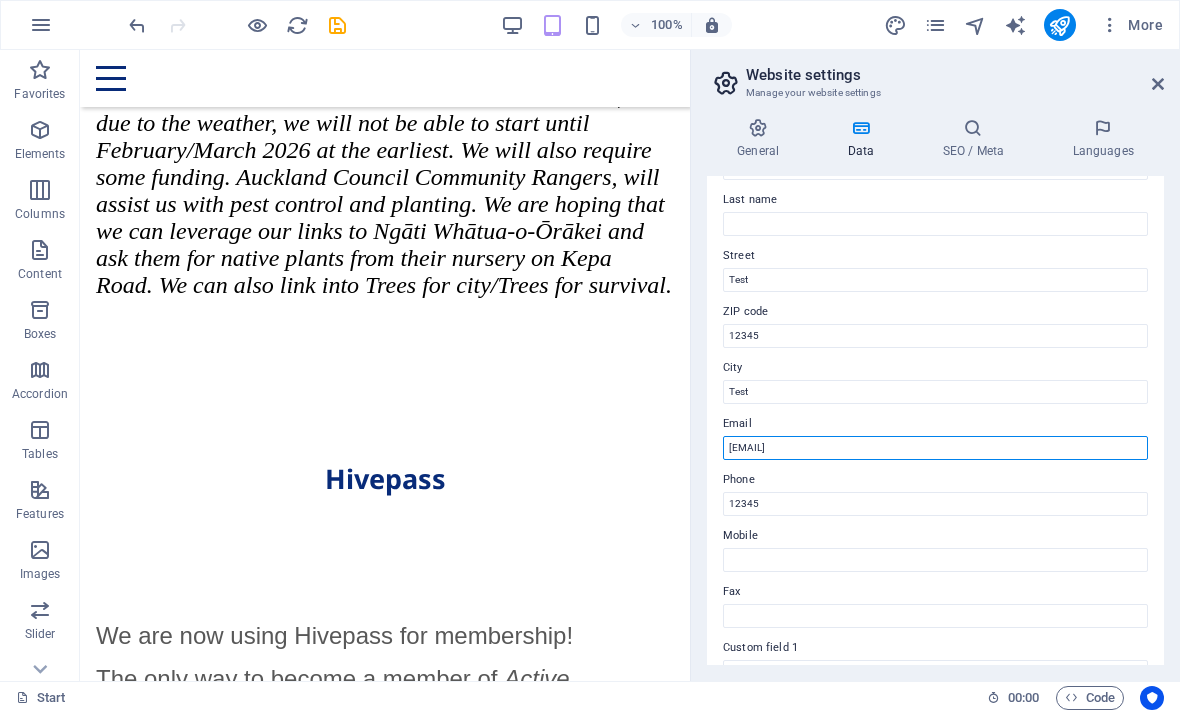 click on "8ced9dca6c2b2e1ed95ee6a25bc2f5@cpanel.local" at bounding box center (935, 448) 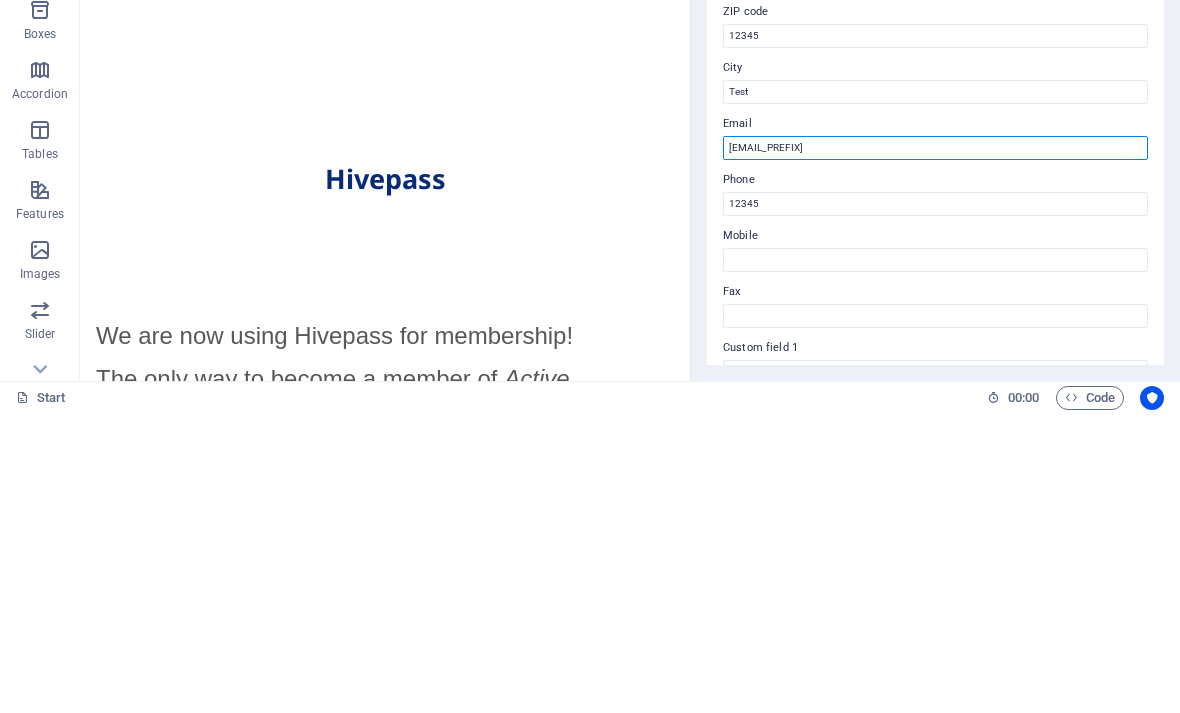type on "8ced9dca6c2b2e1ed95ee6" 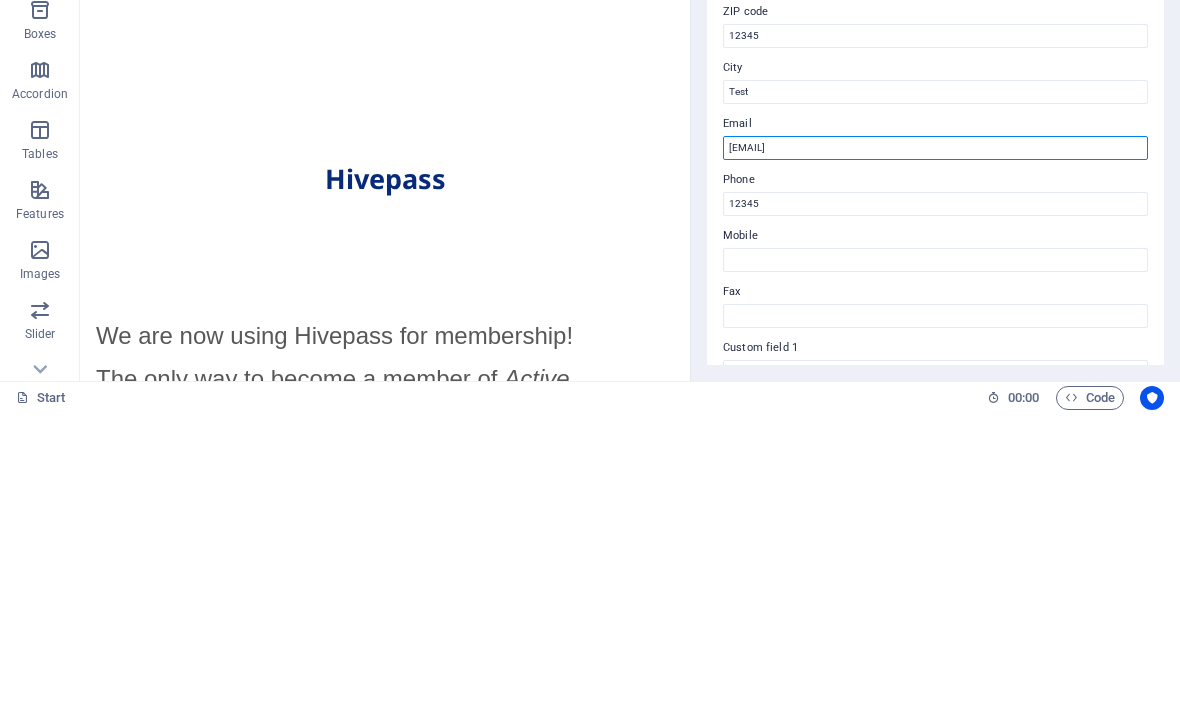 type on "[EMAIL]" 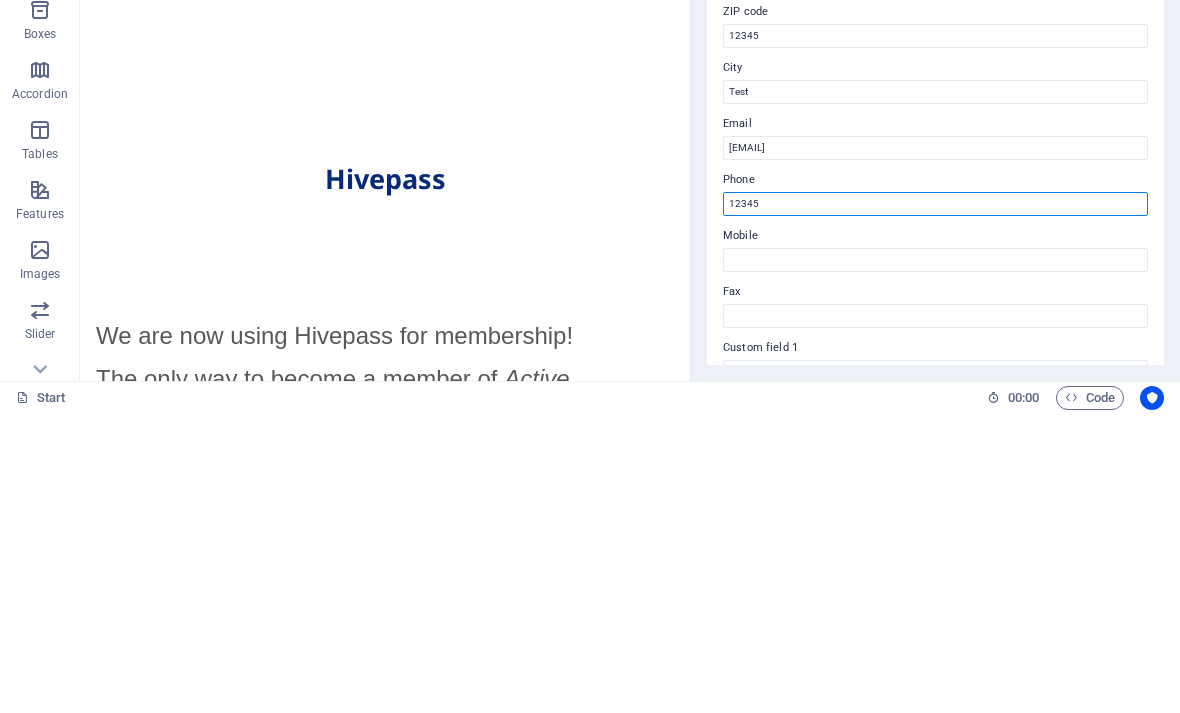 click on "12345" at bounding box center (935, 504) 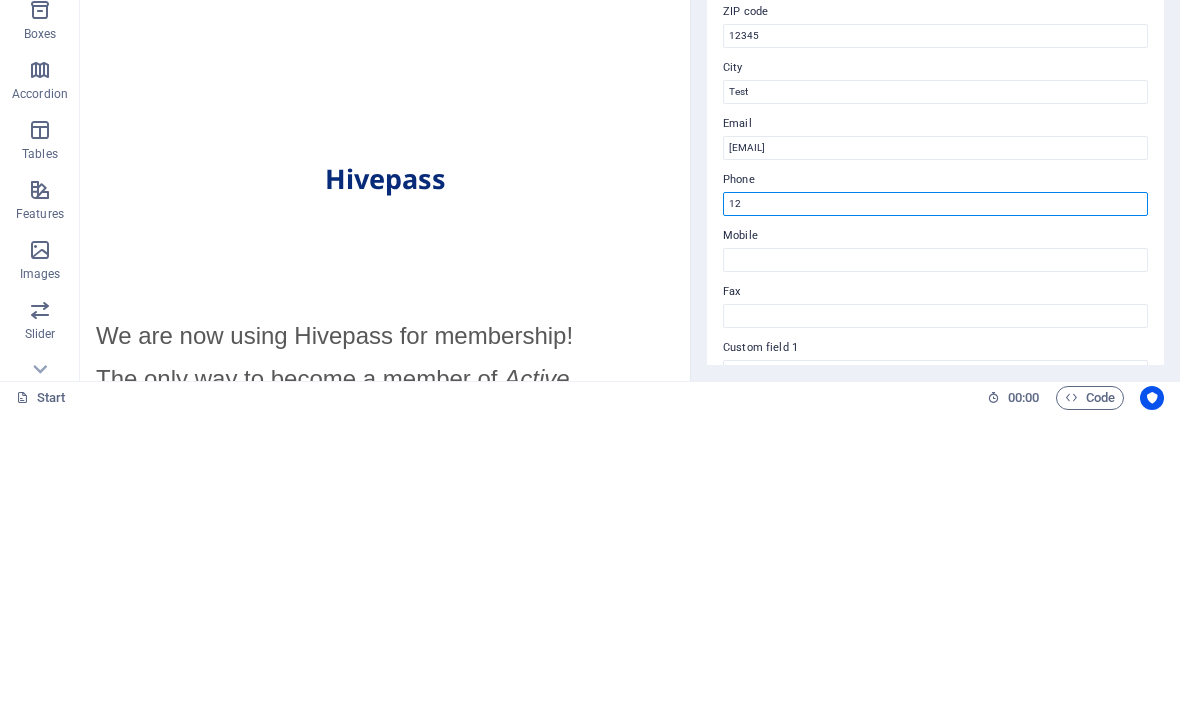 type on "1" 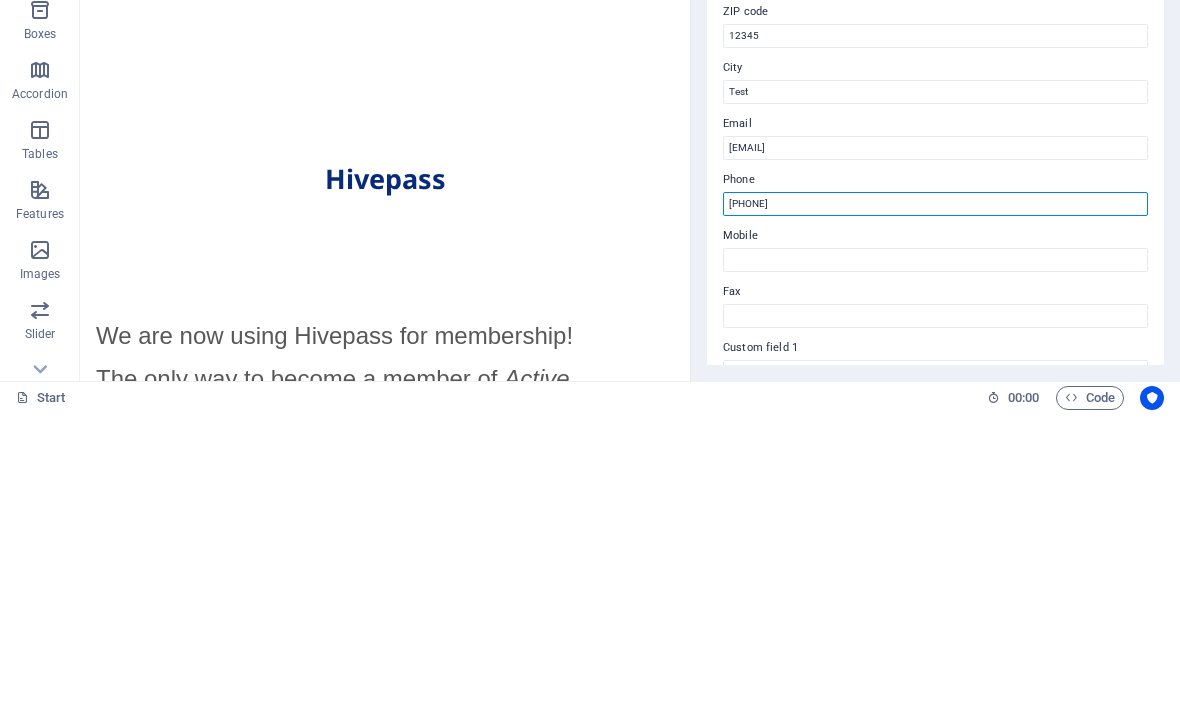 type on "0274121212" 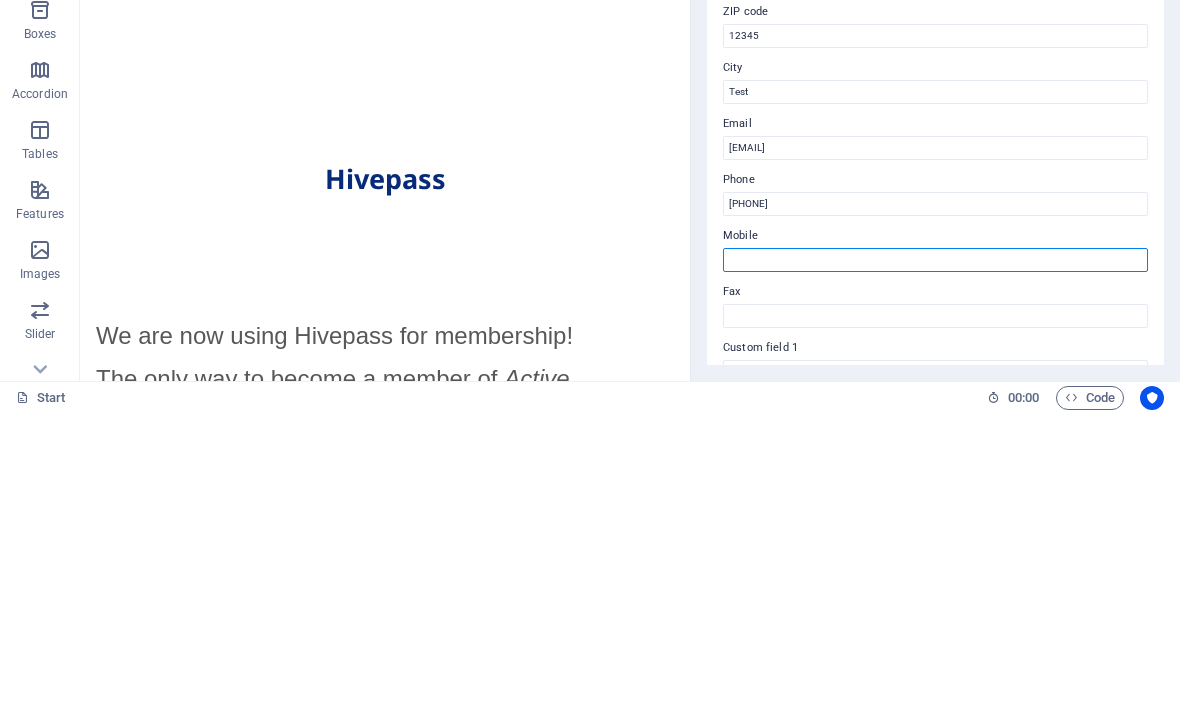 click on "Mobile" at bounding box center [935, 560] 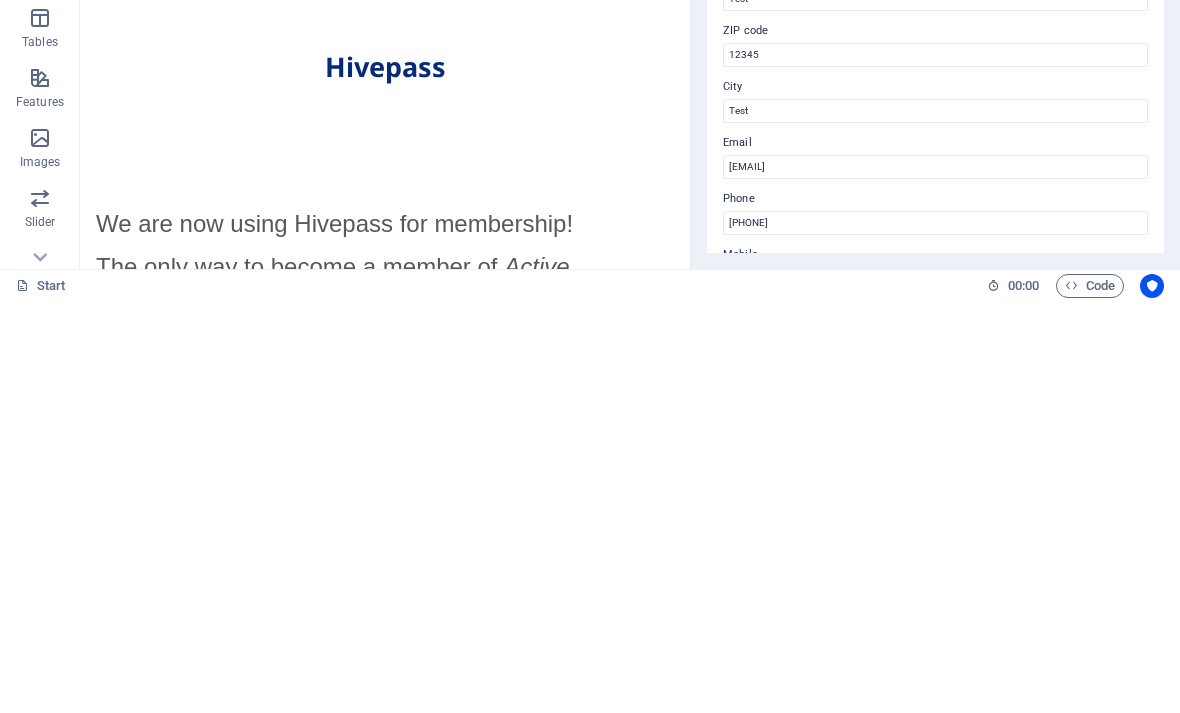 scroll, scrollTop: 22, scrollLeft: 0, axis: vertical 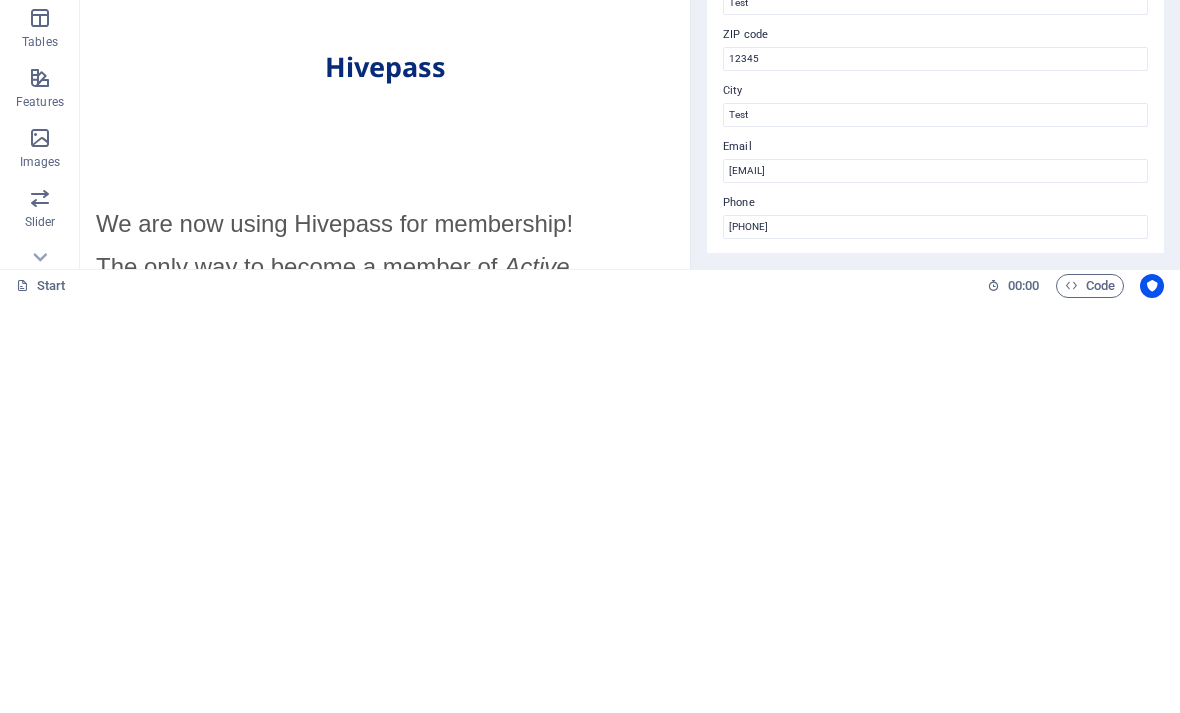type on "0274121212" 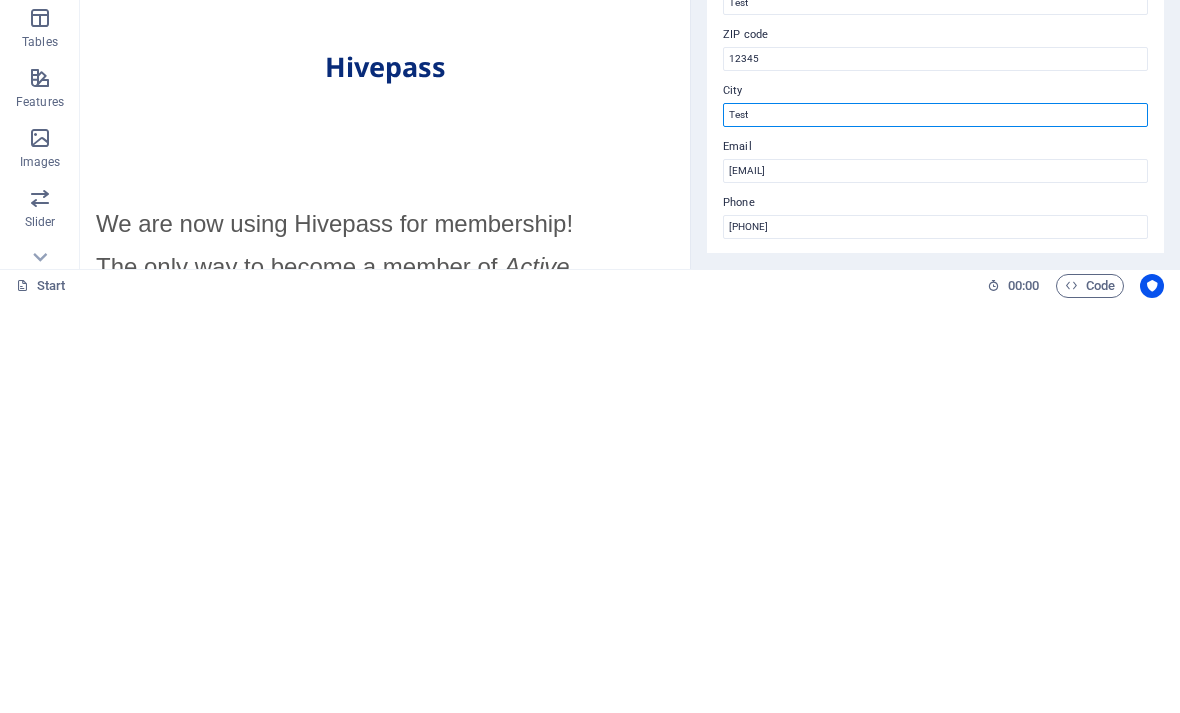 click on "Test" at bounding box center (935, 527) 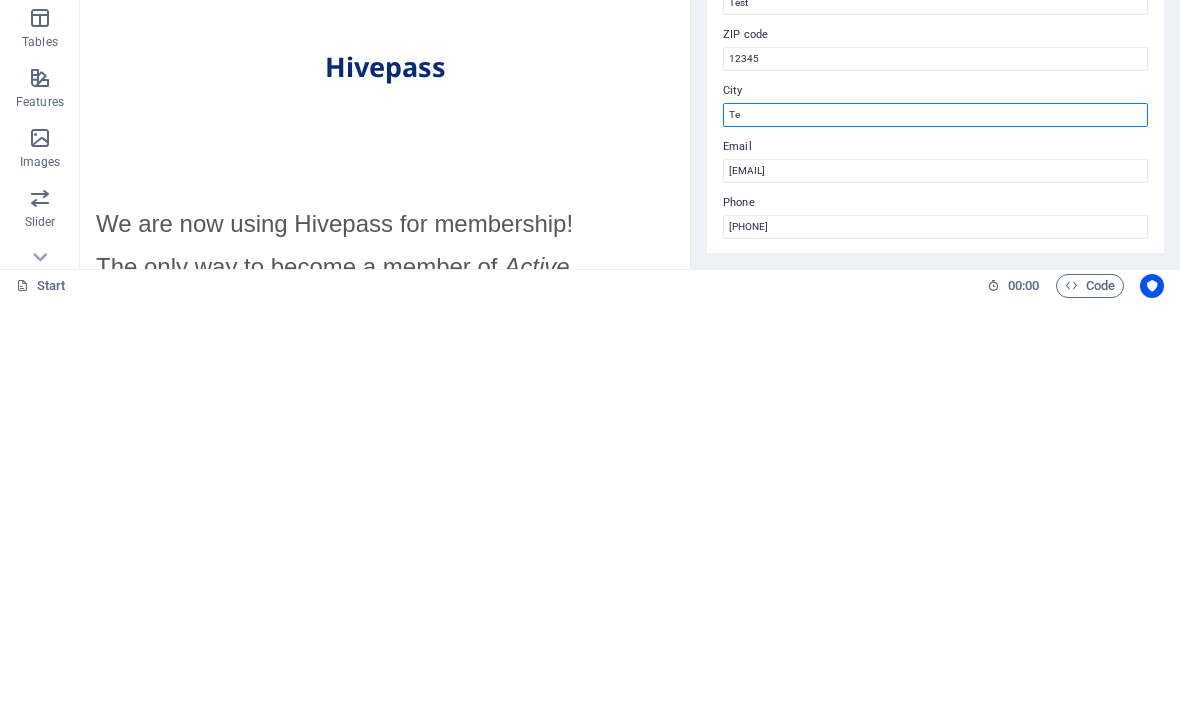 type on "T" 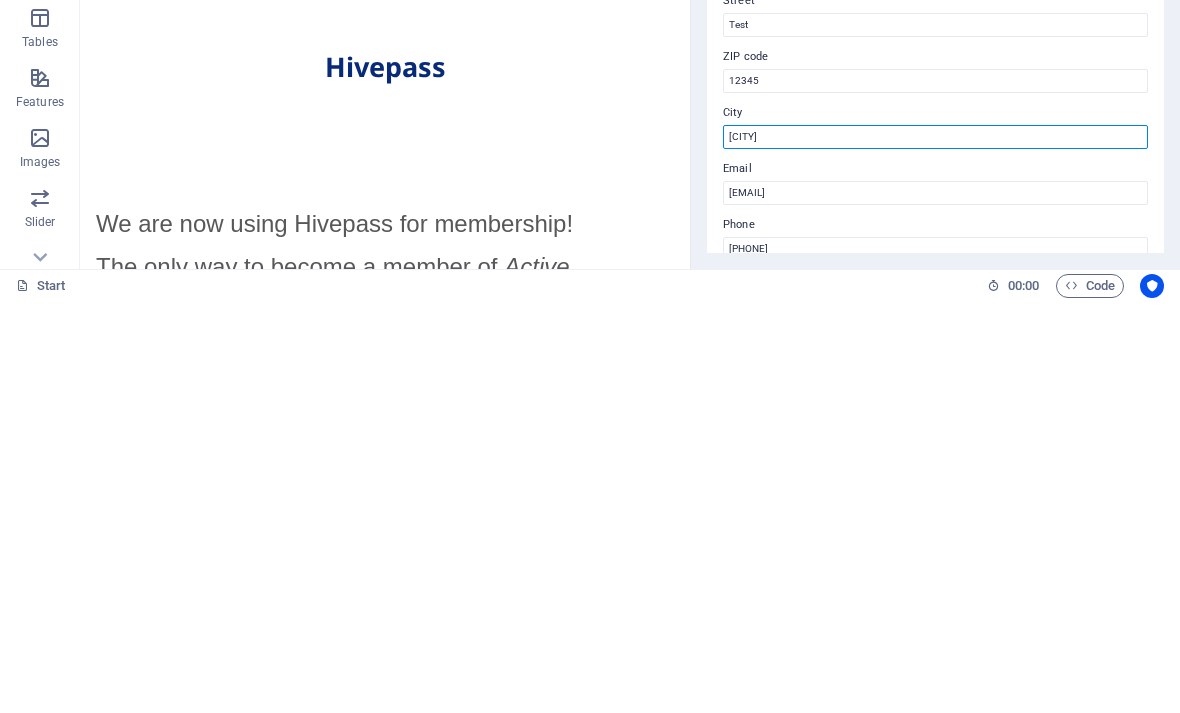 scroll, scrollTop: 0, scrollLeft: 0, axis: both 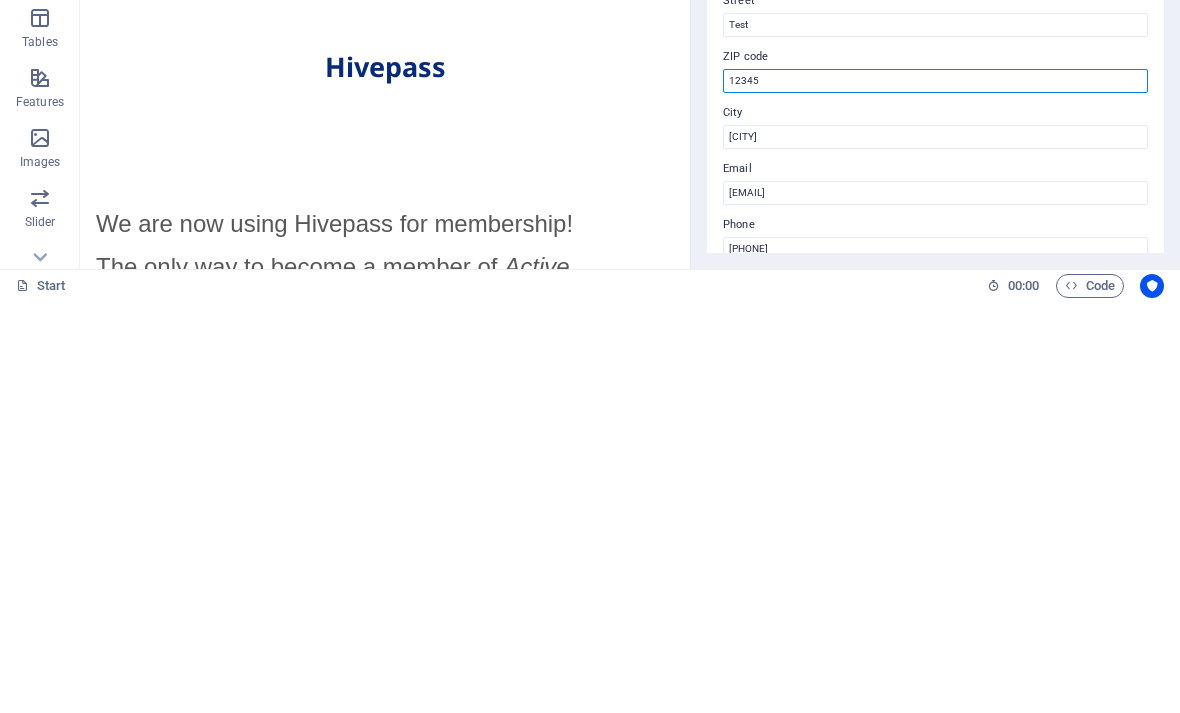 click on "12345" at bounding box center (935, 493) 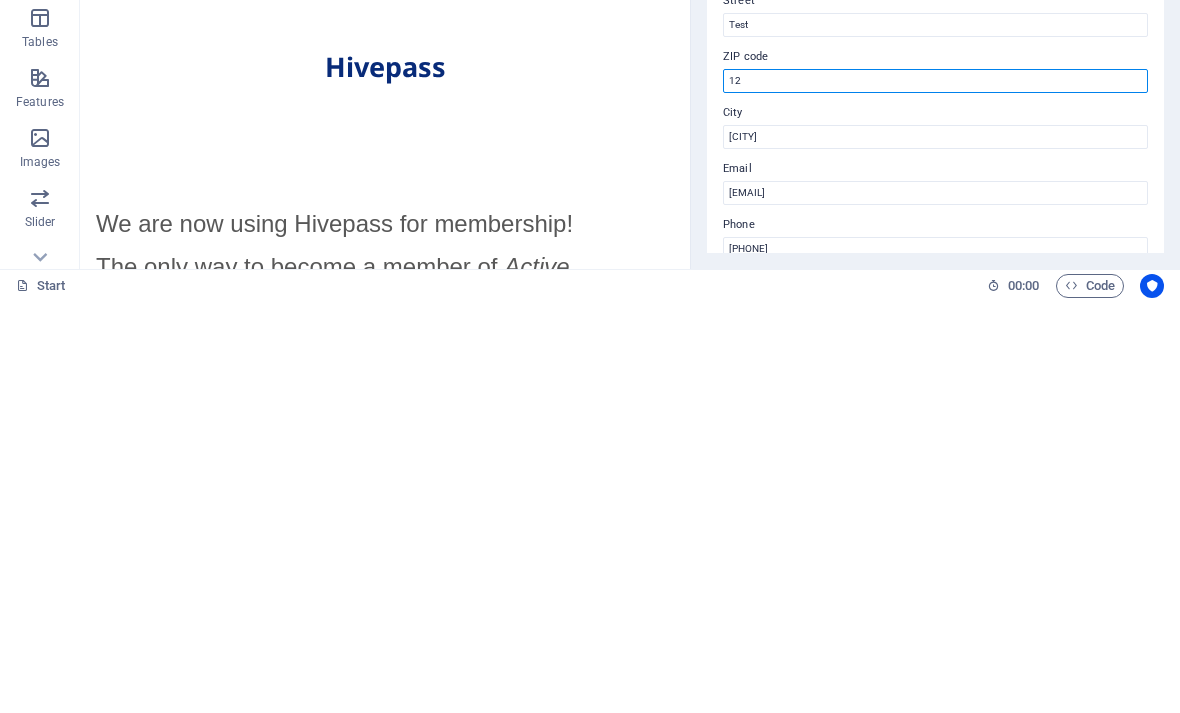 type on "1" 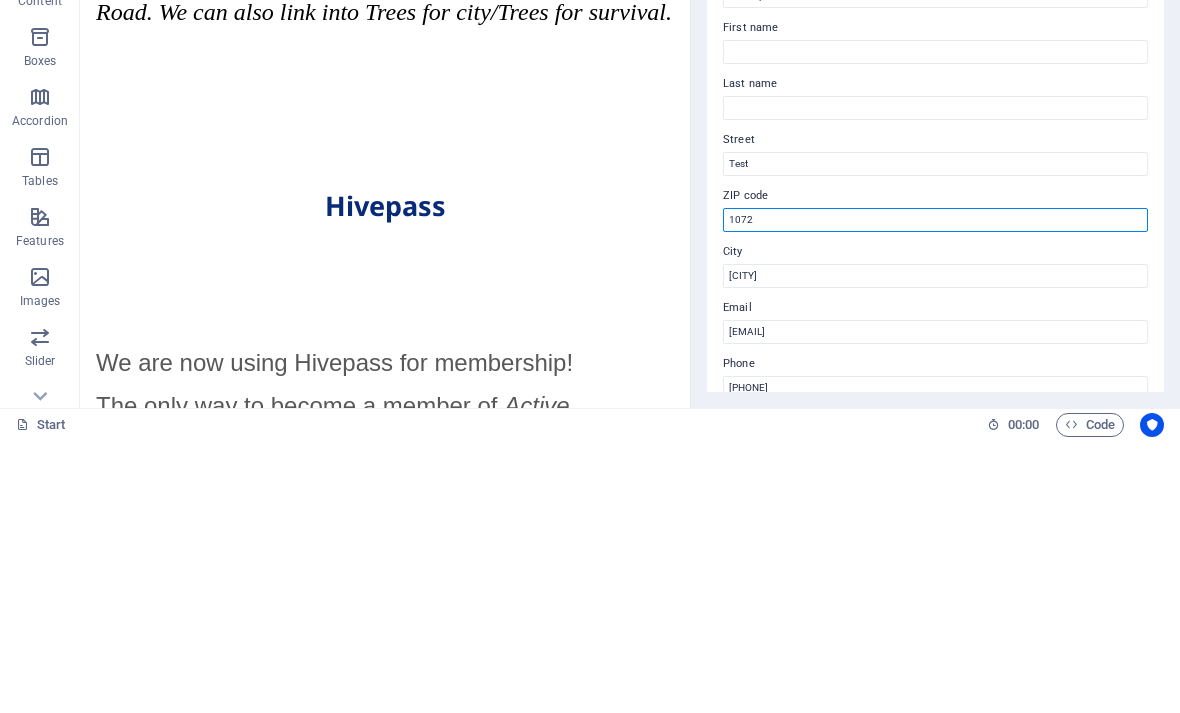 type on "1072" 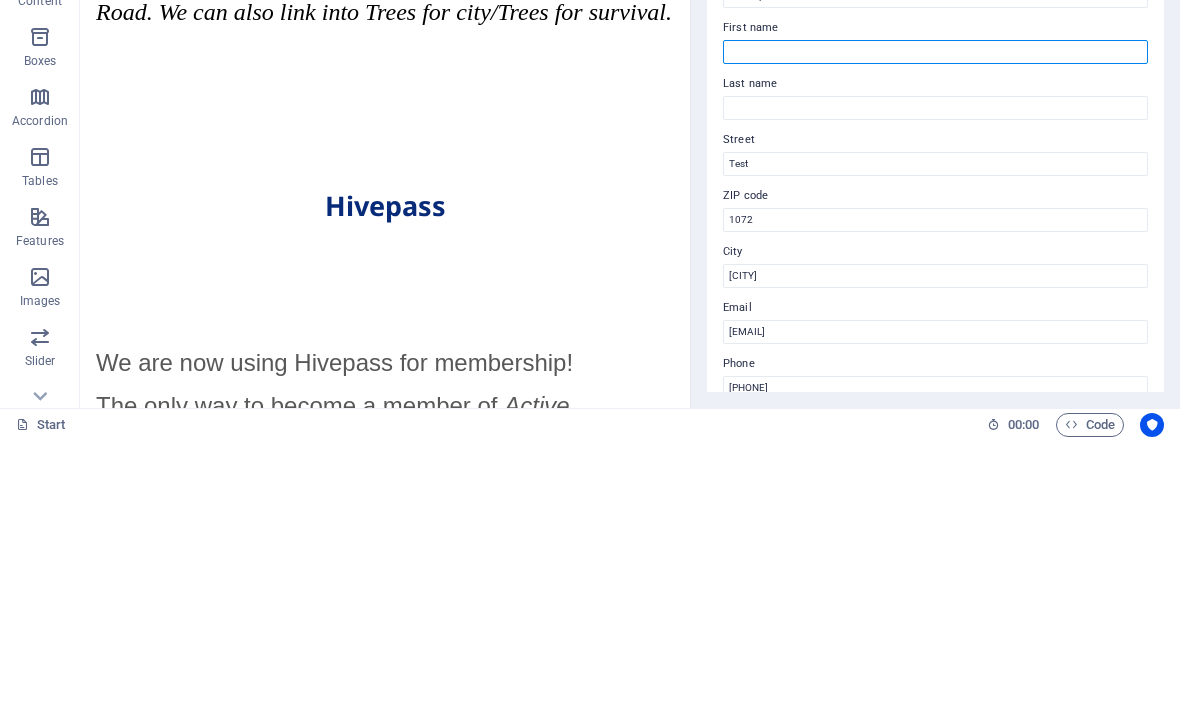 click on "First name" at bounding box center [935, 325] 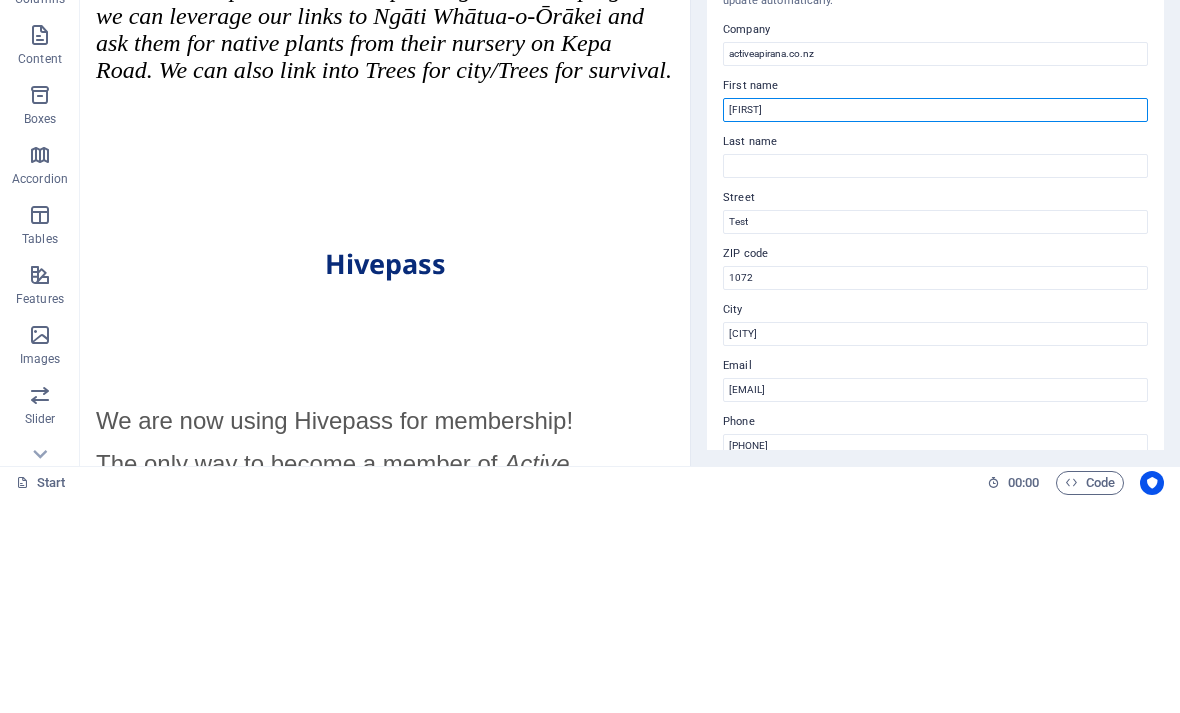 type on "Charmaine" 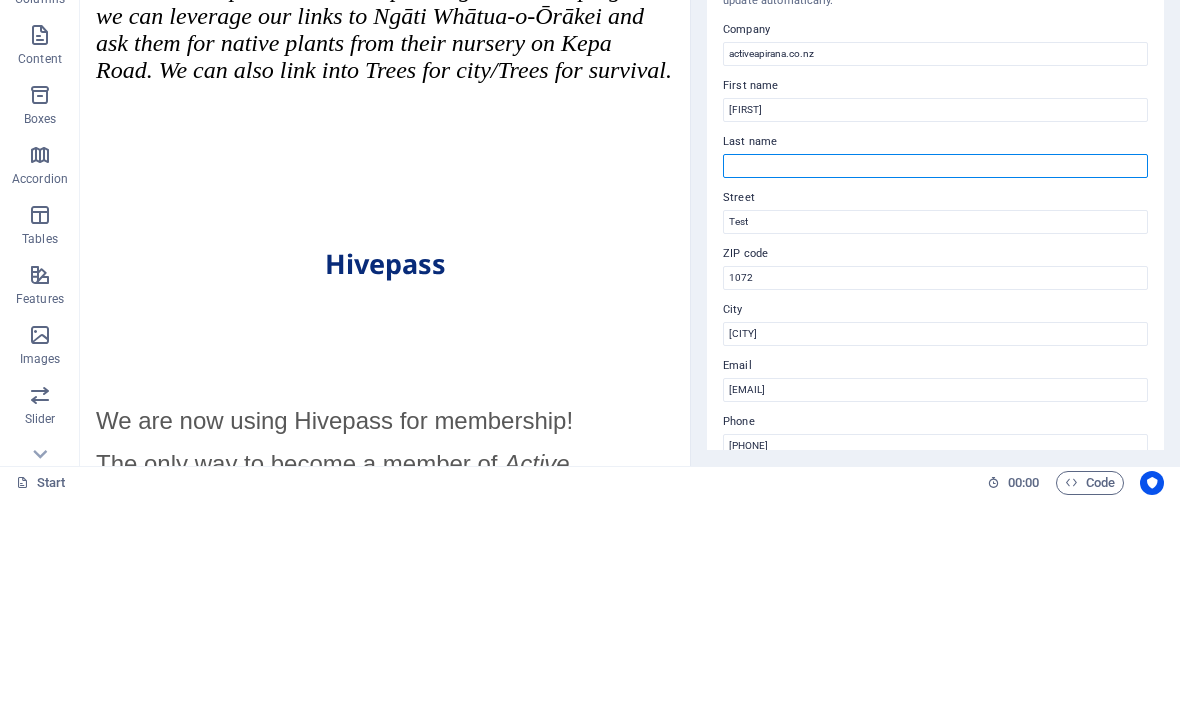 click on "Last name" at bounding box center [935, 381] 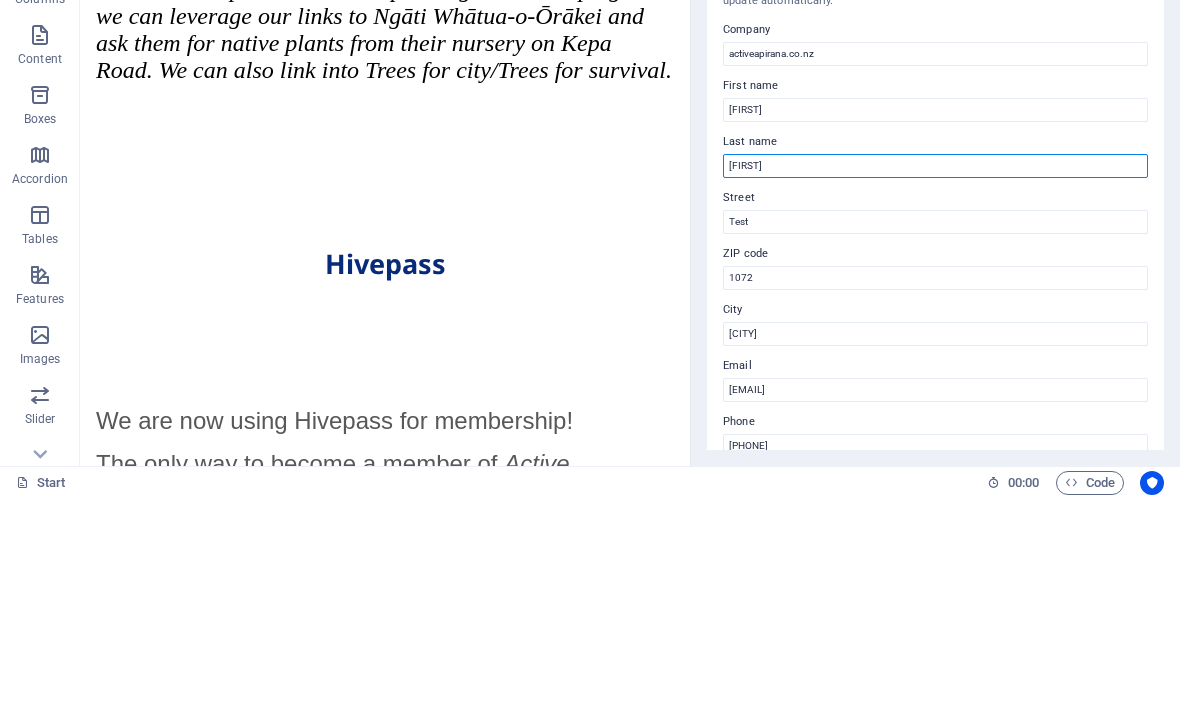 type on "Vaughan" 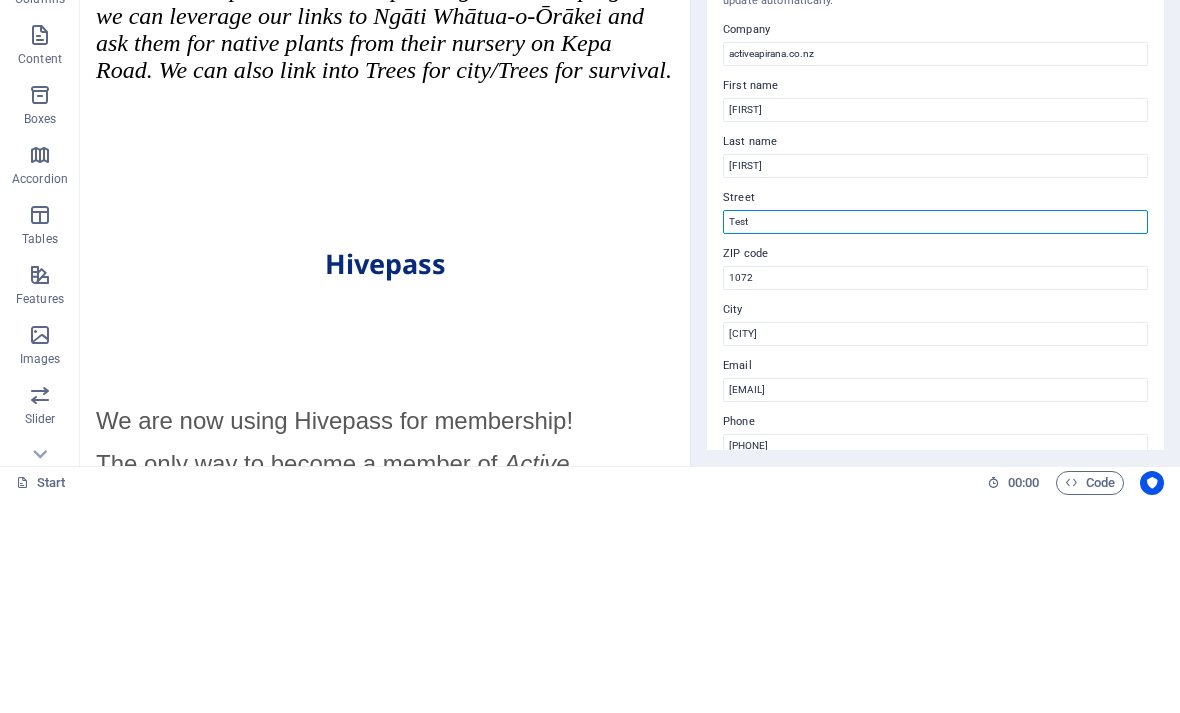 click on "Test" at bounding box center (935, 437) 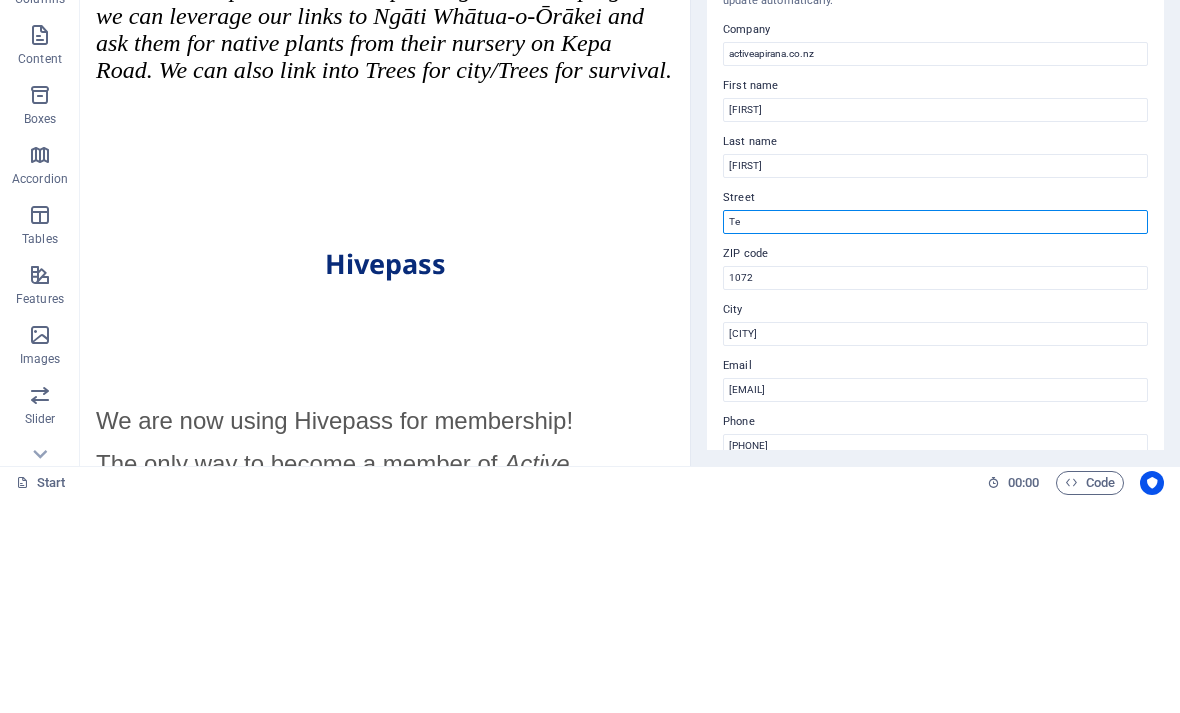 type on "T" 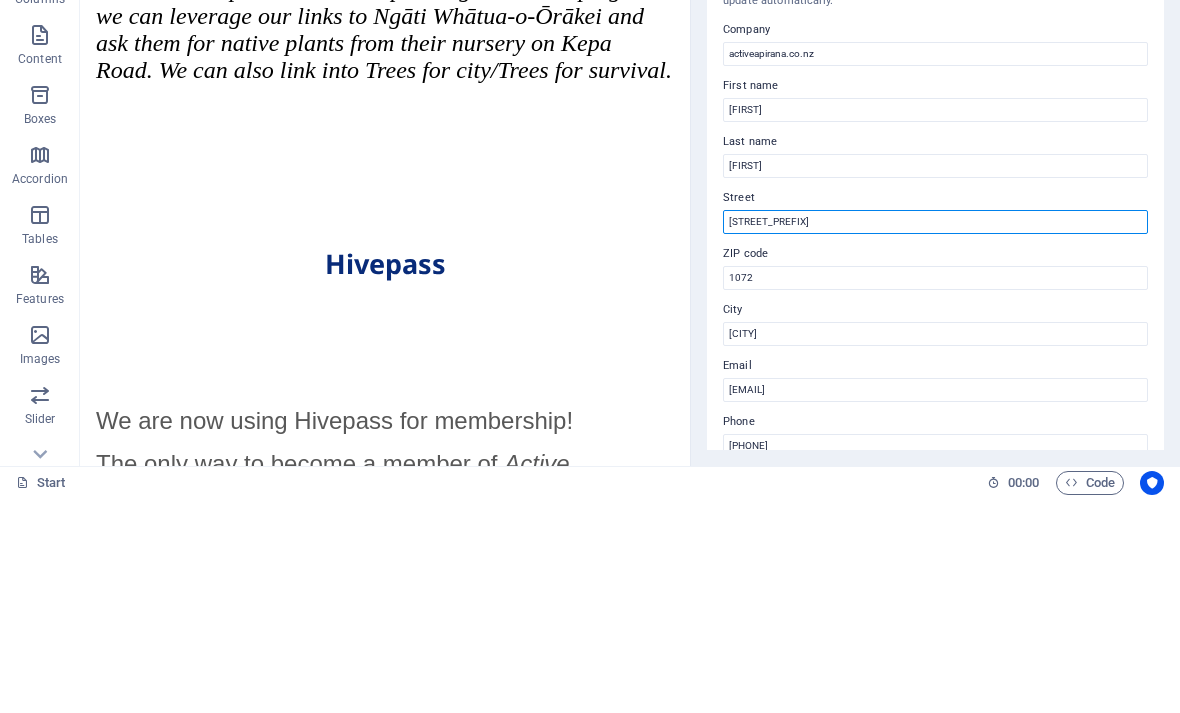 type on "Truma" 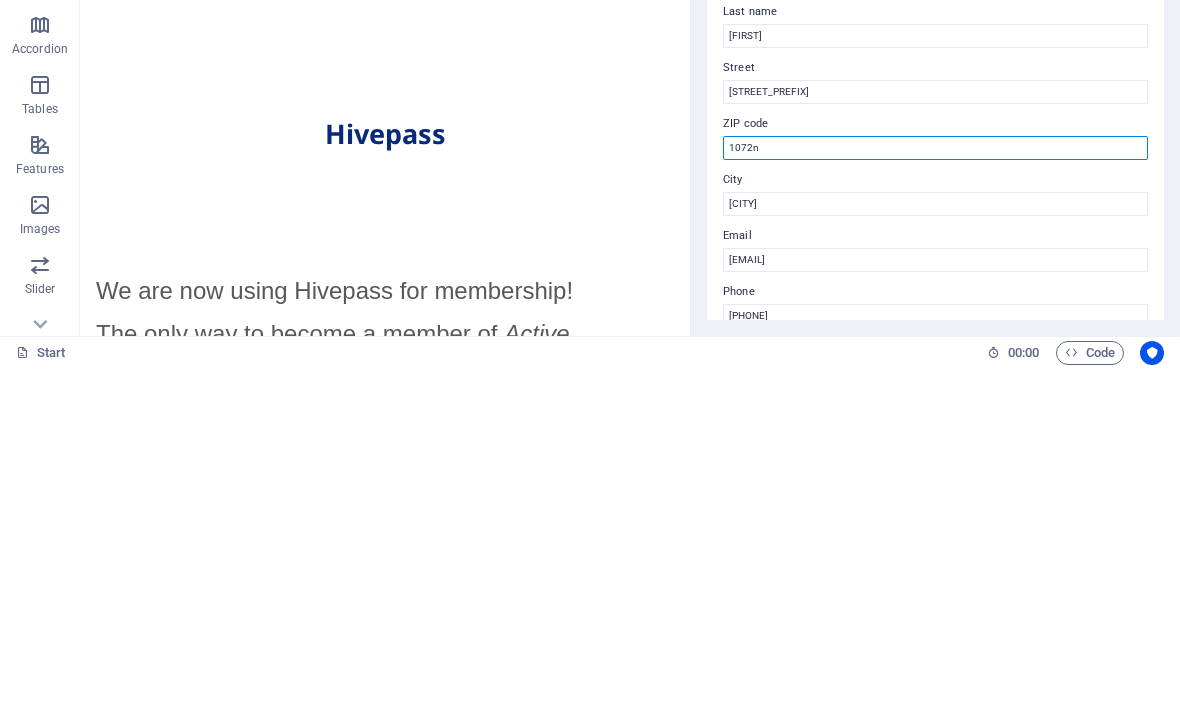 type on "1072" 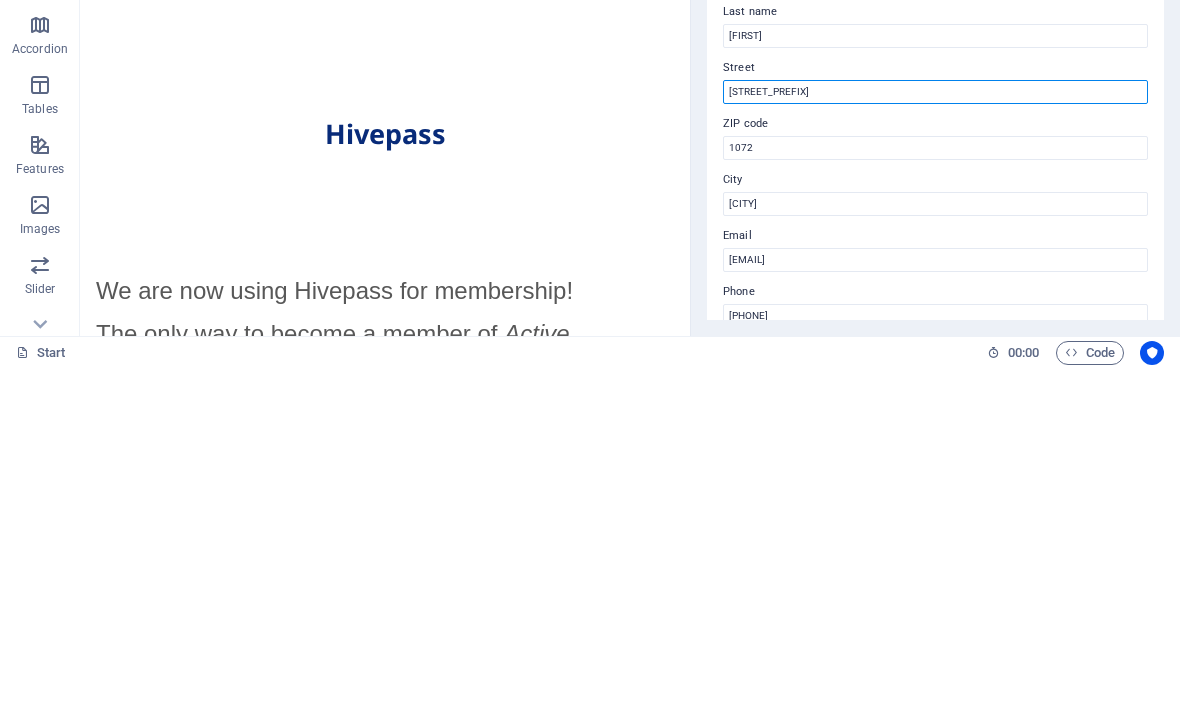 click on "Truma" at bounding box center (935, 437) 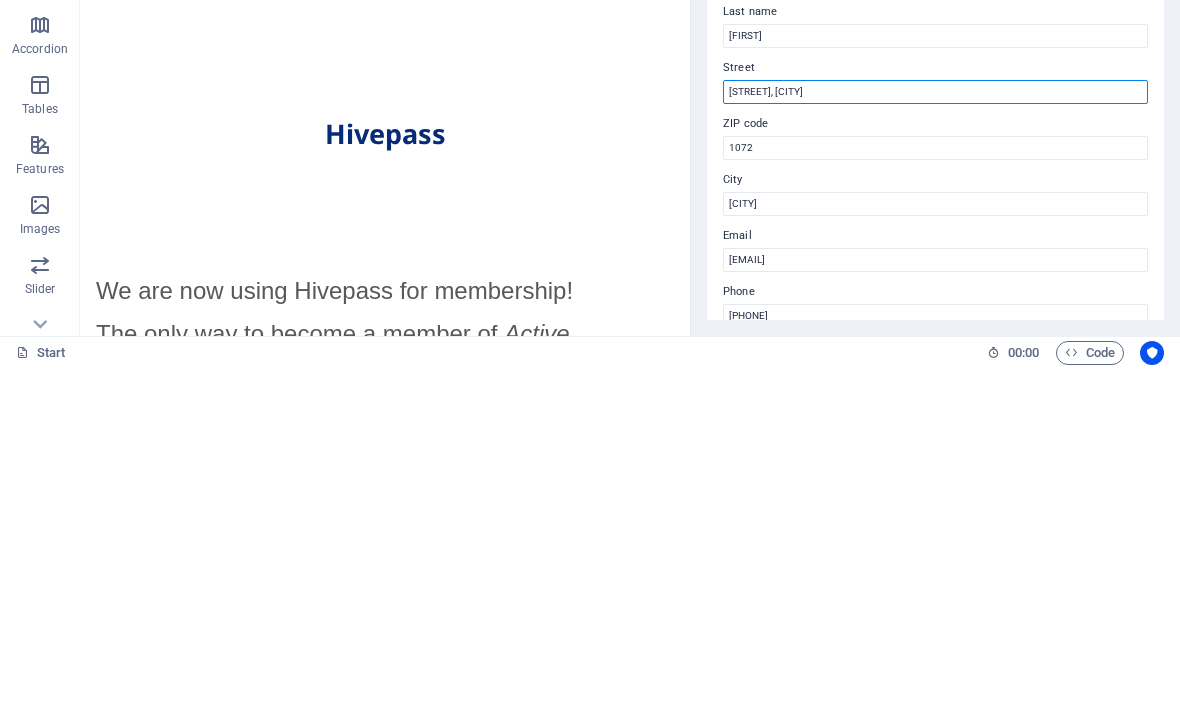 type on "Truman Street, St John’s" 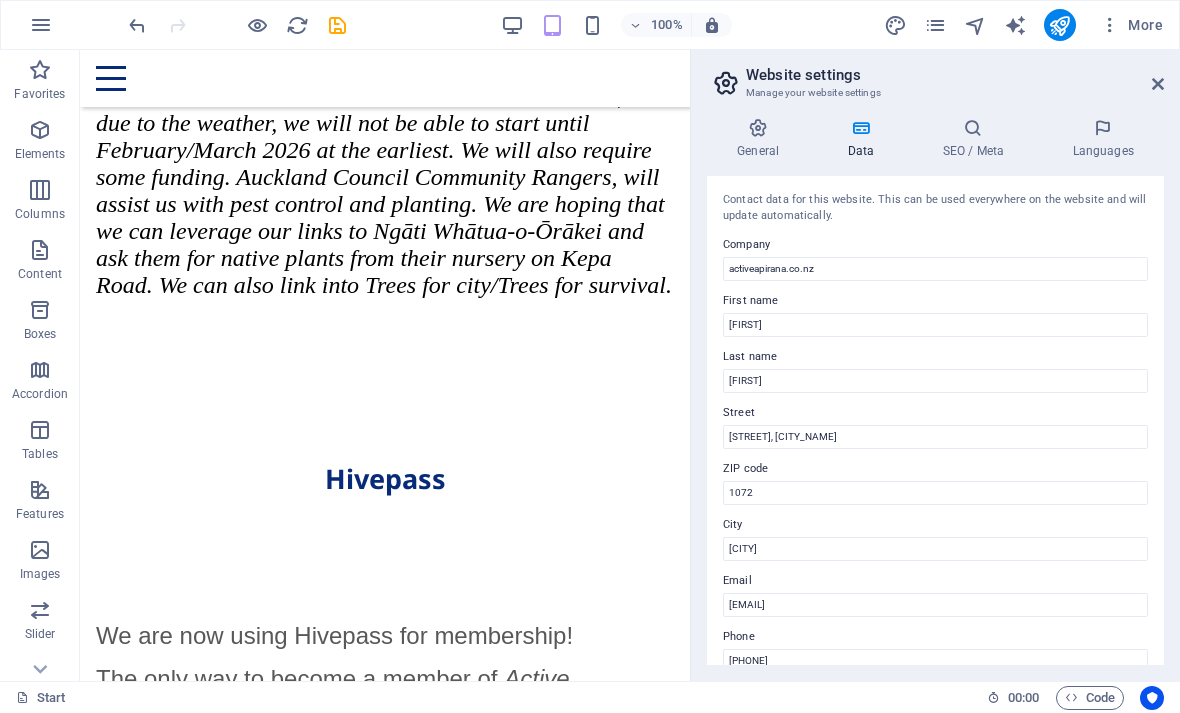 click at bounding box center (1158, 84) 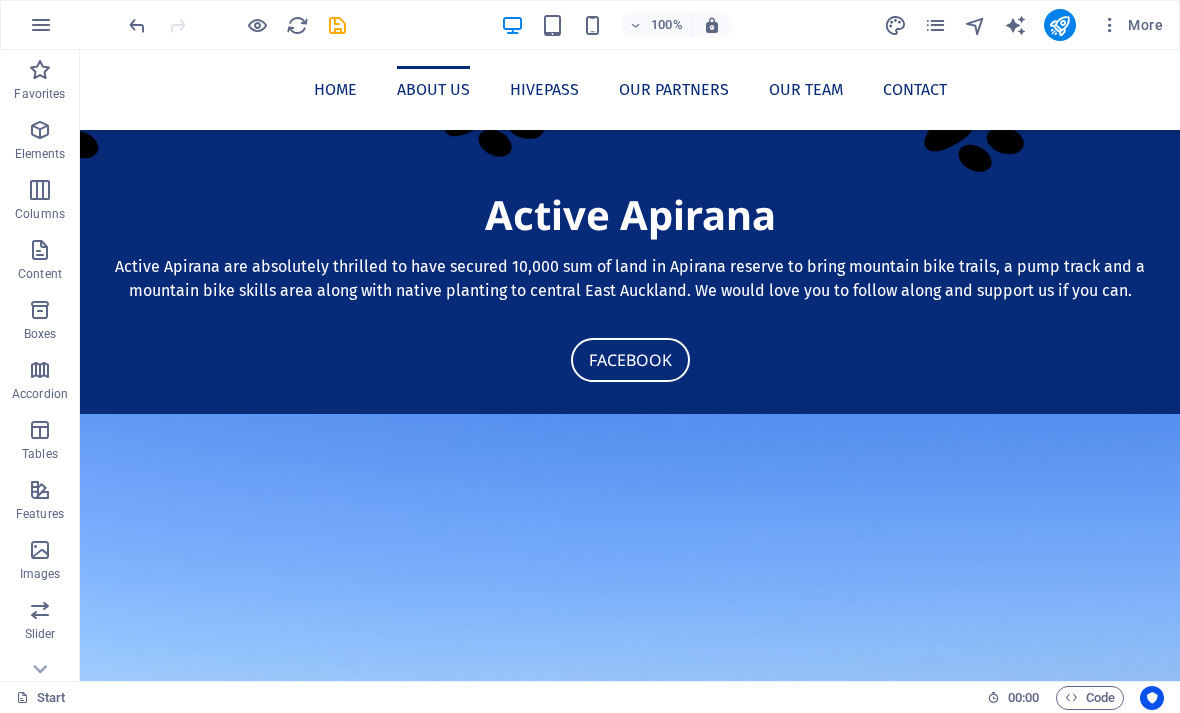 scroll, scrollTop: 907, scrollLeft: 0, axis: vertical 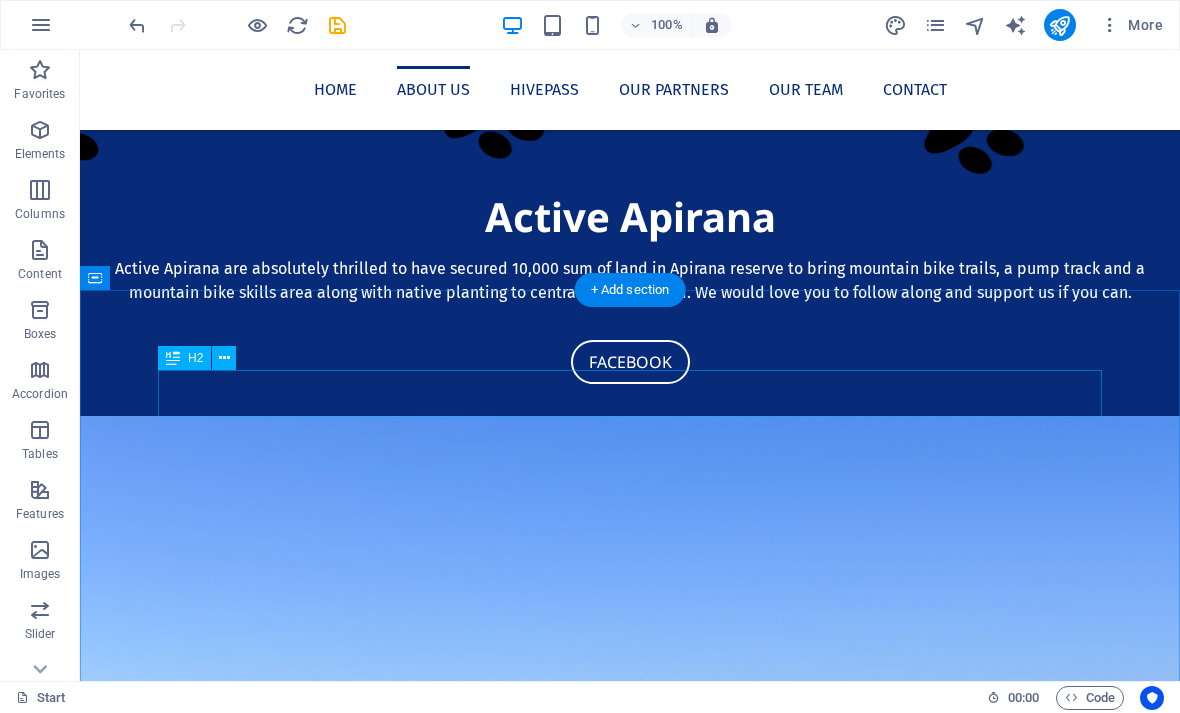 click on "Hivepass" at bounding box center (630, 1793) 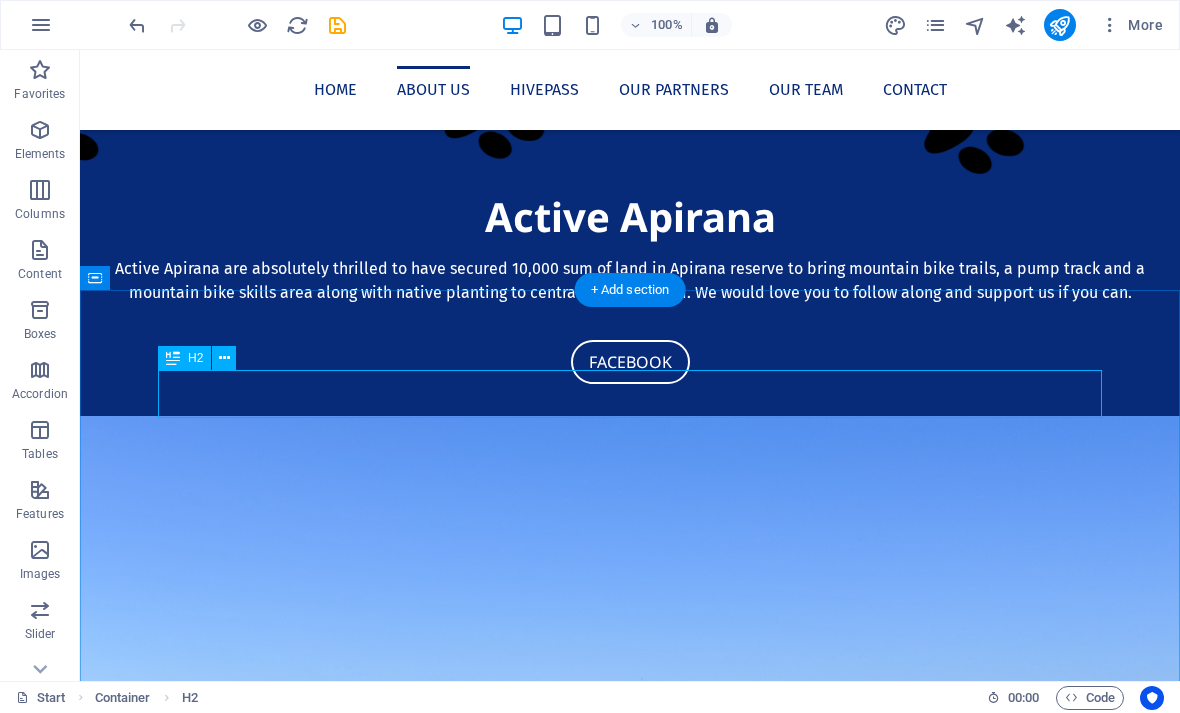 click at bounding box center [224, 358] 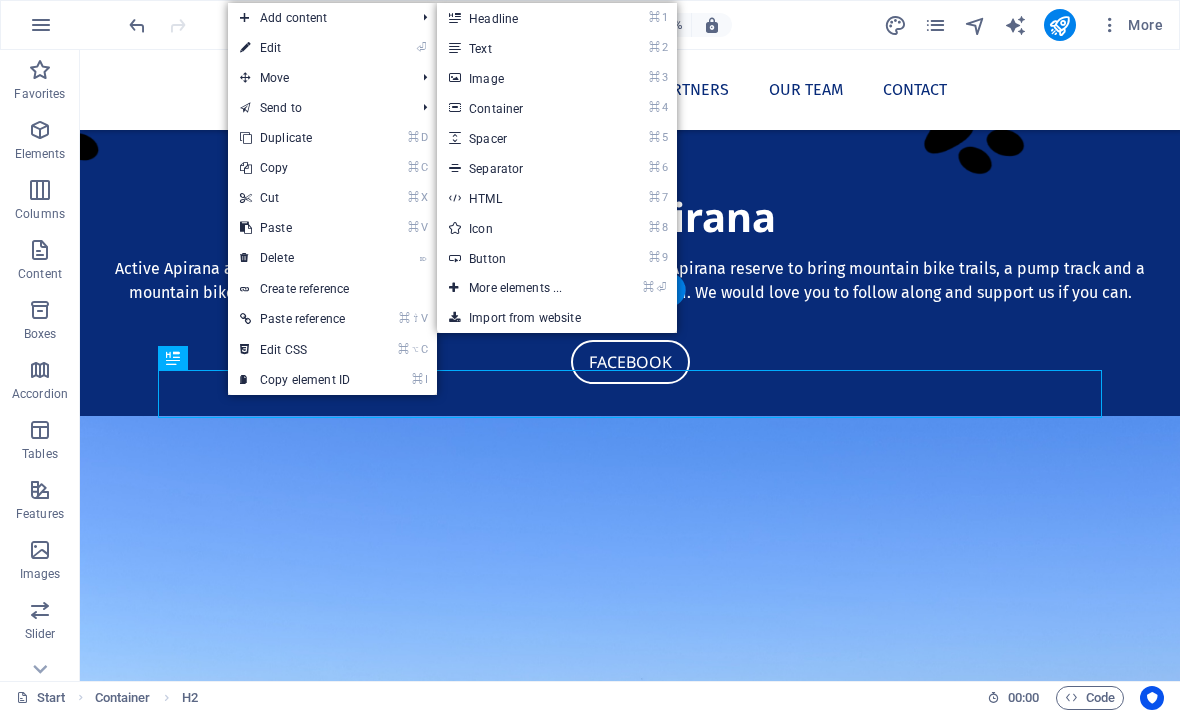 click on "⌘ 3  Image" at bounding box center (519, 78) 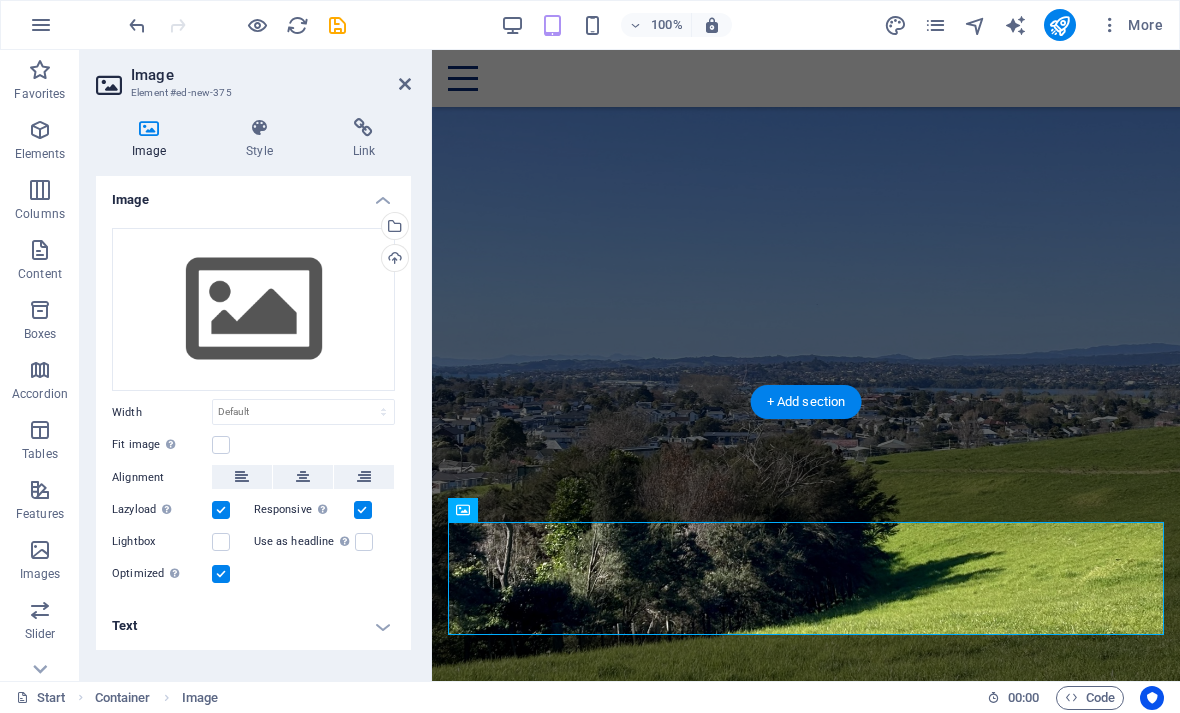 click at bounding box center [806, 1700] 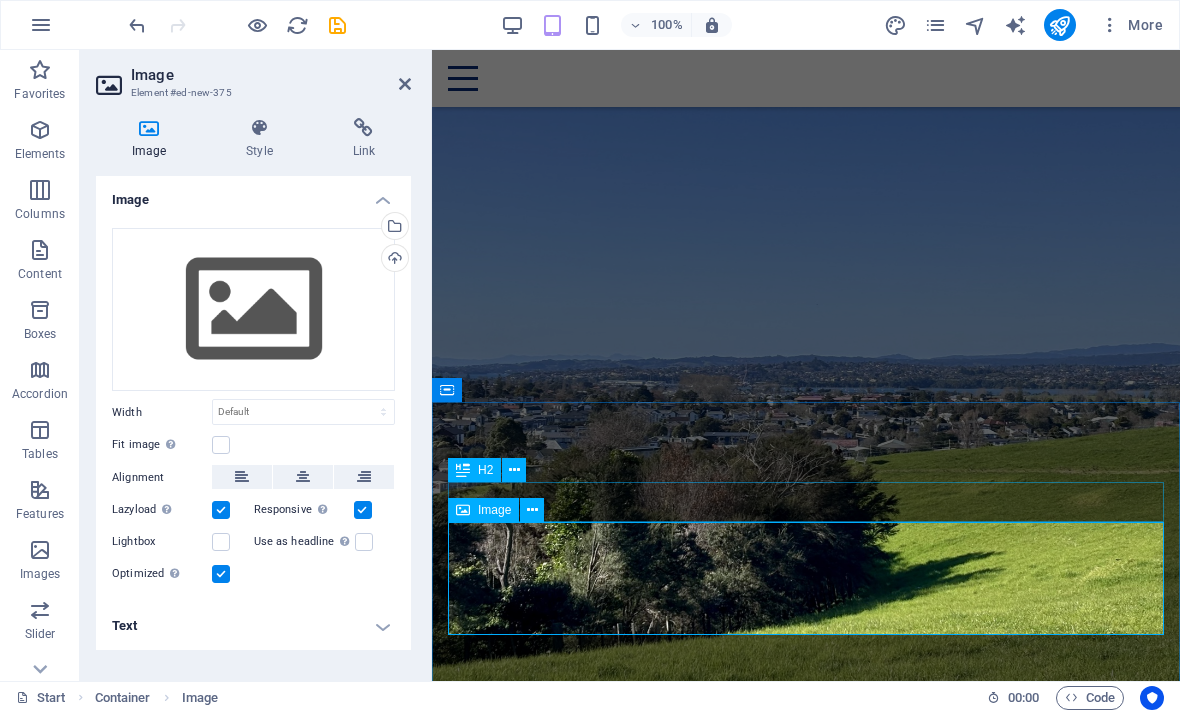 click at bounding box center [149, 128] 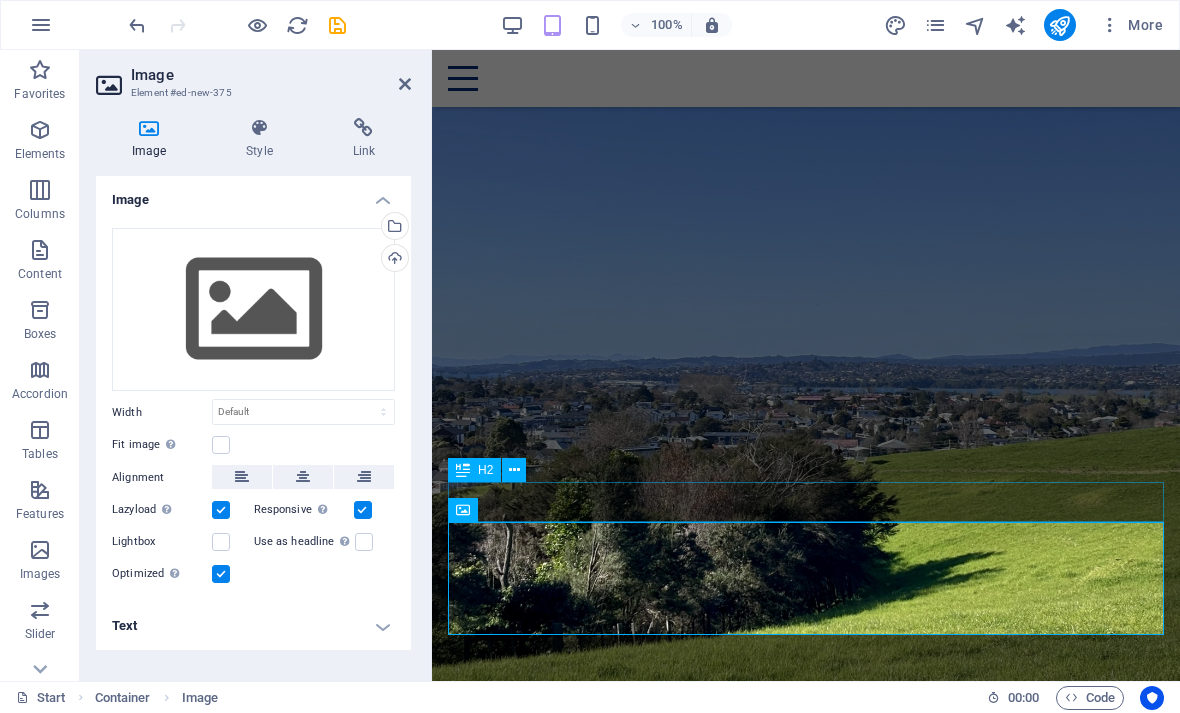 click on "Select files from the file manager, stock photos, or upload file(s)" at bounding box center (393, 228) 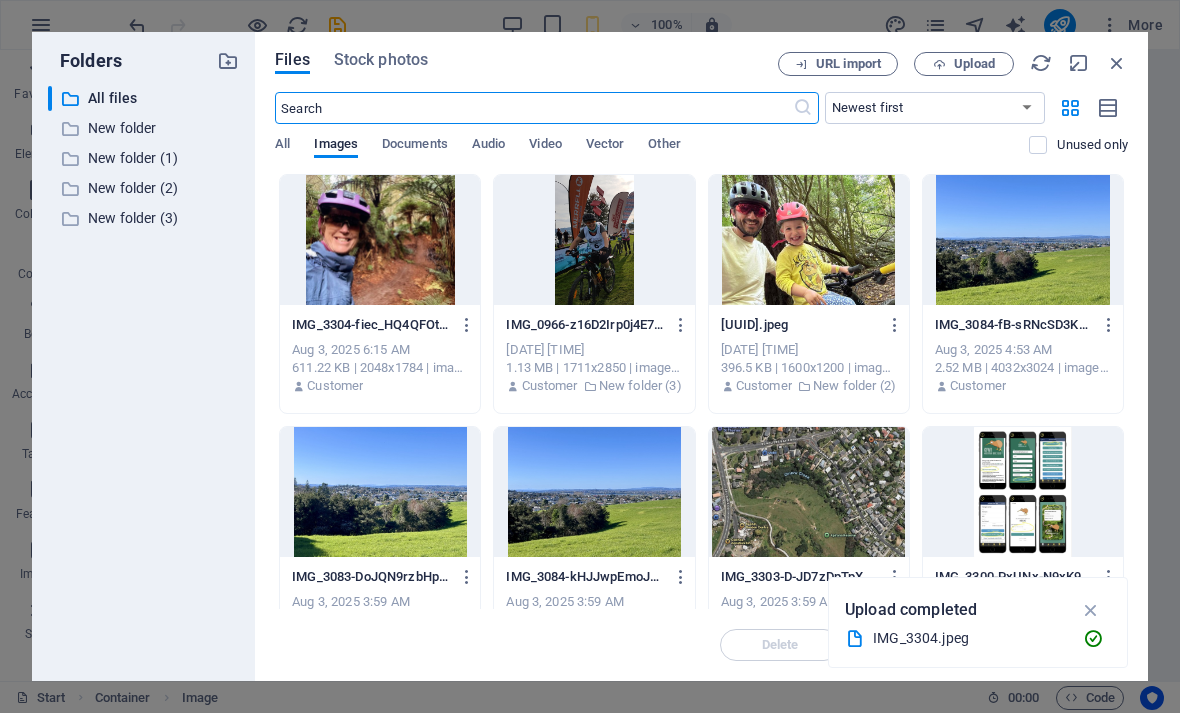scroll, scrollTop: 2487, scrollLeft: 0, axis: vertical 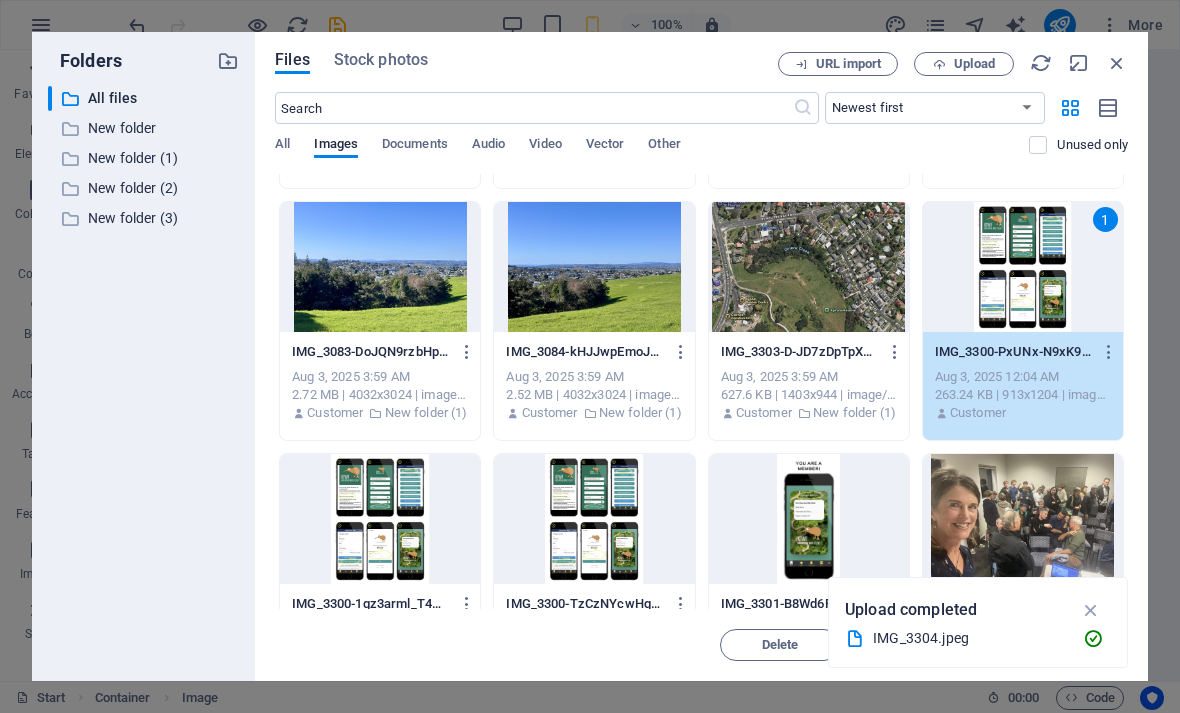 click on "1" at bounding box center [1023, 267] 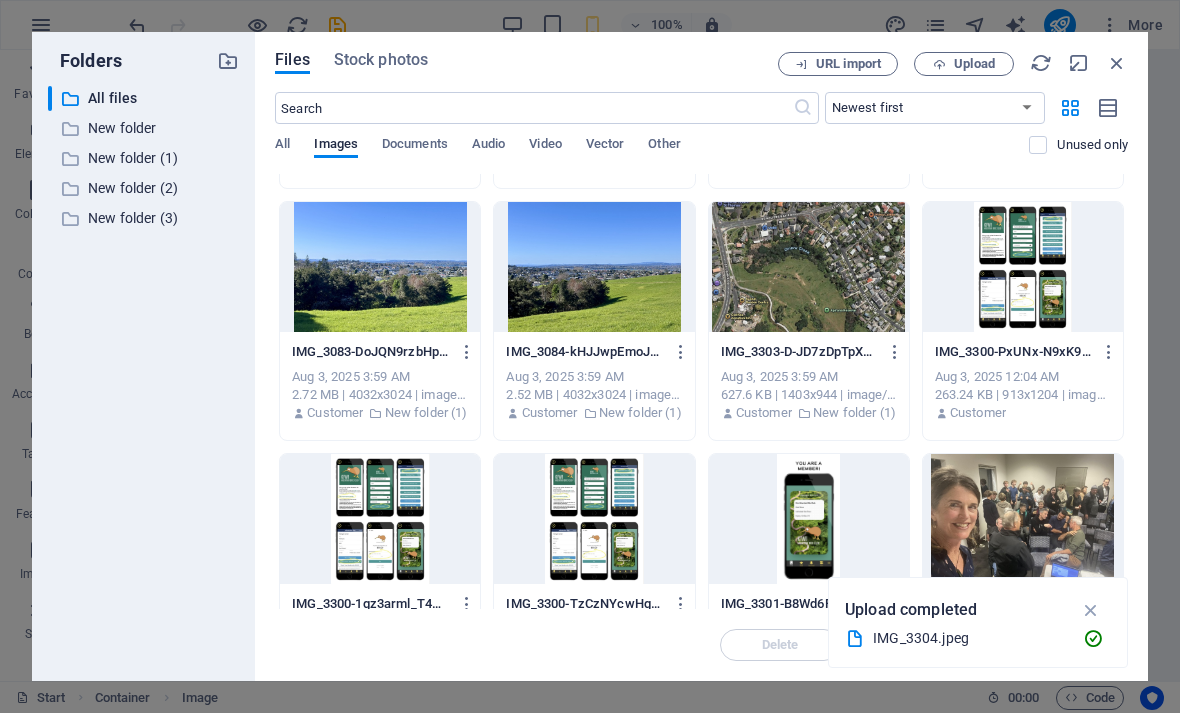 click at bounding box center (809, 519) 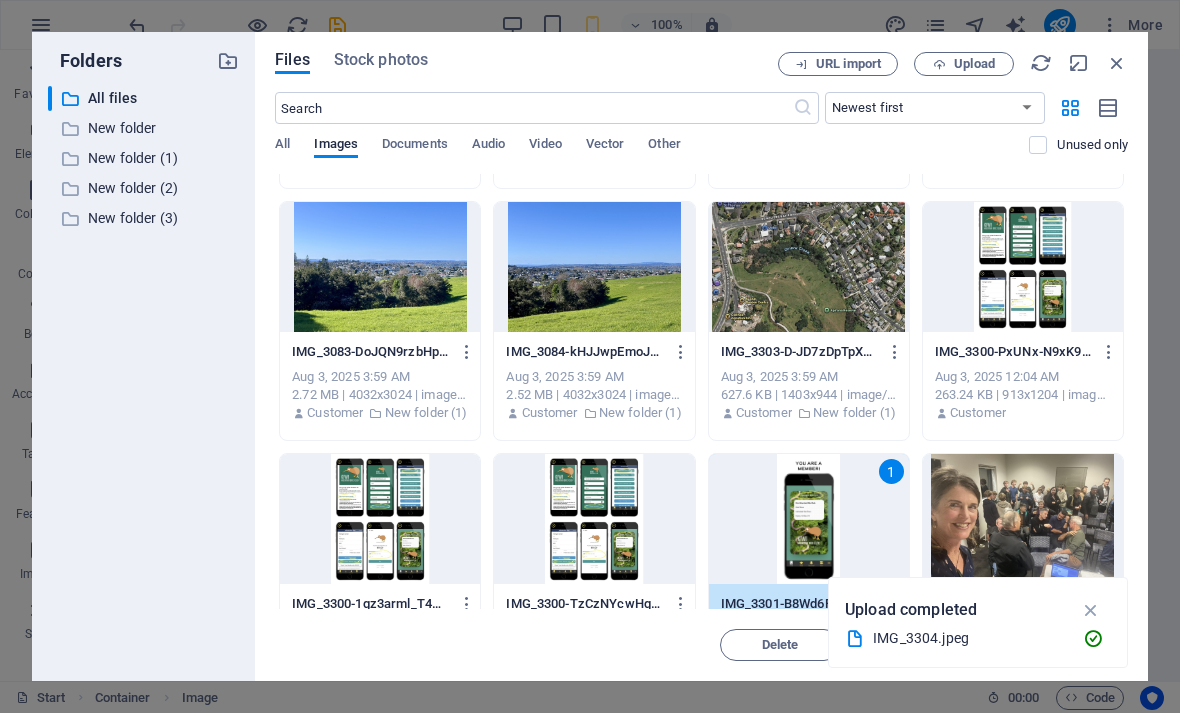 click at bounding box center (1117, 63) 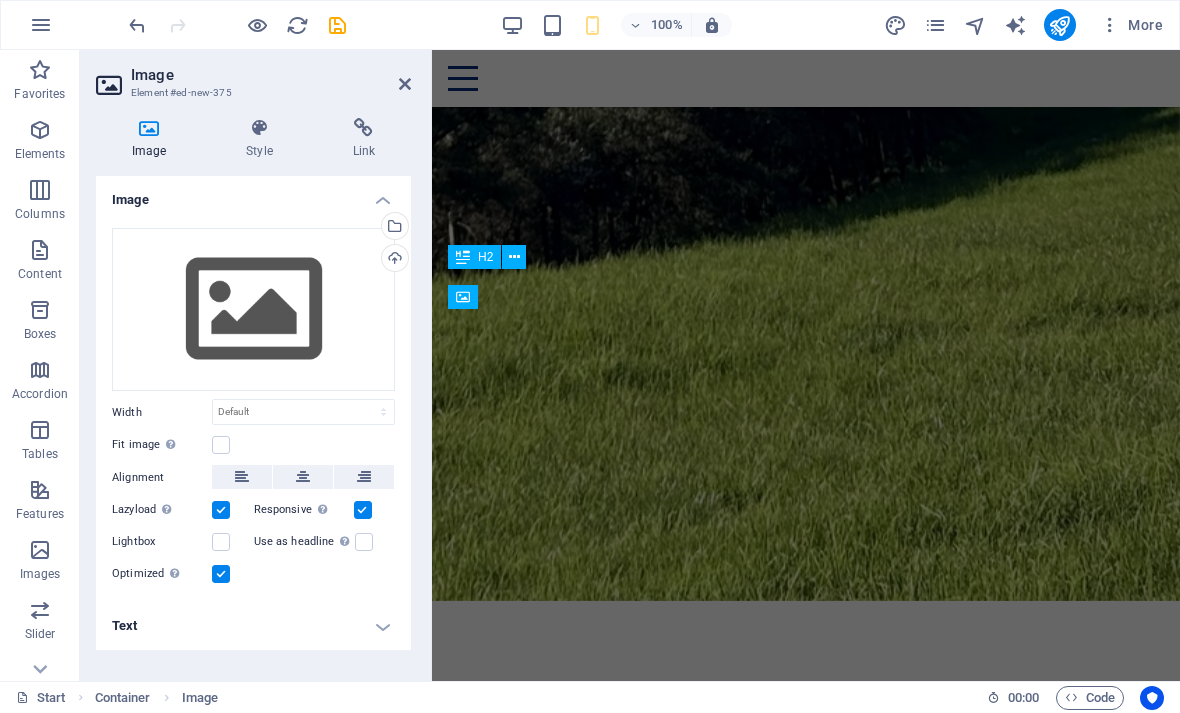 scroll, scrollTop: 1120, scrollLeft: 0, axis: vertical 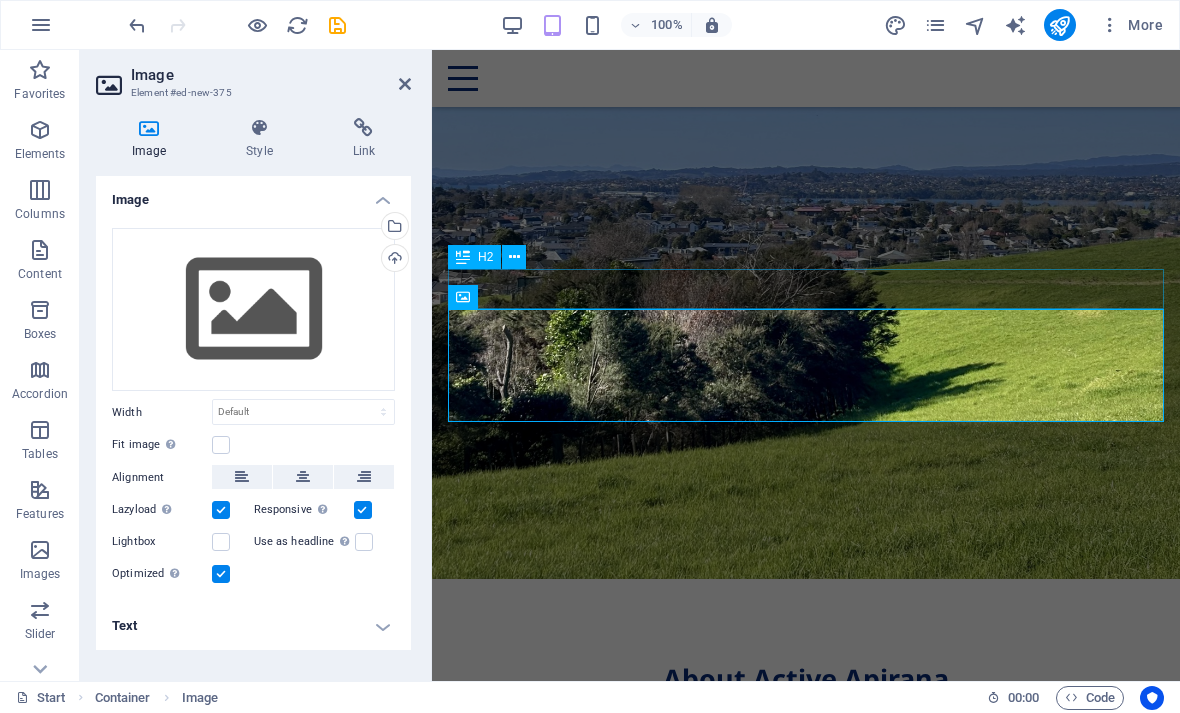 click on "Select files from the file manager, stock photos, or upload file(s)" at bounding box center [393, 228] 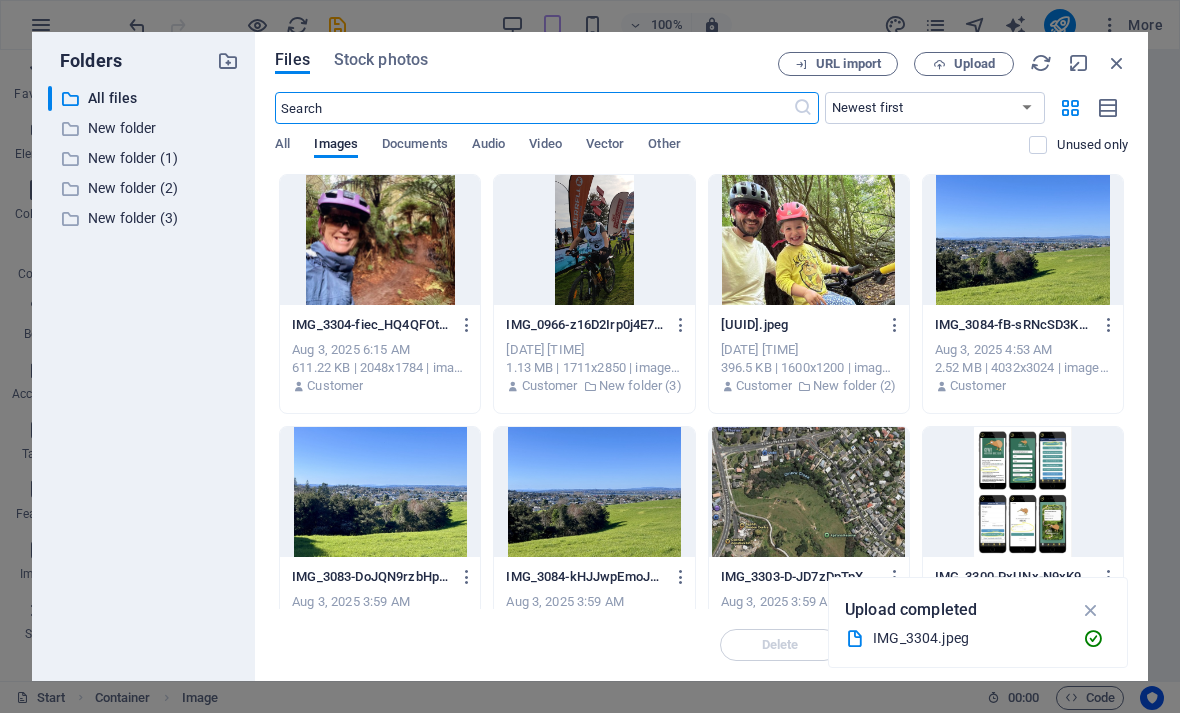 scroll, scrollTop: 2487, scrollLeft: 0, axis: vertical 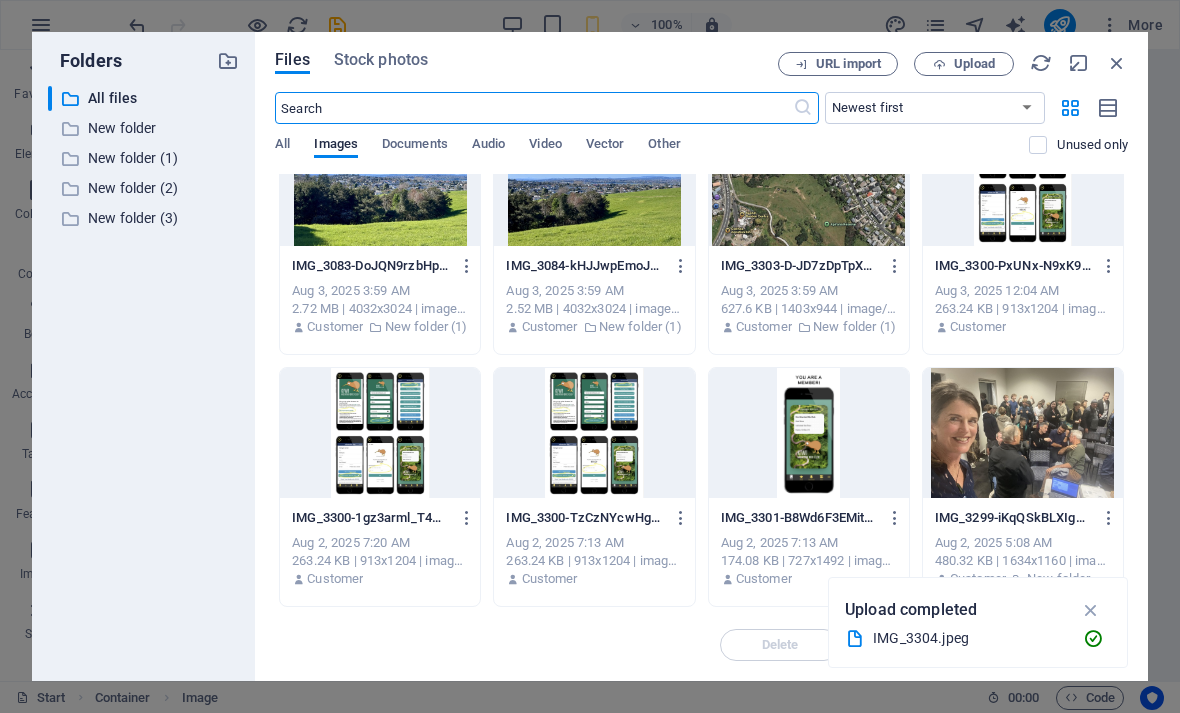 click at bounding box center (809, 433) 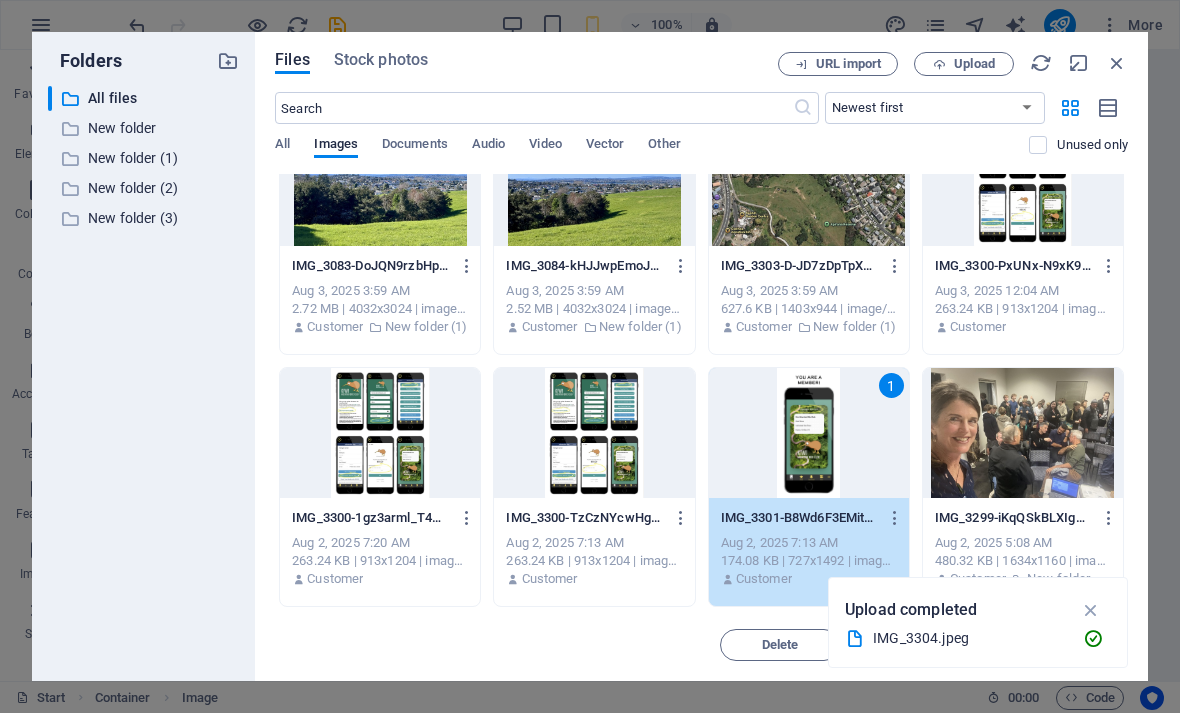 click on "Upload completed" at bounding box center (911, 610) 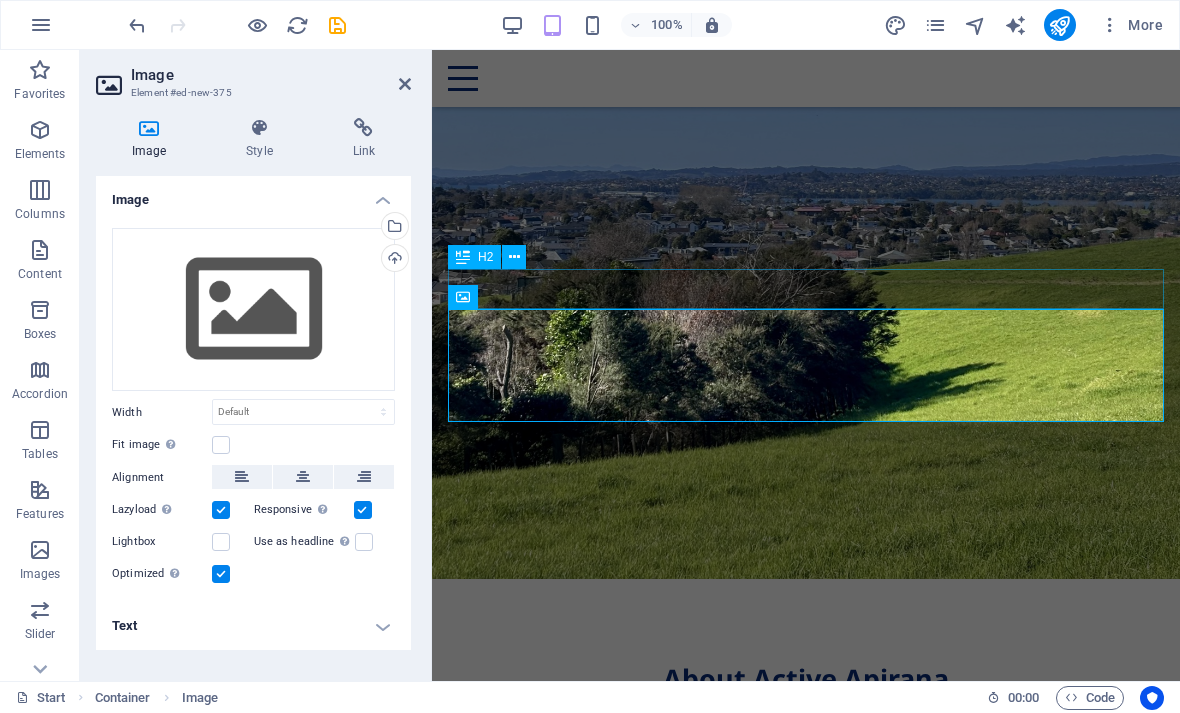 click at bounding box center [806, 1511] 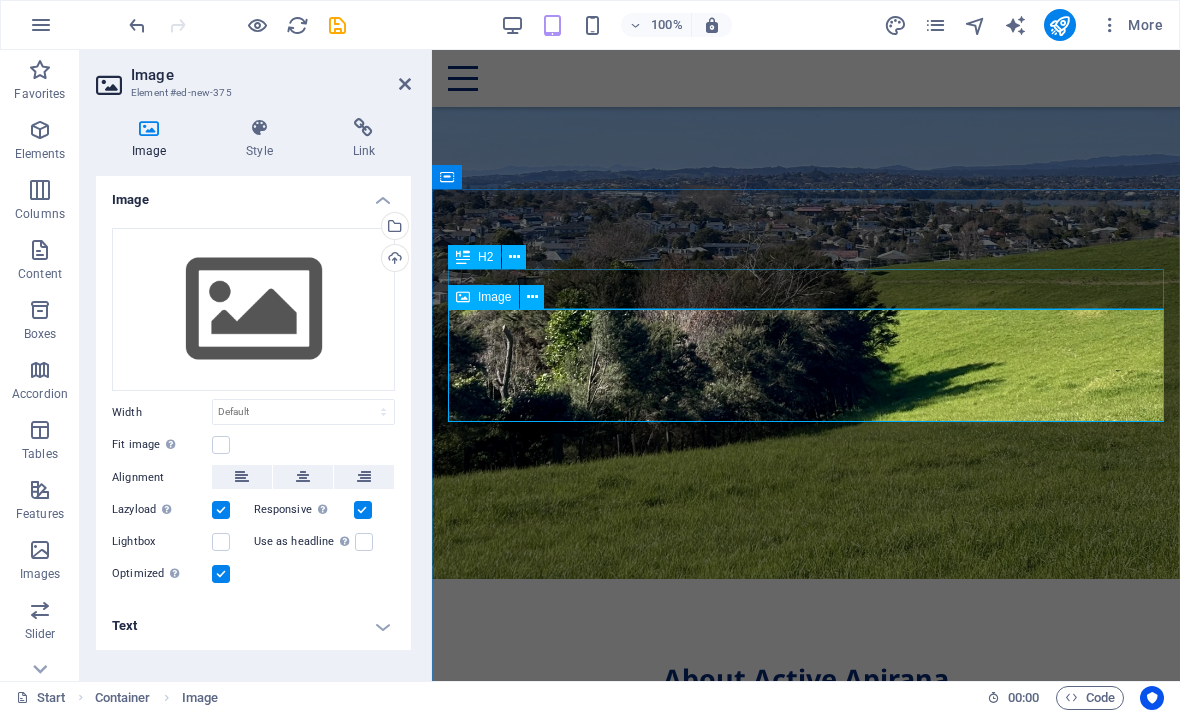 click on "Upload" at bounding box center (393, 260) 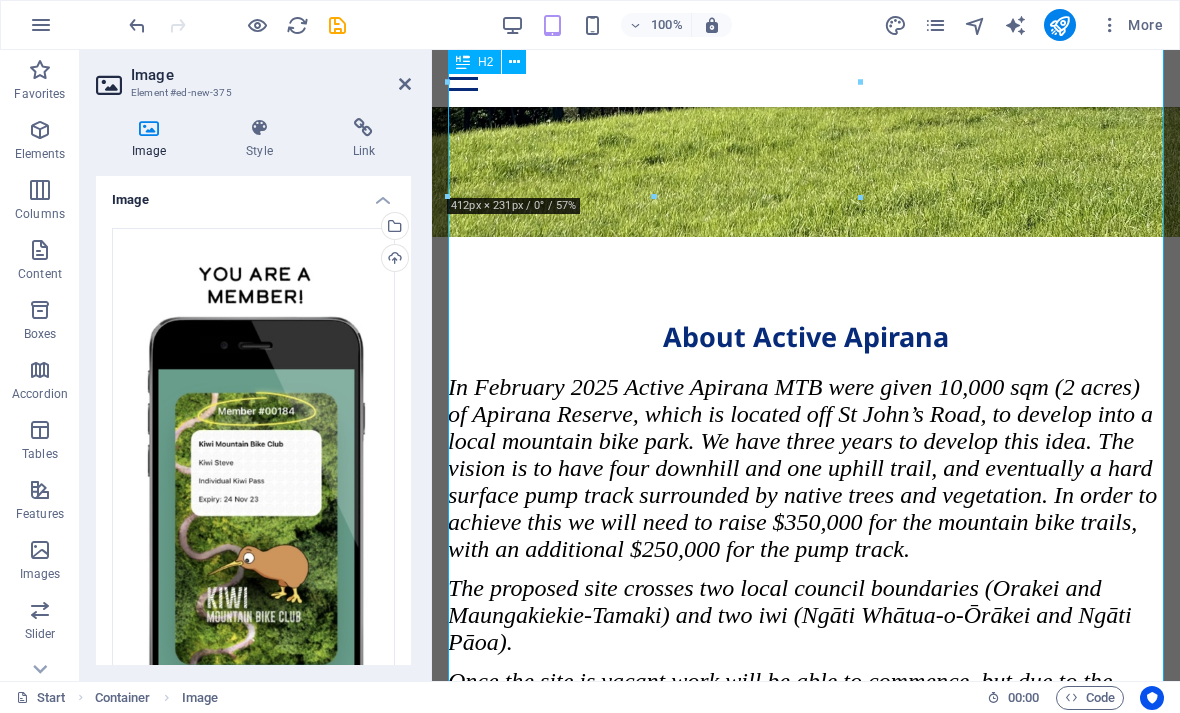 scroll, scrollTop: 1466, scrollLeft: 0, axis: vertical 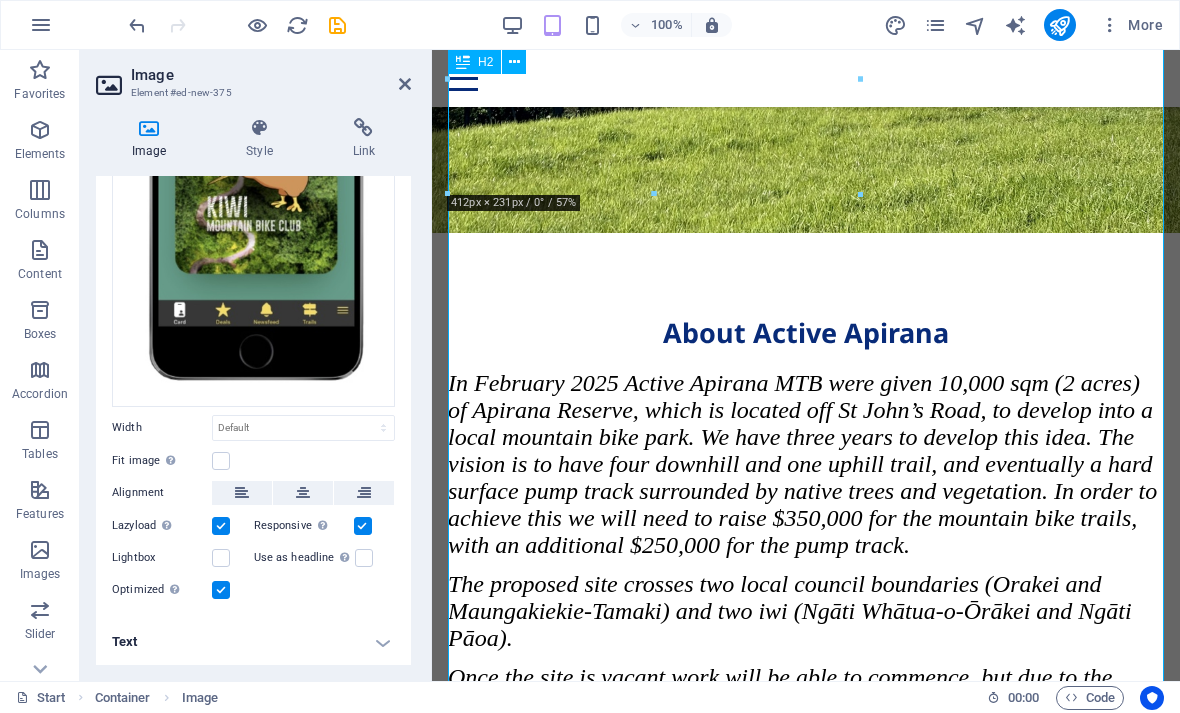 click at bounding box center (221, 461) 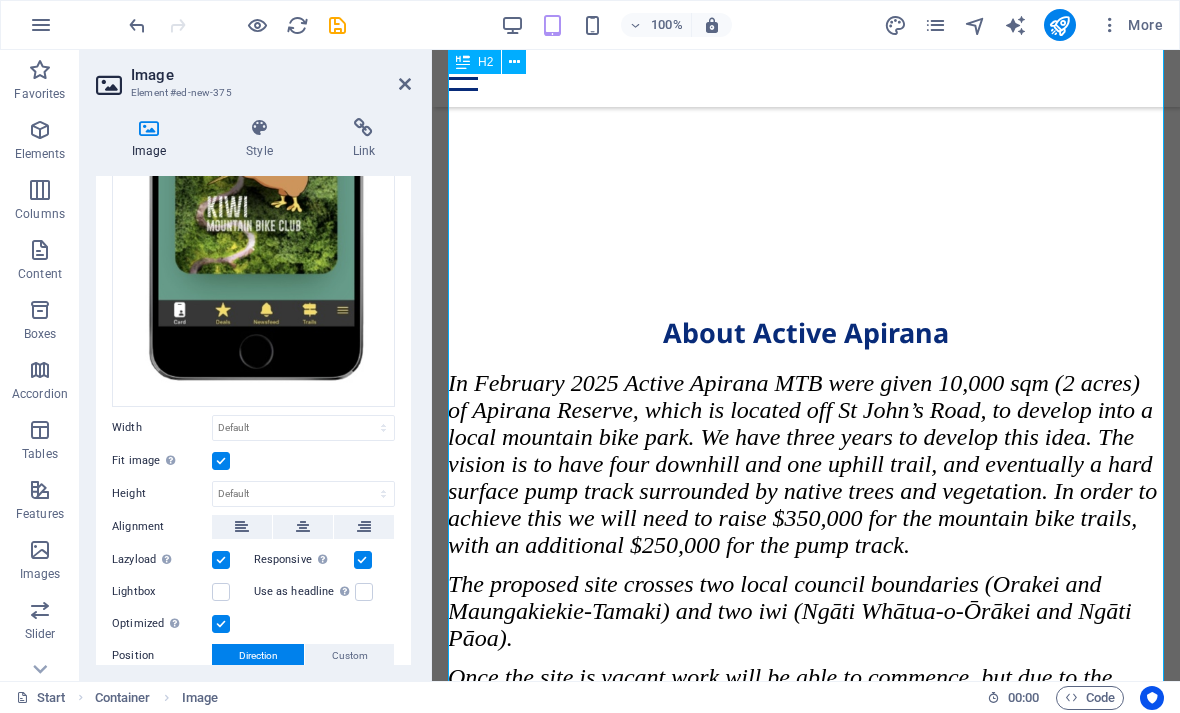 click at bounding box center [364, 592] 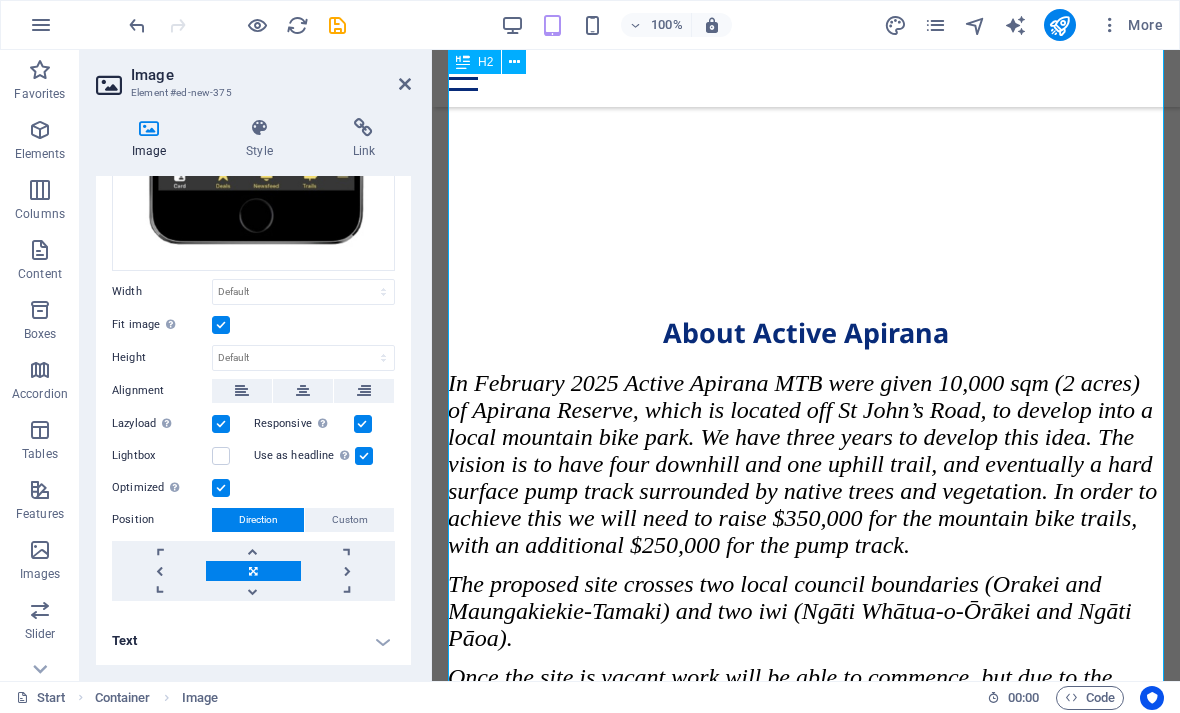 scroll, scrollTop: 526, scrollLeft: 0, axis: vertical 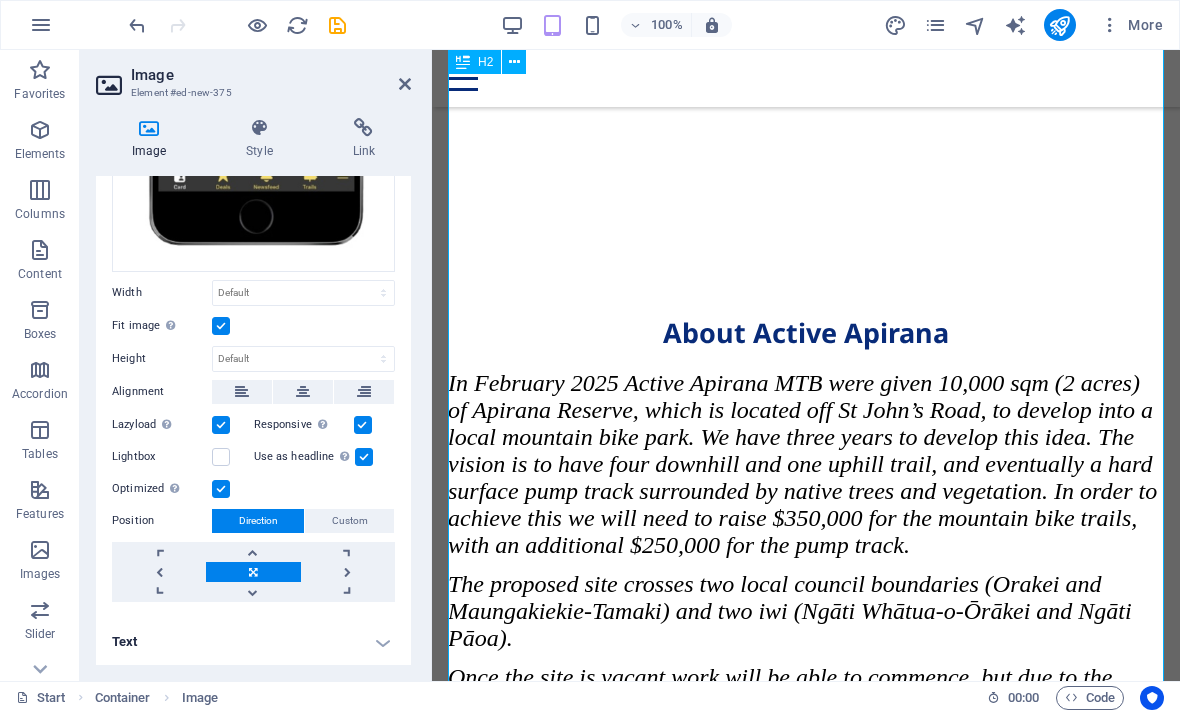 click at bounding box center [405, 84] 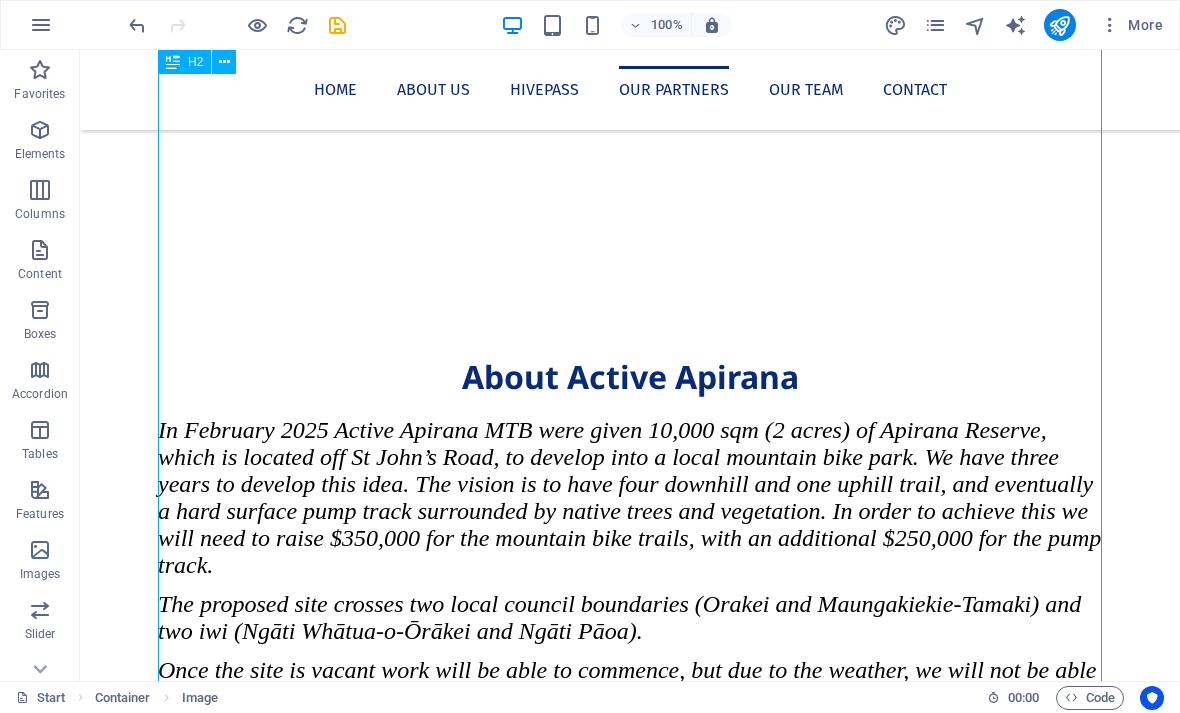 click at bounding box center (630, 2129) 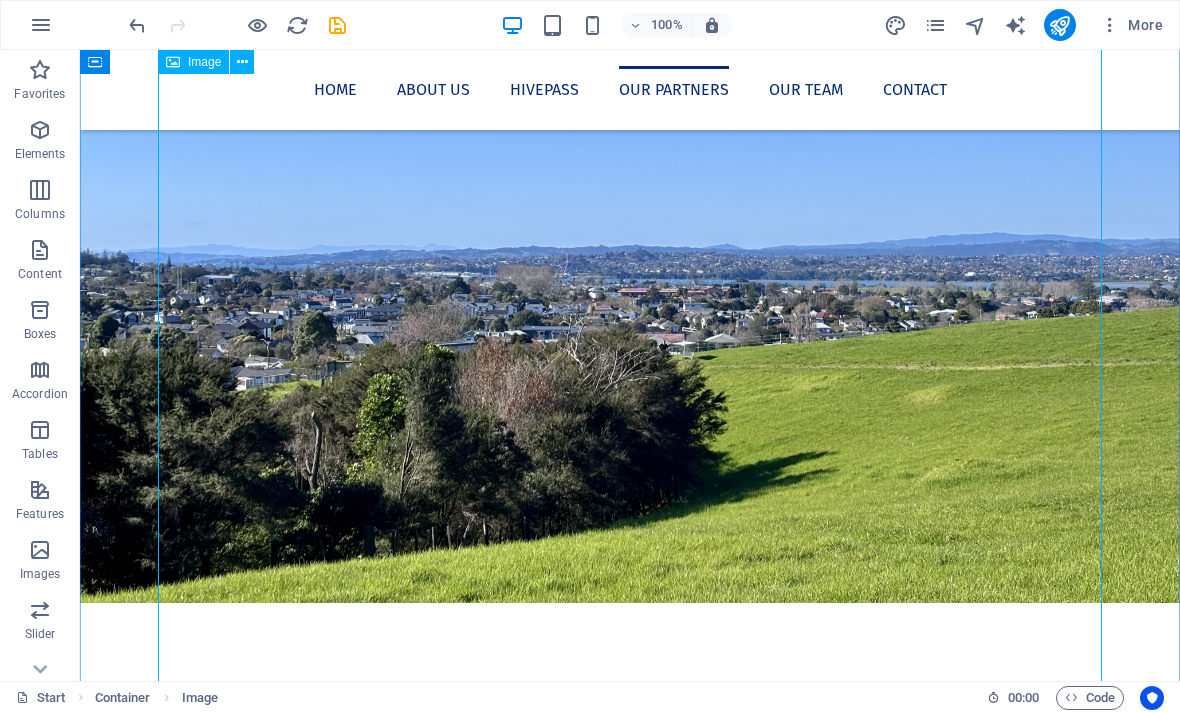 scroll, scrollTop: 1371, scrollLeft: 0, axis: vertical 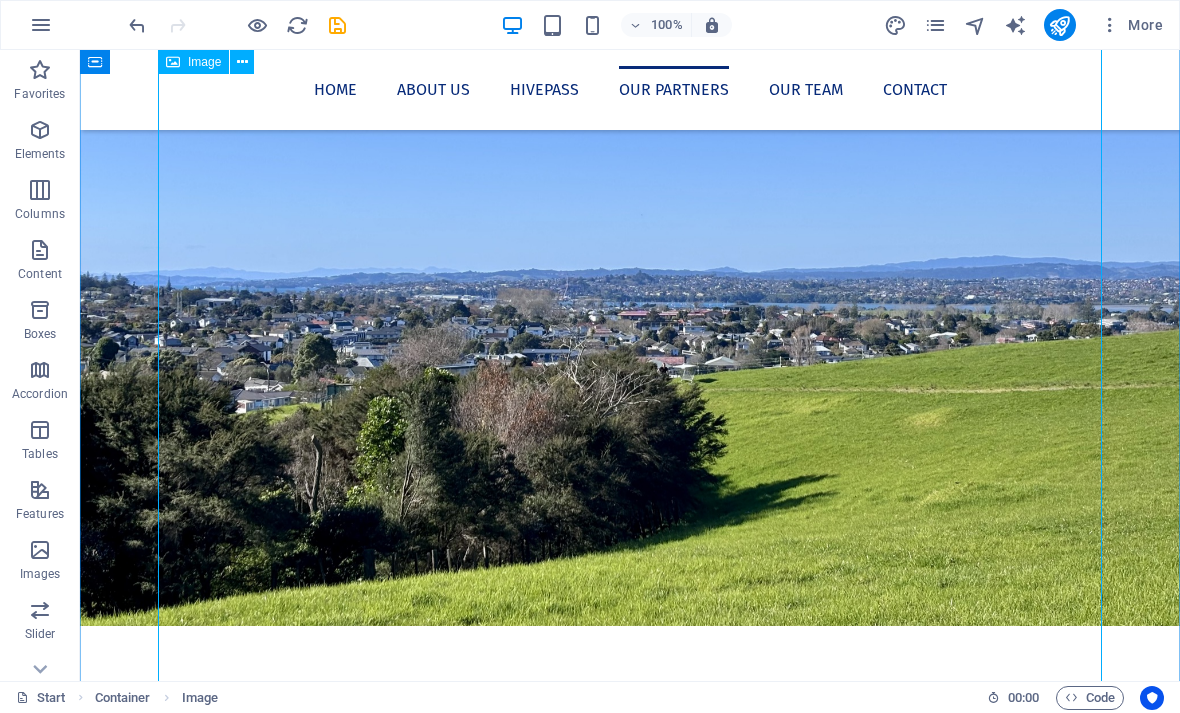 click at bounding box center [630, 2482] 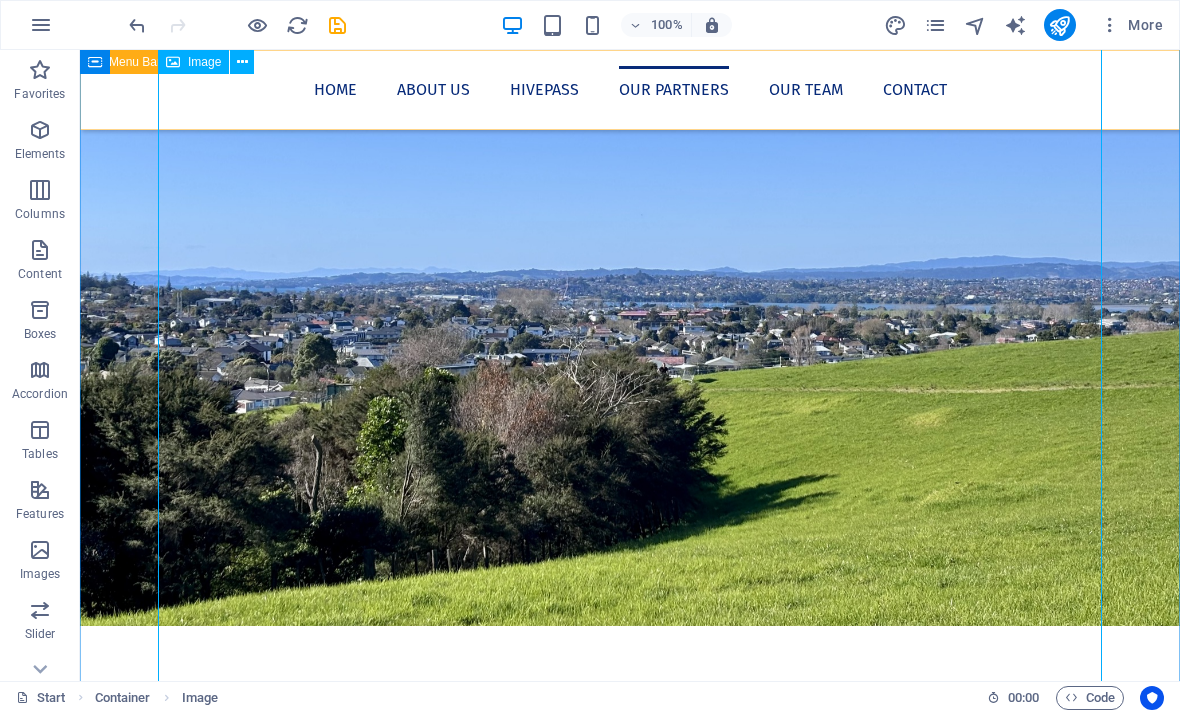 click at bounding box center (242, 62) 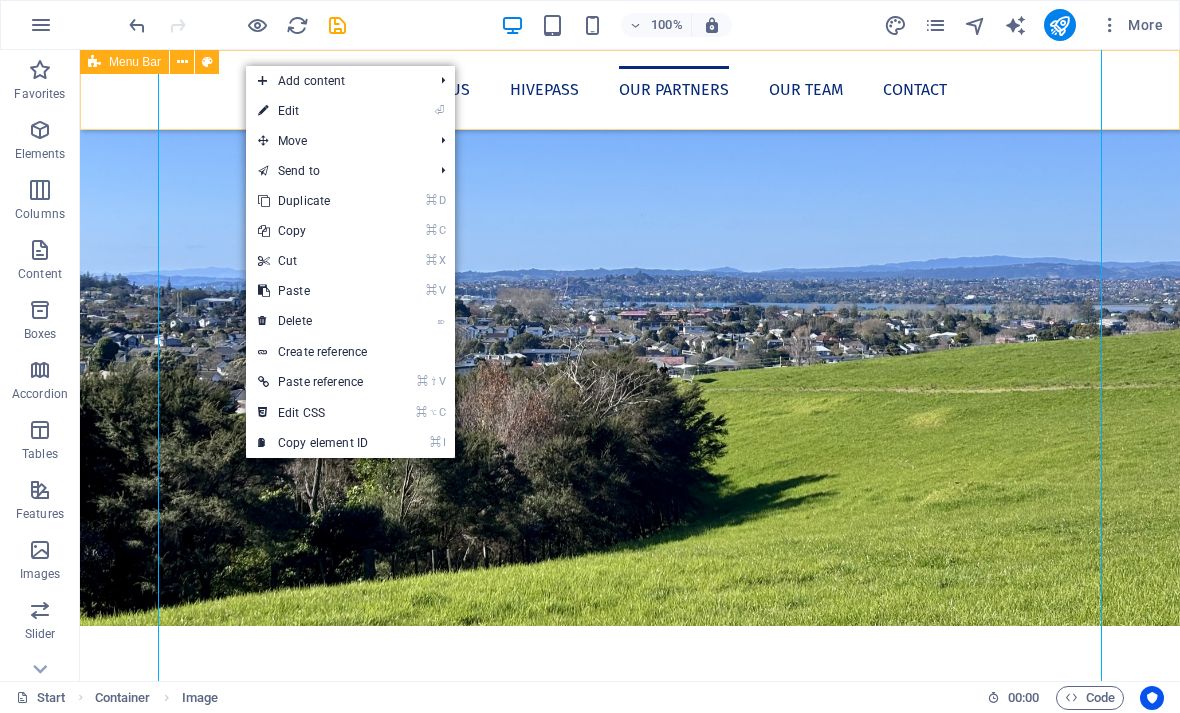 click on "⏎  Edit" at bounding box center [313, 111] 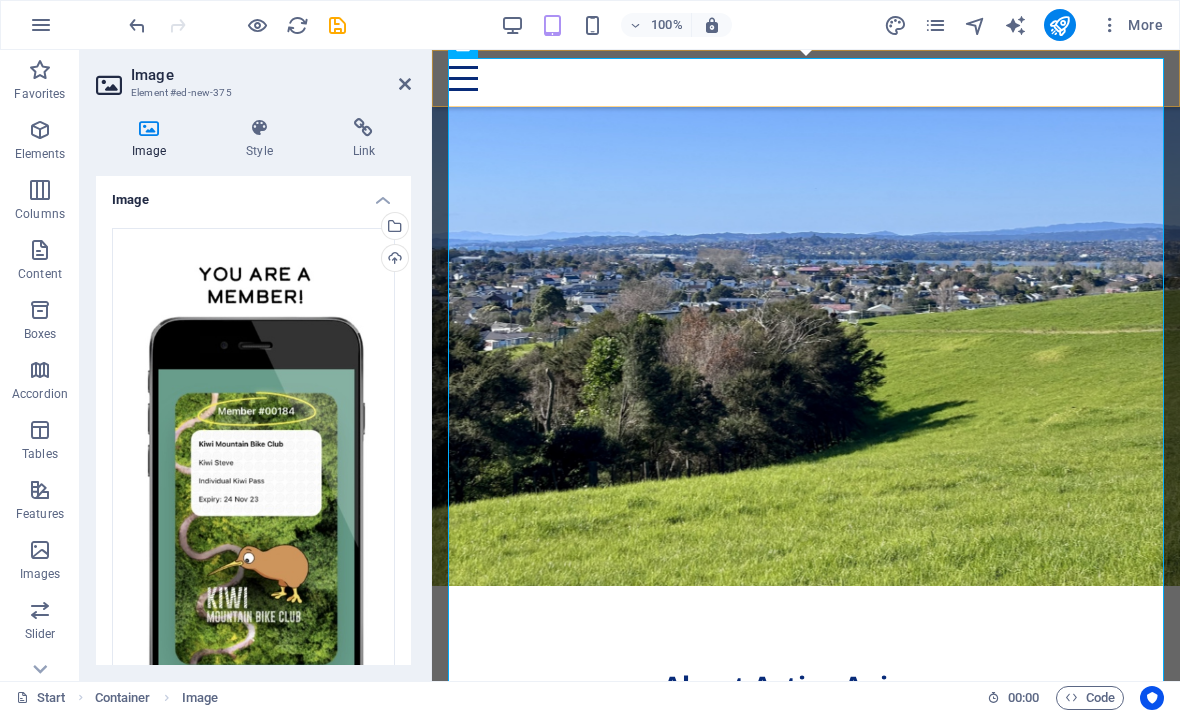 click on "Upload" at bounding box center [393, 260] 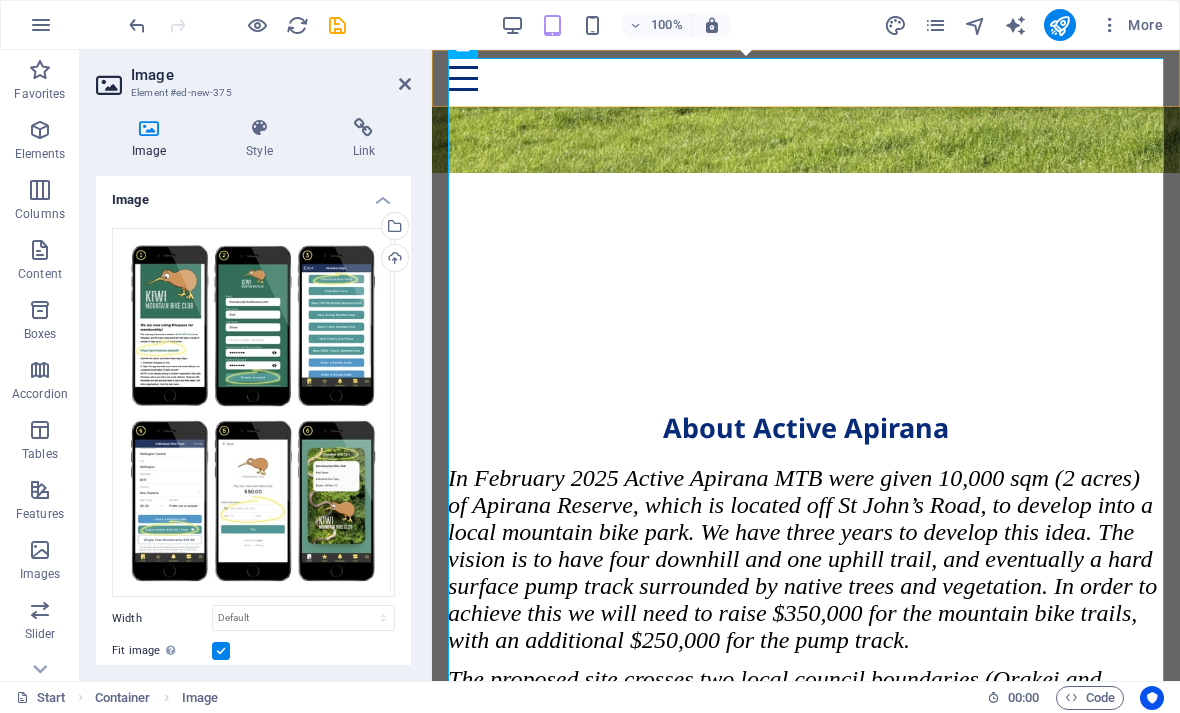 click at bounding box center (221, 651) 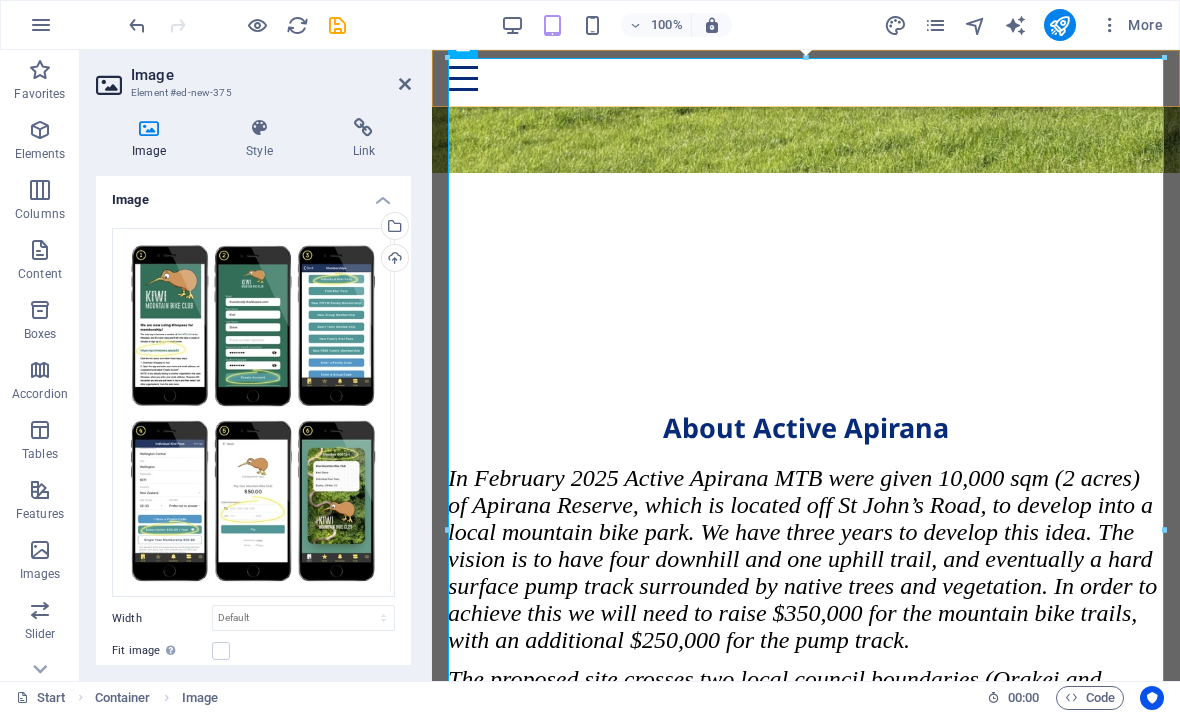 click on "Automatically fit image to a fixed width and height" at bounding box center [170, 651] 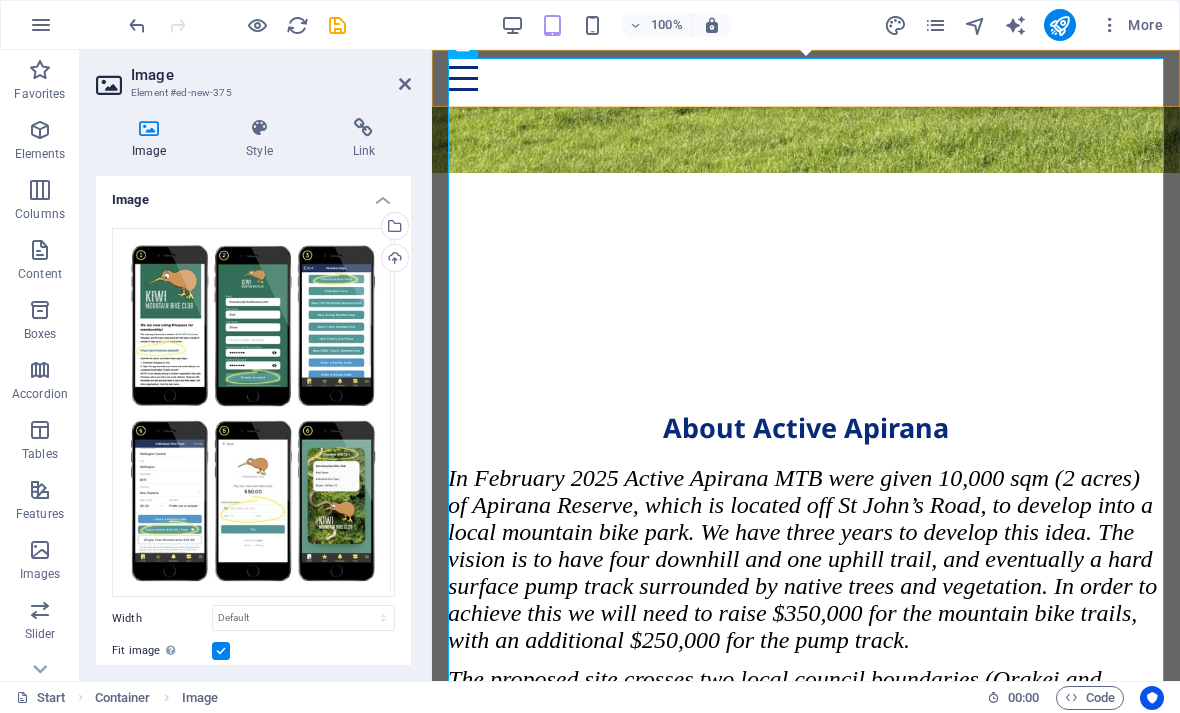 click on "Automatically fit image to a fixed width and height" at bounding box center (229, 616) 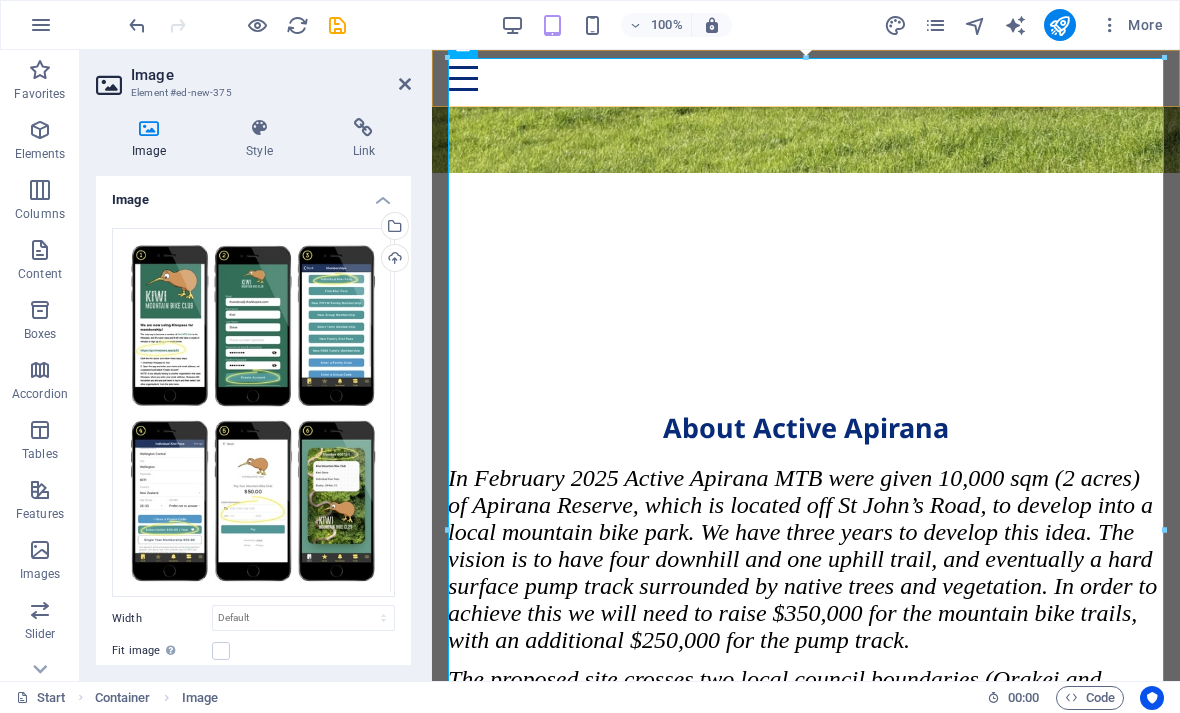click at bounding box center [221, 651] 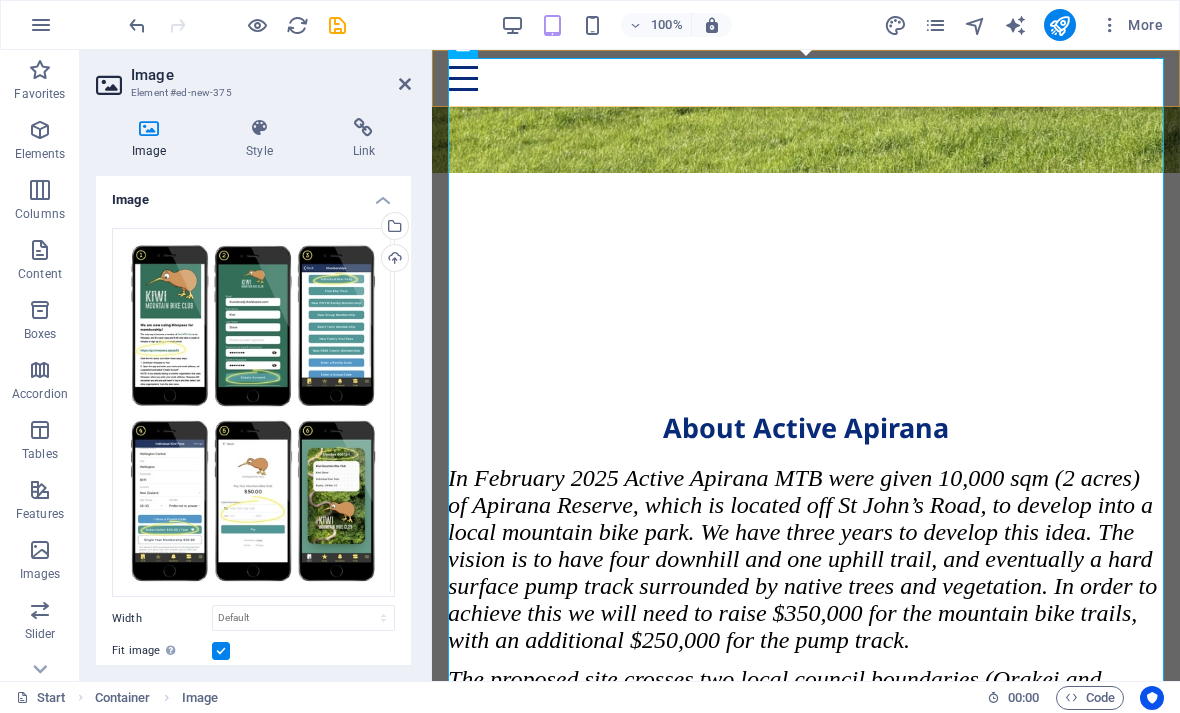 click at bounding box center [405, 84] 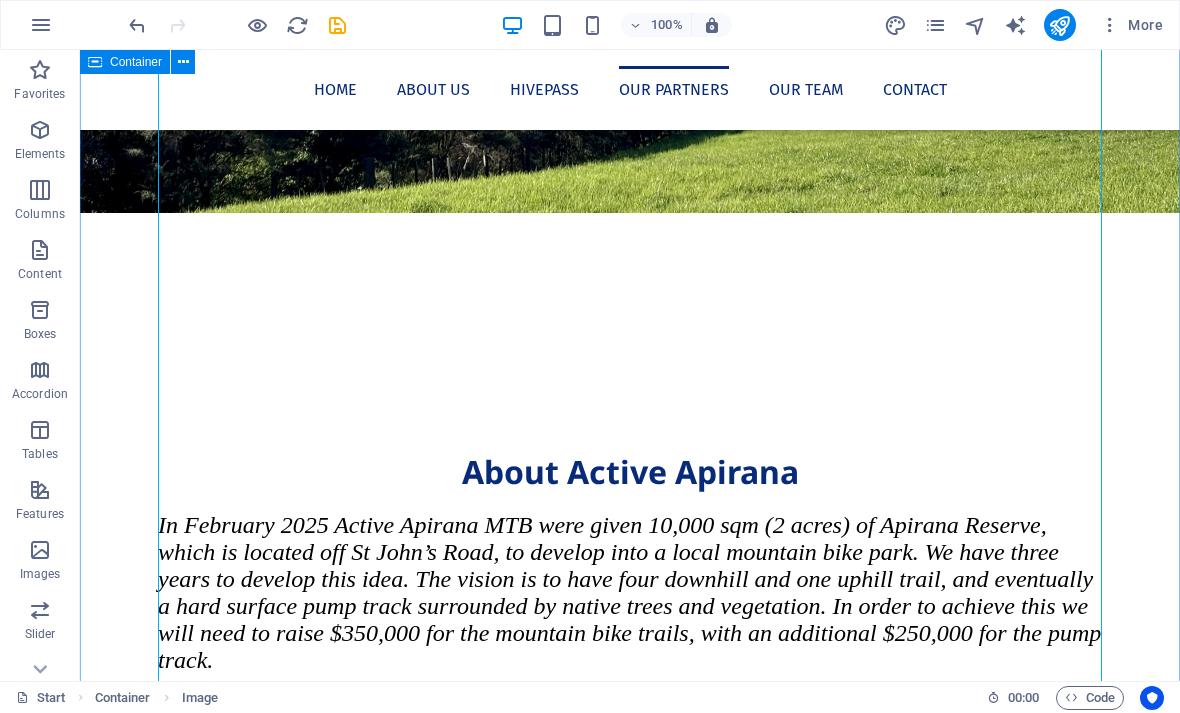 click on "Hivepass We are now using Hivepass for membership! The only way to become a member of   Active Apirana  is now via Hivepass, and it’s super easy and it will only take a couple of minutes to sign up using your smart phone. If you don't have a smartphone, you can sign up online on any device   https://hivepass.app Here’s how it works: 1: Download Hivepass for free here:   https://hivepass.app/ 2: Open the app and enter your name and email address, set a password and select ‘Create Account' NOTE: If you already belong to another organisation that uses Hivepass, when you enter your email address, Hivepass with recognise you and you just need to log in and then select ‘join other organisations’ from the side menu.  3: Select your membership package. (If you’re signing up the whole family, have their details ready). 4: Enter your personal details and membership type. You can add a donation at this stage too if you like🤘 5: Pay securely using a credit or debit card   Active Apirana" at bounding box center [630, 2177] 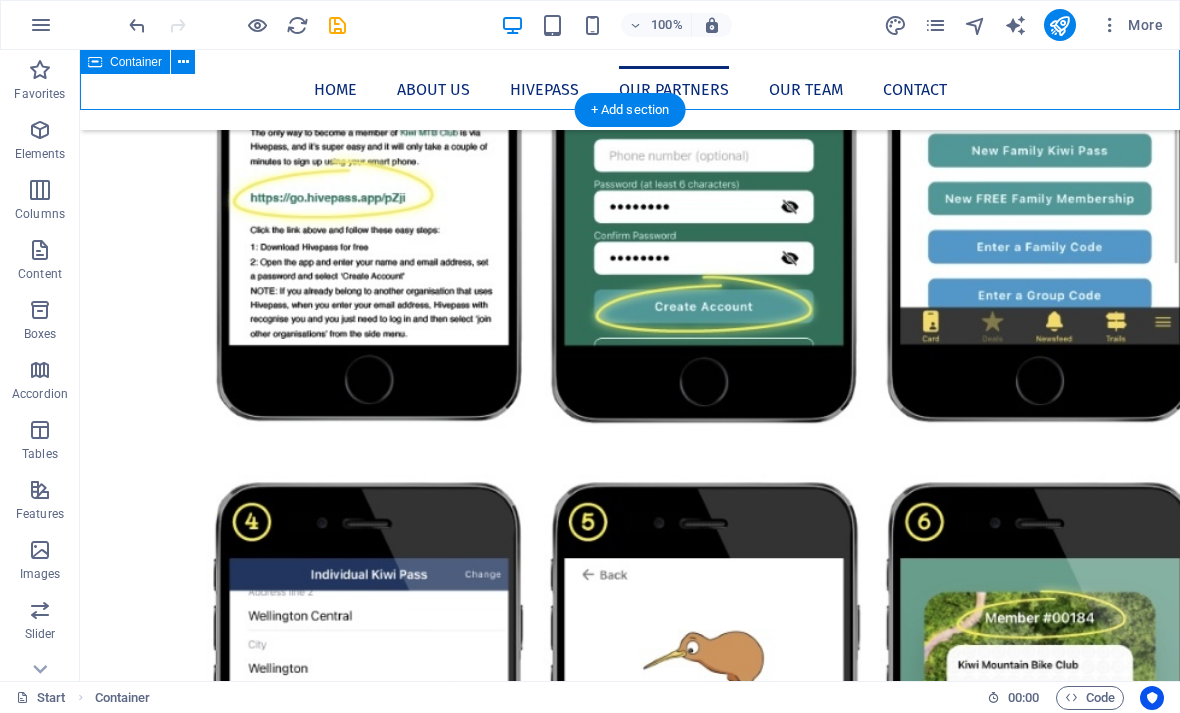 click at bounding box center [1059, 25] 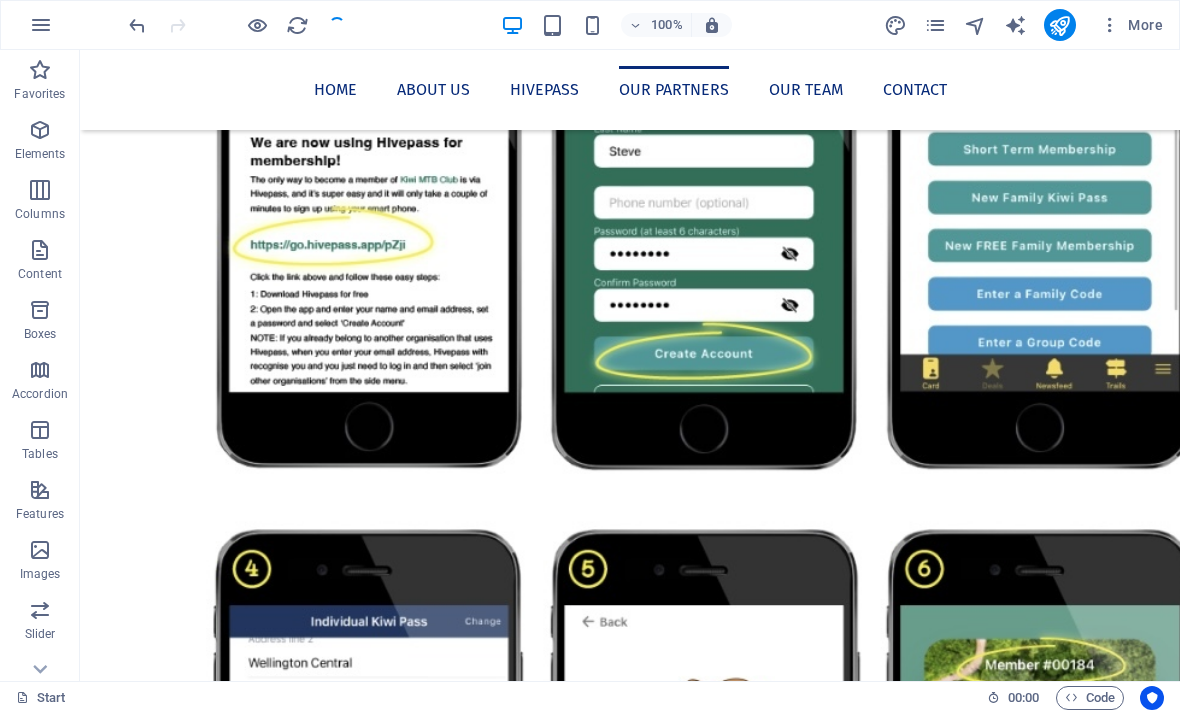 click at bounding box center [1059, 25] 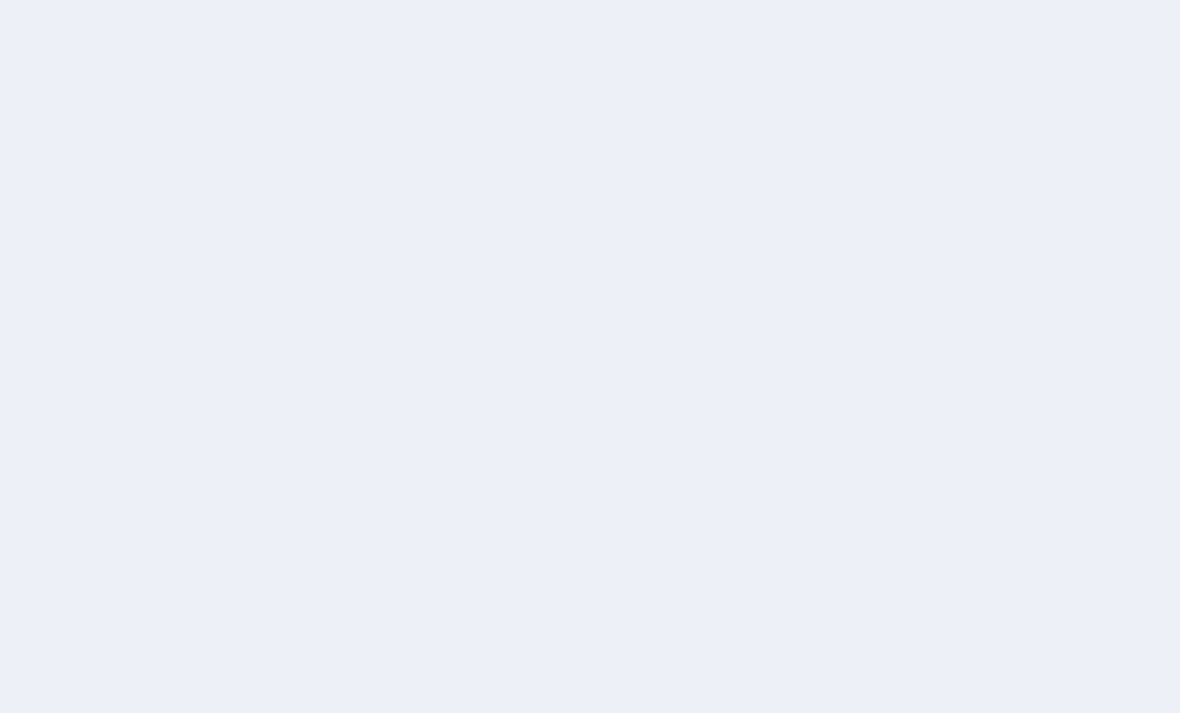 scroll, scrollTop: 0, scrollLeft: 0, axis: both 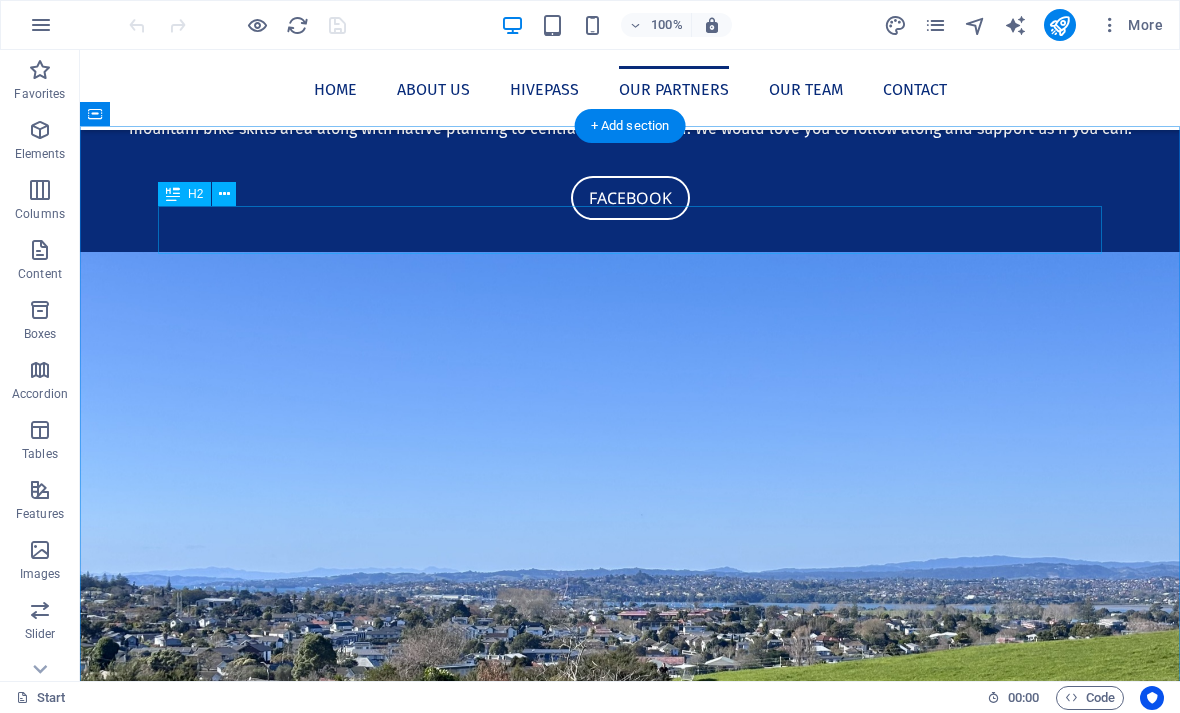 click on "Hivepass" at bounding box center (630, 1629) 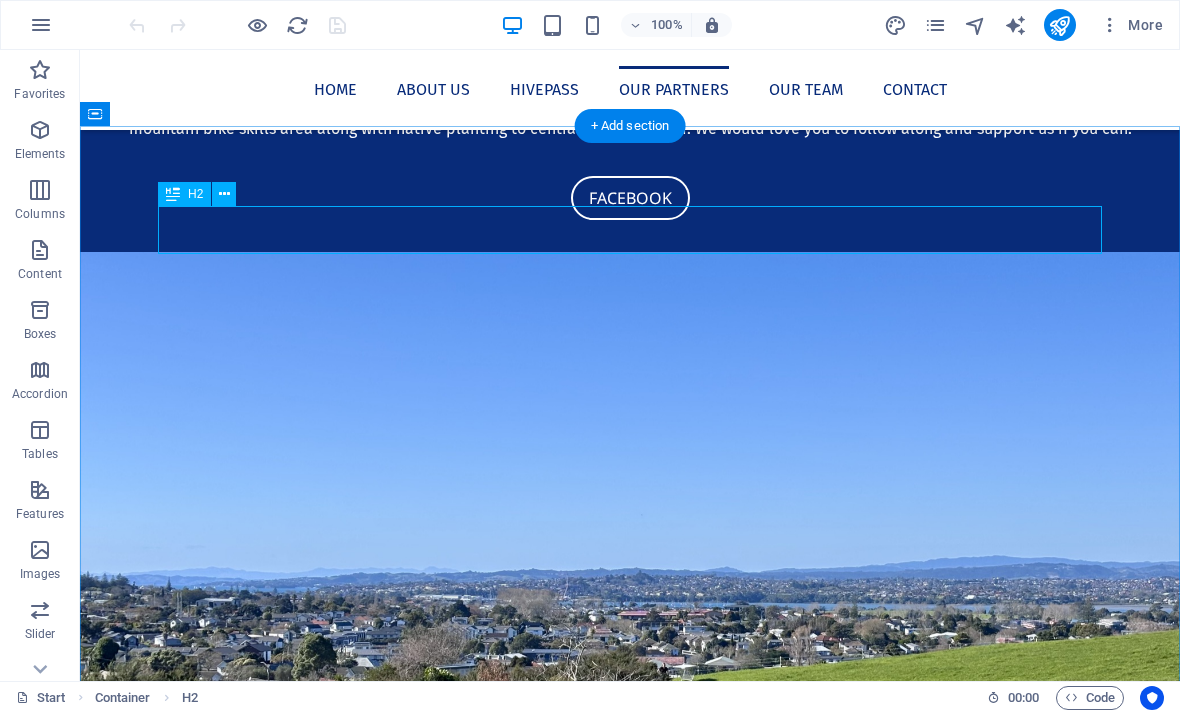 click on "H2" at bounding box center [195, 194] 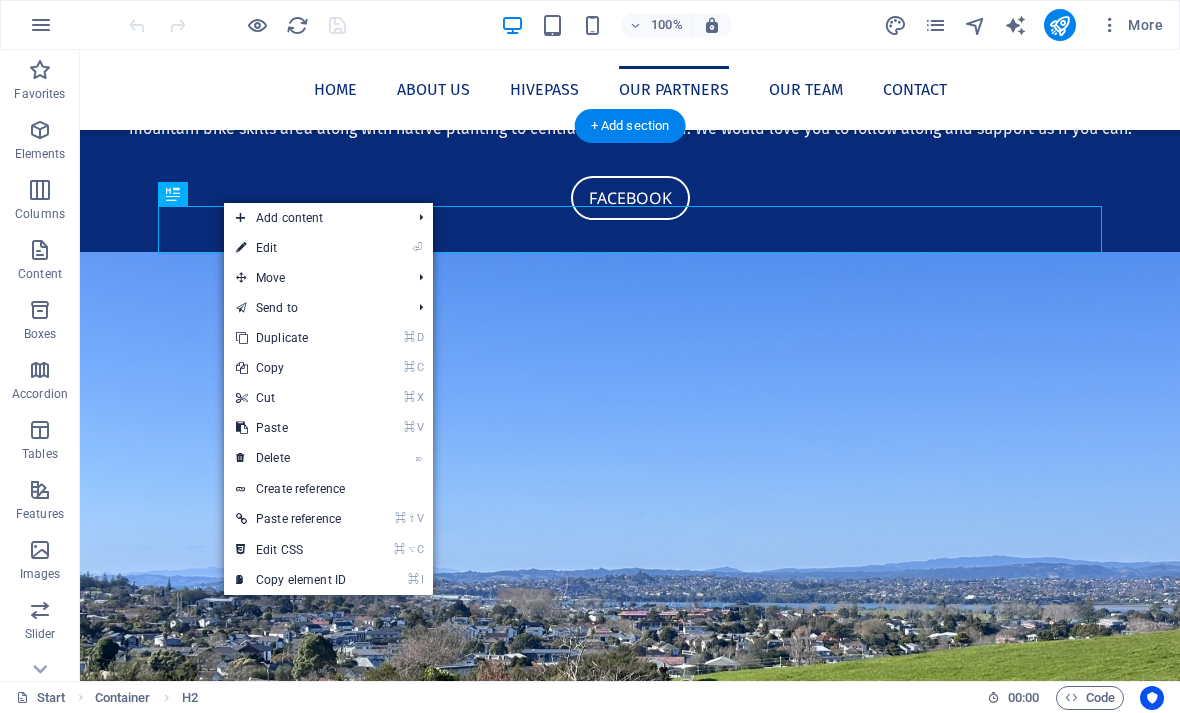 click on "Create reference" at bounding box center (328, 489) 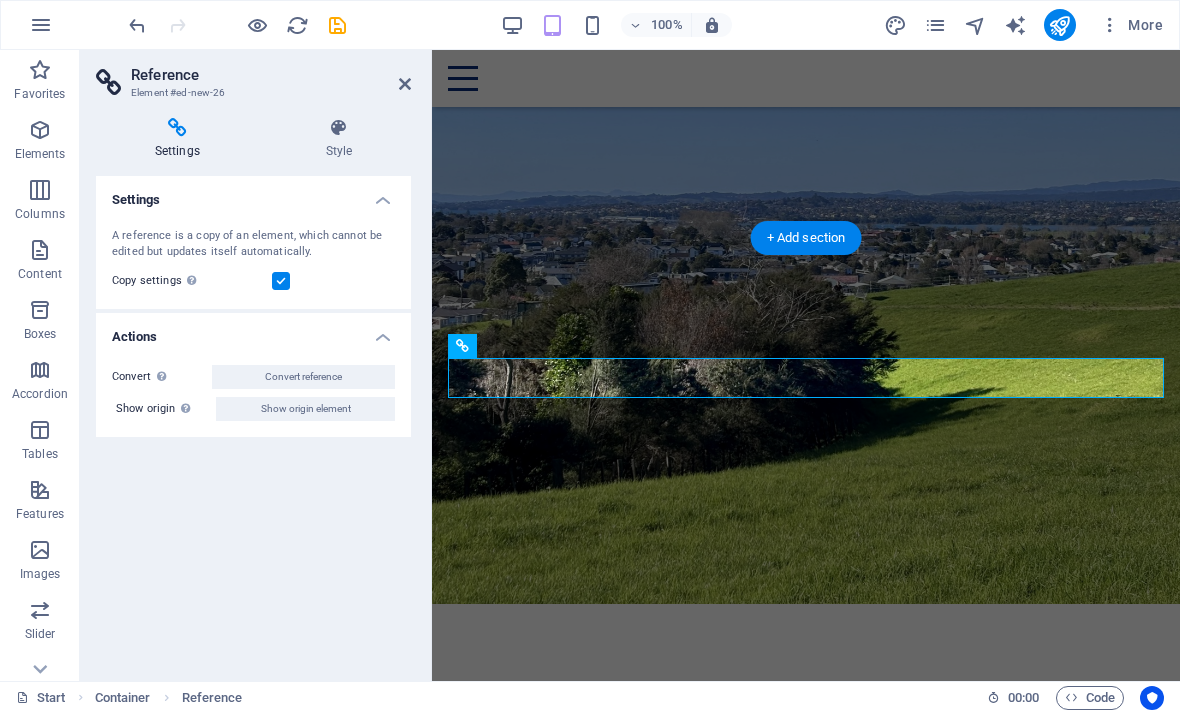 click at bounding box center (405, 84) 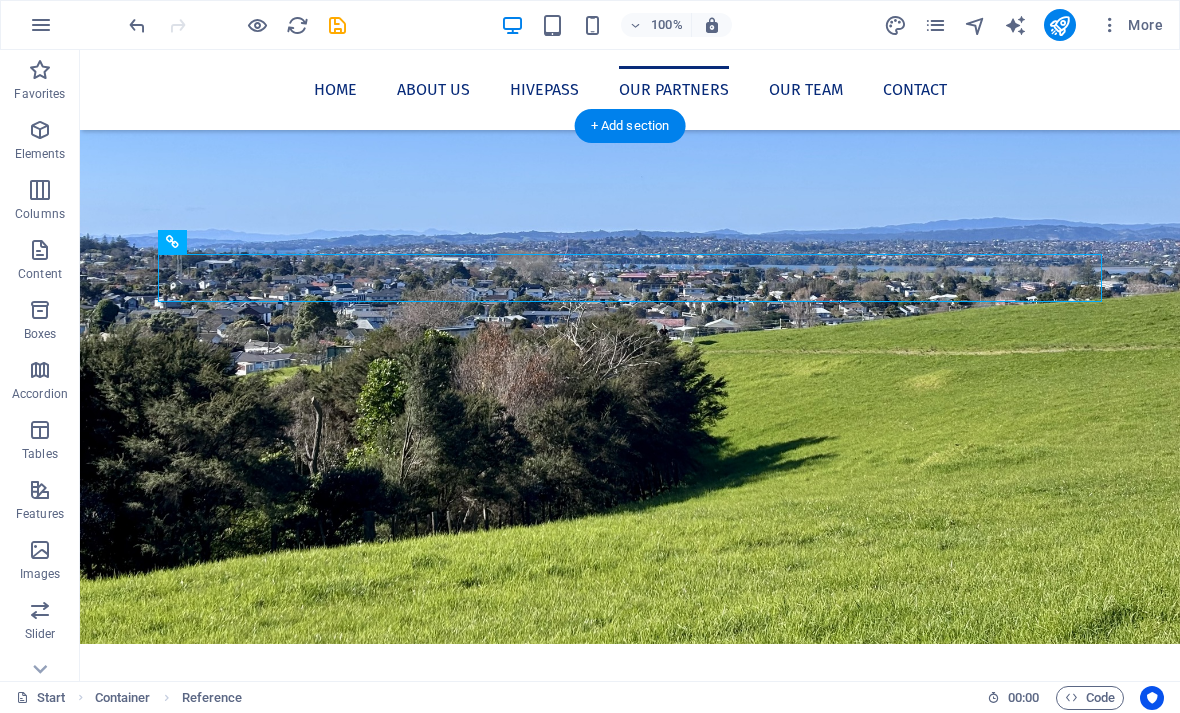 click on "100% More" at bounding box center (590, 25) 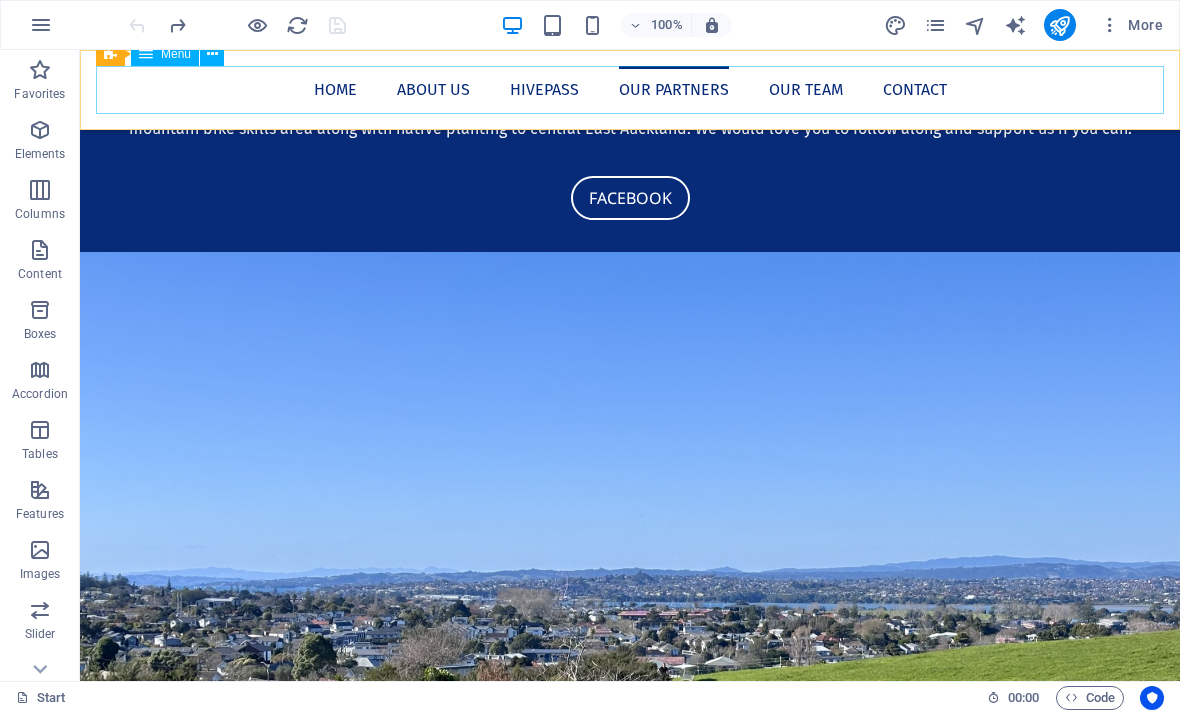click on "Home About us Hivepass Our Partners Our Team Contact" at bounding box center [630, 90] 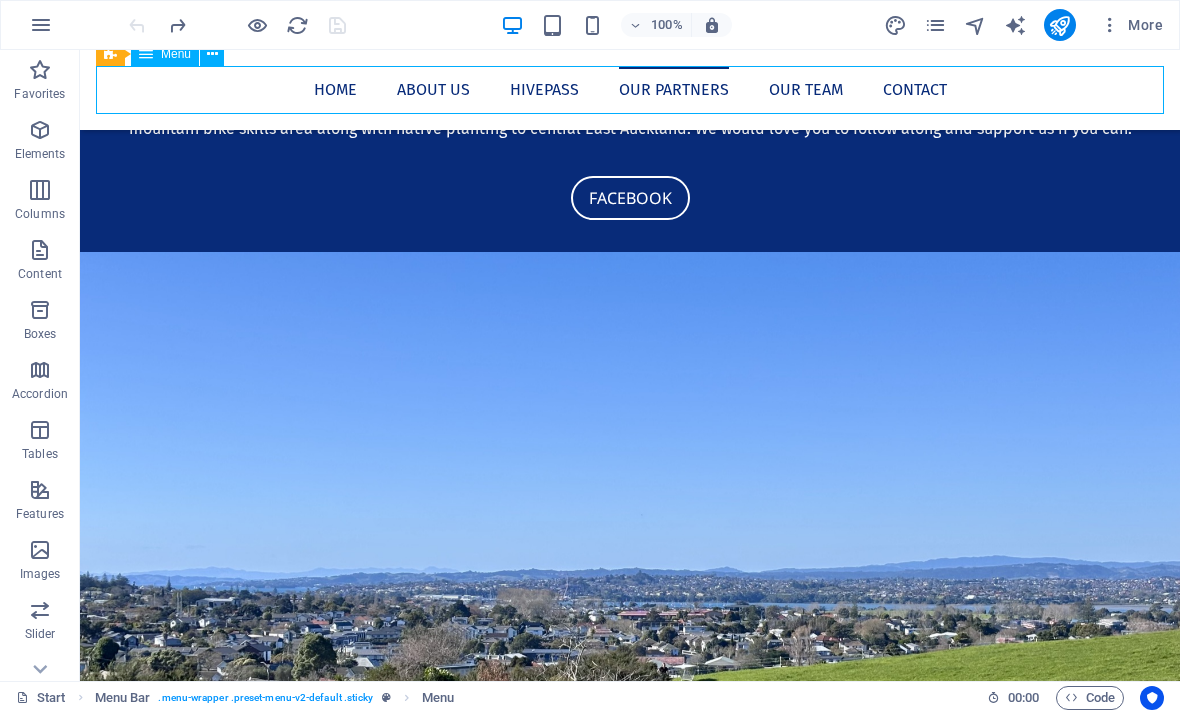 click on "Home About us Hivepass Our Partners Our Team Contact" at bounding box center (630, 90) 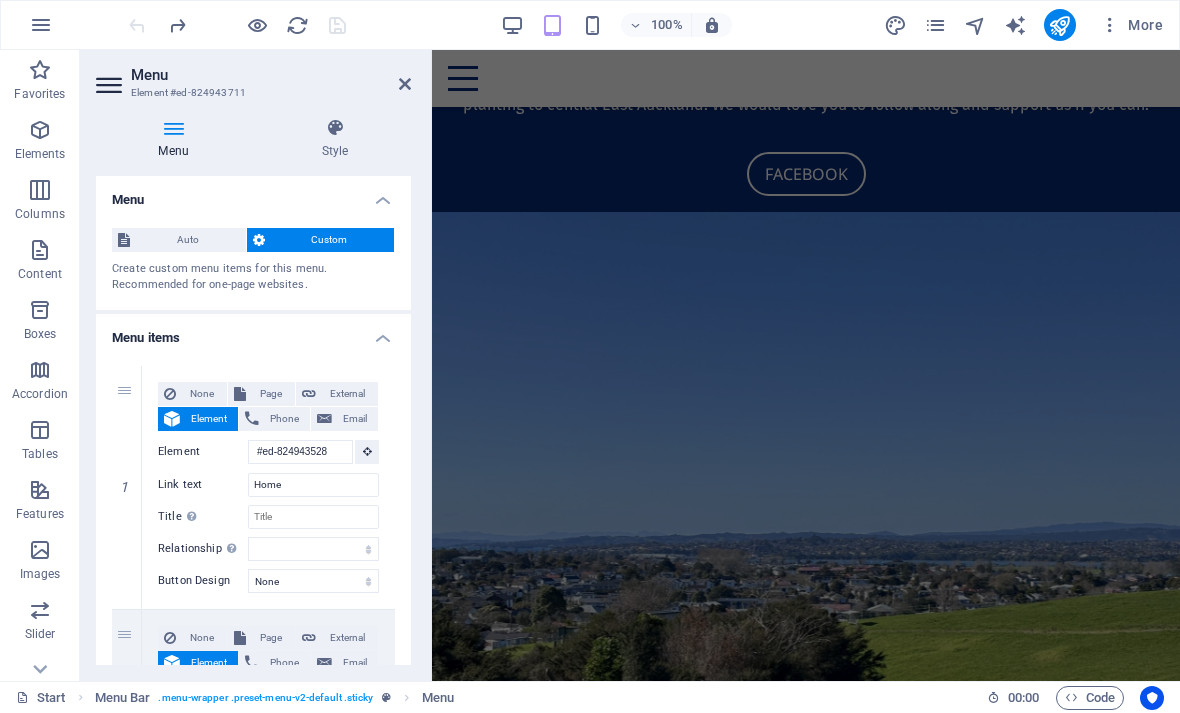 click at bounding box center (405, 84) 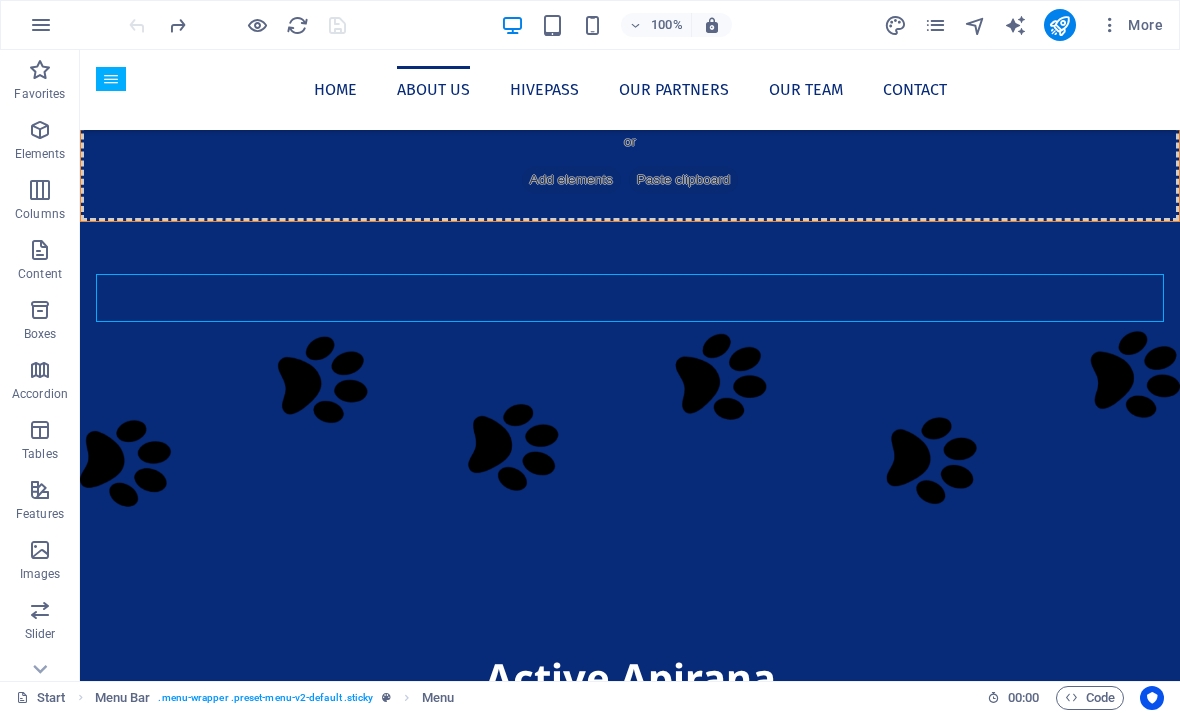 scroll, scrollTop: 448, scrollLeft: 0, axis: vertical 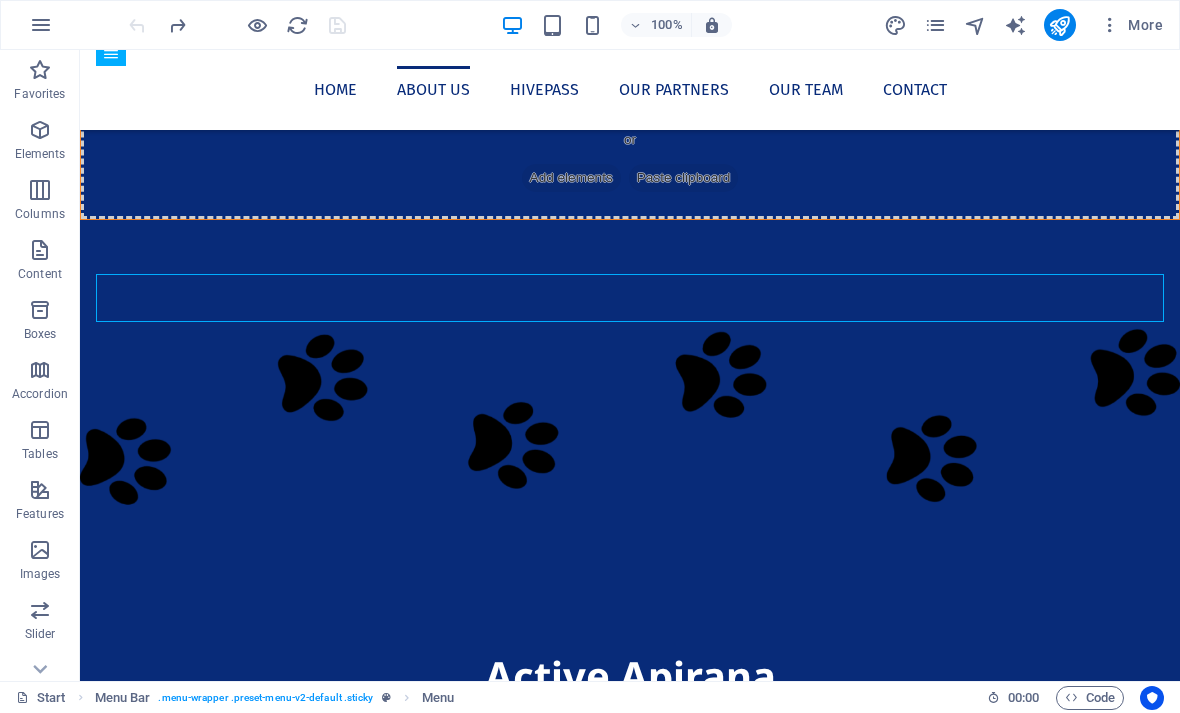 click on "I n February 2025 Active Apirana MTB were given 10,000 sqm (2 acres) of Apirana Reserve, which is located off St John’s Road, to develop into a local mountain bike park. We have three years to develop this idea. The vision is to have four downhill and one uphill trail, and eventually a hard surface pump track surrounded by native trees and vegetation. In order to achieve this we will need to raise $350,000 for the mountain bike trails, with an additional $250,000 for the pump track. The proposed site crosses two local council boundaries (Orakei and Maungakiekie-Tamaki) and two iwi (Ngāti Whātua-o-Ōrākei and Ngāti Pāoa)." at bounding box center (630, 1880) 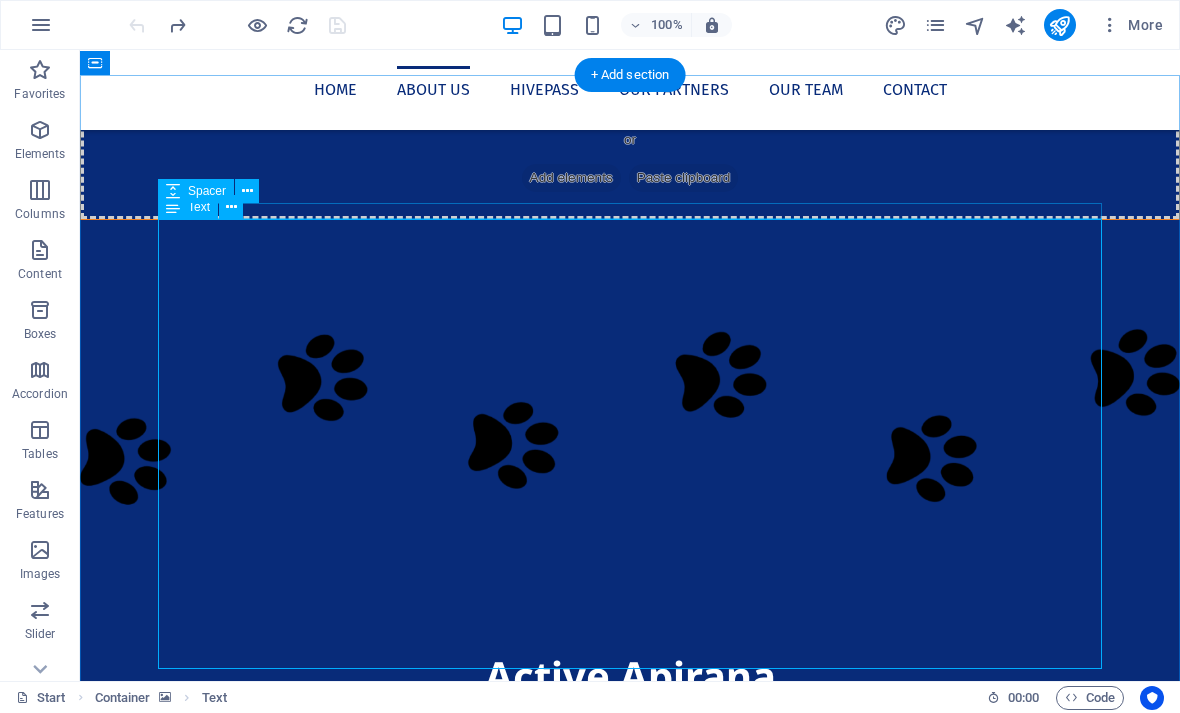 click at bounding box center [231, 207] 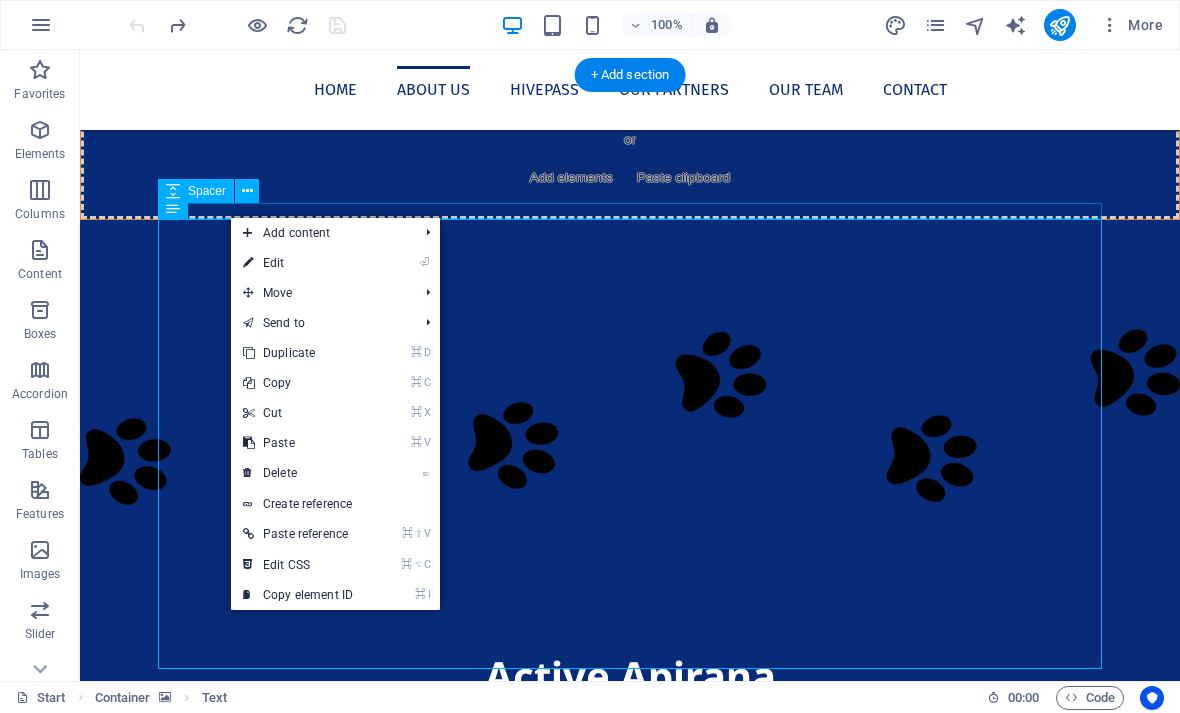 click on "⏎  Edit" at bounding box center (298, 263) 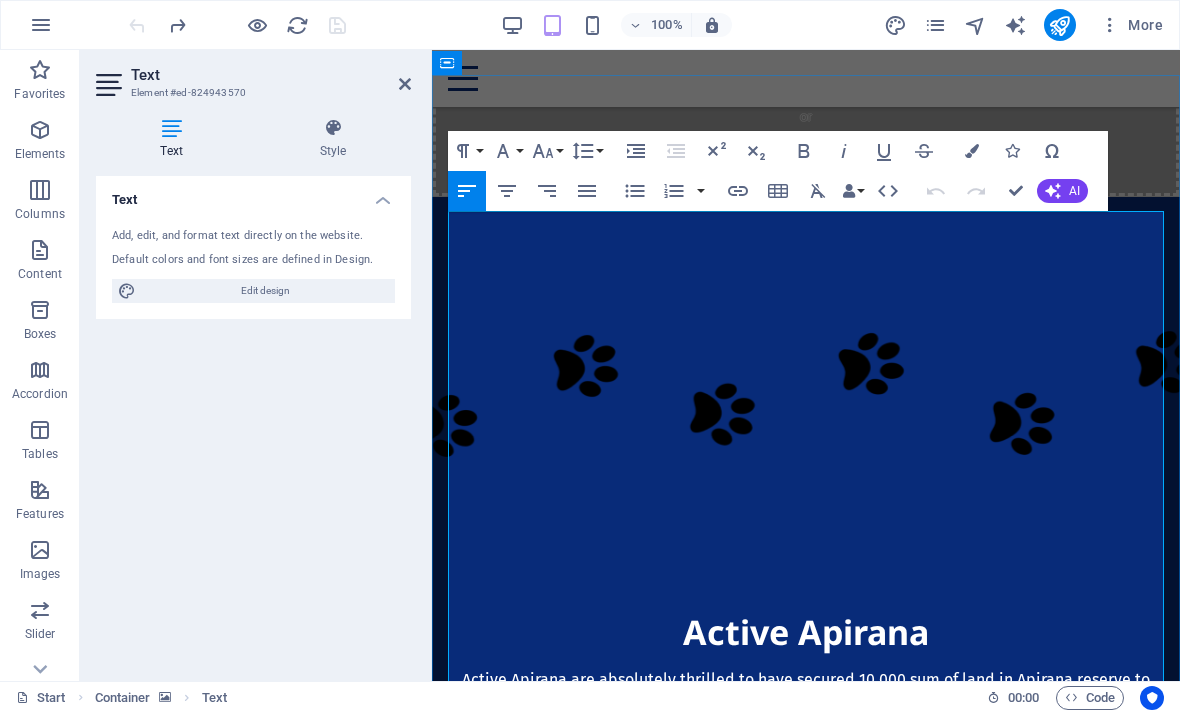click on "n February 2025 Active Apirana MTB were given 10,000 sqm (2 acres) of Apirana Reserve, which is located off St John’s Road, to develop into a local mountain bike park. We have three years to develop this idea. The vision is to have four downhill and one uphill trail, and eventually a hard surface pump track surrounded by native trees and vegetation. In order to achieve this we will need to raise $350,000 for the mountain bike trails, with an additional $250,000 for the pump track." 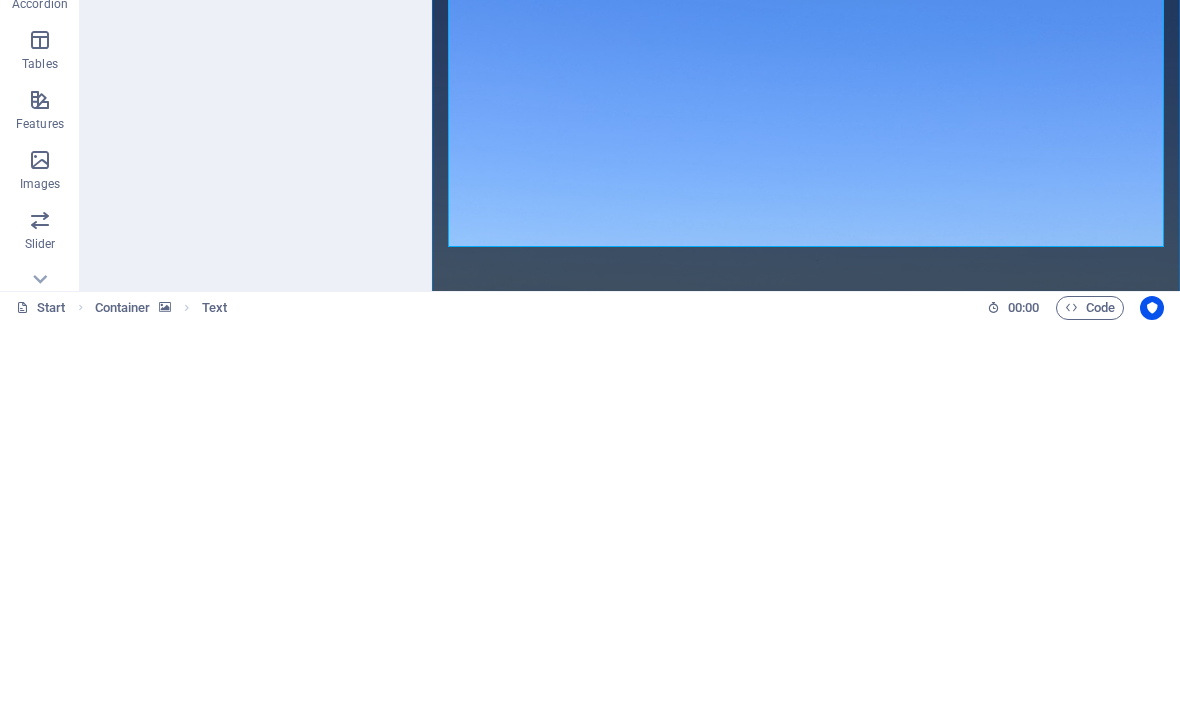 scroll, scrollTop: 592, scrollLeft: 0, axis: vertical 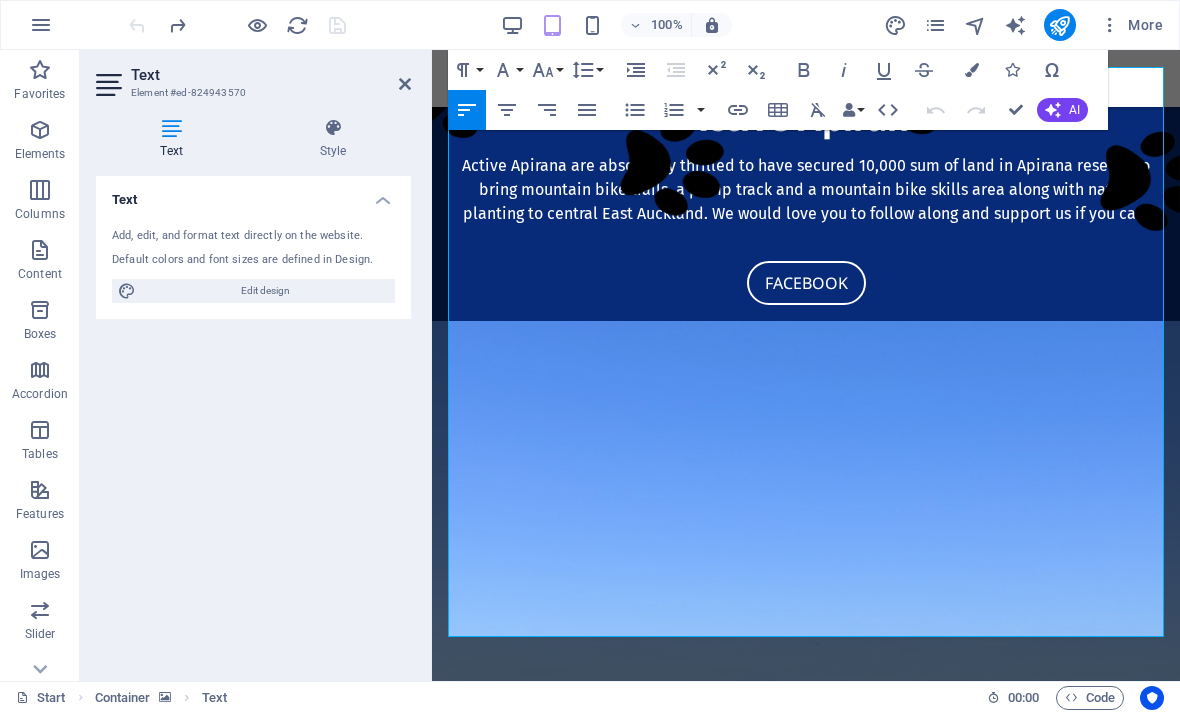 click at bounding box center (333, 128) 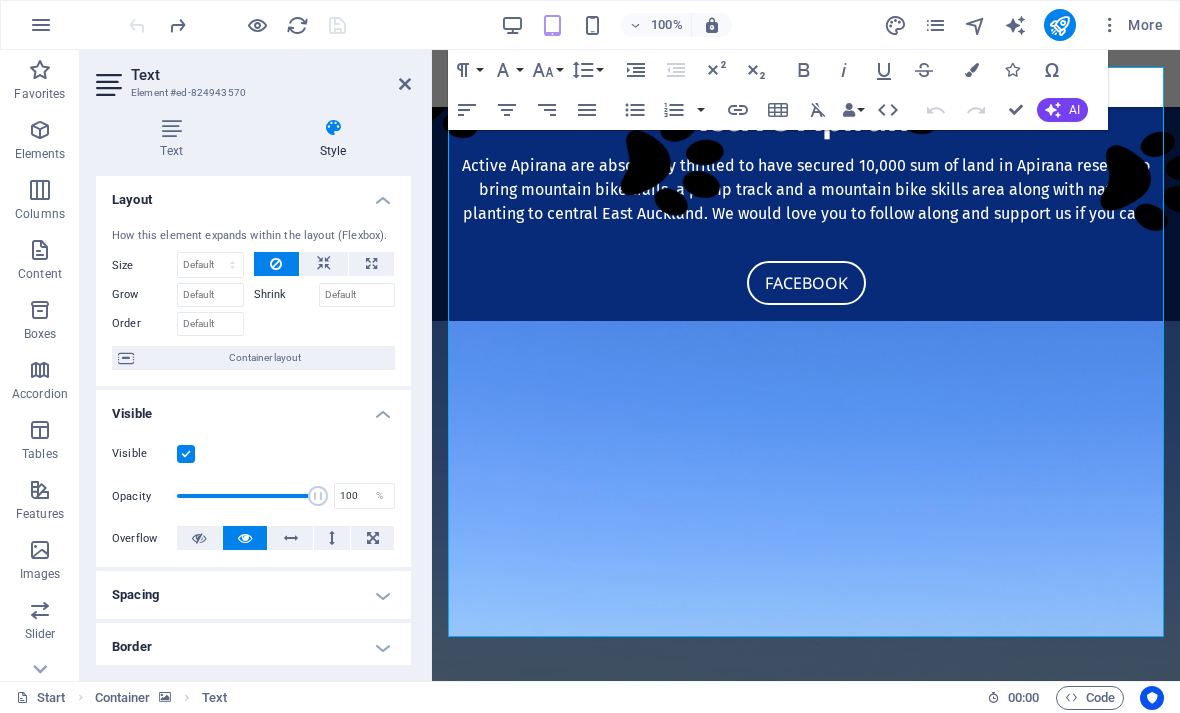 click at bounding box center (972, 70) 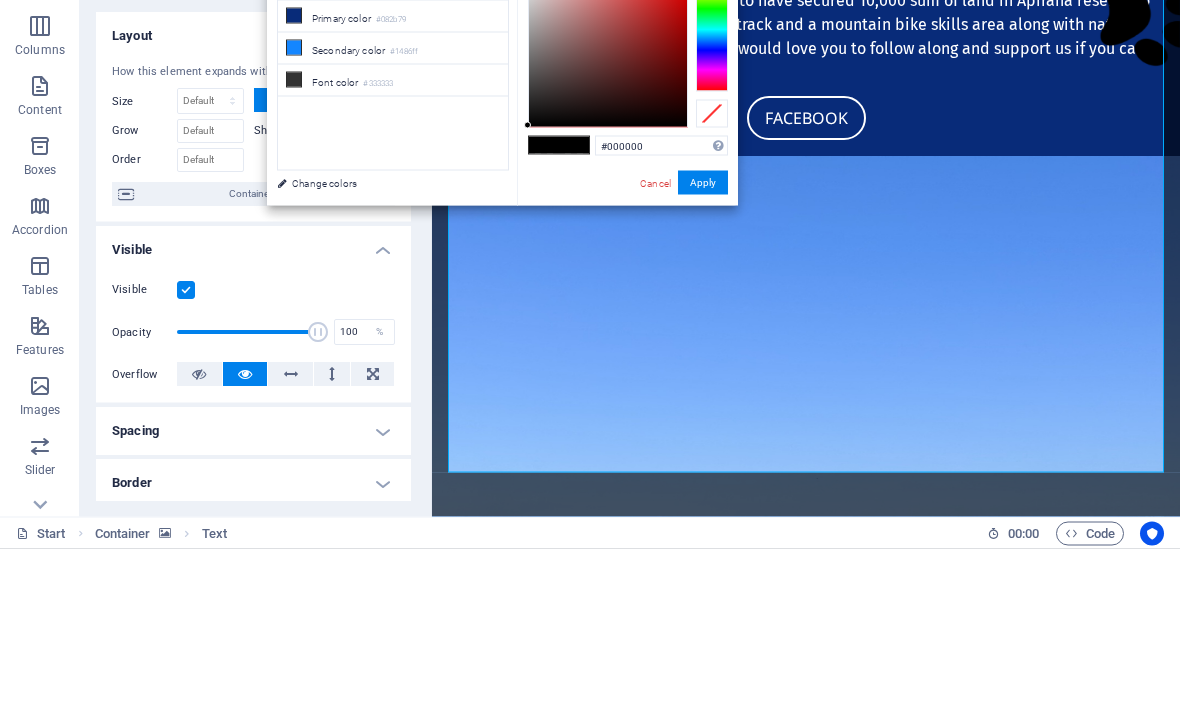 click on "Change colors" at bounding box center [383, 347] 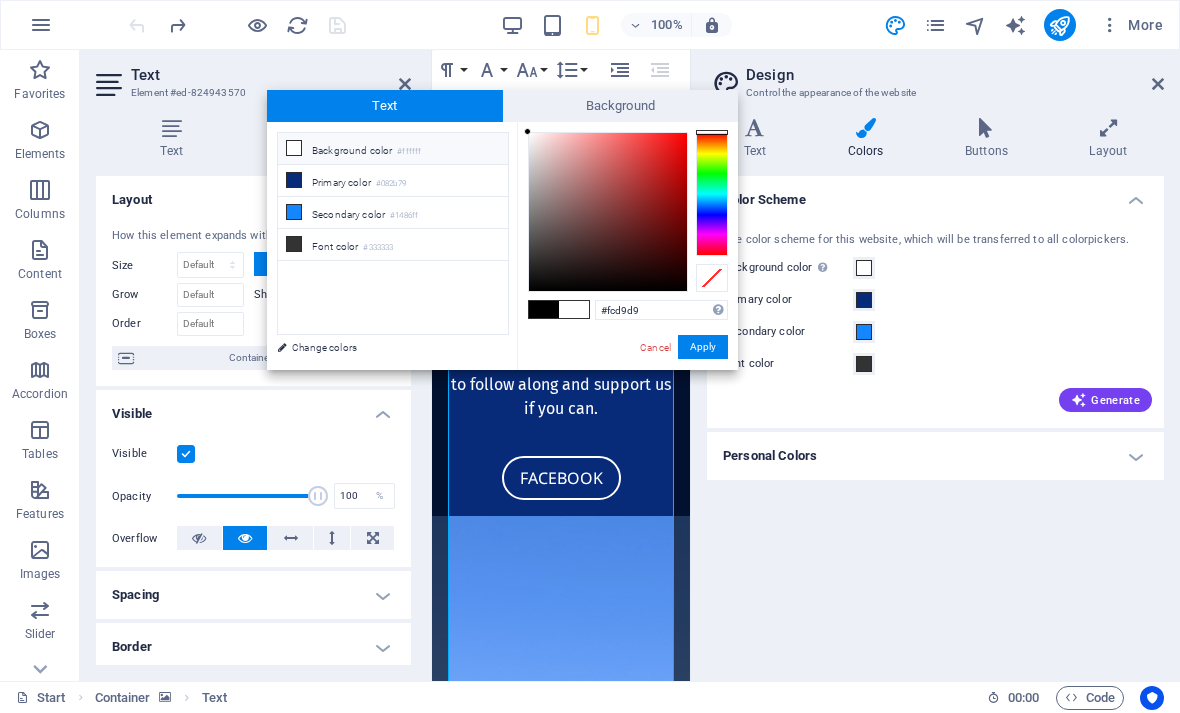 click at bounding box center [527, 131] 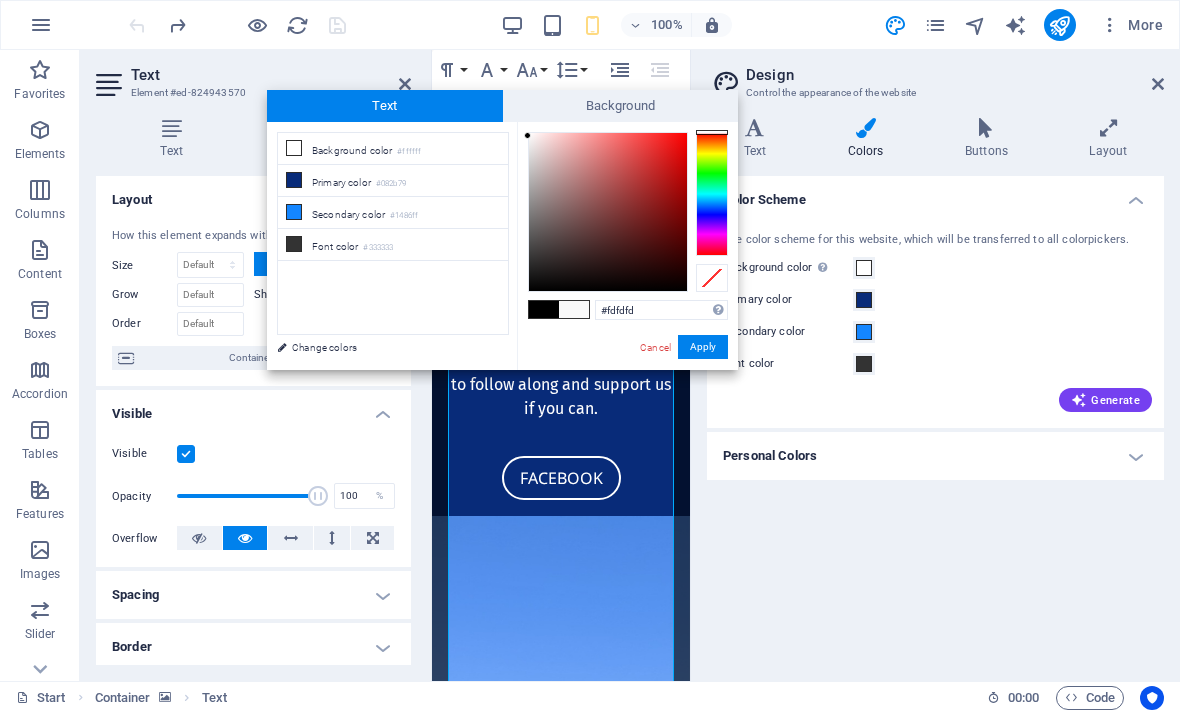 type on "#ffffff" 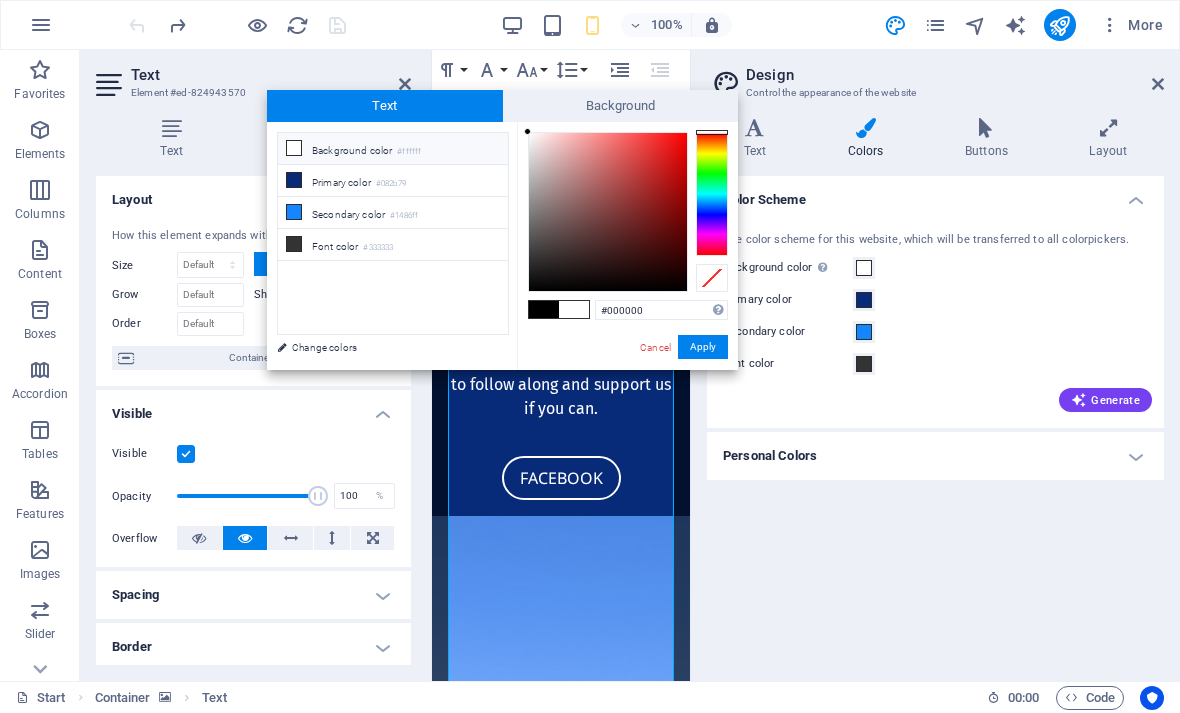 click on "Apply" at bounding box center (703, 347) 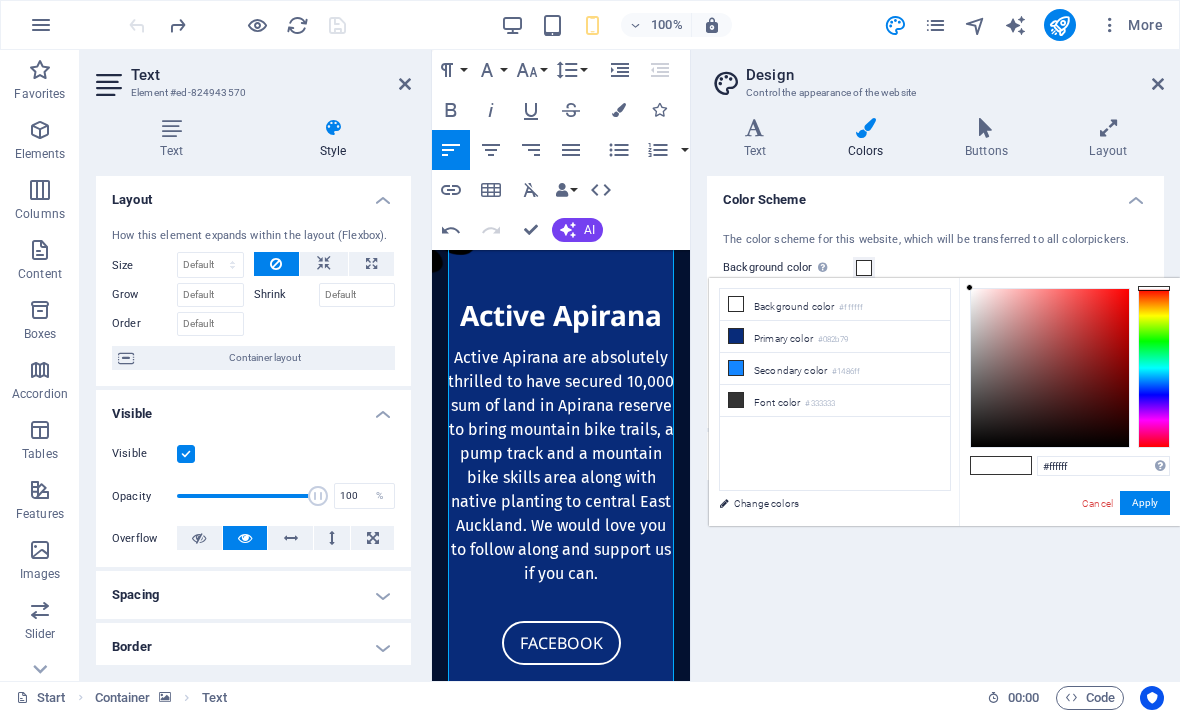 click on "Font color
#333333" at bounding box center [835, 401] 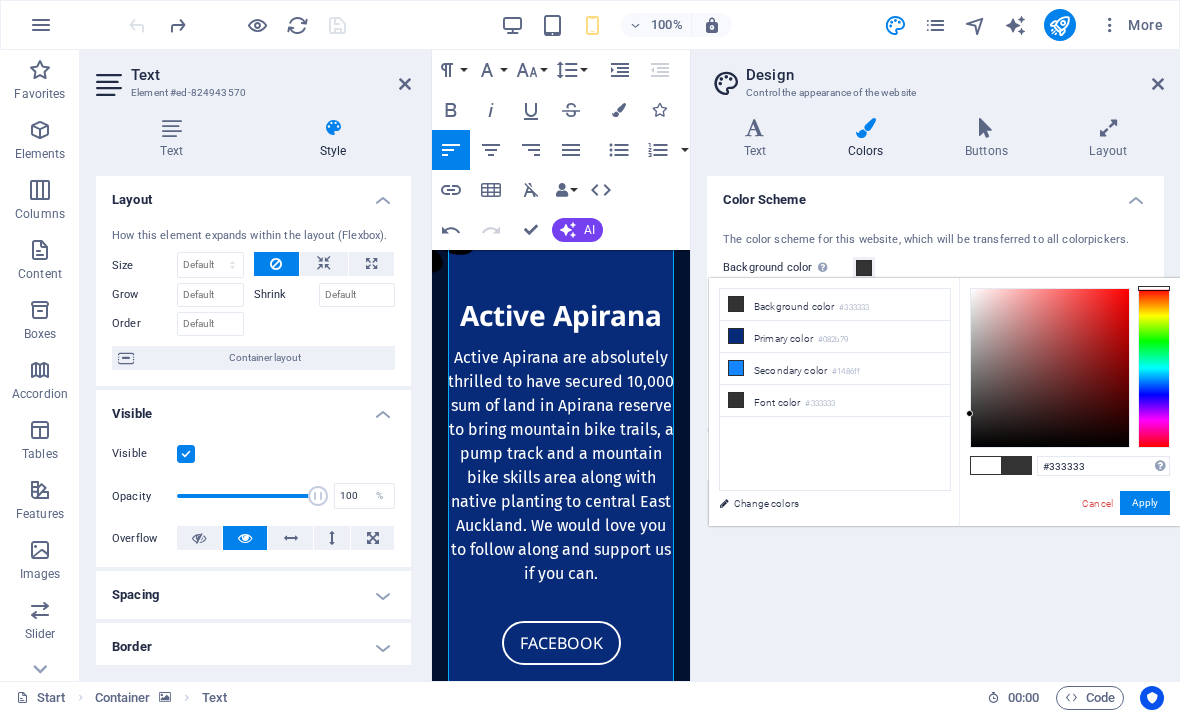 click on "Font color
#333333" at bounding box center (835, 401) 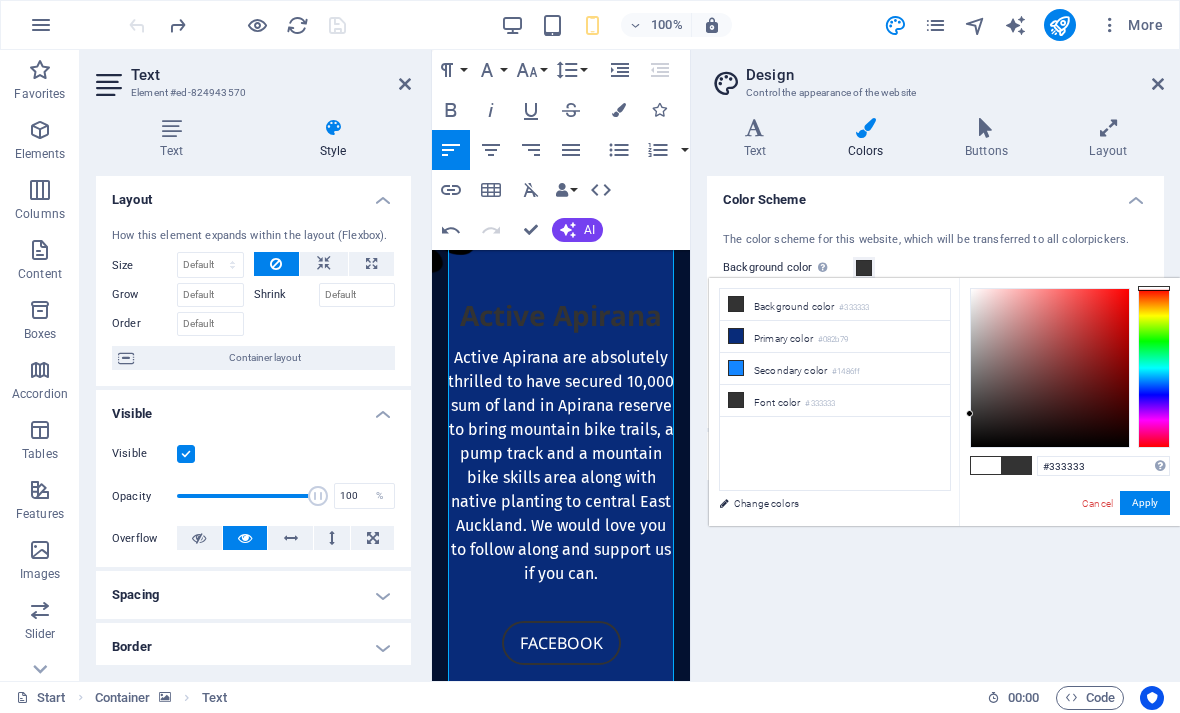 type on "#ffffff" 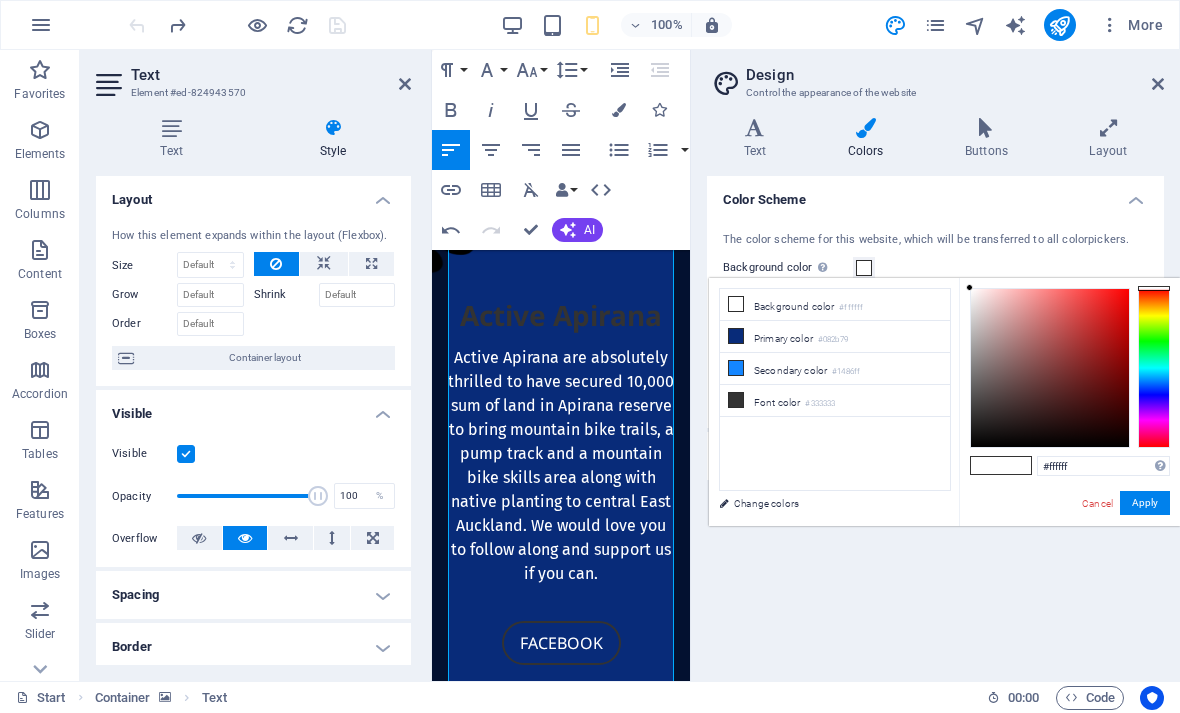 click at bounding box center [1016, 465] 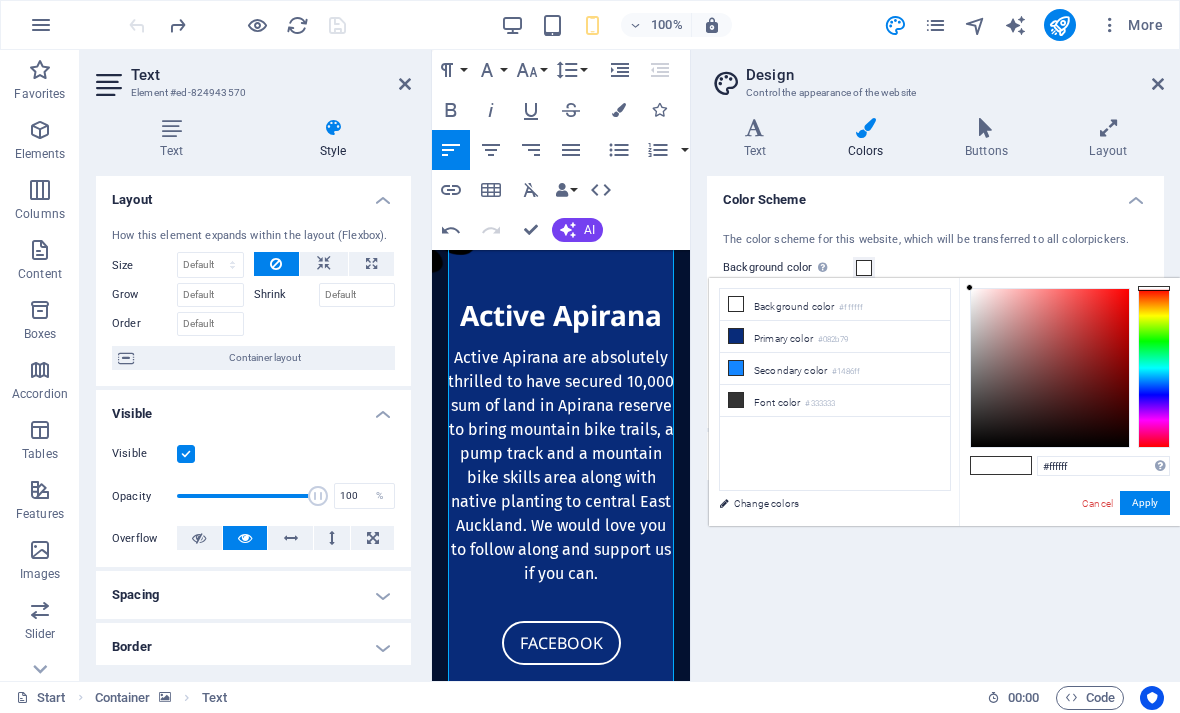 click on "Apply" at bounding box center (1145, 503) 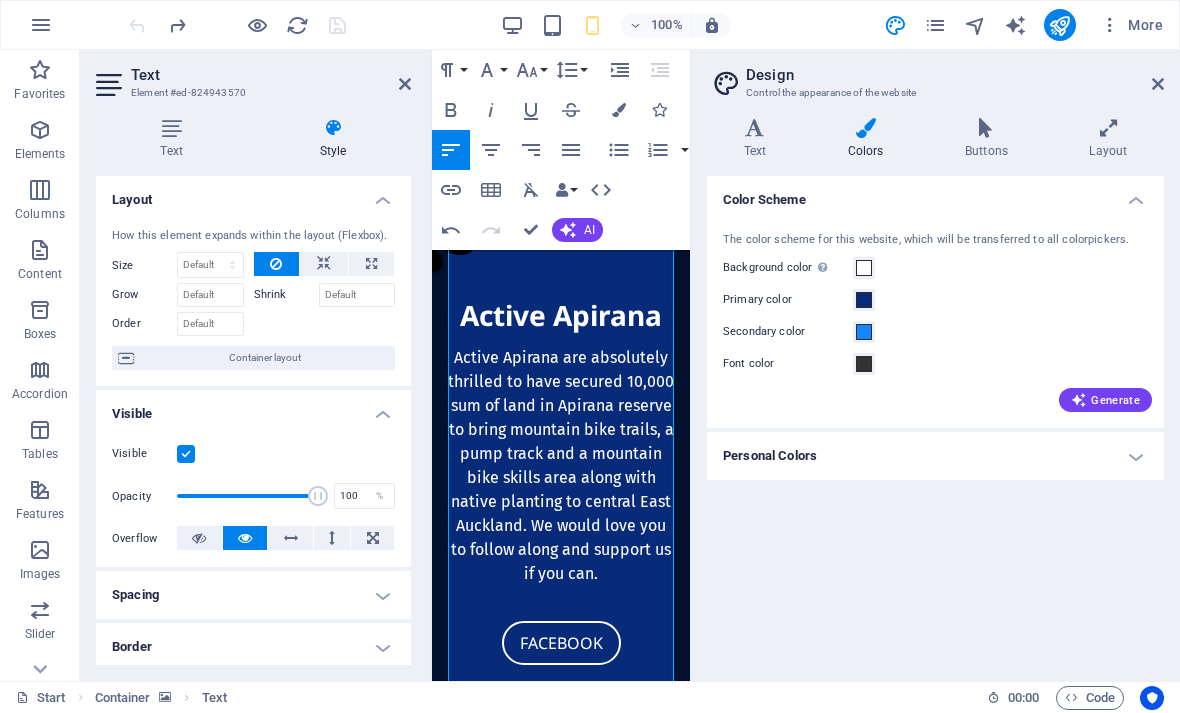 click at bounding box center (755, 128) 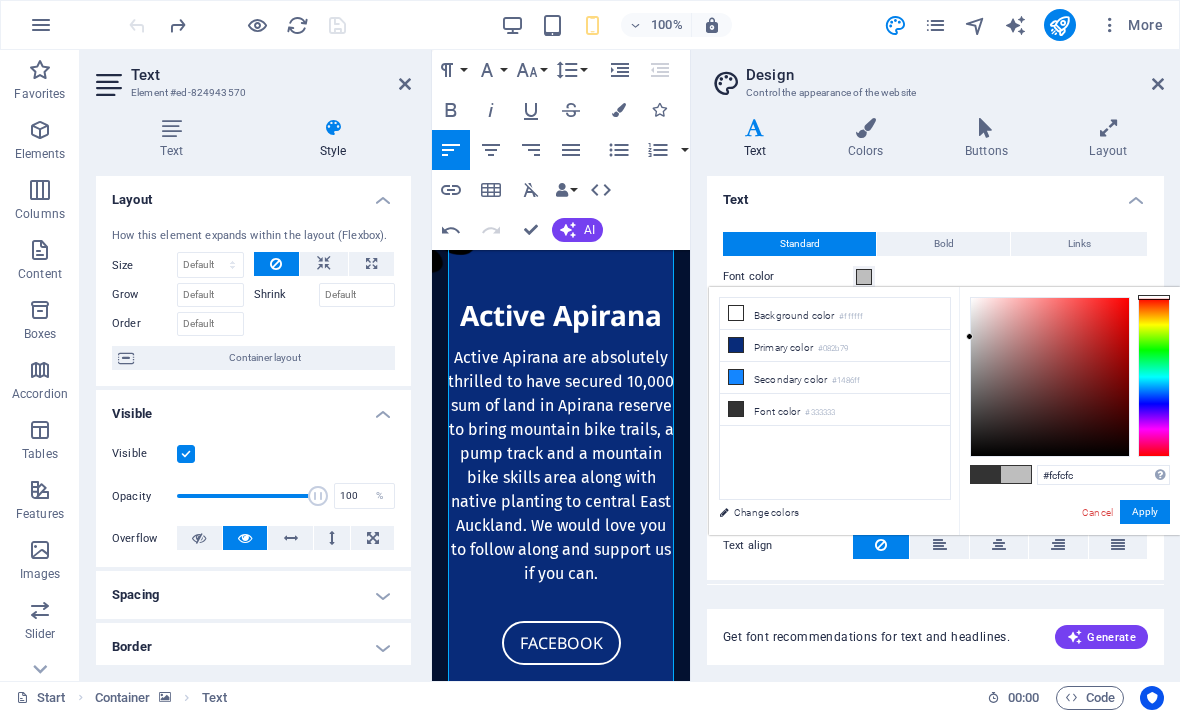 type on "#ffffff" 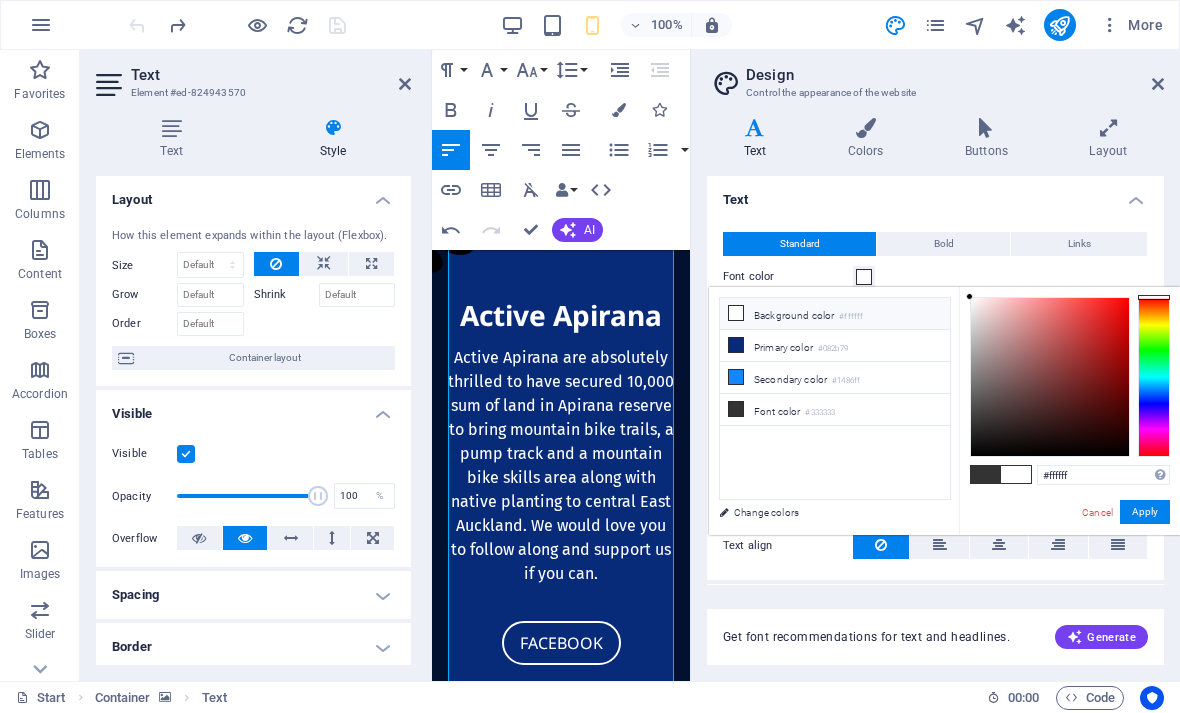 click on "Apply" at bounding box center [1145, 512] 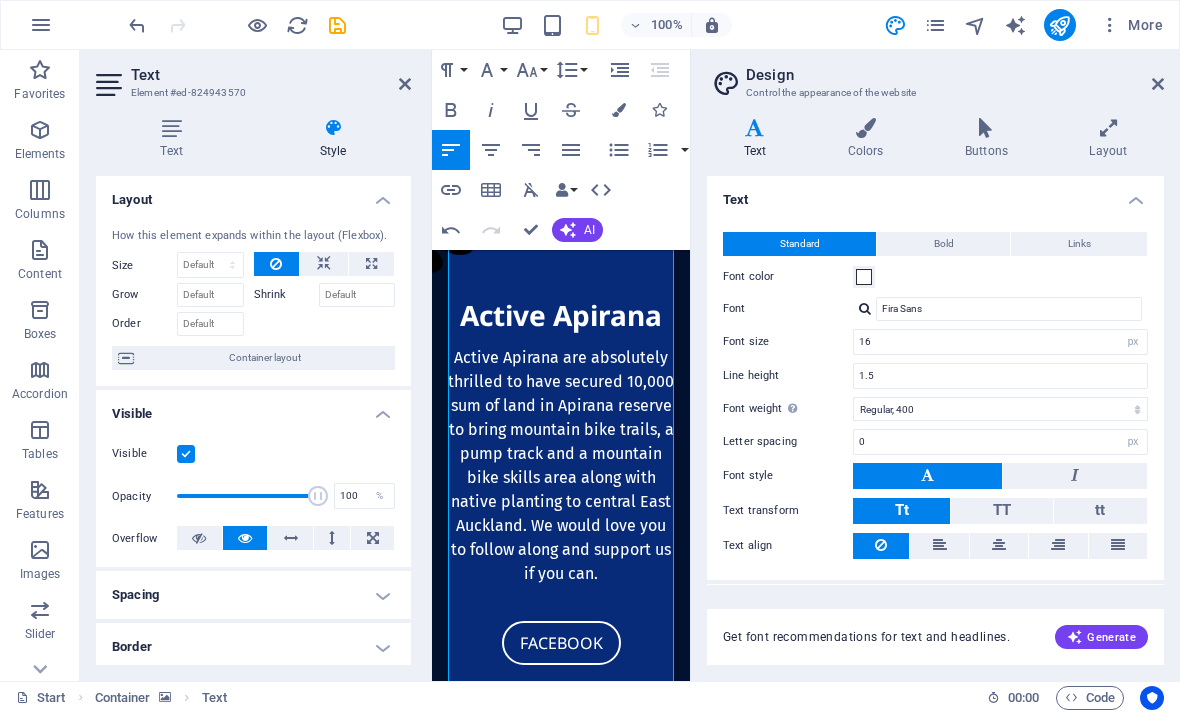 click at bounding box center (1158, 84) 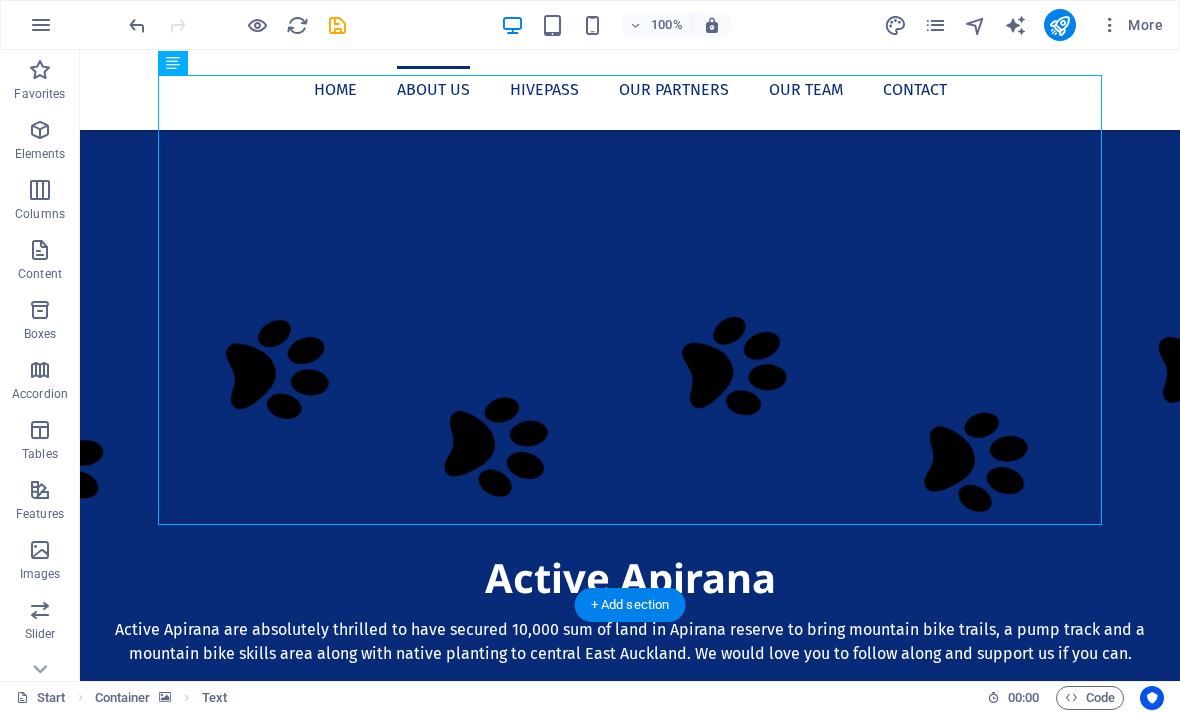 click at bounding box center [630, 1114] 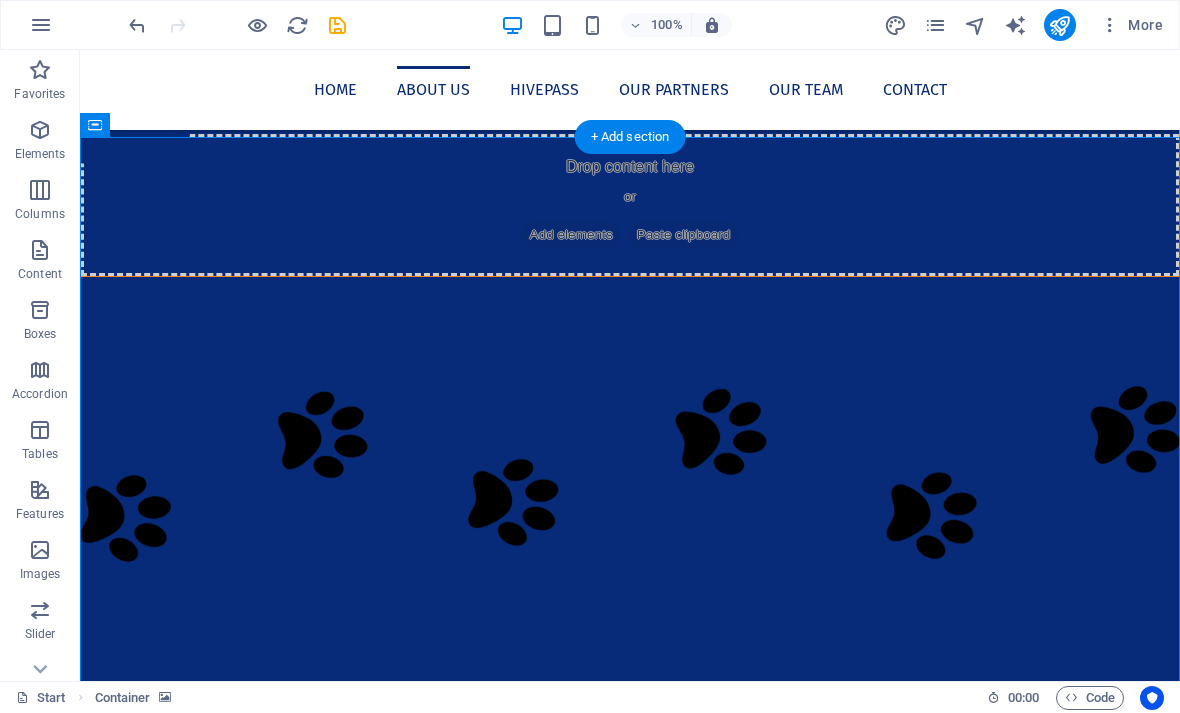 scroll, scrollTop: 413, scrollLeft: 0, axis: vertical 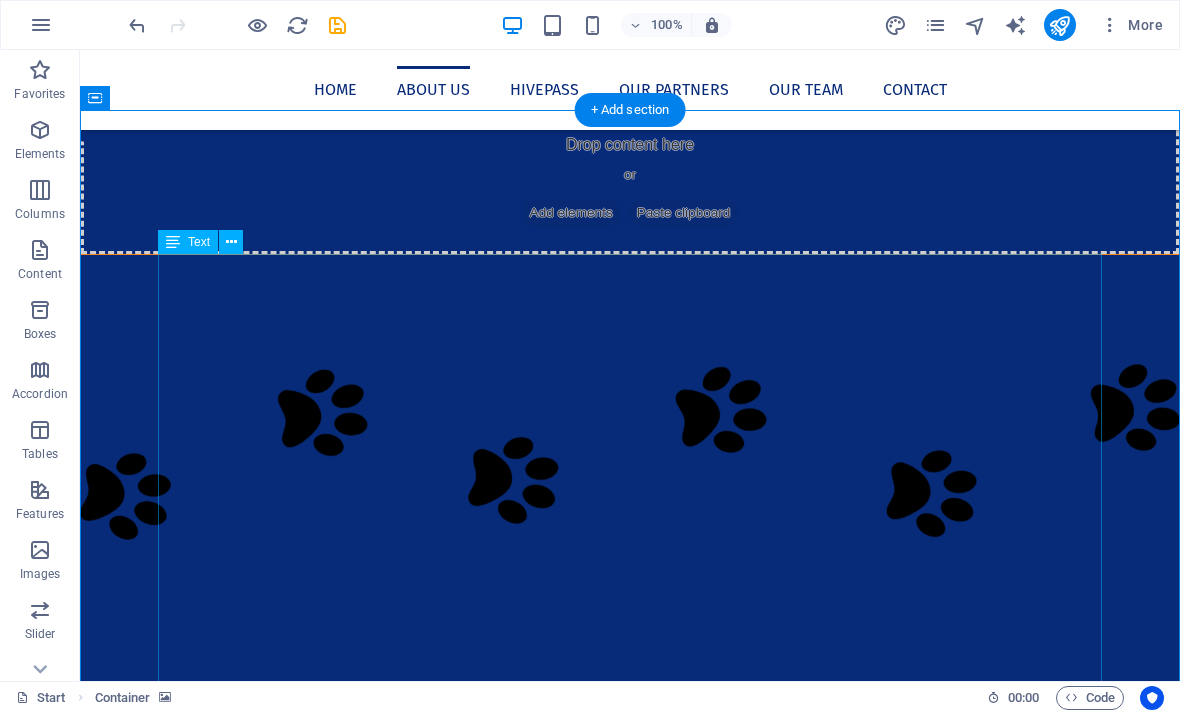 click on "In [DATE] Active Apirana MTB were given 10,000 sqm (2 acres) of Apirana Reserve, which is located off St John’s Road, to develop into a local mountain bike park. We have three years to develop this idea. The vision is to have four downhill and one uphill trail, and eventually a hard surface pump track surrounded by native trees and vegetation. In order to achieve this we will need to raise $350,000 for the mountain bike trails, with an additional $250,000 for the pump track. The proposed site crosses two local council boundaries ([LOCATION] and [LOCATION]) and two iwi ([IWI] and [IWI])." at bounding box center [630, 1915] 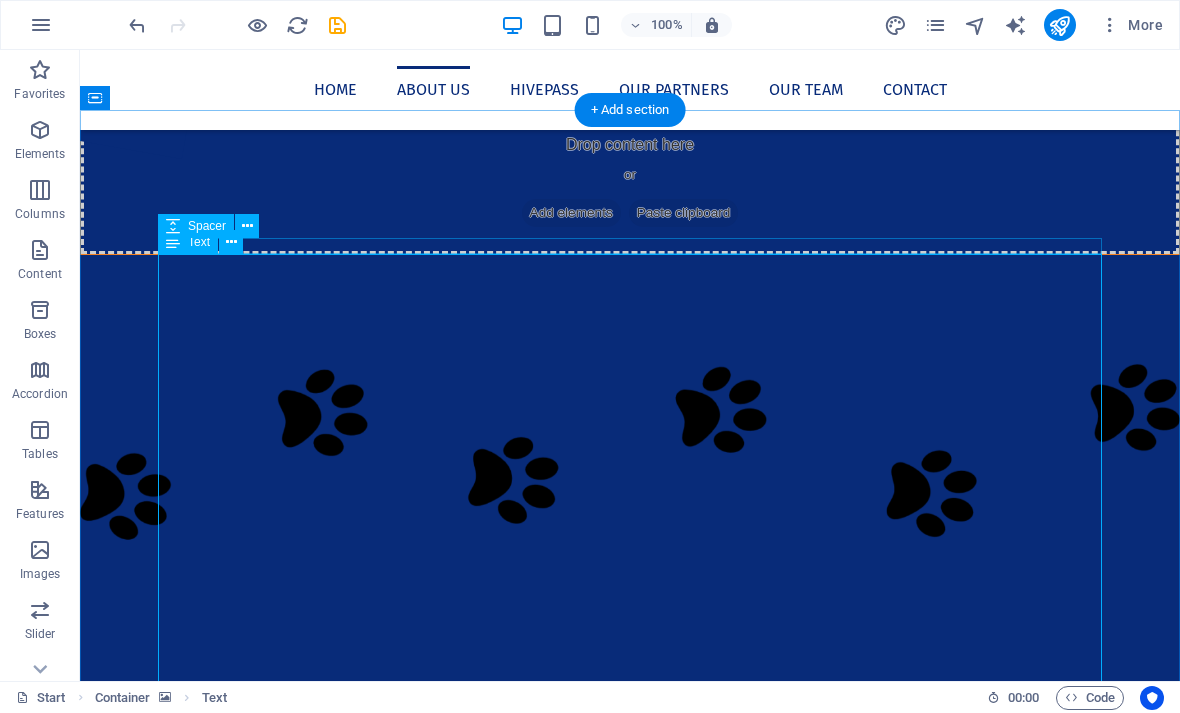 click on "In [DATE] Active Apirana MTB were given 10,000 sqm (2 acres) of Apirana Reserve, which is located off St John’s Road, to develop into a local mountain bike park. We have three years to develop this idea. The vision is to have four downhill and one uphill trail, and eventually a hard surface pump track surrounded by native trees and vegetation. In order to achieve this we will need to raise $350,000 for the mountain bike trails, with an additional $250,000 for the pump track. The proposed site crosses two local council boundaries ([LOCATION] and [LOCATION]) and two iwi ([IWI] and [IWI])." at bounding box center [630, 1915] 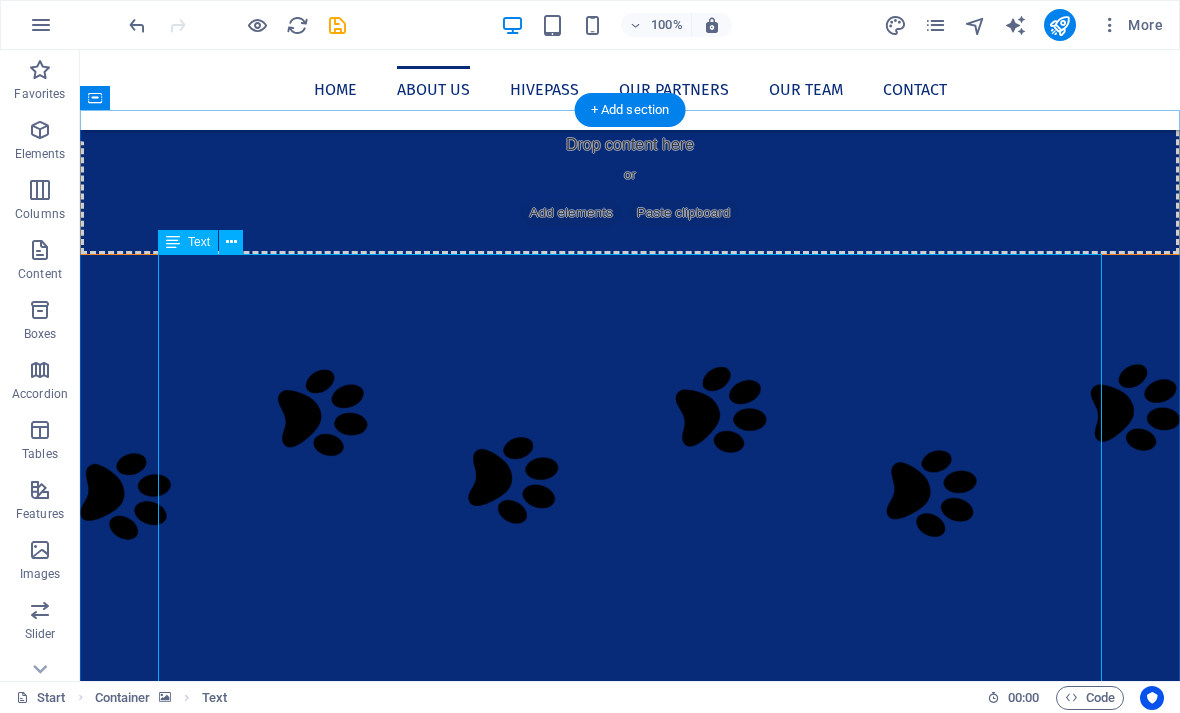 click on "In [DATE] Active Apirana MTB were given 10,000 sqm (2 acres) of Apirana Reserve, which is located off St John’s Road, to develop into a local mountain bike park. We have three years to develop this idea. The vision is to have four downhill and one uphill trail, and eventually a hard surface pump track surrounded by native trees and vegetation. In order to achieve this we will need to raise $350,000 for the mountain bike trails, with an additional $250,000 for the pump track. The proposed site crosses two local council boundaries ([LOCATION] and [LOCATION]) and two iwi ([IWI] and [IWI])." at bounding box center (630, 1915) 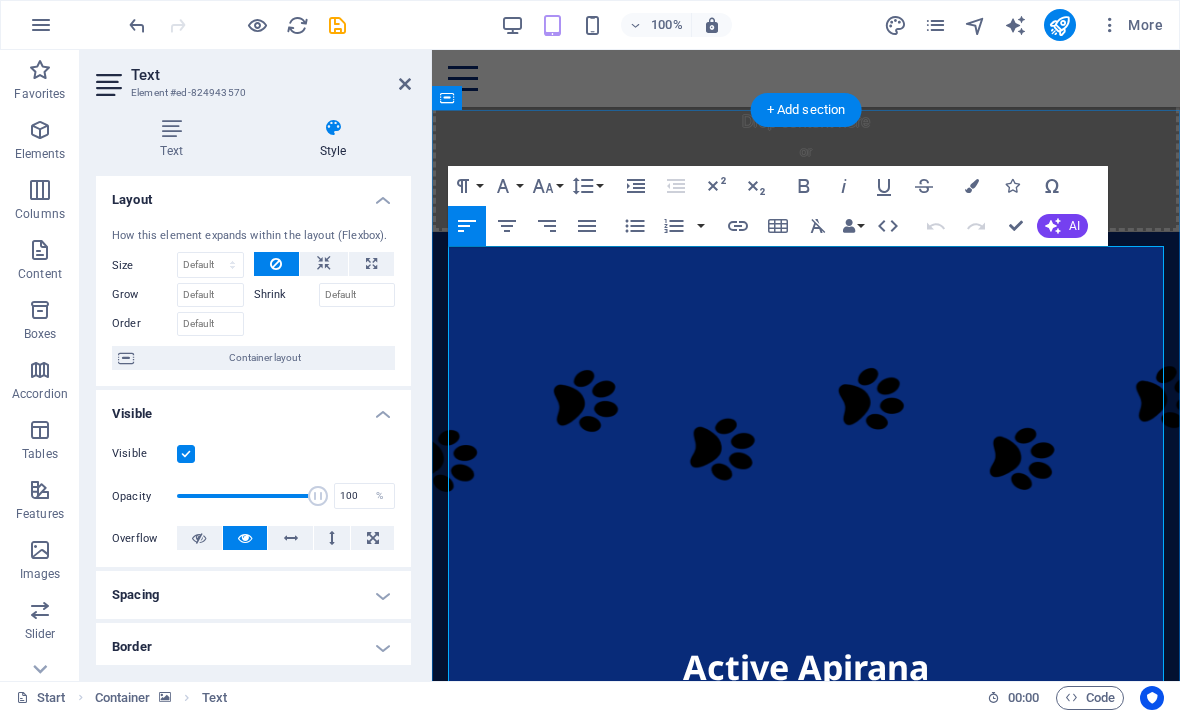 click on "In [DATE] Active Apirana MTB were given 10,000 sqm (2 acres) of Apirana Reserve, which is located off St John’s Road, to develop into a local mountain bike park. We have three years to develop this idea. The vision is to have four downhill and one uphill trail, and eventually a hard surface pump track surrounded by native trees and vegetation. In order to achieve this we will need to raise $350,000 for the mountain bike trails, with an additional $250,000 for the pump track." at bounding box center [803, 1775] 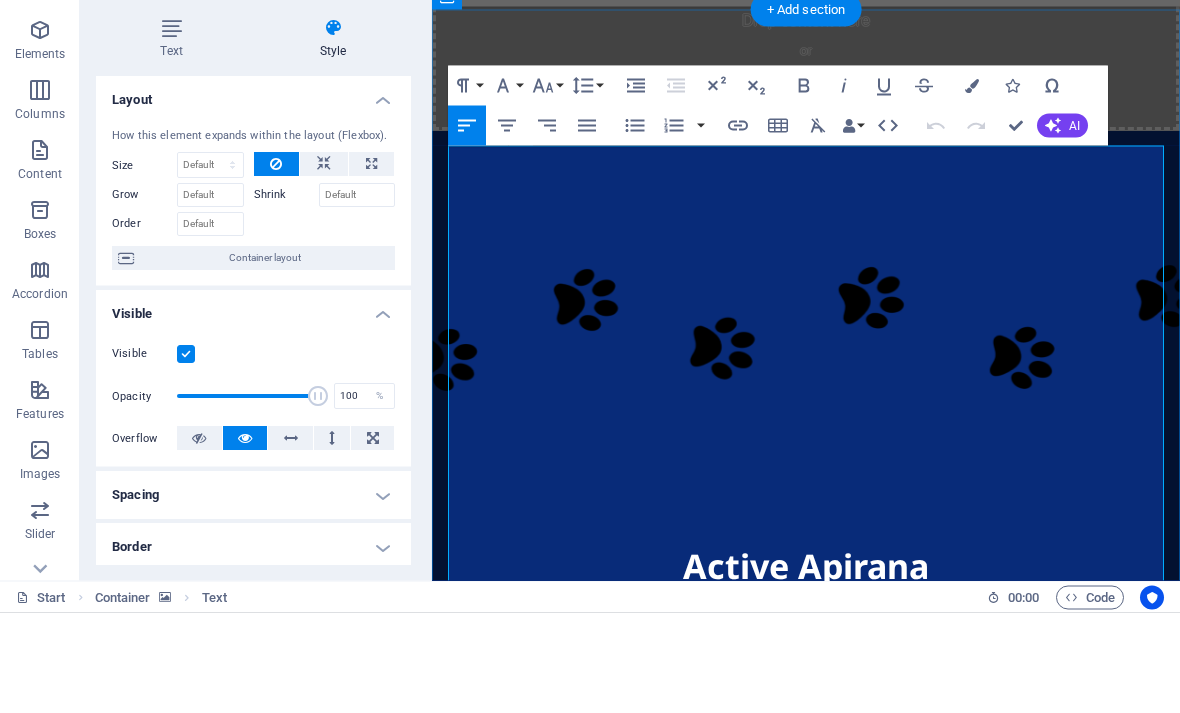 click at bounding box center [972, 186] 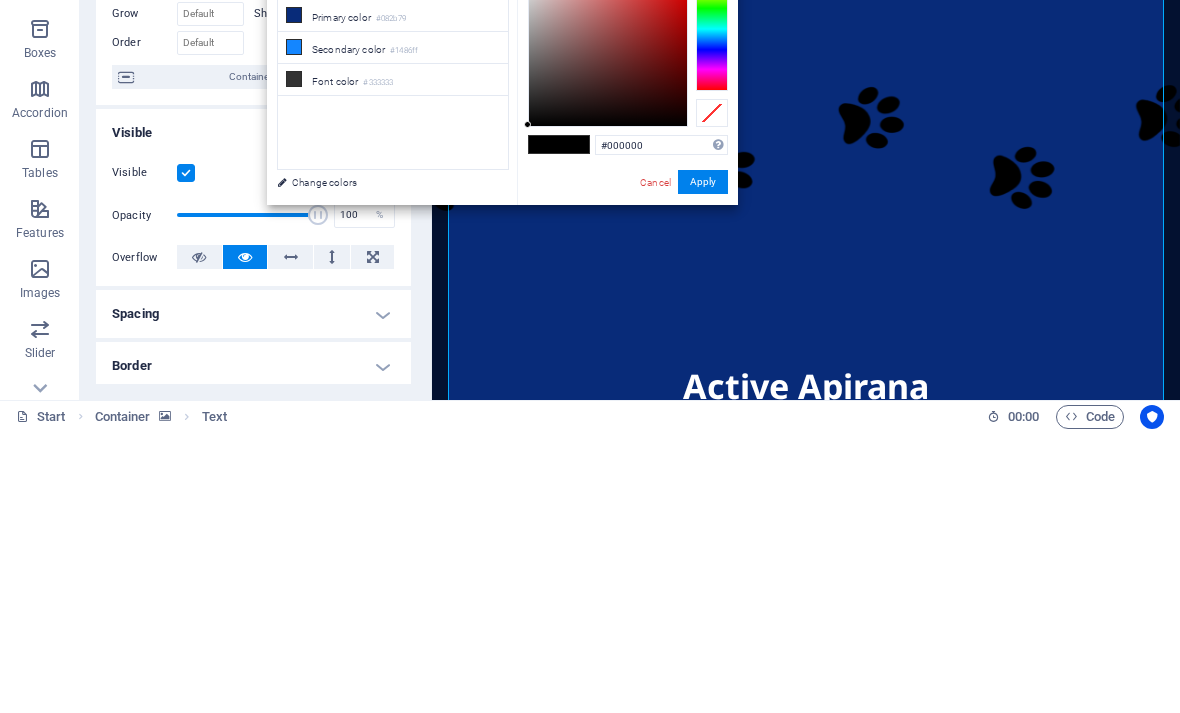 click on "Change colors" at bounding box center [383, 463] 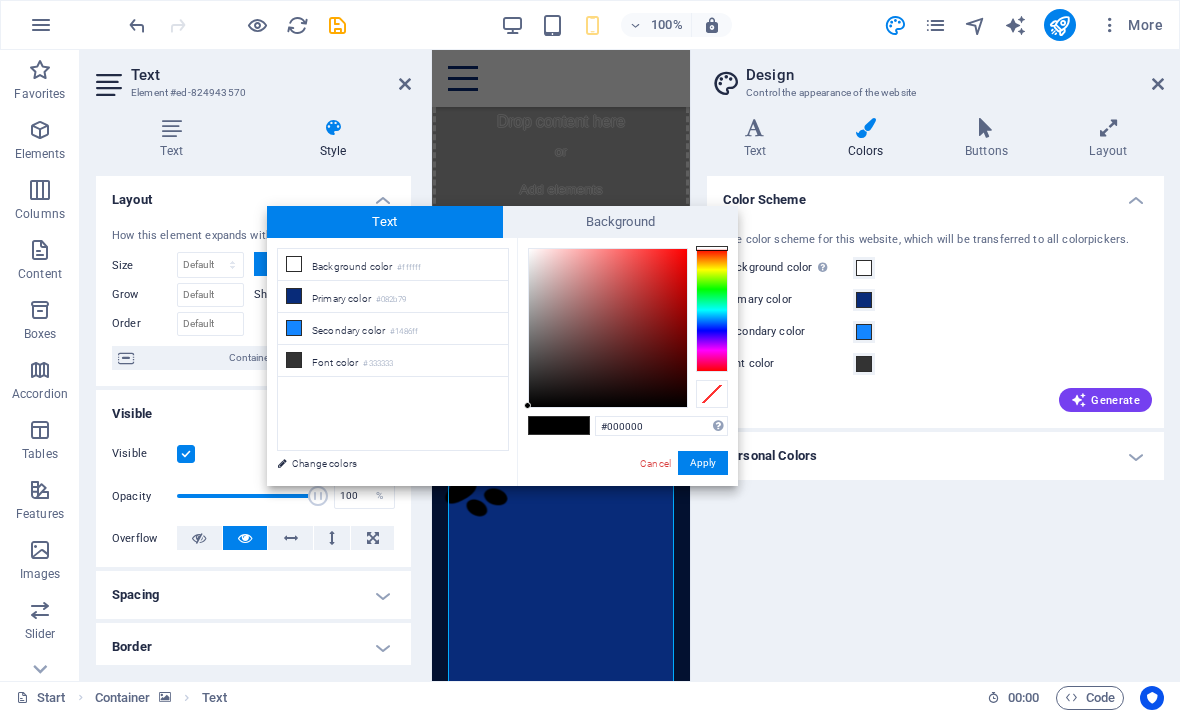 click on "Text" at bounding box center (759, 139) 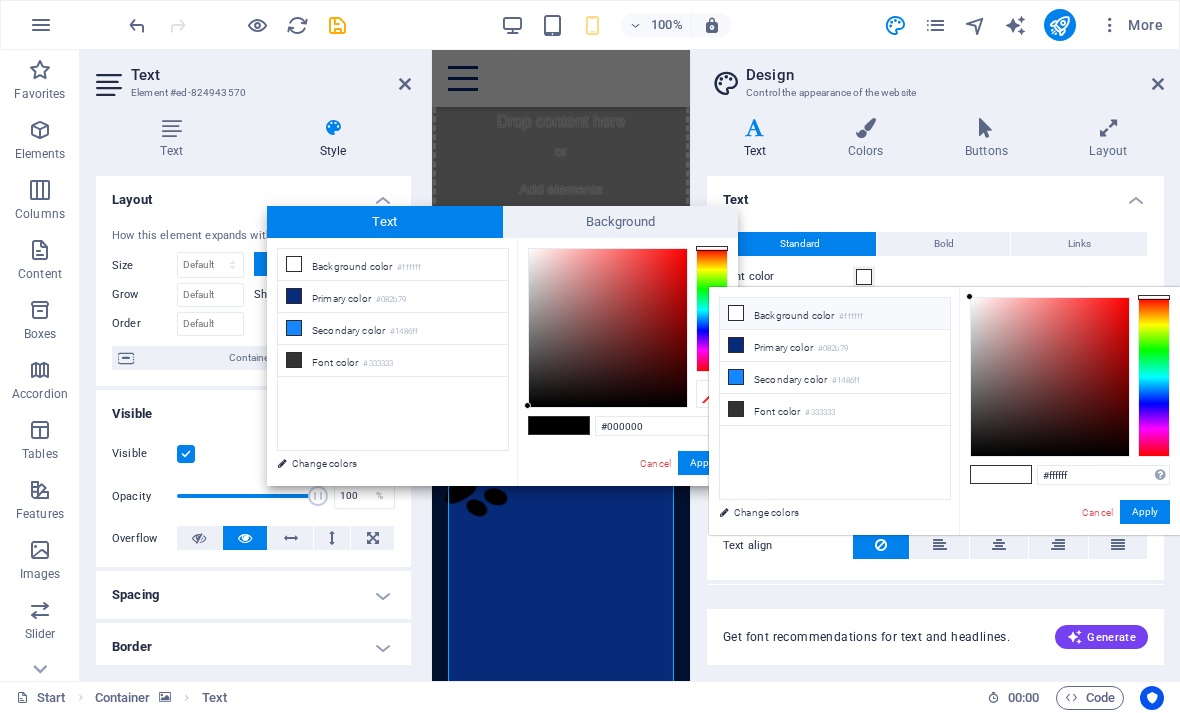 click on "Apply" at bounding box center (1145, 512) 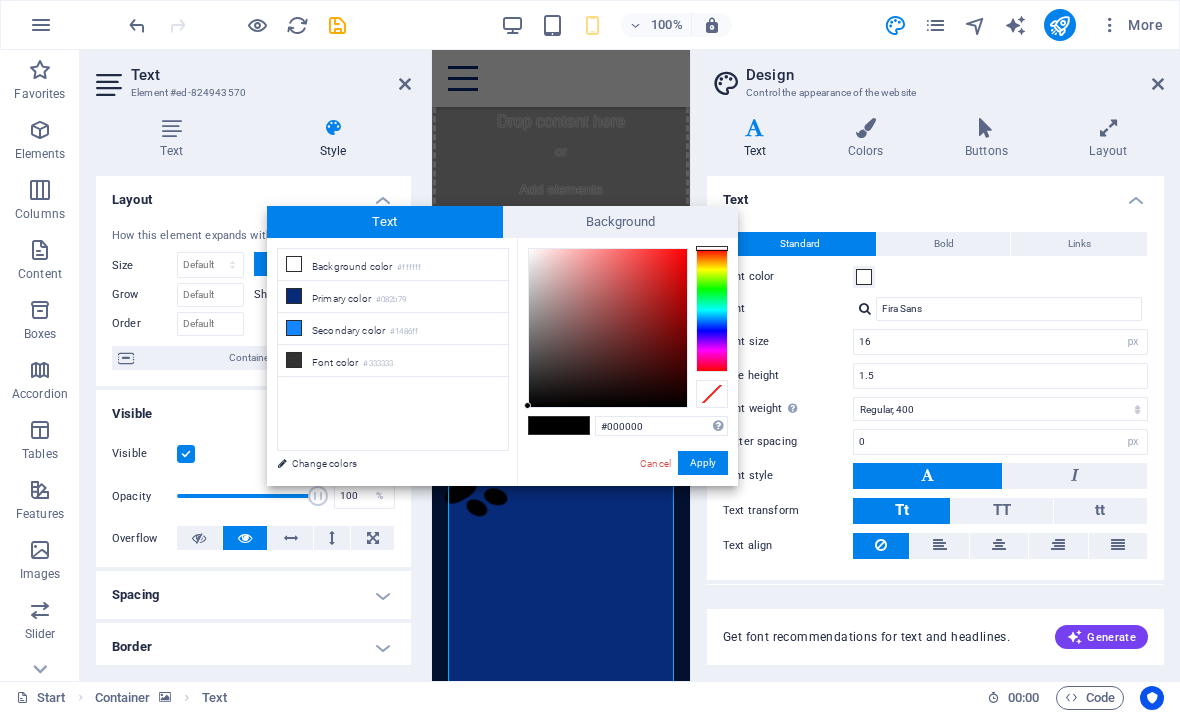 click on "Generate" at bounding box center [1101, 637] 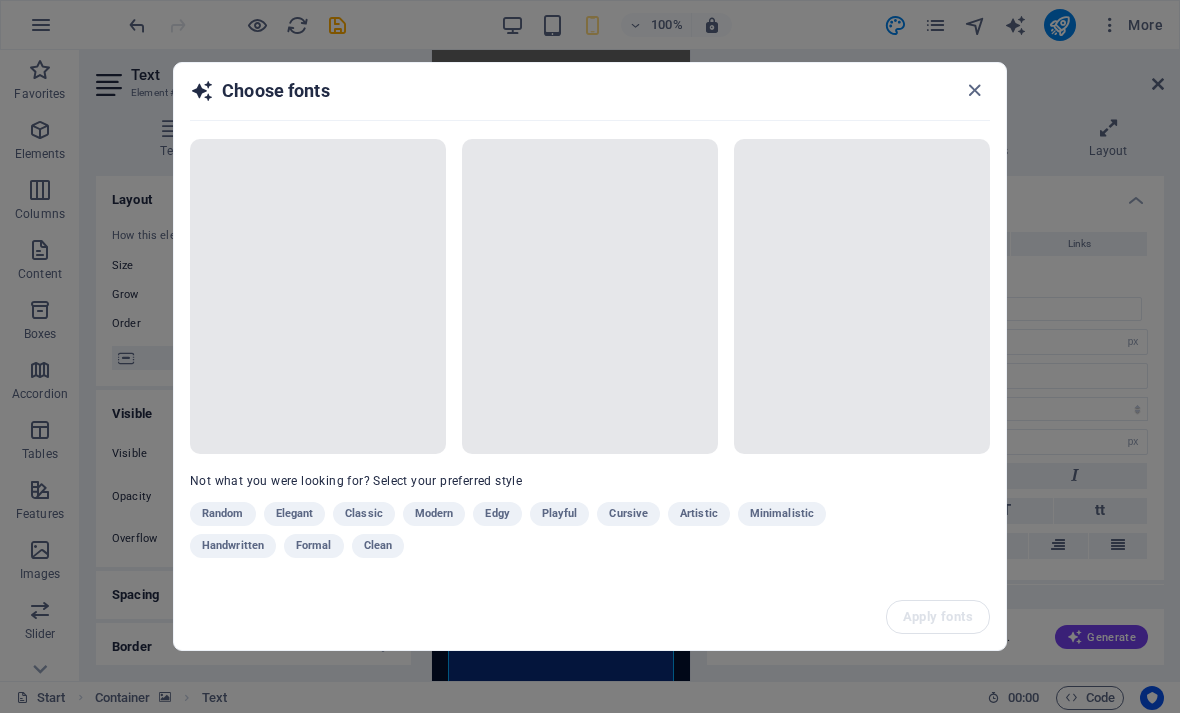 click at bounding box center [974, 90] 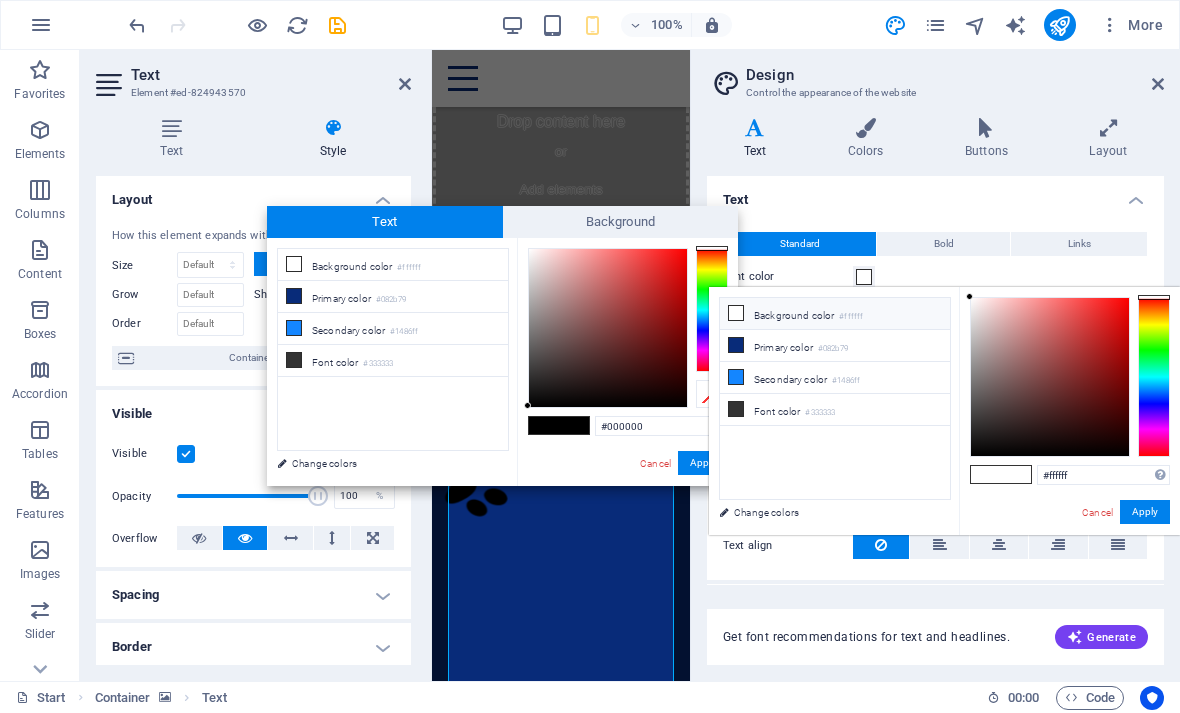 click on "Change colors" at bounding box center [825, 512] 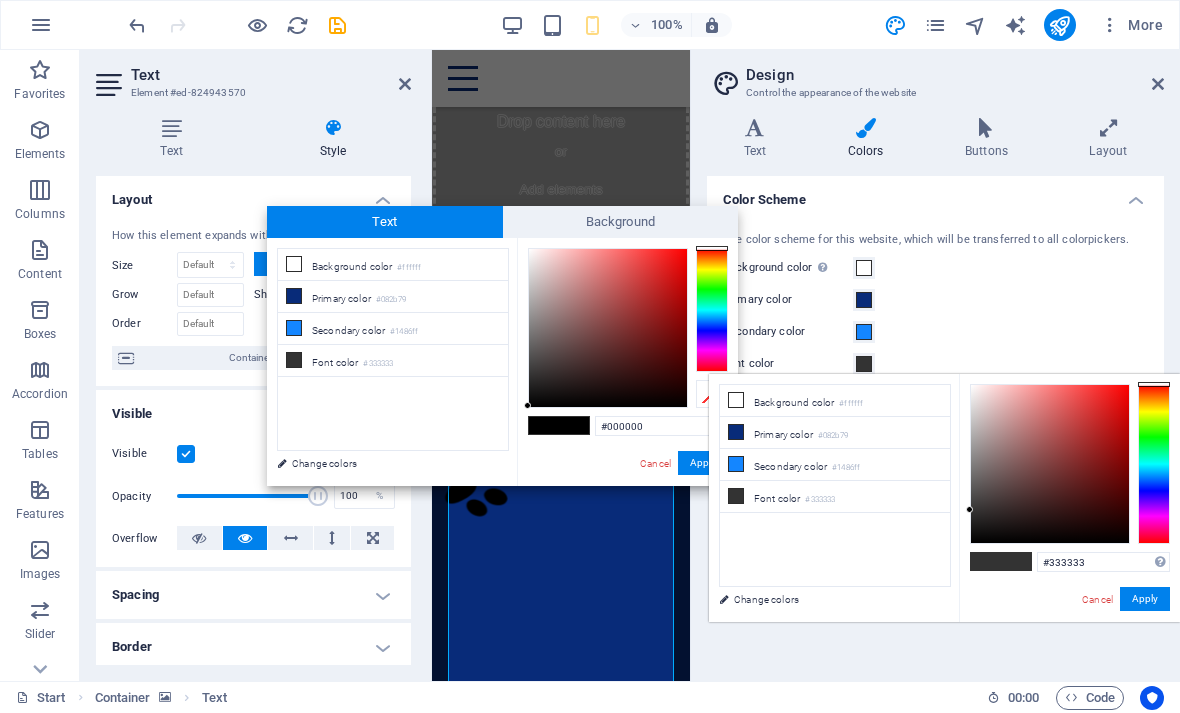 click at bounding box center [755, 128] 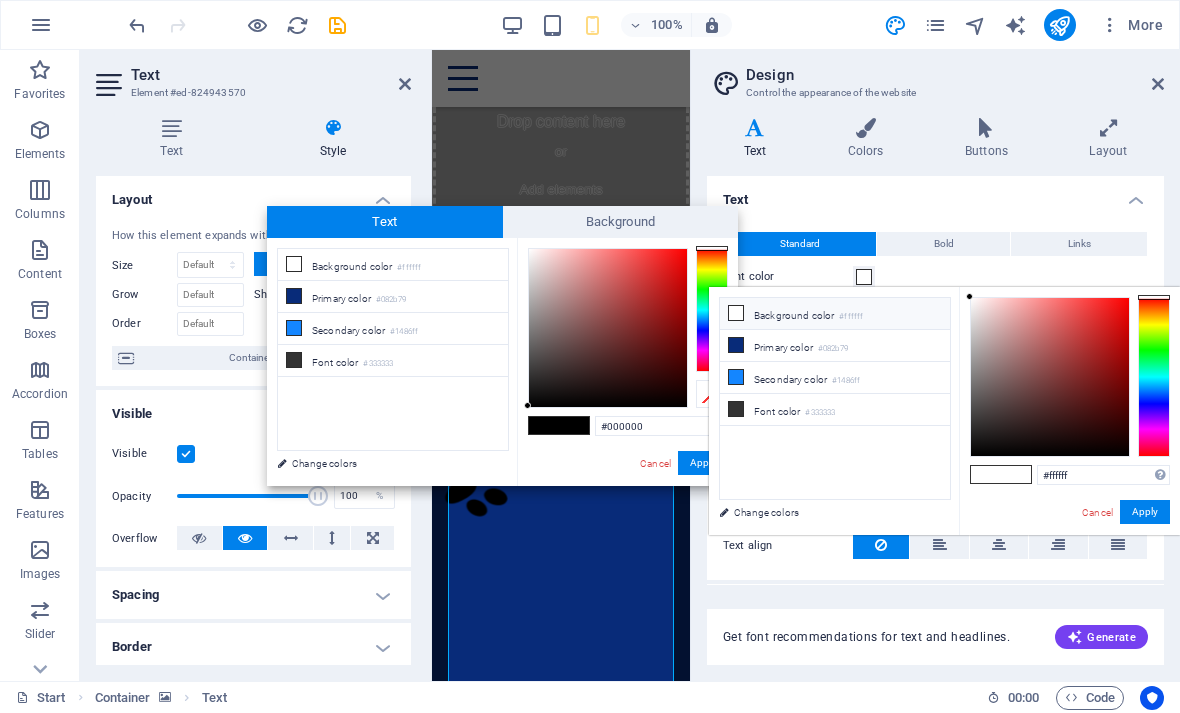 click on "Apply" at bounding box center [1145, 512] 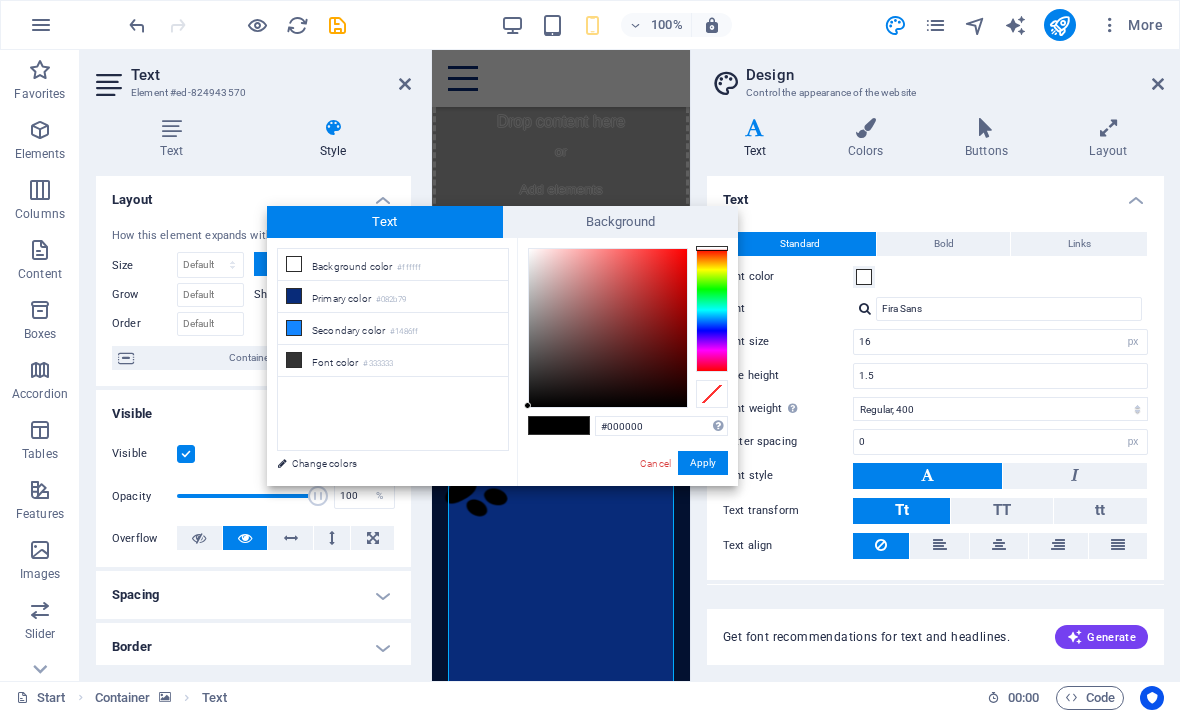 click at bounding box center (1158, 84) 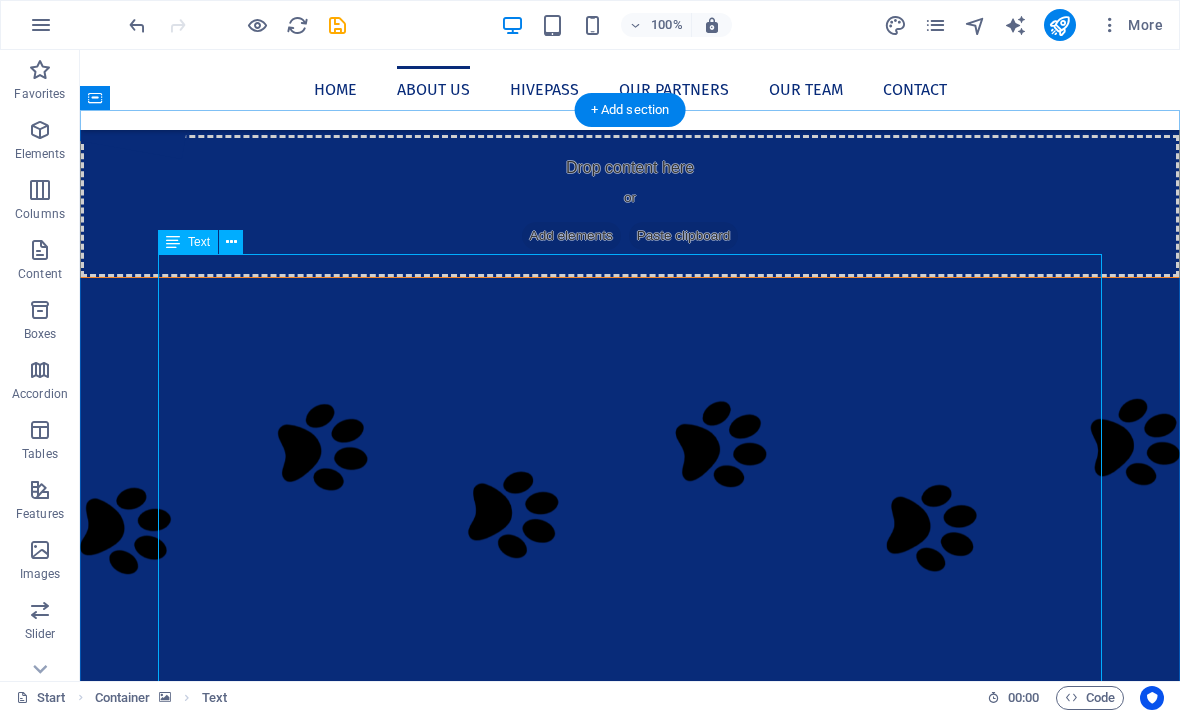 click on "In [DATE] Active Apirana MTB were given 10,000 sqm (2 acres) of Apirana Reserve, which is located off St John’s Road, to develop into a local mountain bike park. We have three years to develop this idea. The vision is to have four downhill and one uphill trail, and eventually a hard surface pump track surrounded by native trees and vegetation. In order to achieve this we will need to raise $350,000 for the mountain bike trails, with an additional $250,000 for the pump track. The proposed site crosses two local council boundaries ([LOCATION] and [LOCATION]) and two iwi ([IWI] and [IWI])." at bounding box center (630, 1961) 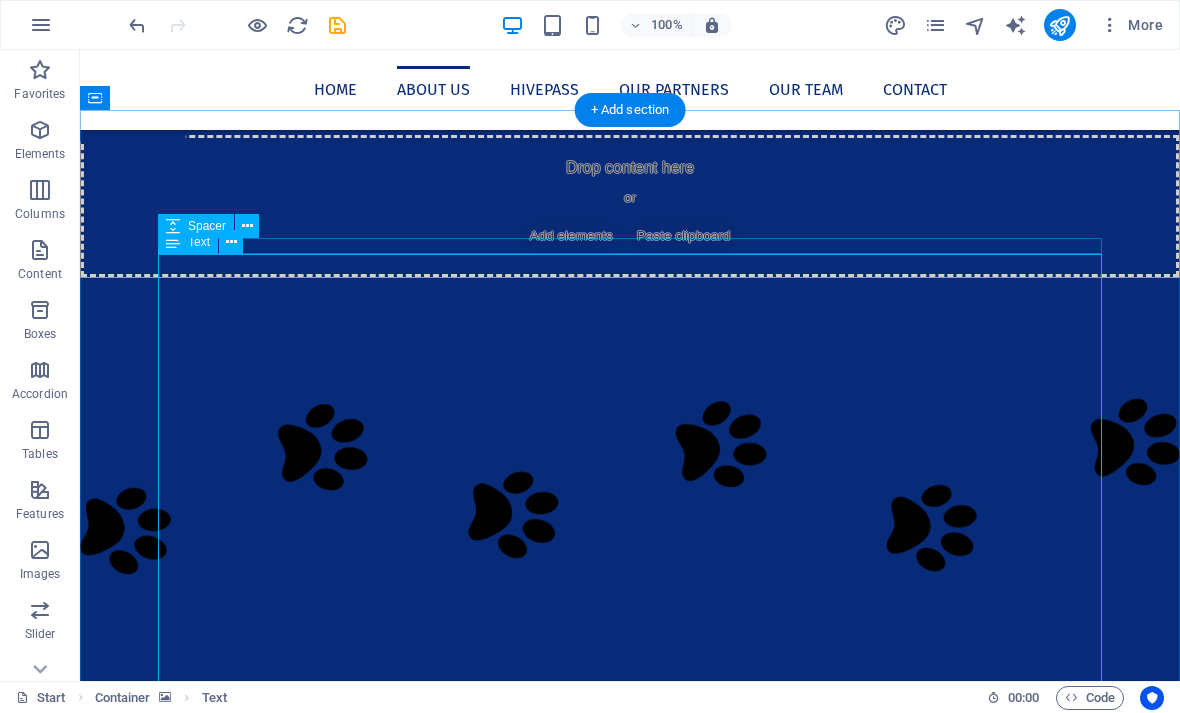 click at bounding box center [231, 242] 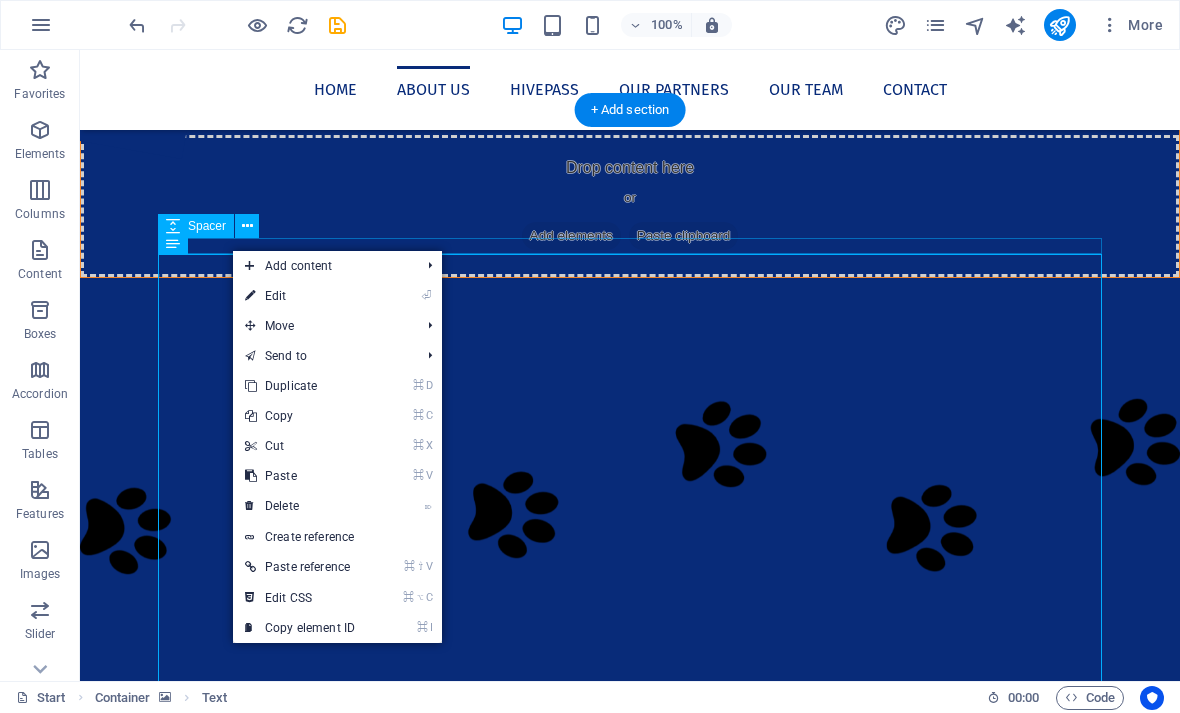 click on "⏎  Edit" at bounding box center [300, 296] 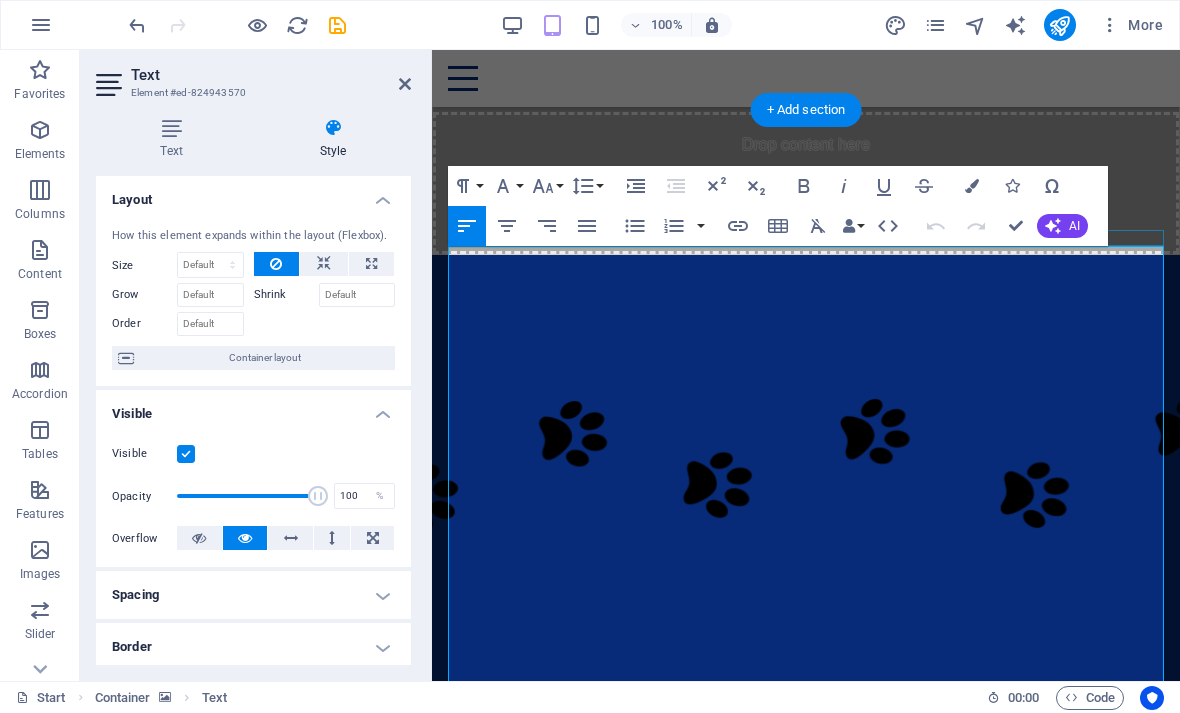 click at bounding box center (972, 186) 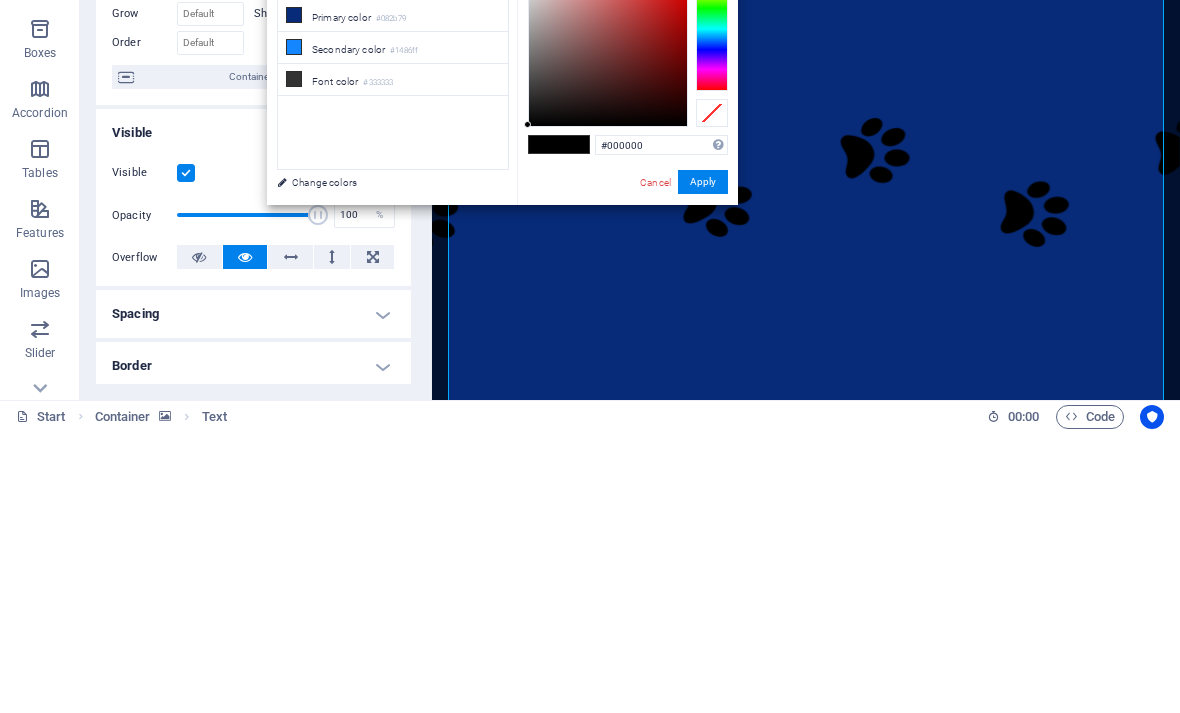 click on "Change colors" at bounding box center [383, 463] 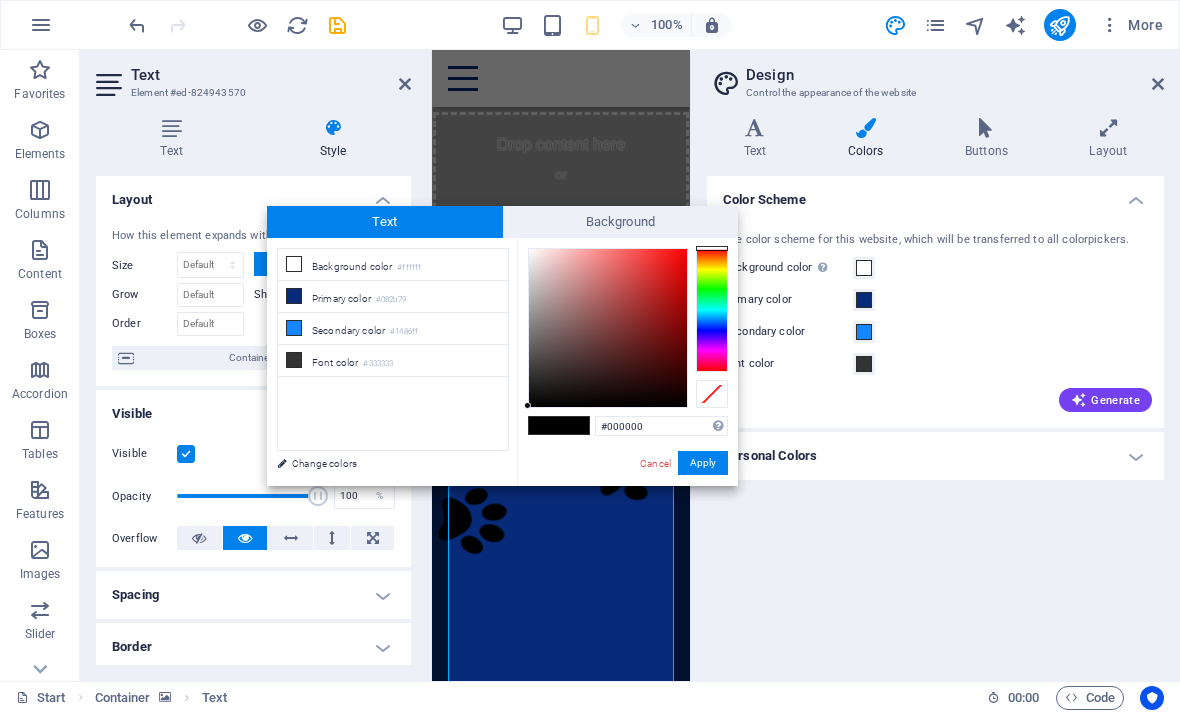 click on "Font color
#333333" at bounding box center (393, 361) 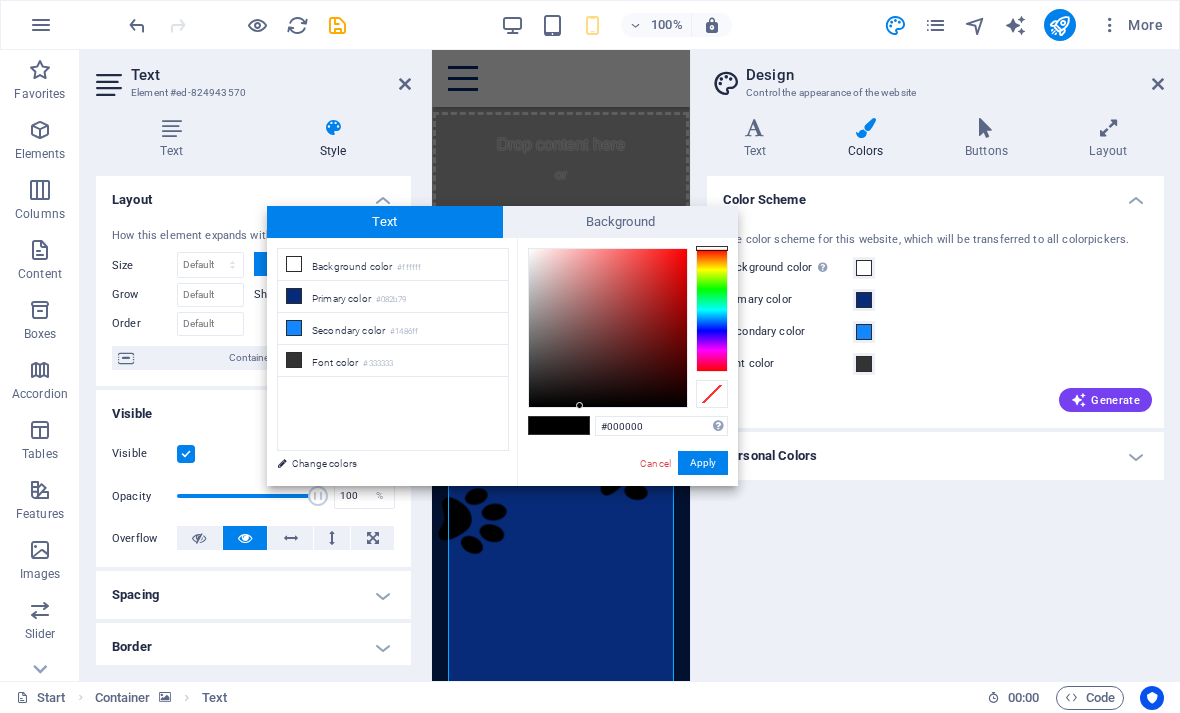 click at bounding box center (574, 425) 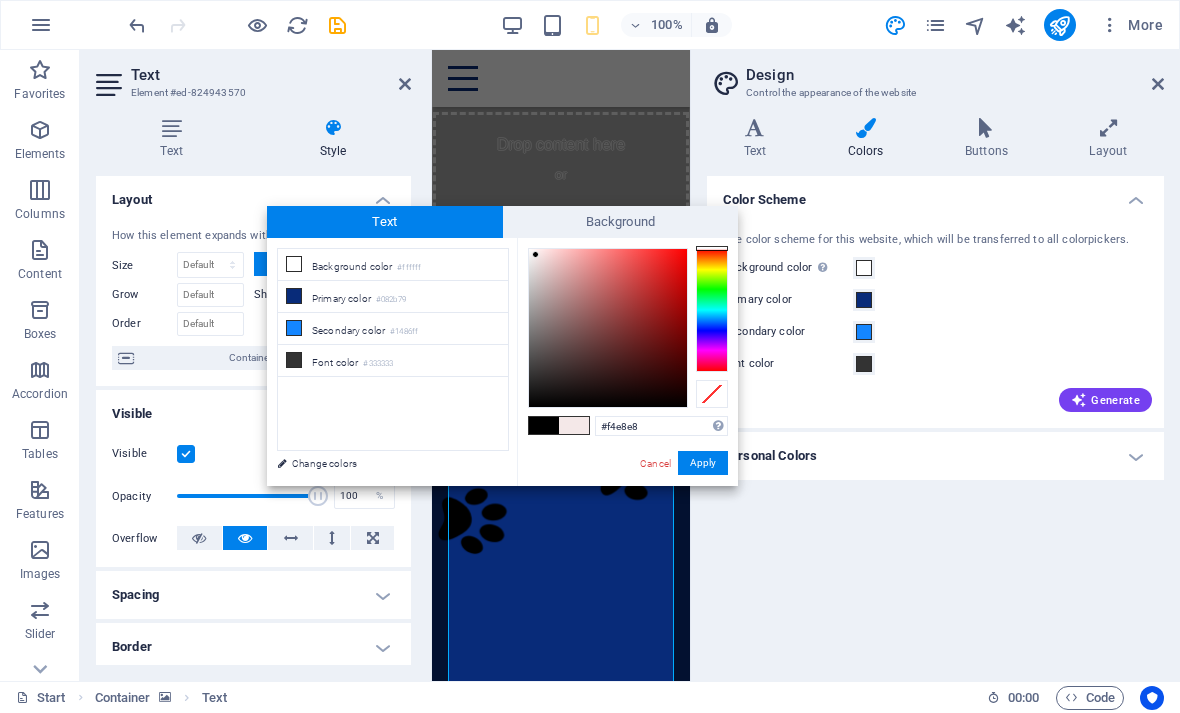click at bounding box center (535, 254) 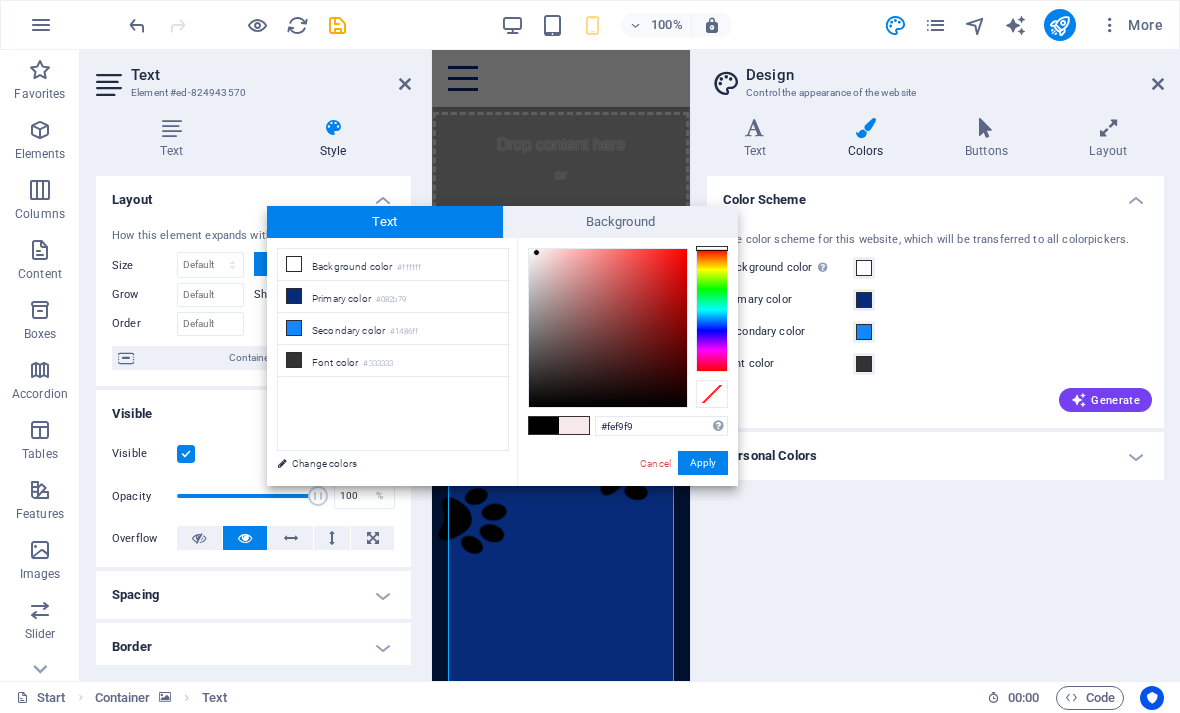 type on "#ffffff" 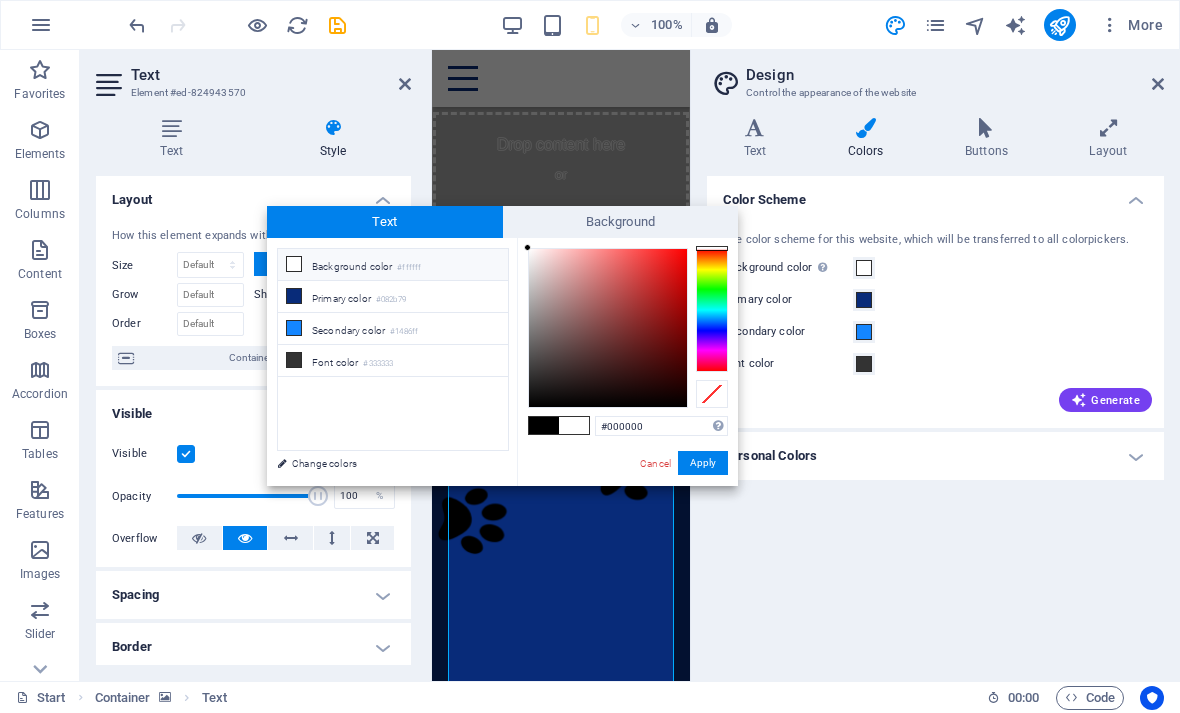 click on "Apply" at bounding box center [703, 463] 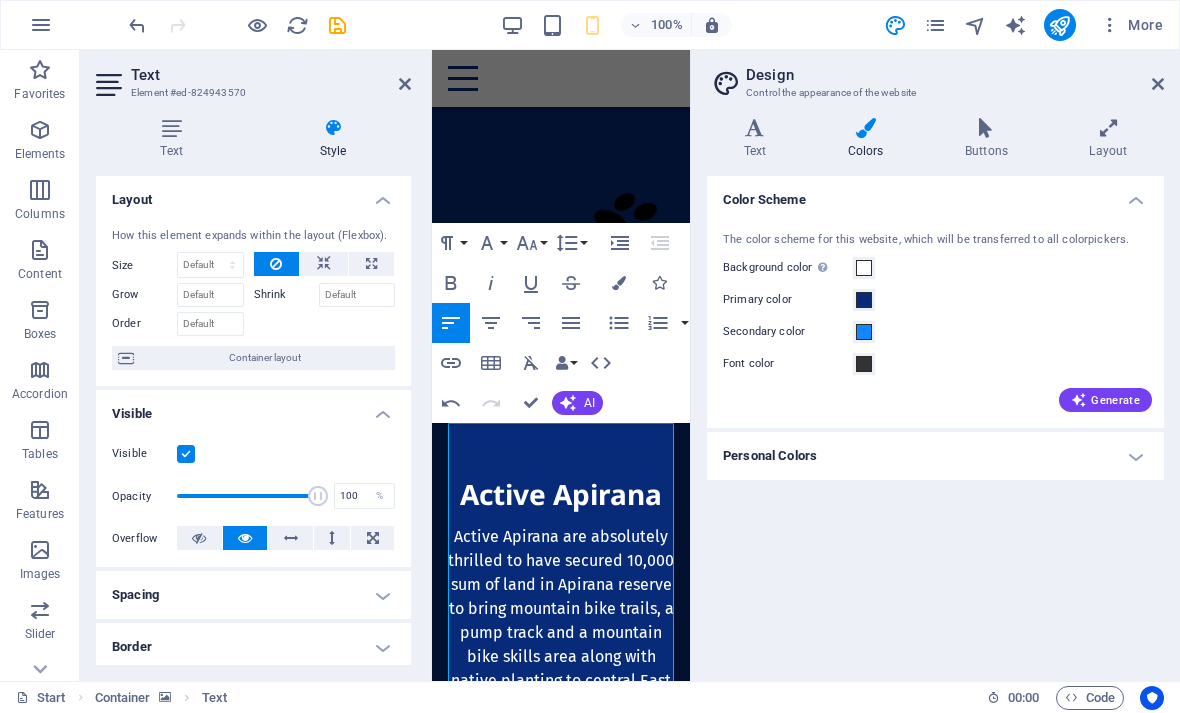 click at bounding box center (1158, 84) 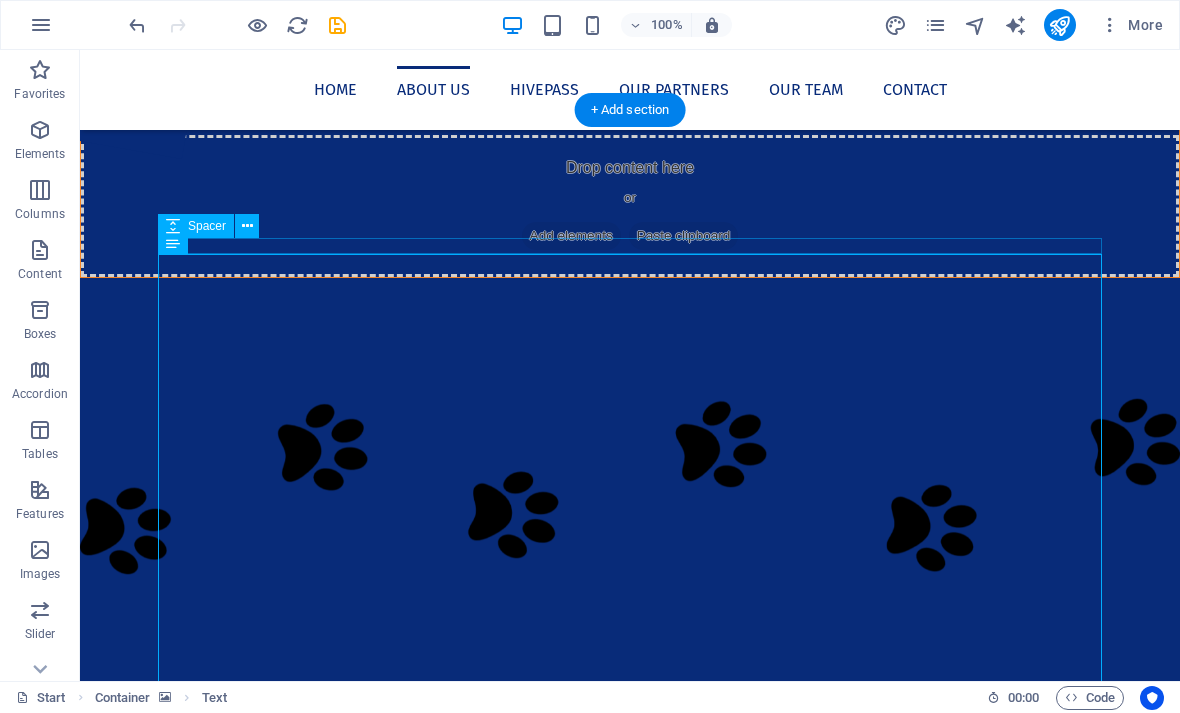 click at bounding box center [630, 1293] 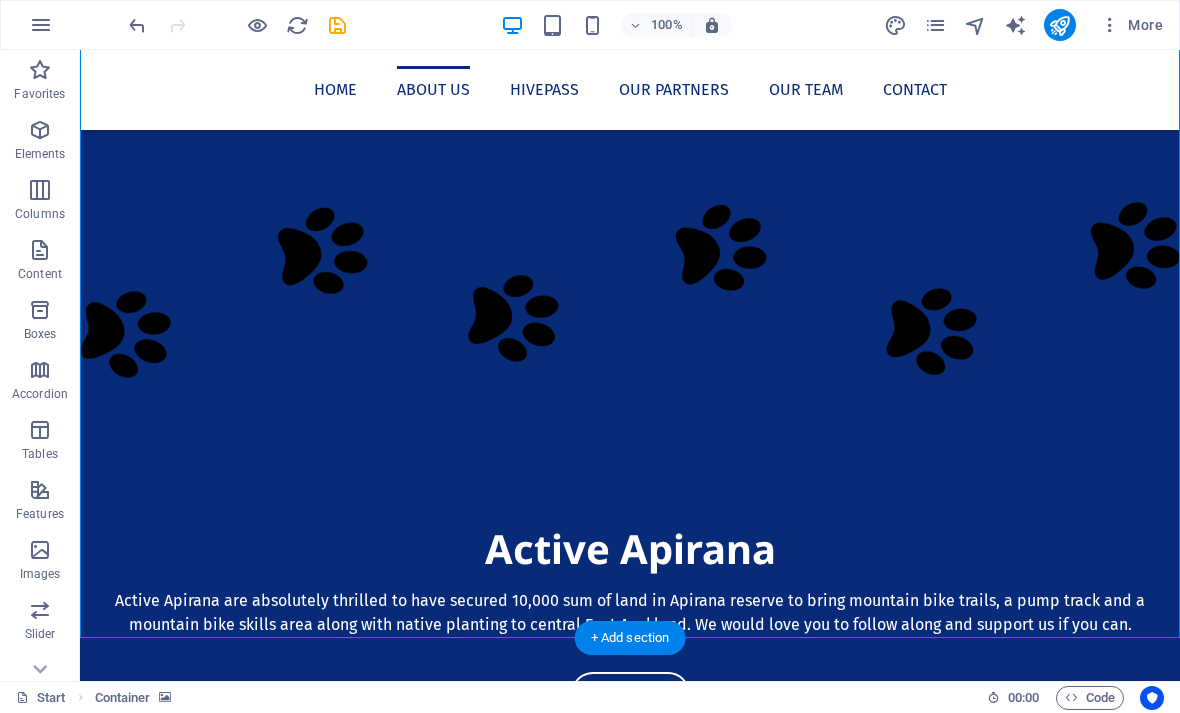 scroll, scrollTop: 582, scrollLeft: 0, axis: vertical 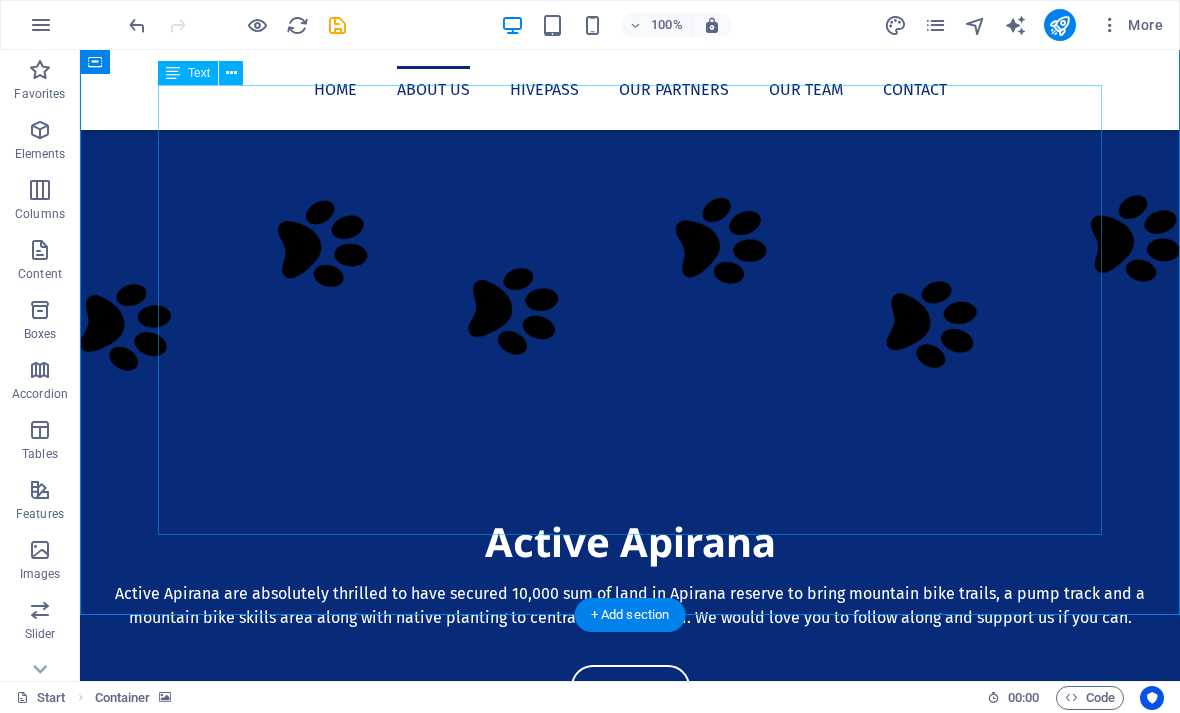 click on "In [DATE] Active Apirana MTB were given 10,000 sqm (2 acres) of Apirana Reserve, which is located off St John’s Road, to develop into a local mountain bike park. We have three years to develop this idea. The vision is to have four downhill and one uphill trail, and eventually a hard surface pump track surrounded by native trees and vegetation. In order to achieve this we will need to raise $350,000 for the mountain bike trails, with an additional $250,000 for the pump track. The proposed site crosses two local council boundaries ([LOCATION] and [LOCATION]) and two iwi ([IWI] and [IWI])." at bounding box center [630, 1746] 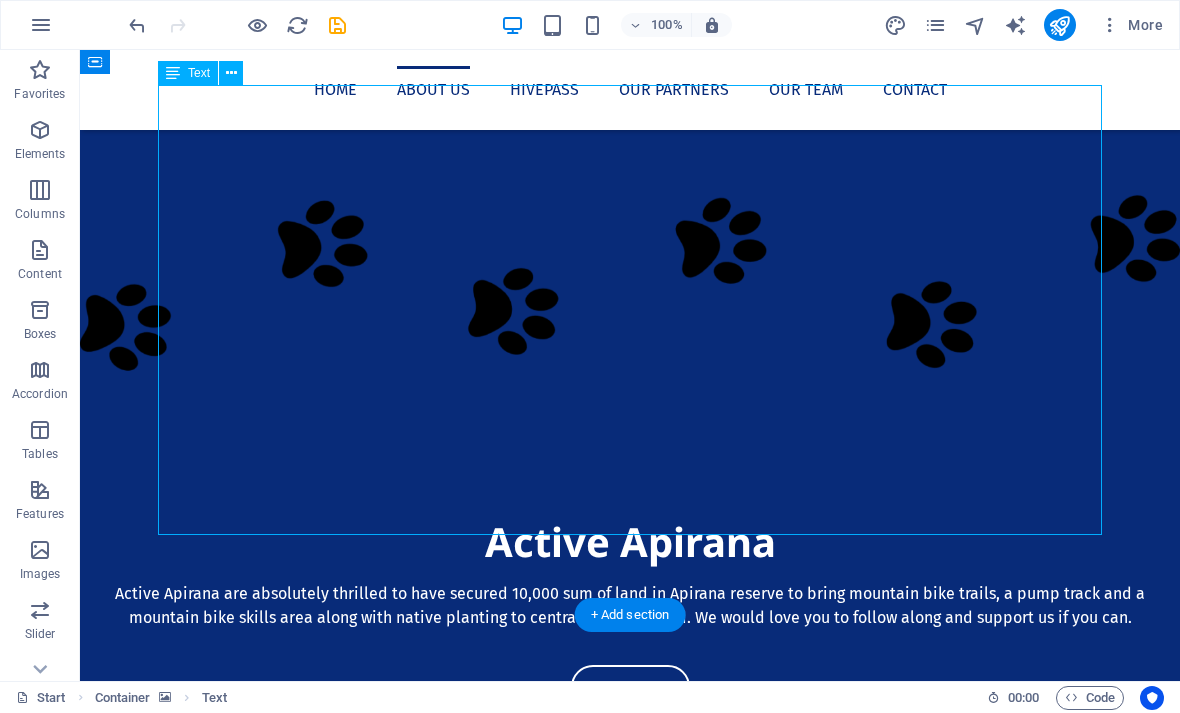 click on "In [DATE] Active Apirana MTB were given 10,000 sqm (2 acres) of Apirana Reserve, which is located off St John’s Road, to develop into a local mountain bike park. We have three years to develop this idea. The vision is to have four downhill and one uphill trail, and eventually a hard surface pump track surrounded by native trees and vegetation. In order to achieve this we will need to raise $350,000 for the mountain bike trails, with an additional $250,000 for the pump track. The proposed site crosses two local council boundaries ([LOCATION] and [LOCATION]) and two iwi ([IWI] and [IWI])." at bounding box center (630, 1746) 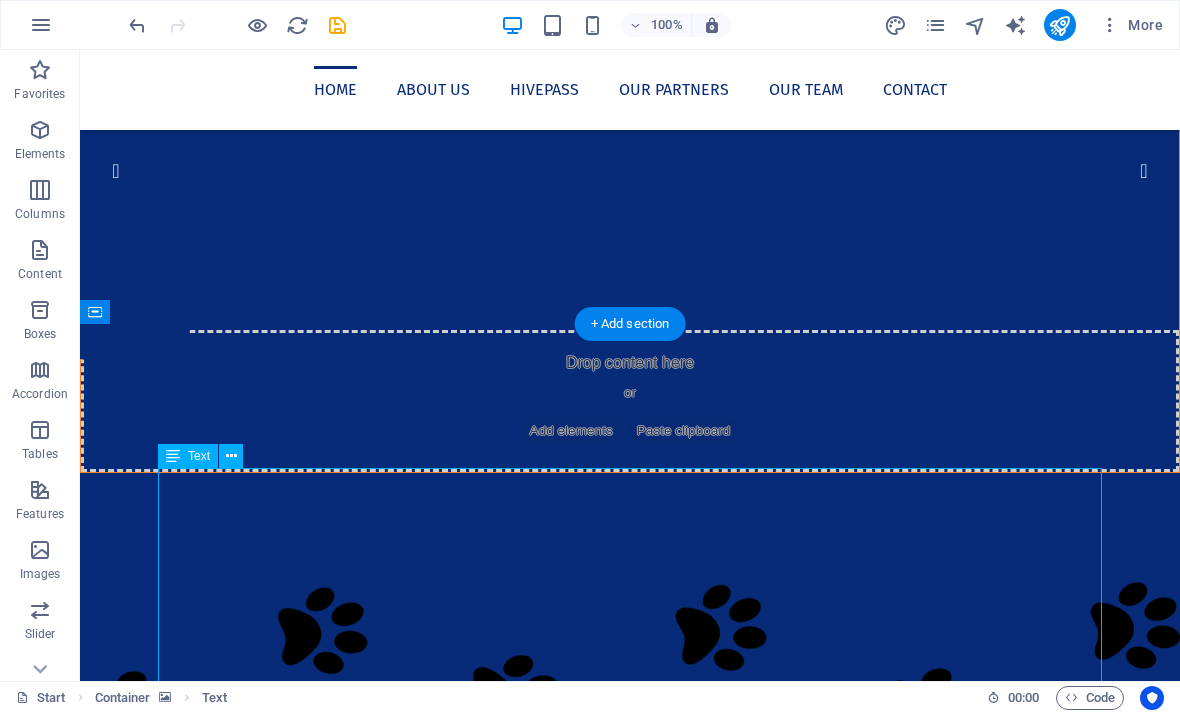 scroll, scrollTop: 192, scrollLeft: 0, axis: vertical 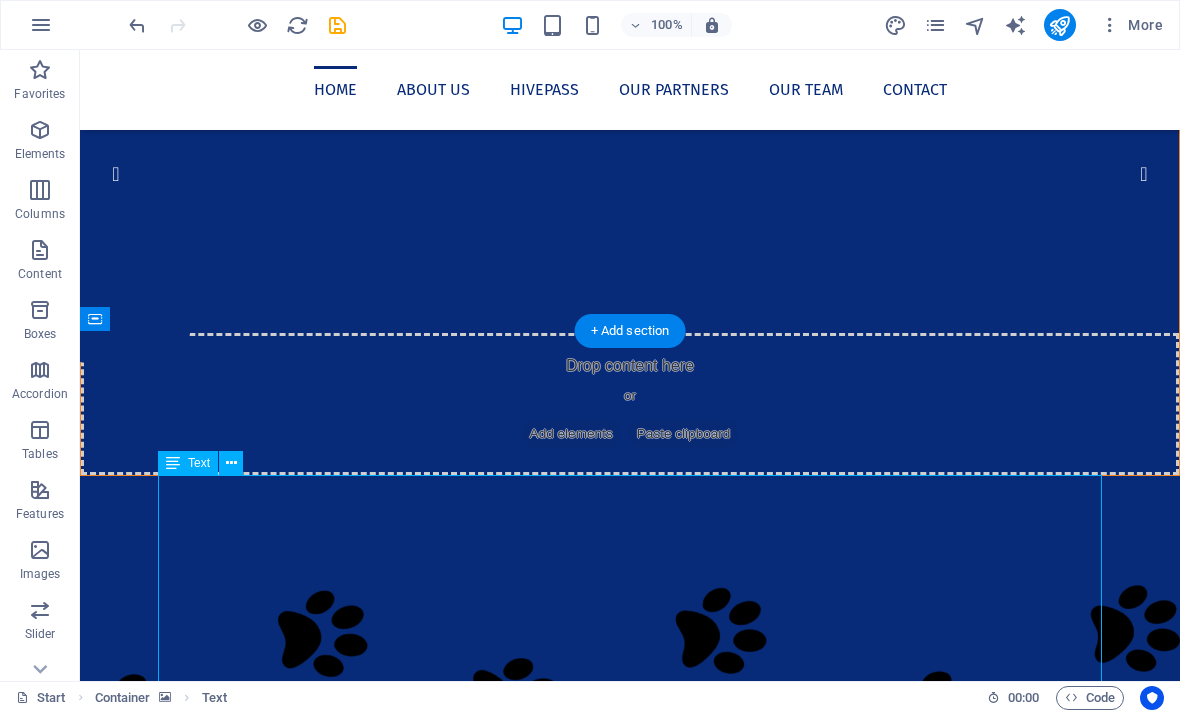 click on "In [DATE] Active Apirana MTB were given 10,000 sqm (2 acres) of Apirana Reserve, which is located off St John’s Road, to develop into a local mountain bike park. We have three years to develop this idea. The vision is to have four downhill and one uphill trail, and eventually a hard surface pump track surrounded by native trees and vegetation. In order to achieve this we will need to raise $350,000 for the mountain bike trails, with an additional $250,000 for the pump track. The proposed site crosses two local council boundaries ([LOCATION] and [LOCATION]) and two iwi ([IWI] and [IWI])." at bounding box center (630, 2136) 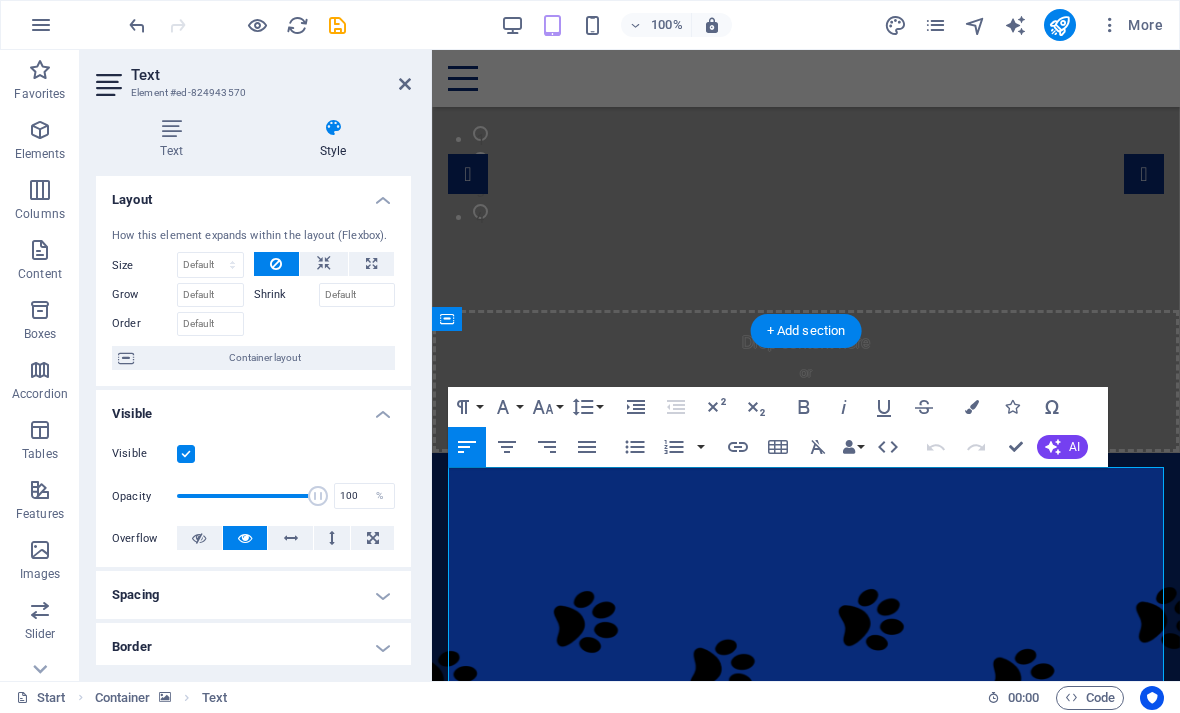 click at bounding box center [333, 128] 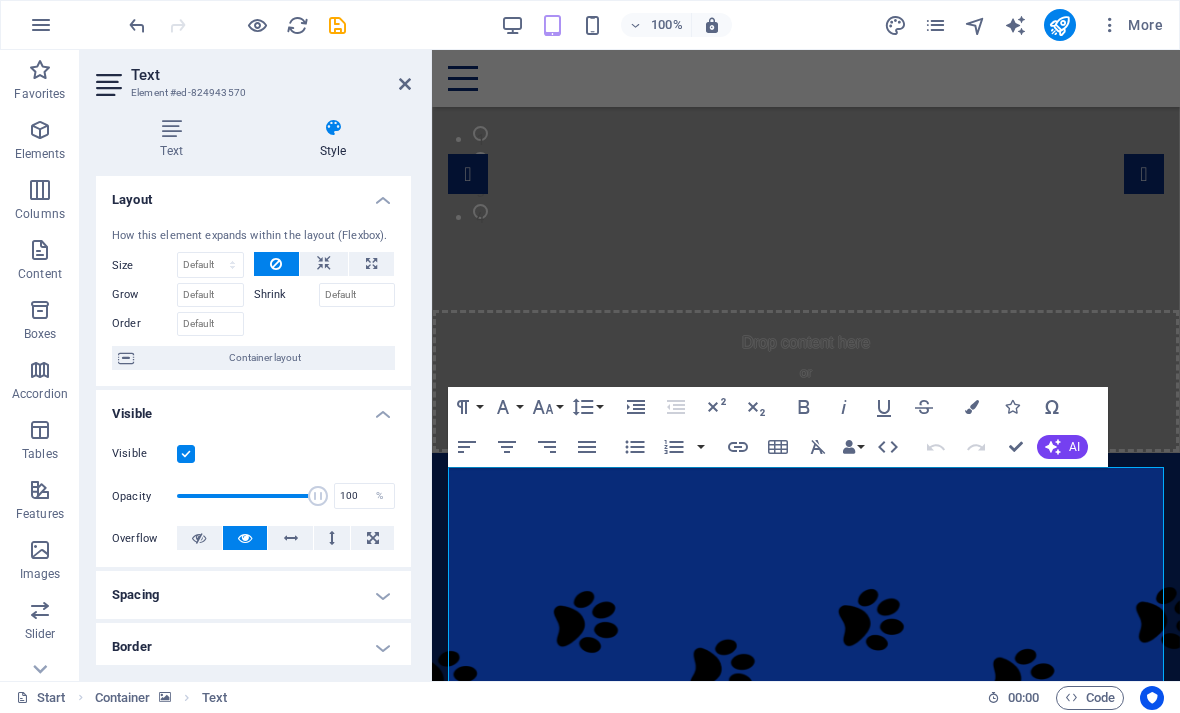 click at bounding box center [333, 128] 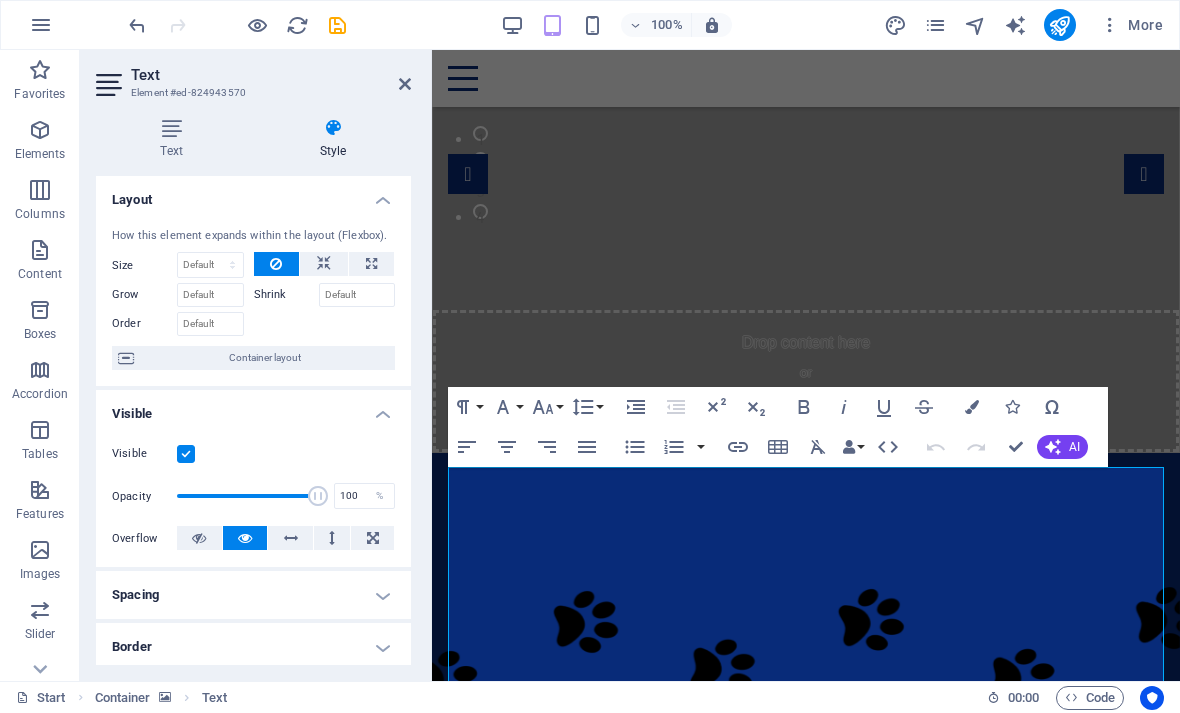 click at bounding box center [171, 128] 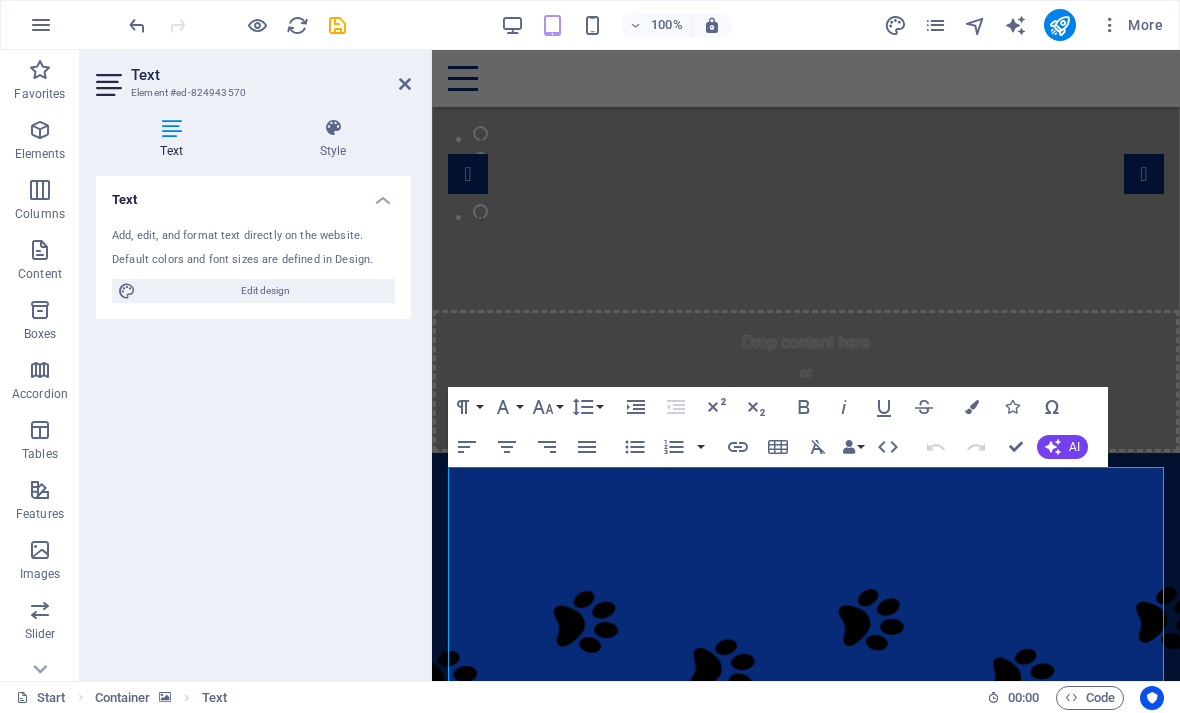 click on "Edit design" at bounding box center (265, 291) 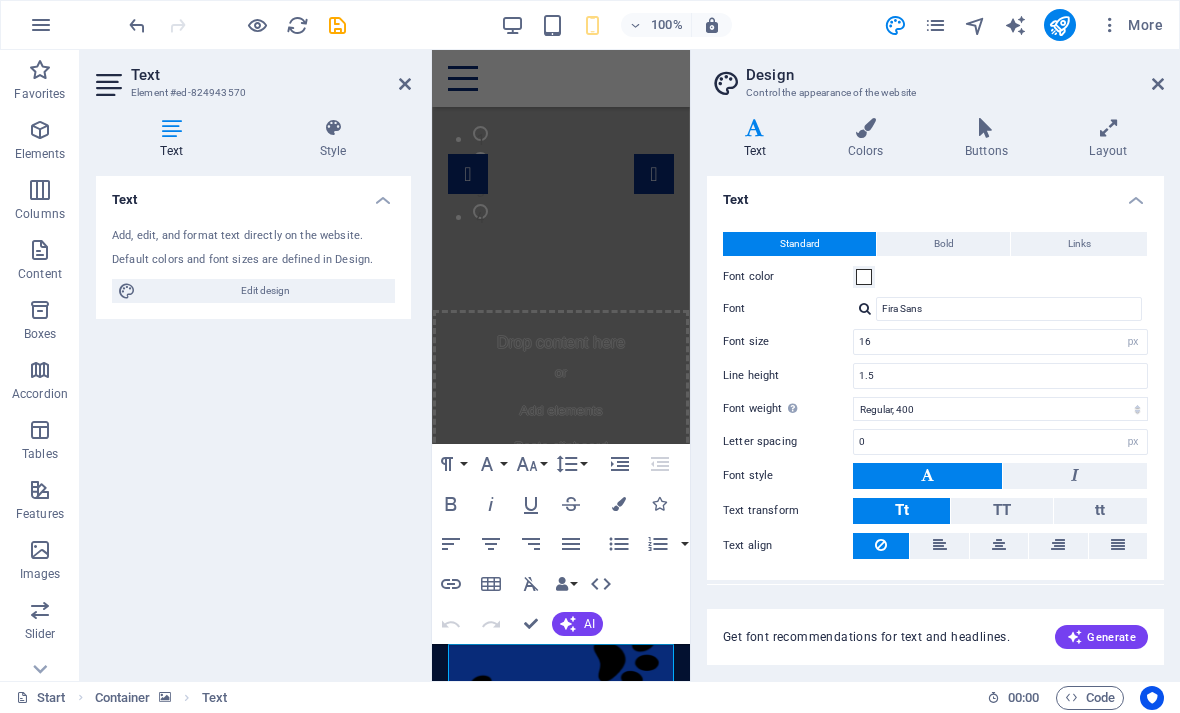 click at bounding box center [865, 128] 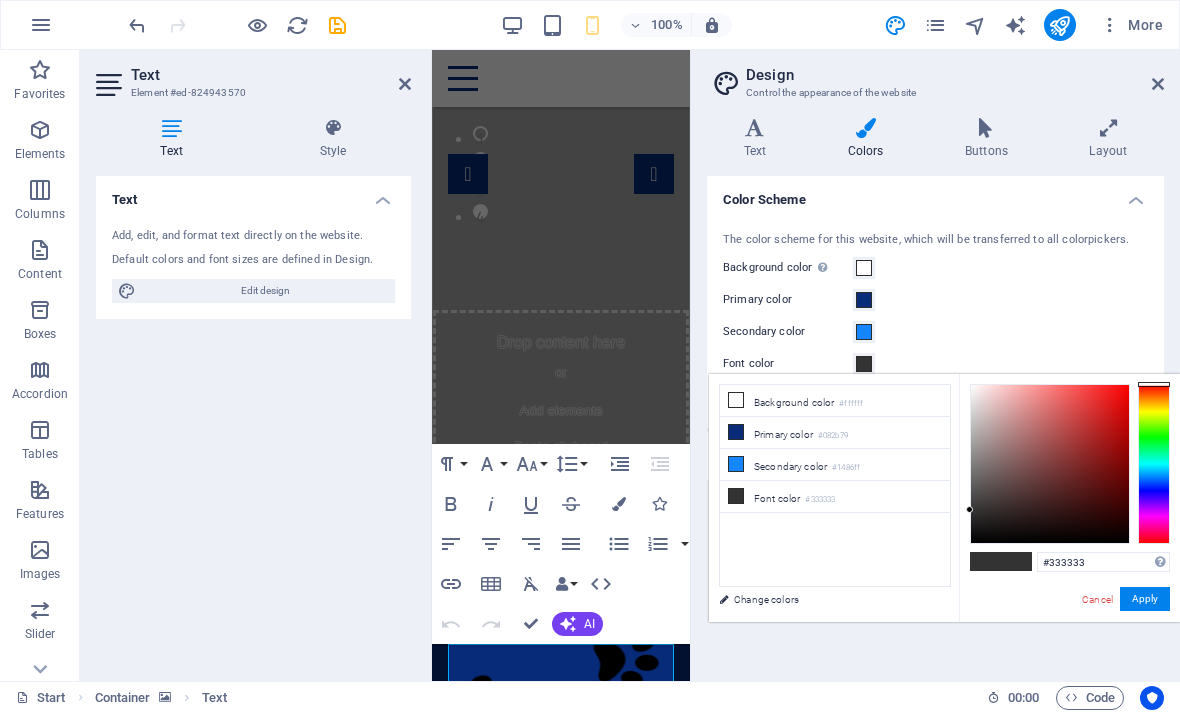 click on "Change colors" at bounding box center (825, 599) 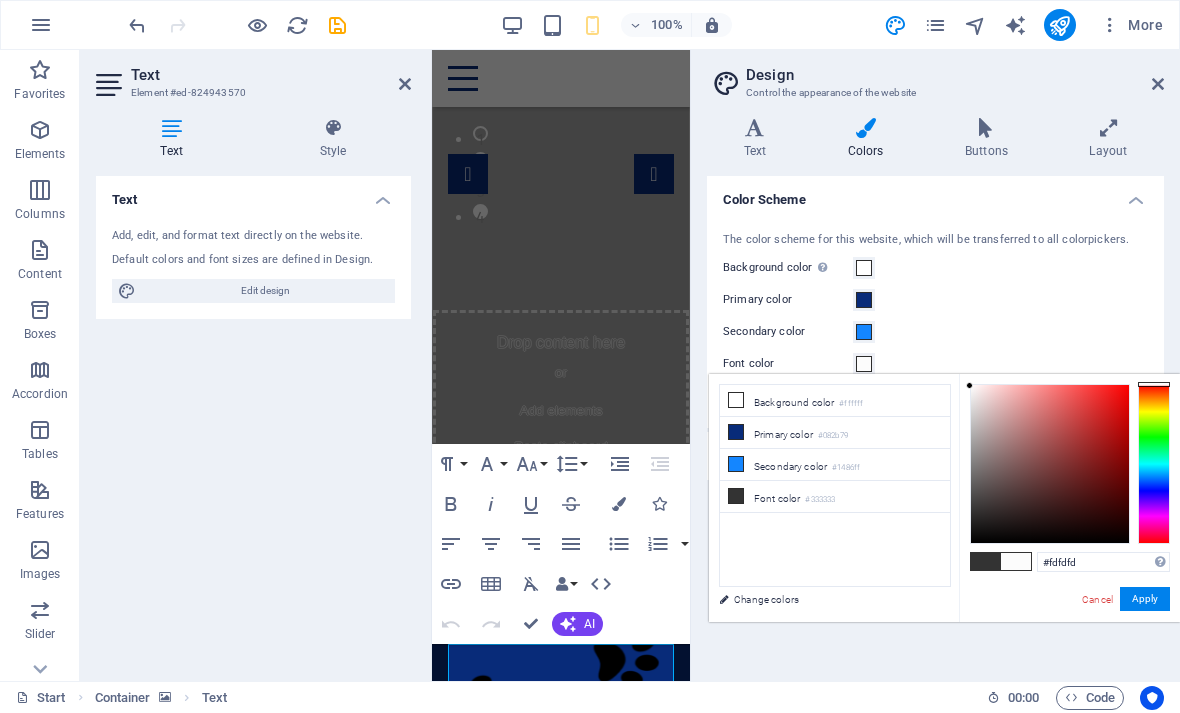 type on "#ffffff" 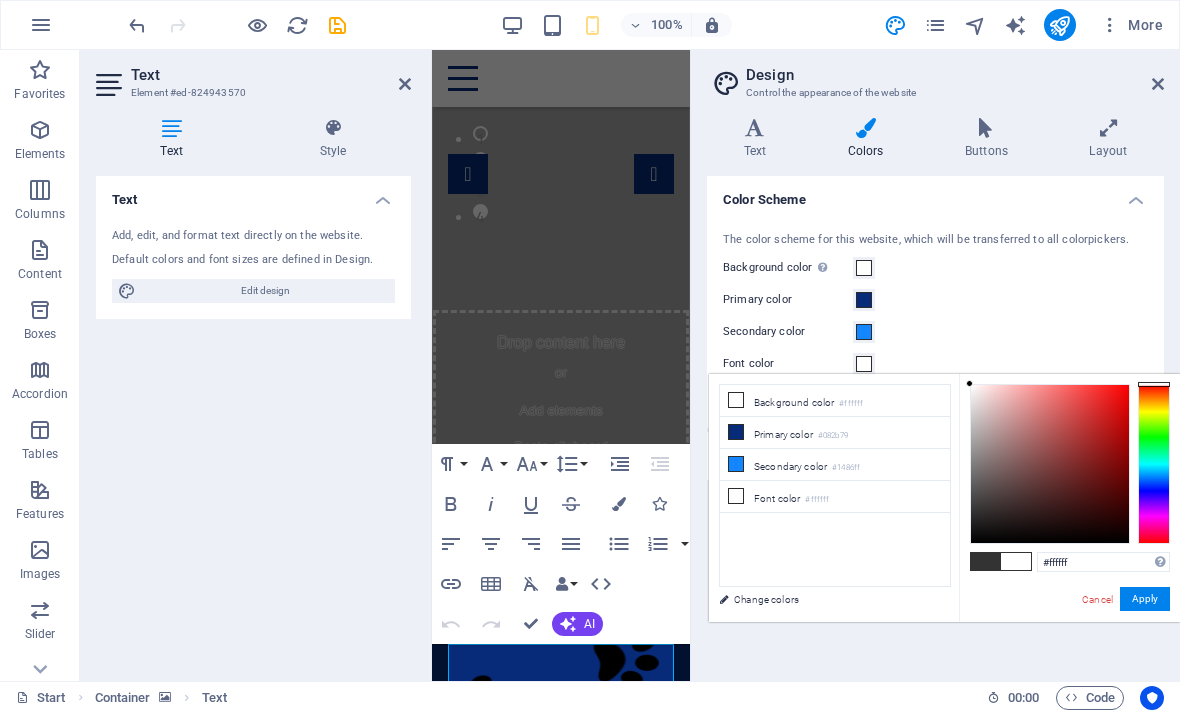 click on "Apply" at bounding box center [1145, 599] 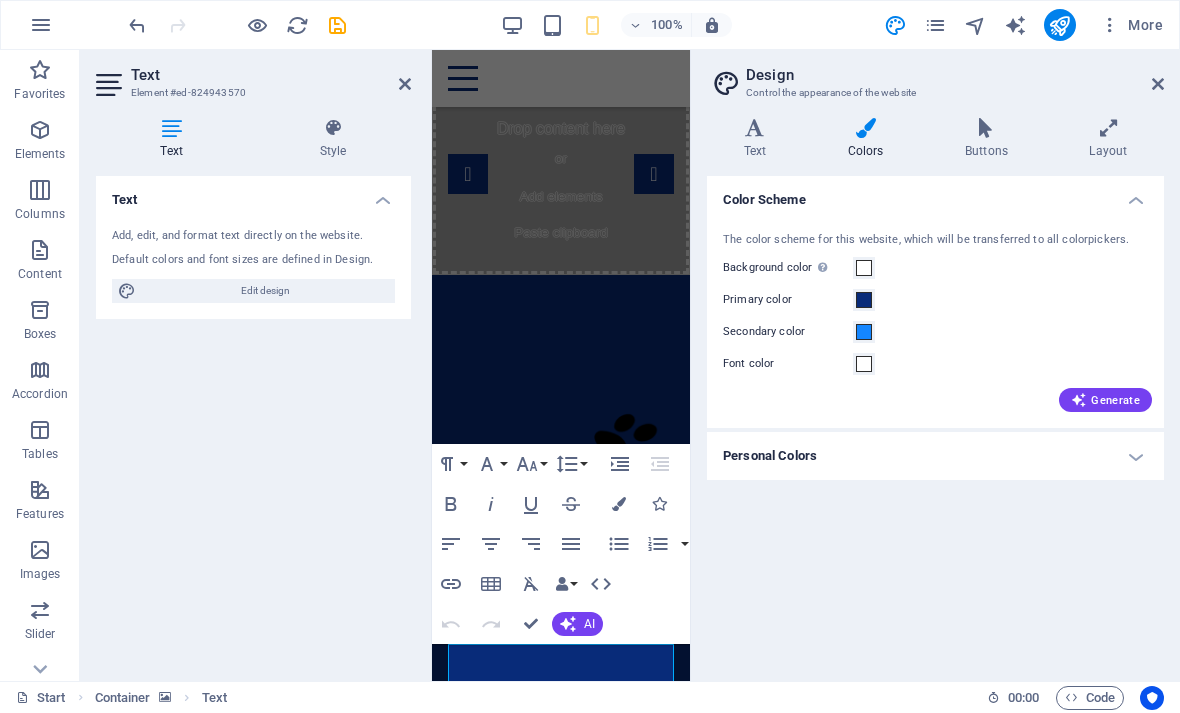 click on "Personal Colors" at bounding box center [935, 456] 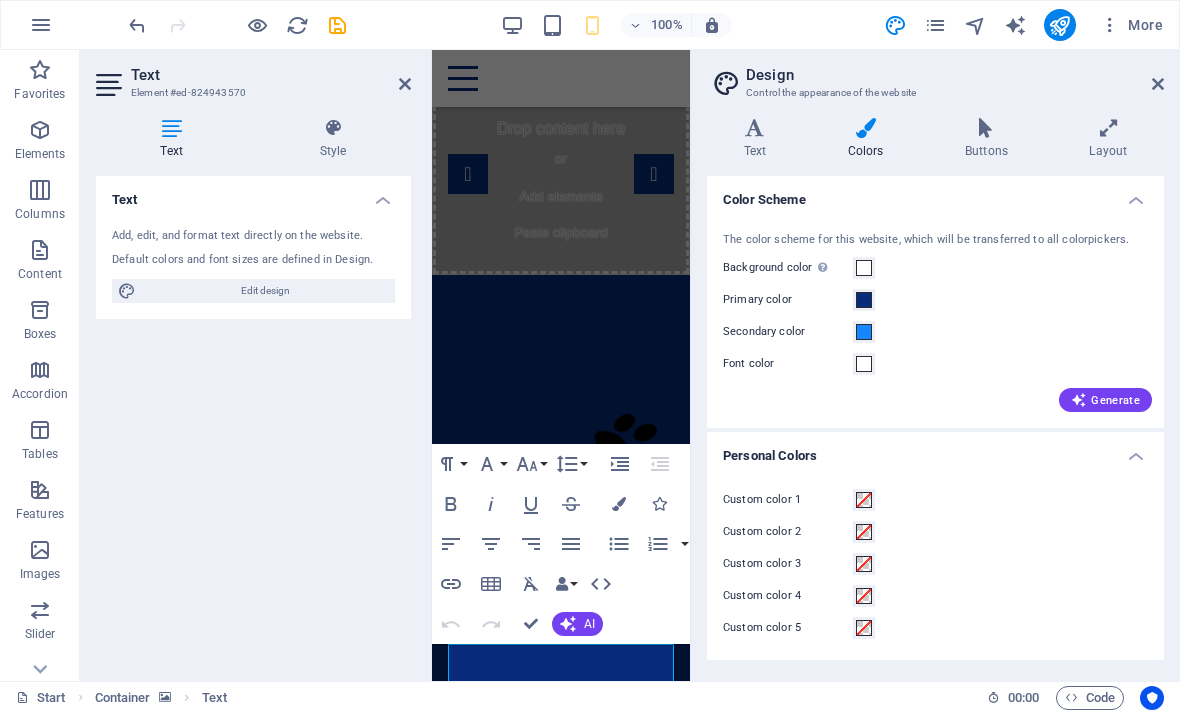 click on "Personal Colors" at bounding box center [935, 450] 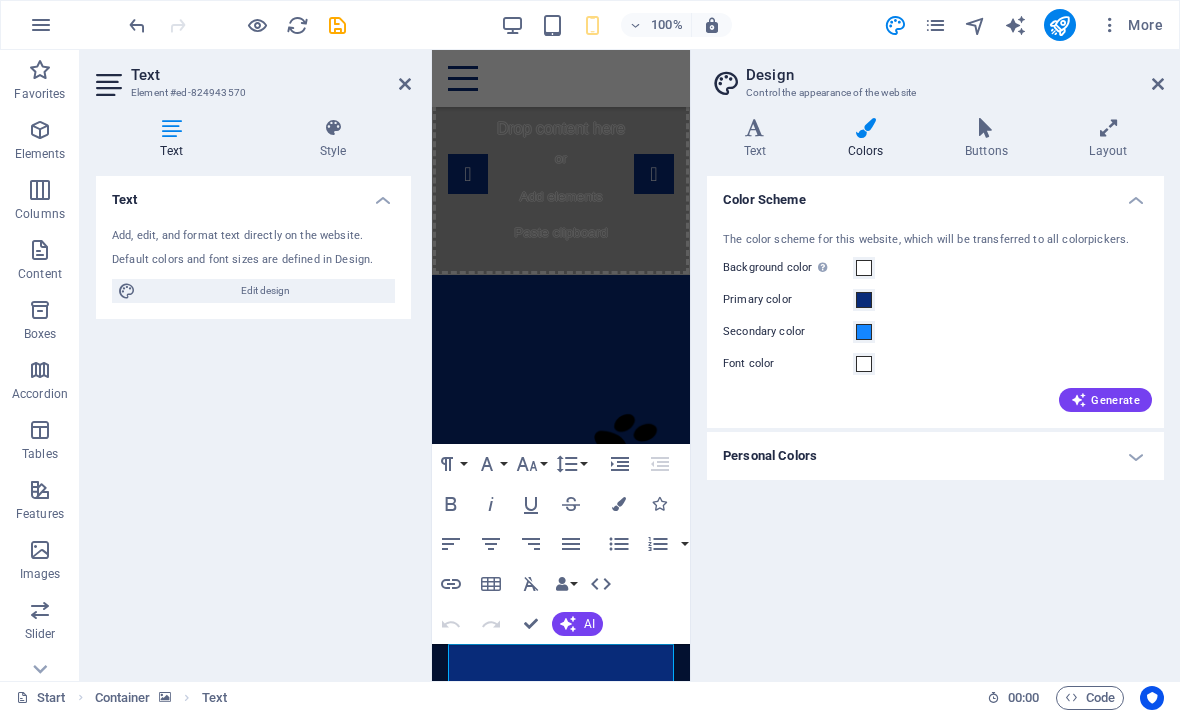 click at bounding box center (1158, 84) 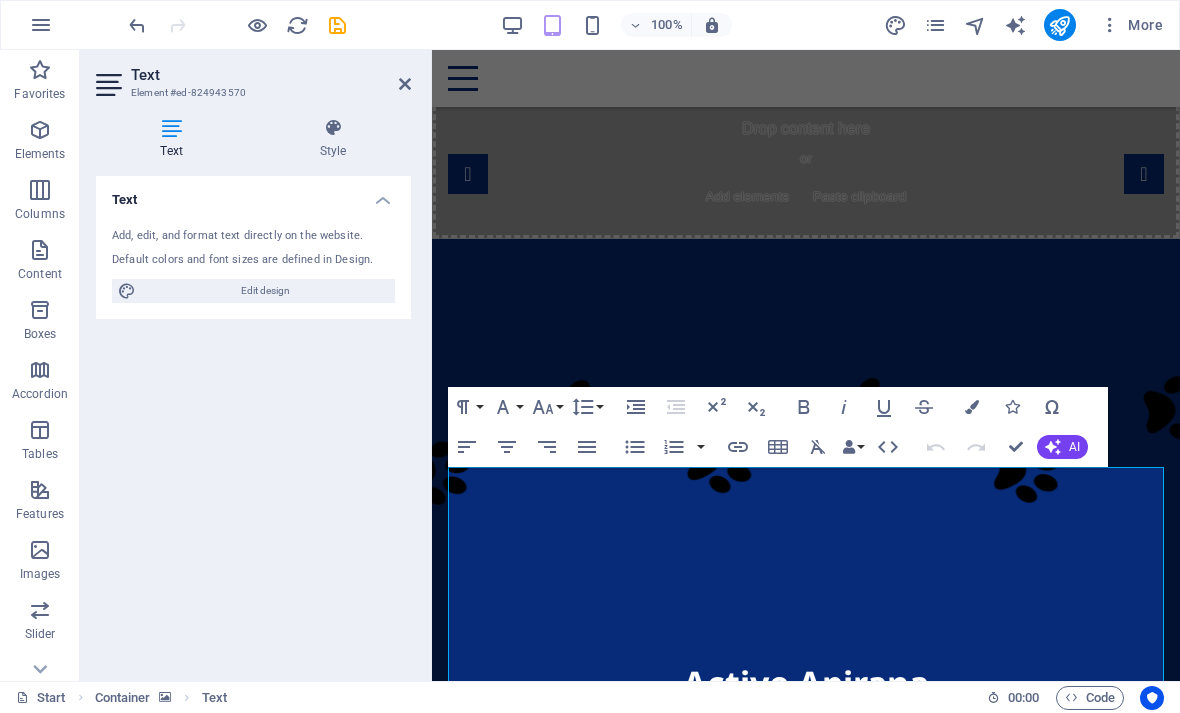 click on "About Active Apirana" at bounding box center [806, 2996] 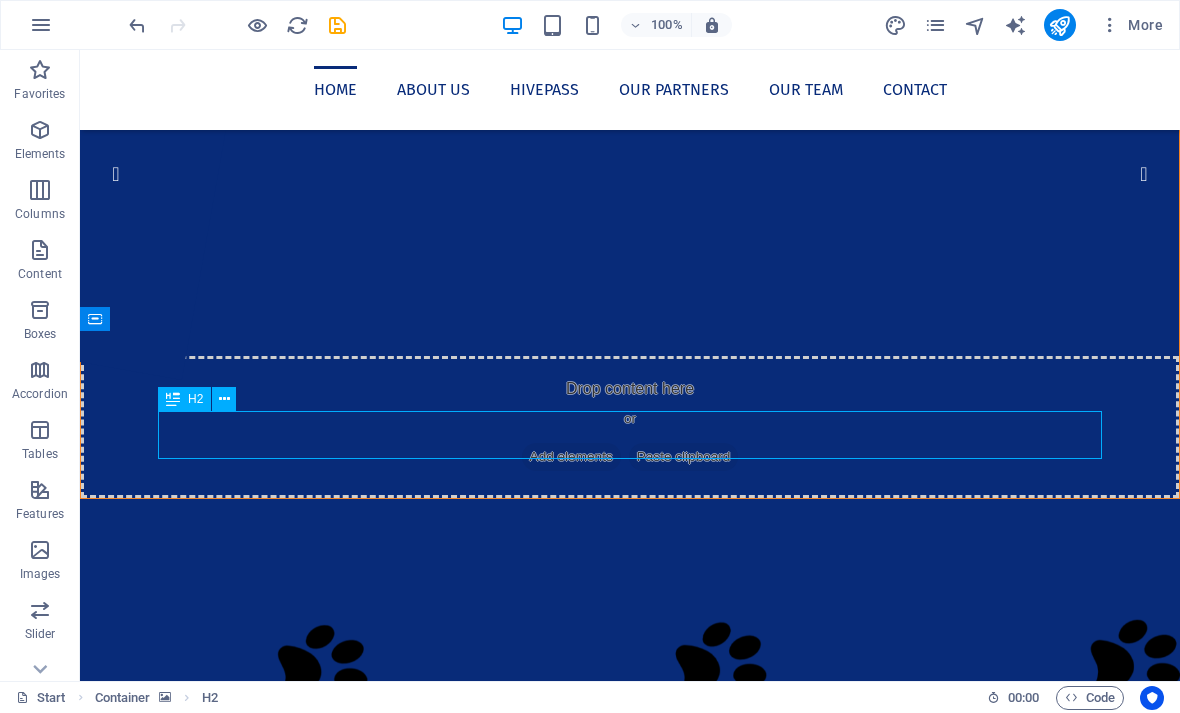 click at bounding box center (630, 1514) 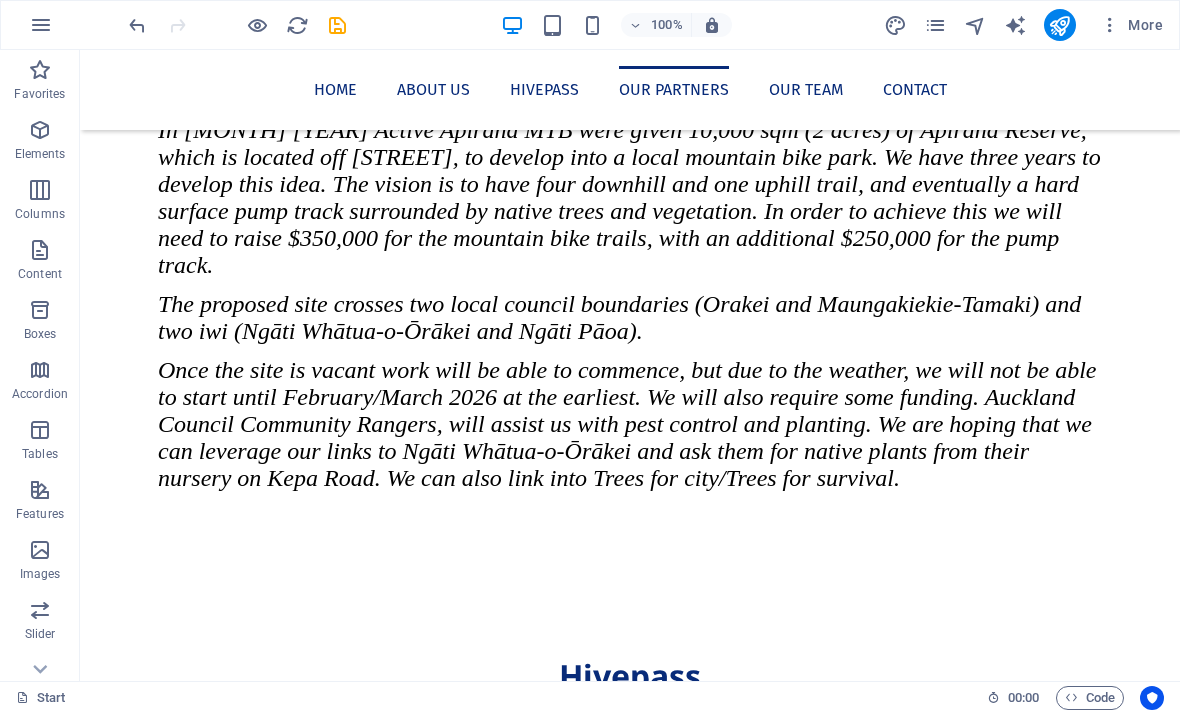 scroll, scrollTop: 2051, scrollLeft: 0, axis: vertical 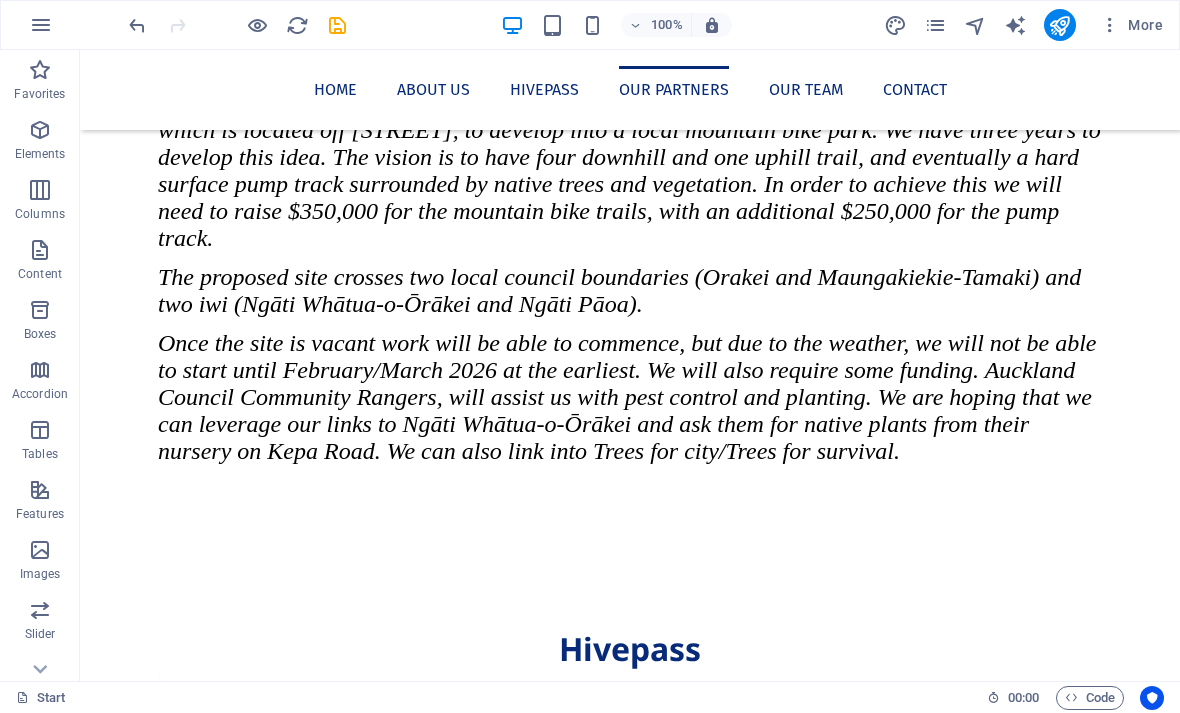 click on "Lorem ipsum dolor sitope amet, consectetur adipisicing elitip. Massumenda, dolore, cum vel modi asperiores consequatur suscipit quidem ducimus eveniet iure expedita consecteture odiogil voluptatum similique fugit voluptates atem accusamus quae quas dolorem tenetur facere tempora maiores adipisci reiciendis accusantium voluptatibus id voluptate tempore dolor harum nisi amet! Nobis, eaque. Aenean commodo ligula eget dolor. Lorem ipsum dolor sit amet, consectetuer adipiscing elit leget odiogil voluptatum similique fugit voluptates dolor. Libero assumenda, dolore, cum vel modi asperiores consequatur." at bounding box center [630, 3169] 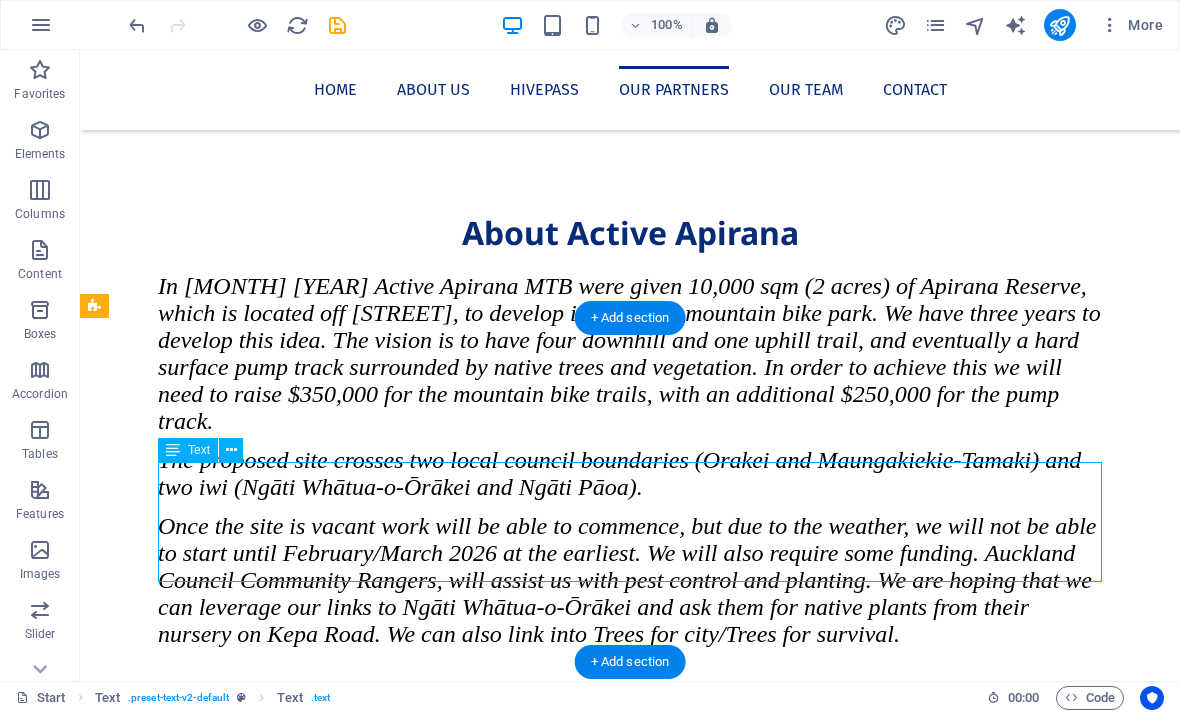 scroll, scrollTop: 1860, scrollLeft: 0, axis: vertical 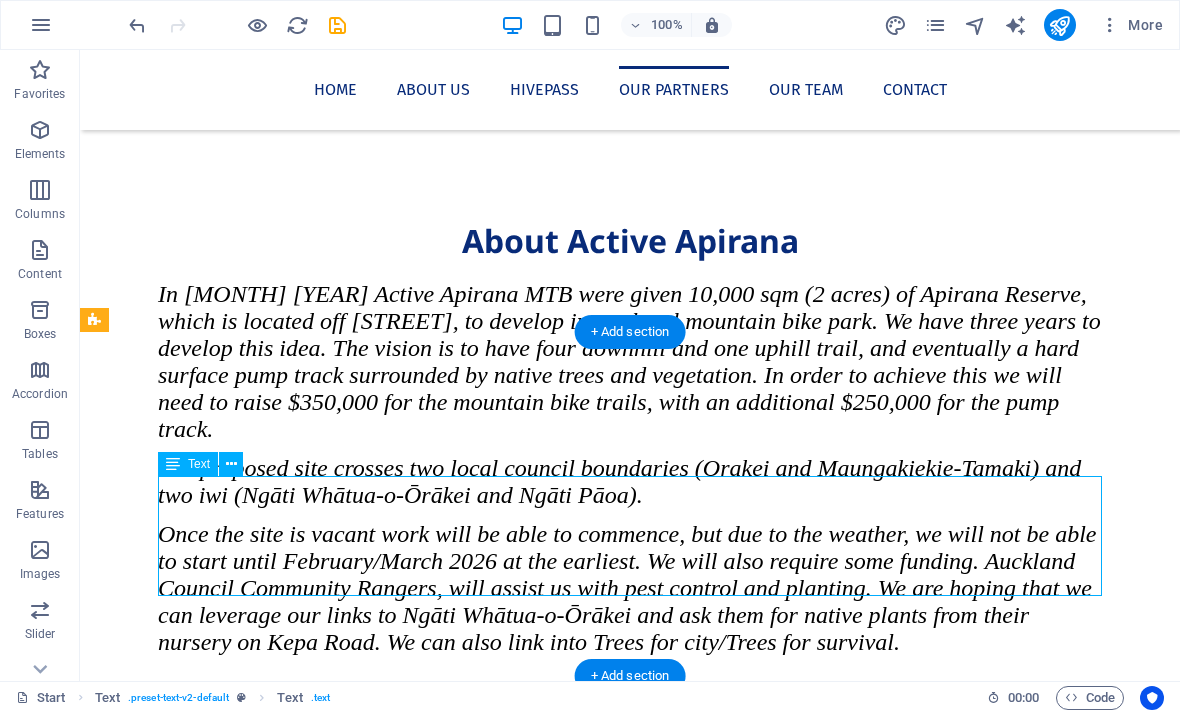 click on "Lorem ipsum dolor sitope amet, consectetur adipisicing elitip. Massumenda, dolore, cum vel modi asperiores consequatur suscipit quidem ducimus eveniet iure expedita consecteture odiogil voluptatum similique fugit voluptates atem accusamus quae quas dolorem tenetur facere tempora maiores adipisci reiciendis accusantium voluptatibus id voluptate tempore dolor harum nisi amet! Nobis, eaque. Aenean commodo ligula eget dolor. Lorem ipsum dolor sit amet, consectetuer adipiscing elit leget odiogil voluptatum similique fugit voluptates dolor. Libero assumenda, dolore, cum vel modi asperiores consequatur." at bounding box center (630, 3360) 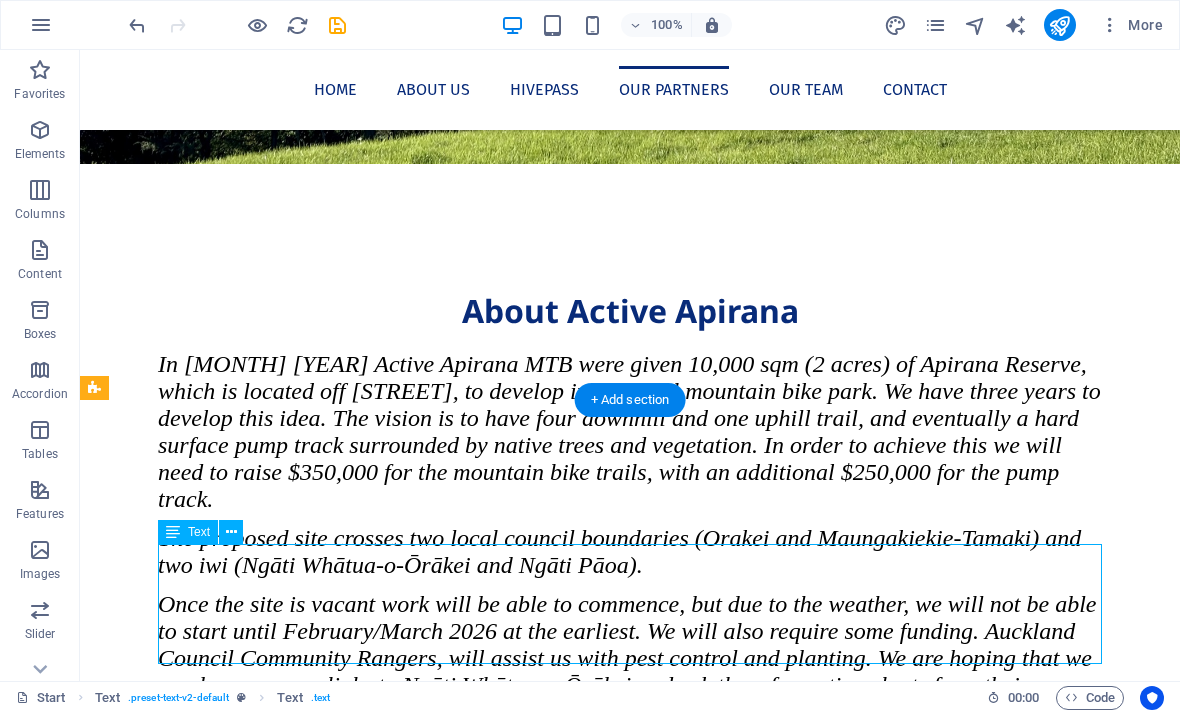 scroll, scrollTop: 1797, scrollLeft: 0, axis: vertical 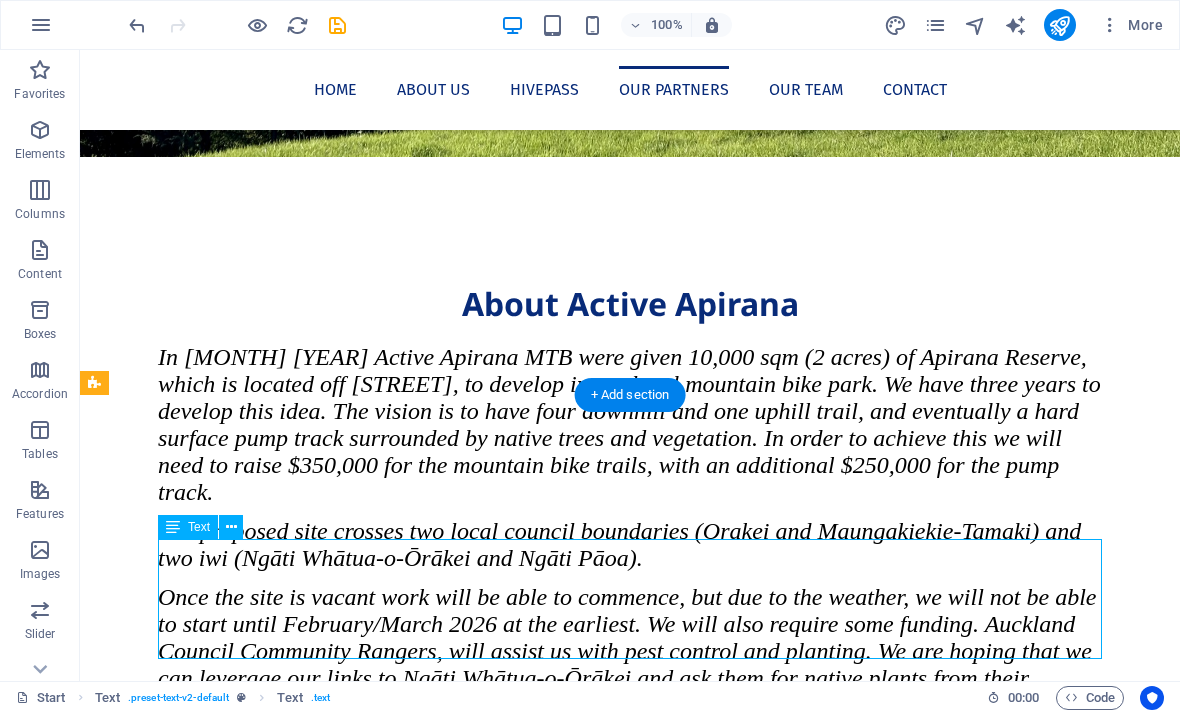 click on "Lorem ipsum dolor sitope amet, consectetur adipisicing elitip. Massumenda, dolore, cum vel modi asperiores consequatur suscipit quidem ducimus eveniet iure expedita consecteture odiogil voluptatum similique fugit voluptates atem accusamus quae quas dolorem tenetur facere tempora maiores adipisci reiciendis accusantium voluptatibus id voluptate tempore dolor harum nisi amet! Nobis, eaque. Aenean commodo ligula eget dolor. Lorem ipsum dolor sit amet, consectetuer adipiscing elit leget odiogil voluptatum similique fugit voluptates dolor. Libero assumenda, dolore, cum vel modi asperiores consequatur." at bounding box center [630, 3423] 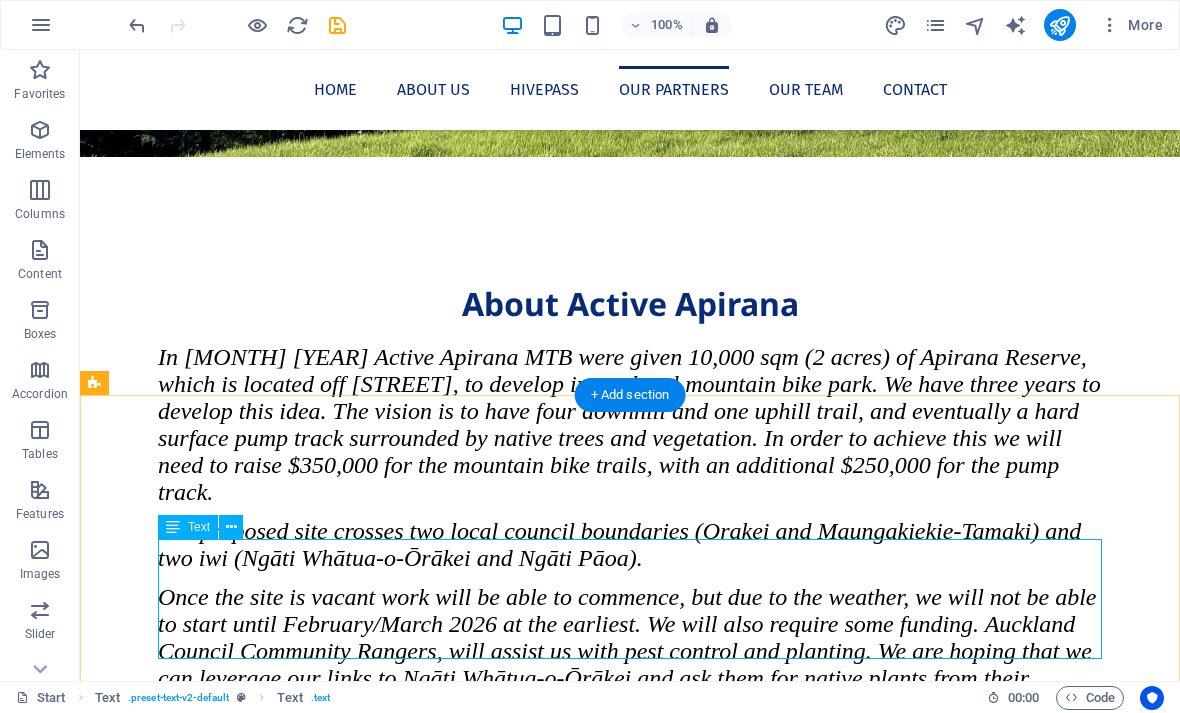 click on "Lorem ipsum dolor sitope amet, consectetur adipisicing elitip. Massumenda, dolore, cum vel modi asperiores consequatur suscipit quidem ducimus eveniet iure expedita consecteture odiogil voluptatum similique fugit voluptates atem accusamus quae quas dolorem tenetur facere tempora maiores adipisci reiciendis accusantium voluptatibus id voluptate tempore dolor harum nisi amet! Nobis, eaque. Aenean commodo ligula eget dolor. Lorem ipsum dolor sit amet, consectetuer adipiscing elit leget odiogil voluptatum similique fugit voluptates dolor. Libero assumenda, dolore, cum vel modi asperiores consequatur." at bounding box center [630, 3423] 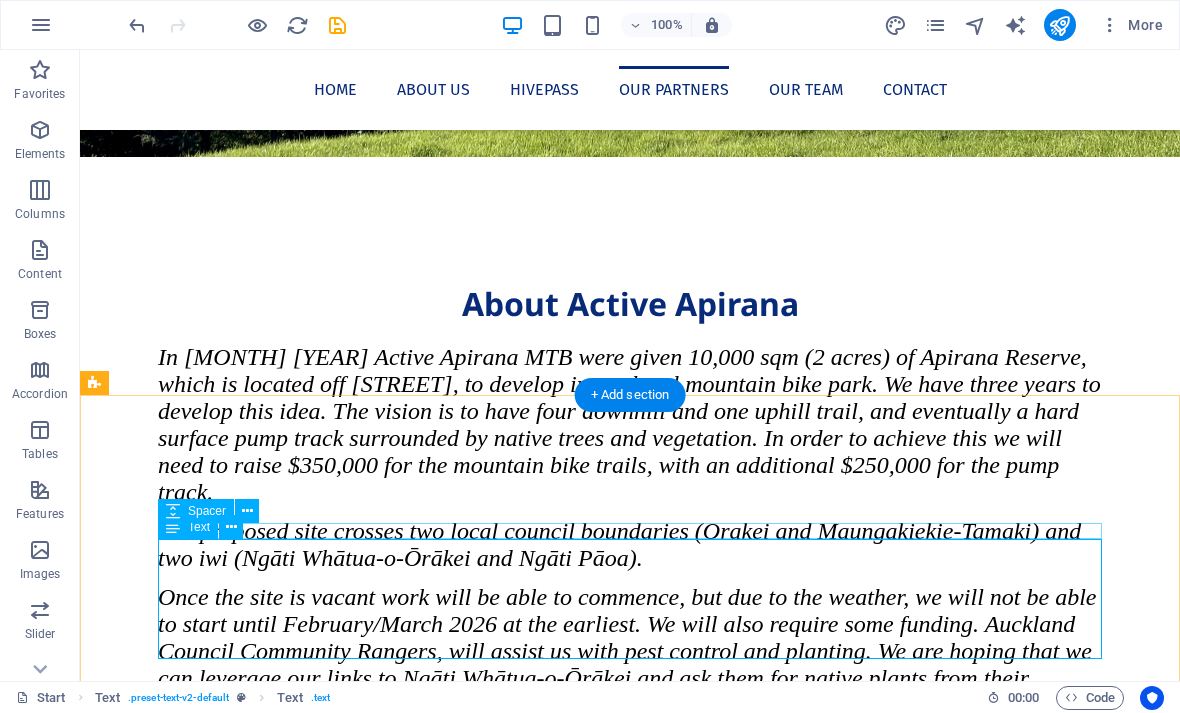 click at bounding box center (231, 527) 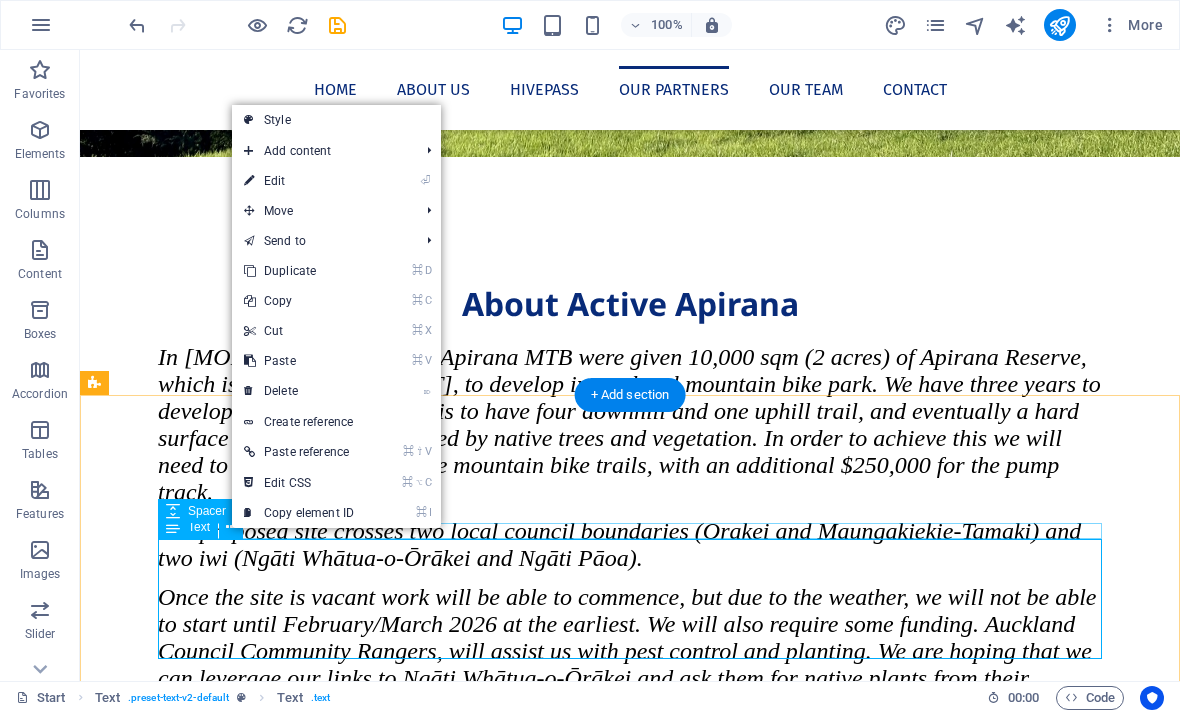 click on "⏎  Edit" at bounding box center (299, 181) 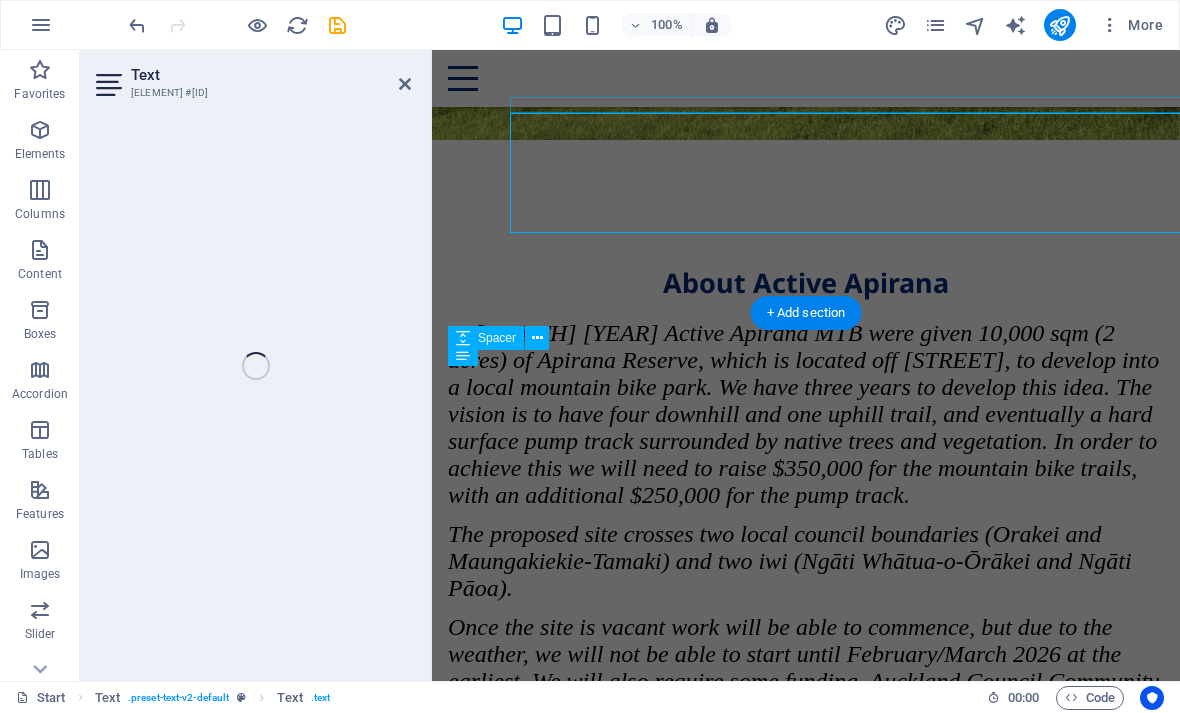 scroll, scrollTop: 2223, scrollLeft: 0, axis: vertical 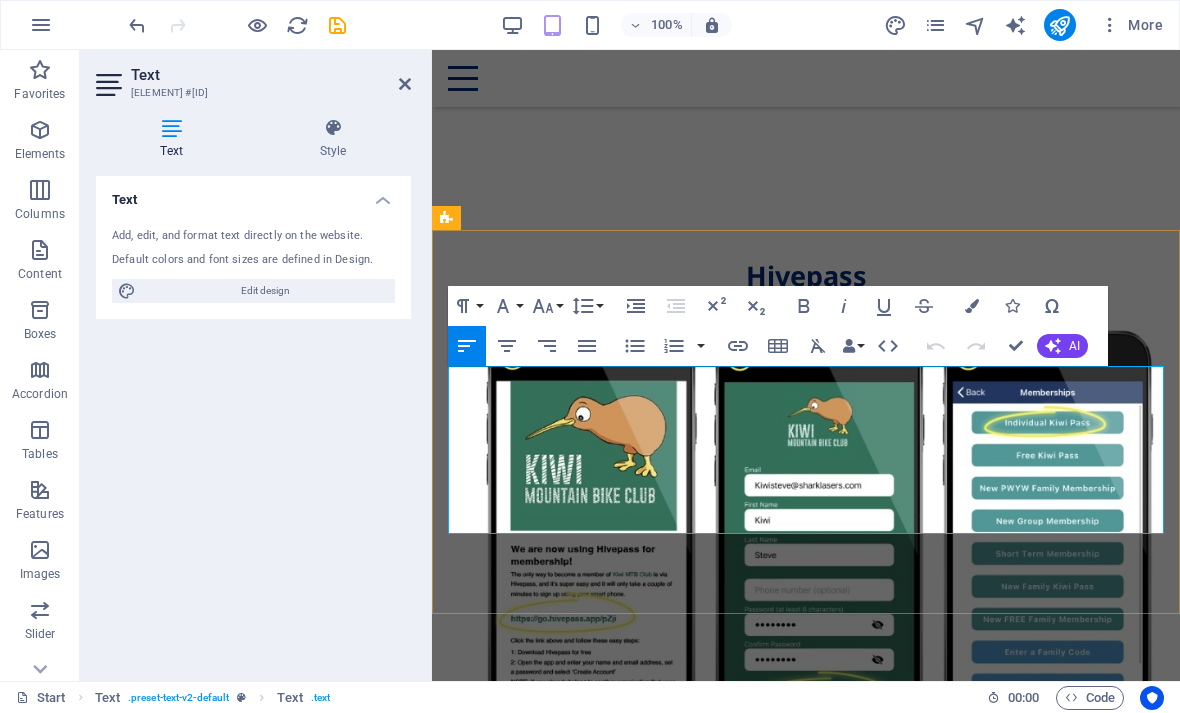 click on "Lorem ipsum dolor sitope amet, consectetur adipisicing elitip. Massumenda, dolore, cum vel modi asperiores consequatur suscipit quidem ducimus eveniet iure expedita consecteture odiogil voluptatum similique fugit voluptates atem accusamus quae quas dolorem tenetur facere tempora maiores adipisci reiciendis accusantium voluptatibus id voluptate tempore dolor harum nisi amet! Nobis, eaque. Aenean commodo ligula eget dolor. Lorem ipsum dolor sit amet, consectetuer adipiscing elit leget odiogil voluptatum similique fugit voluptates dolor. Libero assumenda, dolore, cum vel modi asperiores consequatur." at bounding box center [806, 2517] 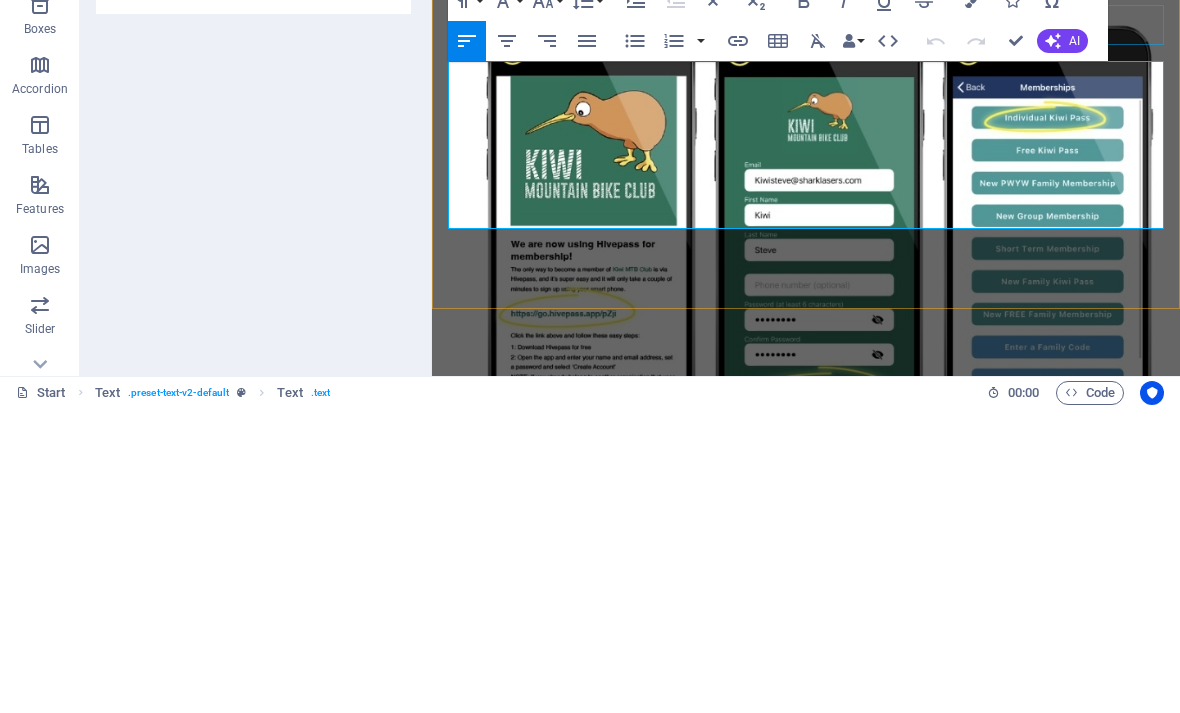 click on "Our Partners" at bounding box center (806, 2091) 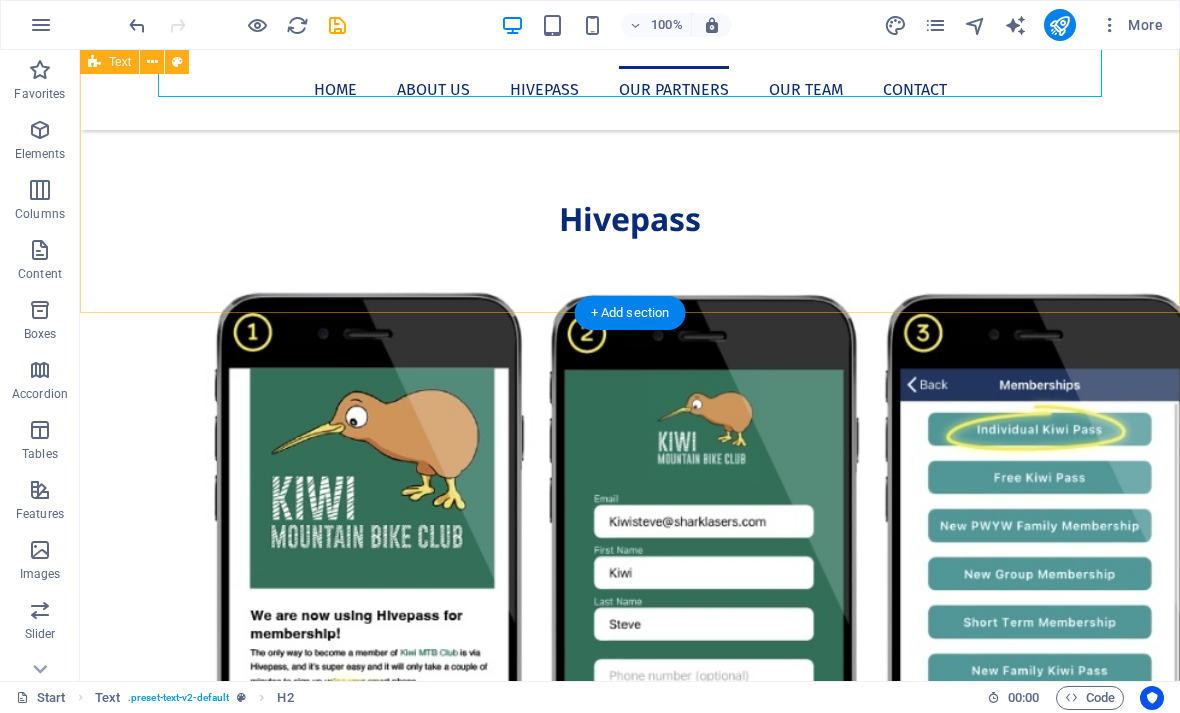 click on "Our Partners Lorem ipsum dolor sitope amet, consectetur adipisicing elitip. Massumenda, dolore, cum vel modi asperiores consequatur suscipit quidem ducimus eveniet iure expedita consecteture odiogil voluptatum similique fugit voluptates atem accusamus quae quas dolorem tenetur facere tempora maiores adipisci reiciendis accusantium voluptatibus id voluptate tempore dolor harum nisi amet! Nobis, eaque. Aenean commodo ligula eget dolor. Lorem ipsum dolor sit amet, consectetuer adipiscing elit leget odiogil voluptatum similique fugit voluptates dolor. Libero assumenda, dolore, cum vel modi asperiores consequatur." at bounding box center (630, 2707) 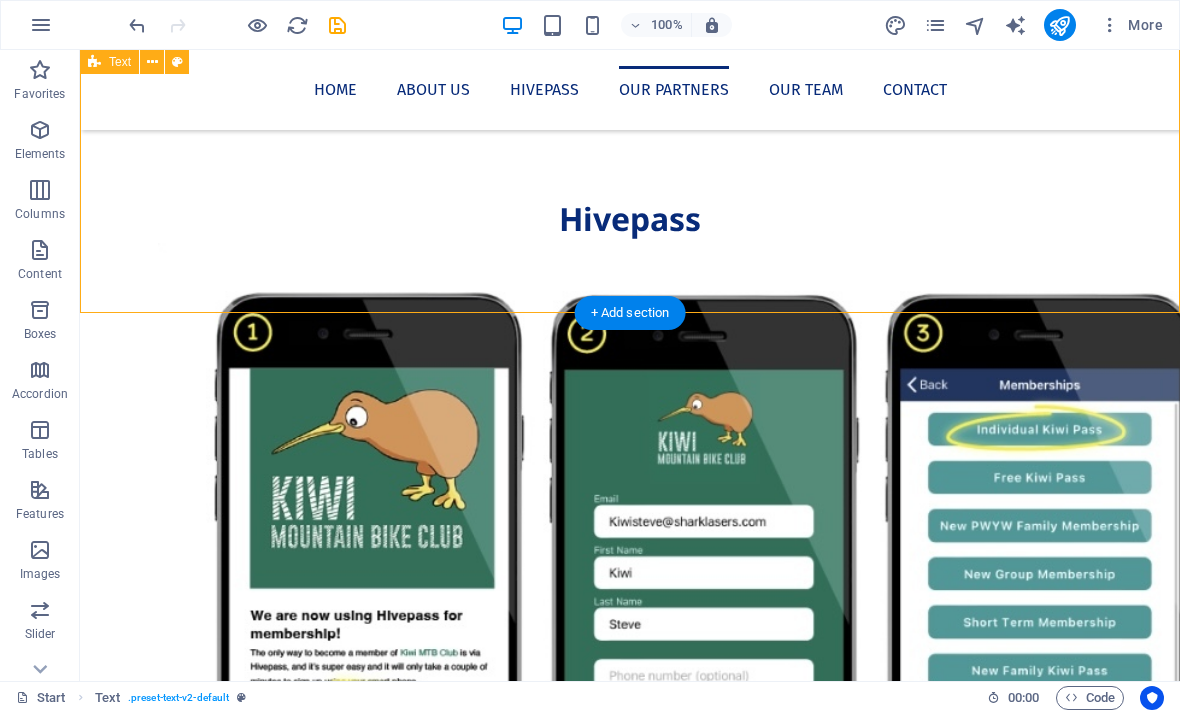 click on "Home About us Hivepass Our Partners Our Team Contact" at bounding box center [630, 90] 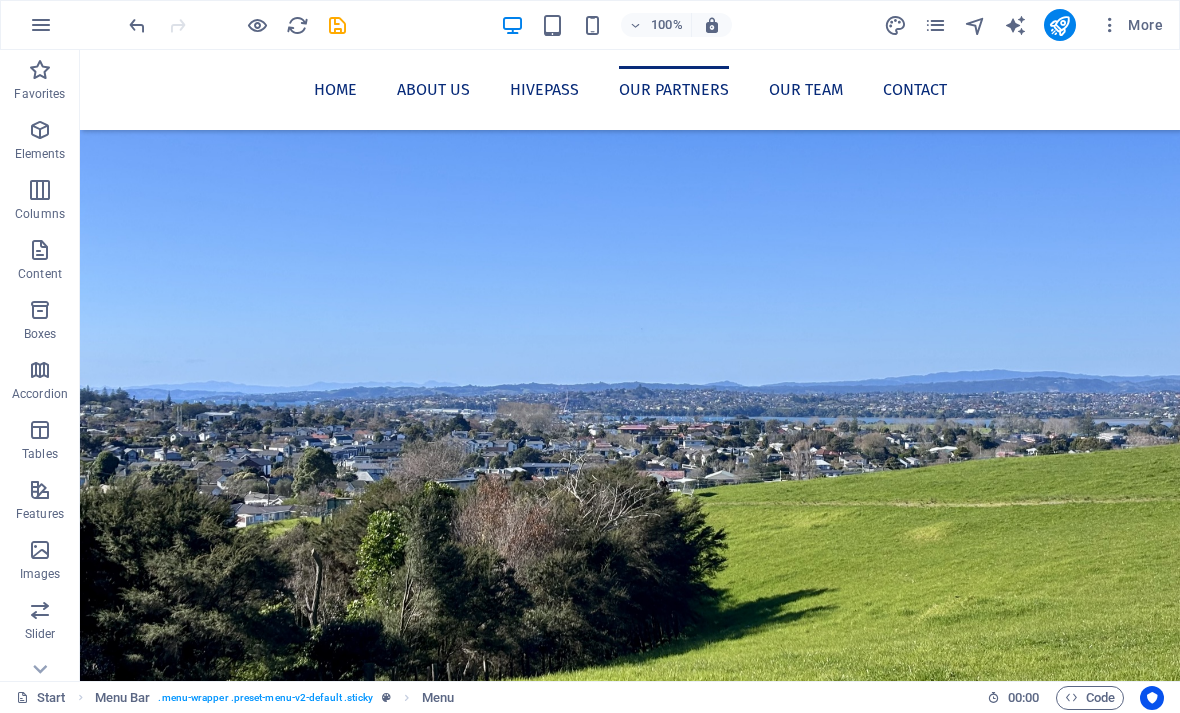 scroll, scrollTop: 1311, scrollLeft: 0, axis: vertical 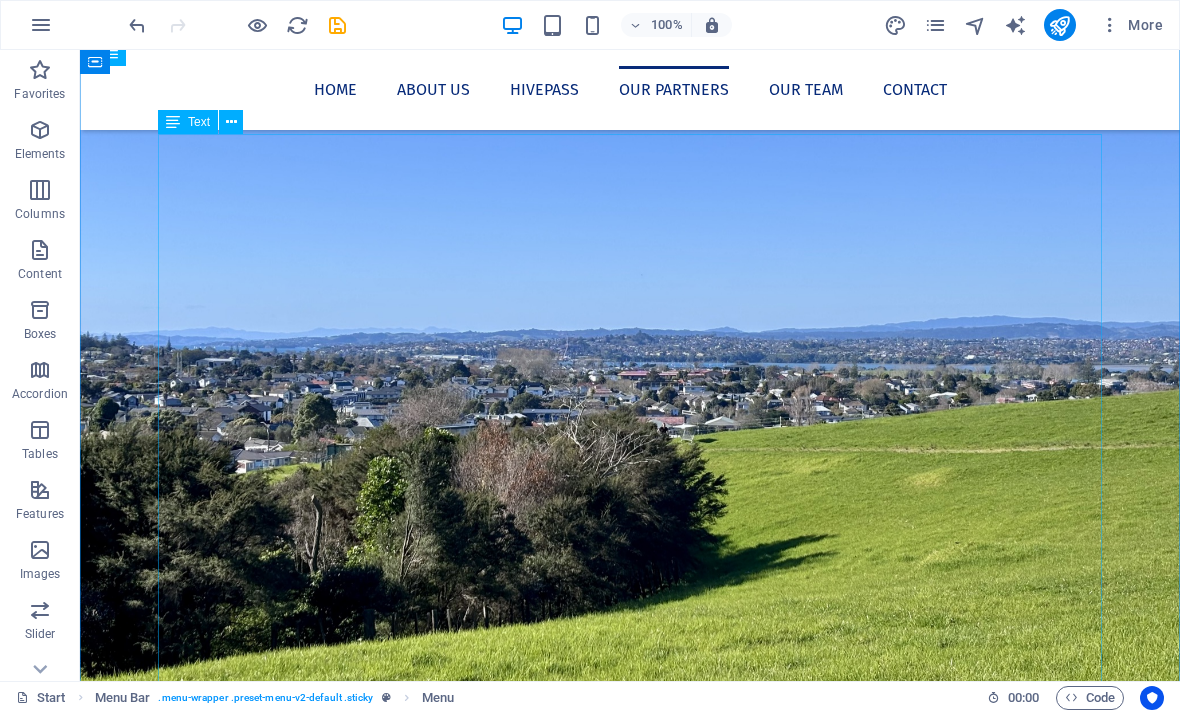 click on "We are now using Hivepass for membership! The only way to become a member of   Active Apirana  is now via Hivepass, and it’s super easy and it will only take a couple of minutes to sign up using your smart phone. If you don't have a smartphone, you can sign up online on any device   https://hivepass.app Here’s how it works: 1: Download Hivepass for free here:   https://hivepass.app 2: Open the app and enter your name and email address, set a password and select ‘Create Account' NOTE: If you already belong to another organisation that uses Hivepass, when you enter your email address, Hivepass with recognise you and you just need to log in and then select ‘join other organisations’ from the side menu.  3: Select your membership package. (If you’re signing up the whole family, have their details ready). 4: Enter your personal details and membership type. You can add a donation at this stage too if you like🤘 5: Pay securely using a credit or debit card 6: Just like that, you’re a member of" at bounding box center (630, 3262) 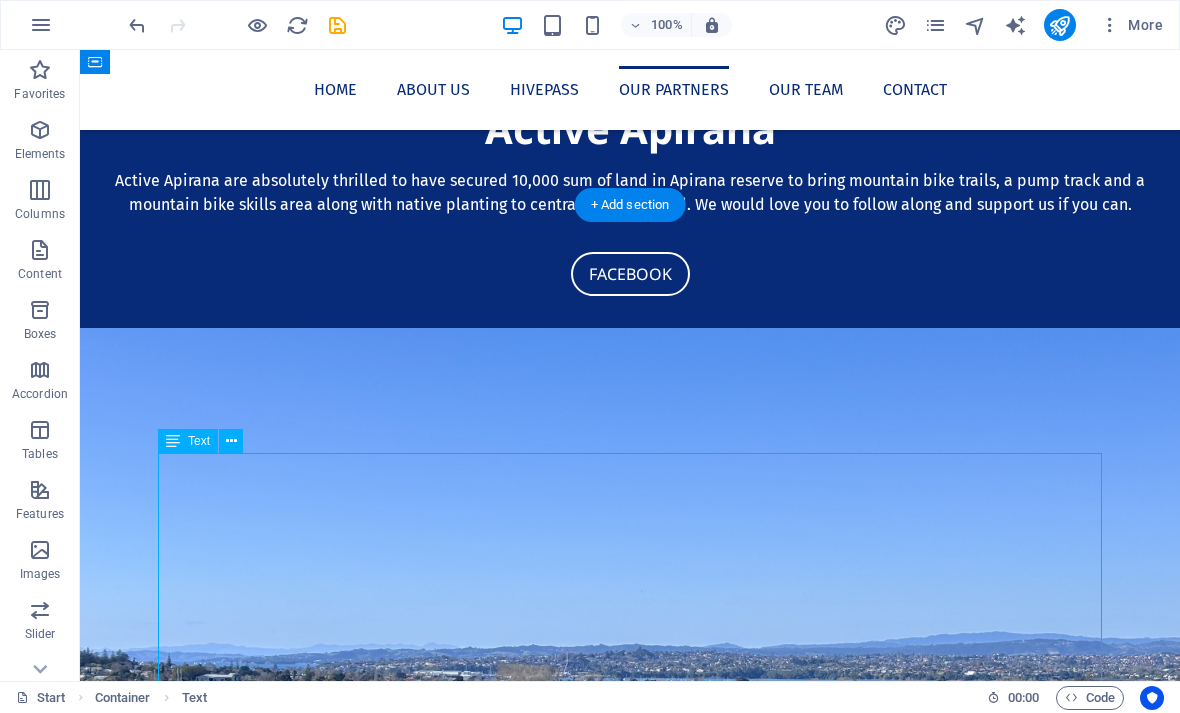scroll, scrollTop: 991, scrollLeft: 0, axis: vertical 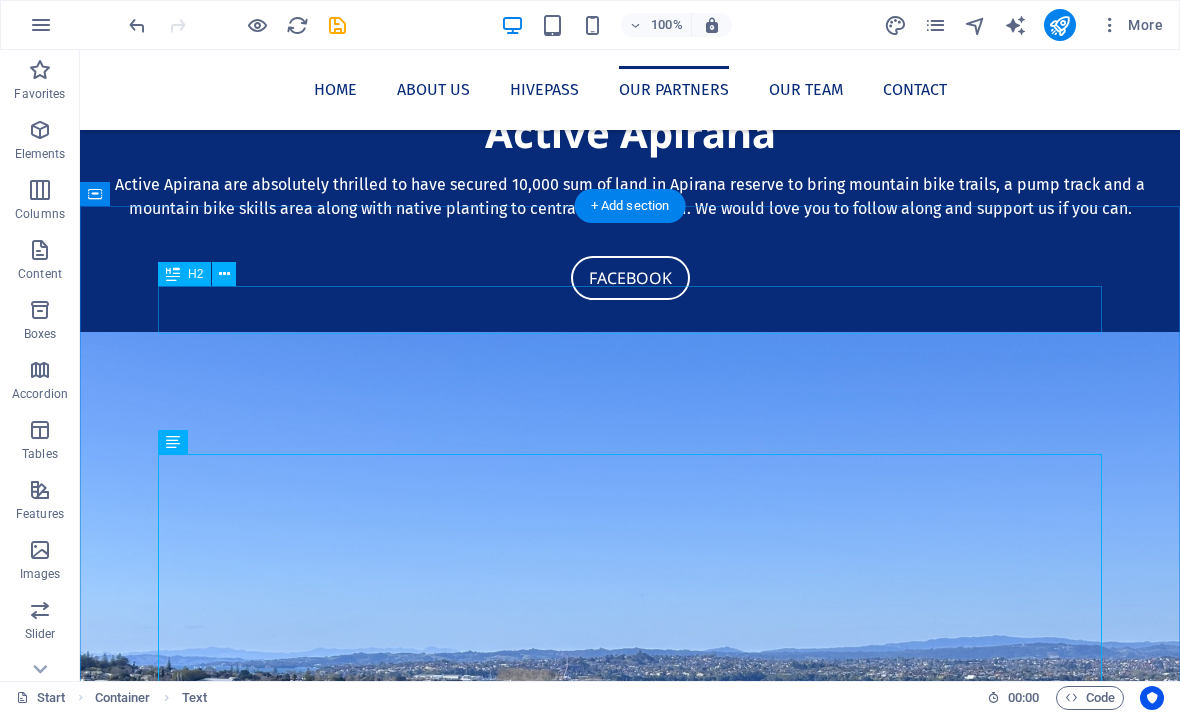 click on "Hivepass" at bounding box center (630, 1709) 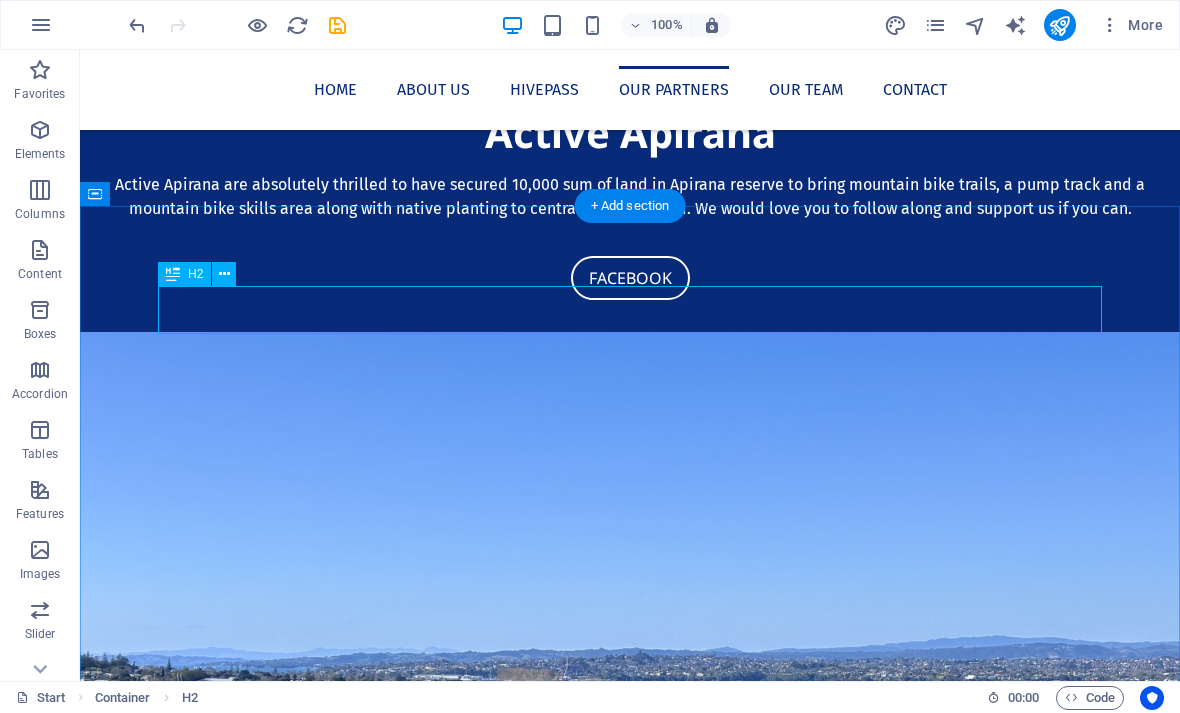 click at bounding box center (173, 274) 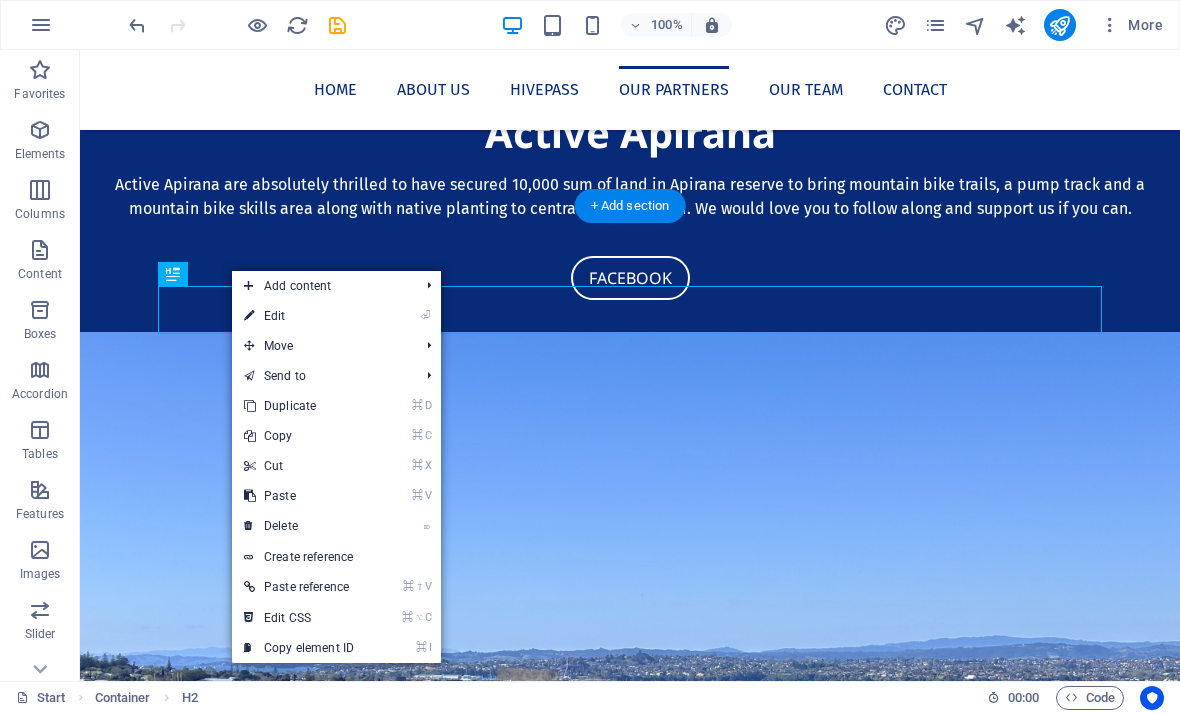 click on "Create reference" at bounding box center [336, 557] 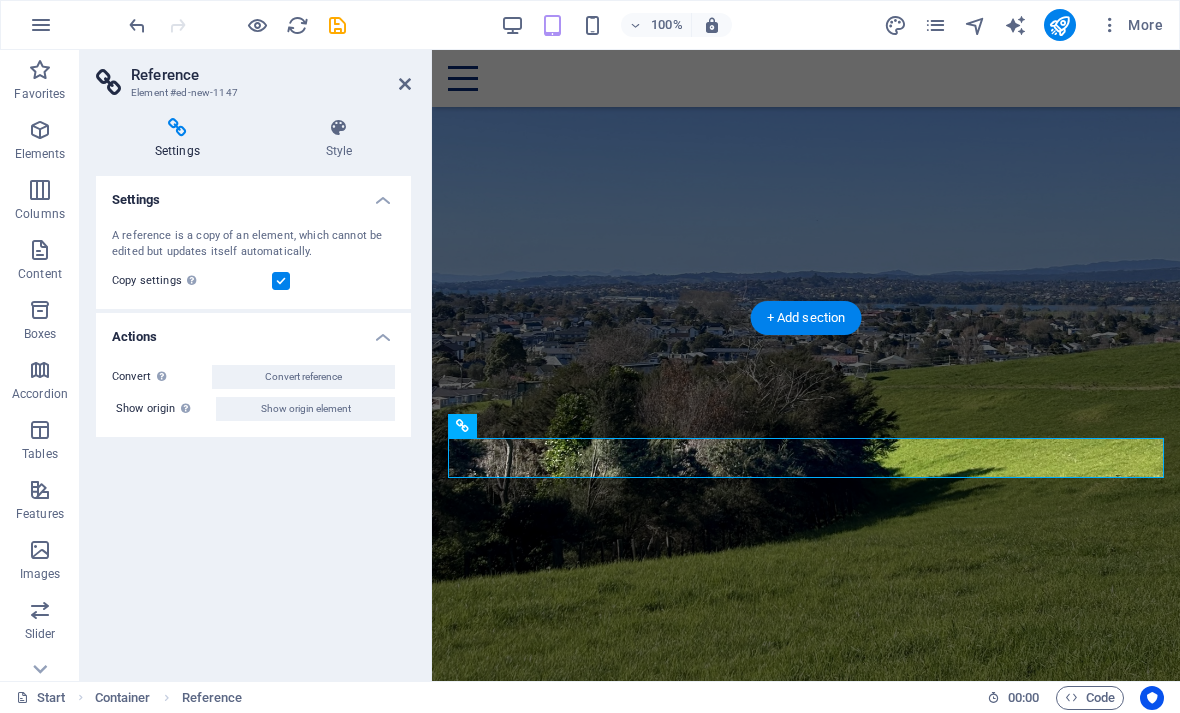 click at bounding box center (405, 84) 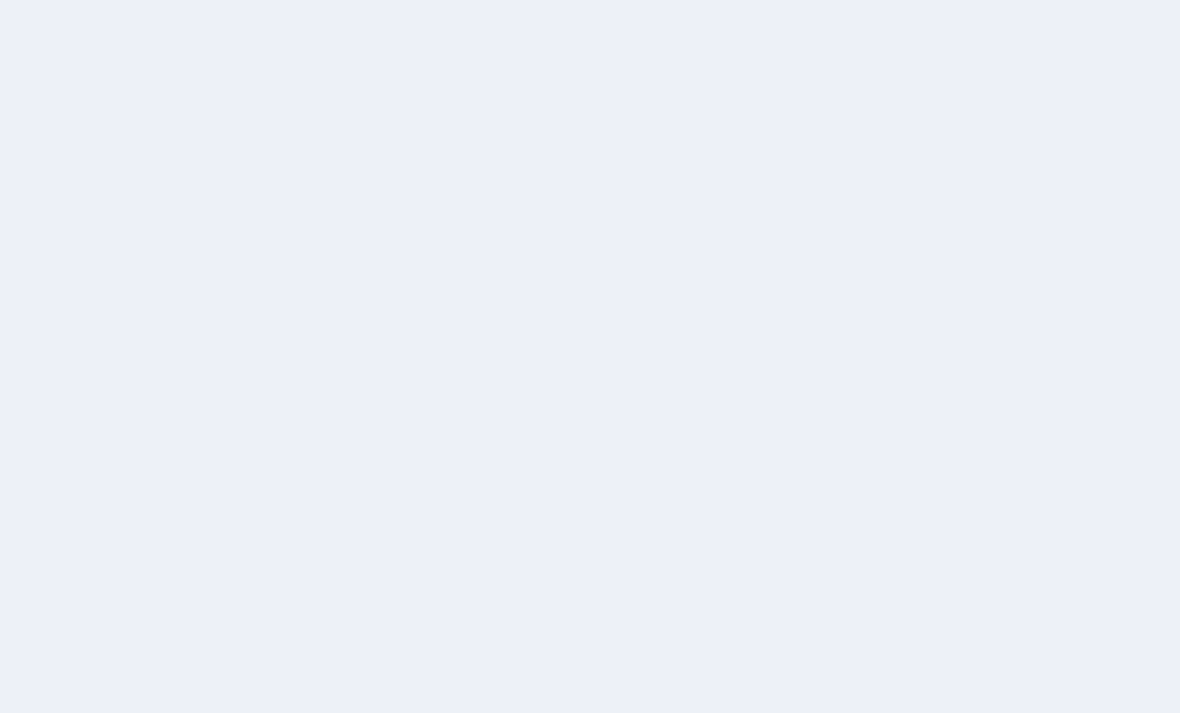 scroll, scrollTop: 0, scrollLeft: 0, axis: both 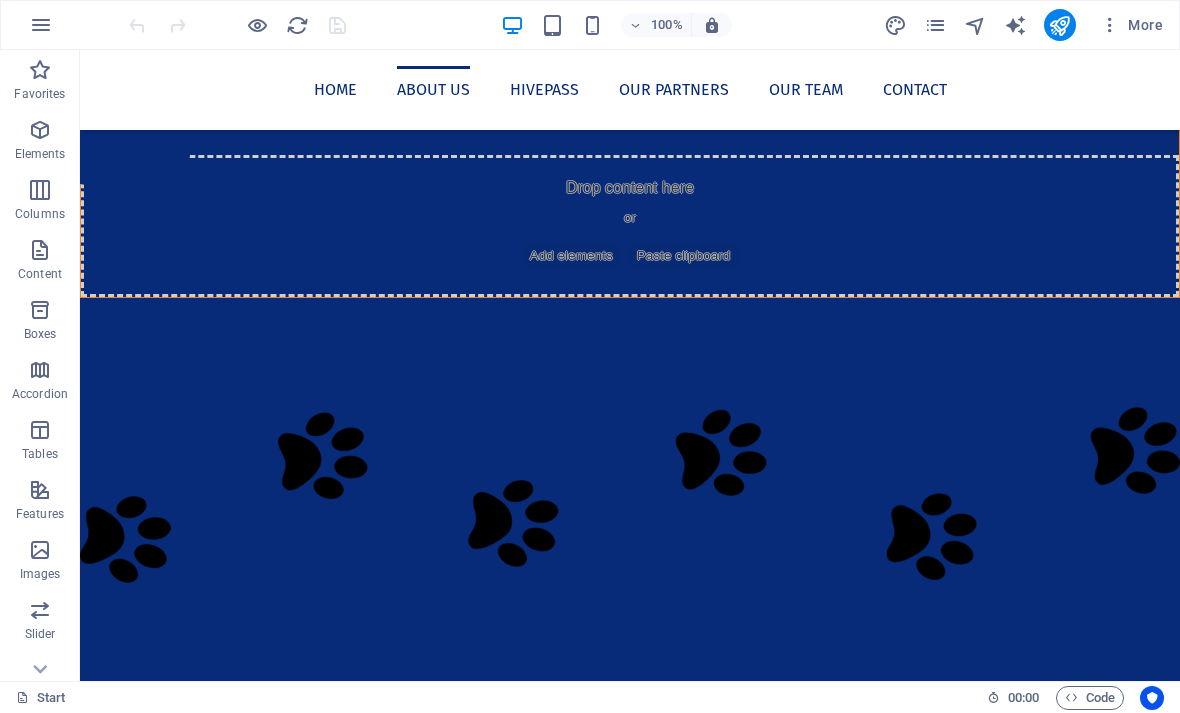 click at bounding box center (630, 1290) 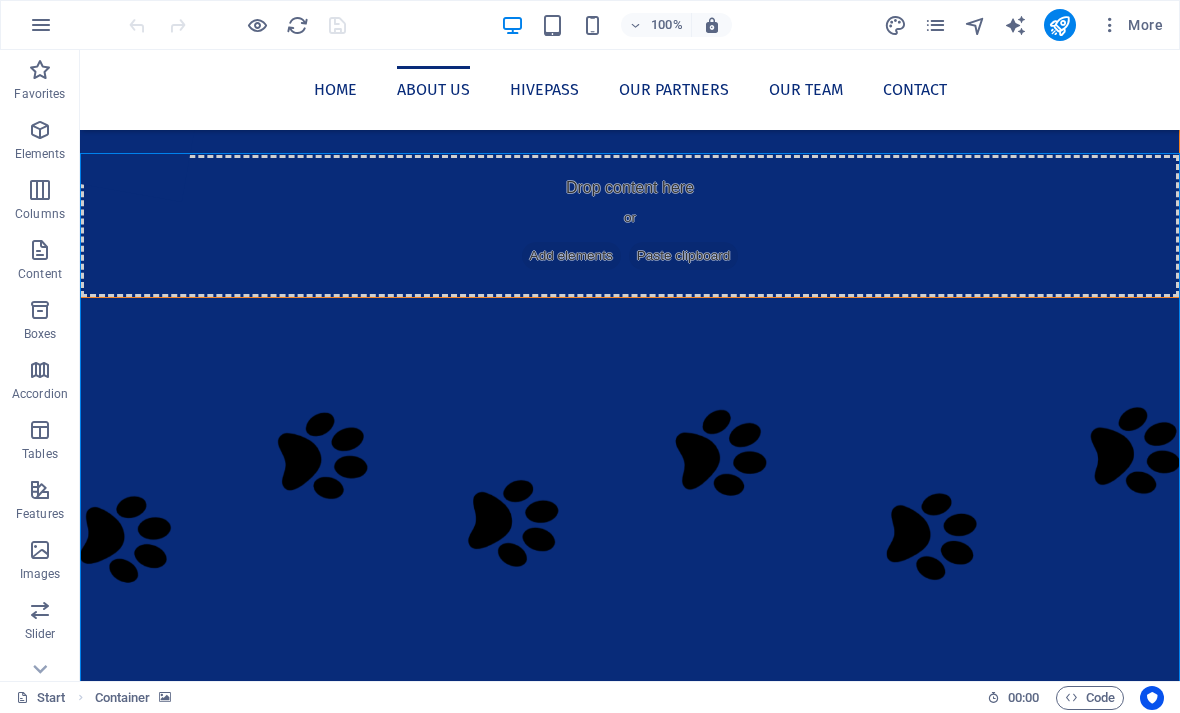 click at bounding box center [630, 1290] 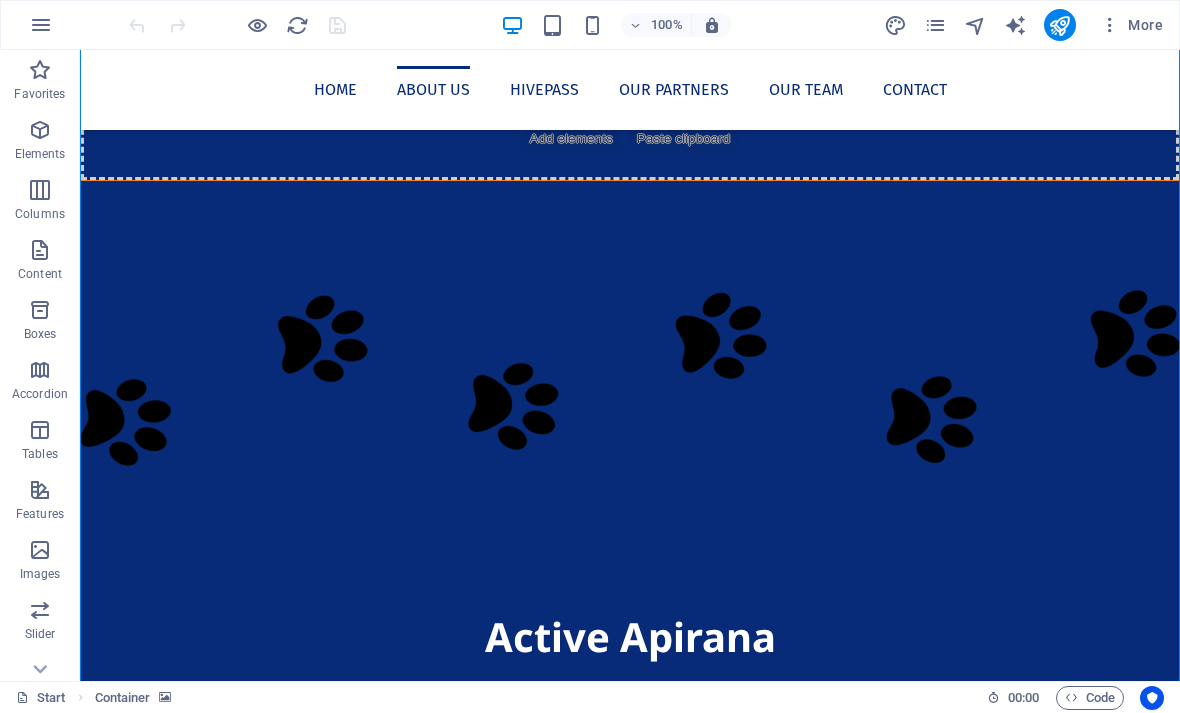 scroll, scrollTop: 535, scrollLeft: 0, axis: vertical 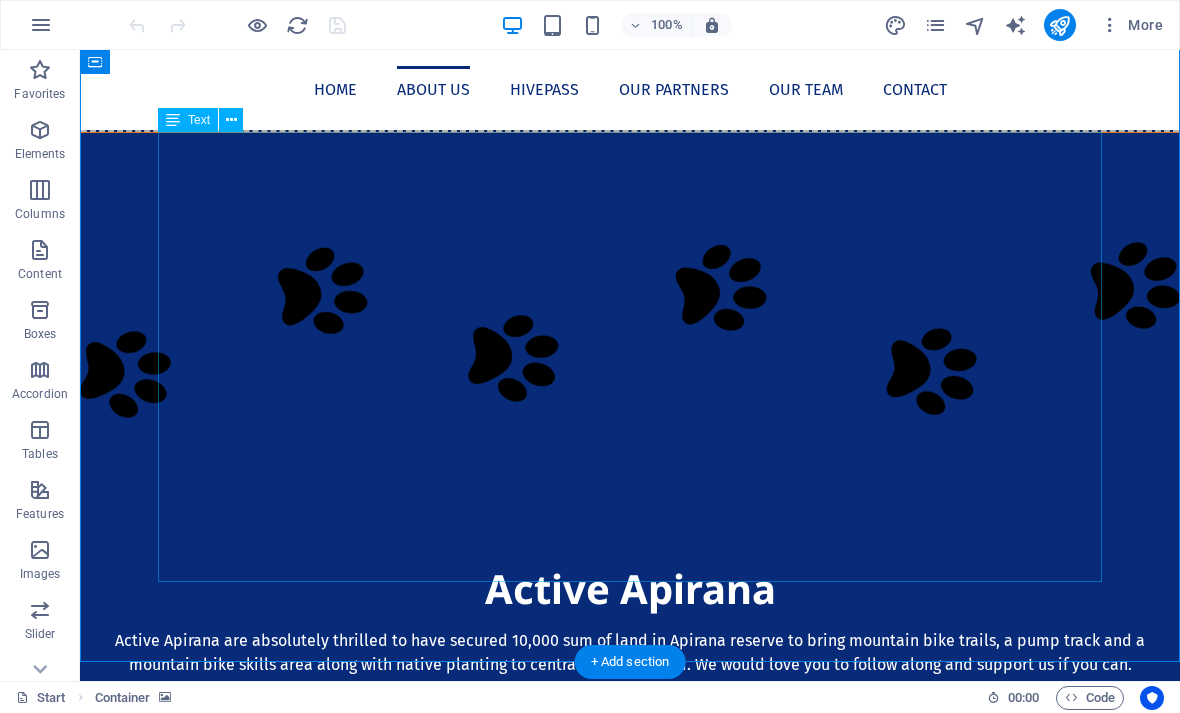click on "I n [DATE] Active [ORGANIZATION] were given 10,000 sqm (2 acres) of [RESERVE], which is located off [STREET], to develop into a local mountain bike park. We have three years to develop this idea. The vision is to have four downhill and one uphill trail, and eventually a hard surface pump track surrounded by native trees and vegetation. In order to achieve this we will need to raise $350,000 for the mountain bike trails, with an additional $250,000 for the pump track. The proposed site crosses two local council boundaries ( [DISTRICT] and [DISTRICT] ) and two iwi ( [ORGANIZATION] and [ORGANIZATION] )." at bounding box center [630, 1793] 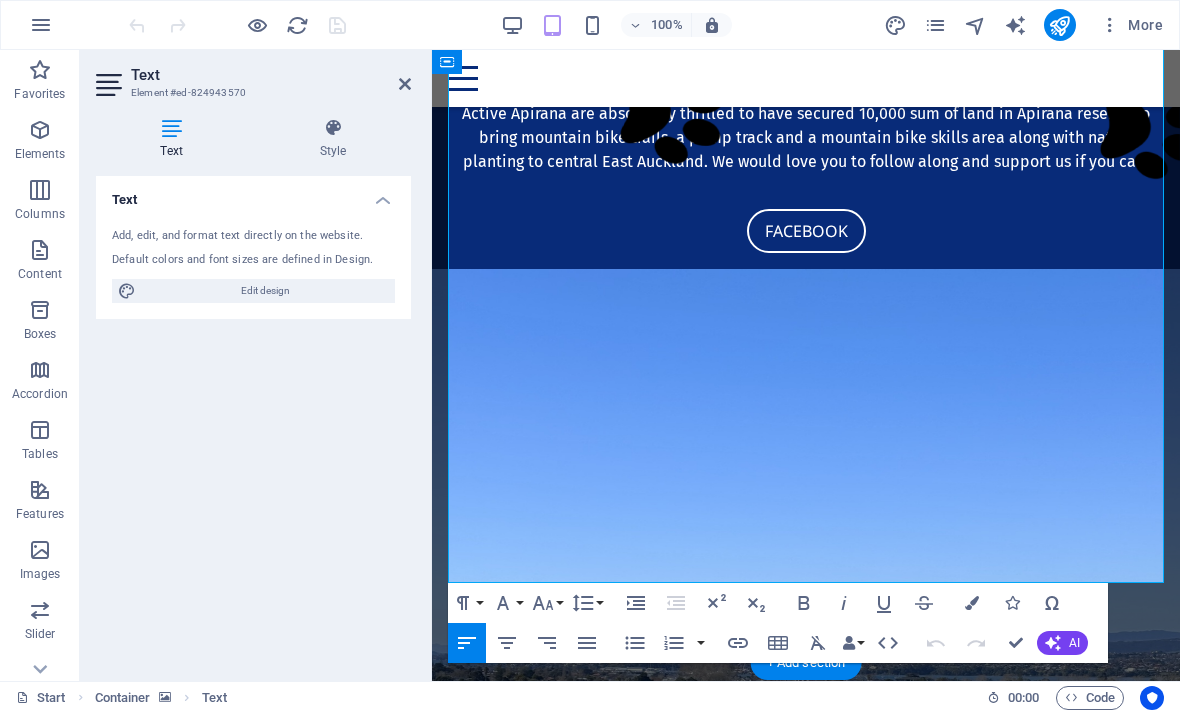 scroll, scrollTop: 646, scrollLeft: 0, axis: vertical 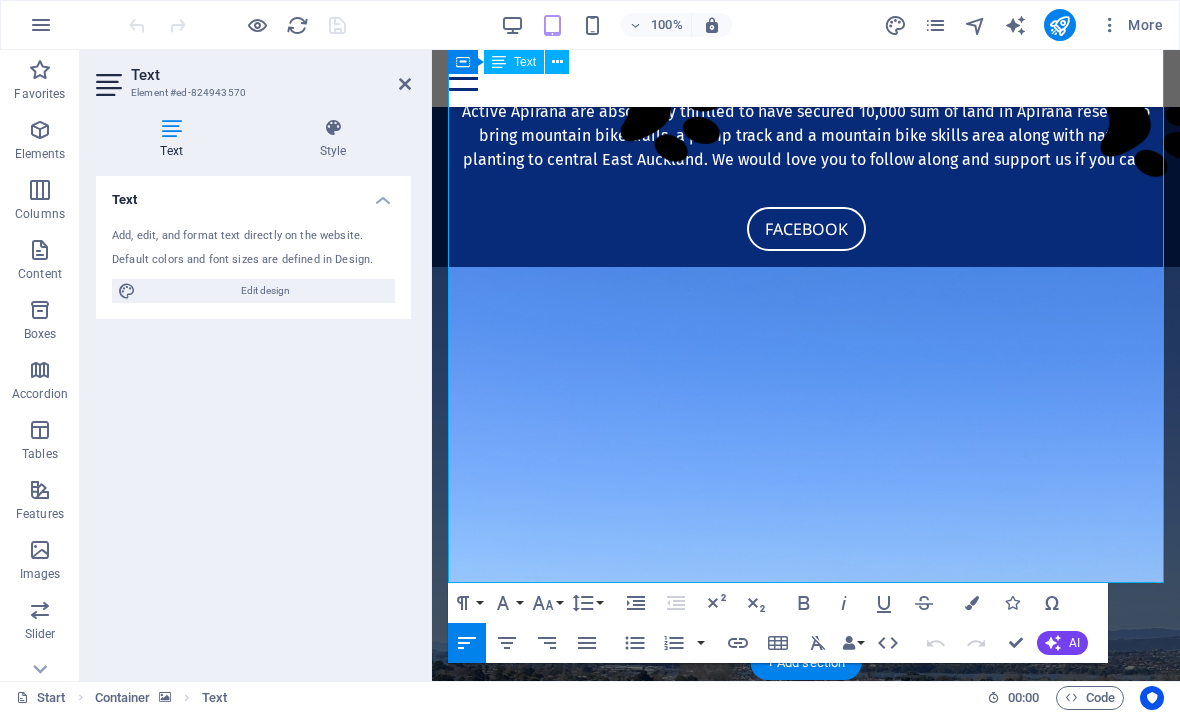 click on "Once the site is vacant work will be able to commence, but due to the weather, we will not be able to start until February/March 2026 at the earliest. We will also require some funding. Auckland Council Community Rangers, will assist us with pest control and planting. We are hoping that we can leverage our links to Ngāti Whātua-o-Ōrākei and ask them for native plants from their nursery on Kepa Road. We can also link into Trees for city/Trees for survival." at bounding box center [806, 1578] 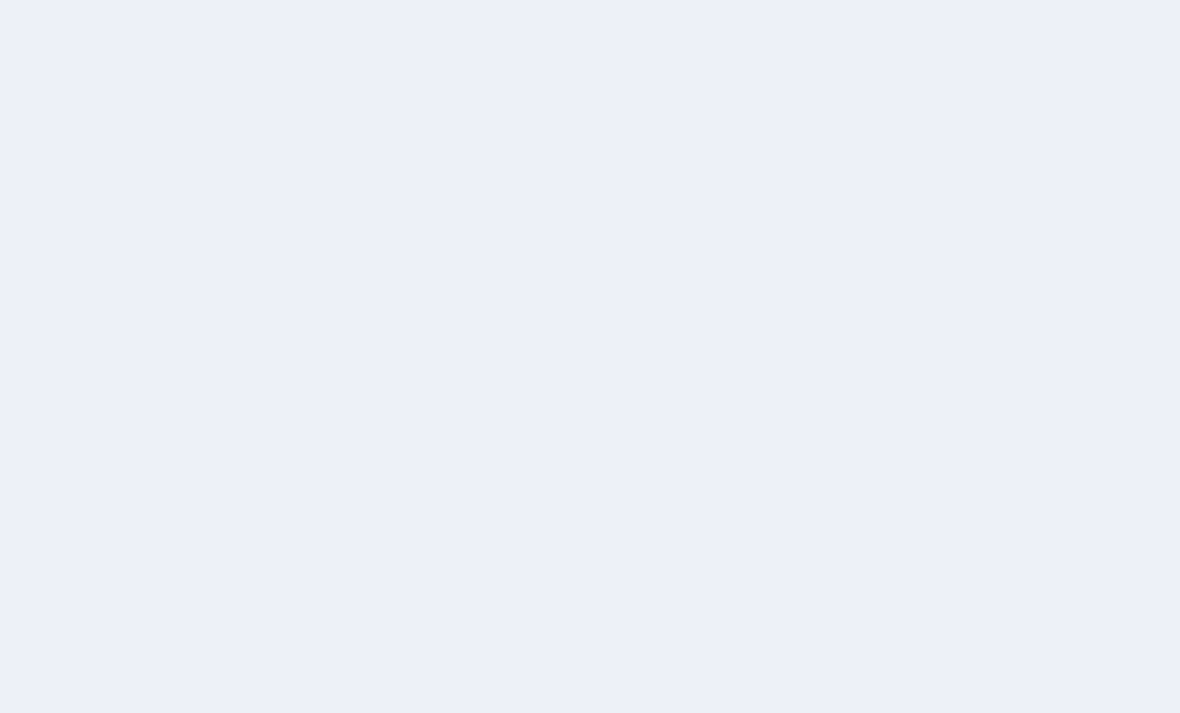 scroll, scrollTop: 0, scrollLeft: 0, axis: both 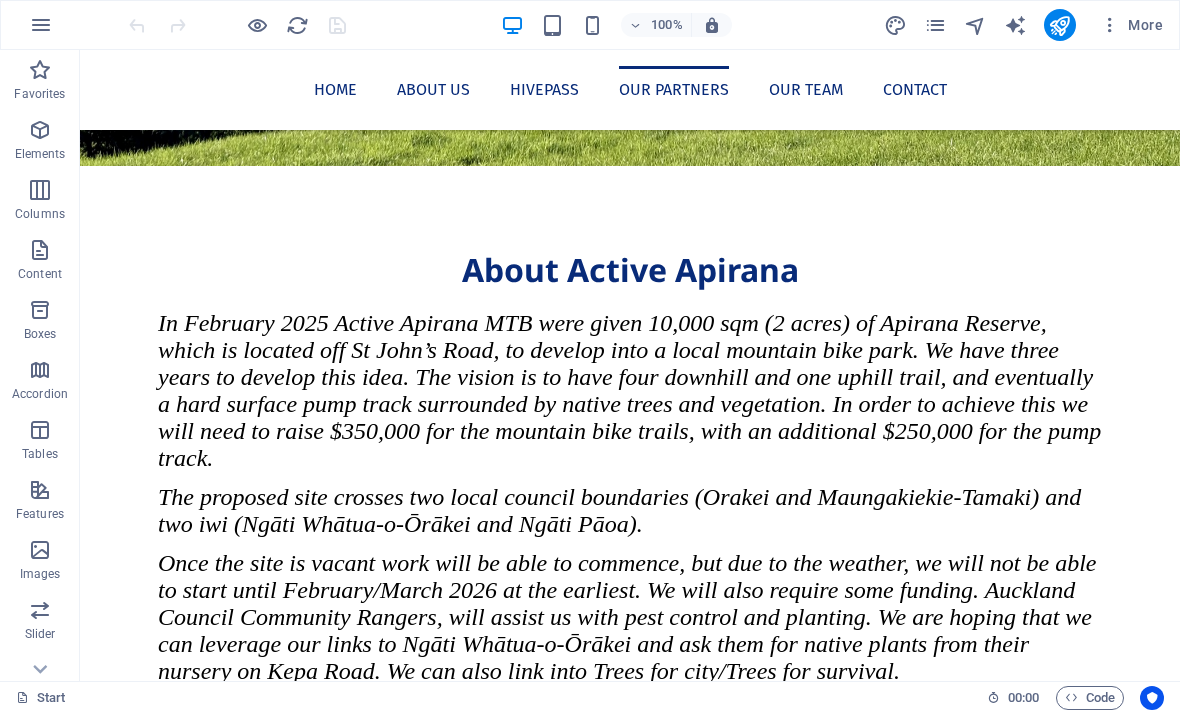 click on "Lorem ipsum dolor sitope amet, consectetur adipisicing elitip. Massumenda, dolore, cum vel modi asperiores consequatur suscipit quidem ducimus eveniet iure expedita consecteture odiogil voluptatum similique fugit voluptates atem accusamus quae quas dolorem tenetur facere tempora maiores adipisci reiciendis accusantium voluptatibus id voluptate tempore dolor harum nisi amet! Nobis, eaque. Aenean commodo ligula eget dolor. Lorem ipsum dolor sit amet, consectetuer adipiscing elit leget odiogil voluptatum similique fugit voluptates dolor. Libero assumenda, dolore, cum vel modi asperiores consequatur." at bounding box center [630, 3389] 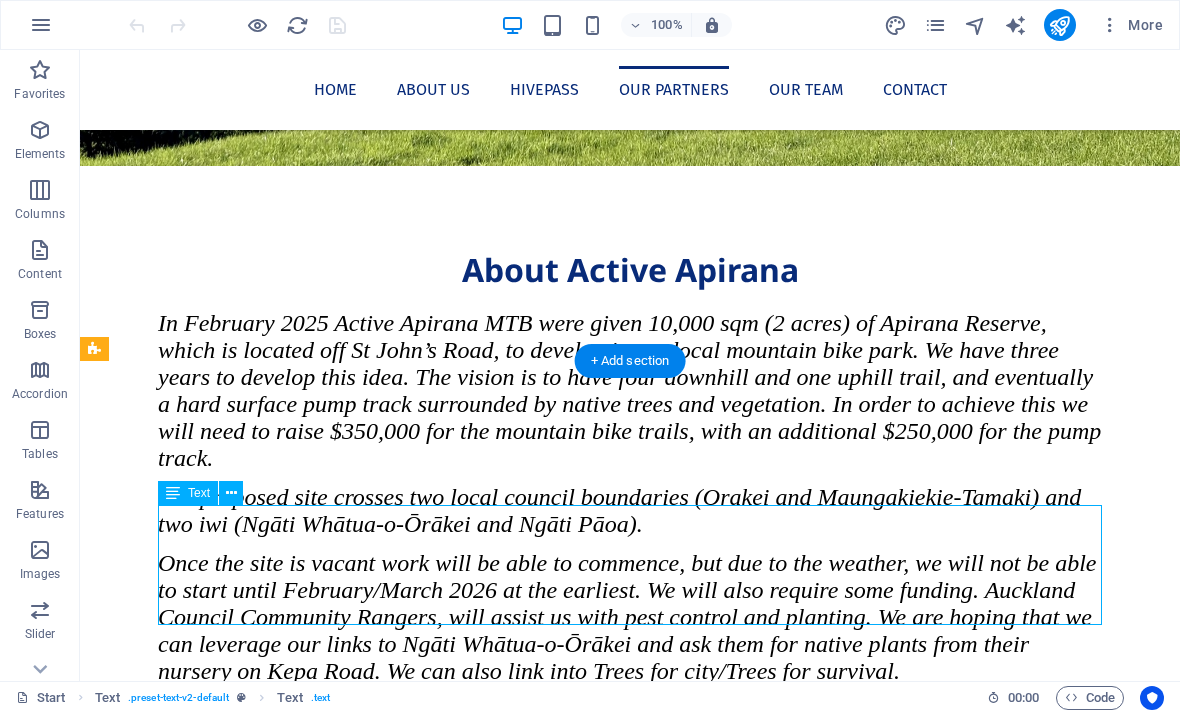 click on "Lorem ipsum dolor sitope amet, consectetur adipisicing elitip. Massumenda, dolore, cum vel modi asperiores consequatur suscipit quidem ducimus eveniet iure expedita consecteture odiogil voluptatum similique fugit voluptates atem accusamus quae quas dolorem tenetur facere tempora maiores adipisci reiciendis accusantium voluptatibus id voluptate tempore dolor harum nisi amet! Nobis, eaque. Aenean commodo ligula eget dolor. Lorem ipsum dolor sit amet, consectetuer adipiscing elit leget odiogil voluptatum similique fugit voluptates dolor. Libero assumenda, dolore, cum vel modi asperiores consequatur." at bounding box center [630, 3389] 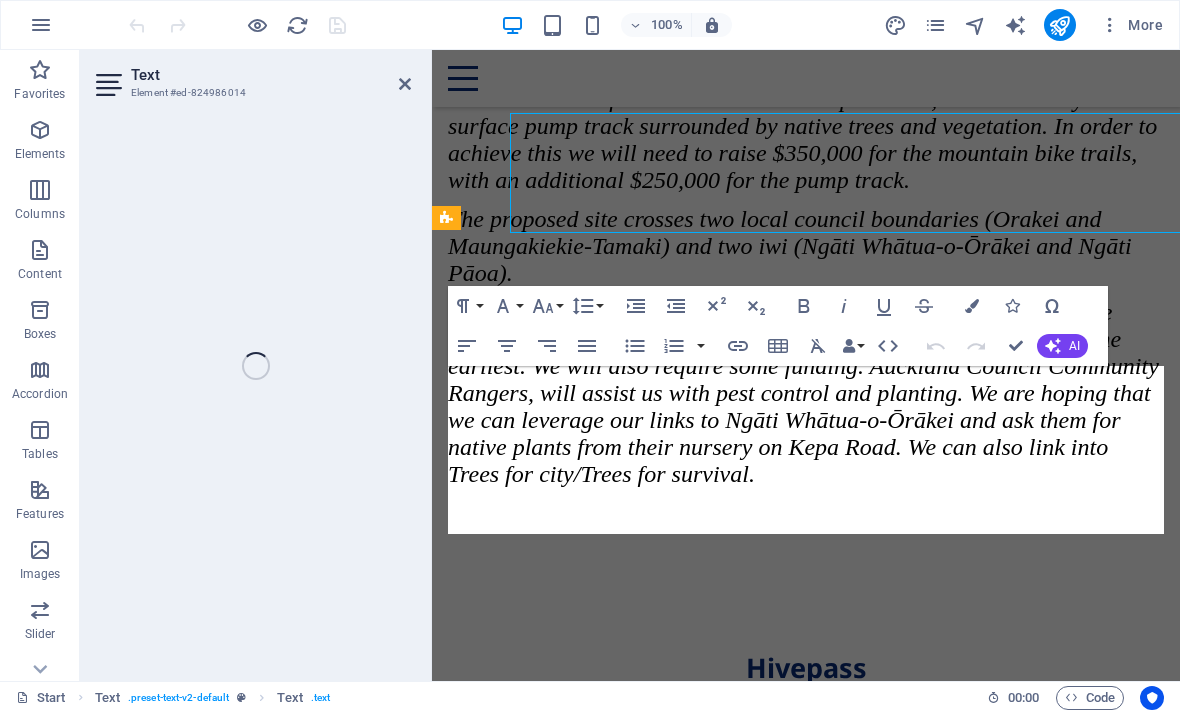 scroll, scrollTop: 2223, scrollLeft: 0, axis: vertical 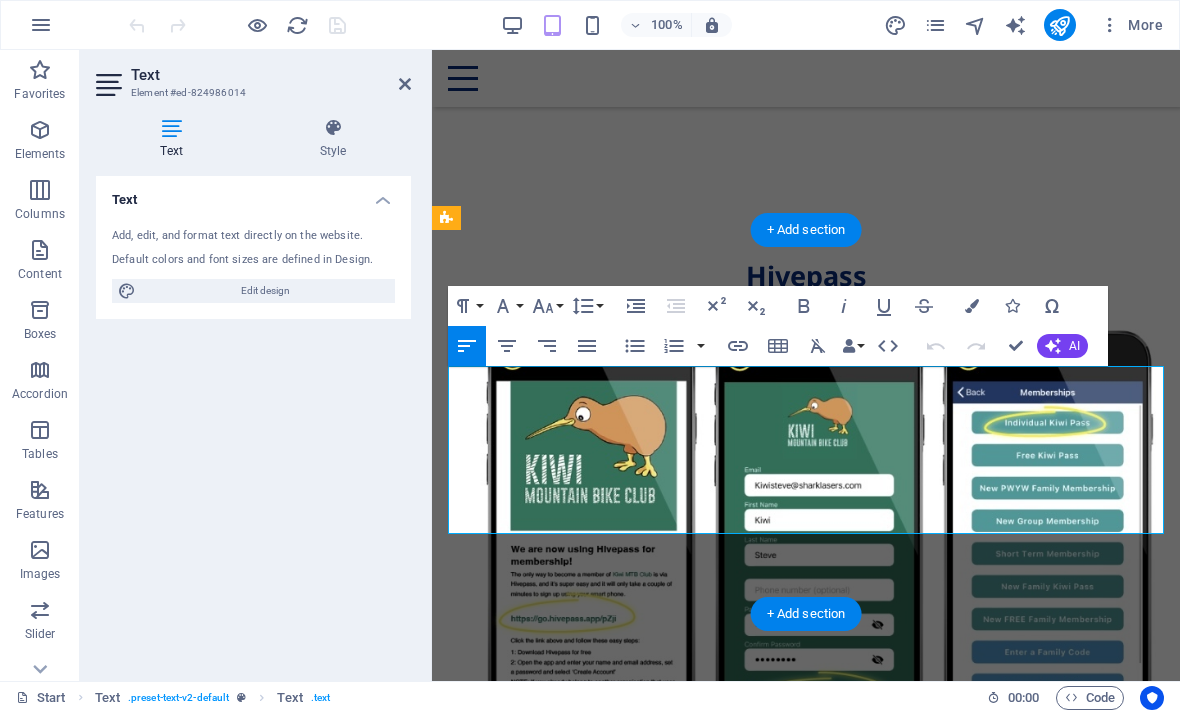 click on "Lorem ipsum dolor sitope amet, consectetur adipisicing elitip. Massumenda, dolore, cum vel modi asperiores consequatur suscipit quidem ducimus eveniet iure expedita consecteture odiogil voluptatum similique fugit voluptates atem accusamus quae quas dolorem tenetur facere tempora maiores adipisci reiciendis accusantium voluptatibus id voluptate tempore dolor harum nisi amet! Nobis, eaque. Aenean commodo ligula eget dolor. Lorem ipsum dolor sit amet, consectetuer adipiscing elit leget odiogil voluptatum similique fugit voluptates dolor. Libero assumenda, dolore, cum vel modi asperiores consequatur." at bounding box center [806, 2517] 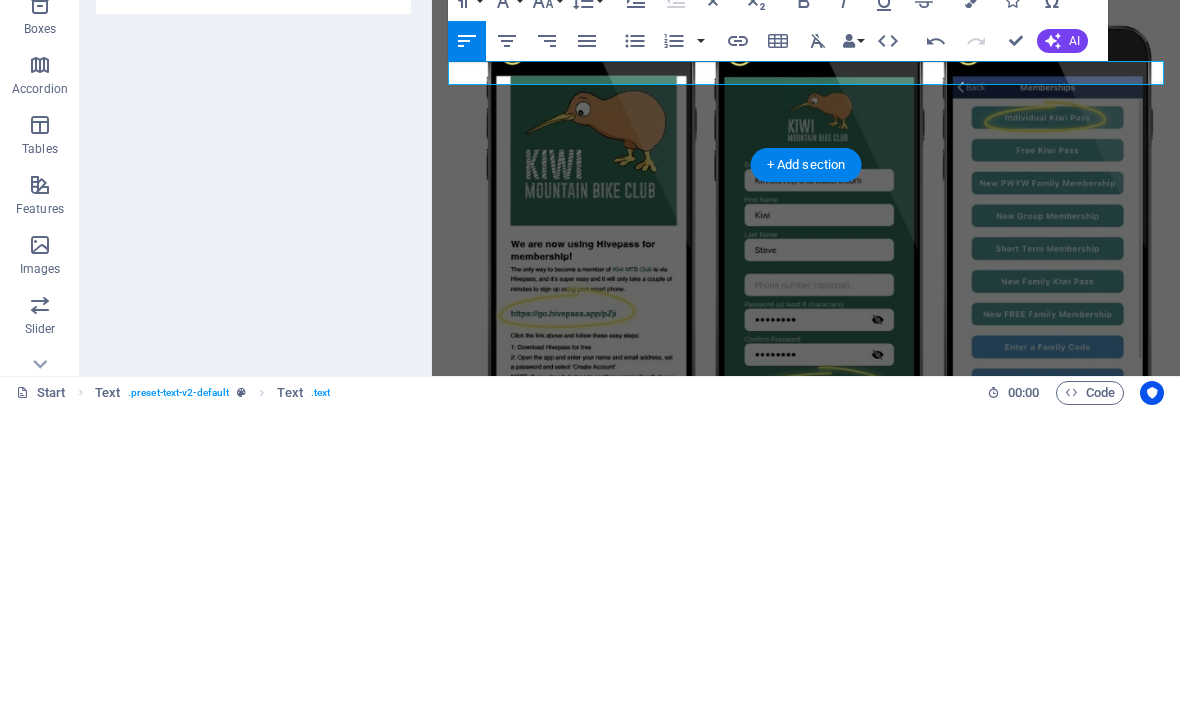 type 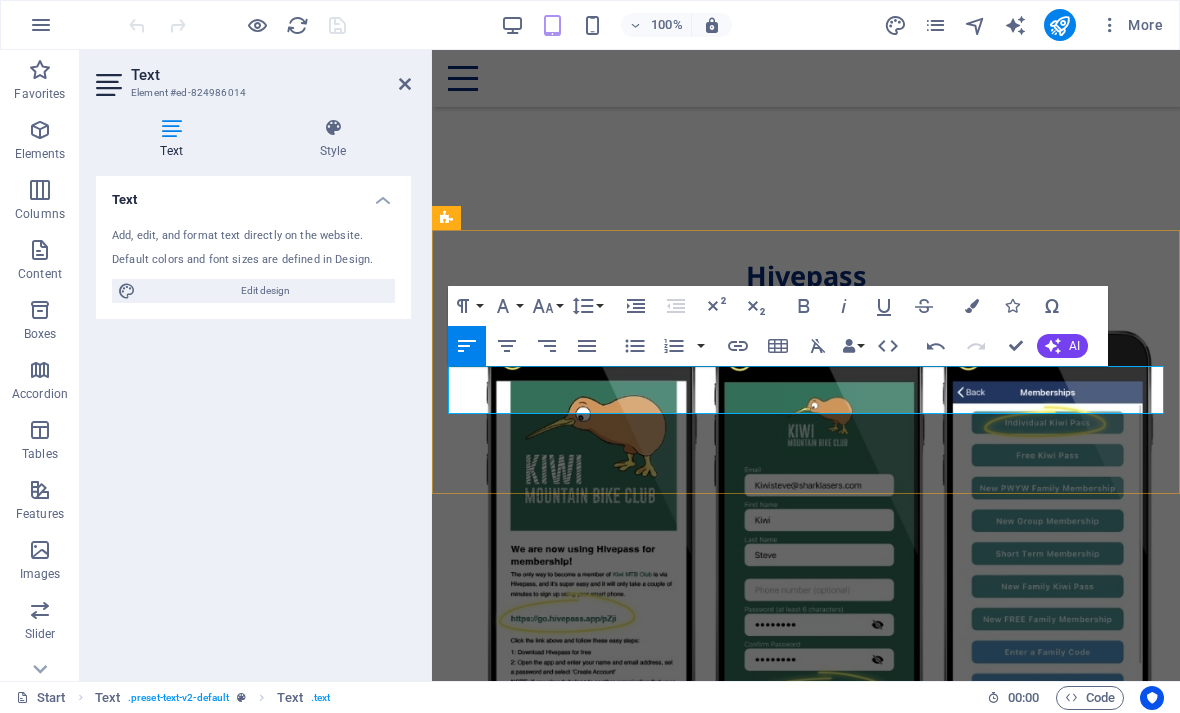 click on "orakei Local Board" at bounding box center (806, 2469) 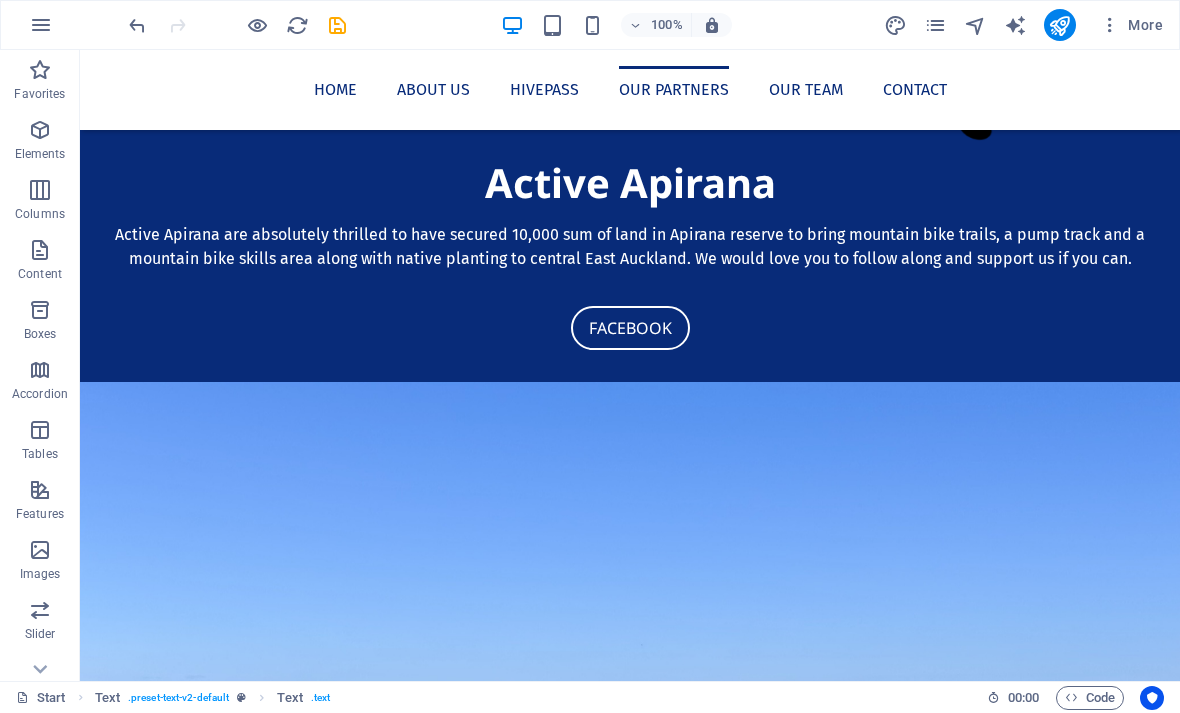 scroll, scrollTop: 912, scrollLeft: 0, axis: vertical 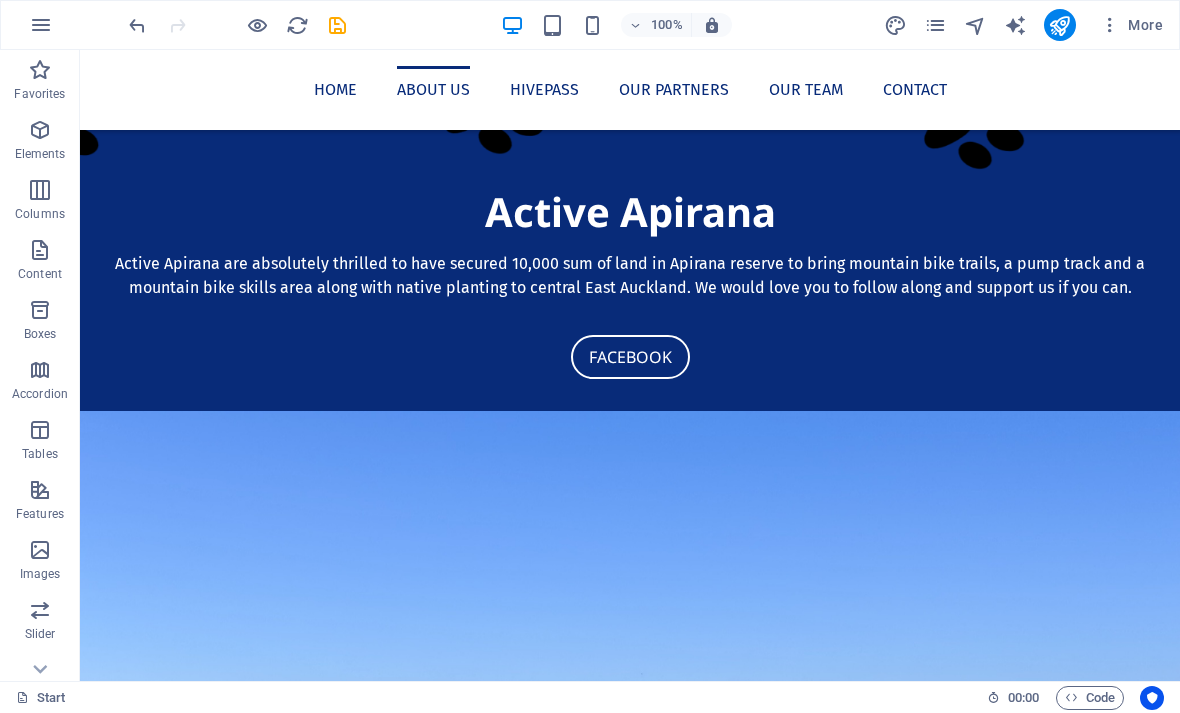 click at bounding box center [630, 2537] 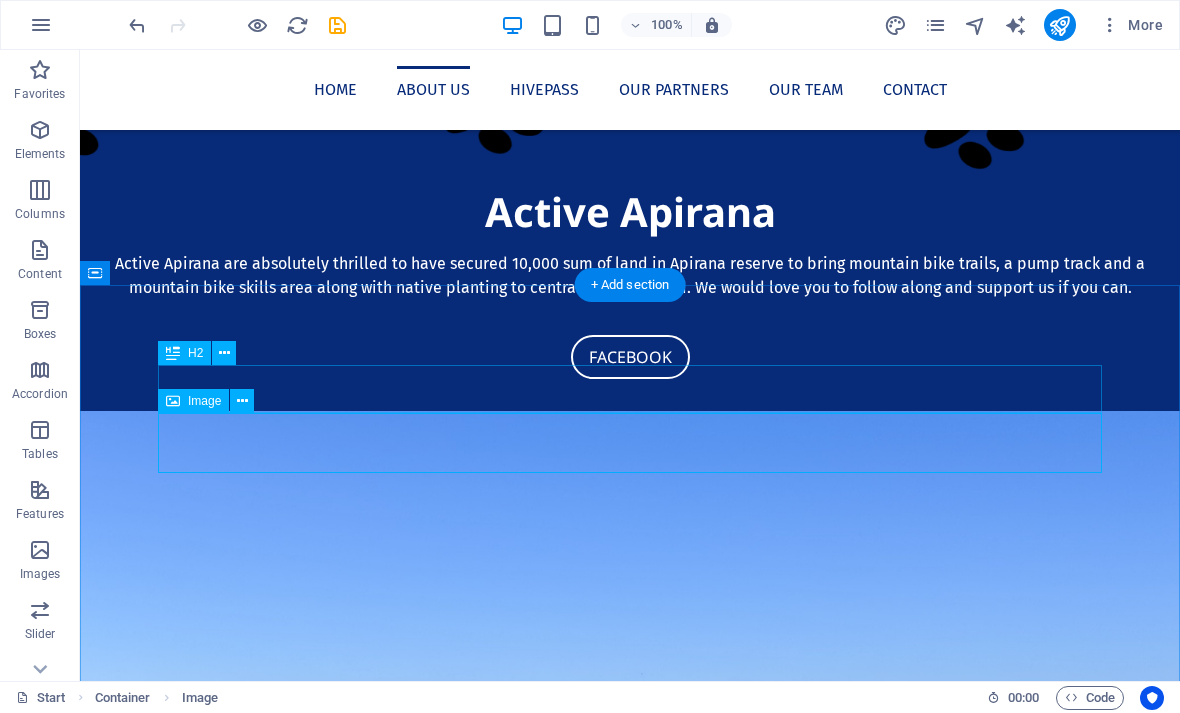 click at bounding box center (242, 401) 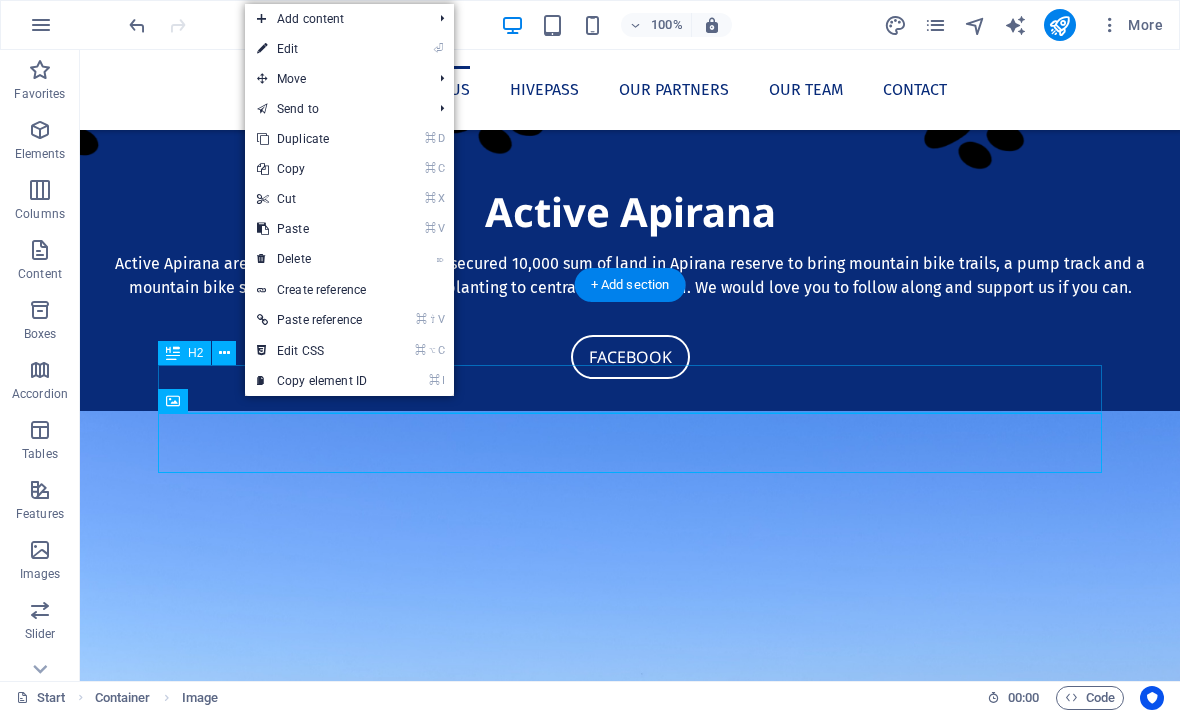 click on "⌦  Delete" at bounding box center [312, 259] 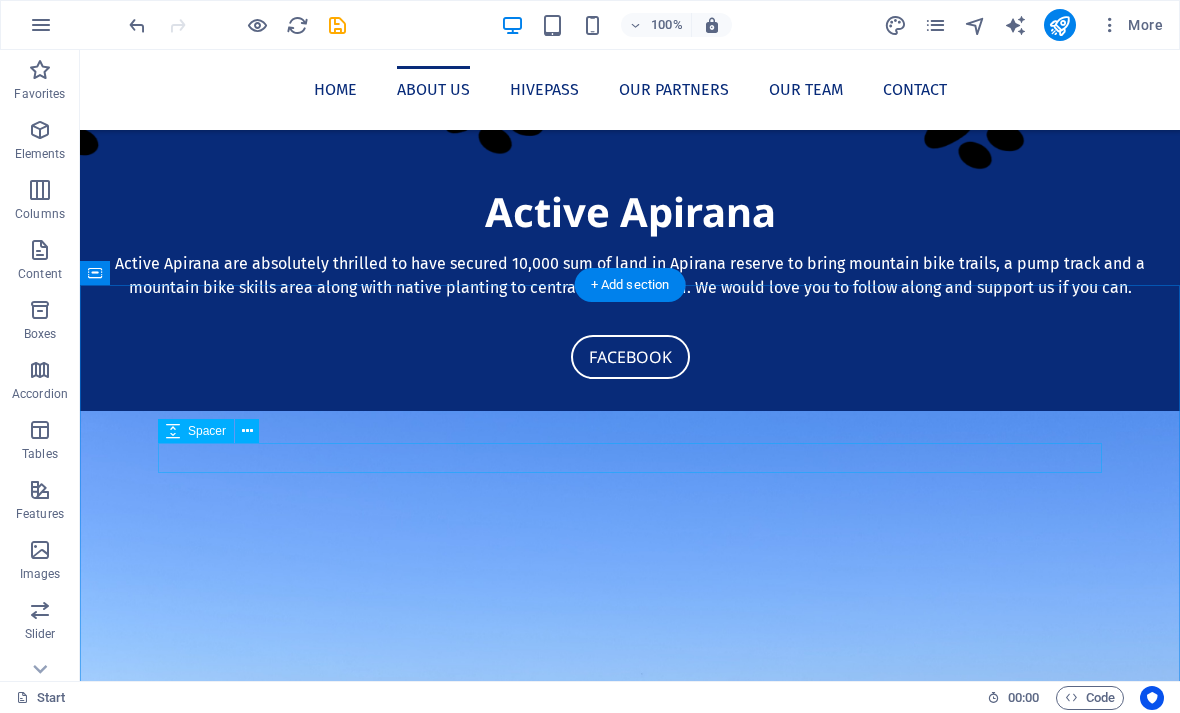 click on "Spacer" at bounding box center (215, 431) 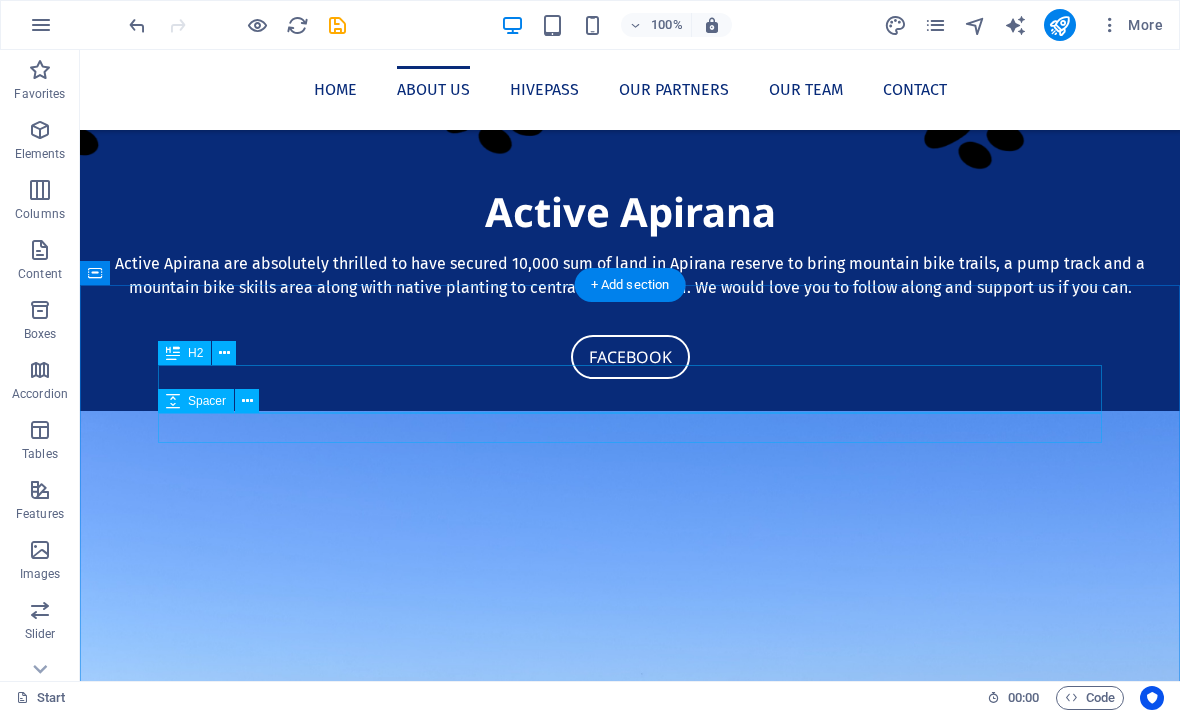 click at bounding box center [247, 401] 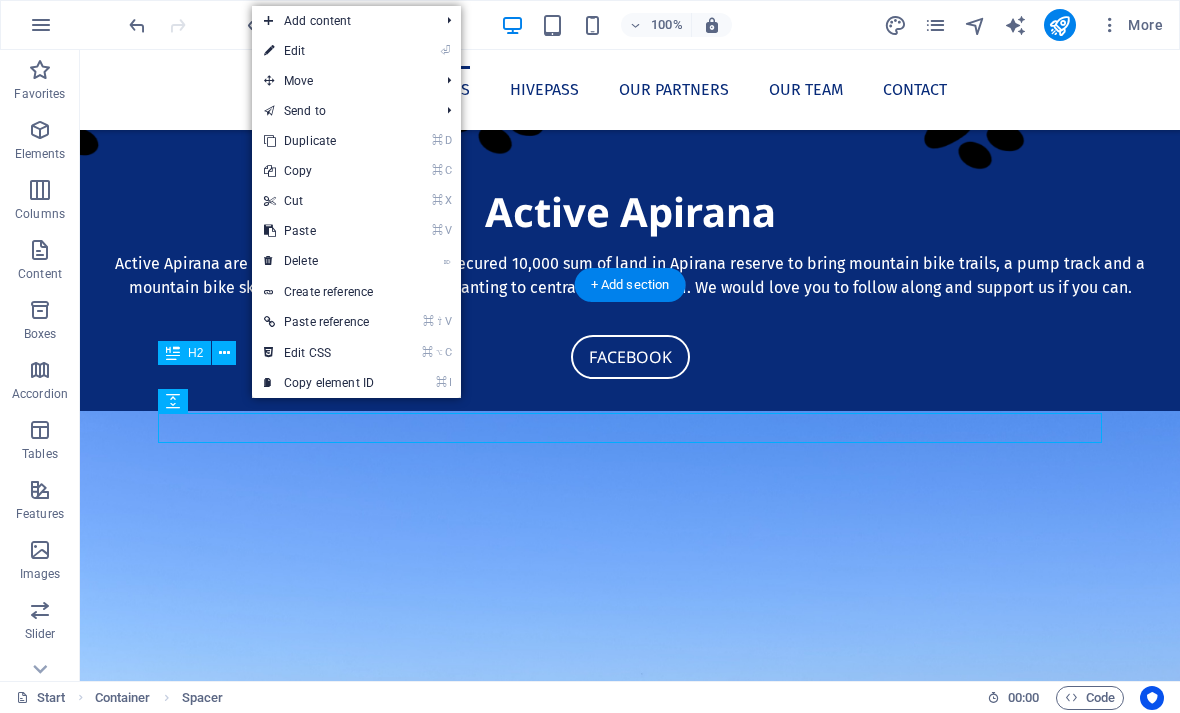 click on "⌦  Delete" at bounding box center [319, 261] 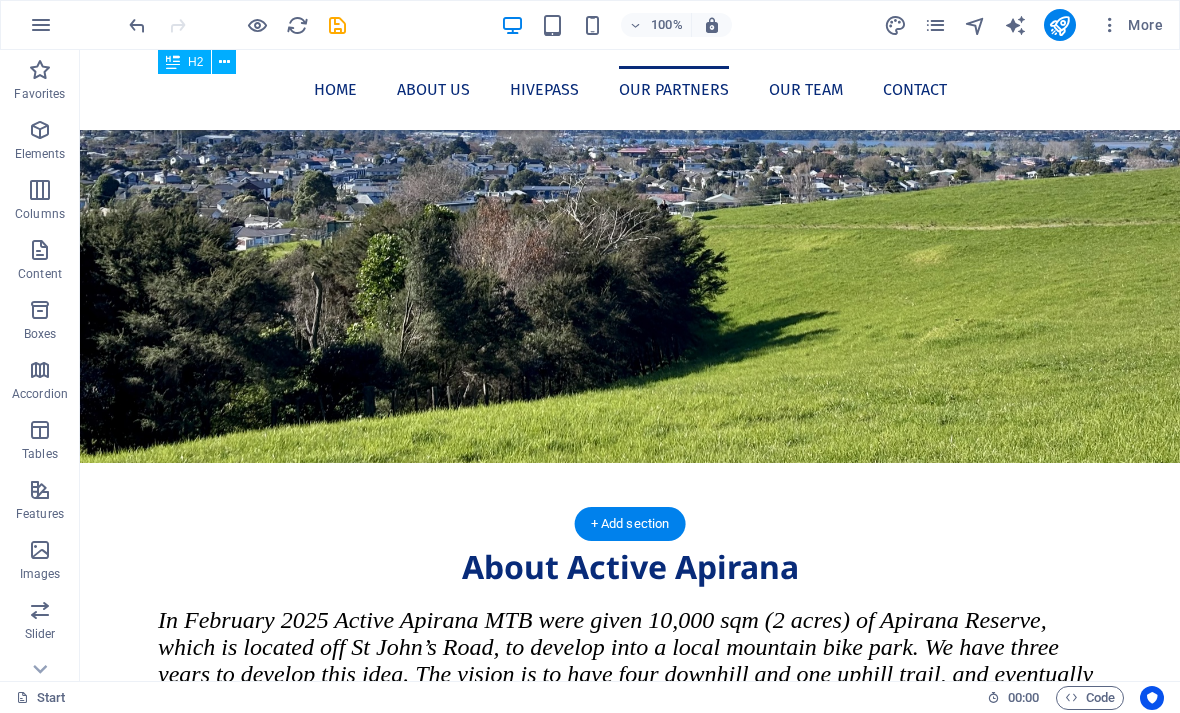 scroll, scrollTop: 1707, scrollLeft: 0, axis: vertical 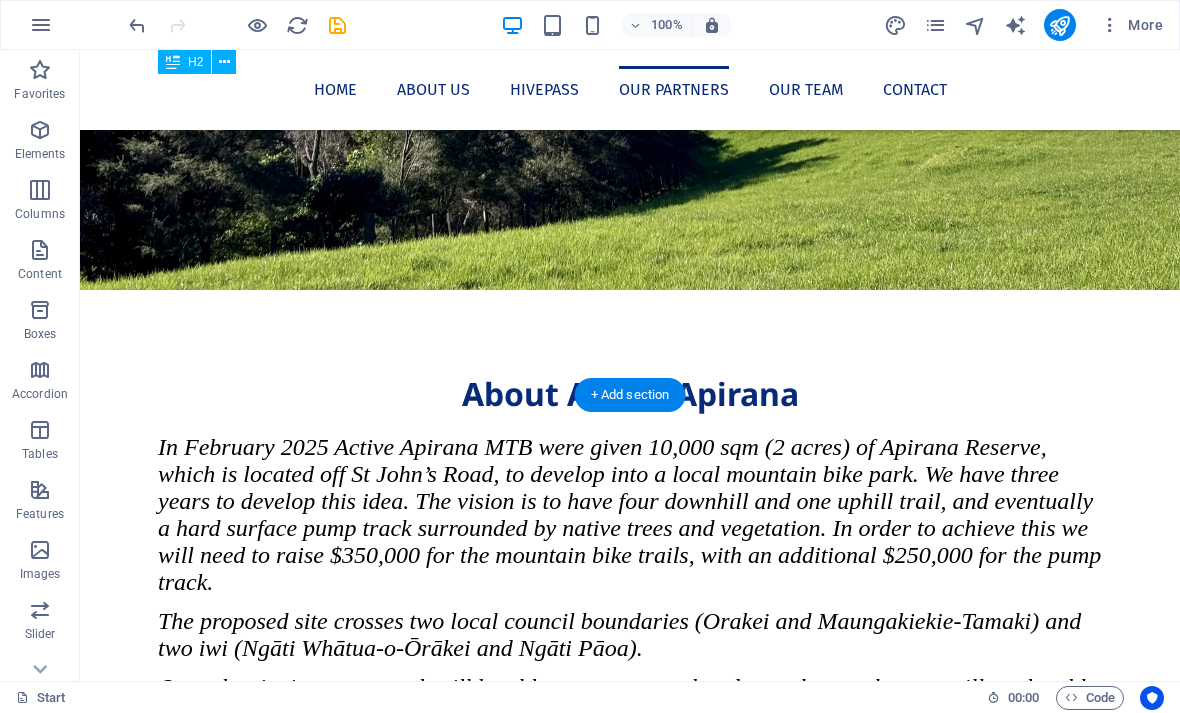 click on "Our Partners Auckland Council Orakei Local Board" at bounding box center (630, 1964) 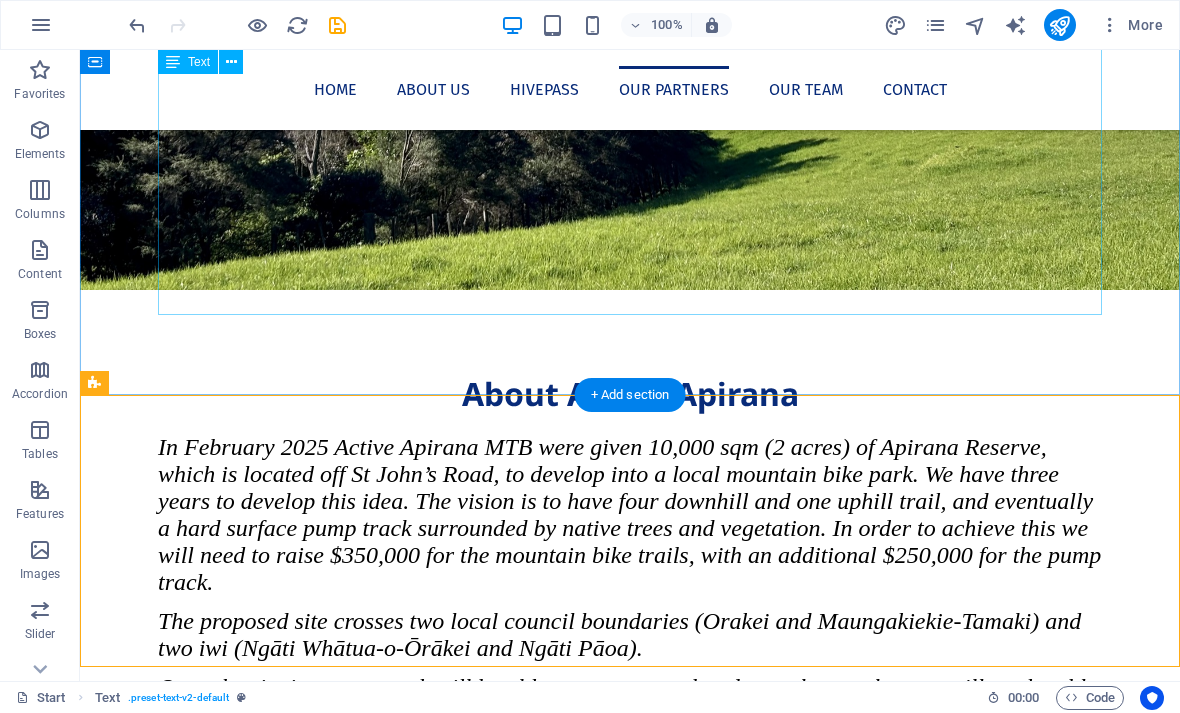 click on "We are now using Hivepass for membership! The only way to become a member of   Active Apirana  is now via Hivepass, and it’s super easy and it will only take a couple of minutes to sign up using your smart phone. If you don't have a smartphone, you can sign up online on any device   https://hivepass.app Here’s how it works: 1: Download Hivepass for free here:   https://hivepass.app 2: Open the app and enter your name and email address, set a password and select ‘Create Account' NOTE: If you already belong to another organisation that uses Hivepass, when you enter your email address, Hivepass with recognise you and you just need to log in and then select ‘join other organisations’ from the side menu.  3: Select your membership package. (If you’re signing up the whole family, have their details ready). 4: Enter your personal details and membership type. You can add a donation at this stage too if you like🤘 5: Pay securely using a credit or debit card 6: Just like that, you’re a member of" at bounding box center [630, 1385] 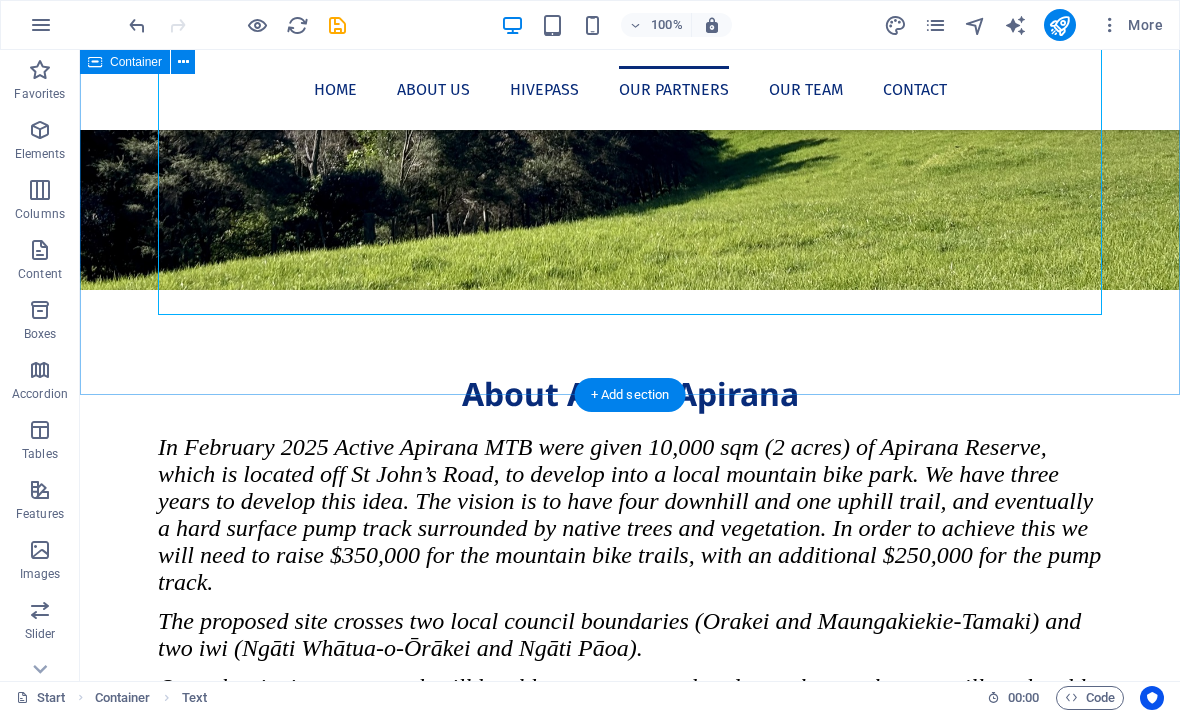 click on "Hivepass We are now using Hivepass for membership! The only way to become a member of   Active Apirana  is now via Hivepass, and it’s super easy and it will only take a couple of minutes to sign up using your smart phone. If you don't have a smartphone, you can sign up online on any device   https://hivepass.app Here’s how it works: 1: Download Hivepass for free here:   https://hivepass.app/ 2: Open the app and enter your name and email address, set a password and select ‘Create Account' NOTE: If you already belong to another organisation that uses Hivepass, when you enter your email address, Hivepass with recognise you and you just need to log in and then select ‘join other organisations’ from the side menu.  3: Select your membership package. (If you’re signing up the whole family, have their details ready). 4: Enter your personal details and membership type. You can add a donation at this stage too if you like🤘 5: Pay securely using a credit or debit card   Active Apirana" at bounding box center (630, 1358) 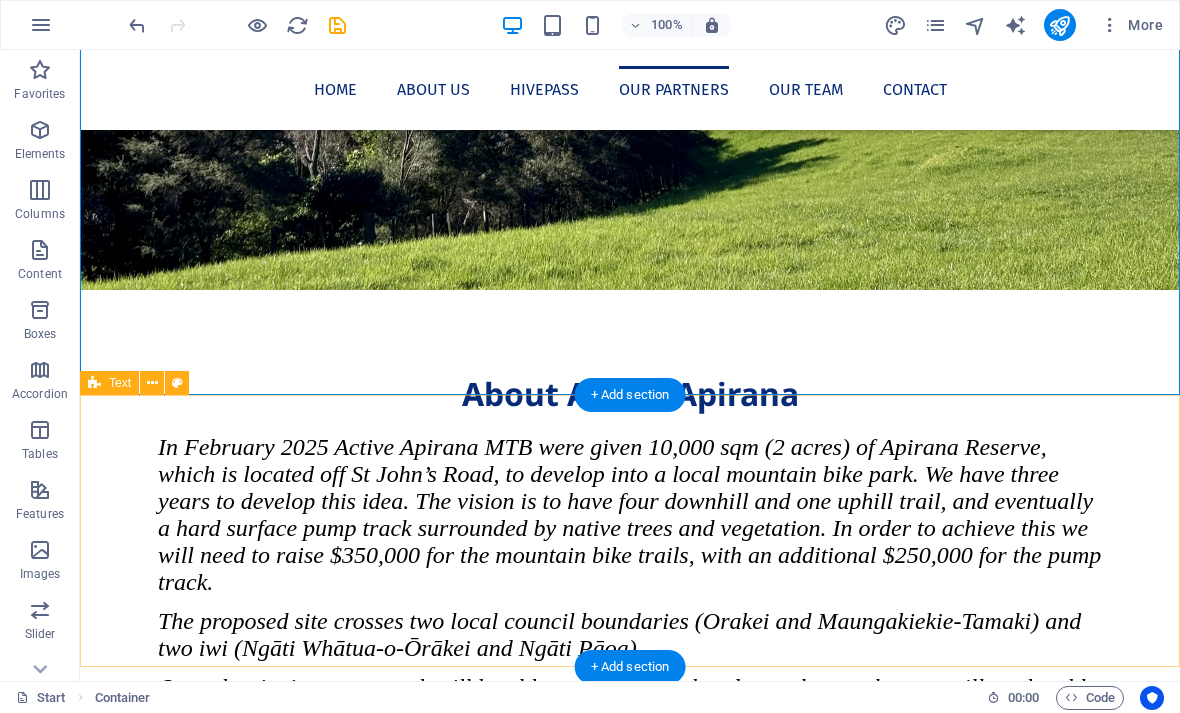 click at bounding box center (152, 383) 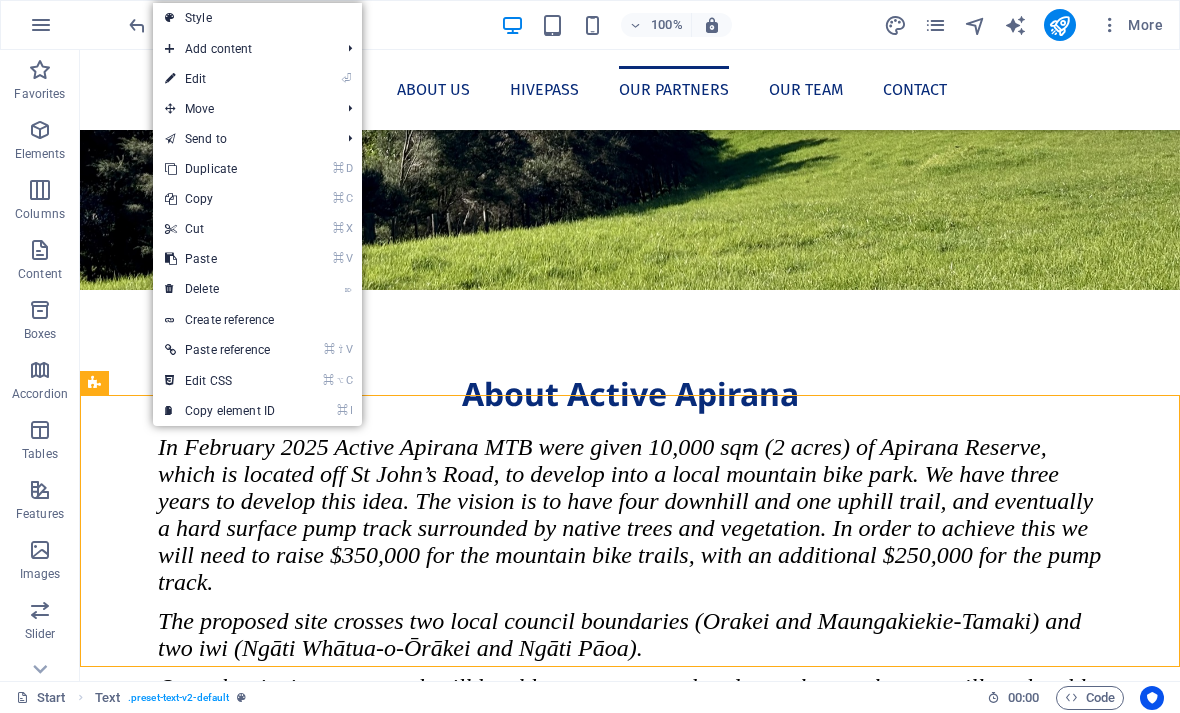 click on "Our Partners Auckland Council Orakei Local Board" at bounding box center [630, 1964] 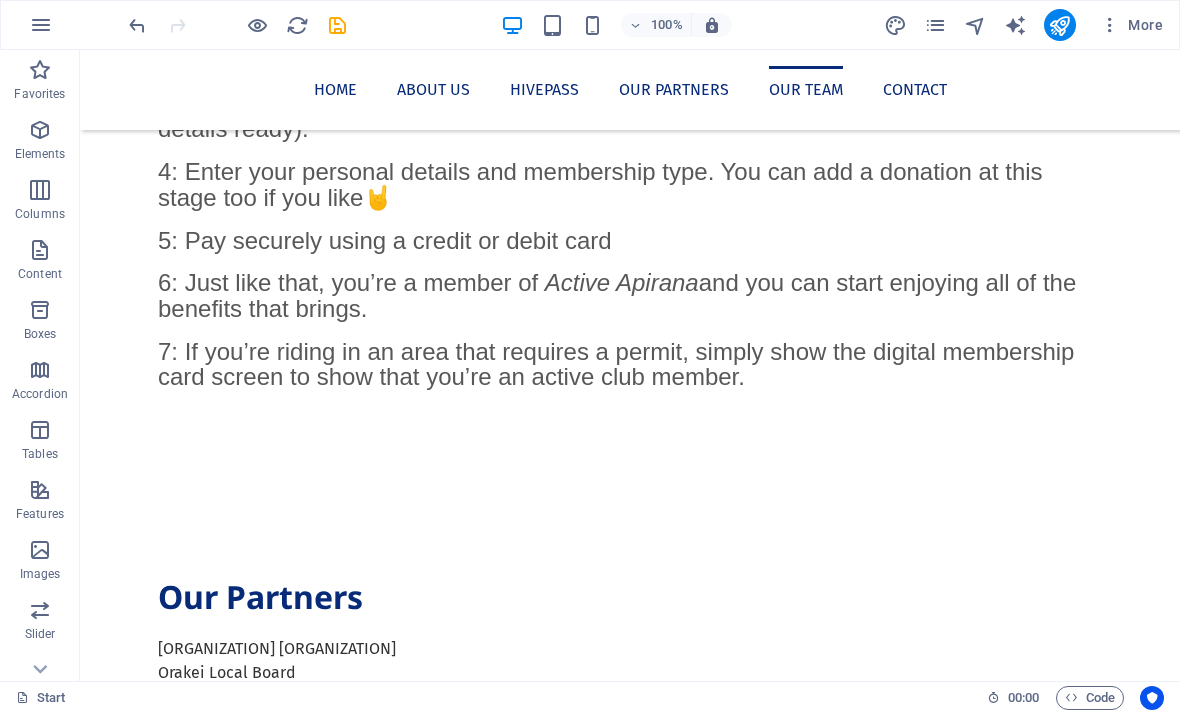 scroll, scrollTop: 3090, scrollLeft: 0, axis: vertical 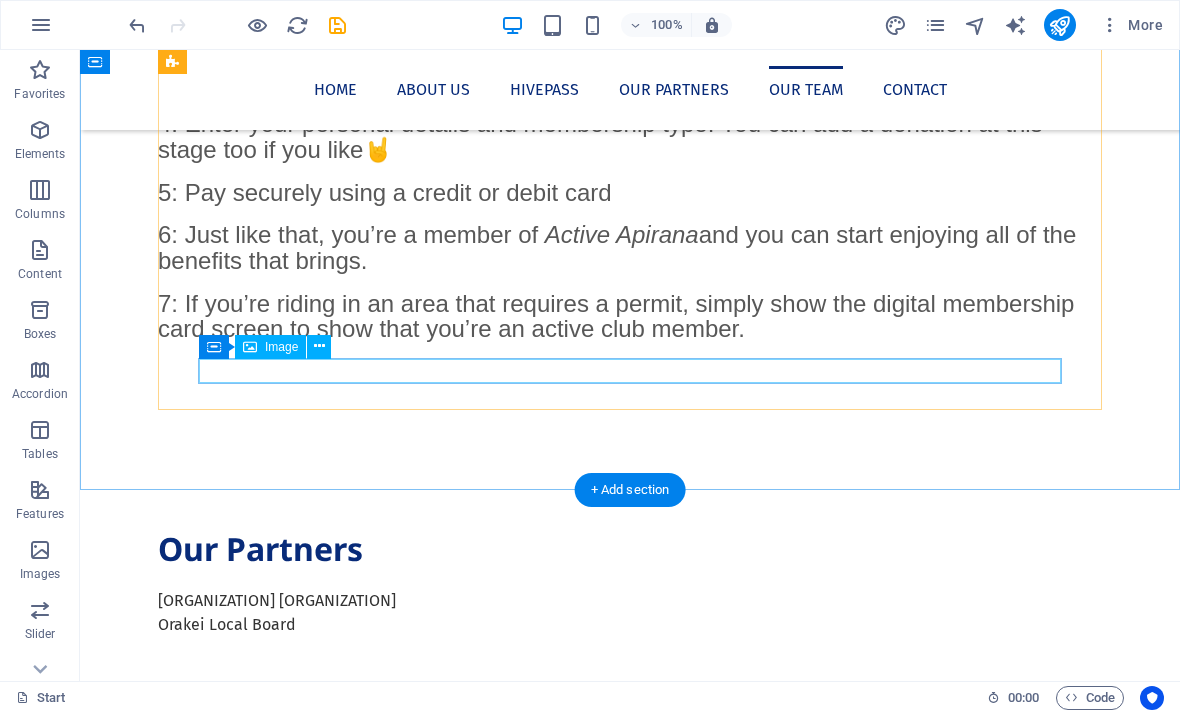 click at bounding box center (630, 3895) 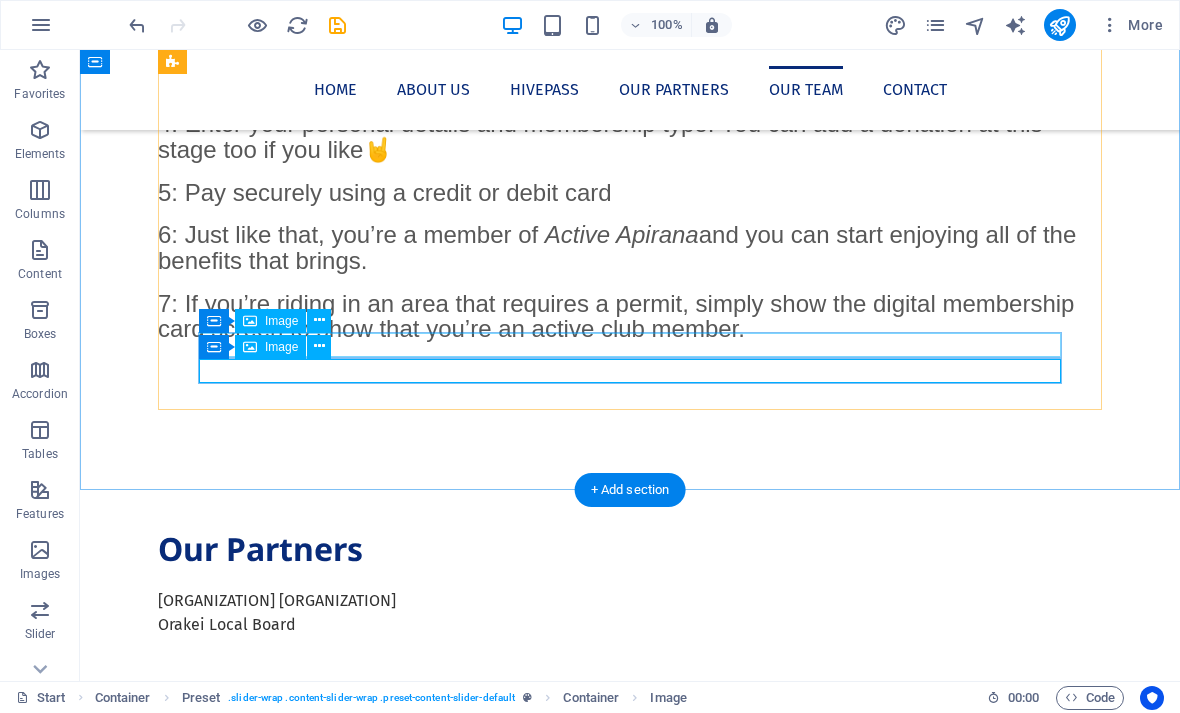 click at bounding box center [319, 320] 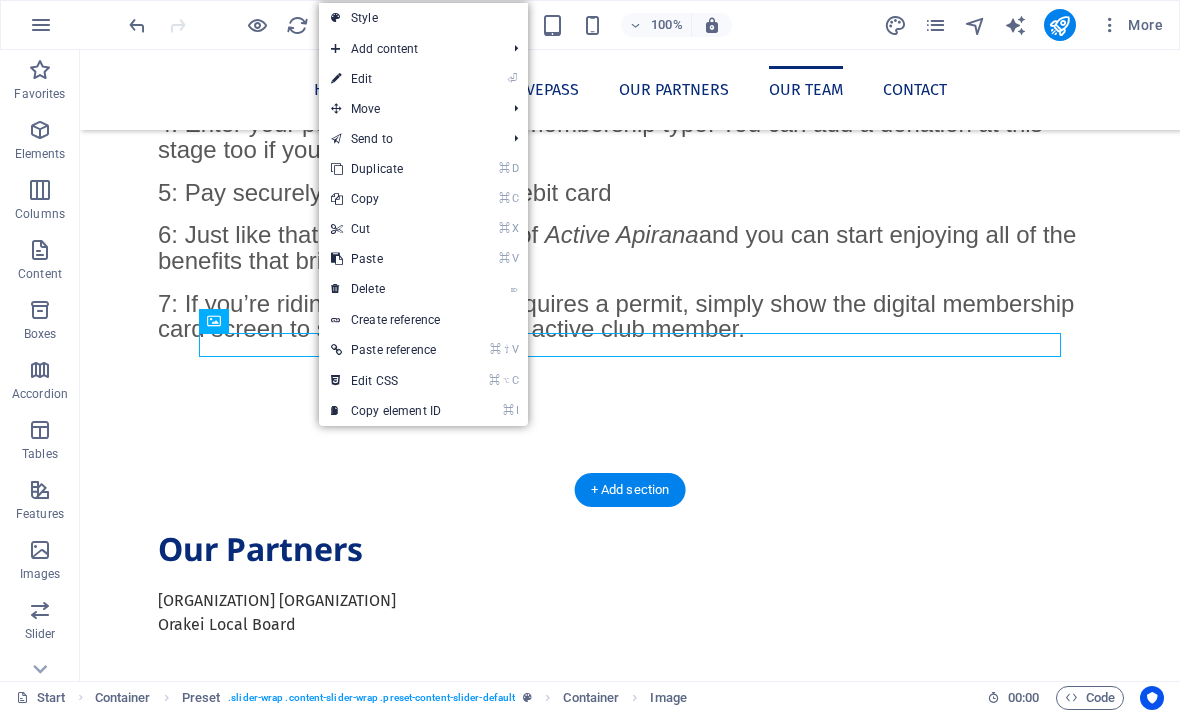 click on "⏎  Edit" at bounding box center [386, 79] 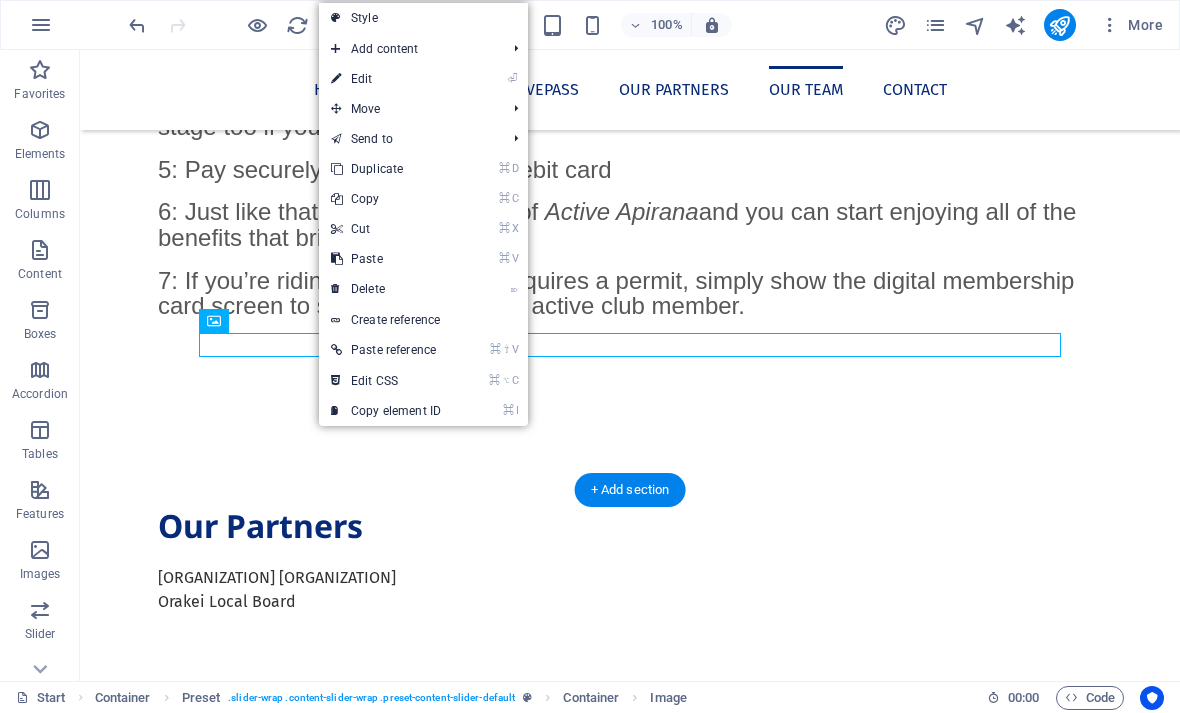 select on "%" 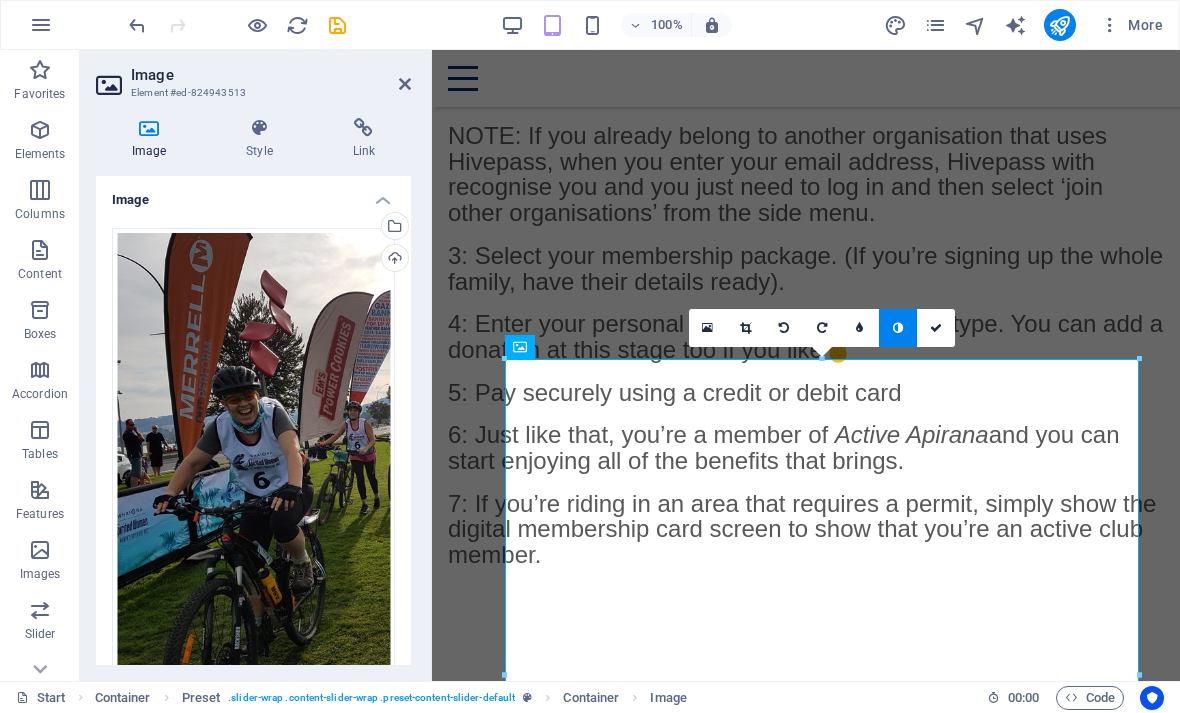 click at bounding box center [405, 84] 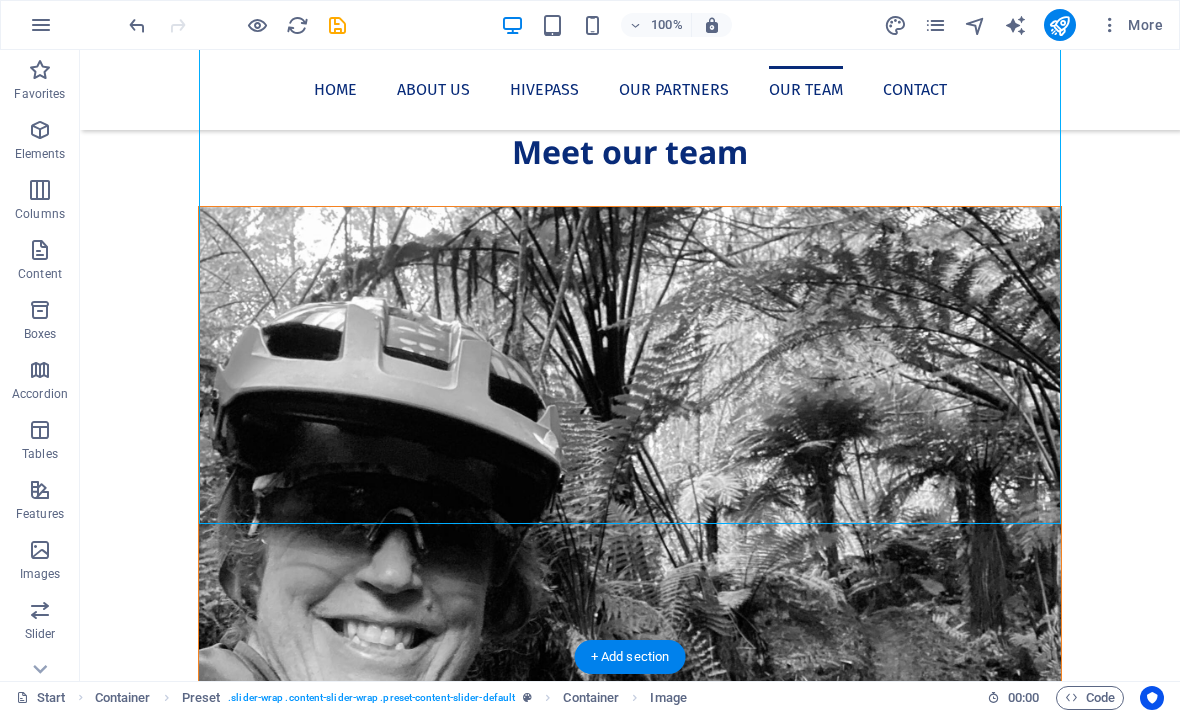 scroll, scrollTop: 3781, scrollLeft: 0, axis: vertical 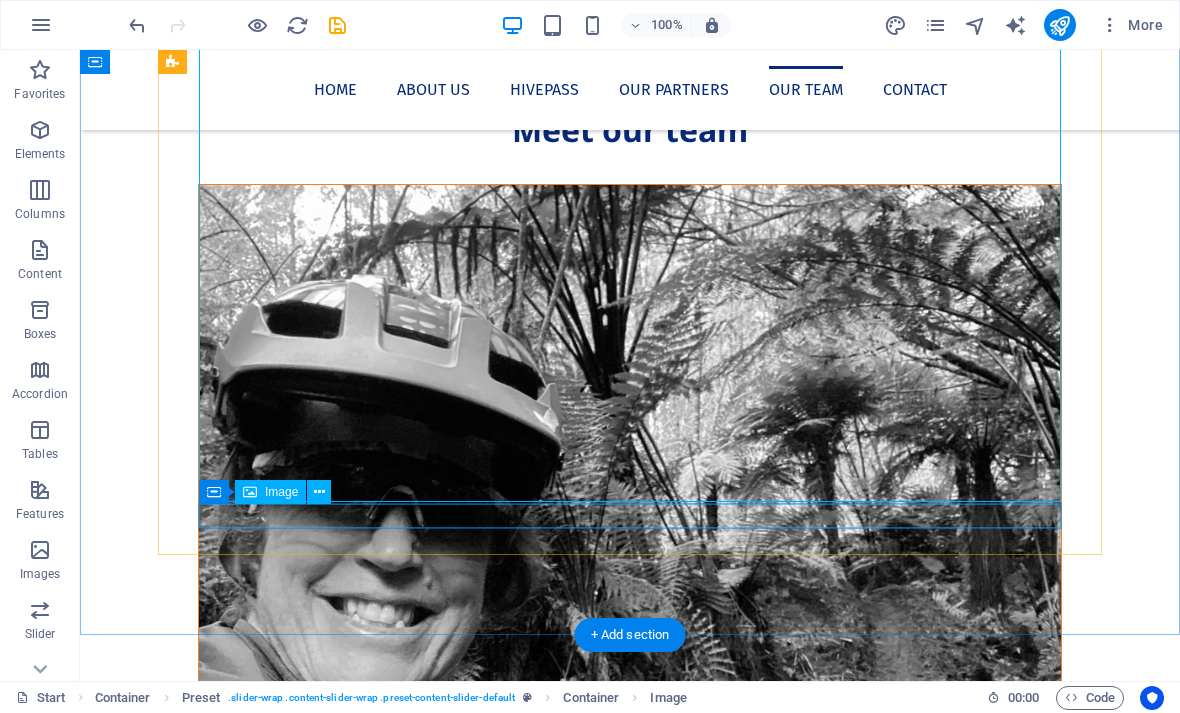 click at bounding box center [630, 3204] 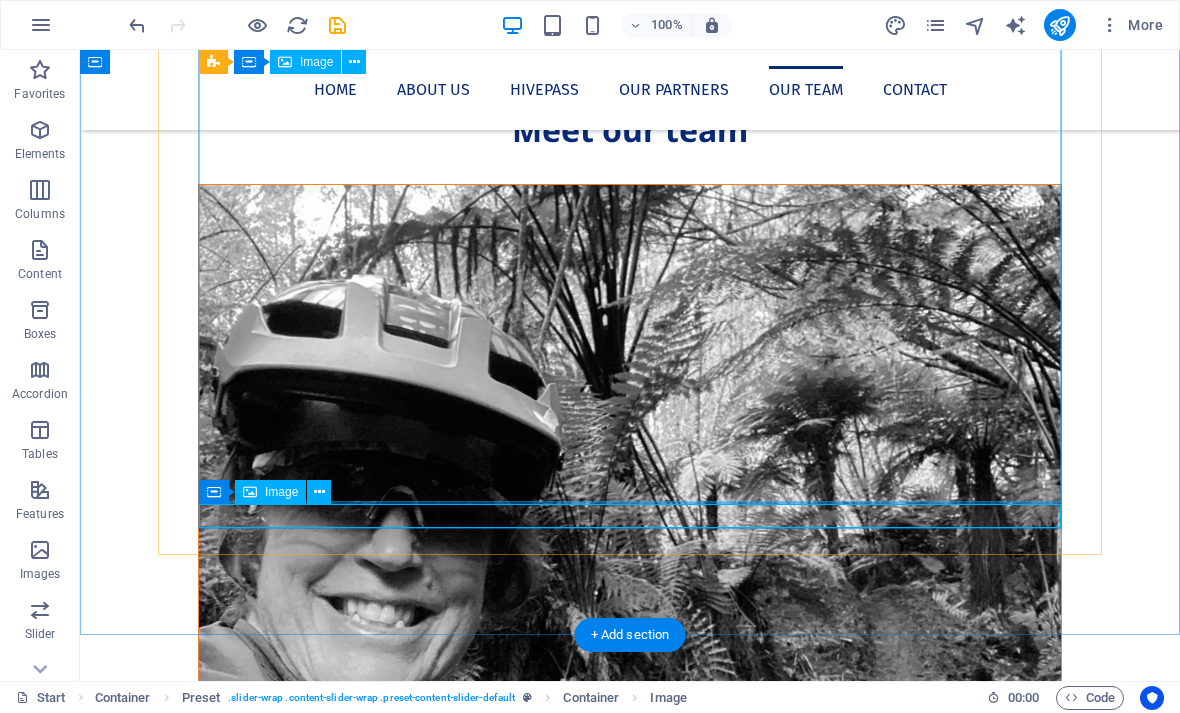 click at bounding box center [319, 492] 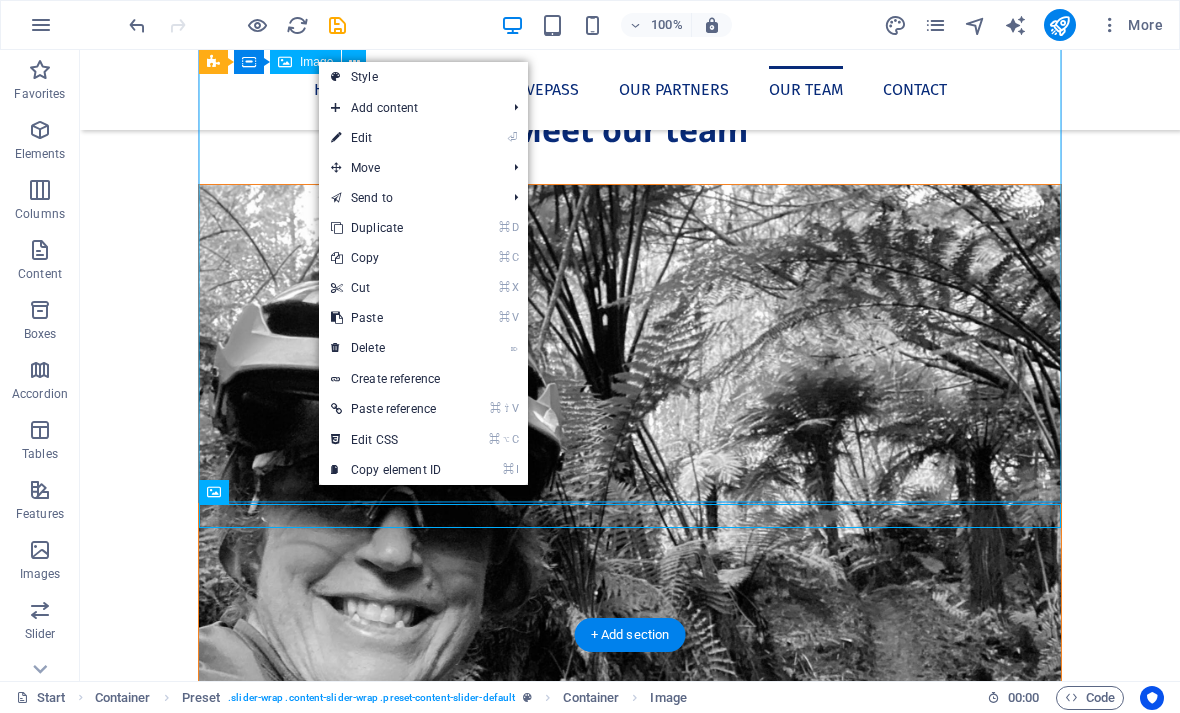 click on "⏎  Edit" at bounding box center [386, 138] 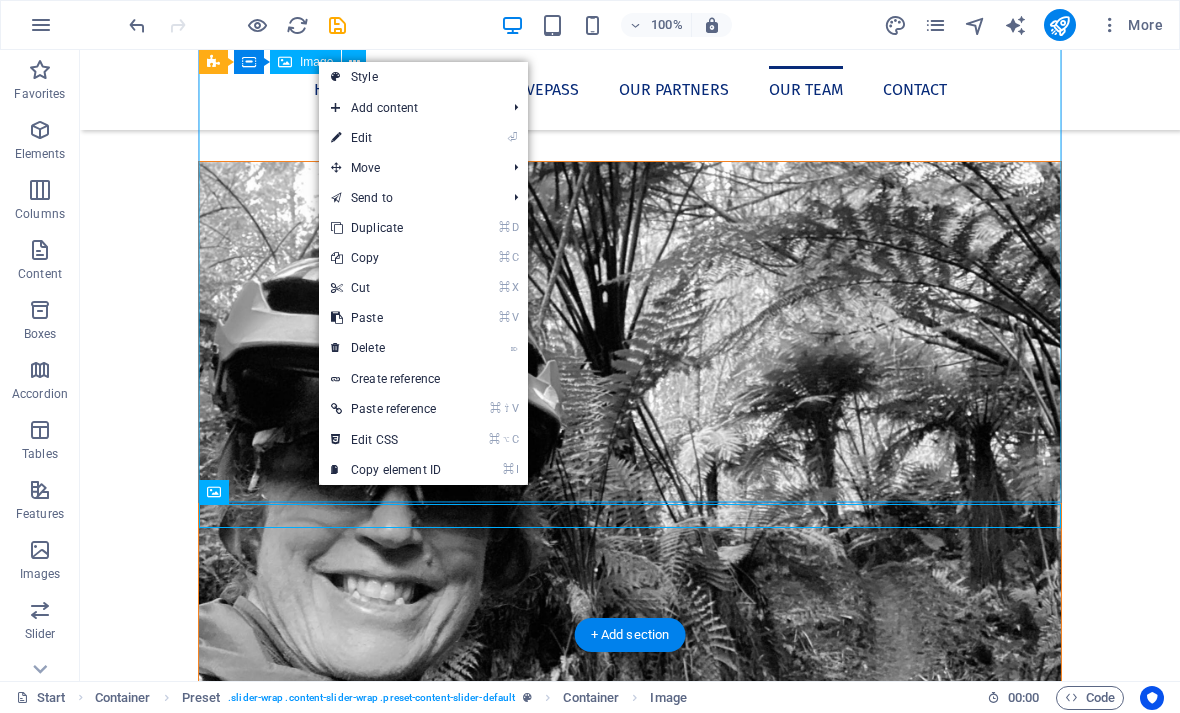 select on "%" 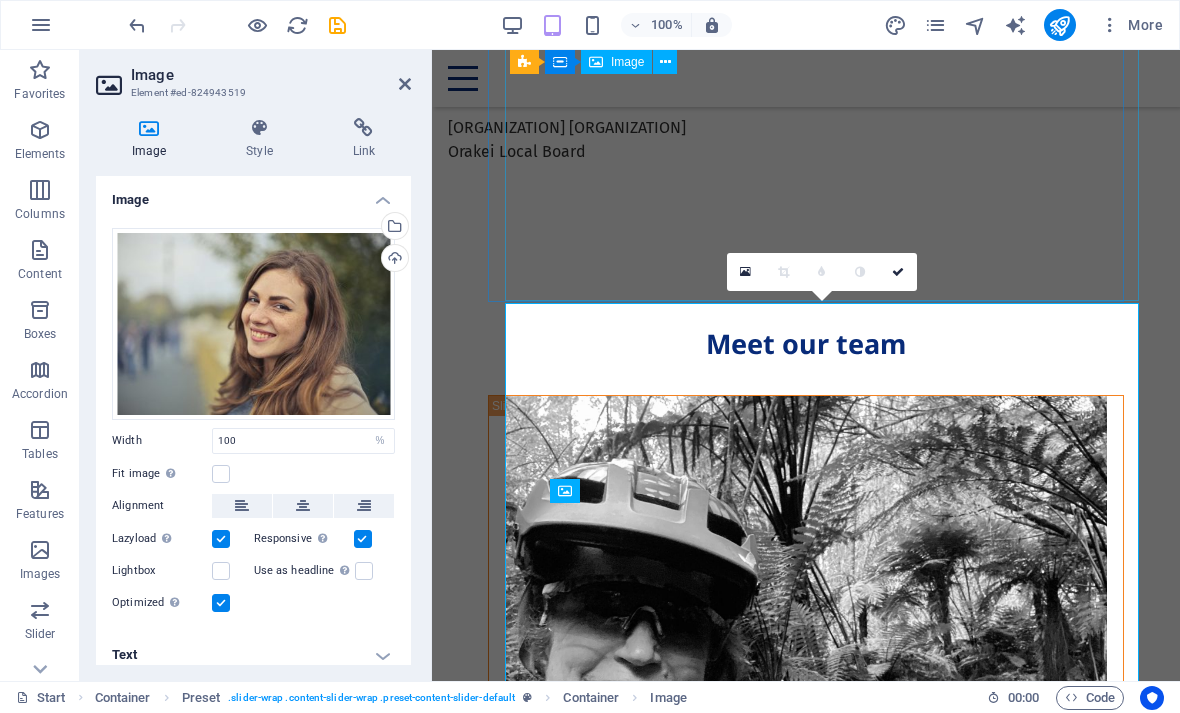 click on "Select files from the file manager, stock photos, or upload file(s)" at bounding box center [313, 227] 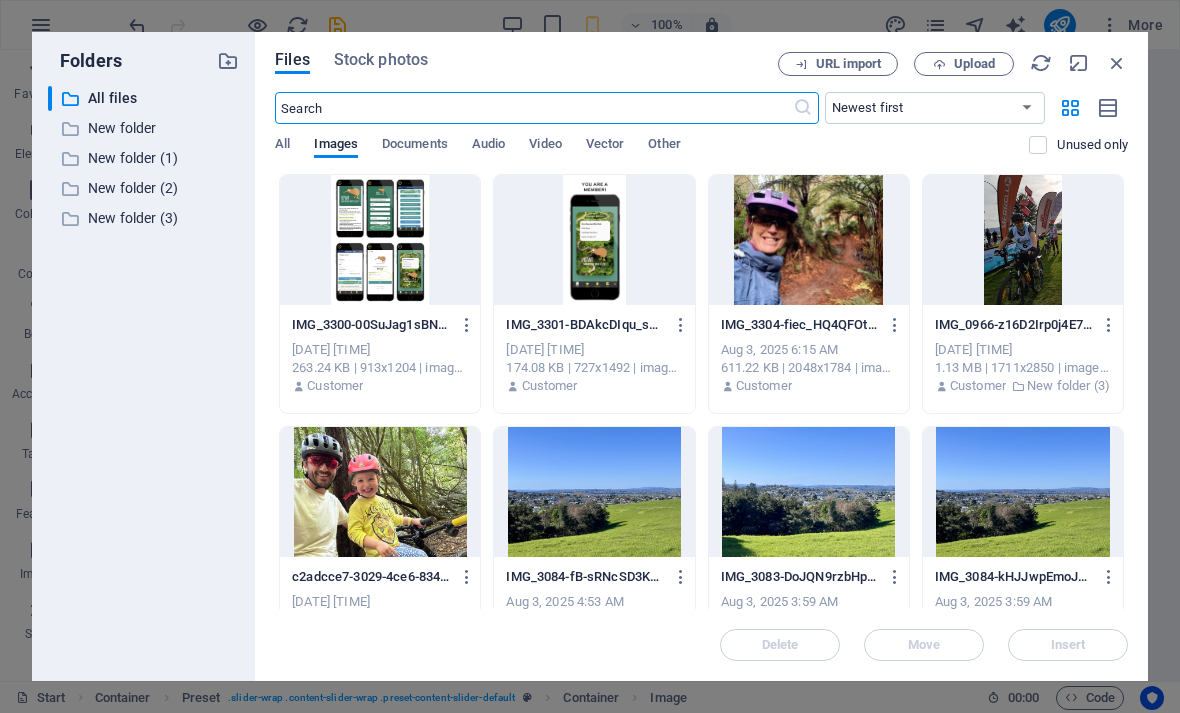 scroll, scrollTop: 5452, scrollLeft: 0, axis: vertical 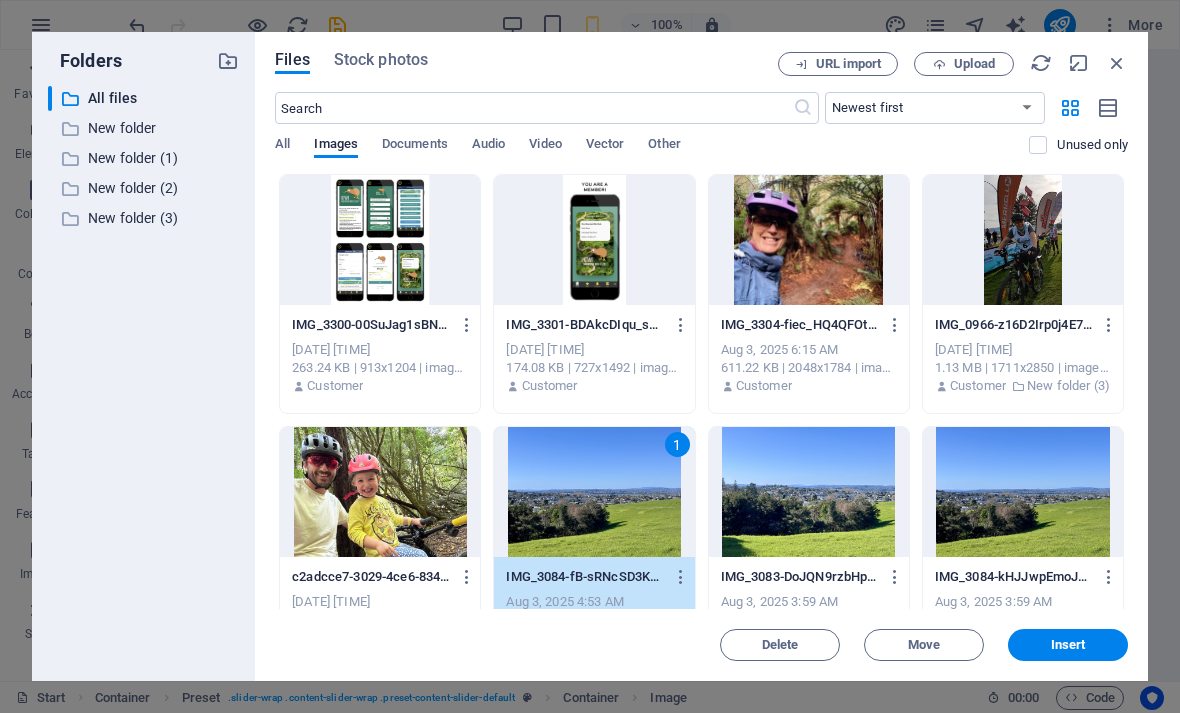 click on "Insert" at bounding box center [1068, 645] 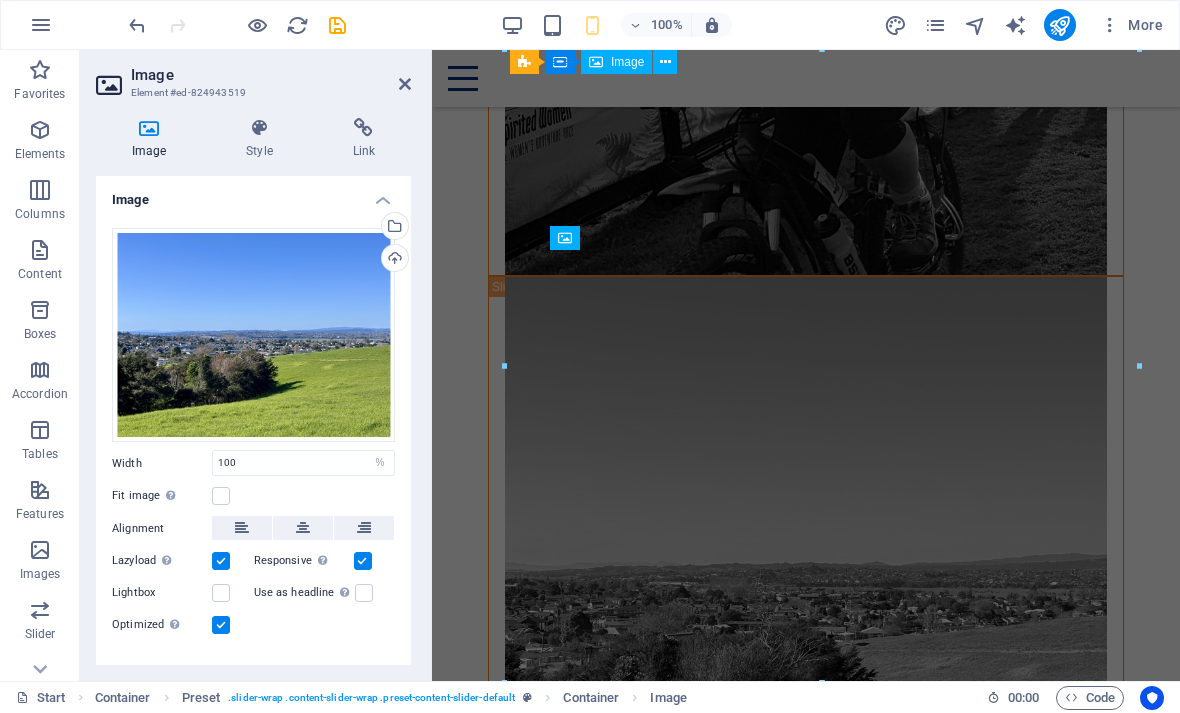 scroll, scrollTop: 4034, scrollLeft: 0, axis: vertical 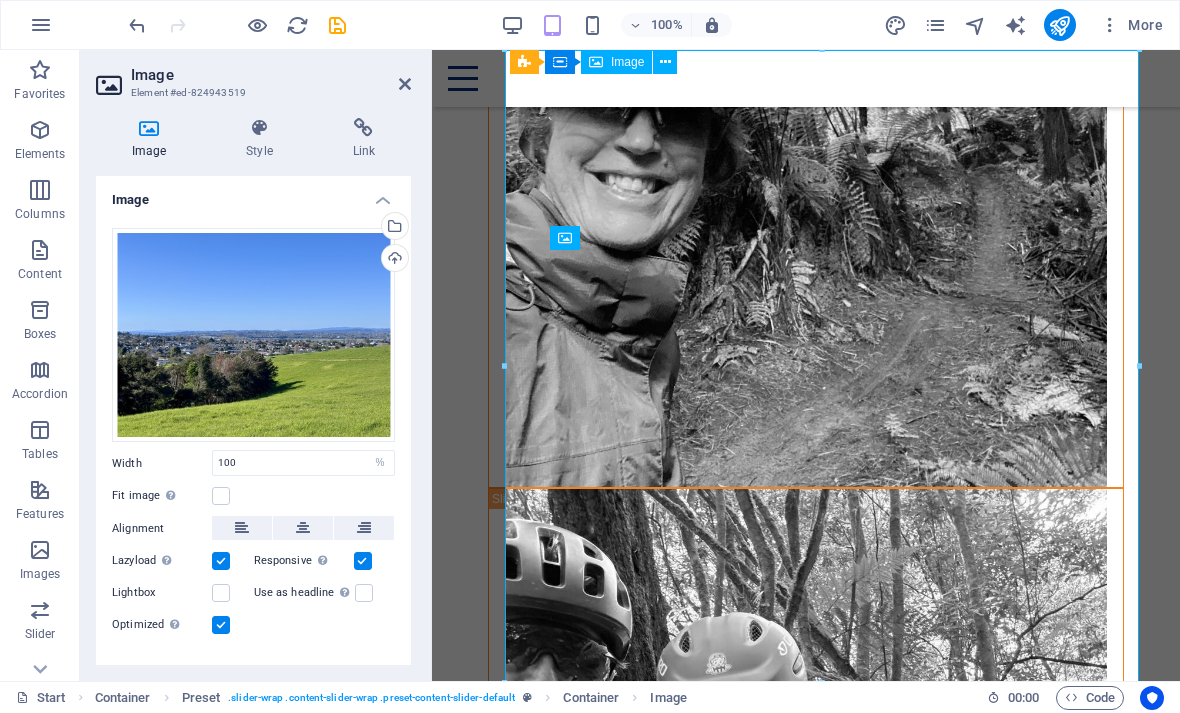 click at bounding box center (405, 84) 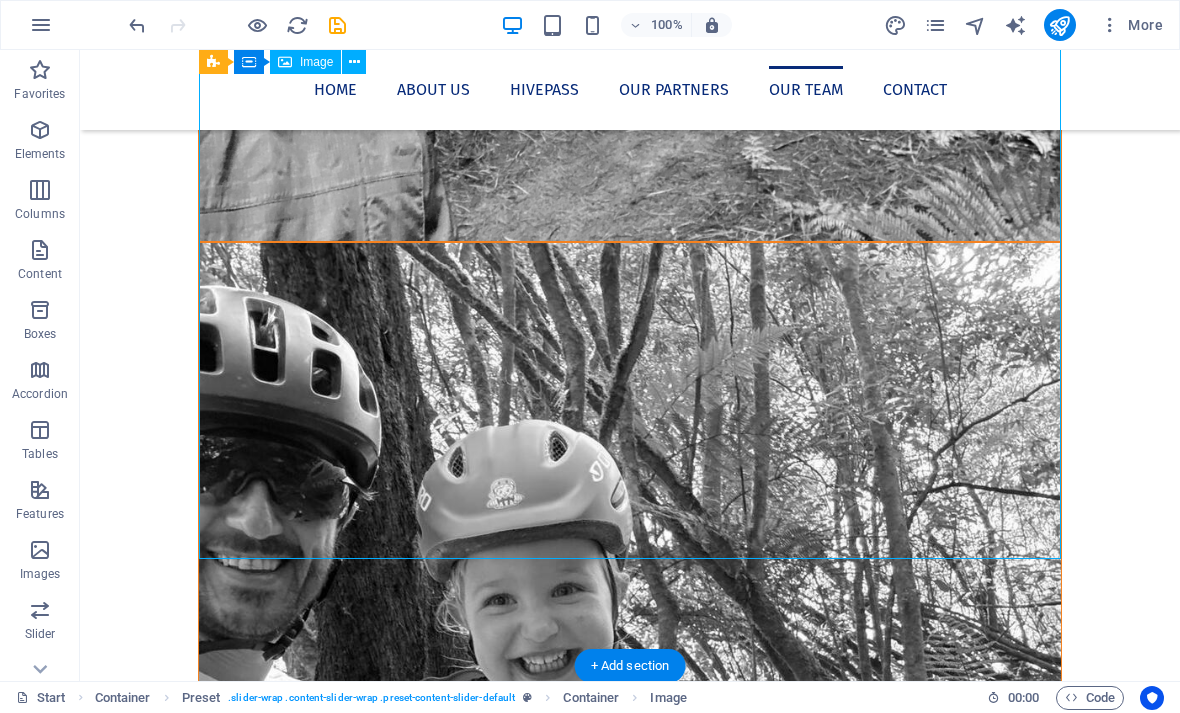 scroll, scrollTop: 4606, scrollLeft: 0, axis: vertical 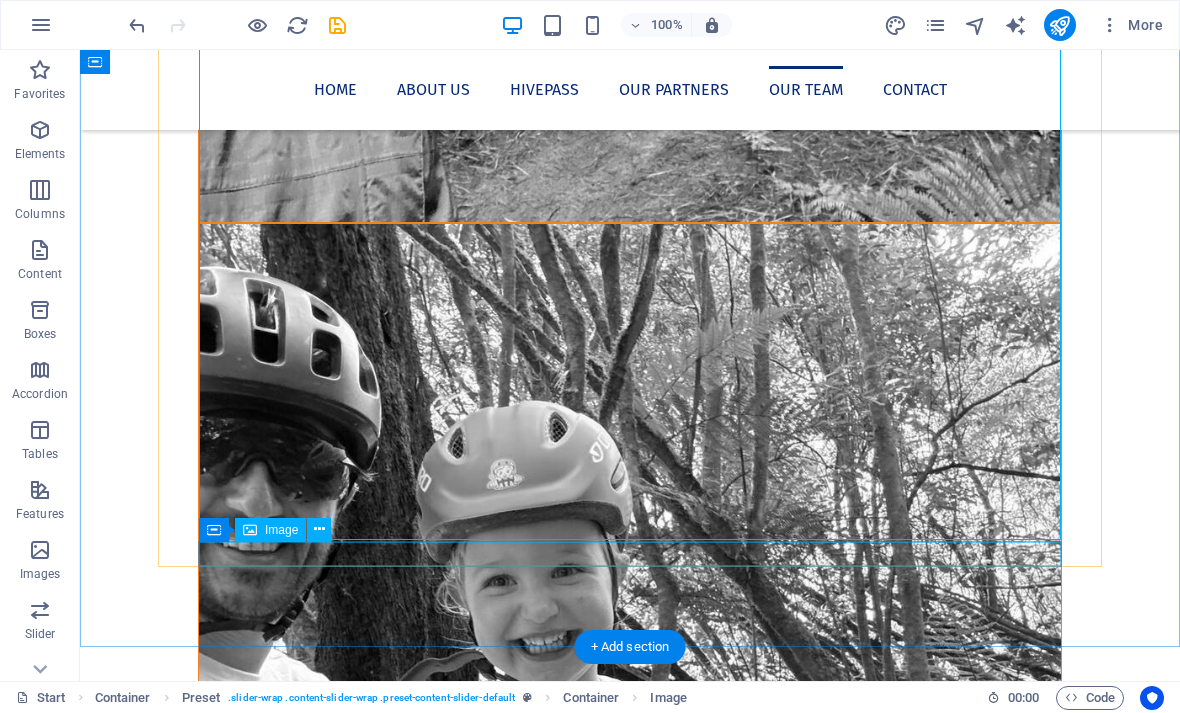 click at bounding box center [630, 3242] 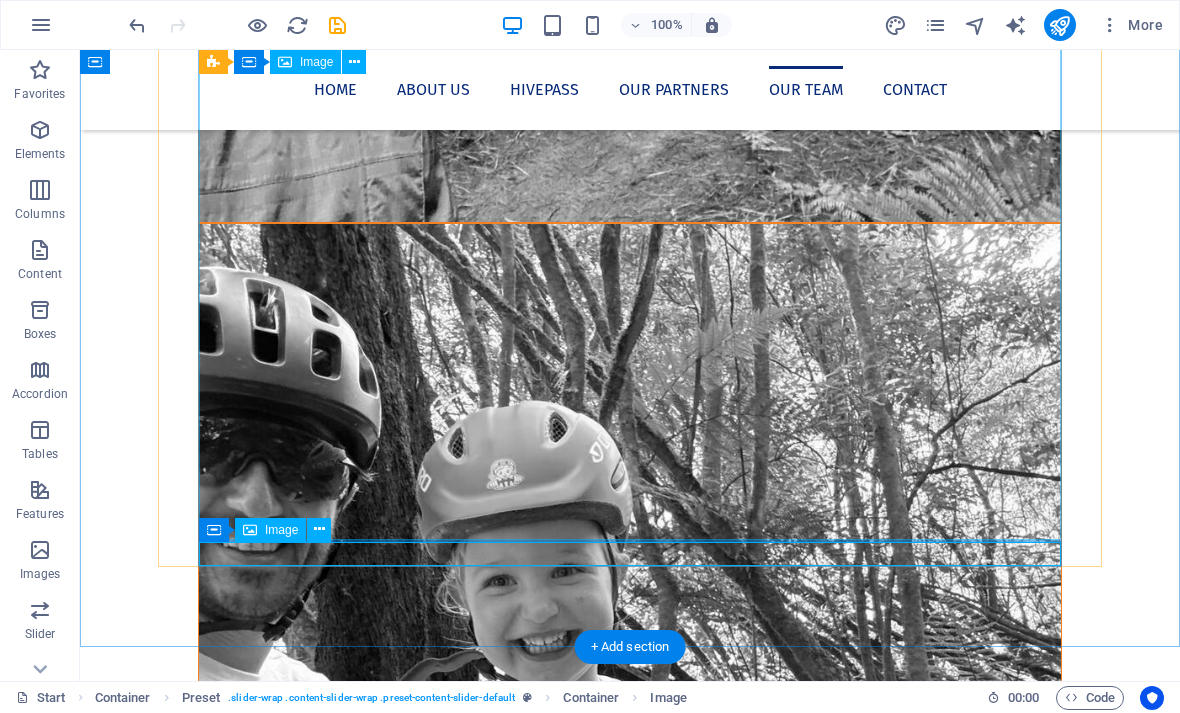 click at bounding box center (319, 529) 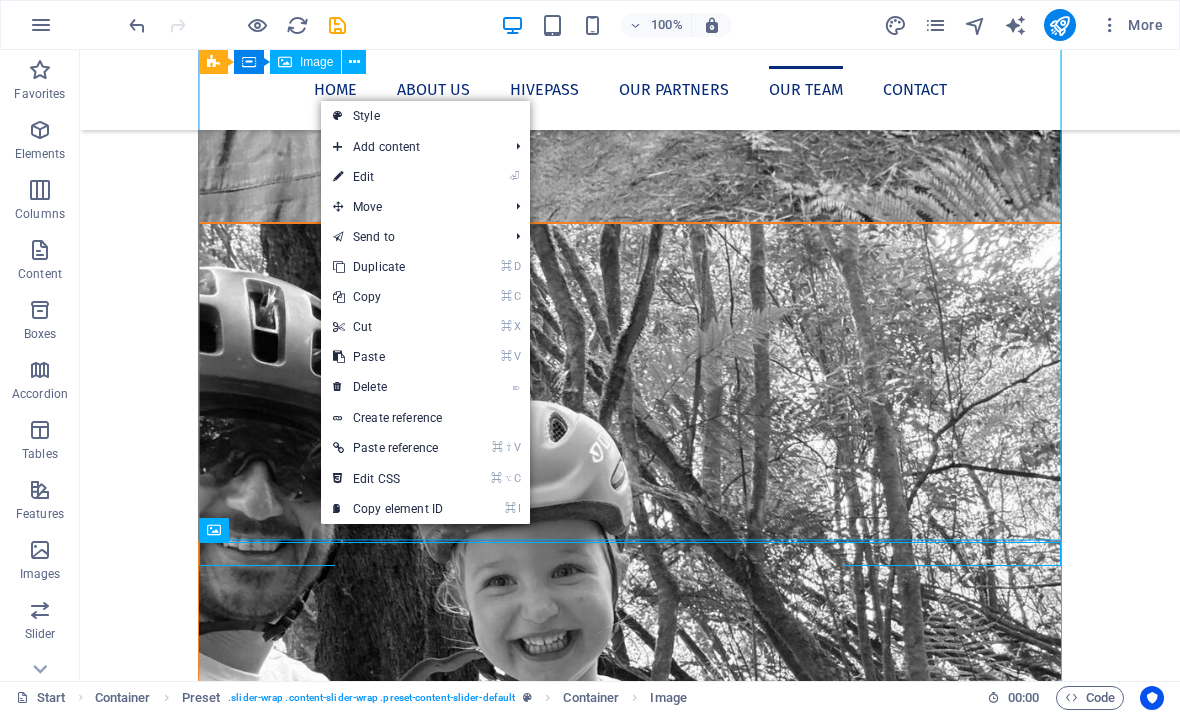 click on "⏎  Edit" at bounding box center [388, 177] 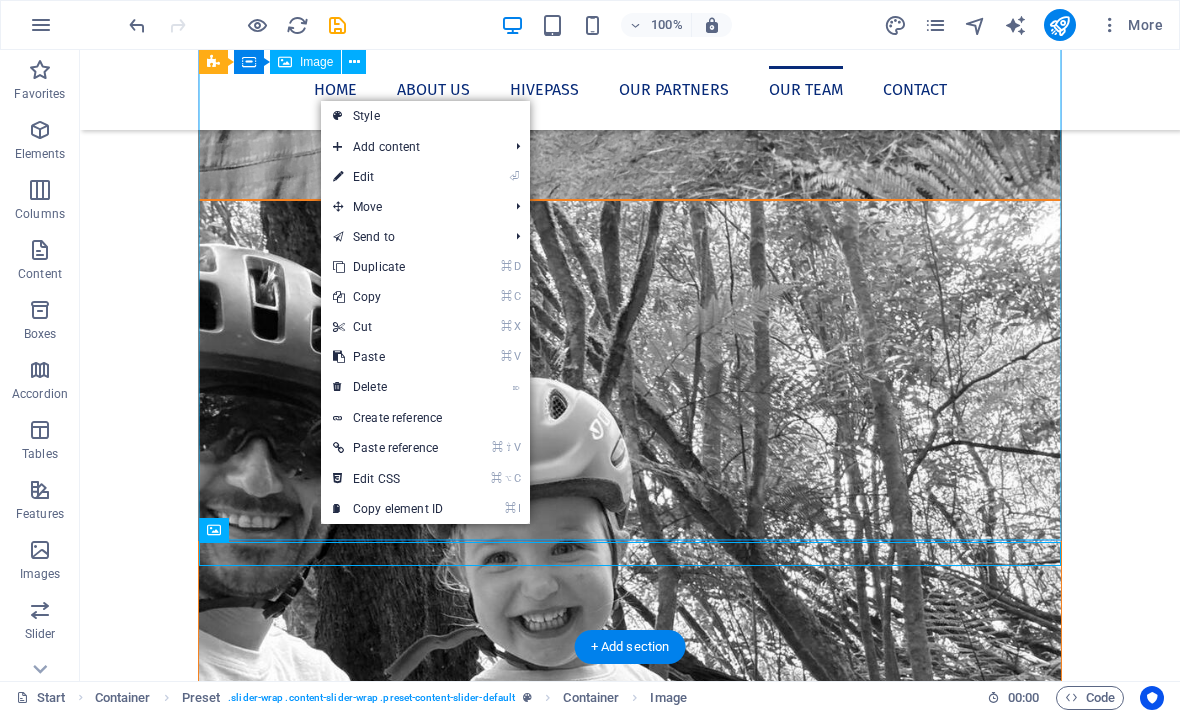 select on "%" 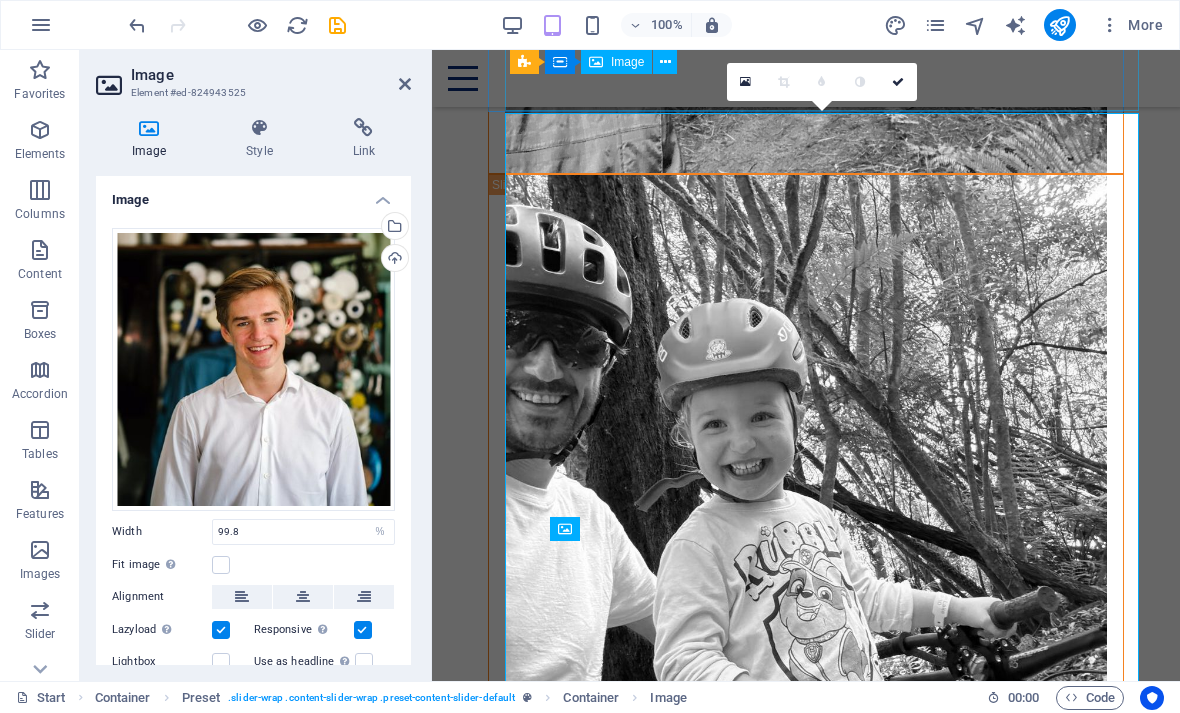 click on "Select files from the file manager, stock photos, or upload file(s)" at bounding box center [393, 228] 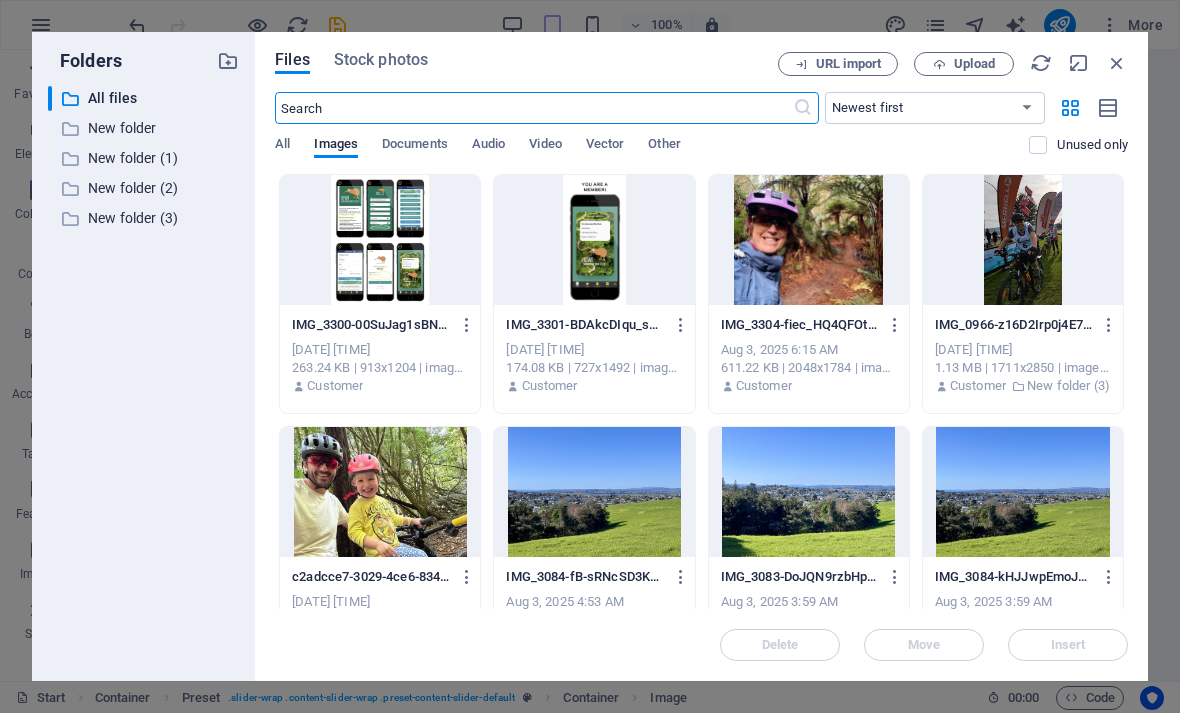 scroll, scrollTop: 5678, scrollLeft: 0, axis: vertical 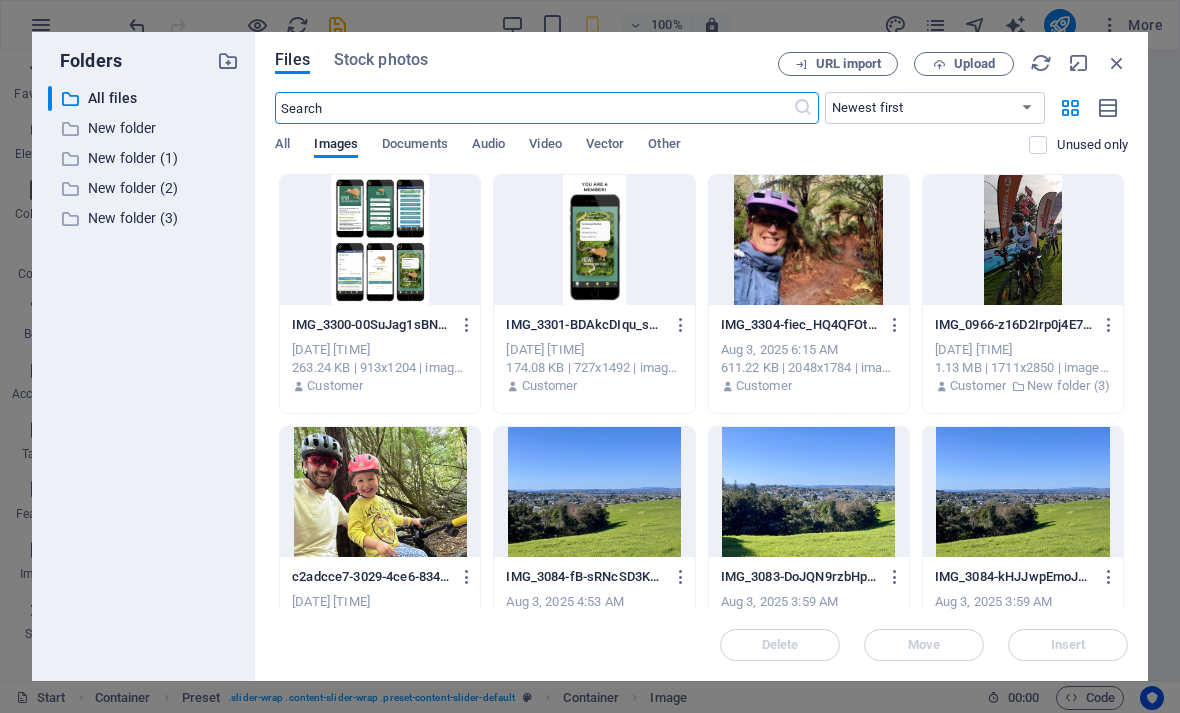 click at bounding box center [809, 492] 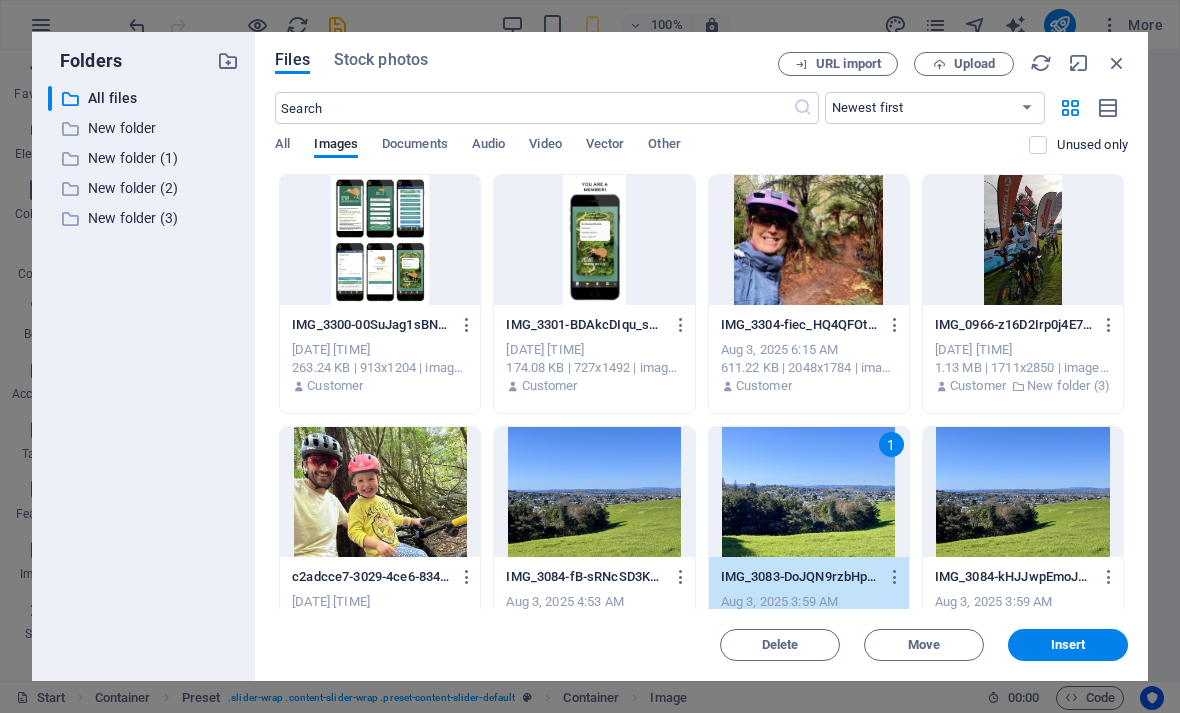 click on "Insert" at bounding box center (1068, 645) 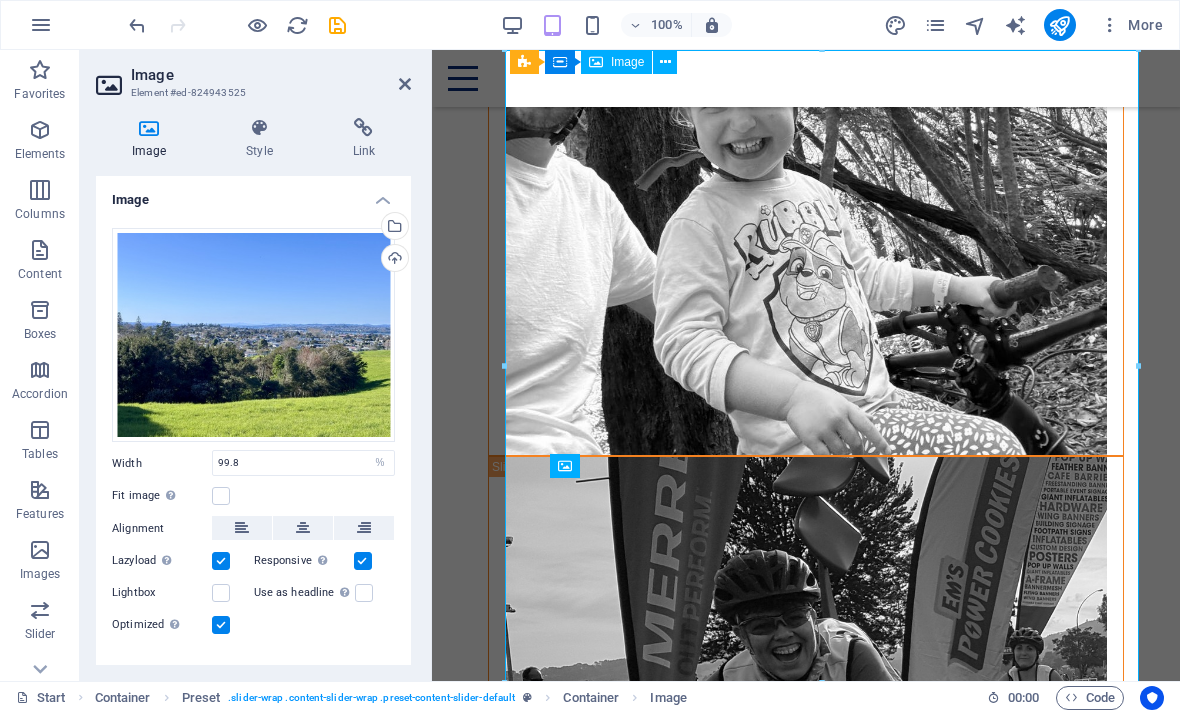 click at bounding box center [405, 84] 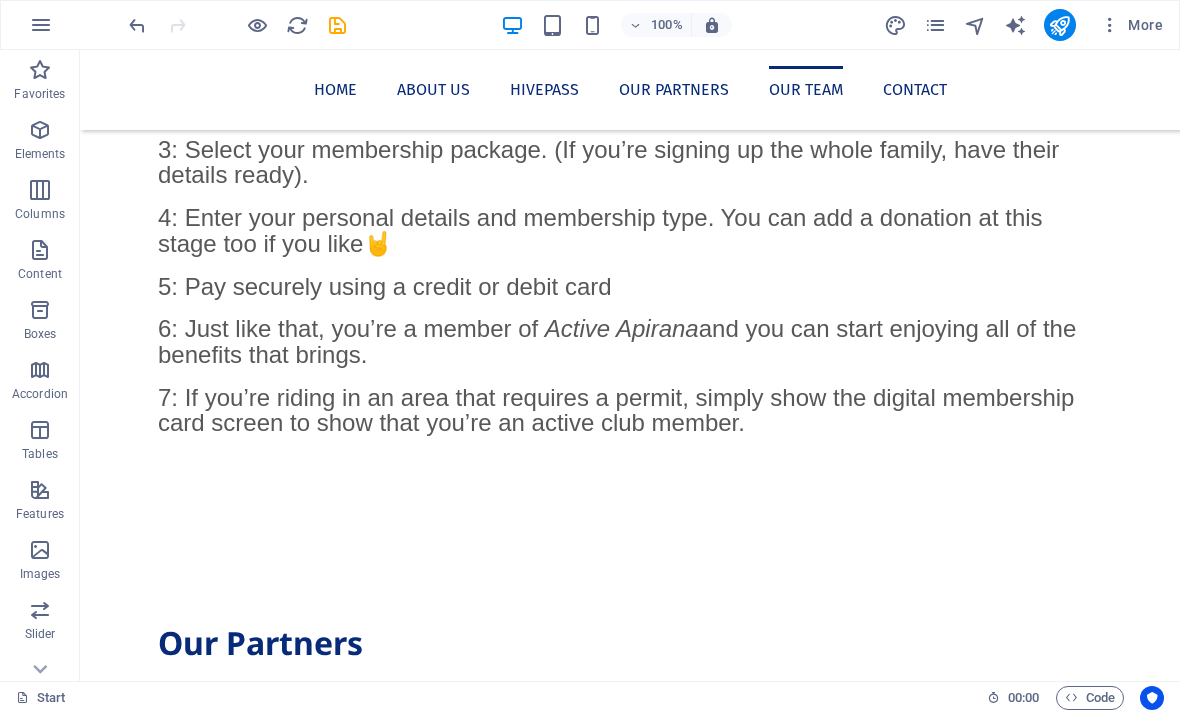 scroll, scrollTop: 2991, scrollLeft: 0, axis: vertical 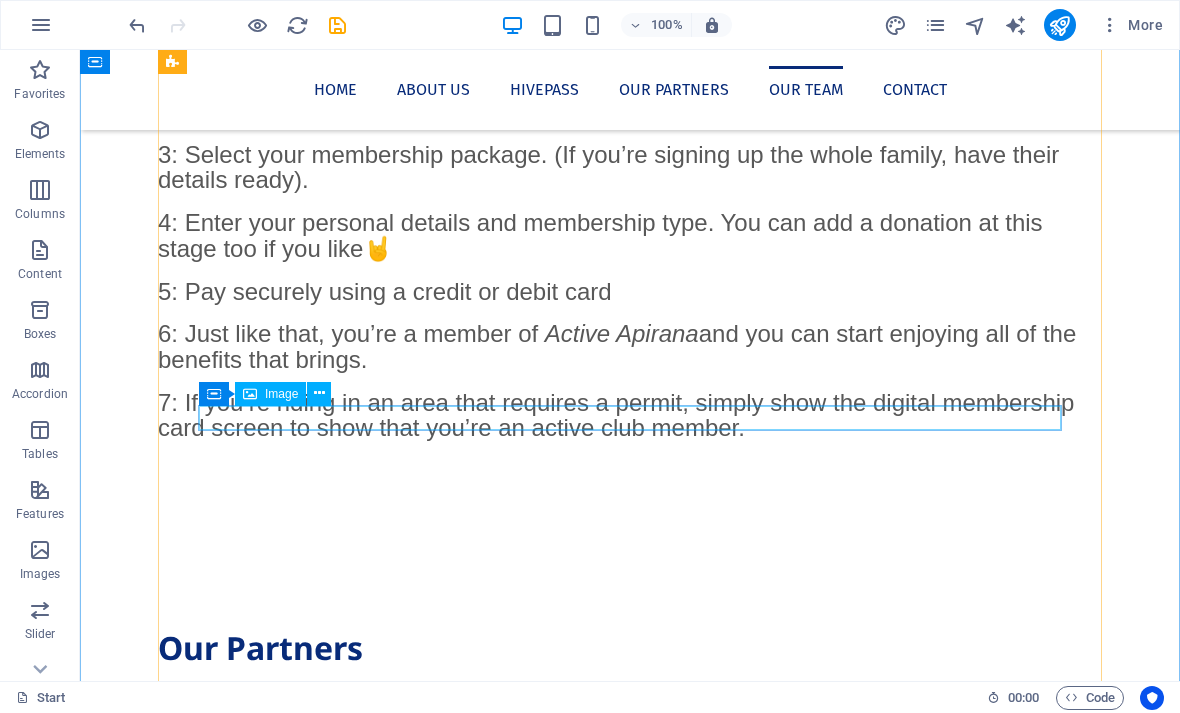 click at bounding box center (630, 2269) 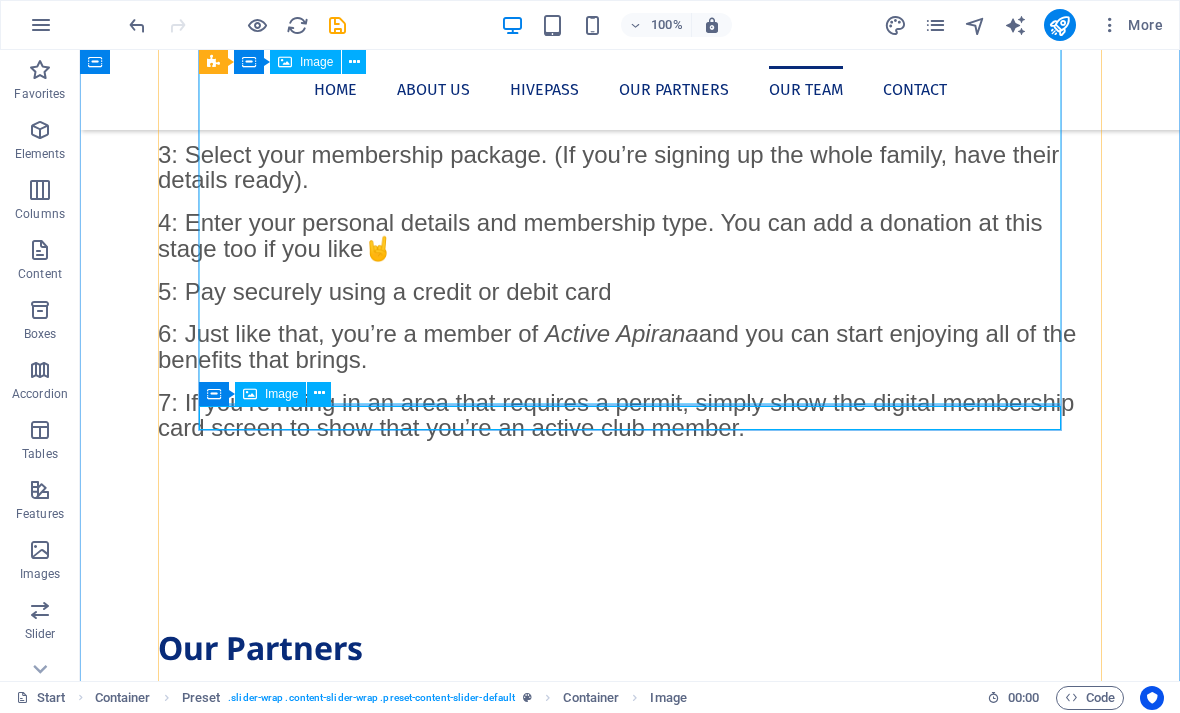 click at bounding box center [319, 394] 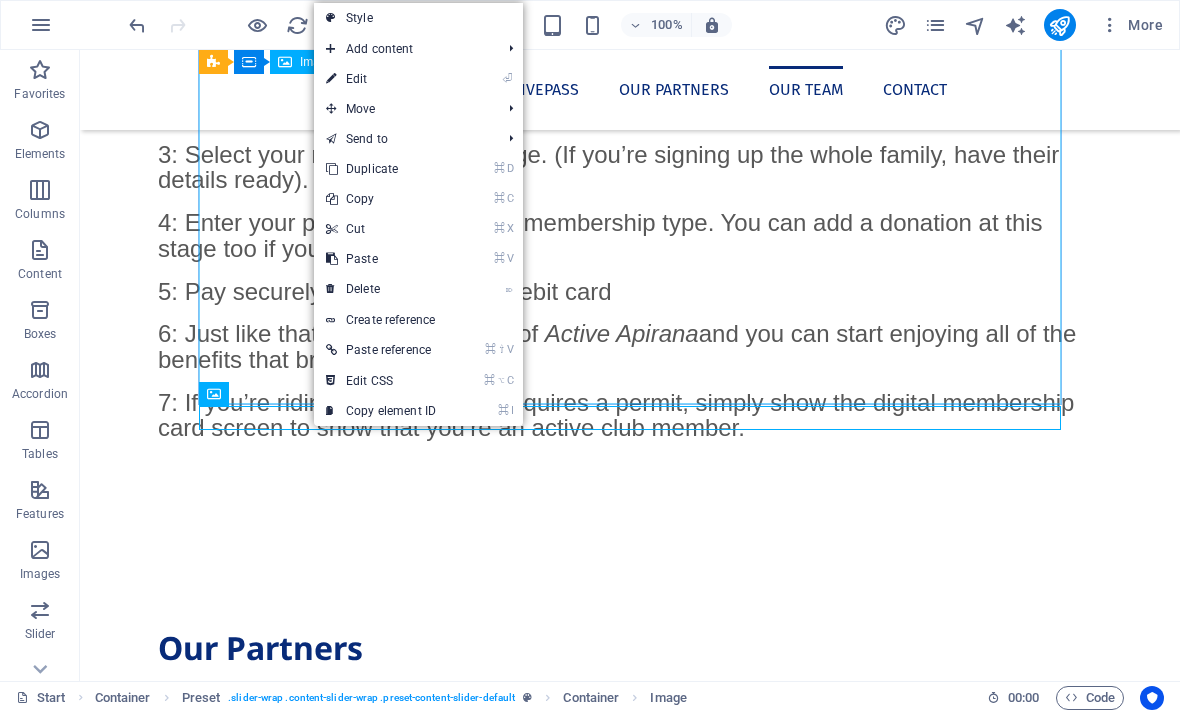 click on "⏎  Edit" at bounding box center (381, 79) 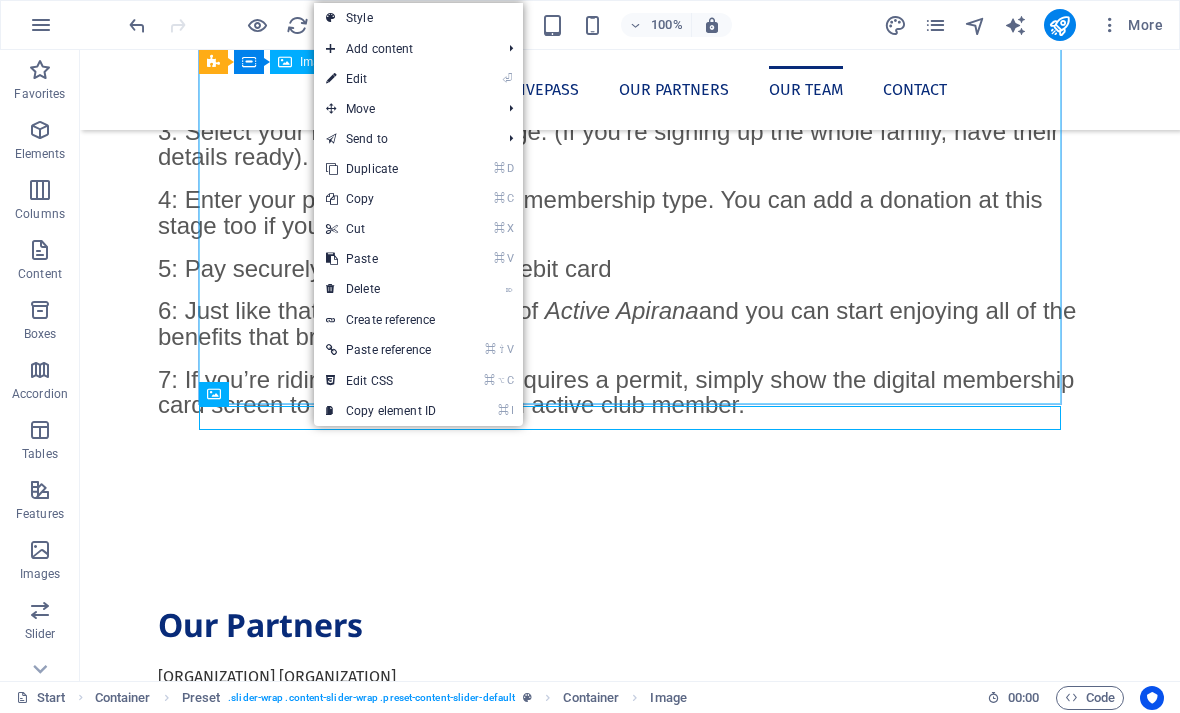 select on "%" 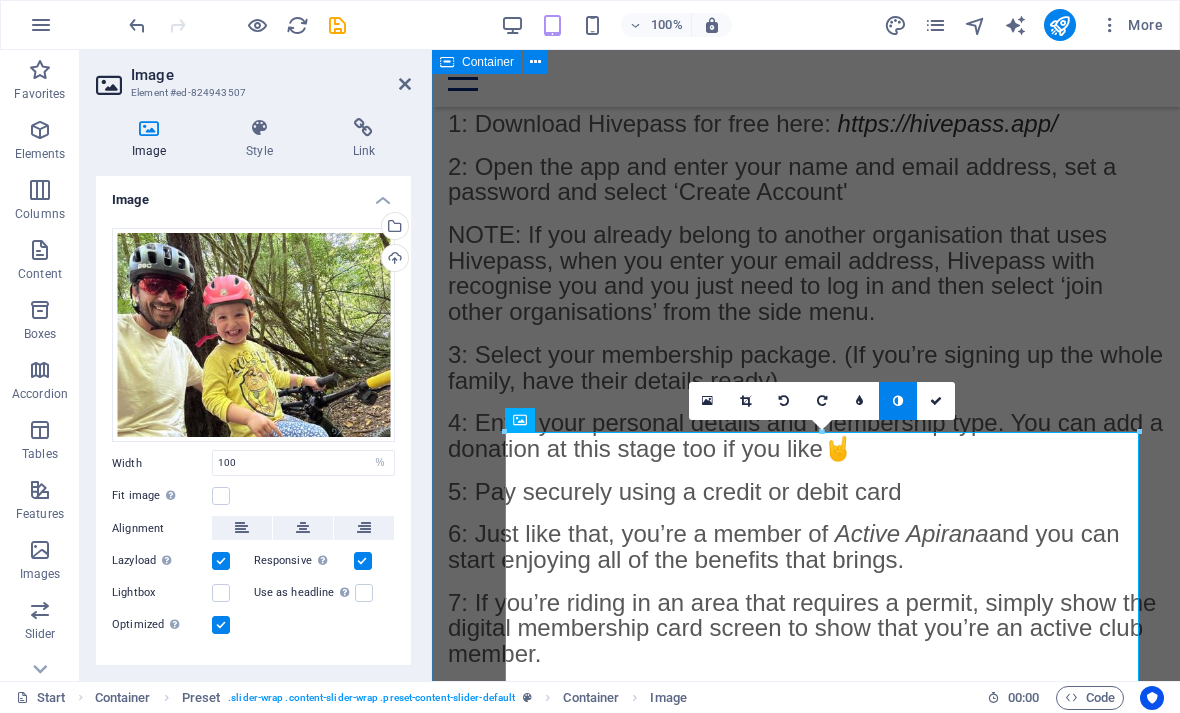 click on "Meet our team" at bounding box center [806, 2657] 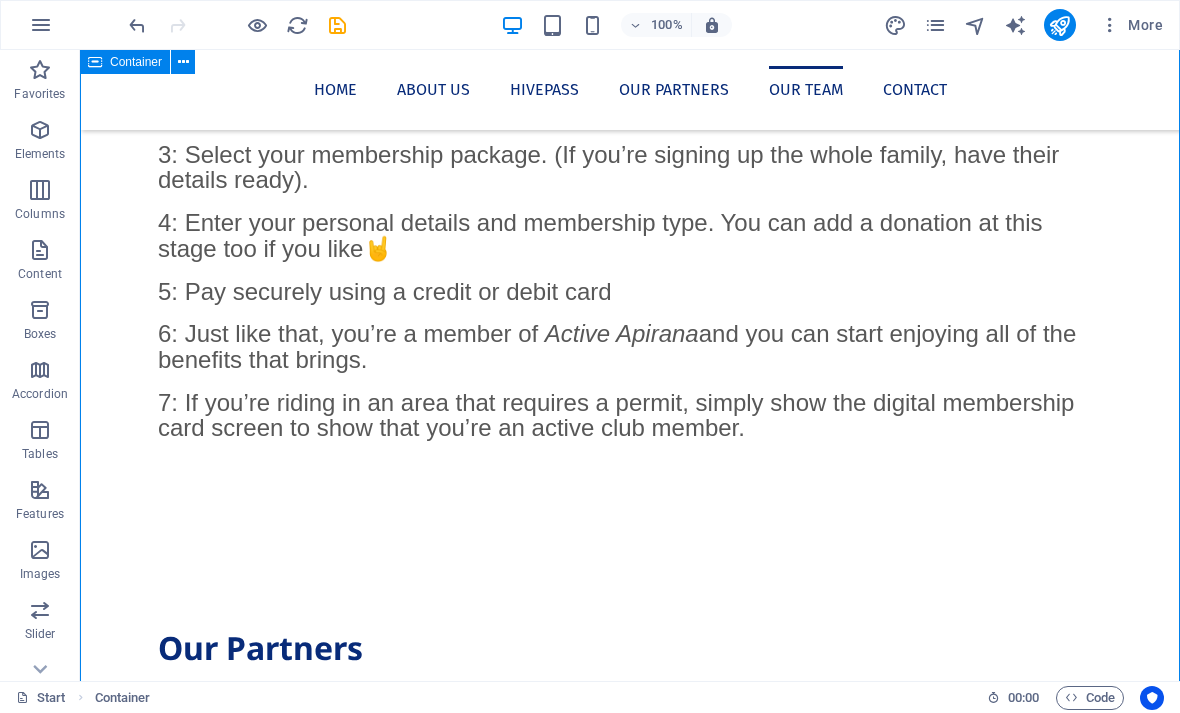 click on "Meet our team" at bounding box center [630, 3092] 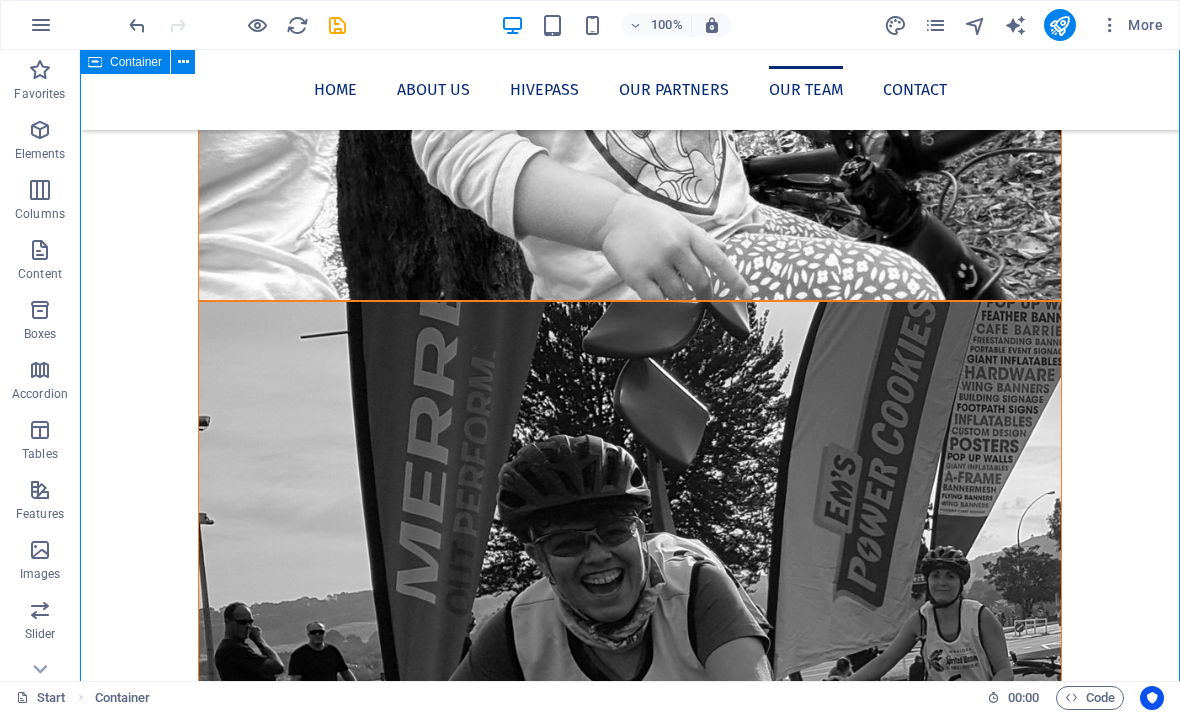 scroll, scrollTop: 5368, scrollLeft: 0, axis: vertical 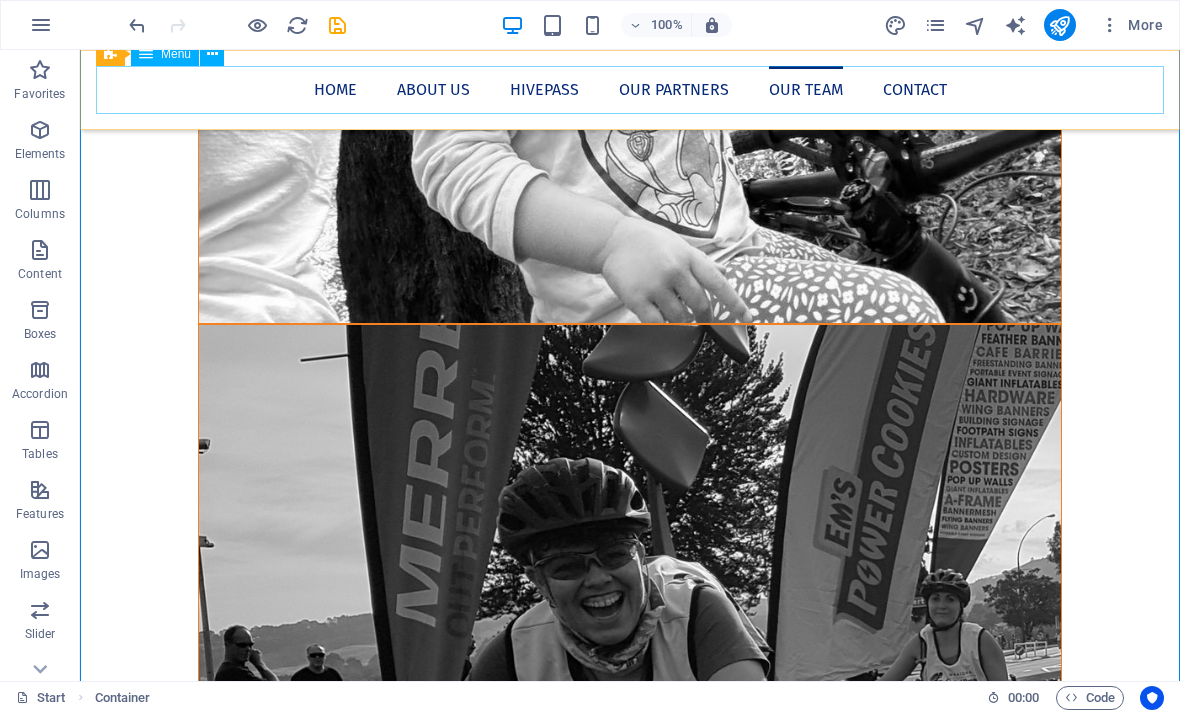 click on "Home About us Hivepass Our Partners Our Team Contact" at bounding box center [630, 90] 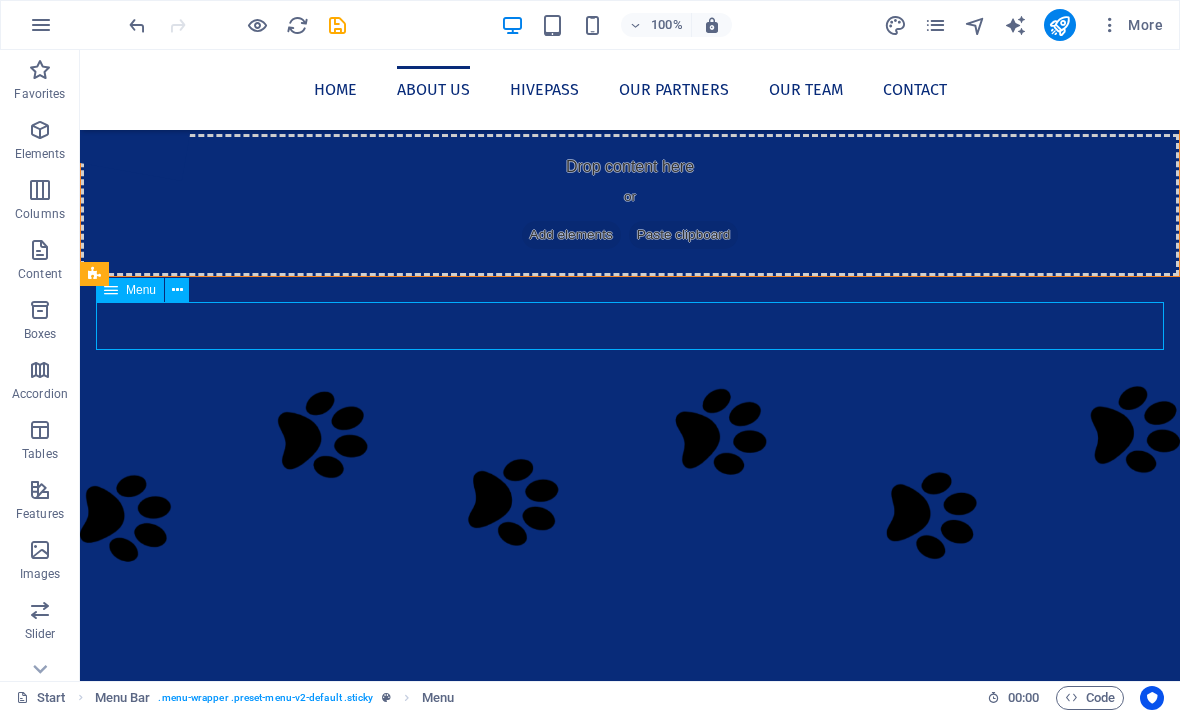 scroll, scrollTop: 383, scrollLeft: 0, axis: vertical 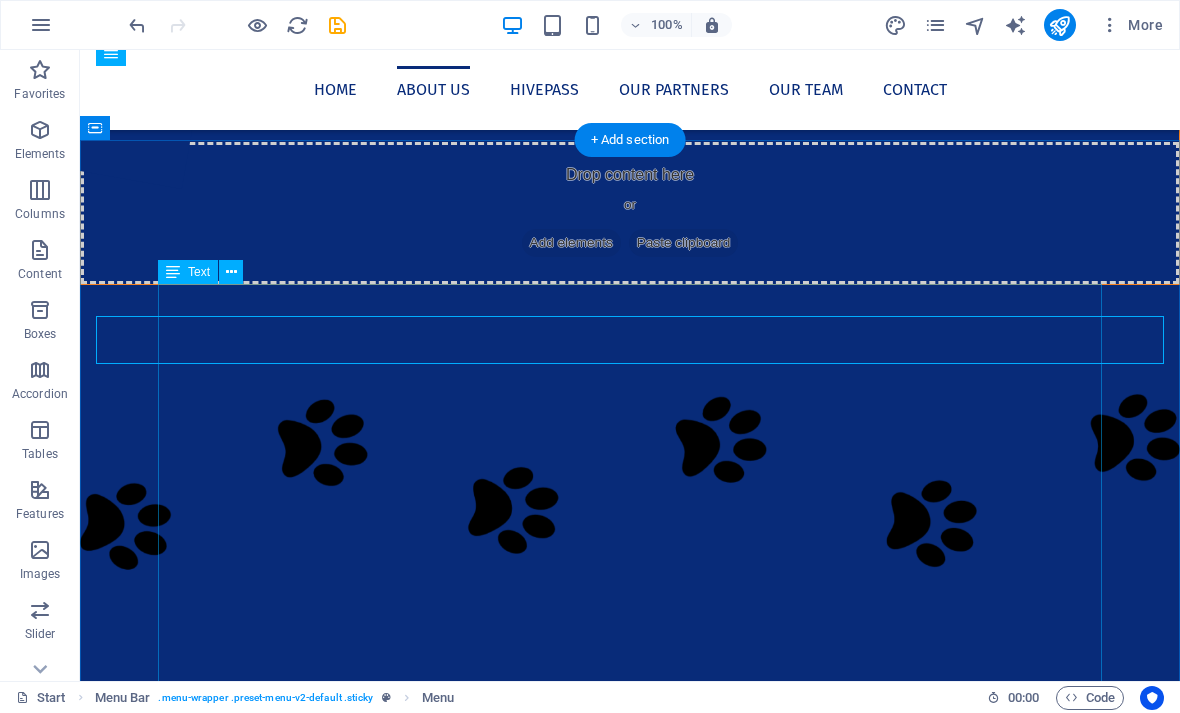 click on "In [DATE] Active Apirana MTB were given 10,000 sqm (2 acres) of Apirana Reserve, which is located off St John’s Road, to develop into a local mountain bike park. We have three years to develop this idea. The vision is to have four downhill and one uphill trail, and eventually a hard surface pump track surrounded by native trees and vegetation. In order to achieve this we will need to raise $350,000 for the mountain bike trails, with an additional $250,000 for the pump track. The proposed site crosses two local council boundaries ([LOCATION] and [LOCATION]) and two iwi ([IWI] and [IWI])." at bounding box center [630, 1945] 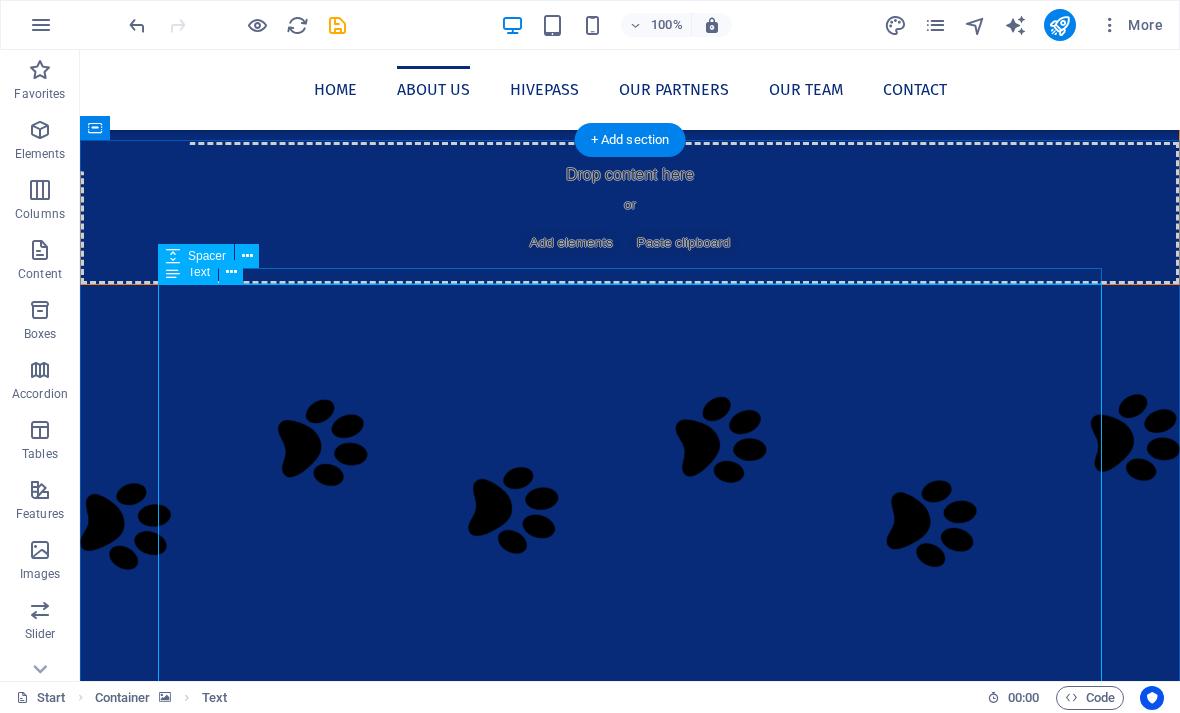 click on "Text" at bounding box center (199, 272) 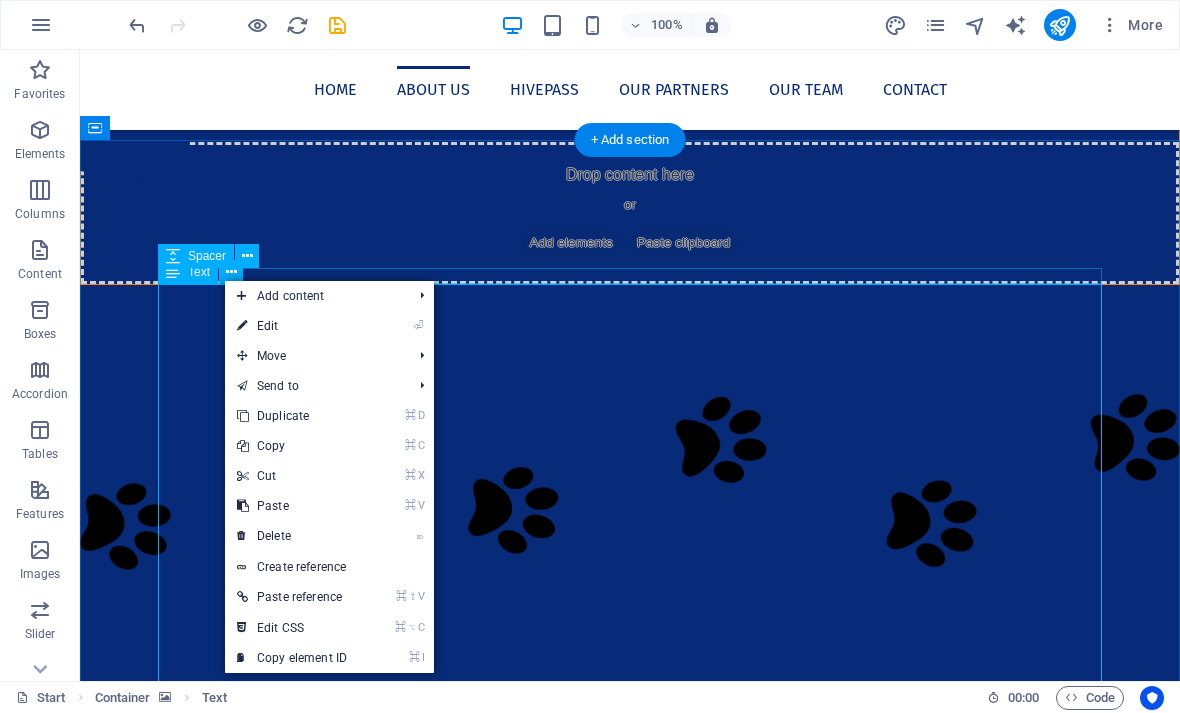 click on "⏎  Edit" at bounding box center (292, 326) 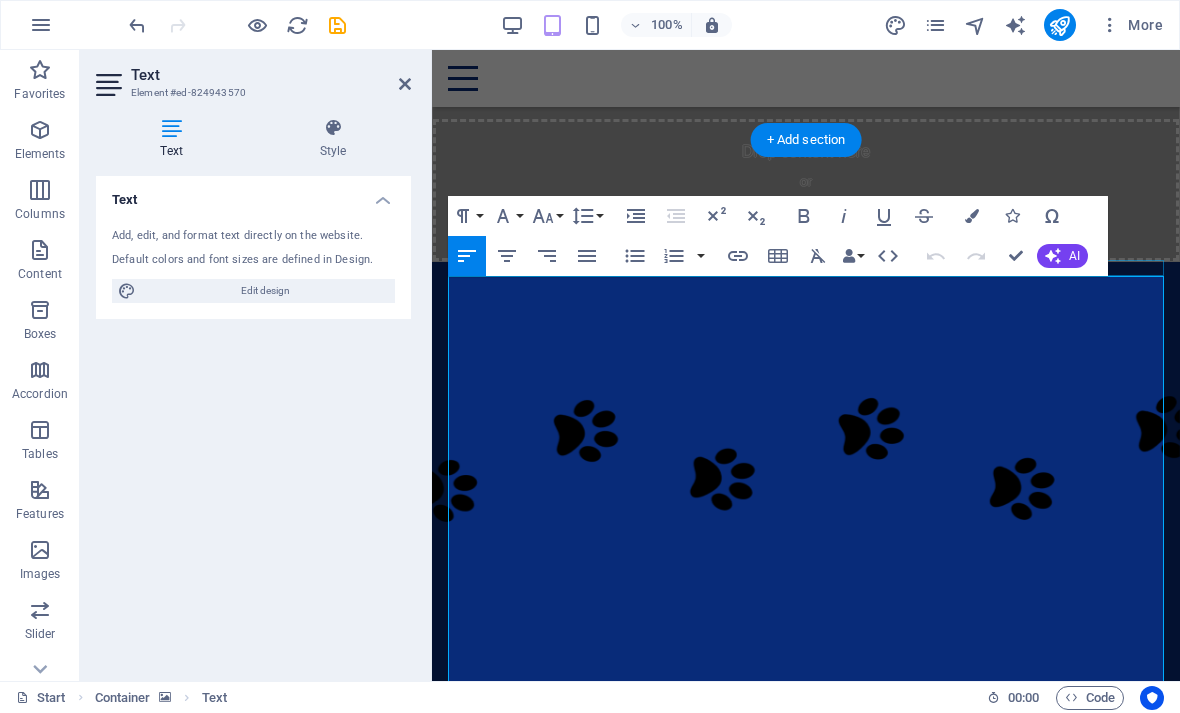 click on "n February 2025 Active Apirana MTB were given 10,000 sqm (2 acres) of Apirana Reserve, which is located off St John’s Road, to develop into a local mountain bike park. We have three years to develop this idea. The vision is to have four downhill and one uphill trail, and eventually a hard surface pump track surrounded by native trees and vegetation. In order to achieve this we will need to raise $350,000 for the mountain bike trails, with an additional $250,000 for the pump track." 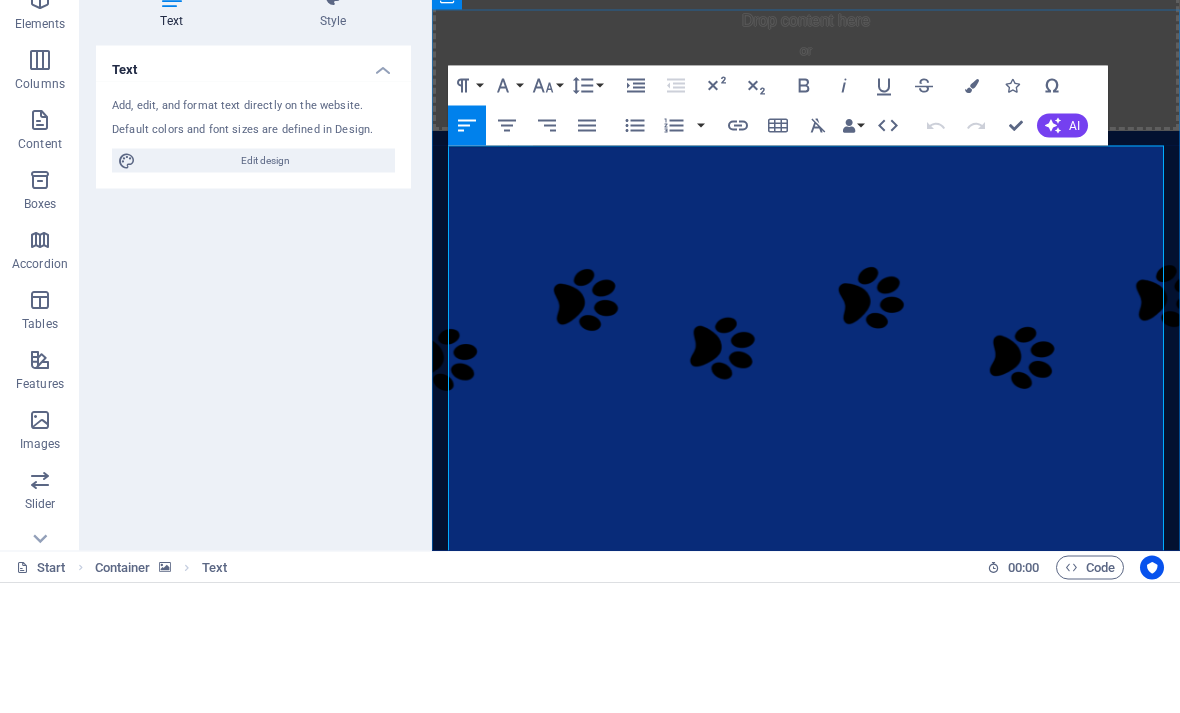 click on "n February 2025 Active Apirana MTB were given 10,000 sqm (2 acres) of Apirana Reserve, which is located off St John’s Road, to develop into a local mountain bike park. We have three years to develop this idea. The vision is to have four downhill and one uphill trail, and eventually a hard surface pump track surrounded by native trees and vegetation. In order to achieve this we will need to raise $350,000 for the mountain bike trails, with an additional $250,000 for the pump track." 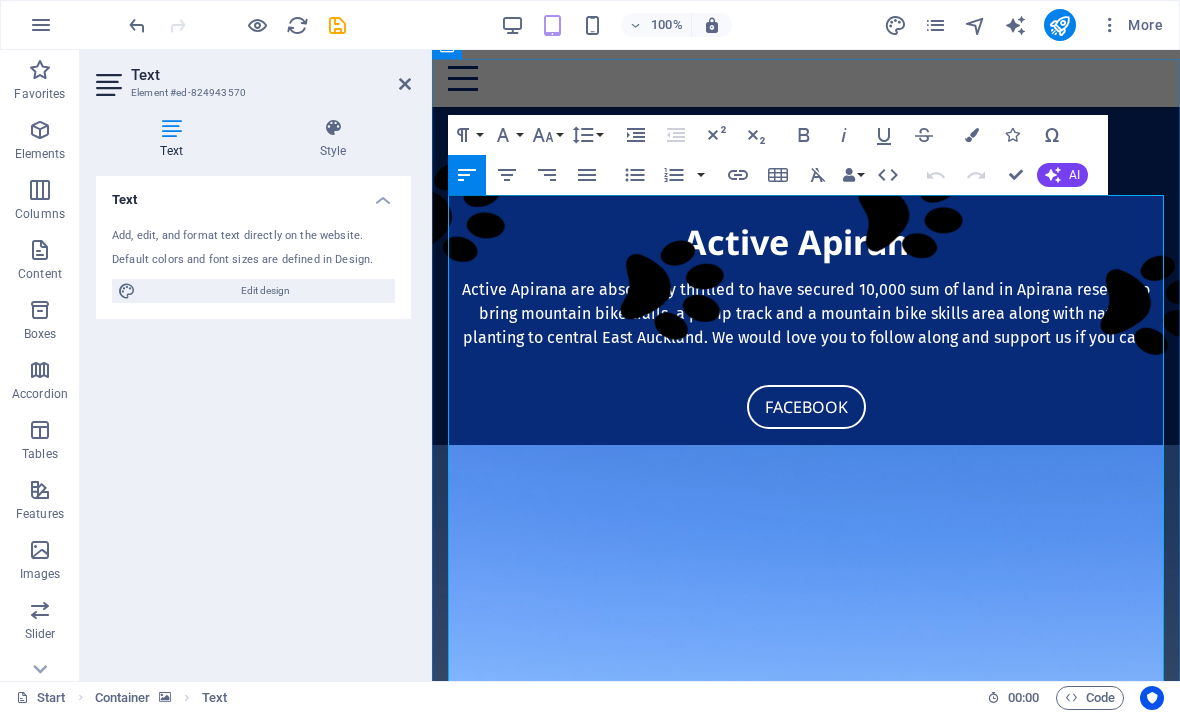 scroll, scrollTop: 464, scrollLeft: 0, axis: vertical 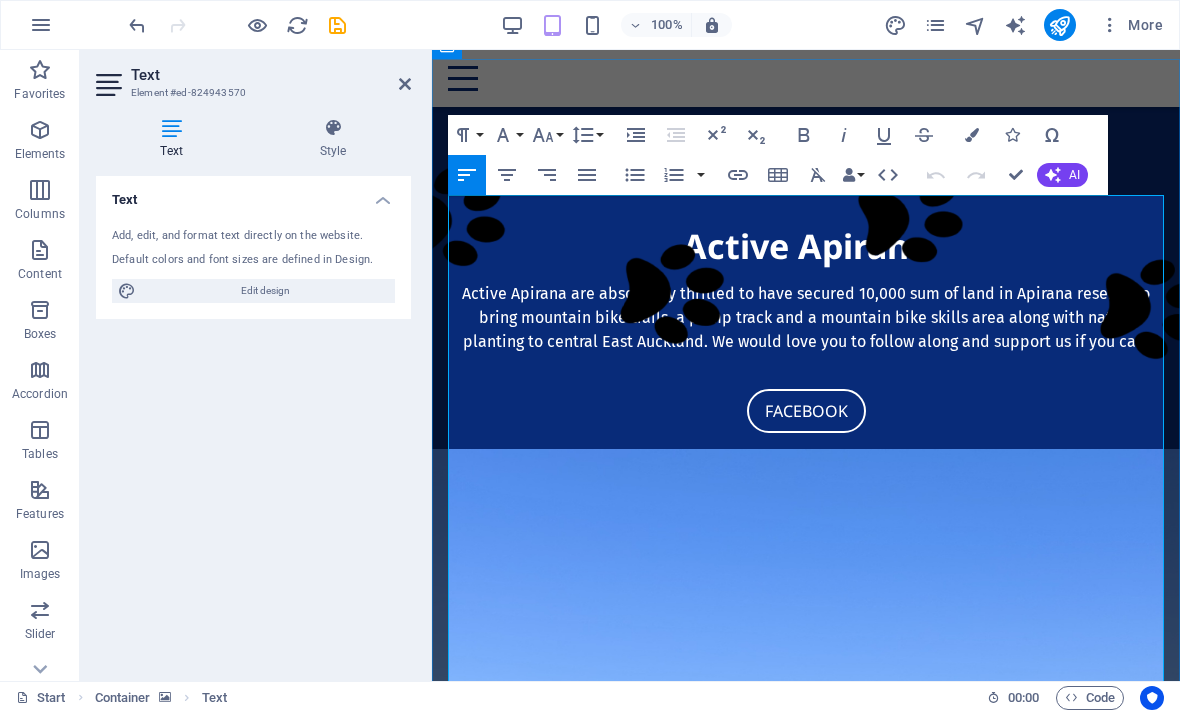 click on "Colors" at bounding box center (972, 135) 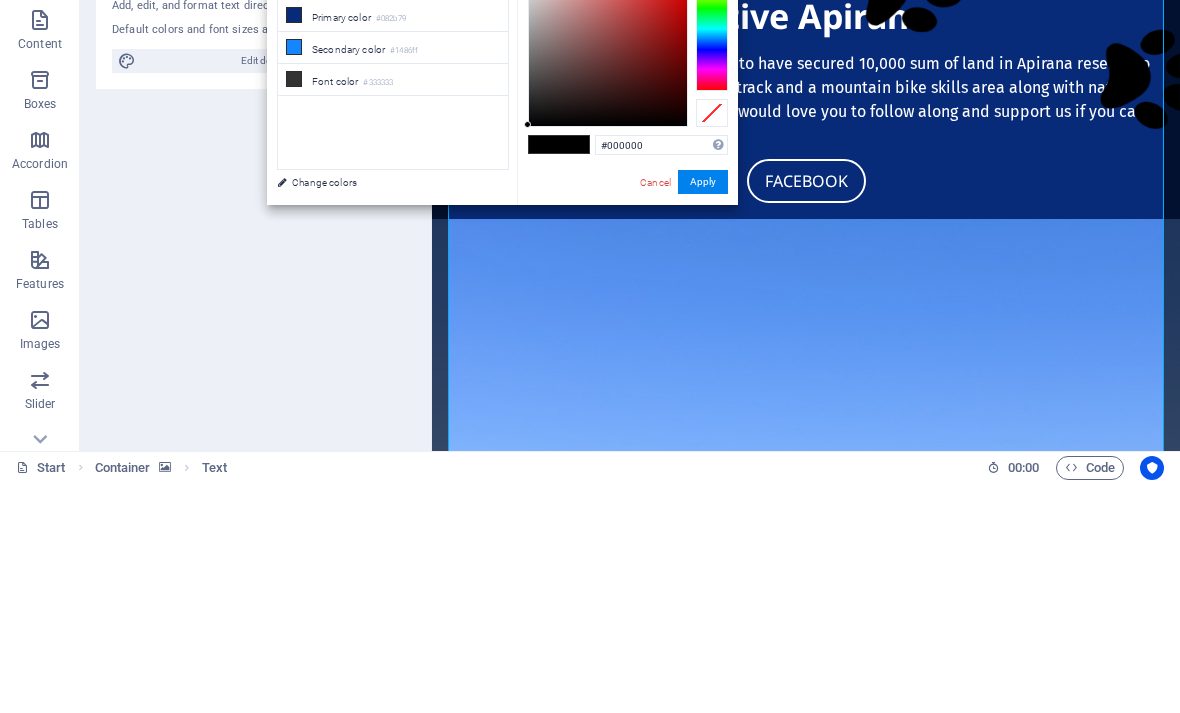 click on "#333333" at bounding box center [378, 313] 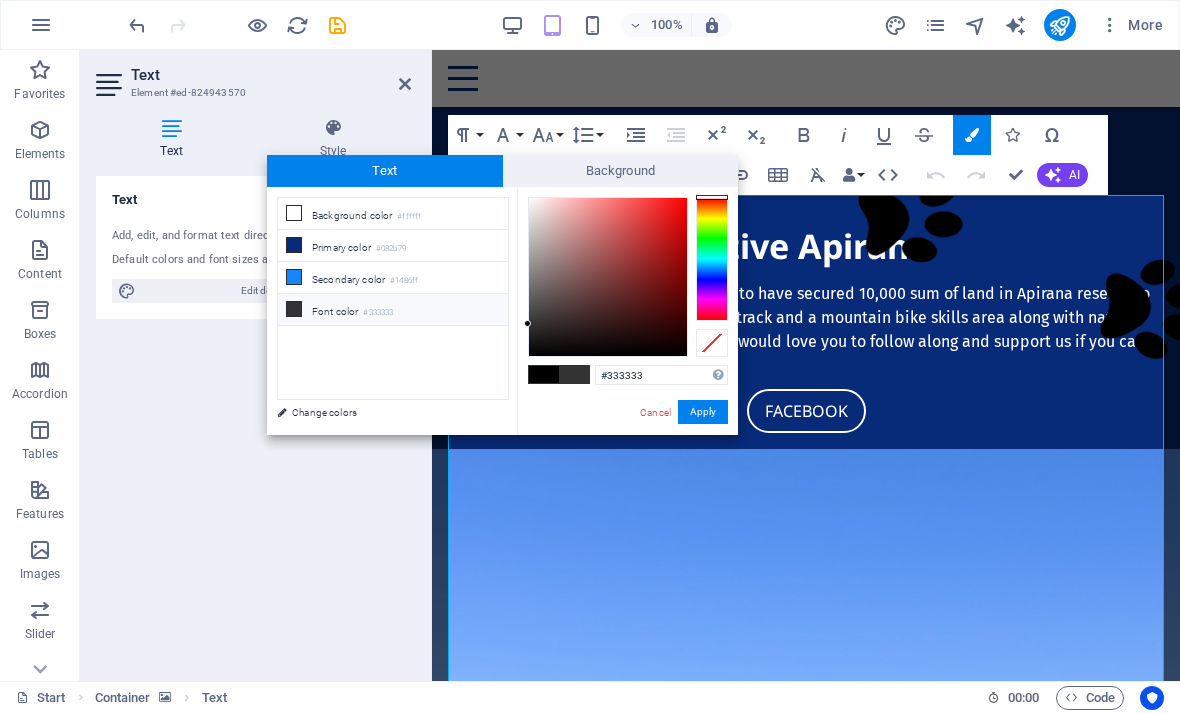 click on "Change colors" at bounding box center [383, 412] 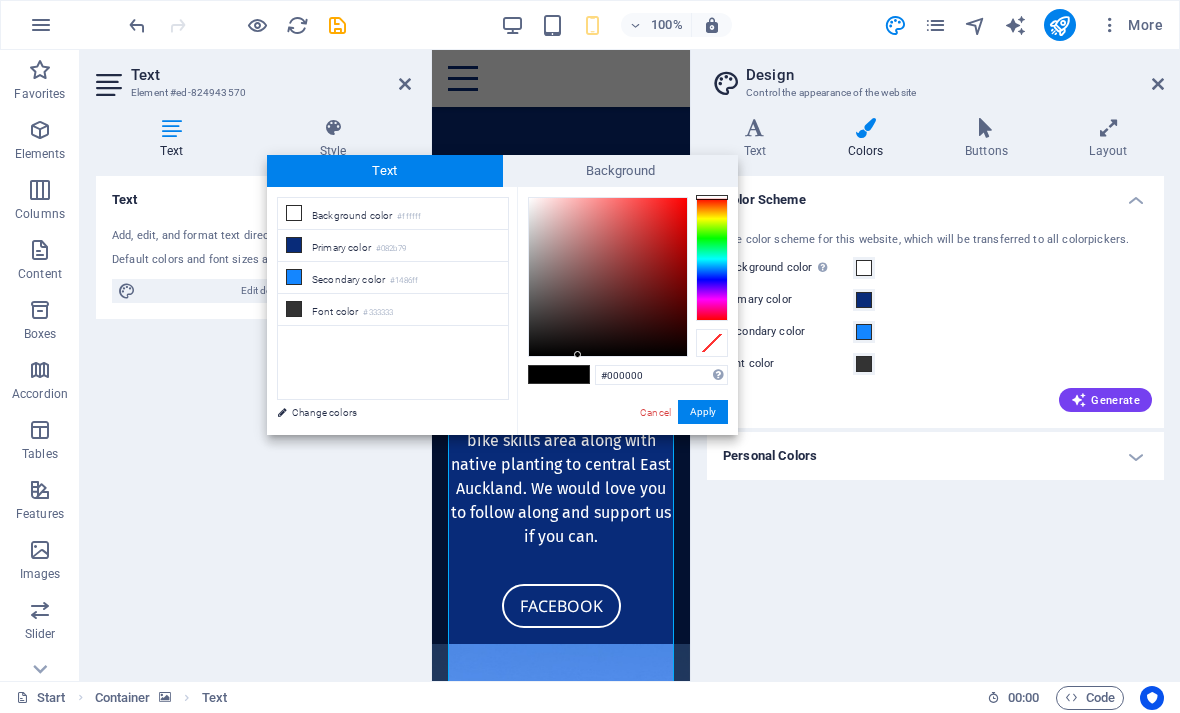 click at bounding box center (574, 374) 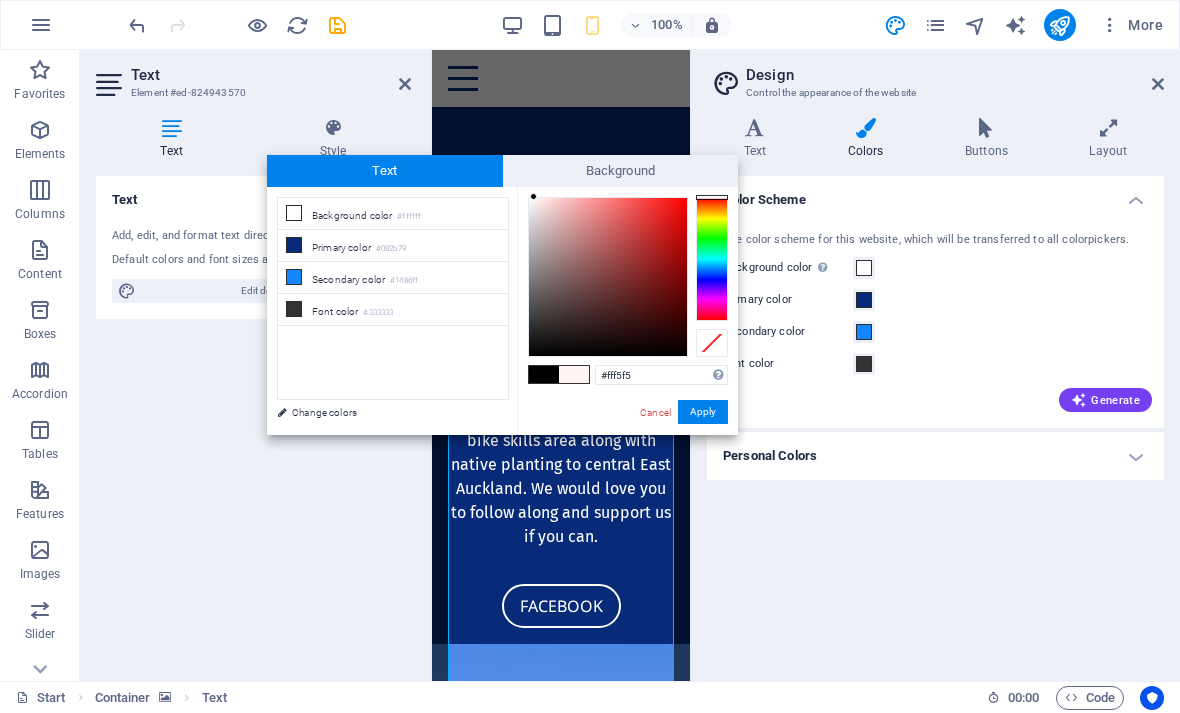 click on "Apply" at bounding box center (703, 412) 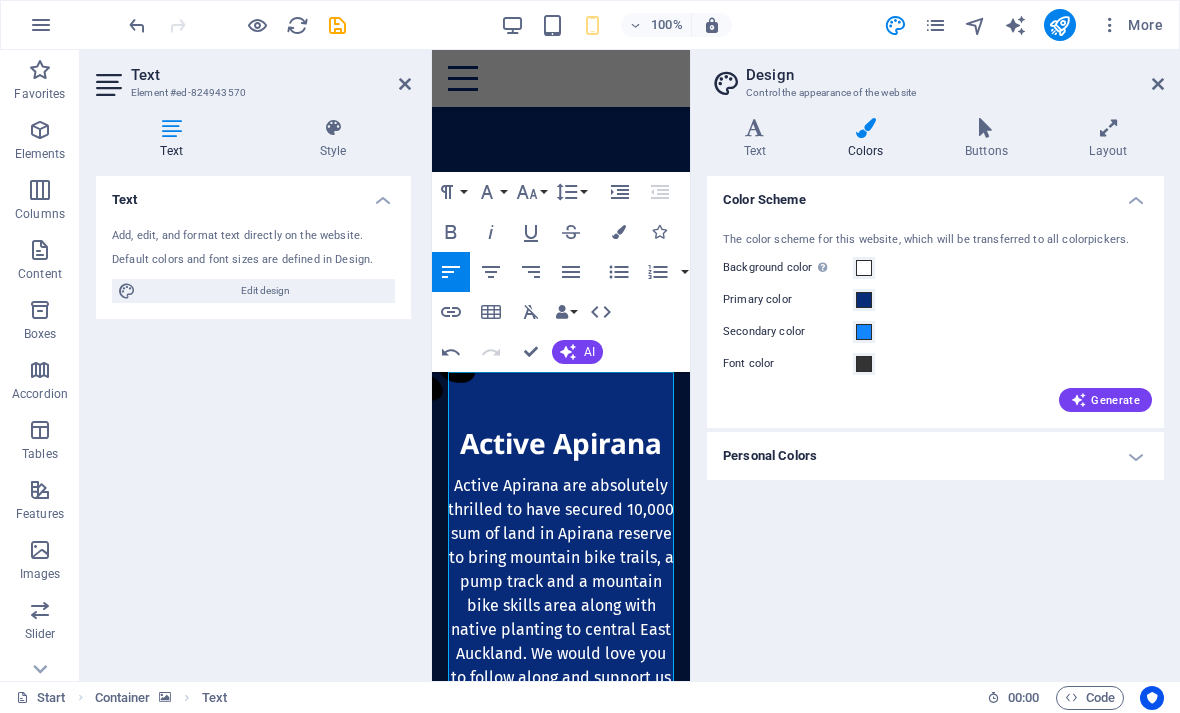 click at bounding box center [619, 232] 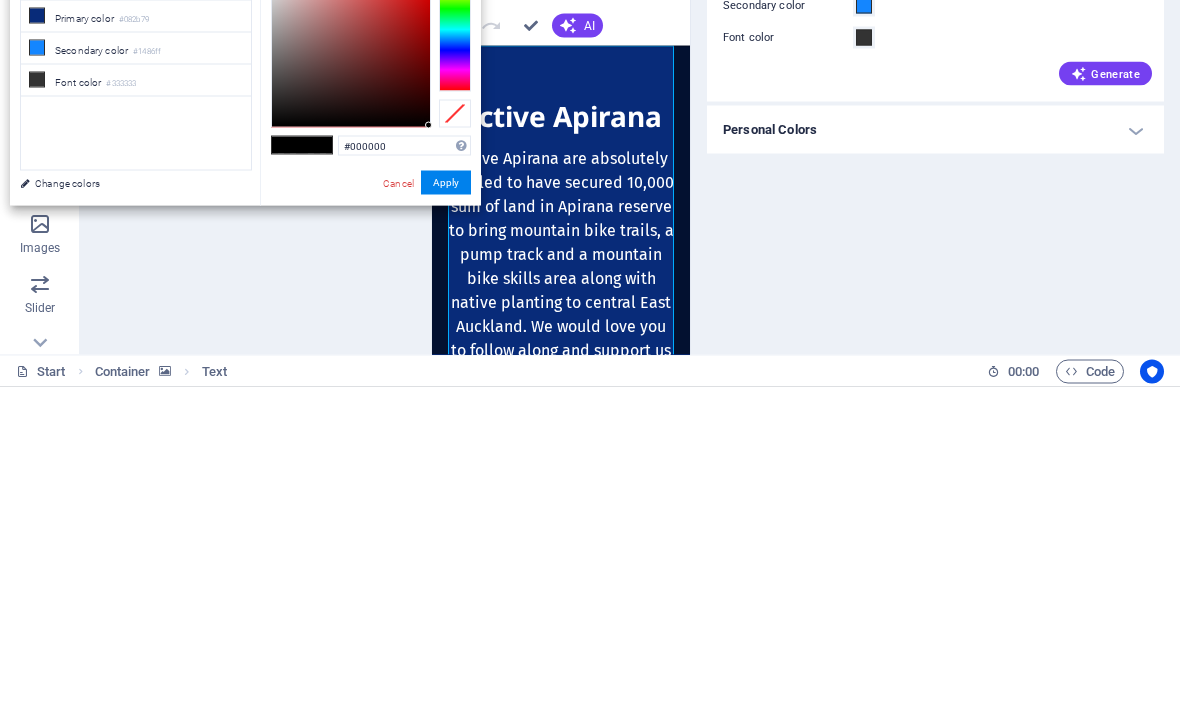 click on "Change colors" at bounding box center (126, 509) 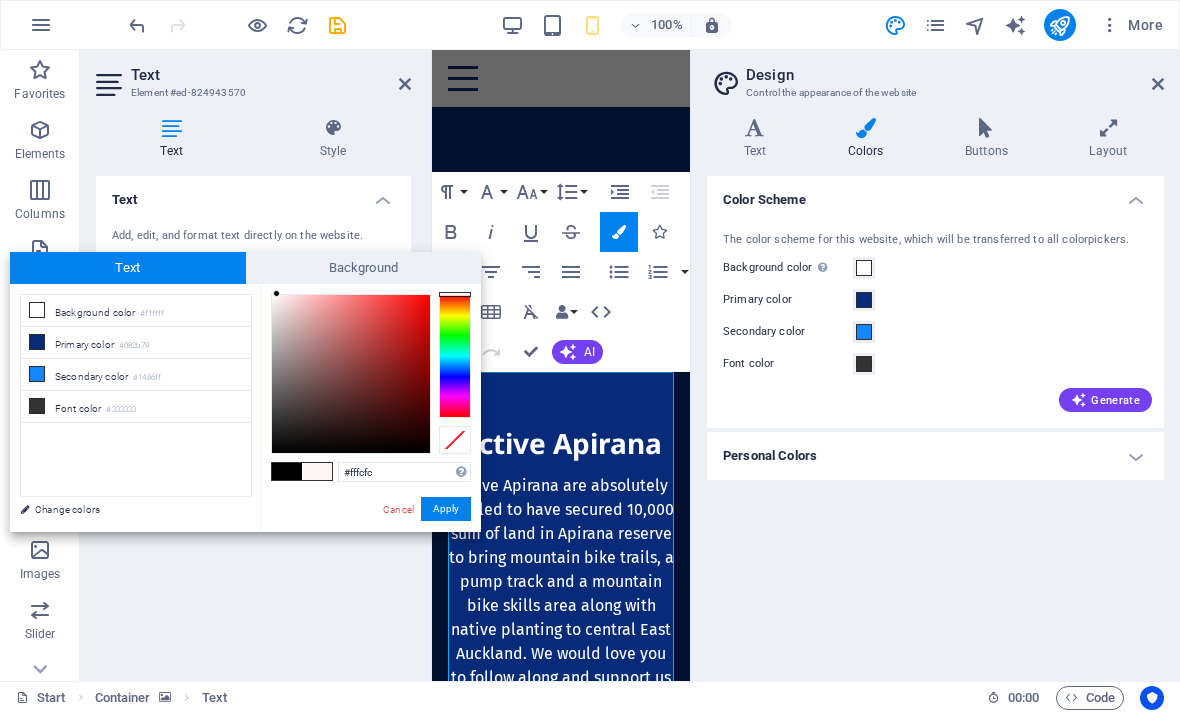 type on "#ffffff" 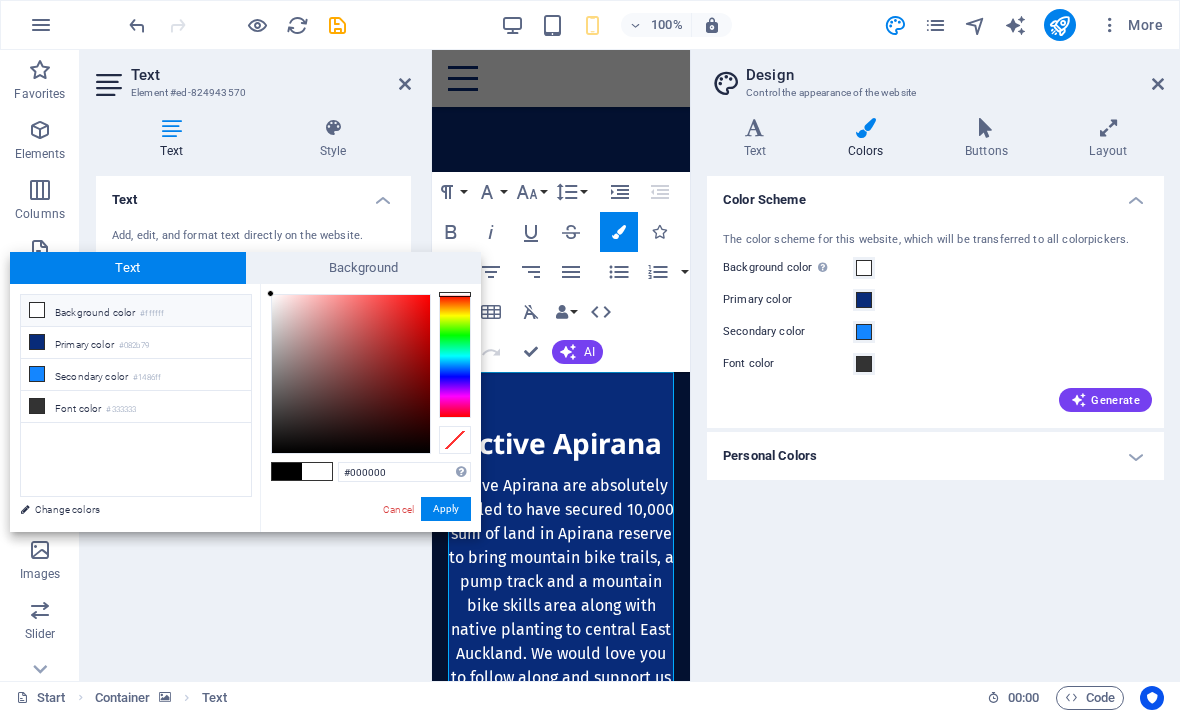 click on "Apply" at bounding box center [446, 509] 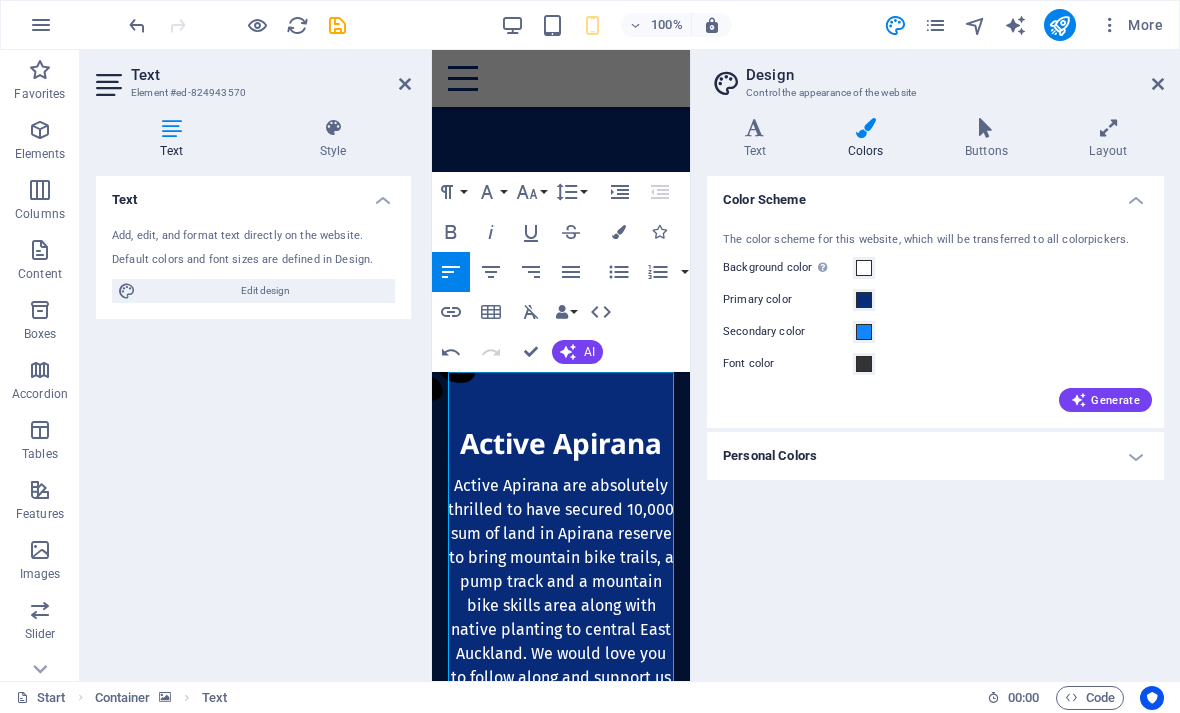 click at bounding box center (619, 232) 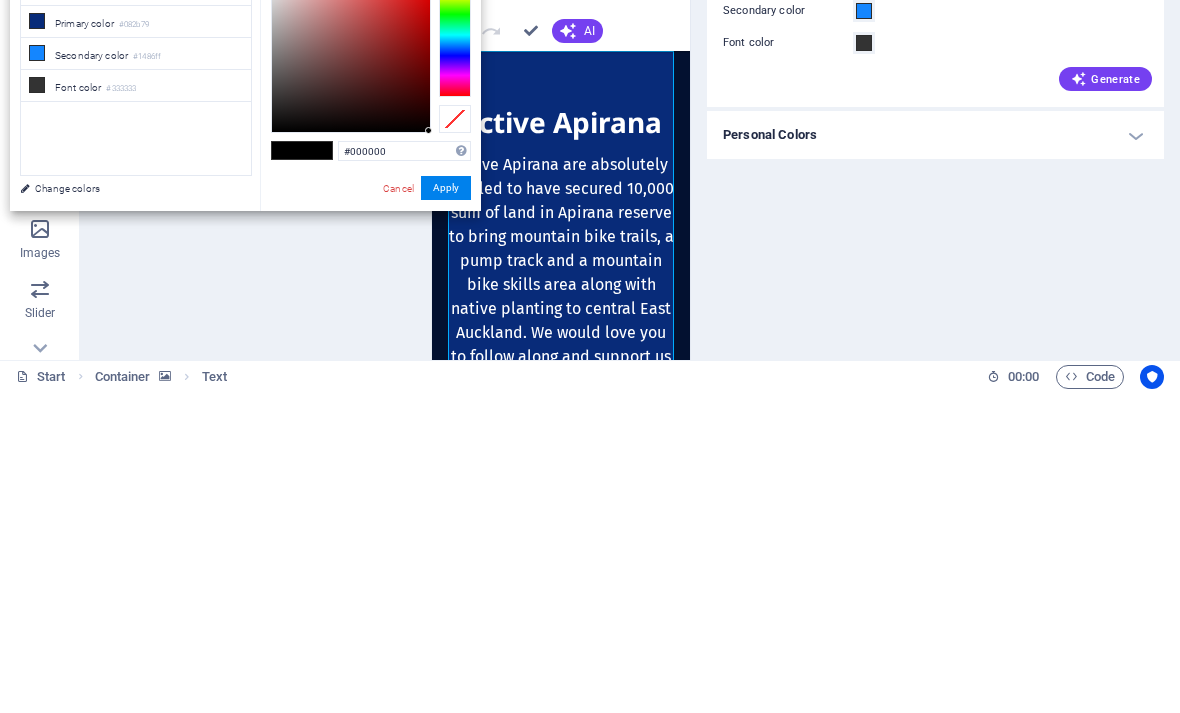 click at bounding box center [455, 440] 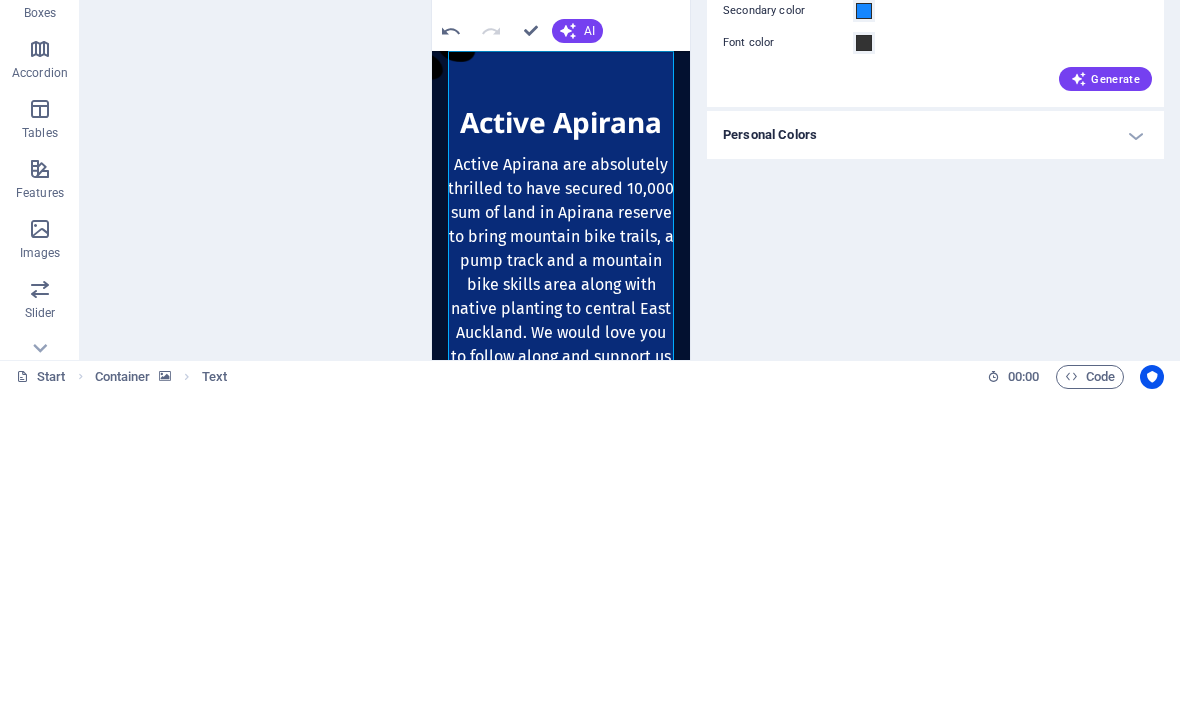 click on "Color Scheme The color scheme for this website, which will be transferred to all colorpickers. Background color Only visible if it is not covered by other backgrounds. Primary color Secondary color Font color Generate Personal Colors Custom color 1 Custom color 2 Custom color 3 Custom color 4 Custom color 5" at bounding box center (935, 420) 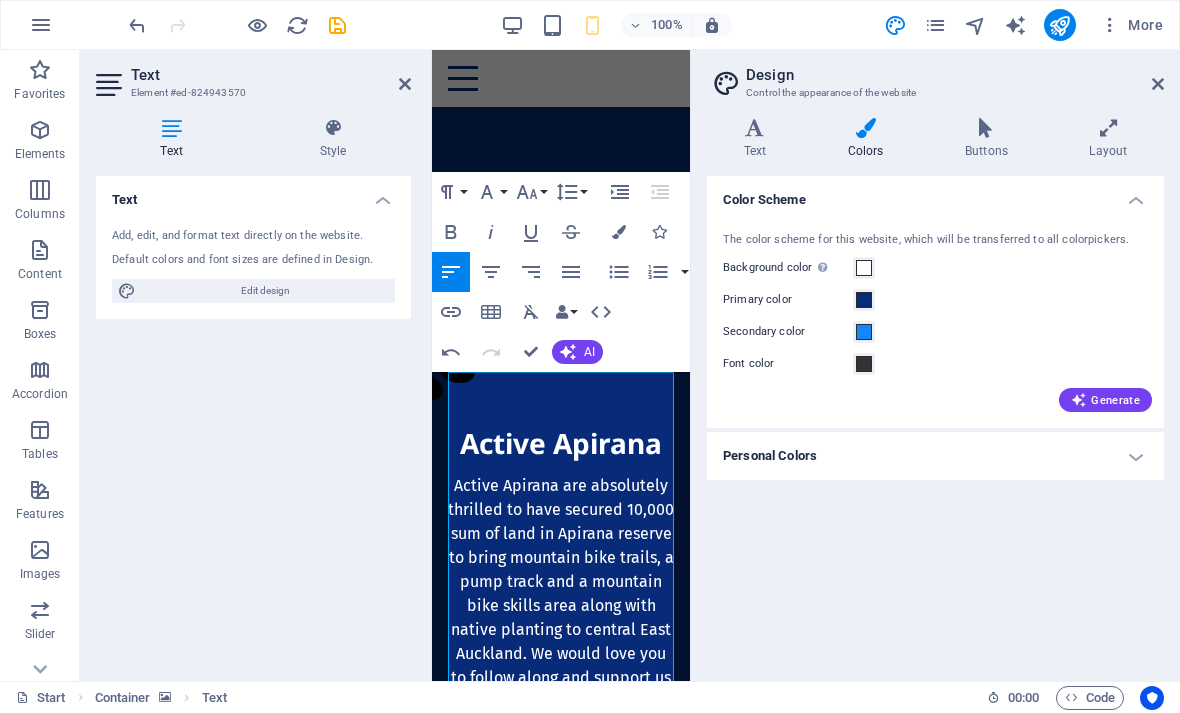 click at bounding box center (865, 128) 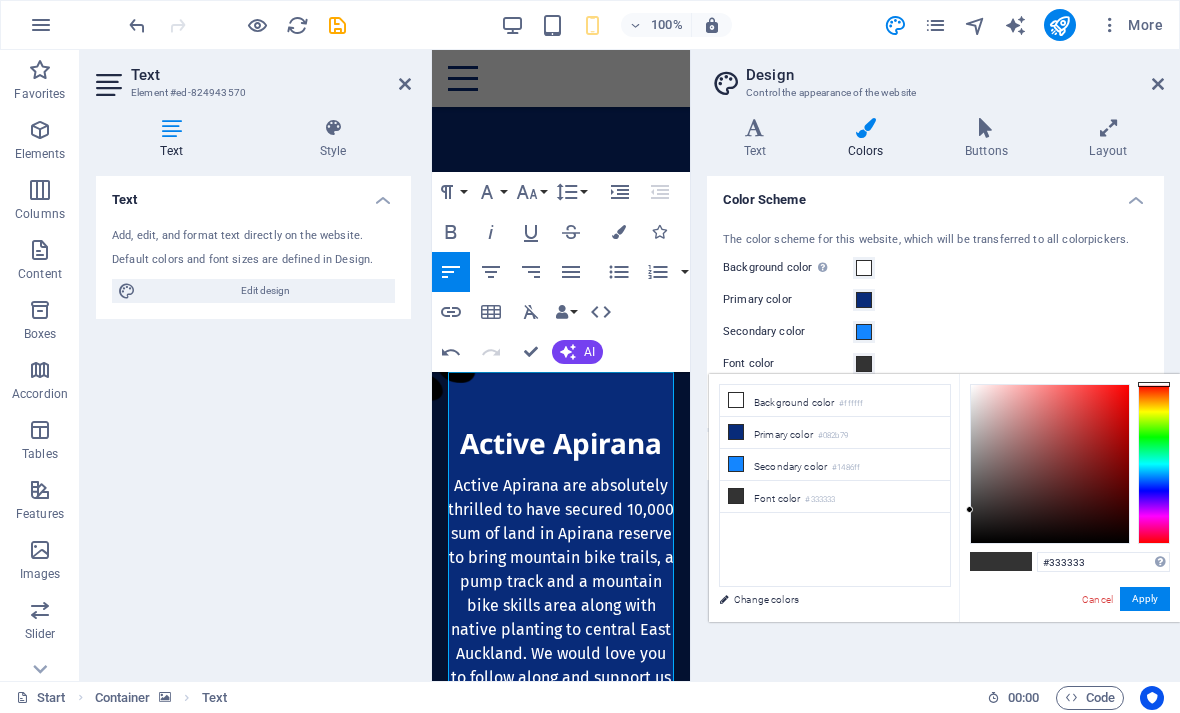 click on "Change colors" at bounding box center [825, 599] 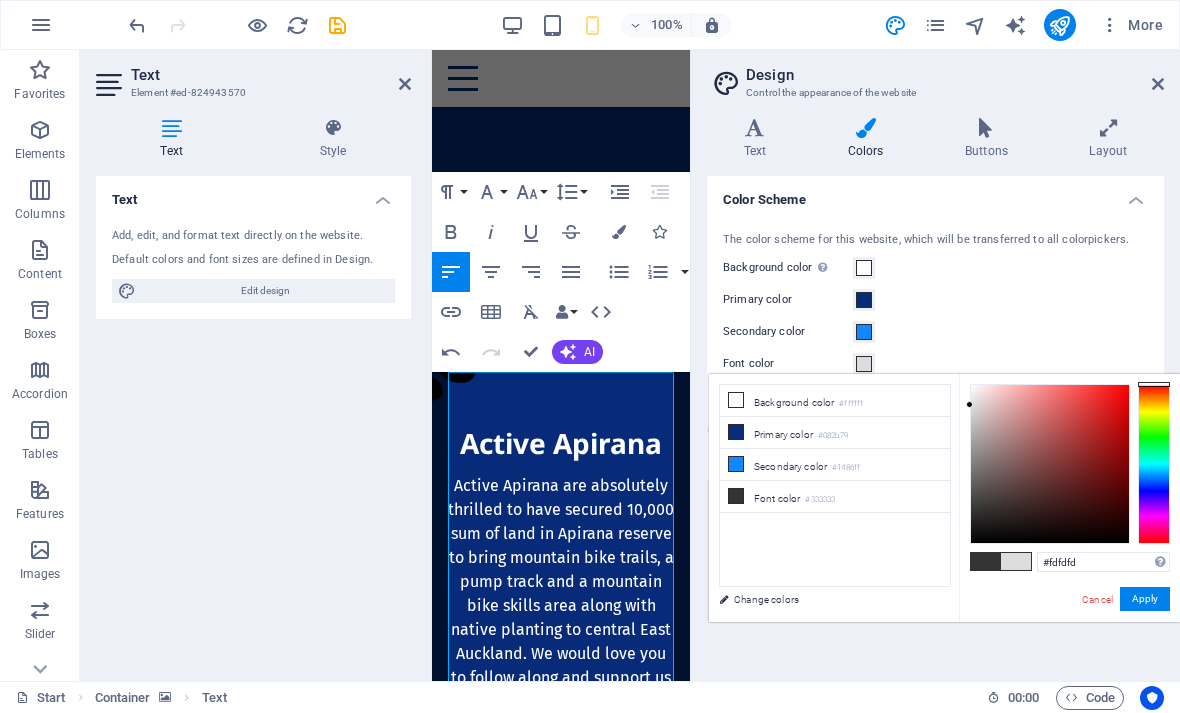 type on "#ffffff" 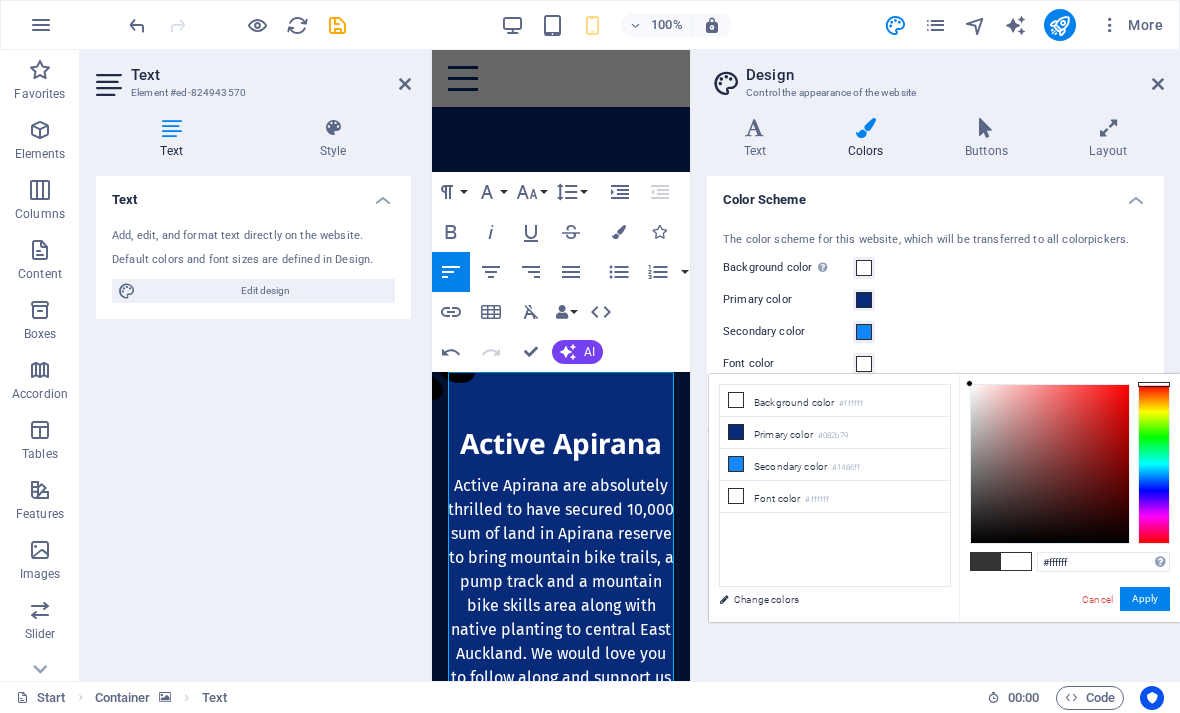 click on "Apply" at bounding box center (1145, 599) 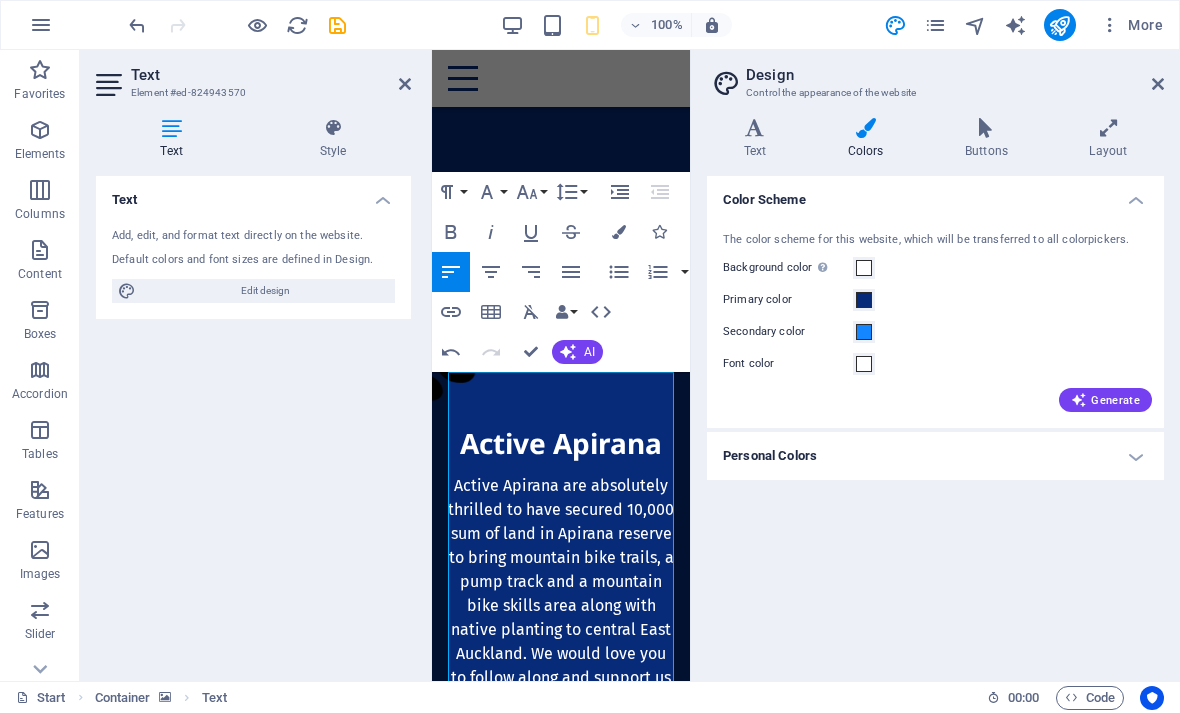 click at bounding box center [755, 128] 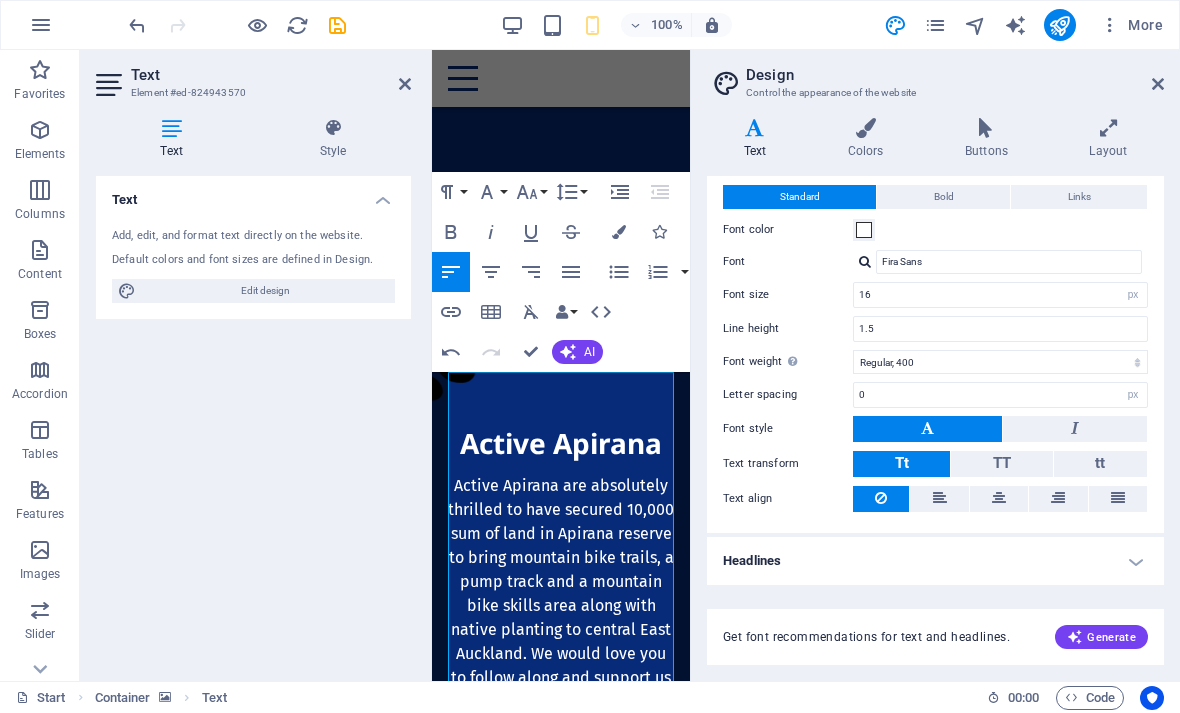 scroll, scrollTop: 46, scrollLeft: 0, axis: vertical 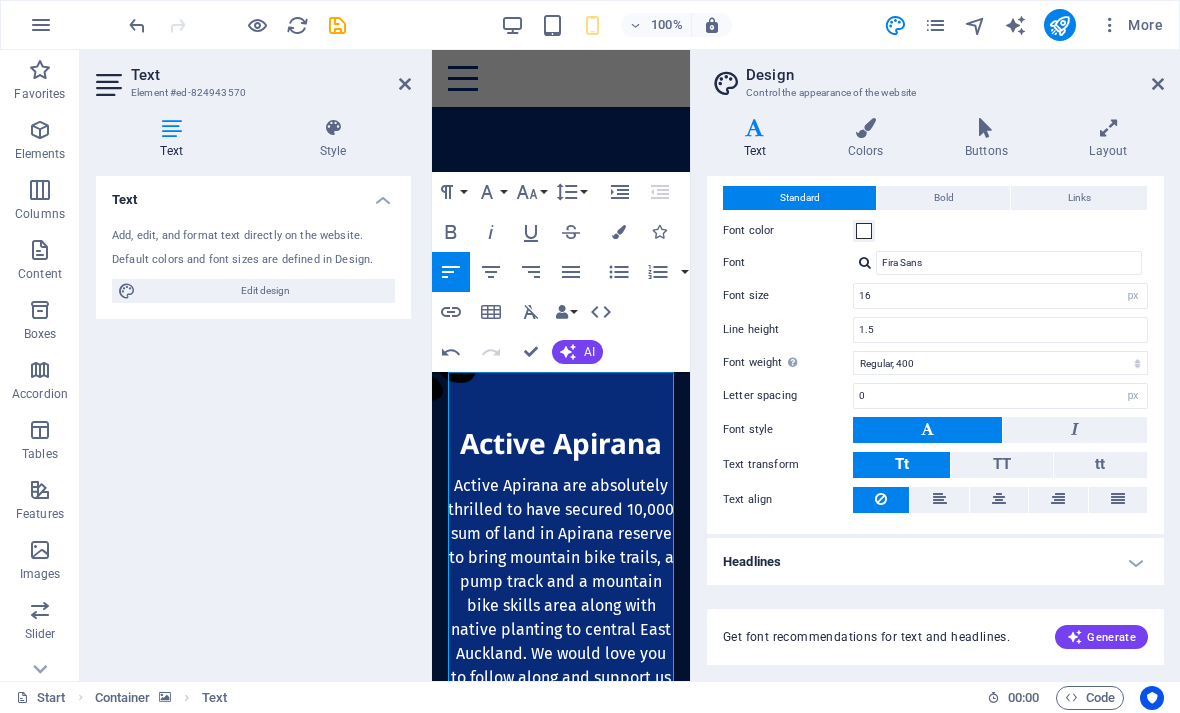 click at bounding box center [1158, 84] 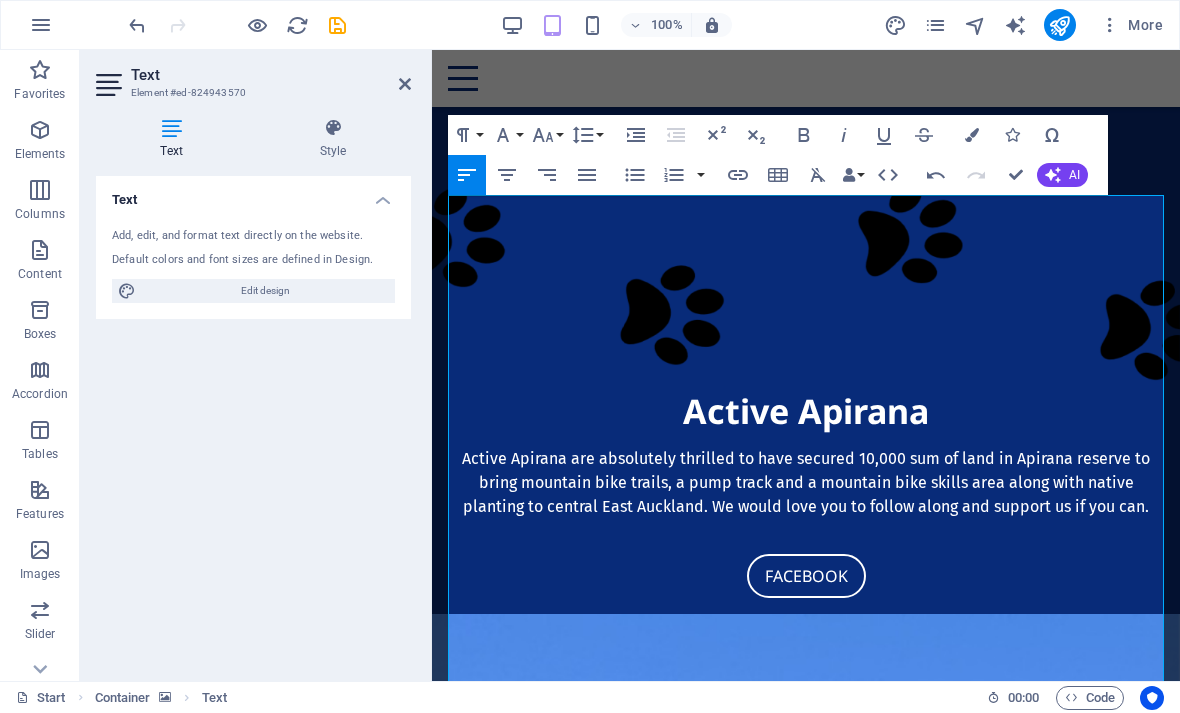click on "The proposed site crosses two local council boundaries (Orakei and Maungakiekie-Tamaki) and two iwi (Ngāti Whātua-o-Ōrākei and Ngāti Pāoa)." at bounding box center (806, 3002) 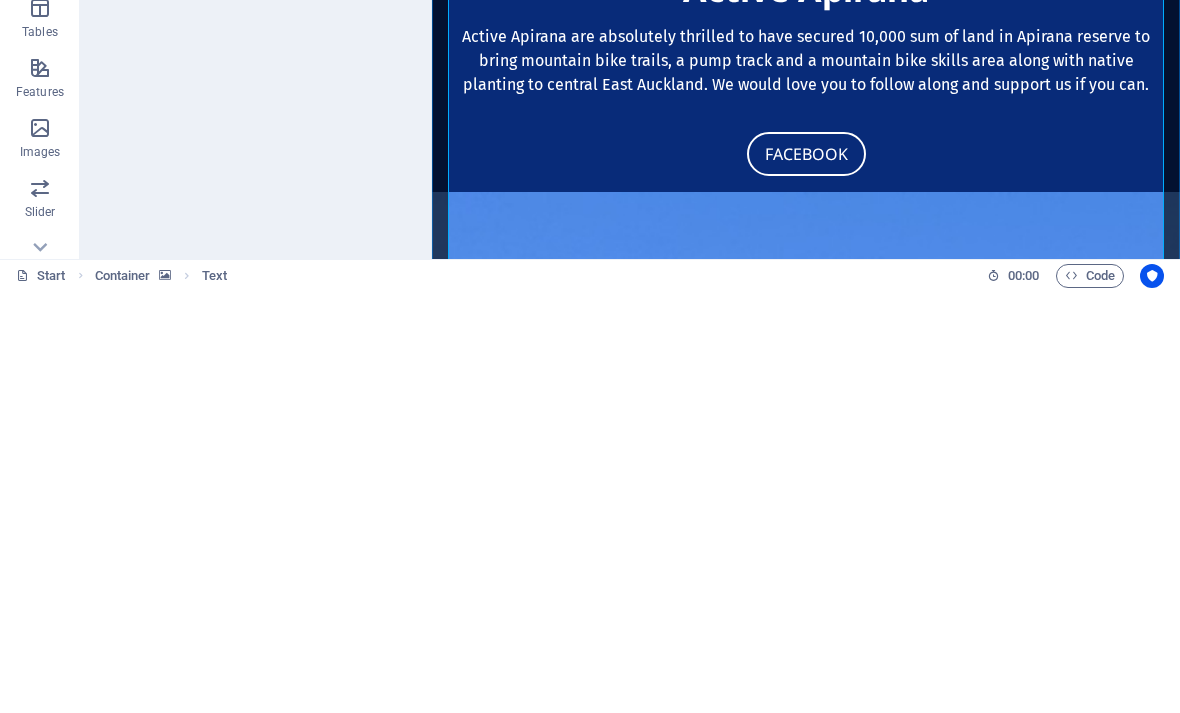 click on "Text Add, edit, and format text directly on the website. Default colors and font sizes are defined in Design. Edit design Alignment Left aligned Centered Right aligned" at bounding box center (253, 420) 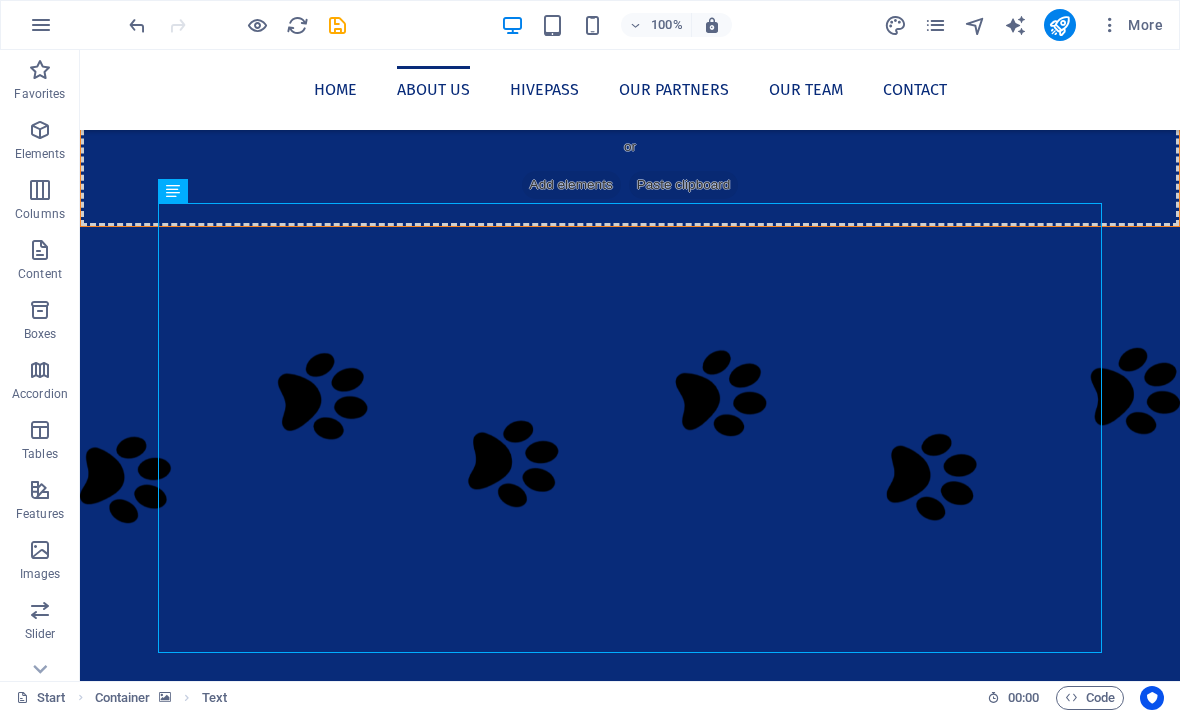 click at bounding box center (630, 1242) 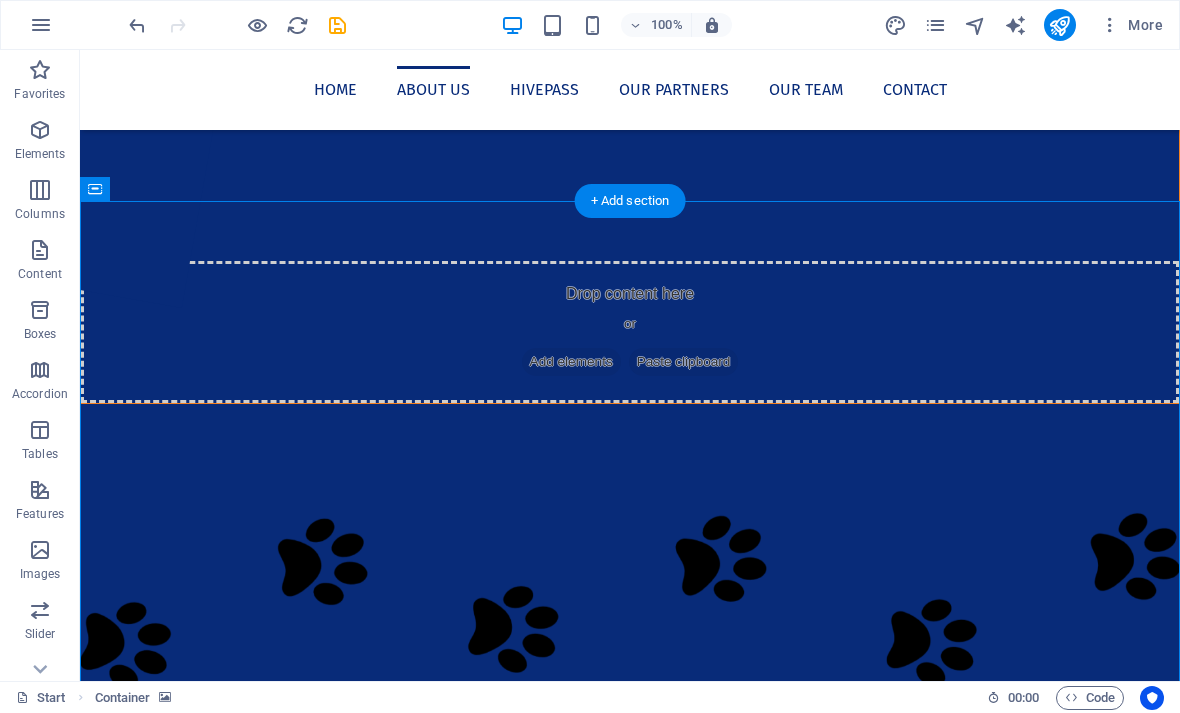 scroll, scrollTop: 222, scrollLeft: 0, axis: vertical 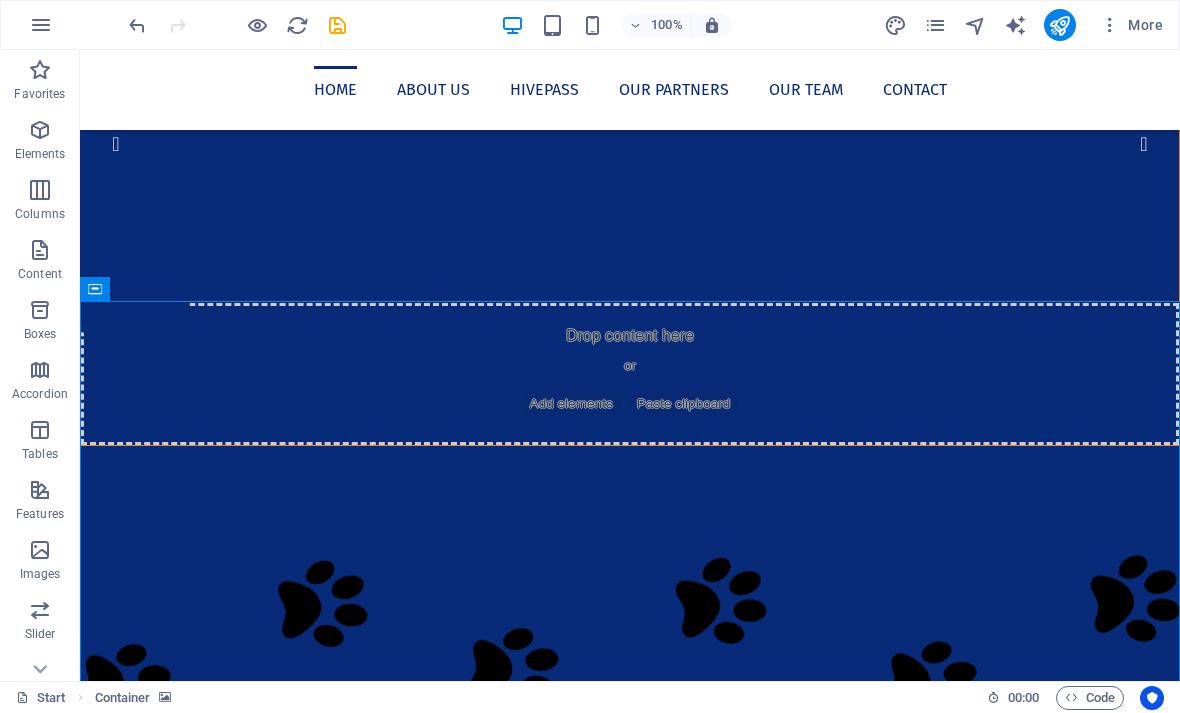 click at bounding box center [630, 643] 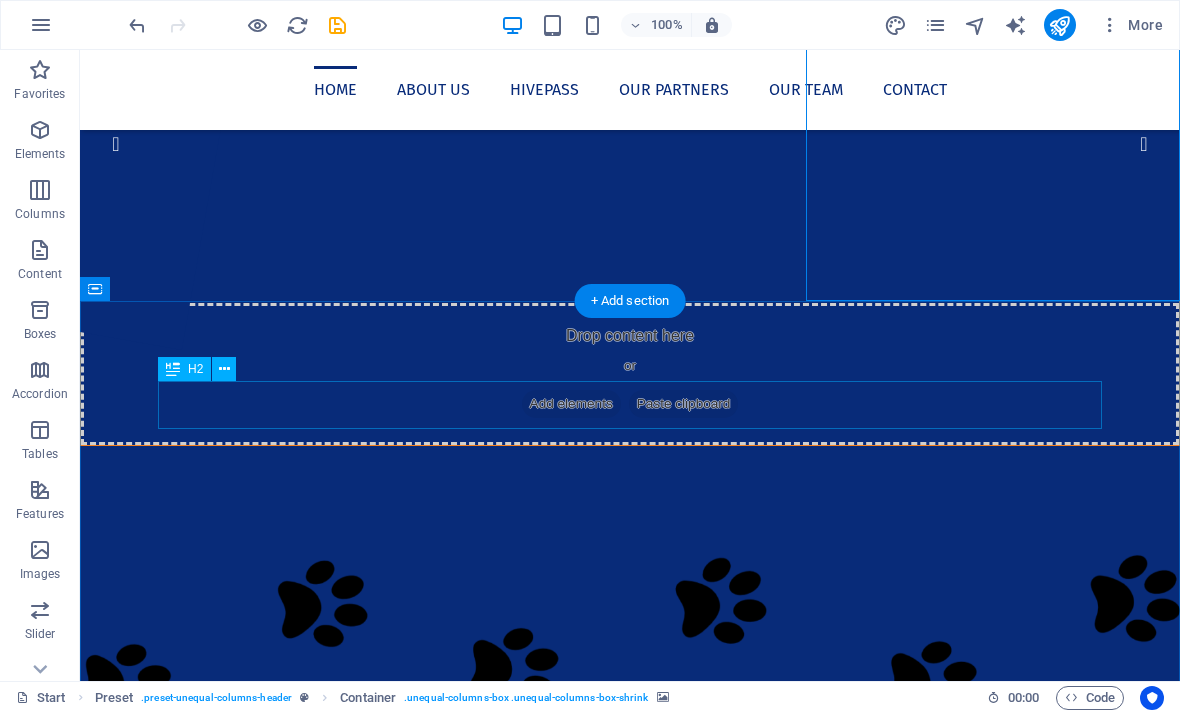 click on "About Active Apirana" at bounding box center (630, 1879) 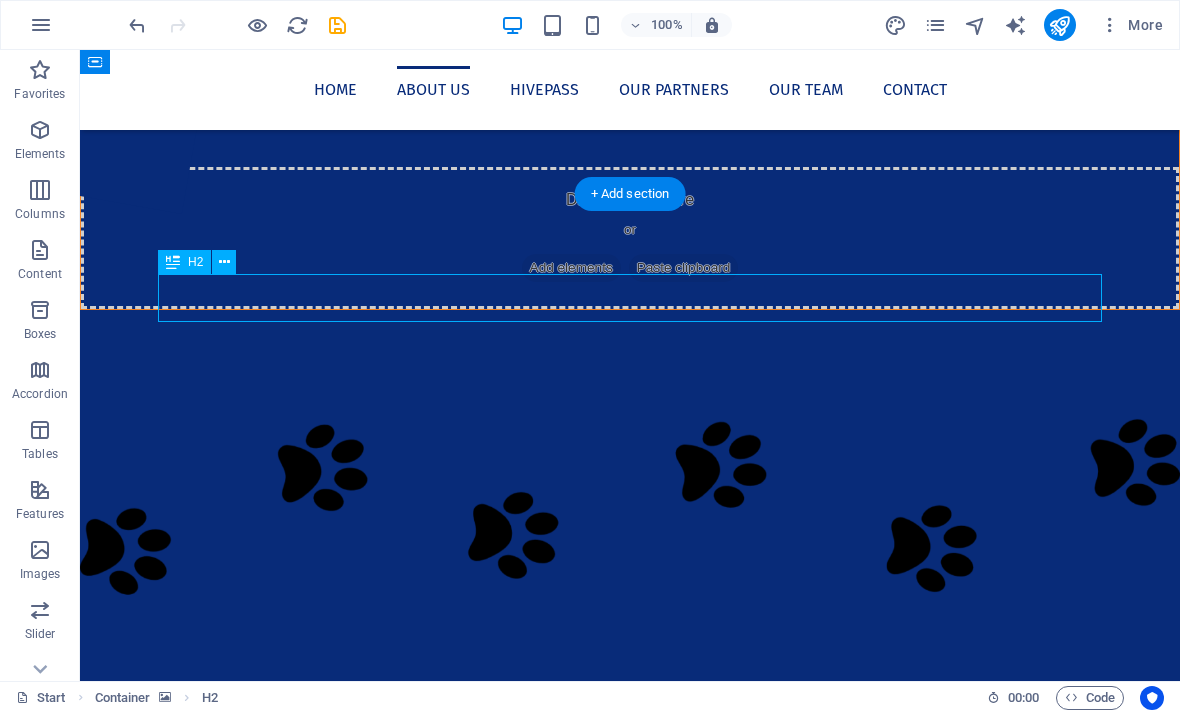 scroll, scrollTop: 287, scrollLeft: 0, axis: vertical 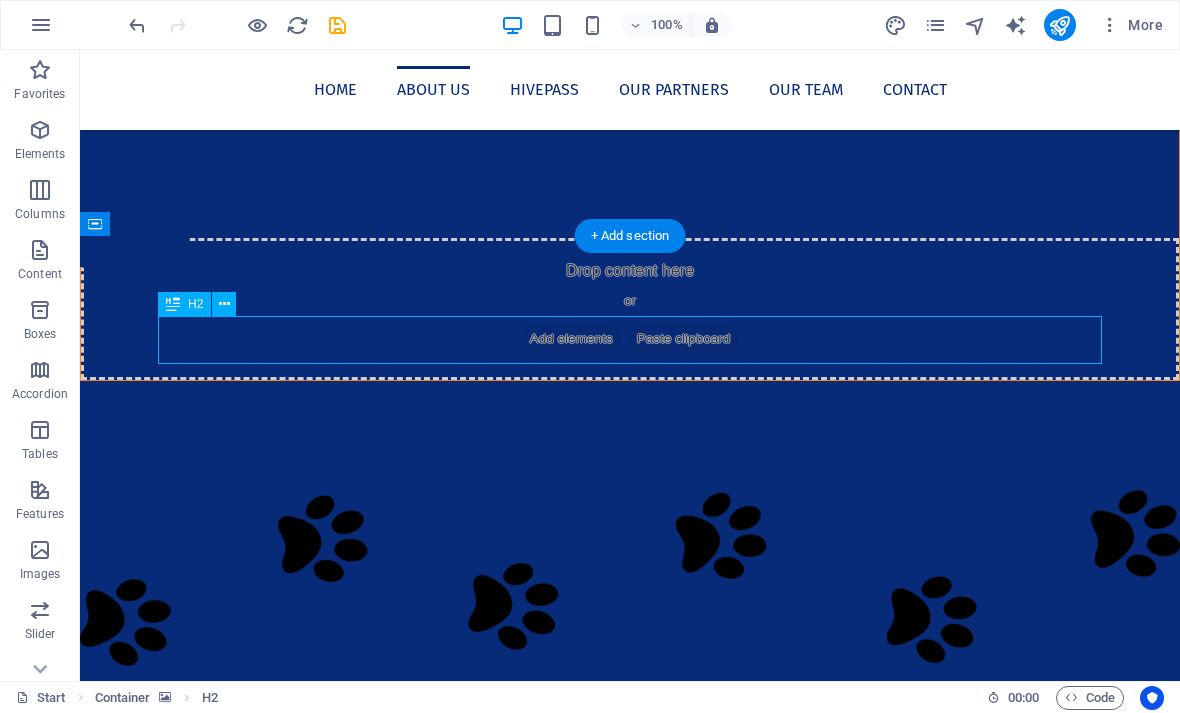click at bounding box center (630, 1373) 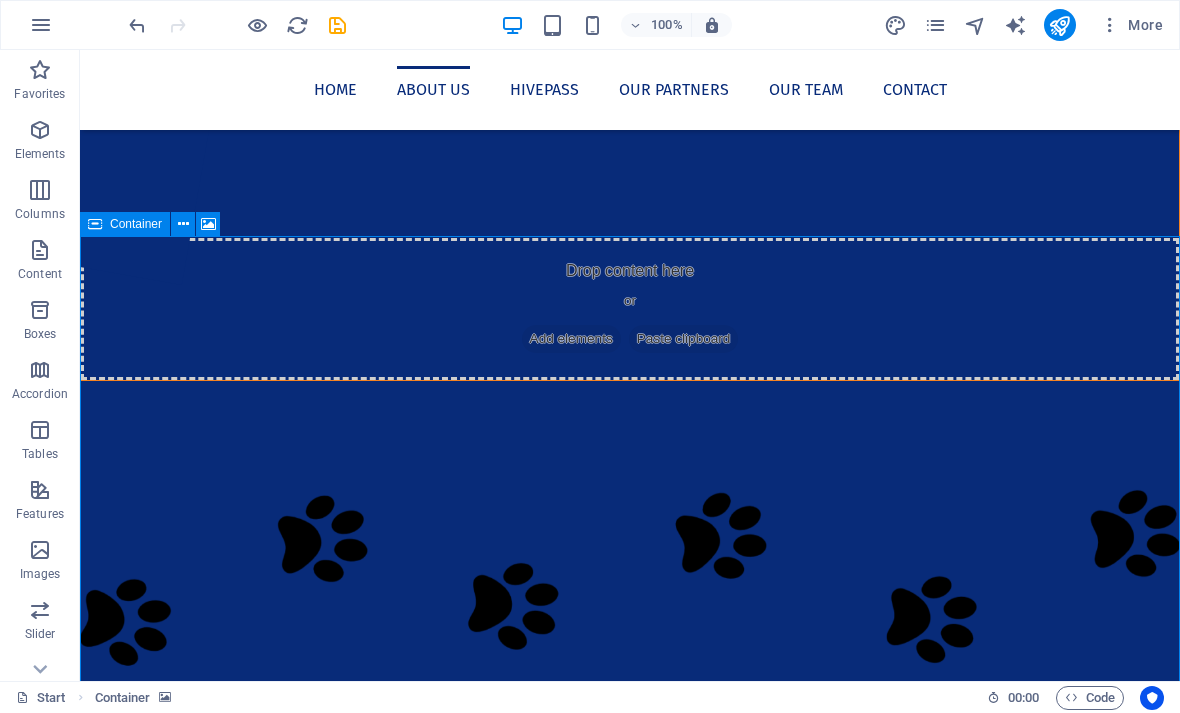 click at bounding box center [208, 224] 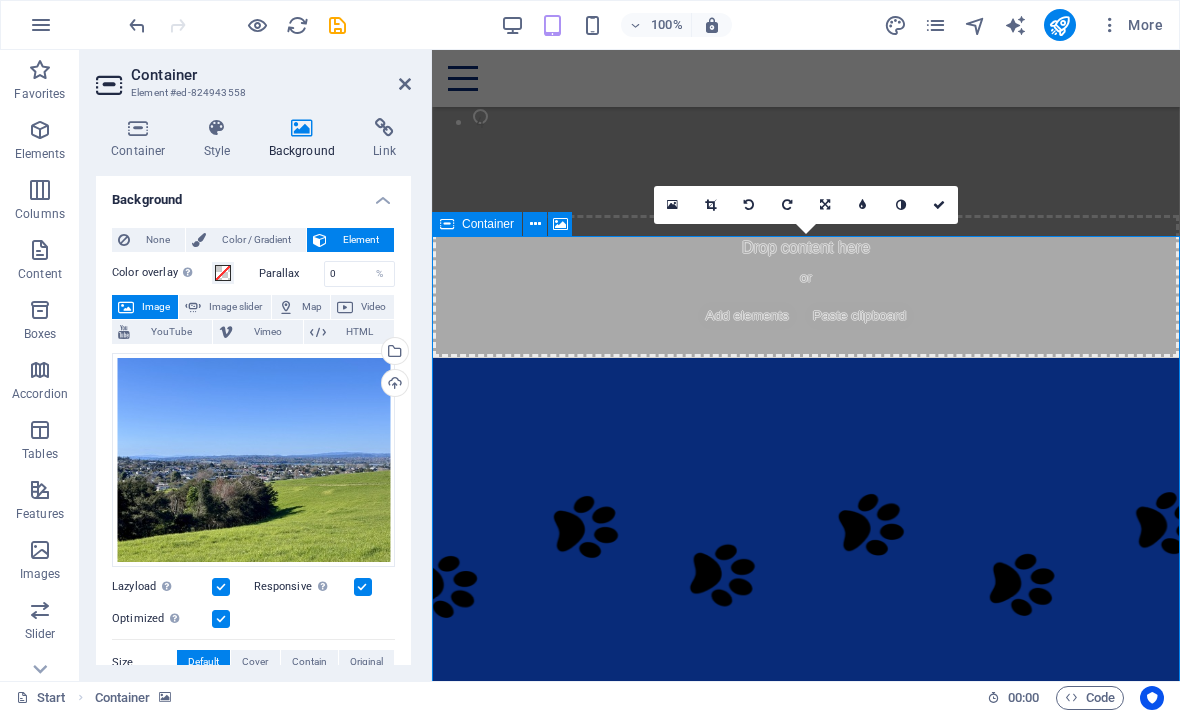 click on "Color / Gradient" at bounding box center [256, 240] 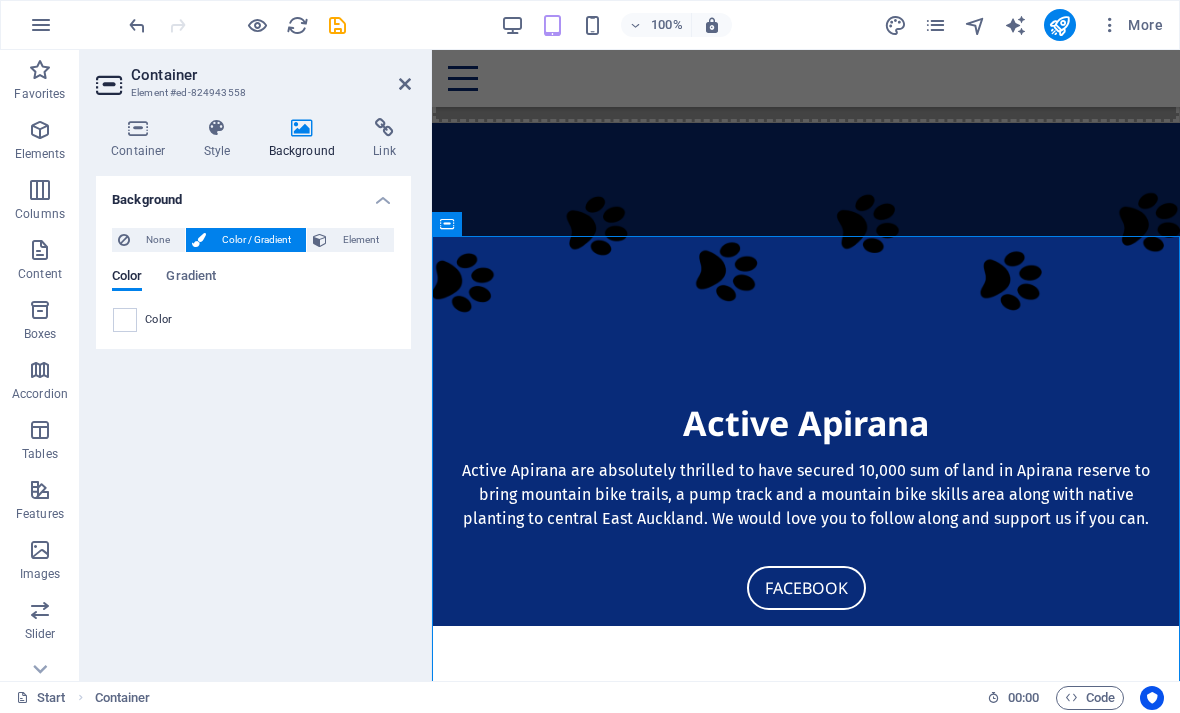 click on "Gradient" at bounding box center [191, 278] 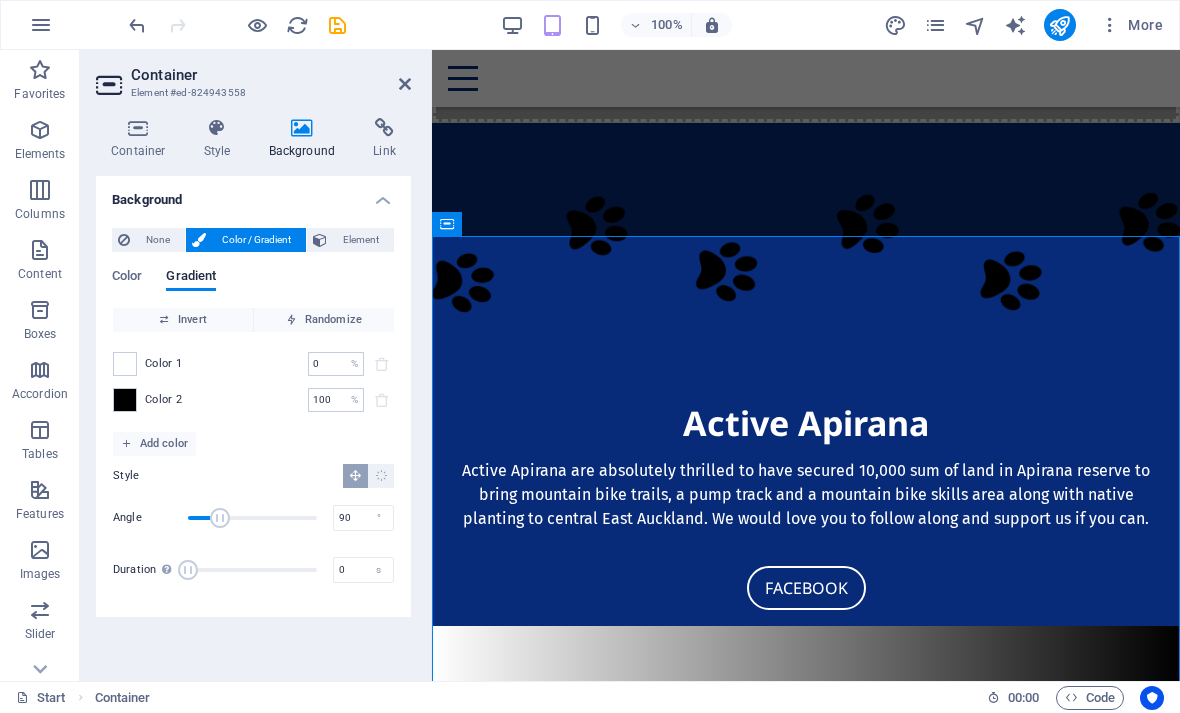 click at bounding box center [125, 400] 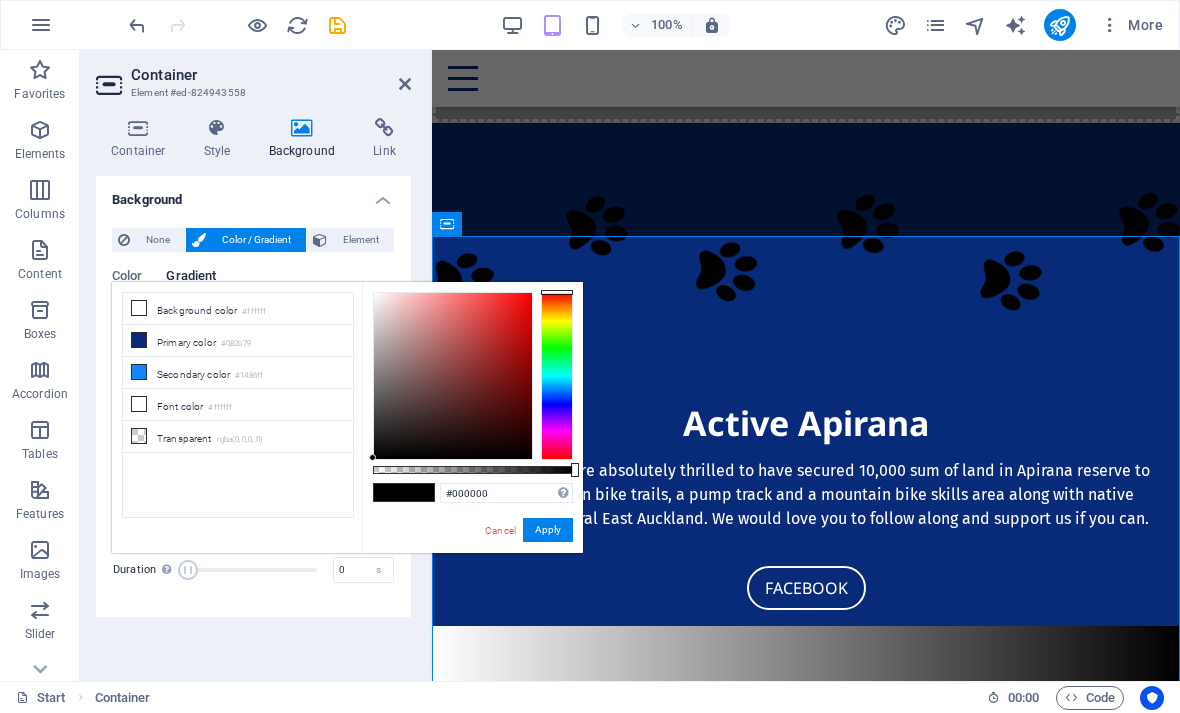 click on "Secondary color
#1486ff" at bounding box center [238, 373] 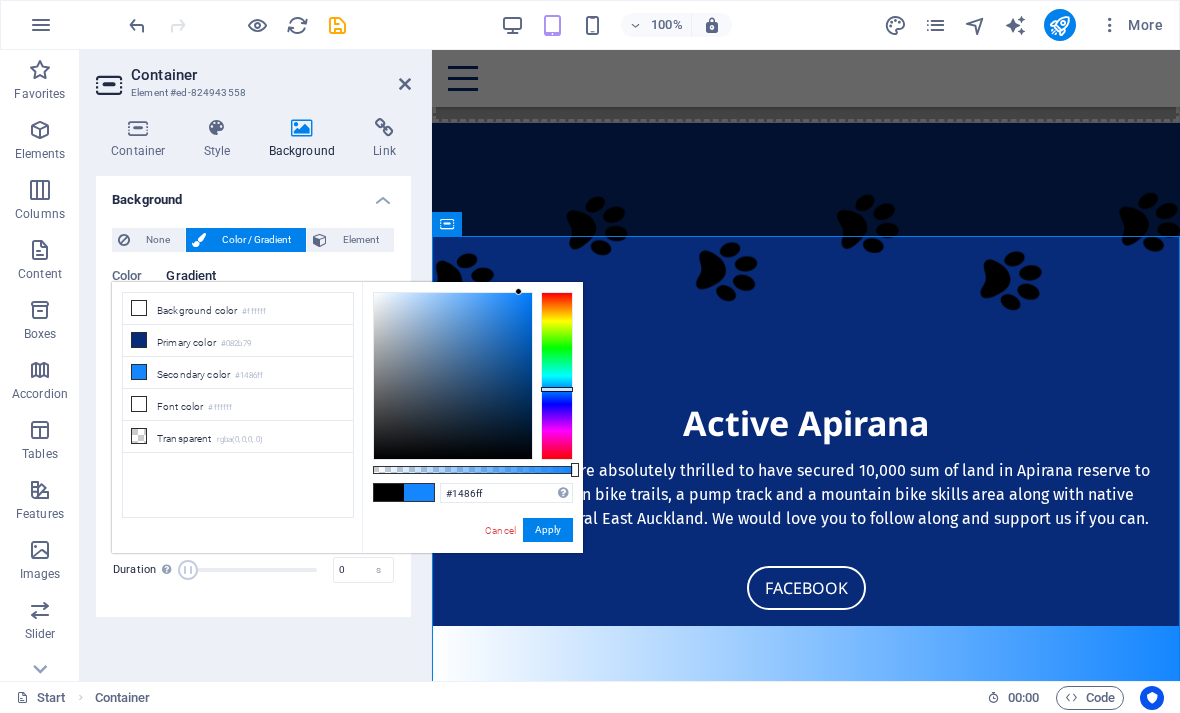 click on "Apply" at bounding box center [548, 530] 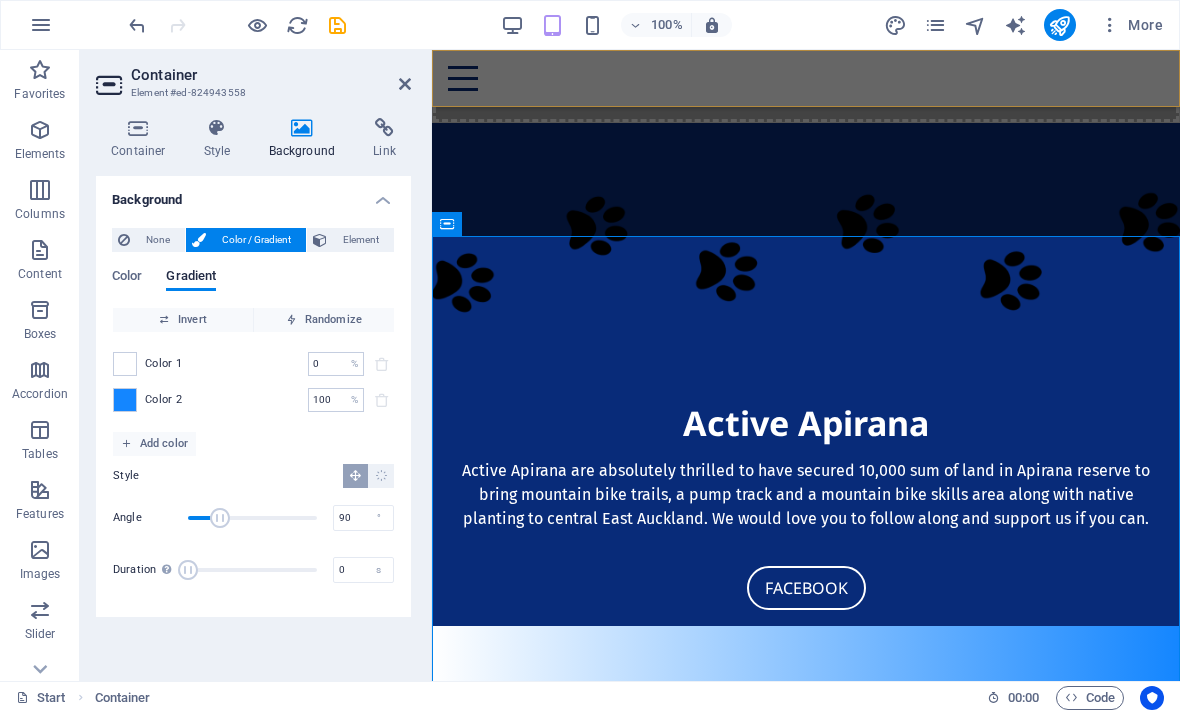 click on "Home About us Hivepass Our Partners Our Team Contact" at bounding box center [806, 78] 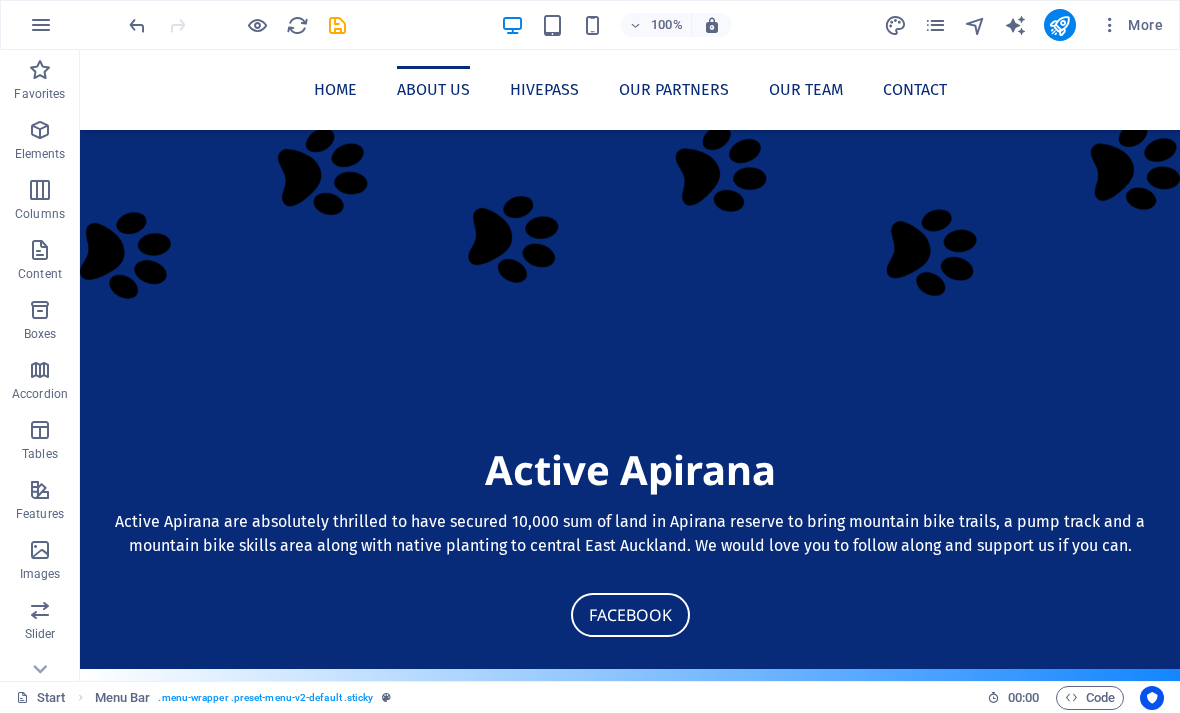 scroll, scrollTop: 656, scrollLeft: 0, axis: vertical 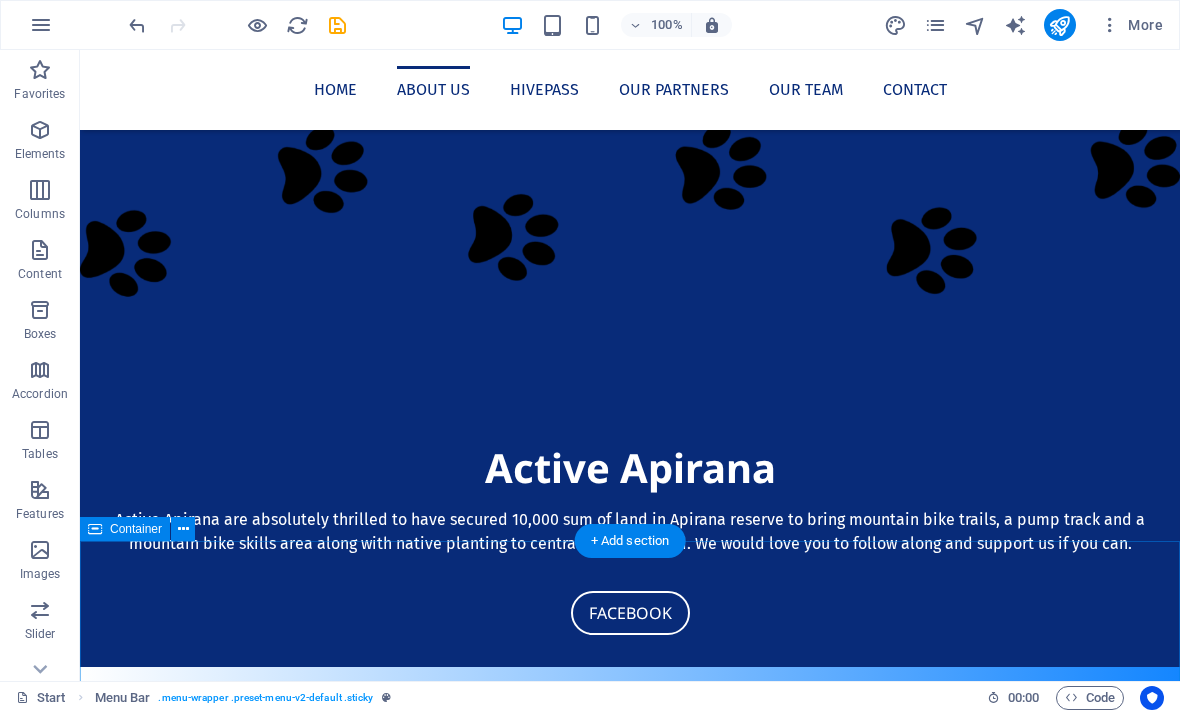 click on "Hivepass We are now using Hivepass for membership! The only way to become a member of   Active Apirana  is now via Hivepass, and it’s super easy and it will only take a couple of minutes to sign up using your smart phone. If you don't have a smartphone, you can sign up online on any device   https://hivepass.app Here’s how it works: 1: Download Hivepass for free here:   https://hivepass.app/ 2: Open the app and enter your name and email address, set a password and select ‘Create Account' NOTE: If you already belong to another organisation that uses Hivepass, when you enter your email address, Hivepass with recognise you and you just need to log in and then select ‘join other organisations’ from the side menu.  3: Select your membership package. (If you’re signing up the whole family, have their details ready). 4: Enter your personal details and membership type. You can add a donation at this stage too if you like🤘 5: Pay securely using a credit or debit card   Active Apirana" at bounding box center [630, 1735] 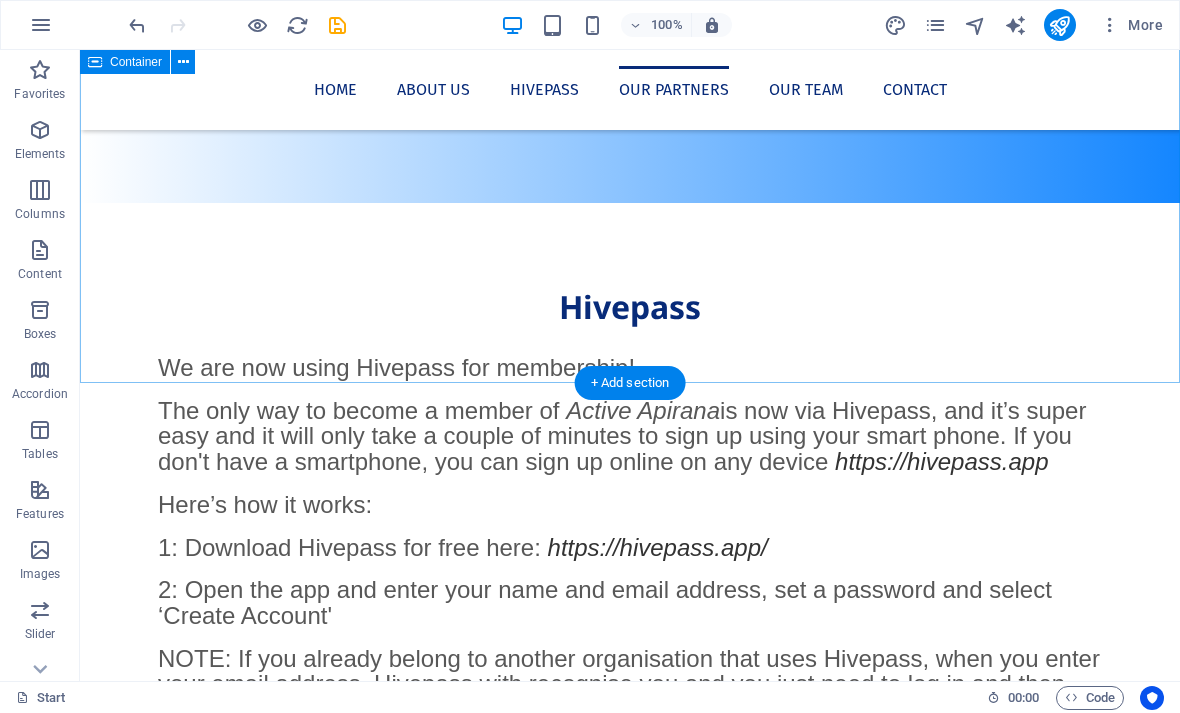 scroll, scrollTop: 1727, scrollLeft: 0, axis: vertical 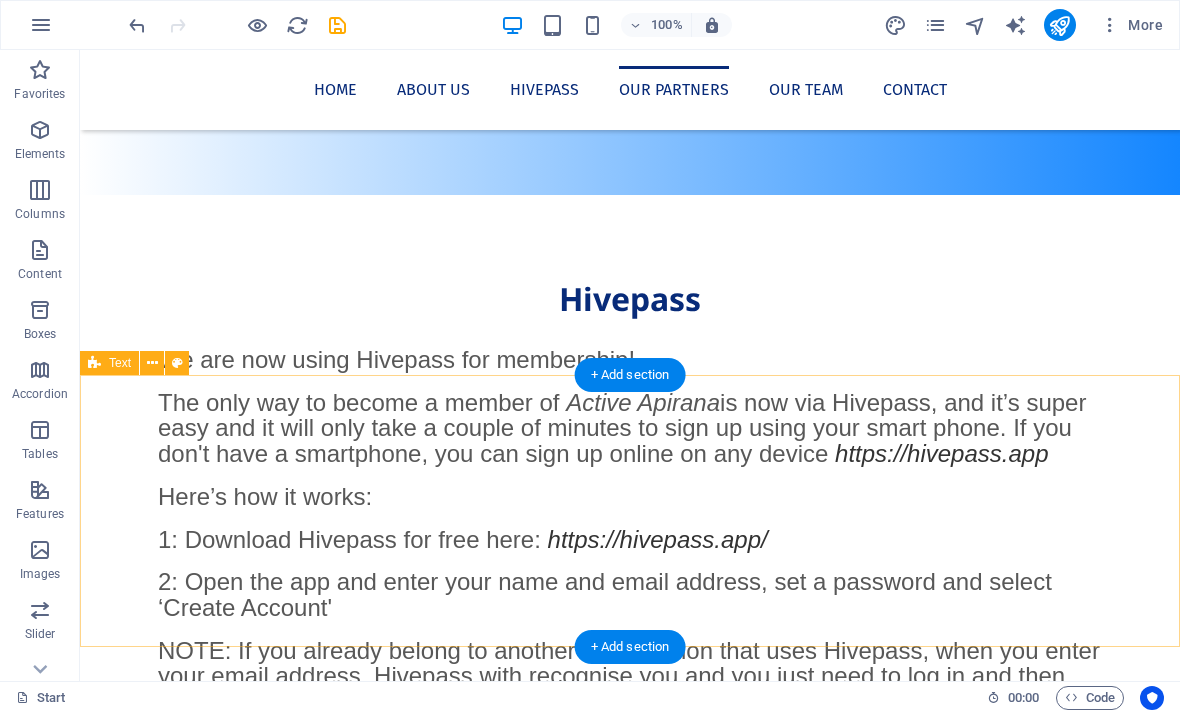 click on "Our Partners Auckland Council Orakei Local Board" at bounding box center [630, 1270] 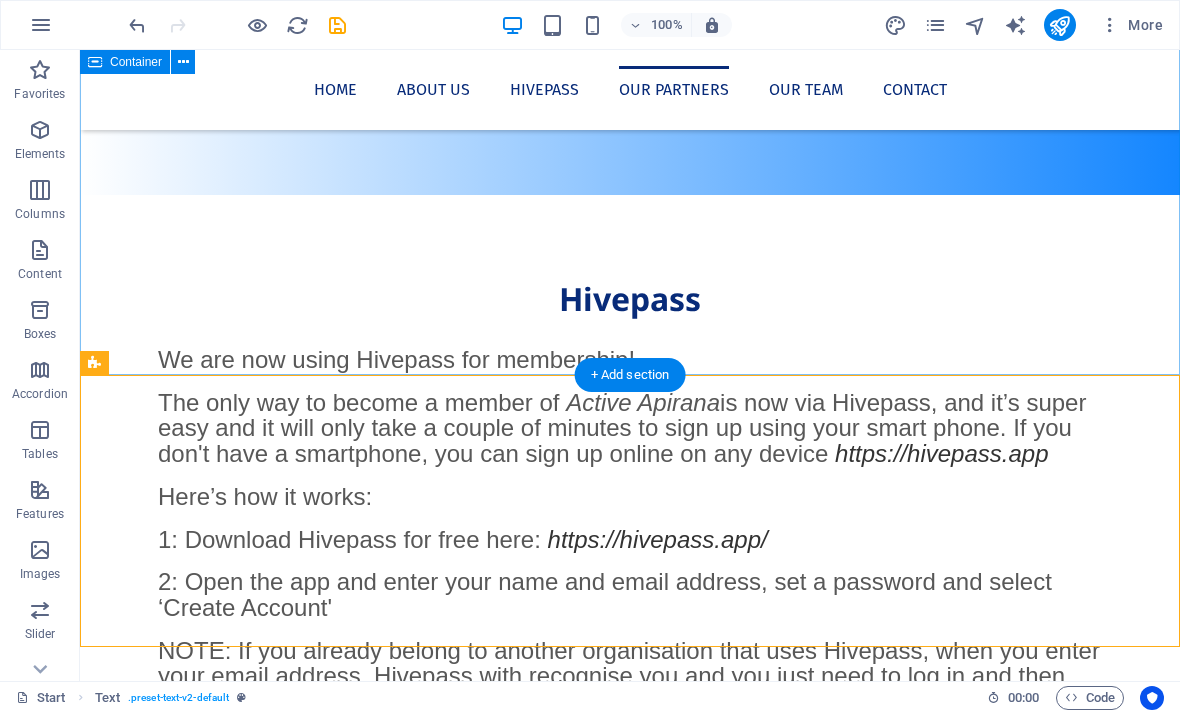 click on "Hivepass We are now using Hivepass for membership! The only way to become a member of   Active Apirana  is now via Hivepass, and it’s super easy and it will only take a couple of minutes to sign up using your smart phone. If you don't have a smartphone, you can sign up online on any device   https://hivepass.app Here’s how it works: 1: Download Hivepass for free here:   https://hivepass.app/ 2: Open the app and enter your name and email address, set a password and select ‘Create Account' NOTE: If you already belong to another organisation that uses Hivepass, when you enter your email address, Hivepass with recognise you and you just need to log in and then select ‘join other organisations’ from the side menu.  3: Select your membership package. (If you’re signing up the whole family, have their details ready). 4: Enter your personal details and membership type. You can add a donation at this stage too if you like🤘 5: Pay securely using a credit or debit card   Active Apirana" at bounding box center [630, 664] 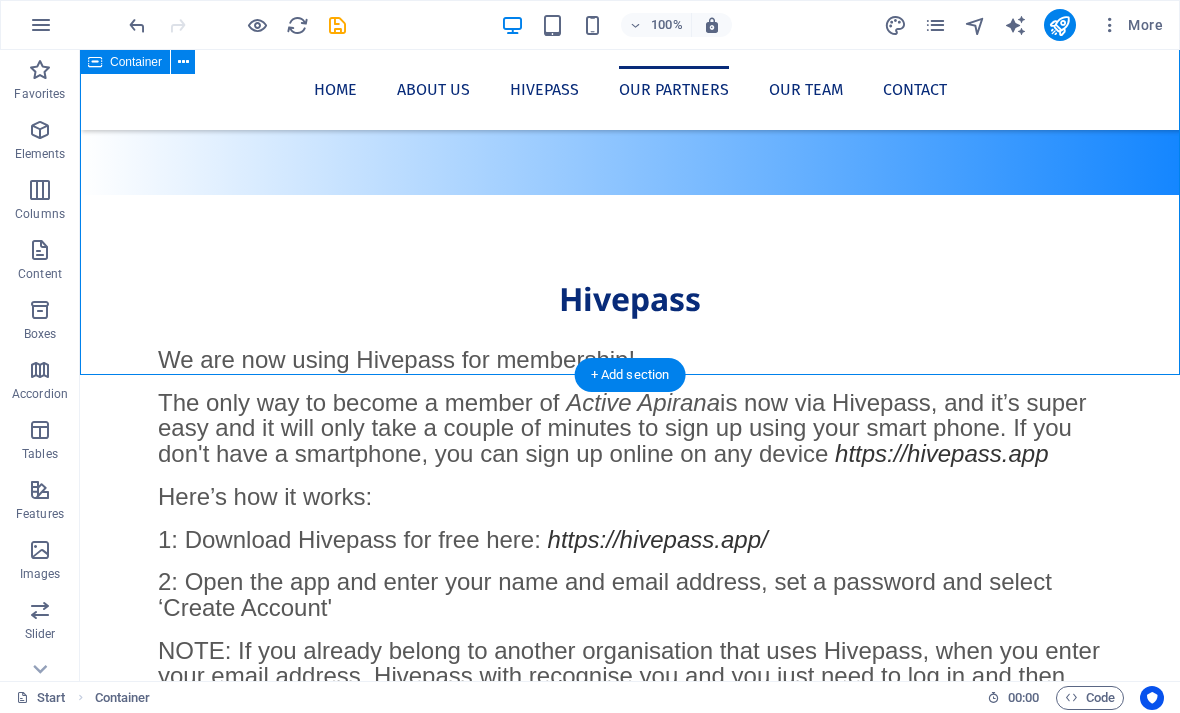click on "+ Add section" at bounding box center (630, 375) 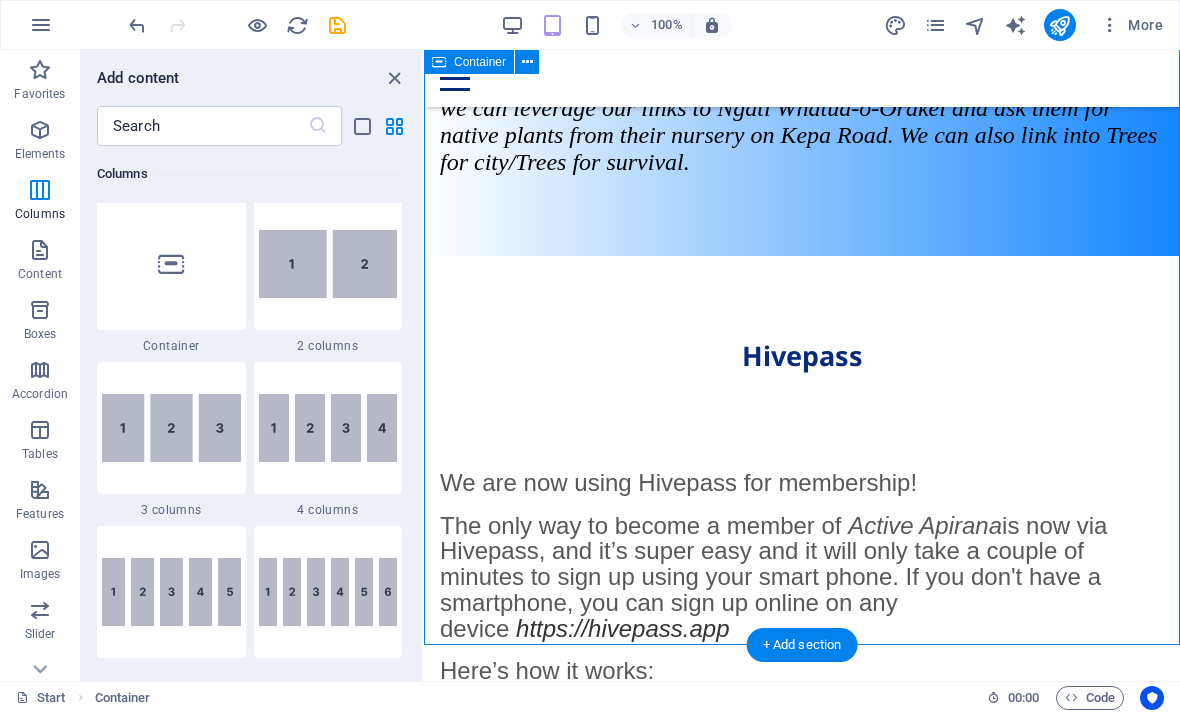 scroll, scrollTop: 1297, scrollLeft: 0, axis: vertical 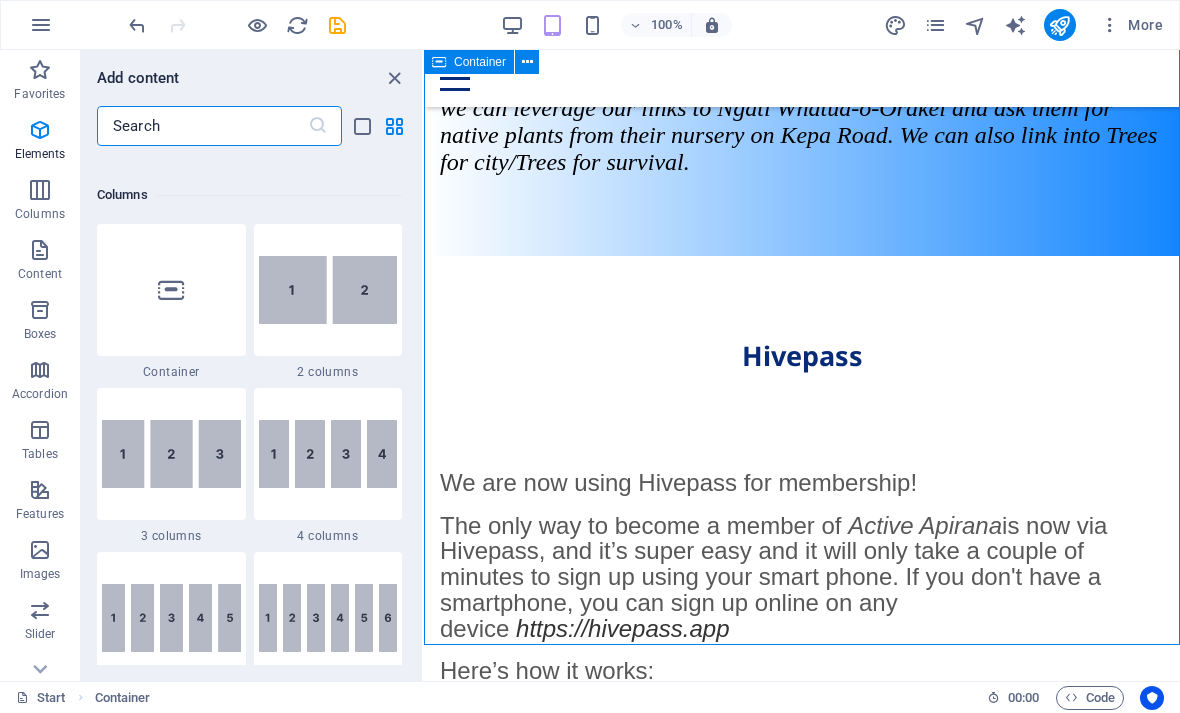 click at bounding box center [171, 290] 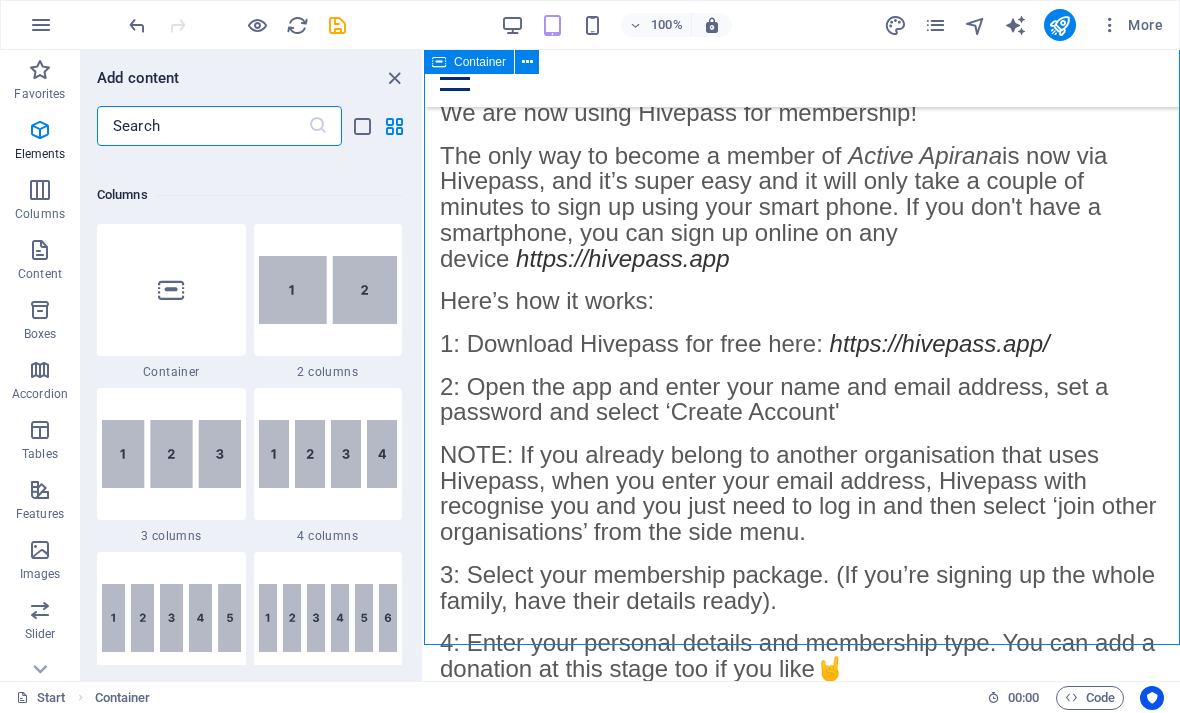 scroll, scrollTop: 2157, scrollLeft: 0, axis: vertical 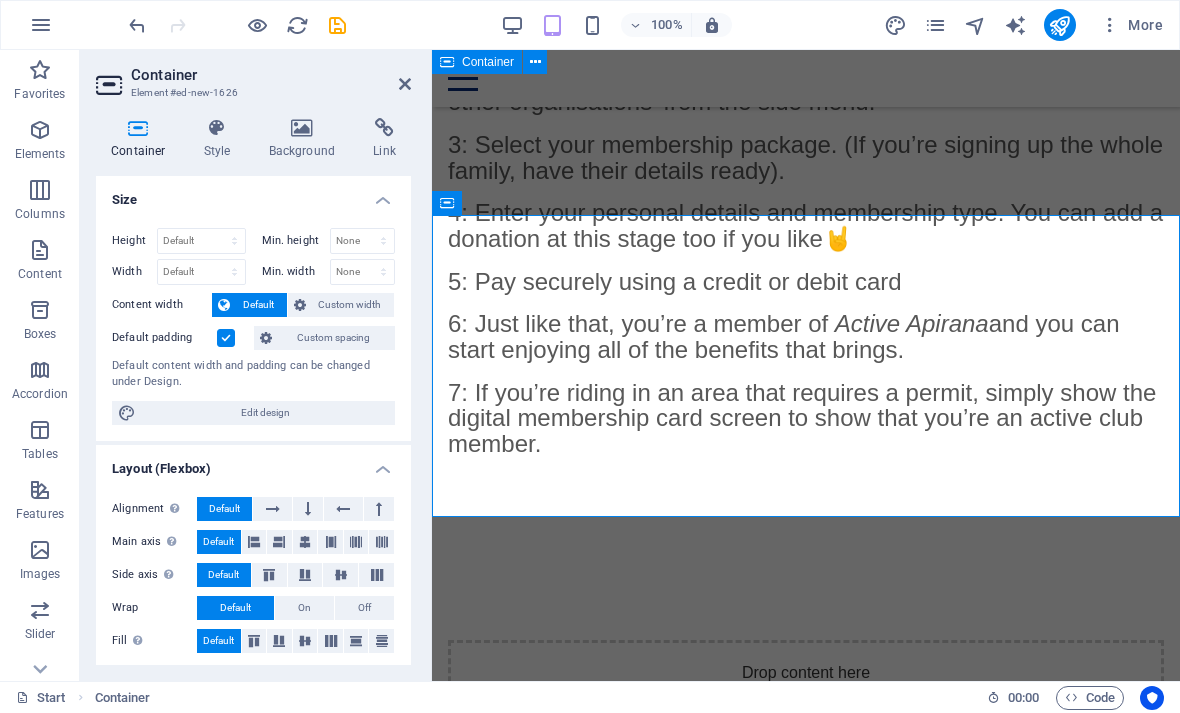 click on "Add elements" at bounding box center (747, 741) 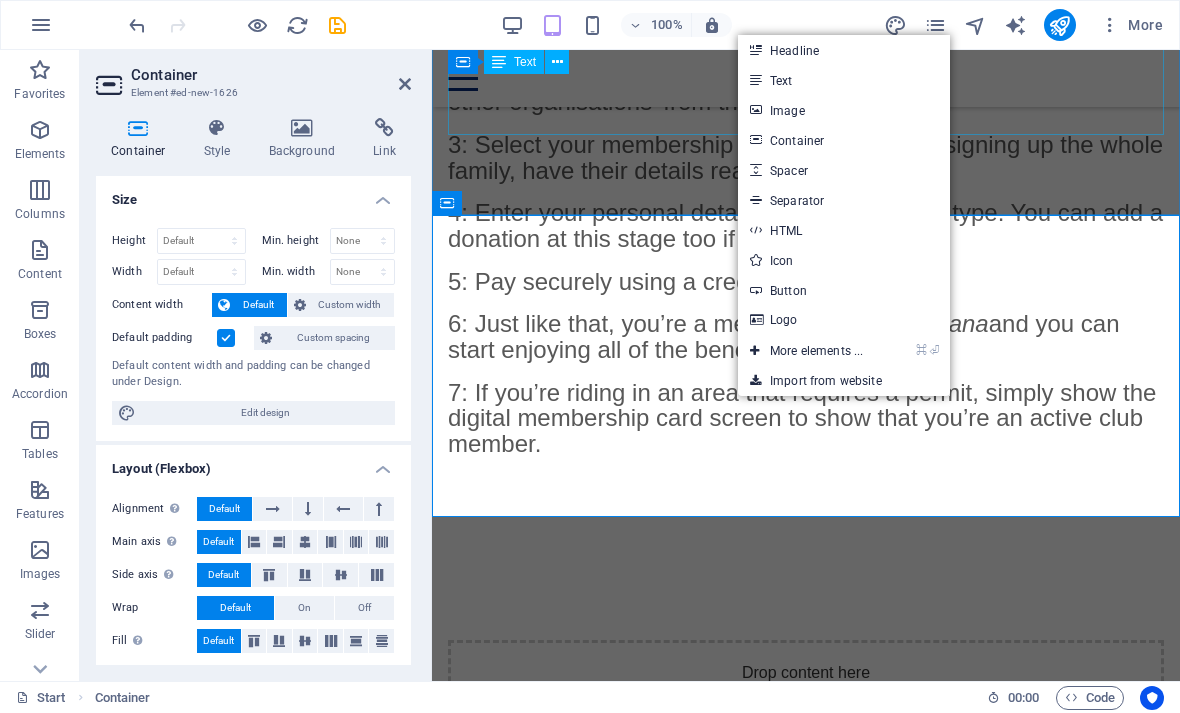 click on "Image" at bounding box center (844, 110) 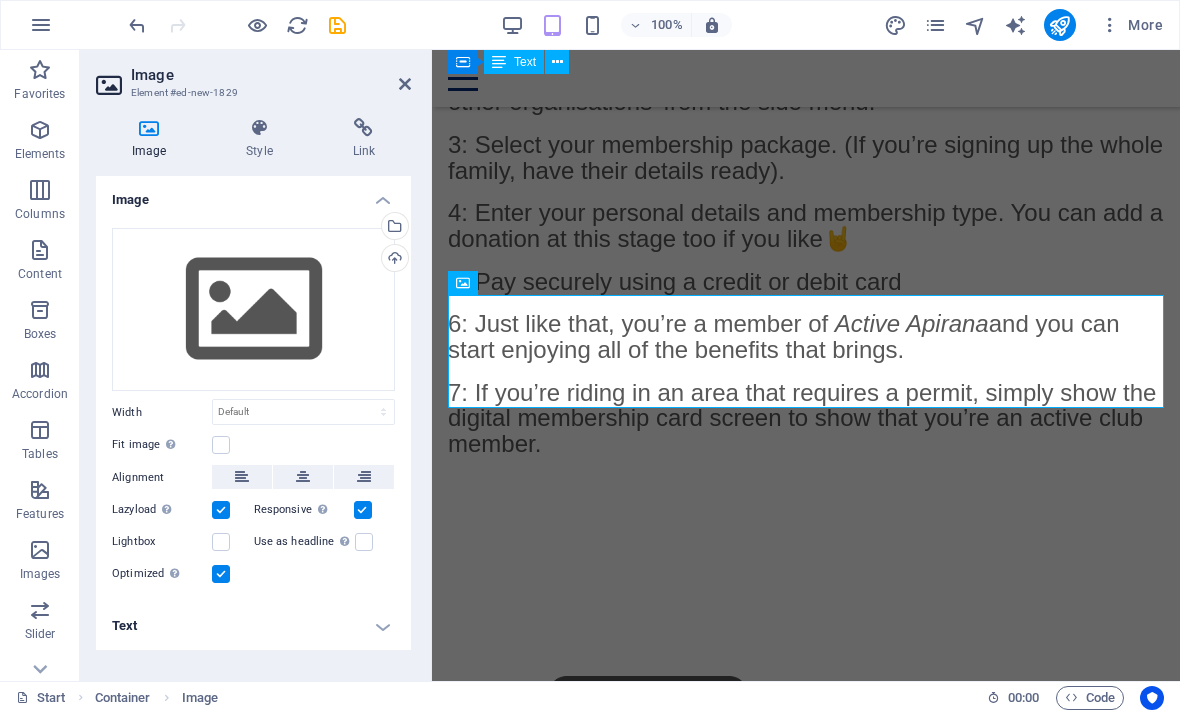 click on "Select files from the file manager, stock photos, or upload file(s)" at bounding box center [393, 228] 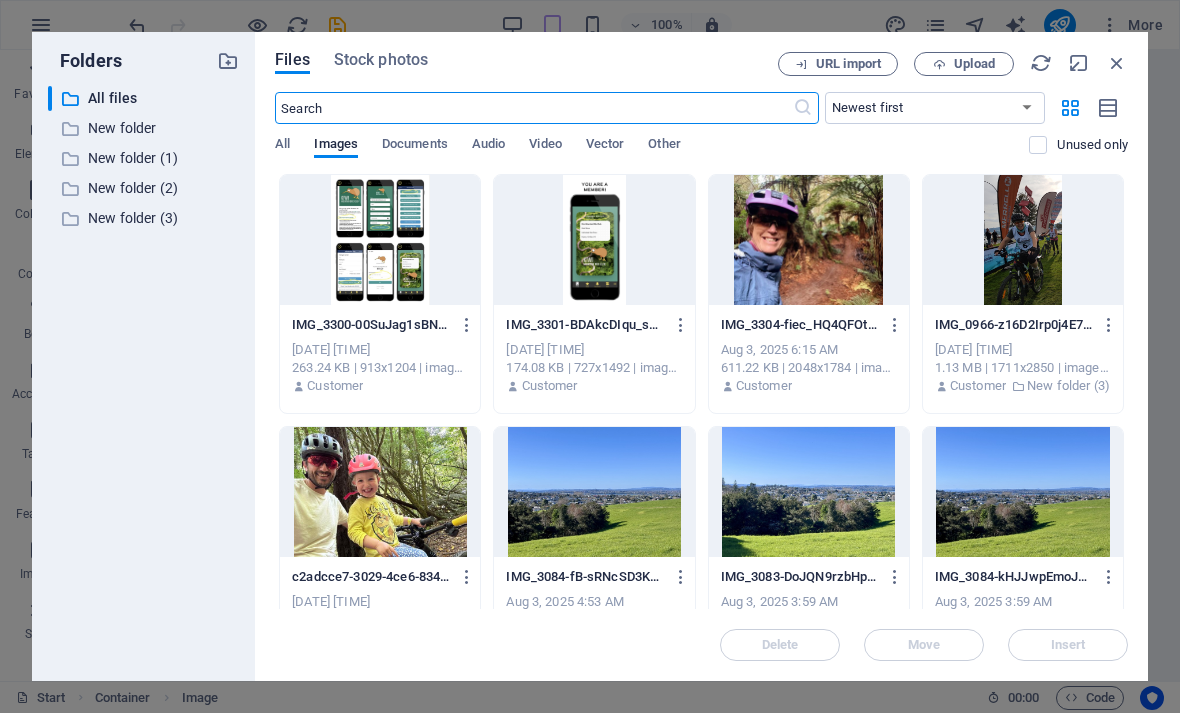 scroll, scrollTop: 4630, scrollLeft: 0, axis: vertical 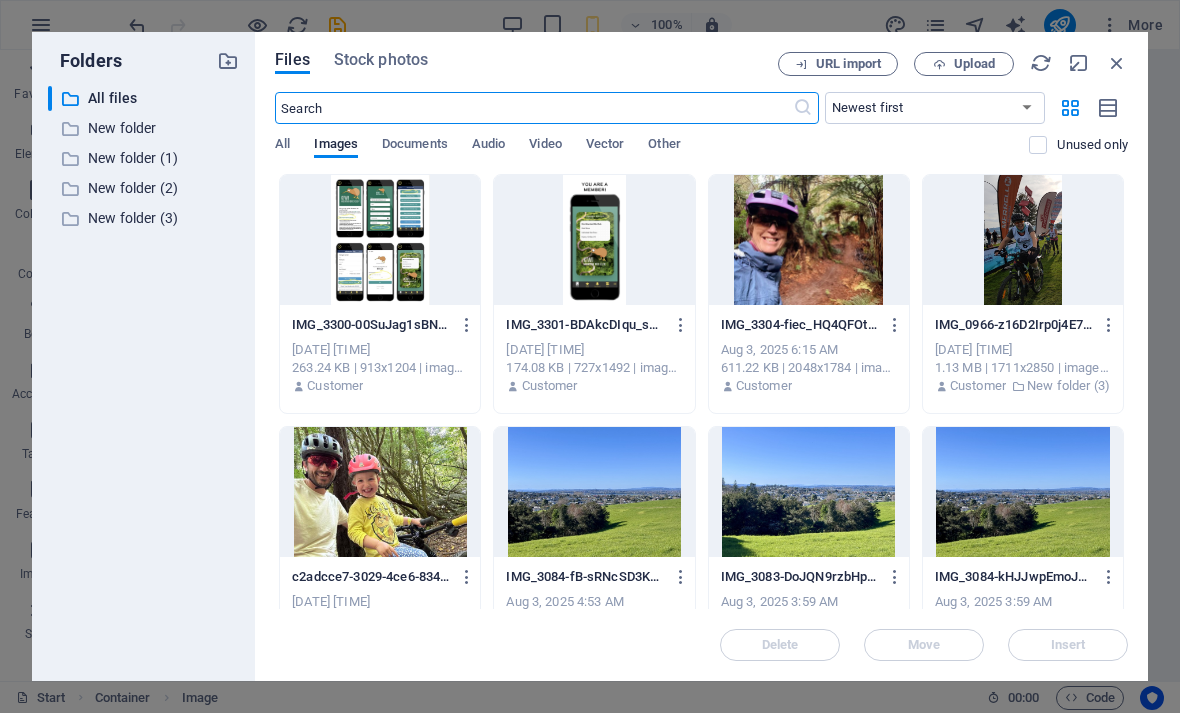 click at bounding box center (380, 240) 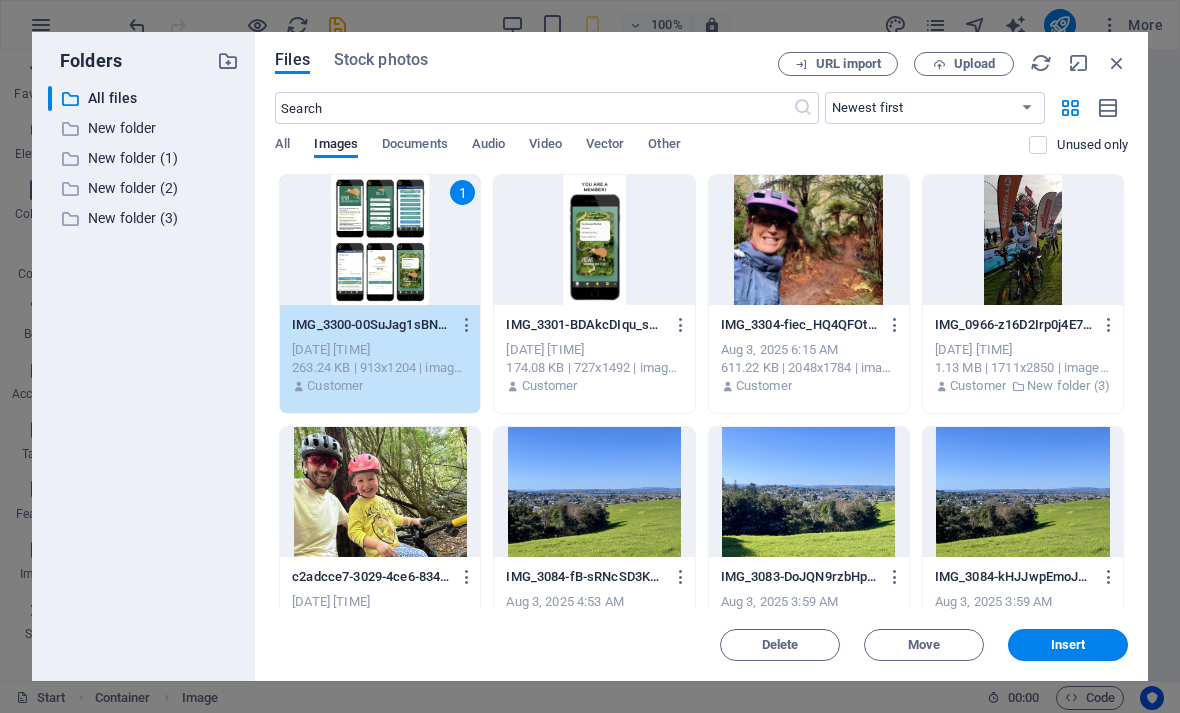 click on "Insert" at bounding box center (1068, 645) 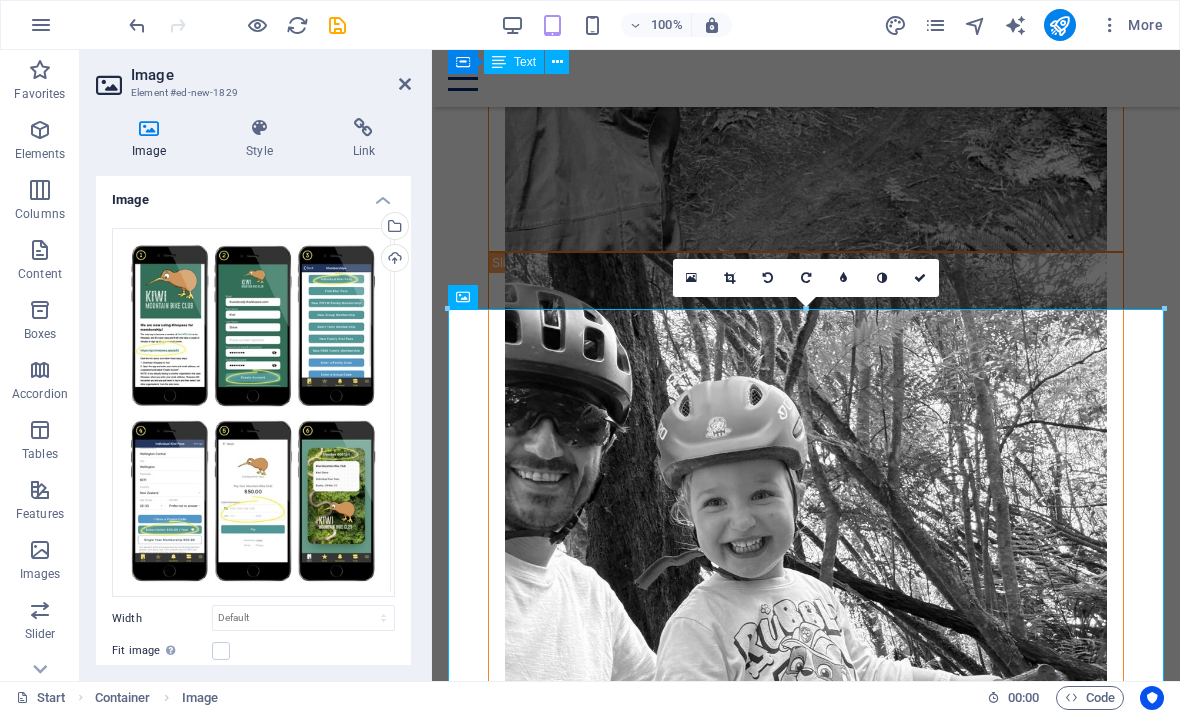 scroll, scrollTop: 2143, scrollLeft: 0, axis: vertical 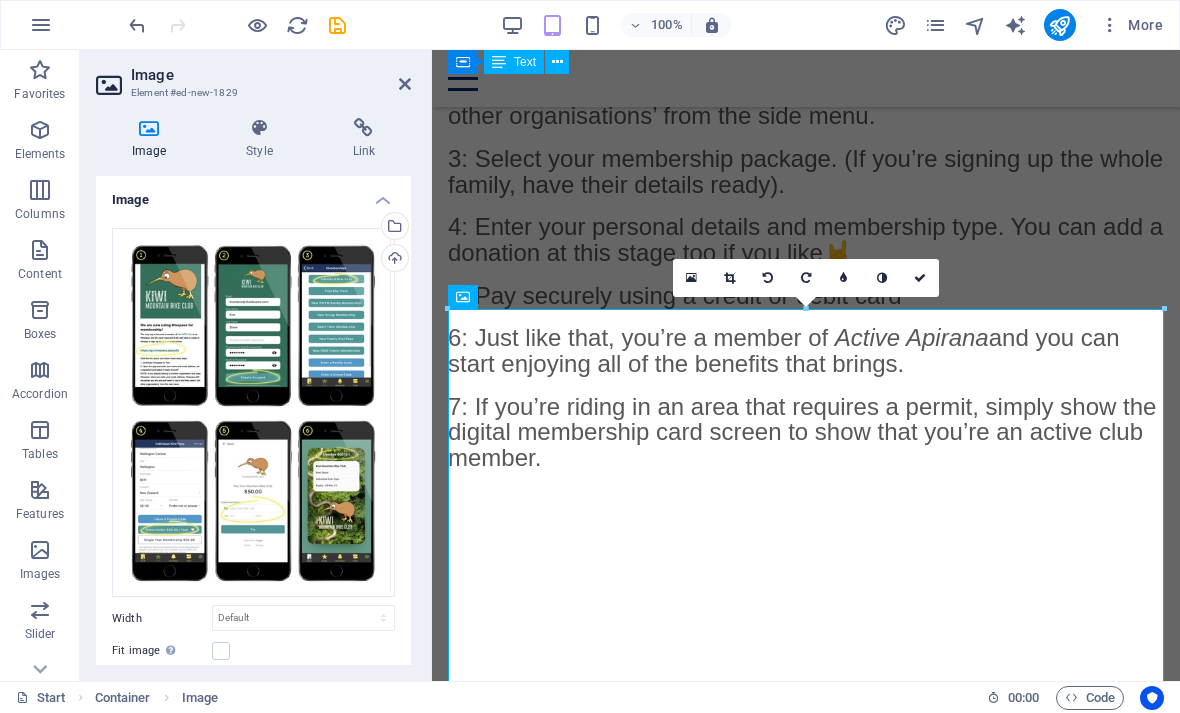click at bounding box center (405, 84) 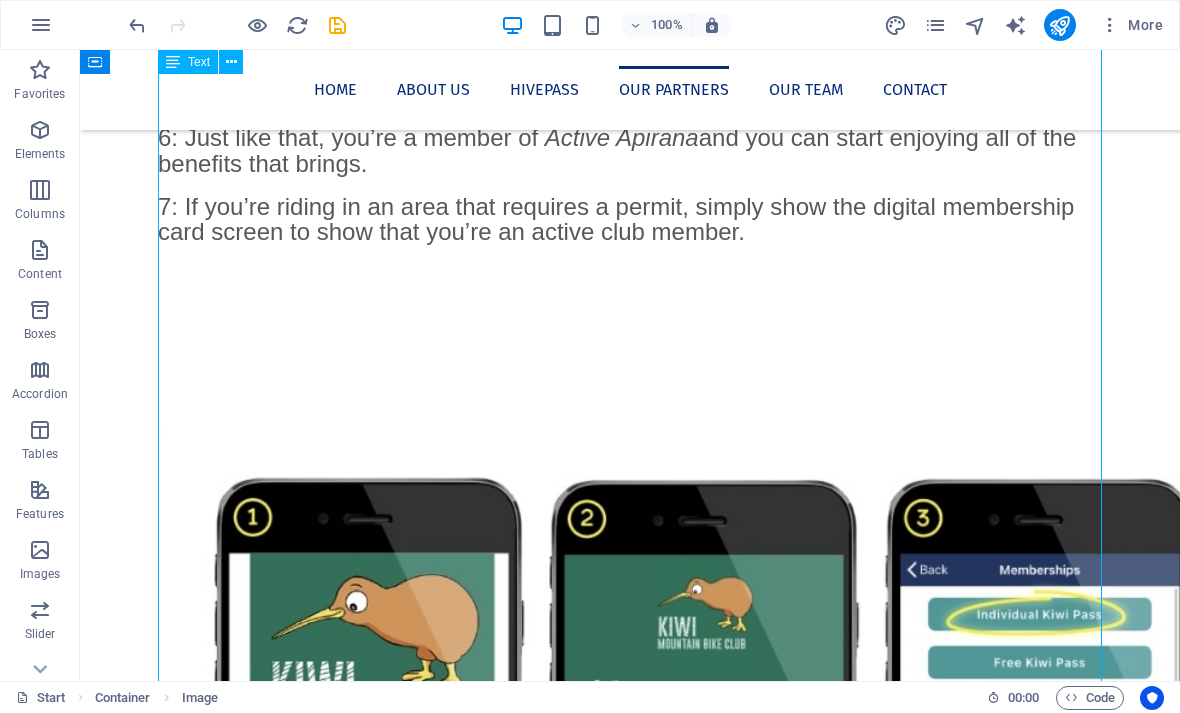 click at bounding box center [630, 1153] 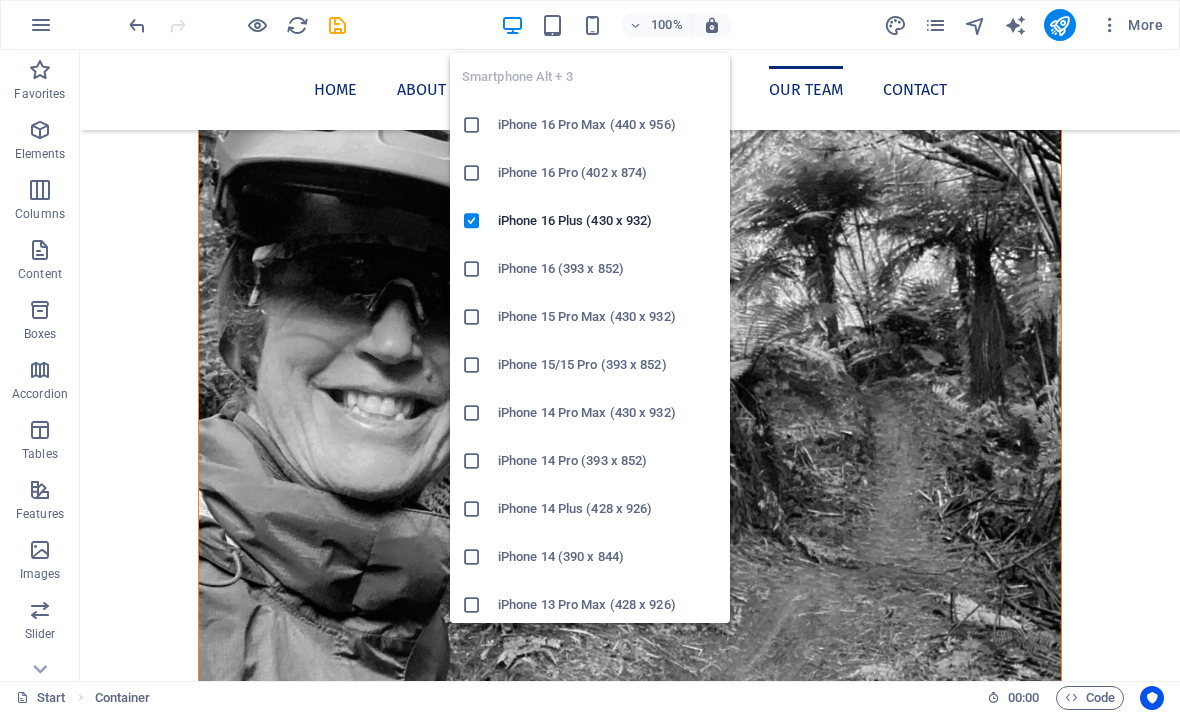 scroll, scrollTop: 4926, scrollLeft: 0, axis: vertical 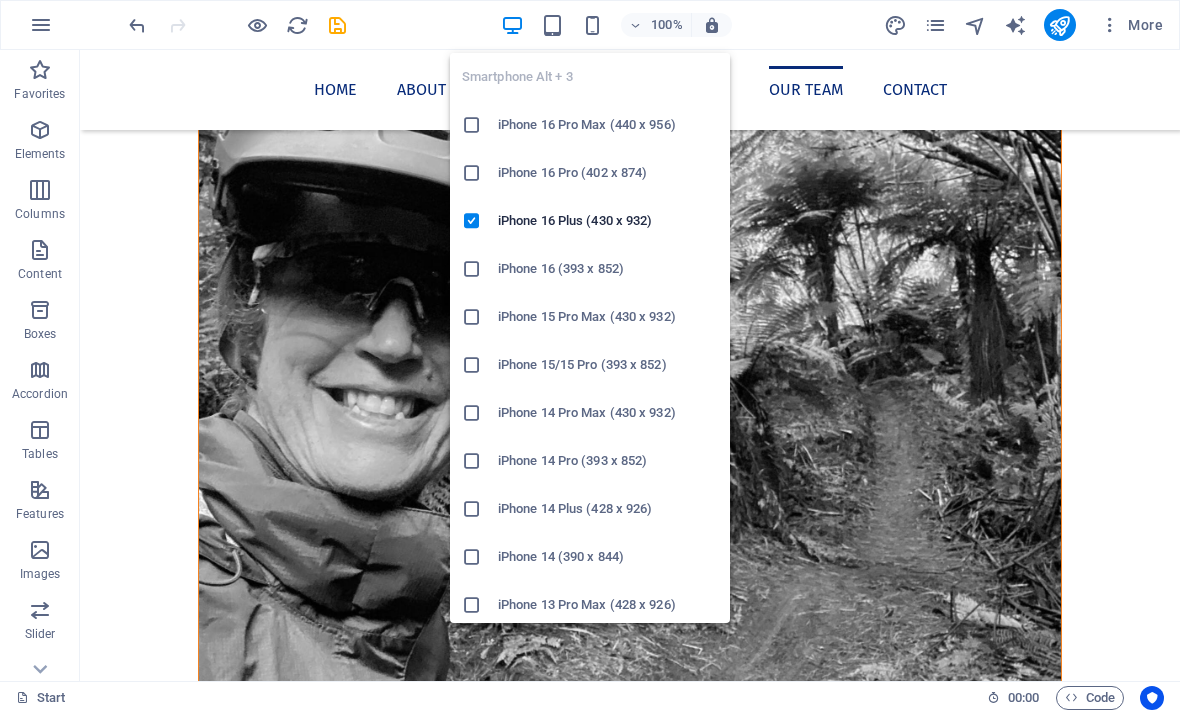 click on "iPhone 16 Pro Max (440 x 956)" at bounding box center [608, 125] 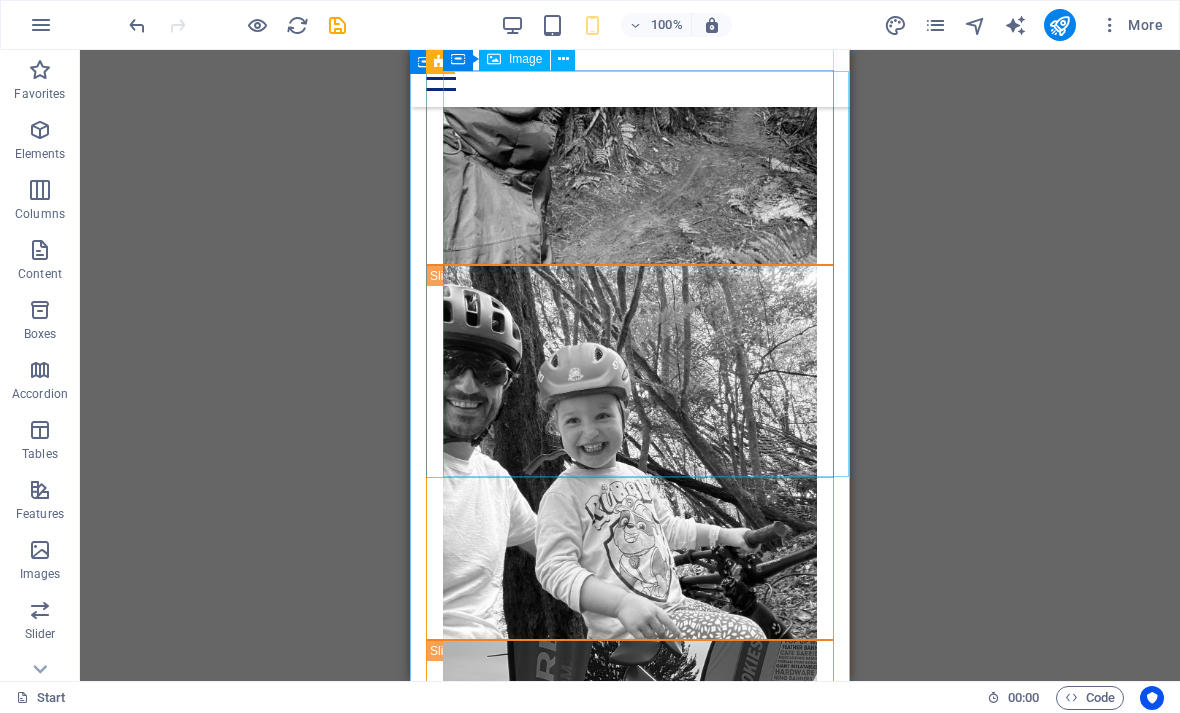 click at bounding box center (630, 827) 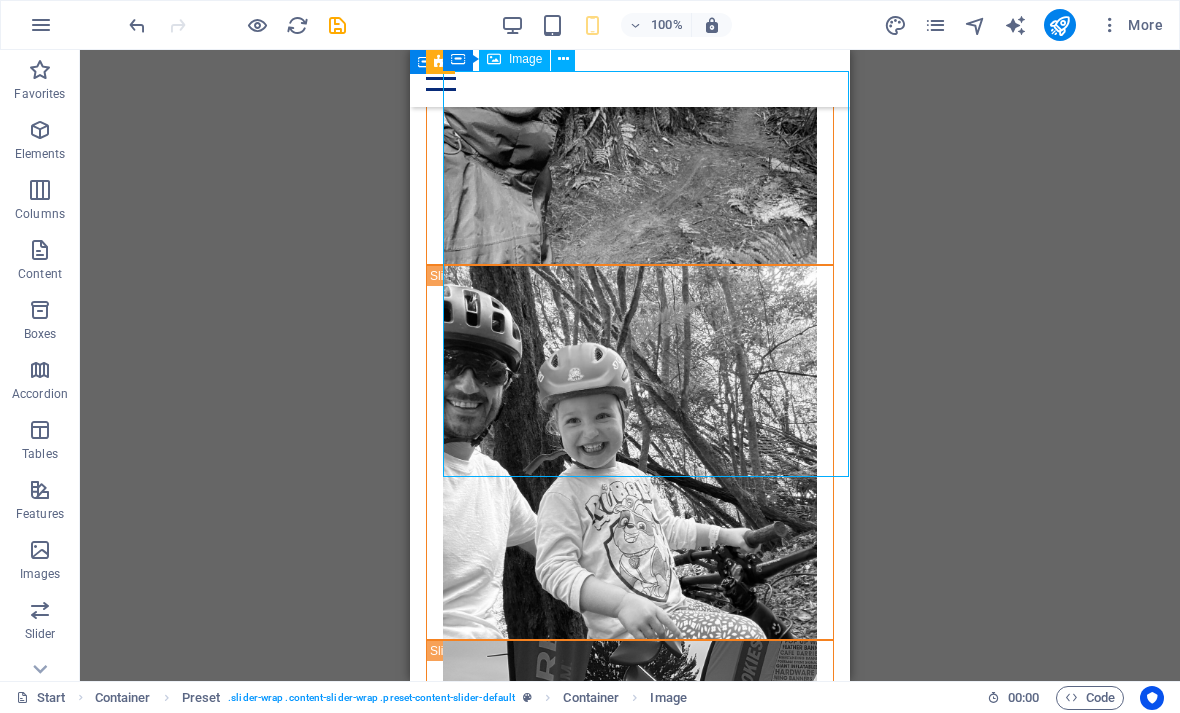 click at bounding box center (630, 827) 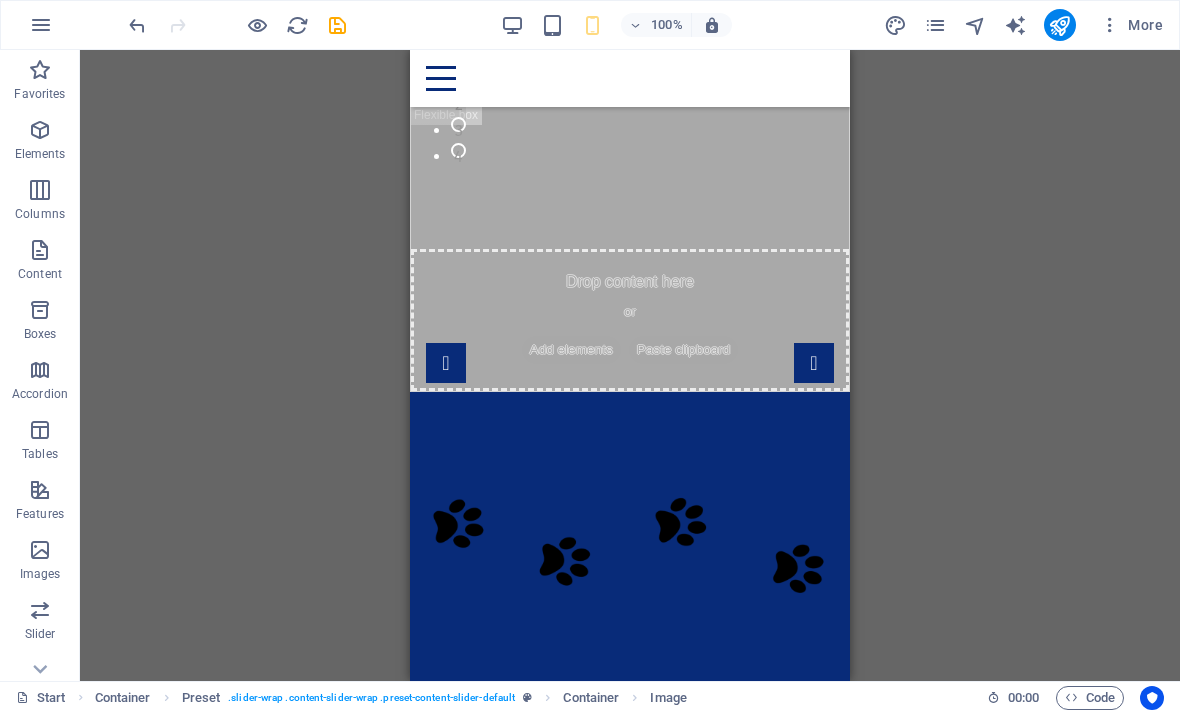 scroll, scrollTop: 0, scrollLeft: 0, axis: both 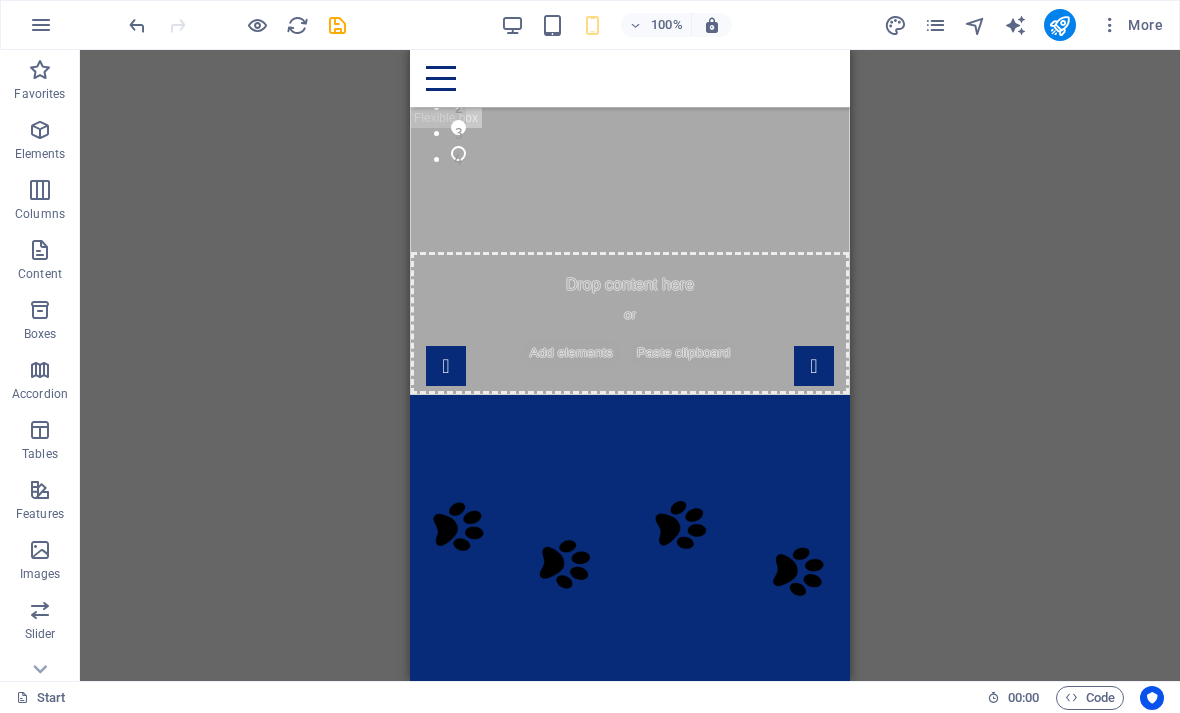 click on "Drag here to replace the existing content. Press “Ctrl” if you want to create a new element.
H1   Preset   Container   Text   Text   H2   Image   Container   H2   Spacer   Spacer   Text   Container   Image   Container   Preset   Container   Container   Image   Container   Container   Image   Container   Container   Image   Container   Preset   Container   Image   Preset   Container   Menu   Menu Bar   Text   Container   Spacer   H2   Container   Container   Placeholder   Image" at bounding box center [630, 365] 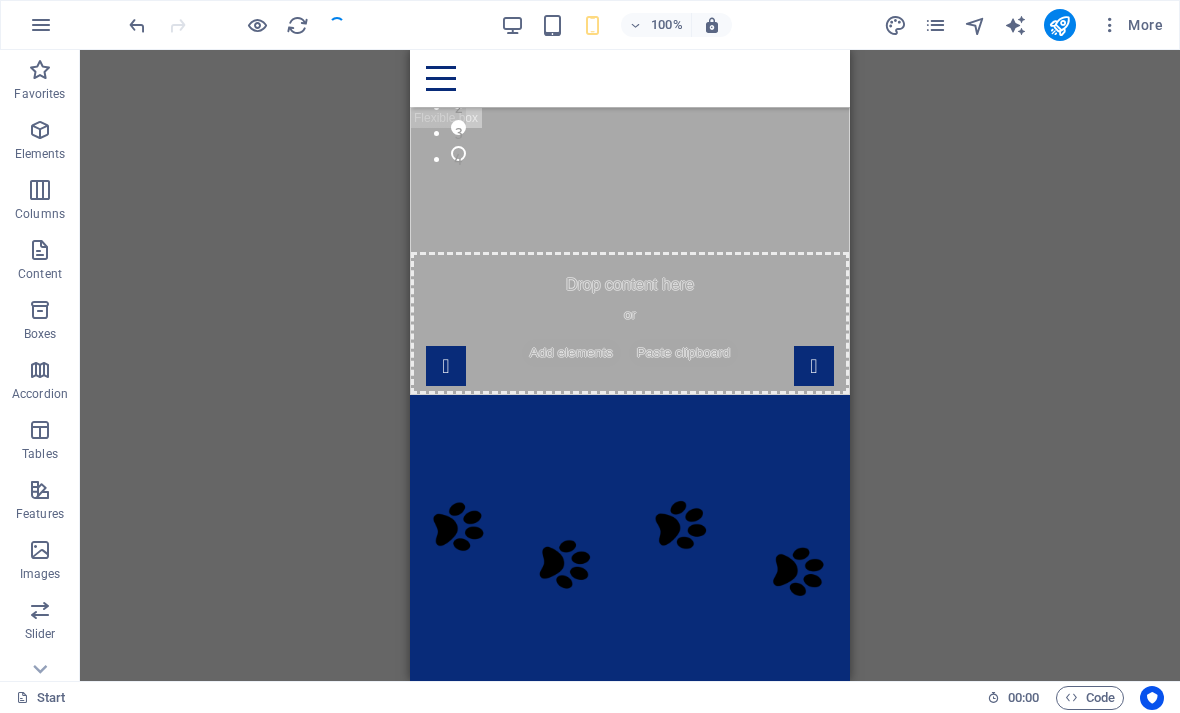 click at bounding box center [1059, 25] 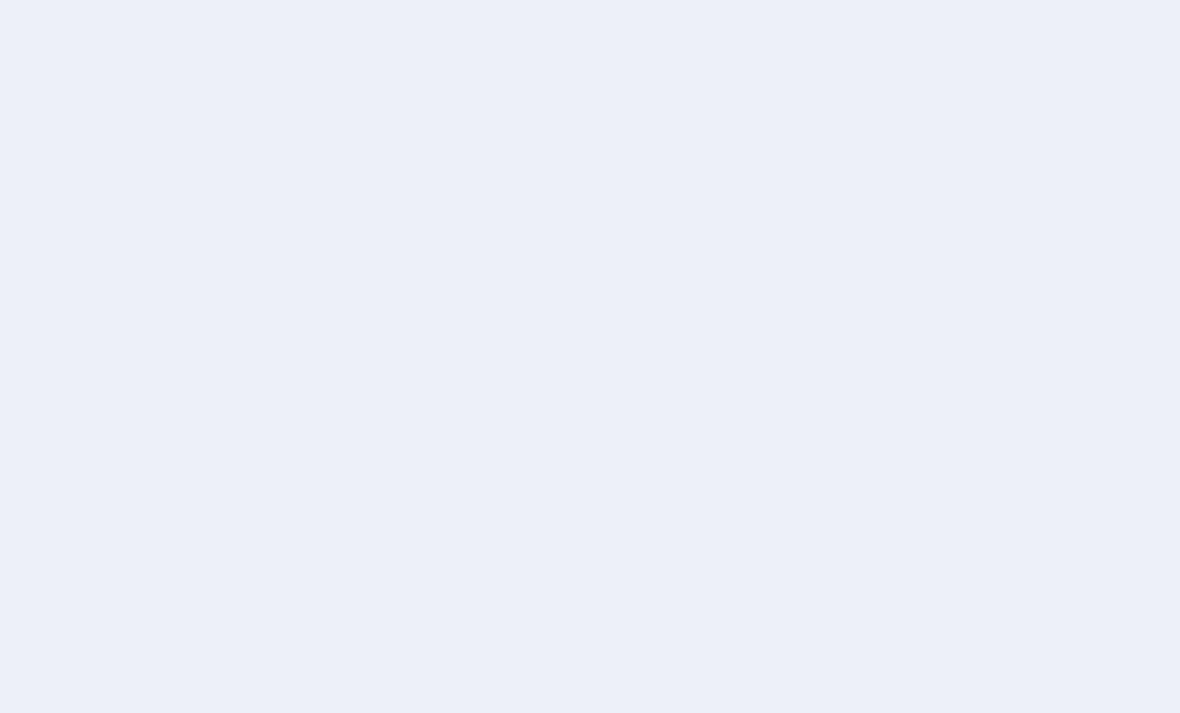 scroll, scrollTop: 0, scrollLeft: 0, axis: both 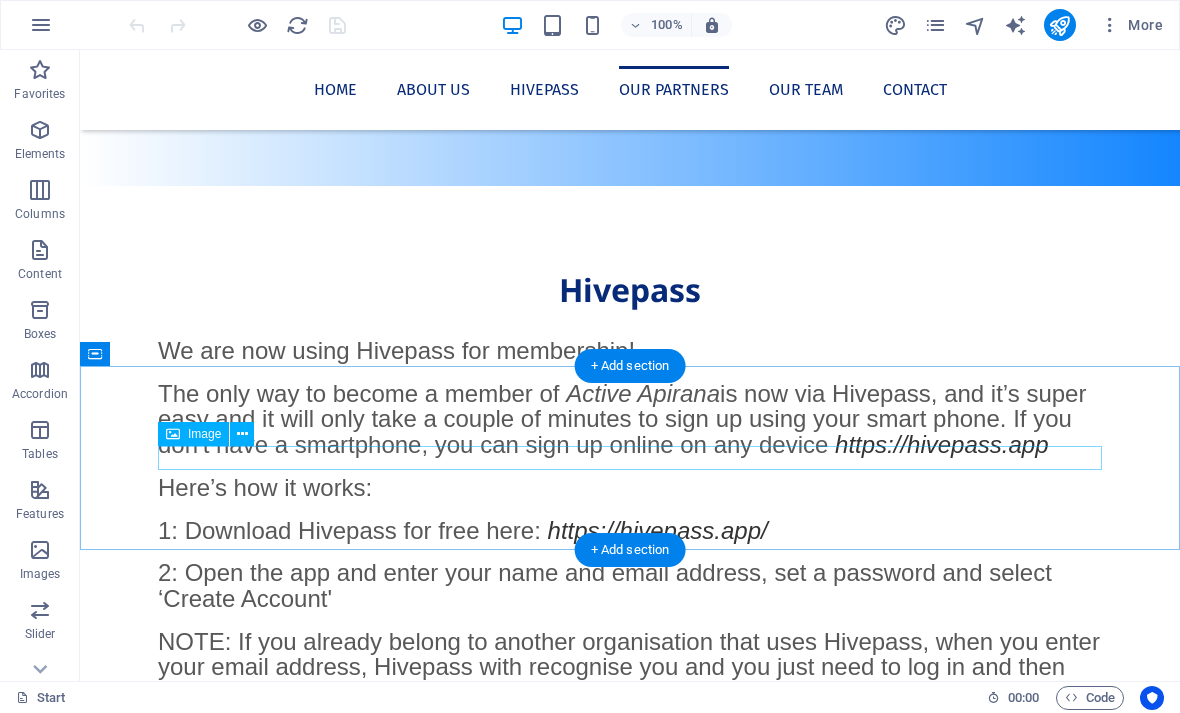 click at bounding box center [630, 1930] 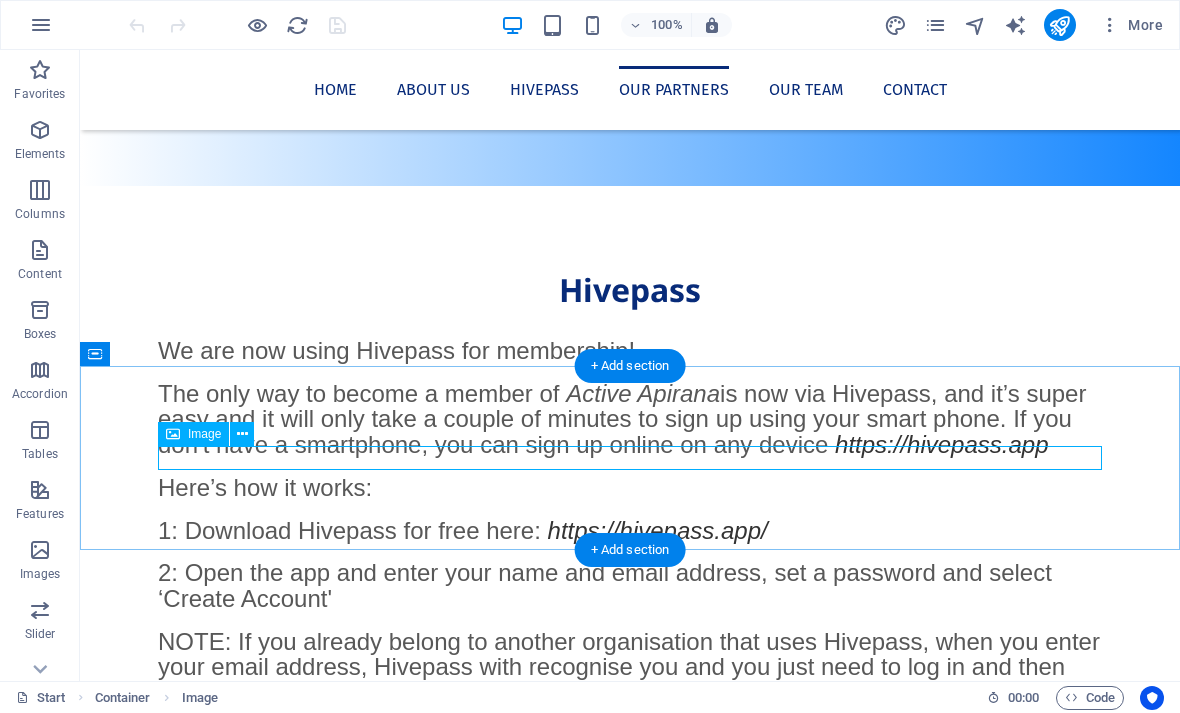 click at bounding box center [242, 434] 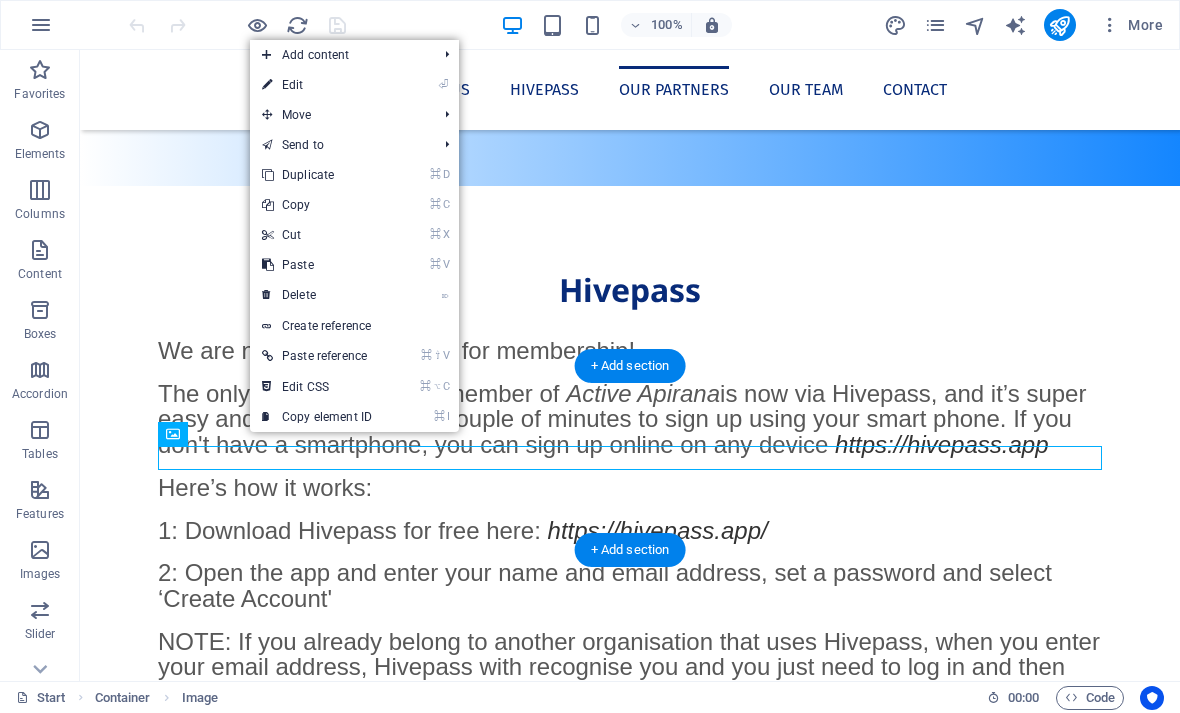 click on "⌦  Delete" at bounding box center (317, 295) 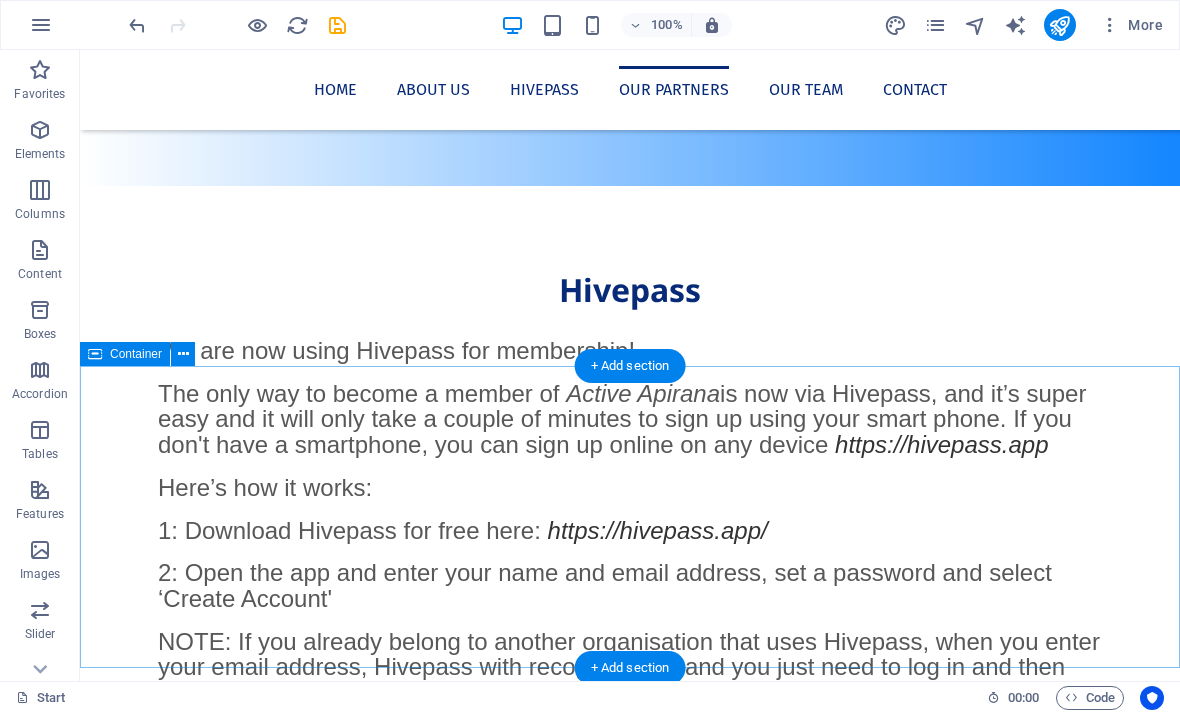 click on "Drop content here or  Add elements  Paste clipboard" at bounding box center (630, 1276) 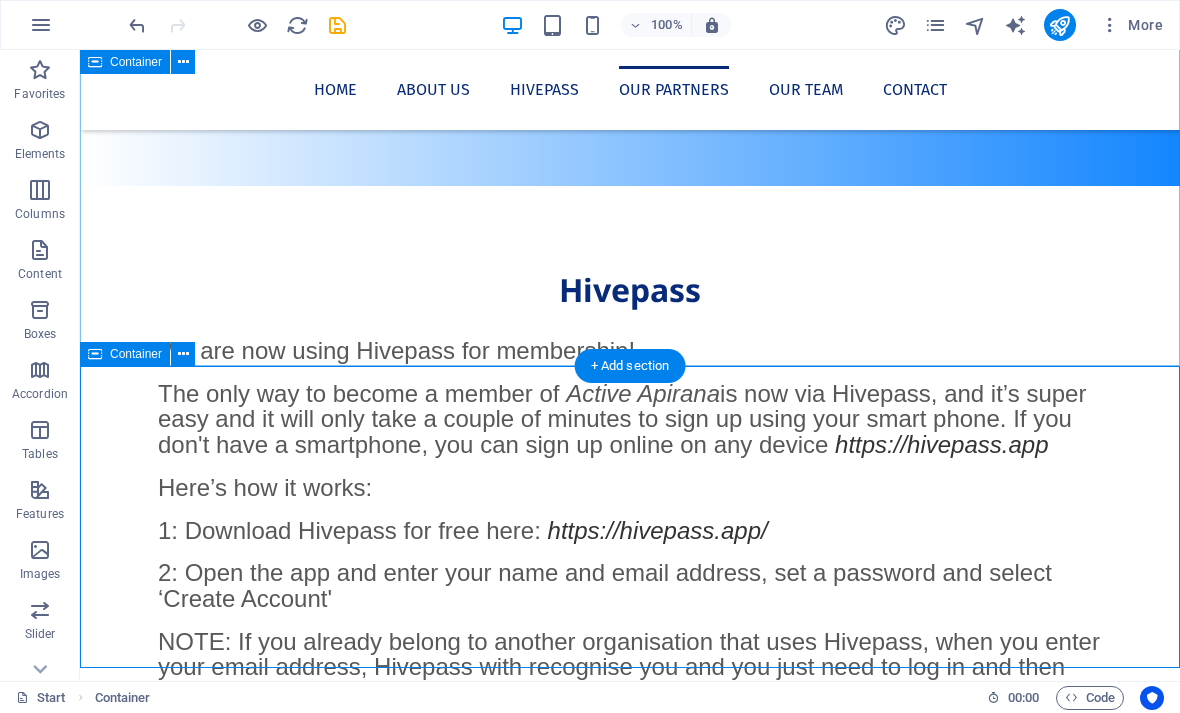 click at bounding box center [183, 354] 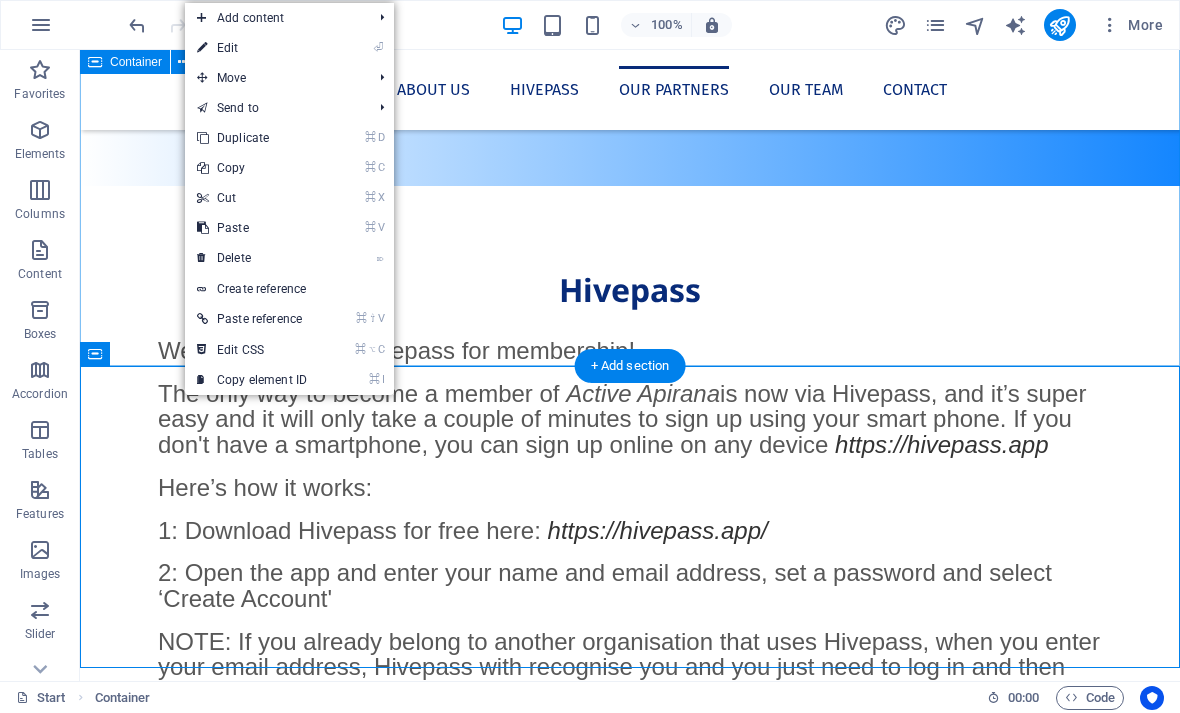click on "⌦  Delete" at bounding box center [252, 258] 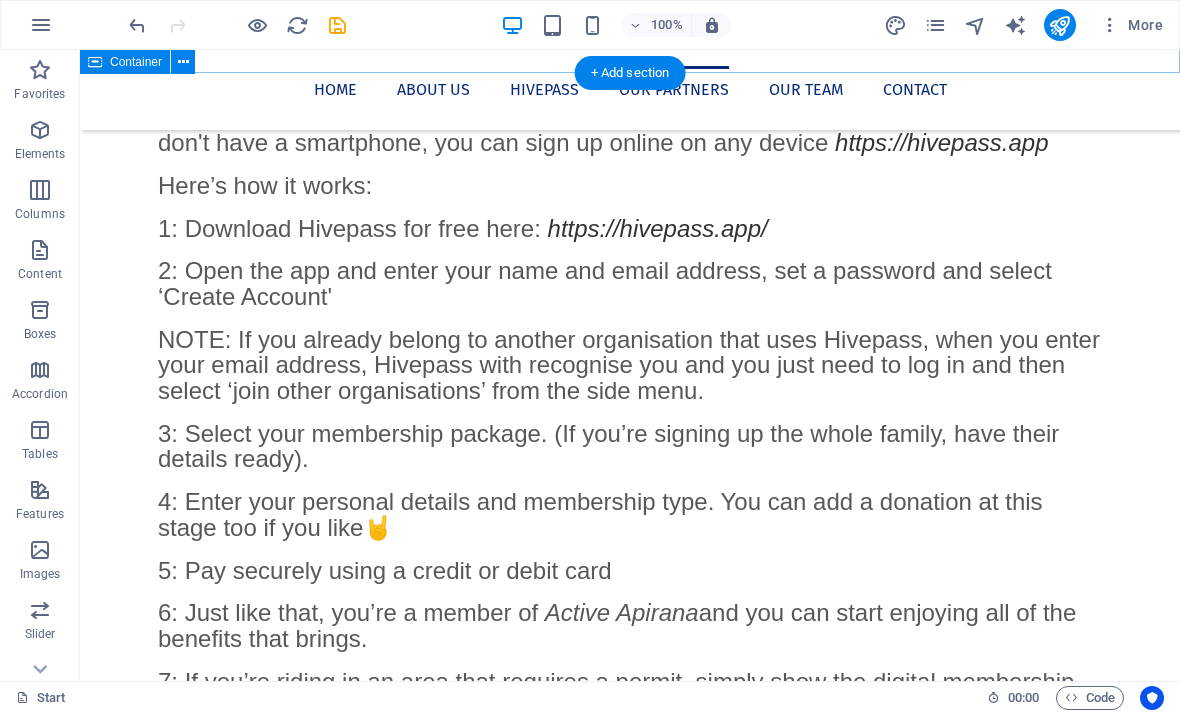 scroll, scrollTop: 2028, scrollLeft: 0, axis: vertical 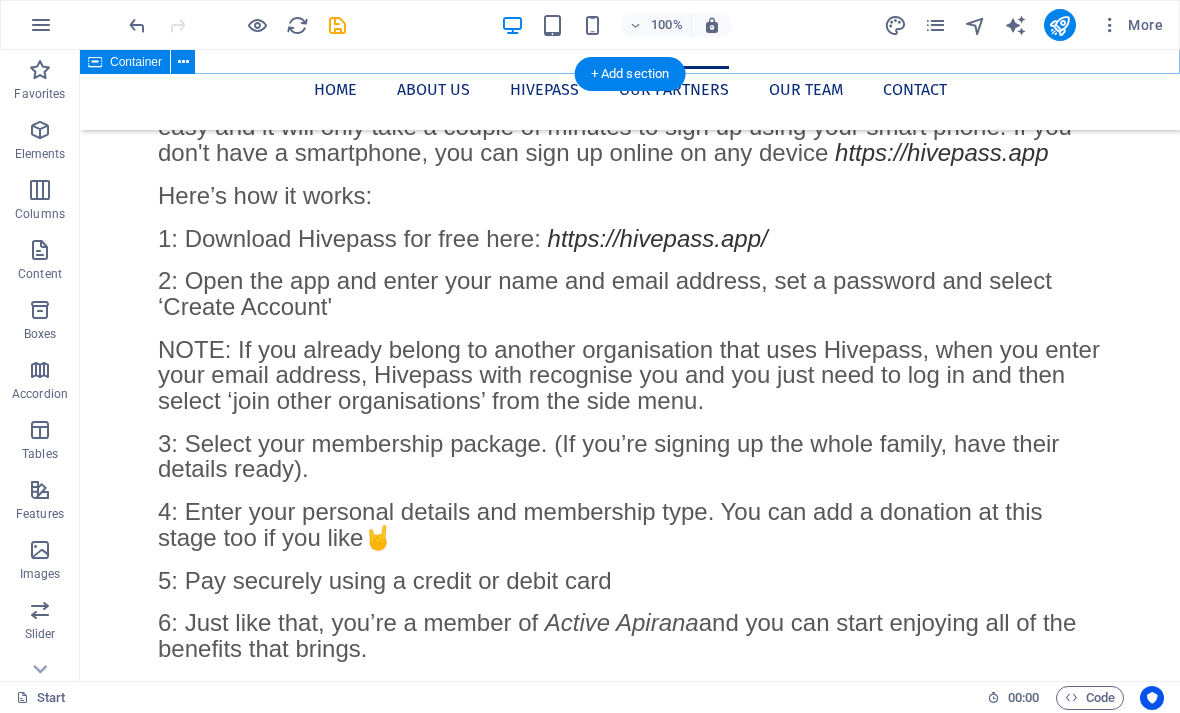 click on "Our Partners Auckland Council Orakei Local Board" at bounding box center [630, 969] 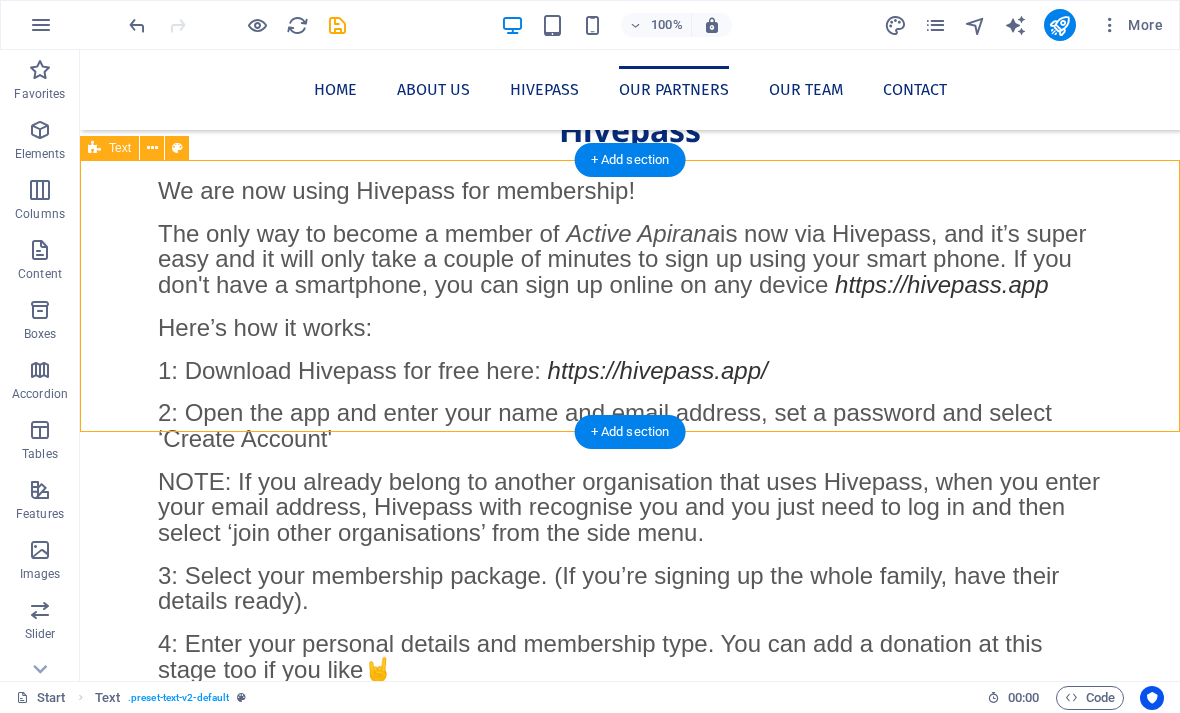 scroll, scrollTop: 1882, scrollLeft: 0, axis: vertical 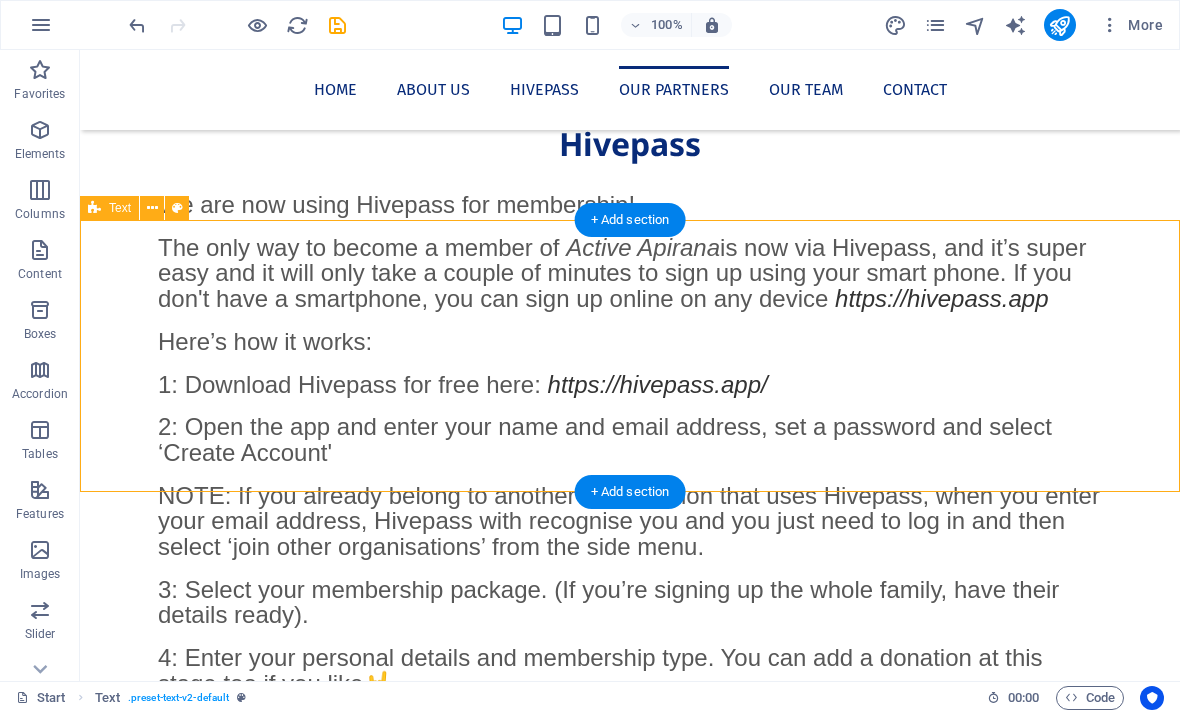 click on "Our Partners" at bounding box center [630, 1083] 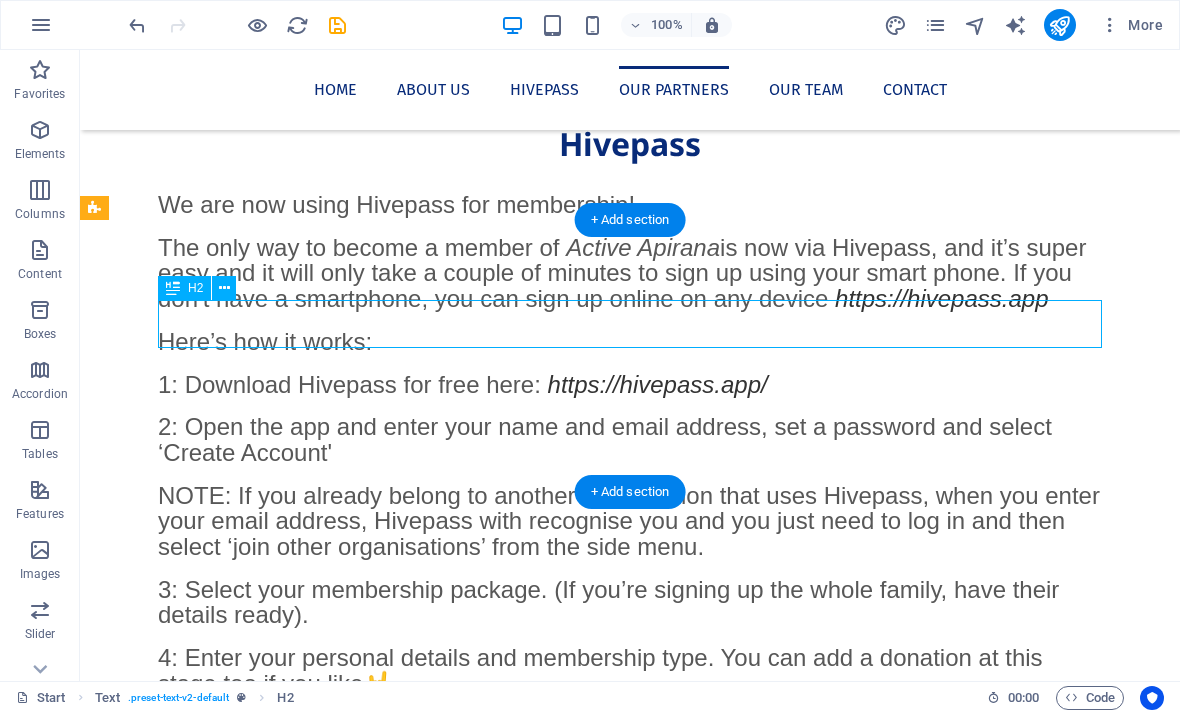 click on "[ORGANIZATION] [ORGANIZATION] [LOCATION] [ORGANIZATION]" at bounding box center [630, 1147] 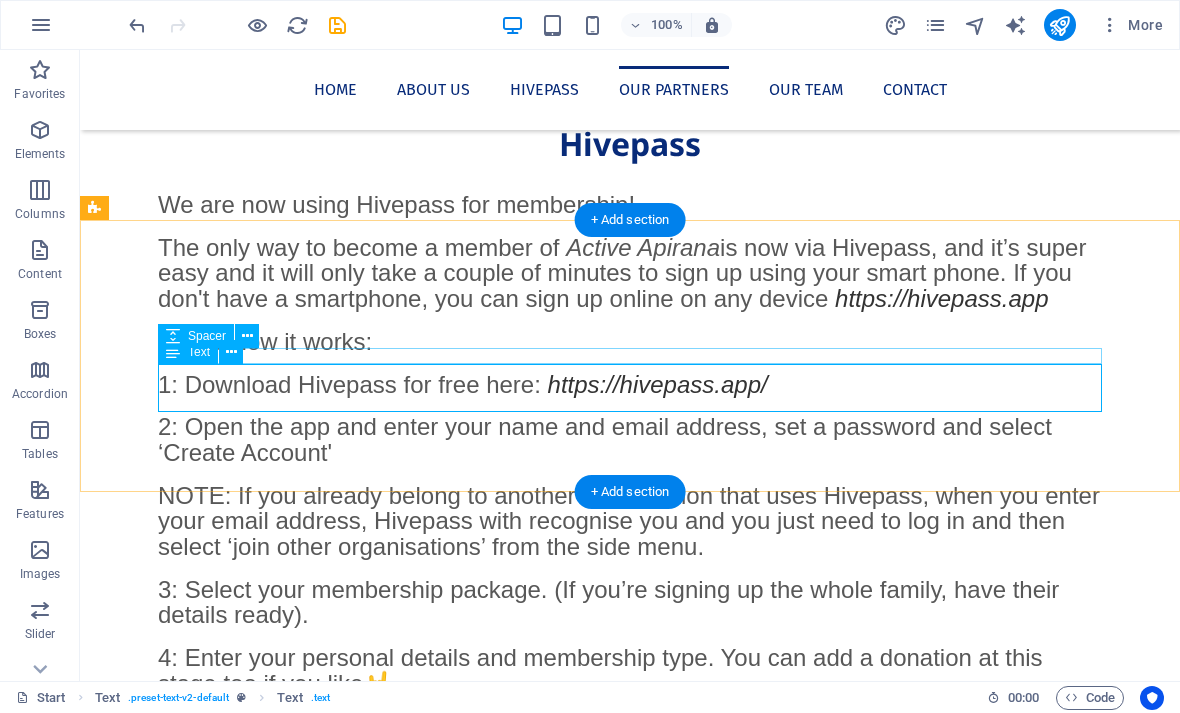 click at bounding box center (231, 352) 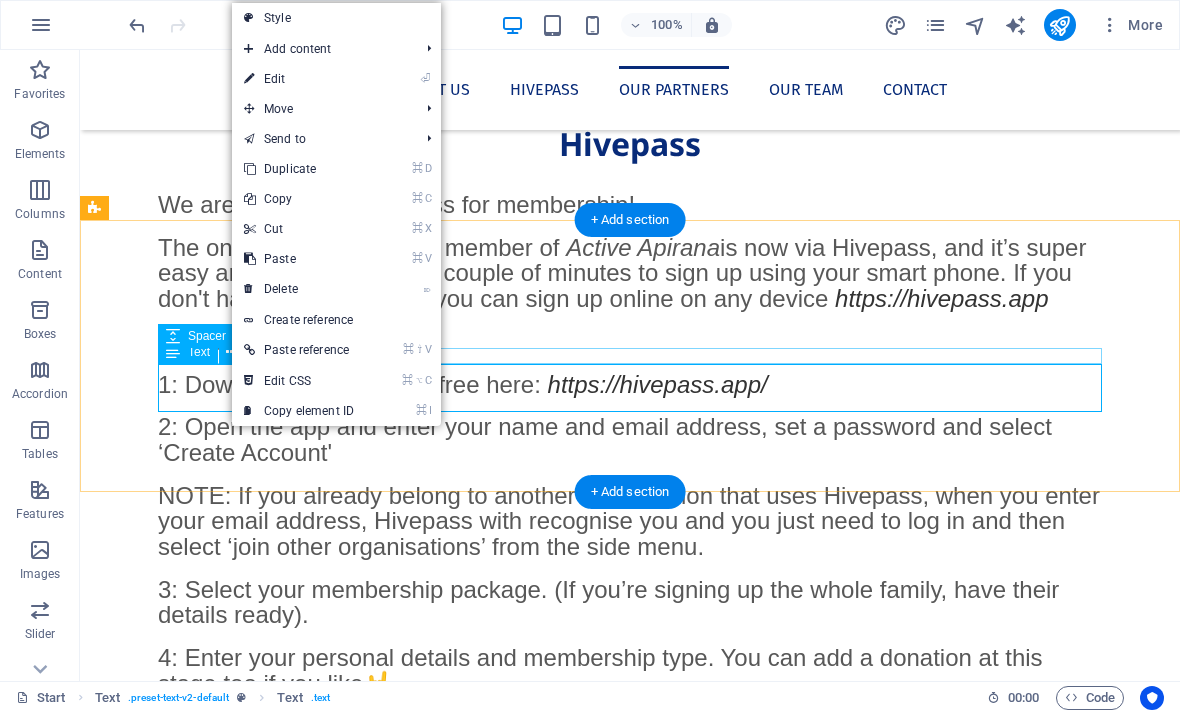 click on "⏎  Edit" at bounding box center [299, 79] 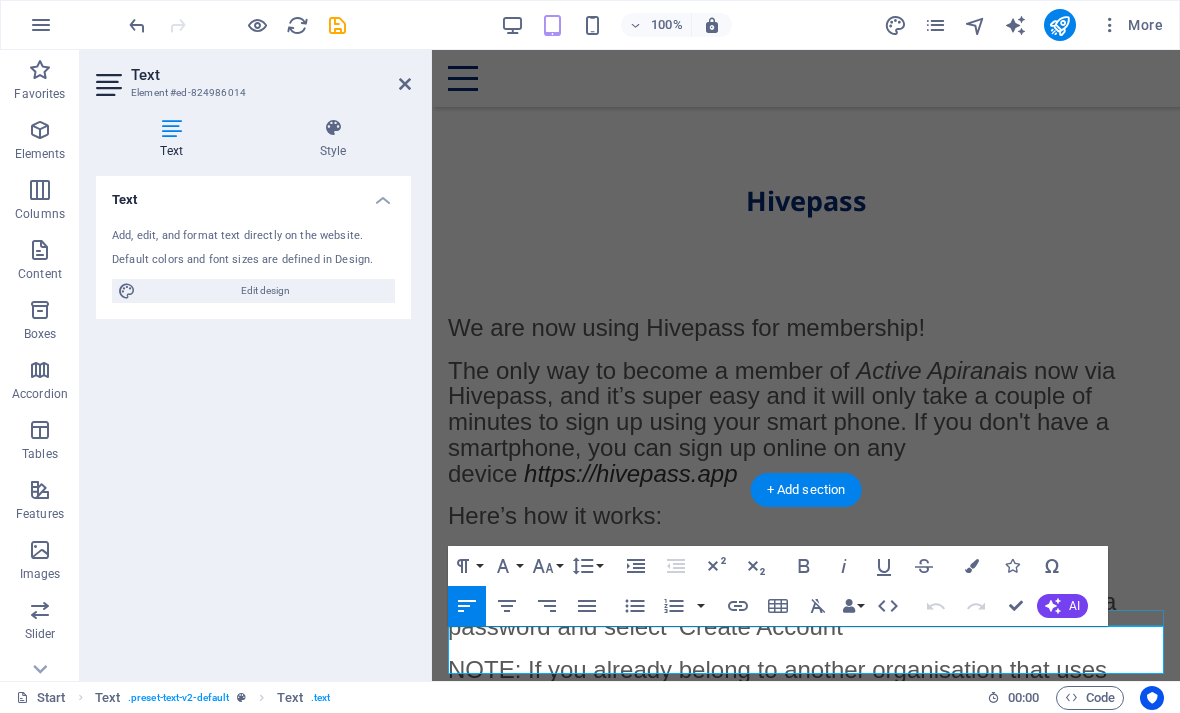 click at bounding box center [972, 566] 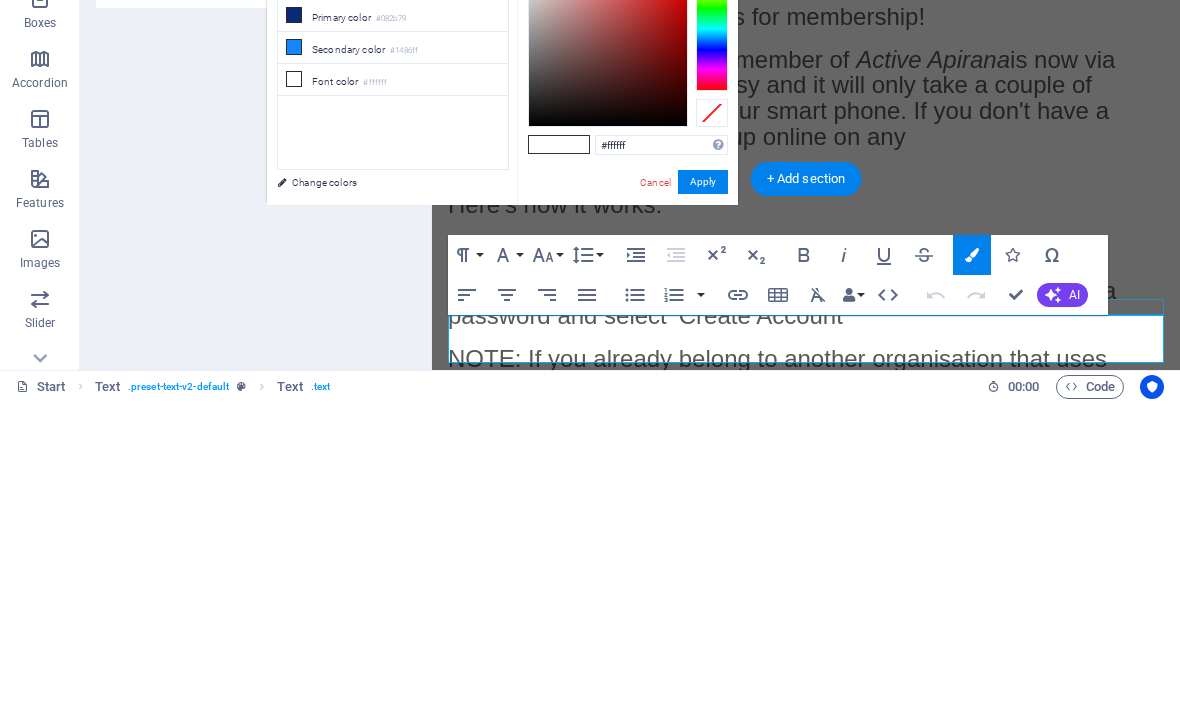 click on "Font color
#ffffff" at bounding box center (393, 391) 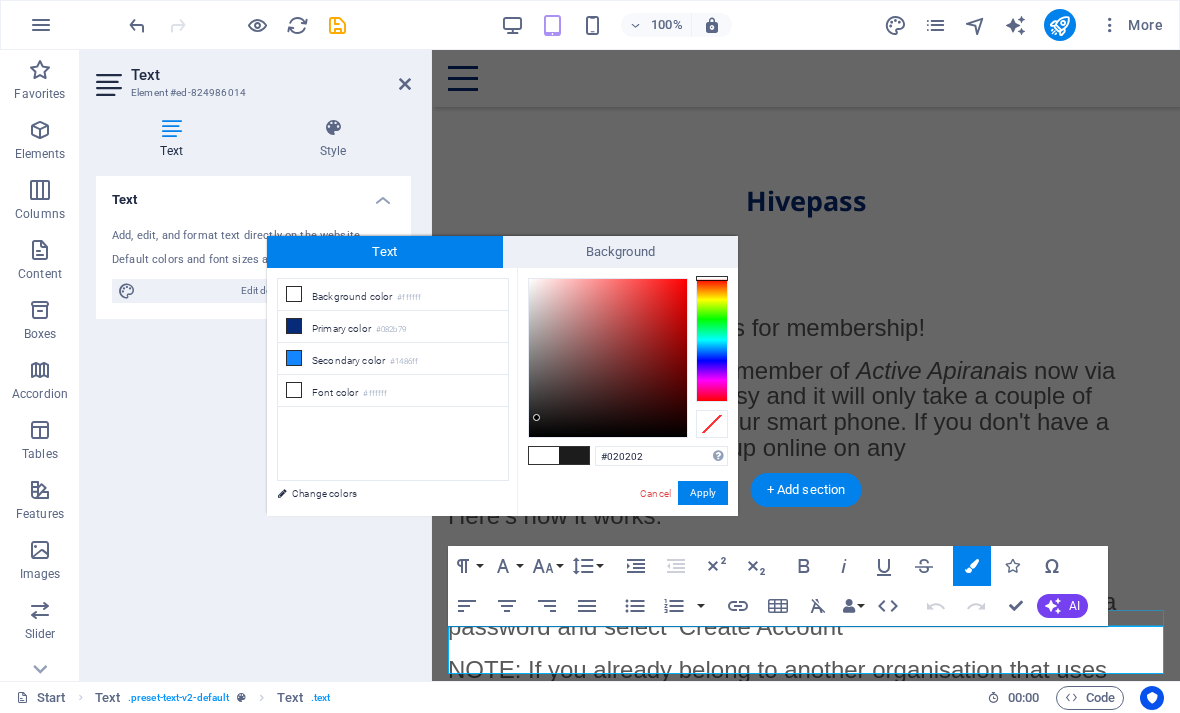 type on "#000000" 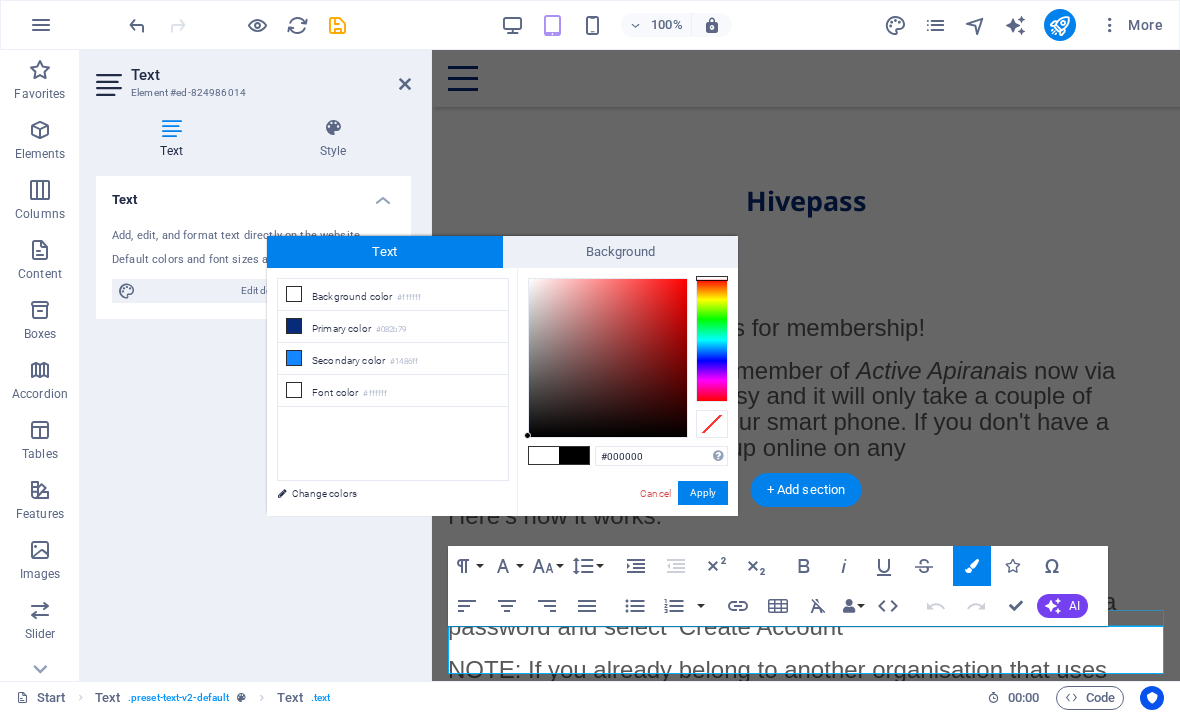 click on "Apply" at bounding box center [703, 493] 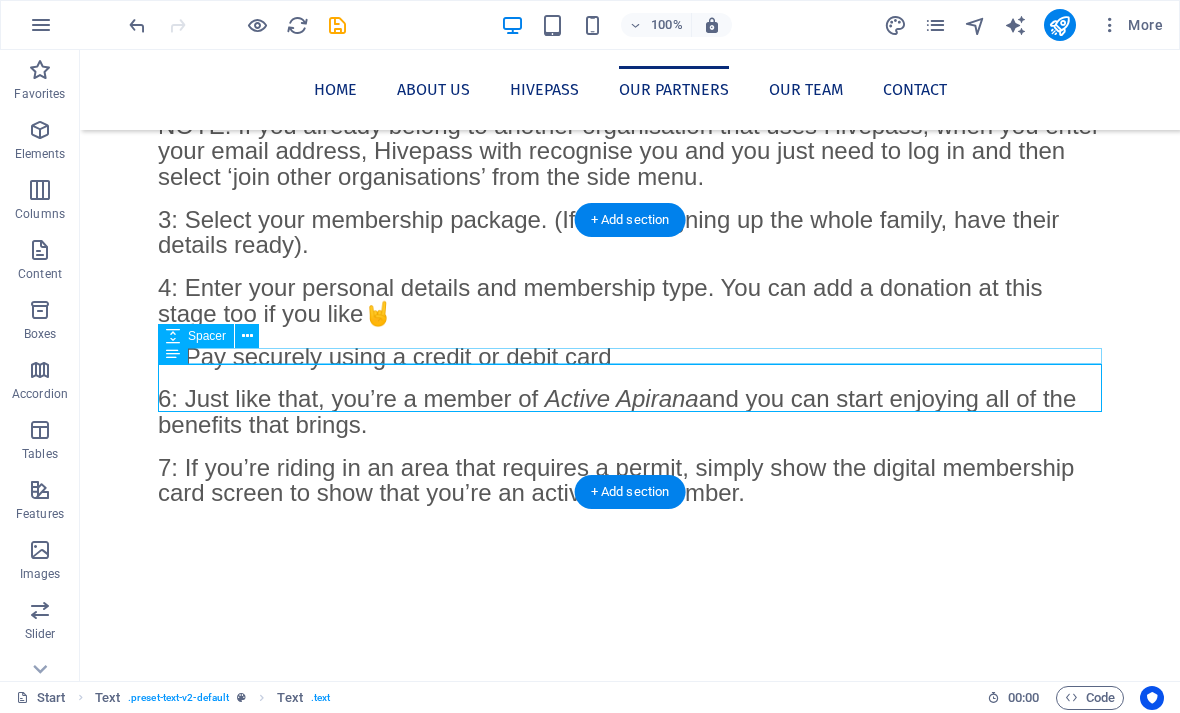 click on "Meet our team" at bounding box center [630, 3157] 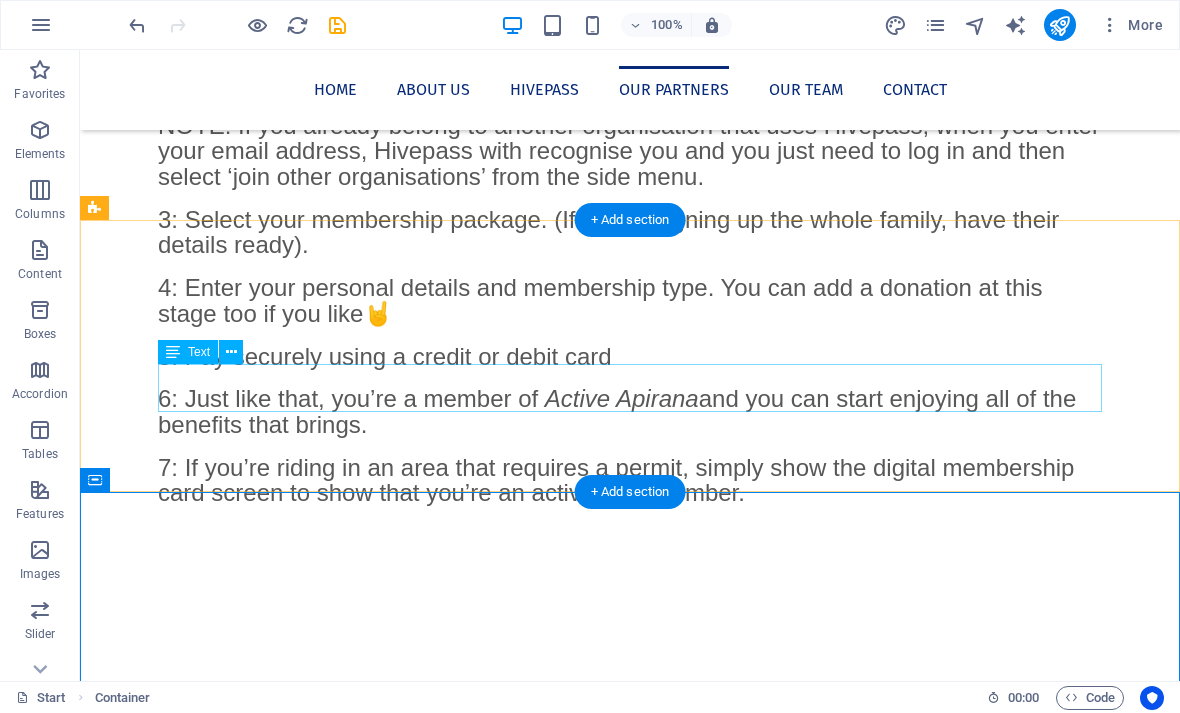 click on "[ORGANIZATION] [ORGANIZATION] [LOCATION] [ORGANIZATION]" at bounding box center (630, 777) 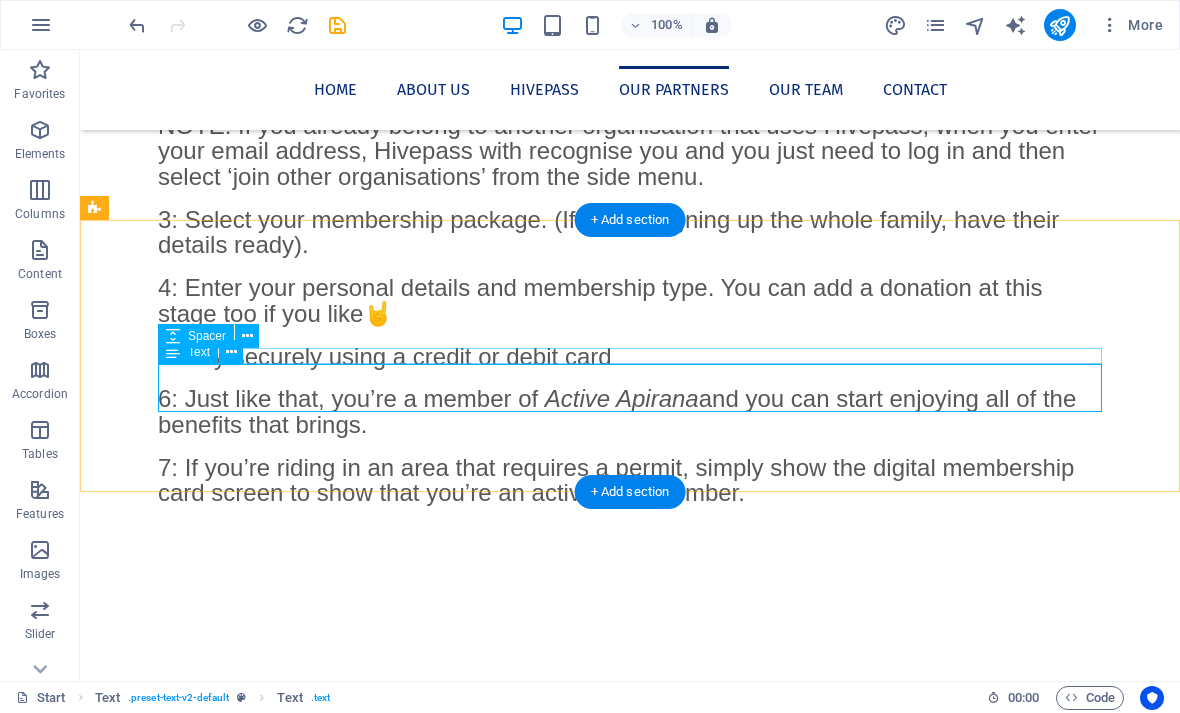 click at bounding box center [231, 352] 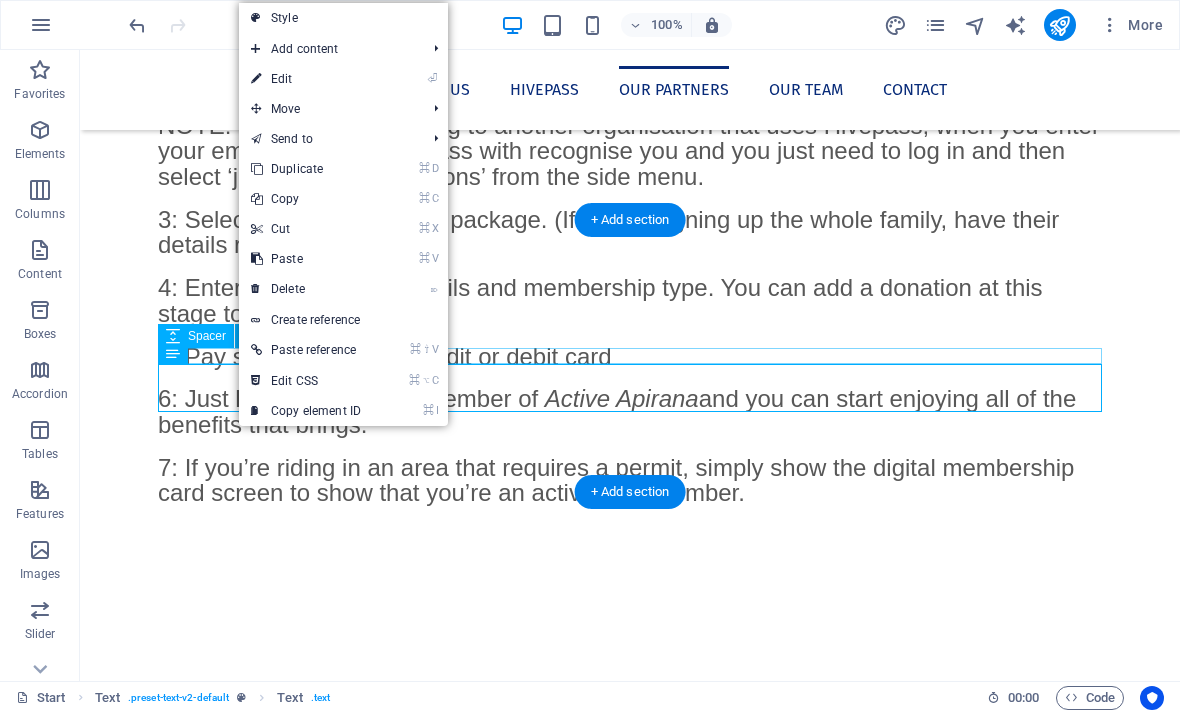 click on "⏎  Edit" at bounding box center (306, 79) 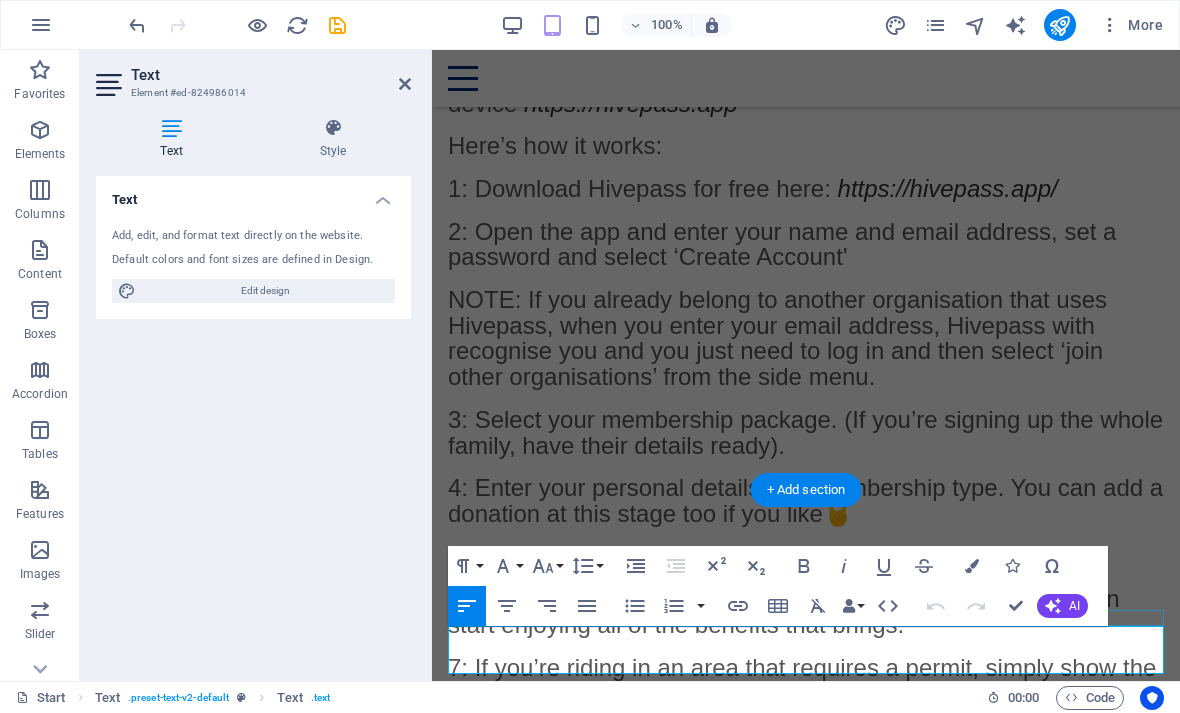 click on "Style" at bounding box center (333, 139) 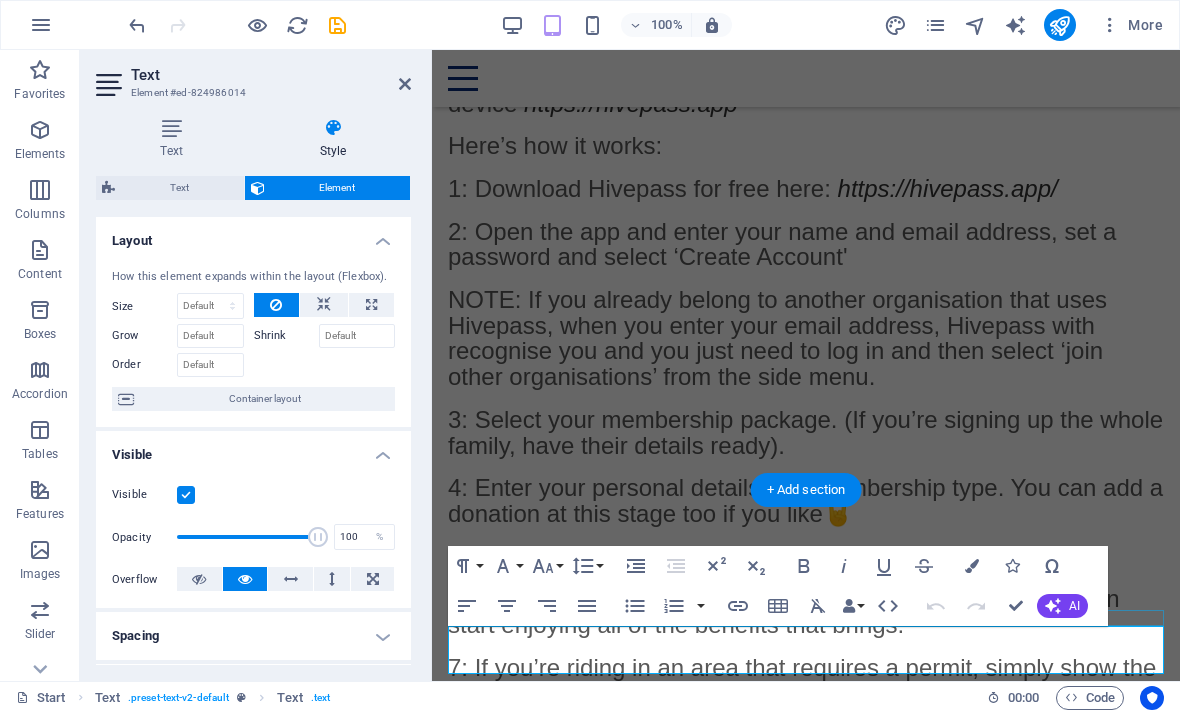 scroll, scrollTop: 0, scrollLeft: 0, axis: both 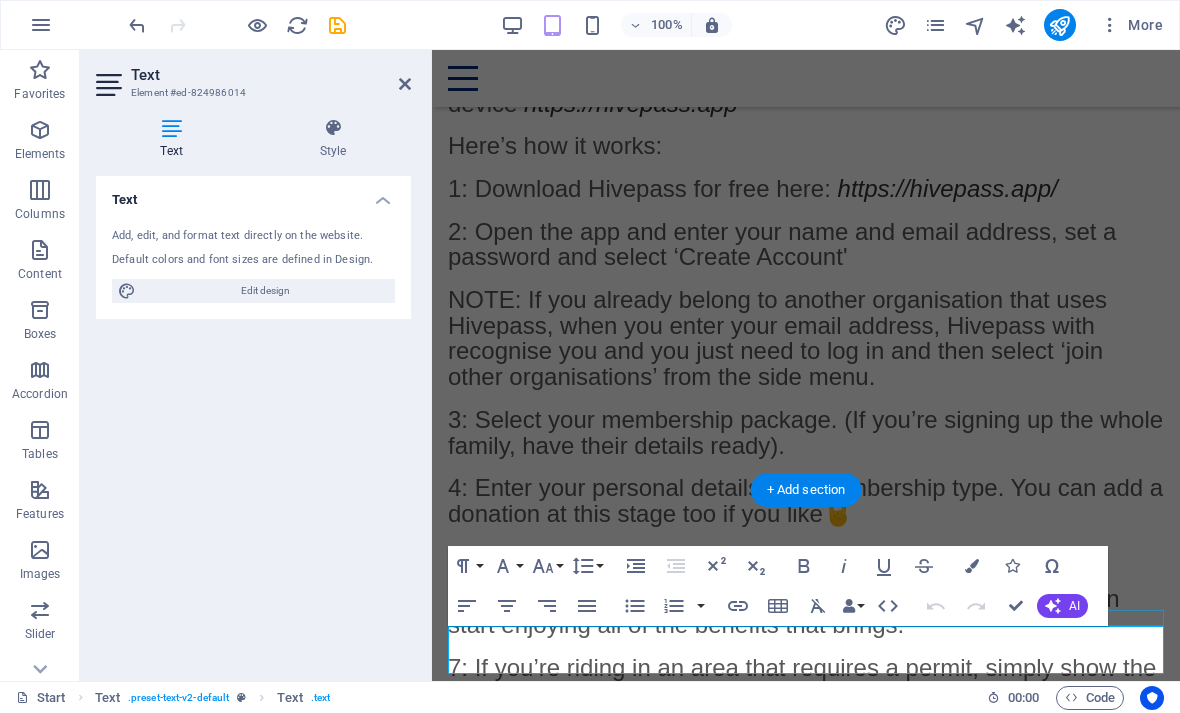 click on "Text" at bounding box center (271, 75) 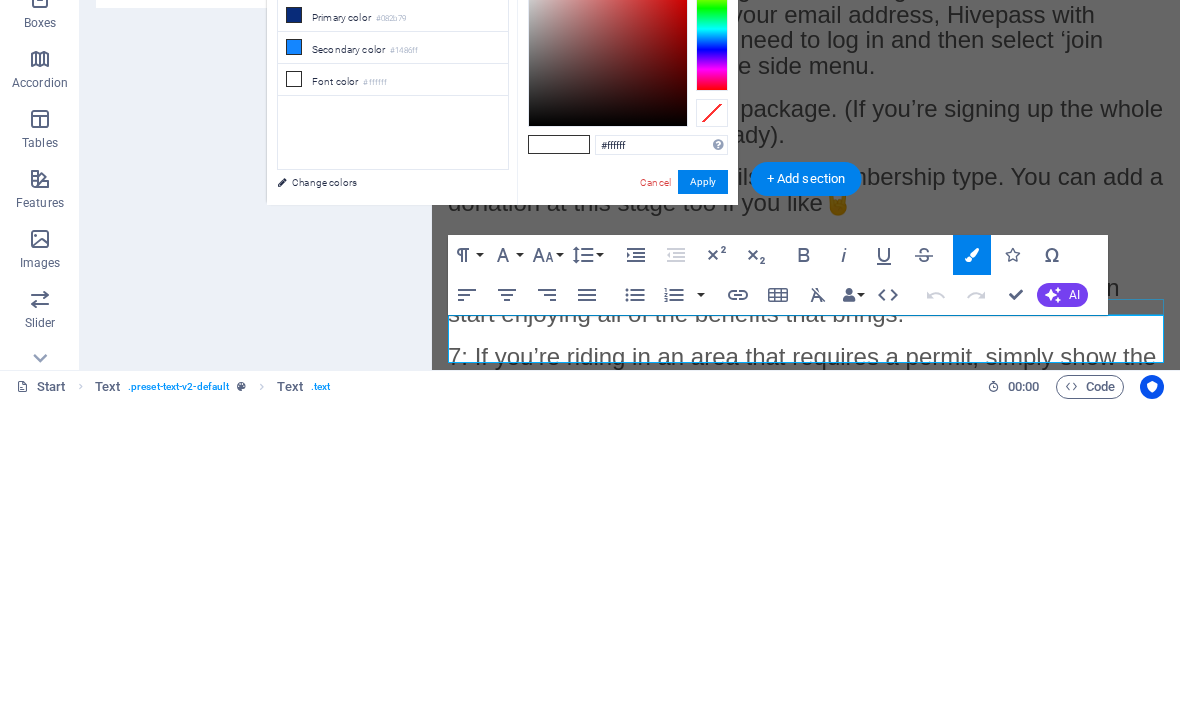 click on "Font color
#ffffff" at bounding box center [393, 391] 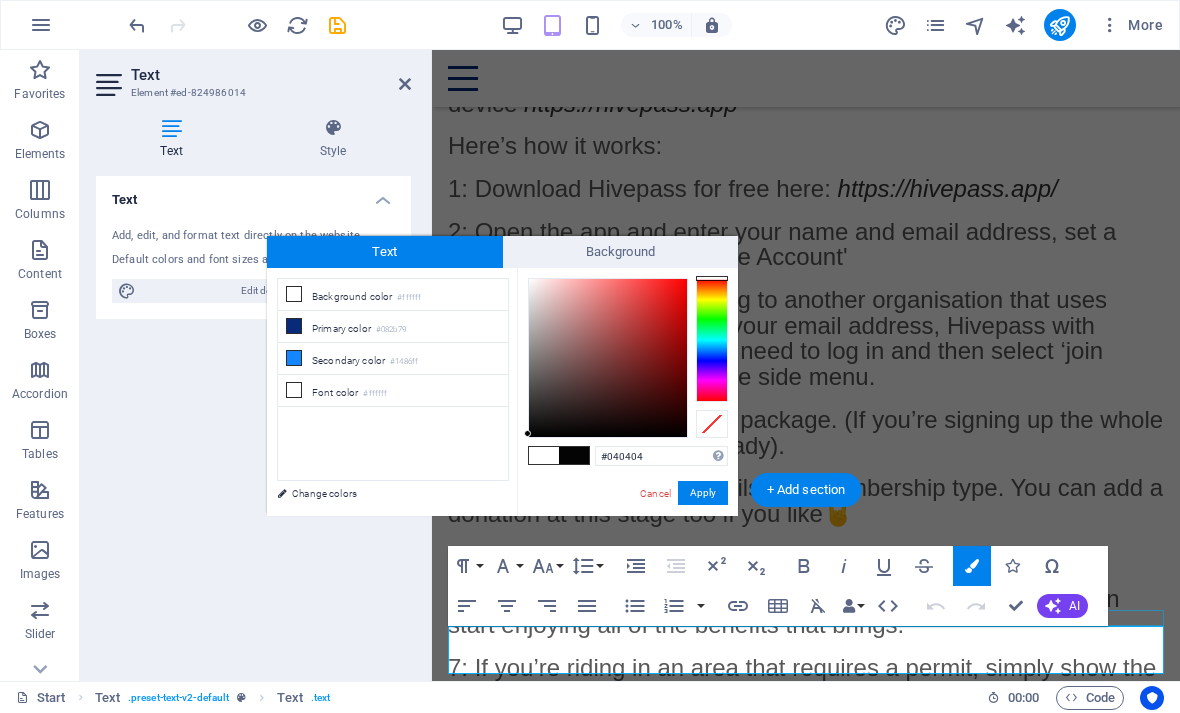 type on "#000000" 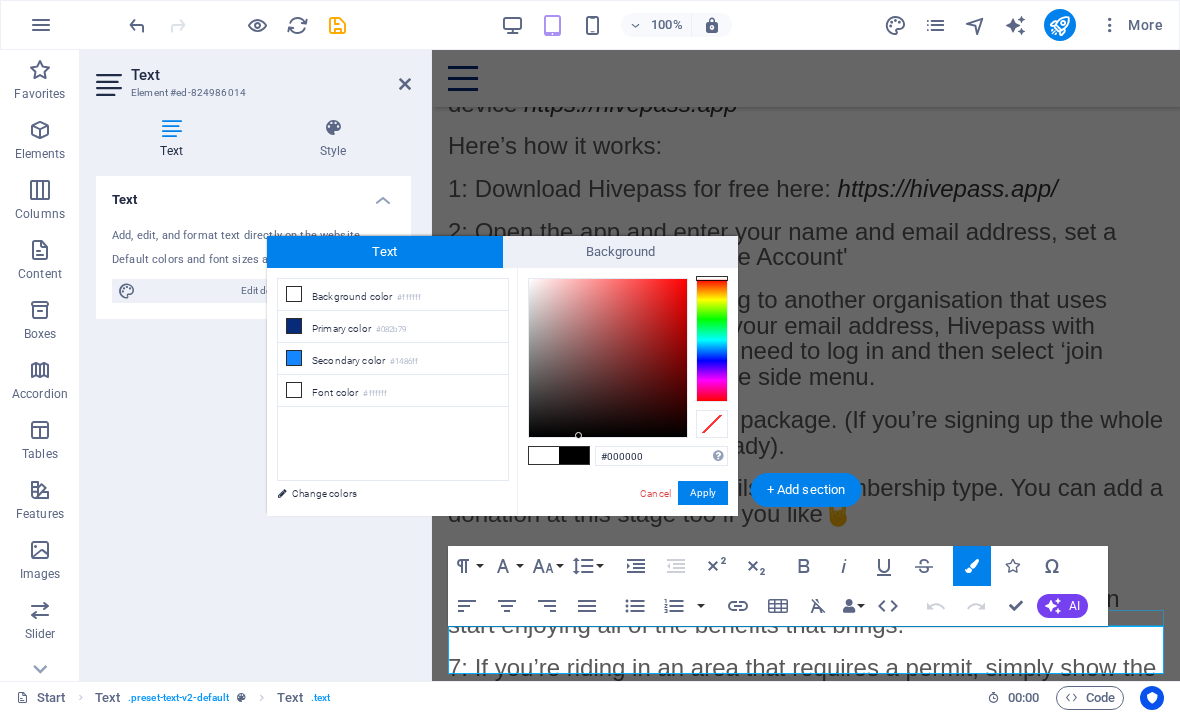 click at bounding box center [574, 455] 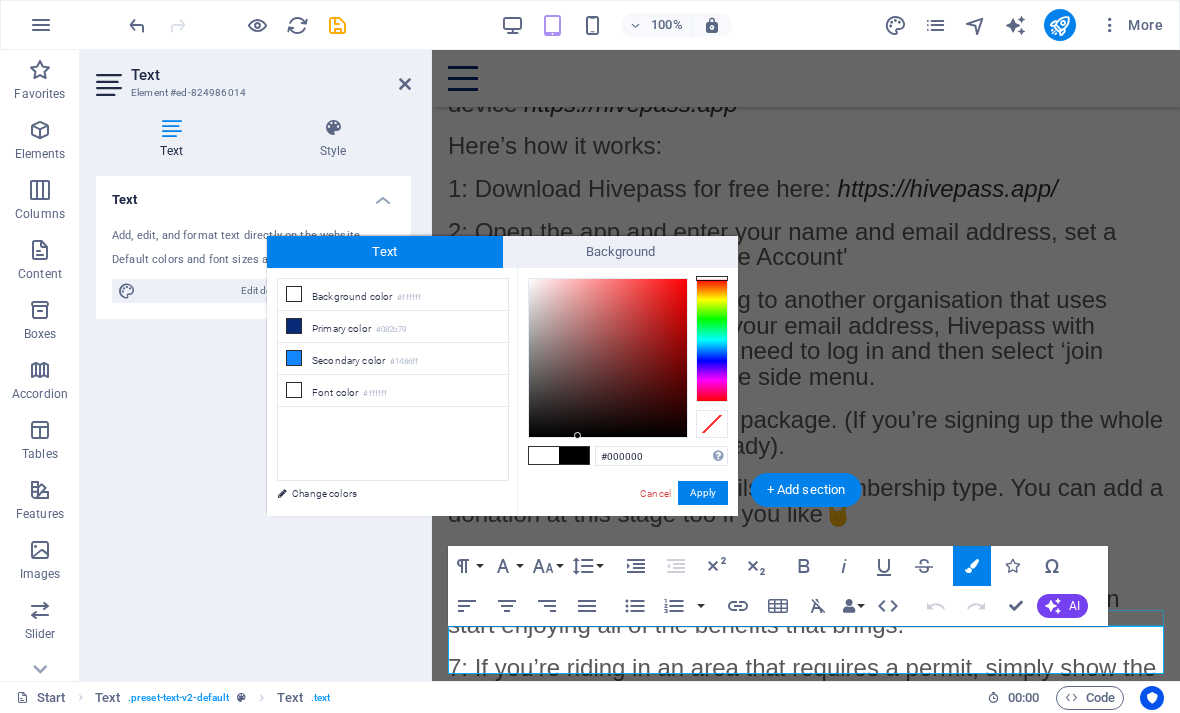 click at bounding box center [574, 455] 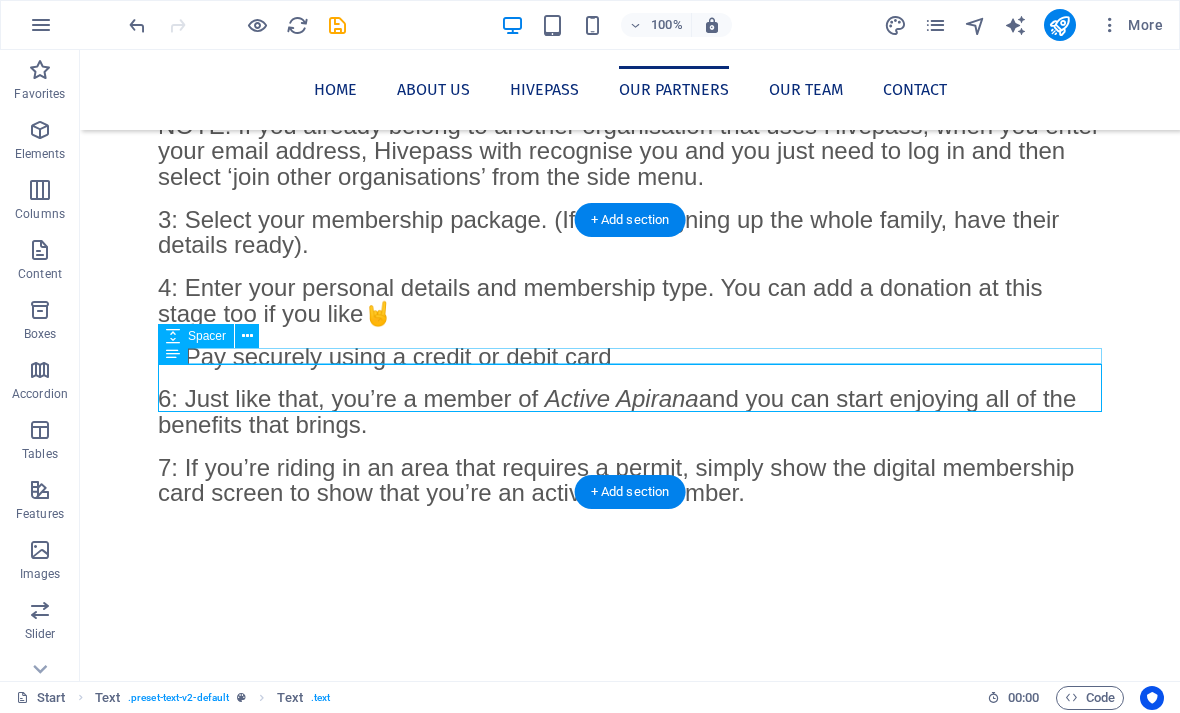 click on "Meet our team" at bounding box center [630, 3157] 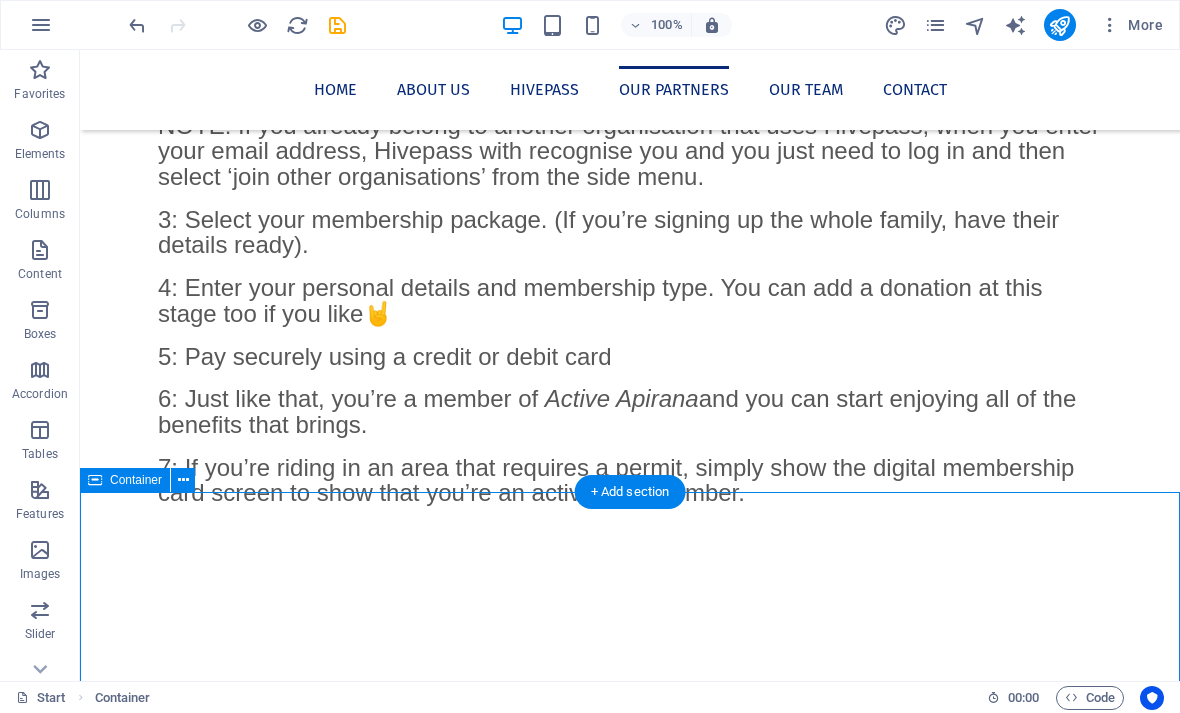 click on "[ORGANIZATION] [ORGANIZATION] [LOCATION] [ORGANIZATION]" at bounding box center [630, 777] 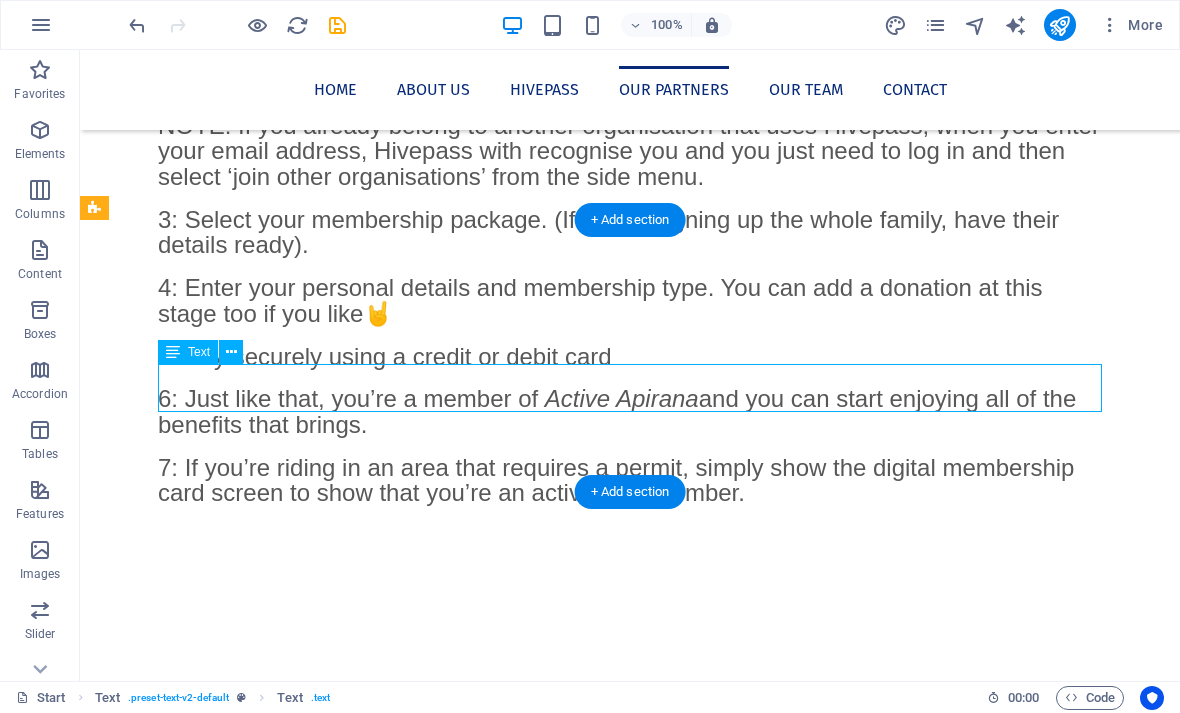 click on "[ORGANIZATION] [ORGANIZATION] [LOCATION] [ORGANIZATION]" at bounding box center [630, 777] 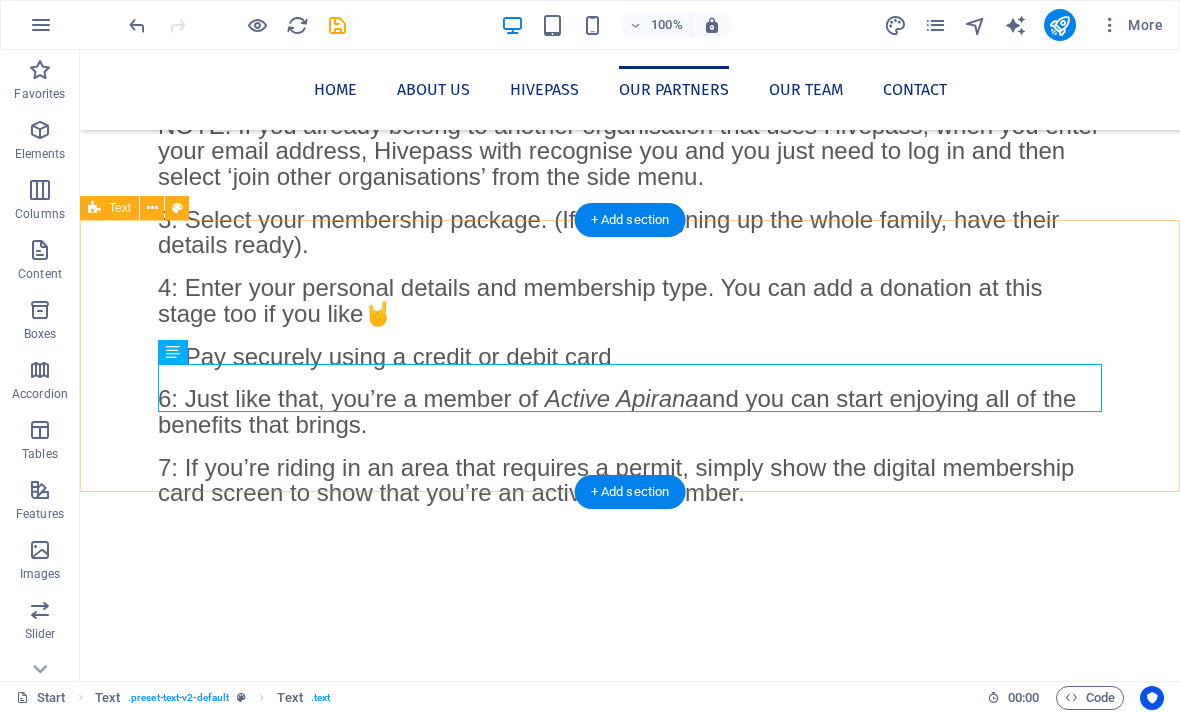 click on "Our Partners Auckland Council Orakei Local Board" at bounding box center (630, 745) 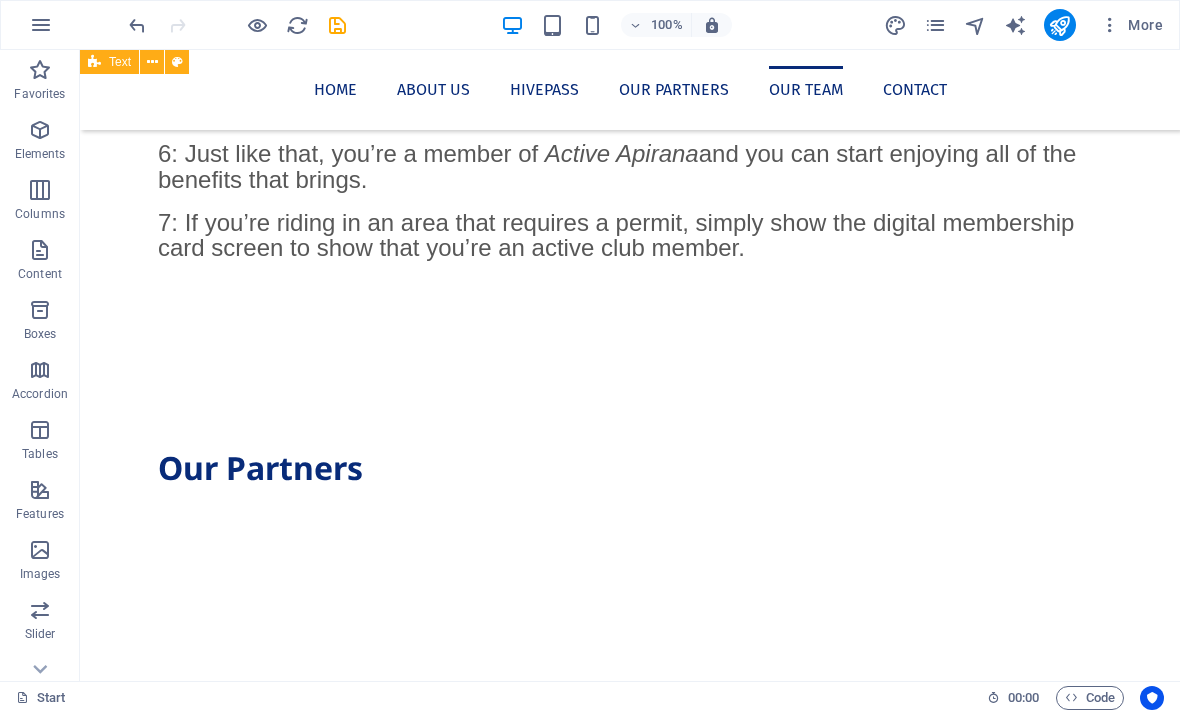 scroll, scrollTop: 2485, scrollLeft: 0, axis: vertical 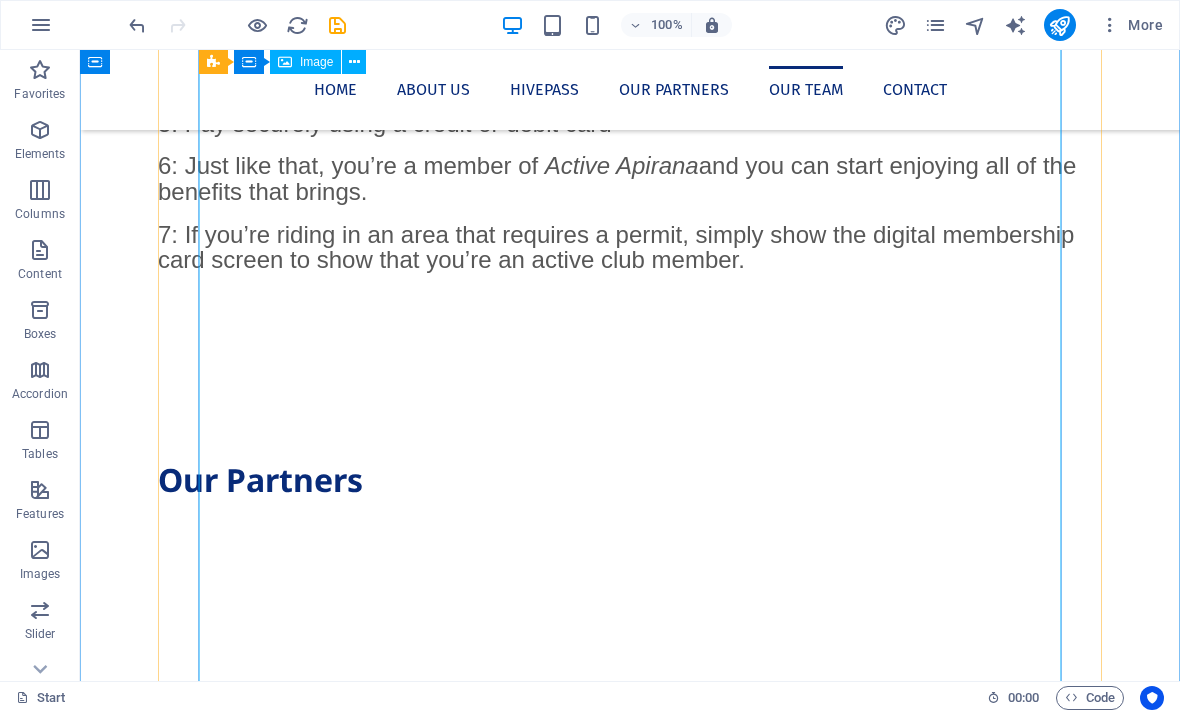 click at bounding box center [630, 1238] 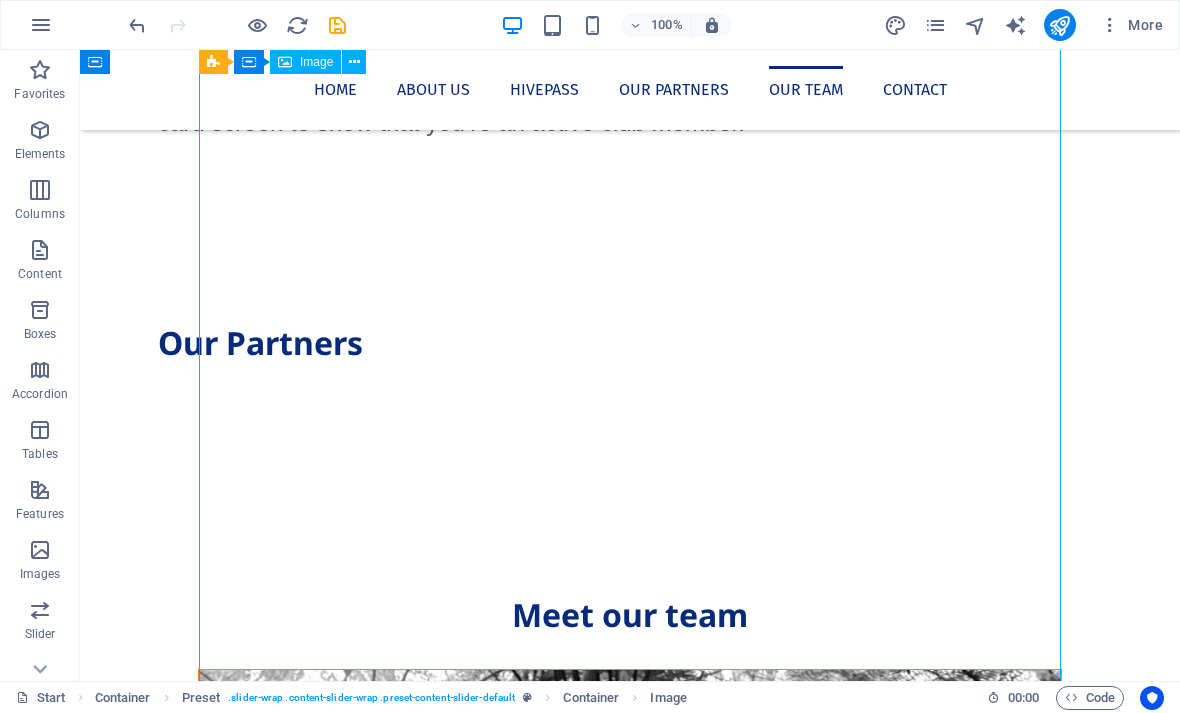 scroll, scrollTop: 2627, scrollLeft: 0, axis: vertical 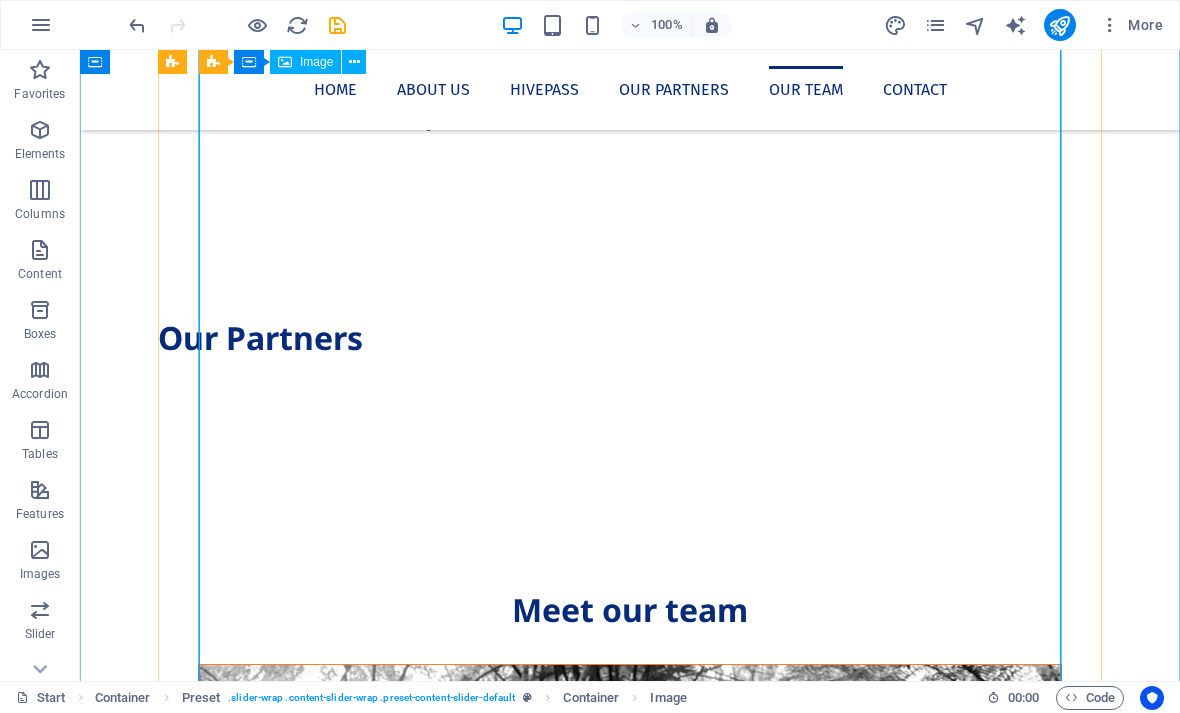 click on "Image" at bounding box center [668, 698] 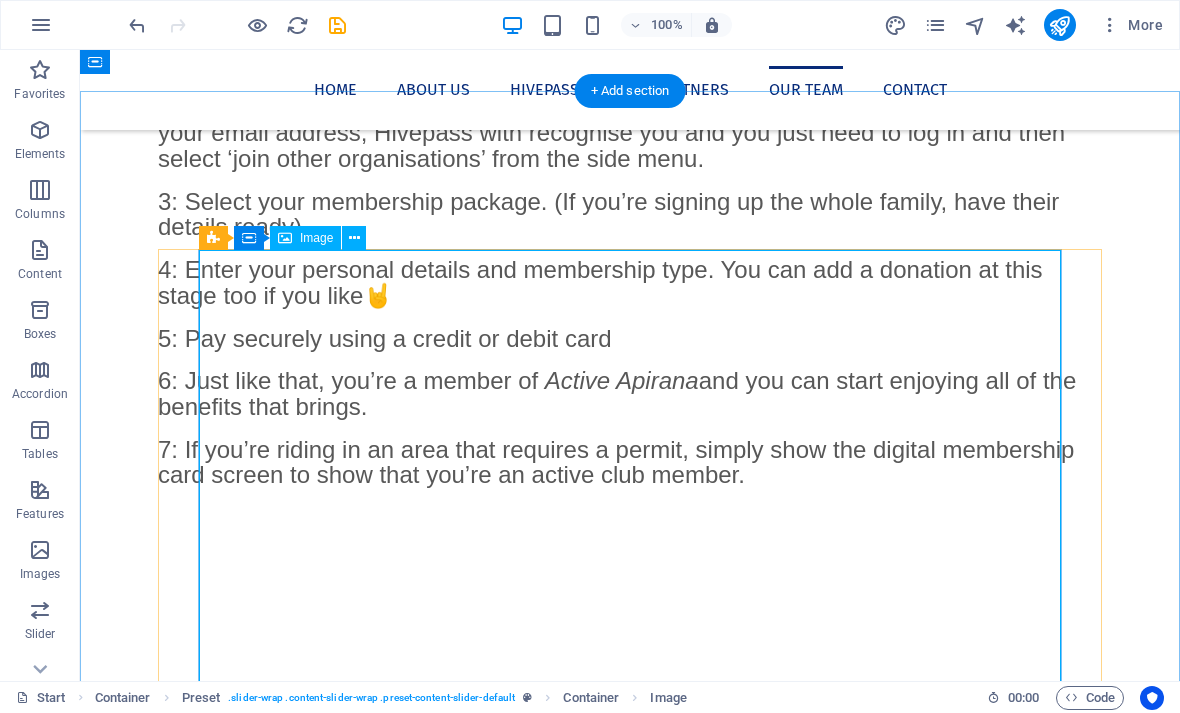 scroll, scrollTop: 2247, scrollLeft: 0, axis: vertical 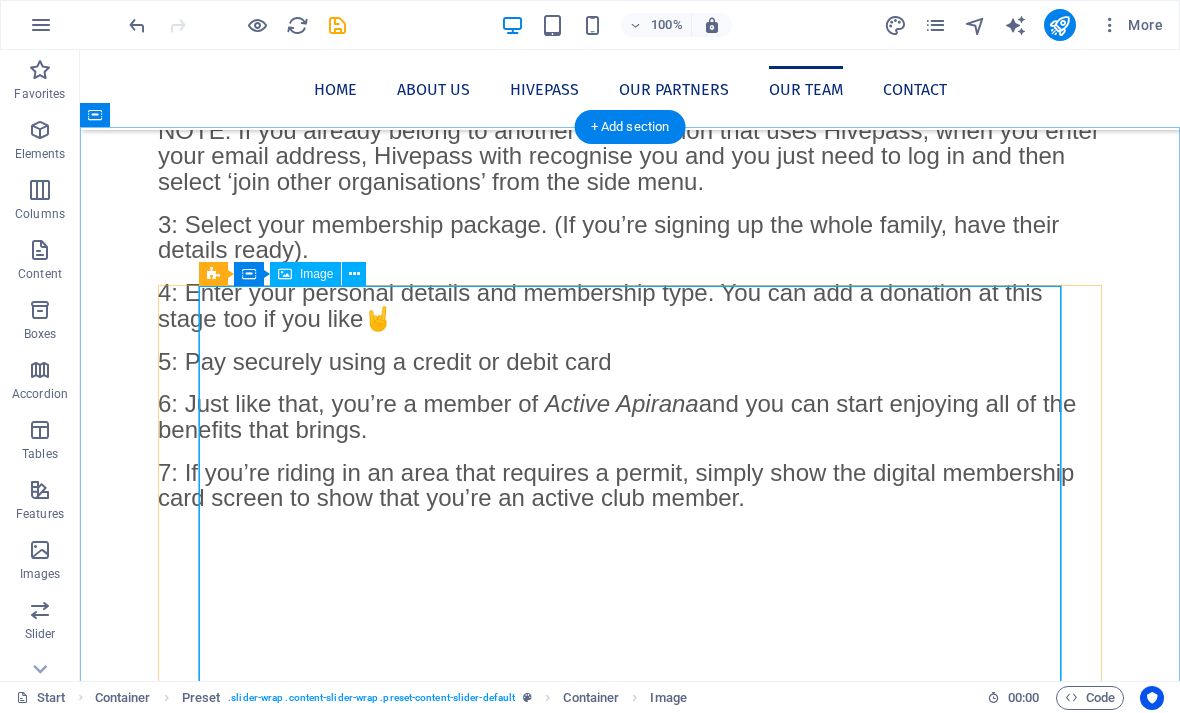 click at bounding box center [354, 274] 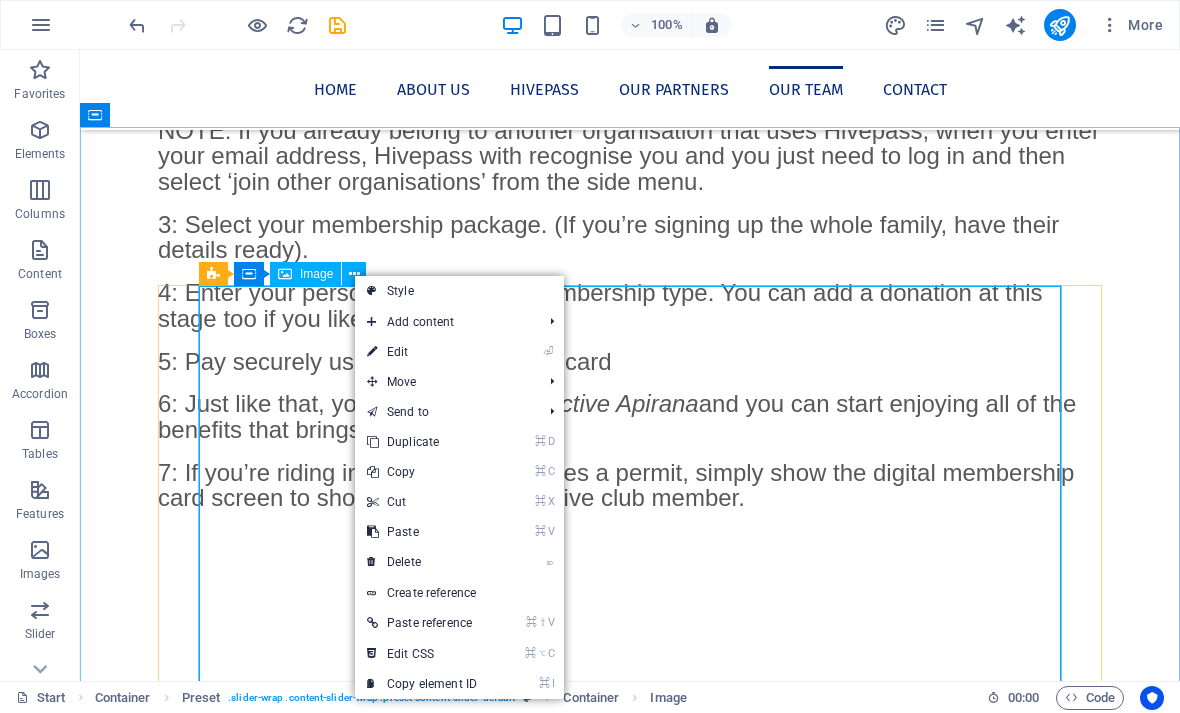 click on "⏎  Edit" at bounding box center [422, 352] 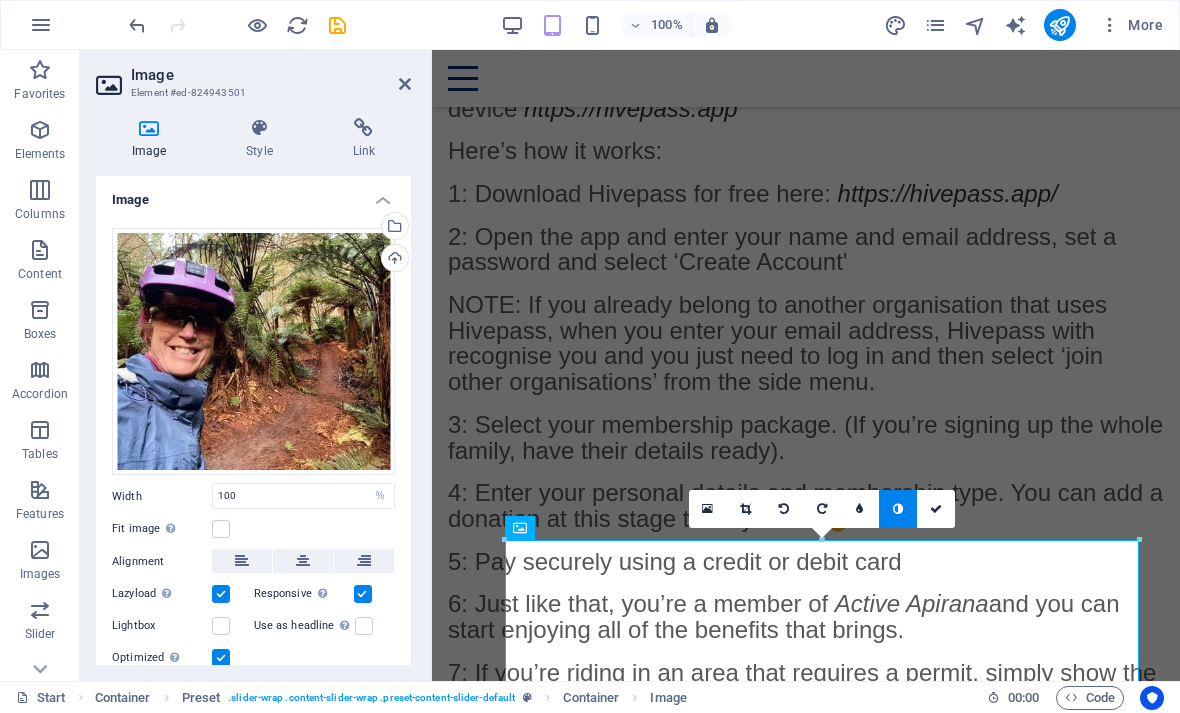 click at bounding box center (936, 509) 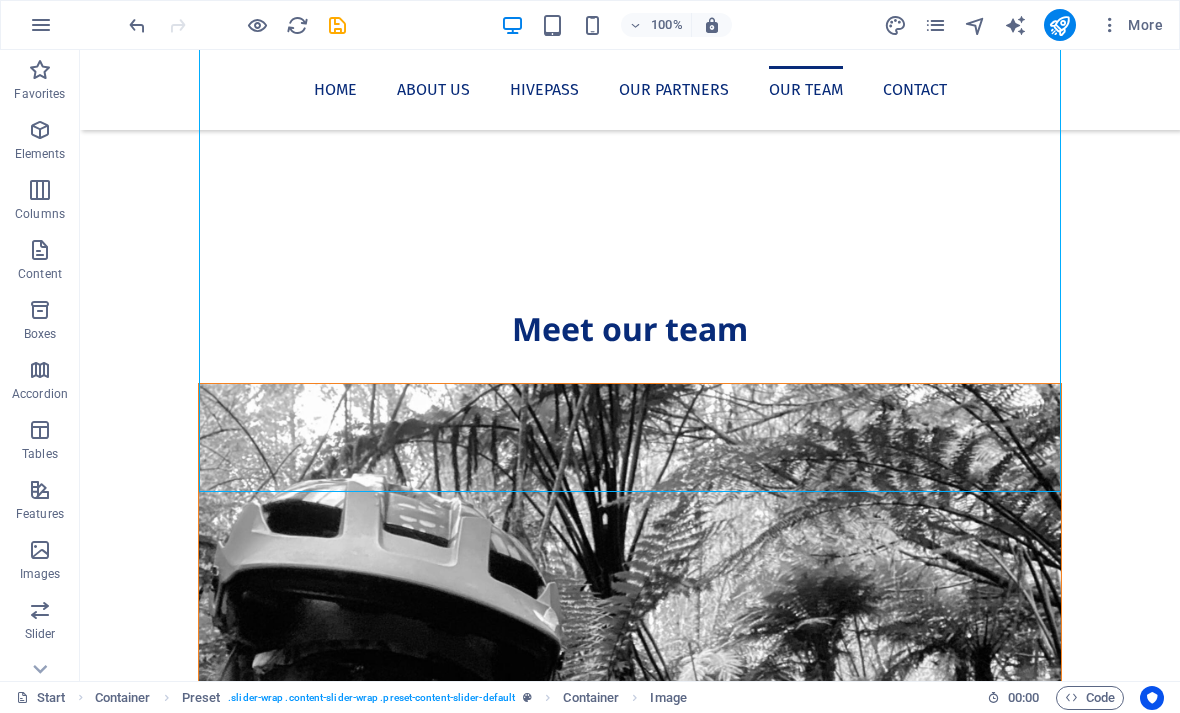 scroll, scrollTop: 2916, scrollLeft: 0, axis: vertical 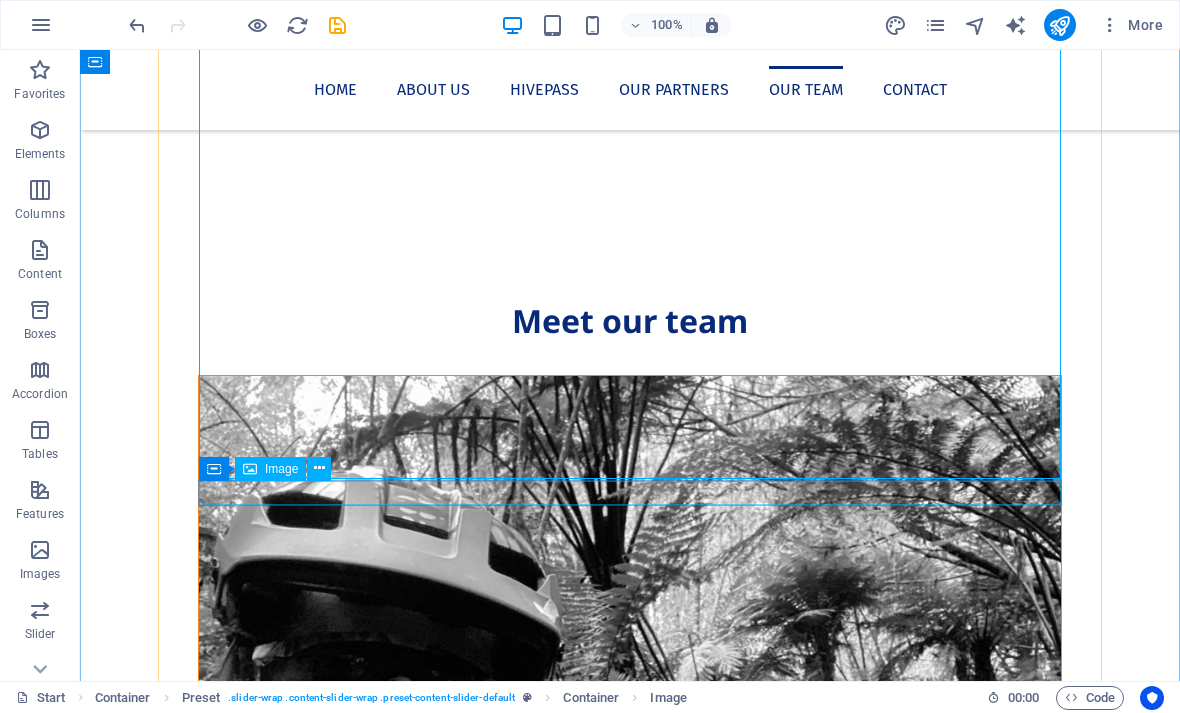 click at bounding box center [630, 1670] 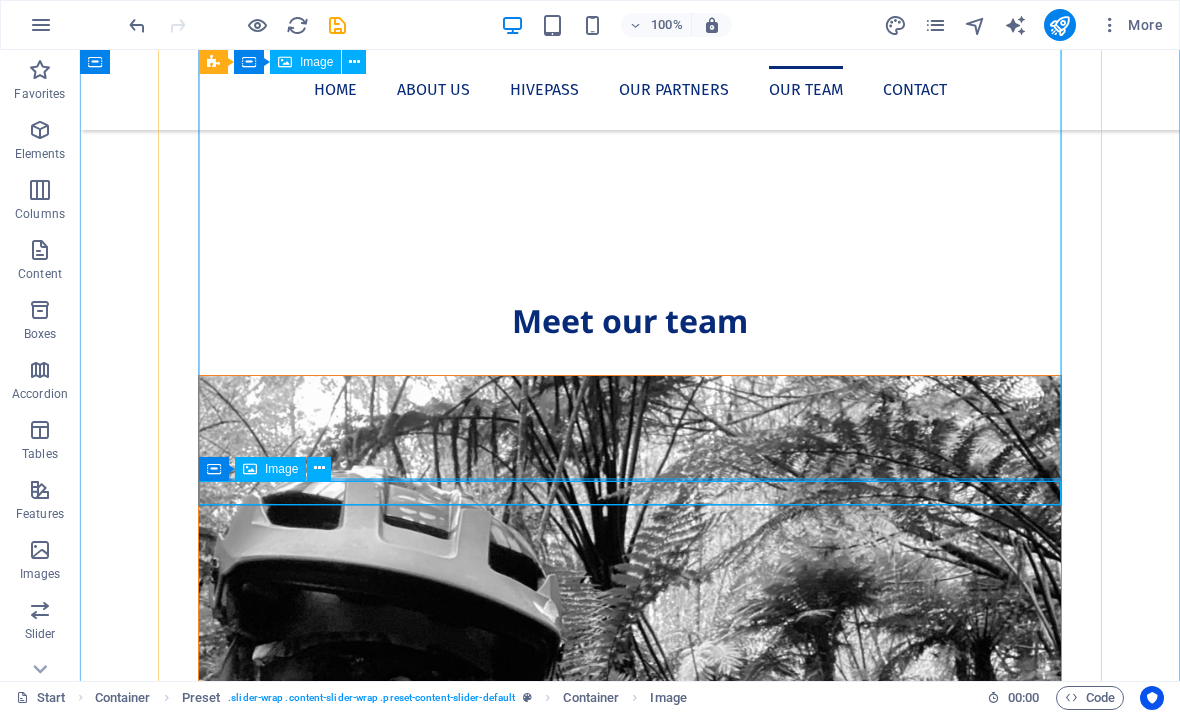 click at bounding box center [319, 468] 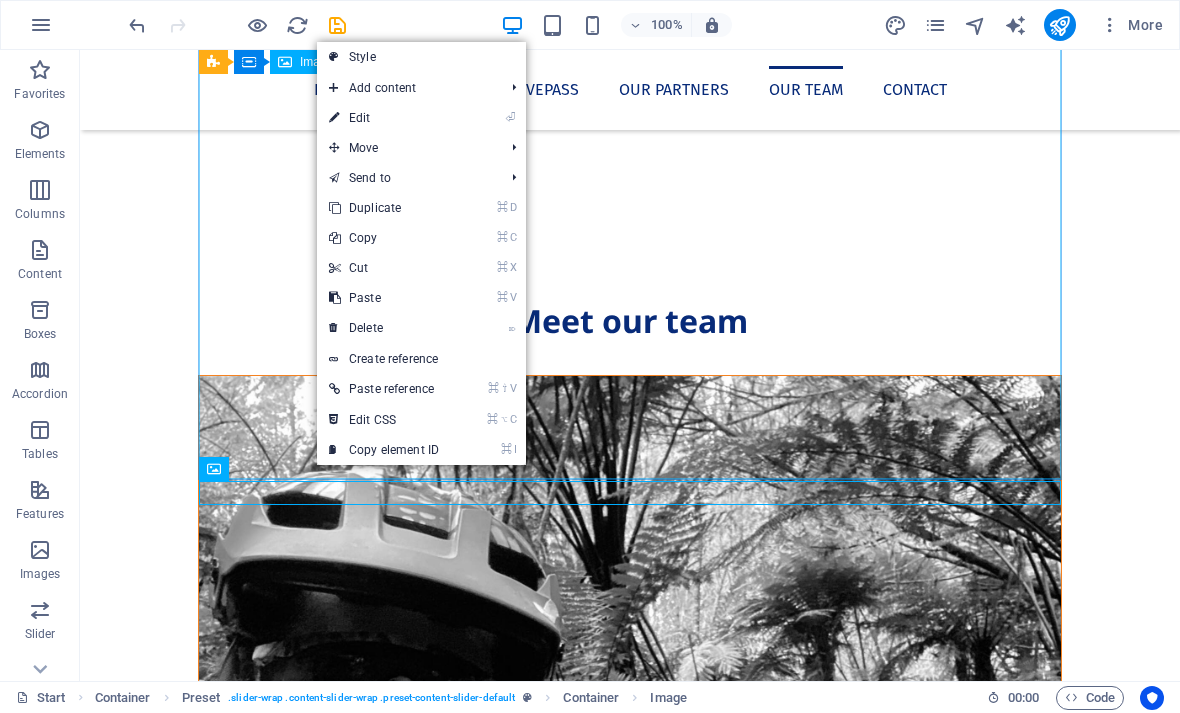 click on "⏎  Edit" at bounding box center [384, 118] 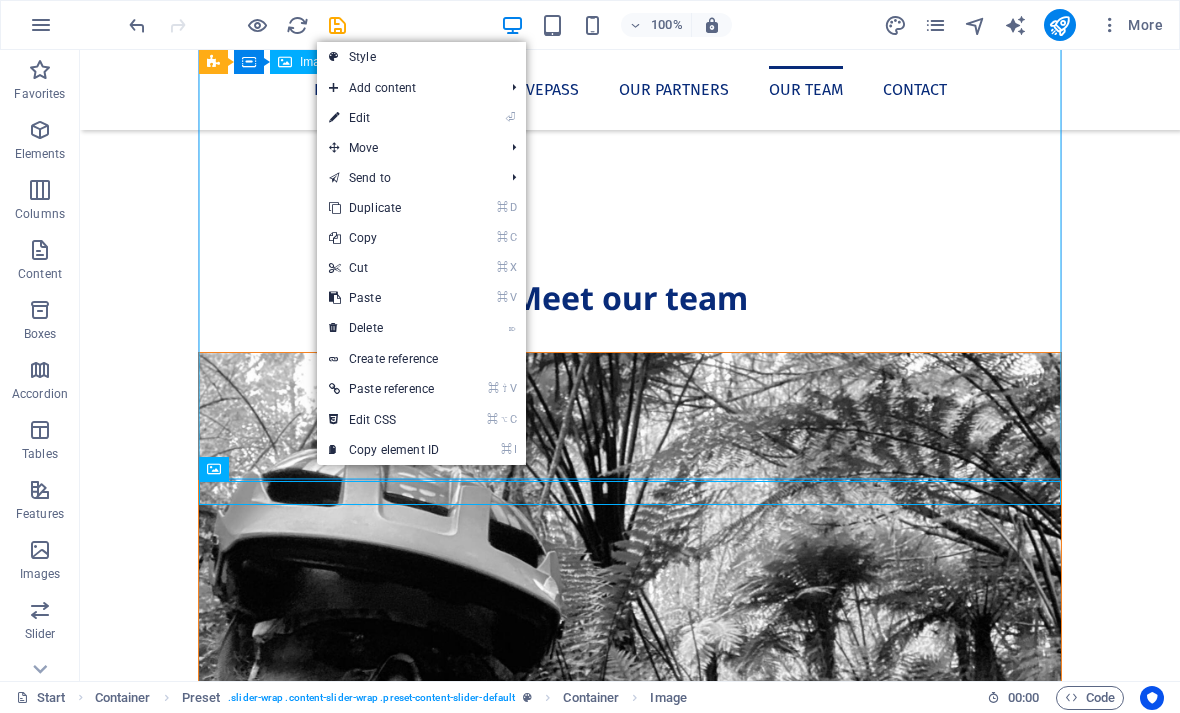 select on "%" 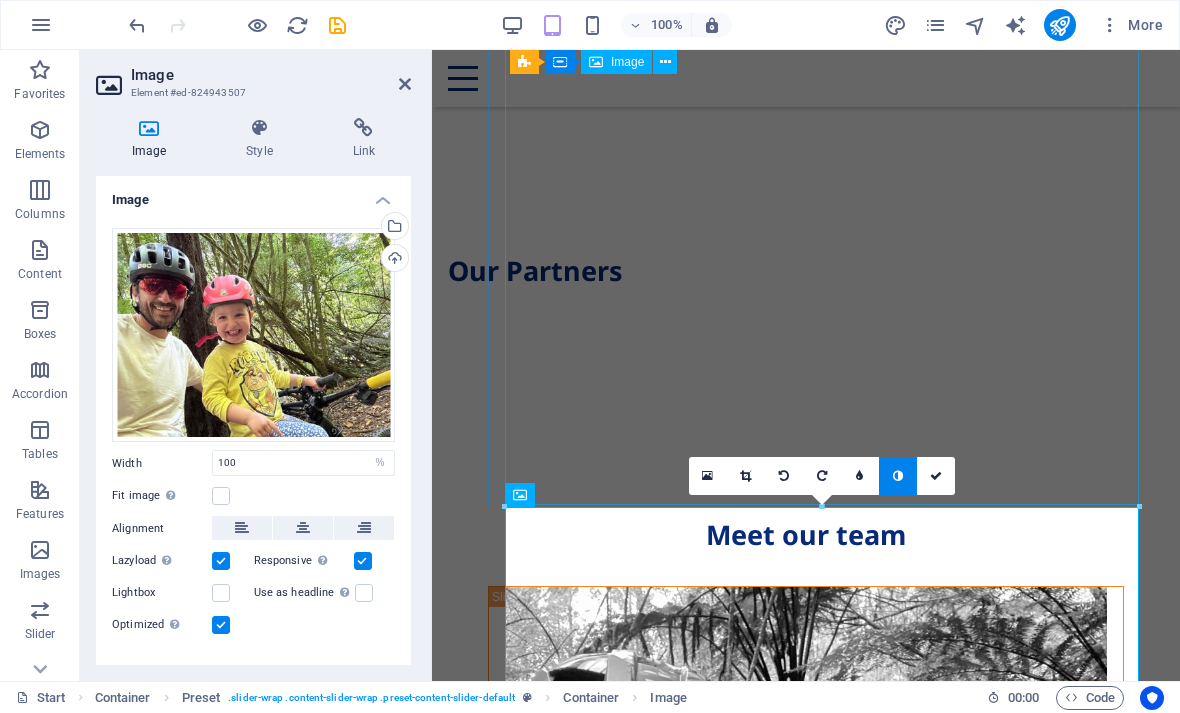 click at bounding box center (936, 476) 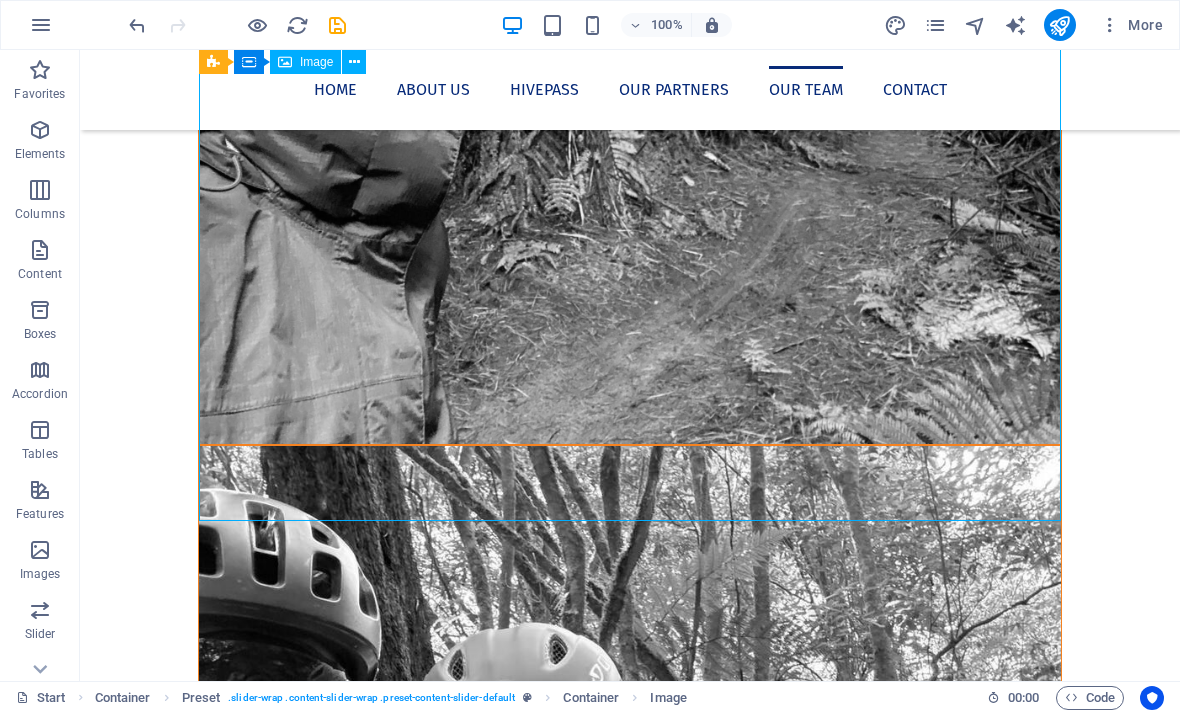 scroll, scrollTop: 3742, scrollLeft: 0, axis: vertical 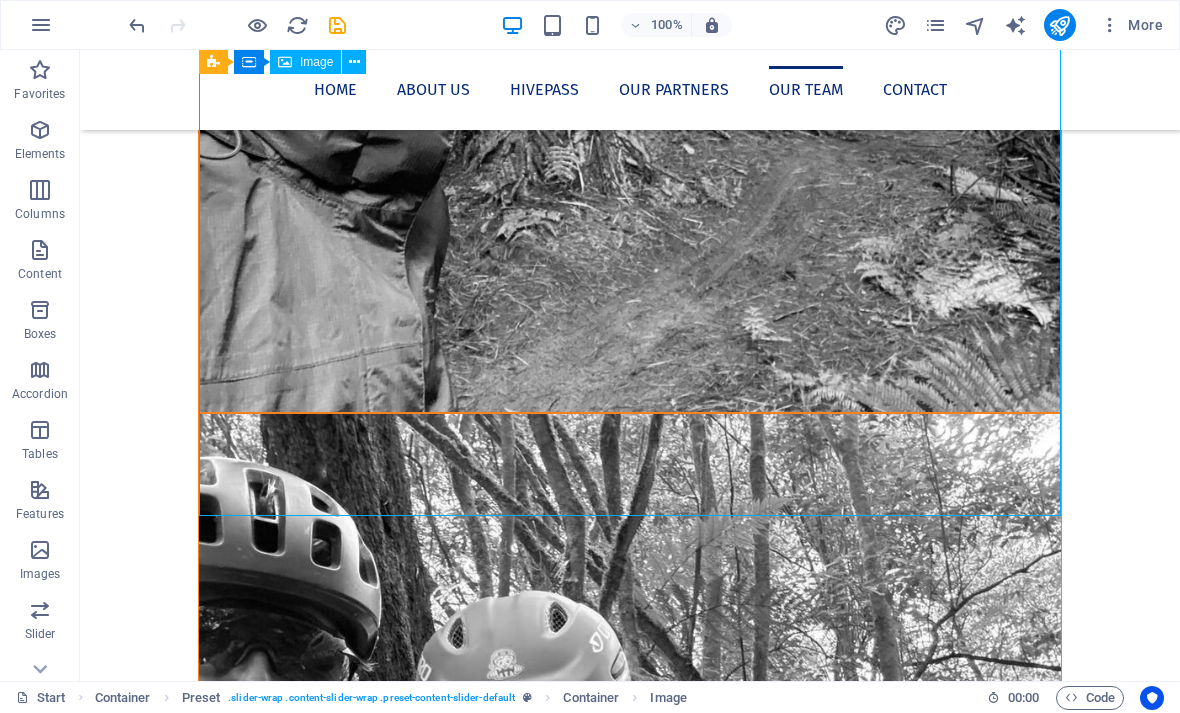 click at bounding box center [630, 1707] 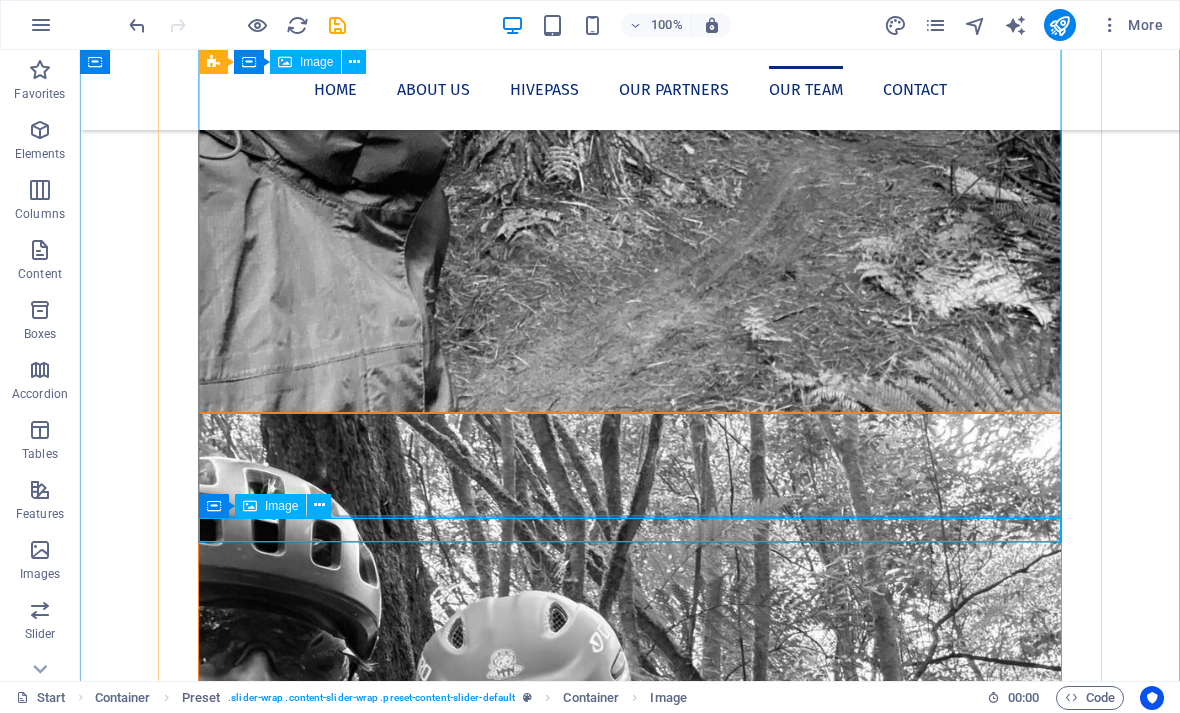 click at bounding box center [319, 505] 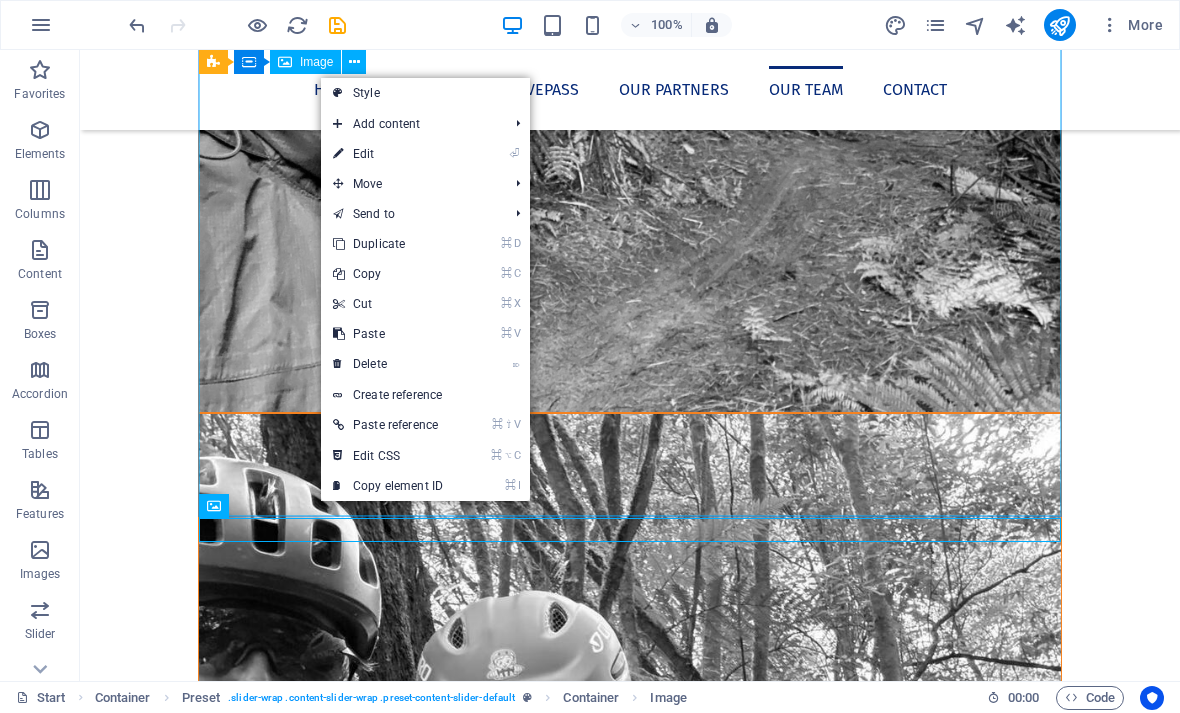 click on "⏎  Edit" at bounding box center [388, 154] 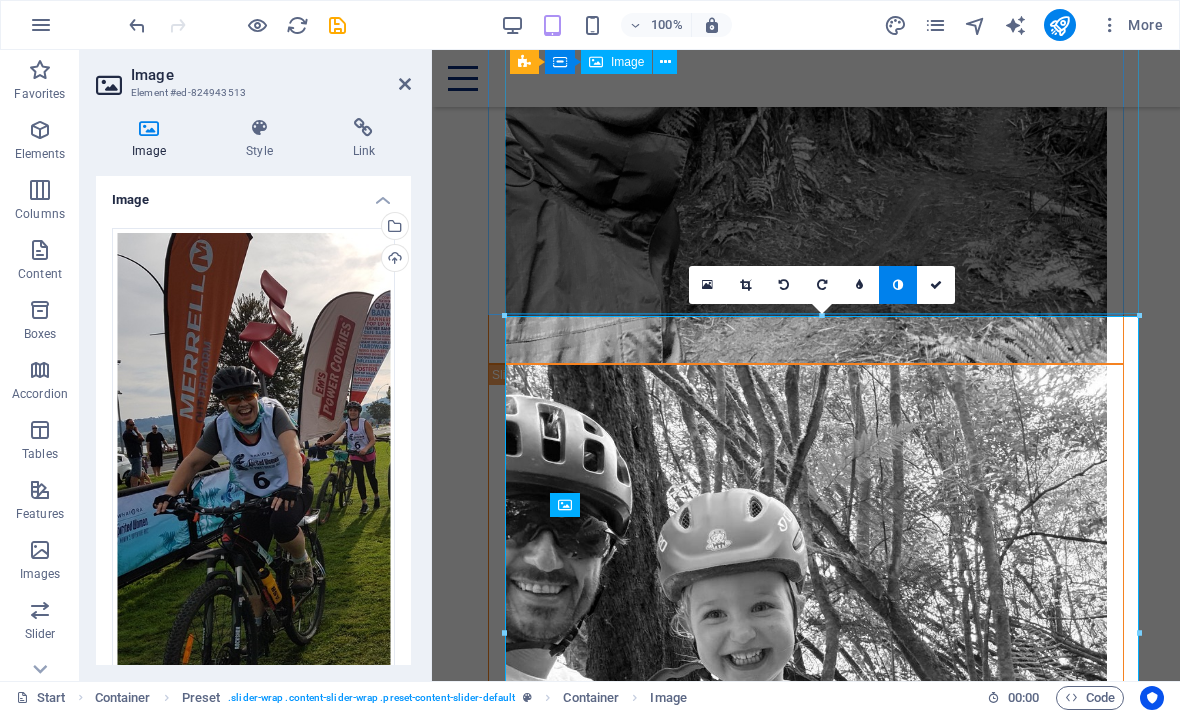 click at bounding box center (936, 285) 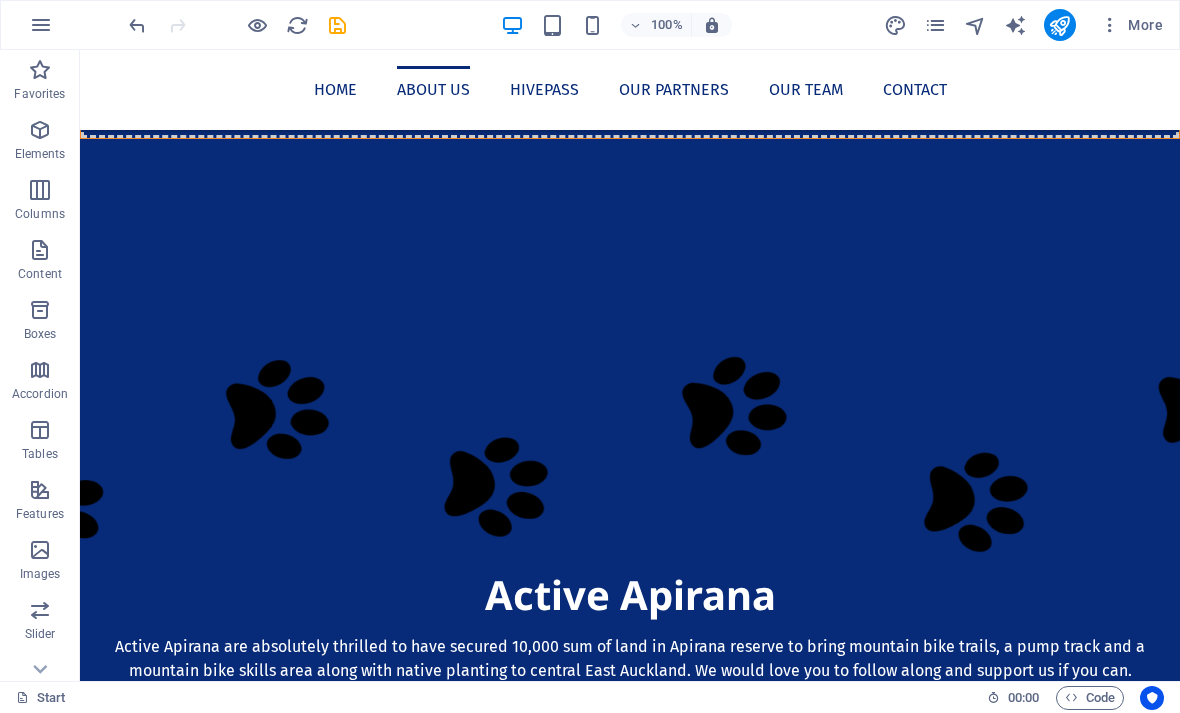 scroll, scrollTop: 453, scrollLeft: 0, axis: vertical 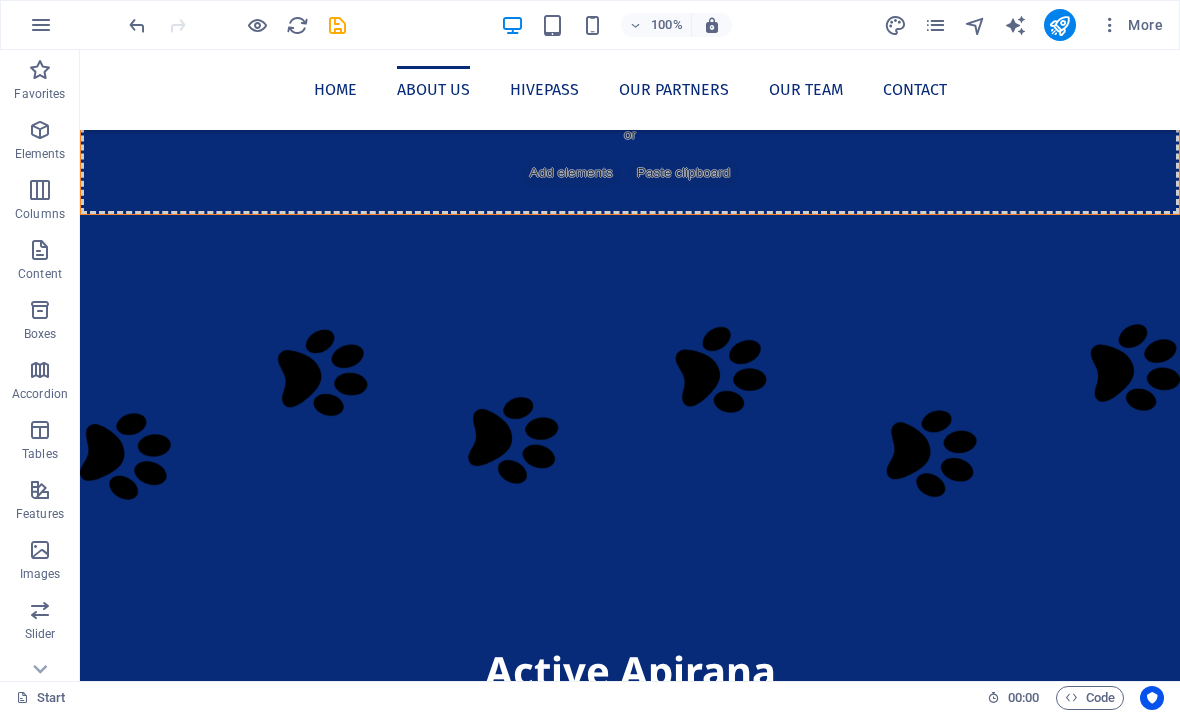 click at bounding box center (1059, 25) 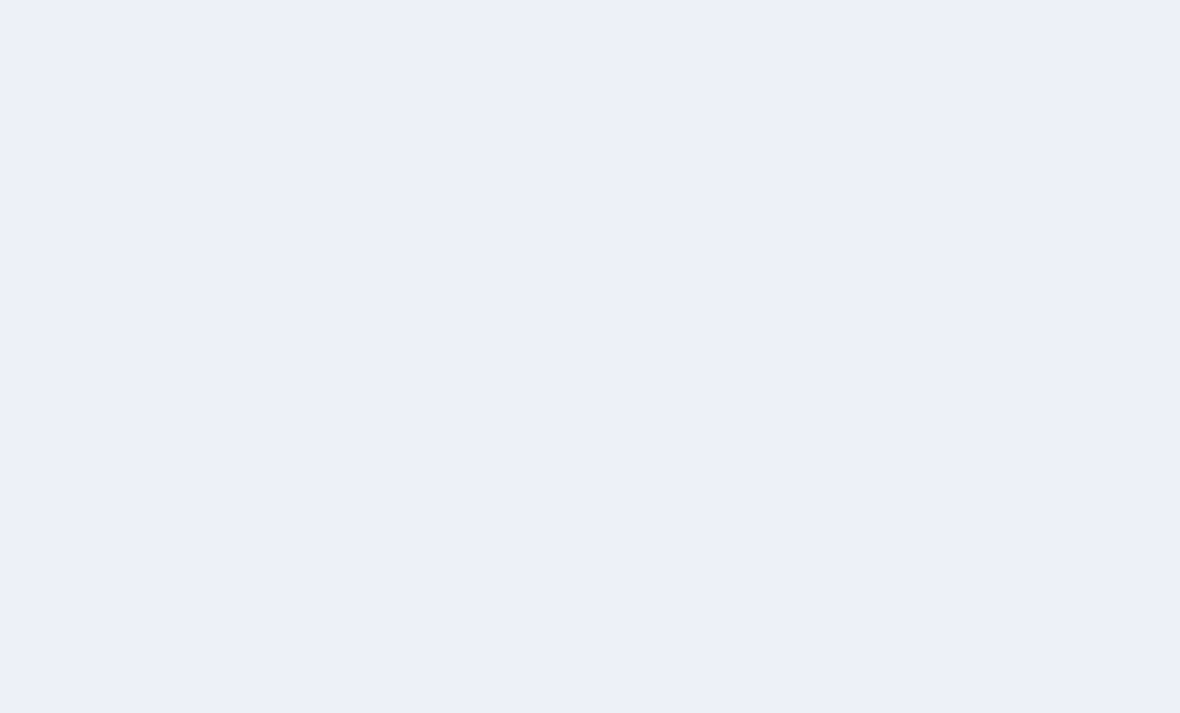 scroll, scrollTop: 0, scrollLeft: 0, axis: both 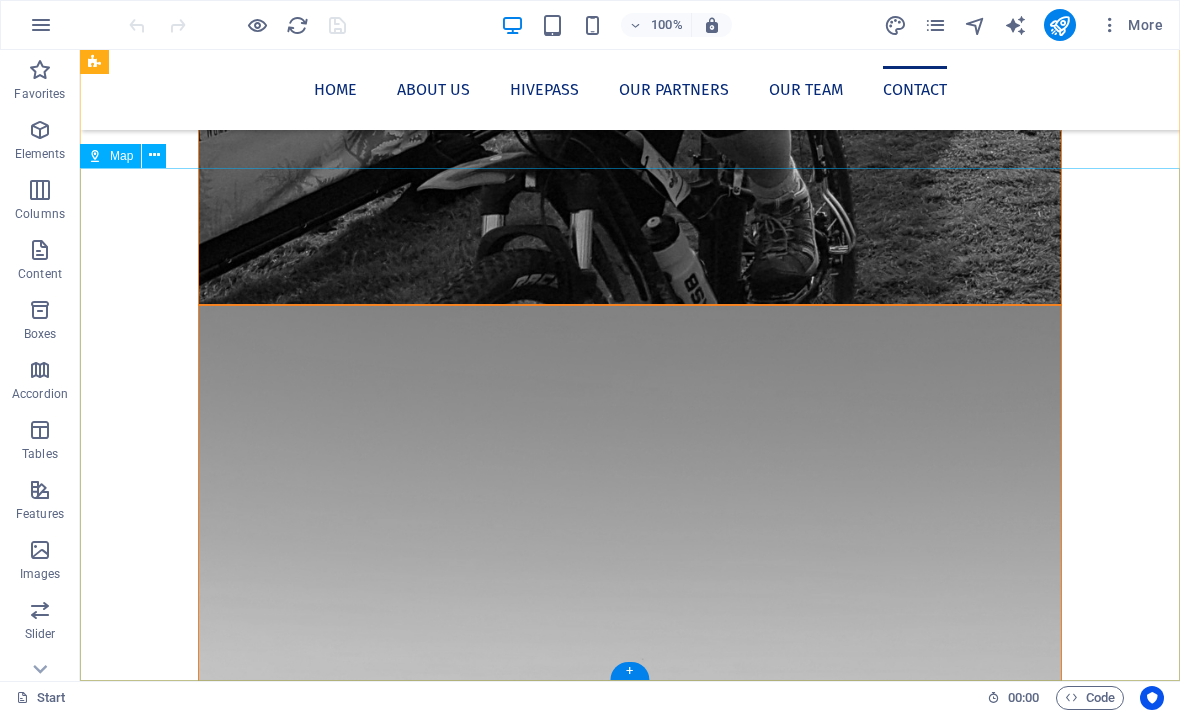 click at bounding box center [630, 3103] 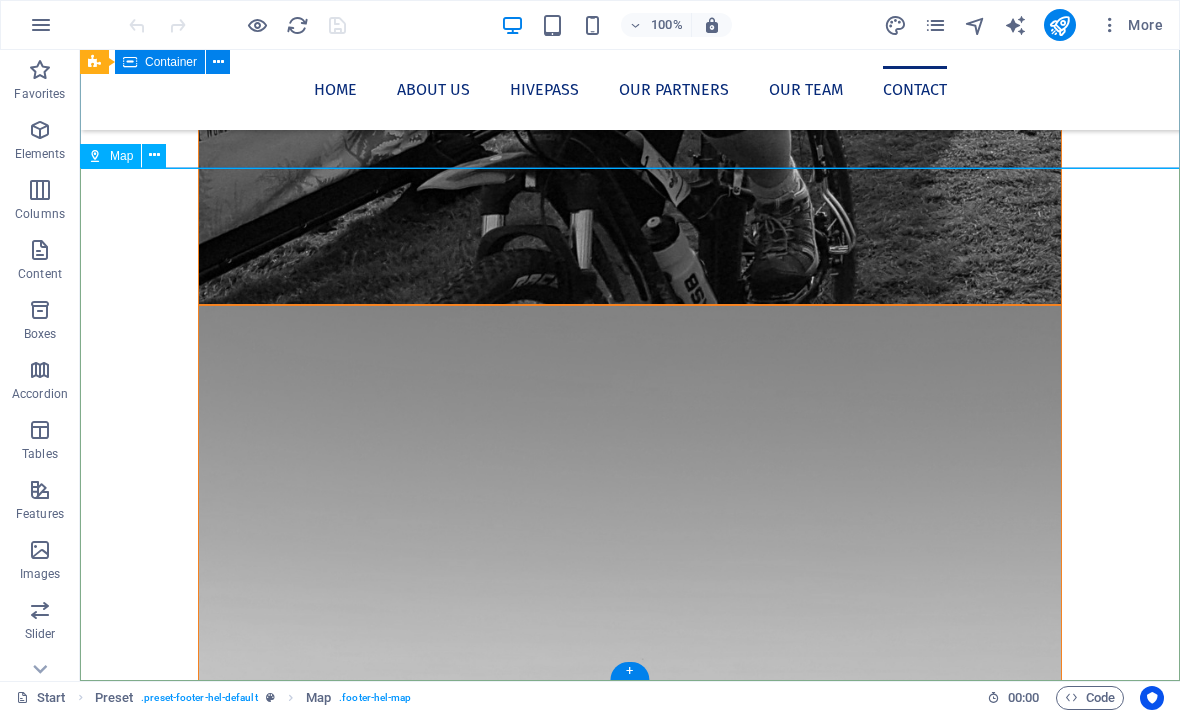 click at bounding box center [154, 156] 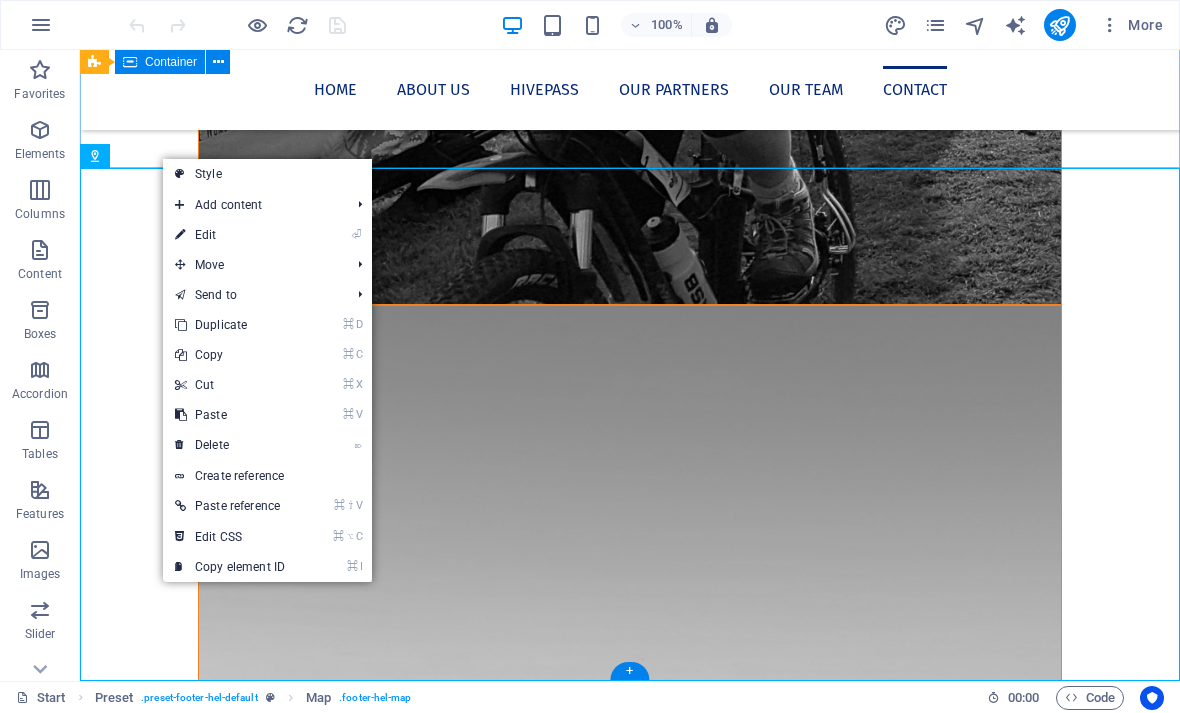 click on "⌦  Delete" at bounding box center [230, 445] 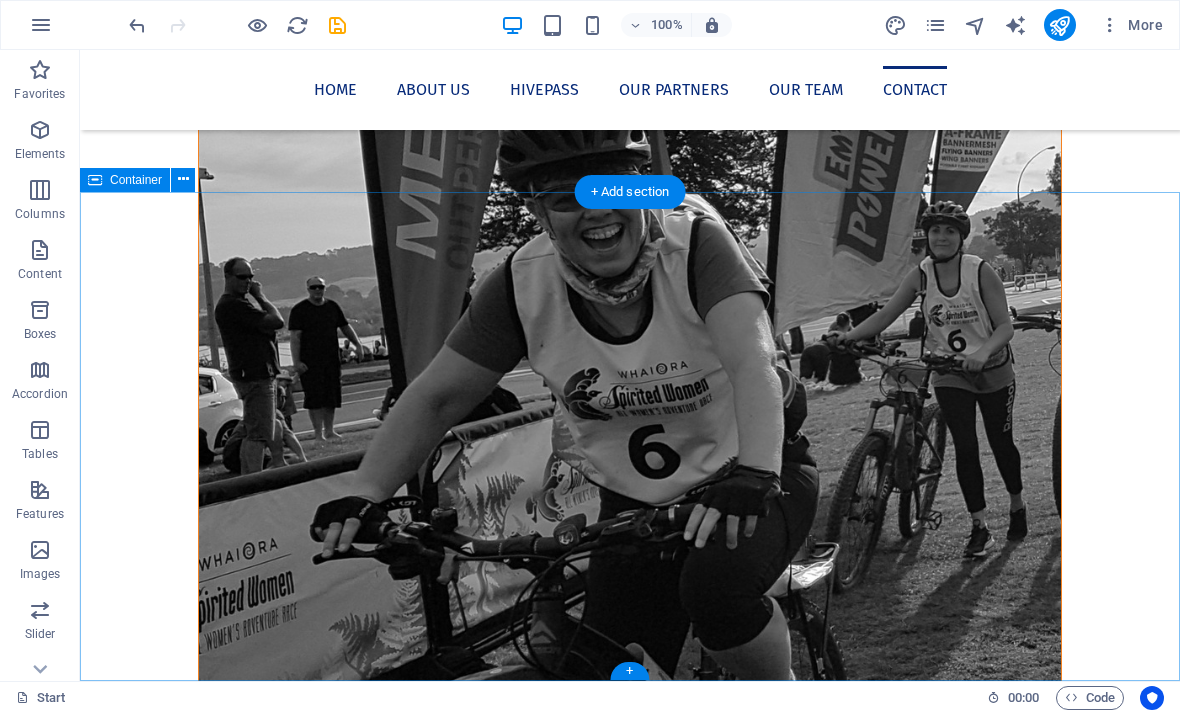 click at bounding box center [1059, 25] 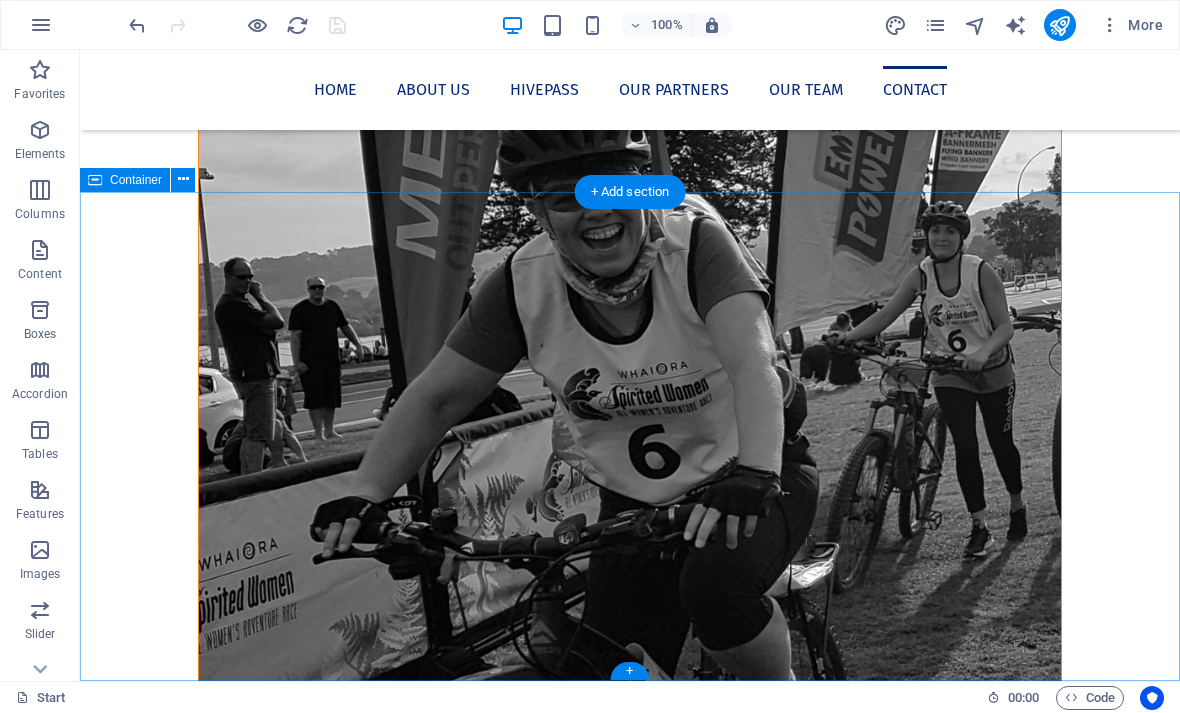 click at bounding box center (1059, 25) 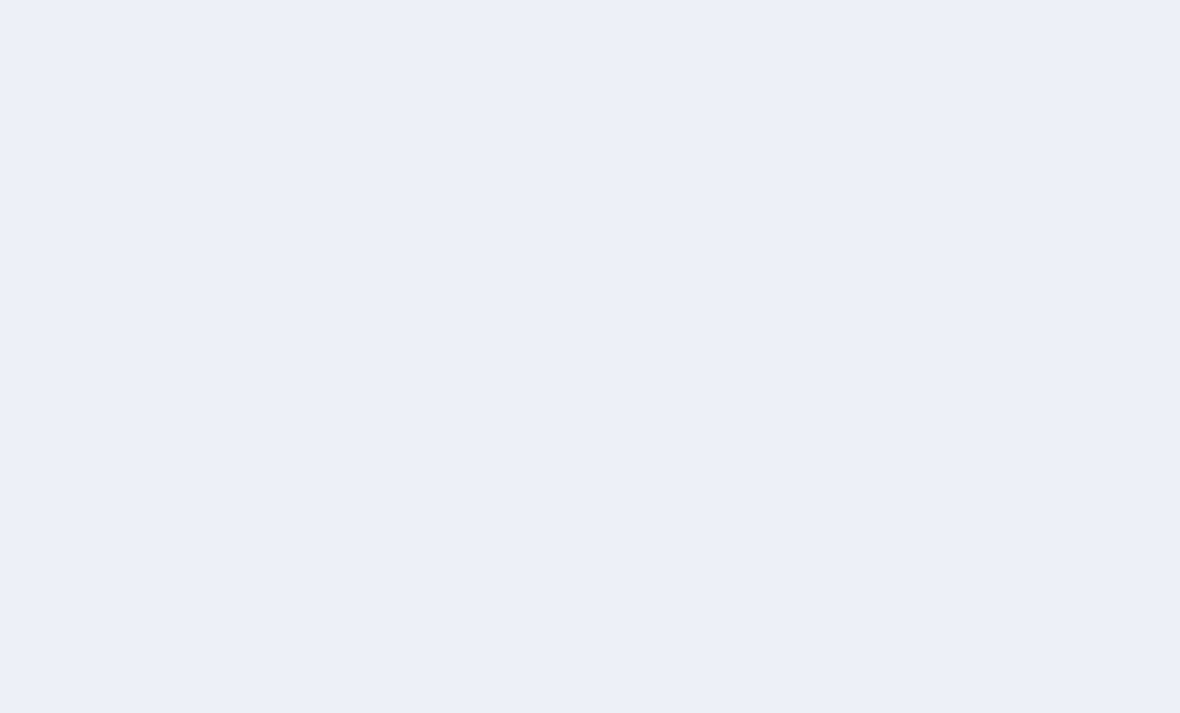 scroll, scrollTop: 0, scrollLeft: 0, axis: both 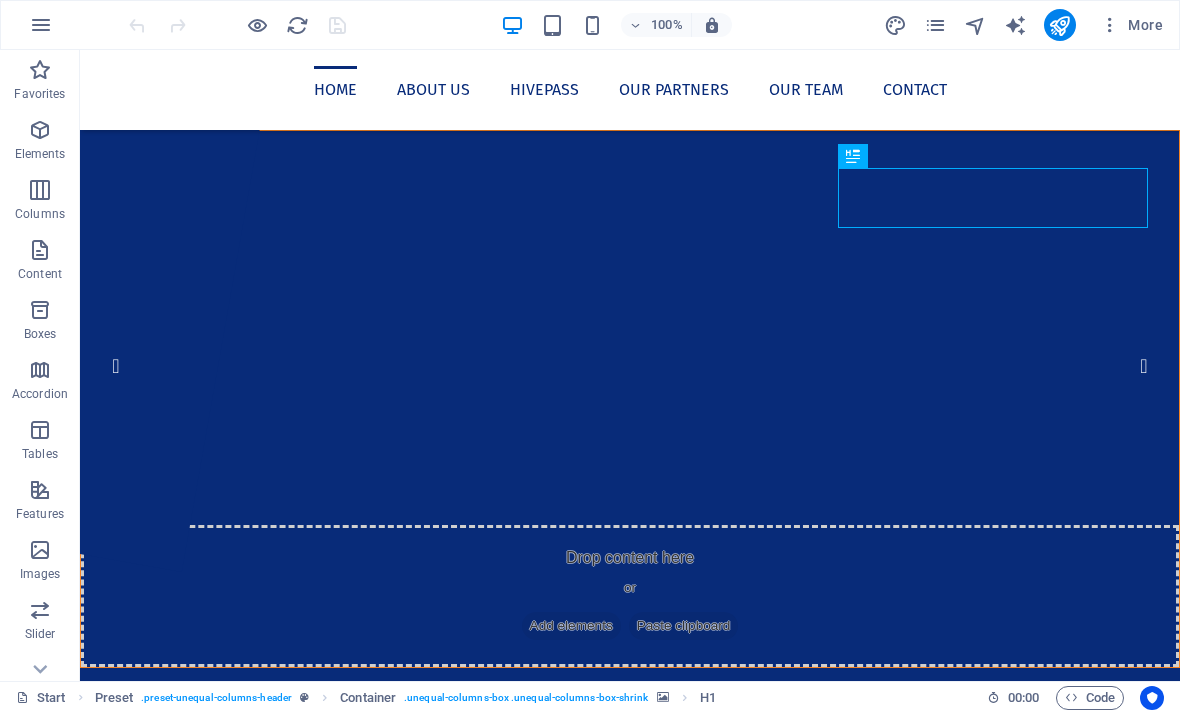 click on "More" at bounding box center (1131, 25) 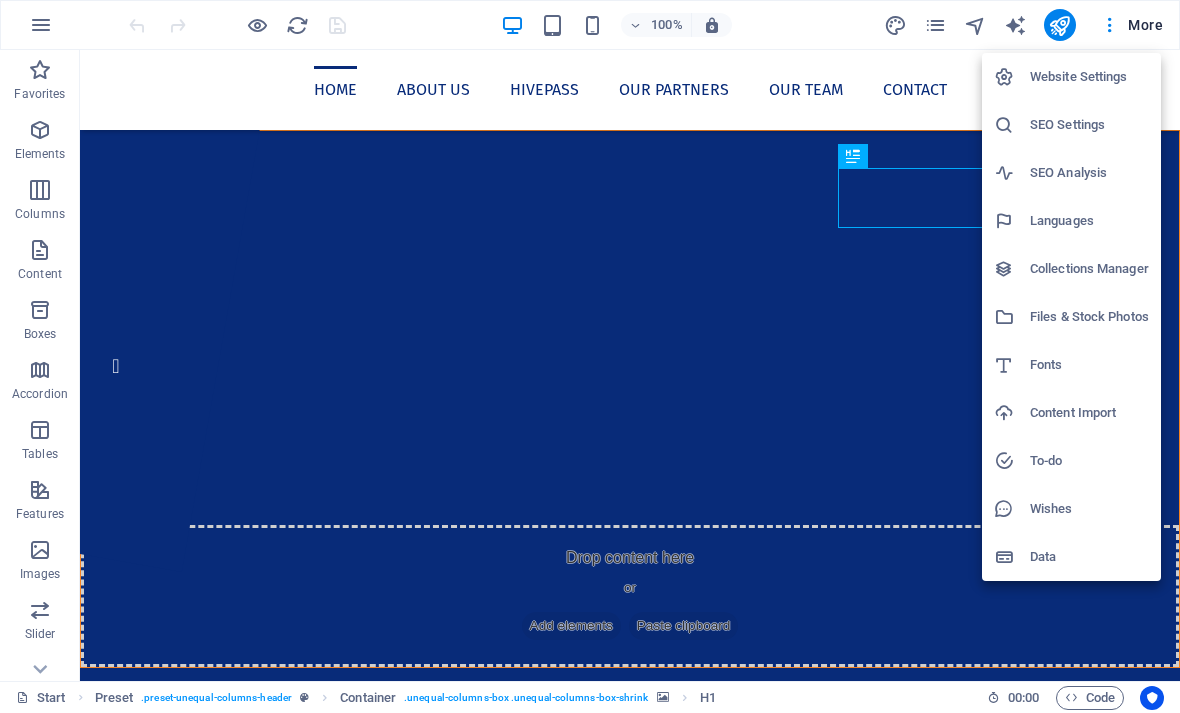 click on "SEO Settings" at bounding box center [1089, 125] 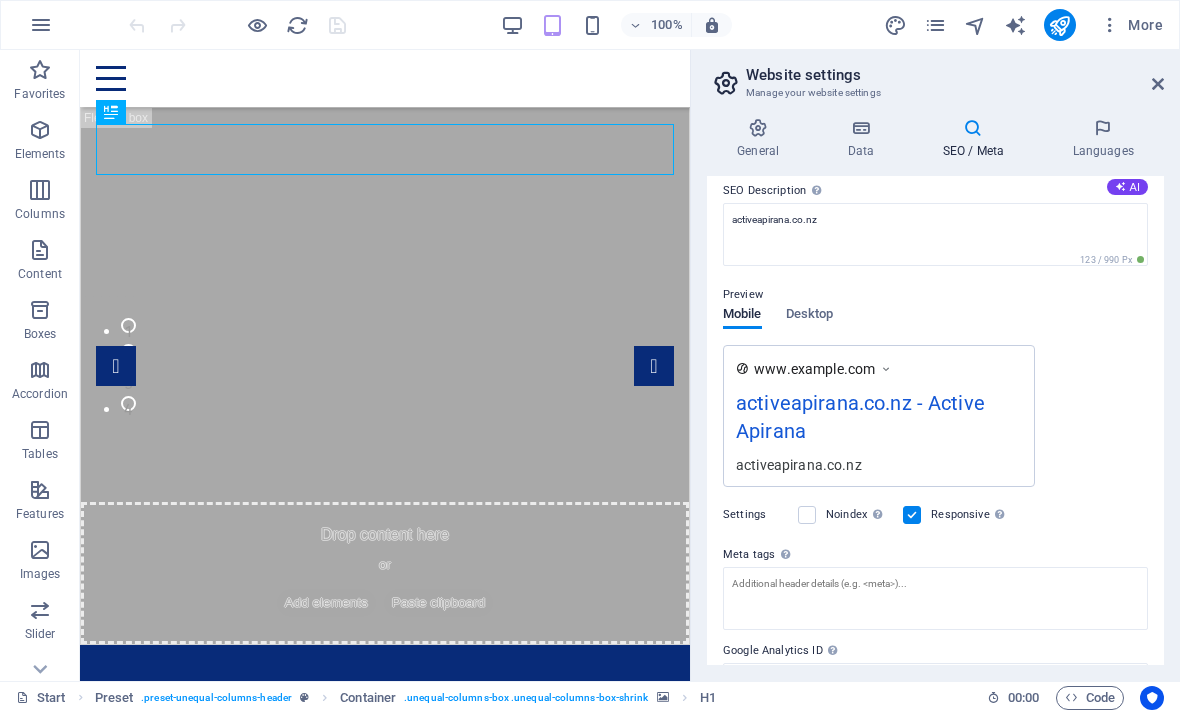 scroll, scrollTop: 182, scrollLeft: 0, axis: vertical 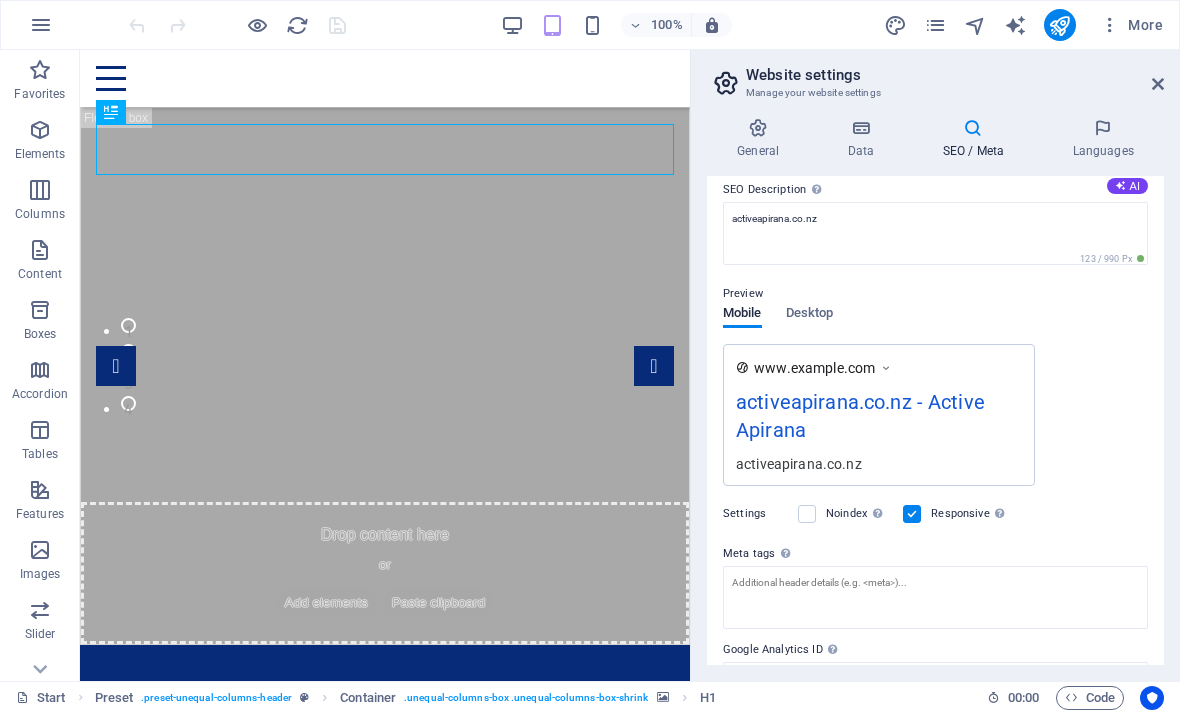 click on "Desktop" at bounding box center [810, 315] 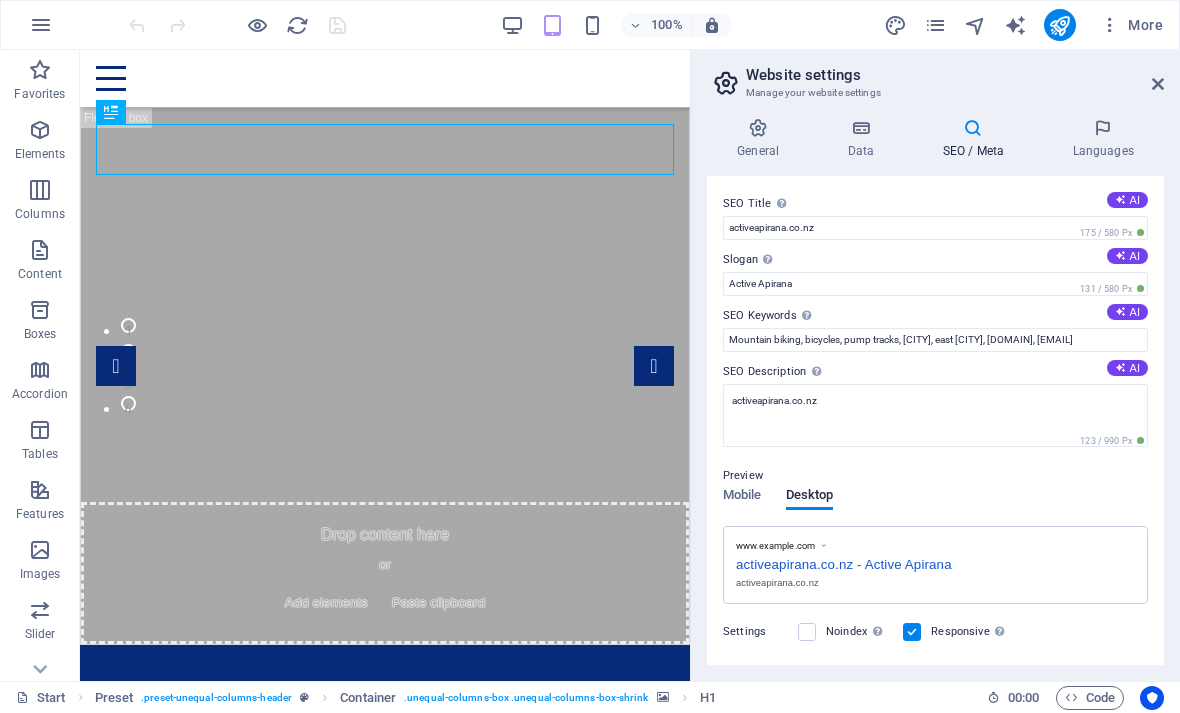 scroll, scrollTop: 0, scrollLeft: 0, axis: both 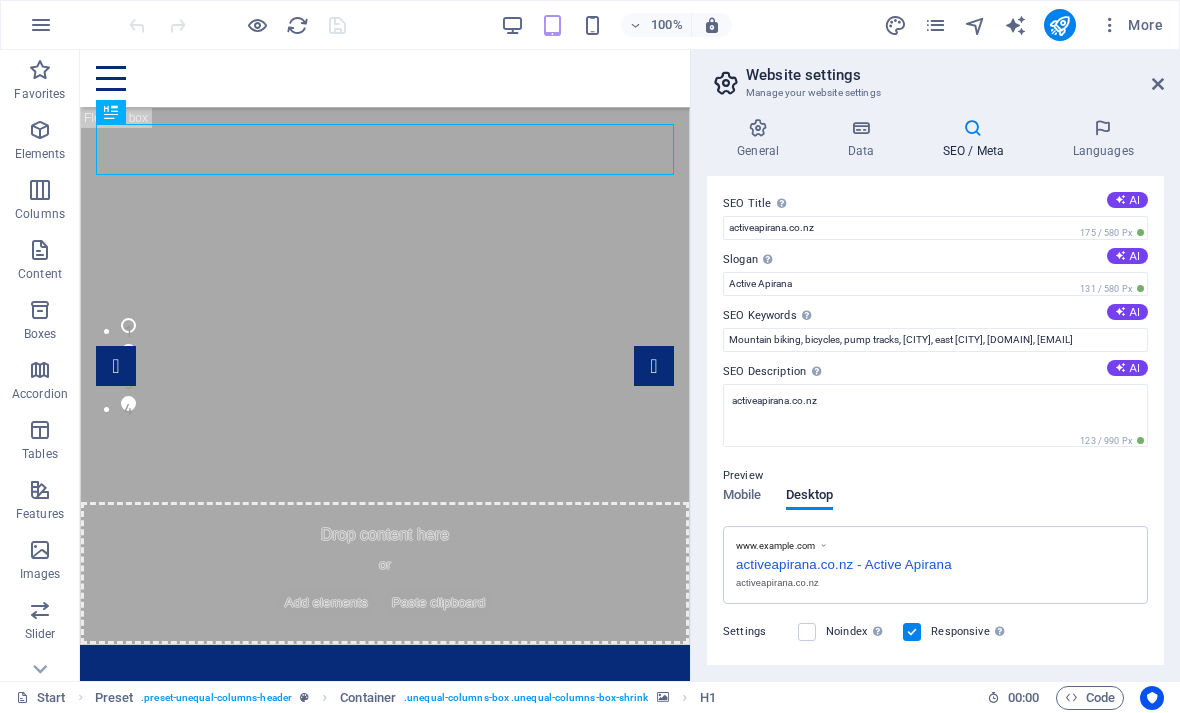click at bounding box center (973, 128) 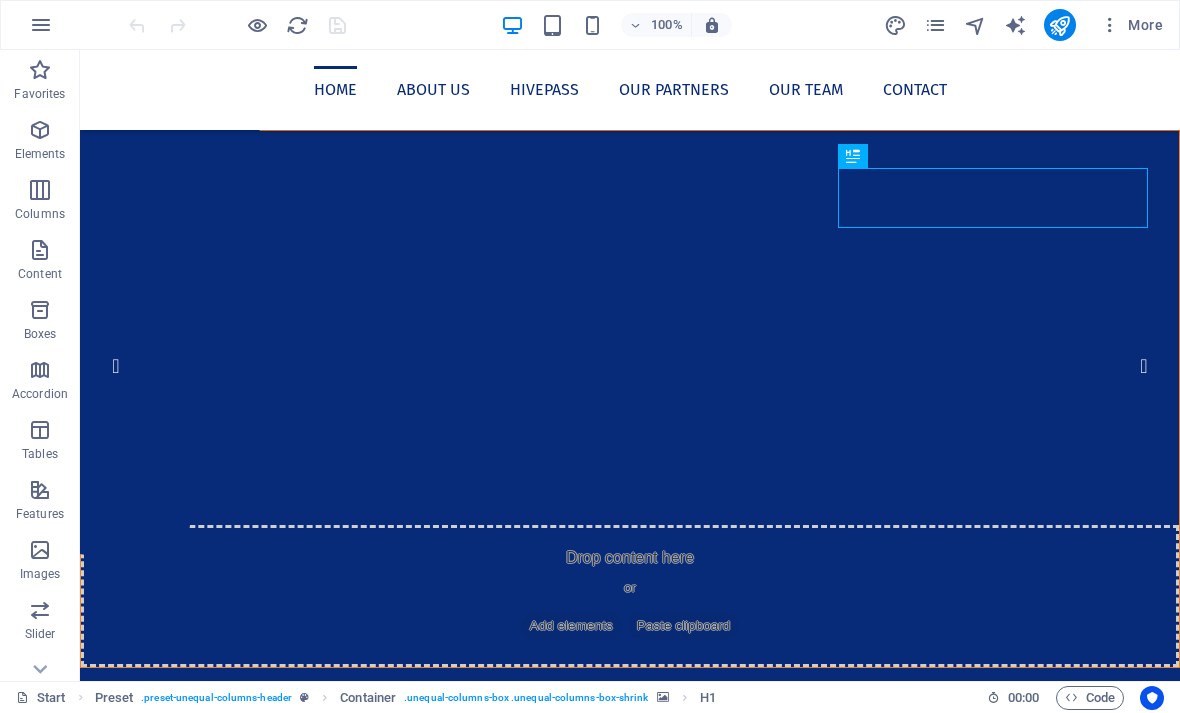 click on "More" at bounding box center (1131, 25) 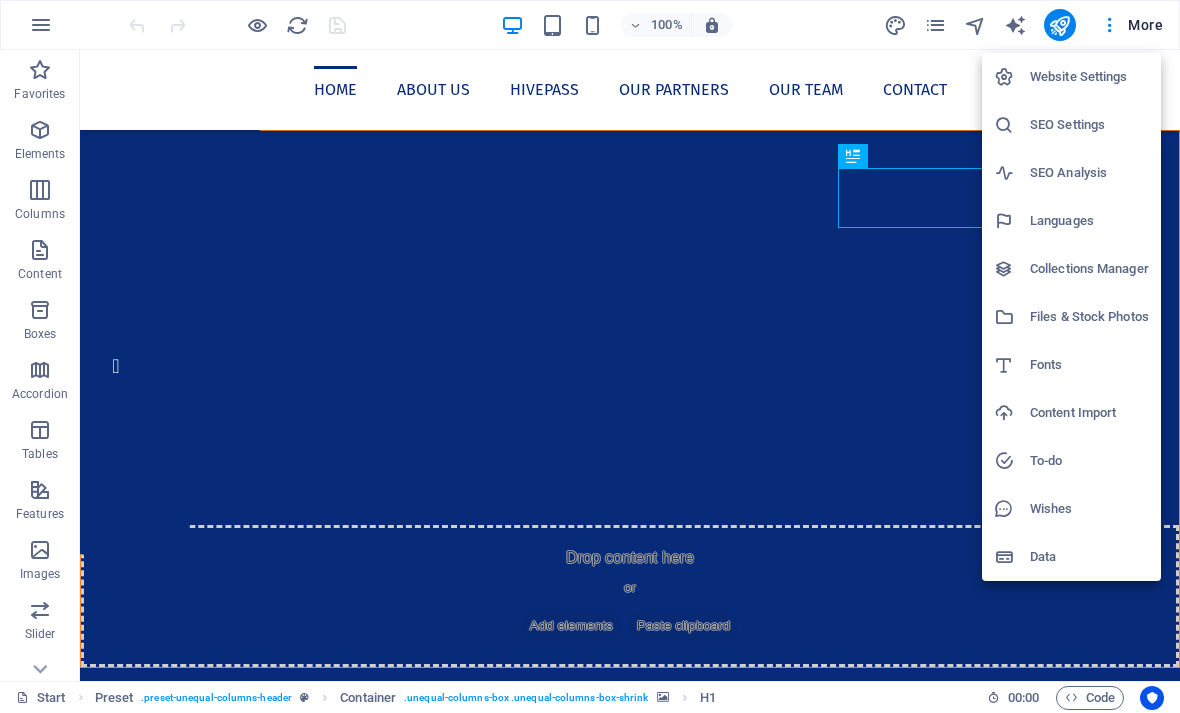 click on "Website Settings" at bounding box center [1089, 77] 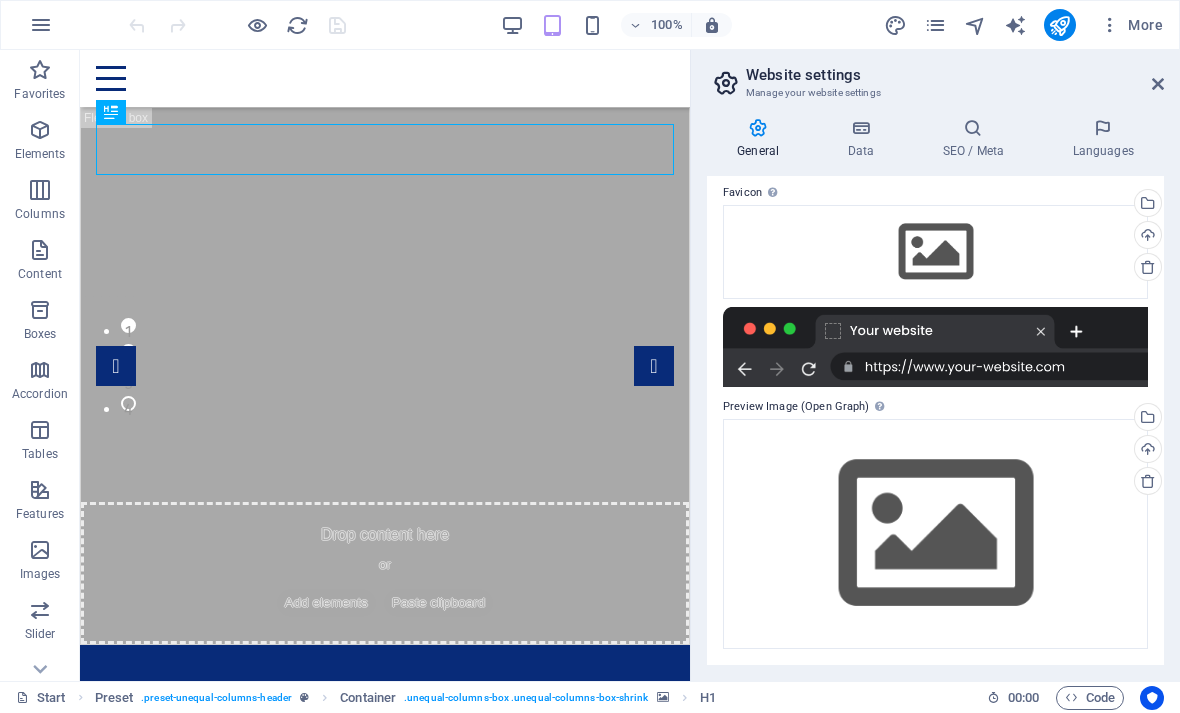 scroll, scrollTop: 192, scrollLeft: 0, axis: vertical 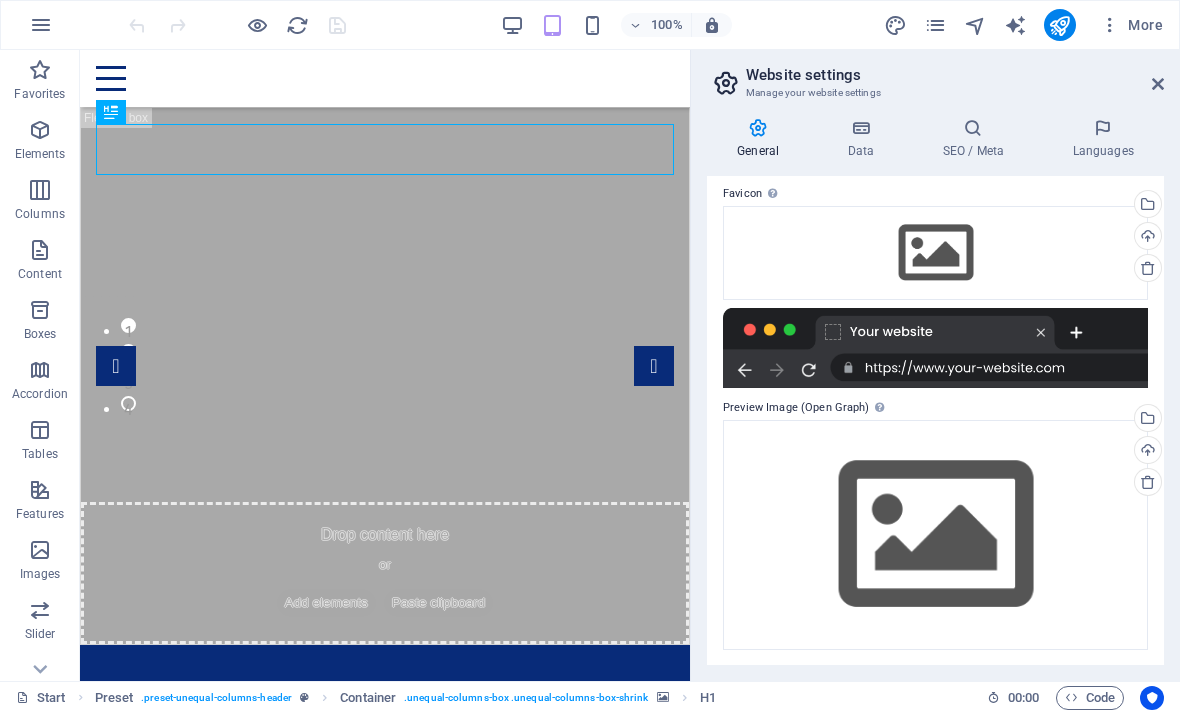 click at bounding box center [935, 348] 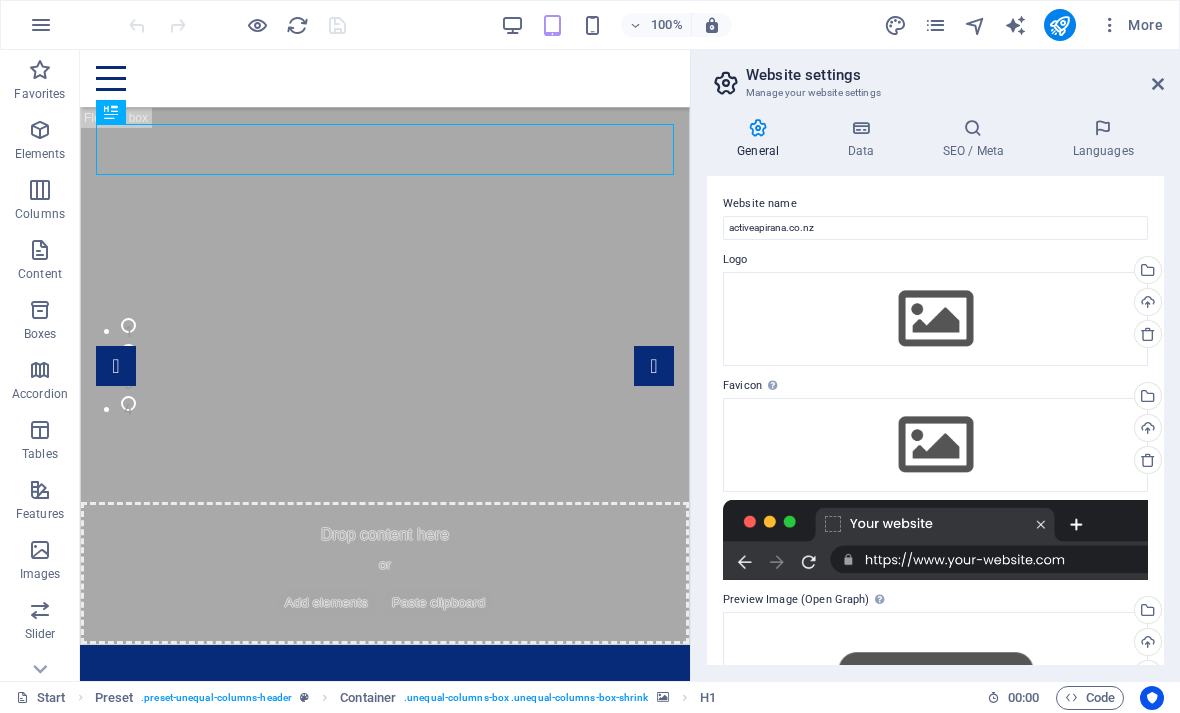 scroll, scrollTop: 0, scrollLeft: 0, axis: both 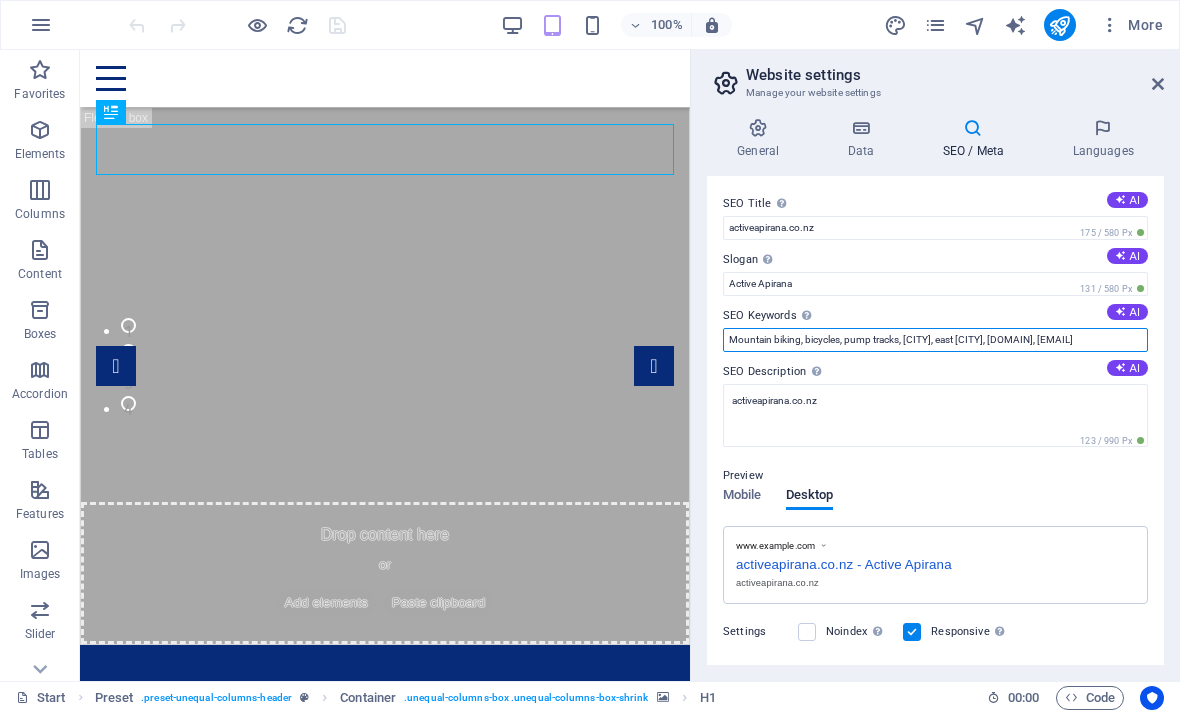 click on "Mountain biking, bicycles, pump tracks, [CITY], east [CITY], [DOMAIN], [EMAIL]" at bounding box center (935, 340) 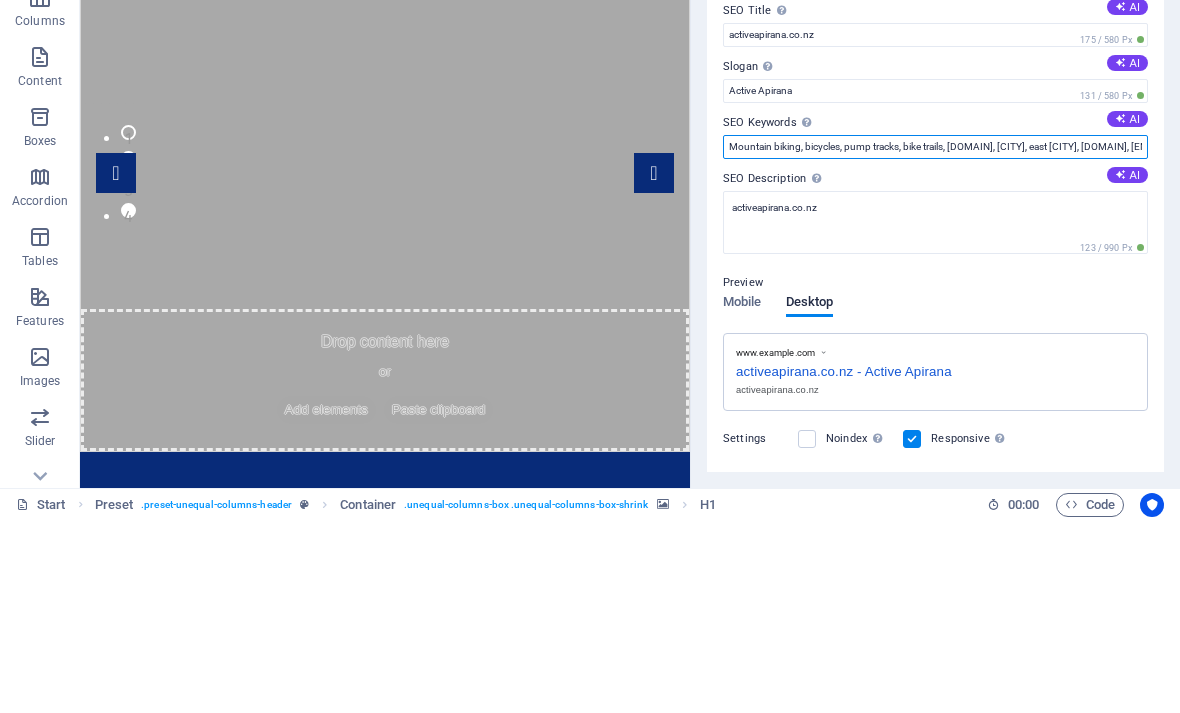 type on "Mountain biking, bicycles, pump tracks, bike trails, [DOMAIN], [CITY], east [CITY], [DOMAIN], [EMAIL]" 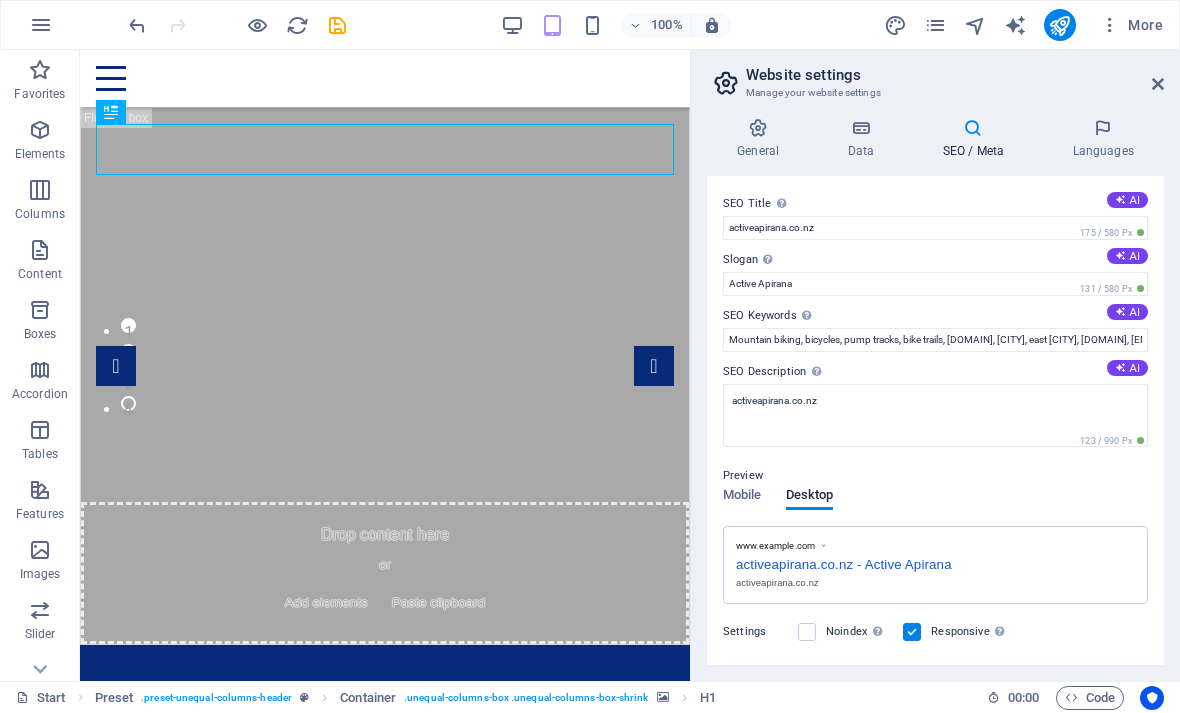 click at bounding box center [758, 128] 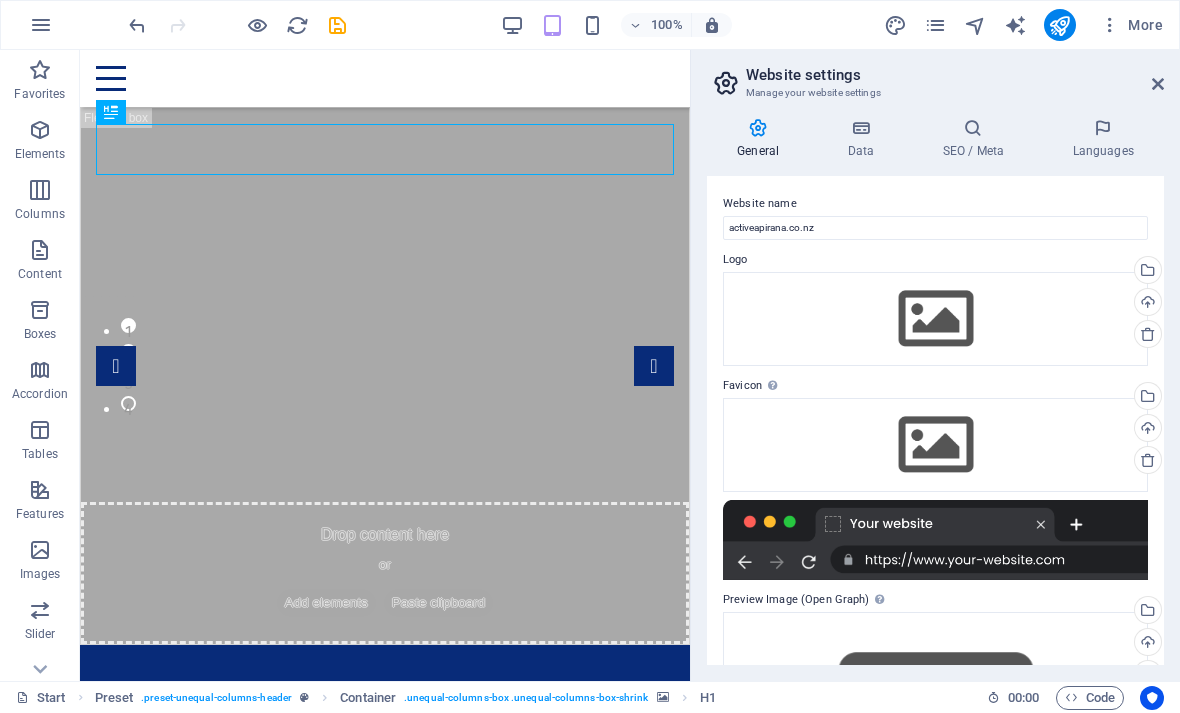 click at bounding box center (1158, 84) 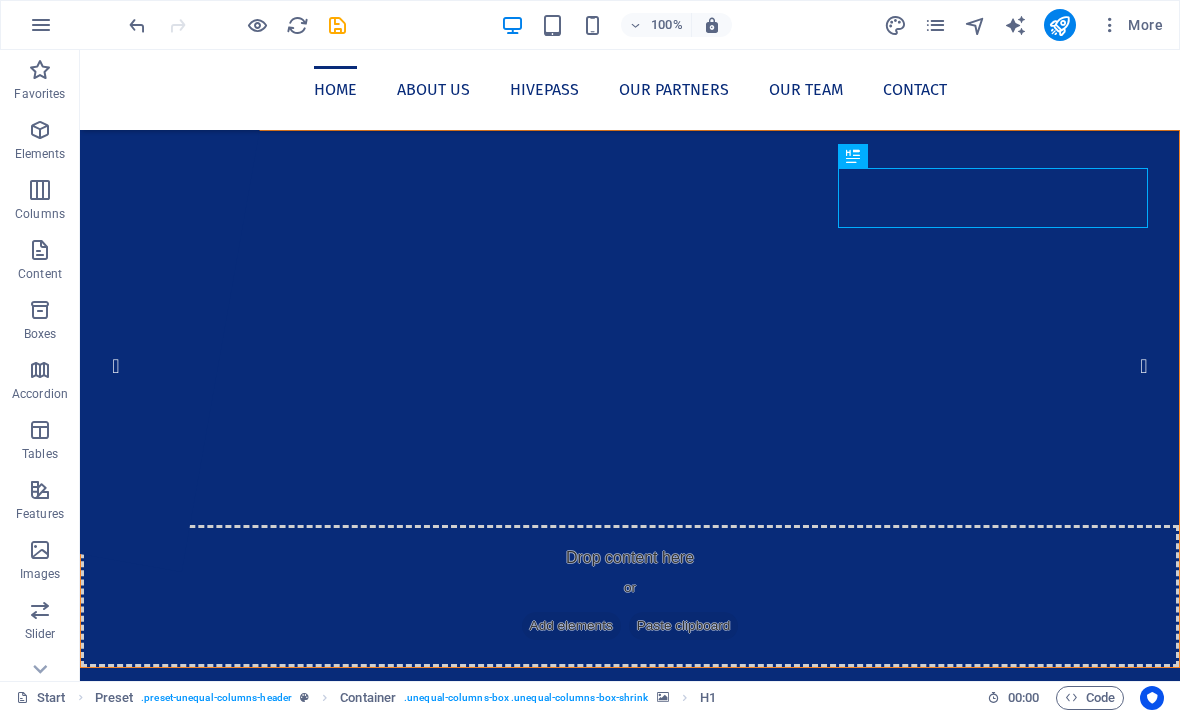 click at bounding box center [1059, 25] 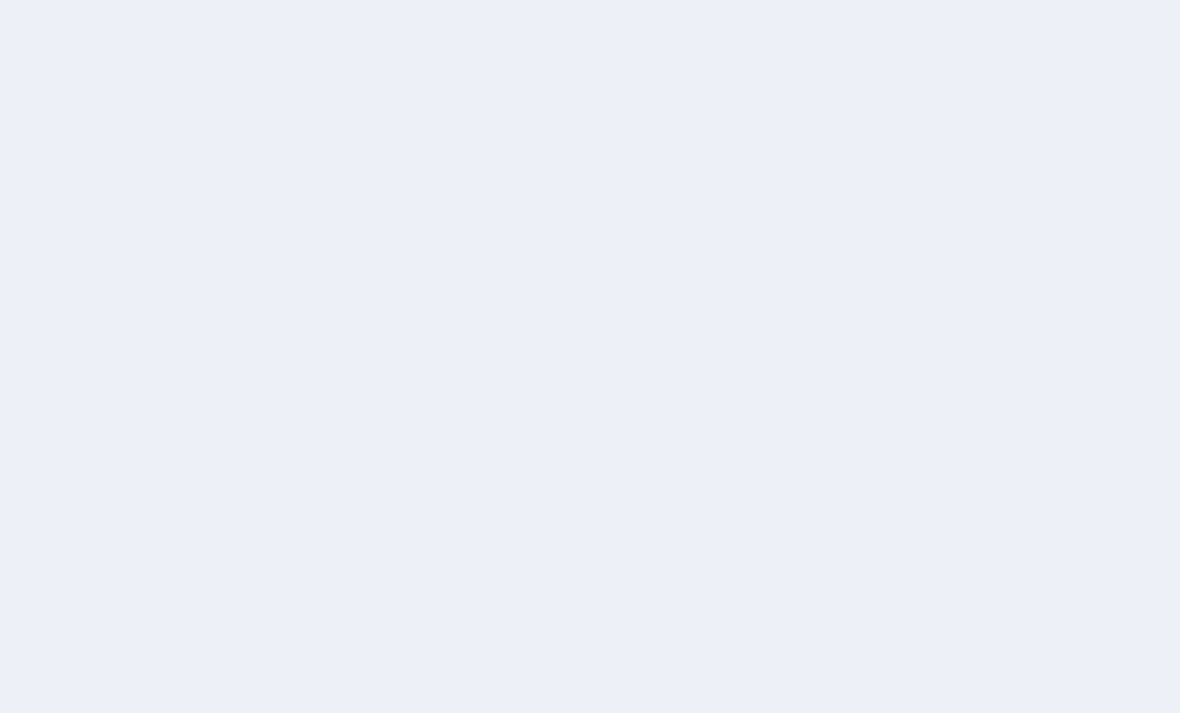 scroll, scrollTop: 0, scrollLeft: 0, axis: both 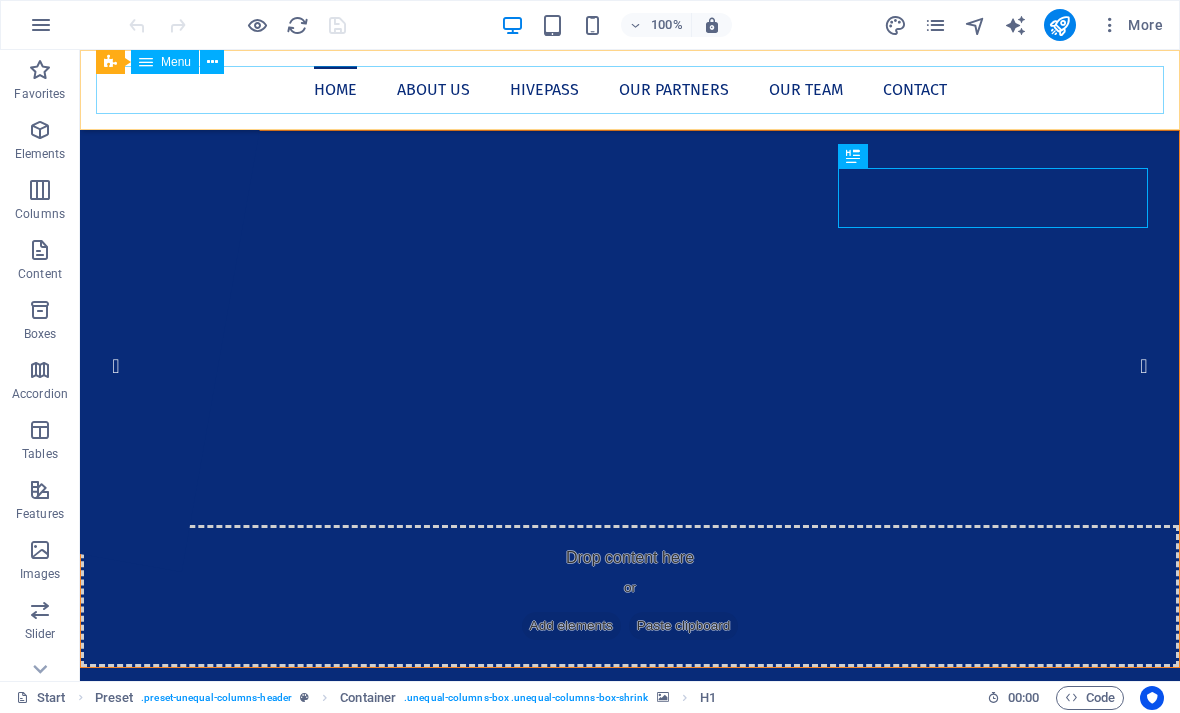 click on "Home About us Hivepass Our Partners Our Team Contact" at bounding box center (630, 90) 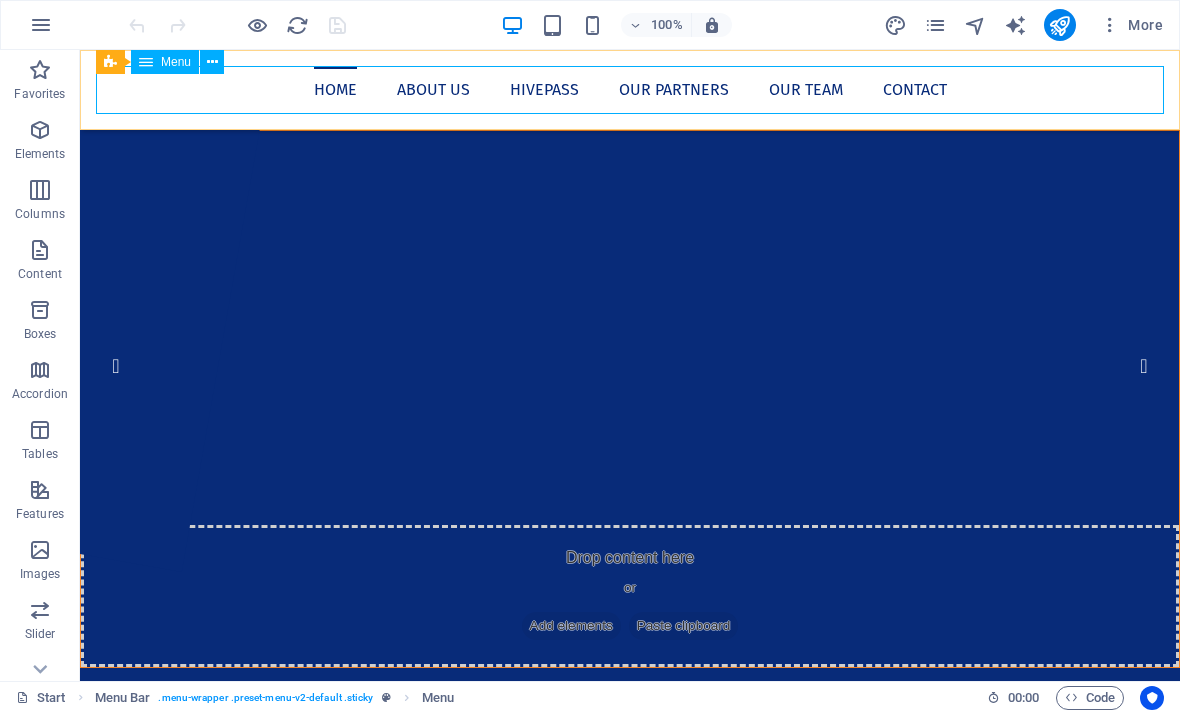 click at bounding box center (212, 62) 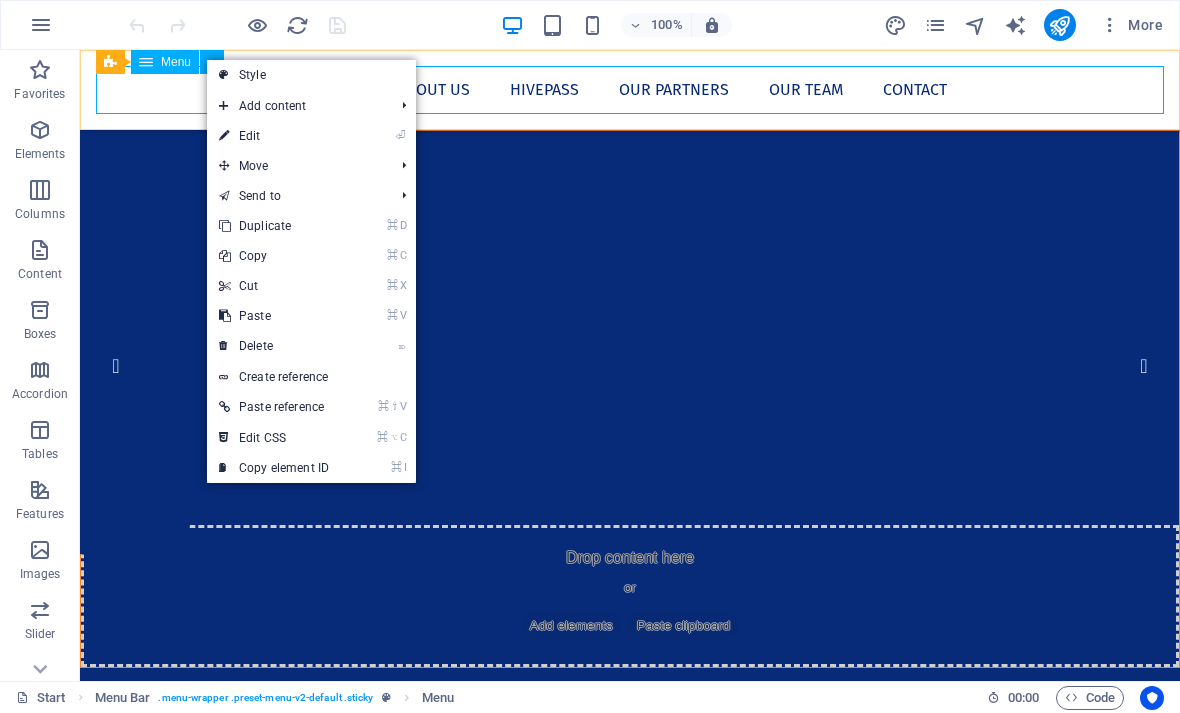 click on "⏎  Edit" at bounding box center (274, 136) 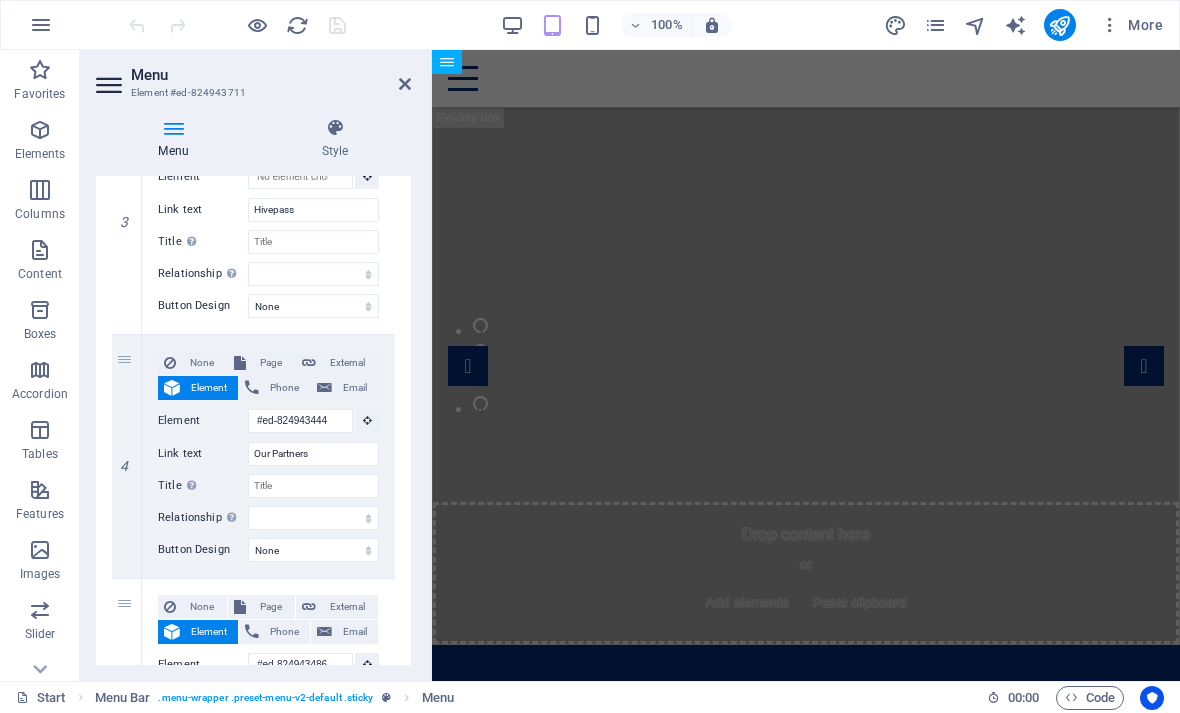 scroll, scrollTop: 775, scrollLeft: 0, axis: vertical 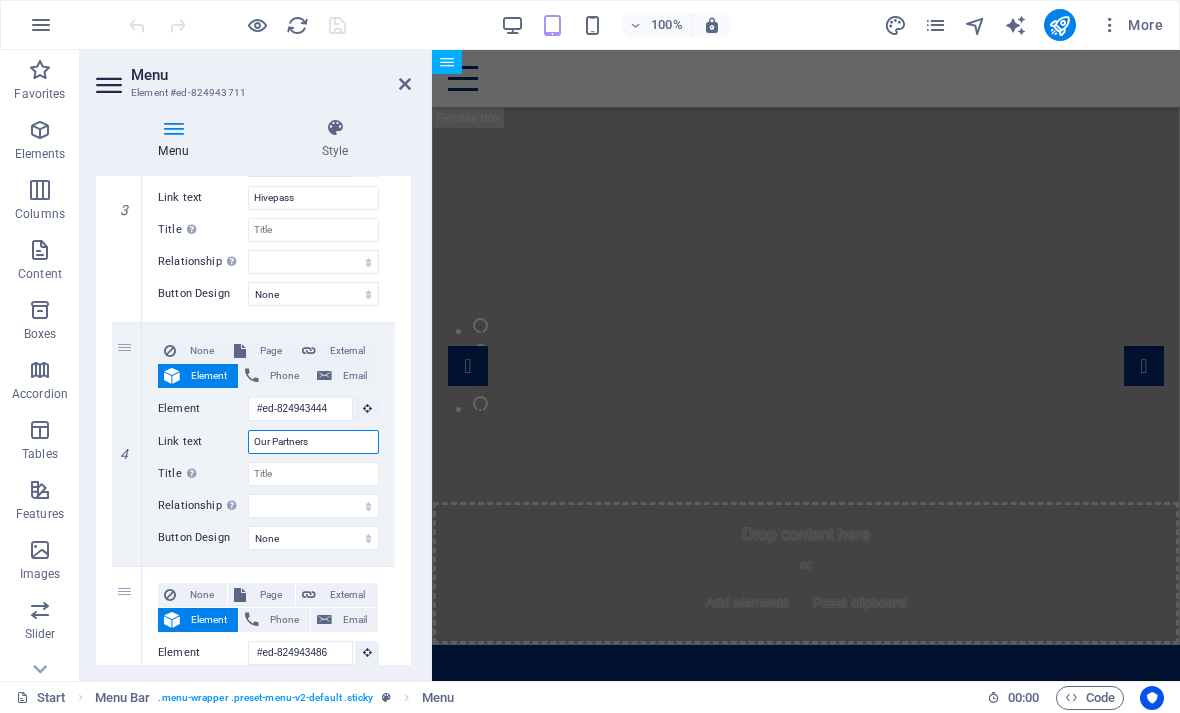 click on "Our Partners" at bounding box center (313, 442) 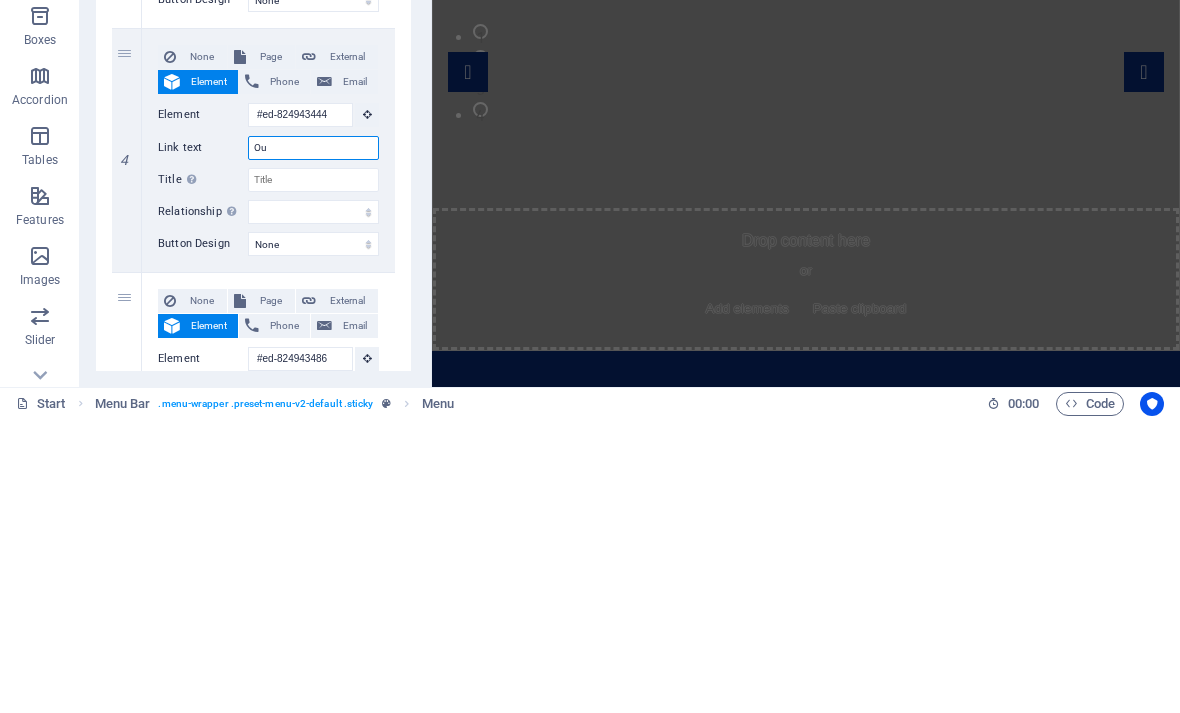 type on "O" 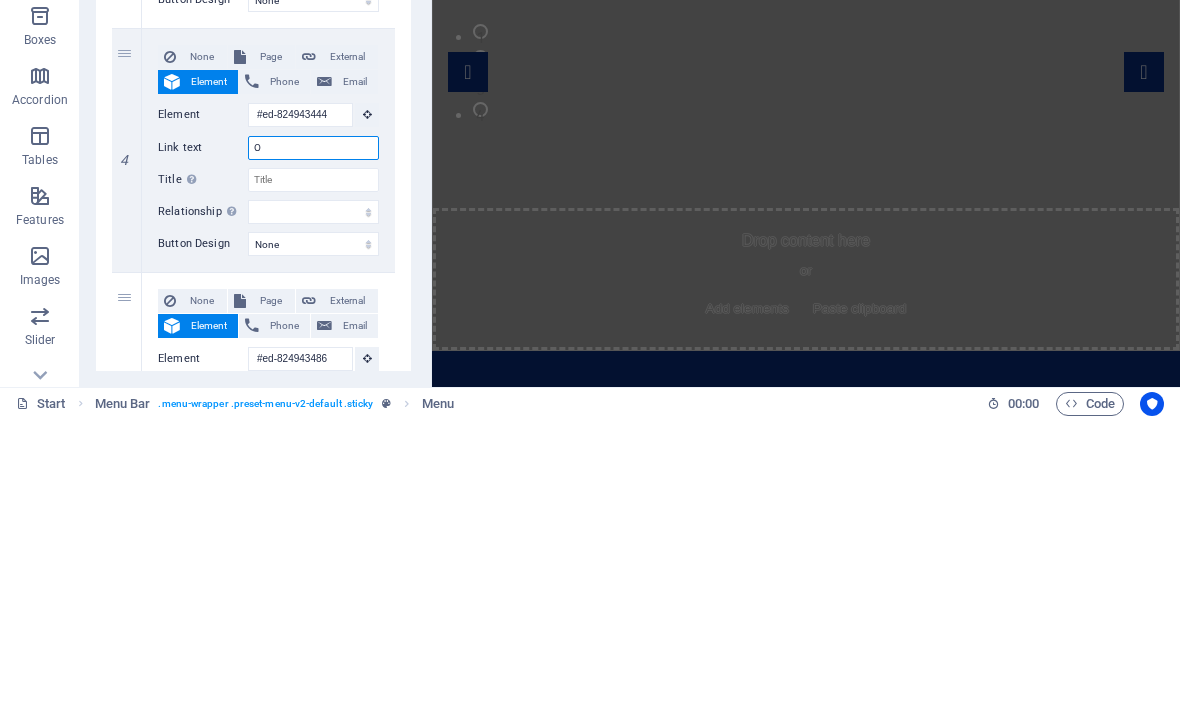 type 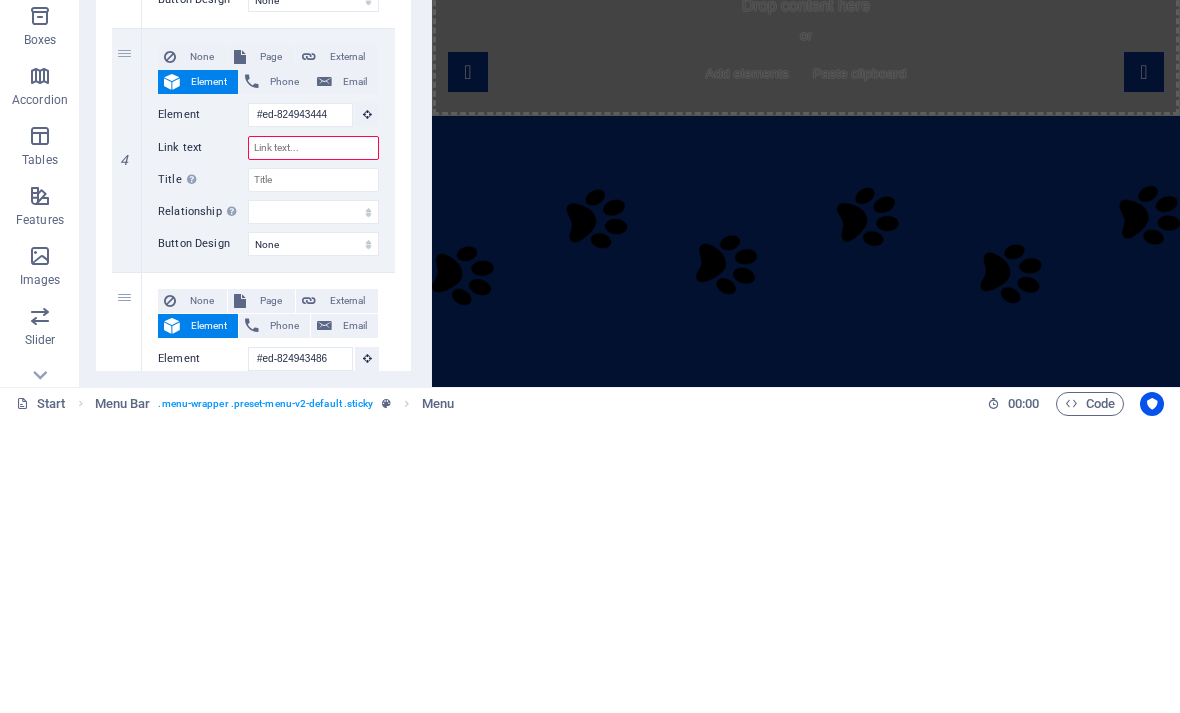 select 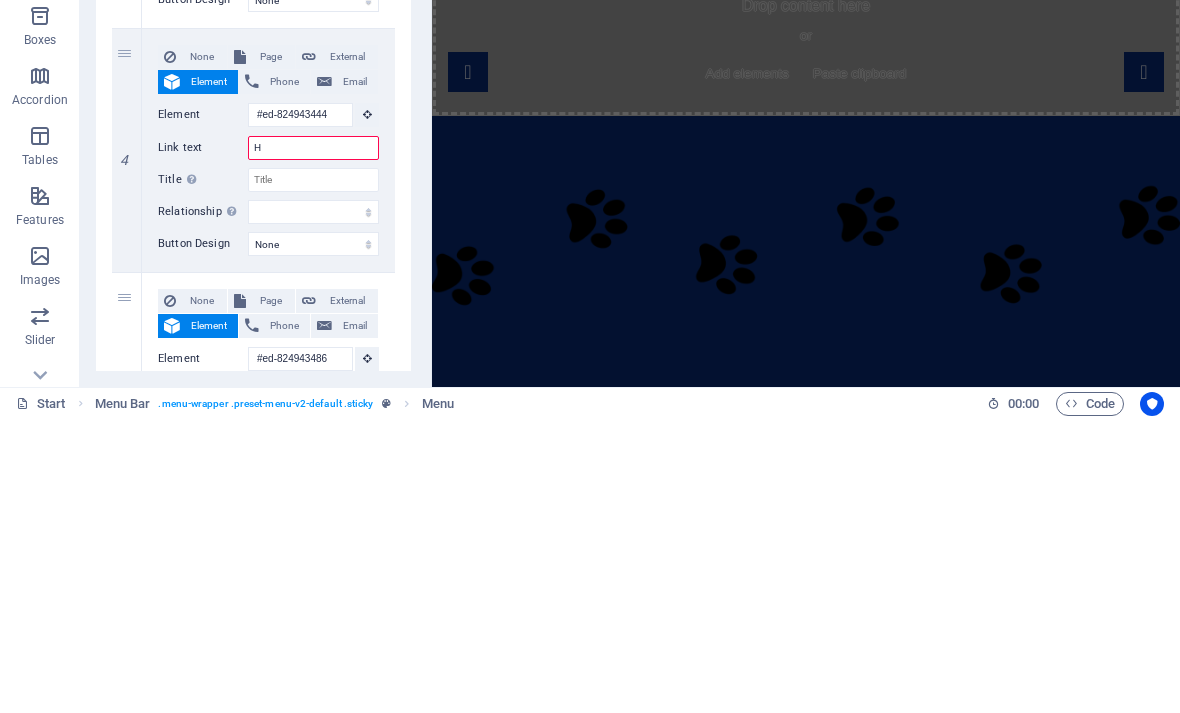type on "Hi" 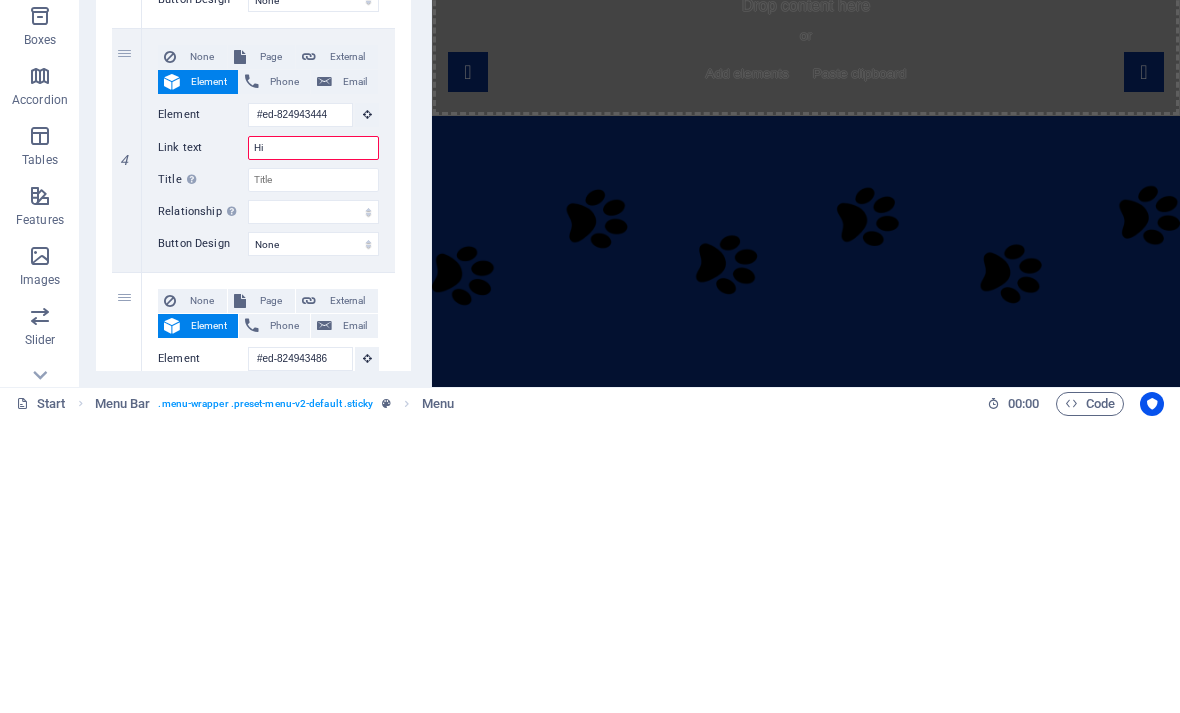 select 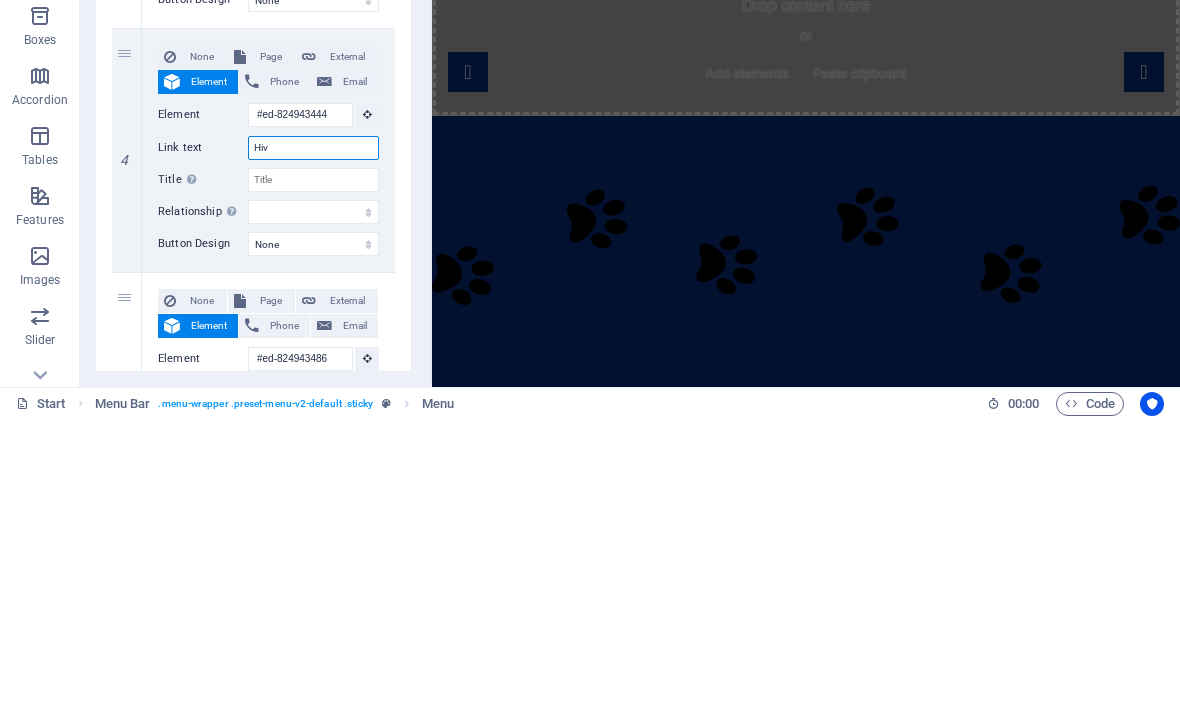 type on "Hive" 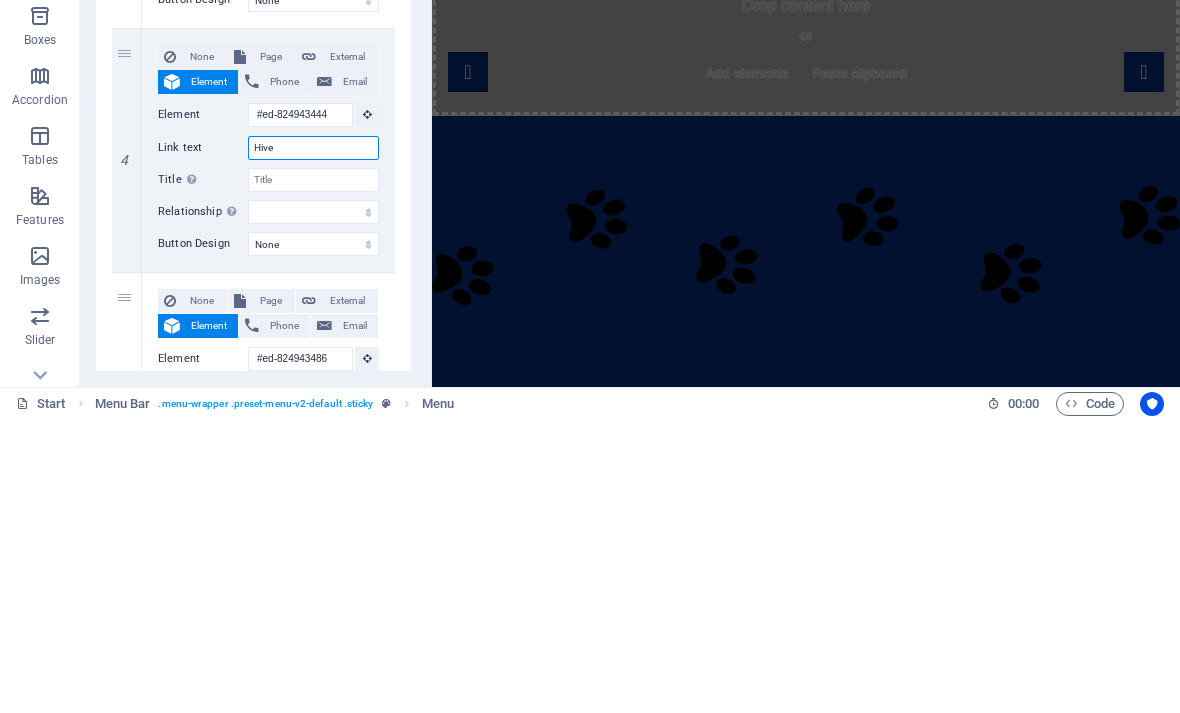 select 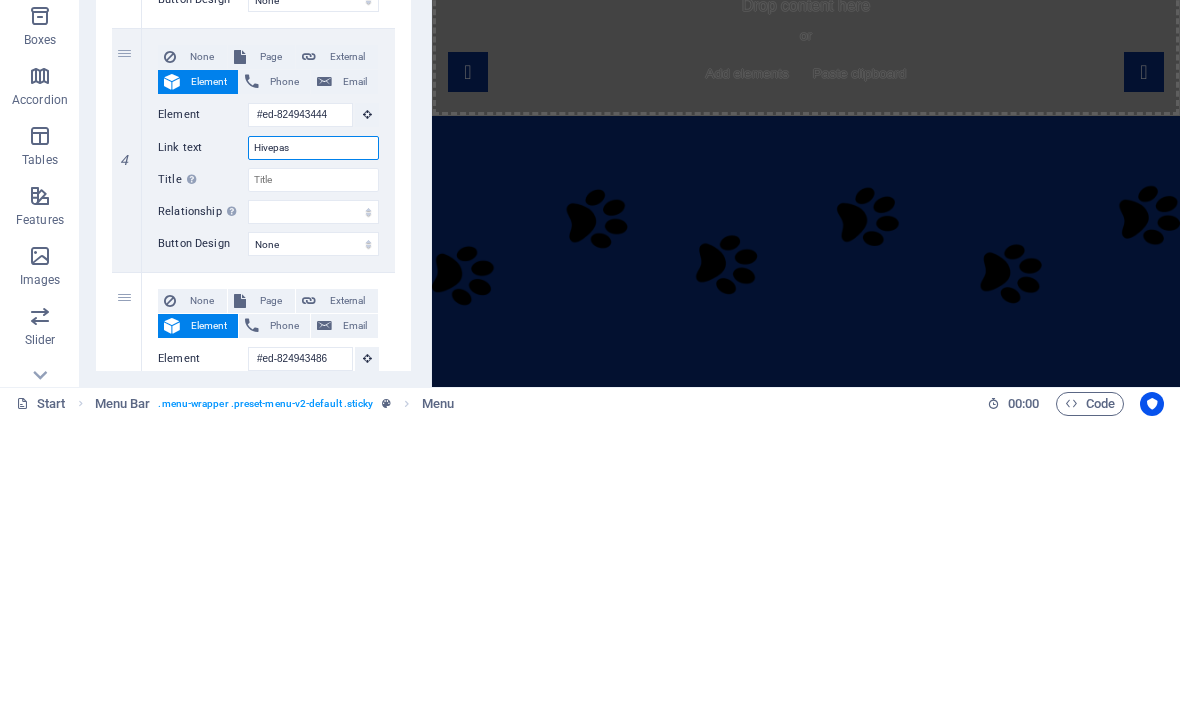 type on "Hivepass" 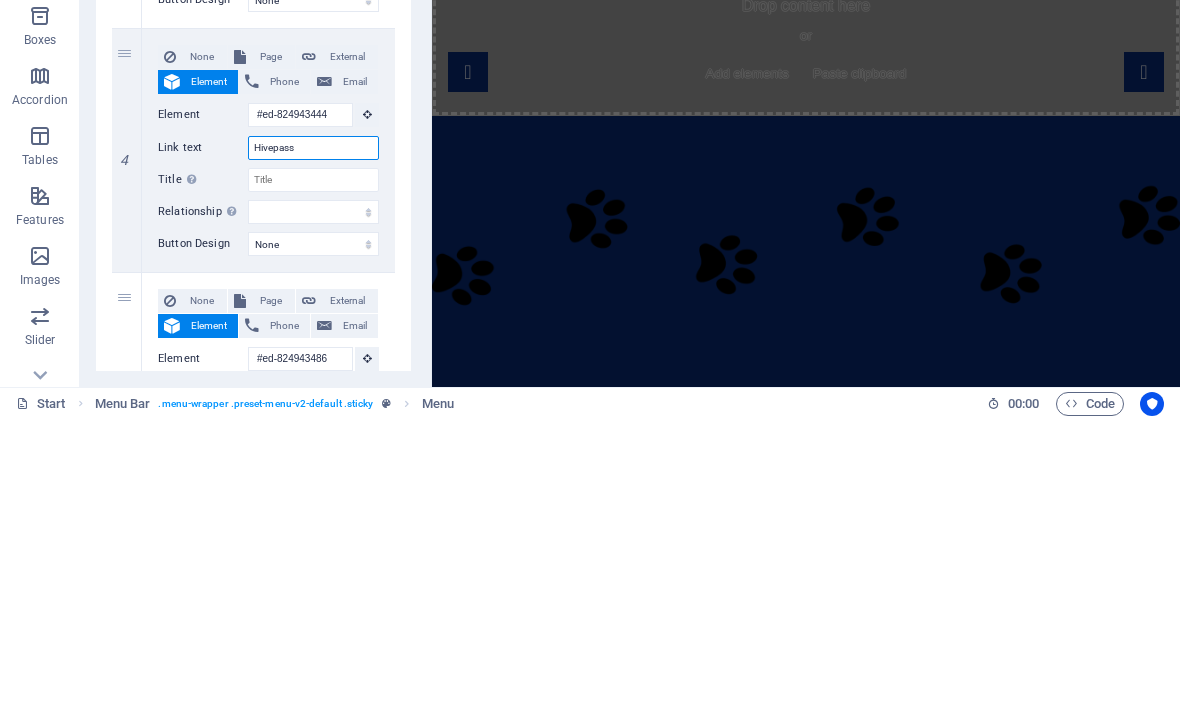 select 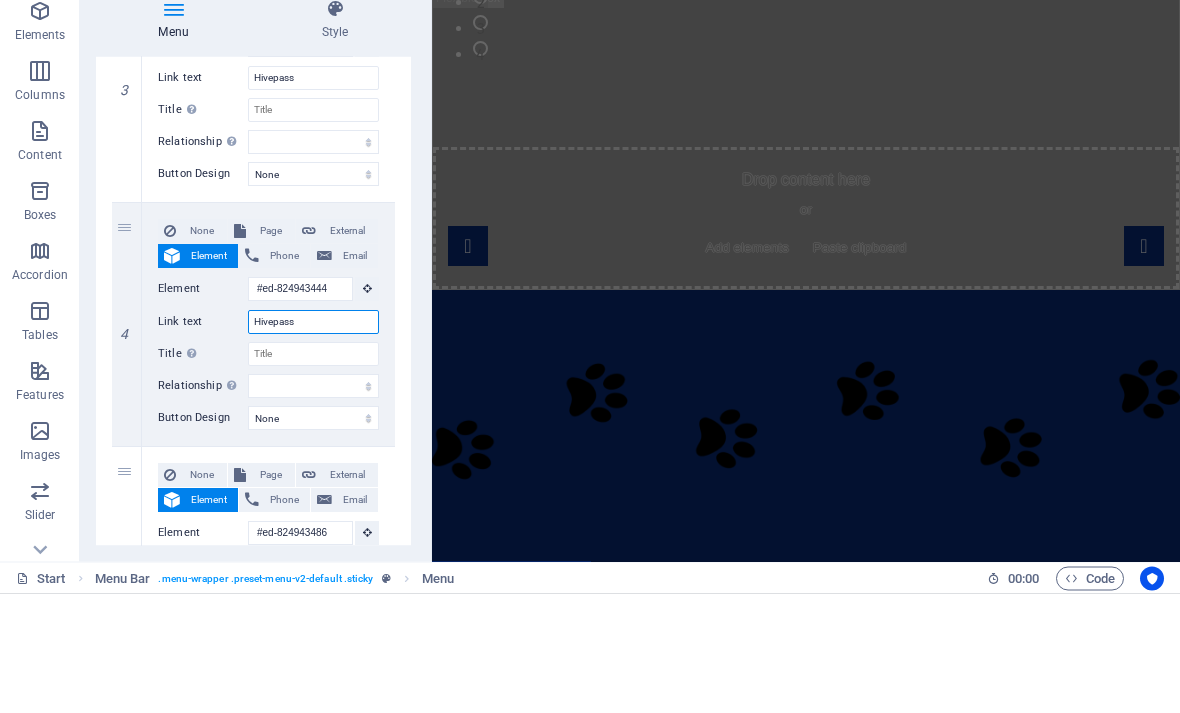 type on "Hivepass" 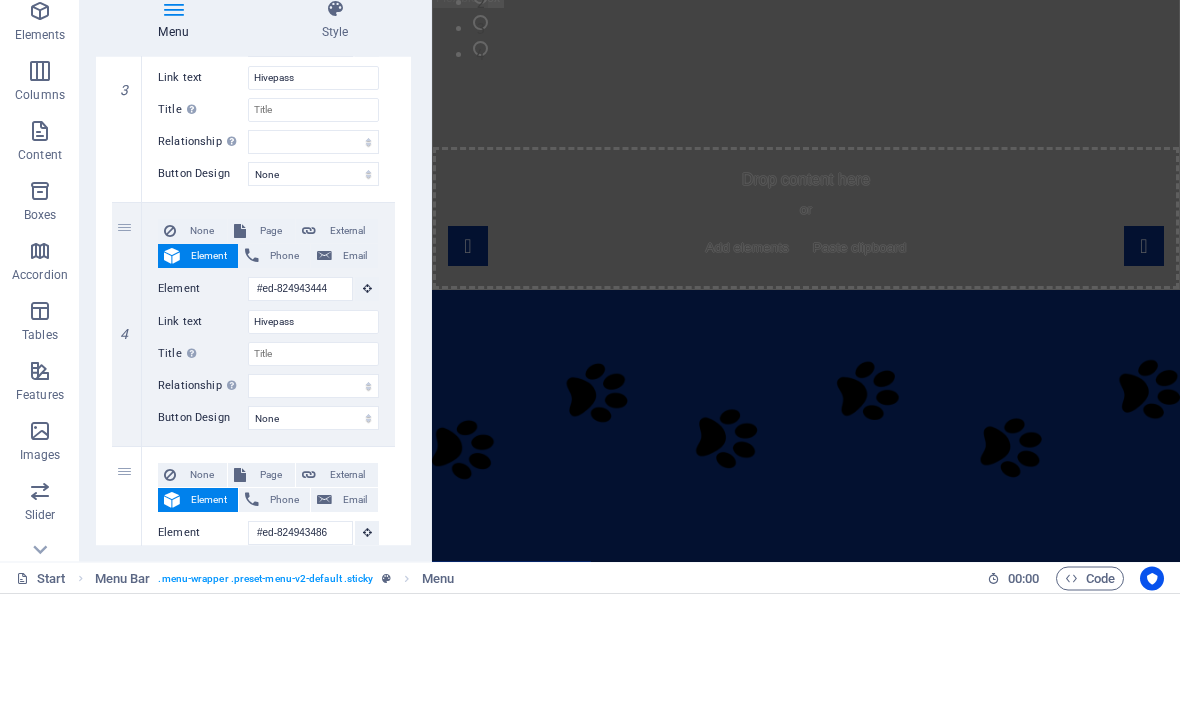 click at bounding box center (0, 0) 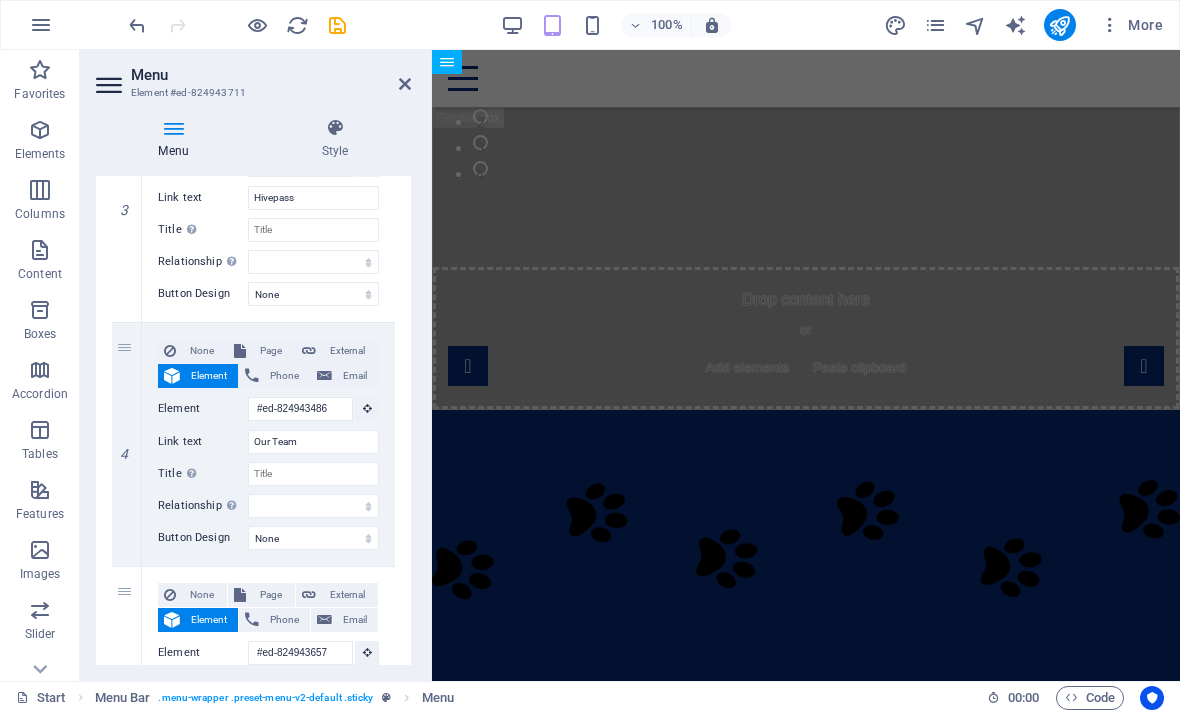 click at bounding box center (0, 0) 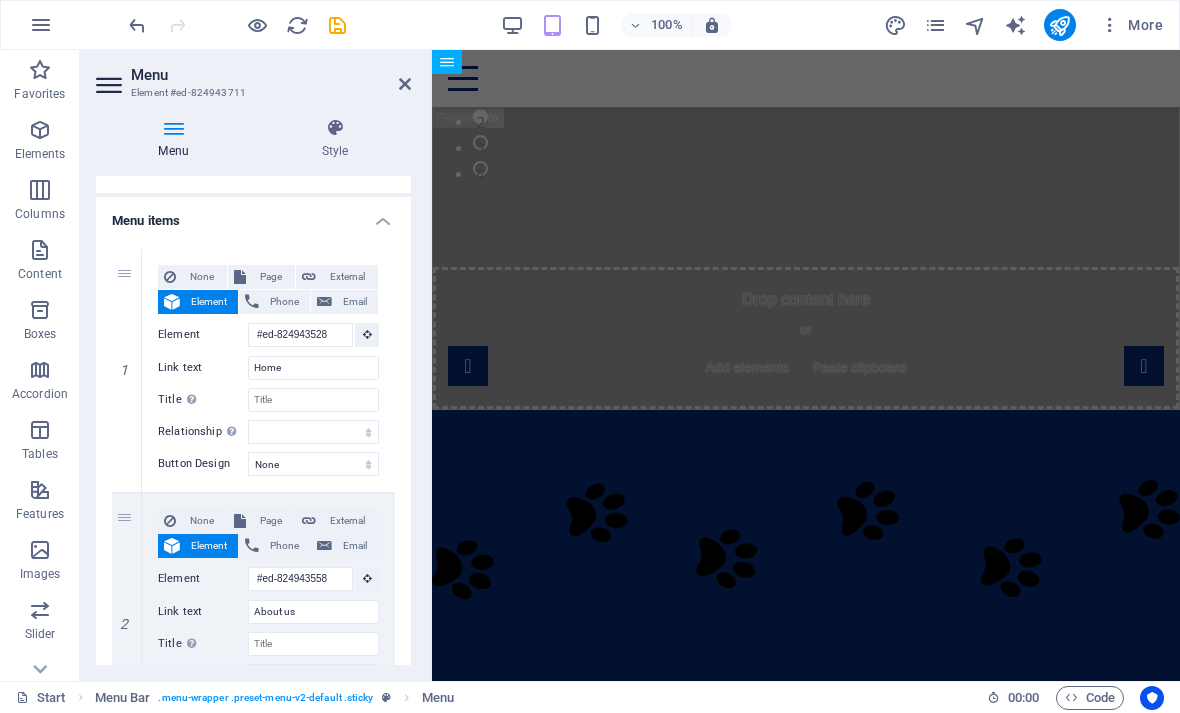 scroll, scrollTop: 116, scrollLeft: 0, axis: vertical 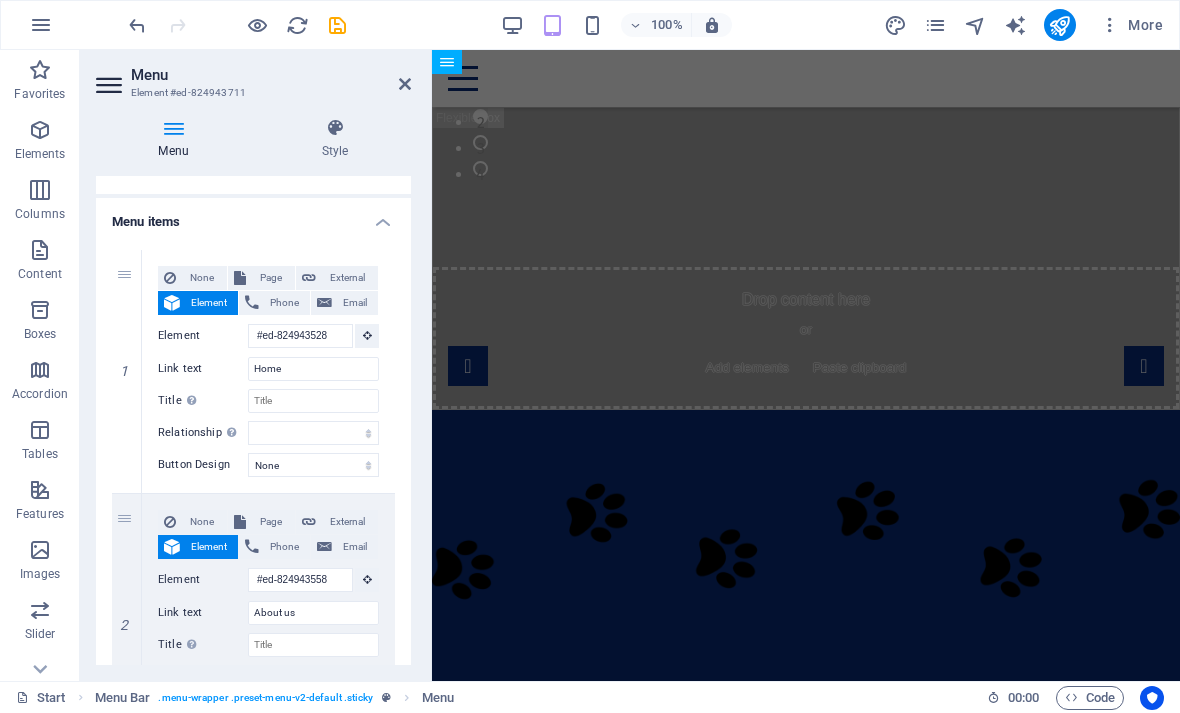 click at bounding box center [137, 25] 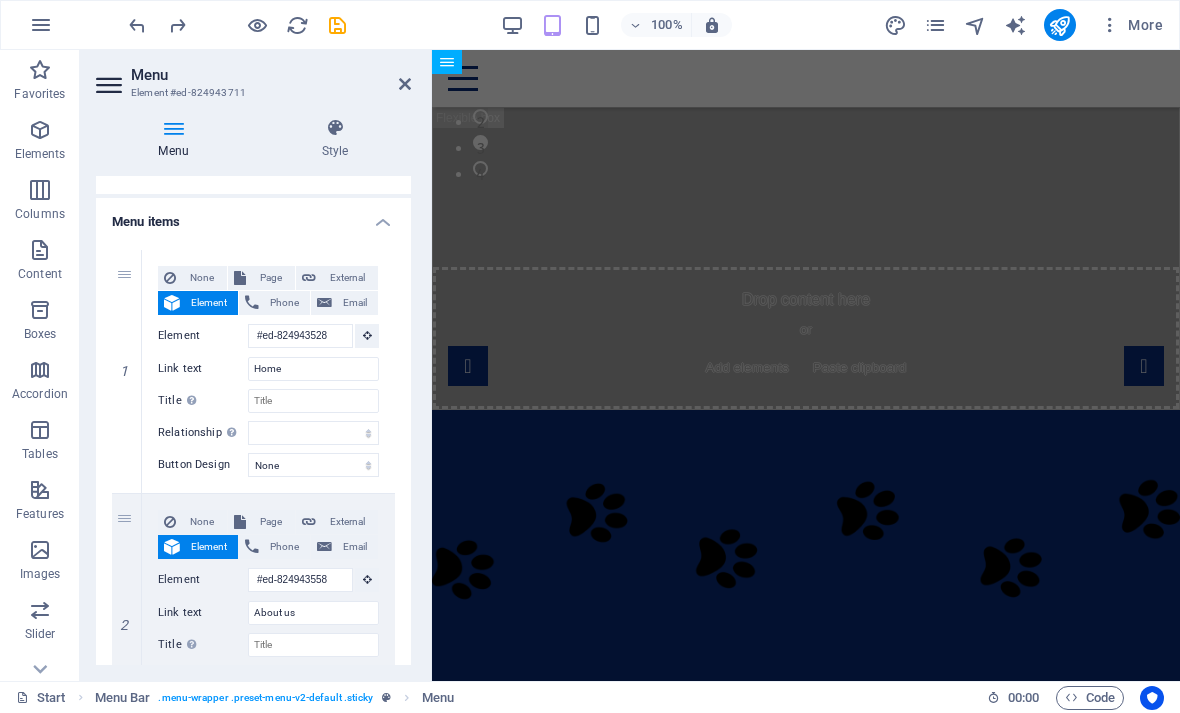 click at bounding box center (137, 25) 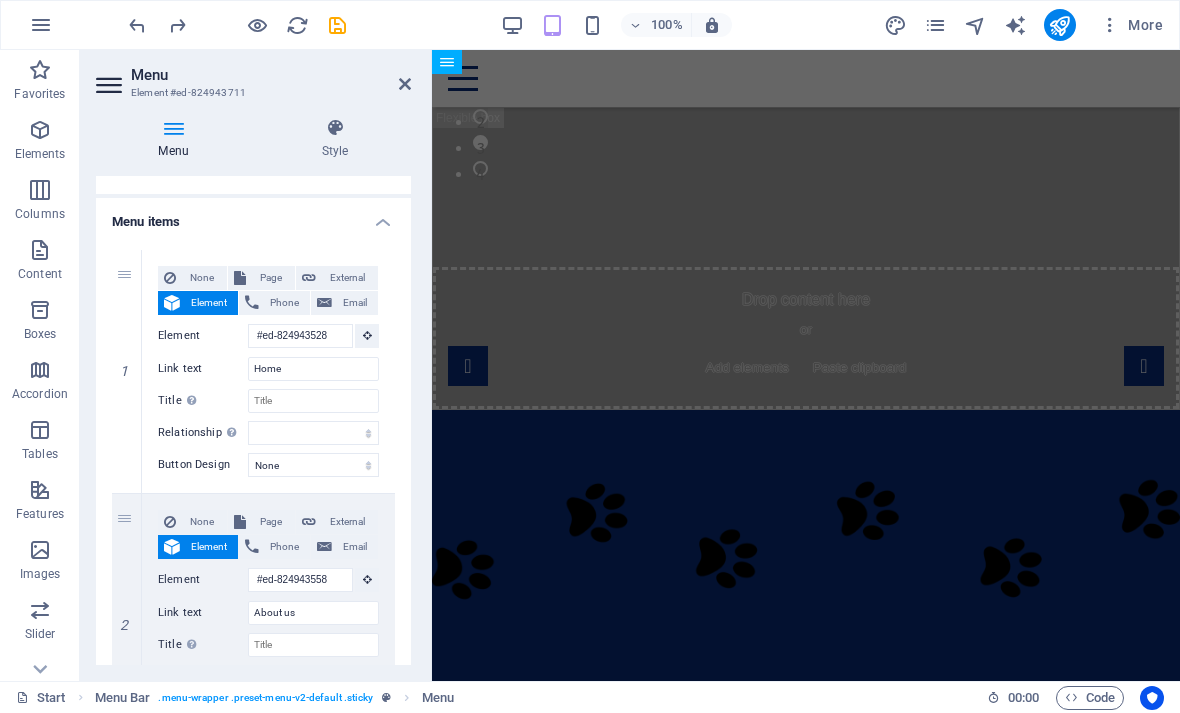 click at bounding box center (137, 25) 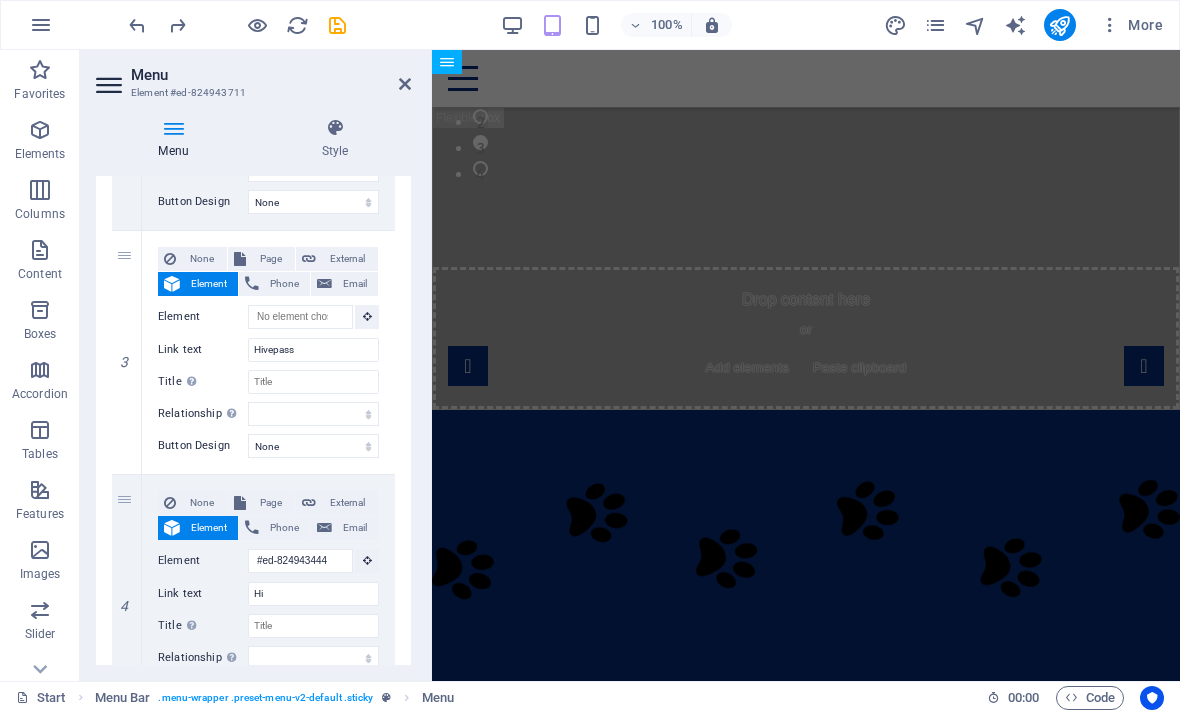 scroll, scrollTop: 622, scrollLeft: 0, axis: vertical 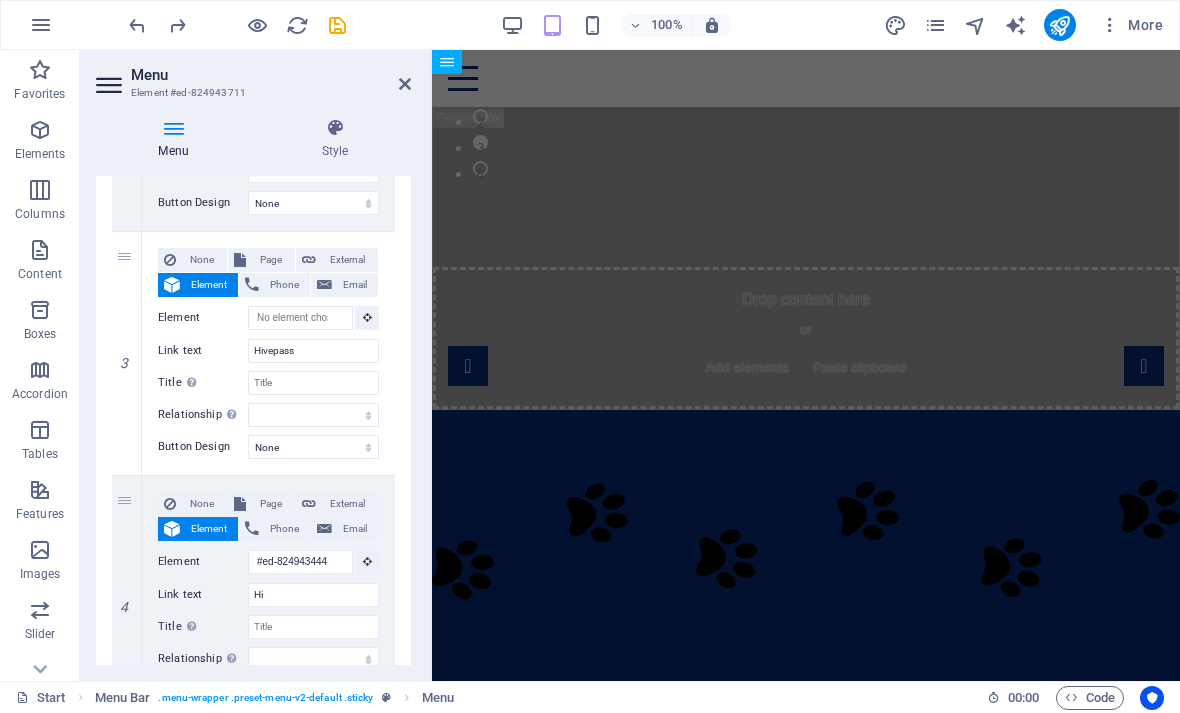 click at bounding box center (0, 0) 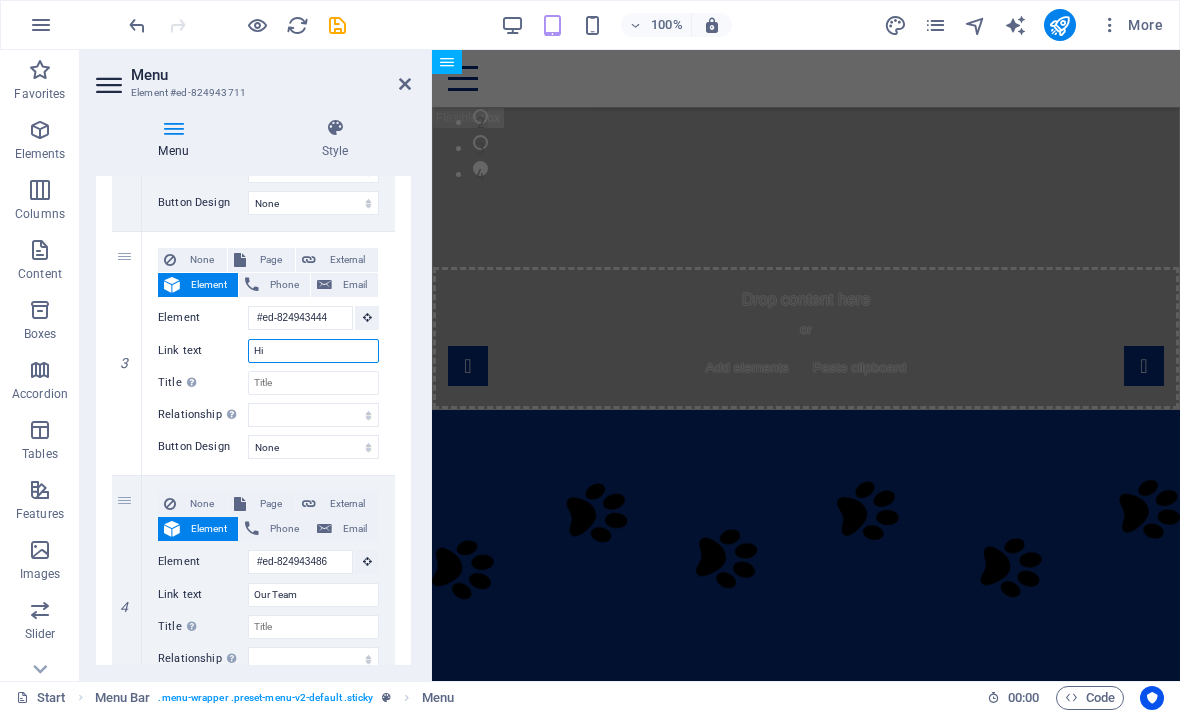 click on "Hi" at bounding box center [313, 351] 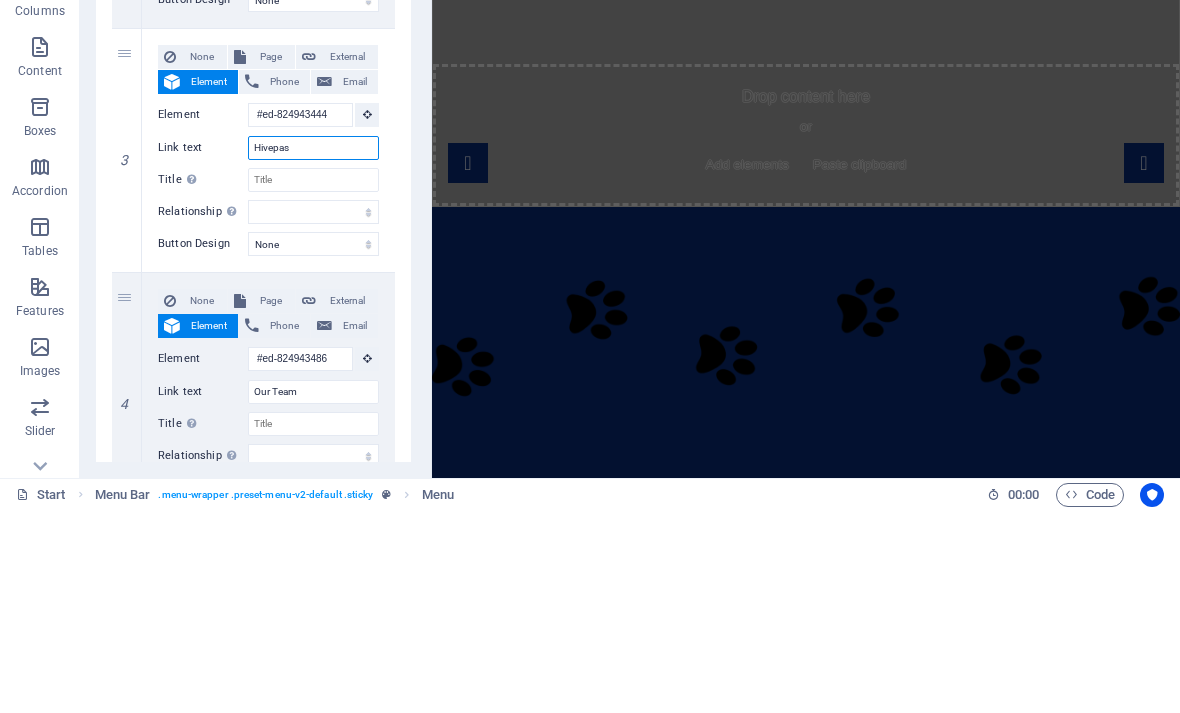 type on "Hivepass" 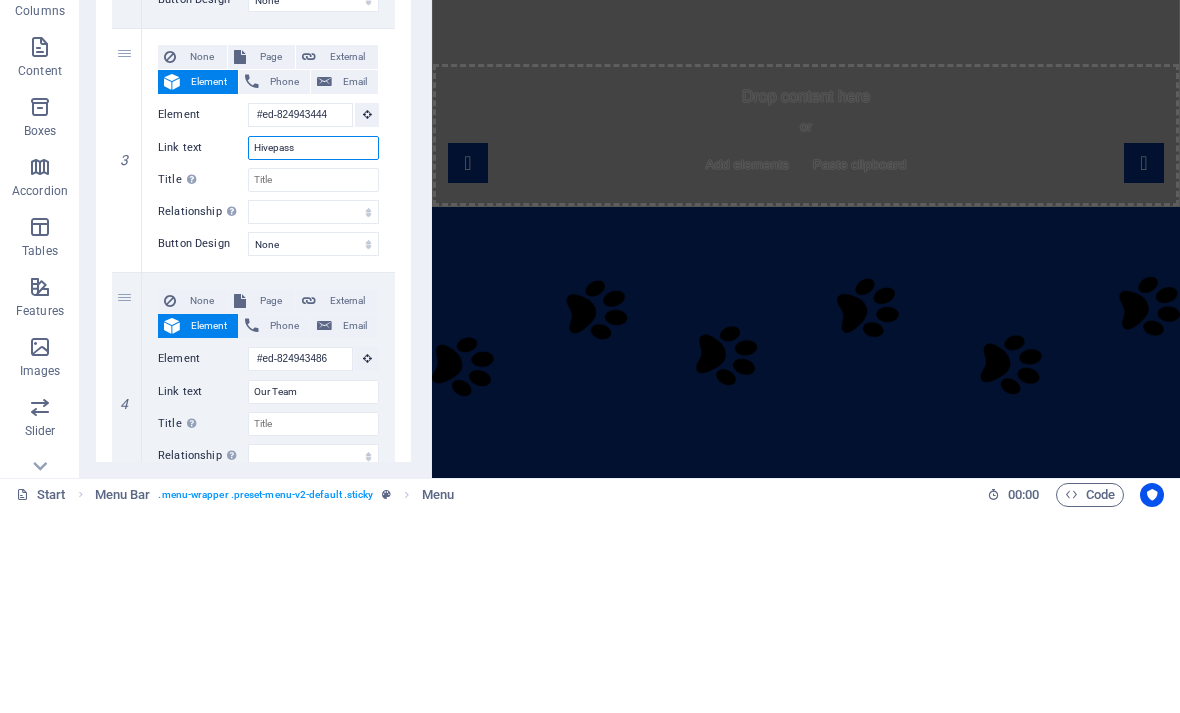 select 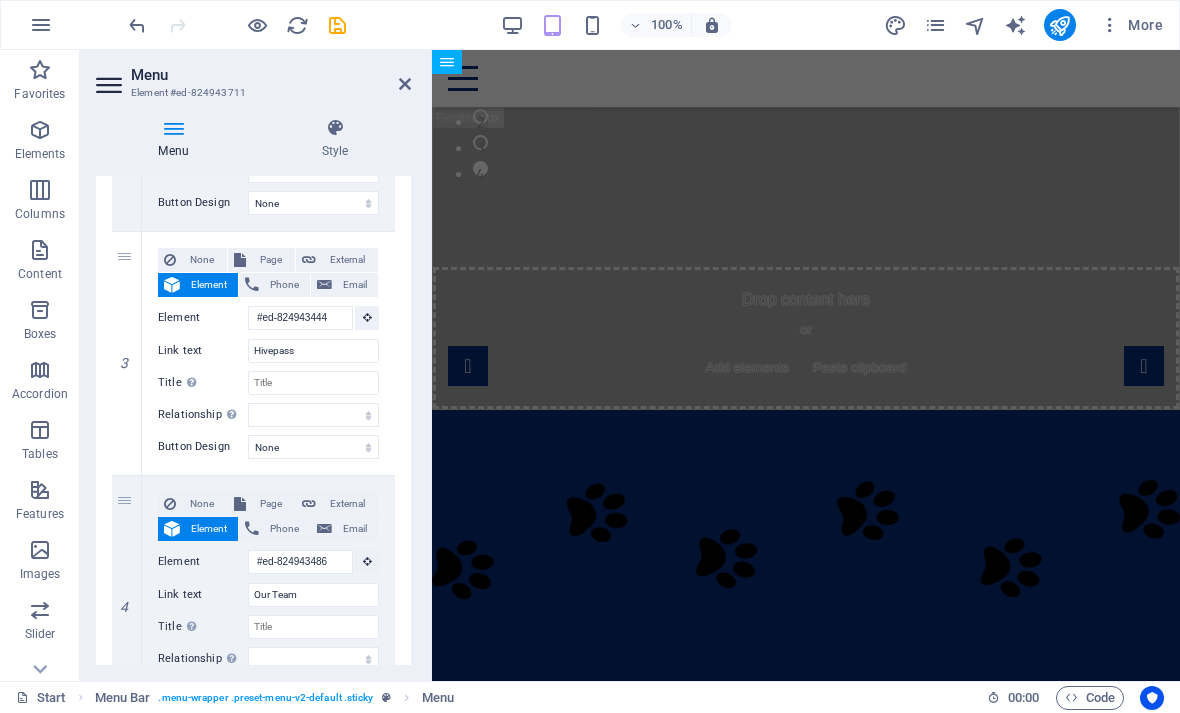 click at bounding box center [405, 84] 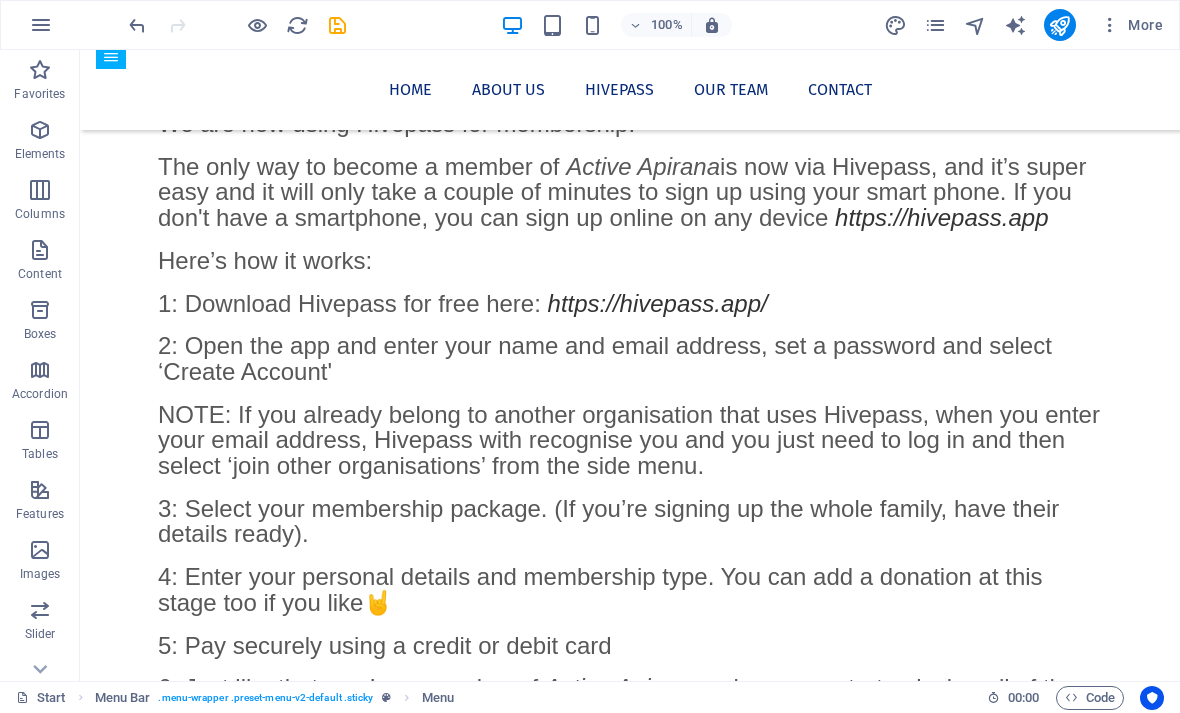 scroll, scrollTop: 1960, scrollLeft: 0, axis: vertical 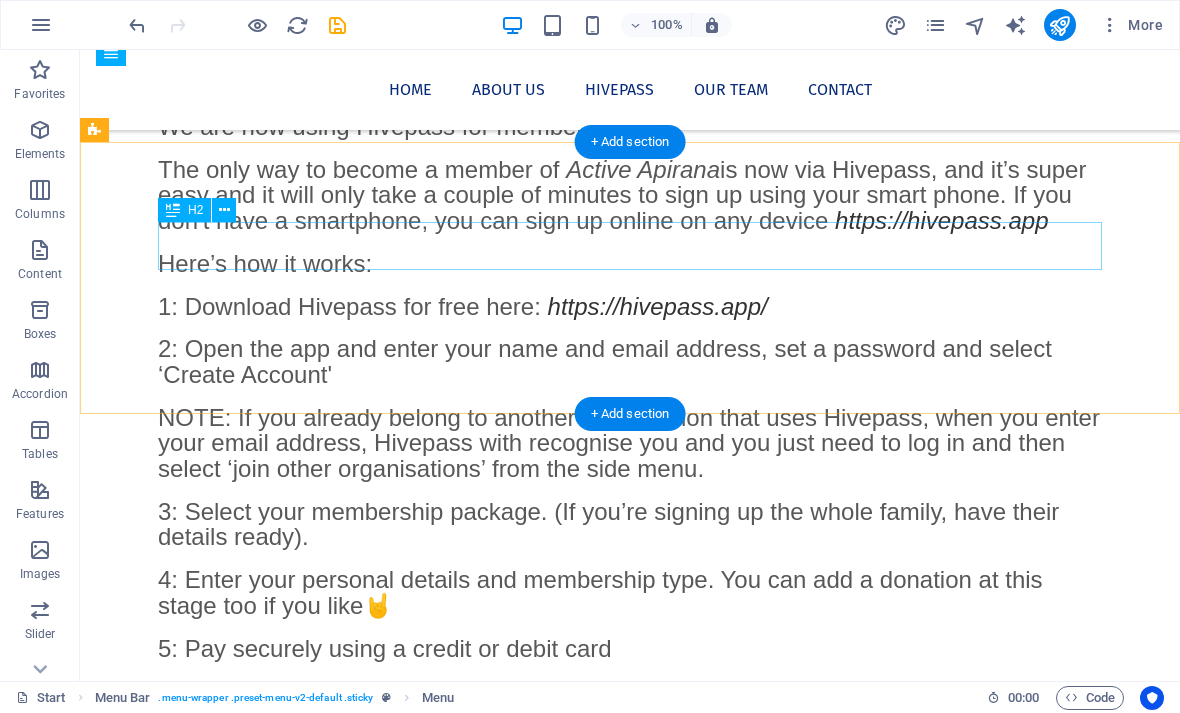 click on "Our Partners" at bounding box center (630, 1005) 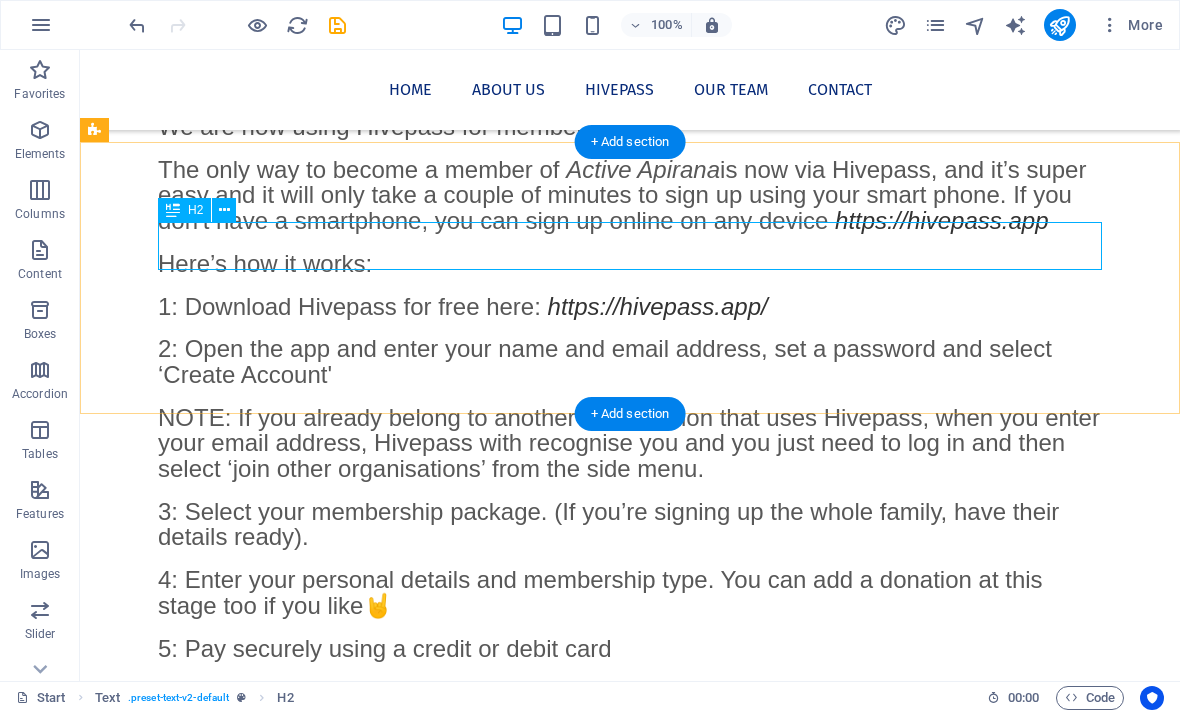 click at bounding box center [224, 210] 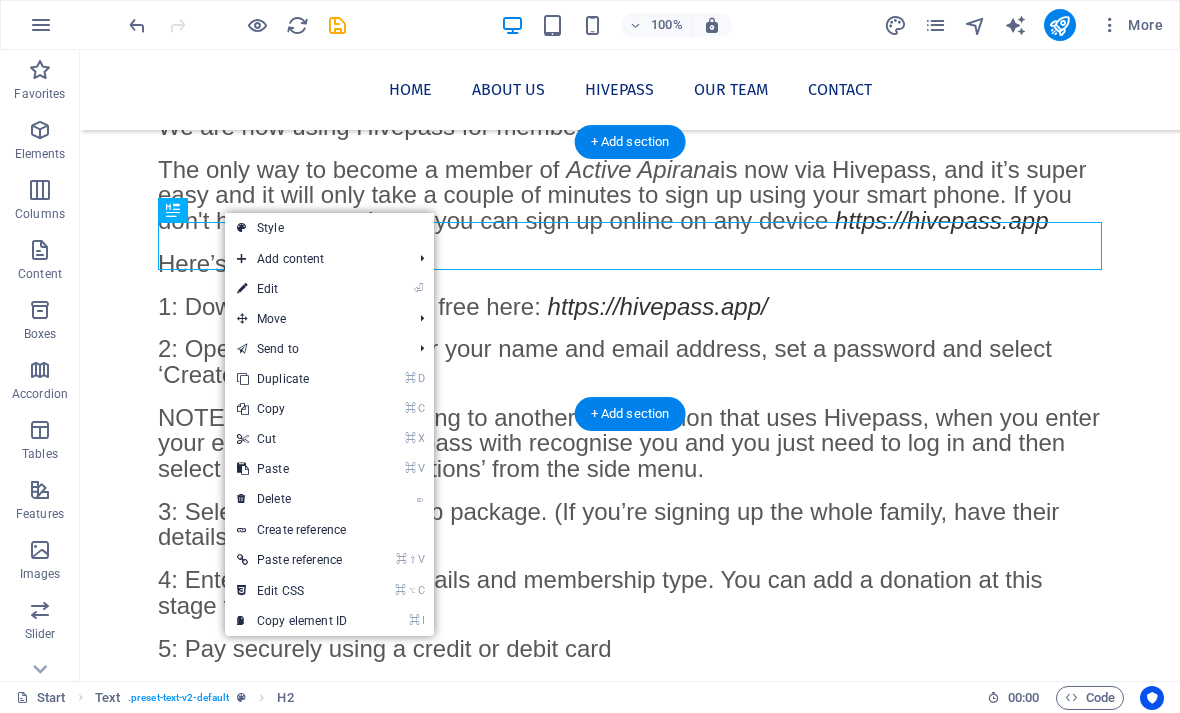 click on "⌦  Delete" at bounding box center (292, 499) 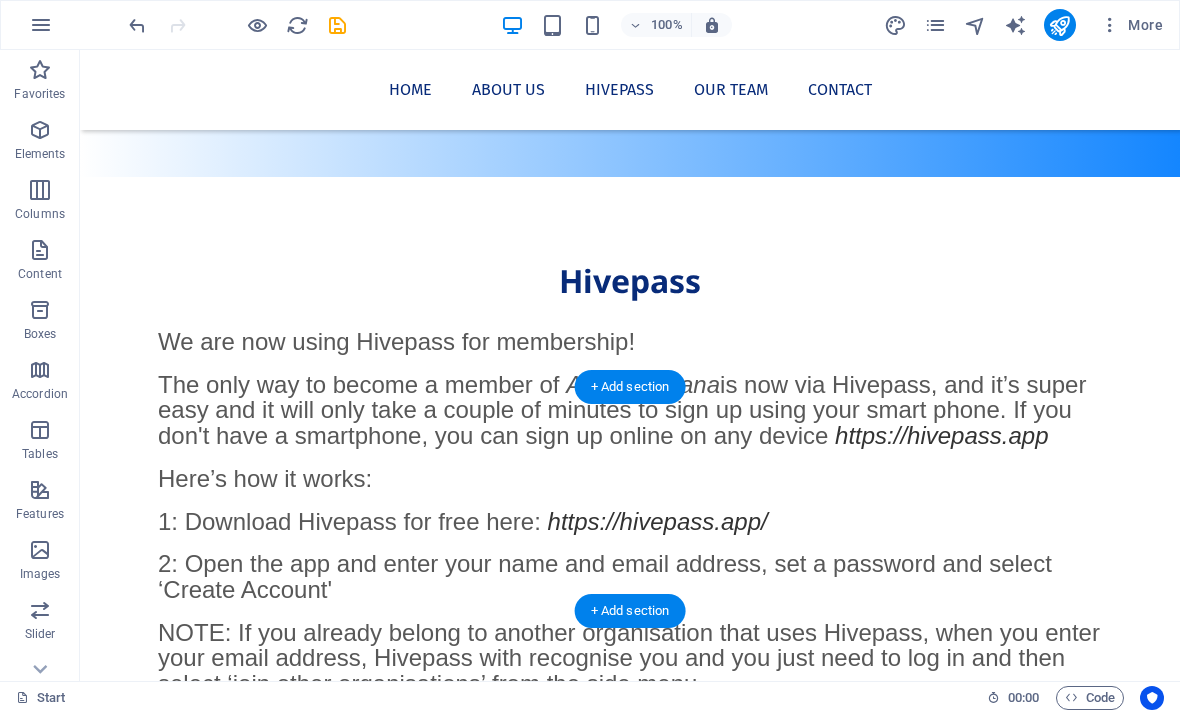 scroll, scrollTop: 1715, scrollLeft: 0, axis: vertical 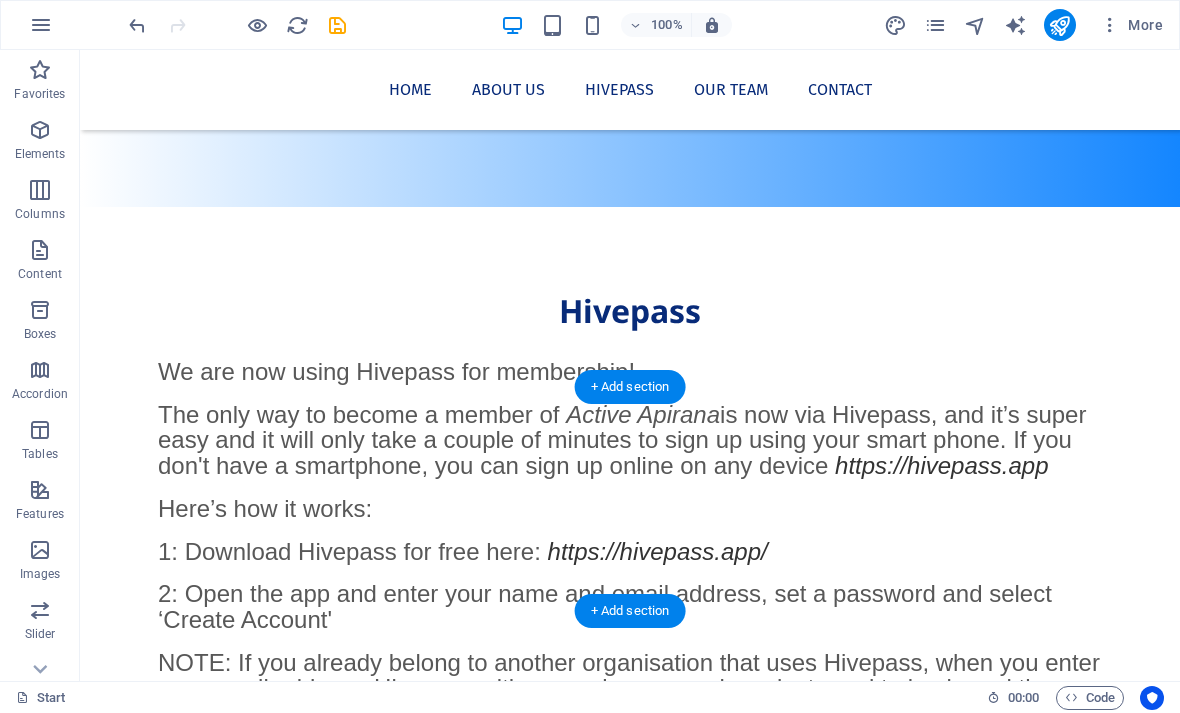 click on "[ORGANIZATION] [LOCATION] [ORGANIZATION]" at bounding box center (630, 1258) 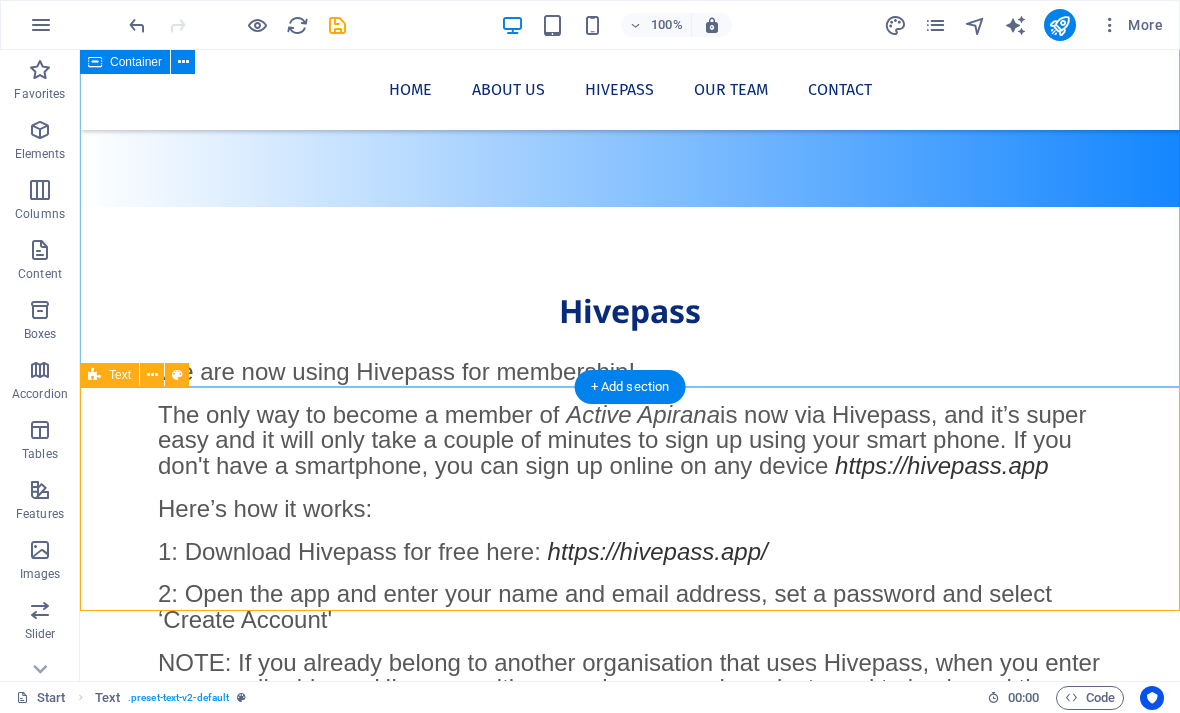 click at bounding box center (152, 375) 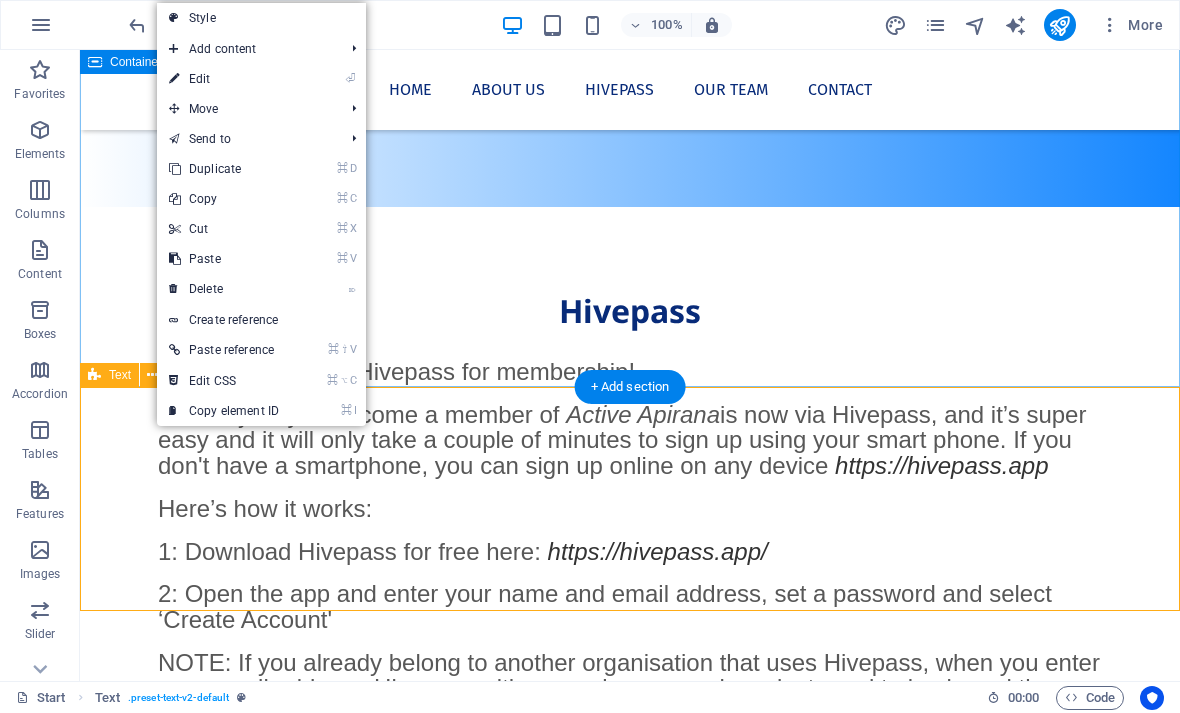 click on "⌦  Delete" at bounding box center [224, 289] 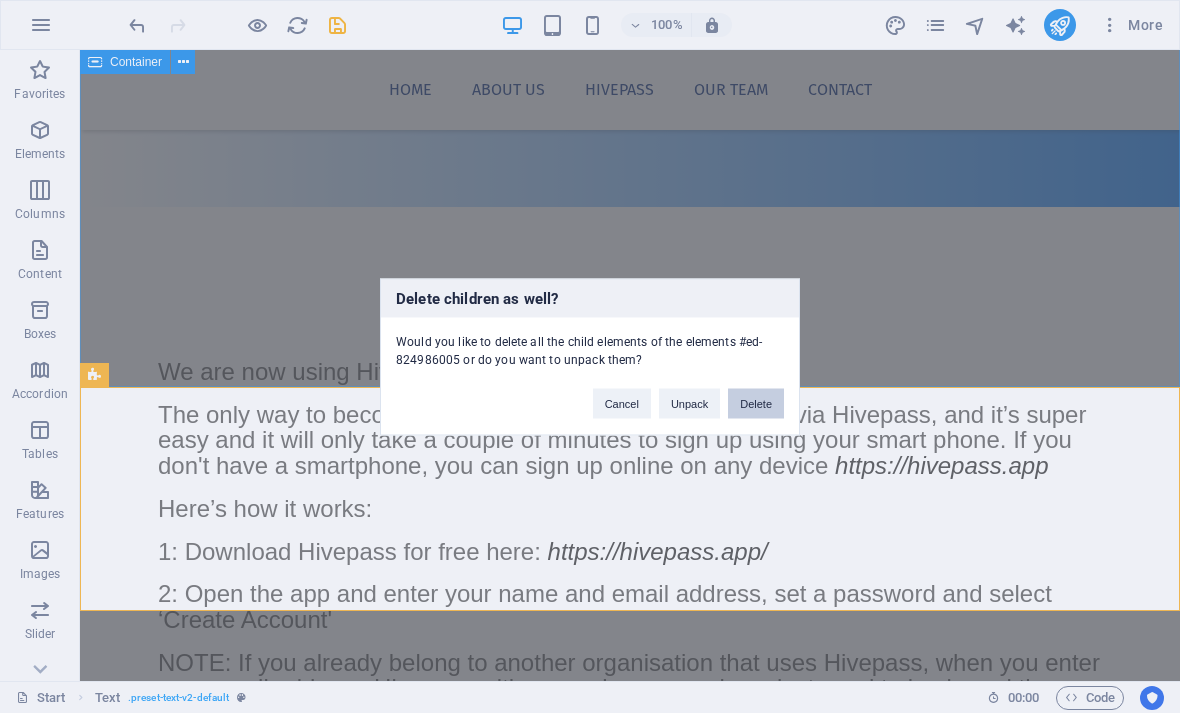 click on "Delete" at bounding box center (756, 403) 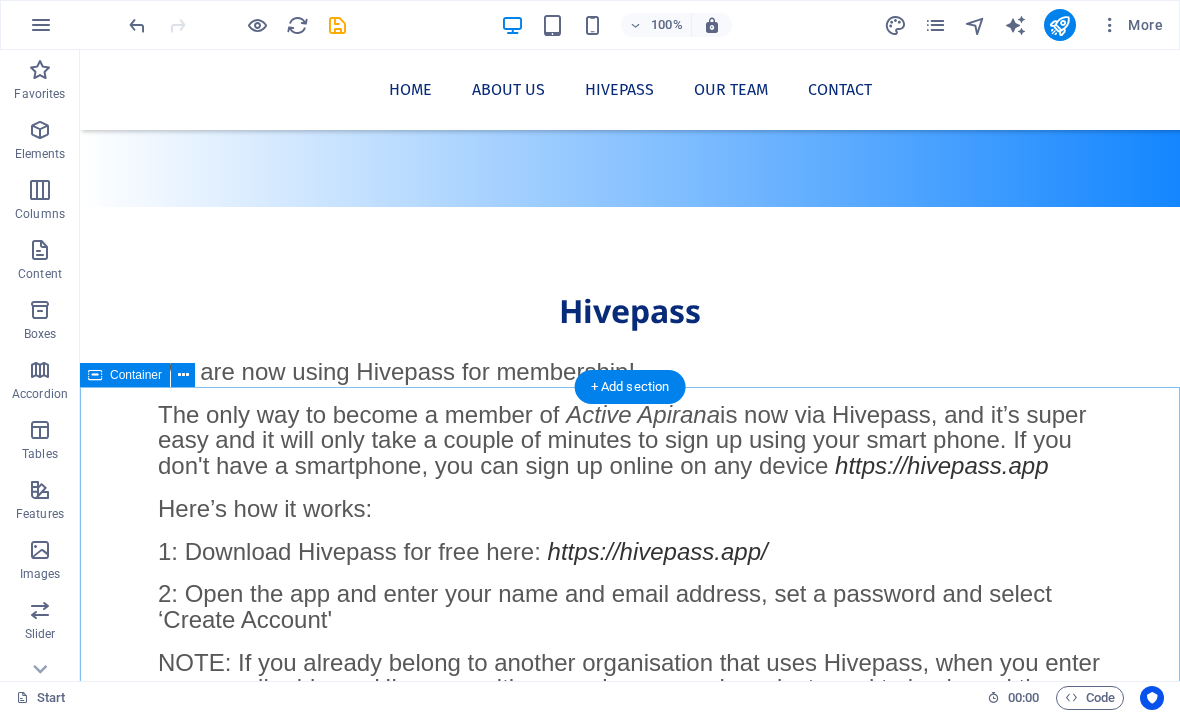 click on "Meet our team" at bounding box center (630, 3422) 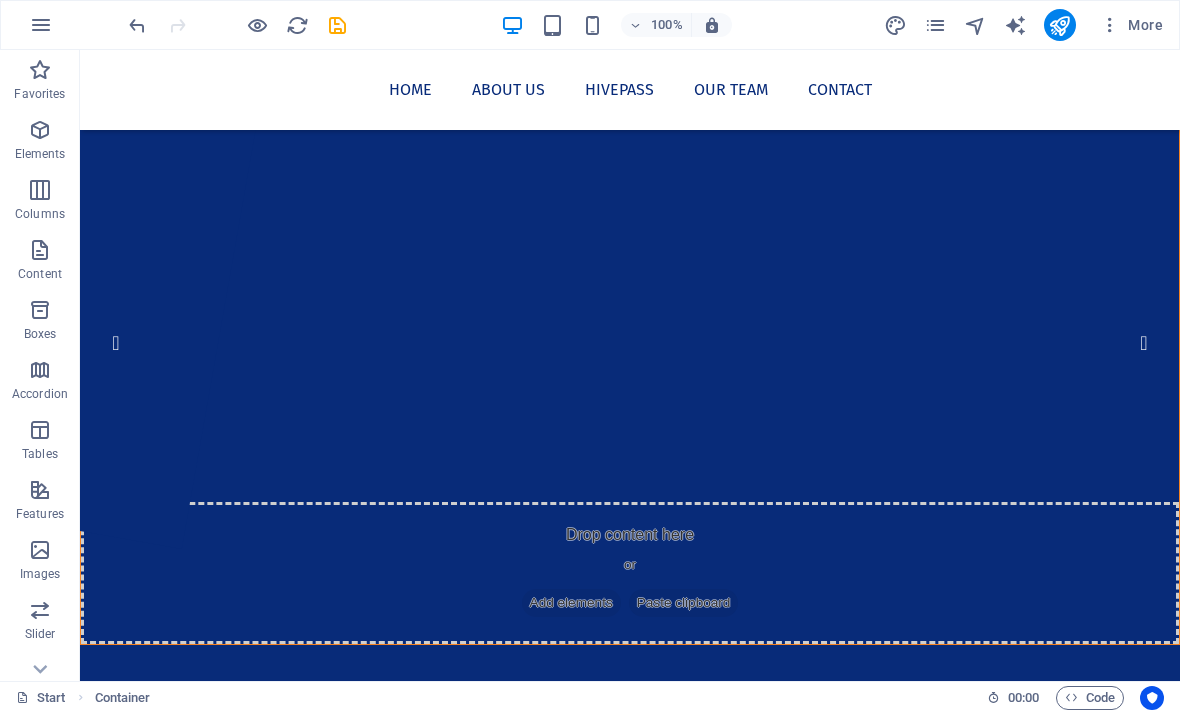 scroll, scrollTop: 0, scrollLeft: 0, axis: both 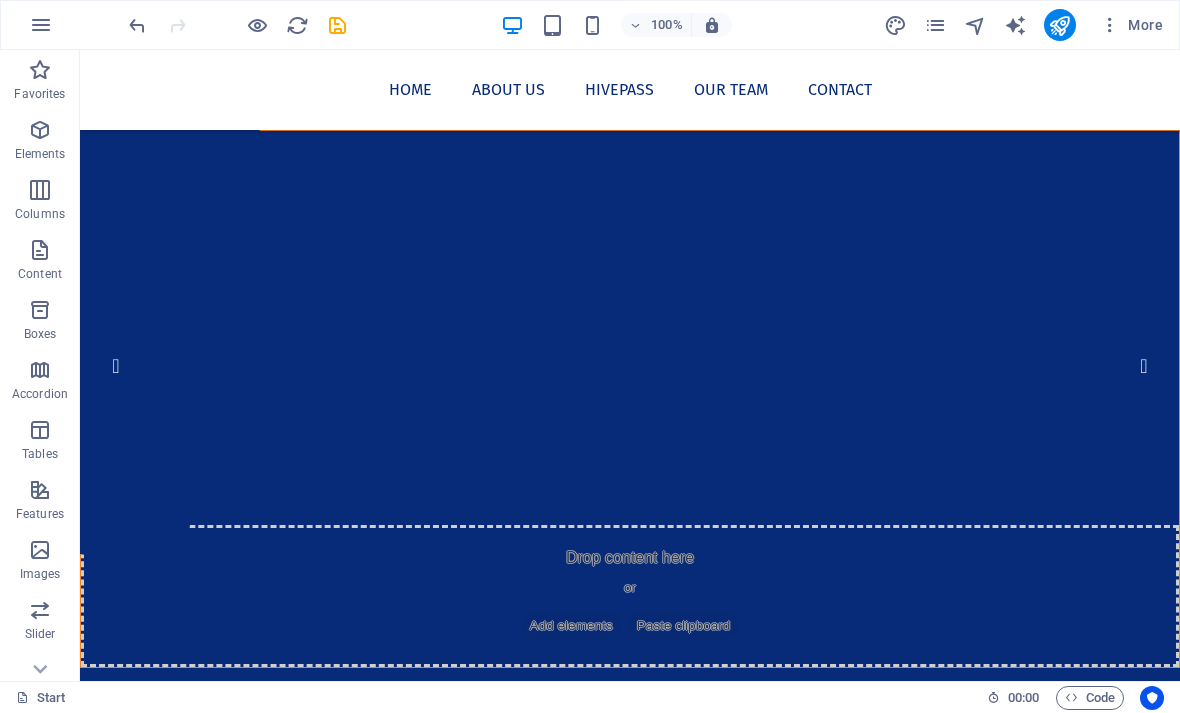 click at bounding box center [1059, 25] 